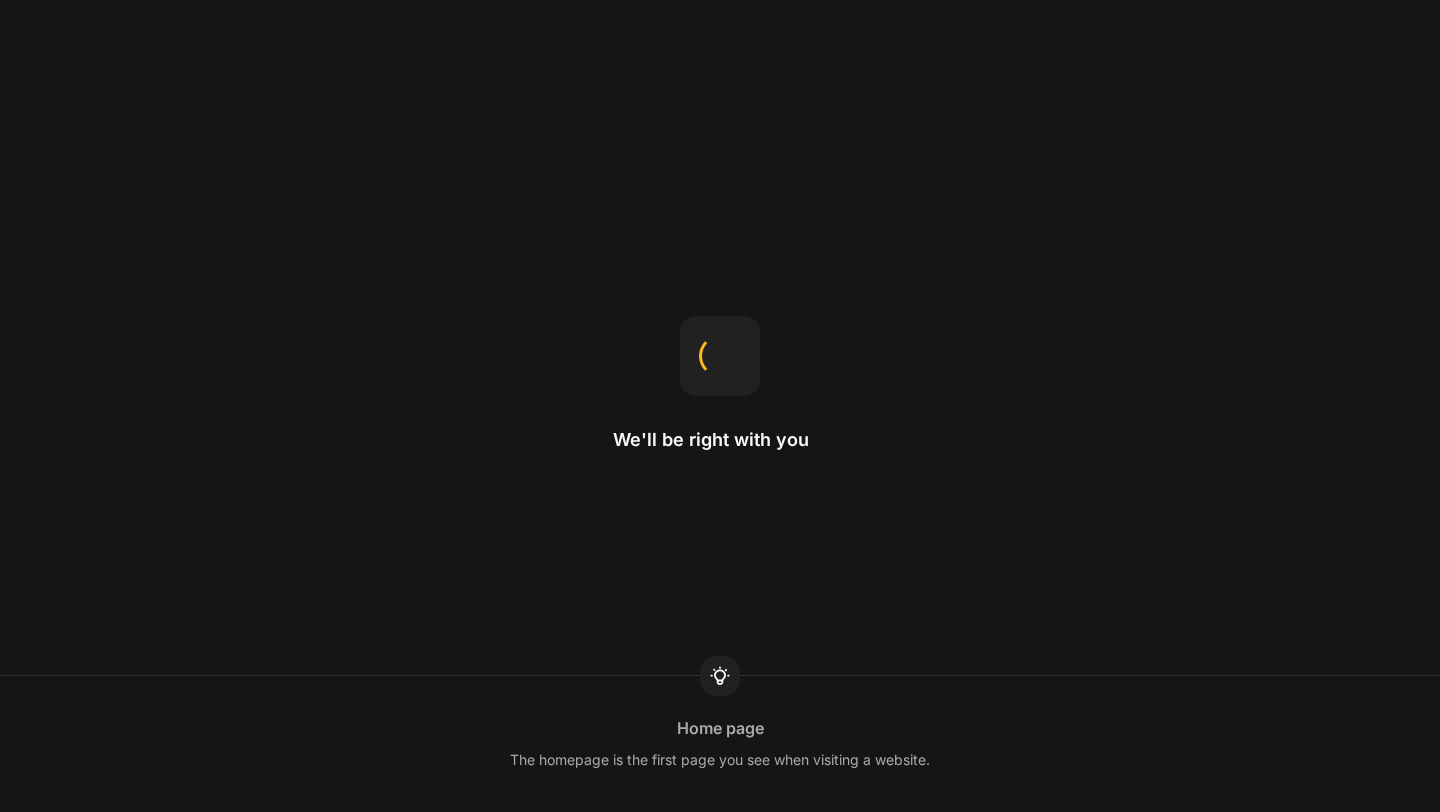 scroll, scrollTop: 0, scrollLeft: 0, axis: both 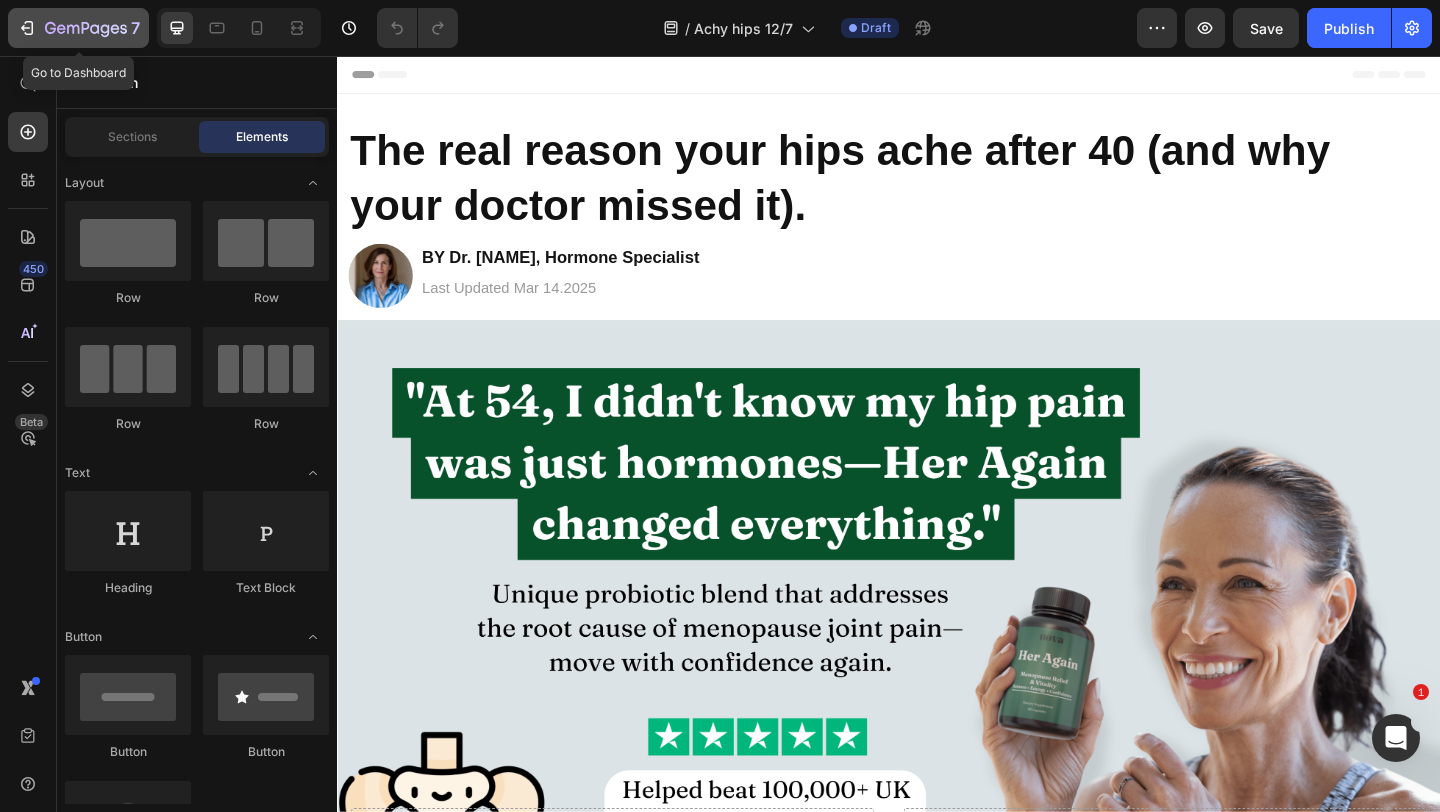click 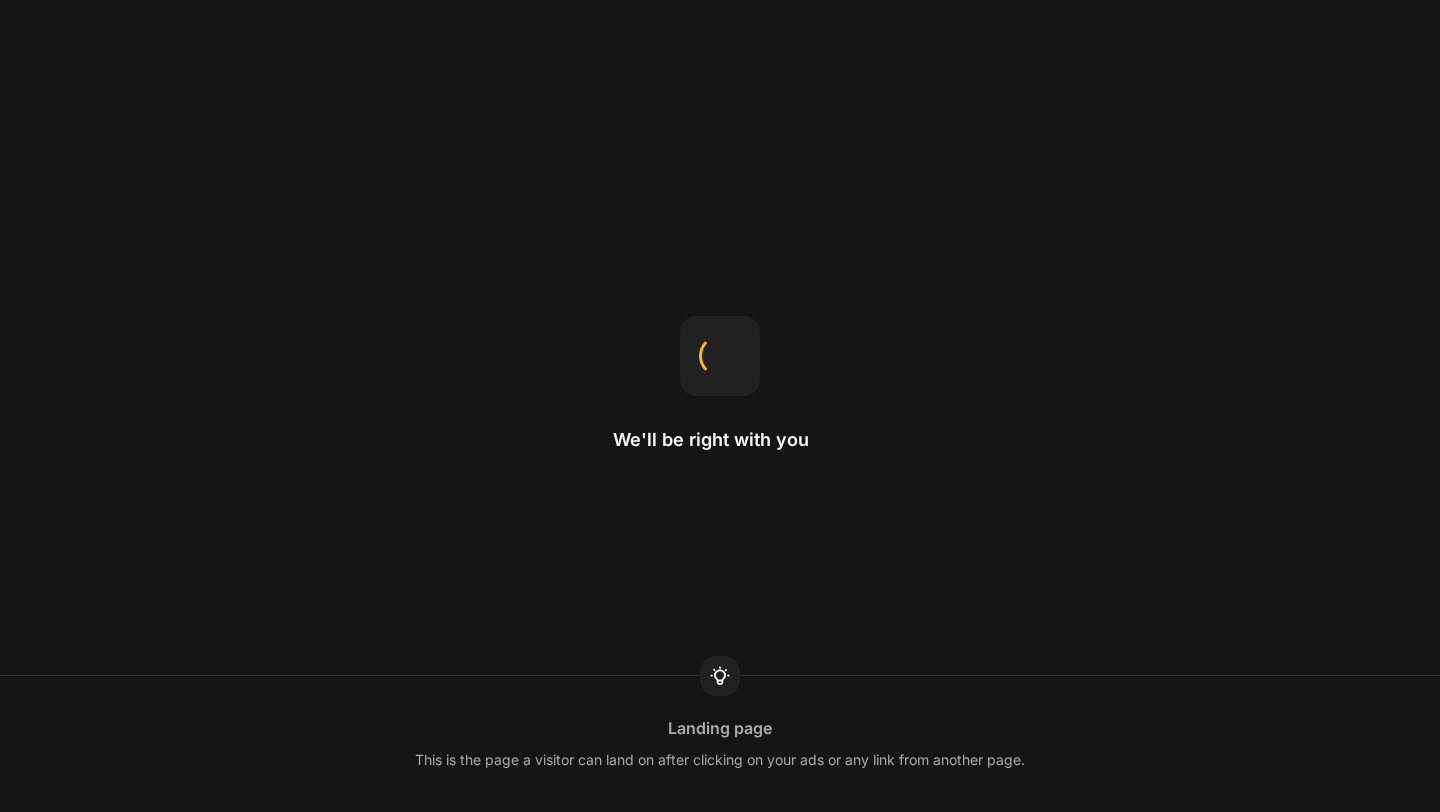 scroll, scrollTop: 0, scrollLeft: 0, axis: both 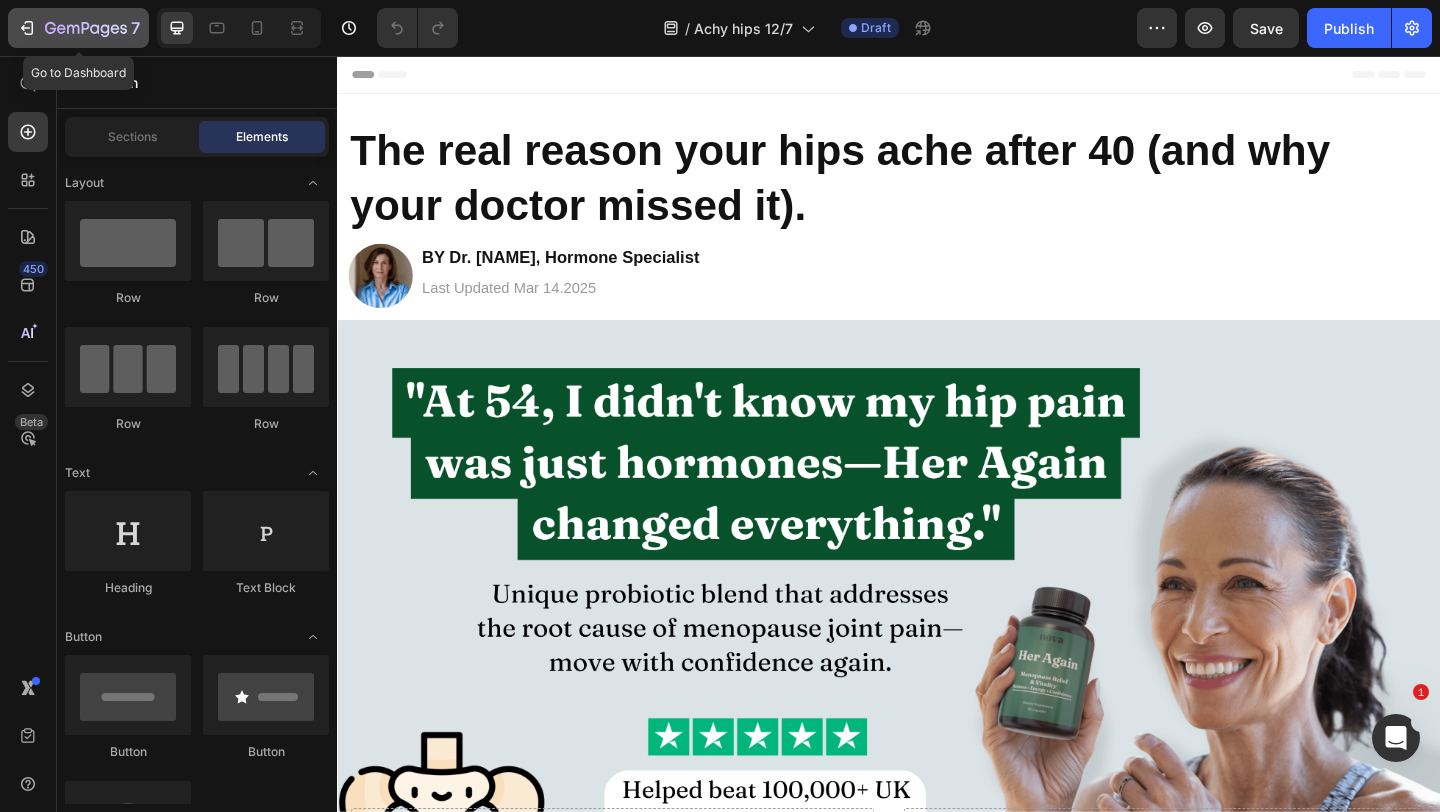 click on "7" 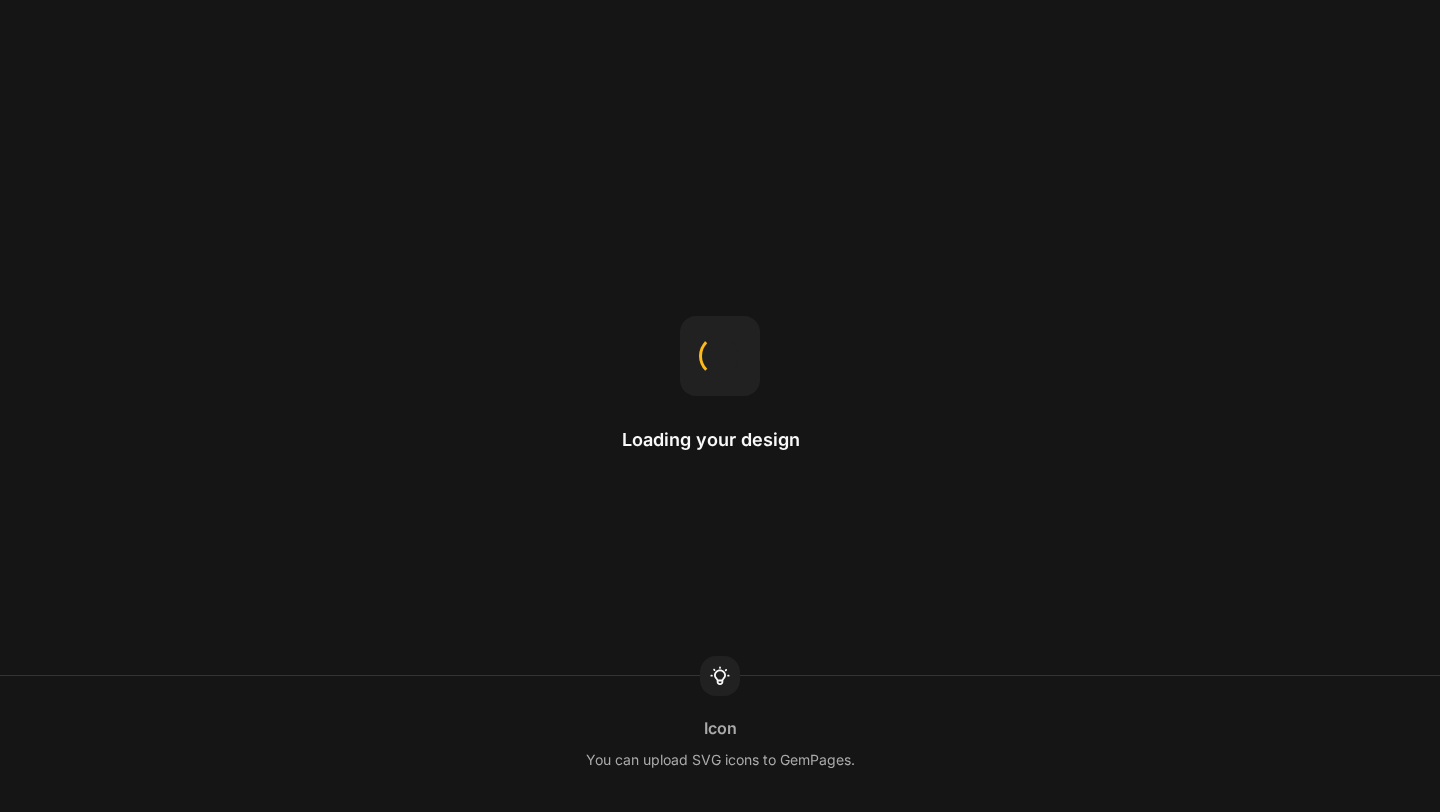 scroll, scrollTop: 0, scrollLeft: 0, axis: both 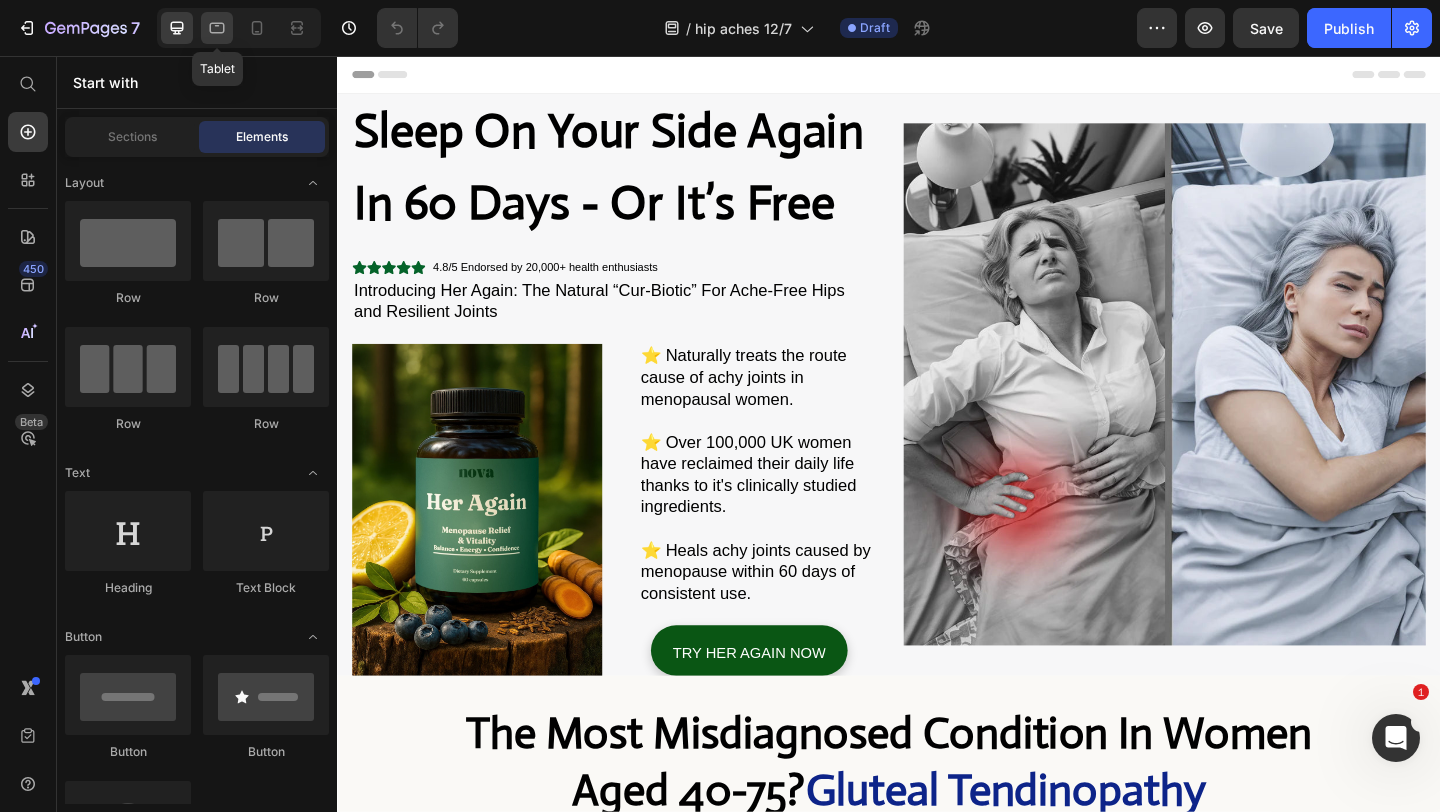 click 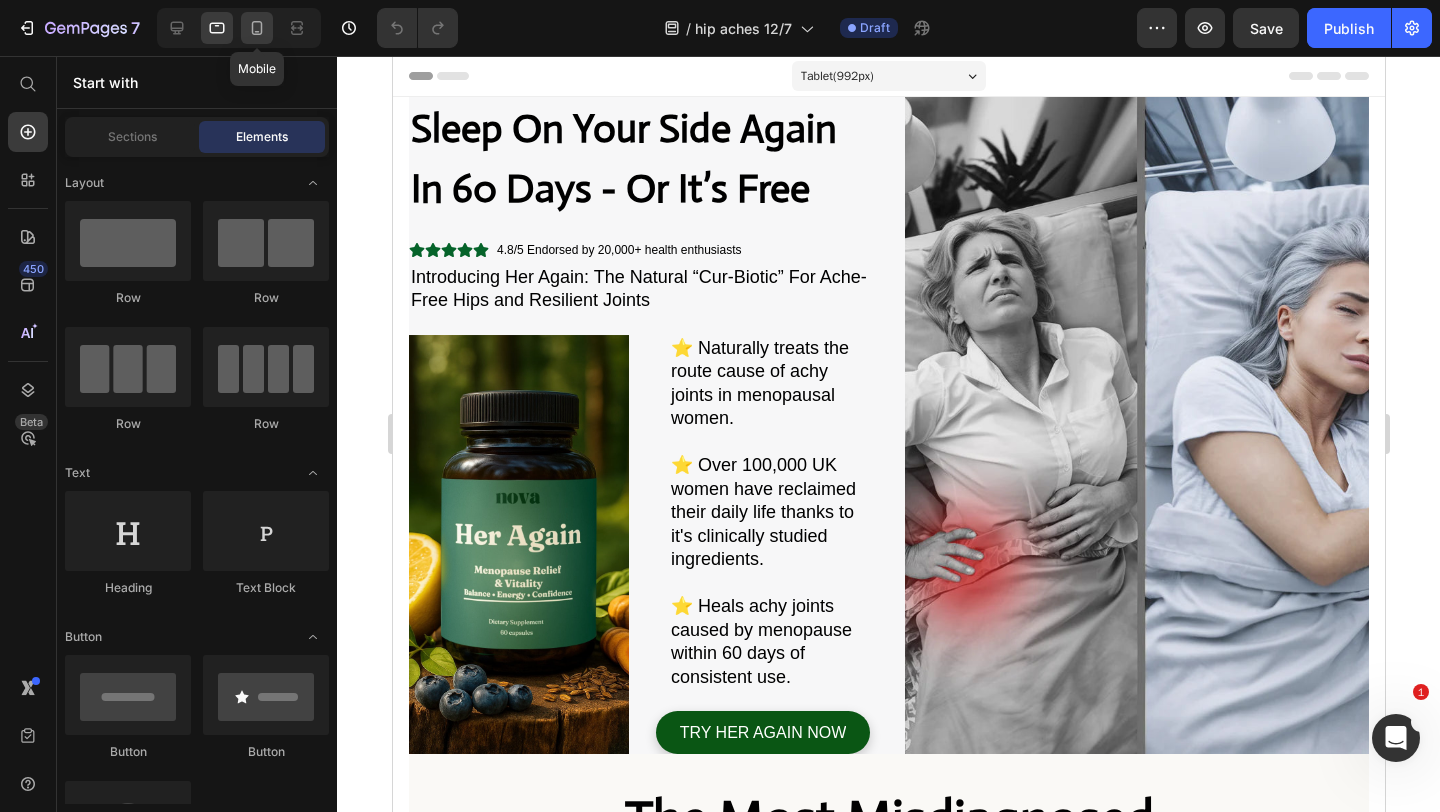 click 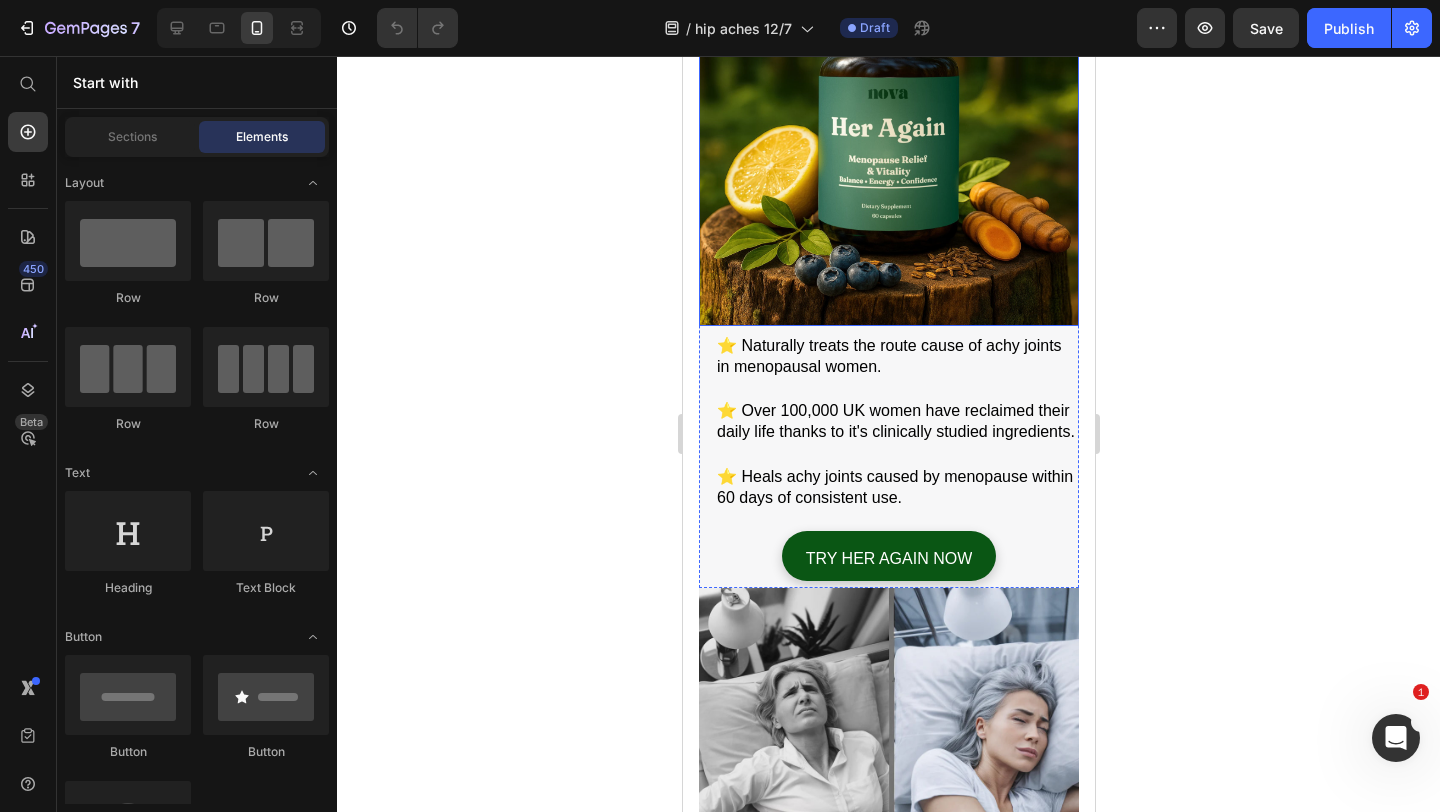 scroll, scrollTop: 0, scrollLeft: 0, axis: both 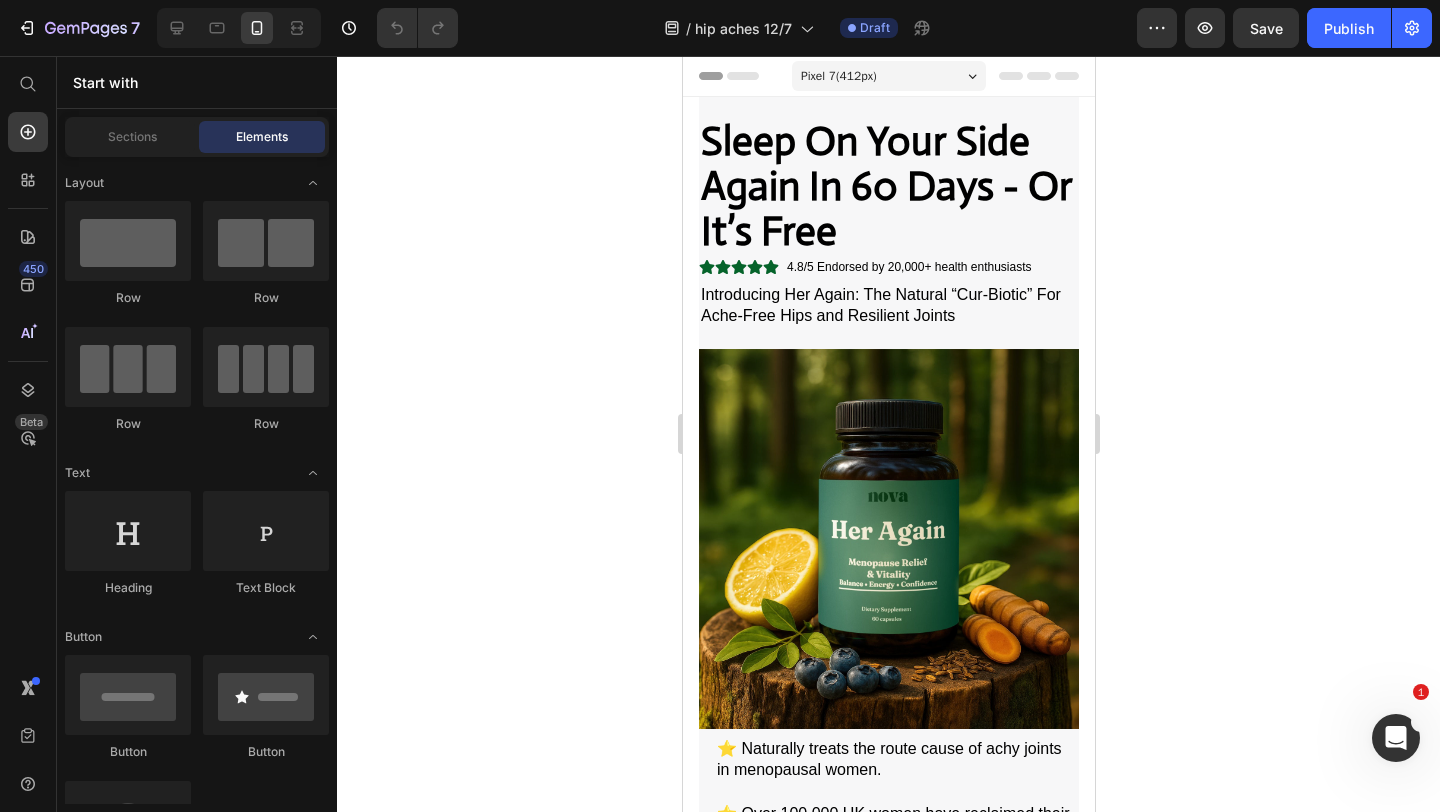 click on "Sleep On Your Side Again In 60 Days - Or It’s Free" at bounding box center [886, 186] 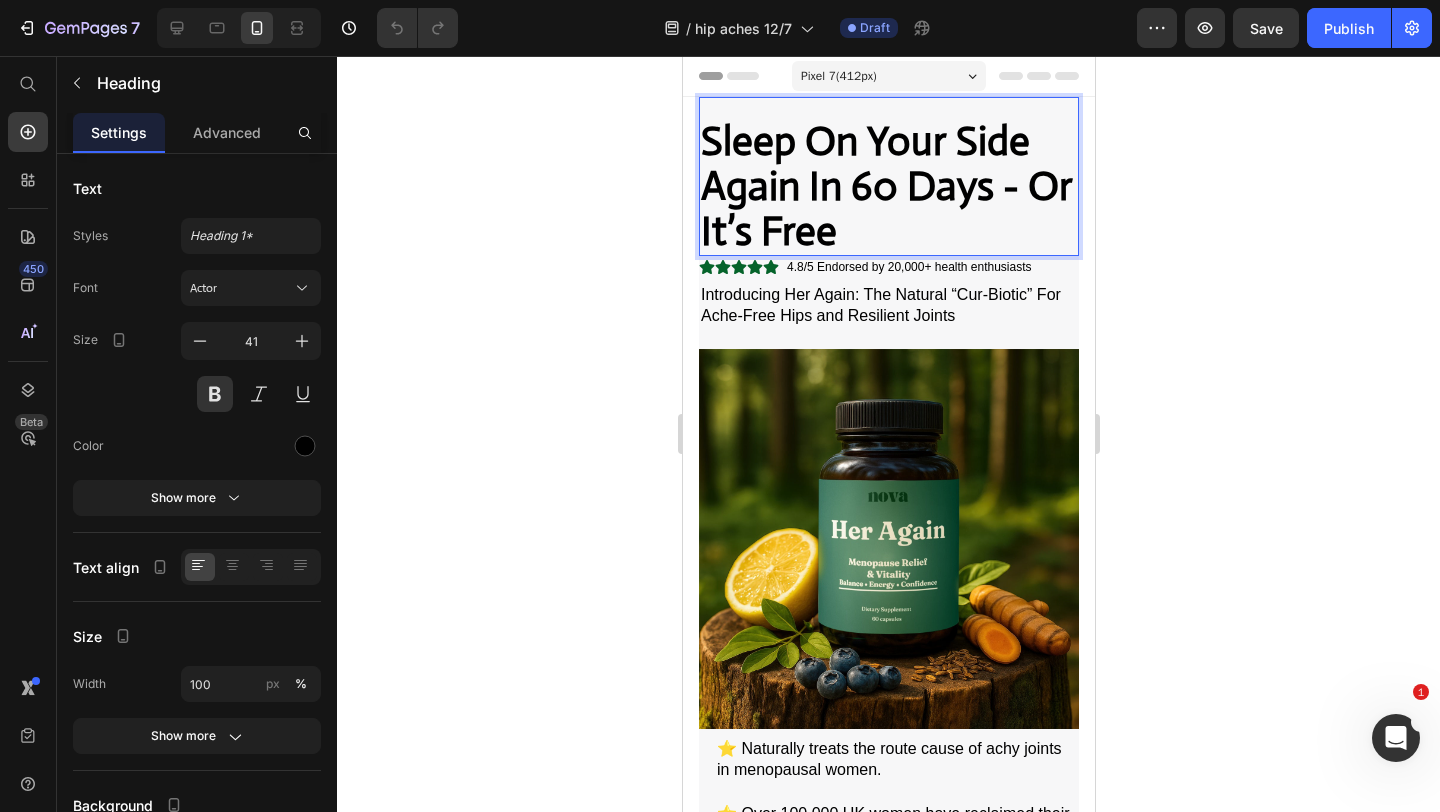 click on "Sleep On Your Side Again In 60 Days - Or It’s Free" at bounding box center (886, 186) 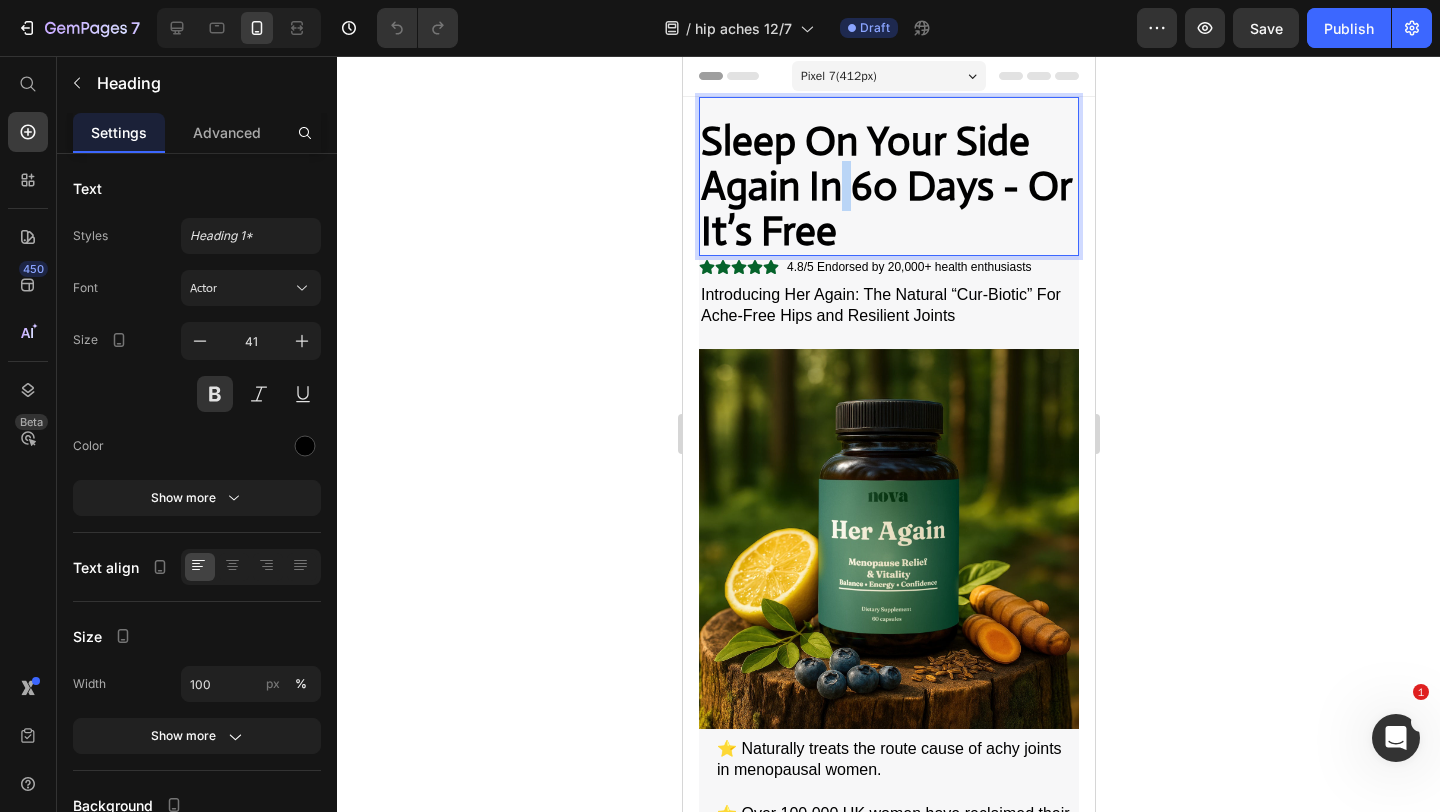 click on "Sleep On Your Side Again In 60 Days - Or It’s Free" at bounding box center (886, 186) 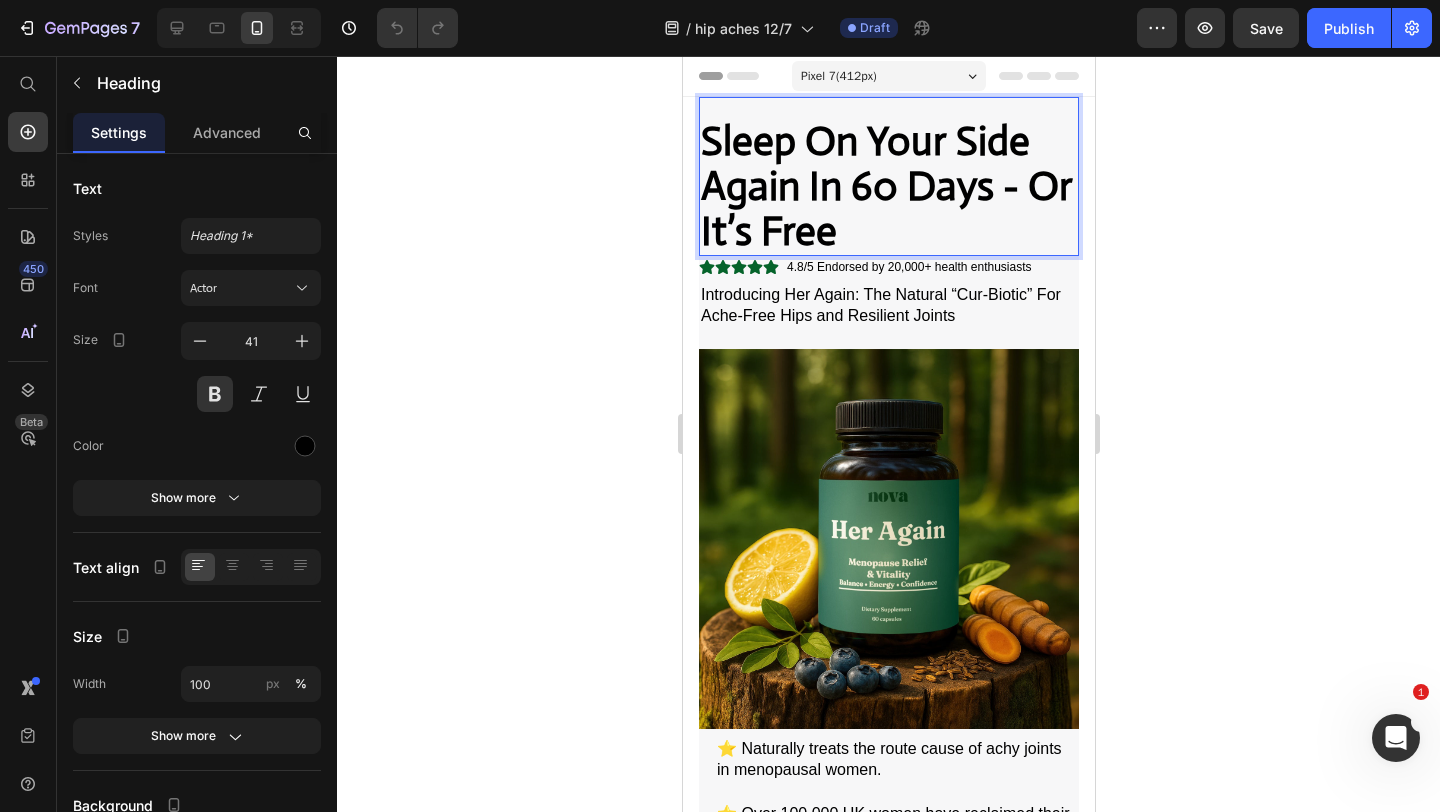 click on "Sleep On Your Side Again In 60 Days - Or It’s Free" at bounding box center [888, 186] 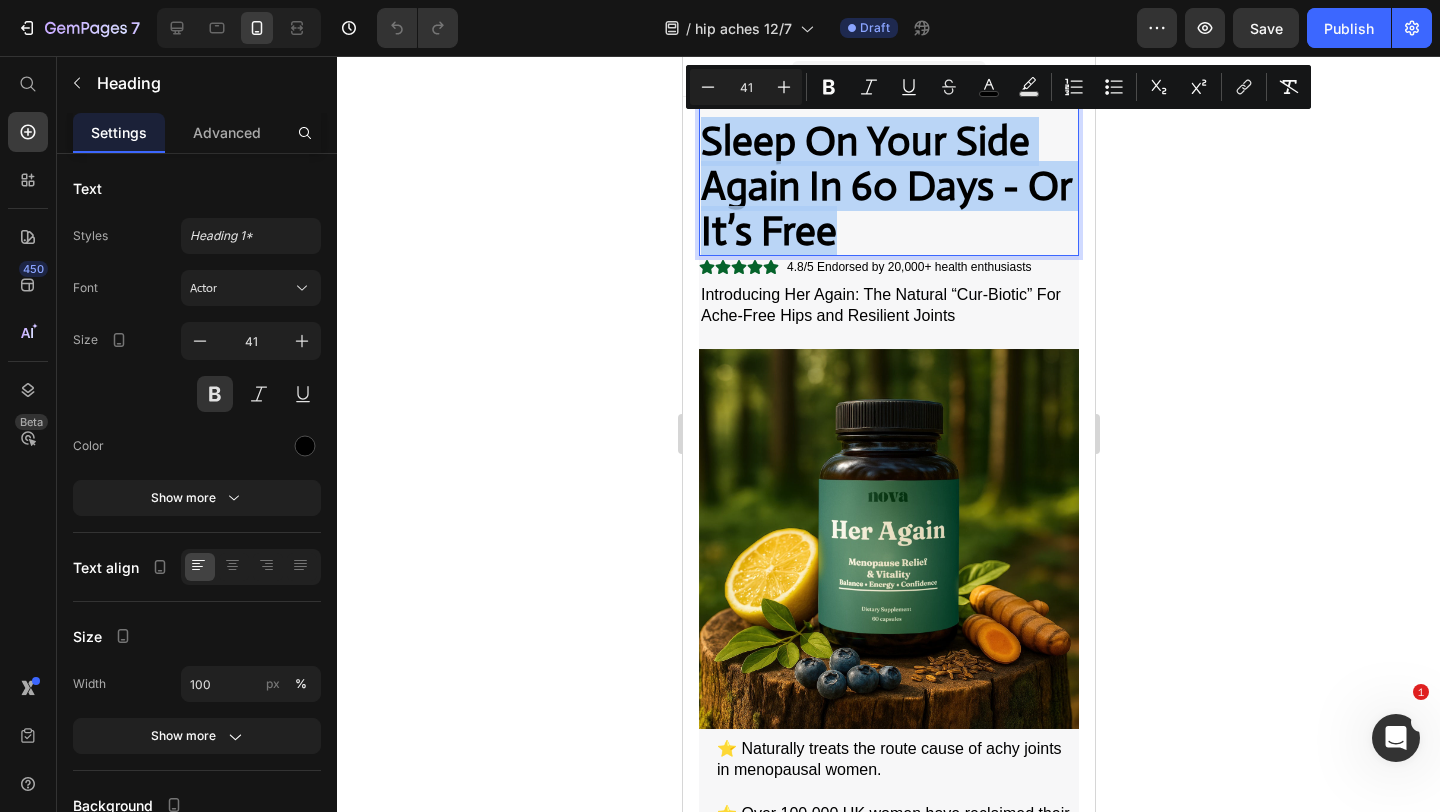 drag, startPoint x: 859, startPoint y: 220, endPoint x: 706, endPoint y: 157, distance: 165.46298 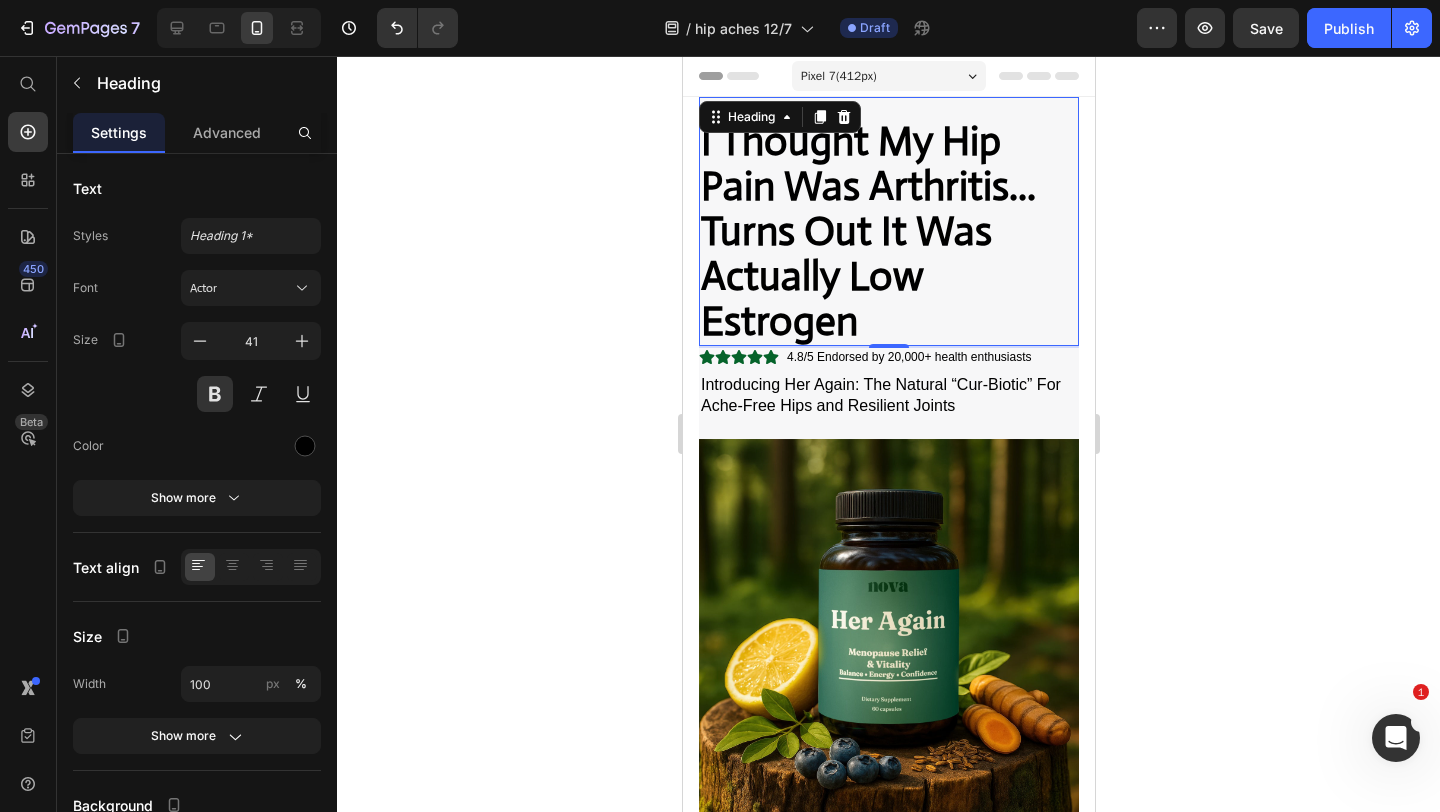 click 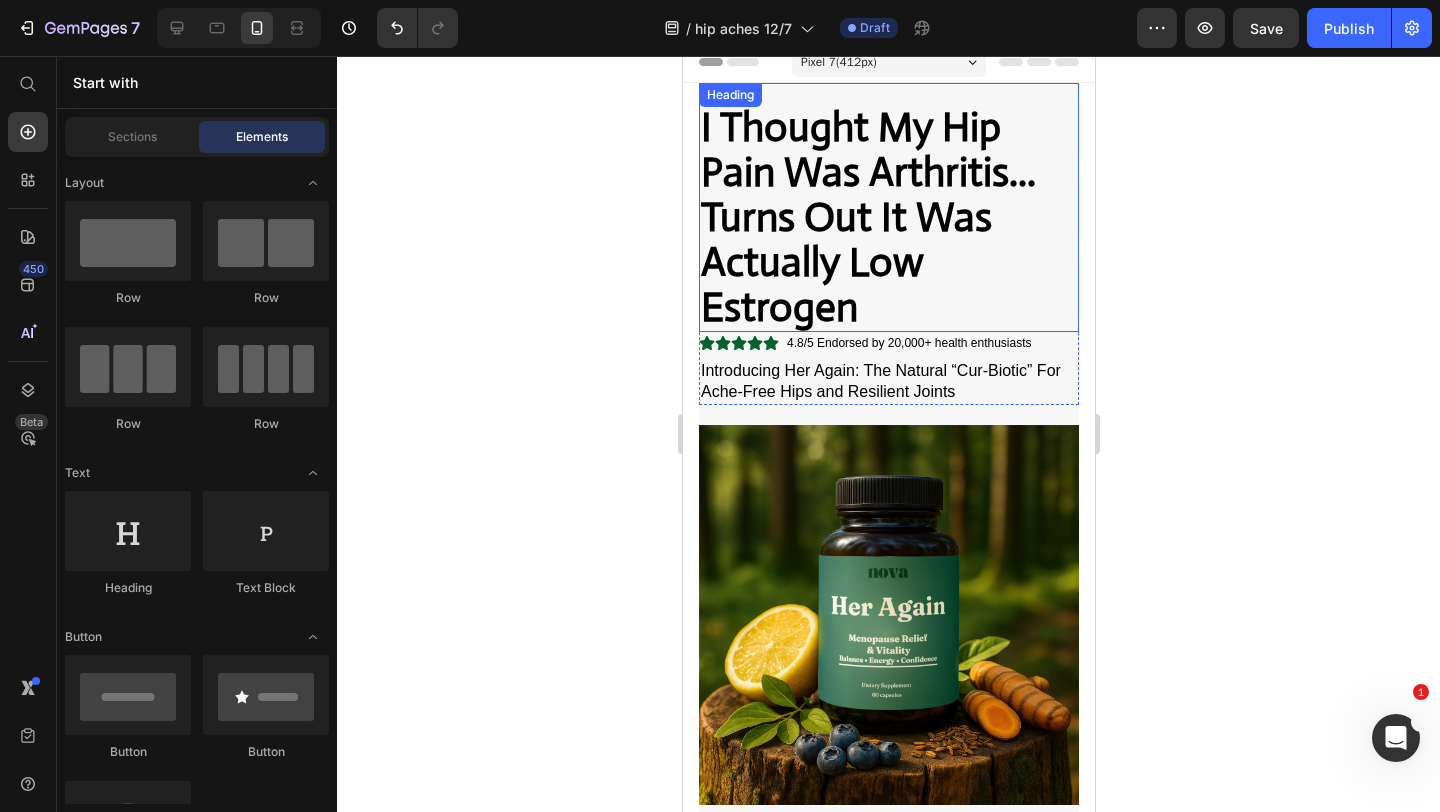 scroll, scrollTop: 15, scrollLeft: 0, axis: vertical 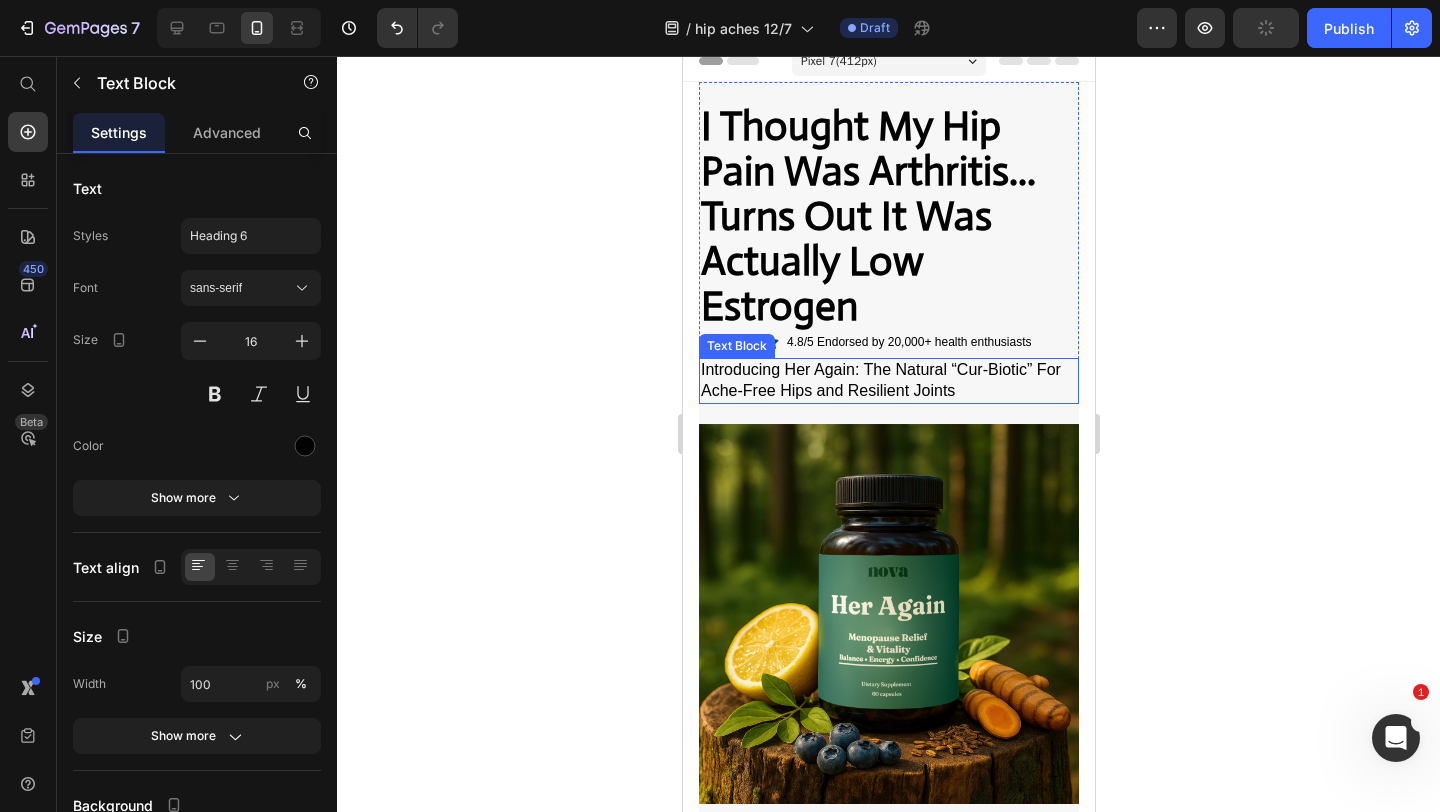 click on "Introducing Her Again: The Natural “Cur-Biotic” For Ache-Free Hips and Resilient Joints" at bounding box center (880, 380) 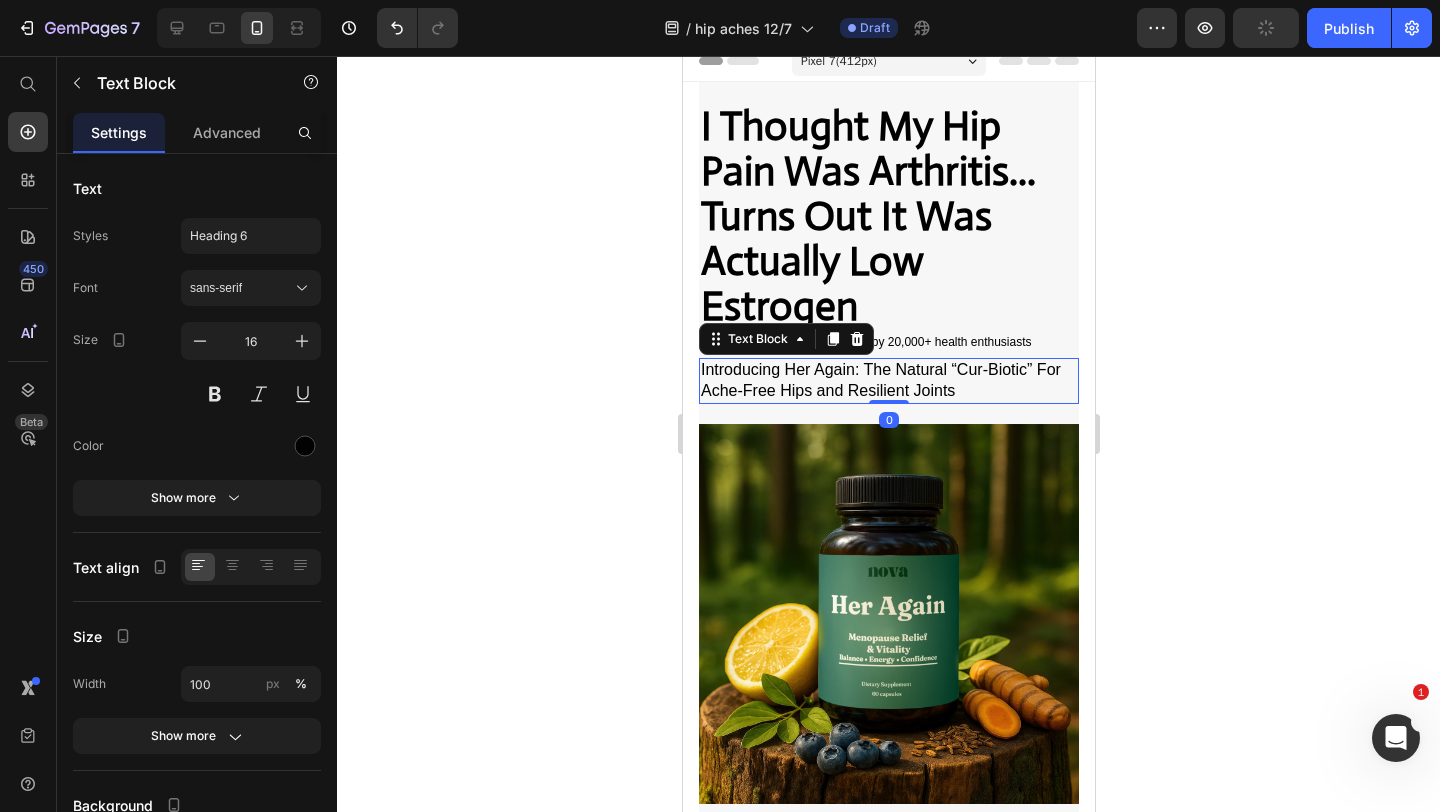 click on "Introducing Her Again: The Natural “Cur-Biotic” For Ache-Free Hips and Resilient Joints" at bounding box center [880, 380] 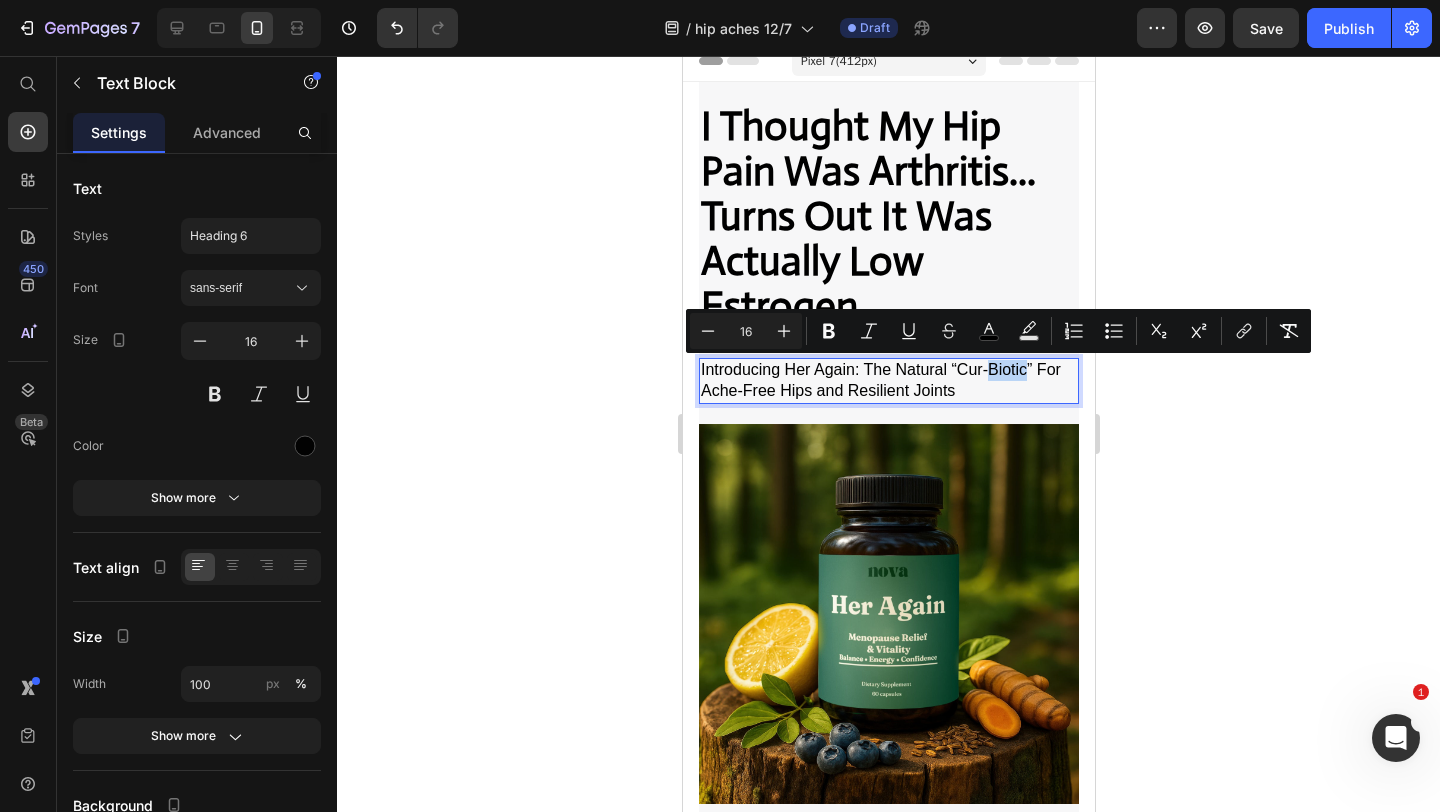 click on "Introducing Her Again: The Natural “Cur-Biotic” For Ache-Free Hips and Resilient Joints" at bounding box center [880, 380] 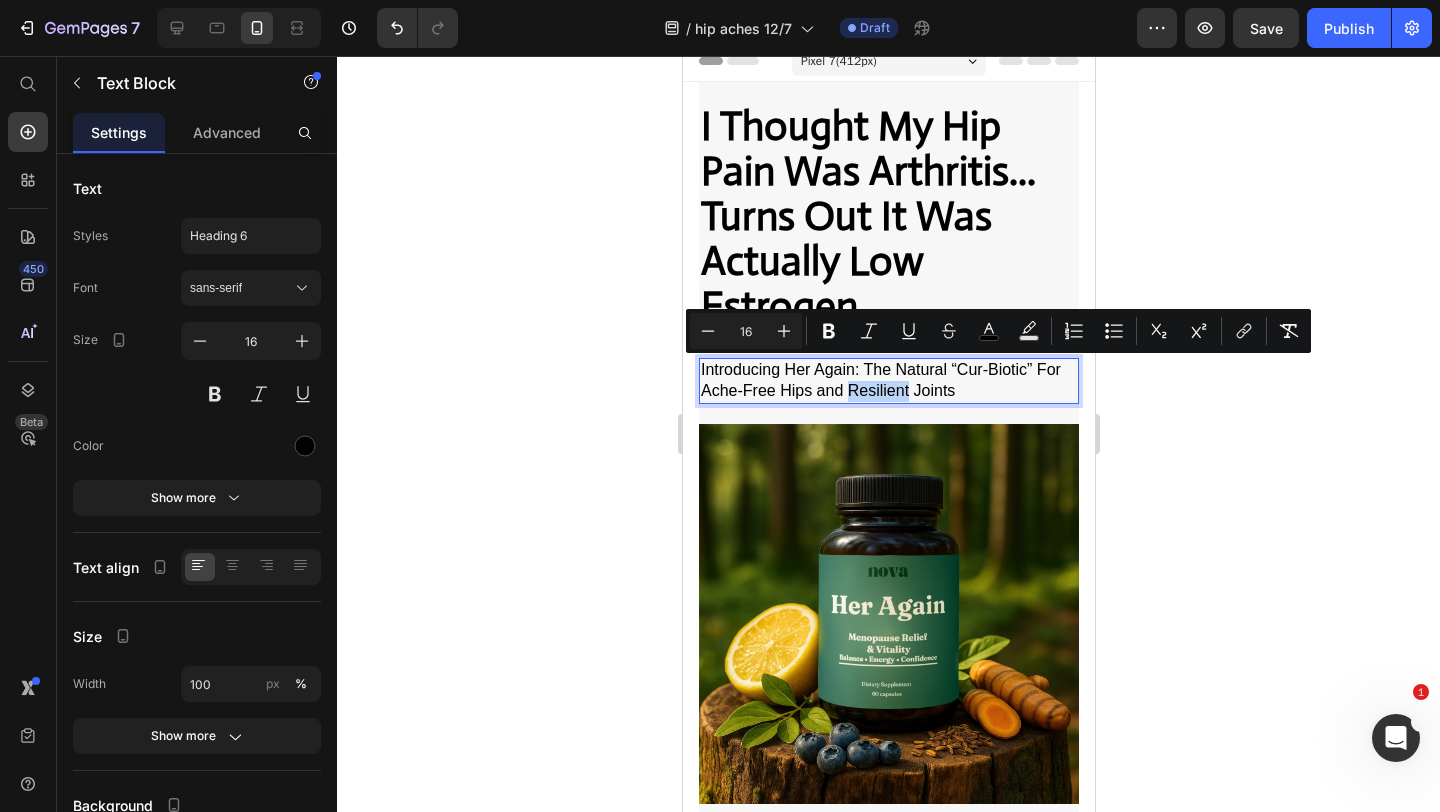 click on "Introducing Her Again: The Natural “Cur-Biotic” For Ache-Free Hips and Resilient Joints" at bounding box center (880, 380) 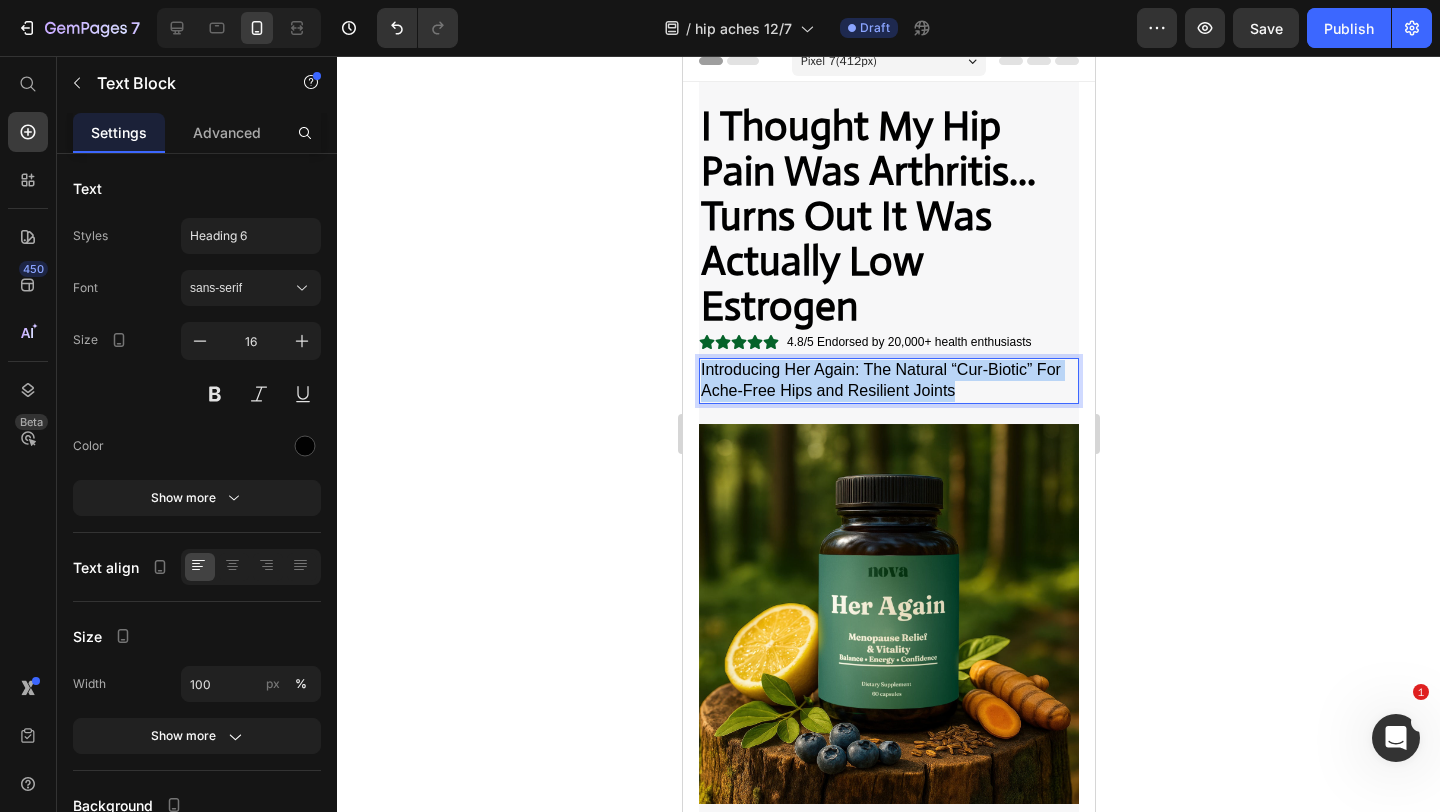 click on "Introducing Her Again: The Natural “Cur-Biotic” For Ache-Free Hips and Resilient Joints" at bounding box center (880, 380) 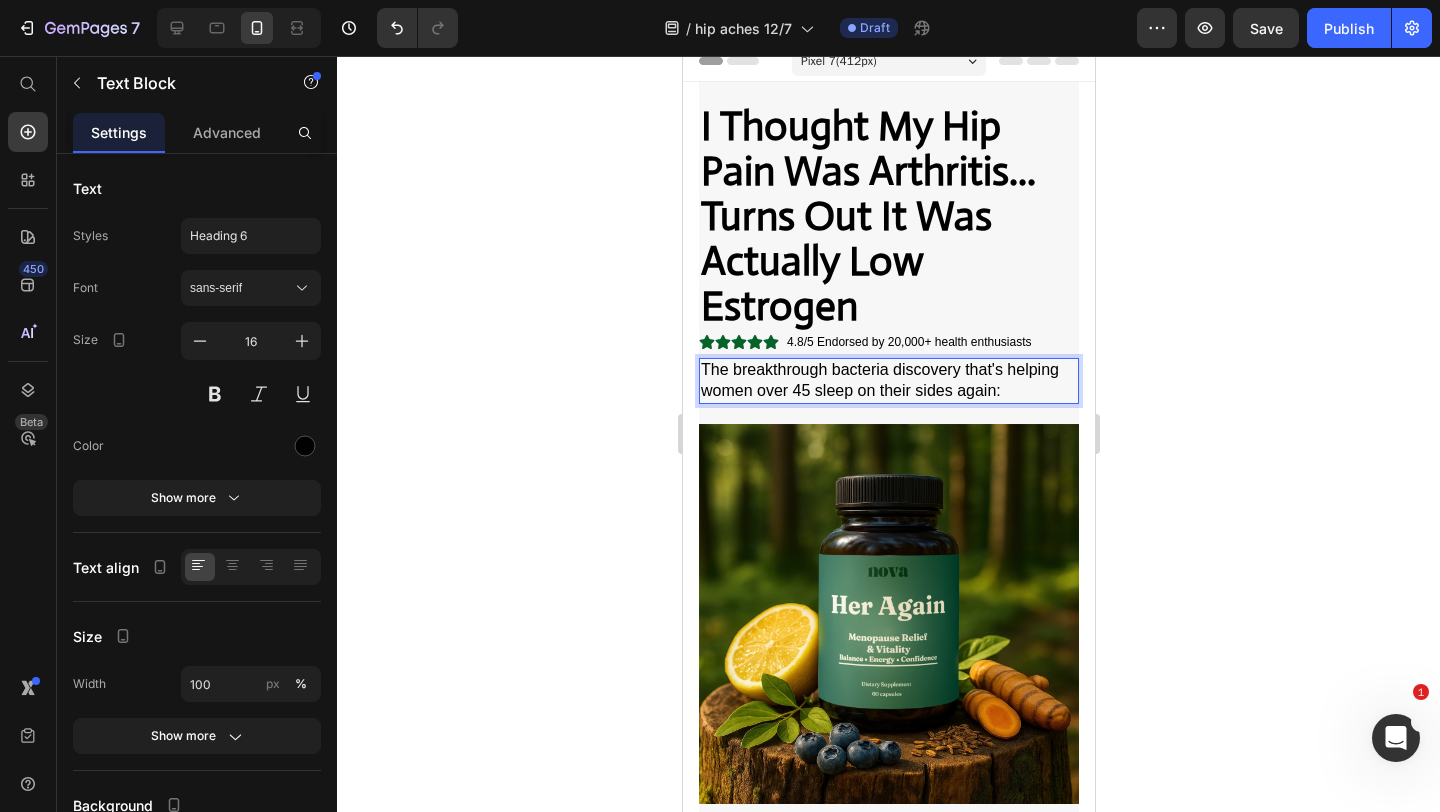 click 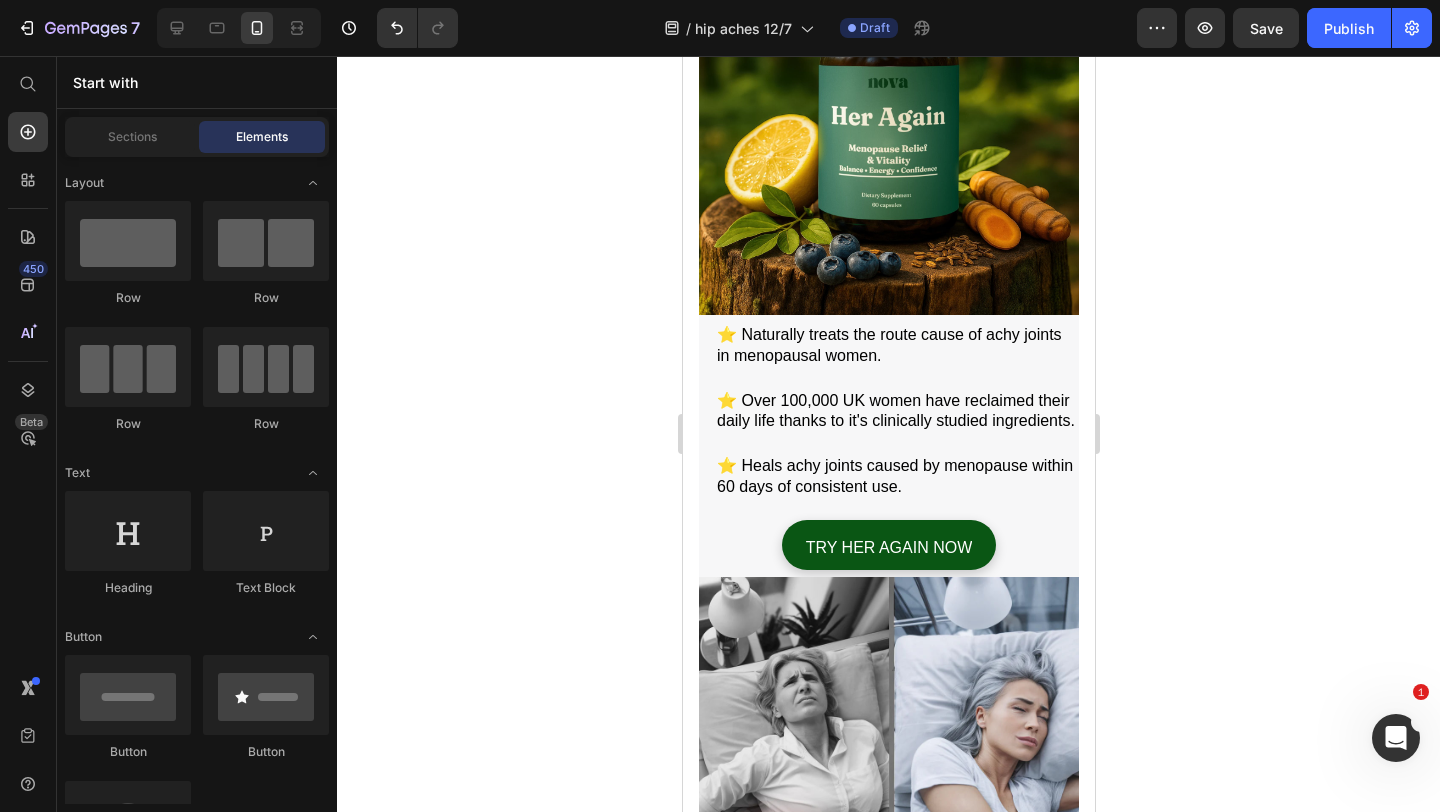 scroll, scrollTop: 598, scrollLeft: 0, axis: vertical 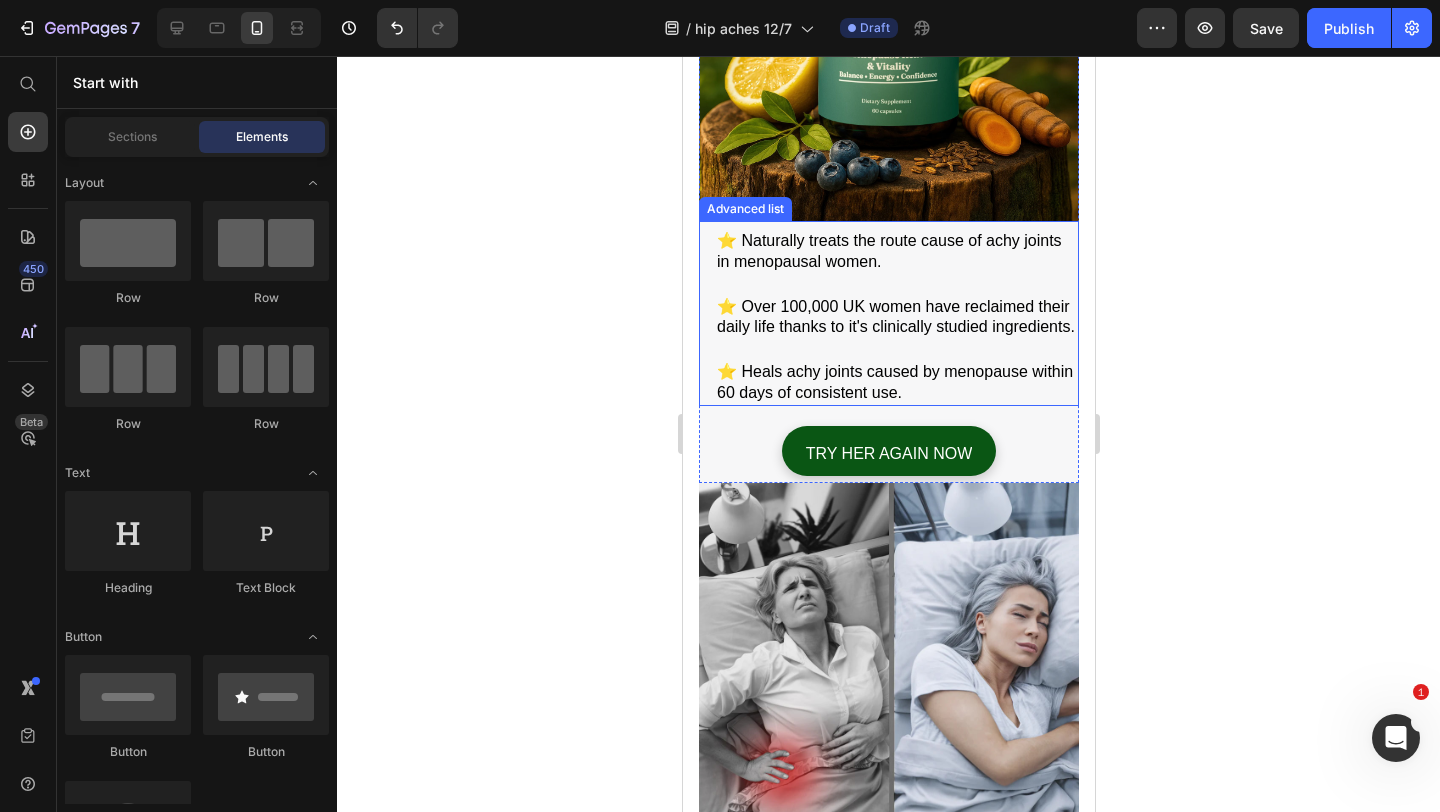 click on "Icon ⭐️ Naturally treats the route cause of achy joints in menopausal women. Text Block Icon ⭐️ Over 100,000 UK women have reclaimed their daily life thanks to it's clinically studied ingredients. Text Block Icon ⭐️ Heals achy joints caused by menopause within 60 days of consistent use. Text Block" at bounding box center [888, 313] 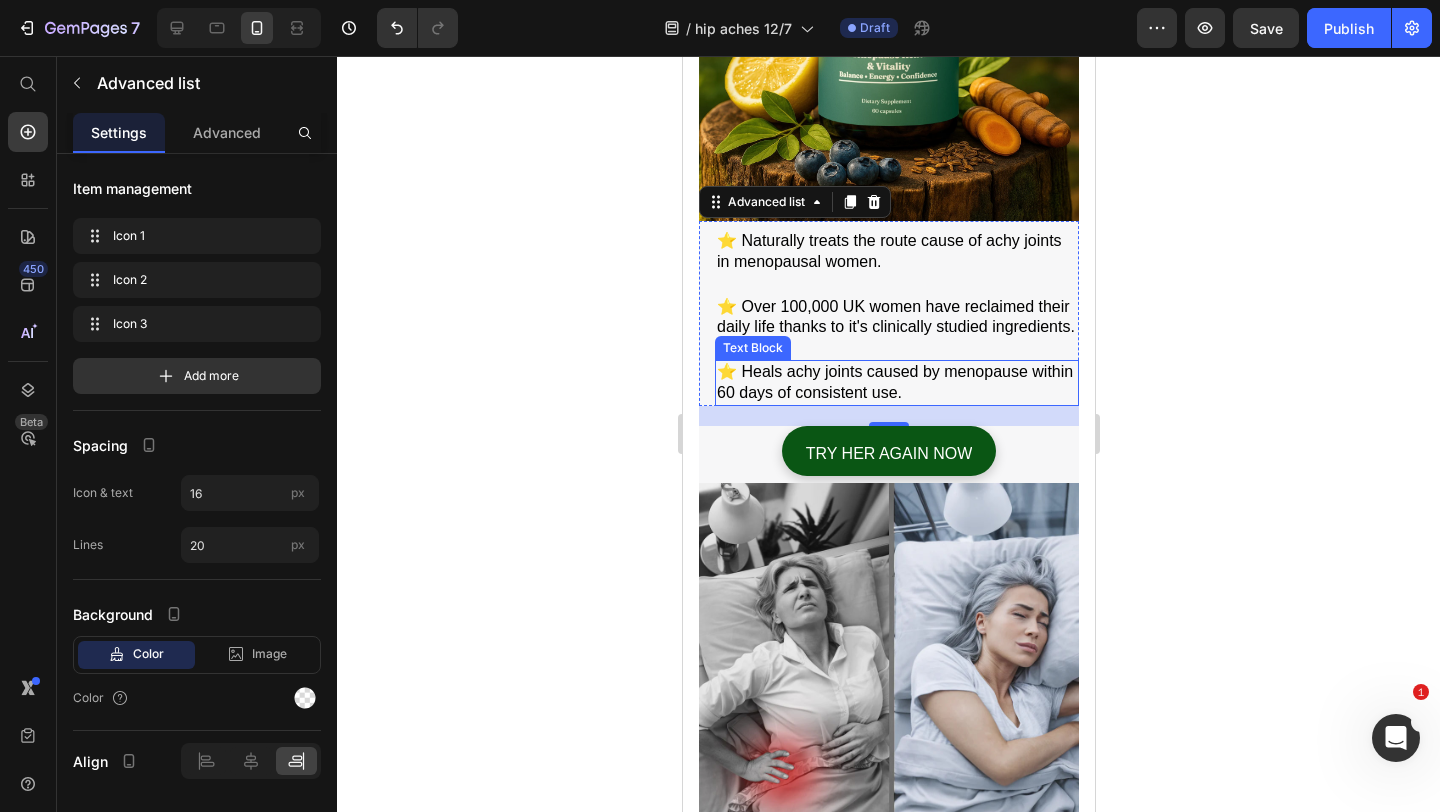click on "⭐️ Heals achy joints caused by menopause within 60 days of consistent use." at bounding box center (896, 383) 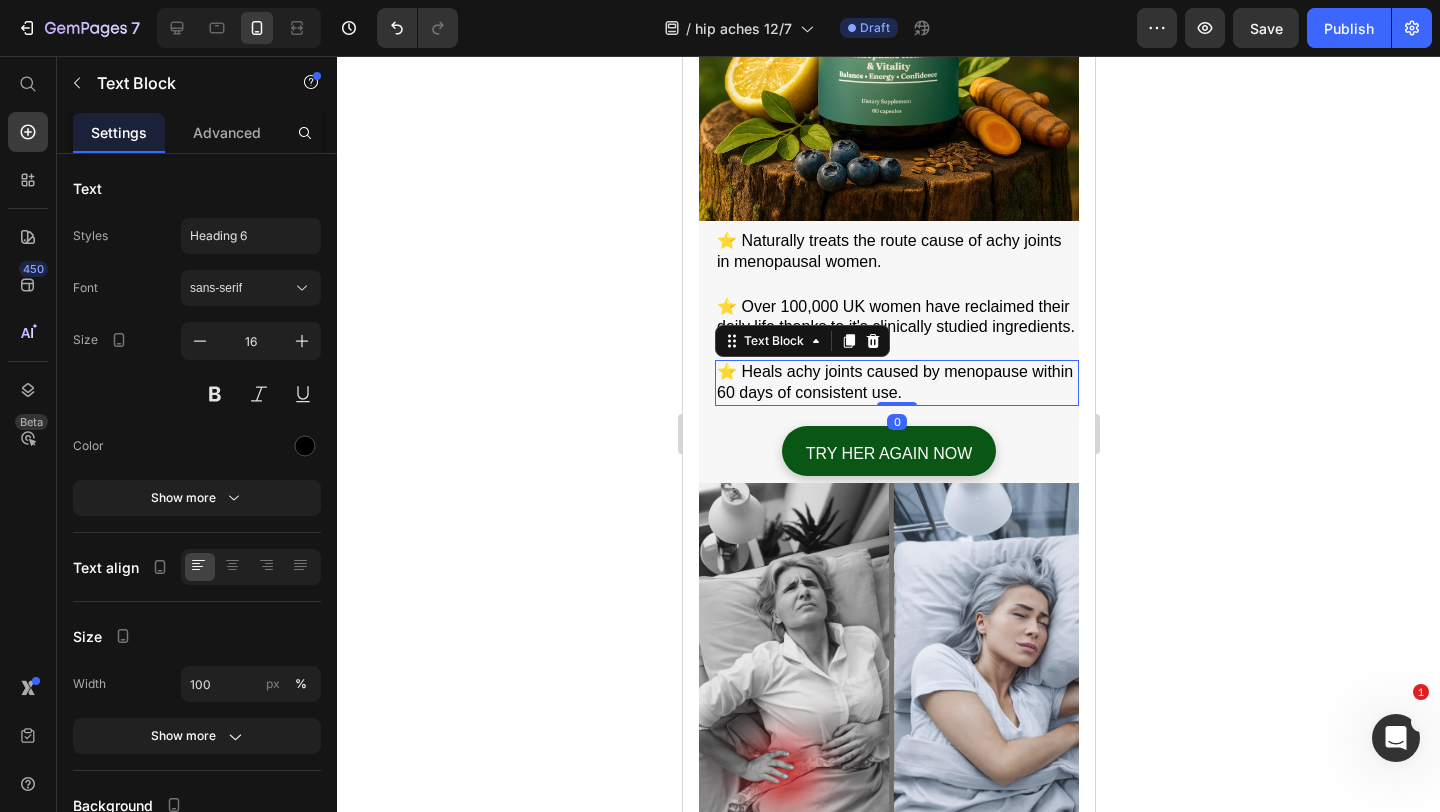 click on "⭐️ Heals achy joints caused by menopause within 60 days of consistent use." at bounding box center (896, 383) 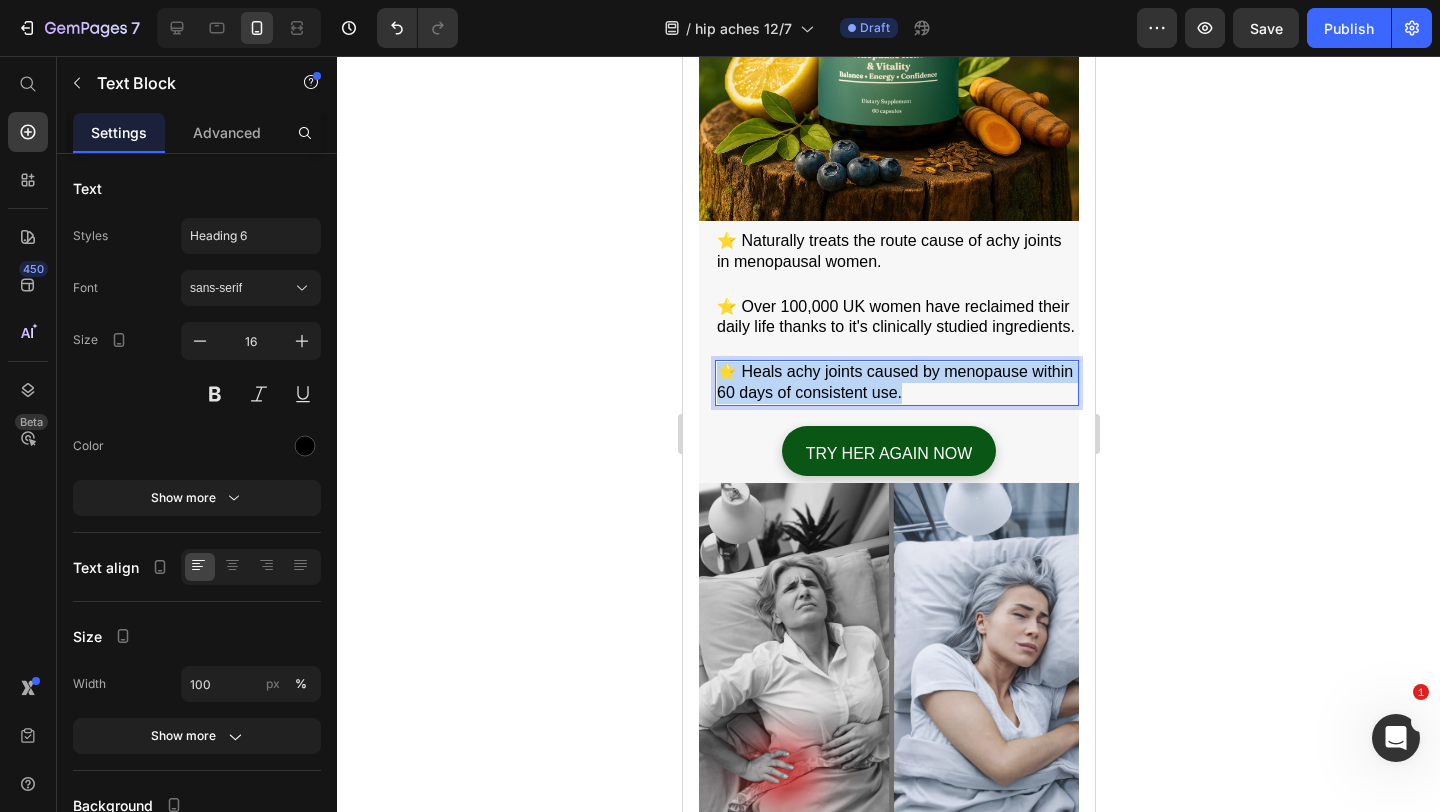 click on "⭐️ Heals achy joints caused by menopause within 60 days of consistent use." at bounding box center [896, 383] 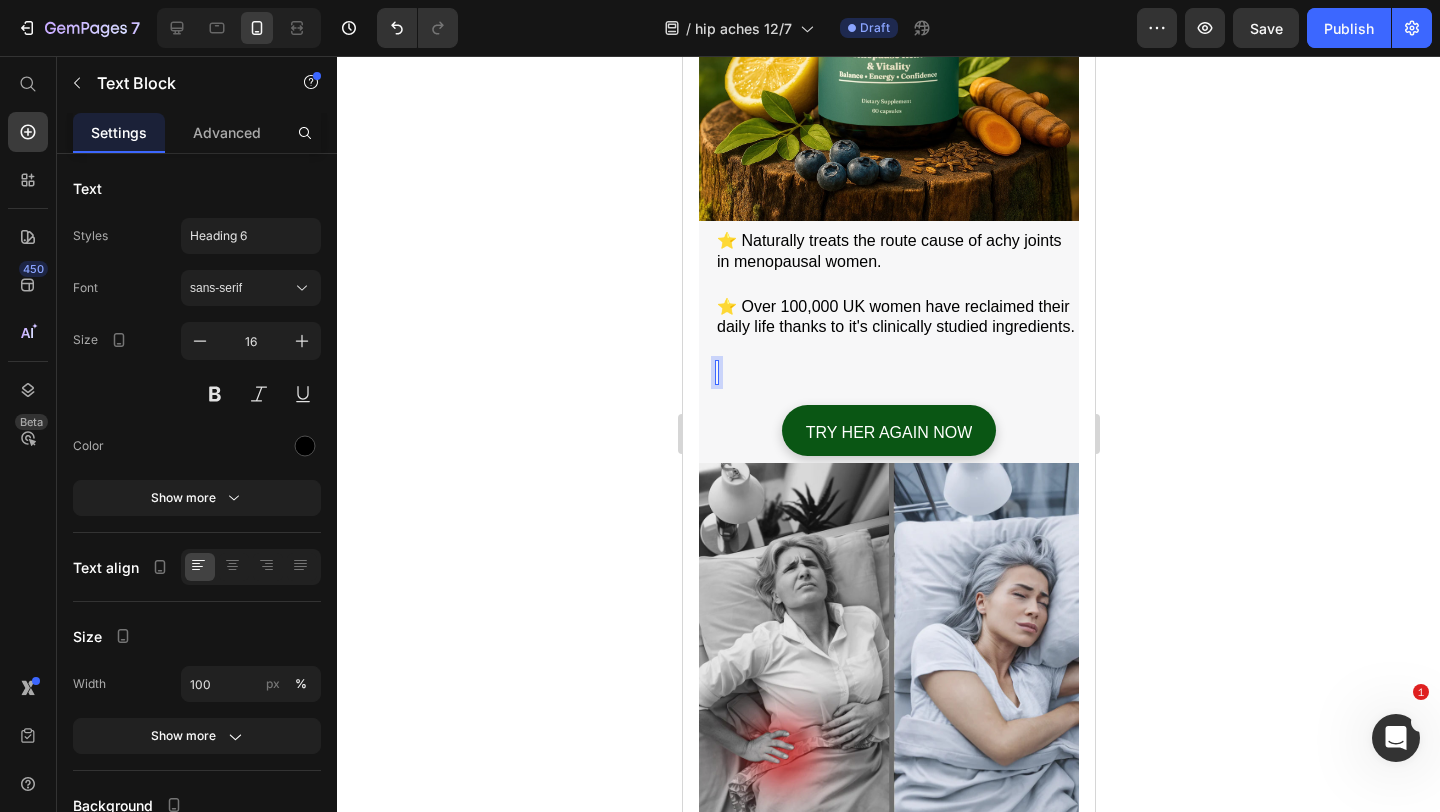 scroll, scrollTop: 597, scrollLeft: 0, axis: vertical 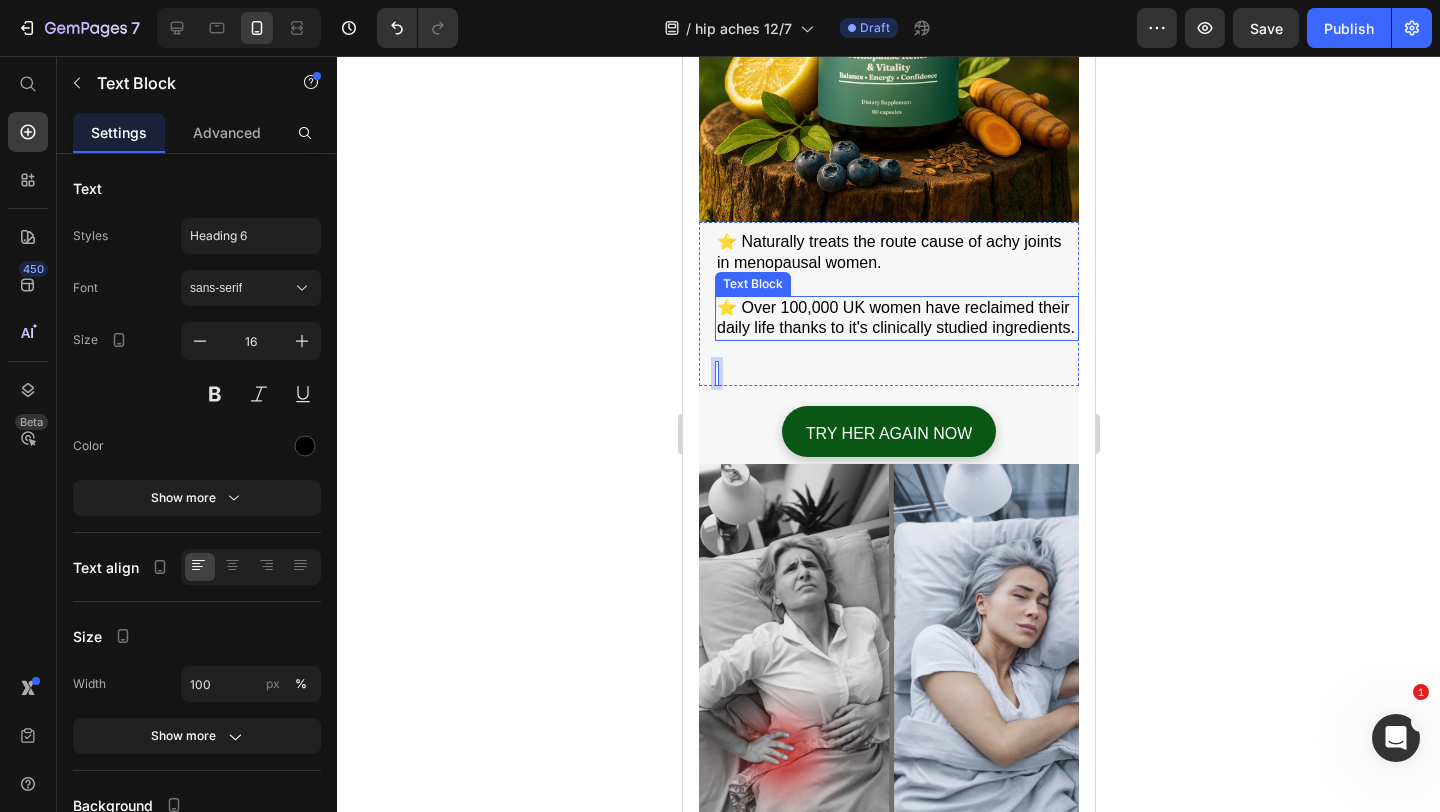 click on "⭐️ Over 100,000 UK women have reclaimed their daily life thanks to it's clinically studied ingredients." at bounding box center (896, 319) 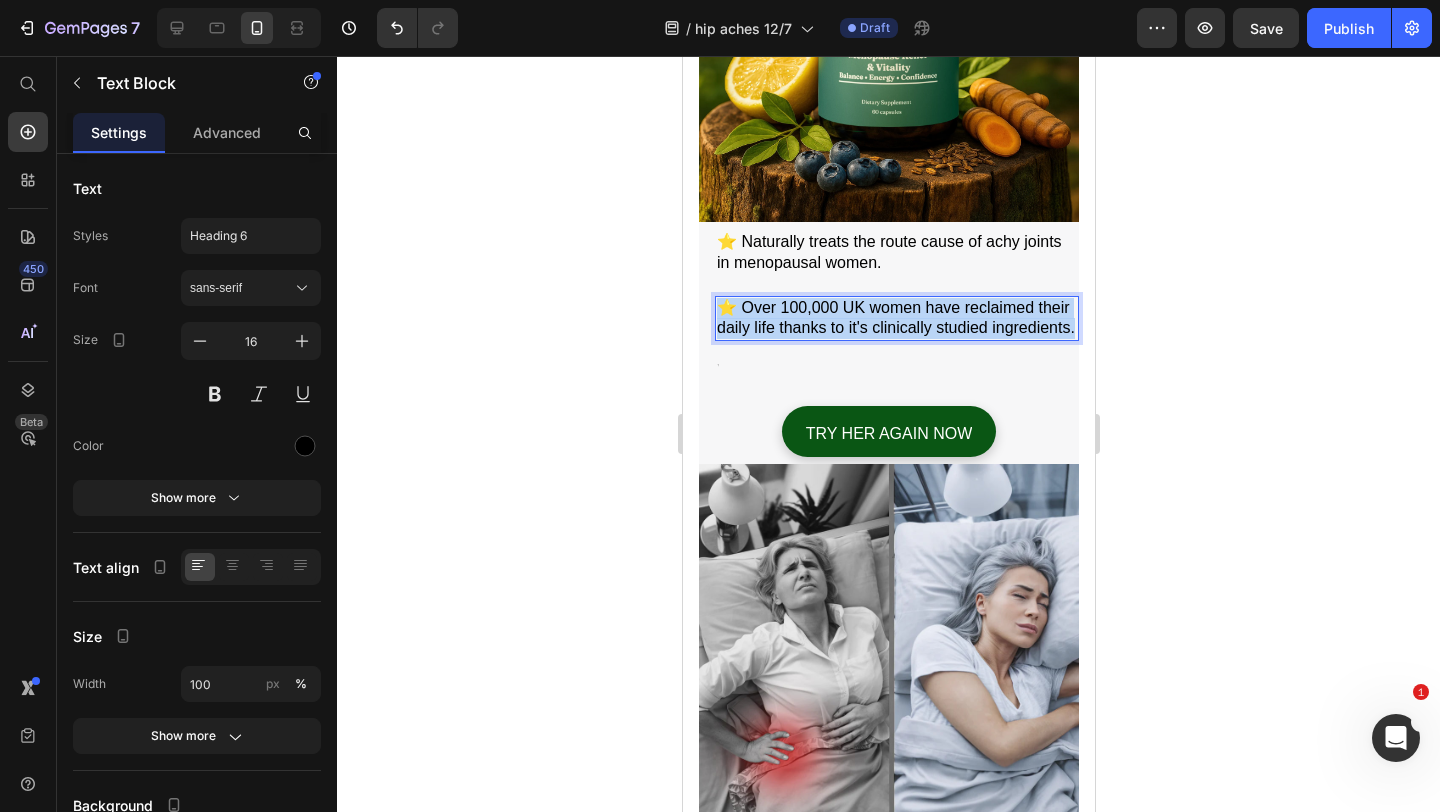 click on "⭐️ Over 100,000 UK women have reclaimed their daily life thanks to it's clinically studied ingredients." at bounding box center [896, 319] 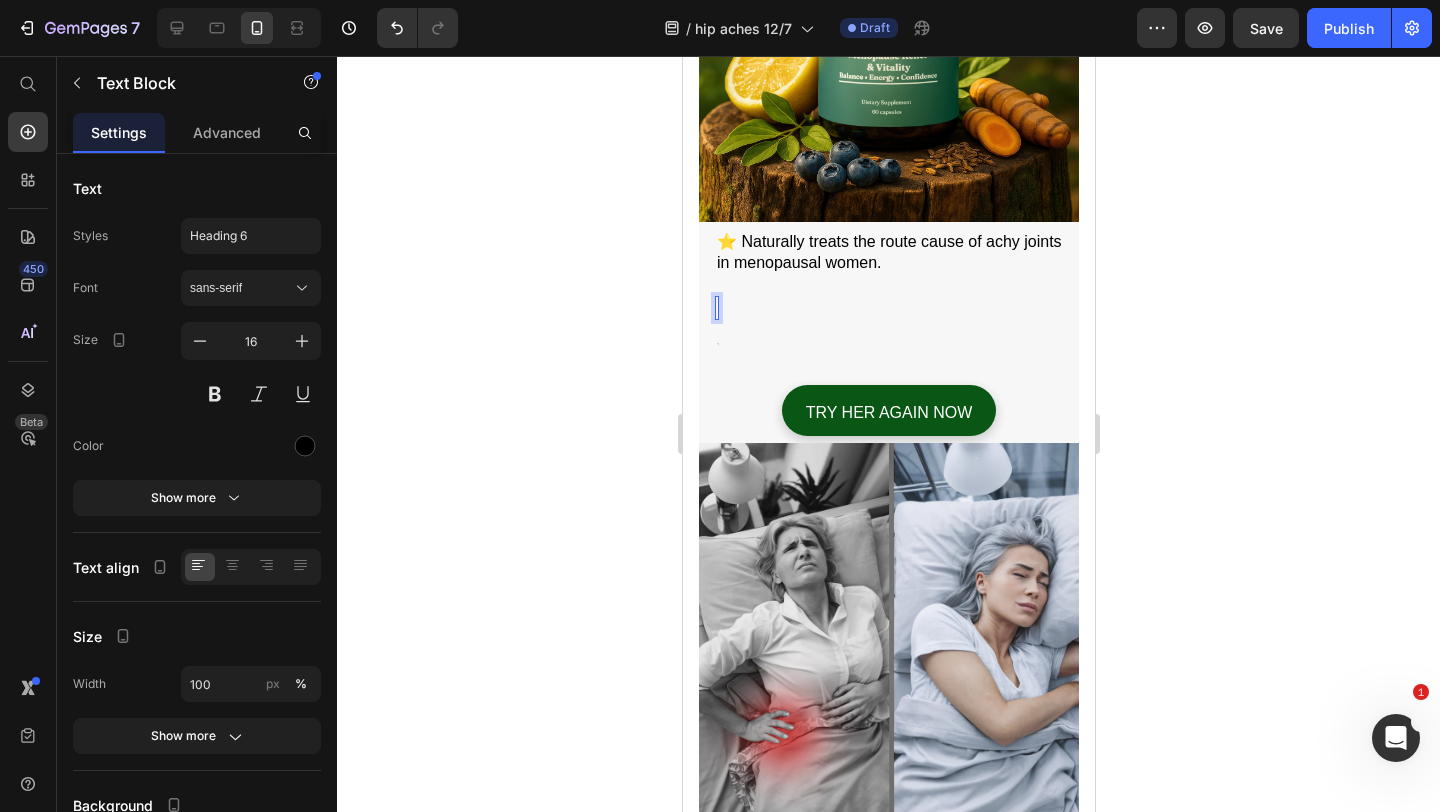 scroll, scrollTop: 596, scrollLeft: 0, axis: vertical 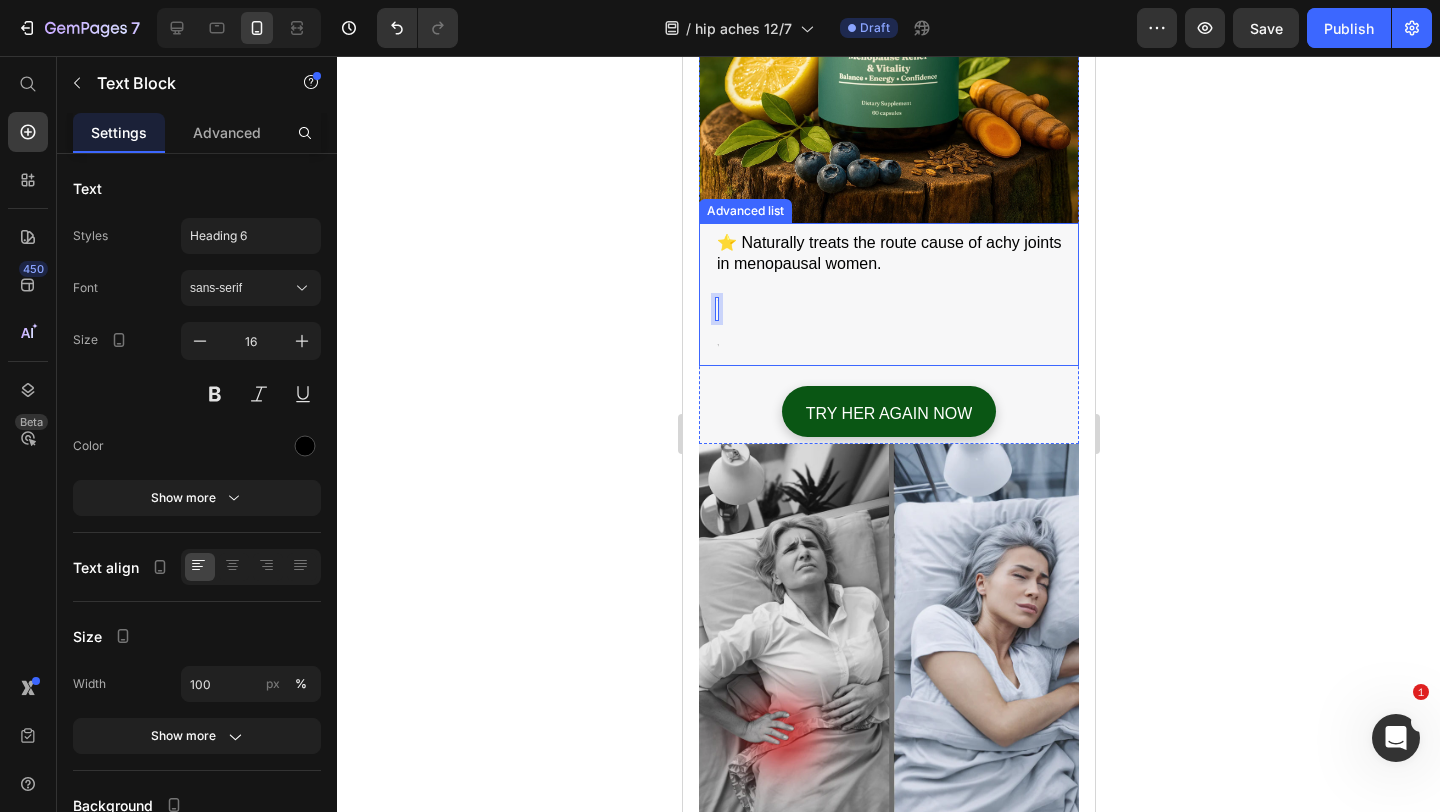 click on "⭐️ Naturally treats the route cause of achy joints in menopausal women." at bounding box center [896, 254] 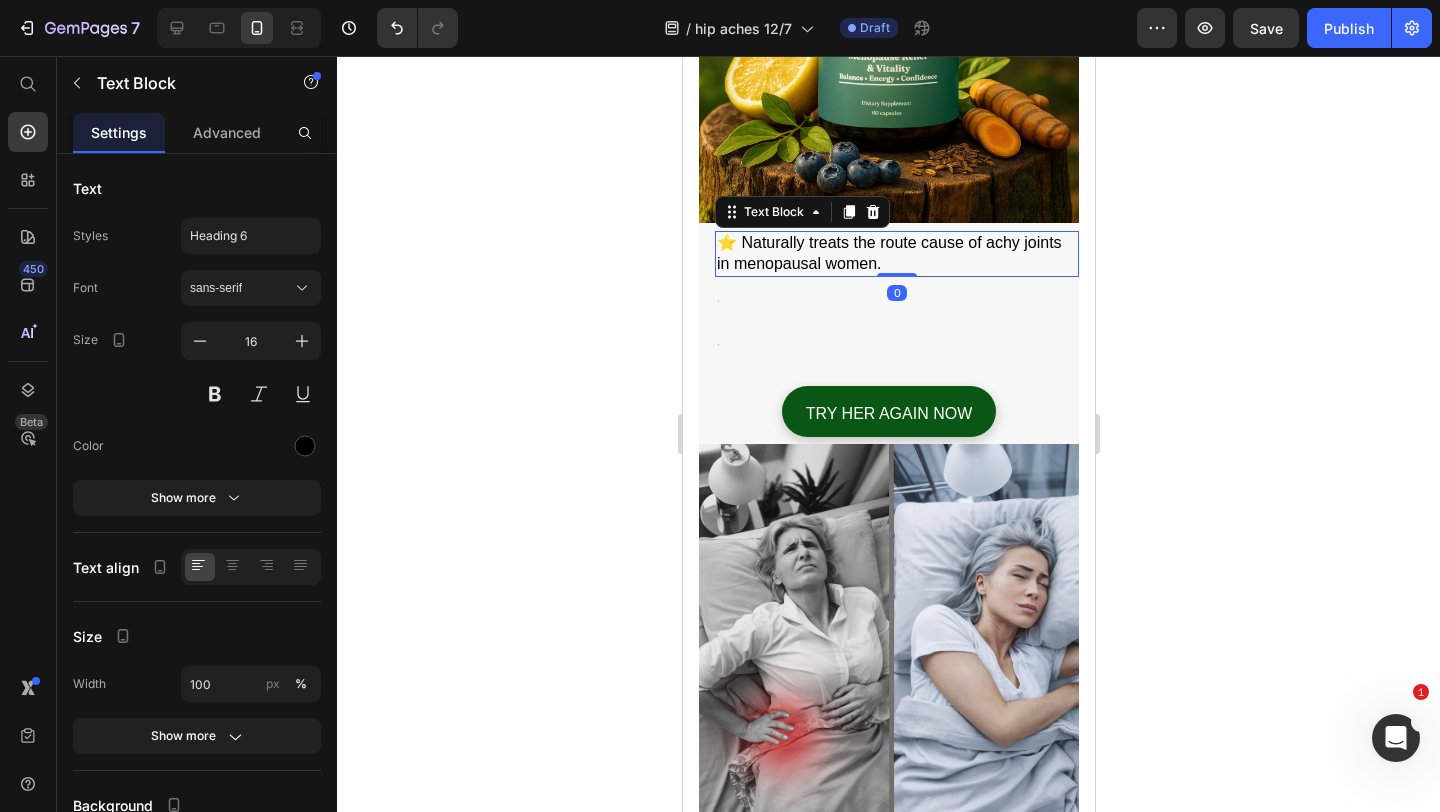 click on "⭐️ Naturally treats the route cause of achy joints in menopausal women." at bounding box center [896, 254] 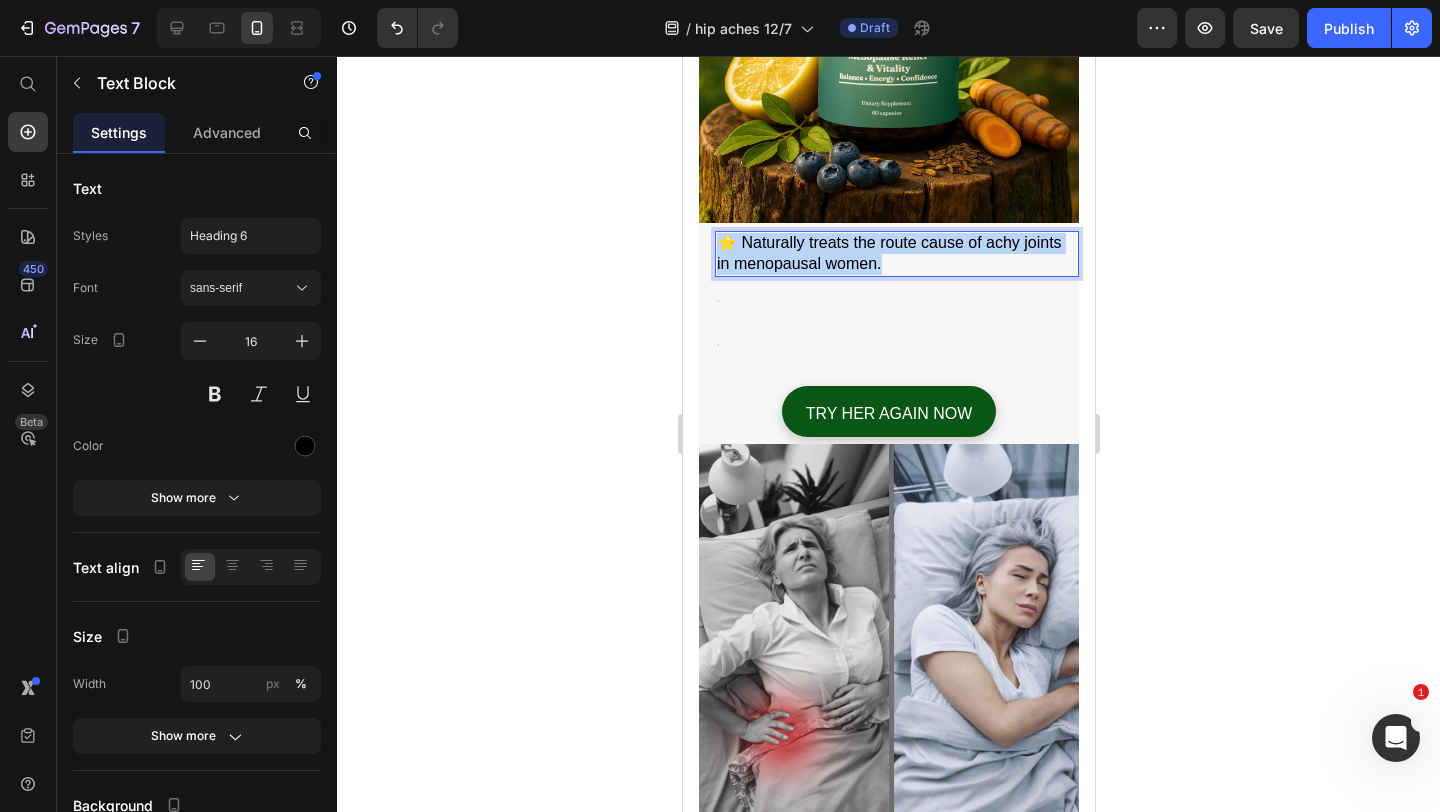 click on "⭐️ Naturally treats the route cause of achy joints in menopausal women." at bounding box center [896, 254] 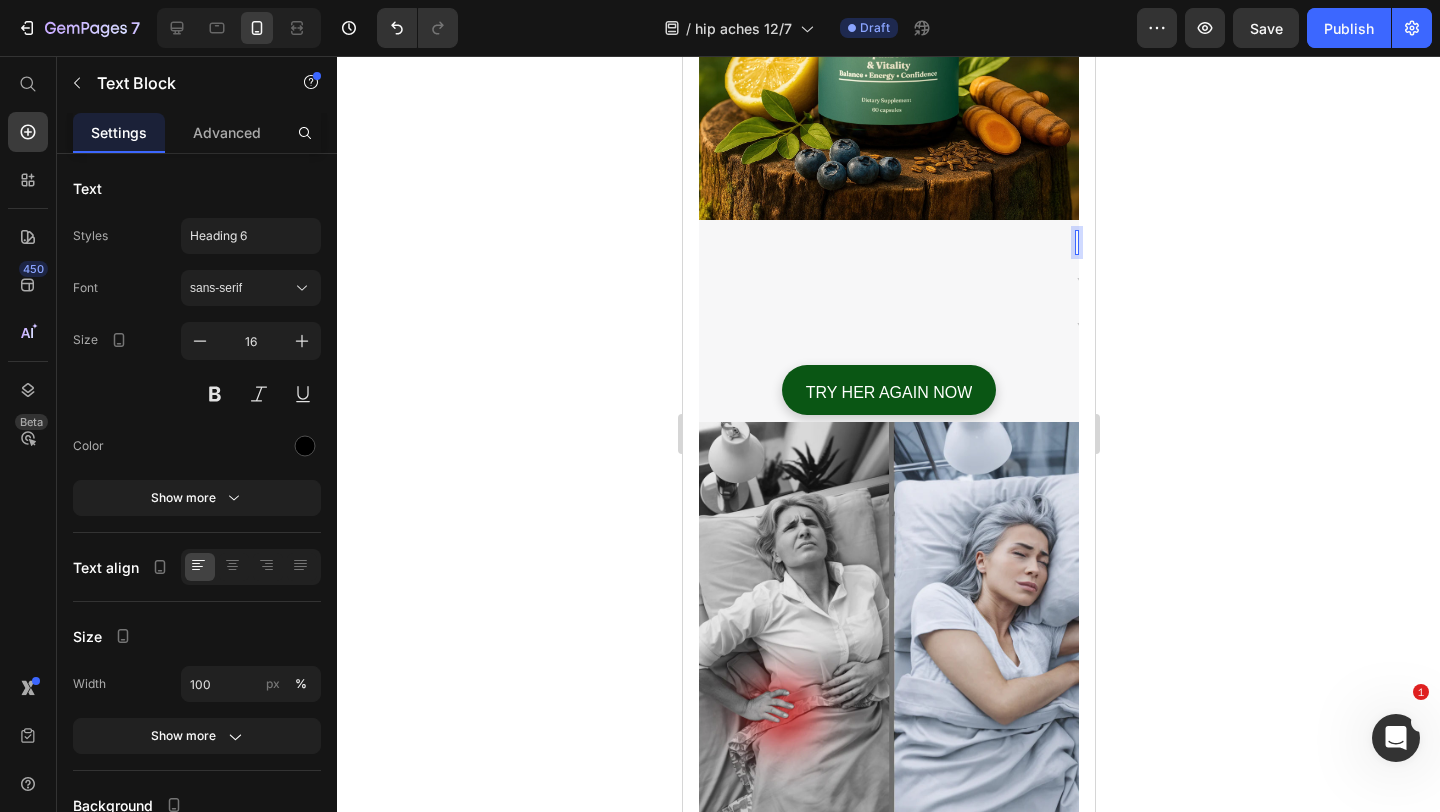 scroll, scrollTop: 588, scrollLeft: 0, axis: vertical 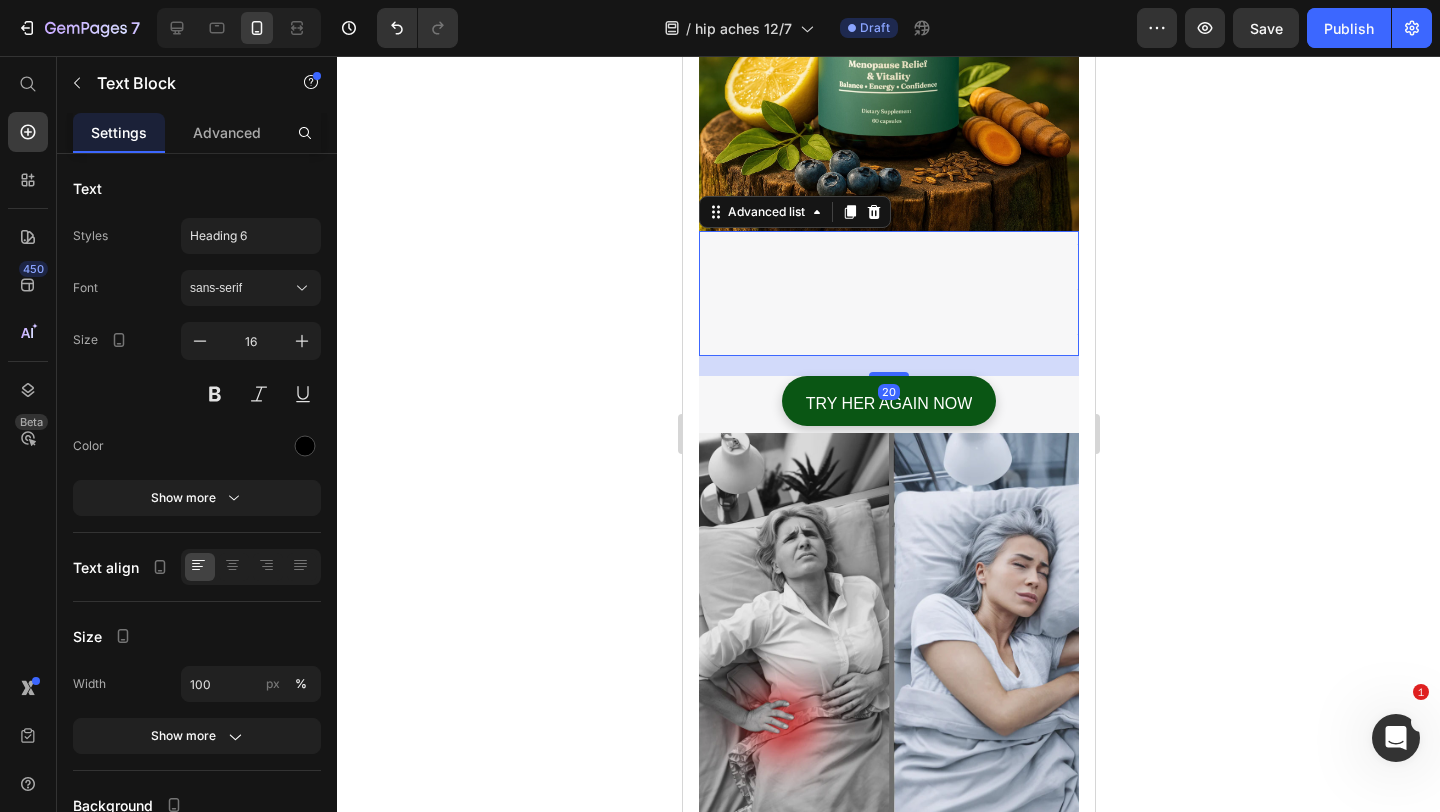 click on "Icon Text Block Icon Text Block Icon Text Block" at bounding box center [888, 293] 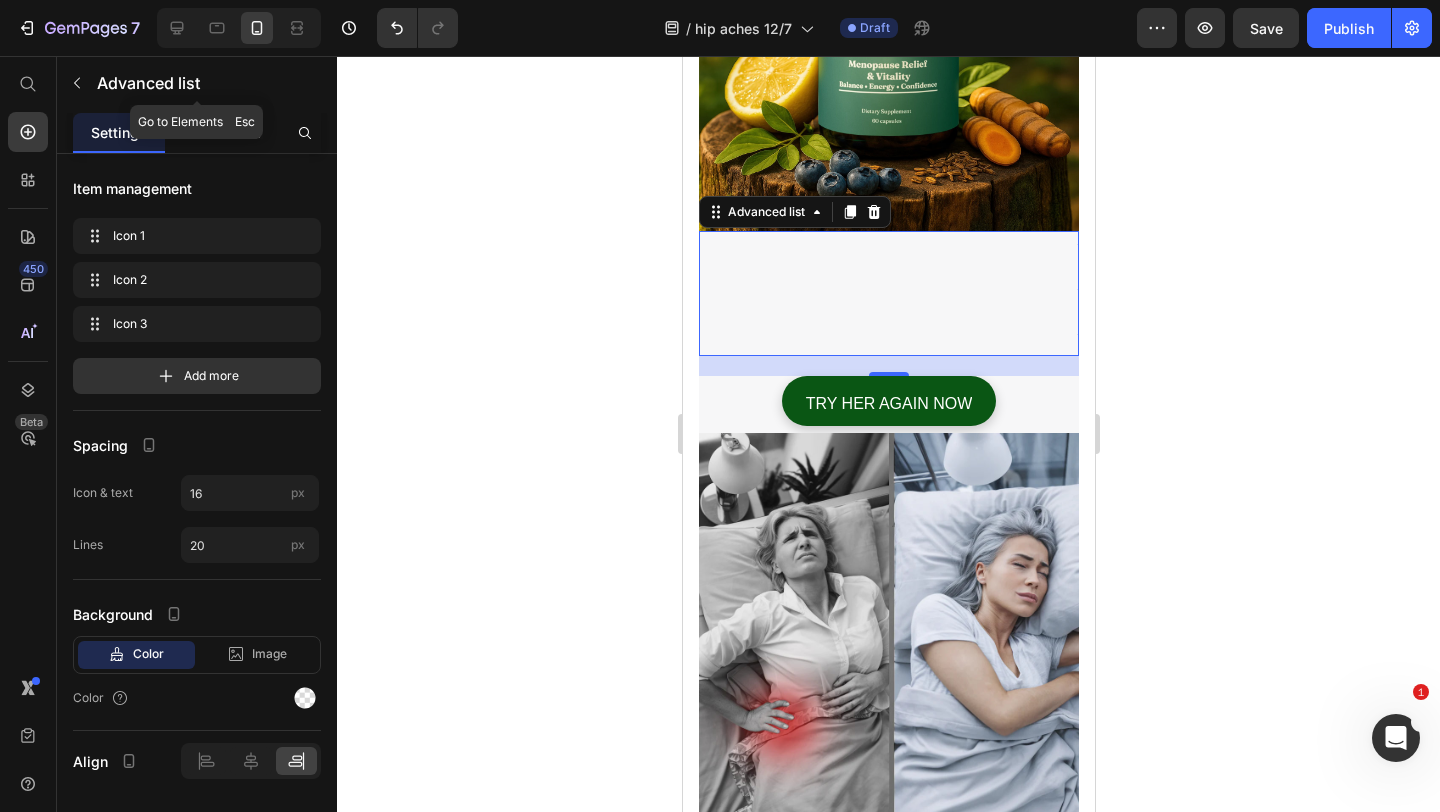 click at bounding box center [77, 83] 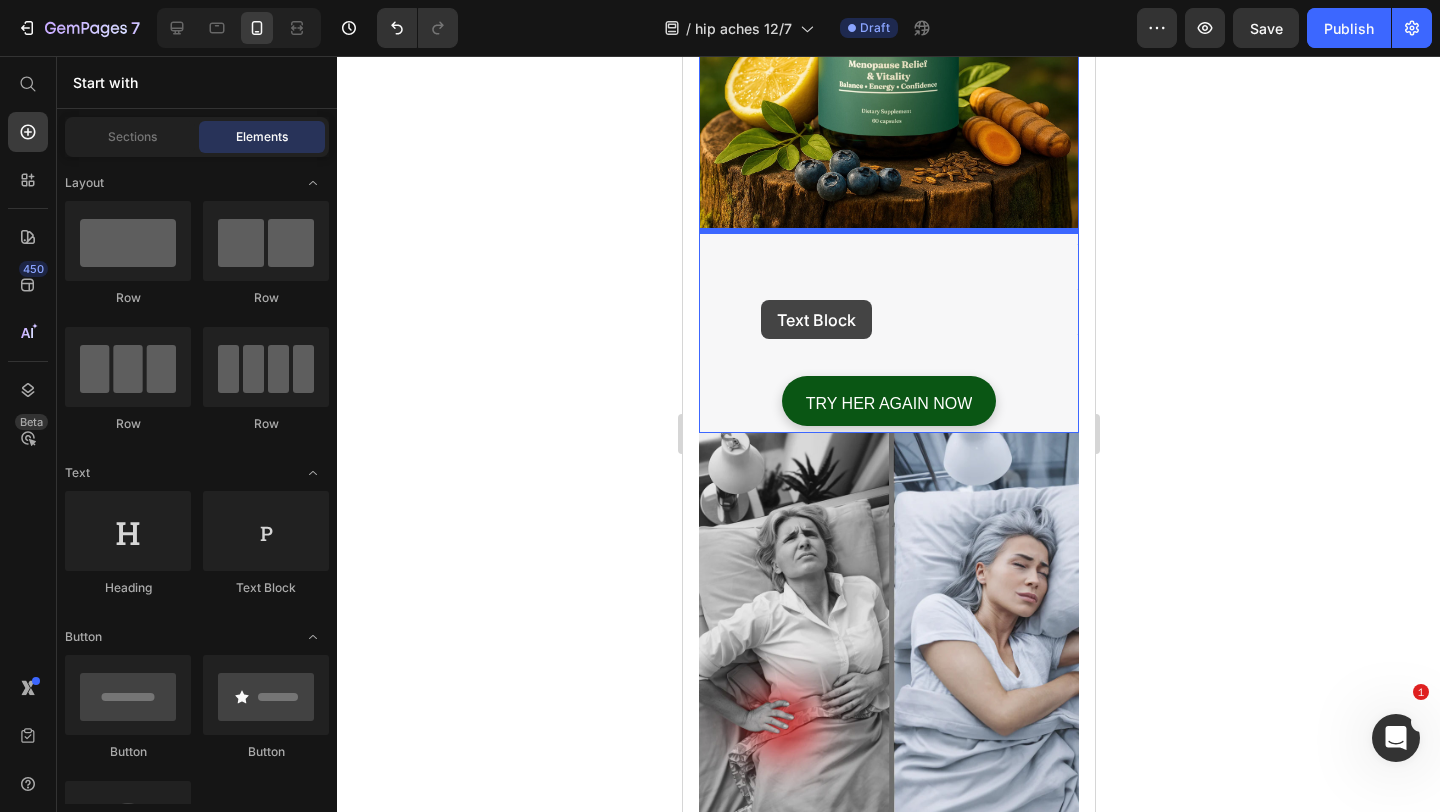 drag, startPoint x: 961, startPoint y: 599, endPoint x: 760, endPoint y: 300, distance: 360.28046 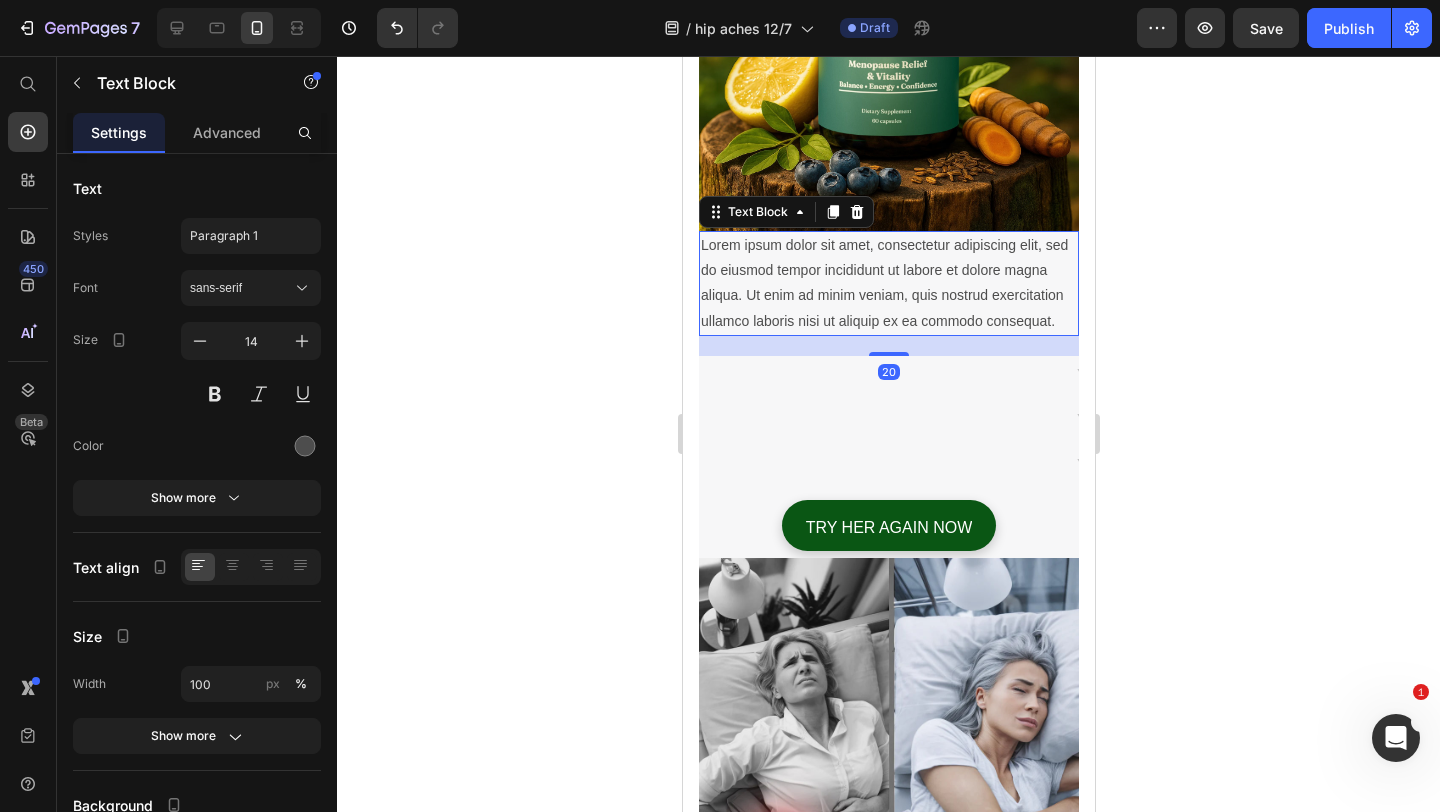 click on "Lorem ipsum dolor sit amet, consectetur adipiscing elit, sed do eiusmod tempor incididunt ut labore et dolore magna aliqua. Ut enim ad minim veniam, quis nostrud exercitation ullamco laboris nisi ut aliquip ex ea commodo consequat." at bounding box center (888, 283) 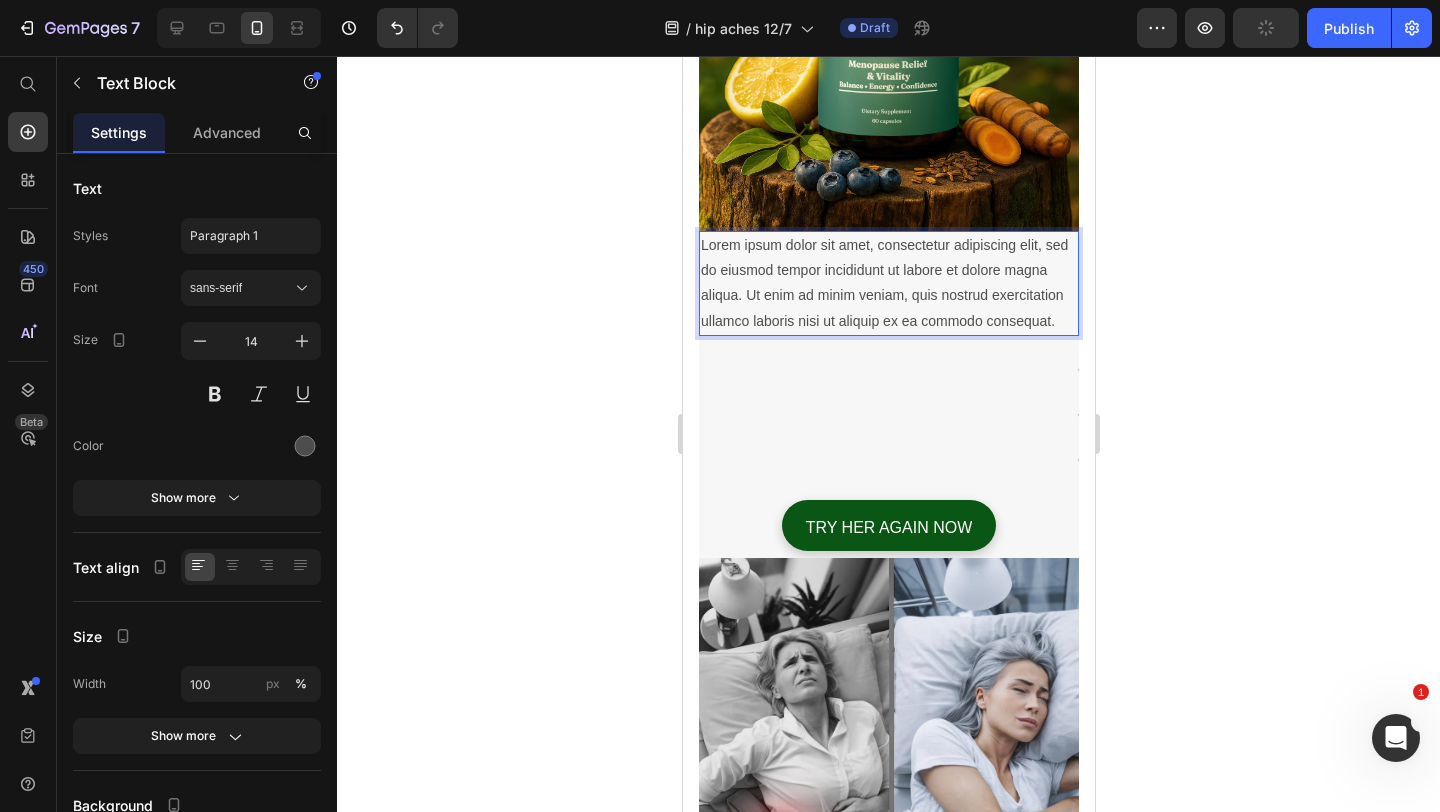 click on "Lorem ipsum dolor sit amet, consectetur adipiscing elit, sed do eiusmod tempor incididunt ut labore et dolore magna aliqua. Ut enim ad minim veniam, quis nostrud exercitation ullamco laboris nisi ut aliquip ex ea commodo consequat." at bounding box center (888, 283) 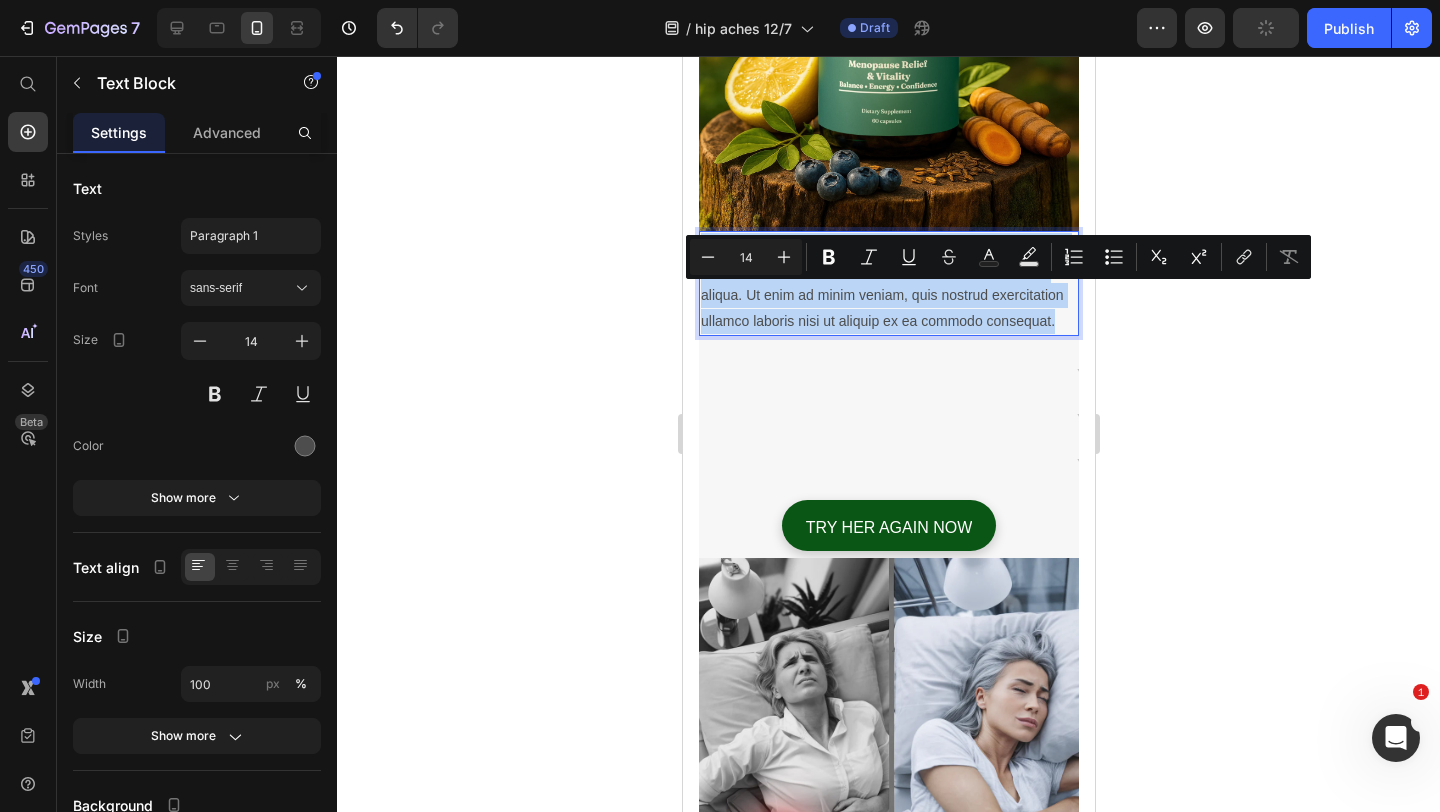 click on "Lorem ipsum dolor sit amet, consectetur adipiscing elit, sed do eiusmod tempor incididunt ut labore et dolore magna aliqua. Ut enim ad minim veniam, quis nostrud exercitation ullamco laboris nisi ut aliquip ex ea commodo consequat." at bounding box center (888, 283) 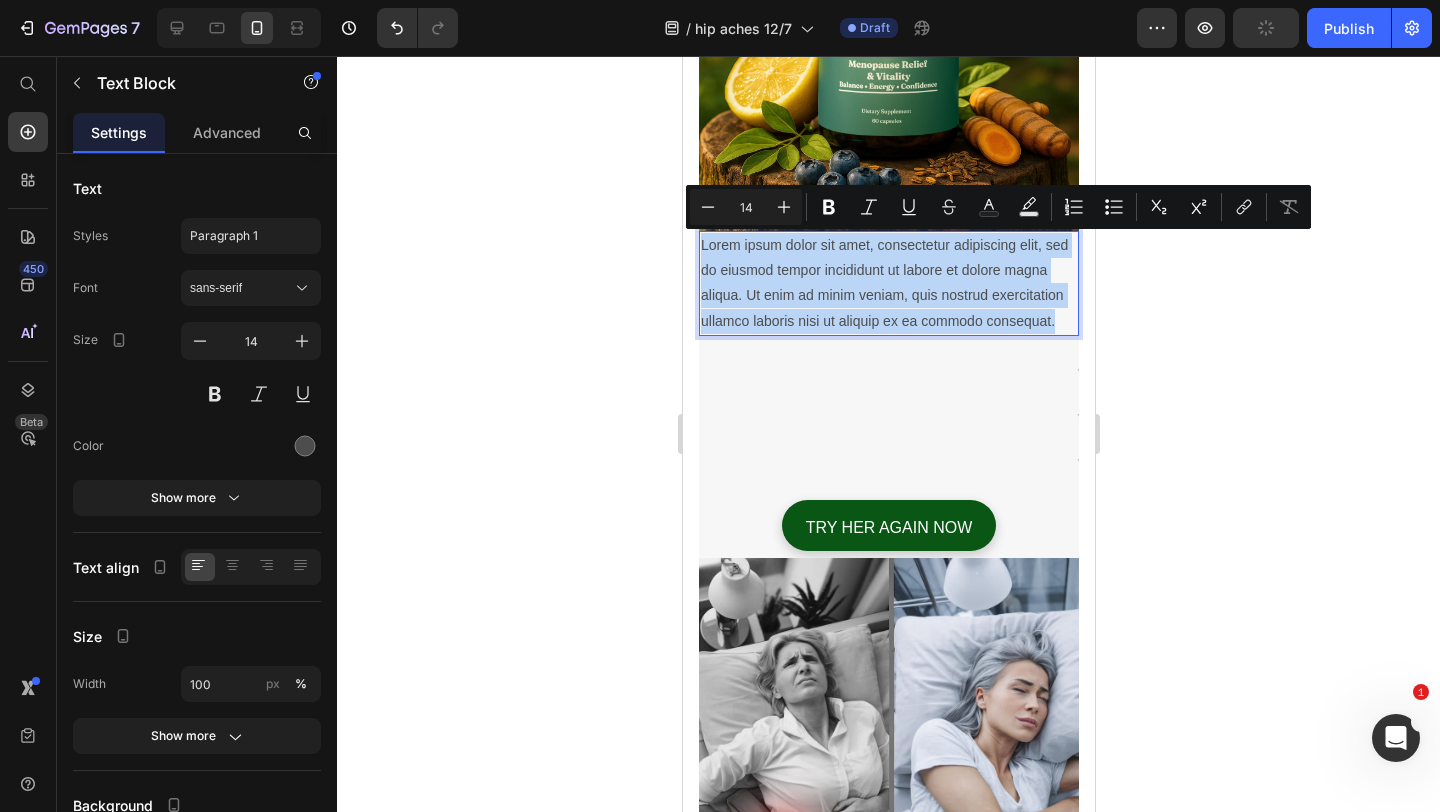 click on "Lorem ipsum dolor sit amet, consectetur adipiscing elit, sed do eiusmod tempor incididunt ut labore et dolore magna aliqua. Ut enim ad minim veniam, quis nostrud exercitation ullamco laboris nisi ut aliquip ex ea commodo consequat." at bounding box center (888, 283) 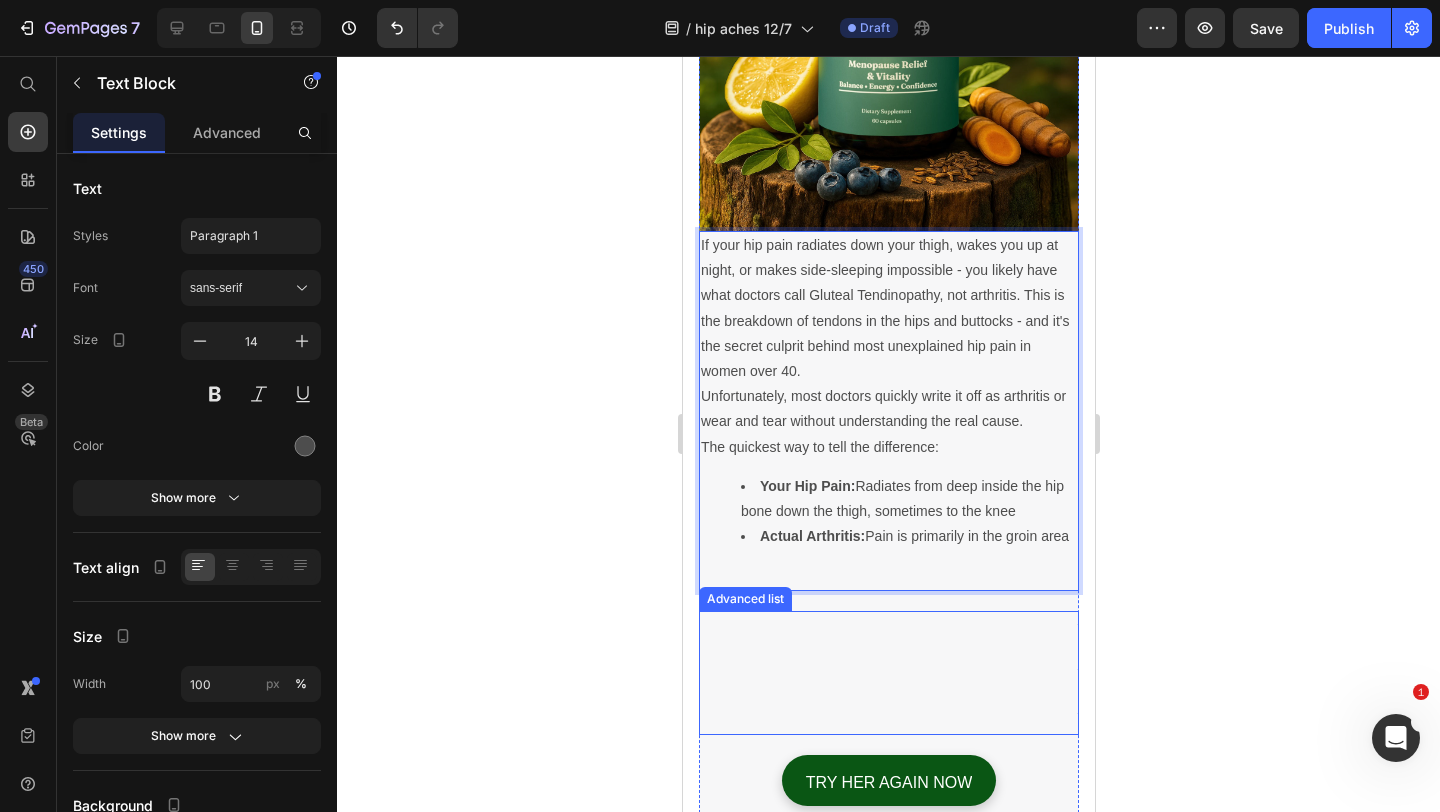 click on "Icon Text Block Icon Text Block Icon Text Block" at bounding box center [888, 673] 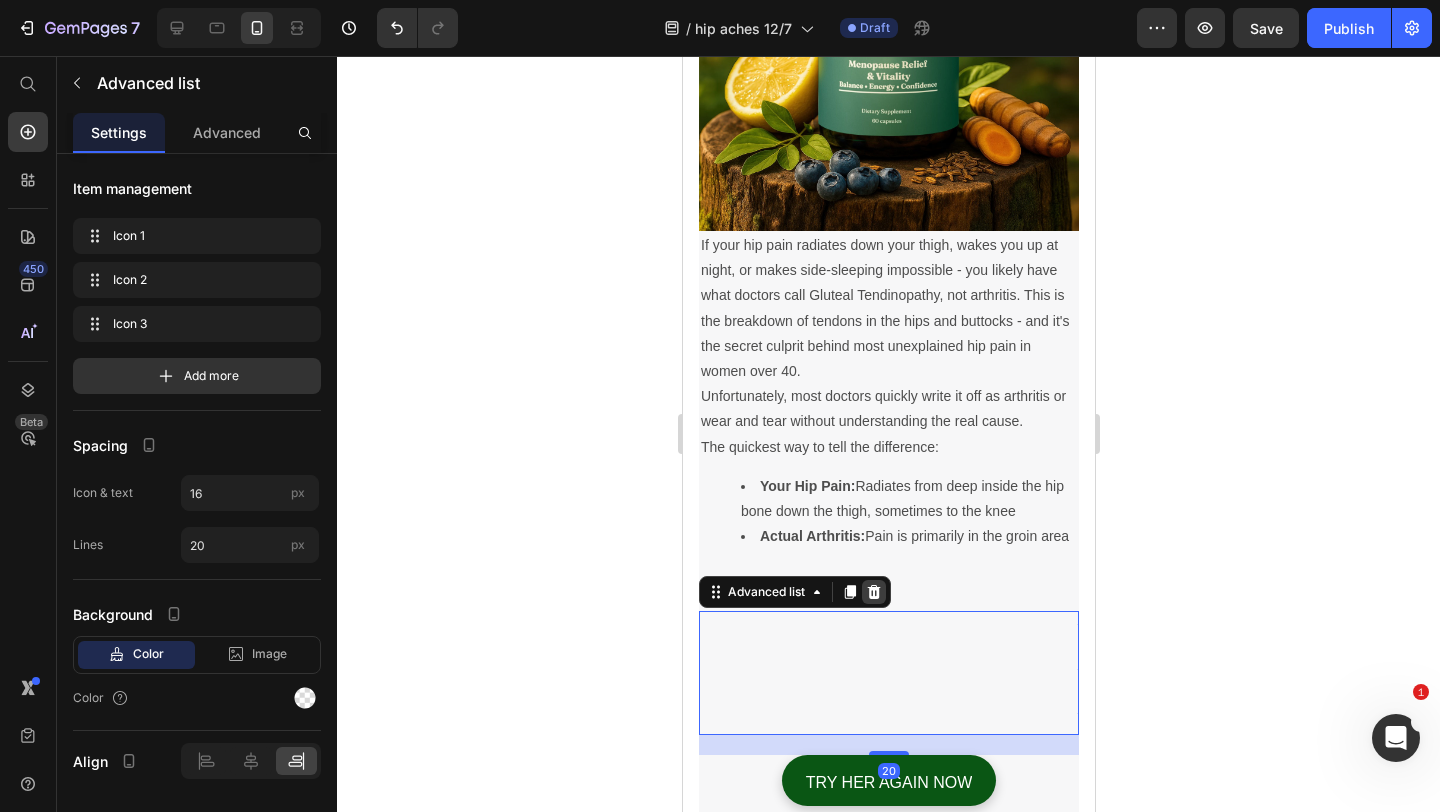 click 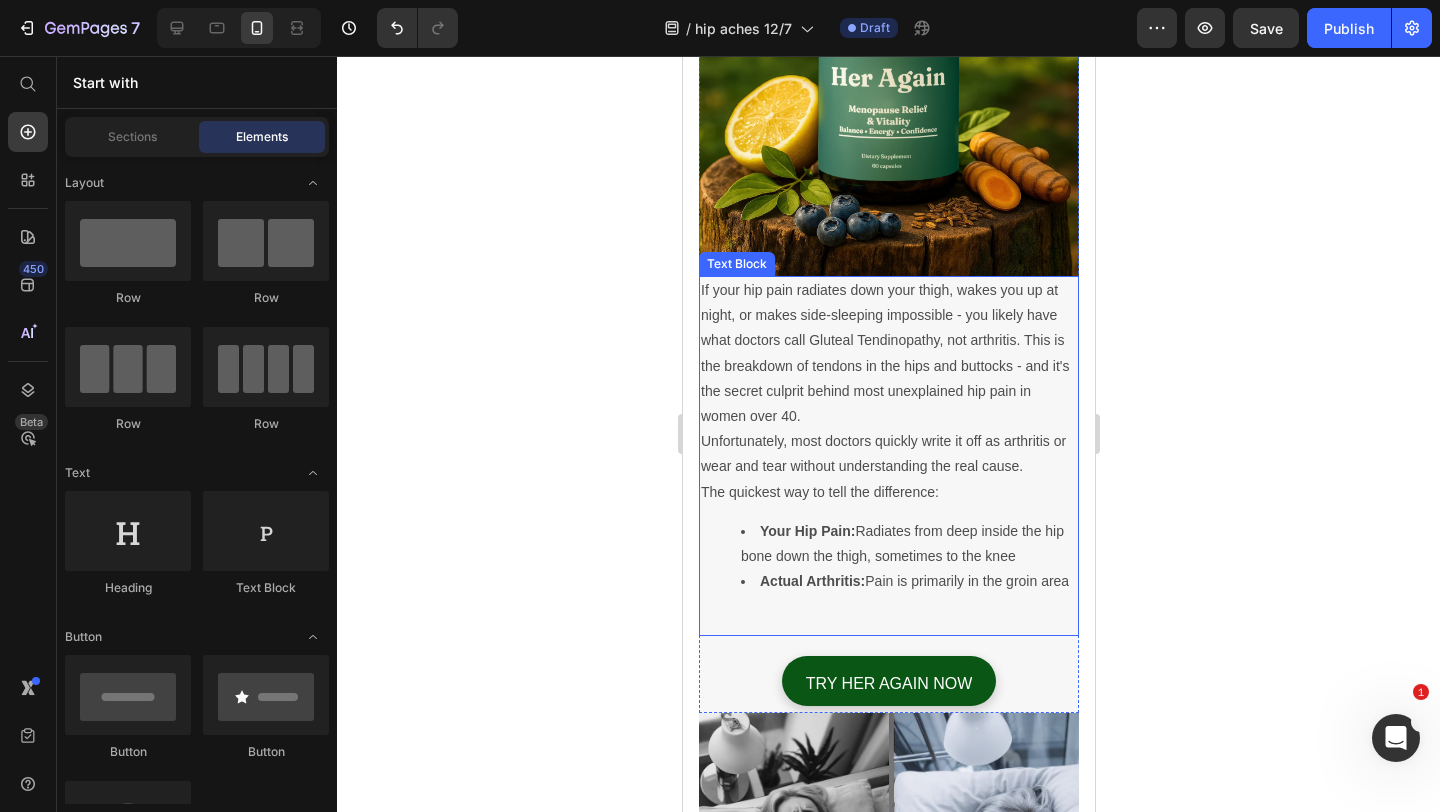 scroll, scrollTop: 521, scrollLeft: 0, axis: vertical 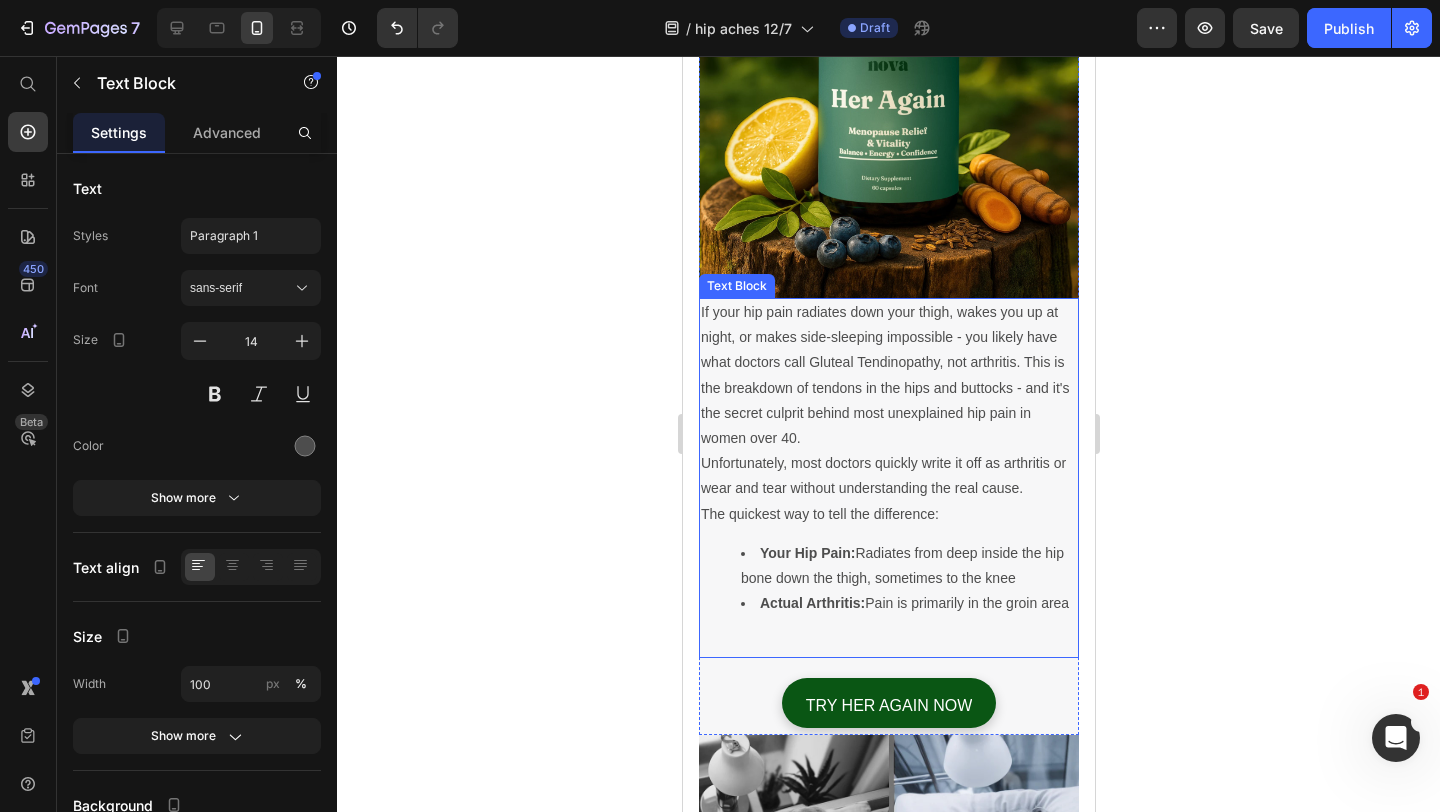 click on "If your hip pain radiates down your thigh, wakes you up at night, or makes side-sleeping impossible - you likely have what doctors call Gluteal Tendinopathy, not arthritis. This is the breakdown of tendons in the hips and buttocks - and it's the secret culprit behind most unexplained hip pain in women over 40." at bounding box center [888, 375] 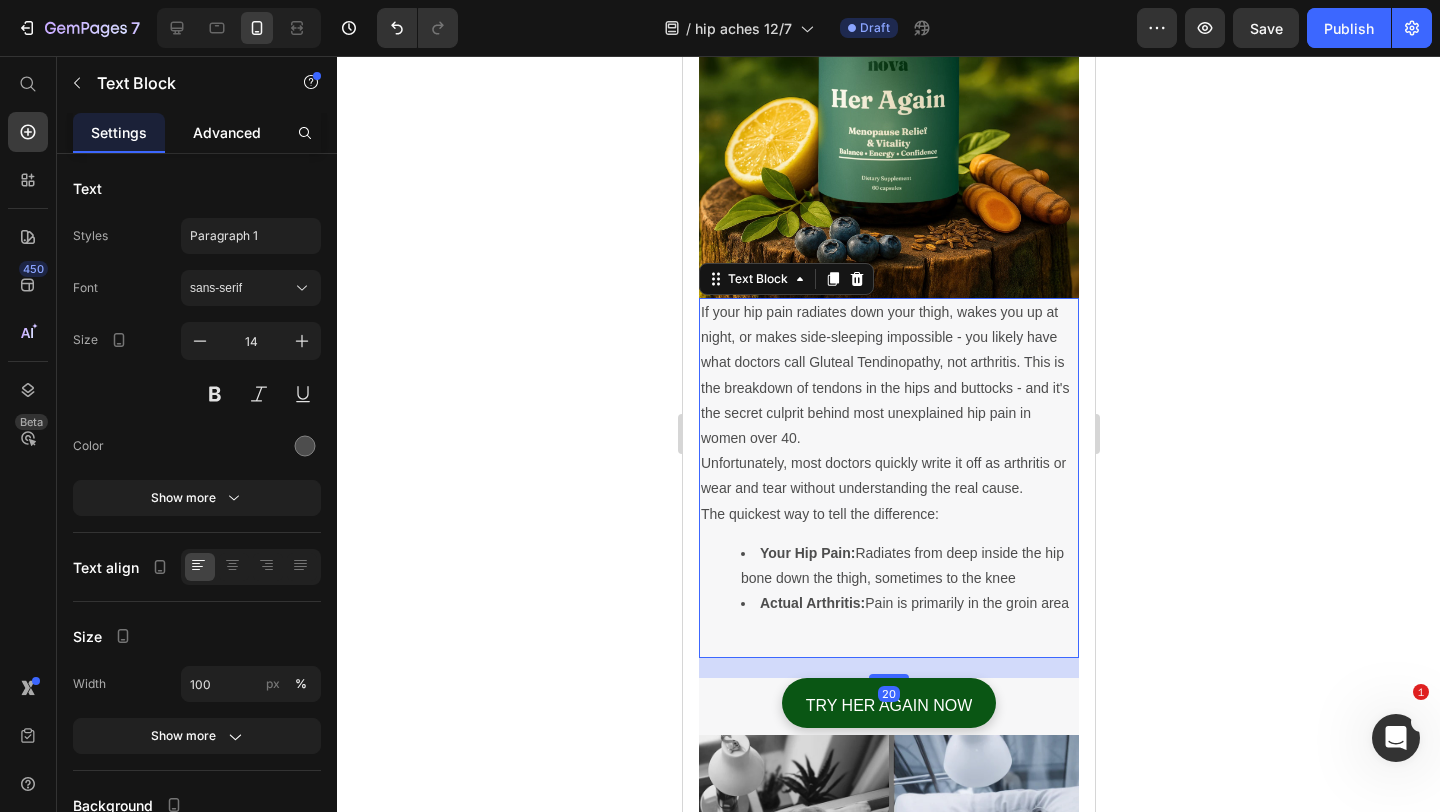 click on "Advanced" at bounding box center [227, 132] 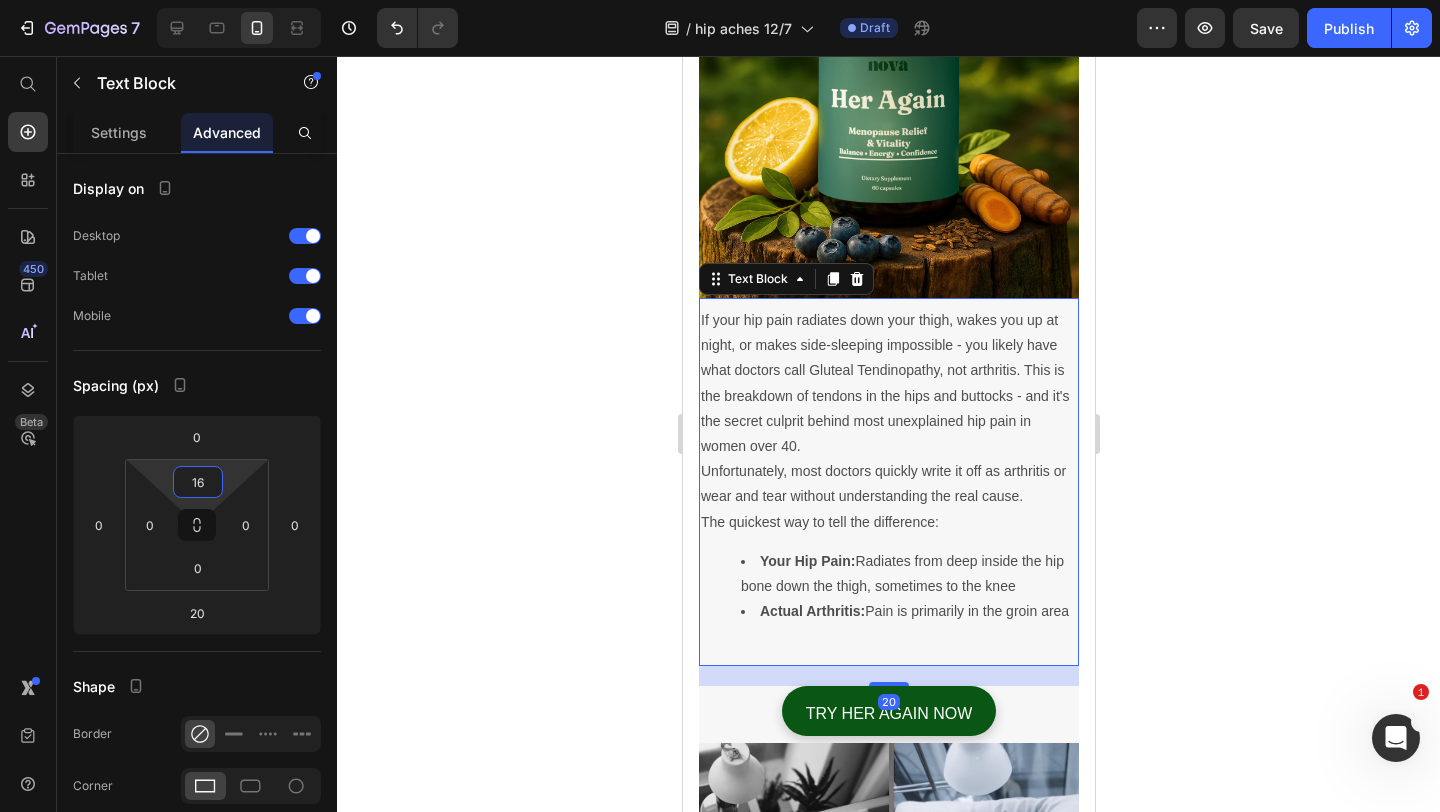 type on "18" 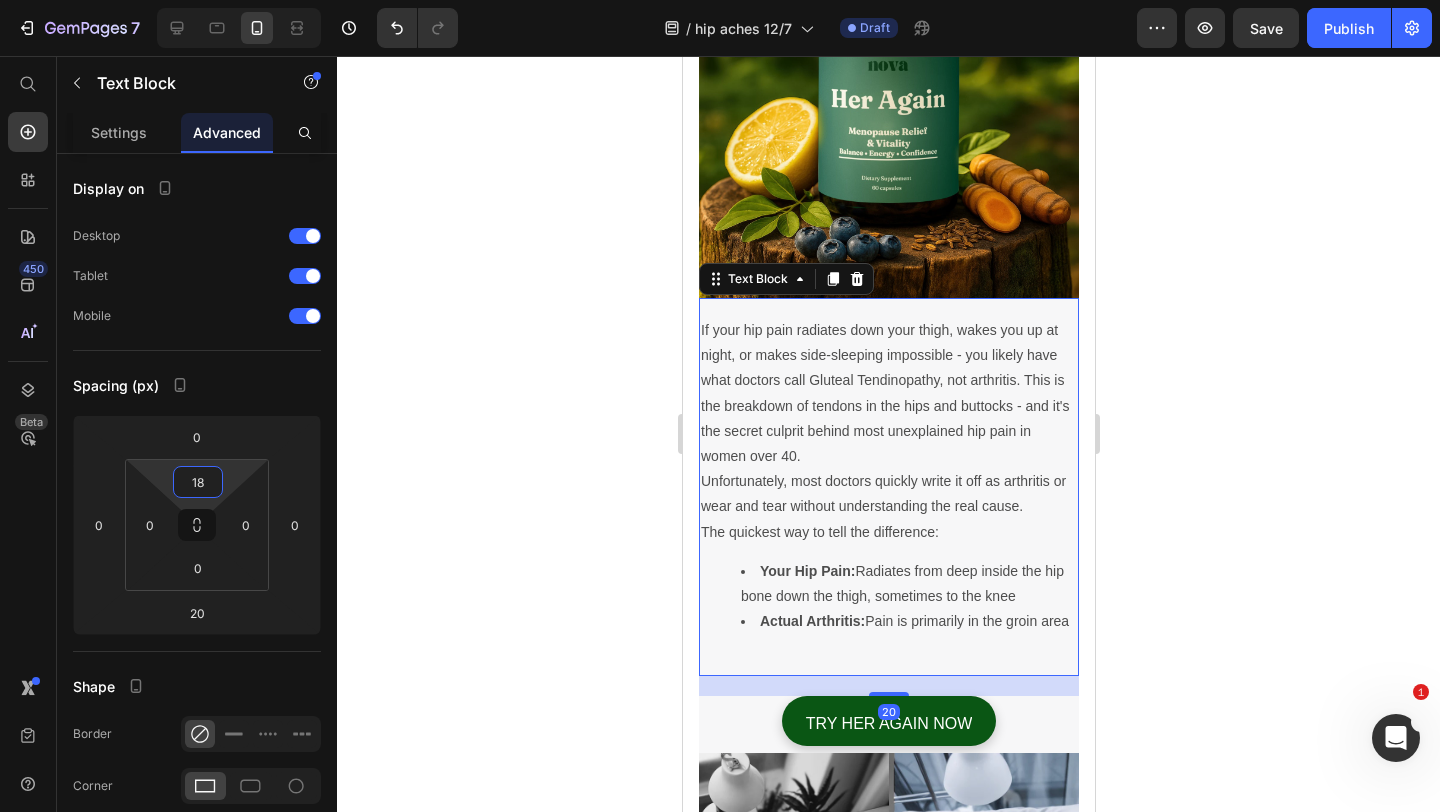 click on "7  Version history  /  hip aches 12/7 Draft Preview  Save   Publish  450 Beta Start with Sections Elements Hero Section Product Detail Brands Trusted Badges Guarantee Product Breakdown How to use Testimonials Compare Bundle FAQs Social Proof Brand Story Product List Collection Blog List Contact Sticky Add to Cart Custom Footer Browse Library 450 Layout
Row
Row
Row
Row Text
Heading
Text Block Button
Button
Button
Sticky Back to top Media
Image" at bounding box center (720, 0) 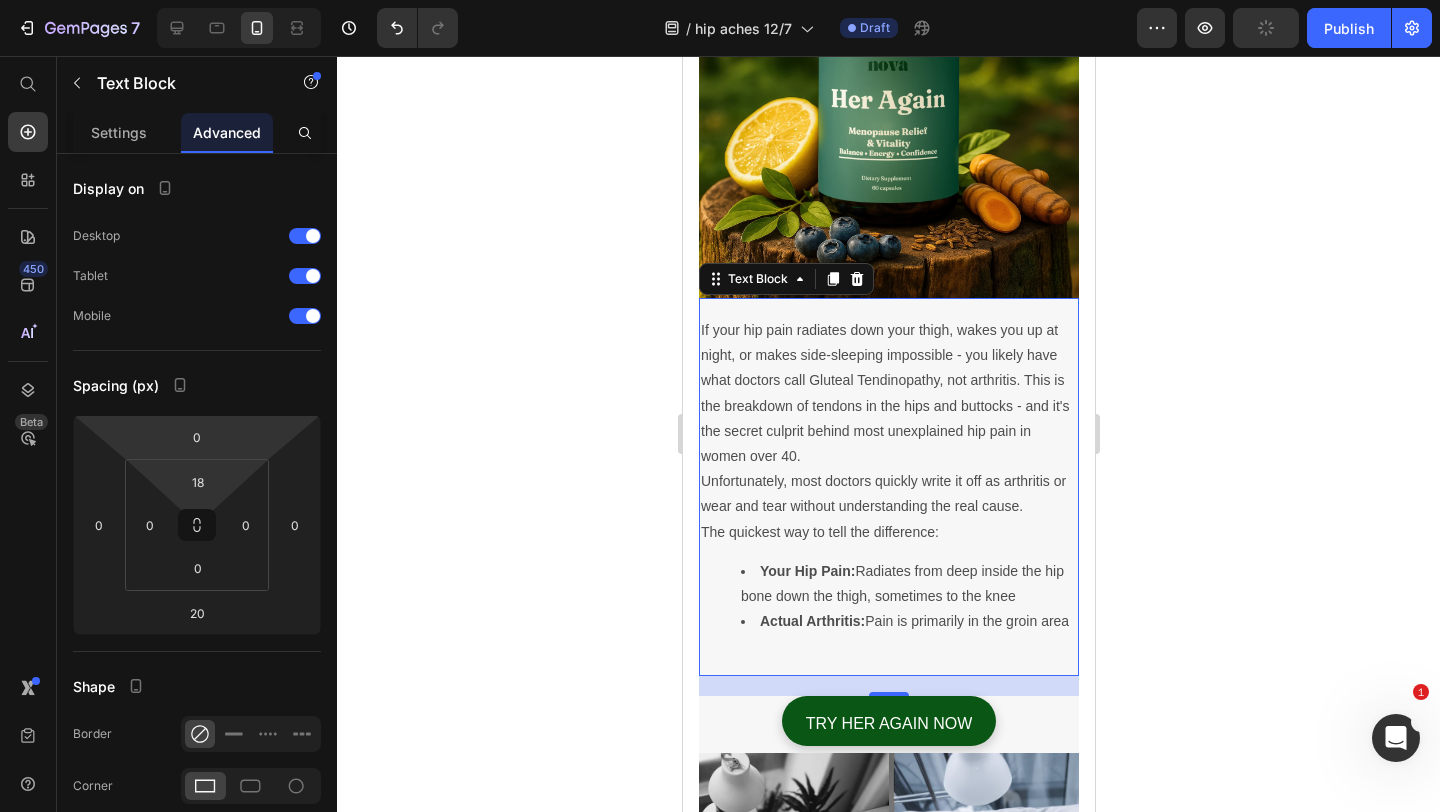 click 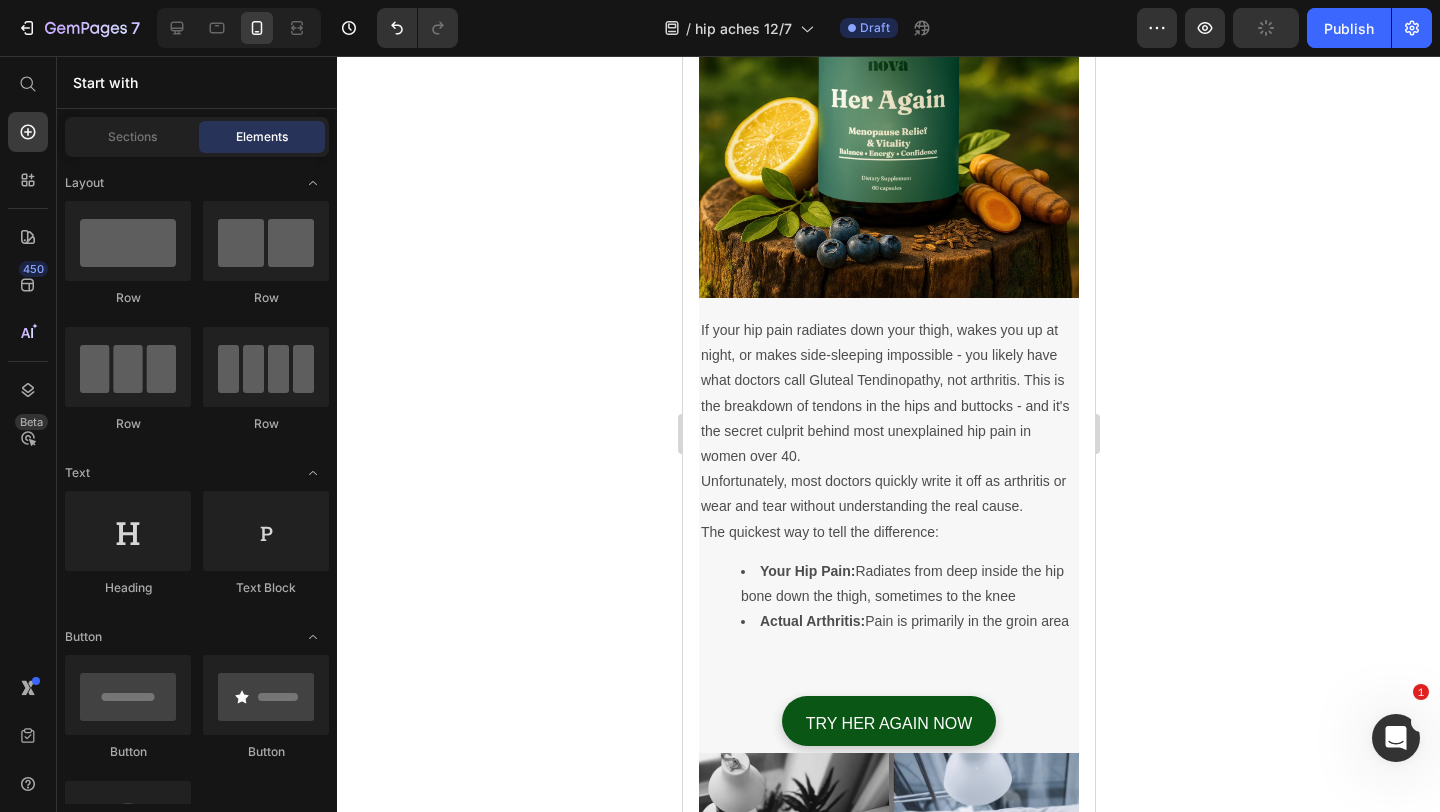 click on "If your hip pain radiates down your thigh, wakes you up at night, or makes side-sleeping impossible - you likely have what doctors call Gluteal Tendinopathy, not arthritis. This is the breakdown of tendons in the hips and buttocks - and it's the secret culprit behind most unexplained hip pain in women over 40." at bounding box center (888, 393) 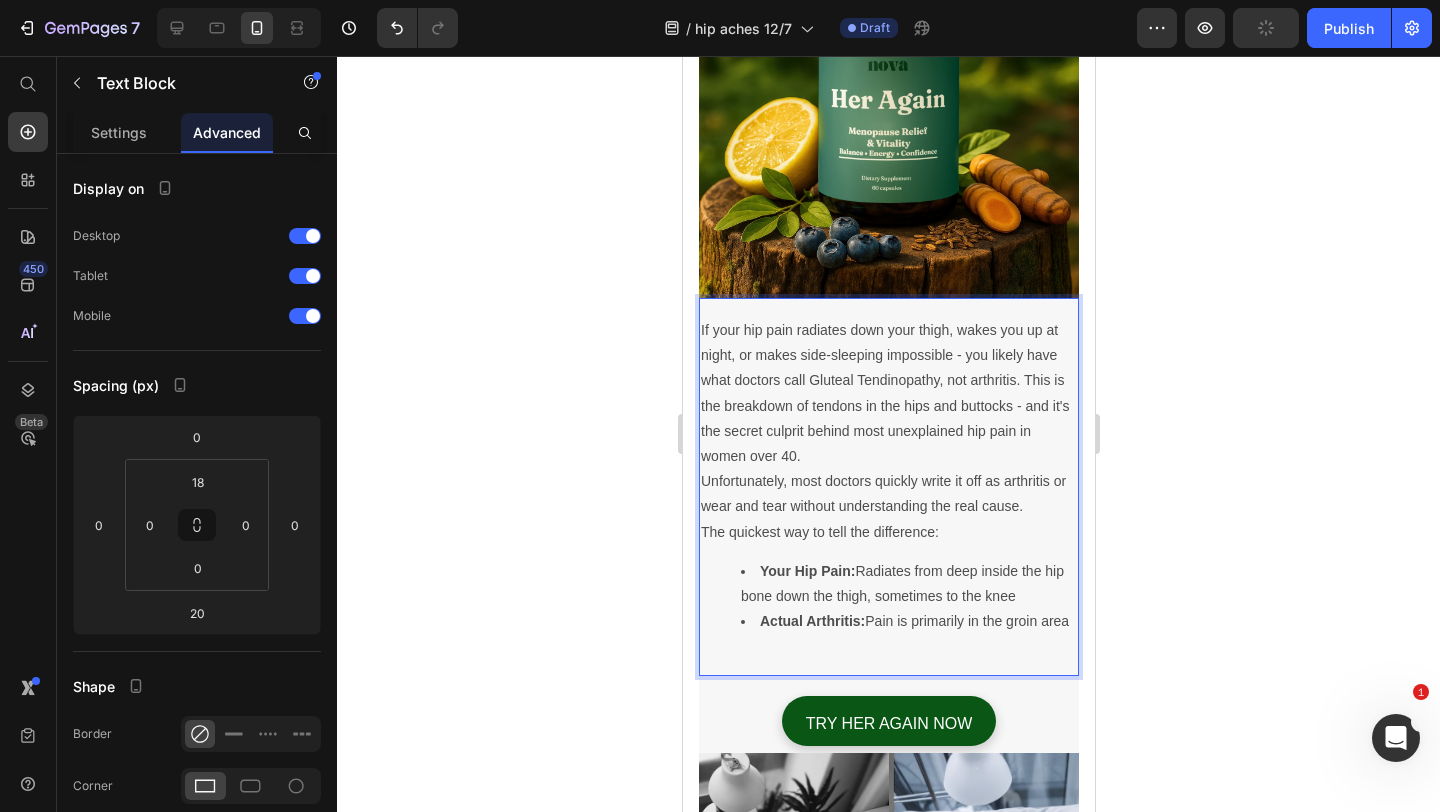 click on "If your hip pain radiates down your thigh, wakes you up at night, or makes side-sleeping impossible - you likely have what doctors call Gluteal Tendinopathy, not arthritis. This is the breakdown of tendons in the hips and buttocks - and it's the secret culprit behind most unexplained hip pain in women over 40." at bounding box center [888, 393] 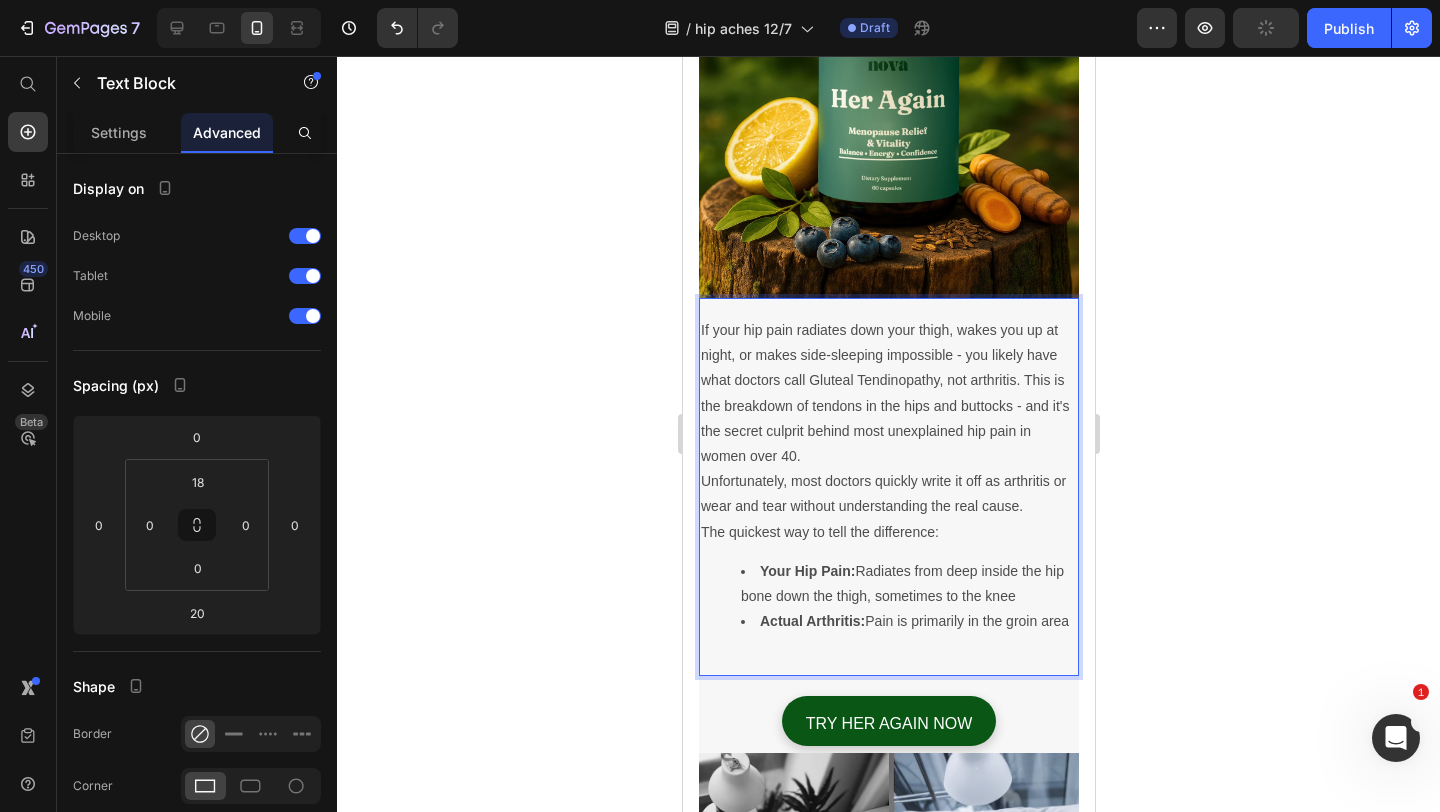 click on "If your hip pain radiates down your thigh, wakes you up at night, or makes side-sleeping impossible - you likely have what doctors call Gluteal Tendinopathy, not arthritis. This is the breakdown of tendons in the hips and buttocks - and it's the secret culprit behind most unexplained hip pain in women over 40." at bounding box center [888, 393] 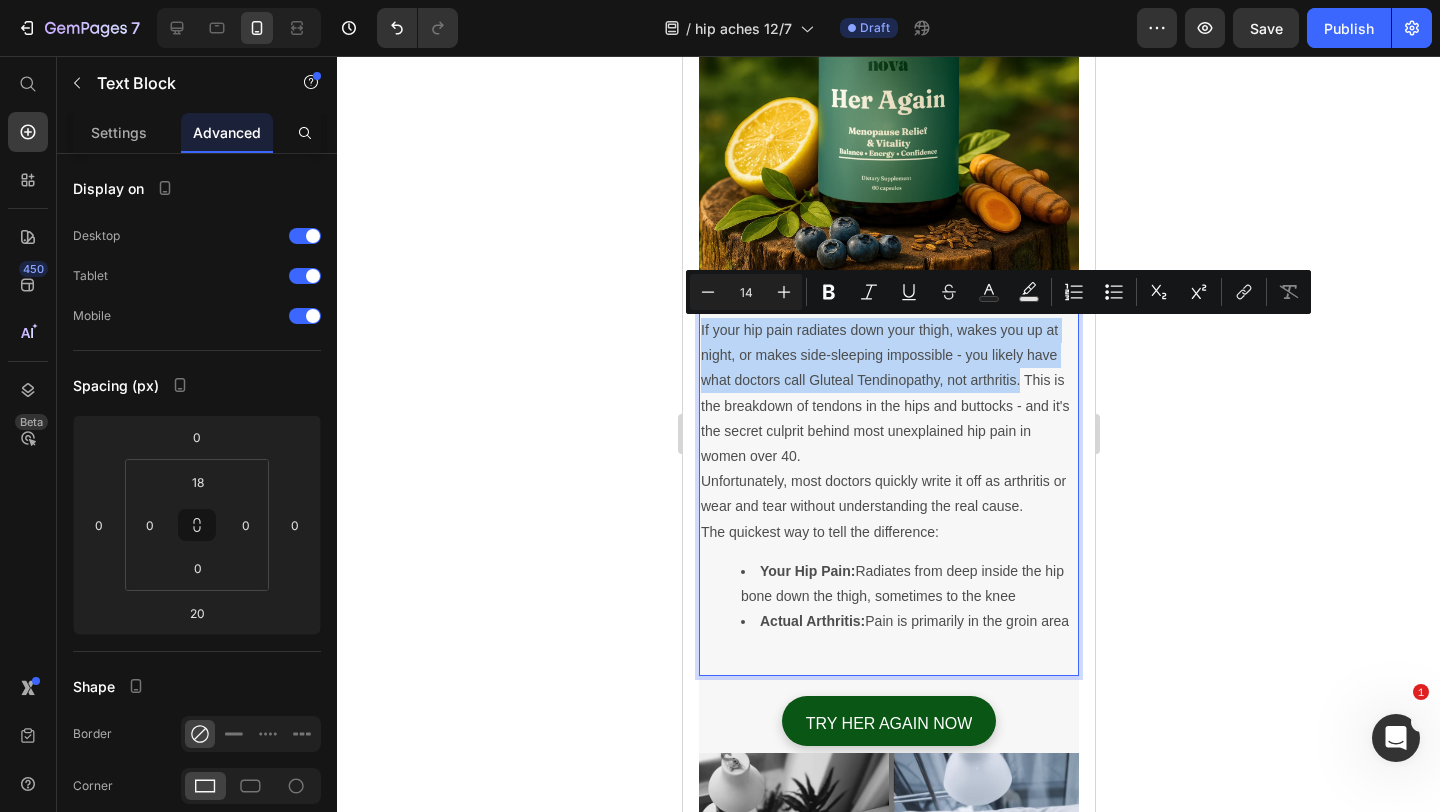 drag, startPoint x: 1017, startPoint y: 380, endPoint x: 752, endPoint y: 313, distance: 273.33862 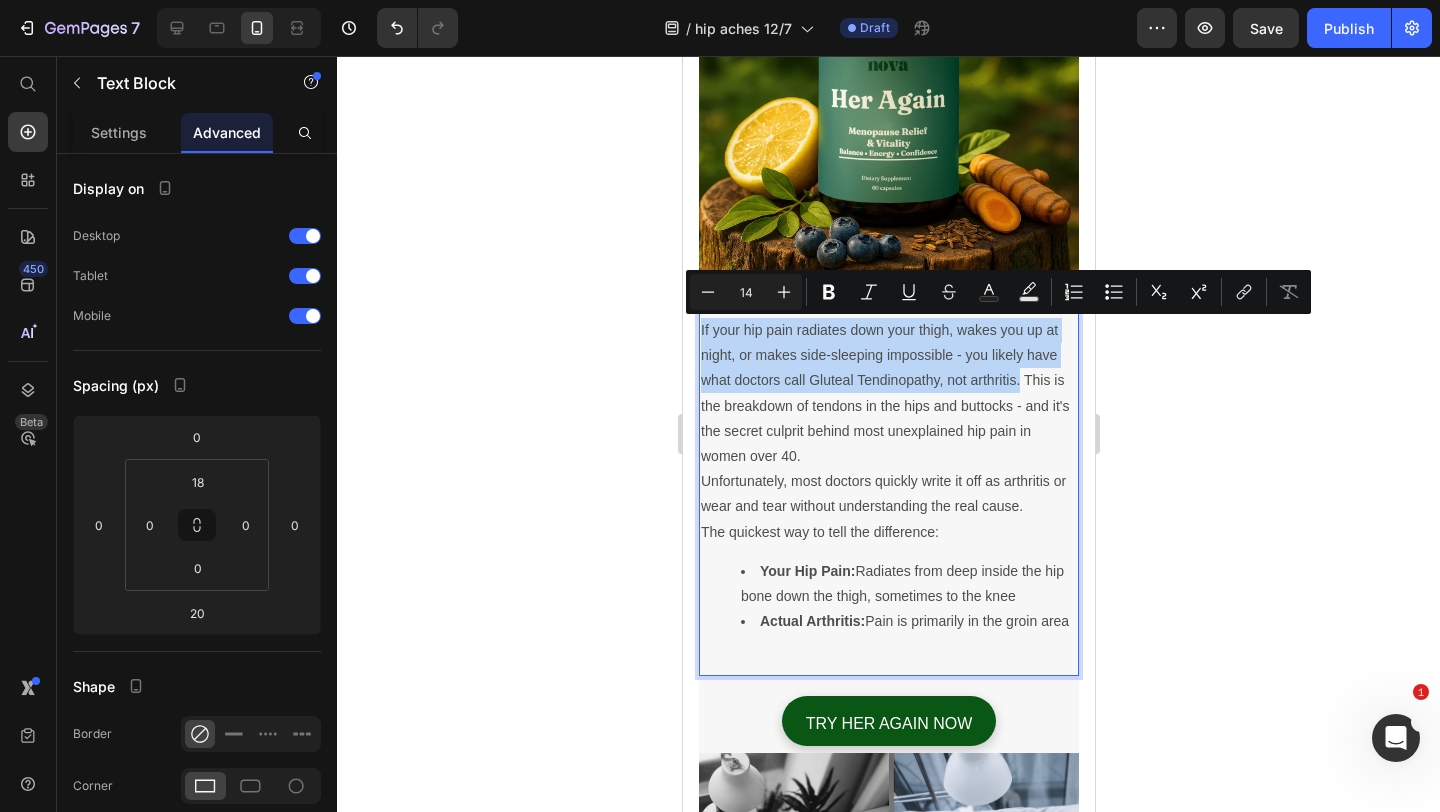 click on "If your hip pain radiates down your thigh, wakes you up at night, or makes side-sleeping impossible - you likely have what doctors call Gluteal Tendinopathy, not arthritis. This is the breakdown of tendons in the hips and buttocks - and it's the secret culprit behind most unexplained hip pain in women over 40. Unfortunately, most doctors quickly write it off as arthritis or wear and tear without understanding the real cause. The quickest way to tell the difference: Your Hip Pain:  Radiates from deep inside the hip bone down the thigh, sometimes to the knee Actual Arthritis:  Pain is primarily in the groin area Text Block   20" at bounding box center (888, 487) 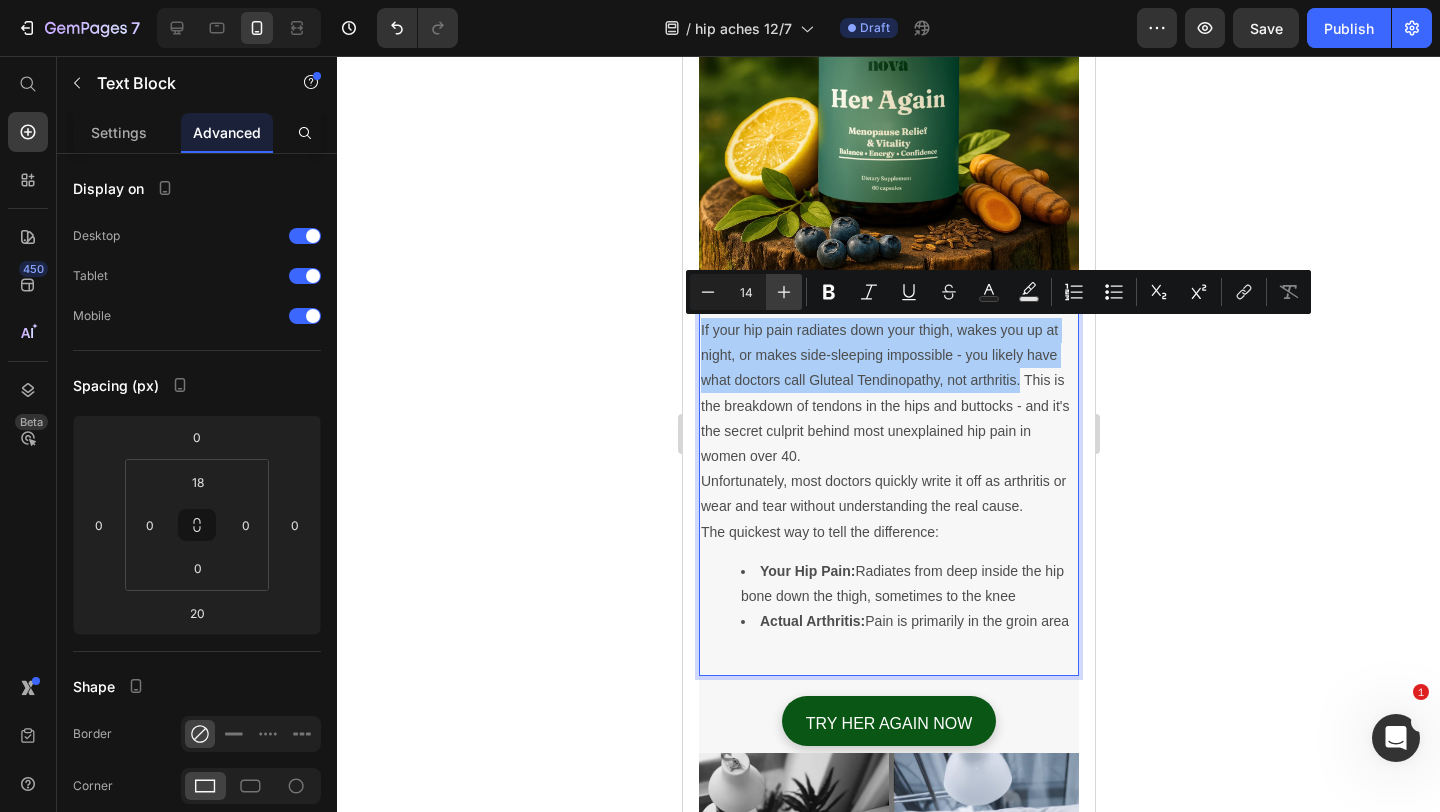 click 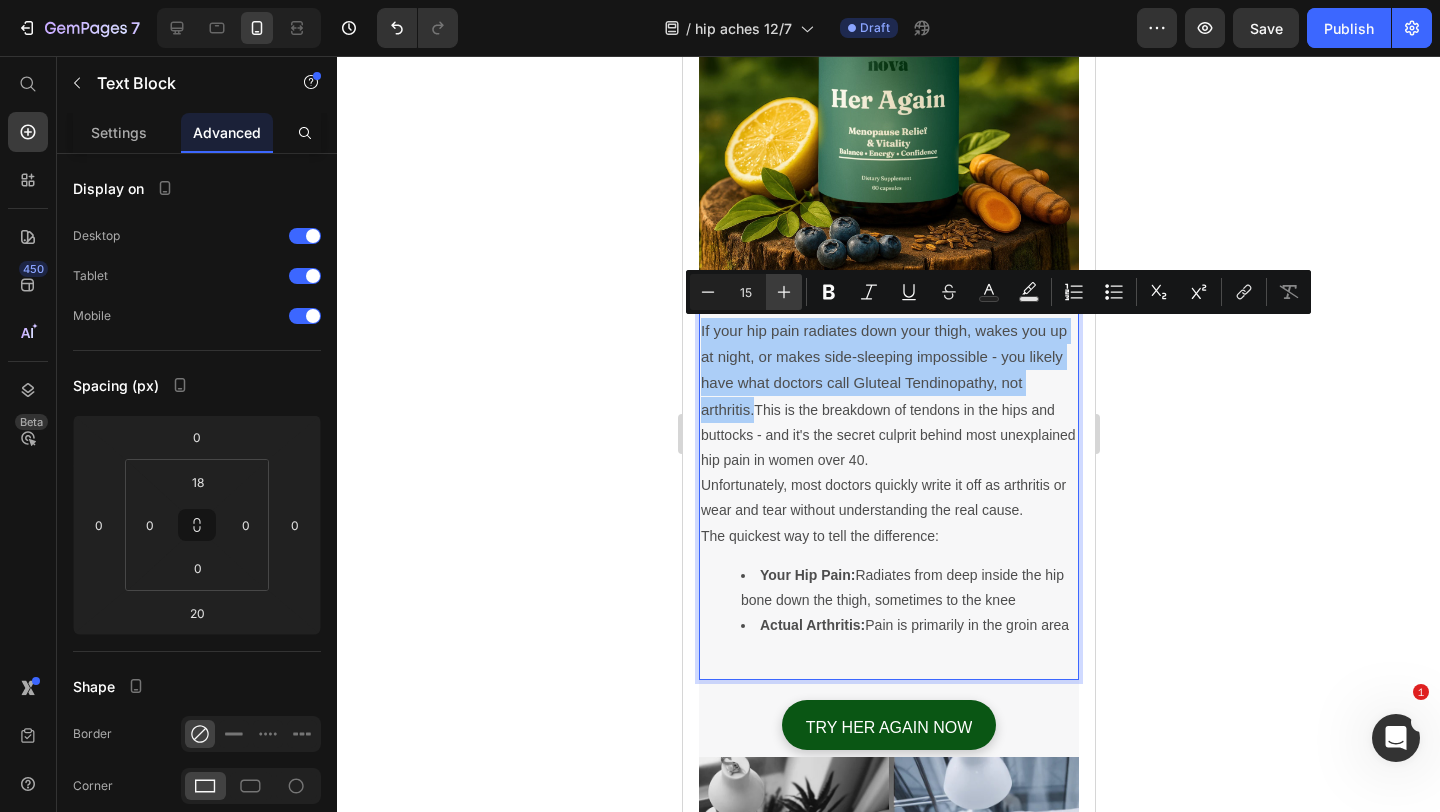 click 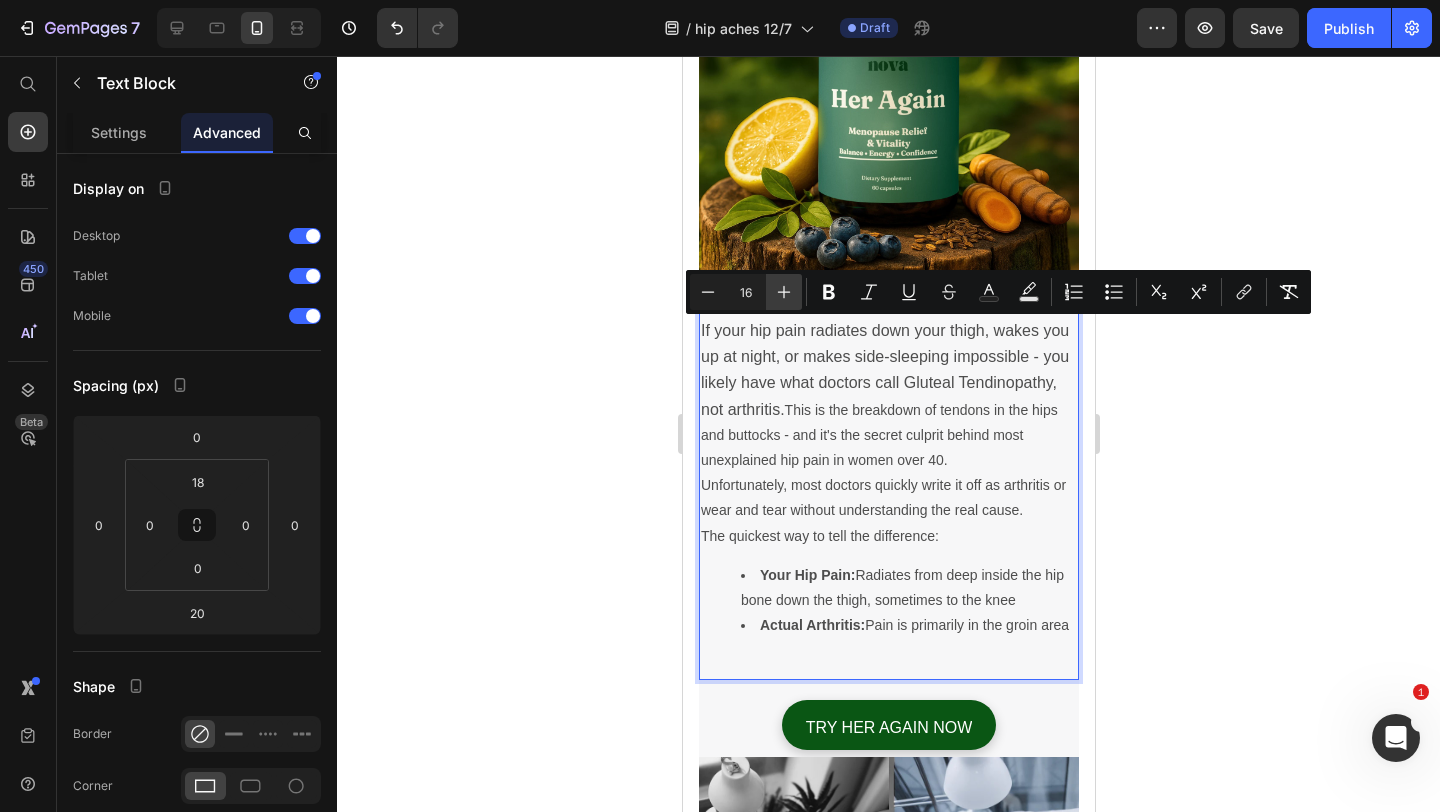click 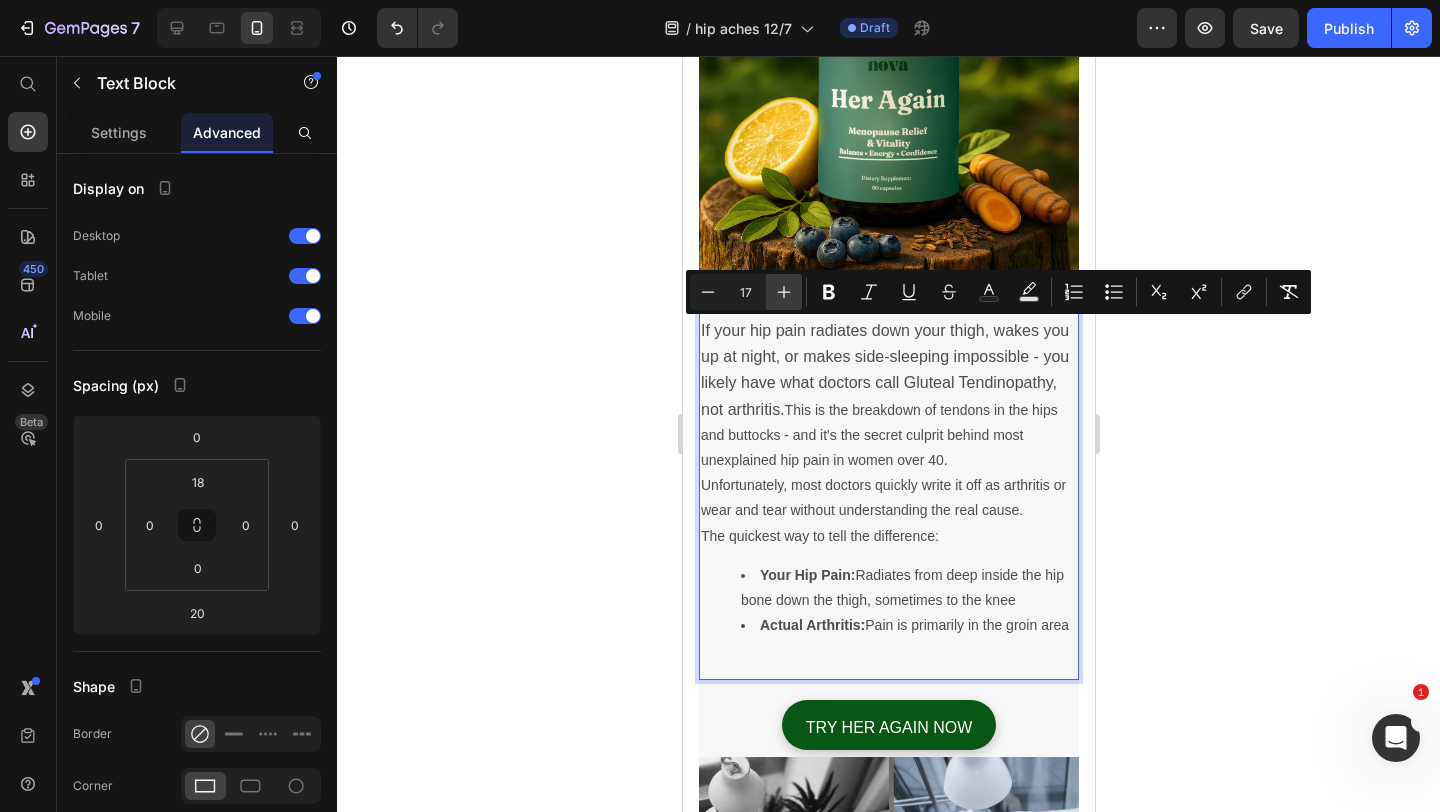 click 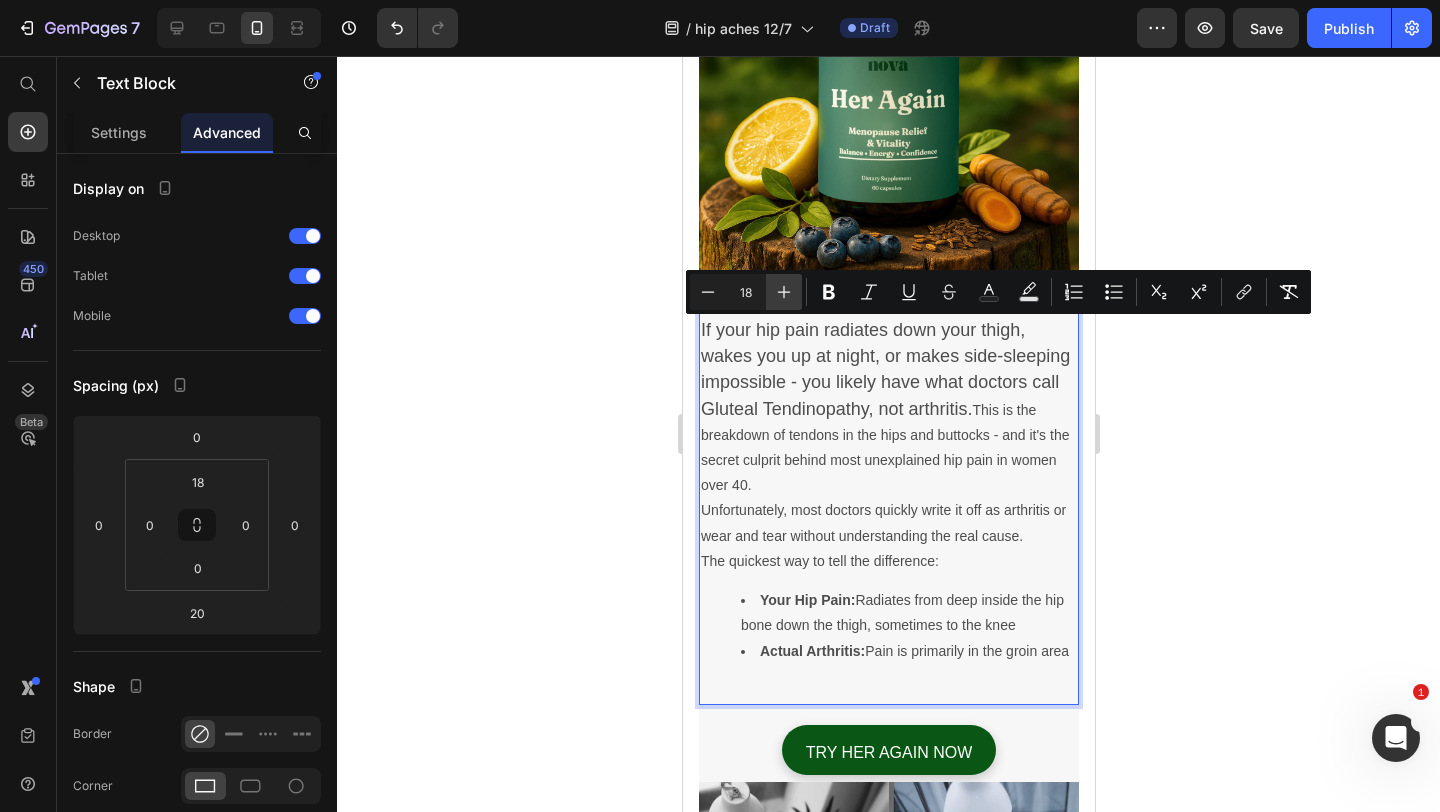 click 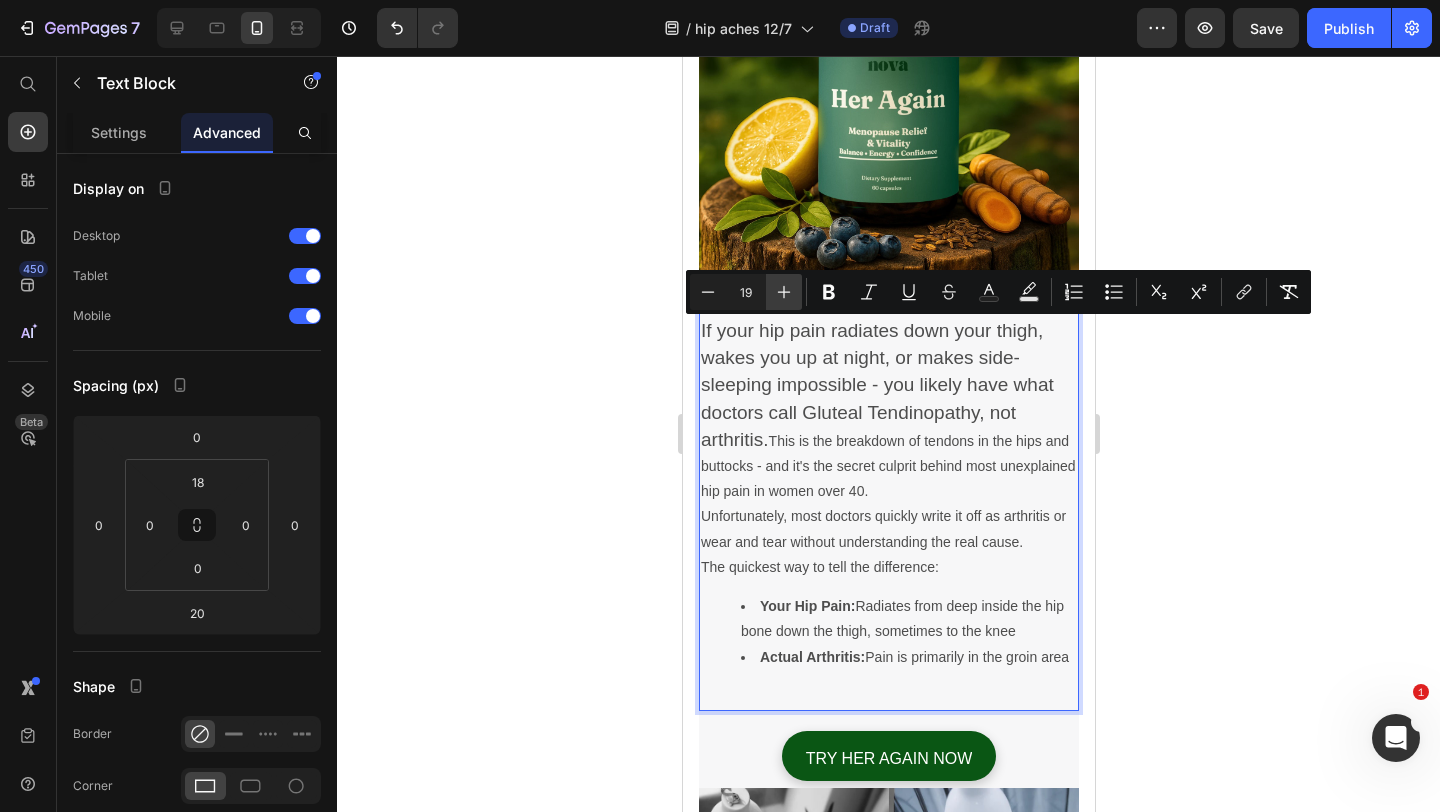 click 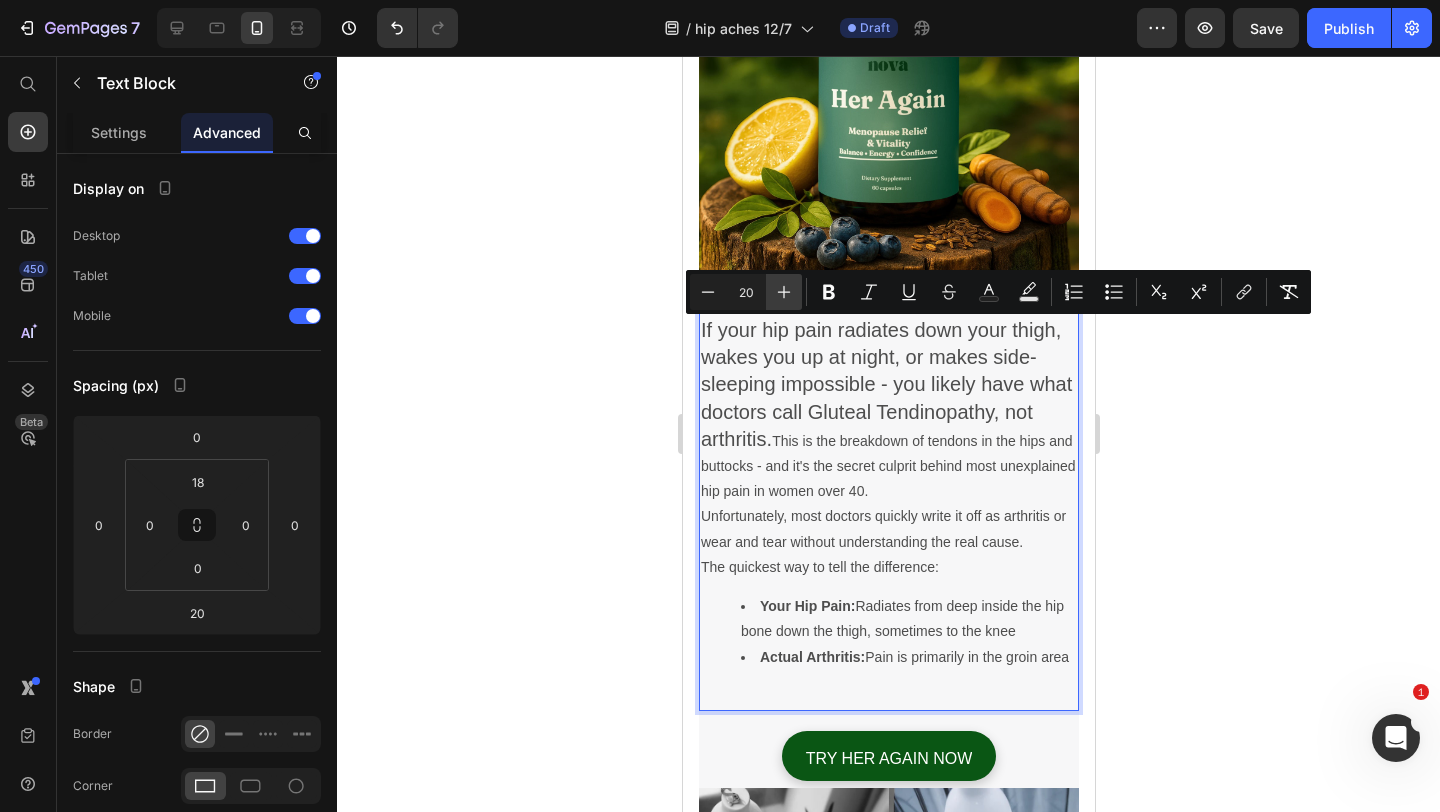 click 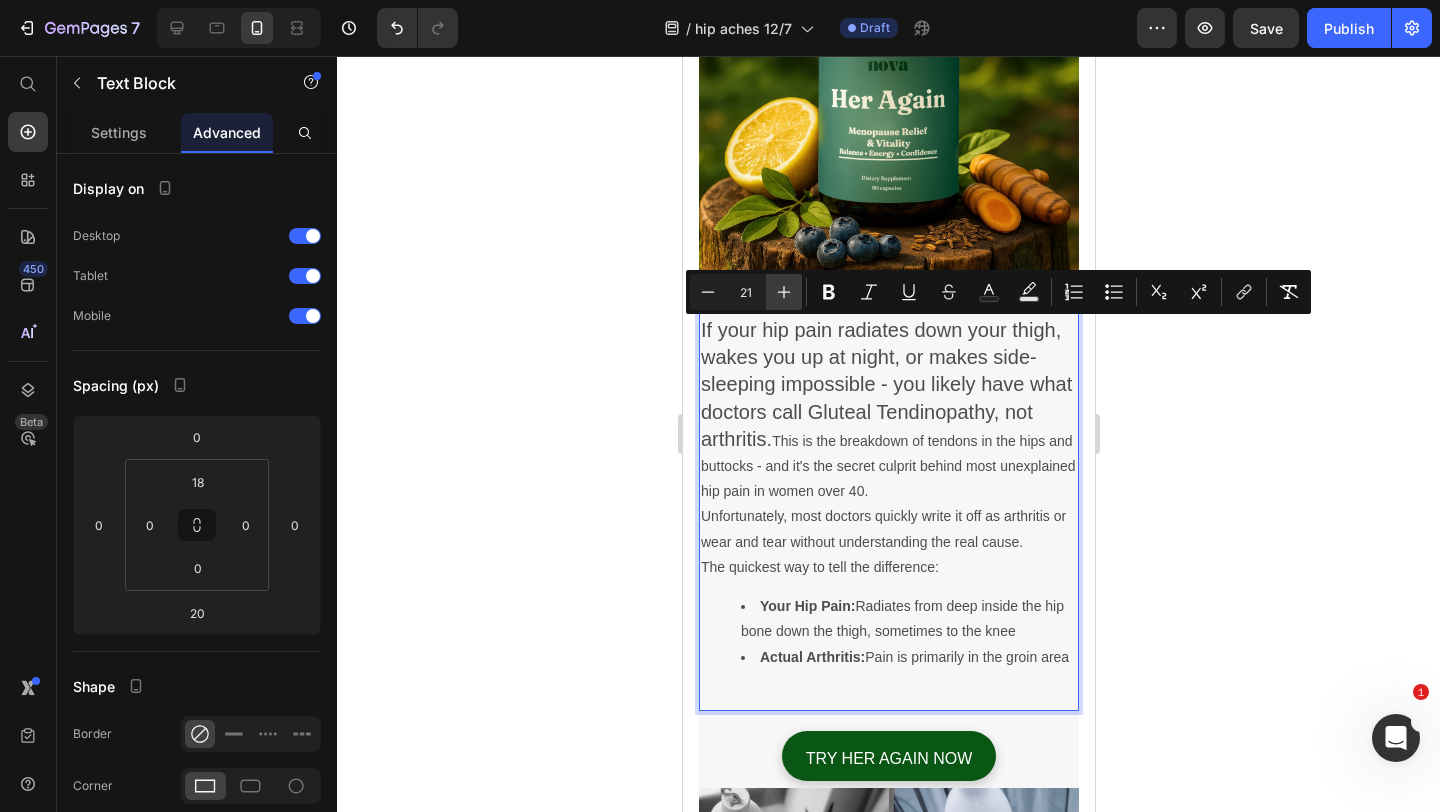 click 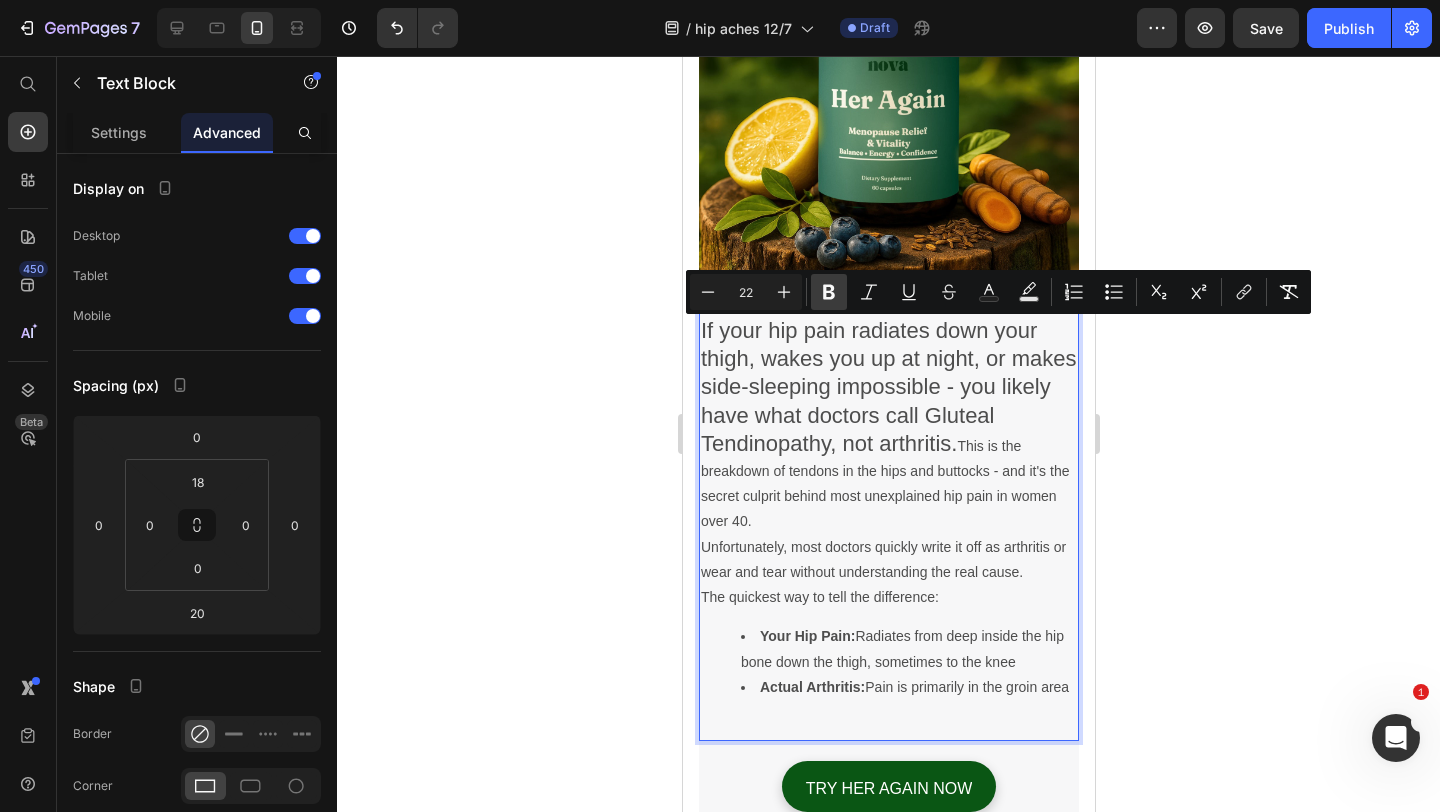 click on "Bold" at bounding box center [829, 292] 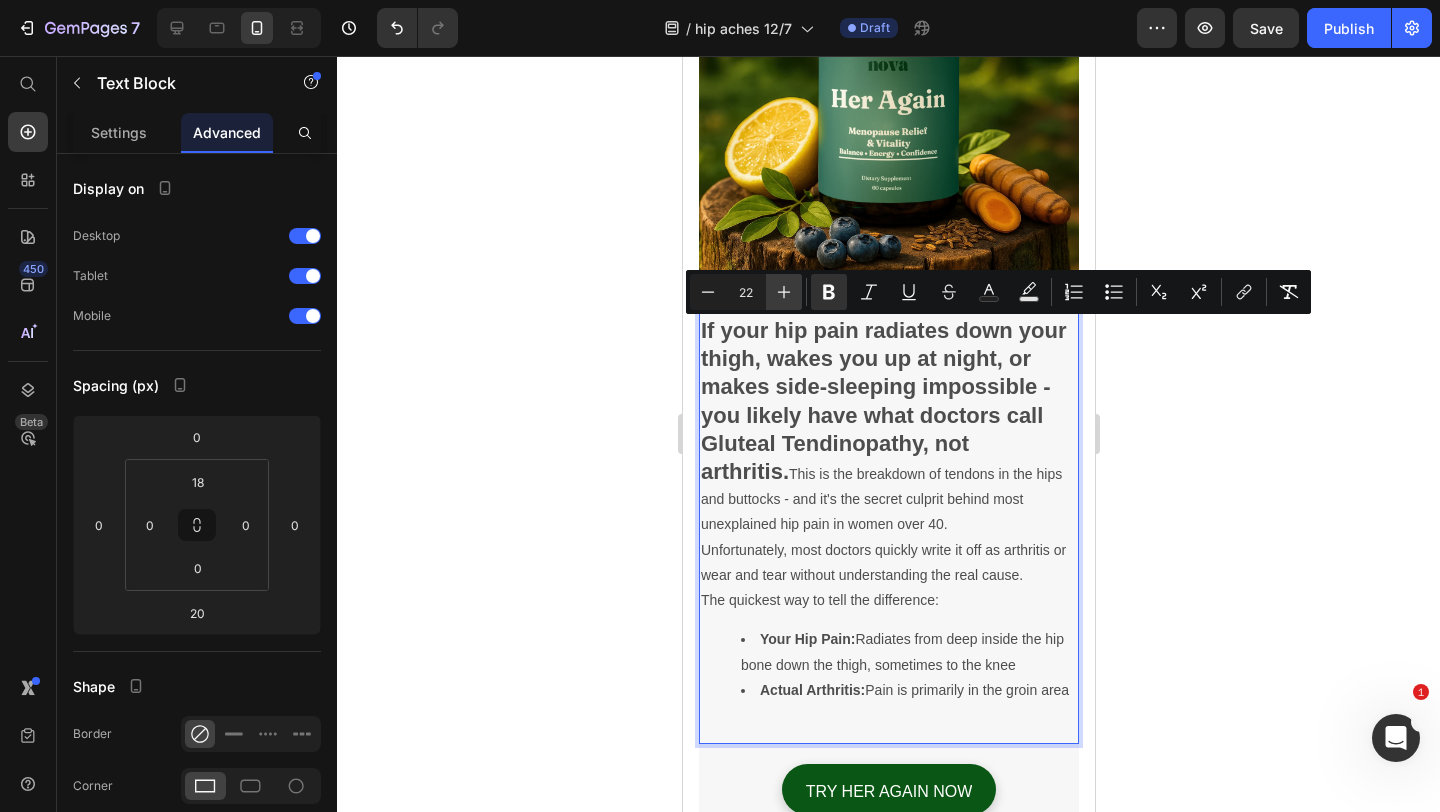 click 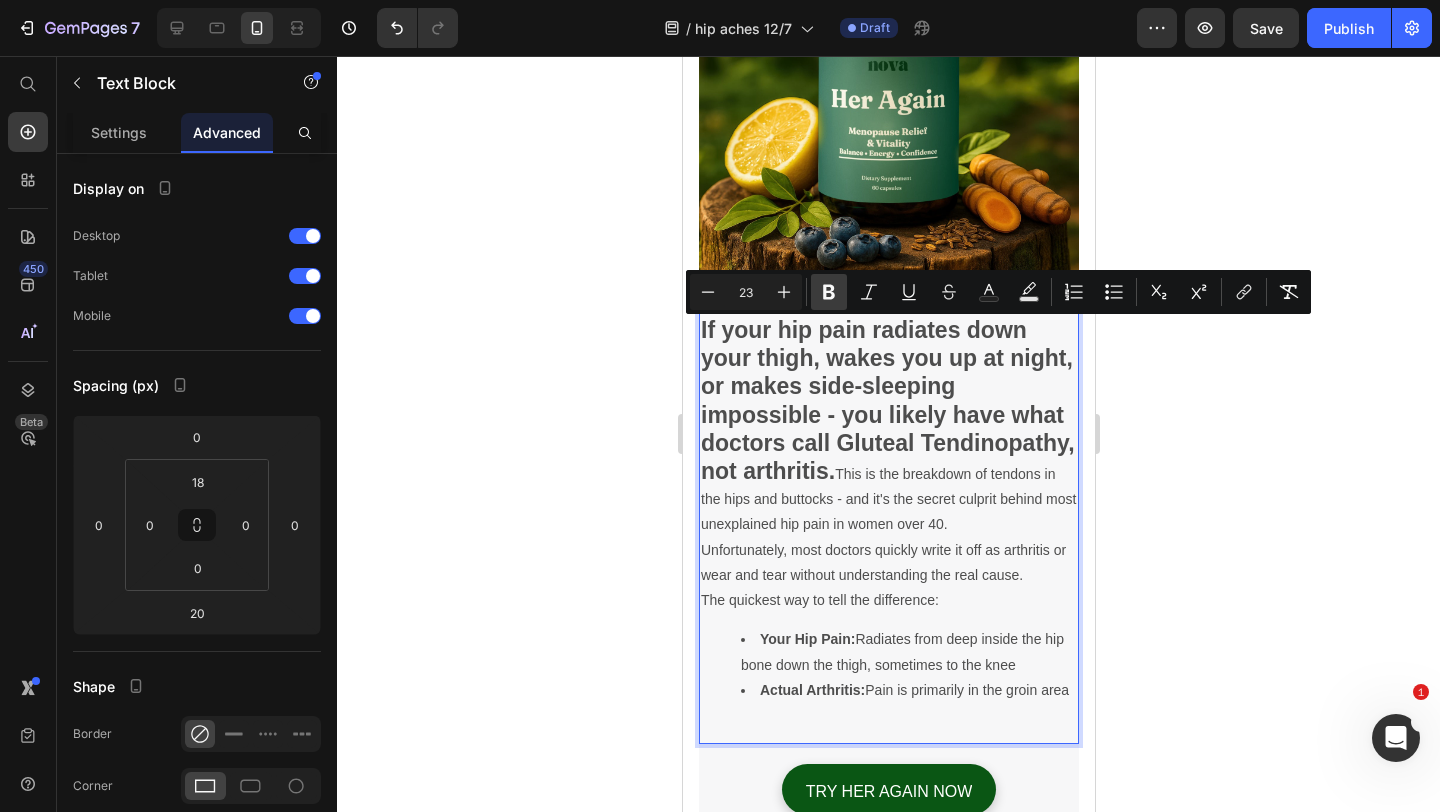 click 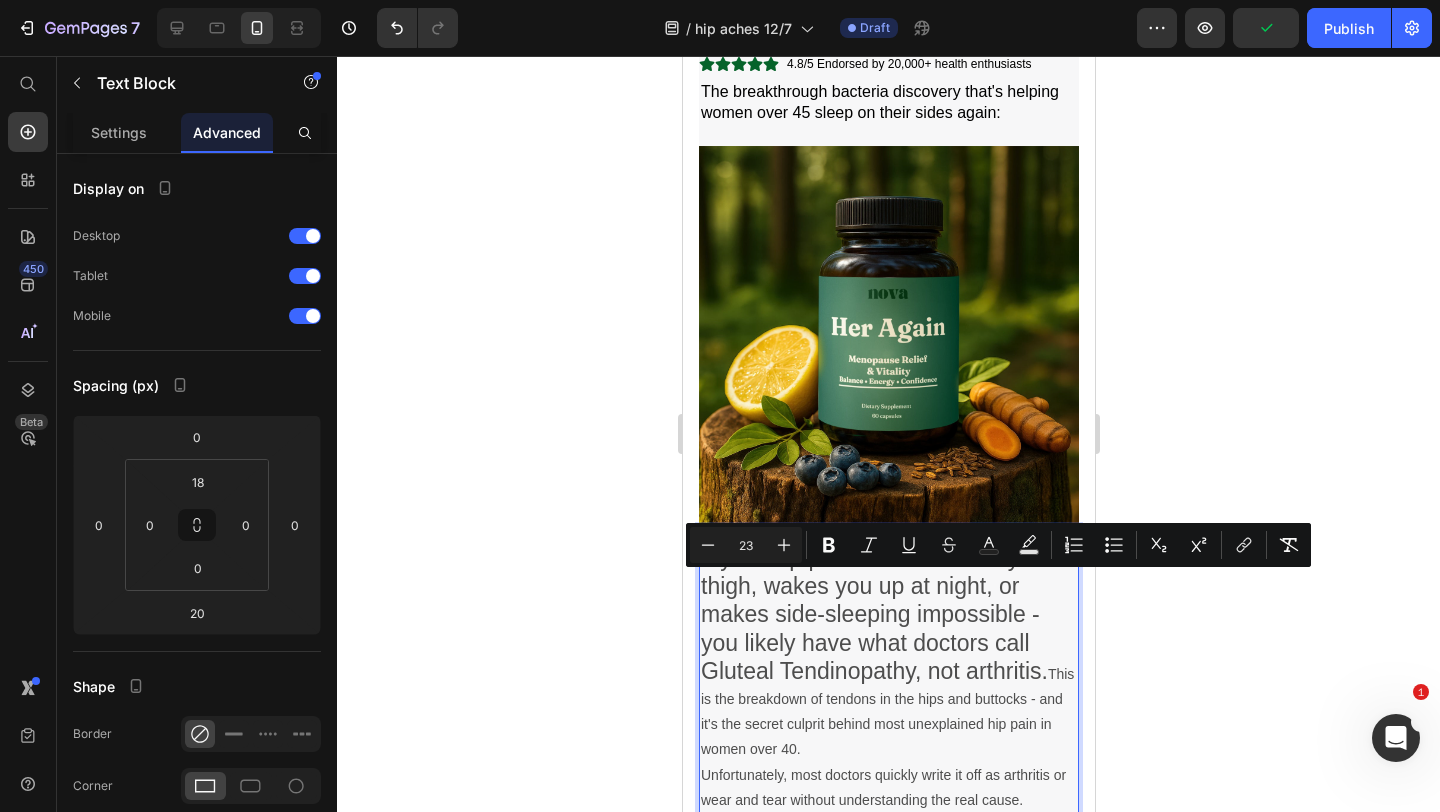 scroll, scrollTop: 507, scrollLeft: 0, axis: vertical 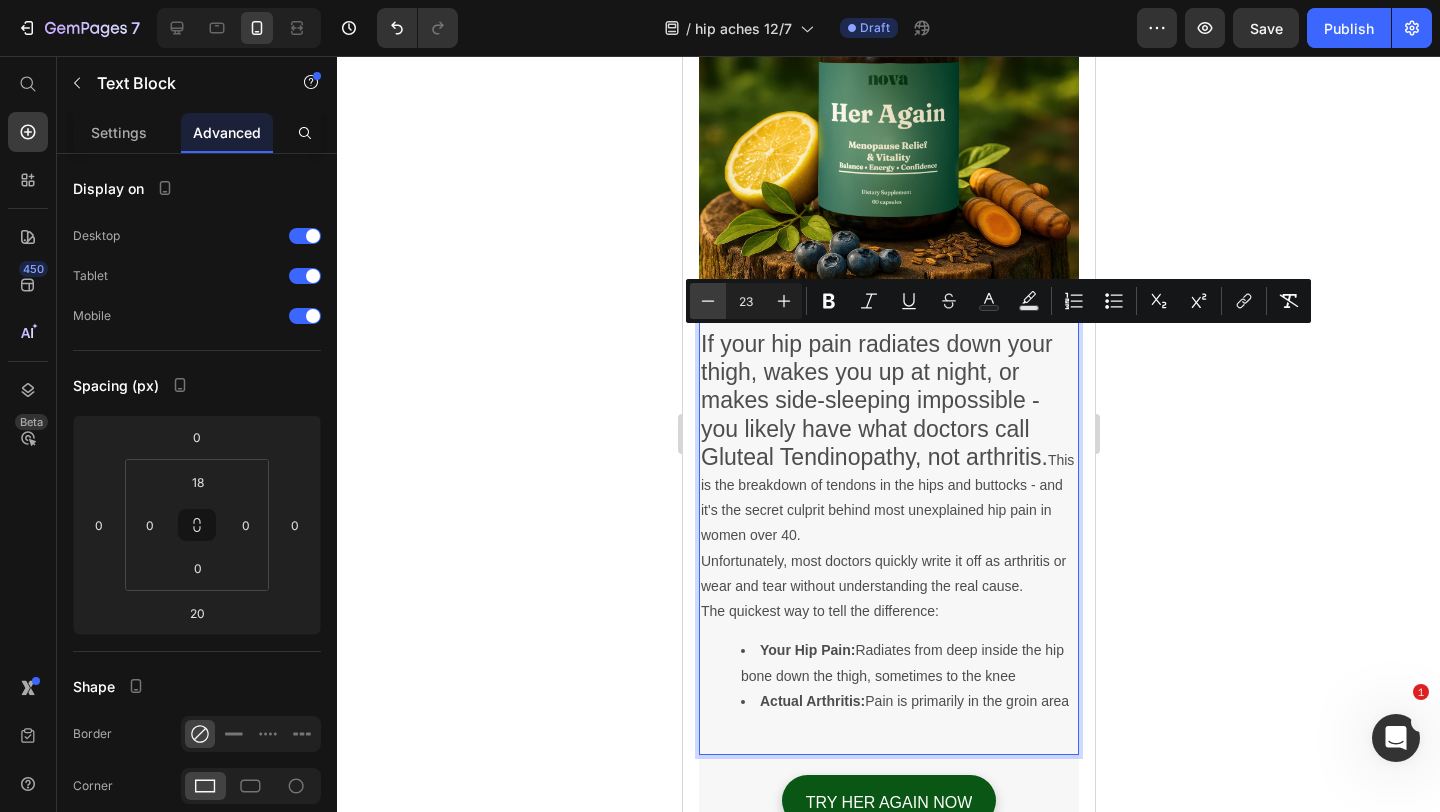click 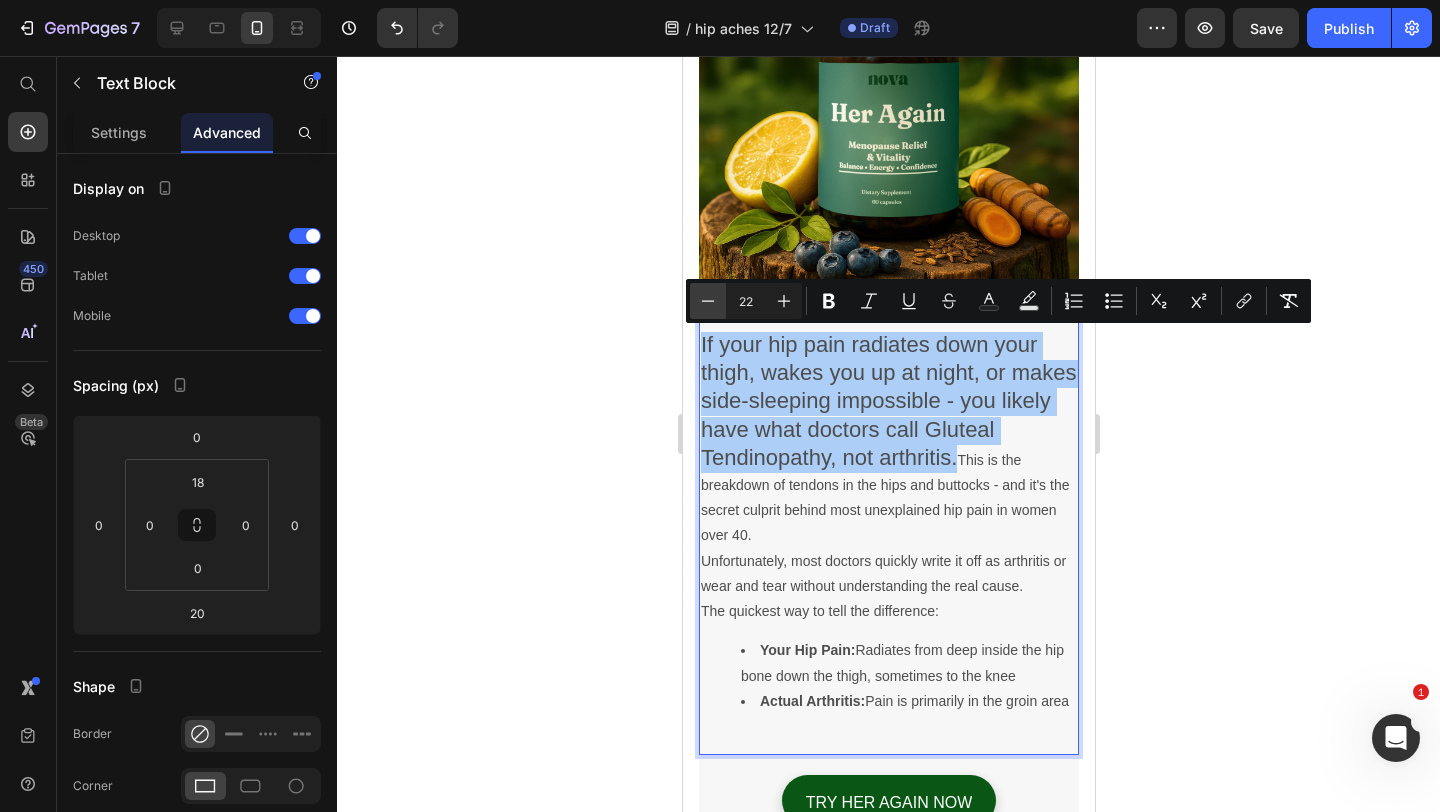 click 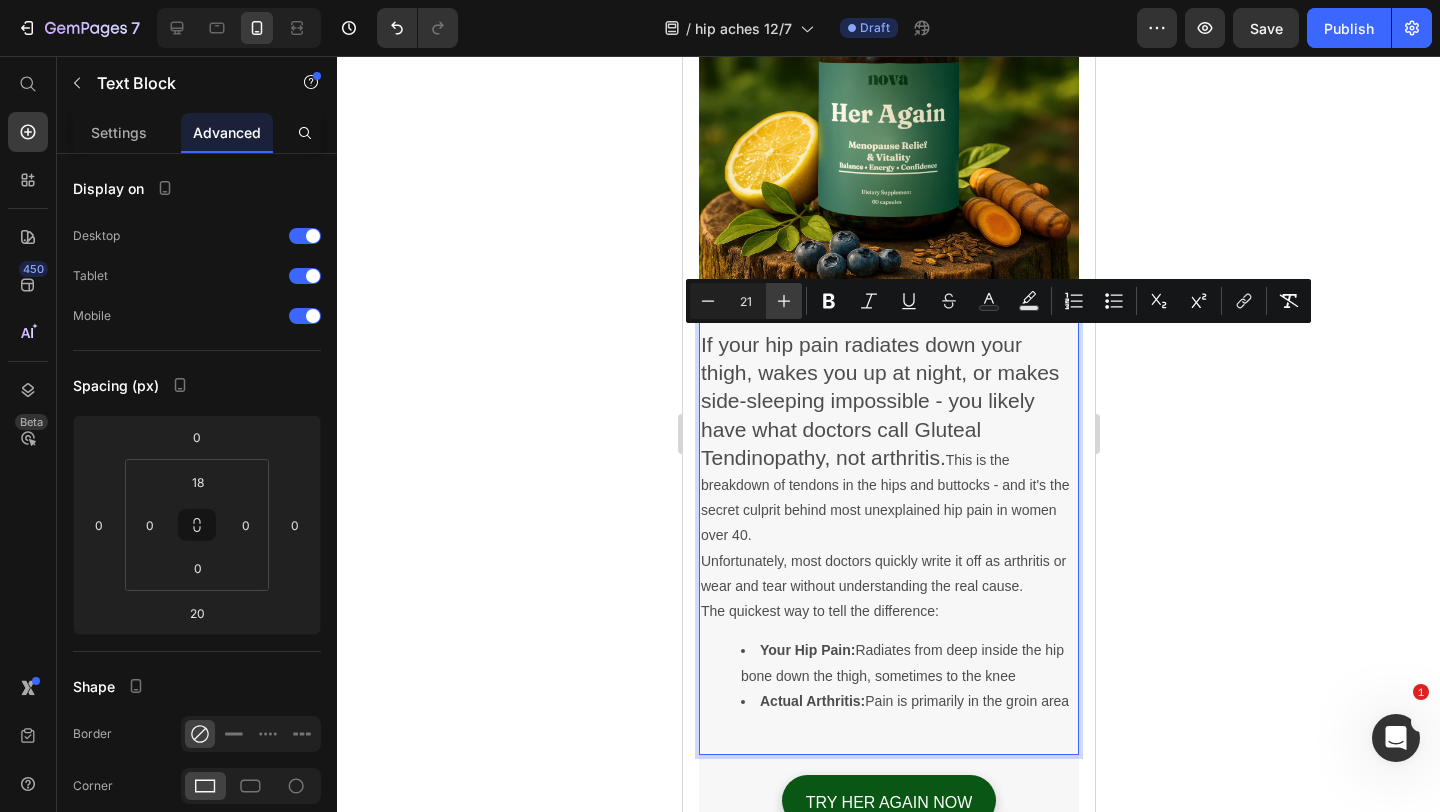 click 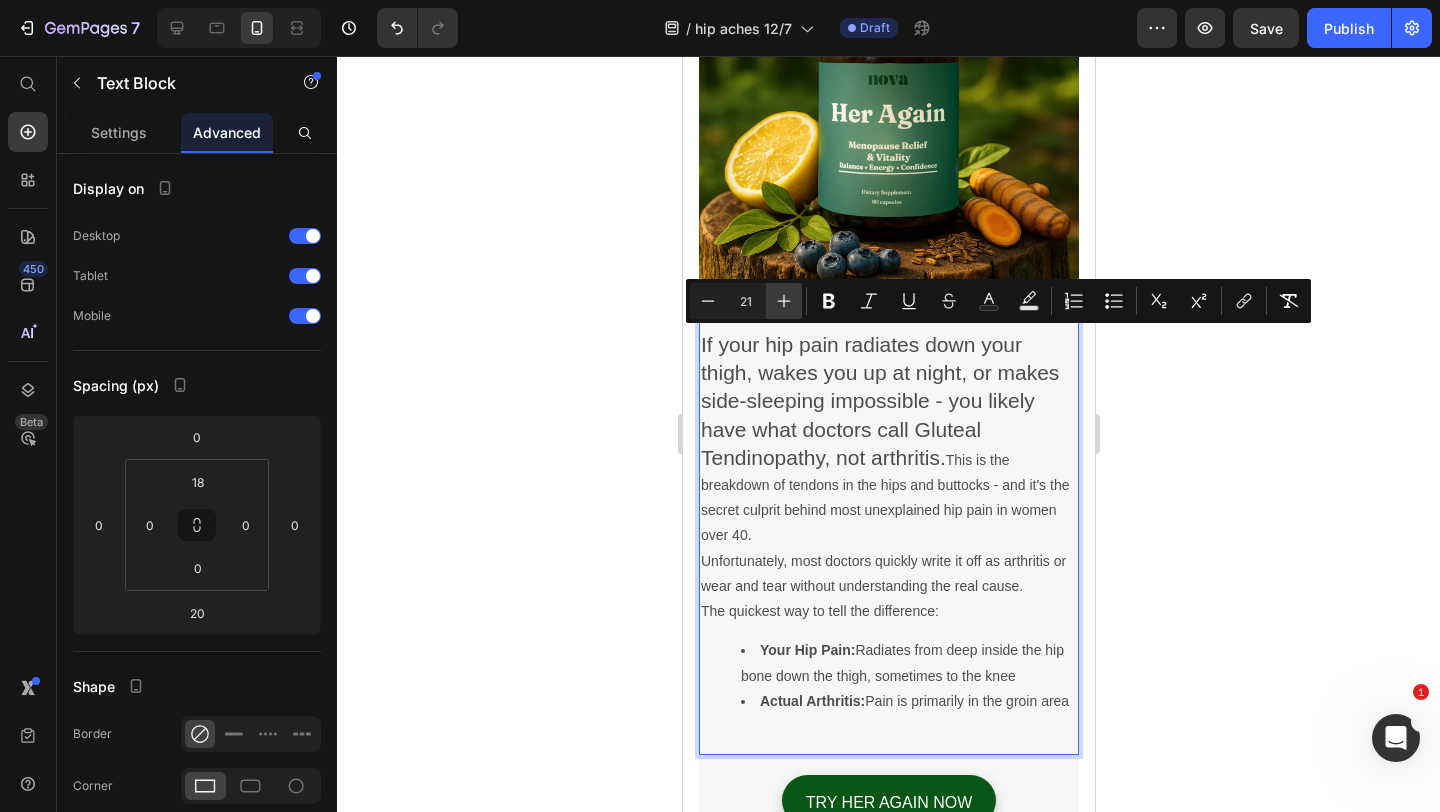 type on "22" 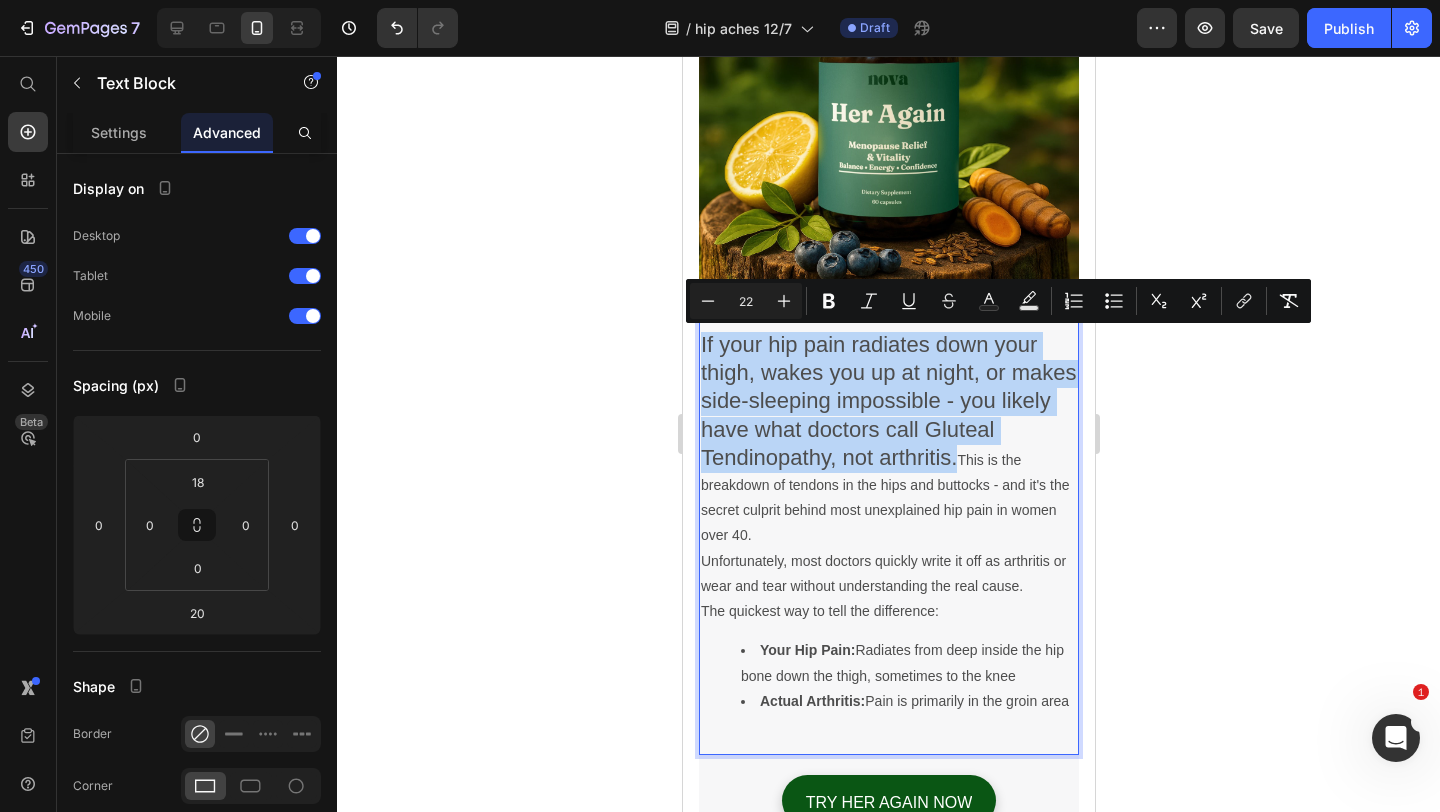 click on "If your hip pain radiates down your thigh, wakes you up at night, or makes side-sleeping impossible - you likely have what doctors call Gluteal Tendinopathy, not arthritis." at bounding box center (887, 401) 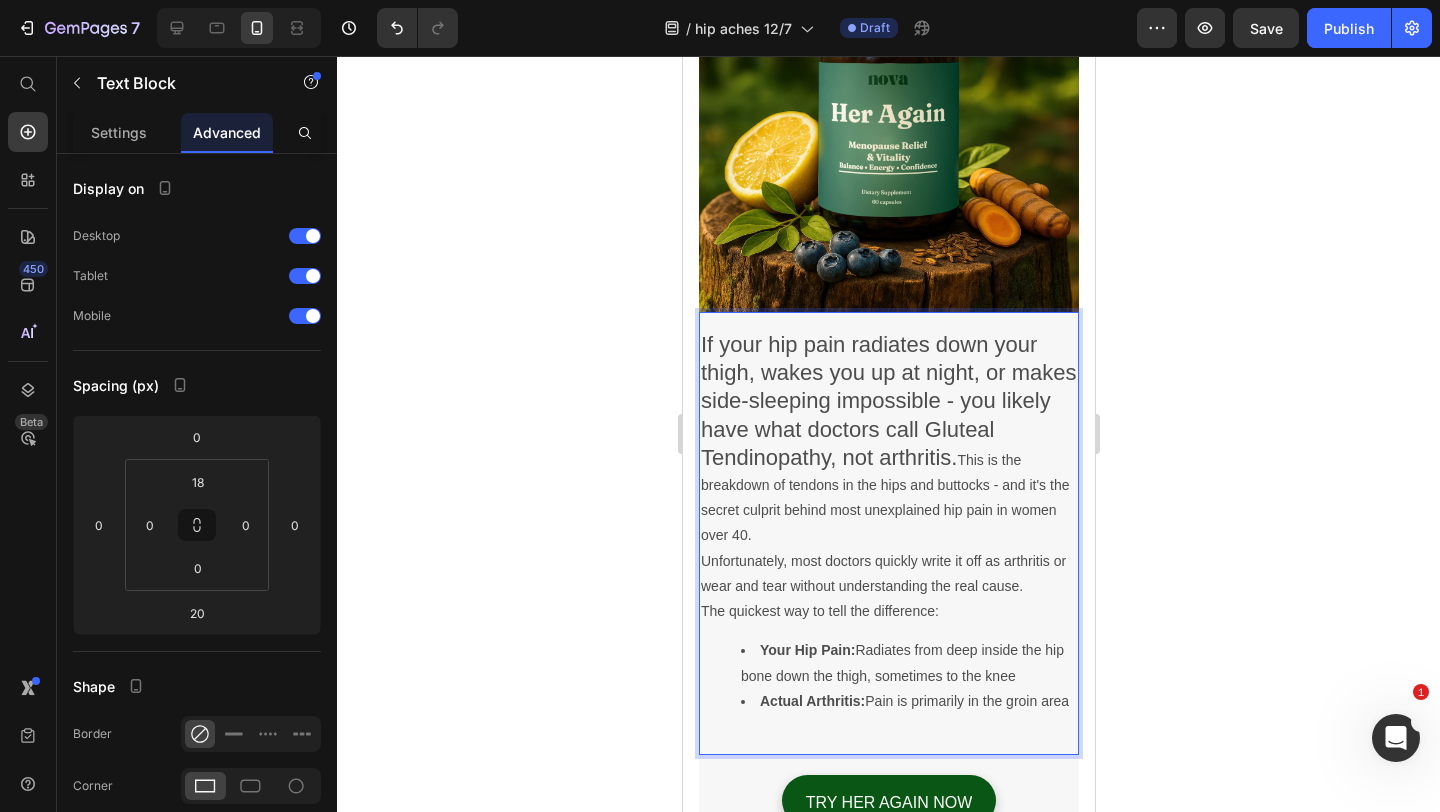 click on "If your hip pain radiates down your thigh, wakes you up at night, or makes side-sleeping impossible - you likely have what doctors call Gluteal Tendinopathy, not arthritis." at bounding box center [887, 401] 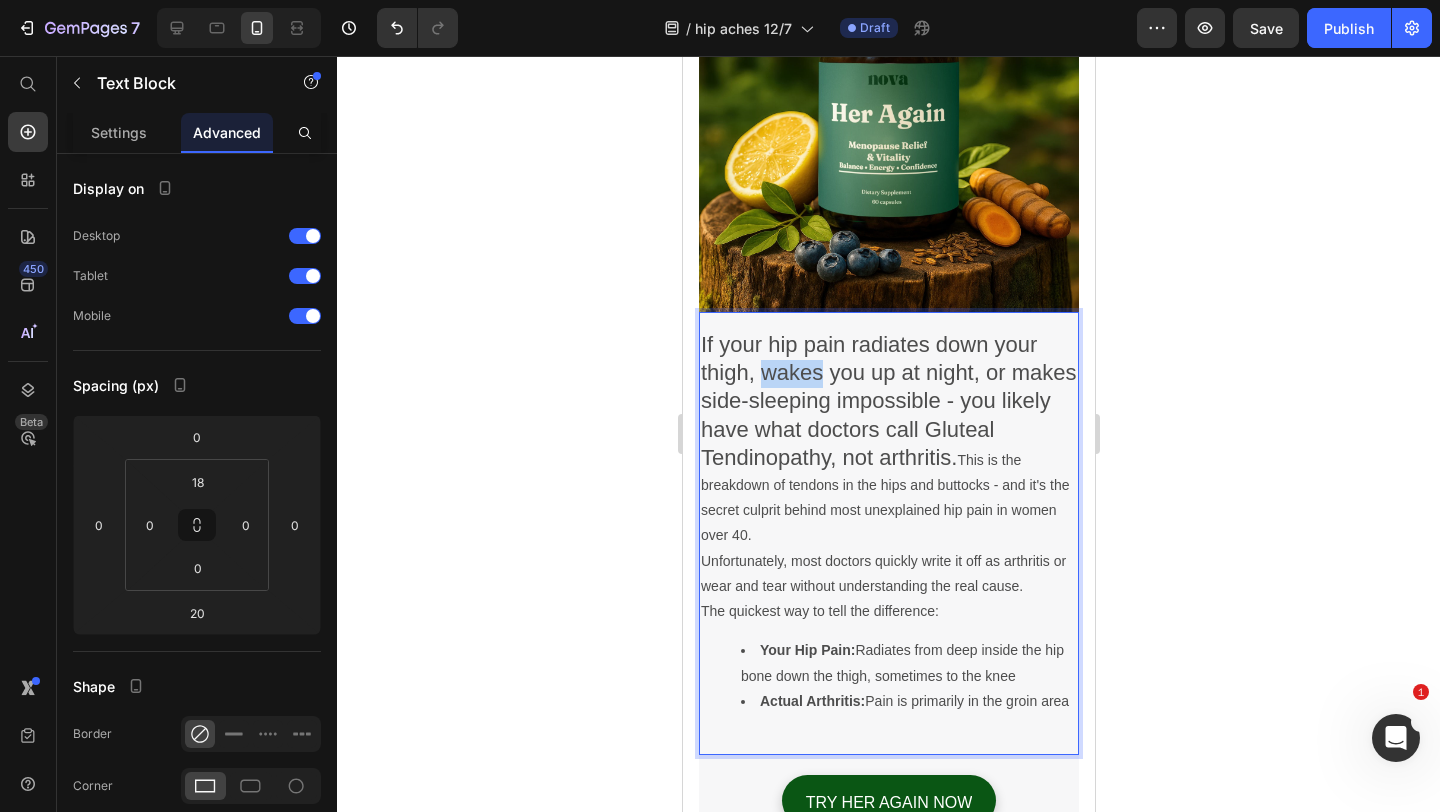 click on "If your hip pain radiates down your thigh, wakes you up at night, or makes side-sleeping impossible - you likely have what doctors call Gluteal Tendinopathy, not arthritis." at bounding box center (887, 401) 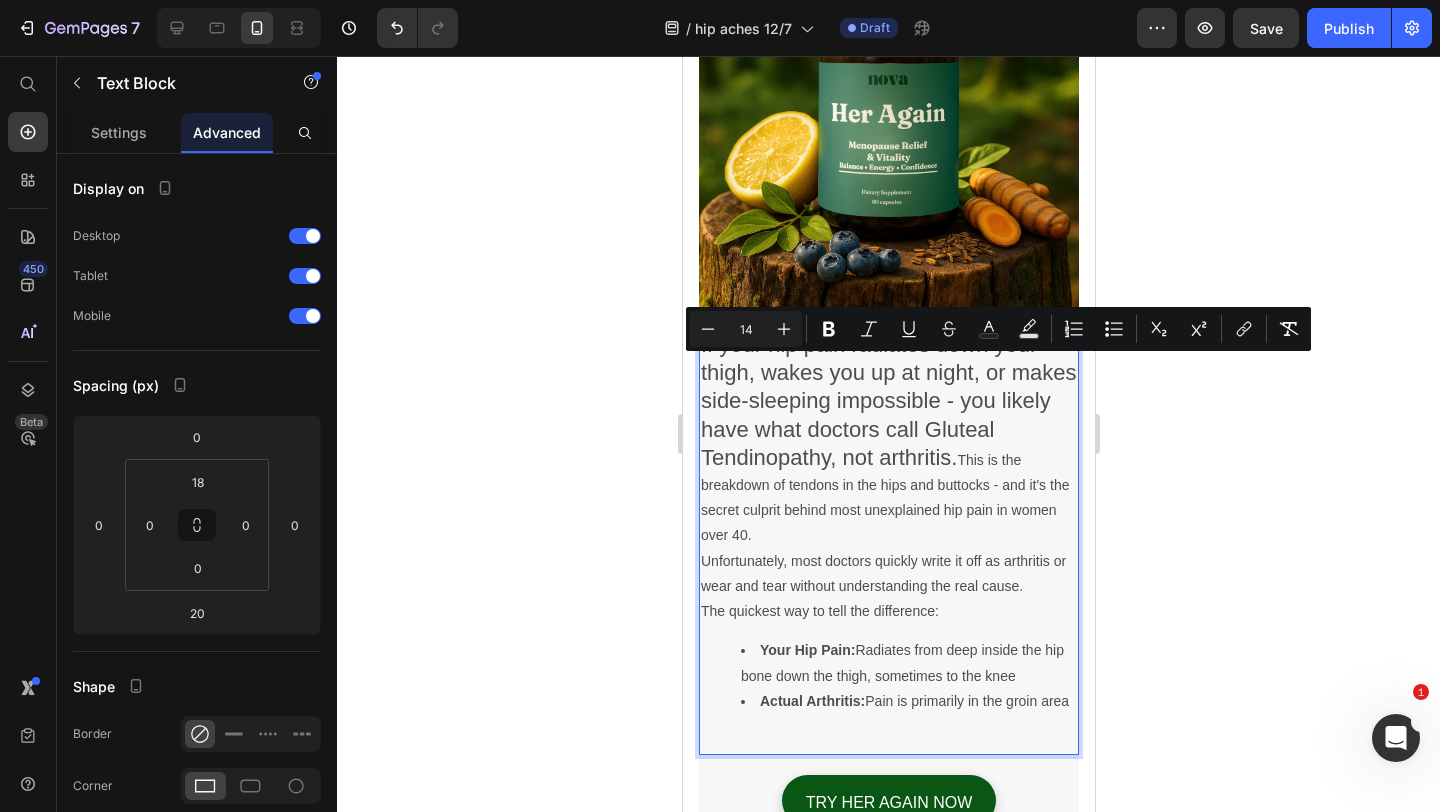 click on "Actual Arthritis:  Pain is primarily in the groin area" at bounding box center (908, 701) 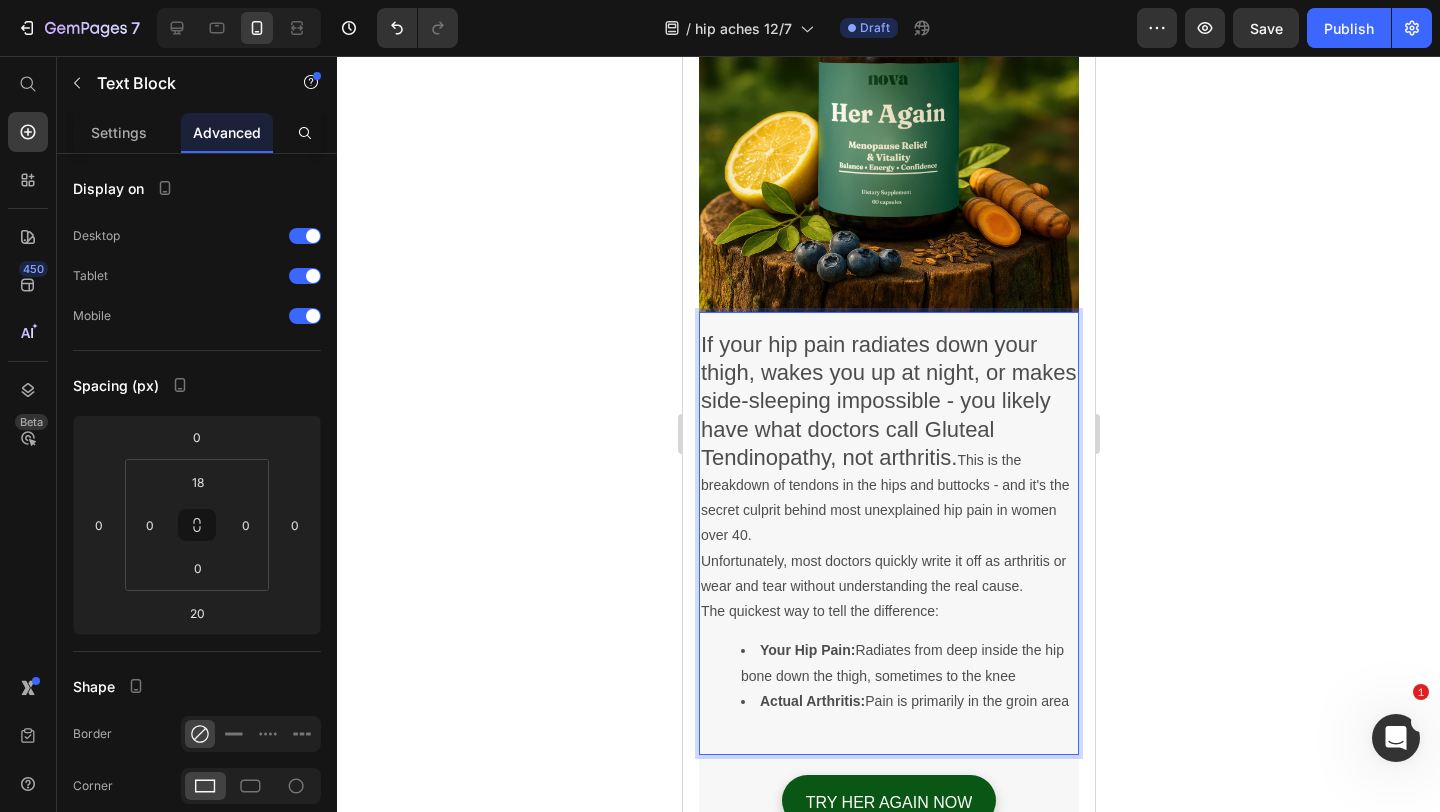 click on "Actual Arthritis:  Pain is primarily in the groin area" at bounding box center (908, 701) 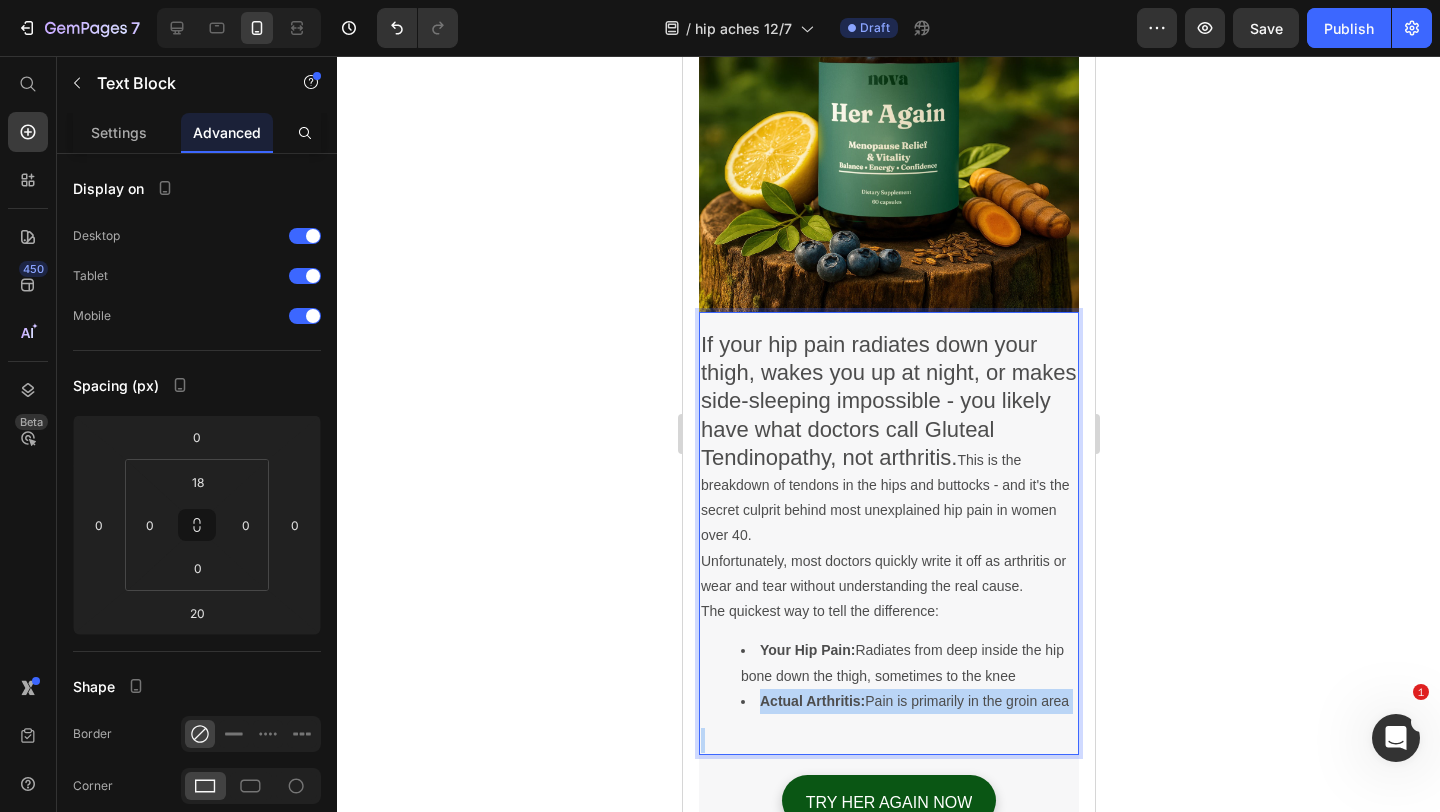 click on "Actual Arthritis:  Pain is primarily in the groin area" at bounding box center (908, 701) 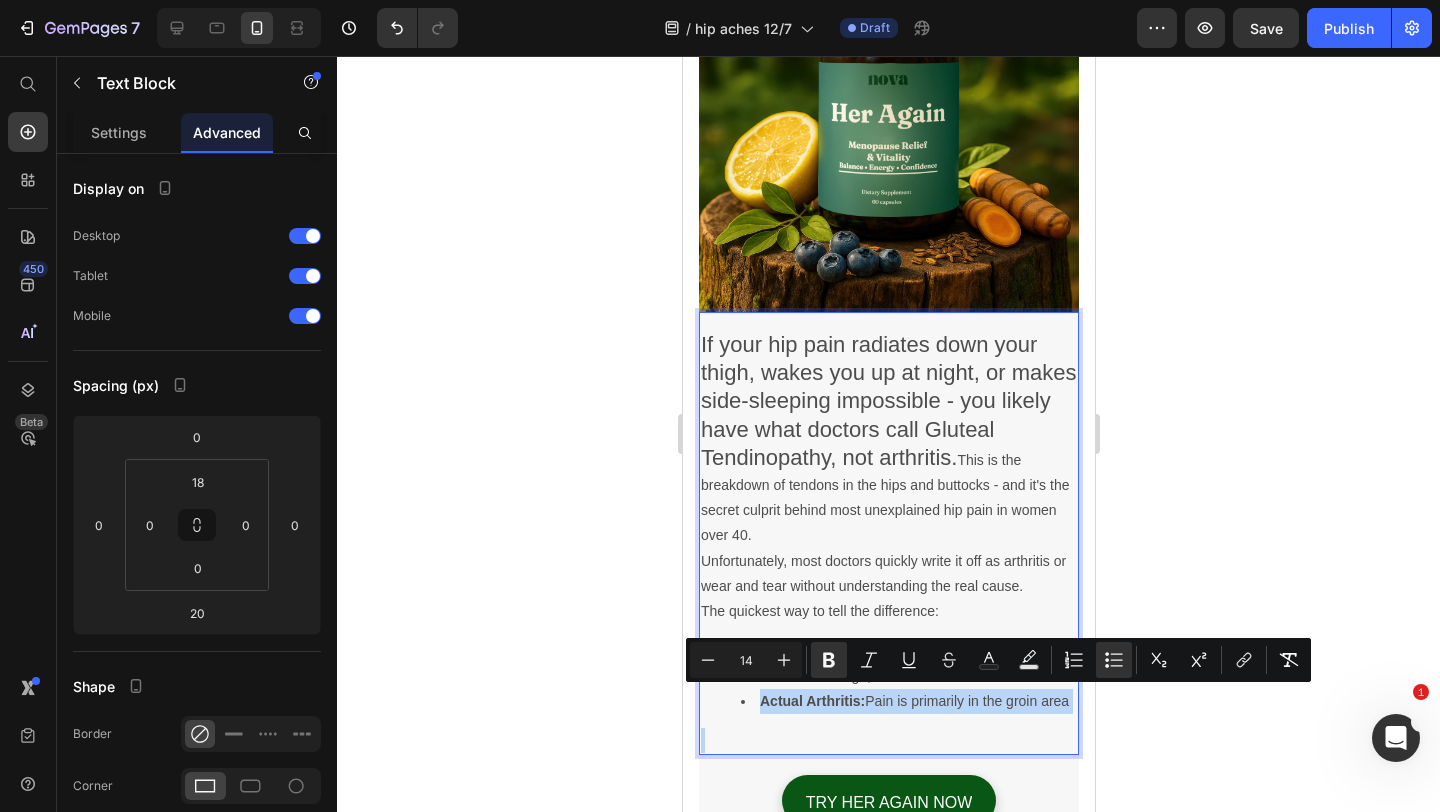 click on "Actual Arthritis:  Pain is primarily in the groin area" at bounding box center (908, 701) 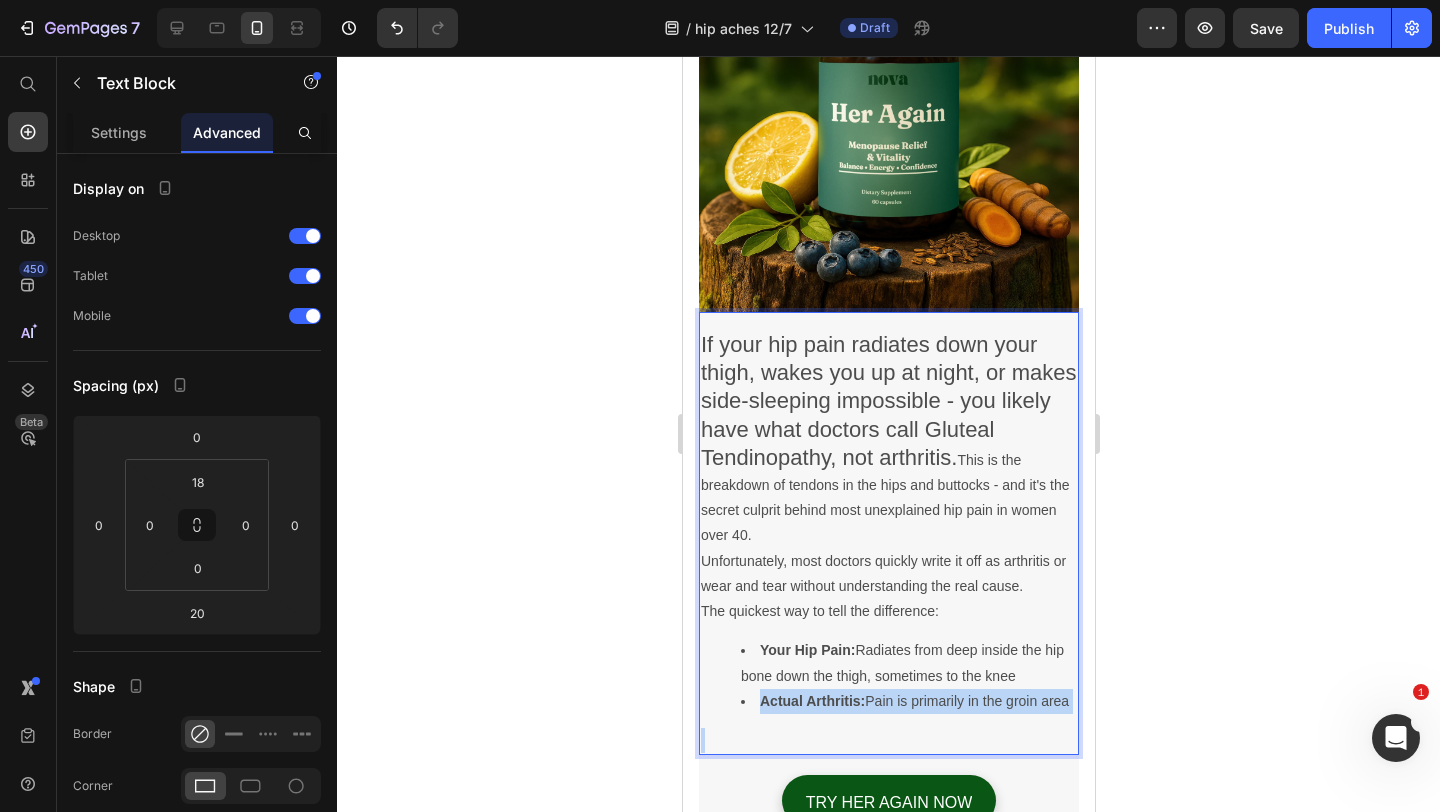 drag, startPoint x: 1072, startPoint y: 704, endPoint x: 698, endPoint y: 343, distance: 519.80475 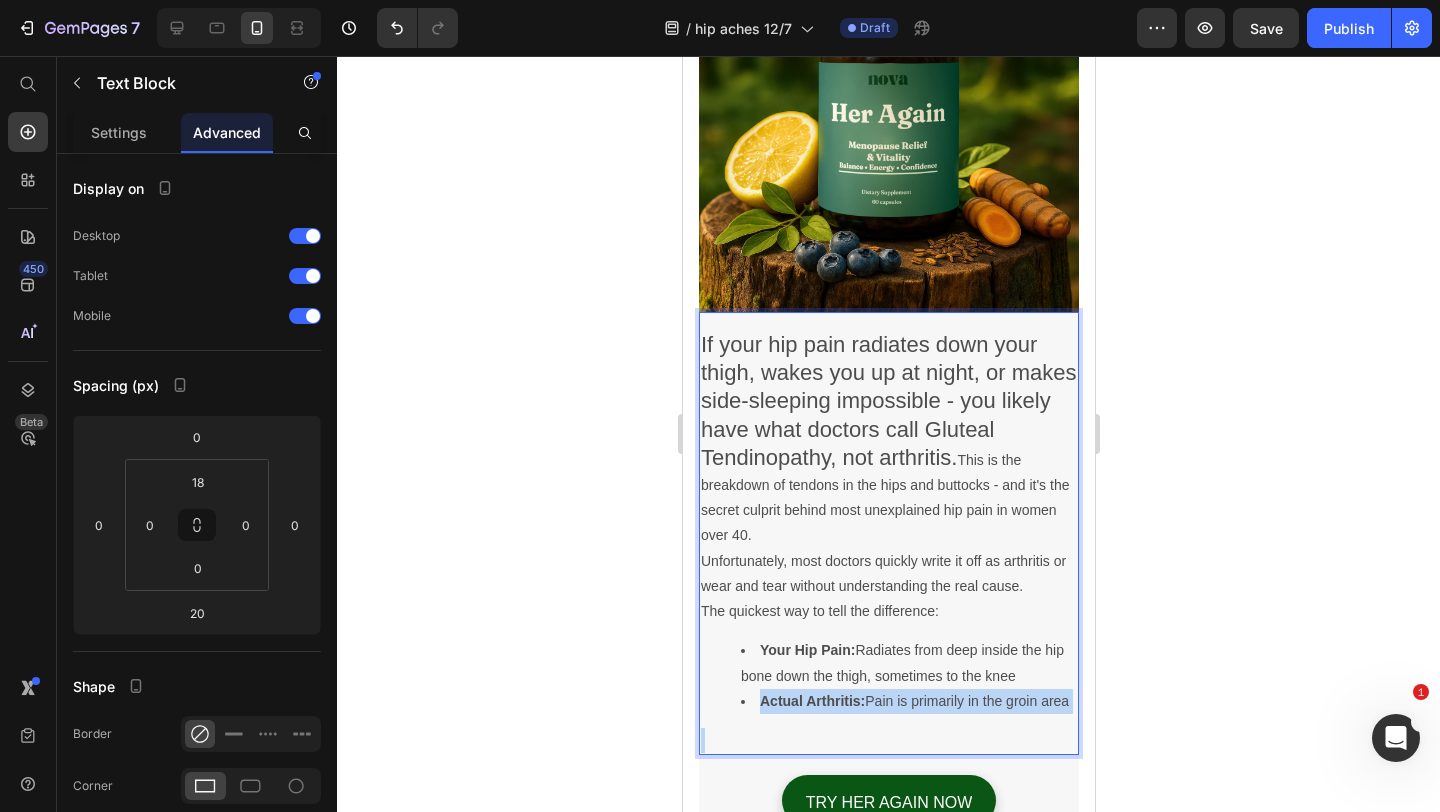click on "If your hip pain radiates down your thigh, wakes you up at night, or makes side-sleeping impossible - you likely have what doctors call Gluteal Tendinopathy, not arthritis.  This is the breakdown of tendons in the hips and buttocks - and it's the secret culprit behind most unexplained hip pain in women over 40. Unfortunately, most doctors quickly write it off as arthritis or wear and tear without understanding the real cause. The quickest way to tell the difference: Your Hip Pain:  Radiates from deep inside the hip bone down the thigh, sometimes to the knee Actual Arthritis:  Pain is primarily in the groin area" at bounding box center [888, 542] 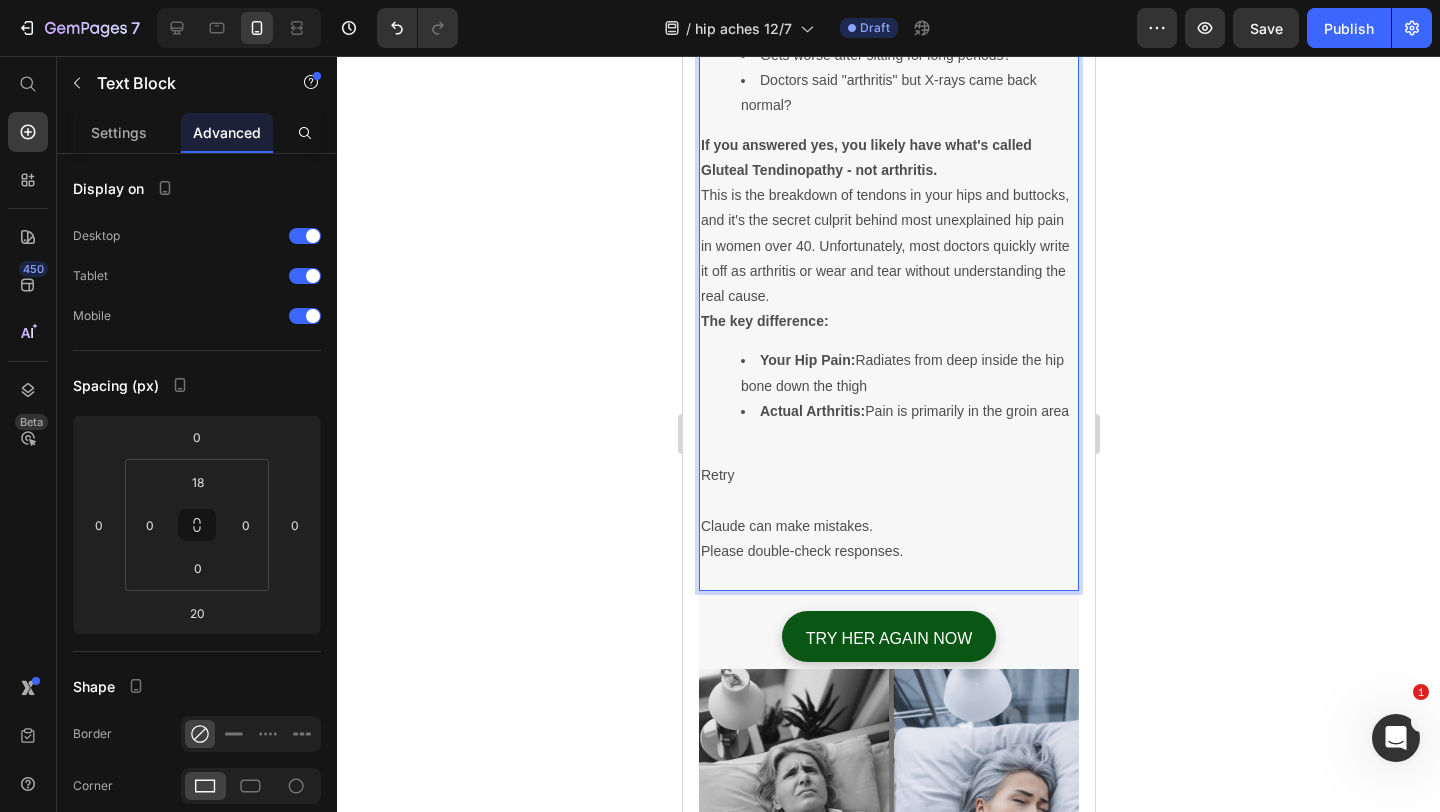 scroll, scrollTop: 937, scrollLeft: 0, axis: vertical 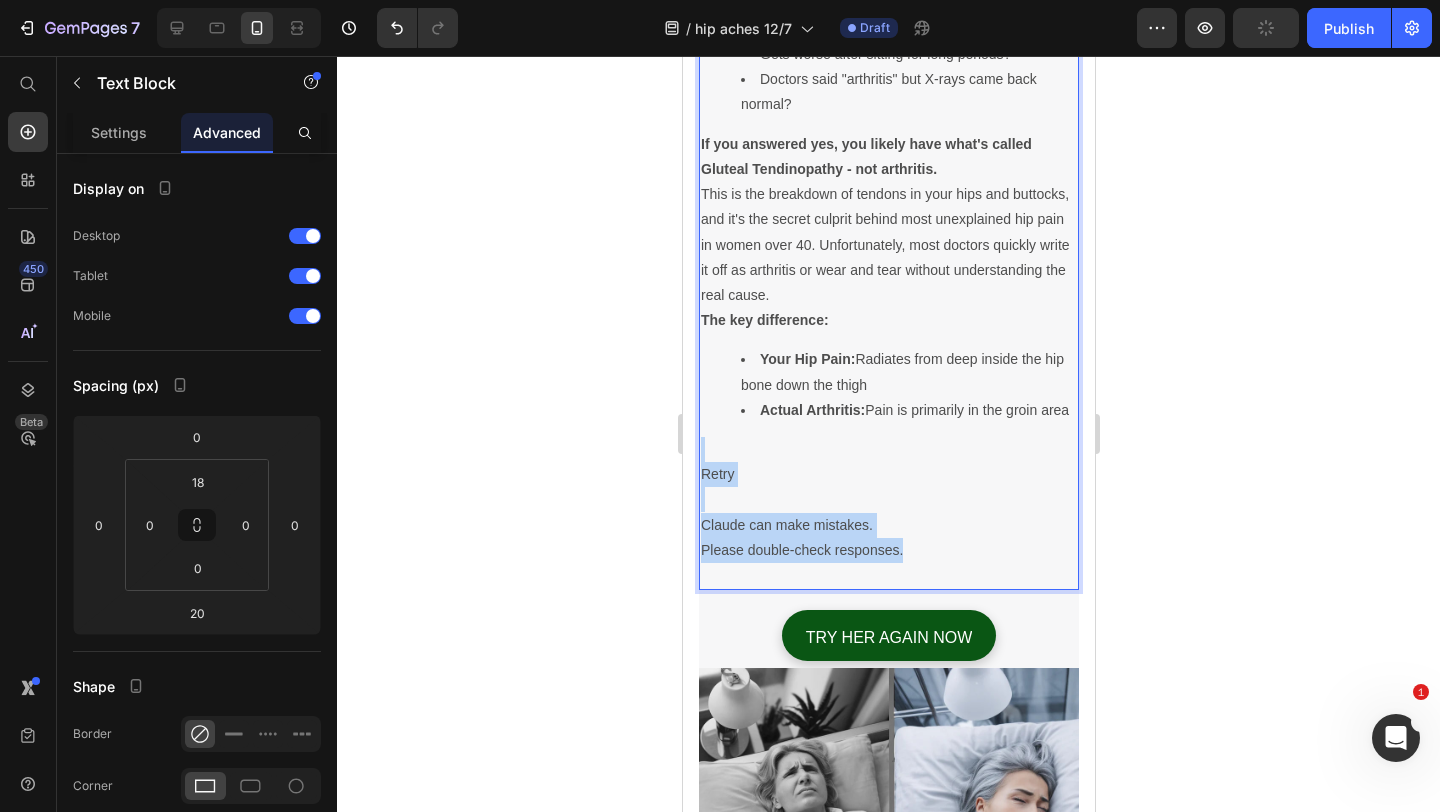 drag, startPoint x: 915, startPoint y: 557, endPoint x: 712, endPoint y: 451, distance: 229.00873 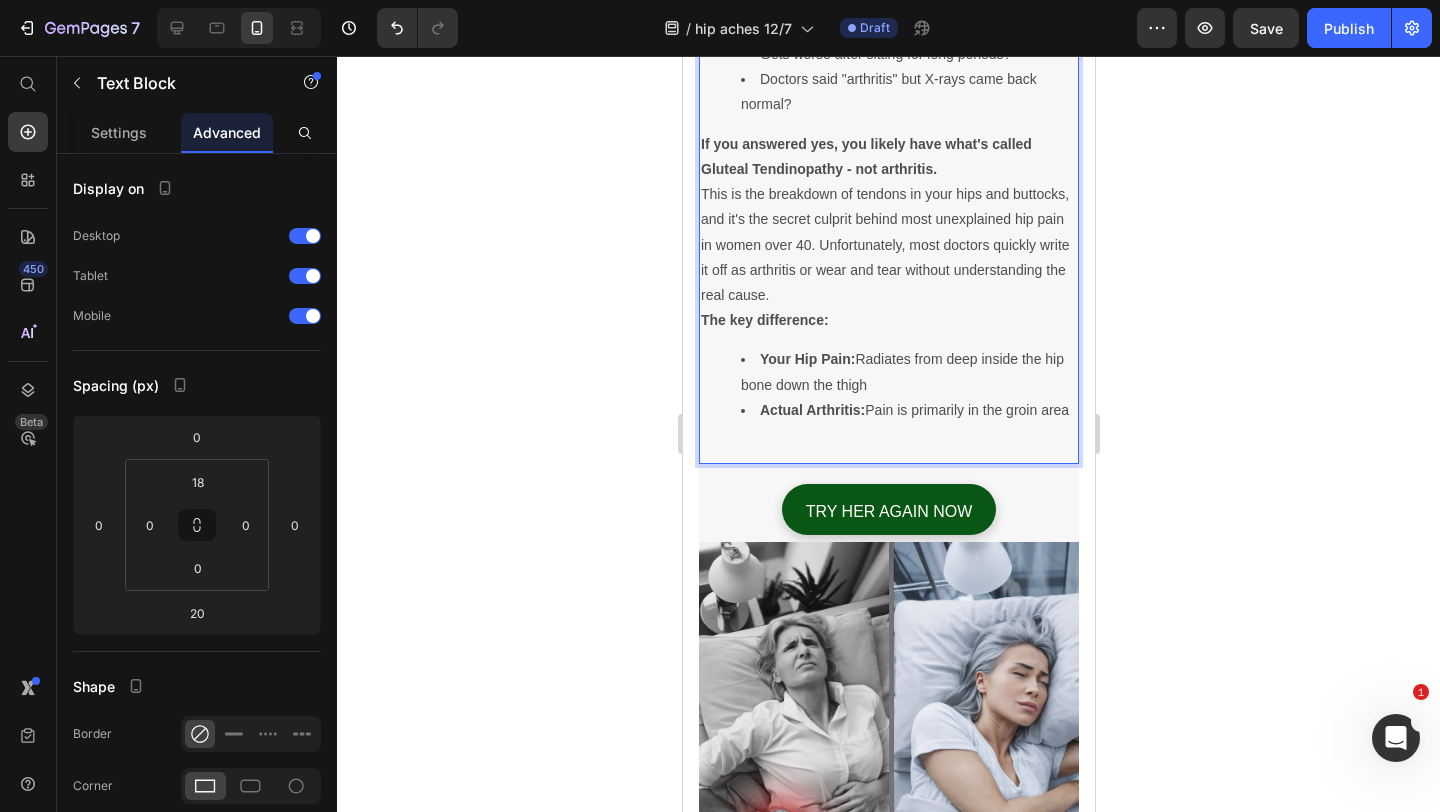 click 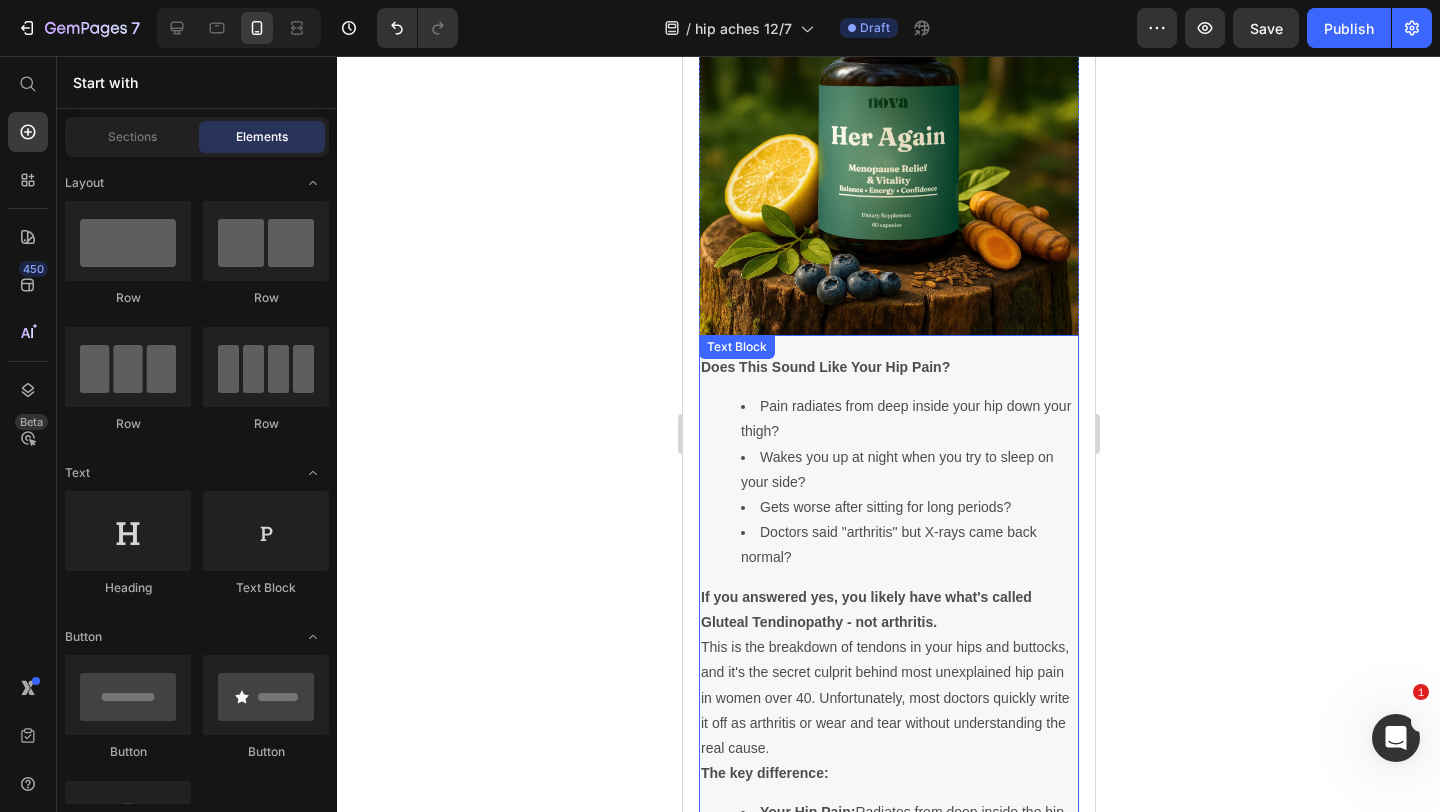 scroll, scrollTop: 496, scrollLeft: 0, axis: vertical 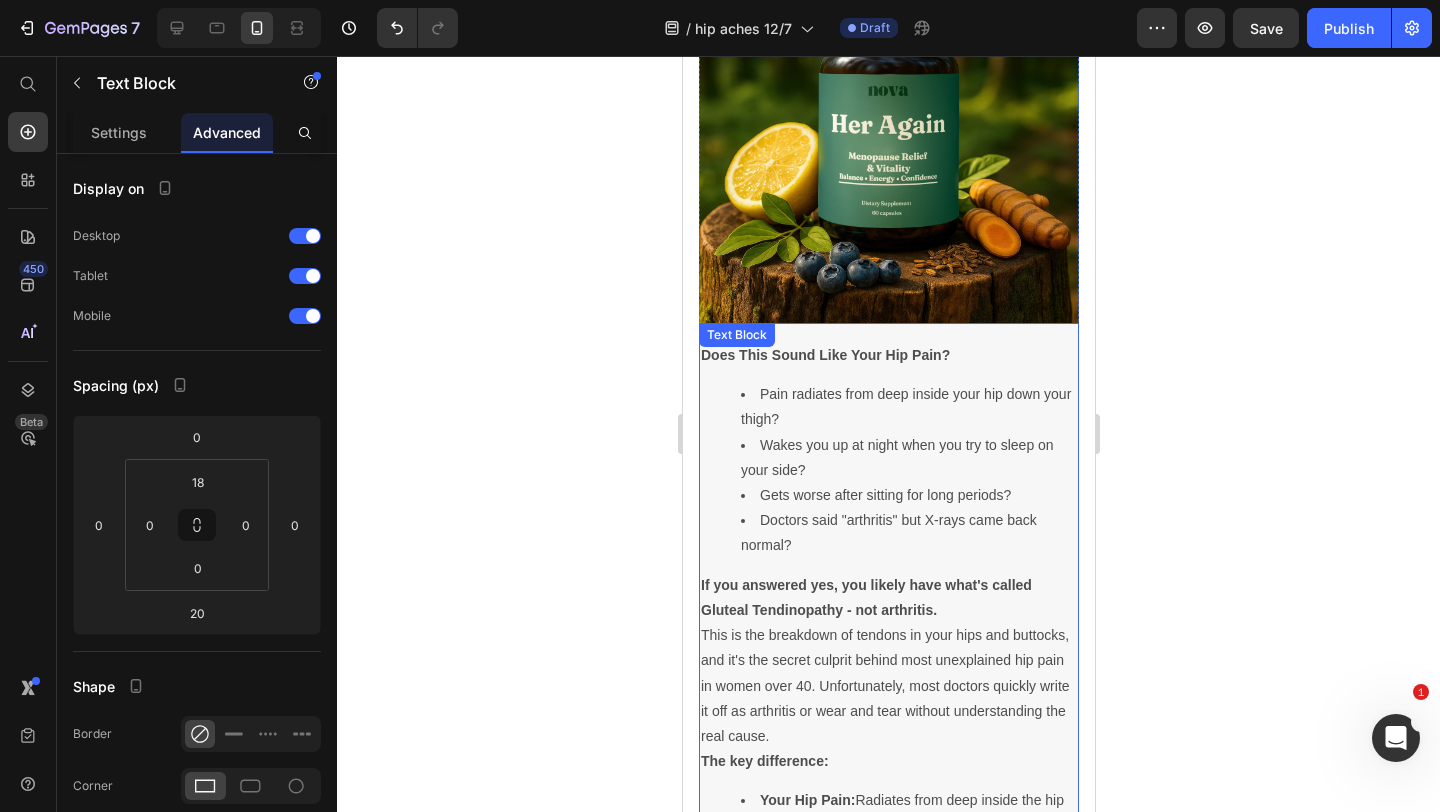 click on "Pain radiates from deep inside your hip down your thigh?" at bounding box center [908, 407] 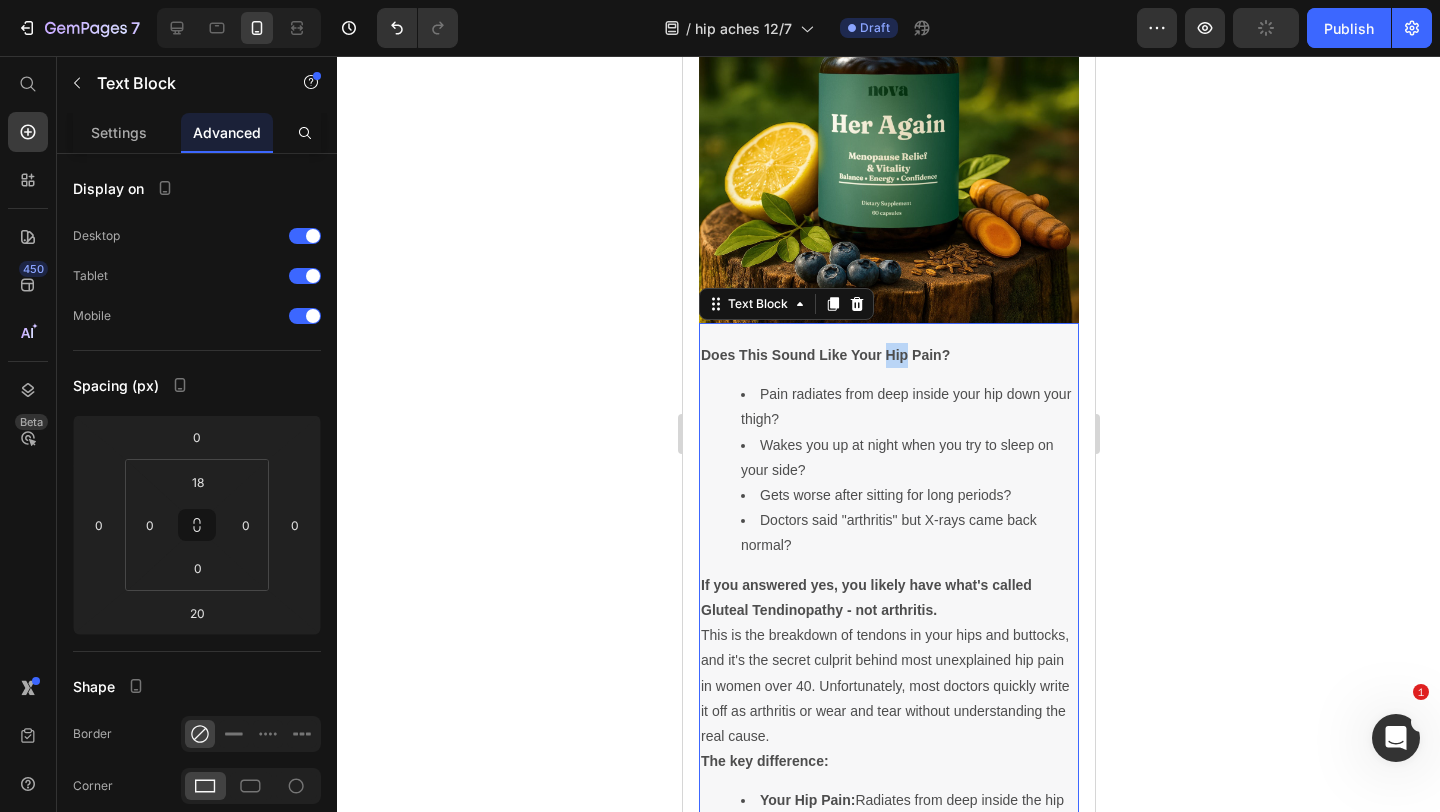 click on "Does This Sound Like Your Hip Pain?" at bounding box center [824, 355] 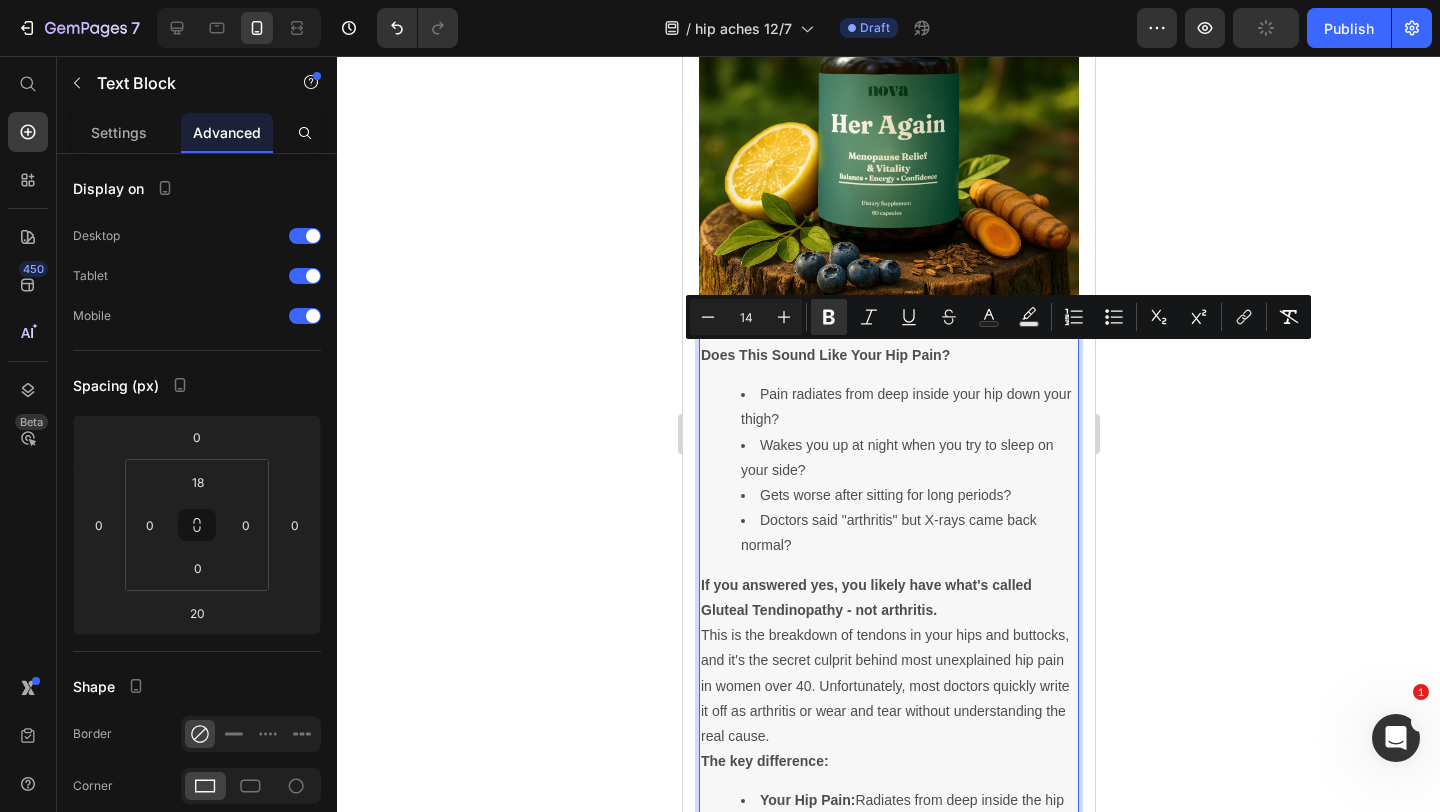 click on "Does This Sound Like Your Hip Pain?" at bounding box center (888, 355) 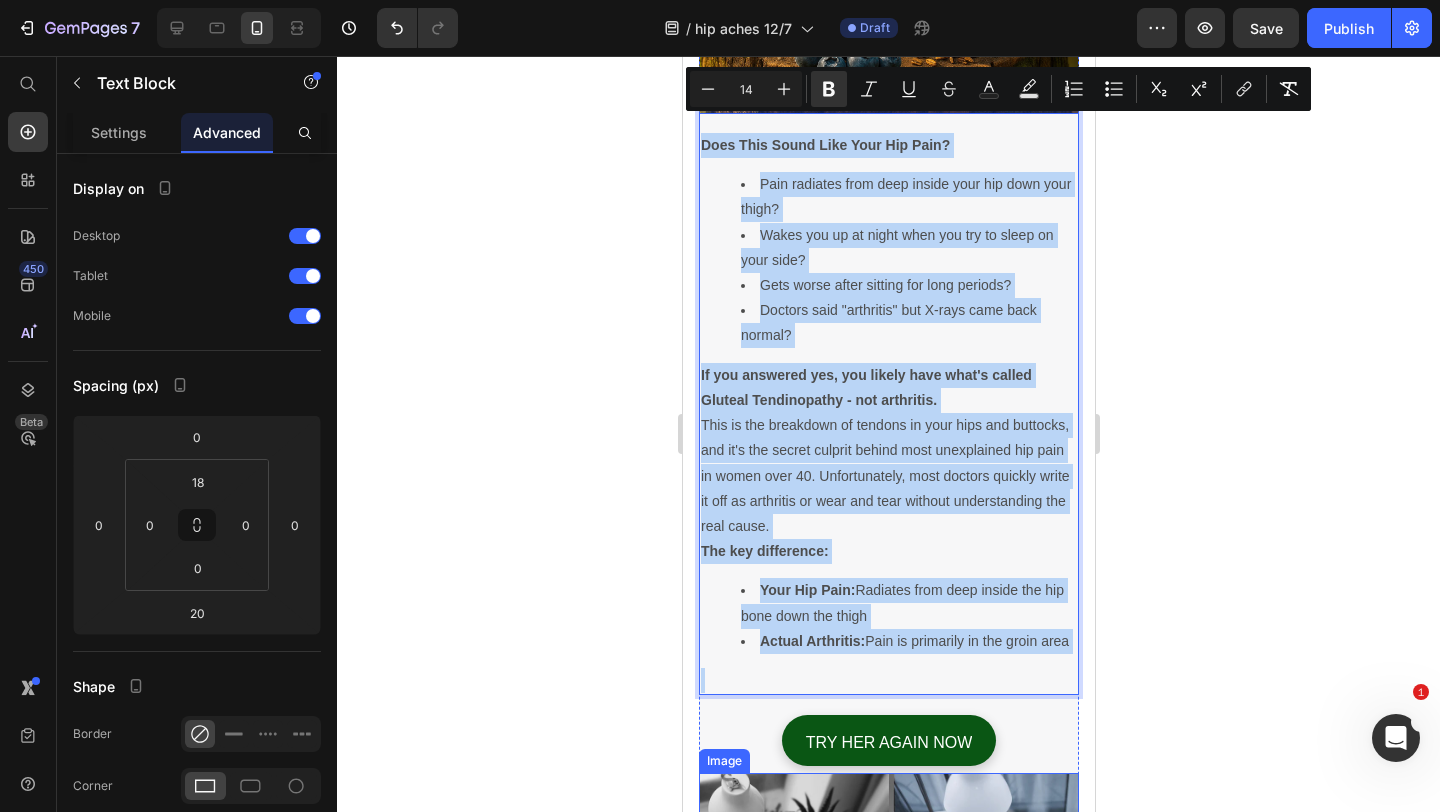 scroll, scrollTop: 727, scrollLeft: 0, axis: vertical 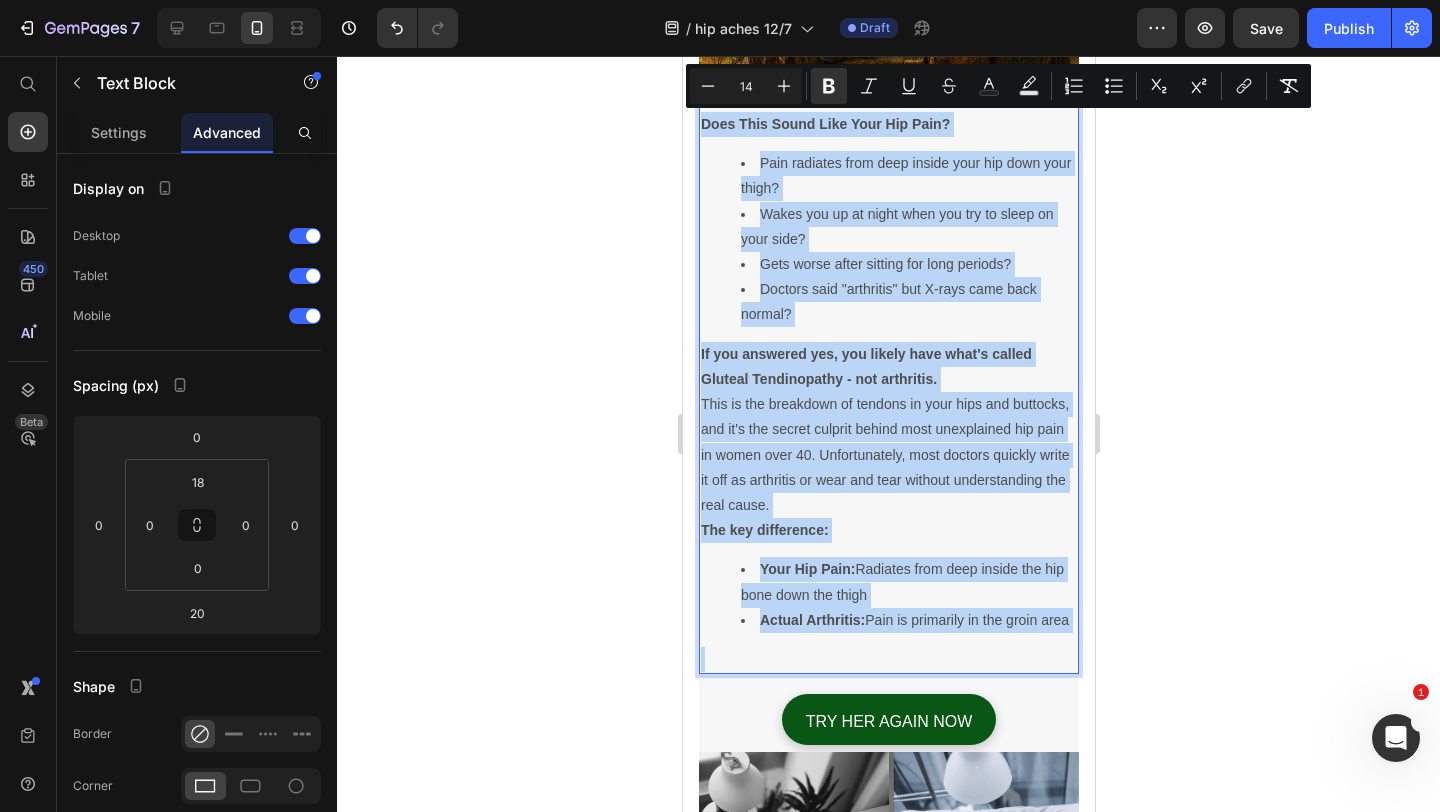 drag, startPoint x: 709, startPoint y: 342, endPoint x: 1059, endPoint y: 648, distance: 464.9043 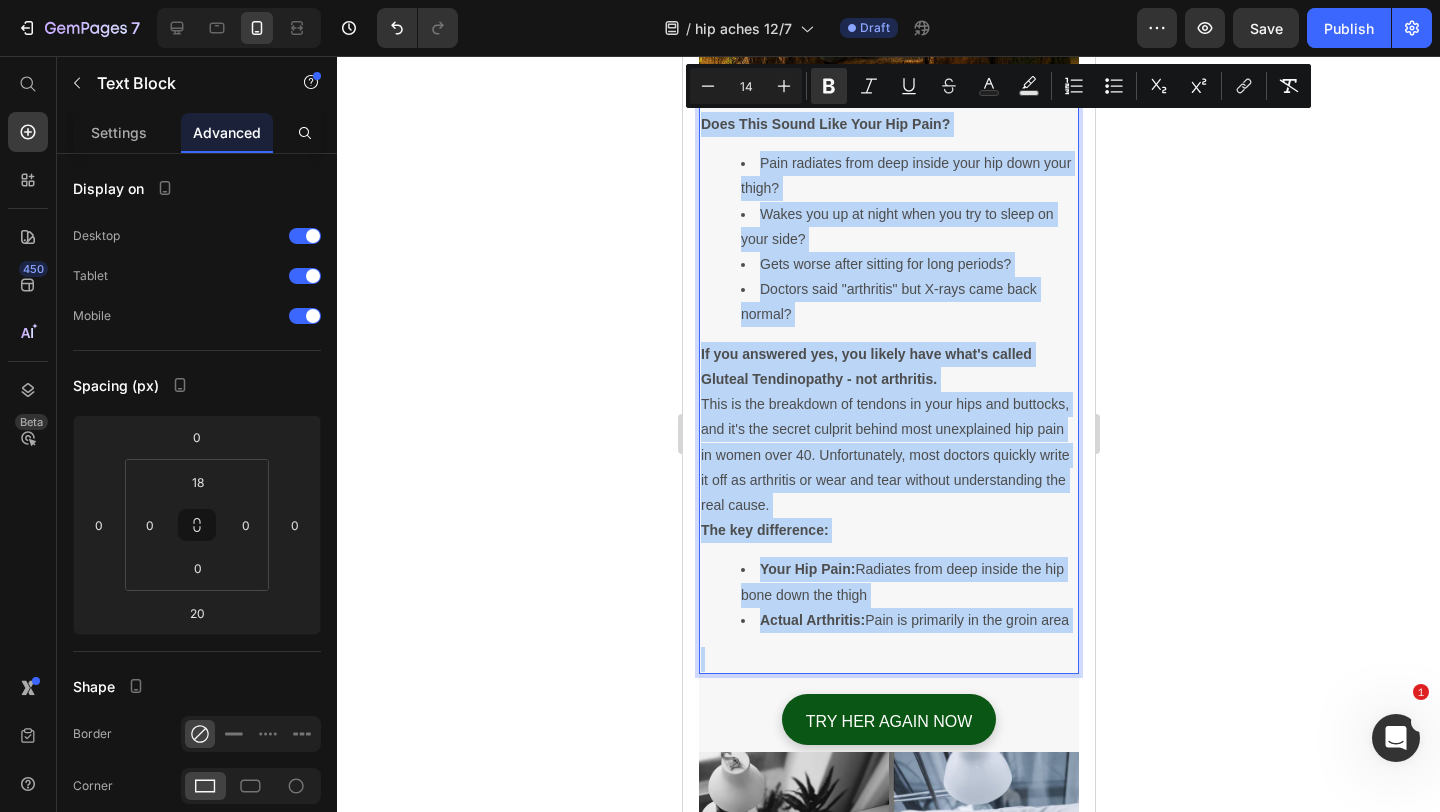 click on "Does This Sound Like Your Hip Pain? Pain radiates from deep inside your hip down your thigh? Wakes you up at night when you try to sleep on your side? Gets worse after sitting for long periods? Doctors said "arthritis" but X-rays came back normal? If you answered yes, you likely have what's called Gluteal Tendinopathy - not arthritis. This is the breakdown of tendons in your hips and buttocks, and it's the secret culprit behind most unexplained hip pain in women over 40. Unfortunately, most doctors quickly write it off as arthritis or wear and tear without understanding the real cause. The key difference: Your Hip Pain:  Radiates from deep inside the hip bone down the thigh Actual Arthritis:  Pain is primarily in the groin area" at bounding box center [888, 392] 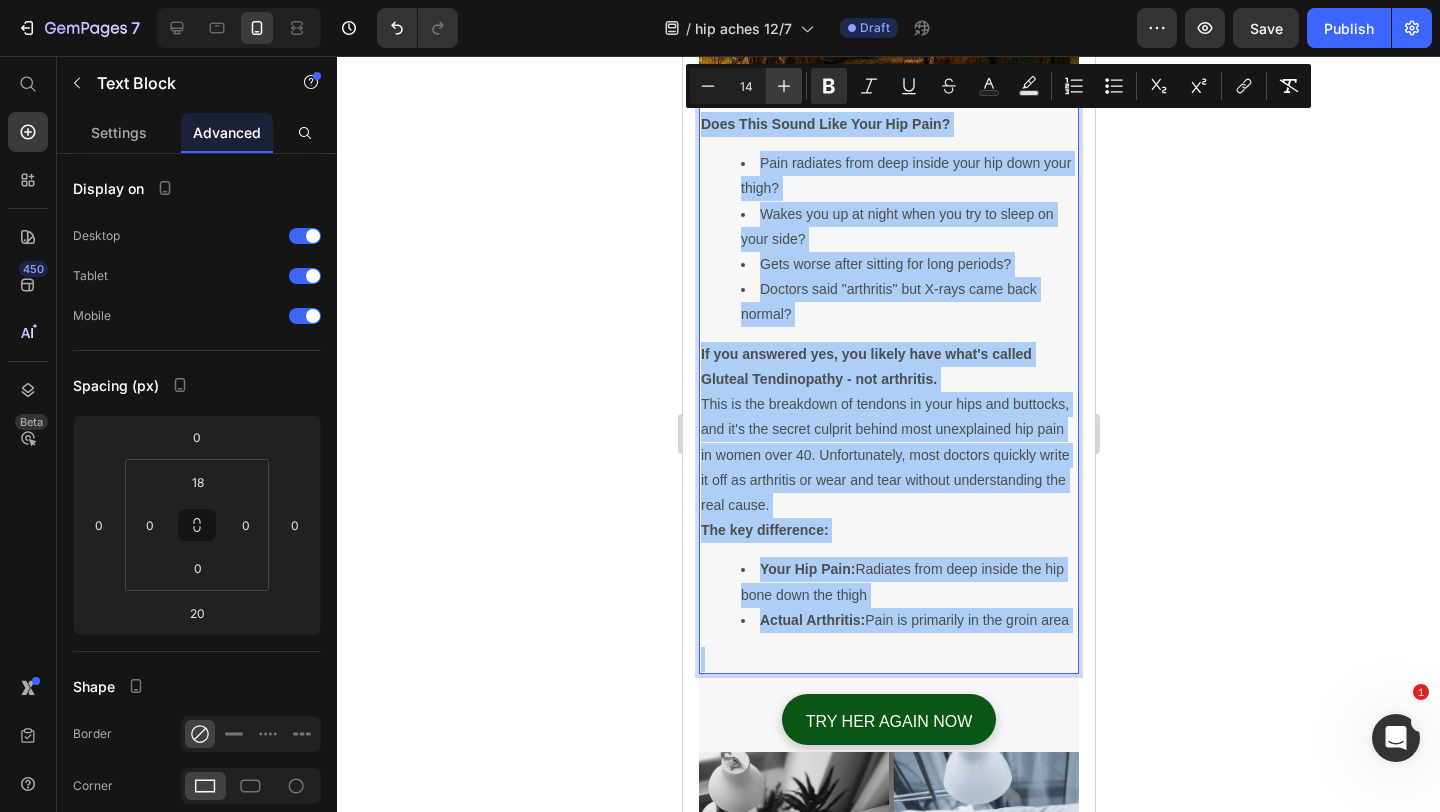 click on "Plus" at bounding box center [784, 86] 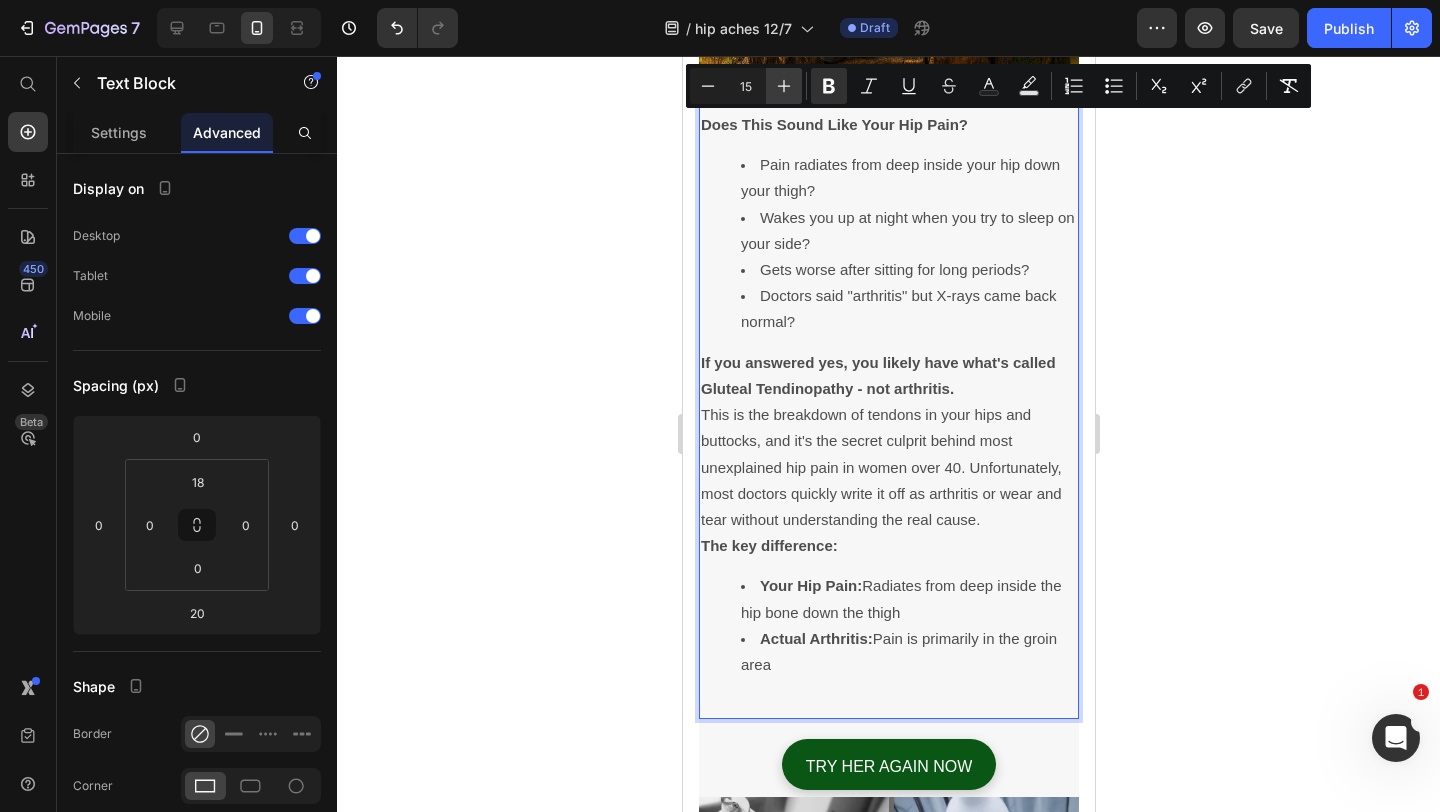 click on "Plus" at bounding box center (784, 86) 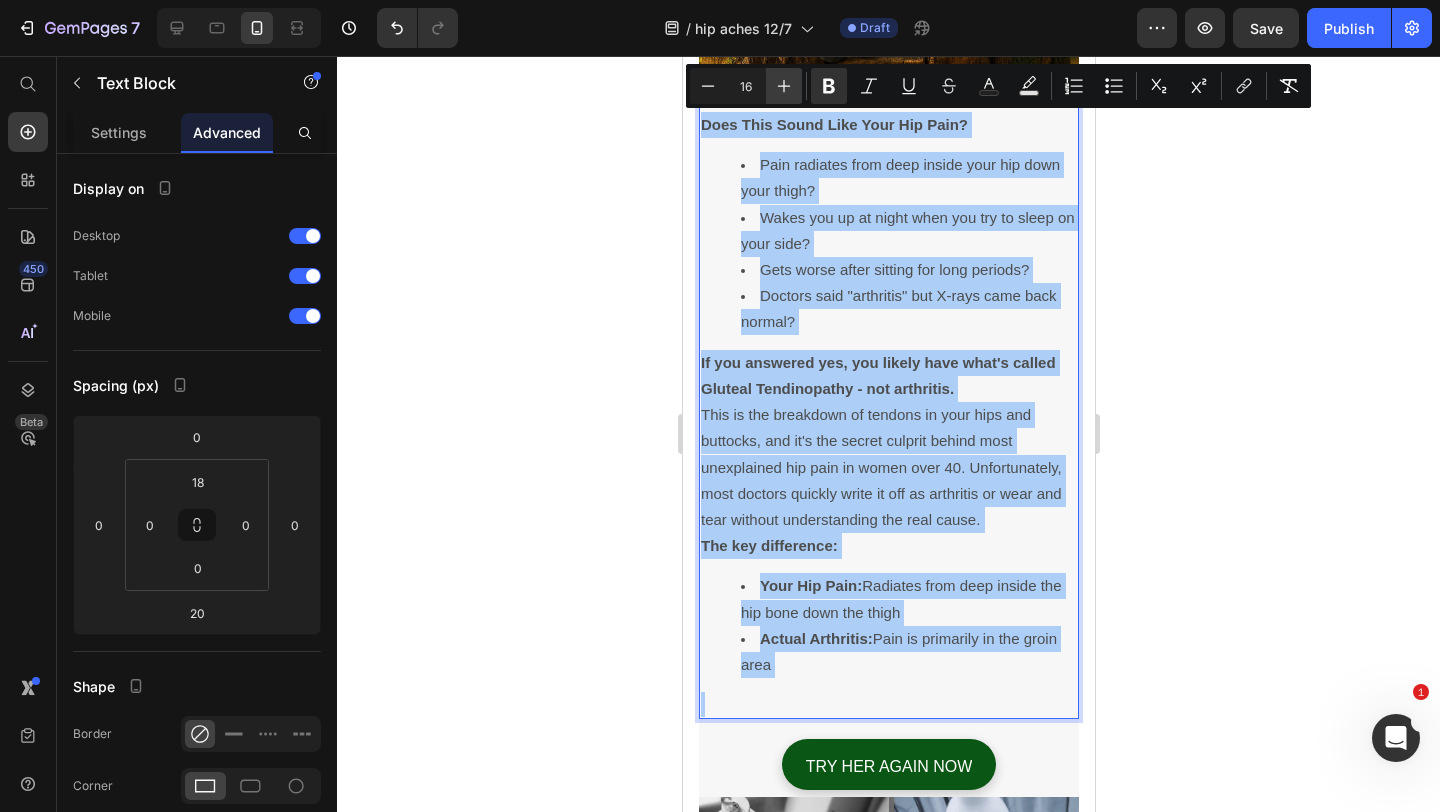click on "Plus" at bounding box center (784, 86) 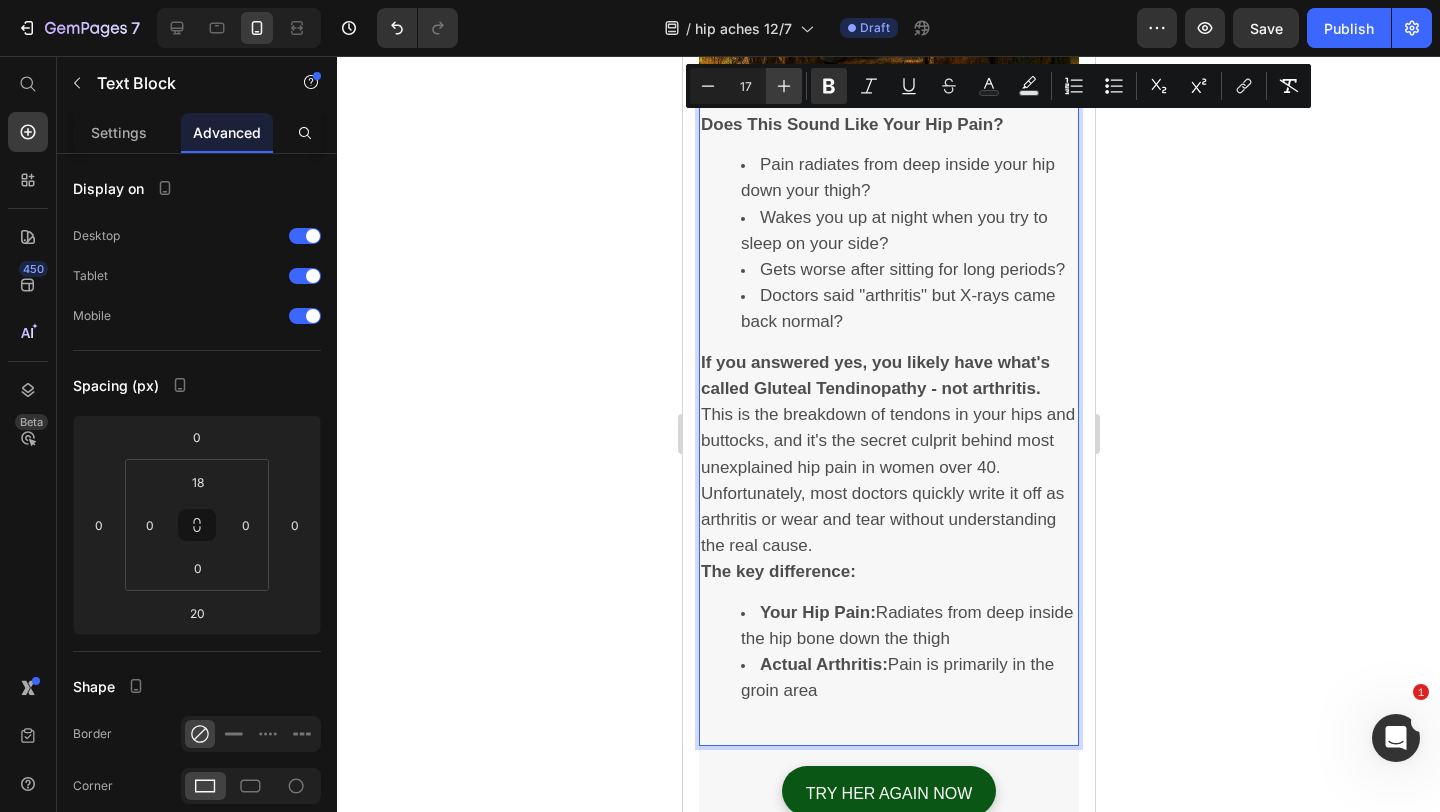 click on "Plus" at bounding box center (784, 86) 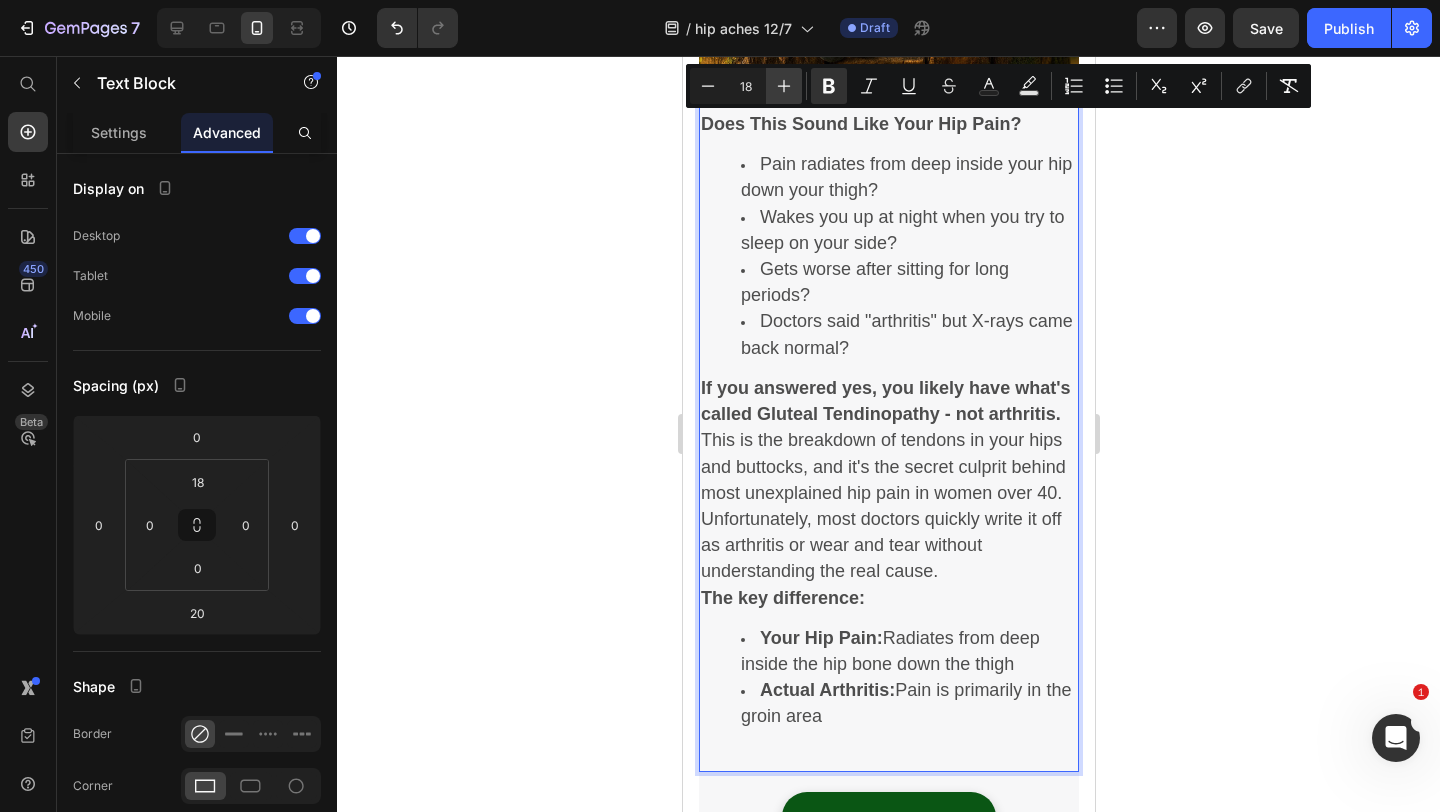 click on "Plus" at bounding box center [784, 86] 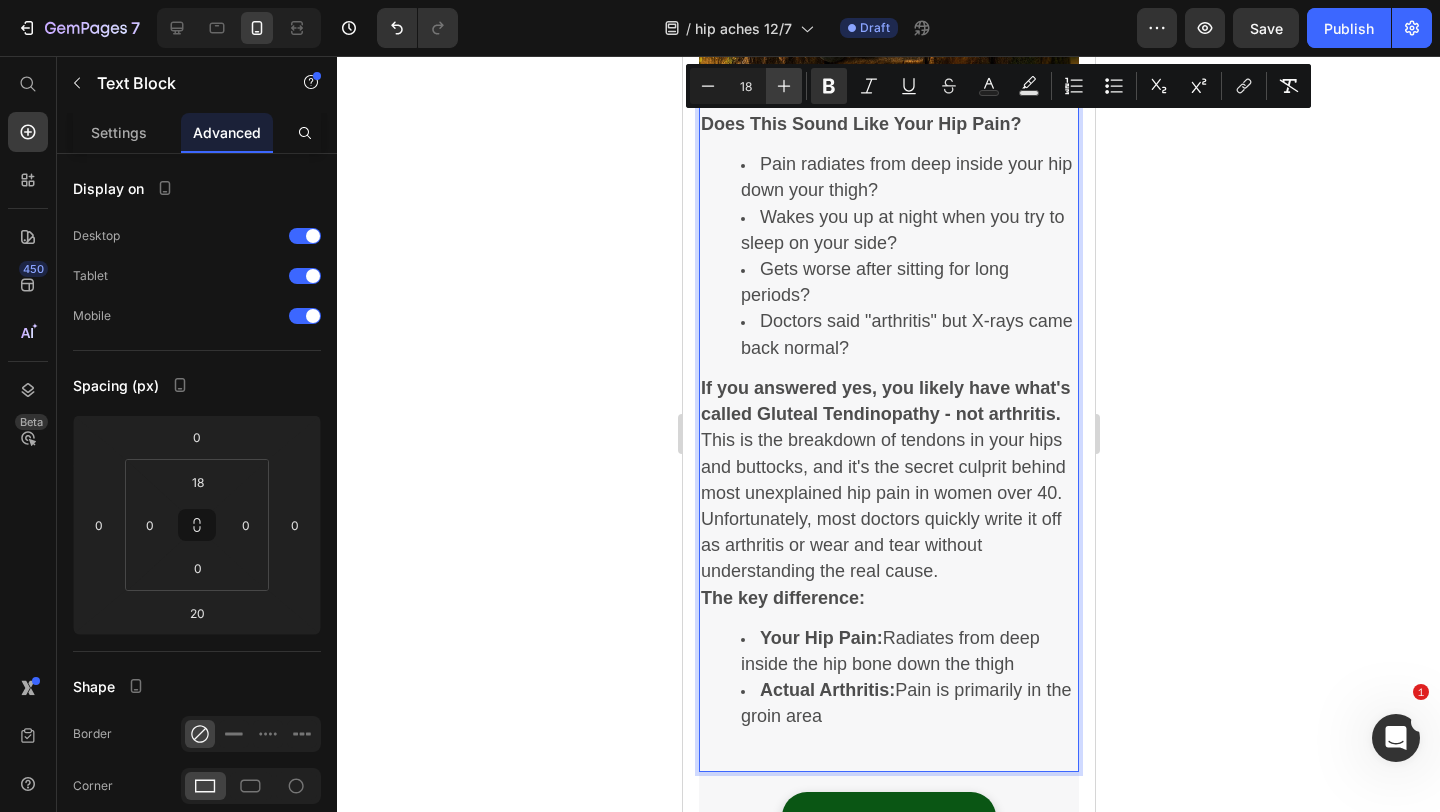 type on "19" 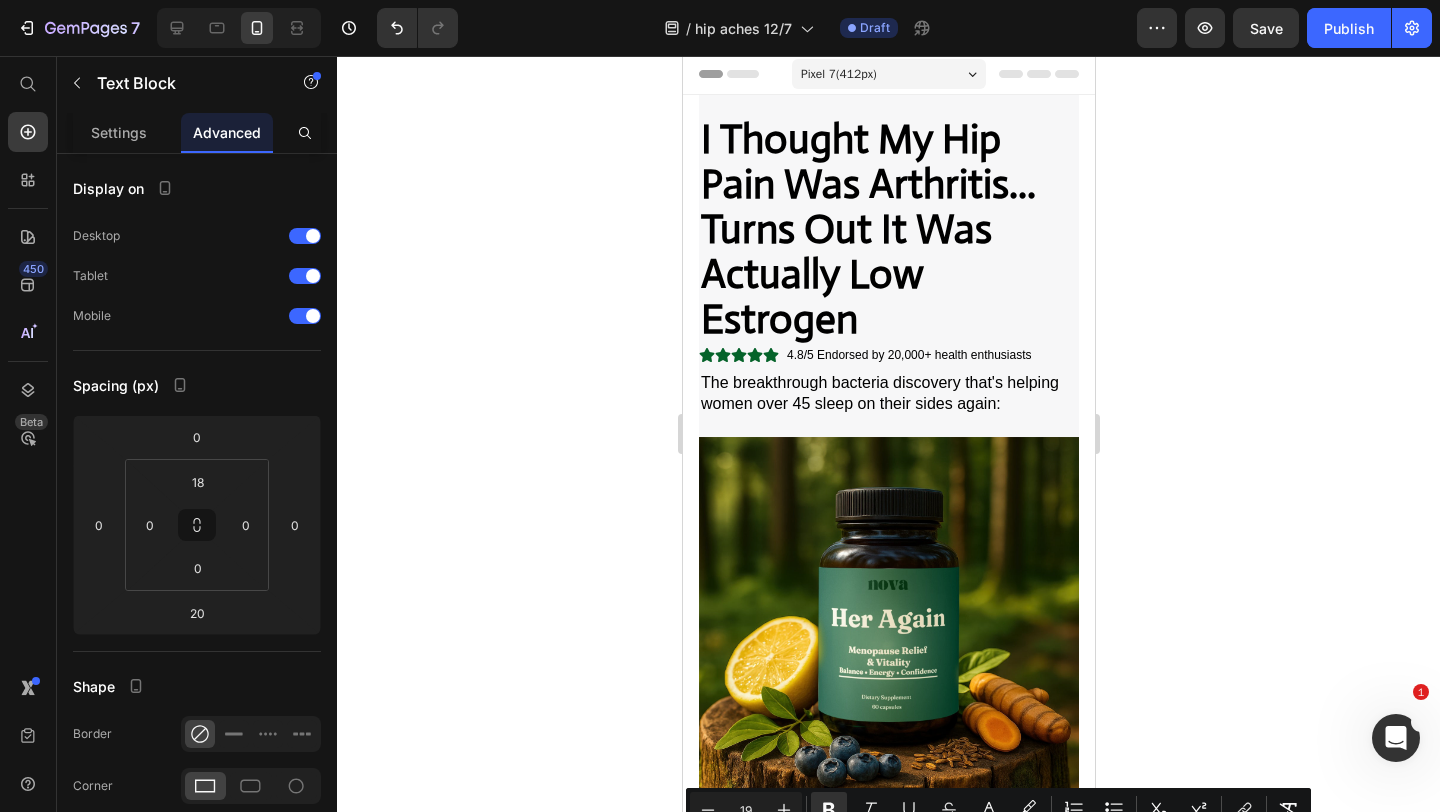 scroll, scrollTop: 0, scrollLeft: 0, axis: both 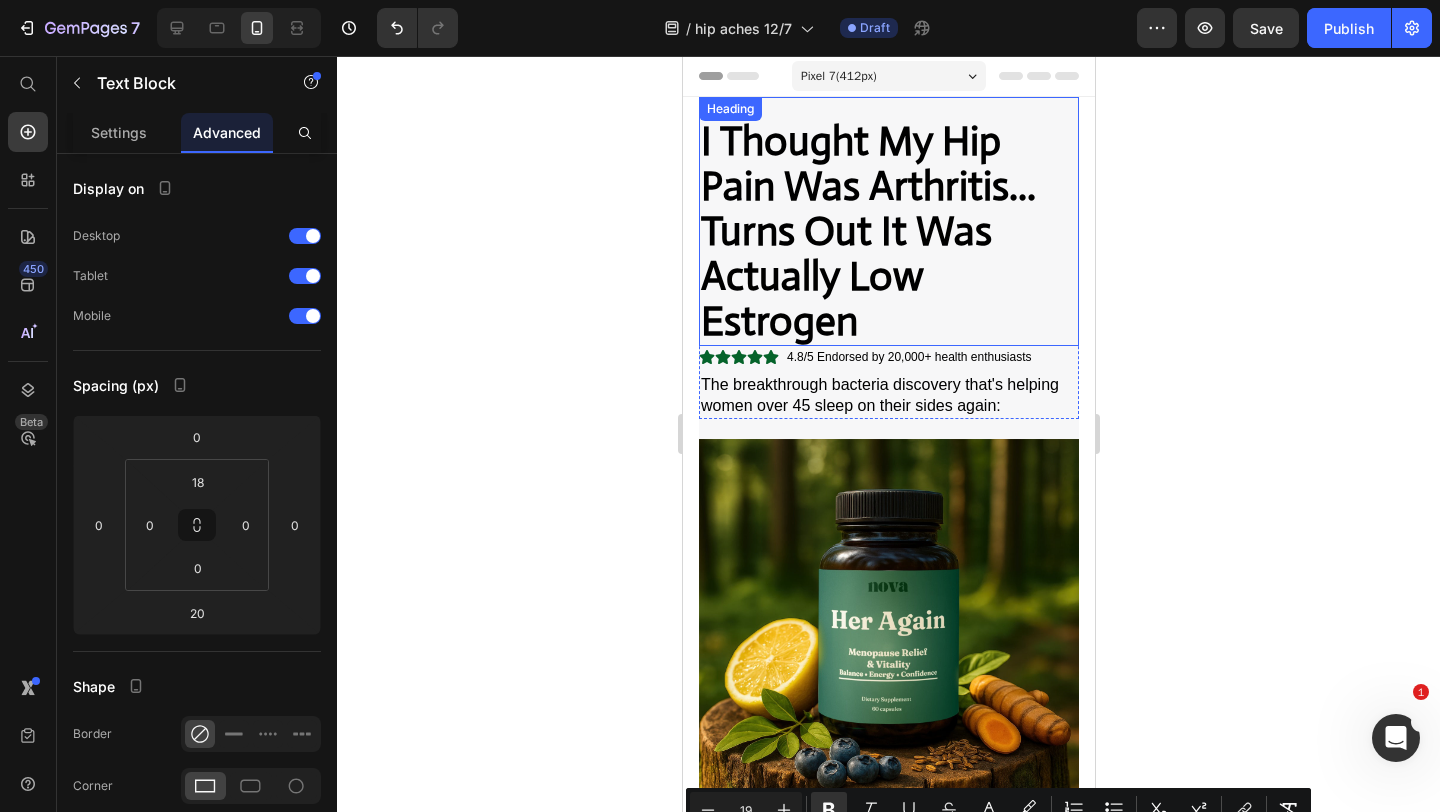 click on "I Thought My Hip Pain Was Arthritis... Turns Out It Was Actually Low Estrogen" at bounding box center [867, 231] 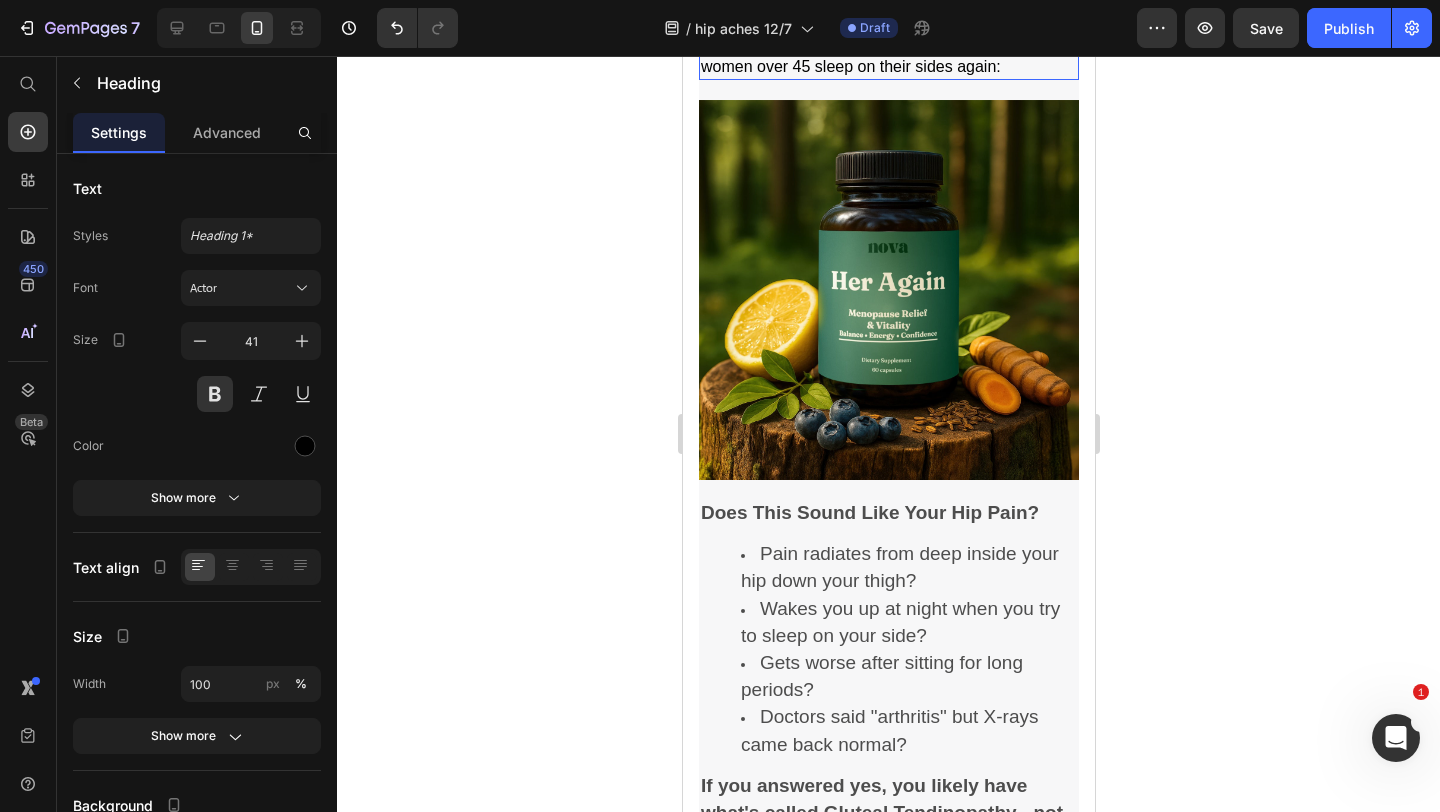 scroll, scrollTop: 350, scrollLeft: 0, axis: vertical 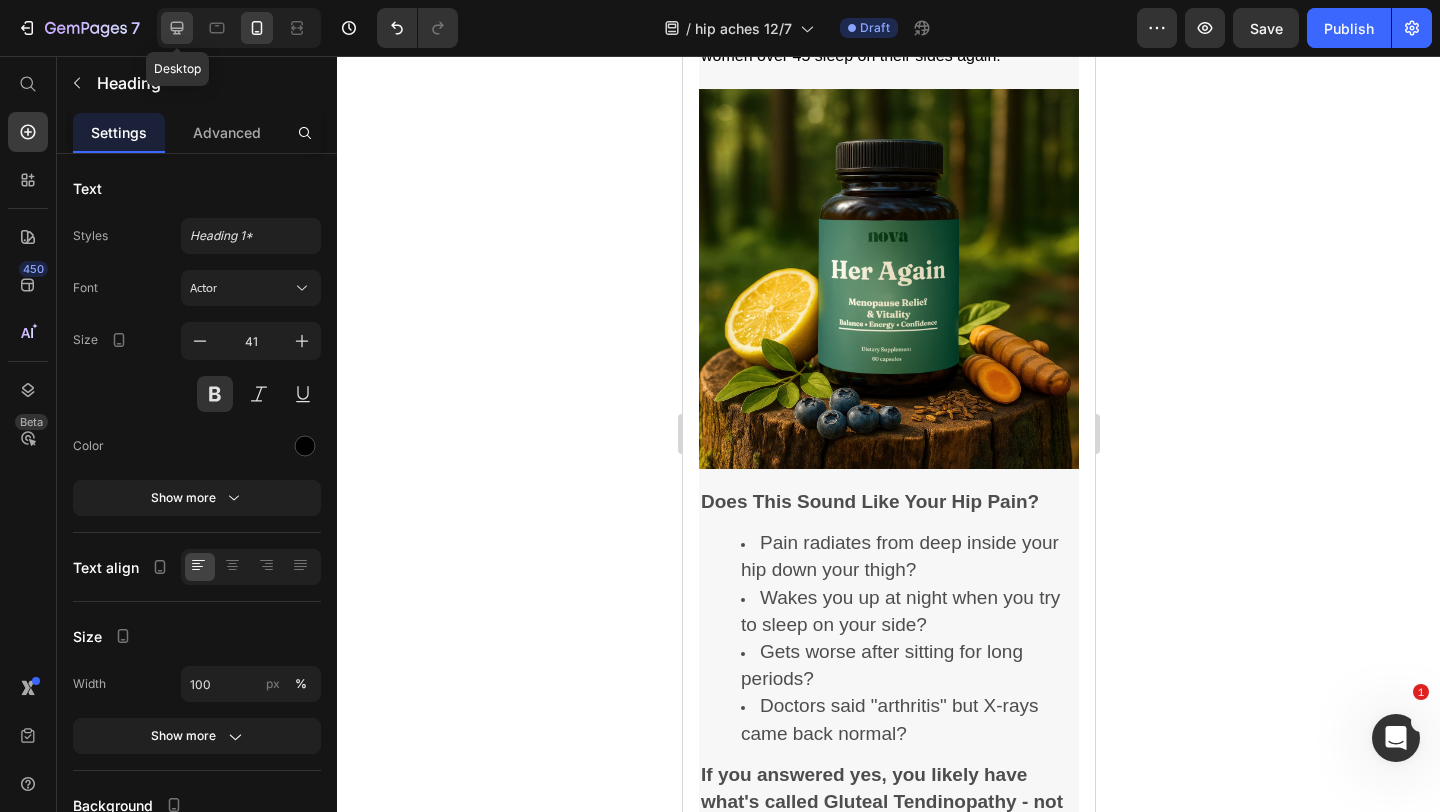 click 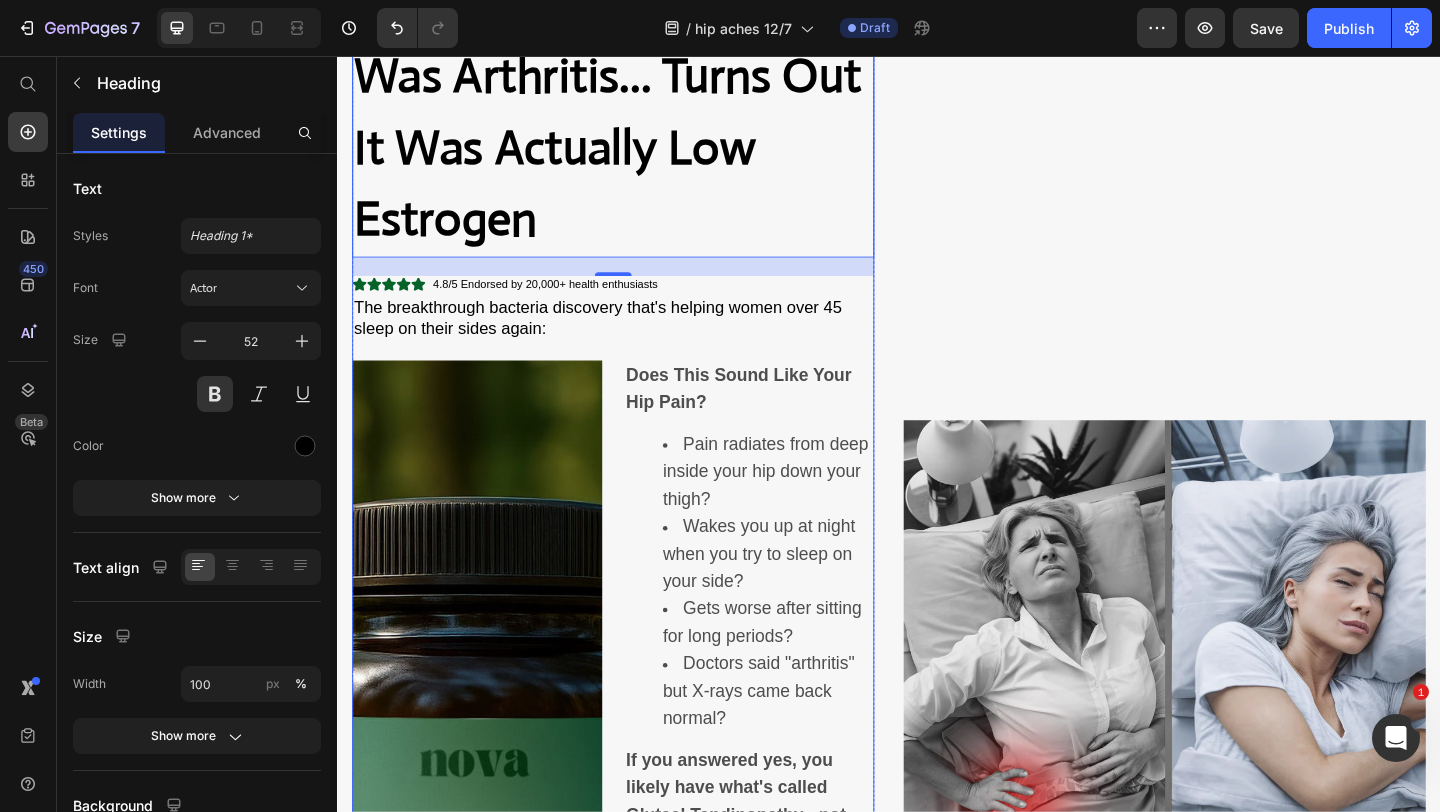 scroll, scrollTop: 141, scrollLeft: 0, axis: vertical 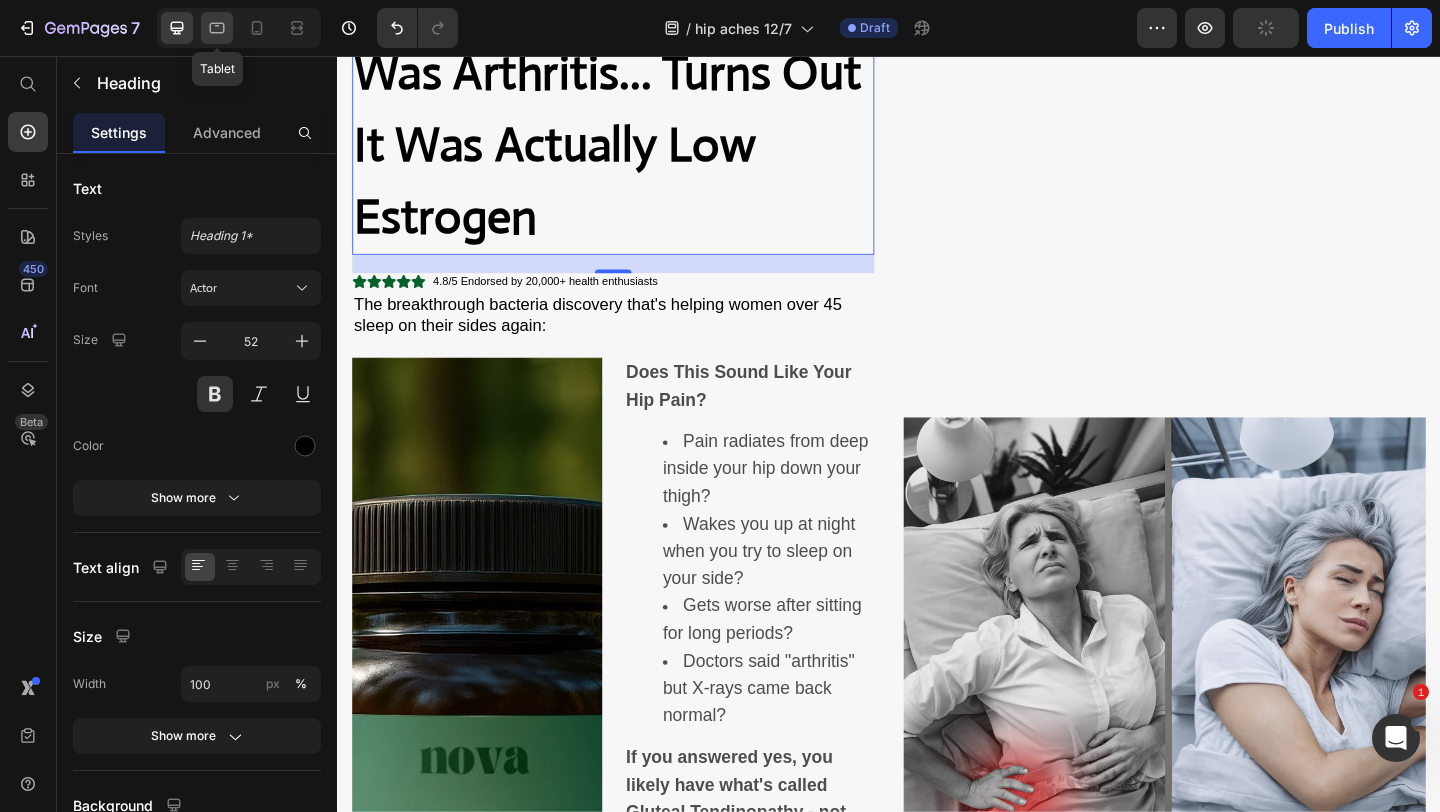 click 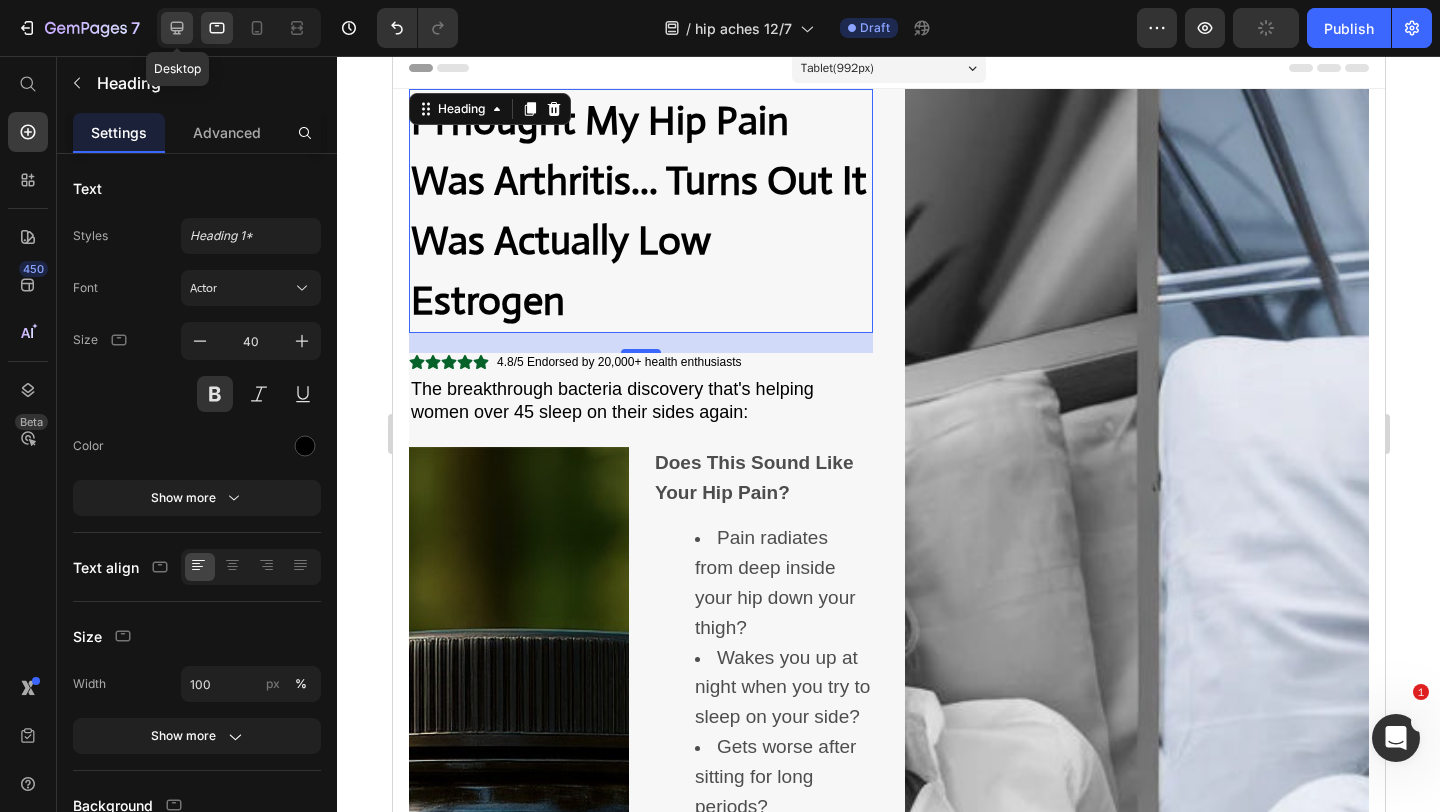 scroll, scrollTop: 0, scrollLeft: 0, axis: both 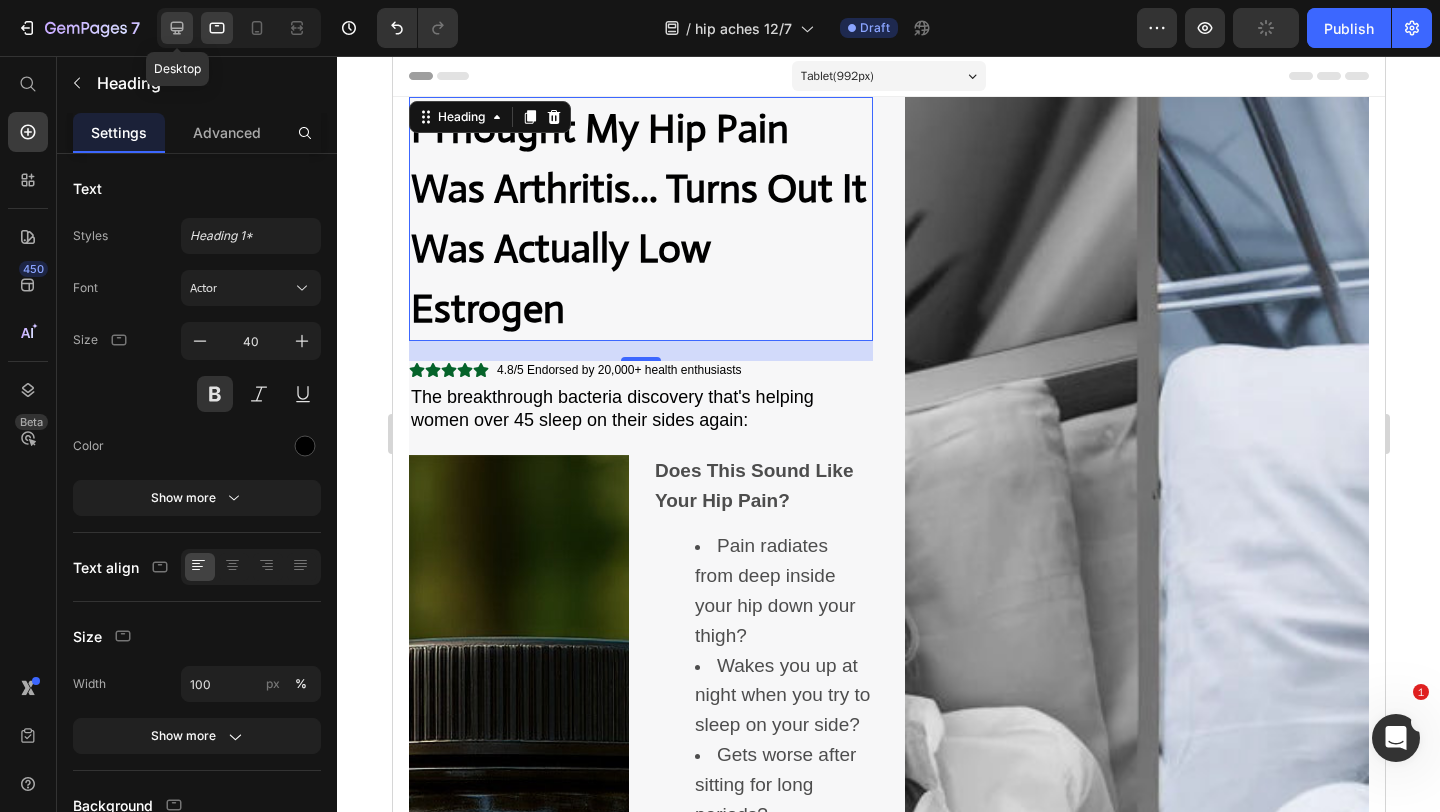 click 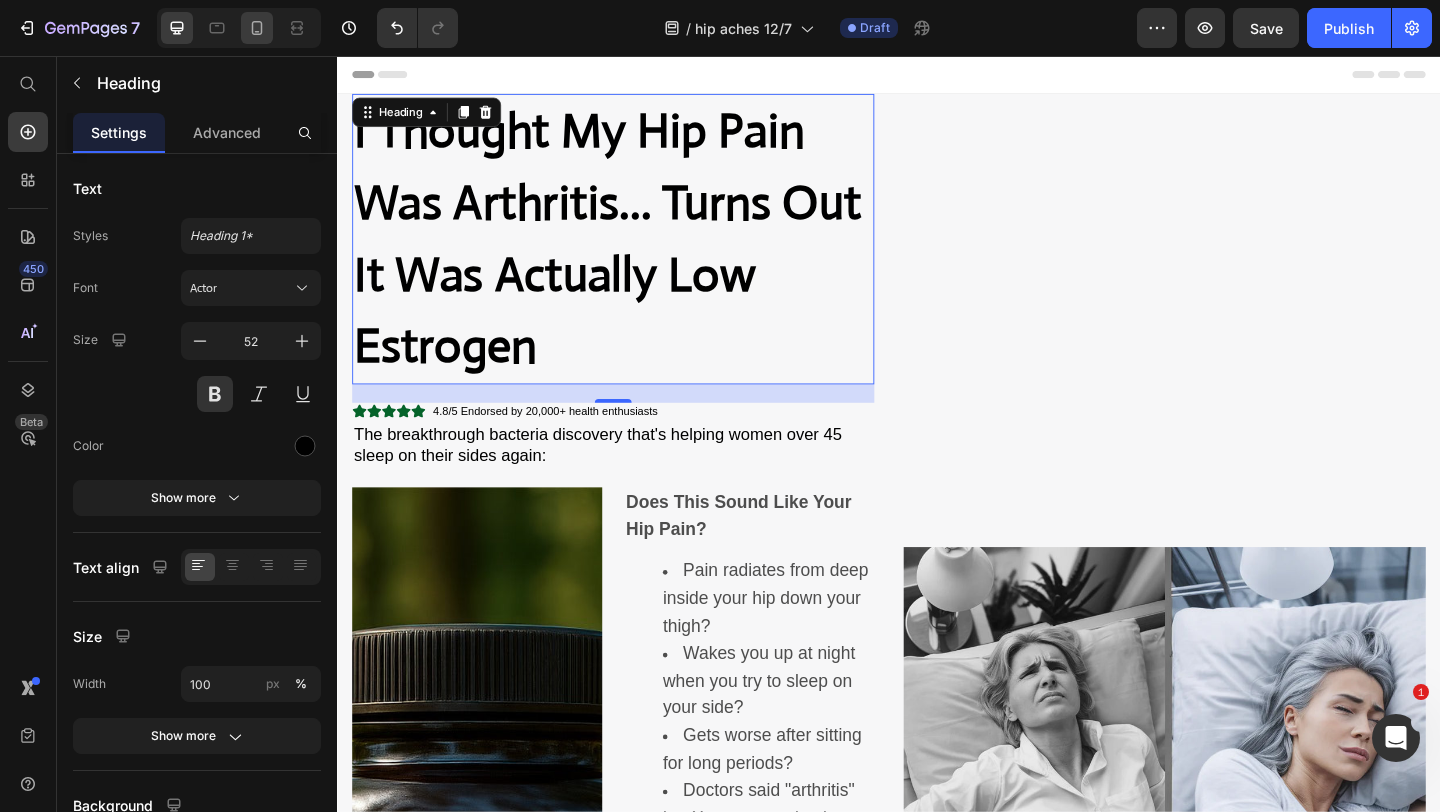 click 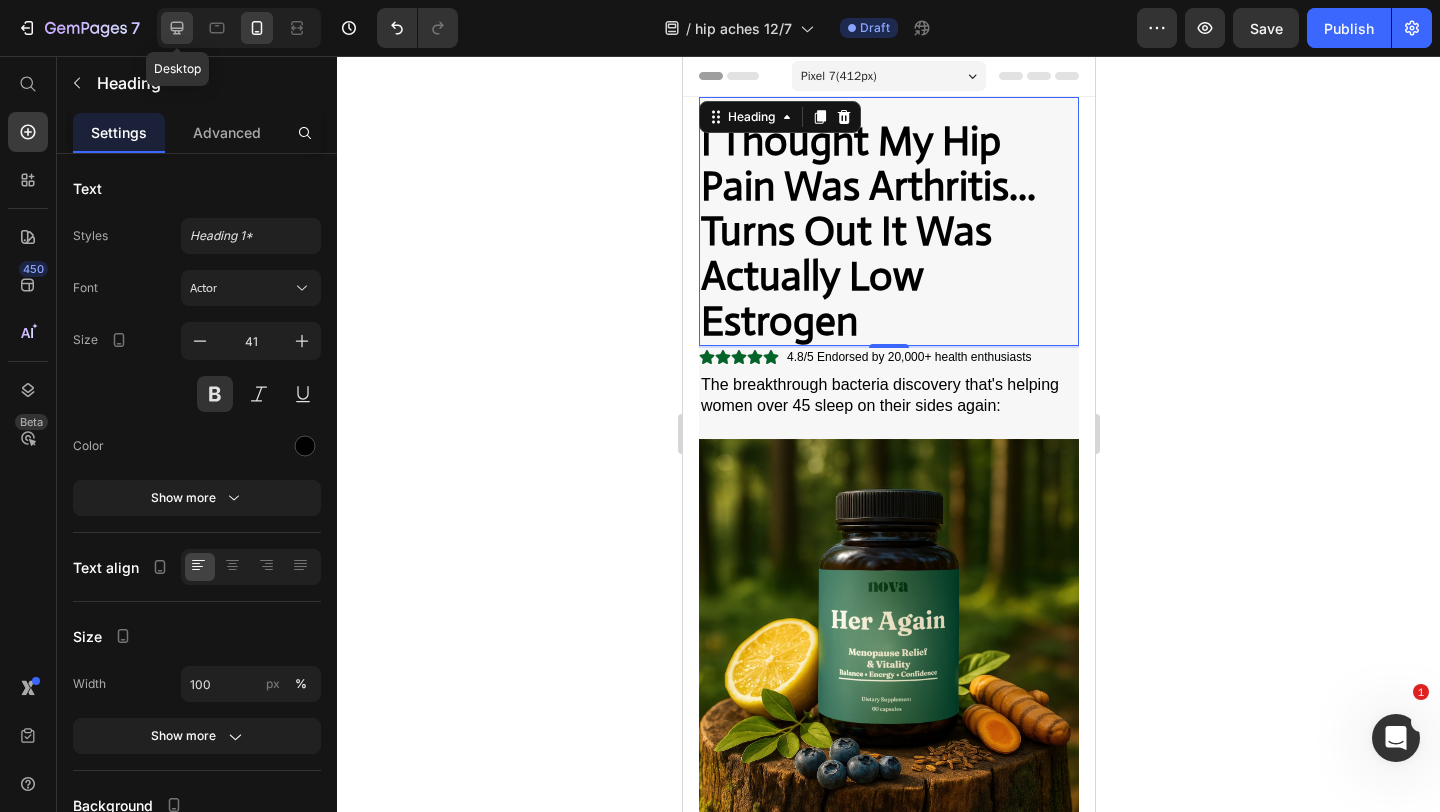 click 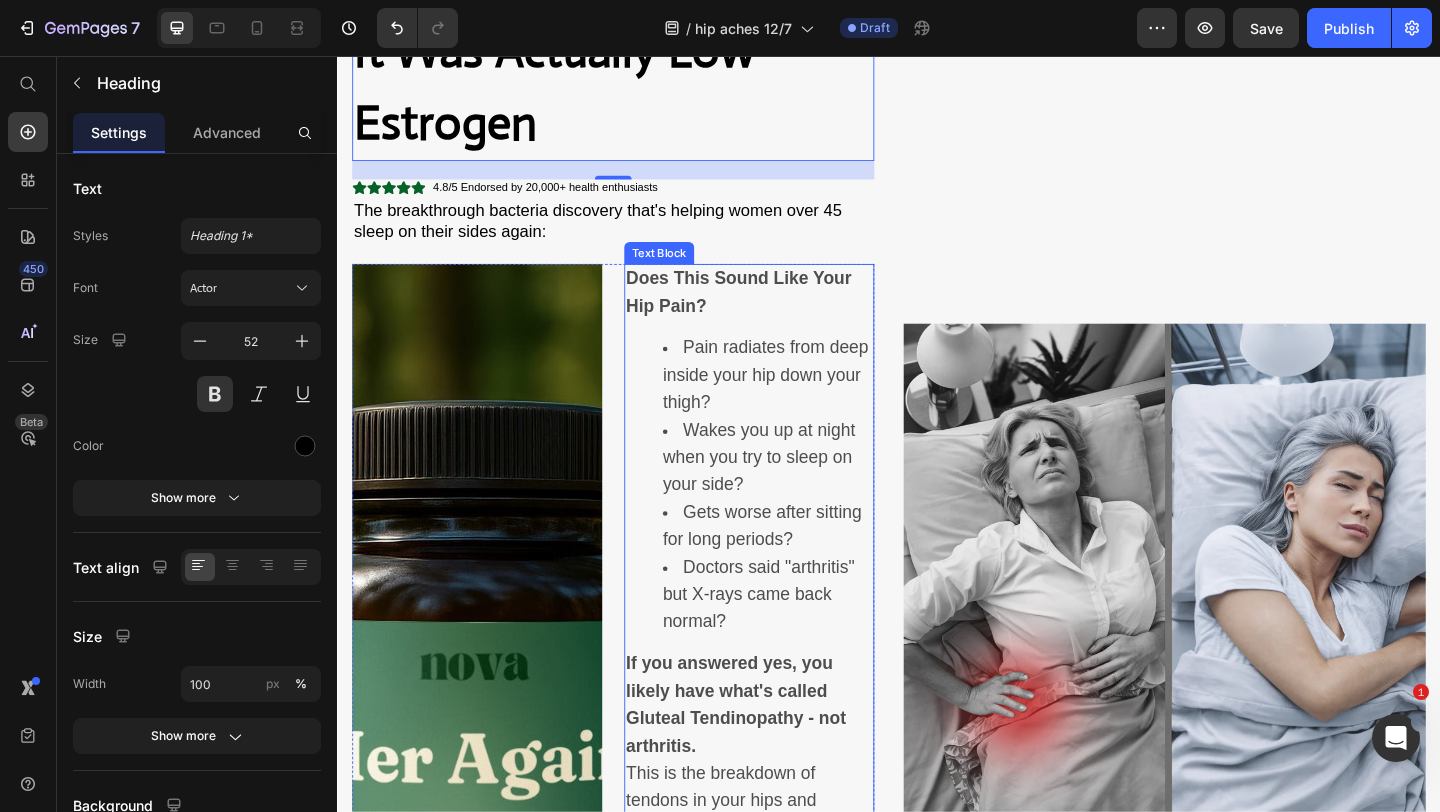 scroll, scrollTop: 240, scrollLeft: 0, axis: vertical 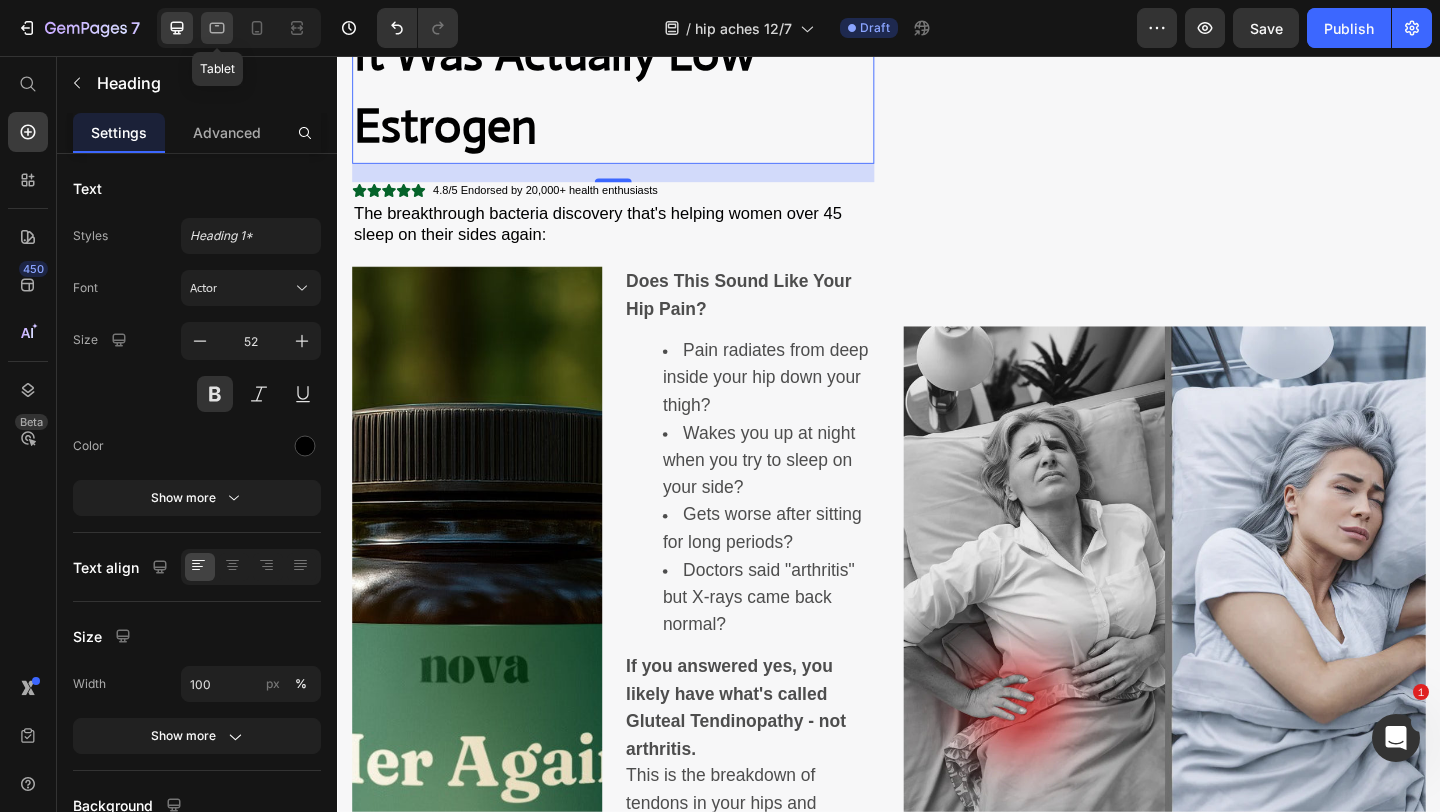 click 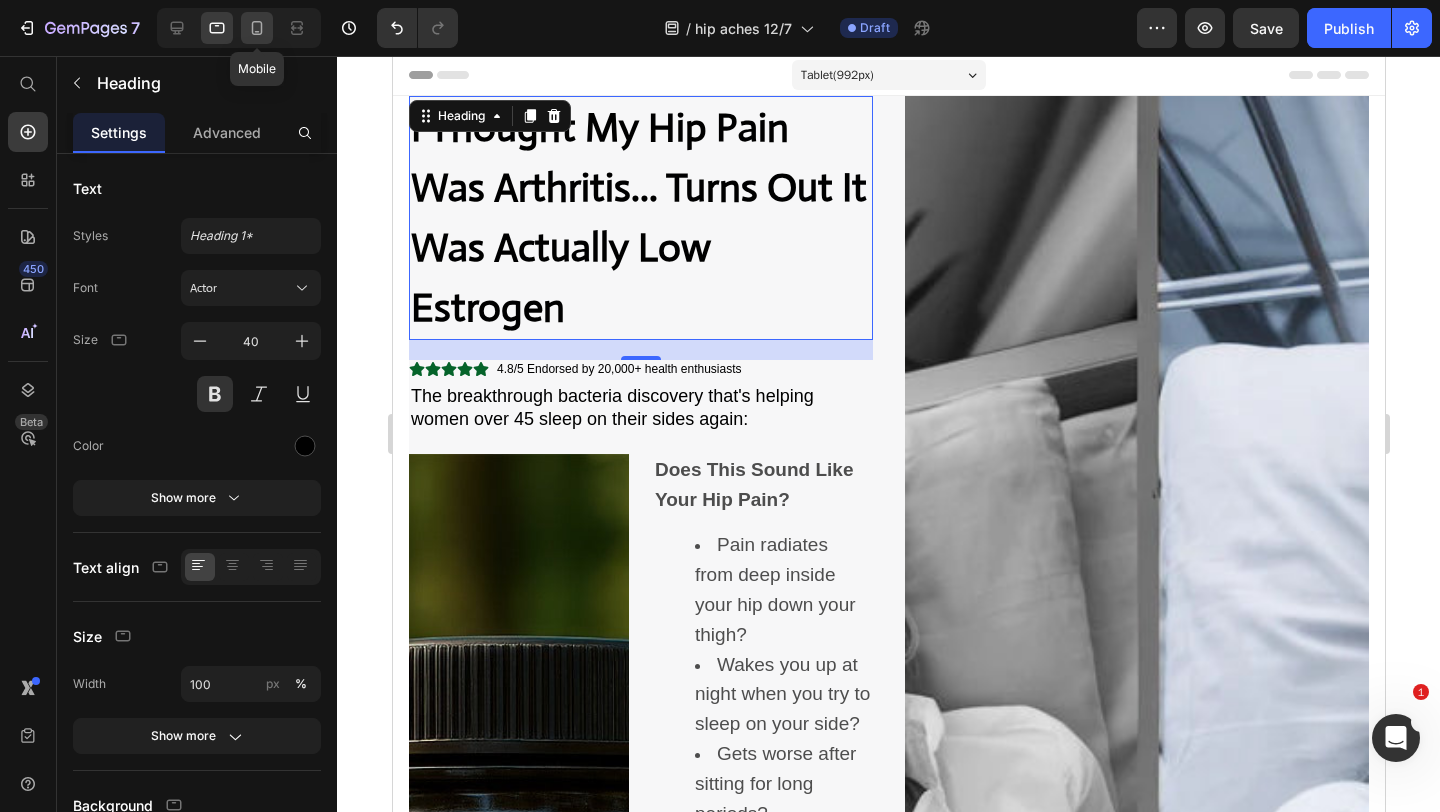scroll, scrollTop: 0, scrollLeft: 0, axis: both 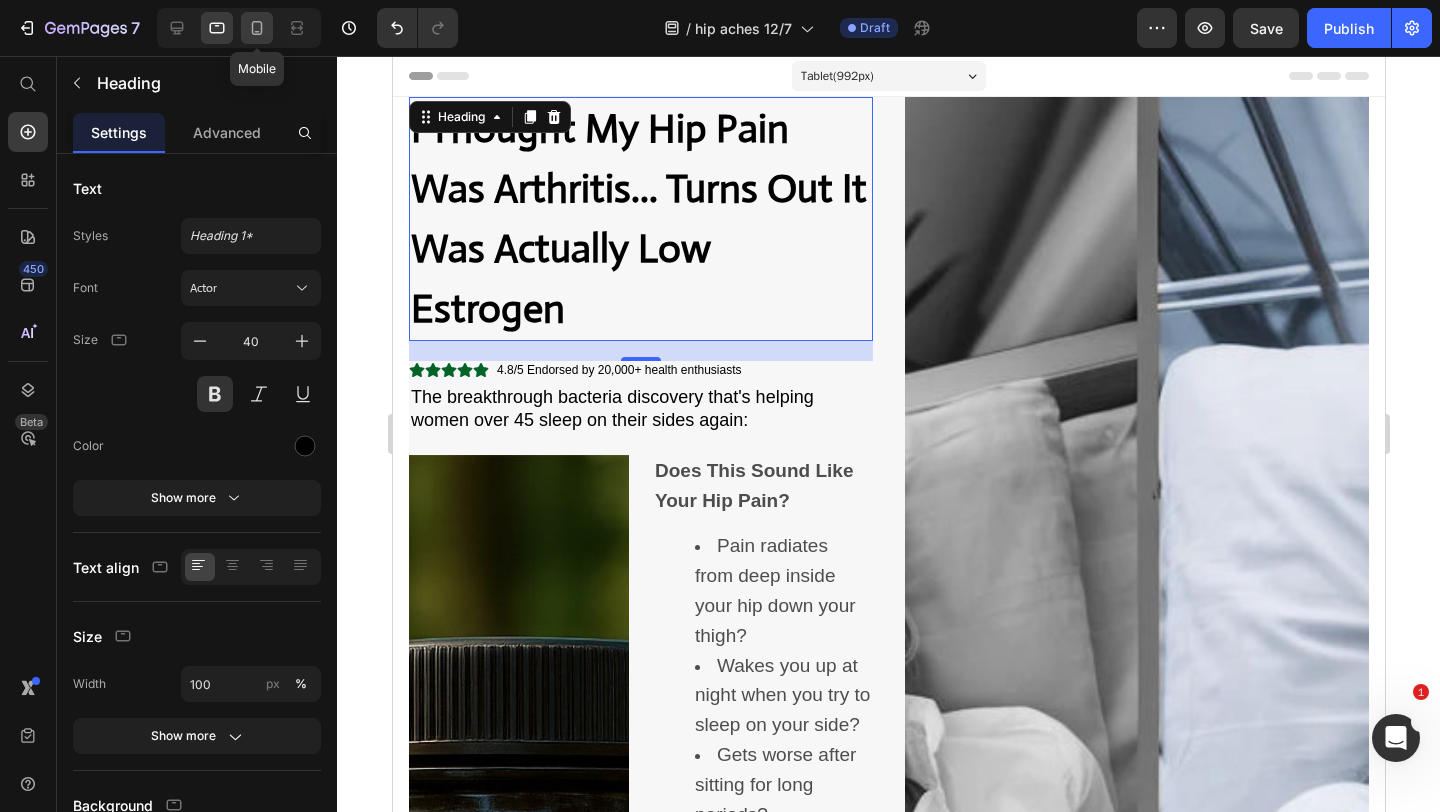 click 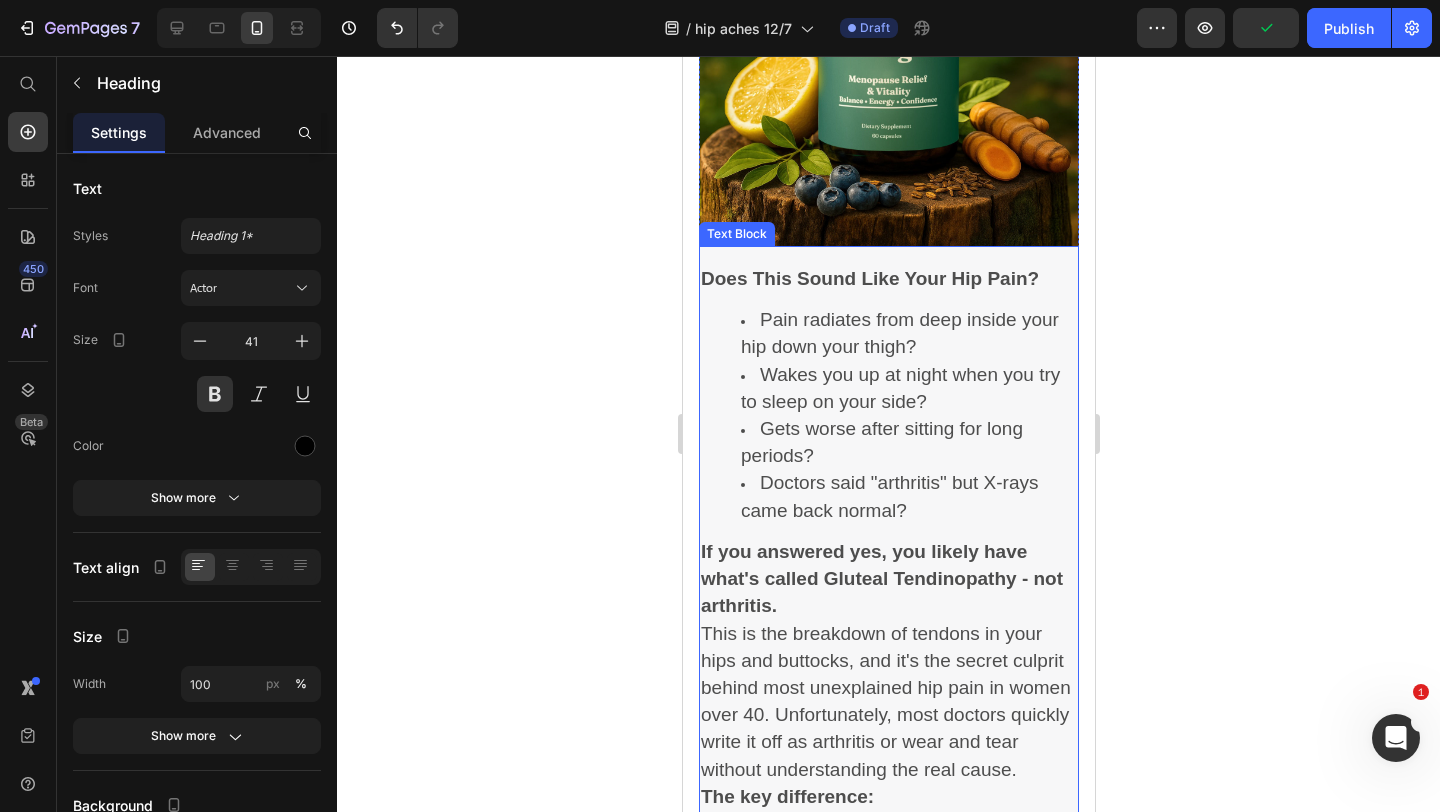 scroll, scrollTop: 494, scrollLeft: 0, axis: vertical 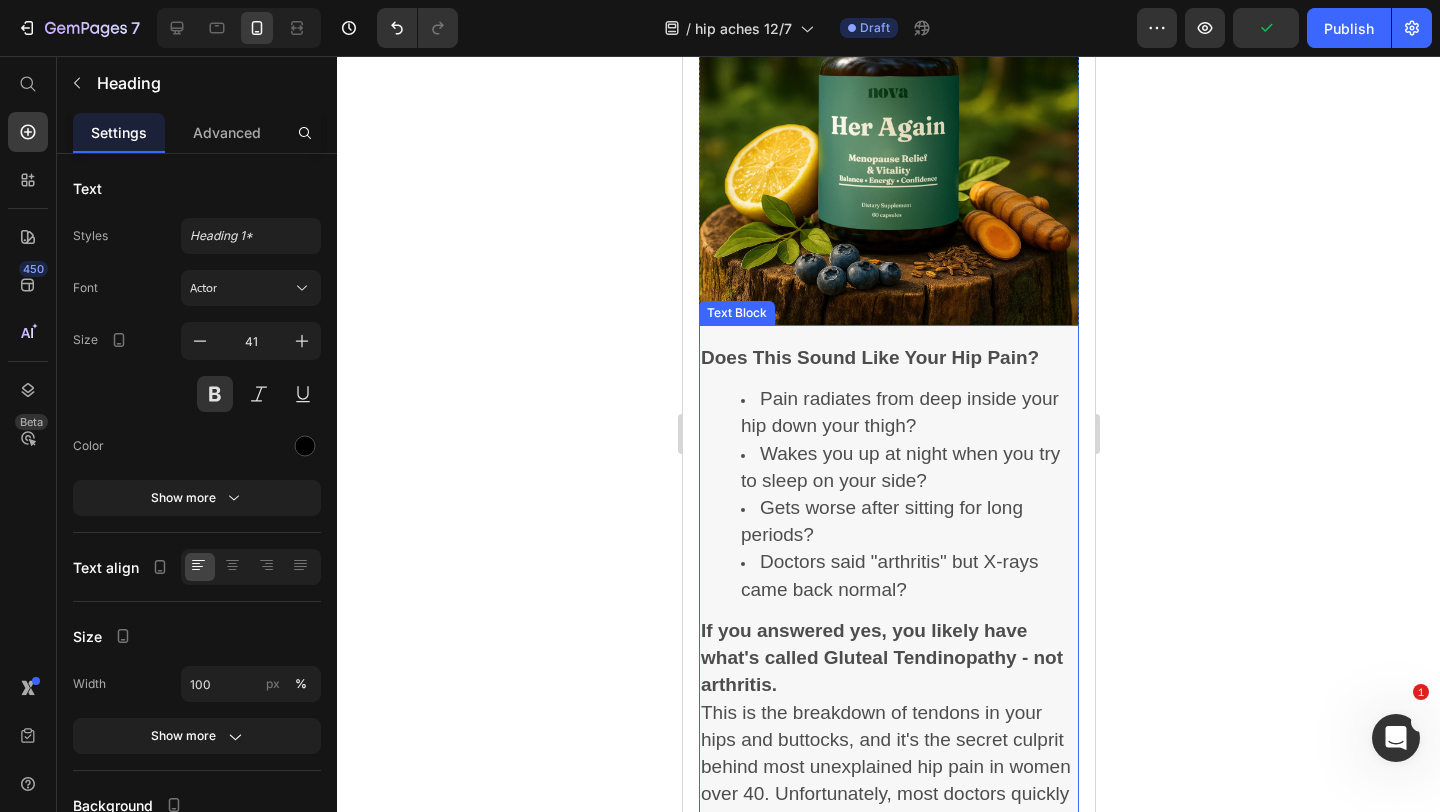click on "Doctors said "arthritis" but X-rays came back normal?" at bounding box center [889, 575] 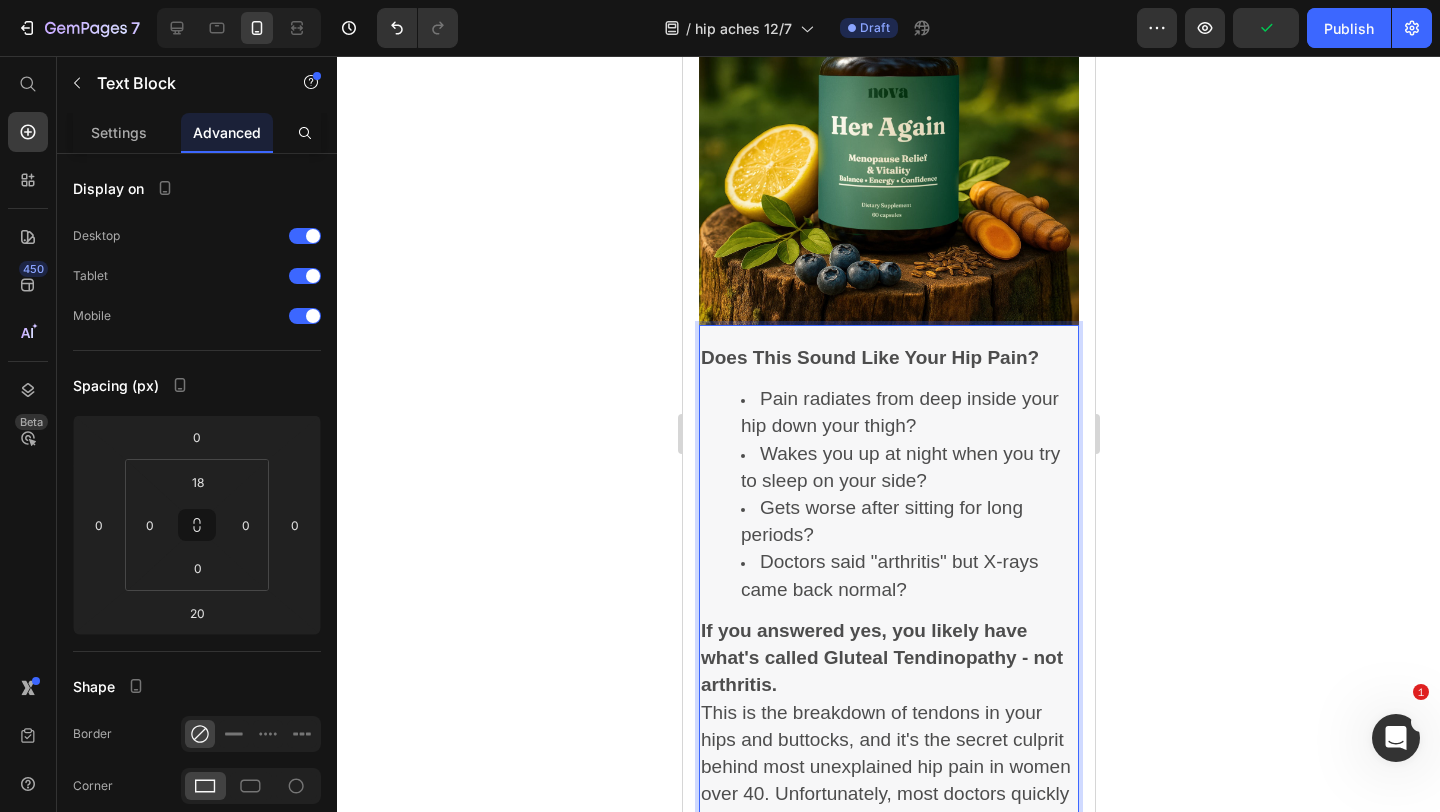 click on "Doctors said "arthritis" but X-rays came back normal?" at bounding box center (908, 576) 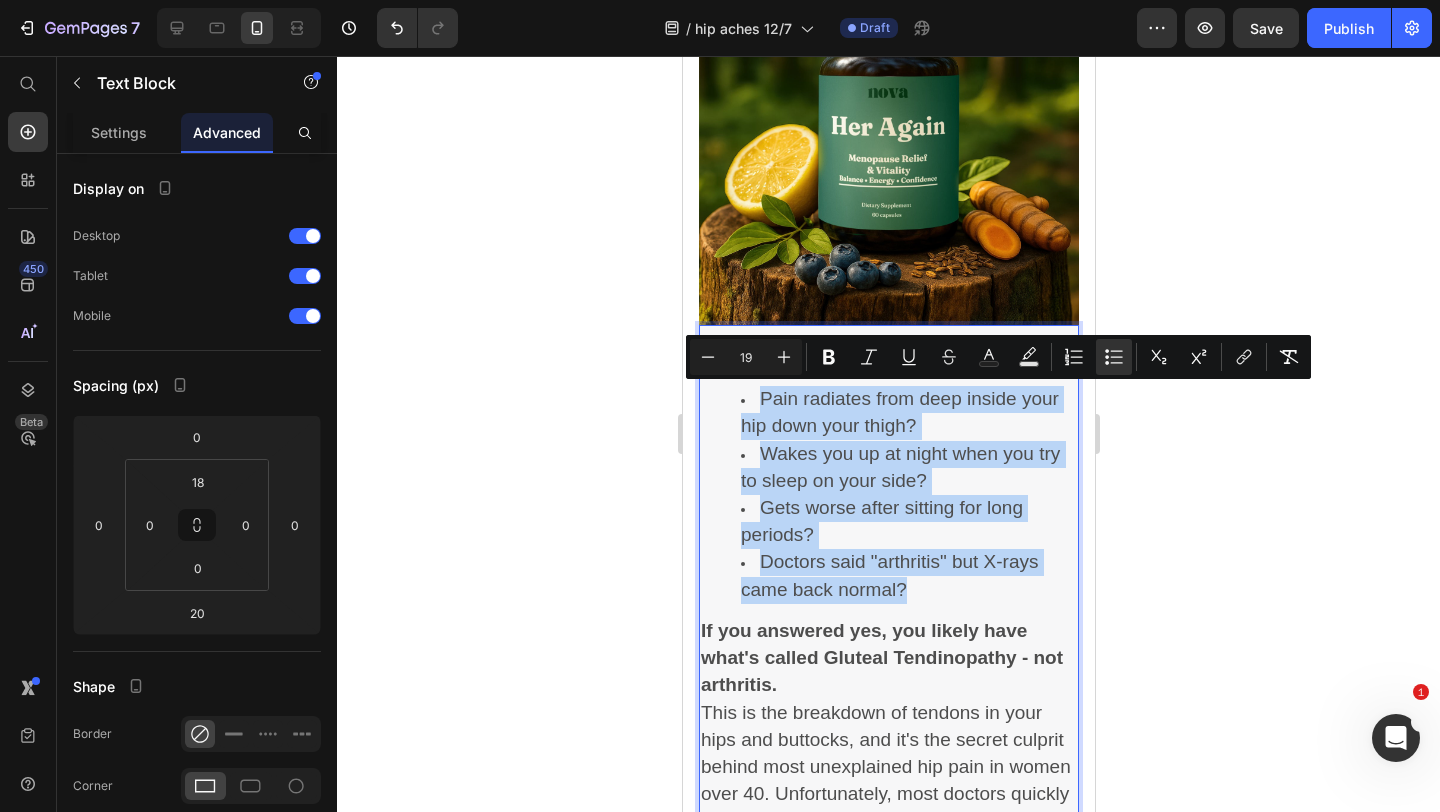 drag, startPoint x: 918, startPoint y: 583, endPoint x: 744, endPoint y: 399, distance: 253.24297 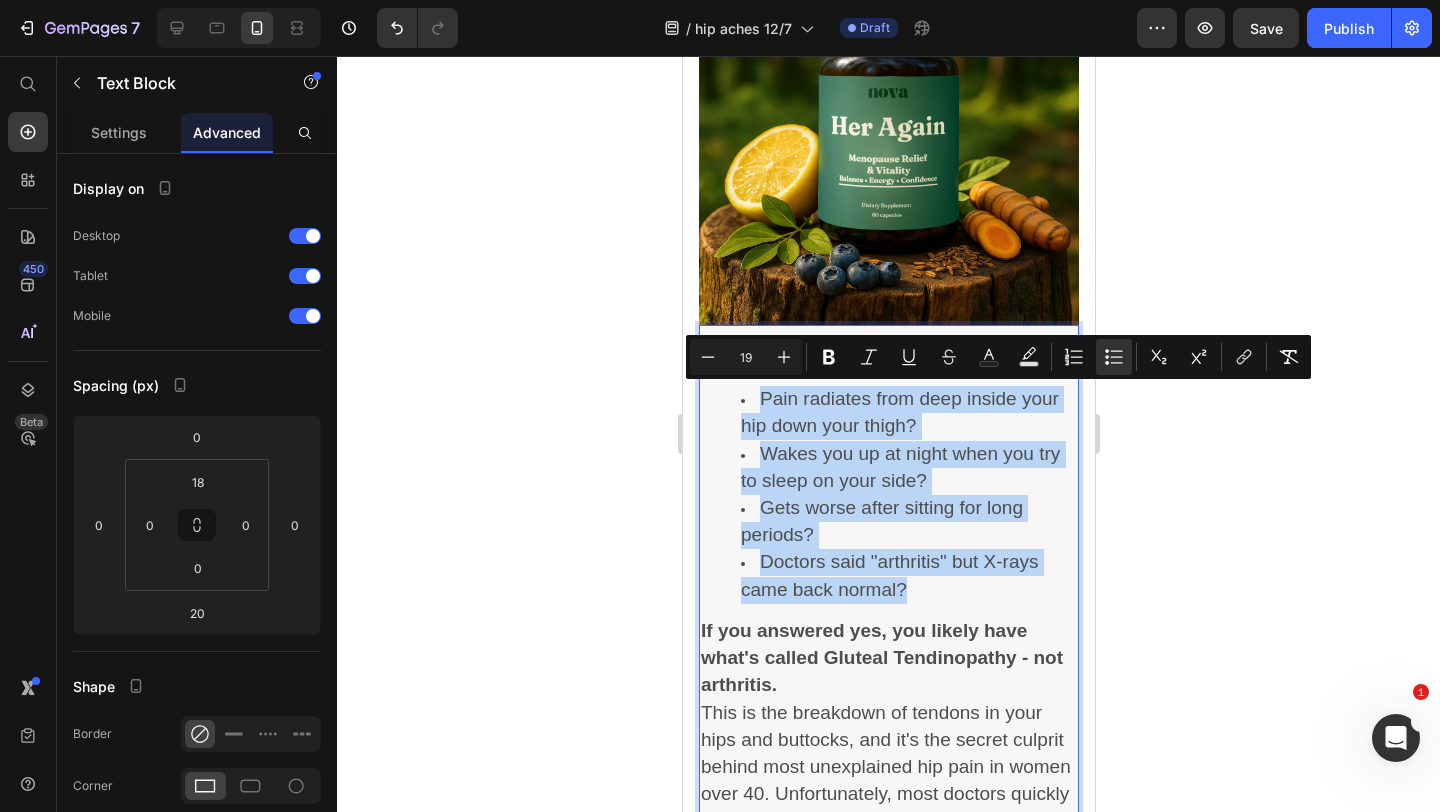 click on "Pain radiates from deep inside your hip down your thigh? Wakes you up at night when you try to sleep on your side? Gets worse after sitting for long periods? Doctors said "arthritis" but X-rays came back normal?" at bounding box center [888, 495] 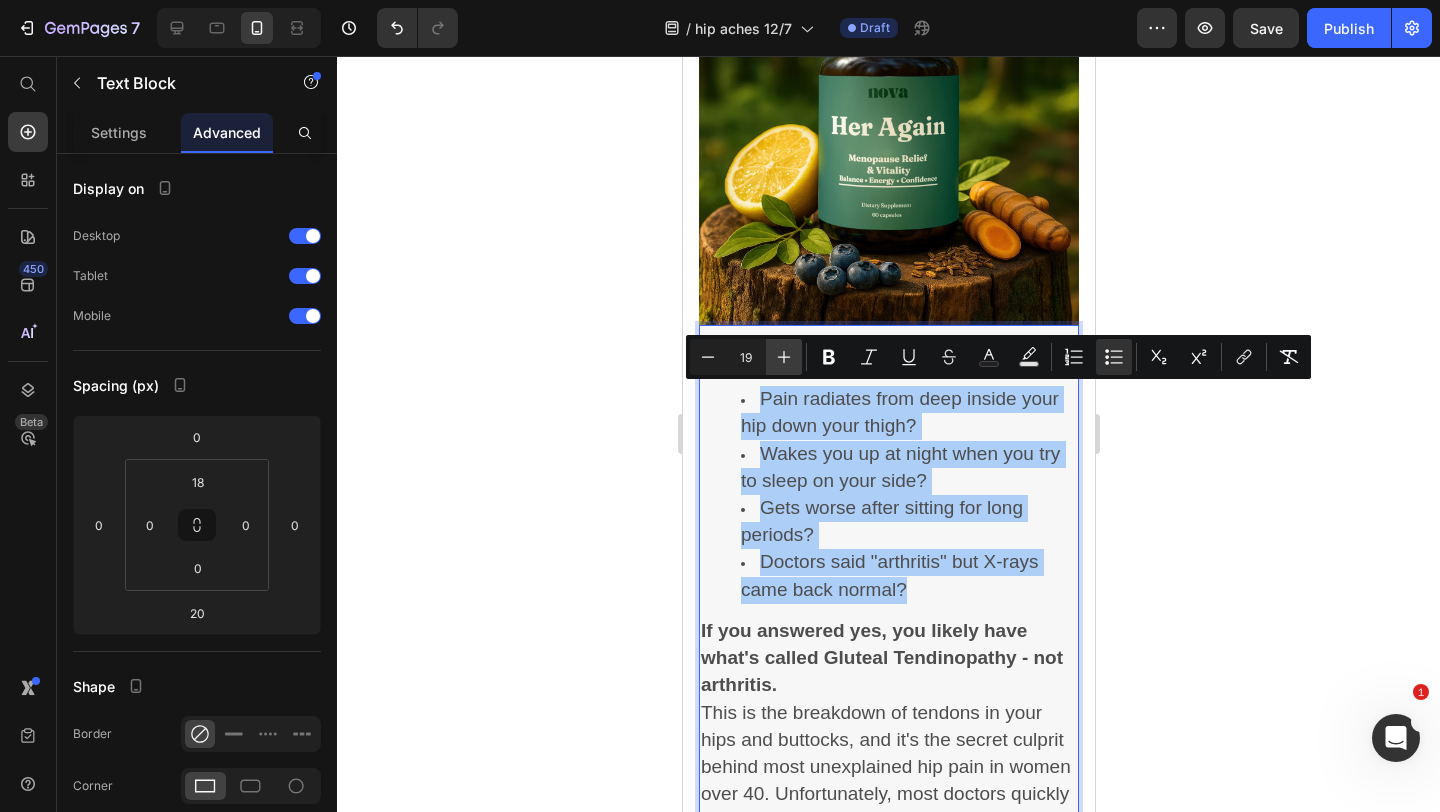 click 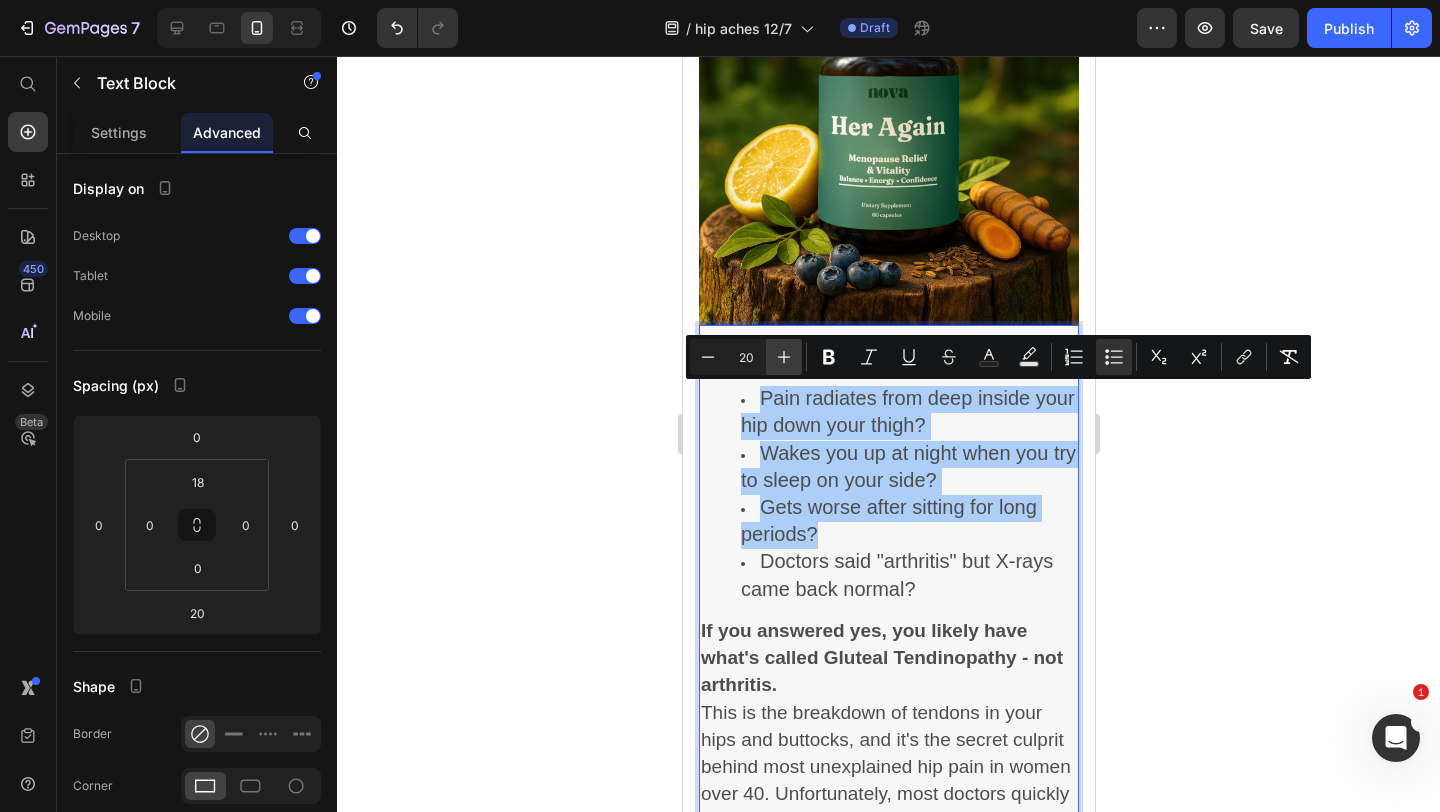 click 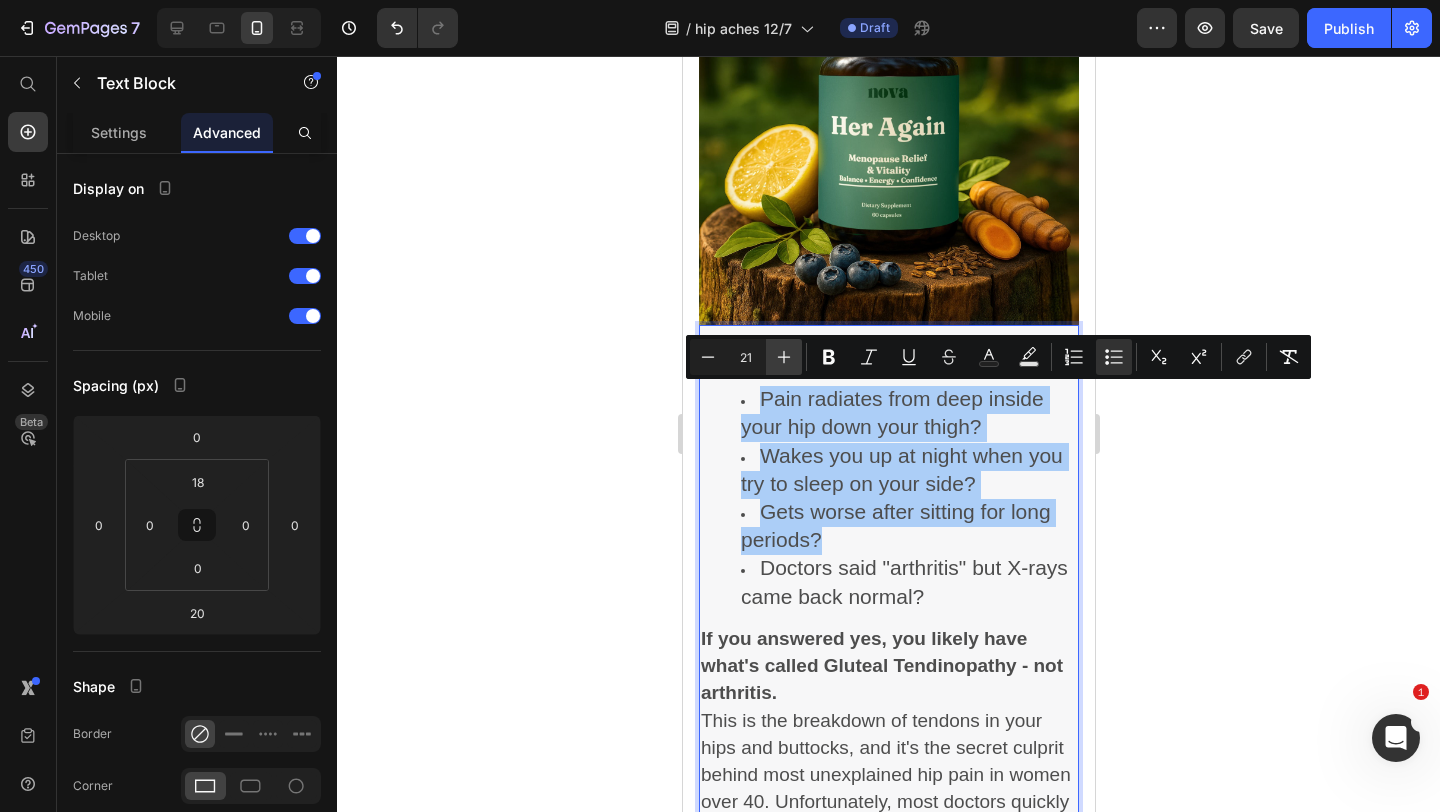 click 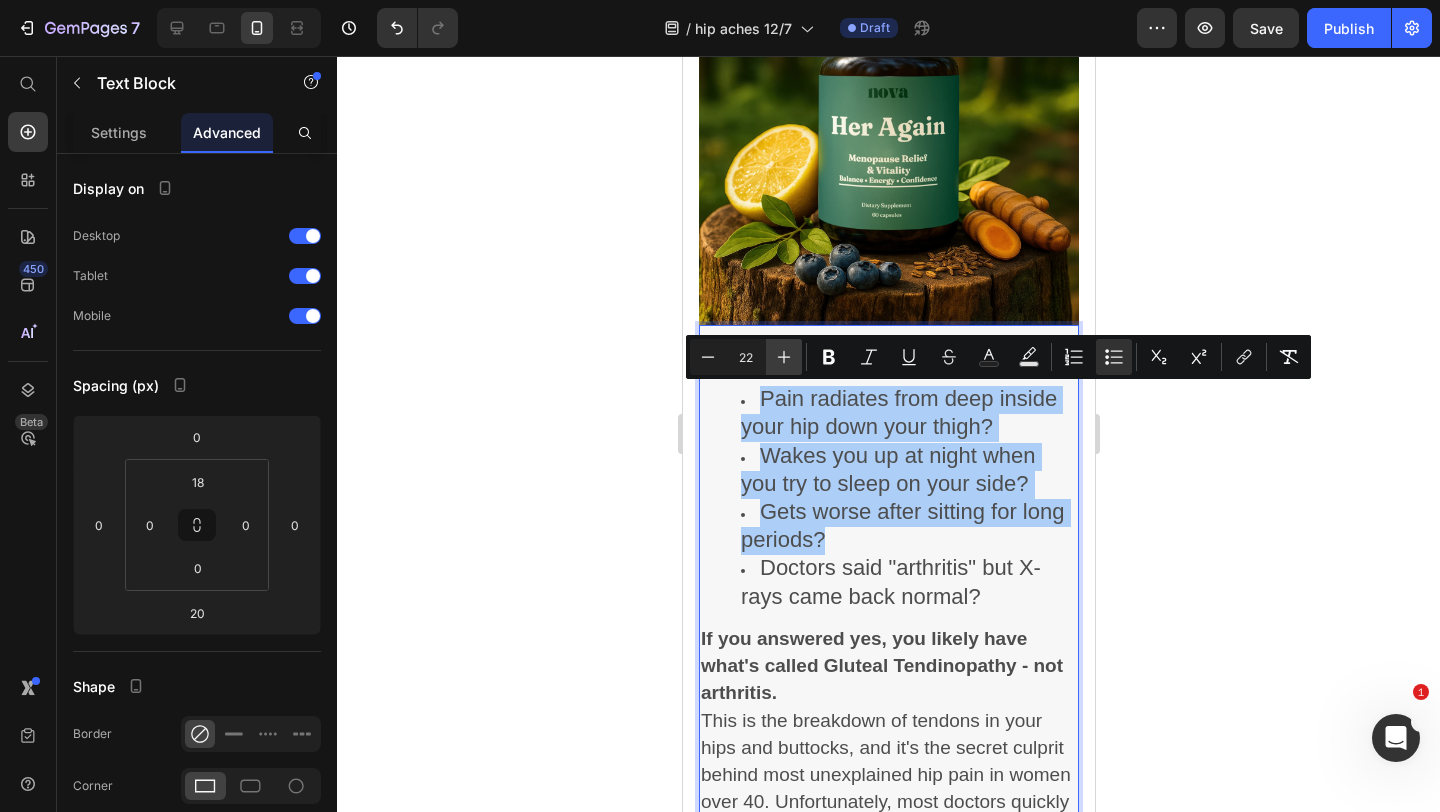 click 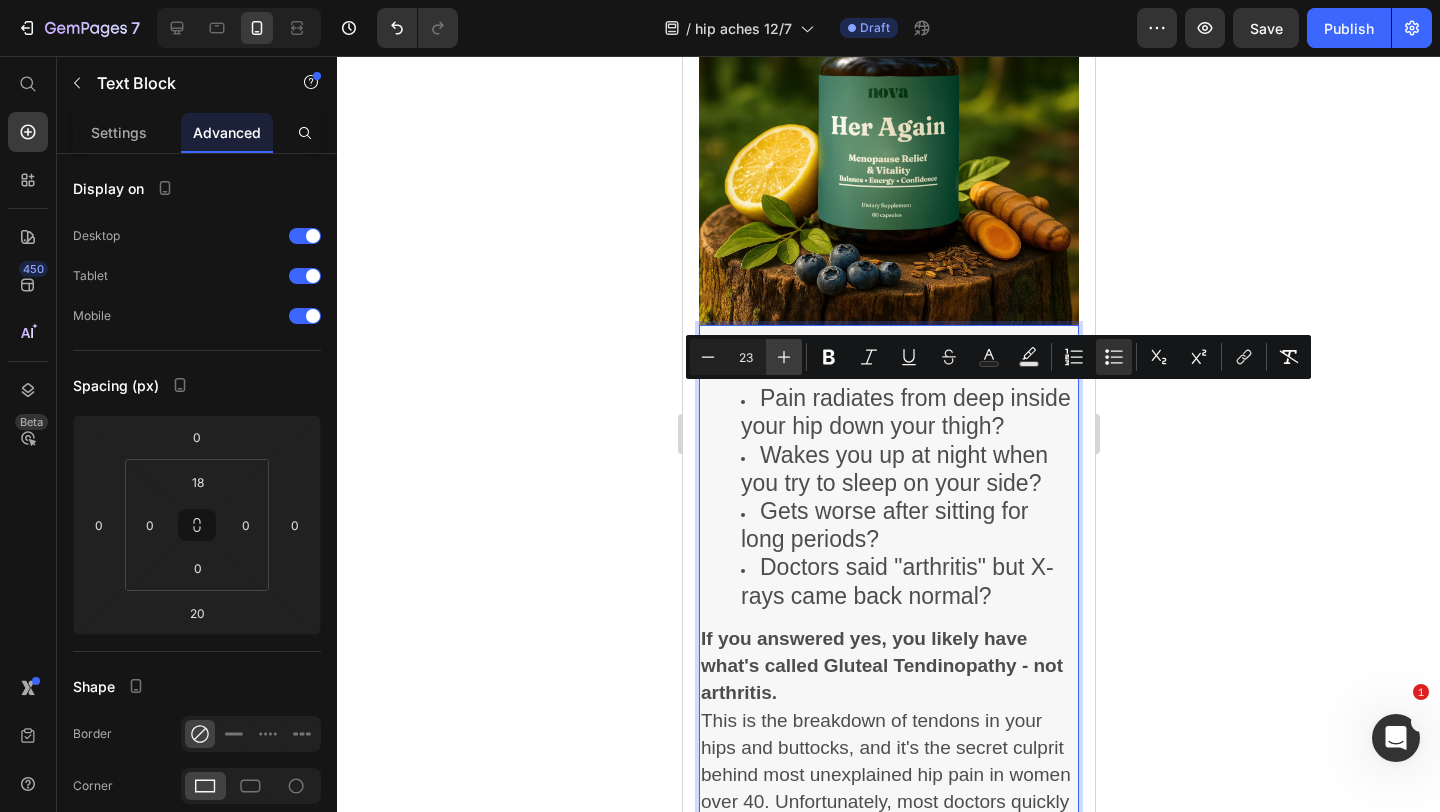 click 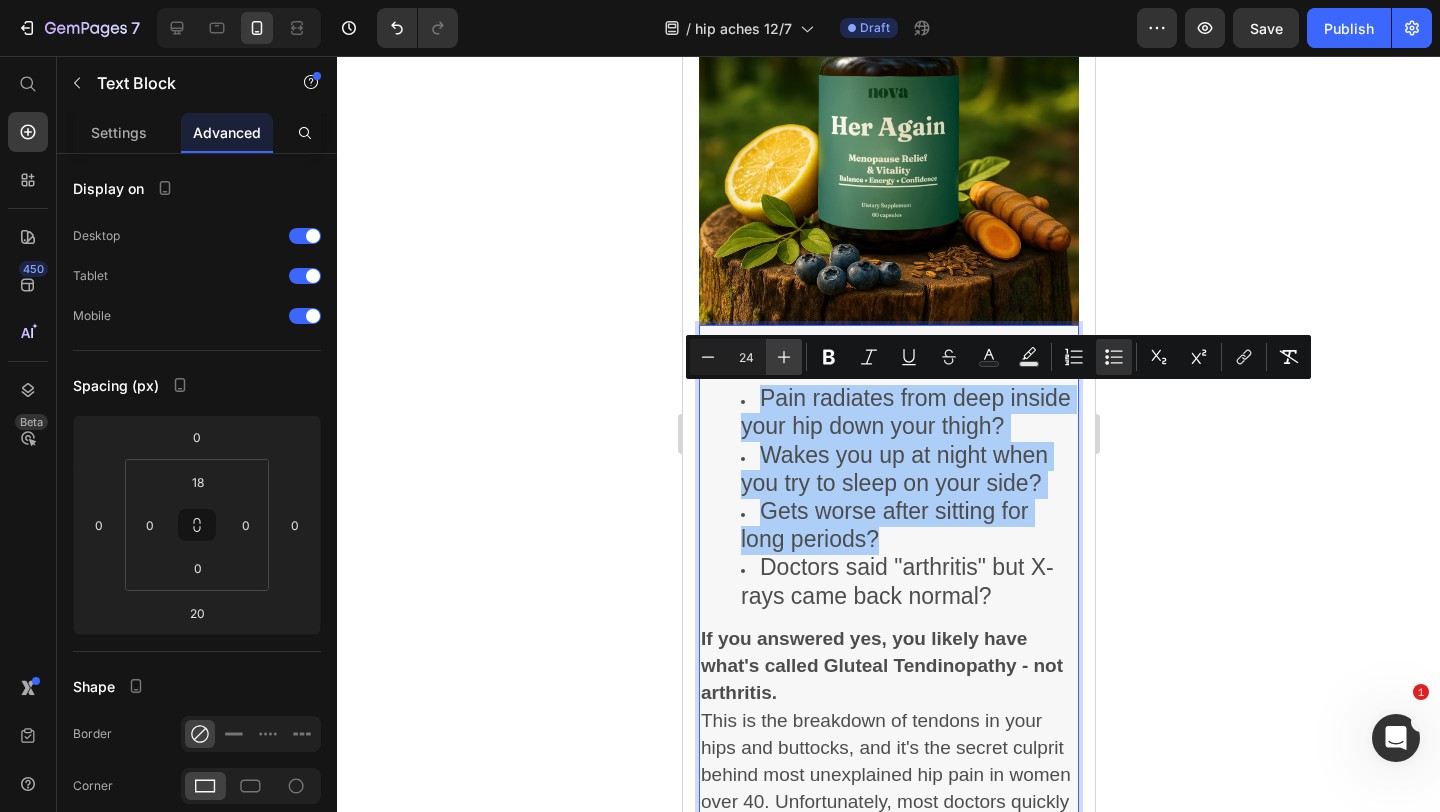 click 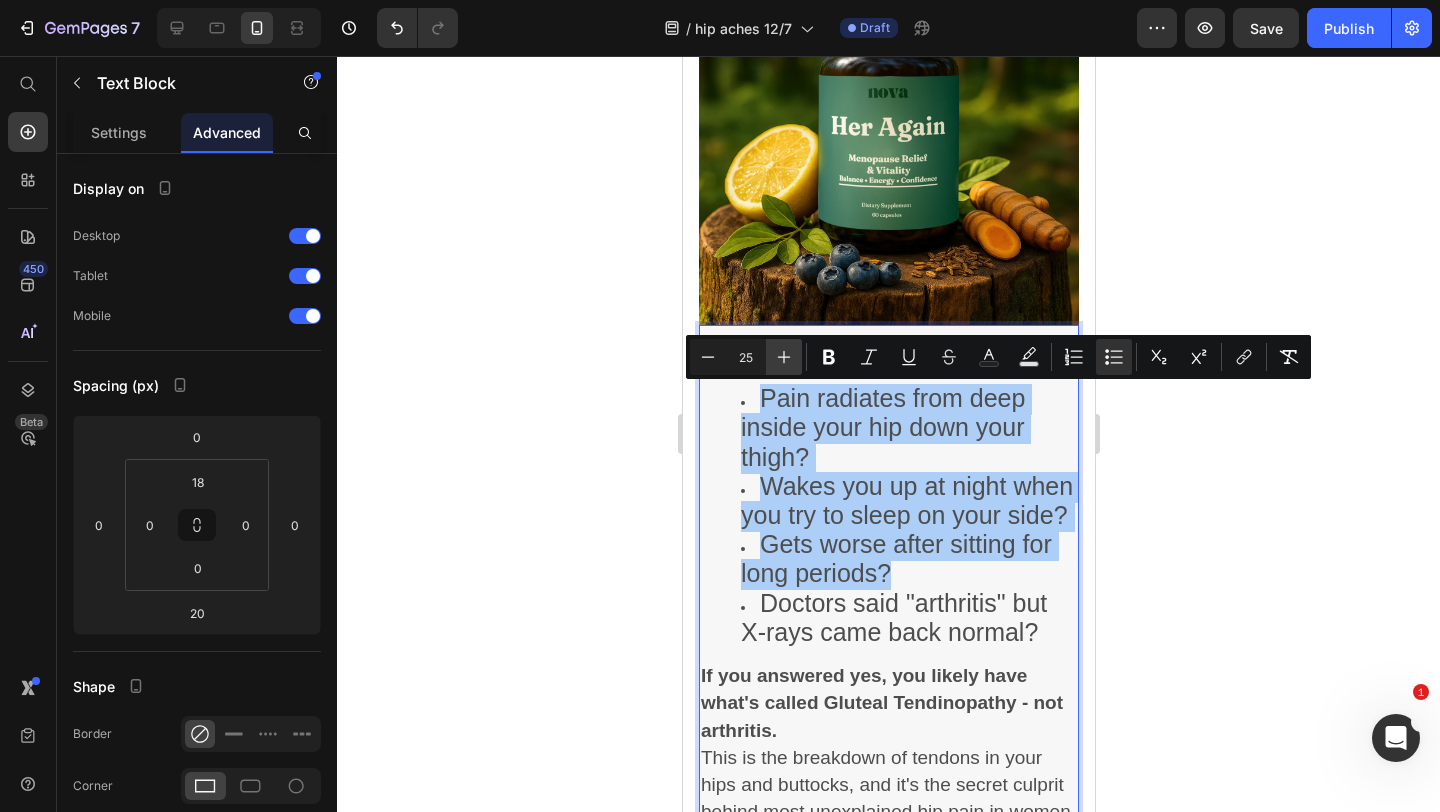 click 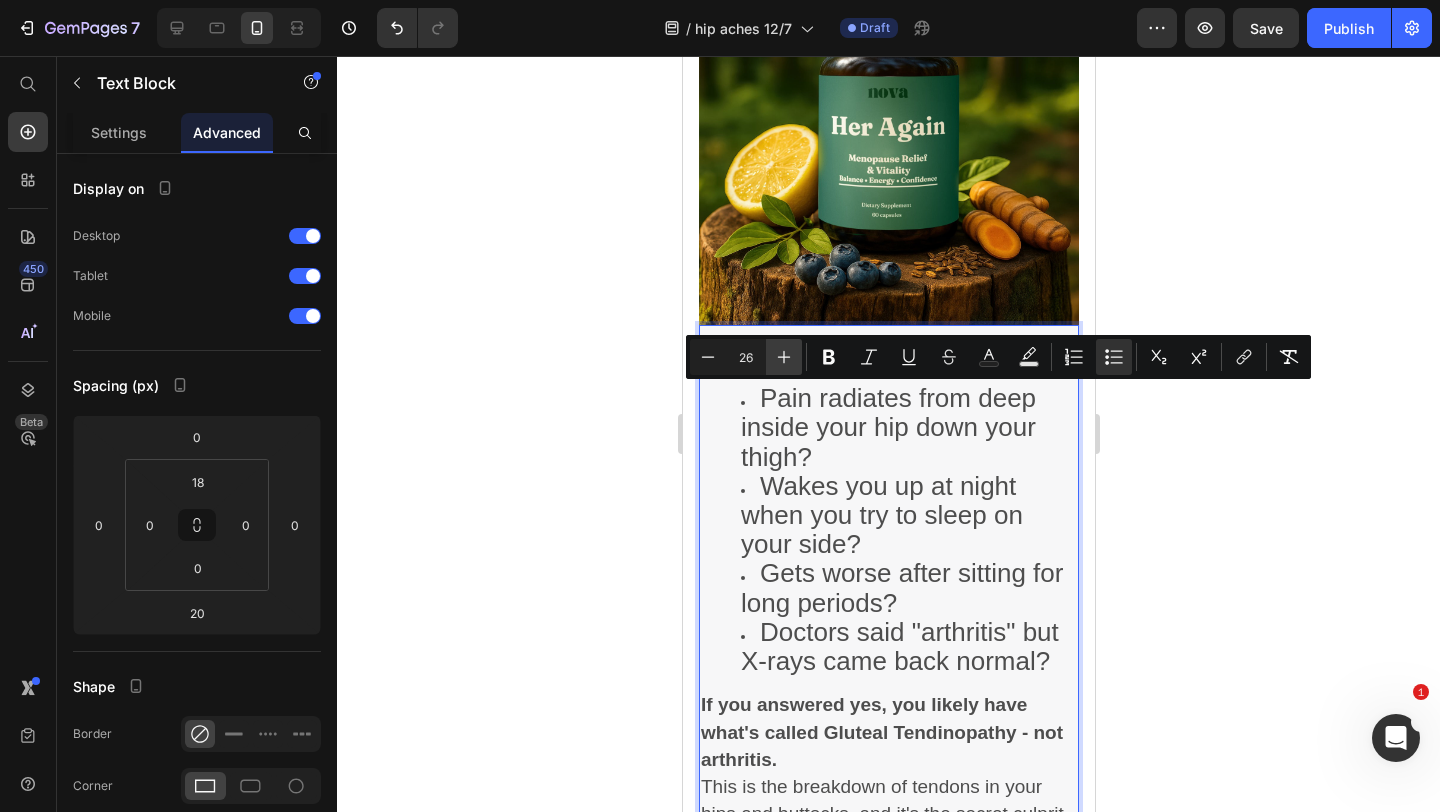click 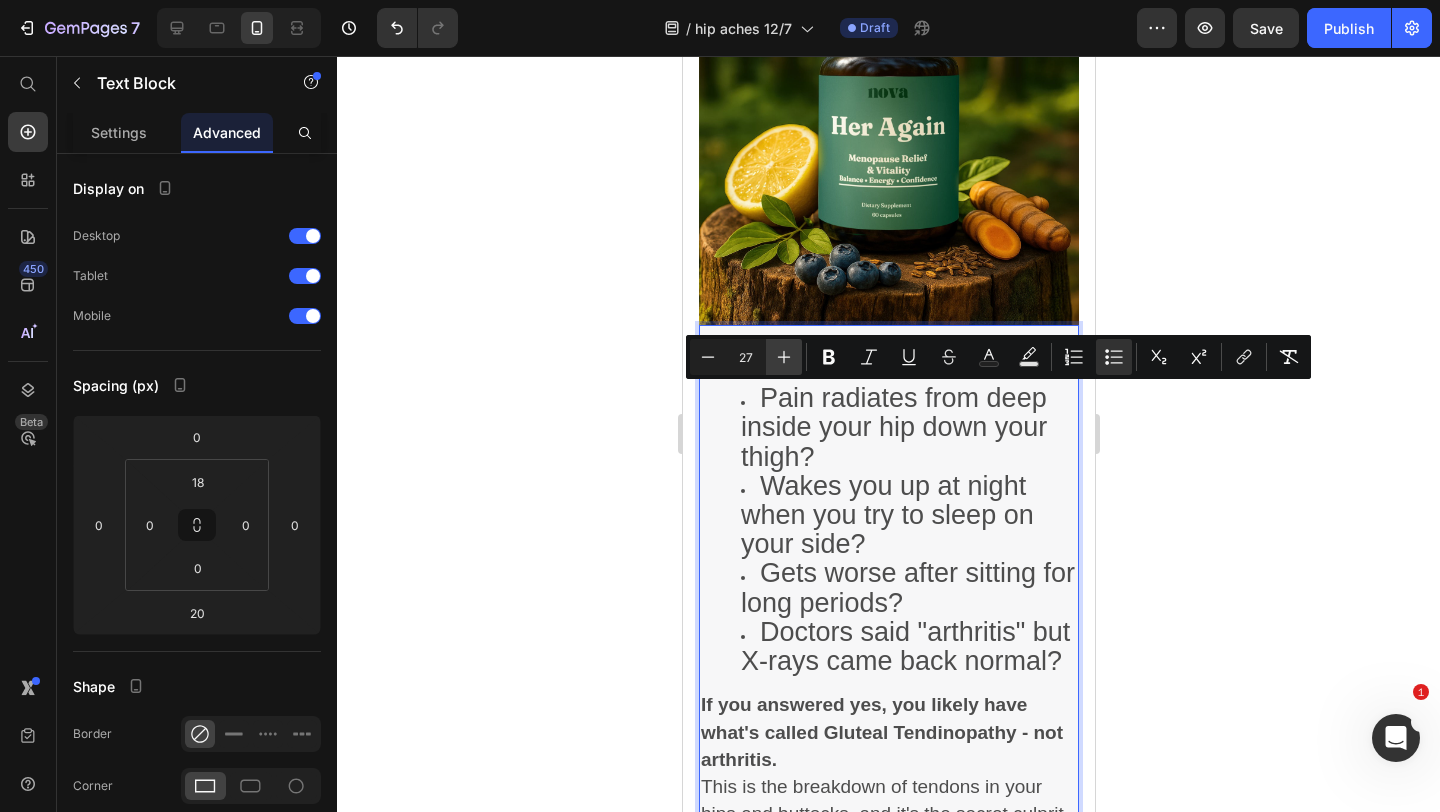 click 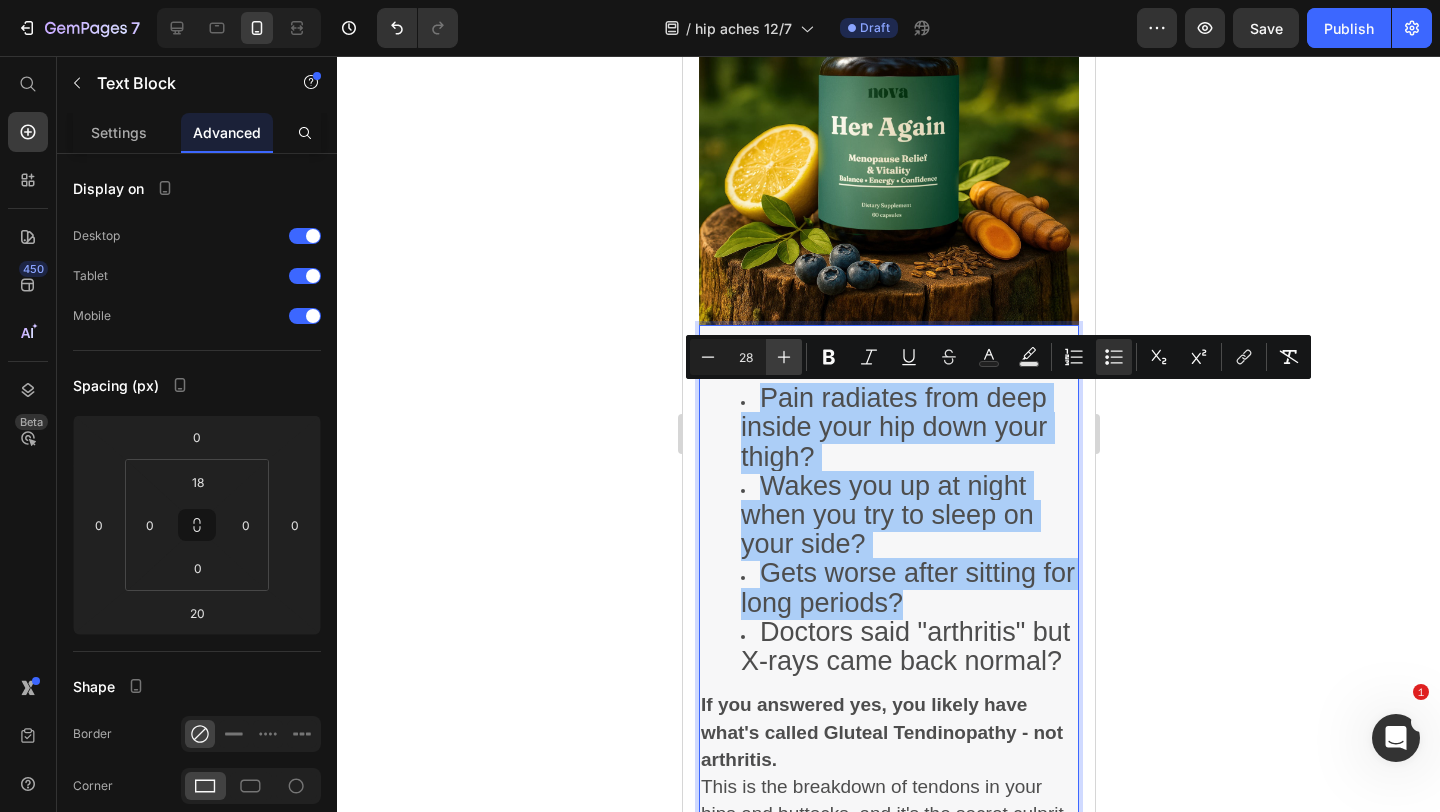 click 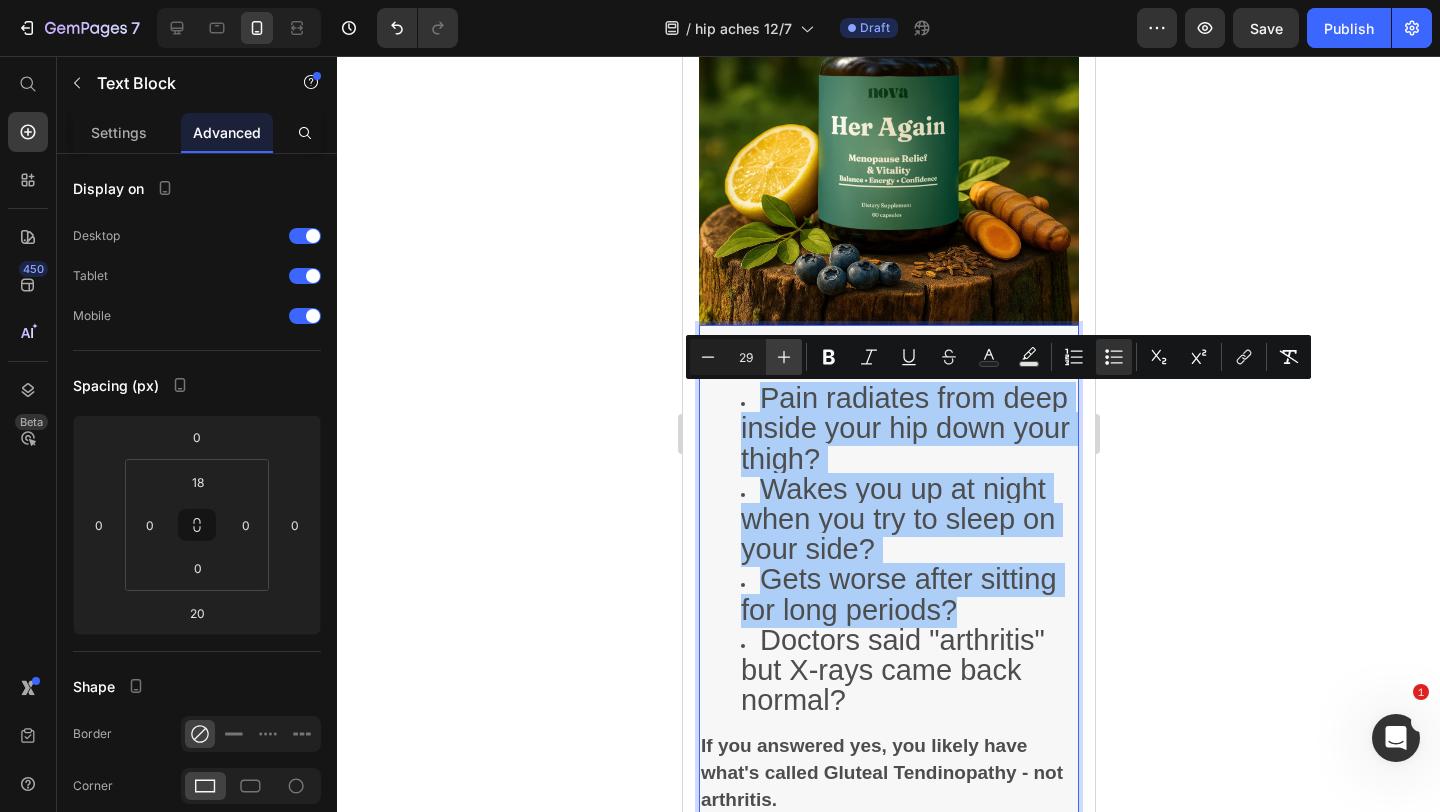 click 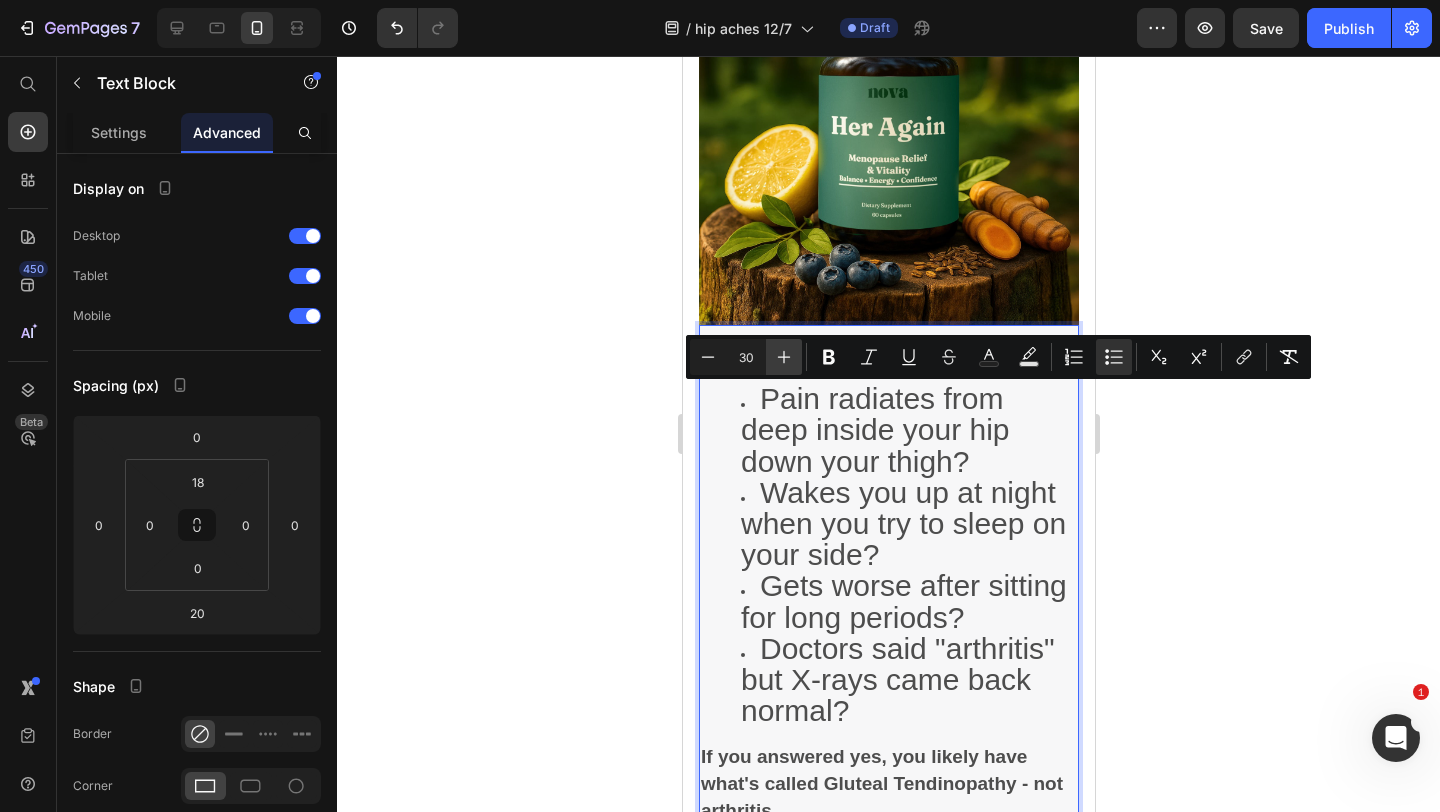 click 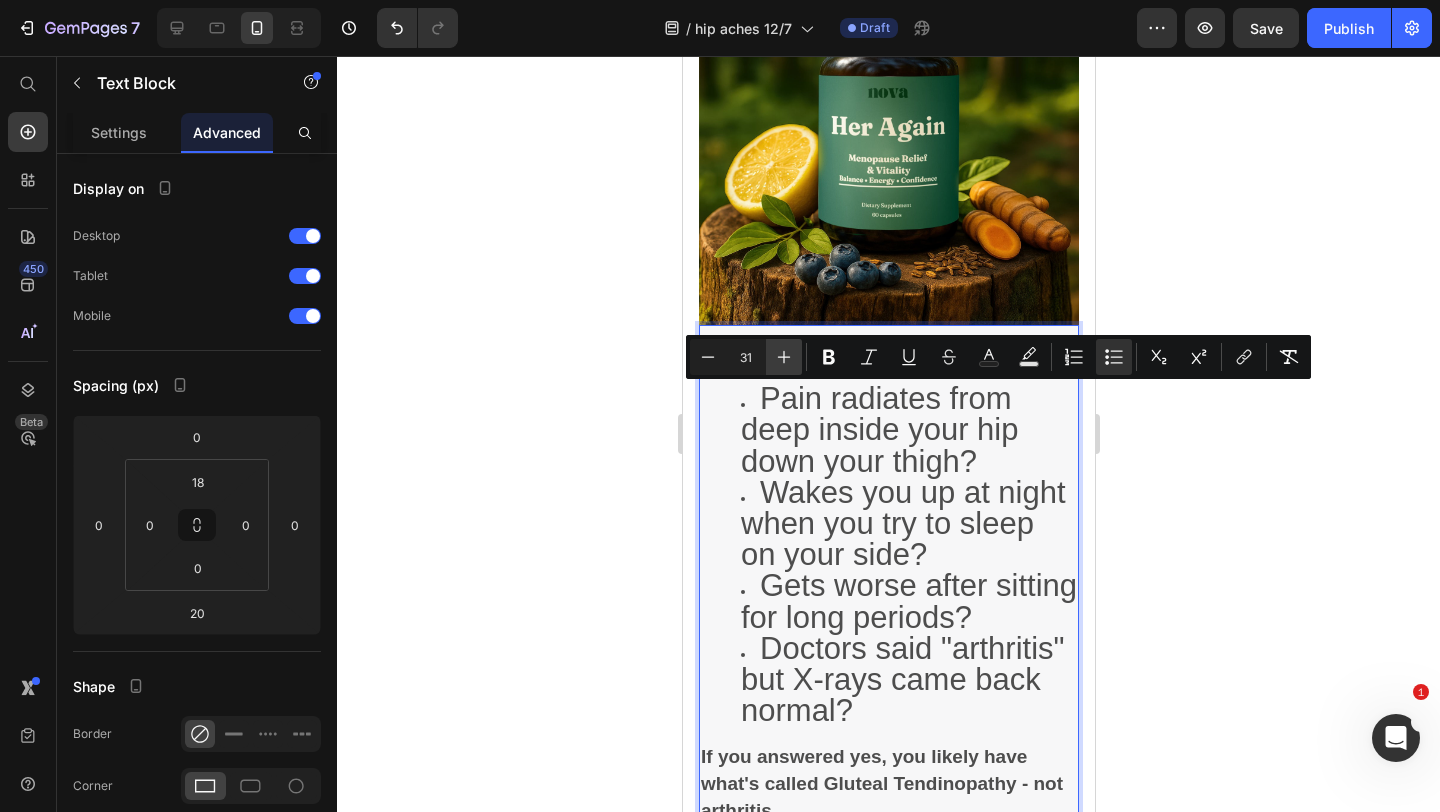 click 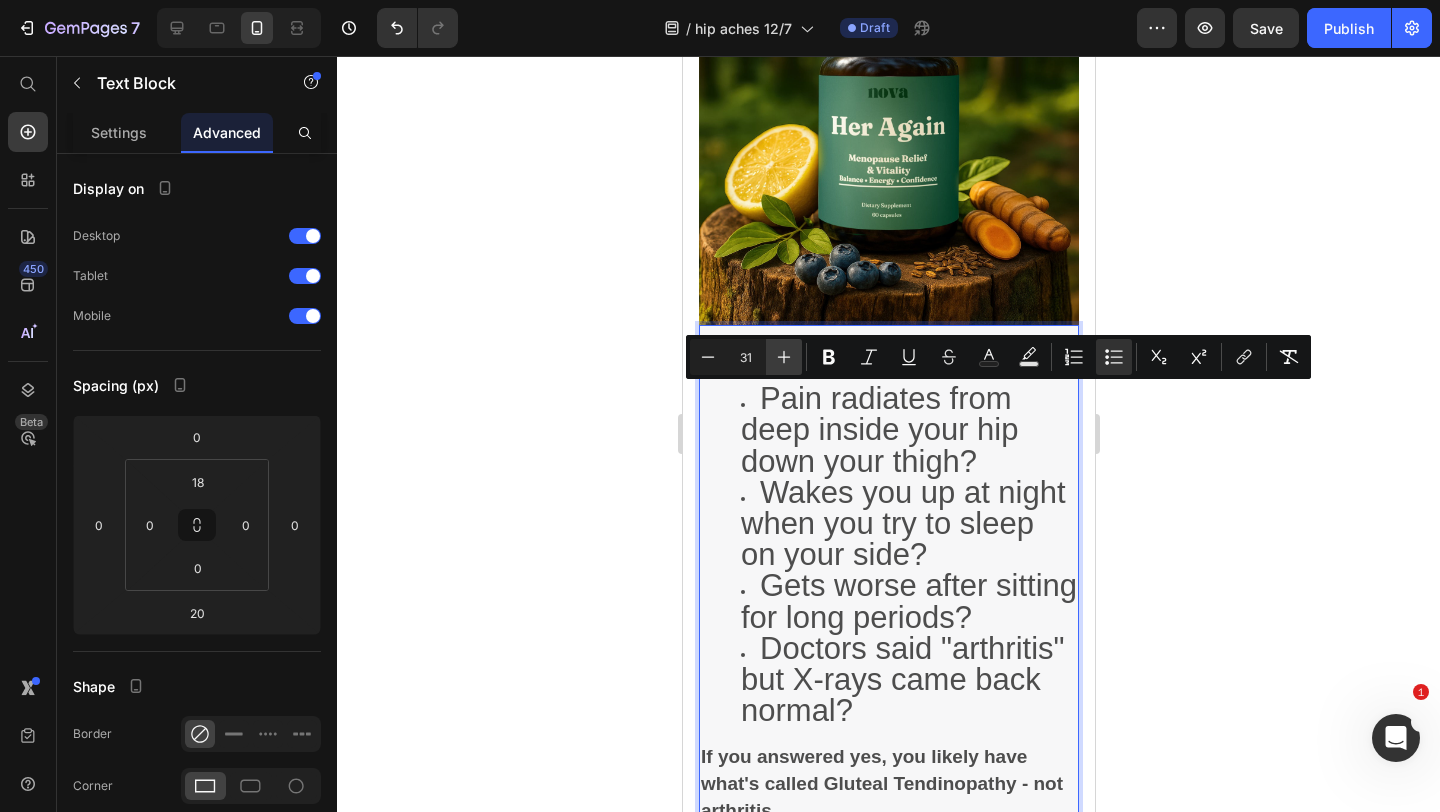 type on "32" 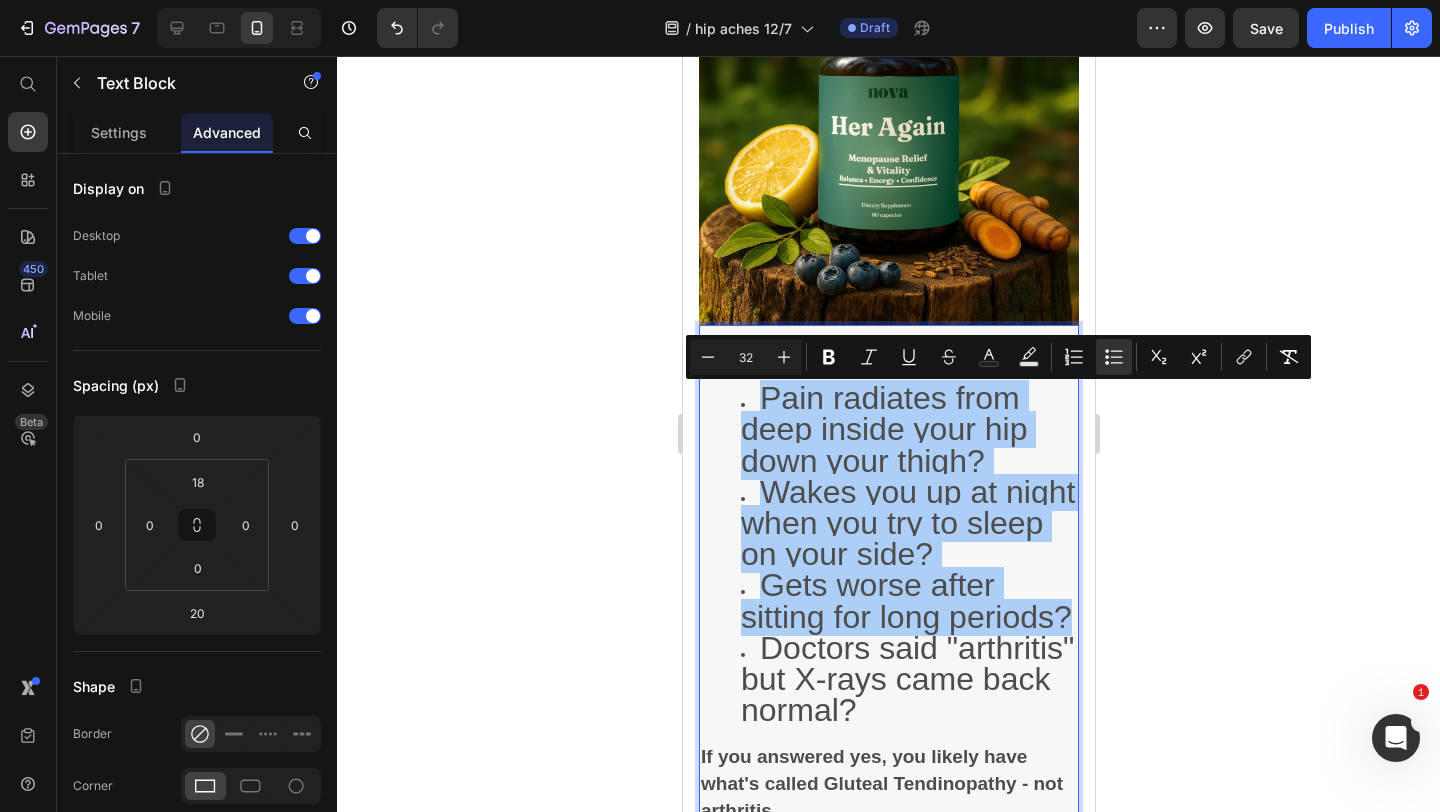 click 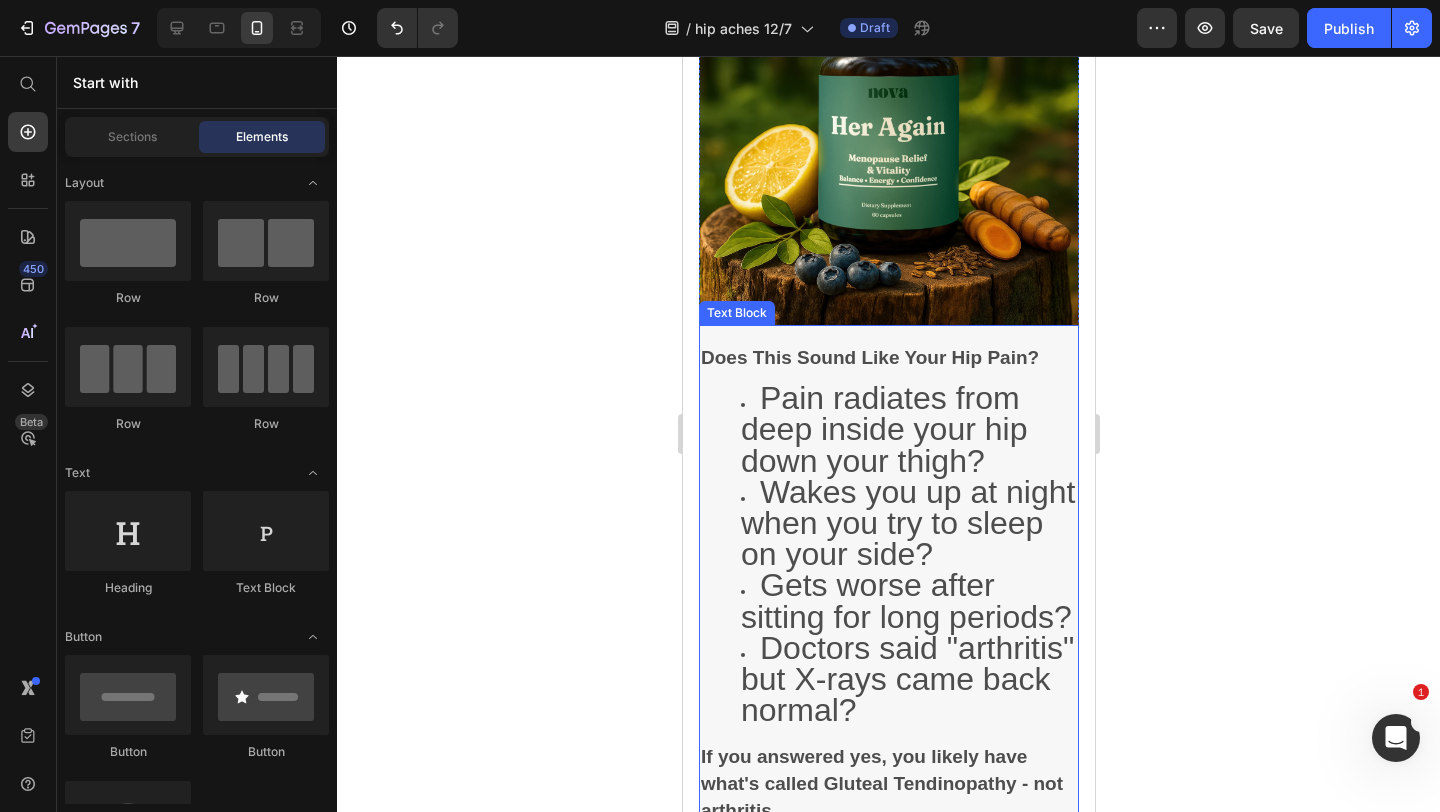 scroll, scrollTop: 530, scrollLeft: 0, axis: vertical 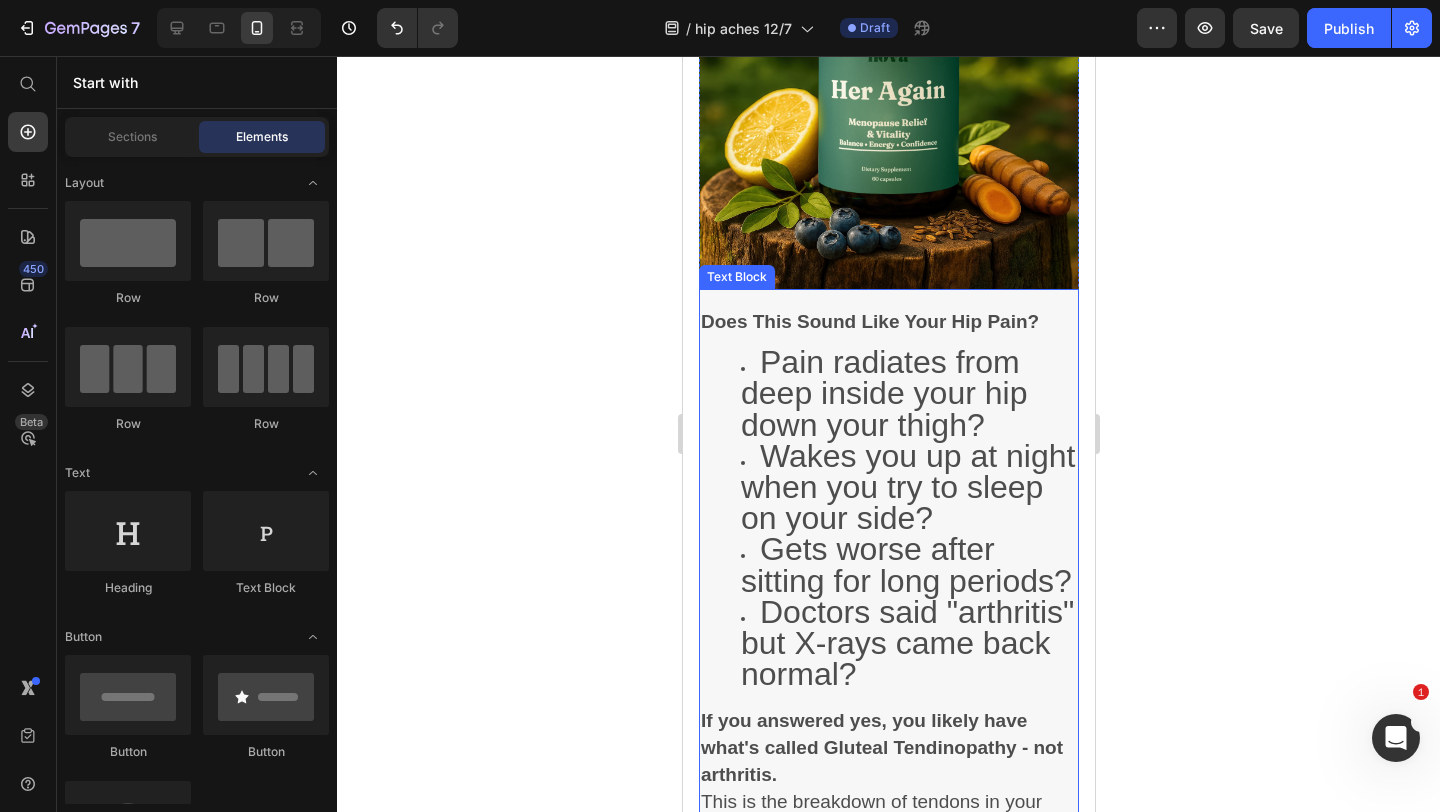 click on "Gets worse after sitting for long periods?" at bounding box center [908, 568] 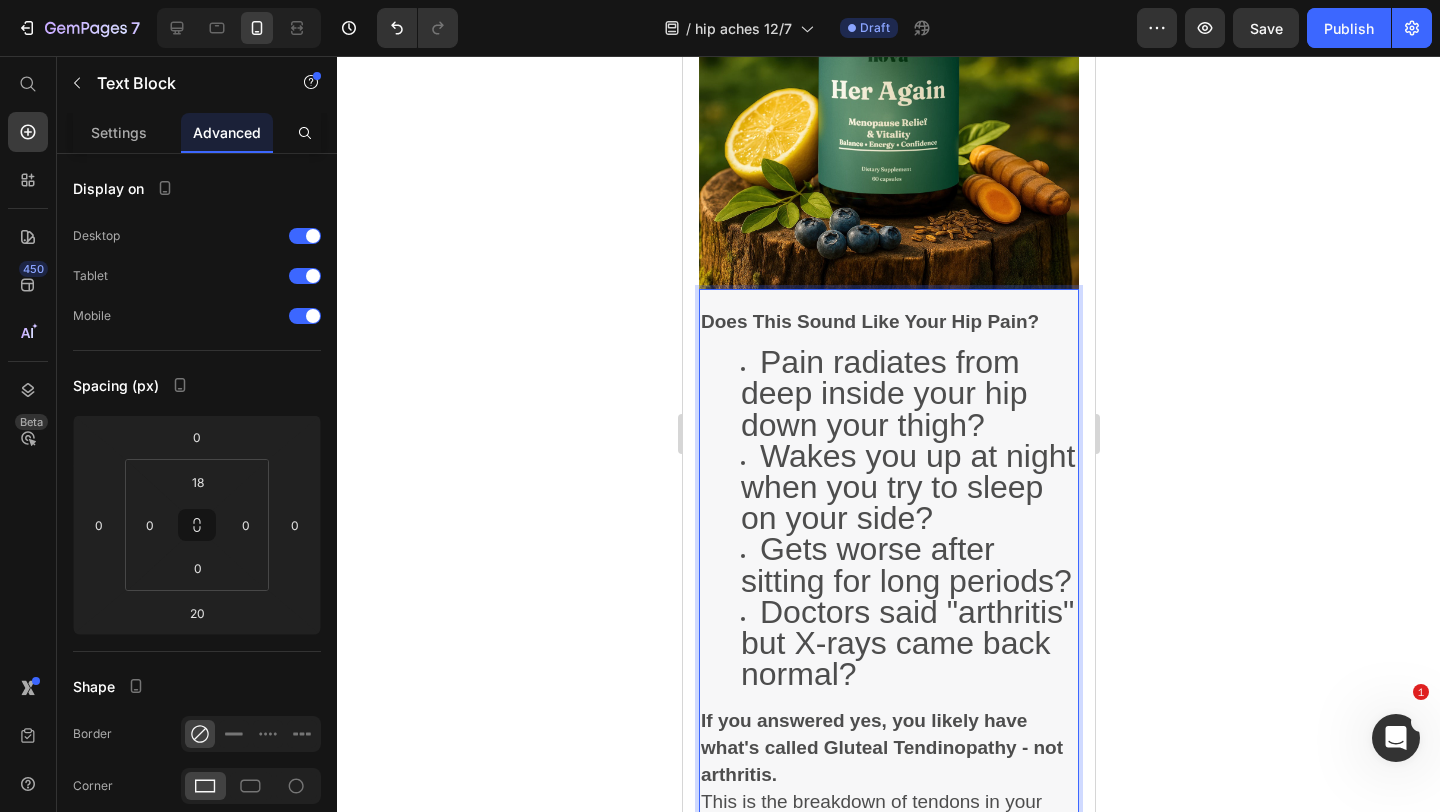 click on "Gets worse after sitting for long periods?" at bounding box center [908, 568] 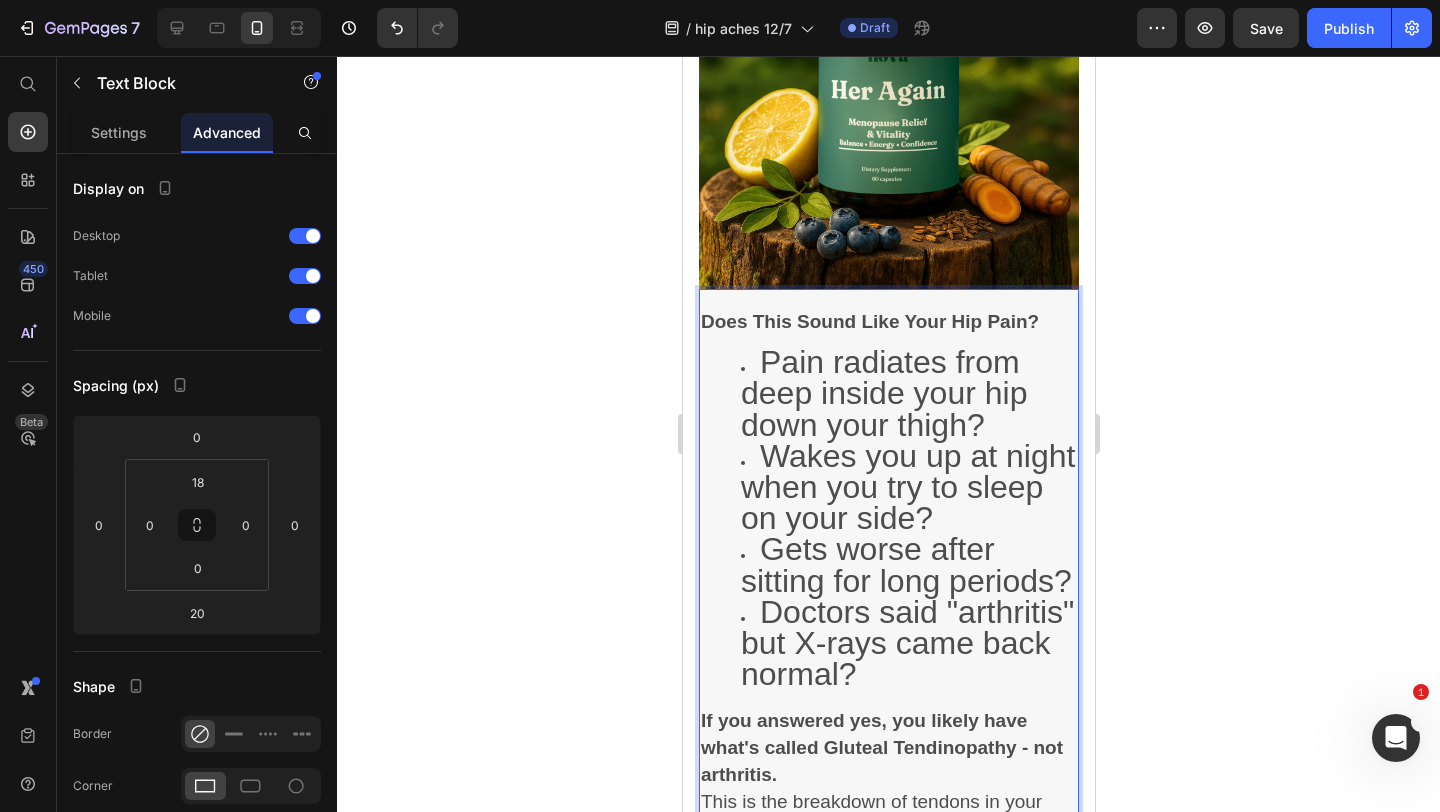 click on "Doctors said "arthritis" but X-rays came back normal?" at bounding box center [908, 647] 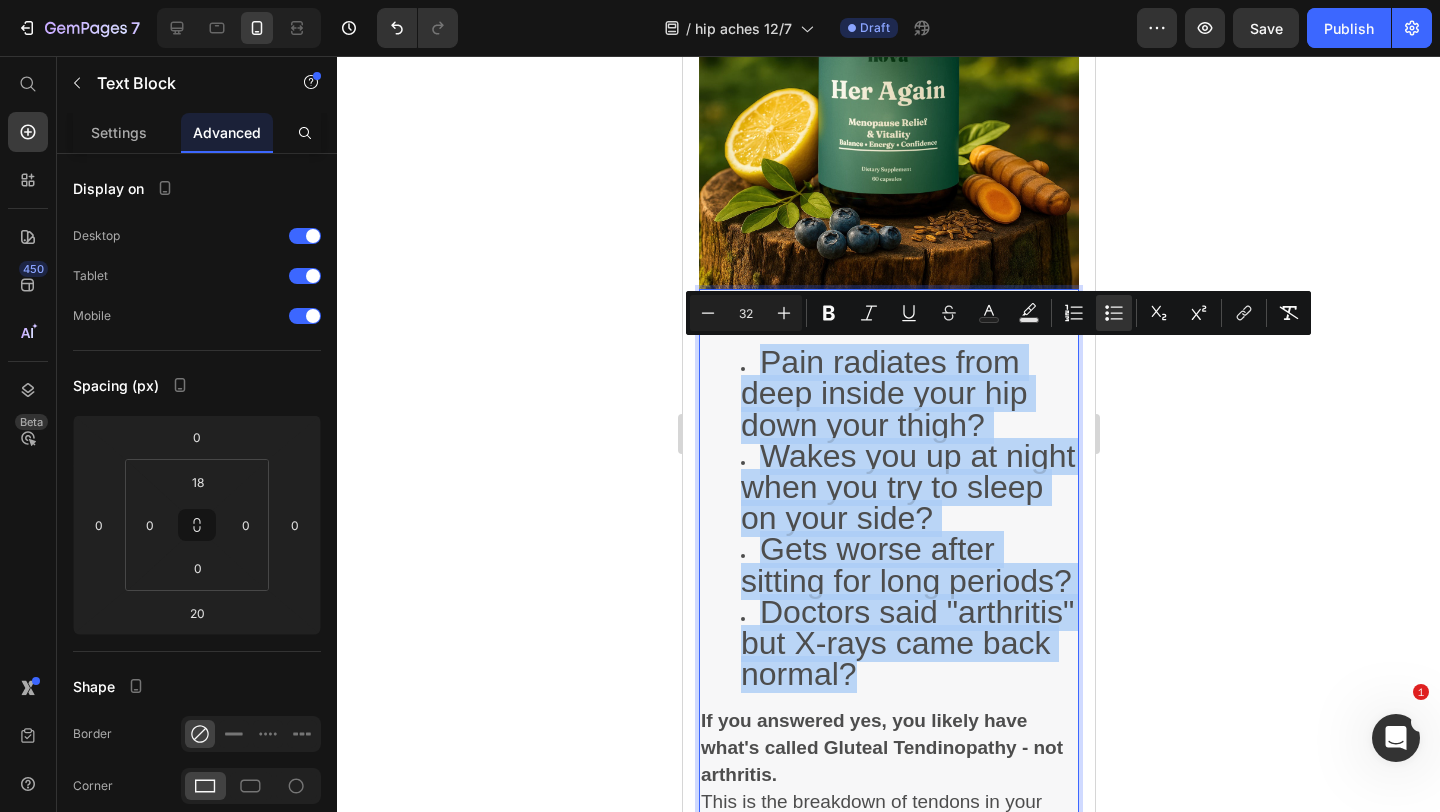 drag, startPoint x: 896, startPoint y: 682, endPoint x: 768, endPoint y: 363, distance: 343.72226 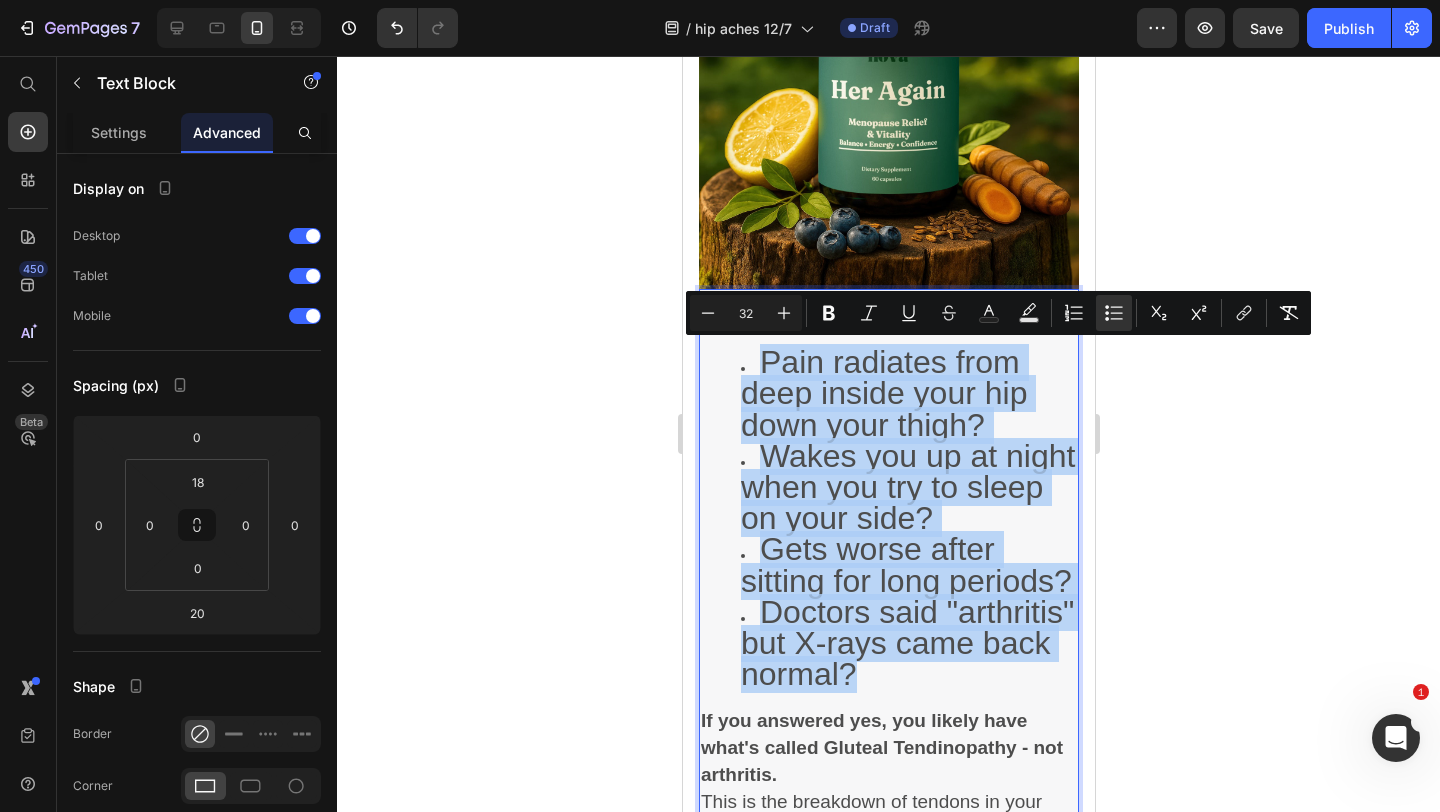 click on "Pain radiates from deep inside your hip down your thigh? Wakes you up at night when you try to sleep on your side? Gets worse after sitting for long periods? Doctors said "arthritis" but X-rays came back normal?" at bounding box center [888, 521] 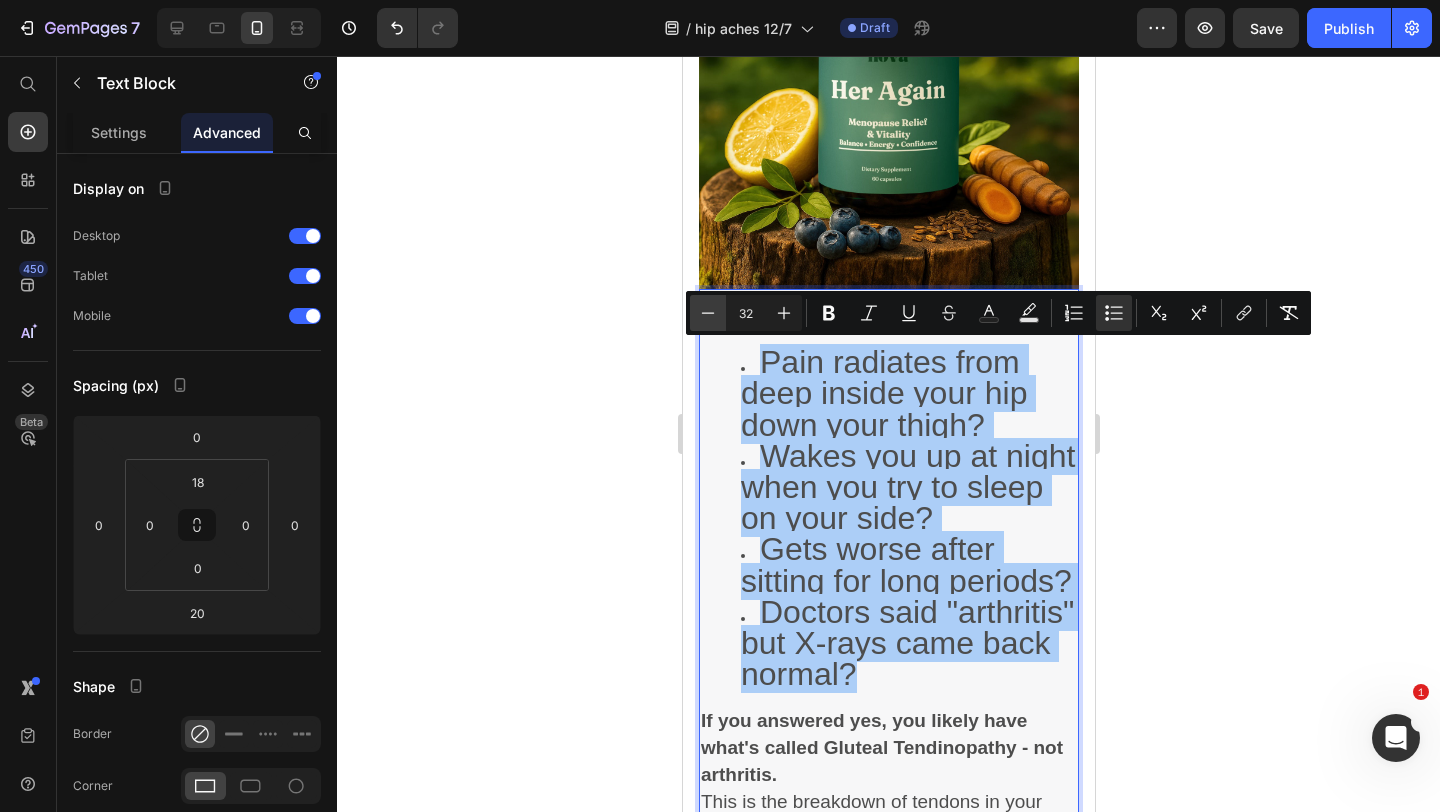 click 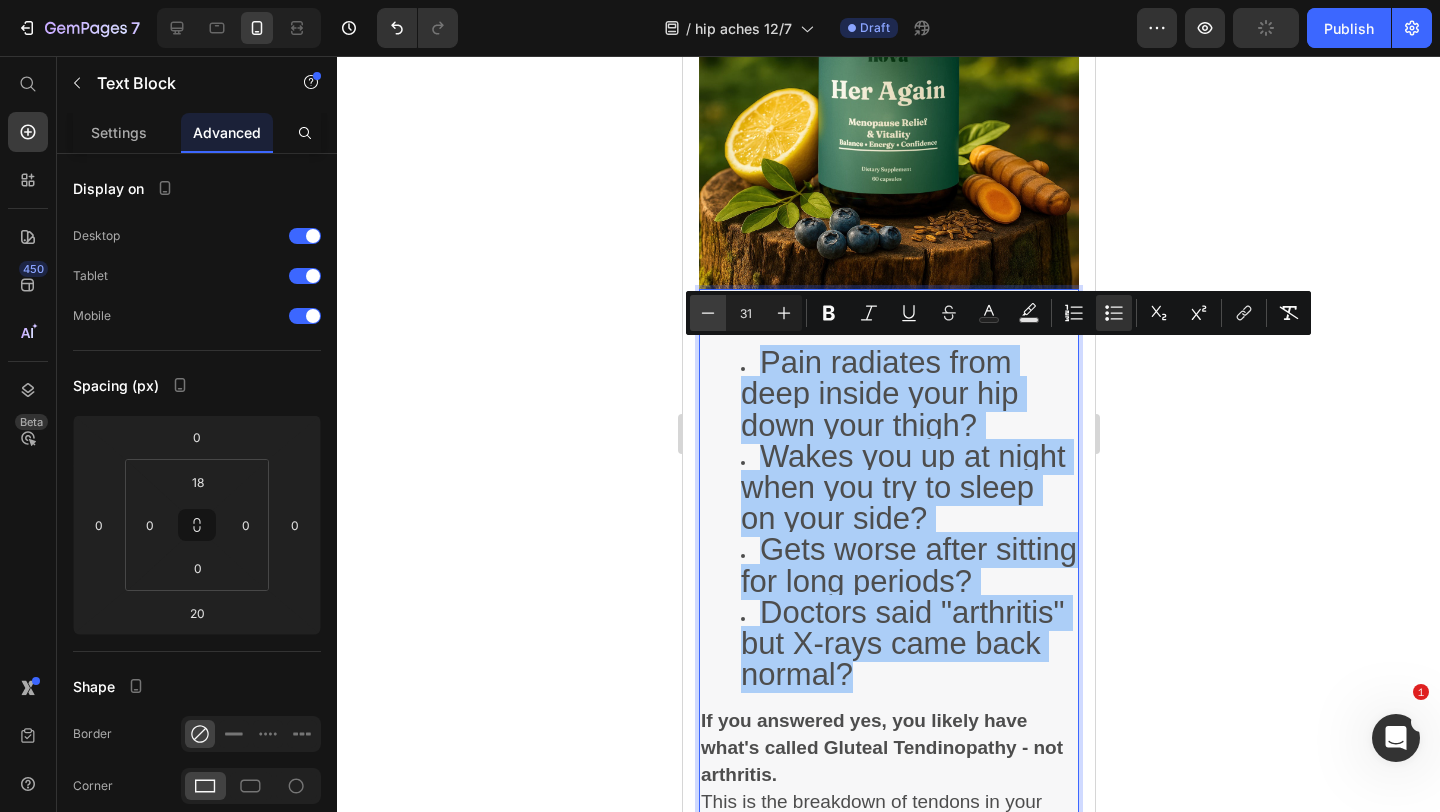 click 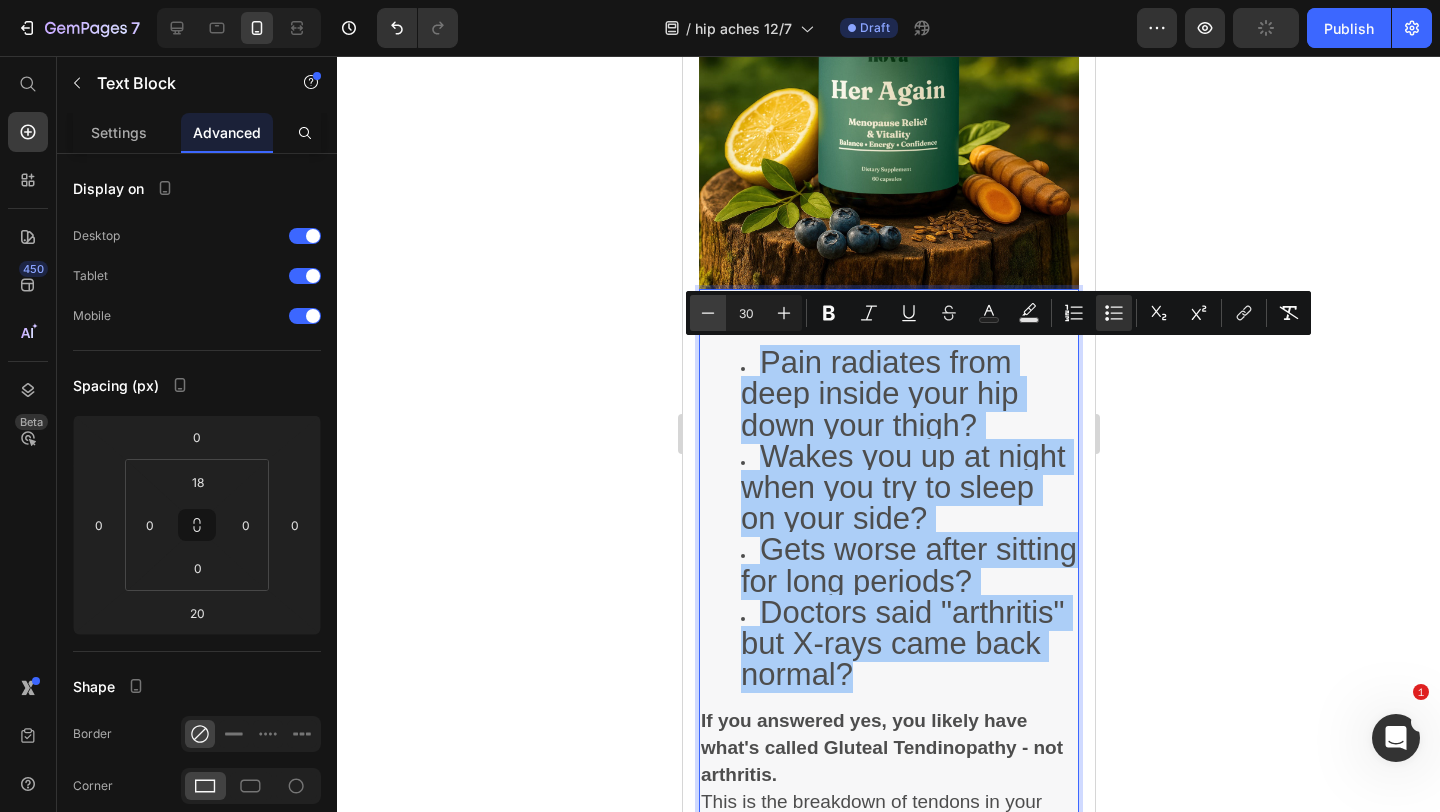 click 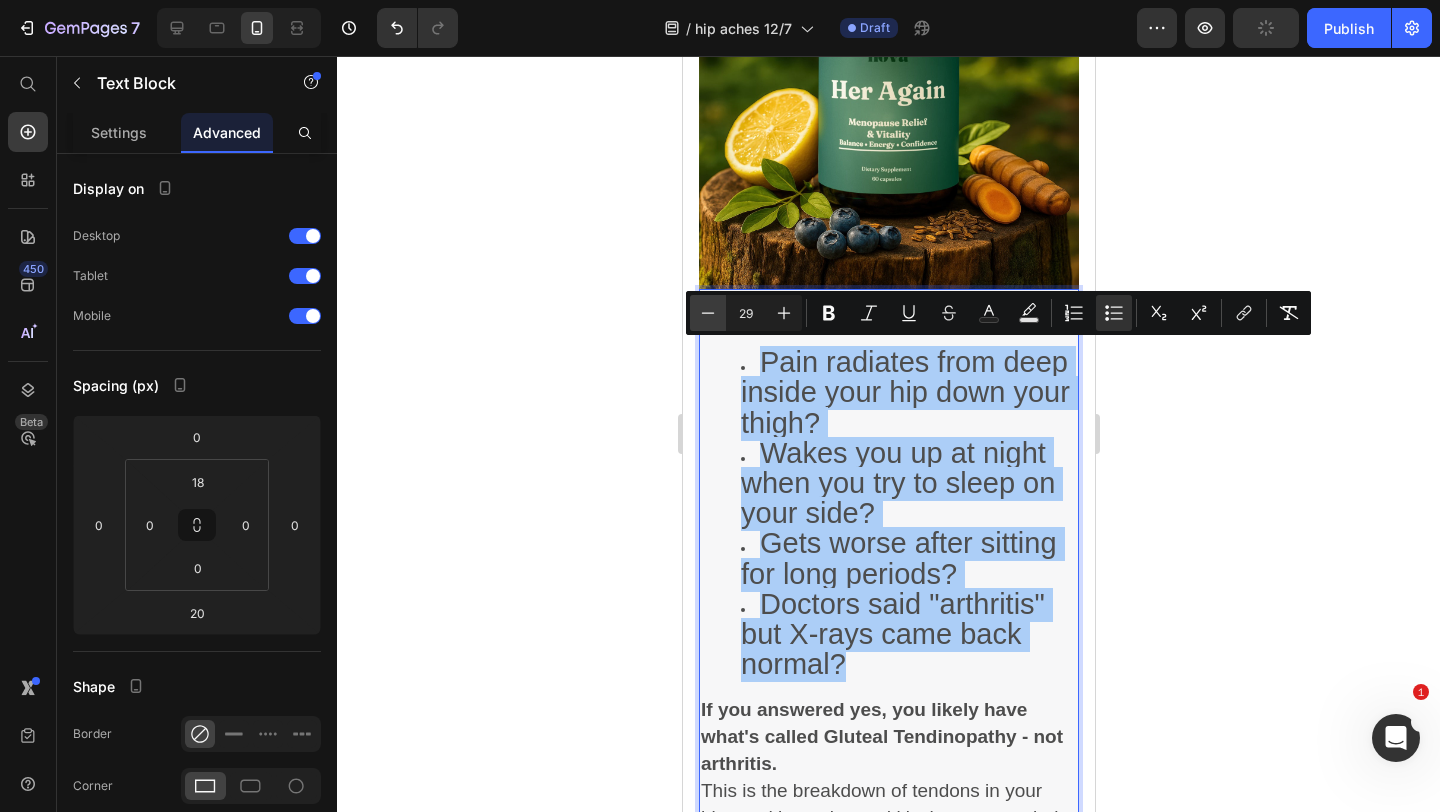 click 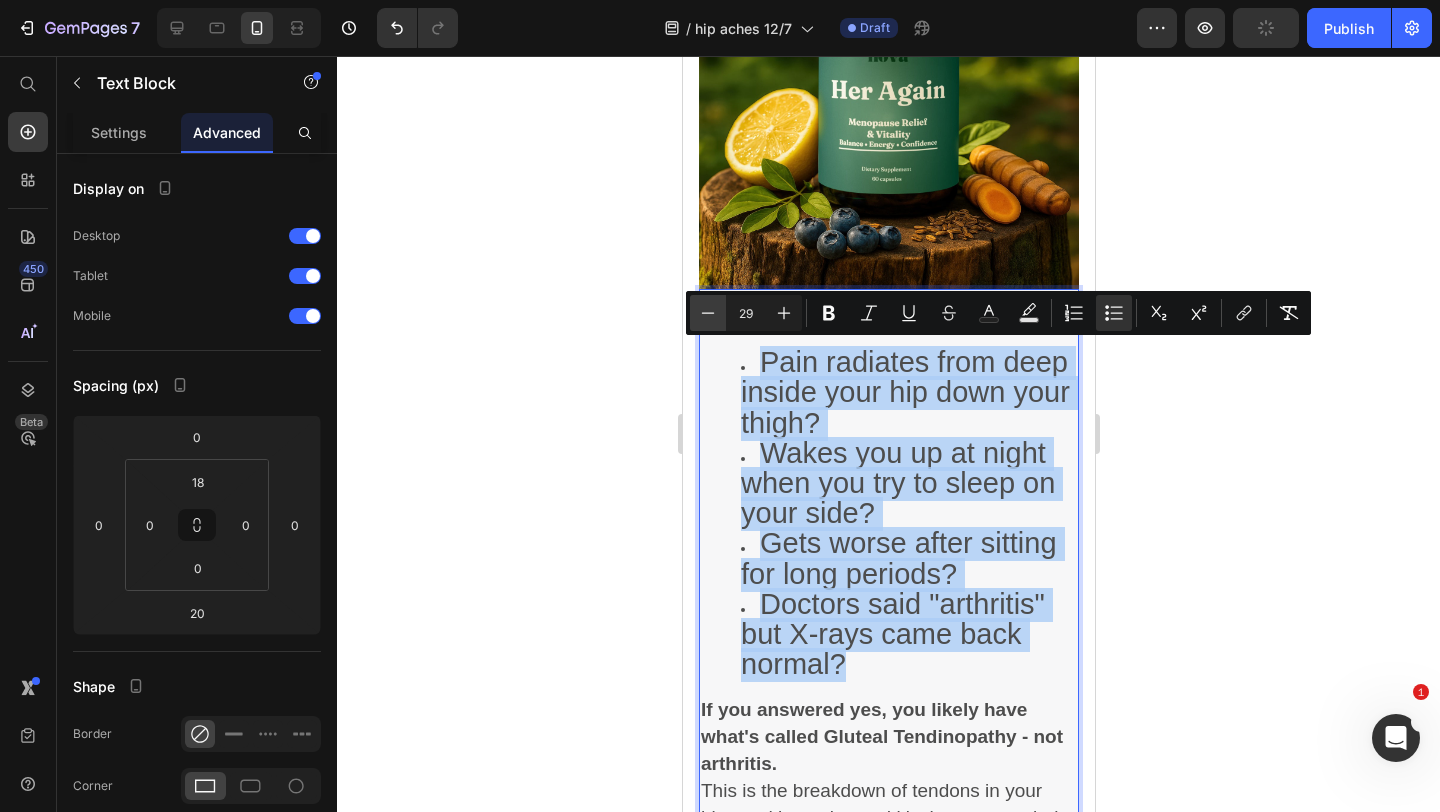 type on "28" 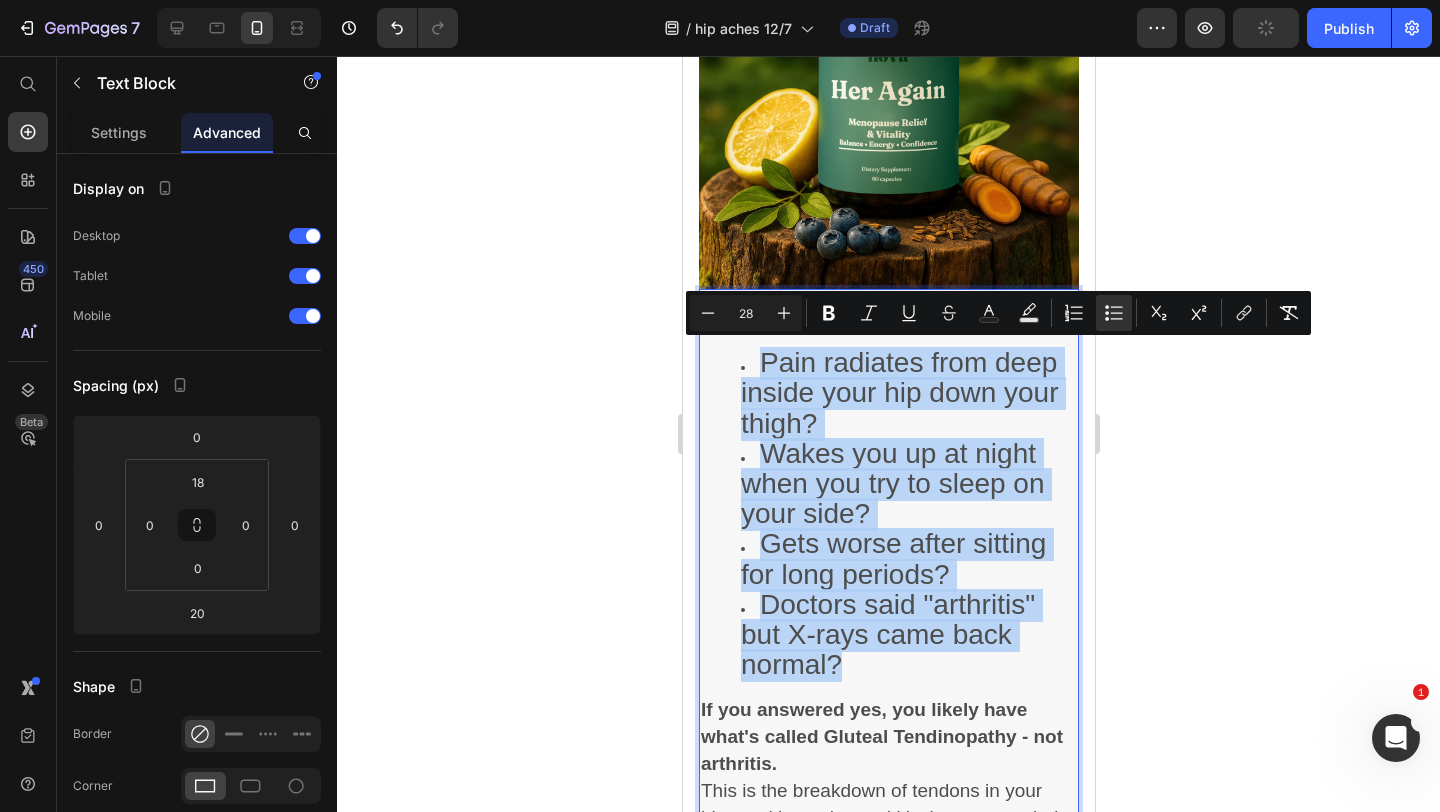 click on "Pain radiates from deep inside your hip down your thigh?" at bounding box center (908, 395) 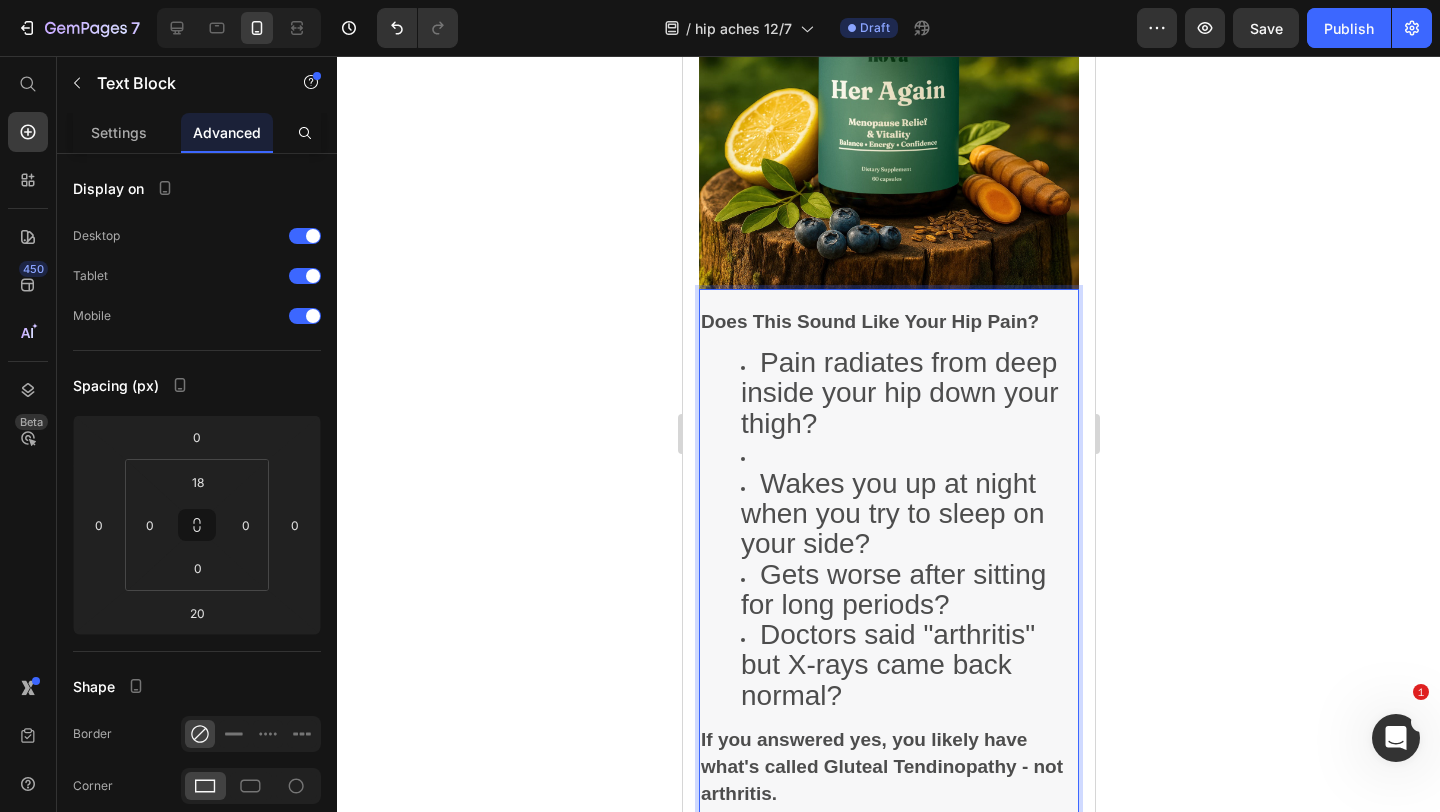click on "Wakes you up at night when you try to sleep on your side?" at bounding box center (908, 516) 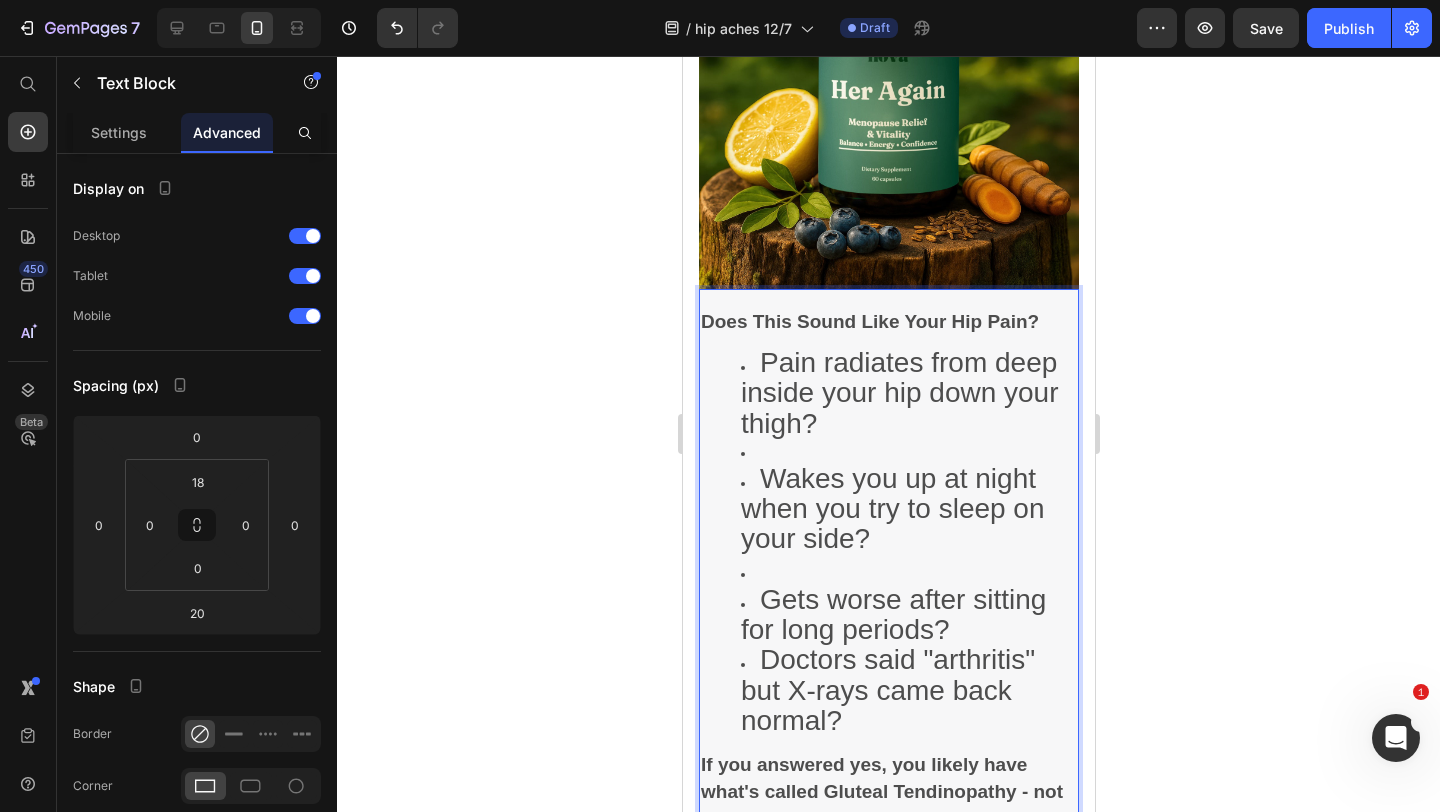 click on "Gets worse after sitting for long periods?" at bounding box center [908, 617] 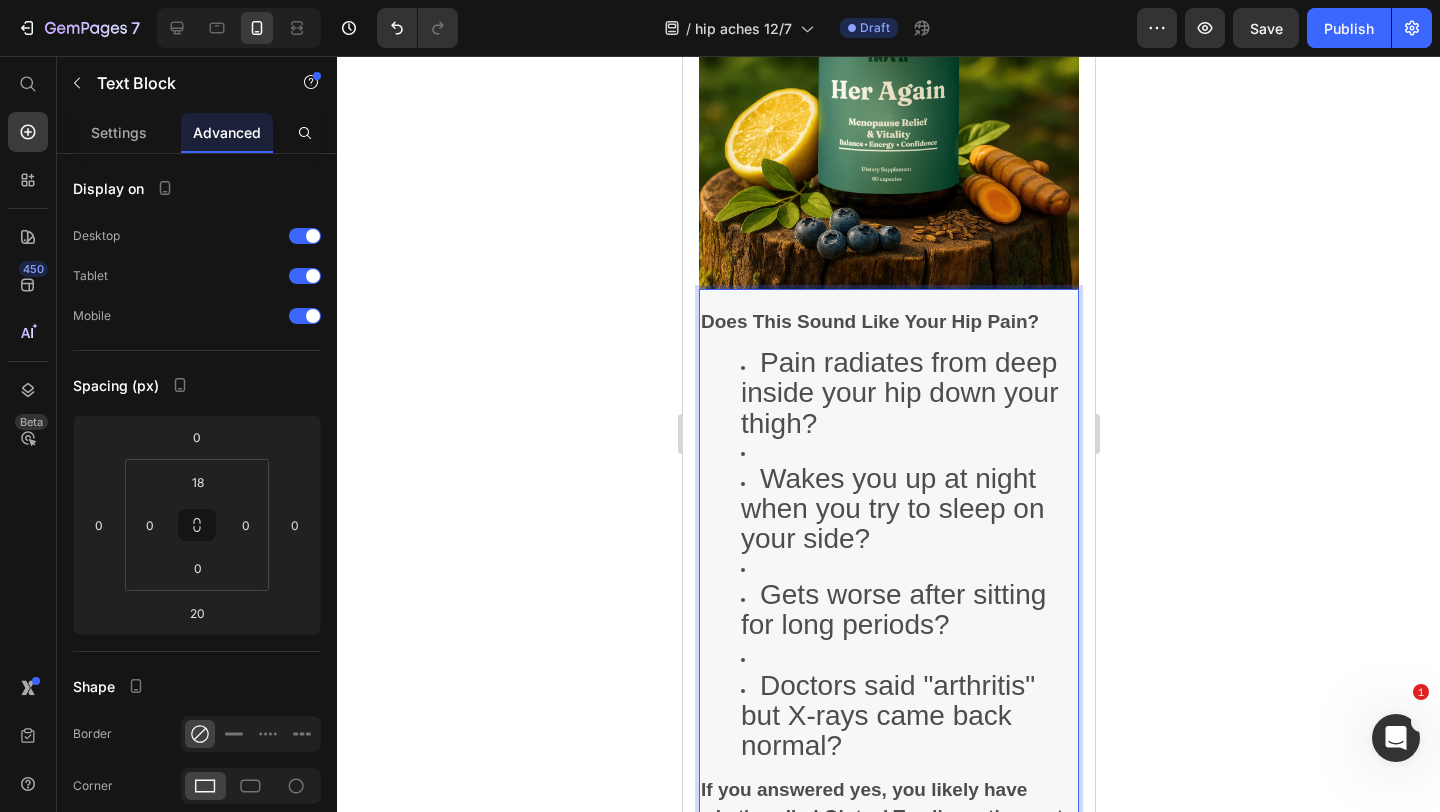 click at bounding box center (908, 453) 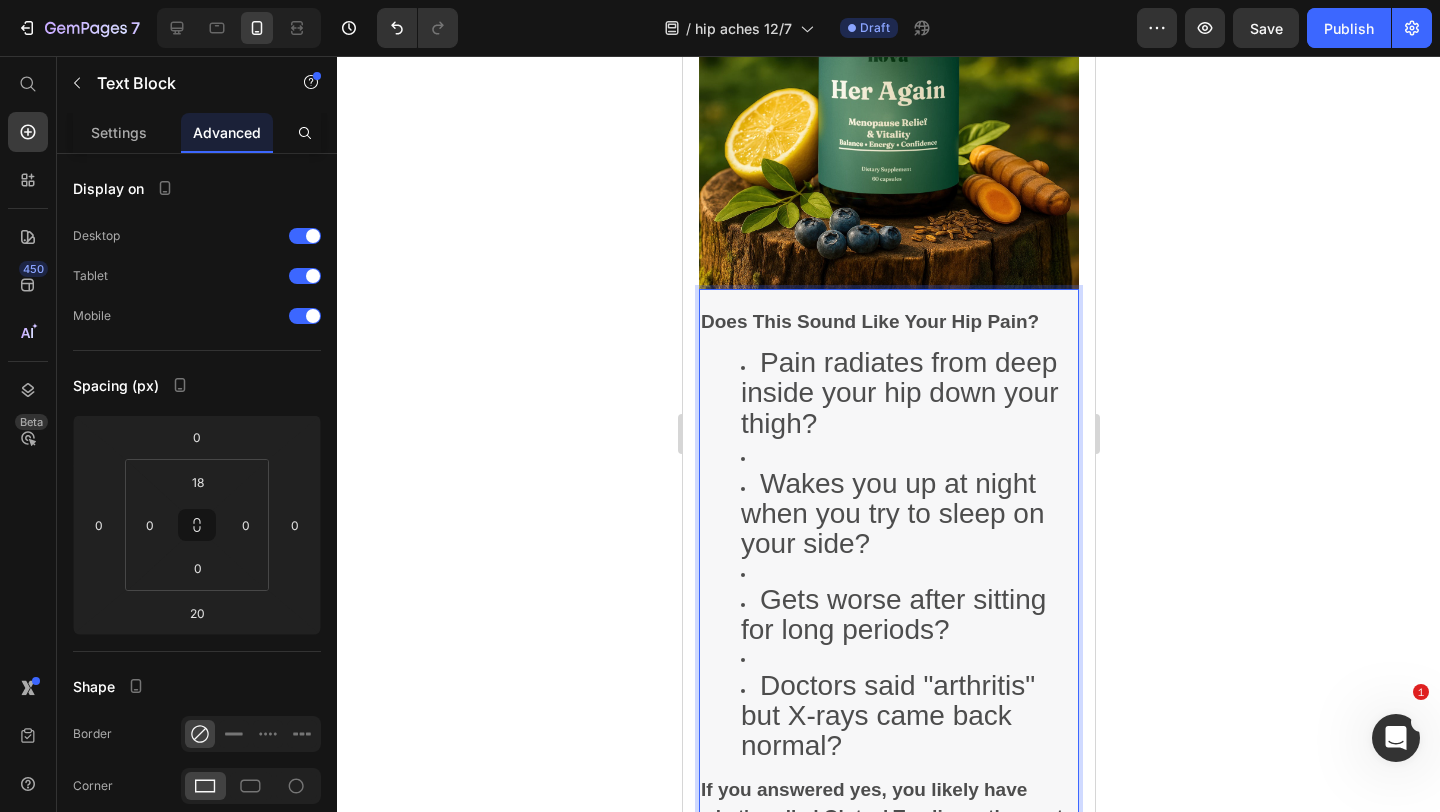 click on "Pain radiates from deep inside your hip down your thigh? Wakes you up at night when you try to sleep on your side? Gets worse after sitting for long periods? Doctors said "arthritis" but X-rays came back normal?" at bounding box center (888, 556) 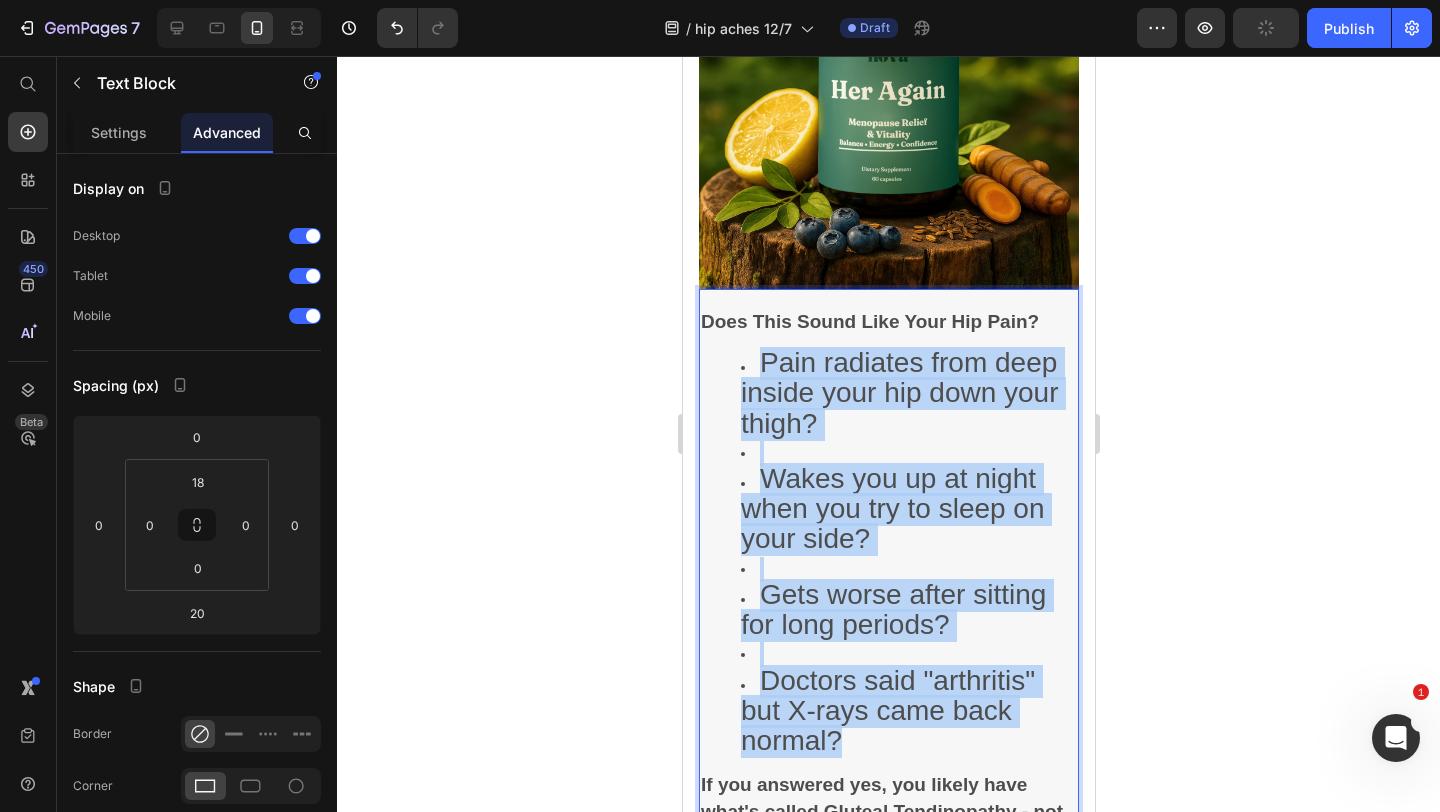 drag, startPoint x: 732, startPoint y: 365, endPoint x: 923, endPoint y: 746, distance: 426.1948 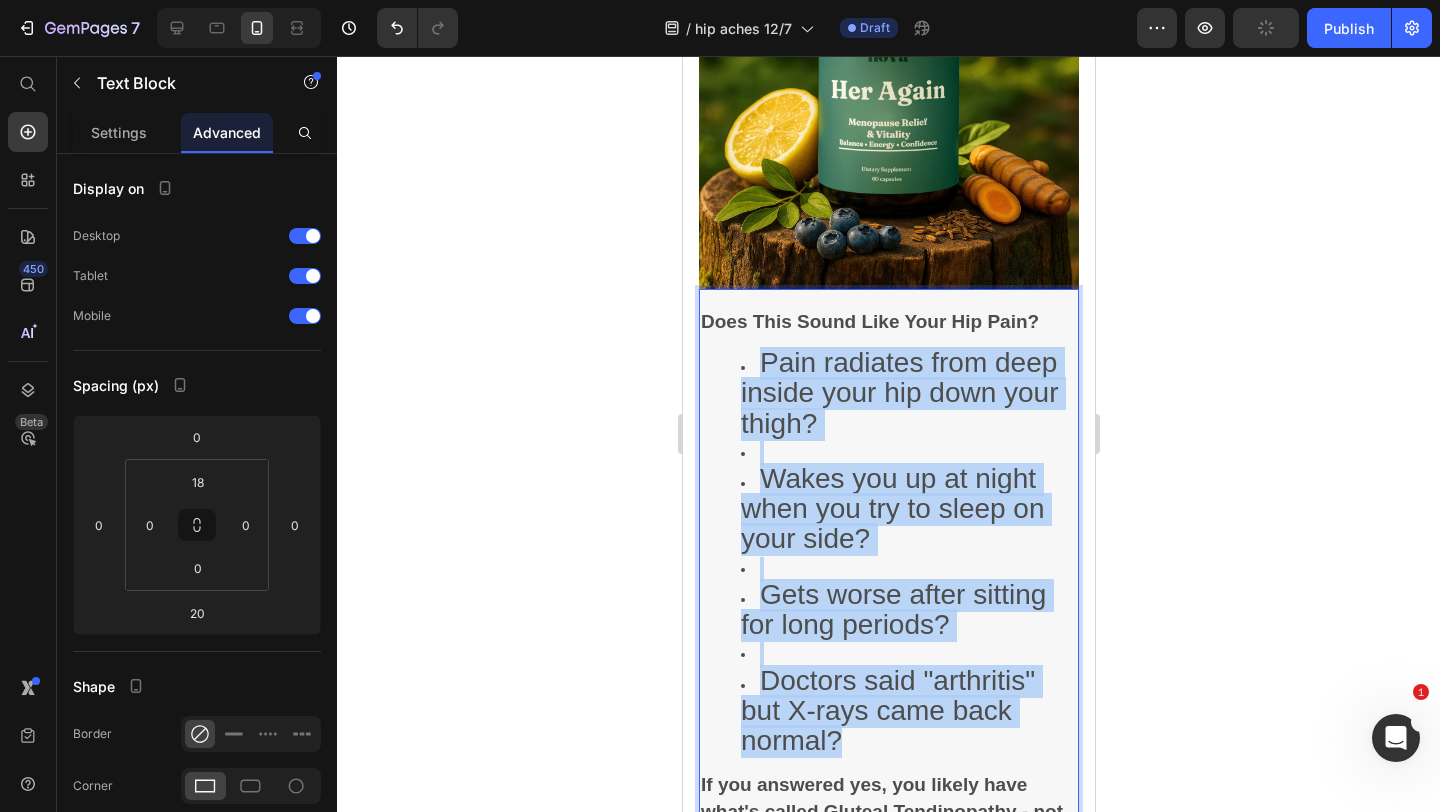 click on "Pain radiates from deep inside your hip down your thigh? Wakes you up at night when you try to sleep on your side? Gets worse after sitting for long periods? Doctors said "arthritis" but X-rays came back normal?" at bounding box center (888, 554) 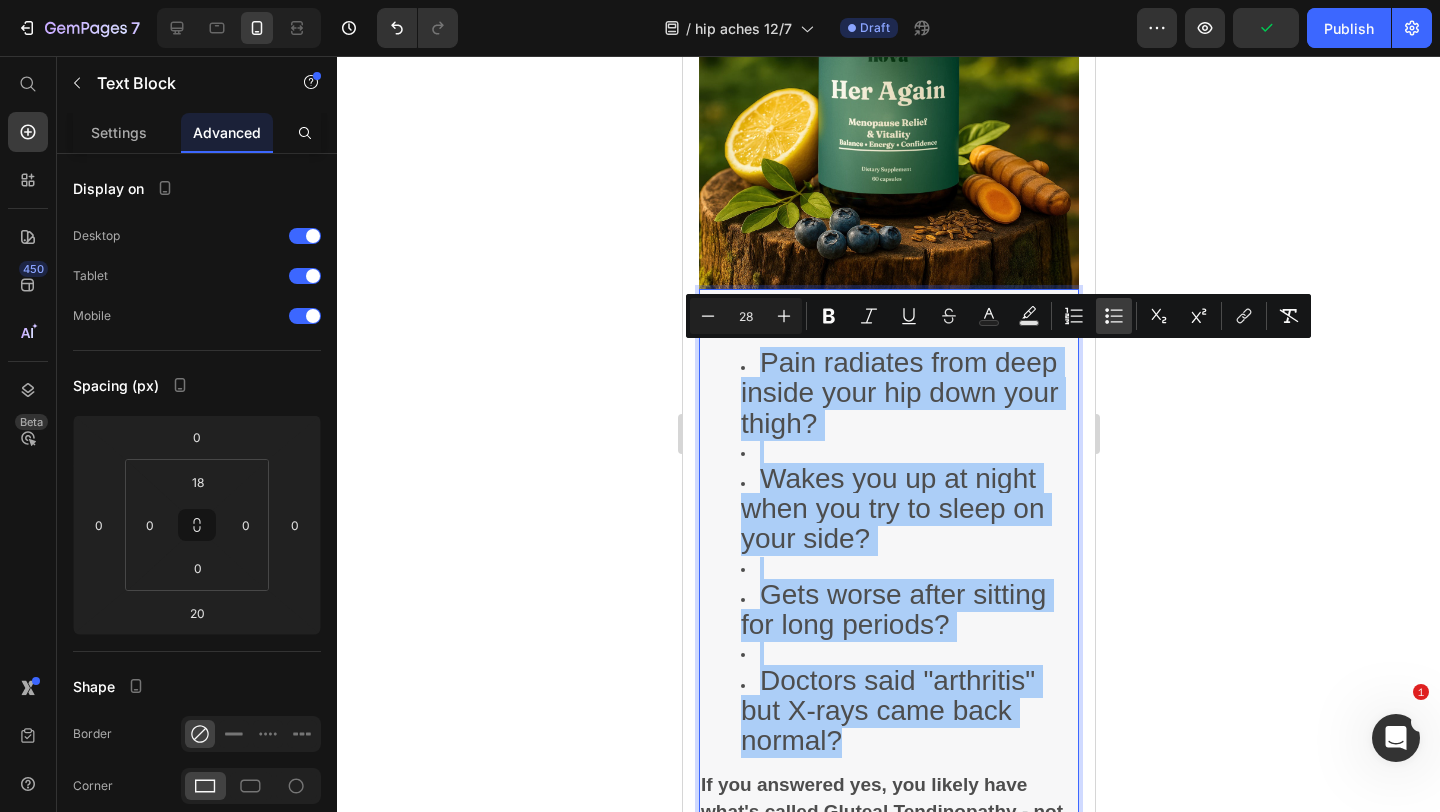 click 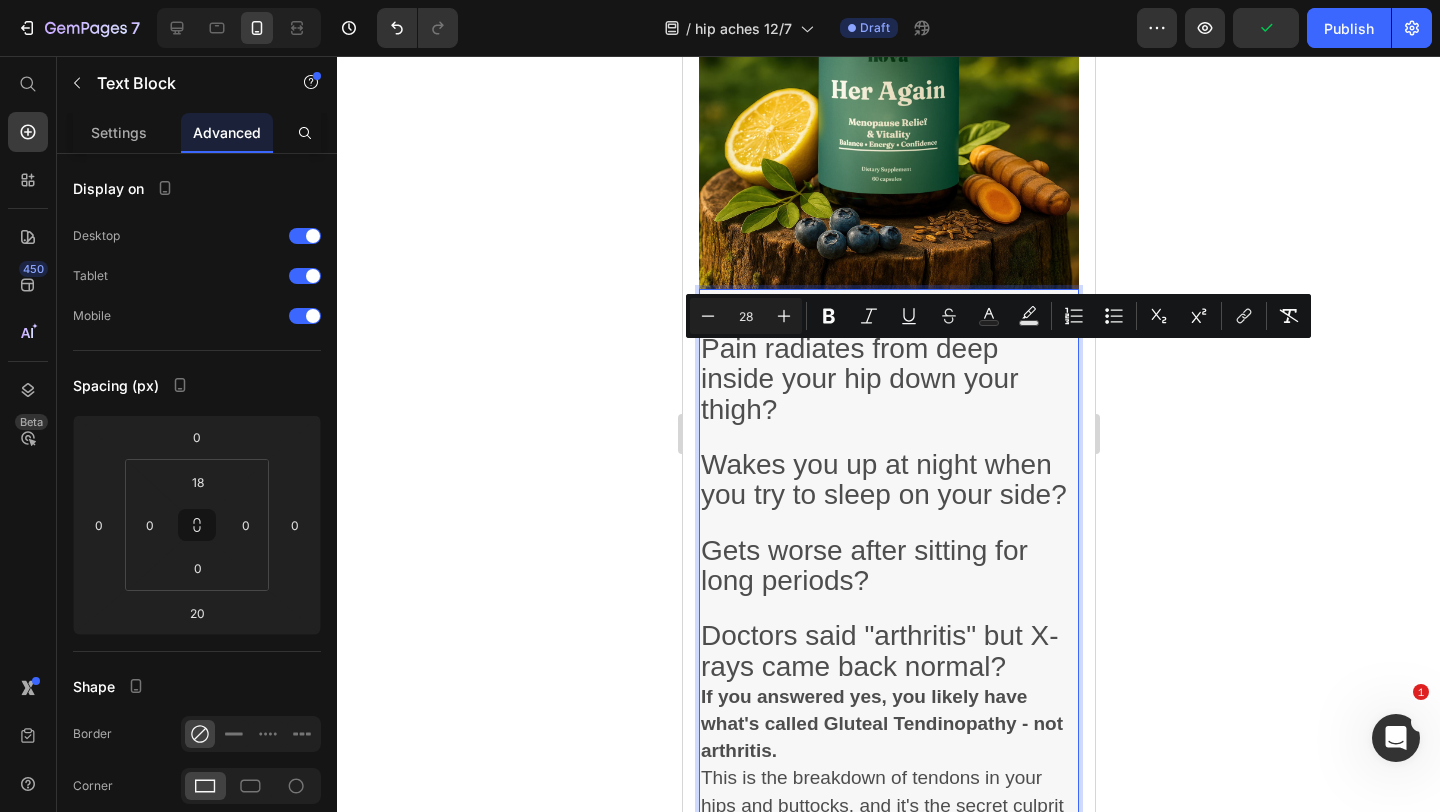 click 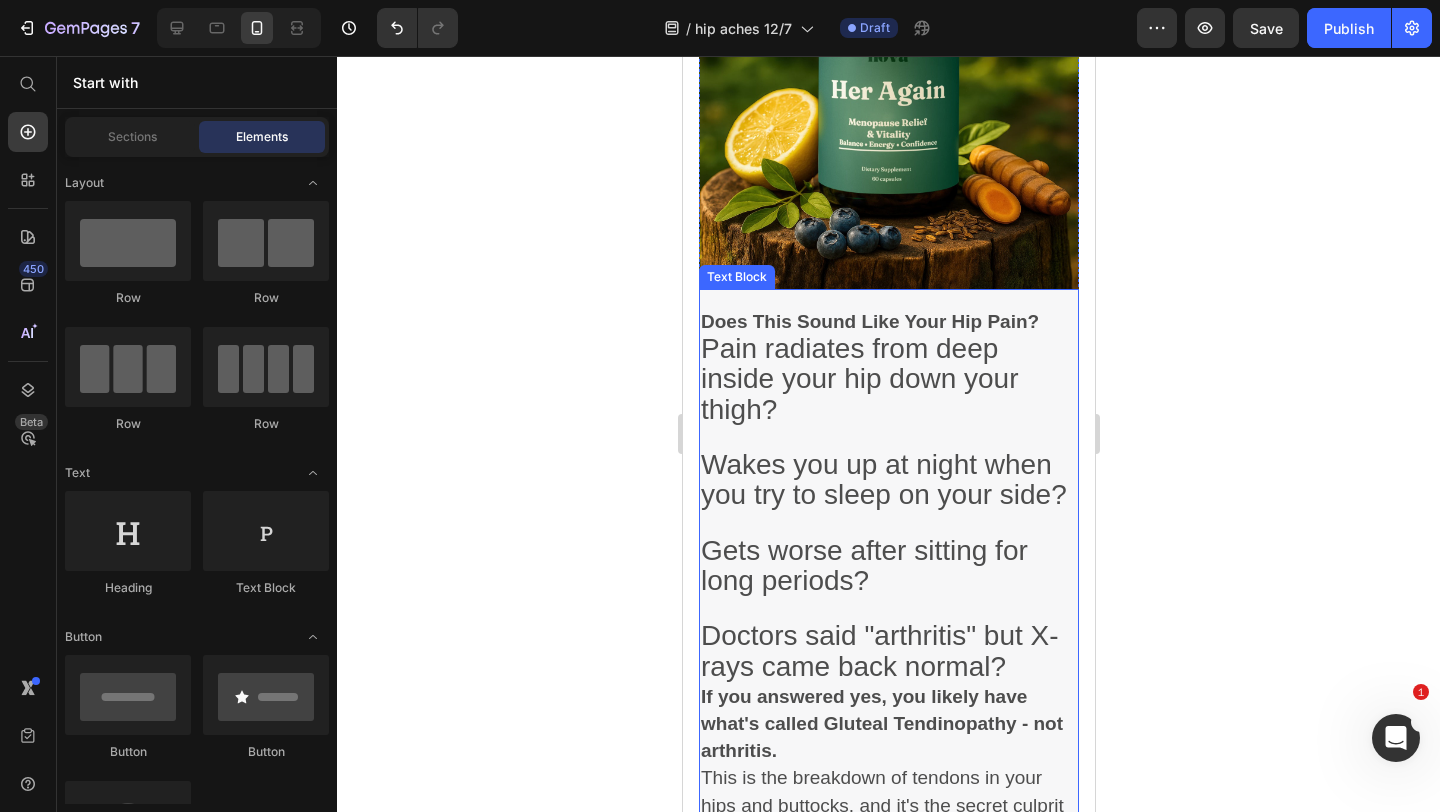 click on "Does This Sound Like Your Hip Pain?" at bounding box center (888, 322) 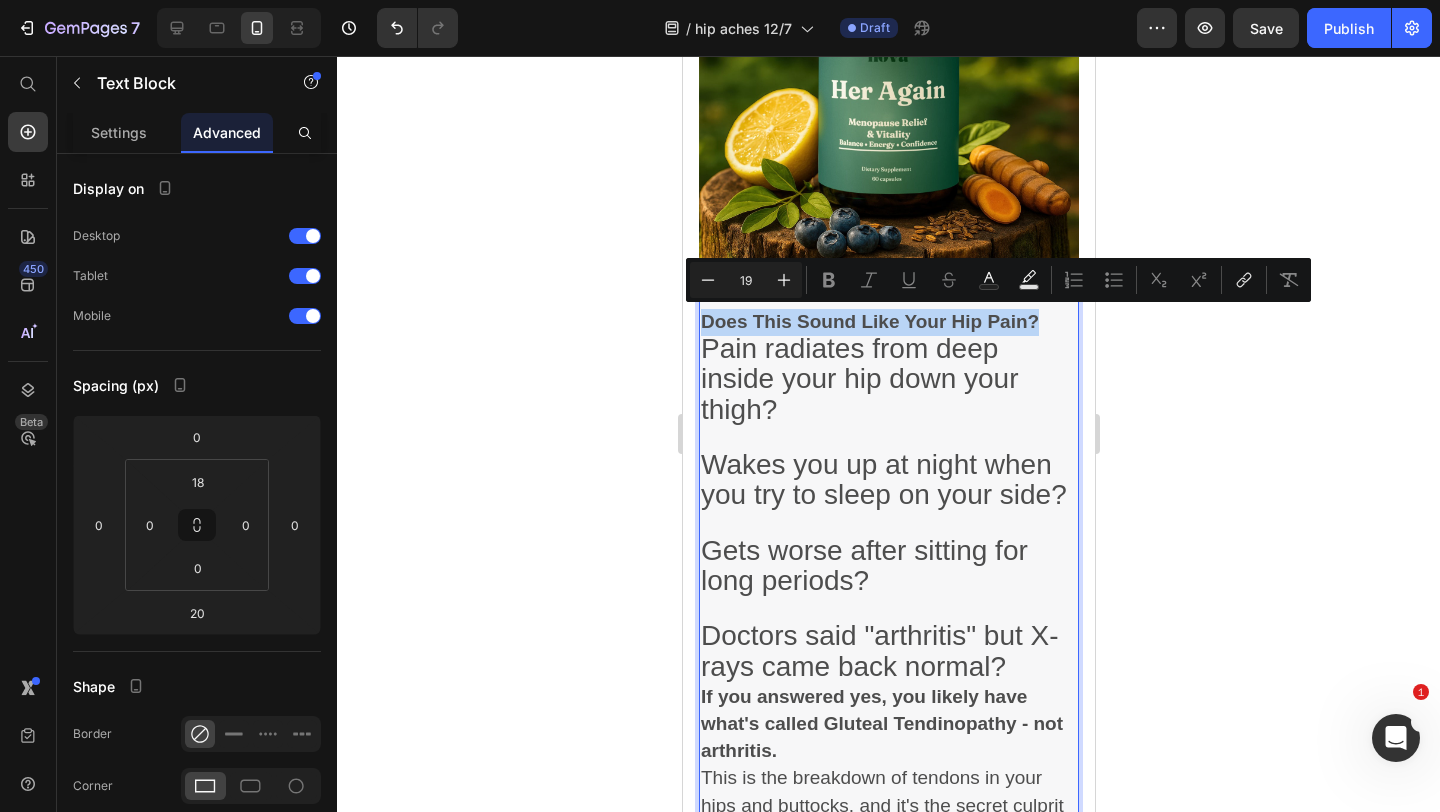 click on "Does This Sound Like Your Hip Pain?" at bounding box center (888, 322) 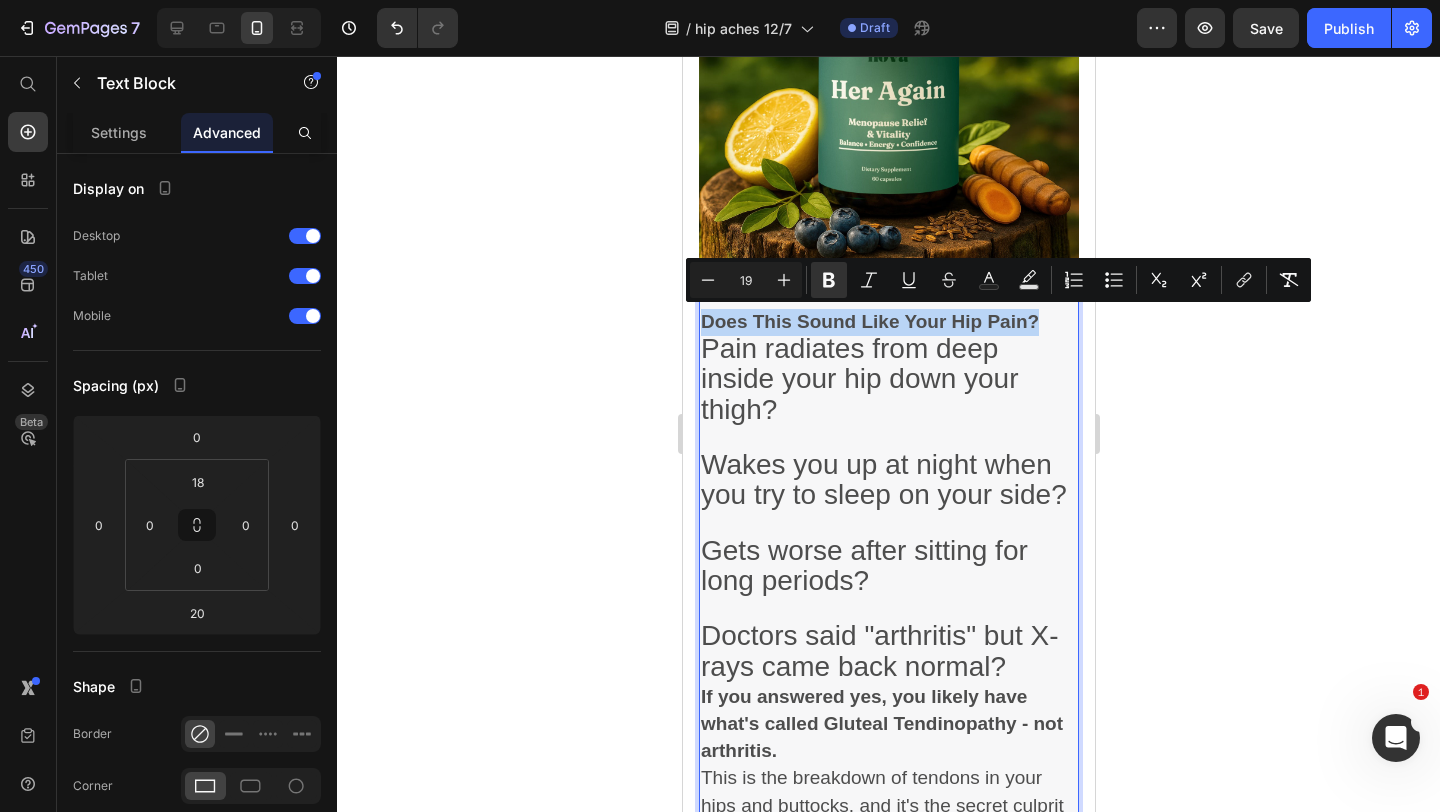click on "Does This Sound Like Your Hip Pain?" at bounding box center (888, 322) 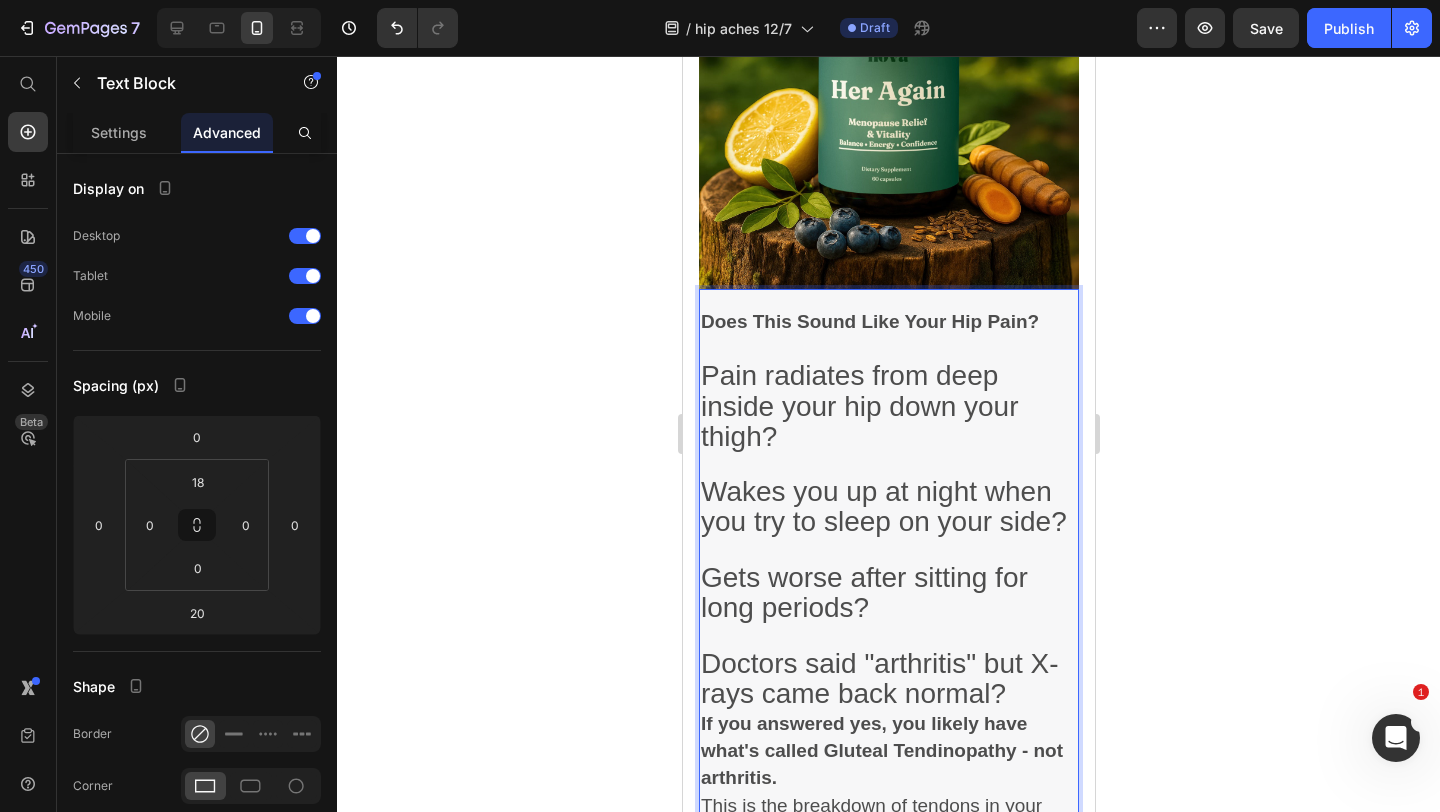 click 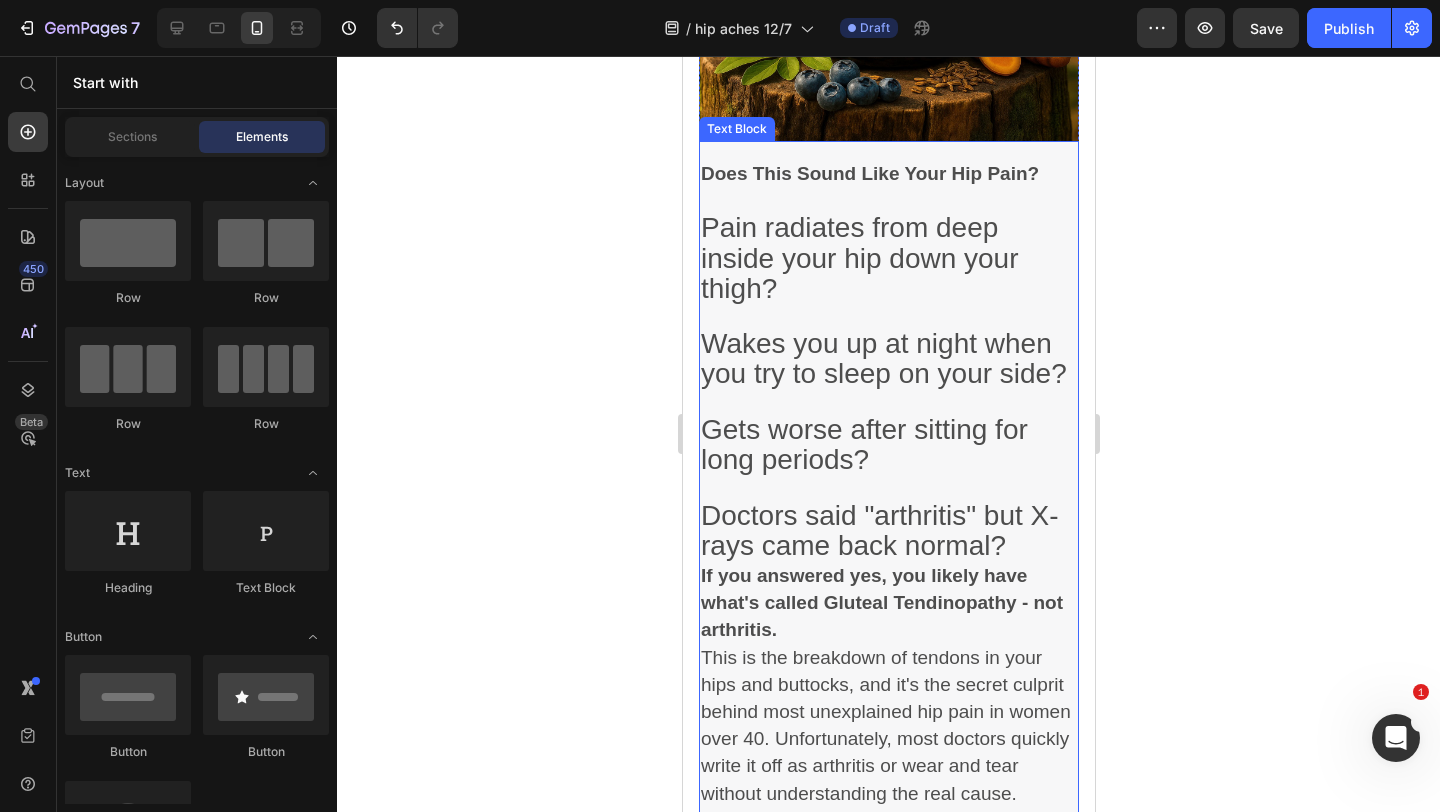 scroll, scrollTop: 768, scrollLeft: 0, axis: vertical 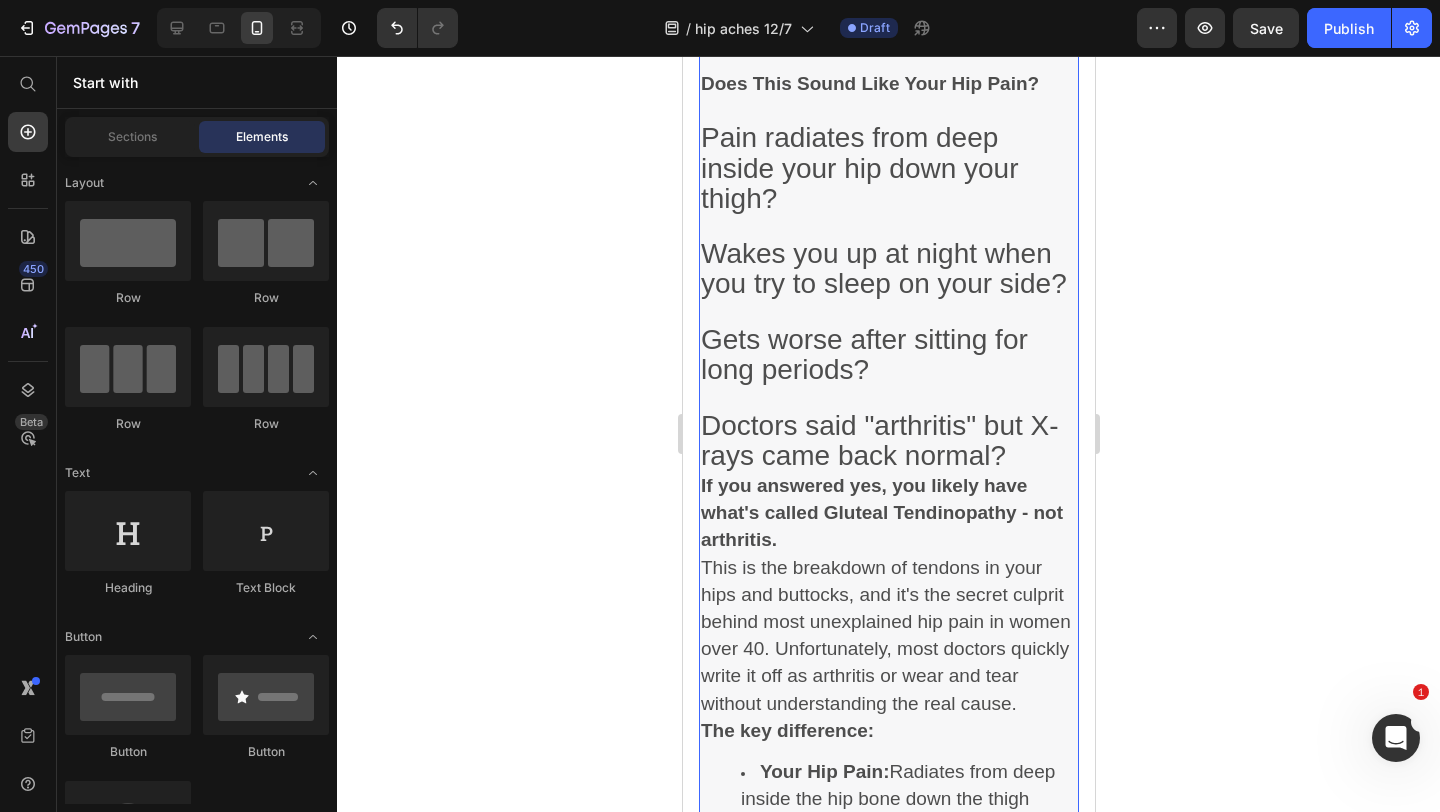 click on "Doctors said "arthritis" but X-rays came back normal?" at bounding box center [888, 443] 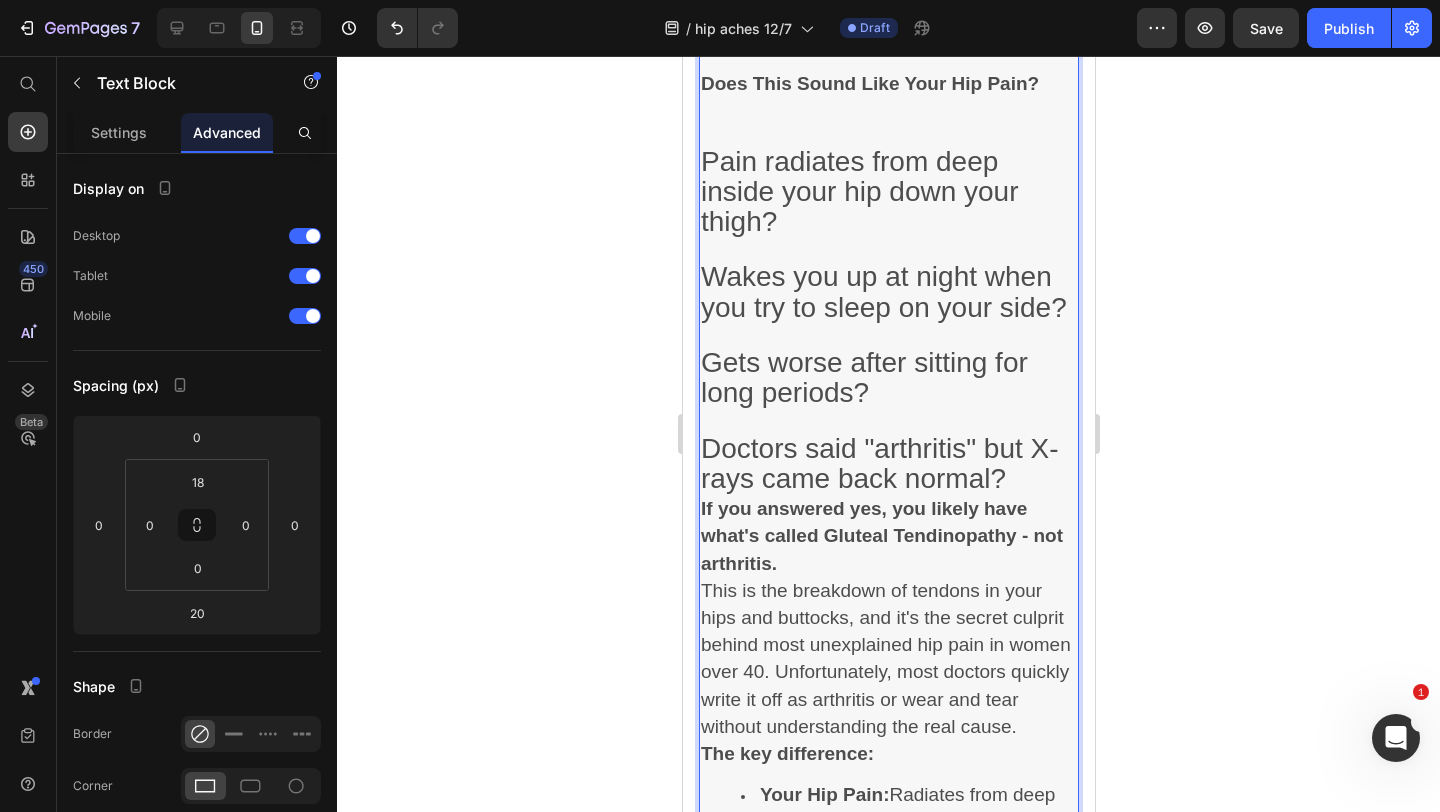 click on "Doctors said "arthritis" but X-rays came back normal?" at bounding box center [888, 466] 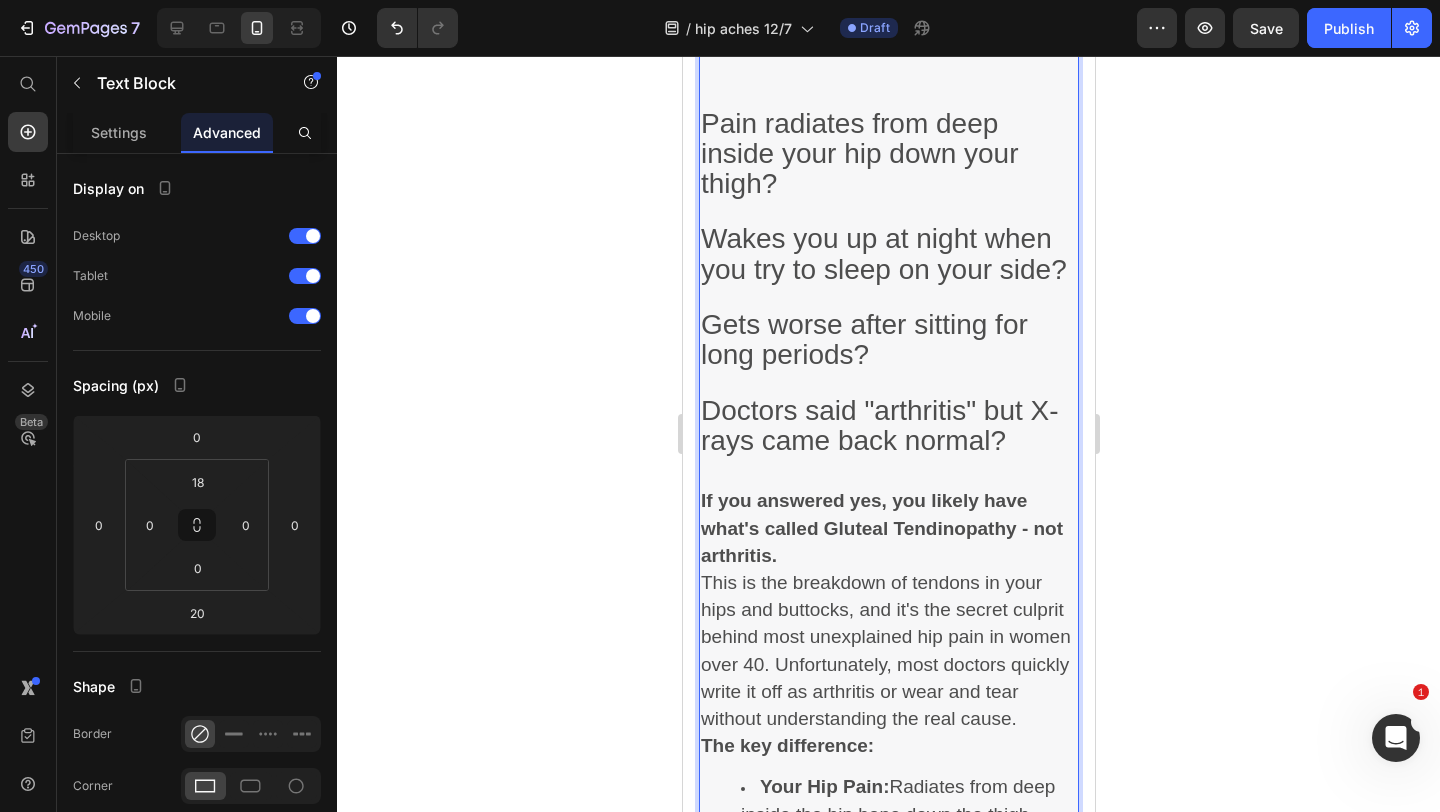 scroll, scrollTop: 807, scrollLeft: 0, axis: vertical 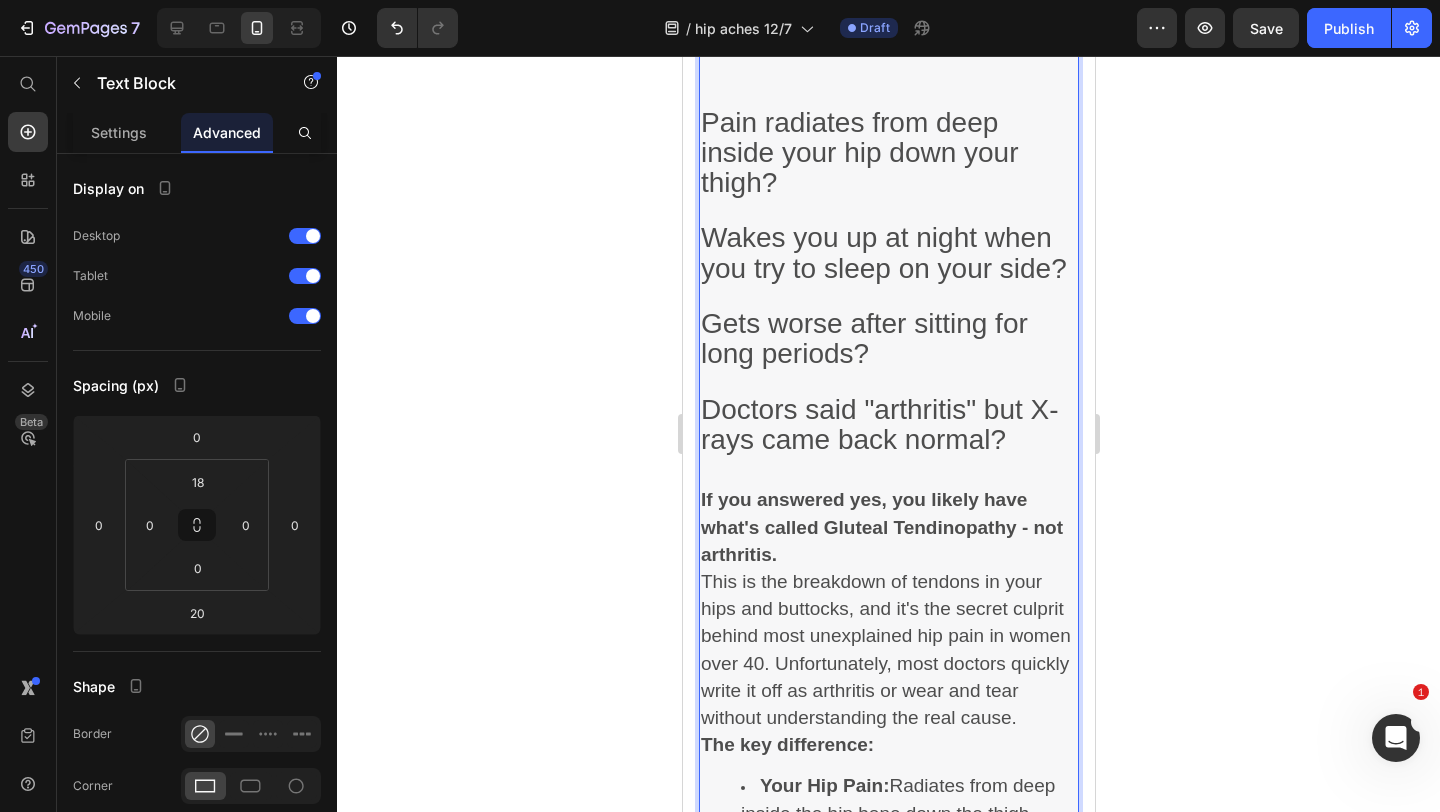 click on "If you answered yes, you likely have what's called Gluteal Tendinopathy - not arthritis." at bounding box center (888, 528) 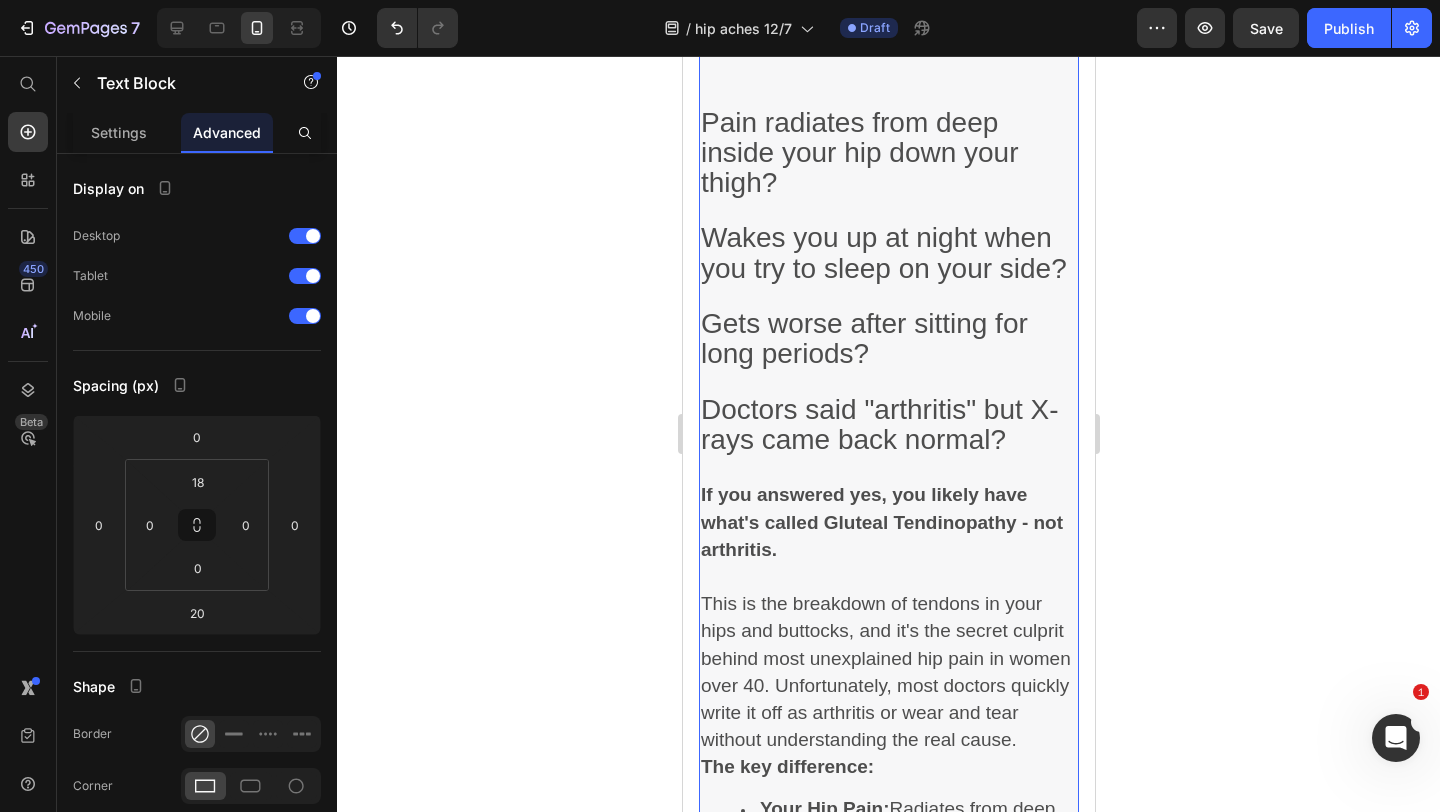 click 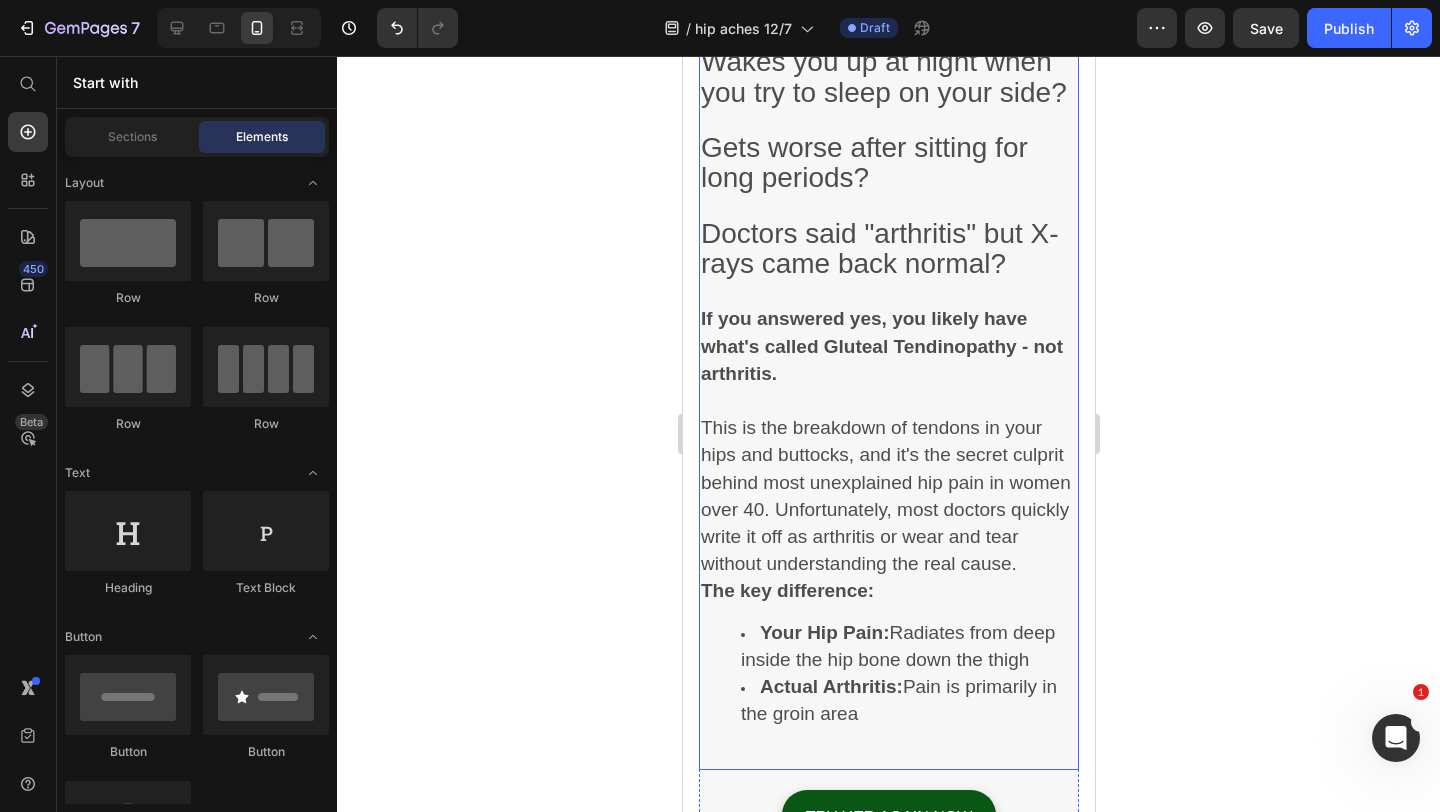 scroll, scrollTop: 985, scrollLeft: 0, axis: vertical 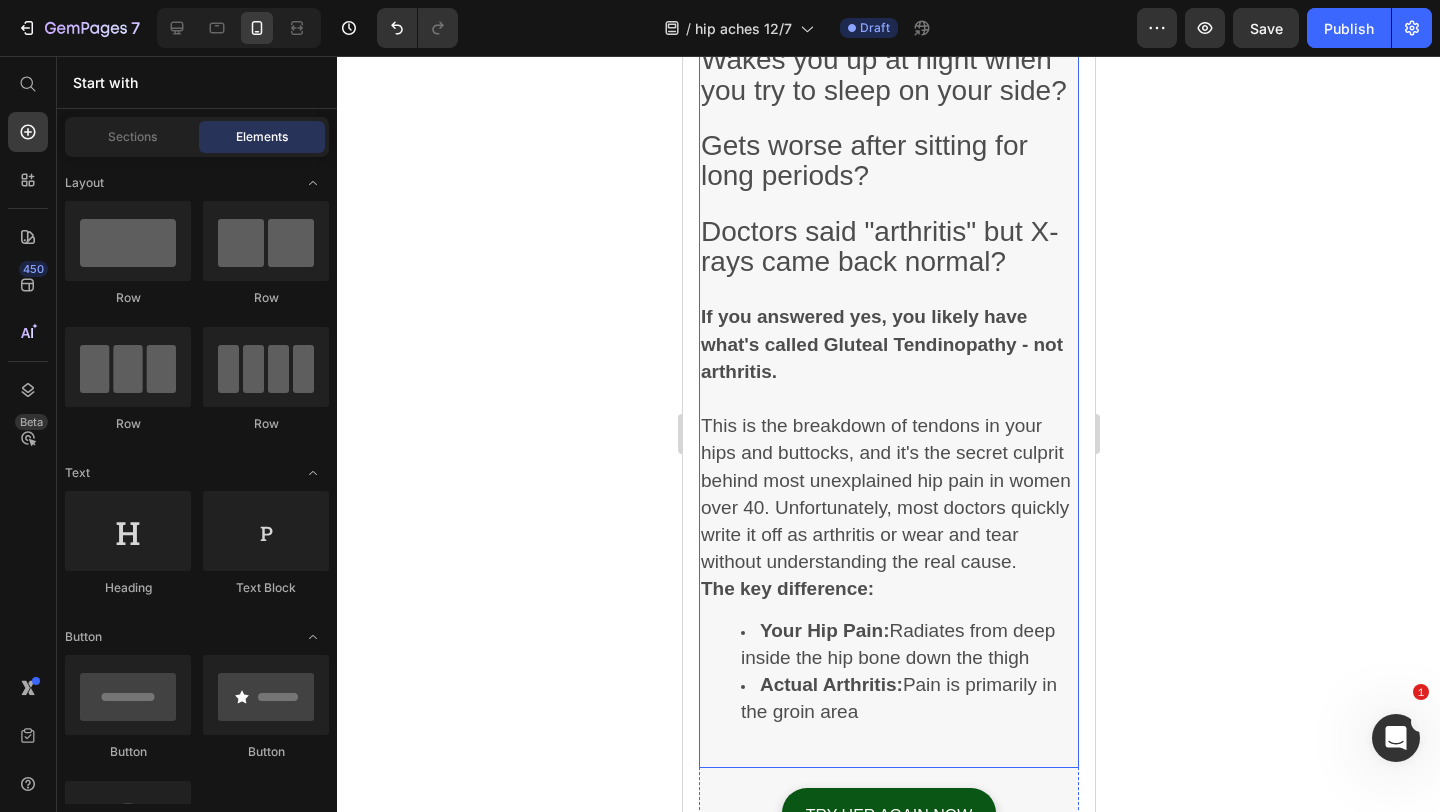 click on "This is the breakdown of tendons in your hips and buttocks, and it's the secret culprit behind most unexplained hip pain in women over 40. Unfortunately, most doctors quickly write it off as arthritis or wear and tear without understanding the real cause." at bounding box center [885, 493] 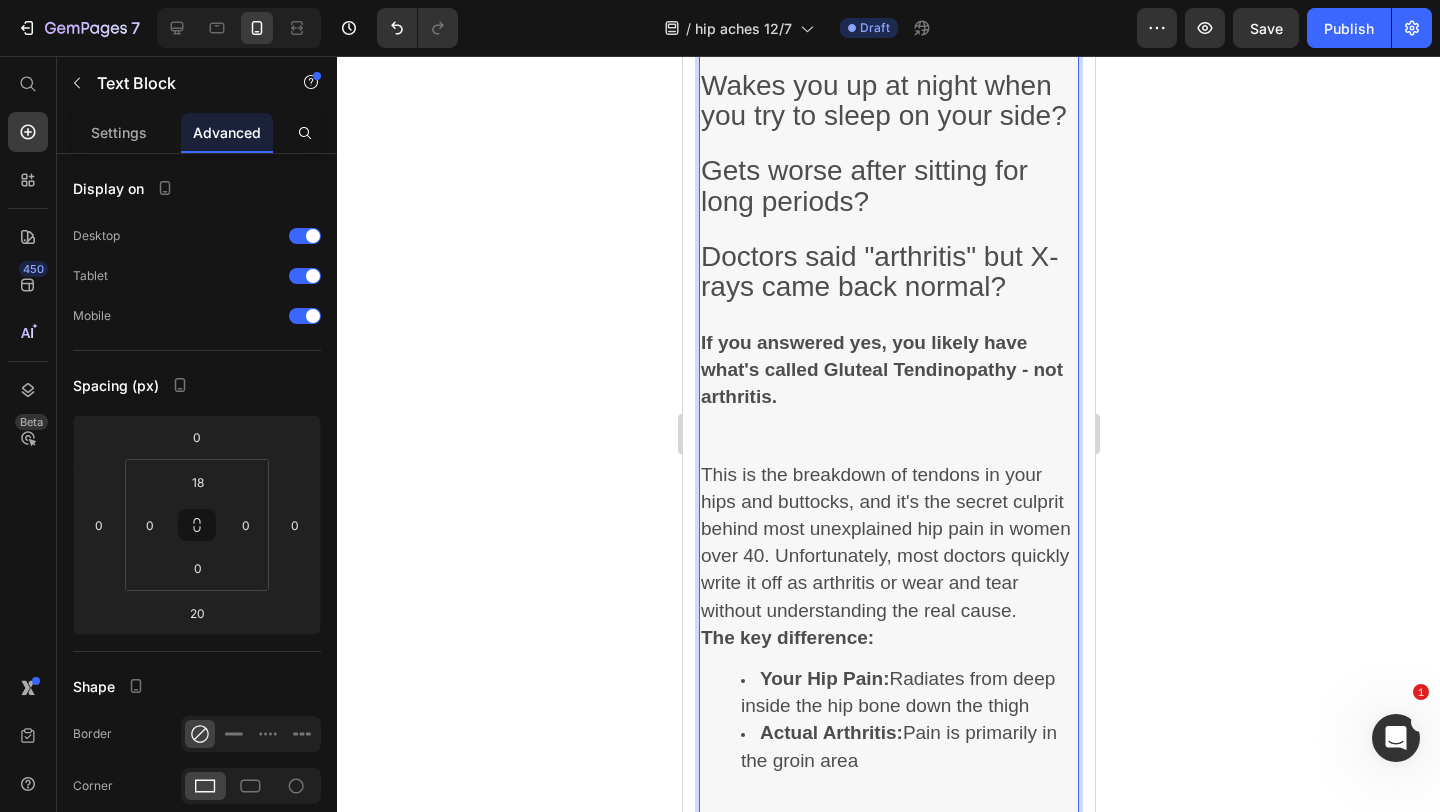 click on "This is the breakdown of tendons in your hips and buttocks, and it's the secret culprit behind most unexplained hip pain in women over 40. Unfortunately, most doctors quickly write it off as arthritis or wear and tear without understanding the real cause." at bounding box center [885, 542] 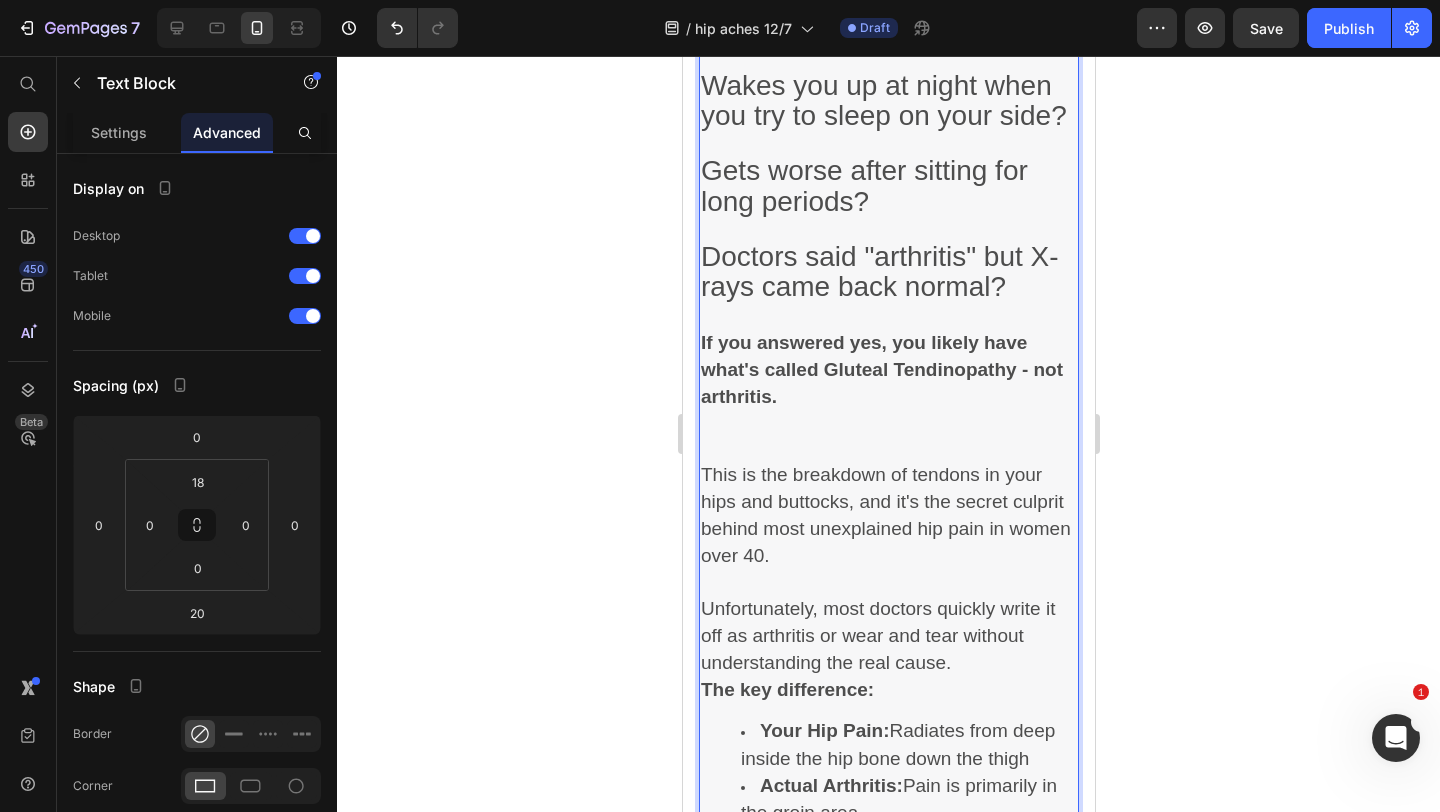 scroll, scrollTop: 1013, scrollLeft: 0, axis: vertical 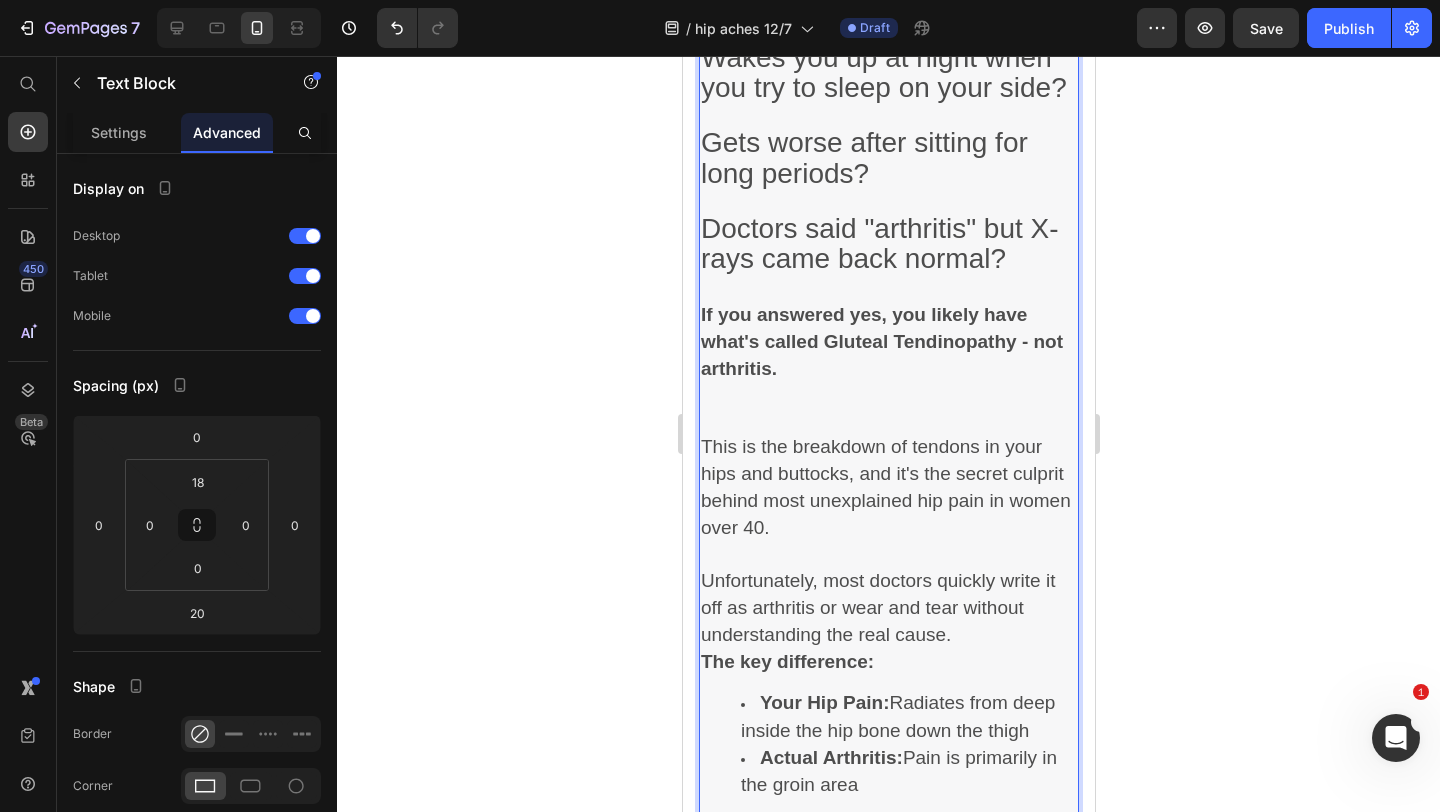 click on "The key difference:" at bounding box center (888, 662) 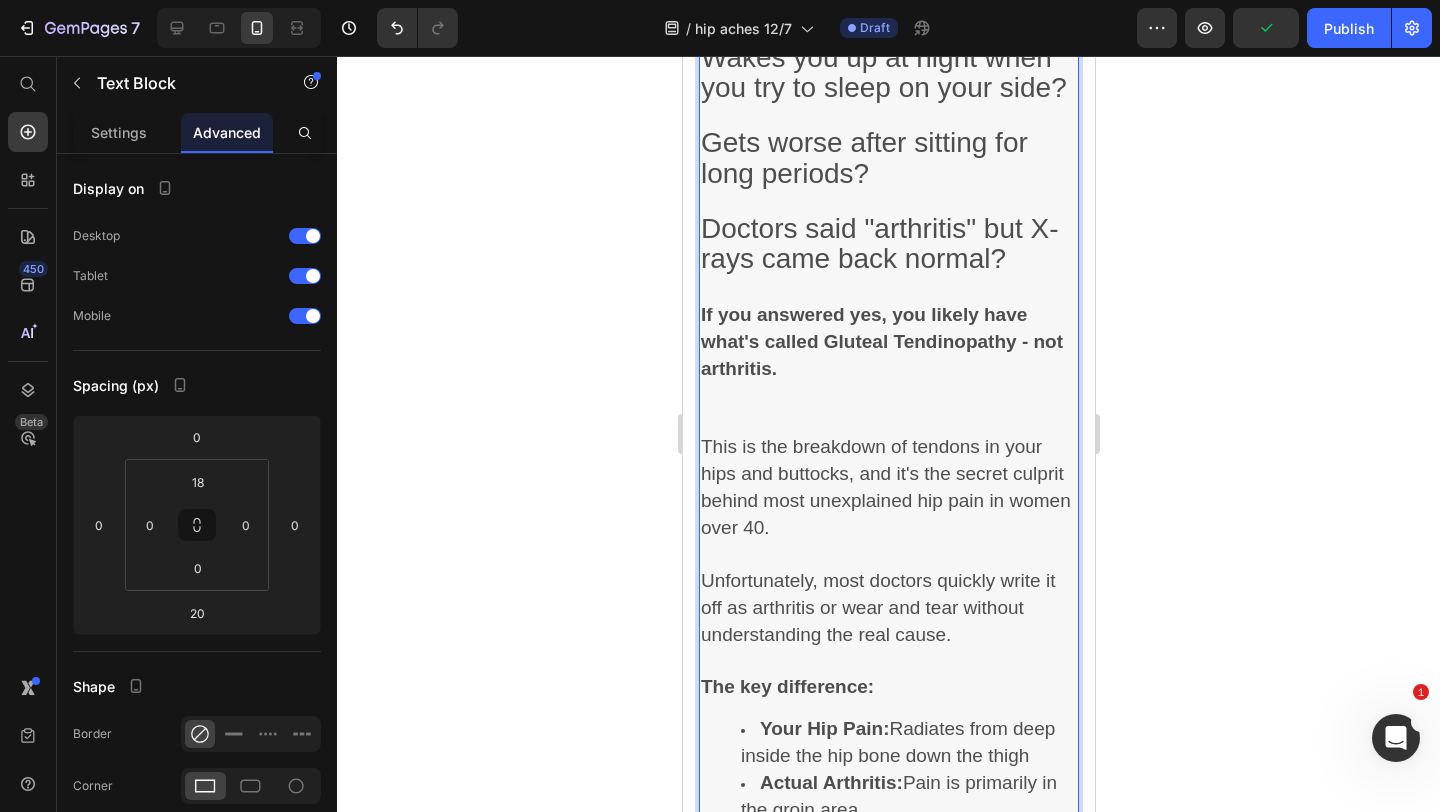 scroll, scrollTop: 1099, scrollLeft: 0, axis: vertical 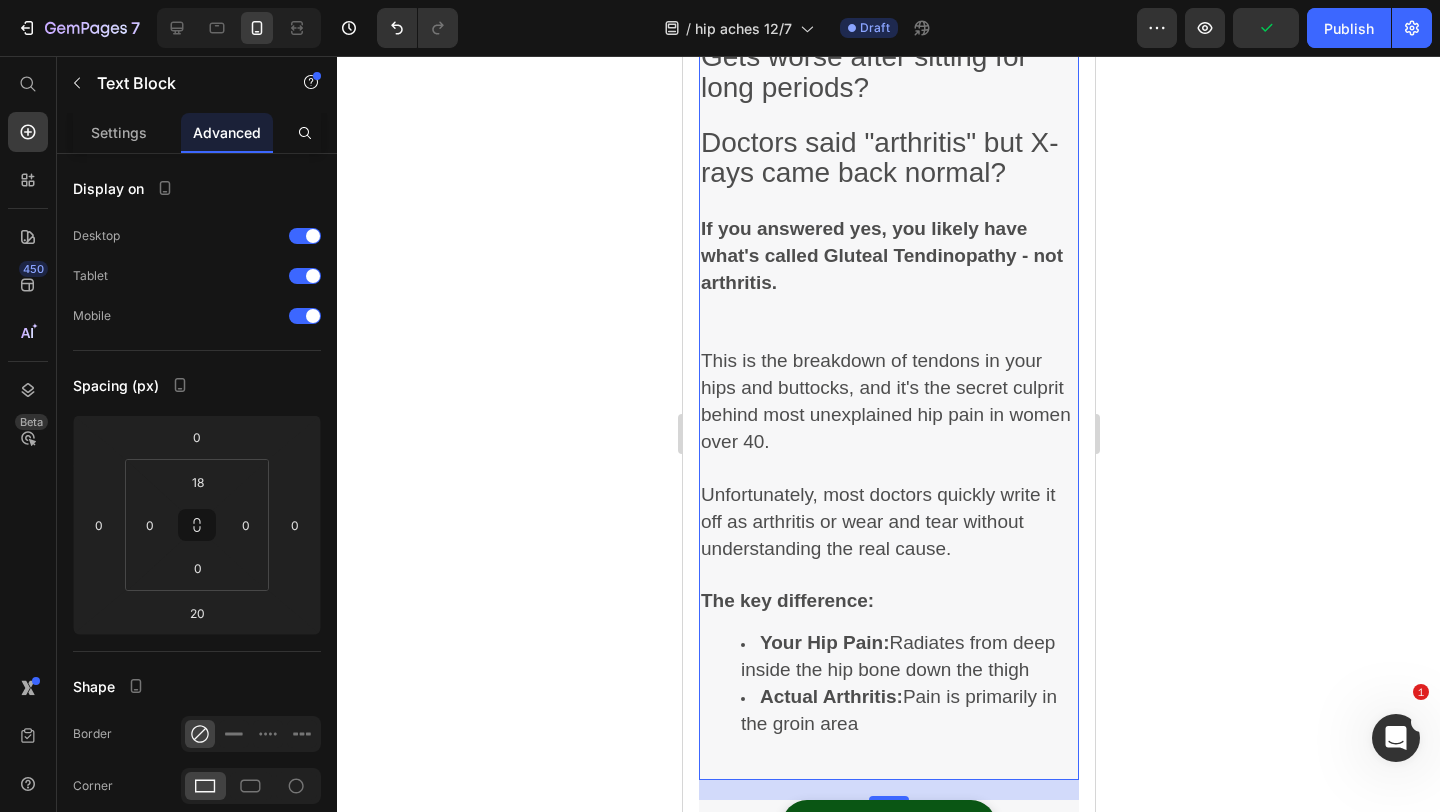 click 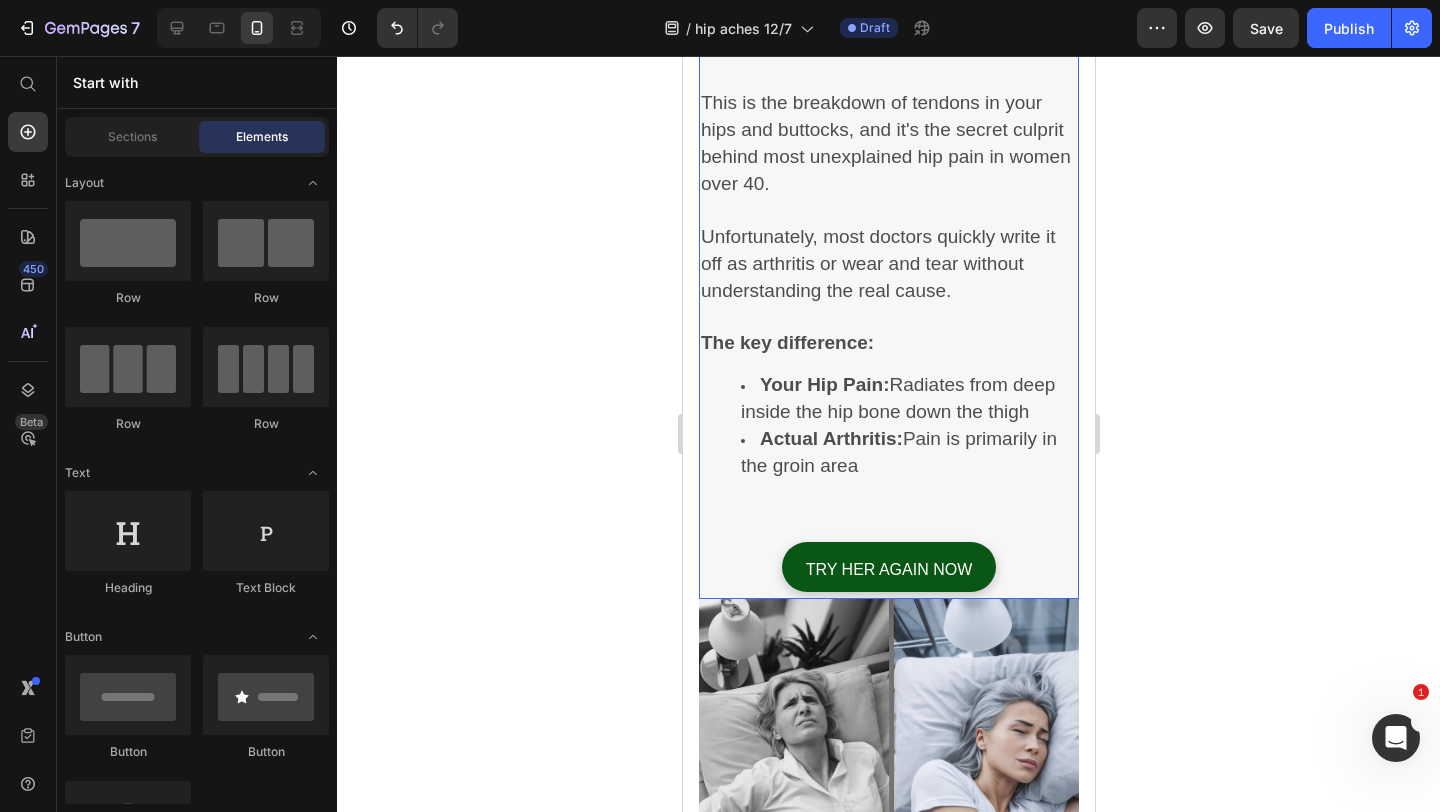 scroll, scrollTop: 1363, scrollLeft: 0, axis: vertical 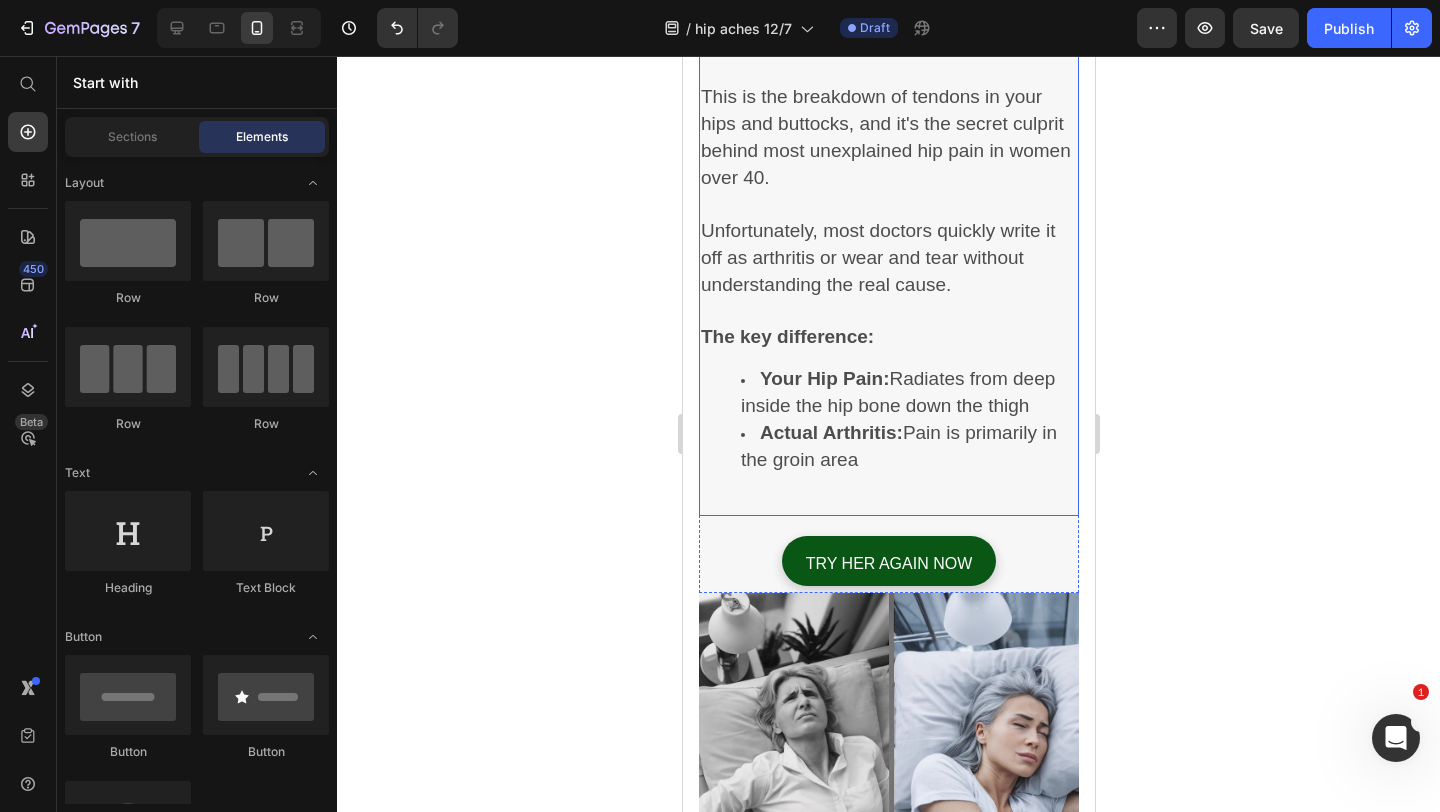 click on "Actual Arthritis:  Pain is primarily in the groin area" at bounding box center (908, 447) 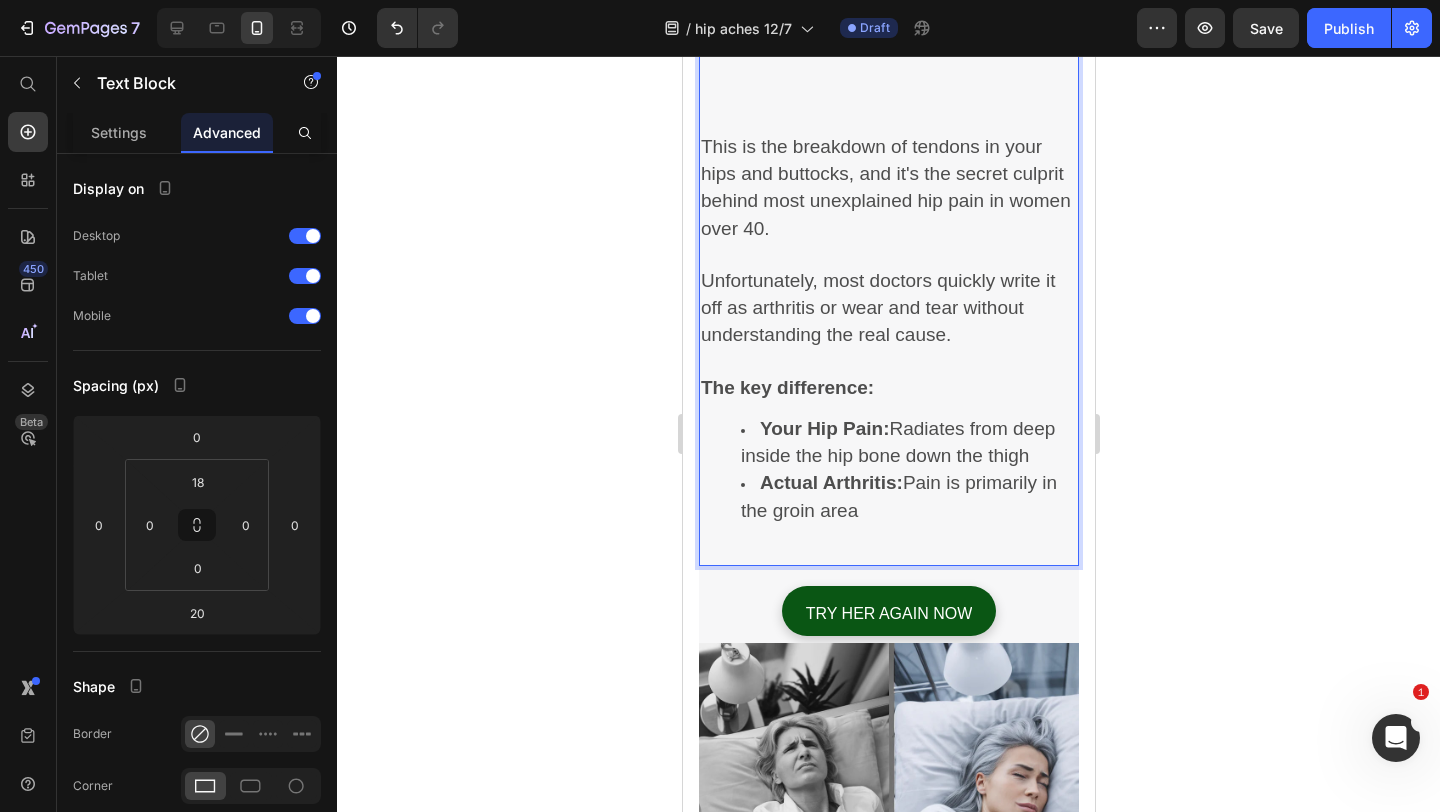 click on "Your Hip Pain:  Radiates from deep inside the hip bone down the thigh" at bounding box center [908, 443] 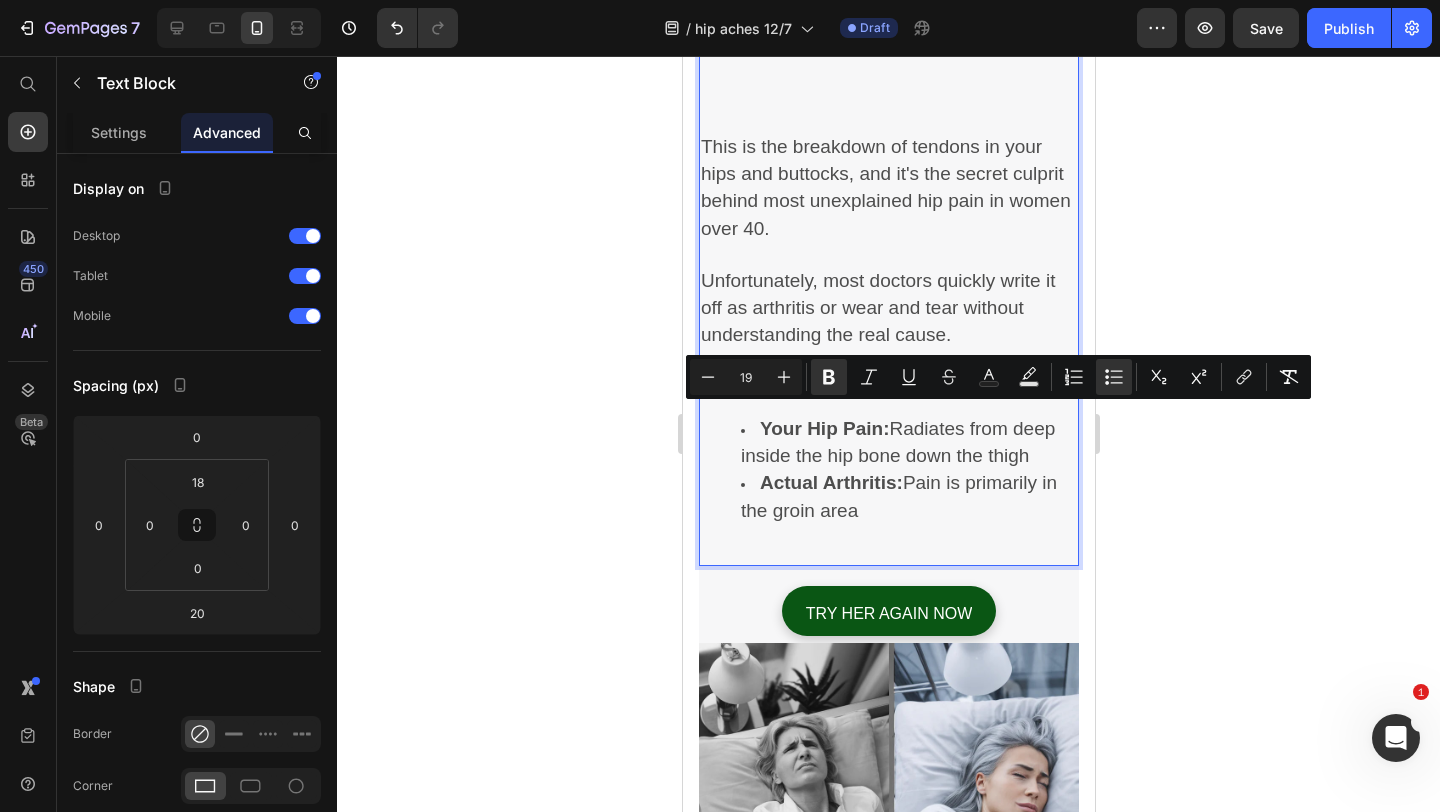 click on "Actual Arthritis:  Pain is primarily in the groin area" at bounding box center [908, 497] 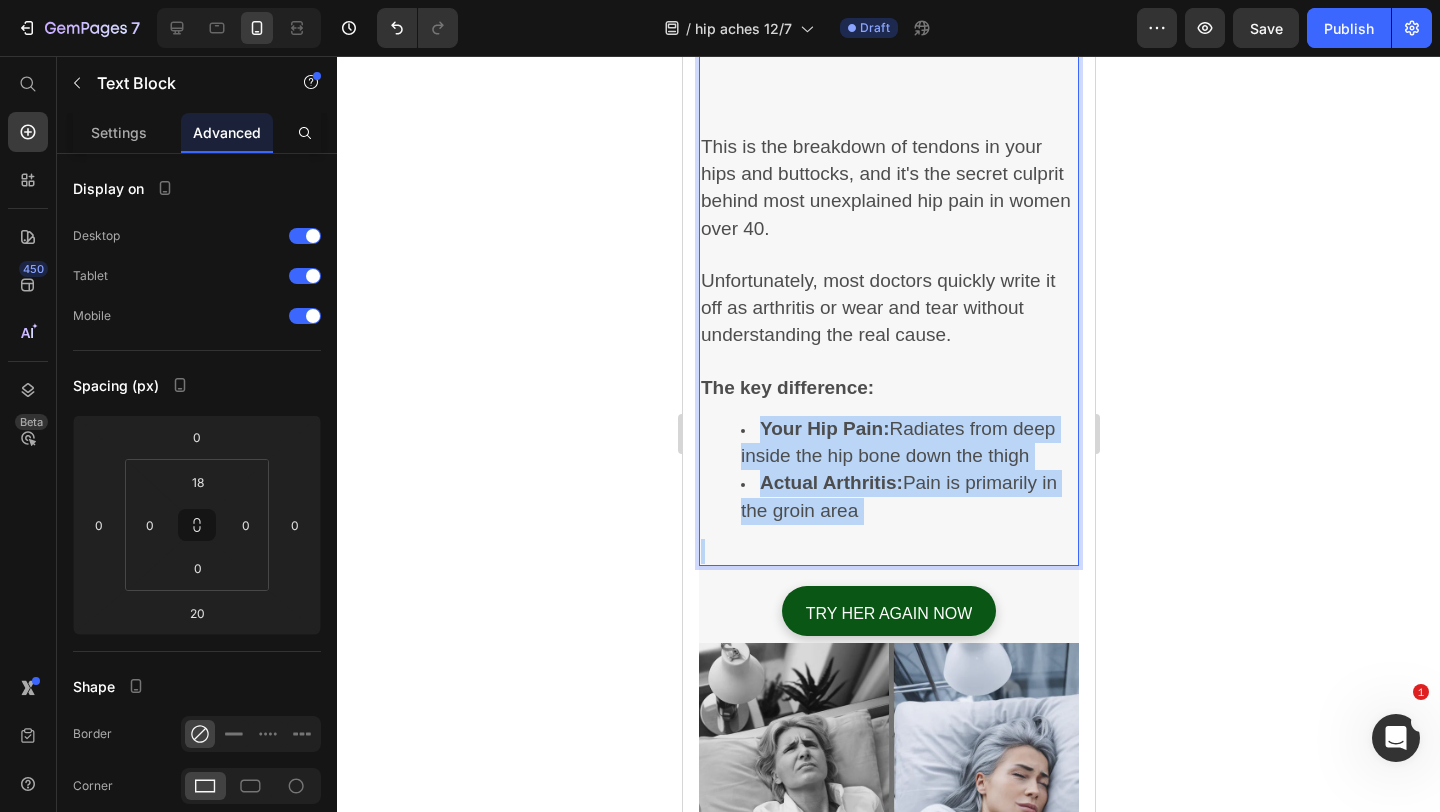 drag, startPoint x: 888, startPoint y: 505, endPoint x: 752, endPoint y: 420, distance: 160.37769 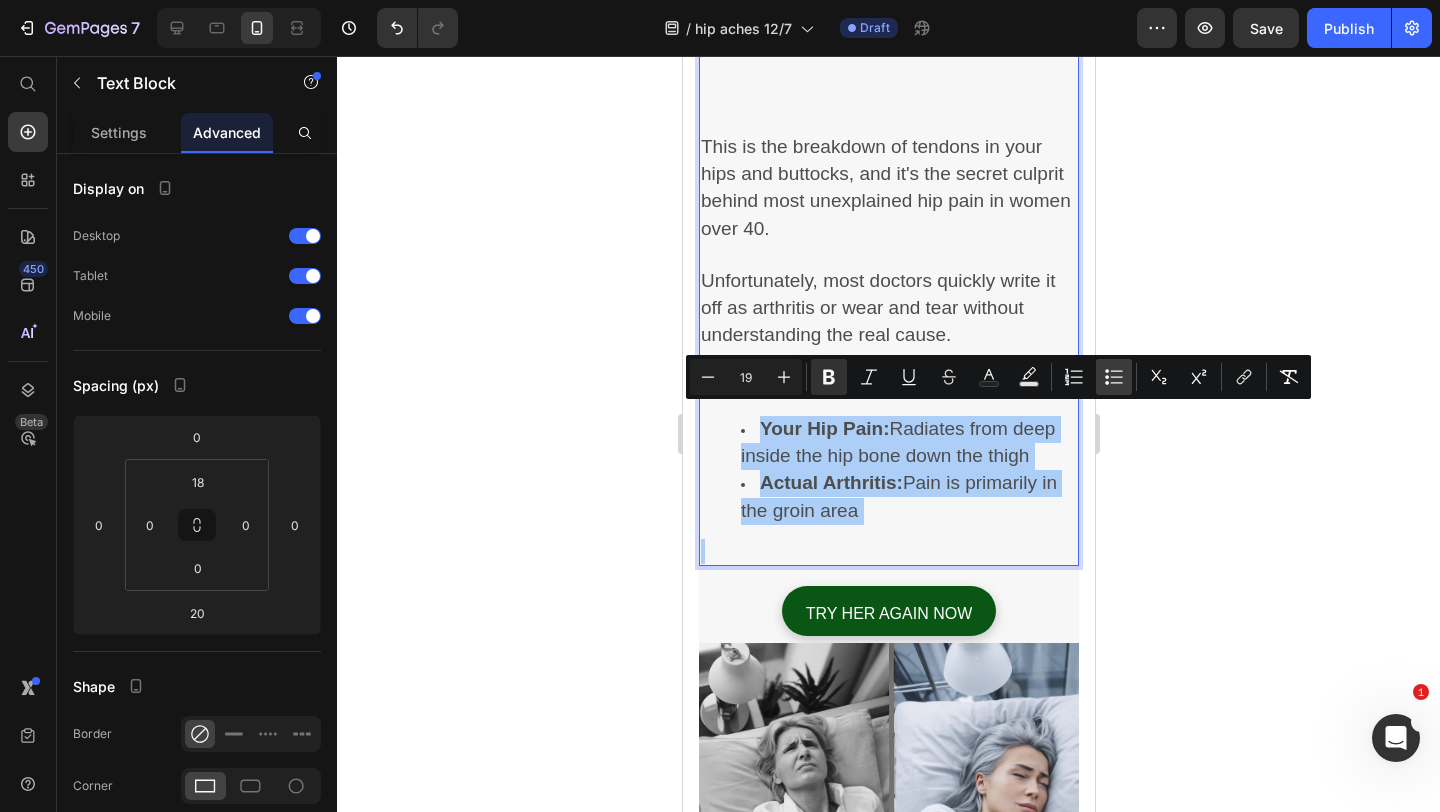 click 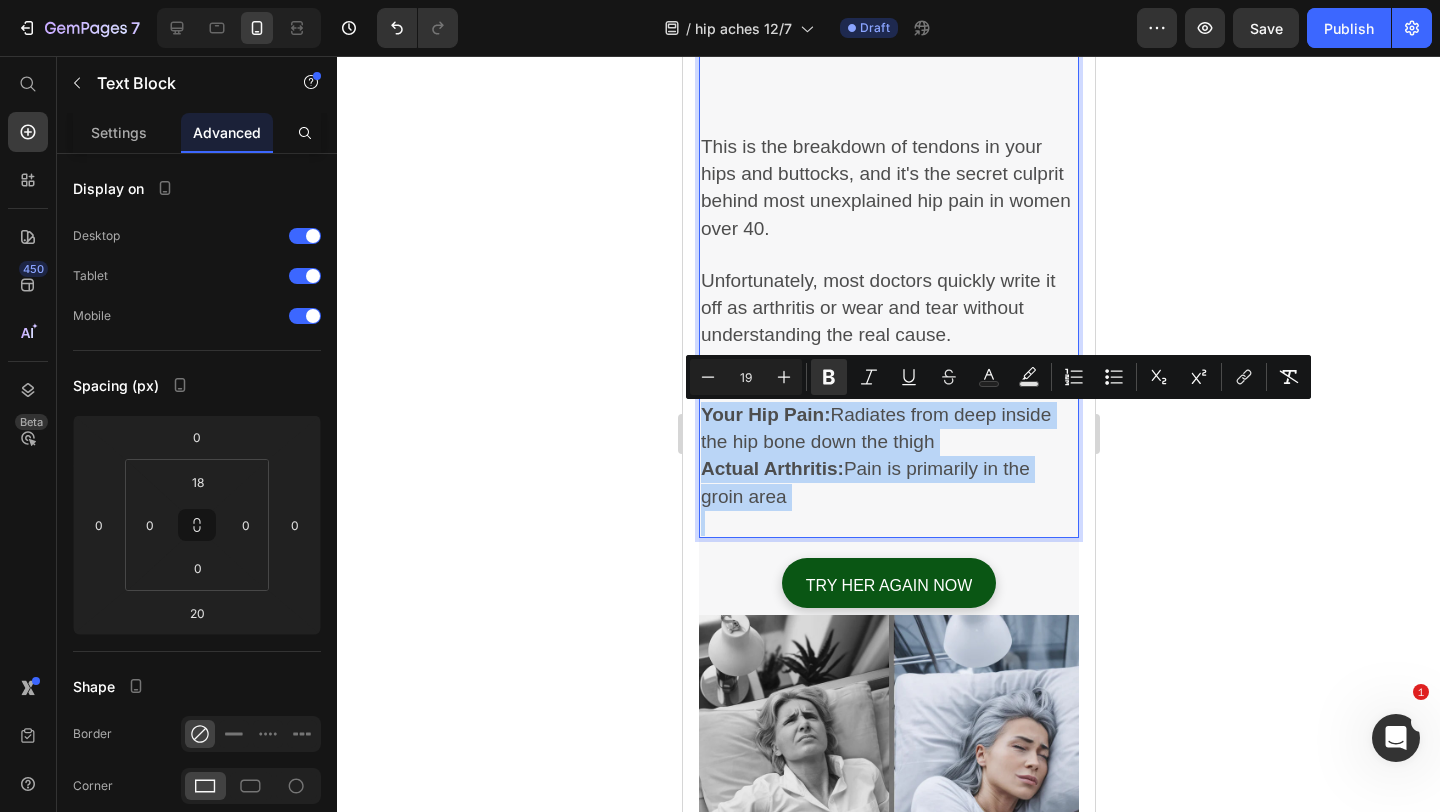 click on "Your Hip Pain:  Radiates from deep inside the hip bone down the thigh" at bounding box center [888, 429] 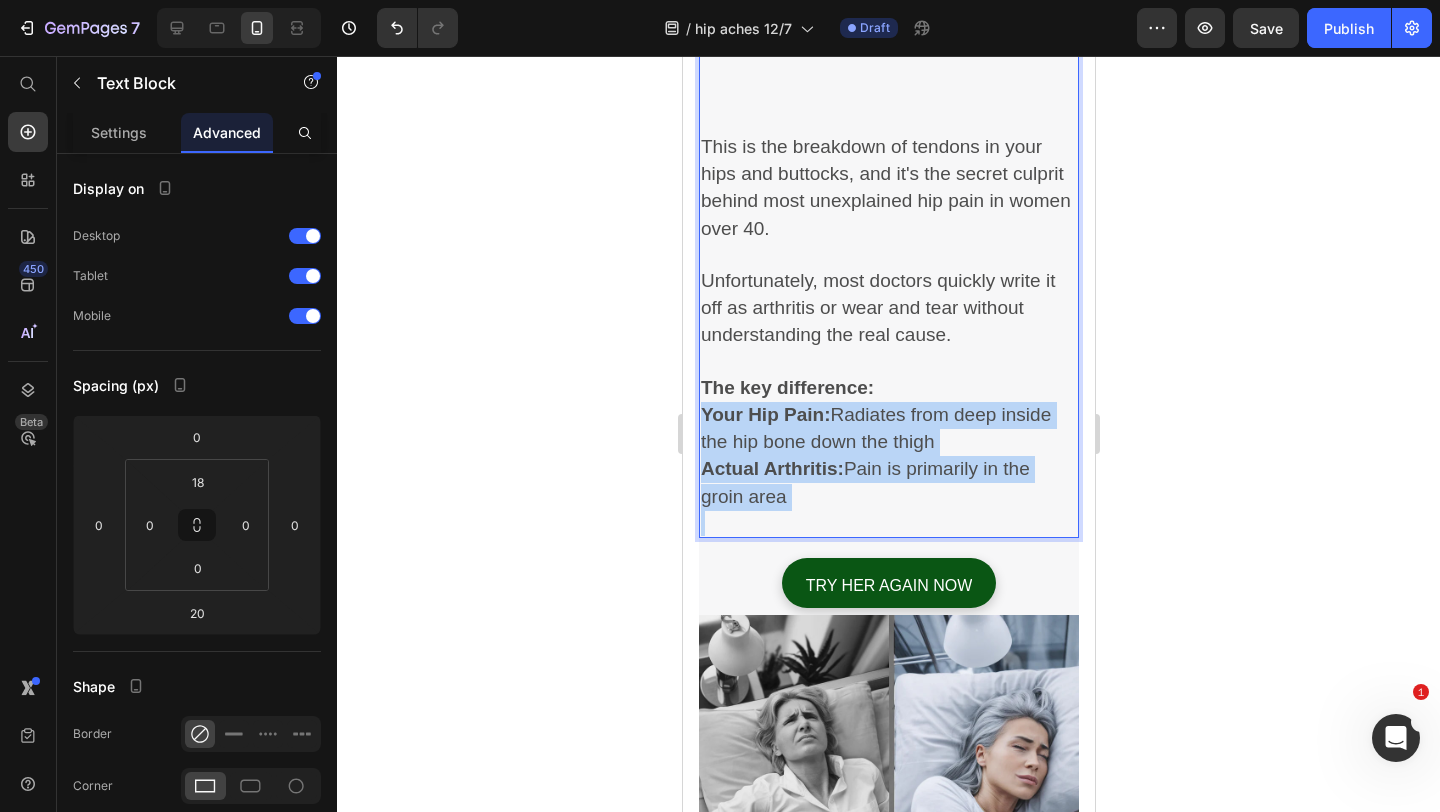 click on "Your Hip Pain:  Radiates from deep inside the hip bone down the thigh" at bounding box center [888, 429] 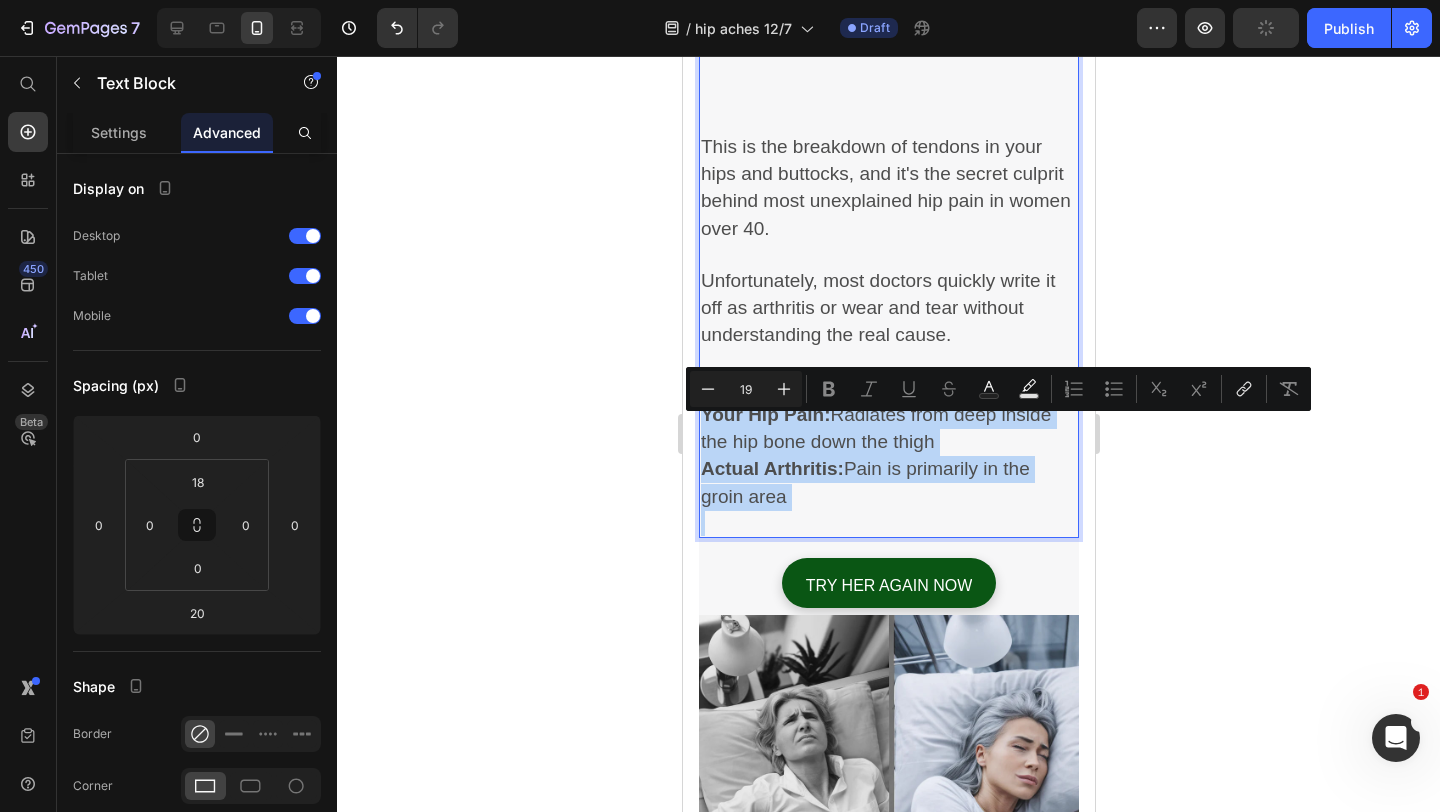 click on "Your Hip Pain:  Radiates from deep inside the hip bone down the thigh" at bounding box center [888, 429] 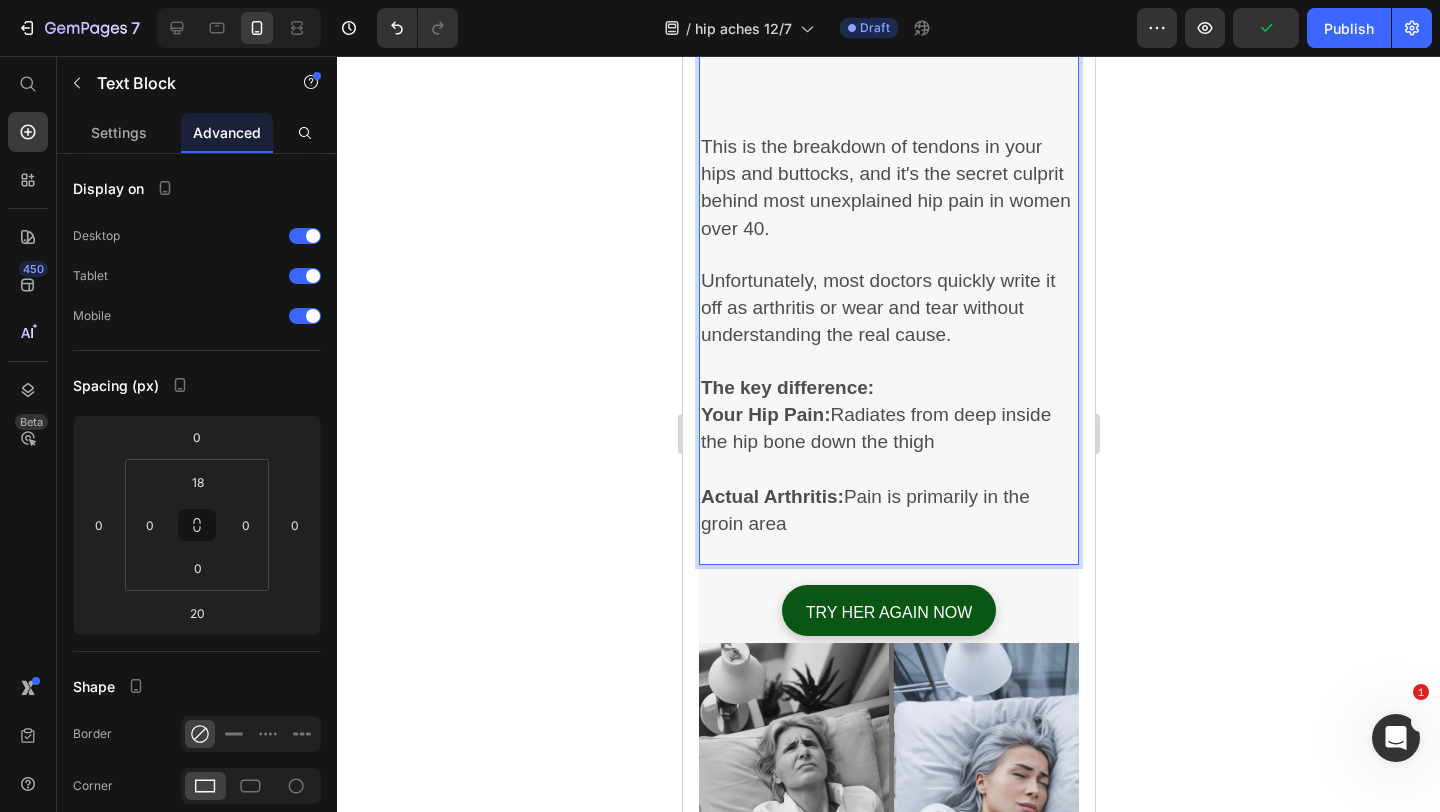 click on "The key difference:" at bounding box center [888, 388] 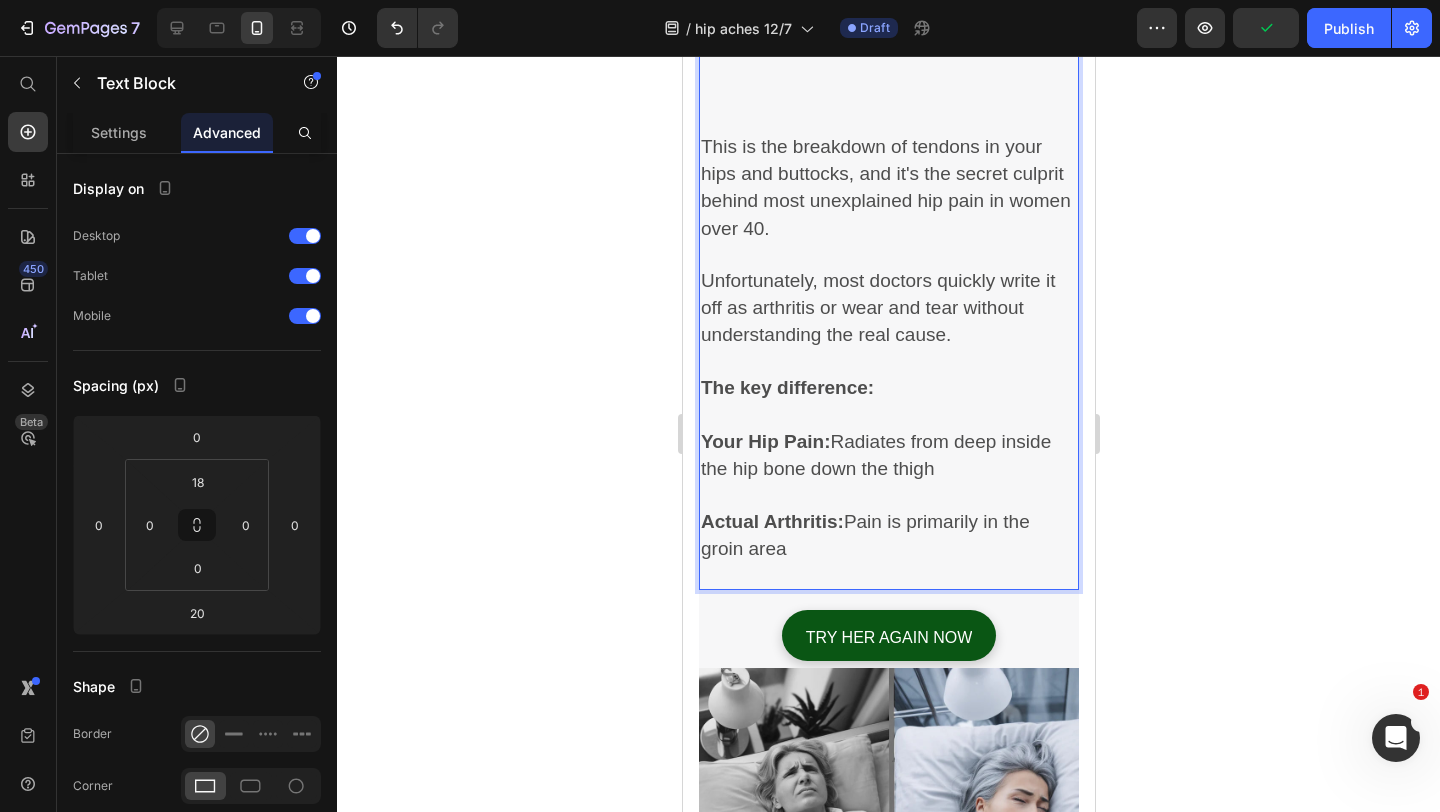 click 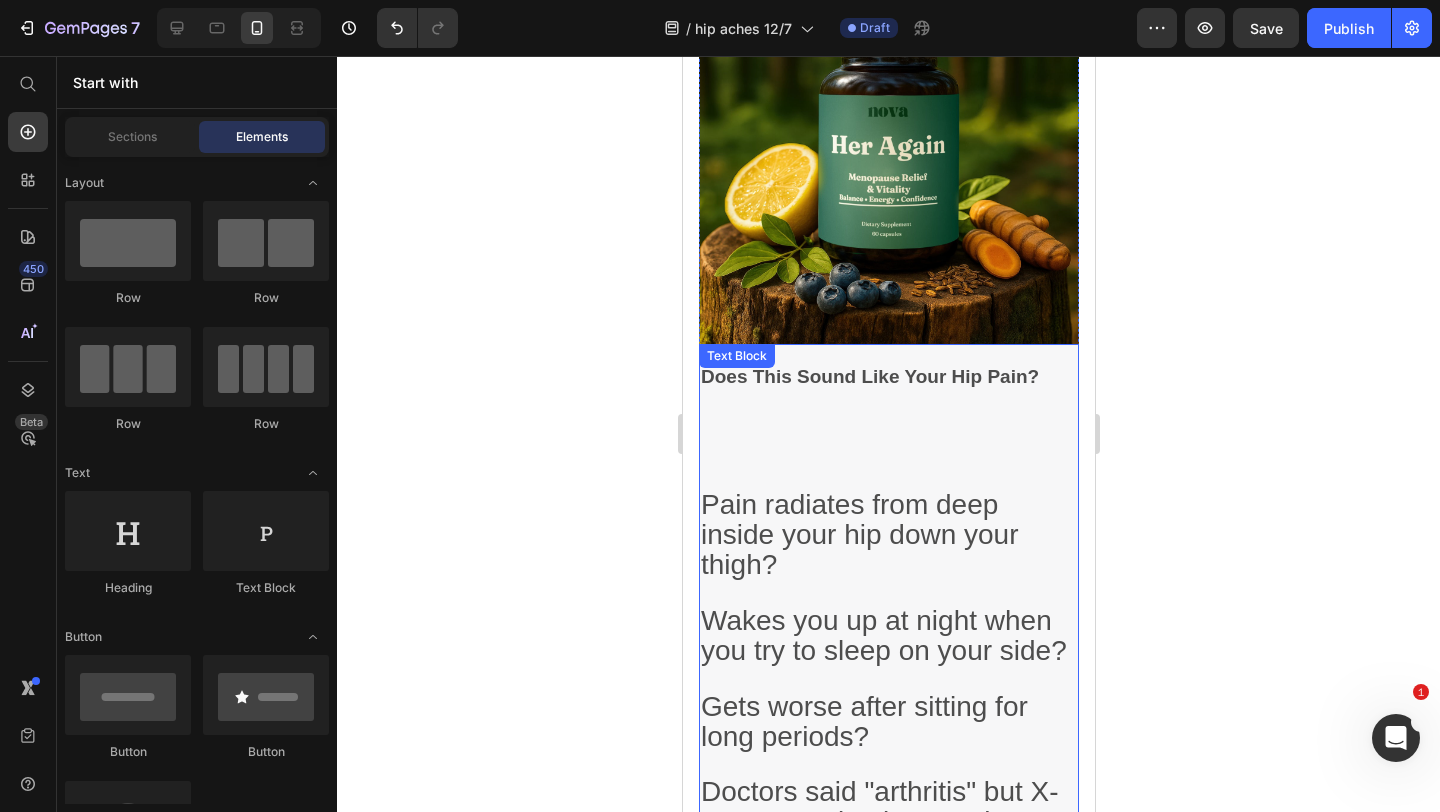 scroll, scrollTop: 441, scrollLeft: 0, axis: vertical 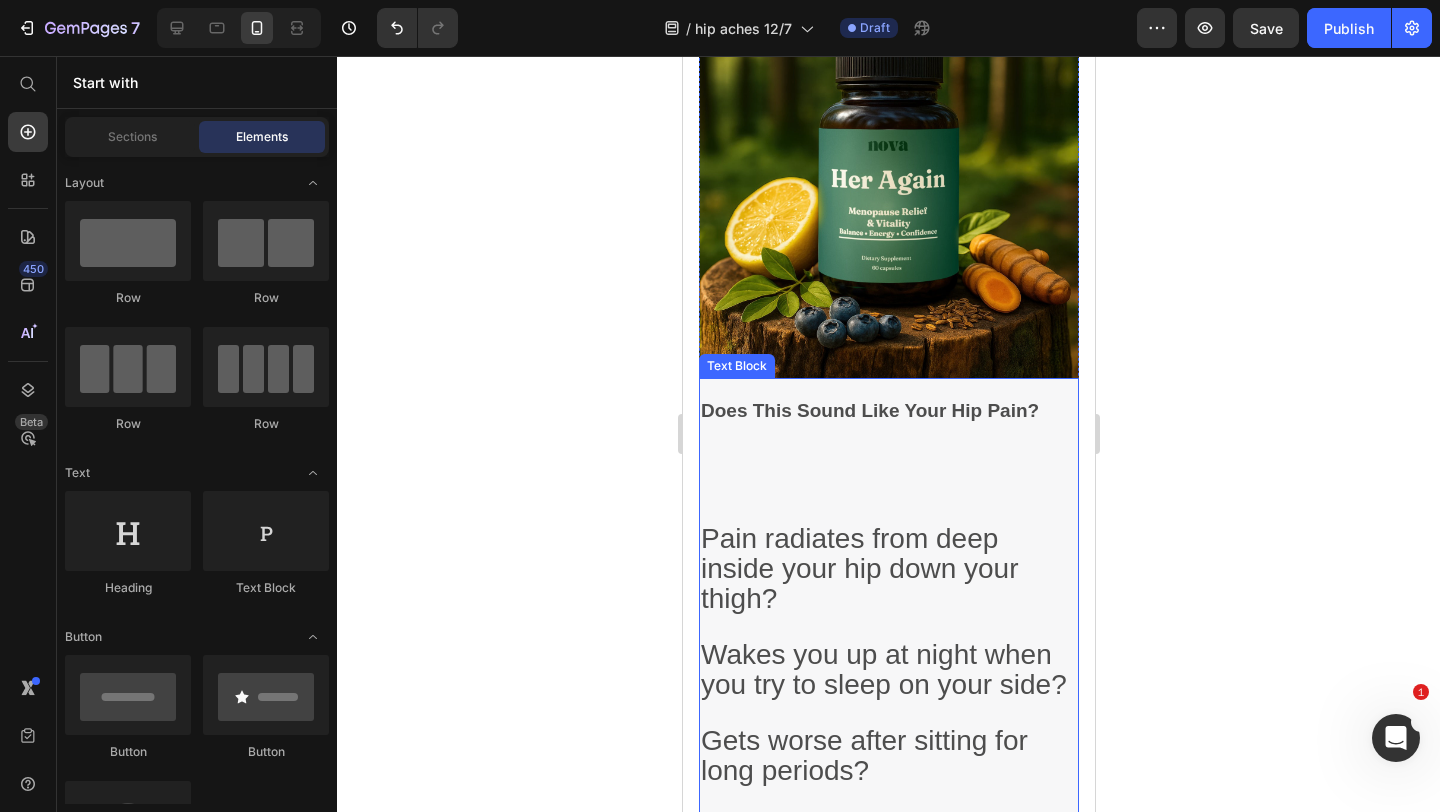 click at bounding box center (888, 475) 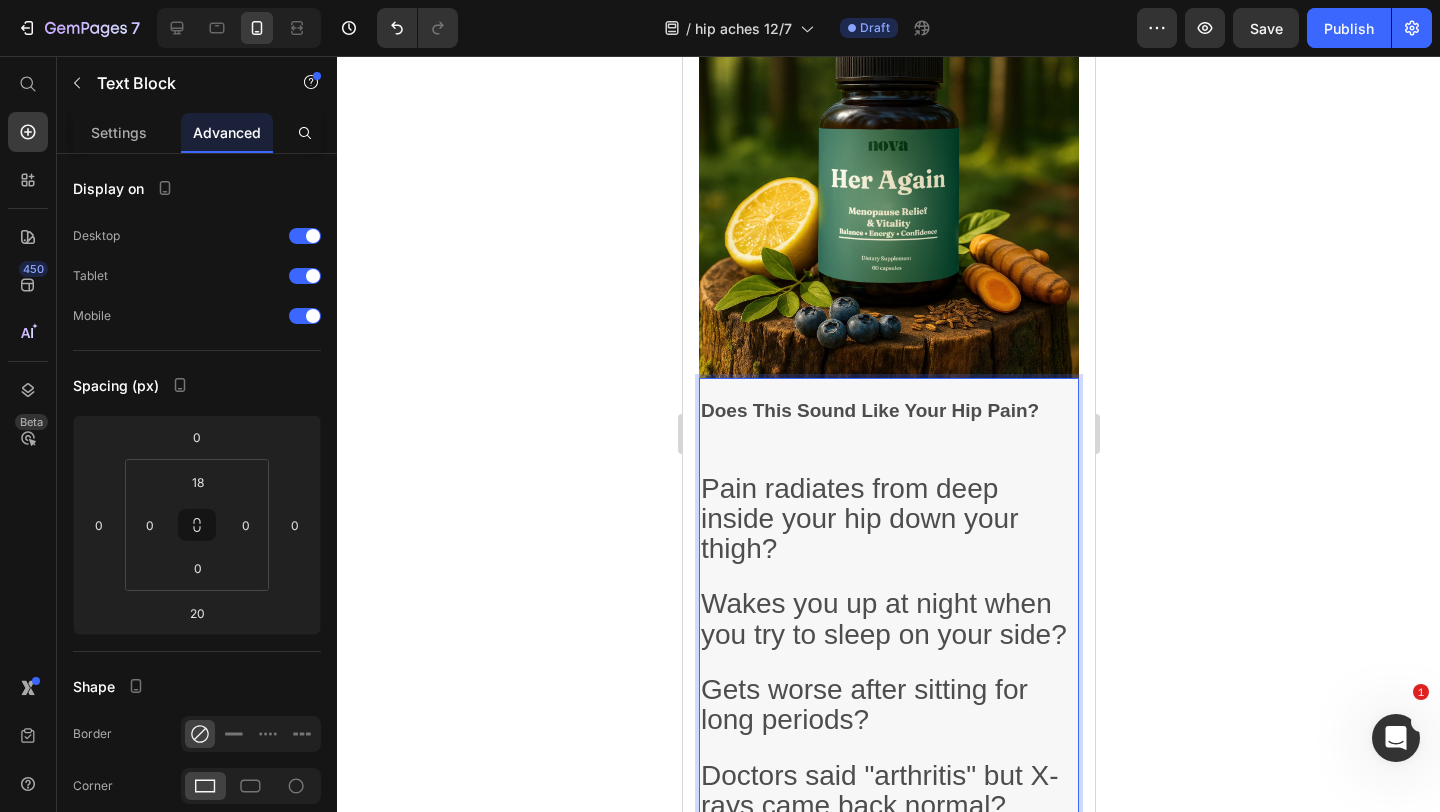 click 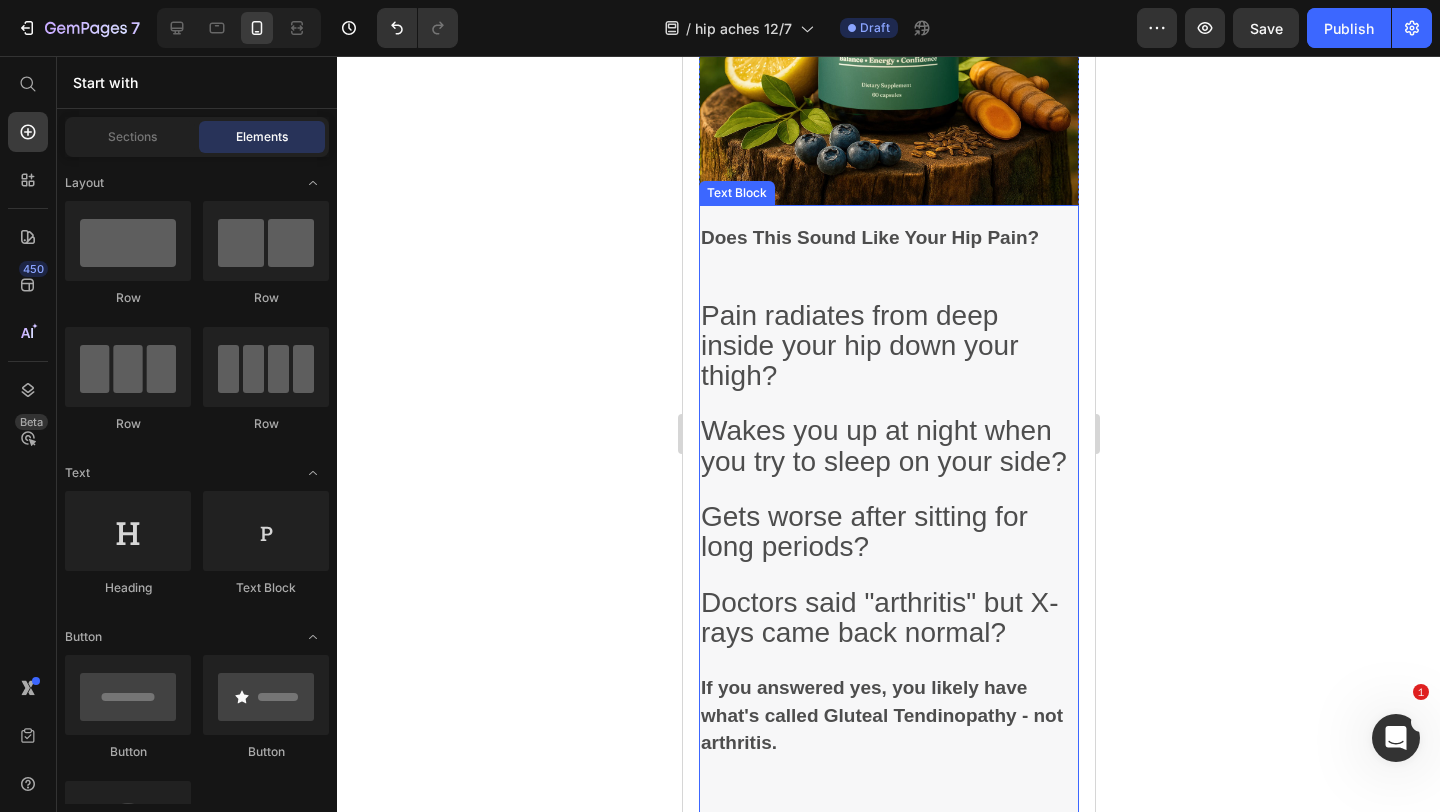 scroll, scrollTop: 615, scrollLeft: 0, axis: vertical 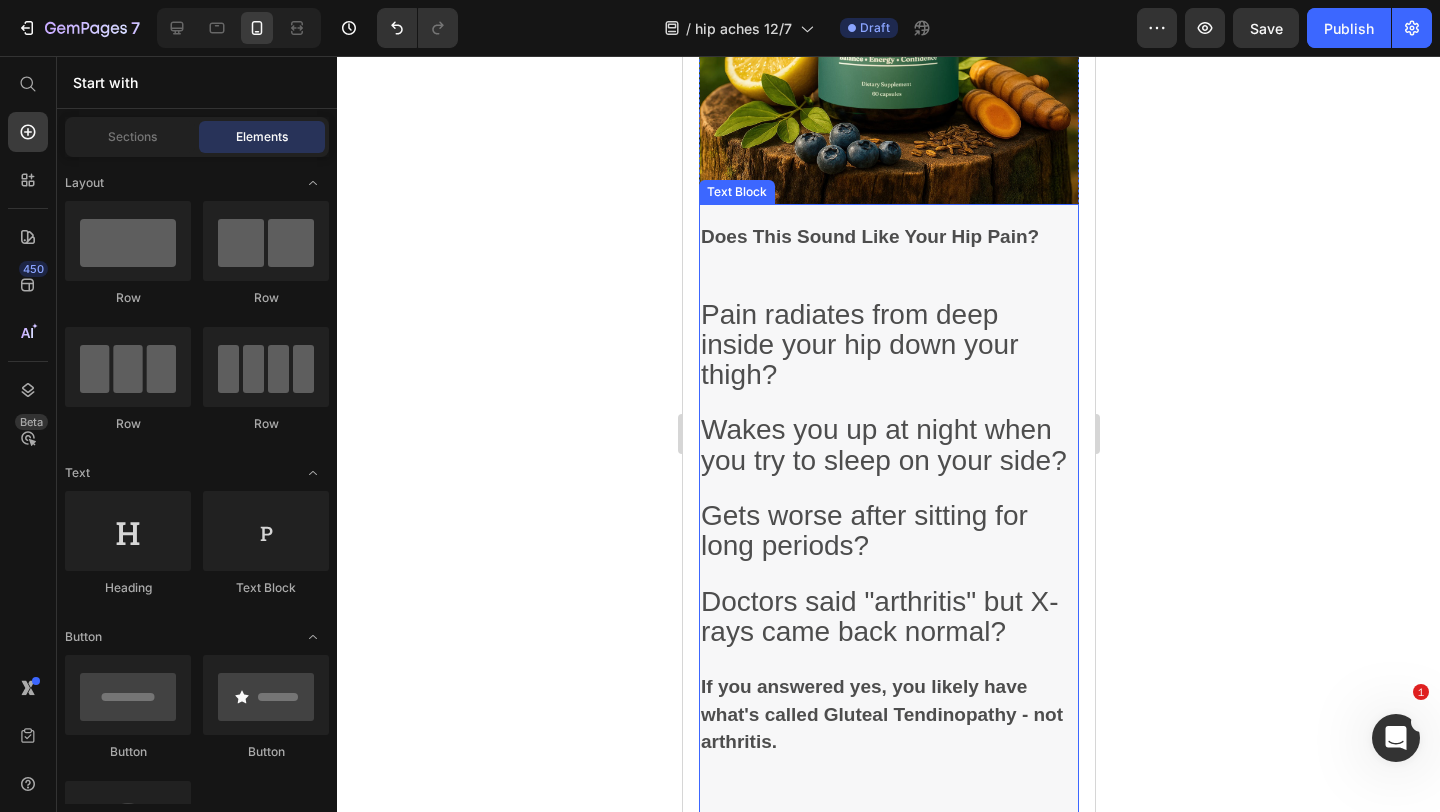 click on "Doctors said "arthritis" but X-rays came back normal?" at bounding box center (888, 619) 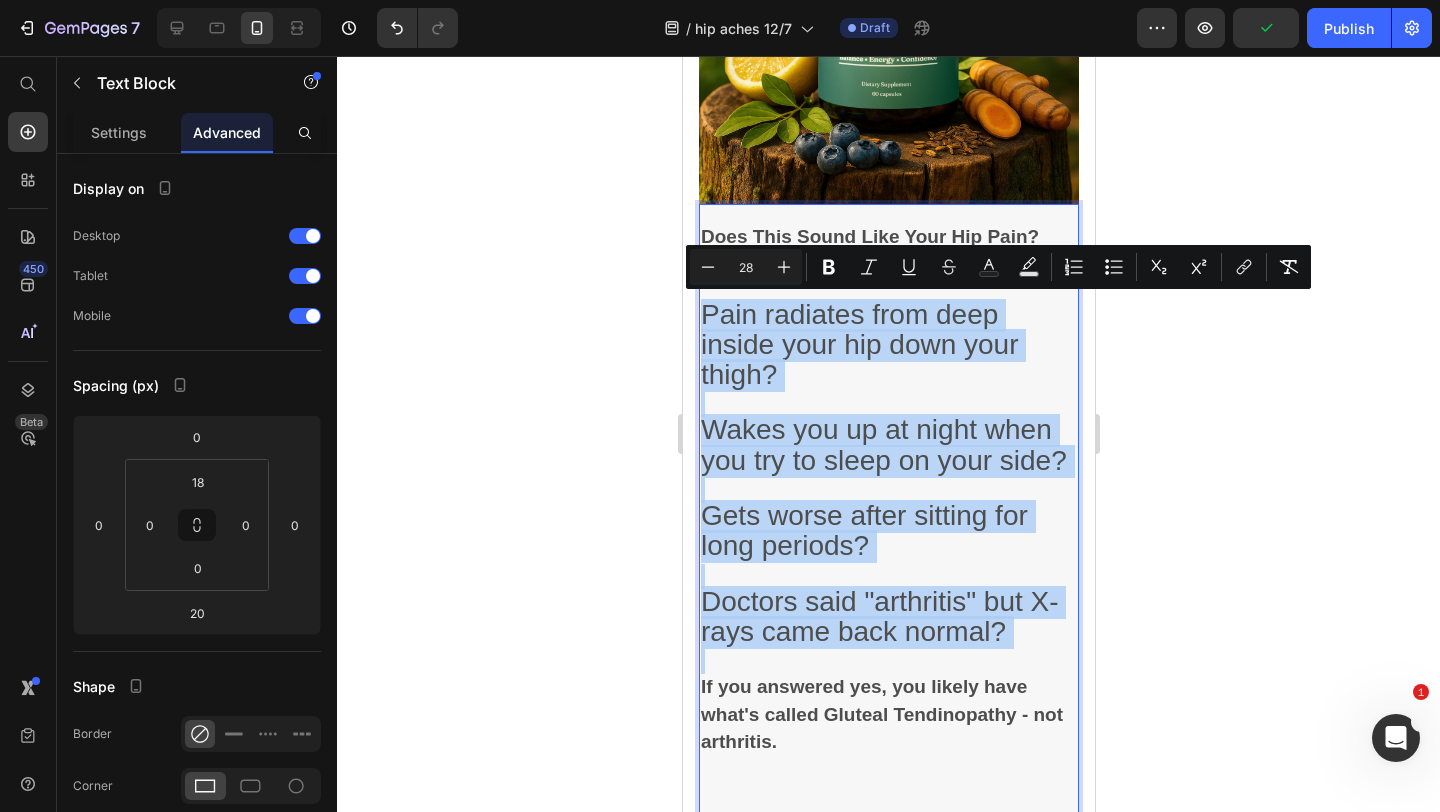 drag, startPoint x: 1019, startPoint y: 624, endPoint x: 709, endPoint y: 311, distance: 440.53262 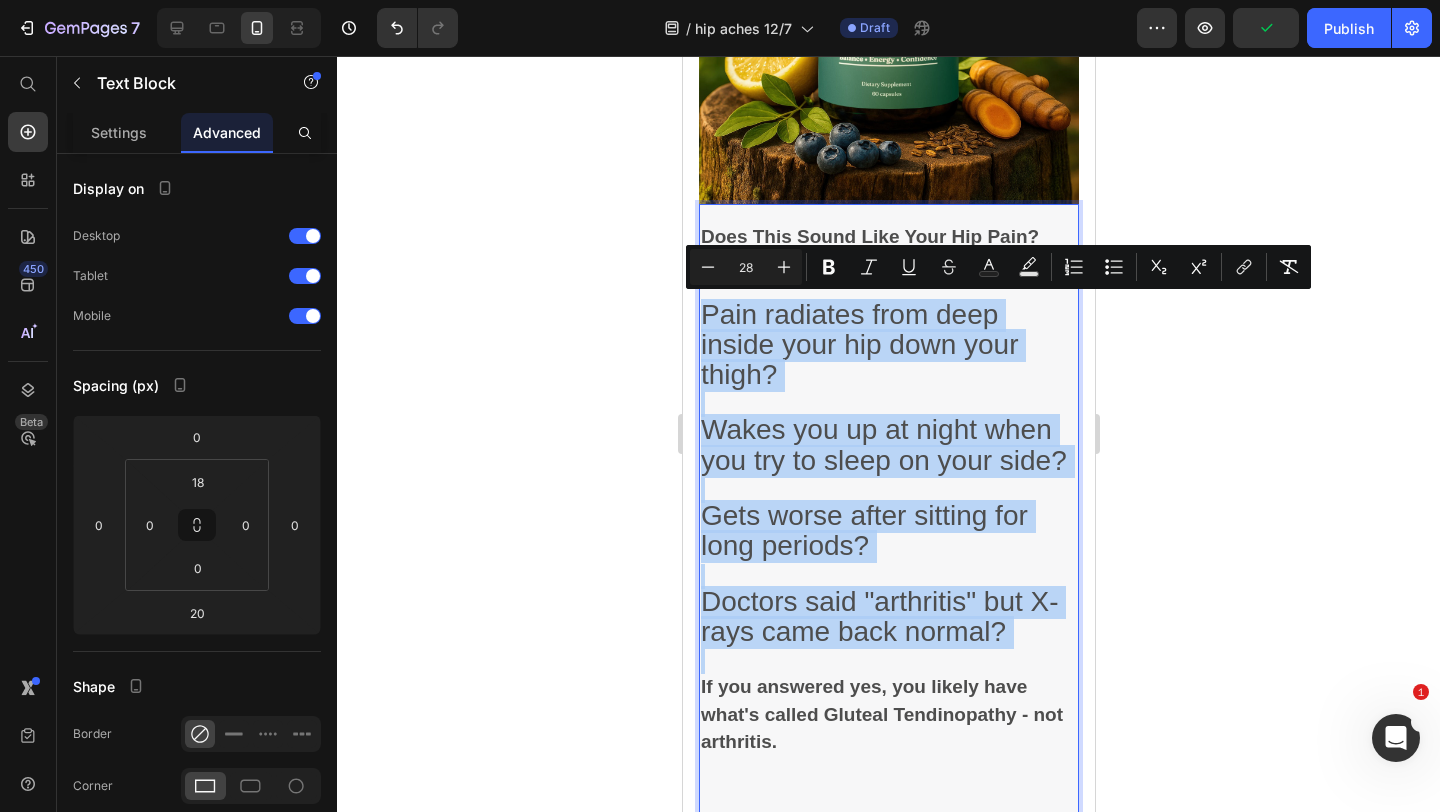click on "Does This Sound Like Your Hip Pain? Pain radiates from deep inside your hip down your thigh? Wakes you up at night when you try to sleep on your side? Gets worse after sitting for long periods? Doctors said "arthritis" but X-rays came back normal? If you answered yes, you likely have what's called Gluteal Tendinopathy - not arthritis. This is the breakdown of tendons in your hips and buttocks, and it's the secret culprit behind most unexplained hip pain in women over 40.  Unfortunately, most doctors quickly write it off as arthritis or wear and tear without understanding the real cause. The key difference: Your Hip Pain:  Radiates from deep inside the hip bone down the thigh Actual Arthritis:  Pain is primarily in the groin area" at bounding box center [888, 804] 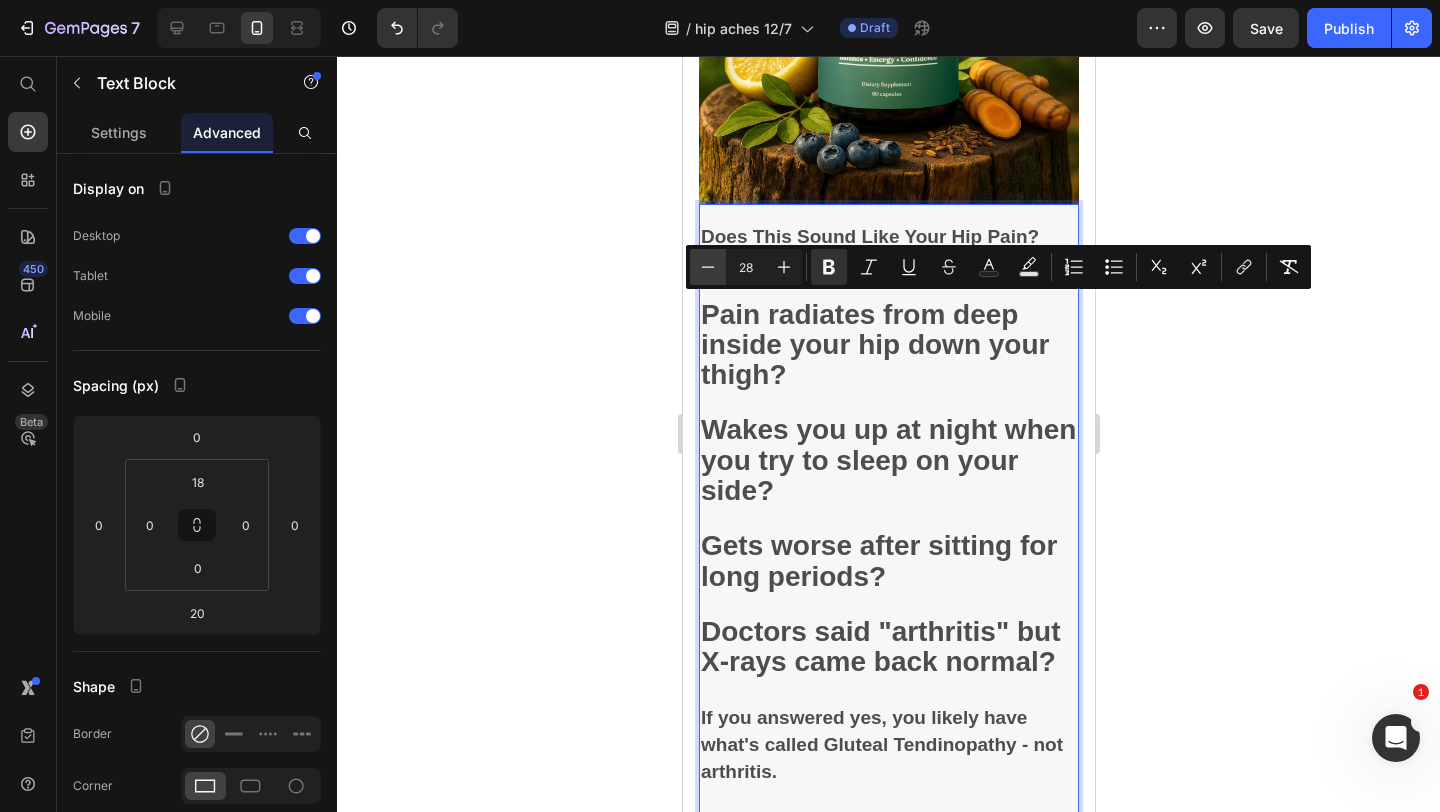 click 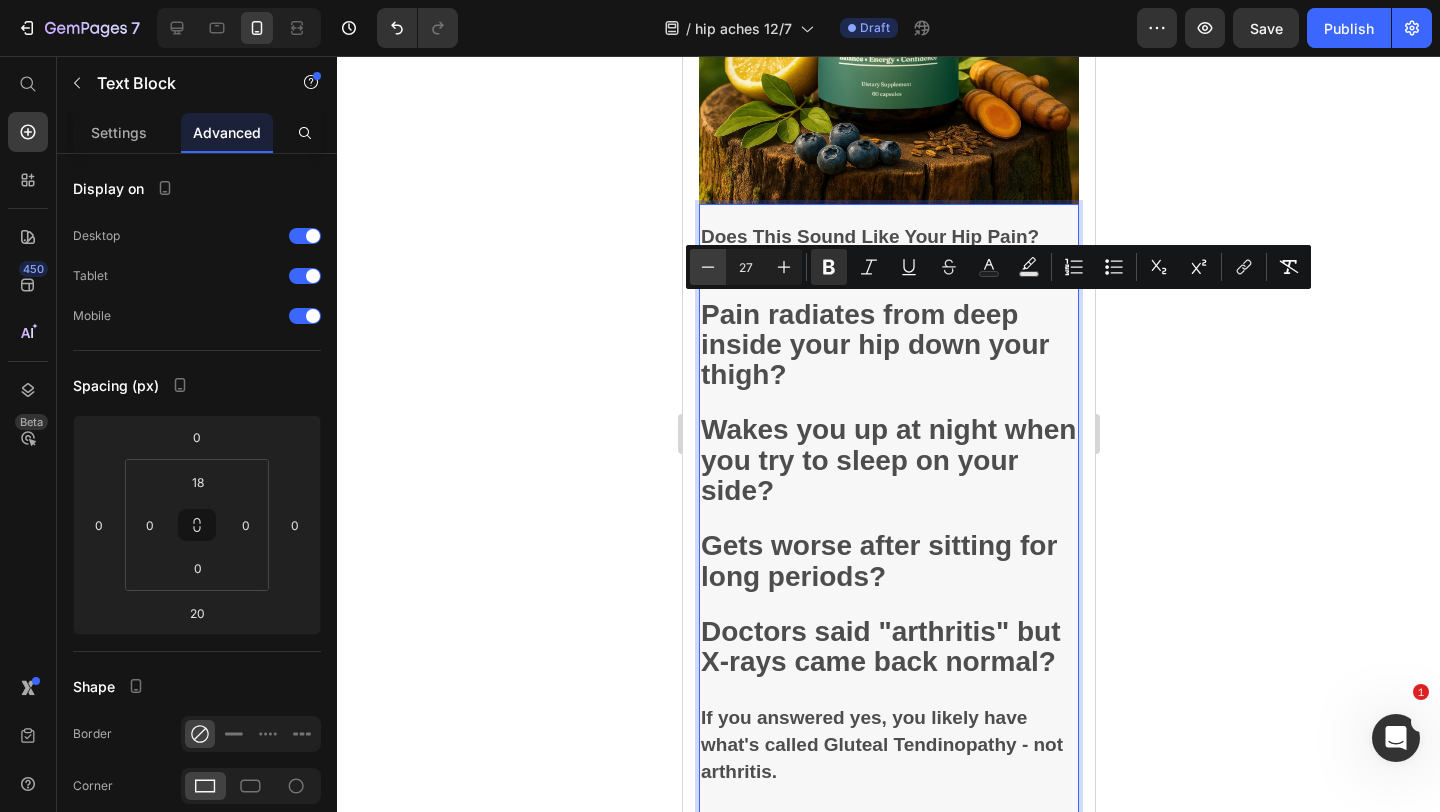 click 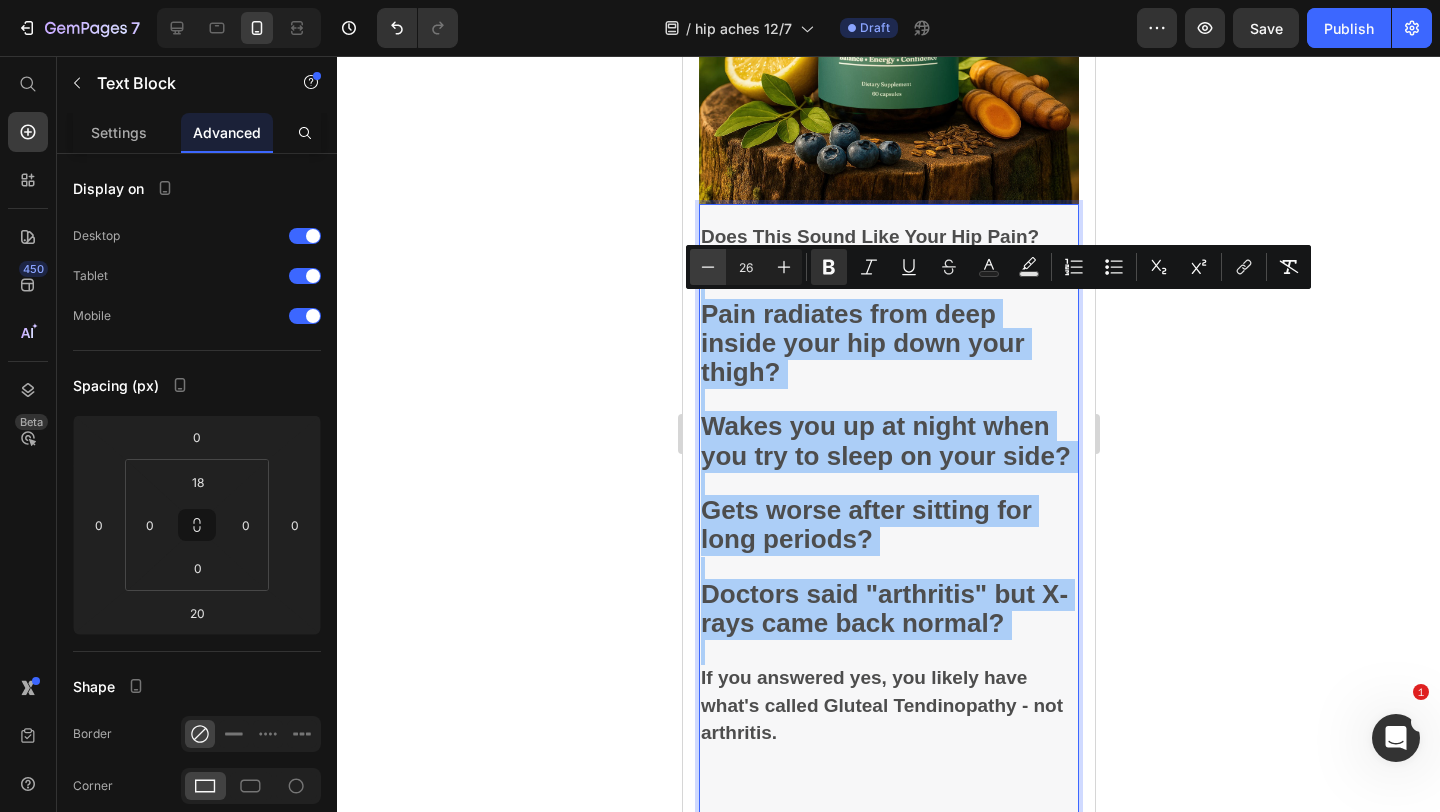 click 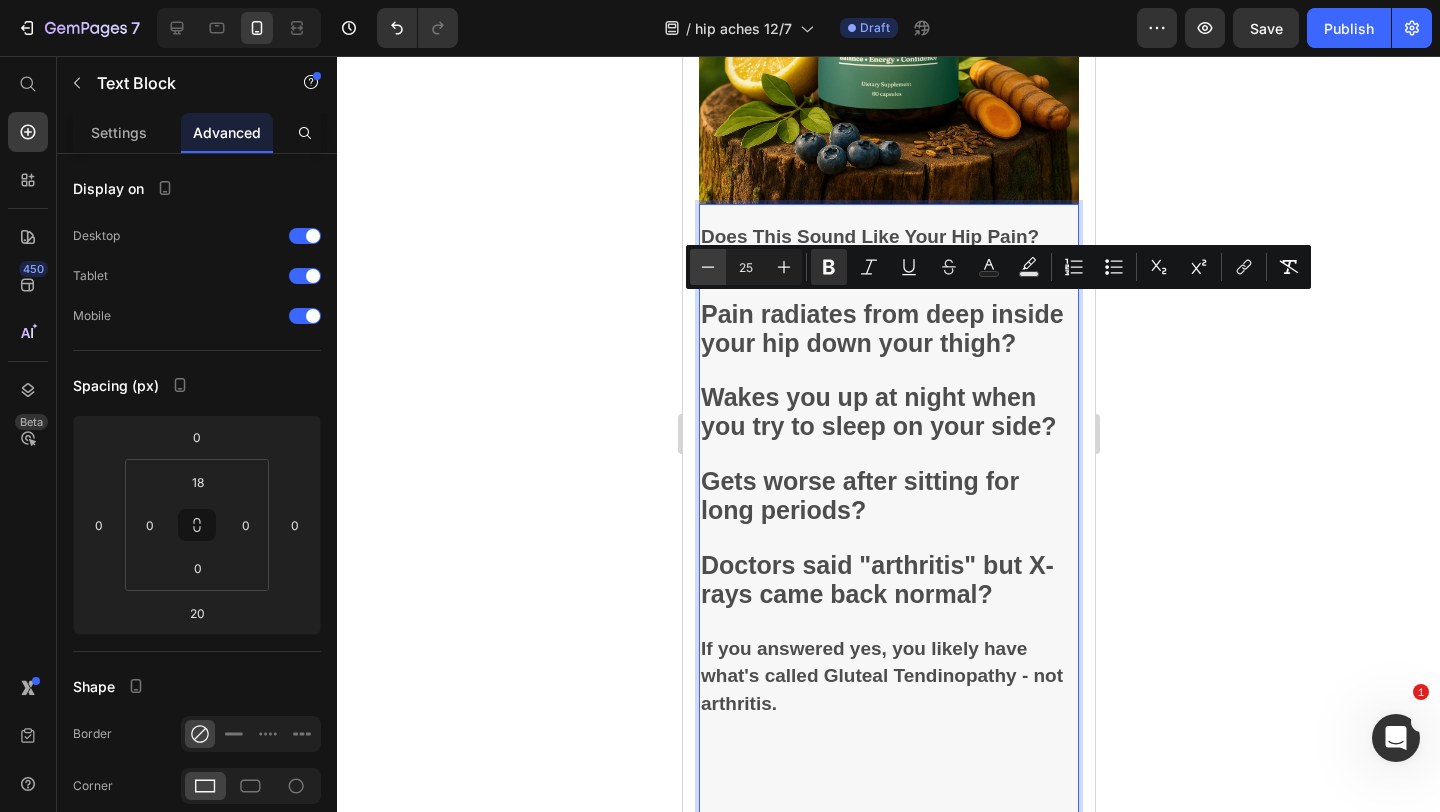 click 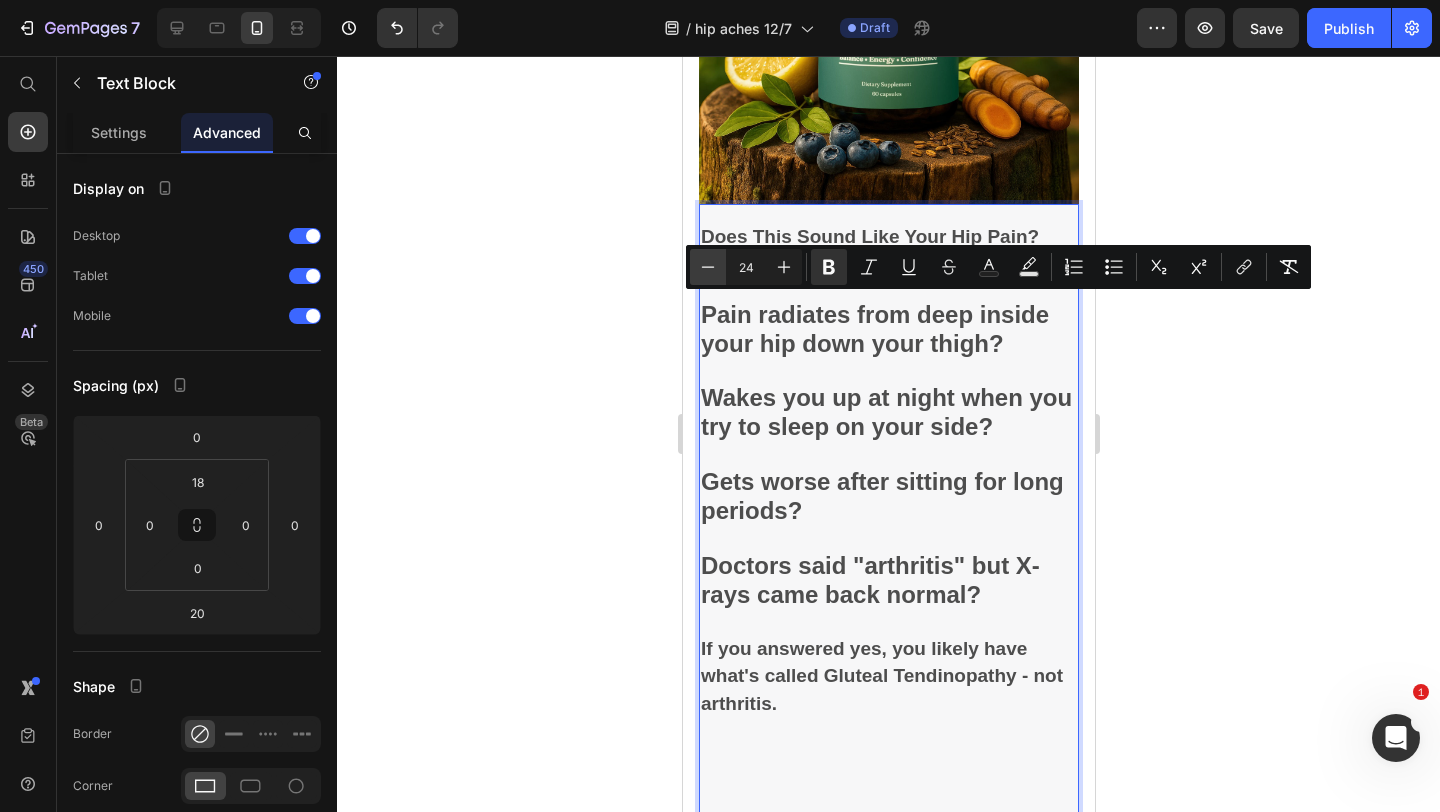 click 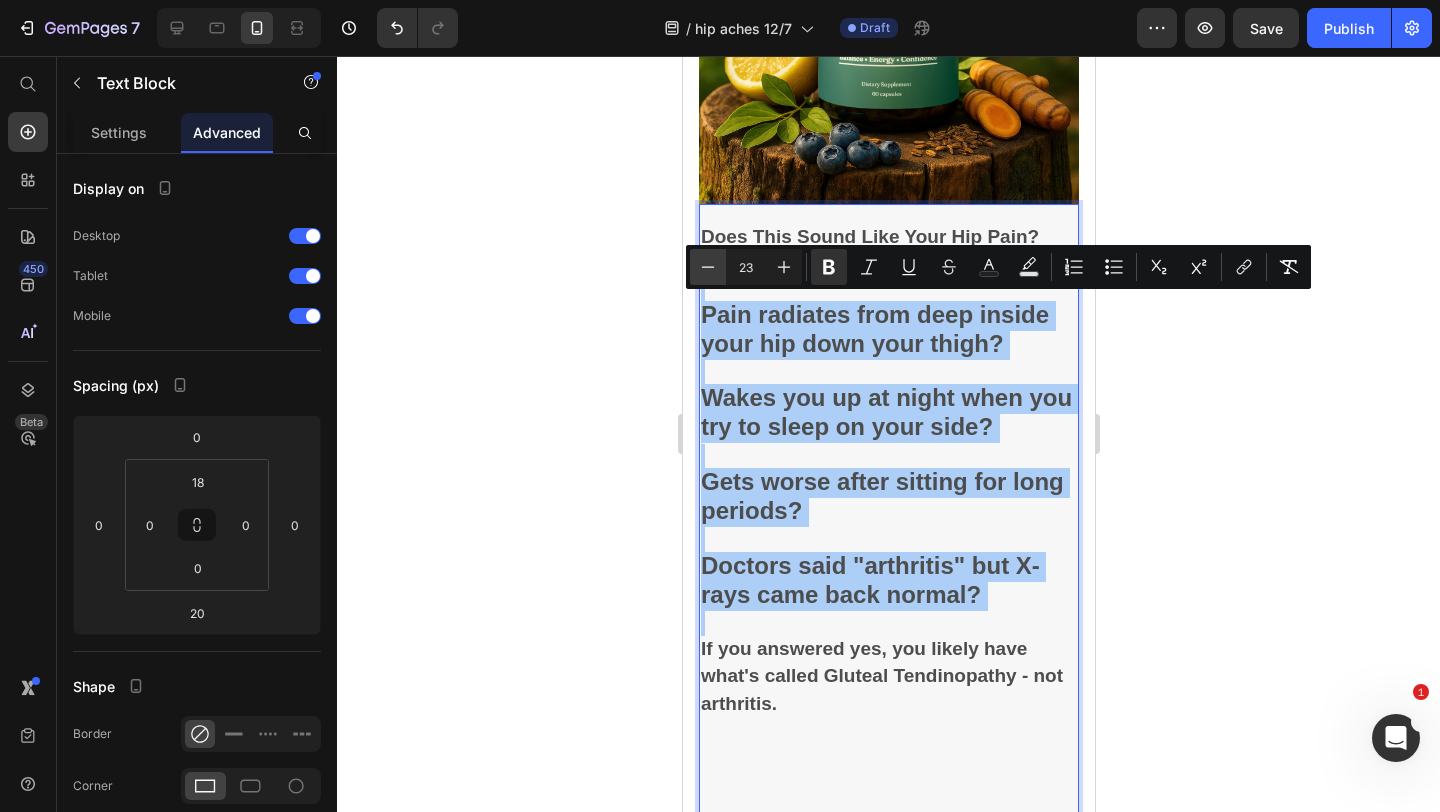 click 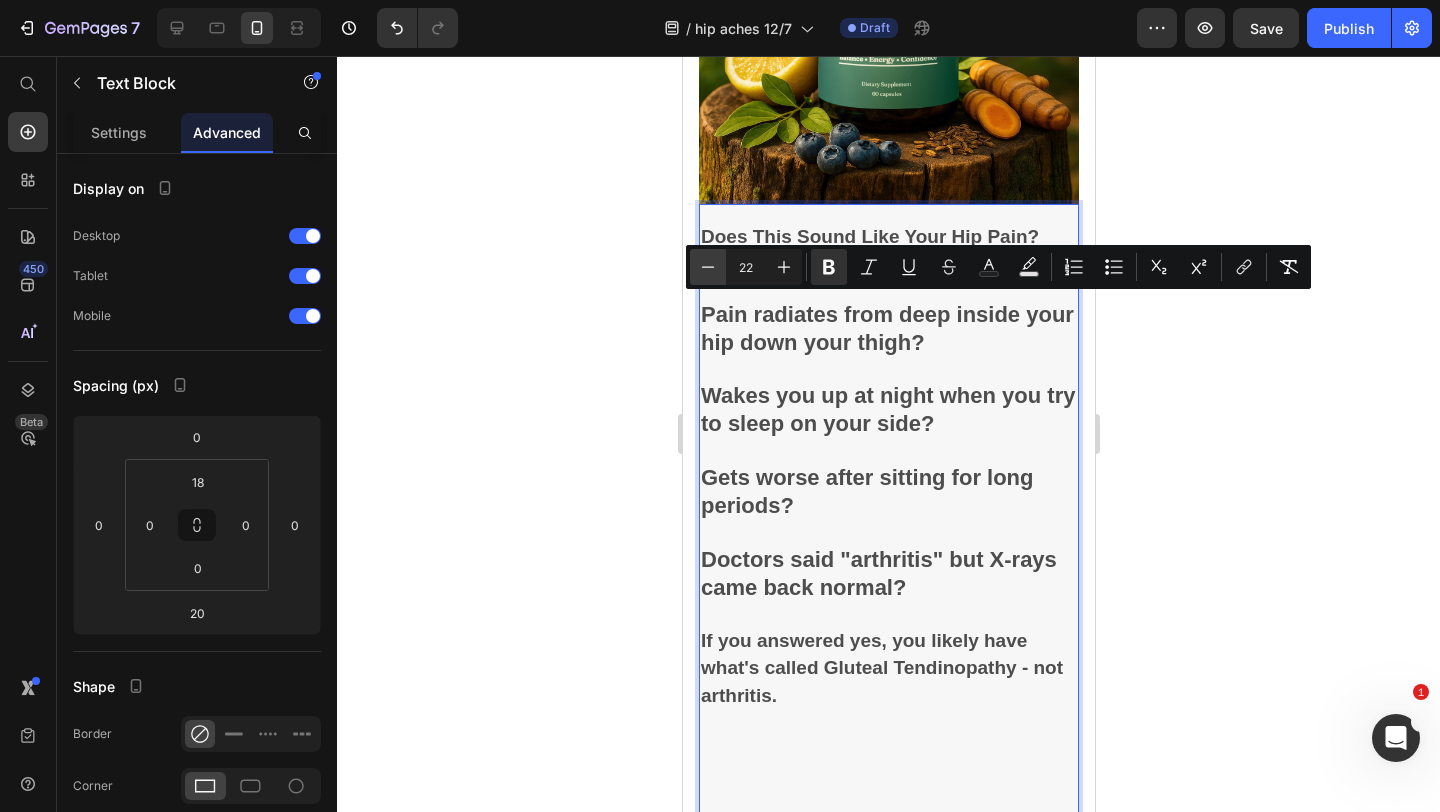 click 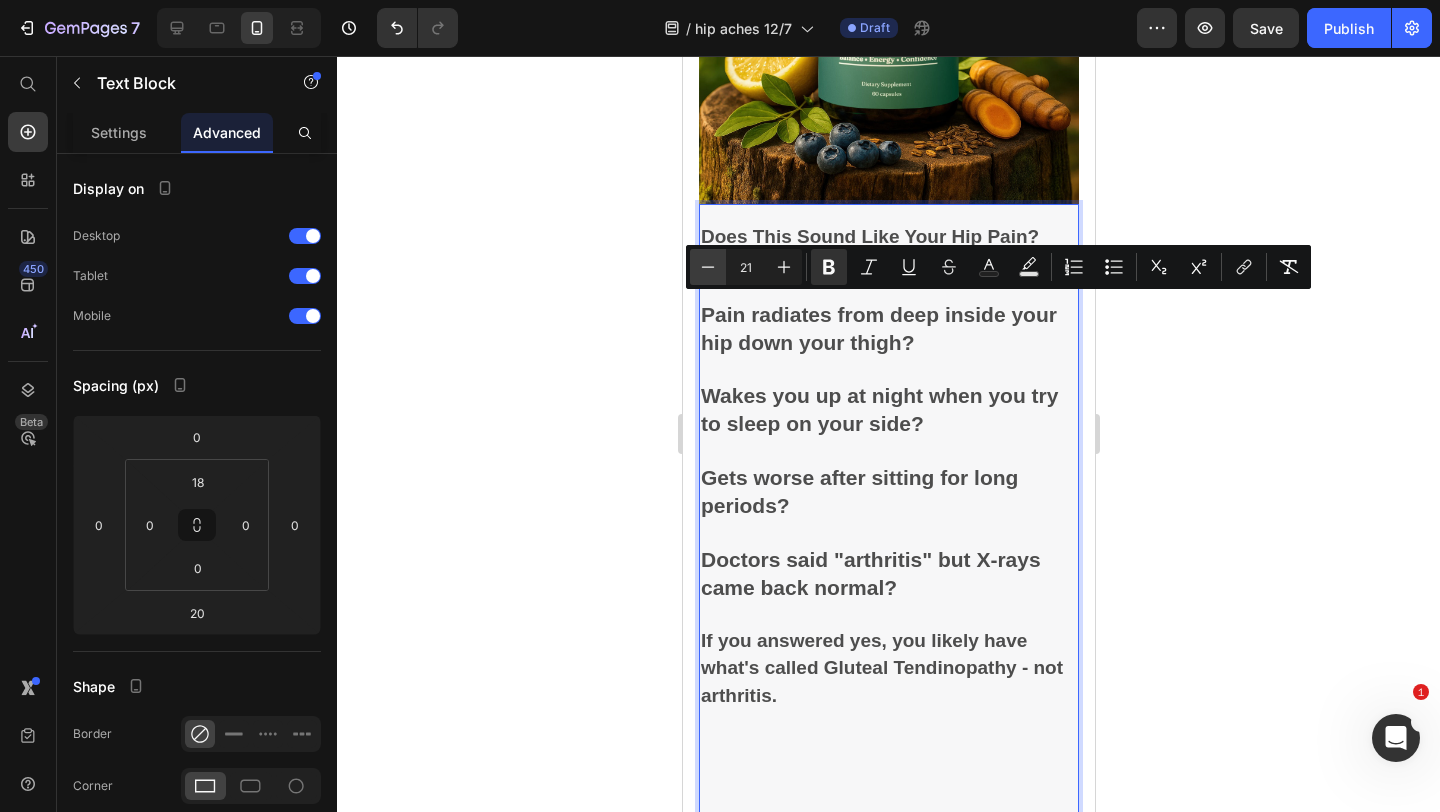 click 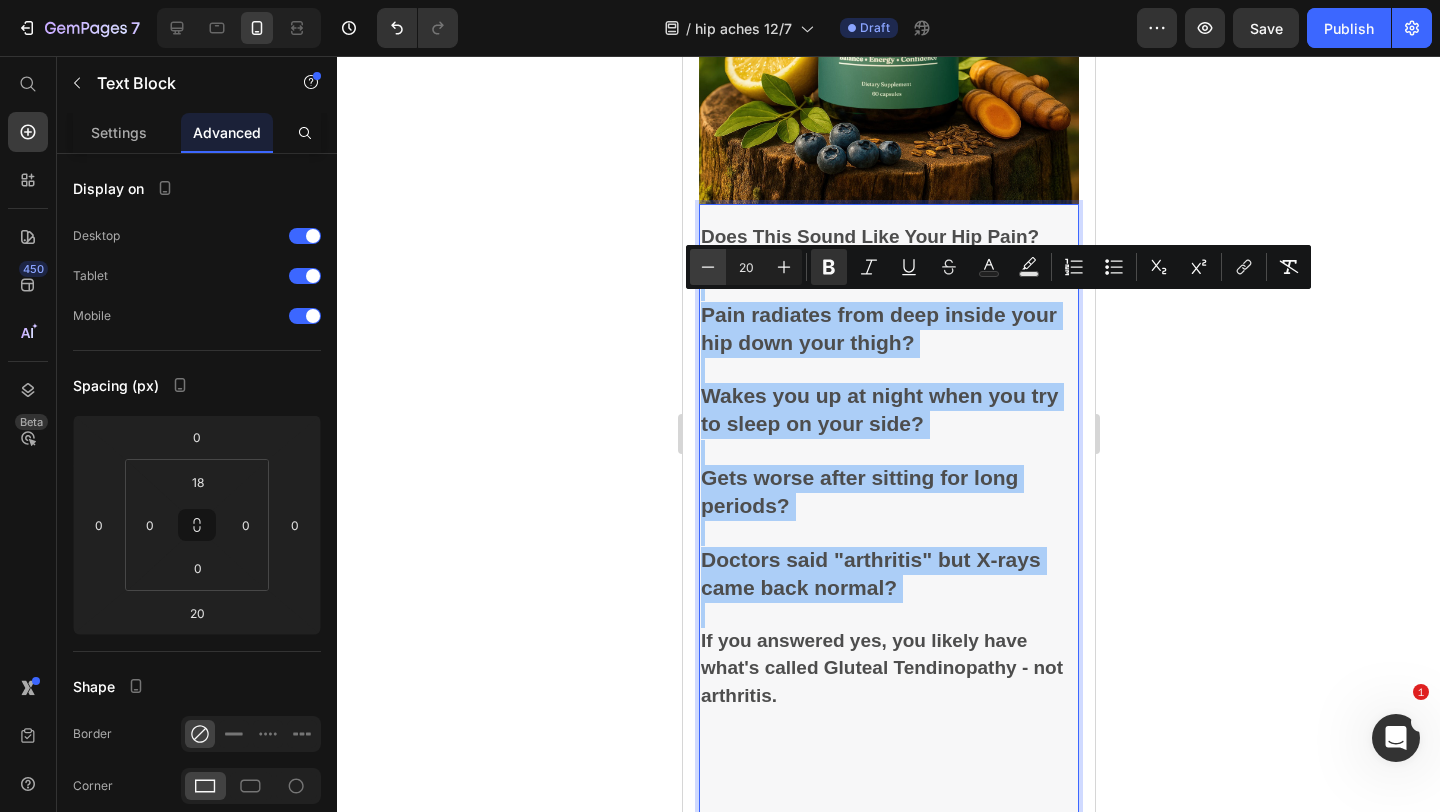 click 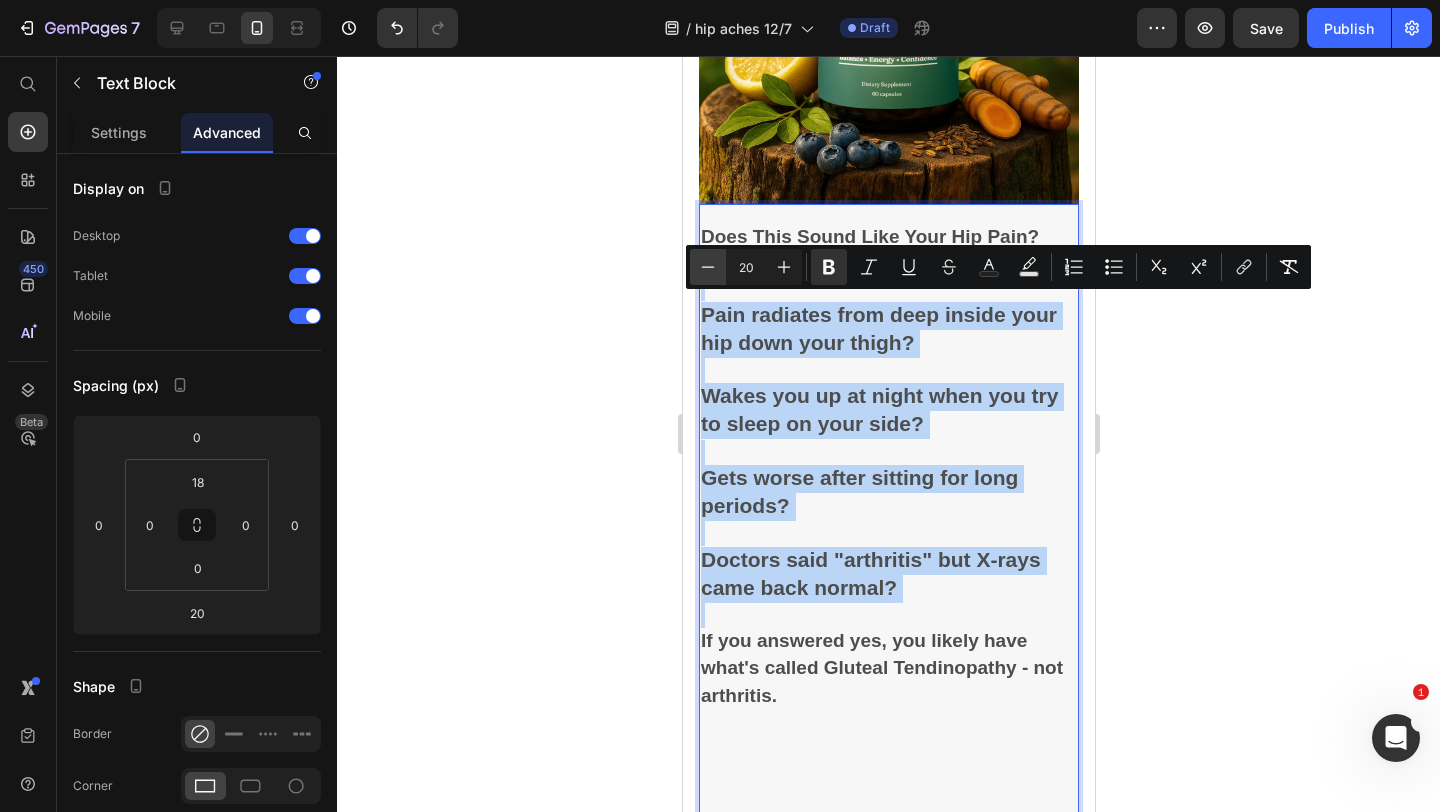 type on "19" 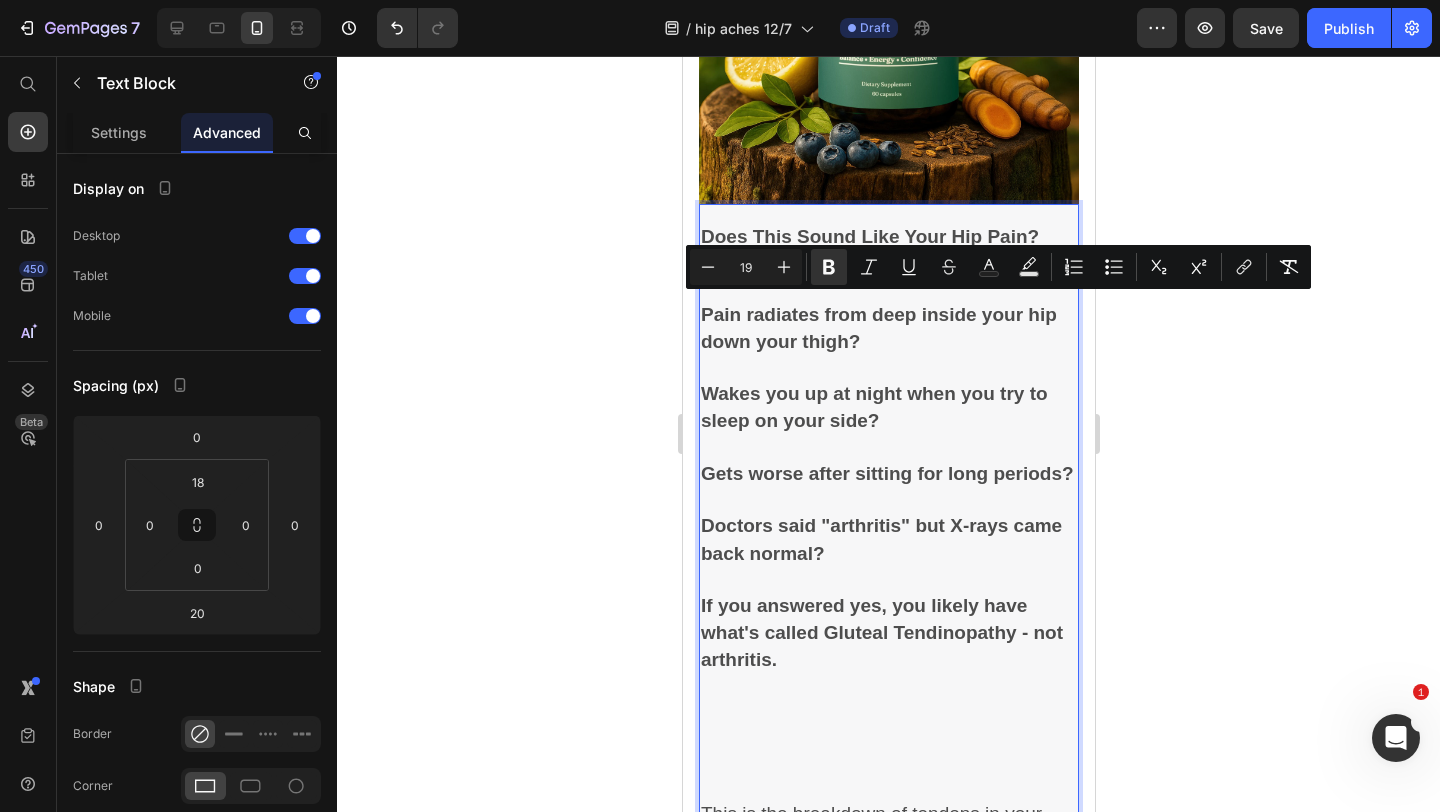 click 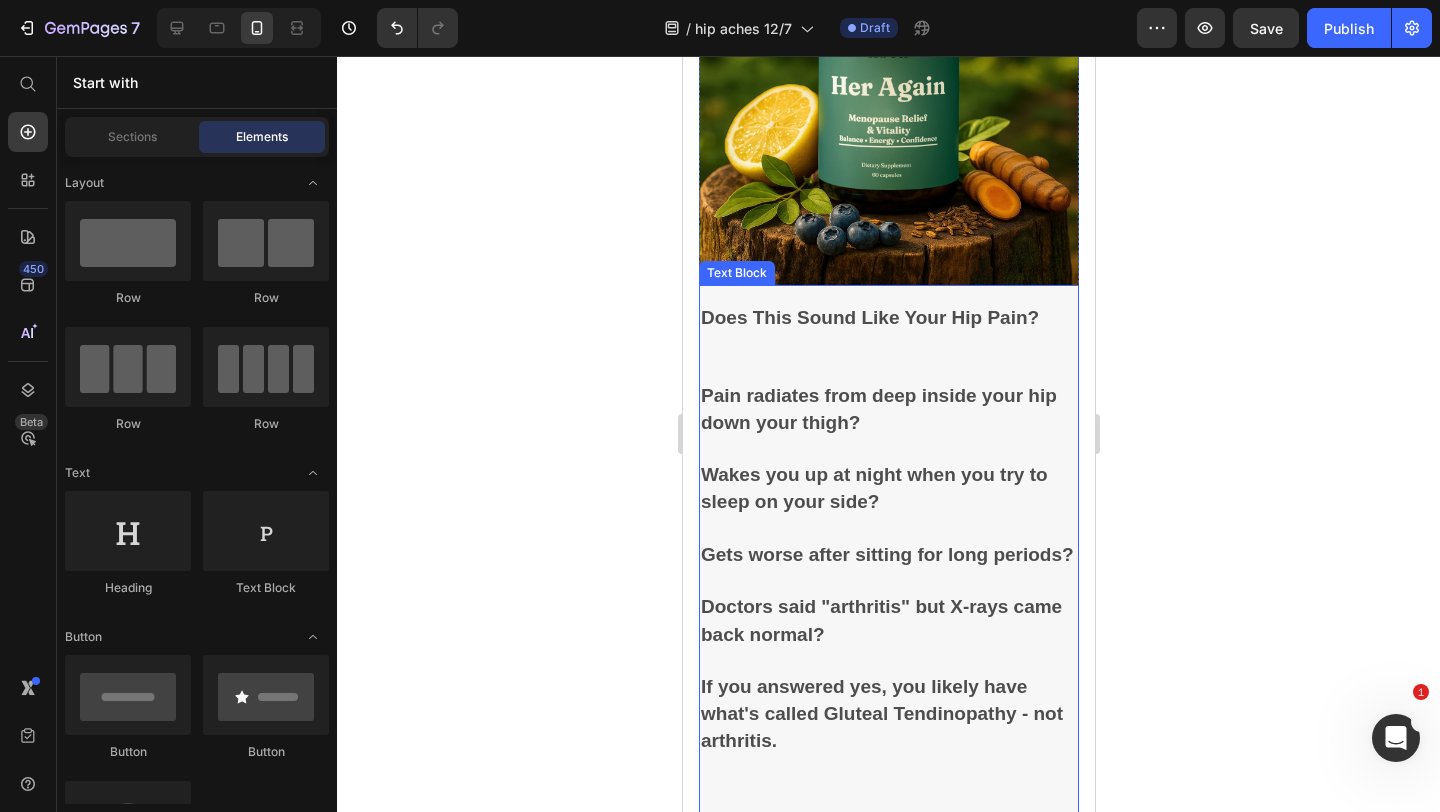 scroll, scrollTop: 533, scrollLeft: 0, axis: vertical 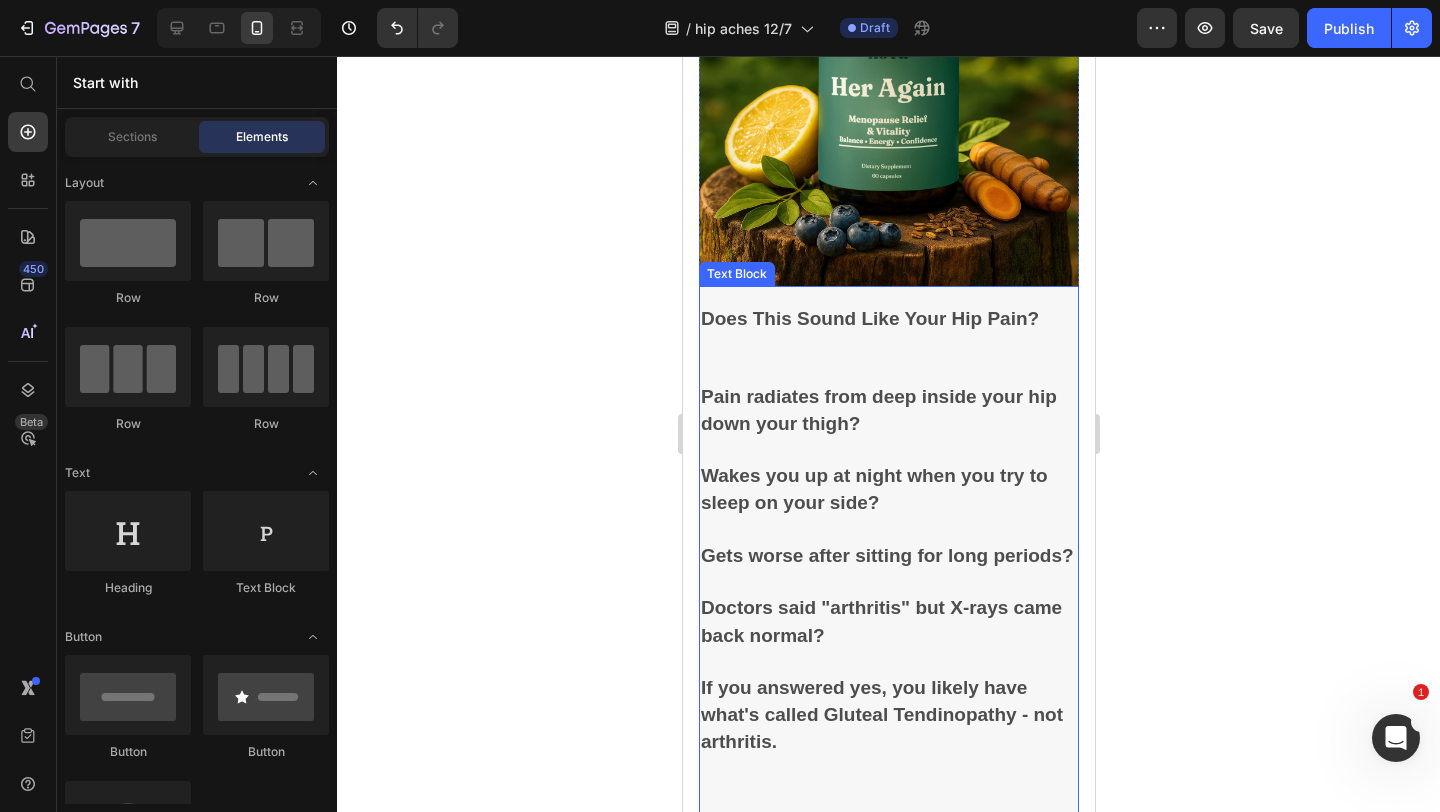 click on "Does This Sound Like Your Hip Pain?" at bounding box center (888, 319) 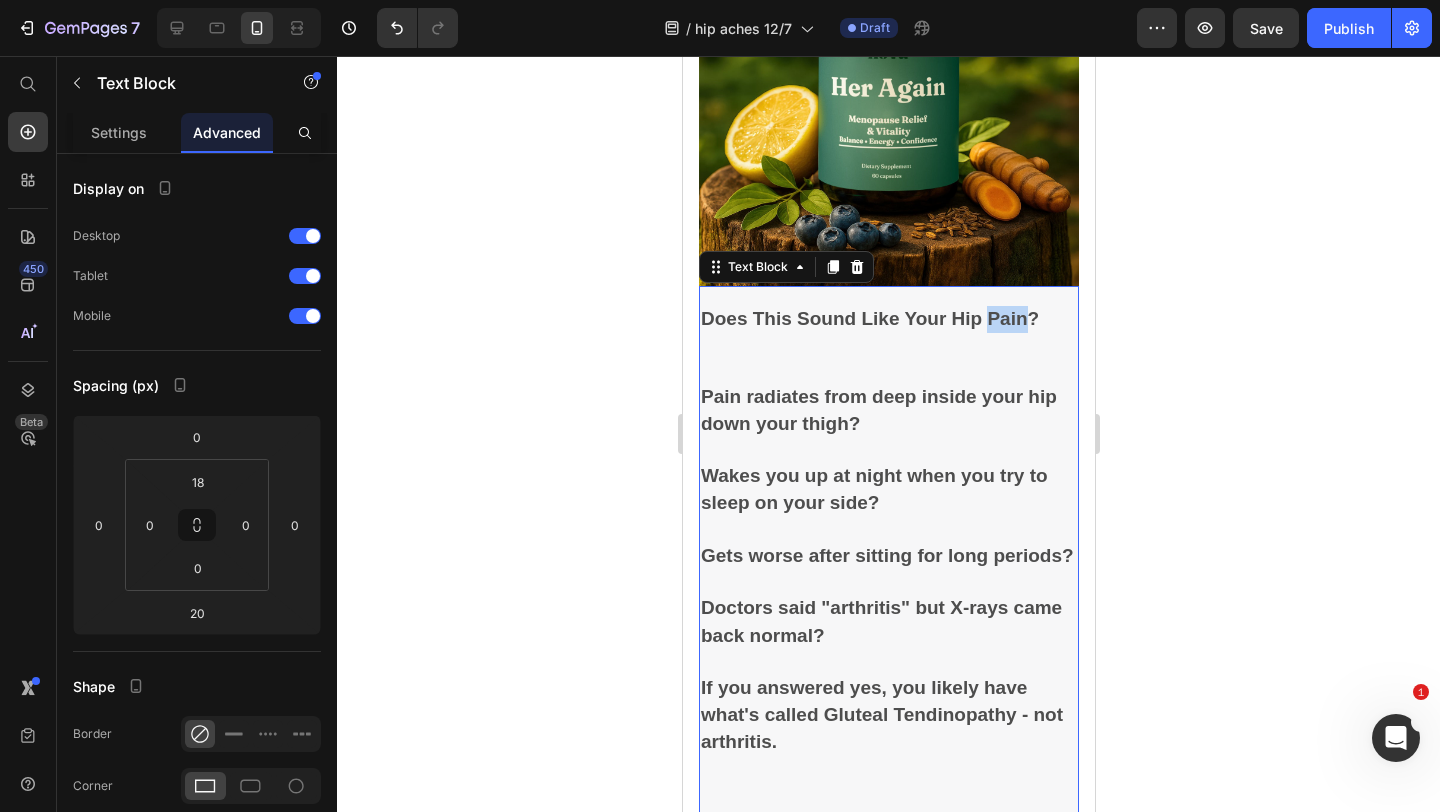 click on "Does This Sound Like Your Hip Pain?" at bounding box center (869, 318) 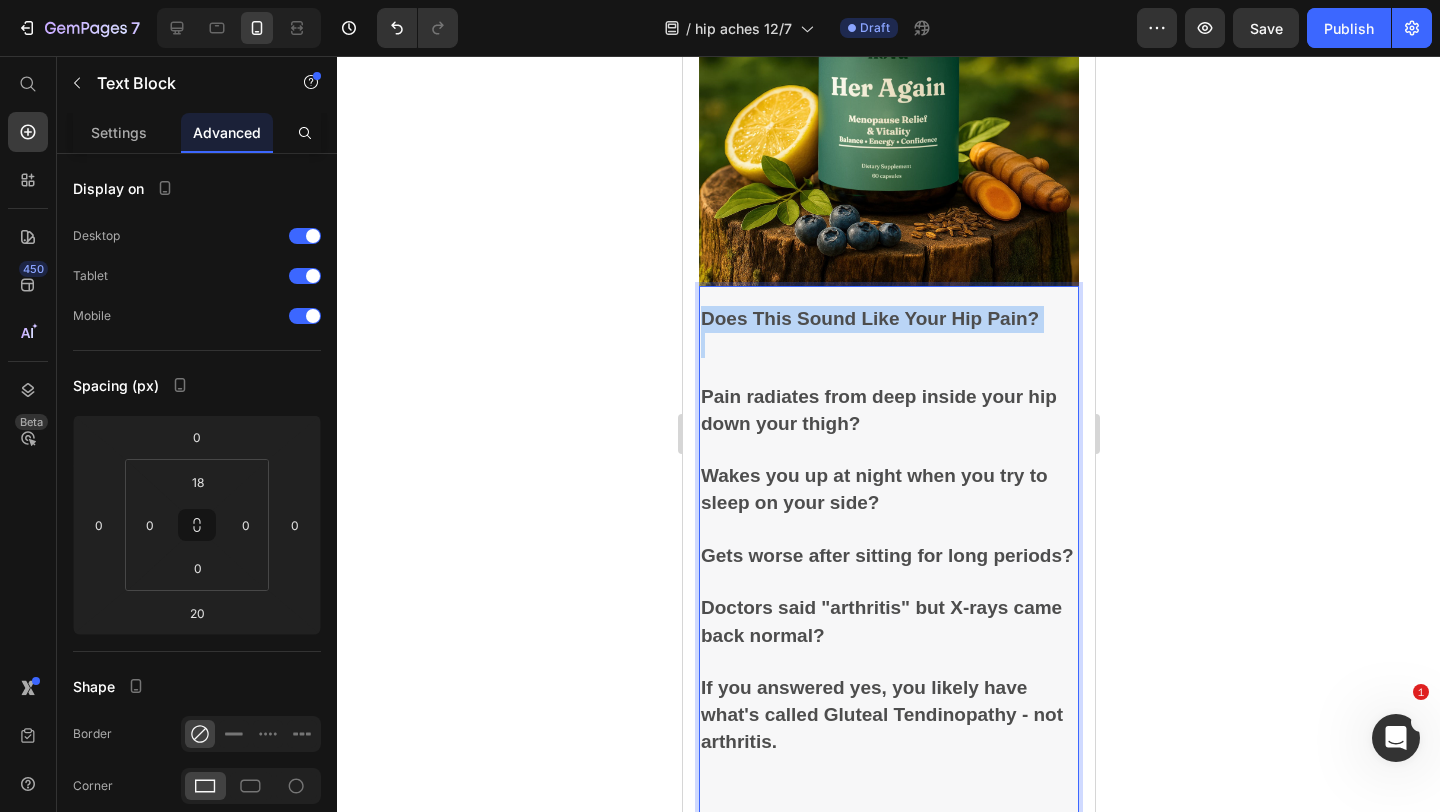 click on "Does This Sound Like Your Hip Pain?" at bounding box center [869, 318] 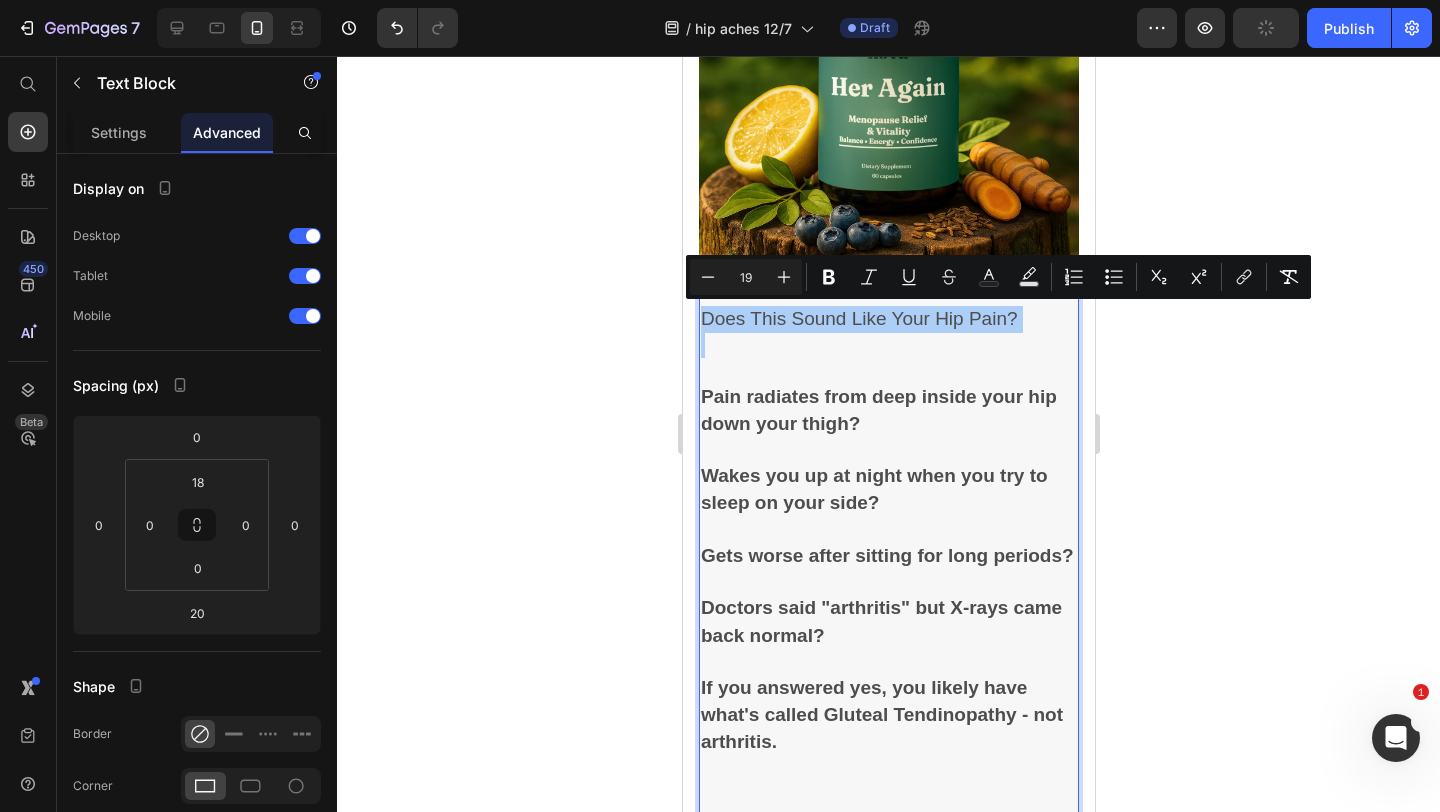 click 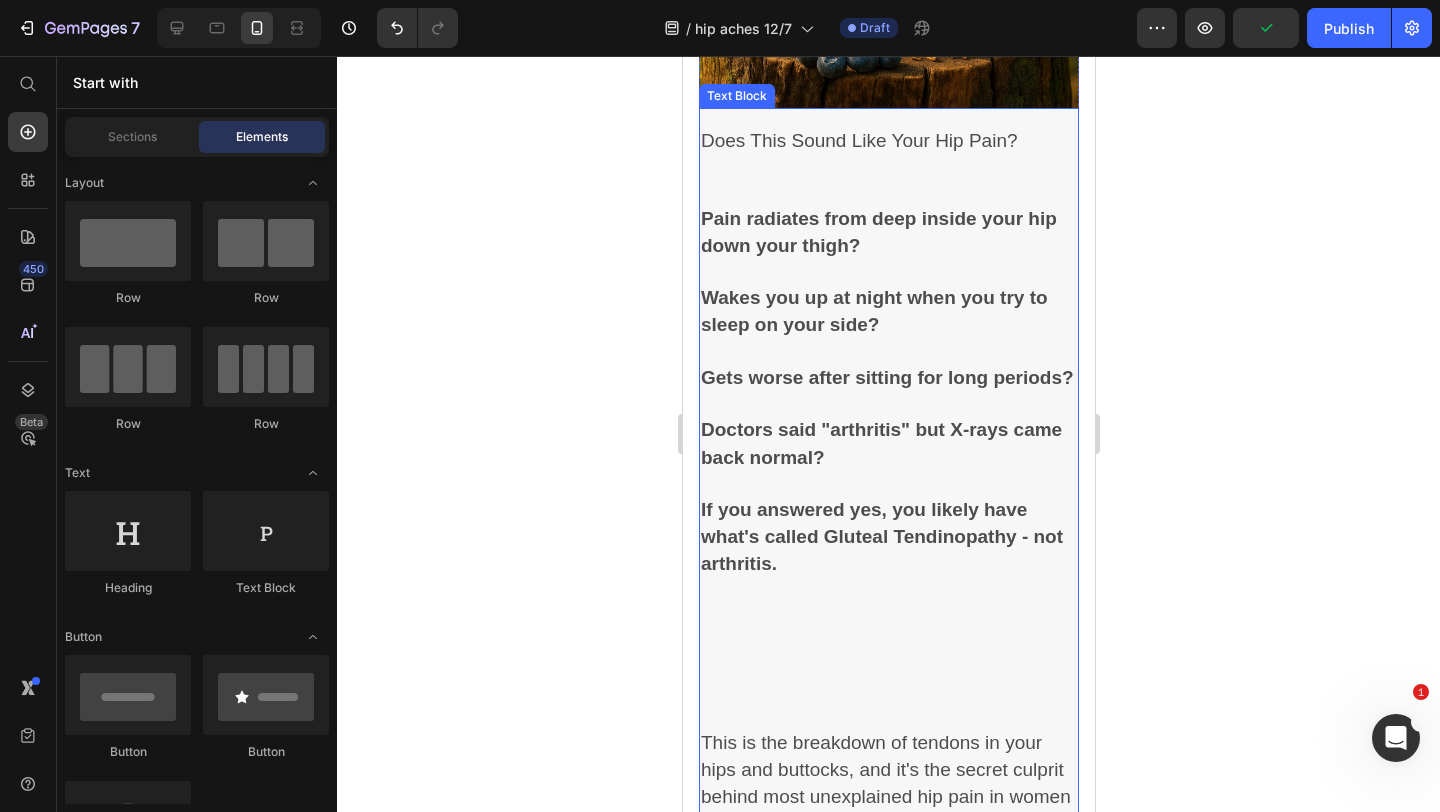 scroll, scrollTop: 712, scrollLeft: 0, axis: vertical 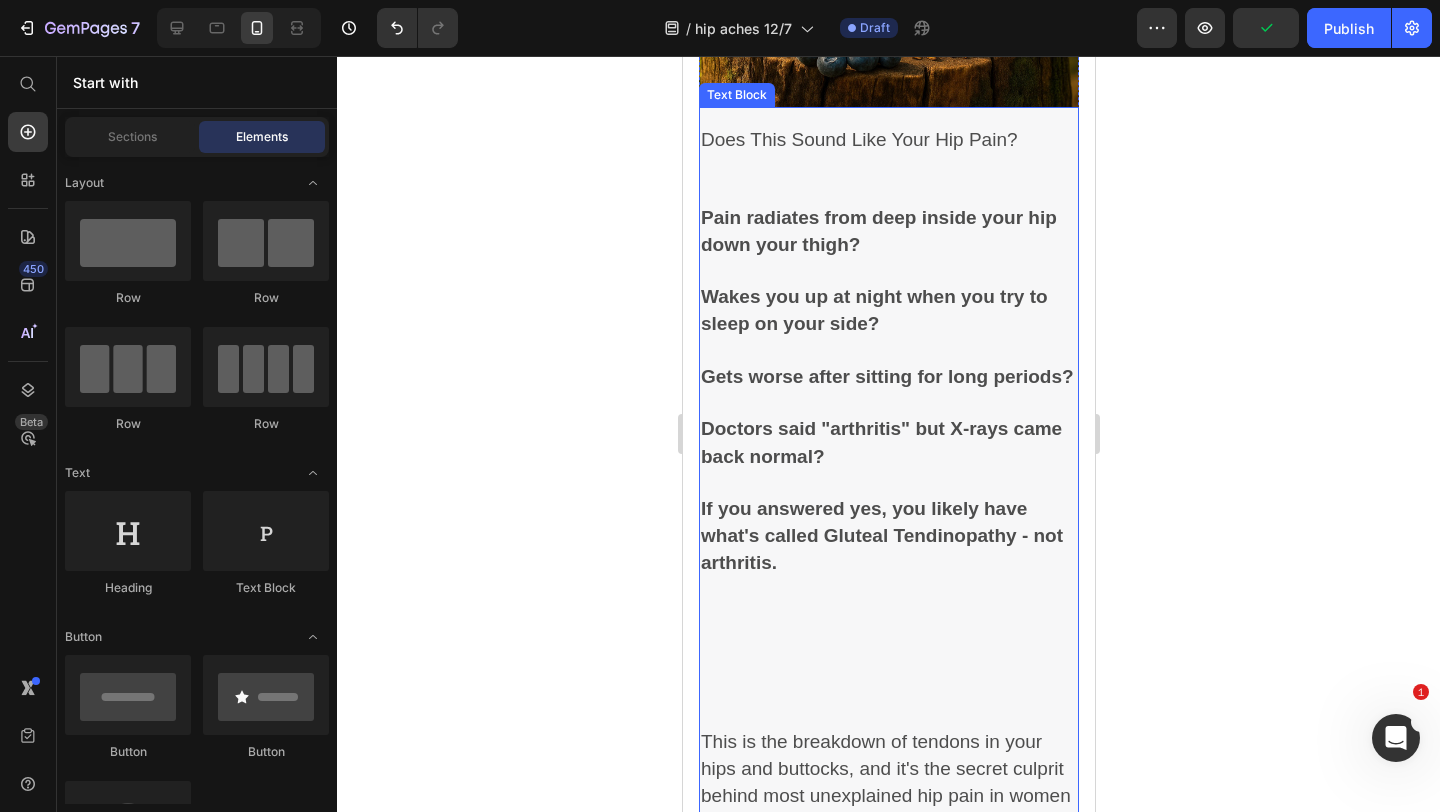 click on "If you answered yes, you likely have what's called Gluteal Tendinopathy - not arthritis." at bounding box center [888, 537] 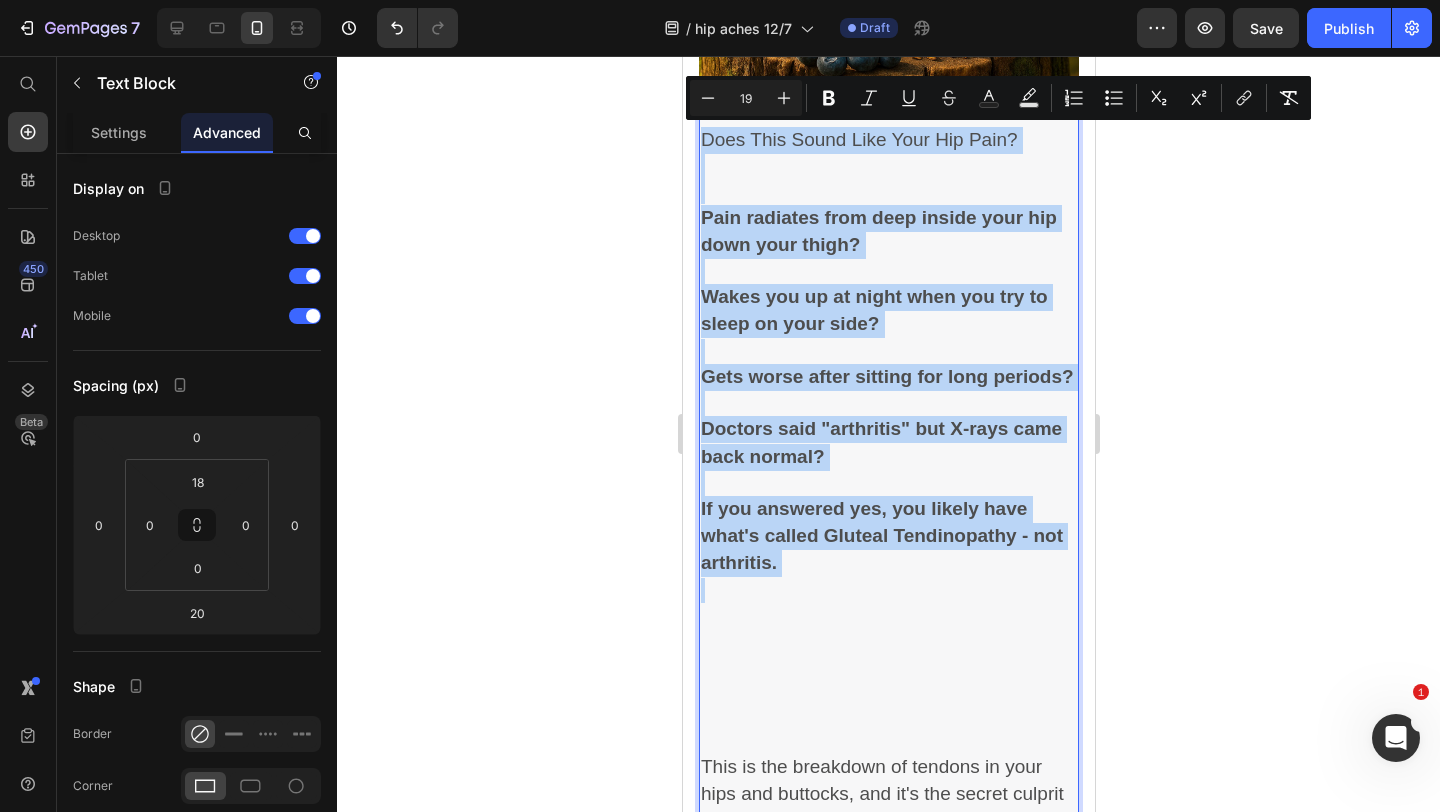 drag, startPoint x: 851, startPoint y: 557, endPoint x: 702, endPoint y: 117, distance: 464.54385 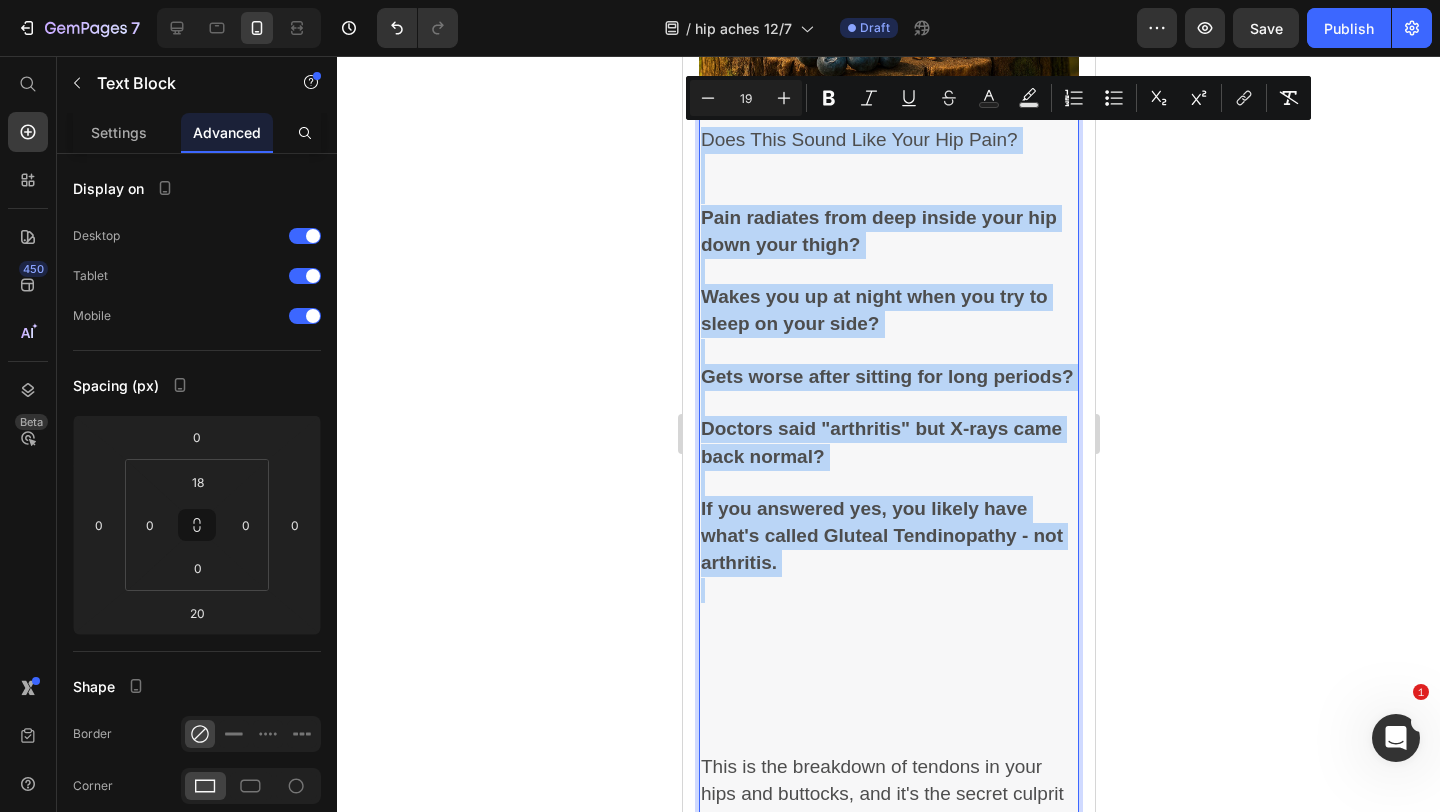 click on "Does This Sound Like Your Hip Pain? Pain radiates from deep inside your hip down your thigh? Wakes you up at night when you try to sleep on your side? Gets worse after sitting for long periods? Doctors said "arthritis" but X-rays came back normal? If you answered yes, you likely have what's called Gluteal Tendinopathy - not arthritis. This is the breakdown of tendons in your hips and buttocks, and it's the secret culprit behind most unexplained hip pain in women over 40.  Unfortunately, most doctors quickly write it off as arthritis or wear and tear without understanding the real cause. The key difference: Your Hip Pain:  Radiates from deep inside the hip bone down the thigh Actual Arthritis:  Pain is primarily in the groin area Text Block   20" at bounding box center [888, 708] 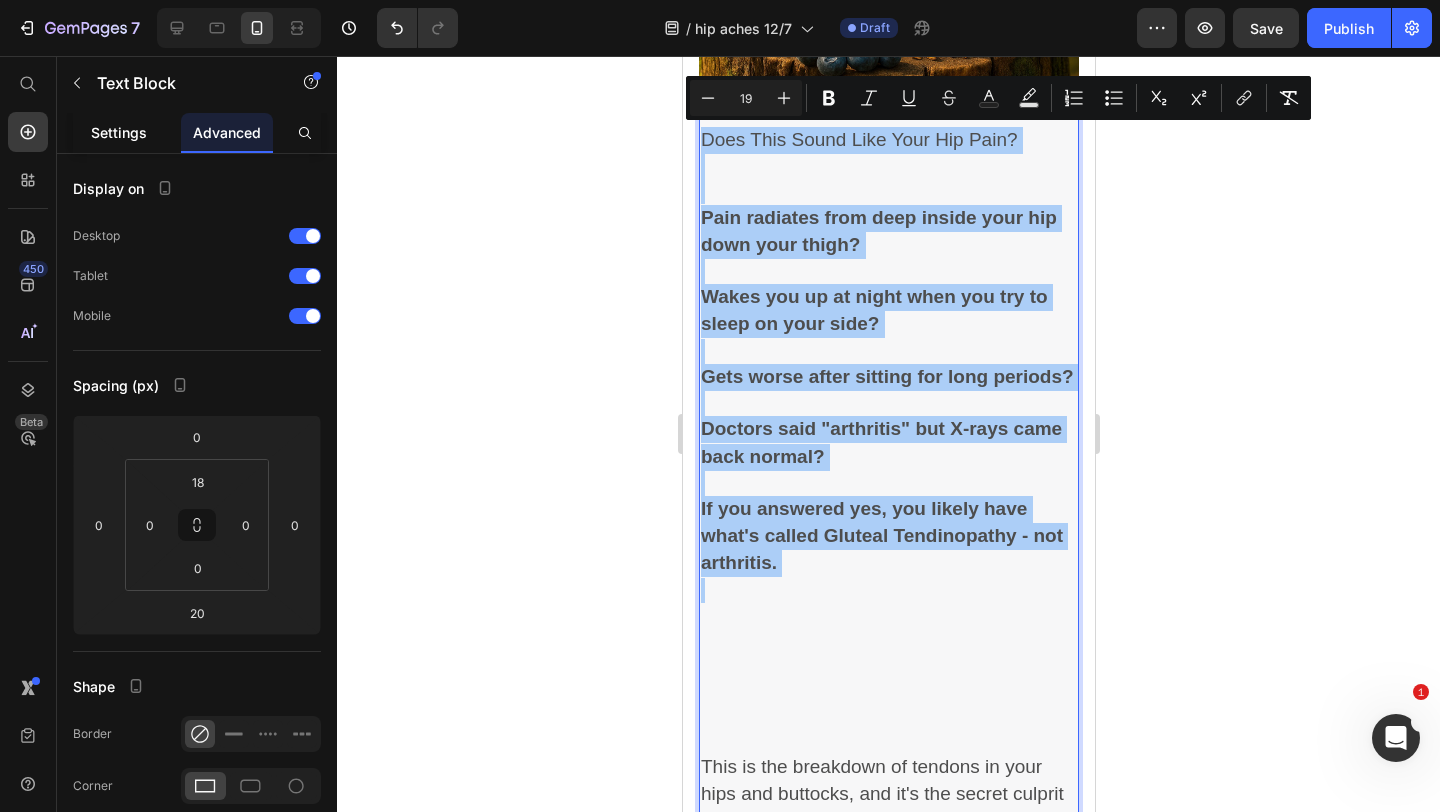 click on "Settings" at bounding box center (119, 132) 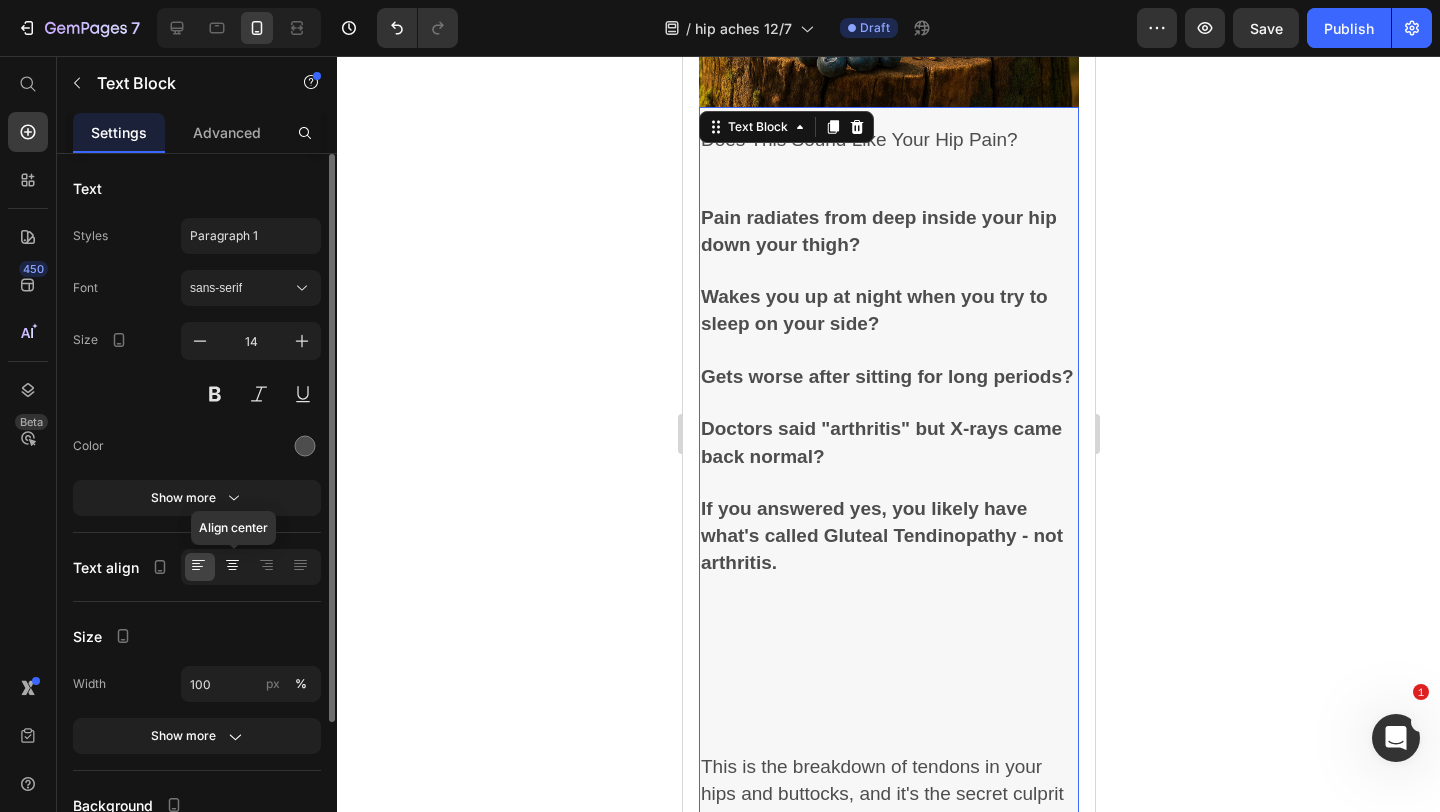 click 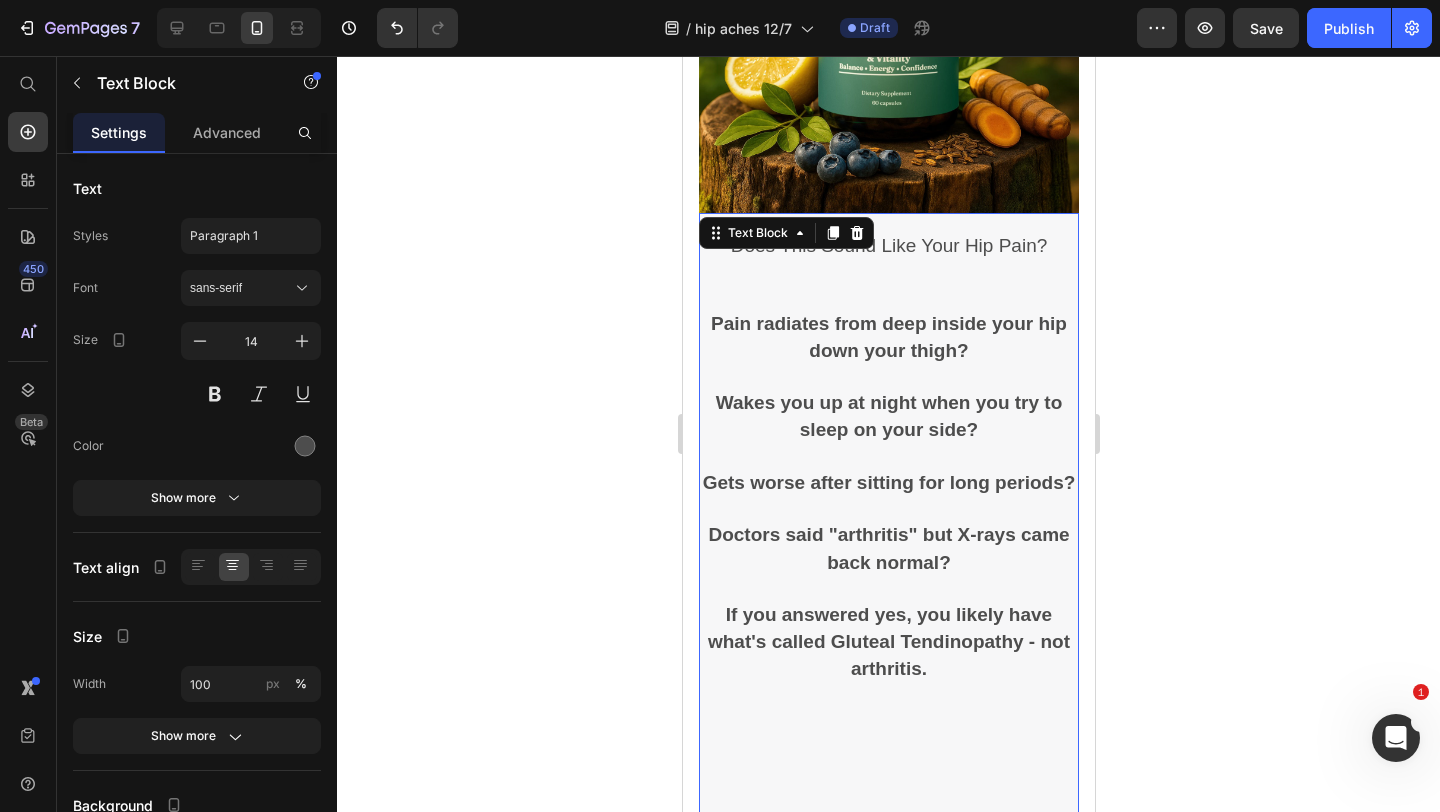 scroll, scrollTop: 600, scrollLeft: 0, axis: vertical 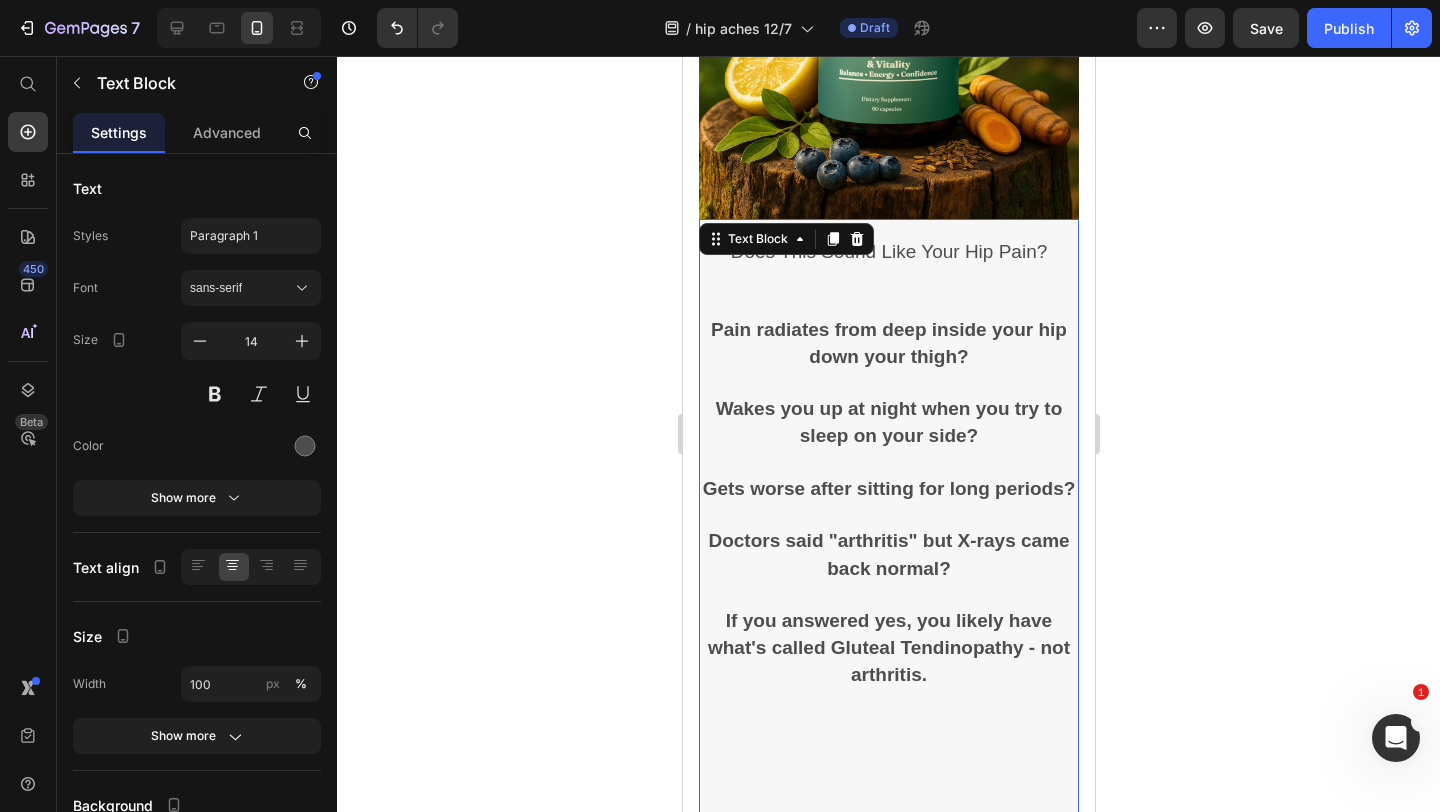click 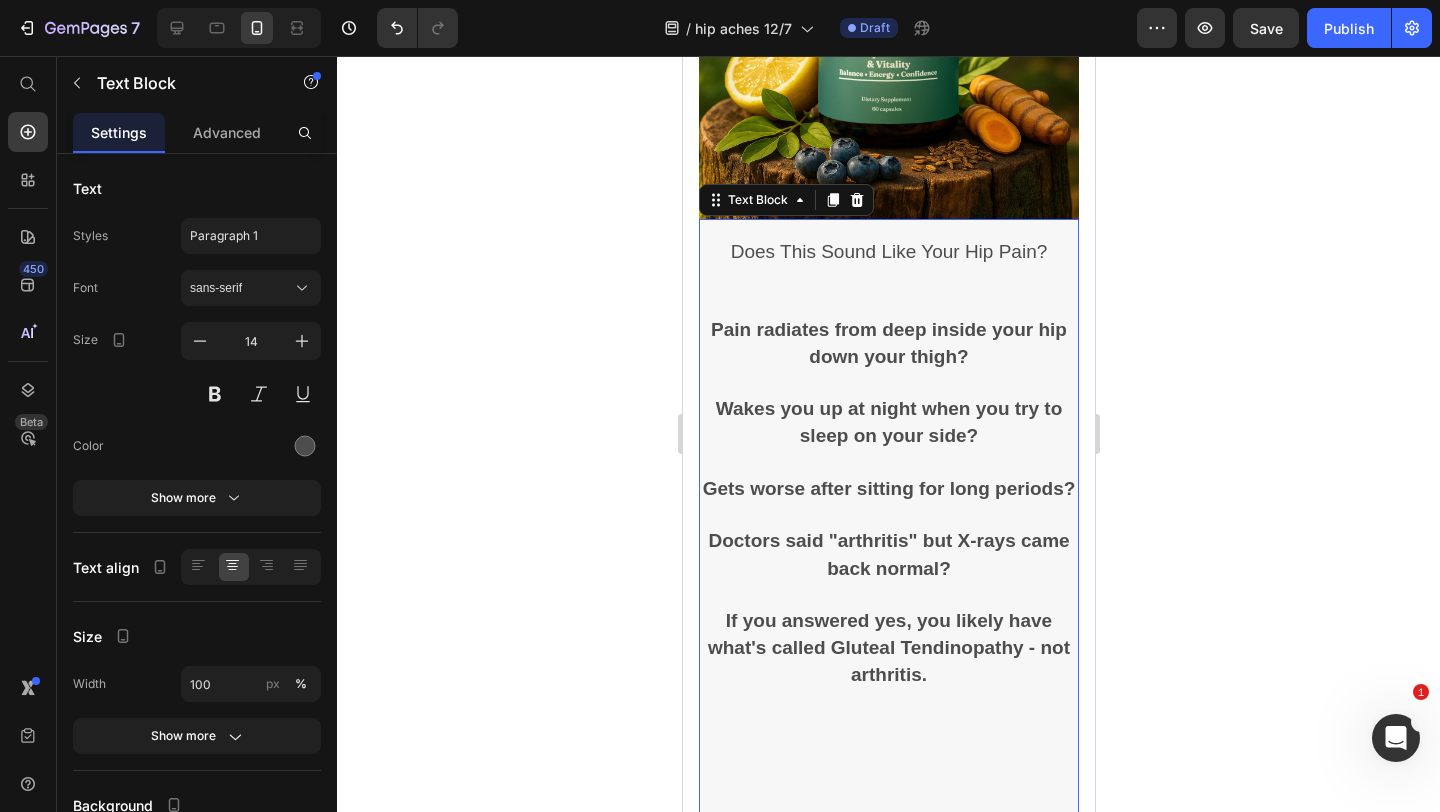 click on "Pain radiates from deep inside your hip down your thigh?" at bounding box center [888, 318] 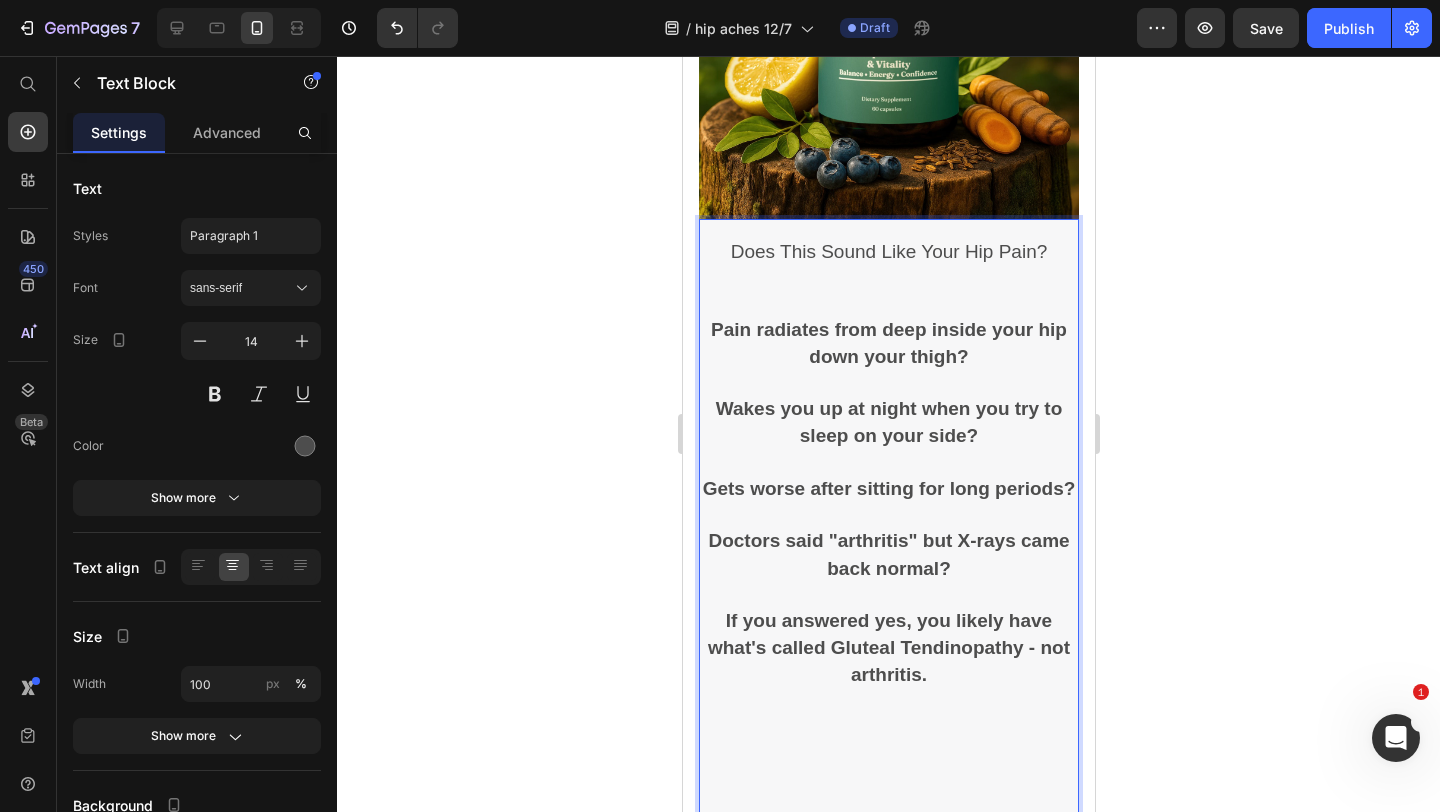 click 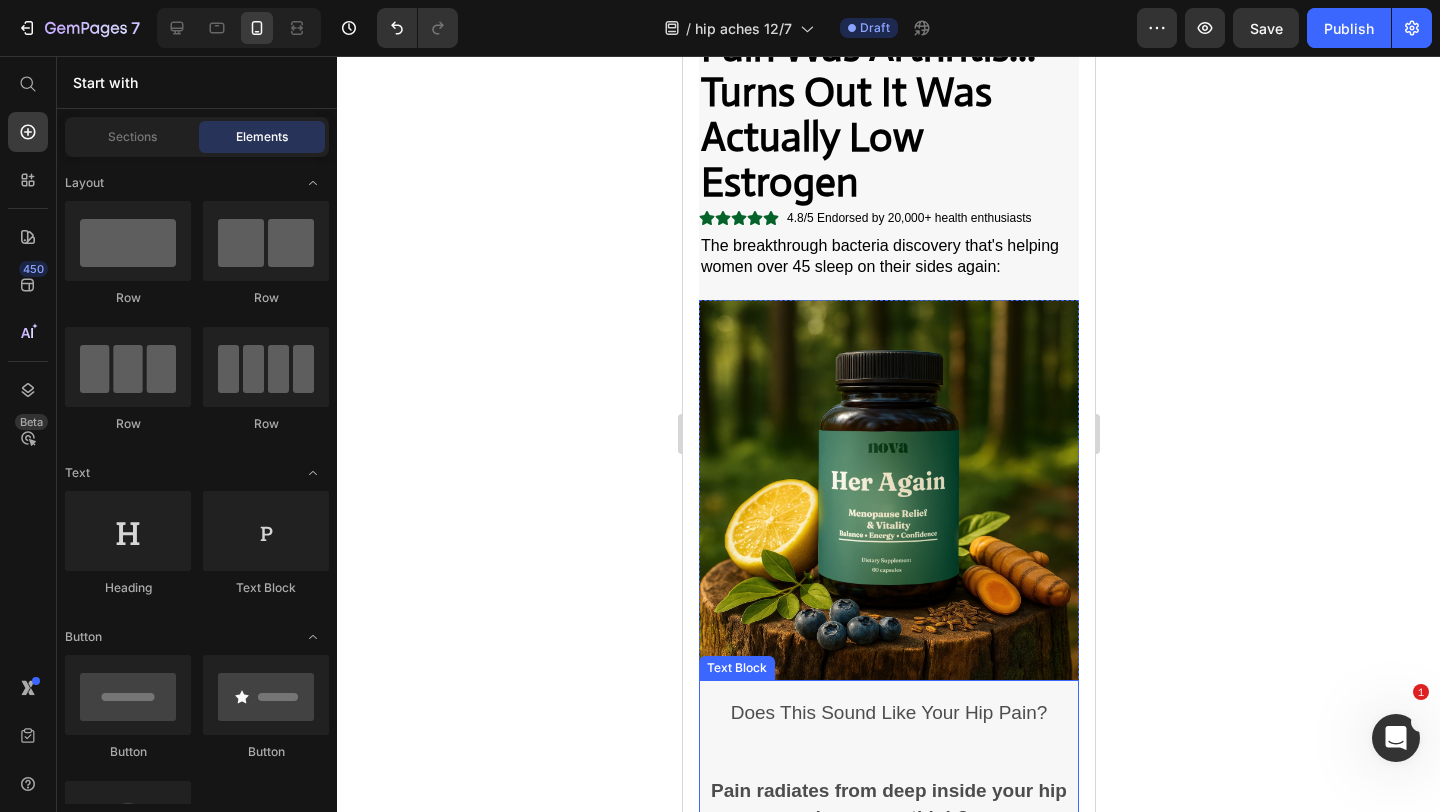 scroll, scrollTop: 503, scrollLeft: 0, axis: vertical 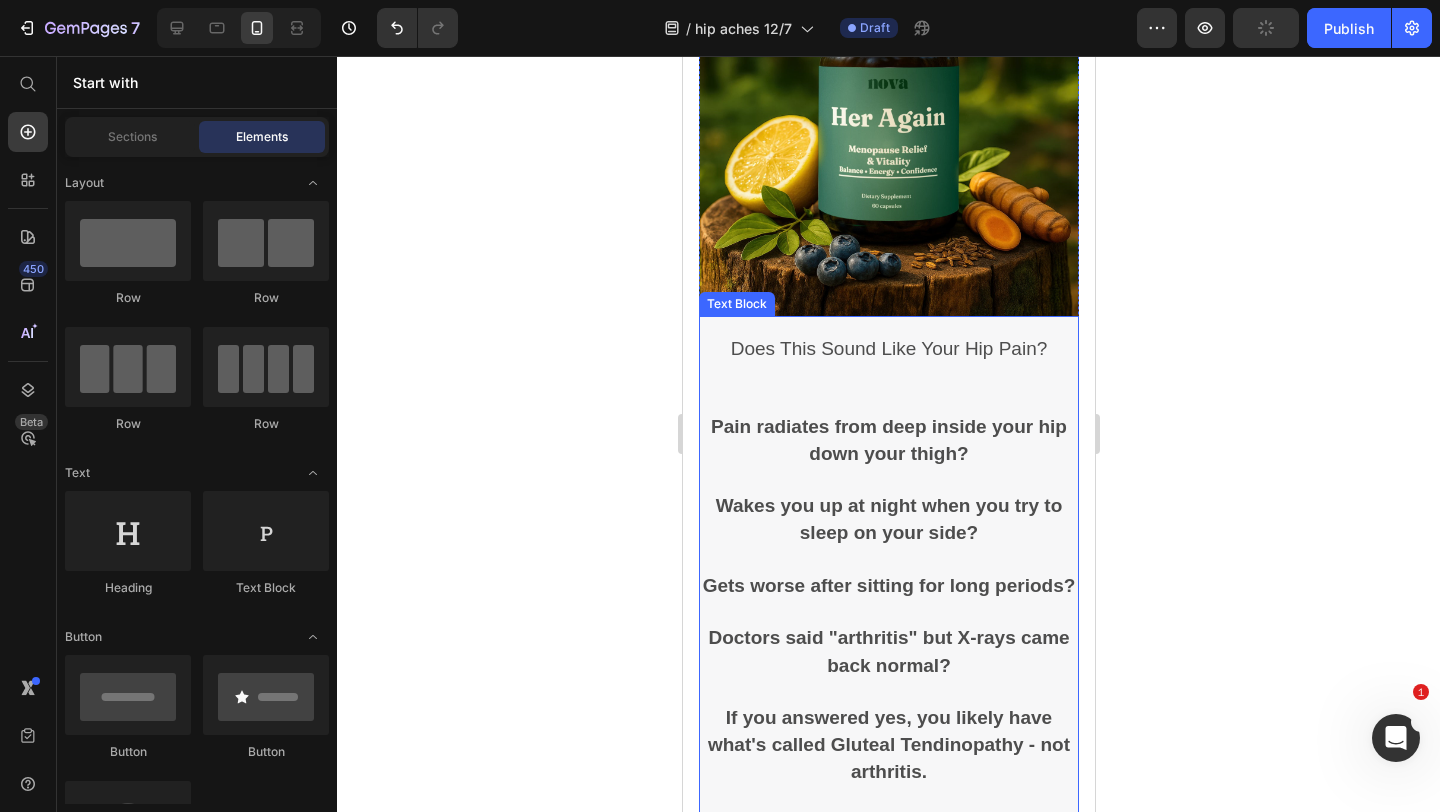 click on "Does This Sound Like Your Hip Pain?" at bounding box center (888, 348) 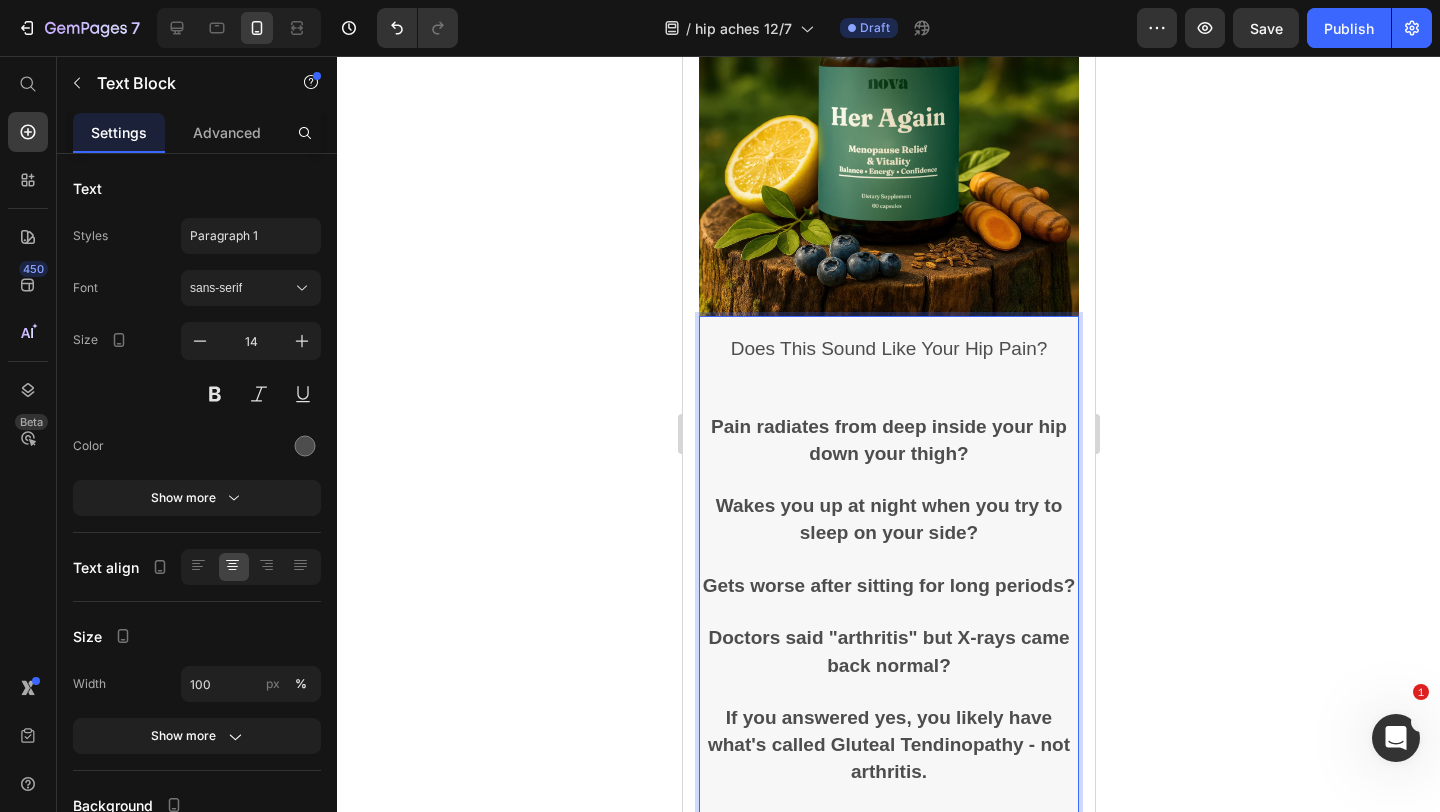 click on "Does This Sound Like Your Hip Pain?" at bounding box center (888, 348) 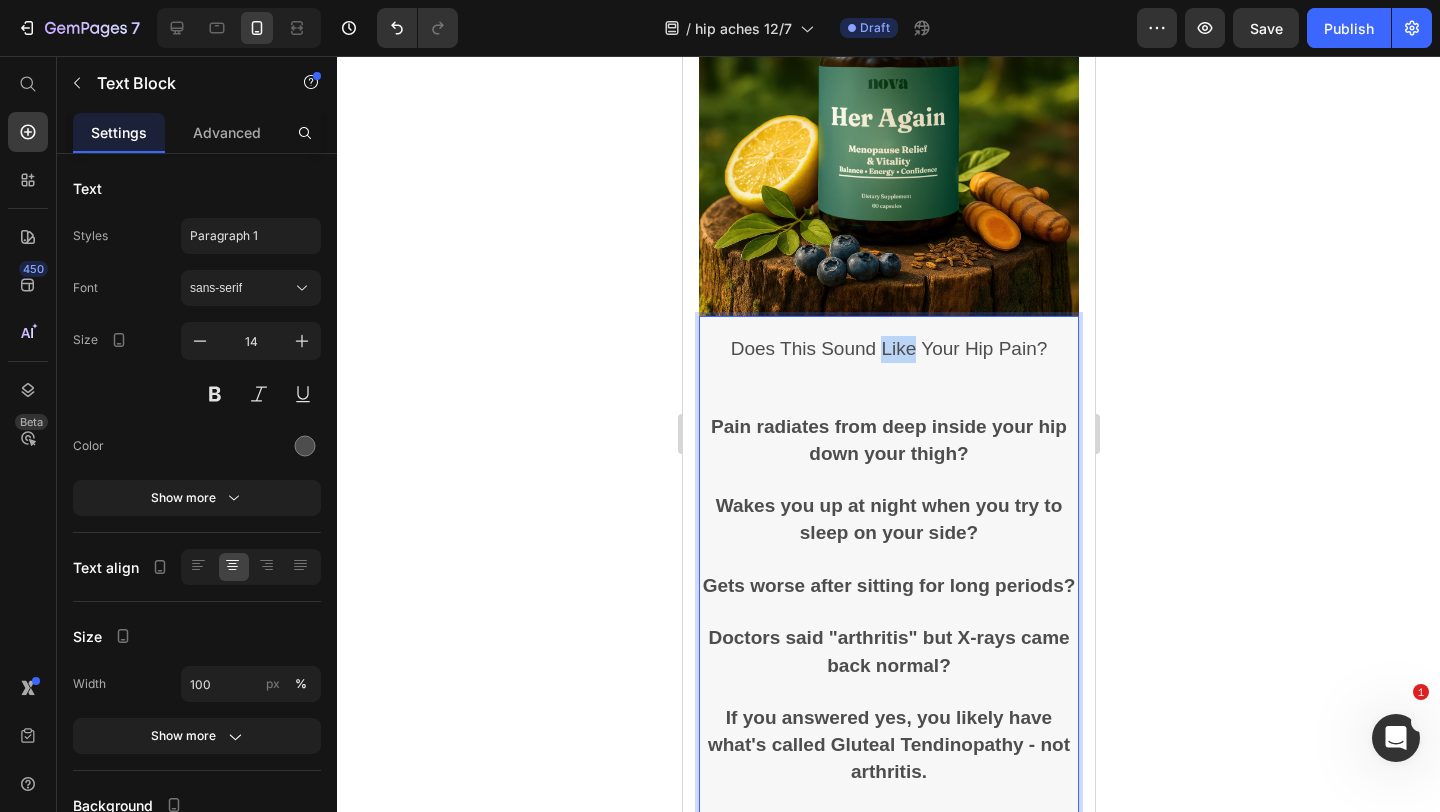 click on "Does This Sound Like Your Hip Pain?" at bounding box center [888, 348] 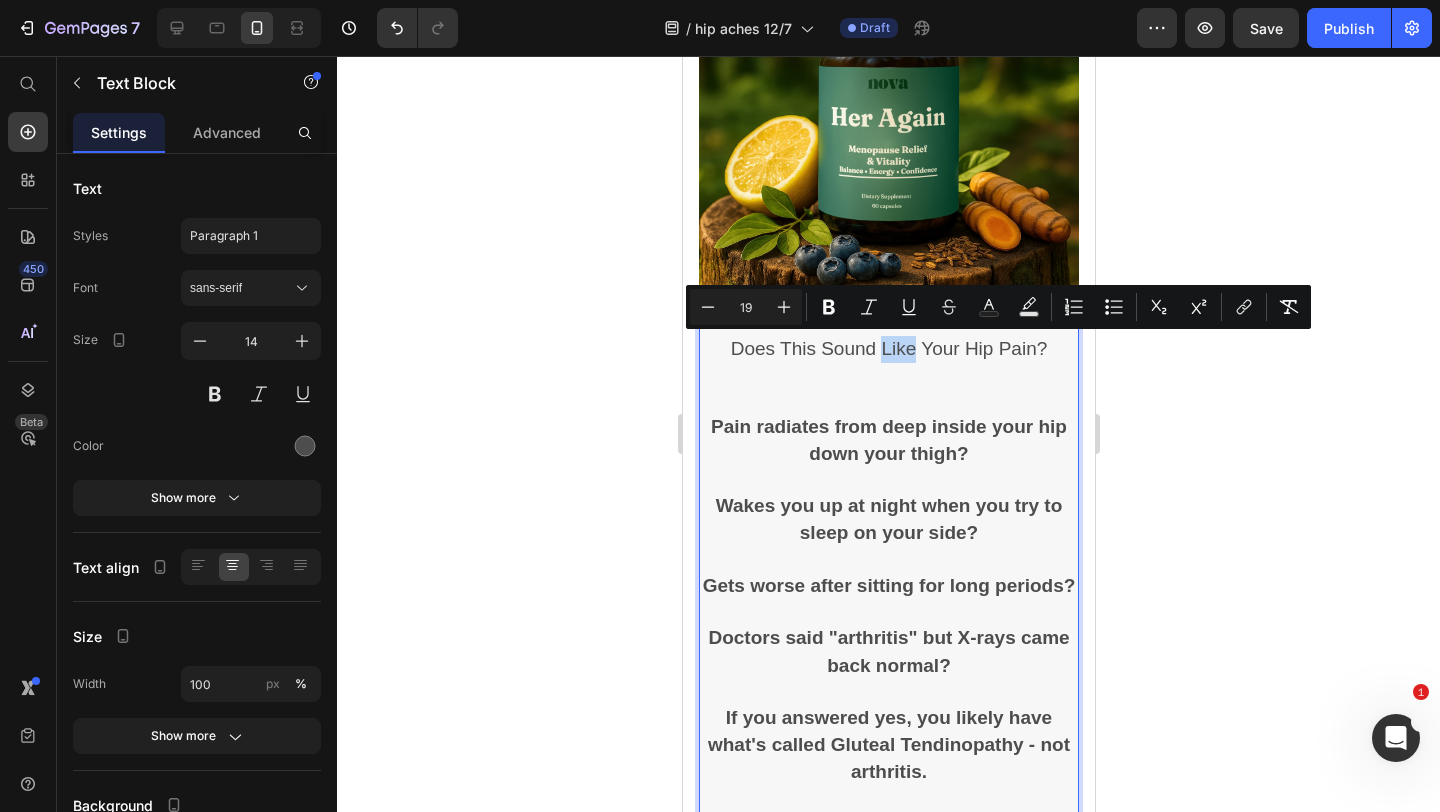 click on "Does This Sound Like Your Hip Pain?" at bounding box center [888, 348] 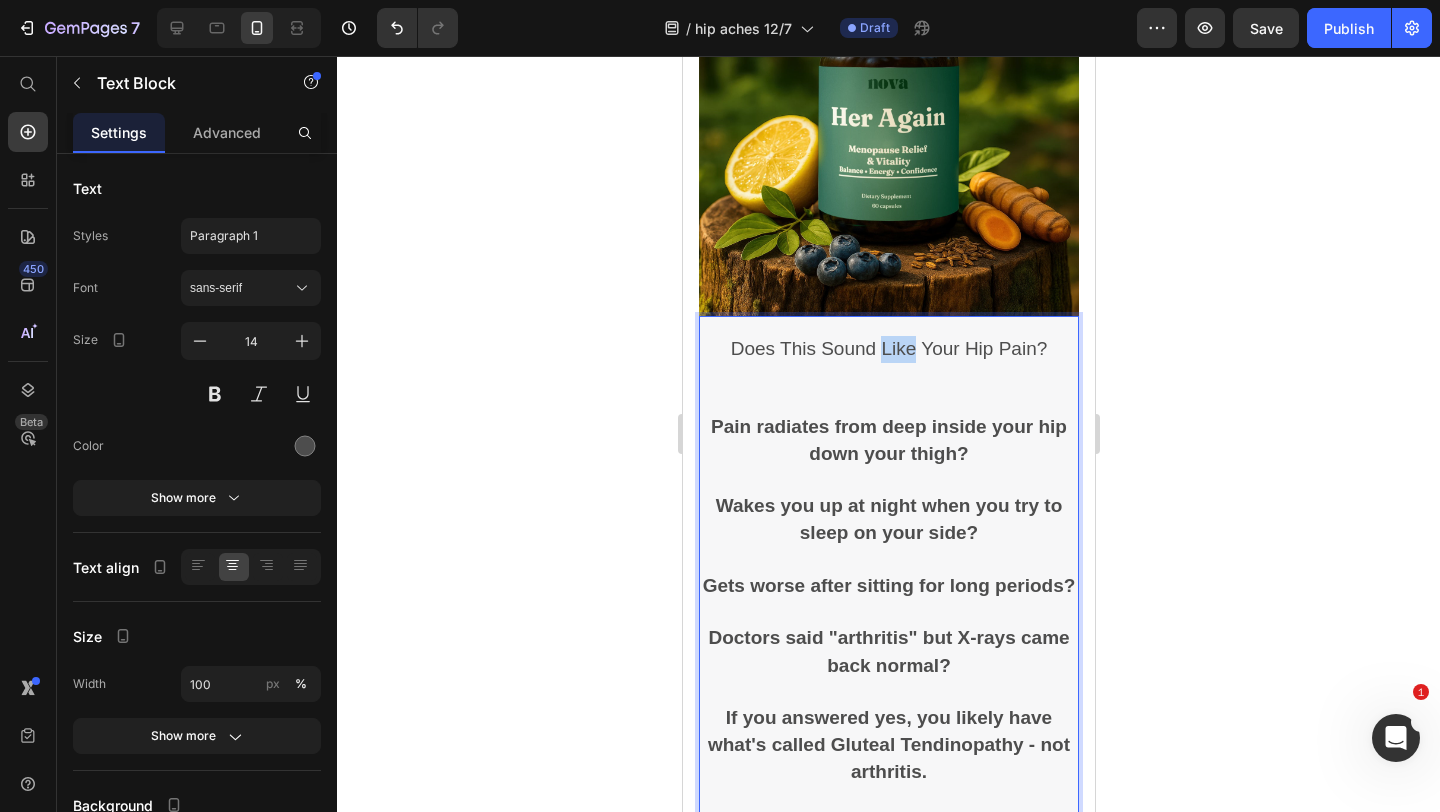 click on "Does This Sound Like Your Hip Pain?" at bounding box center [888, 348] 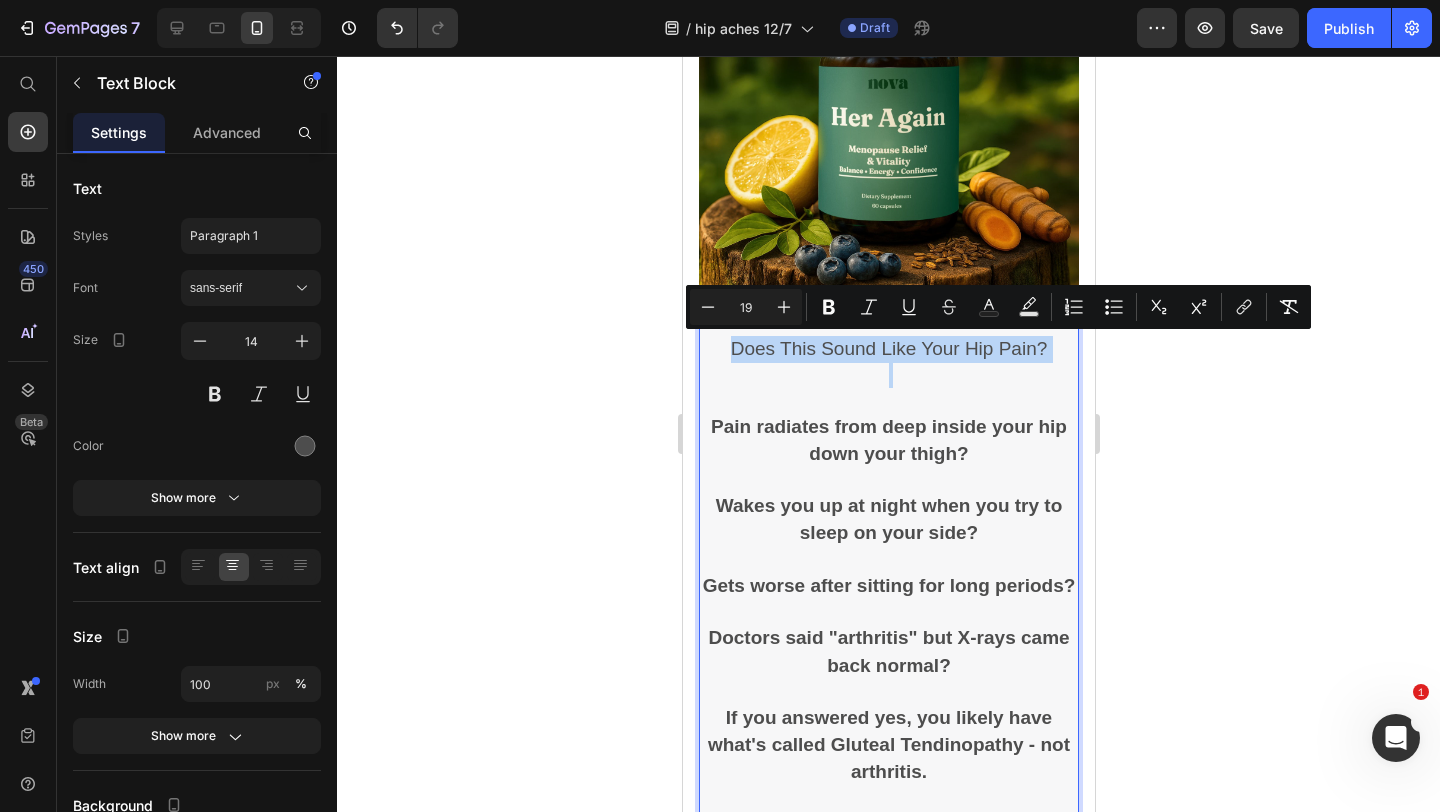 click on "Does This Sound Like Your Hip Pain?" at bounding box center [888, 348] 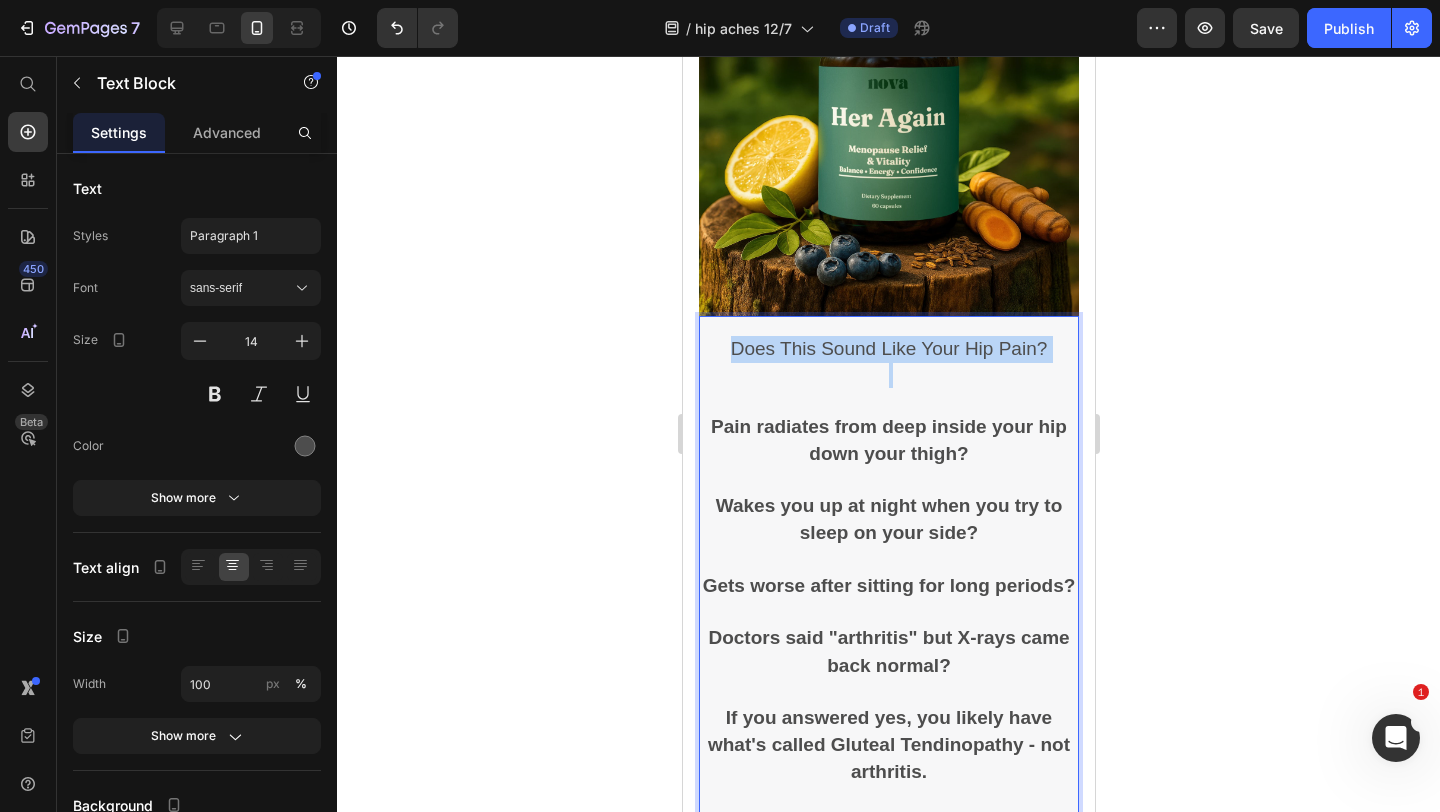 click on "Does This Sound Like Your Hip Pain?" at bounding box center [888, 348] 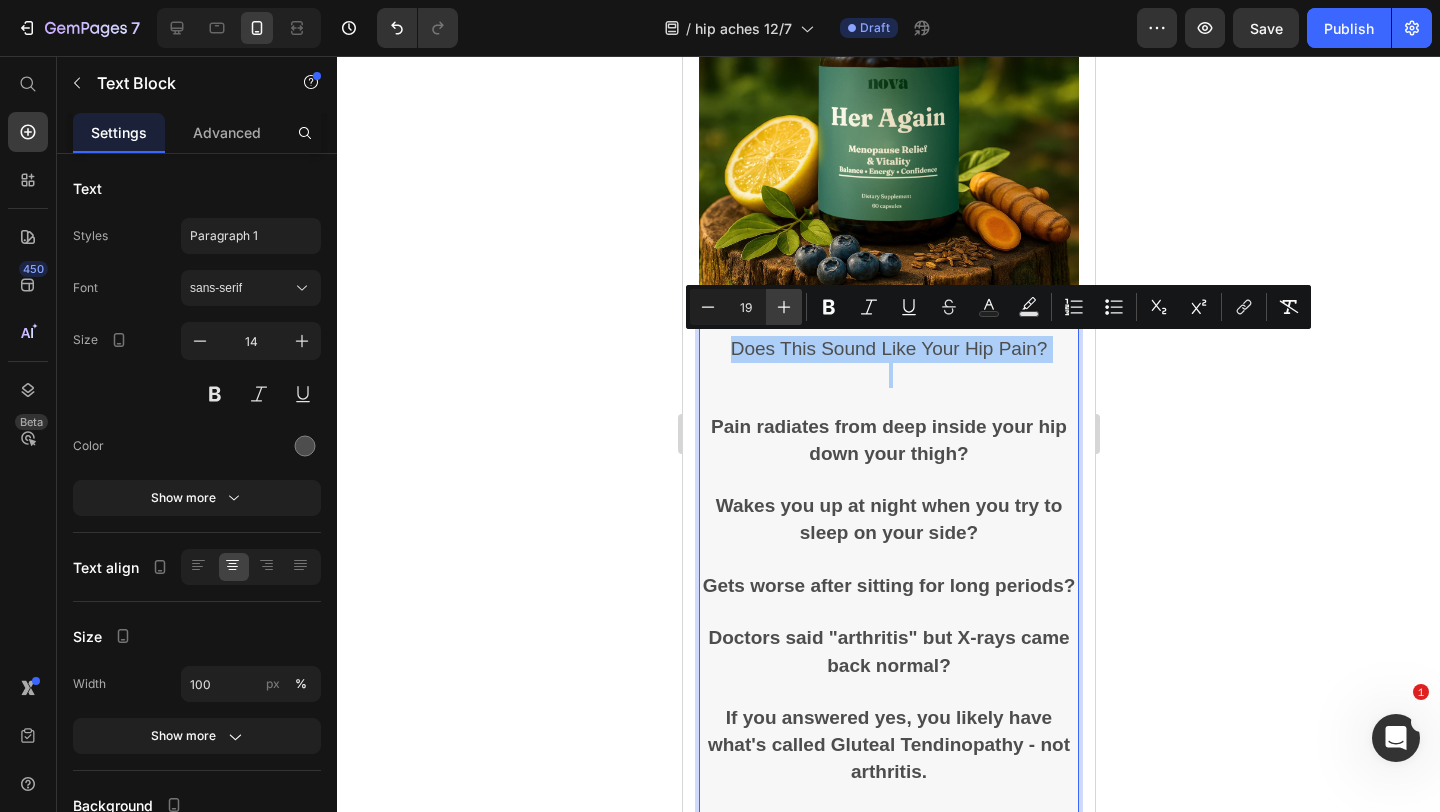 click 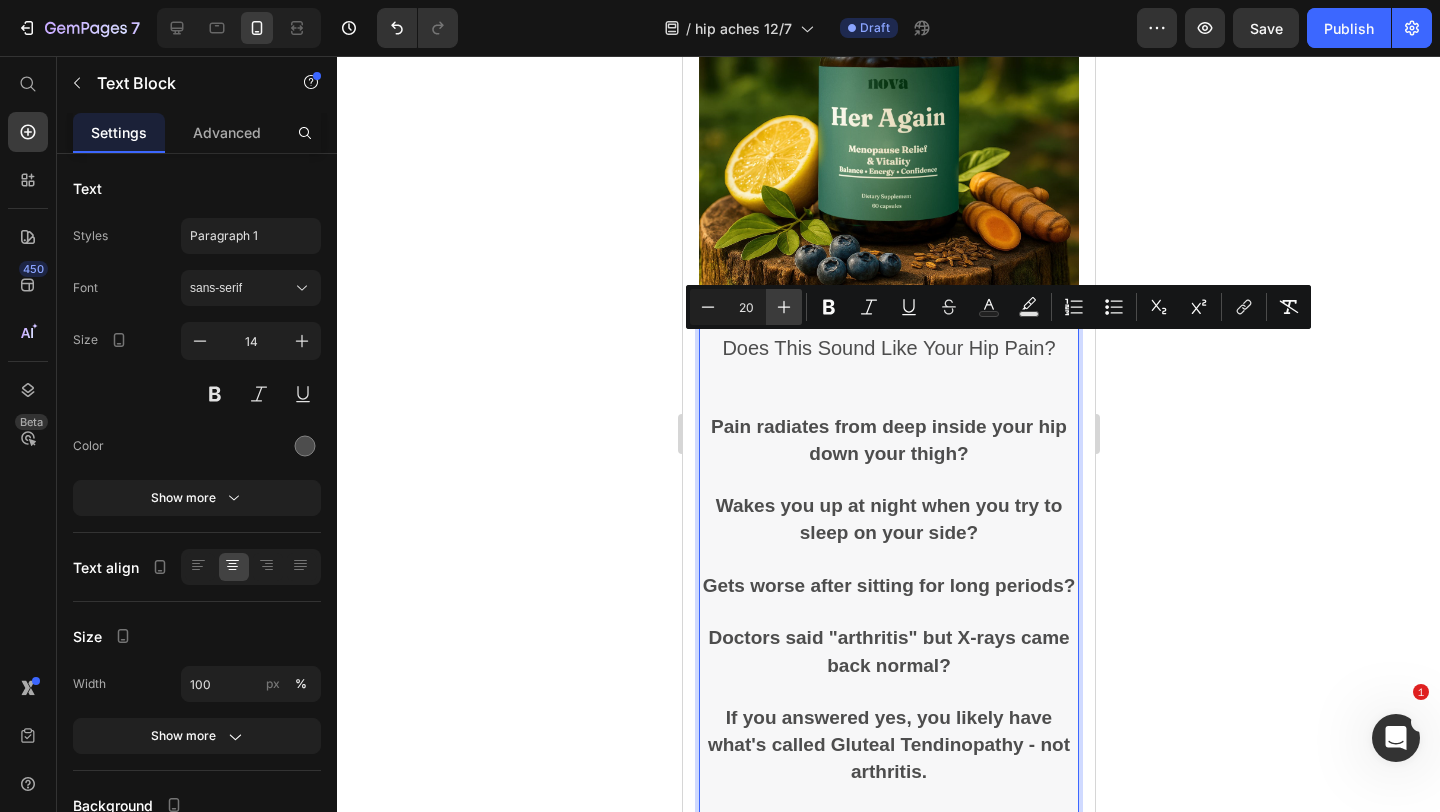 click 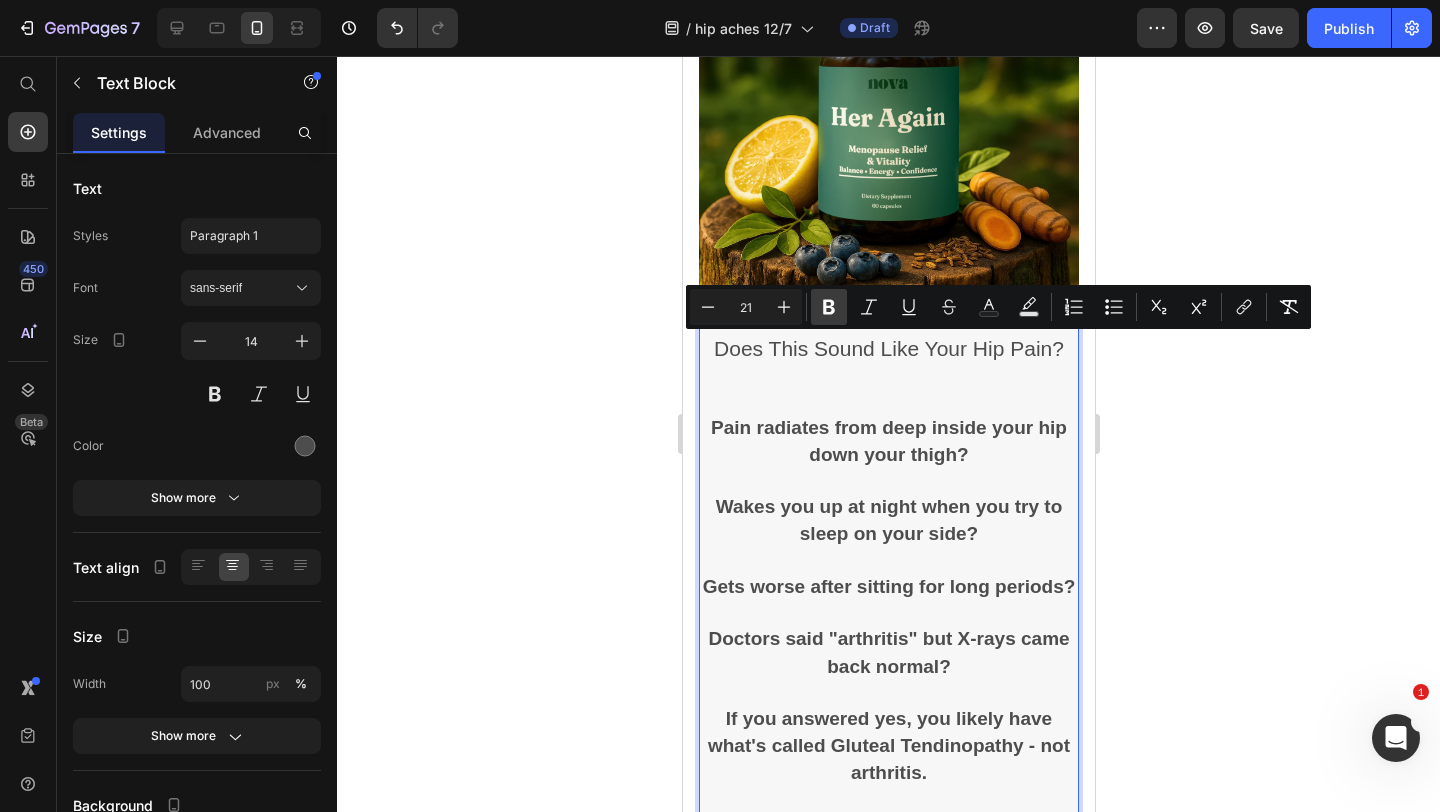 click 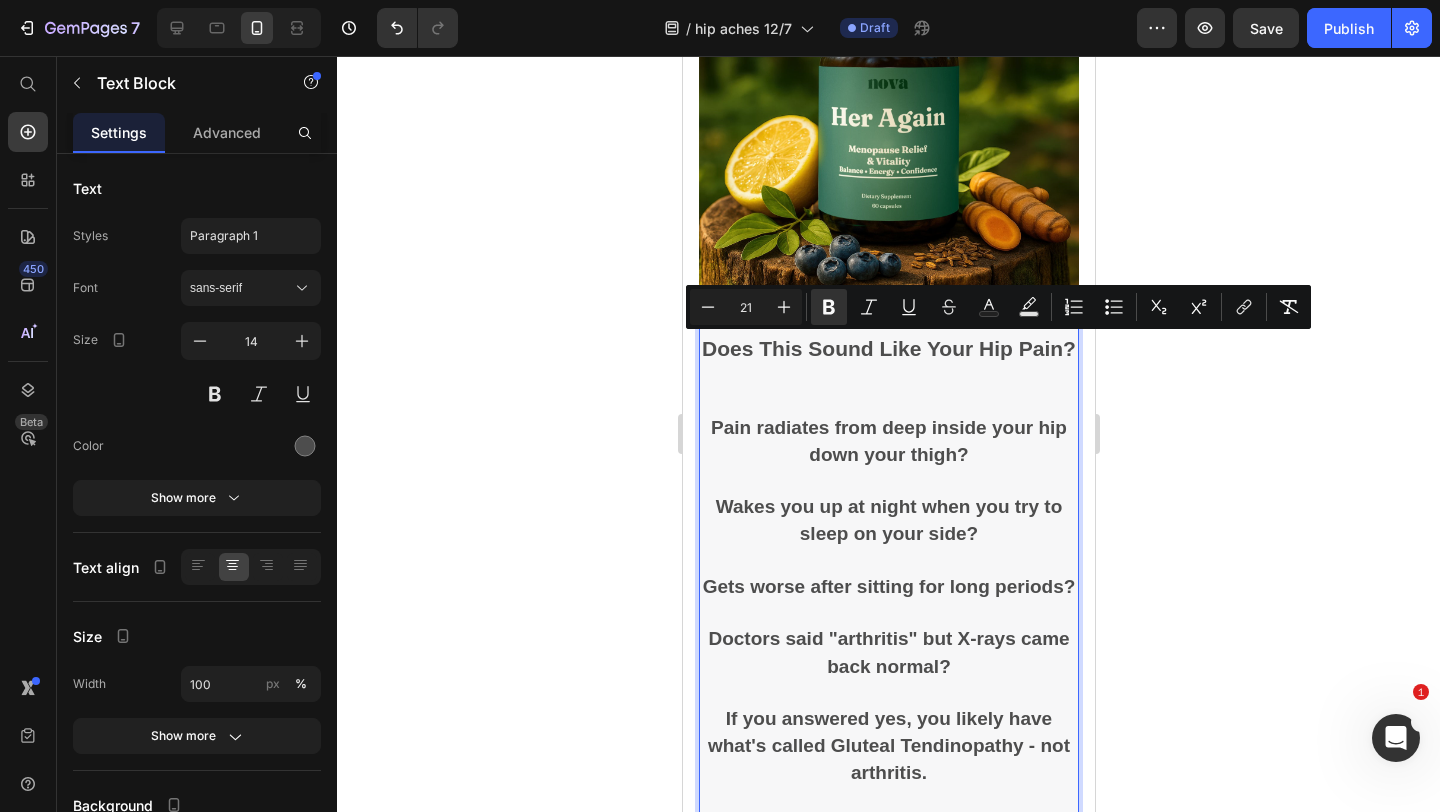 click 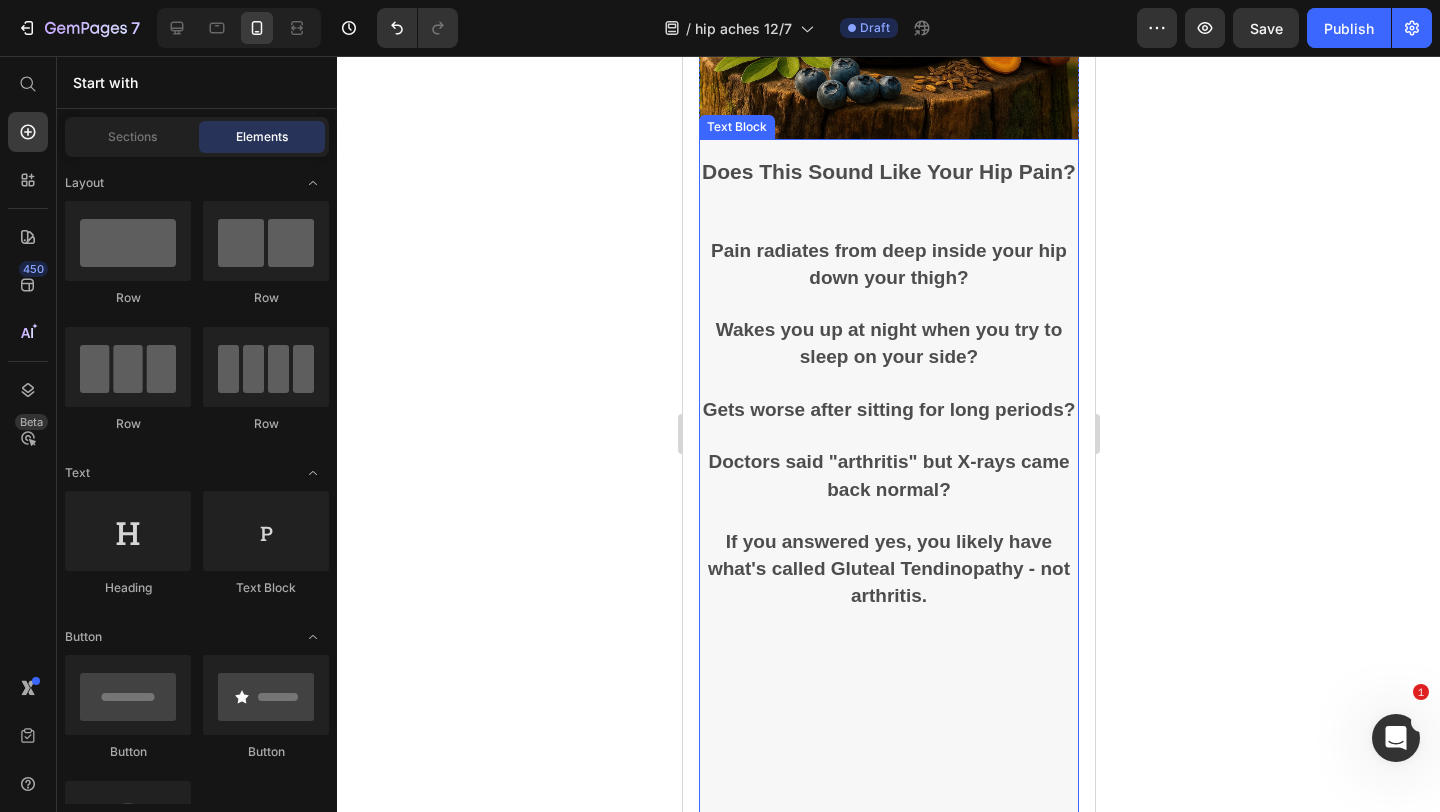 scroll, scrollTop: 753, scrollLeft: 0, axis: vertical 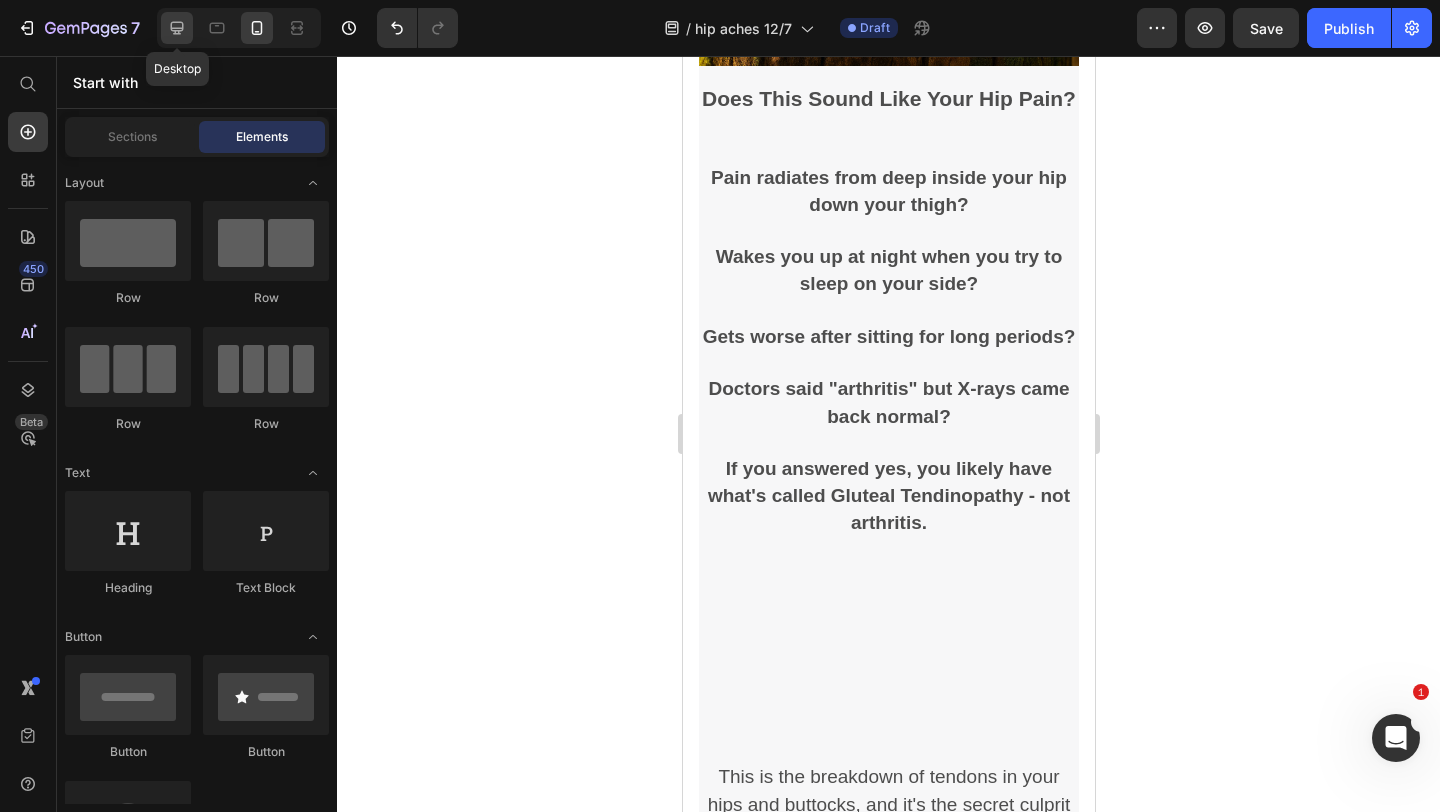 click 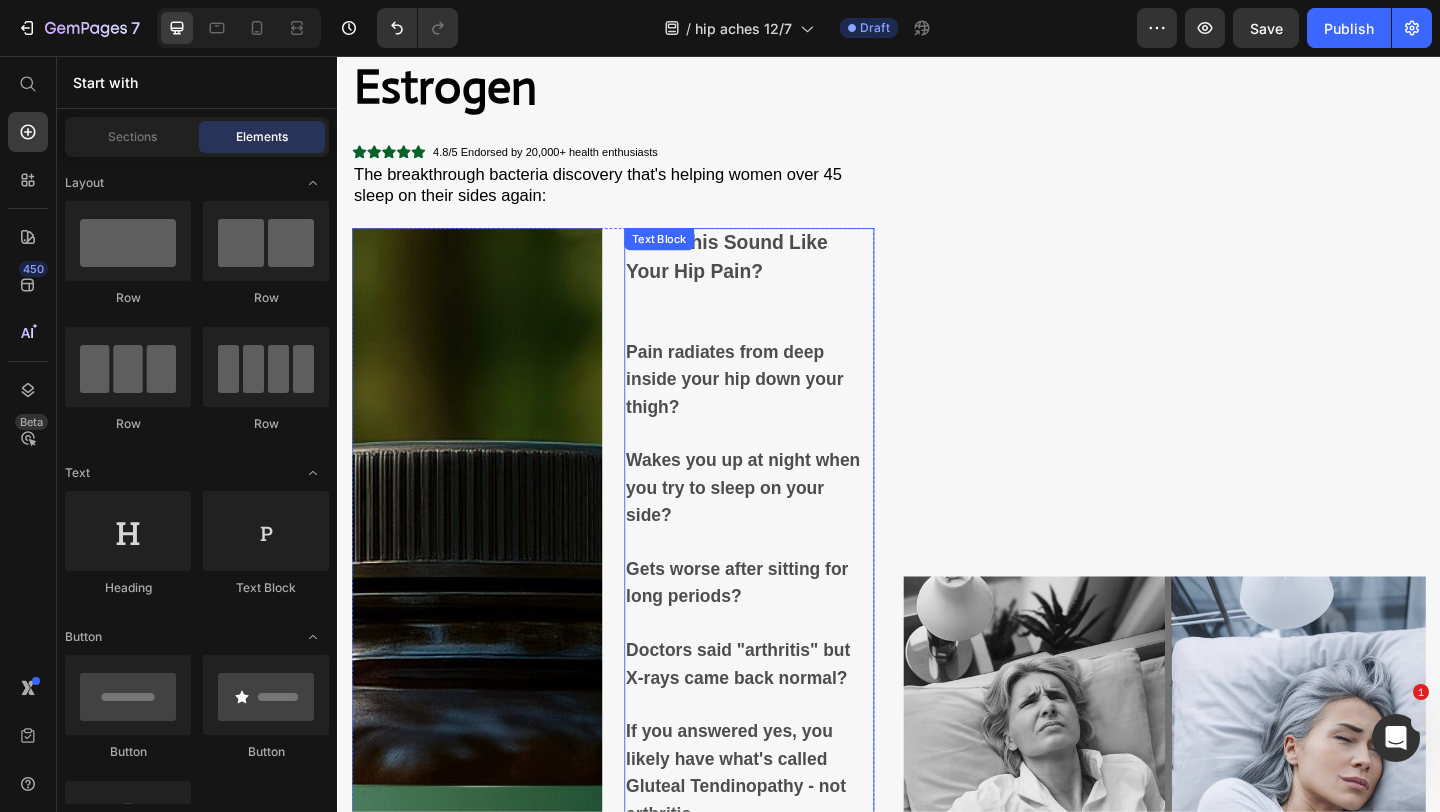 scroll, scrollTop: 274, scrollLeft: 0, axis: vertical 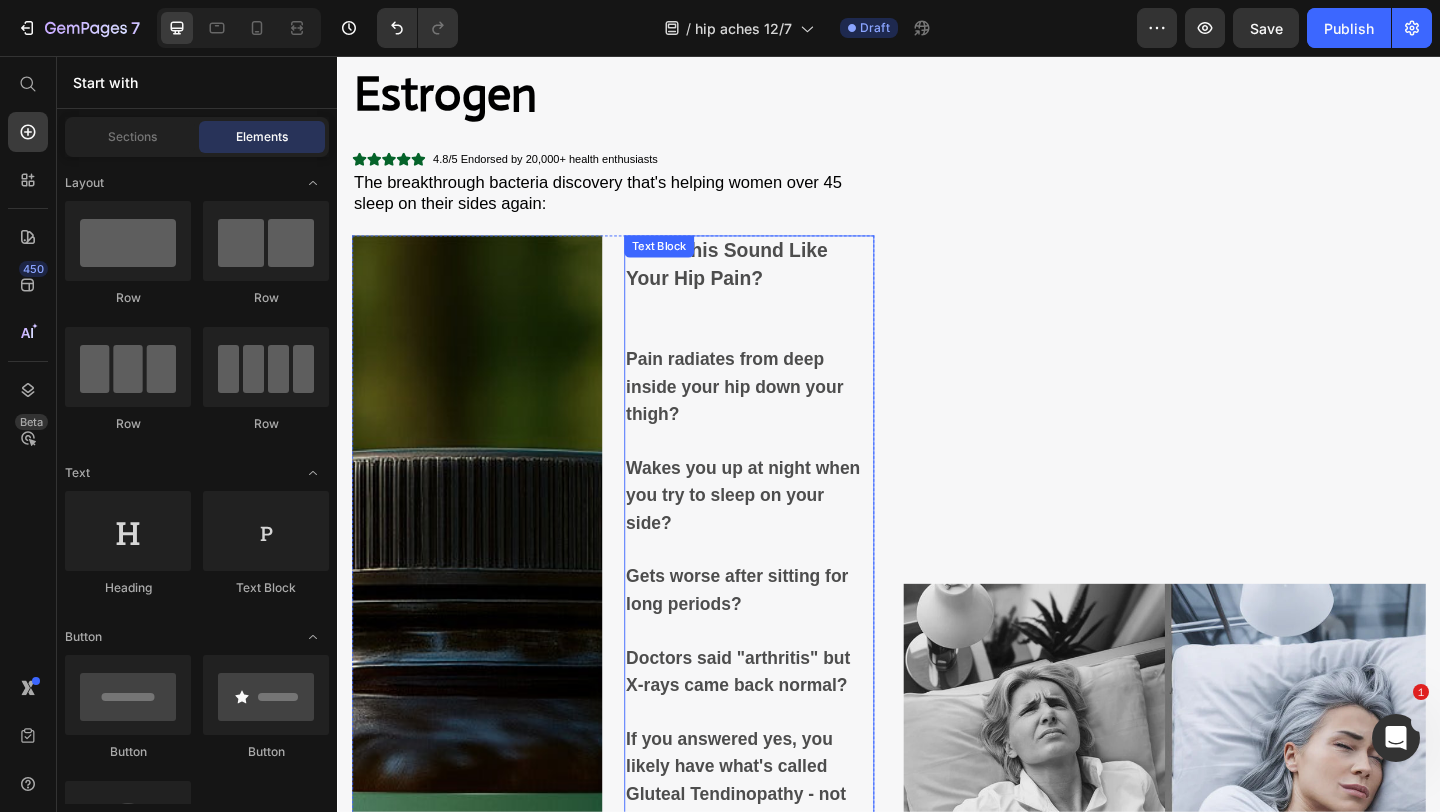 click on "Pain radiates from deep inside your hip down your thigh?" at bounding box center [769, 415] 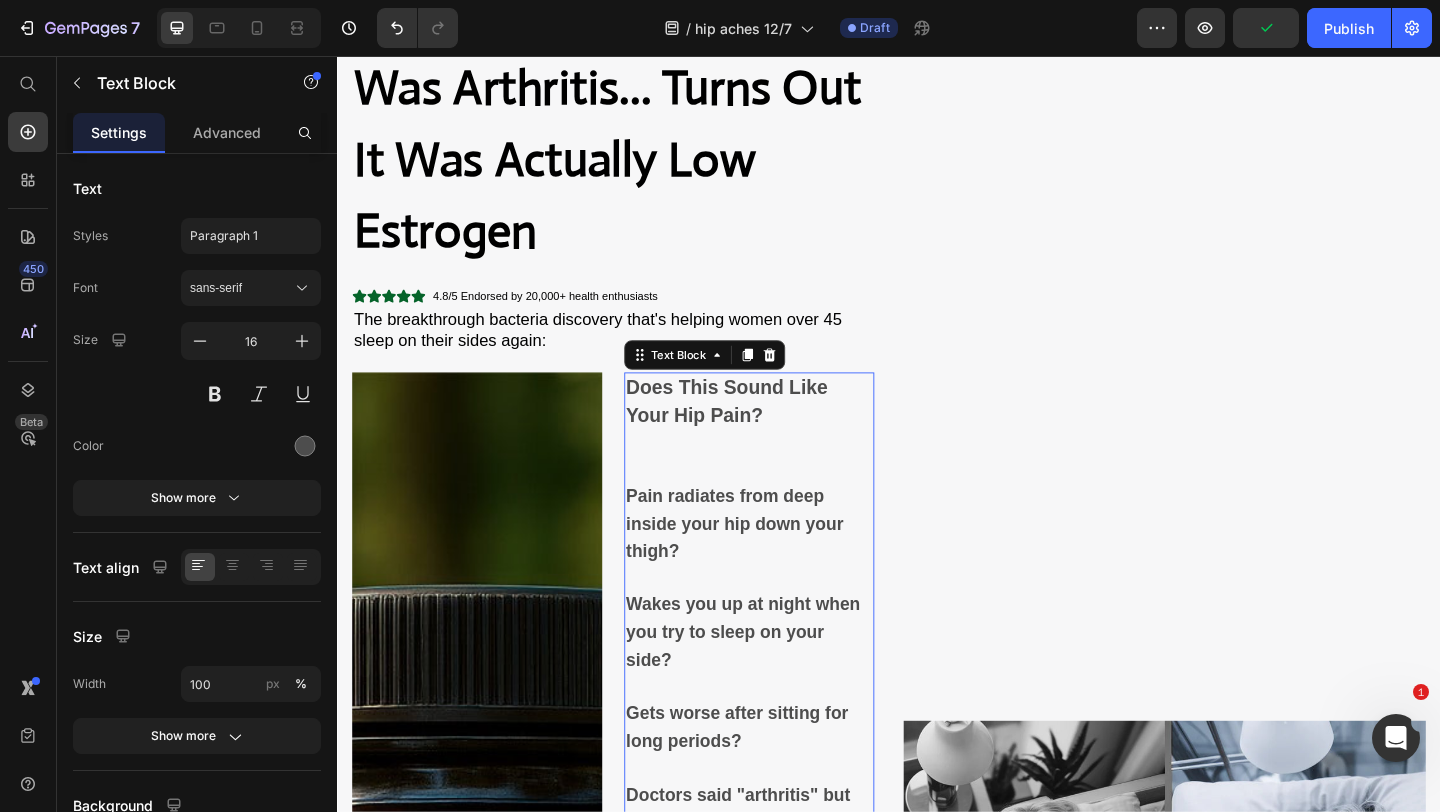 scroll, scrollTop: 119, scrollLeft: 0, axis: vertical 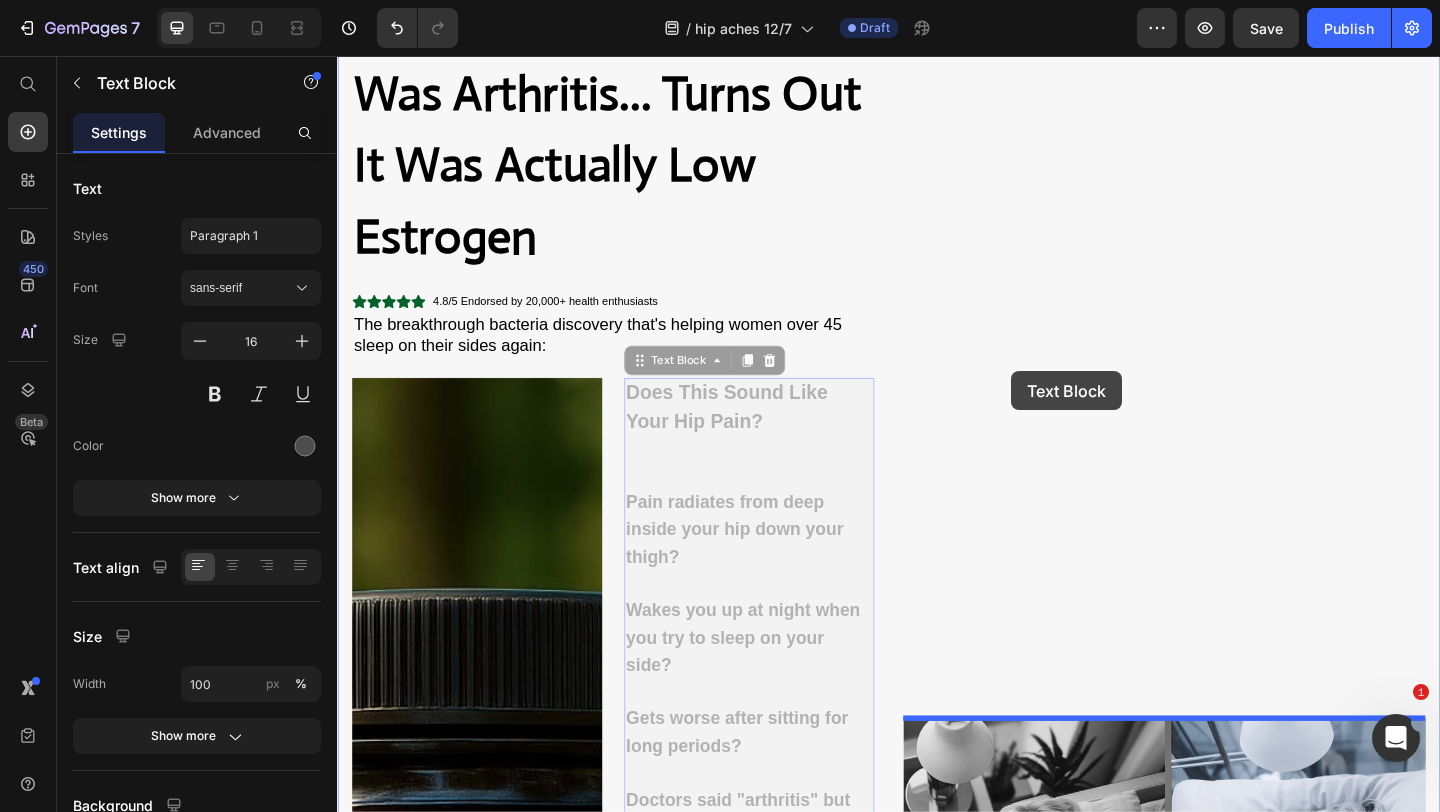 drag, startPoint x: 661, startPoint y: 394, endPoint x: 1070, endPoint y: 399, distance: 409.03055 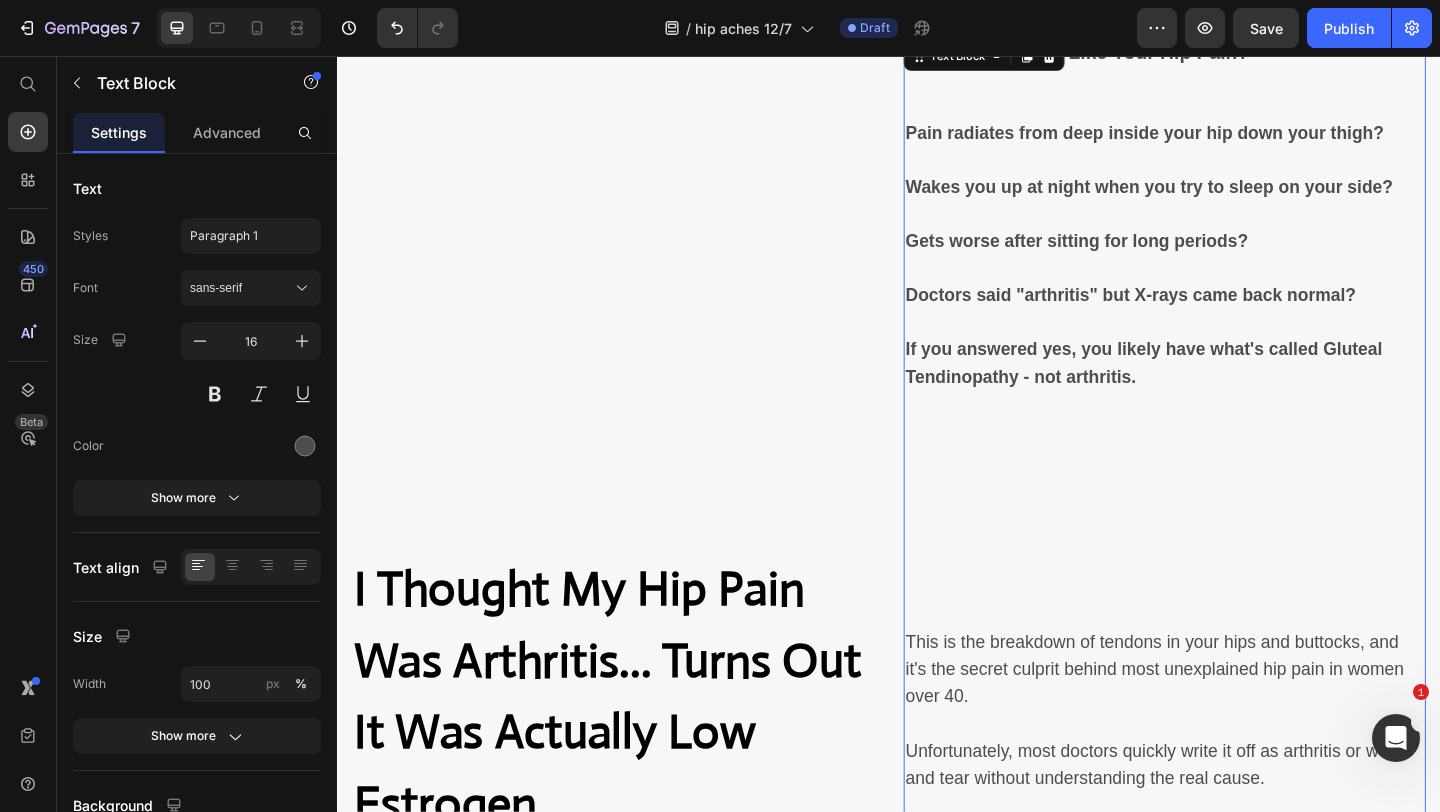 scroll, scrollTop: 0, scrollLeft: 0, axis: both 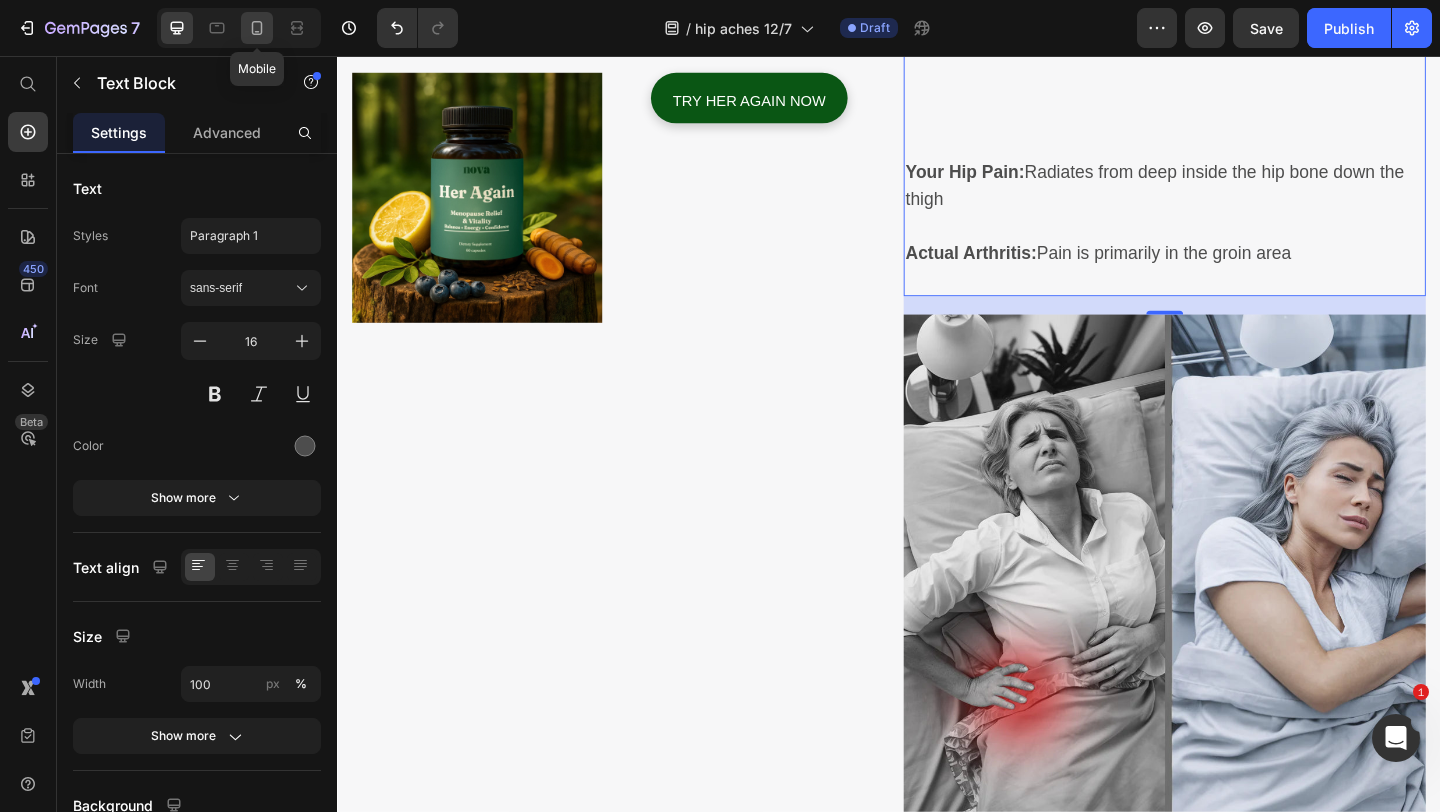 click 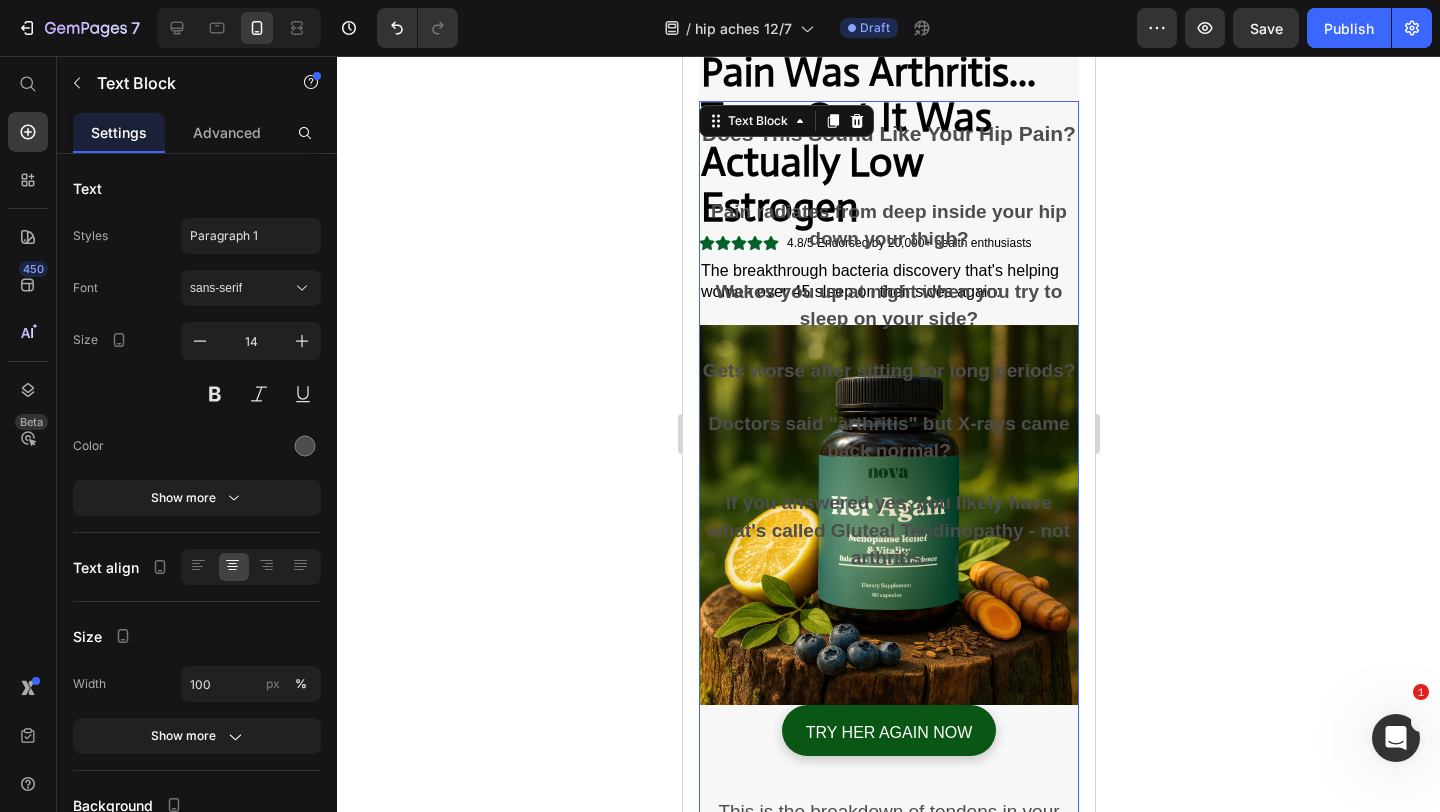 scroll, scrollTop: 94, scrollLeft: 0, axis: vertical 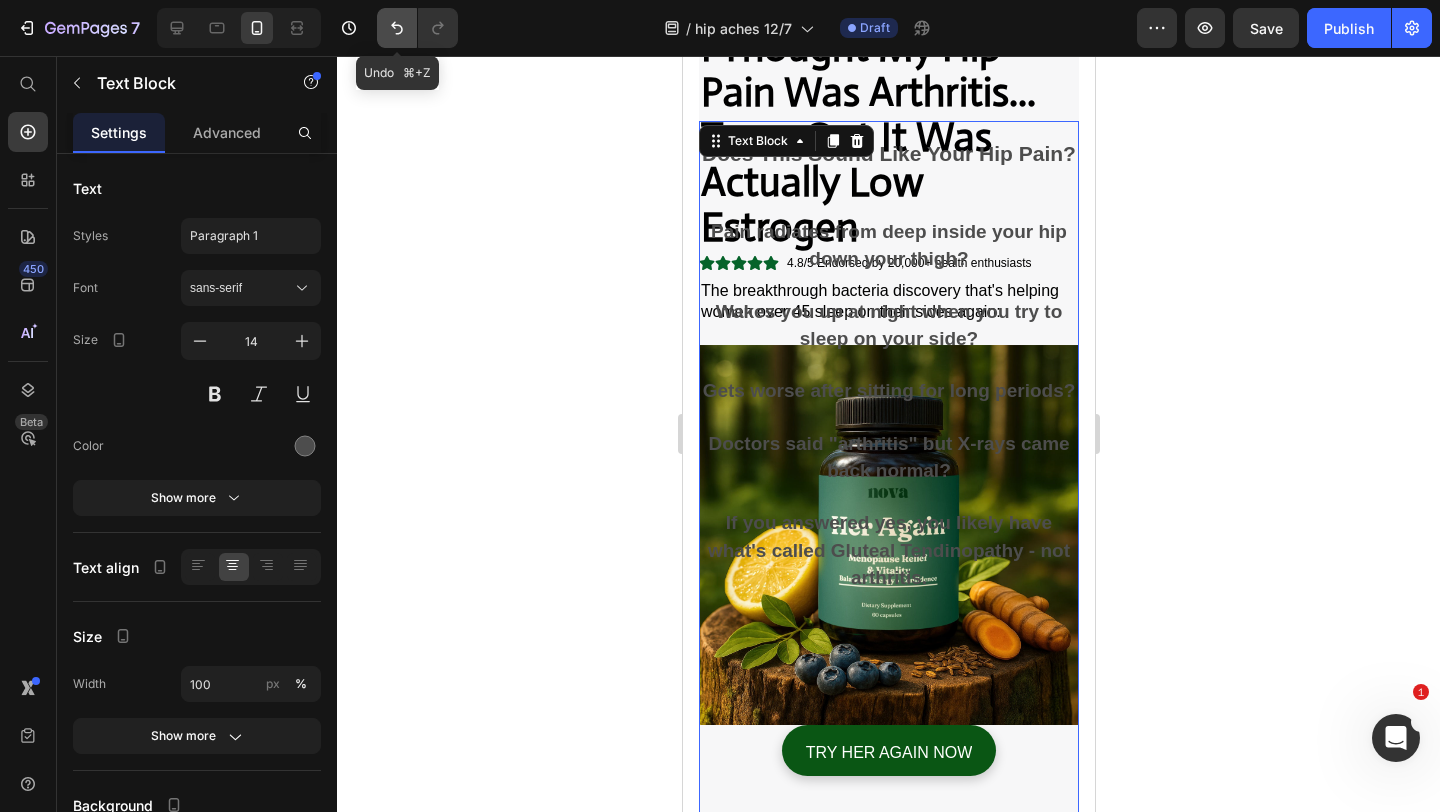 click 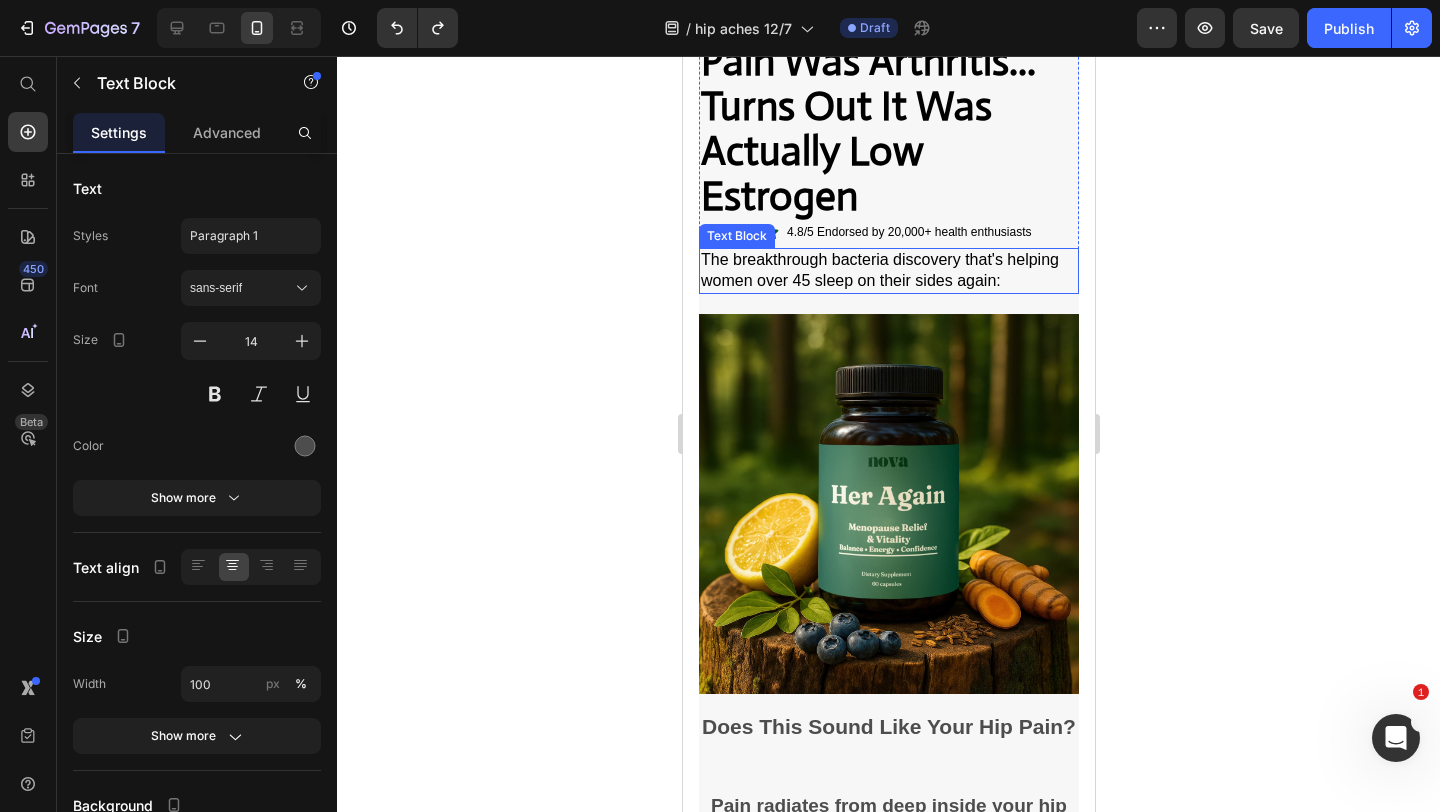 scroll, scrollTop: 0, scrollLeft: 0, axis: both 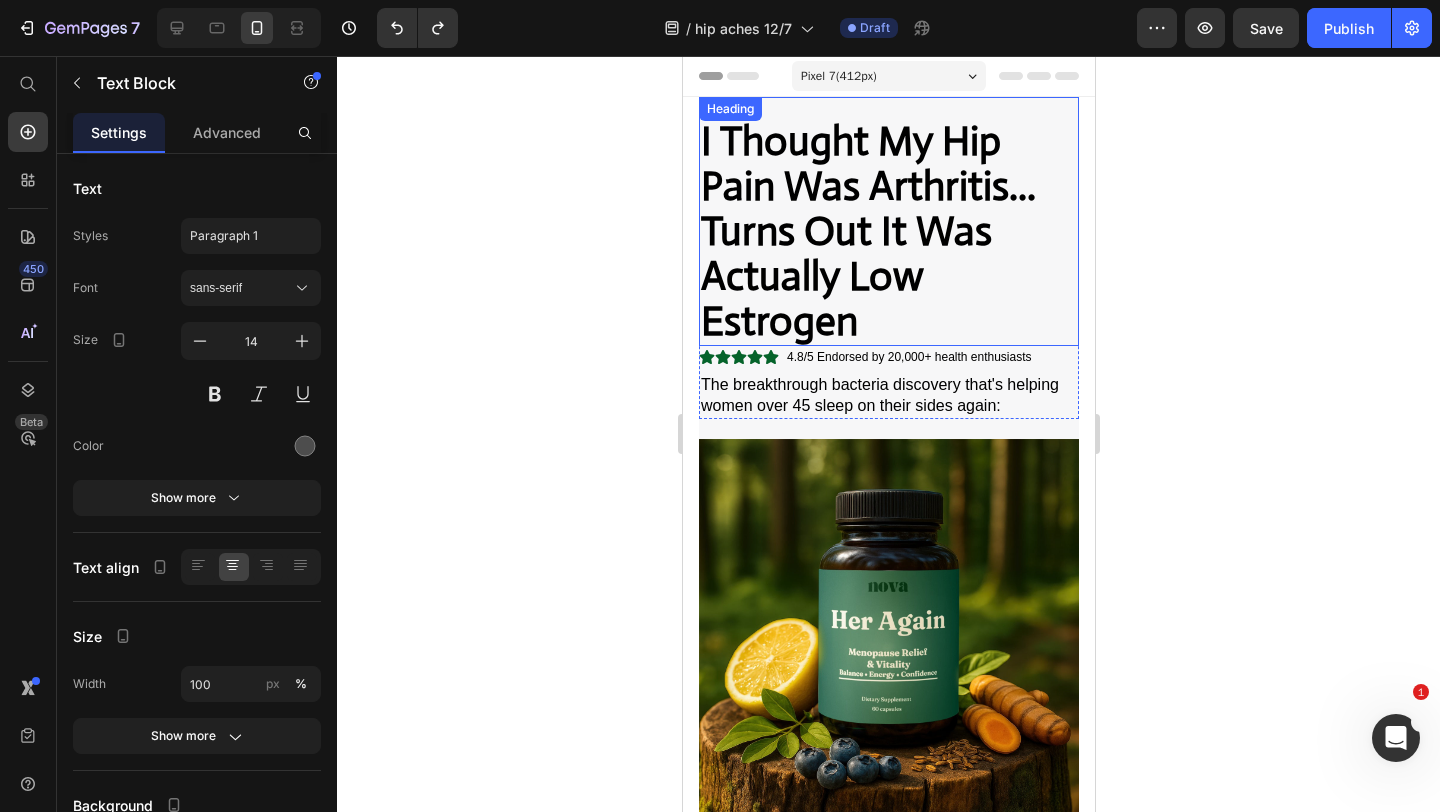 click on "⁠⁠⁠⁠⁠⁠⁠ I Thought My Hip Pain Was Arthritis... Turns Out It Was Actually Low Estrogen" at bounding box center (888, 231) 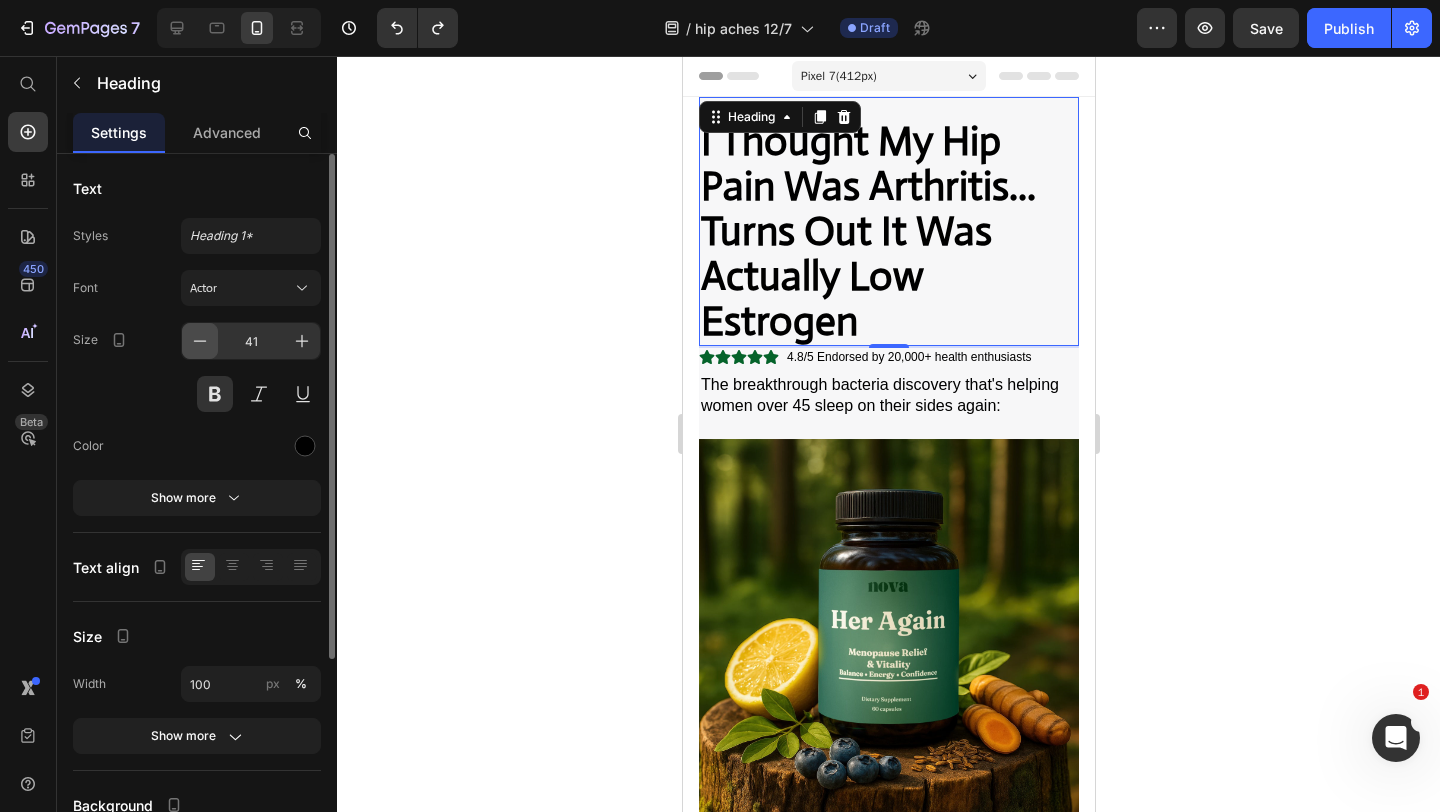 click 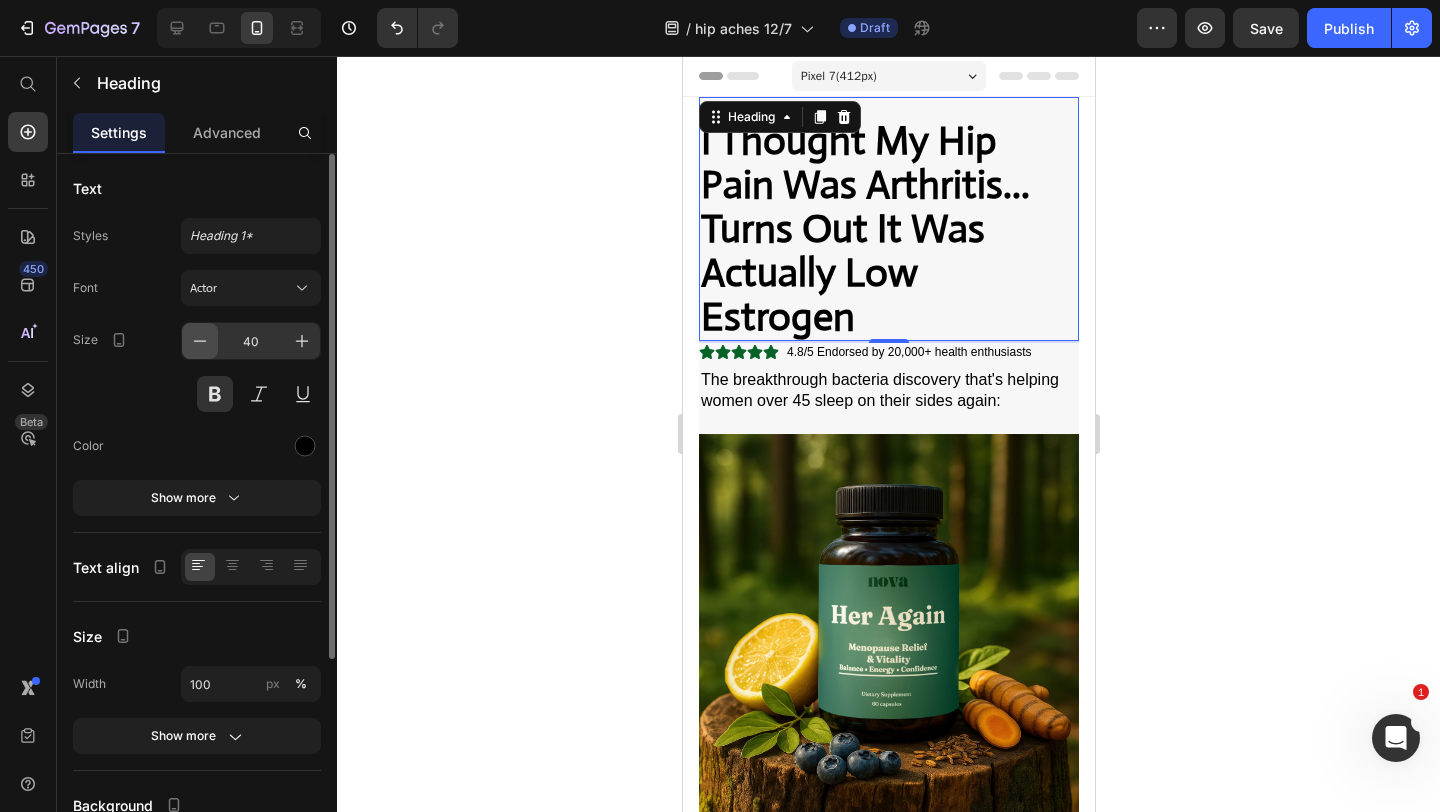 click 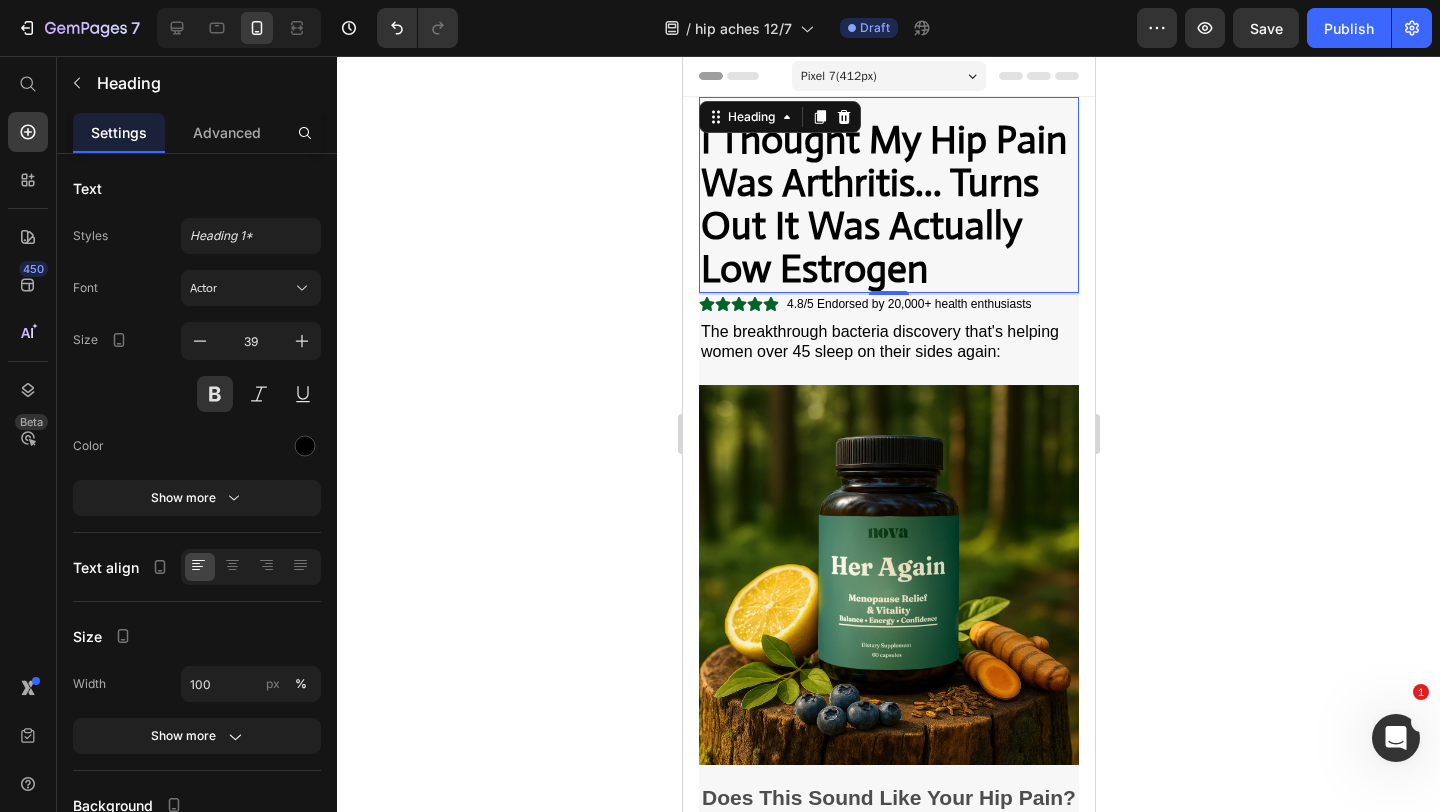 click 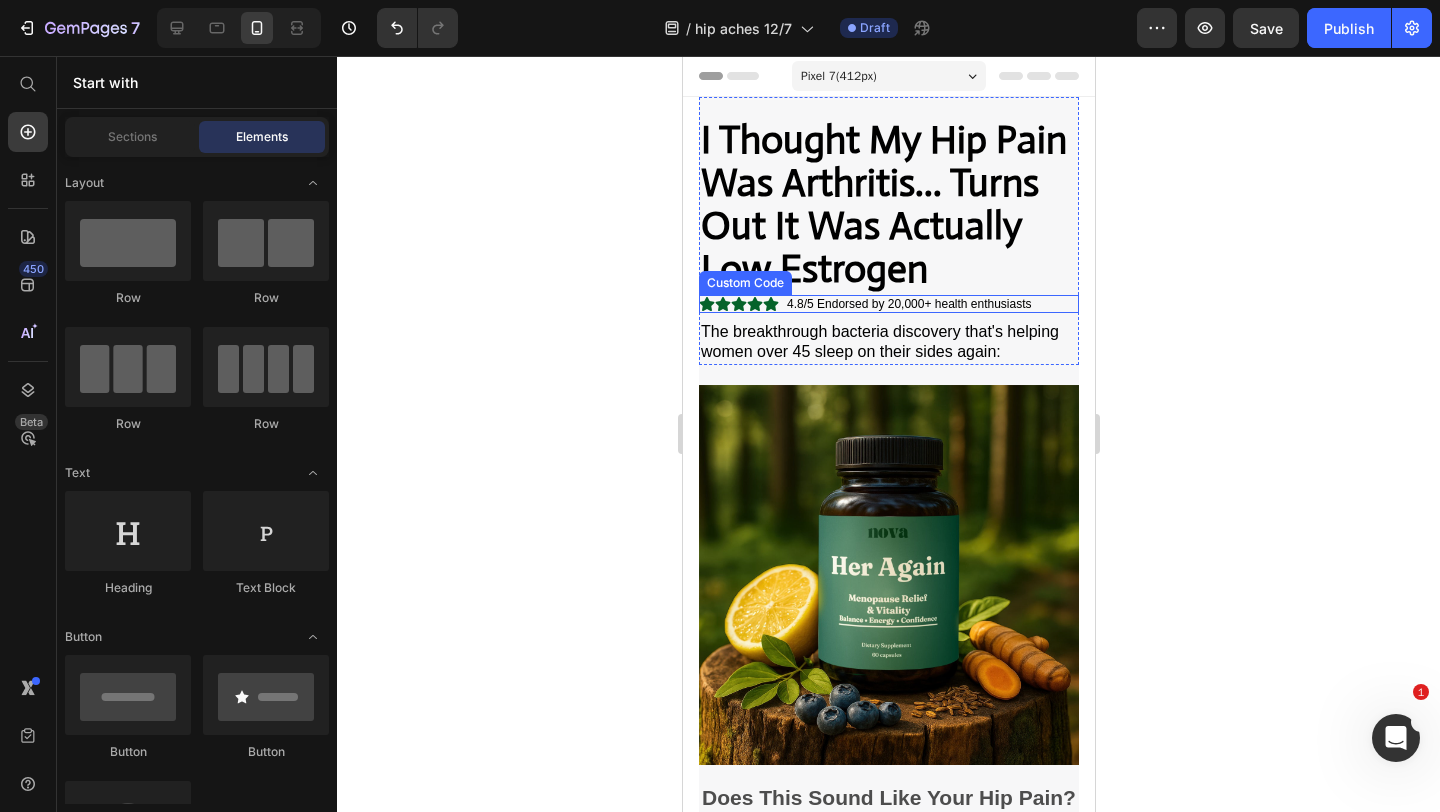 click 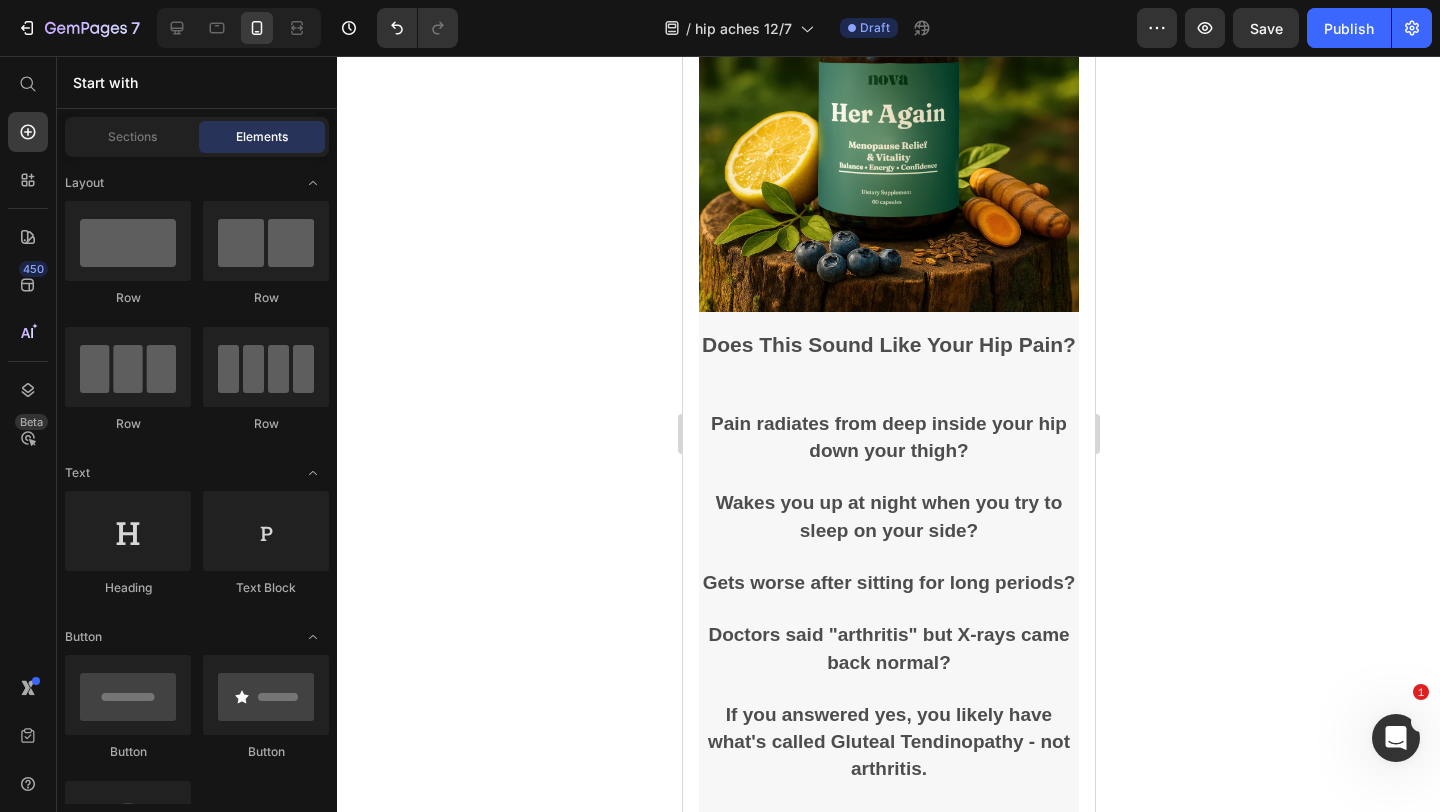 scroll, scrollTop: 514, scrollLeft: 0, axis: vertical 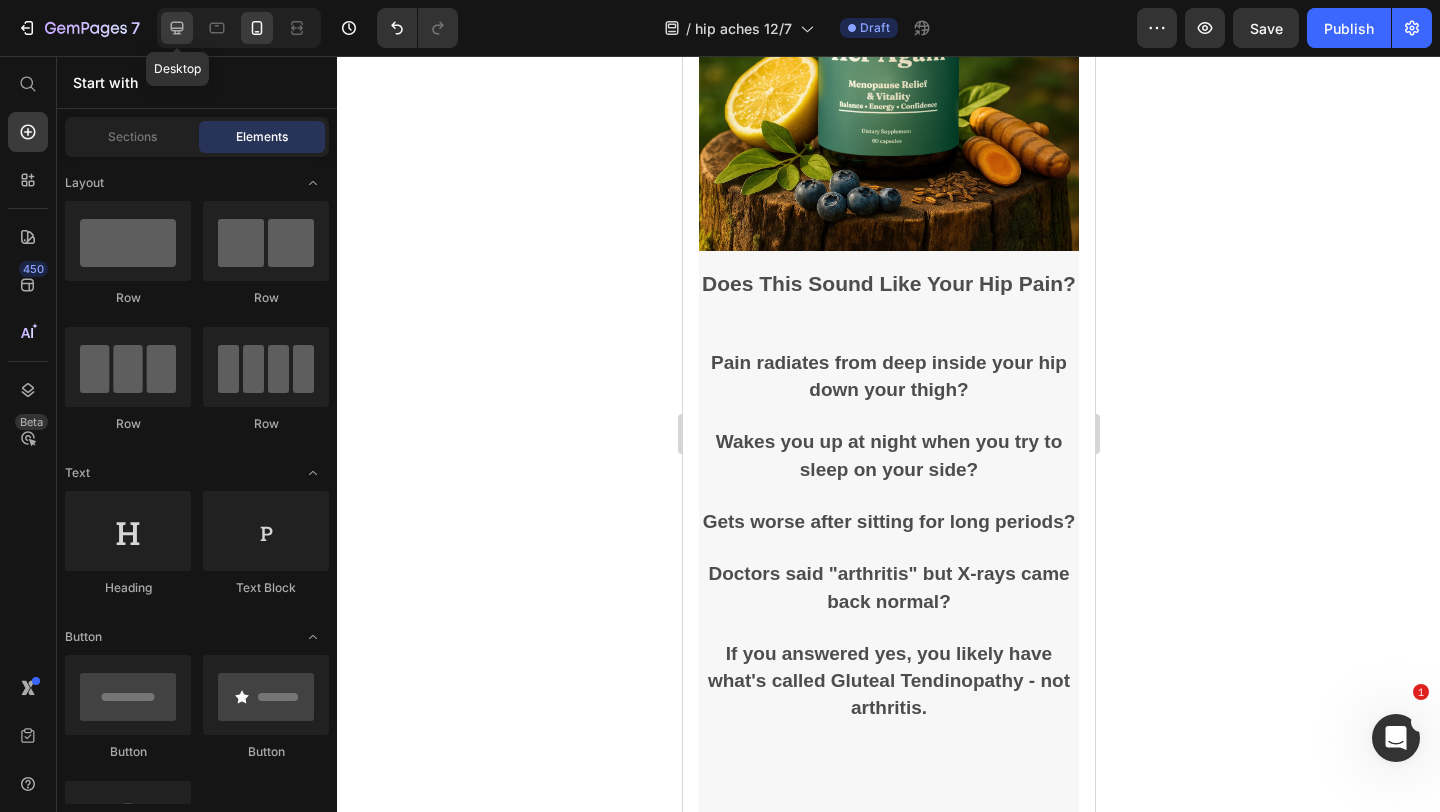 click 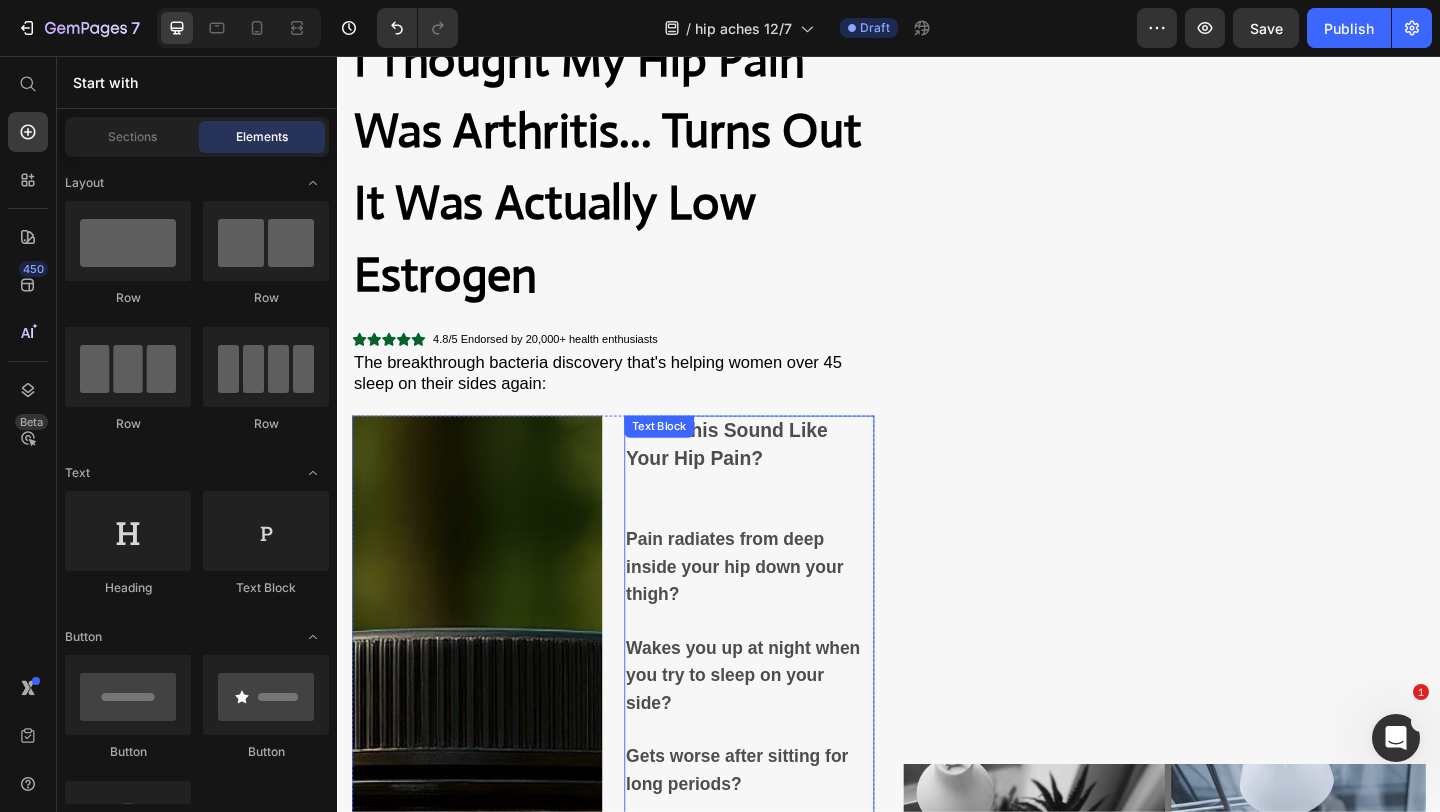 scroll, scrollTop: 0, scrollLeft: 0, axis: both 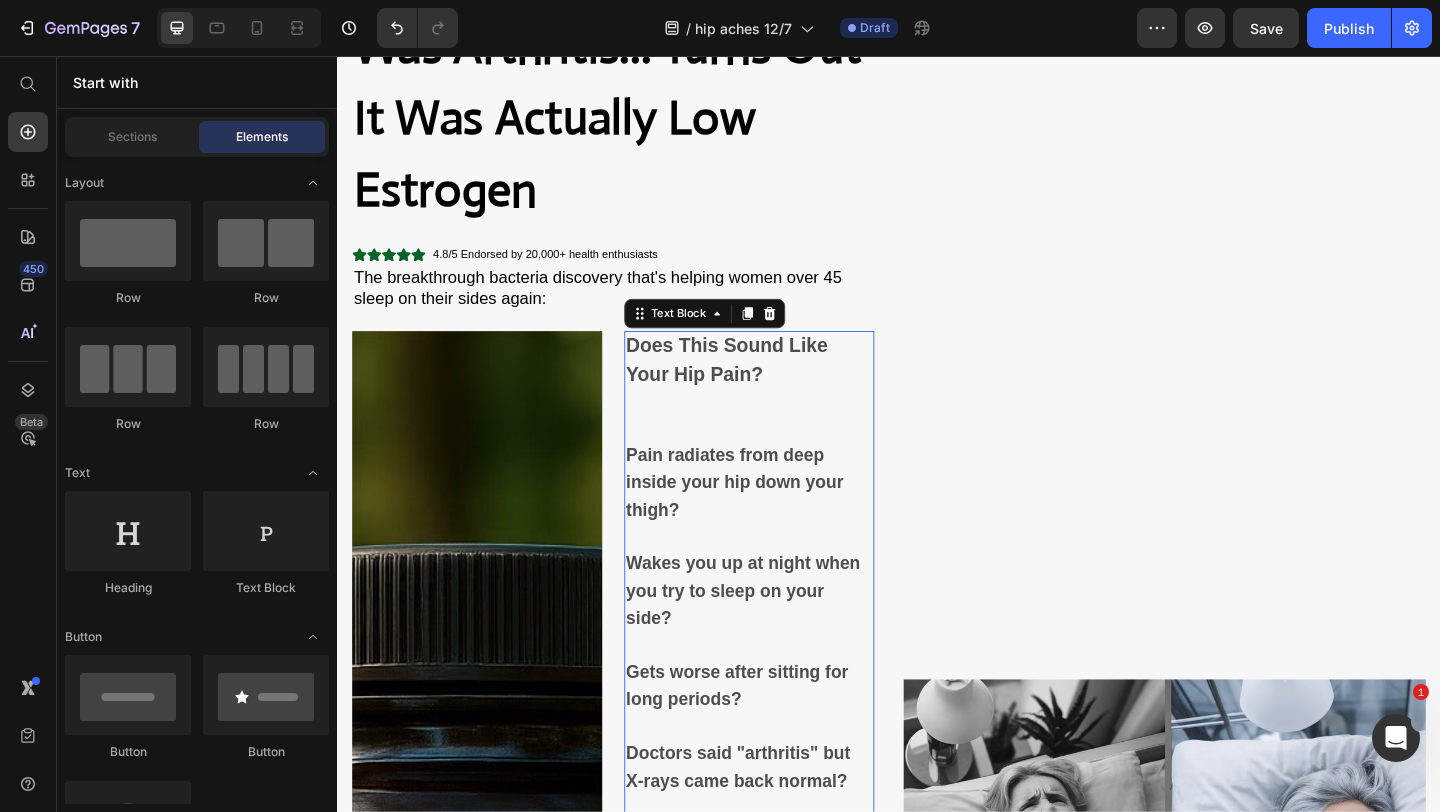 click on "Pain radiates from deep inside your hip down your thigh?" at bounding box center (785, 491) 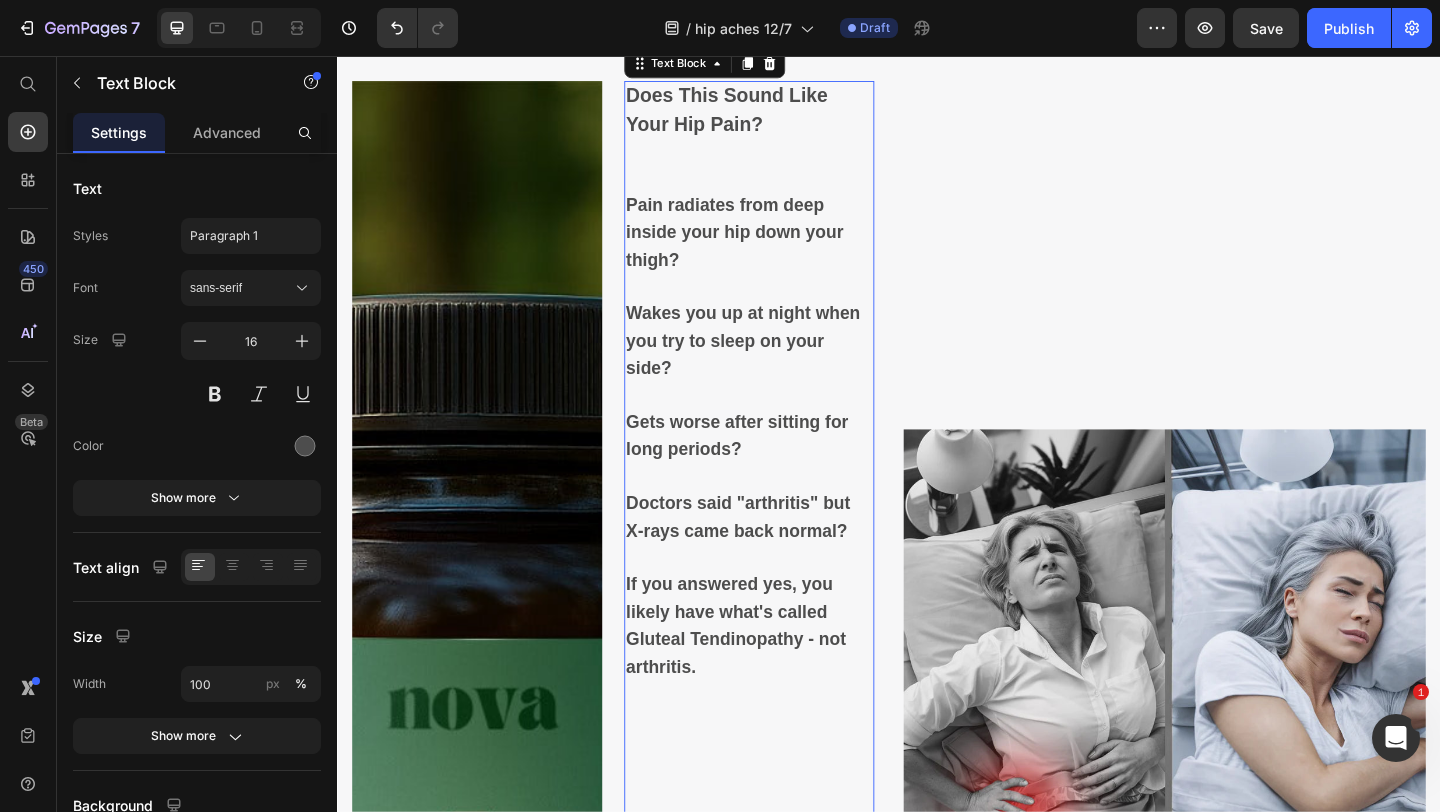 scroll, scrollTop: 487, scrollLeft: 0, axis: vertical 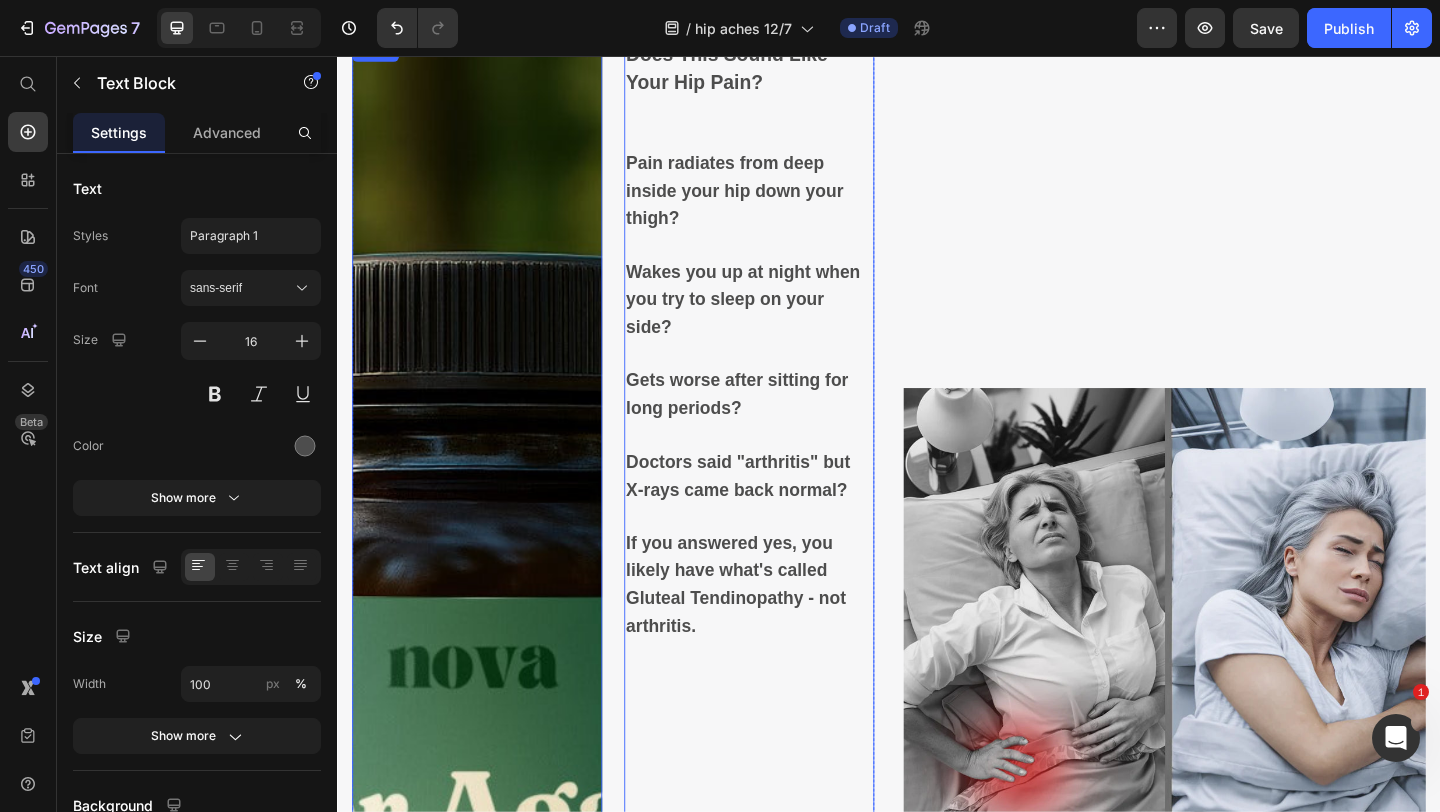 click at bounding box center (489, 914) 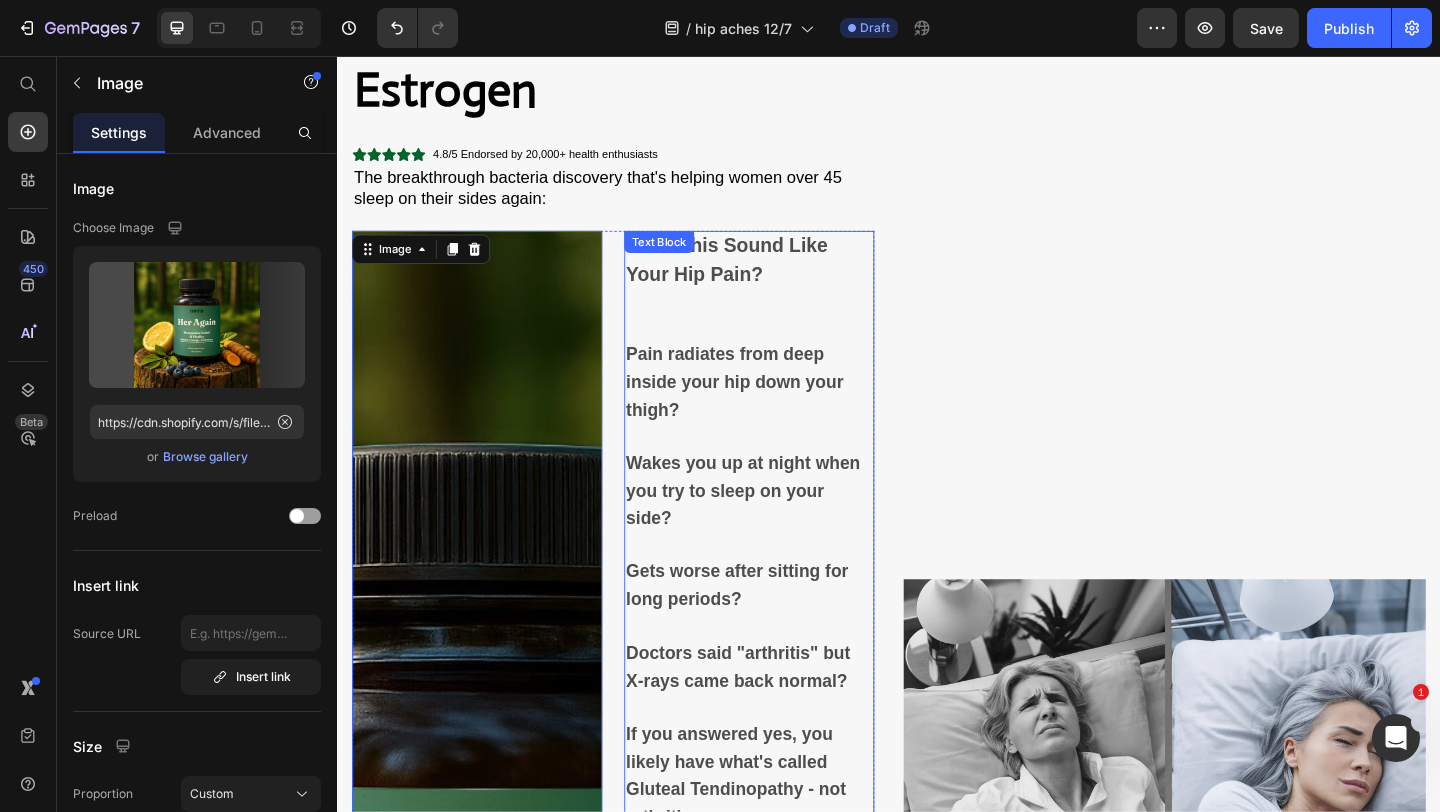 scroll, scrollTop: 0, scrollLeft: 0, axis: both 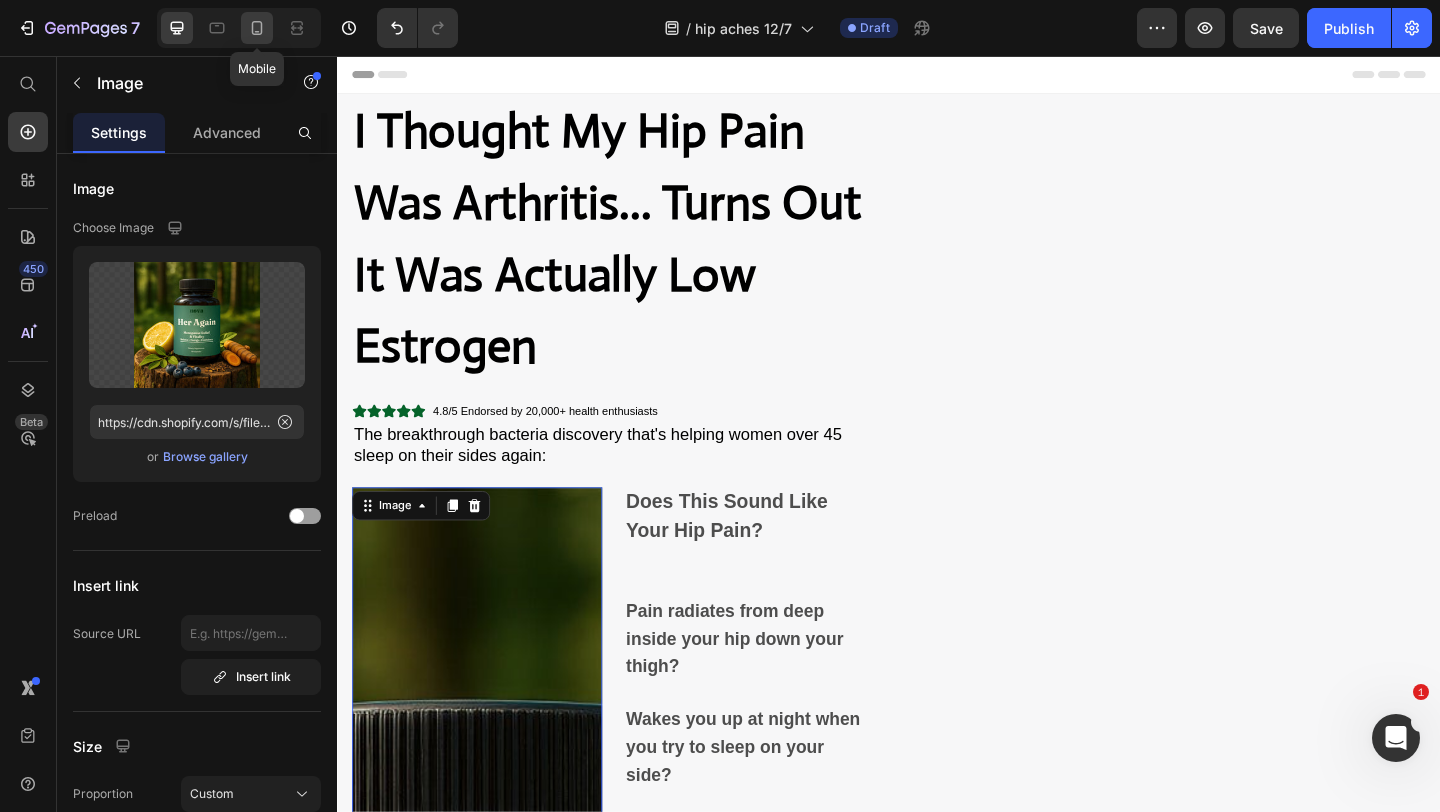 click 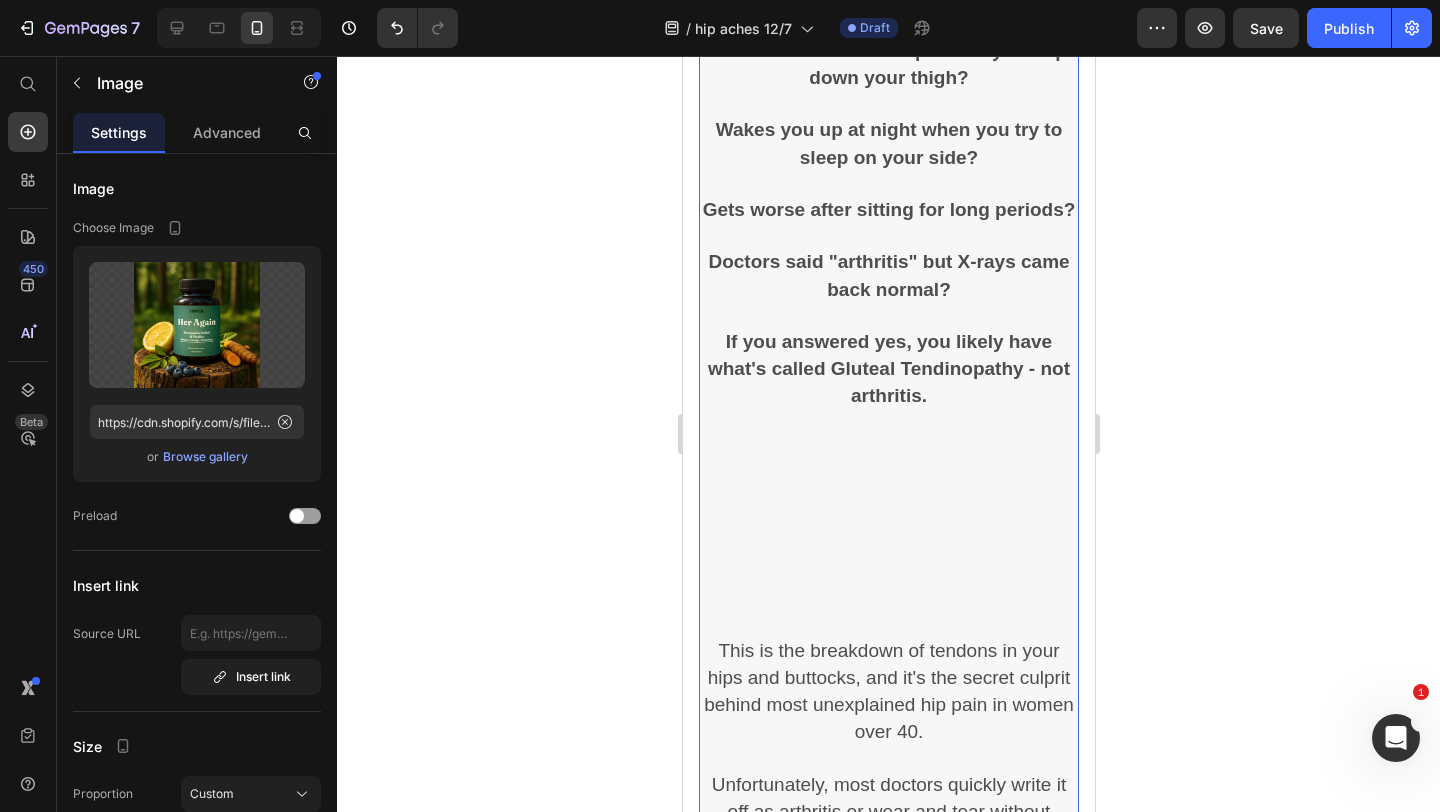 scroll, scrollTop: 844, scrollLeft: 0, axis: vertical 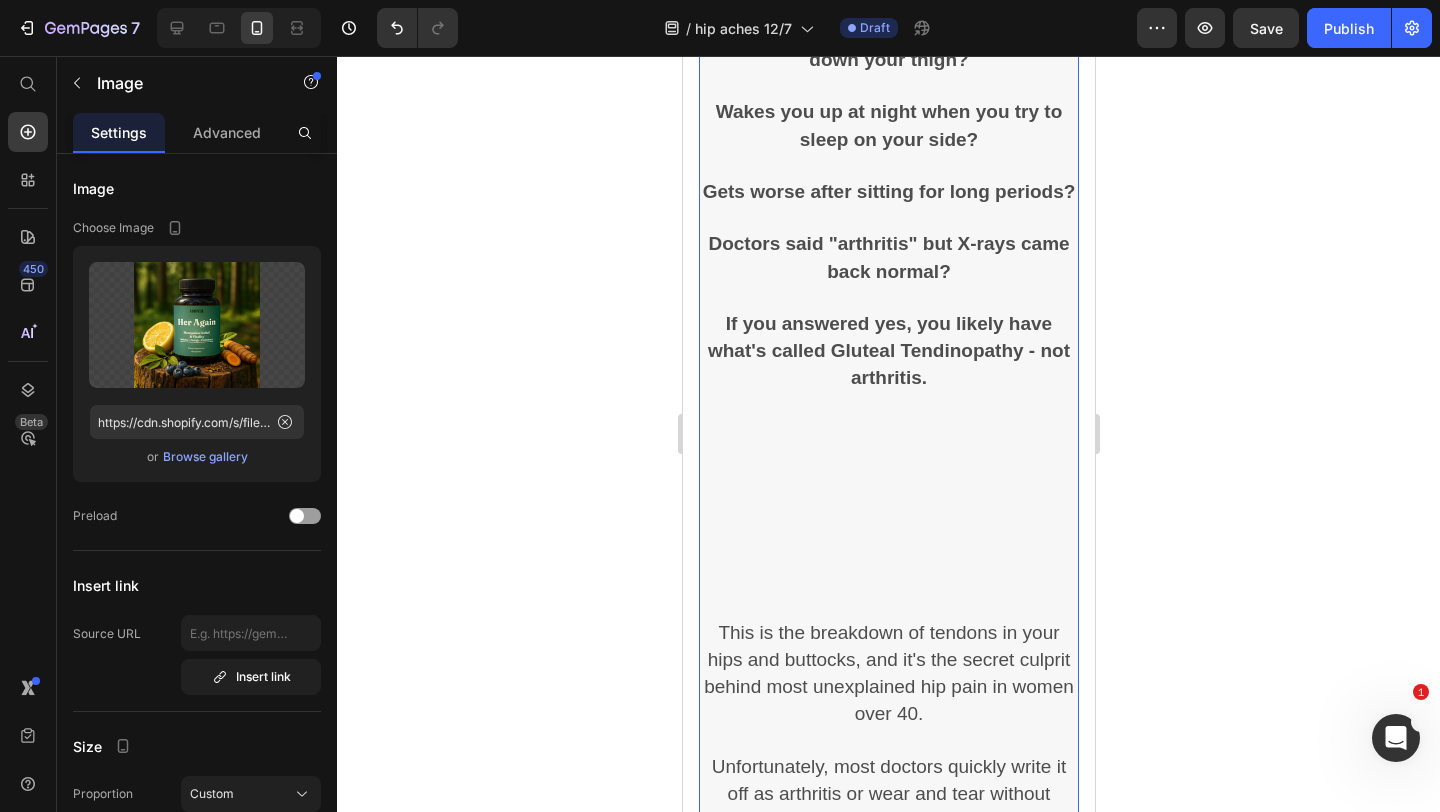 click at bounding box center (888, 506) 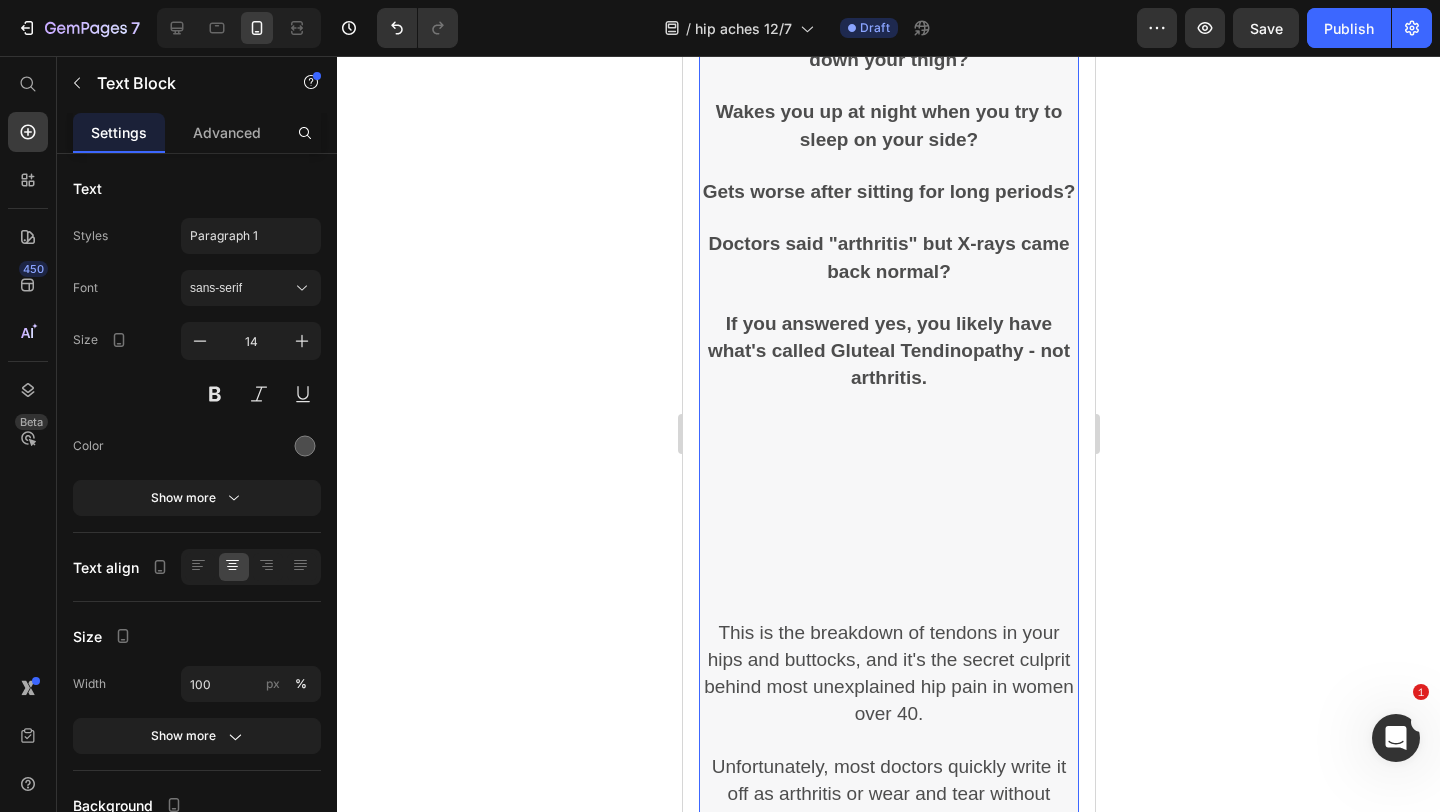 click at bounding box center [888, 506] 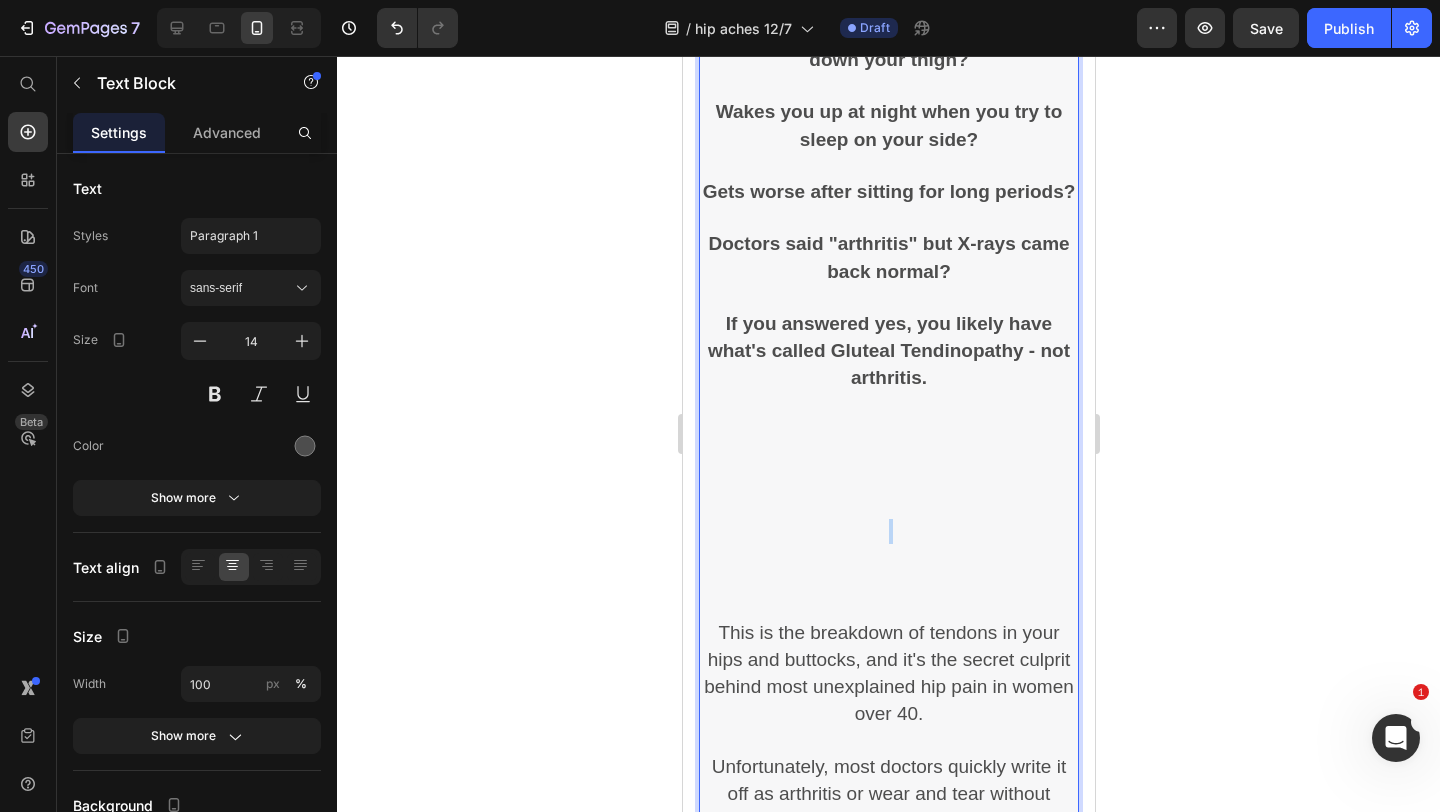 click on "⁠⁠⁠⁠⁠⁠⁠" at bounding box center [888, 506] 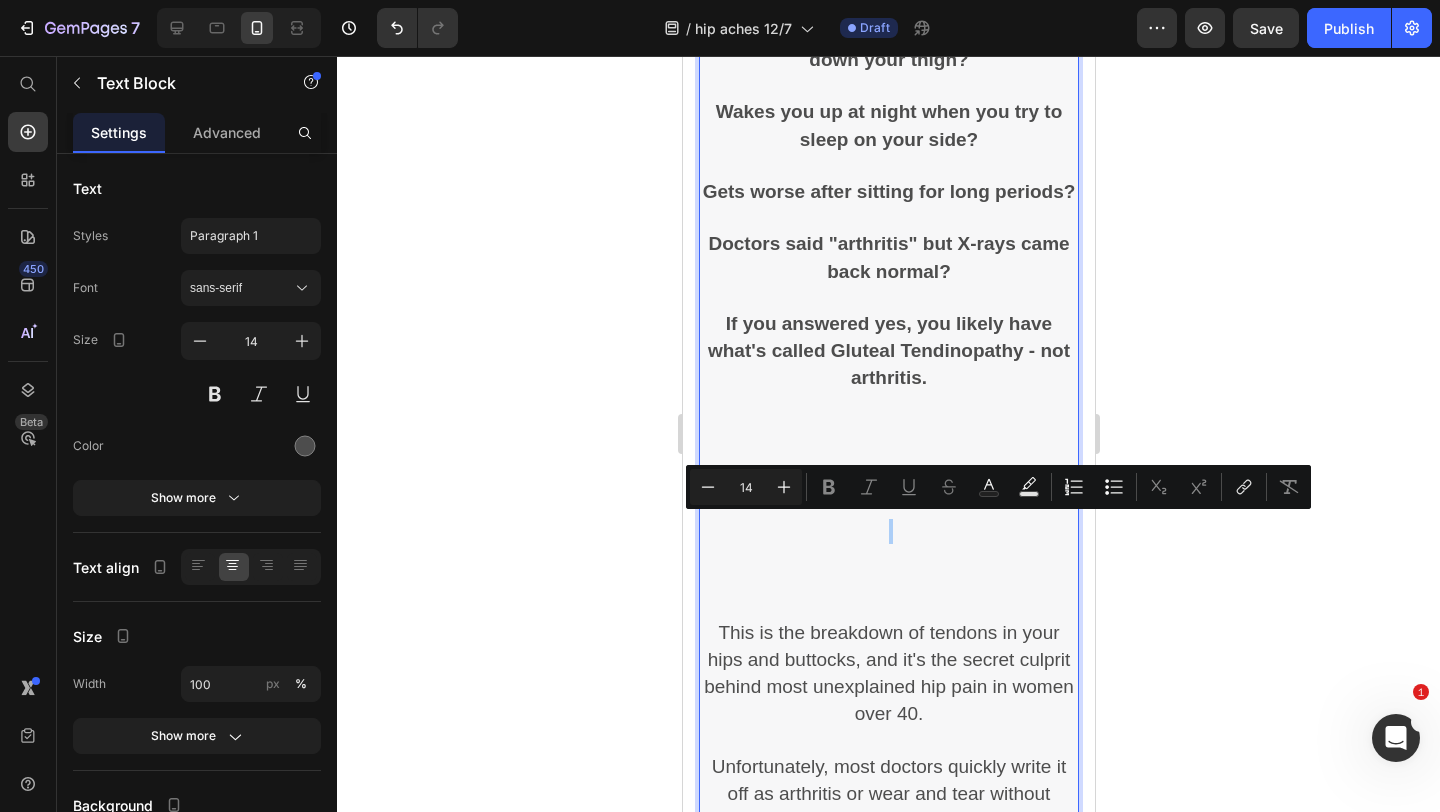 click 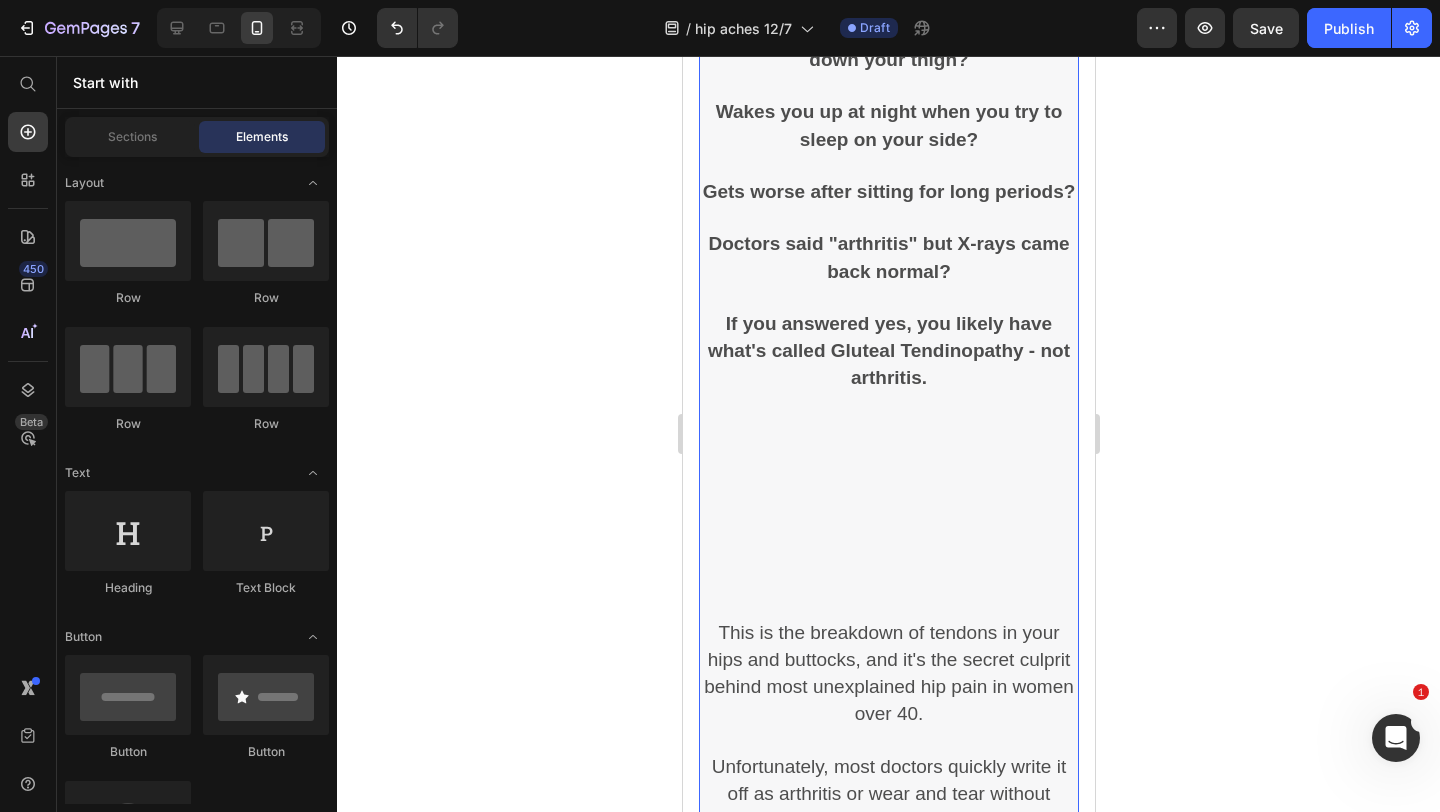 click at bounding box center (888, 506) 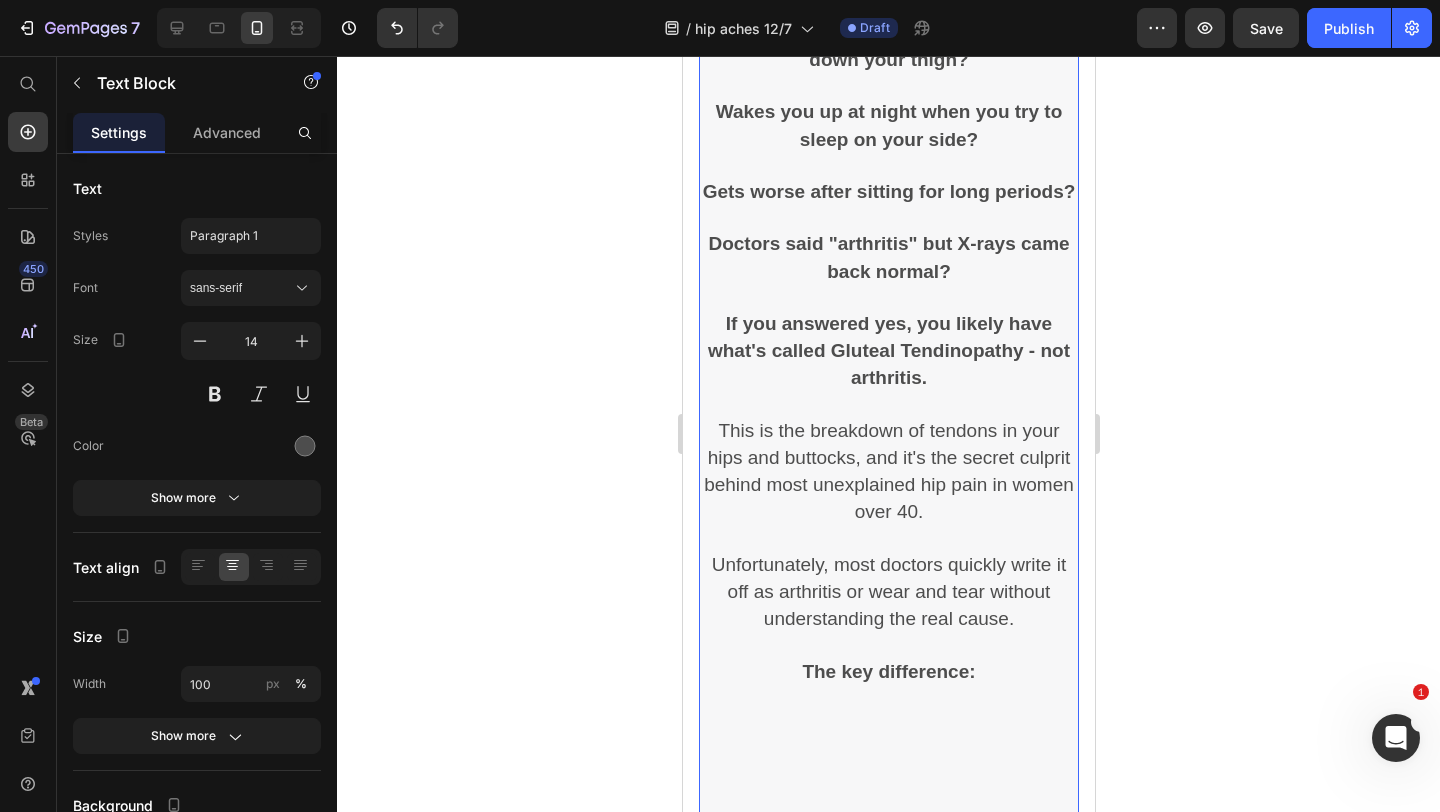 click 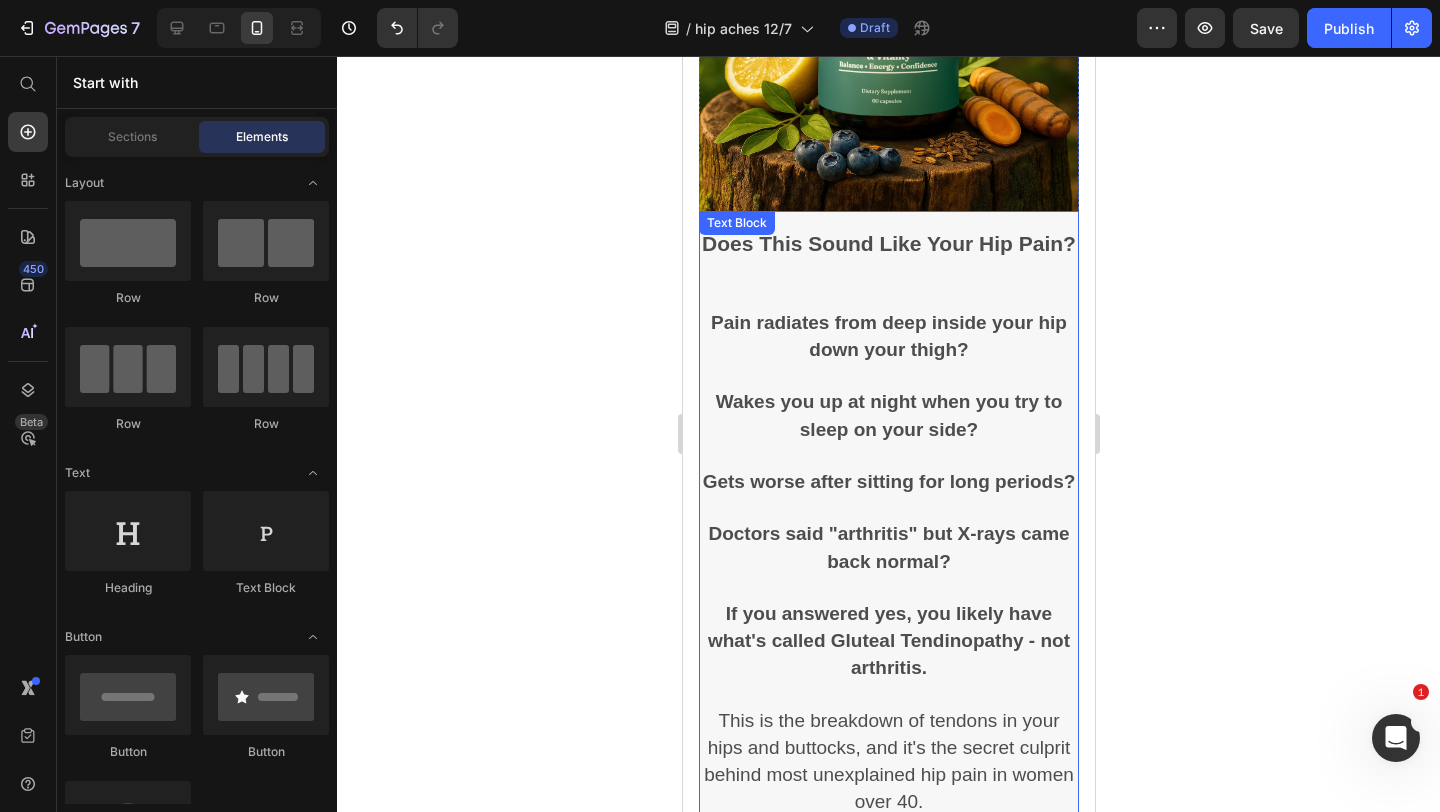 scroll, scrollTop: 550, scrollLeft: 0, axis: vertical 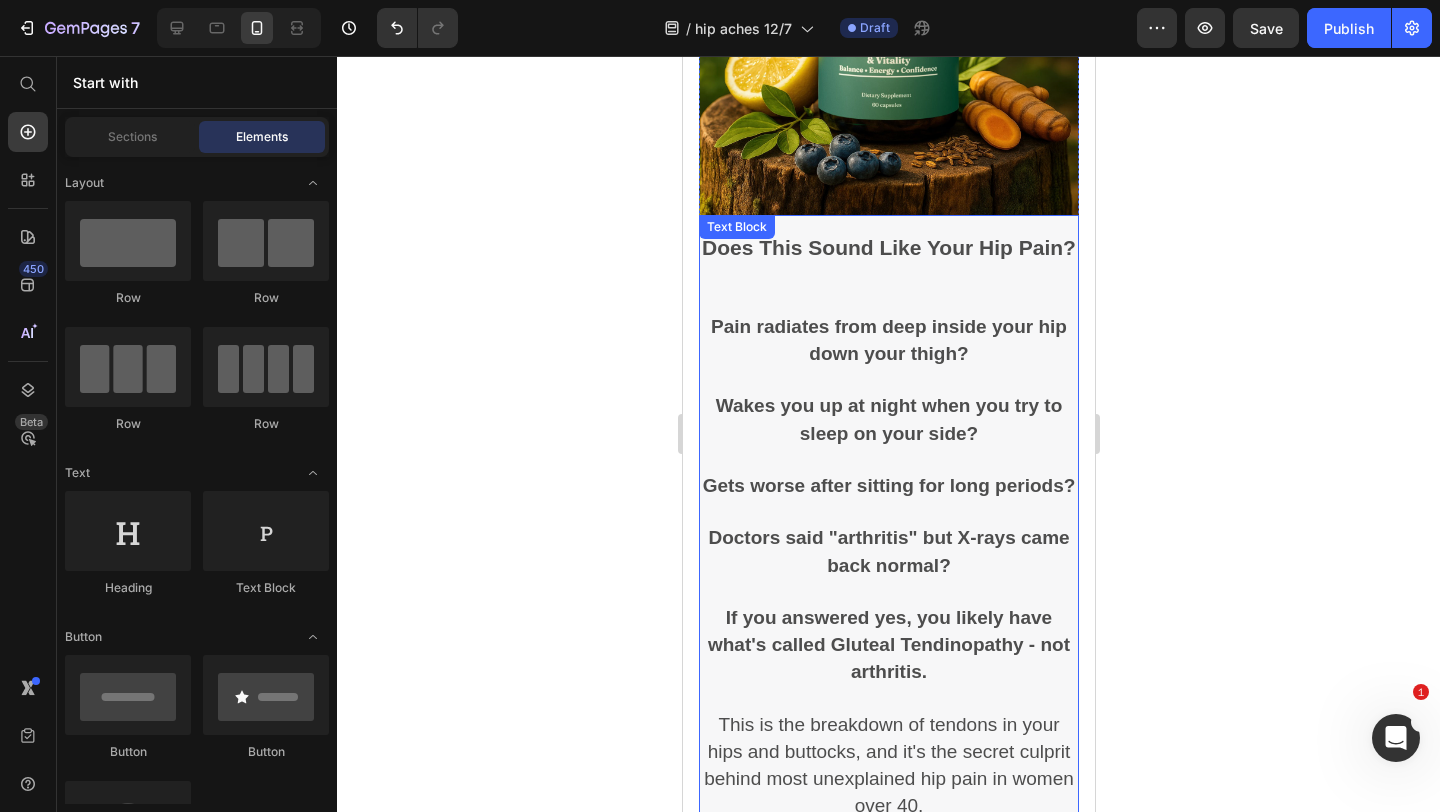click 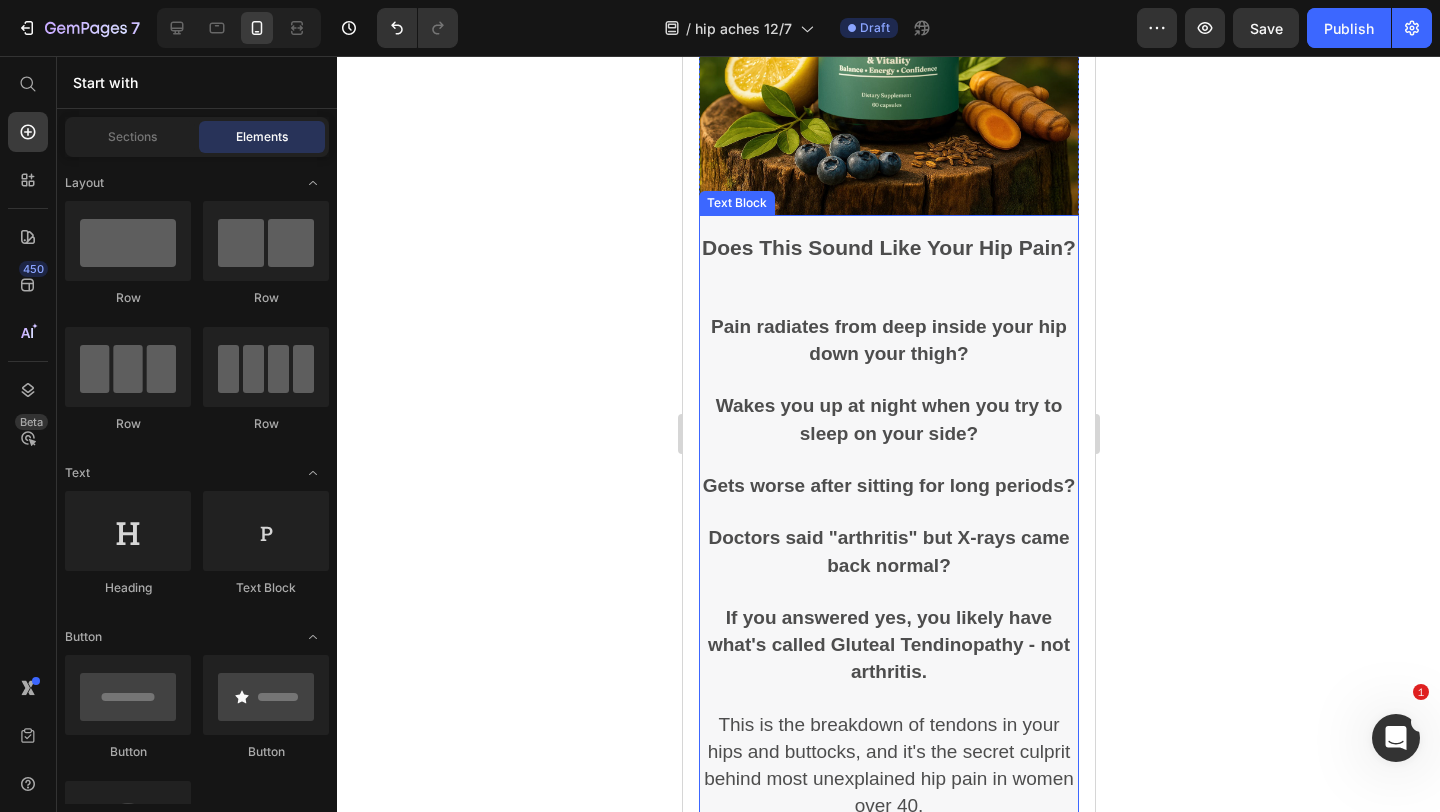 click on "Pain radiates from deep inside your hip down your thigh?" at bounding box center [888, 340] 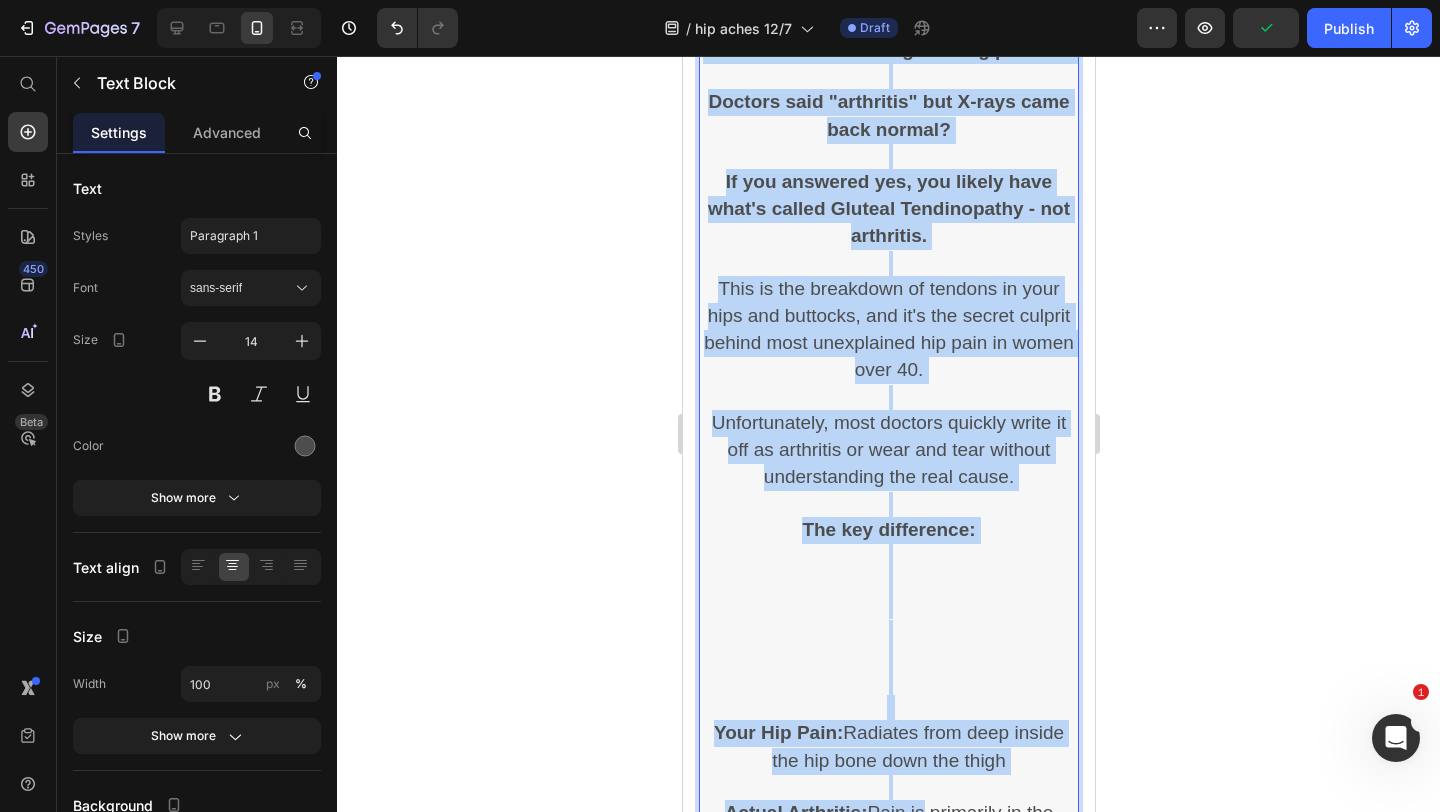 scroll, scrollTop: 1096, scrollLeft: 0, axis: vertical 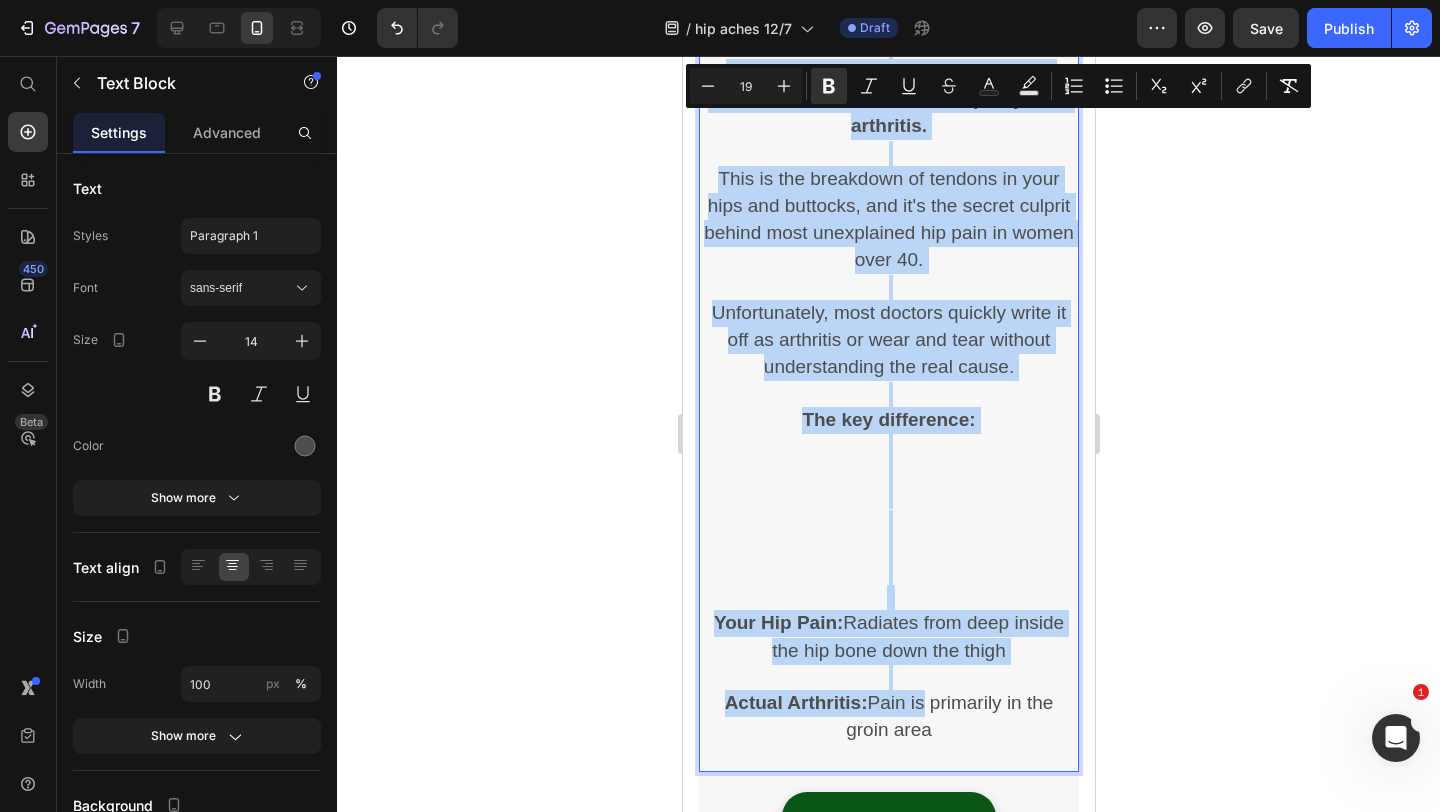 drag, startPoint x: 709, startPoint y: 280, endPoint x: 1017, endPoint y: 711, distance: 529.7405 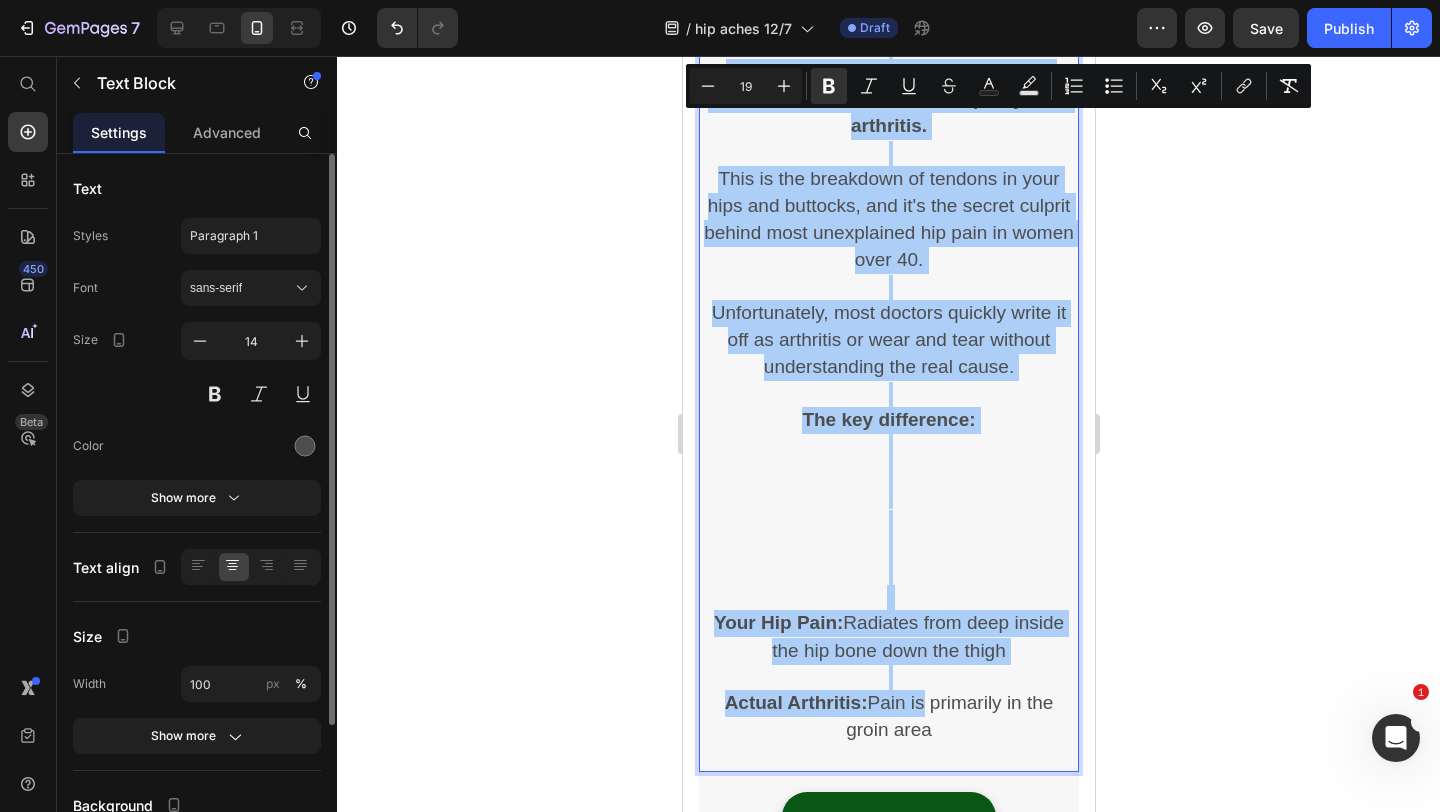 click 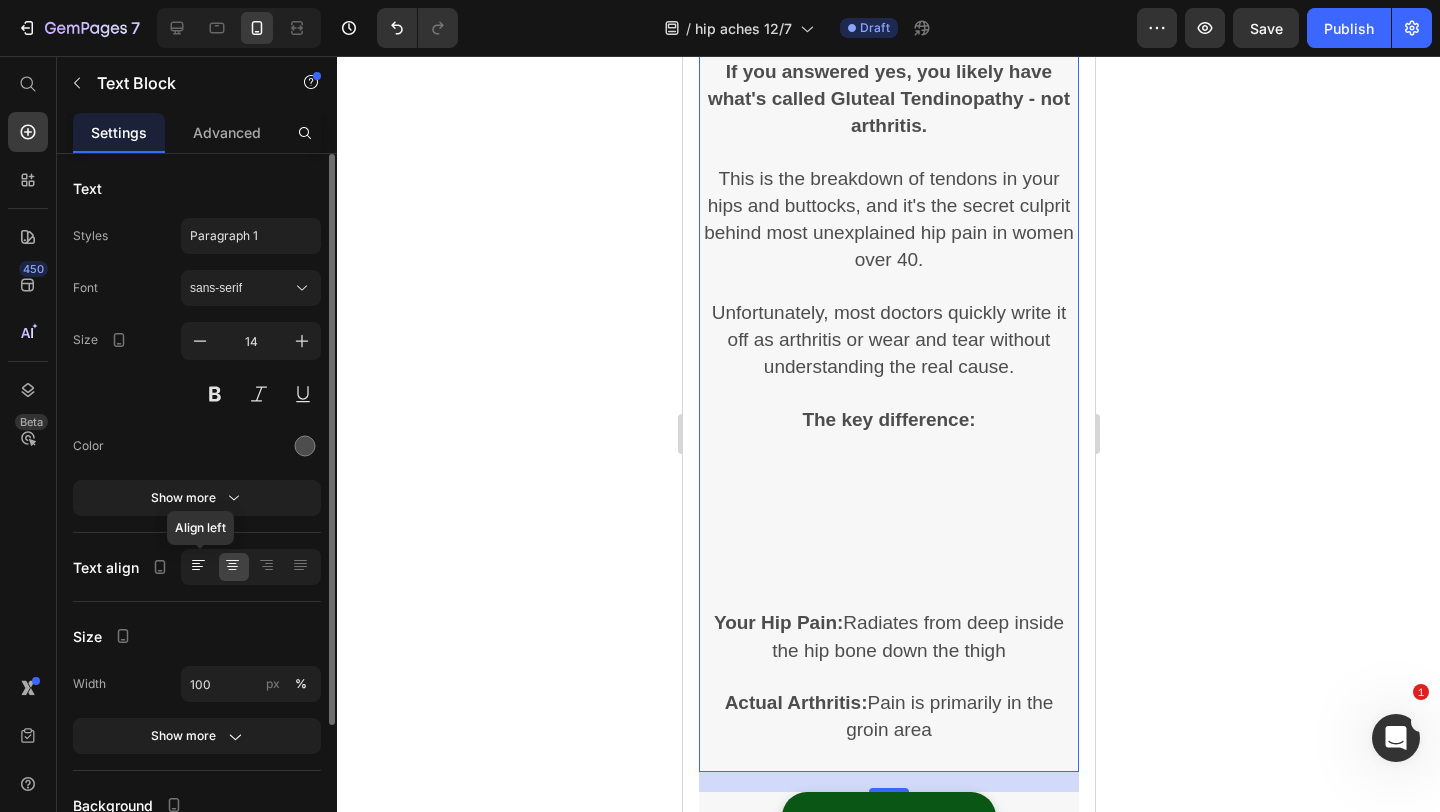 click 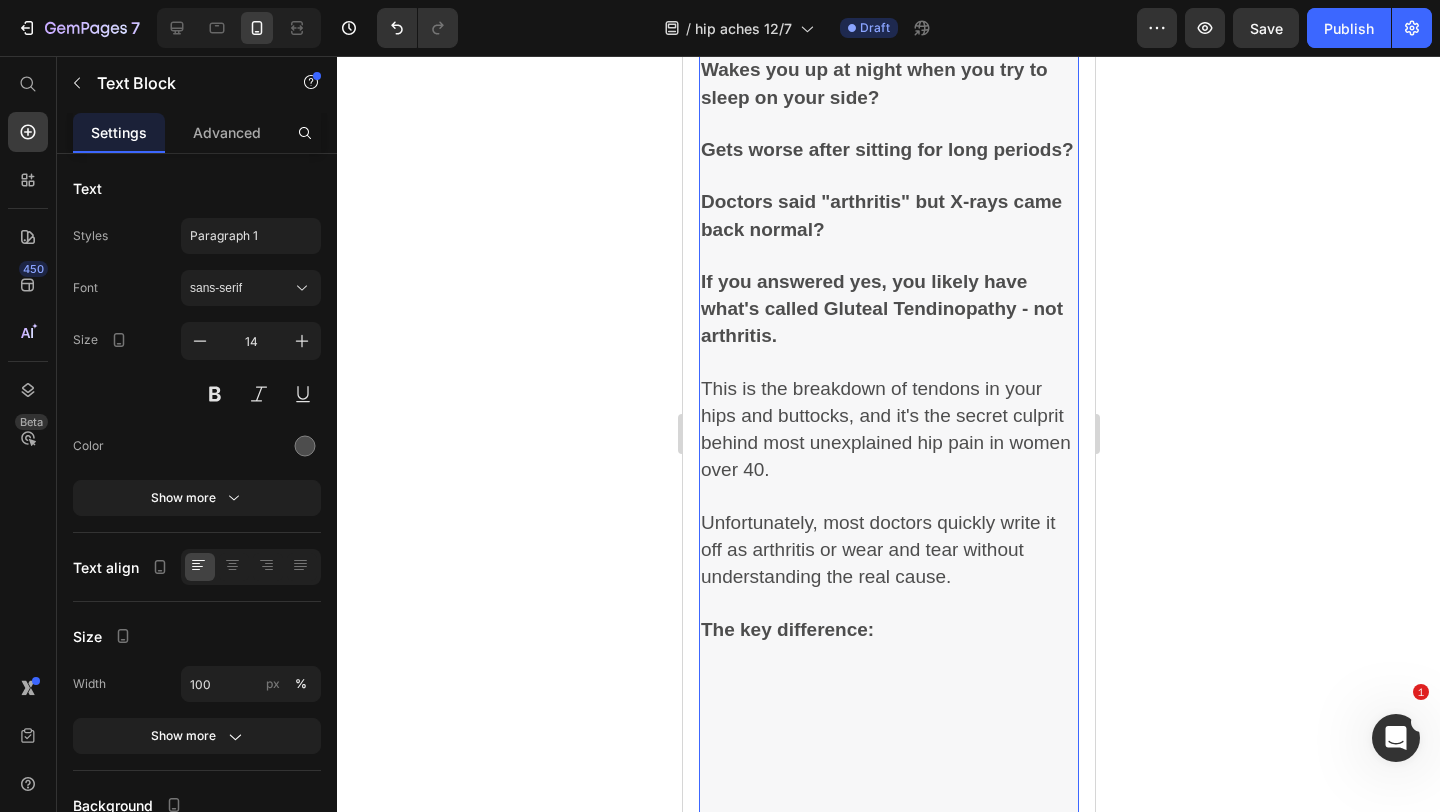 scroll, scrollTop: 1076, scrollLeft: 0, axis: vertical 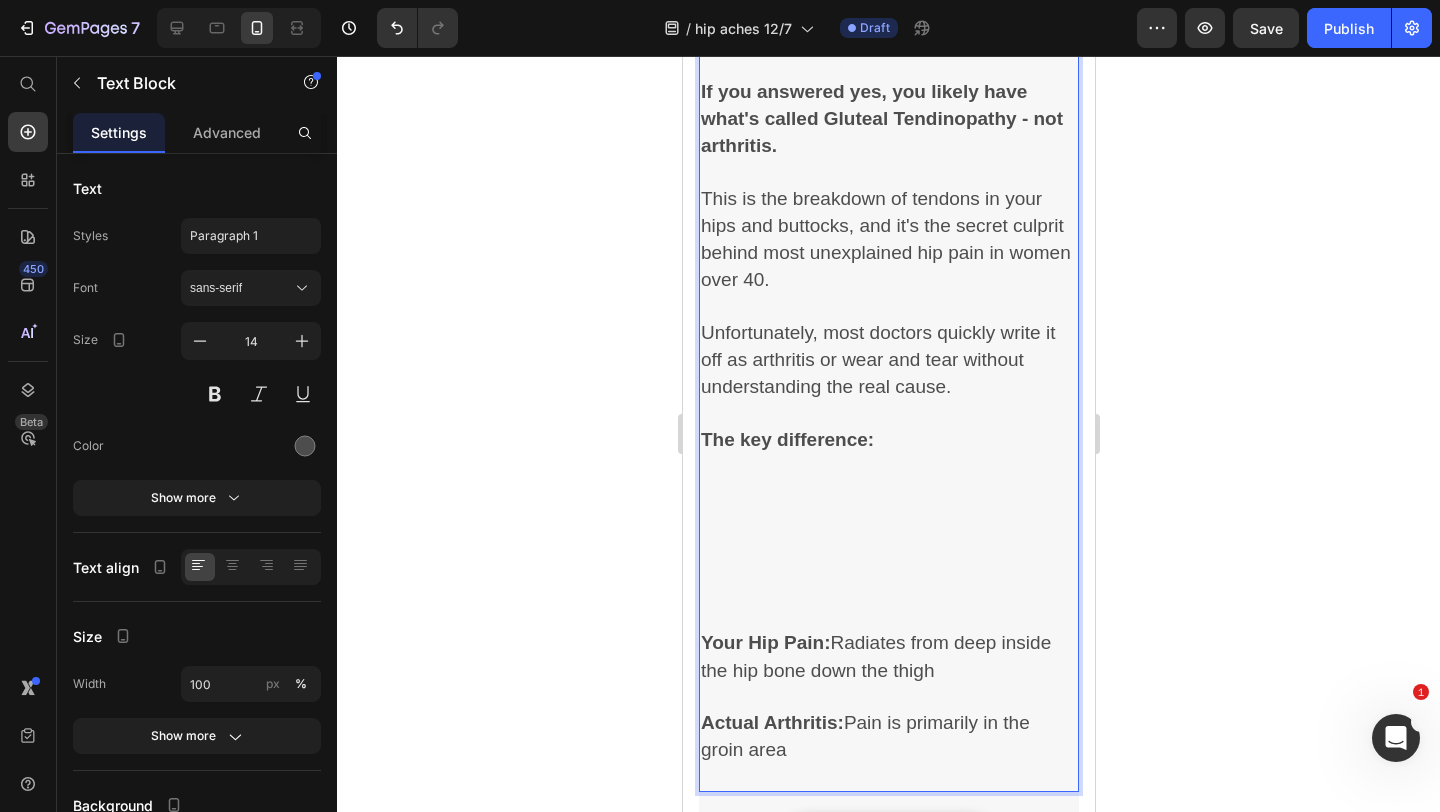 click on "Your Hip Pain:  Radiates from deep inside the hip bone down the thigh" at bounding box center [888, 657] 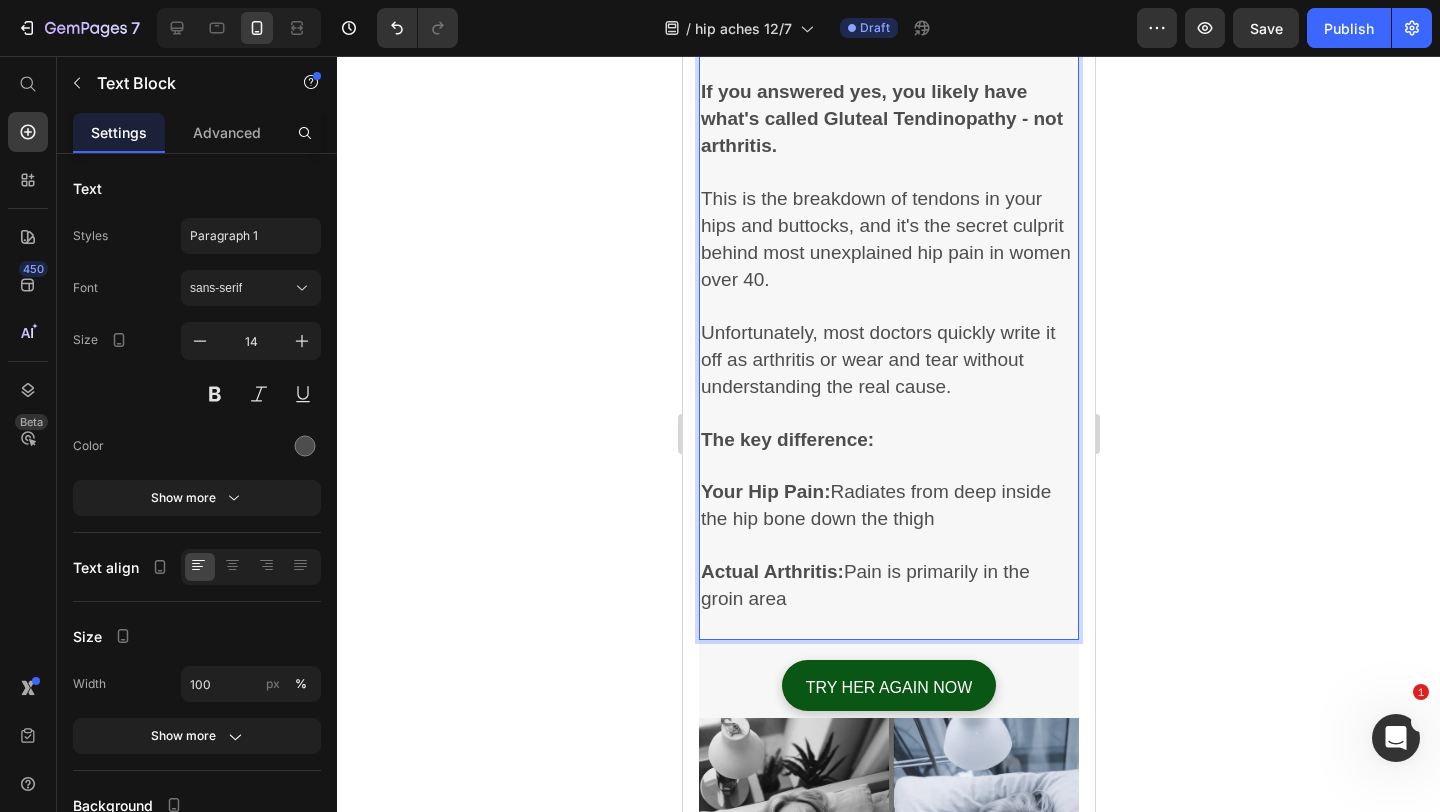 click 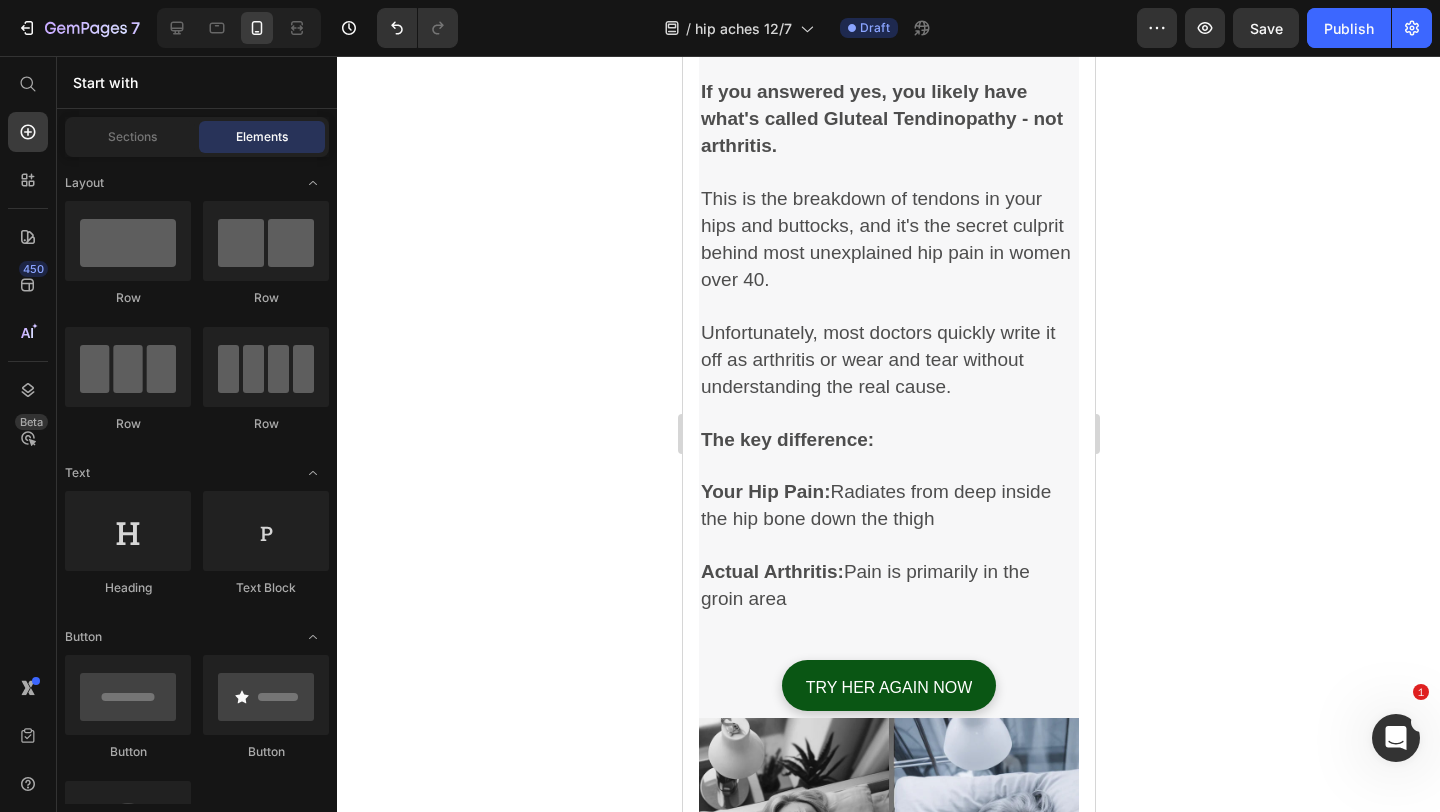 click on "Actual Arthritis:  Pain is primarily in the groin area" at bounding box center (888, 586) 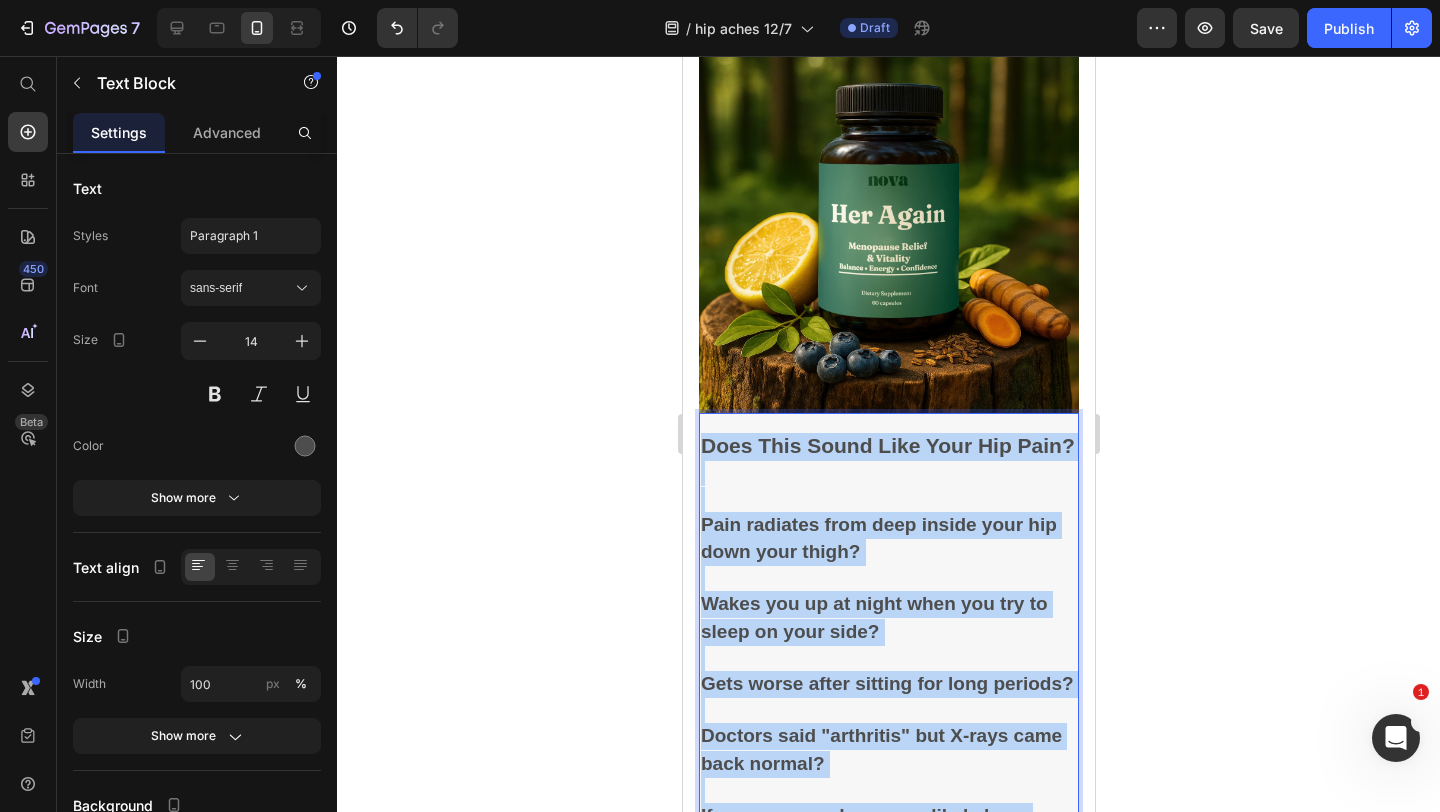 scroll, scrollTop: 206, scrollLeft: 0, axis: vertical 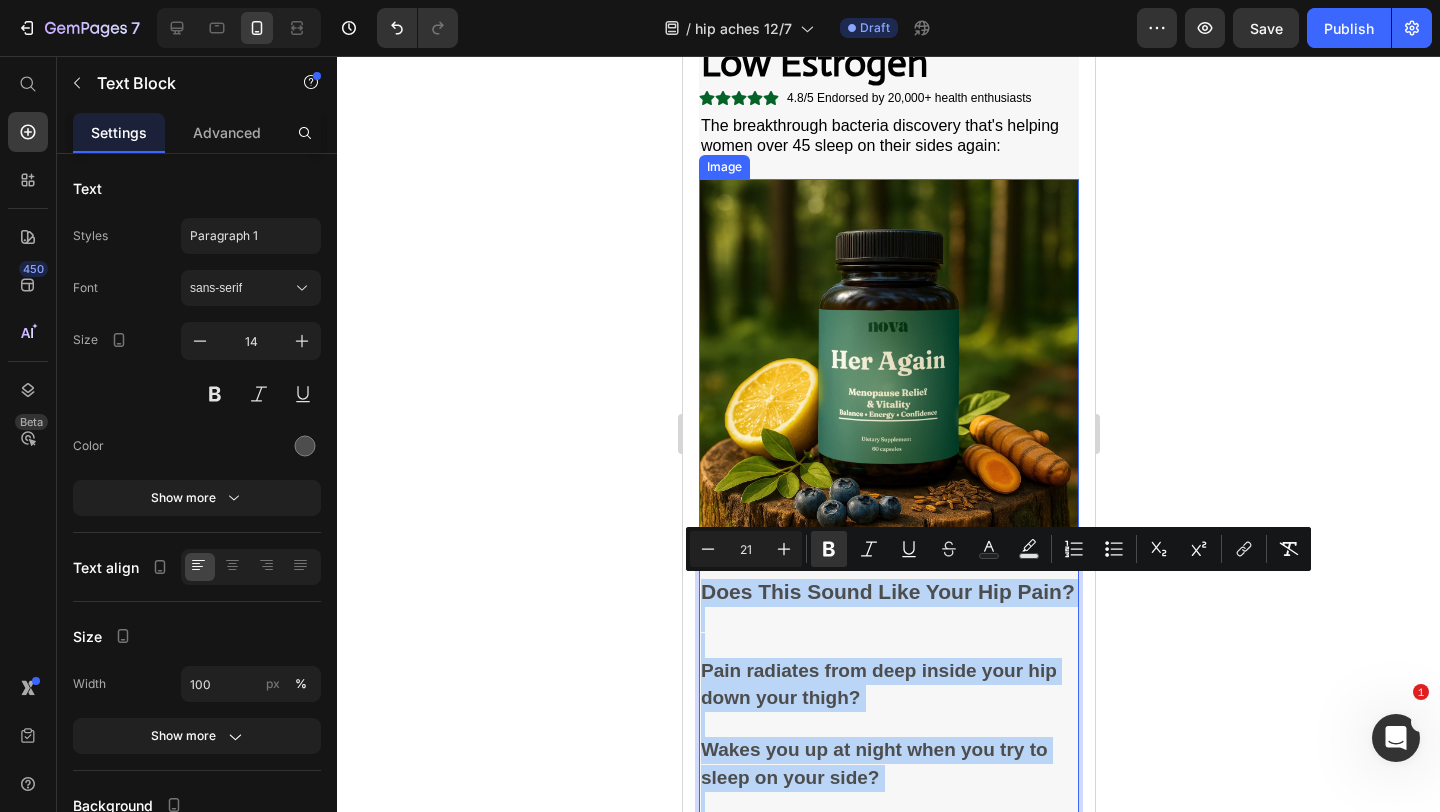 drag, startPoint x: 978, startPoint y: 598, endPoint x: 755, endPoint y: 547, distance: 228.7575 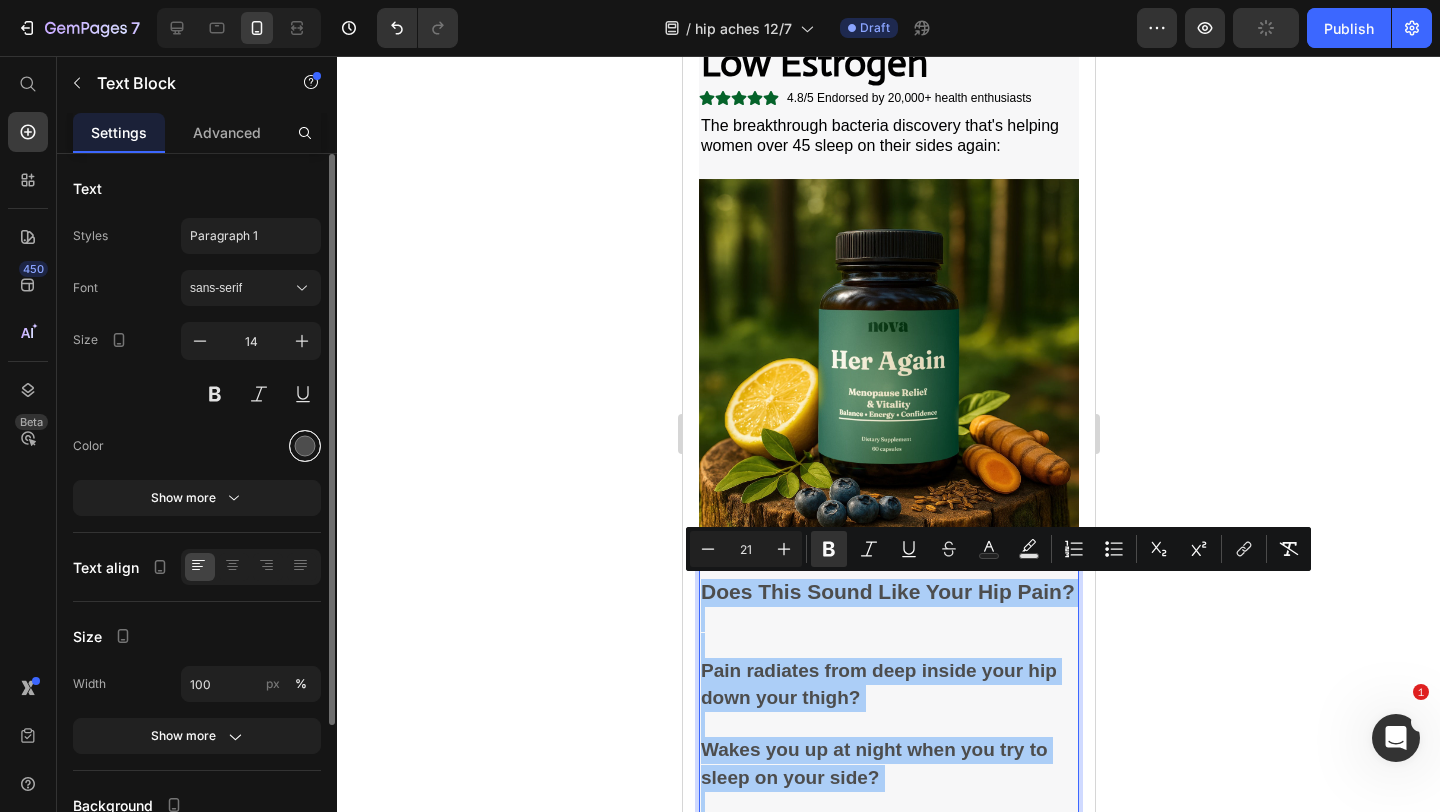 click at bounding box center [305, 446] 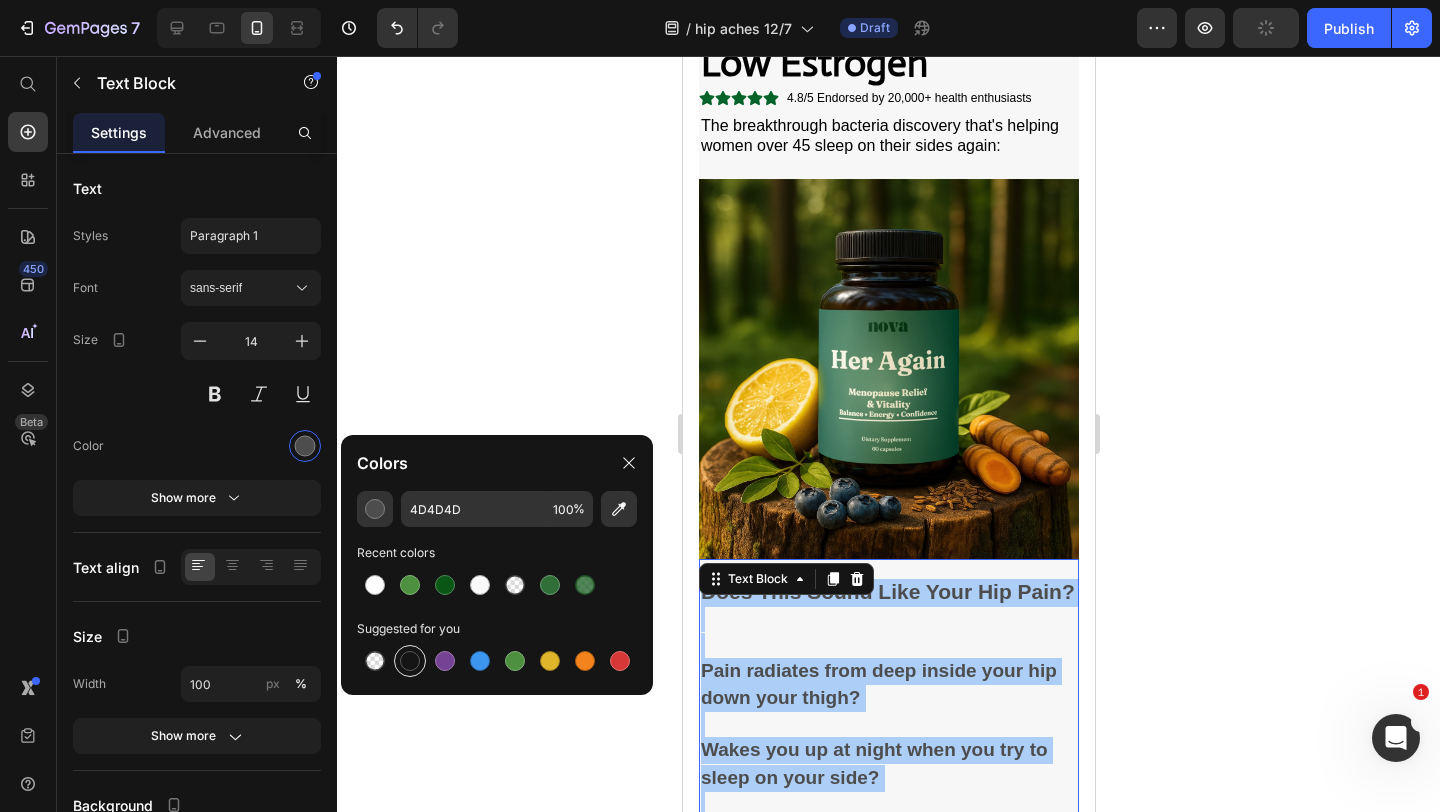 click at bounding box center [410, 661] 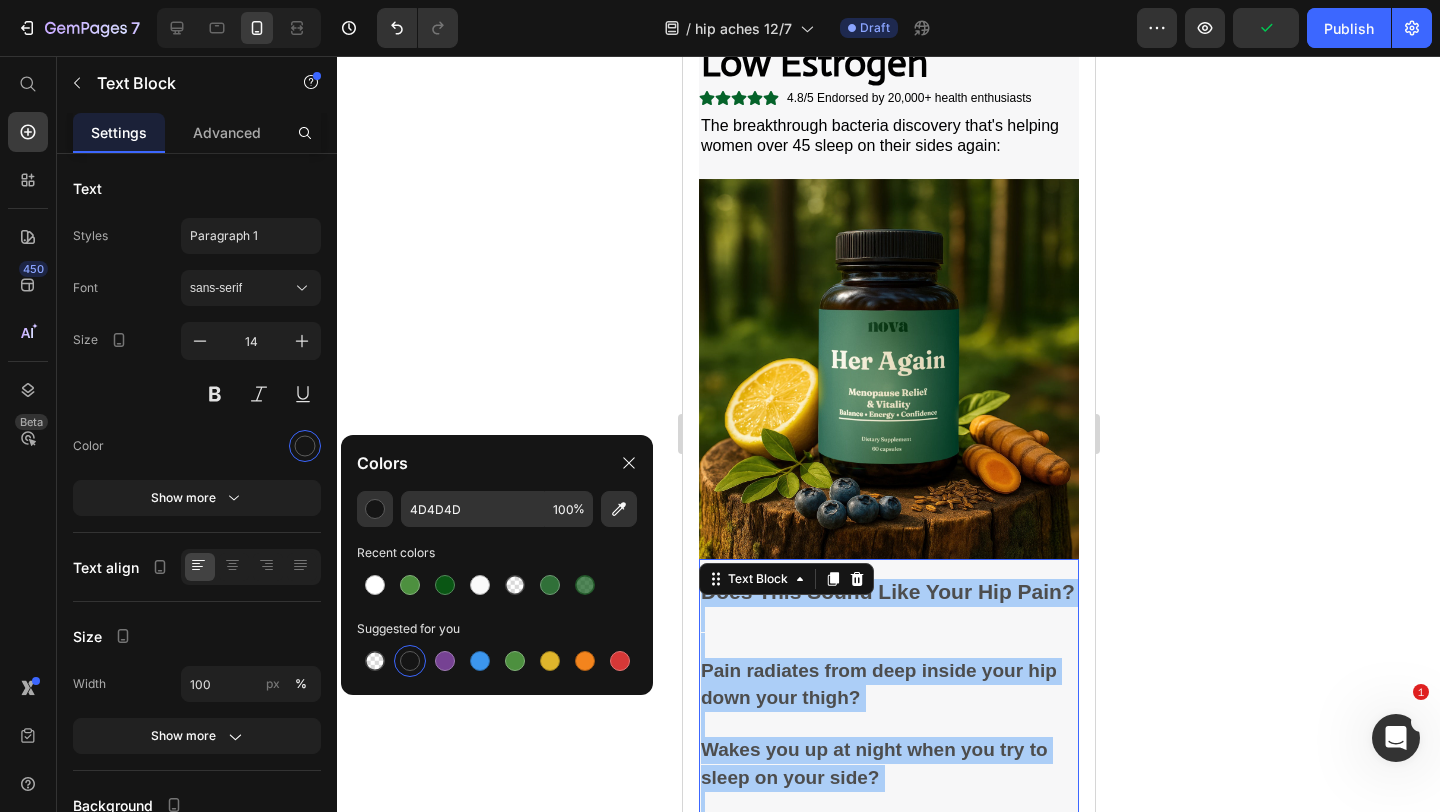 type on "151515" 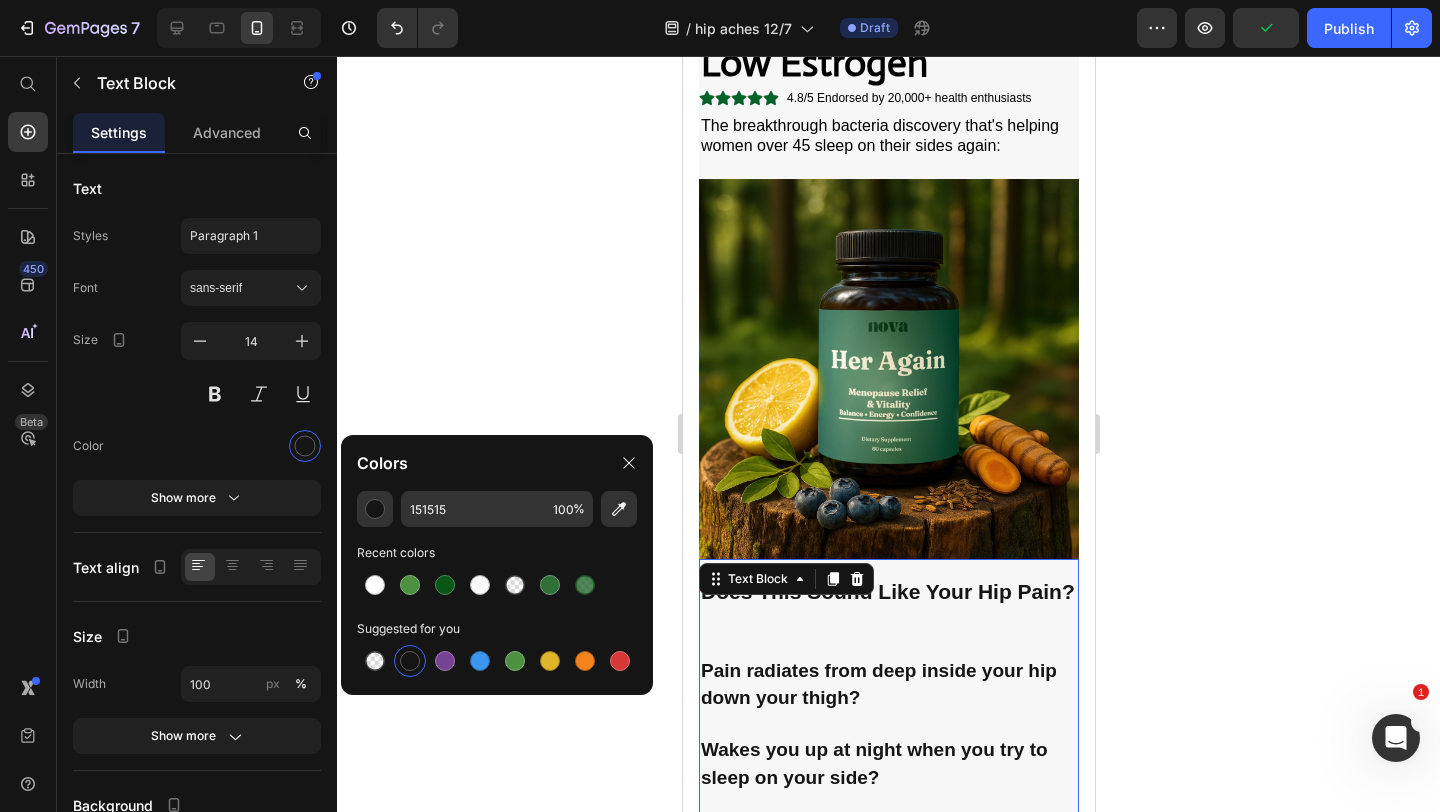click 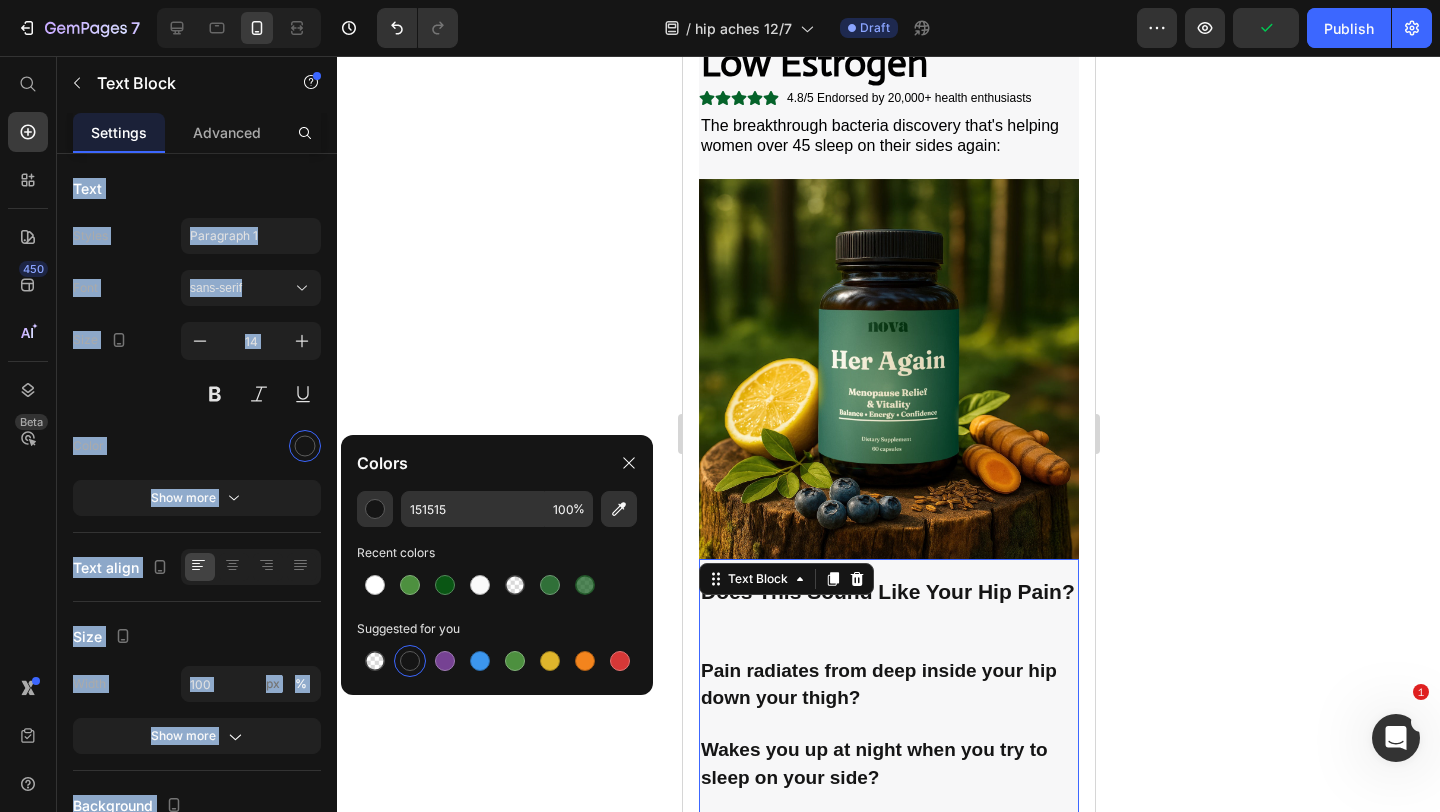 click 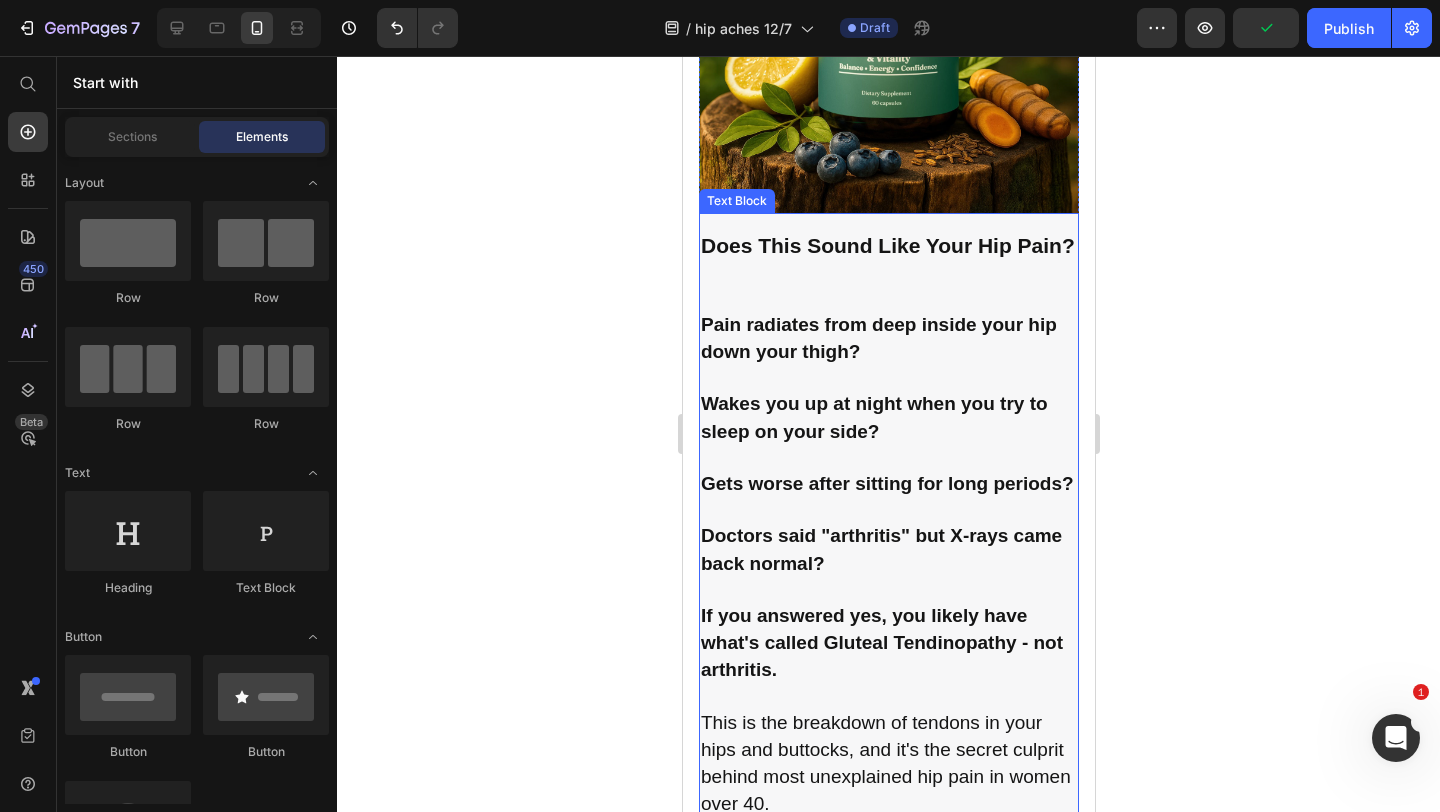 scroll, scrollTop: 553, scrollLeft: 0, axis: vertical 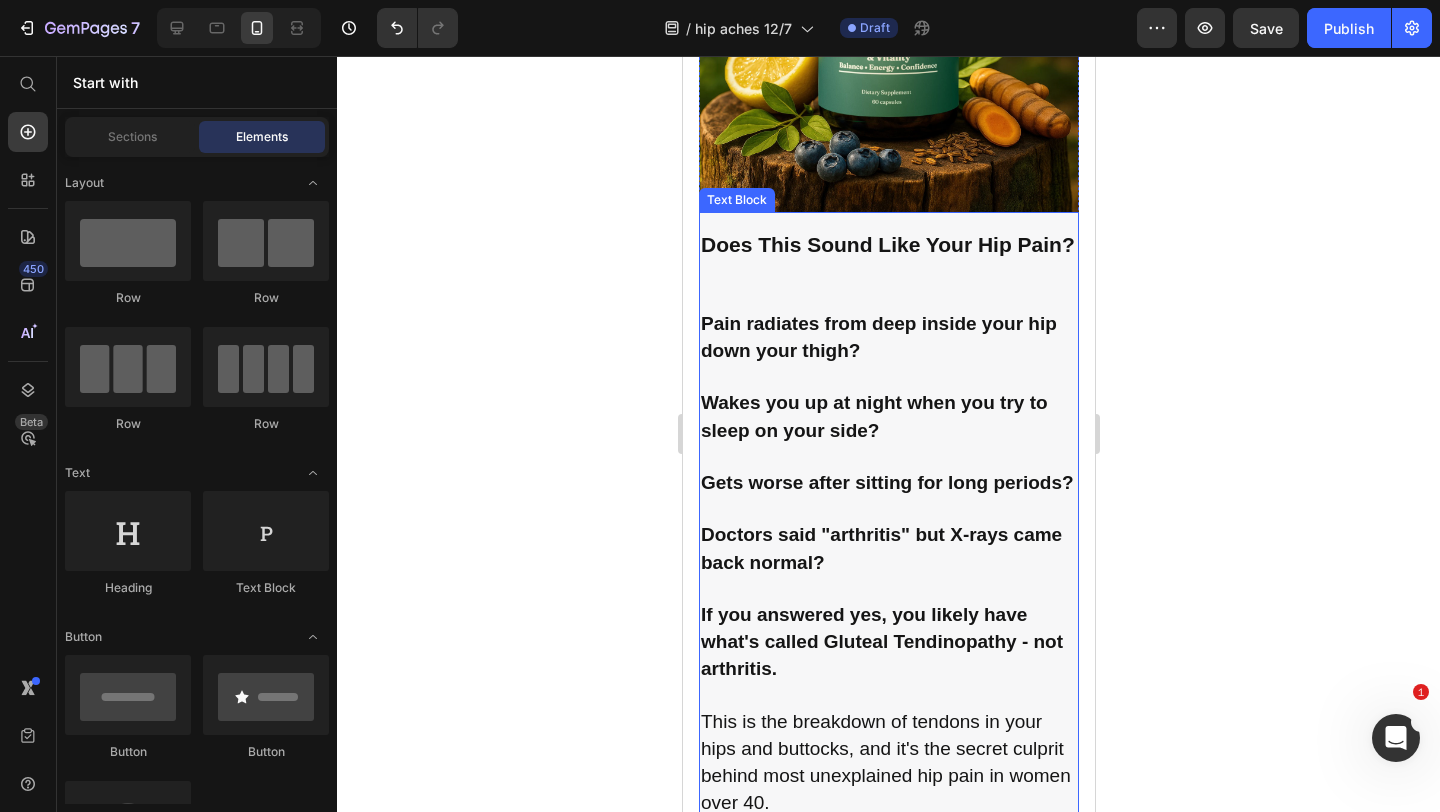click on "Pain radiates from deep inside your hip down your thigh?" at bounding box center (878, 337) 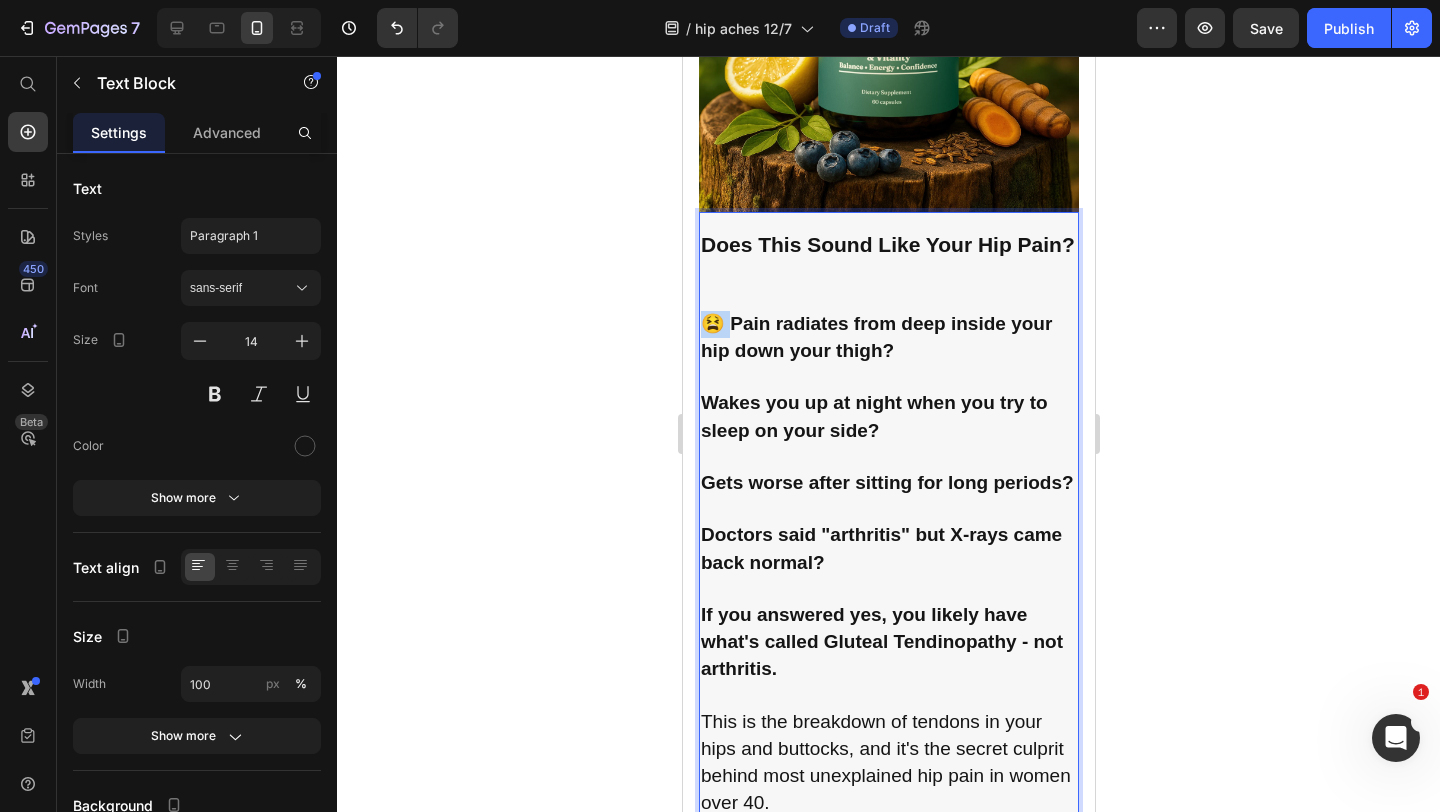 drag, startPoint x: 723, startPoint y: 323, endPoint x: 707, endPoint y: 324, distance: 16.03122 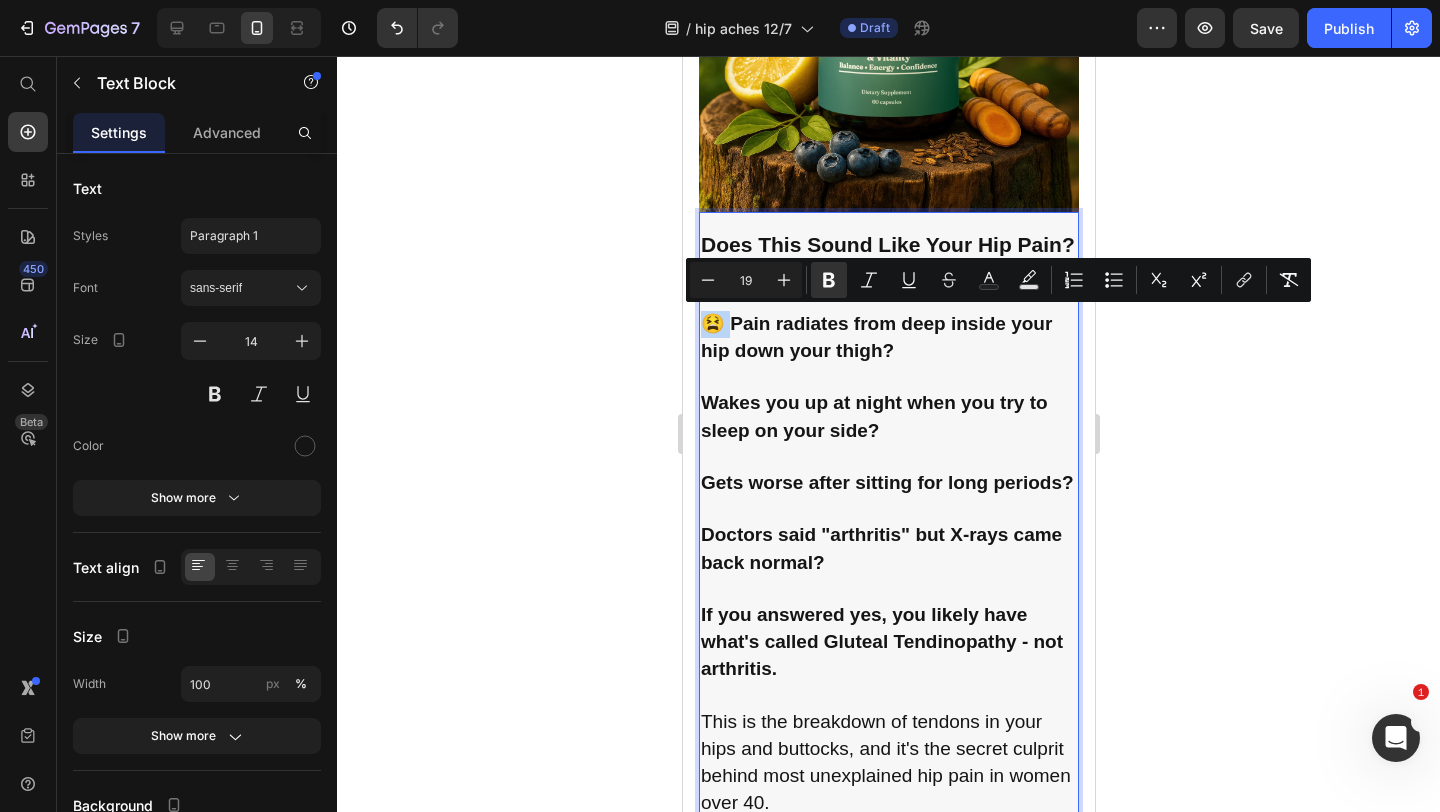 copy on "😫" 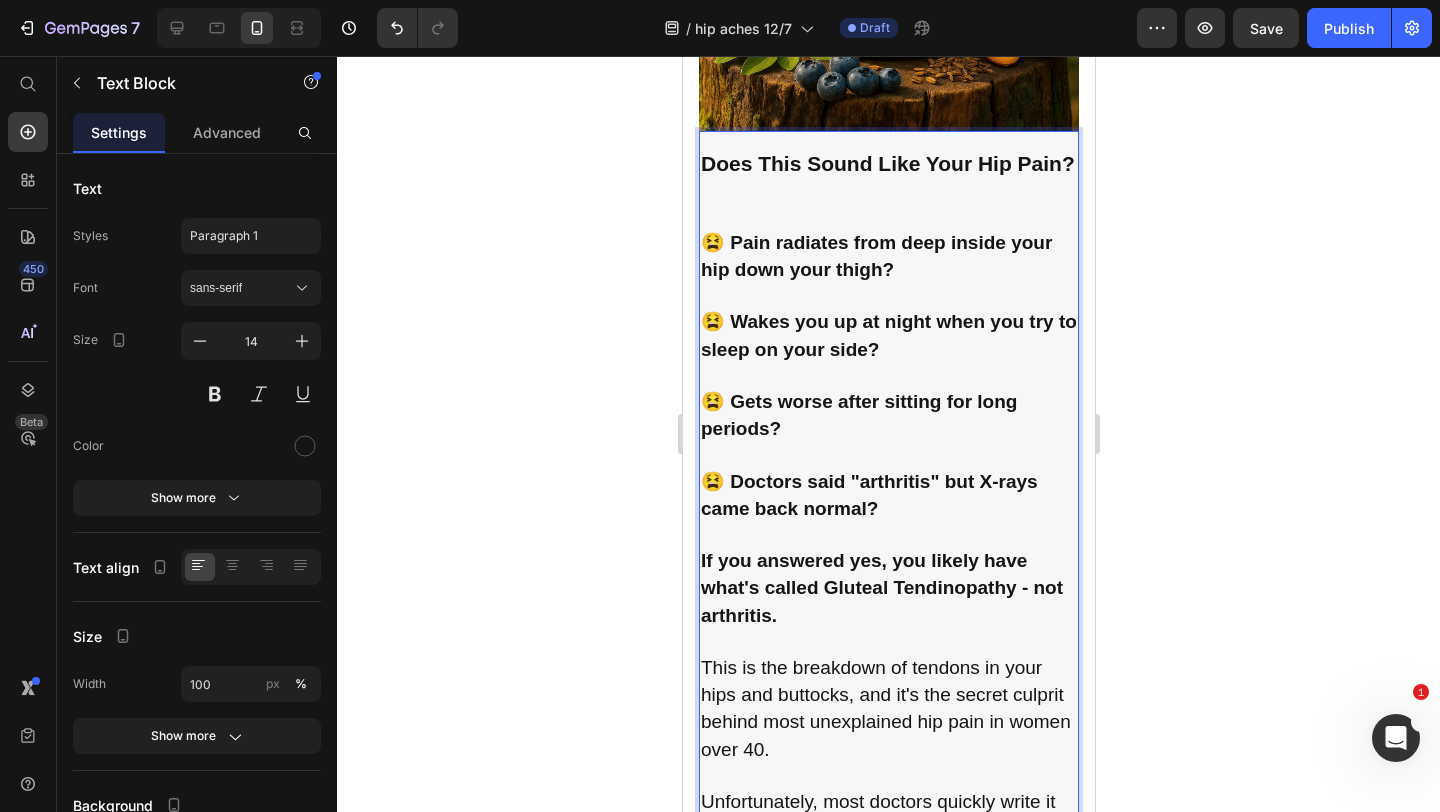 scroll, scrollTop: 650, scrollLeft: 0, axis: vertical 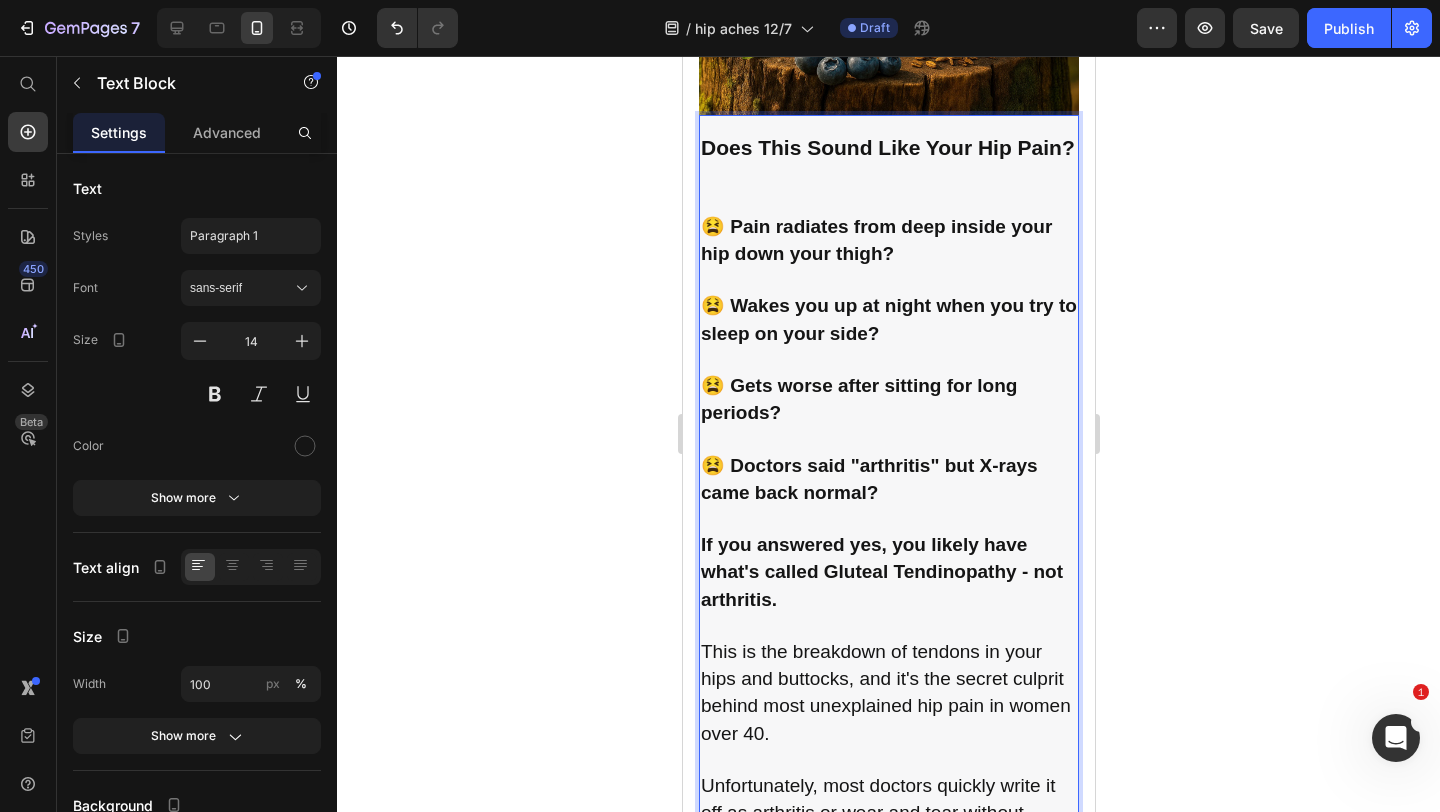 click 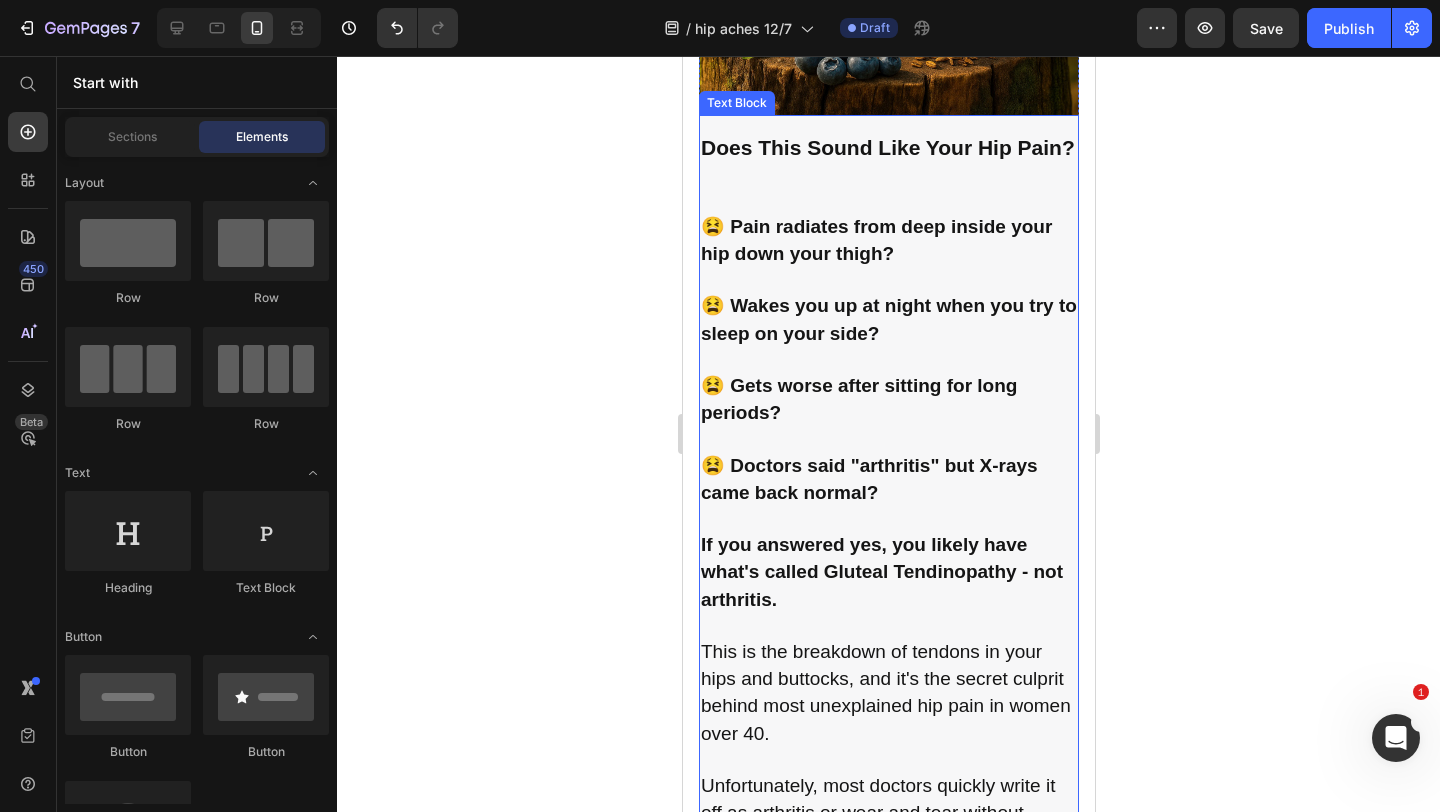click on "If you answered yes, you likely have what's called Gluteal Tendinopathy - not arthritis." at bounding box center (888, 573) 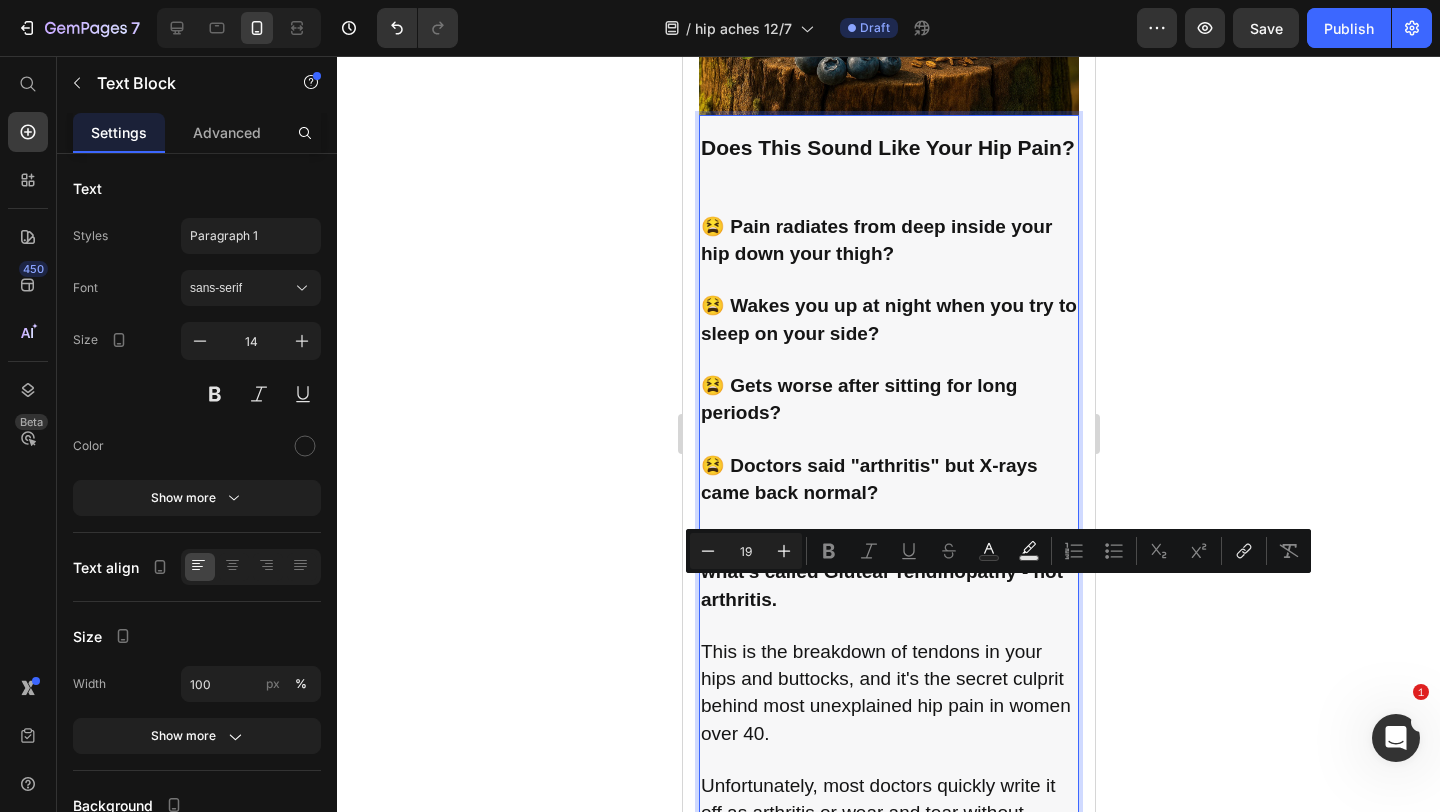 click on "If you answered yes, you likely have what's called Gluteal Tendinopathy - not arthritis." at bounding box center (888, 573) 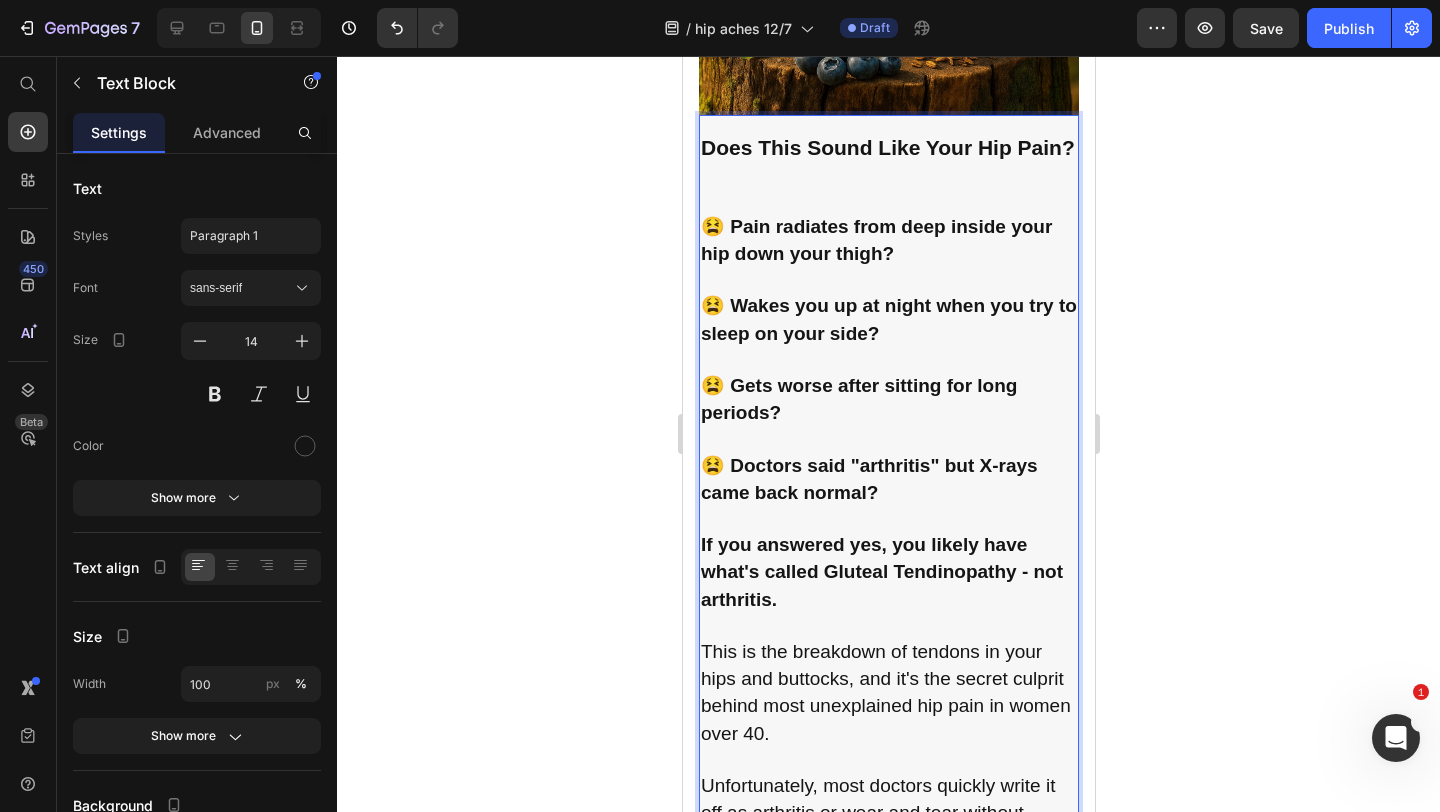 click 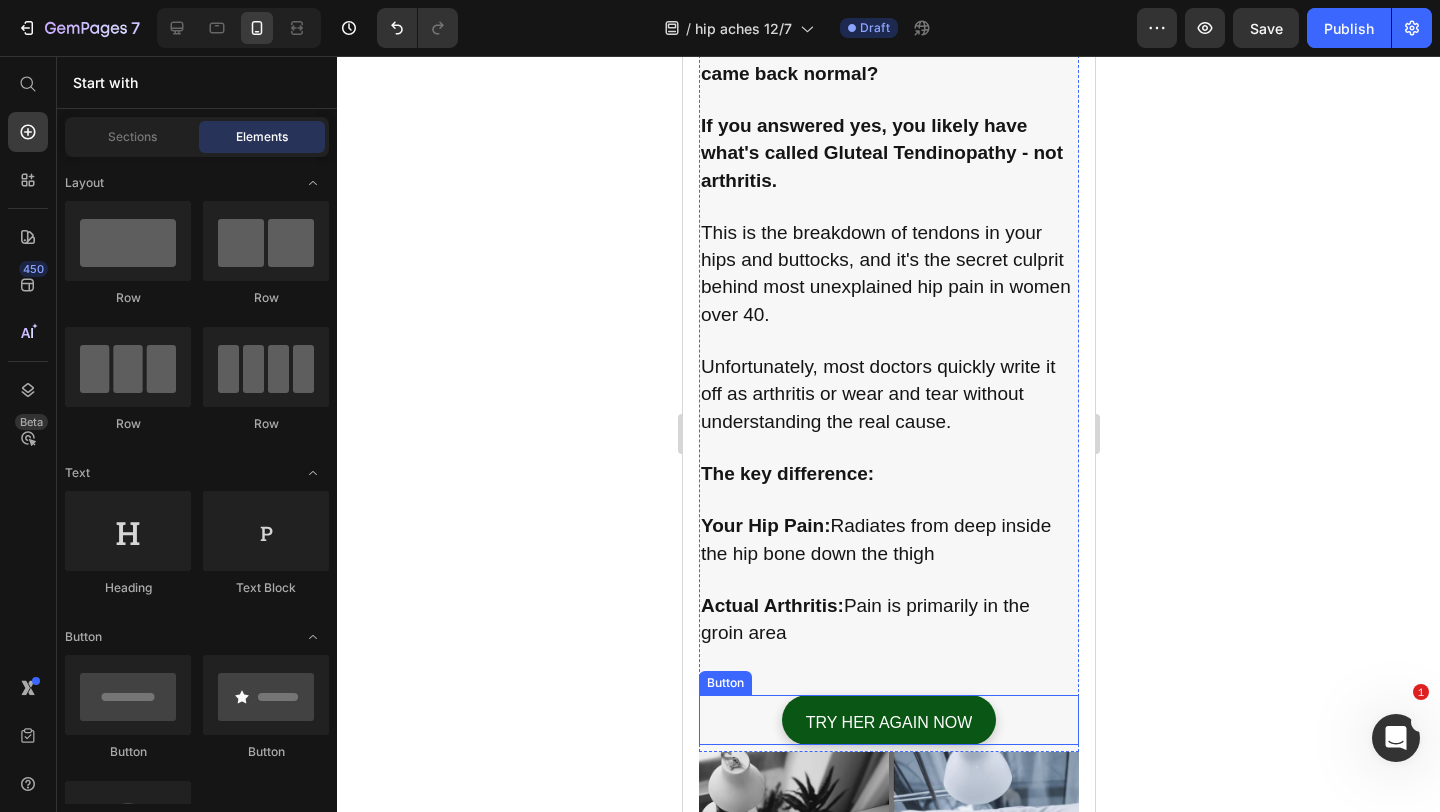 scroll, scrollTop: 1448, scrollLeft: 0, axis: vertical 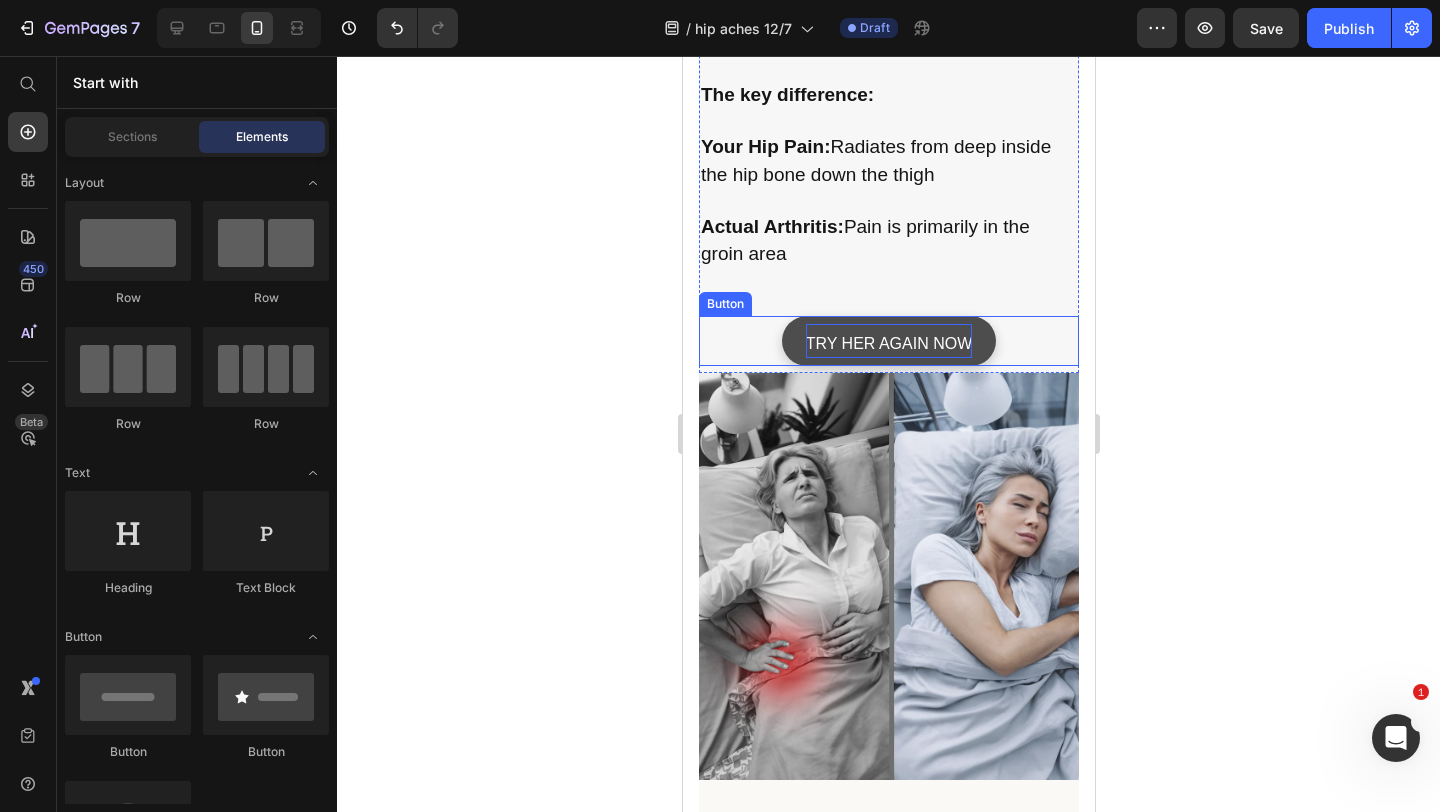 click on "TRY HER AGAIN NOW" at bounding box center (888, 343) 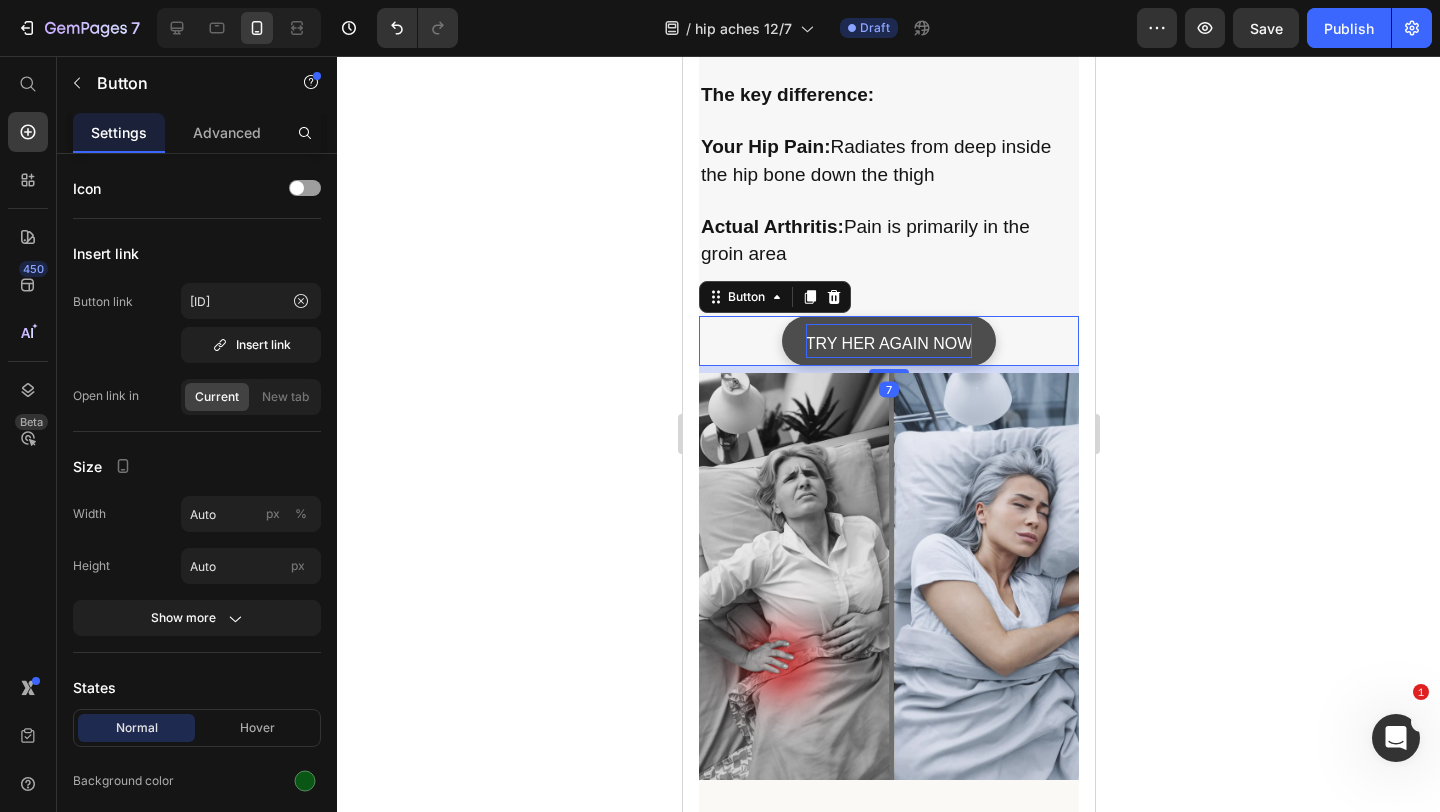 click on "TRY HER AGAIN NOW" at bounding box center (888, 343) 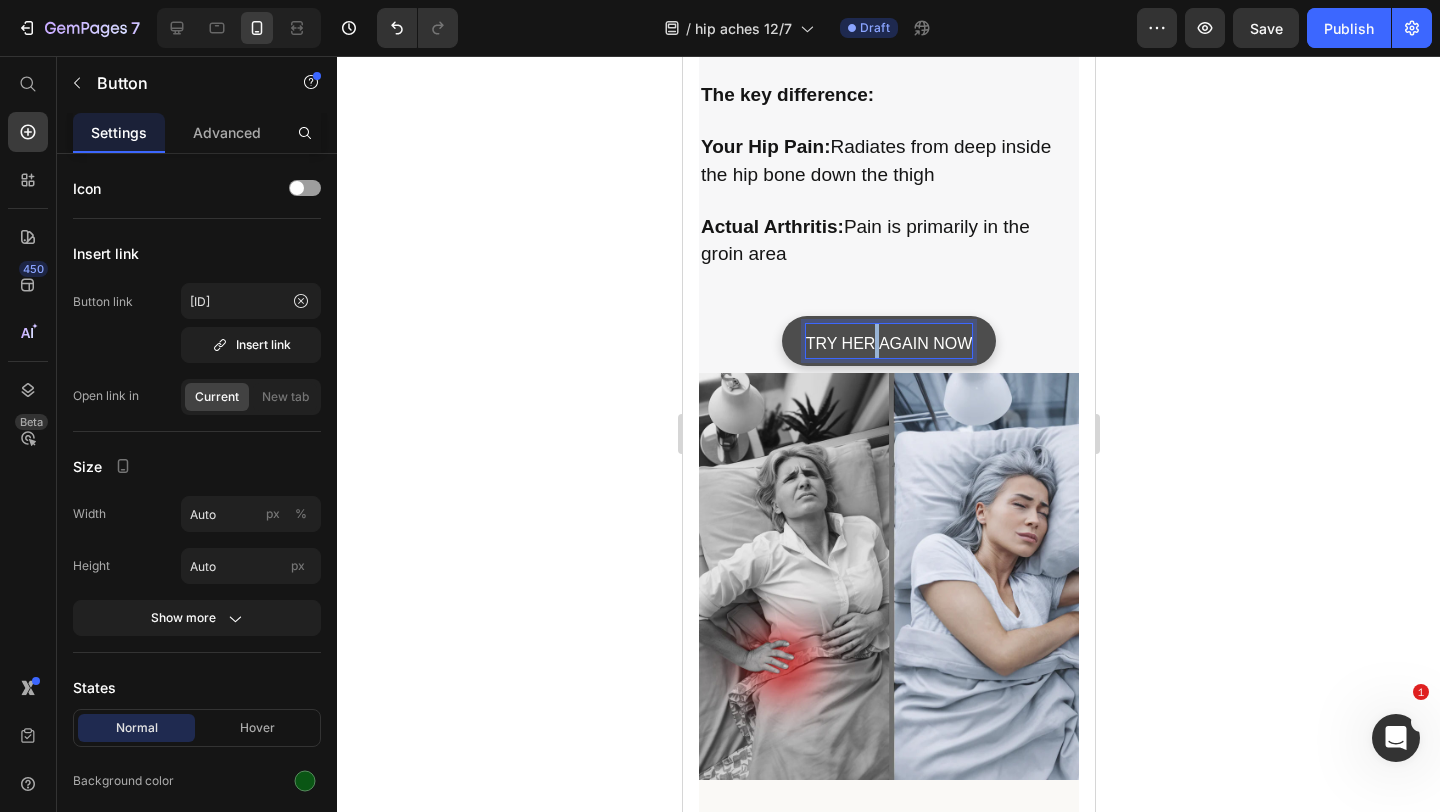 click on "TRY HER AGAIN NOW" at bounding box center (888, 343) 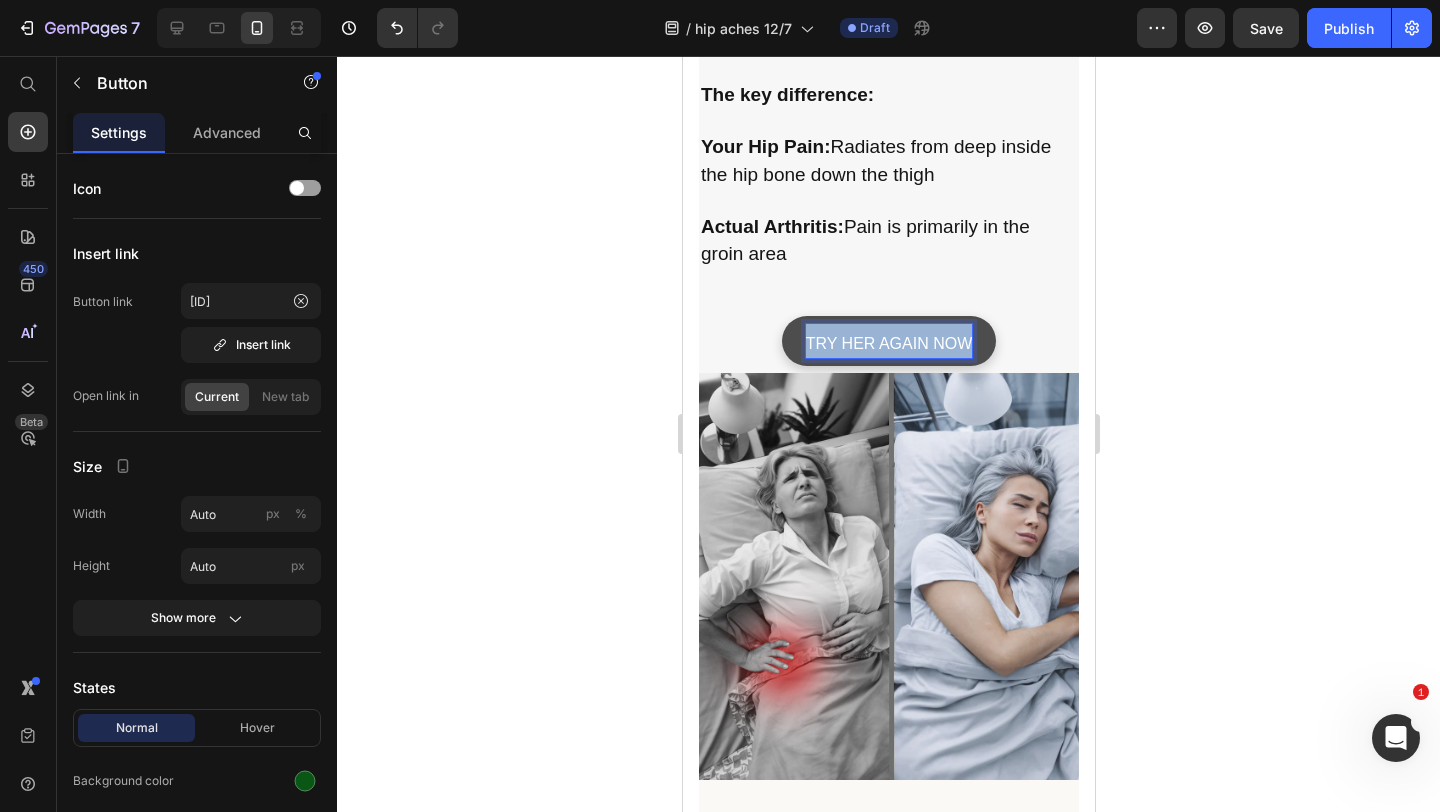 click on "TRY HER AGAIN NOW" at bounding box center [888, 343] 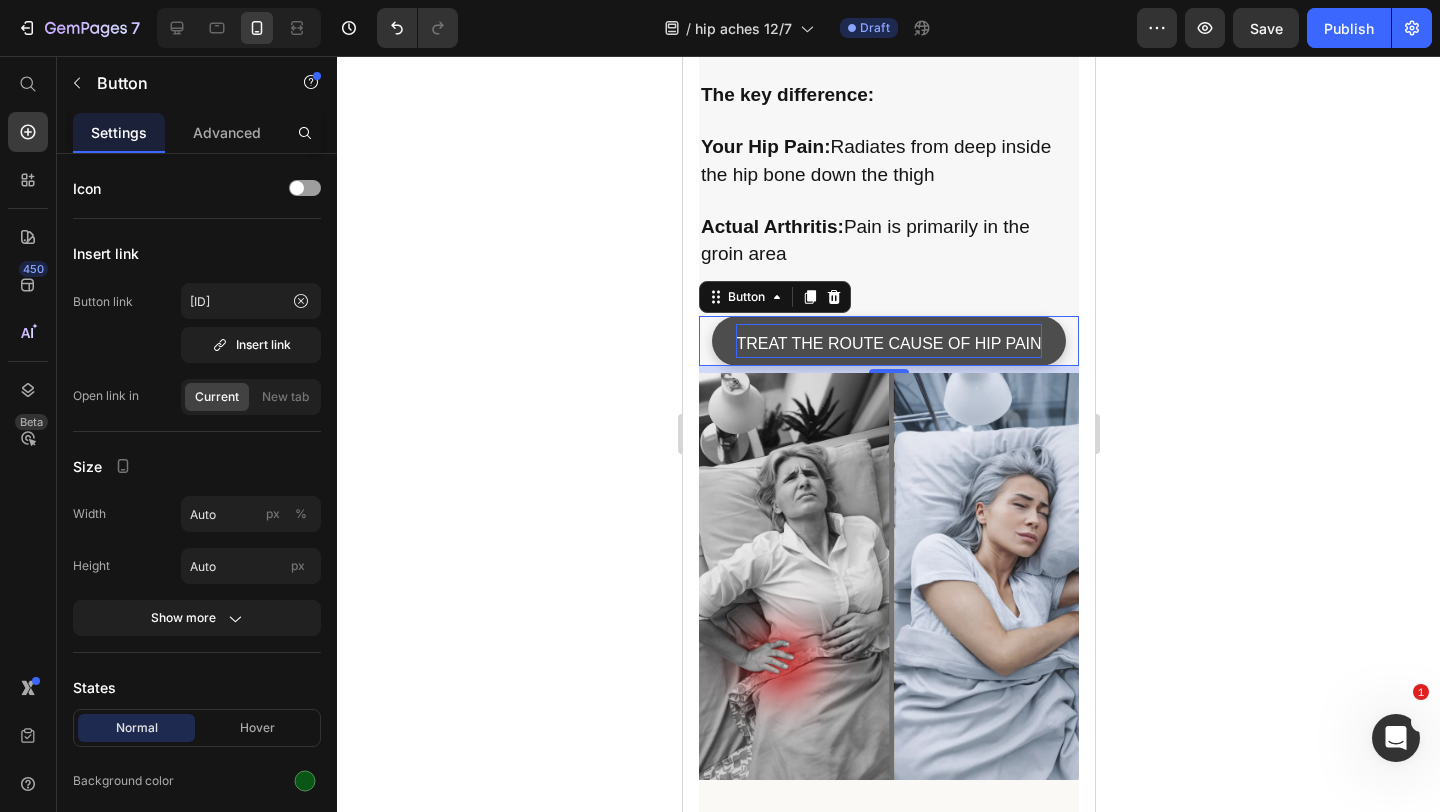 click 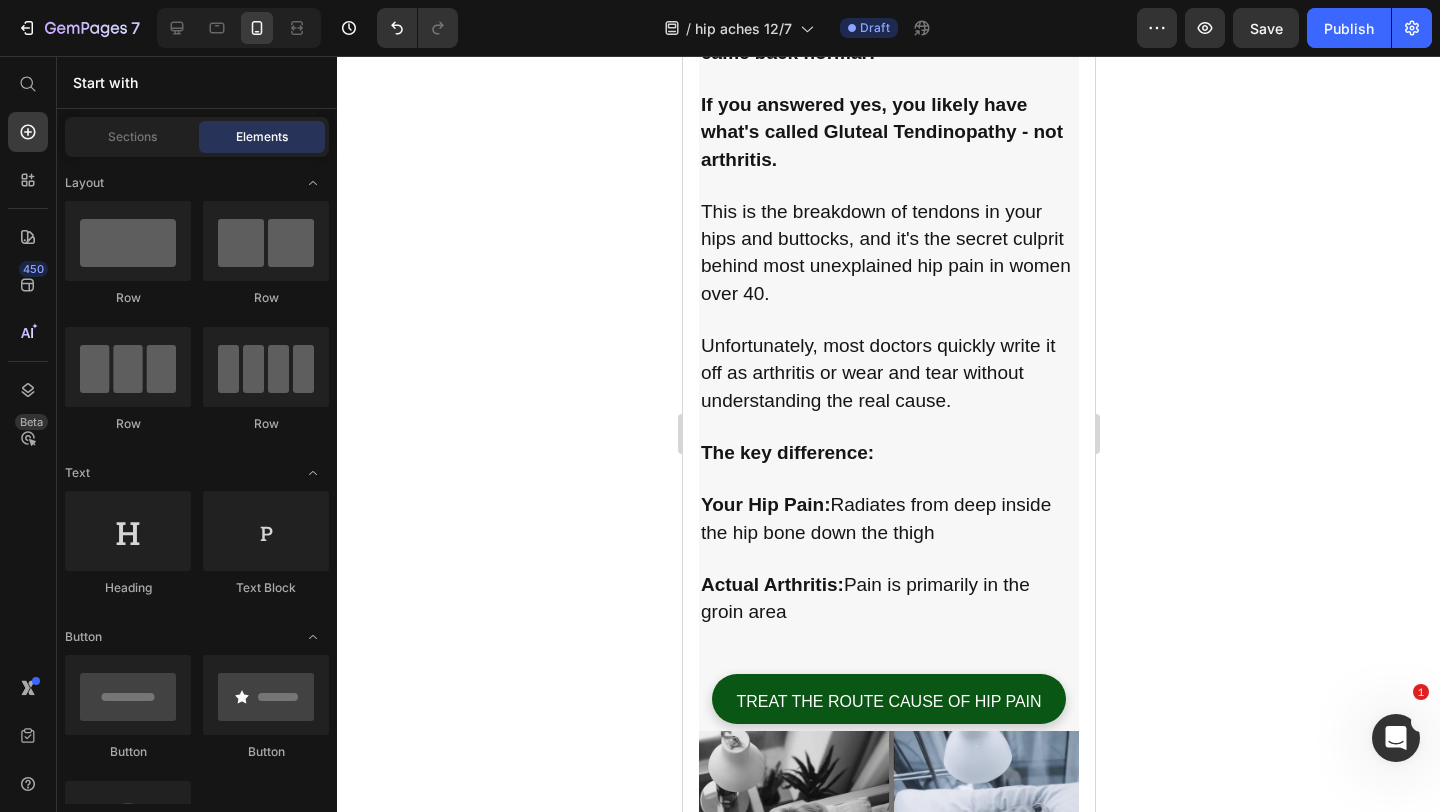 scroll, scrollTop: 1096, scrollLeft: 0, axis: vertical 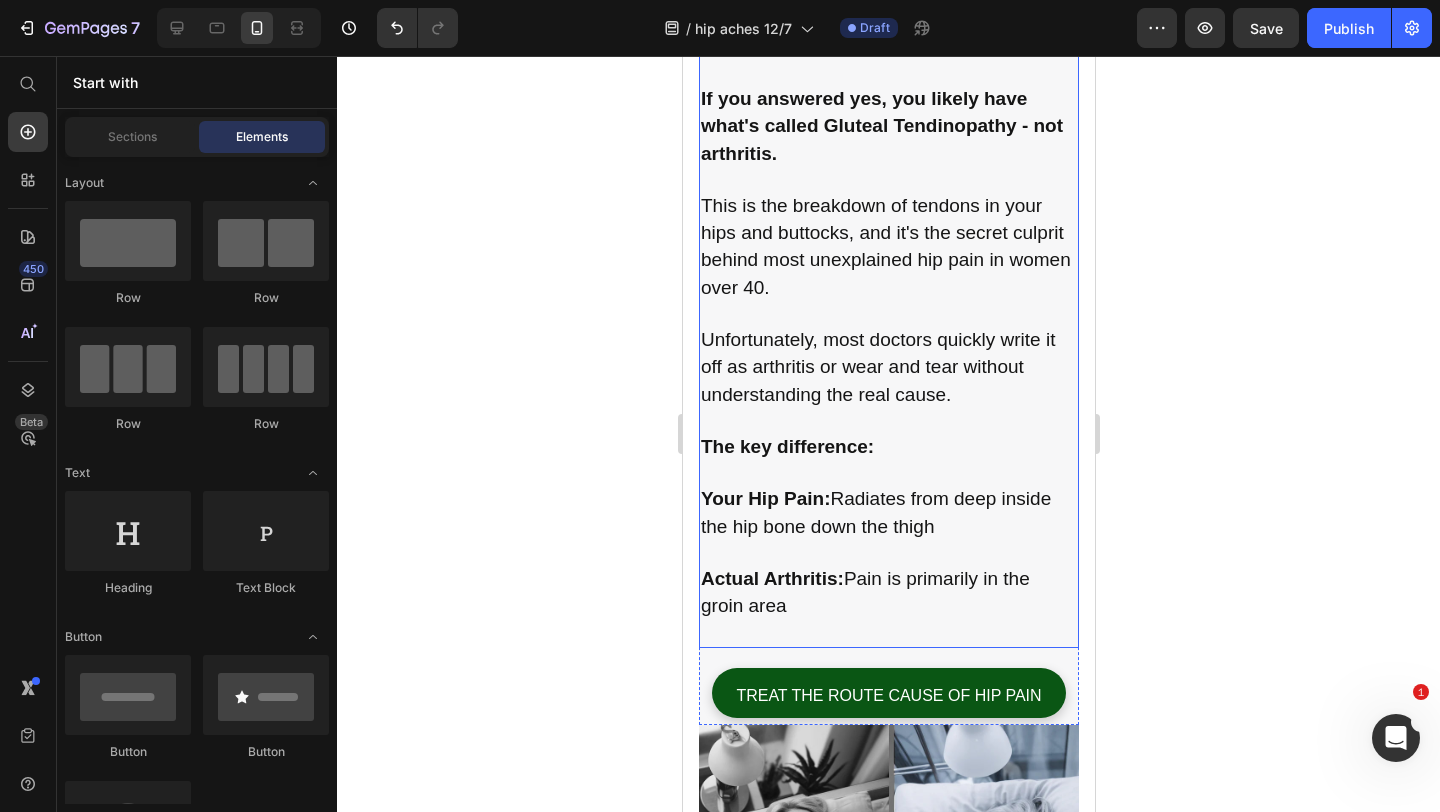 click on "If you answered yes, you likely have what's called Gluteal Tendinopathy - not arthritis." at bounding box center [881, 125] 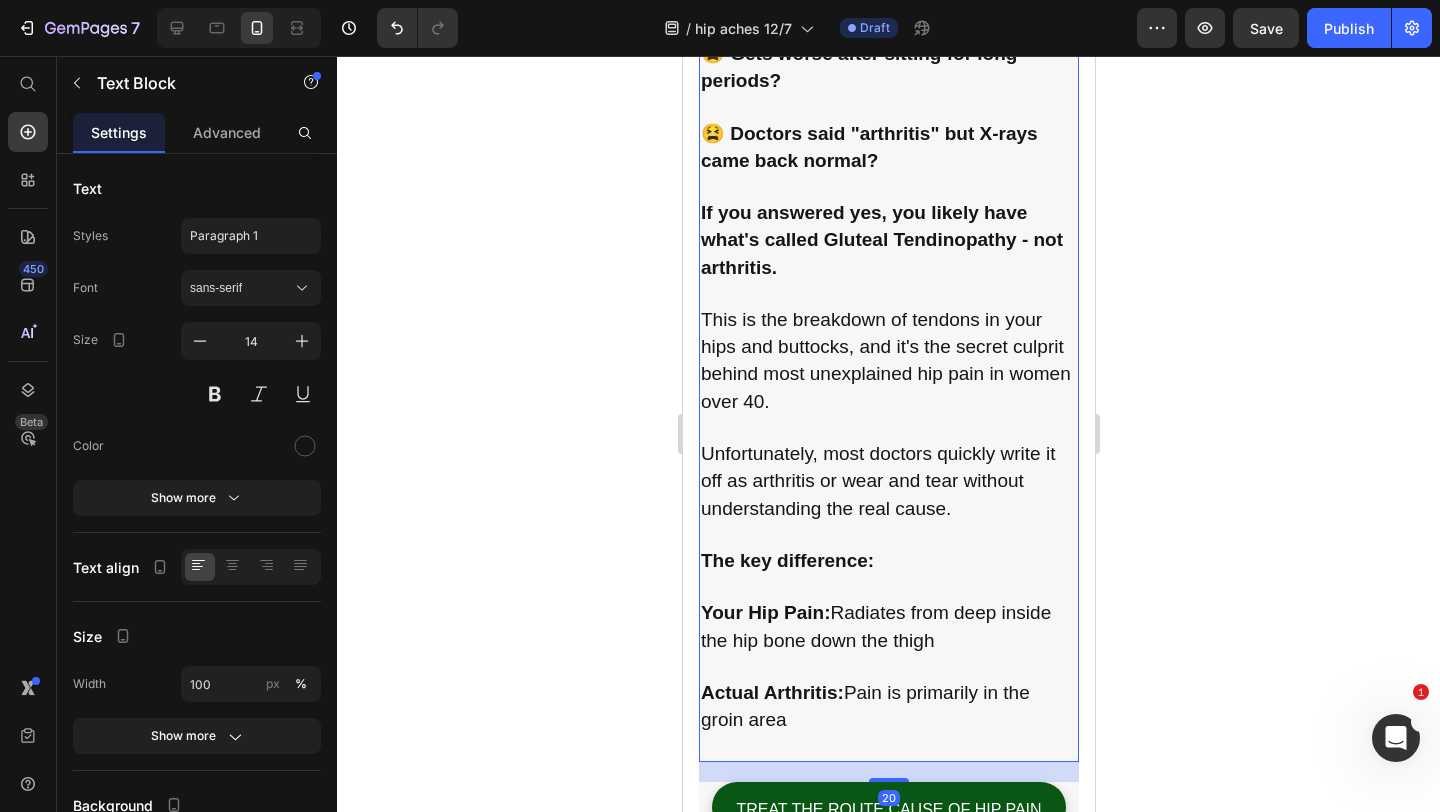 scroll, scrollTop: 980, scrollLeft: 0, axis: vertical 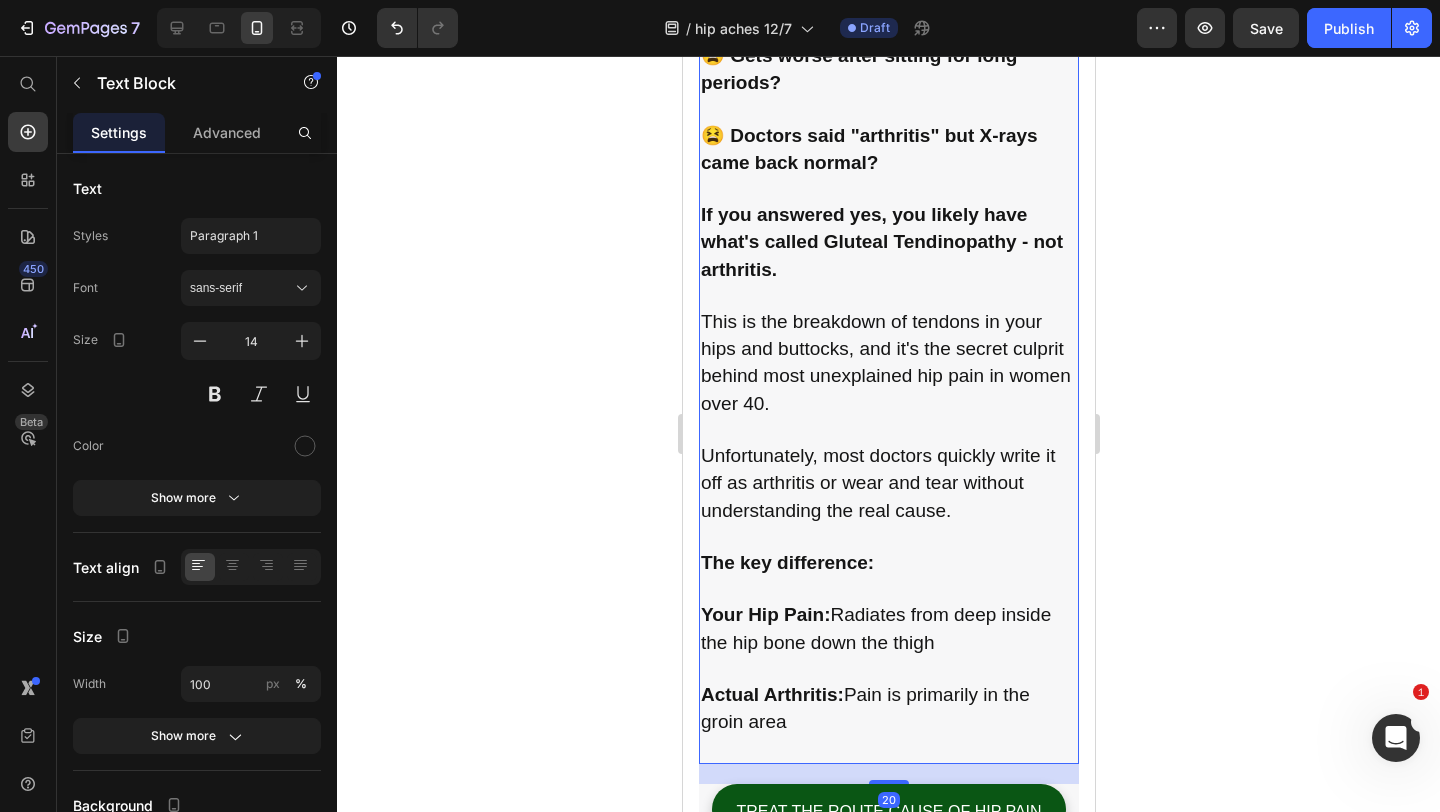 click on "If you answered yes, you likely have what's called Gluteal Tendinopathy - not arthritis." at bounding box center (881, 241) 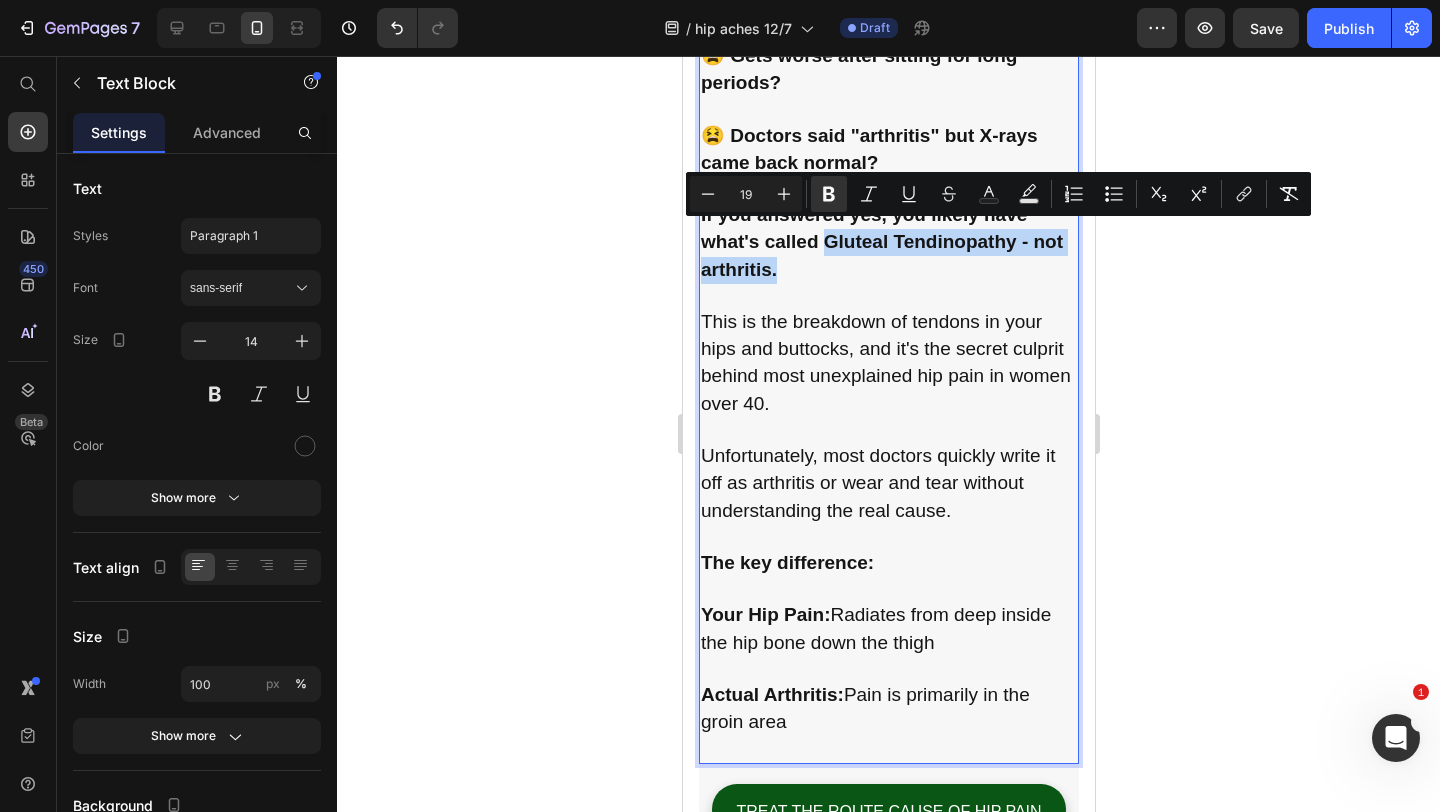 drag, startPoint x: 825, startPoint y: 236, endPoint x: 1053, endPoint y: 261, distance: 229.36652 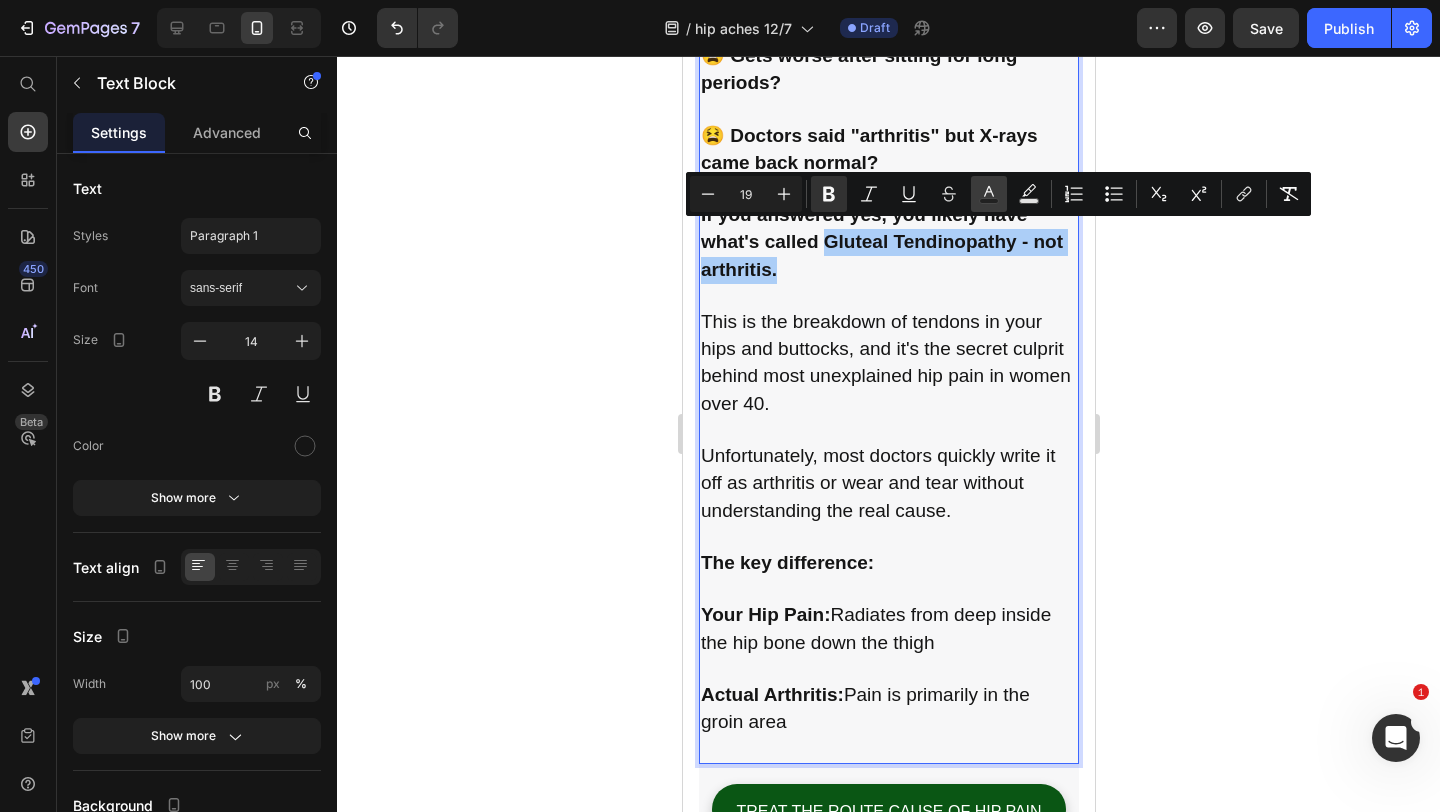 click on "Text Color" at bounding box center [989, 194] 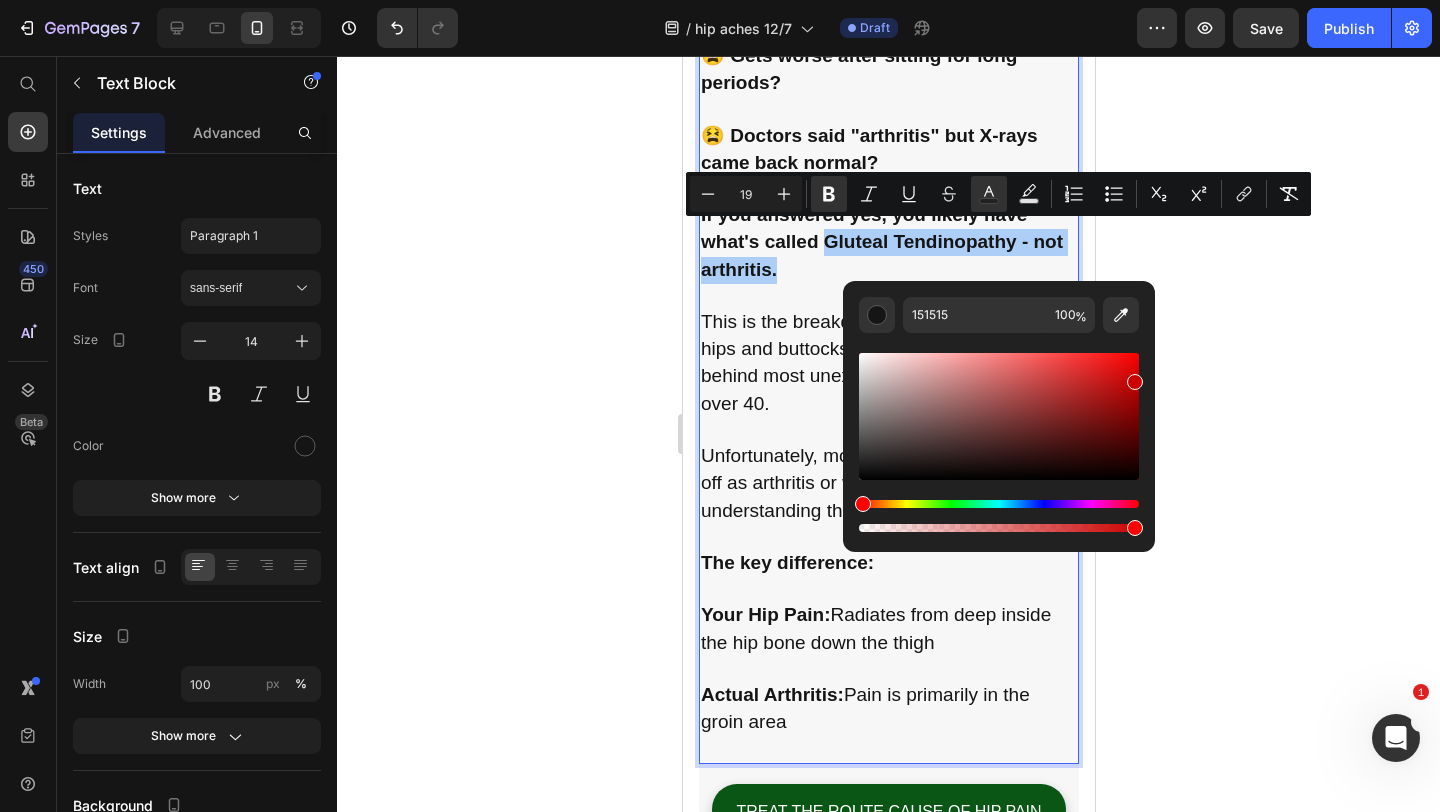 drag, startPoint x: 1094, startPoint y: 416, endPoint x: 1134, endPoint y: 379, distance: 54.48853 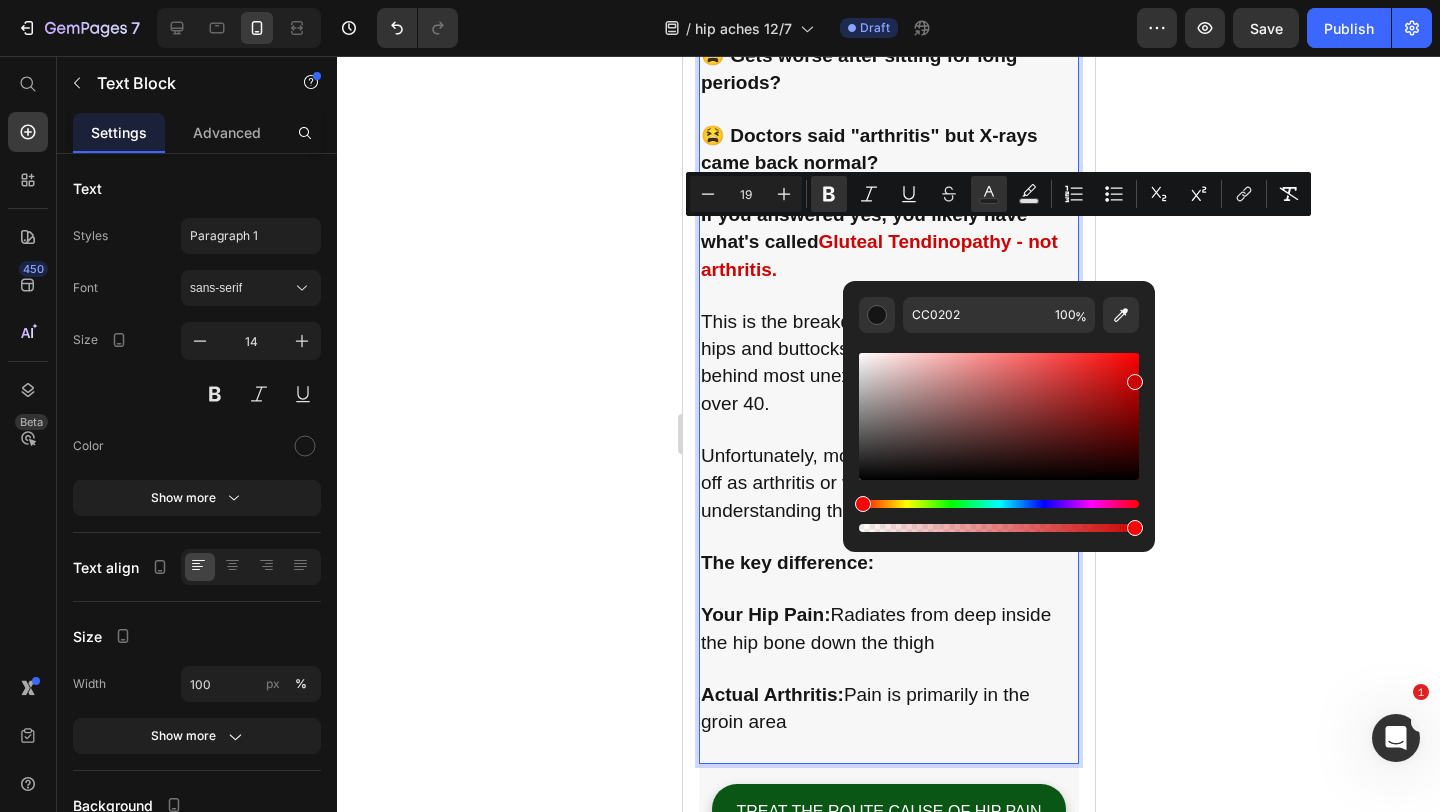 click at bounding box center [1135, 382] 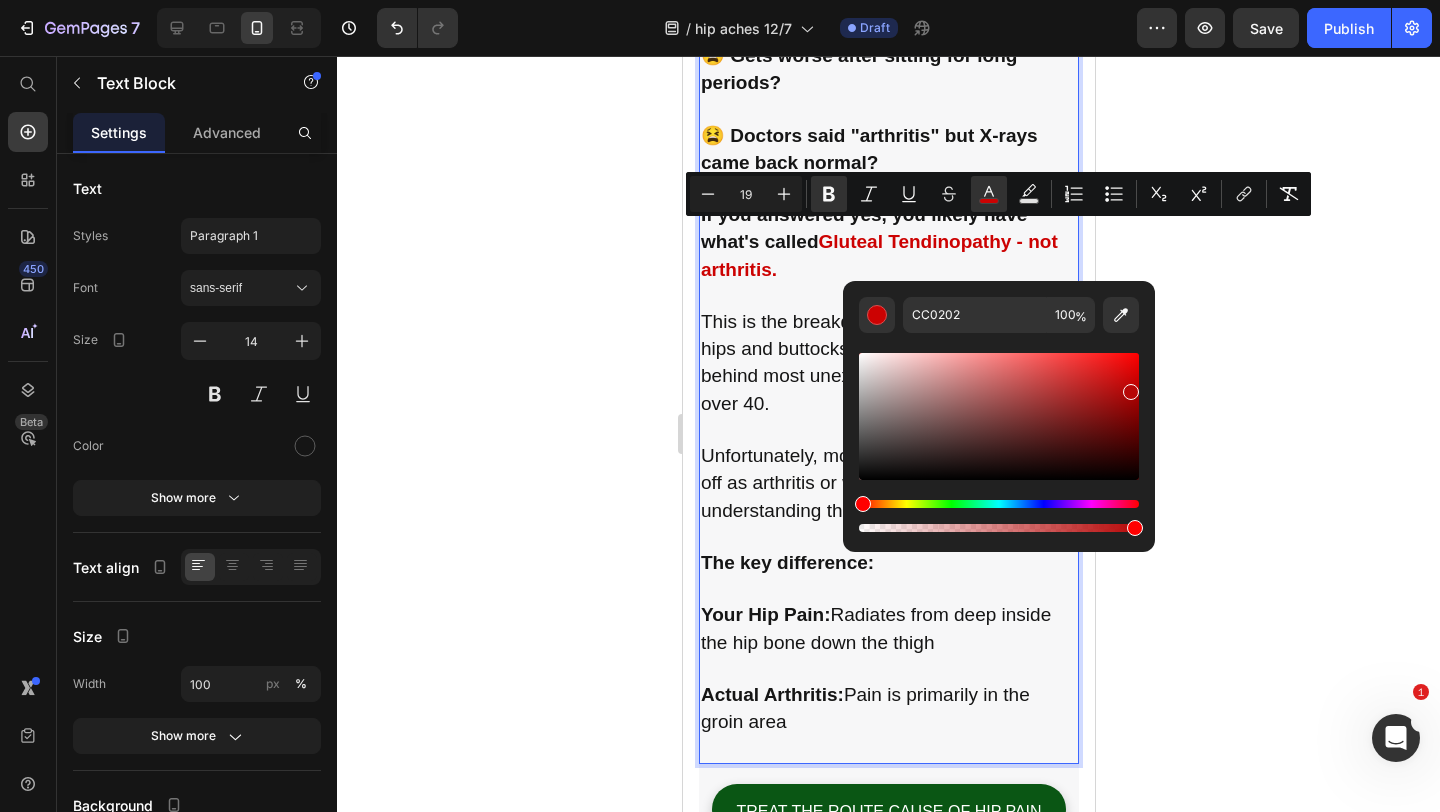 type on "B70707" 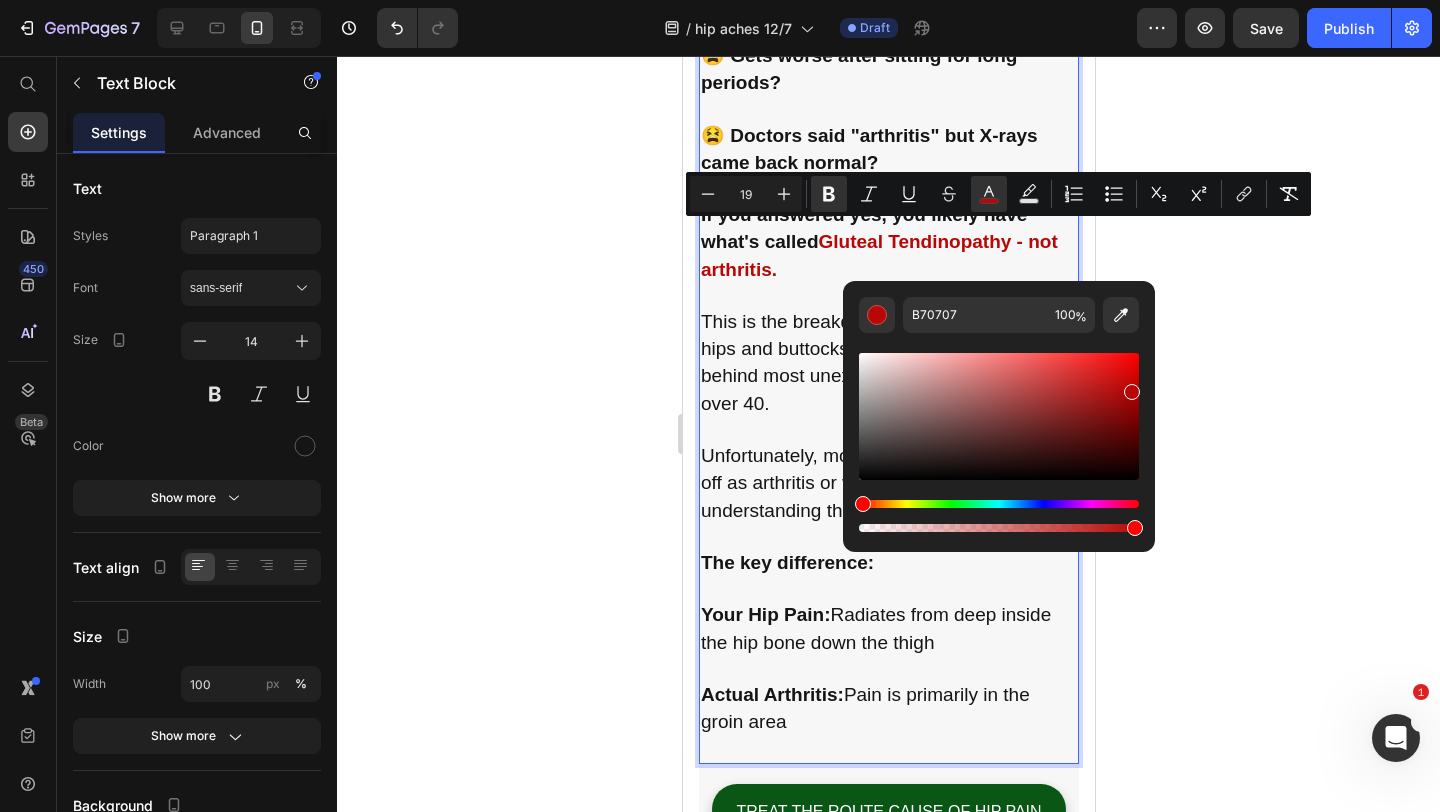 click at bounding box center [999, 416] 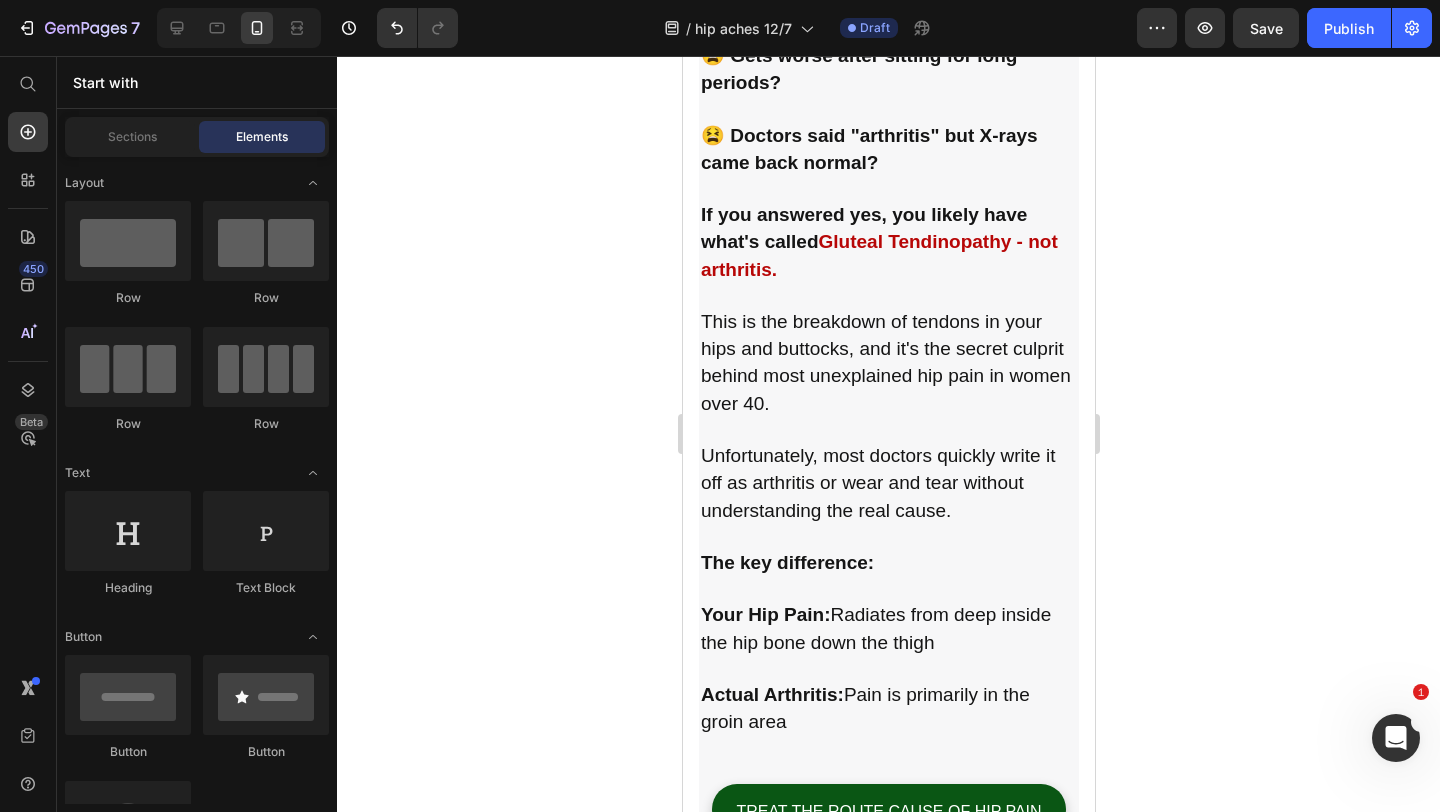 click 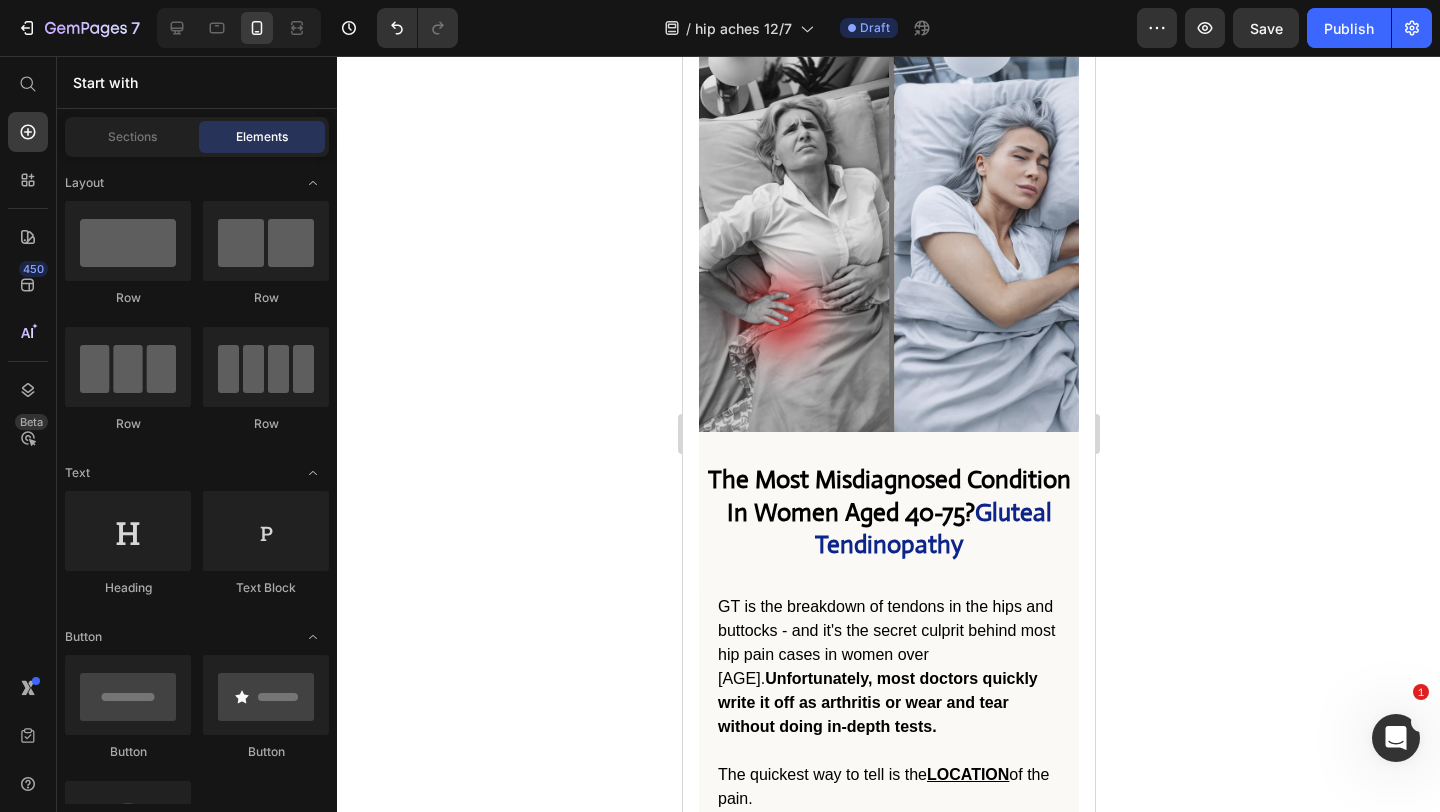 scroll, scrollTop: 1805, scrollLeft: 0, axis: vertical 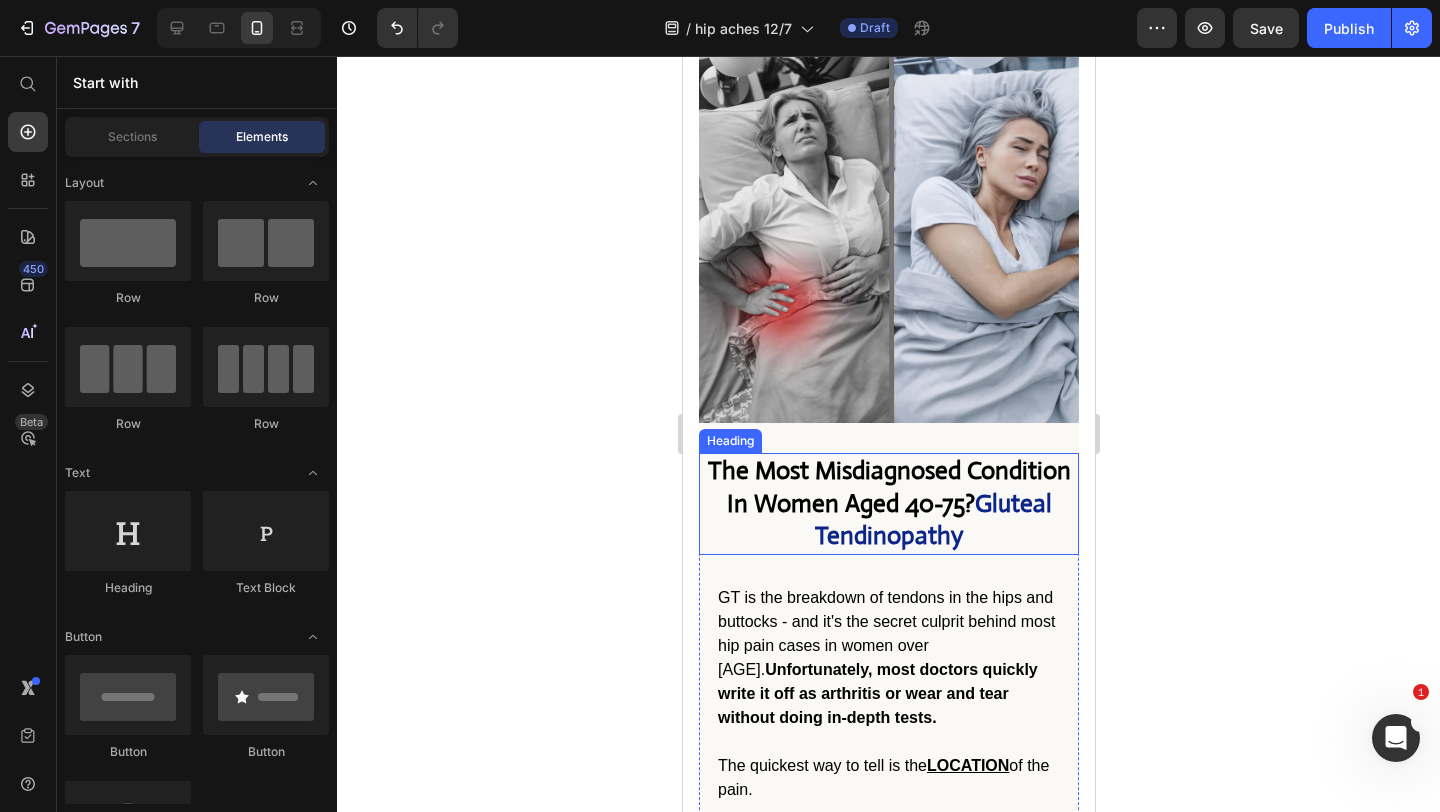 click on "Gluteal Tendinopathy" at bounding box center (932, 520) 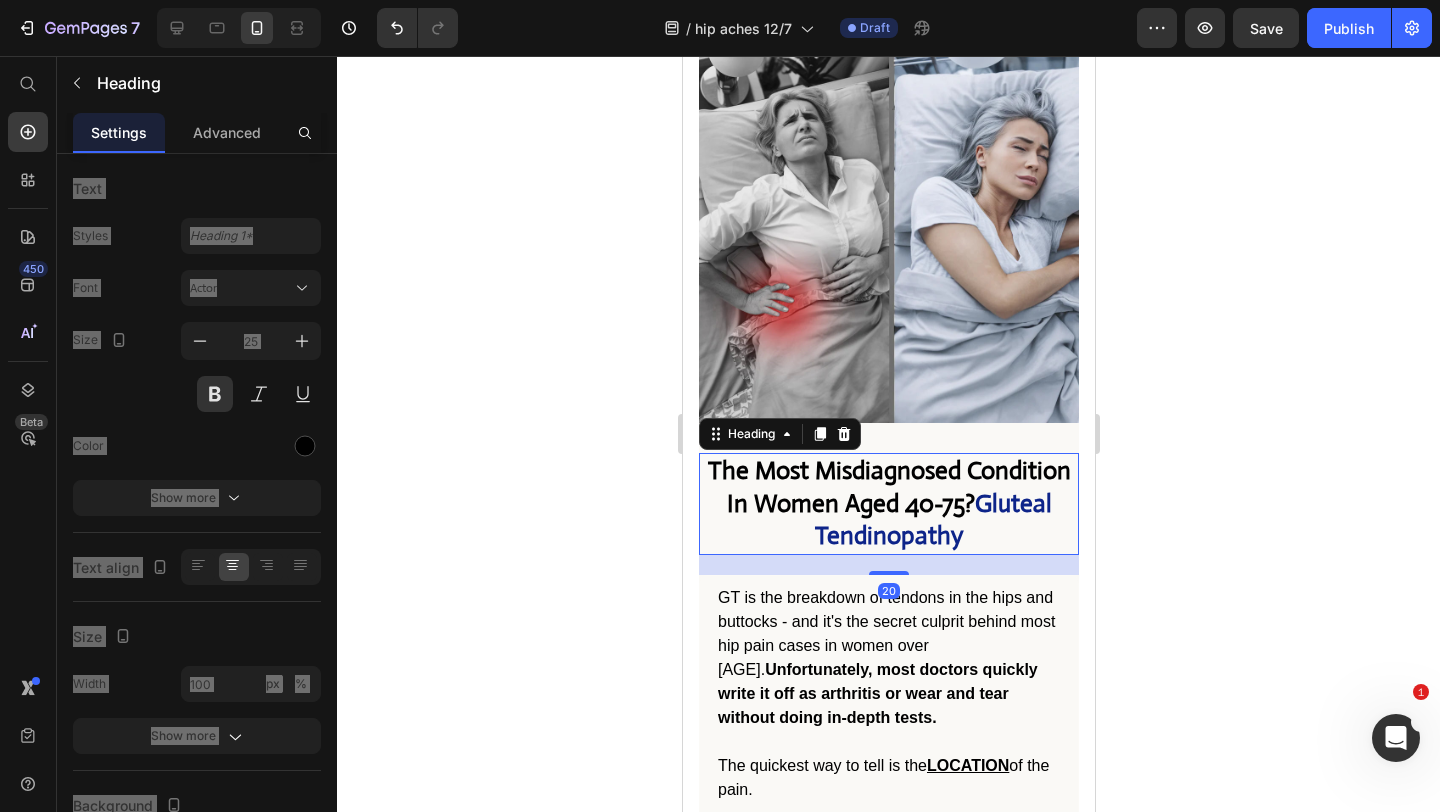click on "The Most Misdiagnosed Condition In Women Aged 40-75?  Gluteal Tendinopathy" at bounding box center [888, 504] 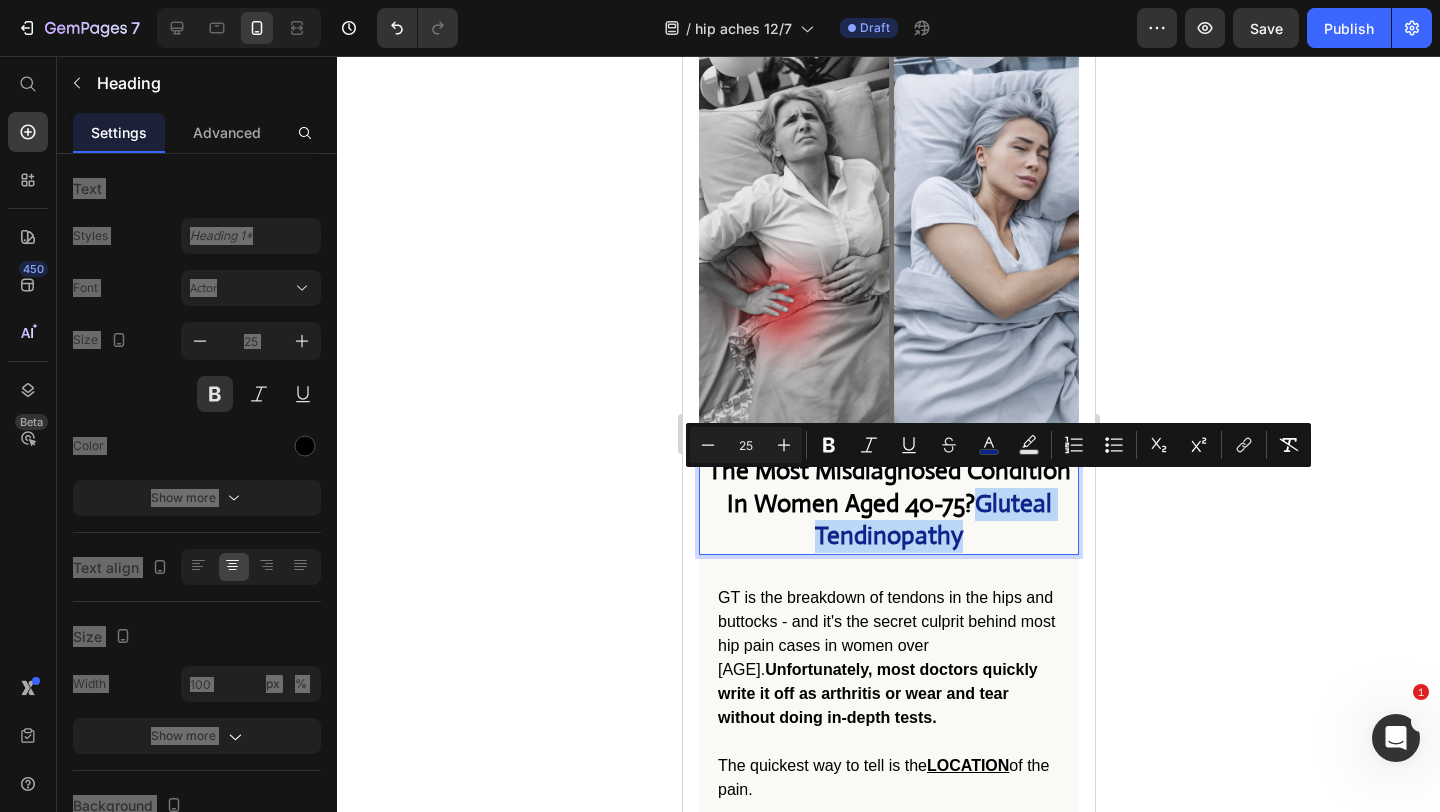 drag, startPoint x: 994, startPoint y: 527, endPoint x: 976, endPoint y: 485, distance: 45.694637 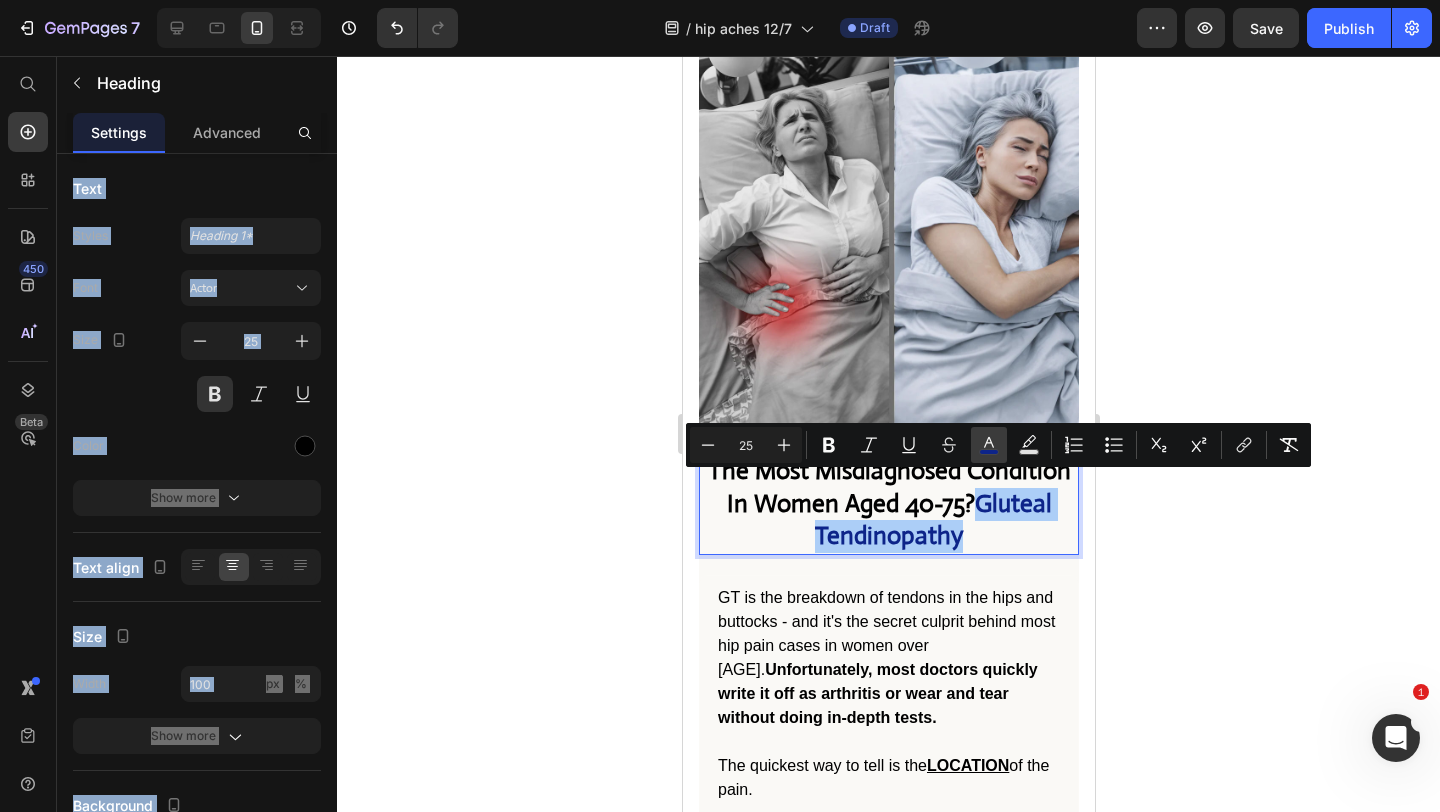 click 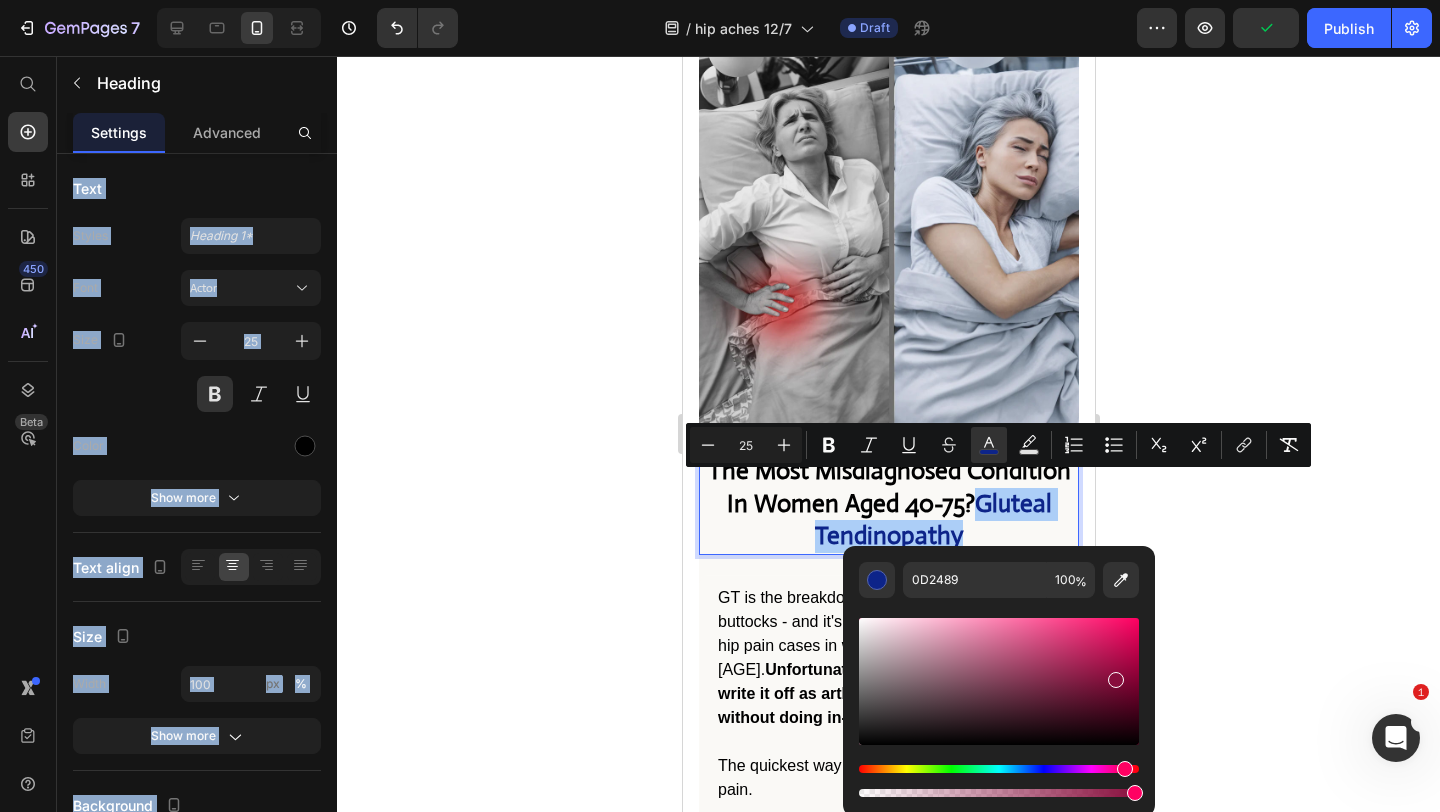 click at bounding box center (999, 769) 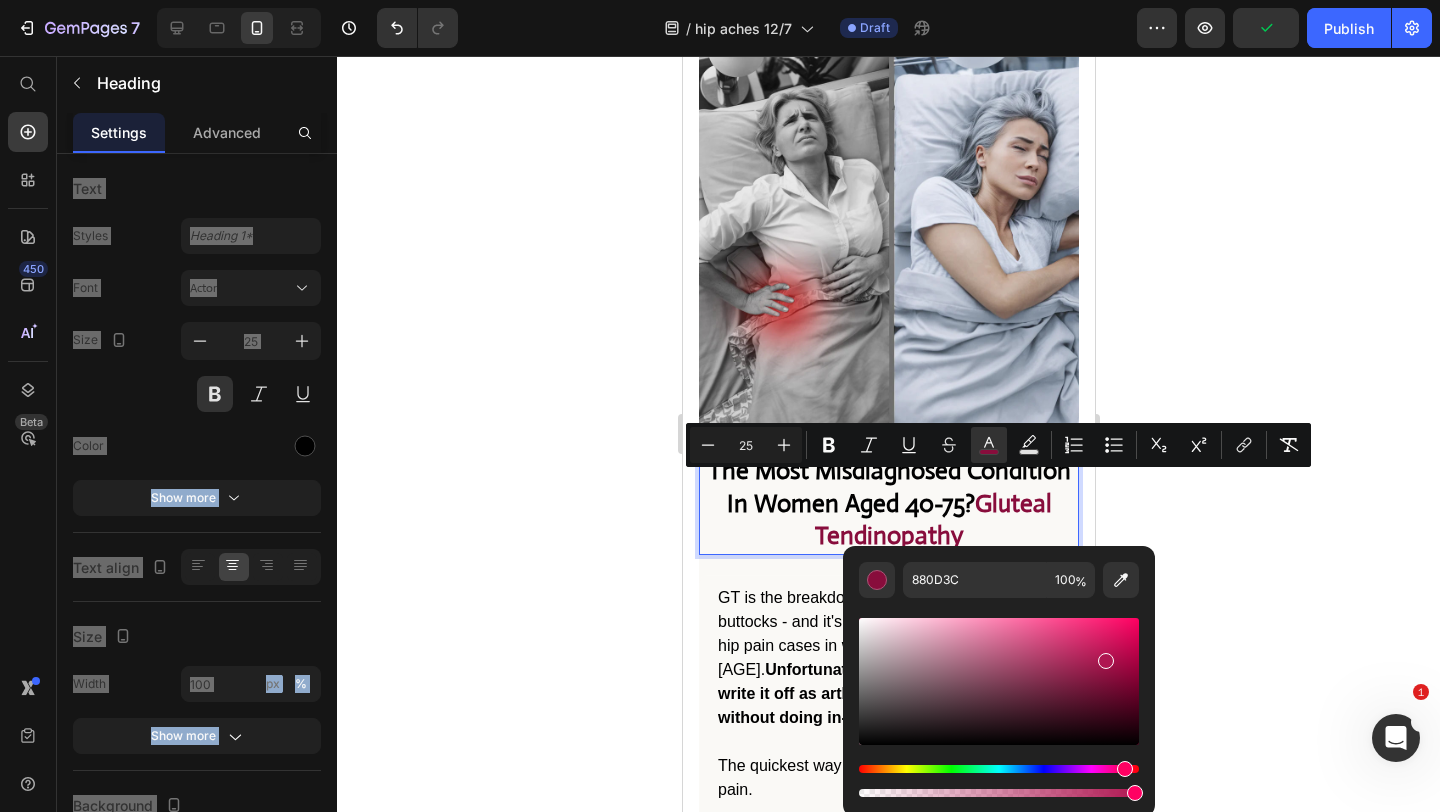 type on "AF1651" 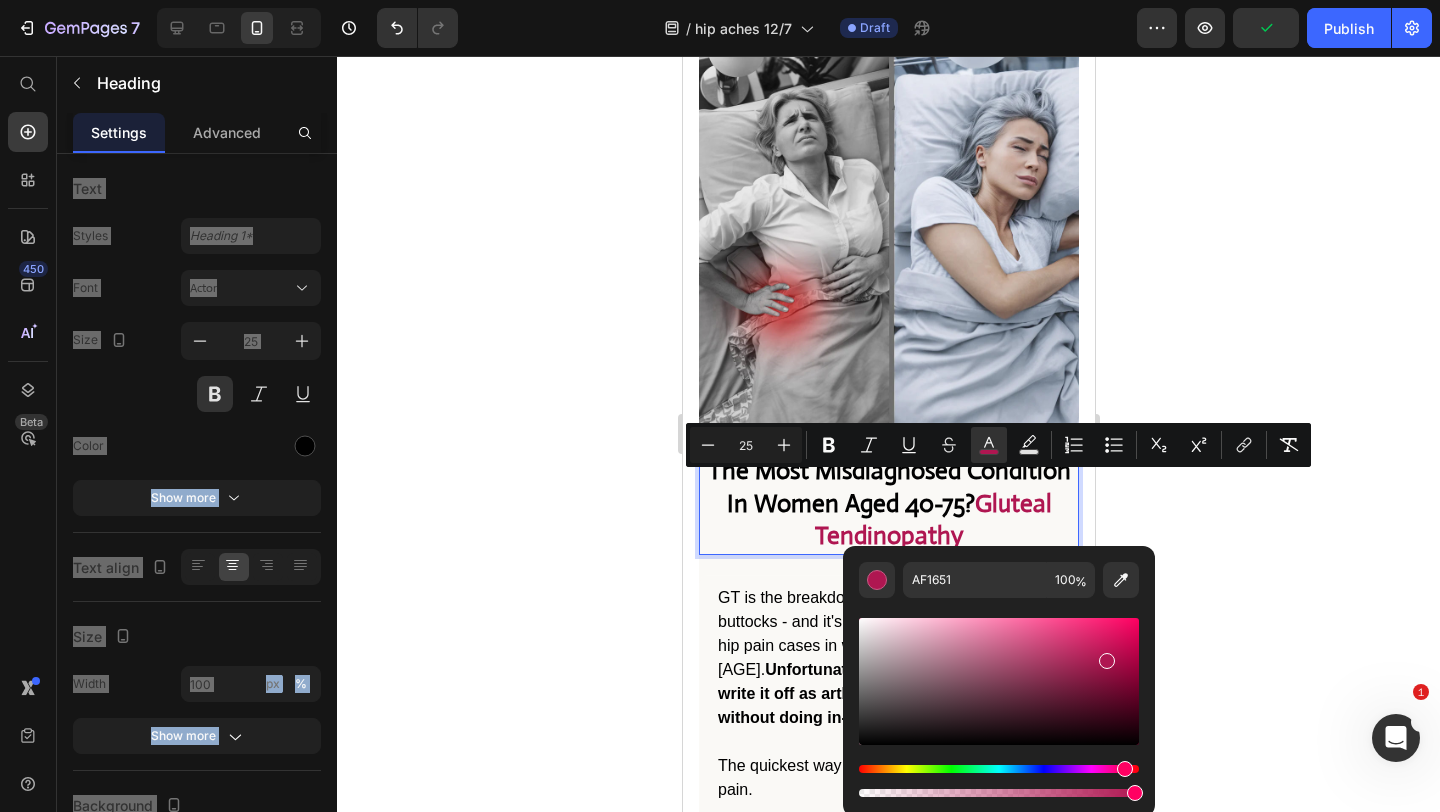 click at bounding box center (999, 681) 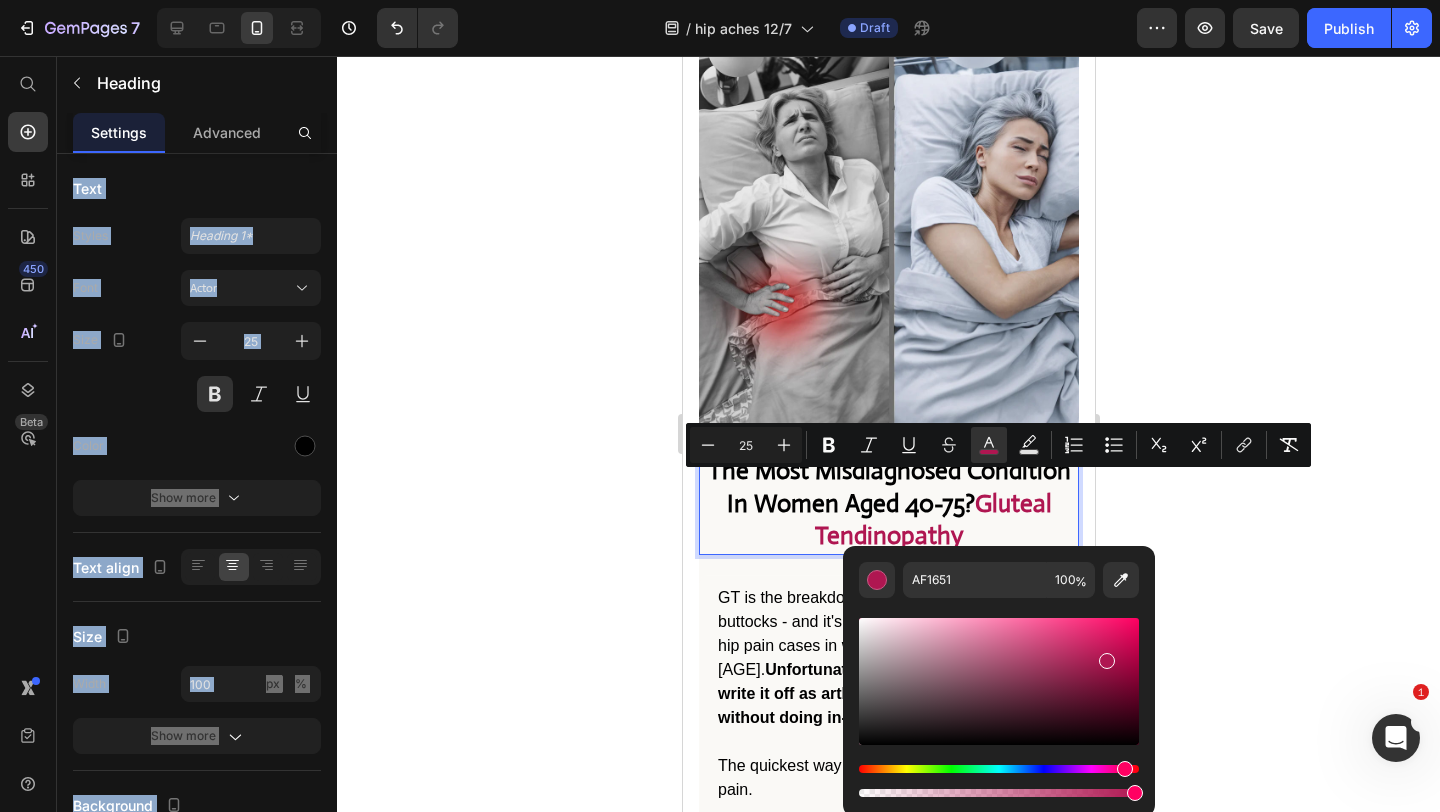 click 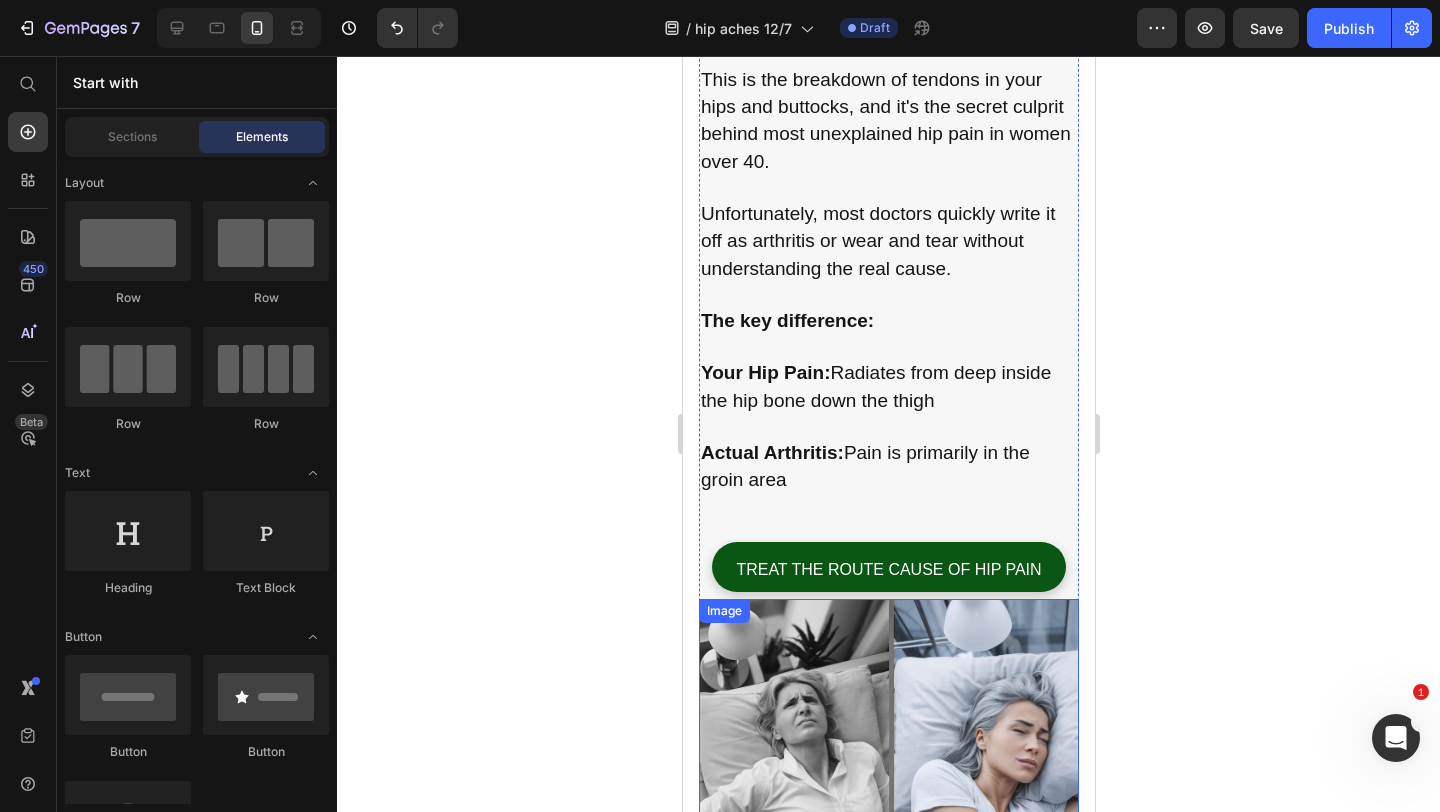 scroll, scrollTop: 996, scrollLeft: 0, axis: vertical 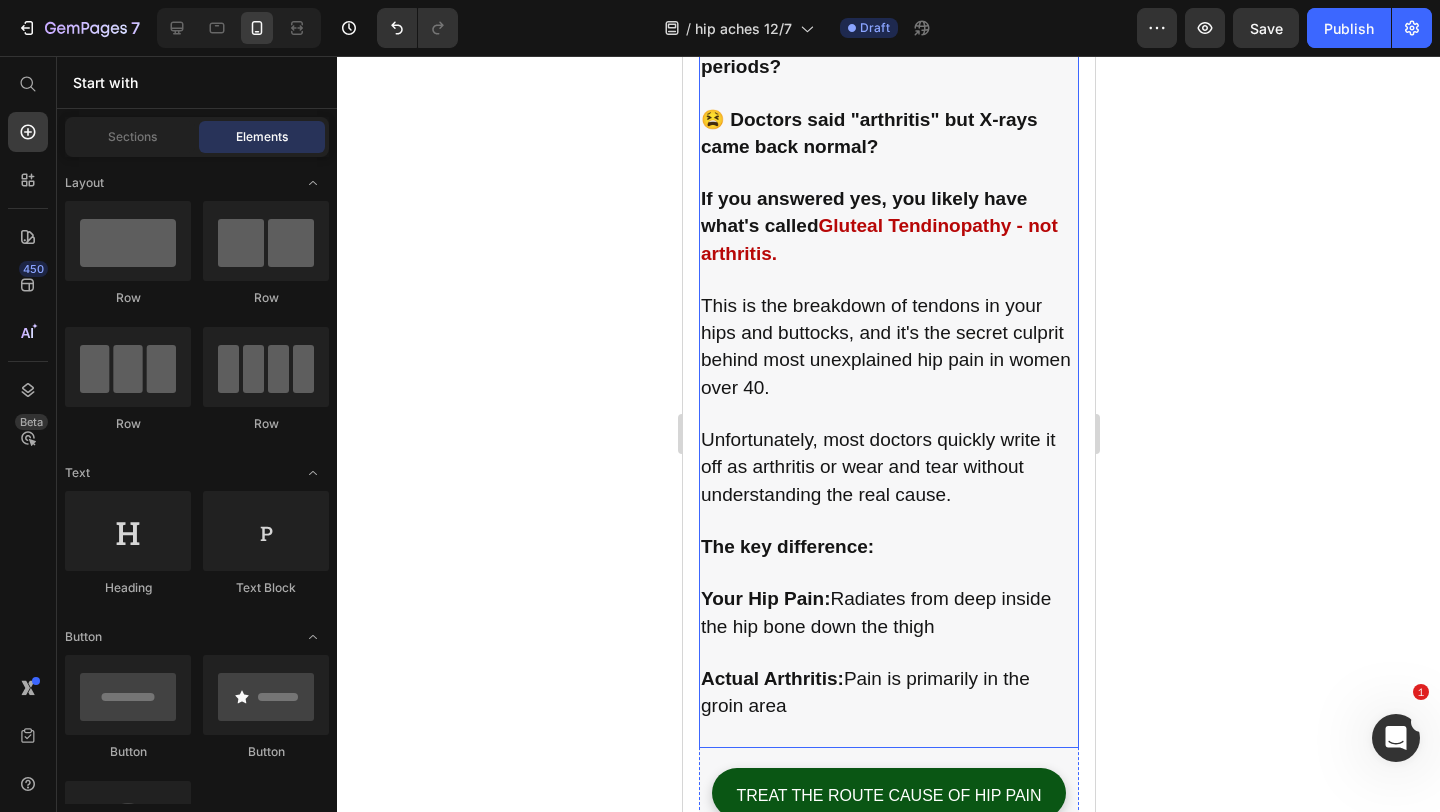 click on "Gluteal Tendinopathy - not arthritis." at bounding box center (878, 239) 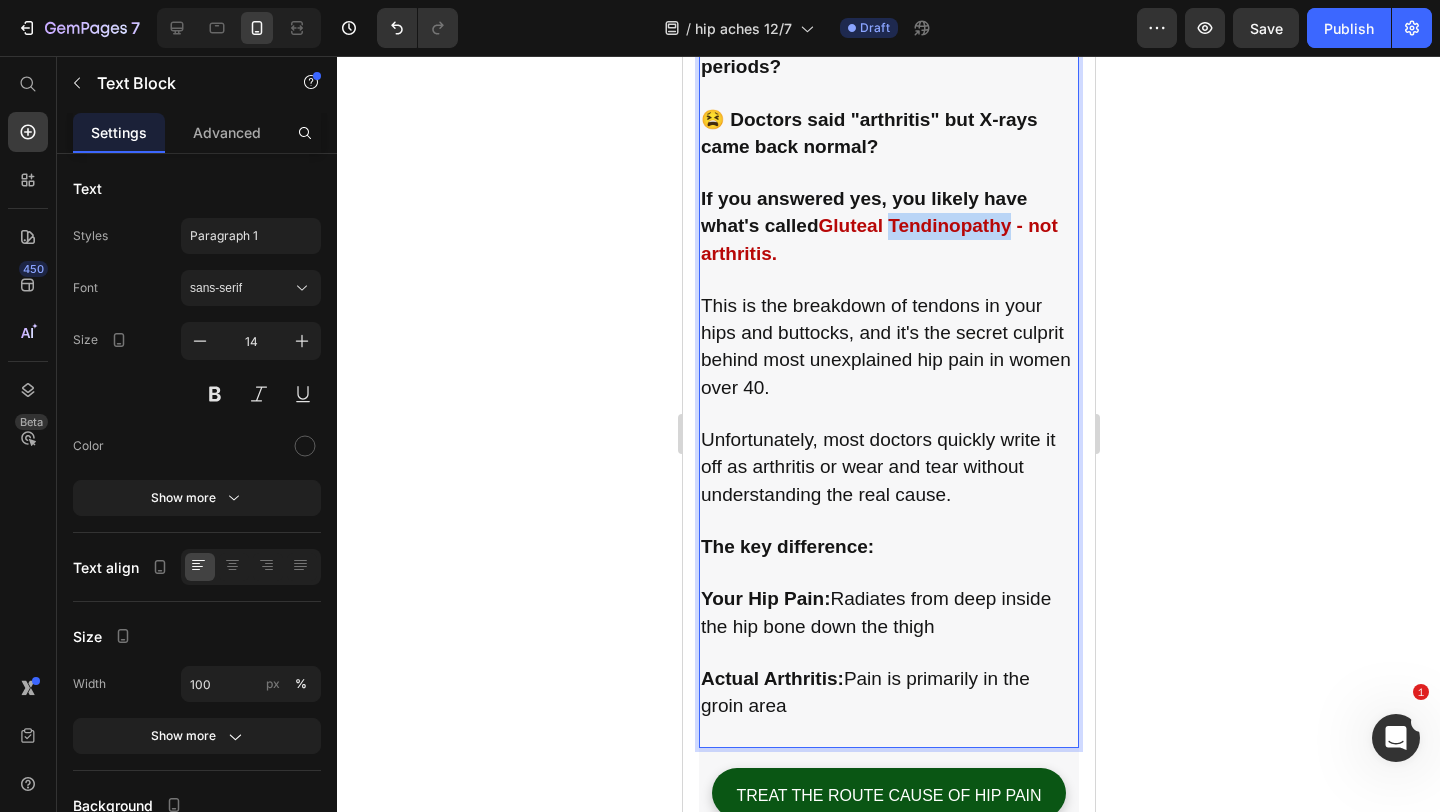 click on "Gluteal Tendinopathy - not arthritis." at bounding box center [878, 239] 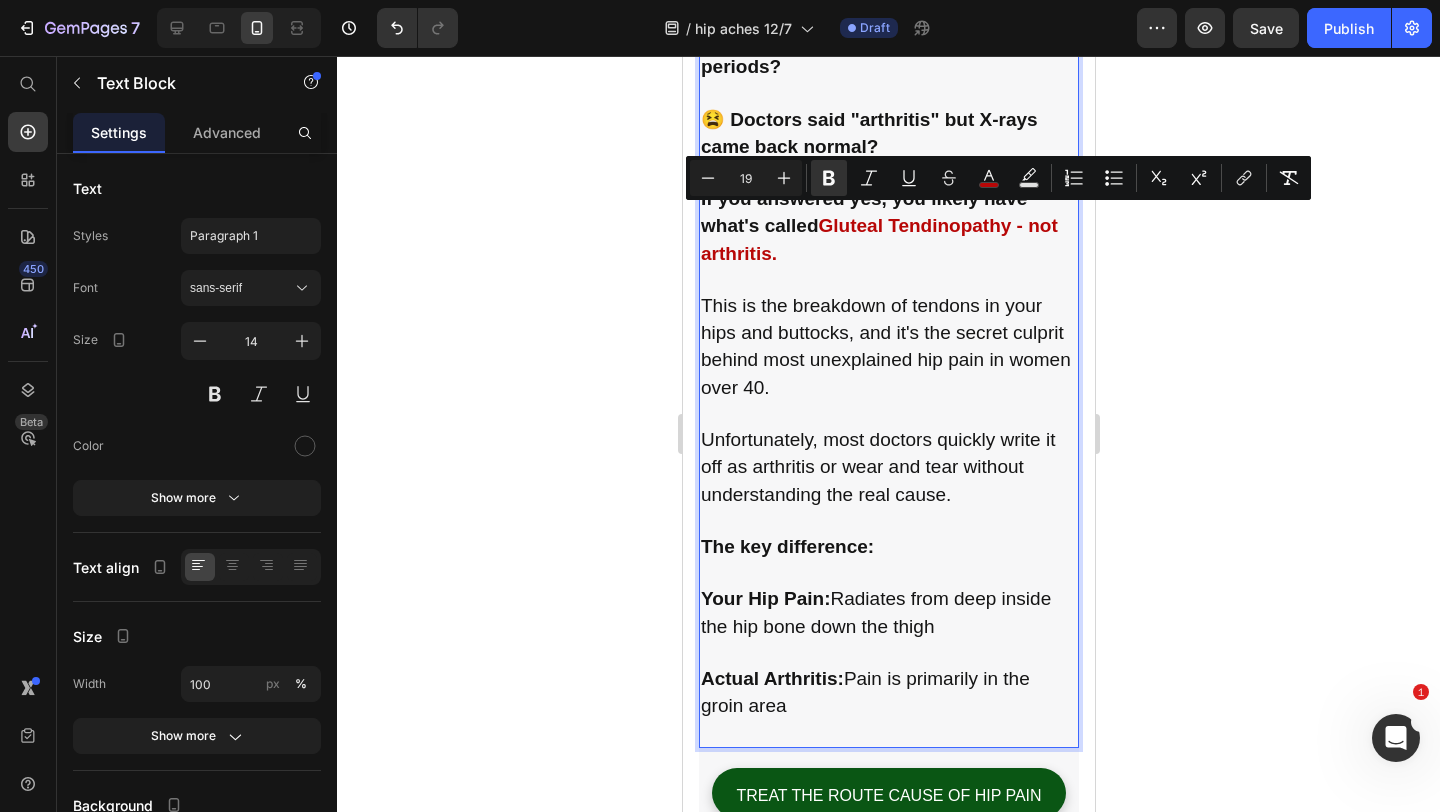 click on "If you answered yes, you likely have what's called  Gluteal Tendinopathy - not arthritis." at bounding box center (888, 227) 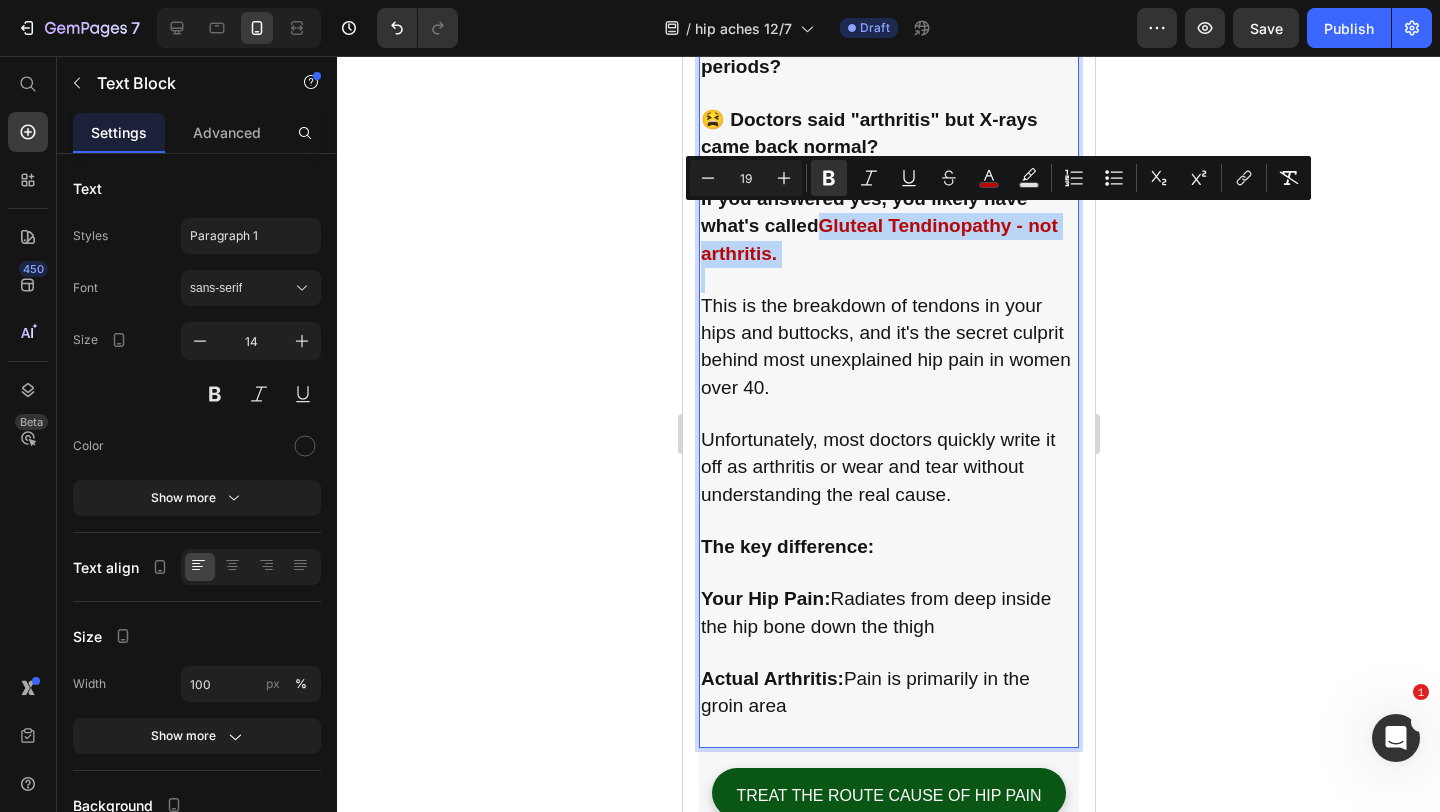 drag, startPoint x: 905, startPoint y: 252, endPoint x: 835, endPoint y: 224, distance: 75.39231 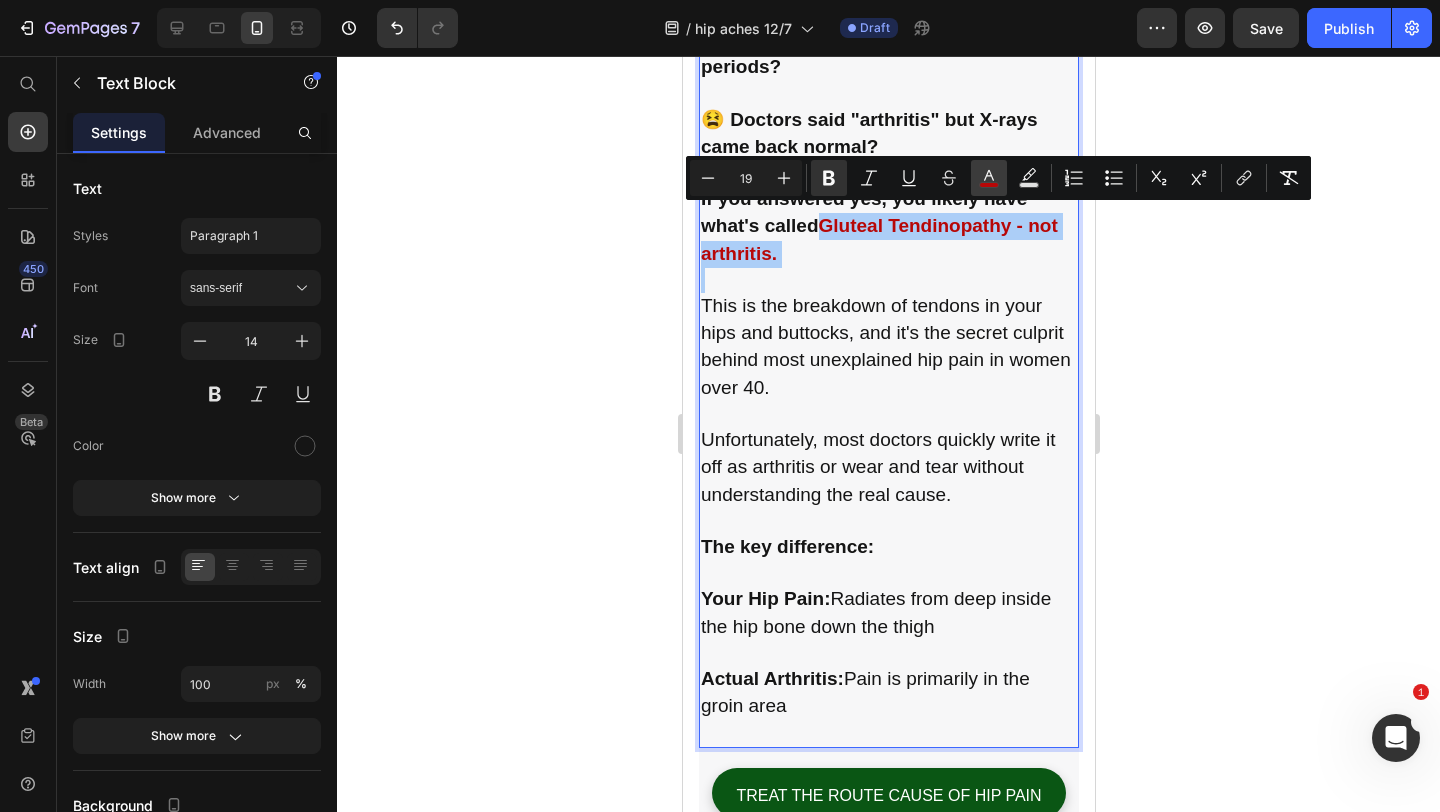 click 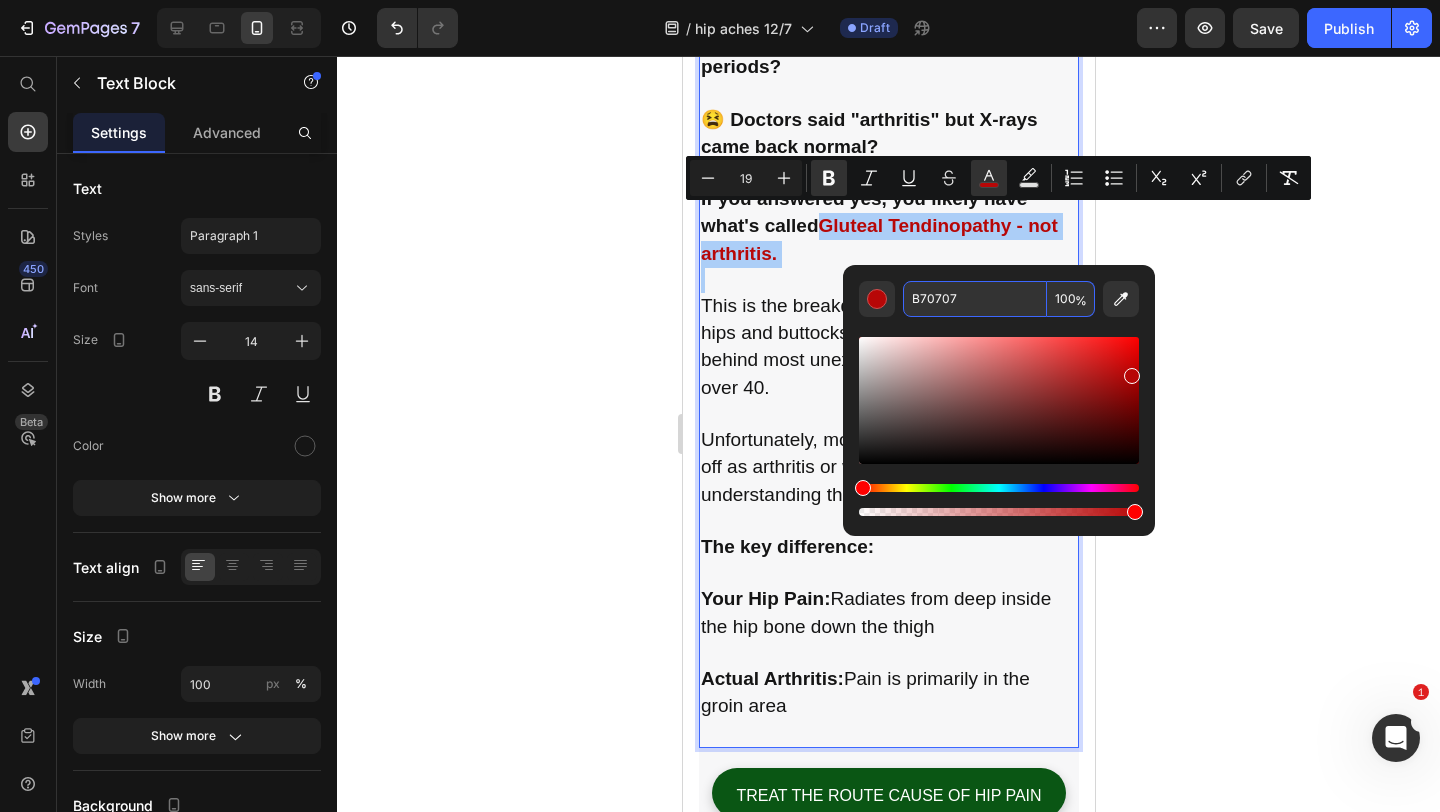click on "B70707" at bounding box center [975, 299] 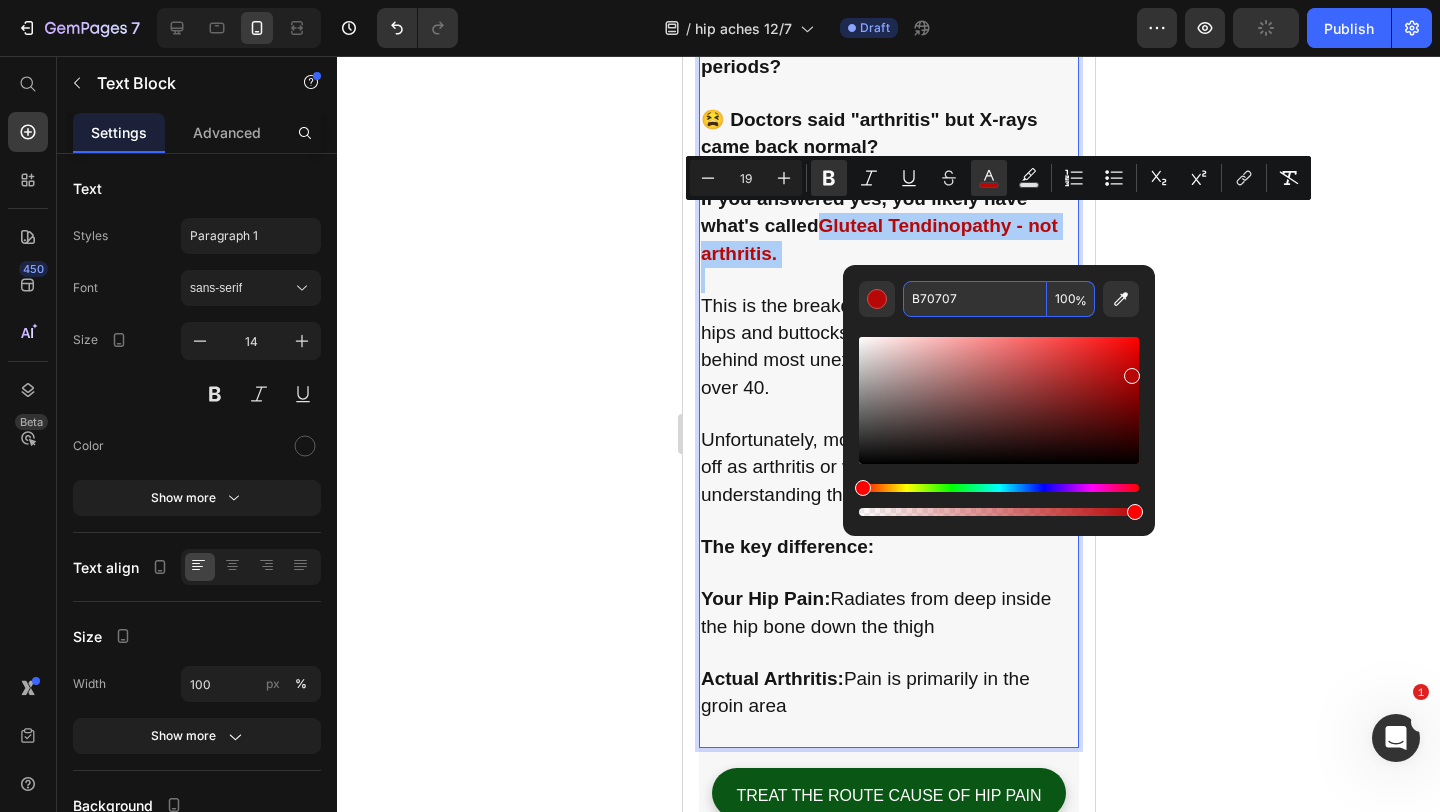 copy on "Gluteal Tendinopathy - not arthritis." 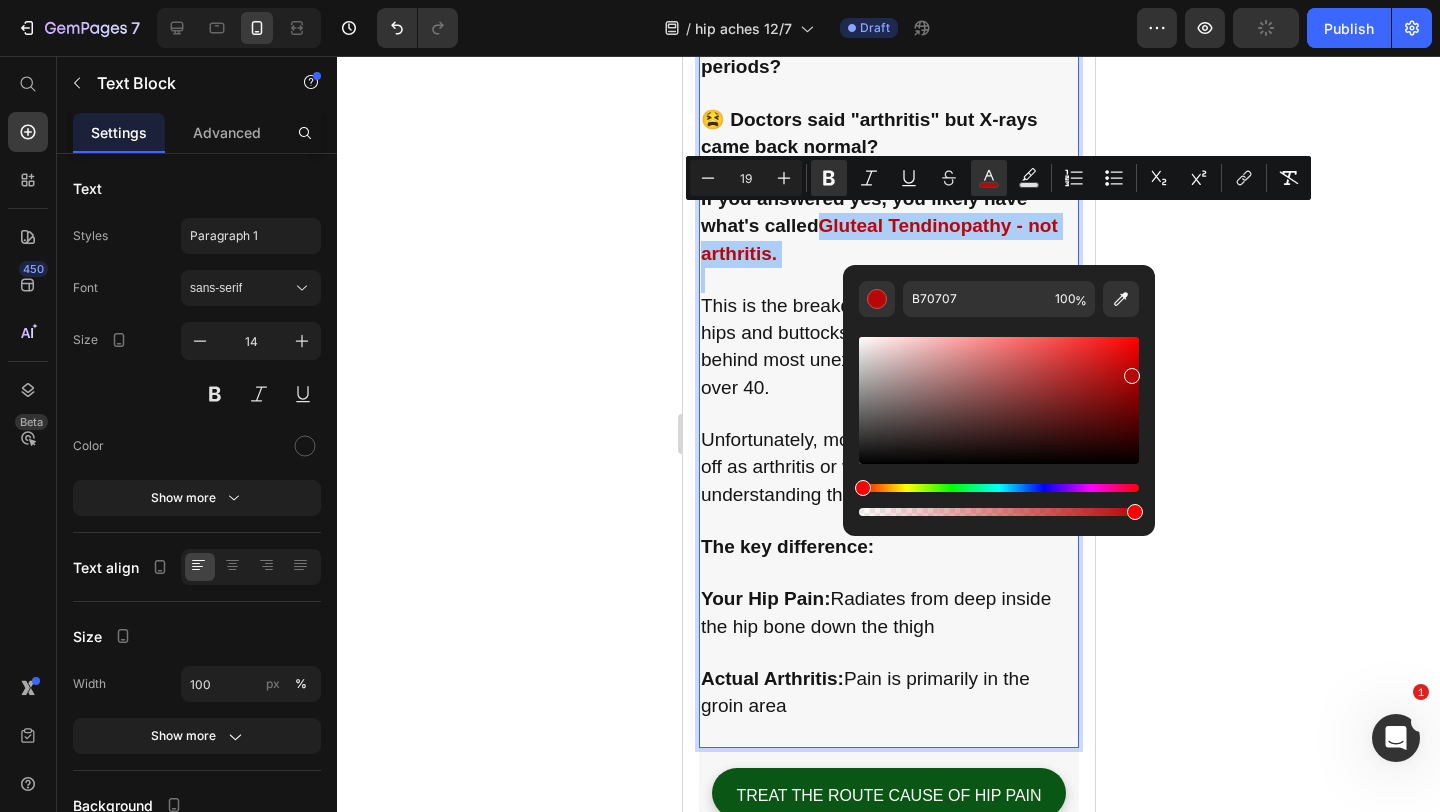 click 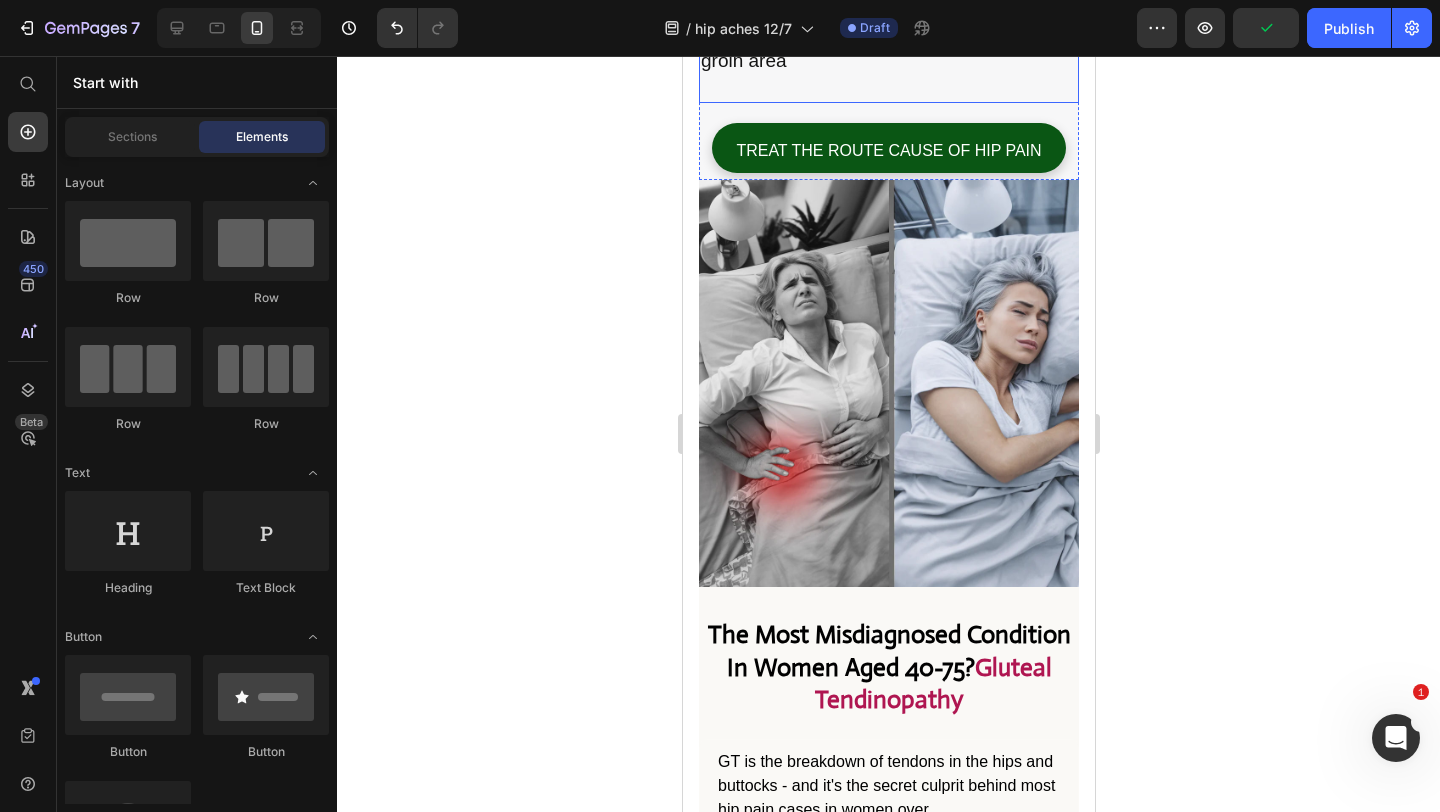 scroll, scrollTop: 1703, scrollLeft: 0, axis: vertical 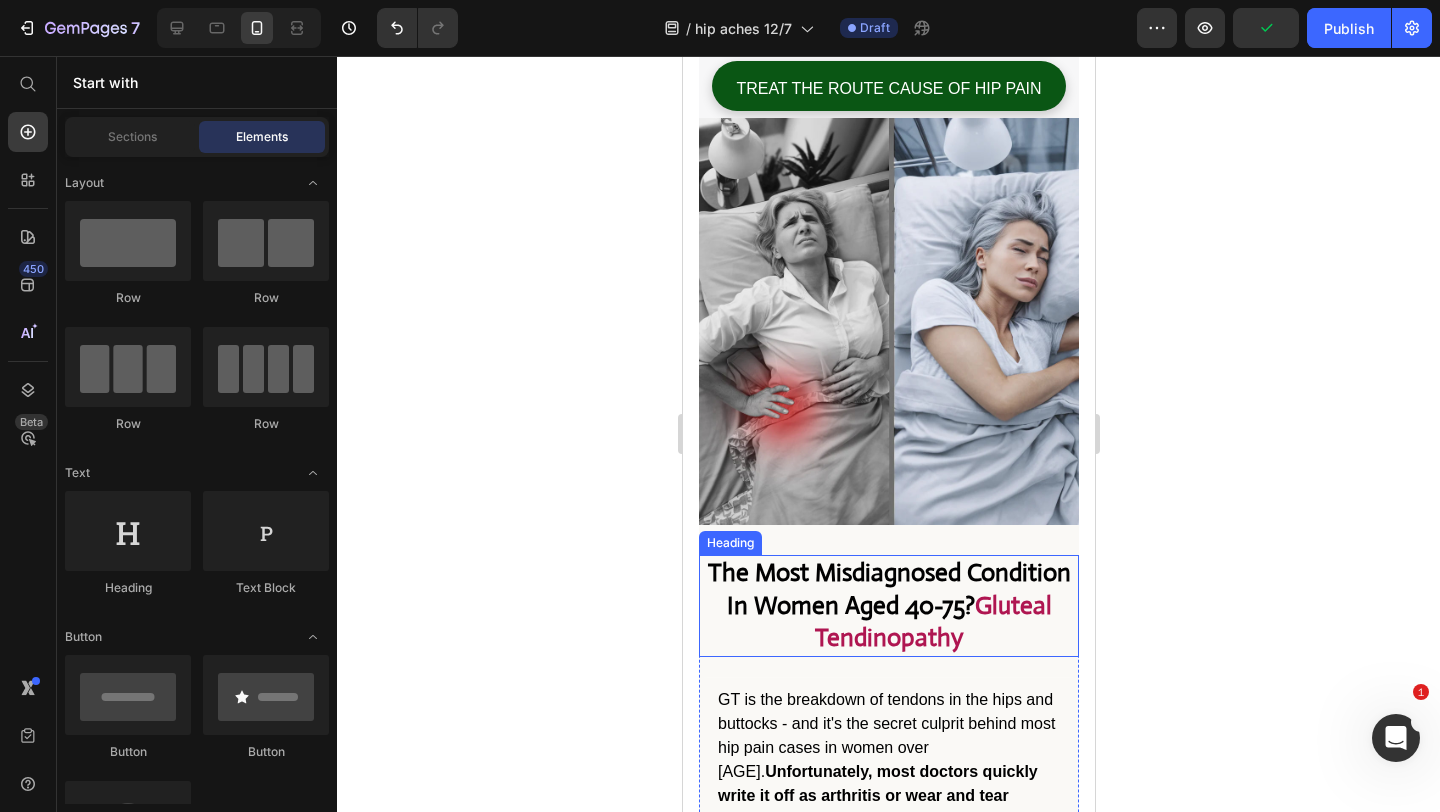 click on "The Most Misdiagnosed Condition In Women Aged 40-75?  Gluteal Tendinopathy" at bounding box center (888, 606) 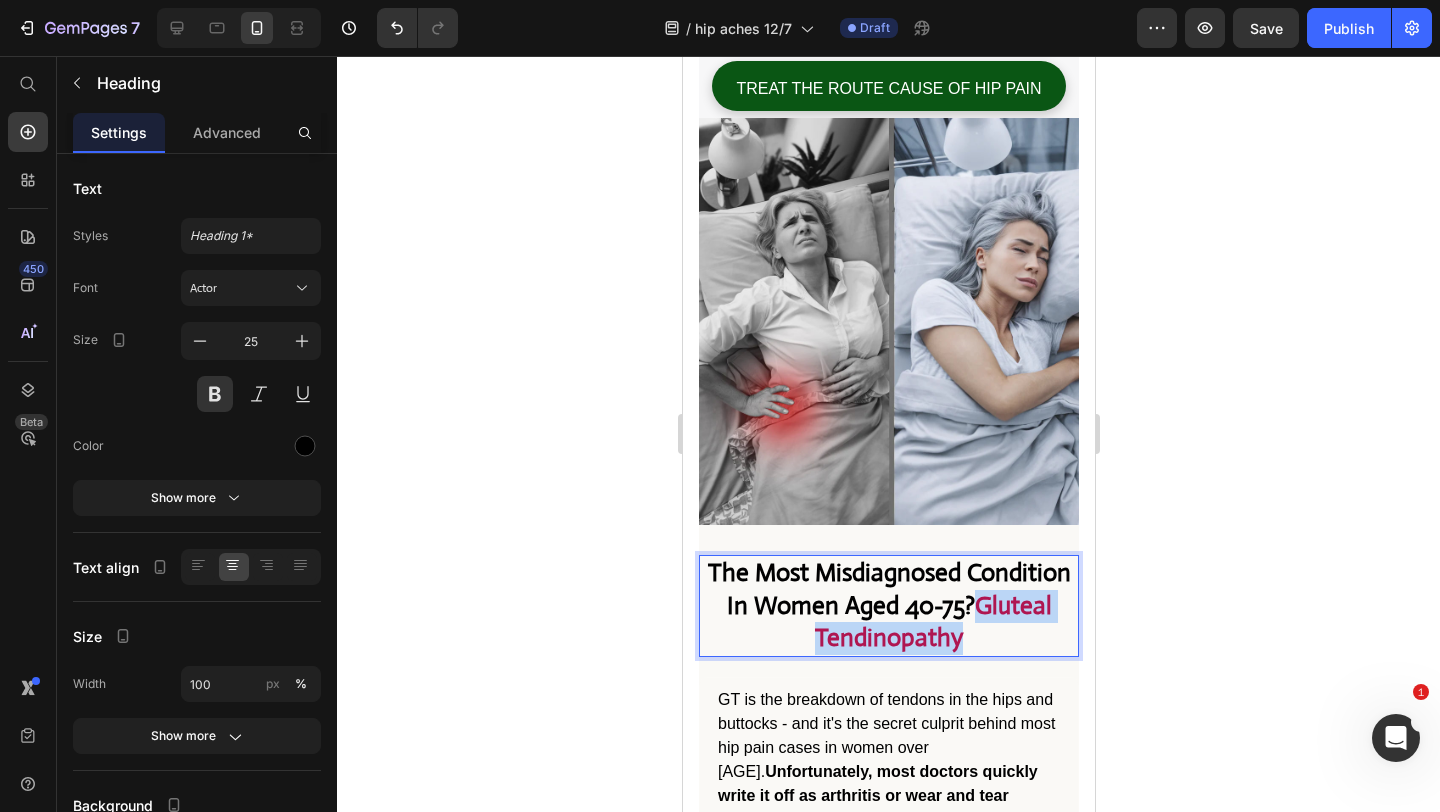 drag, startPoint x: 966, startPoint y: 630, endPoint x: 975, endPoint y: 592, distance: 39.051247 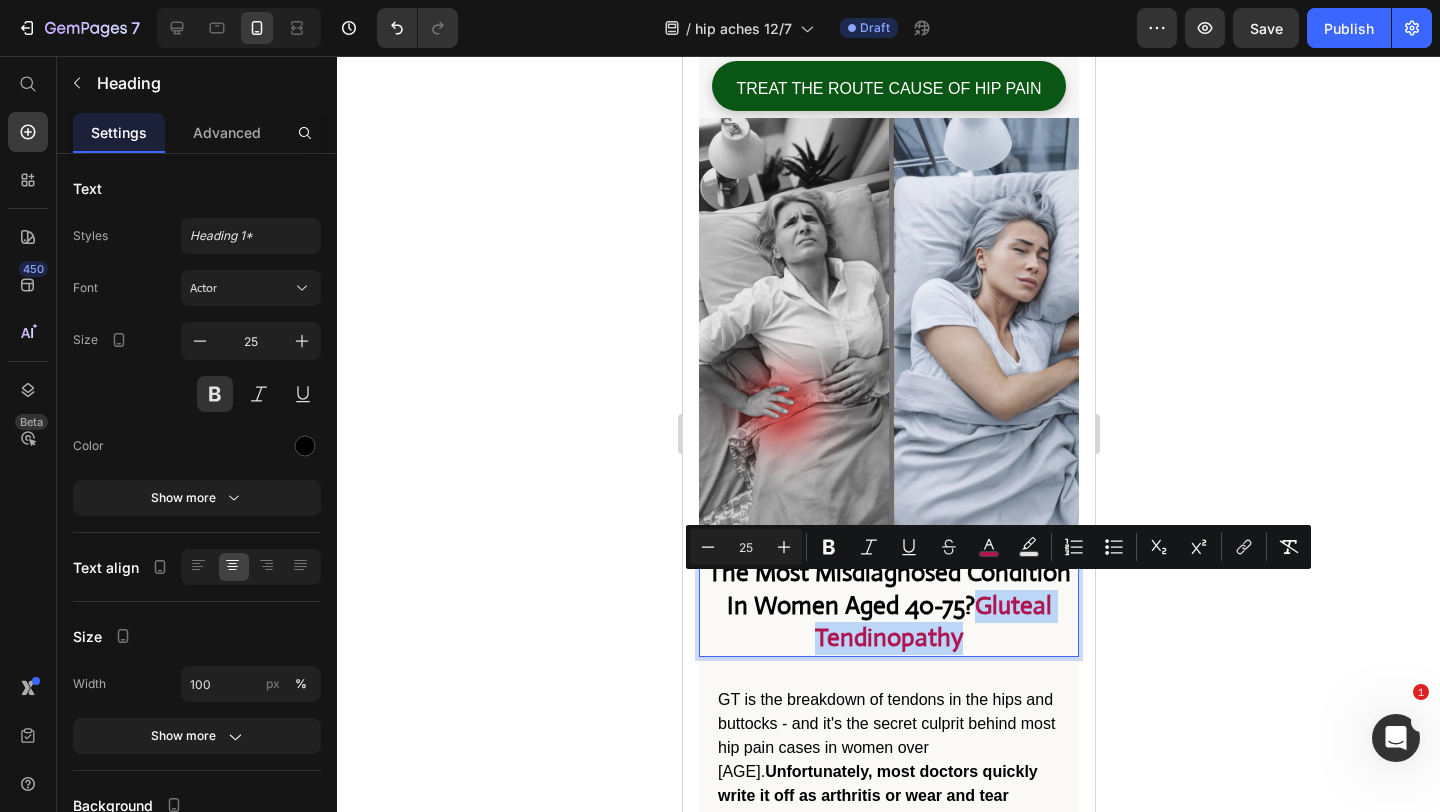 click on "Minus 25 Plus Bold Italic Underline       Strikethrough
color
Text Background Color Numbered List Bulleted List Subscript Superscript       link Remove Format" at bounding box center (998, 547) 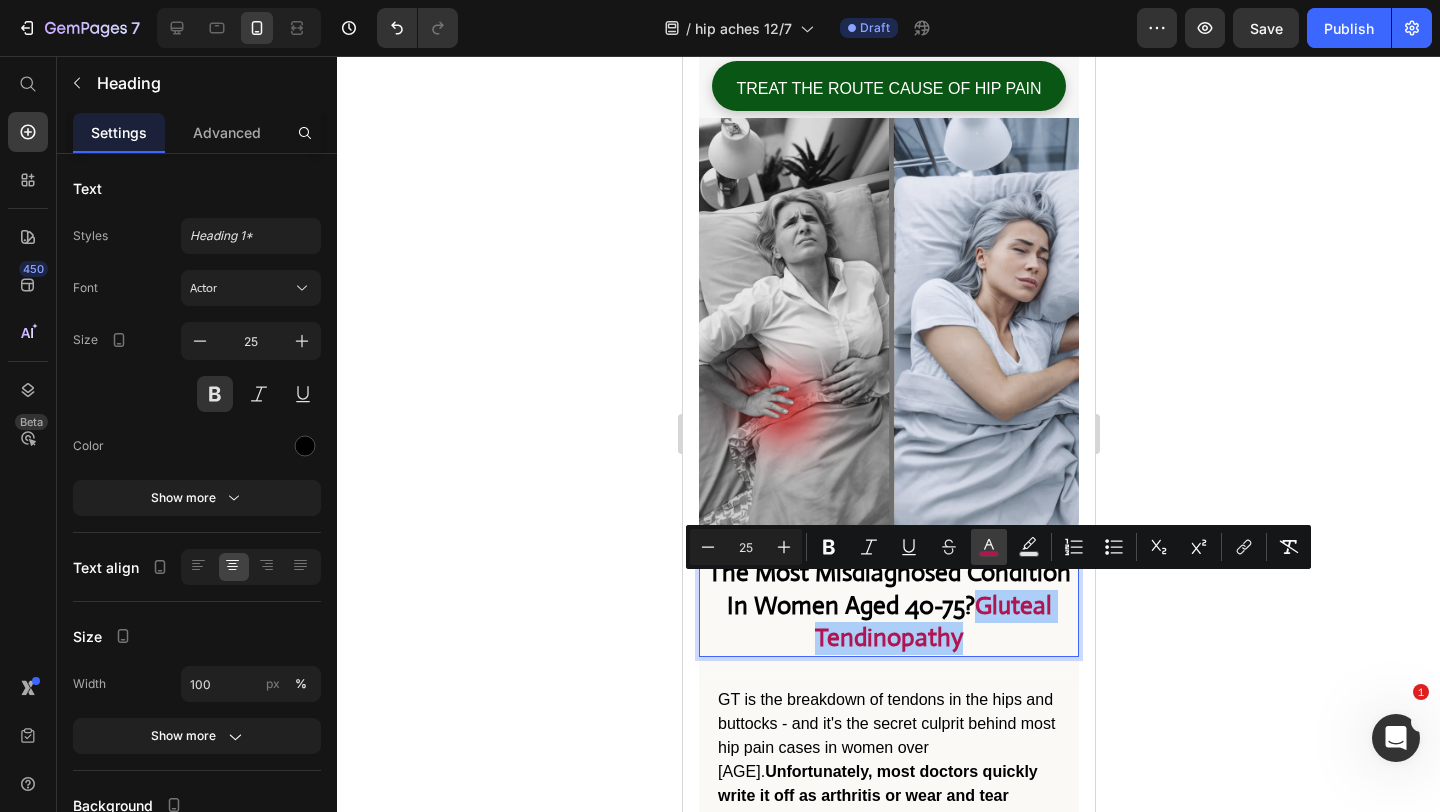 click 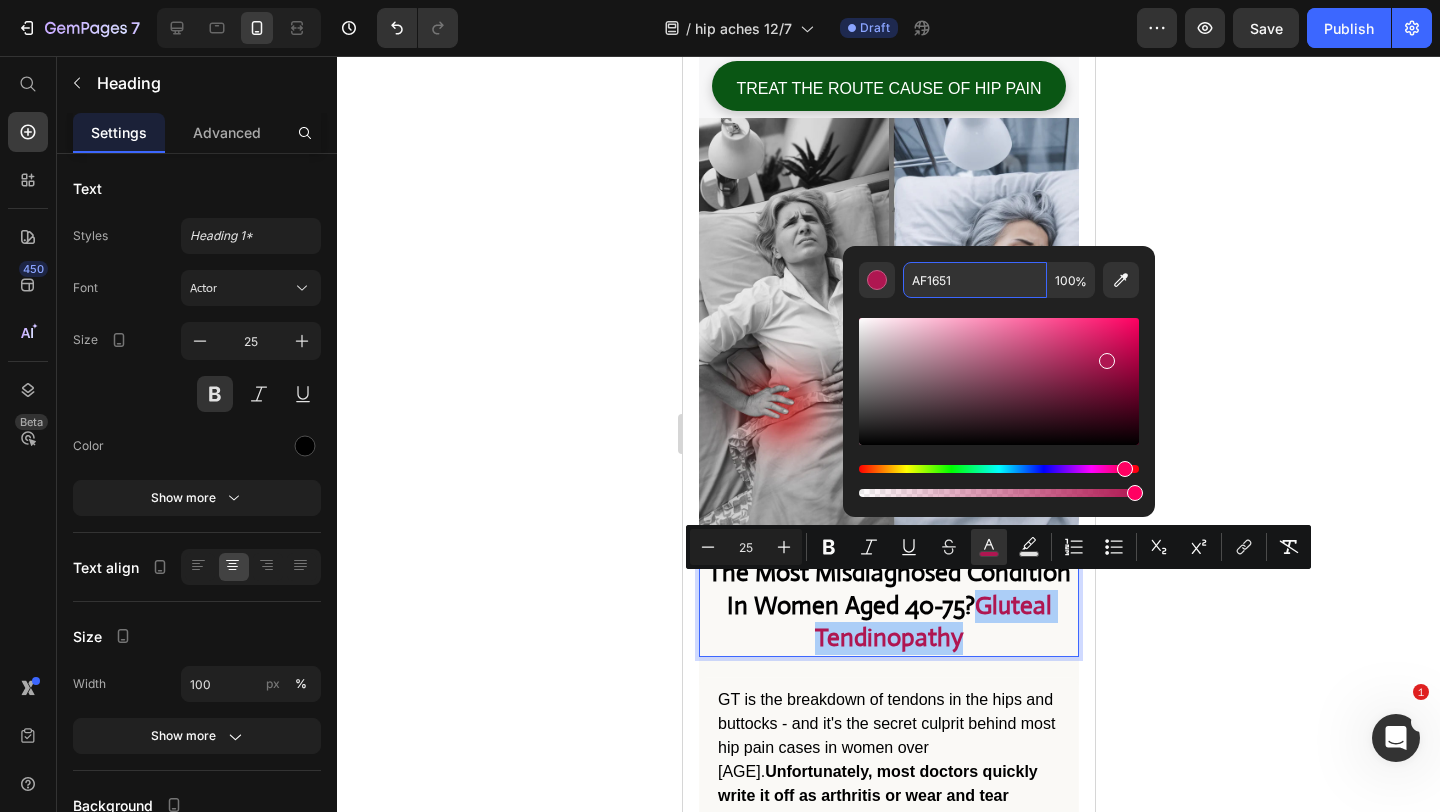 click on "AF1651" at bounding box center (975, 280) 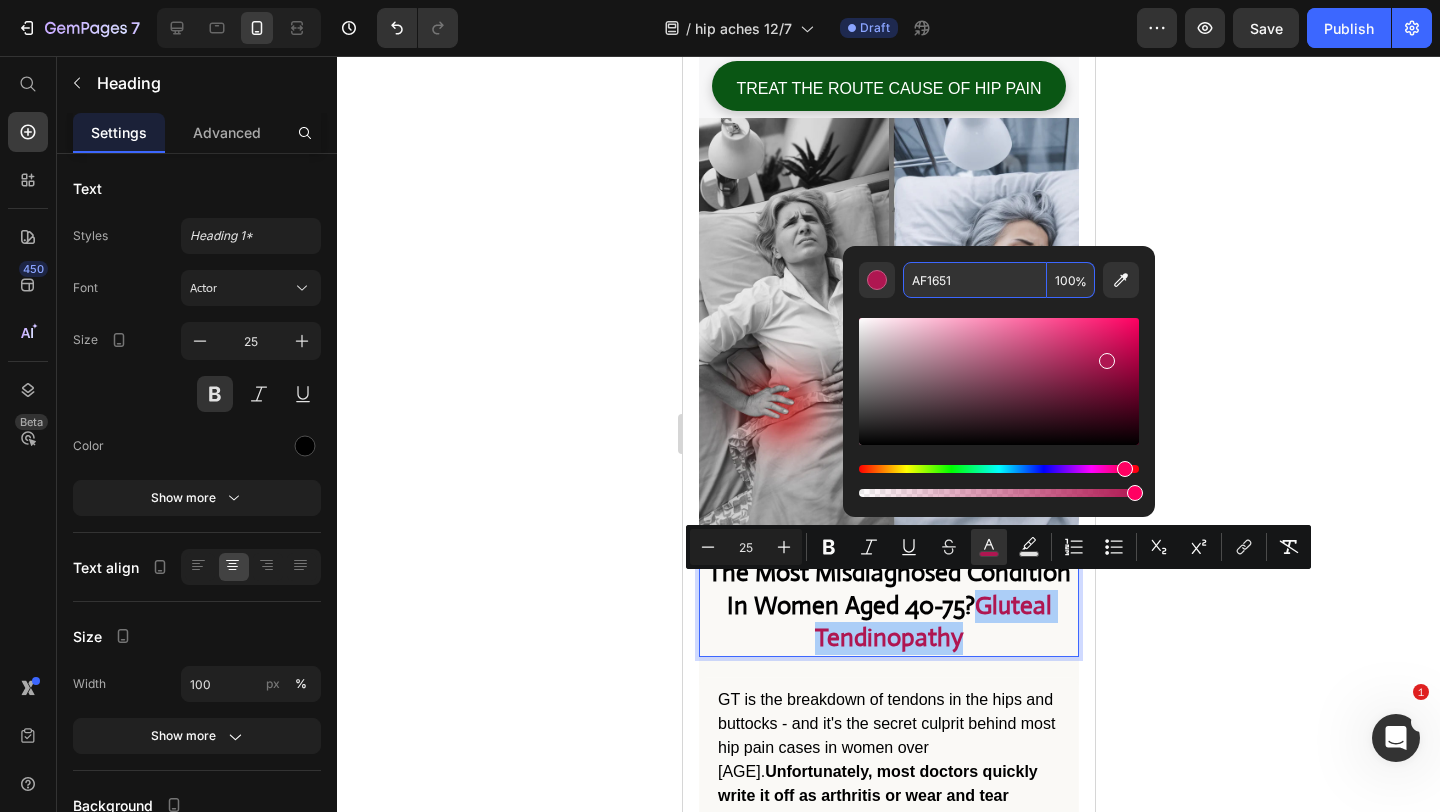 click on "AF1651" at bounding box center (975, 280) 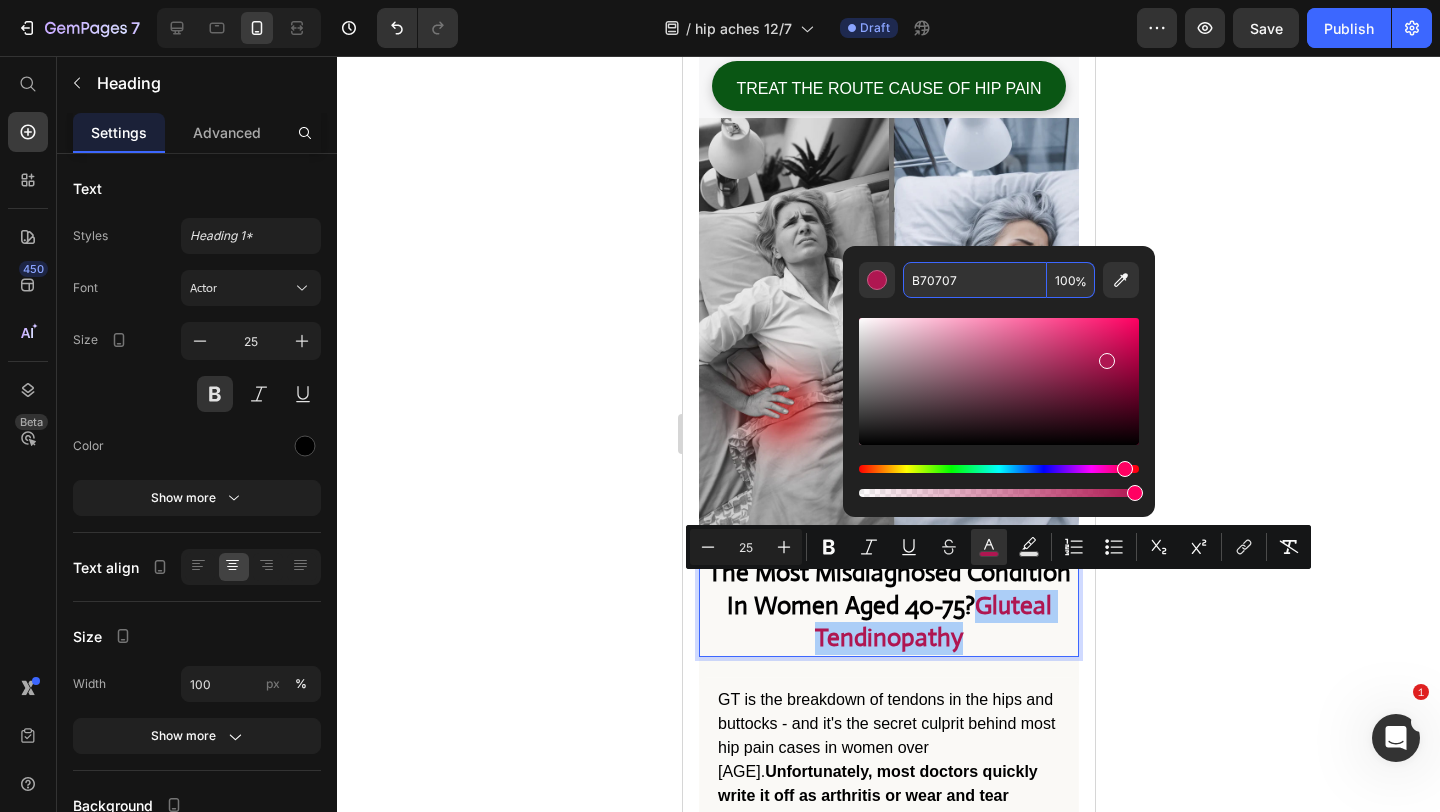 type on "B70707" 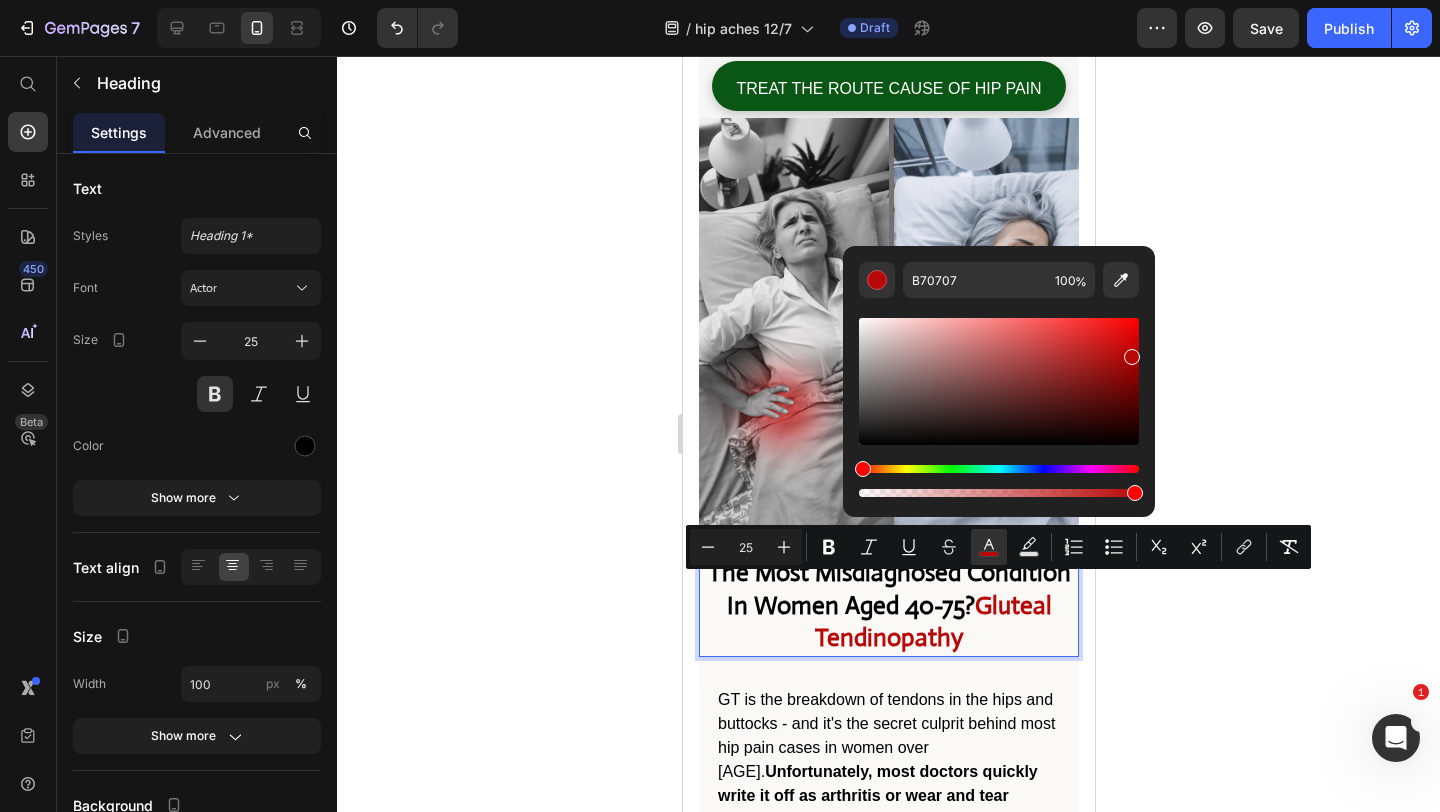 click 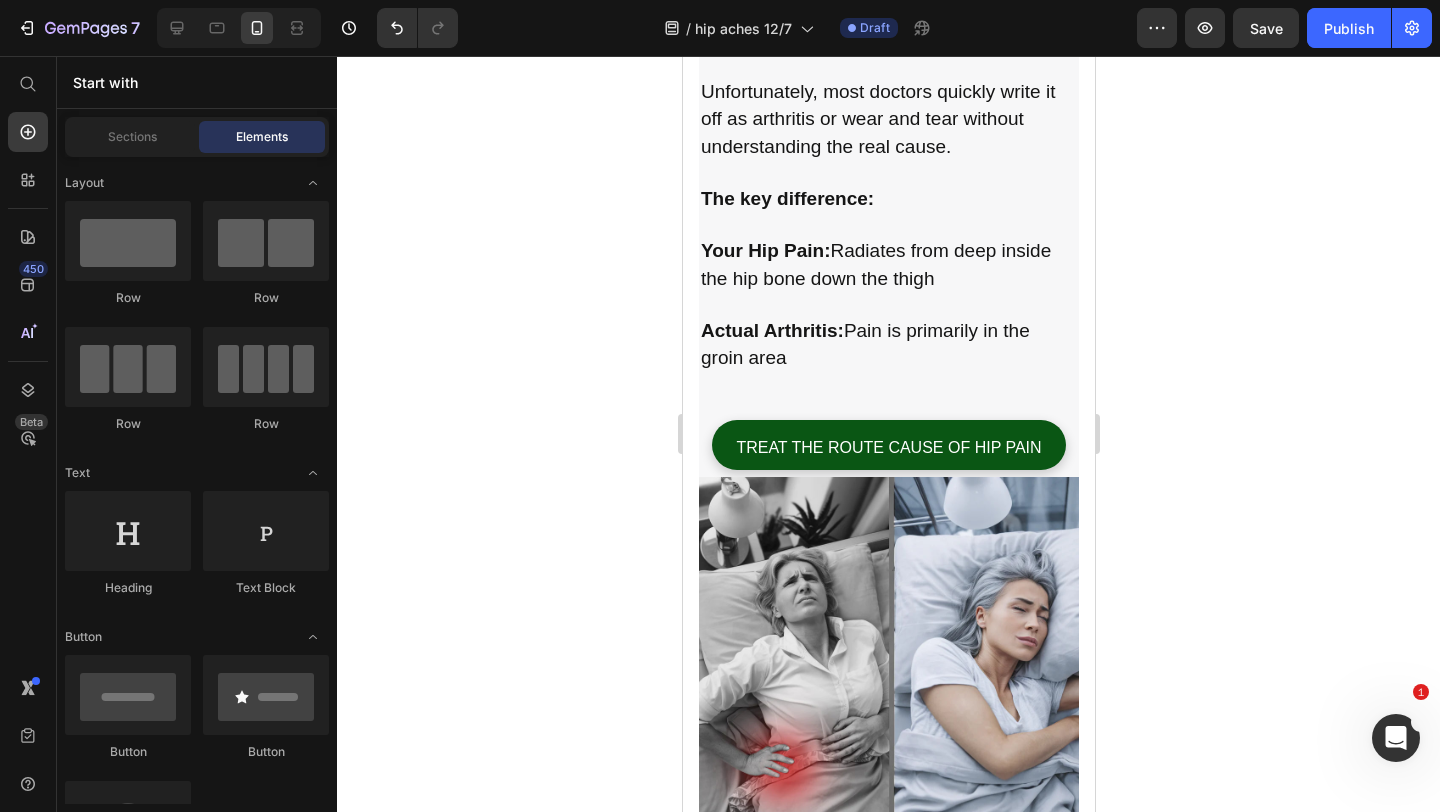 scroll, scrollTop: 1093, scrollLeft: 0, axis: vertical 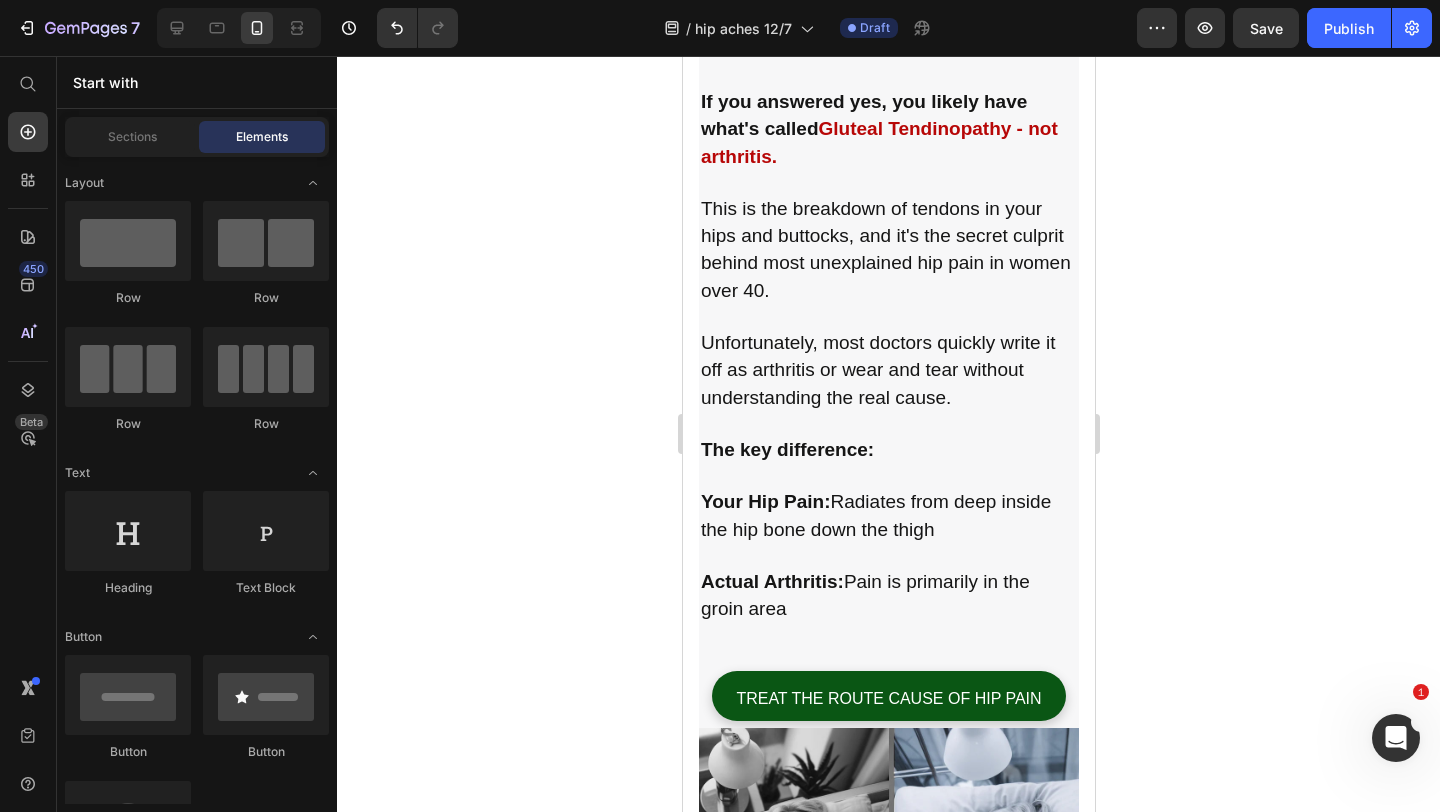 click on "Your Hip Pain:  Radiates from deep inside the hip bone down the thigh" at bounding box center (888, 504) 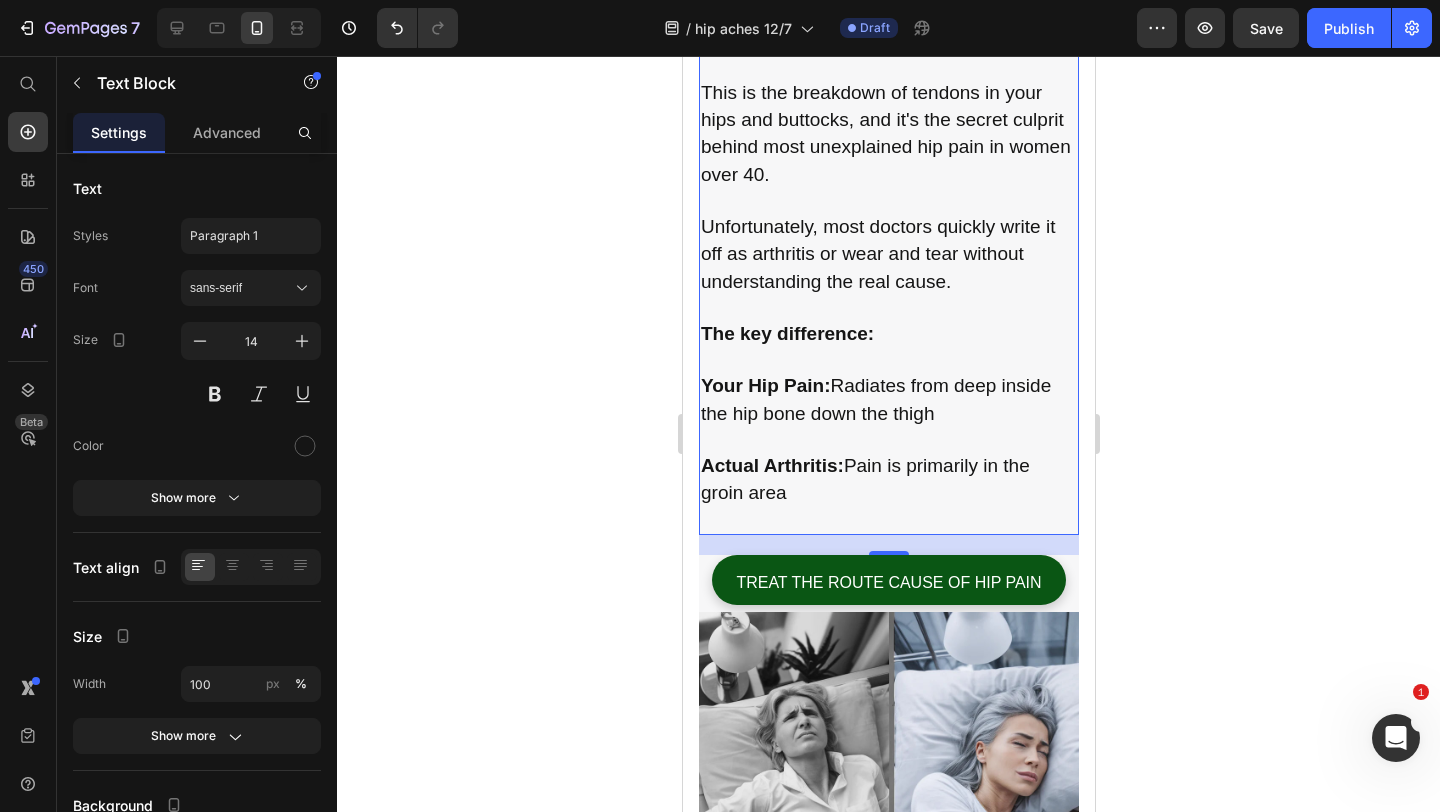 scroll, scrollTop: 1237, scrollLeft: 0, axis: vertical 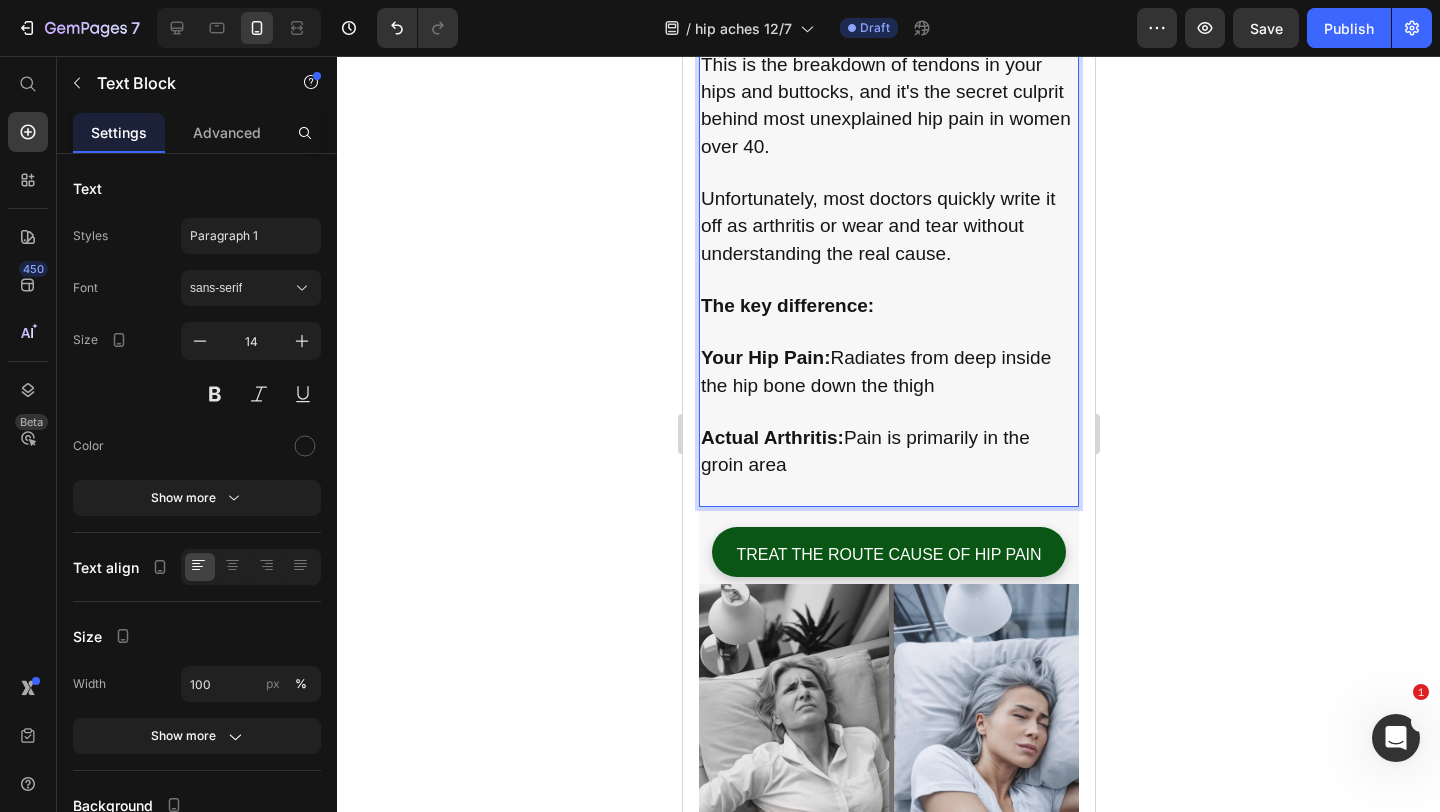 drag, startPoint x: 844, startPoint y: 457, endPoint x: 702, endPoint y: 297, distance: 213.92522 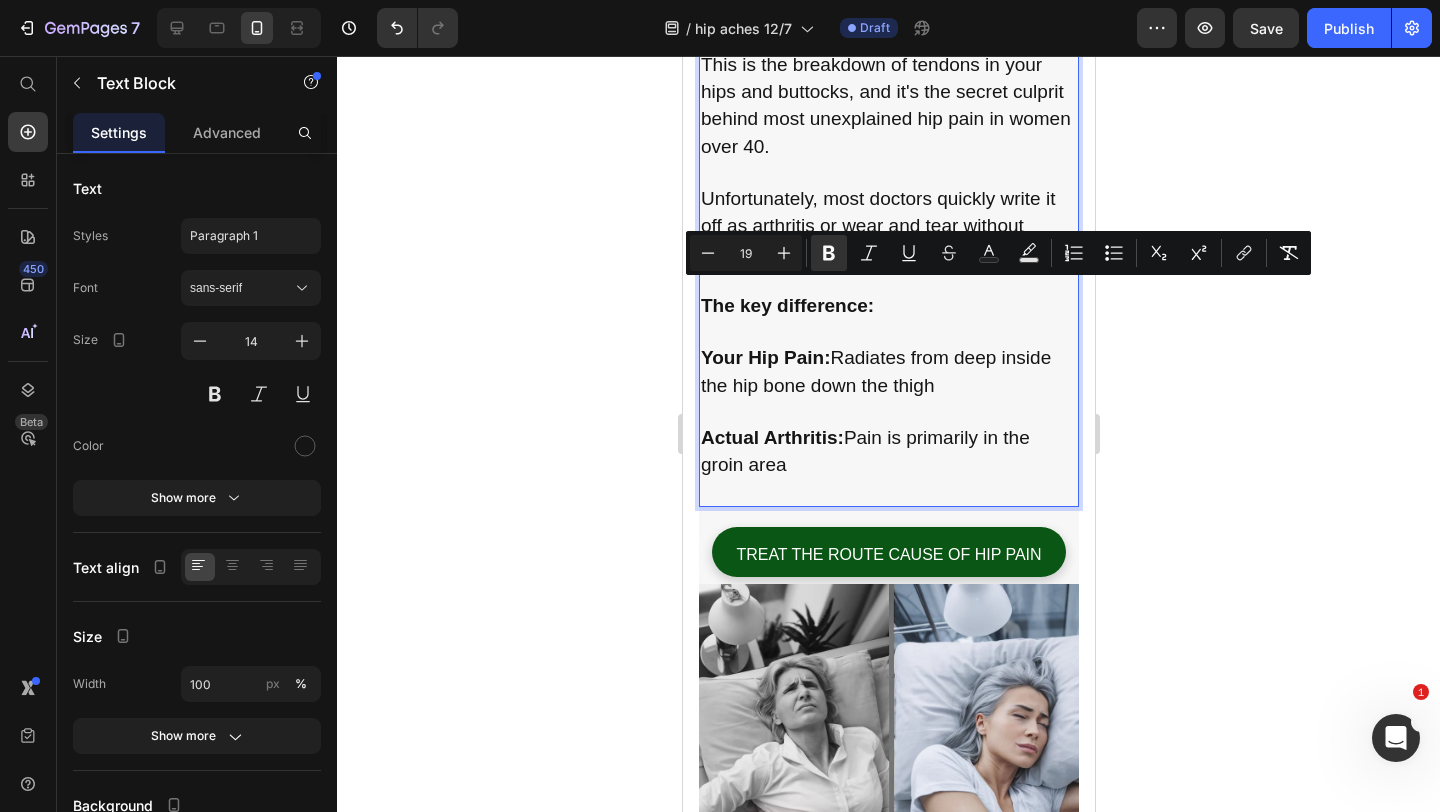 copy on "The key difference: Your Hip Pain:  Radiates from deep inside the hip bone down the thigh Actual Arthritis:  Pain is primarily in the groin area" 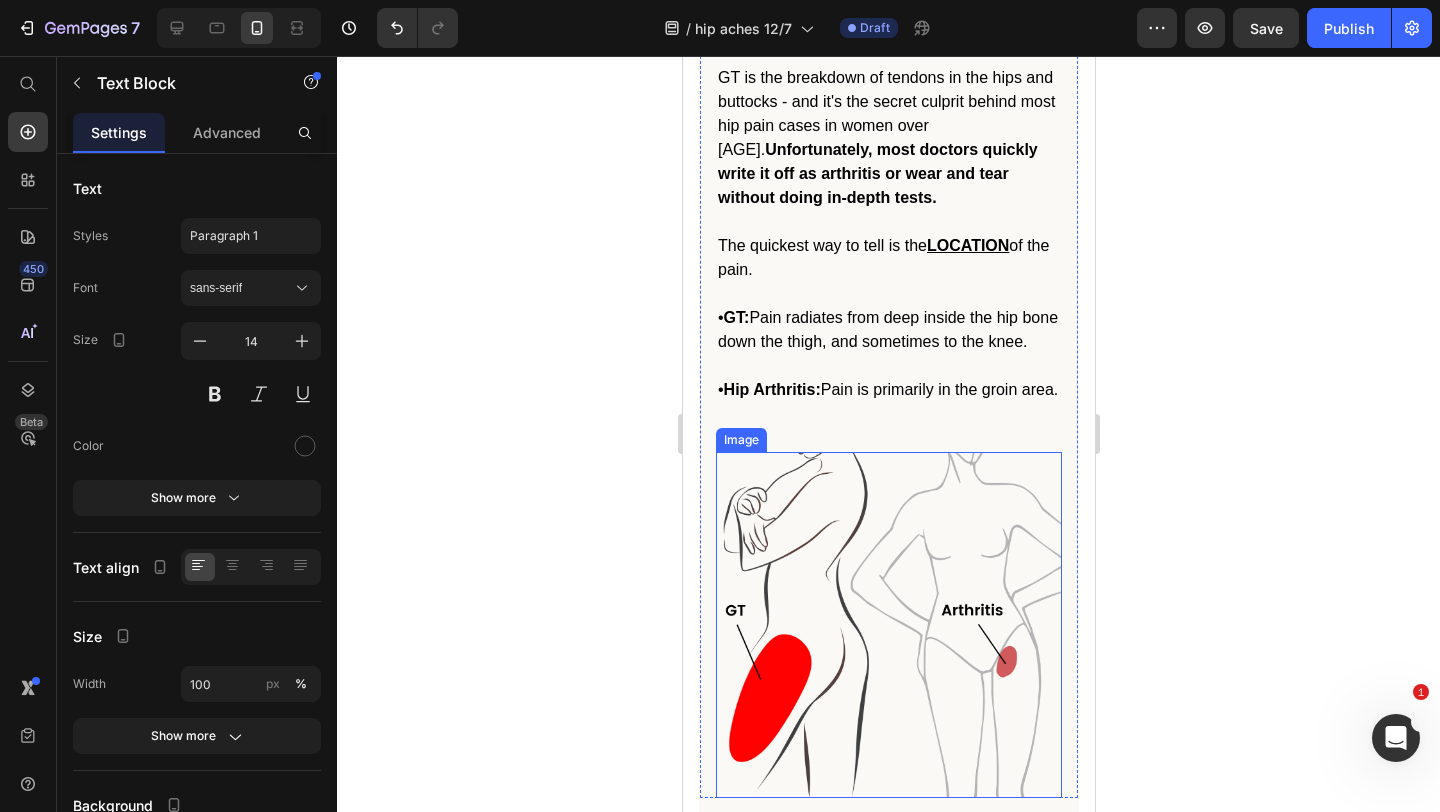 scroll, scrollTop: 2142, scrollLeft: 0, axis: vertical 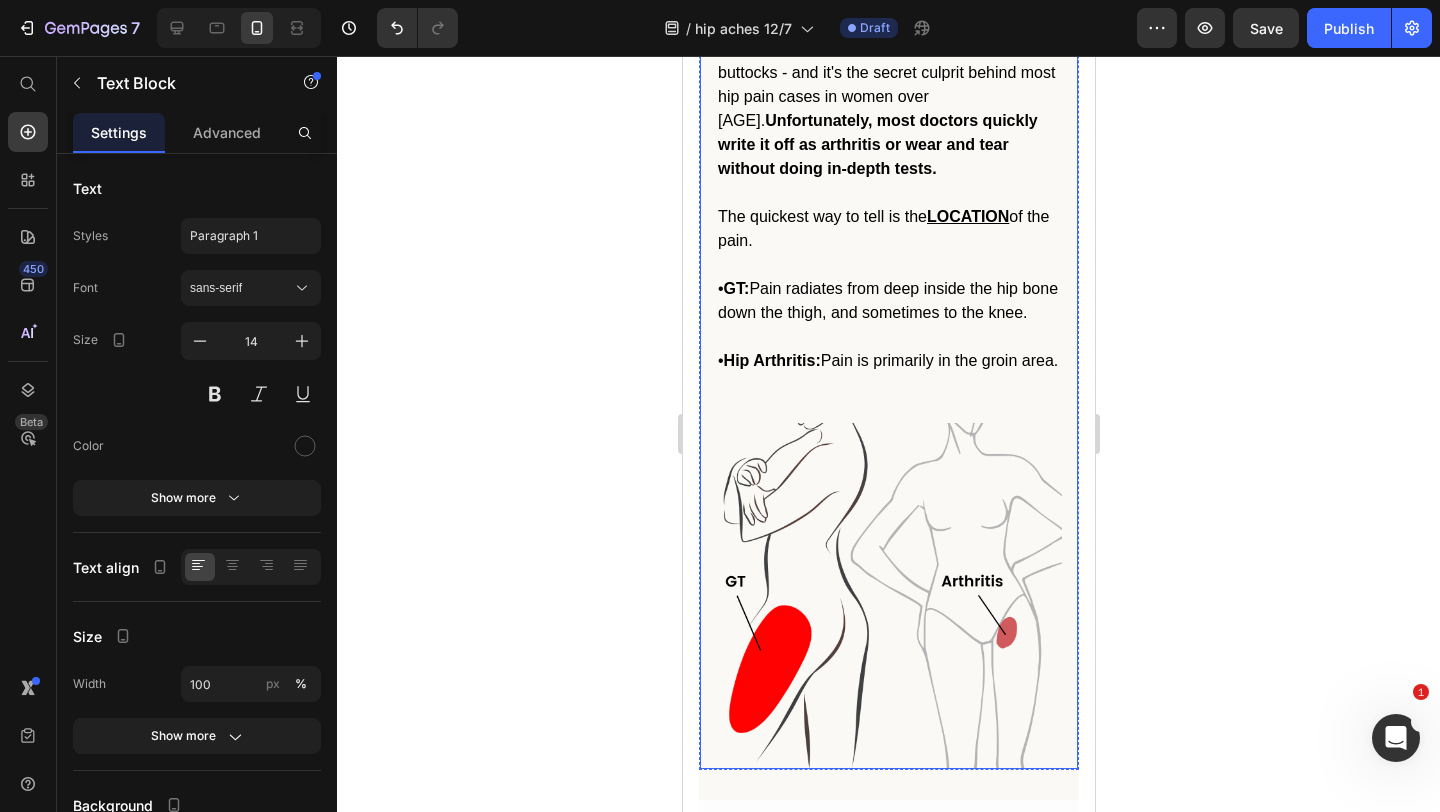 click 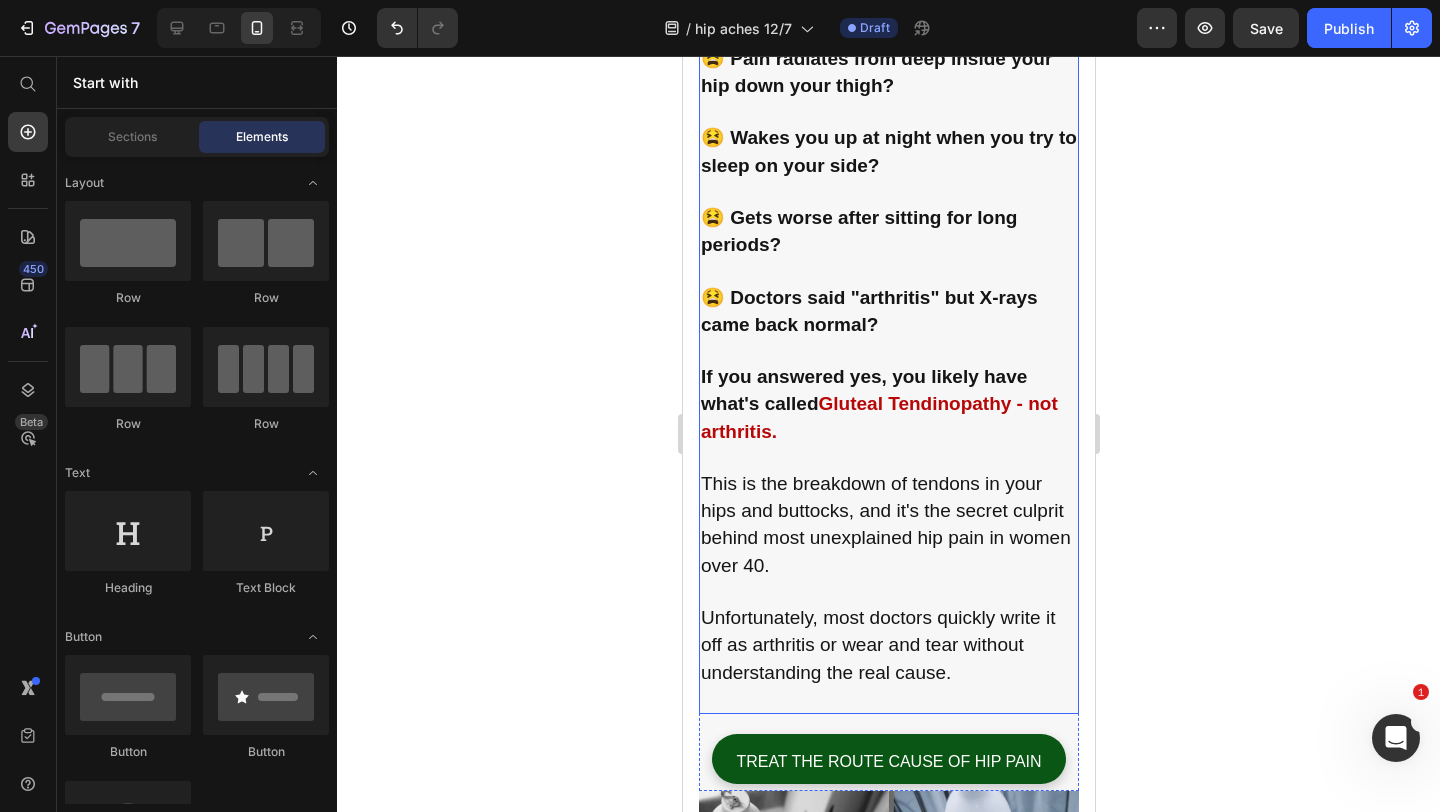 scroll, scrollTop: 975, scrollLeft: 0, axis: vertical 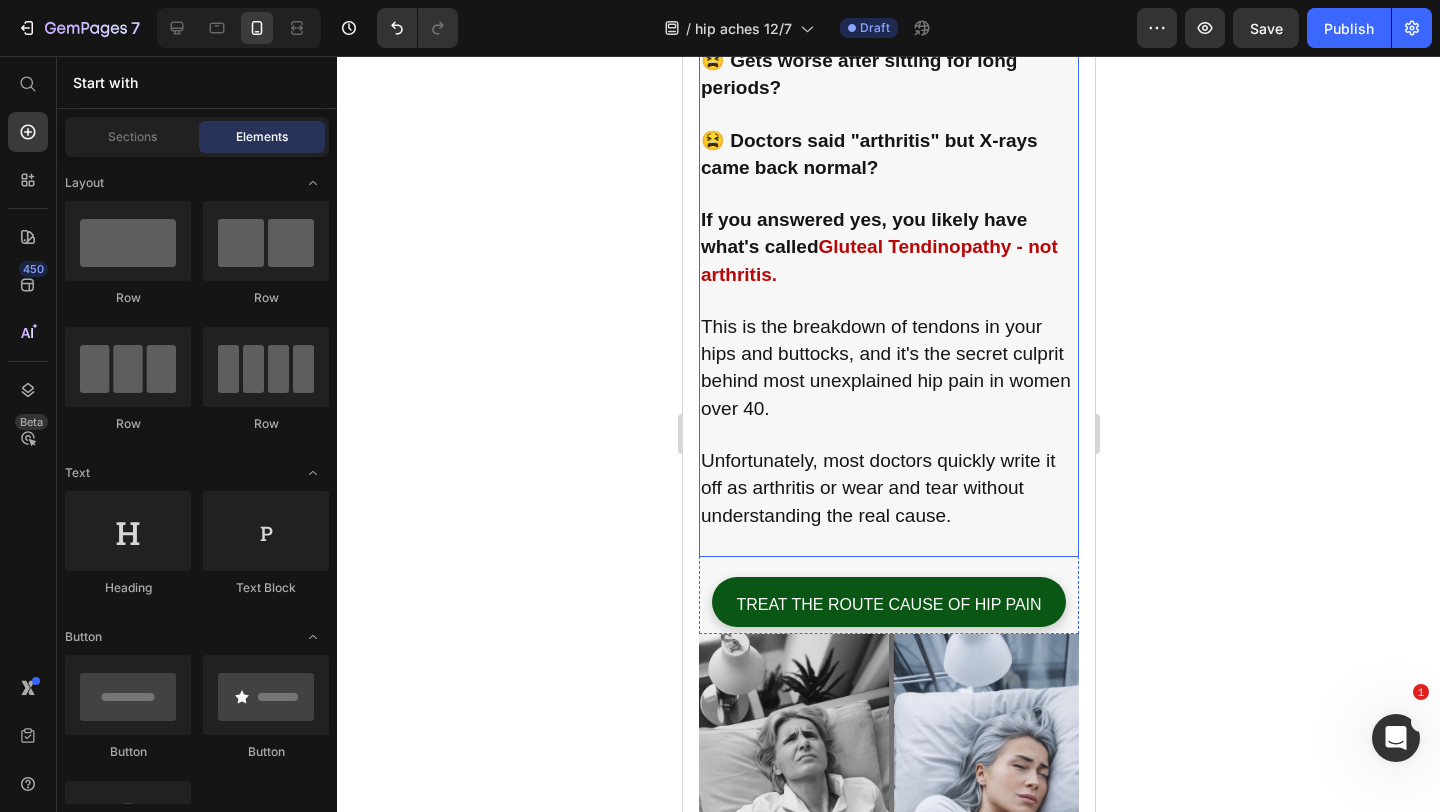 click on "Unfortunately, most doctors quickly write it off as arthritis or wear and tear without understanding the real cause." at bounding box center [877, 487] 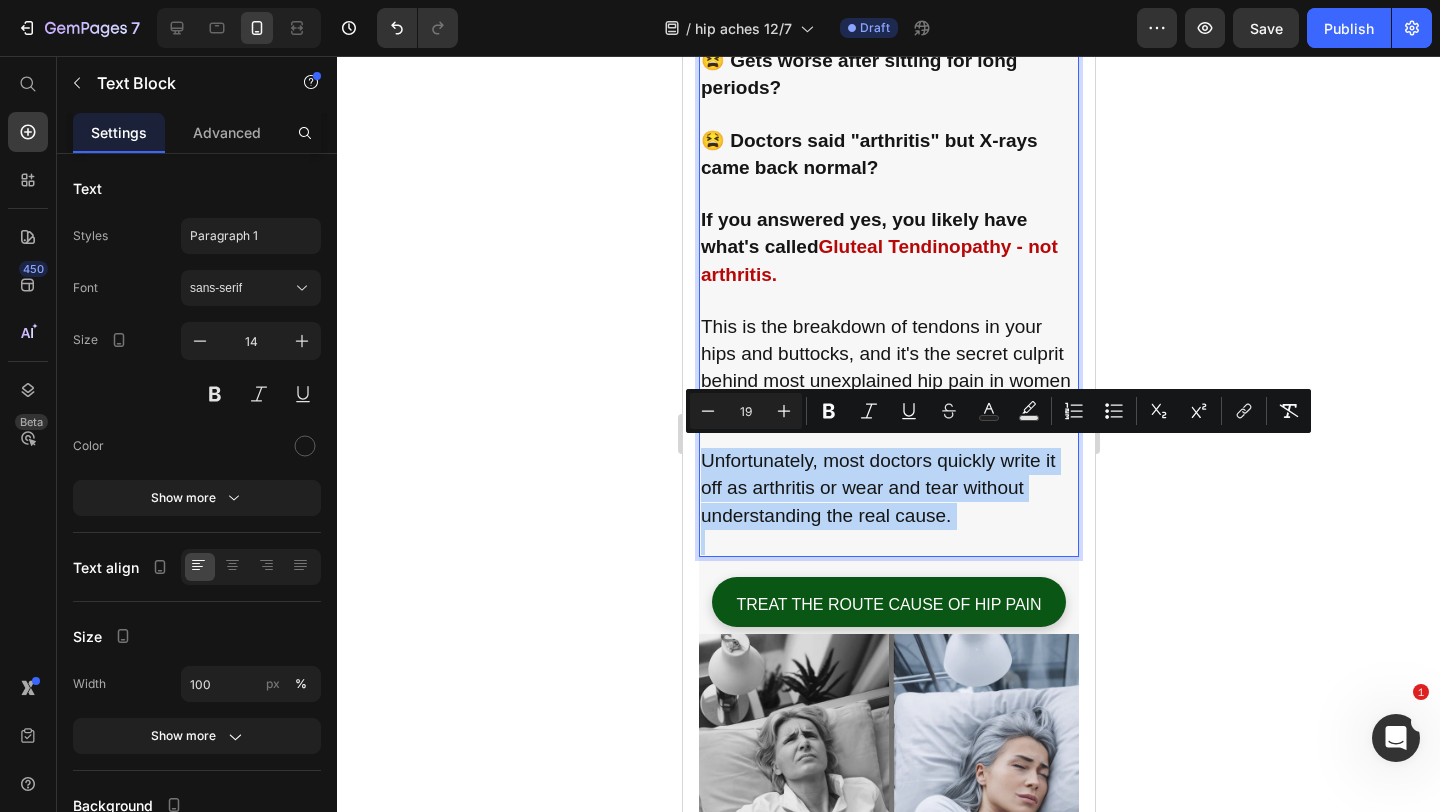 drag, startPoint x: 981, startPoint y: 508, endPoint x: 716, endPoint y: 452, distance: 270.85236 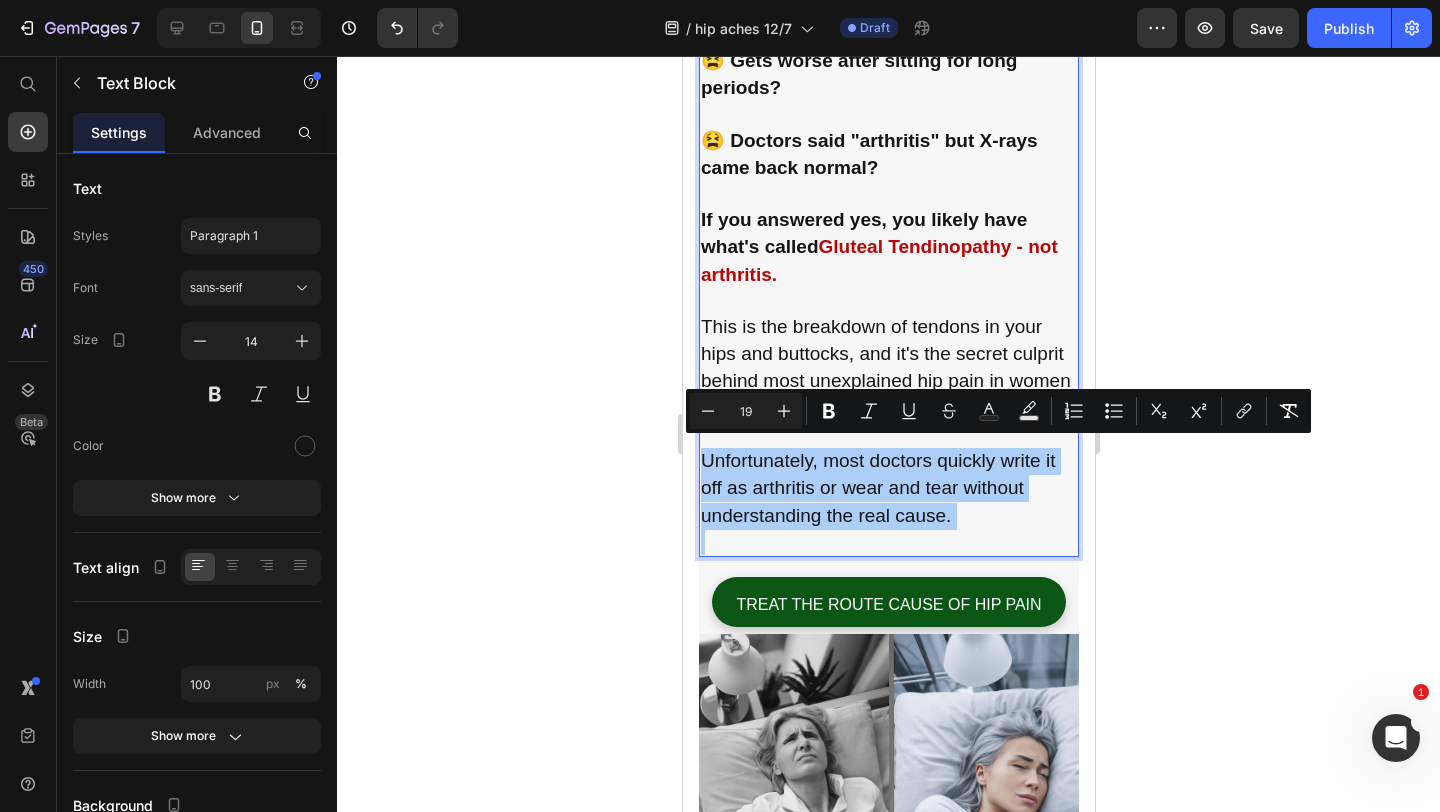 click 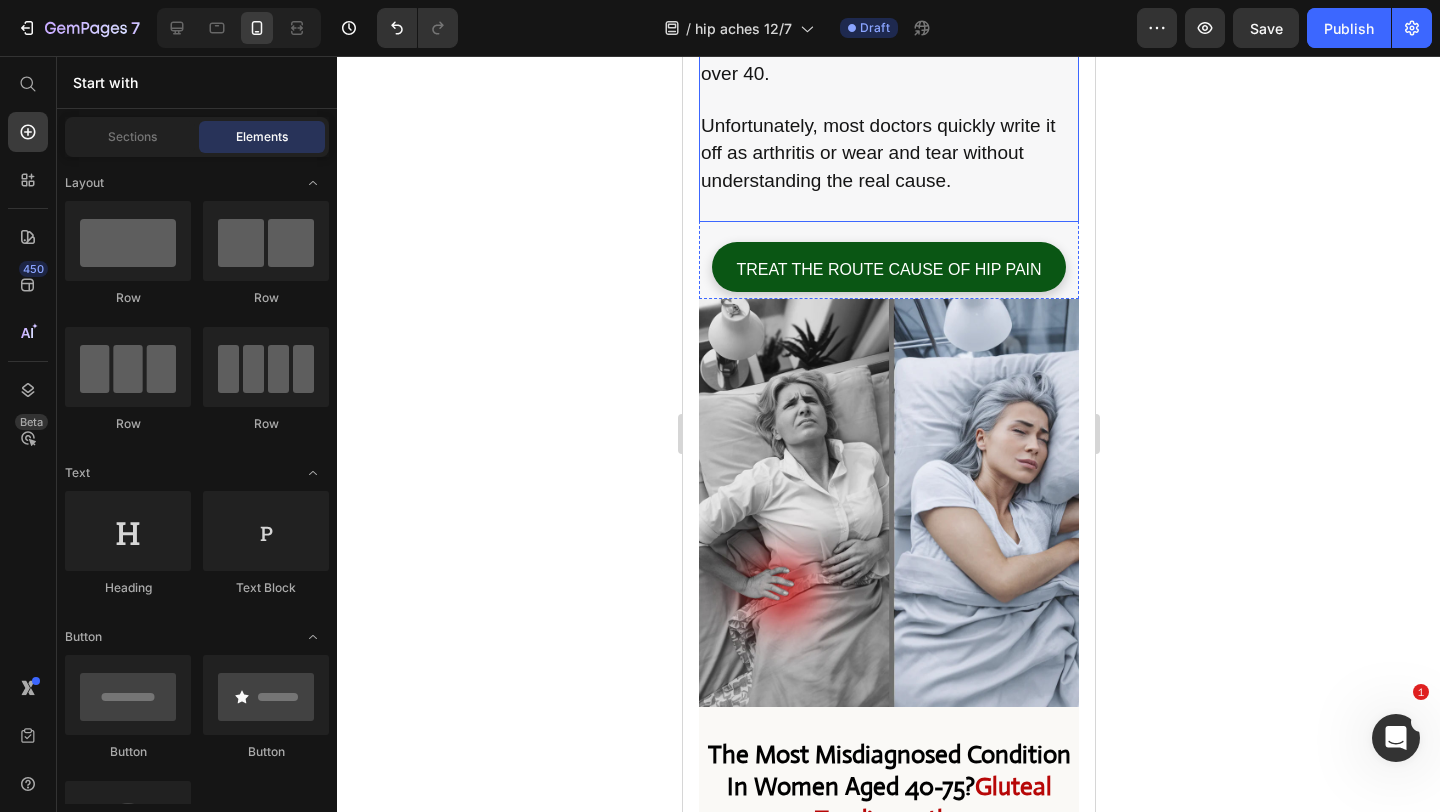 scroll, scrollTop: 1027, scrollLeft: 0, axis: vertical 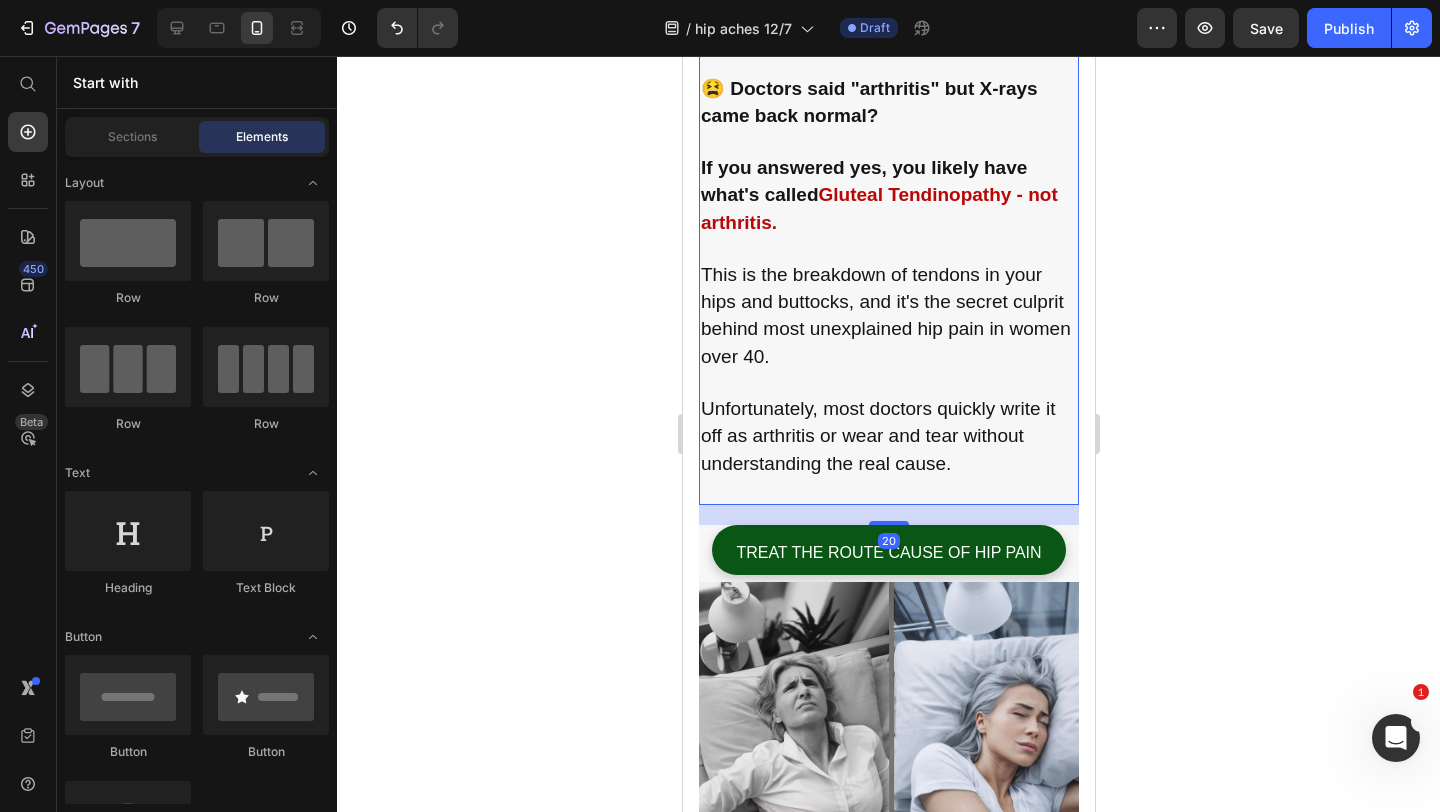 click on "Unfortunately, most doctors quickly write it off as arthritis or wear and tear without understanding the real cause." at bounding box center (877, 435) 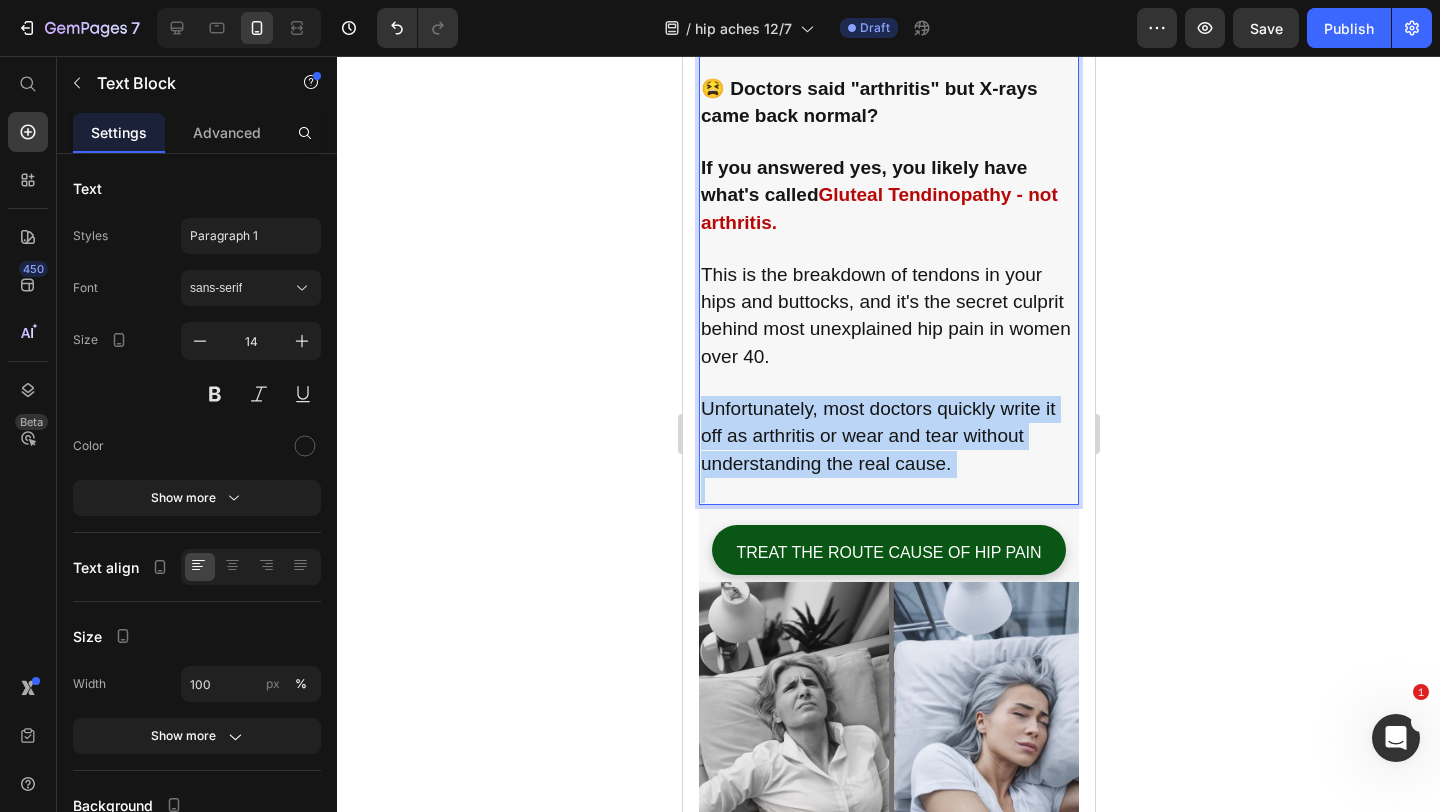 click on "Unfortunately, most doctors quickly write it off as arthritis or wear and tear without understanding the real cause." at bounding box center (877, 435) 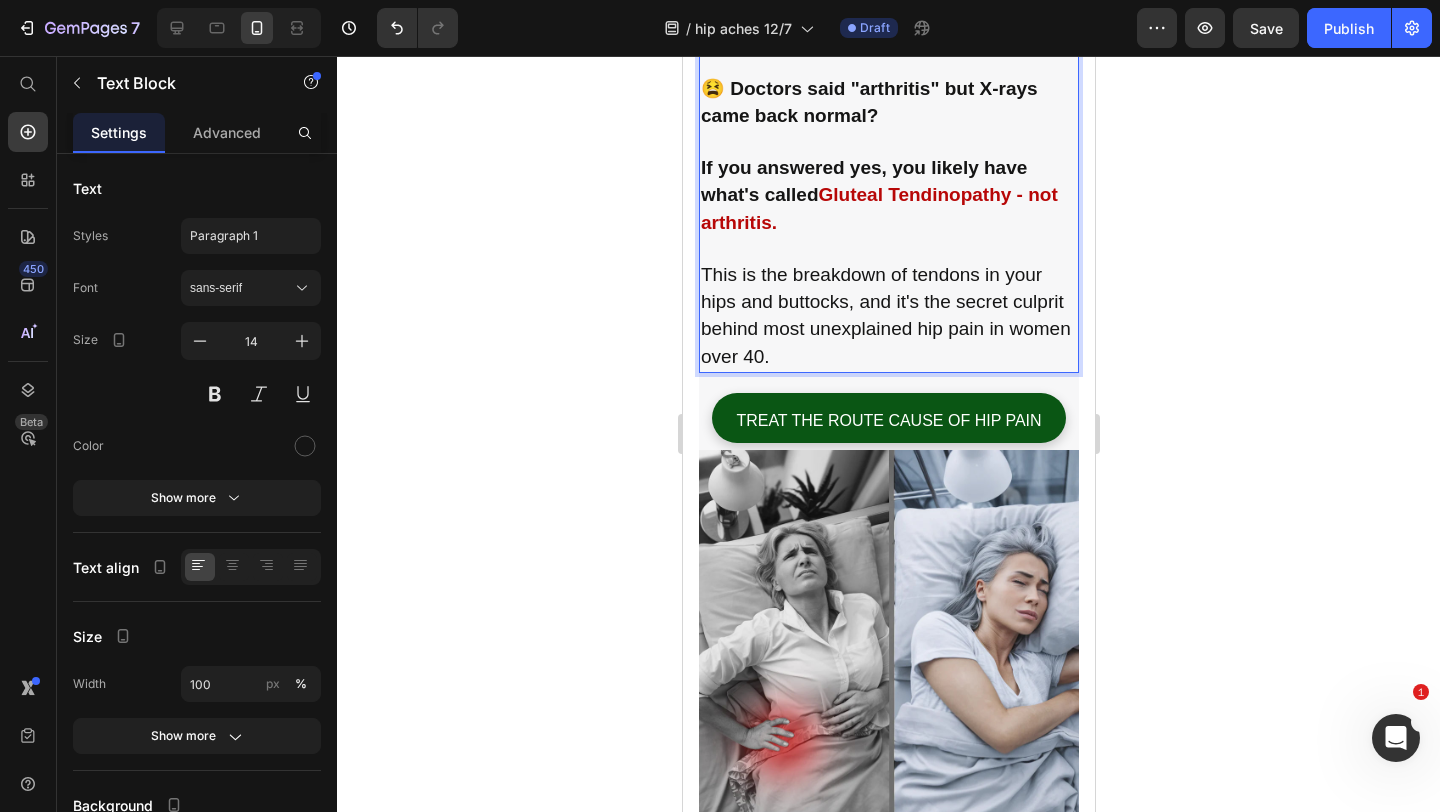 click 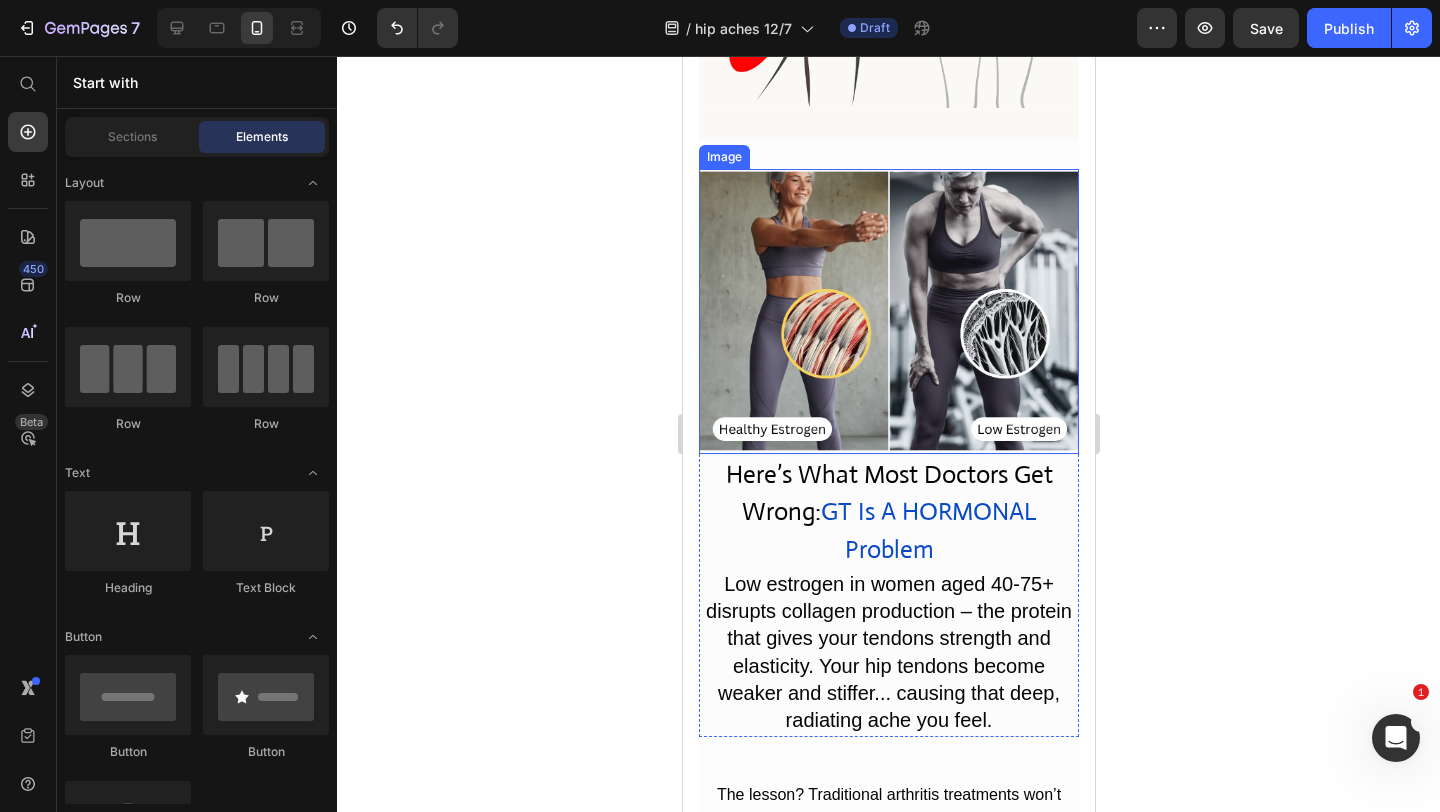 scroll, scrollTop: 2669, scrollLeft: 0, axis: vertical 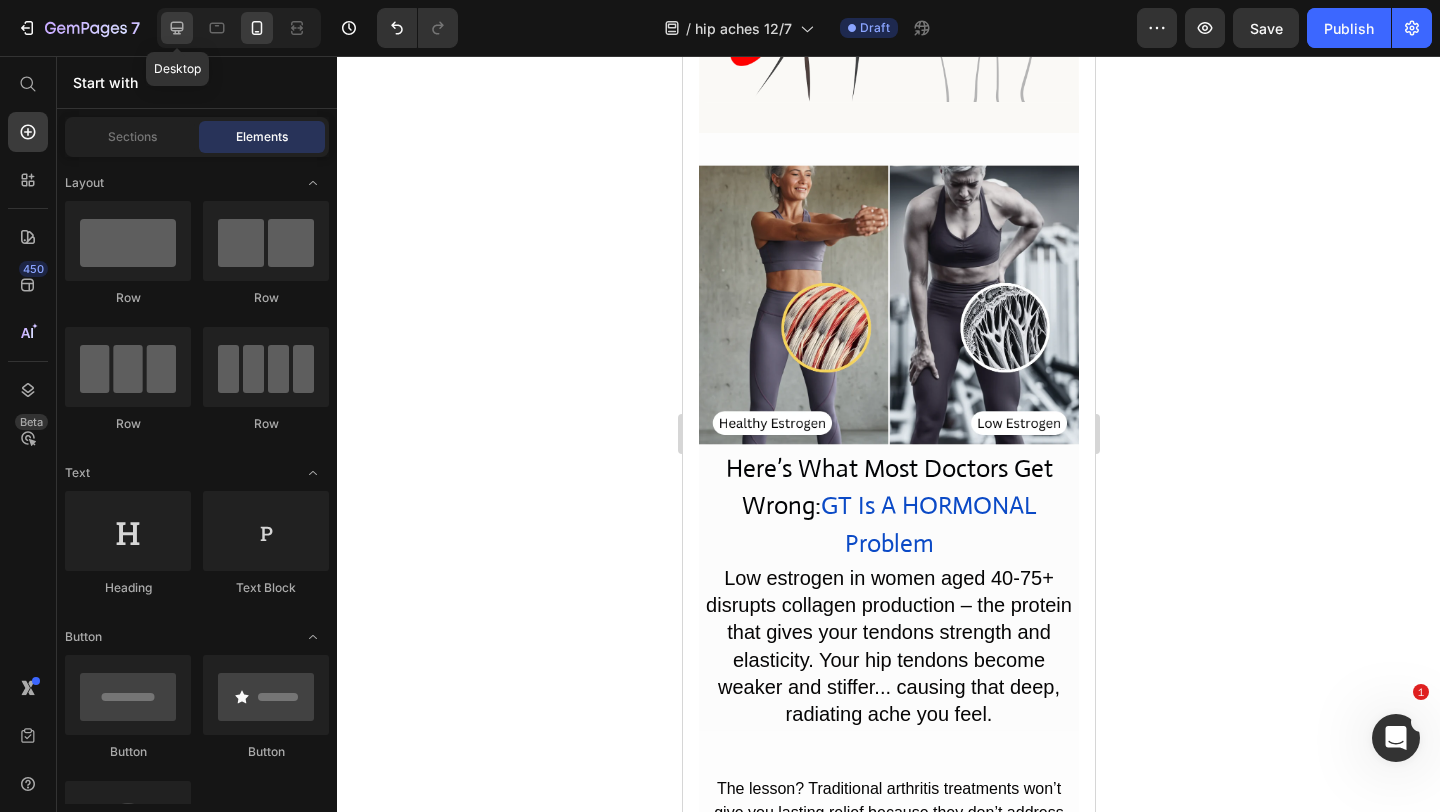 click 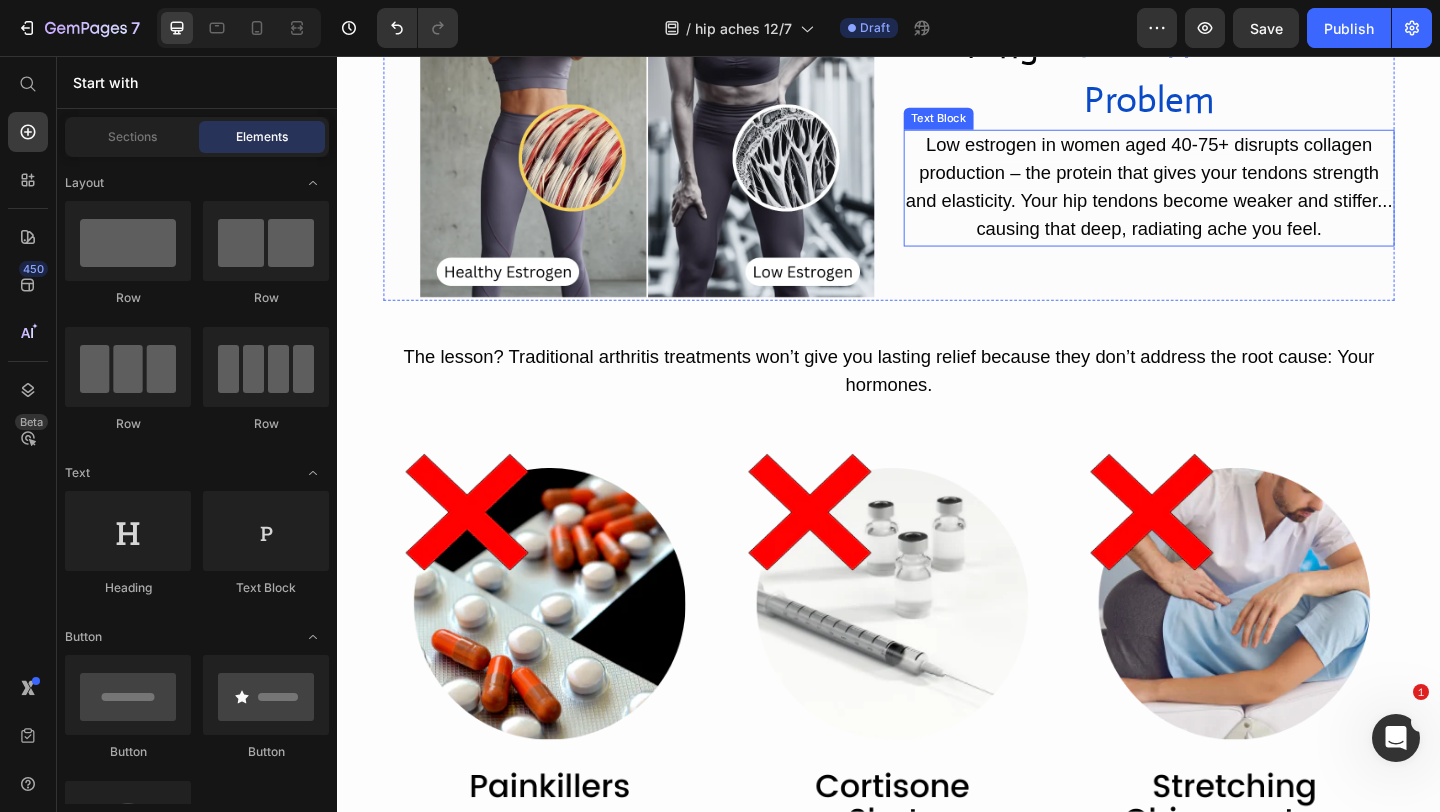 scroll, scrollTop: 2321, scrollLeft: 0, axis: vertical 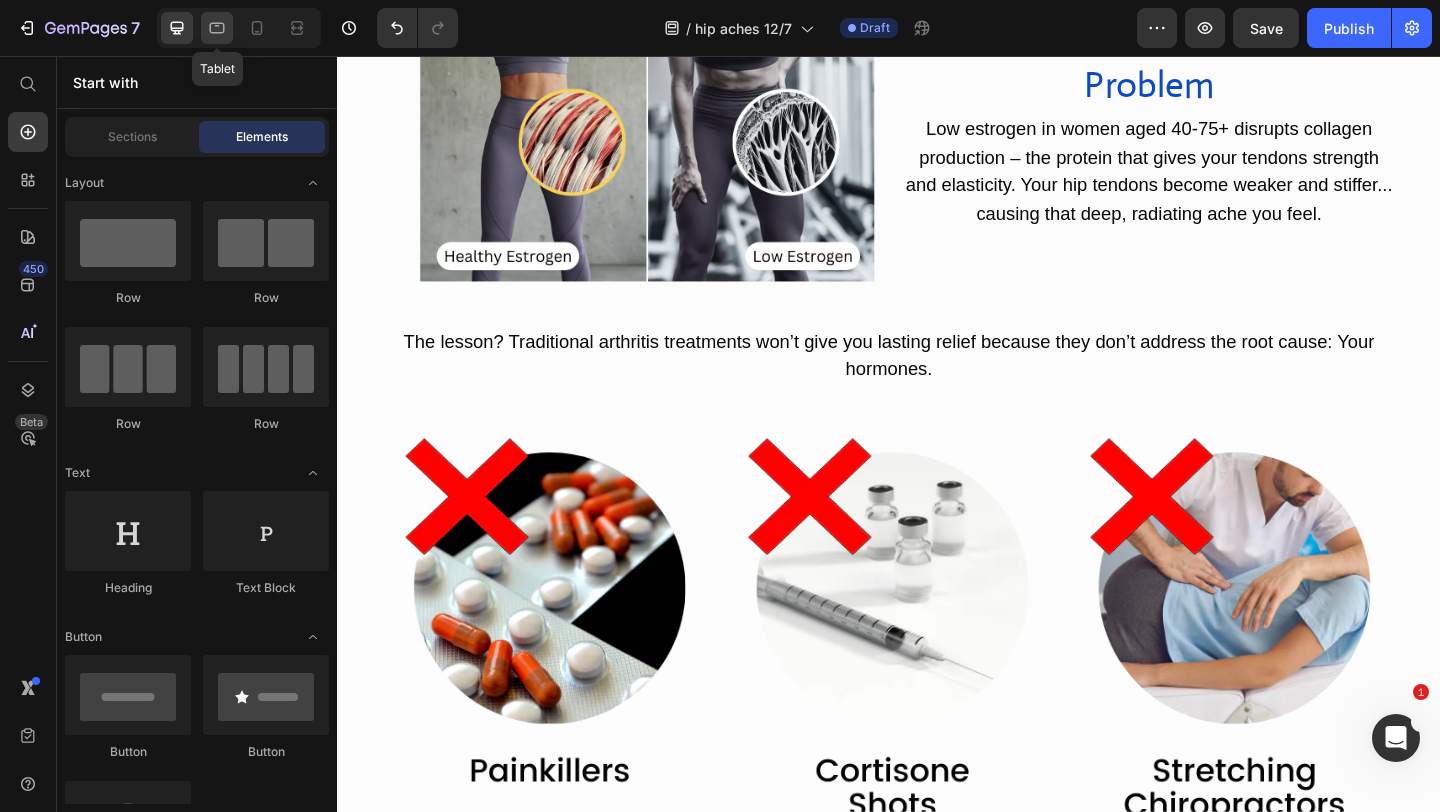 click 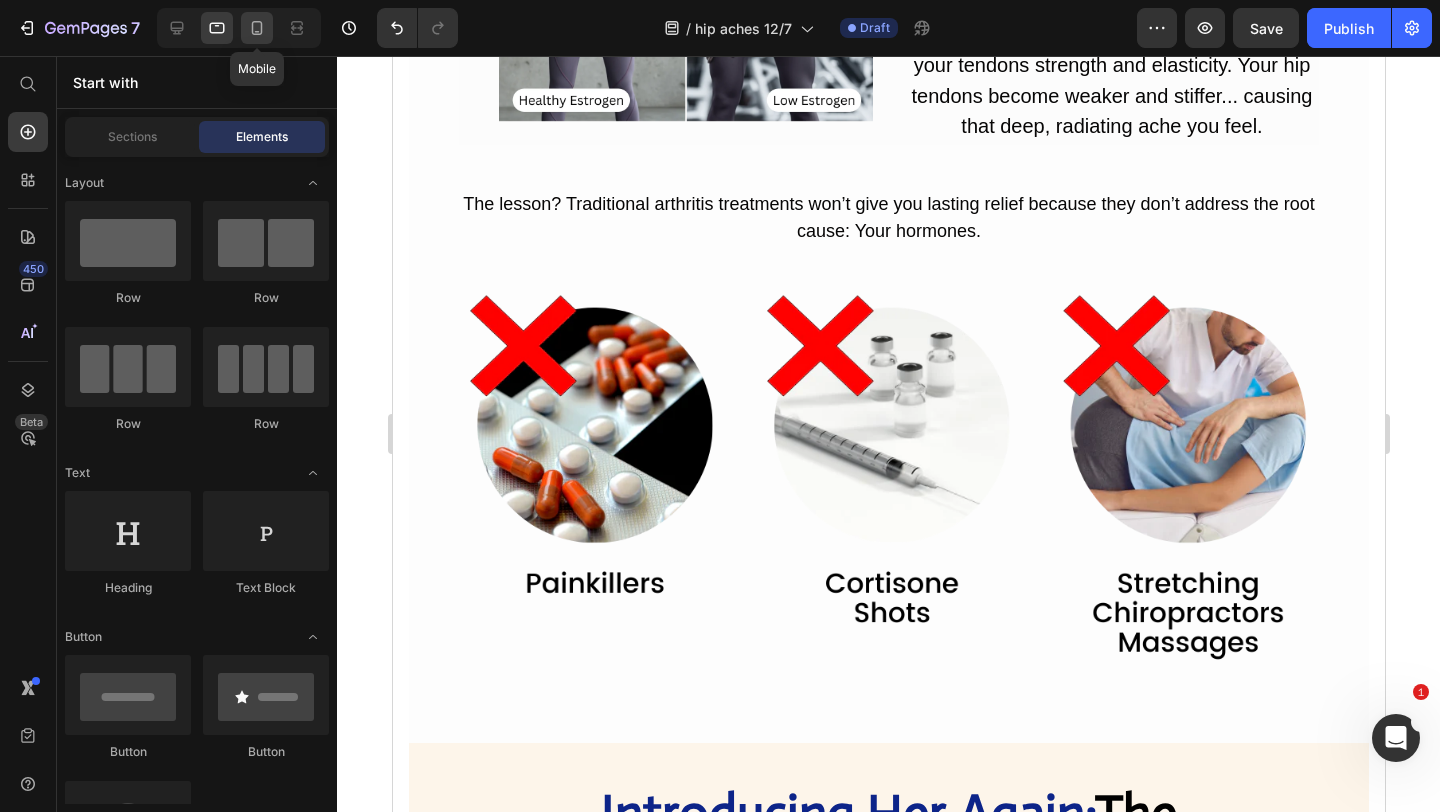 click 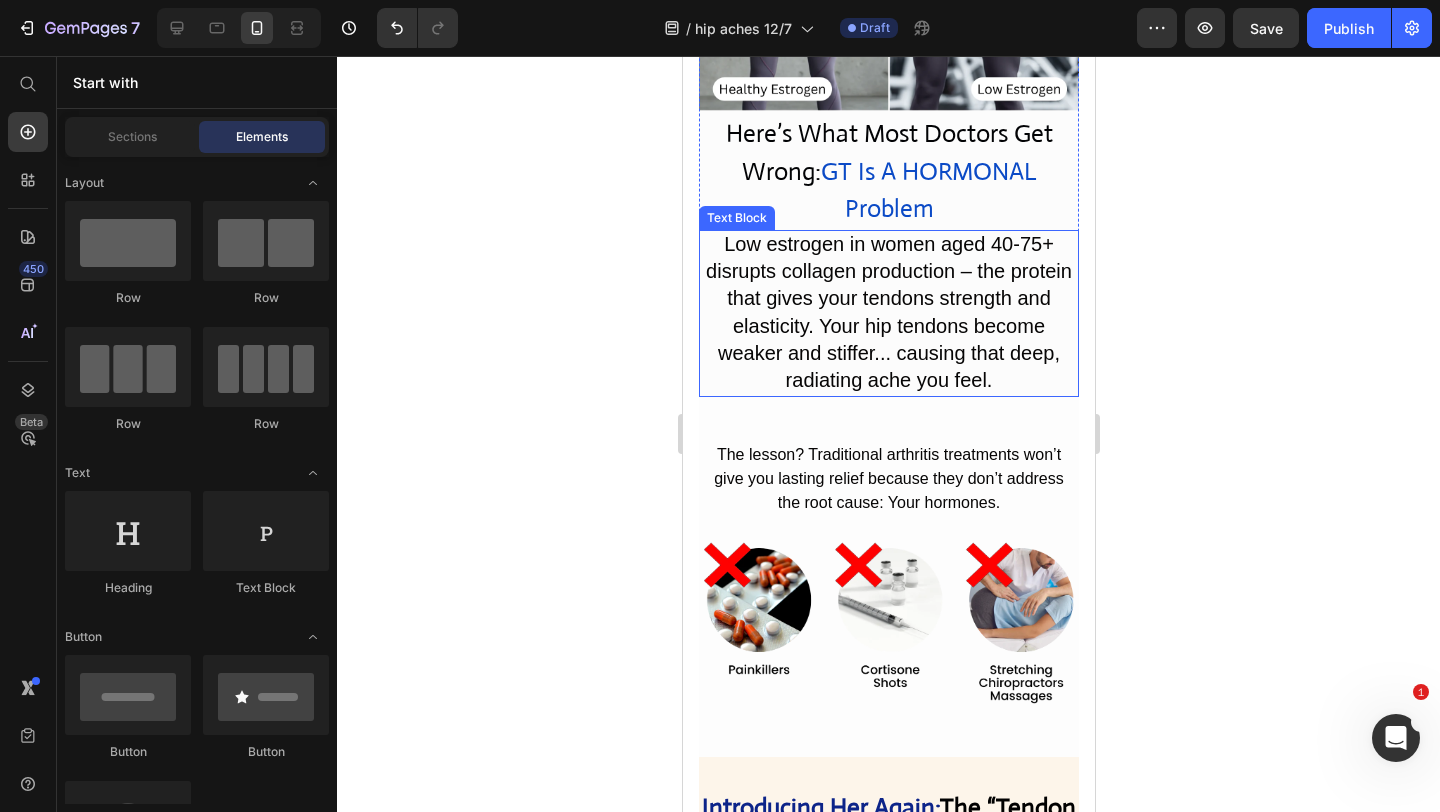 scroll, scrollTop: 2564, scrollLeft: 0, axis: vertical 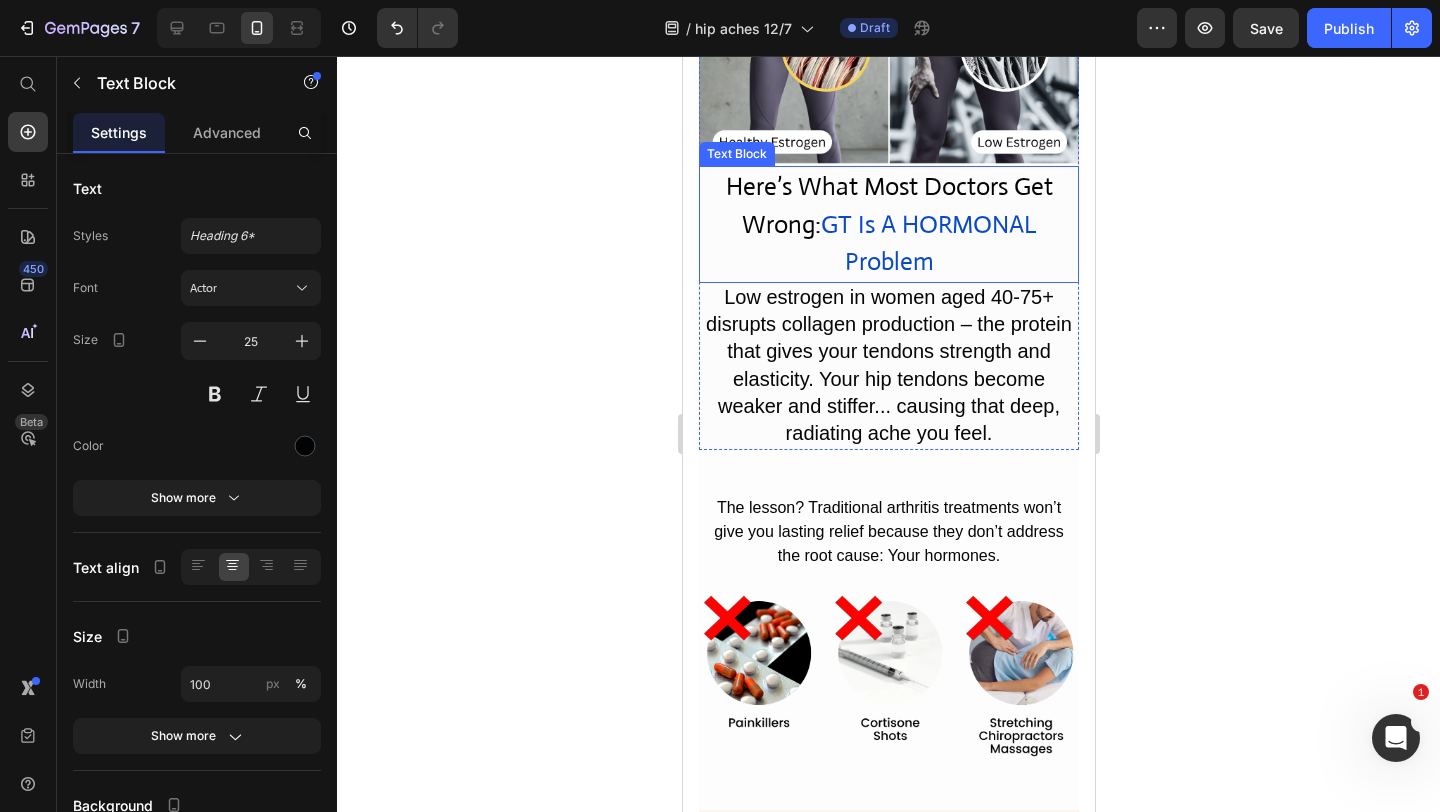 click on "GT Is A HORMONAL Problem" at bounding box center (927, 243) 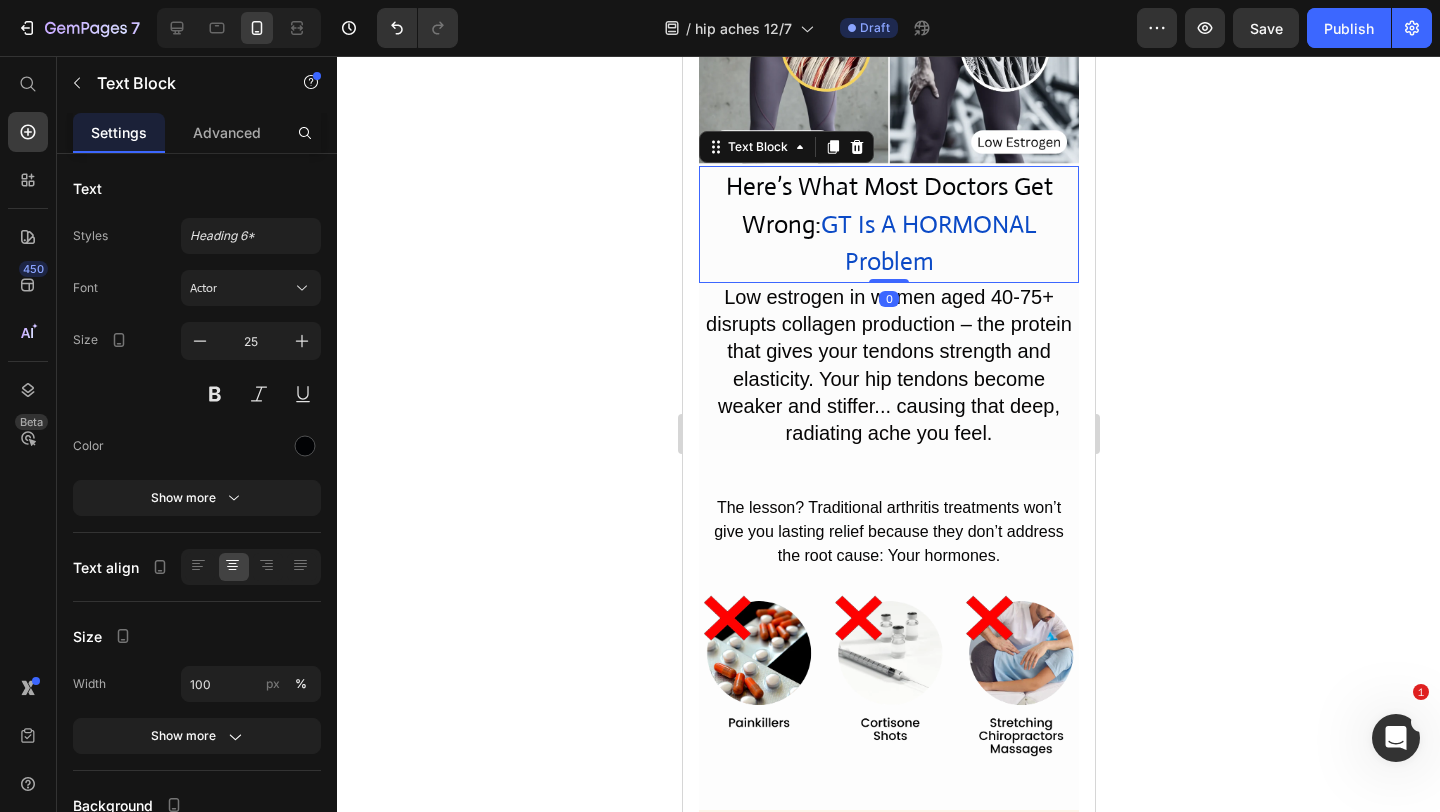 click on "Here’s What Most Doctors Get Wrong:  GT Is A HORMONAL Problem" at bounding box center [888, 224] 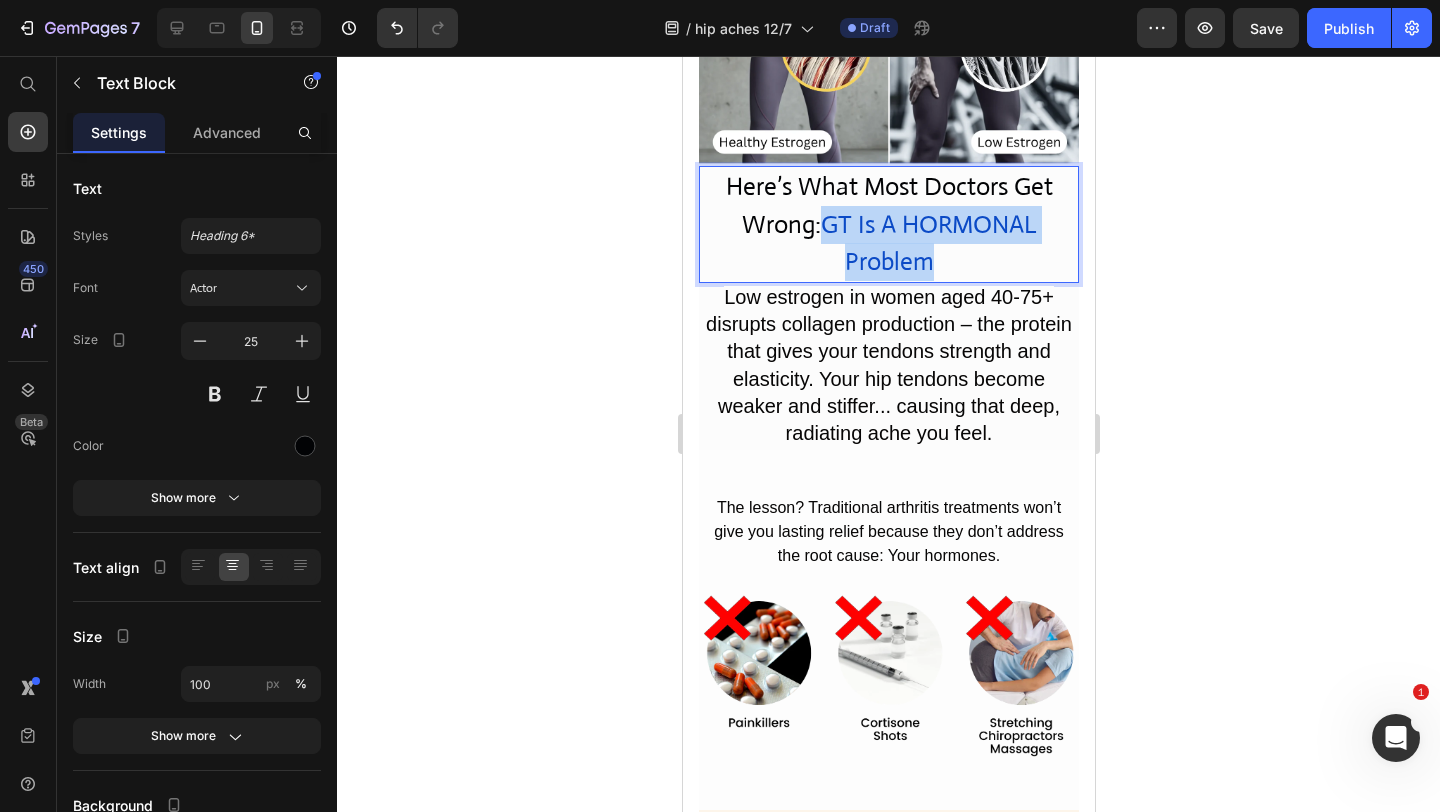 drag, startPoint x: 933, startPoint y: 308, endPoint x: 827, endPoint y: 272, distance: 111.94642 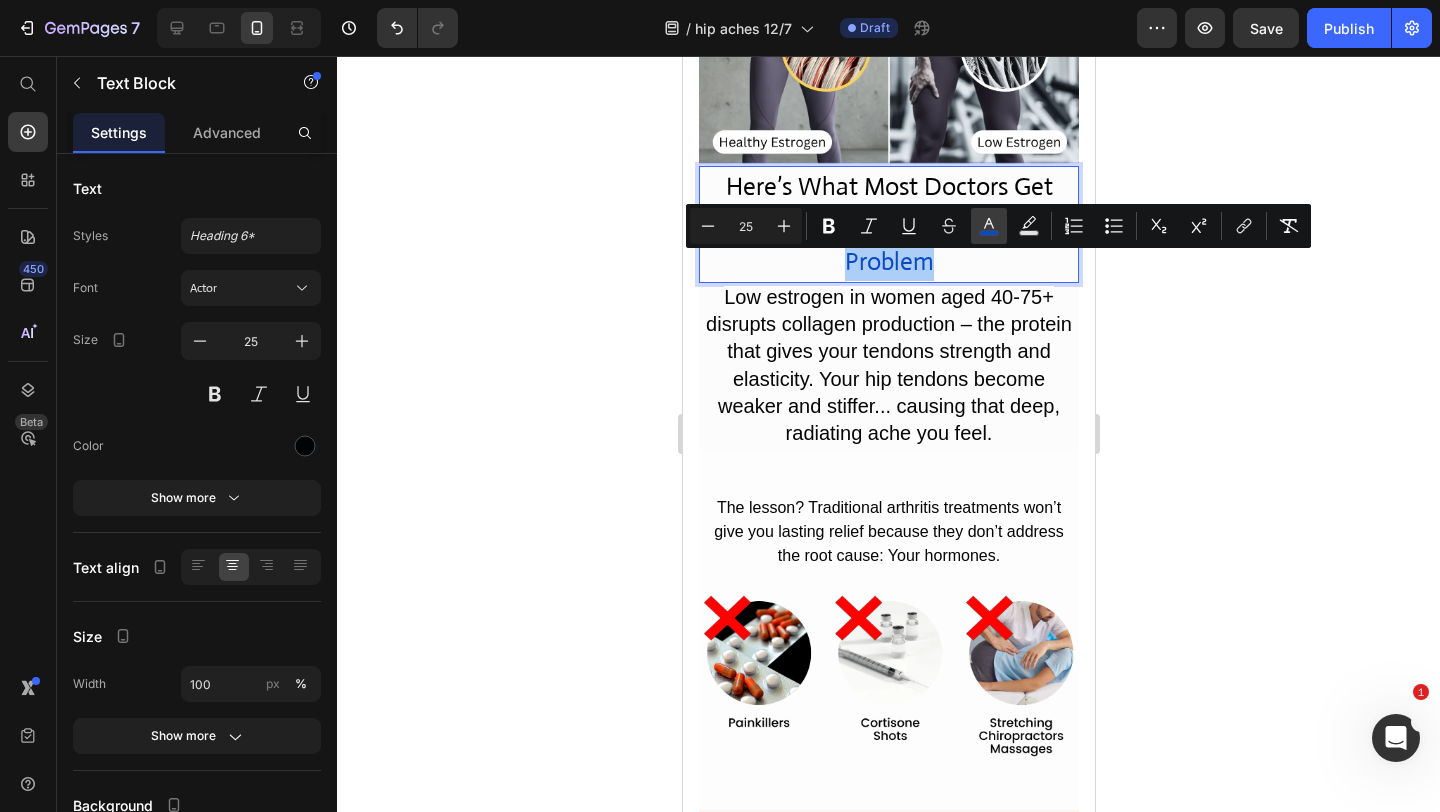 click 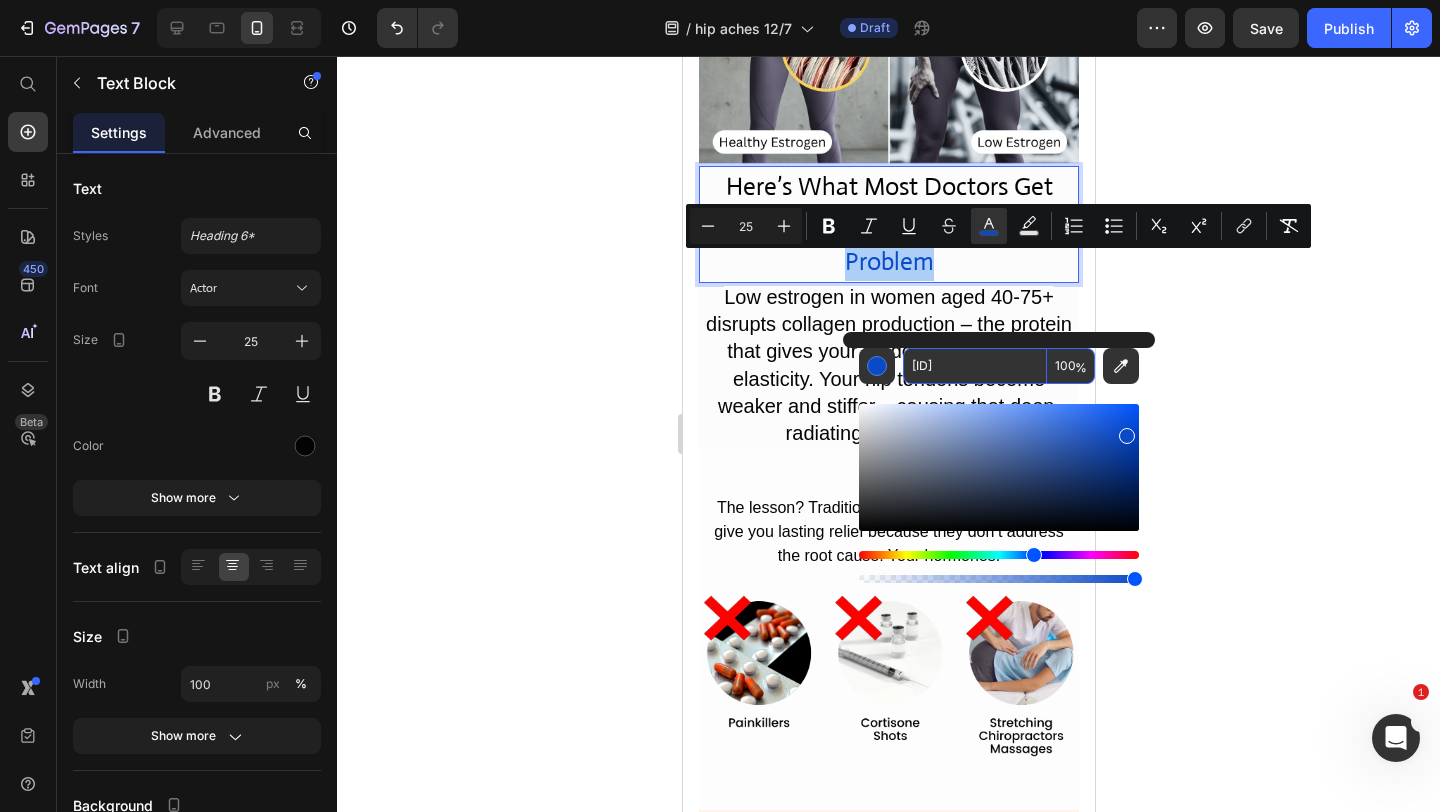 click on "0B4AC6" at bounding box center (975, 366) 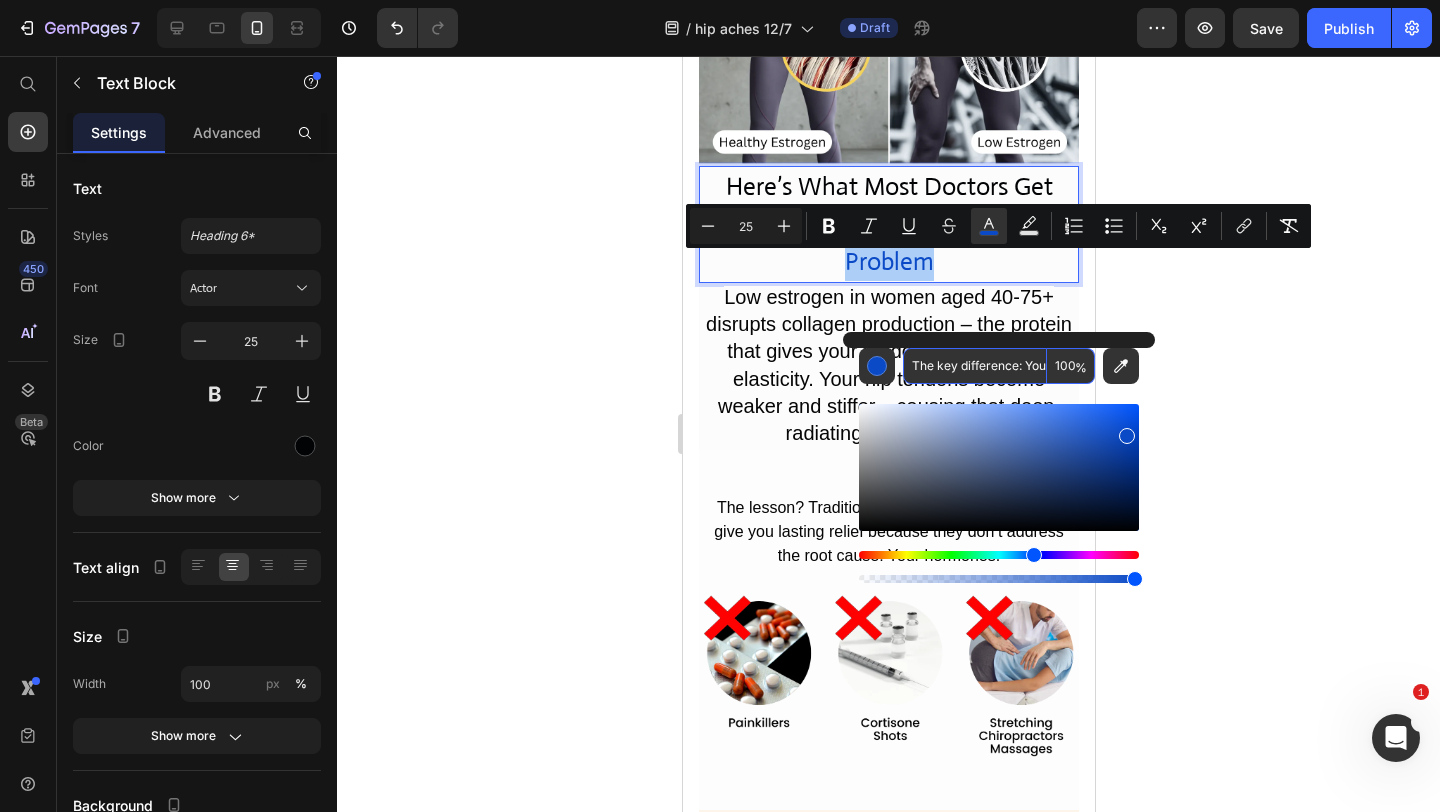 scroll, scrollTop: 0, scrollLeft: 667, axis: horizontal 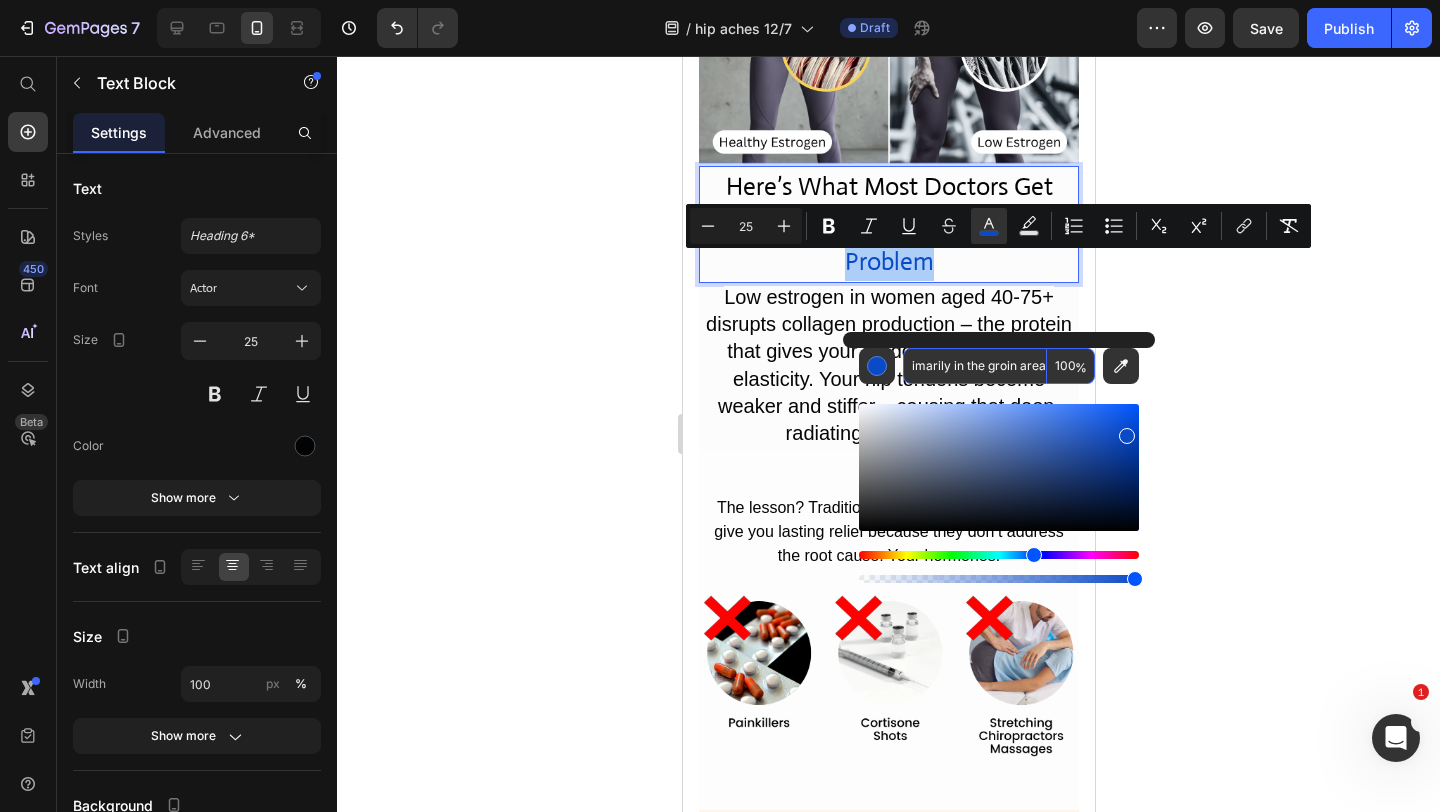 click on "The key difference:   Your Hip Pain: Radiates from deep inside the hip bone down the thigh    Actual Arthritis: Pain is primarily in the groin area" at bounding box center [975, 366] 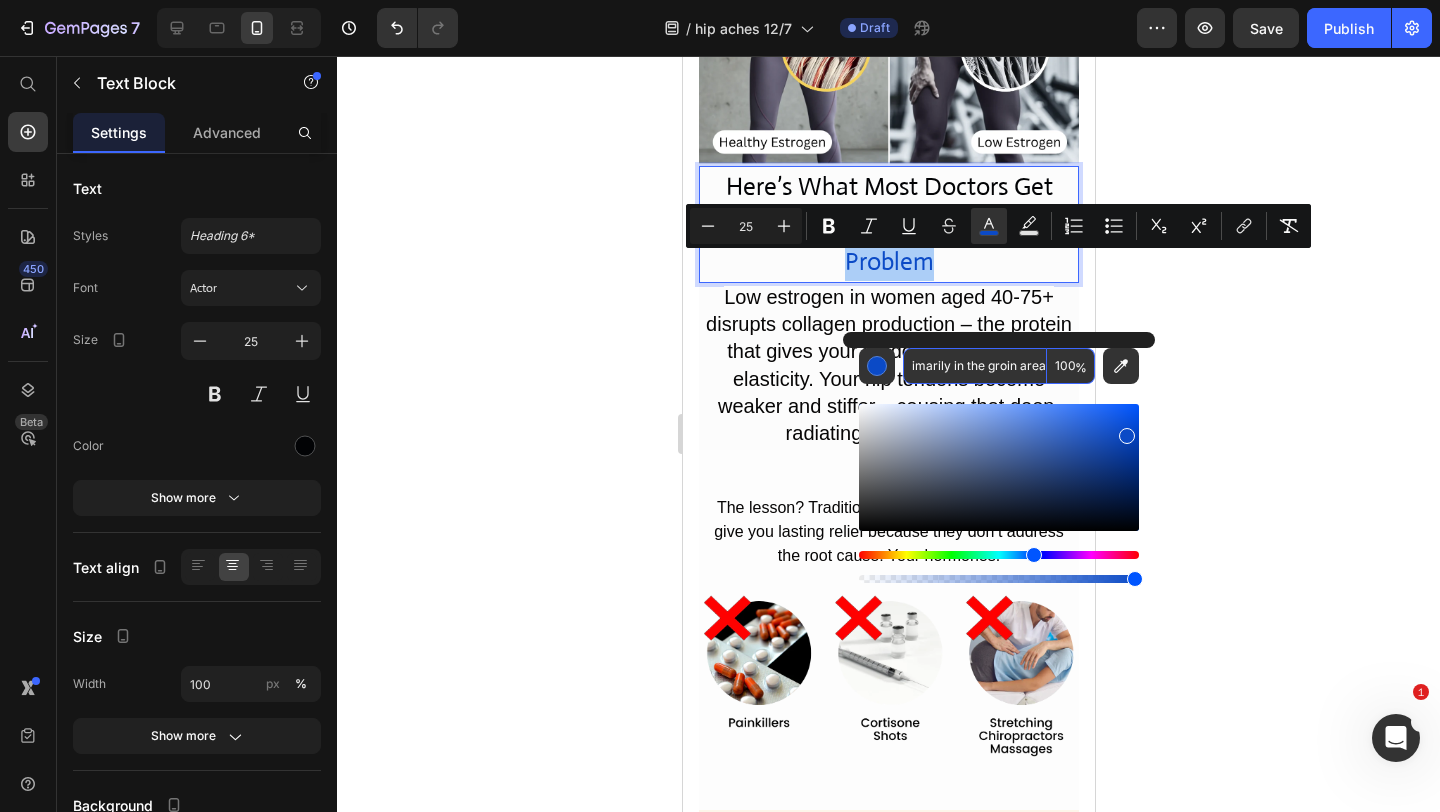 type on "0B4AC6" 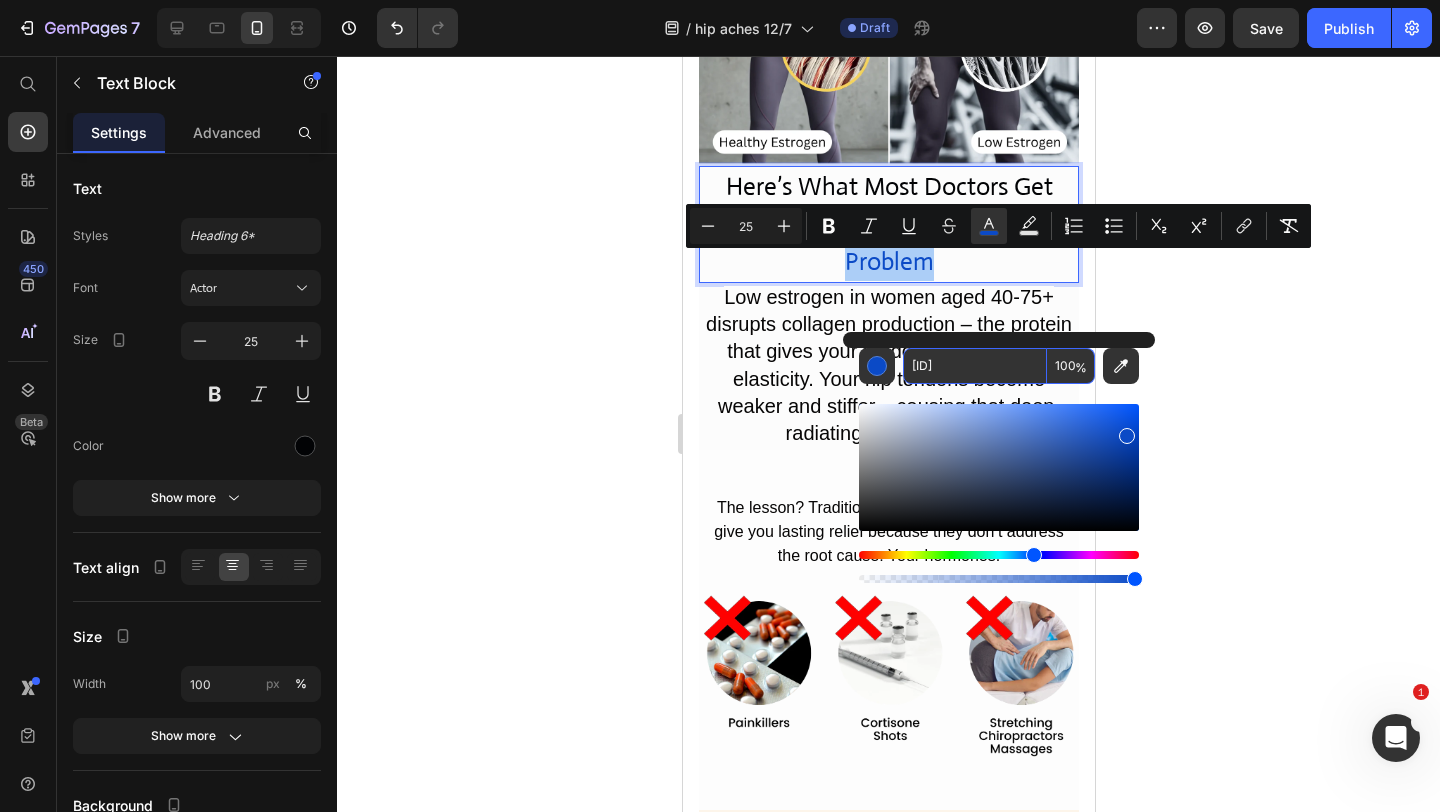 click 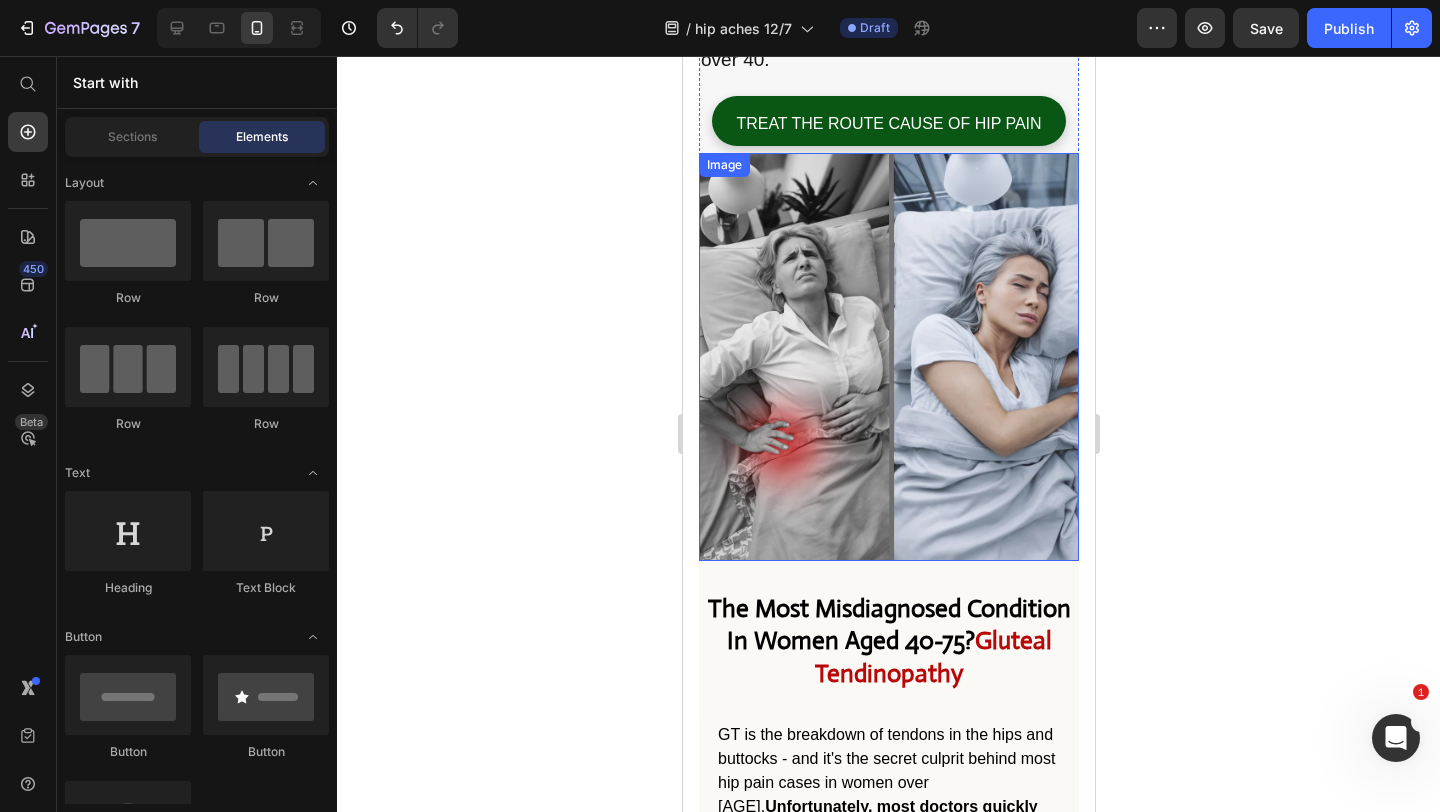 scroll, scrollTop: 1620, scrollLeft: 0, axis: vertical 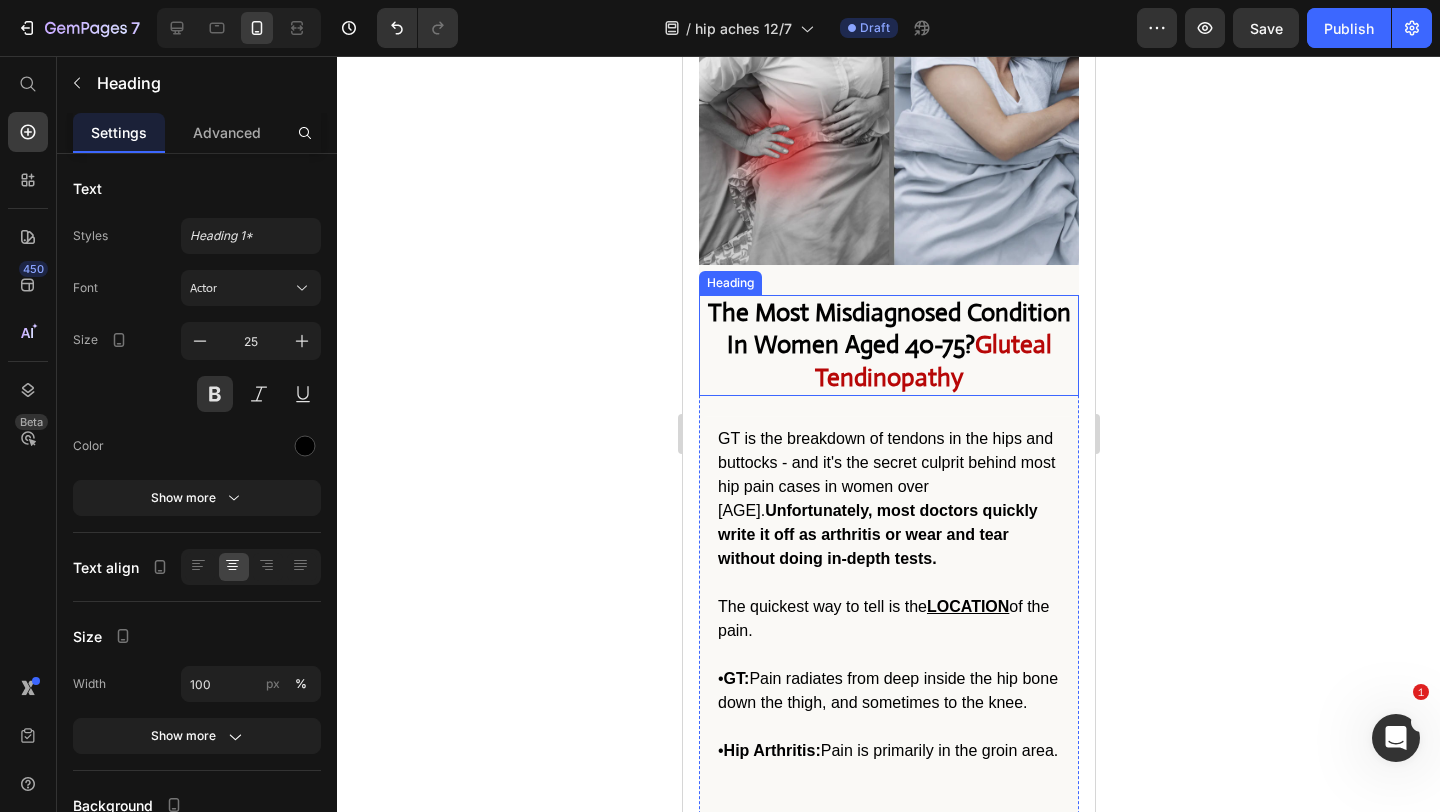 click on "Gluteal Tendinopathy" at bounding box center [932, 361] 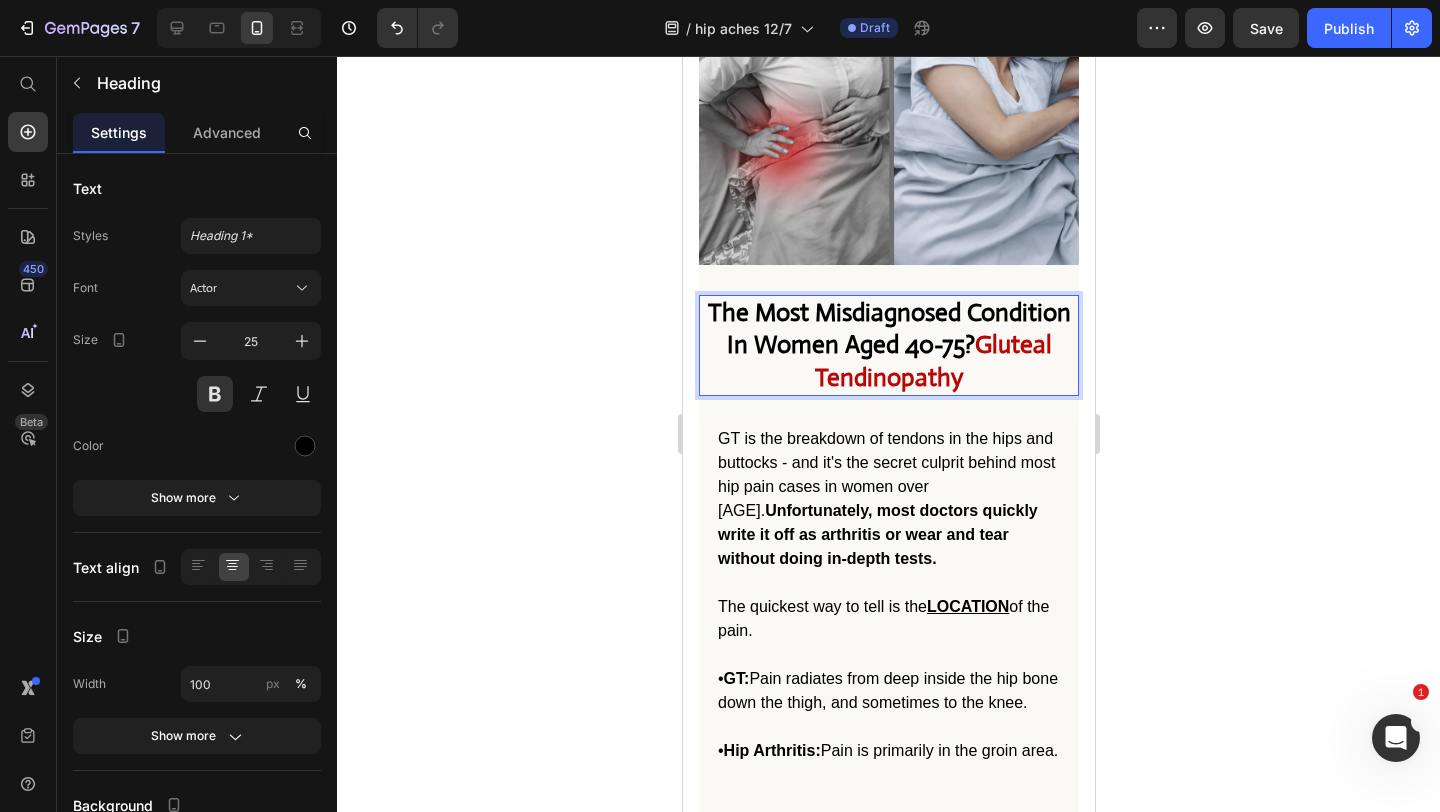 click on "Gluteal Tendinopathy" at bounding box center [932, 361] 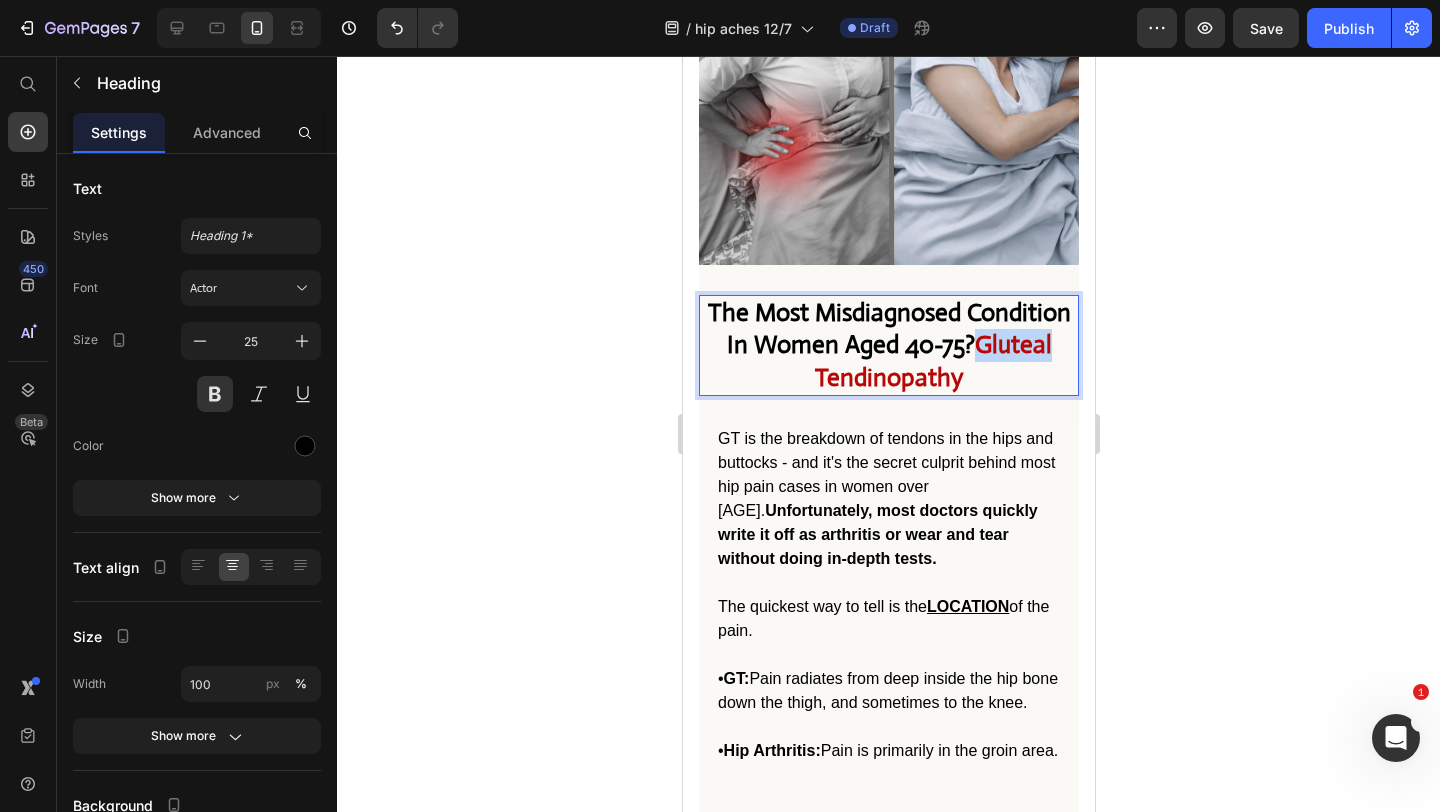 click on "Gluteal Tendinopathy" at bounding box center (932, 361) 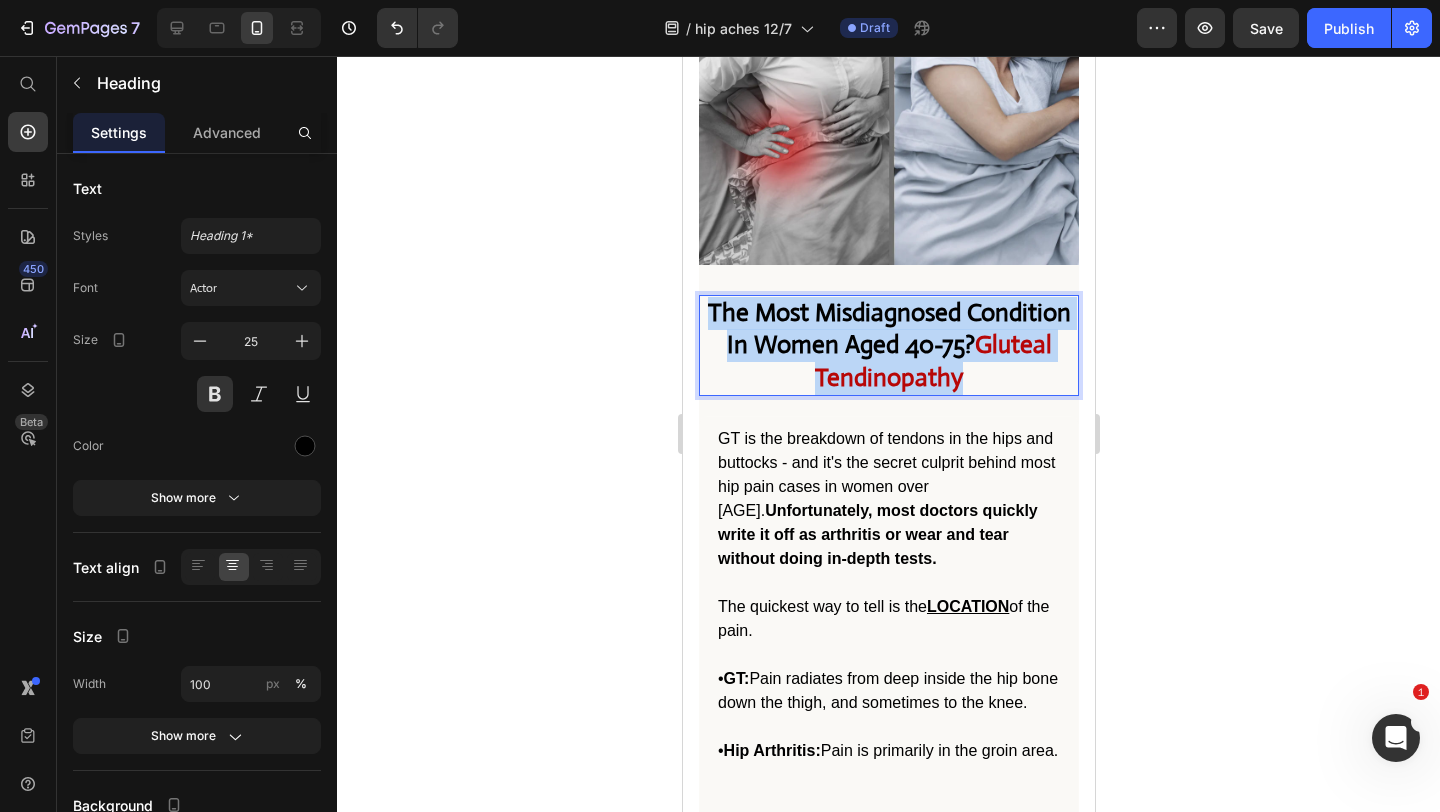click on "Gluteal Tendinopathy" at bounding box center [932, 361] 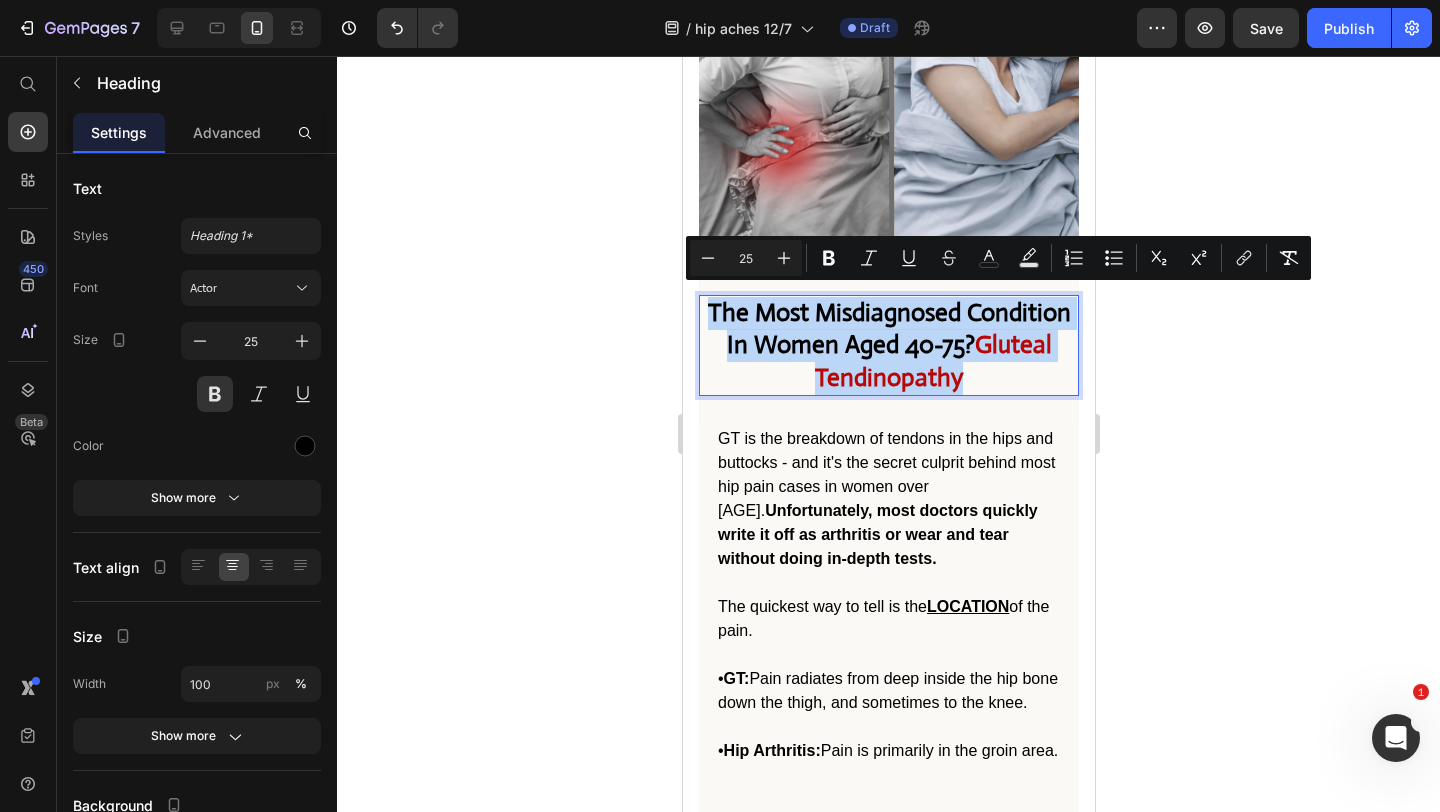 click on "Gluteal Tendinopathy" at bounding box center [932, 361] 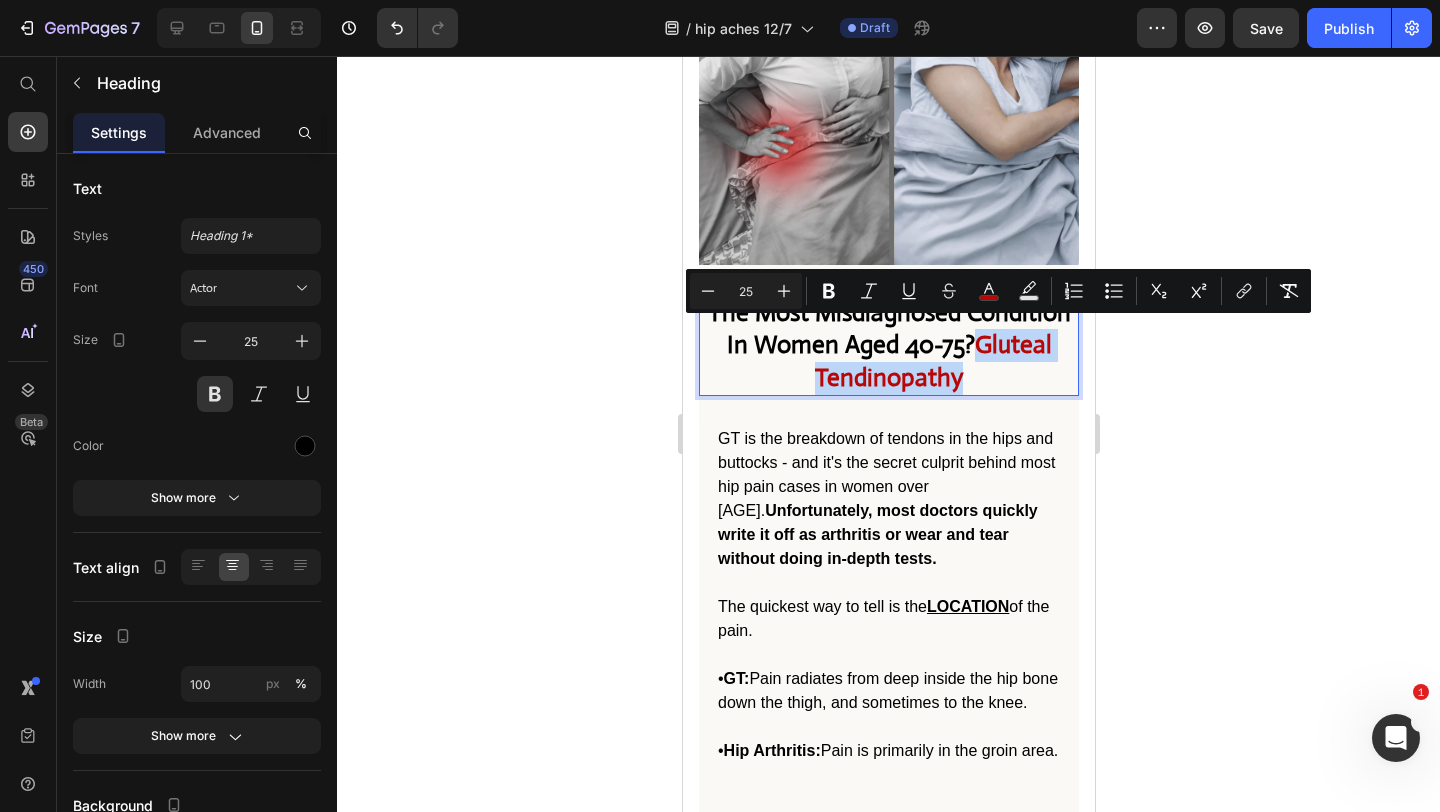 drag, startPoint x: 980, startPoint y: 366, endPoint x: 979, endPoint y: 339, distance: 27.018513 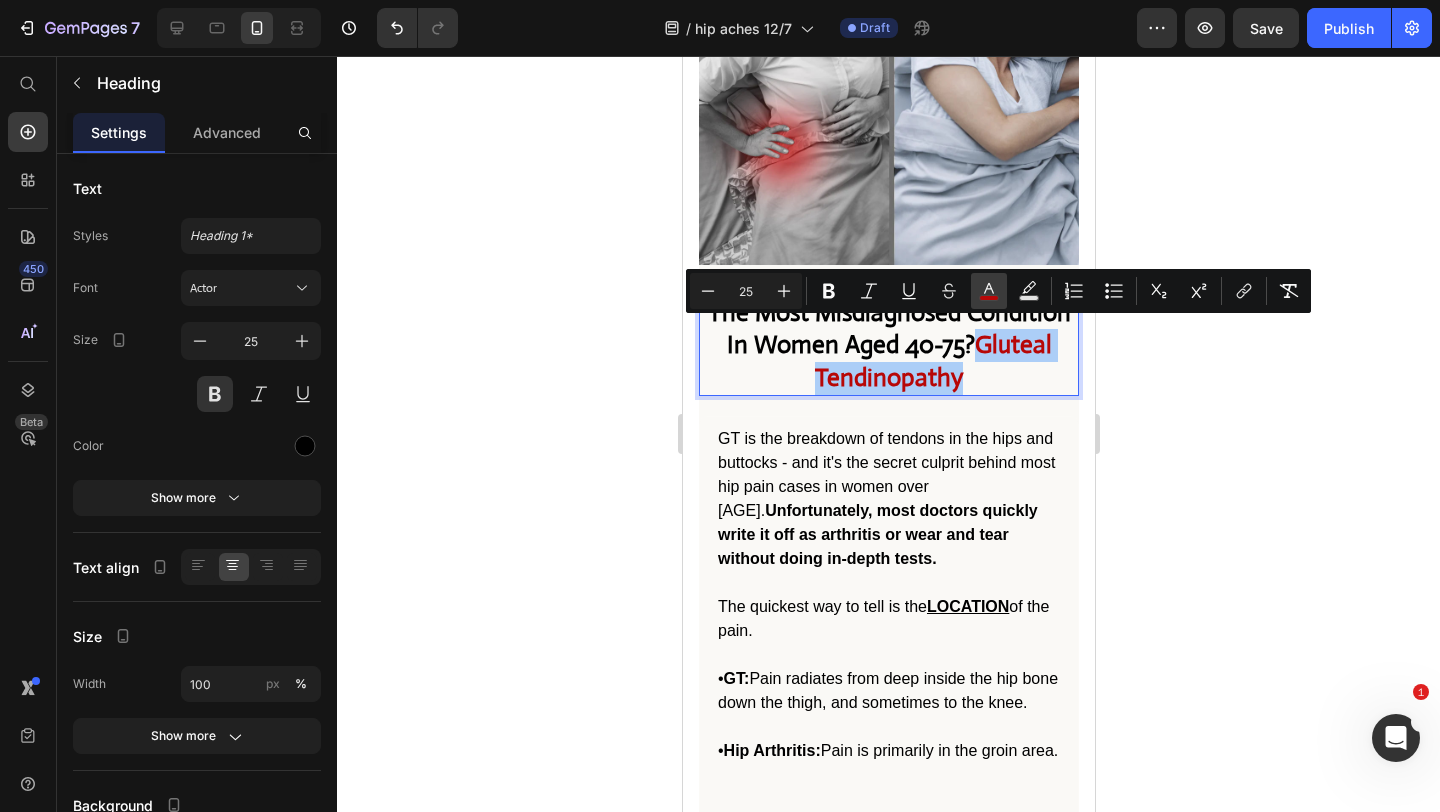 click on "color" at bounding box center [989, 291] 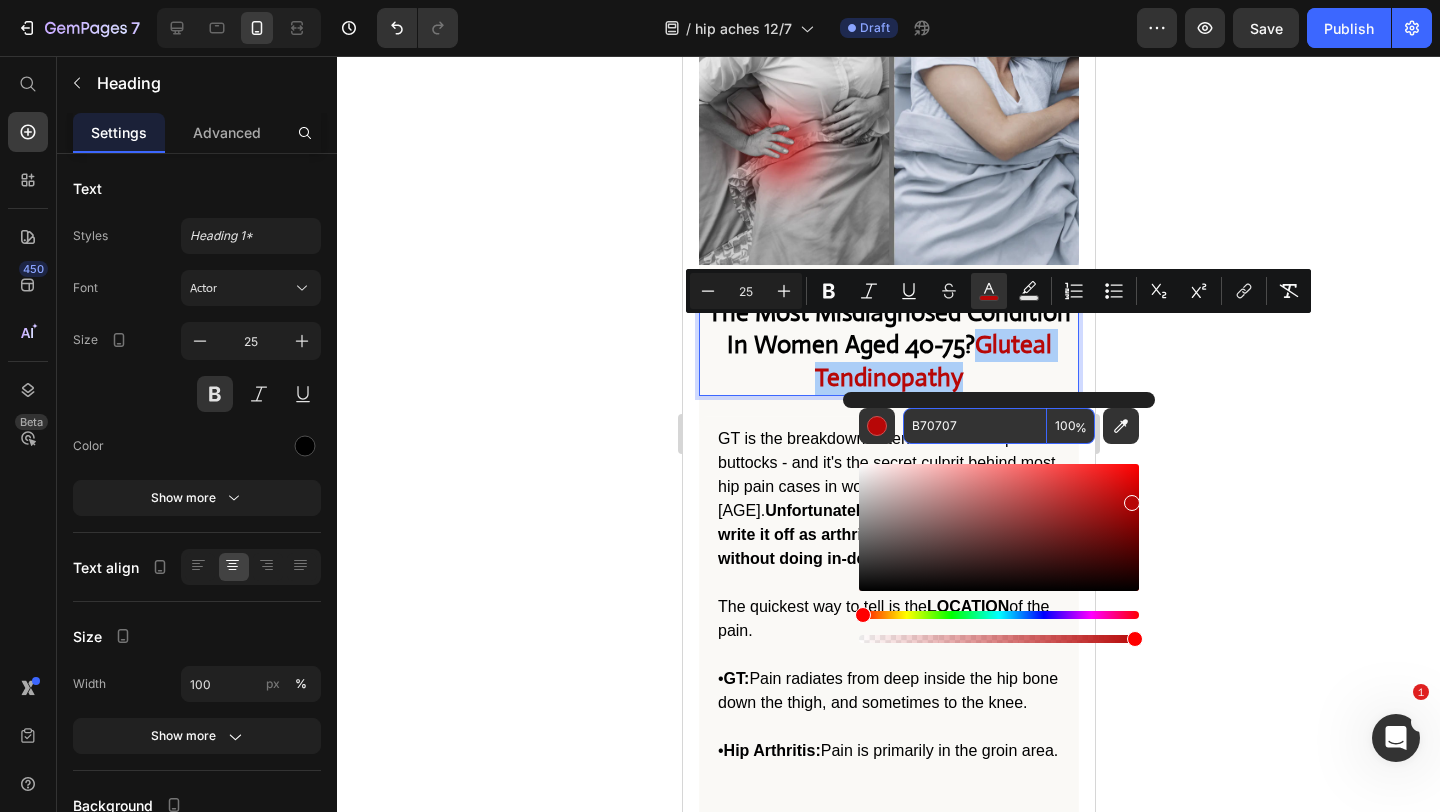 click on "B70707" at bounding box center (975, 426) 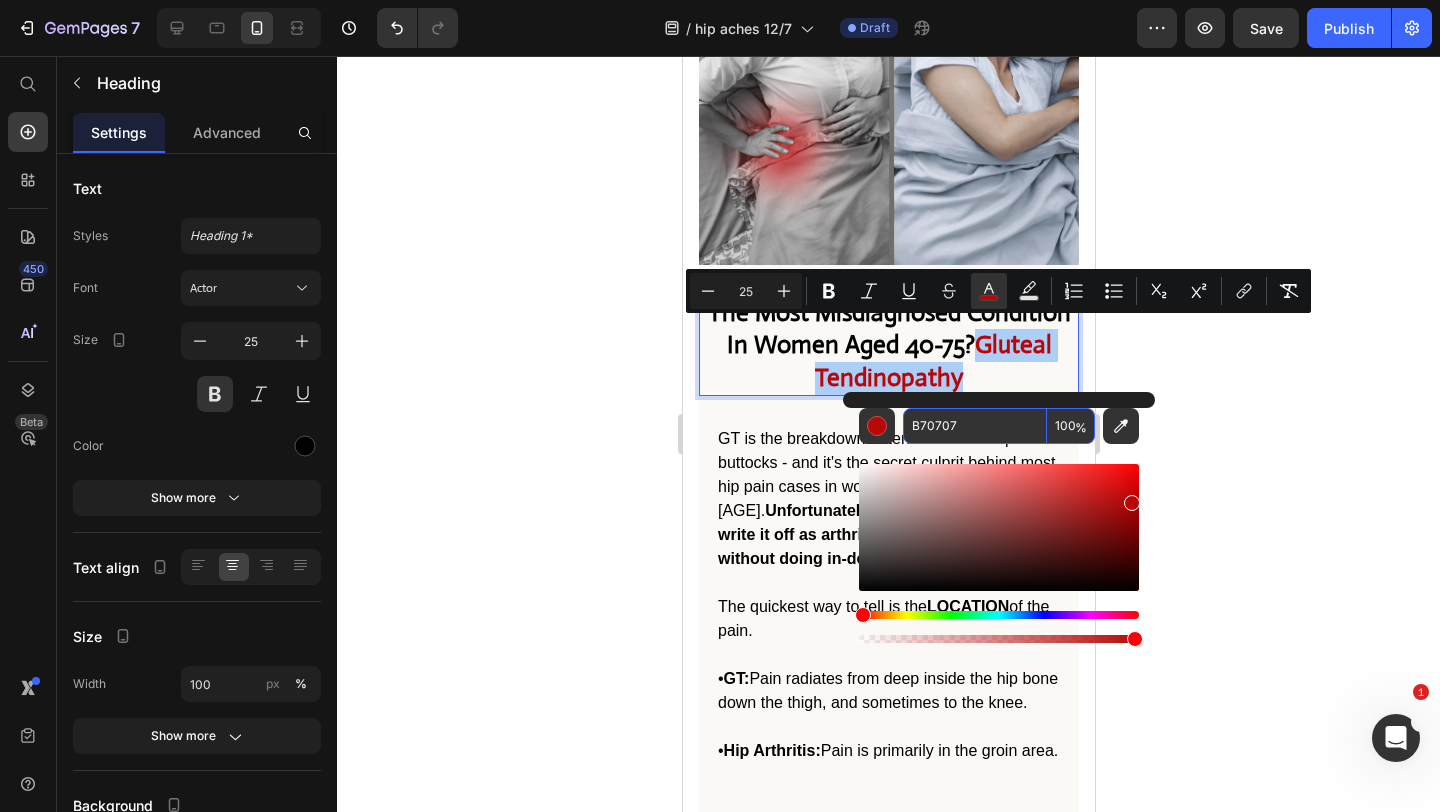 click 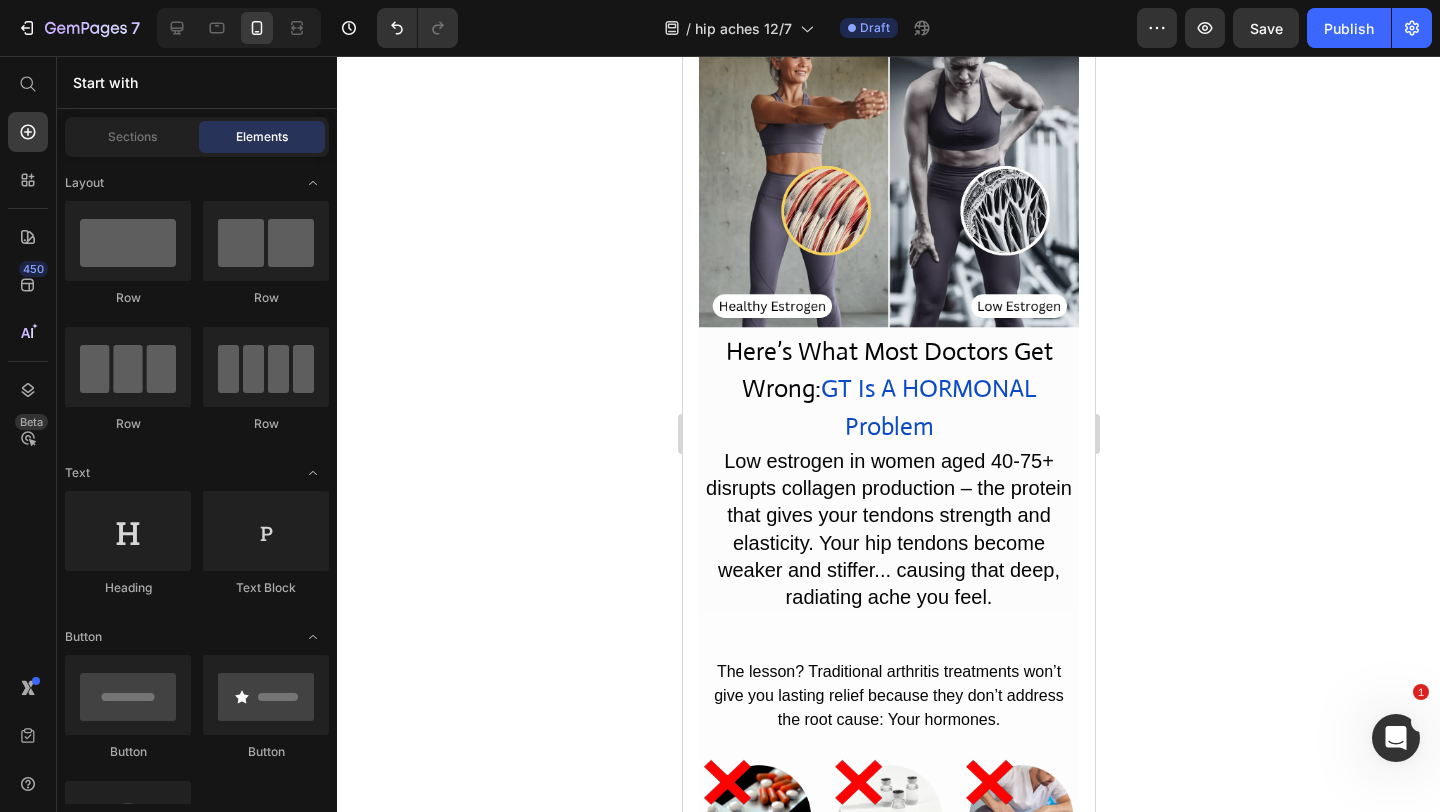 scroll, scrollTop: 2862, scrollLeft: 0, axis: vertical 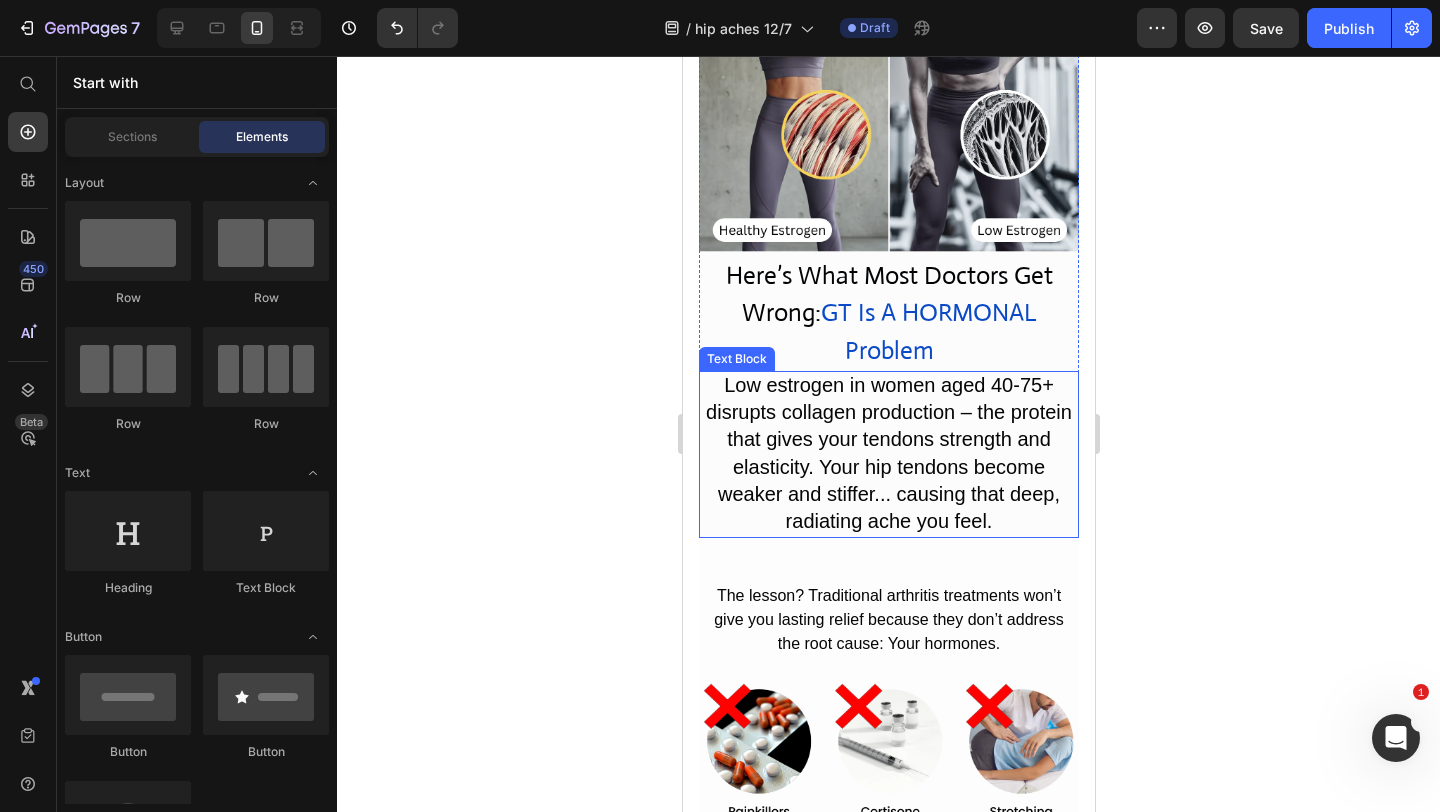 click on "Here’s What Most Doctors Get Wrong:  GT Is A HORMONAL Problem" at bounding box center (888, 313) 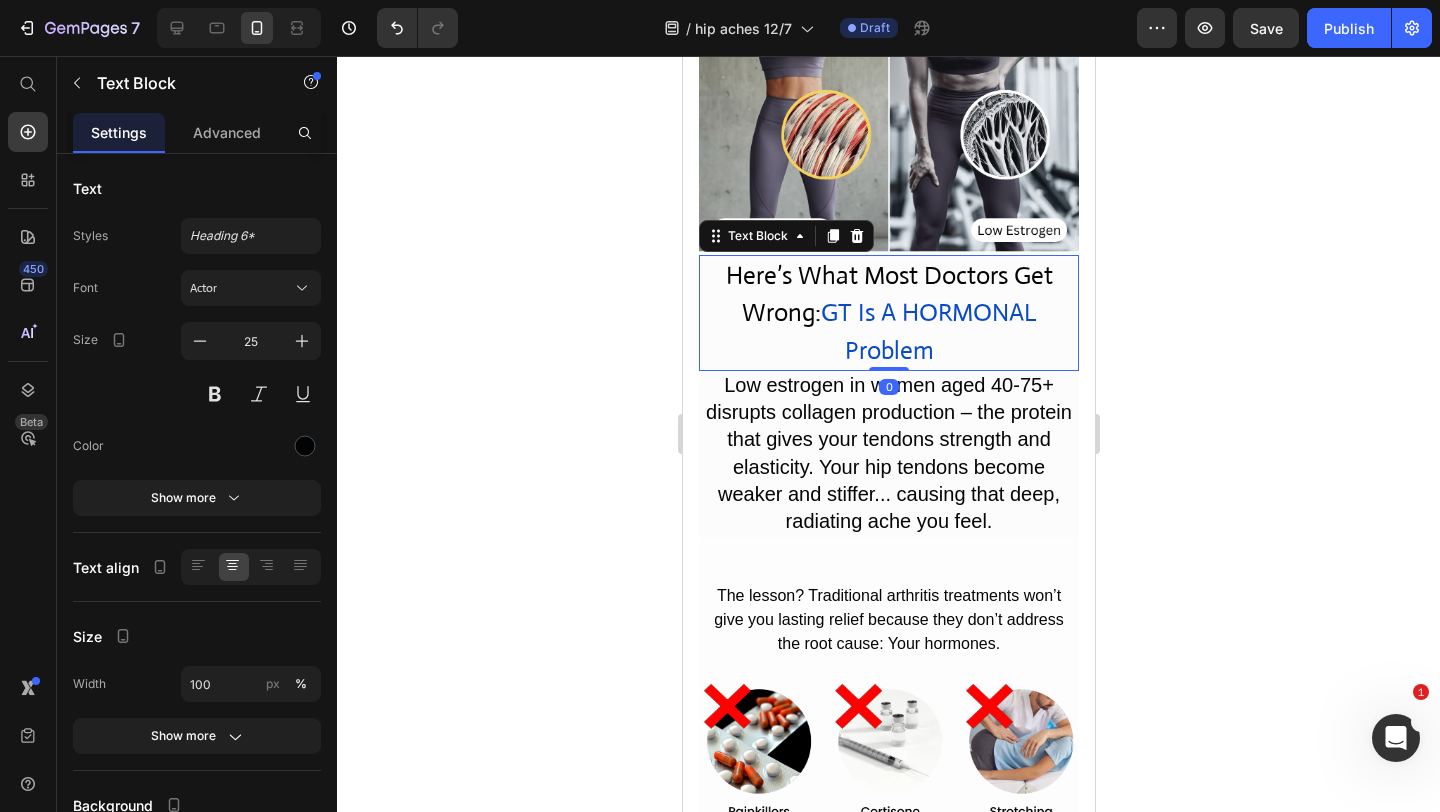 click on "Here’s What Most Doctors Get Wrong:  GT Is A HORMONAL Problem" at bounding box center (888, 313) 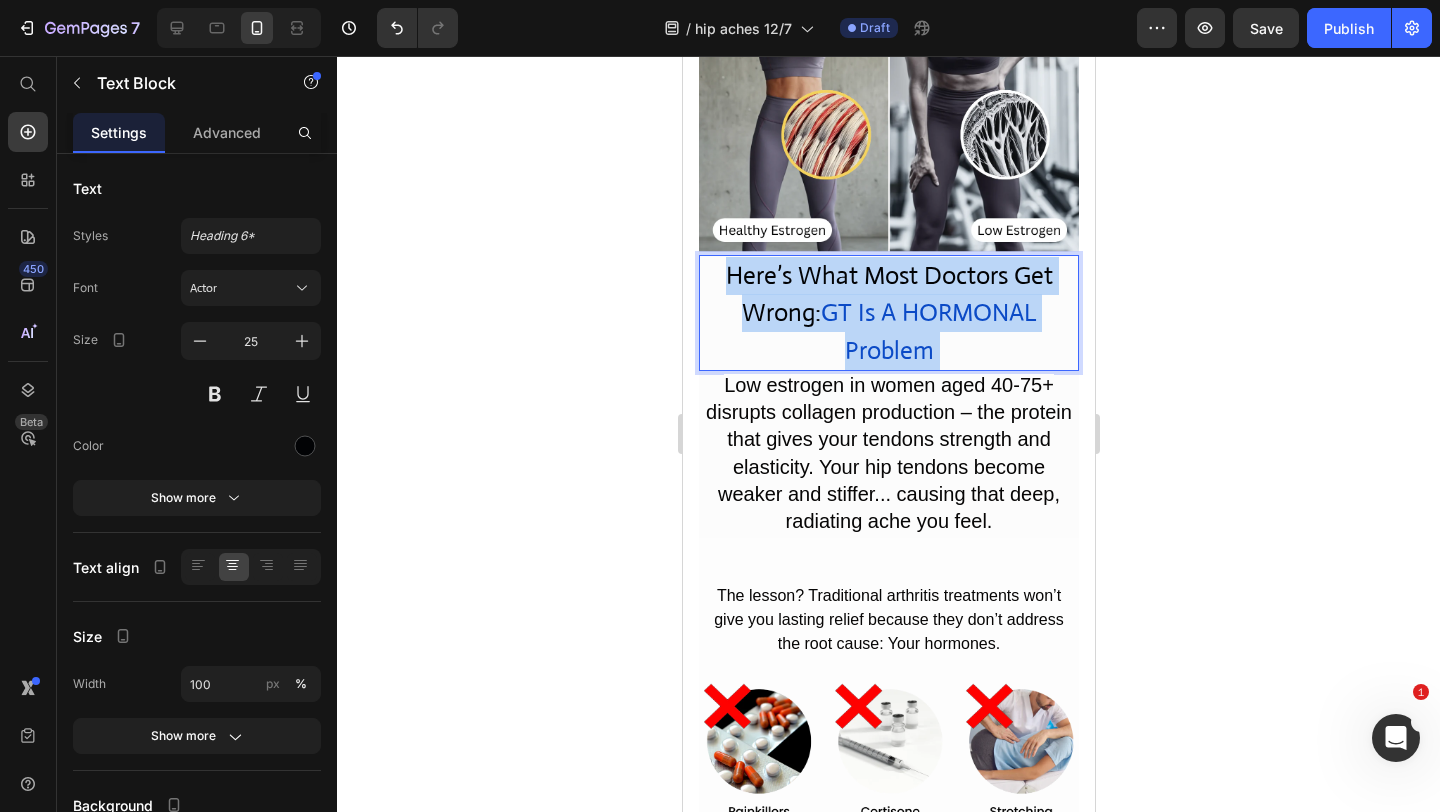 drag, startPoint x: 945, startPoint y: 399, endPoint x: 828, endPoint y: 364, distance: 122.12289 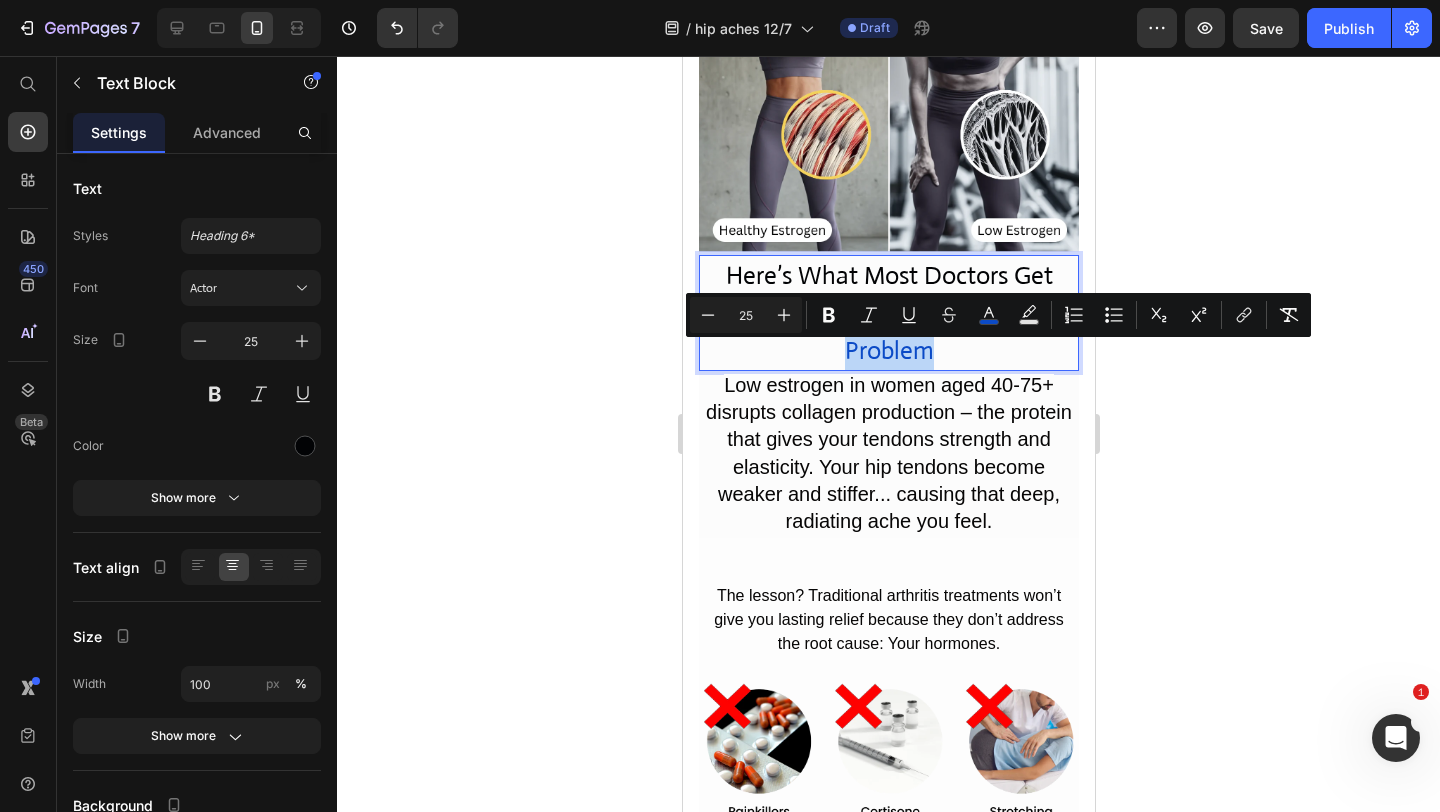 drag, startPoint x: 932, startPoint y: 394, endPoint x: 822, endPoint y: 357, distance: 116.05602 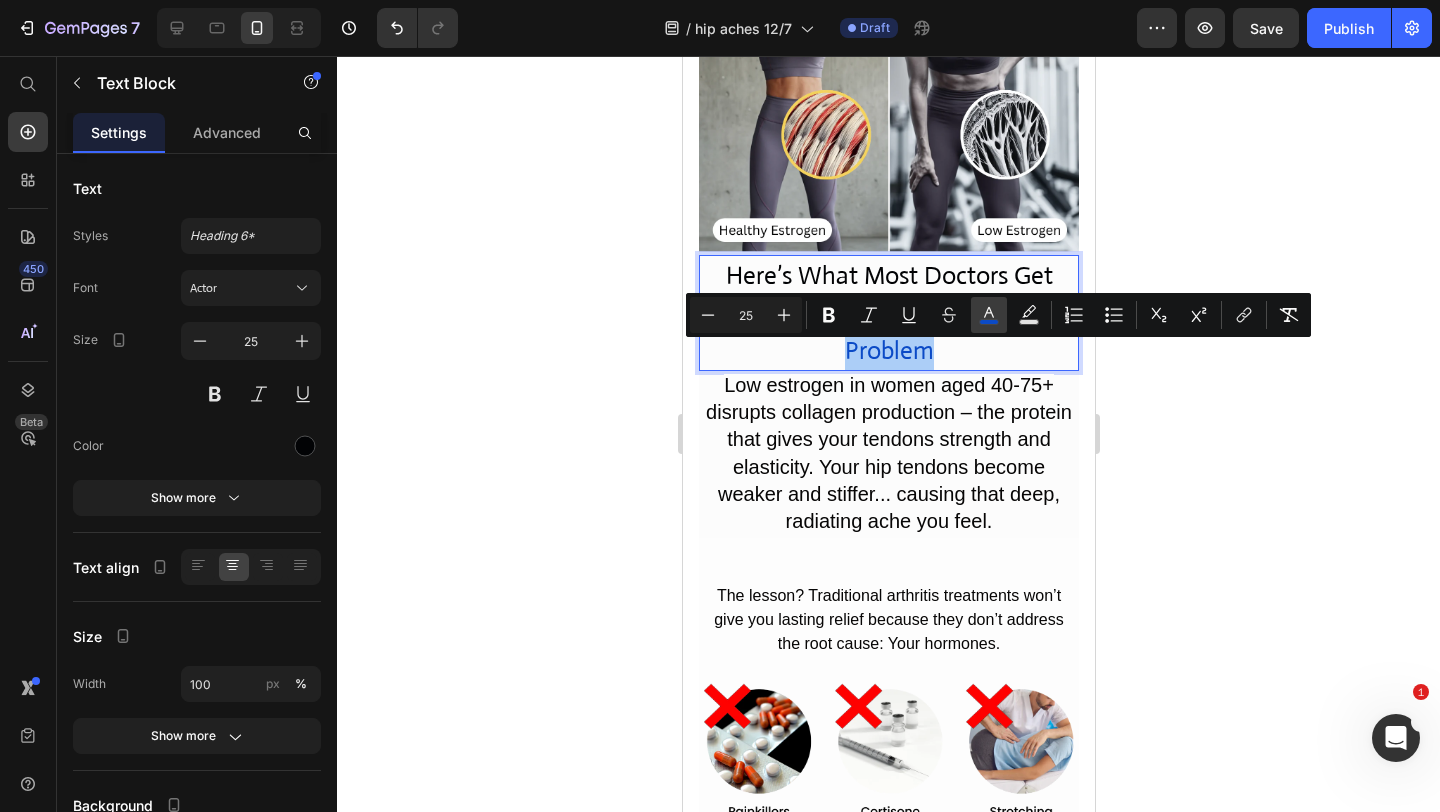 click 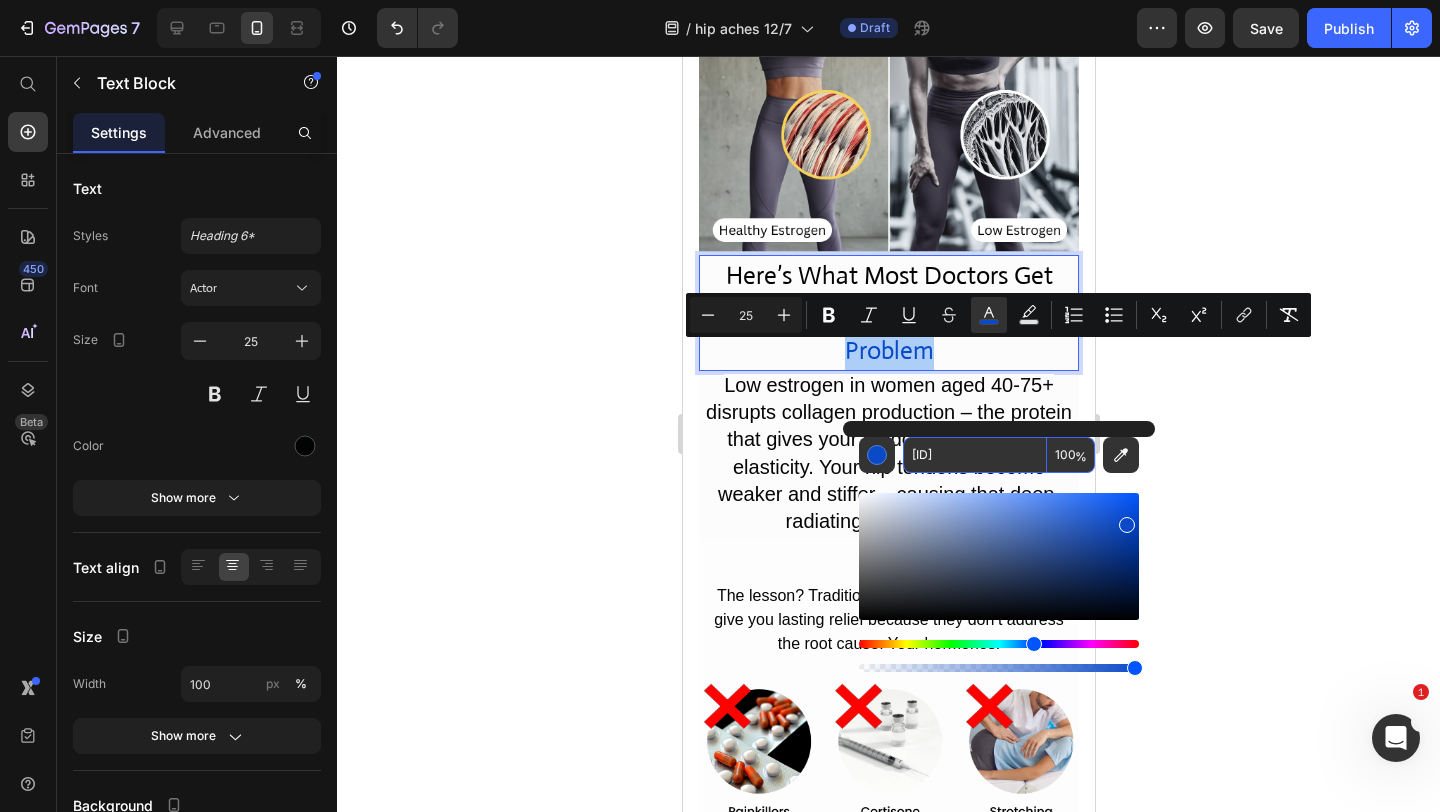 click on "0B4AC6" at bounding box center [975, 455] 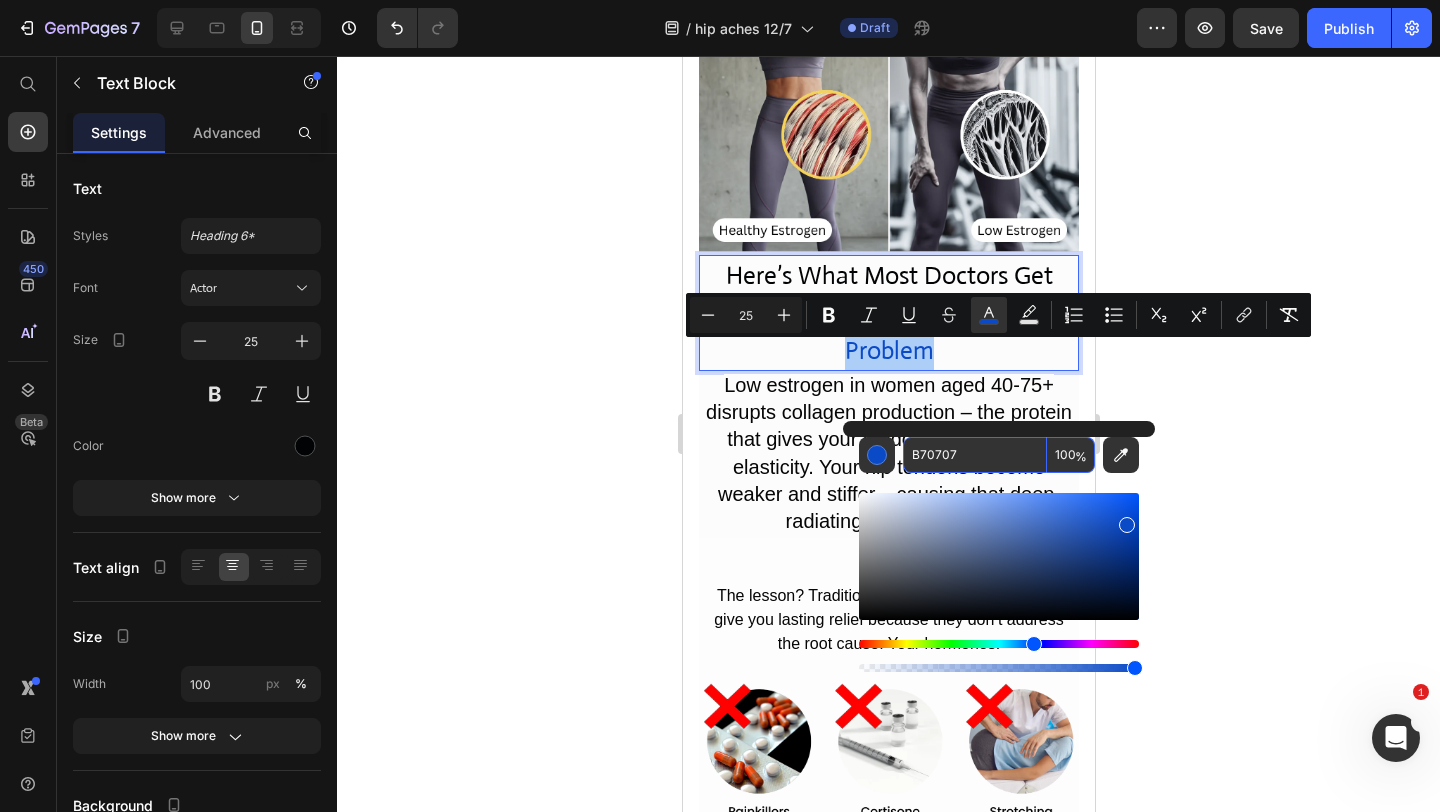 type on "B70707" 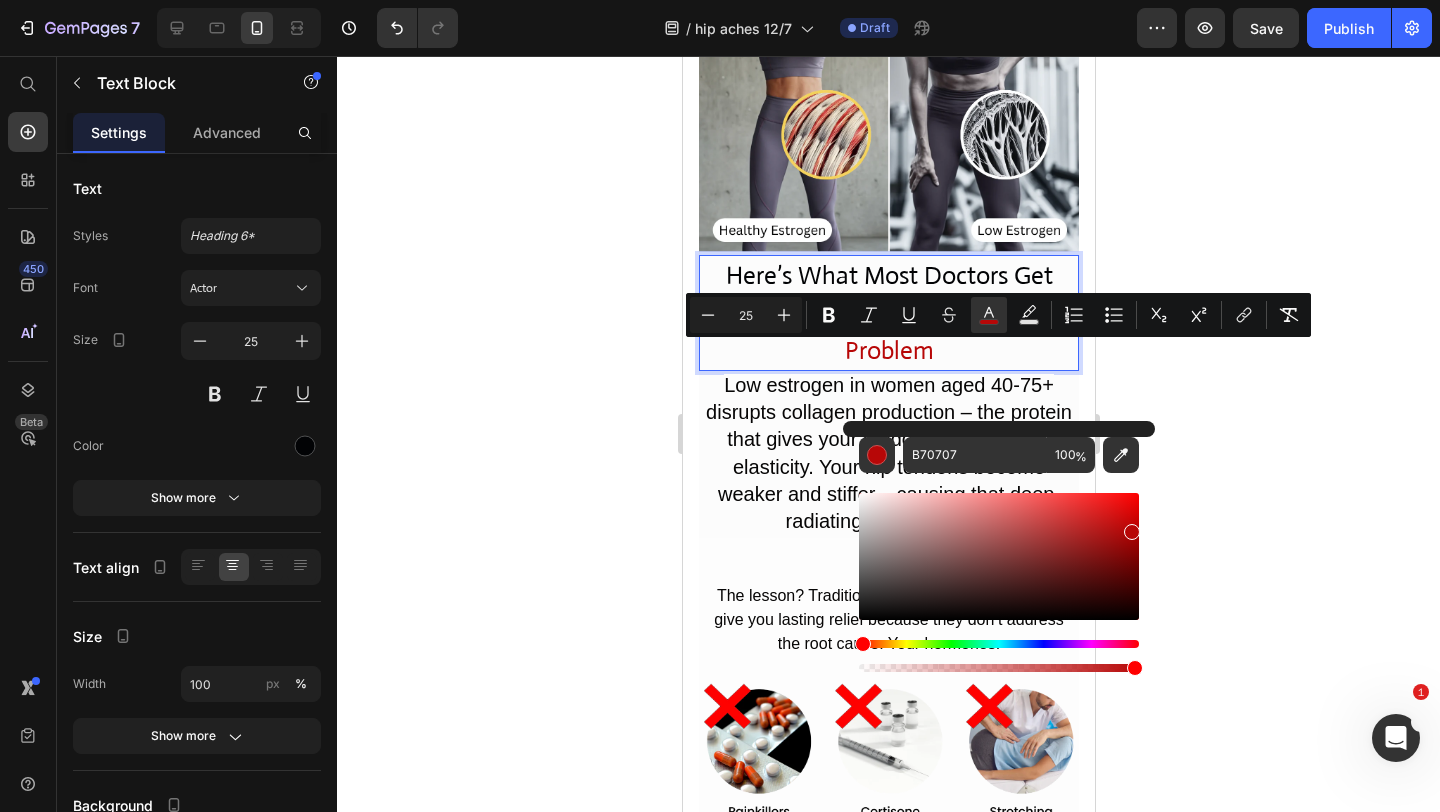 click 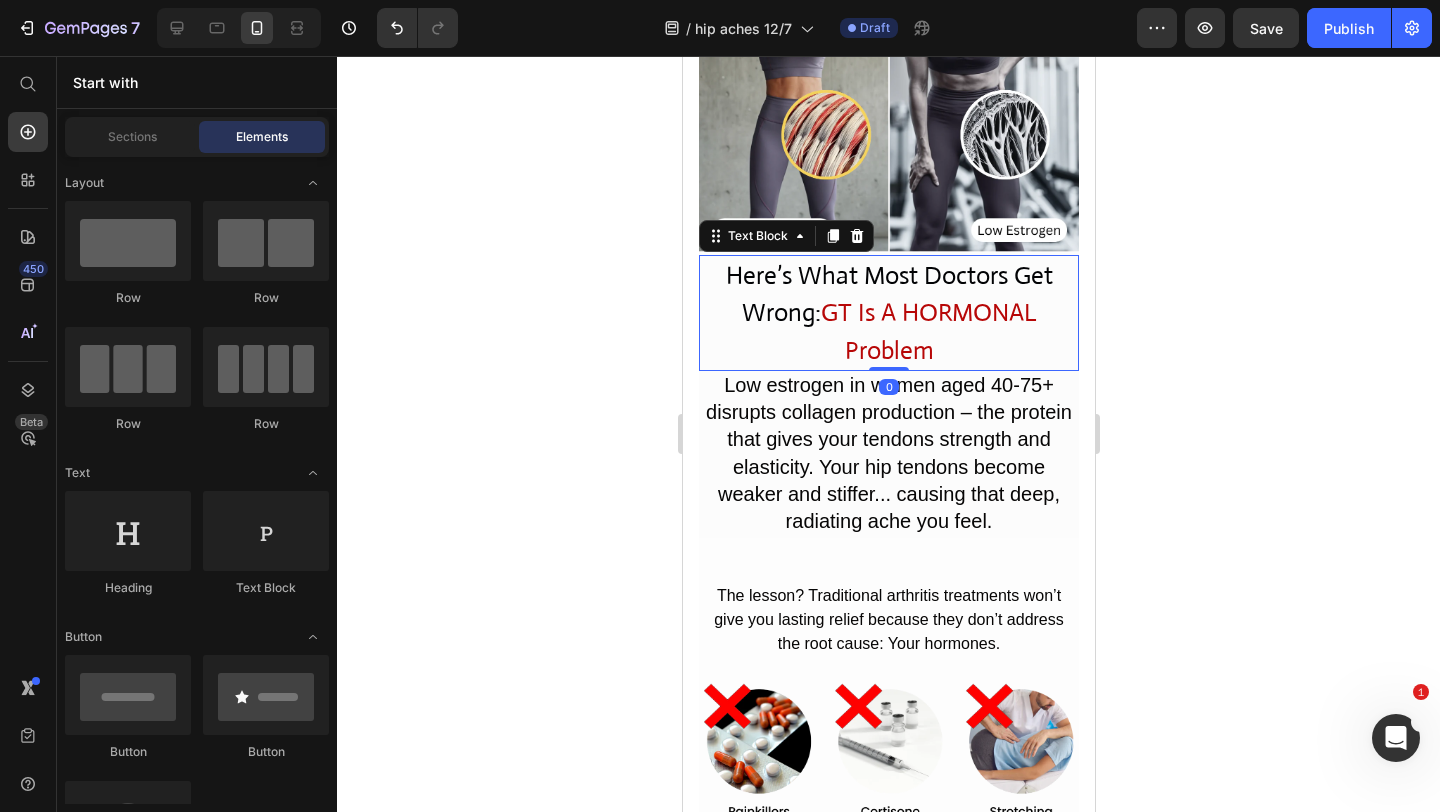 click on "Here’s What Most Doctors Get Wrong:  GT Is A HORMONAL Problem" at bounding box center (888, 313) 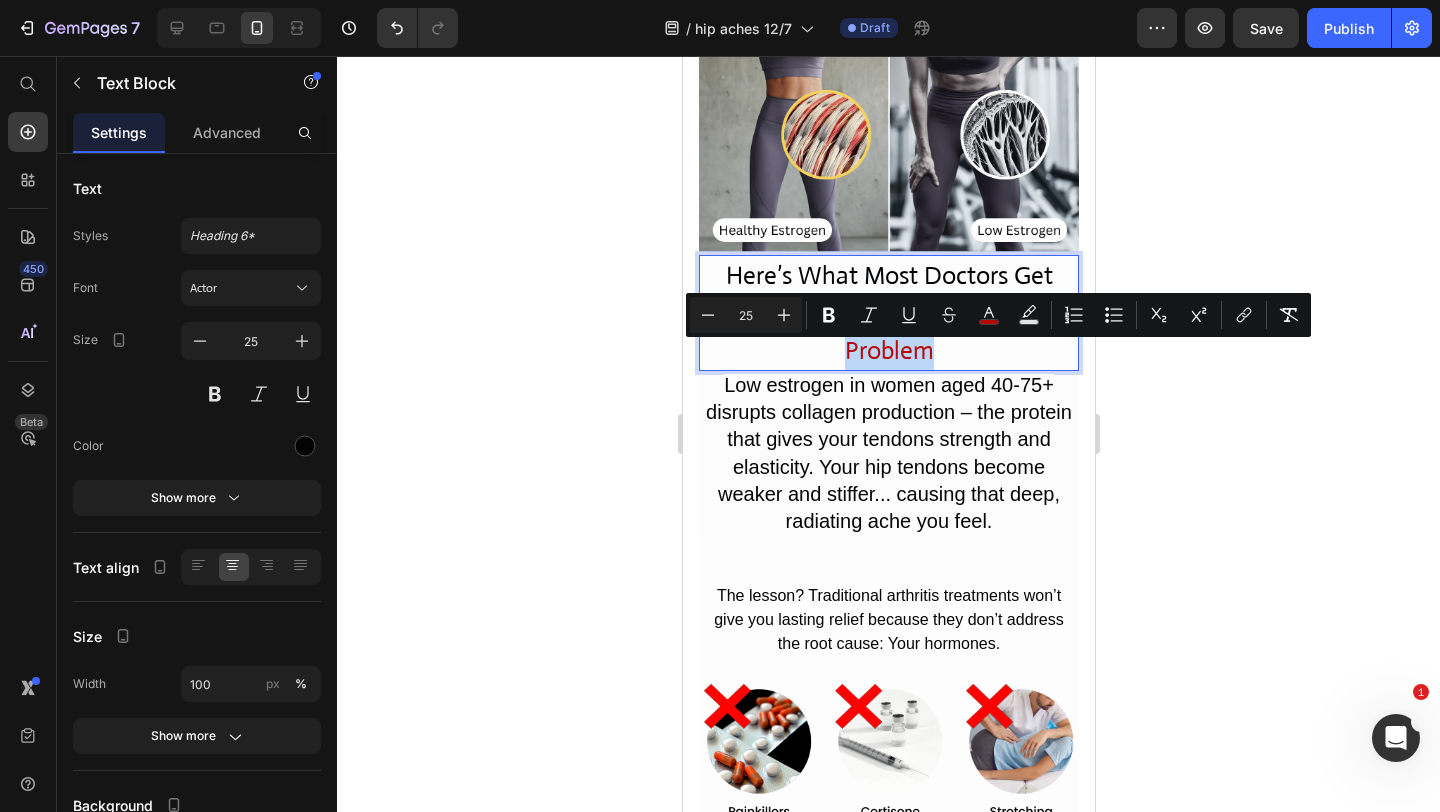 drag, startPoint x: 966, startPoint y: 388, endPoint x: 828, endPoint y: 349, distance: 143.40501 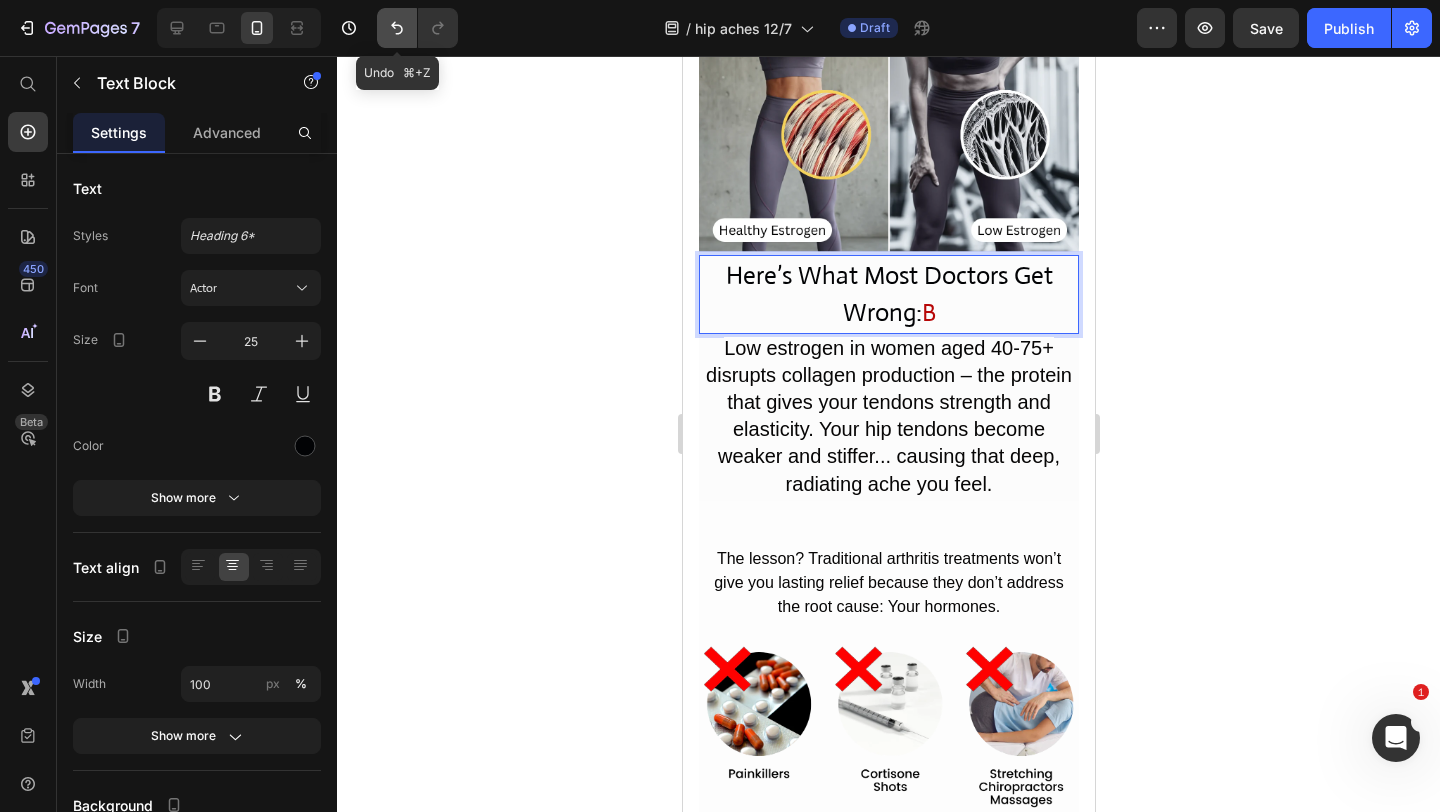 click 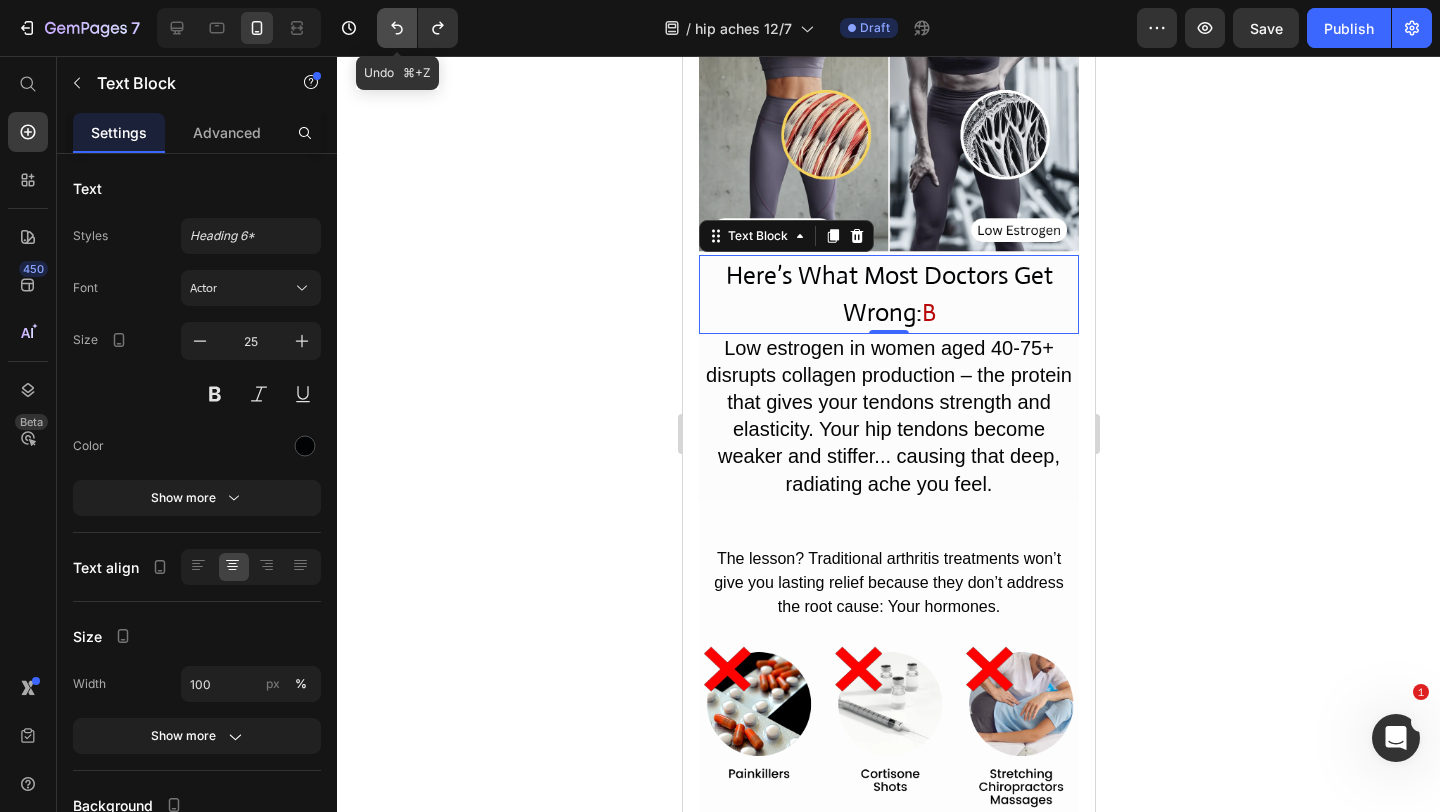 click 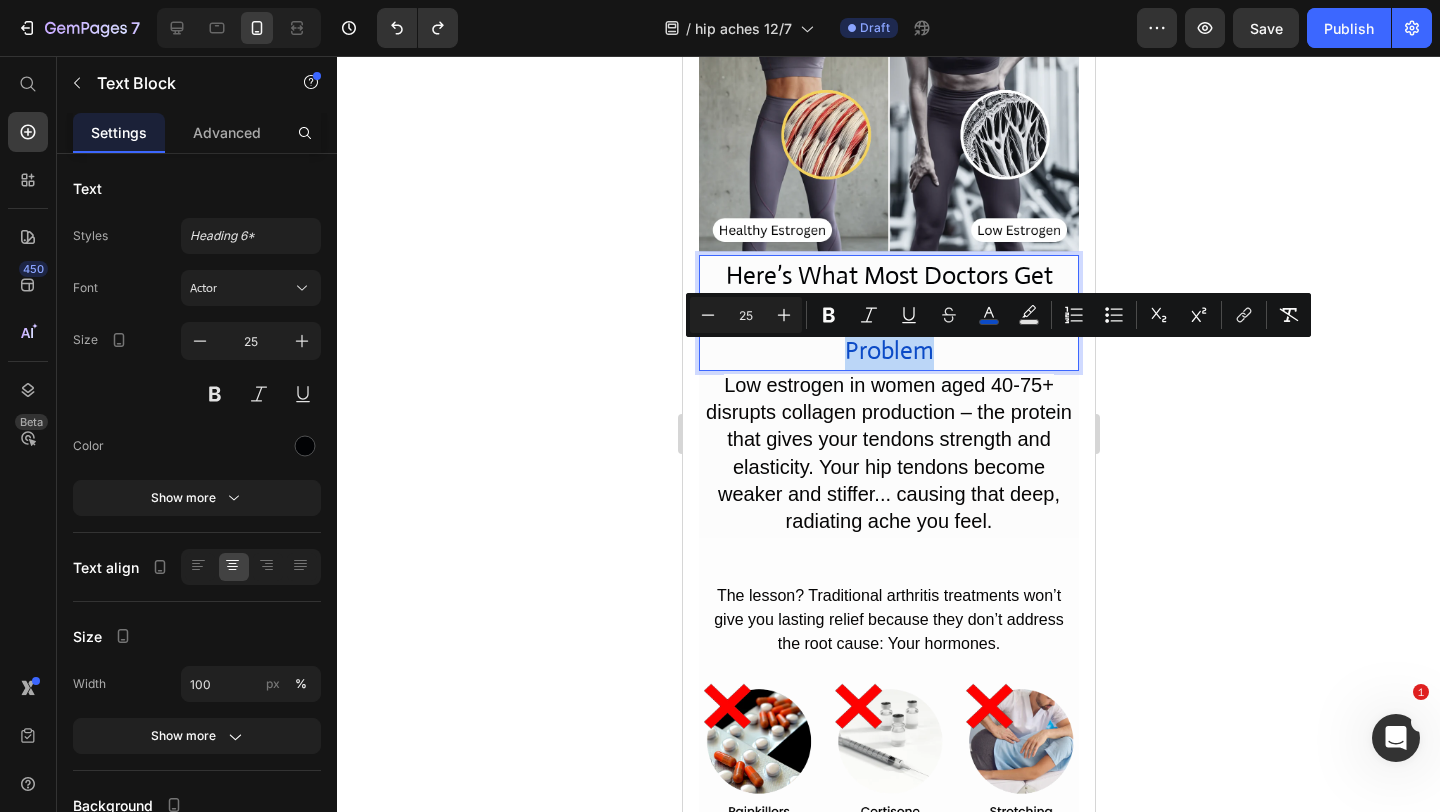 drag, startPoint x: 949, startPoint y: 388, endPoint x: 826, endPoint y: 361, distance: 125.92855 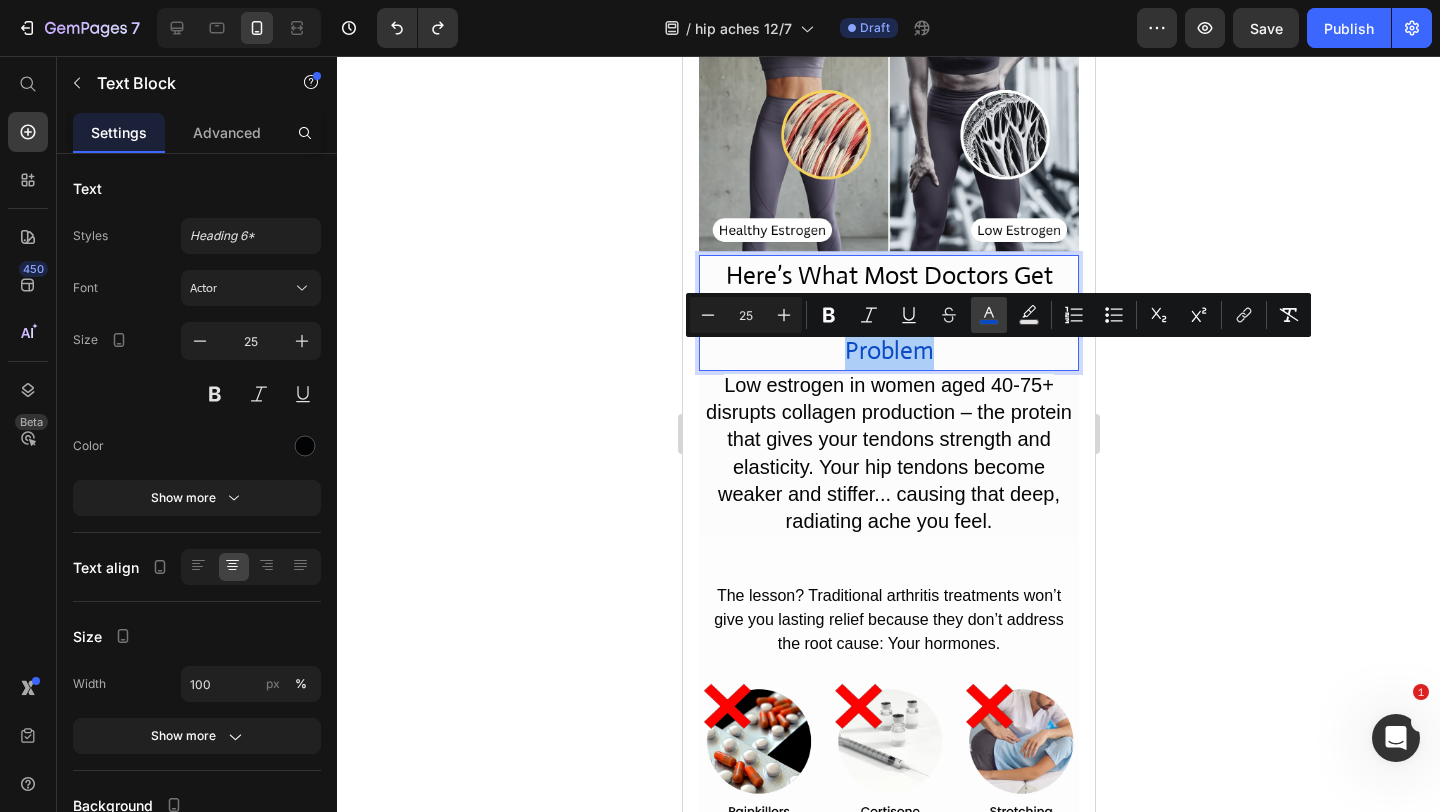 click on "color" at bounding box center [989, 315] 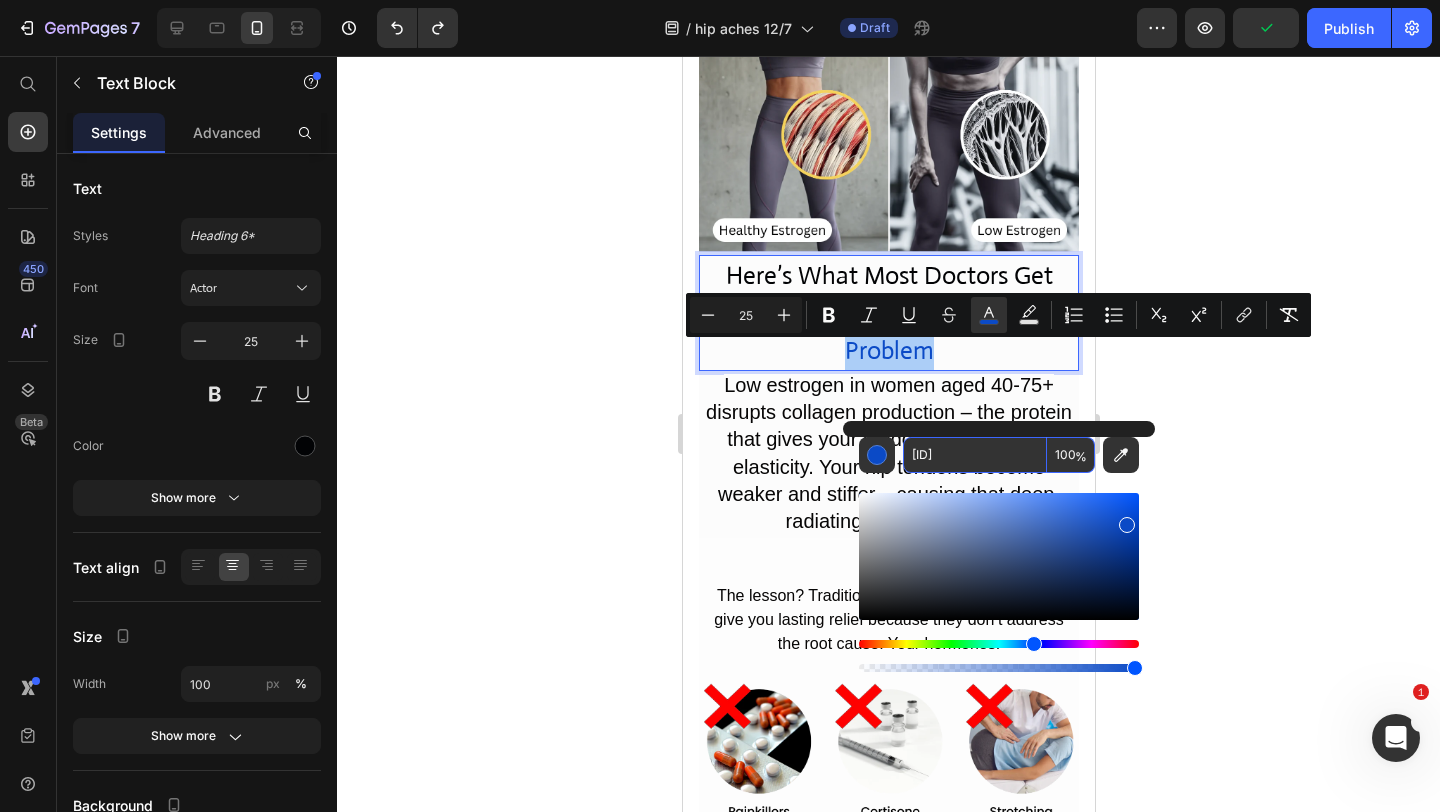 click on "0B4AC6" at bounding box center (975, 455) 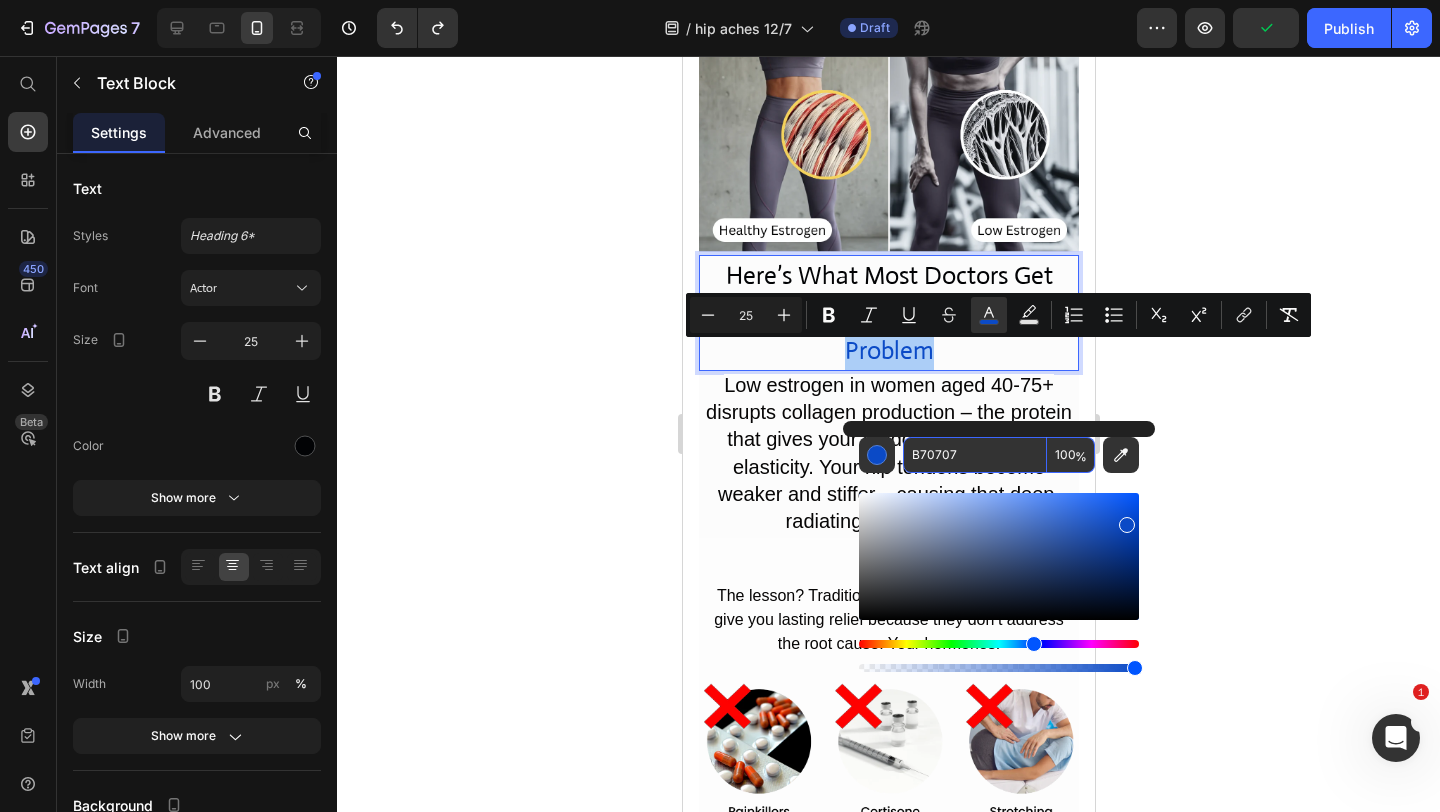 type on "B70707" 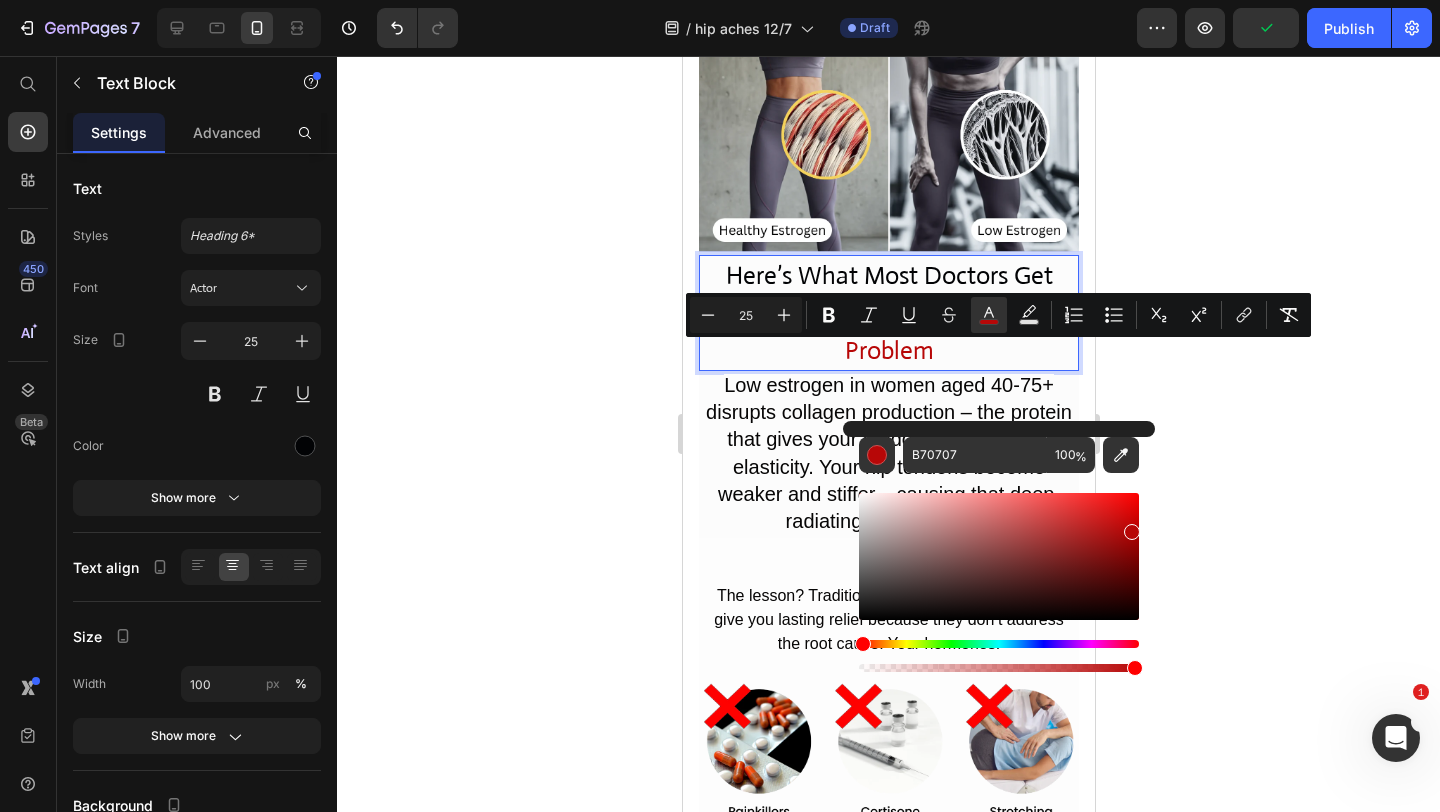 click 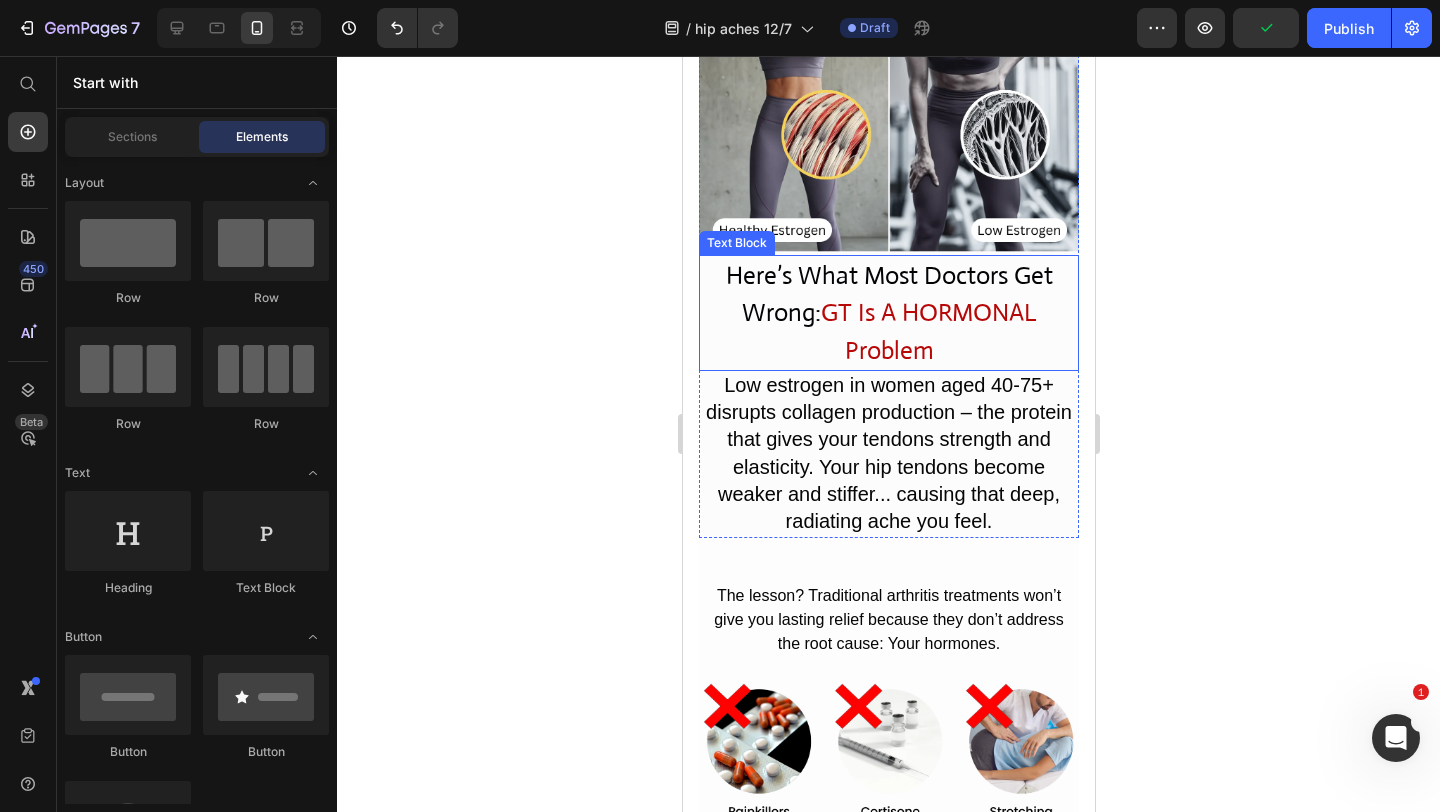 click on "Here’s What Most Doctors Get Wrong:  GT Is A HORMONAL Problem" at bounding box center [888, 313] 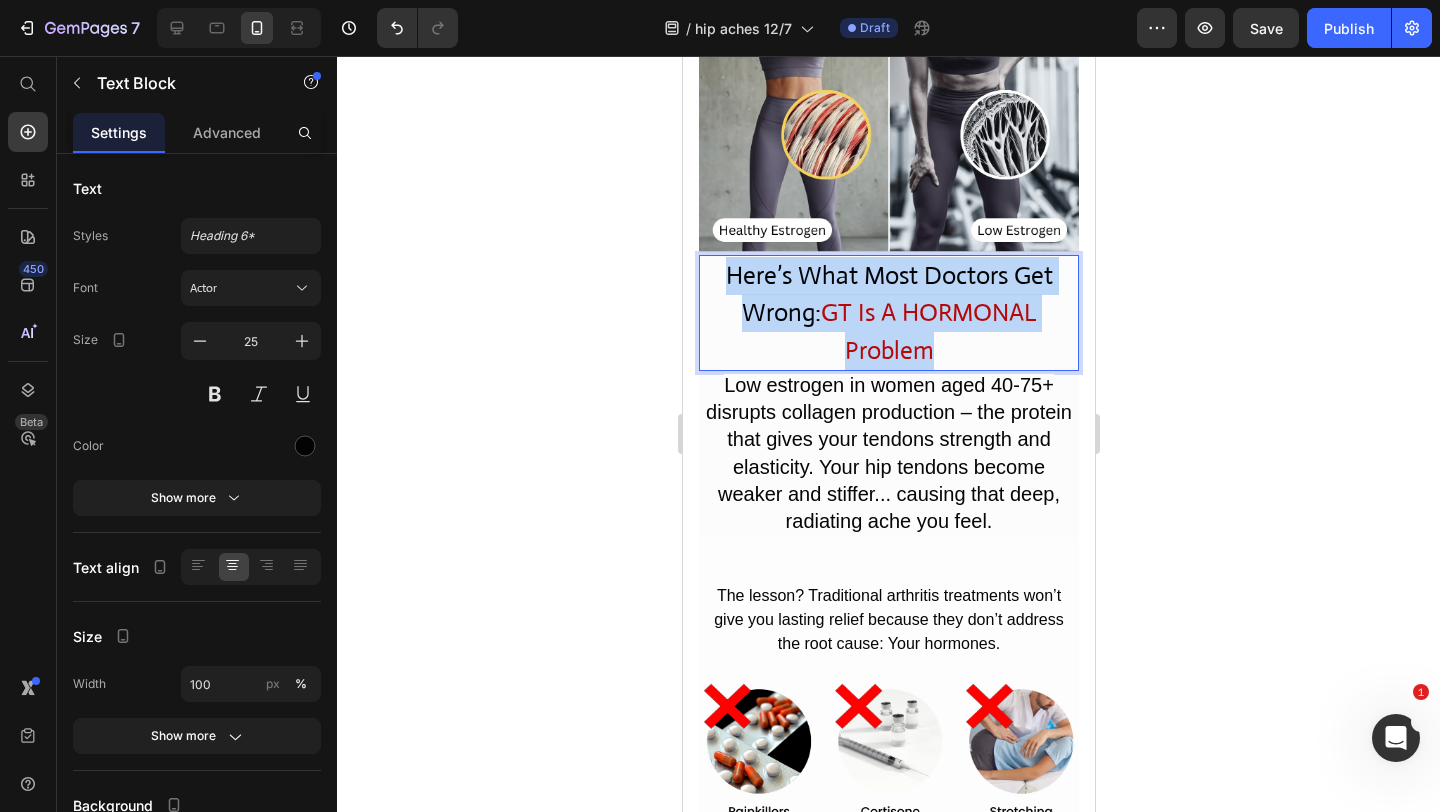 click on "Here’s What Most Doctors Get Wrong:  GT Is A HORMONAL Problem" at bounding box center (888, 313) 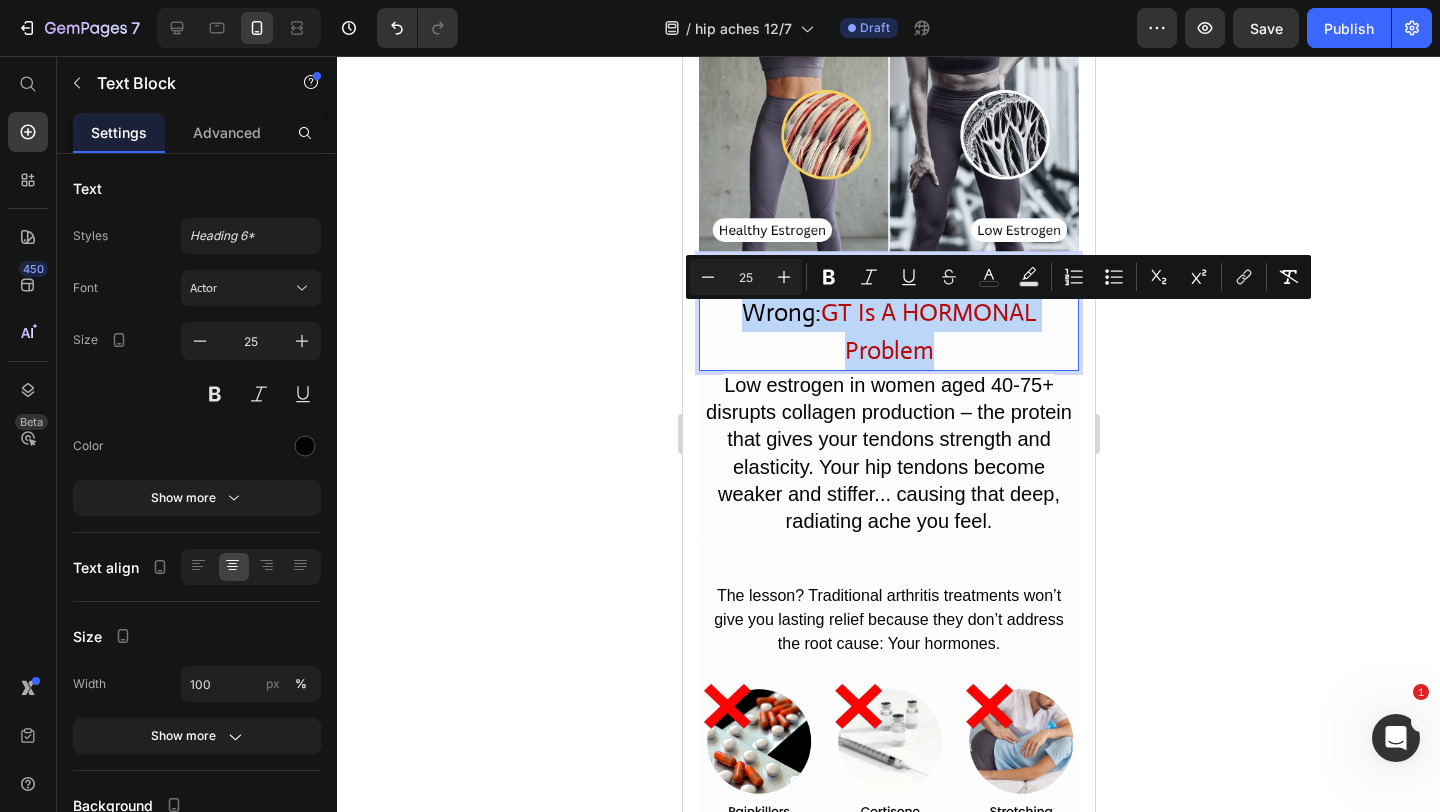 click on "Here’s What Most Doctors Get Wrong:  GT Is A HORMONAL Problem" at bounding box center (888, 313) 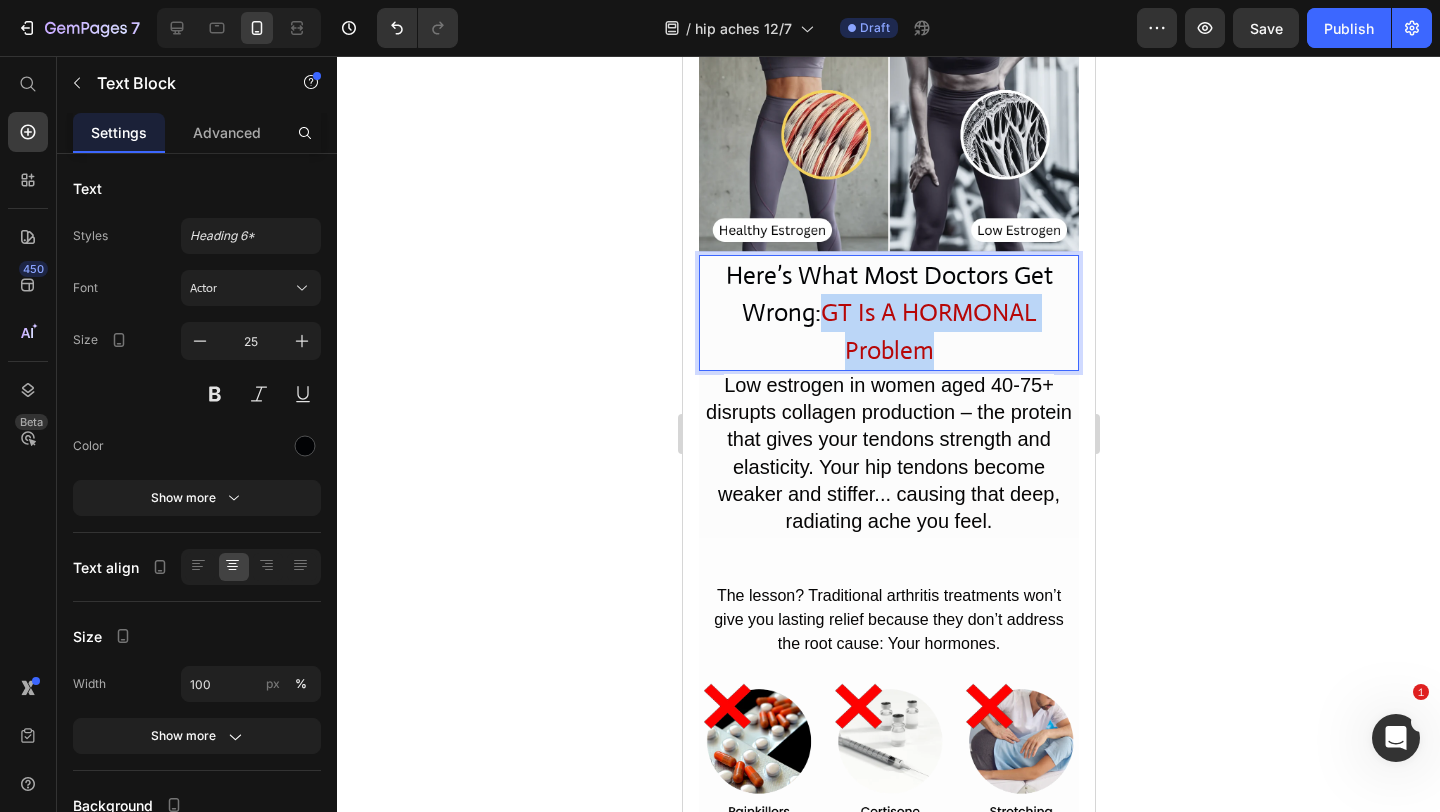 drag, startPoint x: 947, startPoint y: 389, endPoint x: 823, endPoint y: 360, distance: 127.345985 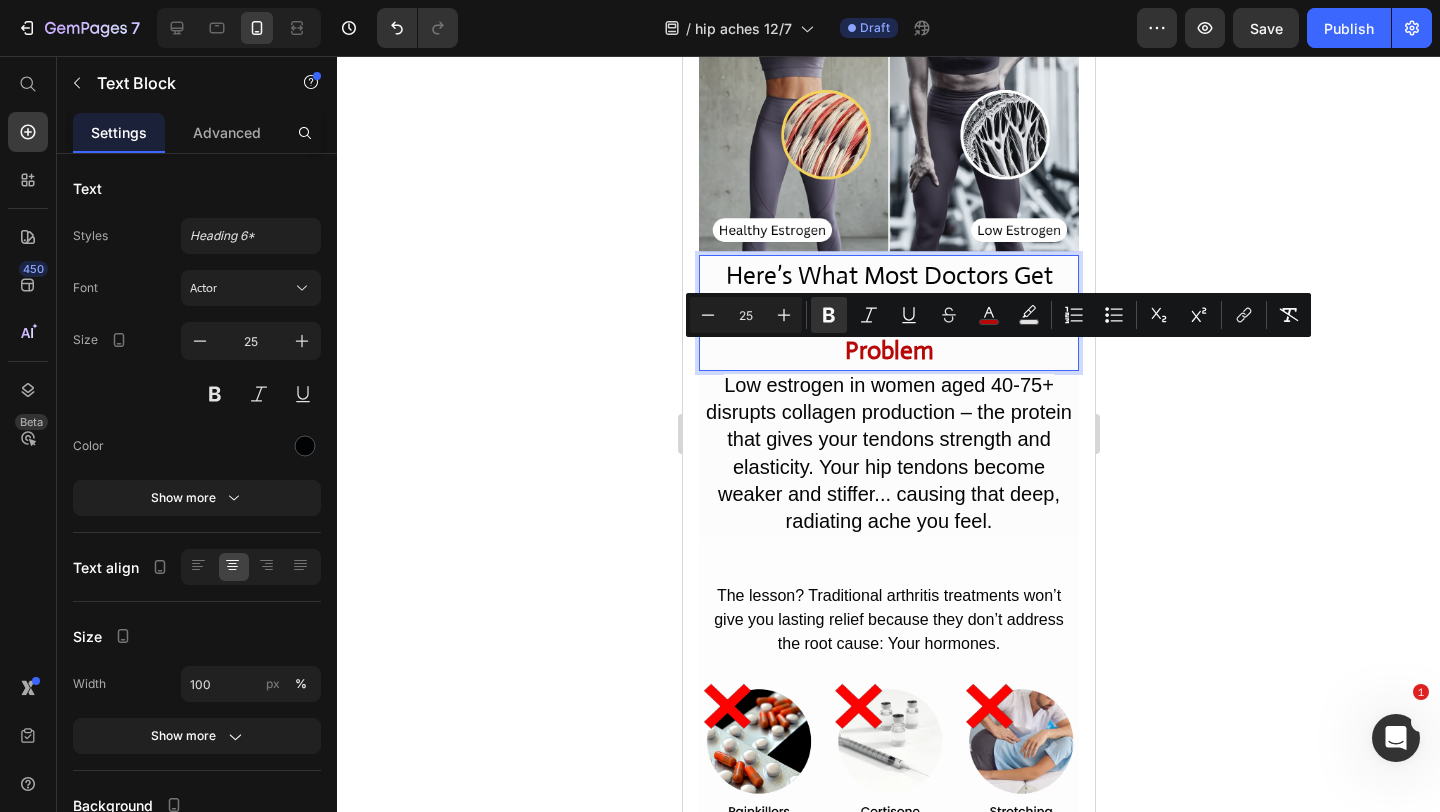 click 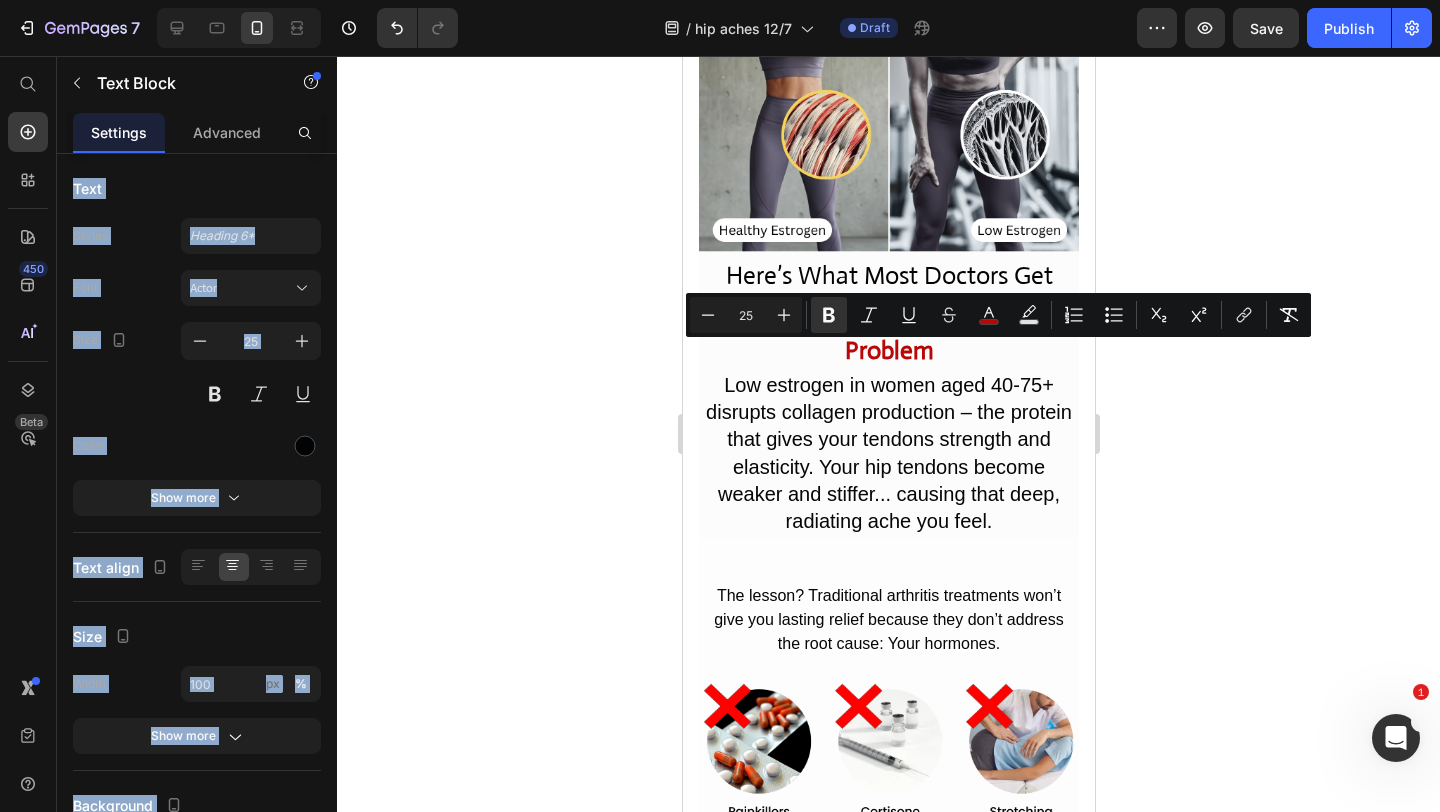 click 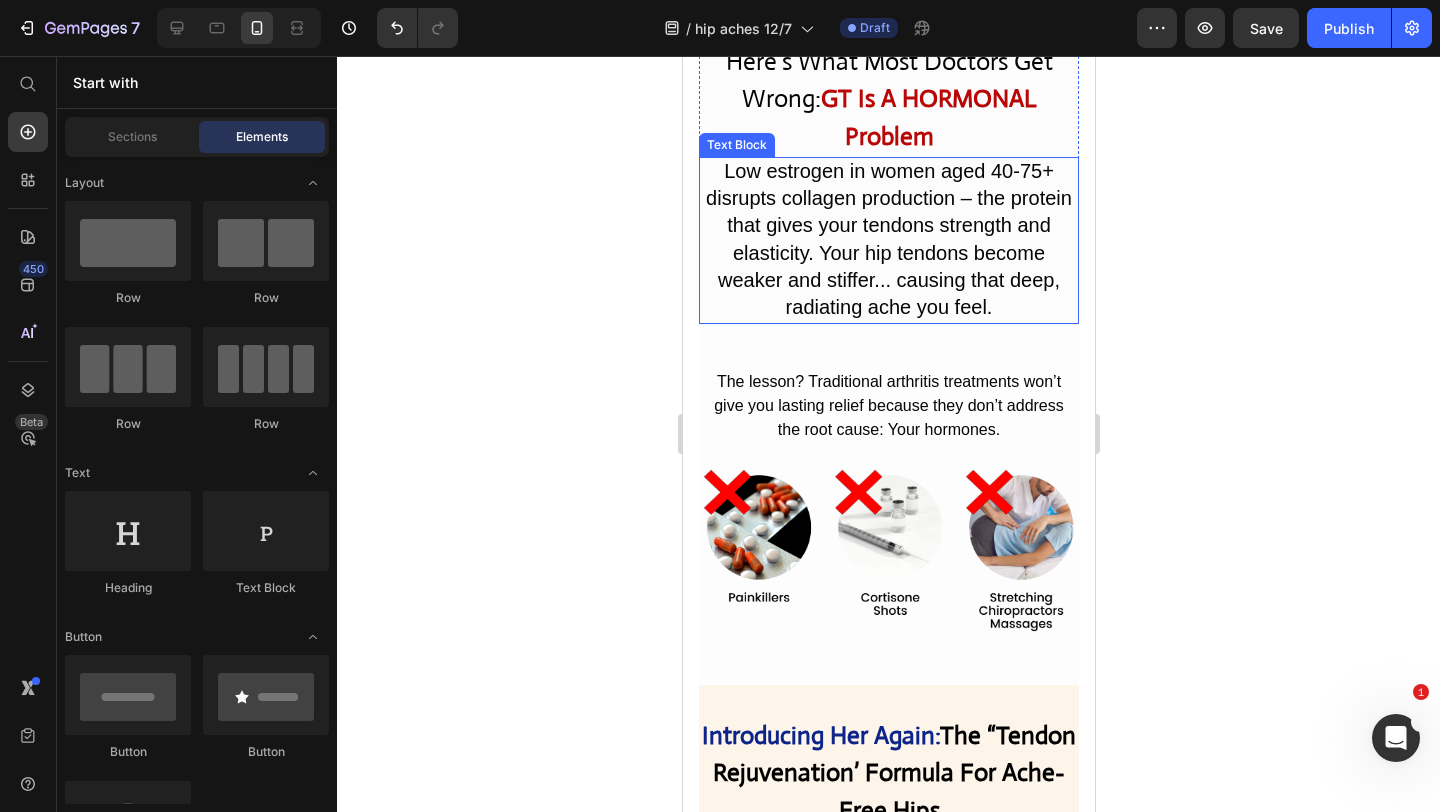 scroll, scrollTop: 2940, scrollLeft: 0, axis: vertical 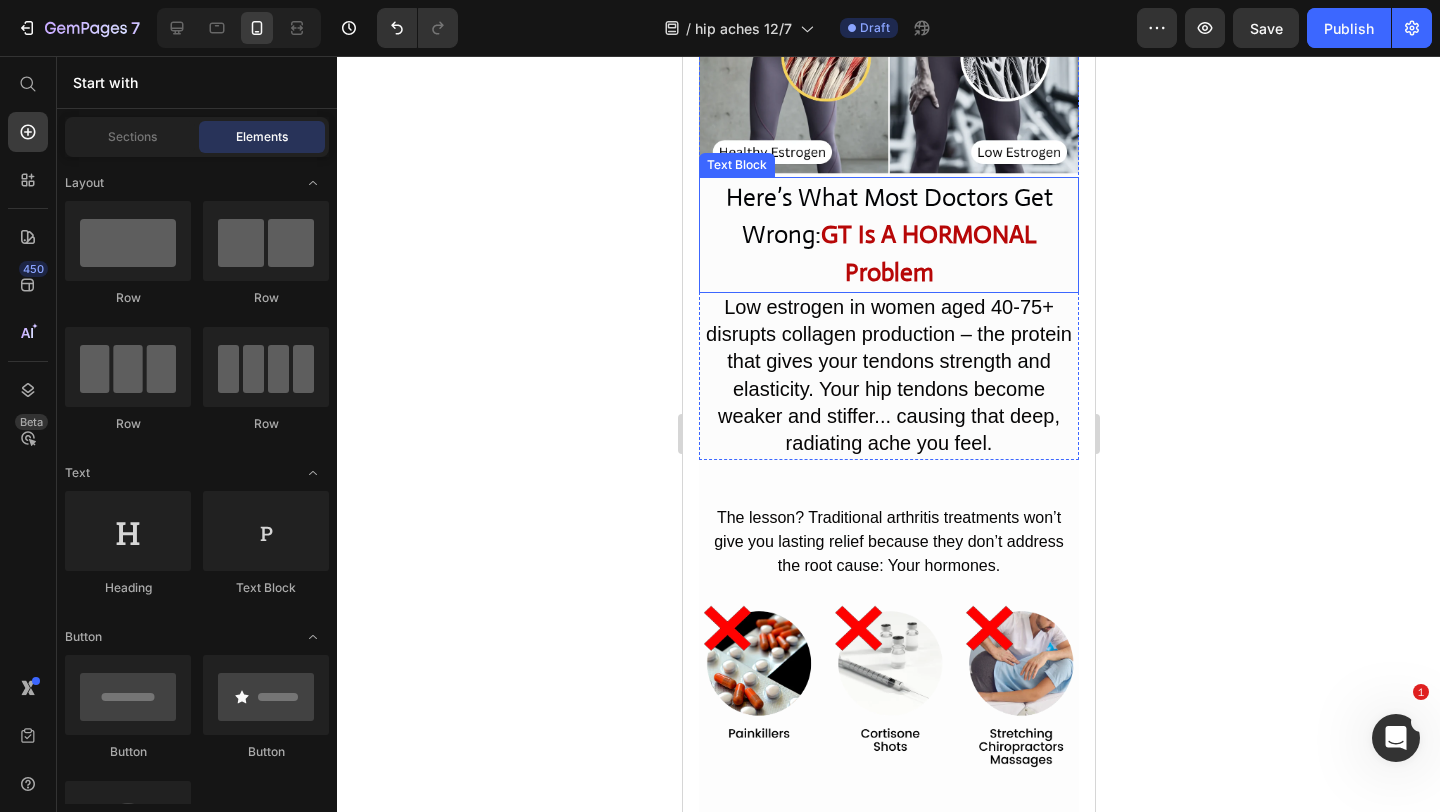 click on "Here’s What Most Doctors Get Wrong:  GT Is A HORMONAL Problem" at bounding box center [888, 235] 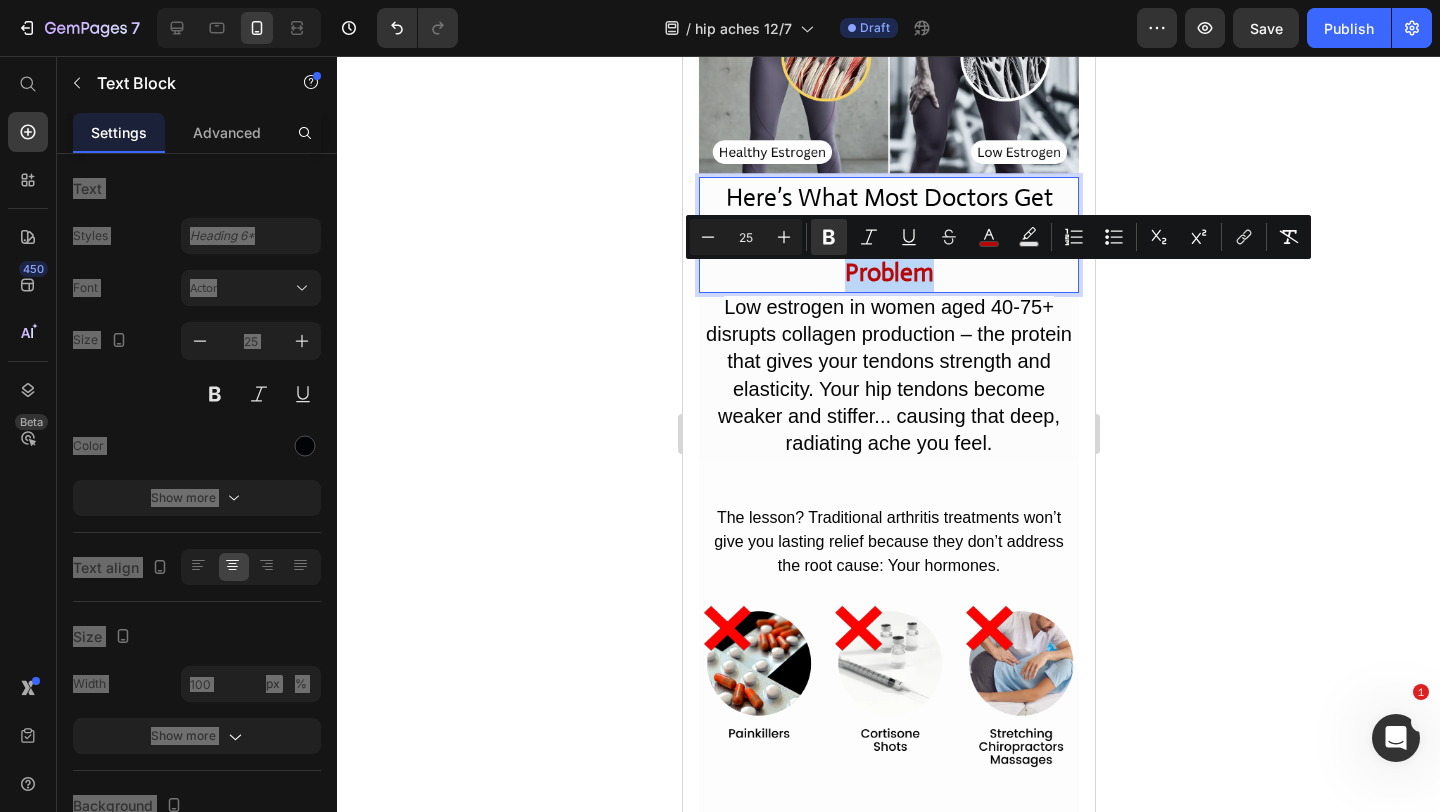 drag, startPoint x: 963, startPoint y: 320, endPoint x: 830, endPoint y: 282, distance: 138.32208 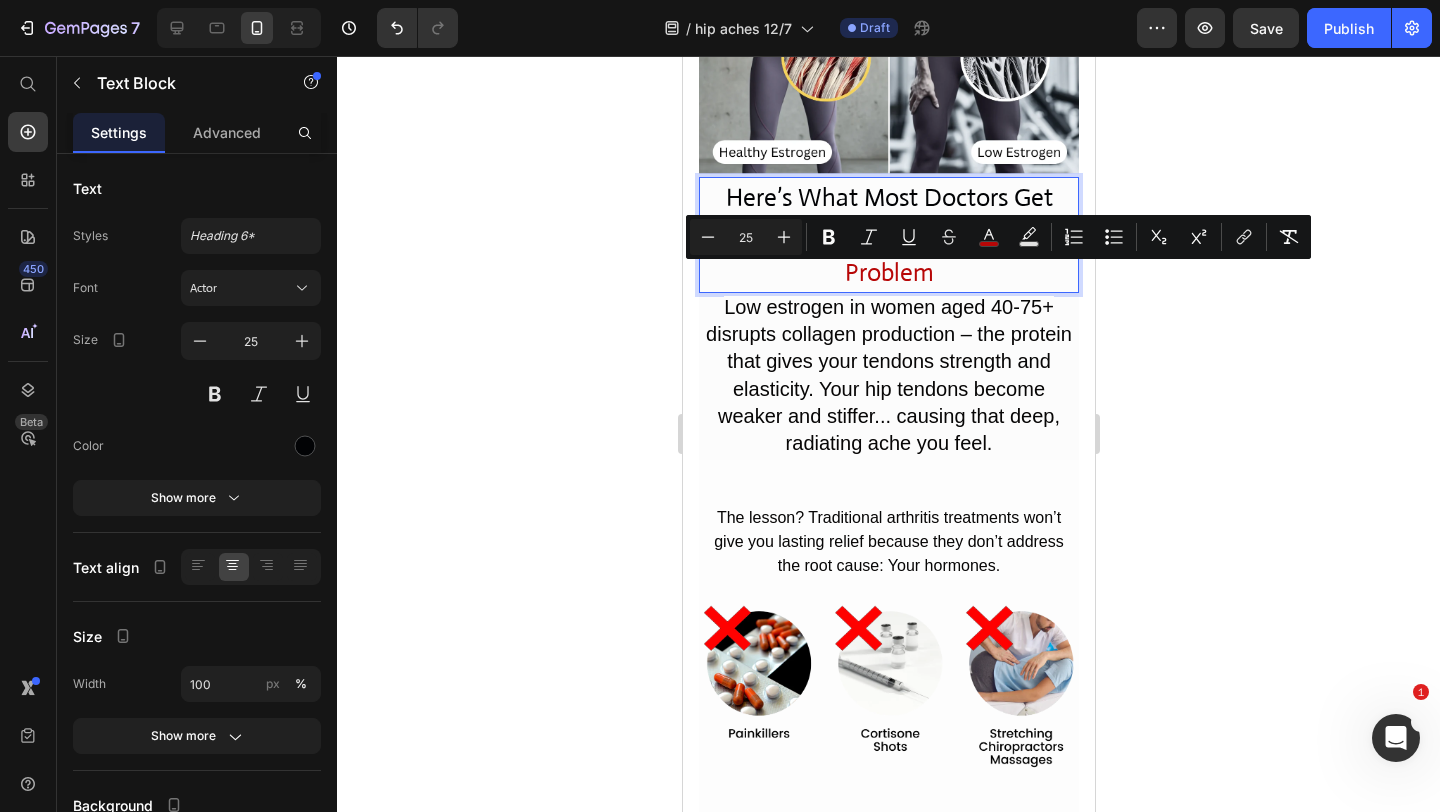 click 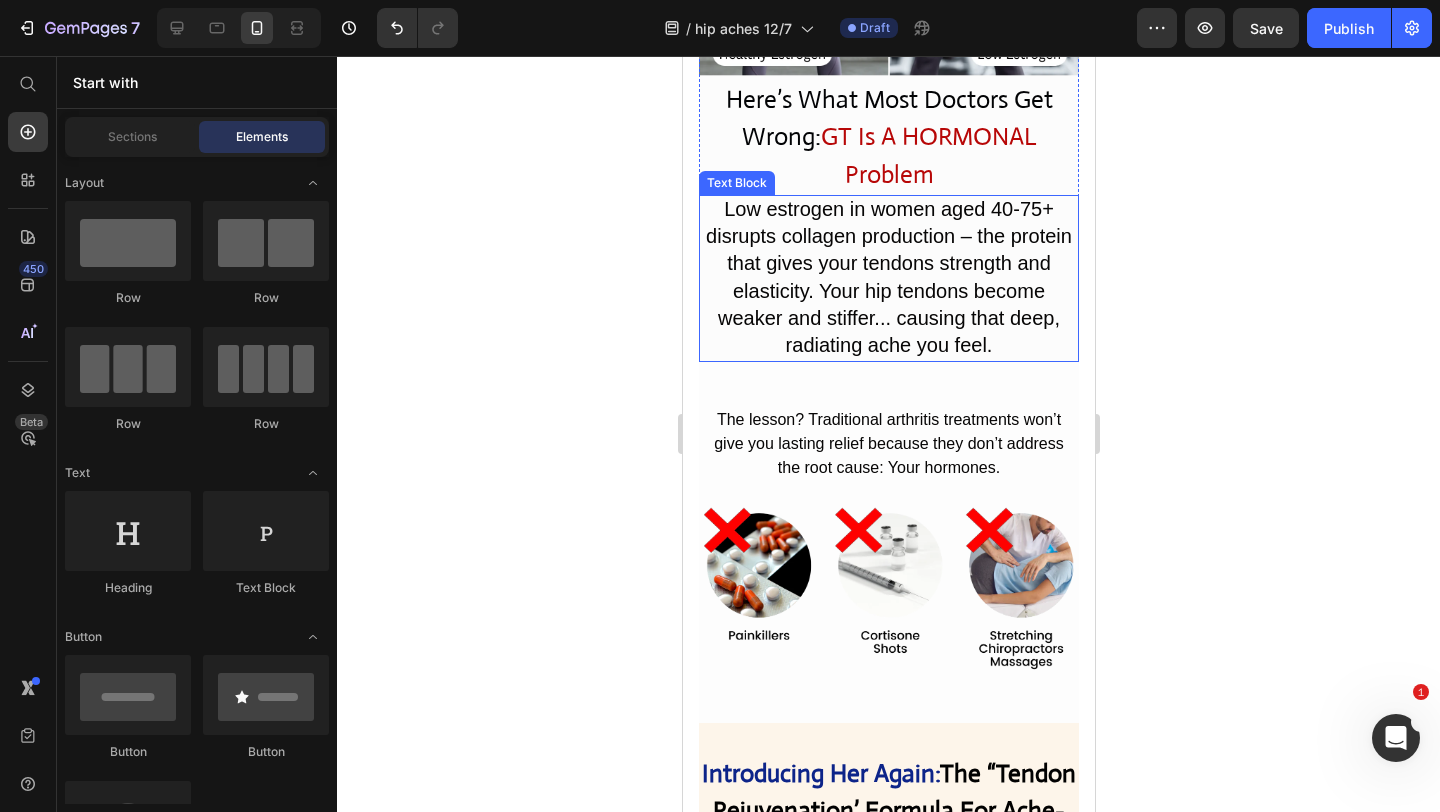 scroll, scrollTop: 3039, scrollLeft: 0, axis: vertical 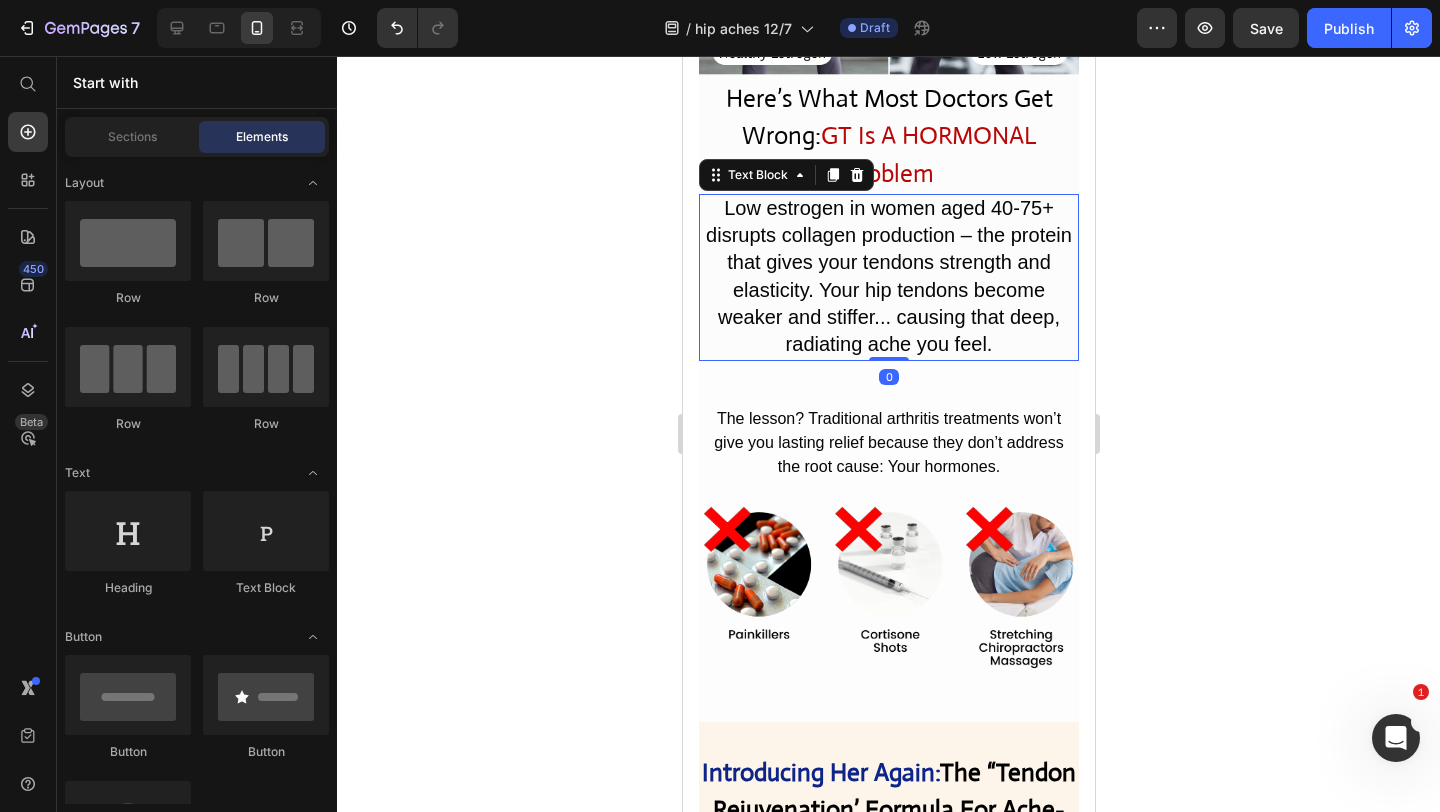 click on "Low estrogen in women aged 40-75+ disrupts collagen production – the protein that gives your tendons strength and elasticity. Your hip tendons become weaker and stiffer... causing that deep, radiating ache you feel." at bounding box center [888, 276] 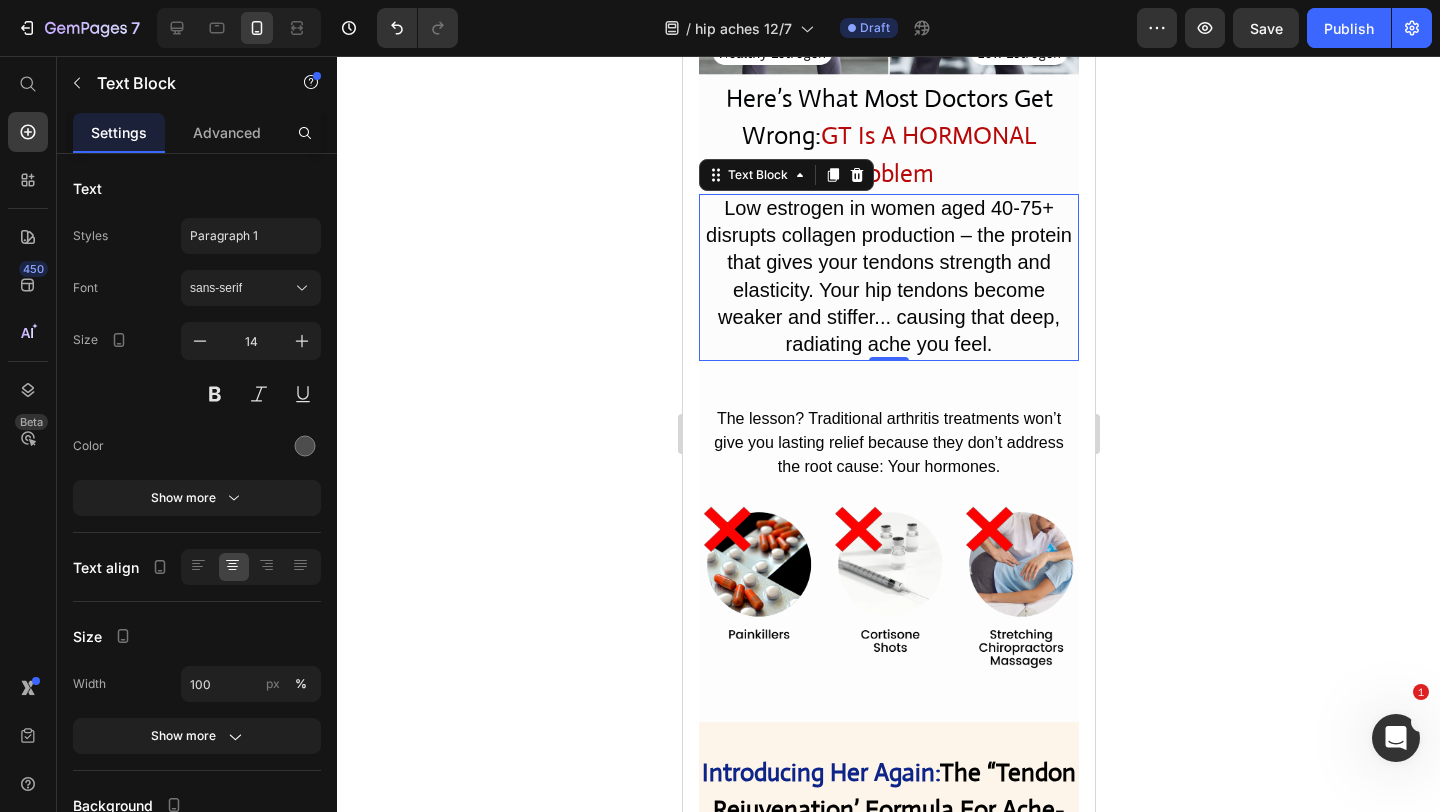 click 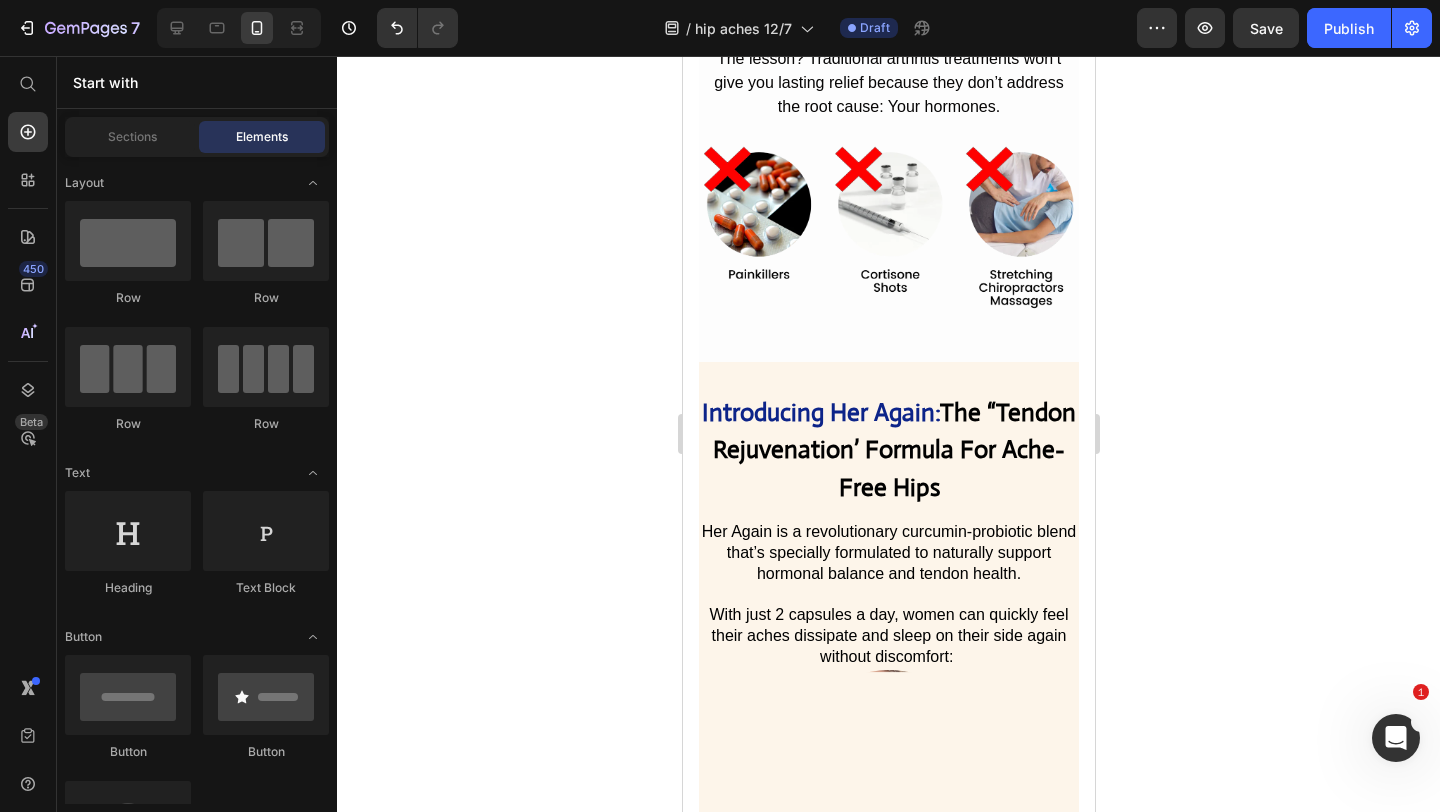 scroll, scrollTop: 3480, scrollLeft: 0, axis: vertical 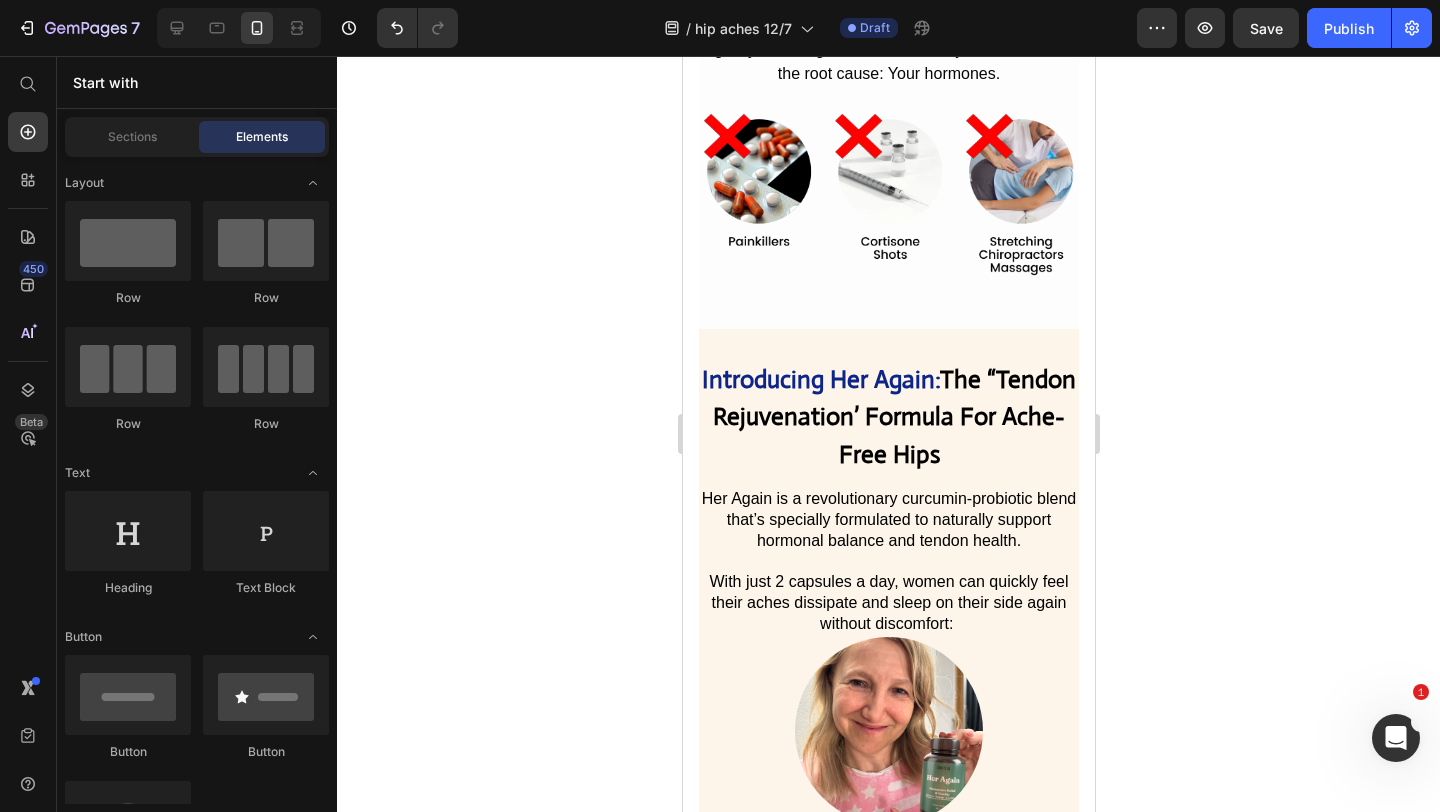 click on "Introducing Her Again:  The “Tendon Rejuvenation’ Formula For Ache-Free Hips" at bounding box center [888, 417] 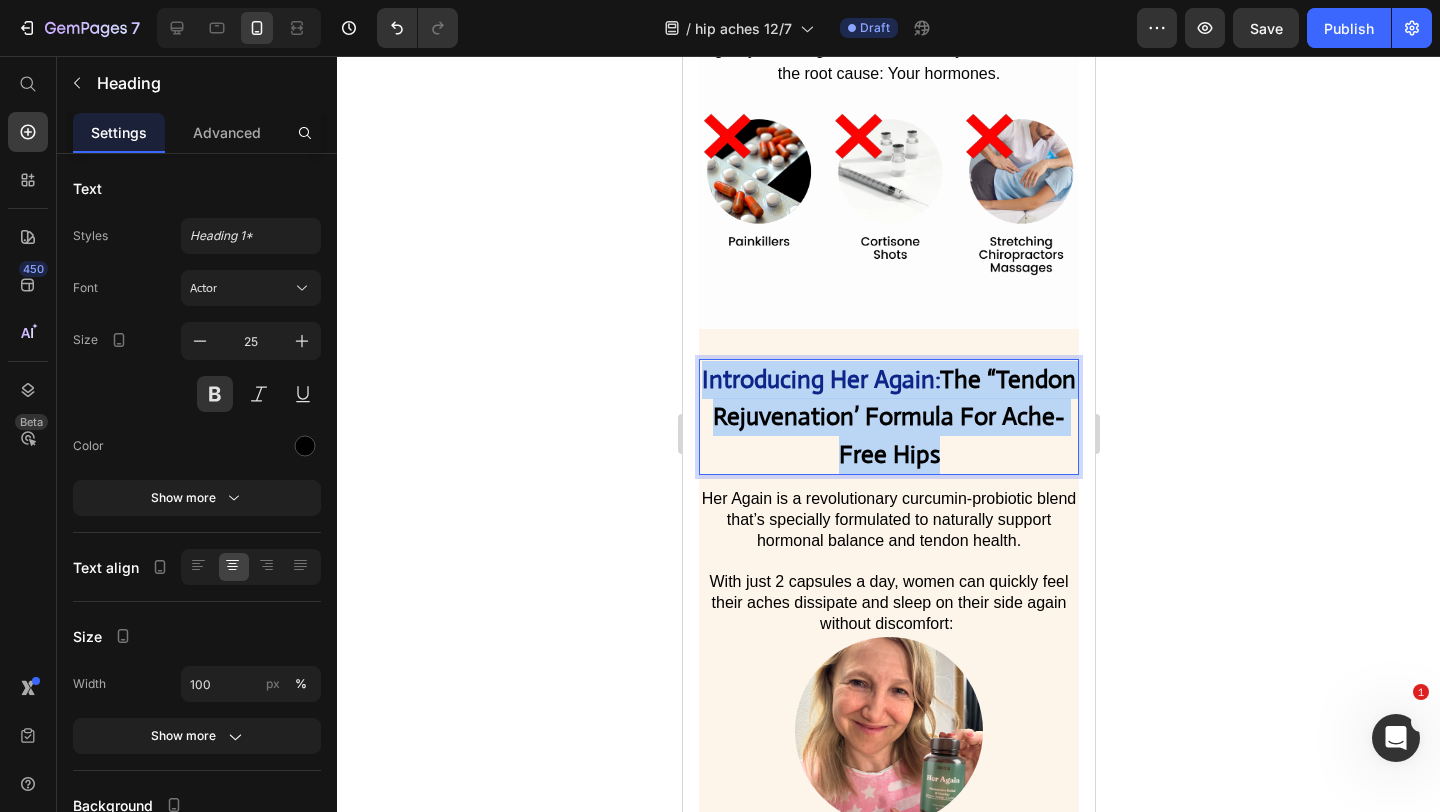 click on "Introducing Her Again:  The “Tendon Rejuvenation’ Formula For Ache-Free Hips" at bounding box center (888, 417) 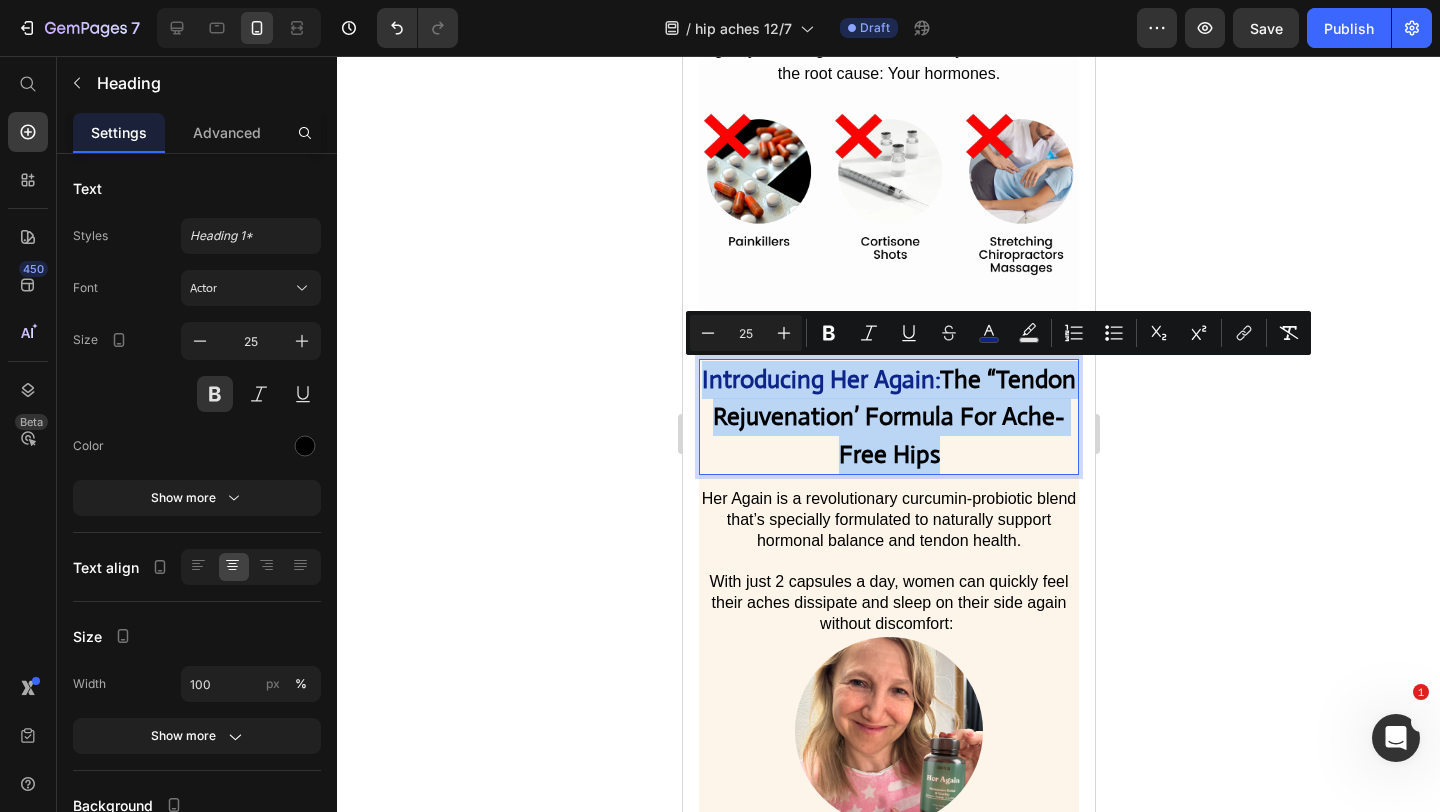 click on "Introducing Her Again:  The “Tendon Rejuvenation’ Formula For Ache-Free Hips" at bounding box center [888, 417] 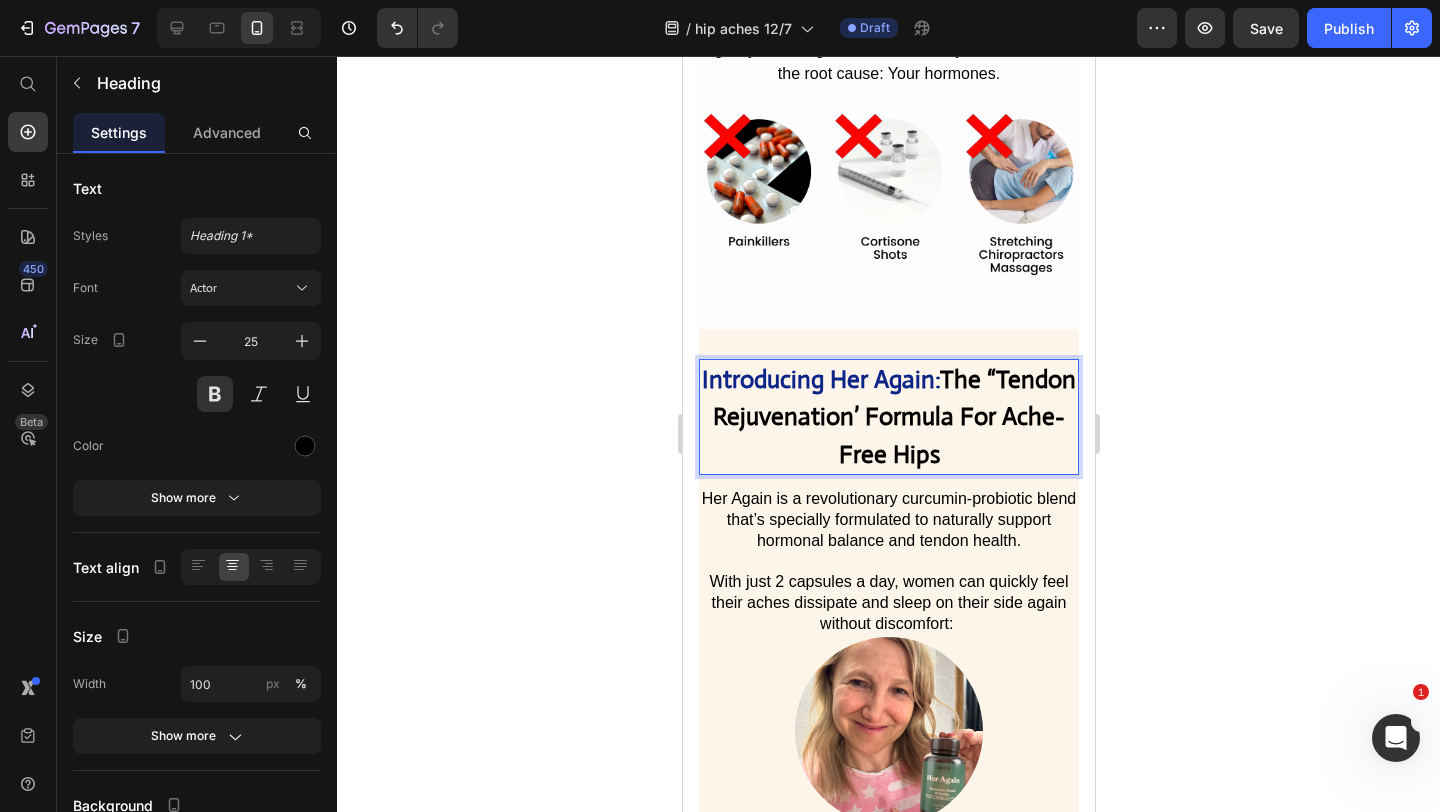 click on "Introducing Her Again:  The “Tendon Rejuvenation’ Formula For Ache-Free Hips" at bounding box center [888, 417] 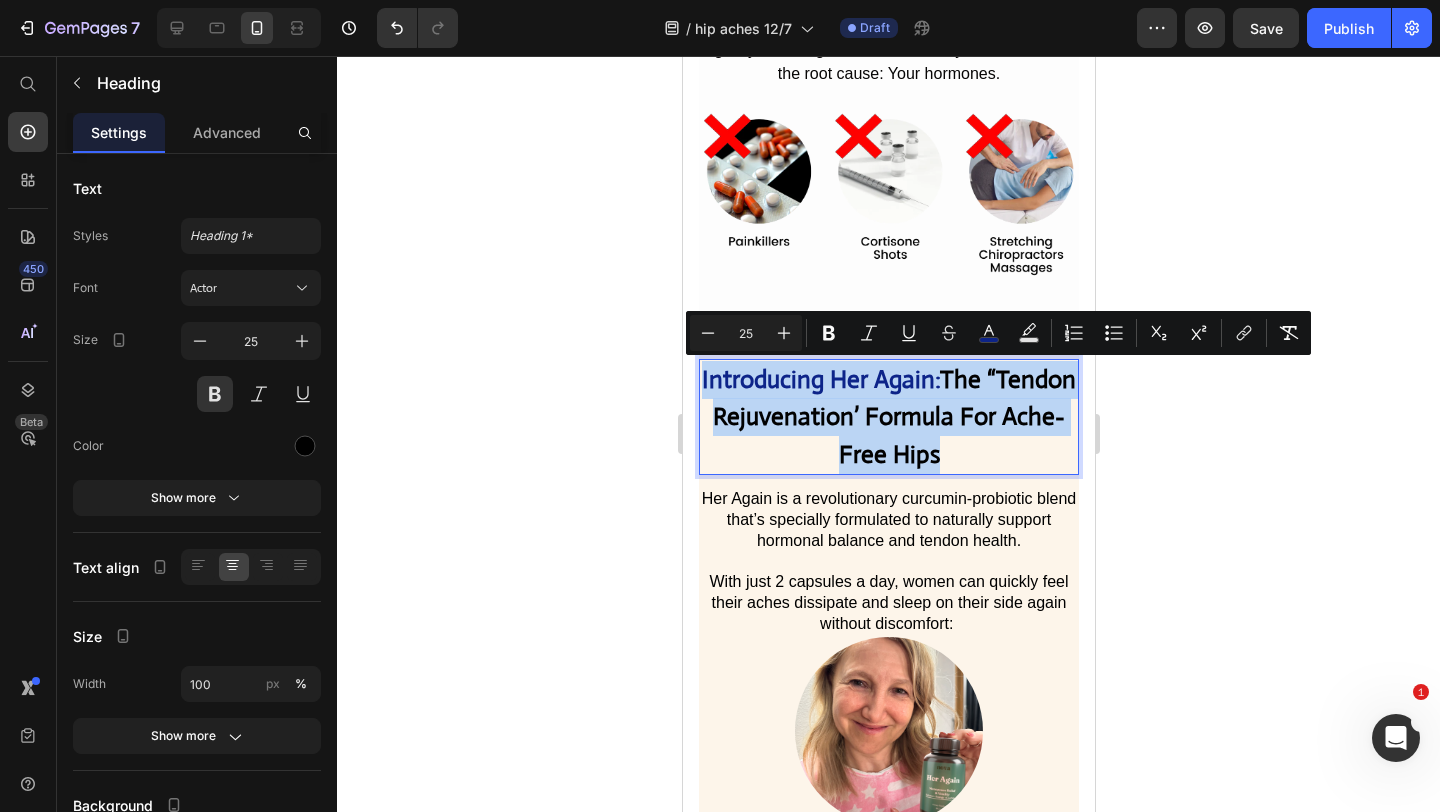 drag, startPoint x: 1001, startPoint y: 450, endPoint x: 742, endPoint y: 381, distance: 268.03357 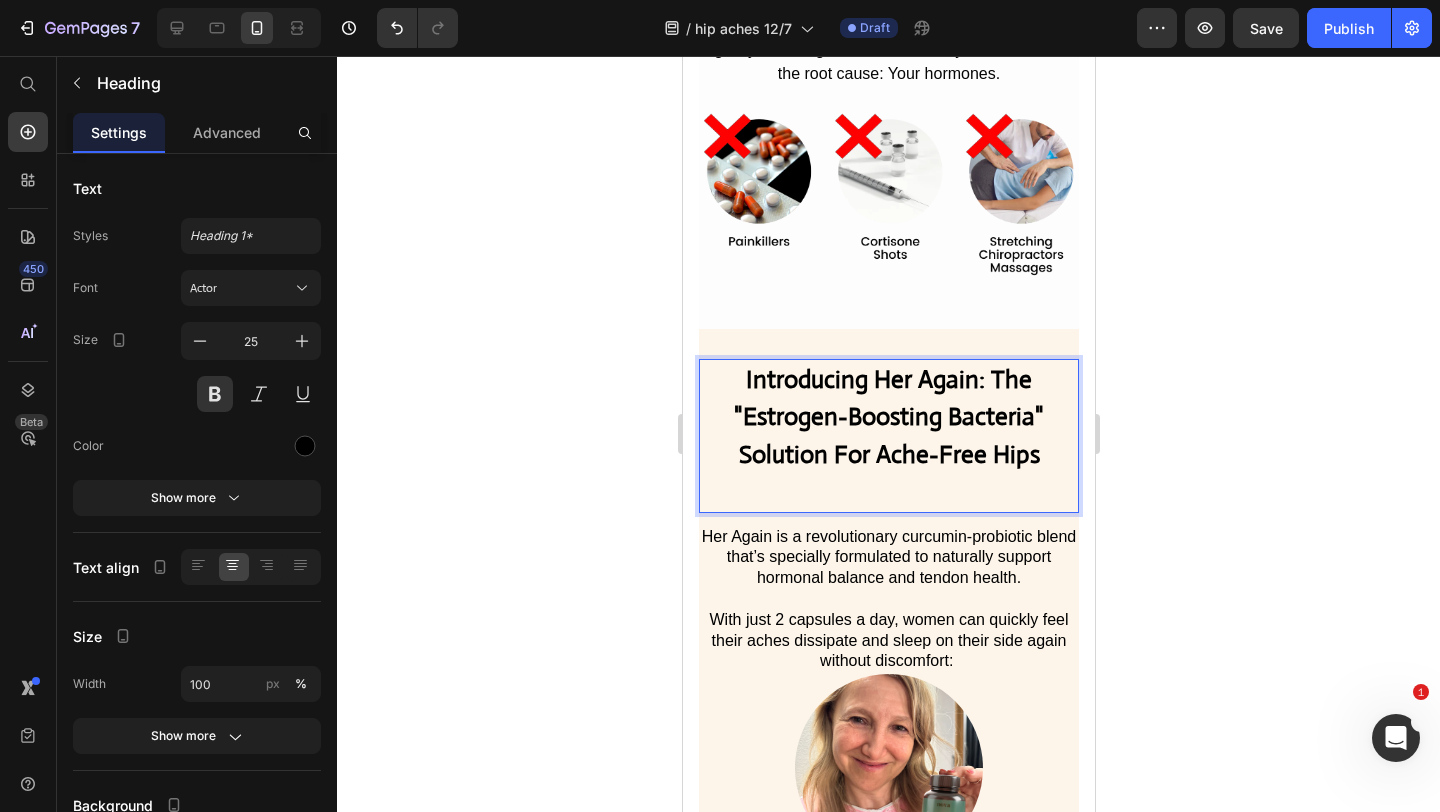 click on "Introducing Her Again: The "Estrogen-Boosting Bacteria" Solution For Ache-Free Hips" at bounding box center [888, 417] 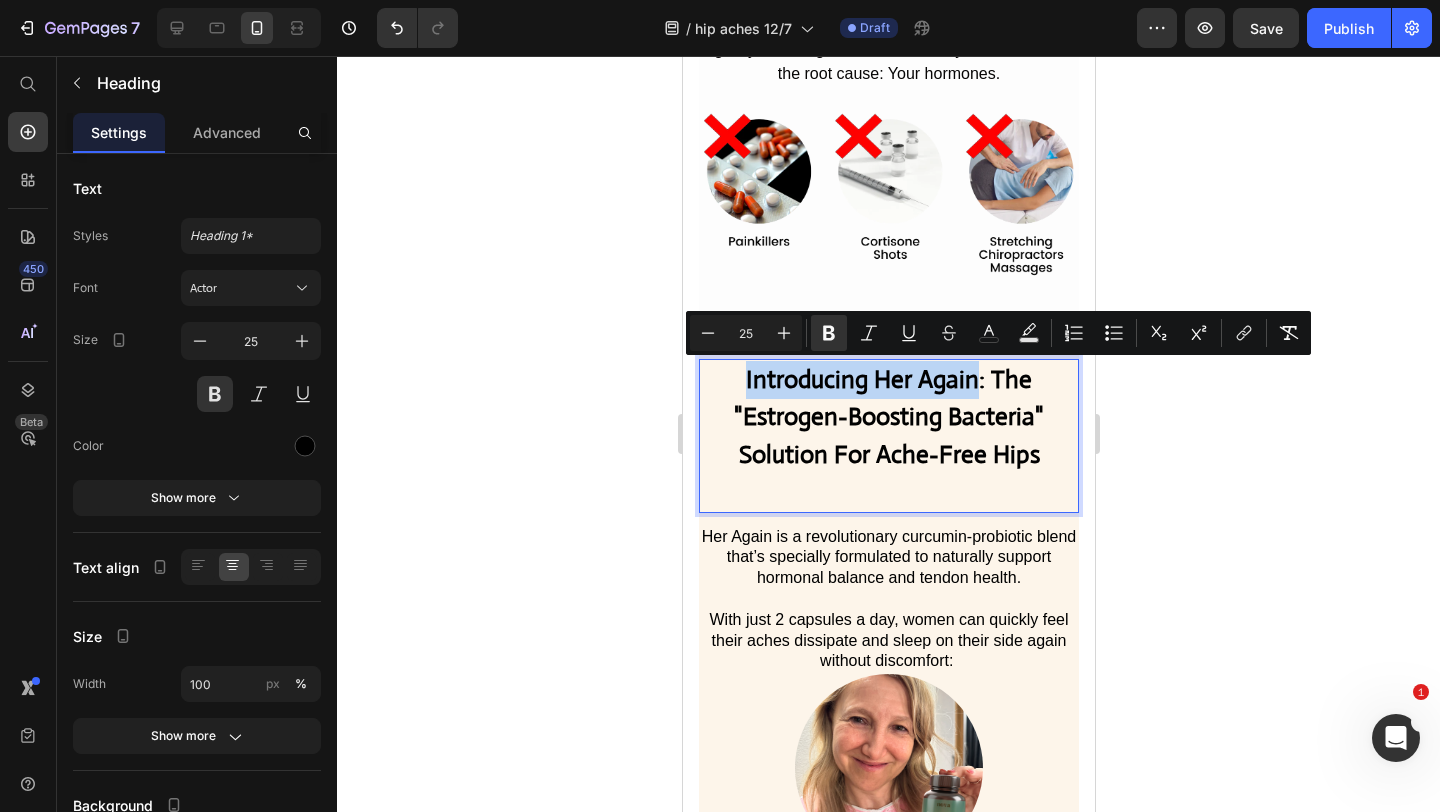 drag, startPoint x: 978, startPoint y: 382, endPoint x: 747, endPoint y: 376, distance: 231.07791 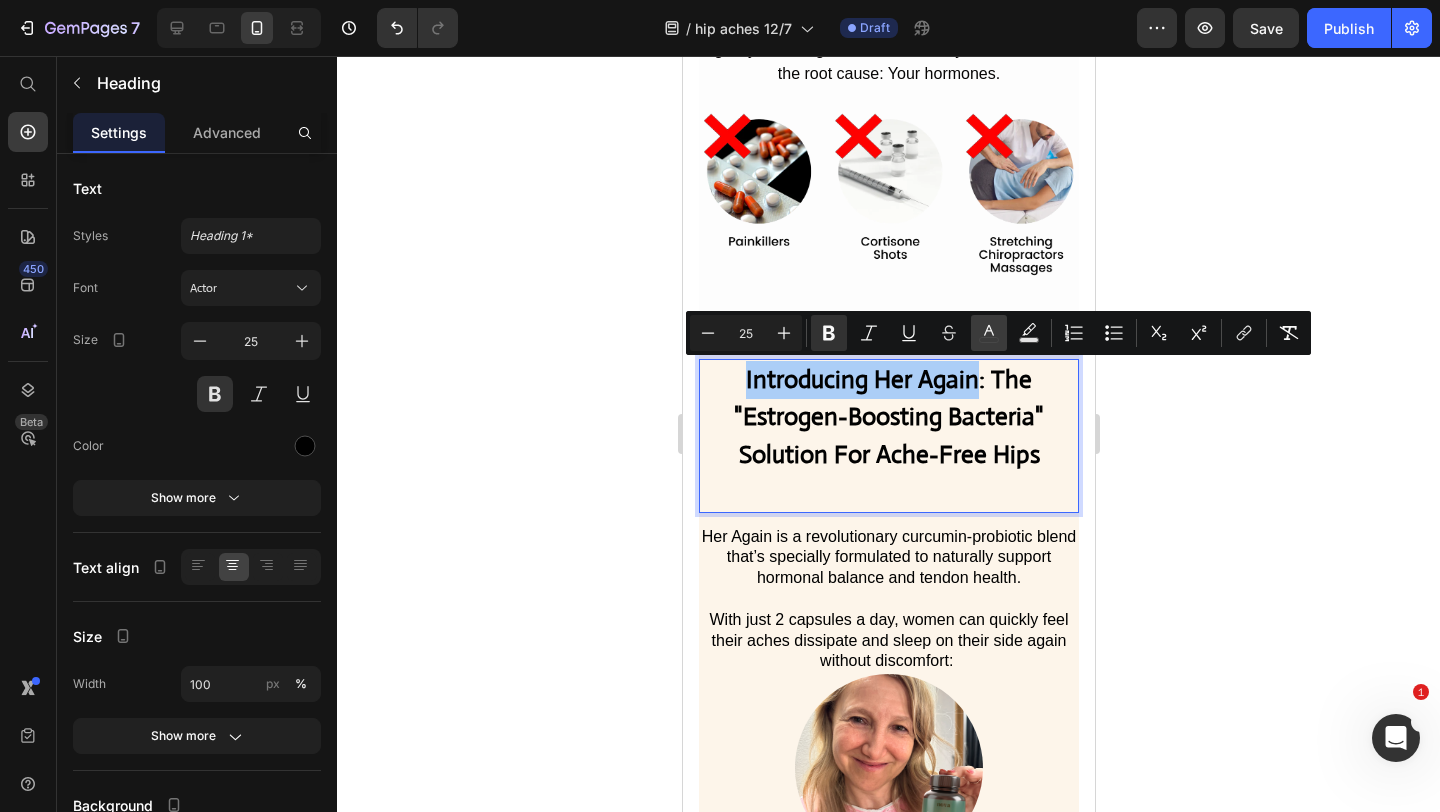 click 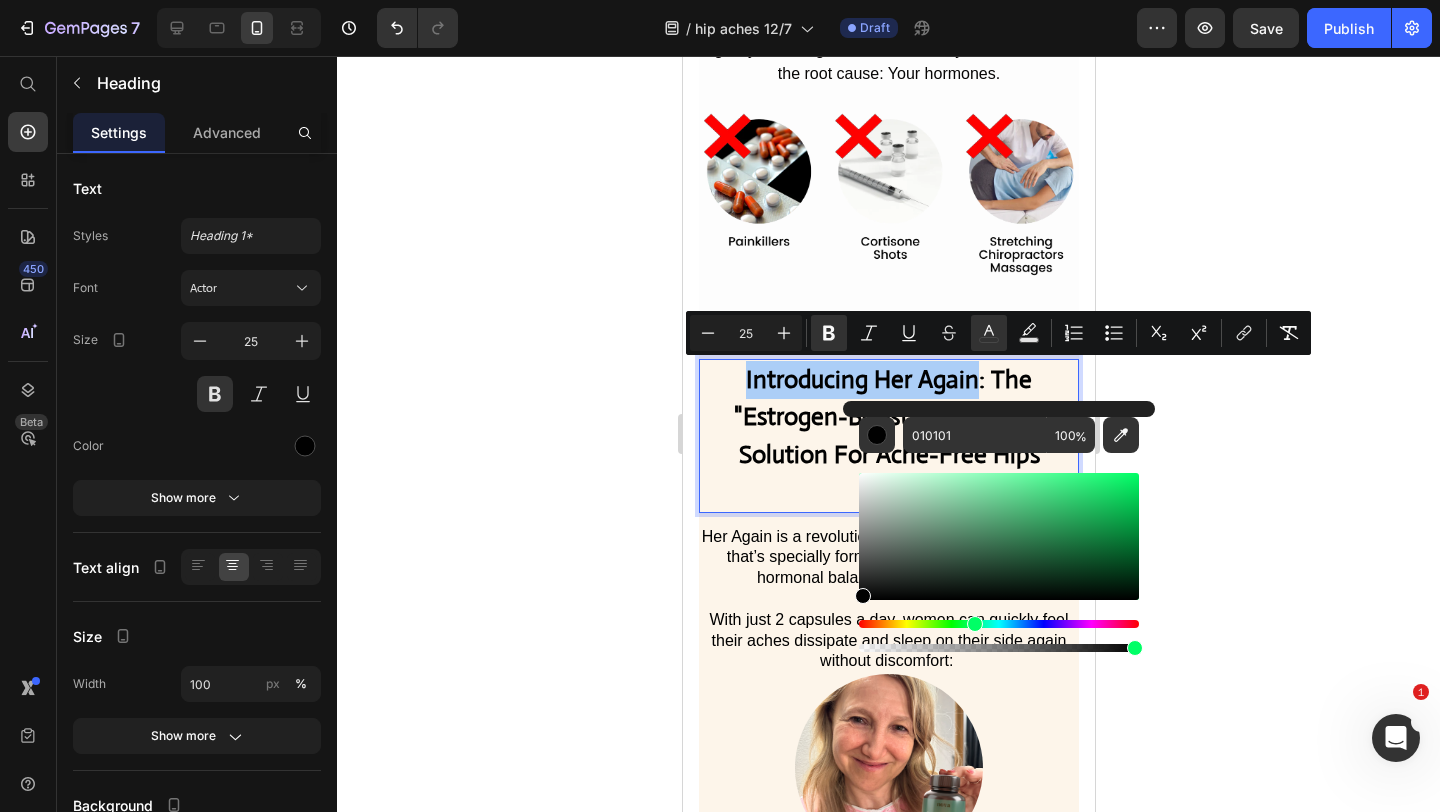 click at bounding box center (999, 624) 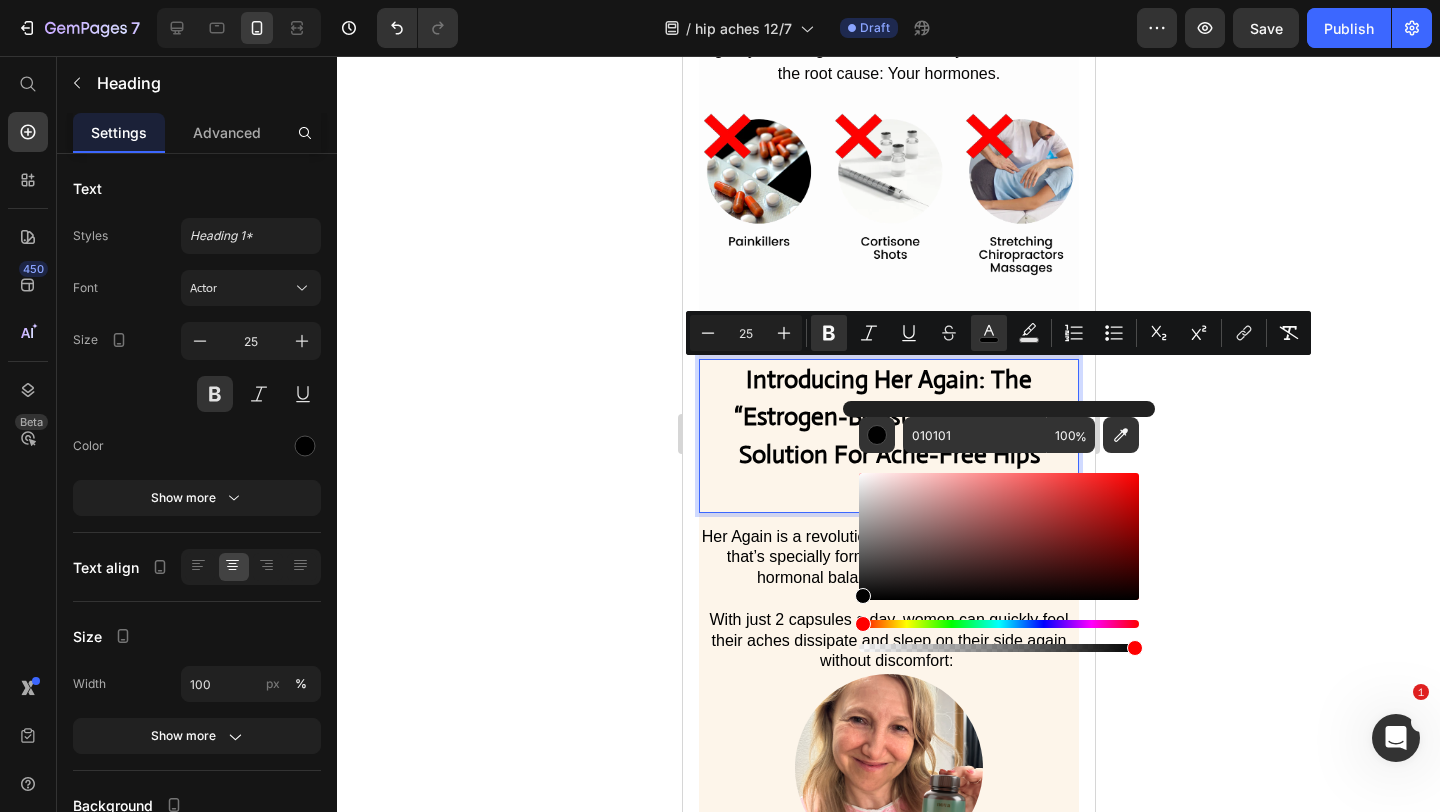 click at bounding box center (999, 624) 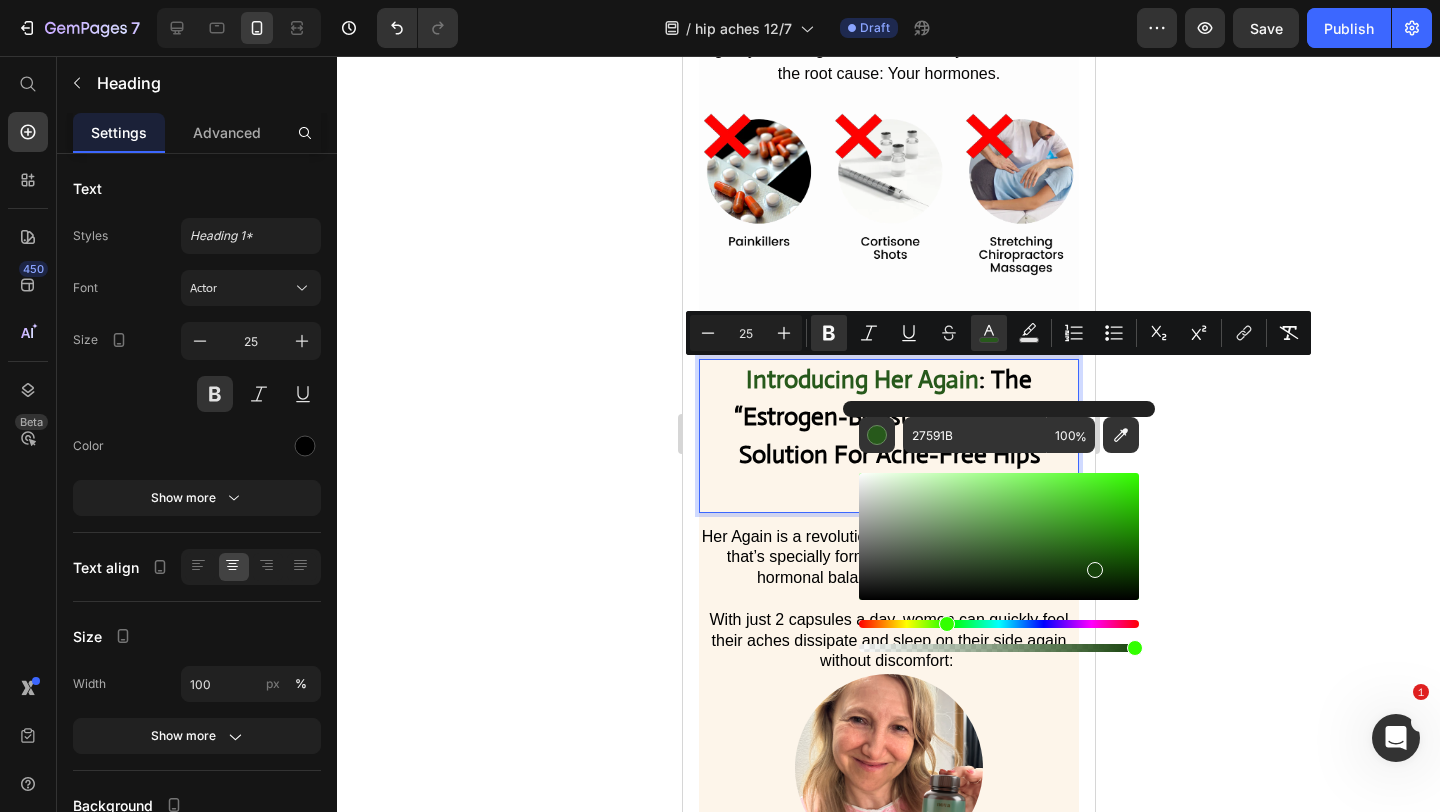drag, startPoint x: 1054, startPoint y: 555, endPoint x: 1093, endPoint y: 568, distance: 41.109608 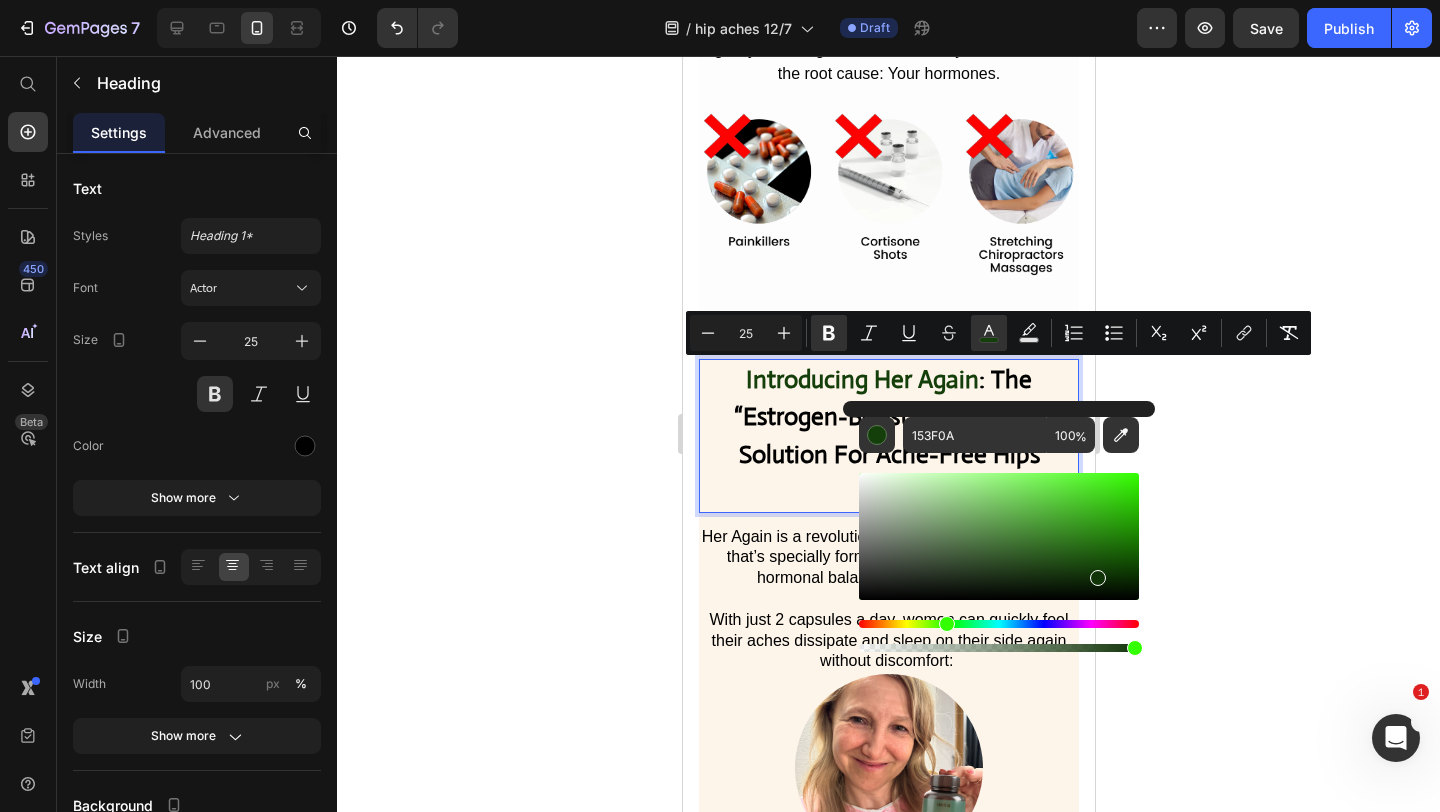 click at bounding box center [1098, 578] 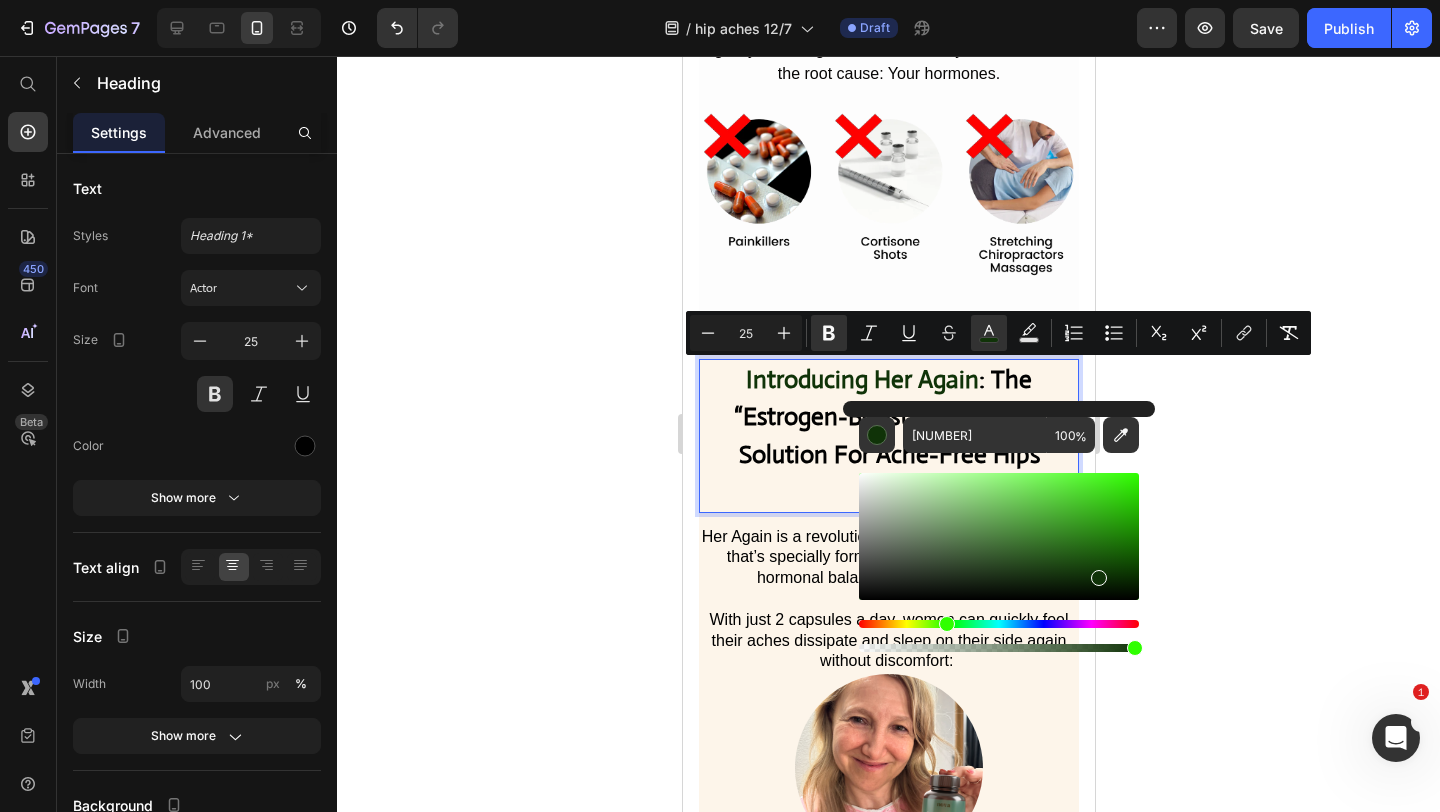 click 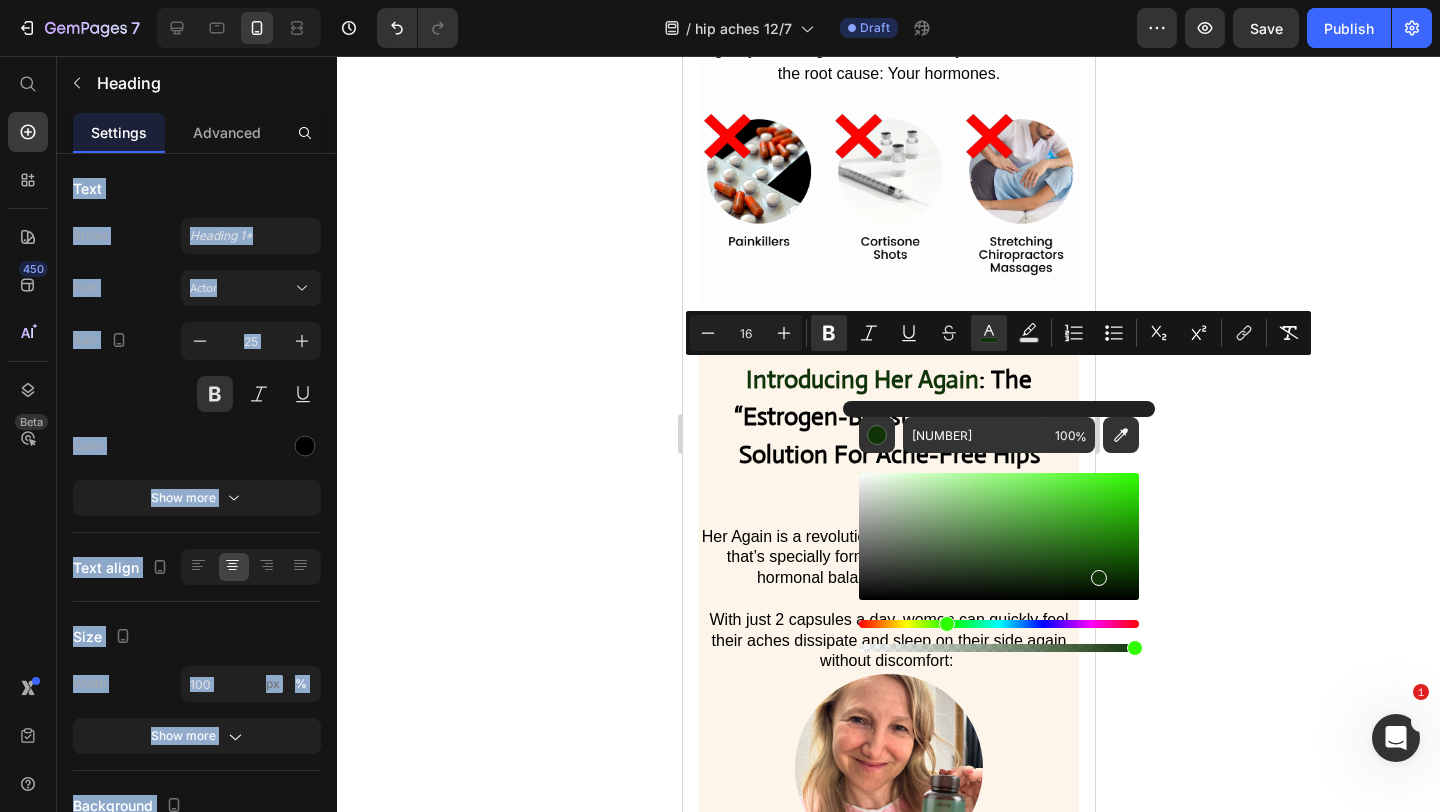 click 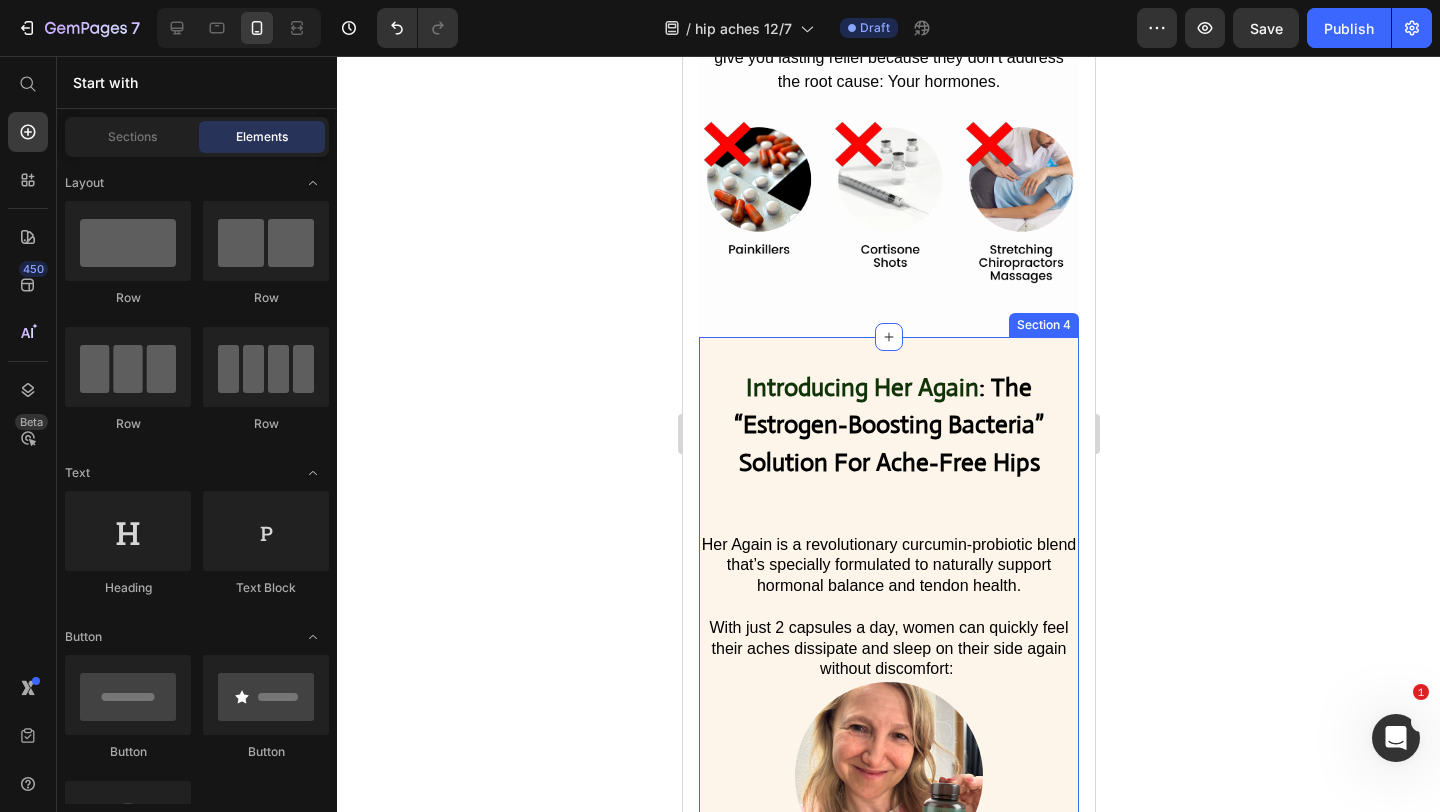 scroll, scrollTop: 3502, scrollLeft: 0, axis: vertical 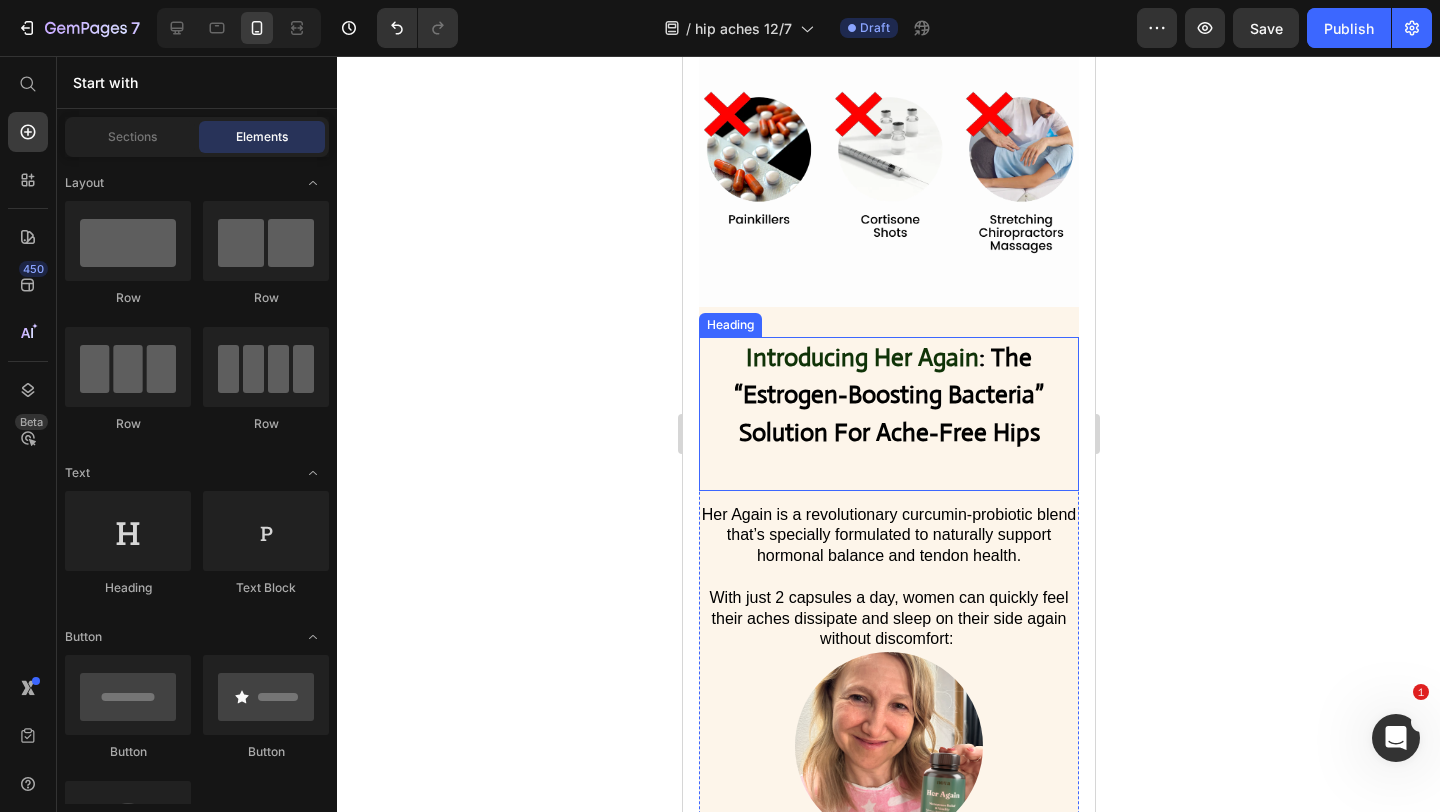 click on ": The "Estrogen-Boosting Bacteria" Solution For Ache-Free Hips" at bounding box center [888, 395] 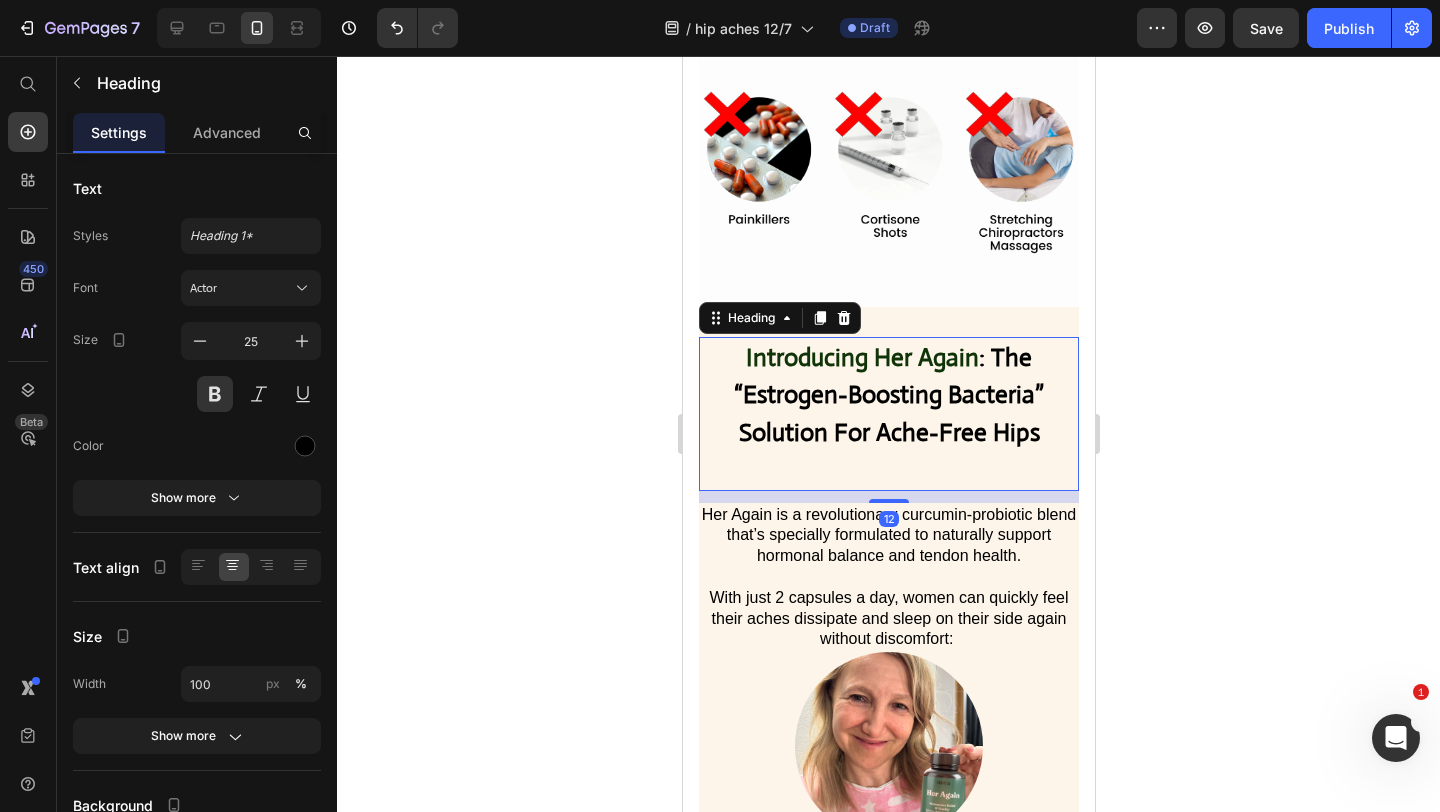 click 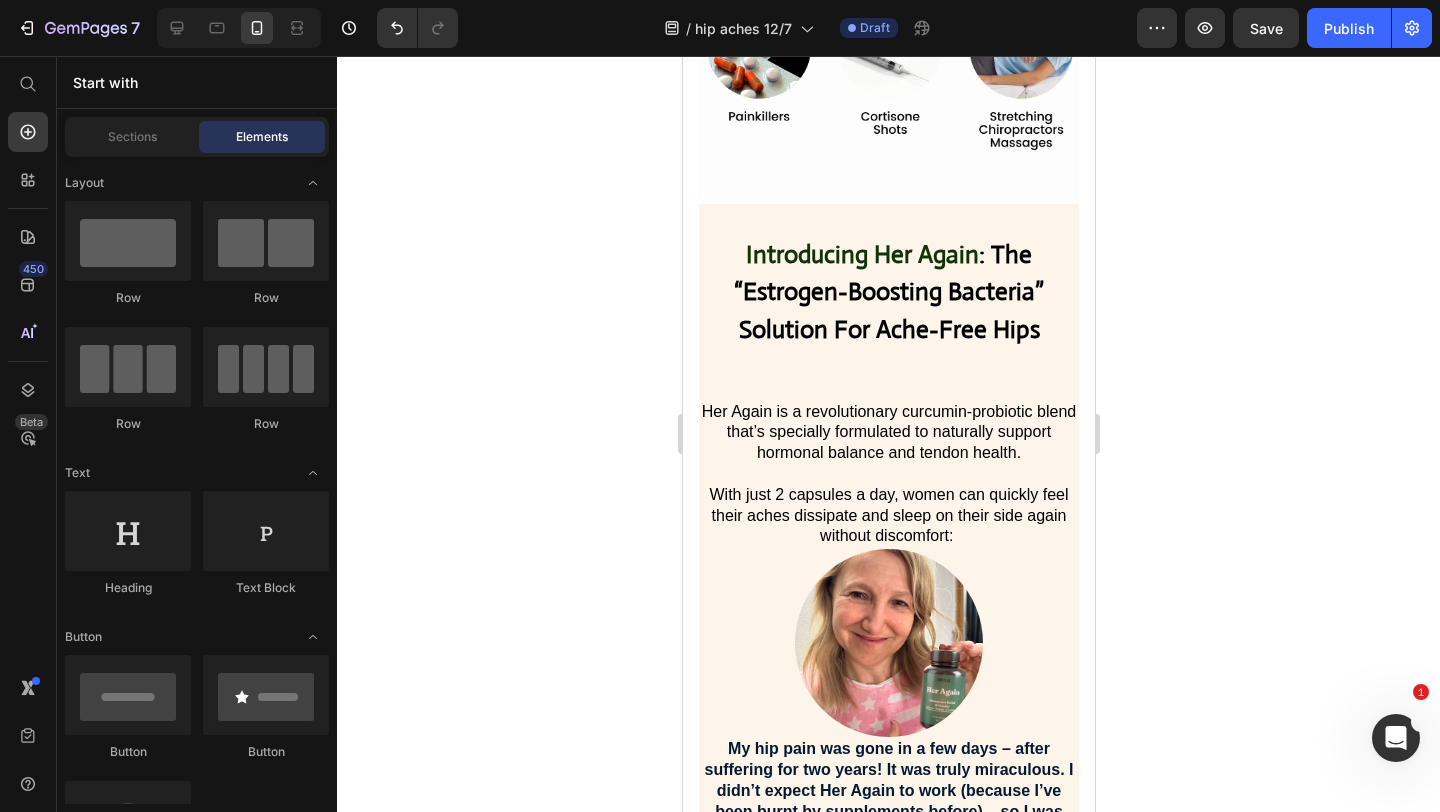 scroll, scrollTop: 3634, scrollLeft: 0, axis: vertical 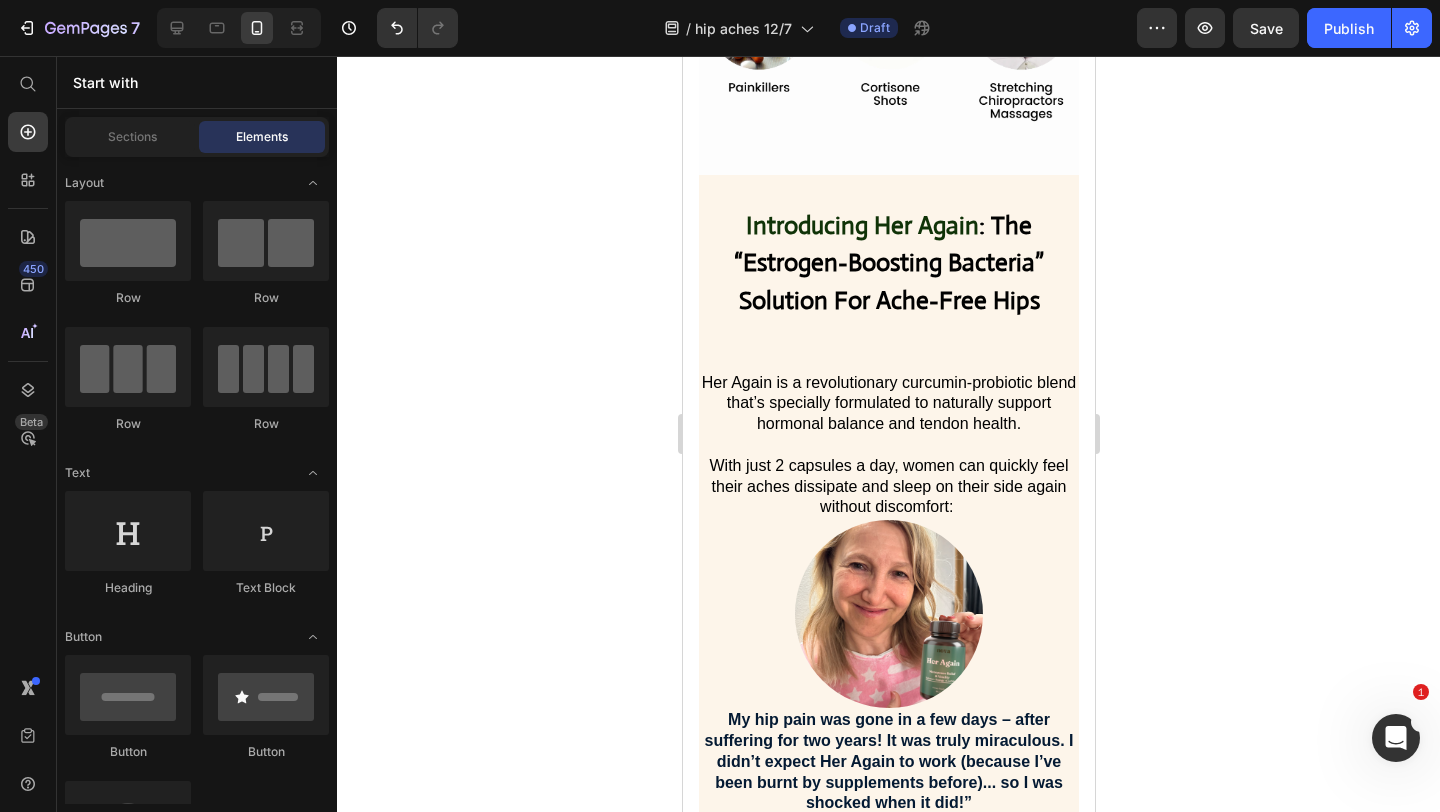 click on "Her Again is a revolutionary curcumin-probiotic blend that’s specially formulated to naturally support hormonal balance and tendon health." at bounding box center (888, 403) 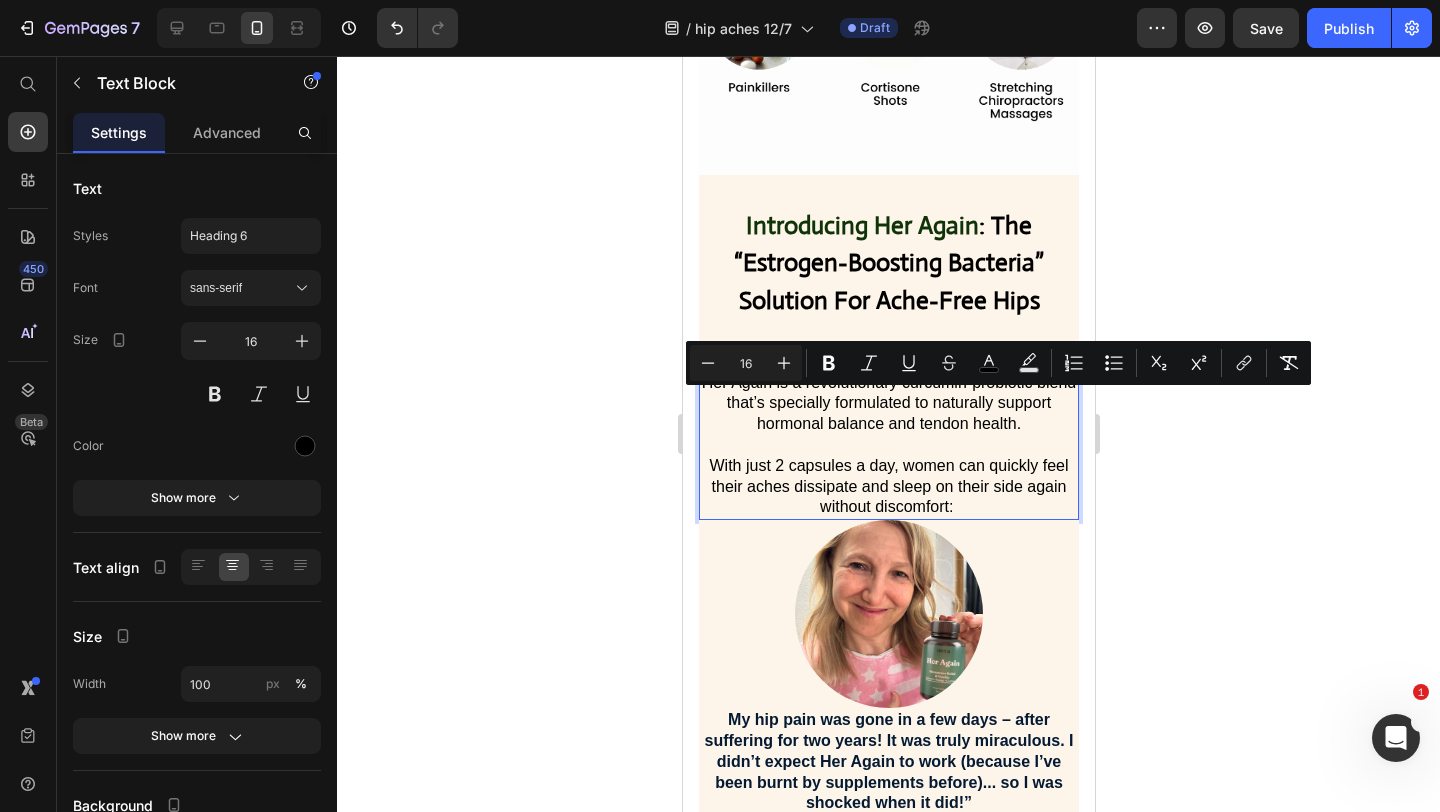 click on "Her Again is a revolutionary curcumin-probiotic blend that’s specially formulated to naturally support hormonal balance and tendon health." at bounding box center (888, 403) 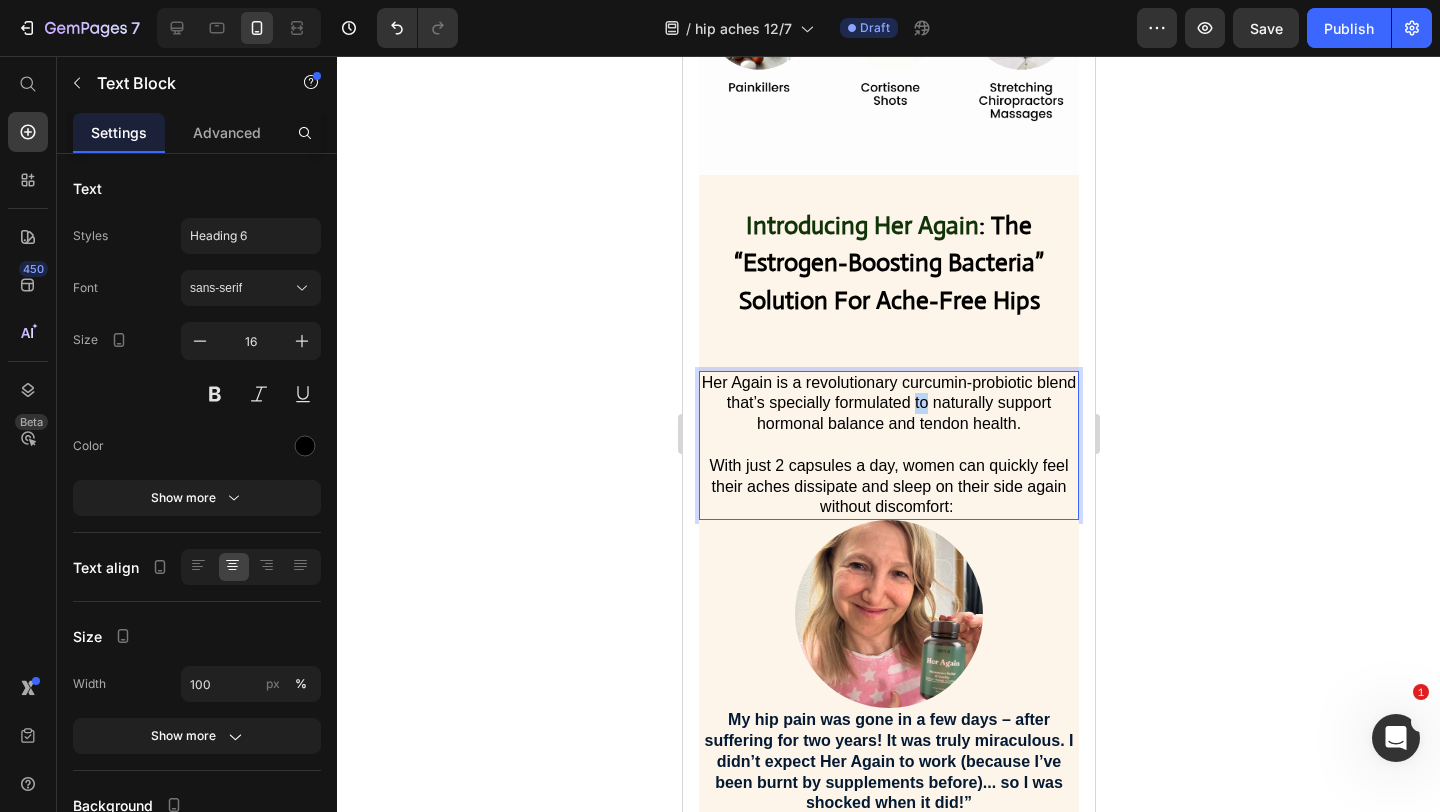 click on "Her Again is a revolutionary curcumin-probiotic blend that’s specially formulated to naturally support hormonal balance and tendon health." at bounding box center [888, 403] 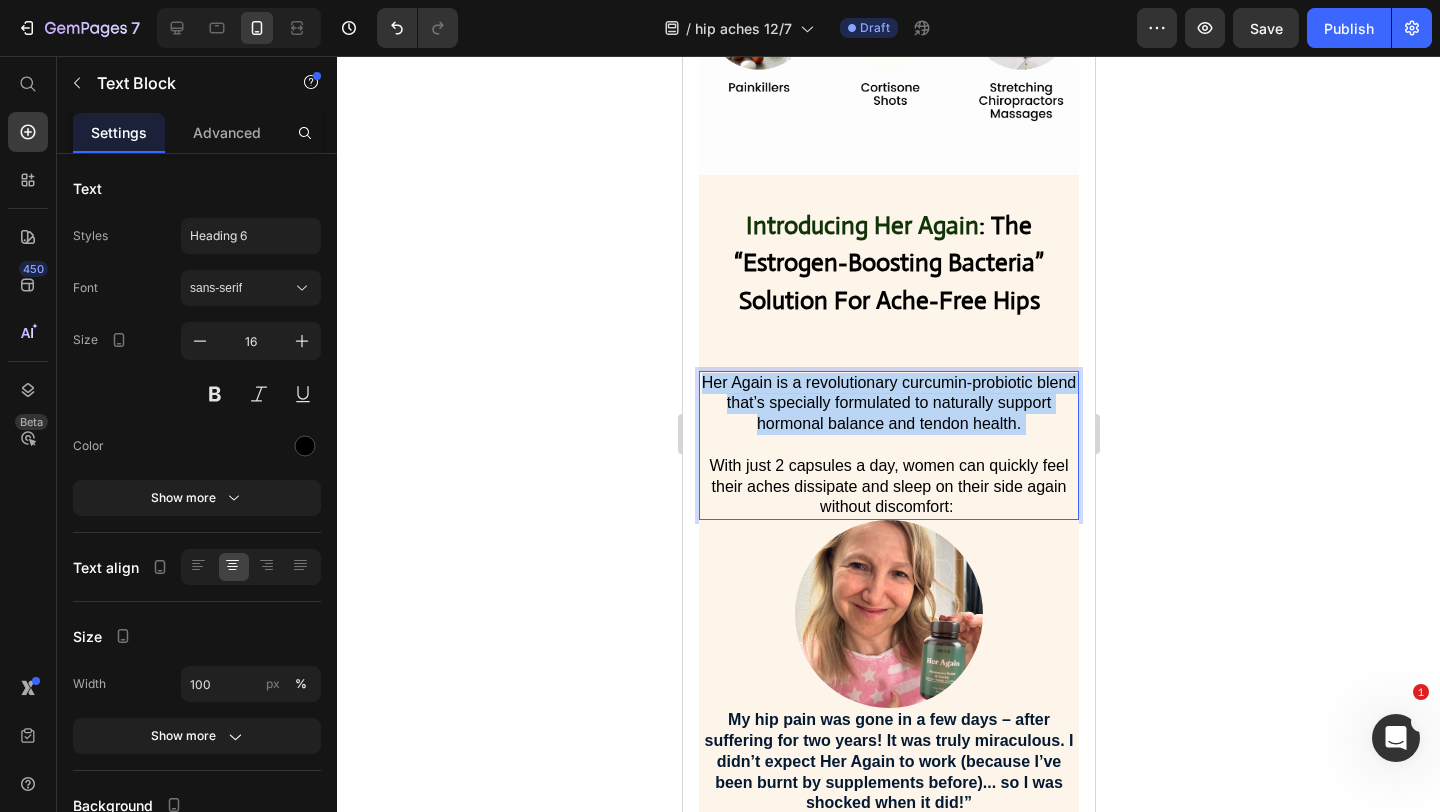 click on "Her Again is a revolutionary curcumin-probiotic blend that’s specially formulated to naturally support hormonal balance and tendon health." at bounding box center [888, 403] 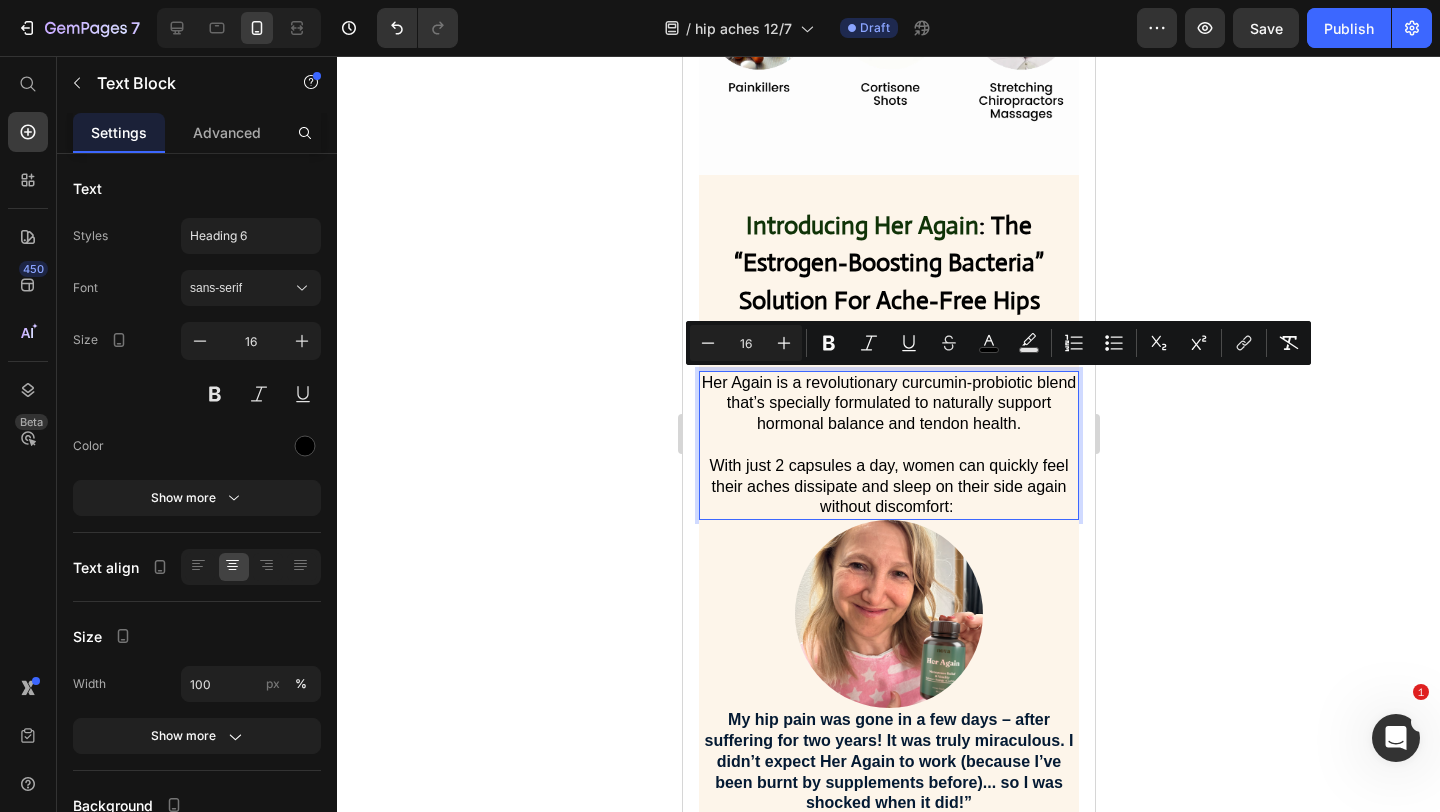 click on "With just 2 capsules a day, women can quickly feel their aches dissipate and sleep on their side again without discomfort:" at bounding box center (888, 487) 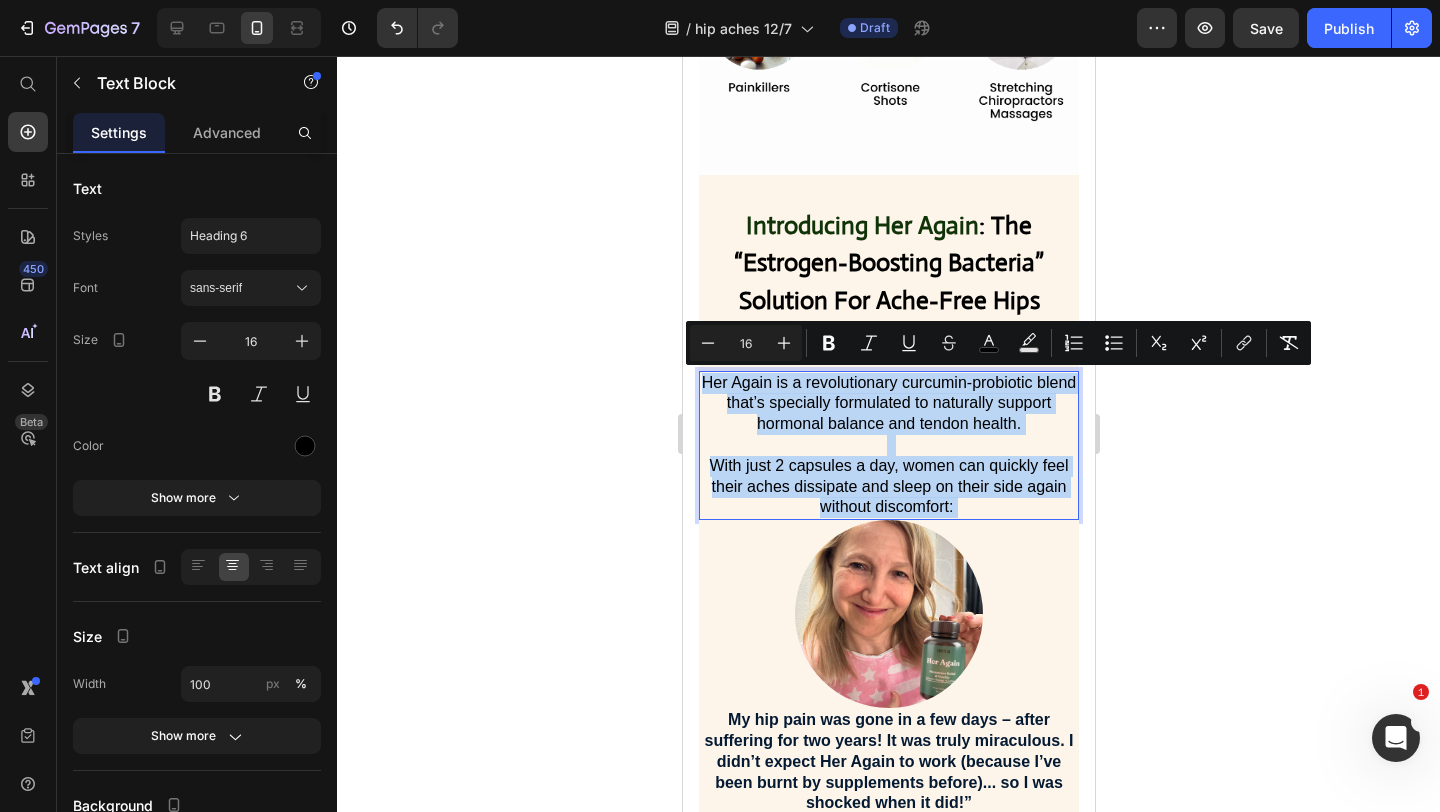 drag, startPoint x: 984, startPoint y: 509, endPoint x: 706, endPoint y: 380, distance: 306.47186 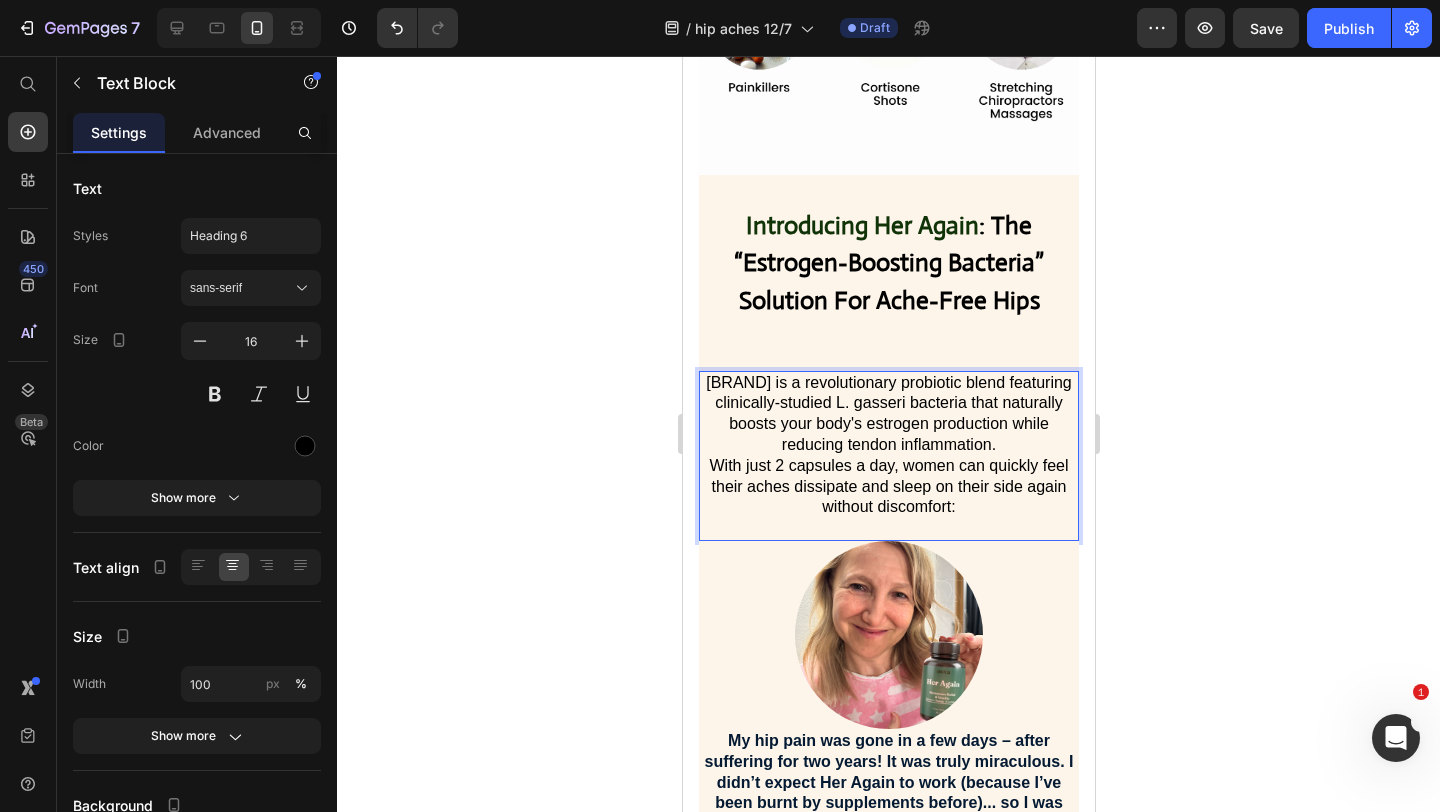 click on "Her Again is a revolutionary probiotic blend featuring clinically-studied L. gasseri bacteria that naturally boosts your body's estrogen production while reducing tendon inflammation." at bounding box center [888, 414] 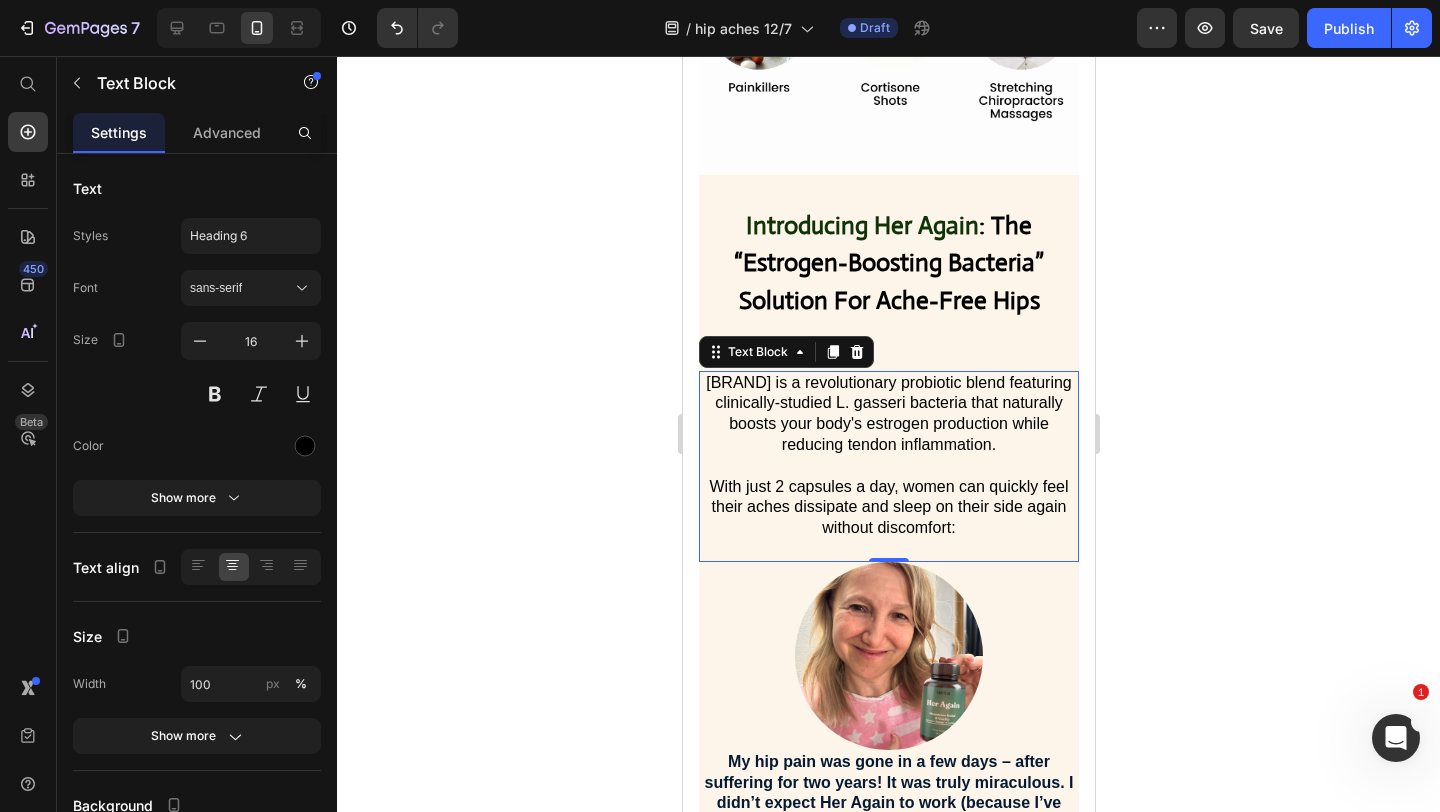 click 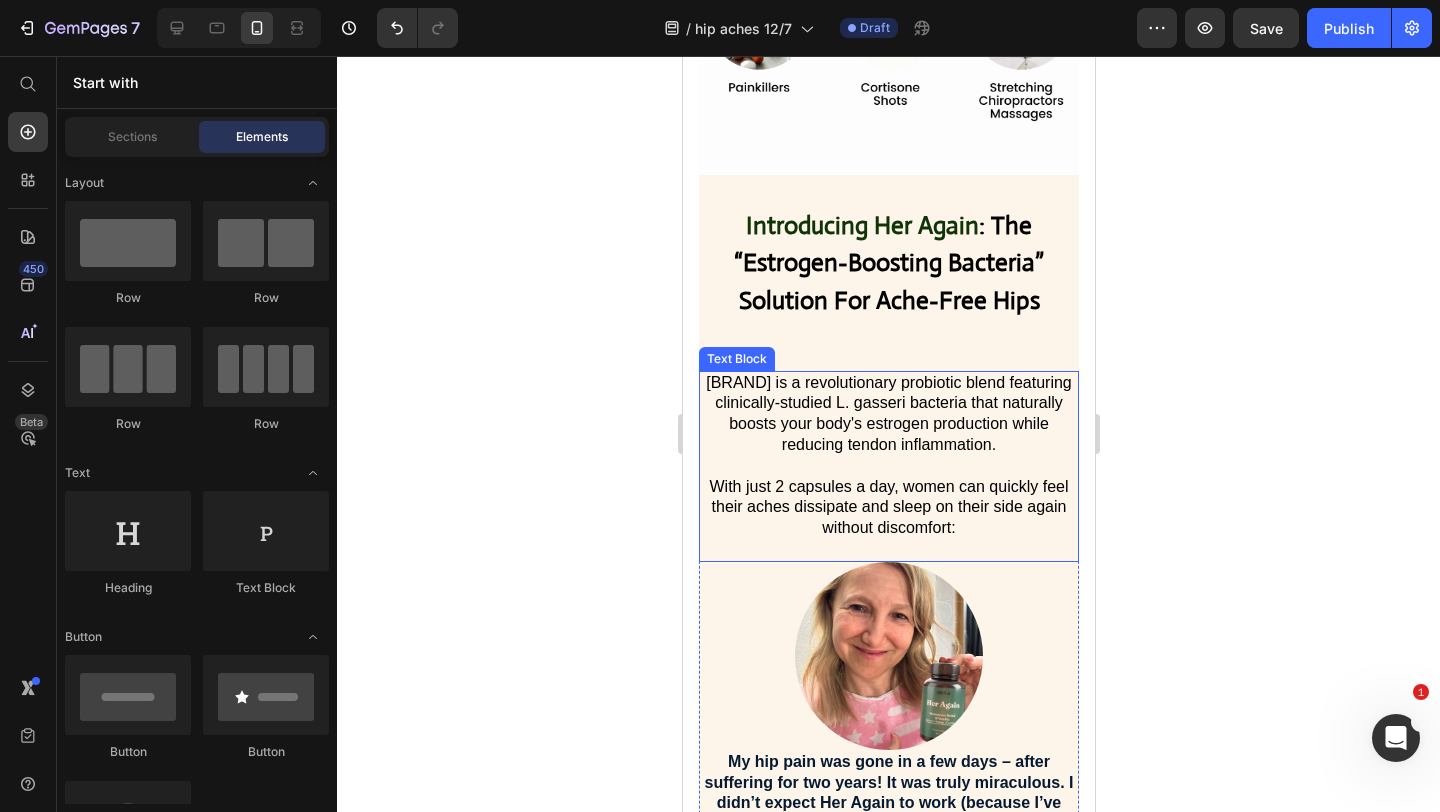 click on "Her Again is a revolutionary probiotic blend featuring clinically-studied L. gasseri bacteria that naturally boosts your body's estrogen production while reducing tendon inflammation." at bounding box center (888, 414) 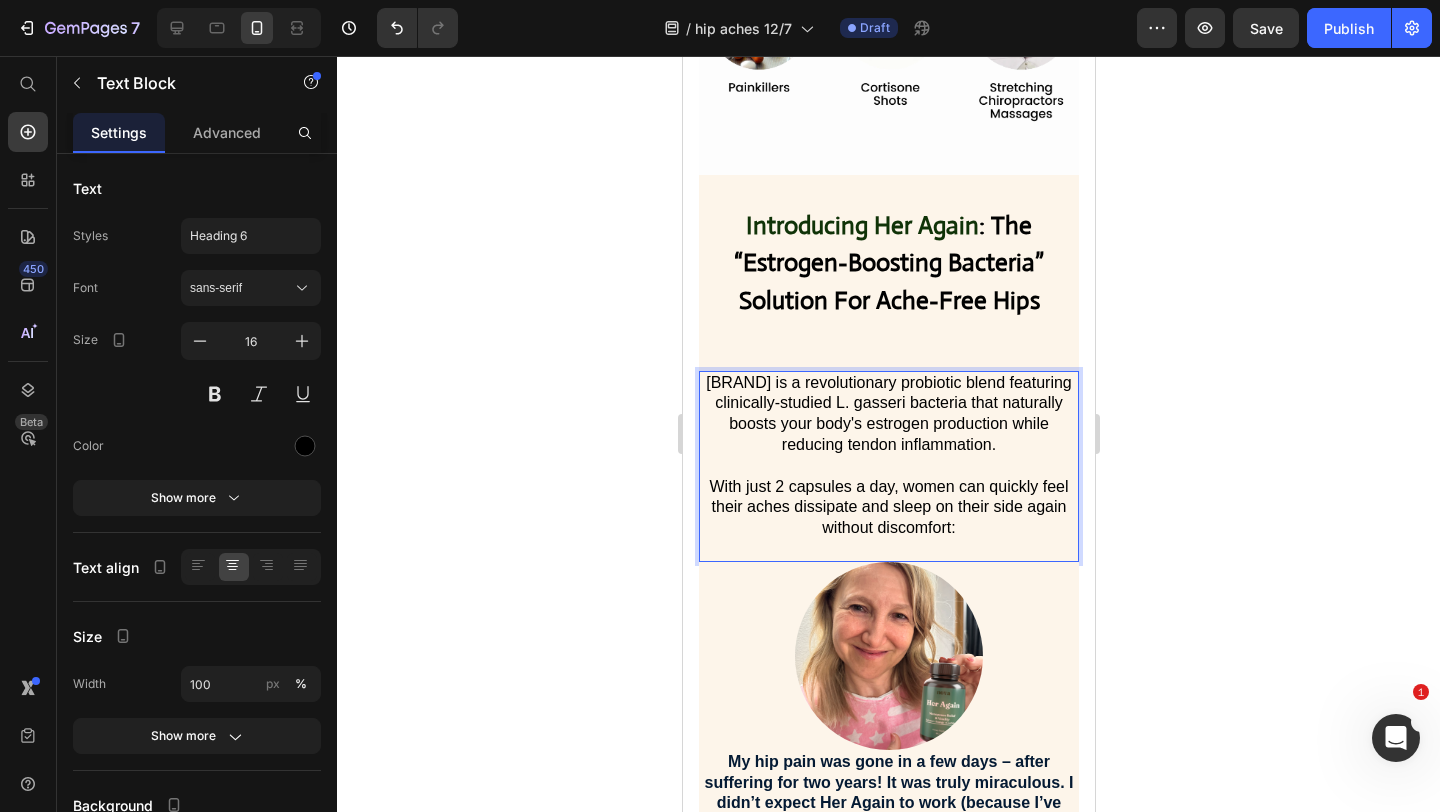 click on "Her Again is a revolutionary probiotic blend featuring clinically-studied L. gasseri bacteria that naturally boosts your body's estrogen production while reducing tendon inflammation." at bounding box center [888, 414] 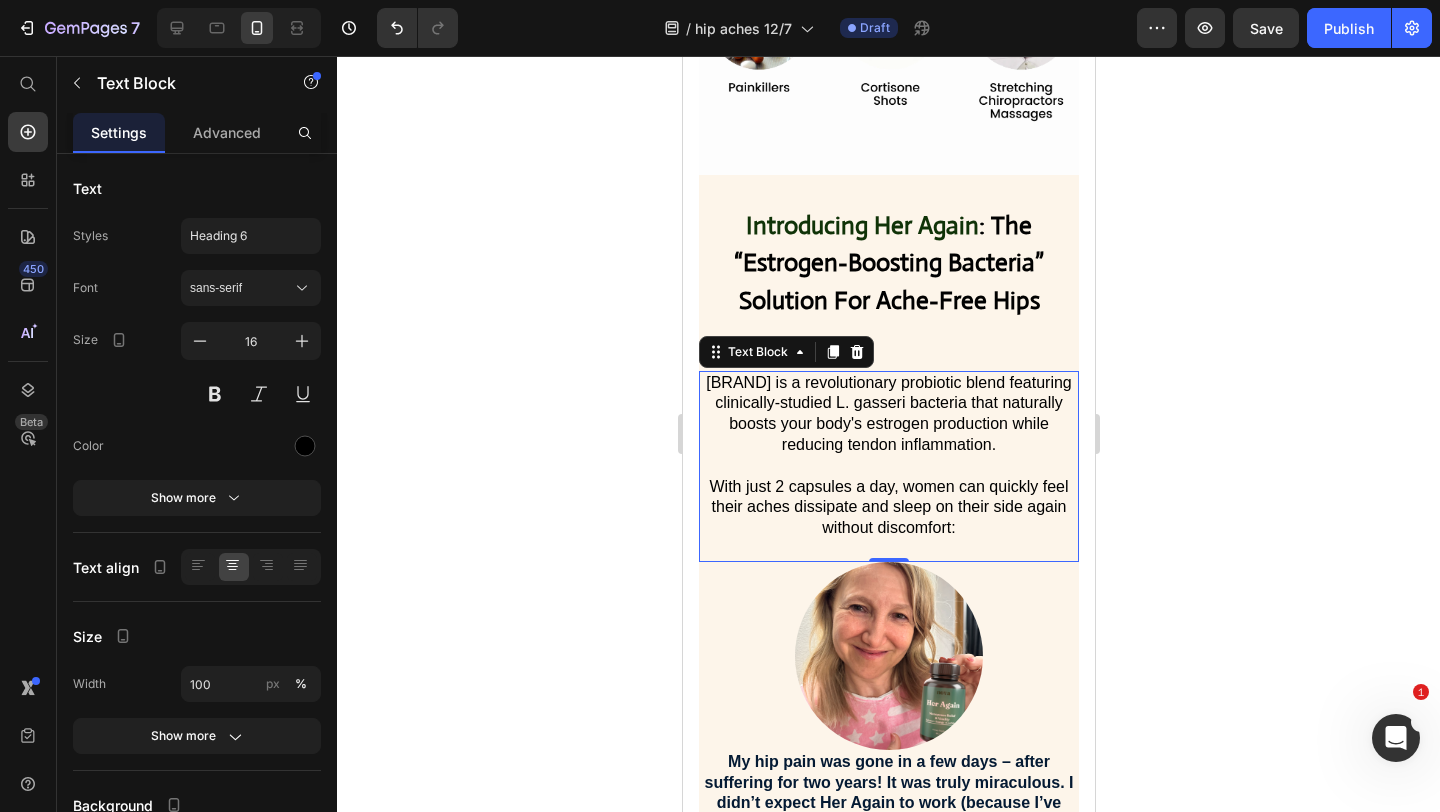 click 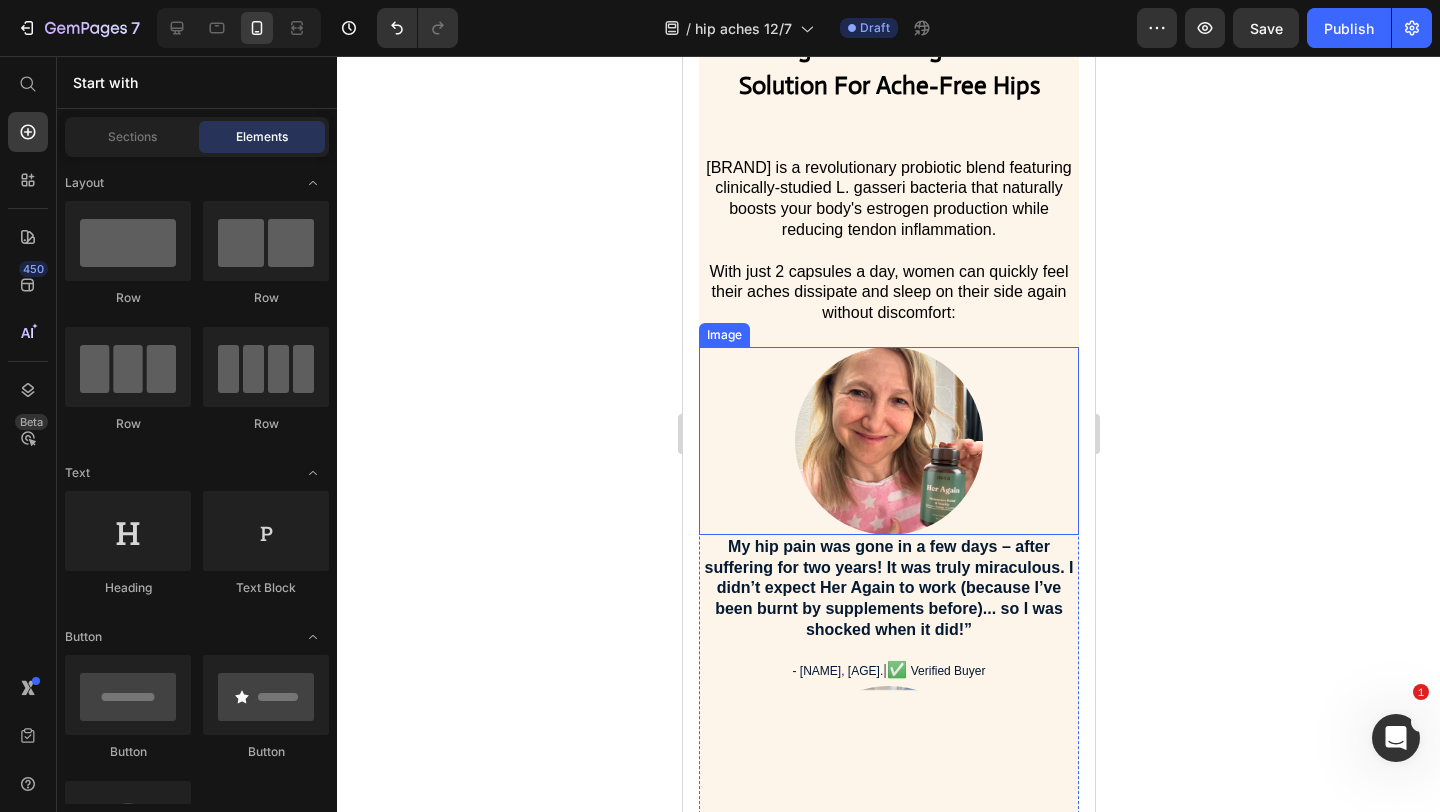 scroll, scrollTop: 3873, scrollLeft: 0, axis: vertical 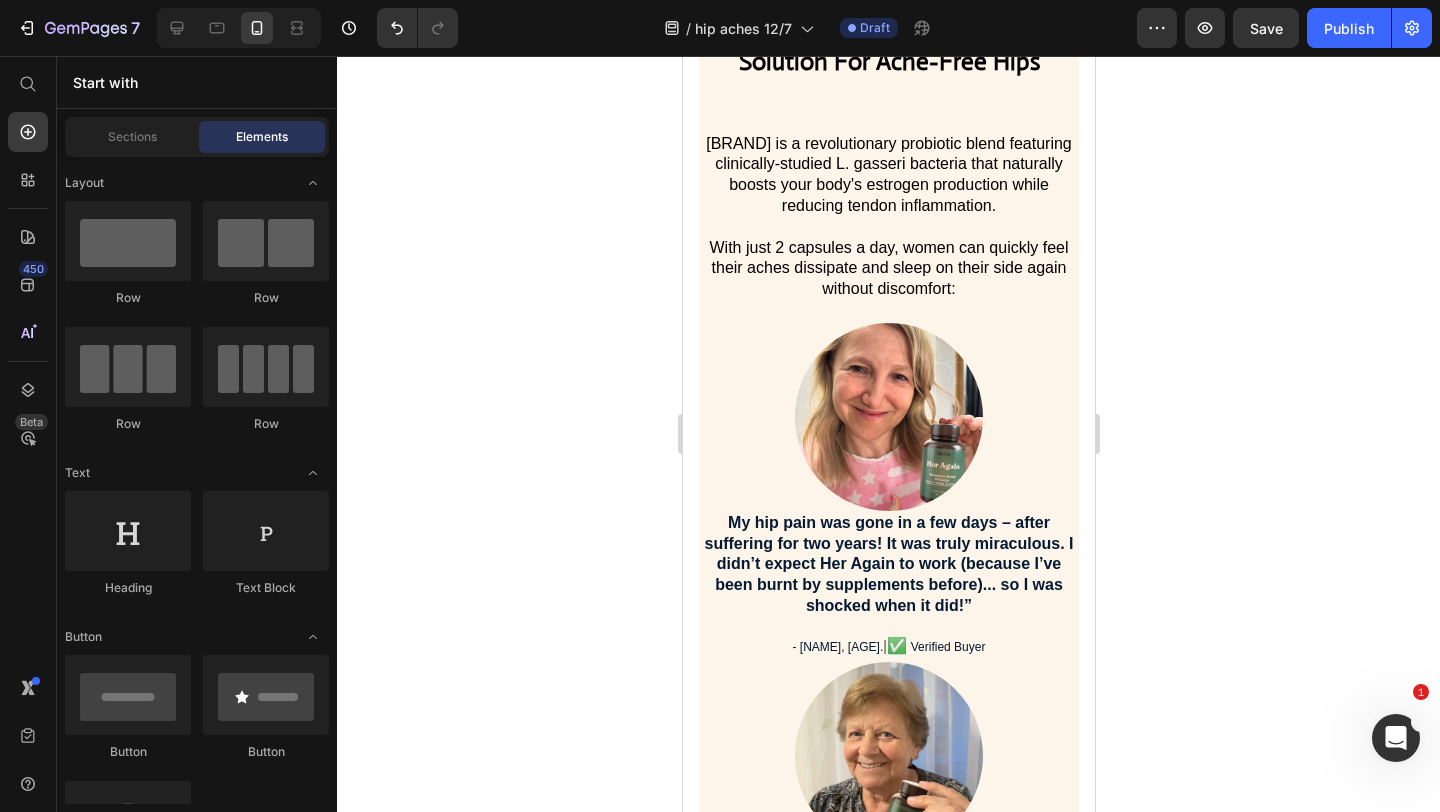 click on "“My hip pain was gone in a few days – after suffering for two years! It was truly miraculous. I didn’t expect Her Again to work (because I’ve been burnt by supplements before)... so I was shocked when it did!”" at bounding box center [888, 565] 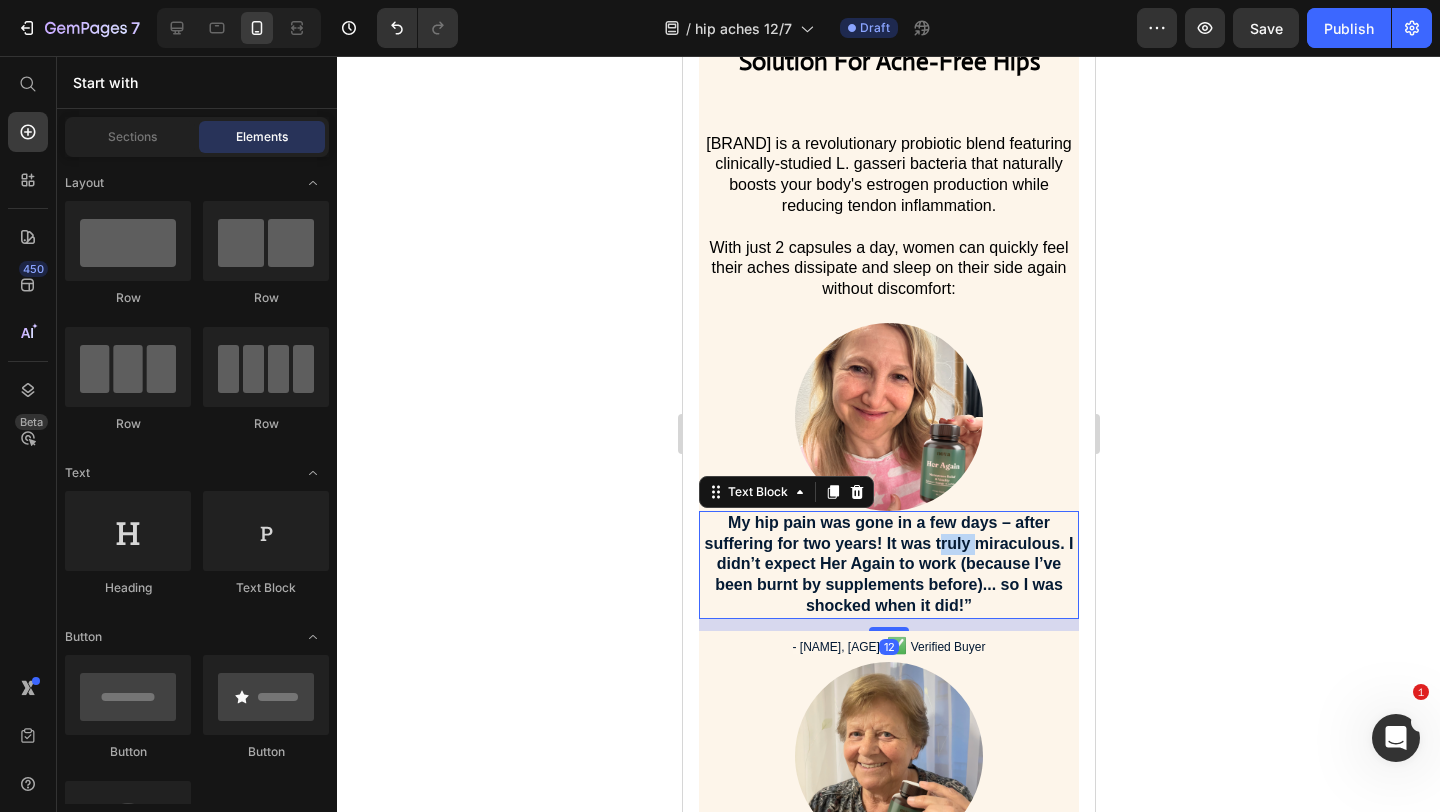 click on "“My hip pain was gone in a few days – after suffering for two years! It was truly miraculous. I didn’t expect Her Again to work (because I’ve been burnt by supplements before)... so I was shocked when it did!”" at bounding box center [888, 565] 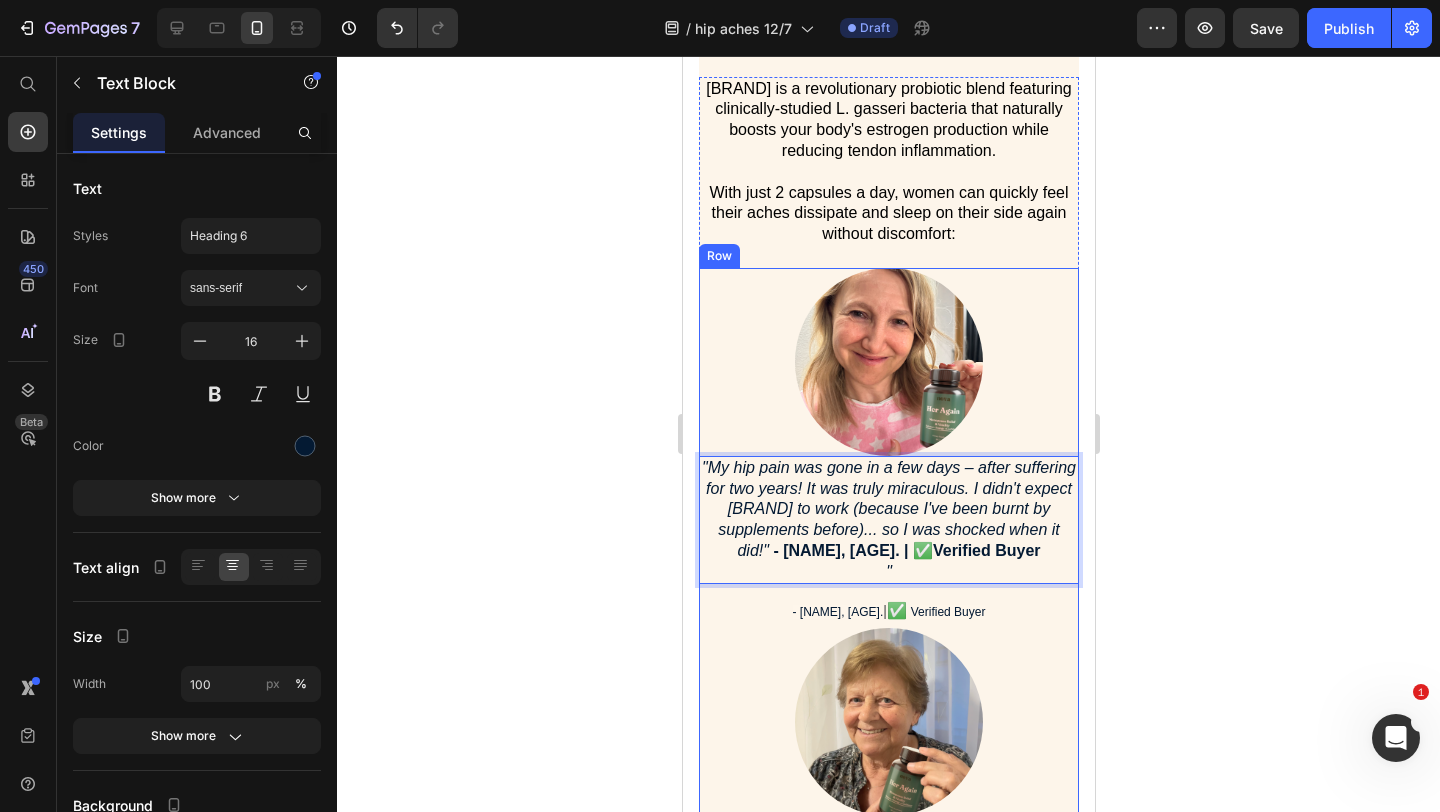 scroll, scrollTop: 3933, scrollLeft: 0, axis: vertical 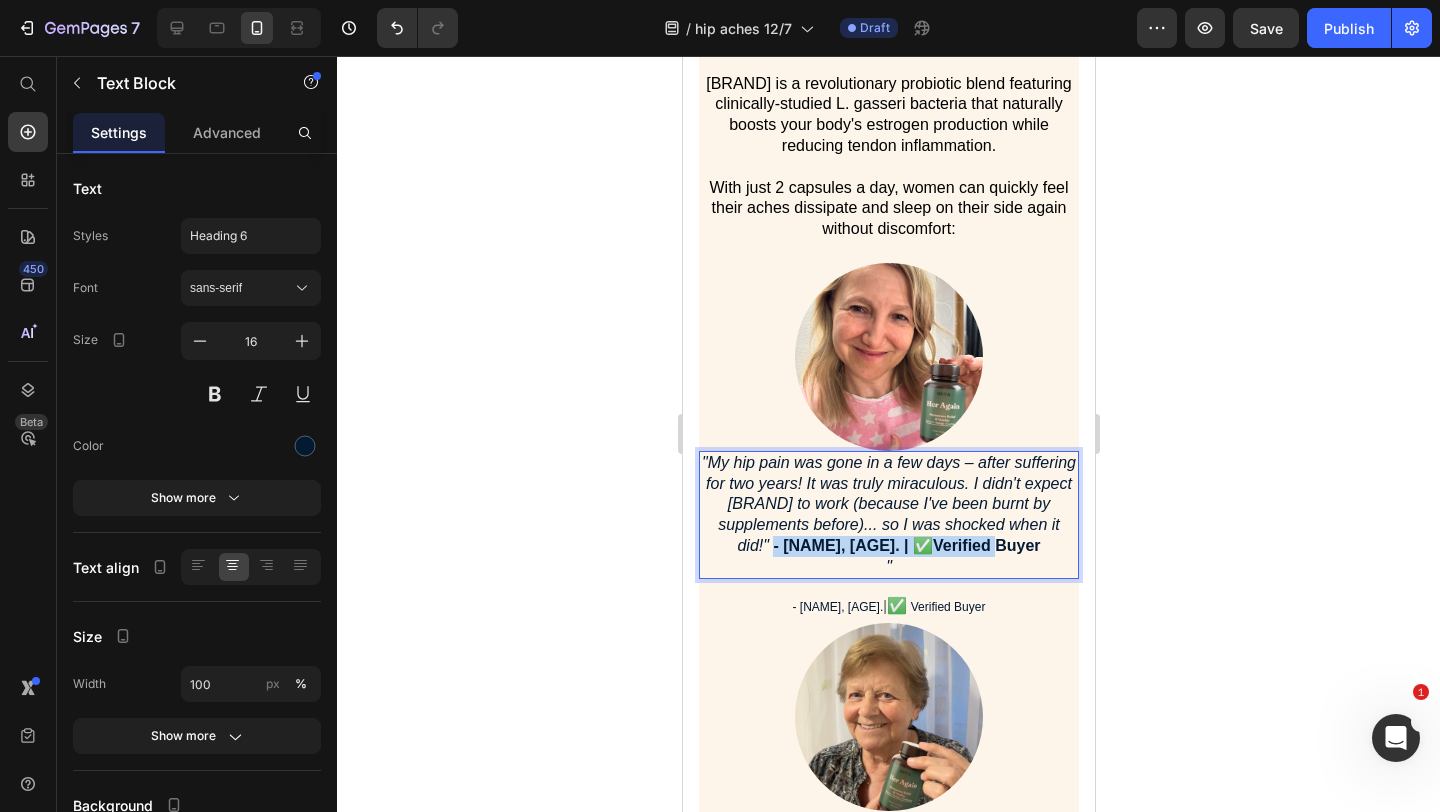 drag, startPoint x: 1017, startPoint y: 545, endPoint x: 804, endPoint y: 547, distance: 213.00938 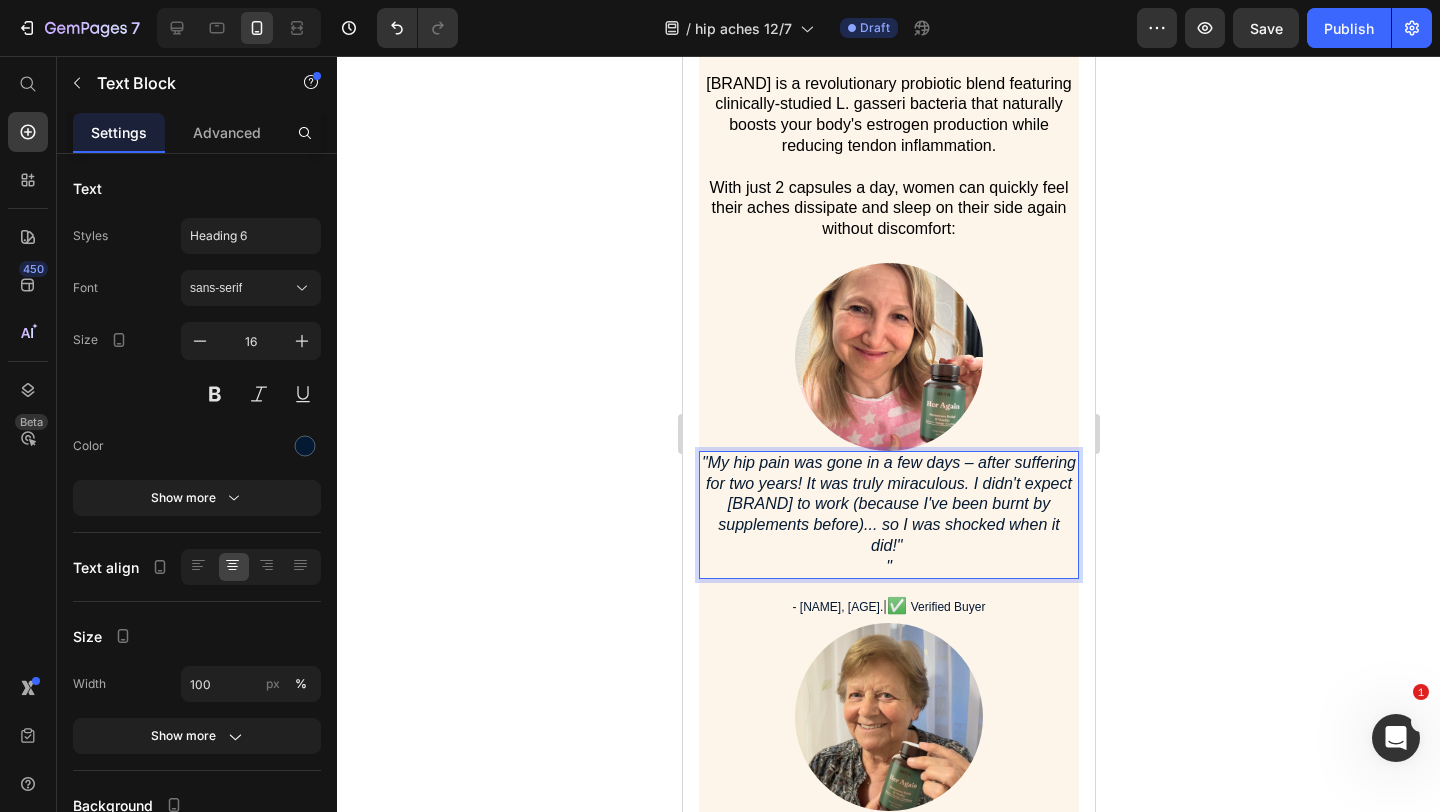 click on """ at bounding box center [888, 567] 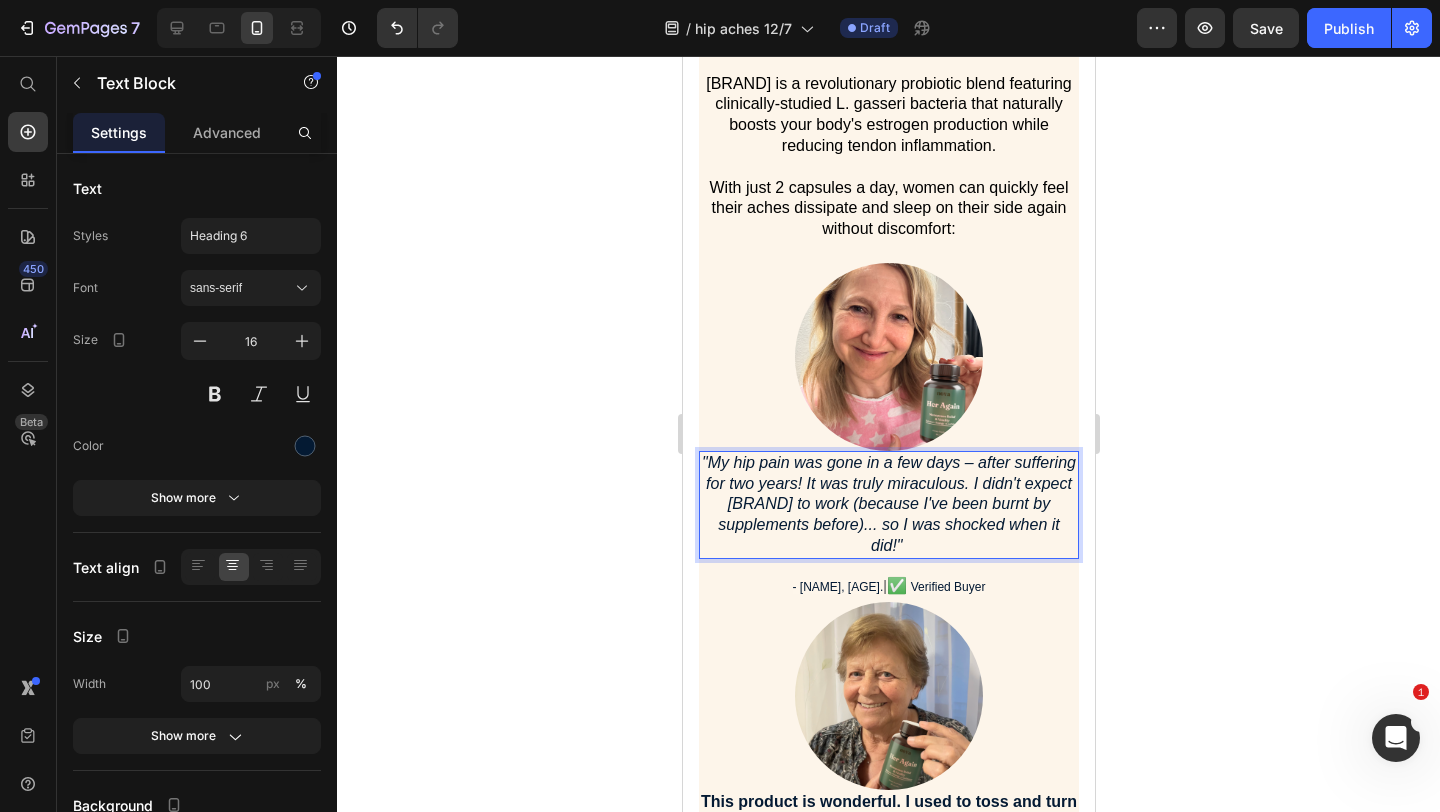 click 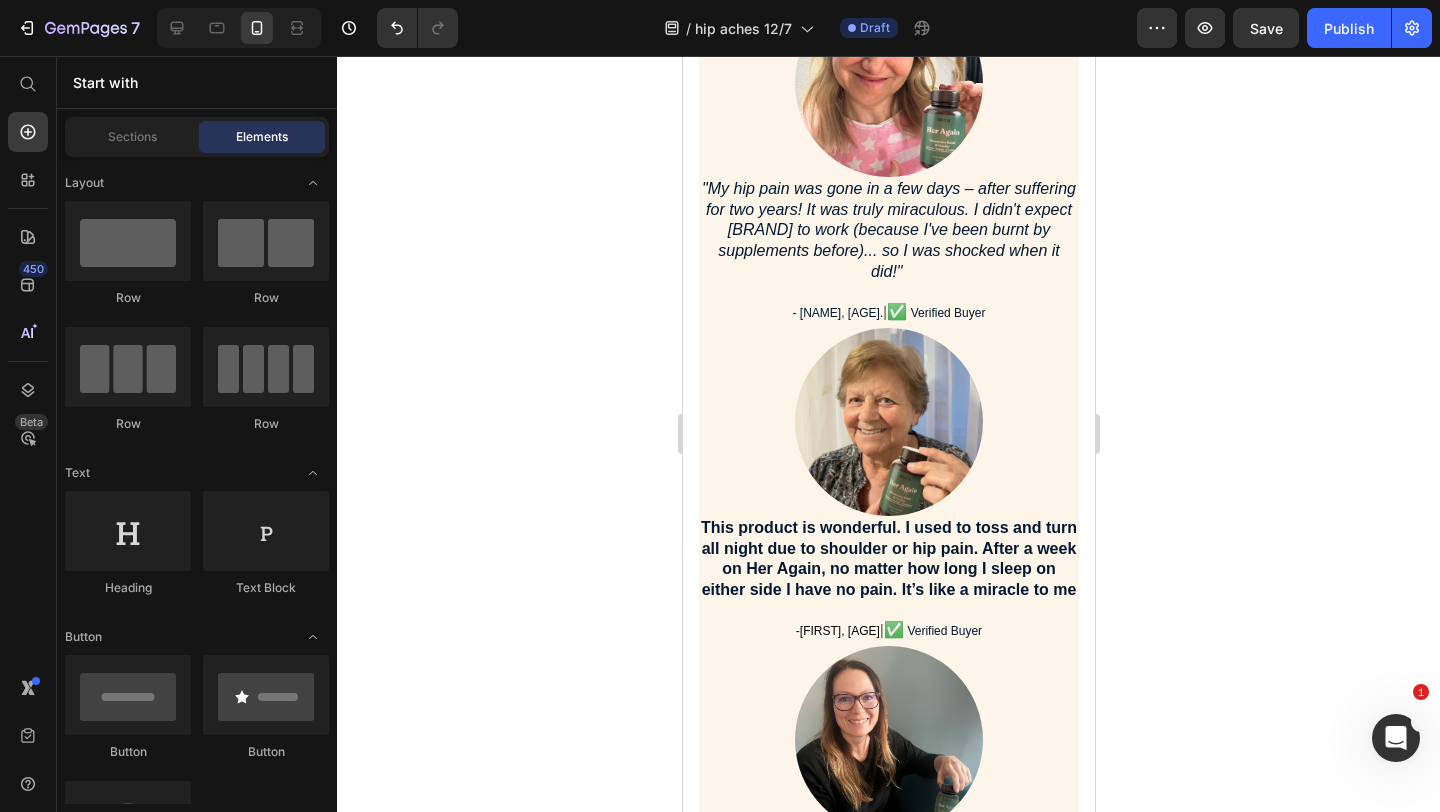 scroll, scrollTop: 4253, scrollLeft: 0, axis: vertical 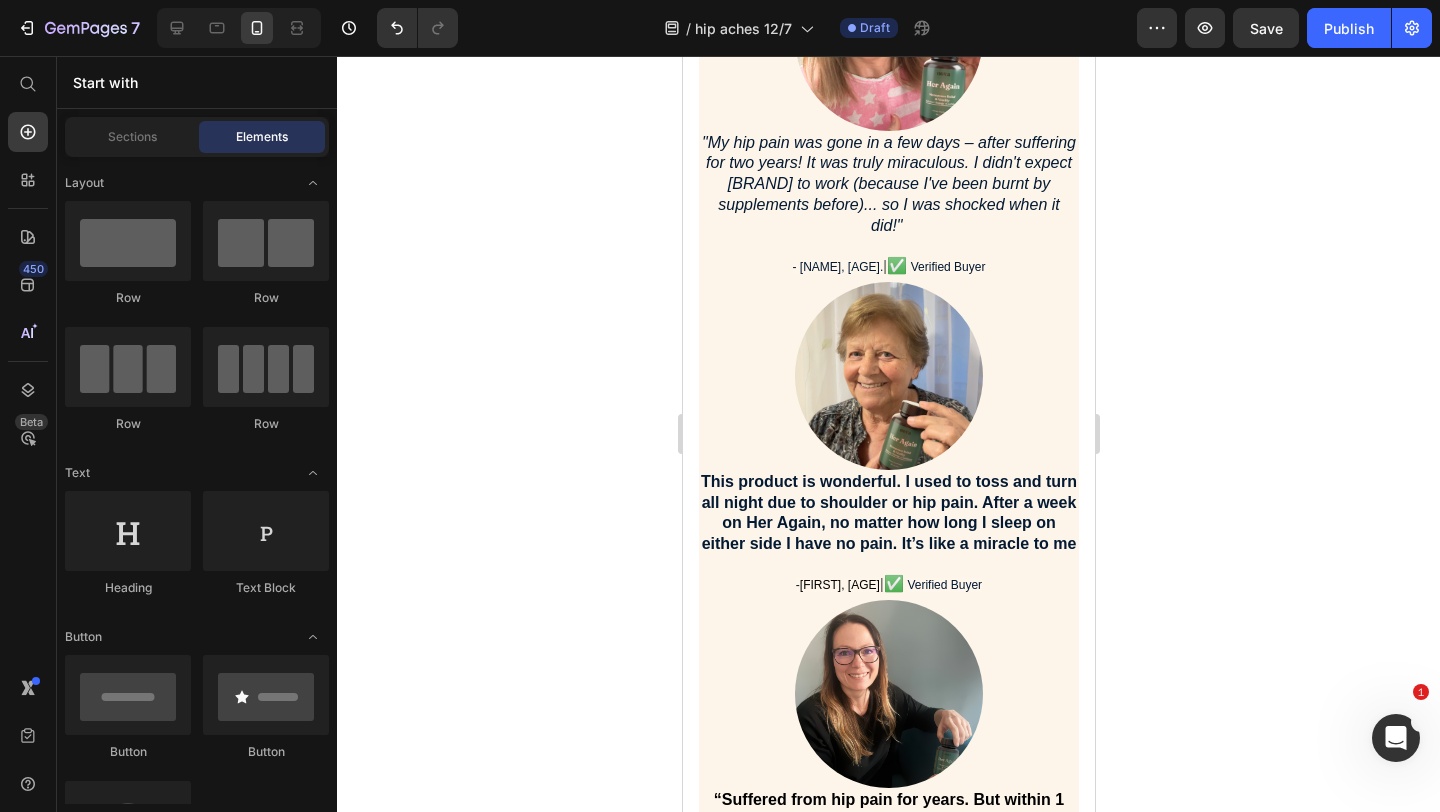 click on "“This product is wonderful. I used to toss and turn all night due to shoulder or hip pain. After a week on Her Again, no matter how long I sleep on either side I have no pain. It’s like a miracle to me”" at bounding box center (888, 512) 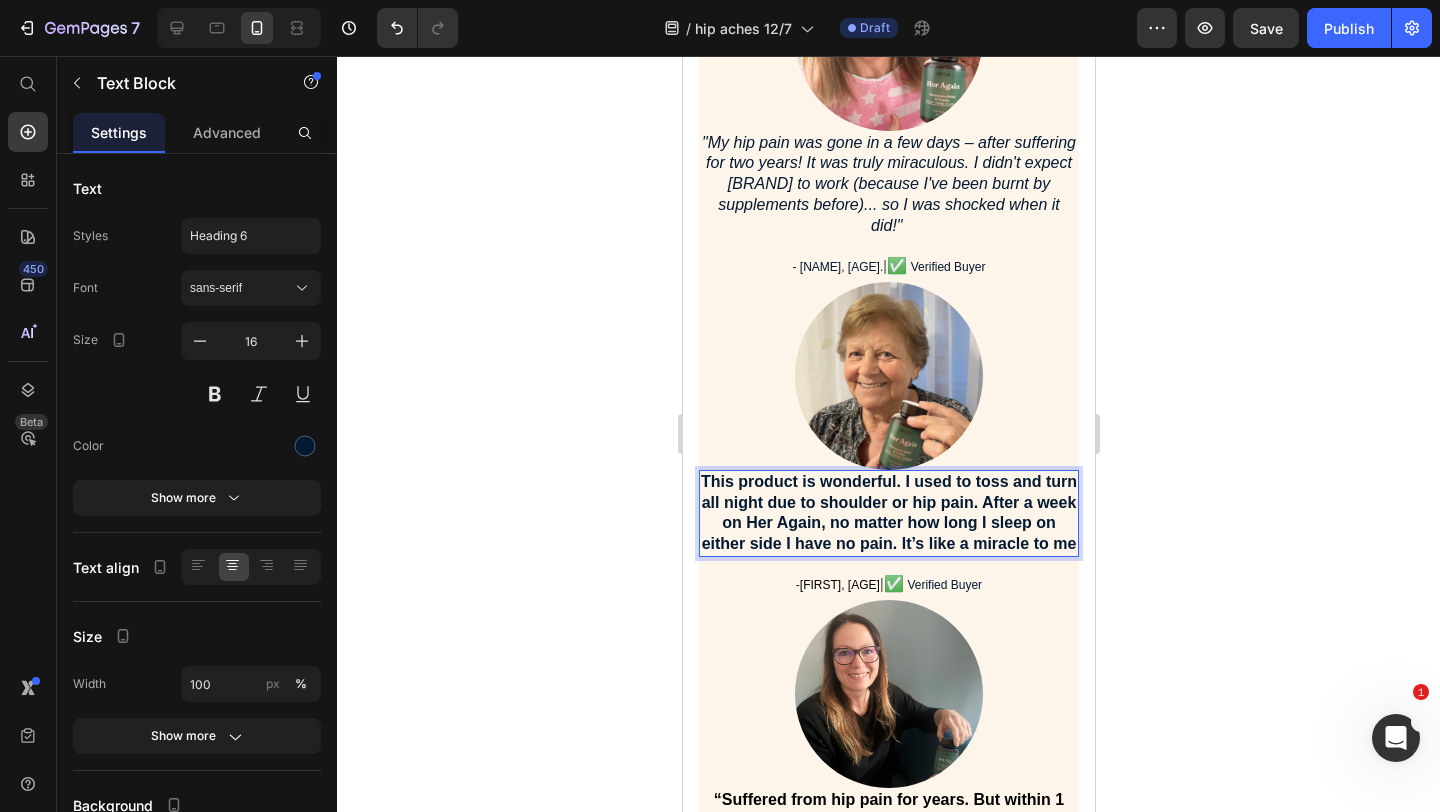 click on "“This product is wonderful. I used to toss and turn all night due to shoulder or hip pain. After a week on Her Again, no matter how long I sleep on either side I have no pain. It’s like a miracle to me”" at bounding box center (888, 512) 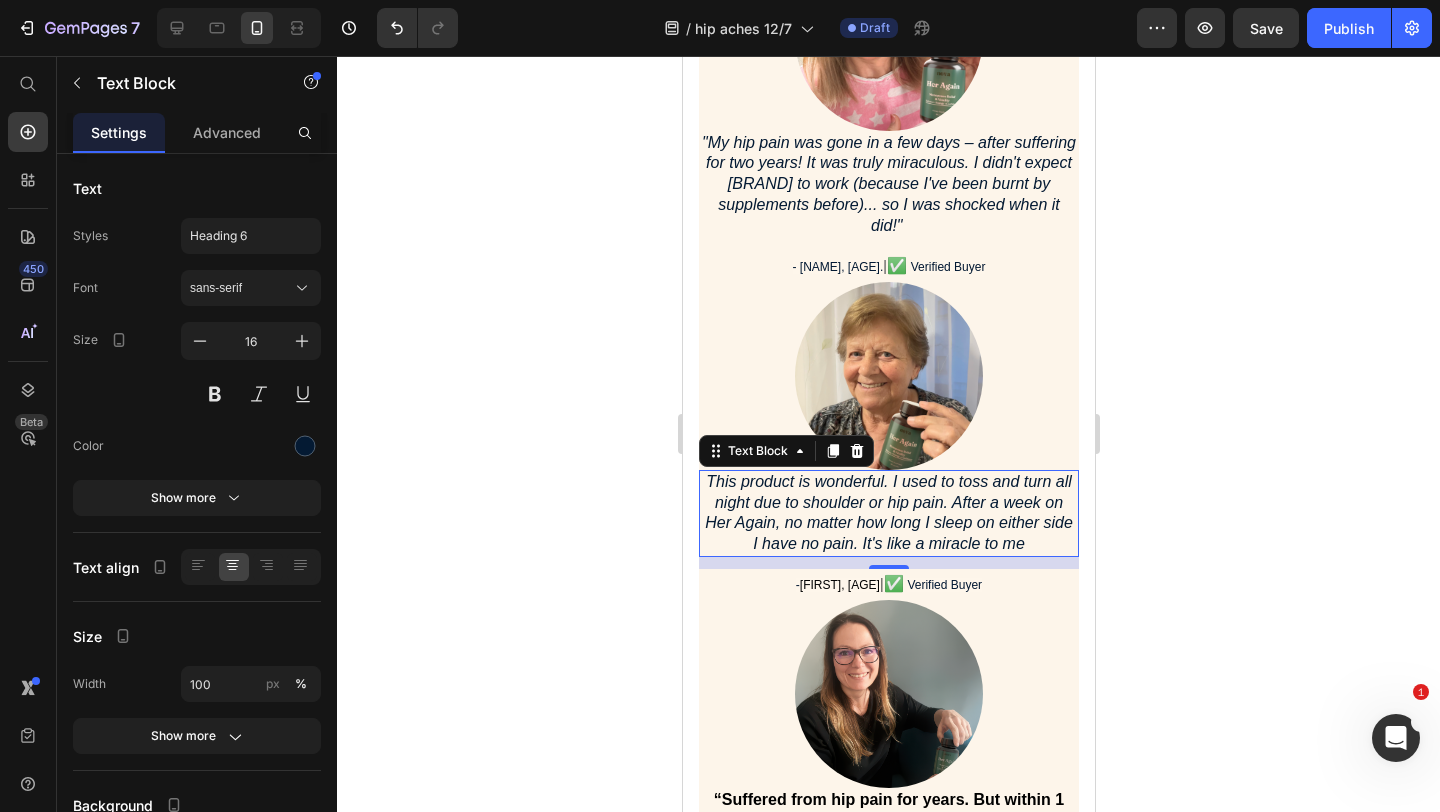 click 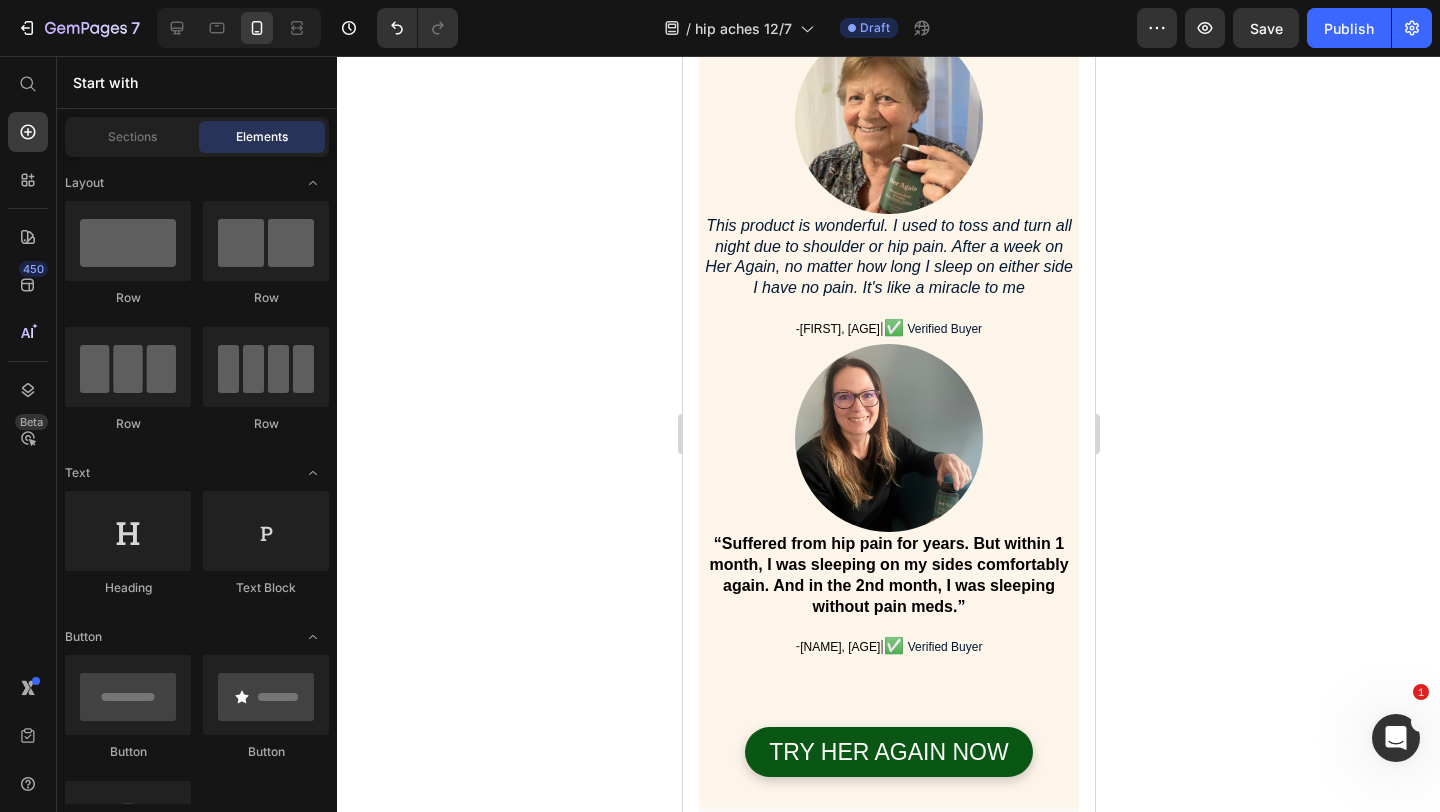 scroll, scrollTop: 4525, scrollLeft: 0, axis: vertical 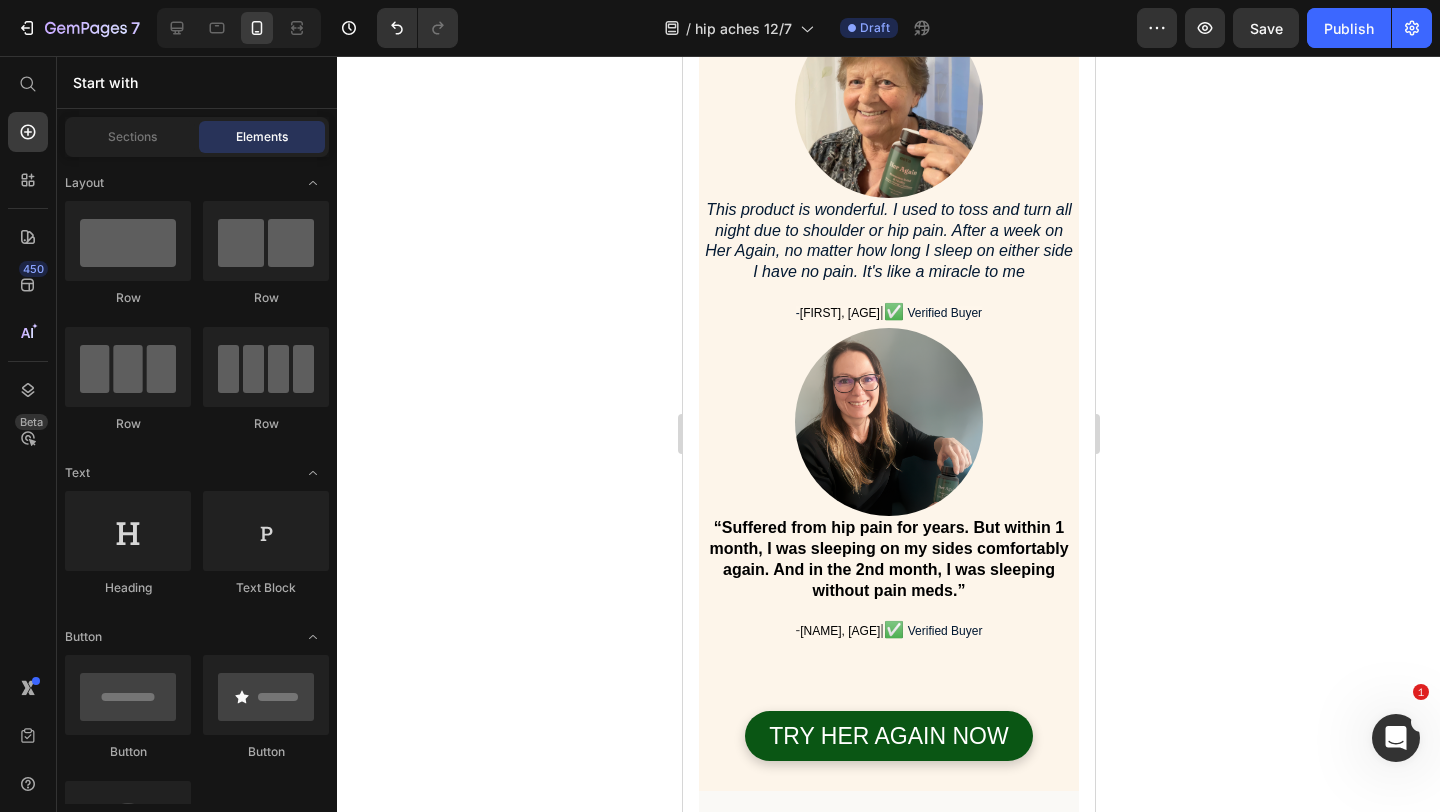 click on "“Suffered from hip pain for years. But within 1 month, I was sleeping on my sides comfortably again. And in the 2nd month, I was sleeping without pain meds.”" at bounding box center (887, 558) 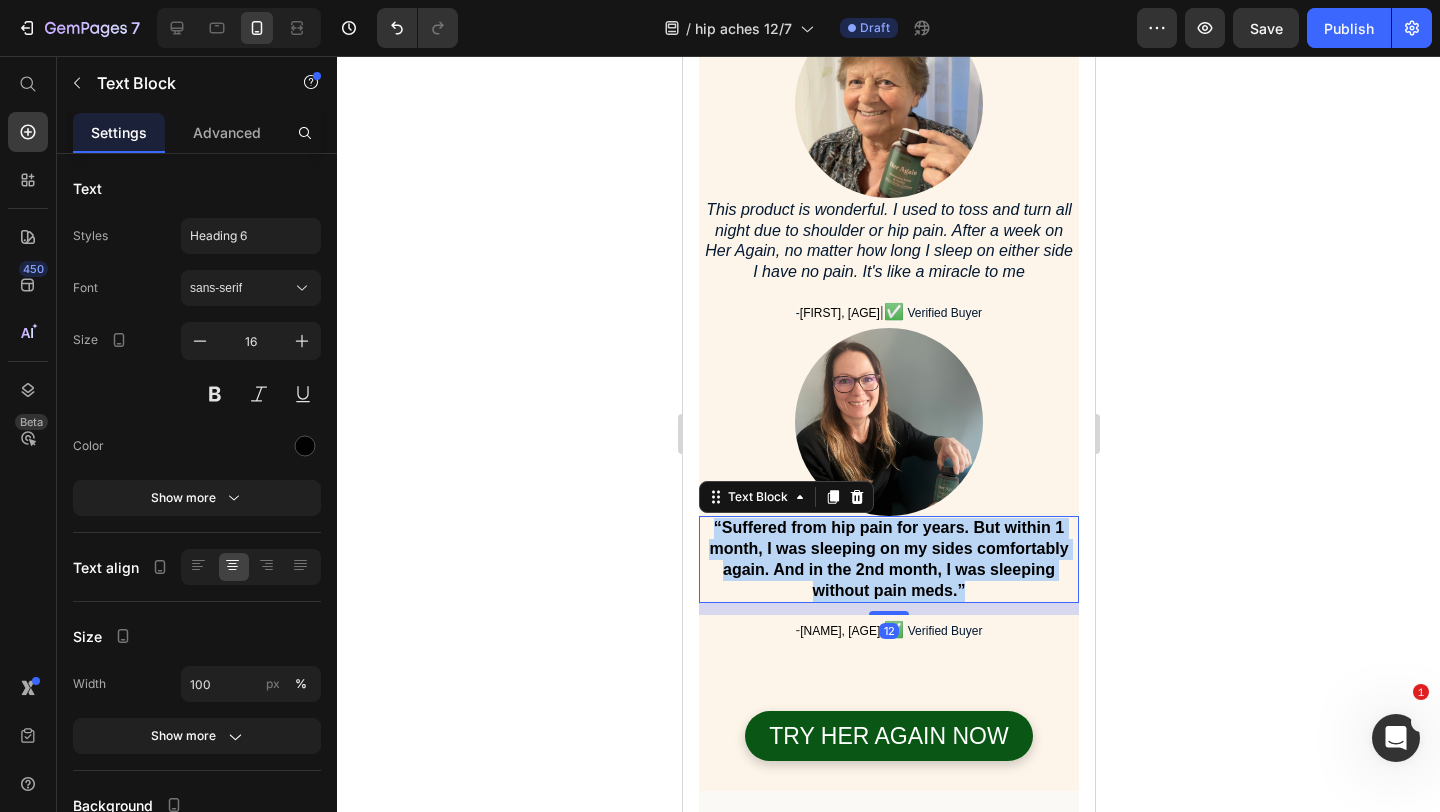 click on "“Suffered from hip pain for years. But within 1 month, I was sleeping on my sides comfortably again. And in the 2nd month, I was sleeping without pain meds.”" at bounding box center [887, 558] 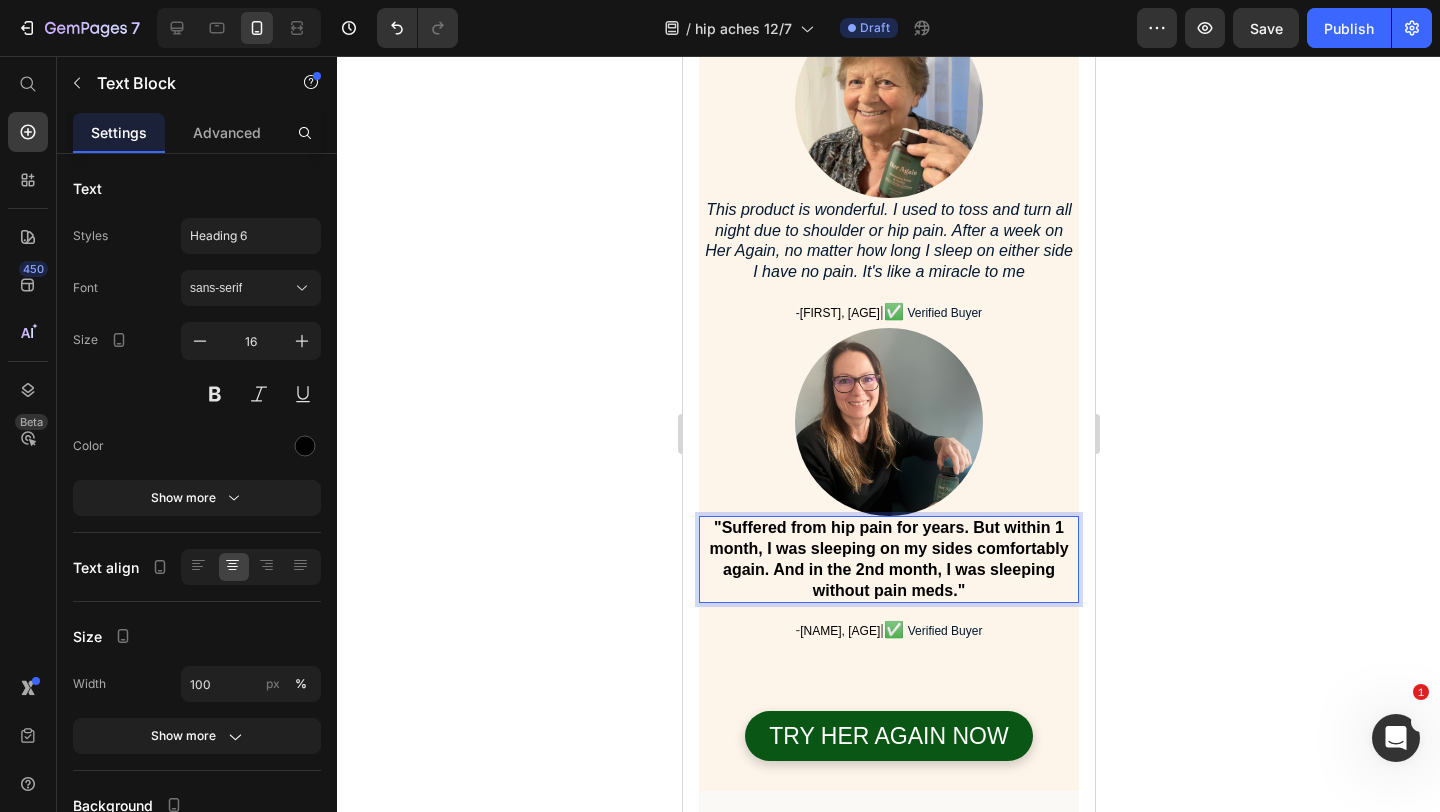 click on ""Suffered from hip pain for years. But within 1 month, I was sleeping on my sides comfortably again. And in the 2nd month, I was sleeping without pain meds."" at bounding box center (887, 558) 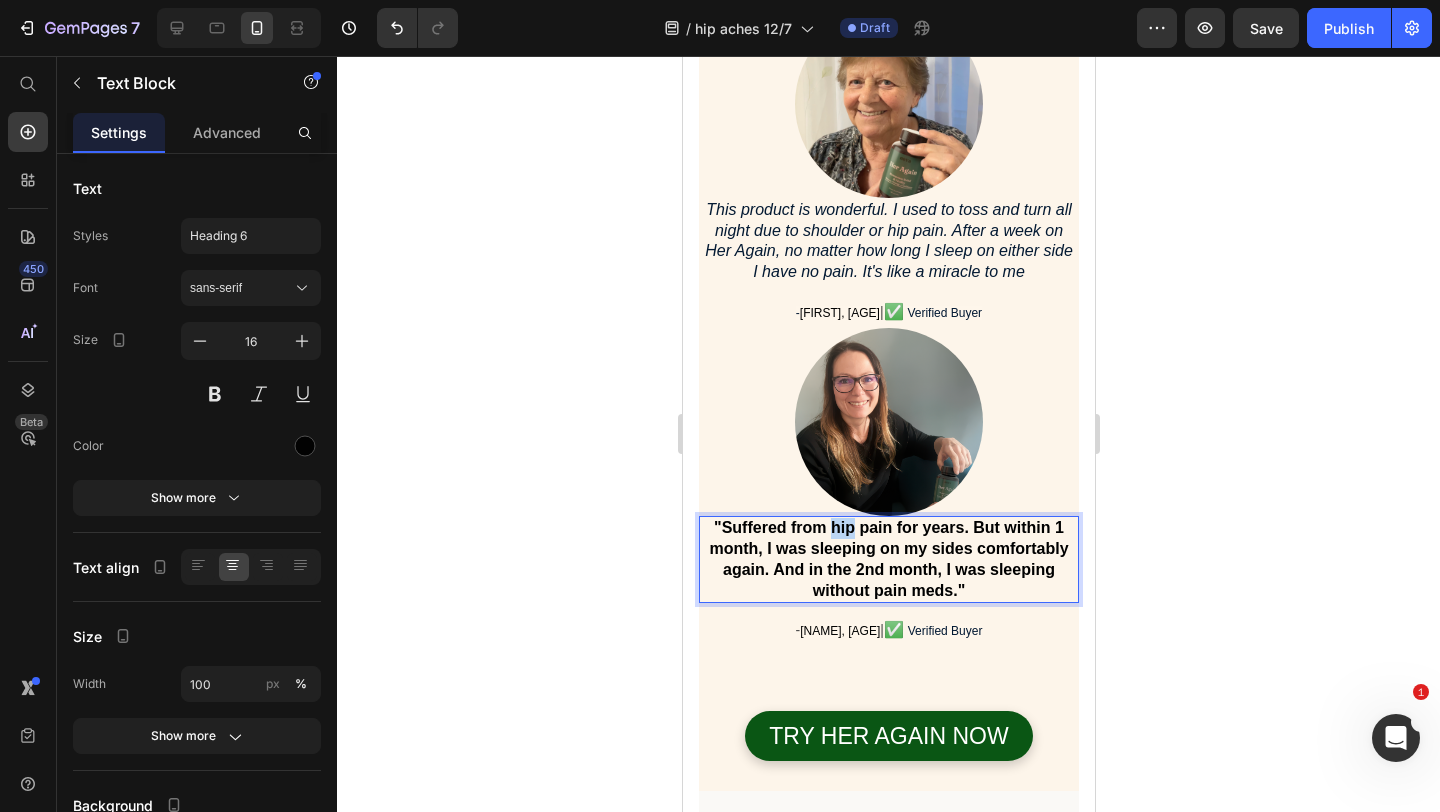 click on ""Suffered from hip pain for years. But within 1 month, I was sleeping on my sides comfortably again. And in the 2nd month, I was sleeping without pain meds."" at bounding box center (887, 558) 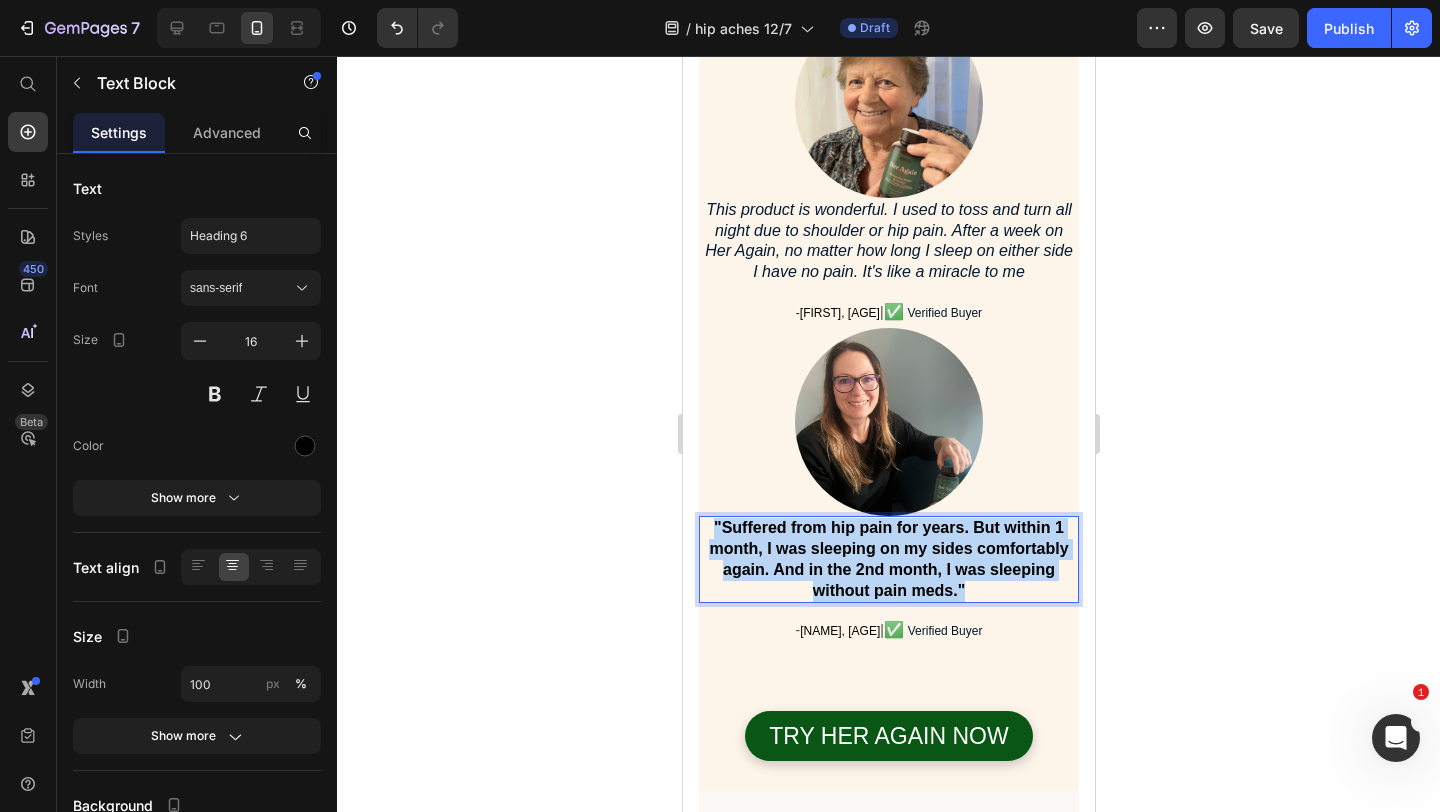 click on ""Suffered from hip pain for years. But within 1 month, I was sleeping on my sides comfortably again. And in the 2nd month, I was sleeping without pain meds."" at bounding box center (887, 558) 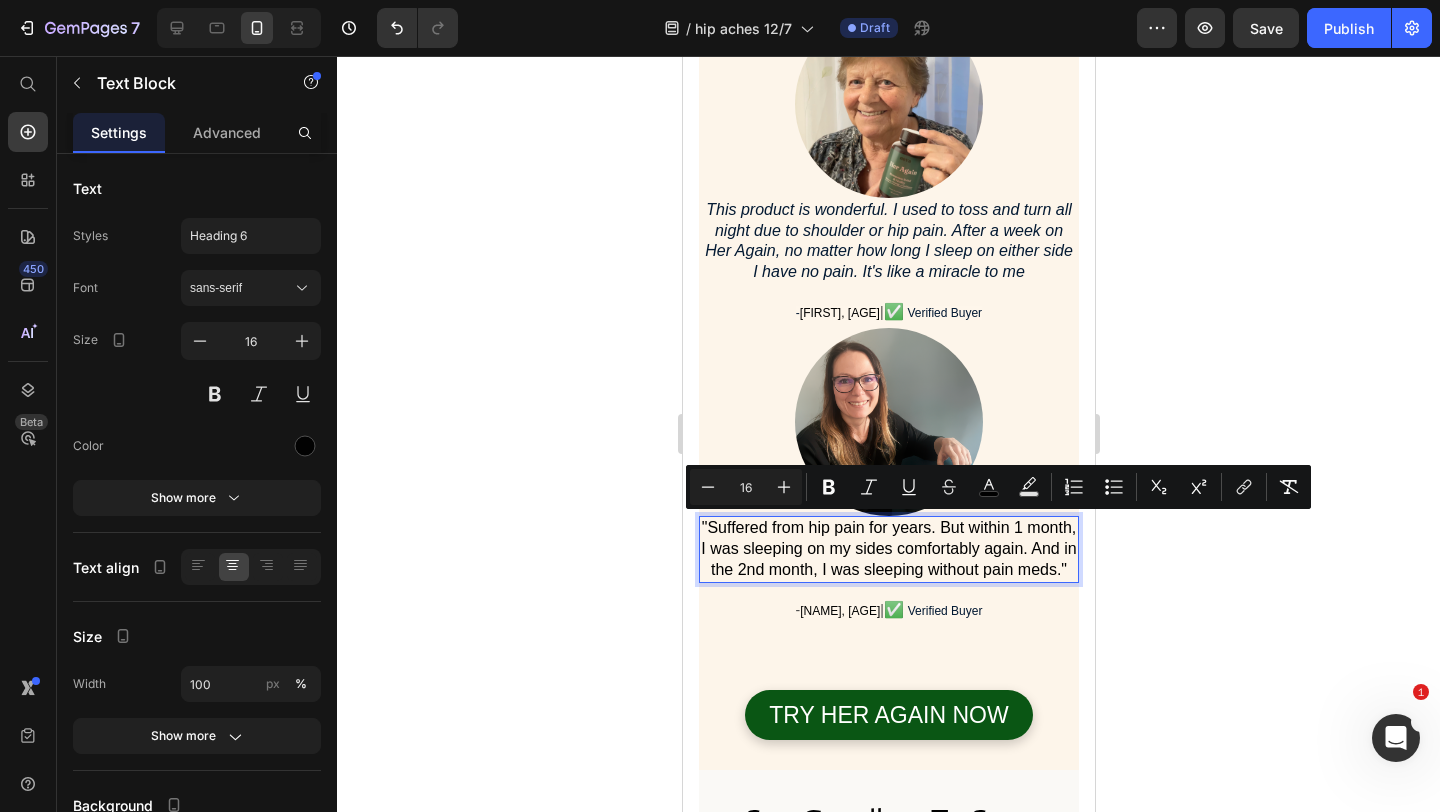 click 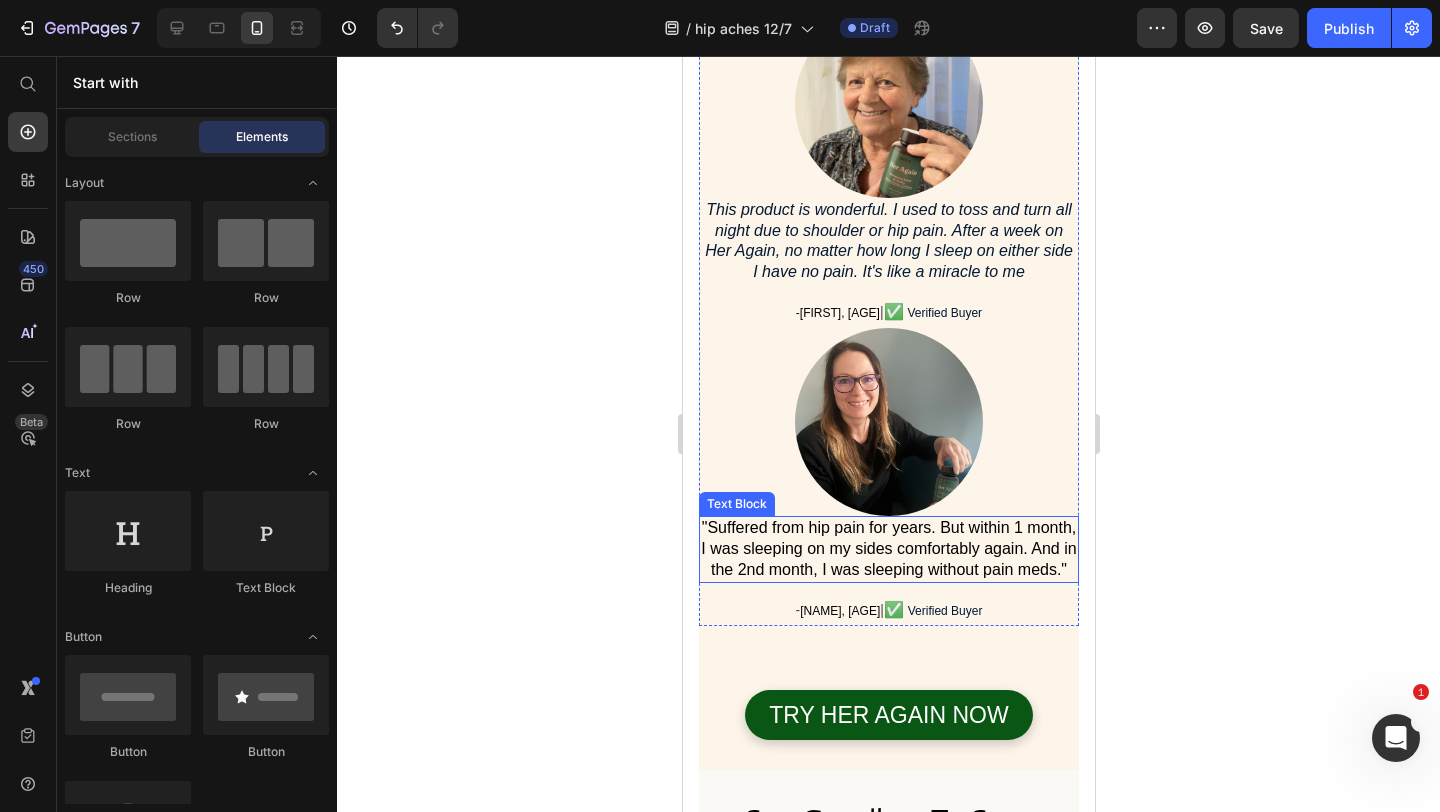 click on ""Suffered from hip pain for years. But within 1 month, I was sleeping on my sides comfortably again. And in the 2nd month, I was sleeping without pain meds."" at bounding box center [887, 548] 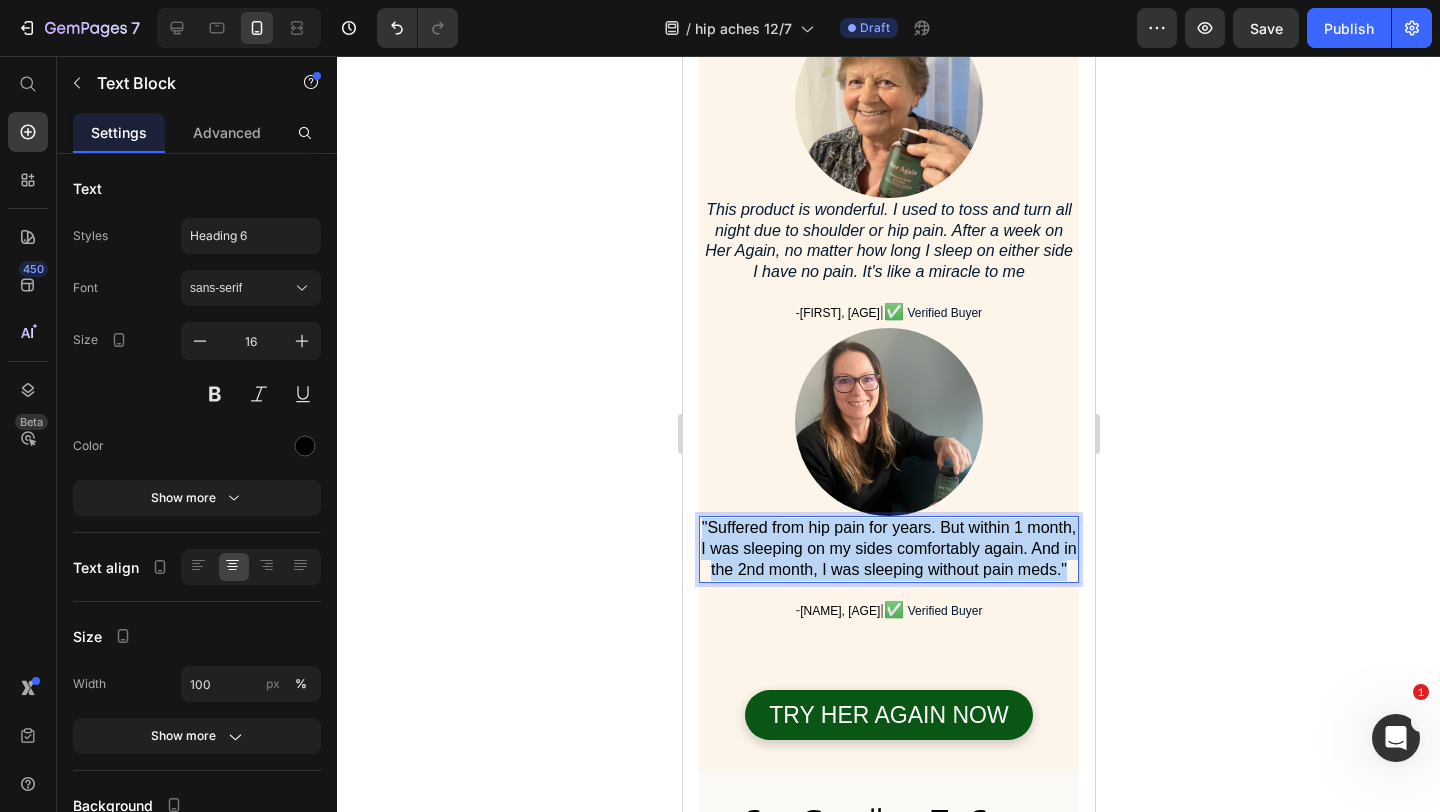 click on ""Suffered from hip pain for years. But within 1 month, I was sleeping on my sides comfortably again. And in the 2nd month, I was sleeping without pain meds."" at bounding box center (887, 548) 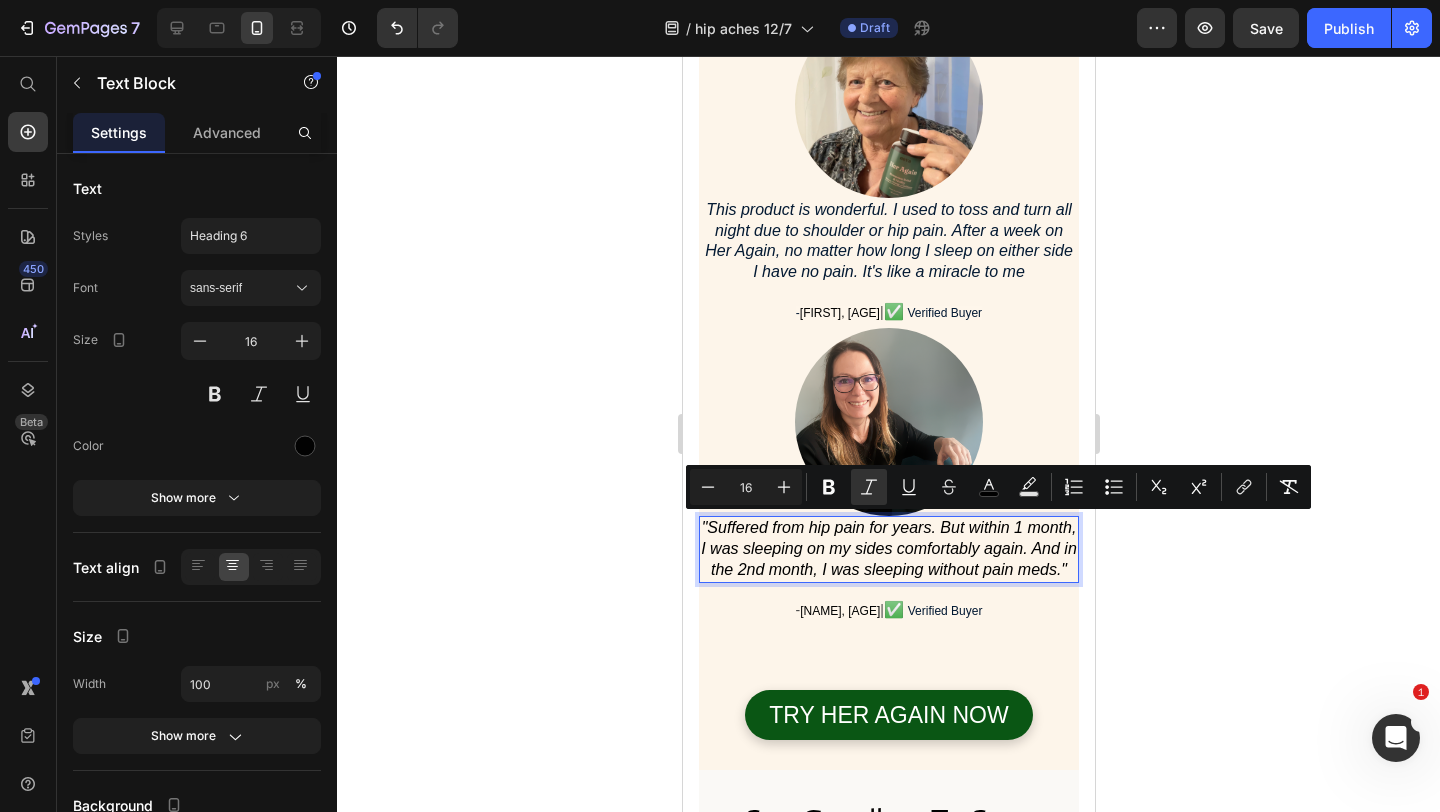 click 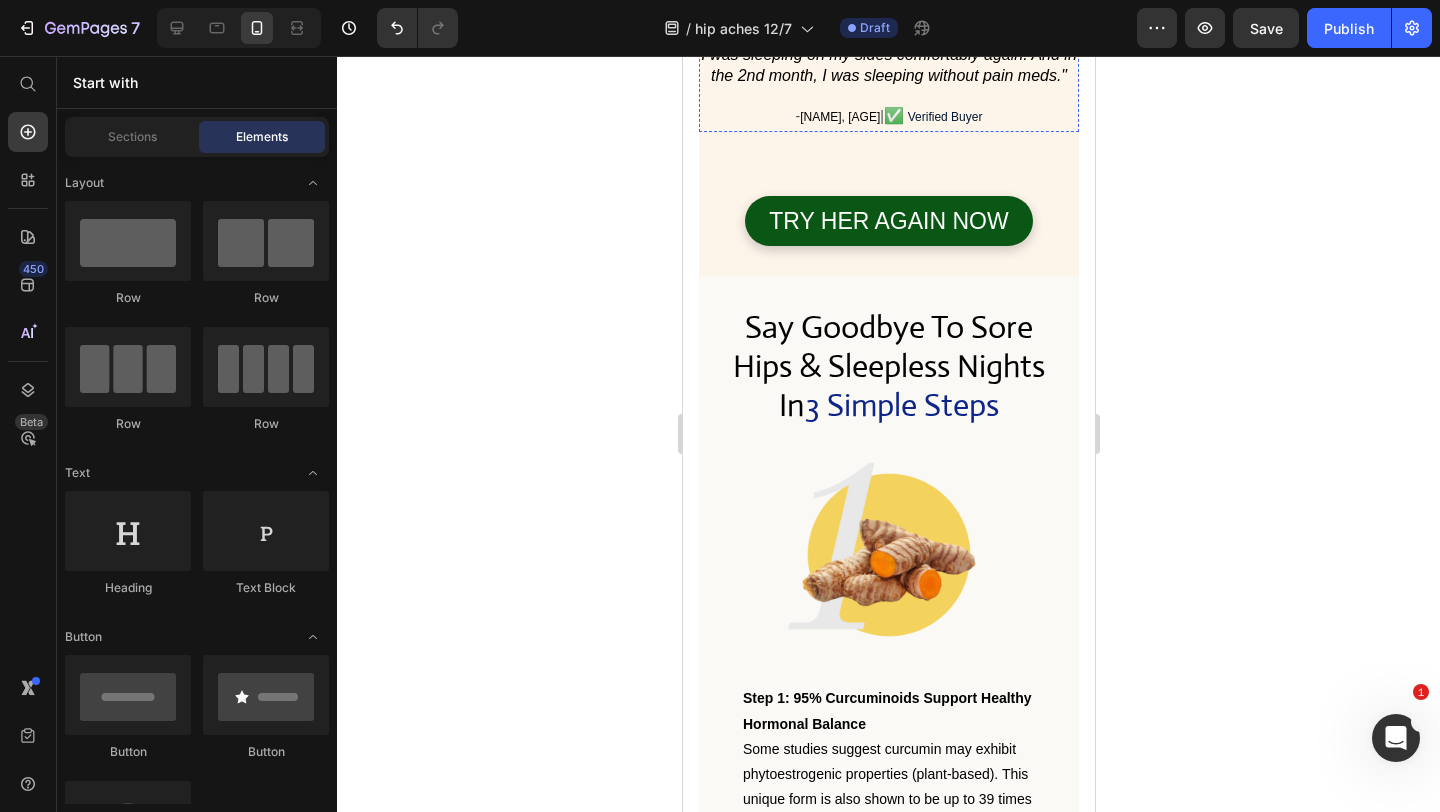 scroll, scrollTop: 5030, scrollLeft: 0, axis: vertical 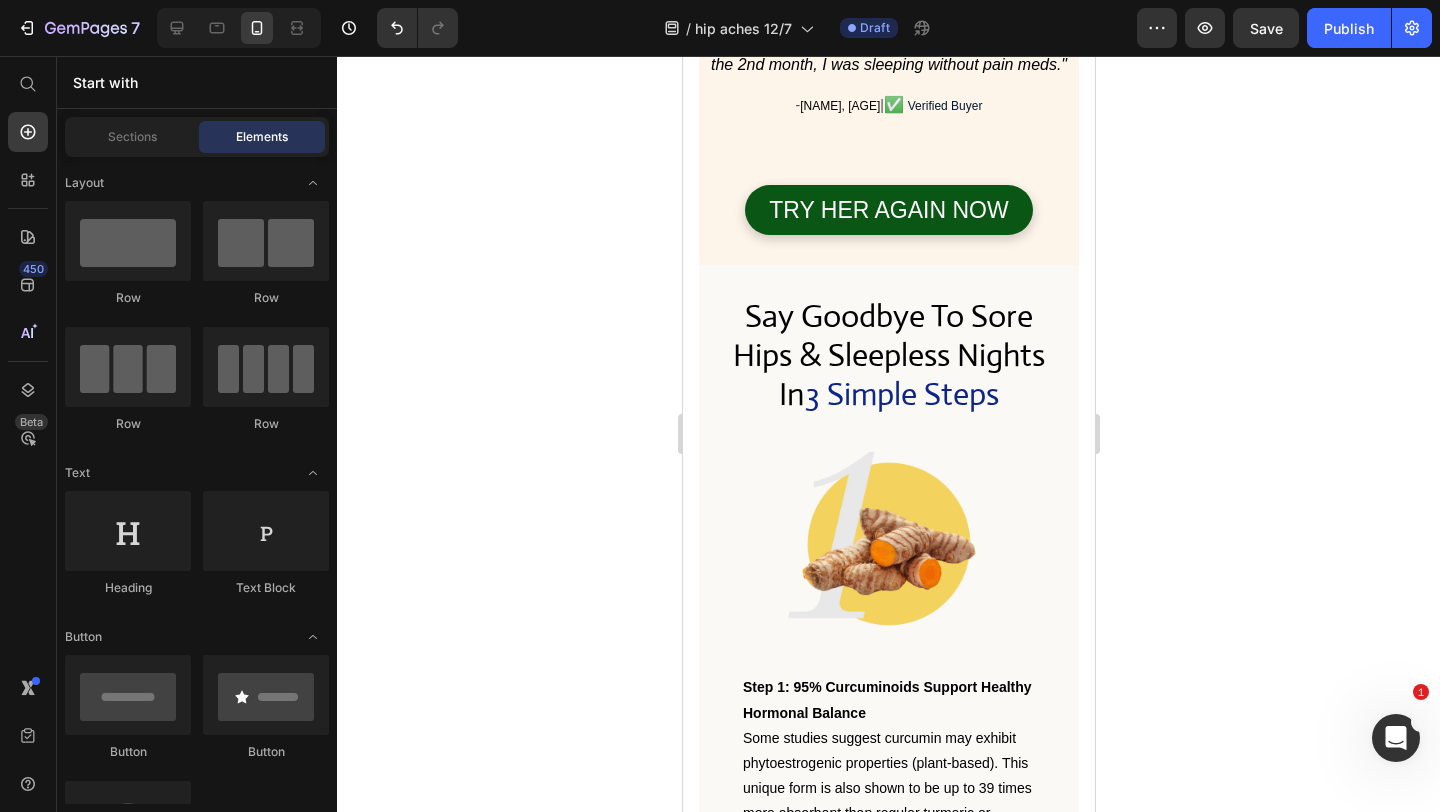 click on "3 Simple Steps" at bounding box center [901, 394] 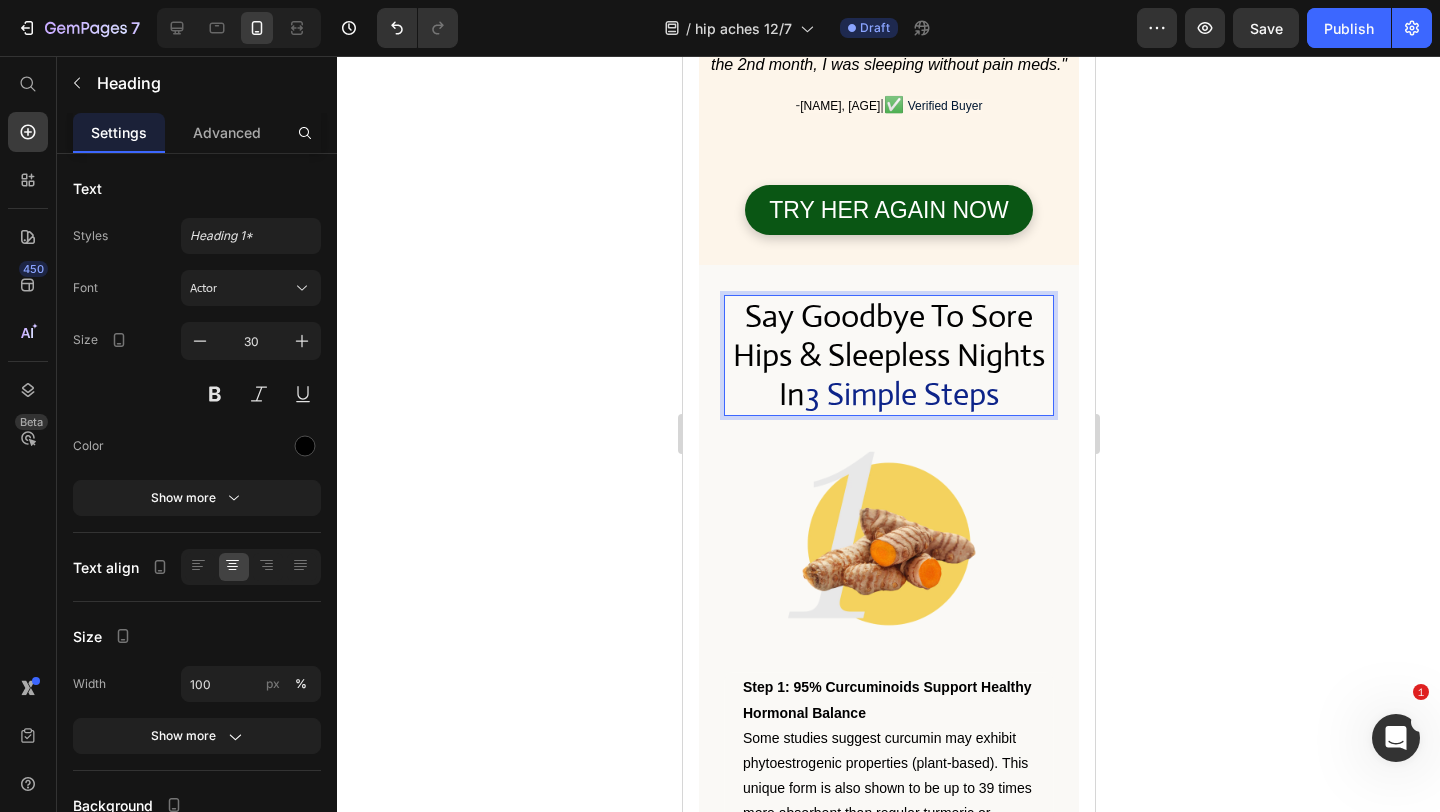 click on "3 Simple Steps" at bounding box center (901, 394) 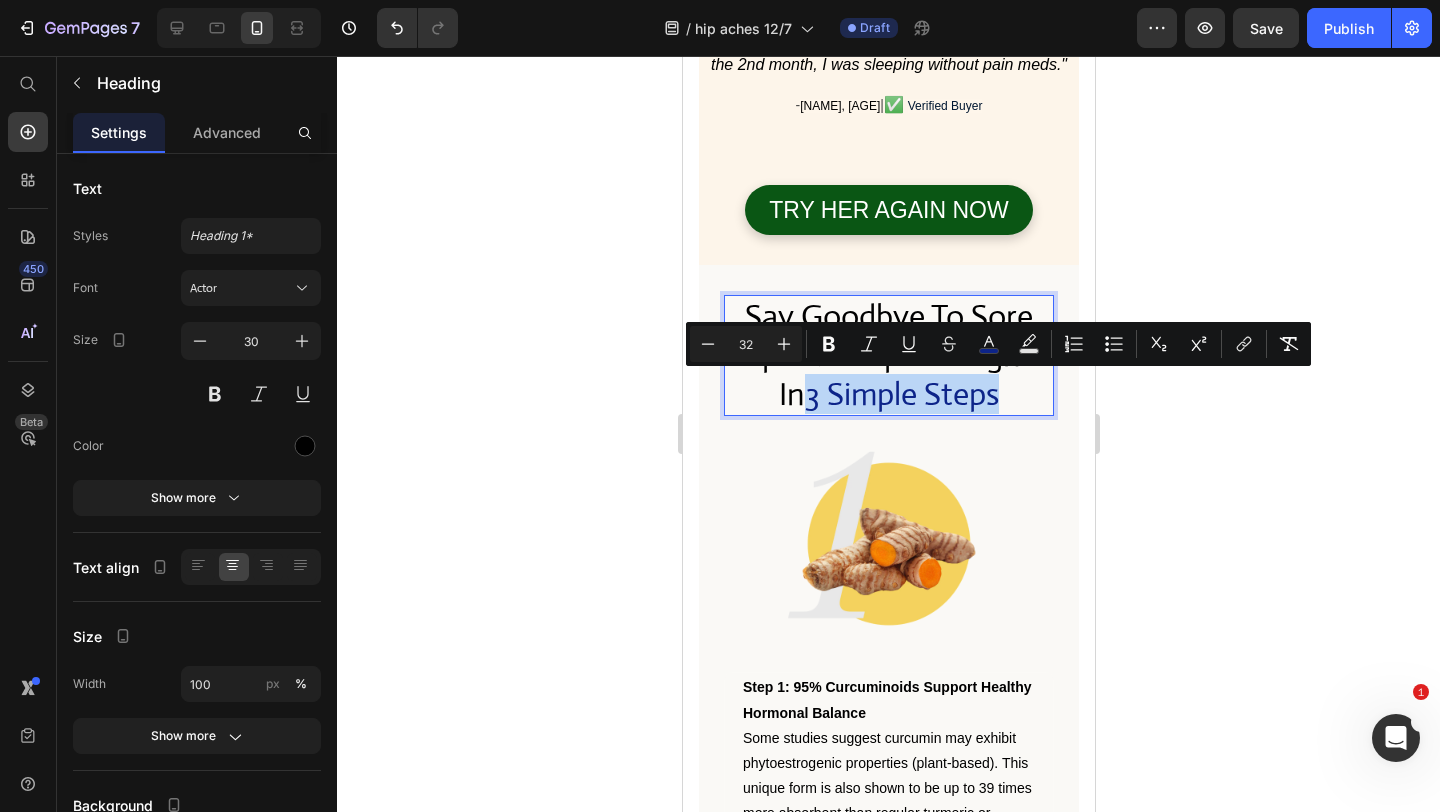 drag, startPoint x: 1006, startPoint y: 398, endPoint x: 811, endPoint y: 398, distance: 195 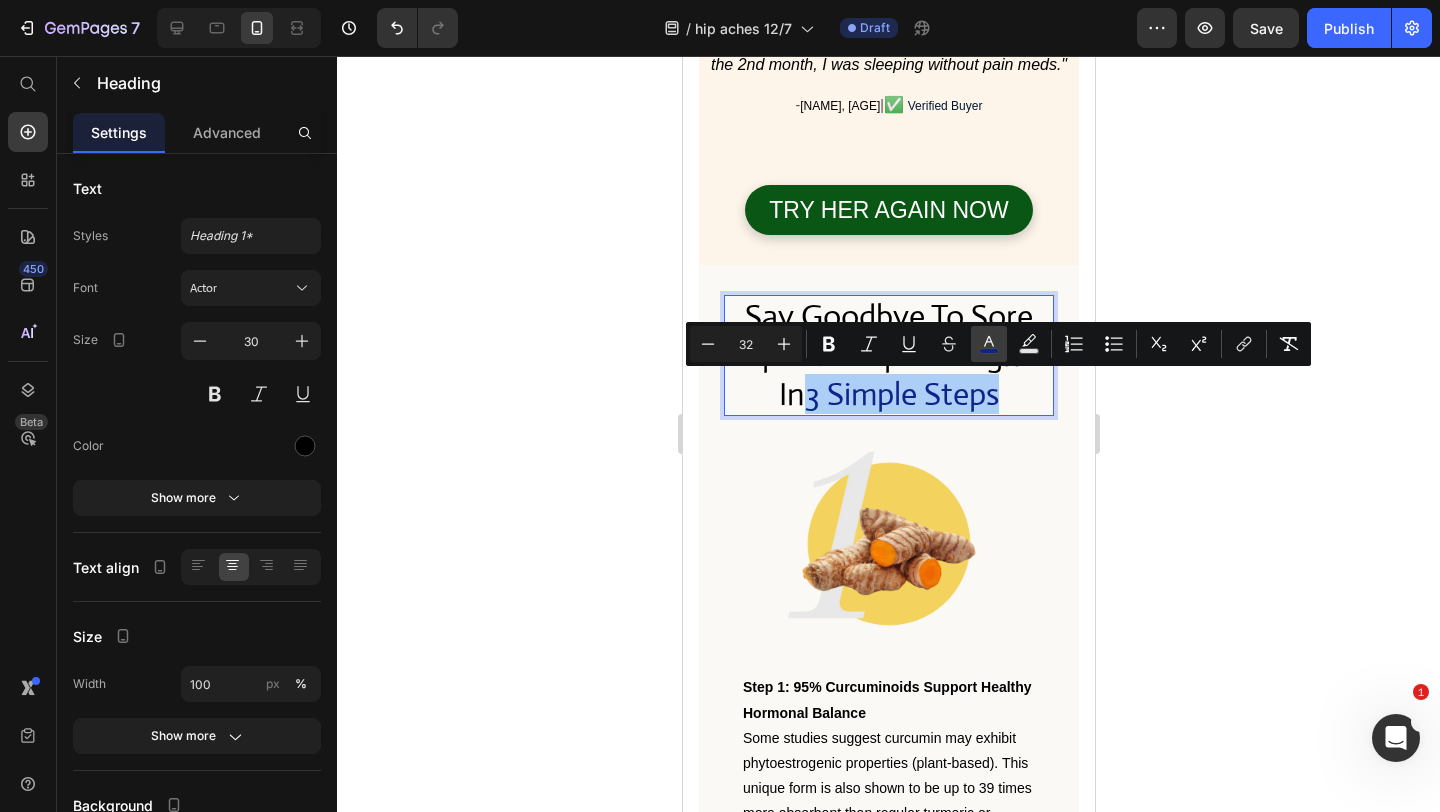 click 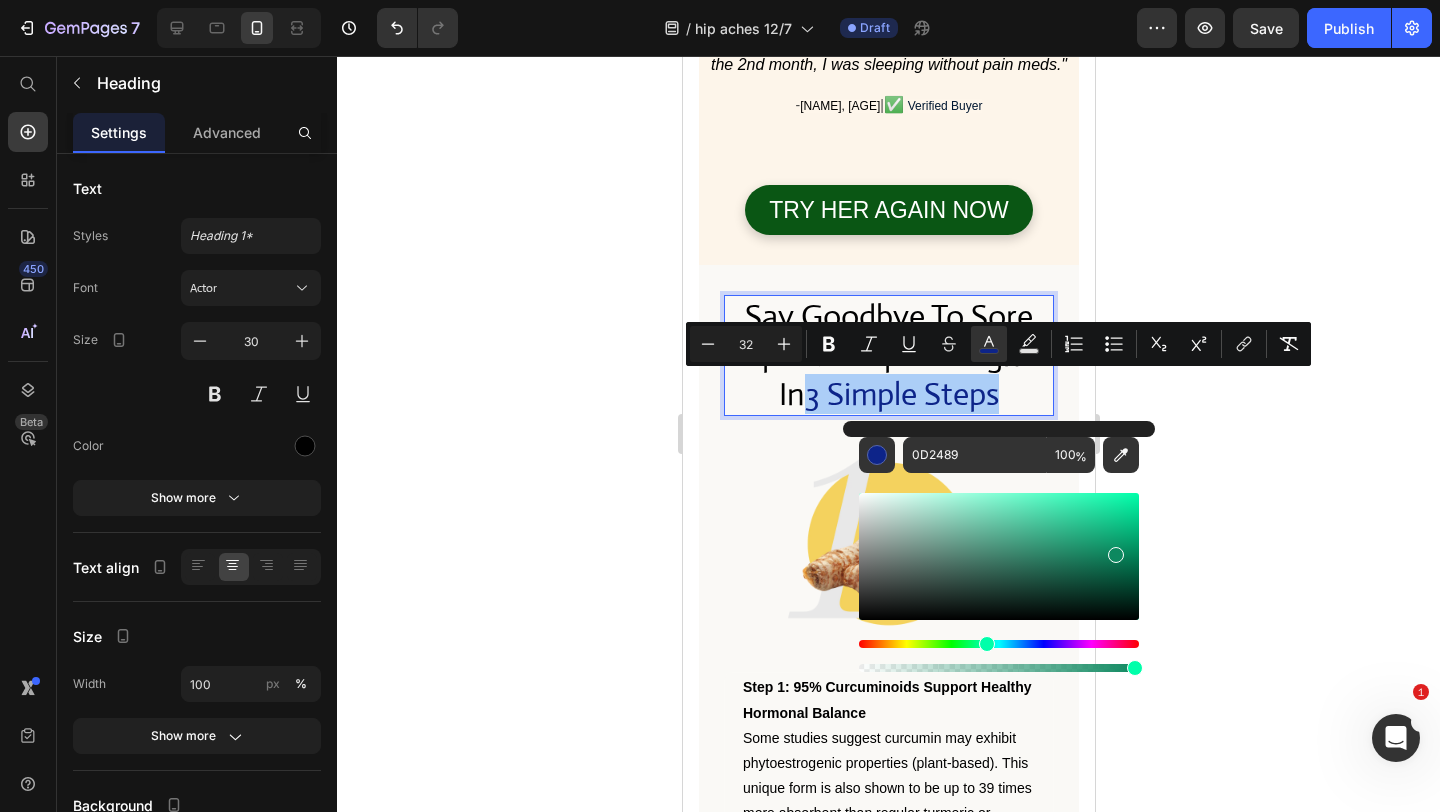 click at bounding box center (999, 644) 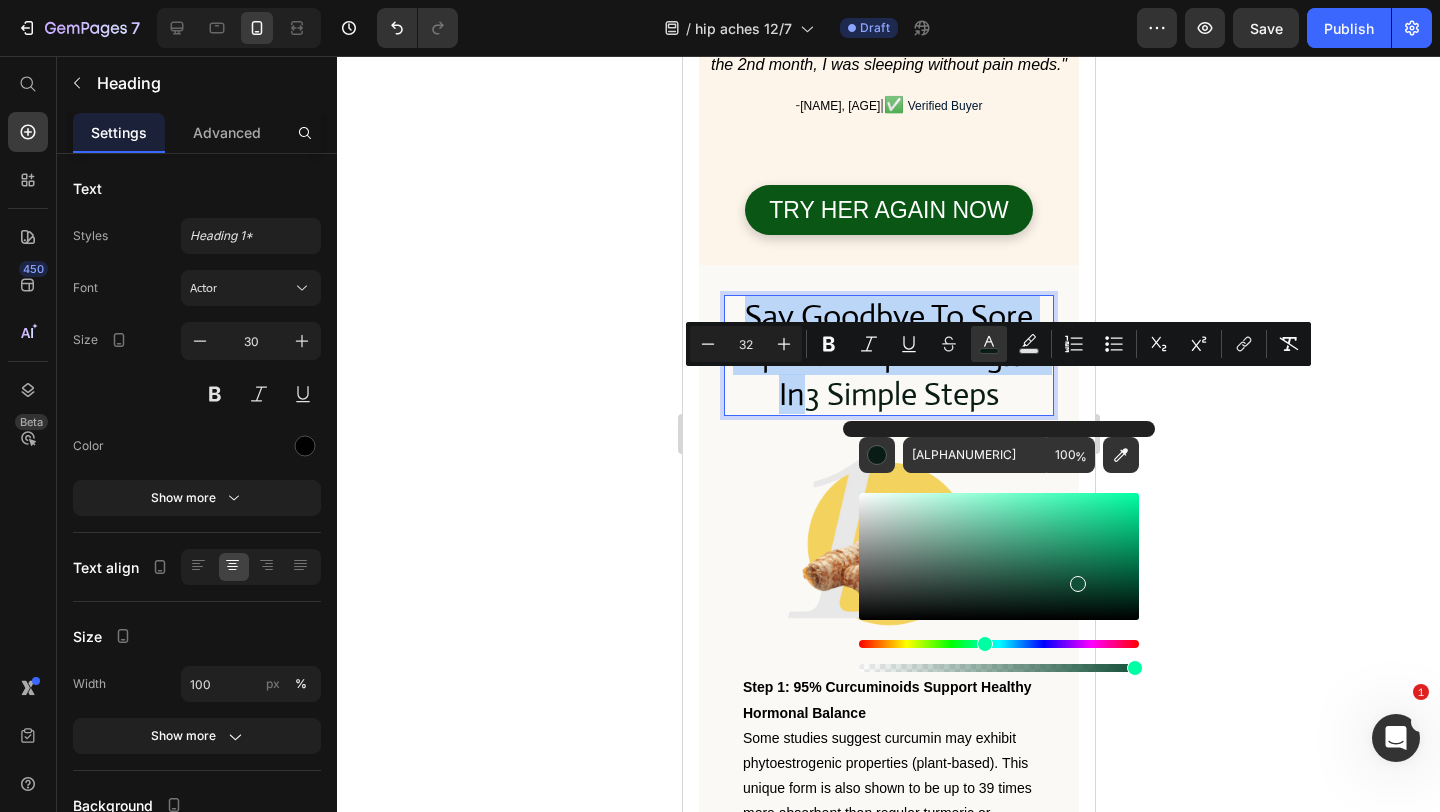 drag, startPoint x: 1042, startPoint y: 605, endPoint x: 1074, endPoint y: 582, distance: 39.40812 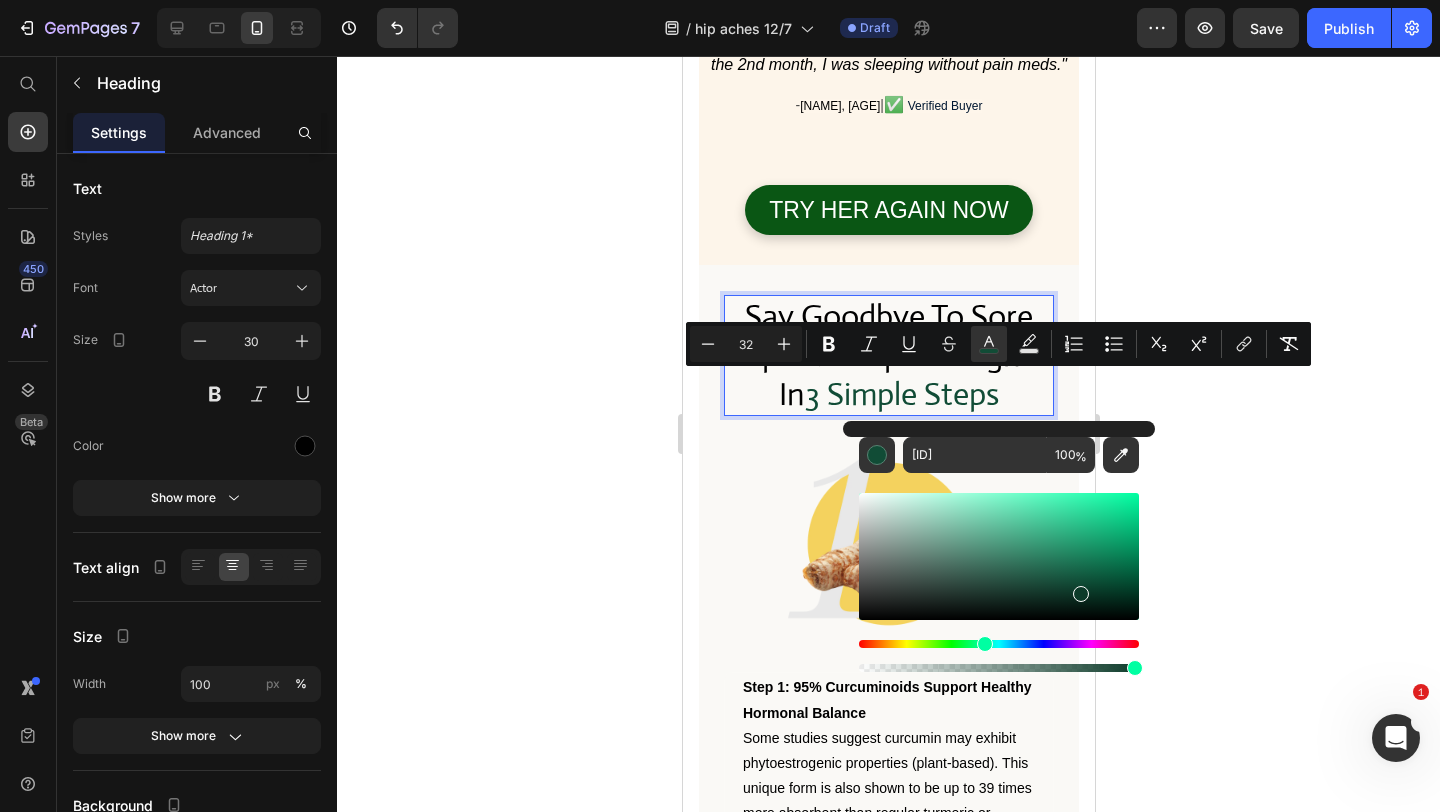 type on "0C3A29" 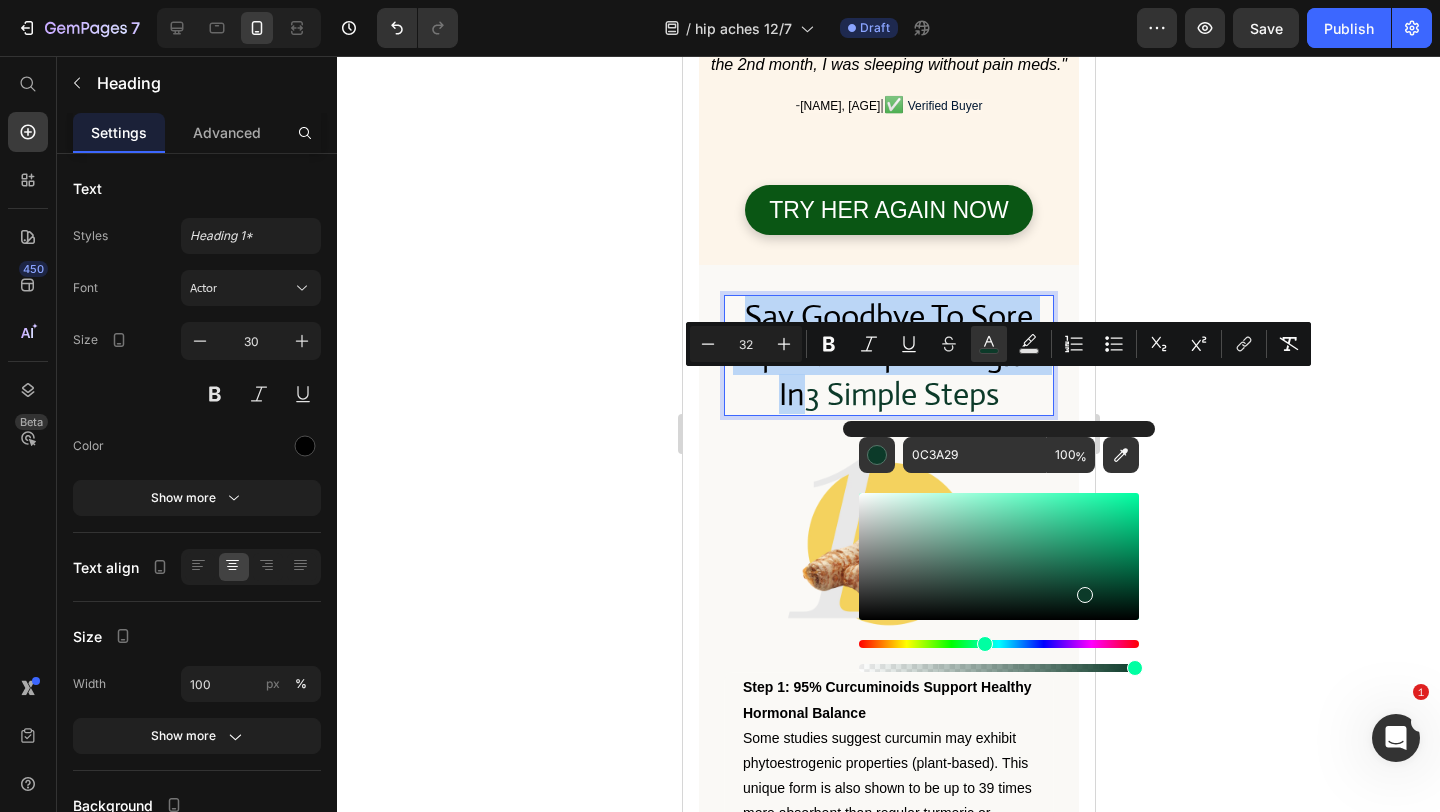 click at bounding box center (1085, 595) 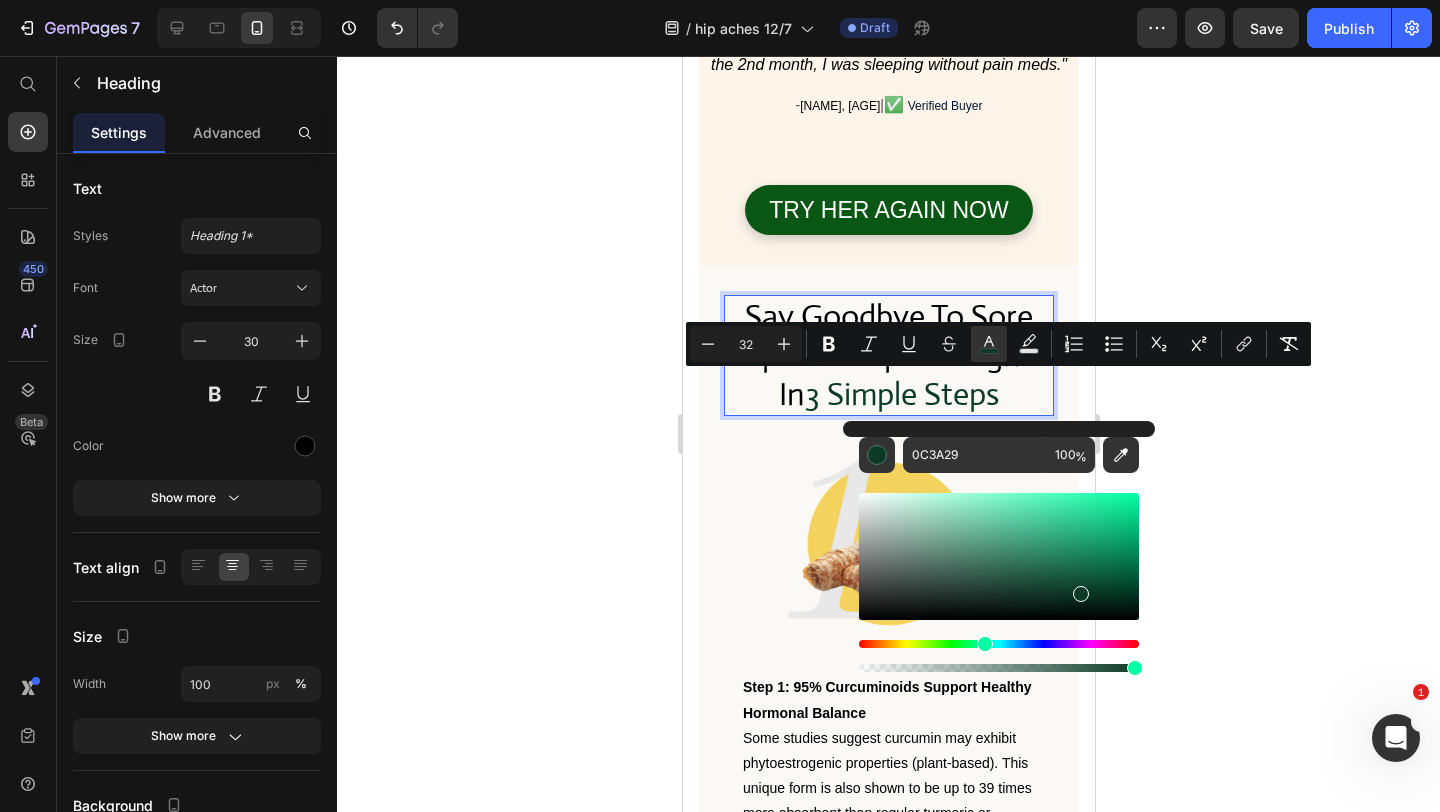 click 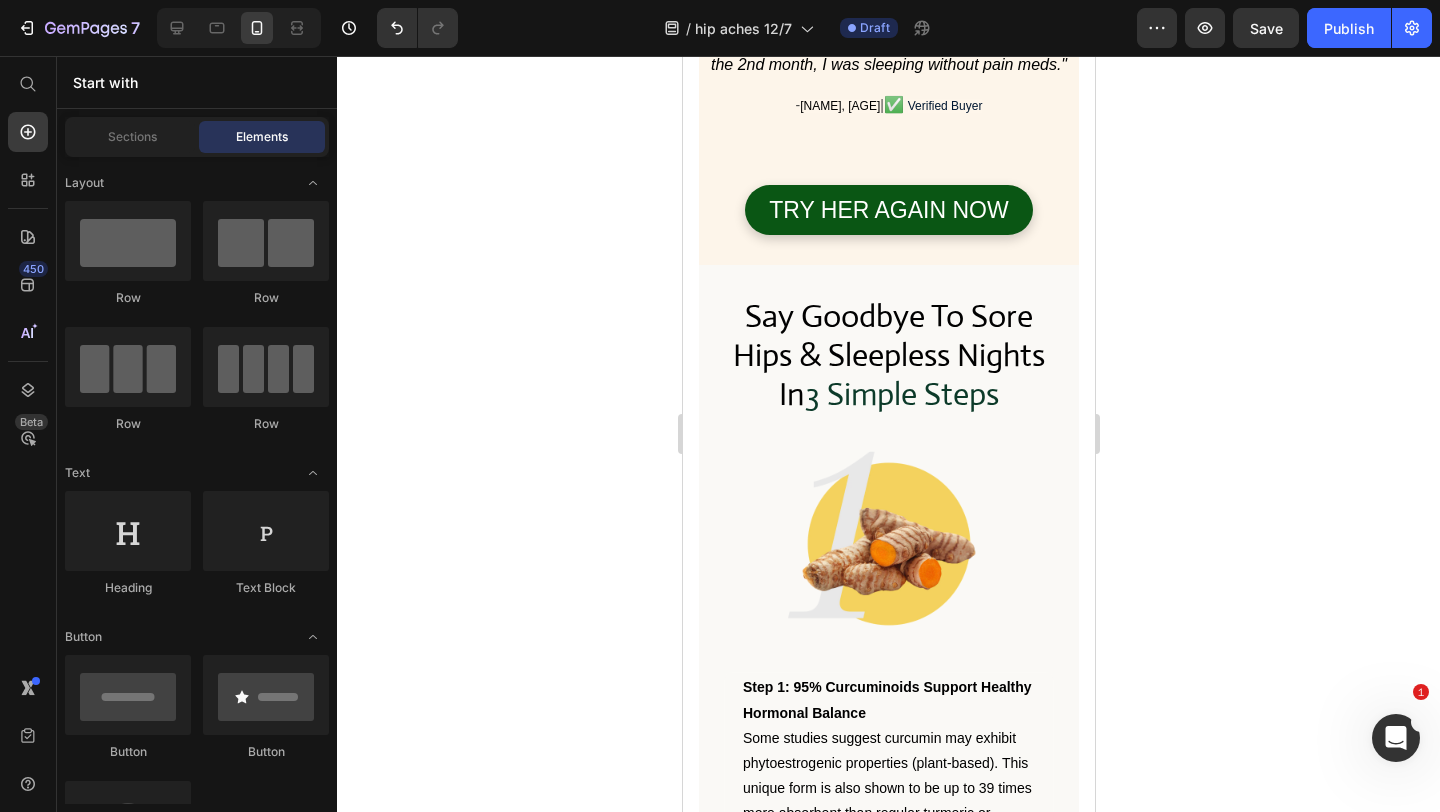 click 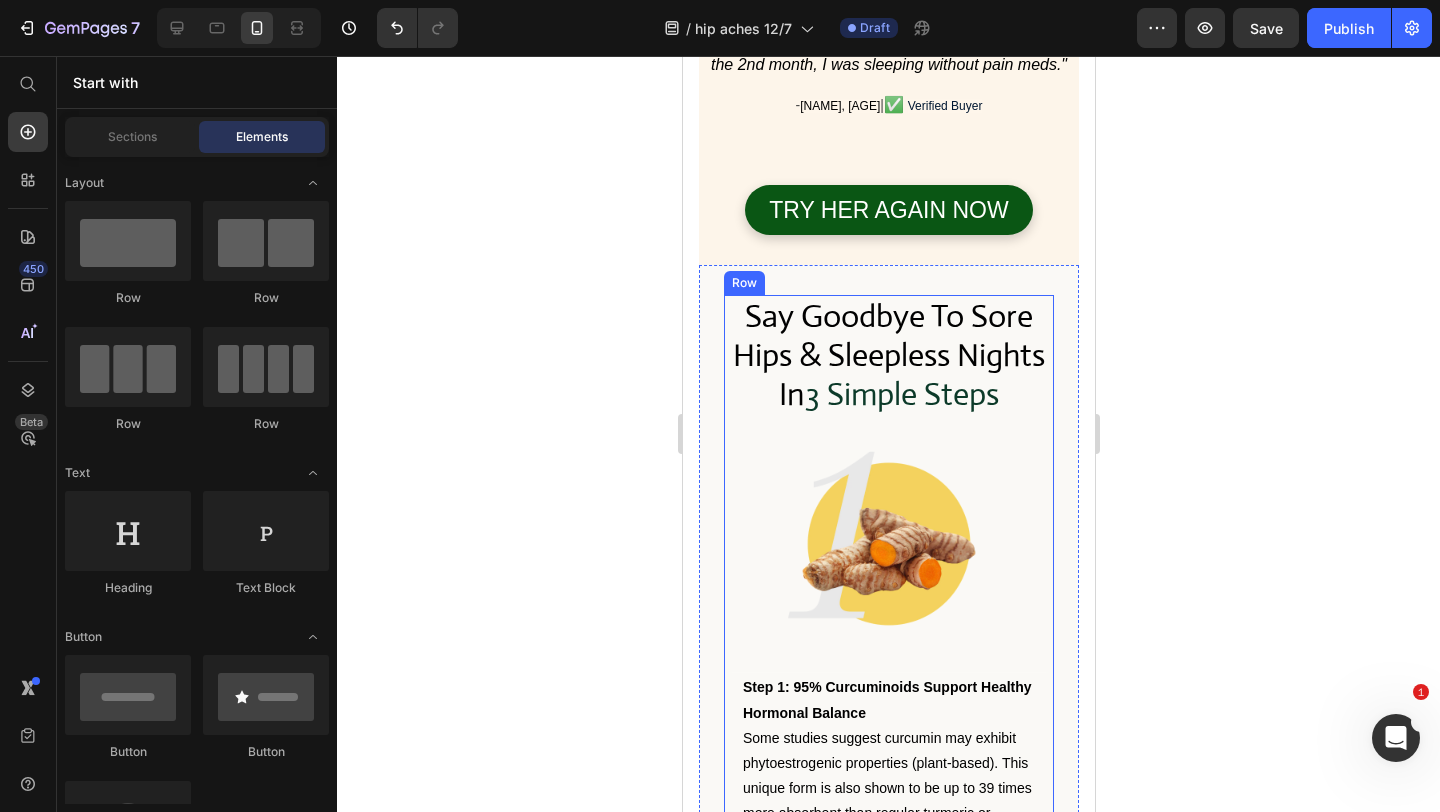 click on "3 Simple Steps" at bounding box center (901, 394) 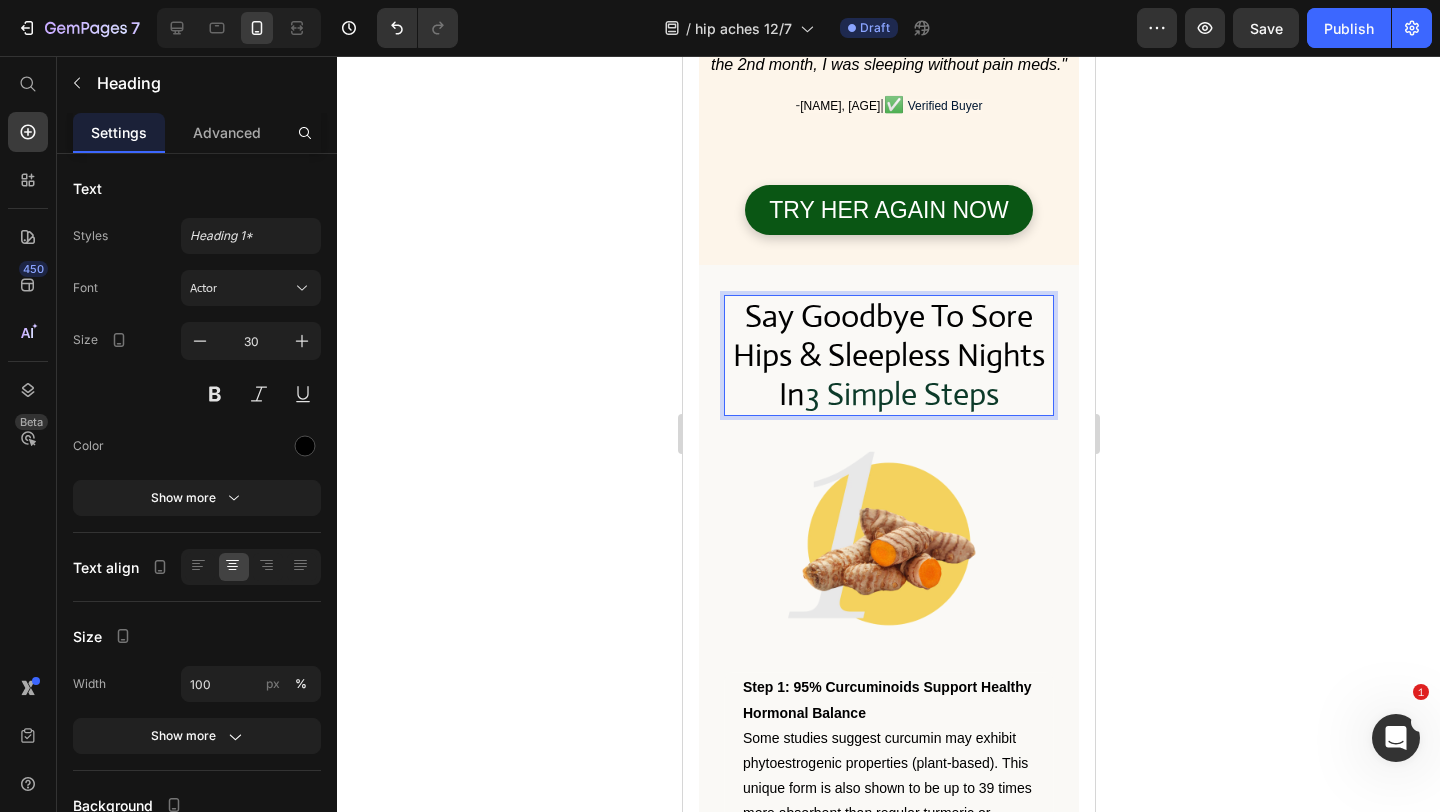click on "3 Simple Steps" at bounding box center [901, 394] 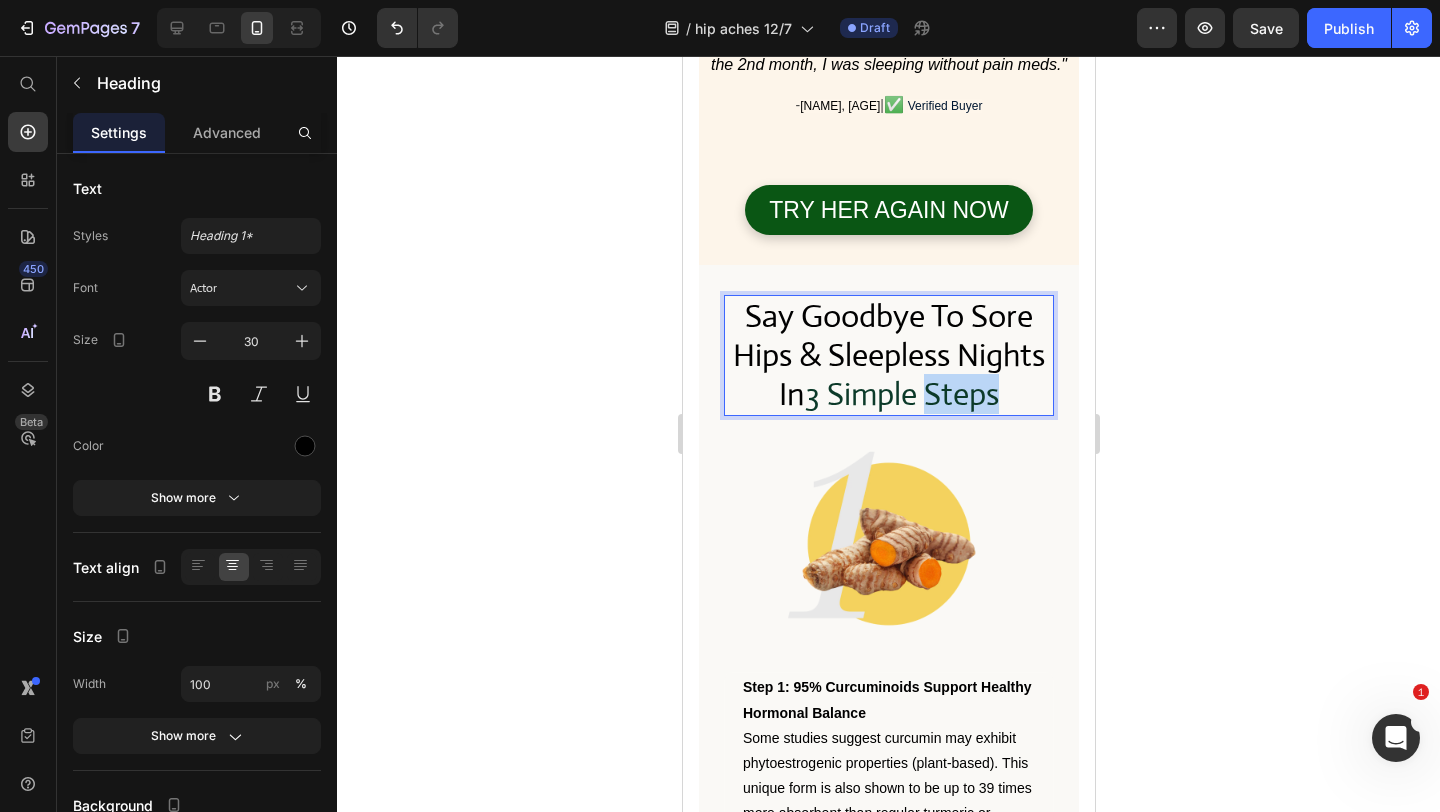 click on "3 Simple Steps" at bounding box center [901, 394] 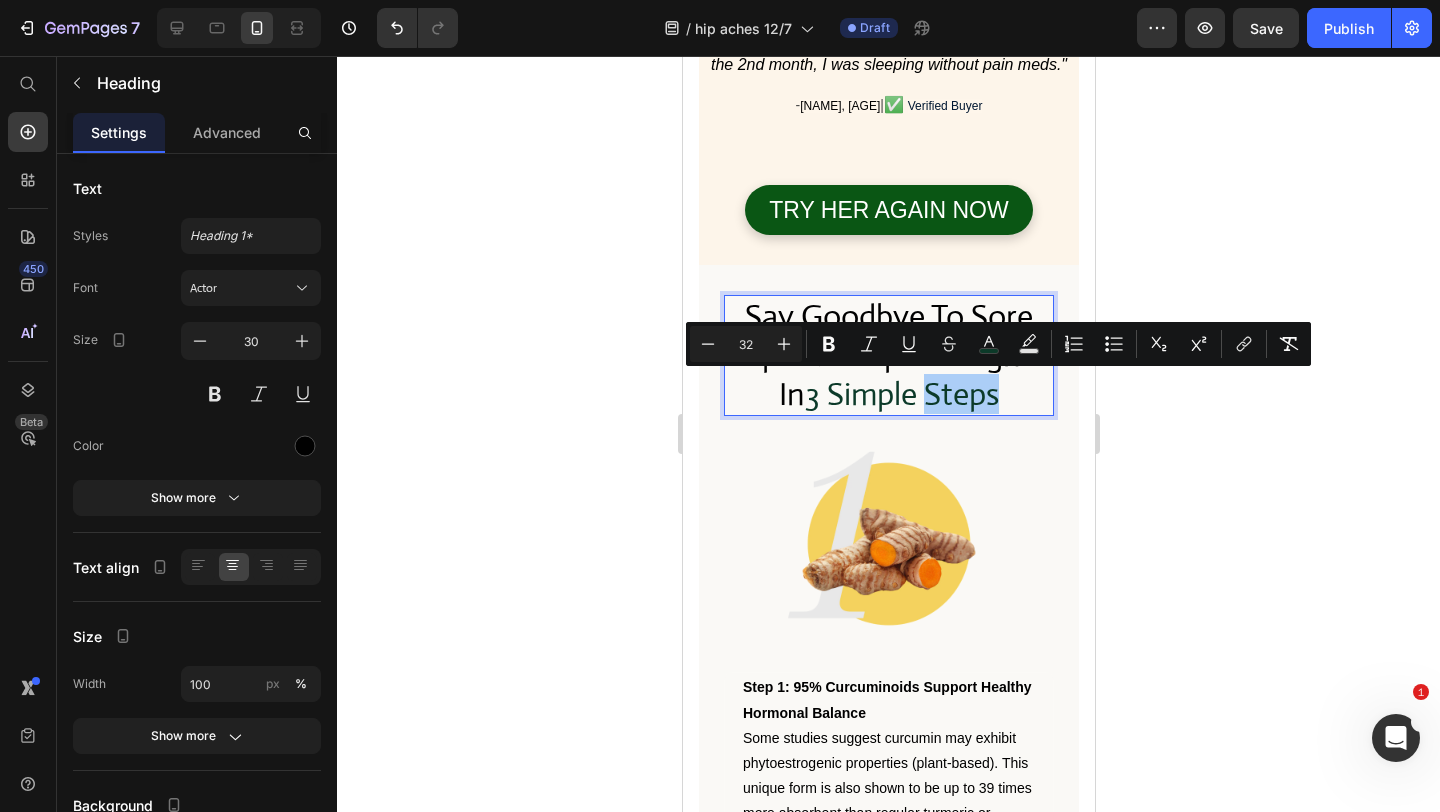 click 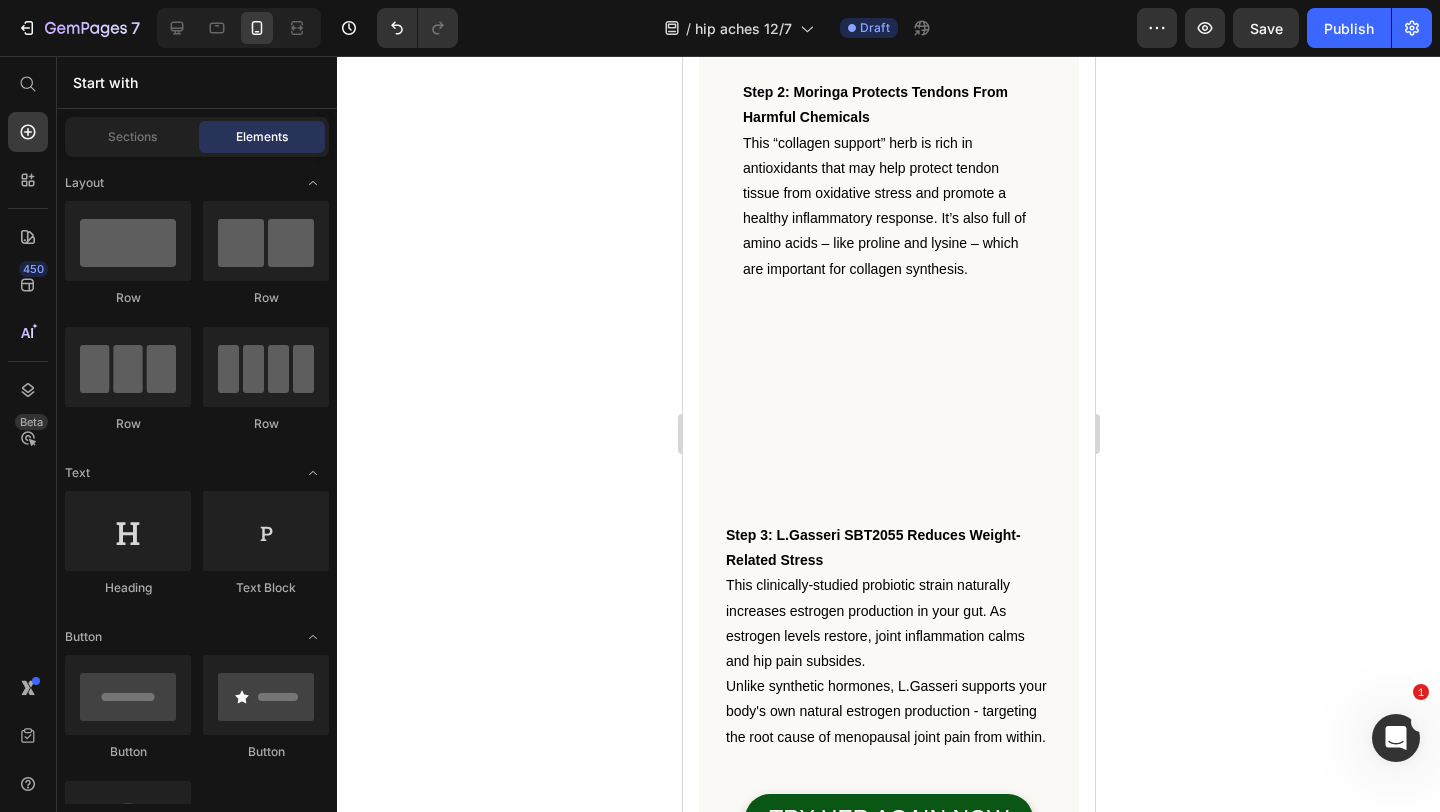 scroll, scrollTop: 6052, scrollLeft: 0, axis: vertical 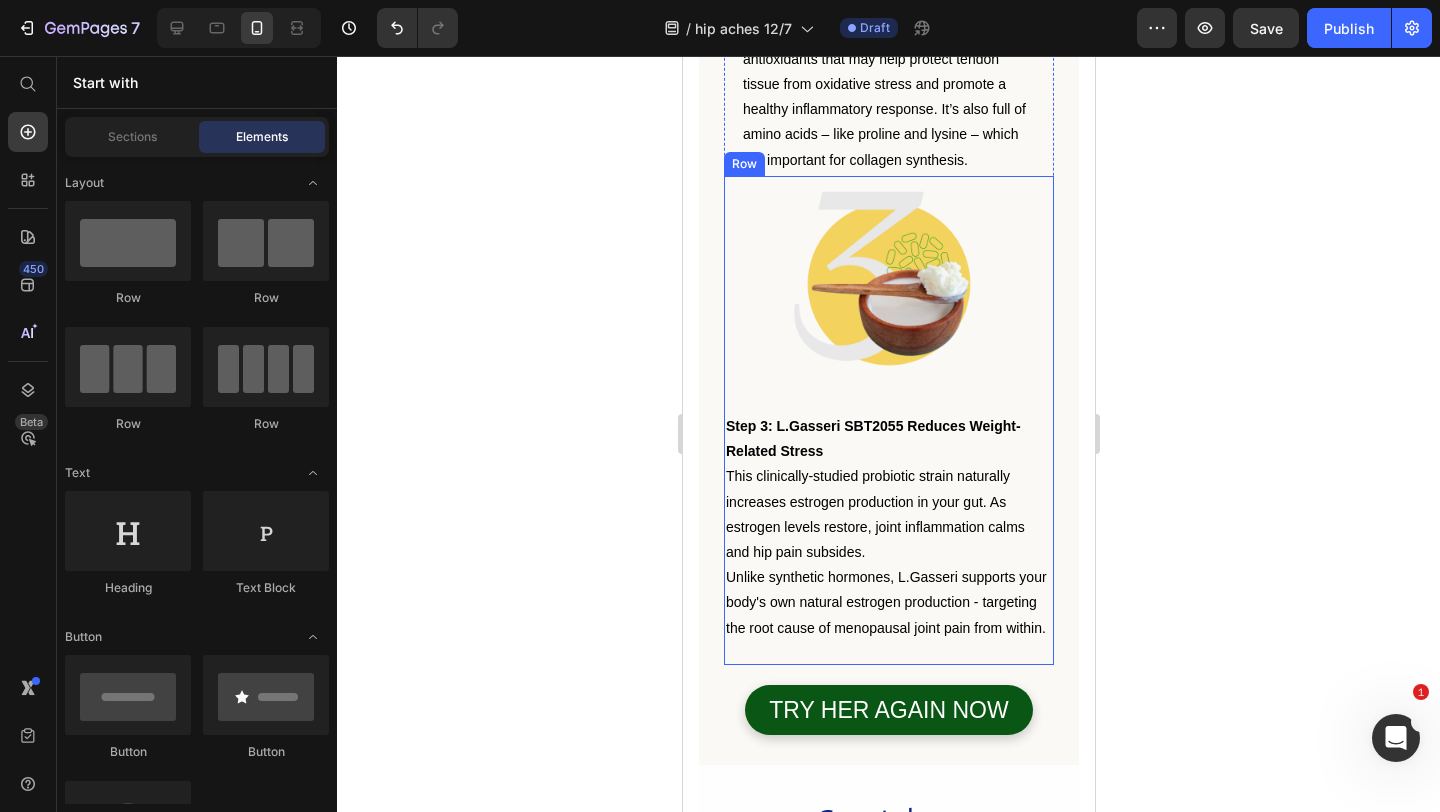 click on "This clinically-studied probiotic strain naturally increases estrogen production in your gut. As estrogen levels restore, joint inflammation calms and hip pain subsides." at bounding box center [888, 514] 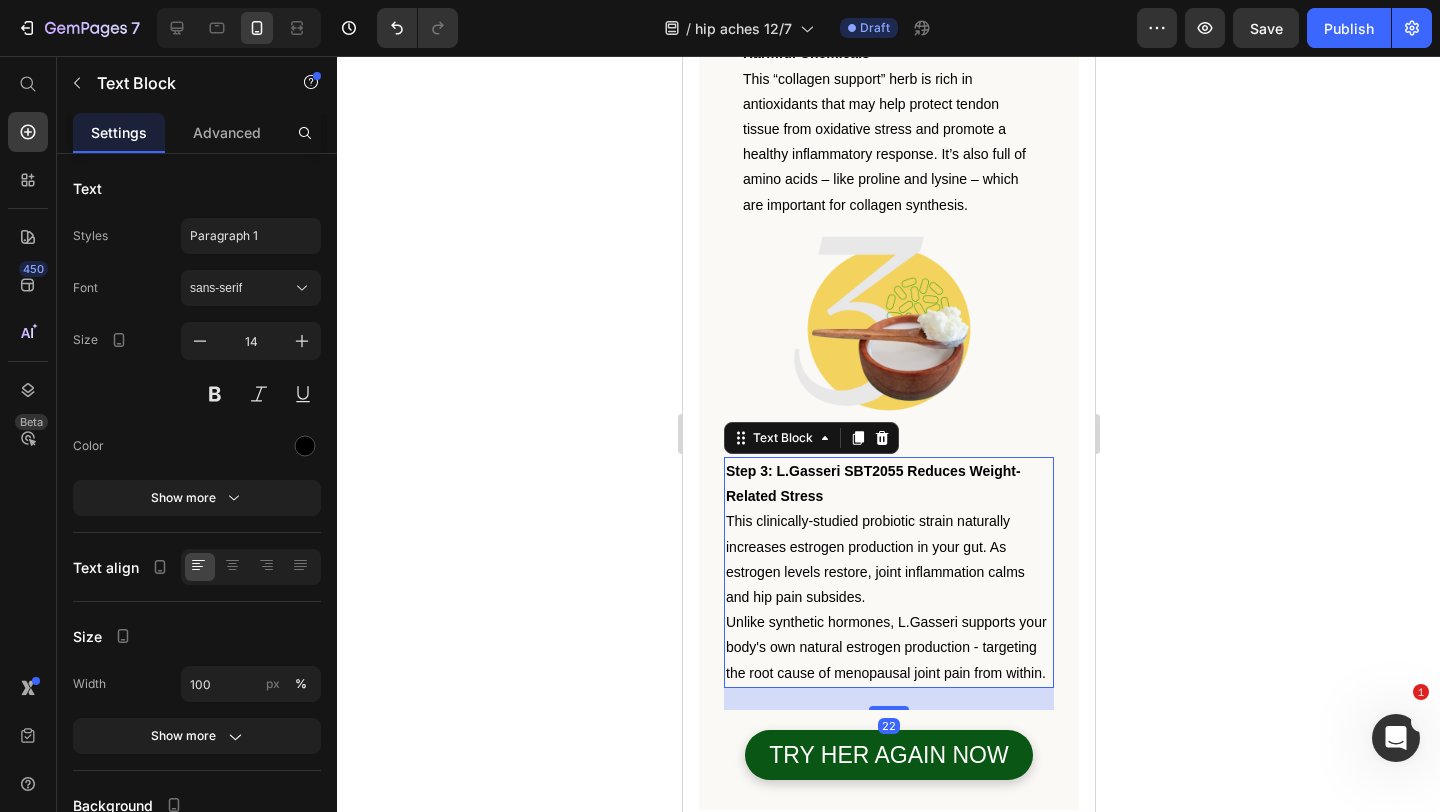 scroll, scrollTop: 6098, scrollLeft: 0, axis: vertical 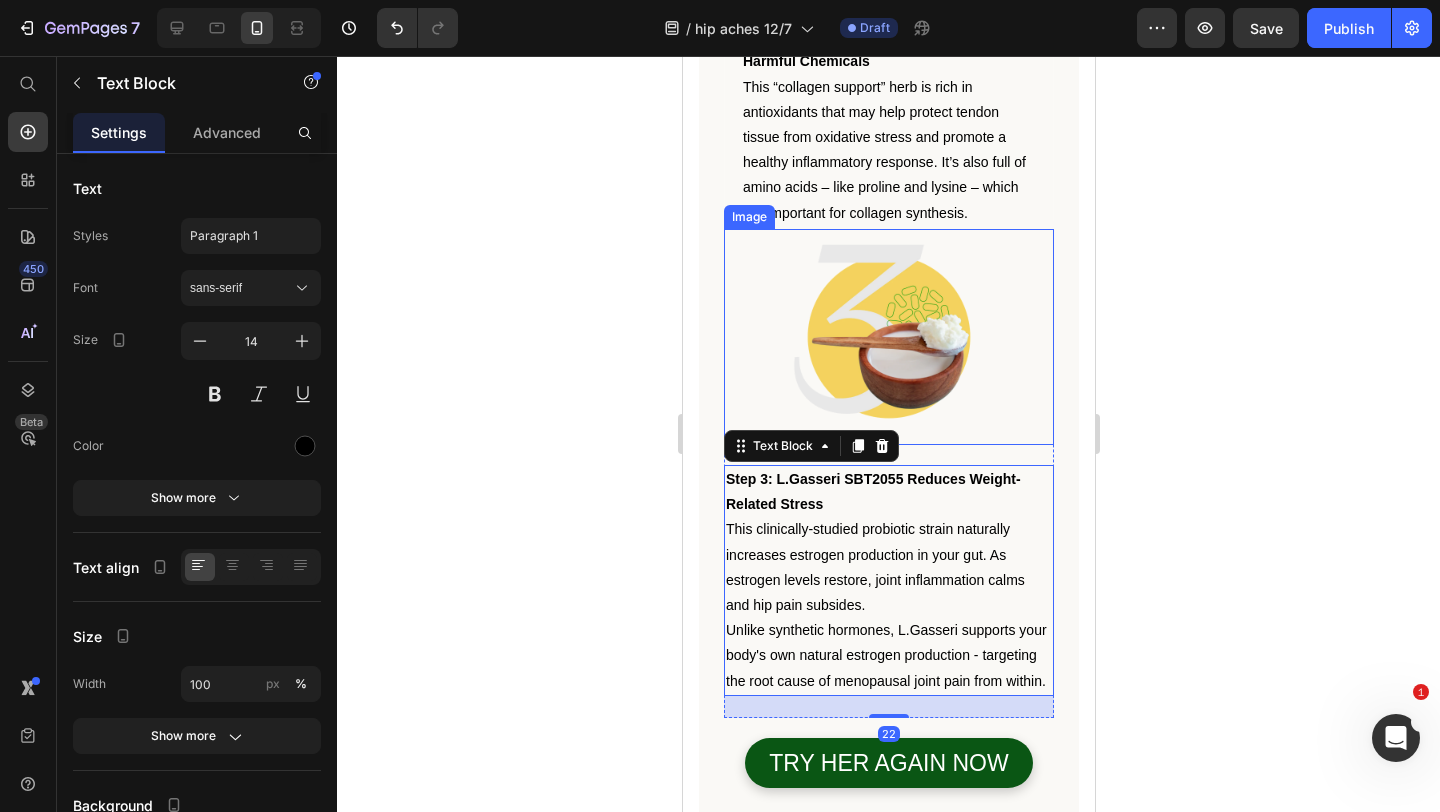 click at bounding box center [888, 337] 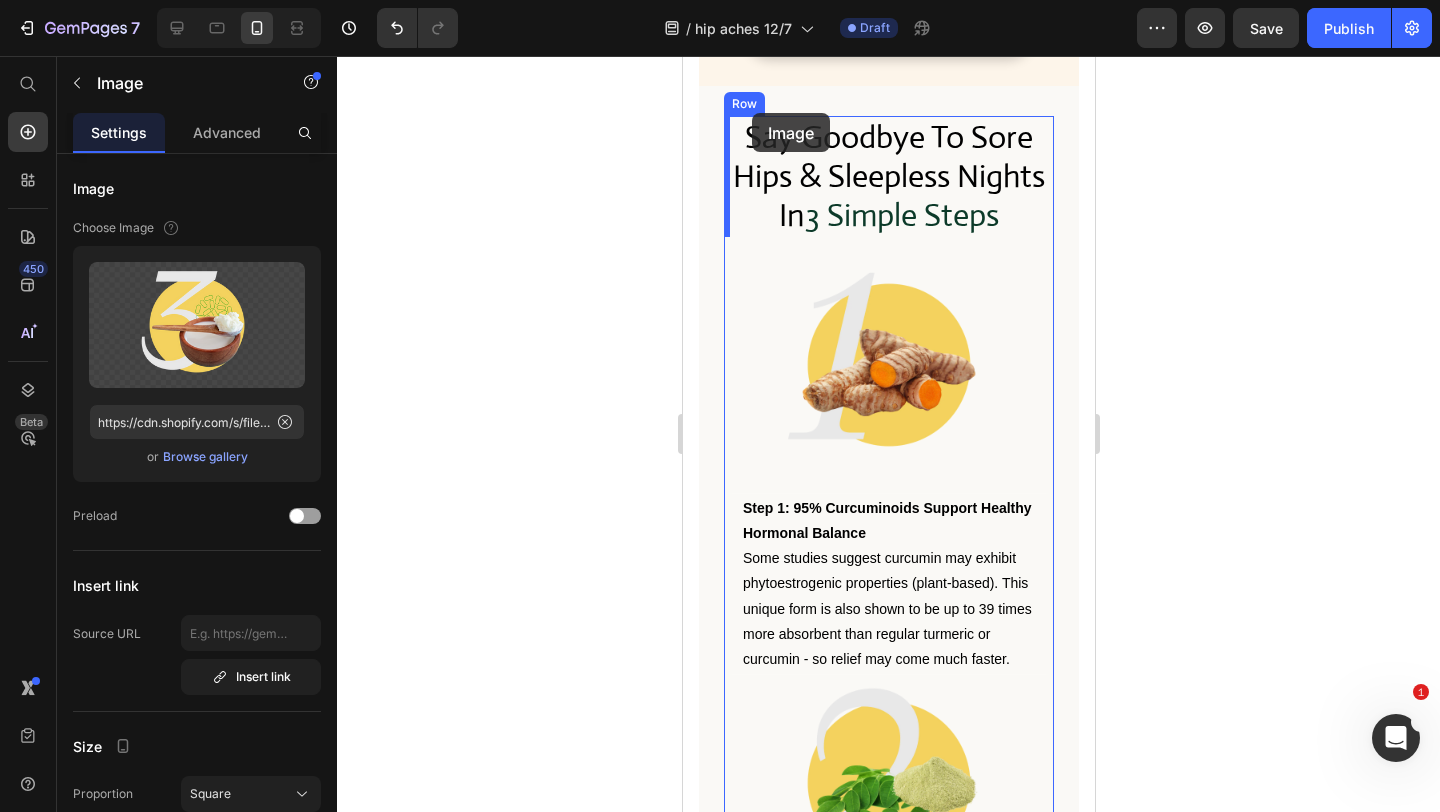 scroll, scrollTop: 5155, scrollLeft: 0, axis: vertical 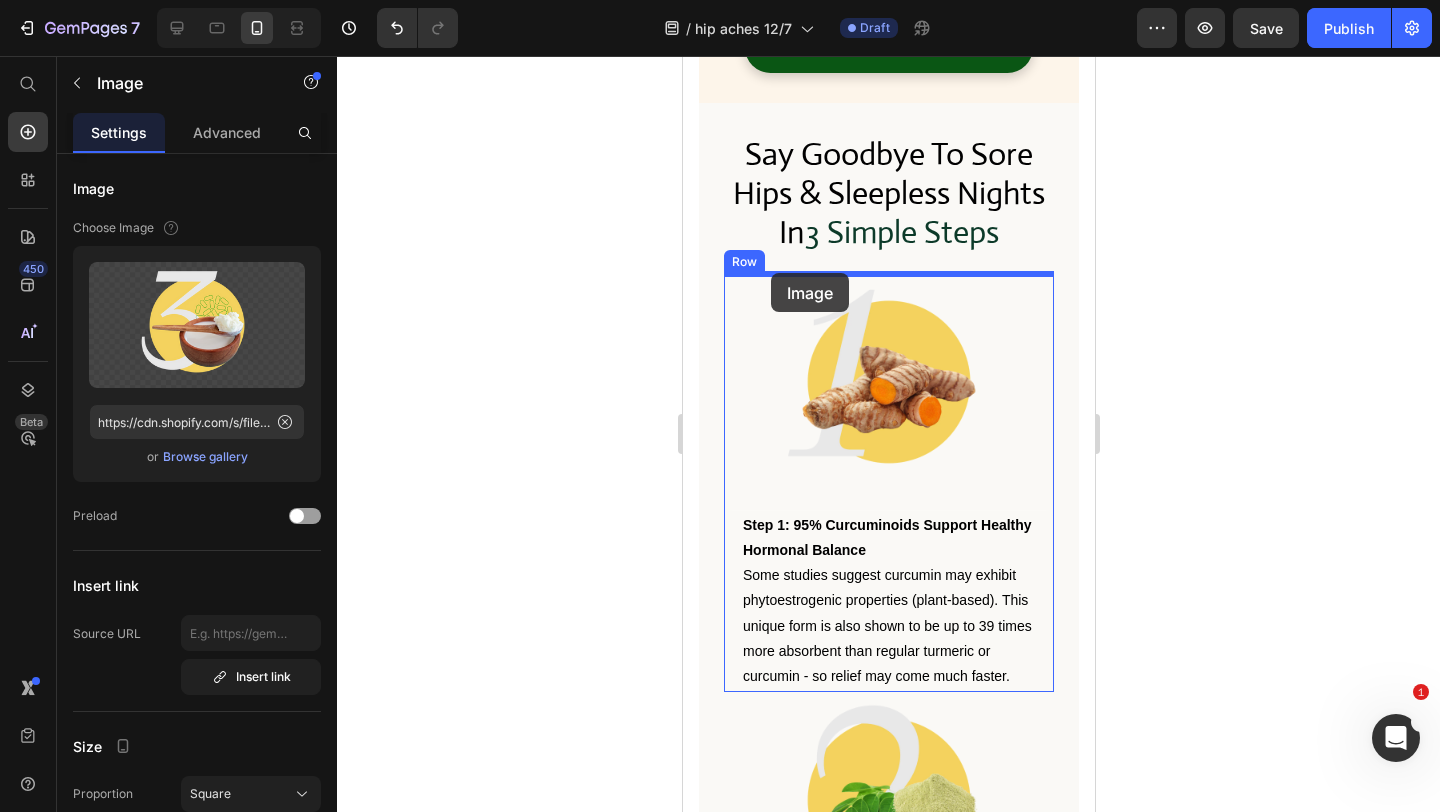 drag, startPoint x: 740, startPoint y: 209, endPoint x: 770, endPoint y: 273, distance: 70.68239 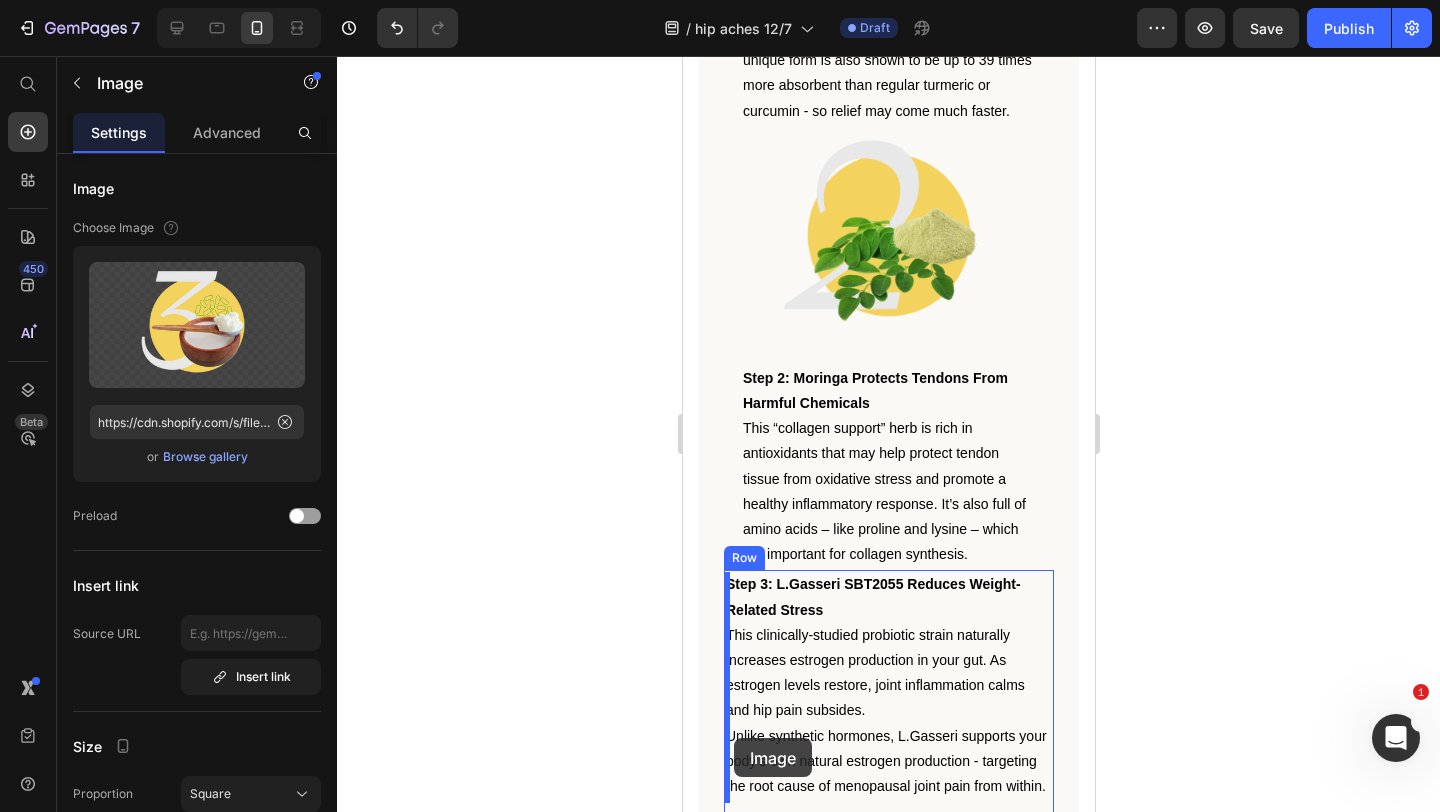scroll, scrollTop: 5958, scrollLeft: 0, axis: vertical 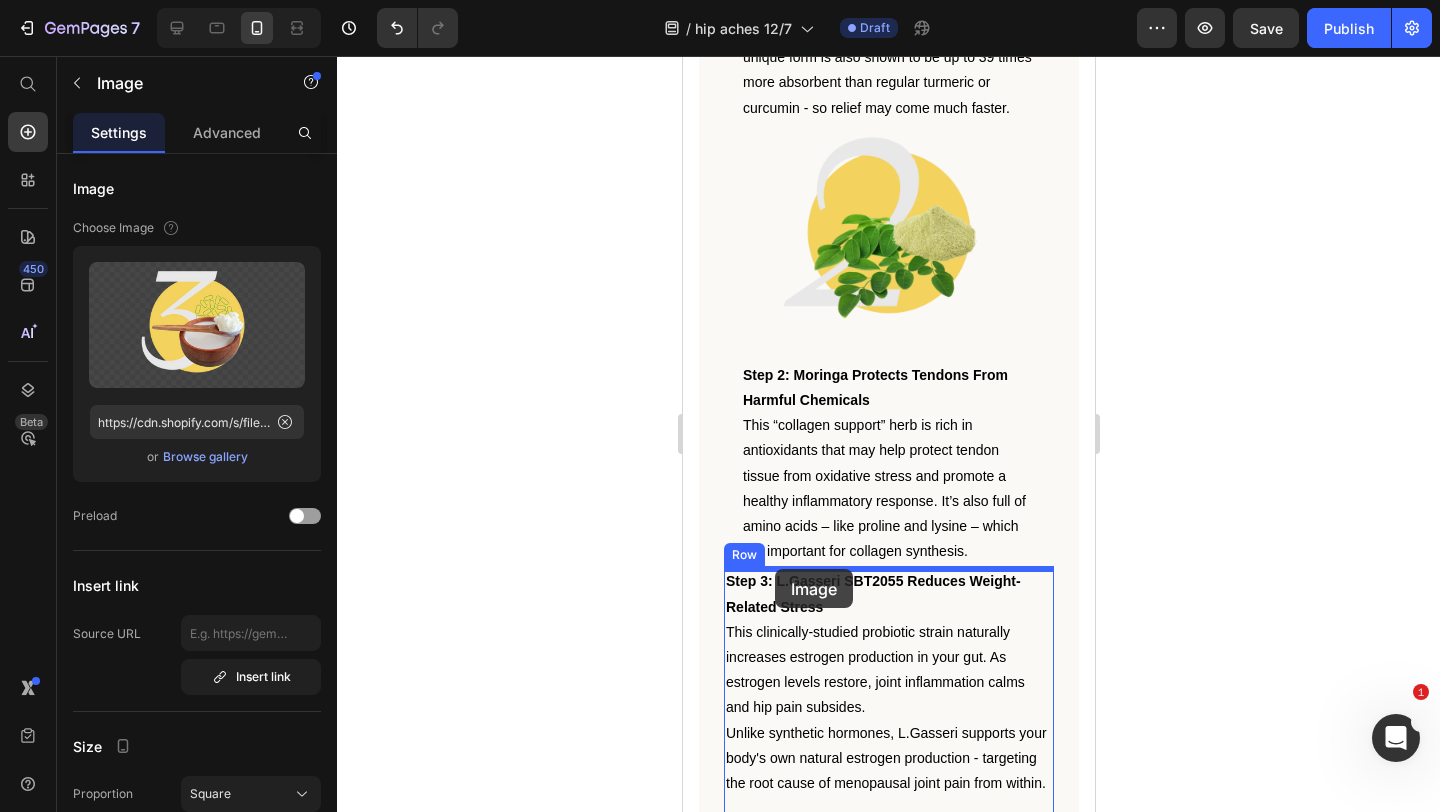 drag, startPoint x: 735, startPoint y: 161, endPoint x: 774, endPoint y: 569, distance: 409.85974 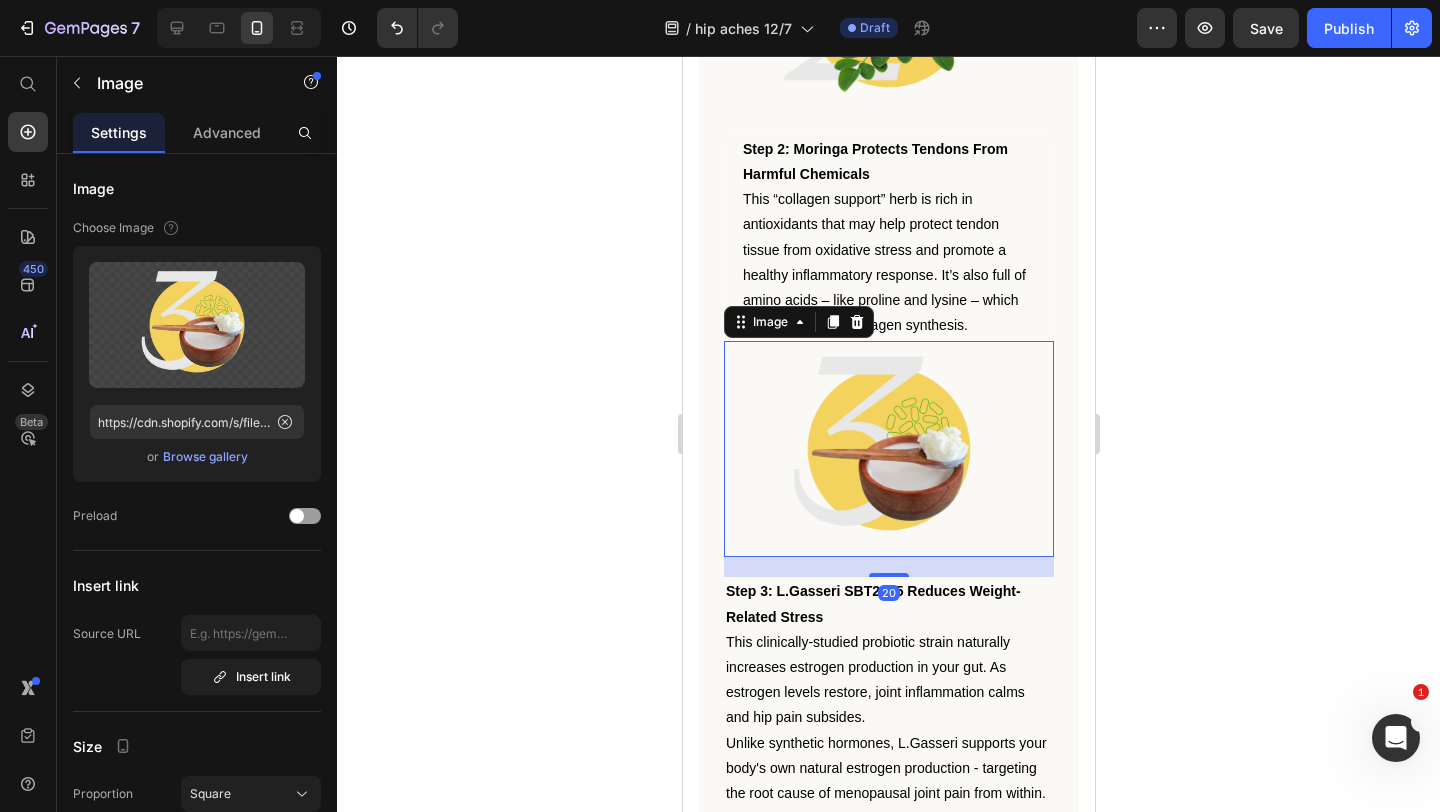 scroll, scrollTop: 5957, scrollLeft: 0, axis: vertical 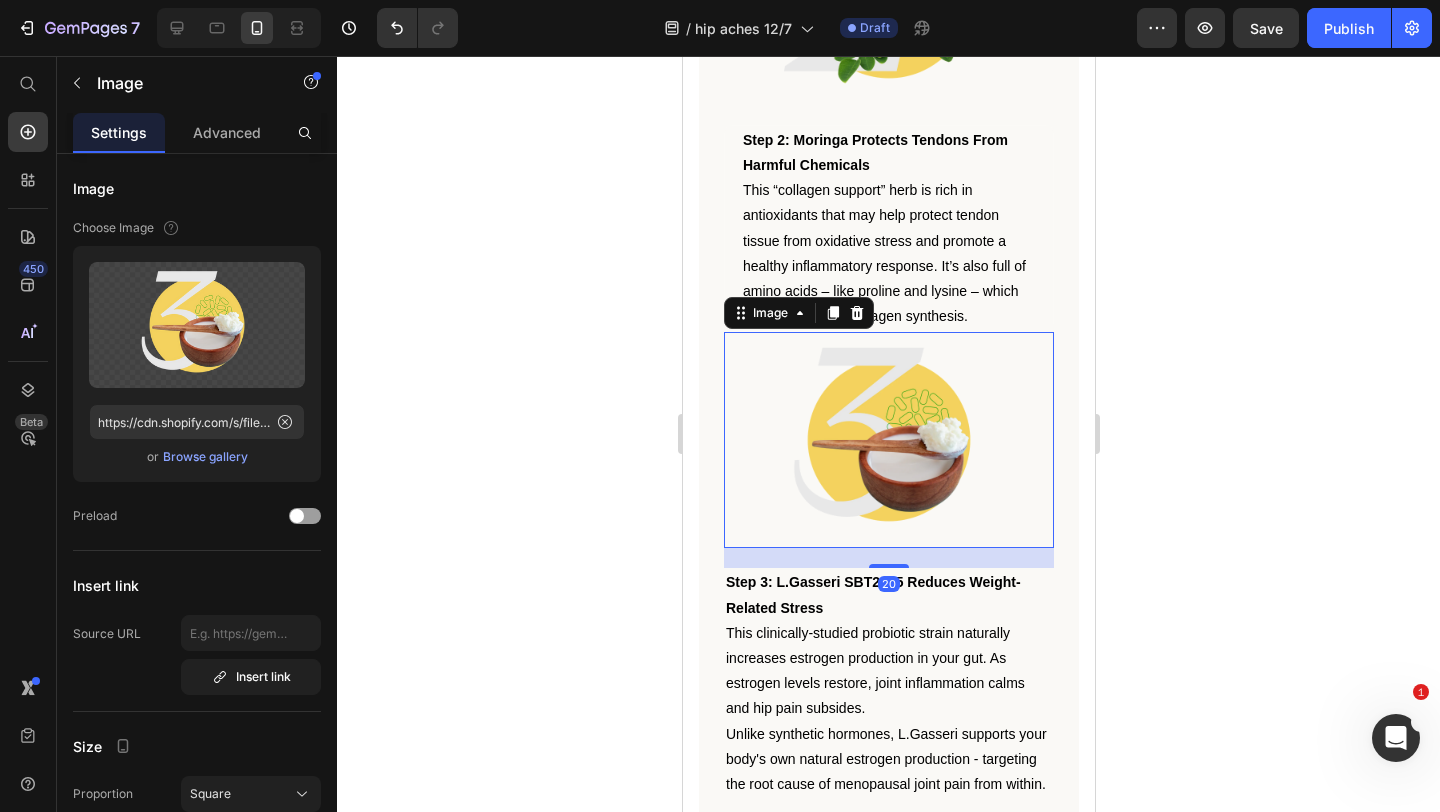 click at bounding box center (888, 440) 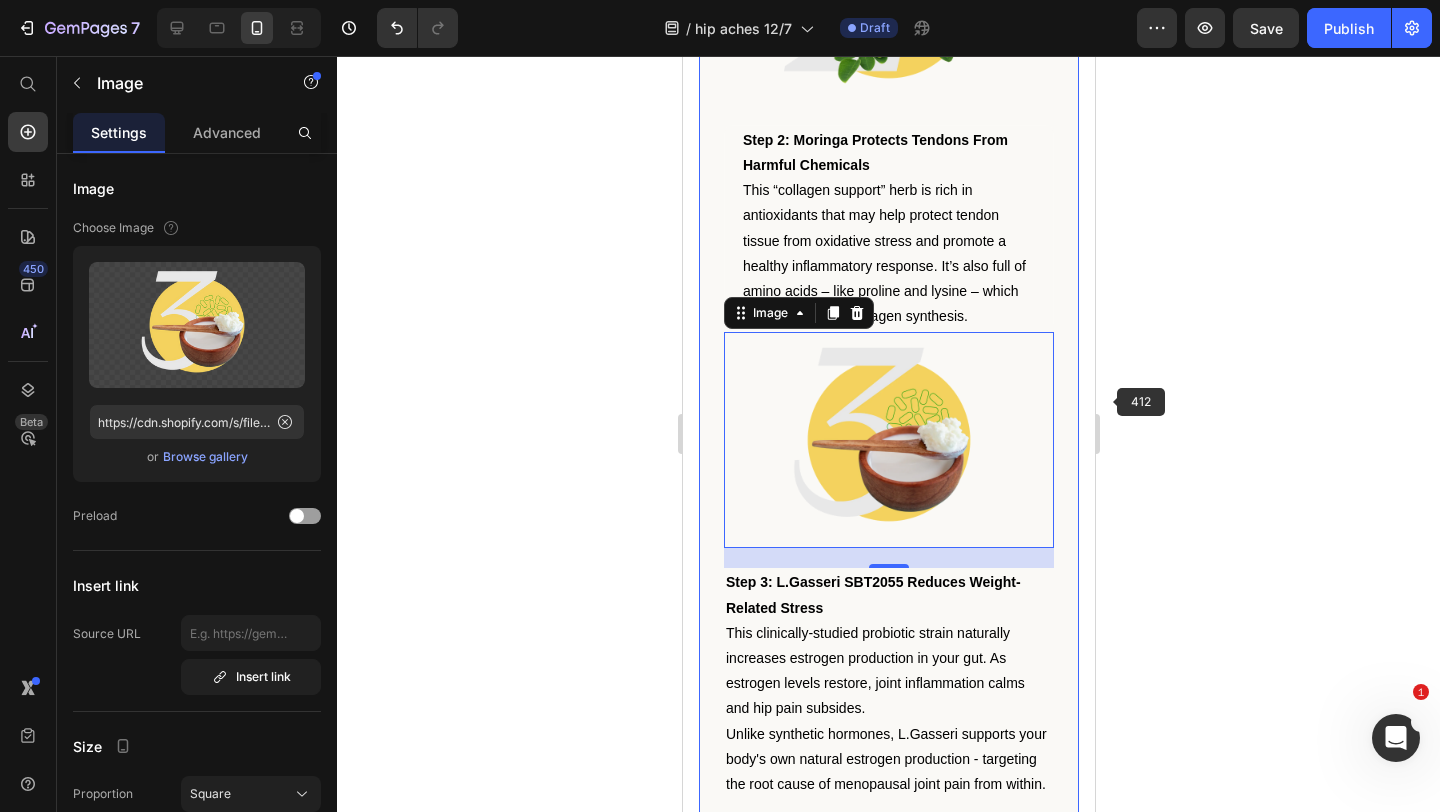 click 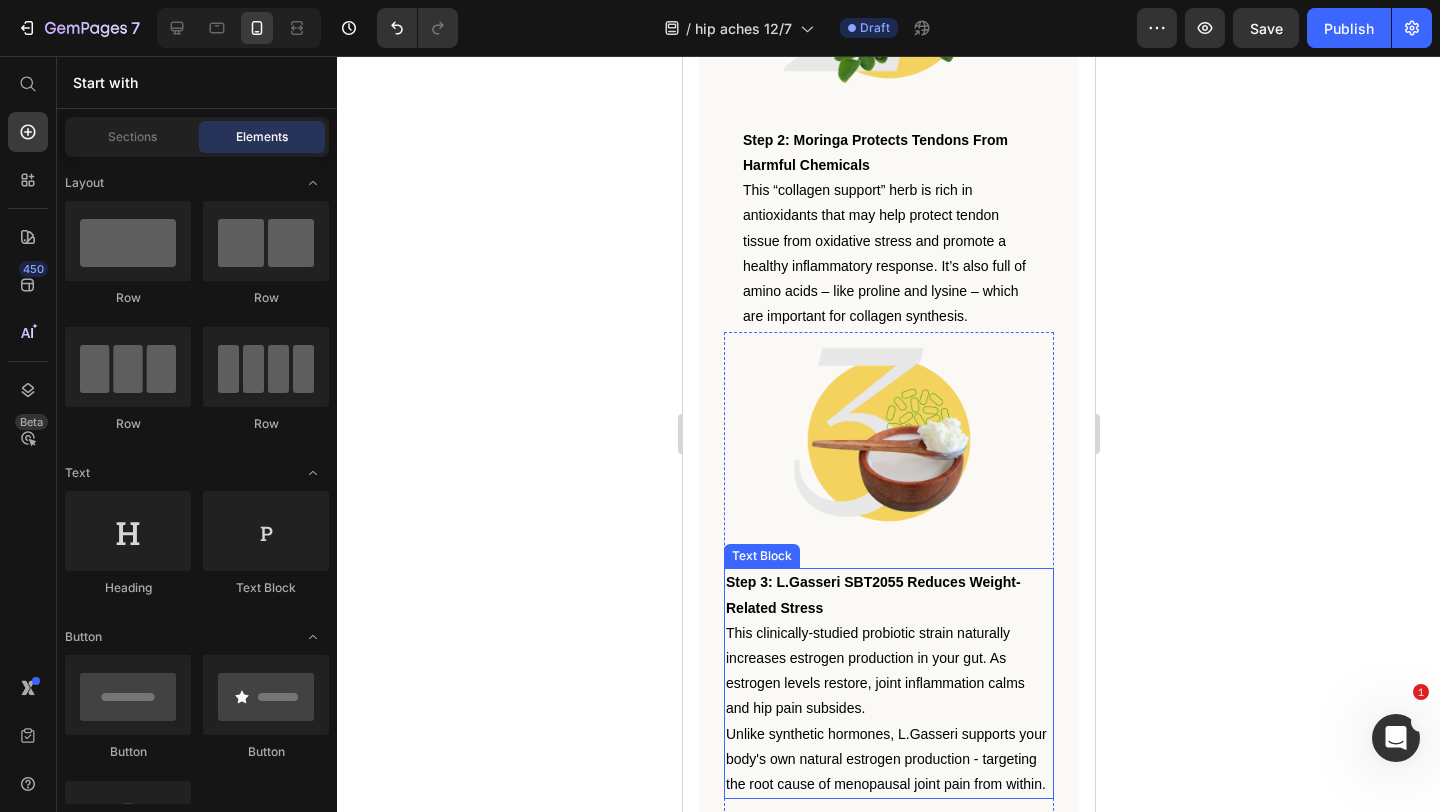 scroll, scrollTop: 6010, scrollLeft: 0, axis: vertical 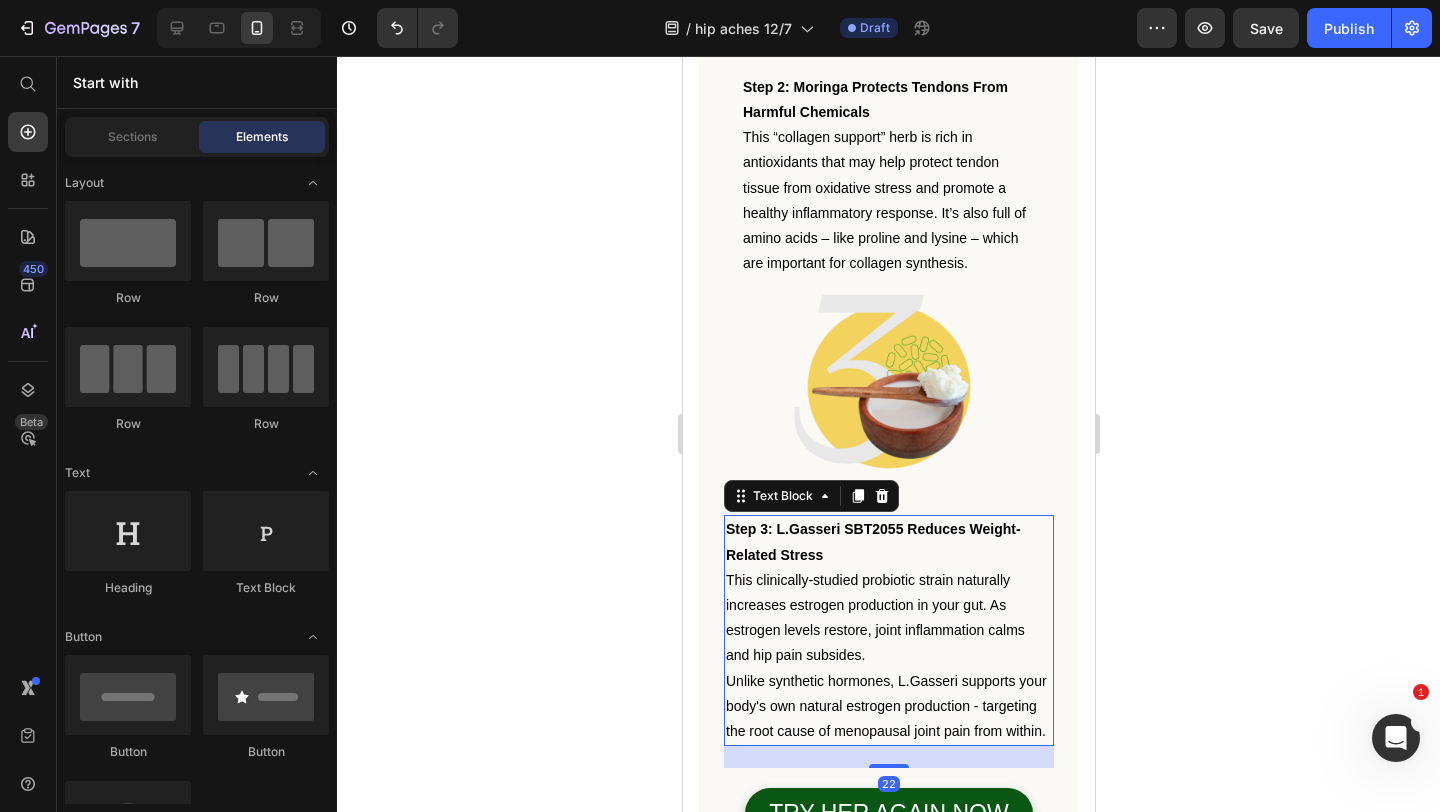 click on "This clinically-studied probiotic strain naturally increases estrogen production in your gut. As estrogen levels restore, joint inflammation calms and hip pain subsides." at bounding box center [888, 618] 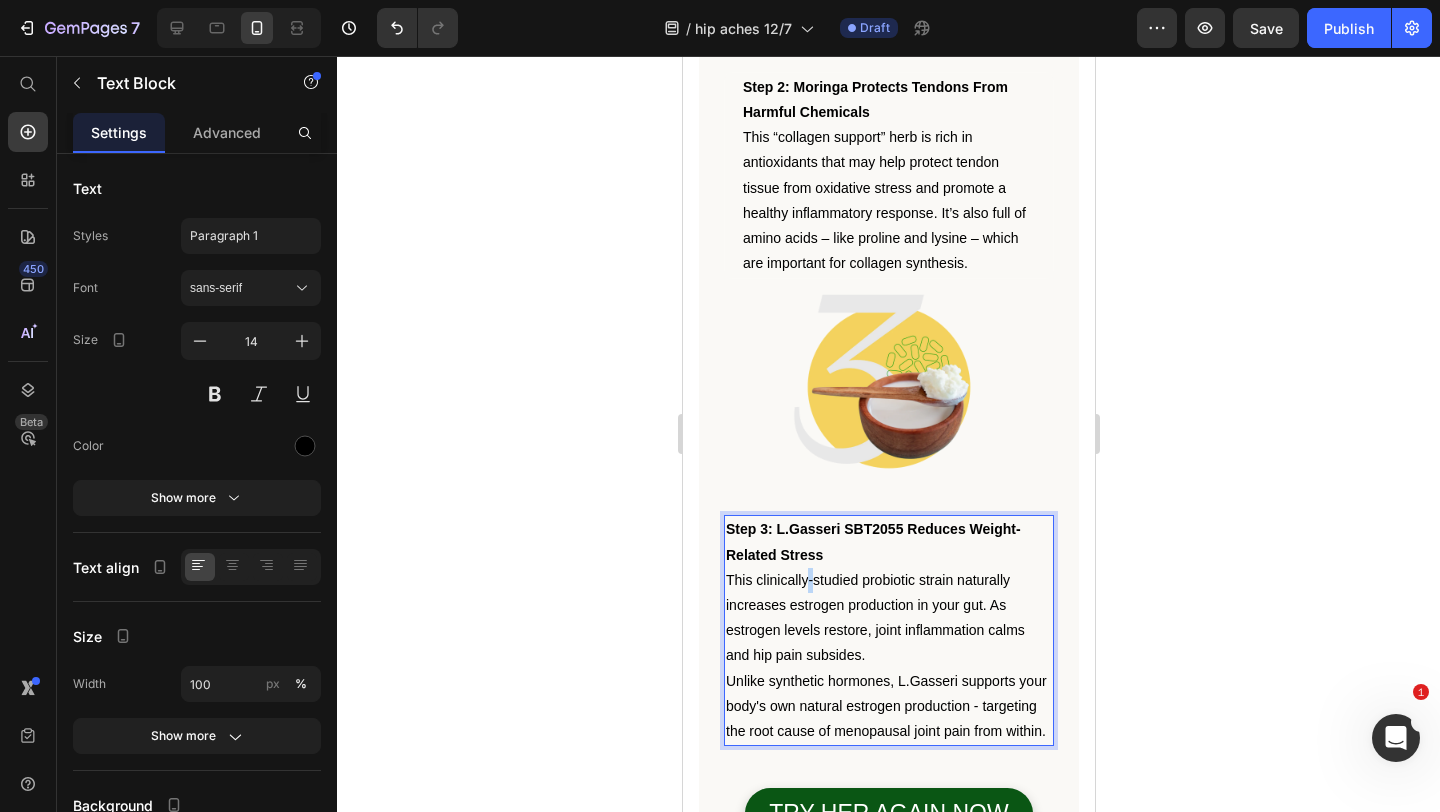 click on "This clinically-studied probiotic strain naturally increases estrogen production in your gut. As estrogen levels restore, joint inflammation calms and hip pain subsides." at bounding box center [888, 618] 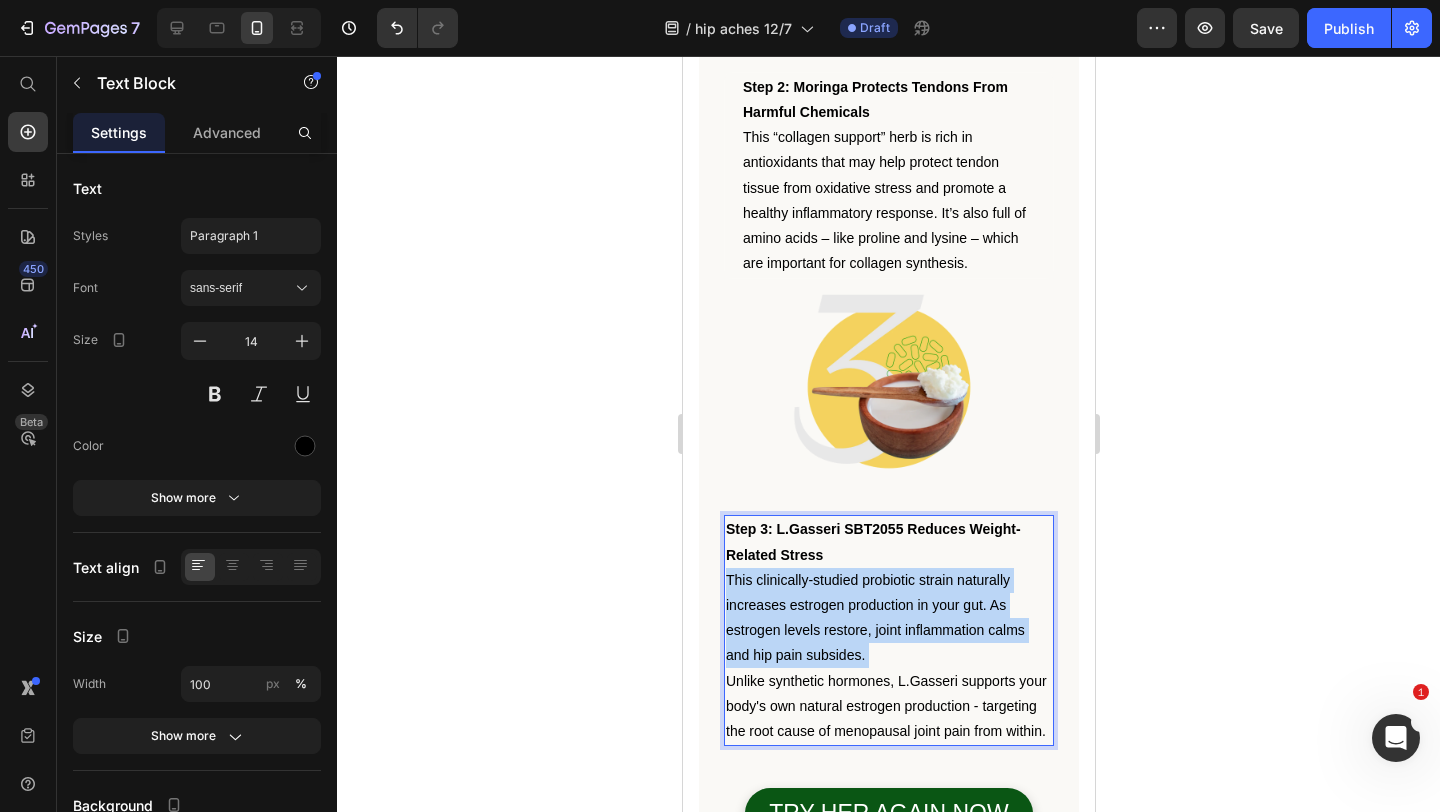 click on "This clinically-studied probiotic strain naturally increases estrogen production in your gut. As estrogen levels restore, joint inflammation calms and hip pain subsides." at bounding box center (888, 618) 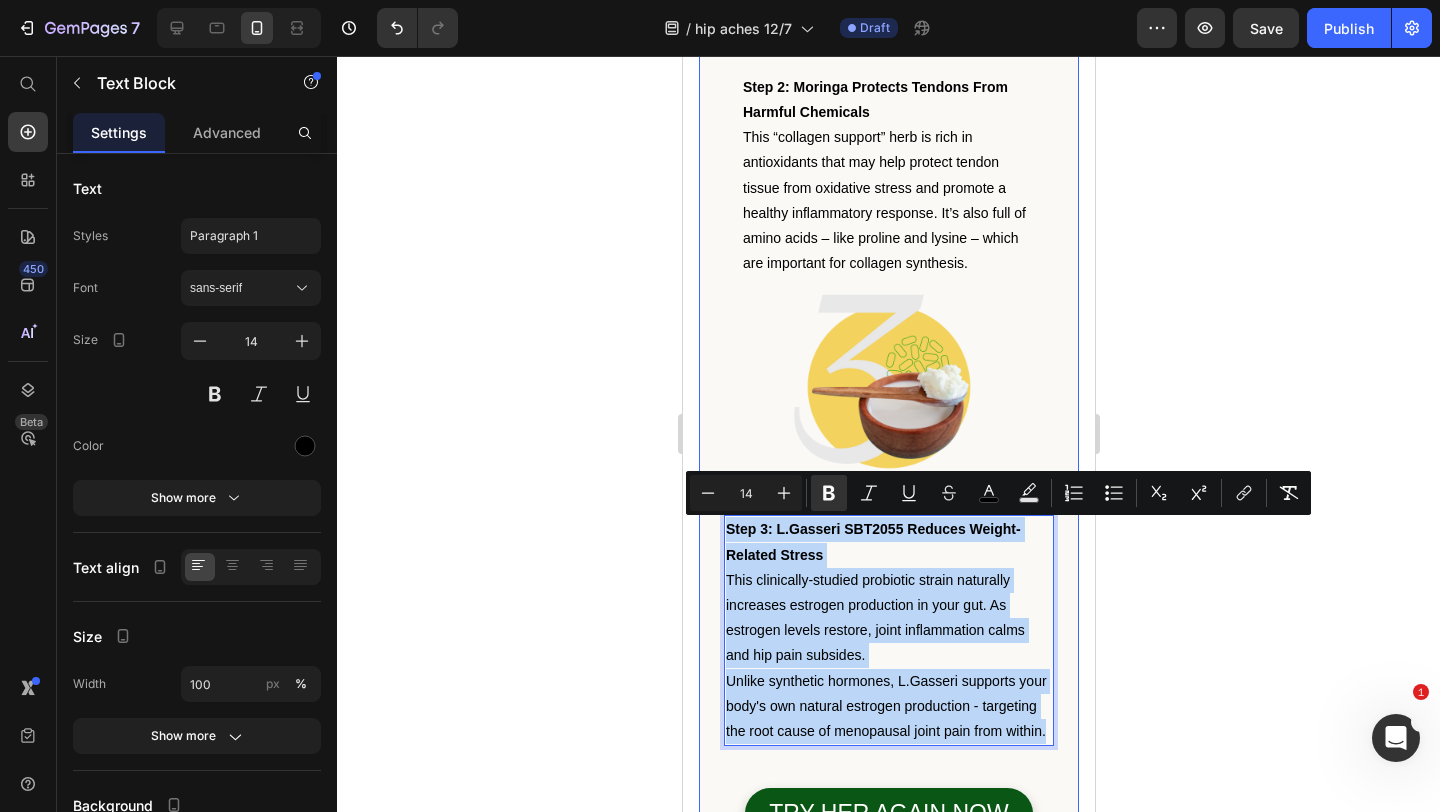 drag, startPoint x: 1046, startPoint y: 732, endPoint x: 702, endPoint y: 513, distance: 407.7953 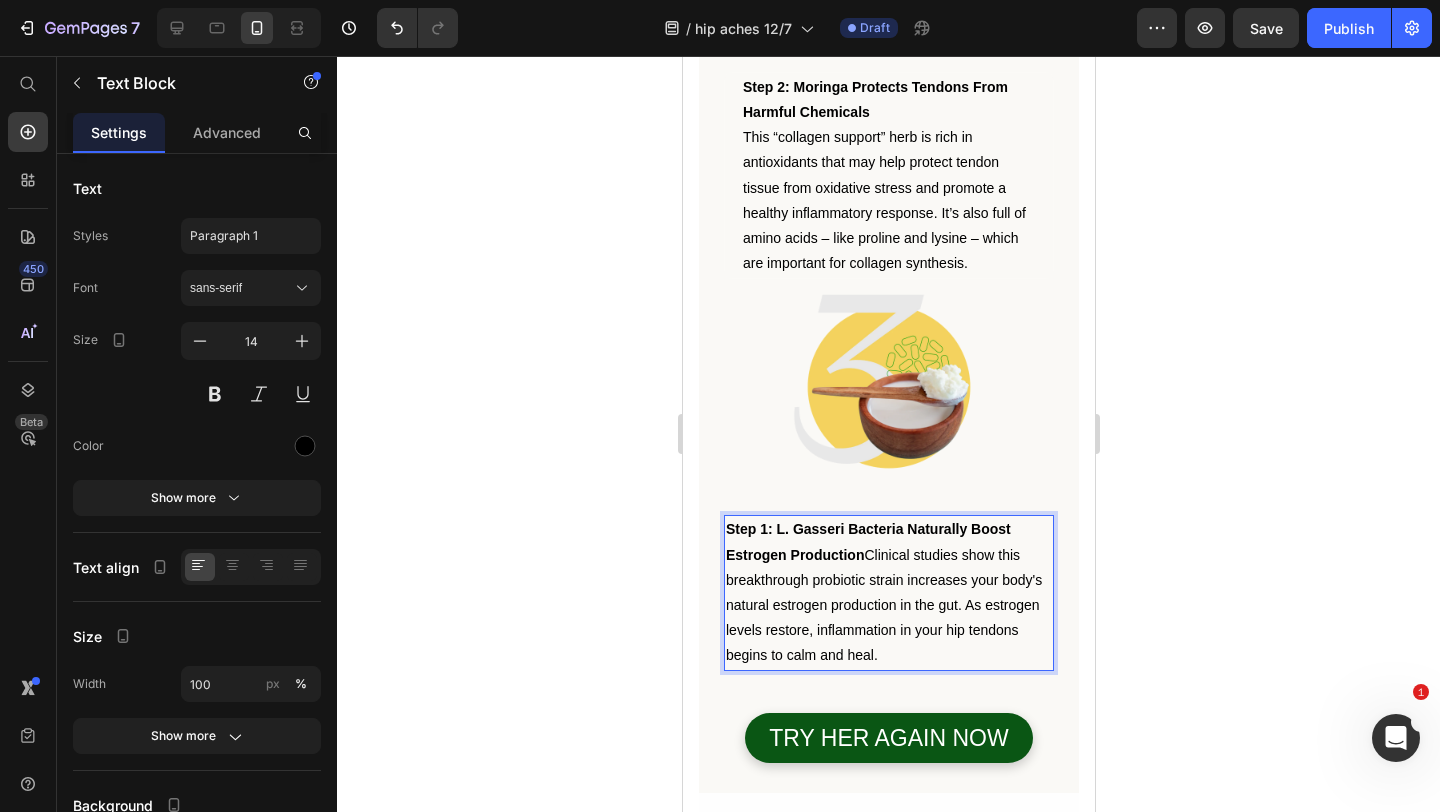click on "Step 1: L. Gasseri Bacteria Naturally Boost Estrogen Production" at bounding box center [867, 541] 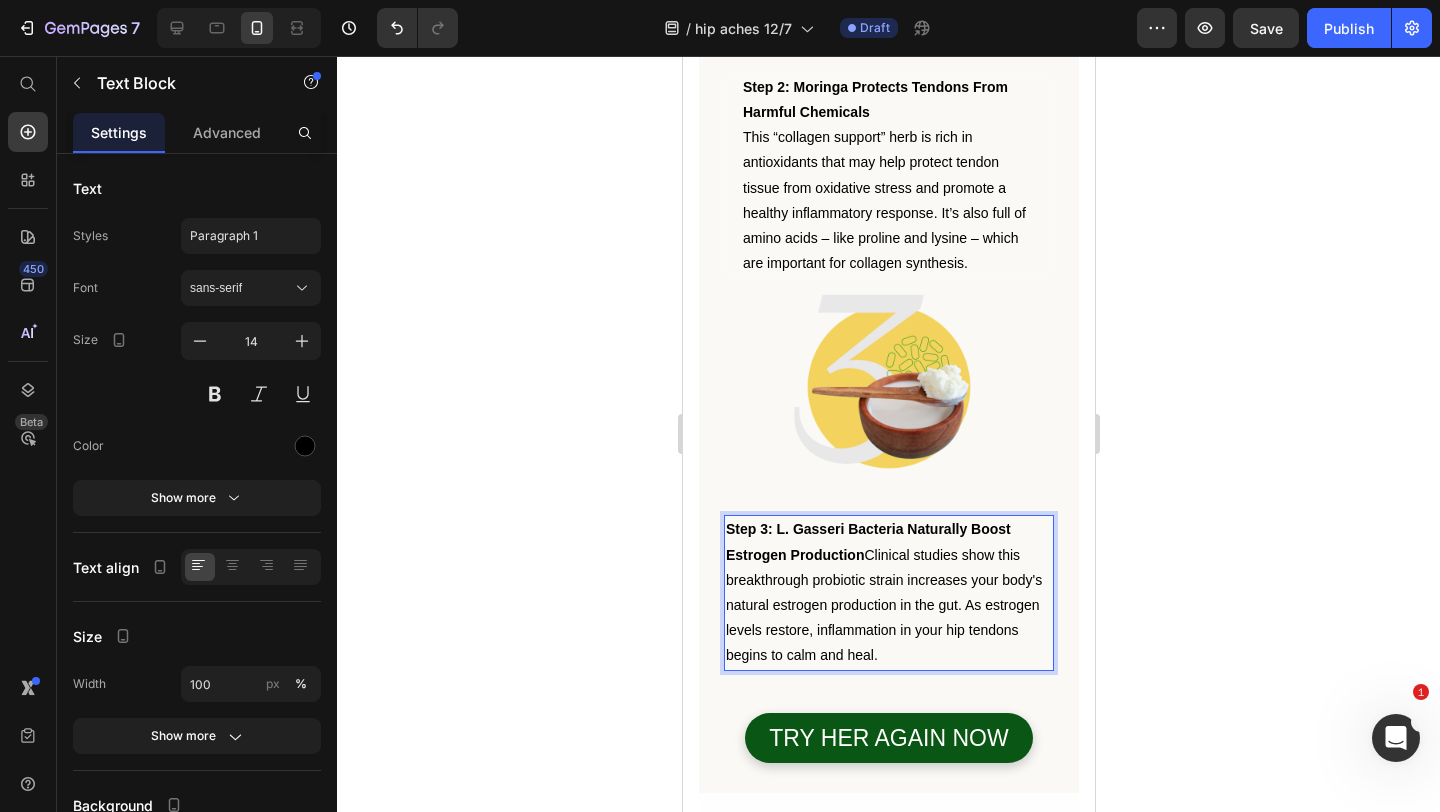 click 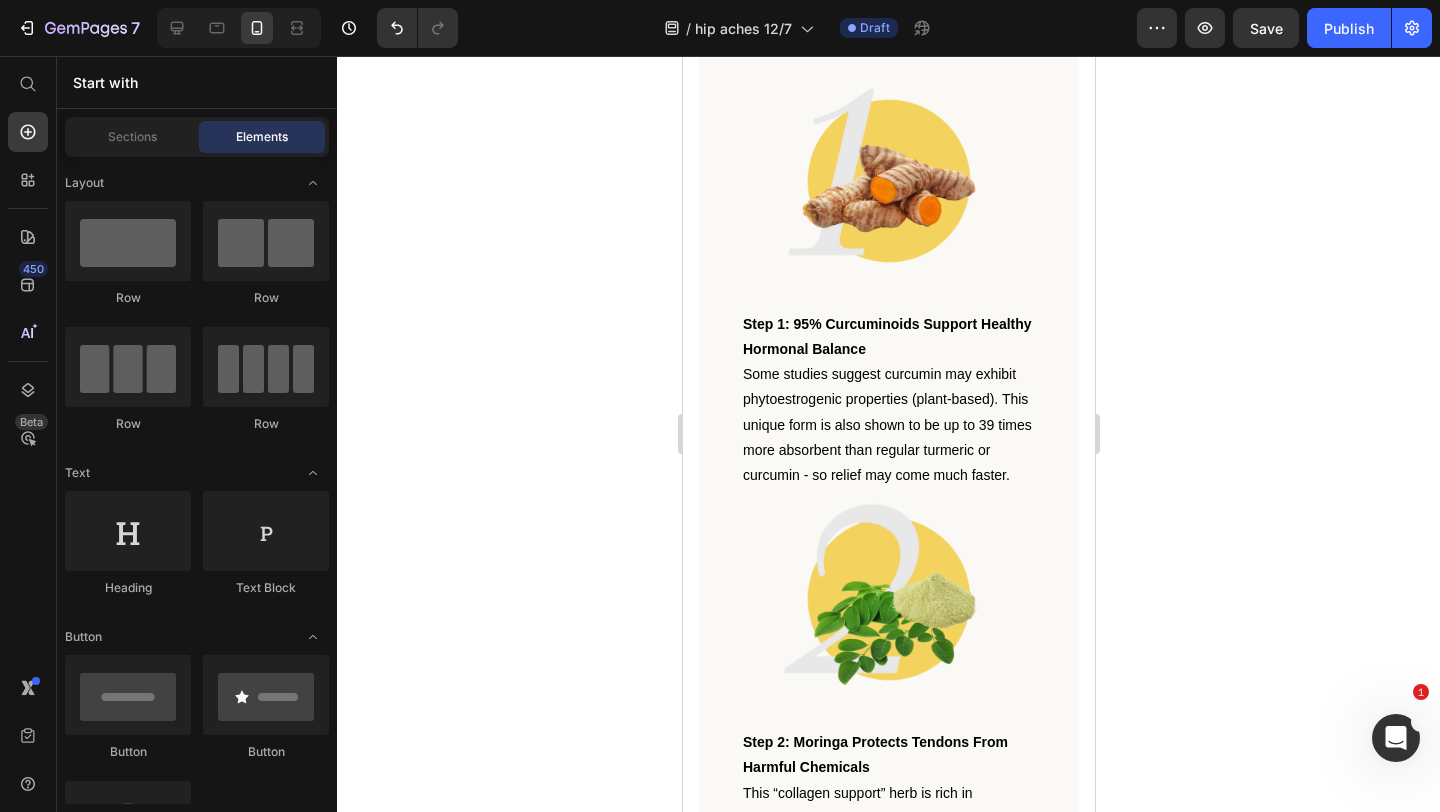 scroll, scrollTop: 5223, scrollLeft: 0, axis: vertical 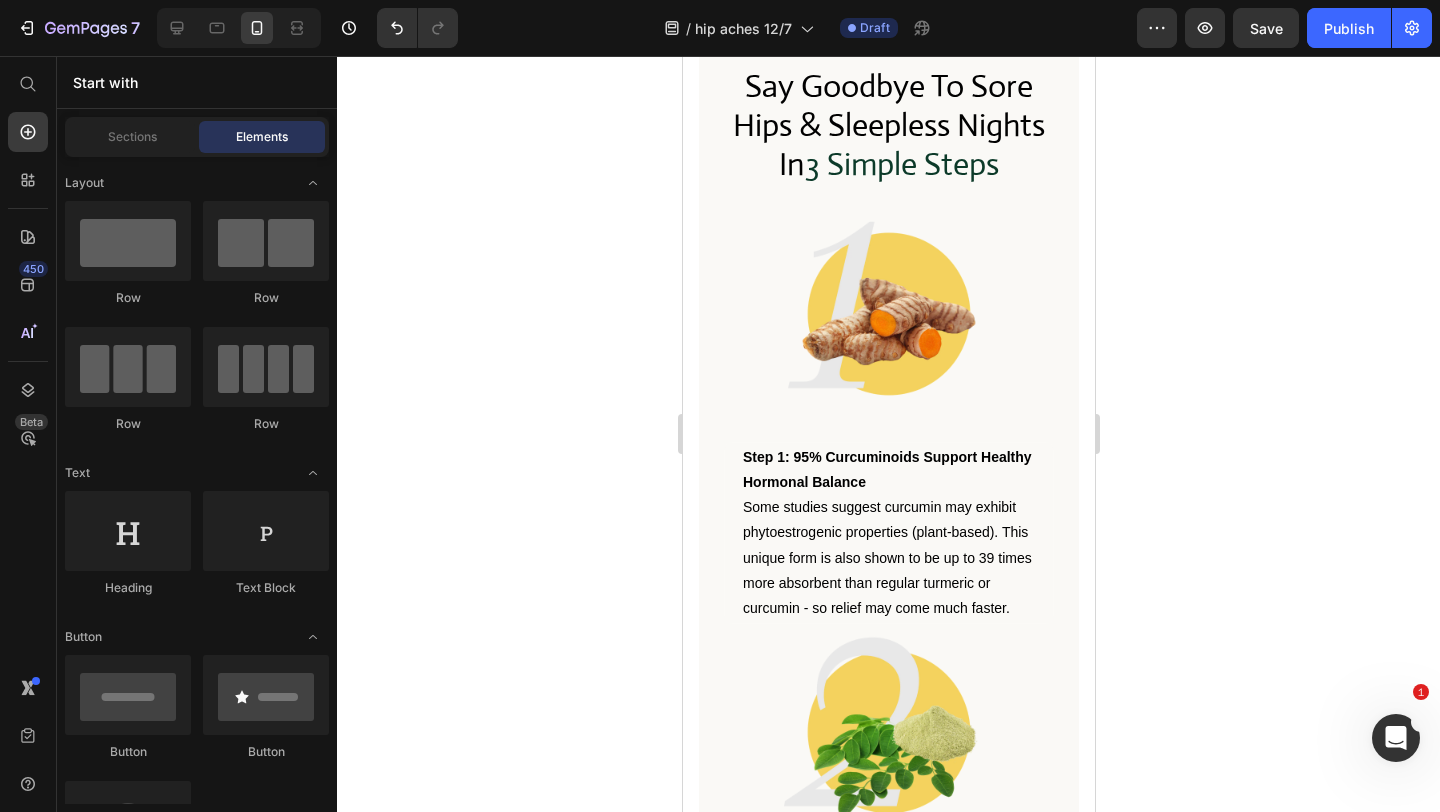 click on "Step 1: 95% Curcuminoids Support Healthy Hormonal Balance" at bounding box center (886, 469) 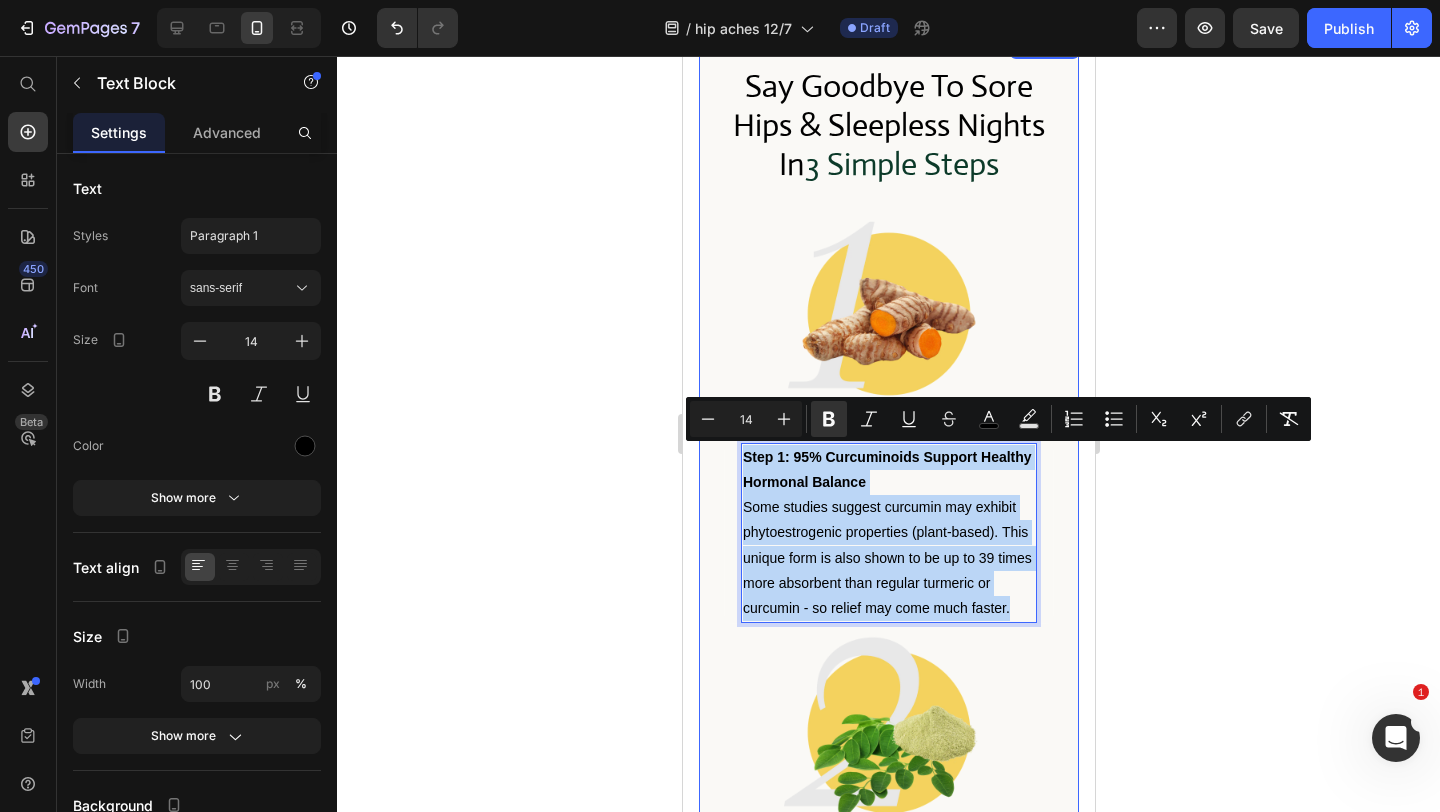 drag, startPoint x: 1017, startPoint y: 610, endPoint x: 713, endPoint y: 445, distance: 345.8916 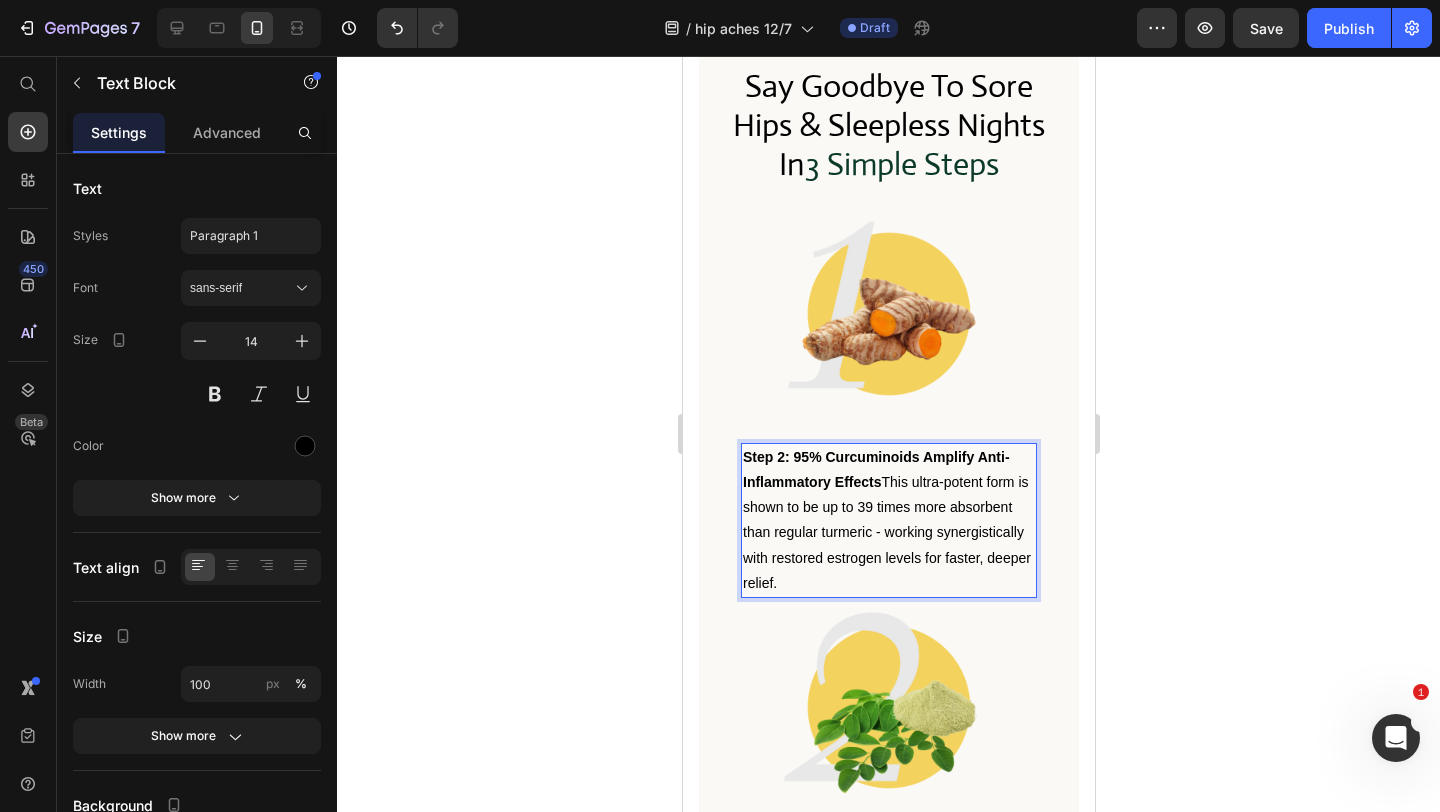 click on "Step 2: 95% Curcuminoids Amplify Anti-Inflammatory Effects" at bounding box center (875, 469) 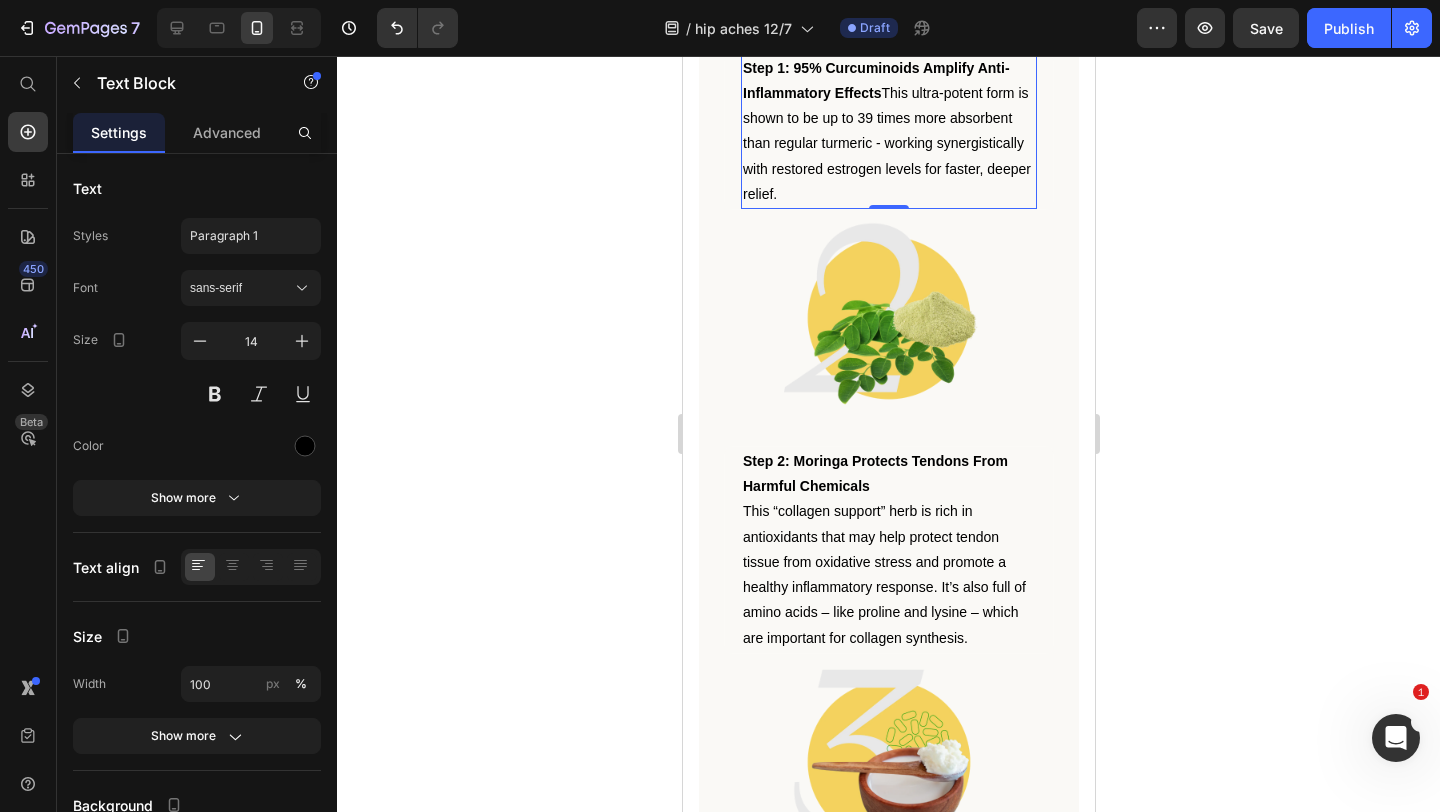 scroll, scrollTop: 5615, scrollLeft: 0, axis: vertical 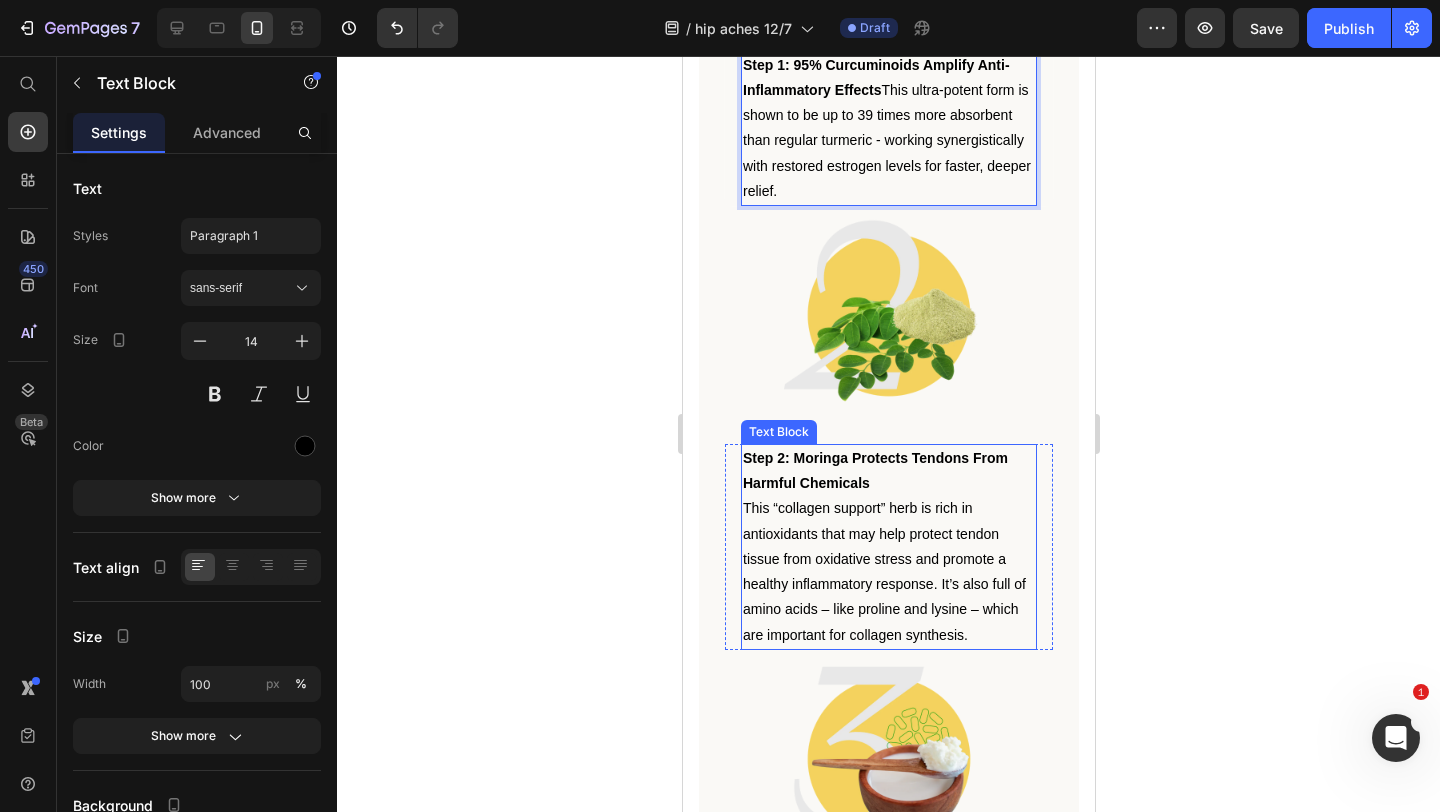 click on "This “collagen support” herb is rich in antioxidants that may help protect tendon tissue from oxidative stress and promote a healthy inflammatory response. It’s also full of amino acids – like proline and lysine – which are important for collagen synthesis." at bounding box center (883, 571) 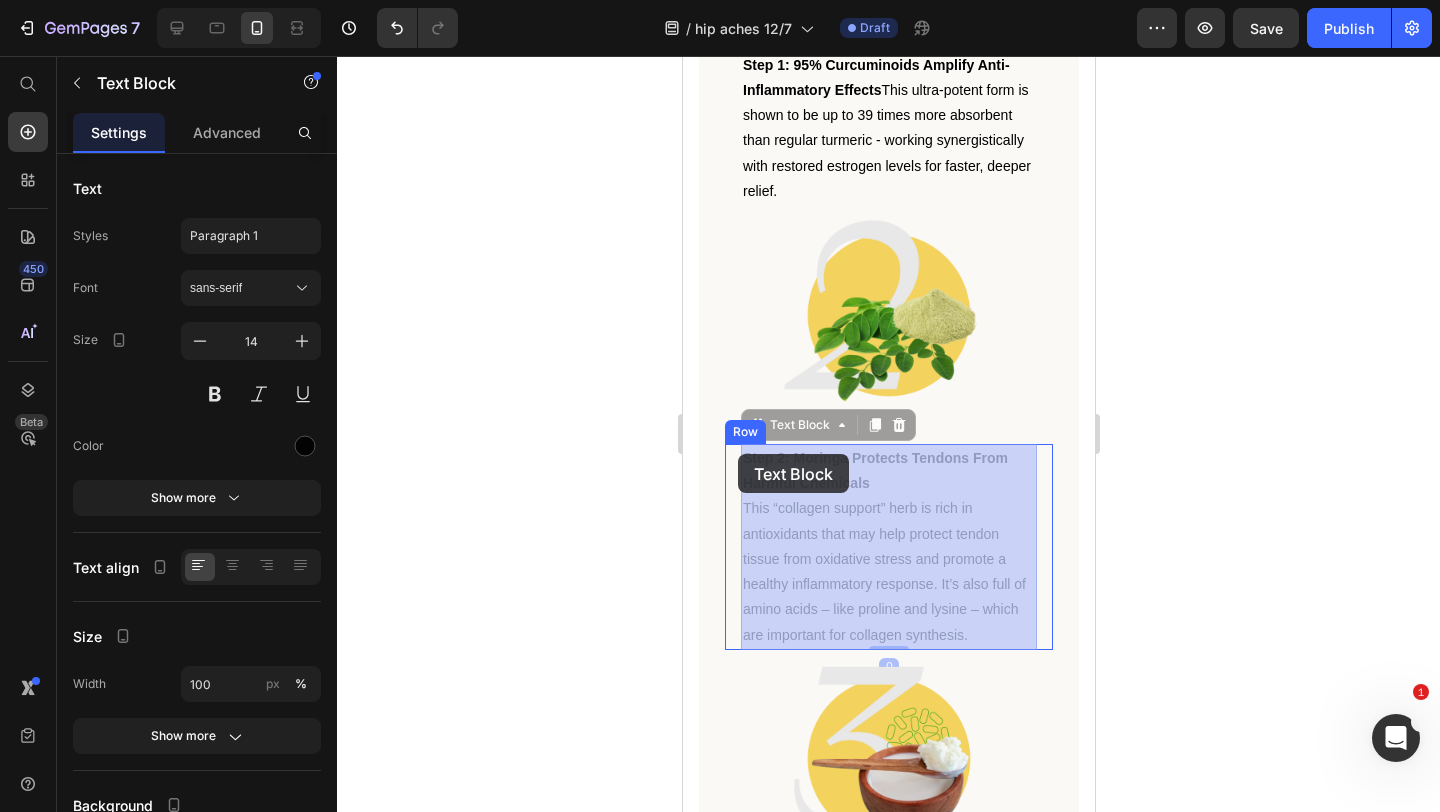 drag, startPoint x: 976, startPoint y: 634, endPoint x: 737, endPoint y: 454, distance: 299.2006 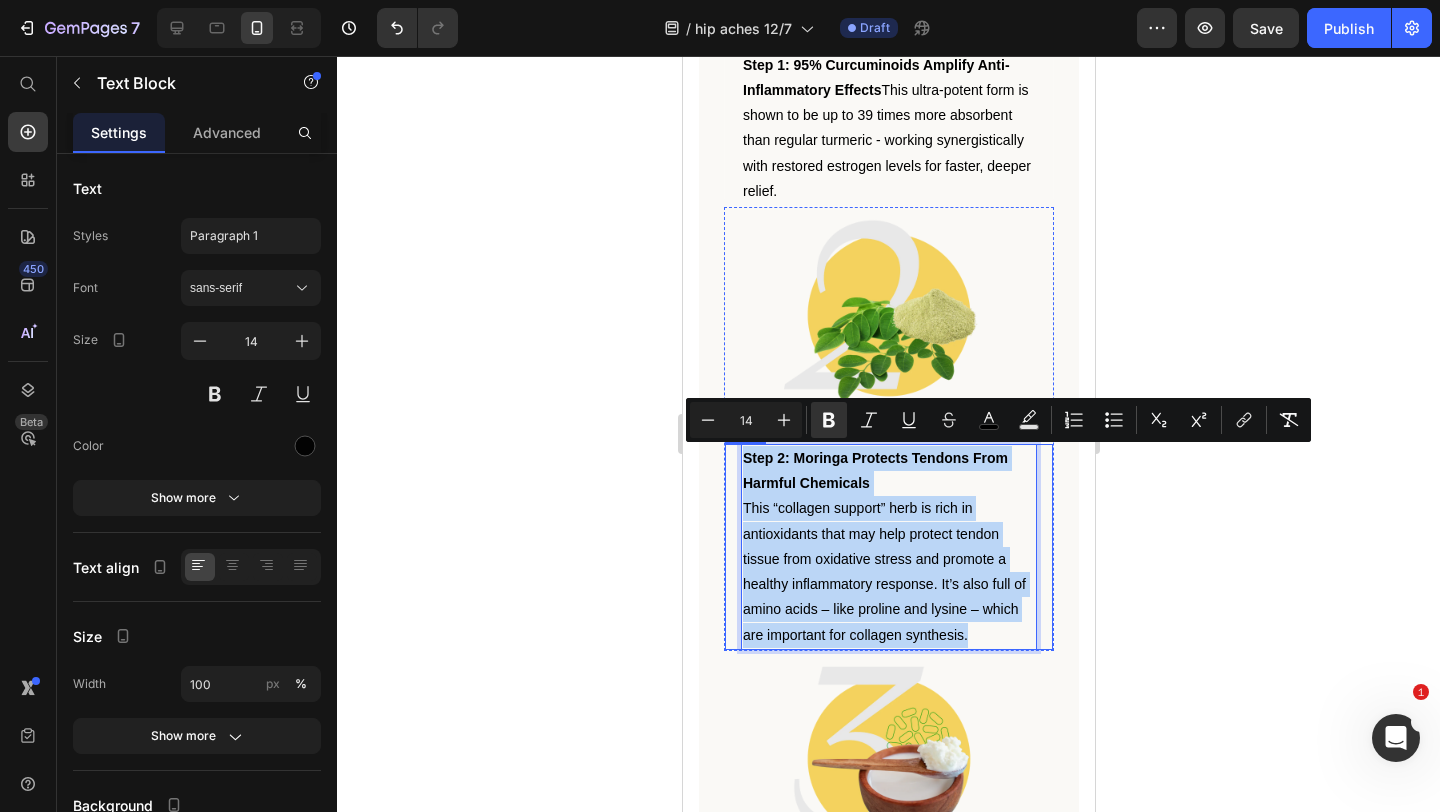 drag, startPoint x: 978, startPoint y: 635, endPoint x: 738, endPoint y: 445, distance: 306.10455 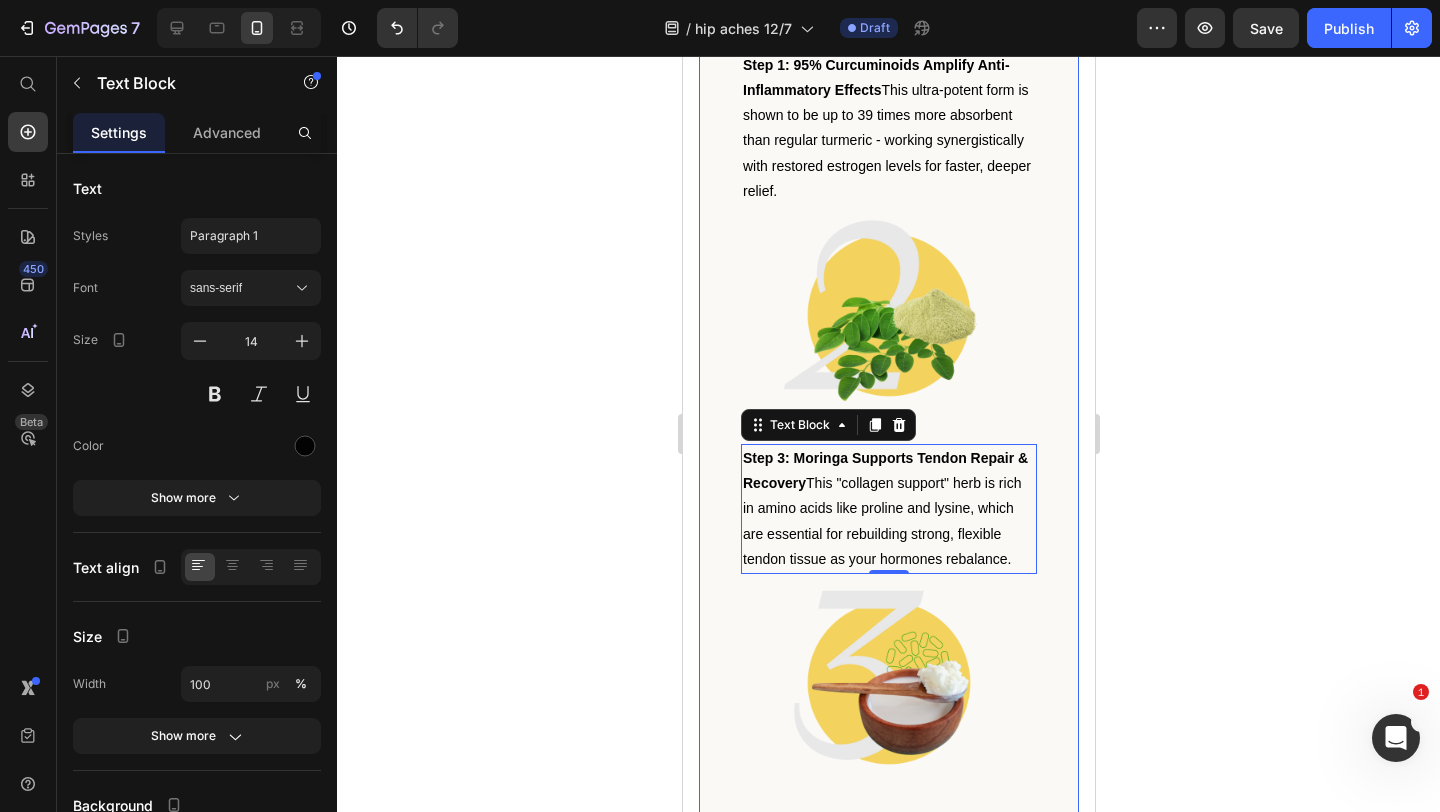 click 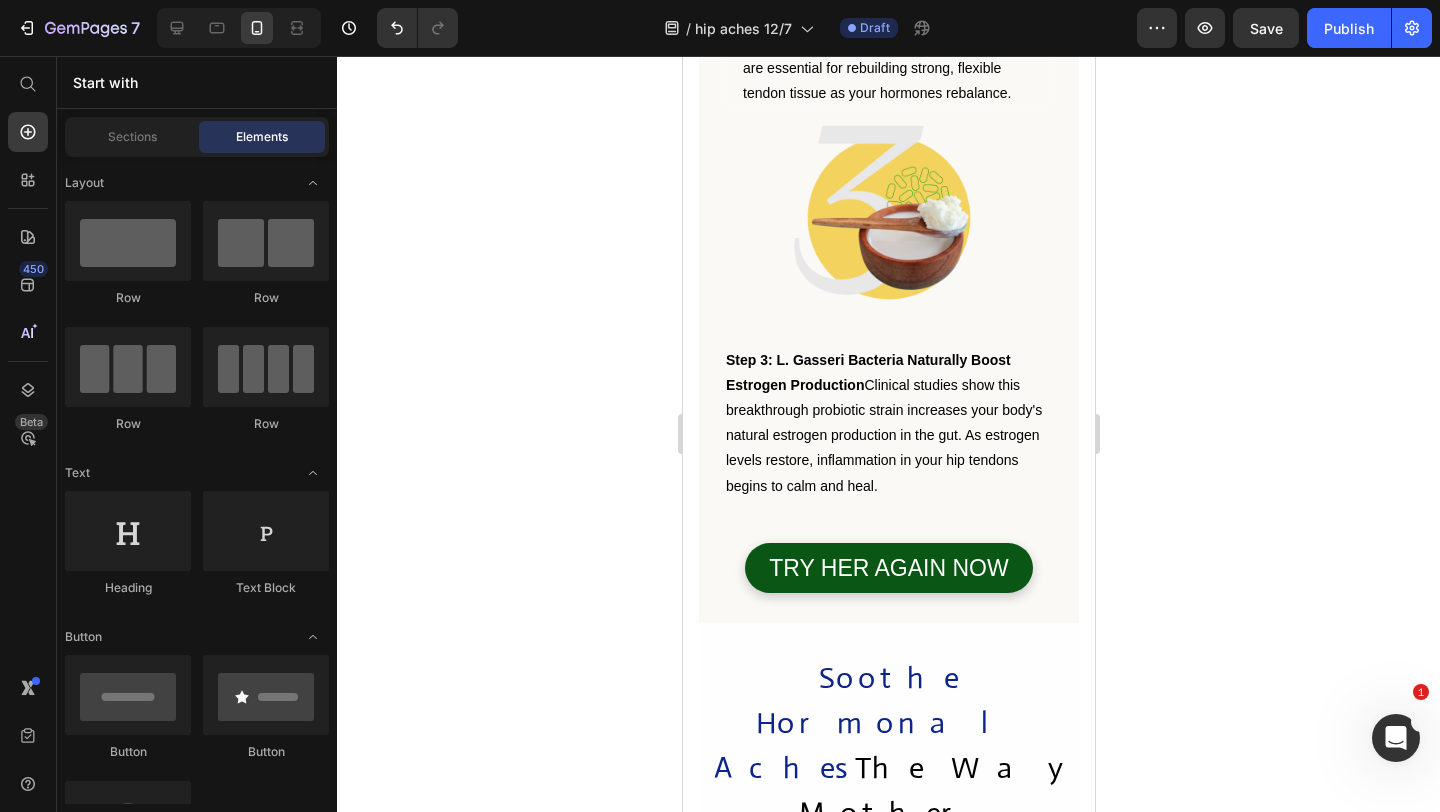 scroll, scrollTop: 6112, scrollLeft: 0, axis: vertical 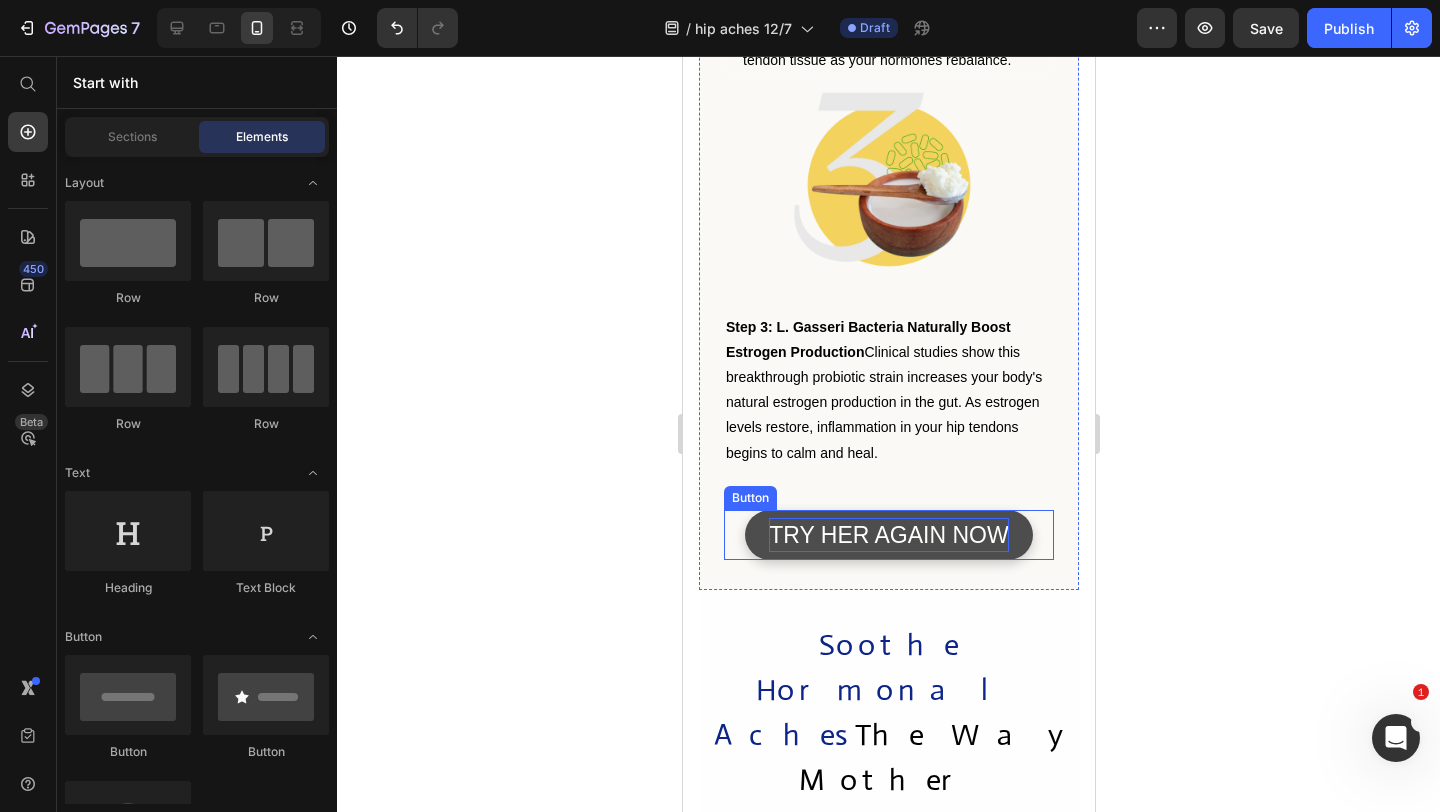 click on "TRY HER AGAIN NOW" at bounding box center (887, 535) 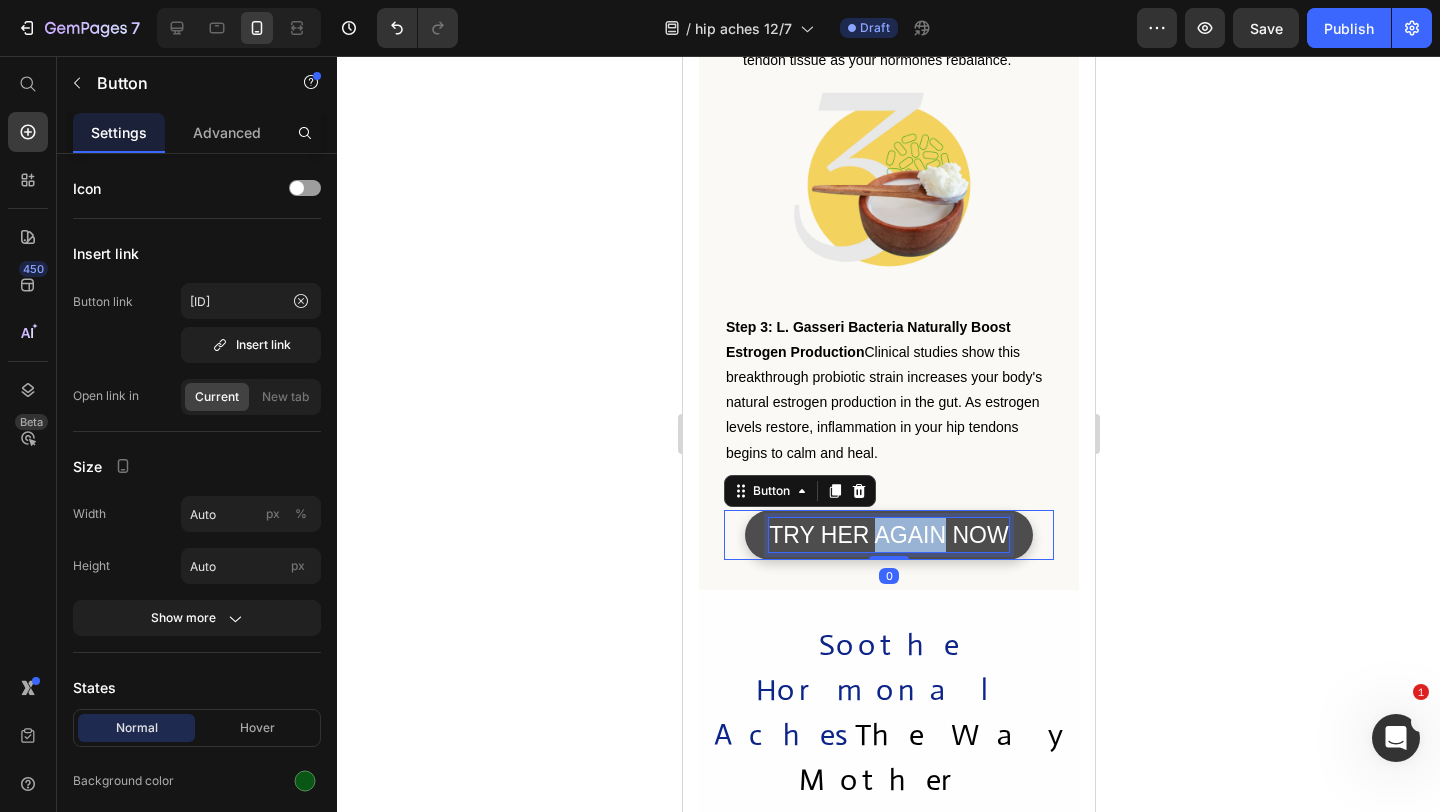 click on "TRY HER AGAIN NOW" at bounding box center (887, 535) 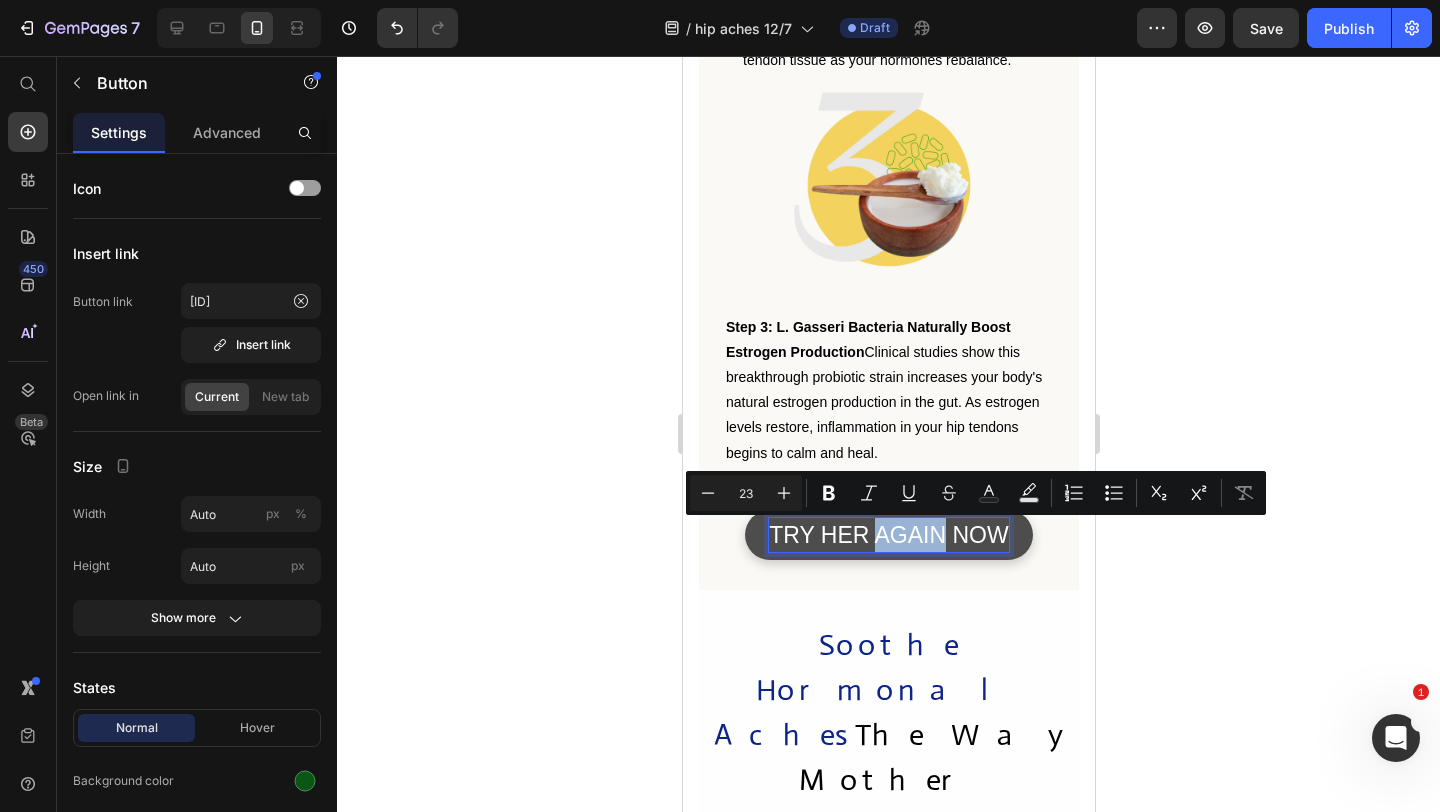 click on "TRY HER AGAIN NOW" at bounding box center (887, 535) 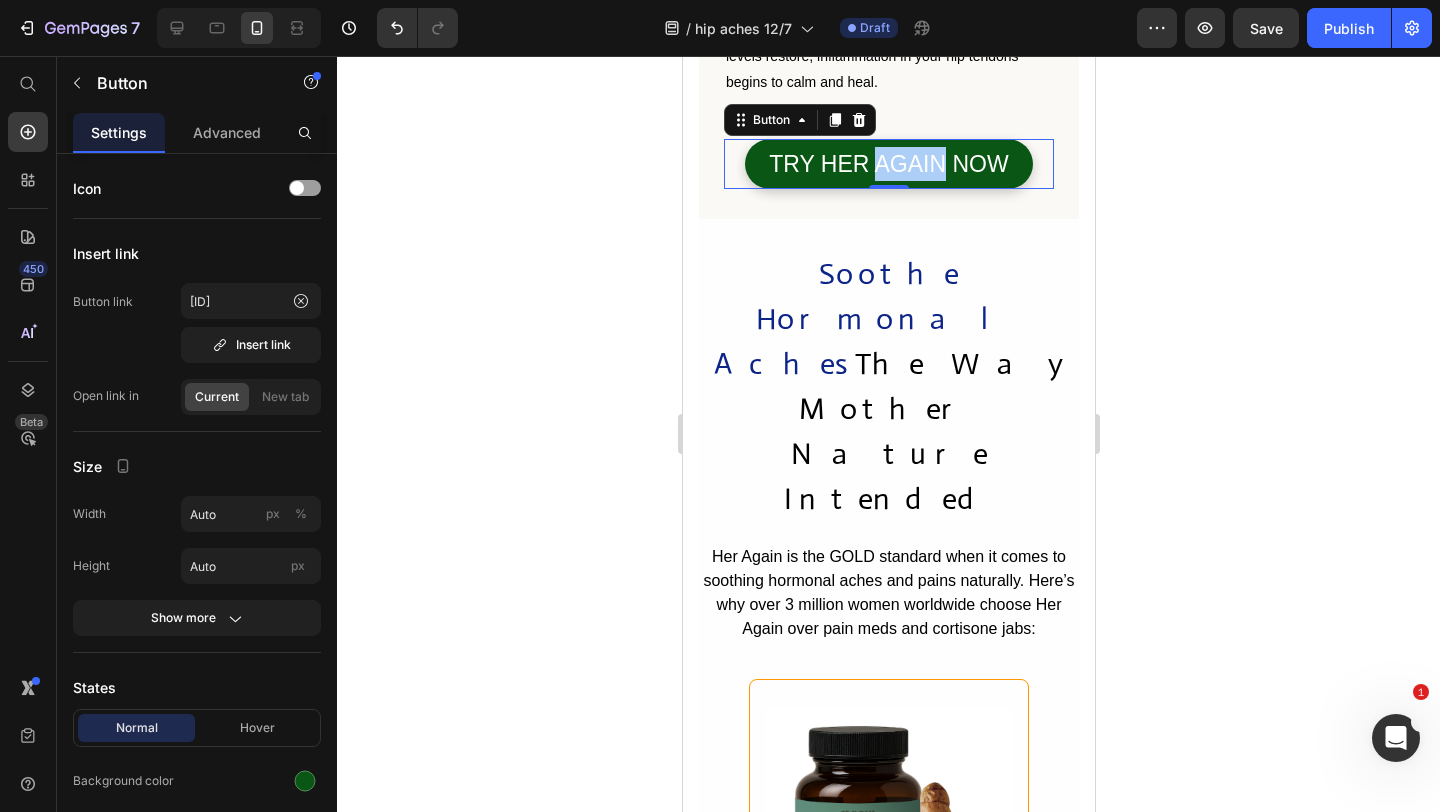 scroll, scrollTop: 6525, scrollLeft: 0, axis: vertical 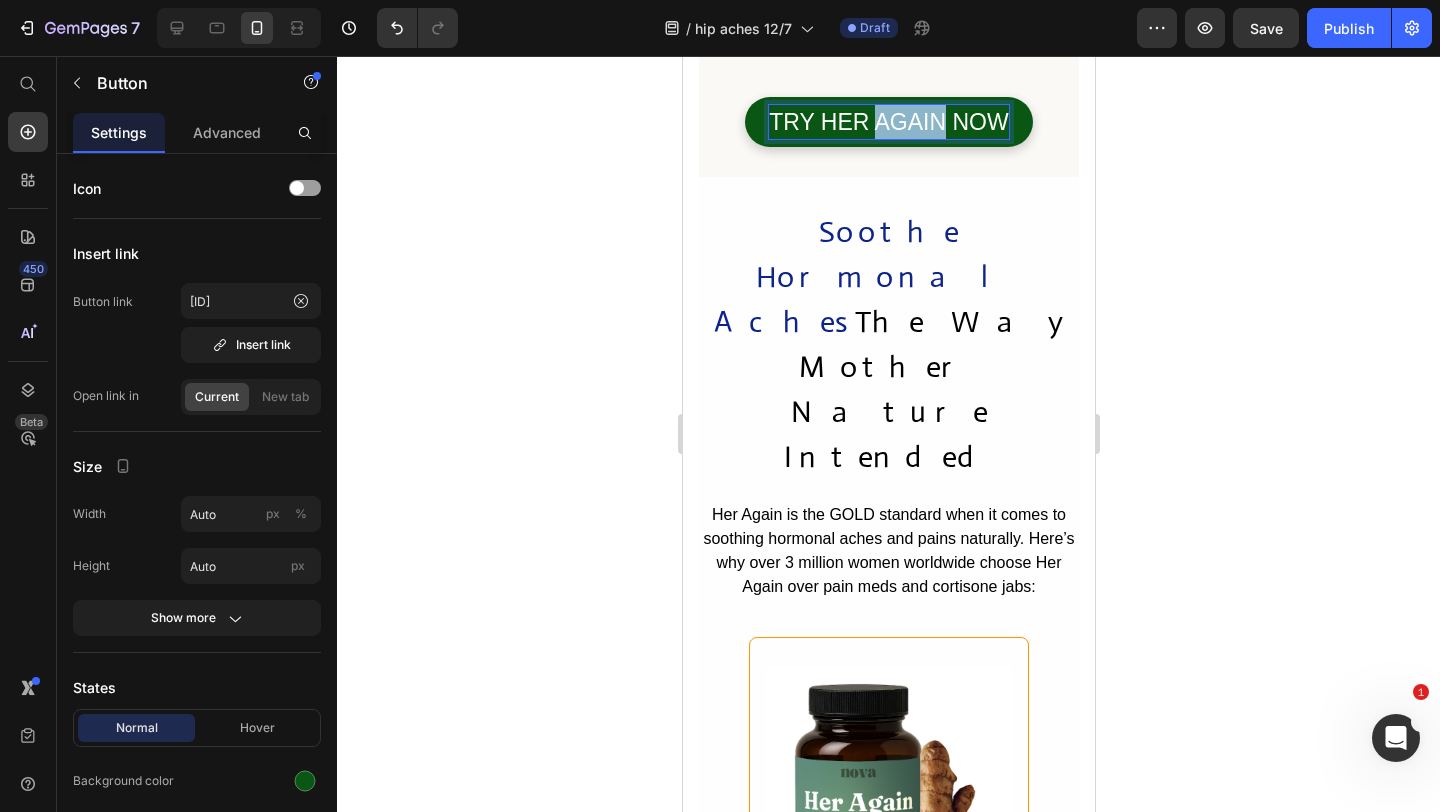 click on "Soothe Hormonal Aches" at bounding box center (867, 276) 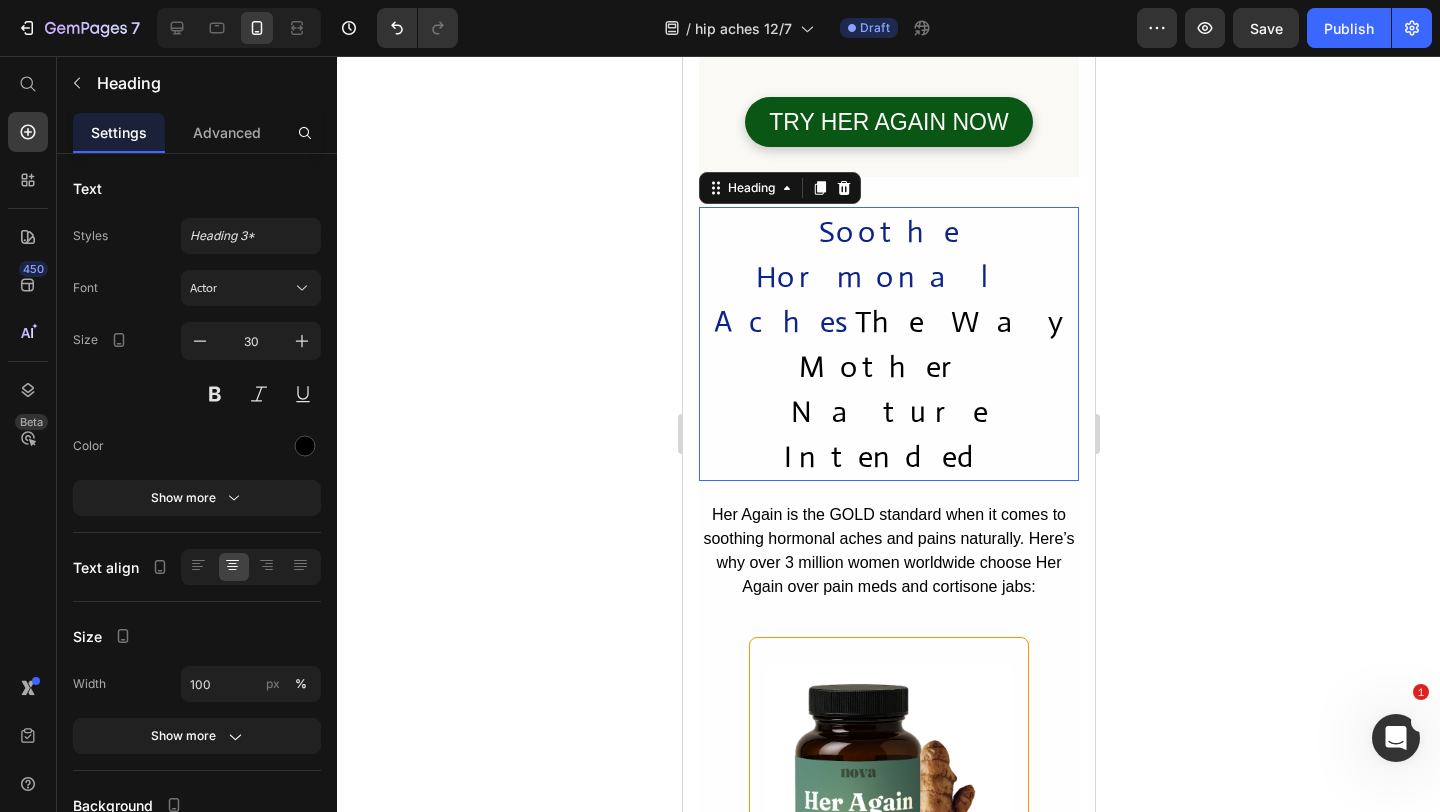 click on "Soothe Hormonal Aches" at bounding box center [867, 276] 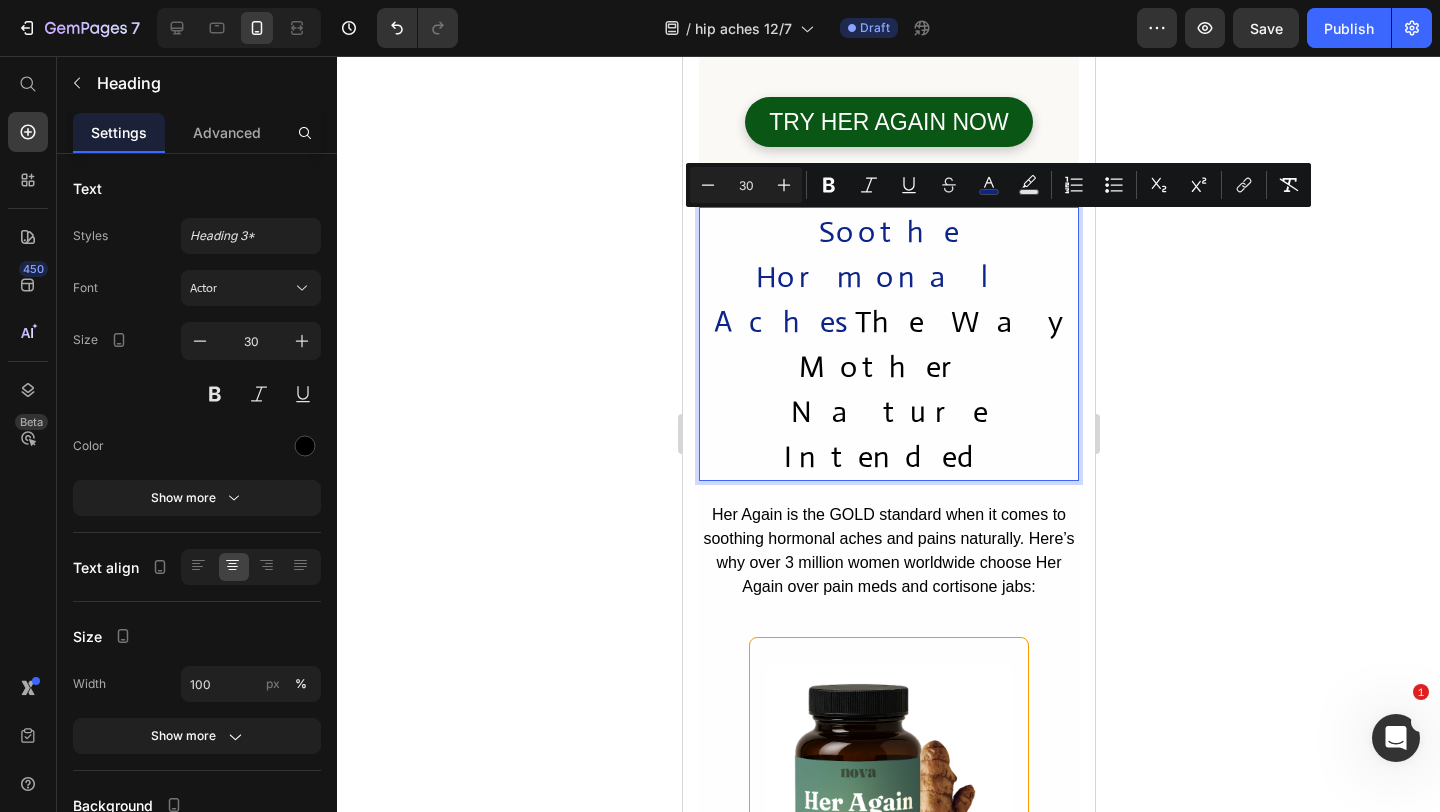 click on "Soothe Hormonal Aches" at bounding box center (867, 276) 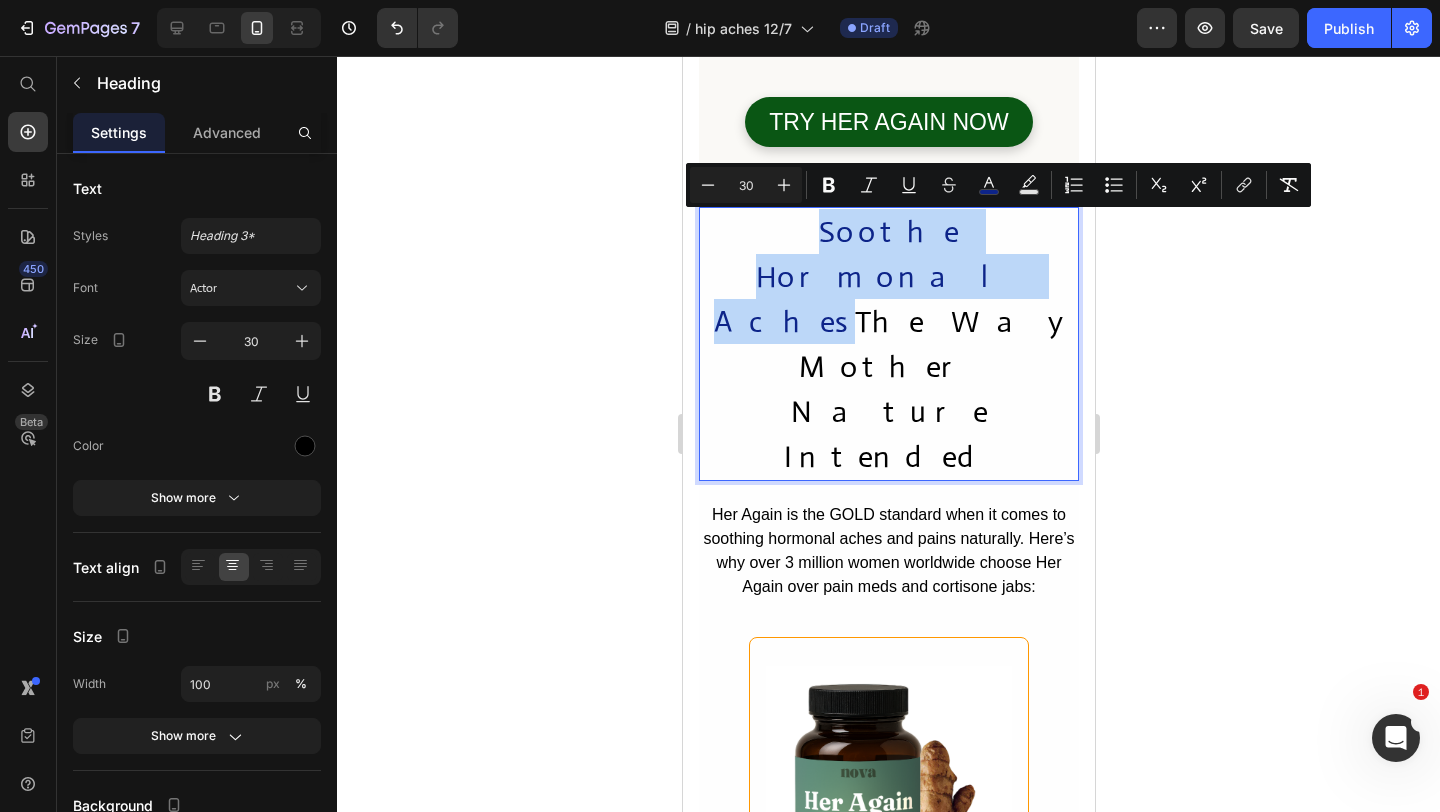 drag, startPoint x: 1013, startPoint y: 235, endPoint x: 705, endPoint y: 228, distance: 308.07953 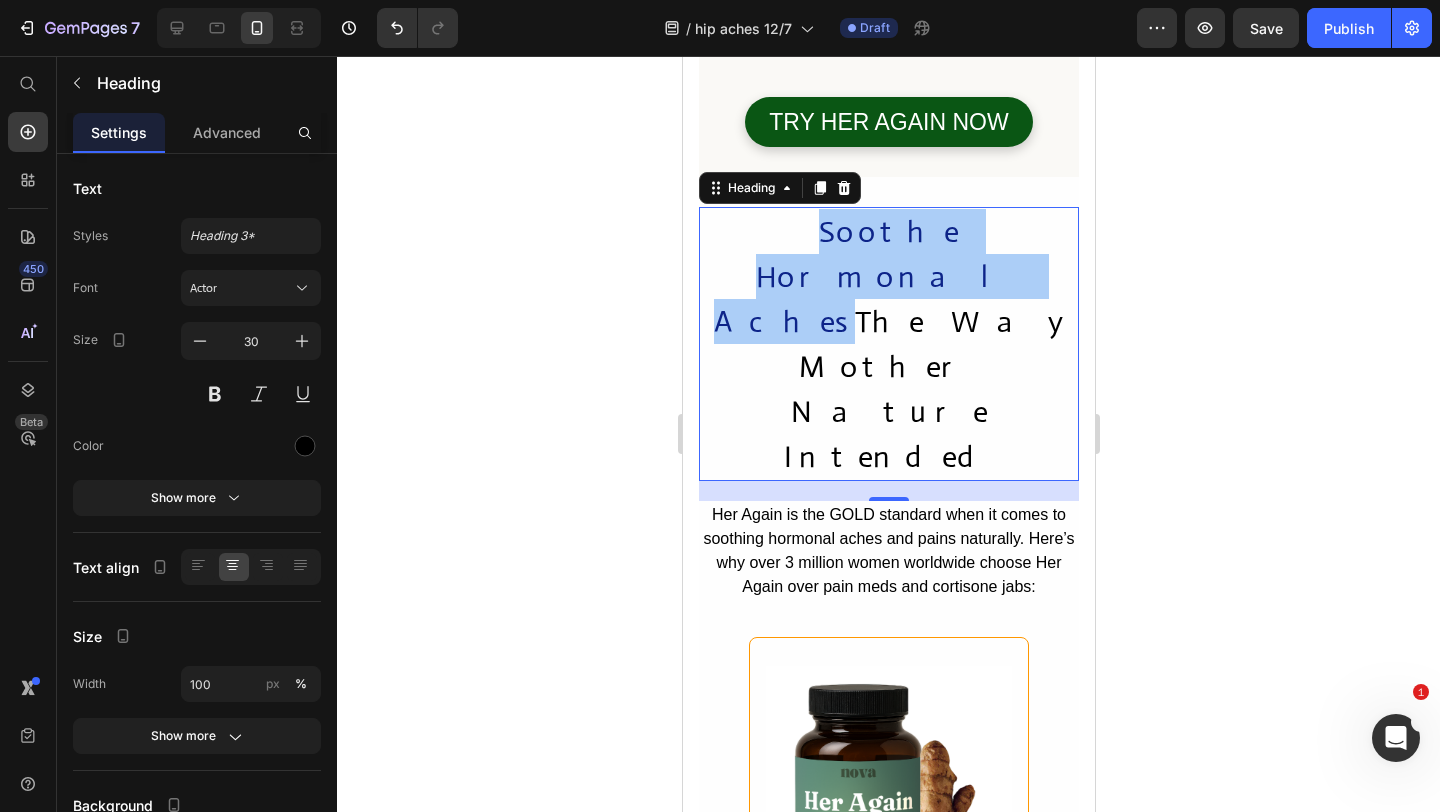 scroll, scrollTop: 6512, scrollLeft: 0, axis: vertical 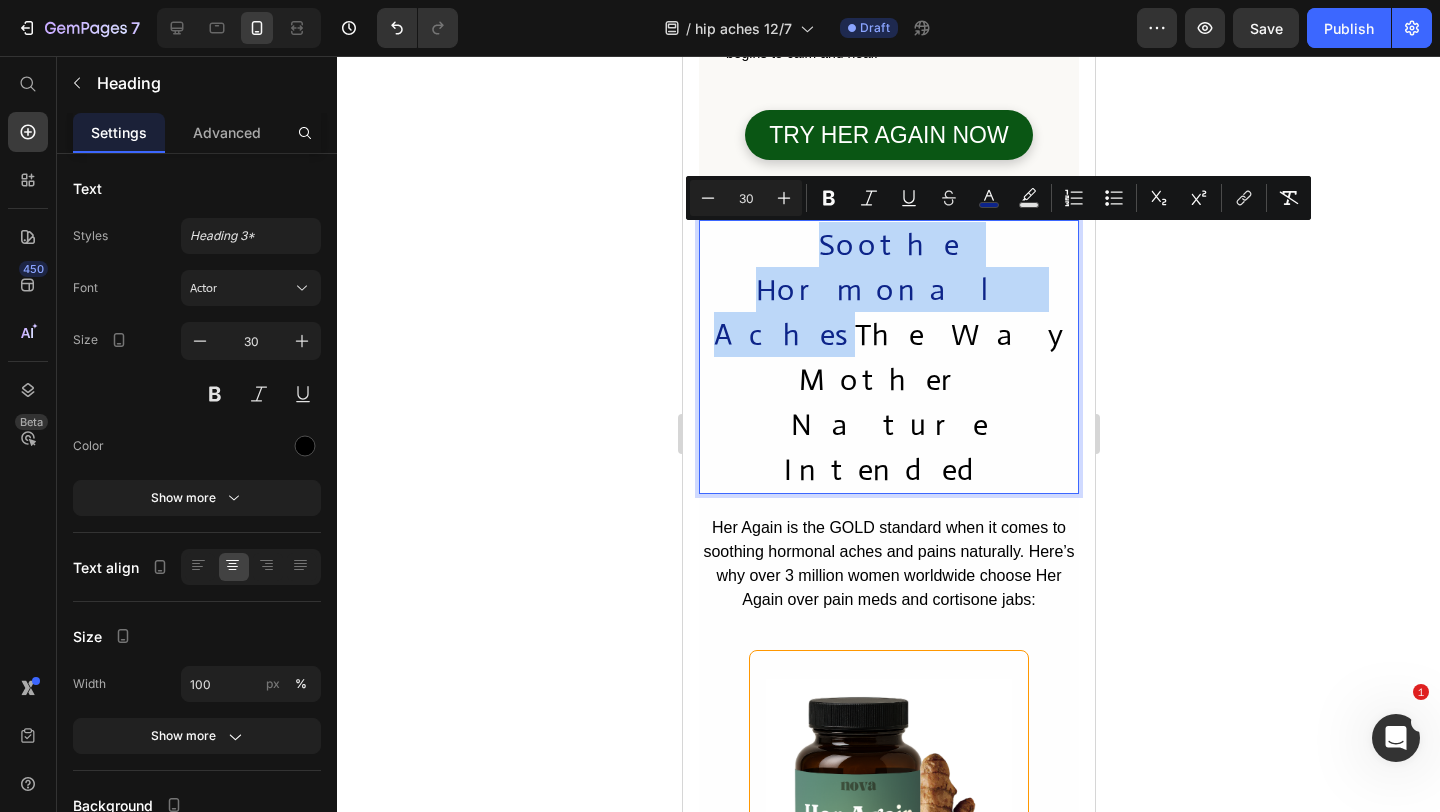 click on "Soothe Hormonal Aches" at bounding box center (867, 289) 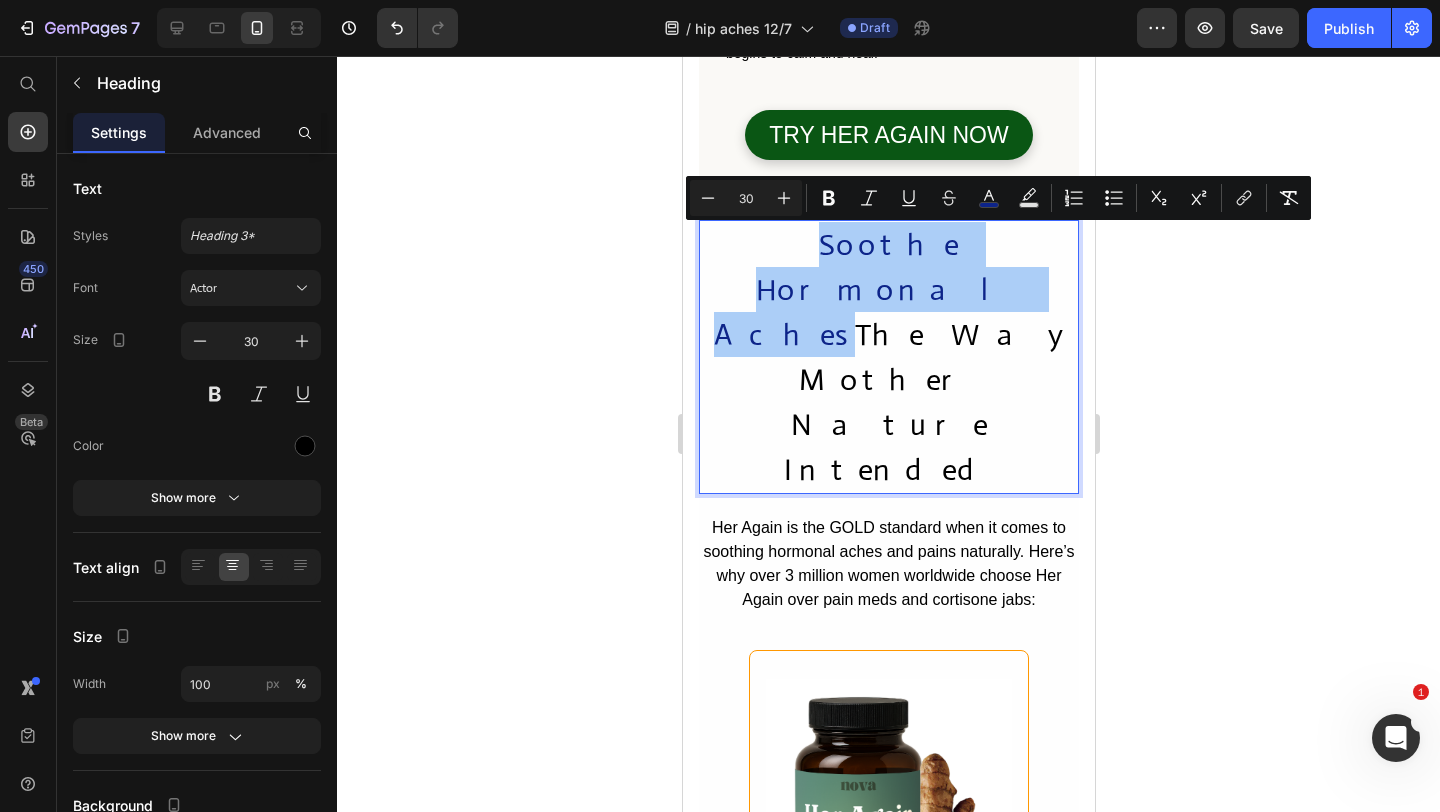 click 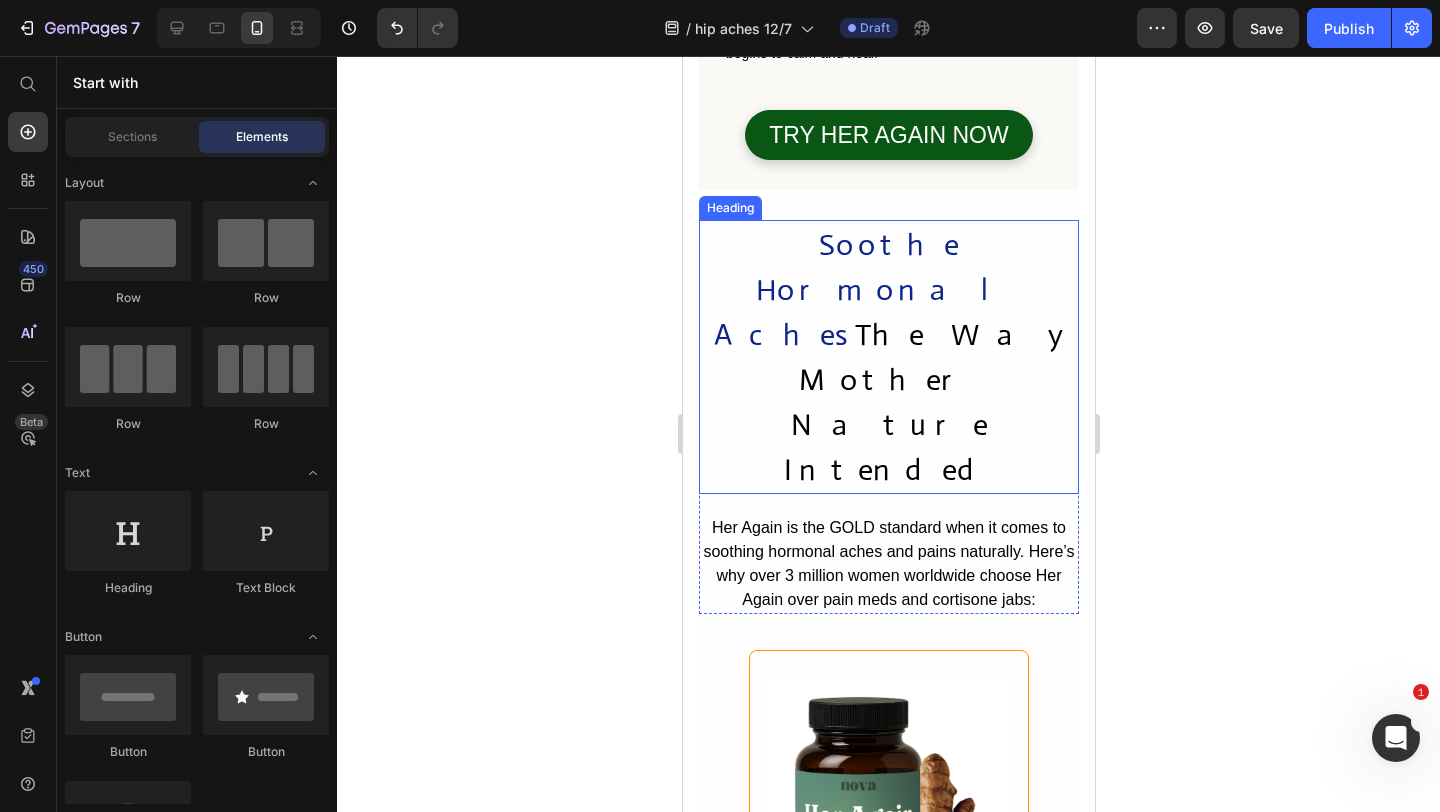 click on "Soothe Hormonal Aches" at bounding box center [867, 289] 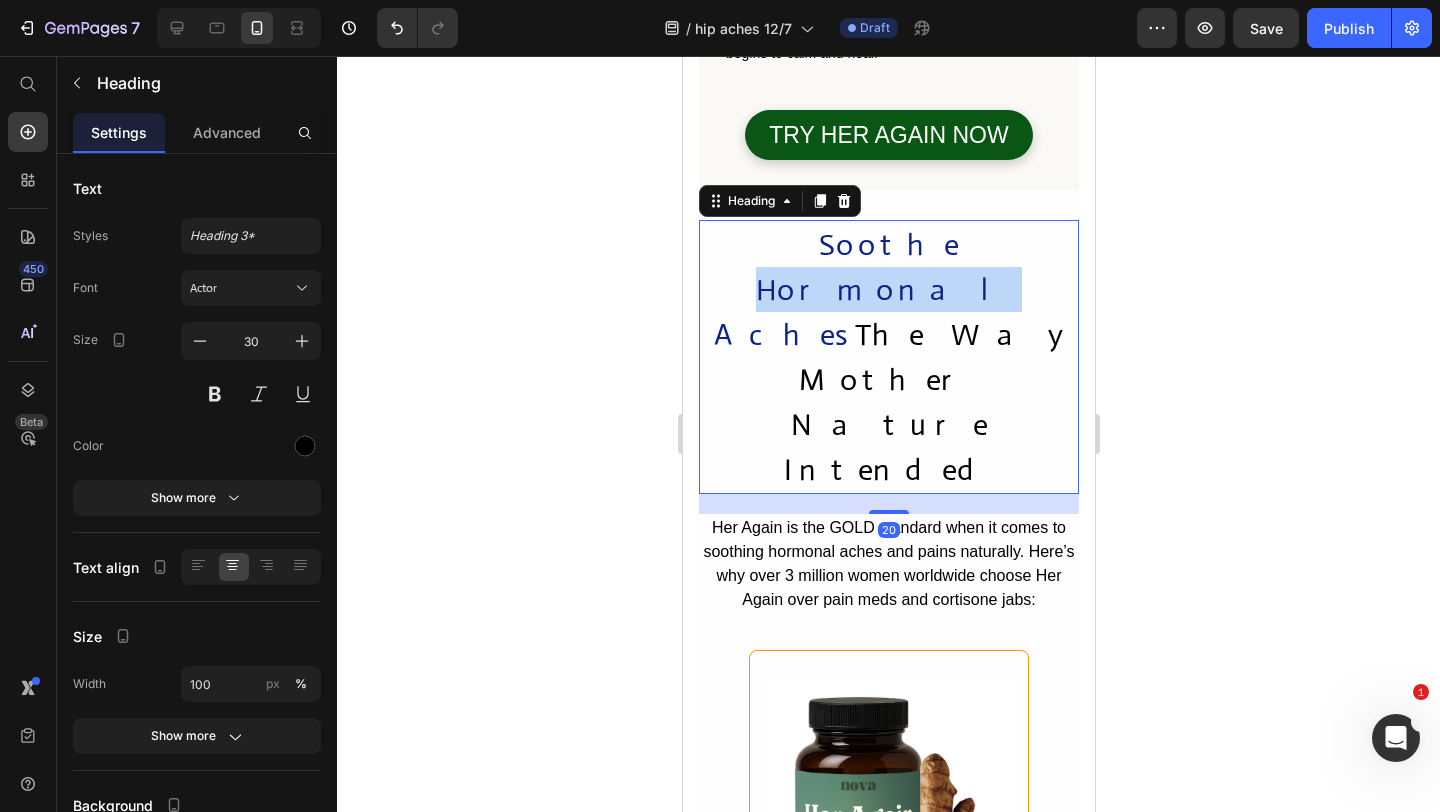 click on "Soothe Hormonal Aches" at bounding box center (867, 289) 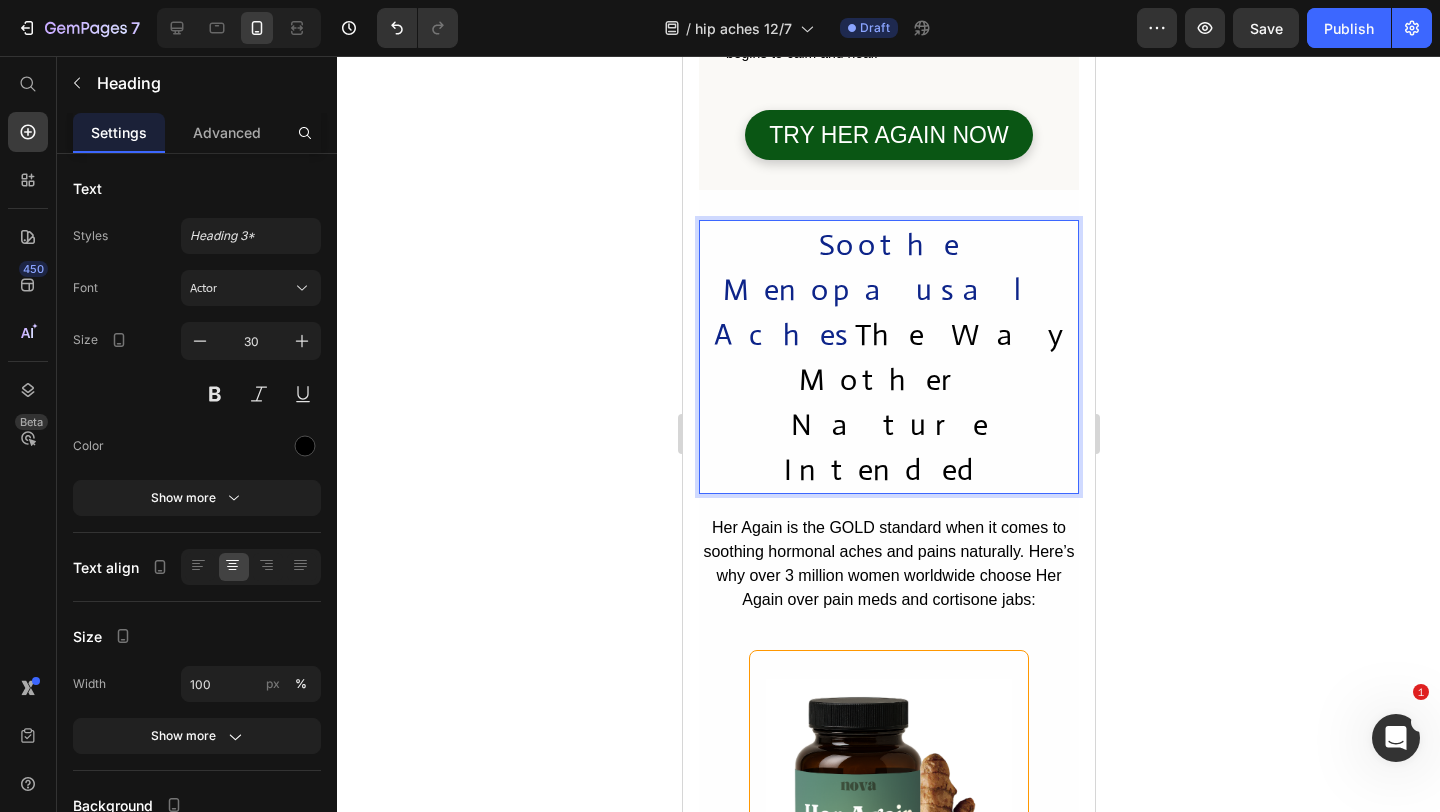 click on "Soothe Menopausal Aches  The Way Mother Nature Intended" at bounding box center (888, 357) 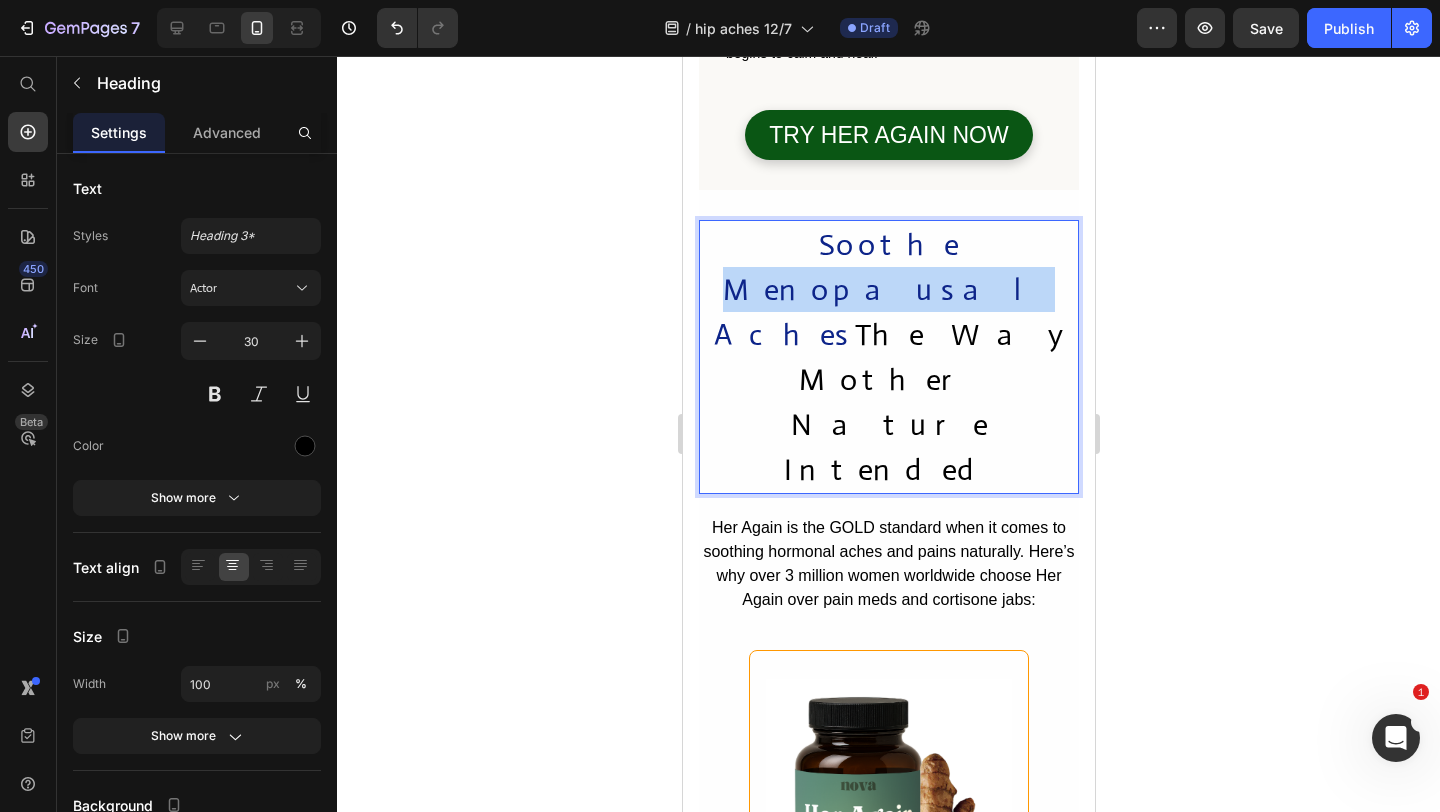 click on "Soothe Menopausal Aches" at bounding box center (884, 289) 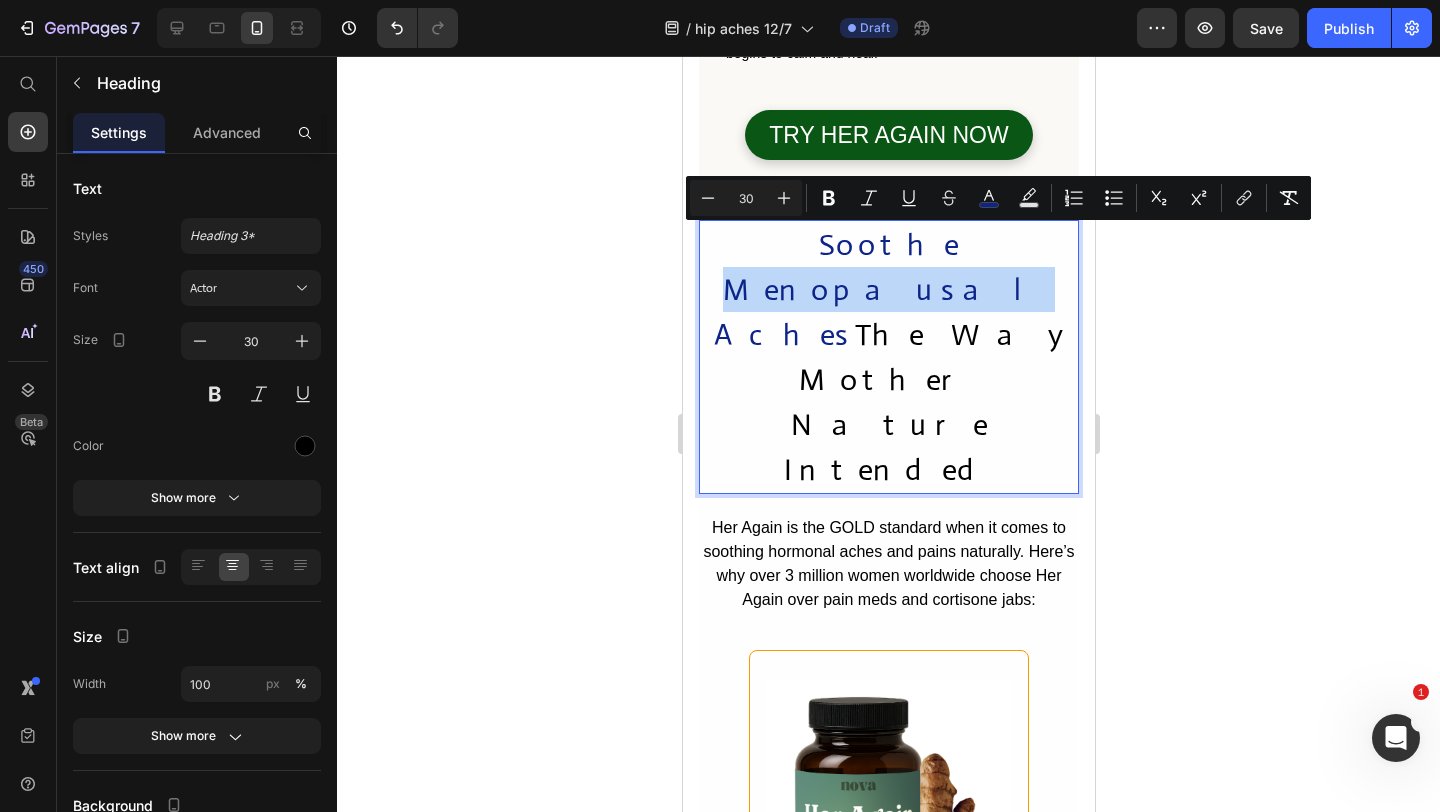 click on "Soothe Menopausal Aches" at bounding box center (884, 289) 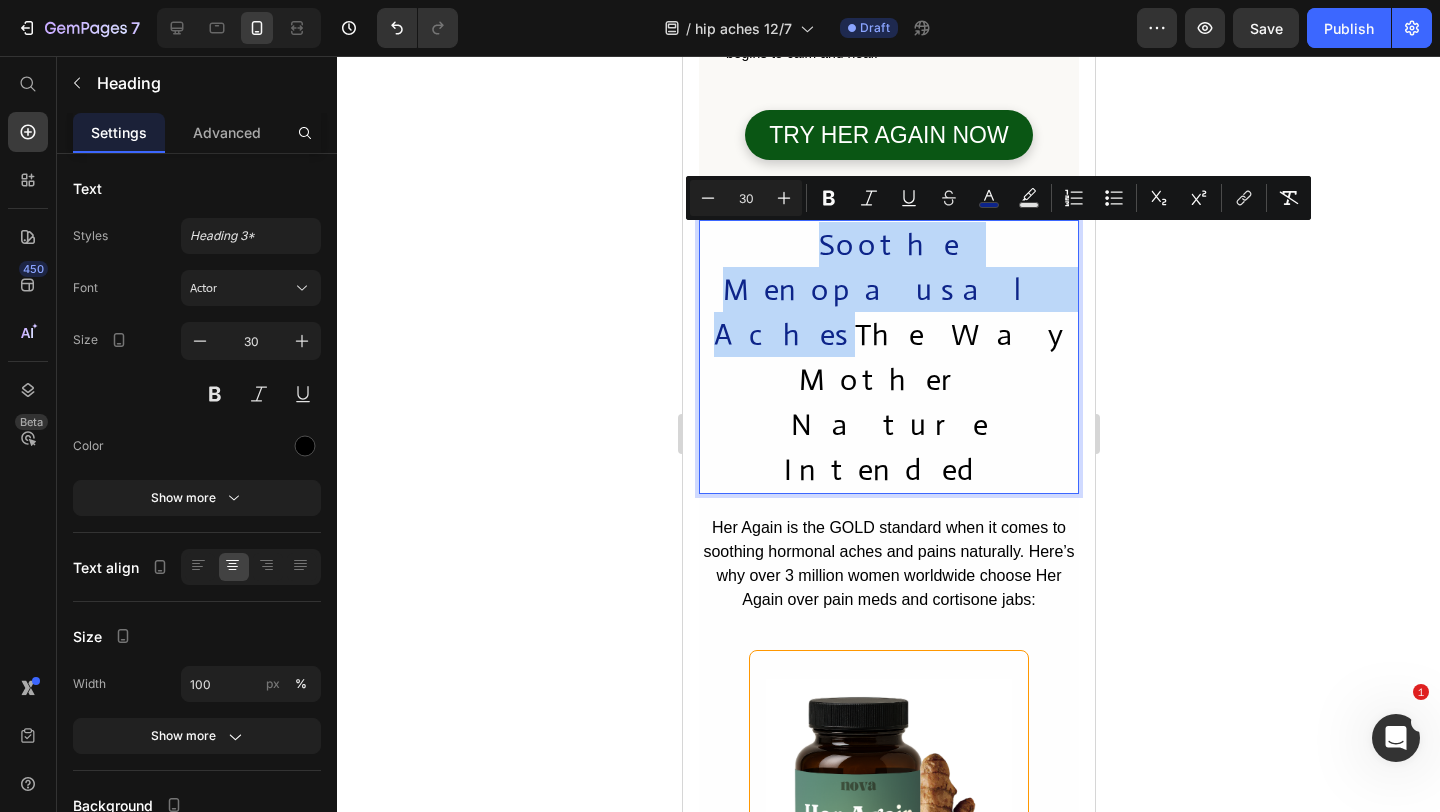 drag, startPoint x: 1055, startPoint y: 242, endPoint x: 719, endPoint y: 229, distance: 336.2514 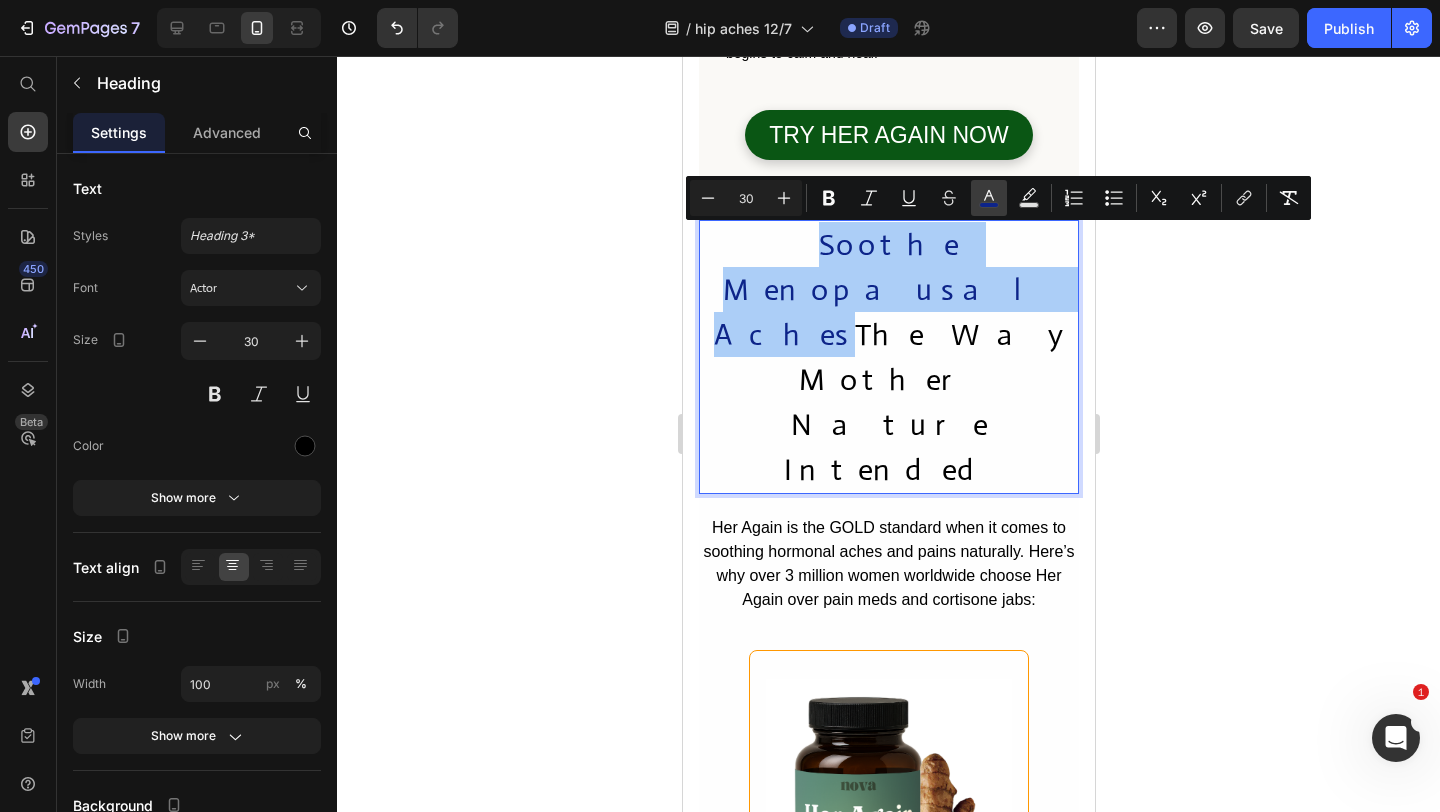 click on "color" at bounding box center (989, 198) 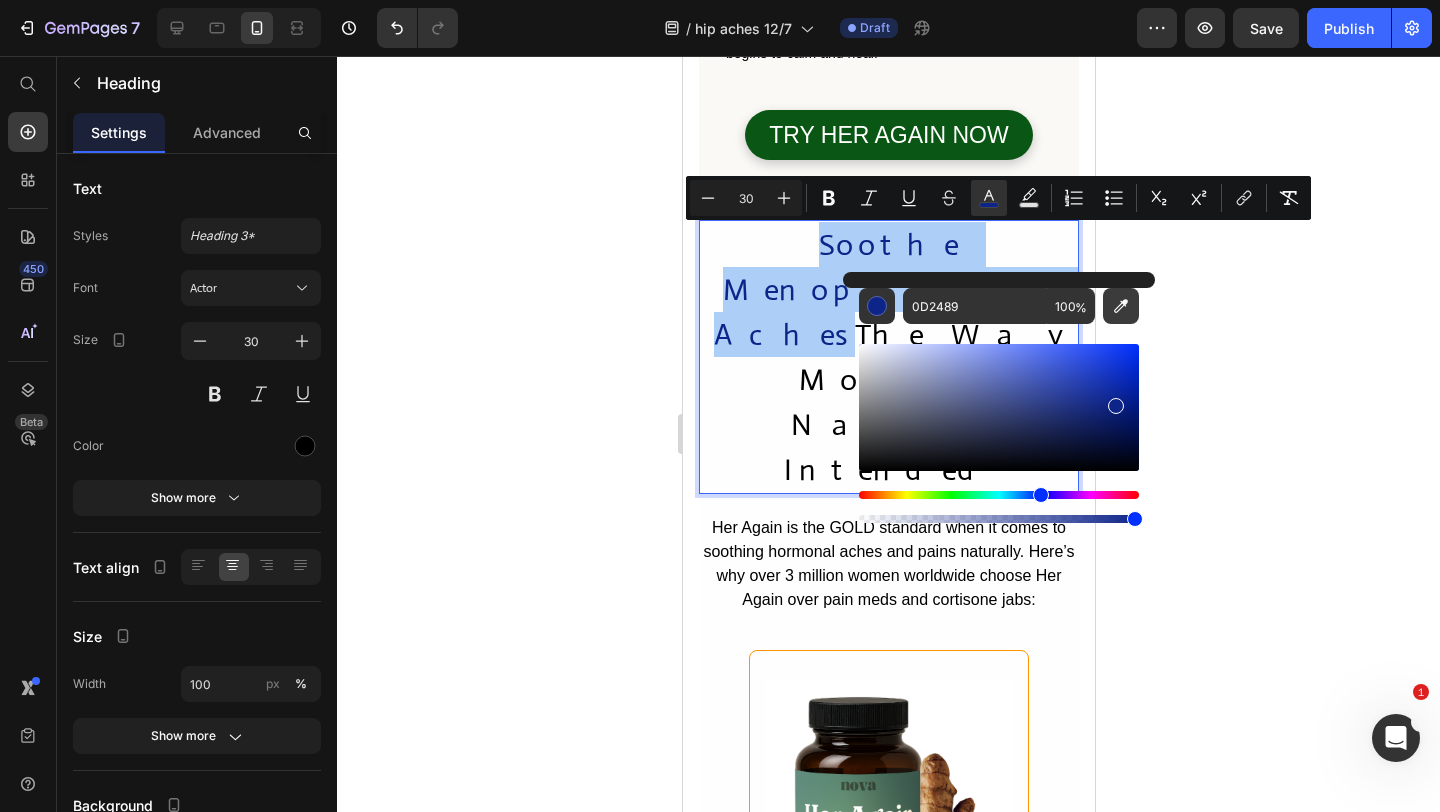 click 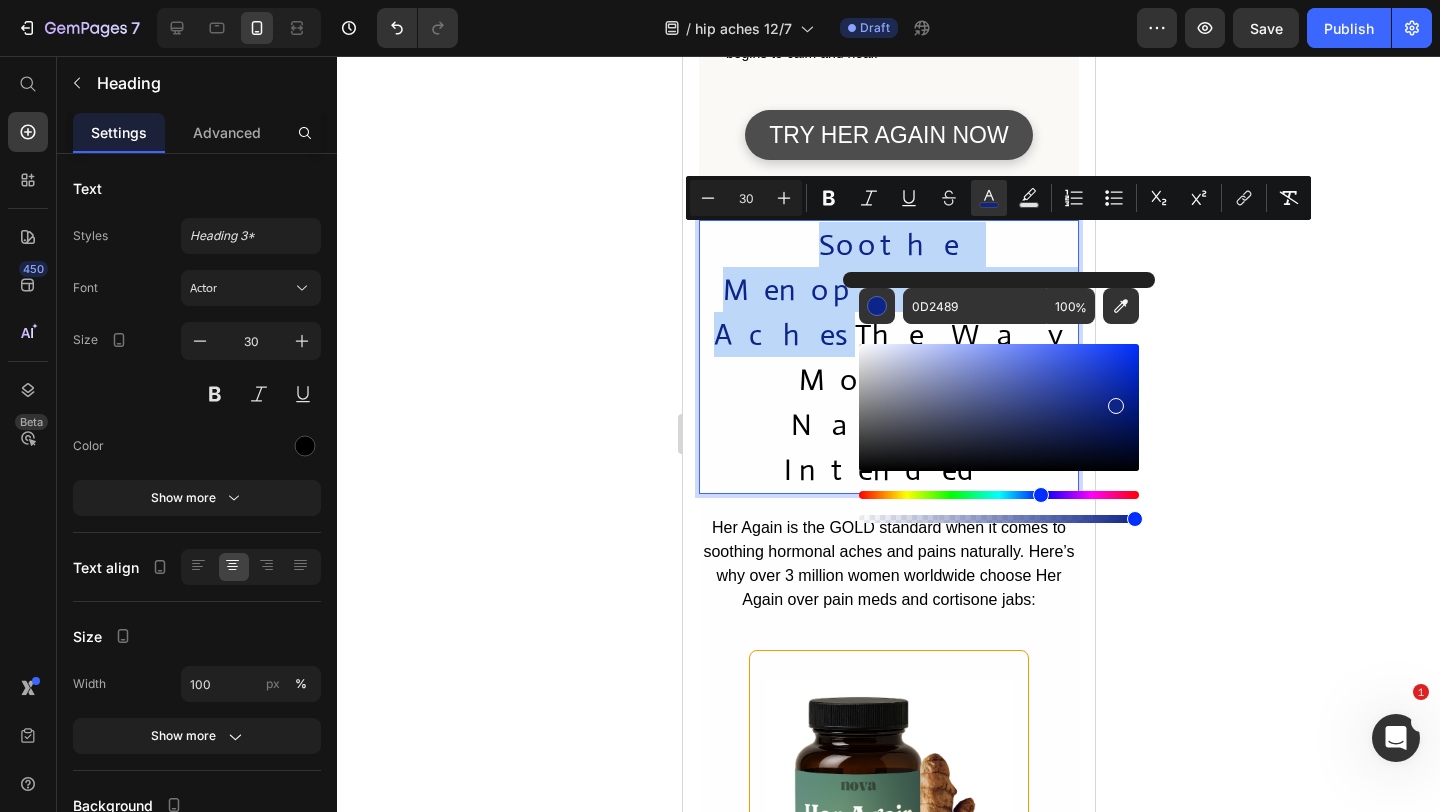 type on "0B5613" 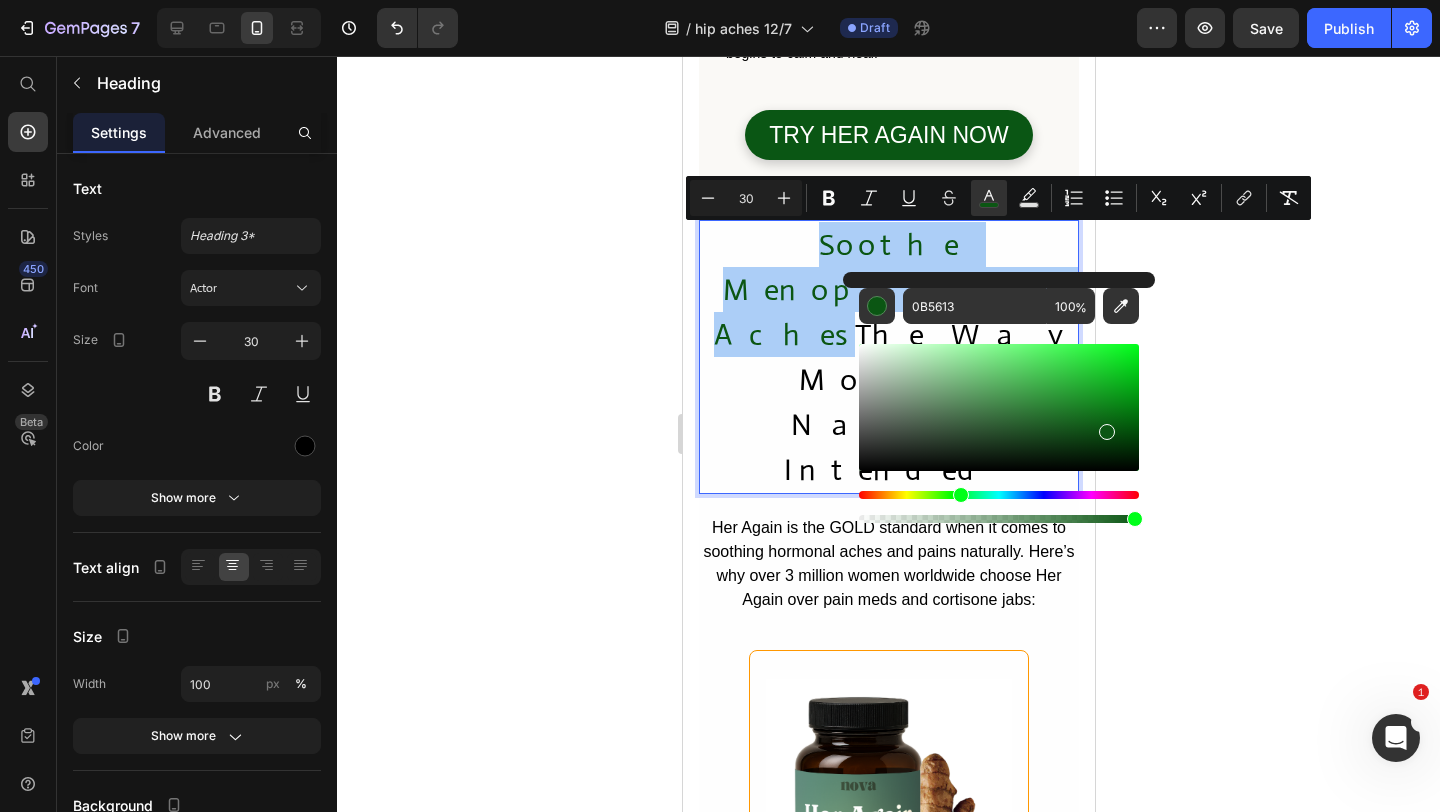 click 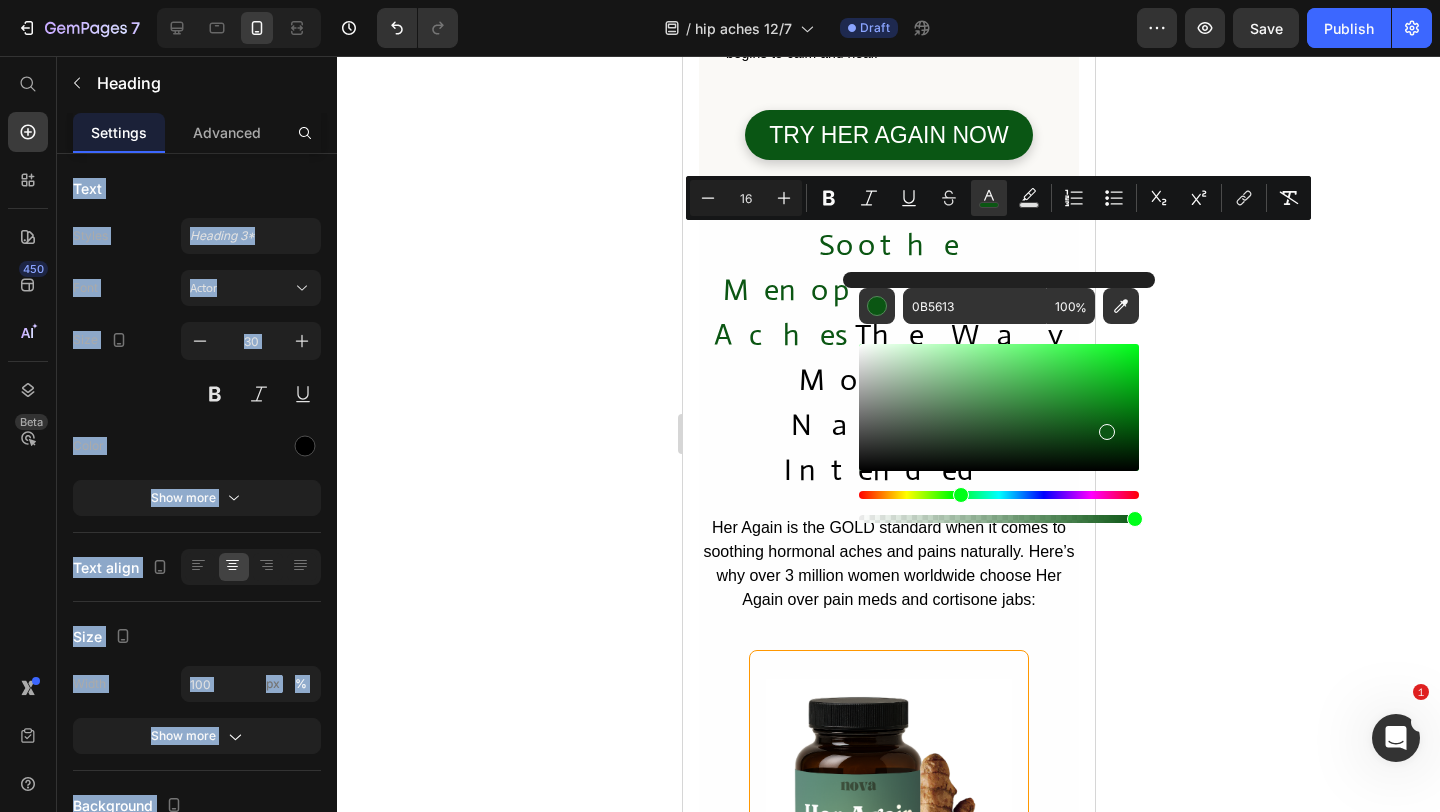 click 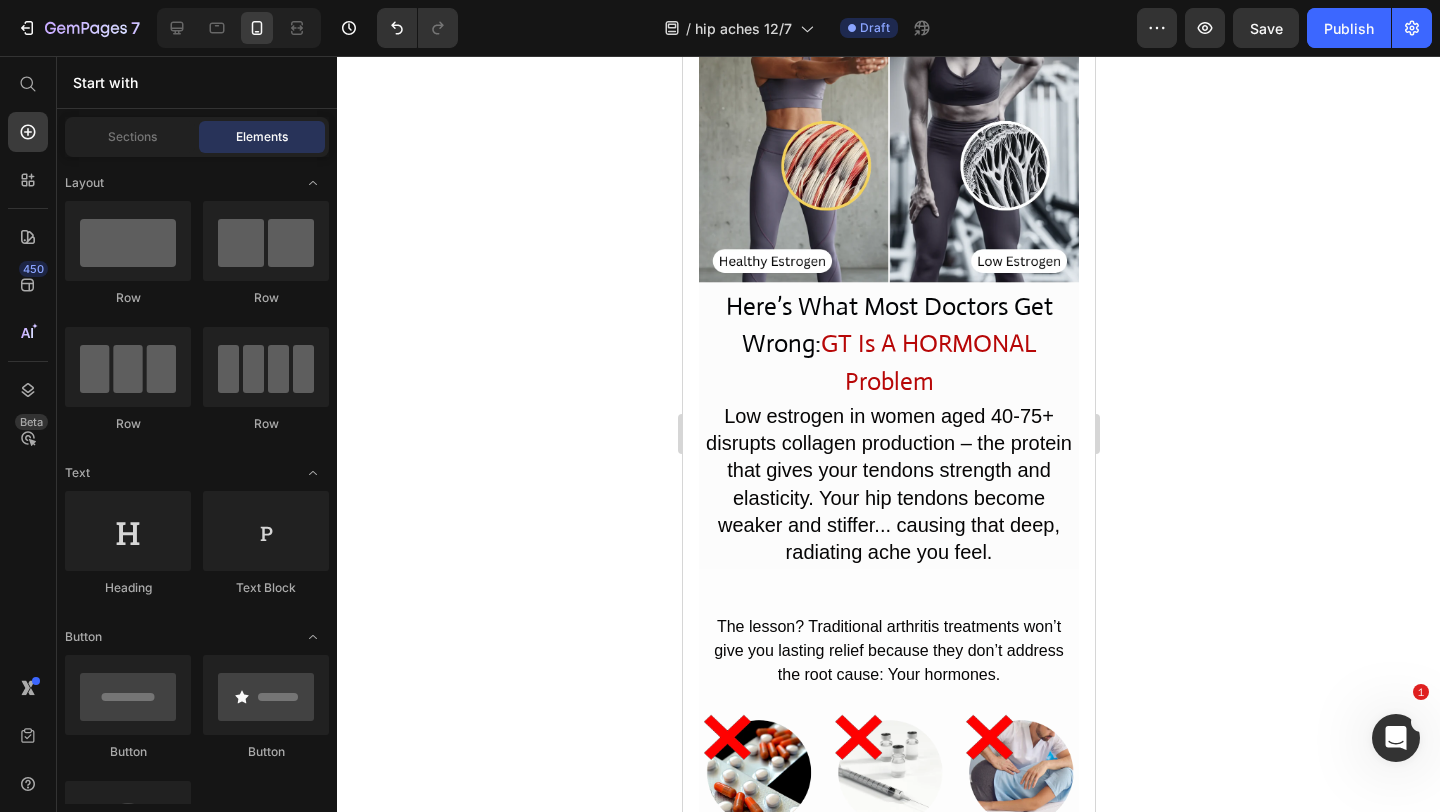 scroll, scrollTop: 2784, scrollLeft: 0, axis: vertical 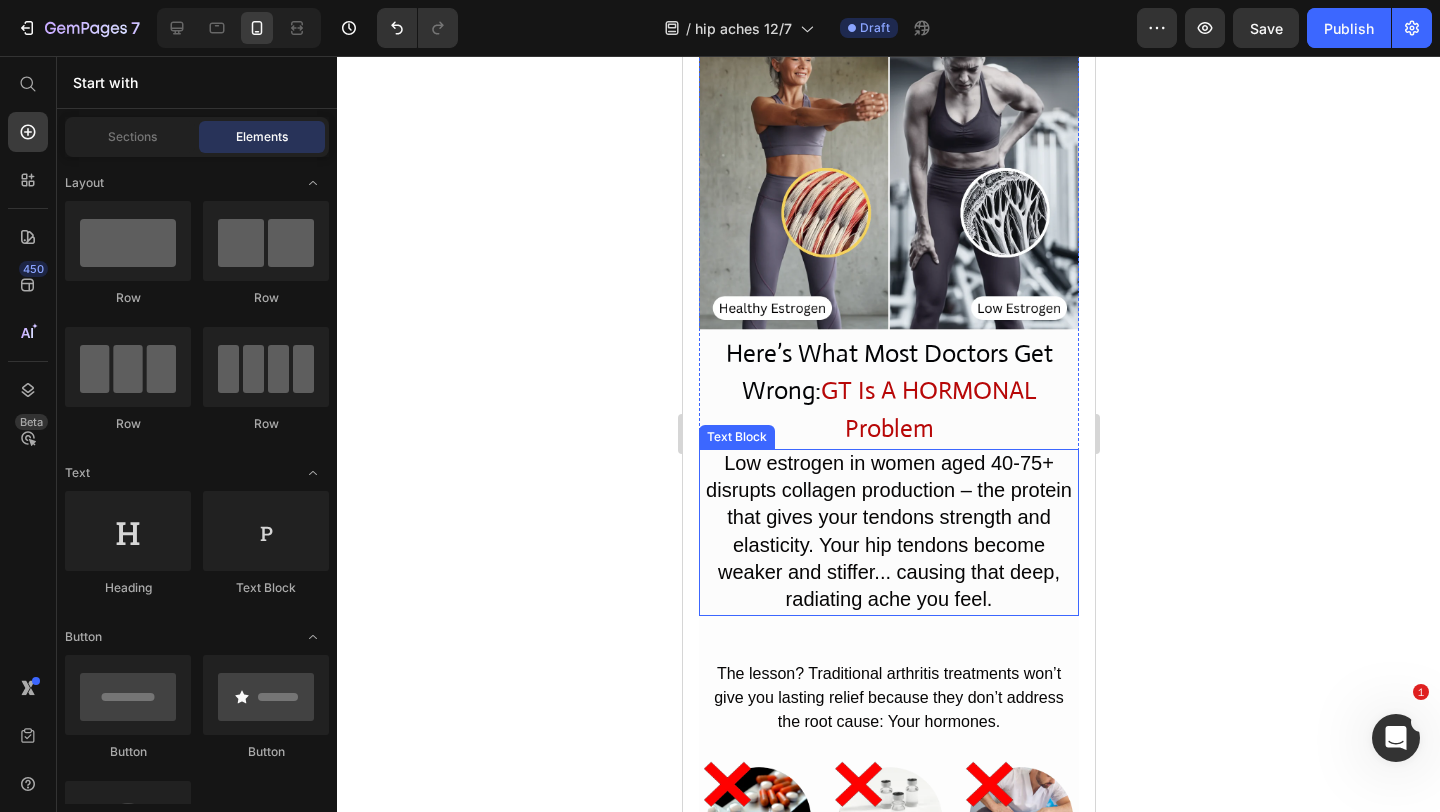 click on "Low estrogen in women aged 40-75+ disrupts collagen production – the protein that gives your tendons strength and elasticity. Your hip tendons become weaker and stiffer... causing that deep, radiating ache you feel." at bounding box center [888, 531] 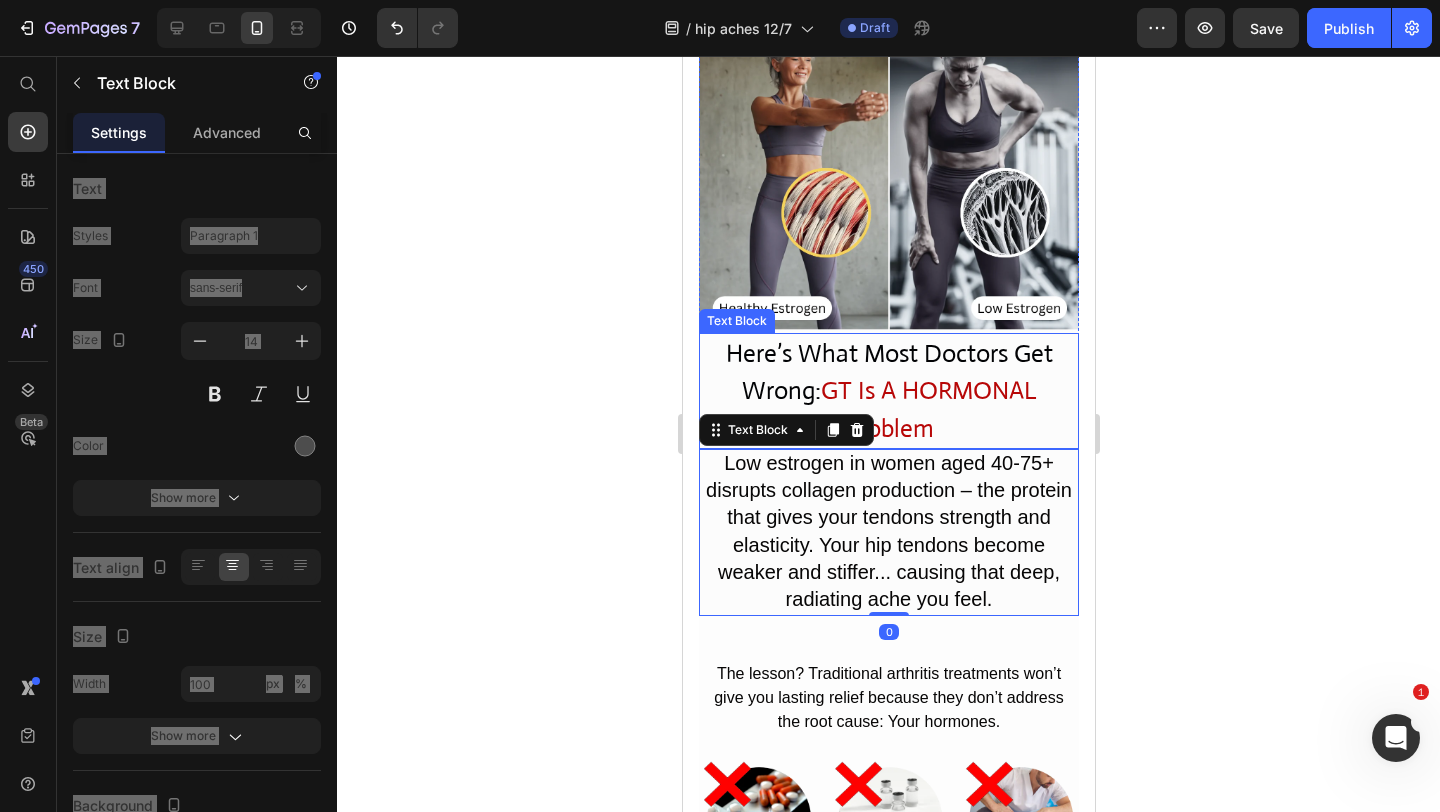 click on "GT Is A HORMONAL Problem" at bounding box center [927, 409] 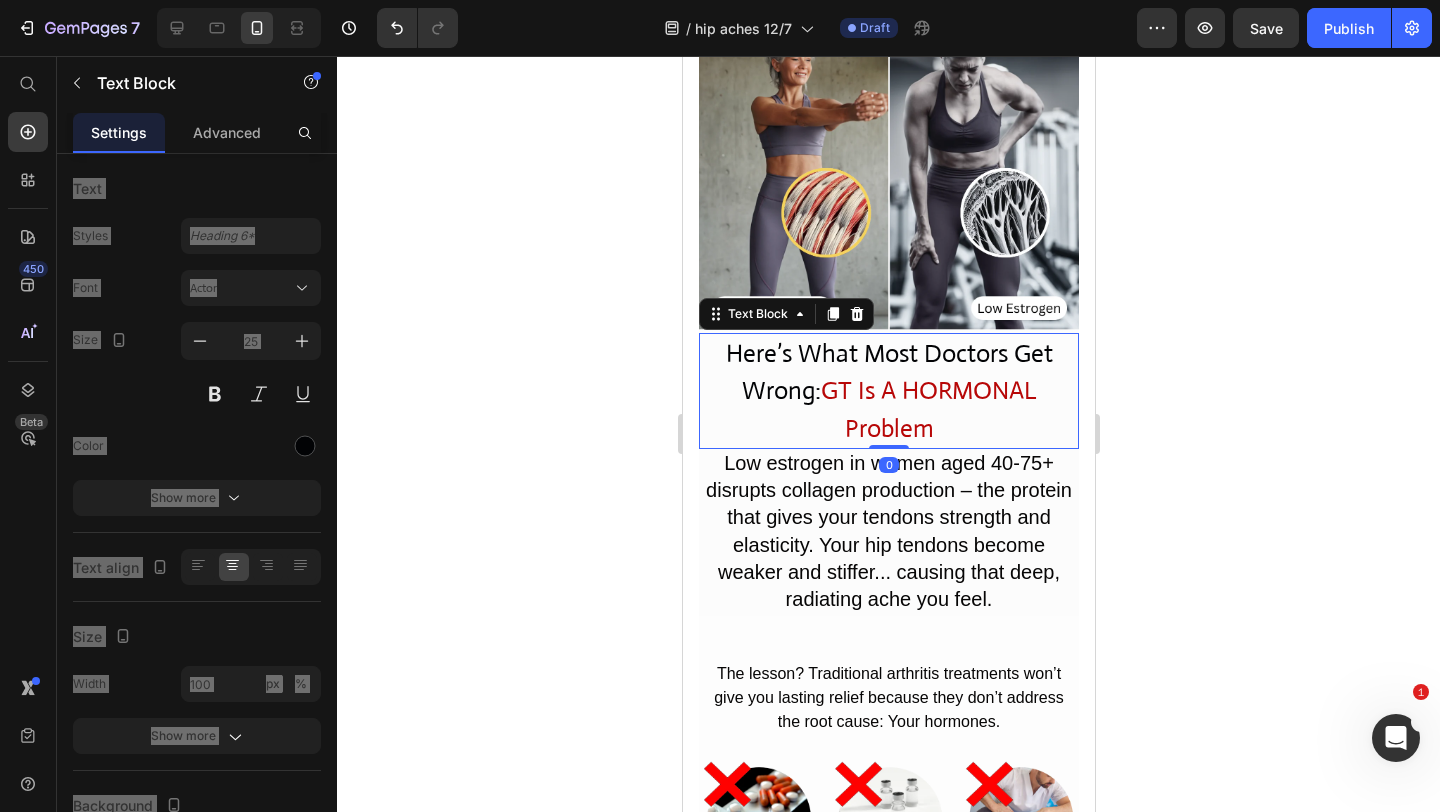 click on "GT Is A HORMONAL Problem" at bounding box center (927, 409) 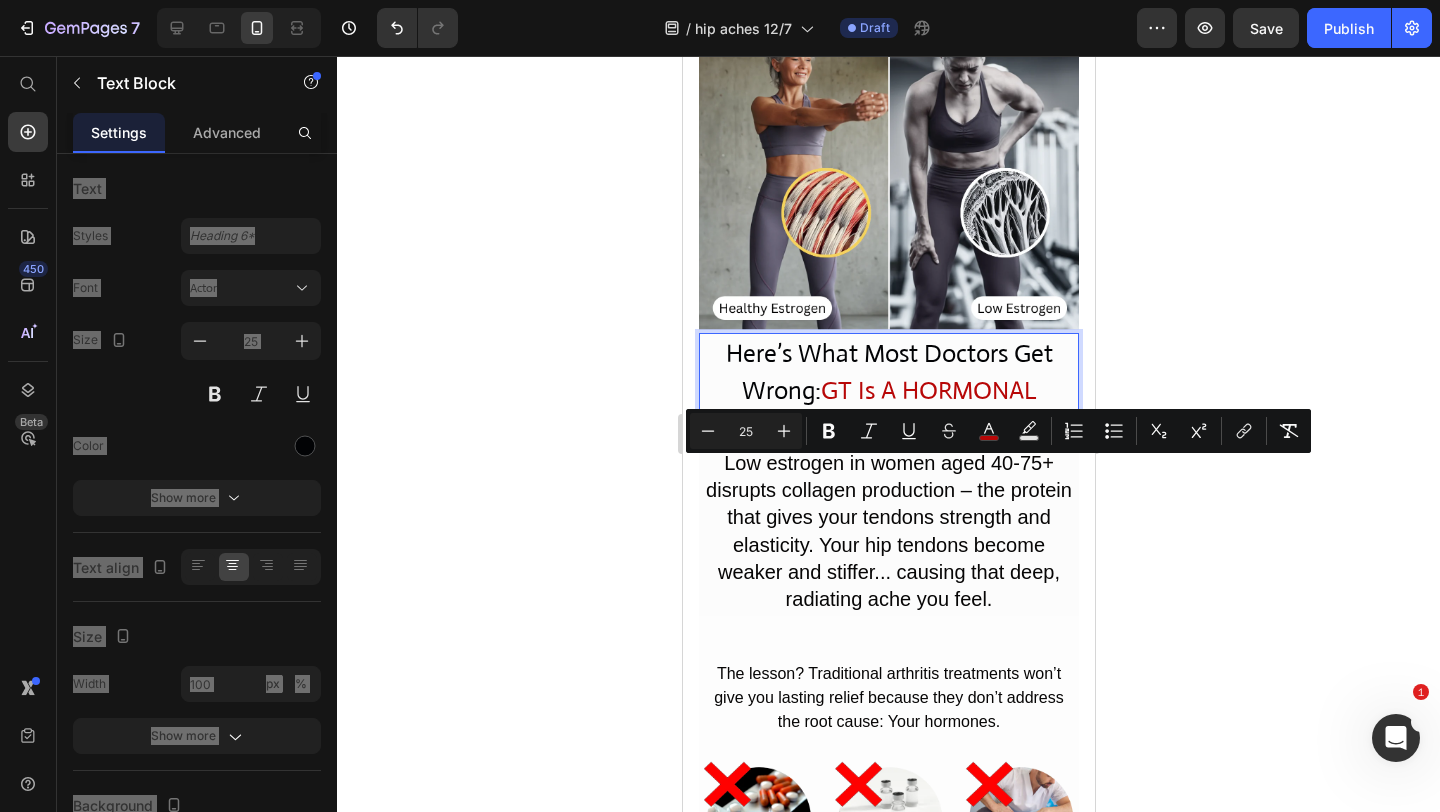 click on "Here’s What Most Doctors Get Wrong:  GT Is A HORMONAL Problem" at bounding box center [888, 391] 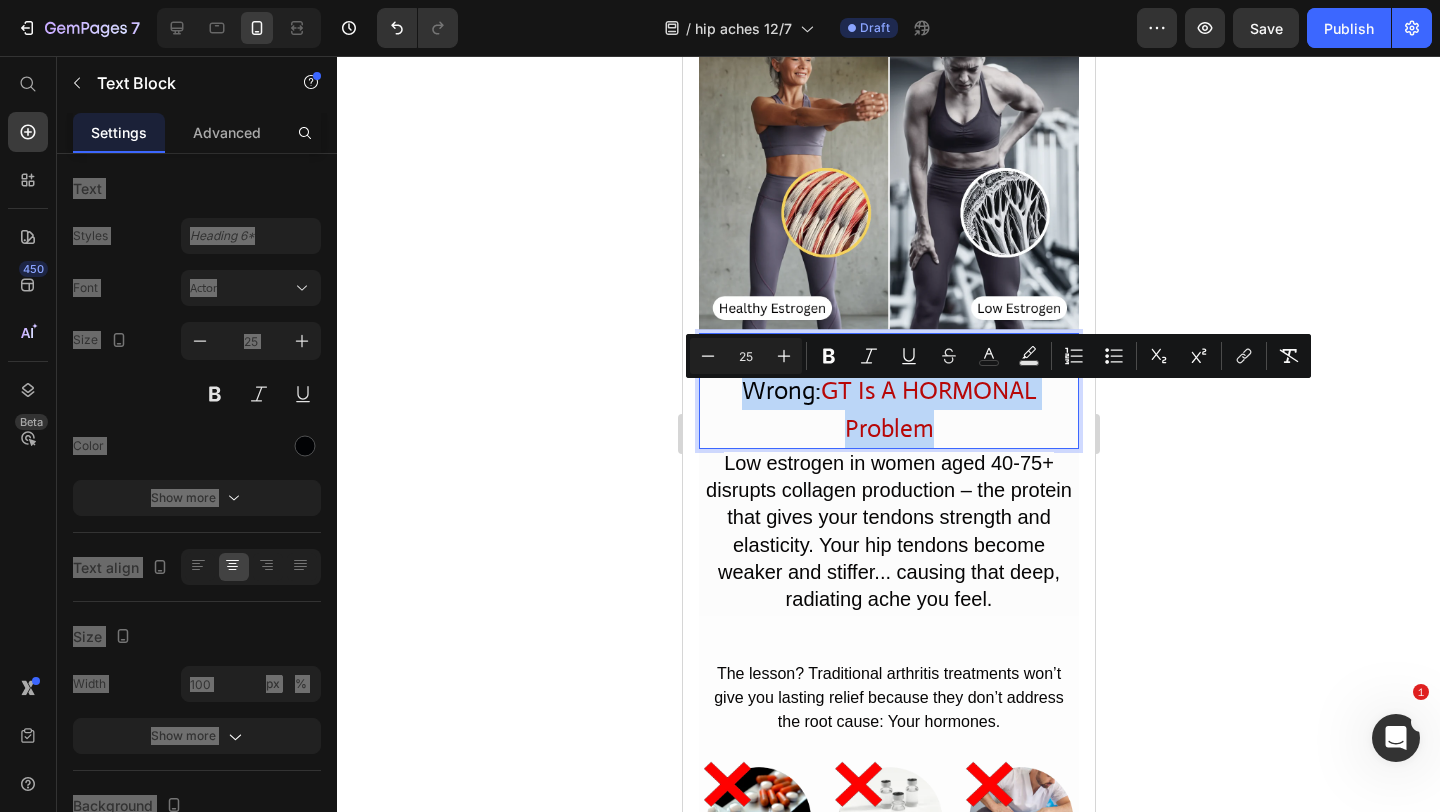 drag, startPoint x: 941, startPoint y: 477, endPoint x: 701, endPoint y: 406, distance: 250.28185 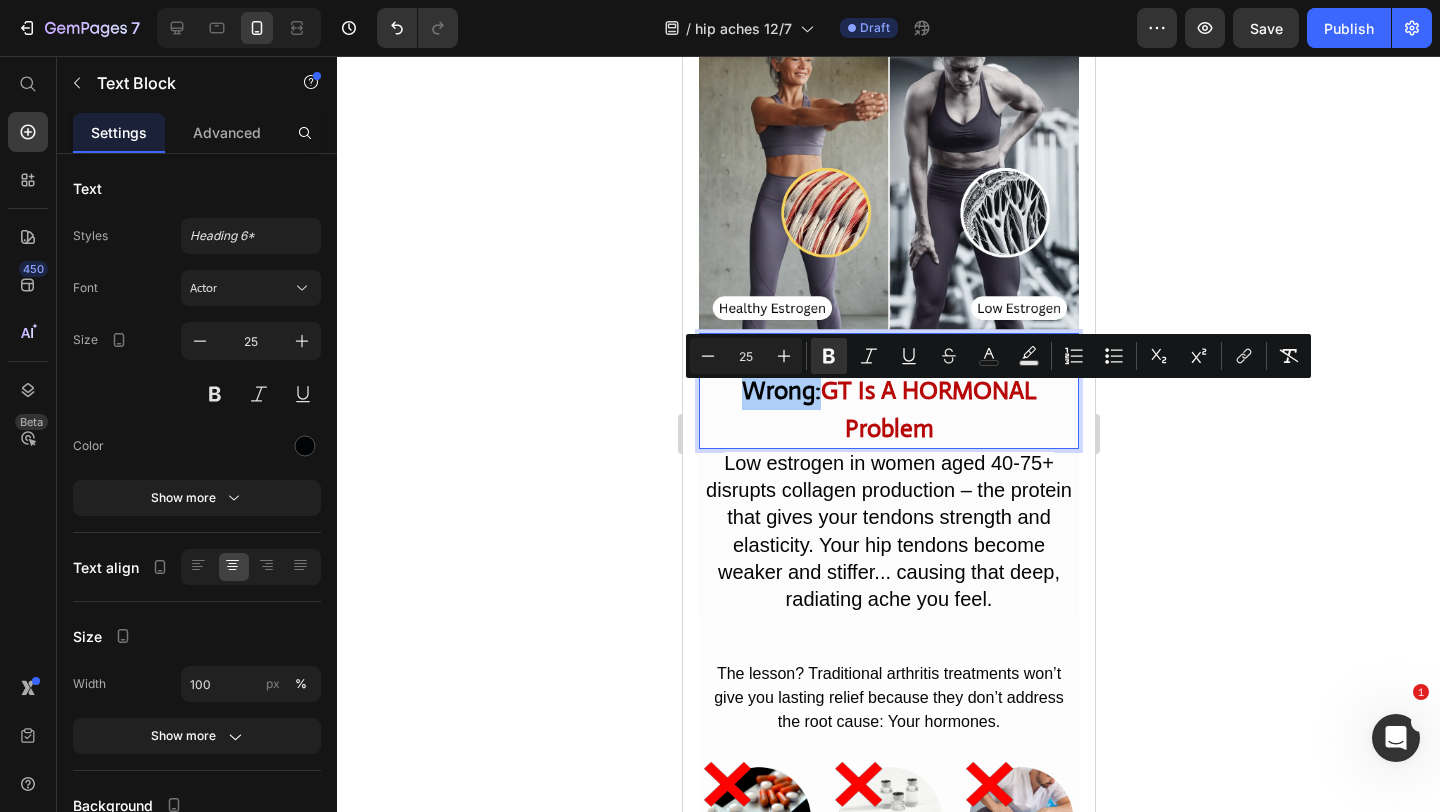click 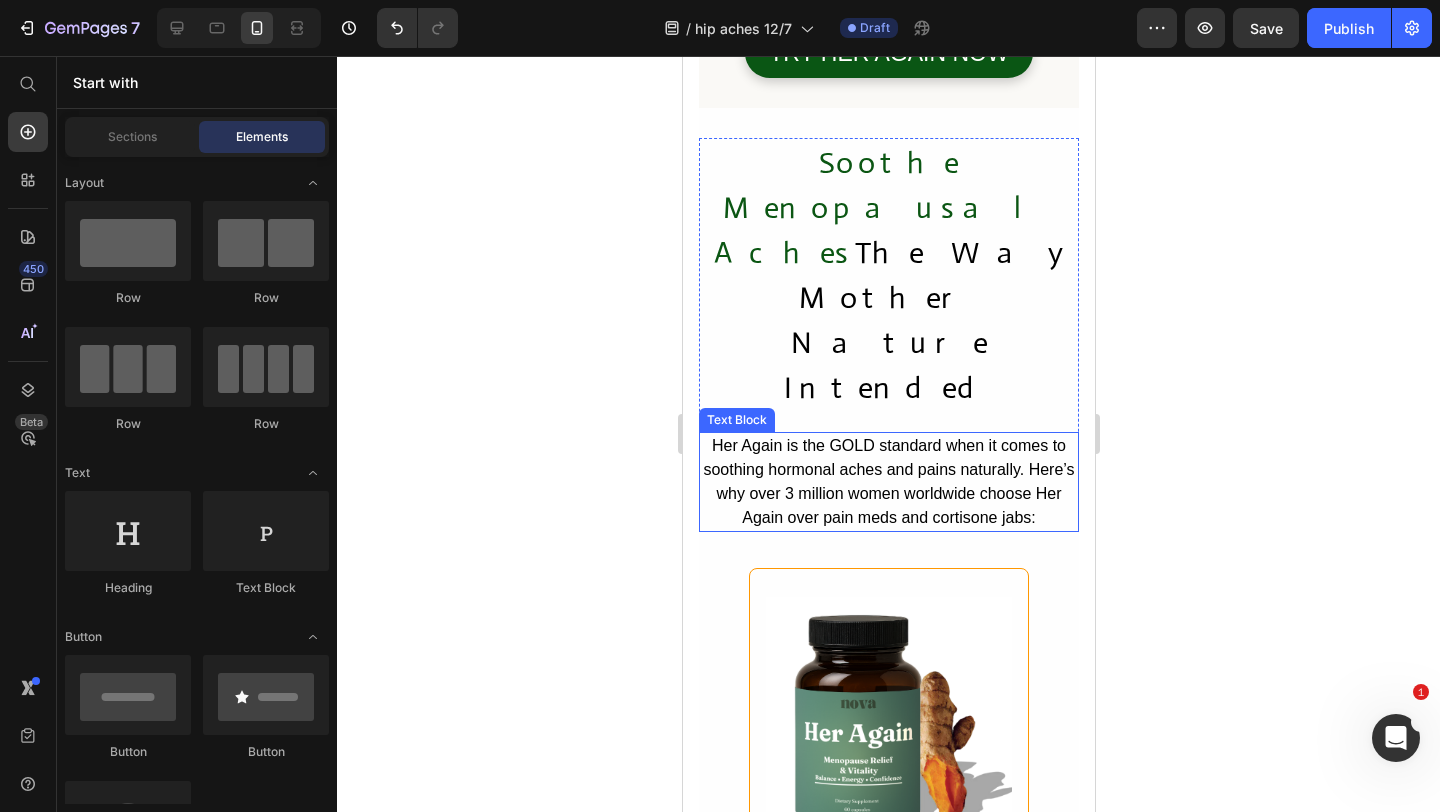 scroll, scrollTop: 6595, scrollLeft: 0, axis: vertical 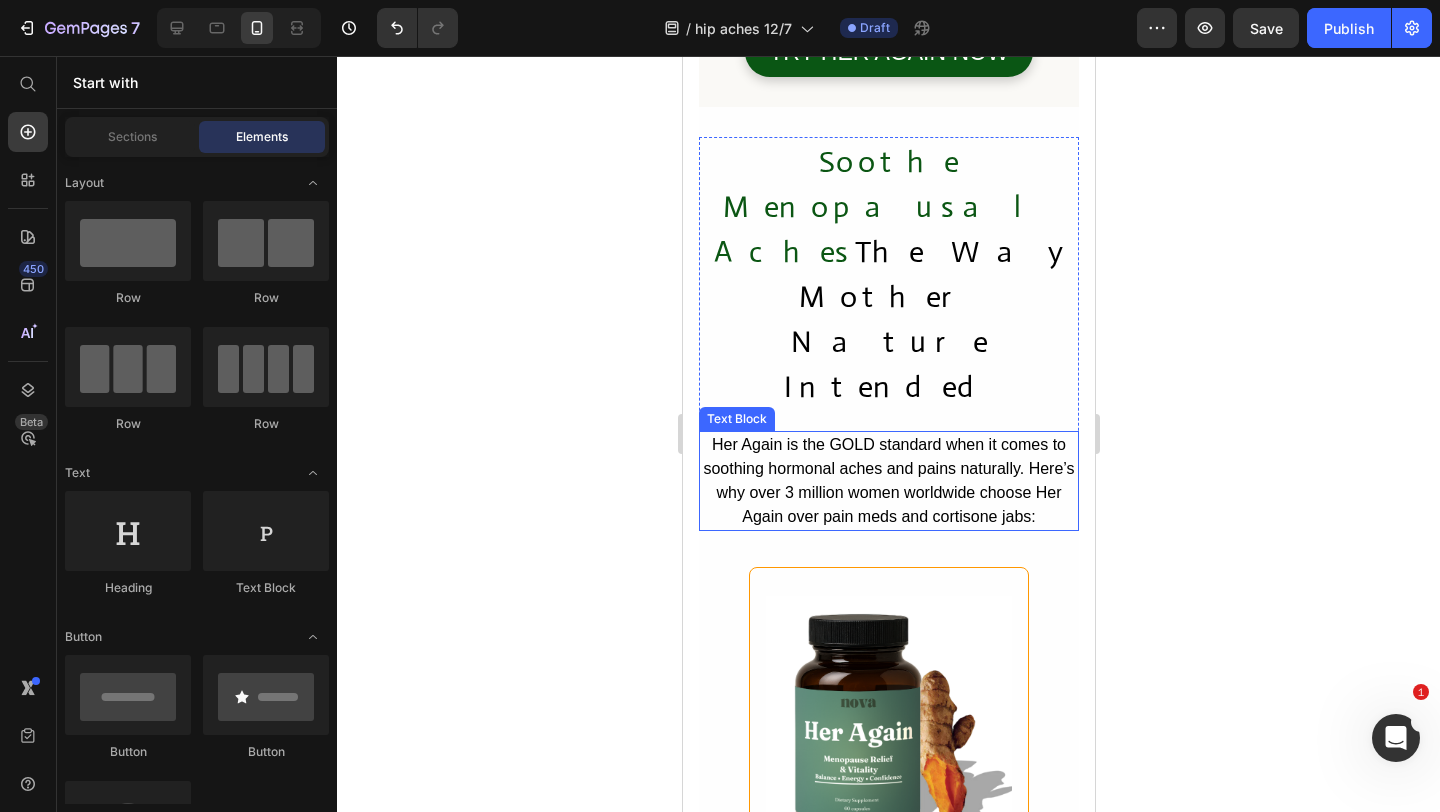 click on "Her Again is the GOLD standard when it comes to soothing hormonal aches and pains naturally. Here’s why over 3 million women worldwide choose Her Again over pain meds and cortisone jabs:" at bounding box center (887, 480) 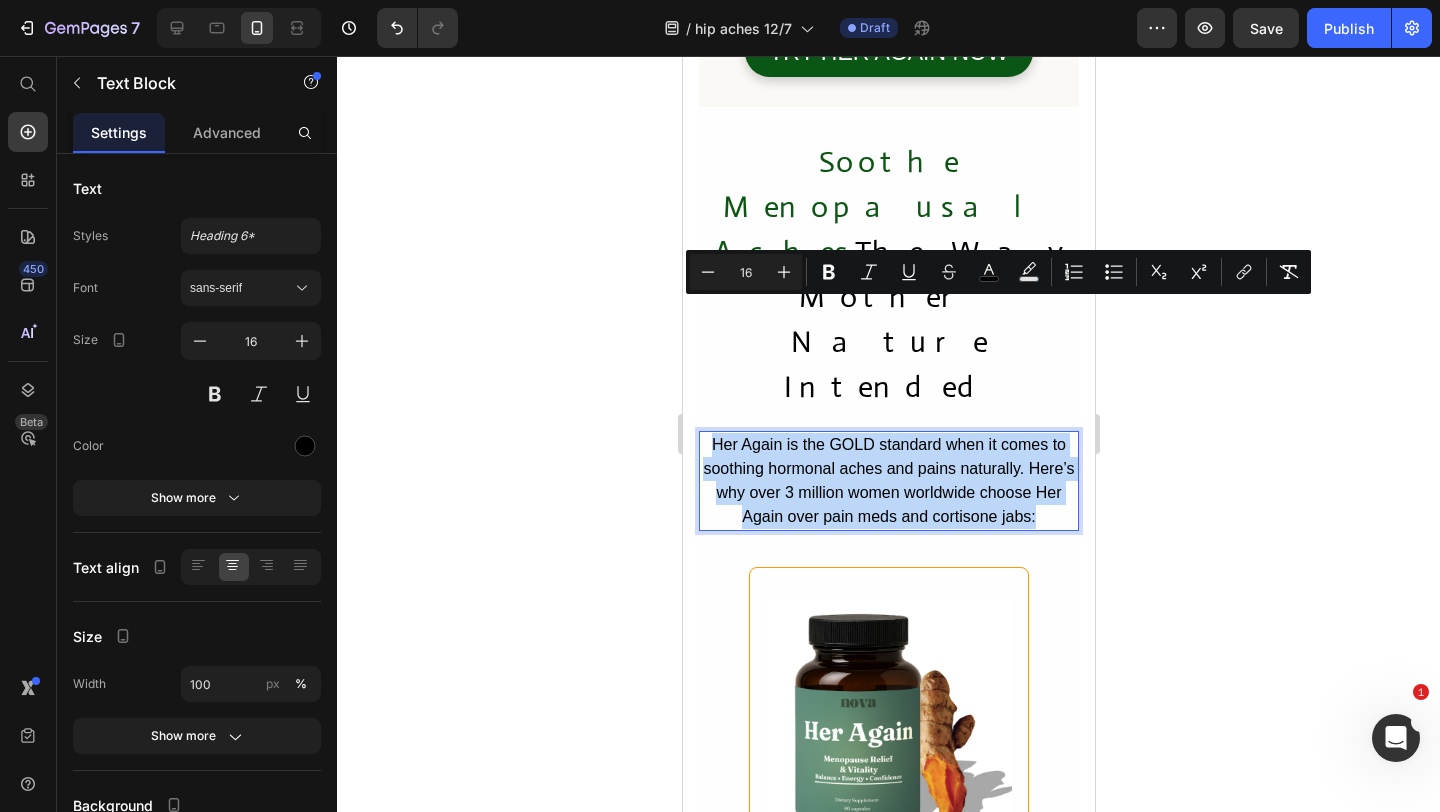 click on "Her Again is the GOLD standard when it comes to soothing hormonal aches and pains naturally. Here’s why over 3 million women worldwide choose Her Again over pain meds and cortisone jabs:" at bounding box center (888, 481) 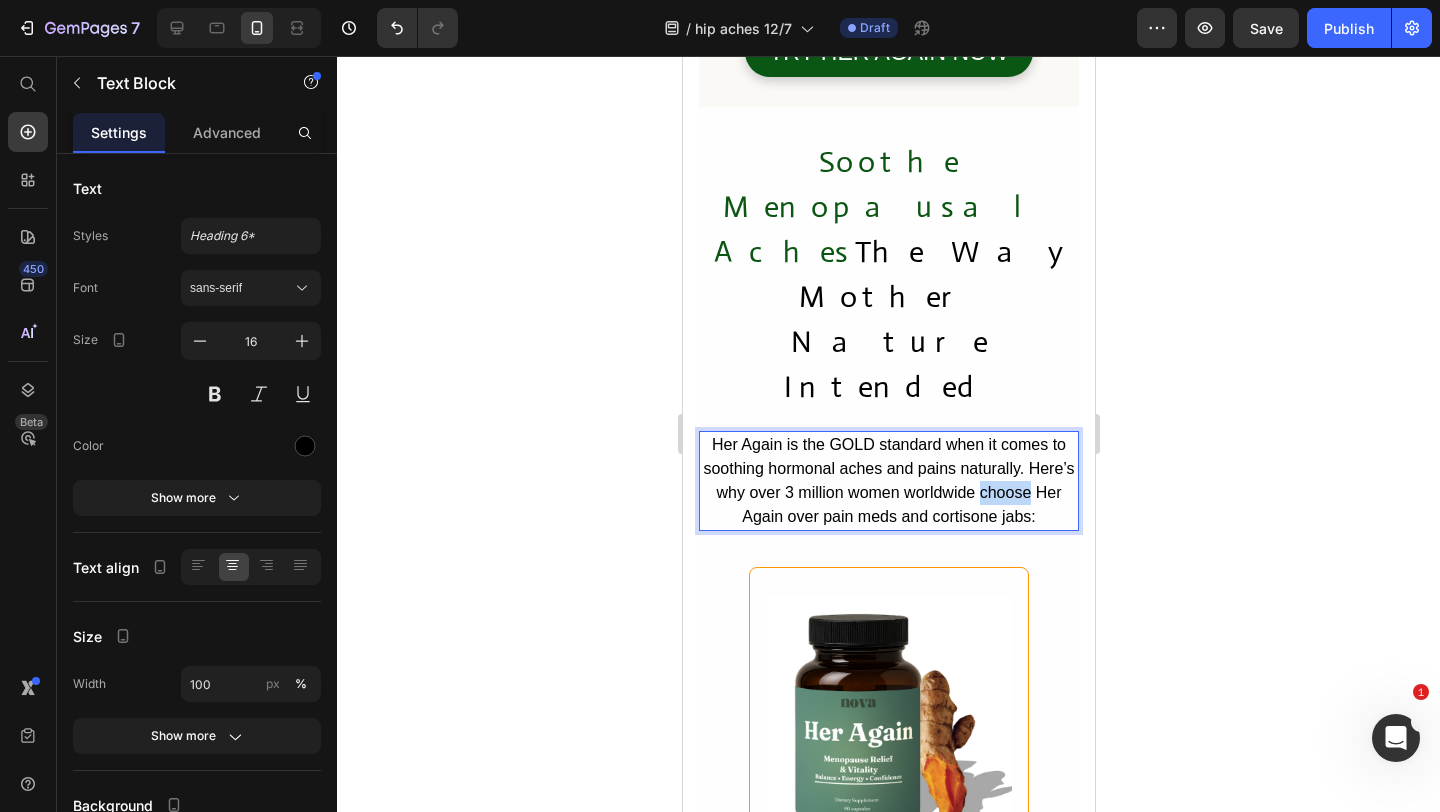 click on "Her Again is the GOLD standard when it comes to soothing hormonal aches and pains naturally. Here’s why over 3 million women worldwide choose Her Again over pain meds and cortisone jabs:" at bounding box center (888, 481) 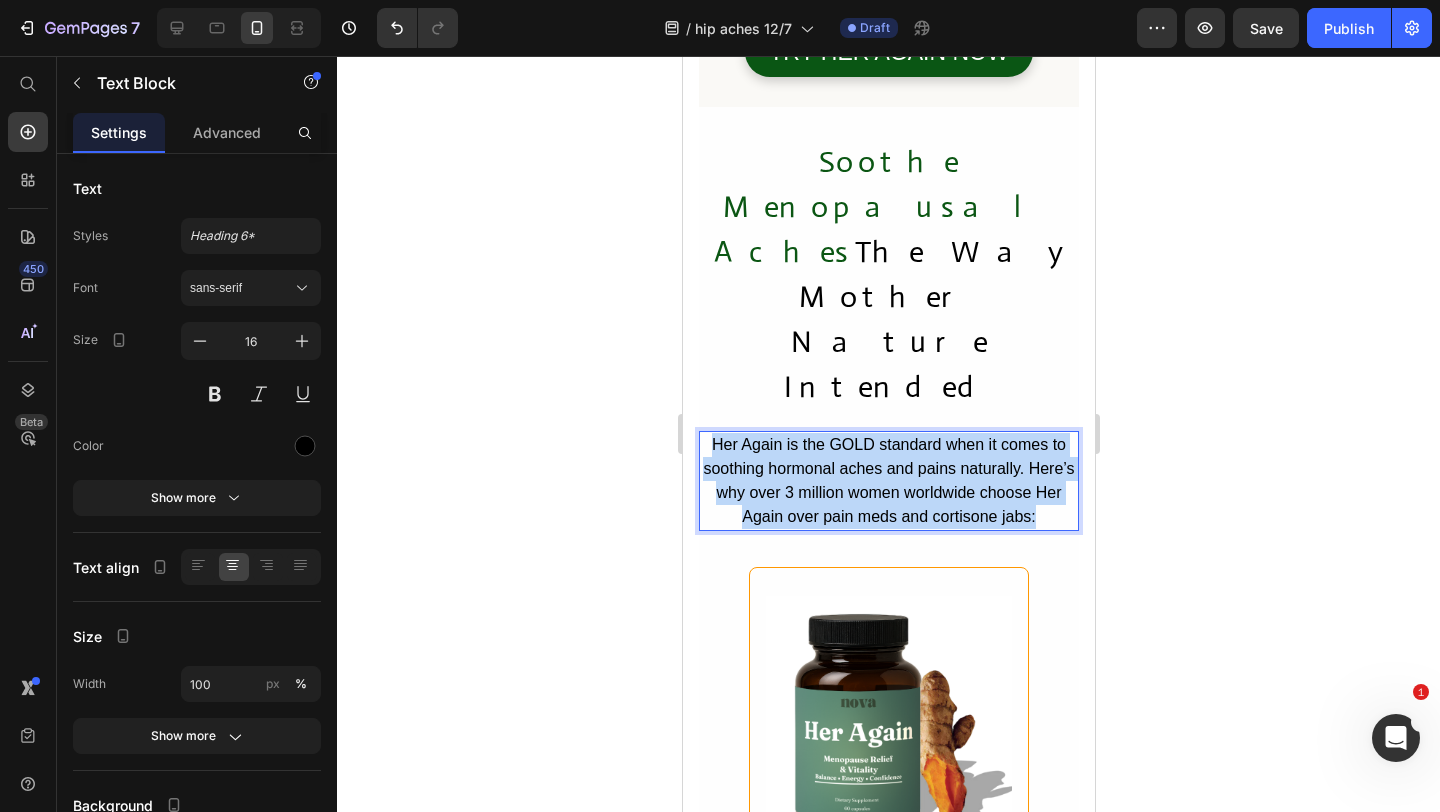 click on "Her Again is the GOLD standard when it comes to soothing hormonal aches and pains naturally. Here’s why over 3 million women worldwide choose Her Again over pain meds and cortisone jabs:" at bounding box center (888, 481) 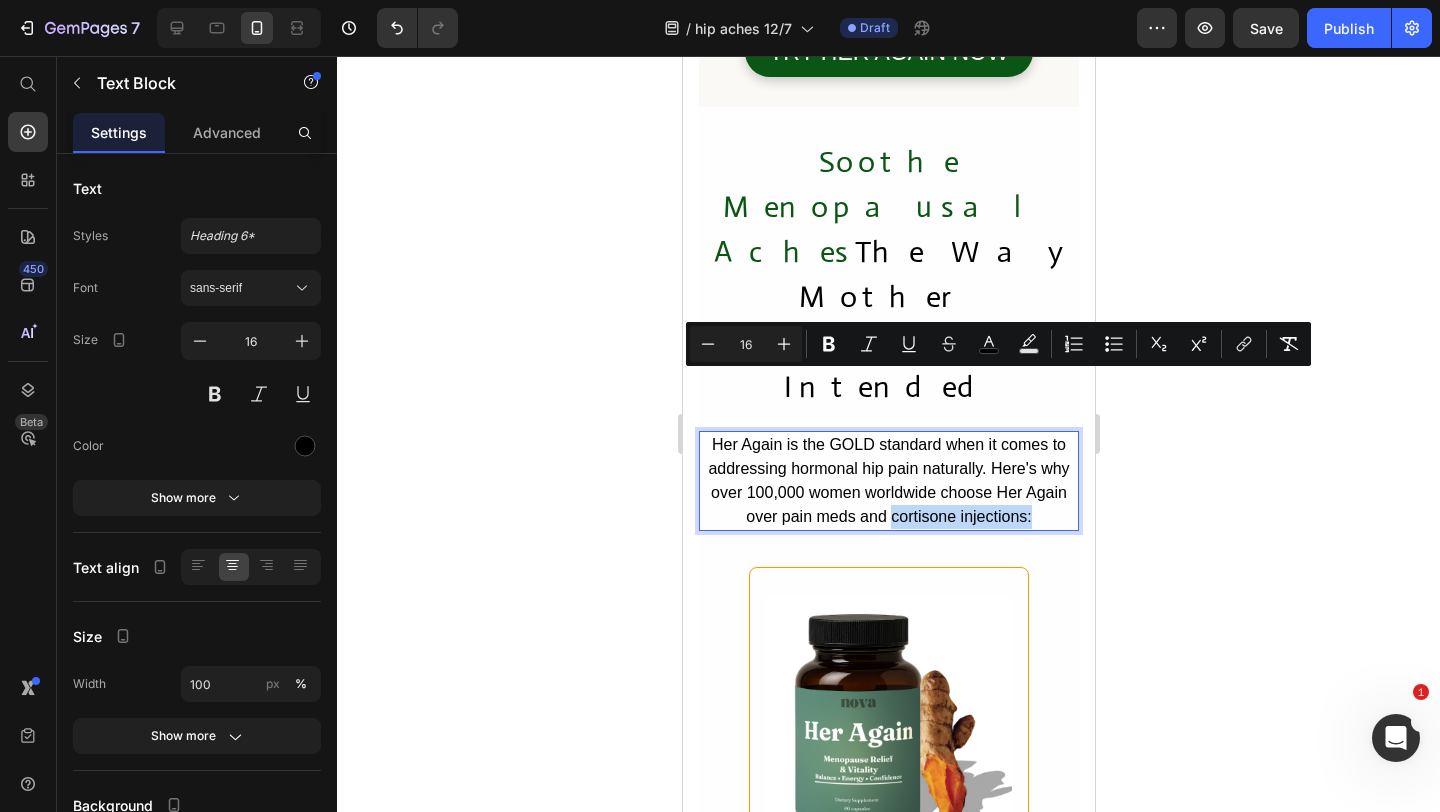 drag, startPoint x: 1033, startPoint y: 385, endPoint x: 892, endPoint y: 387, distance: 141.01419 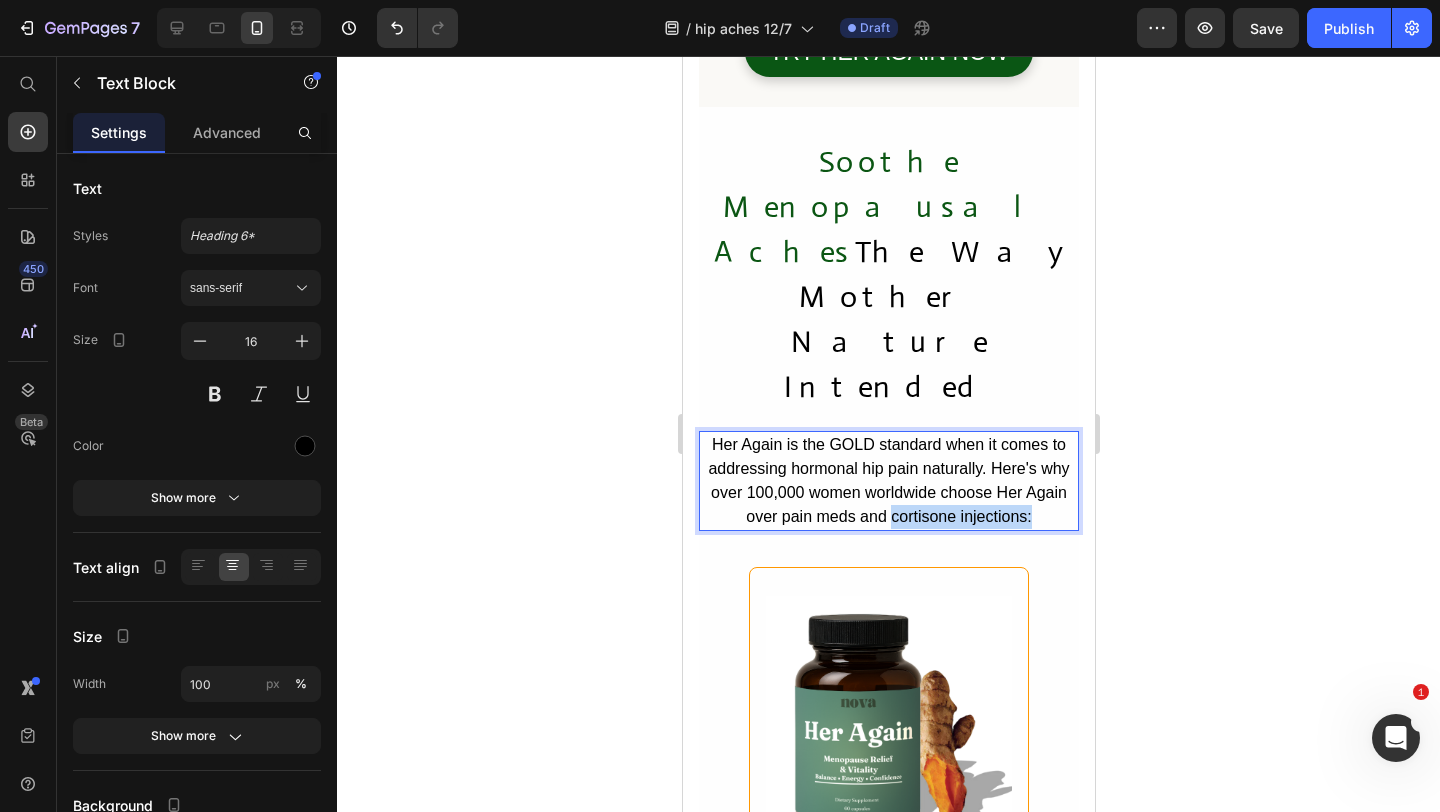 drag, startPoint x: 1033, startPoint y: 384, endPoint x: 890, endPoint y: 387, distance: 143.03146 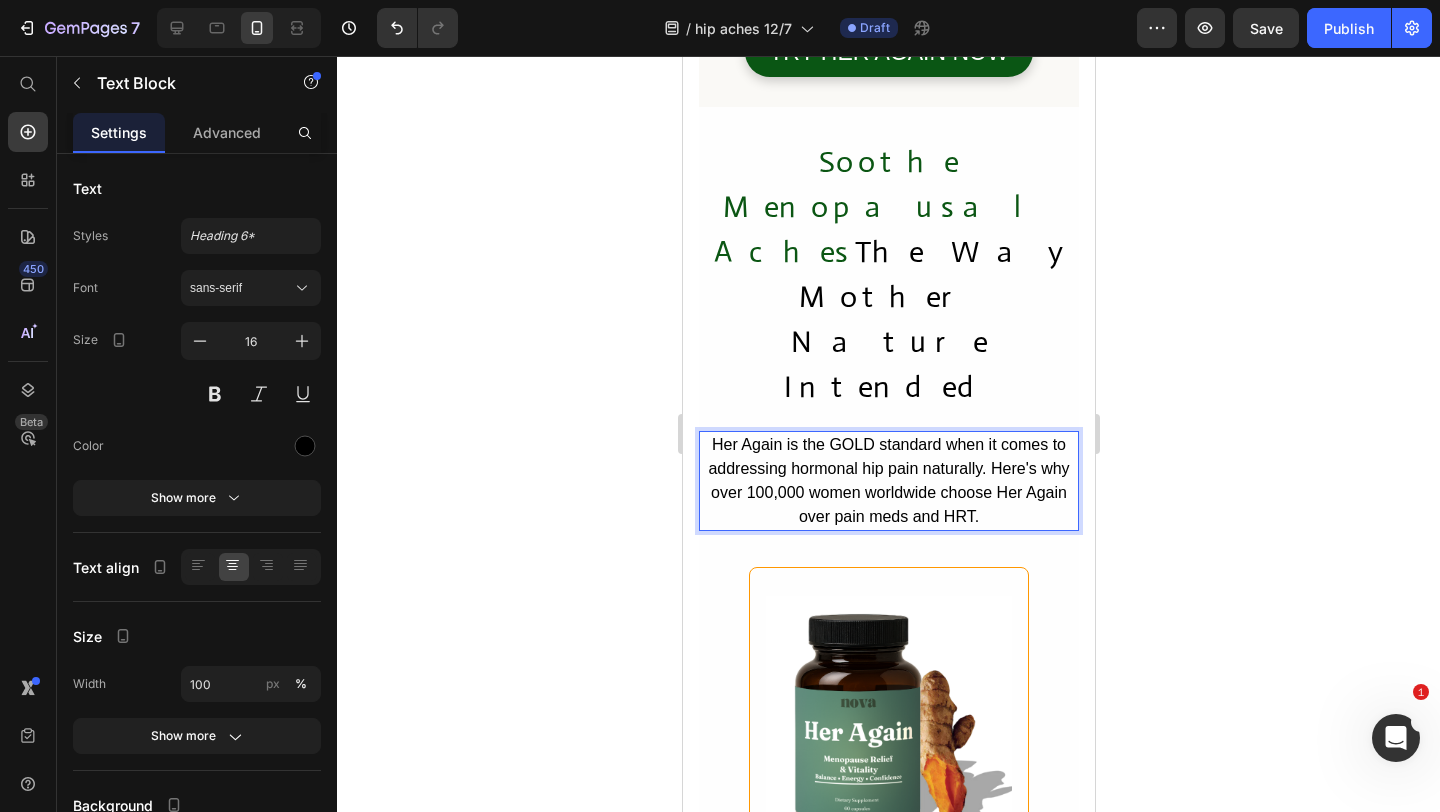 click on "Her Again is the GOLD standard when it comes to addressing hormonal hip pain naturally. Here's why over 100,000 women worldwide choose Her Again over pain meds and HRT." at bounding box center (887, 480) 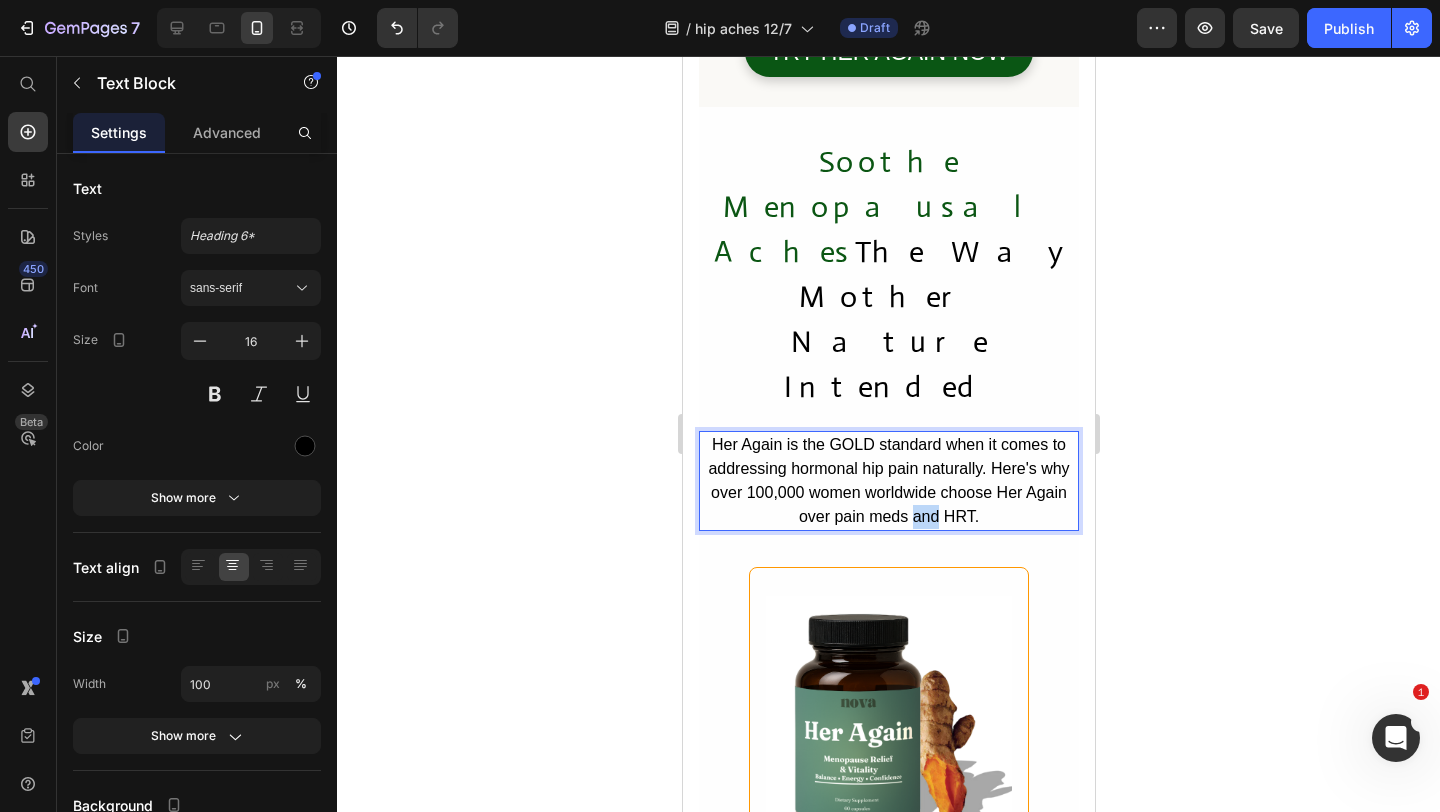 click on "Her Again is the GOLD standard when it comes to addressing hormonal hip pain naturally. Here's why over 100,000 women worldwide choose Her Again over pain meds and HRT." at bounding box center (887, 480) 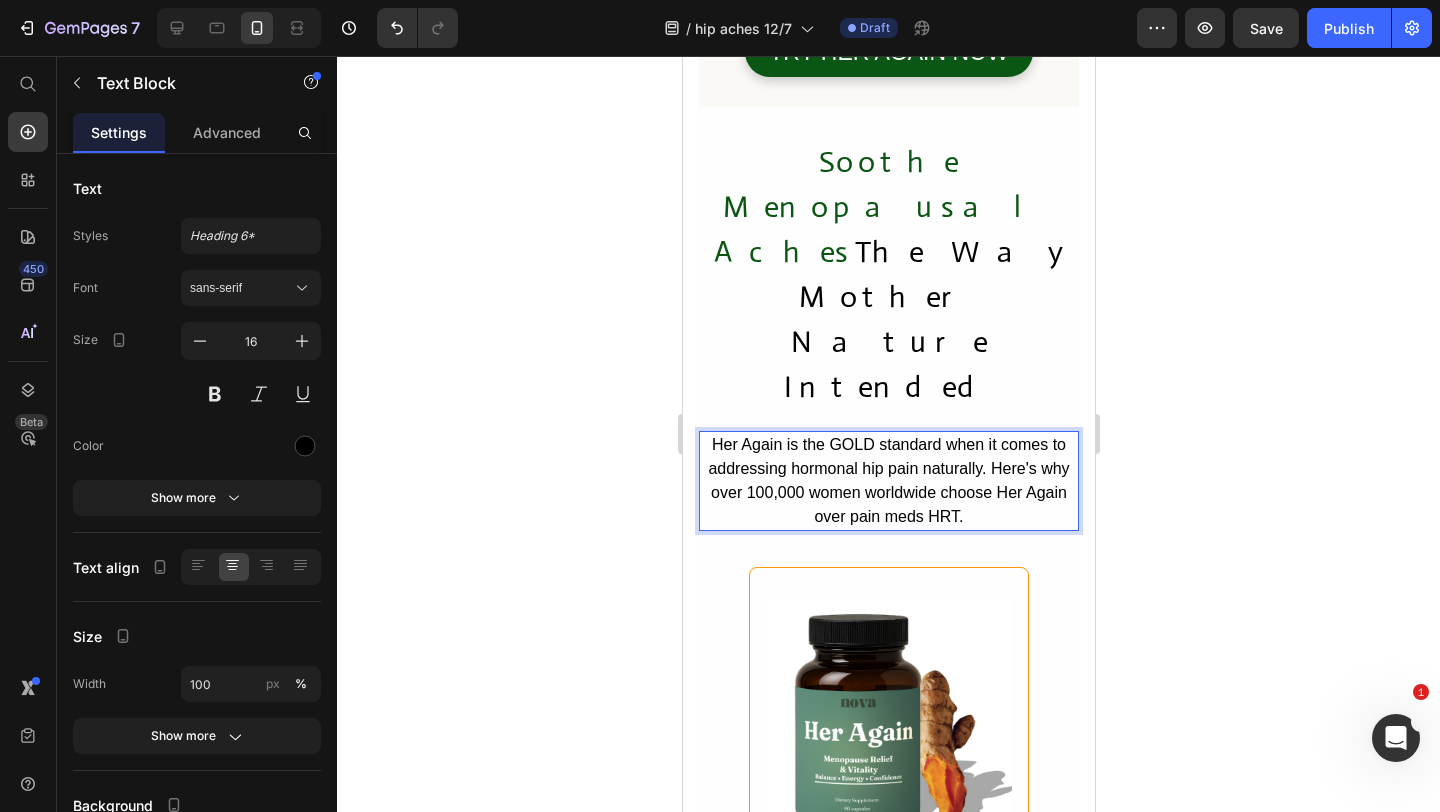 click on "Her Again is the GOLD standard when it comes to addressing hormonal hip pain naturally. Here's why over 100,000 women worldwide choose Her Again over pain meds HRT." at bounding box center (888, 481) 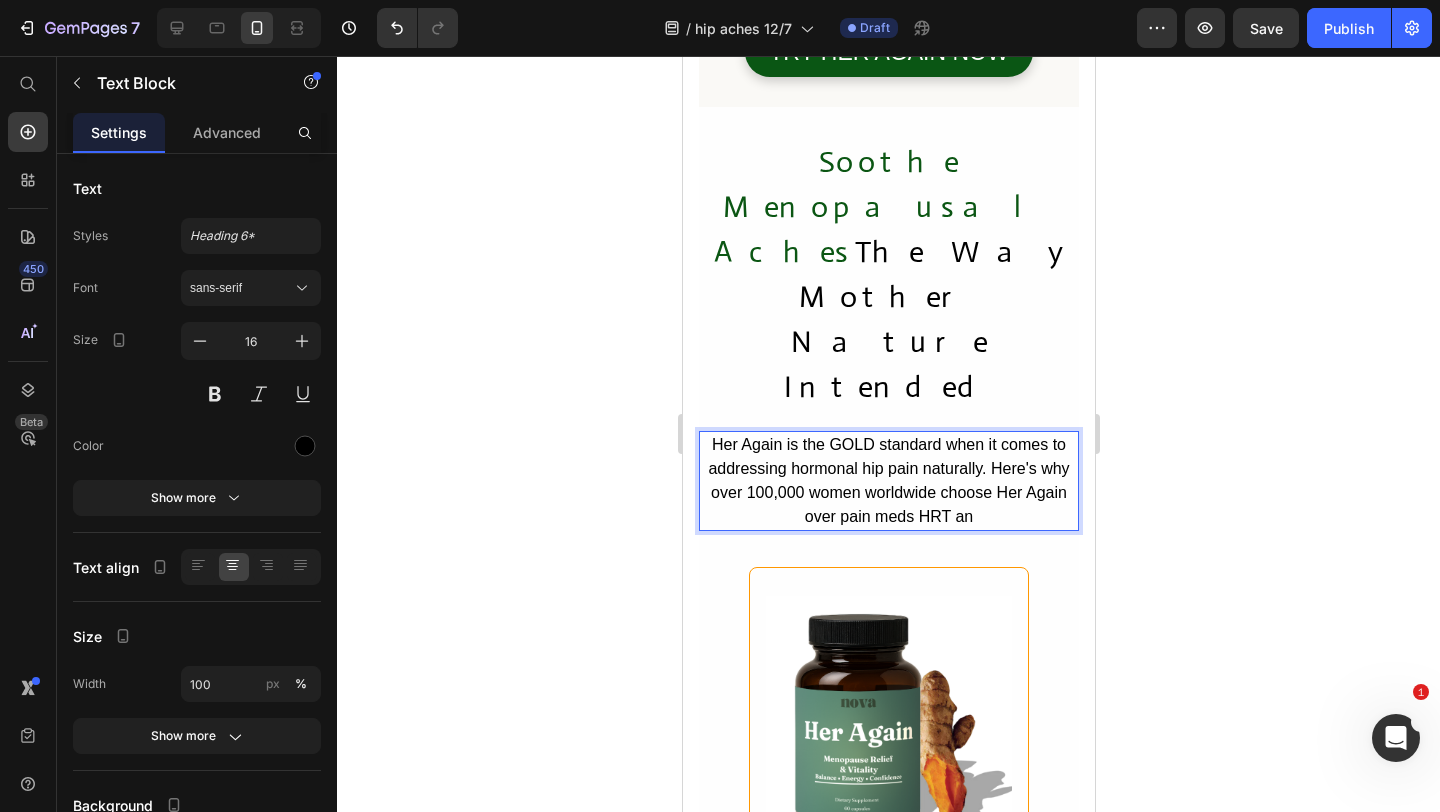 click on "Her Again is the GOLD standard when it comes to addressing hormonal hip pain naturally. Here's why over 100,000 women worldwide choose Her Again over pain meds HRT an" at bounding box center (888, 481) 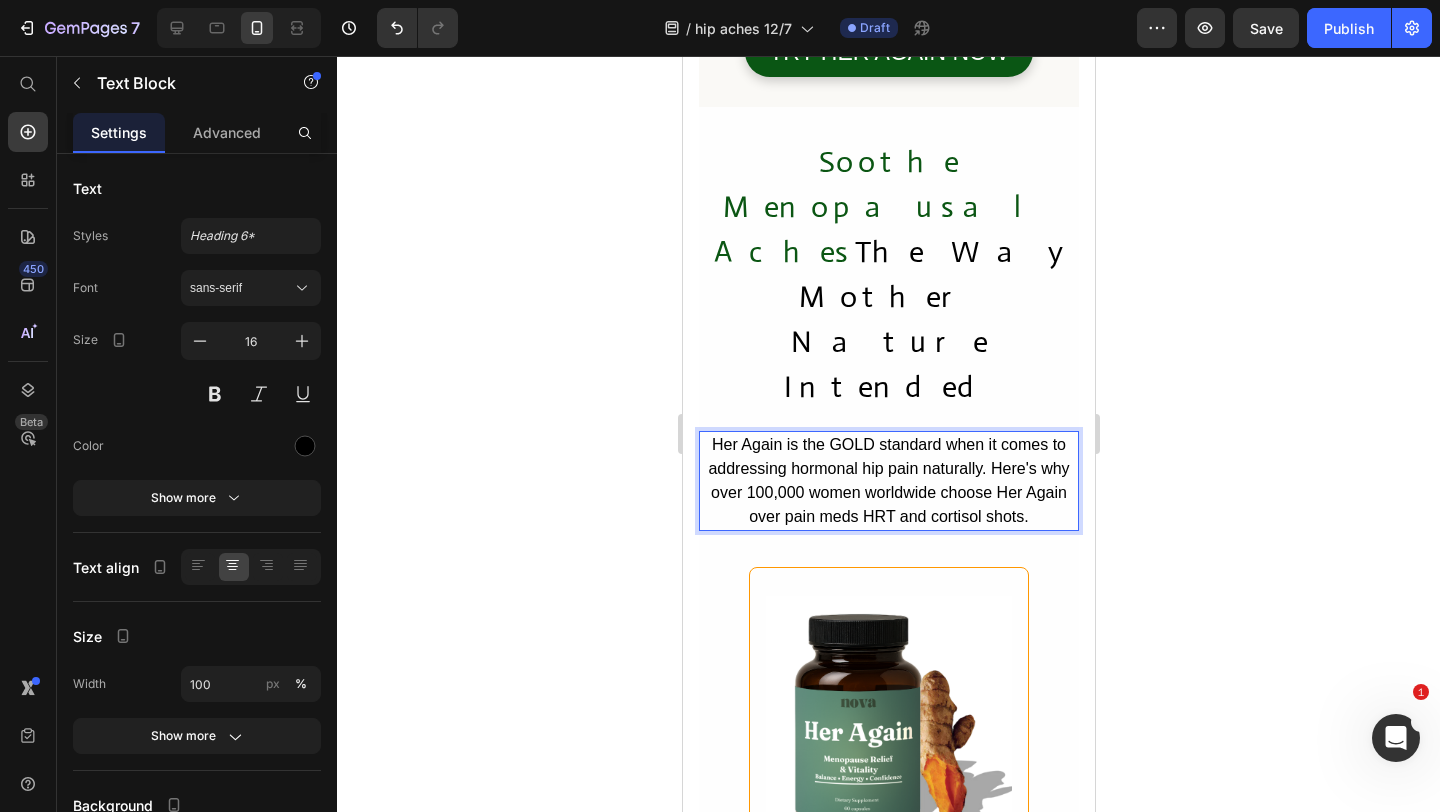 click 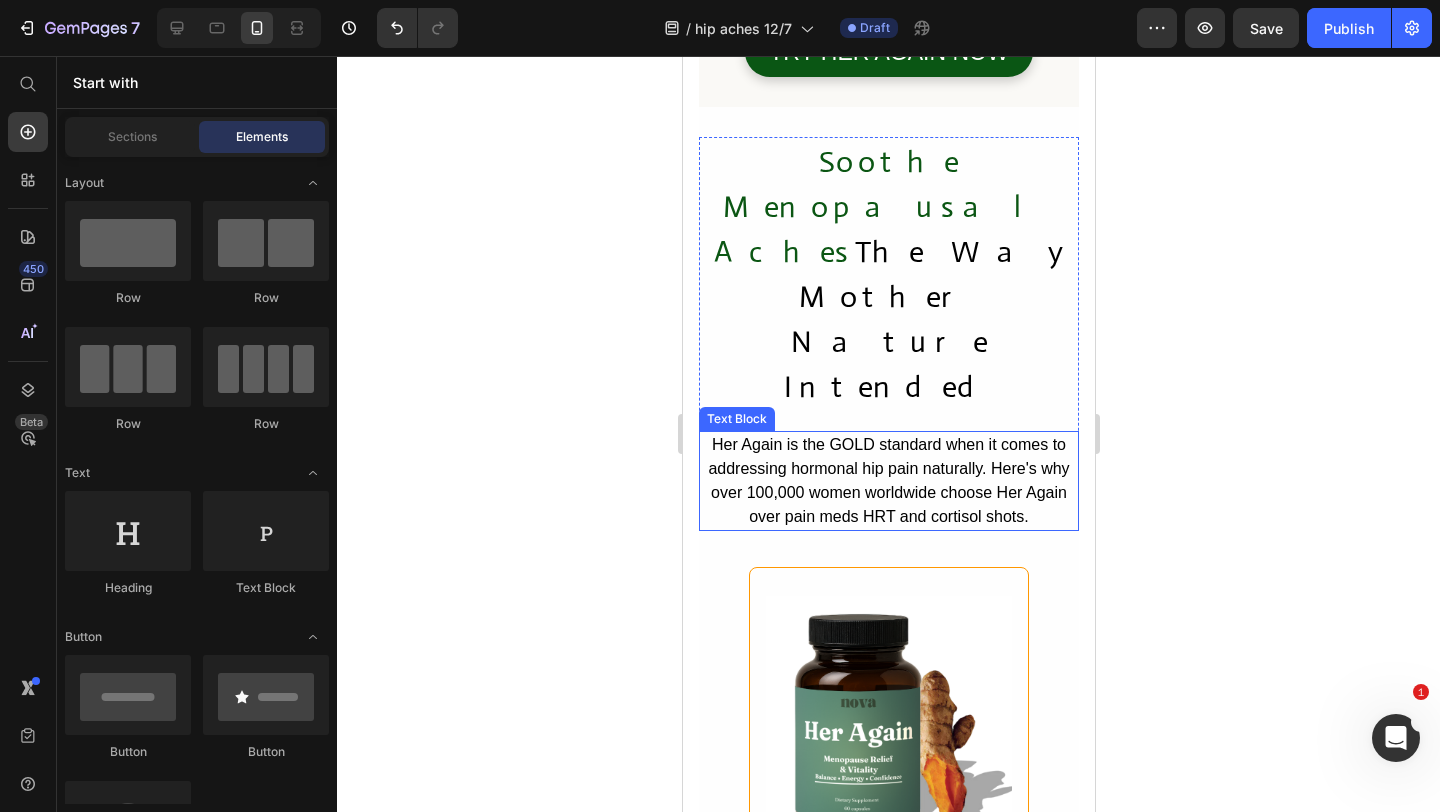 click on "Her Again is the GOLD standard when it comes to addressing hormonal hip pain naturally. Here's why over 100,000 women worldwide choose Her Again over pain meds HRT and cortisol shots." at bounding box center [887, 480] 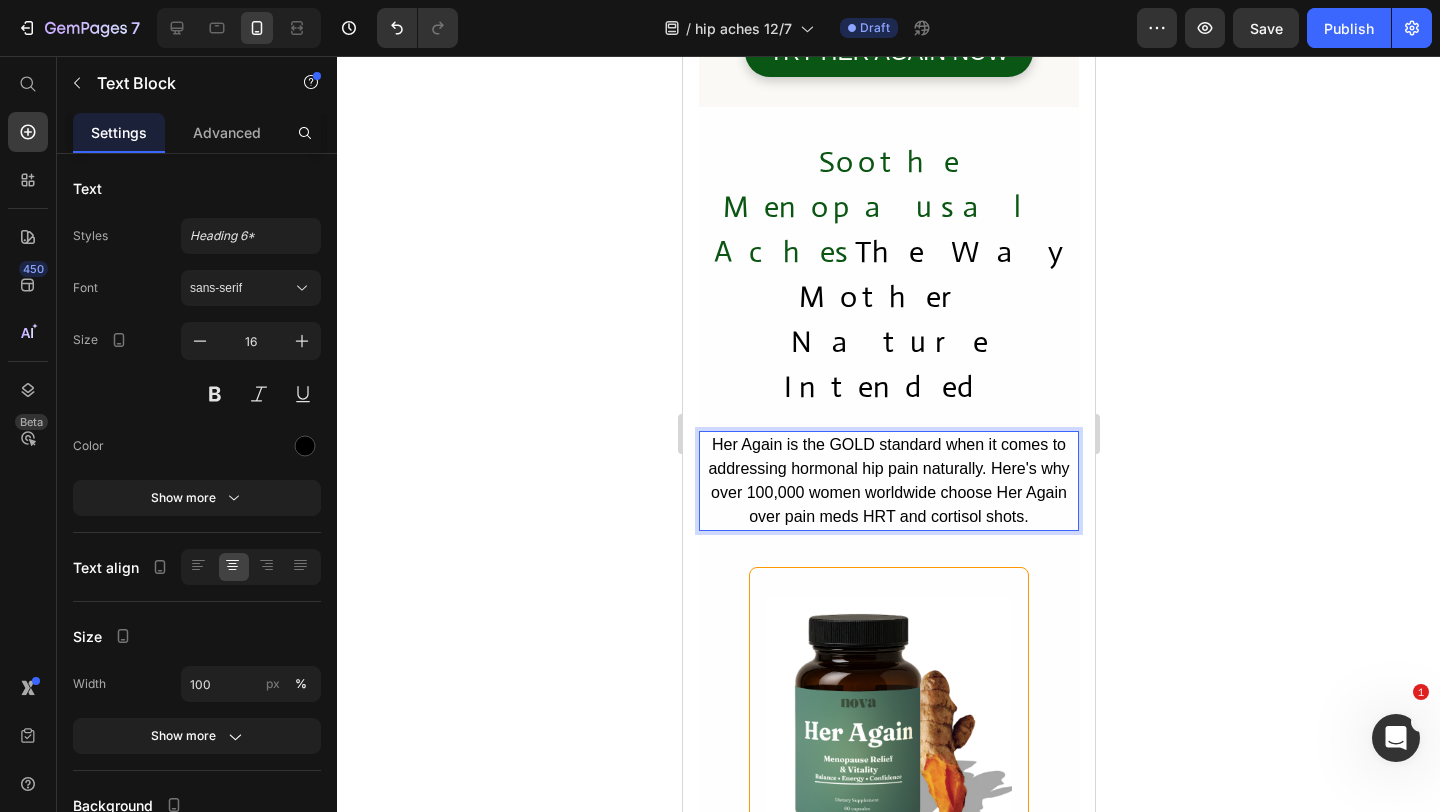 click on "Her Again is the GOLD standard when it comes to addressing hormonal hip pain naturally. Here's why over 100,000 women worldwide choose Her Again over pain meds HRT and cortisol shots." at bounding box center (887, 480) 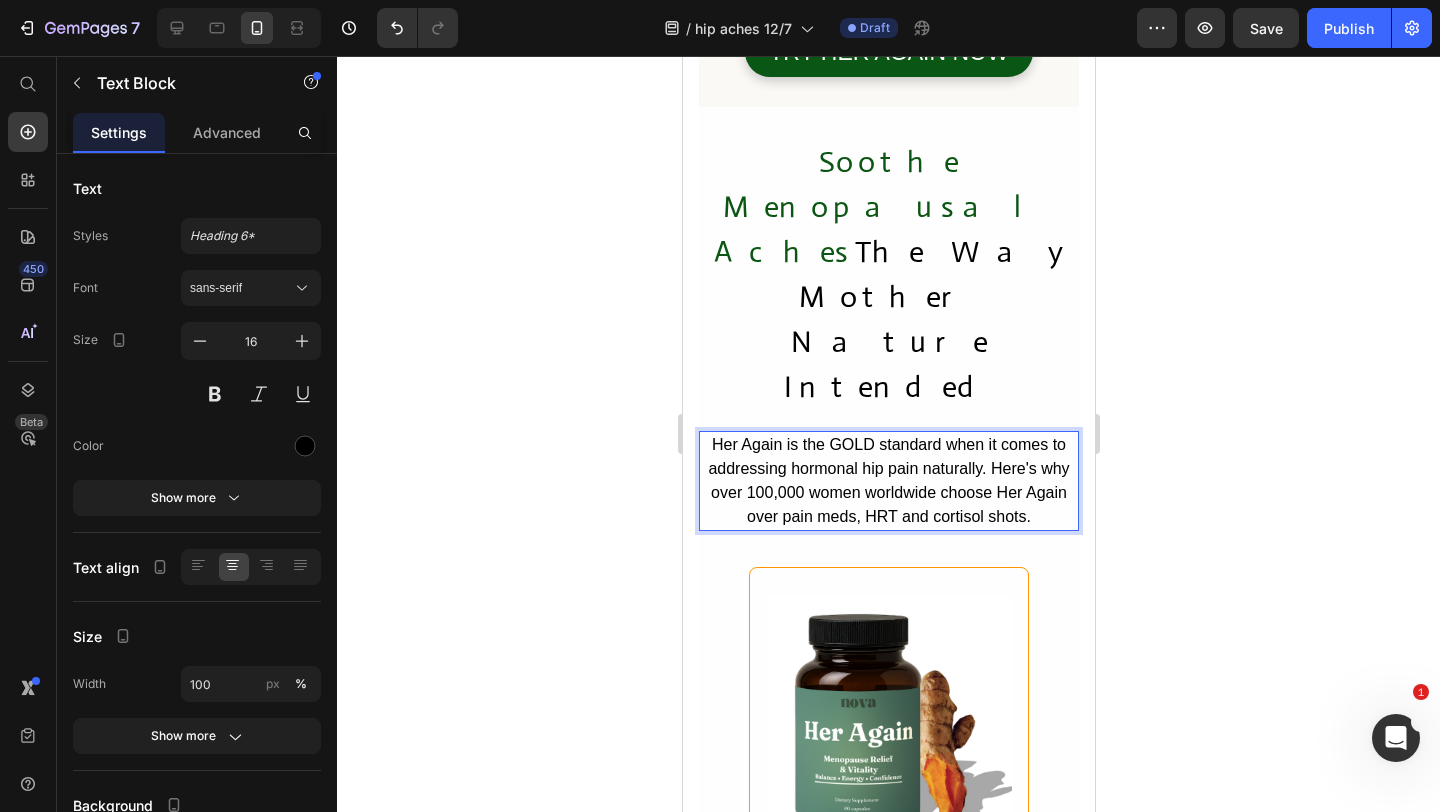 click 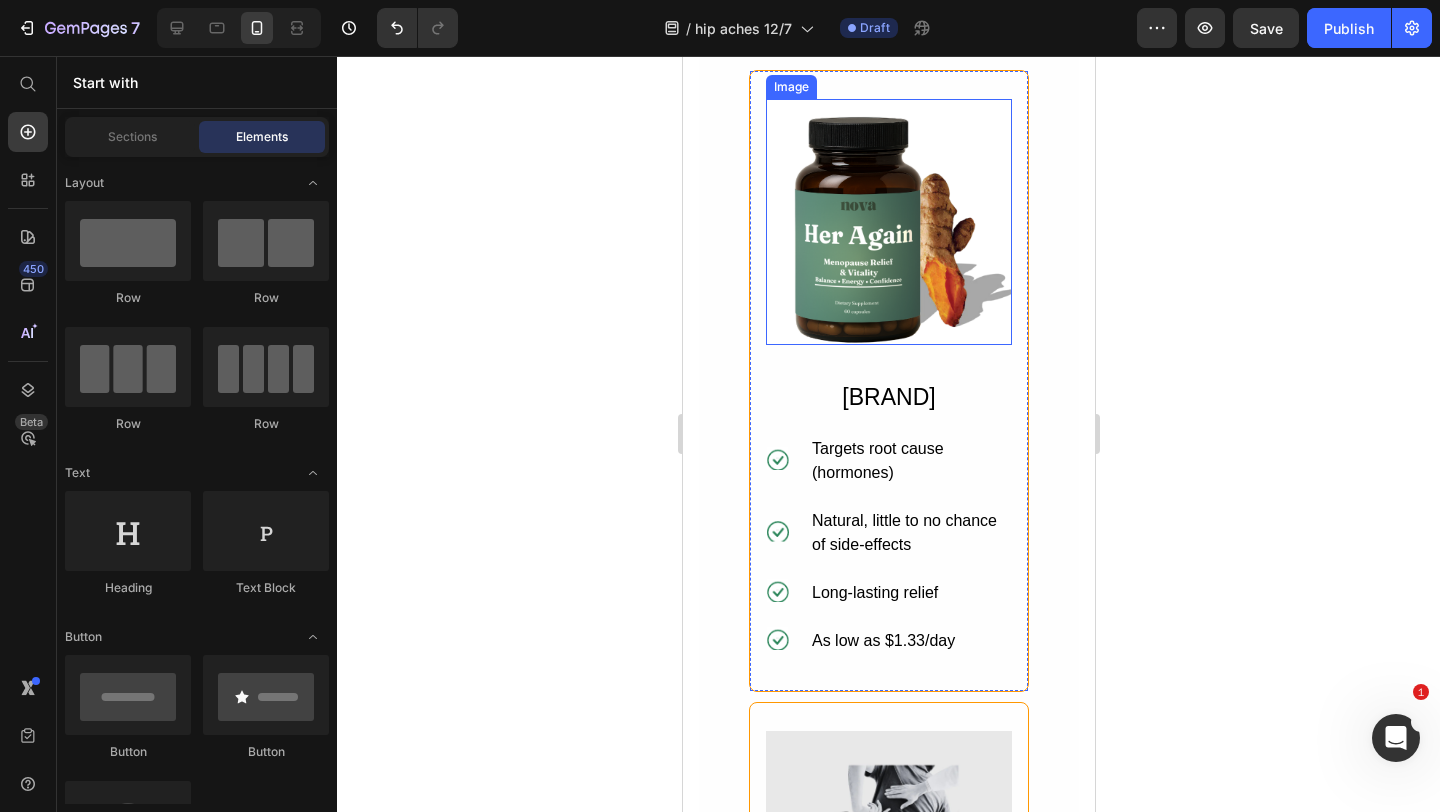 scroll, scrollTop: 7093, scrollLeft: 0, axis: vertical 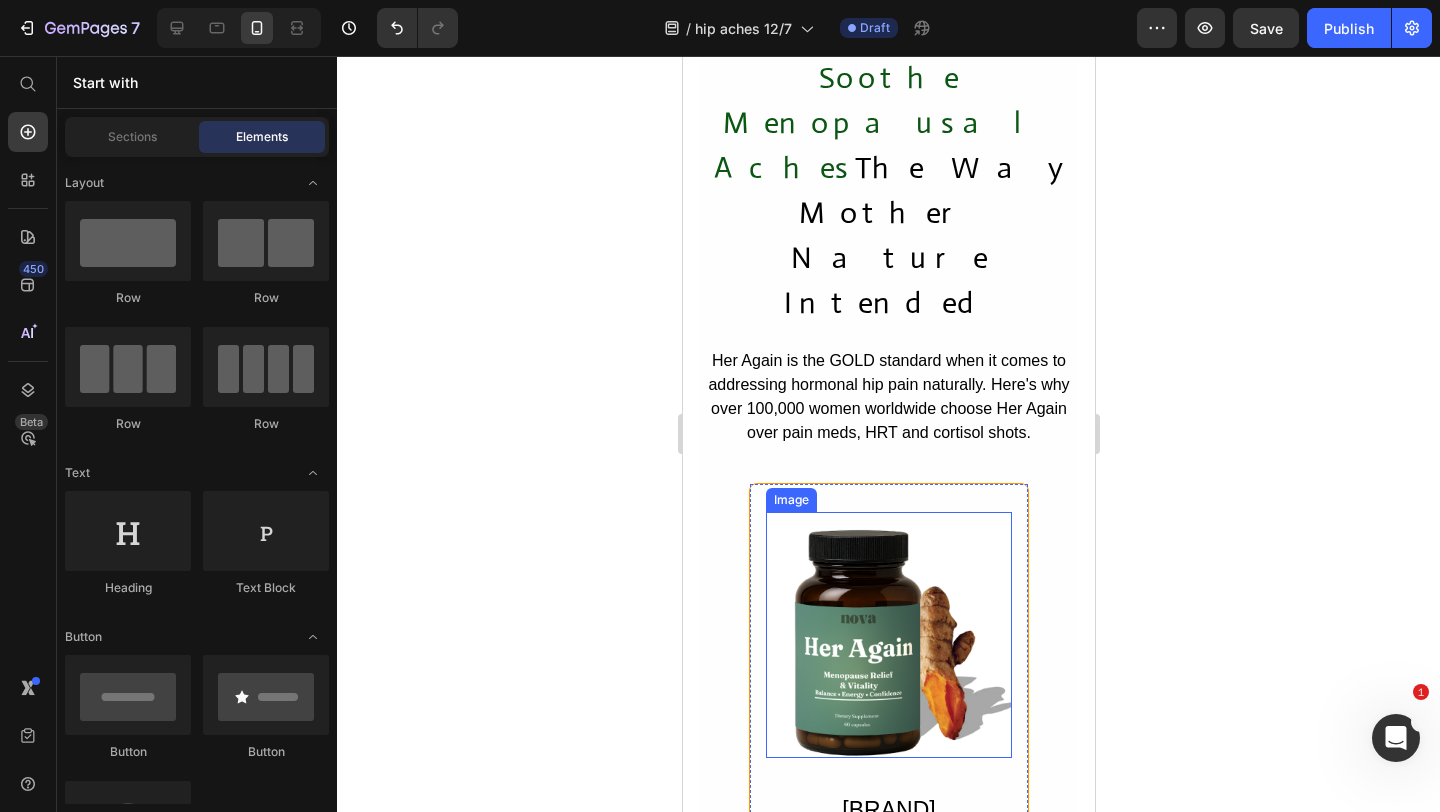 click at bounding box center (888, 635) 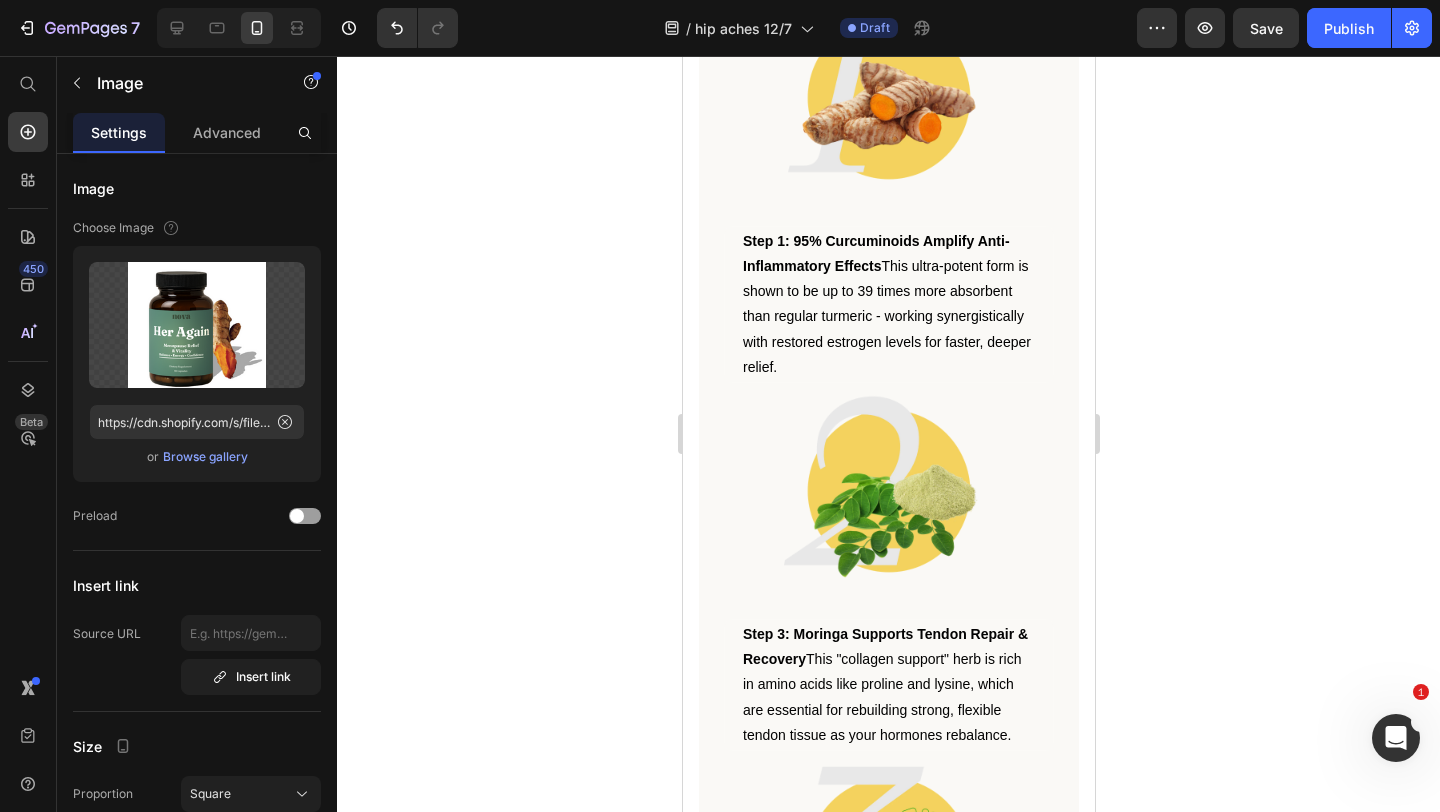 click 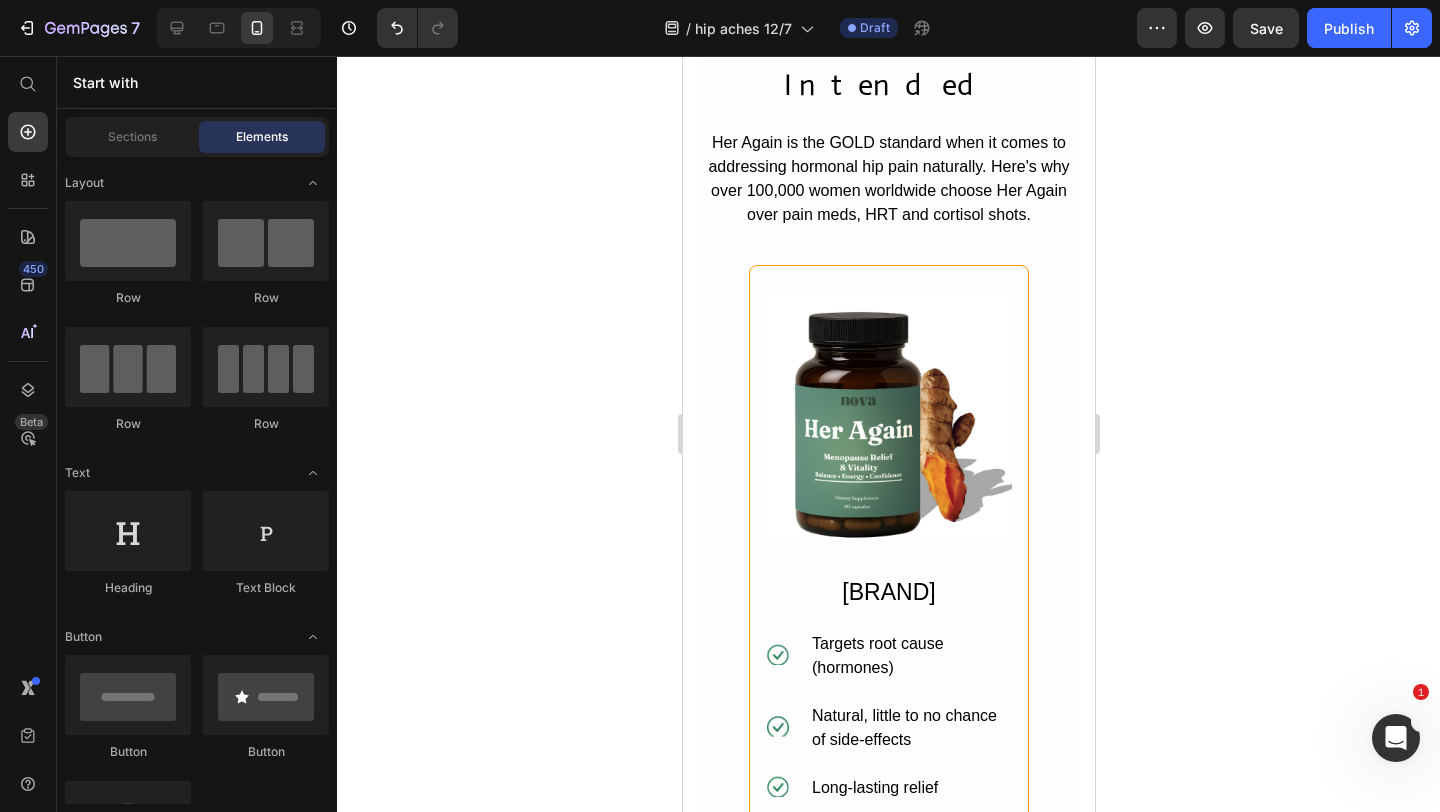 scroll, scrollTop: 6876, scrollLeft: 0, axis: vertical 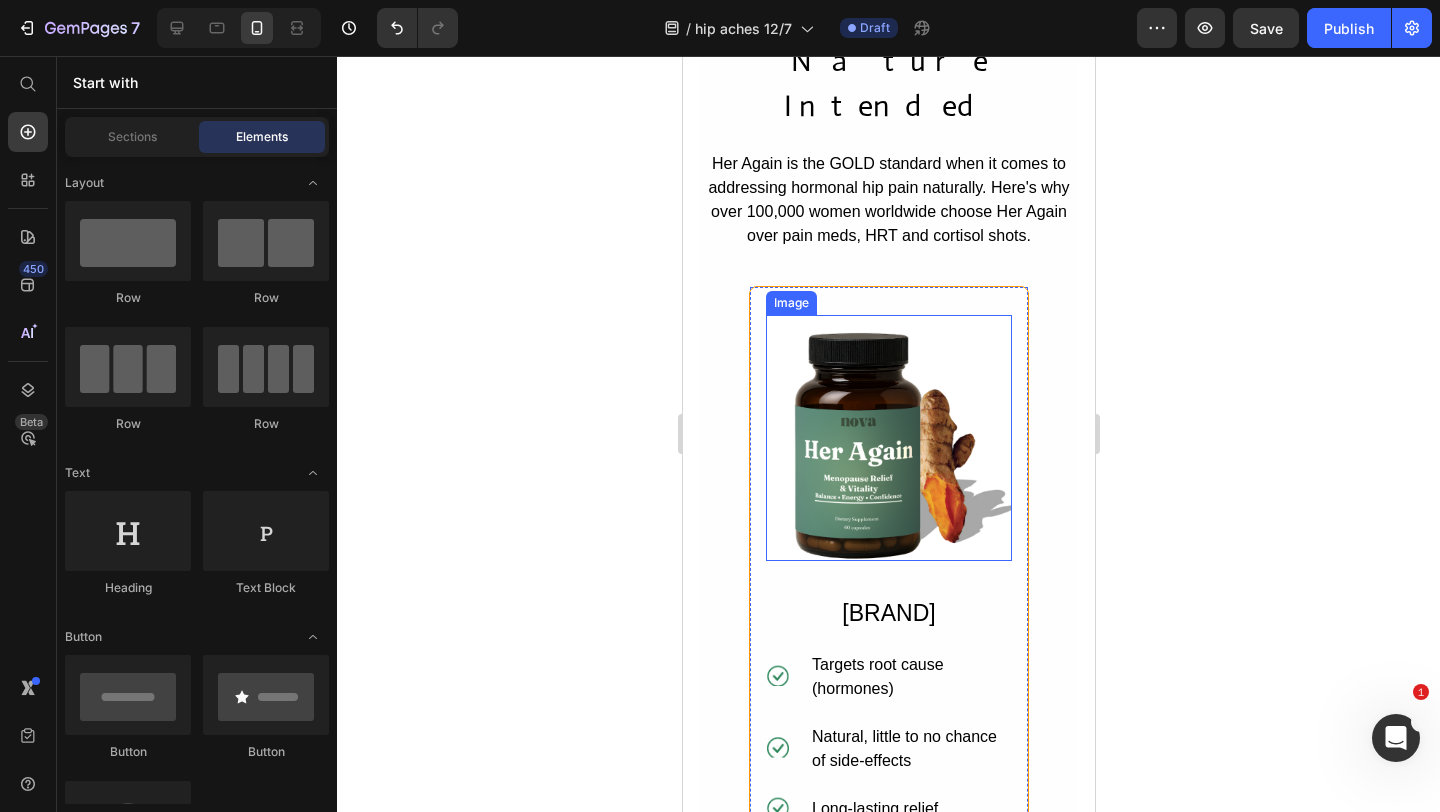 click at bounding box center [888, 438] 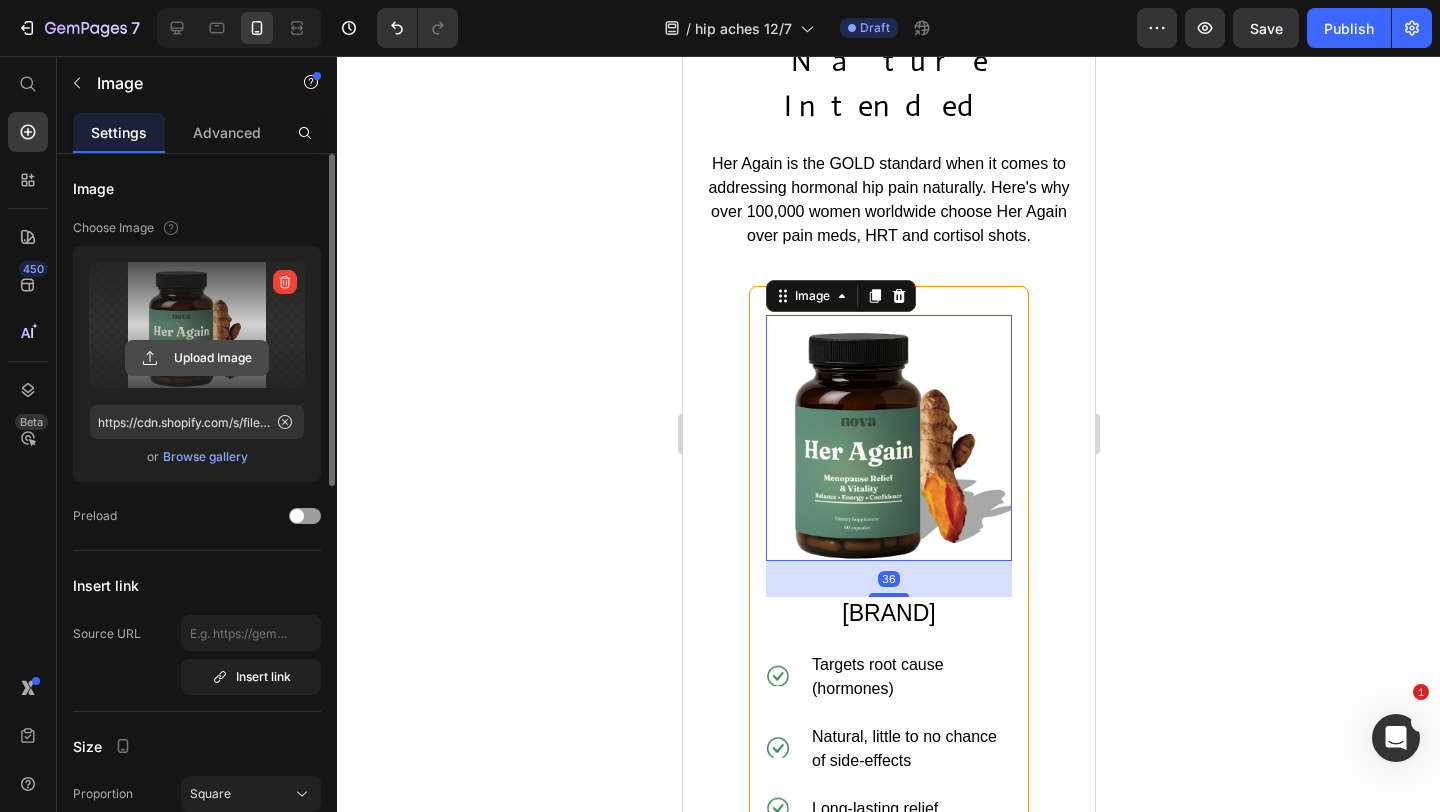 click 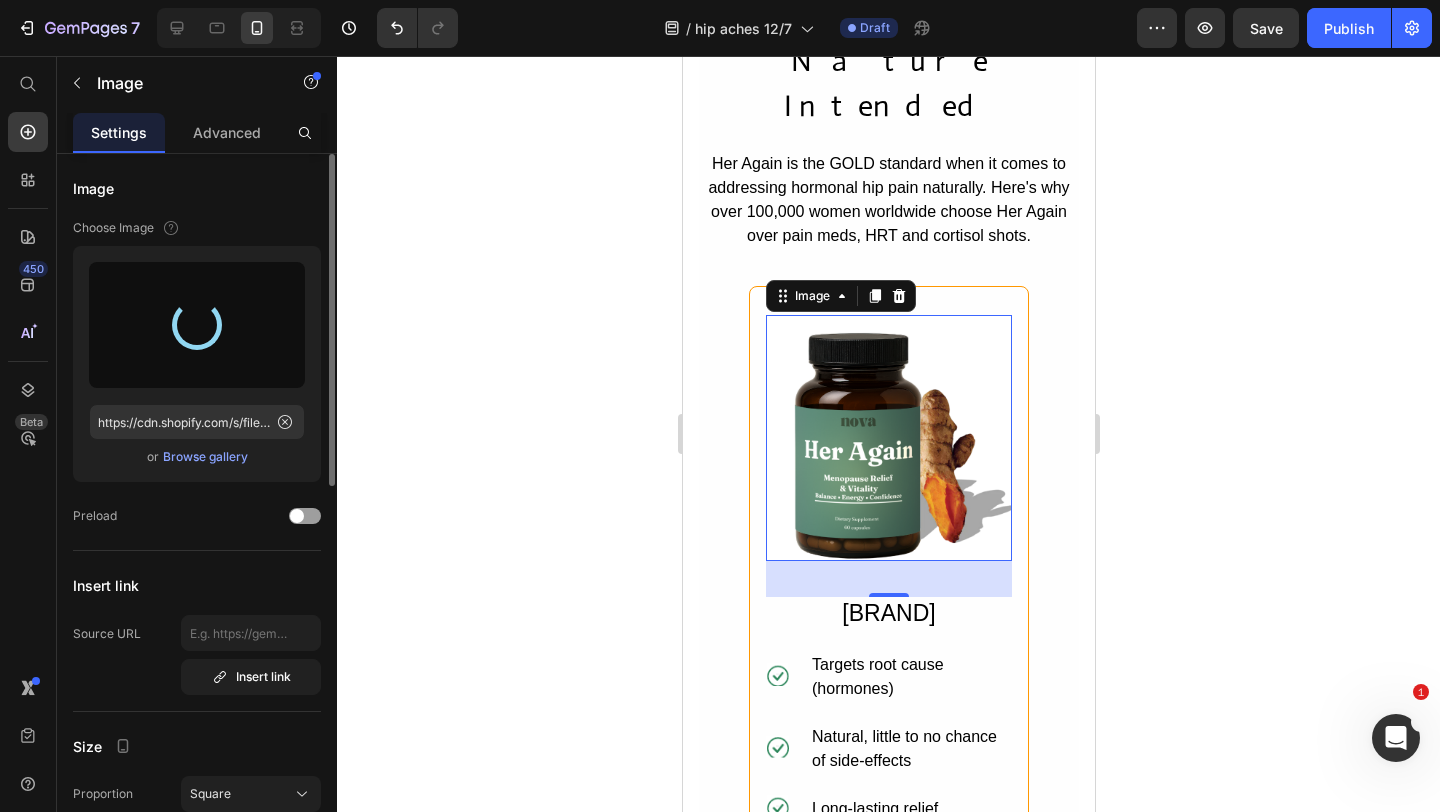 type on "https://cdn.shopify.com/s/files/1/0903/0418/4691/files/gempages_551024404268582136-147af976-1e6f-4342-988e-cde388653cc7.png" 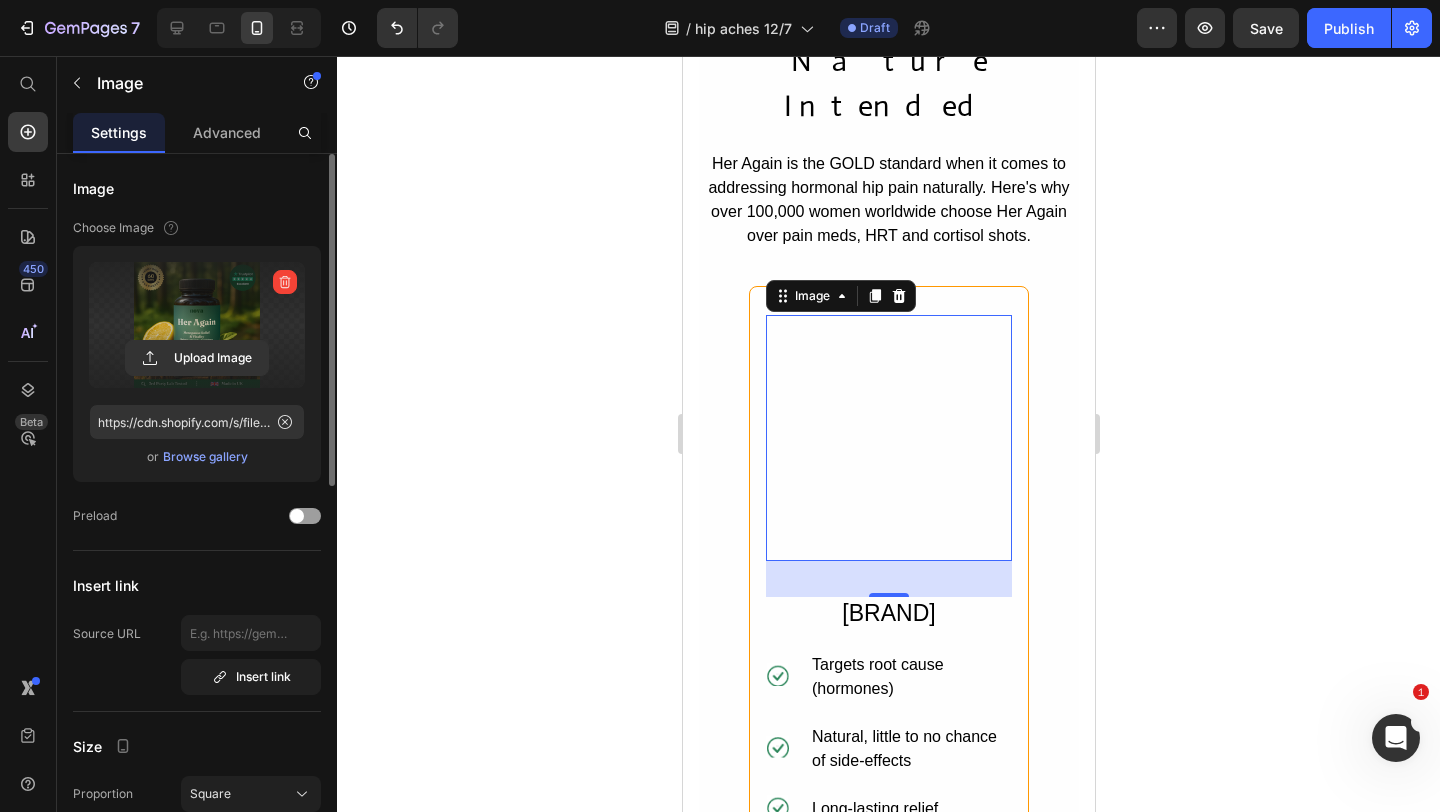 click 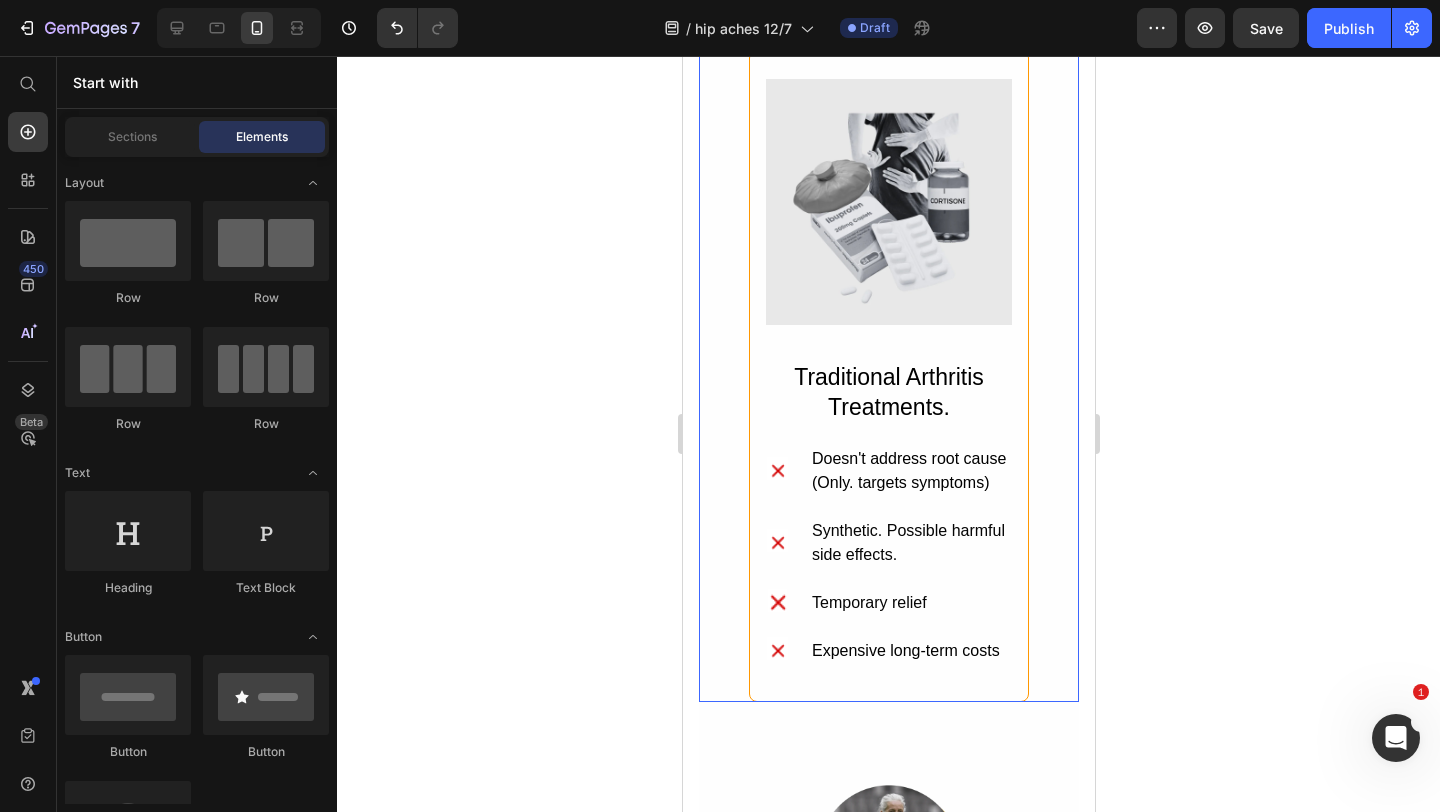 scroll, scrollTop: 7518, scrollLeft: 0, axis: vertical 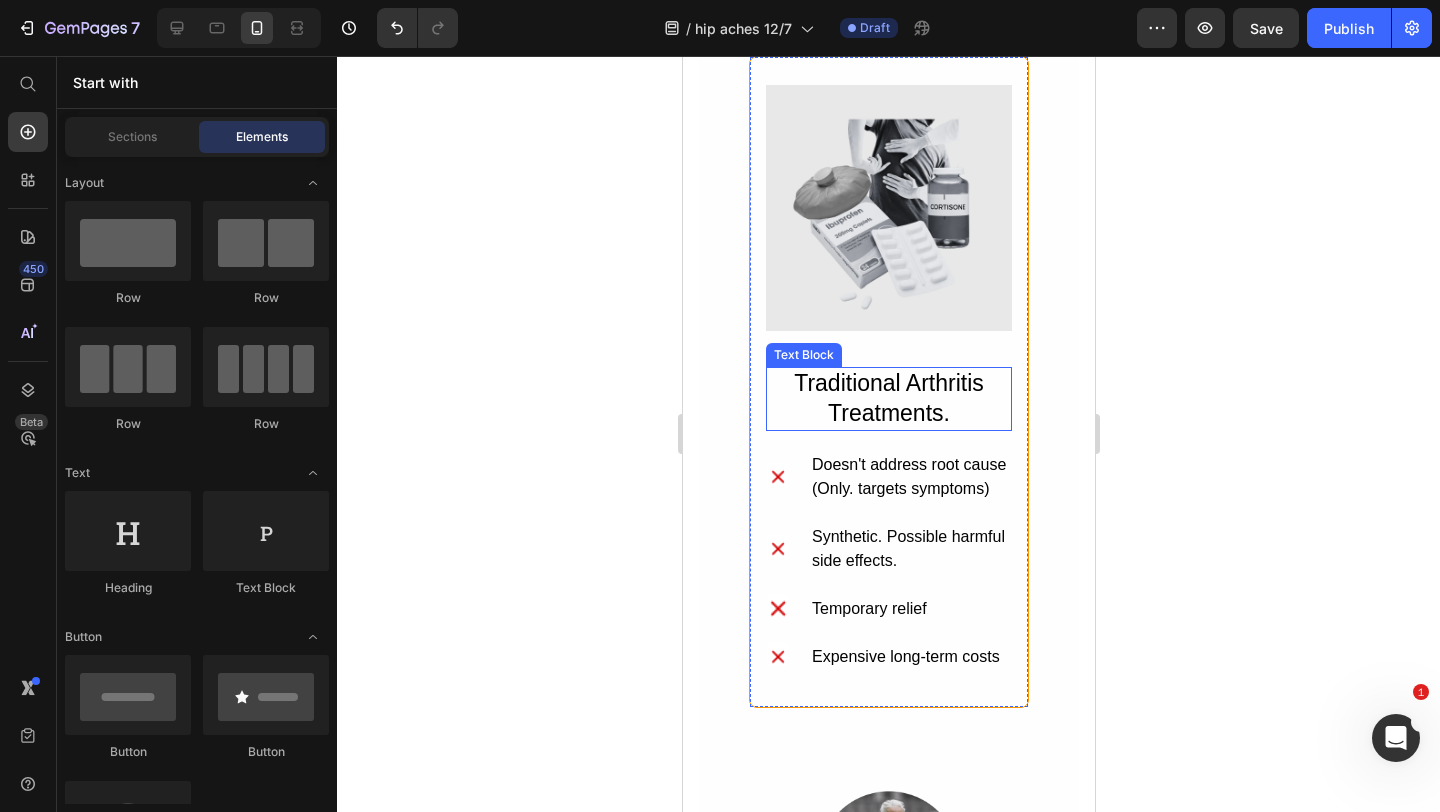 click on "Traditional Arthritis Treatments." at bounding box center [888, 399] 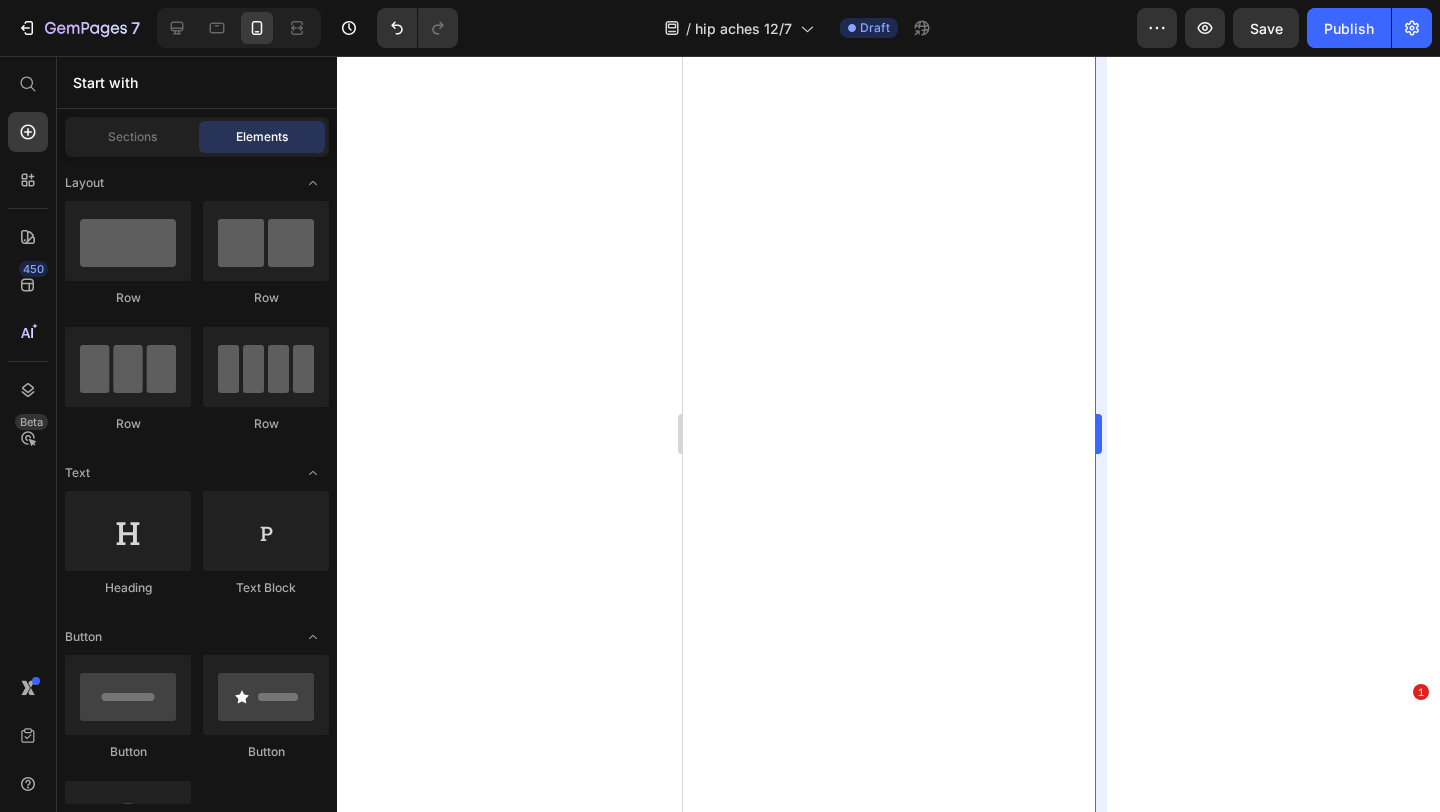 scroll, scrollTop: 0, scrollLeft: 0, axis: both 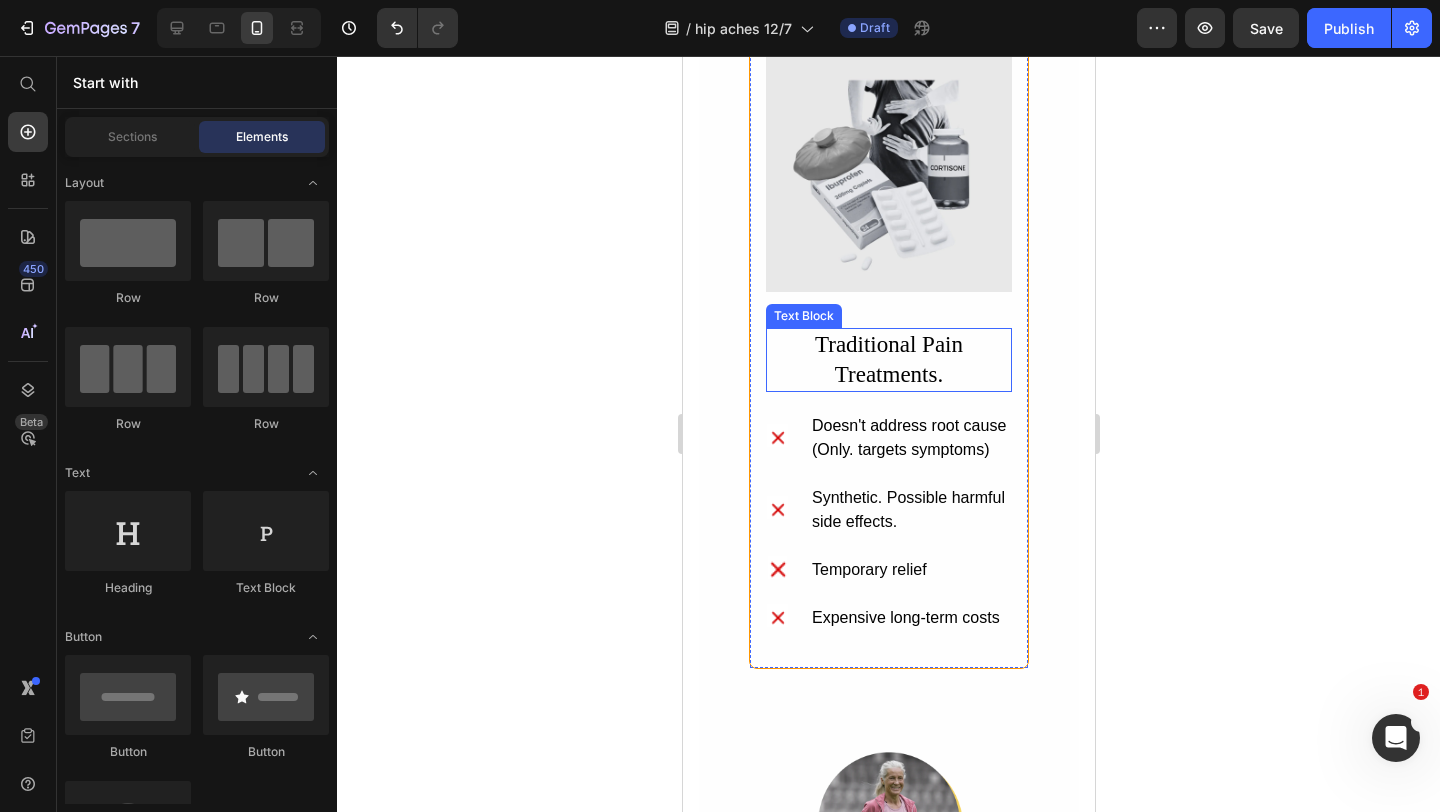 click on "Traditional Pain Treatments." at bounding box center (888, 360) 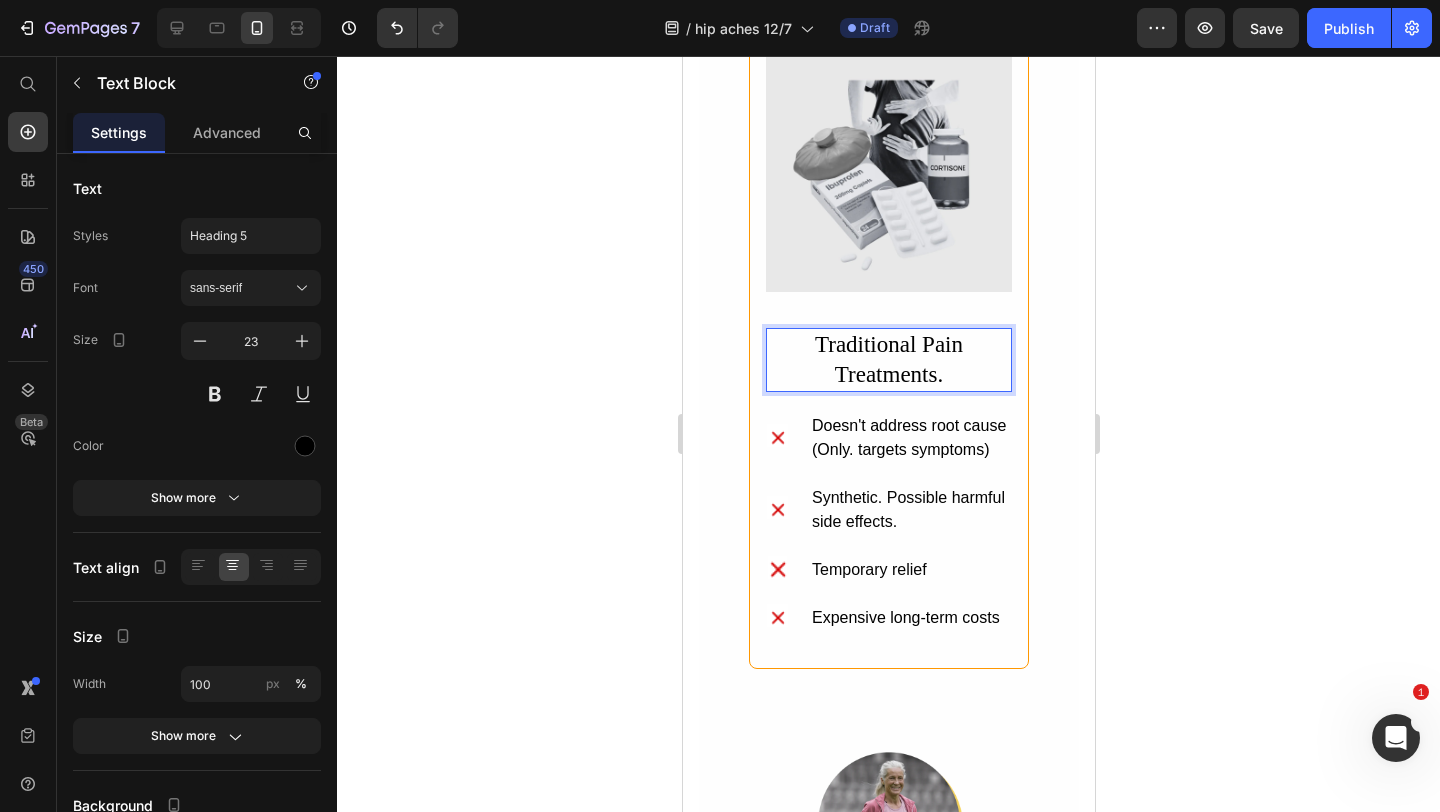 click on "Traditional Pain Treatments." at bounding box center [888, 360] 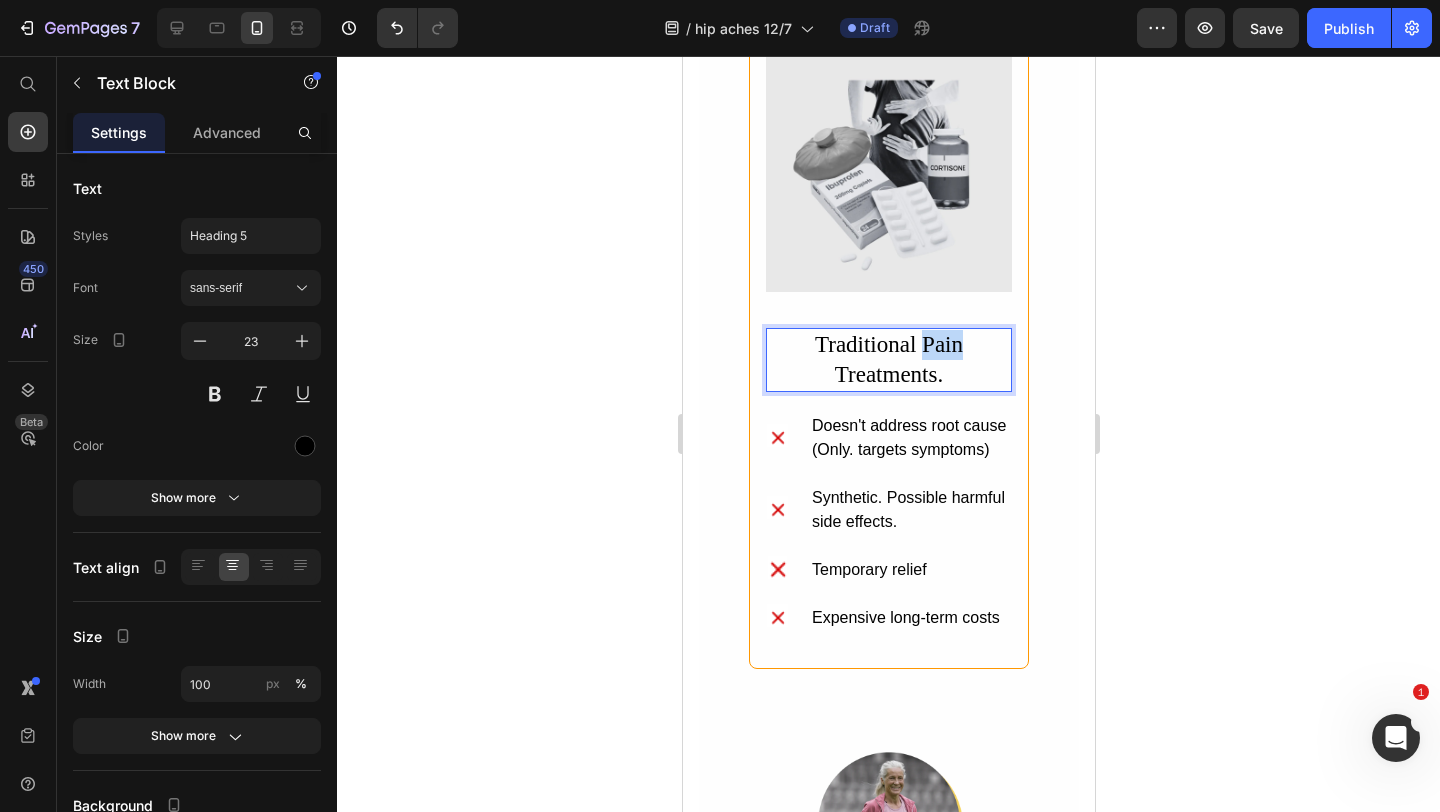 click on "Traditional Pain Treatments." at bounding box center [888, 360] 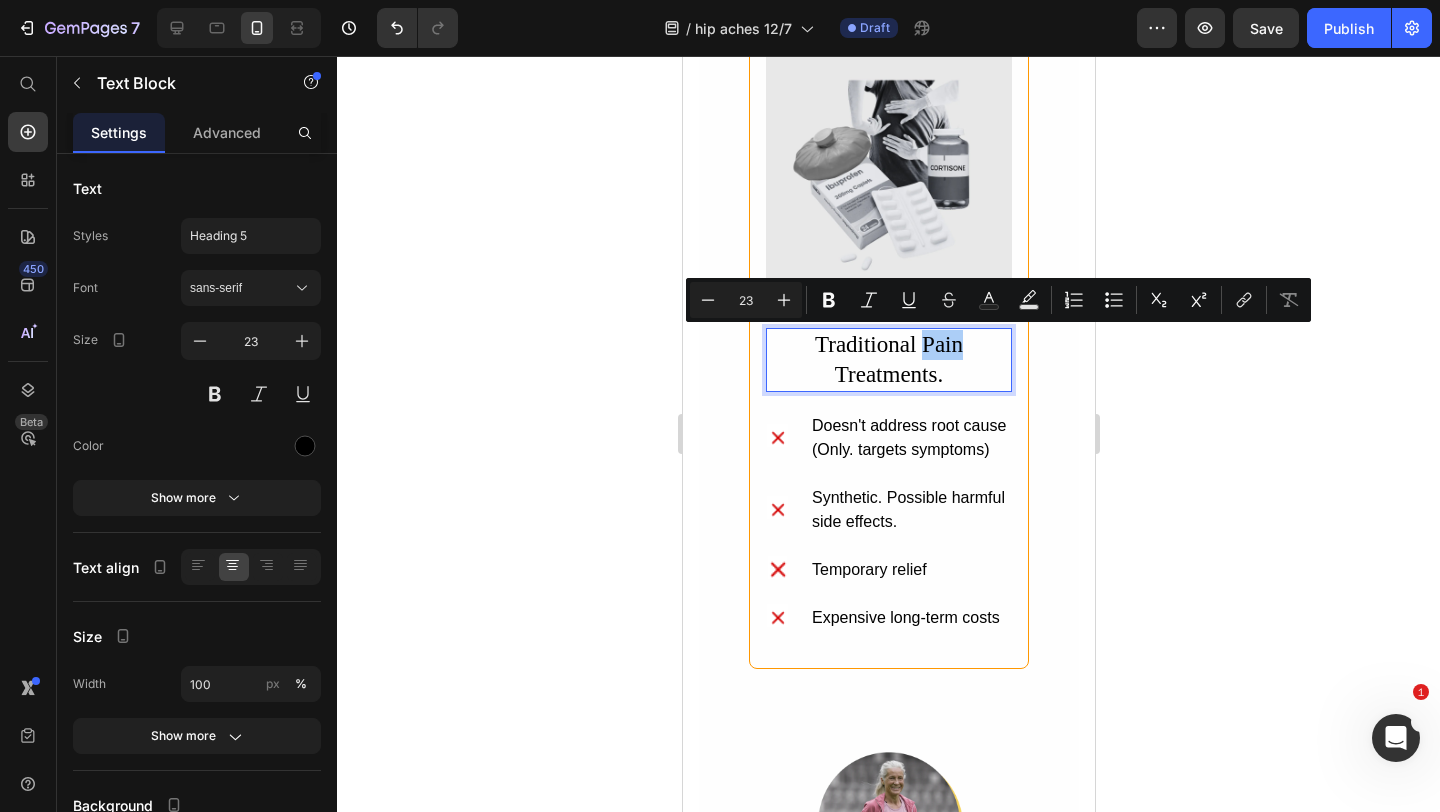 click 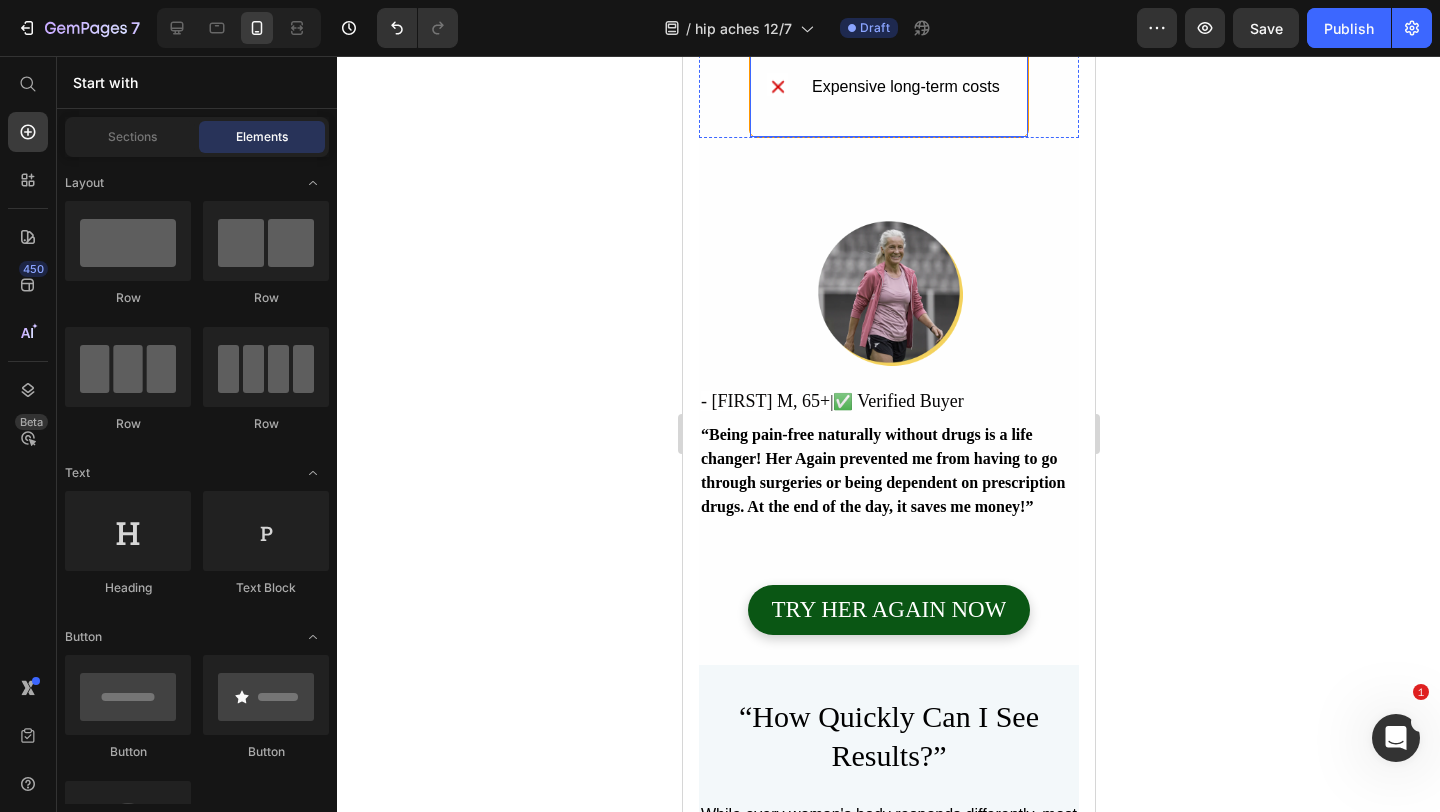 scroll, scrollTop: 8098, scrollLeft: 0, axis: vertical 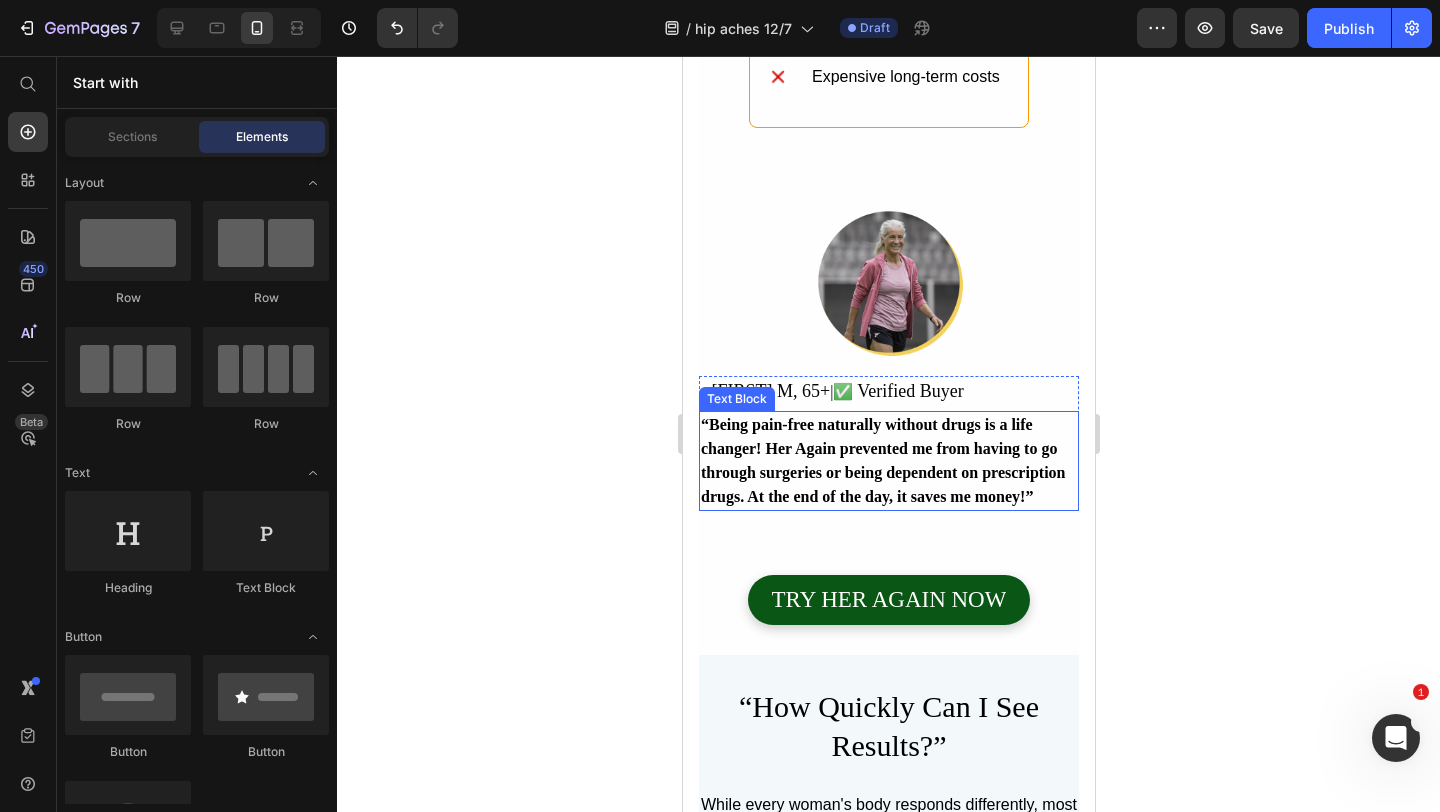 click on "“Being pain-free naturally without drugs is a life changer! Her Again prevented me from having to go through surgeries or being dependent on prescription drugs. At the end of the day, it saves me money!”" at bounding box center [882, 460] 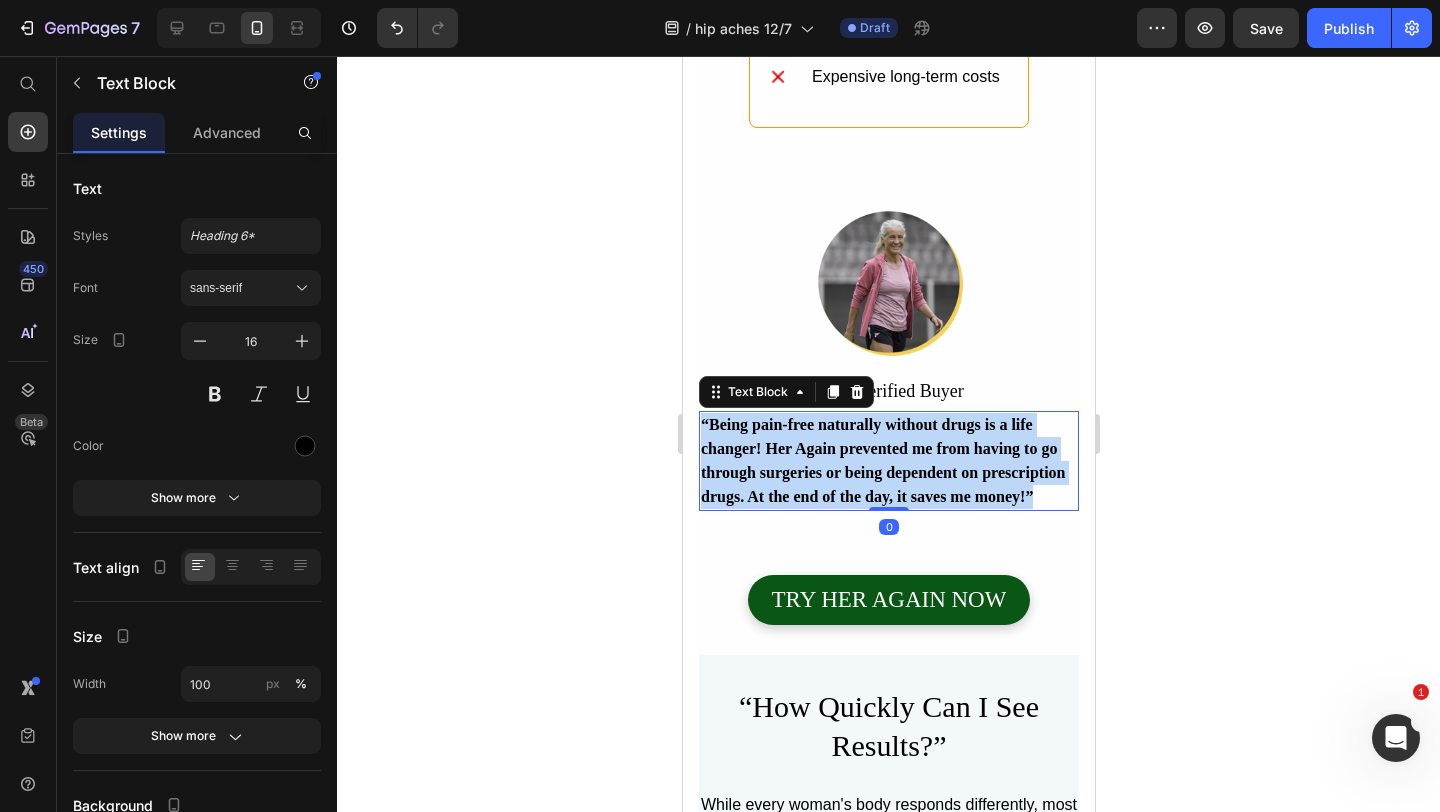 click on "“Being pain-free naturally without drugs is a life changer! Her Again prevented me from having to go through surgeries or being dependent on prescription drugs. At the end of the day, it saves me money!”" at bounding box center [882, 460] 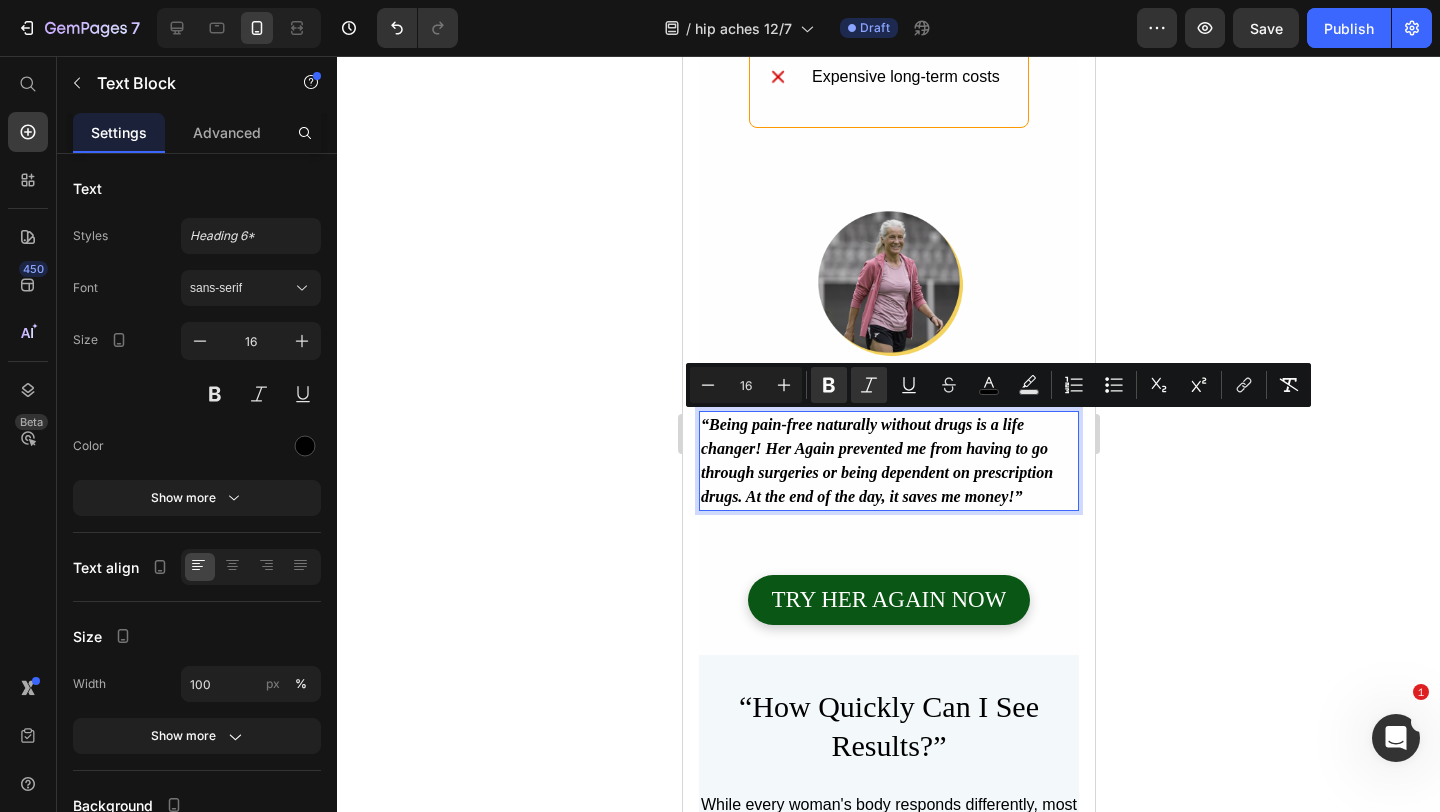click 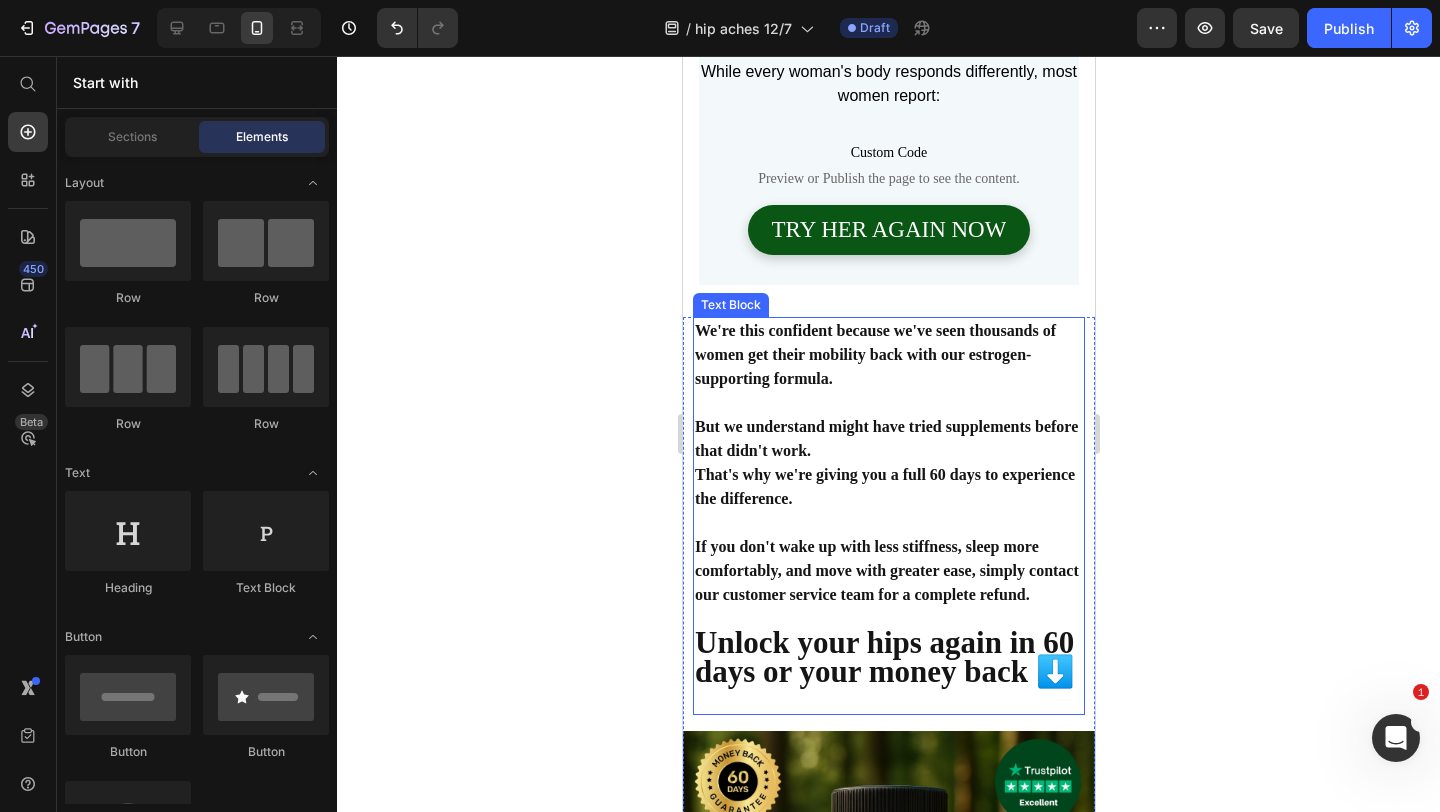 scroll, scrollTop: 8833, scrollLeft: 0, axis: vertical 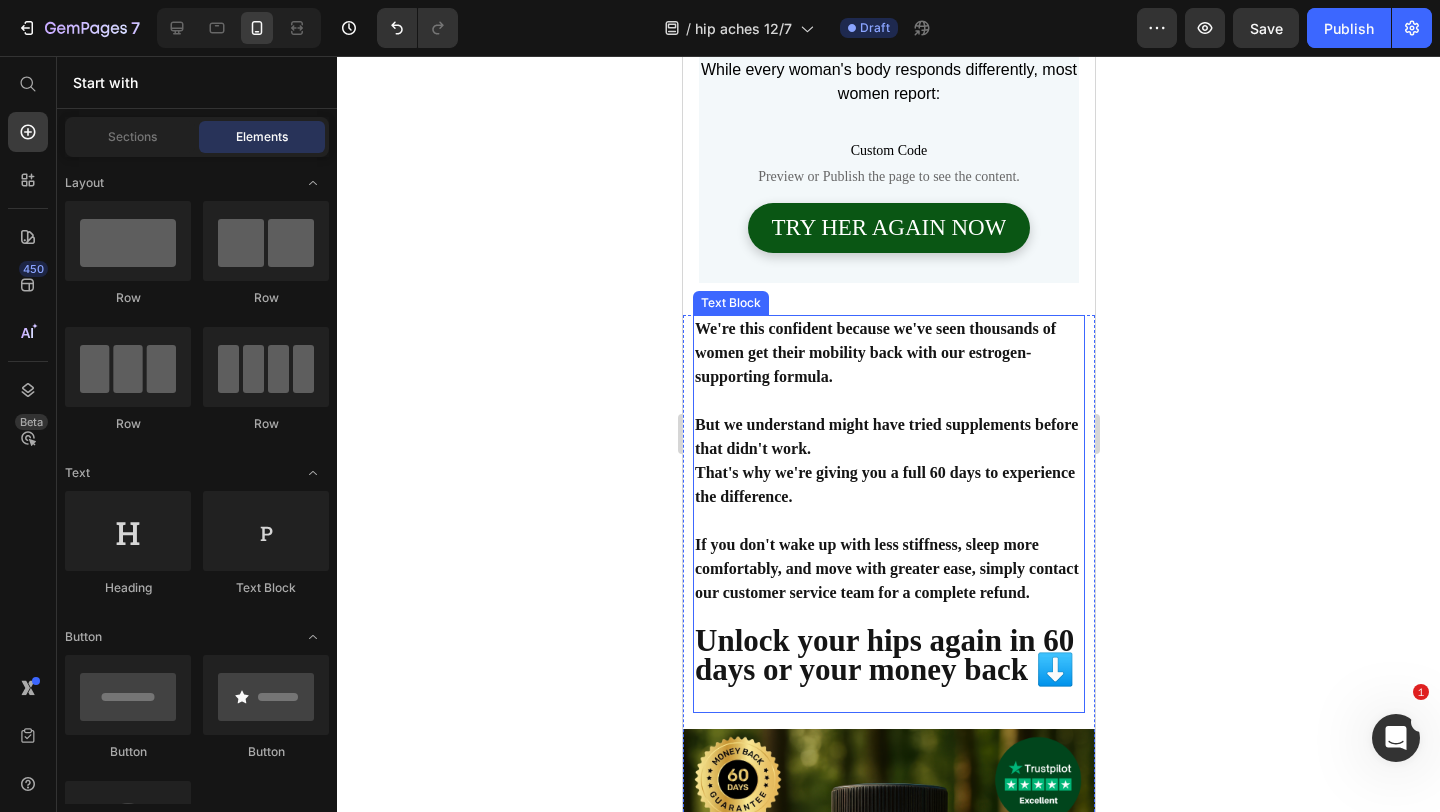 click at bounding box center [888, 521] 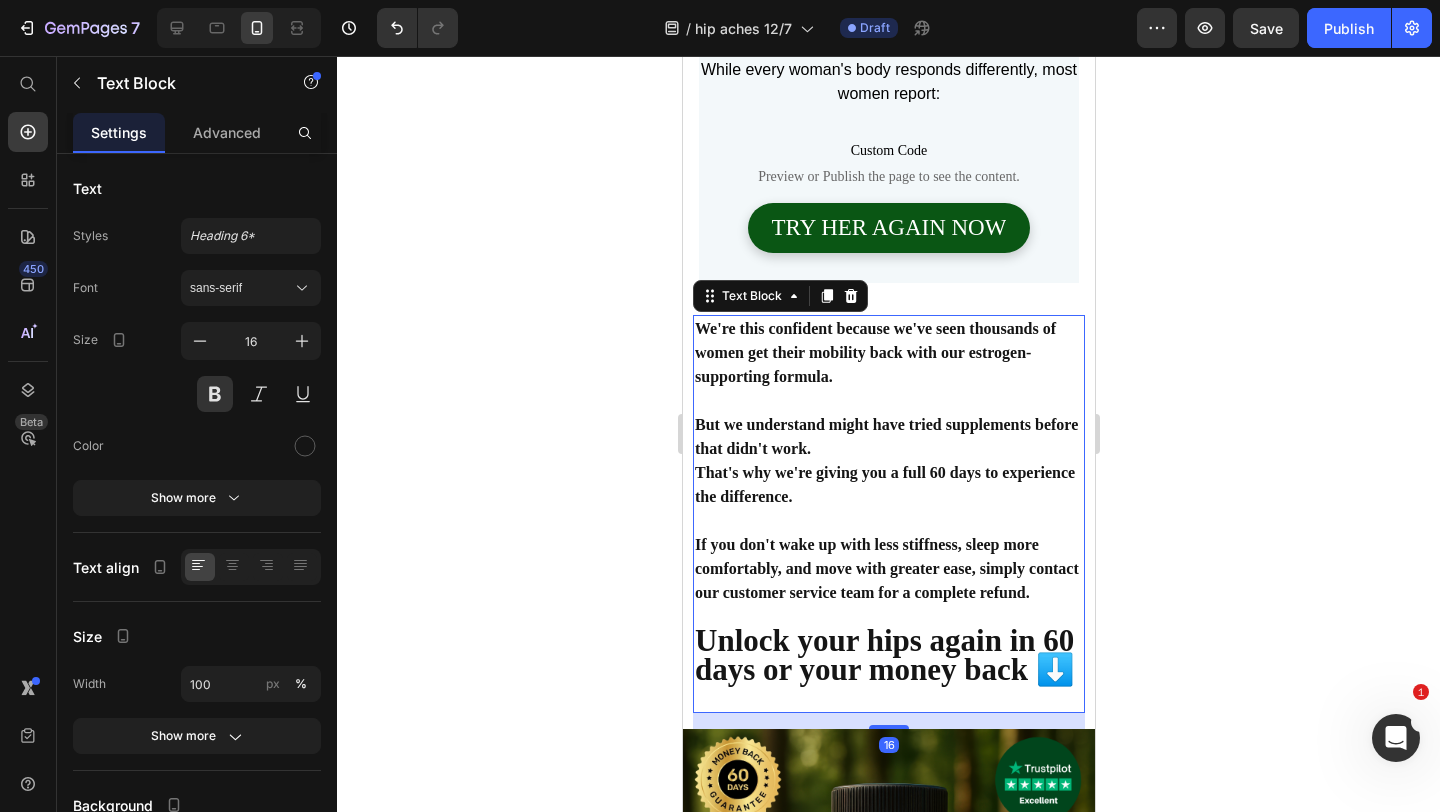 click on "If you don't wake up with less stiffness, sleep more comfortably, and move with greater ease, simply contact our customer service team for a complete refund." at bounding box center (888, 569) 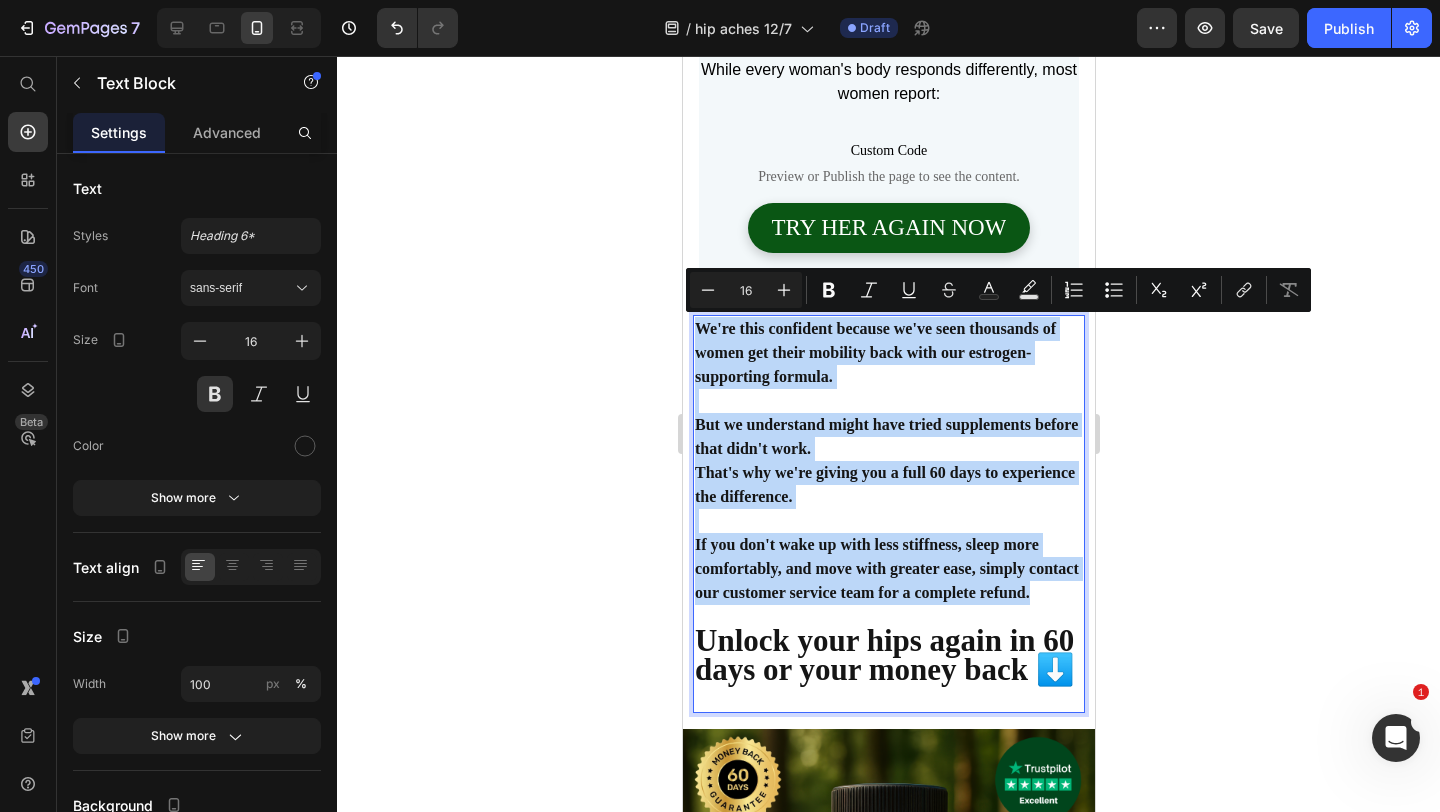 drag, startPoint x: 1034, startPoint y: 596, endPoint x: 695, endPoint y: 333, distance: 429.0571 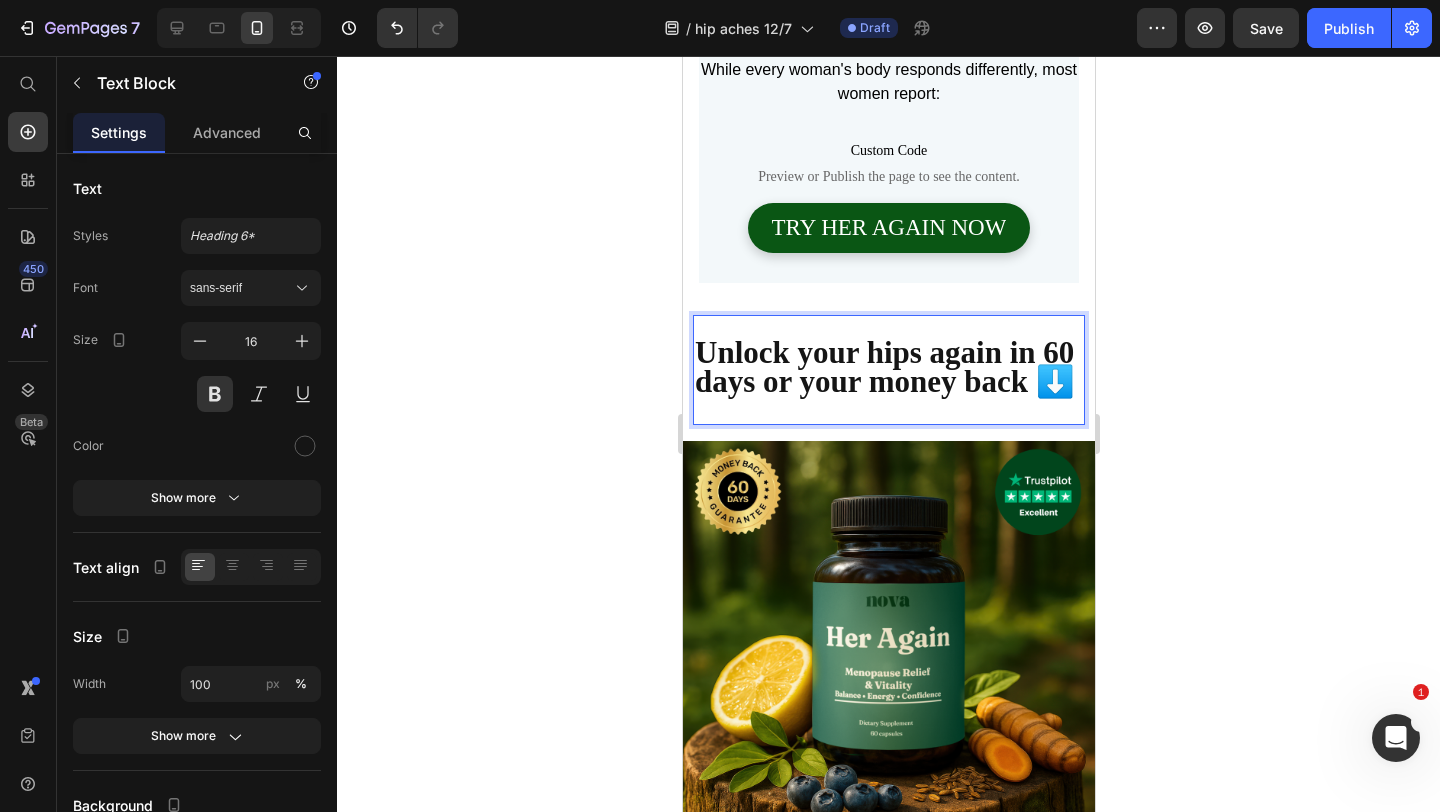 click on "Unlock your hips again in 60 days or your money back ⬇️" at bounding box center [884, 367] 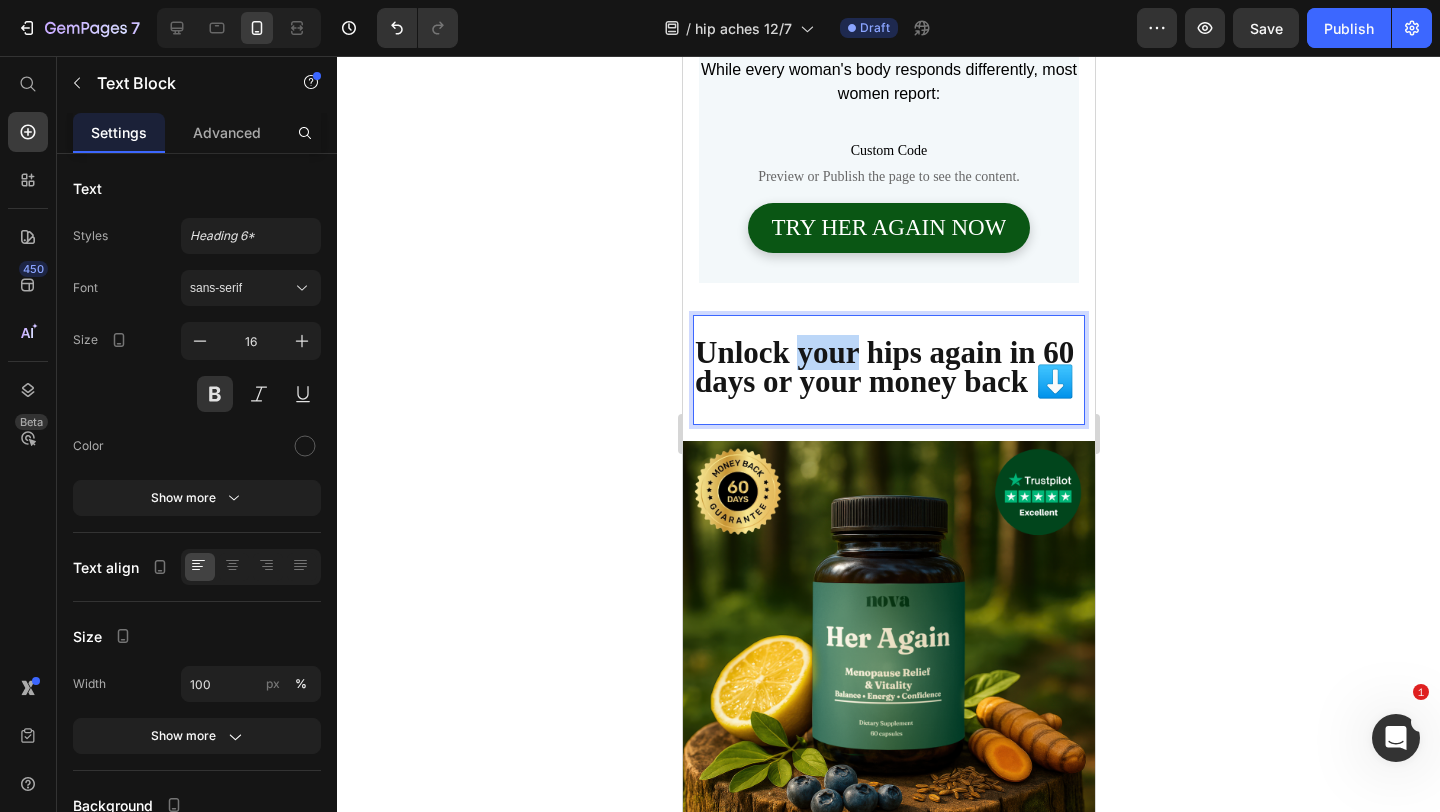 click on "Unlock your hips again in 60 days or your money back ⬇️" at bounding box center (884, 367) 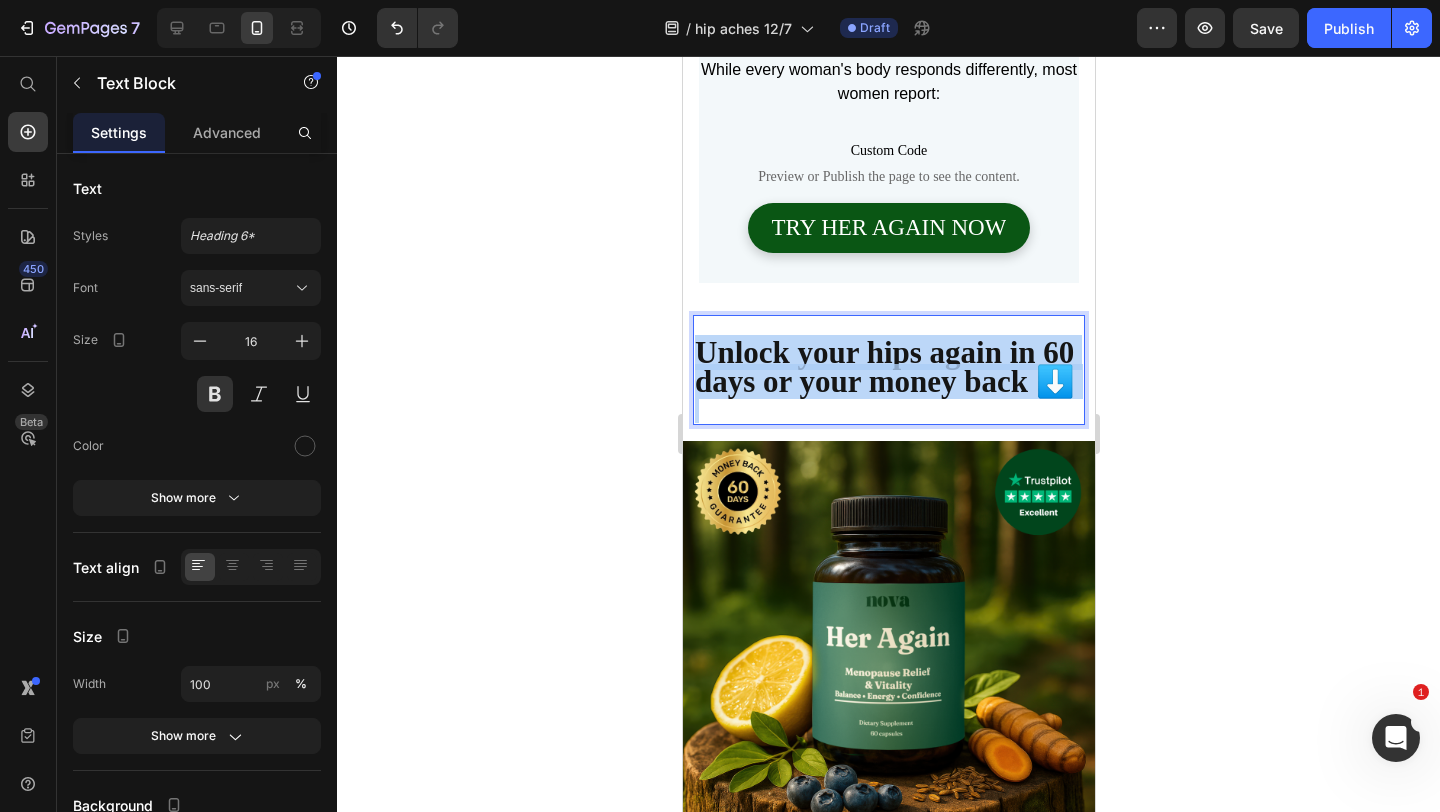 click on "Unlock your hips again in 60 days or your money back ⬇️" at bounding box center [884, 367] 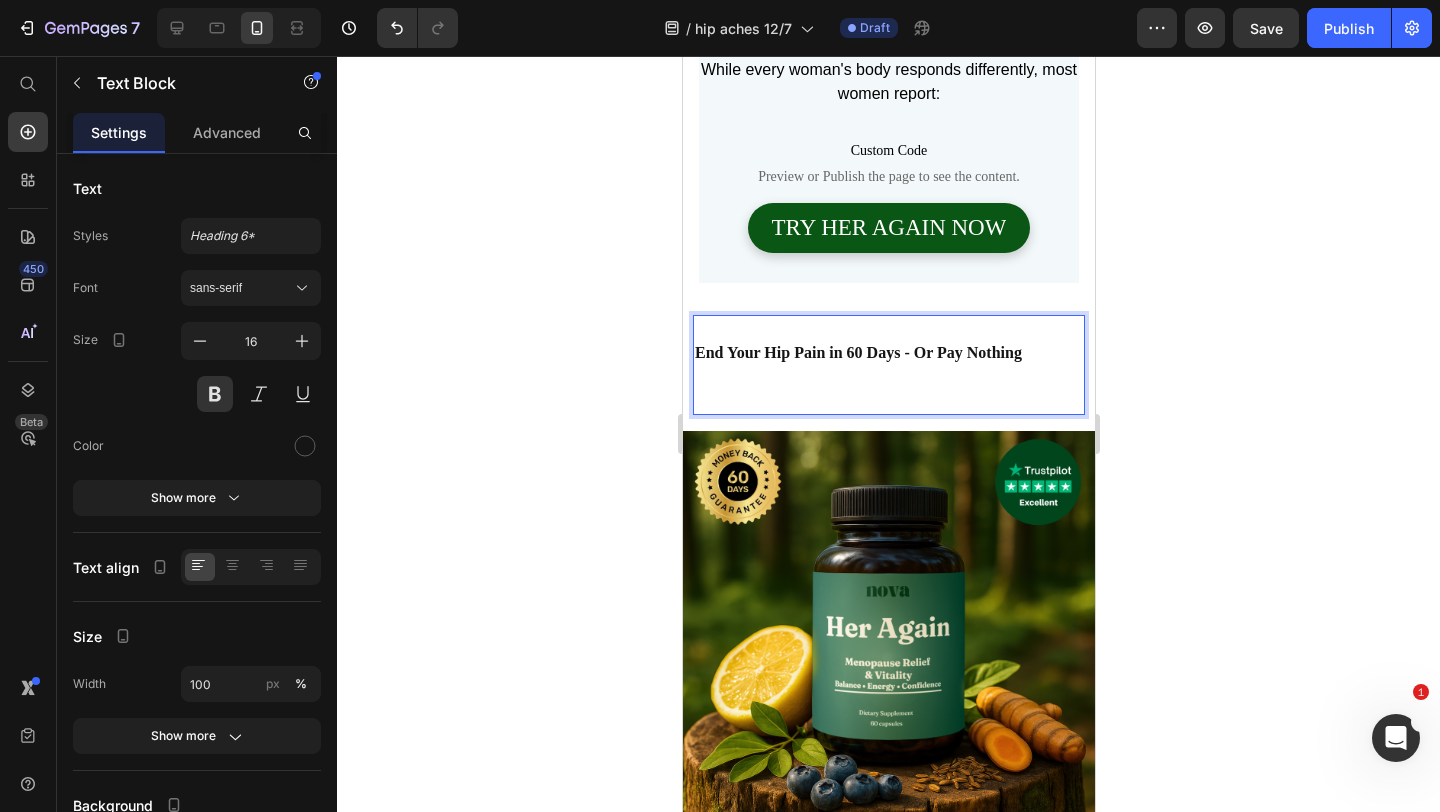 click on "End Your Hip Pain in 60 Days - Or Pay Nothing" at bounding box center [857, 352] 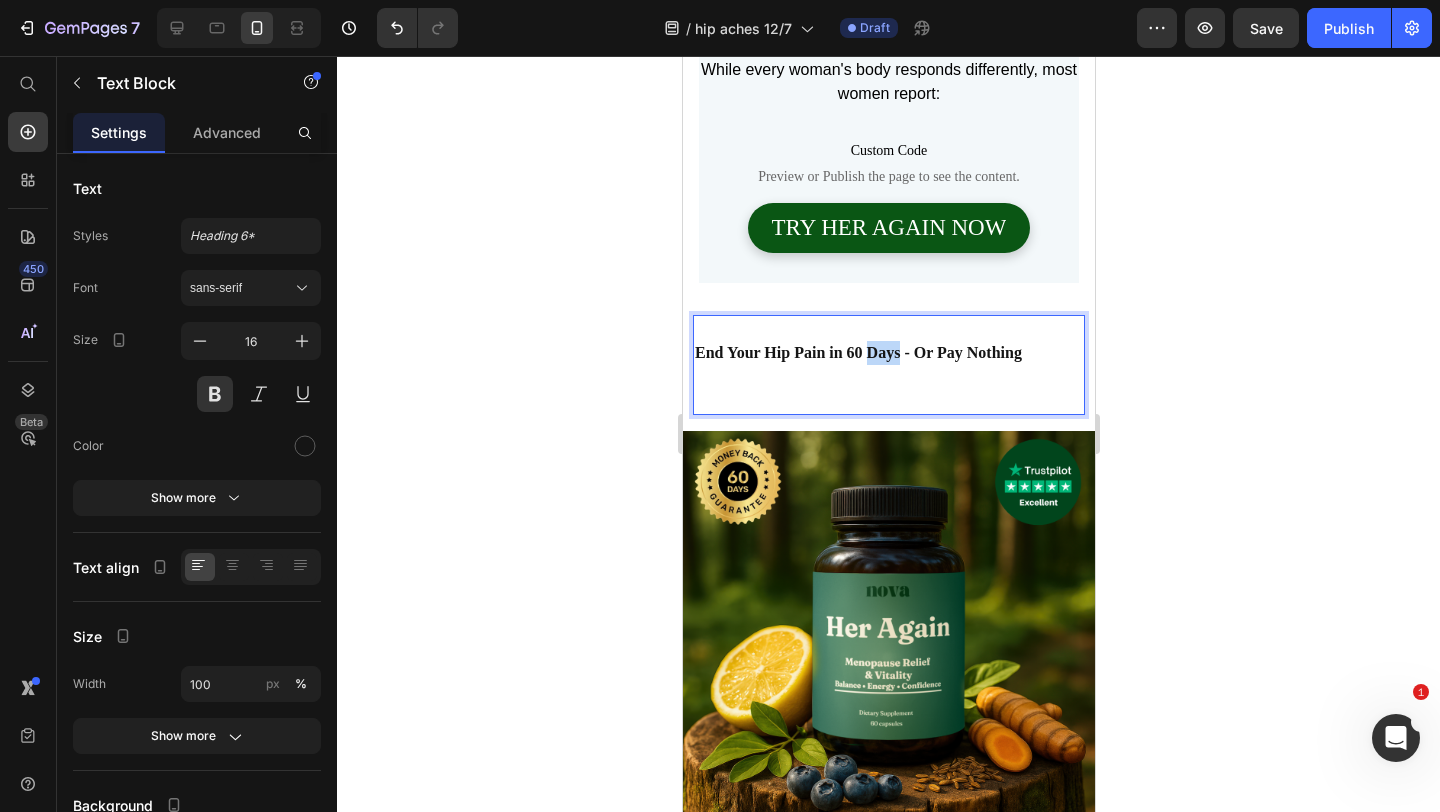 click on "End Your Hip Pain in 60 Days - Or Pay Nothing" at bounding box center [857, 352] 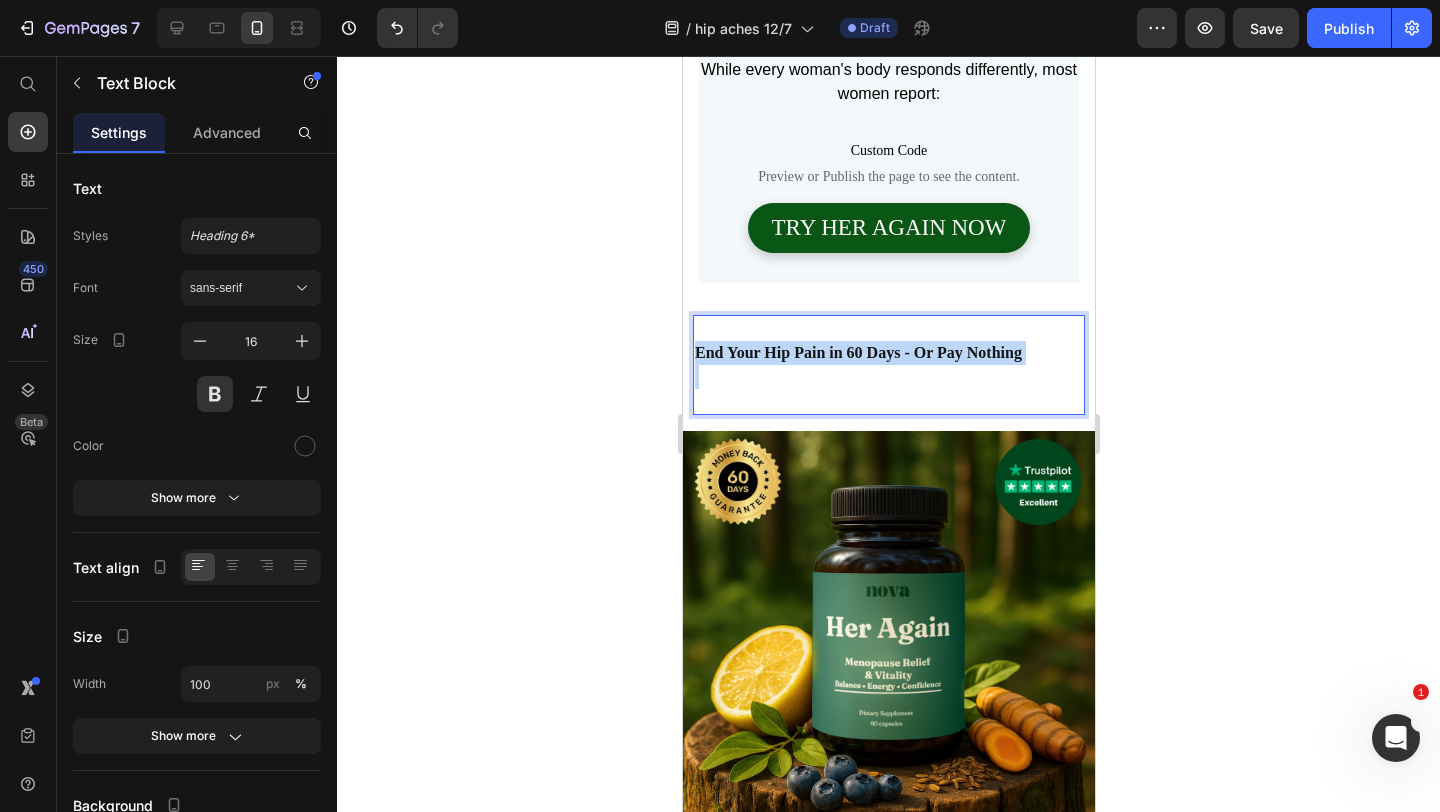 click on "End Your Hip Pain in 60 Days - Or Pay Nothing" at bounding box center [857, 352] 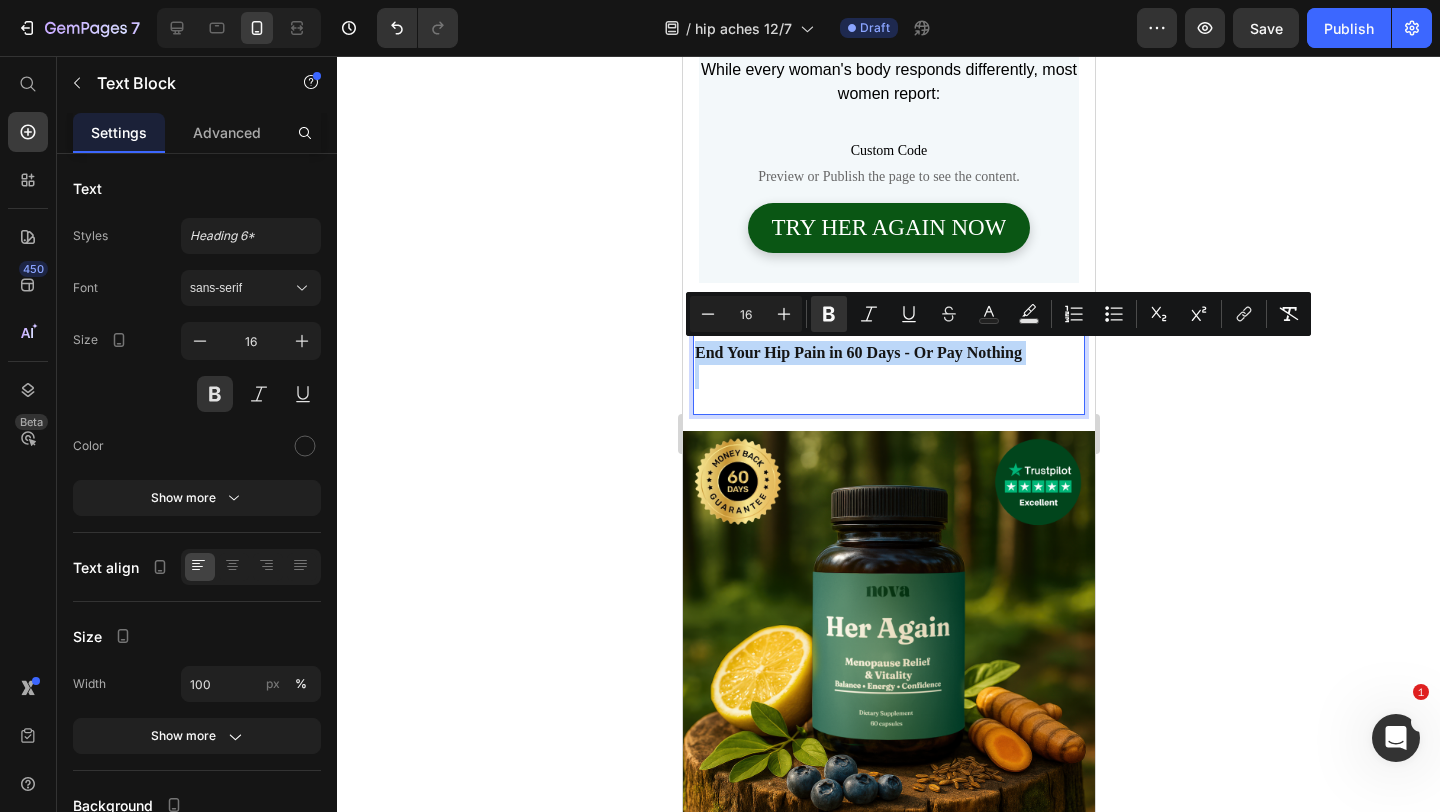 click on "End Your Hip Pain in 60 Days - Or Pay Nothing" at bounding box center [888, 353] 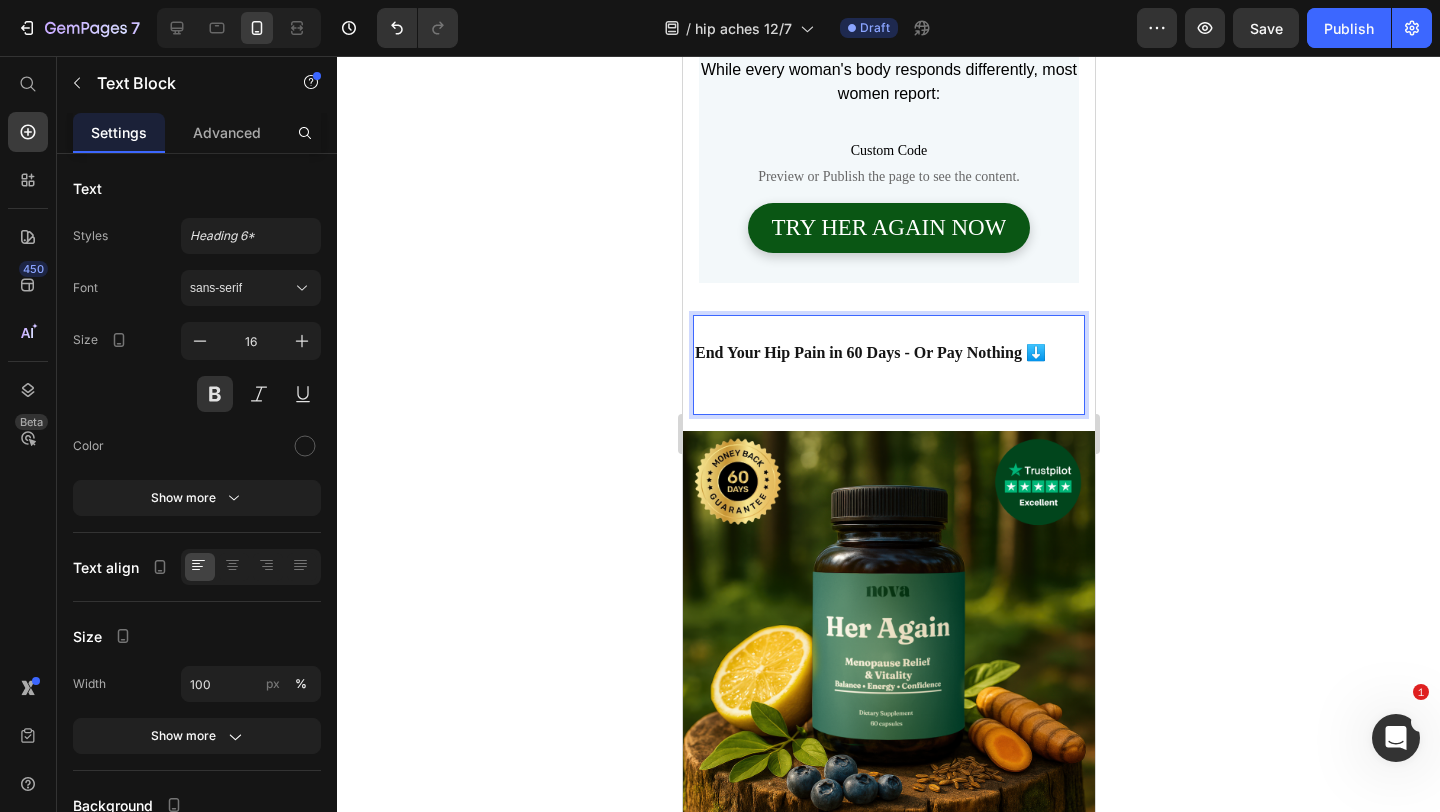 click on "End Your Hip Pain in 60 Days - Or Pay Nothing ⬇️" at bounding box center [869, 352] 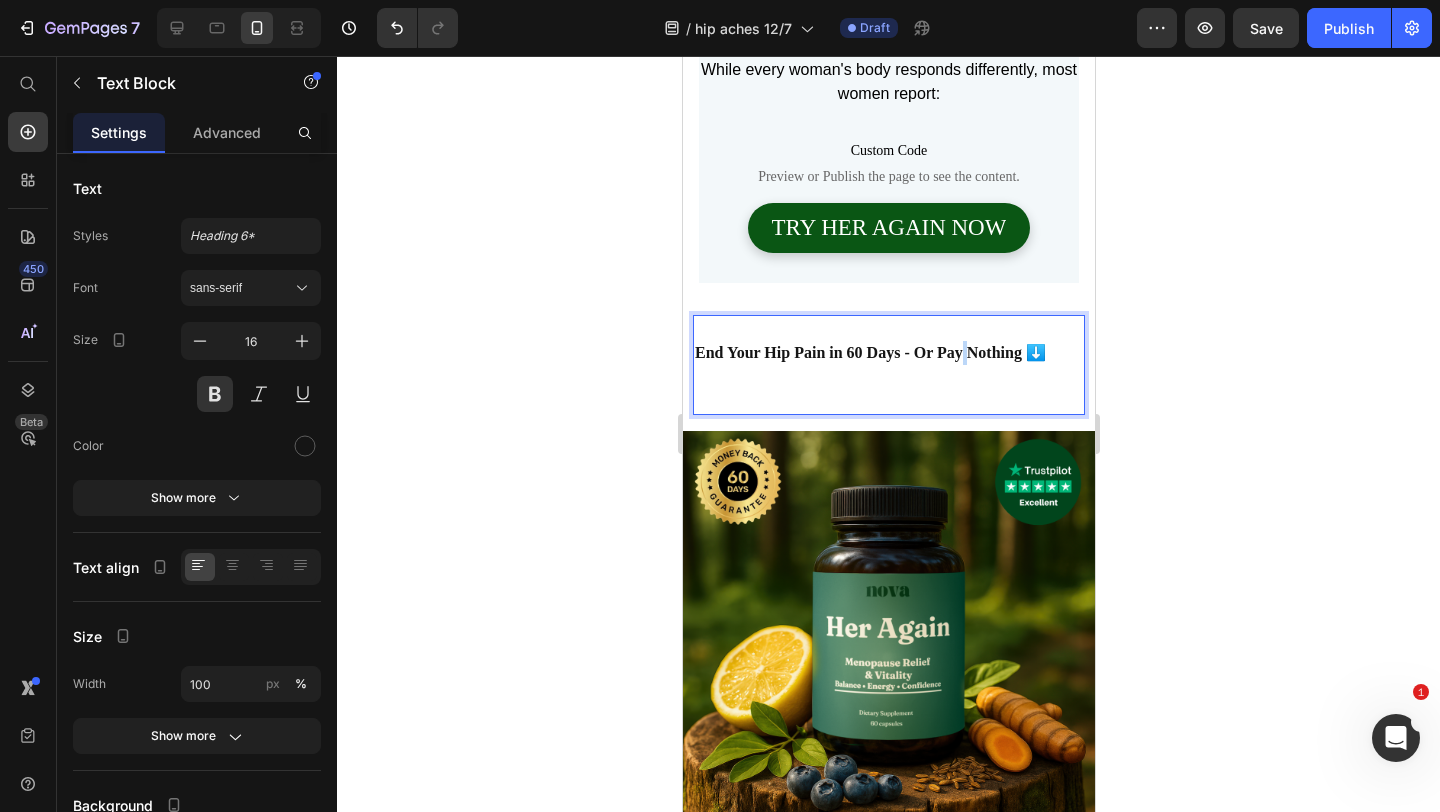 click on "End Your Hip Pain in 60 Days - Or Pay Nothing ⬇️" at bounding box center [869, 352] 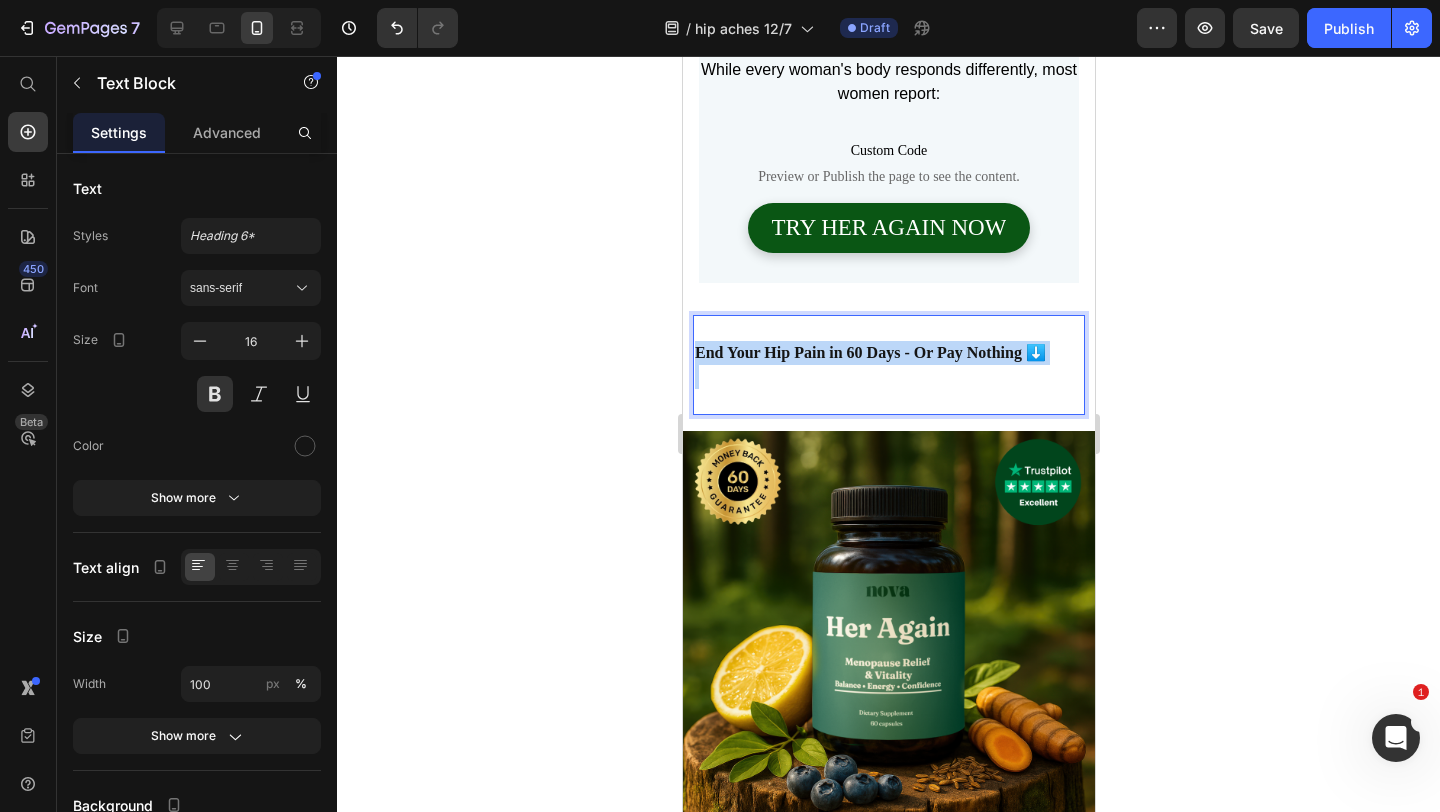 click on "End Your Hip Pain in 60 Days - Or Pay Nothing ⬇️" at bounding box center (869, 352) 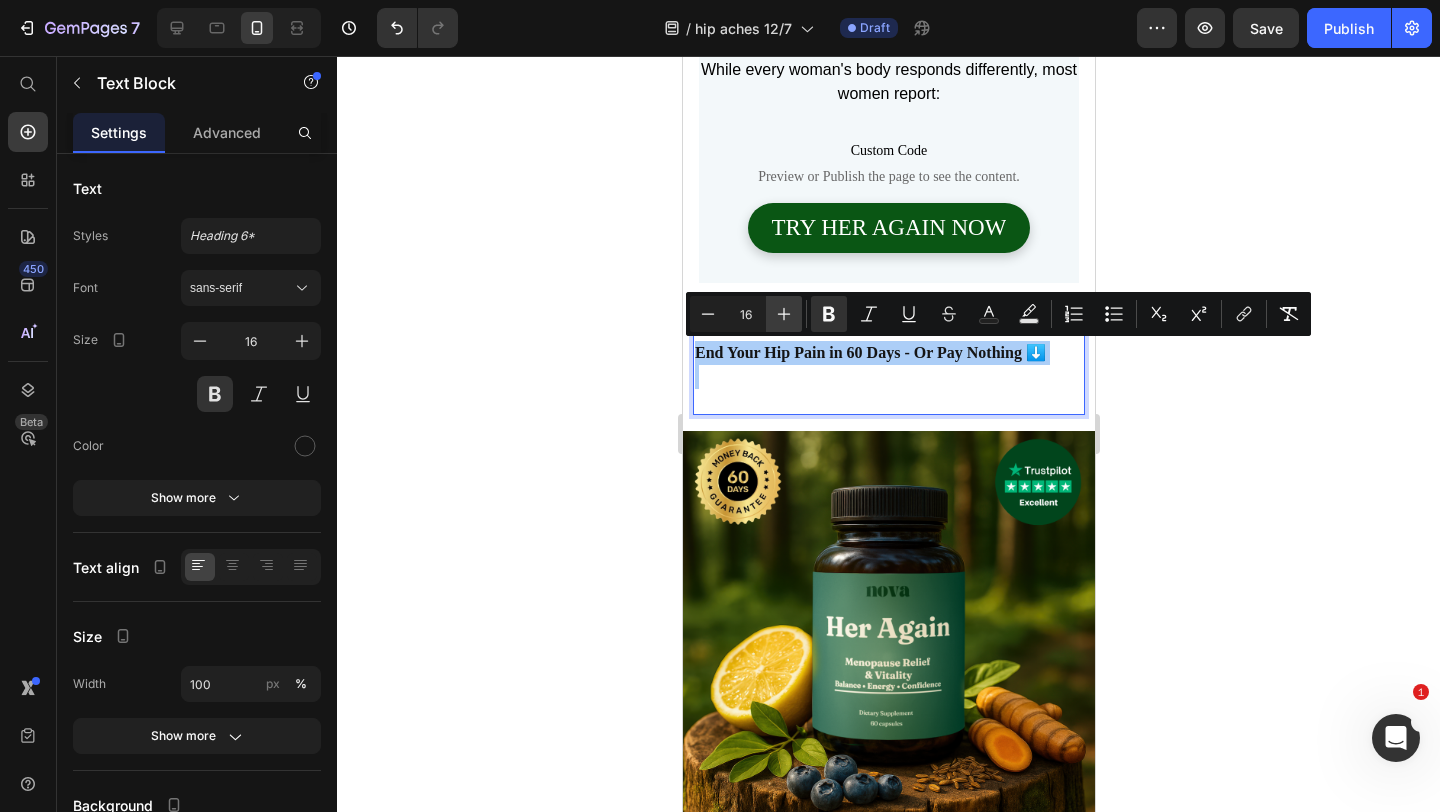click 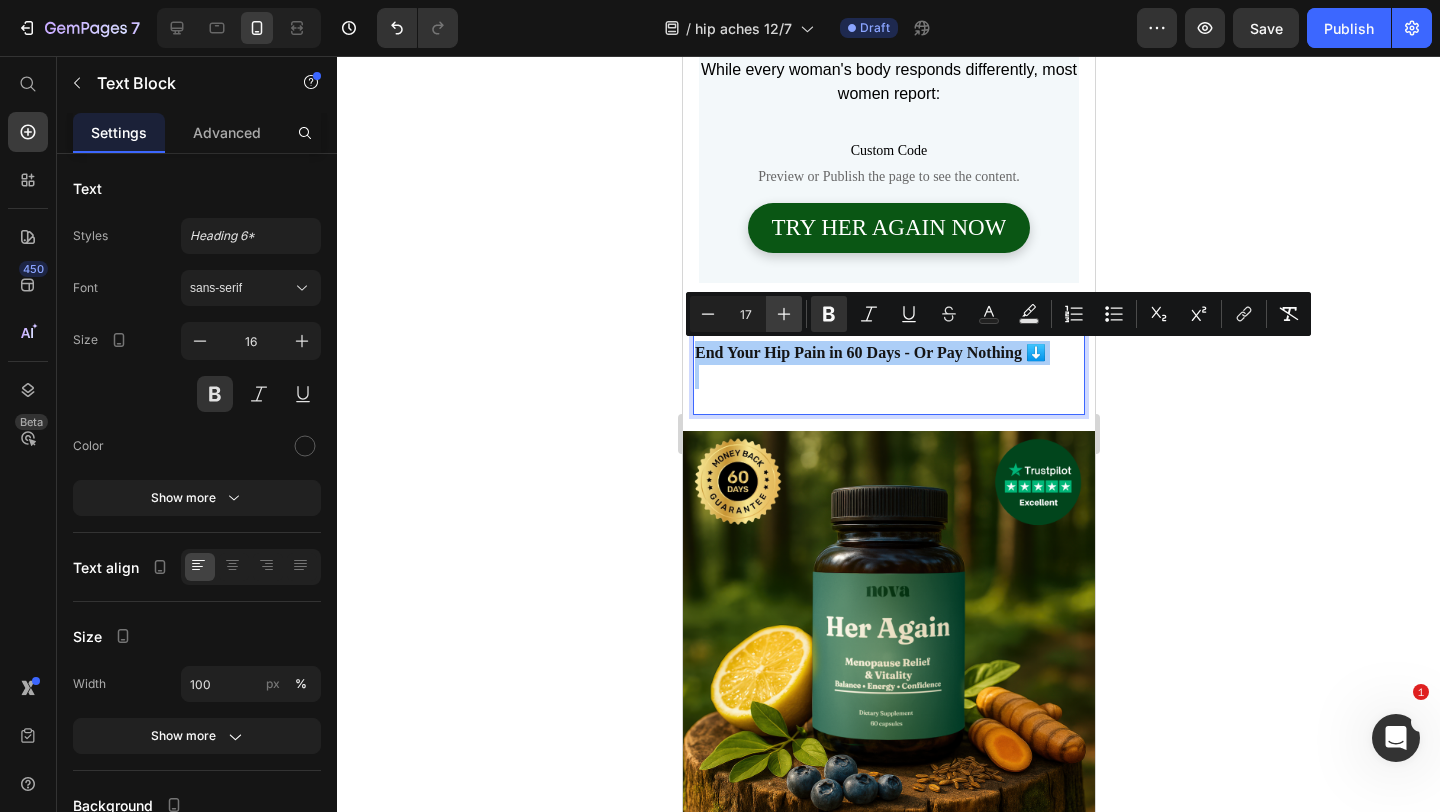 click 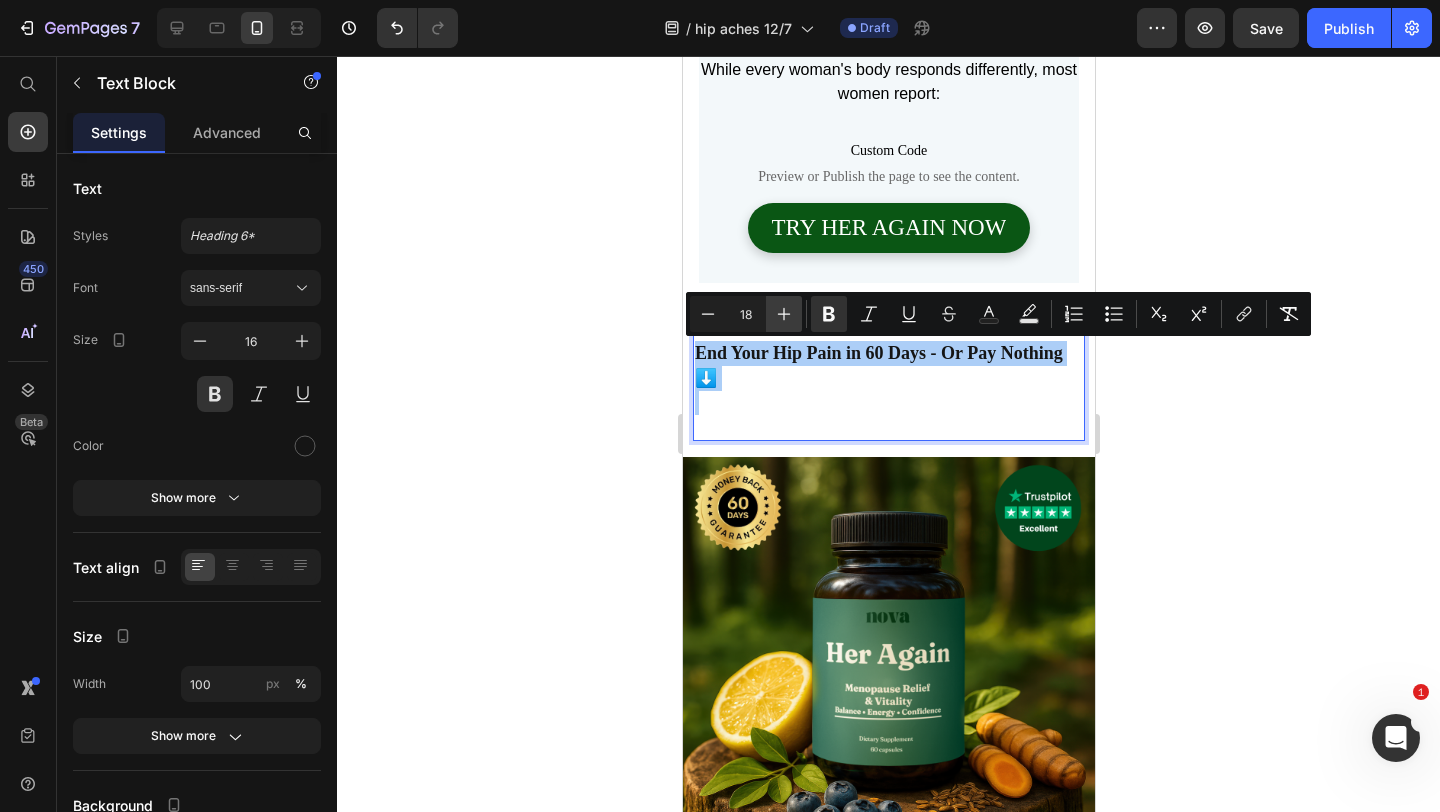 click 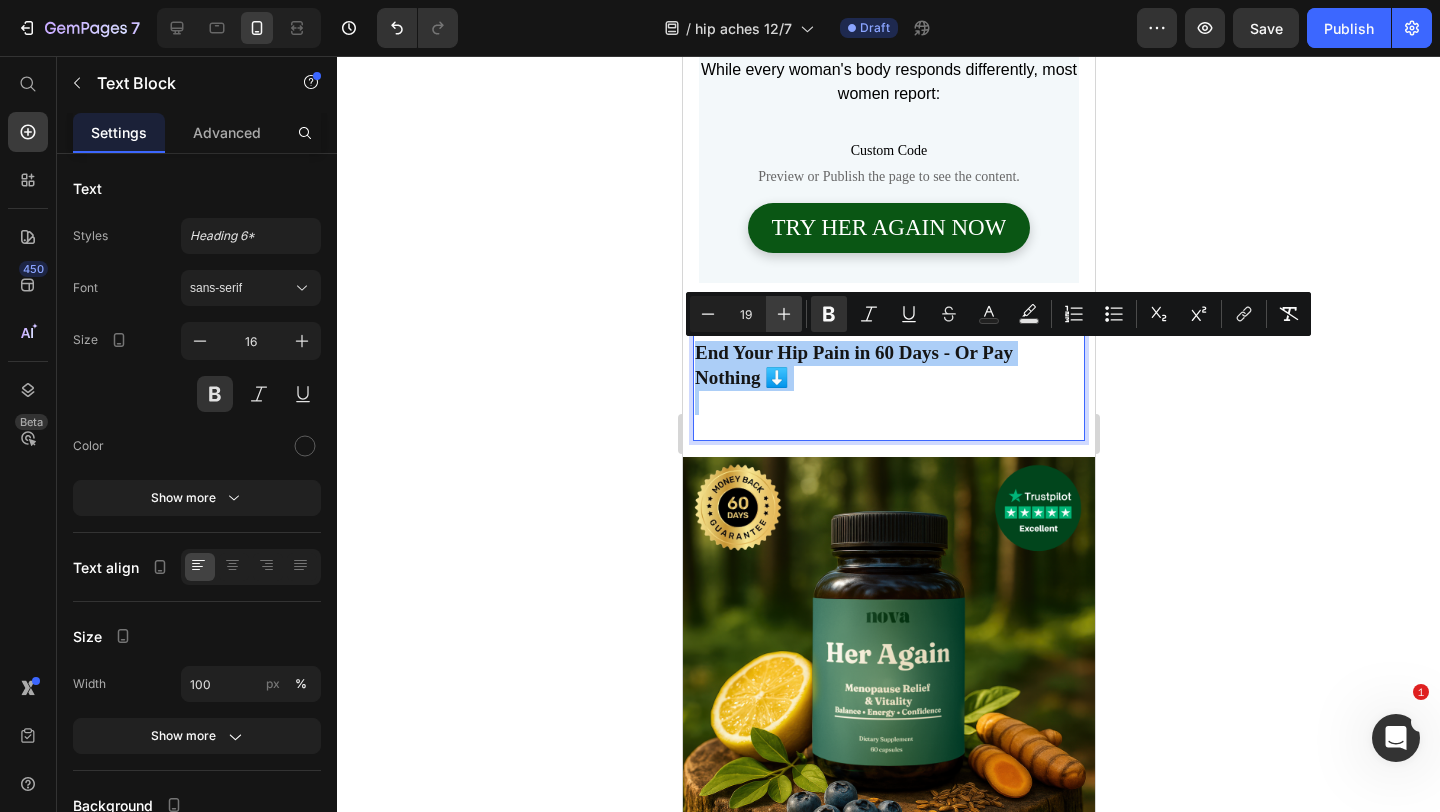click 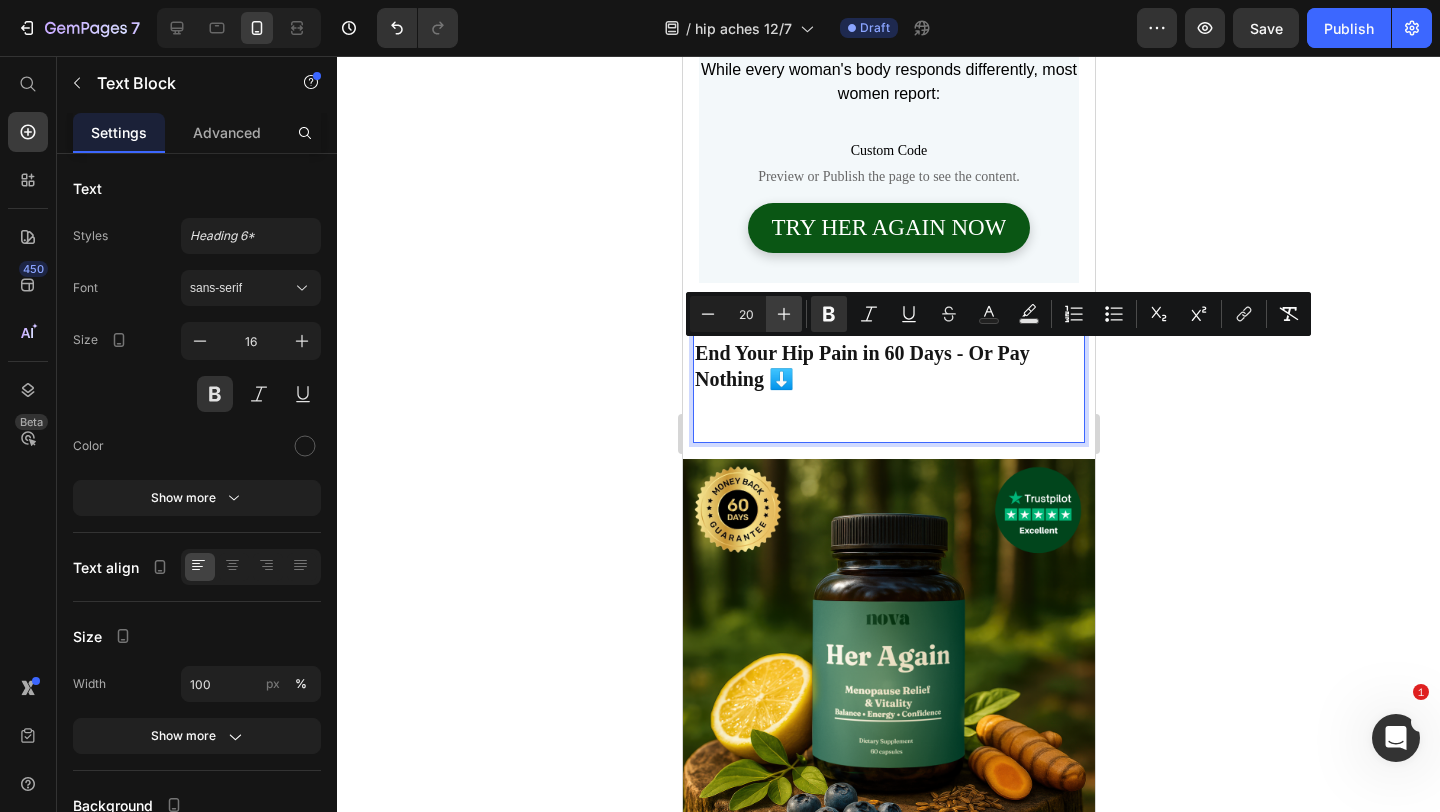 click 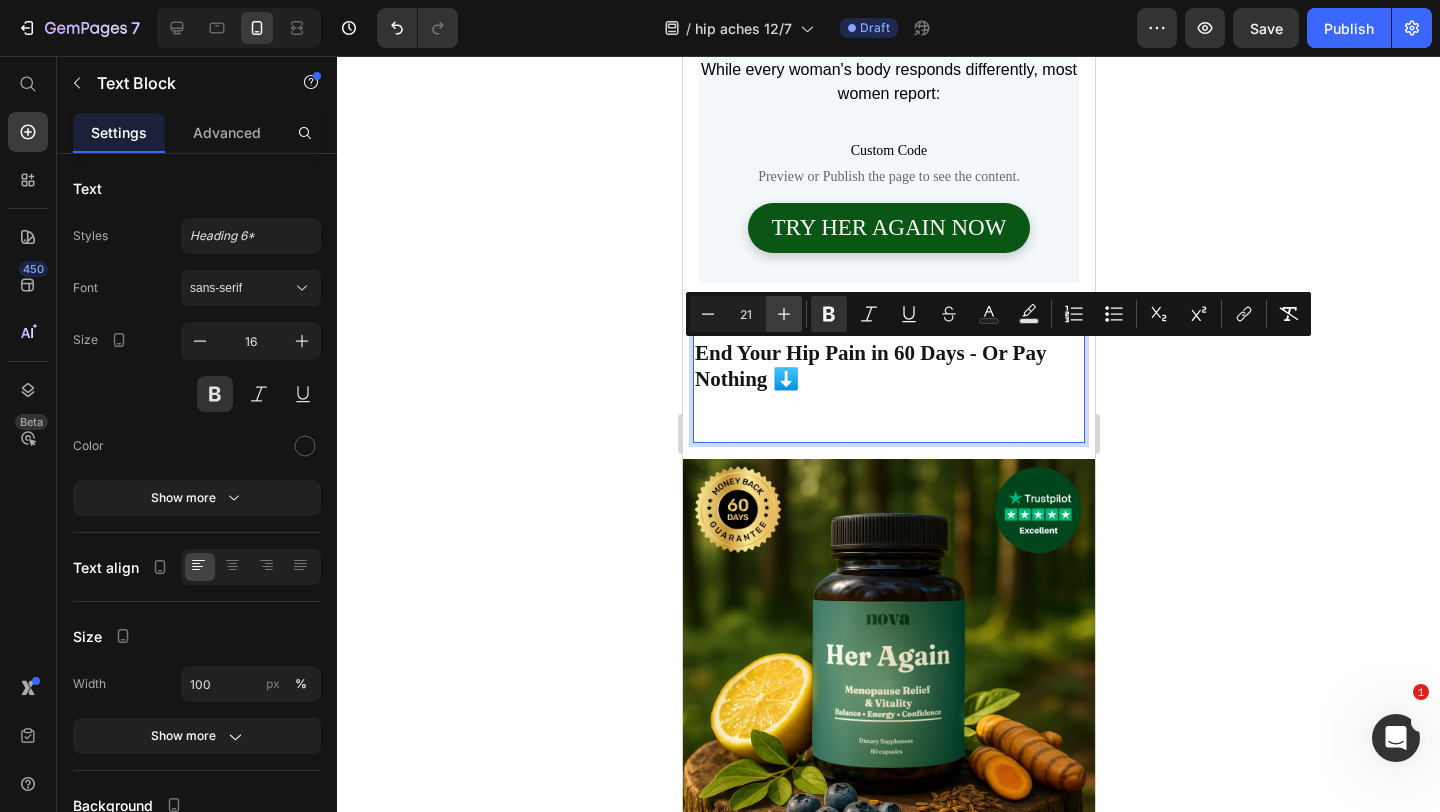 click 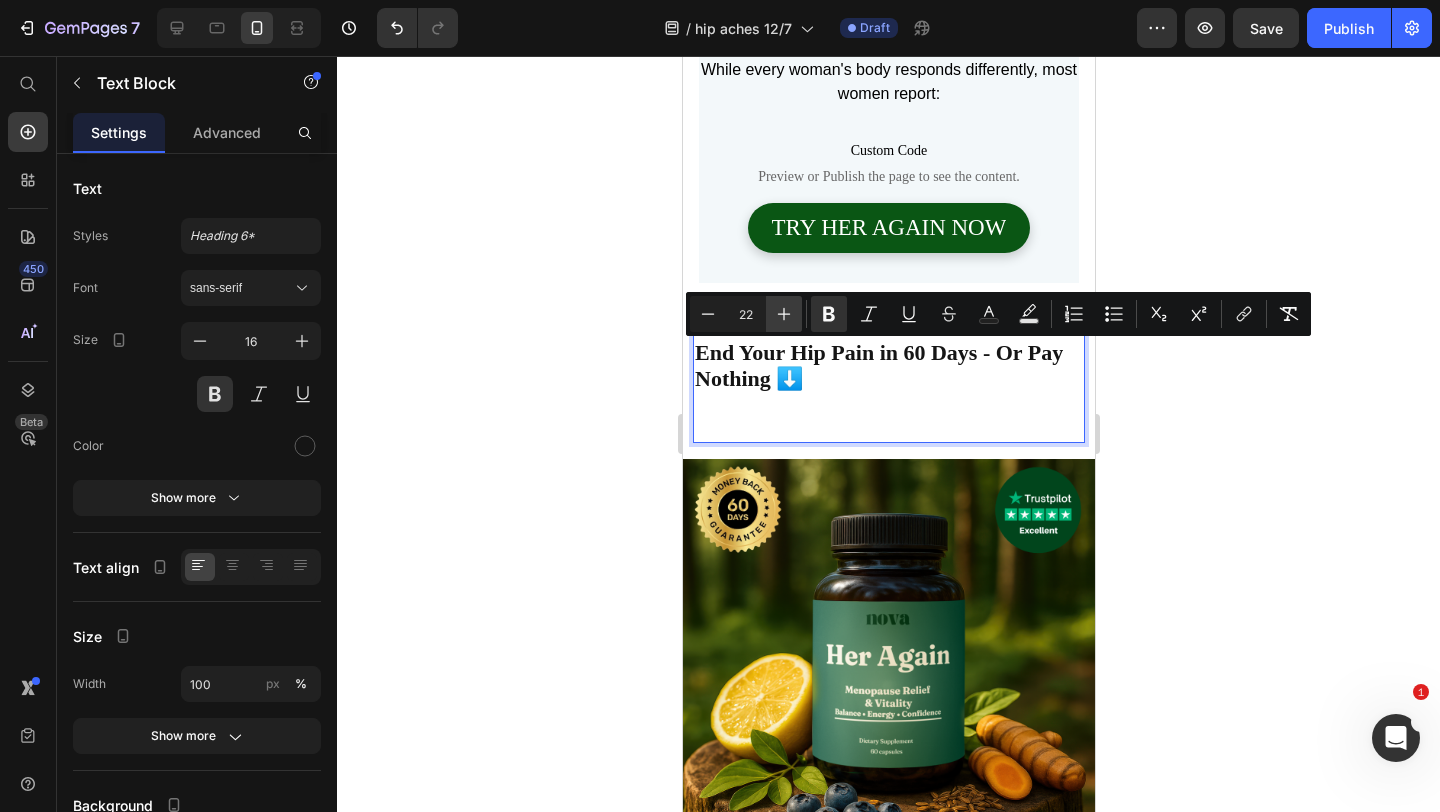click 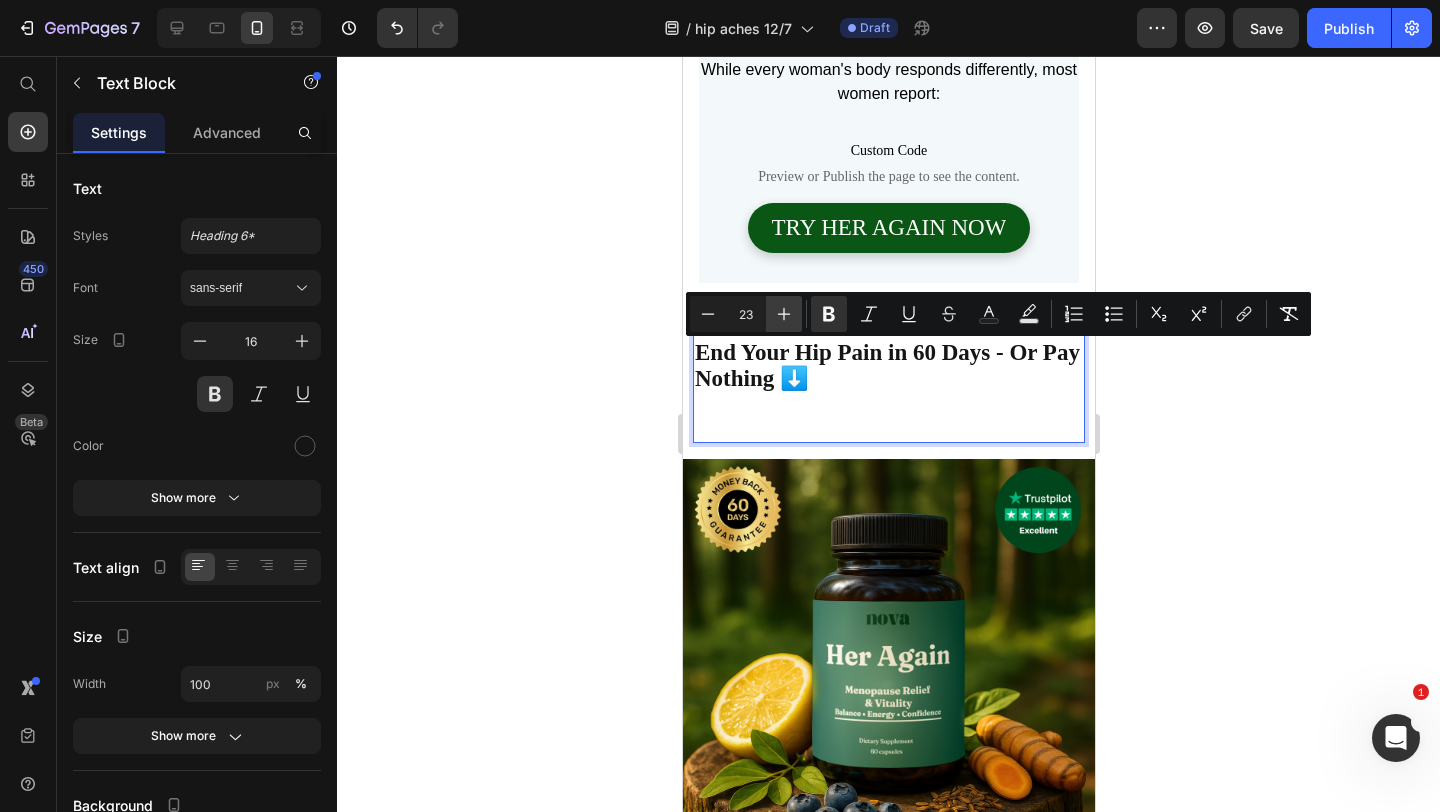 click 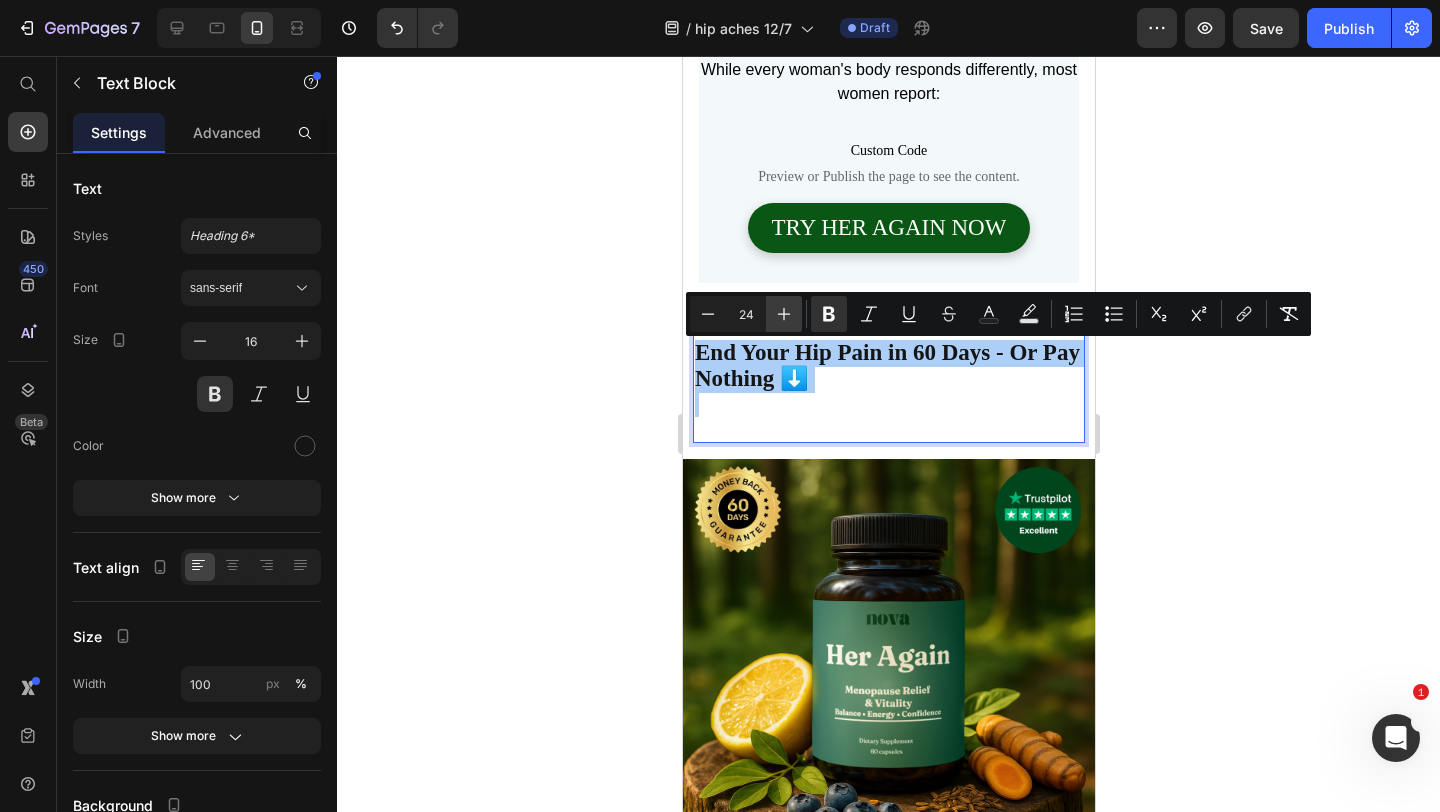 click 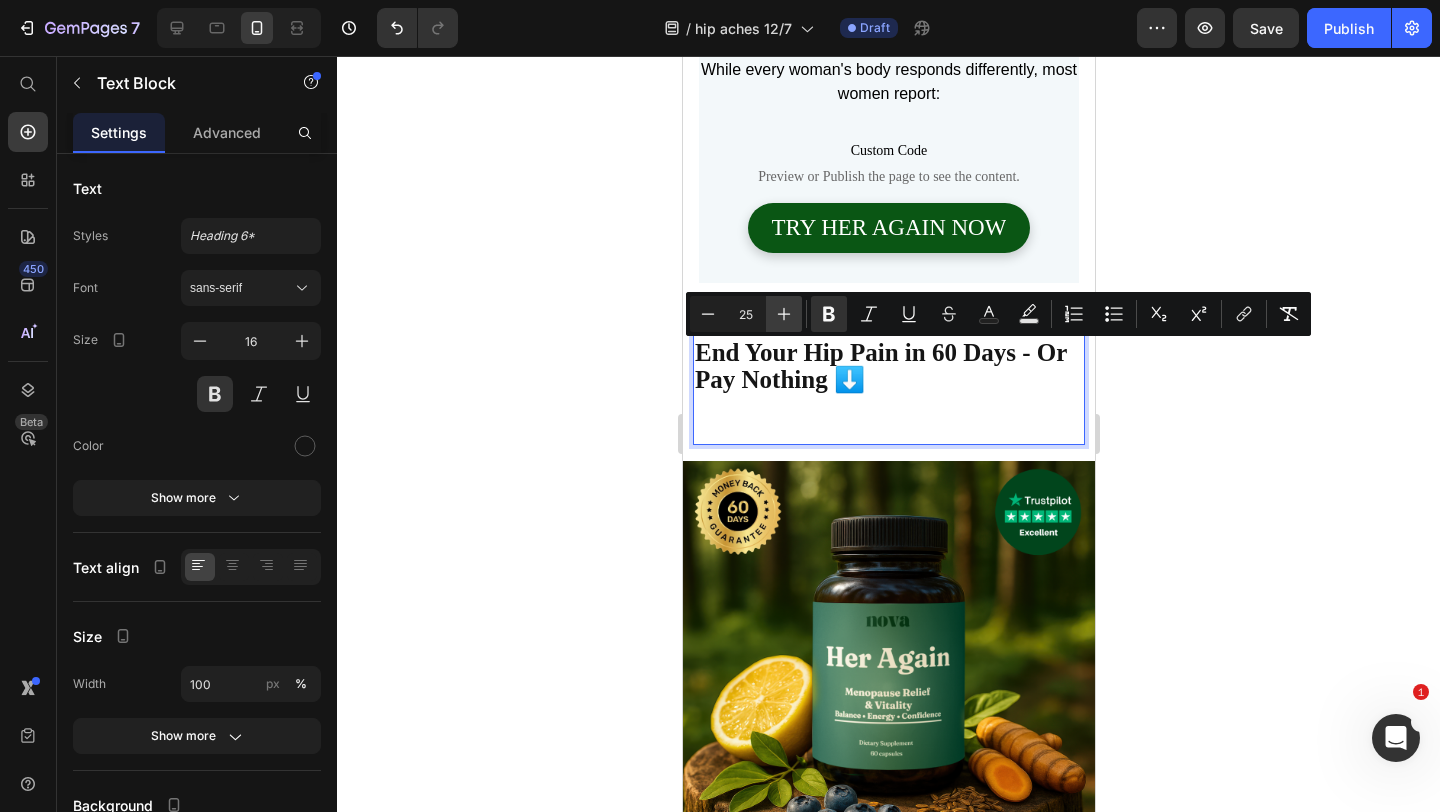 click 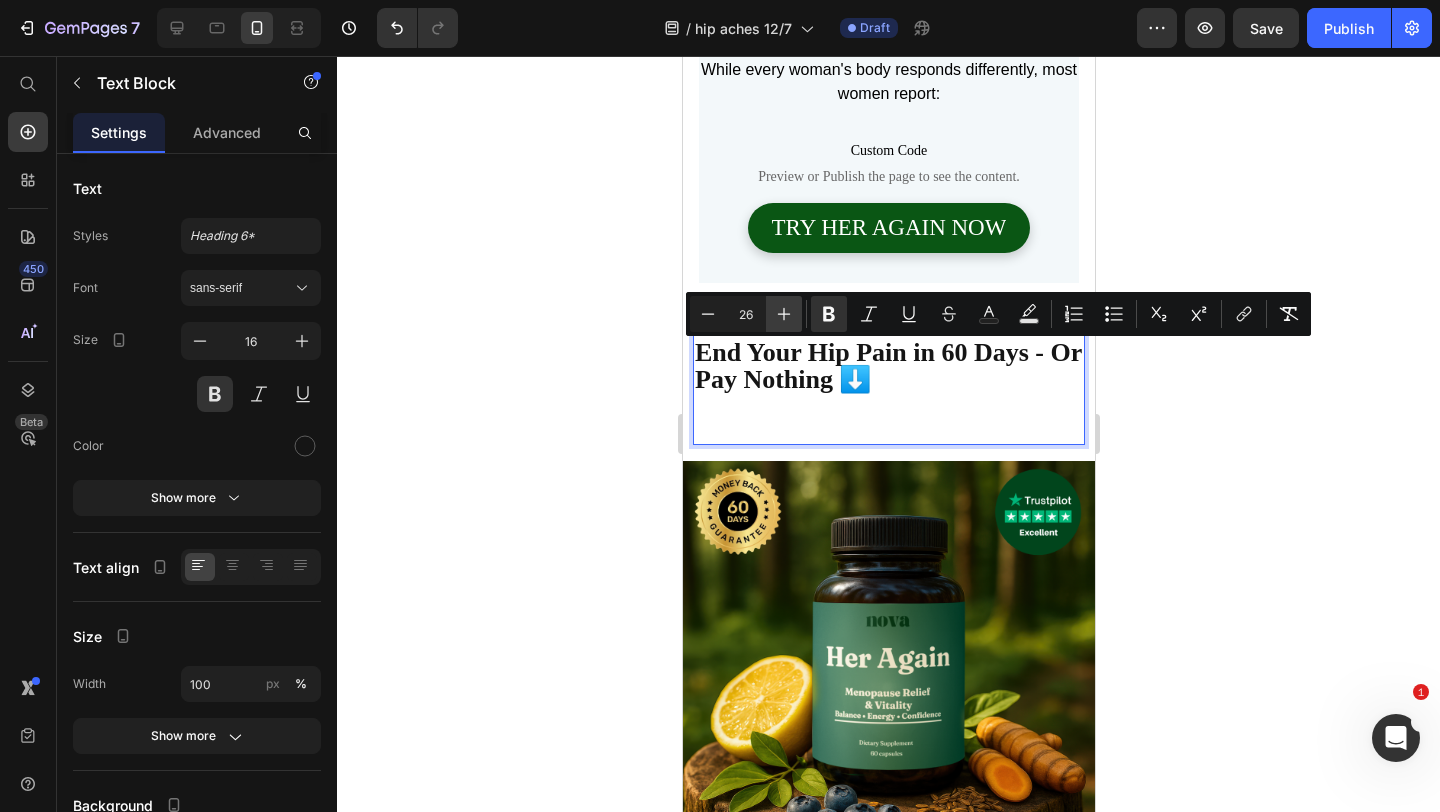click 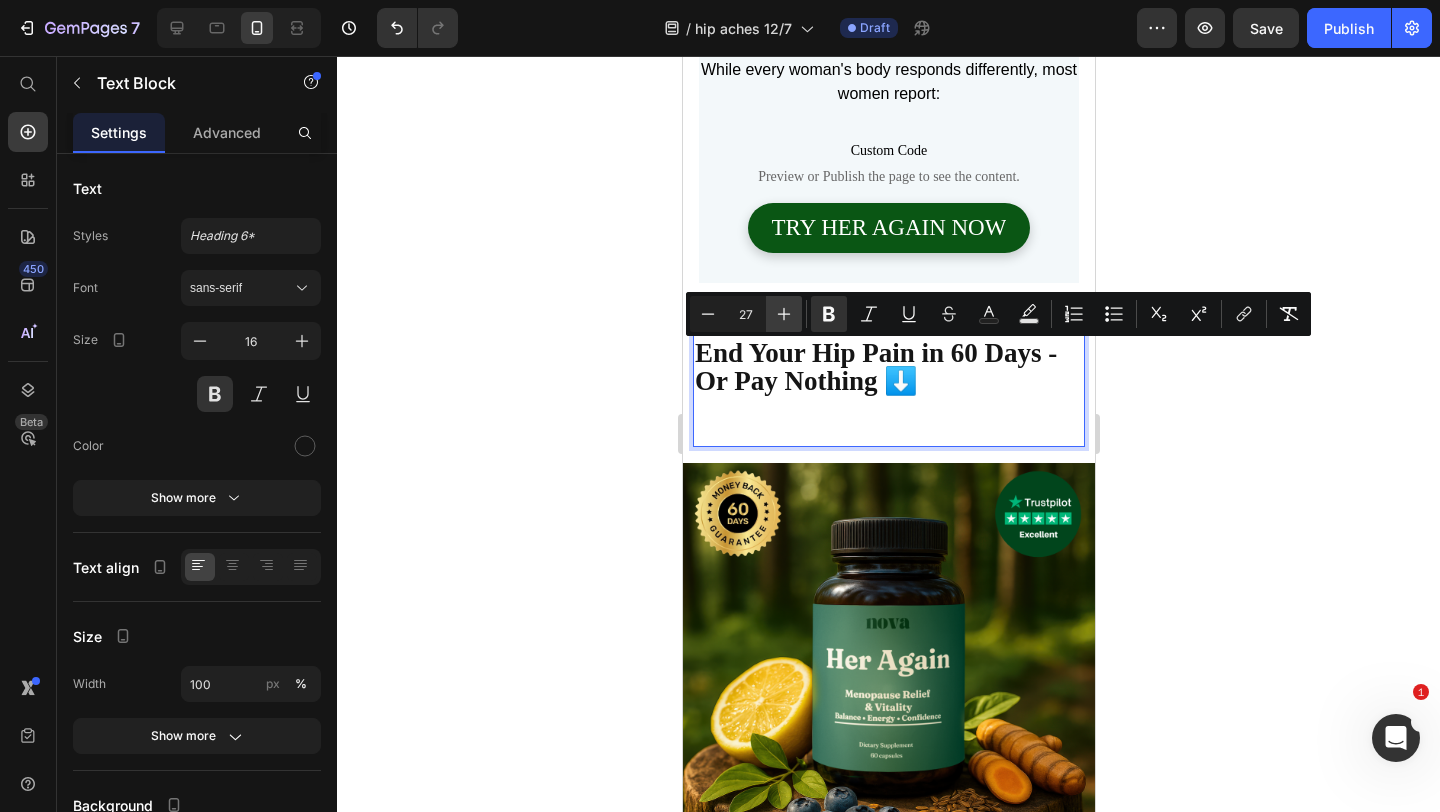 click 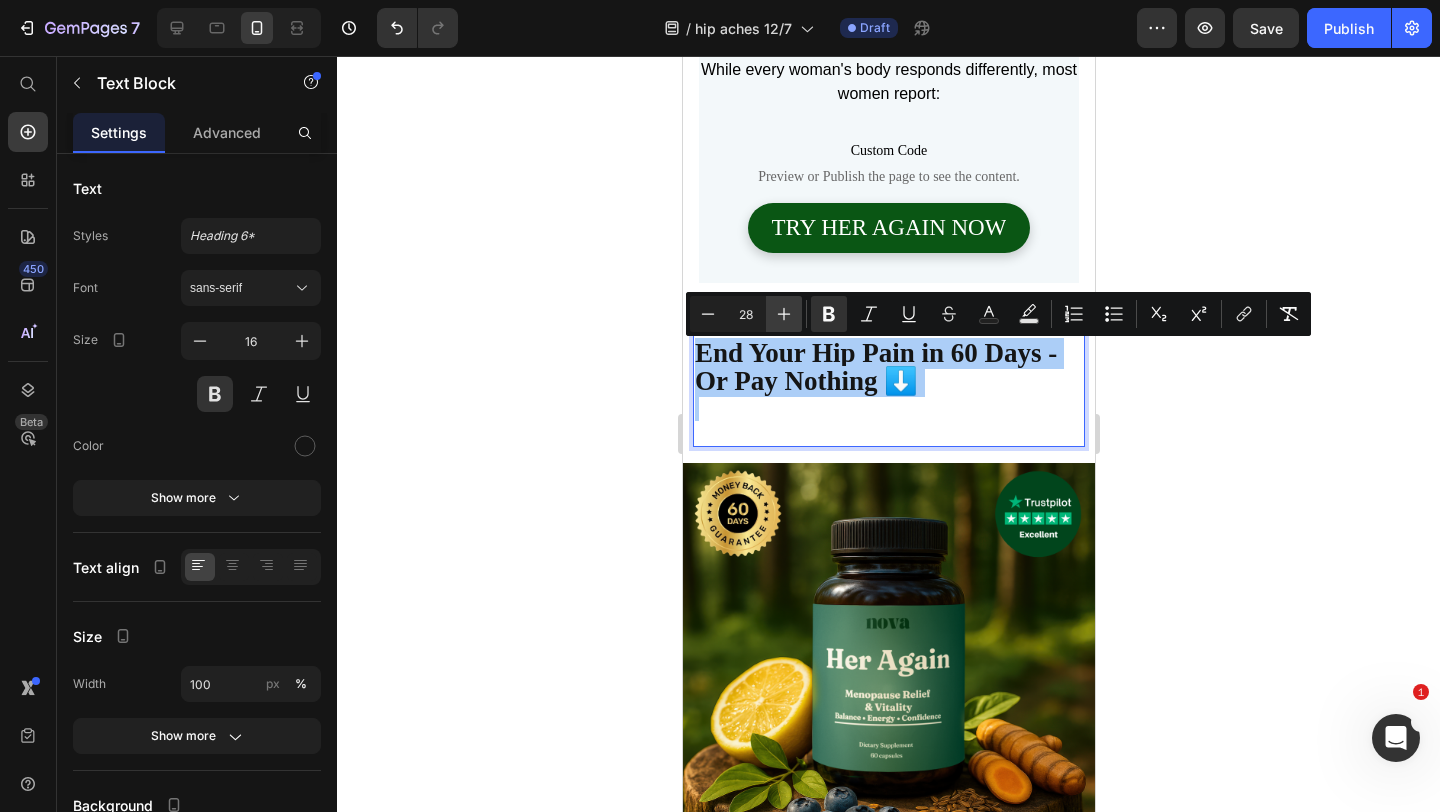 click 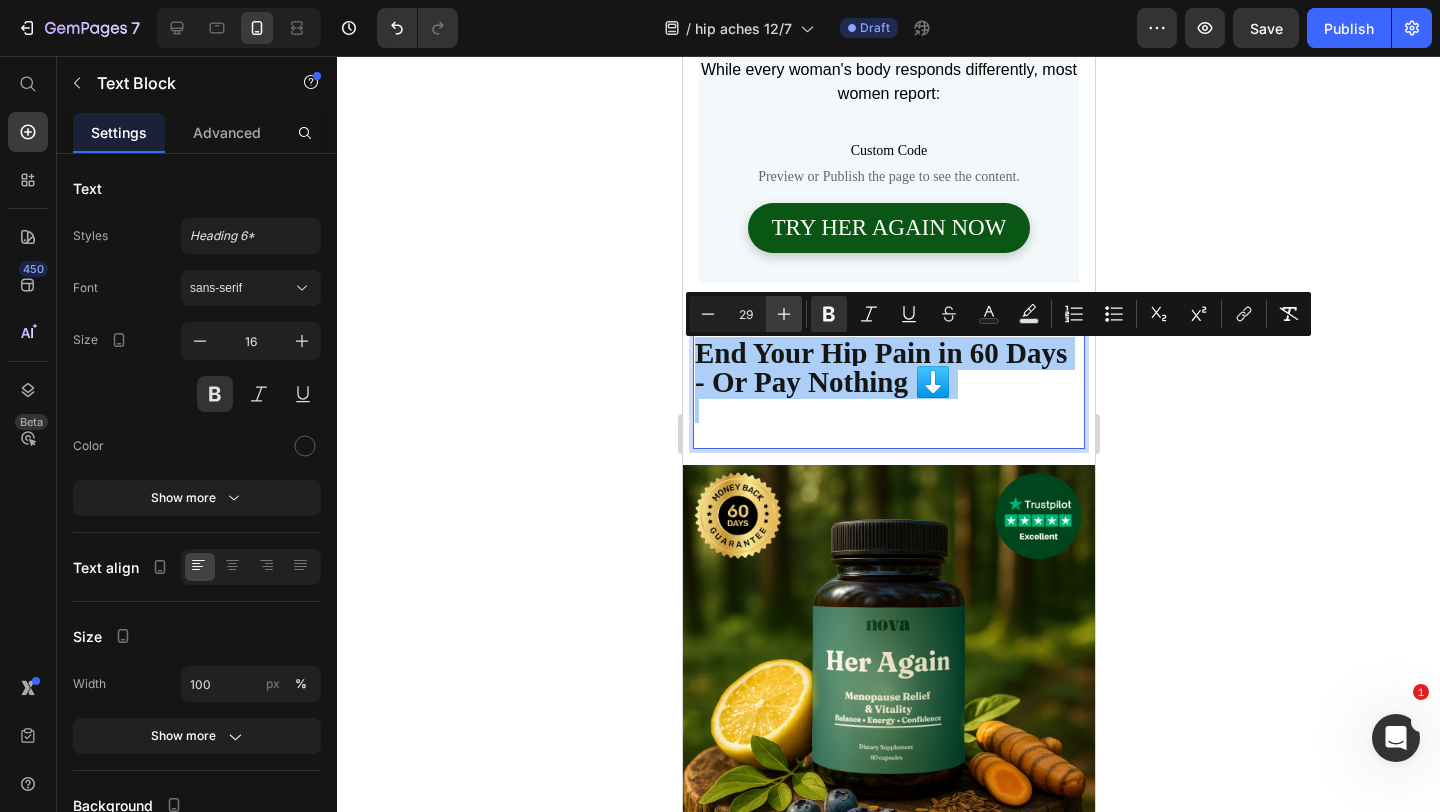 click 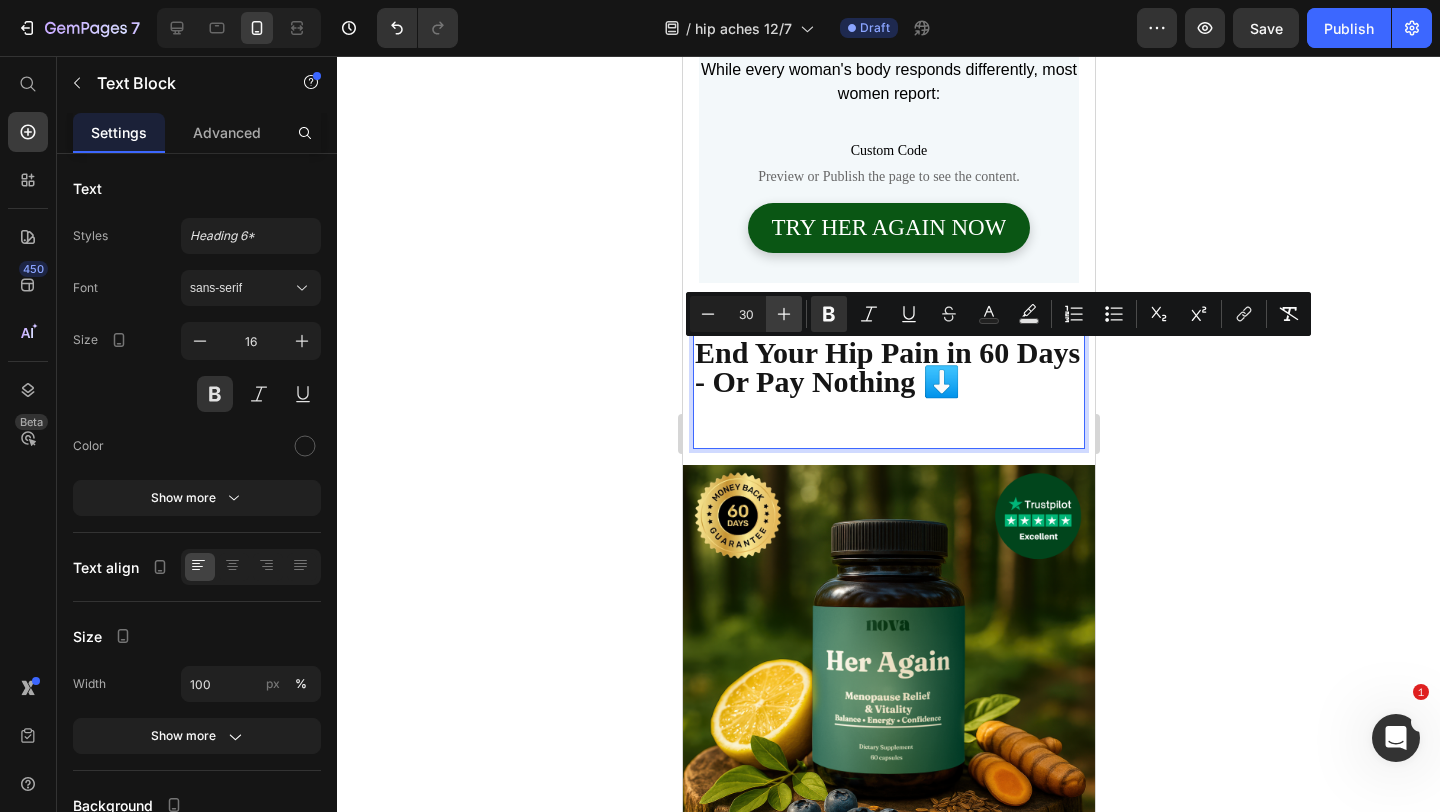 click 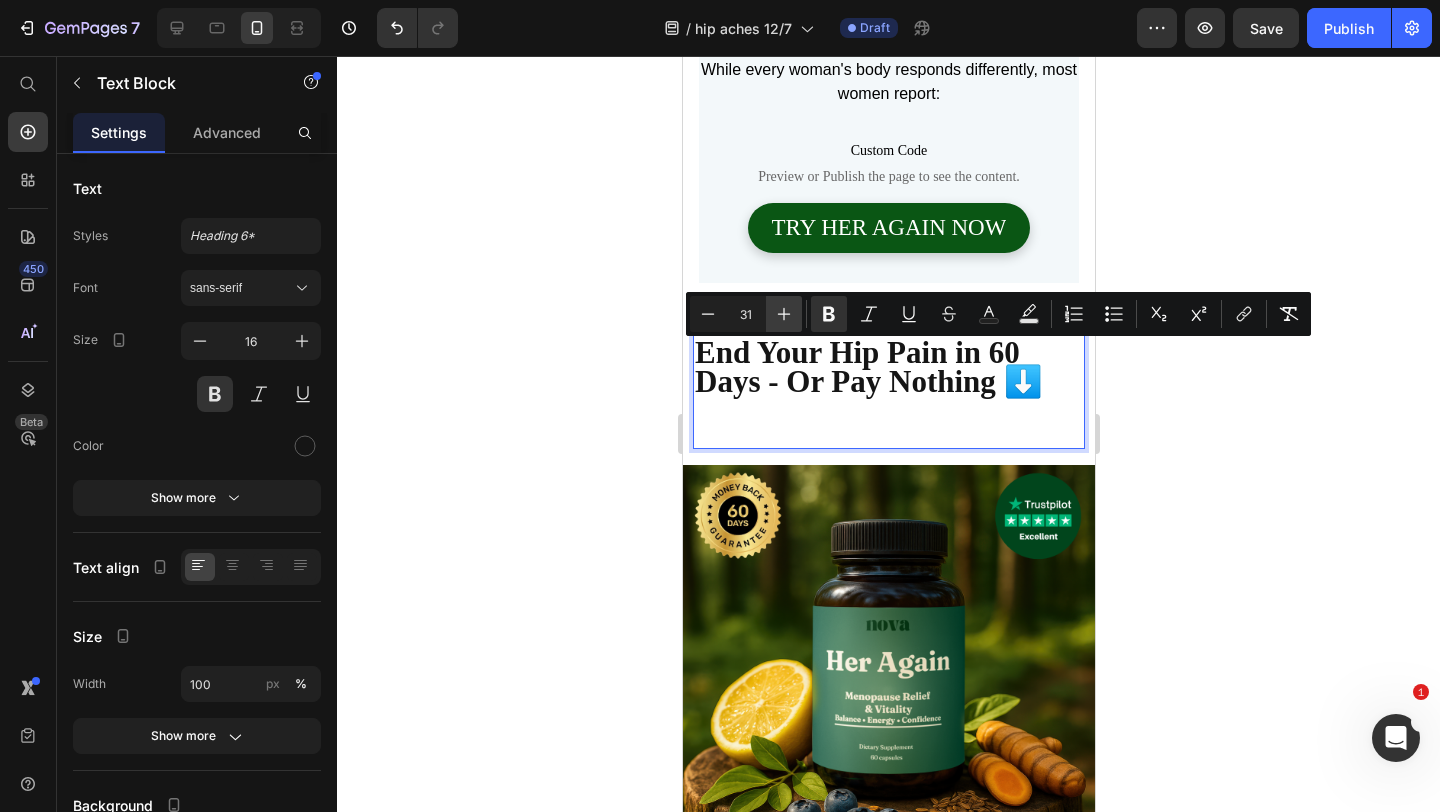 click 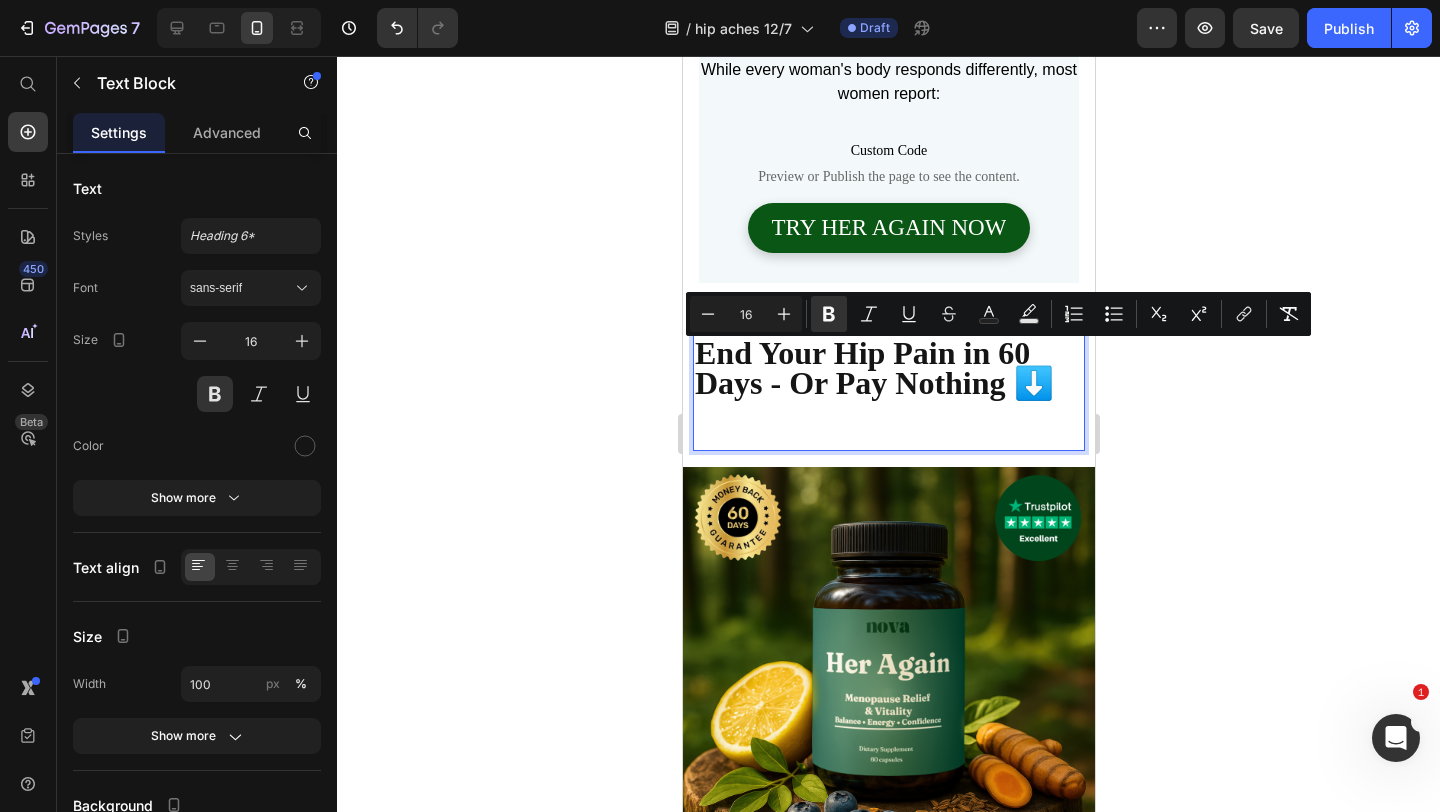 click at bounding box center [888, 437] 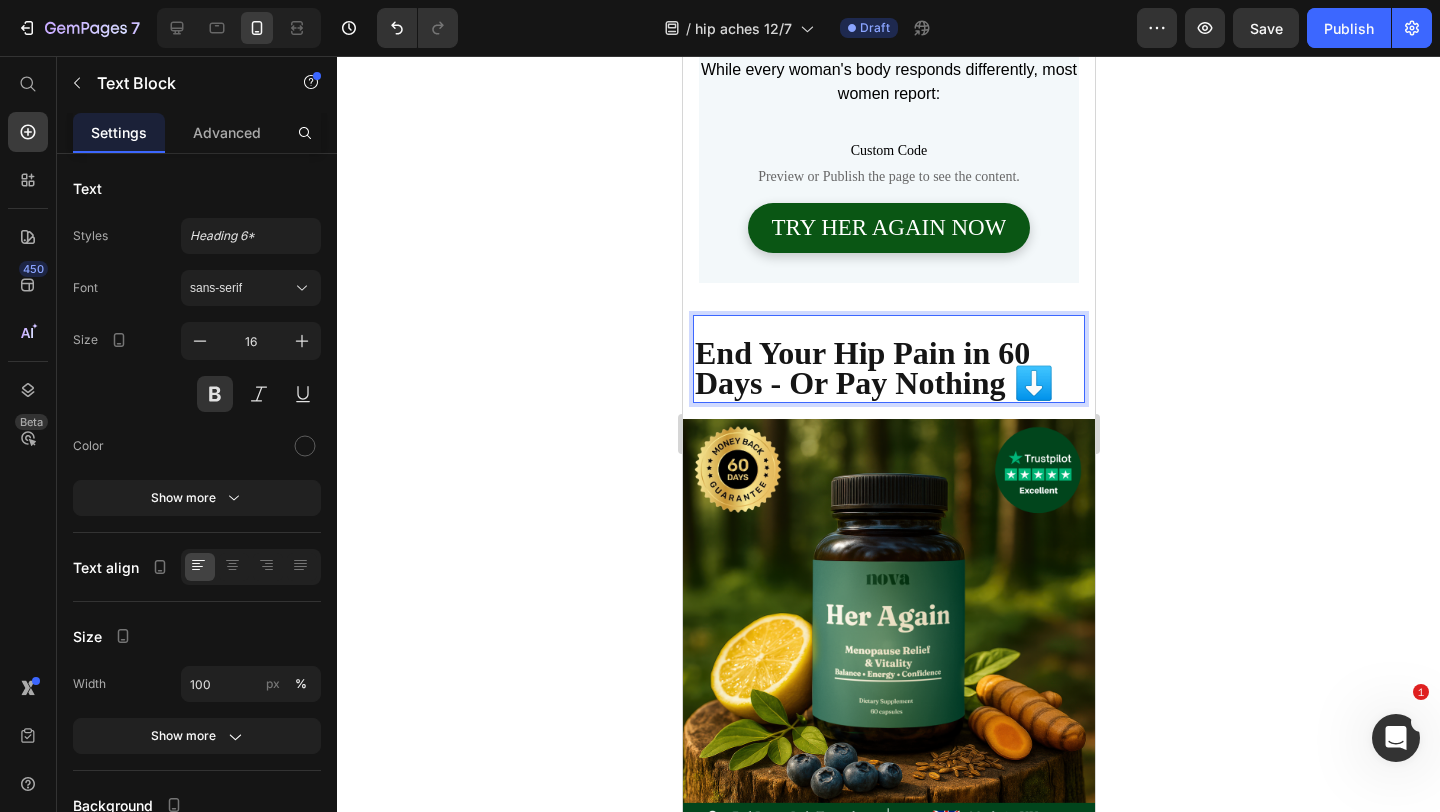 click 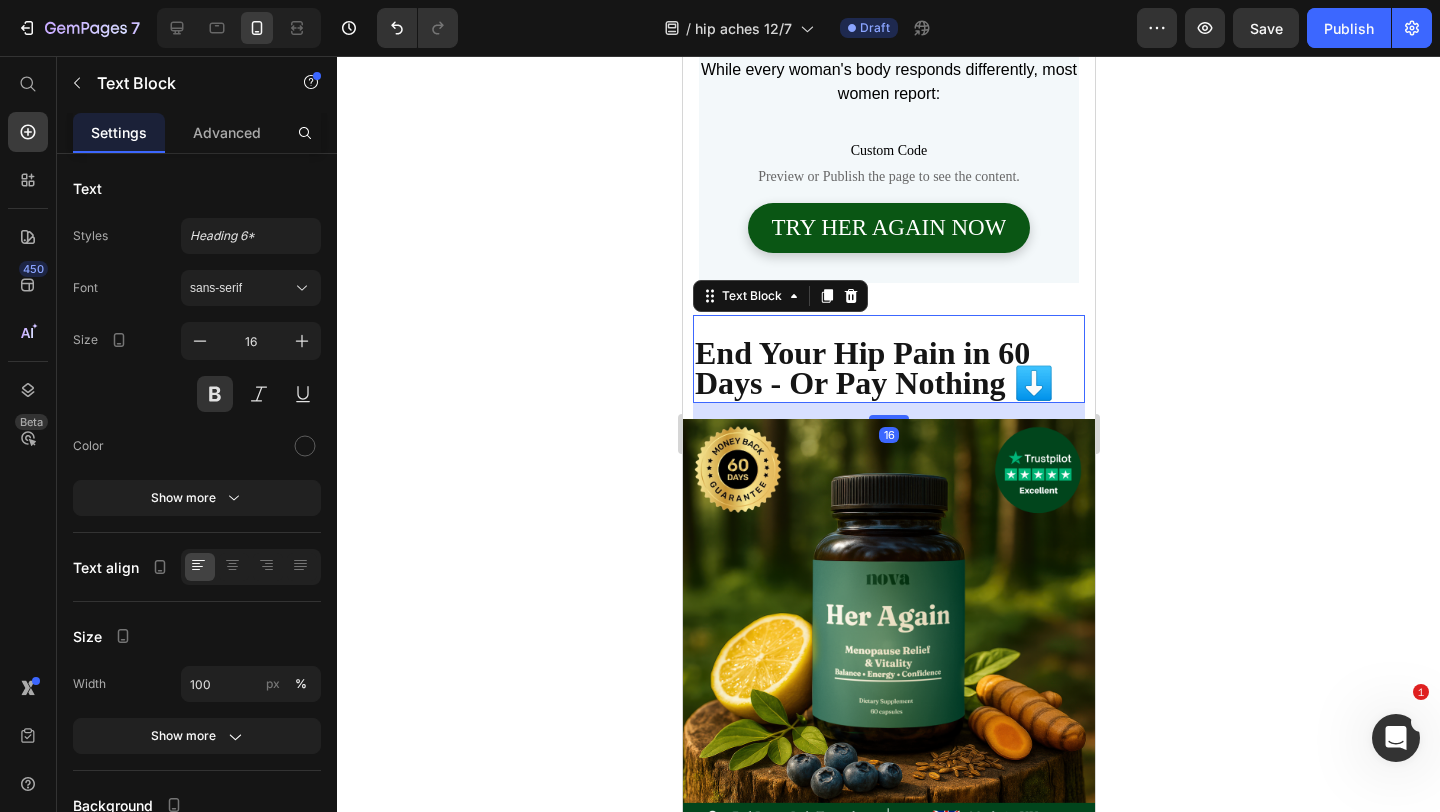 click on "End Your Hip Pain in 60 Days - Or Pay Nothing ⬇️" at bounding box center (873, 368) 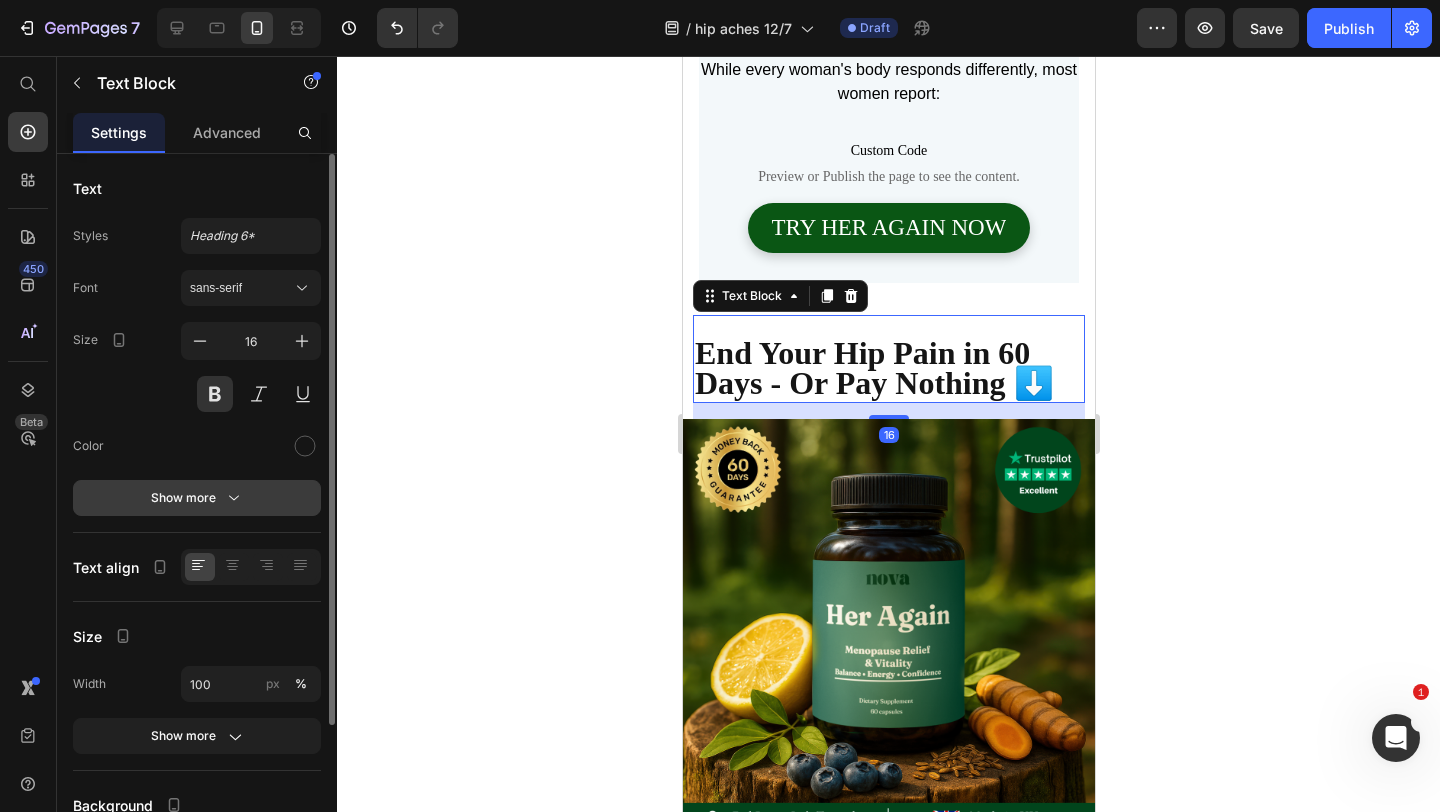 click on "Show more" at bounding box center [197, 498] 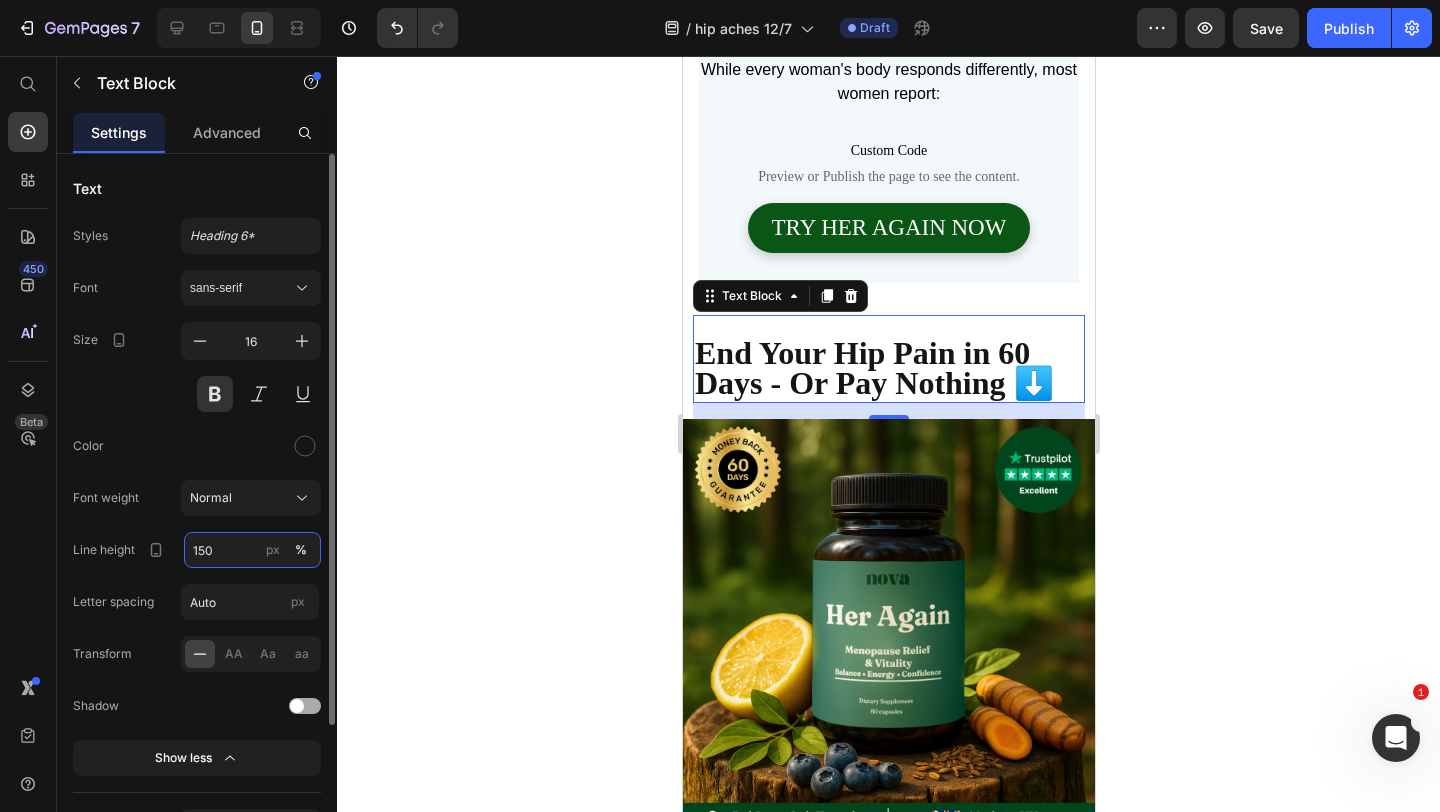 click on "150" at bounding box center (252, 550) 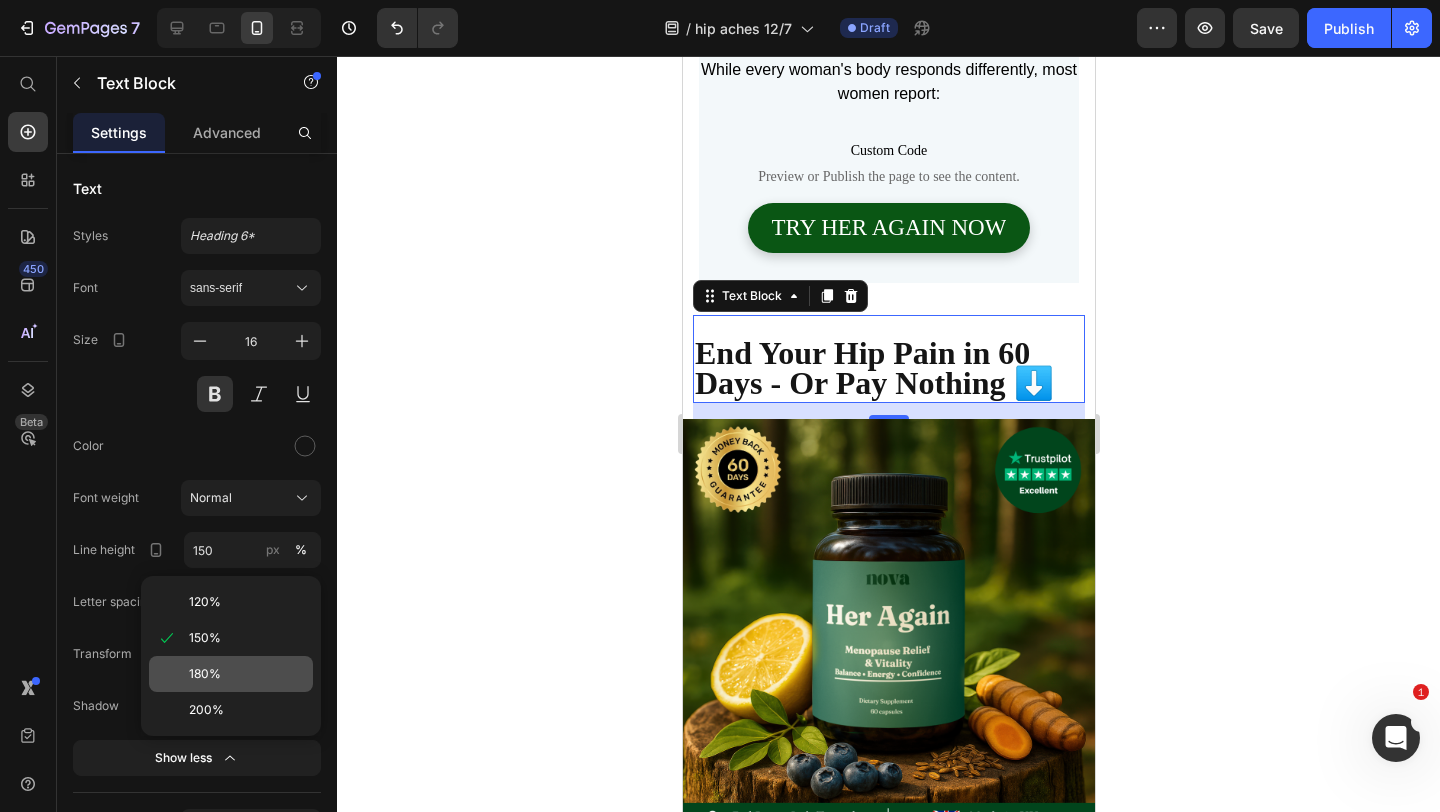 click on "180%" at bounding box center [205, 674] 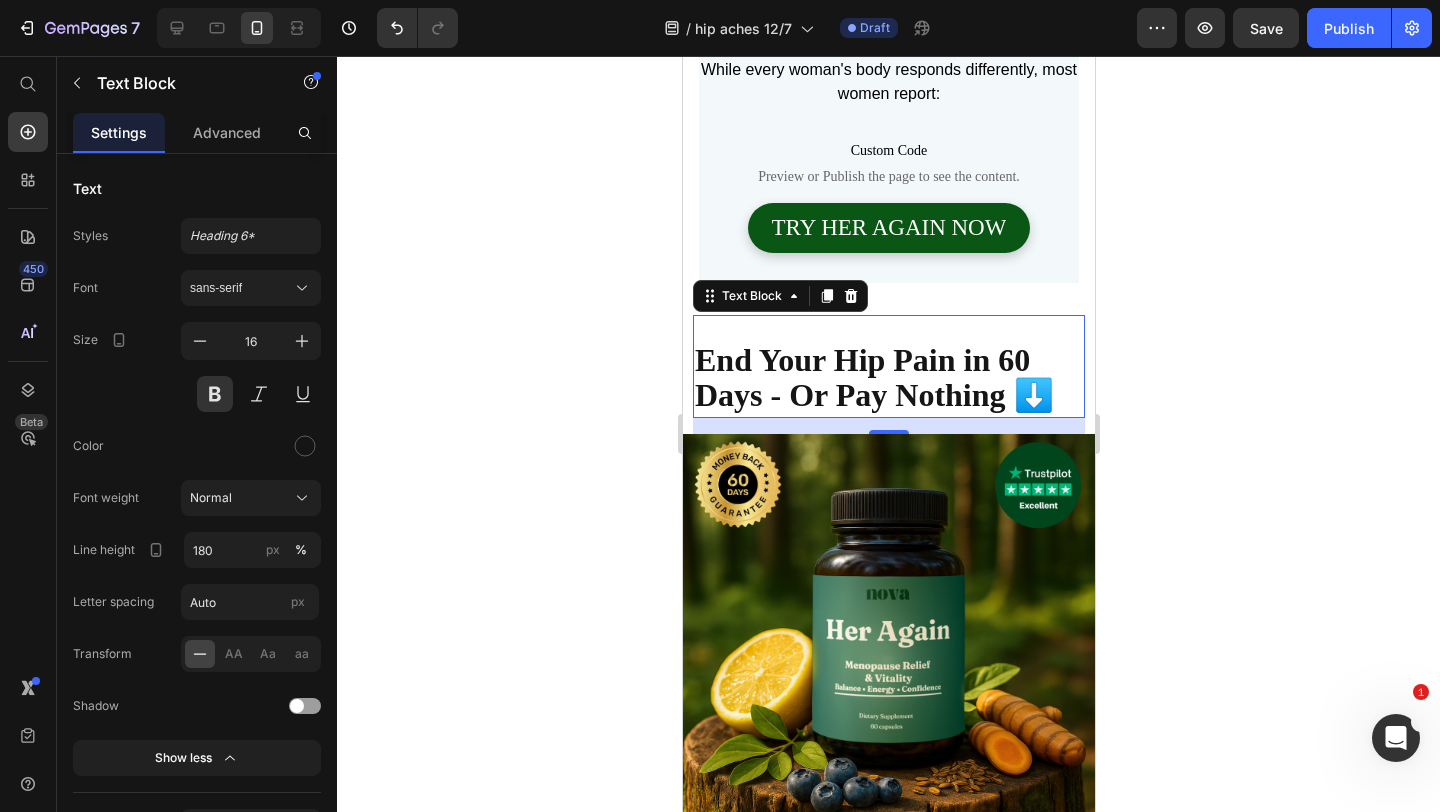 click 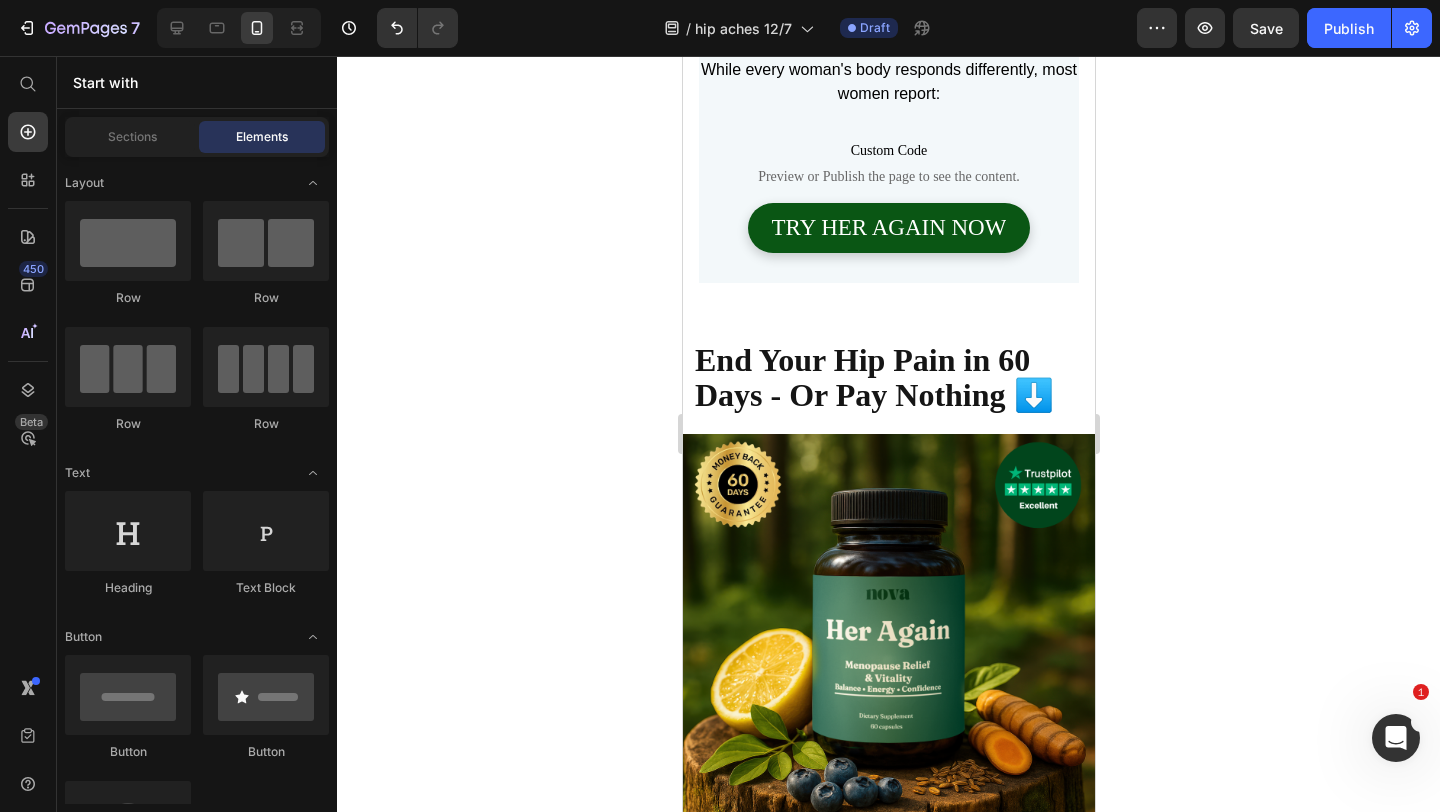 click 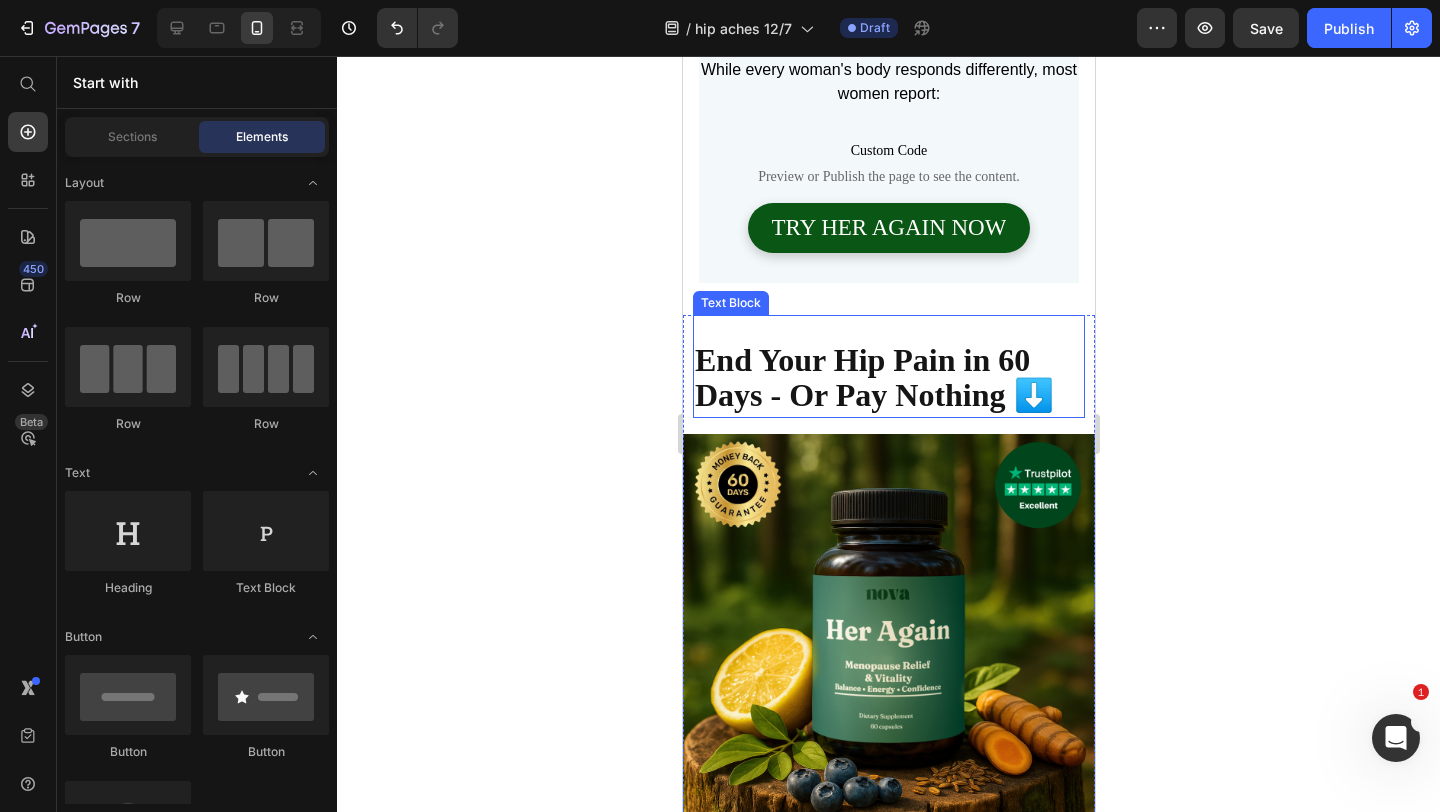 click on "End Your Hip Pain in 60 Days - Or Pay Nothing ⬇️" at bounding box center [873, 377] 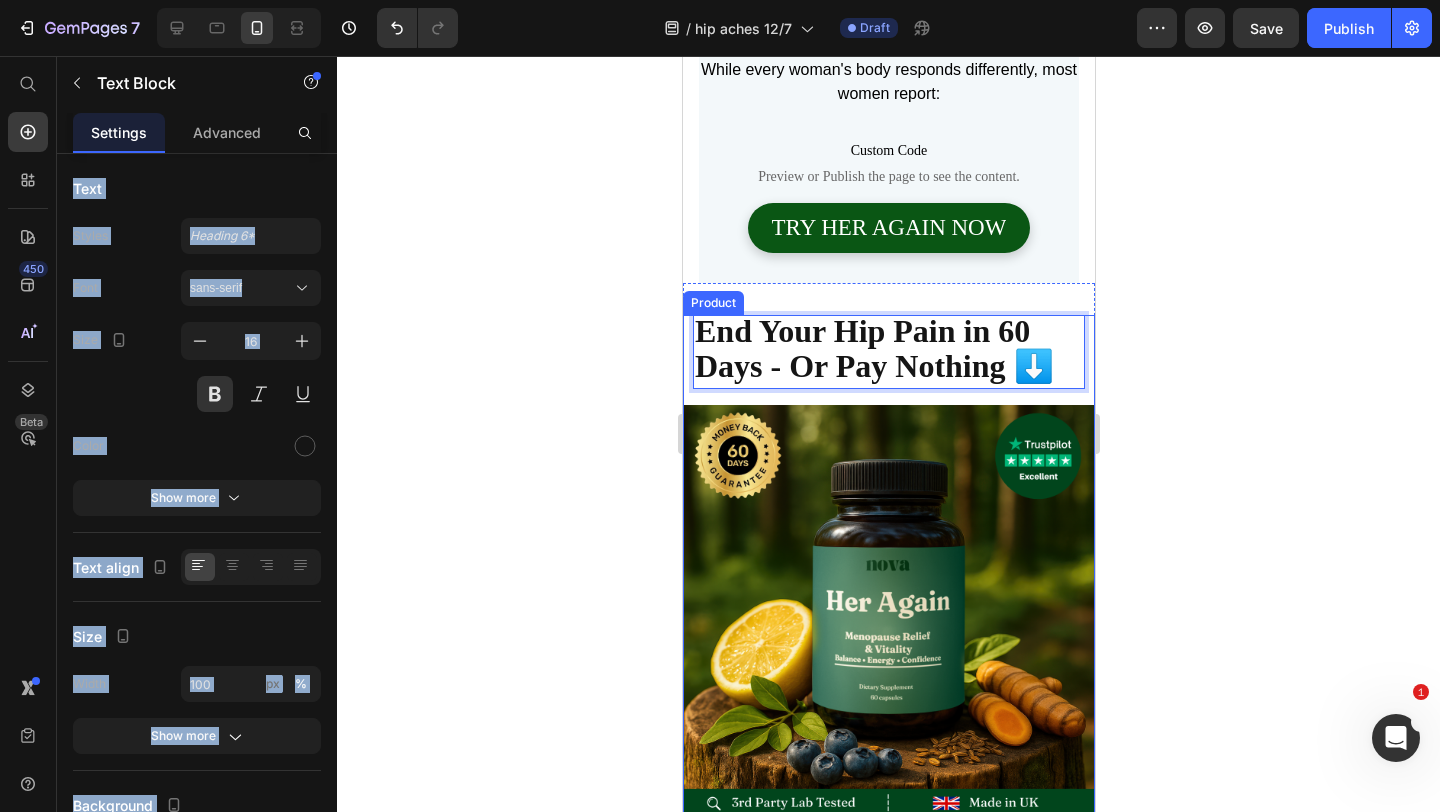 click 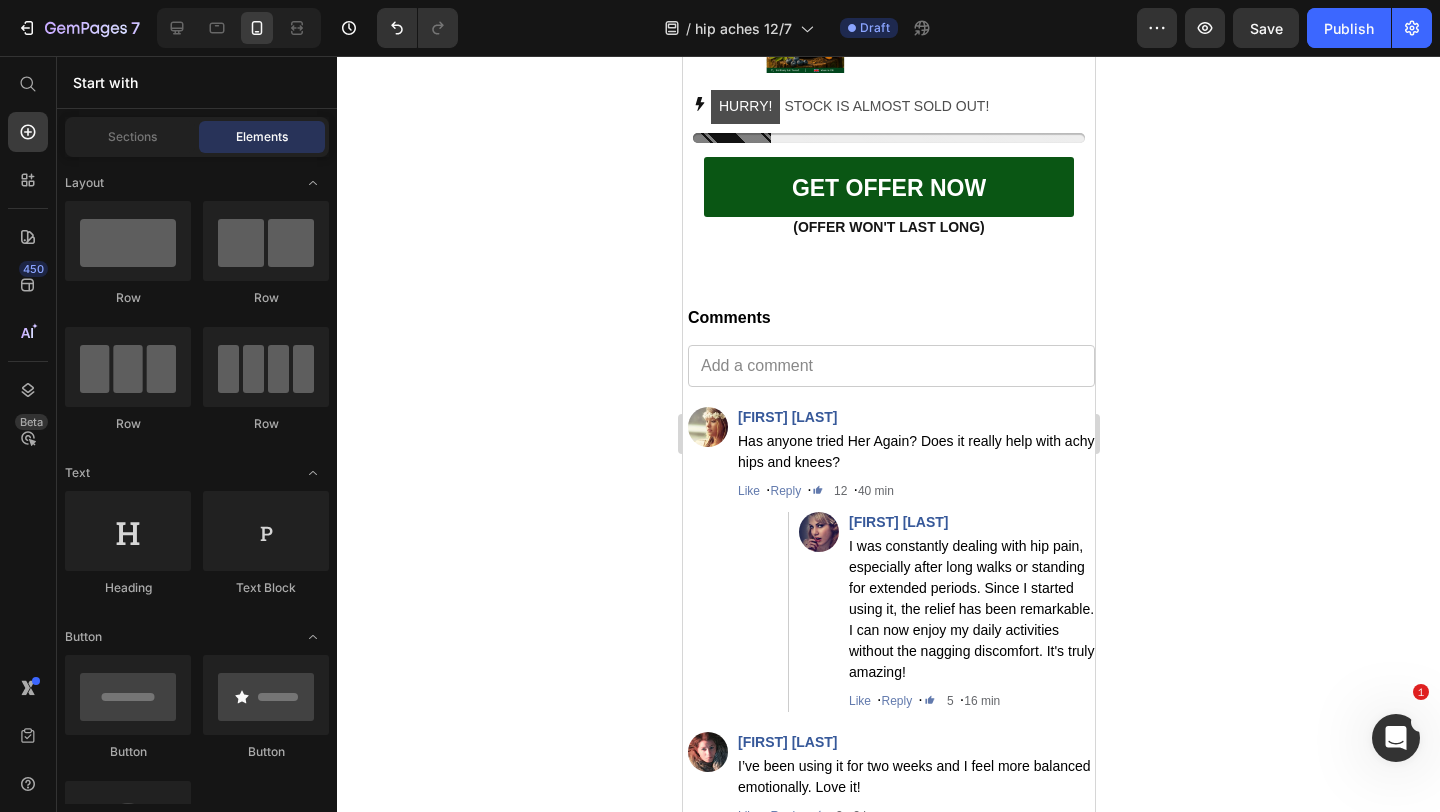 scroll, scrollTop: 9573, scrollLeft: 0, axis: vertical 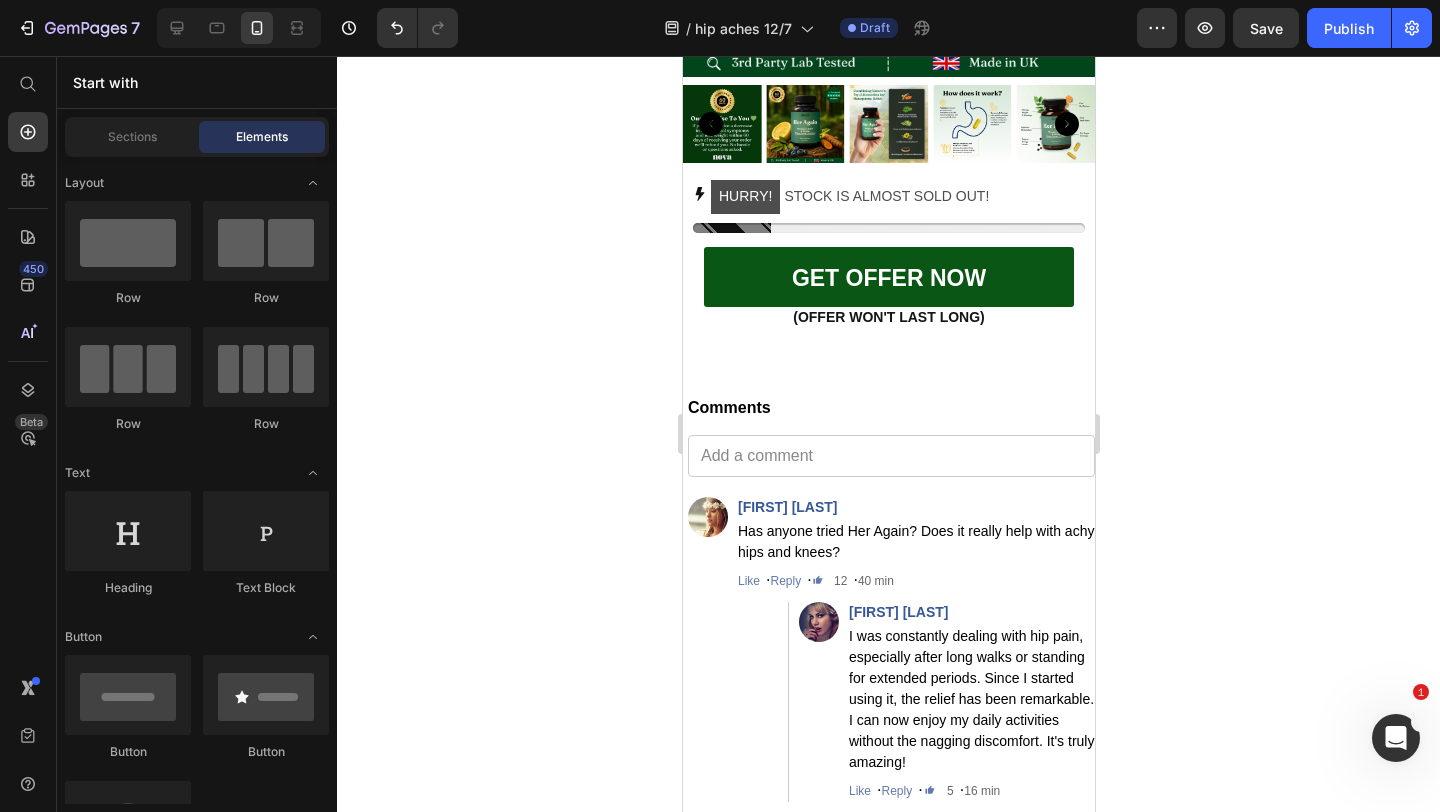 click on "(OFFER WON'T LAST LONG)" at bounding box center [888, 317] 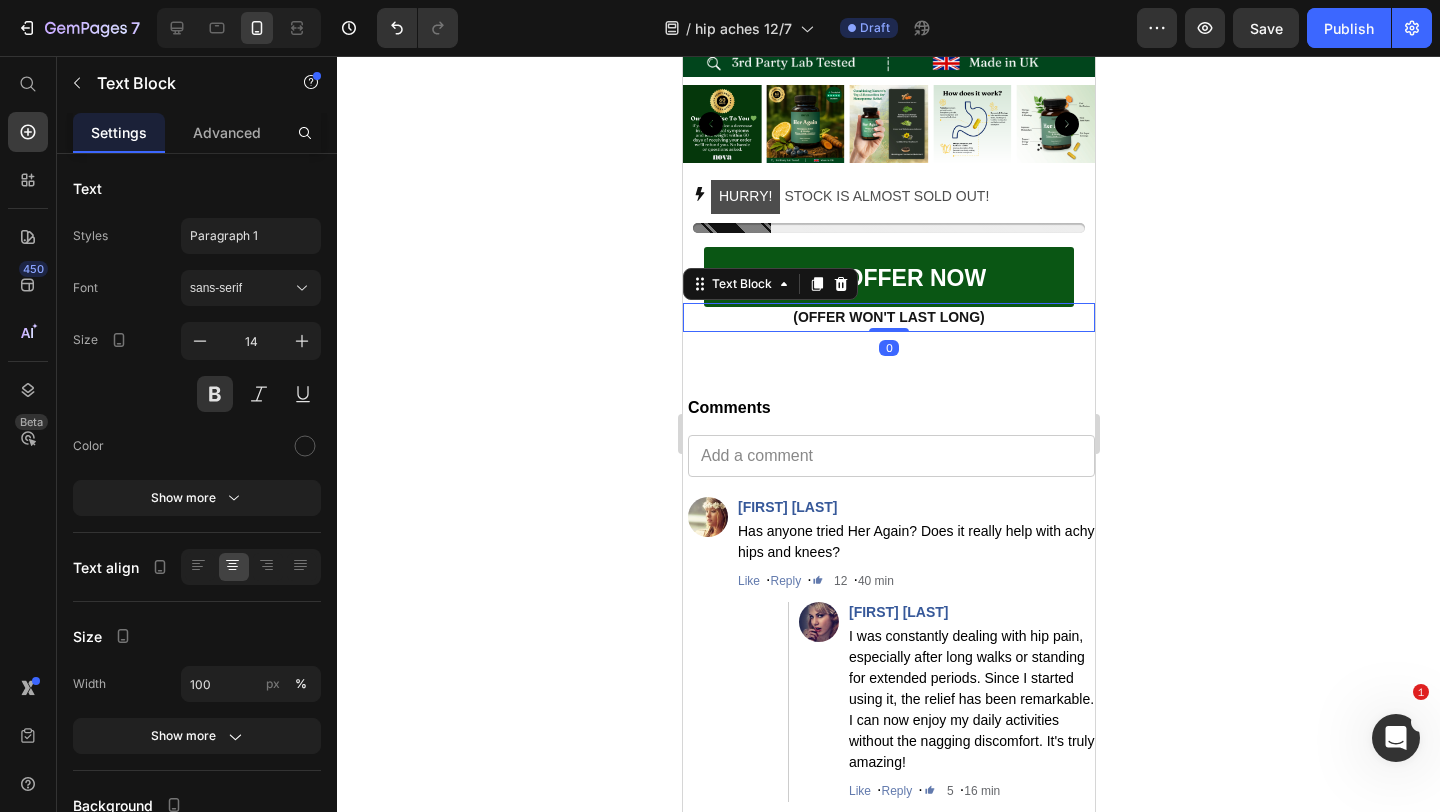 click on "(OFFER WON'T LAST LONG)" at bounding box center (888, 317) 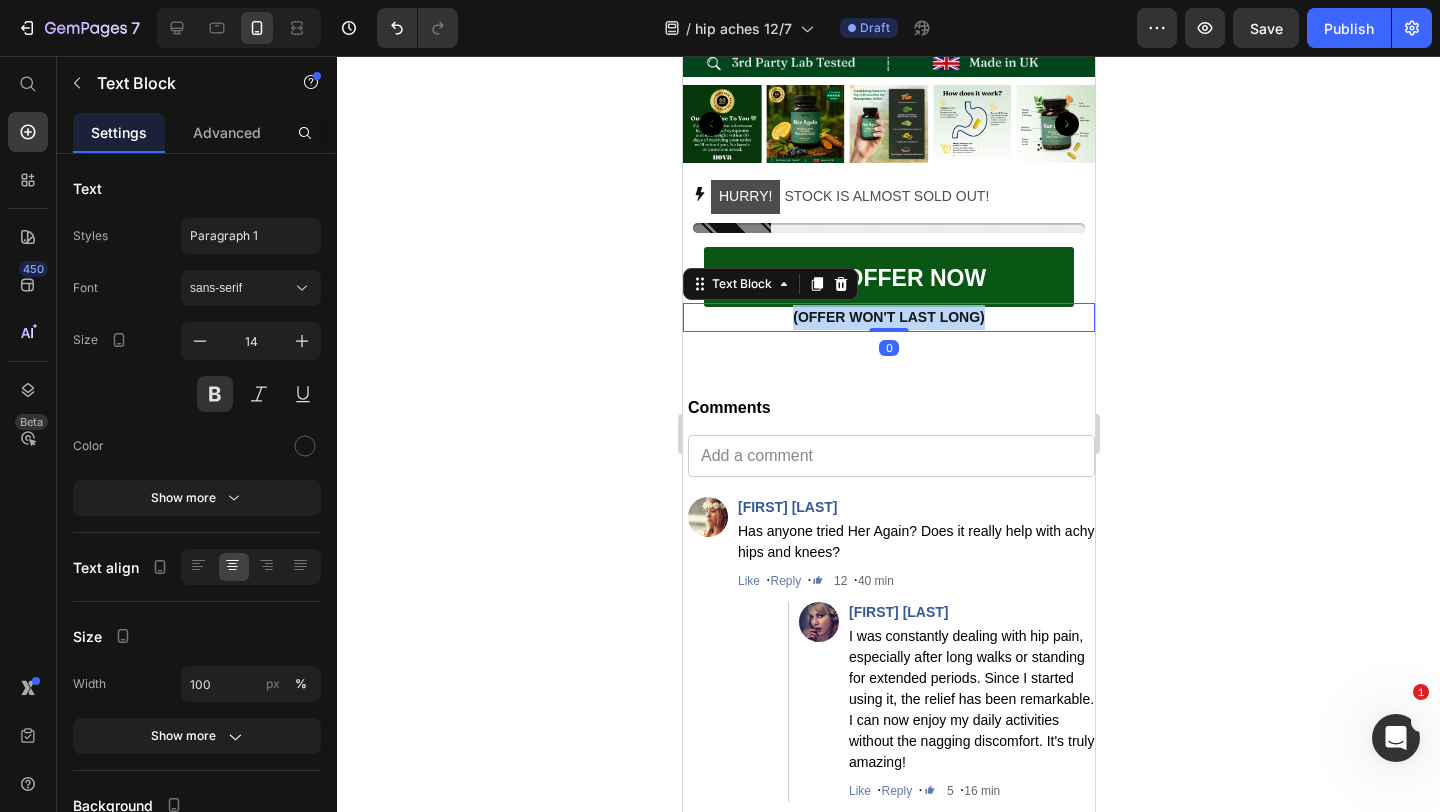 click on "(OFFER WON'T LAST LONG)" at bounding box center (888, 317) 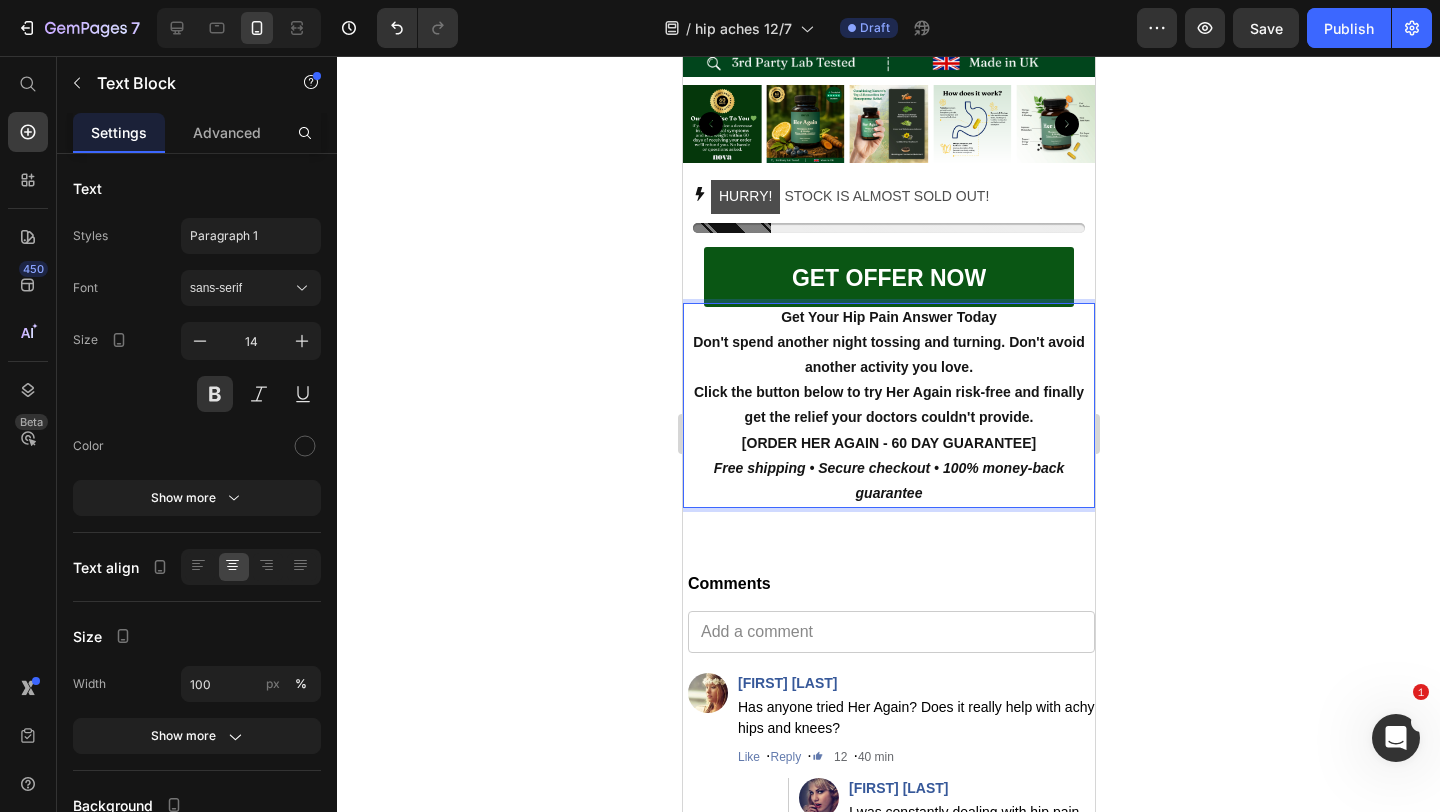 click on "Get Your Hip Pain Answer Today" at bounding box center (888, 317) 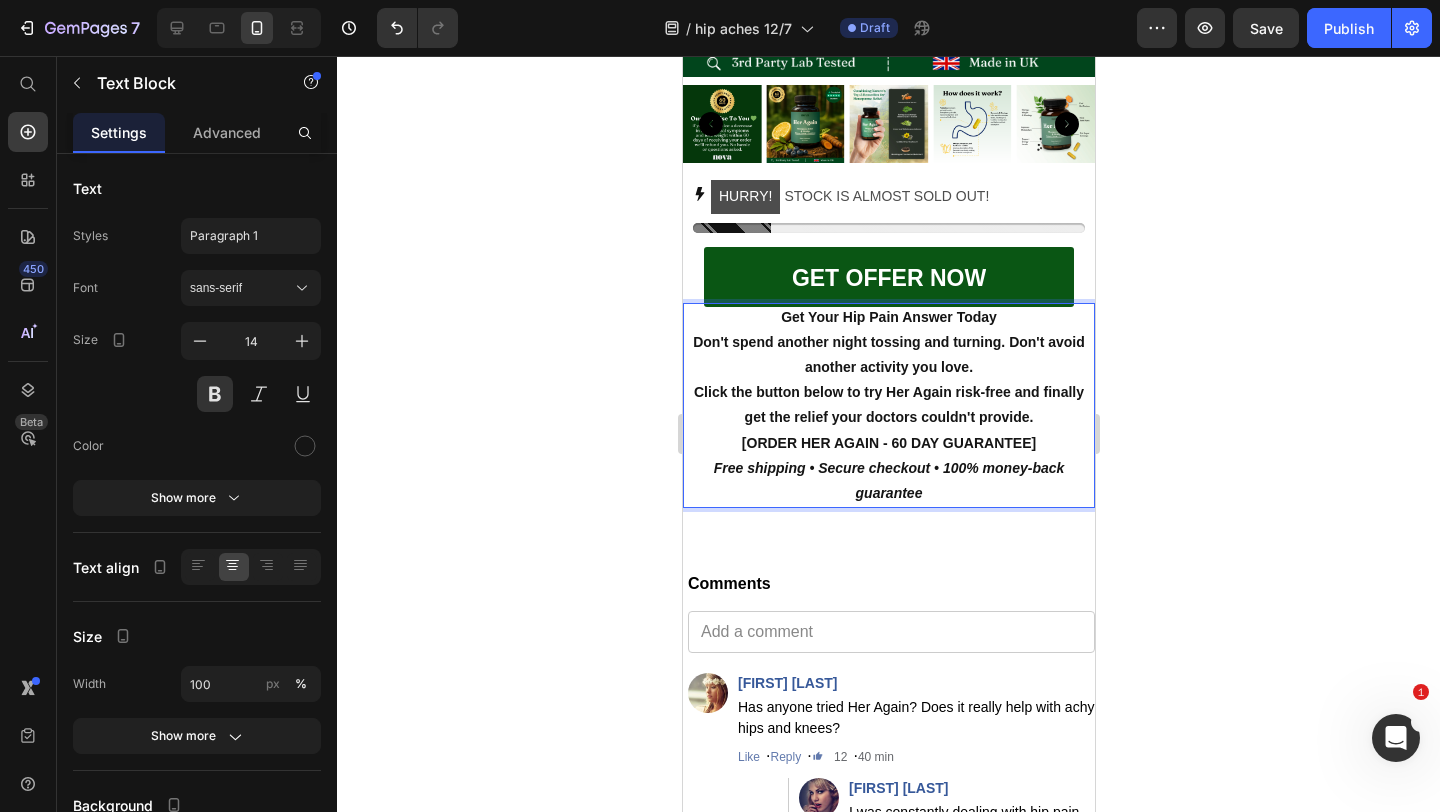 click 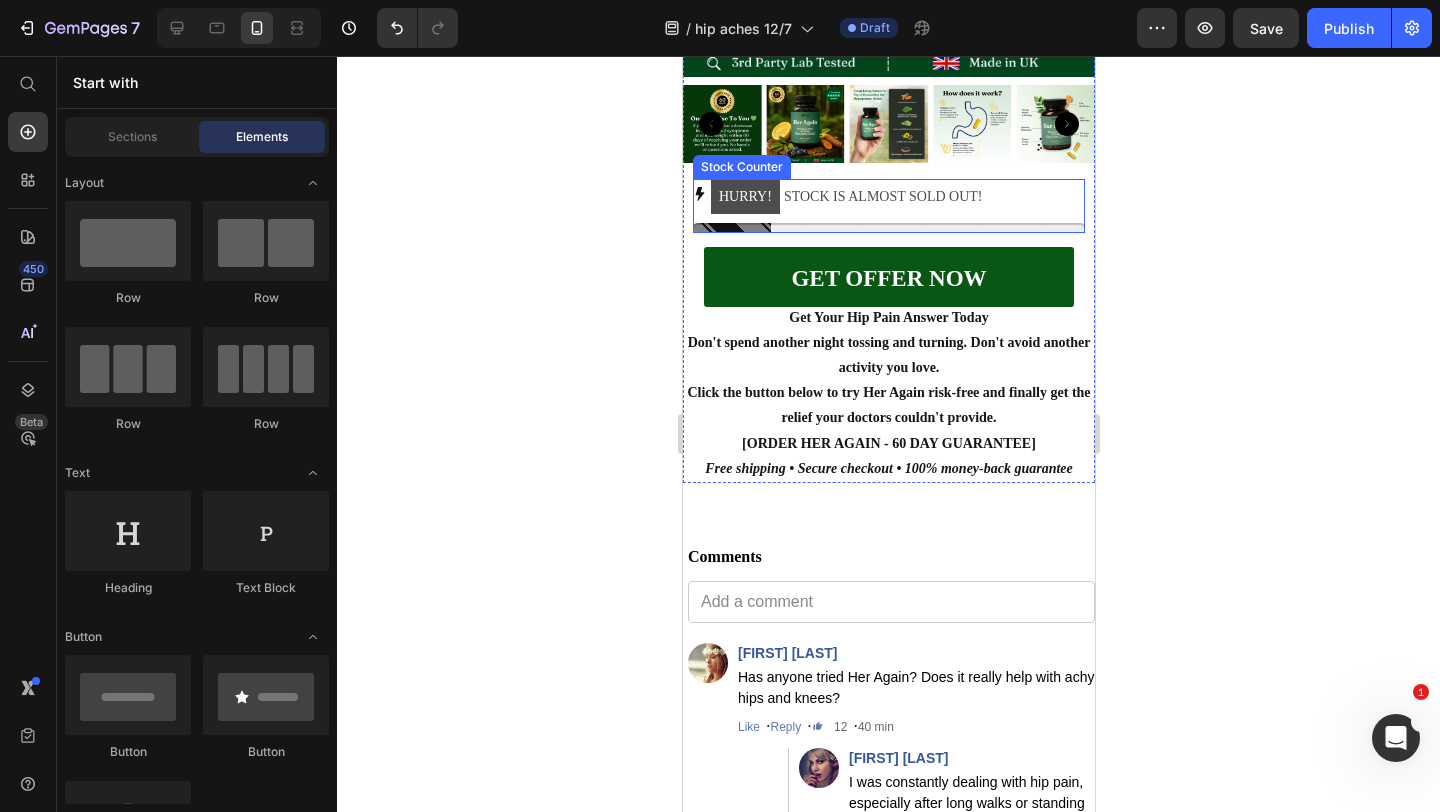 scroll, scrollTop: 9499, scrollLeft: 0, axis: vertical 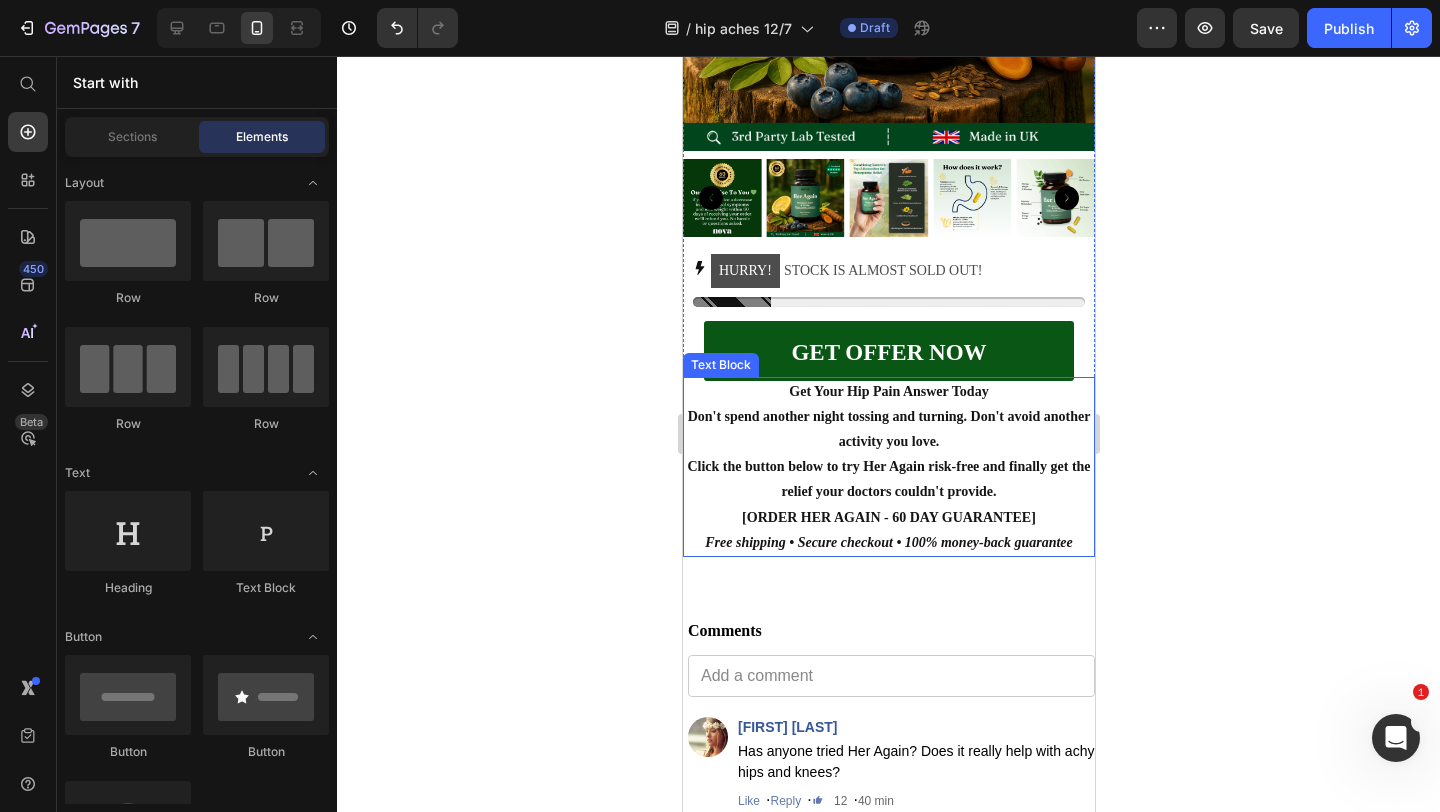 click on "Get Your Hip Pain Answer Today" at bounding box center (888, 391) 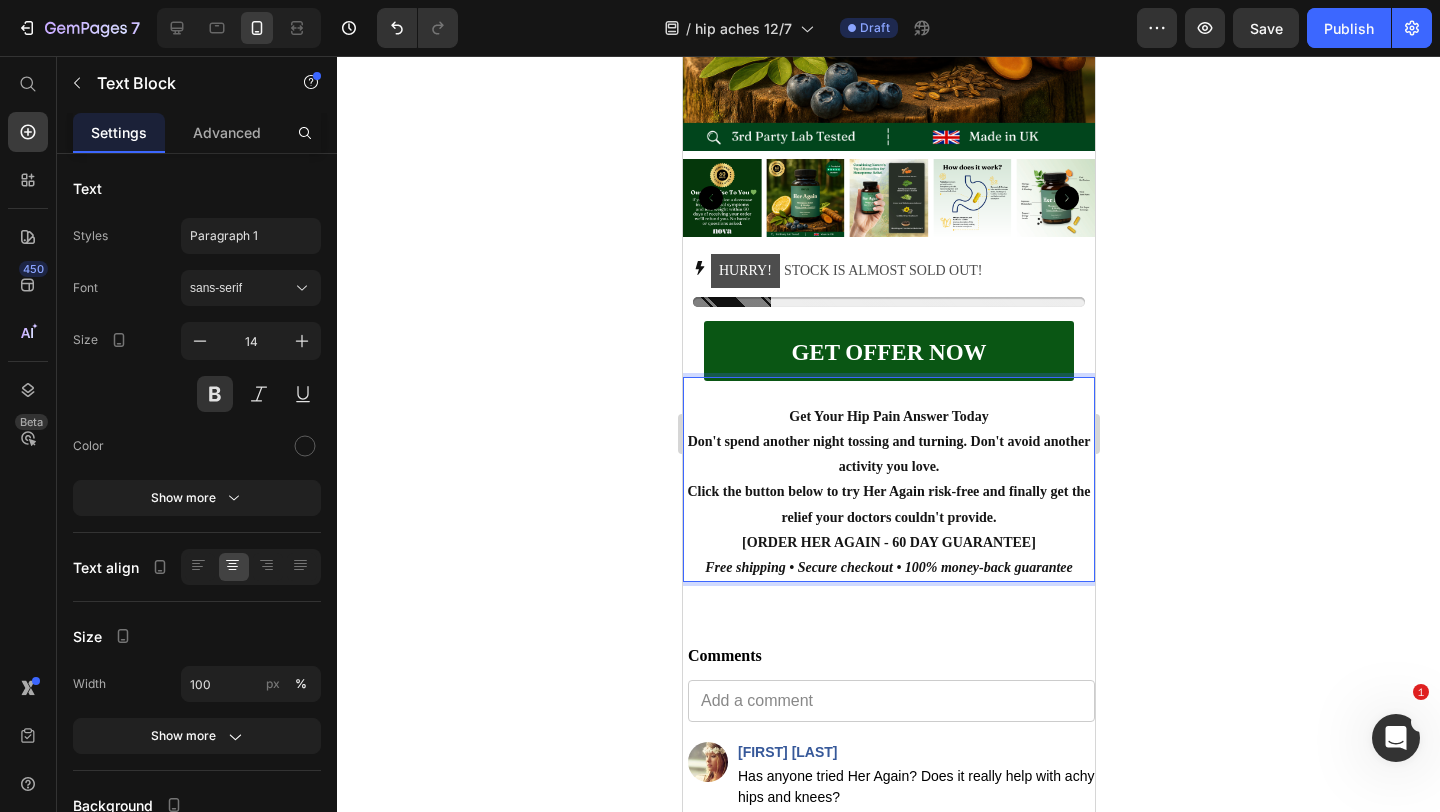 click on "Click the button below to try Her Again risk-free and finally get the relief your doctors couldn't provide." at bounding box center (887, 504) 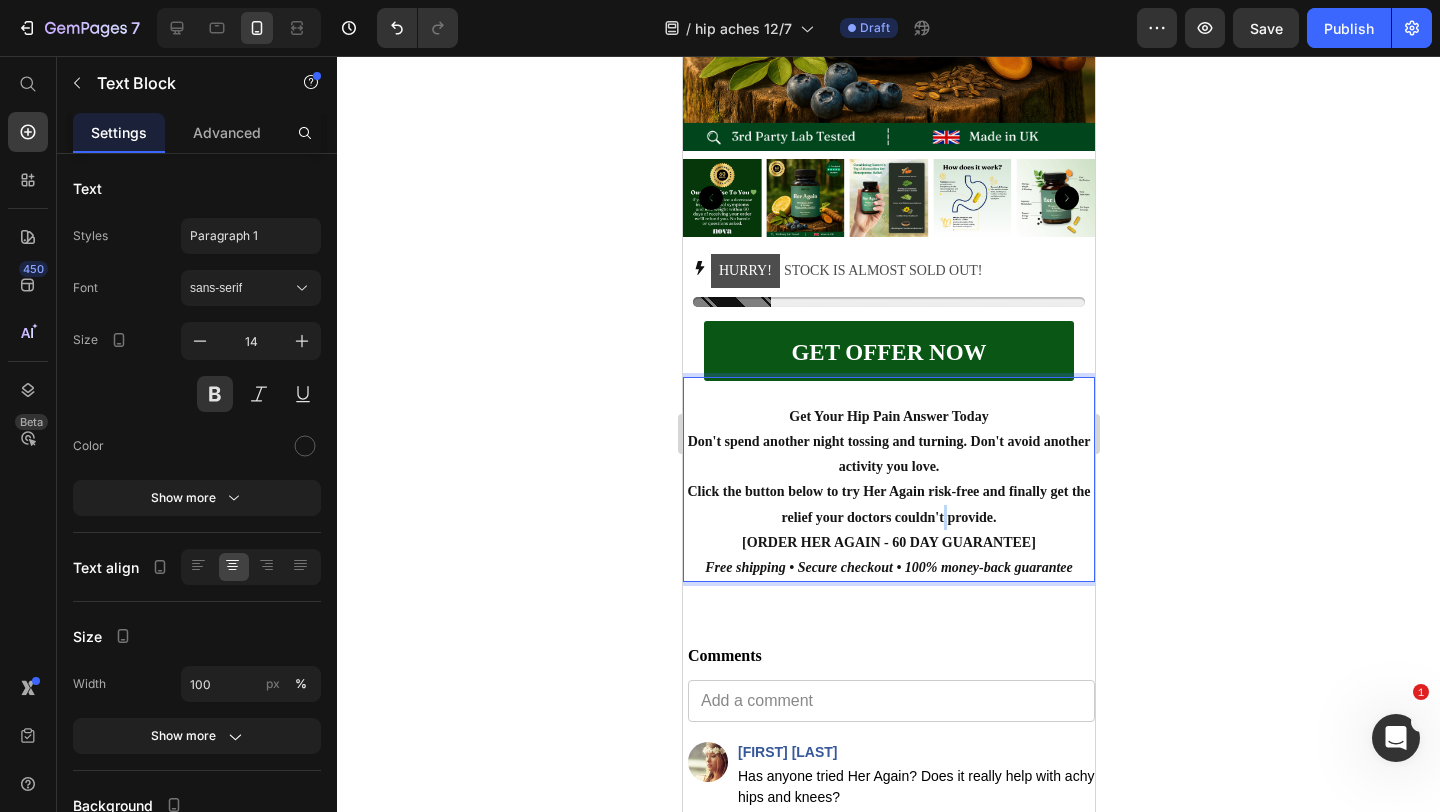 click on "Click the button below to try Her Again risk-free and finally get the relief your doctors couldn't provide." at bounding box center [887, 504] 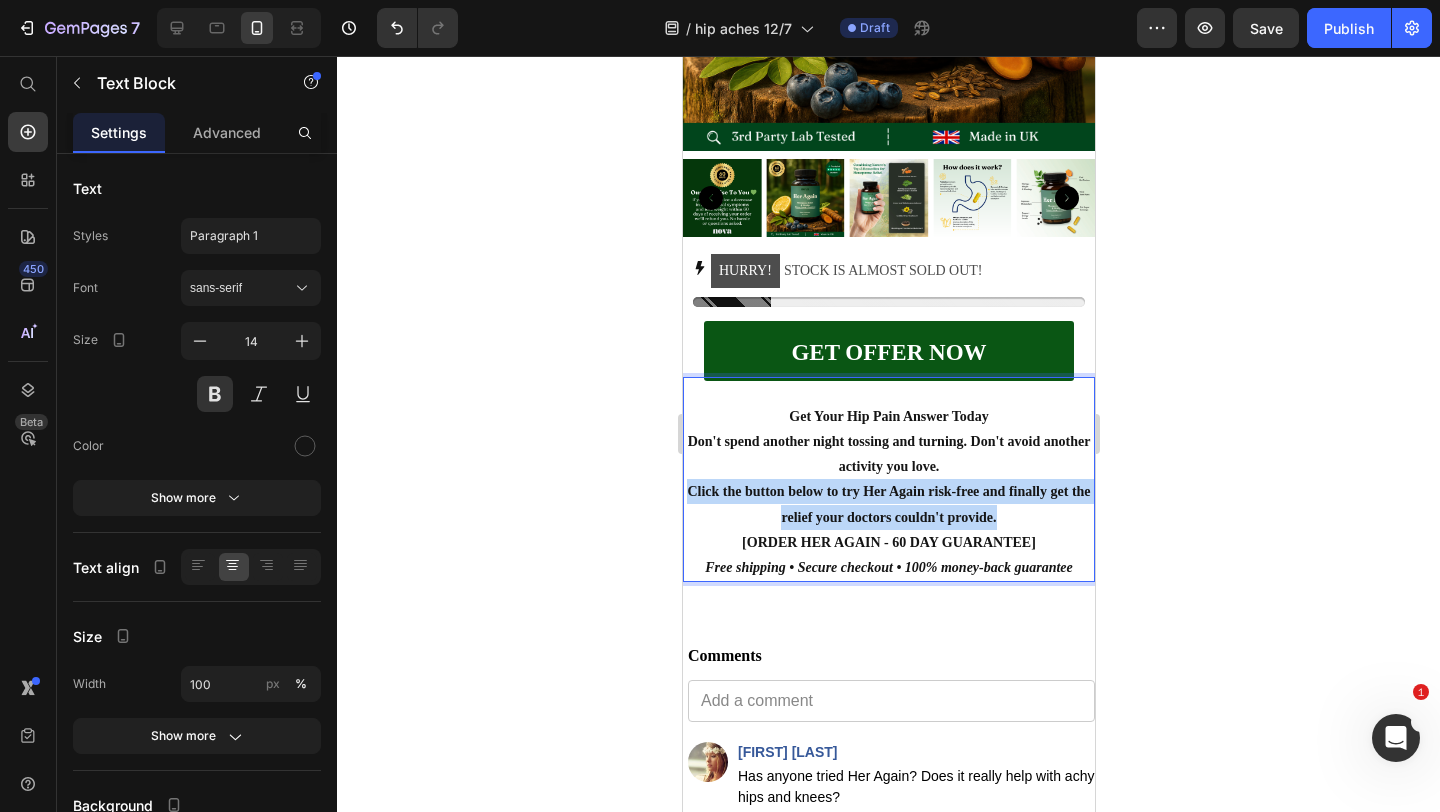 click on "Click the button below to try Her Again risk-free and finally get the relief your doctors couldn't provide." at bounding box center [887, 504] 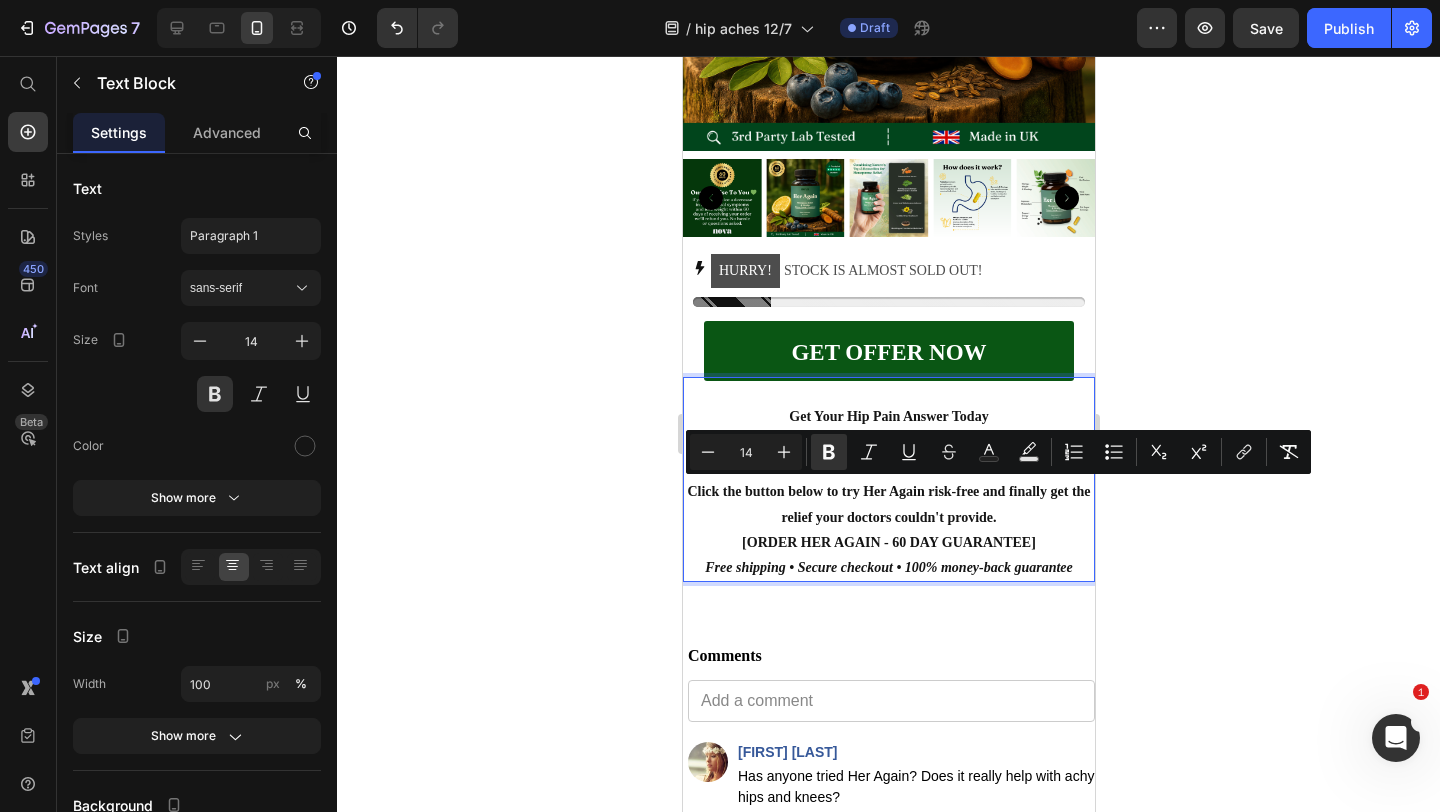 click on "Free shipping • Secure checkout • 100% money-back guarantee" at bounding box center (888, 567) 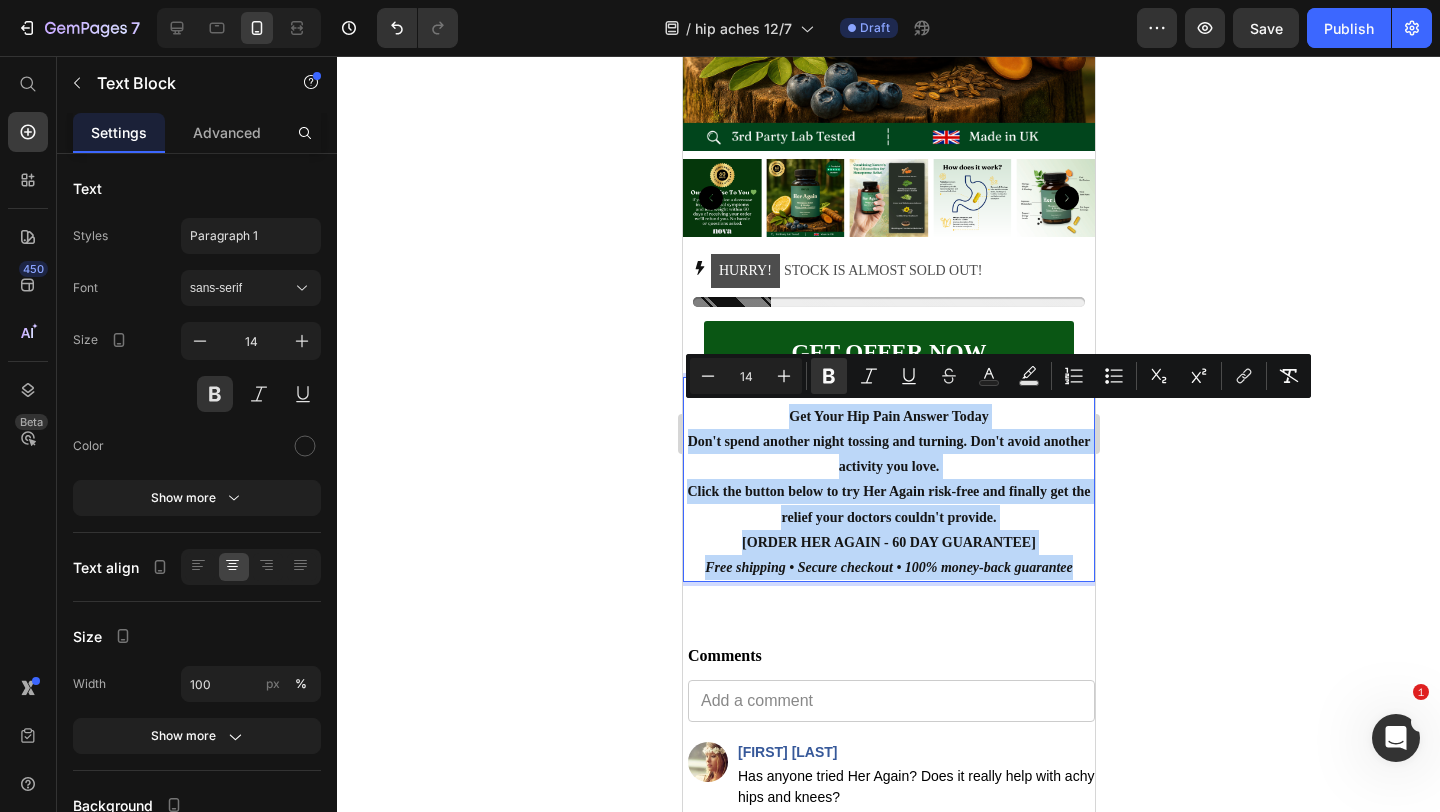 drag, startPoint x: 1075, startPoint y: 571, endPoint x: 763, endPoint y: 424, distance: 344.89563 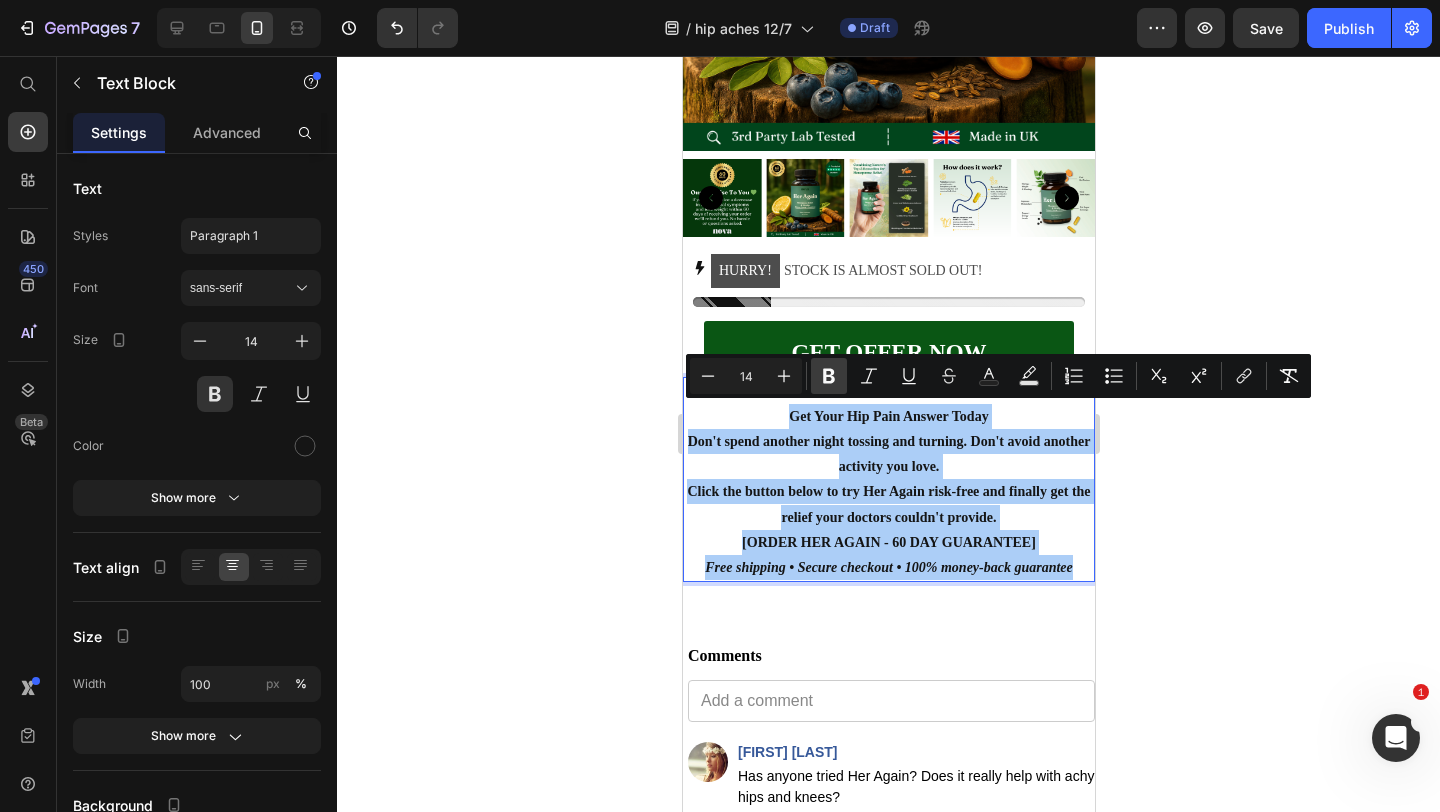 click 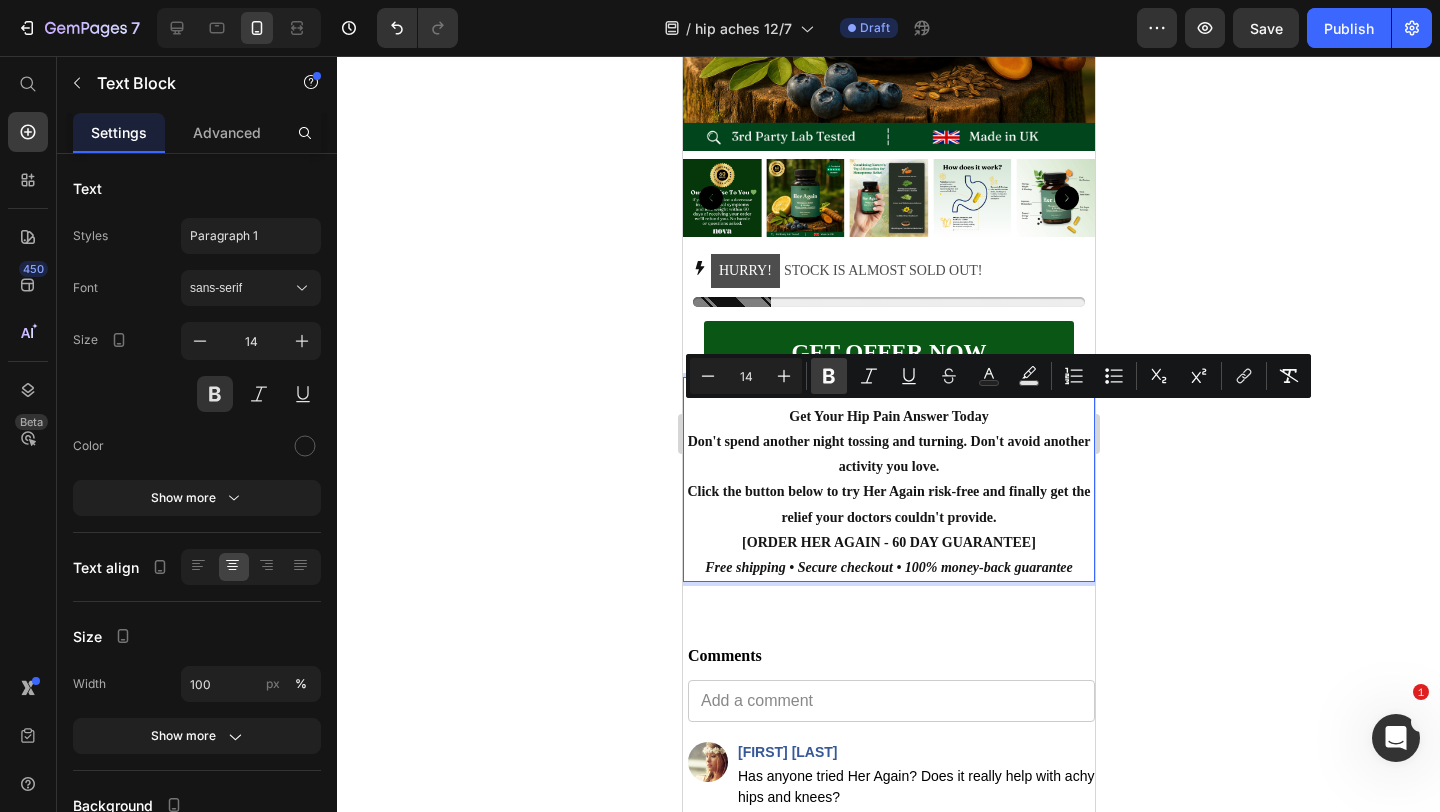 click 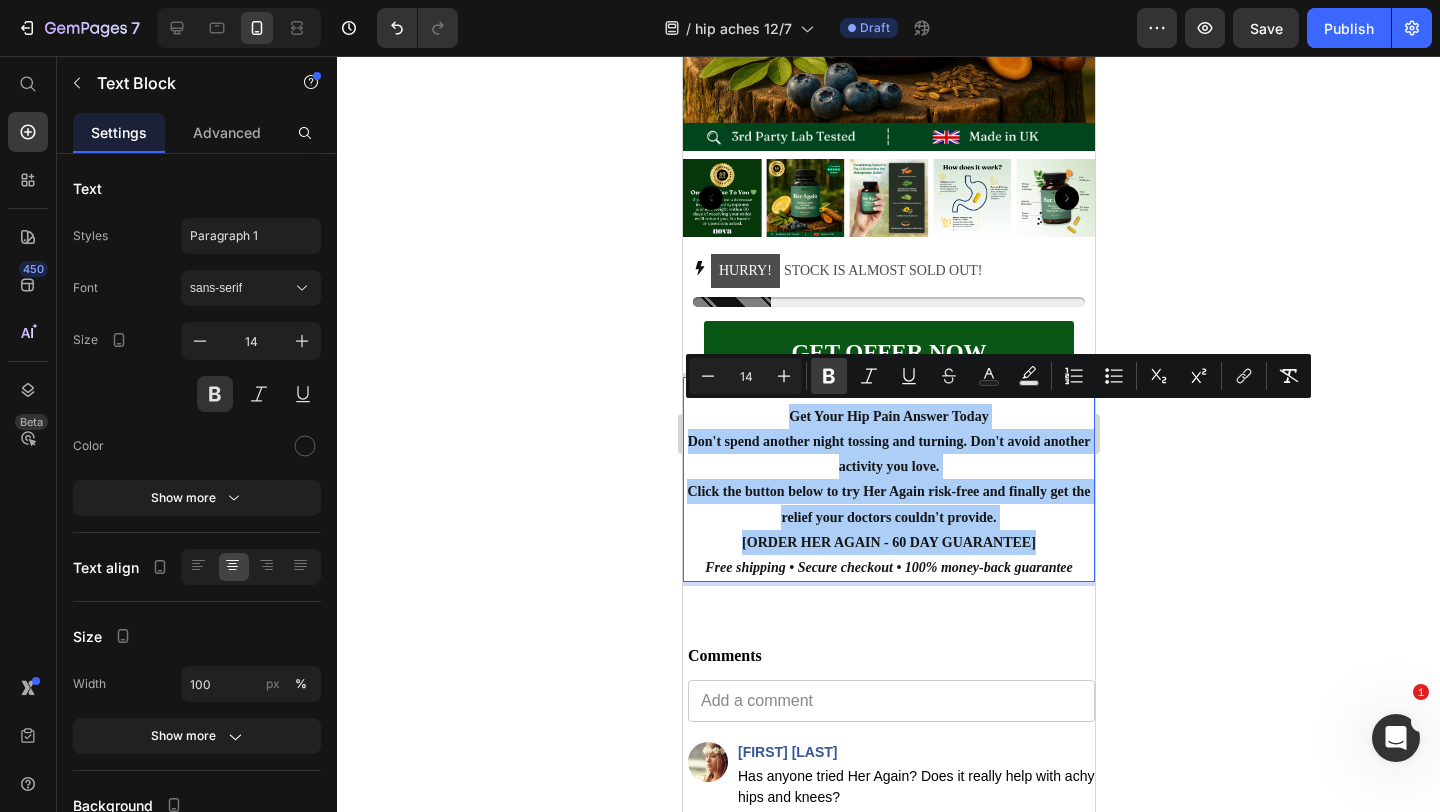 click 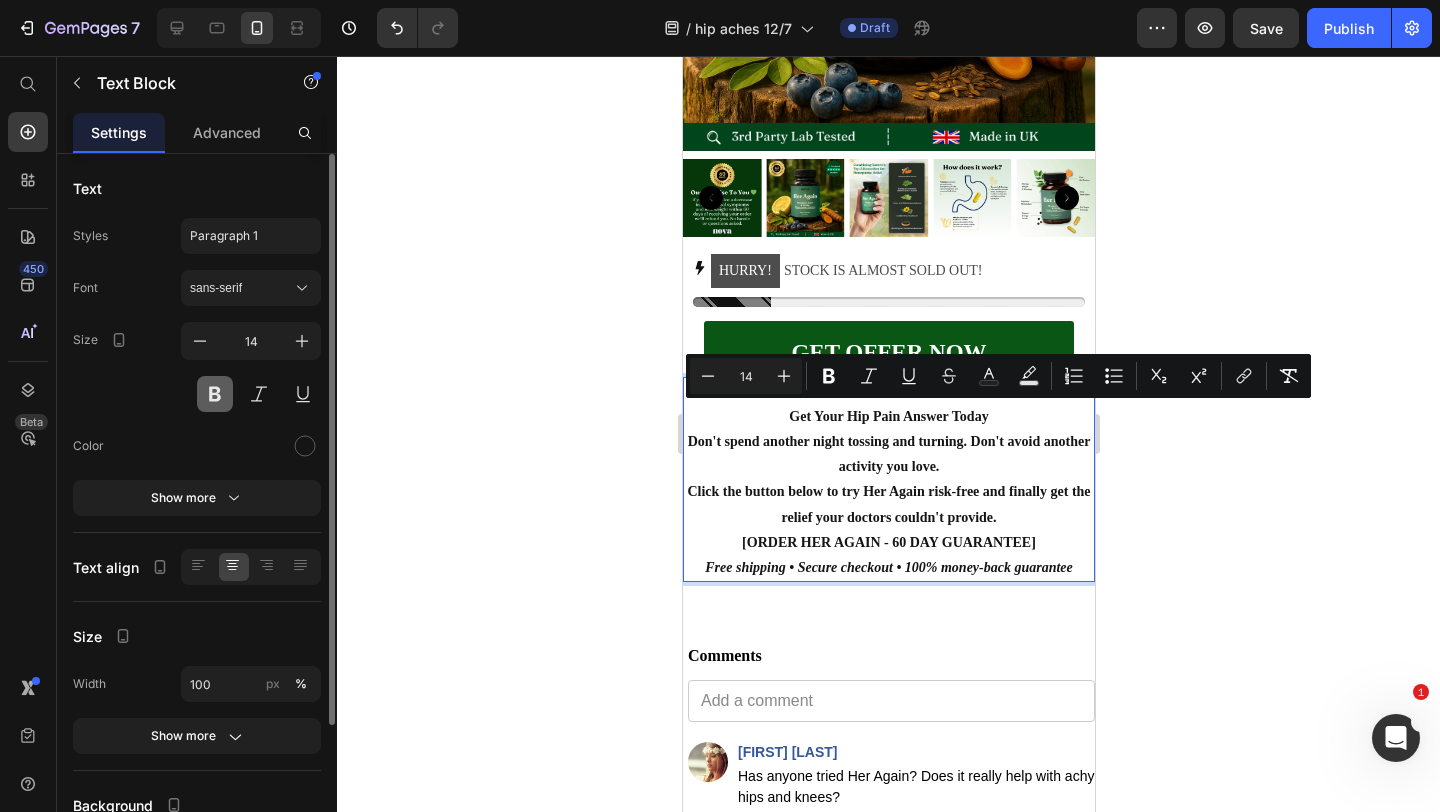 click at bounding box center (215, 394) 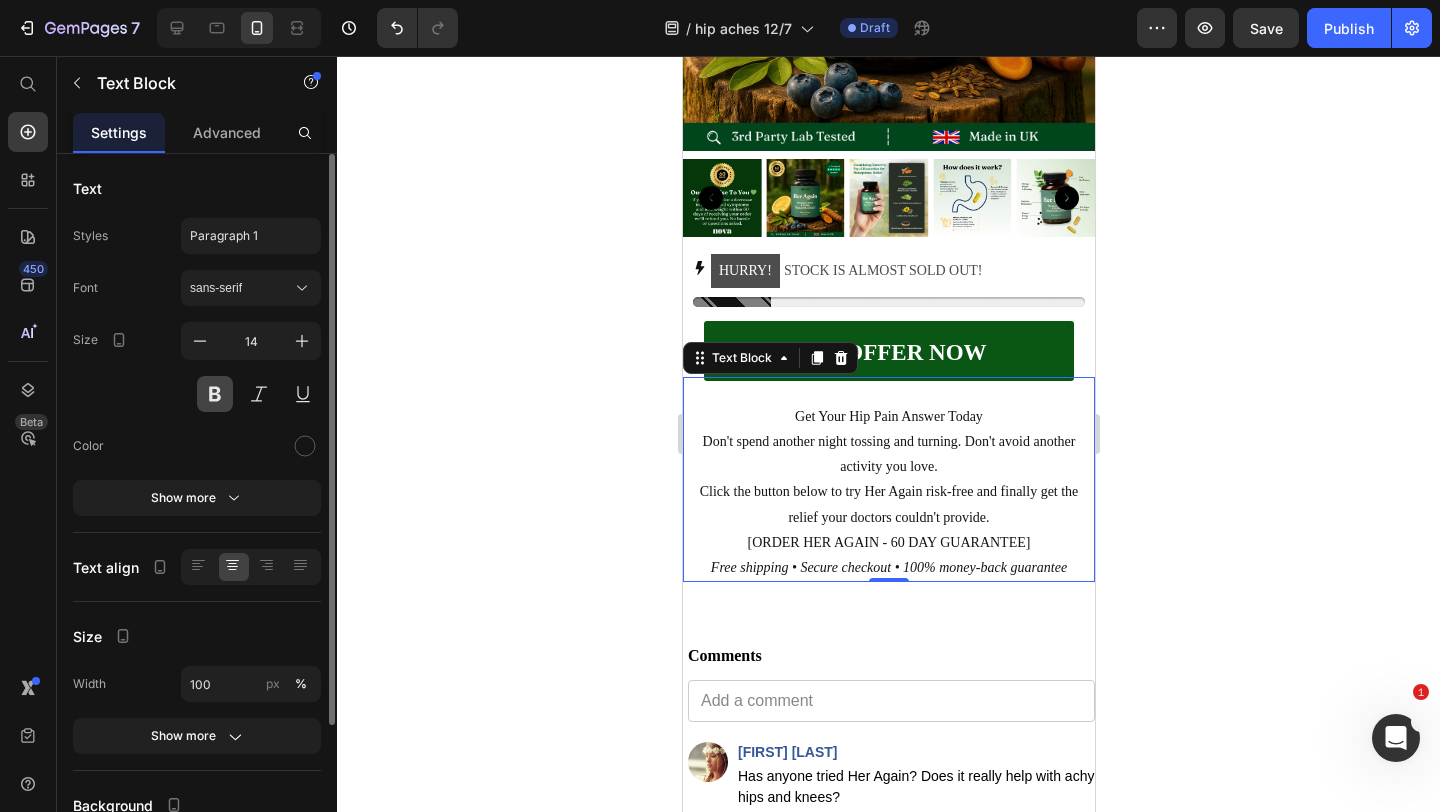 click at bounding box center (215, 394) 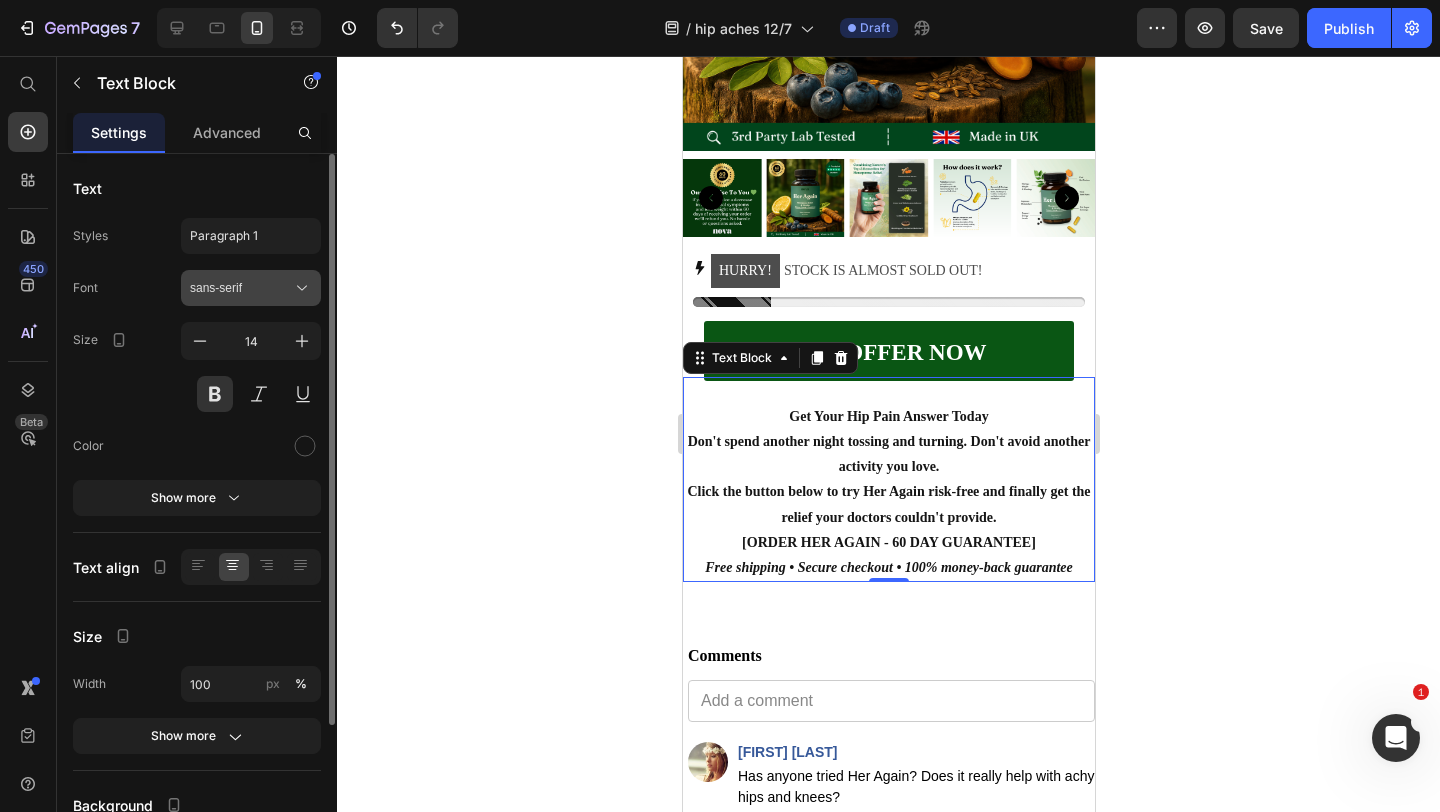 click on "sans-serif" at bounding box center [241, 288] 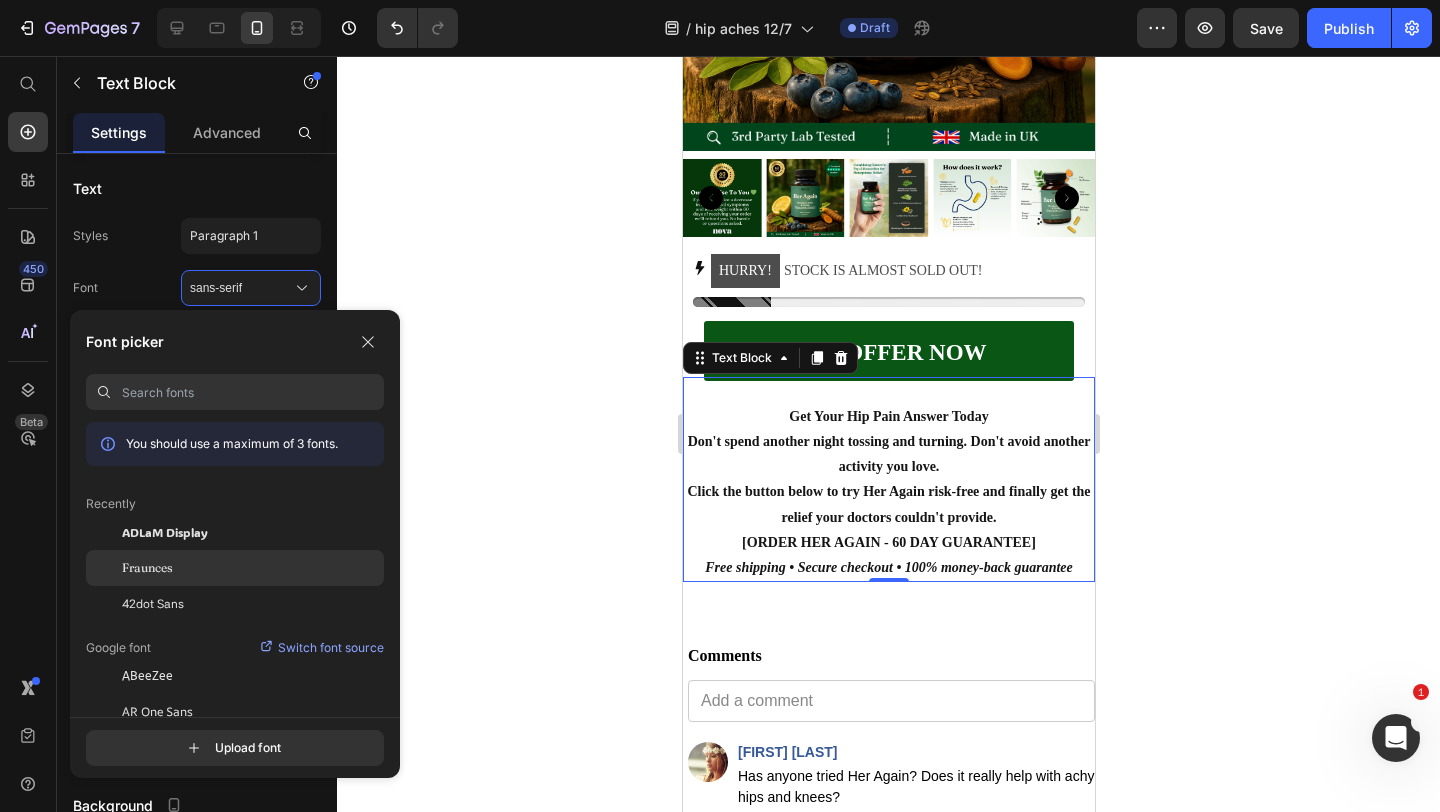 click on "Fraunces" at bounding box center (147, 568) 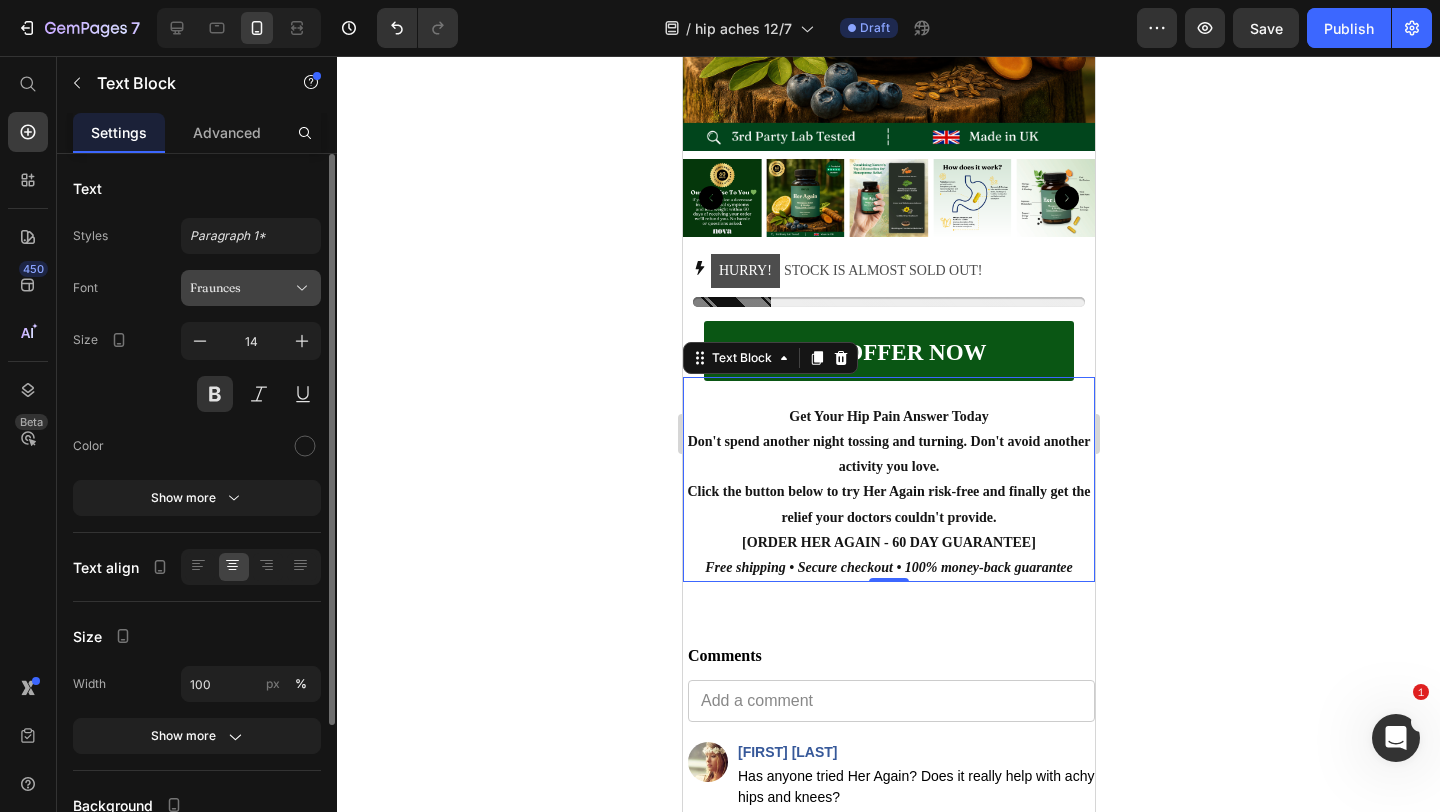 click on "Fraunces" at bounding box center [241, 288] 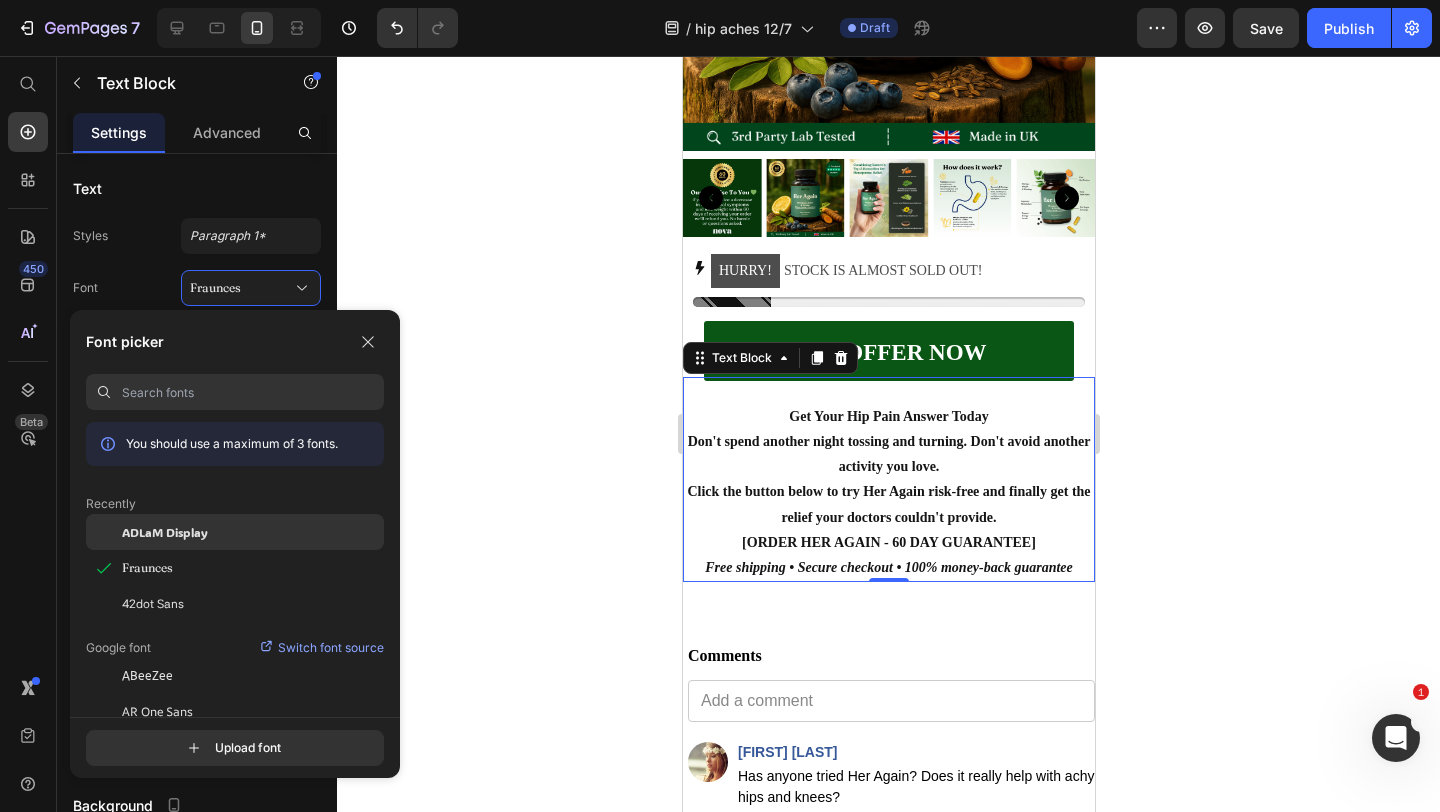 click on "ADLaM Display" at bounding box center [165, 532] 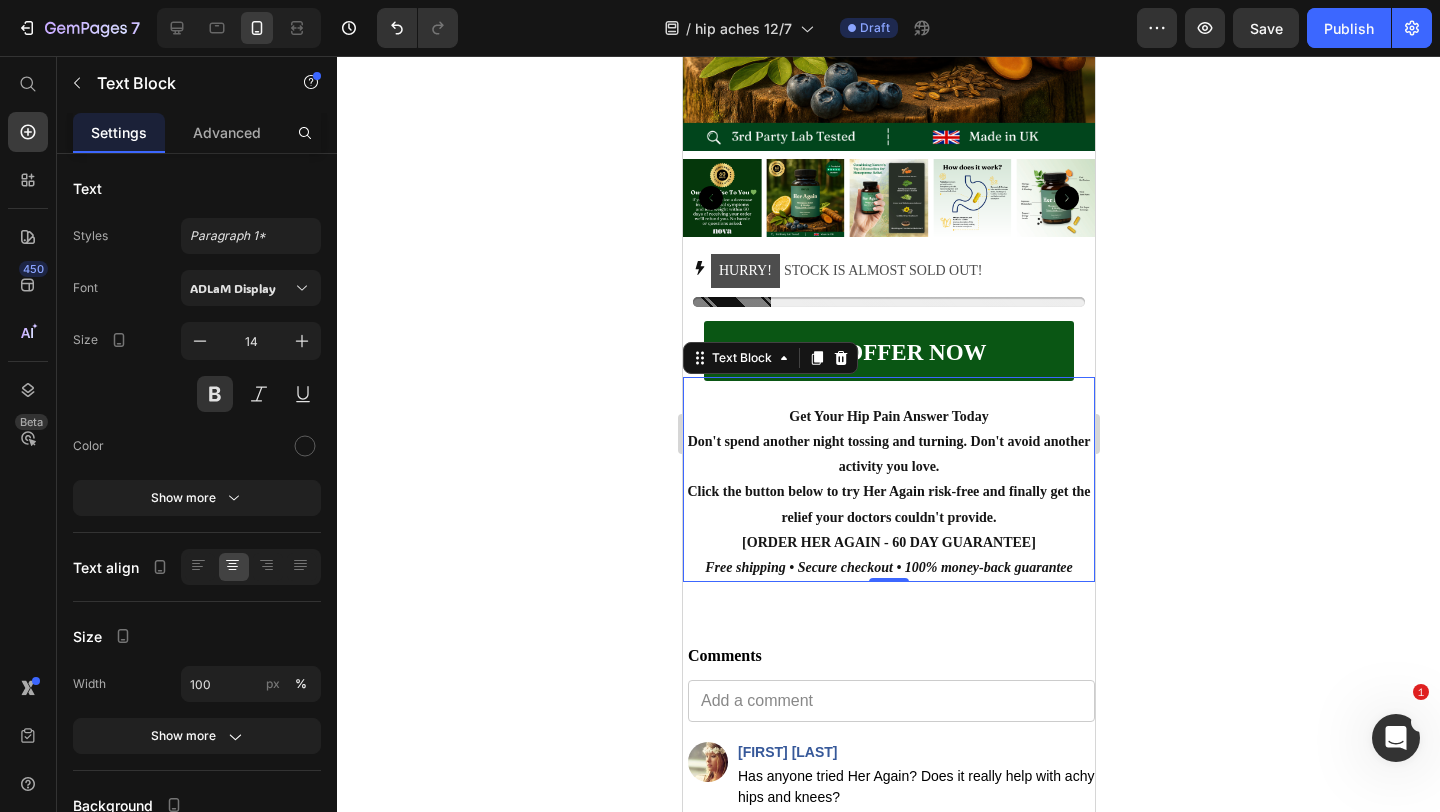 click on "Don't spend another night tossing and turning. Don't avoid another activity you love." at bounding box center (888, 454) 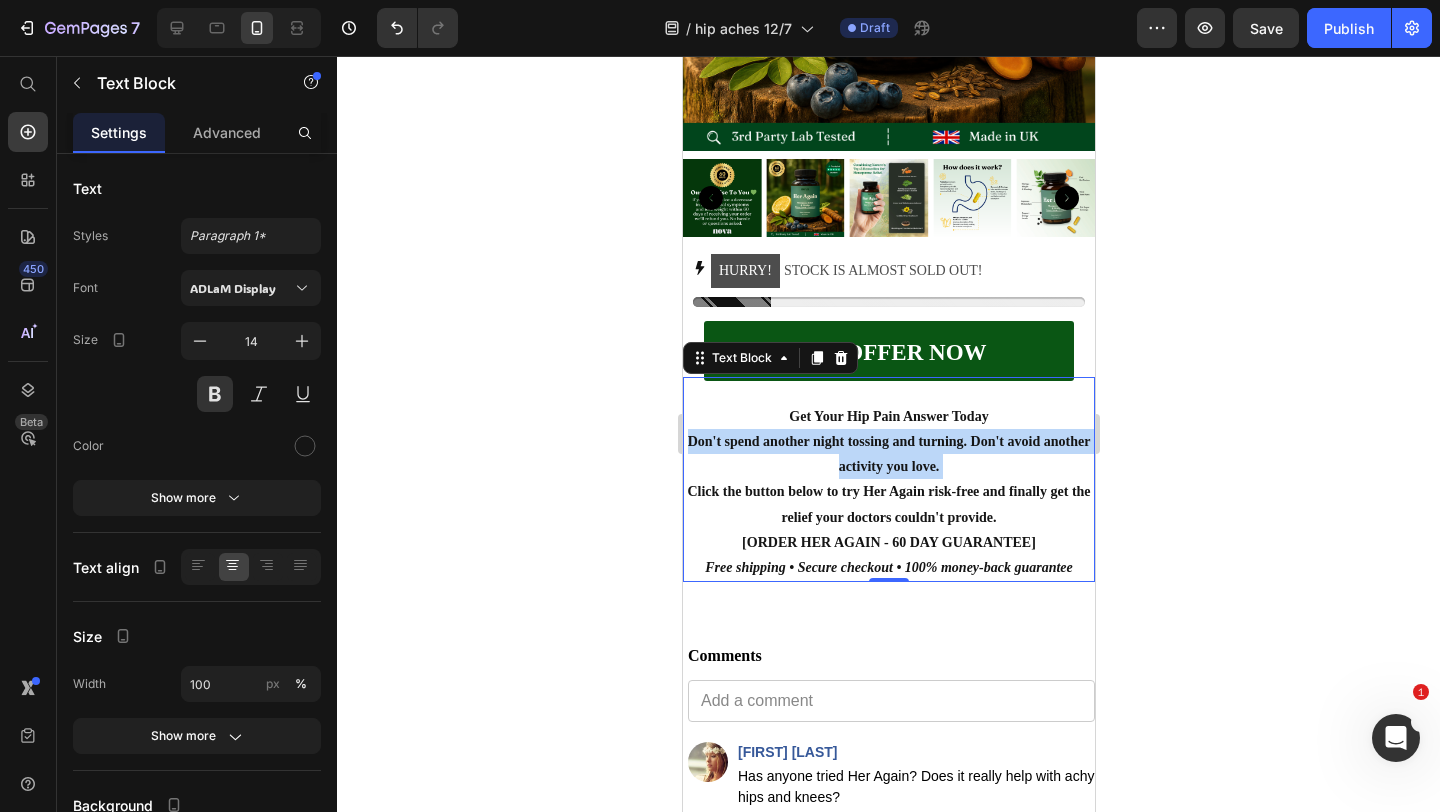 click on "Don't spend another night tossing and turning. Don't avoid another activity you love." at bounding box center (888, 454) 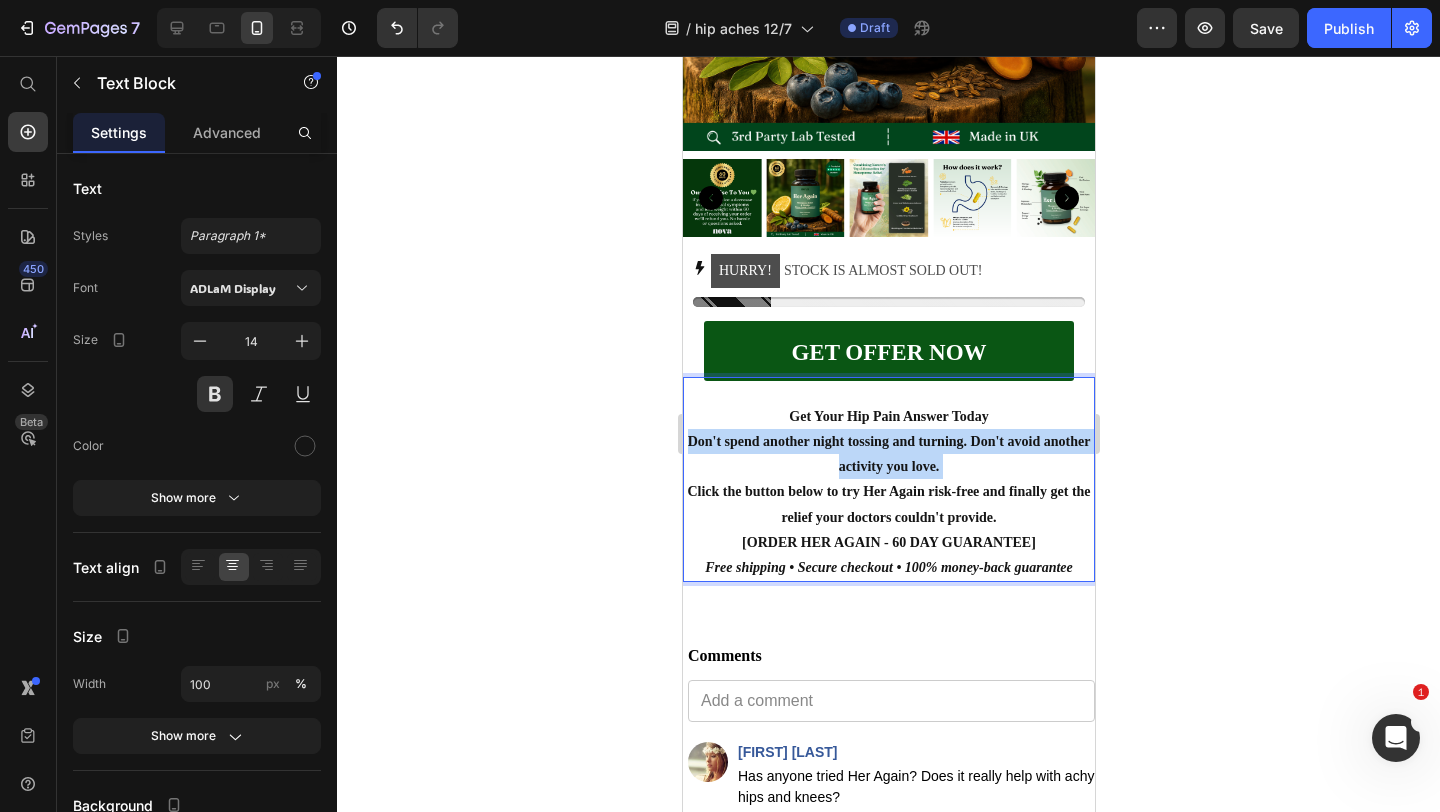 click on "Don't spend another night tossing and turning. Don't avoid another activity you love." at bounding box center [888, 454] 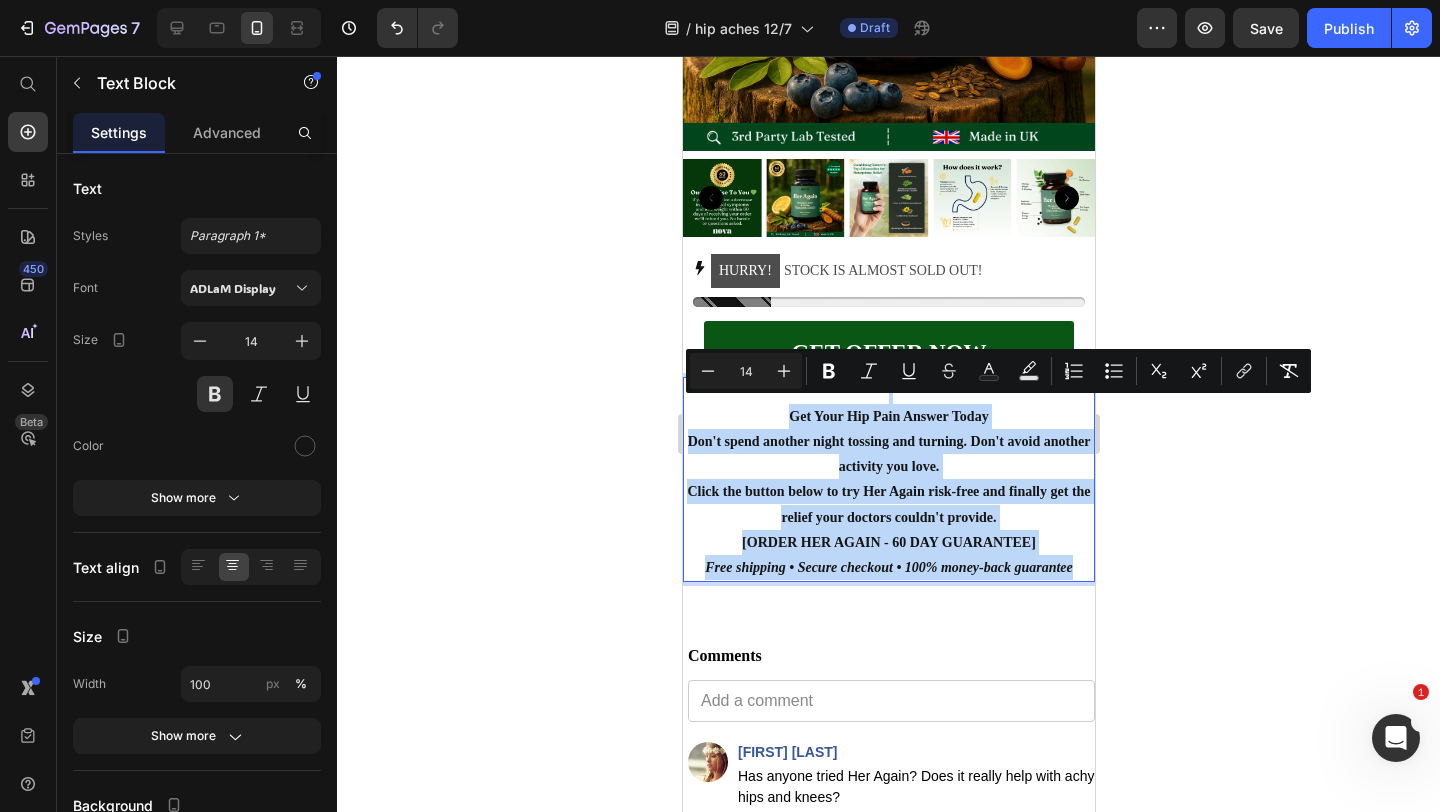drag, startPoint x: 1072, startPoint y: 559, endPoint x: 790, endPoint y: 399, distance: 324.2283 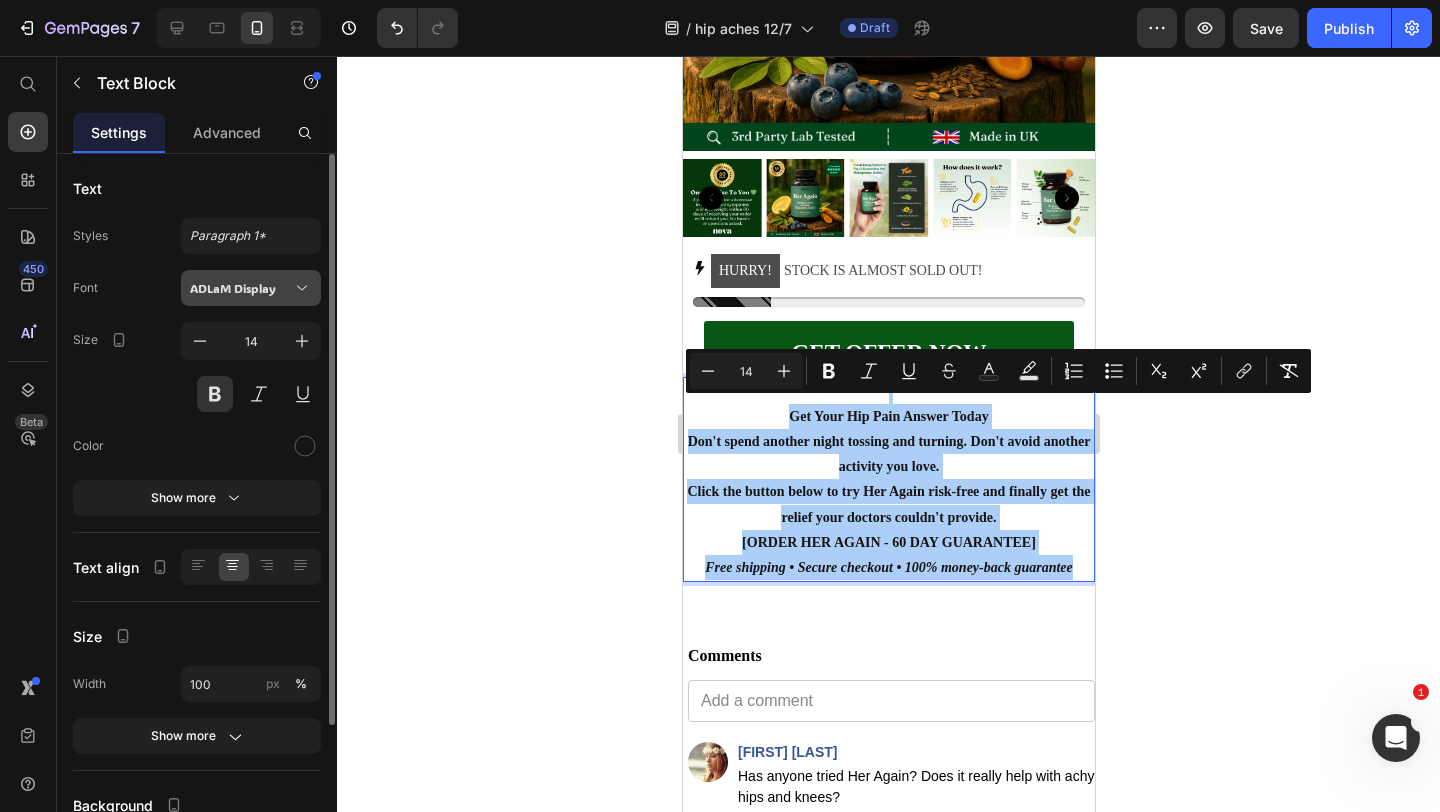 click on "ADLaM Display" at bounding box center [241, 288] 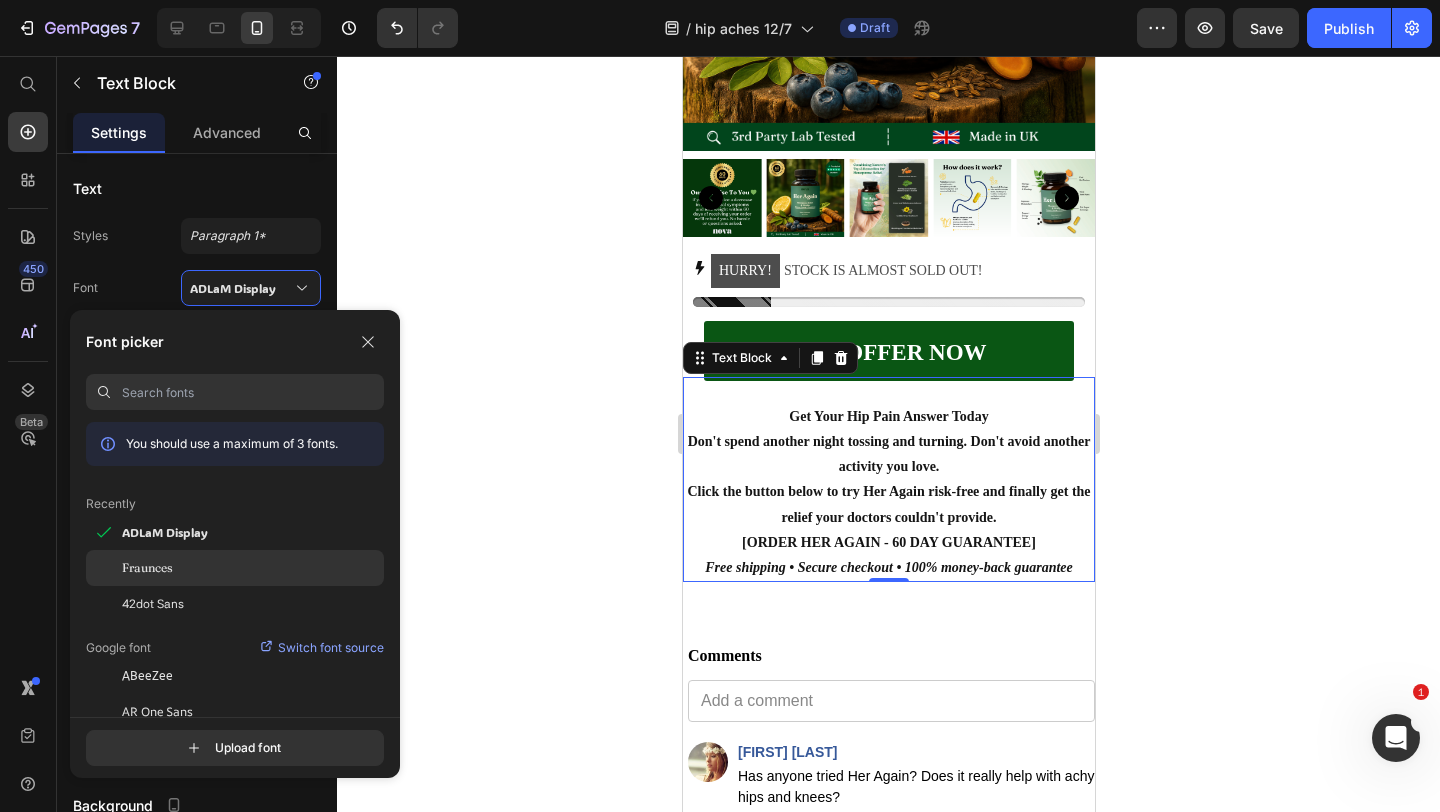 click on "Fraunces" 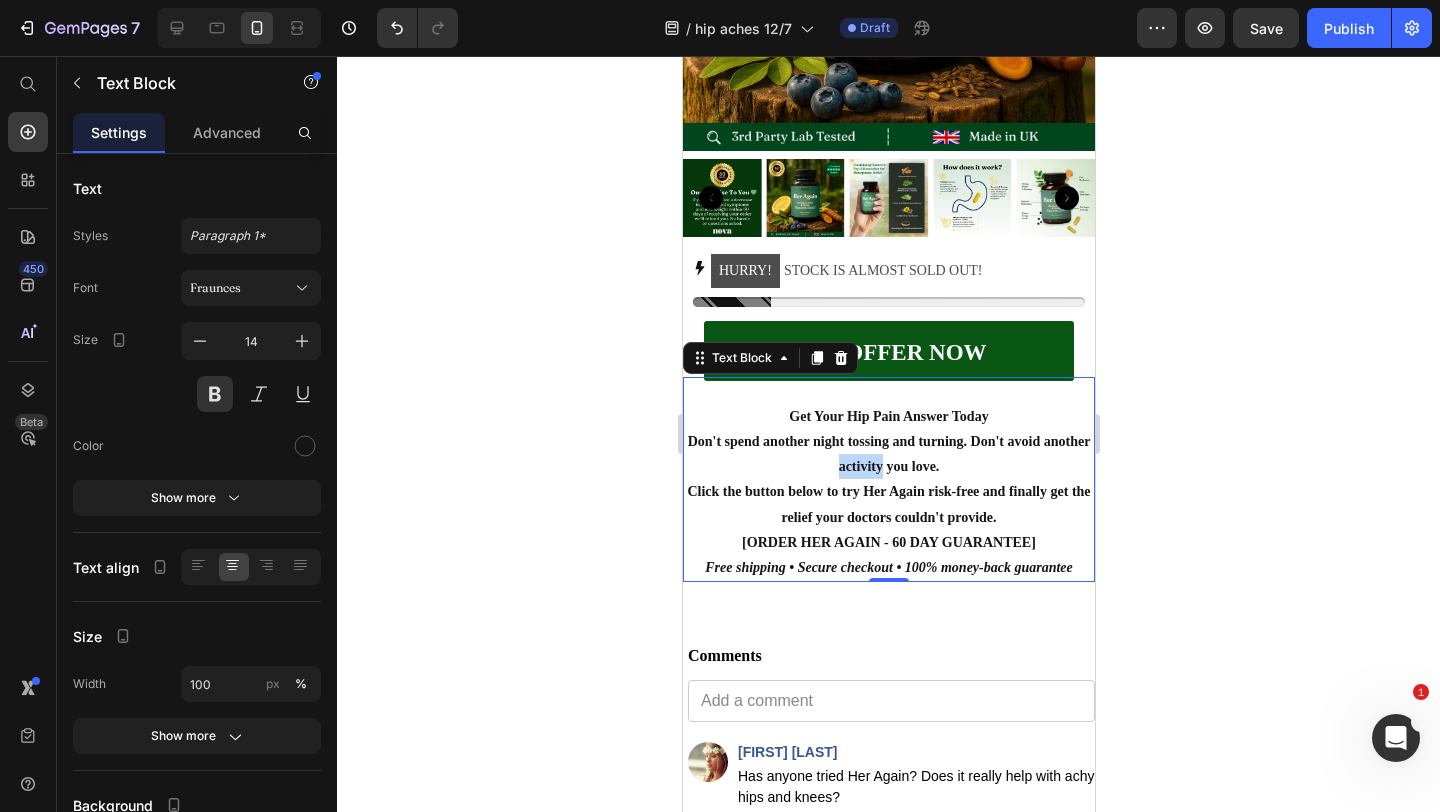 click on "Don't spend another night tossing and turning. Don't avoid another activity you love." at bounding box center [888, 454] 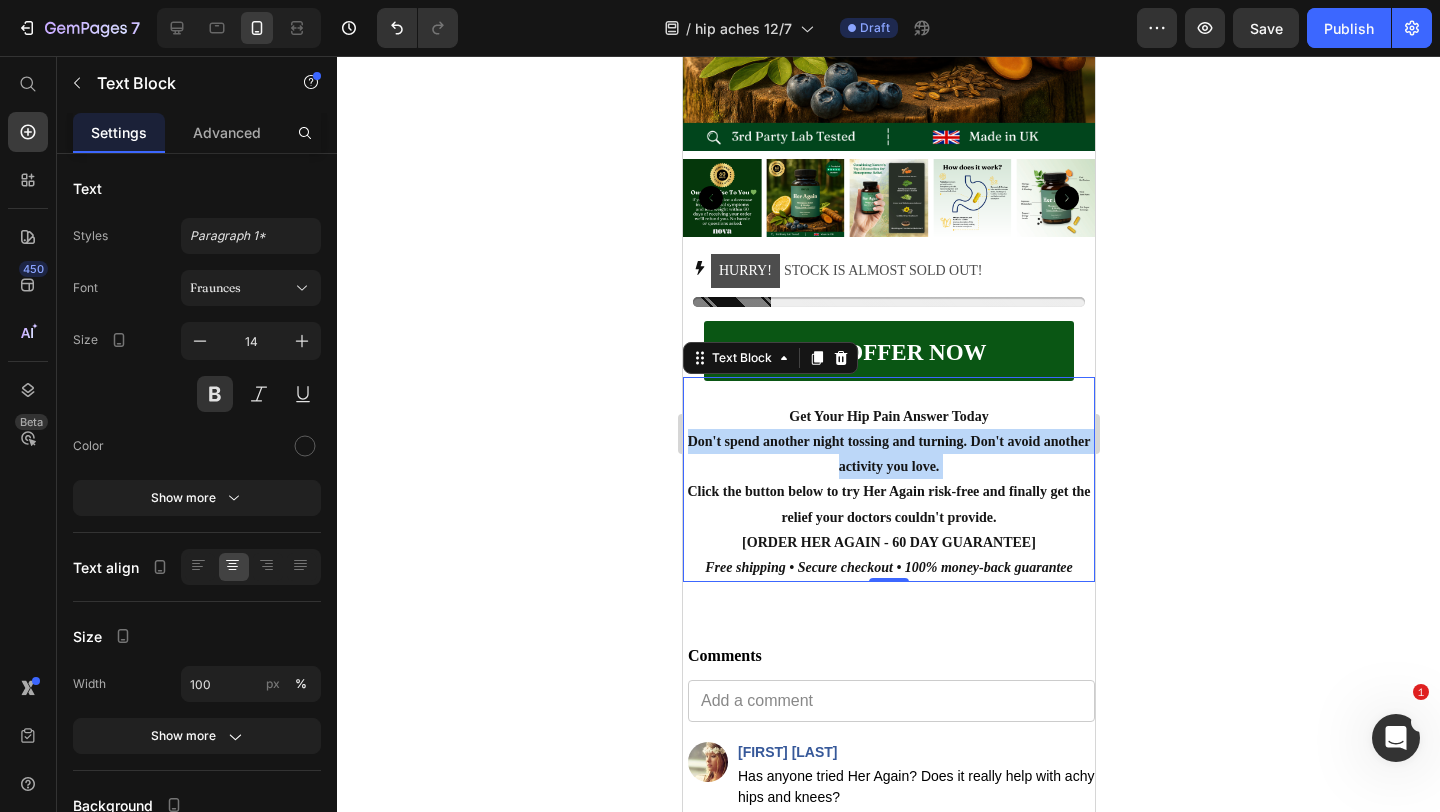 click on "Don't spend another night tossing and turning. Don't avoid another activity you love." at bounding box center [888, 454] 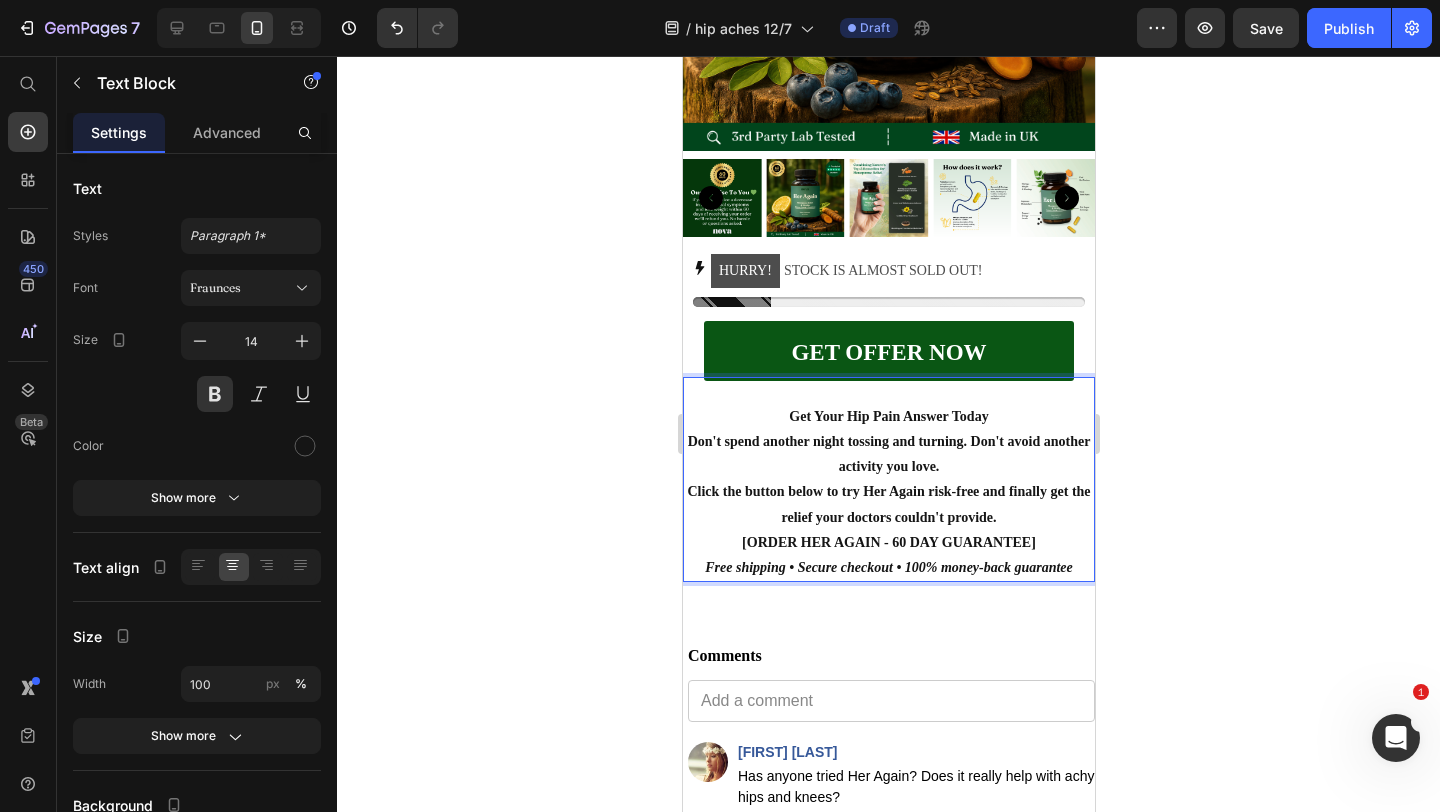 click on "Click the button below to try Her Again risk-free and finally get the relief your doctors couldn't provide." at bounding box center (888, 504) 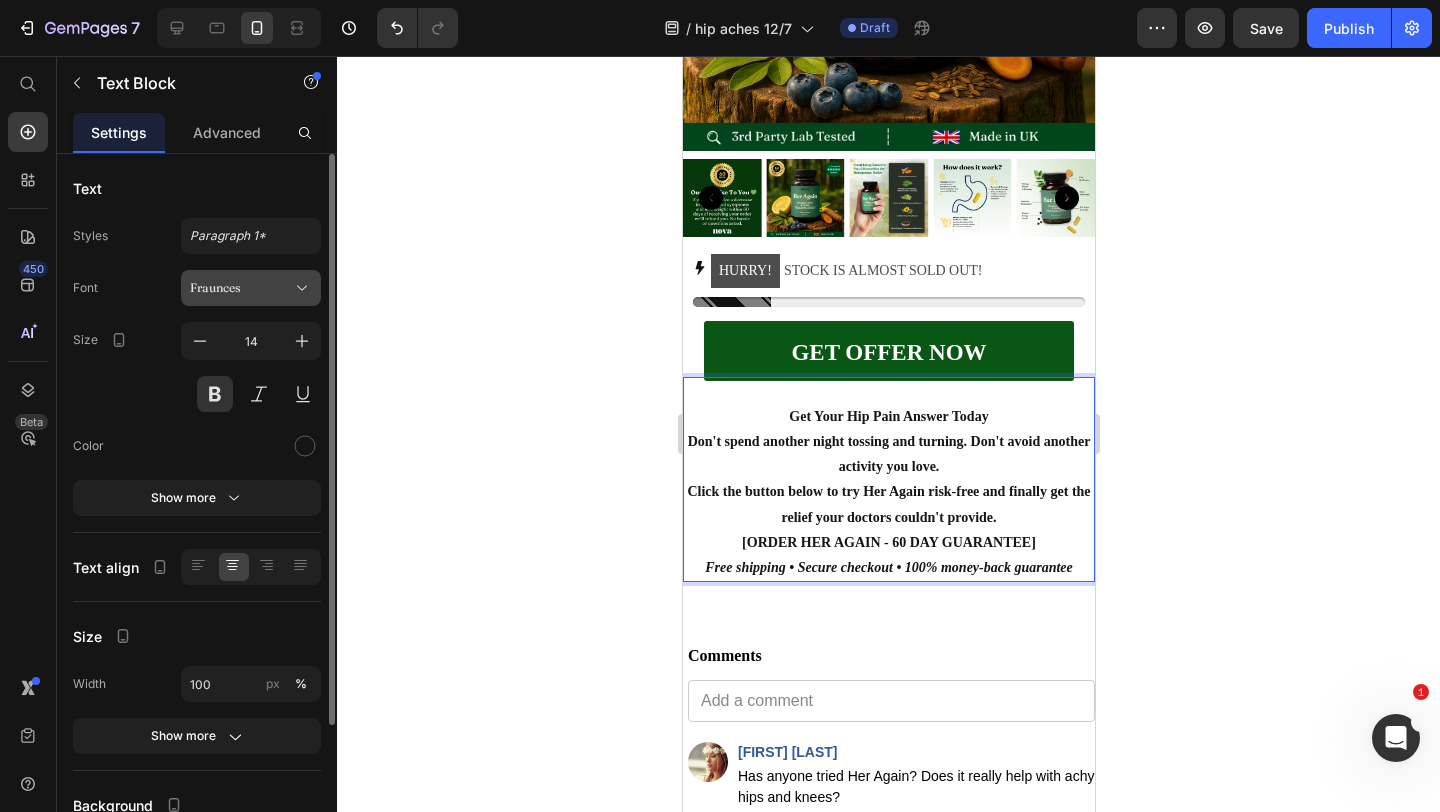 click on "Fraunces" at bounding box center (251, 288) 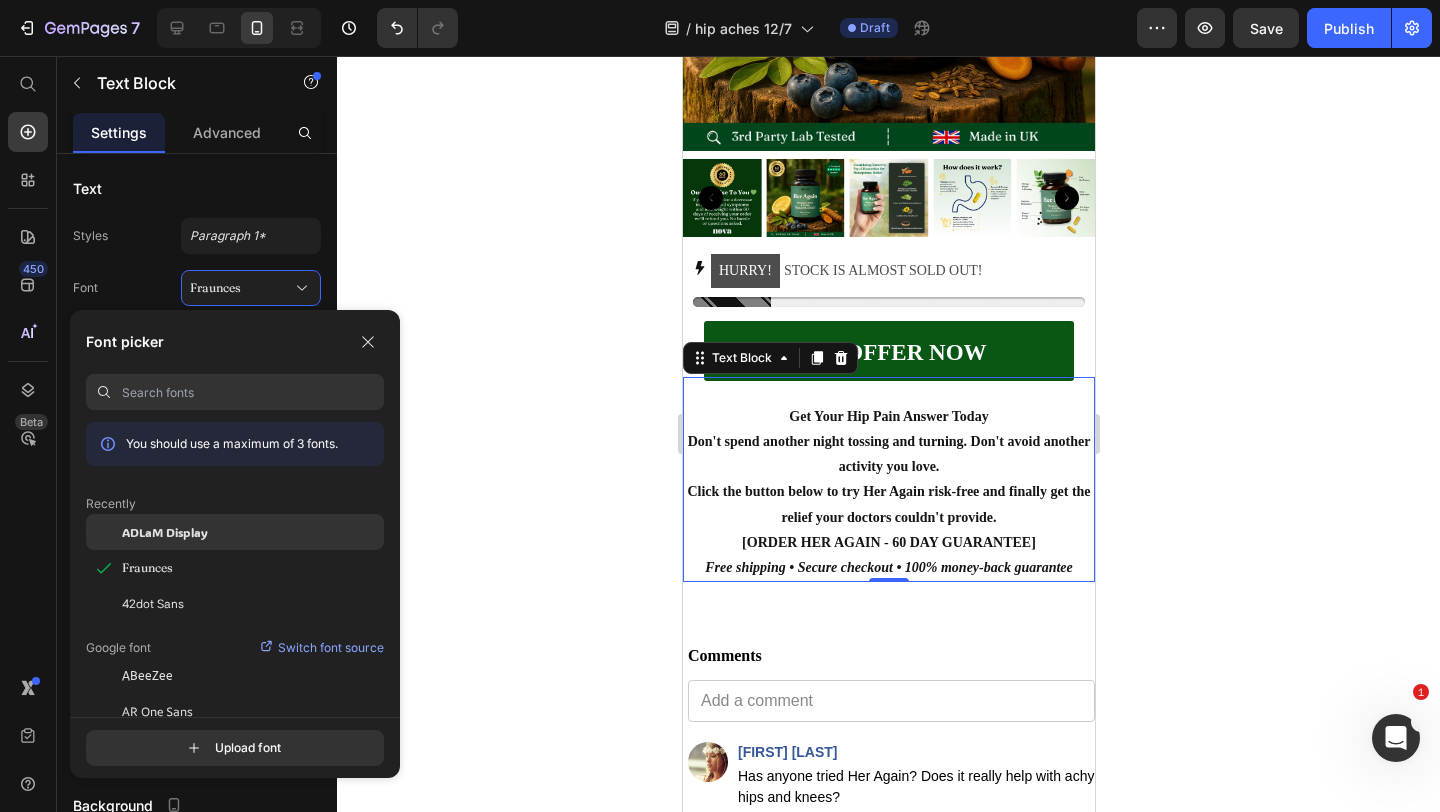 click on "ADLaM Display" 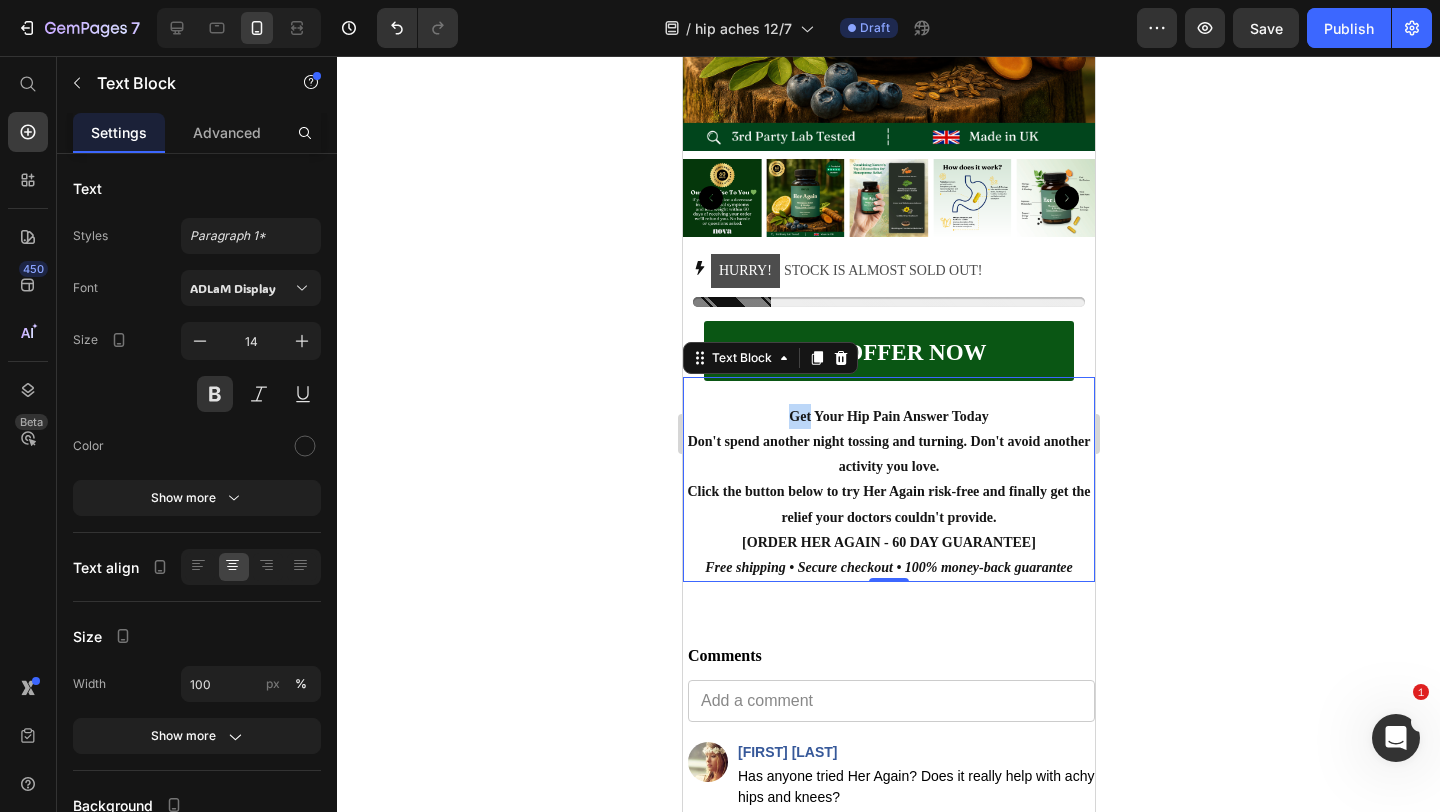 click on "Get Your Hip Pain Answer Today" at bounding box center [888, 416] 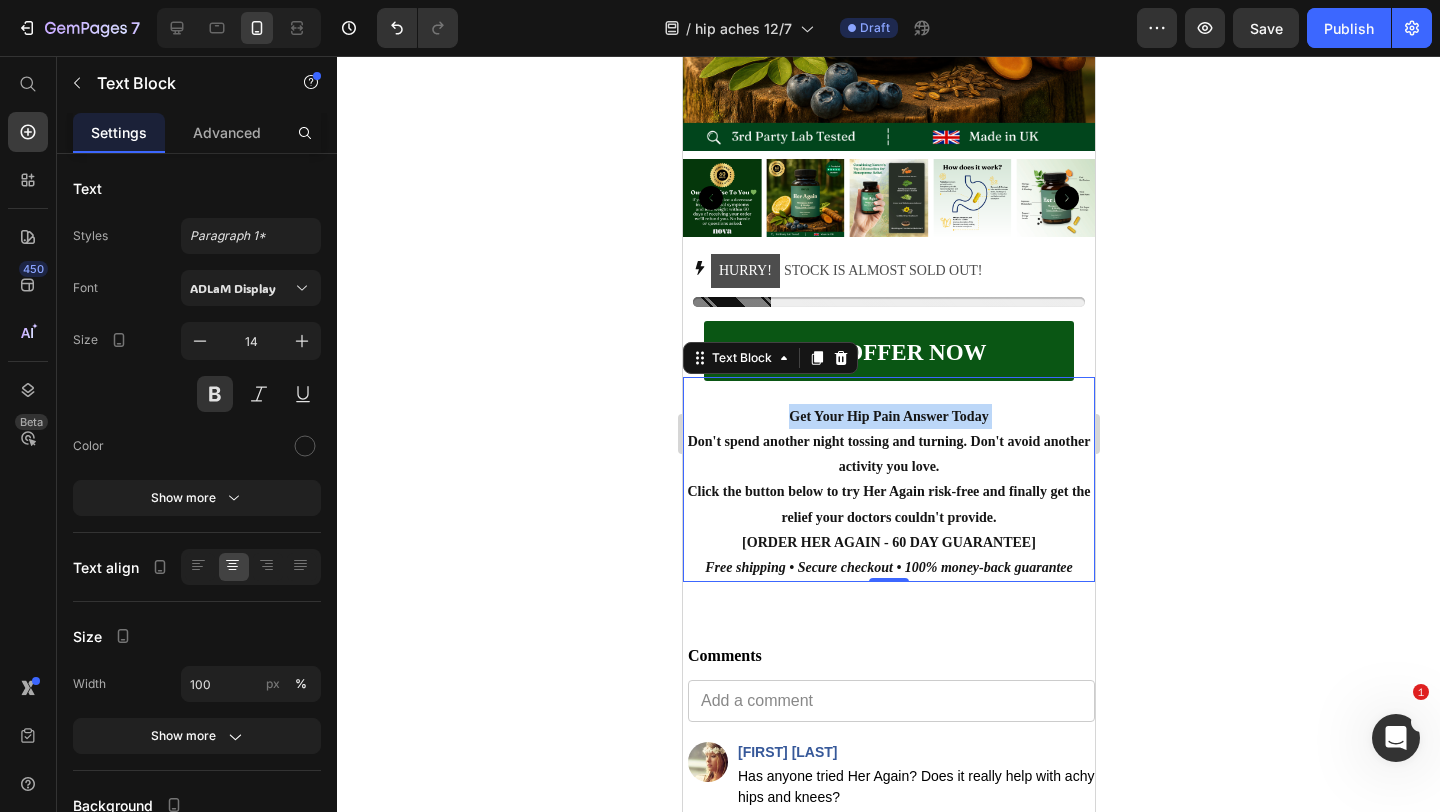 click on "Get Your Hip Pain Answer Today" at bounding box center (888, 416) 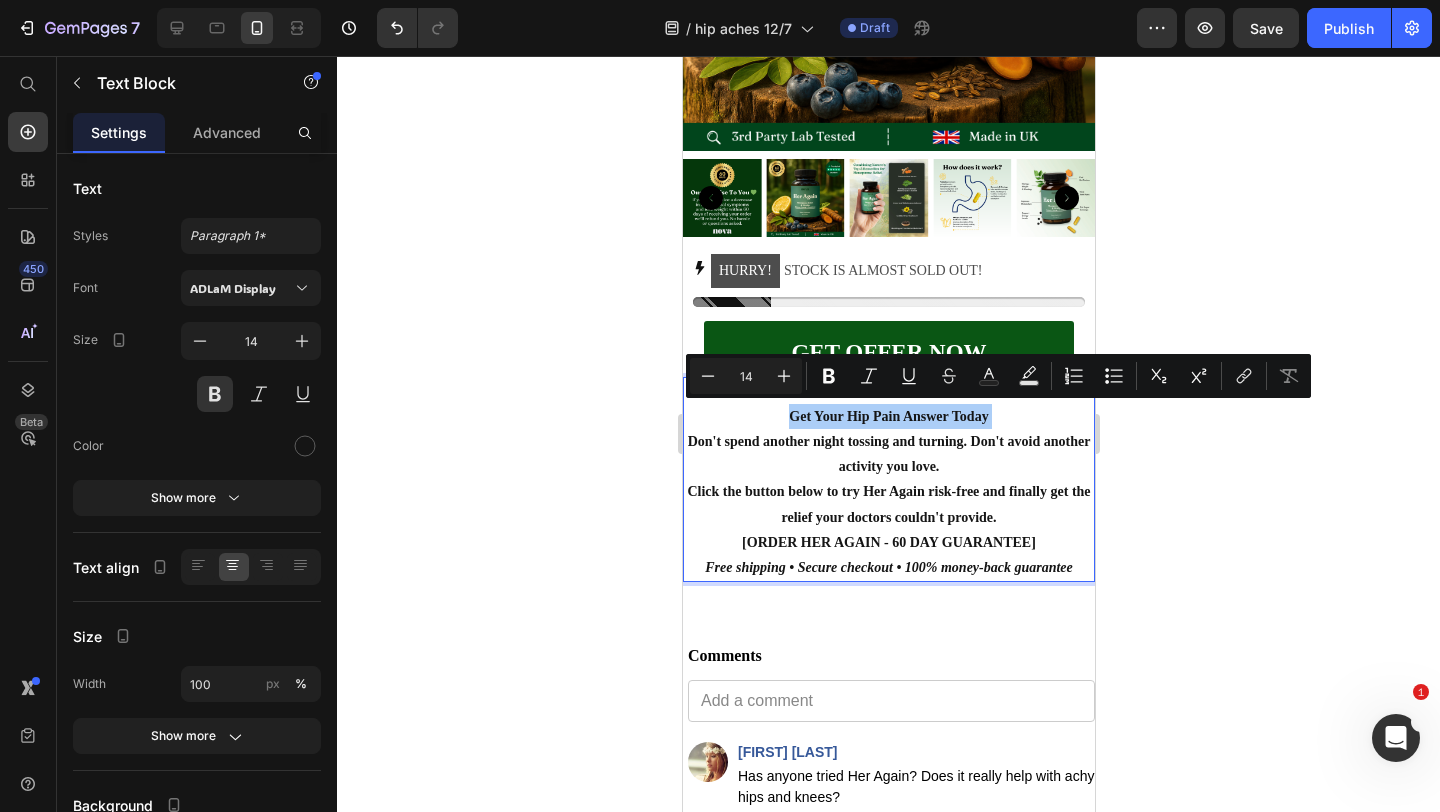 click 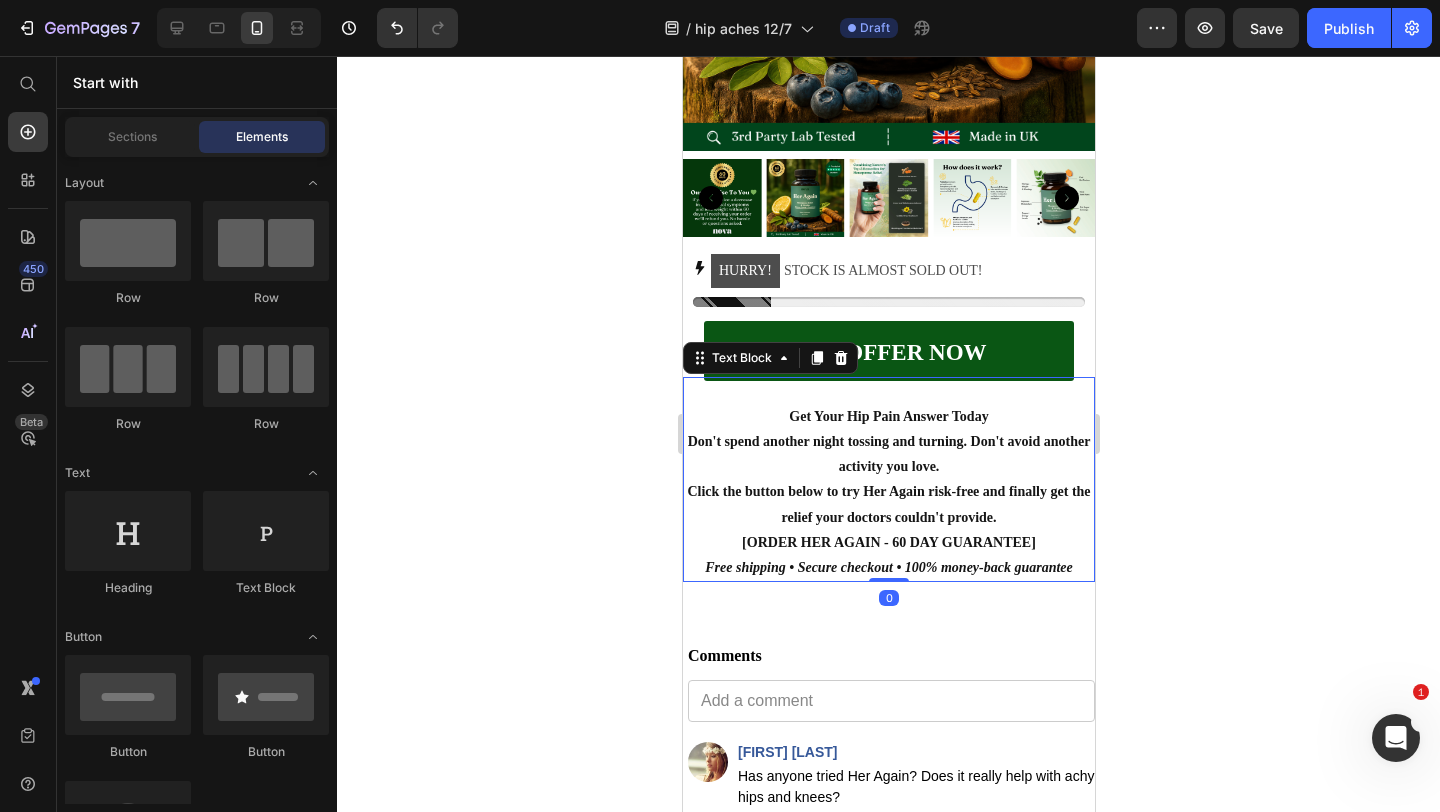 click on "Don't spend another night tossing and turning. Don't avoid another activity you love." at bounding box center [888, 454] 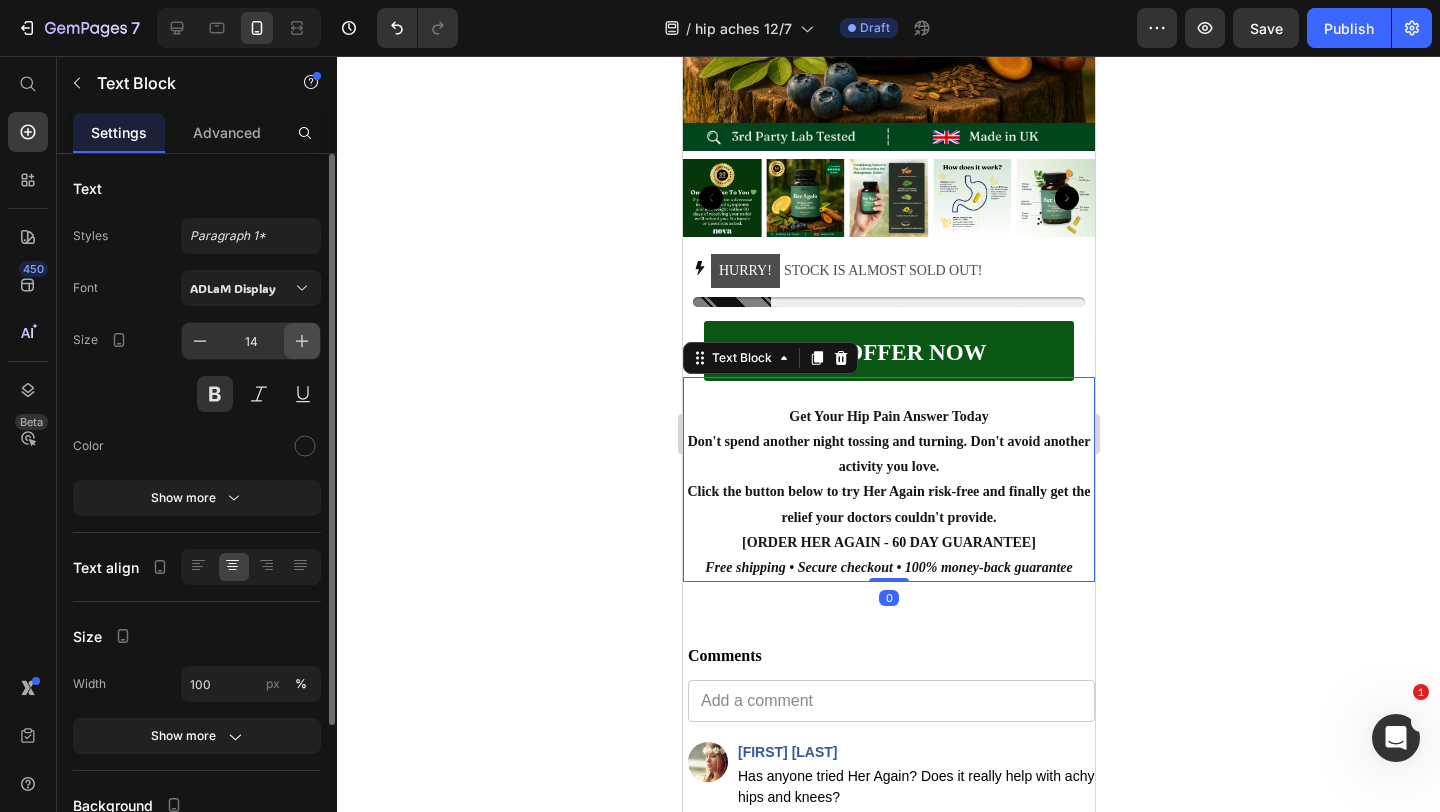 click 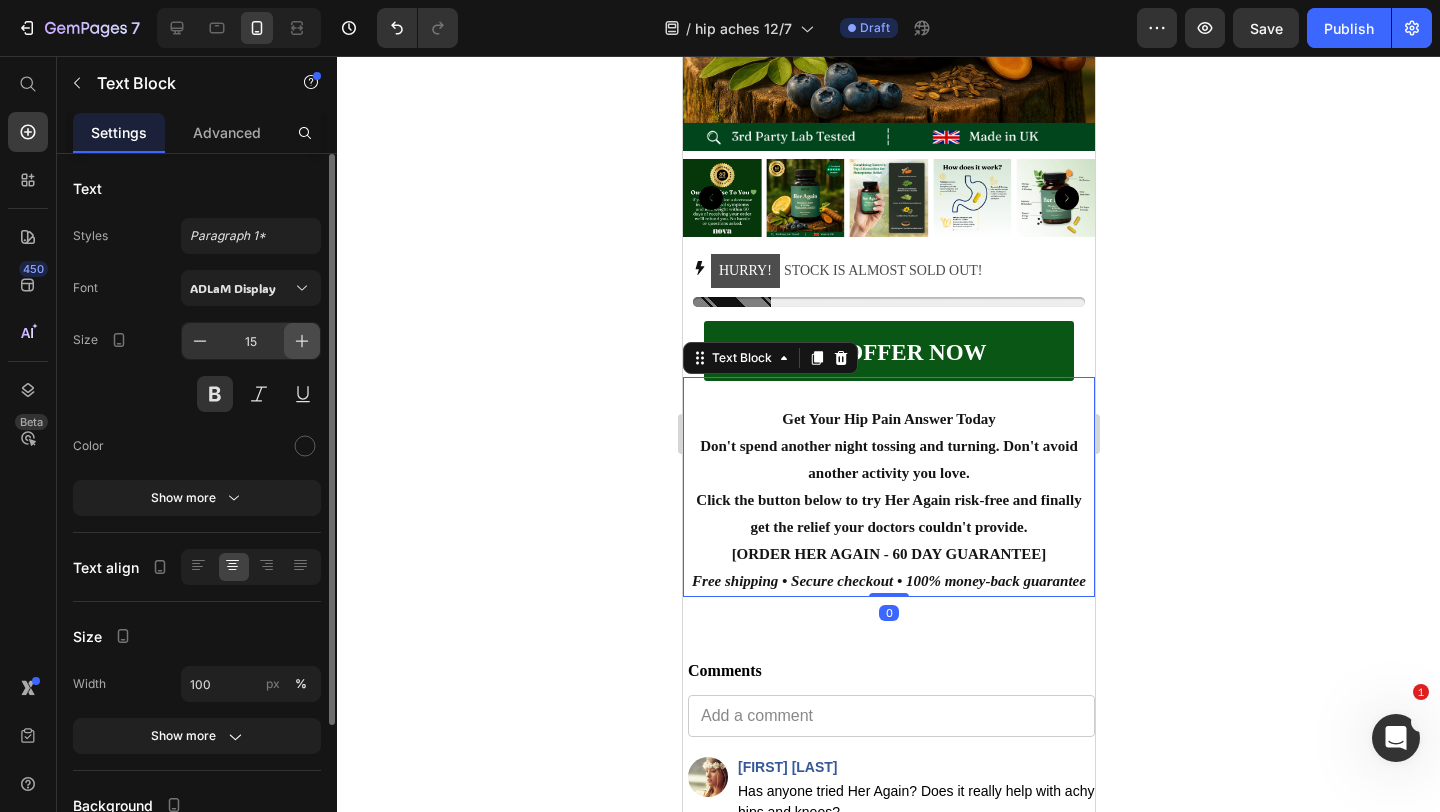 click 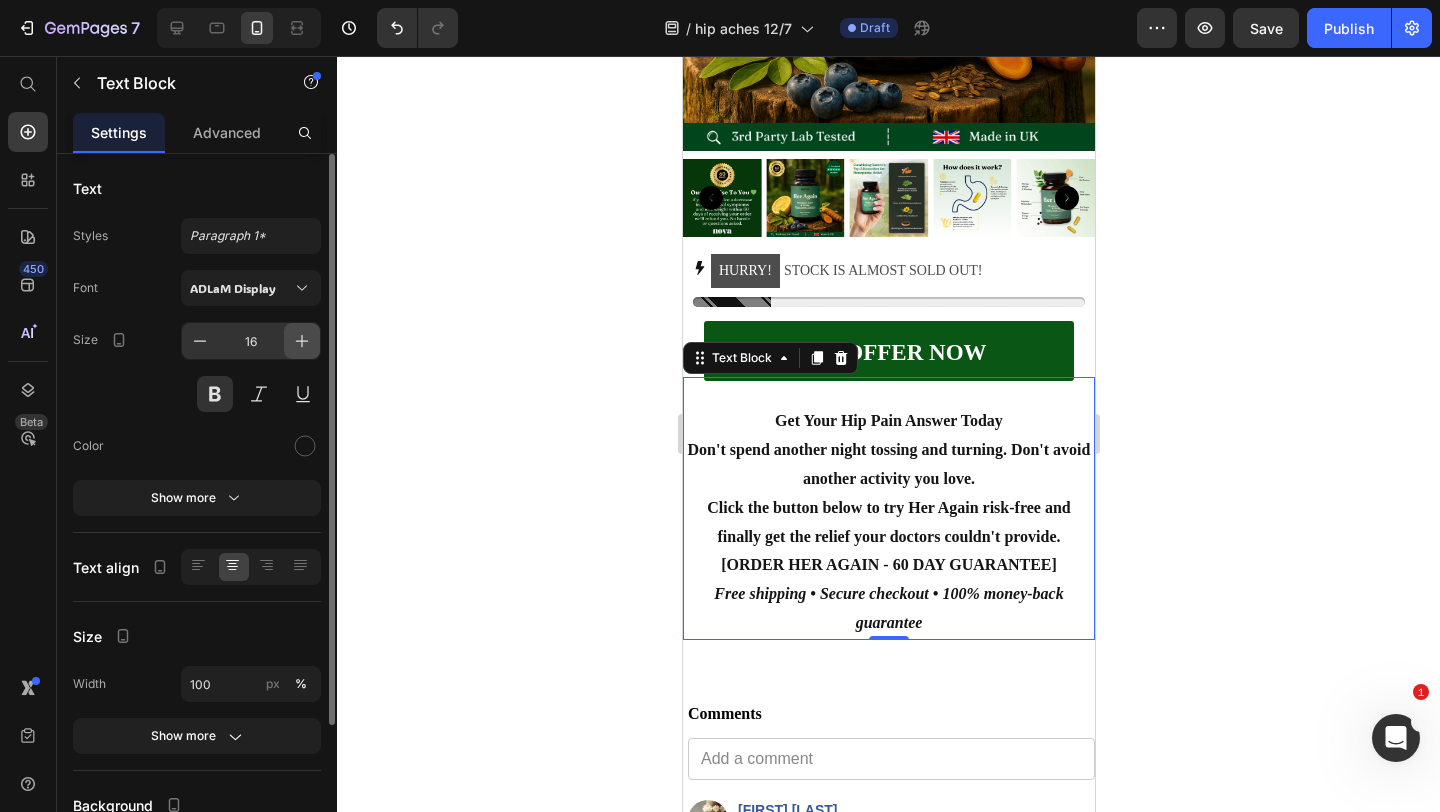 click 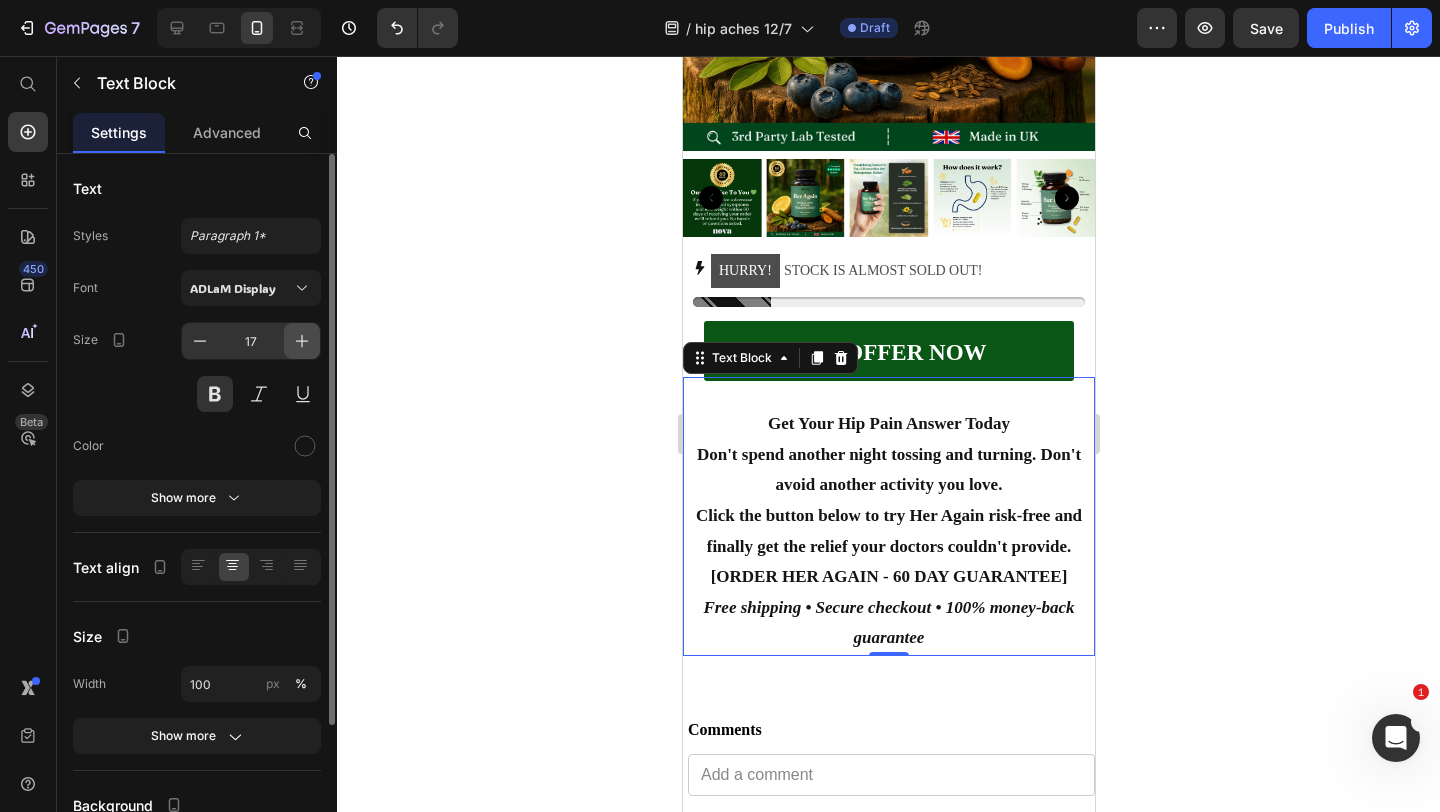 click 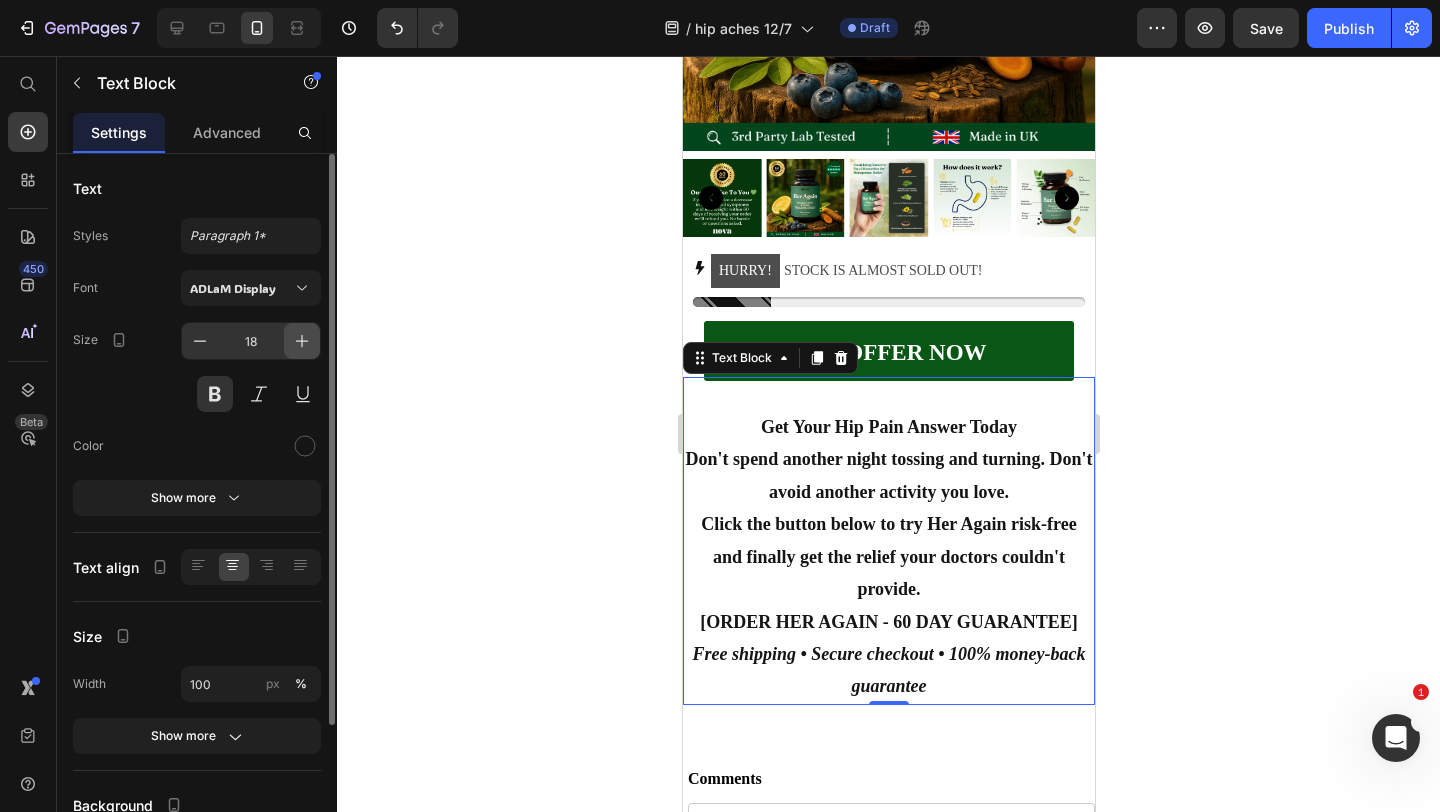 click 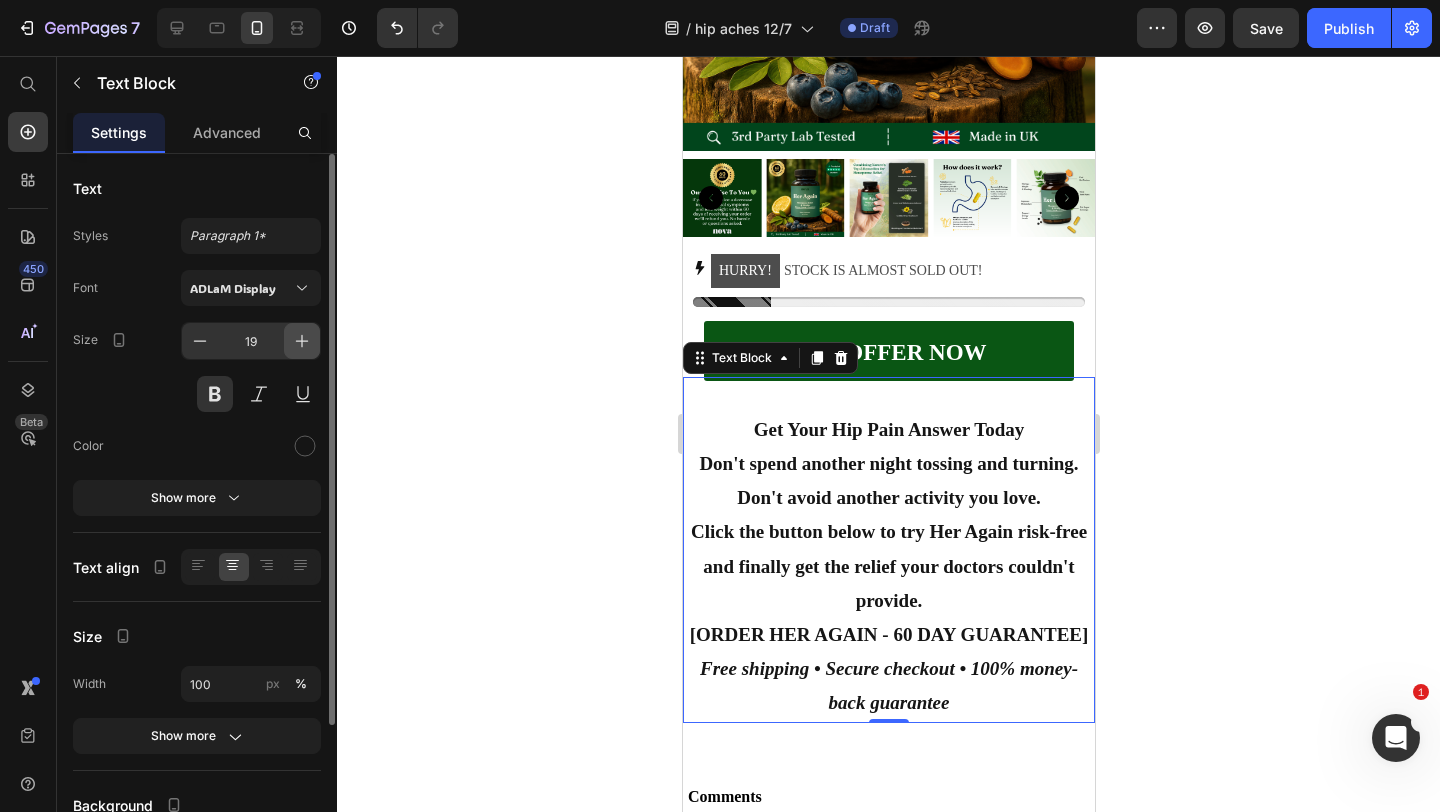 click 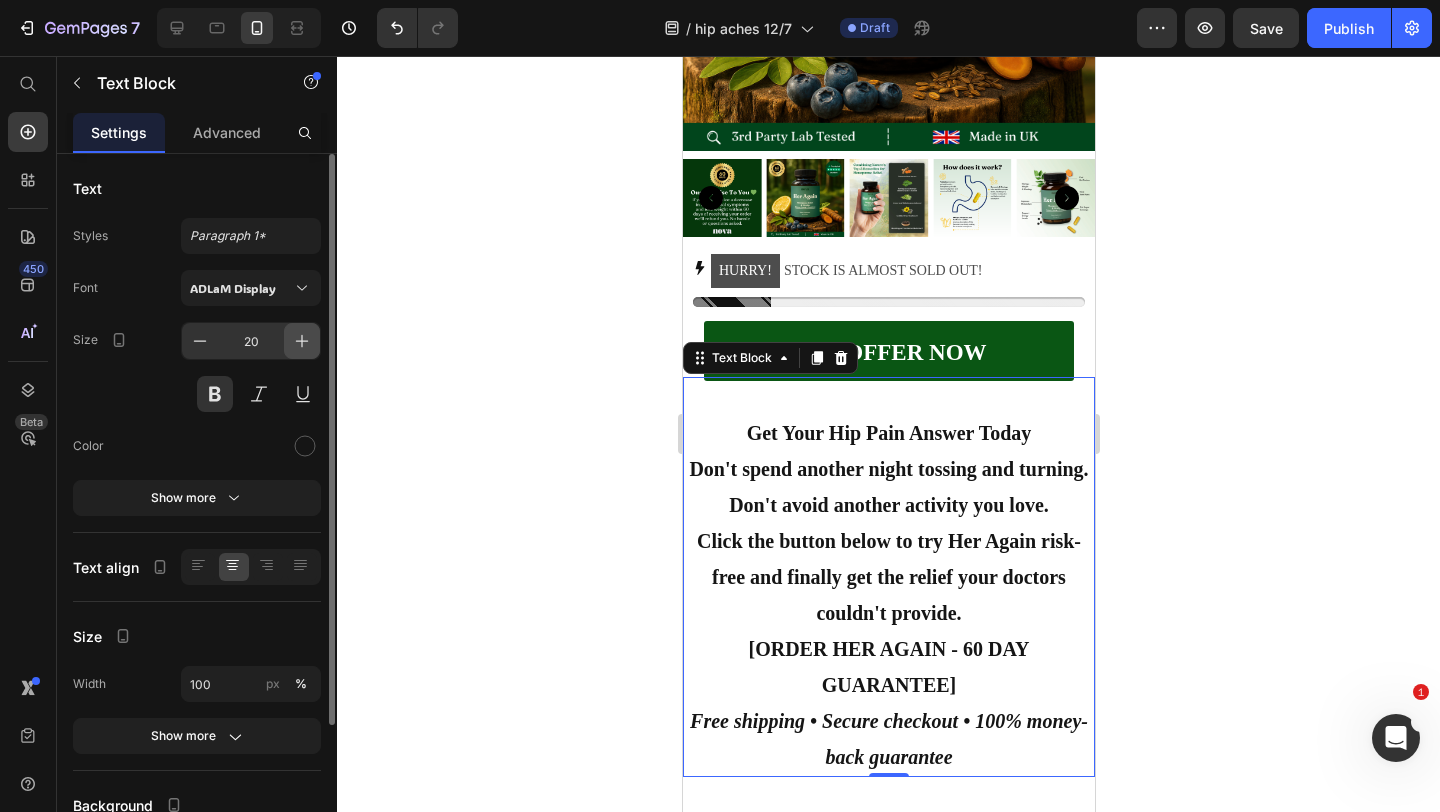 click 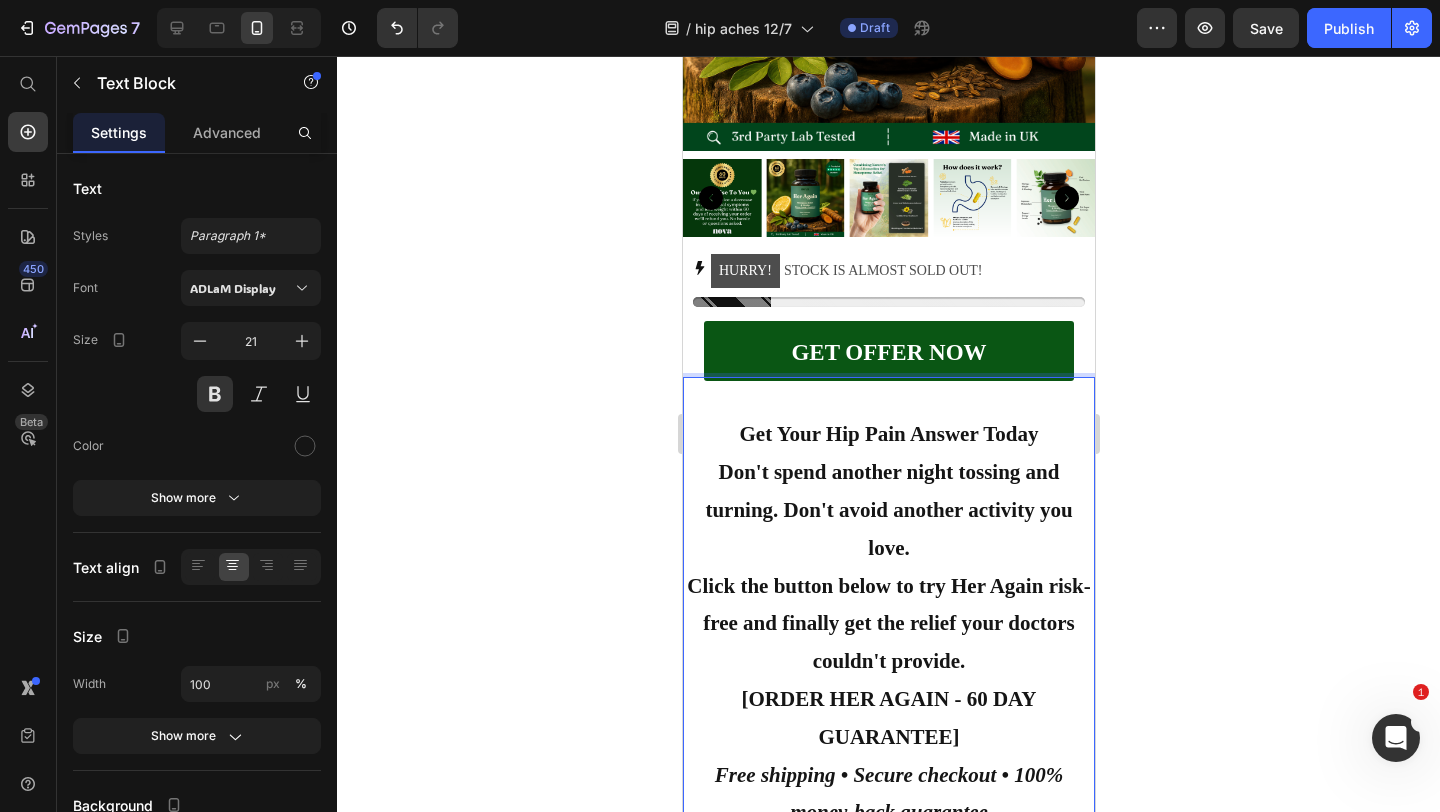 click on "Get Your Hip Pain Answer Today" at bounding box center [888, 435] 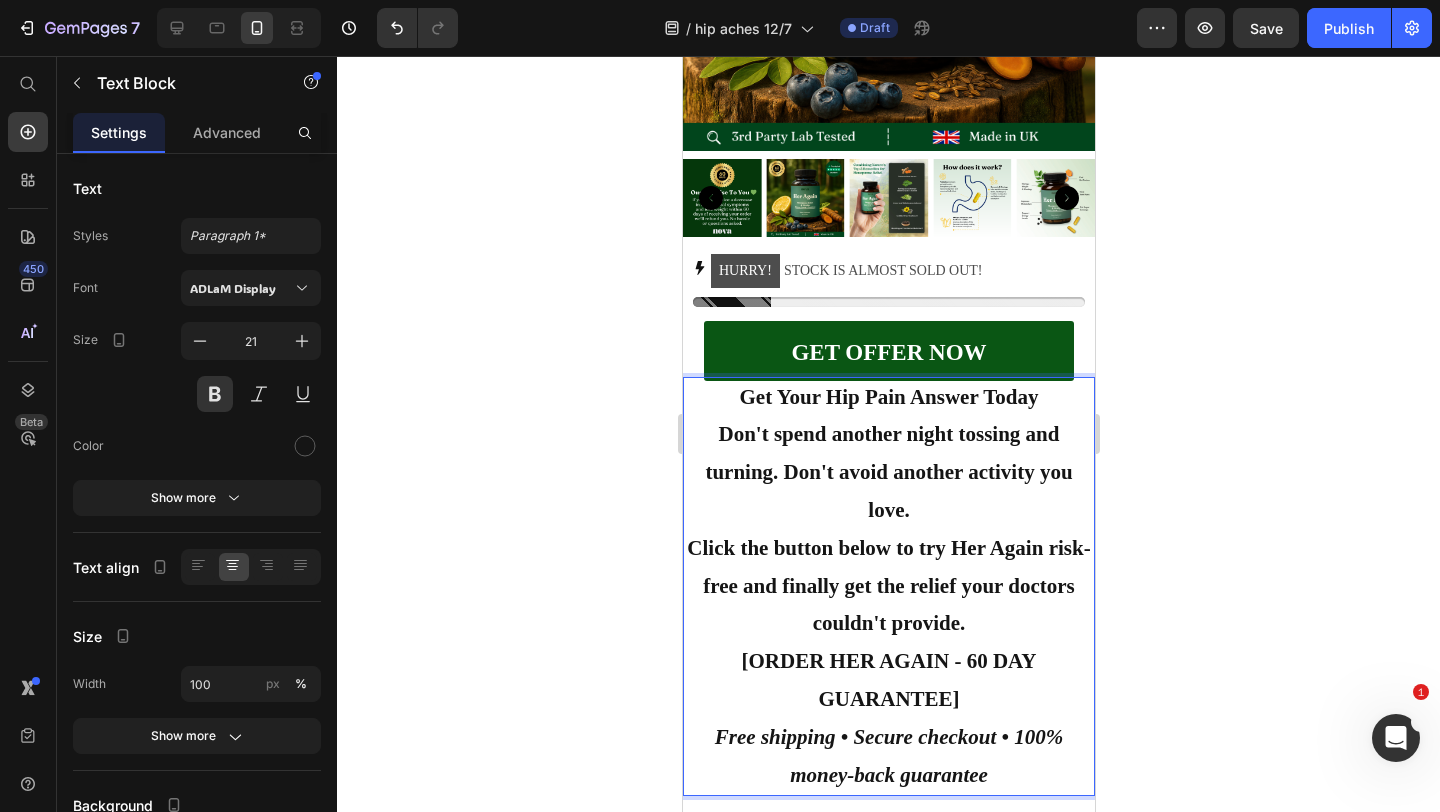 click on "Don't spend another night tossing and turning. Don't avoid another activity you love." at bounding box center (888, 472) 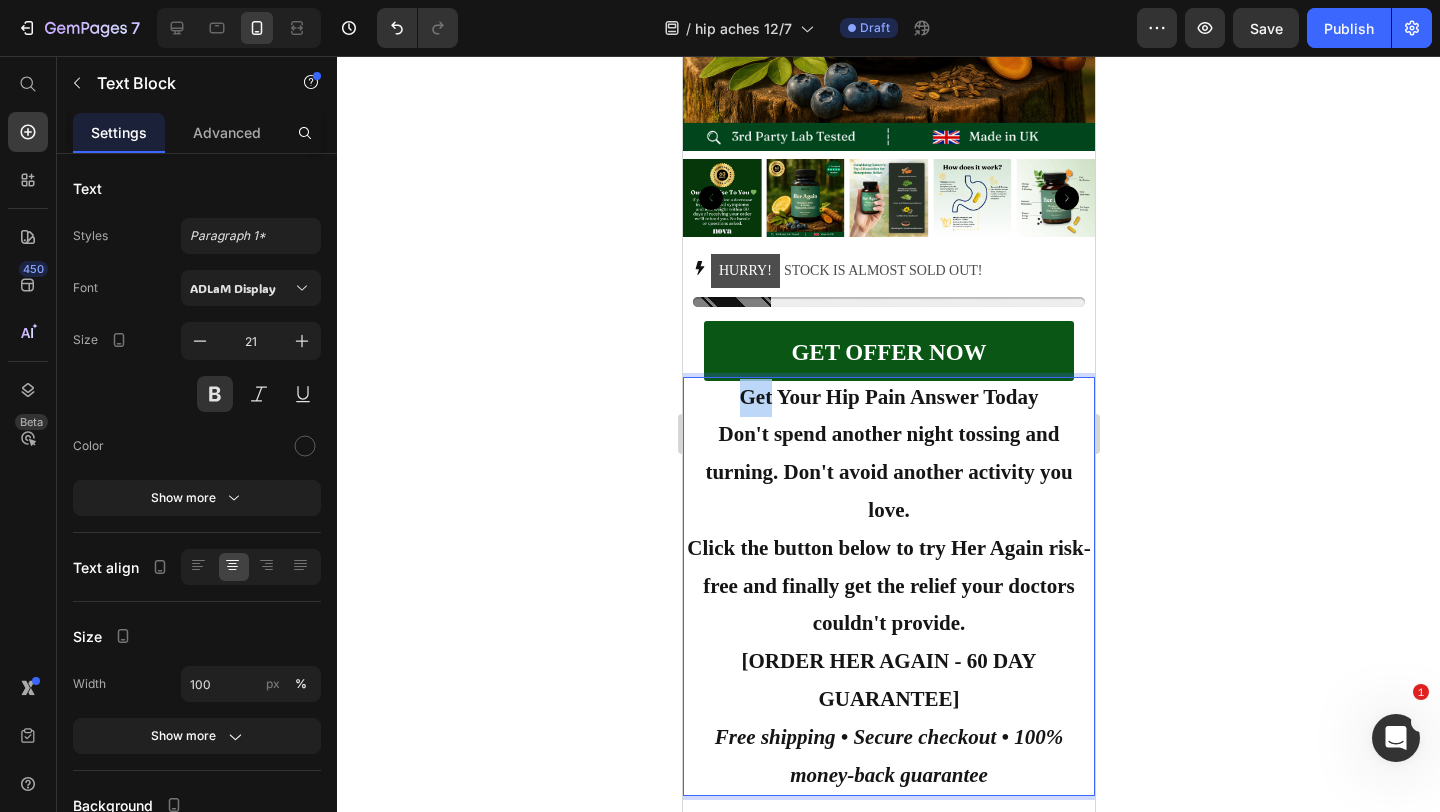 click on "Get Your Hip Pain Answer Today" at bounding box center [888, 398] 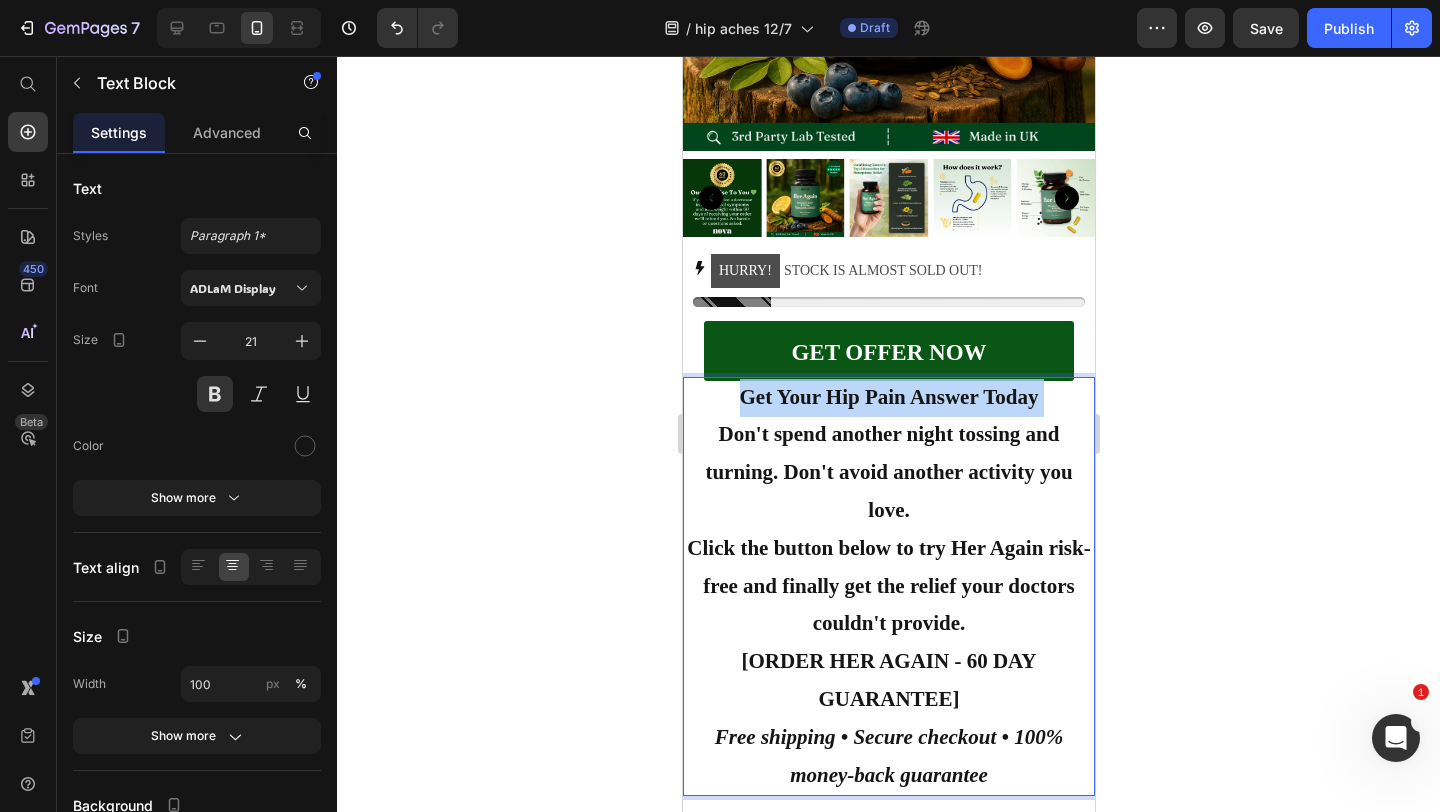 click on "Get Your Hip Pain Answer Today" at bounding box center [888, 398] 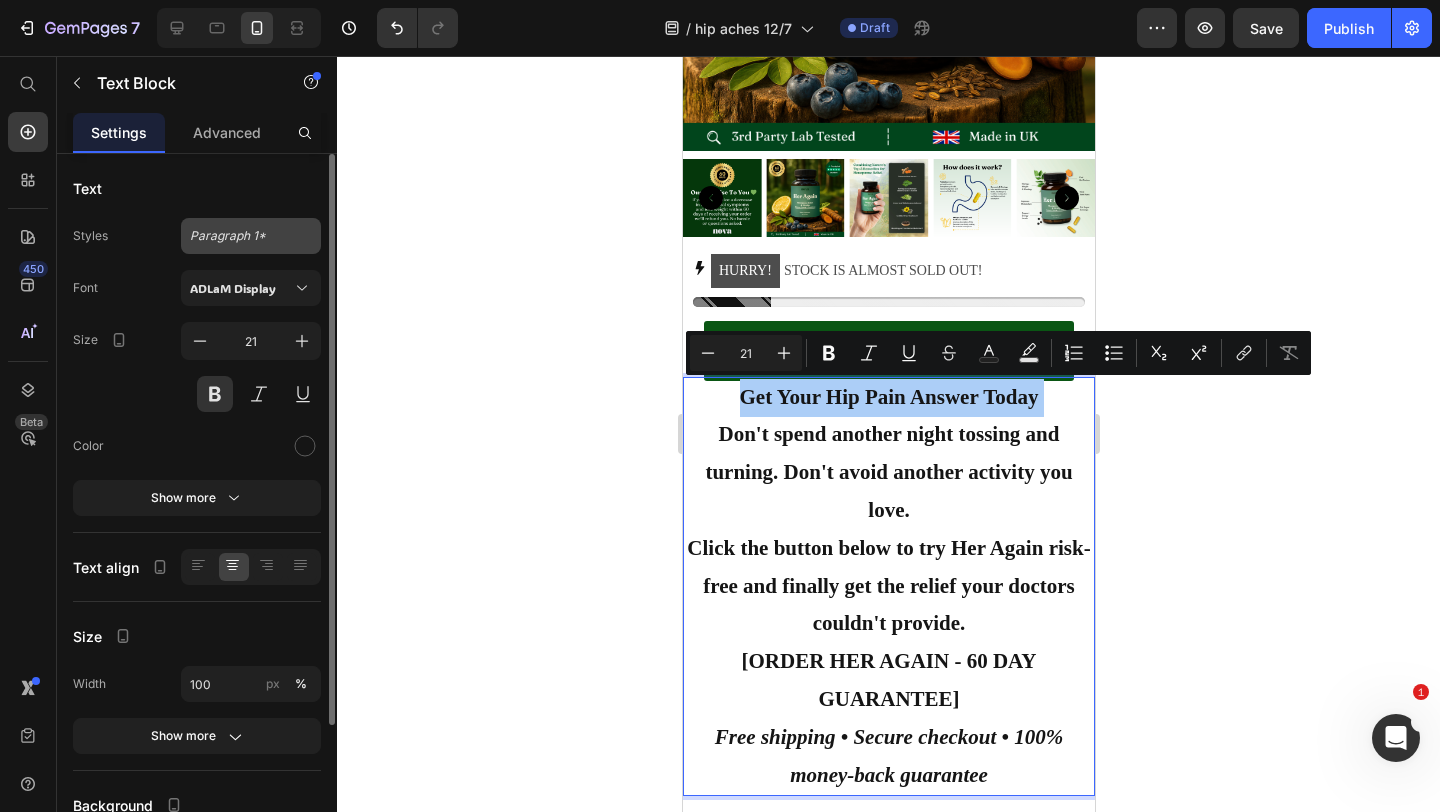 click on "Paragraph 1*" 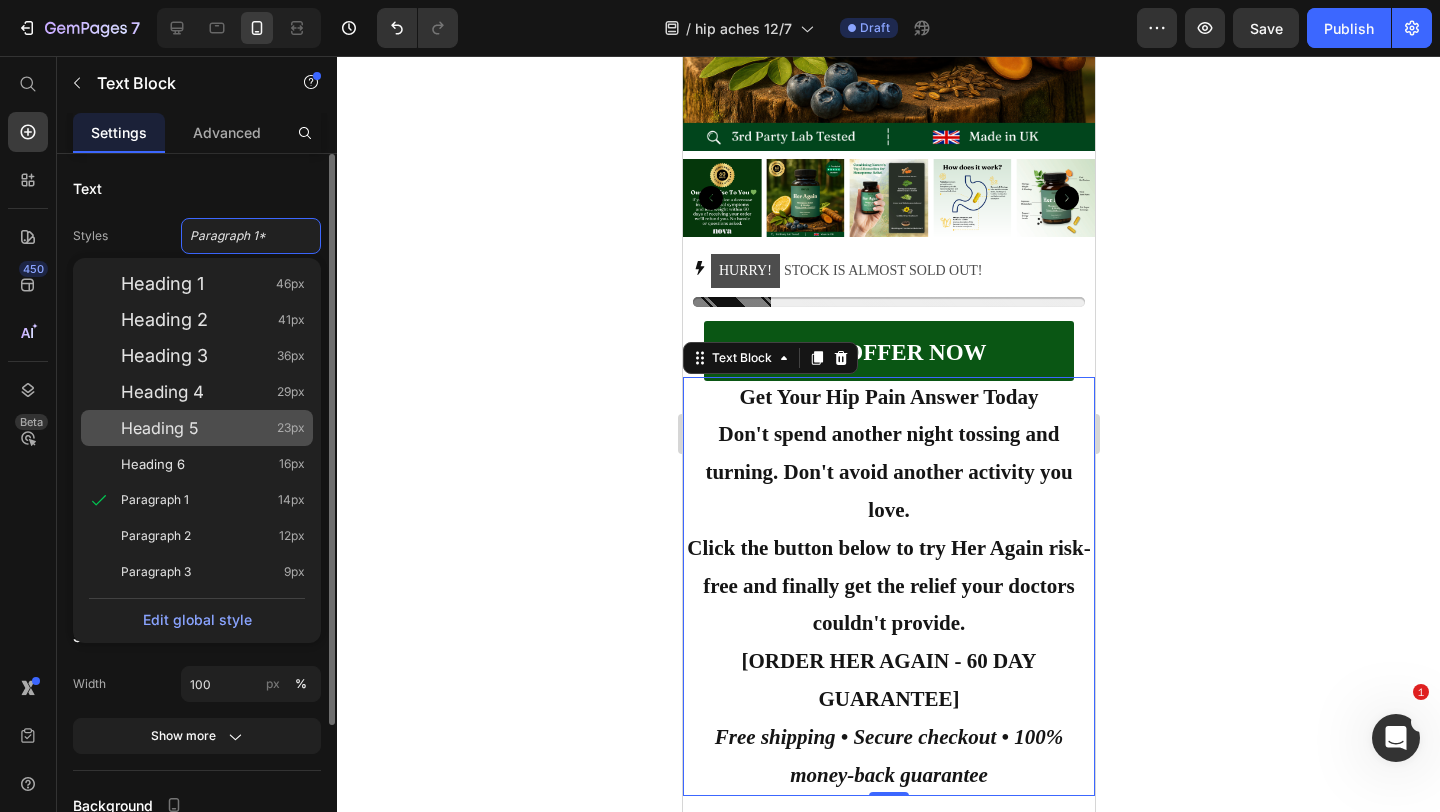 click on "Heading 5" at bounding box center (160, 428) 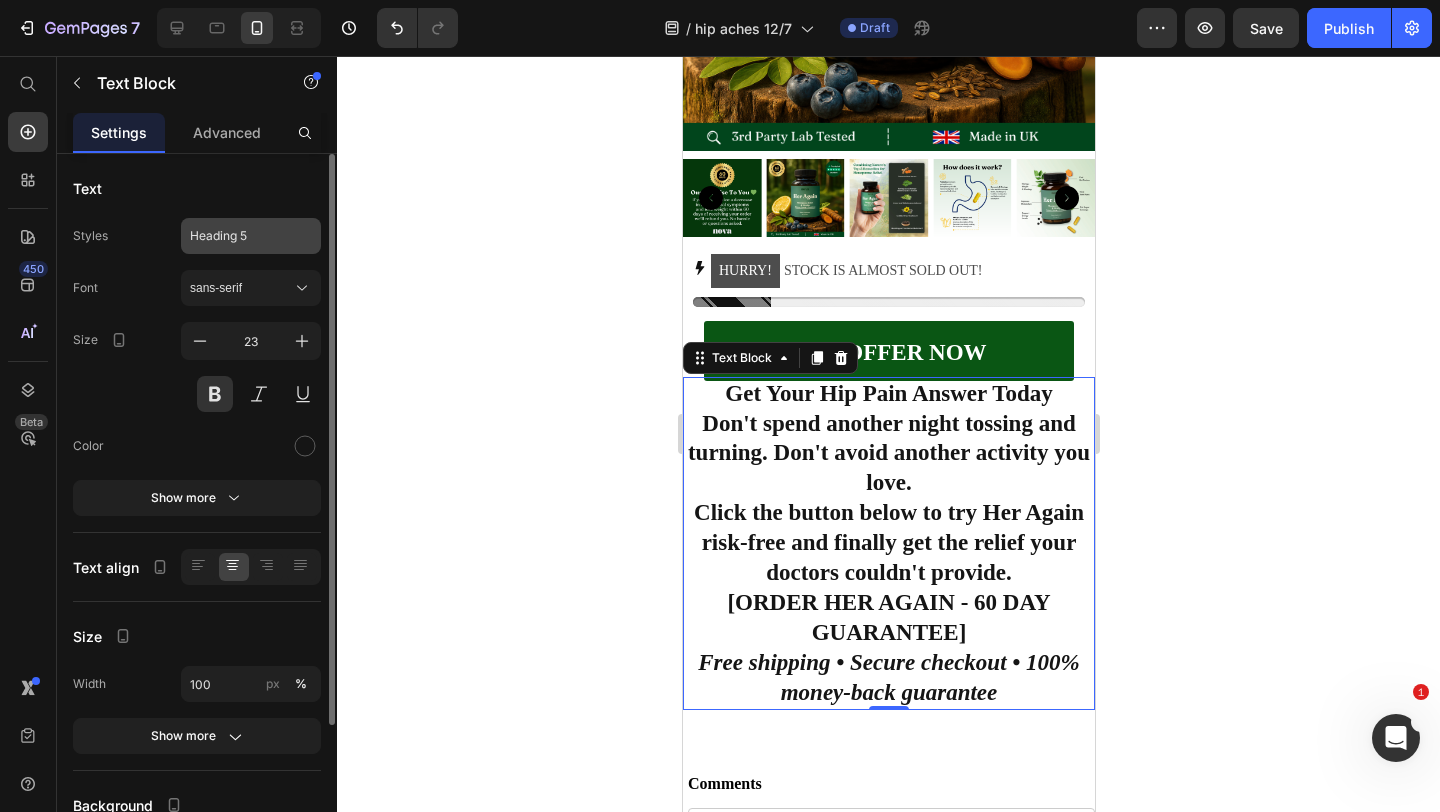 click on "Heading 5" at bounding box center [251, 236] 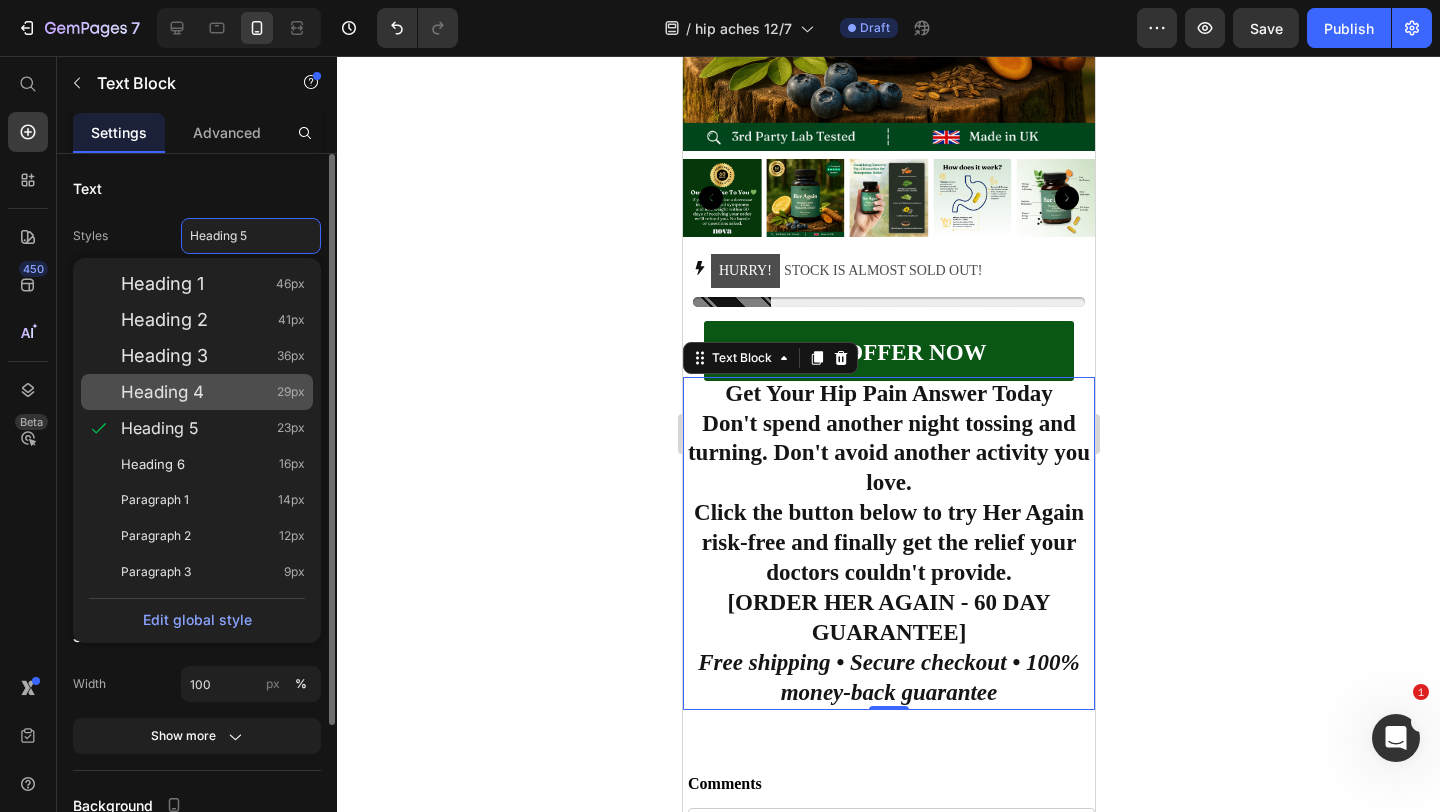click on "Heading 4 29px" 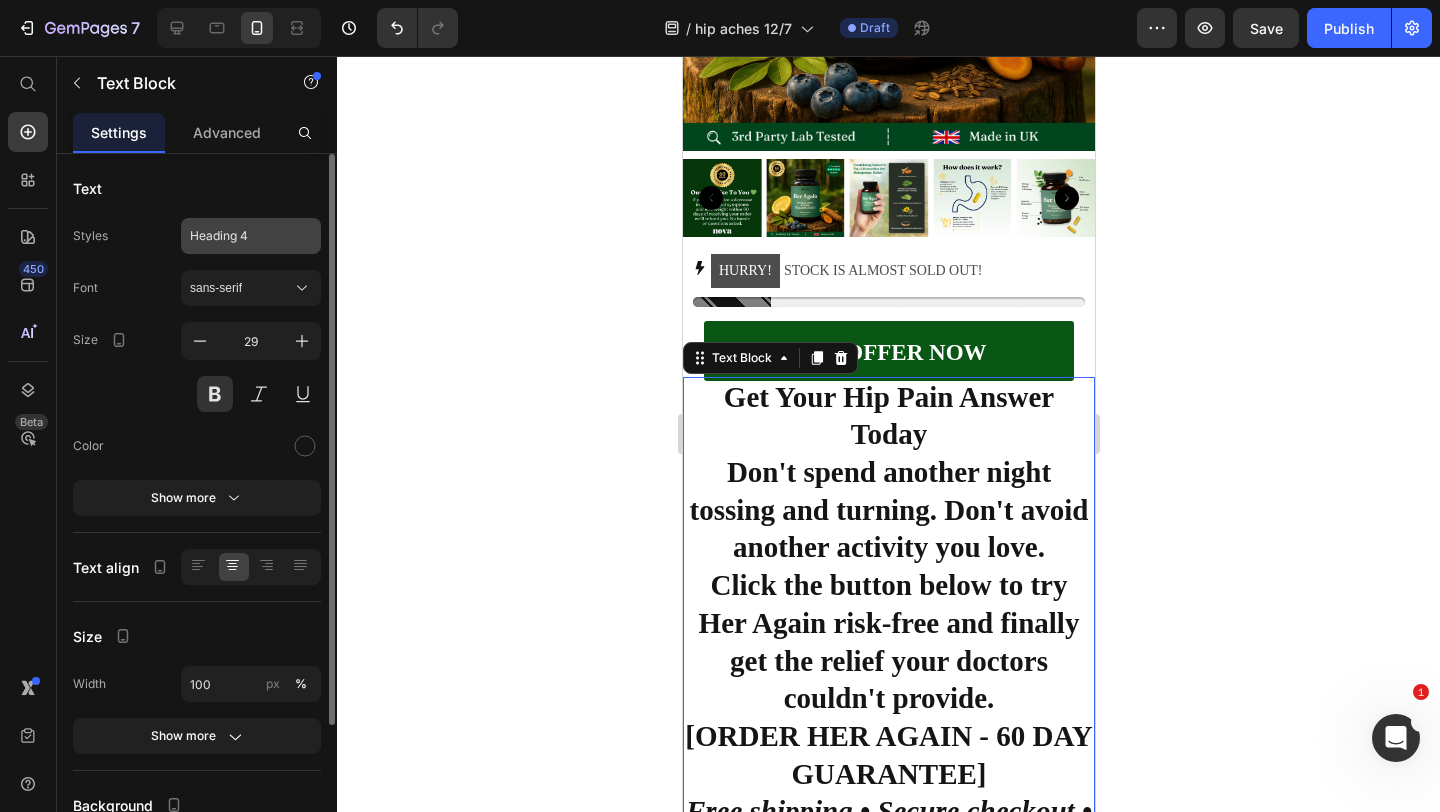click on "Heading 4" at bounding box center (239, 236) 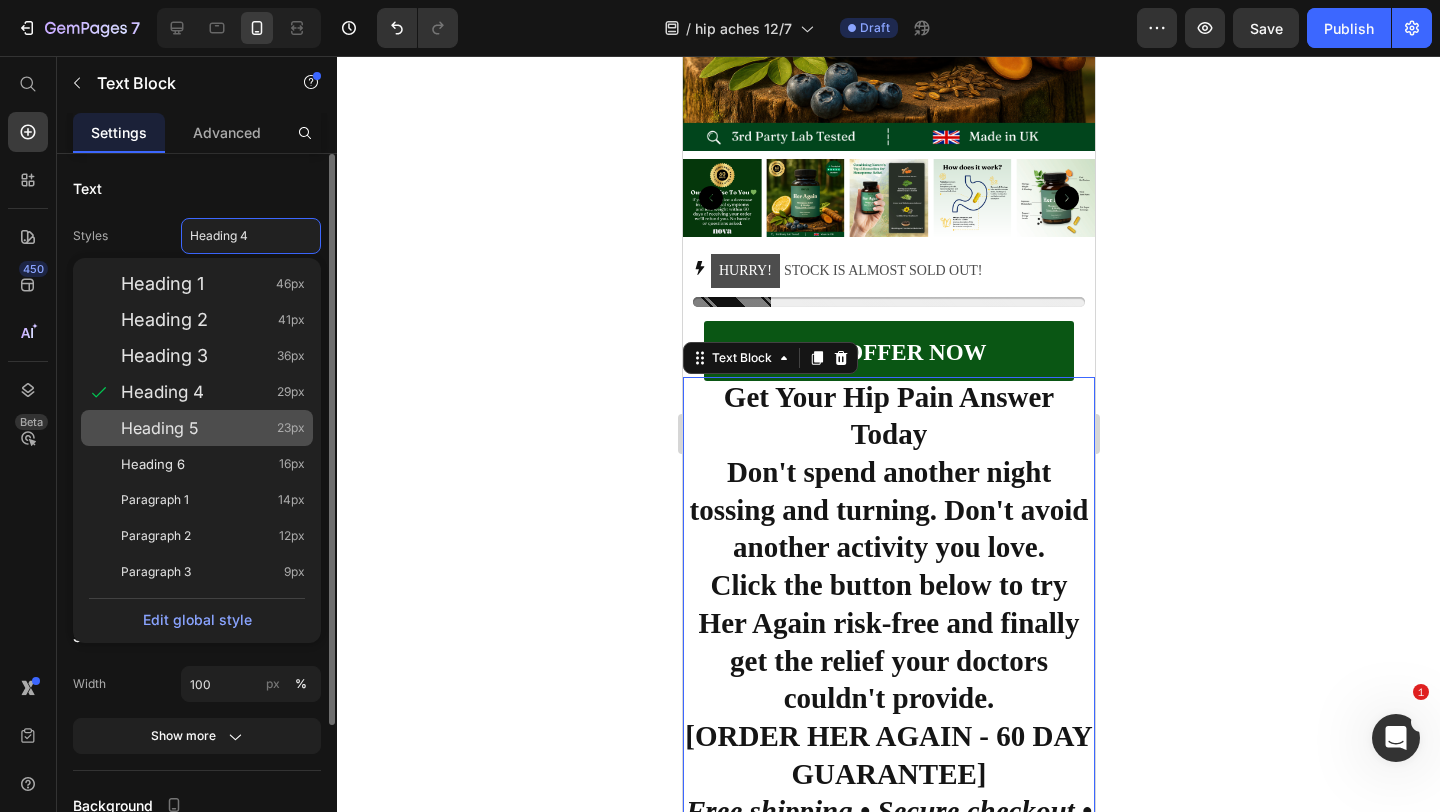 click on "Heading 5 23px" at bounding box center (213, 428) 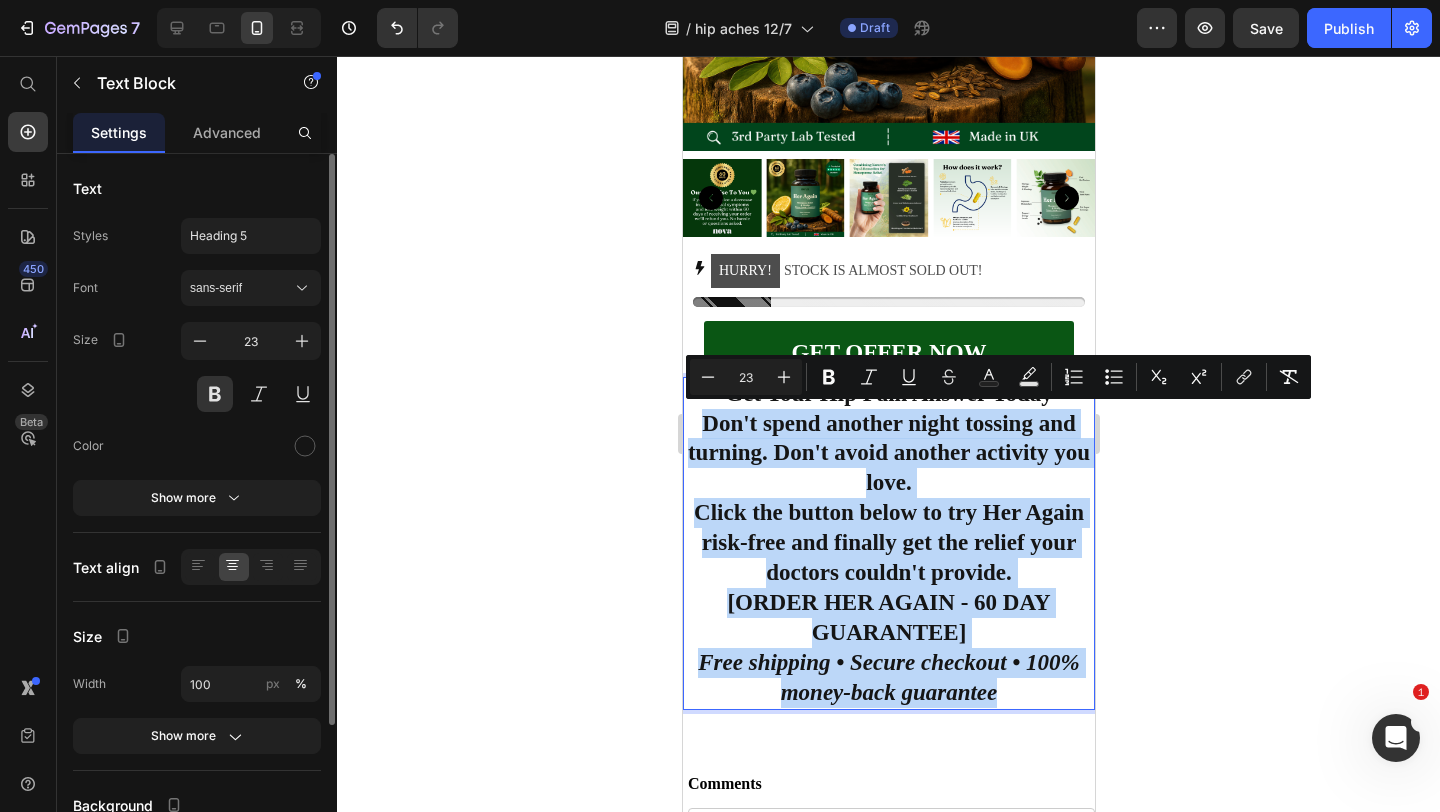 drag, startPoint x: 696, startPoint y: 416, endPoint x: 1069, endPoint y: 697, distance: 467.00107 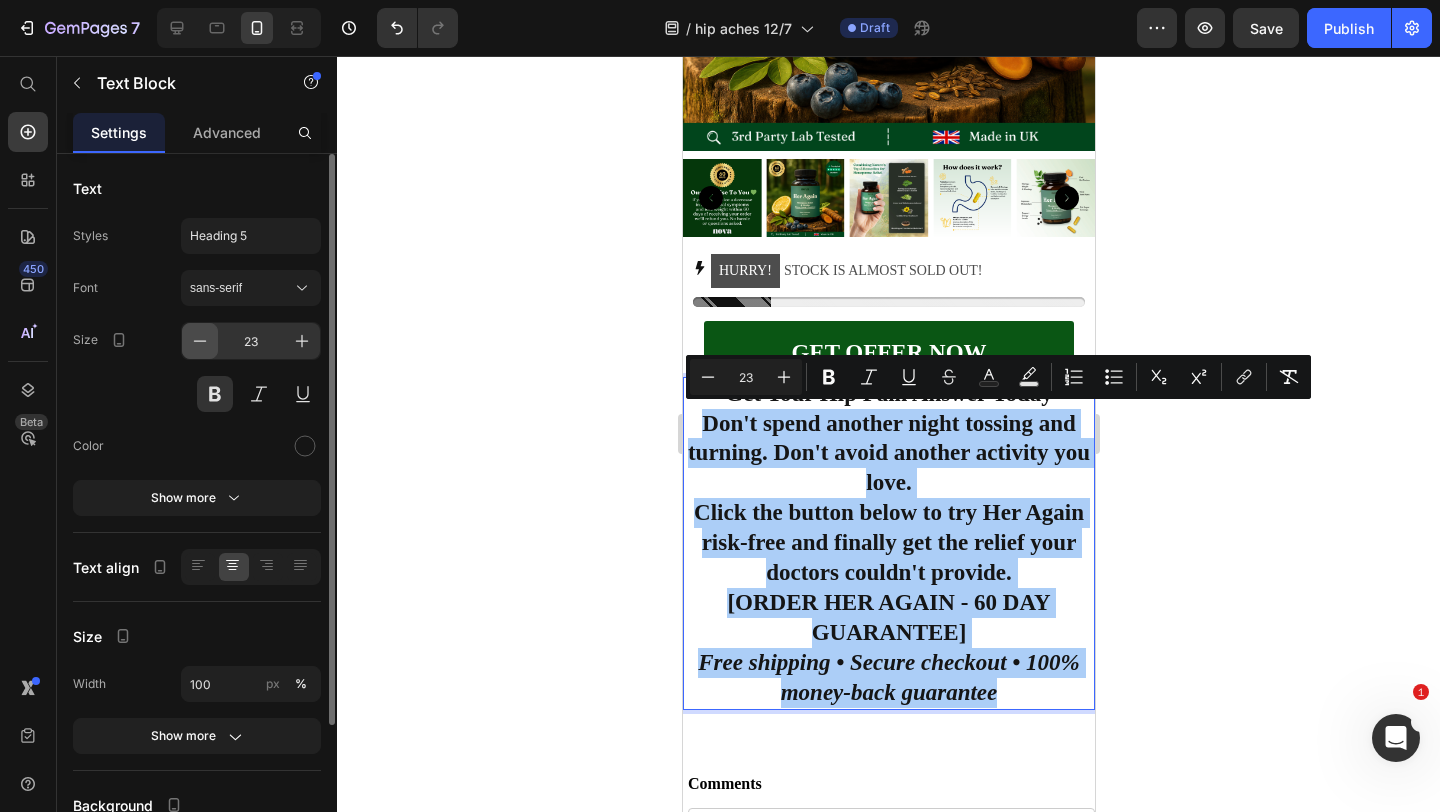 click 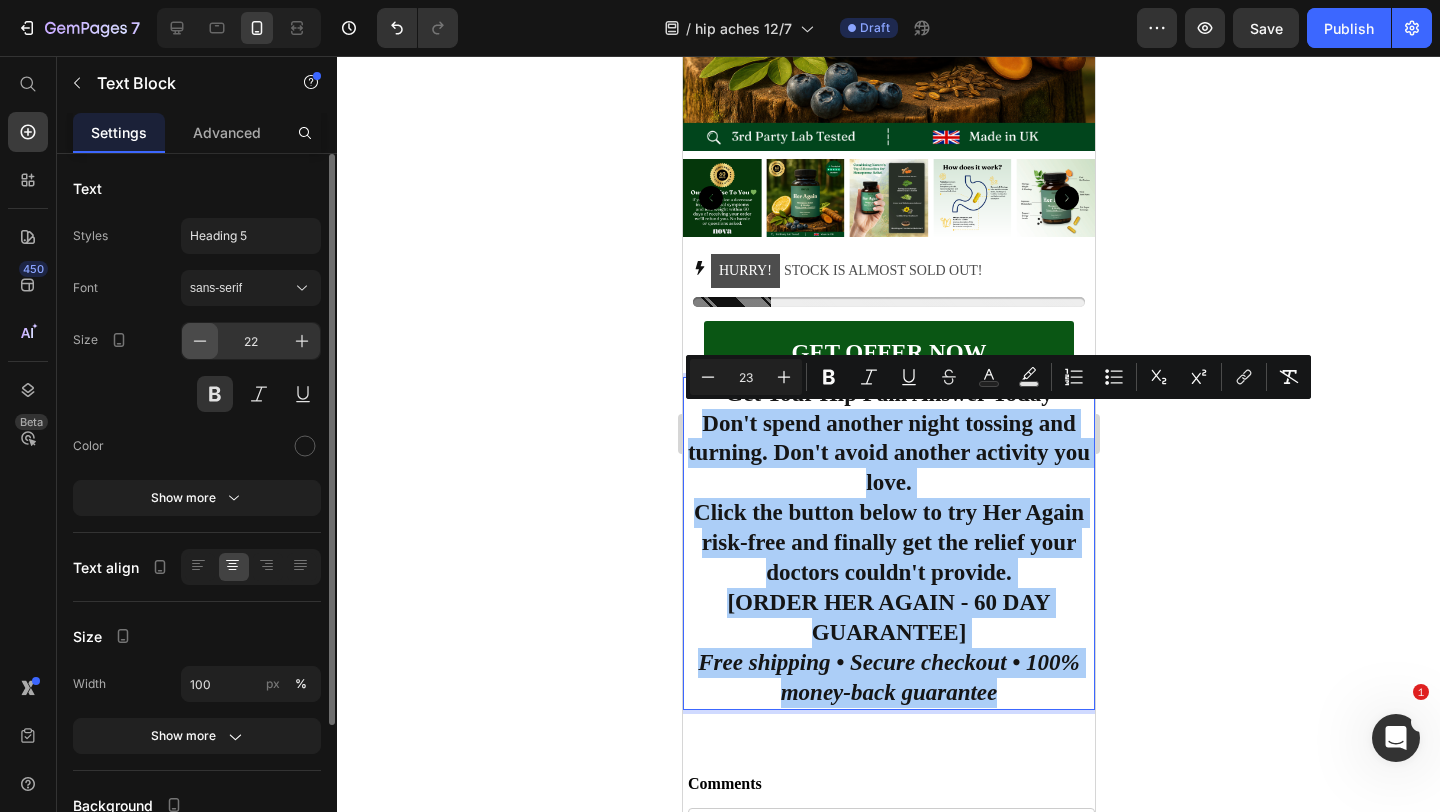 click 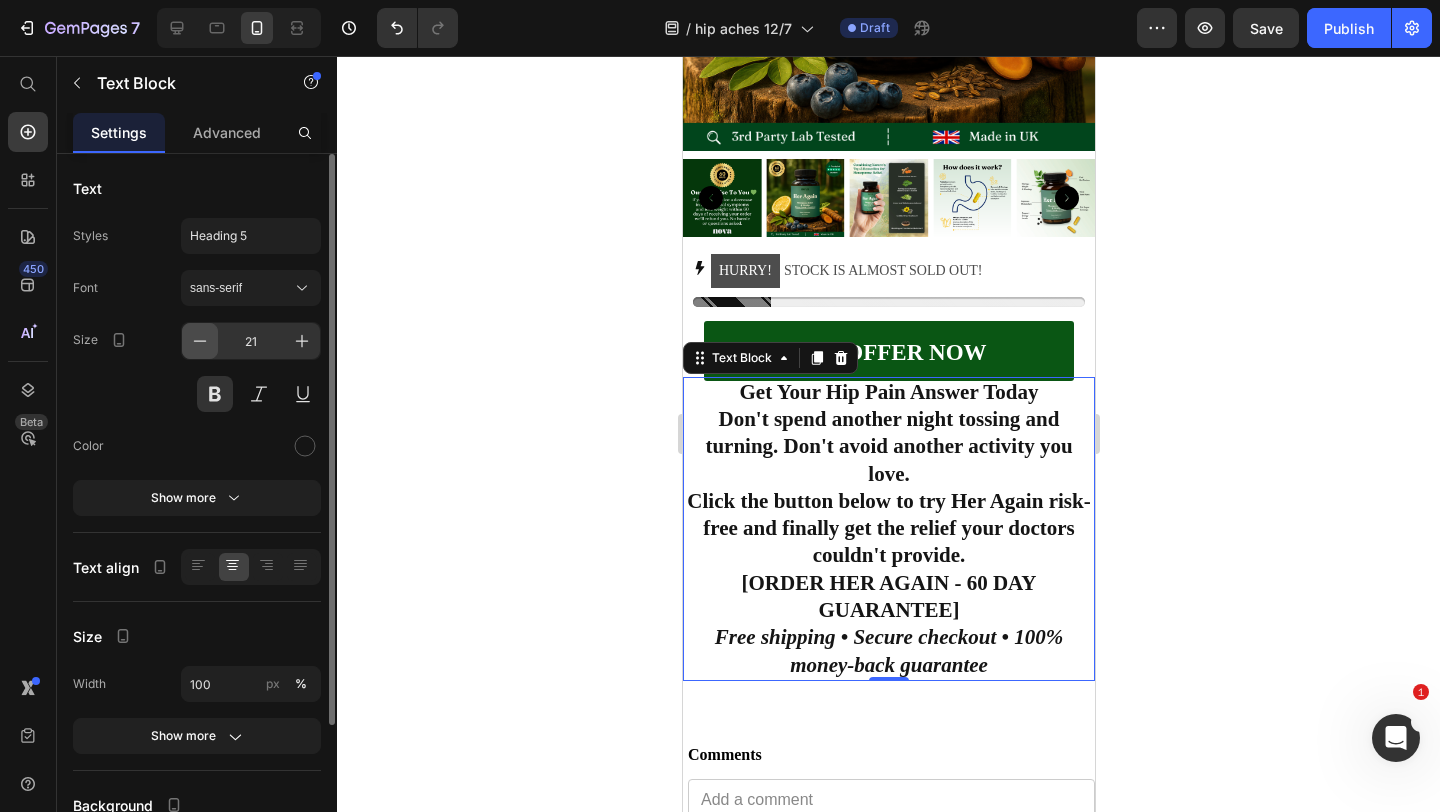 click 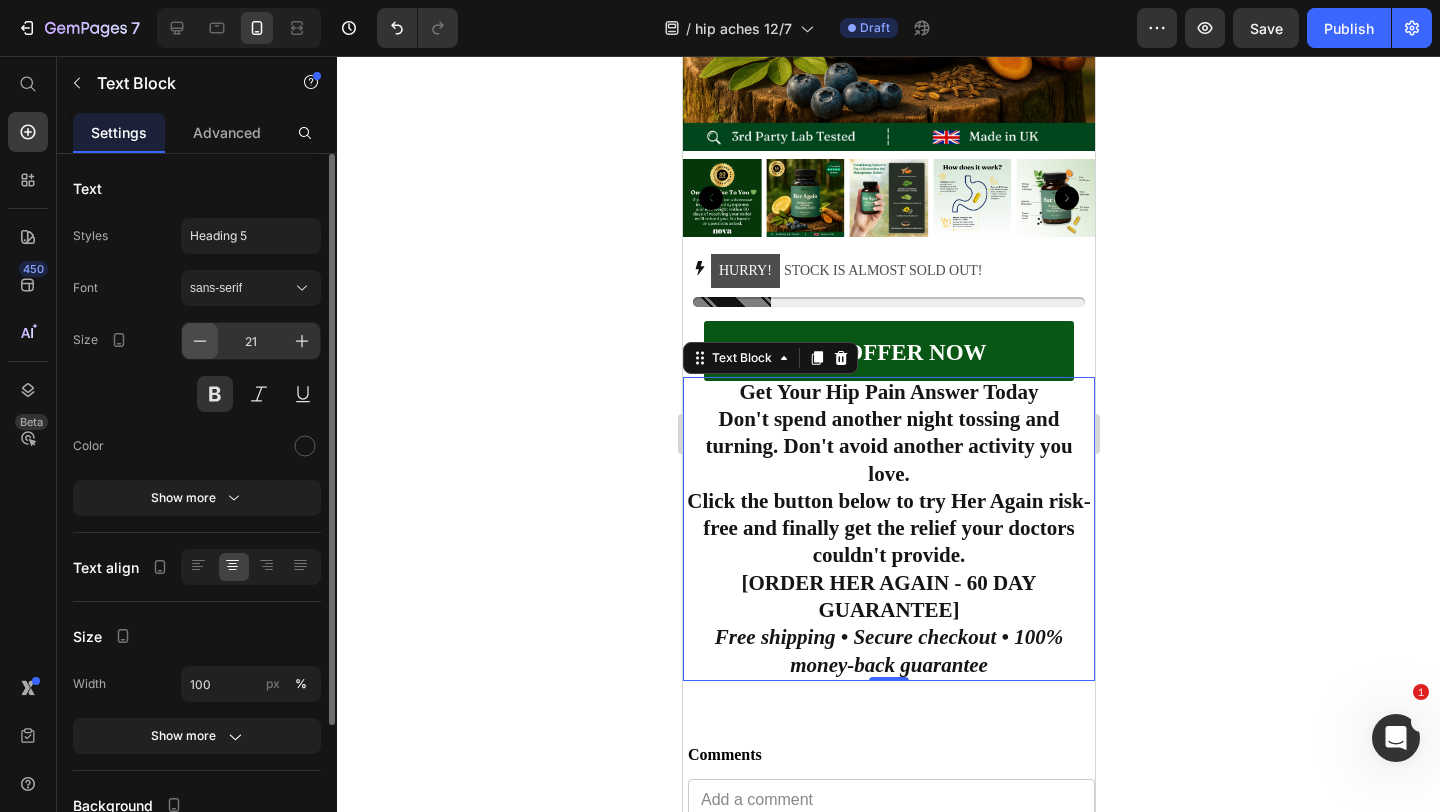 type on "20" 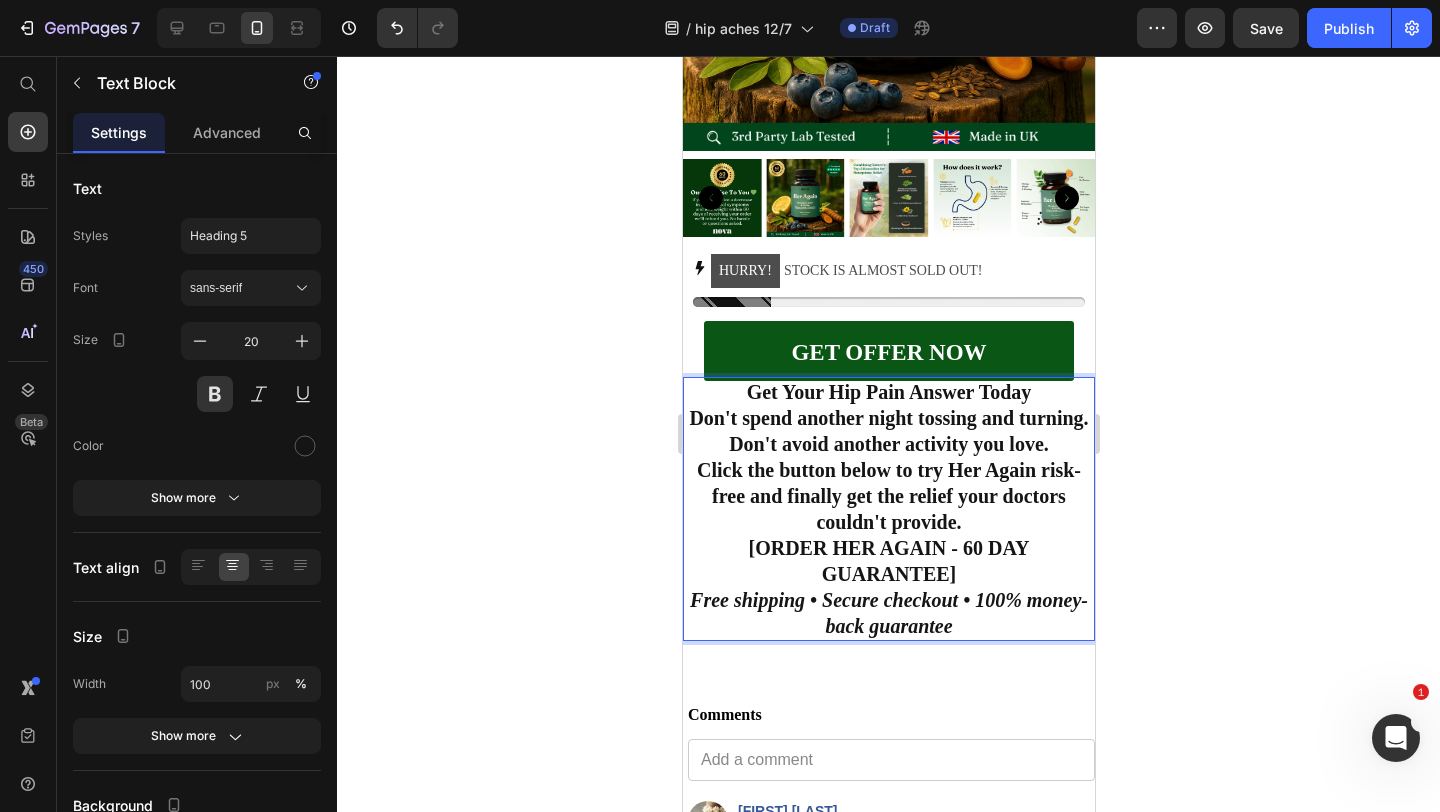 click on "Click the button below to try Her Again risk-free and finally get the relief your doctors couldn't provide." at bounding box center [888, 496] 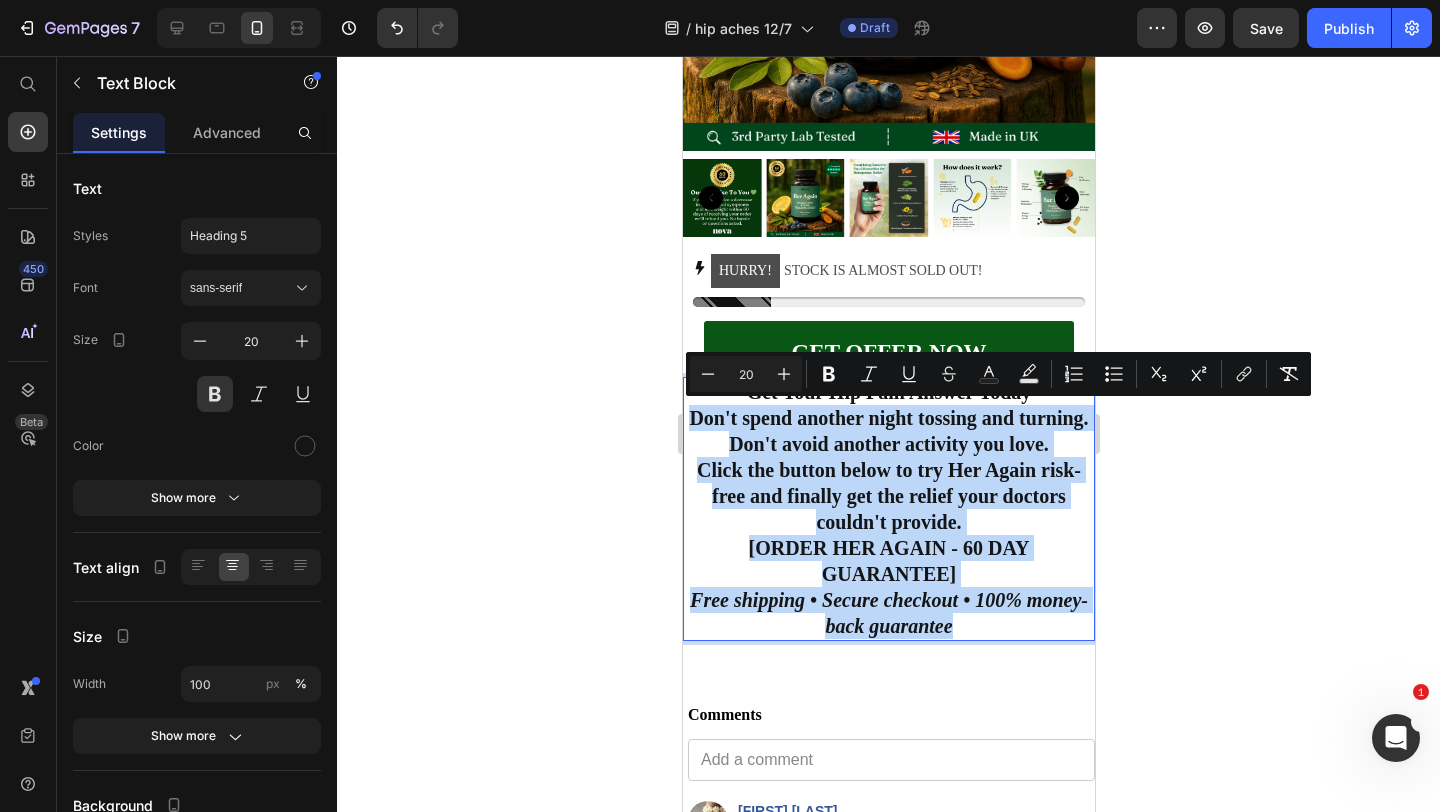 drag, startPoint x: 968, startPoint y: 620, endPoint x: 683, endPoint y: 416, distance: 350.48682 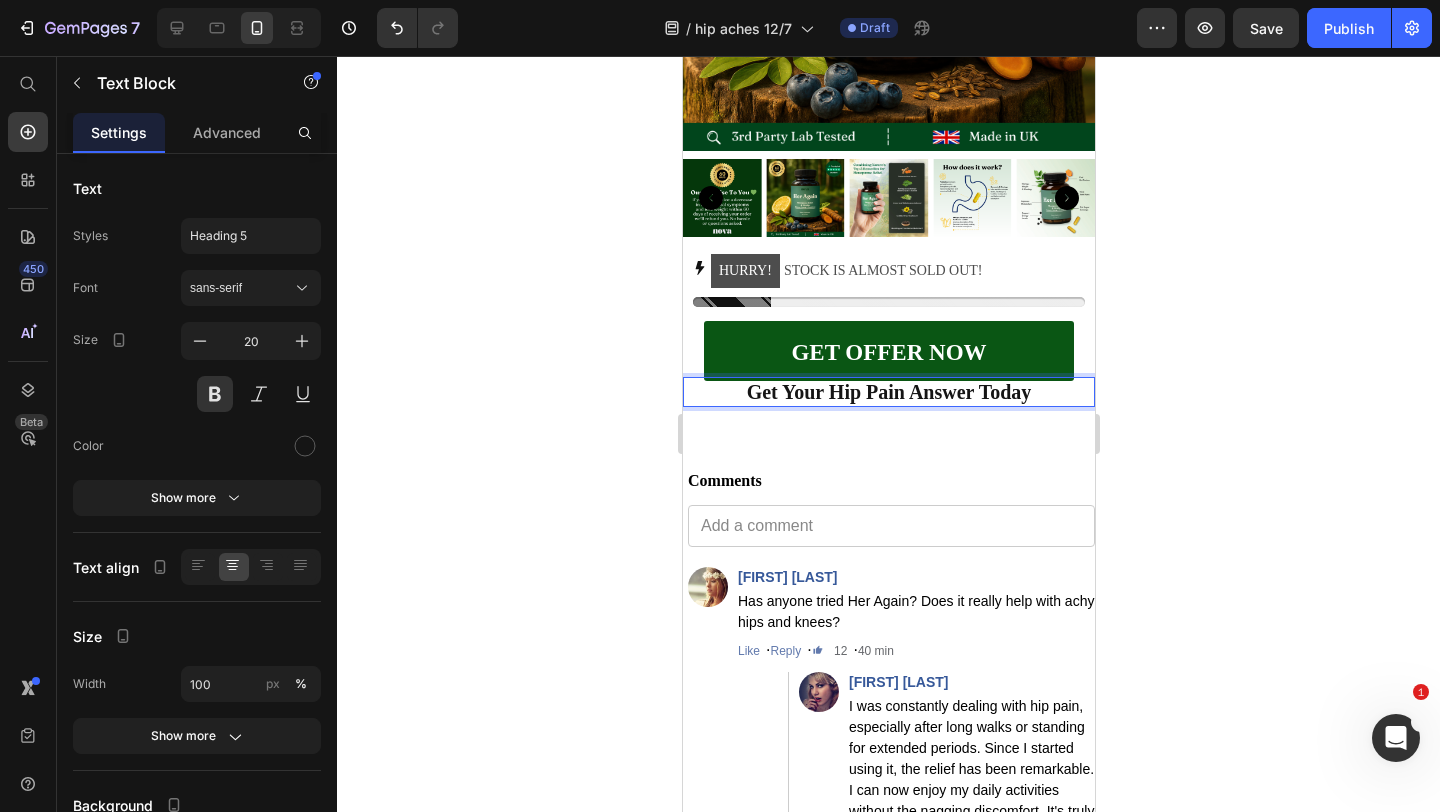 click 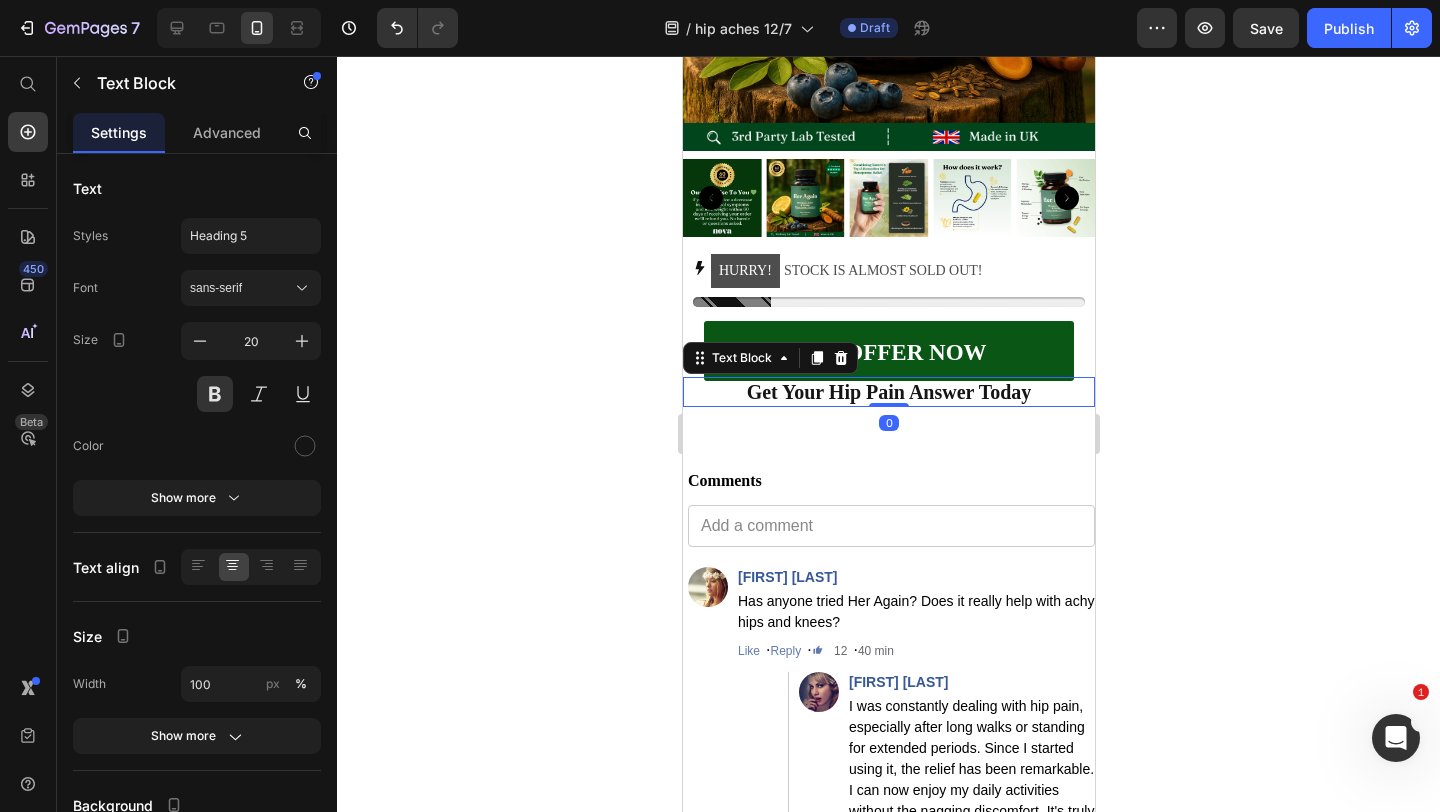 click on "Get Your Hip Pain Answer Today" at bounding box center (888, 392) 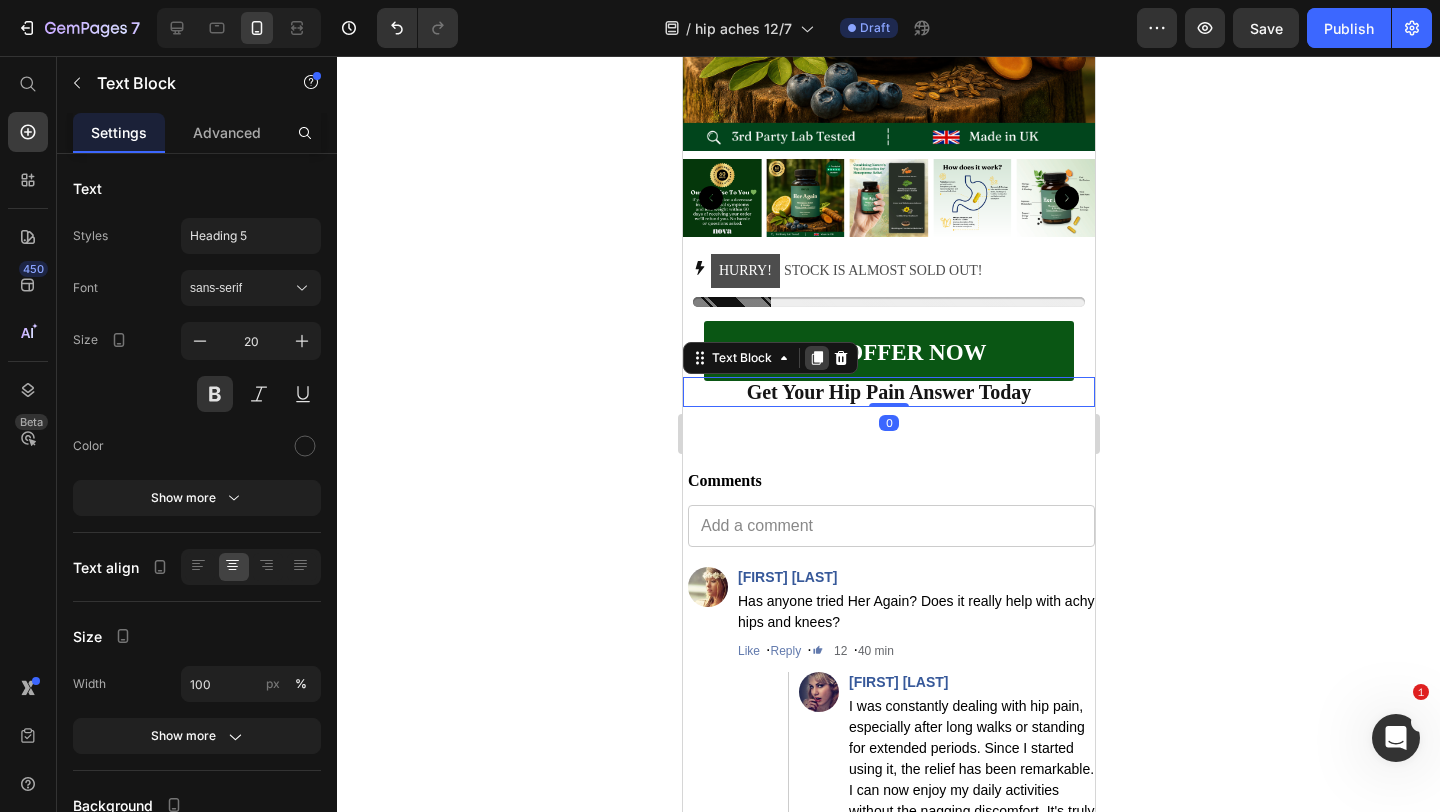 click 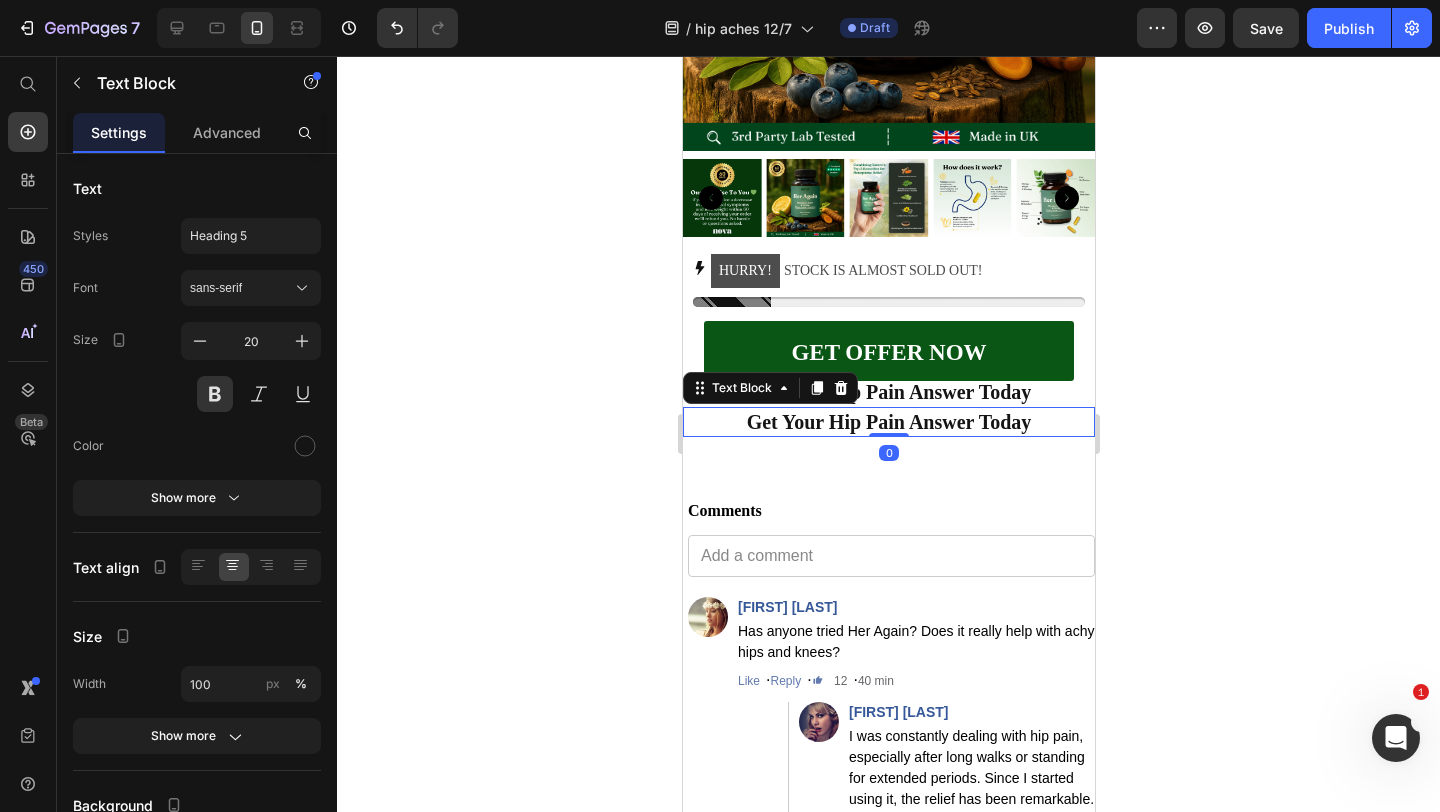 click on "Get Your Hip Pain Answer Today" at bounding box center (888, 422) 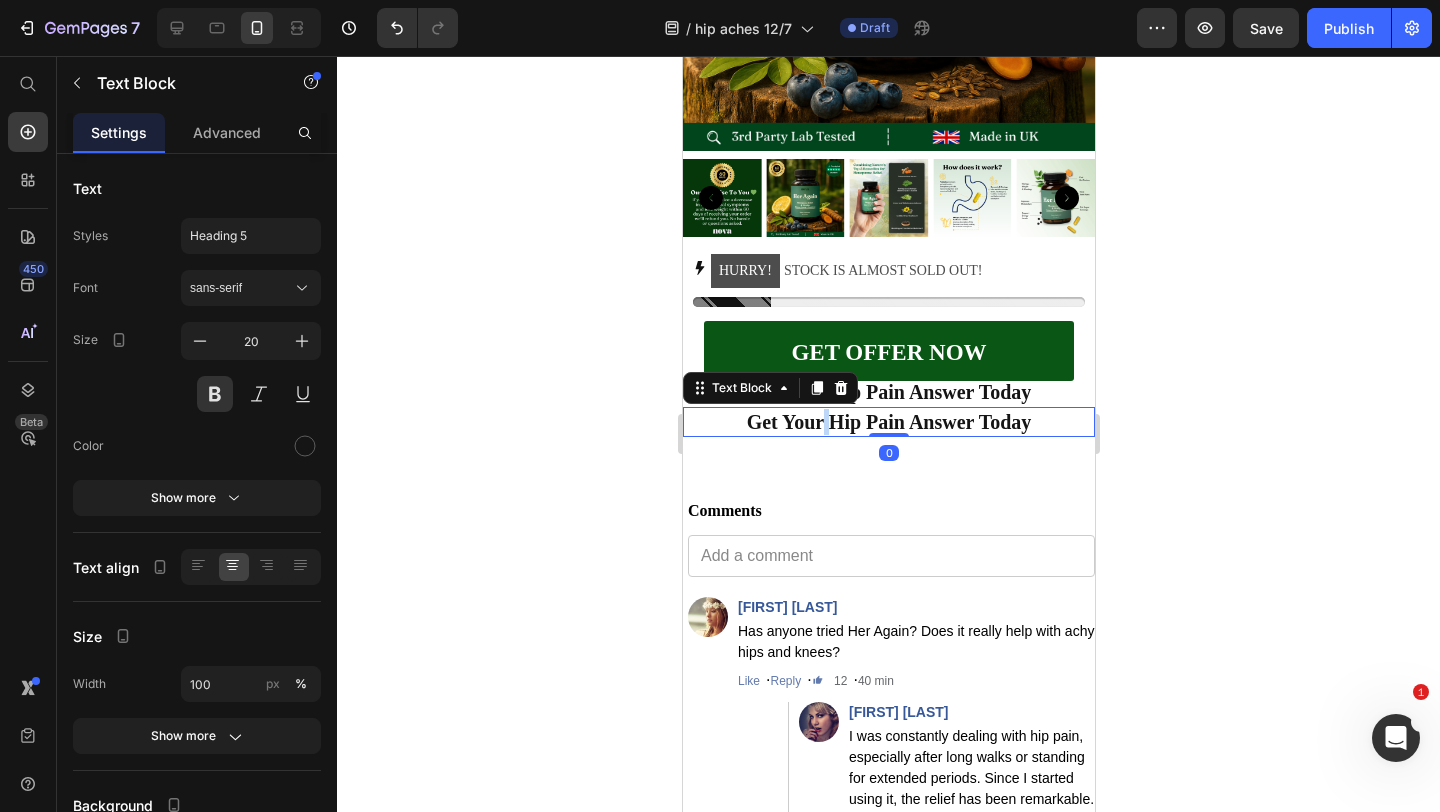click on "Get Your Hip Pain Answer Today" at bounding box center (888, 422) 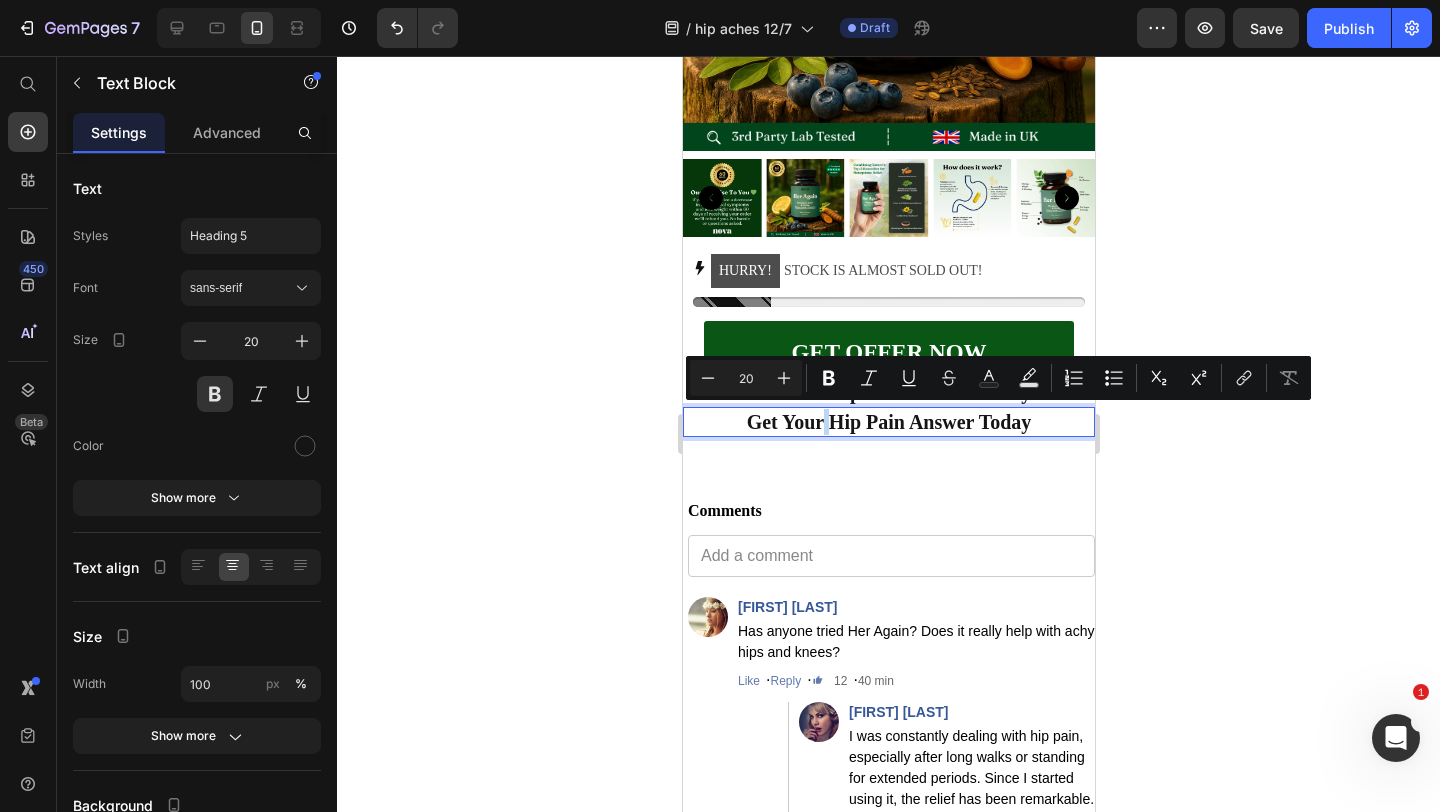 click on "Get Your Hip Pain Answer Today" at bounding box center (888, 422) 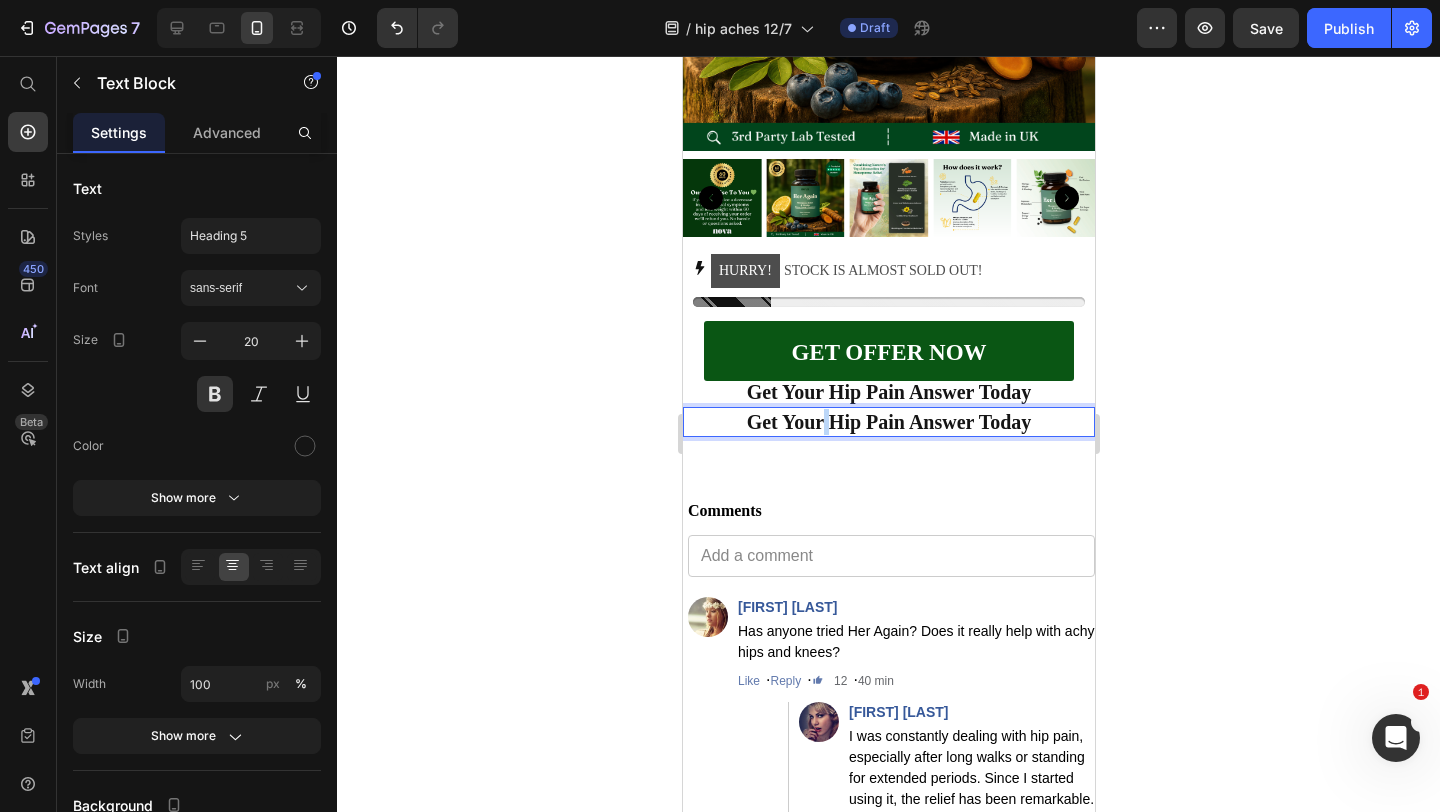 click on "Get Your Hip Pain Answer Today" at bounding box center [888, 422] 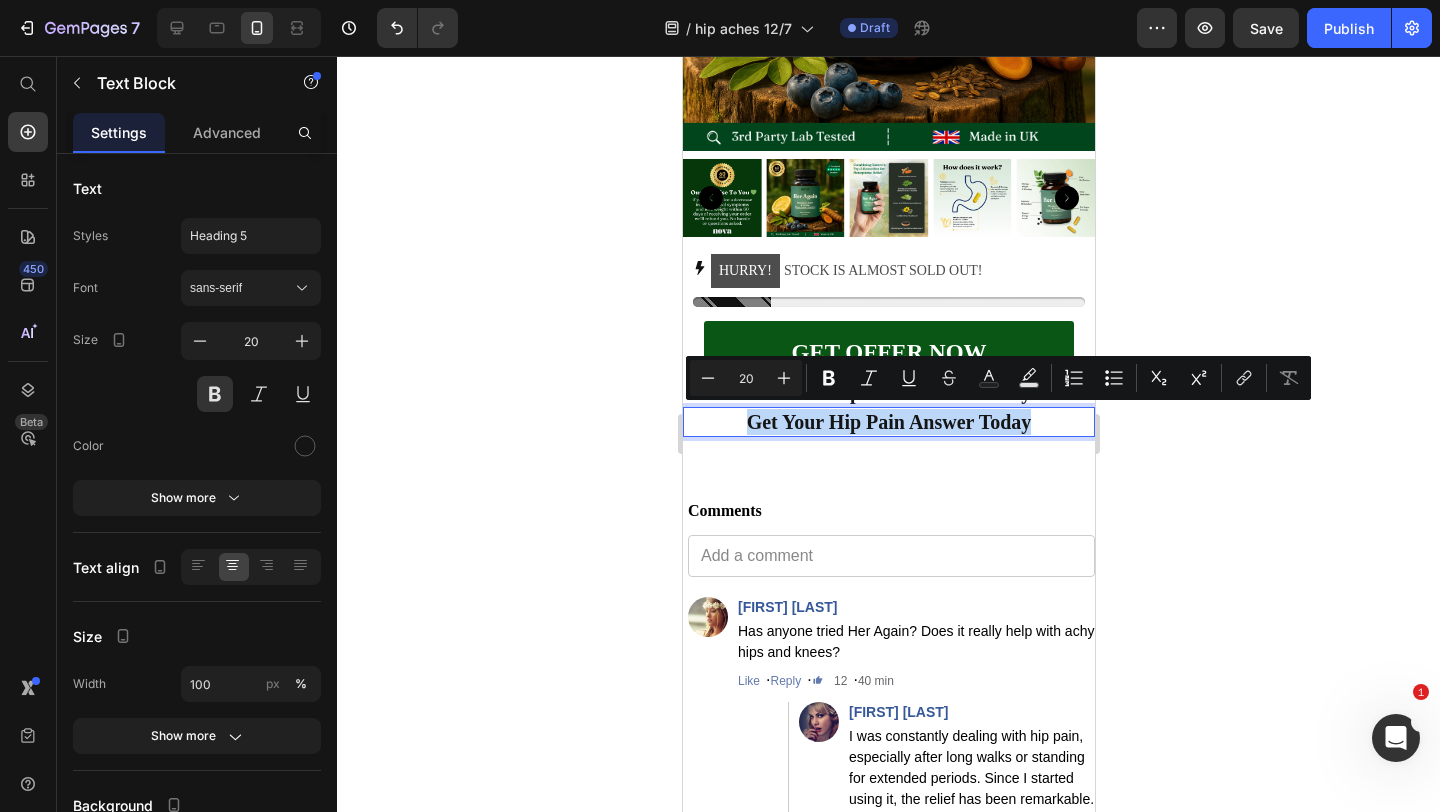 click on "Get Your Hip Pain Answer Today" at bounding box center (888, 422) 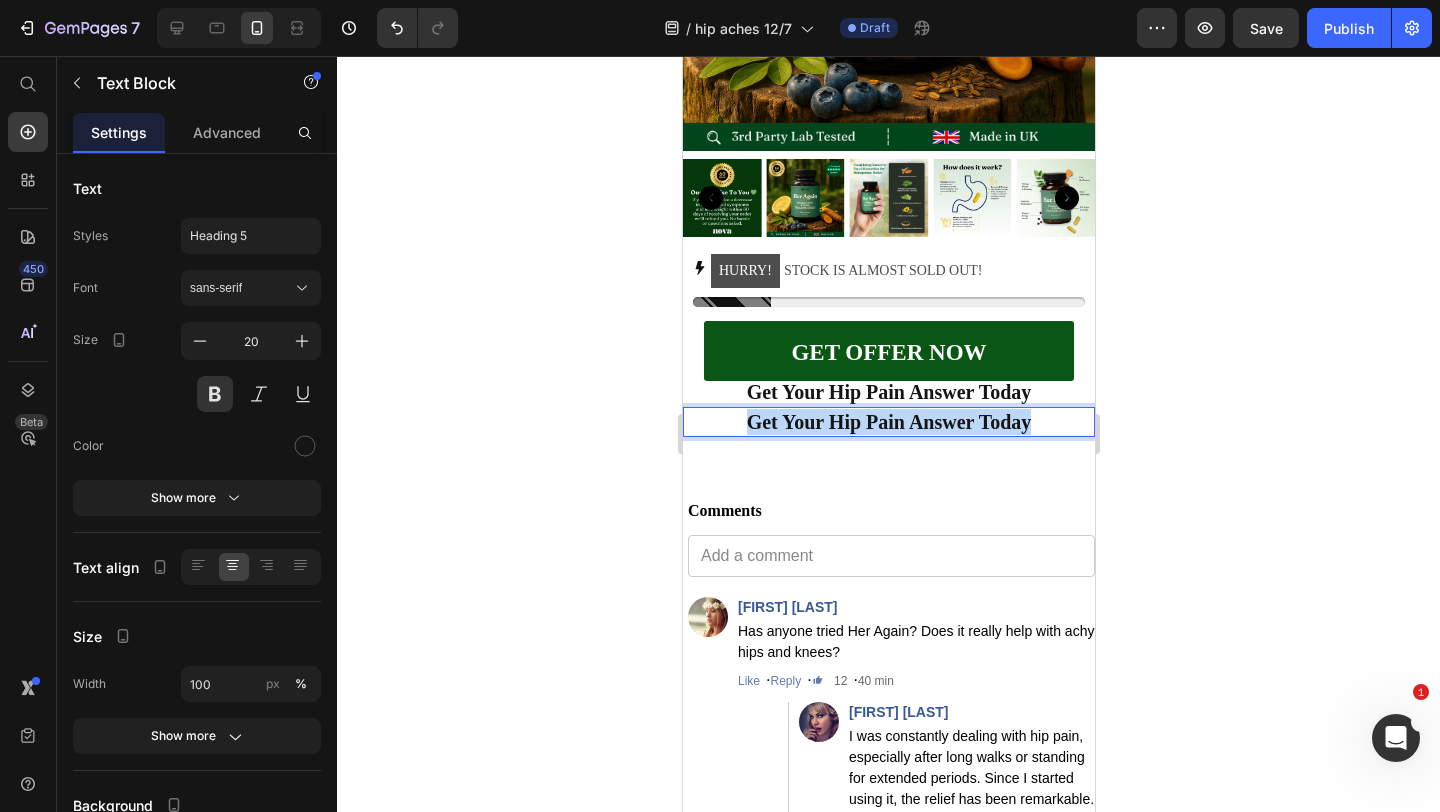 click on "Get Your Hip Pain Answer Today" at bounding box center [888, 422] 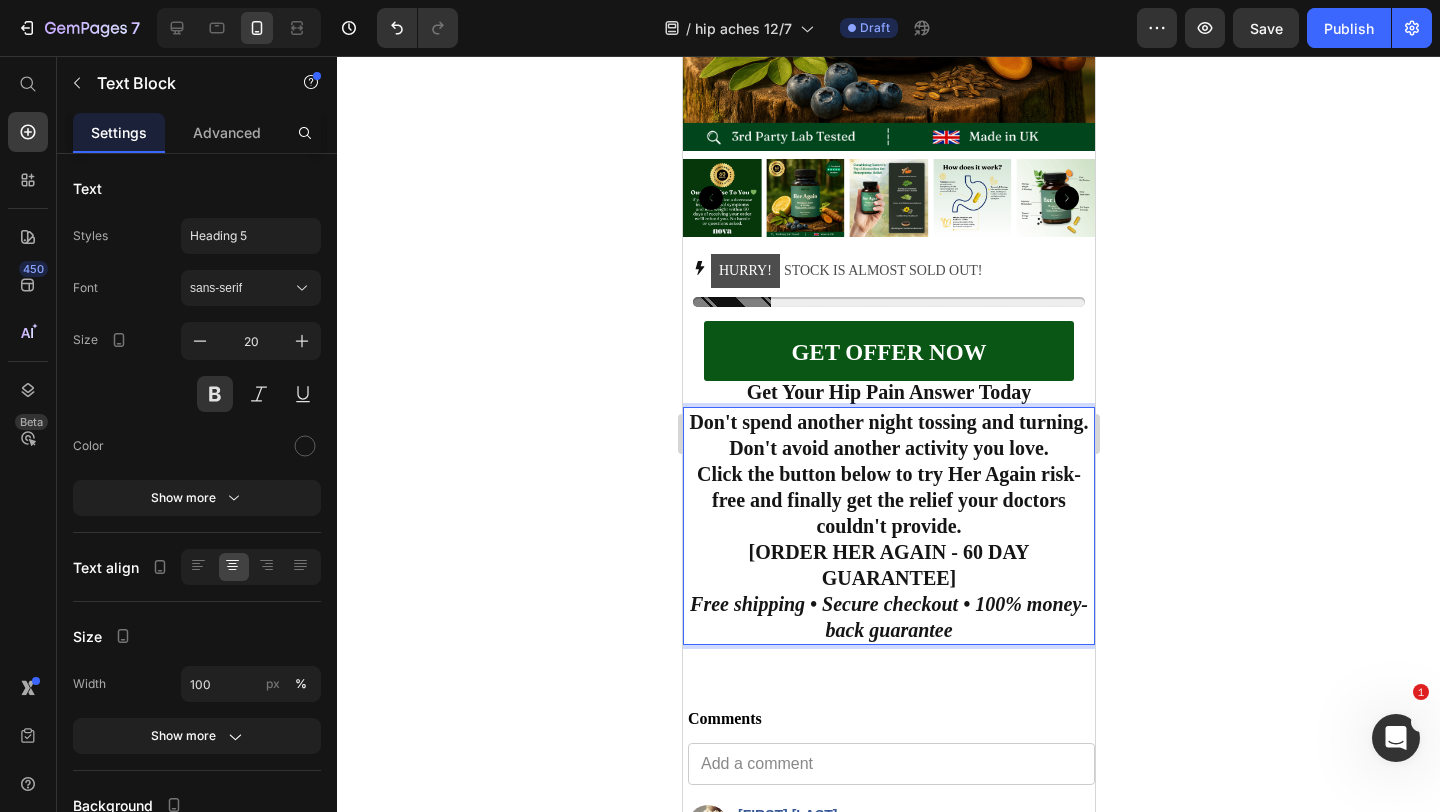 click on "Click the button below to try Her Again risk-free and finally get the relief your doctors couldn't provide." at bounding box center [888, 500] 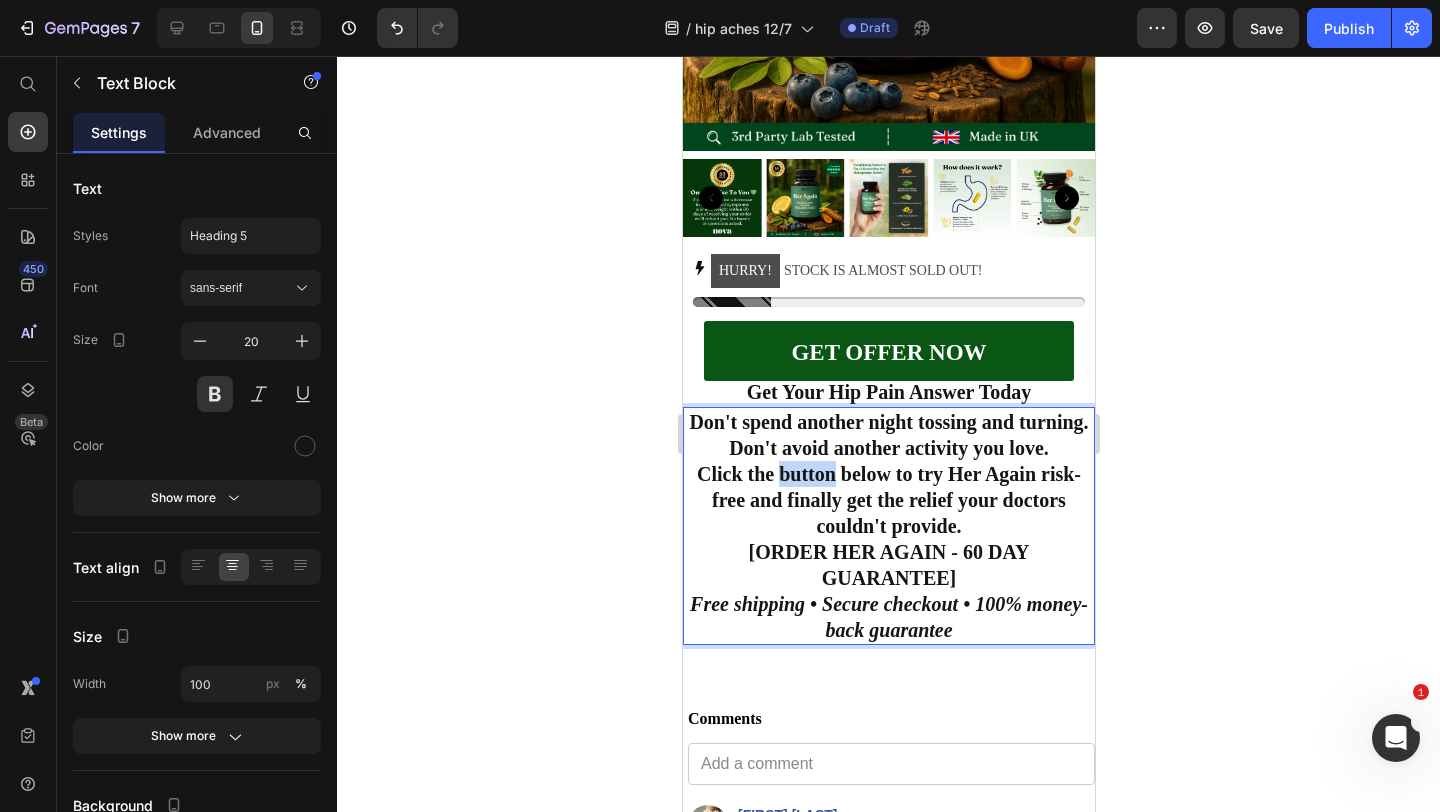 click on "Click the button below to try Her Again risk-free and finally get the relief your doctors couldn't provide." at bounding box center [888, 500] 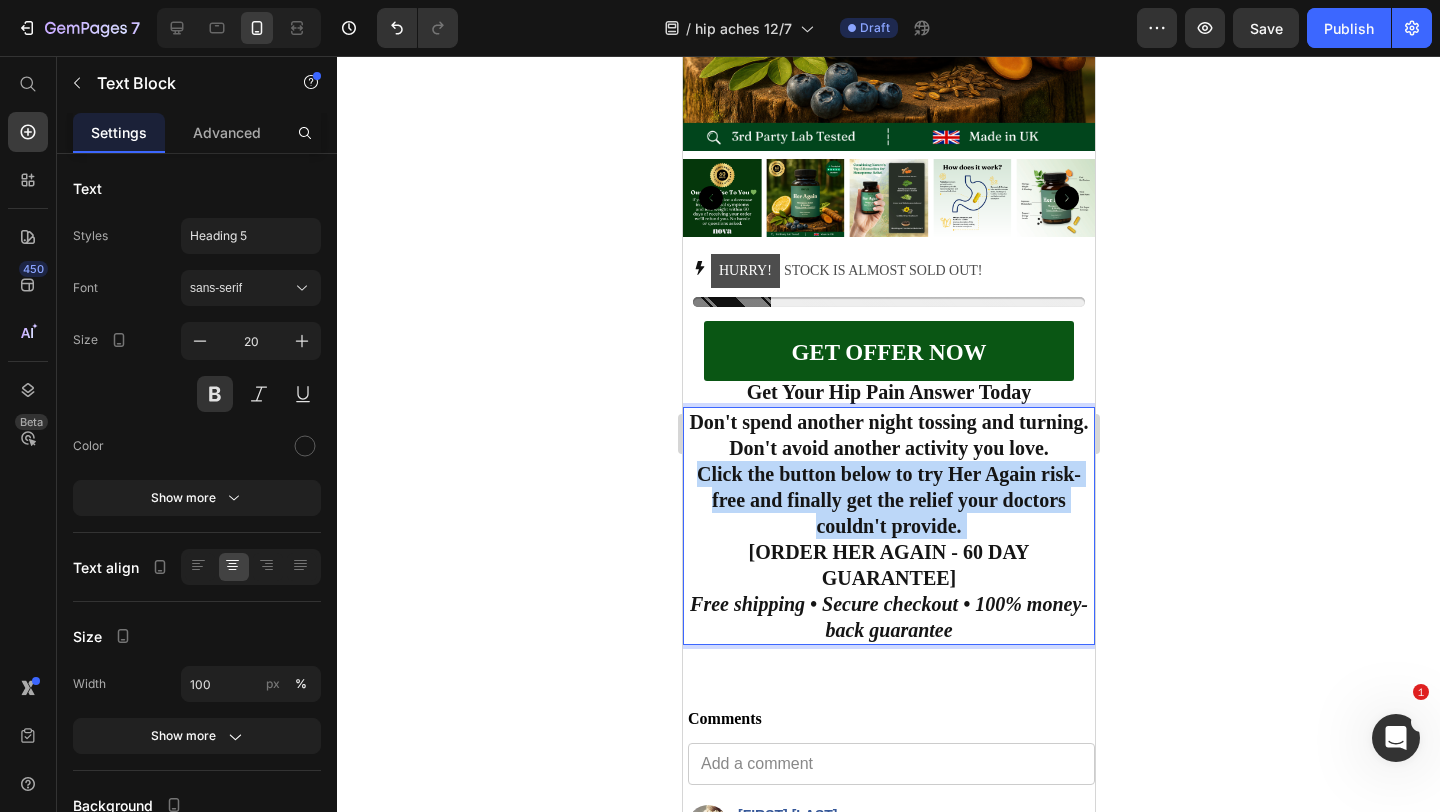 click on "Click the button below to try Her Again risk-free and finally get the relief your doctors couldn't provide." at bounding box center (888, 500) 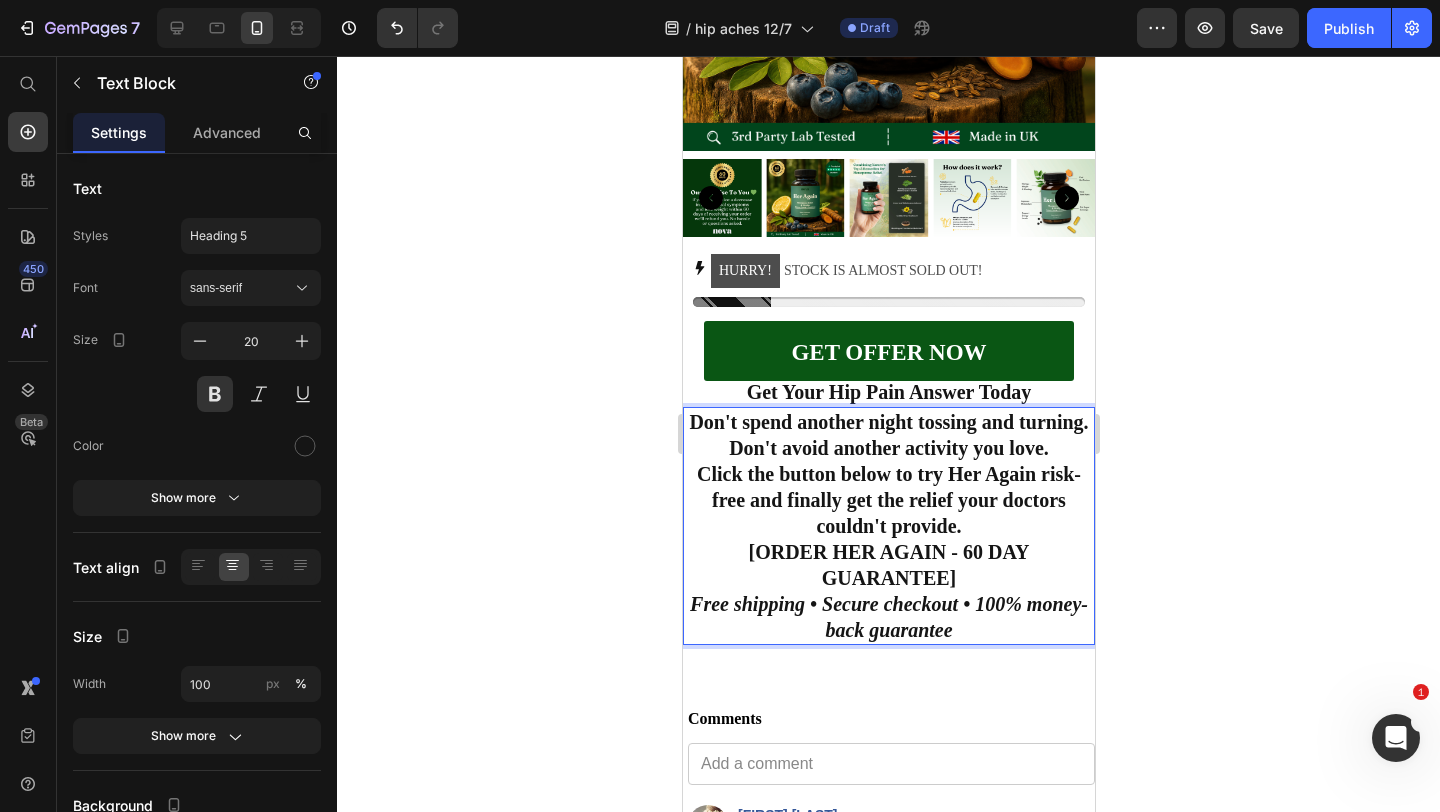 click on "Free shipping • Secure checkout • 100% money-back guarantee" at bounding box center (888, 617) 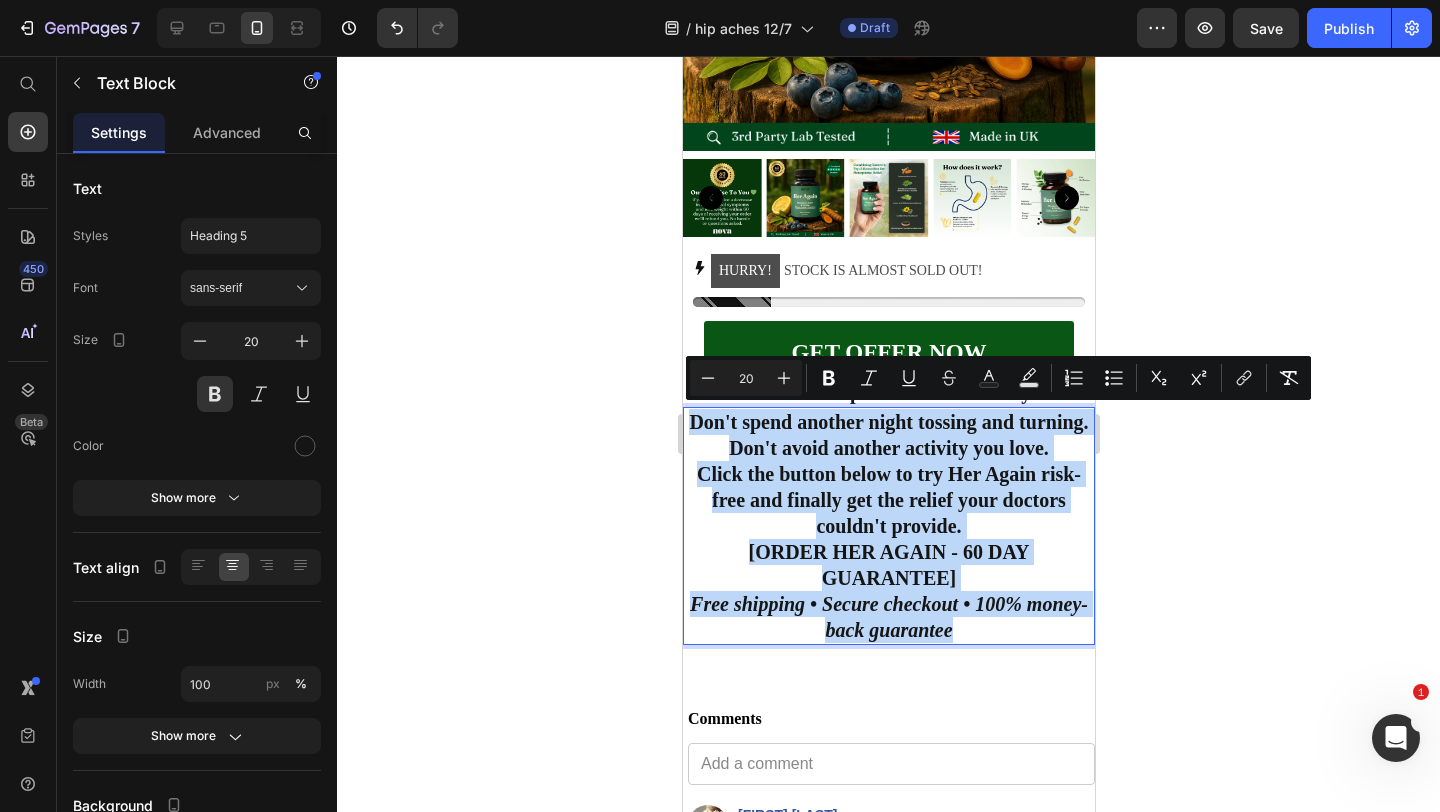 drag, startPoint x: 1005, startPoint y: 632, endPoint x: 688, endPoint y: 421, distance: 380.8018 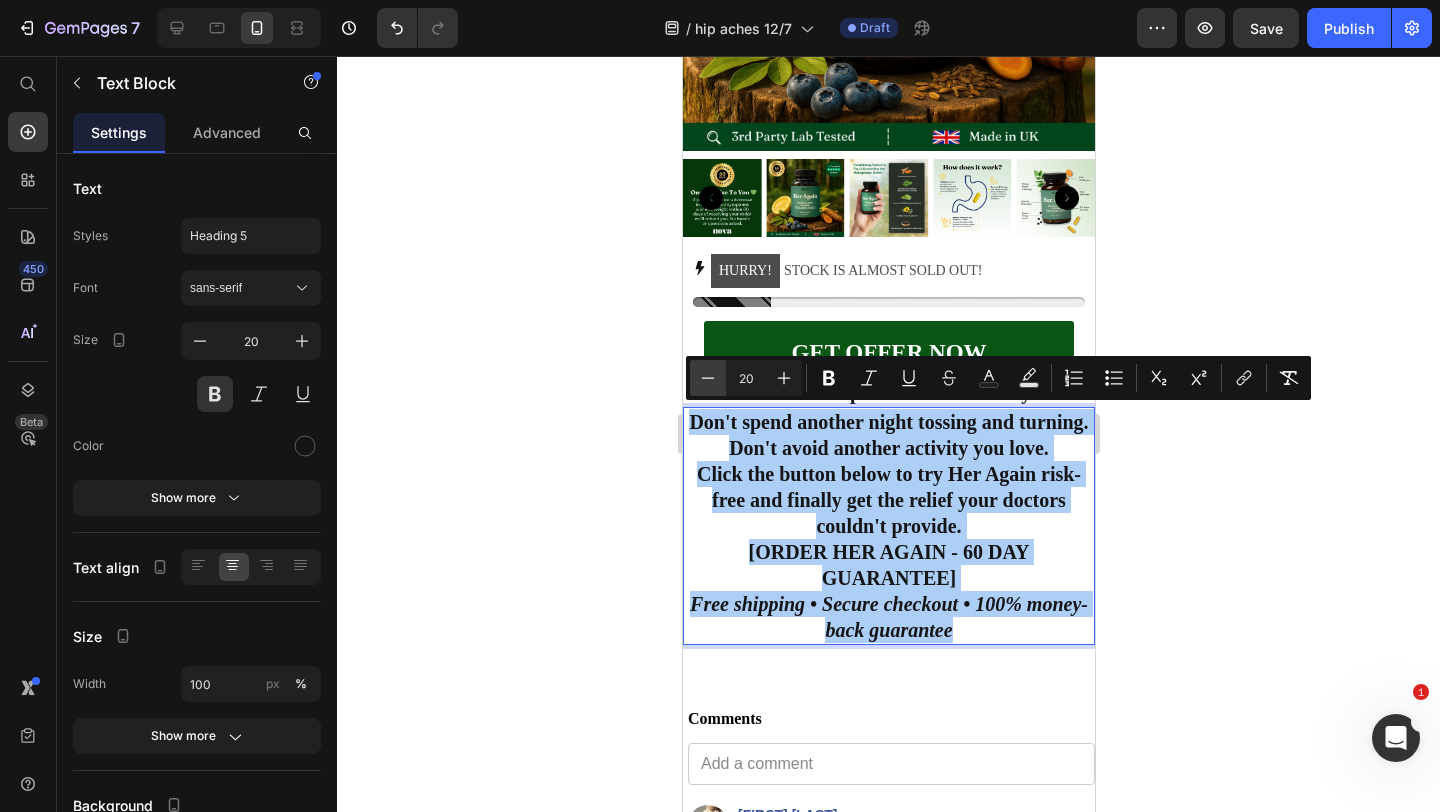 click 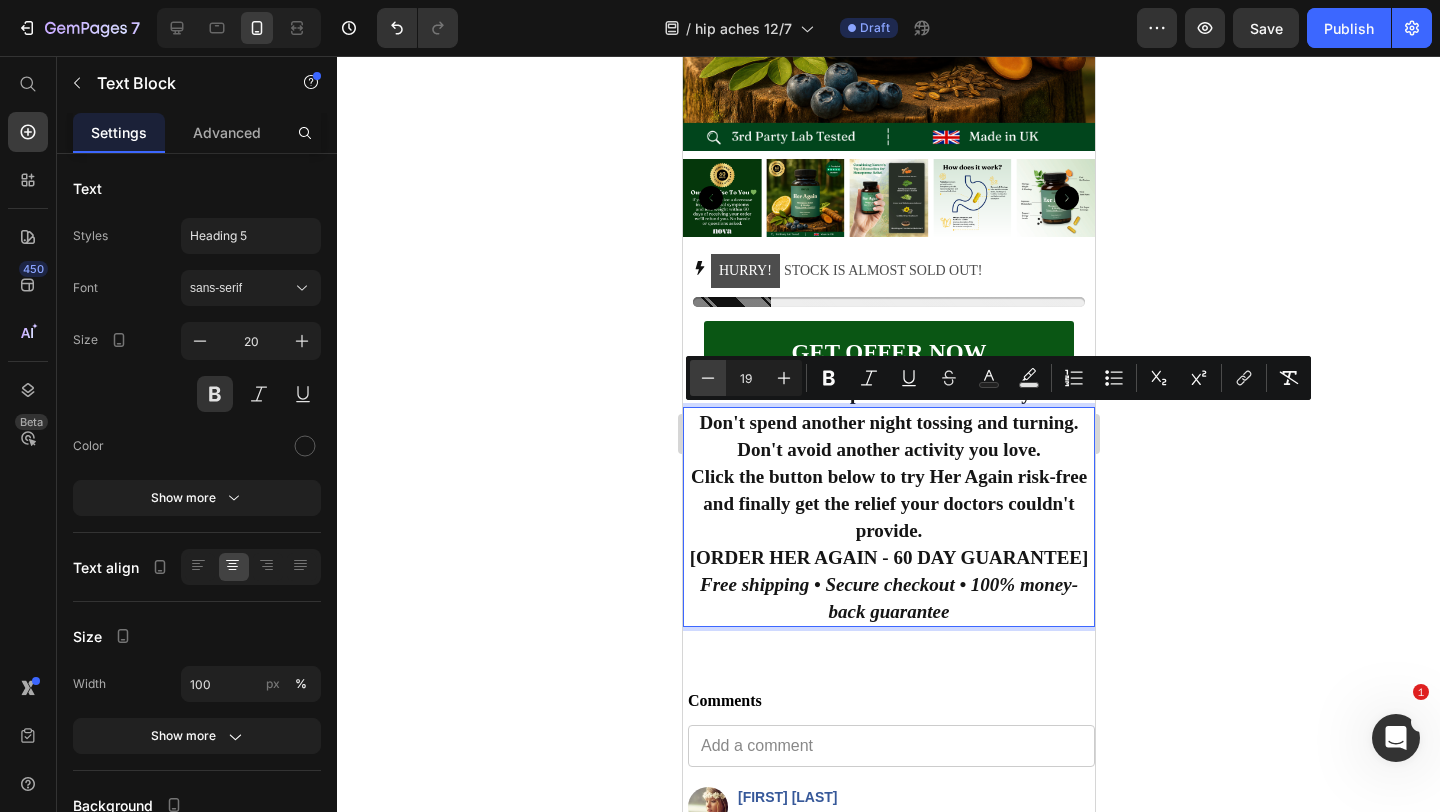 click 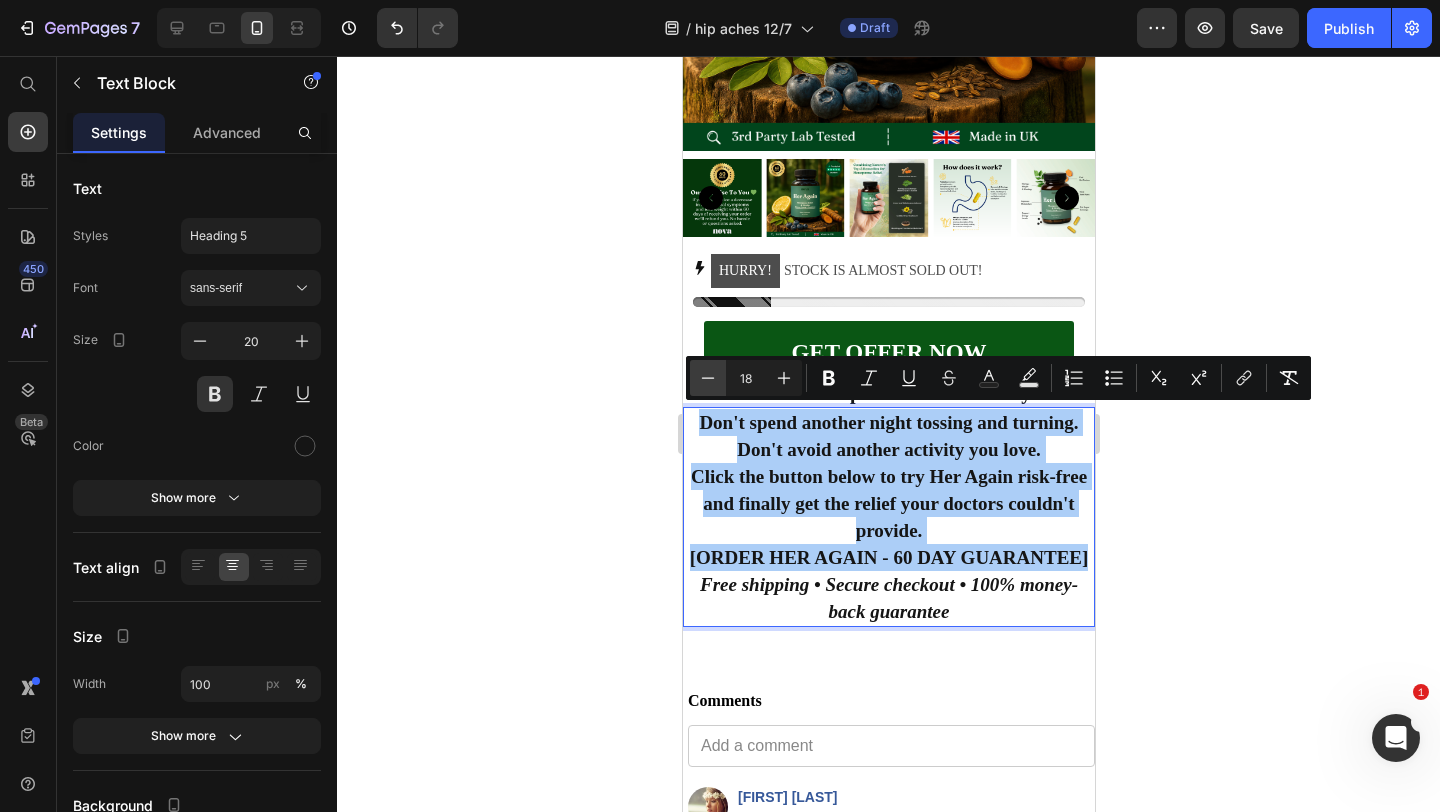 click 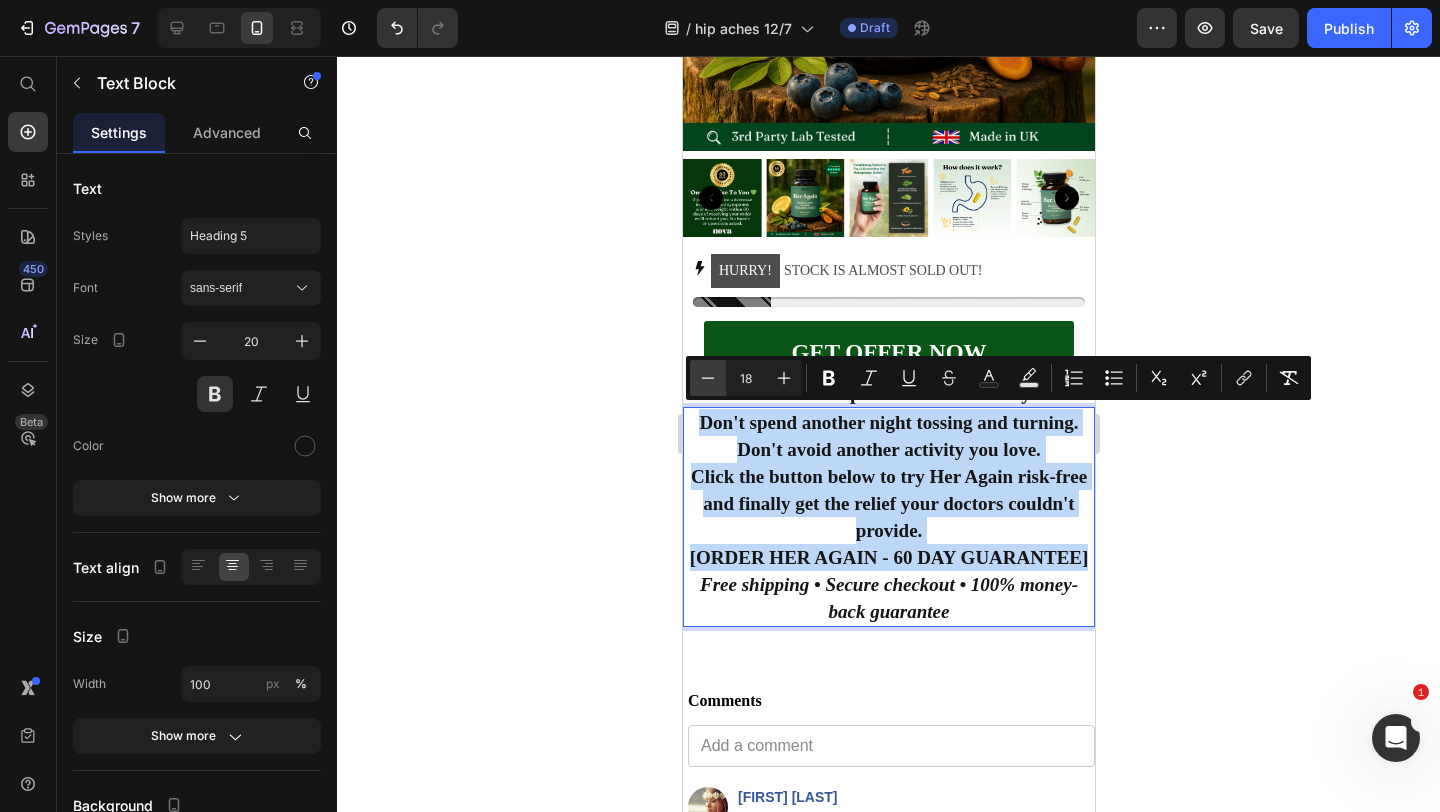 type on "17" 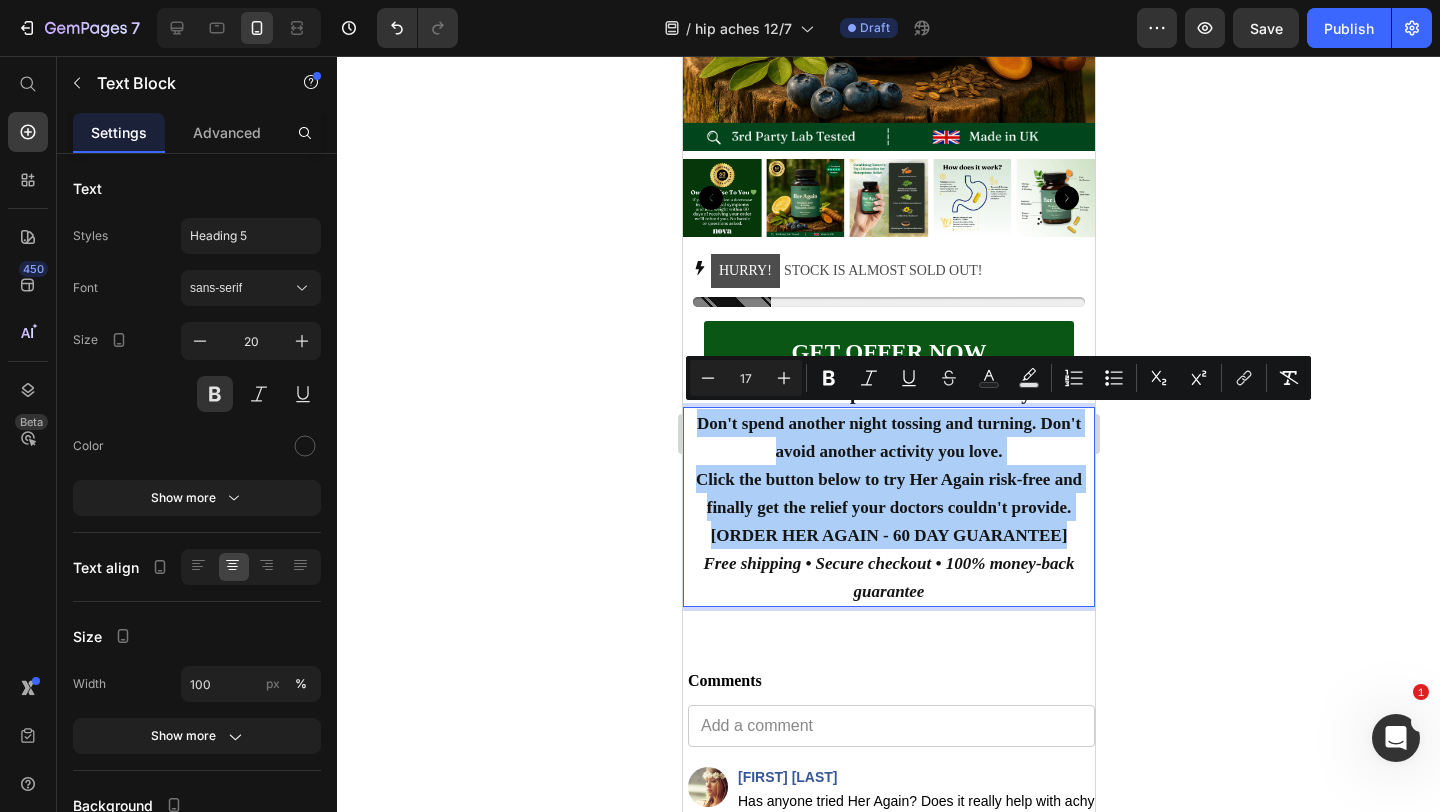 click 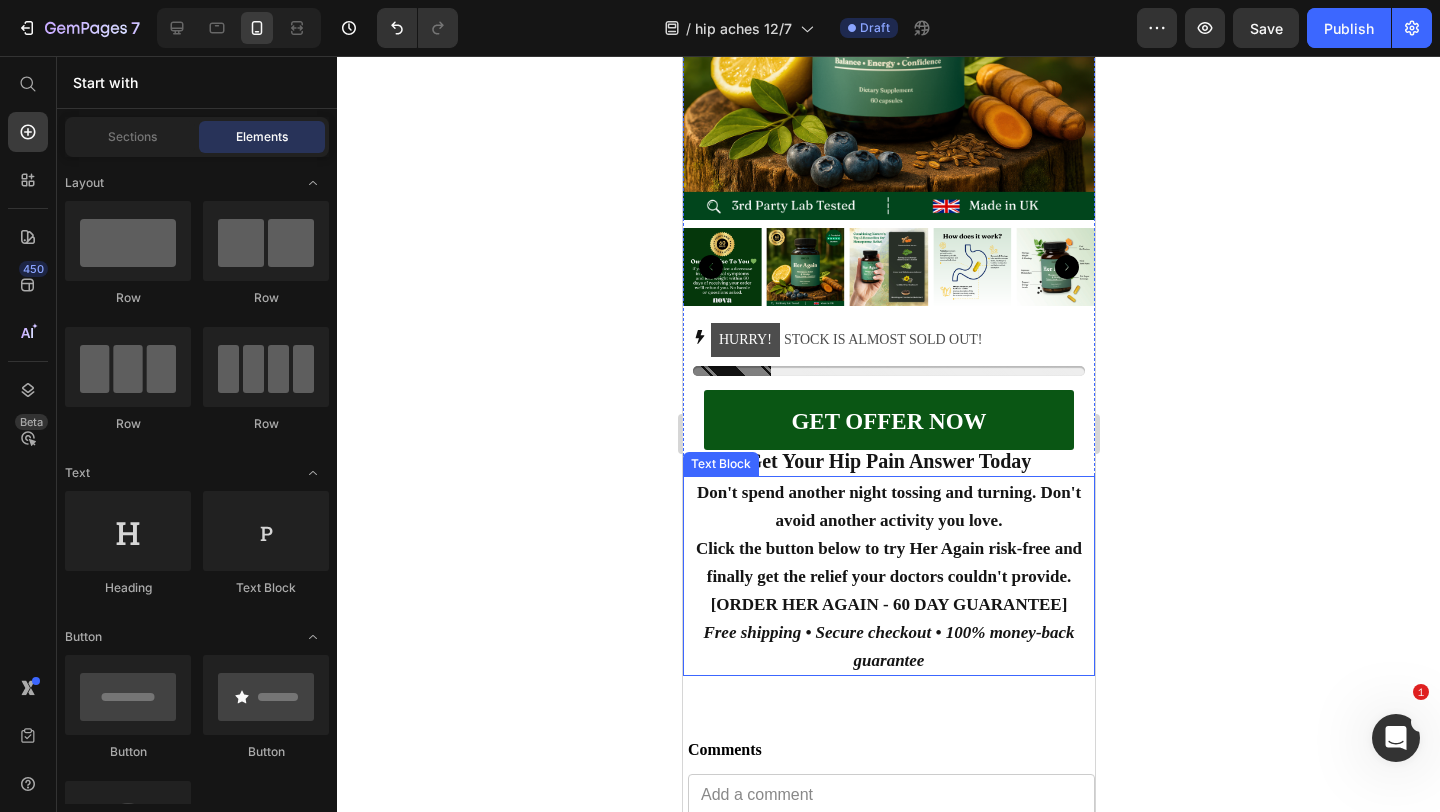 scroll, scrollTop: 9425, scrollLeft: 0, axis: vertical 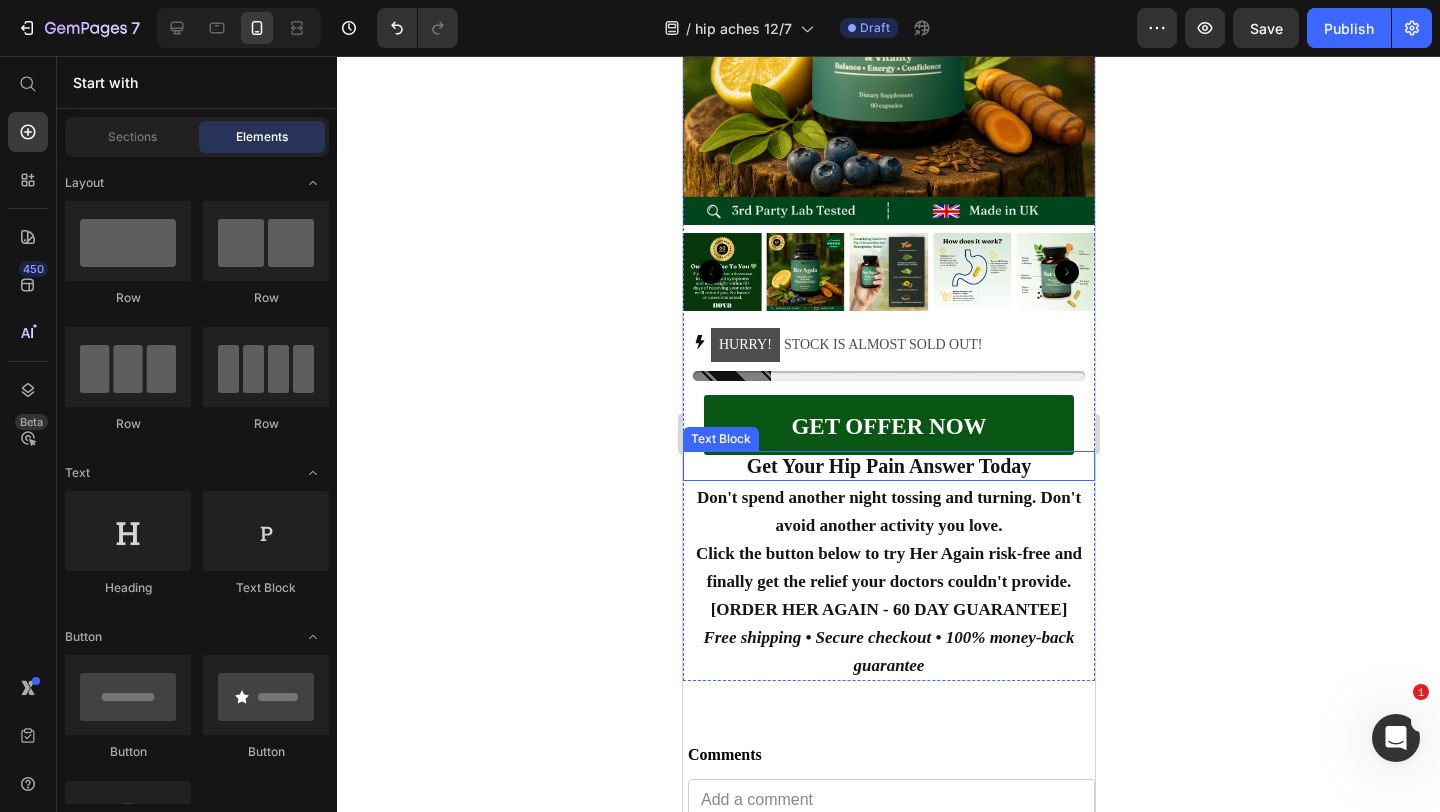 click on "Get Your Hip Pain Answer Today" at bounding box center (888, 466) 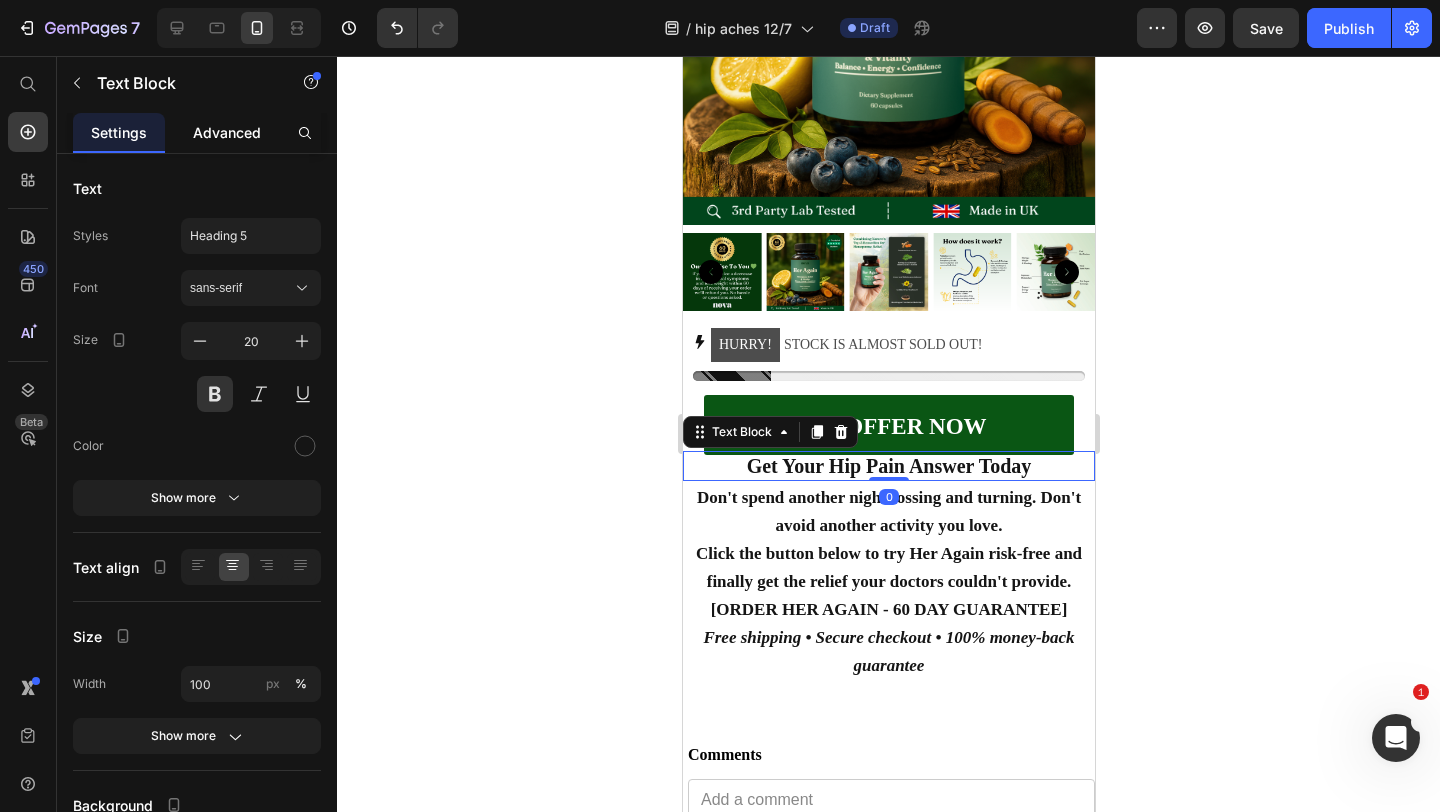 click on "Advanced" at bounding box center (227, 132) 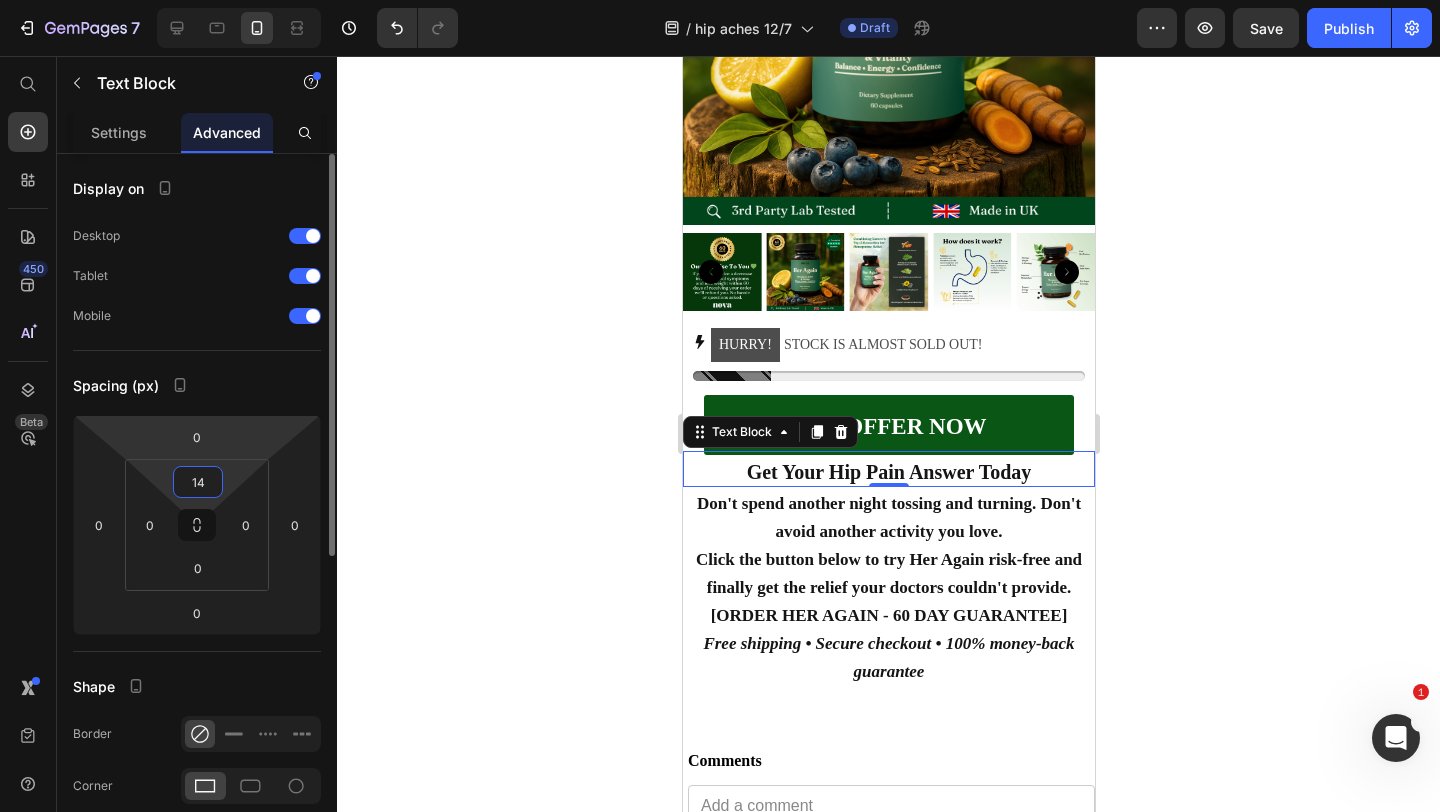 type on "16" 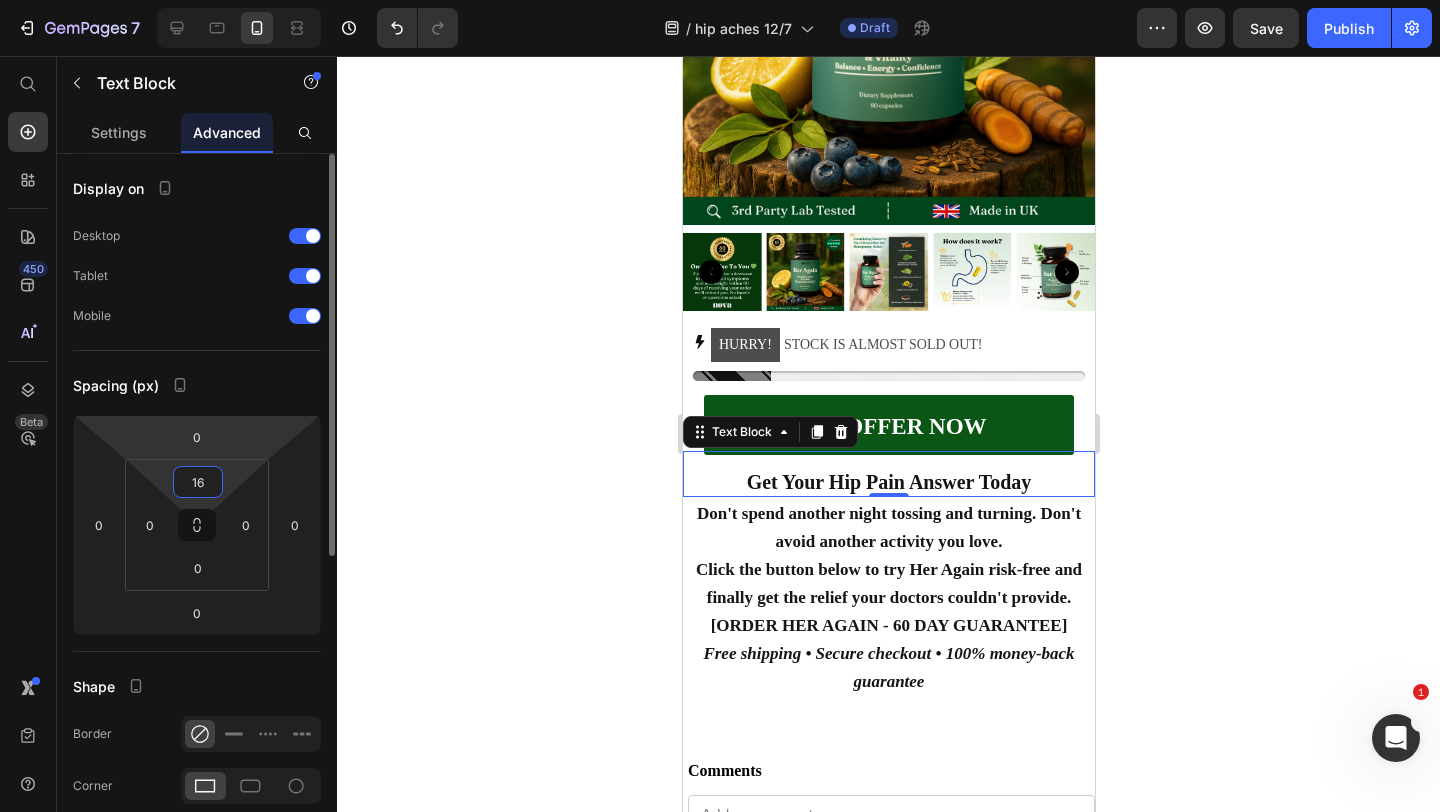 click on "7  Version history  /  hip aches 12/7 Draft Preview  Save   Publish  450 Beta Start with Sections Elements Hero Section Product Detail Brands Trusted Badges Guarantee Product Breakdown How to use Testimonials Compare Bundle FAQs Social Proof Brand Story Product List Collection Blog List Contact Sticky Add to Cart Custom Footer Browse Library 450 Layout
Row
Row
Row
Row Text
Heading
Text Block Button
Button
Button
Sticky Back to top Media
Image" at bounding box center (720, 0) 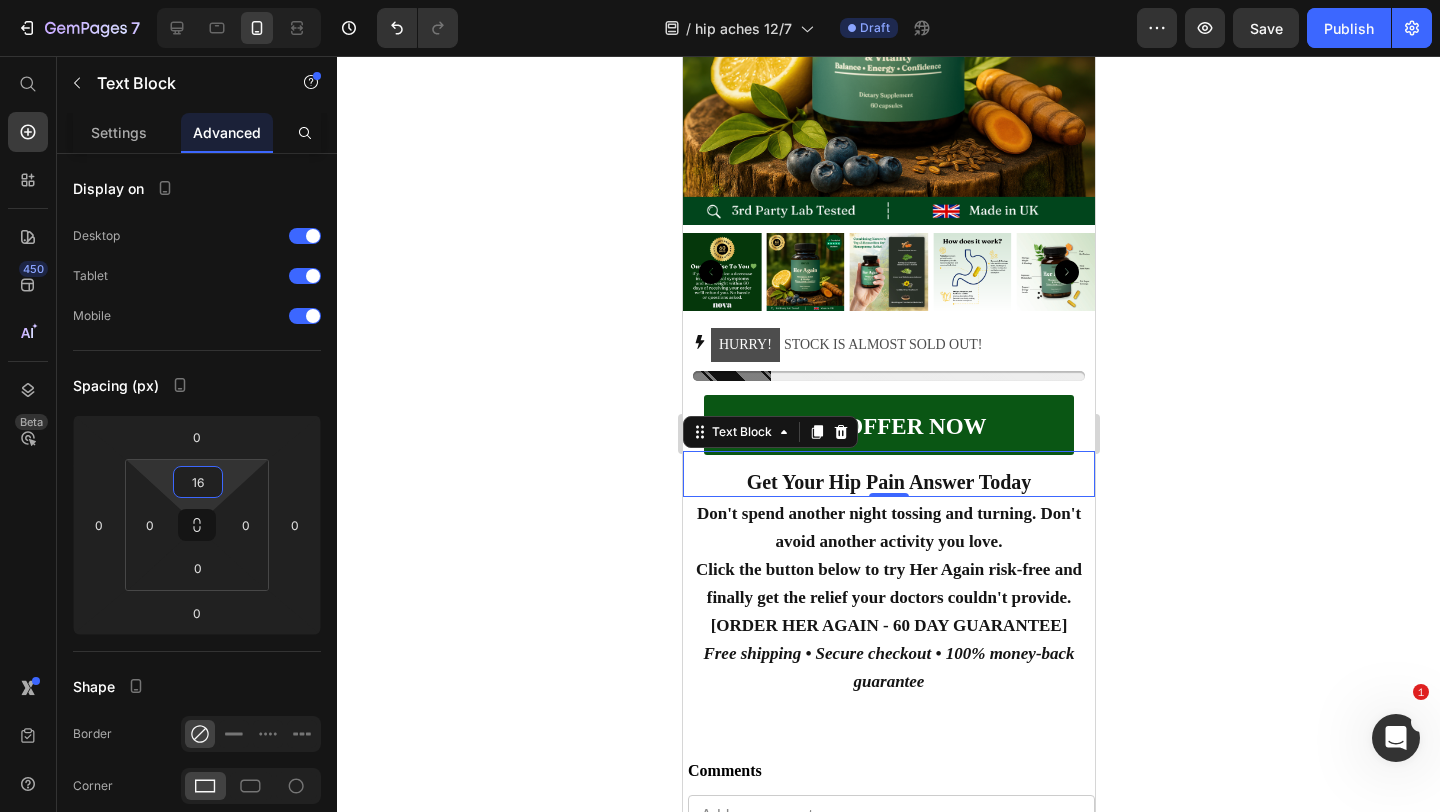 click 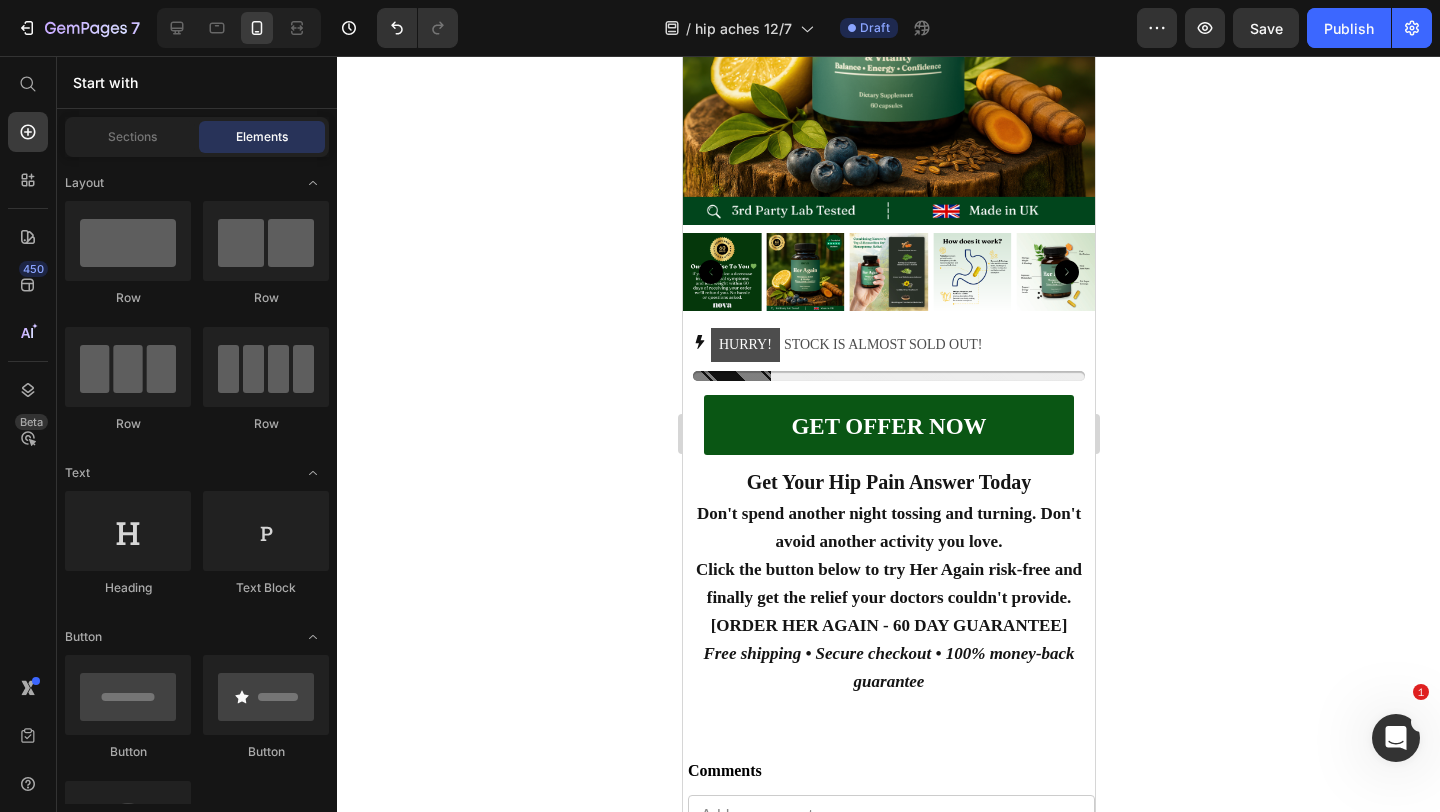 click 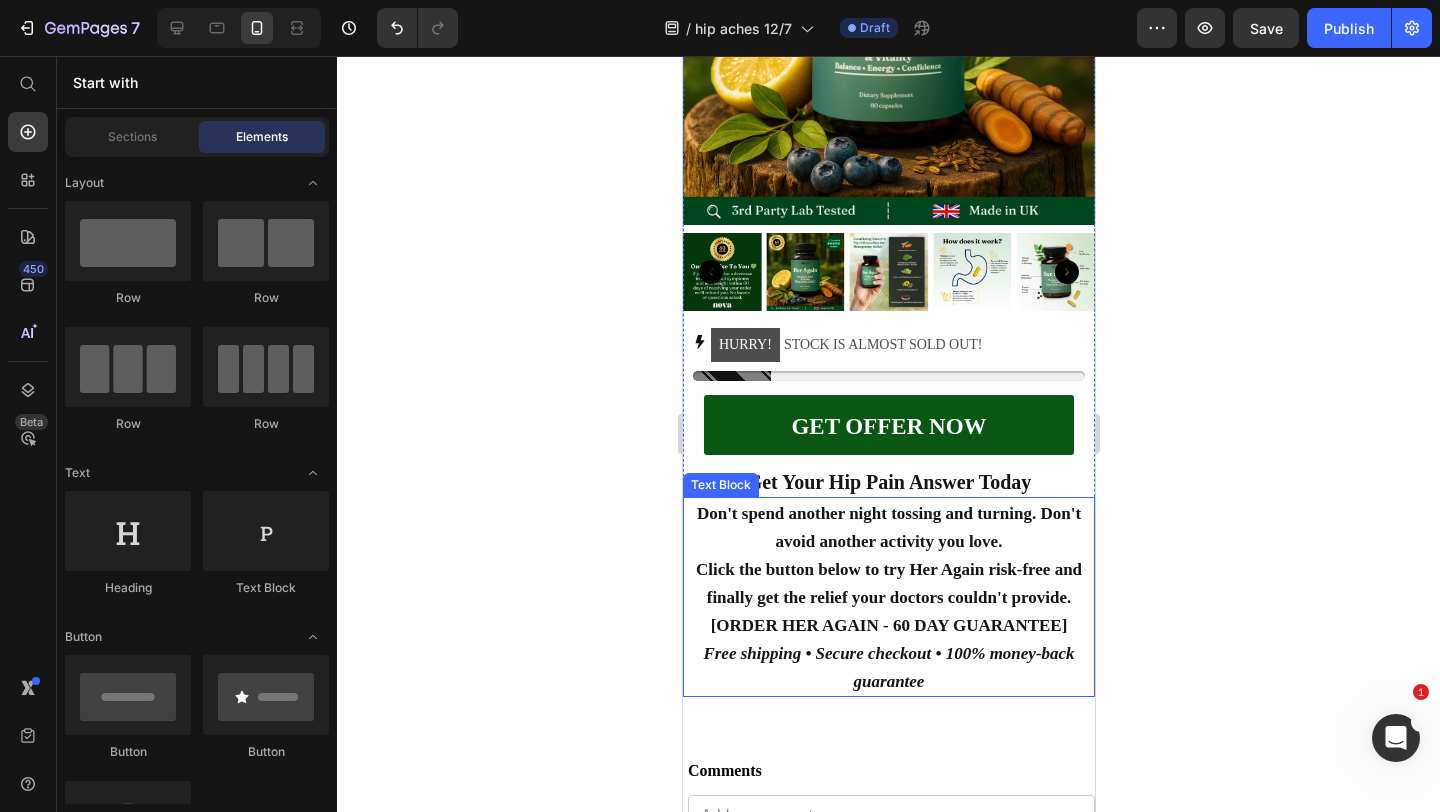 click on "Don't spend another night tossing and turning. Don't avoid another activity you love." at bounding box center (888, 527) 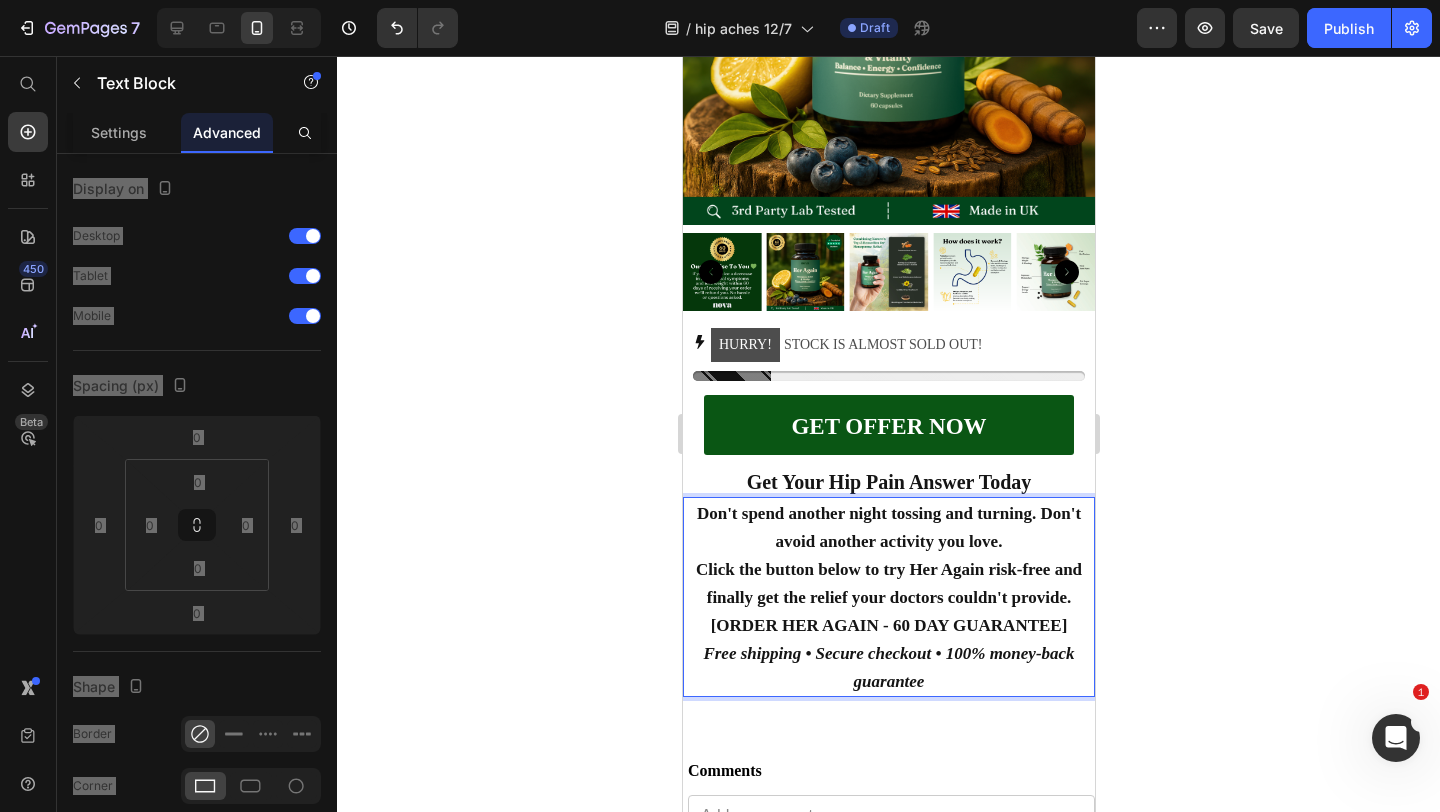 click on "Don't spend another night tossing and turning. Don't avoid another activity you love." at bounding box center (888, 527) 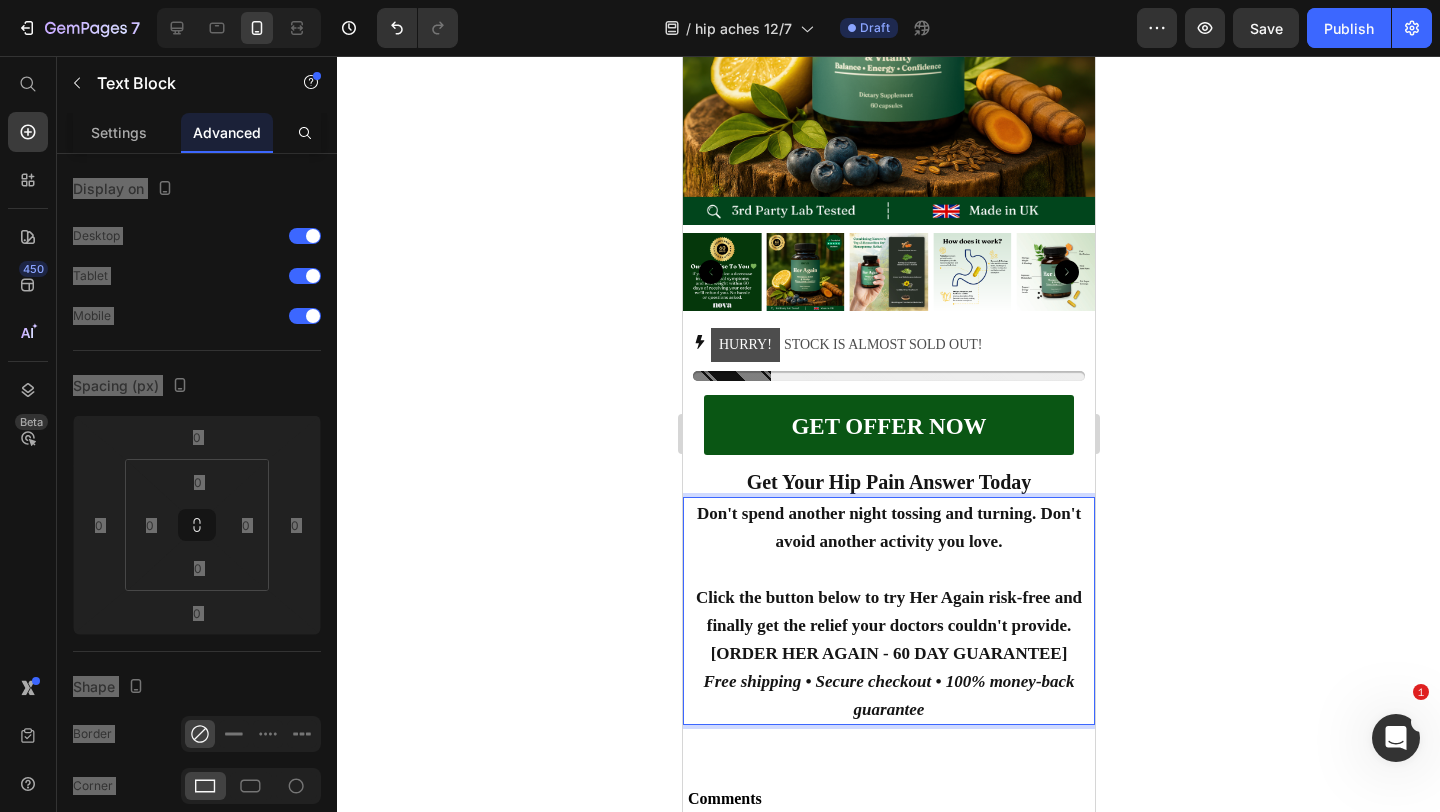 click on "Click the button below to try Her Again risk-free and finally get the relief your doctors couldn't provide." at bounding box center (888, 611) 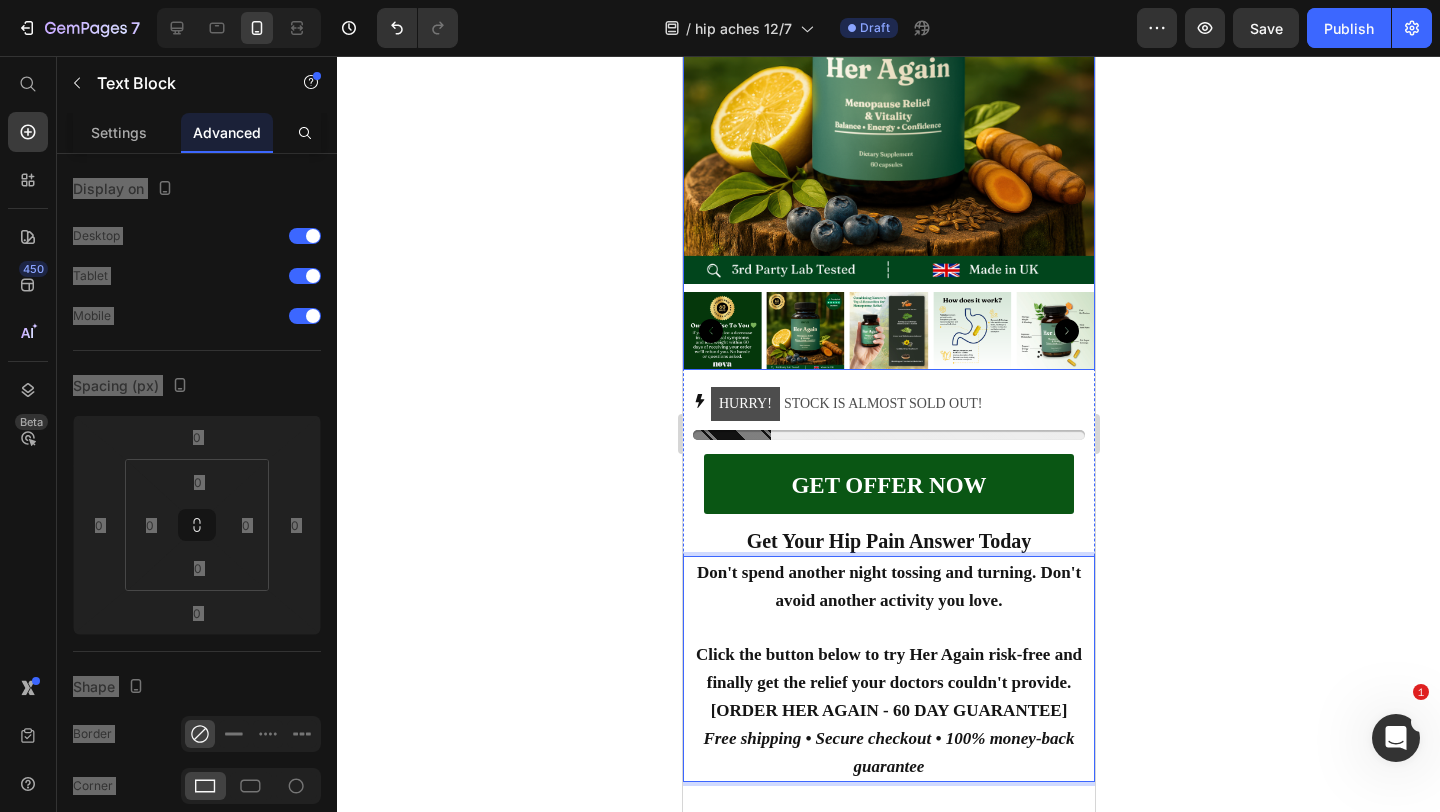 scroll, scrollTop: 9381, scrollLeft: 0, axis: vertical 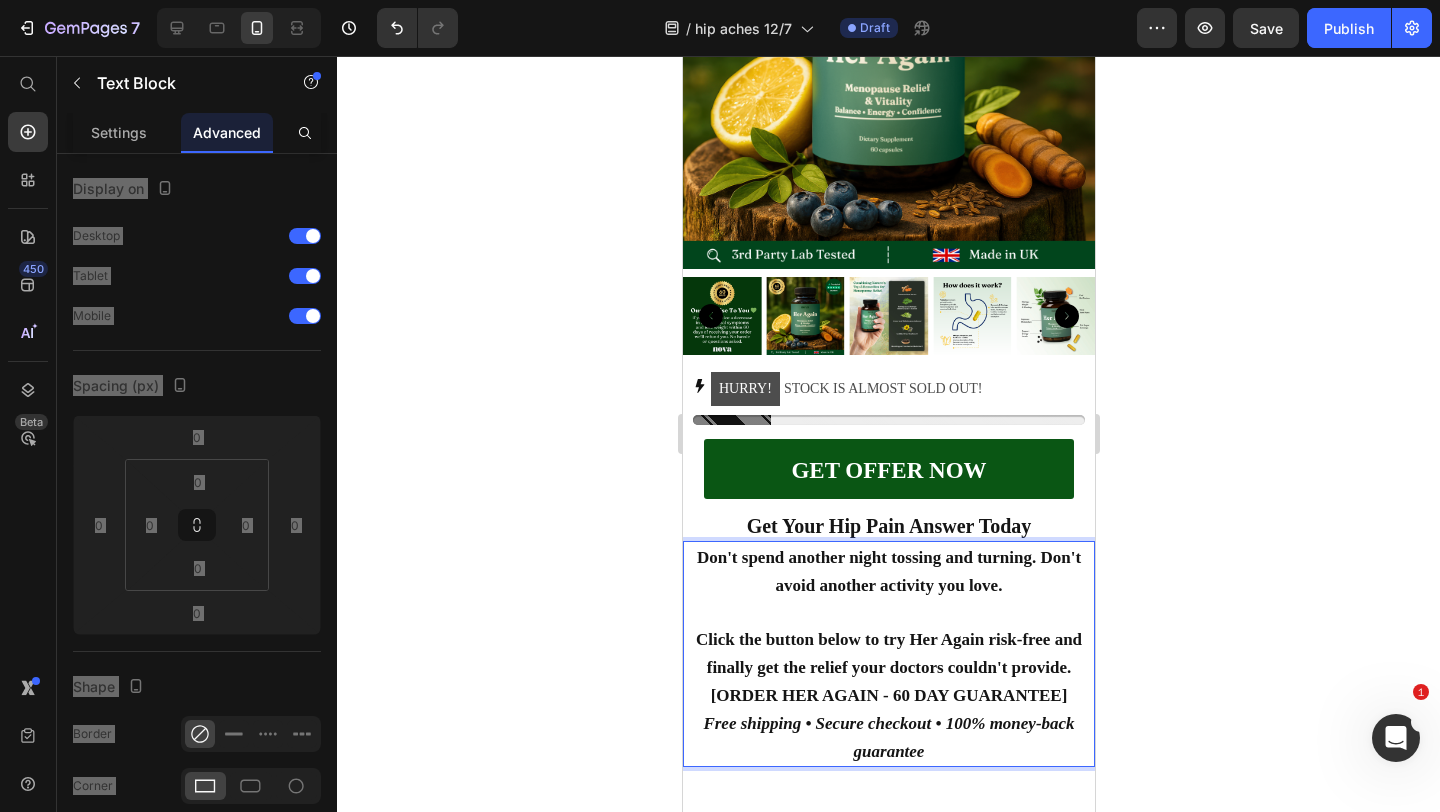 click on "Click the button below to try Her Again risk-free and finally get the relief your doctors couldn't provide." at bounding box center (888, 653) 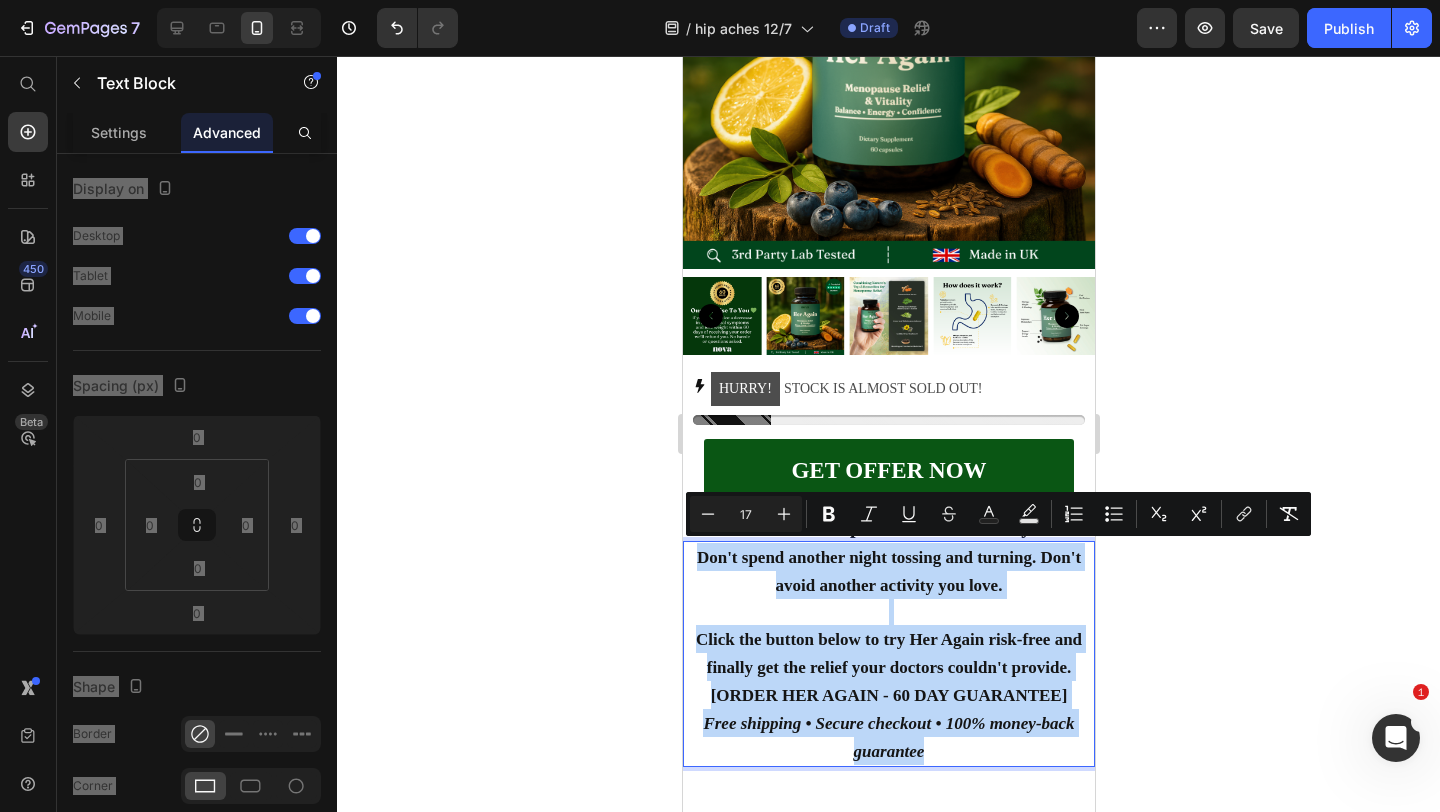 drag, startPoint x: 1009, startPoint y: 736, endPoint x: 684, endPoint y: 563, distance: 368.17657 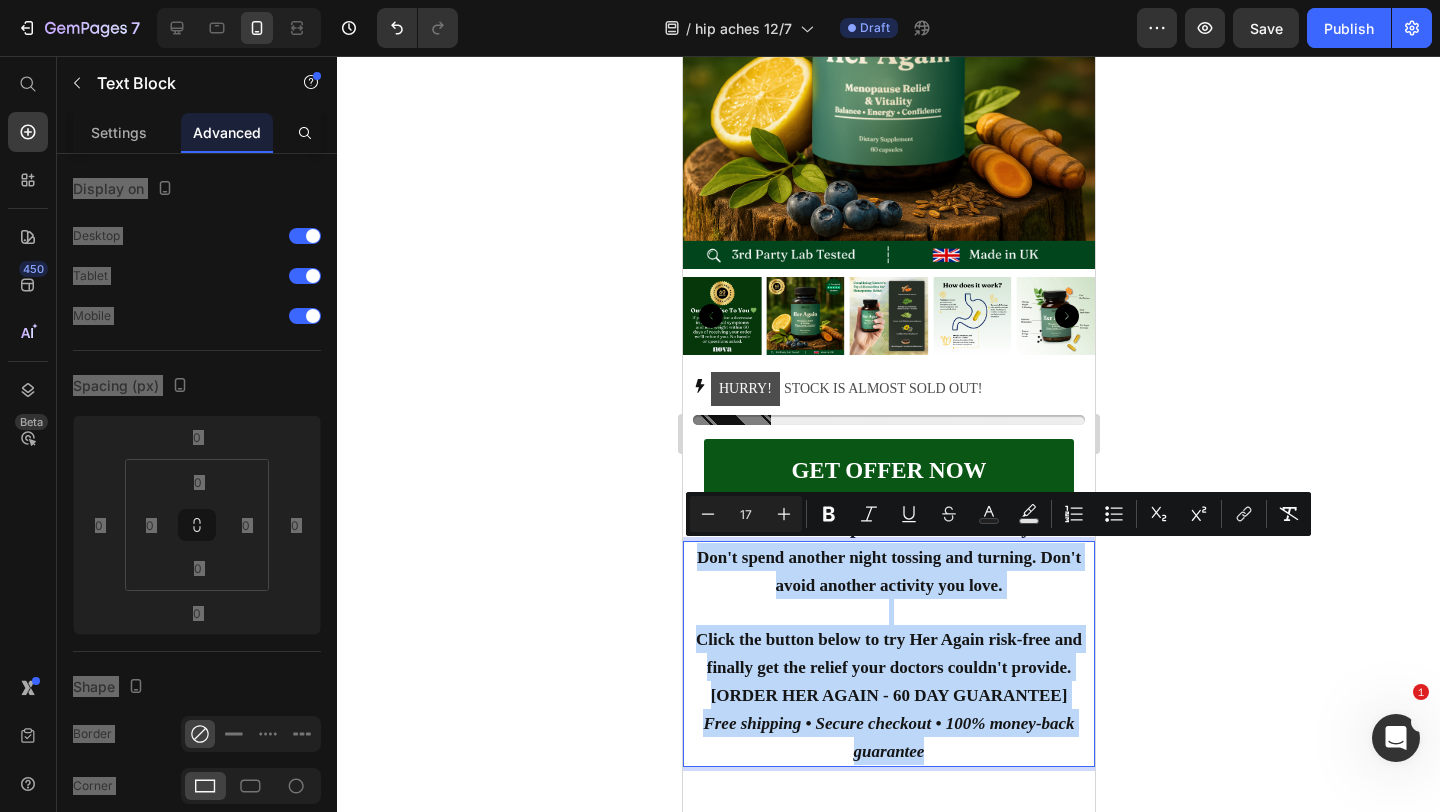 click on "Don't spend another night tossing and turning. Don't avoid another activity you love. Click the button below to try Her Again risk-free and finally get the relief your doctors couldn't provide. [ORDER HER AGAIN - 60 DAY GUARANTEE] Free shipping • Secure checkout • 100% money-back guarantee" at bounding box center [888, 654] 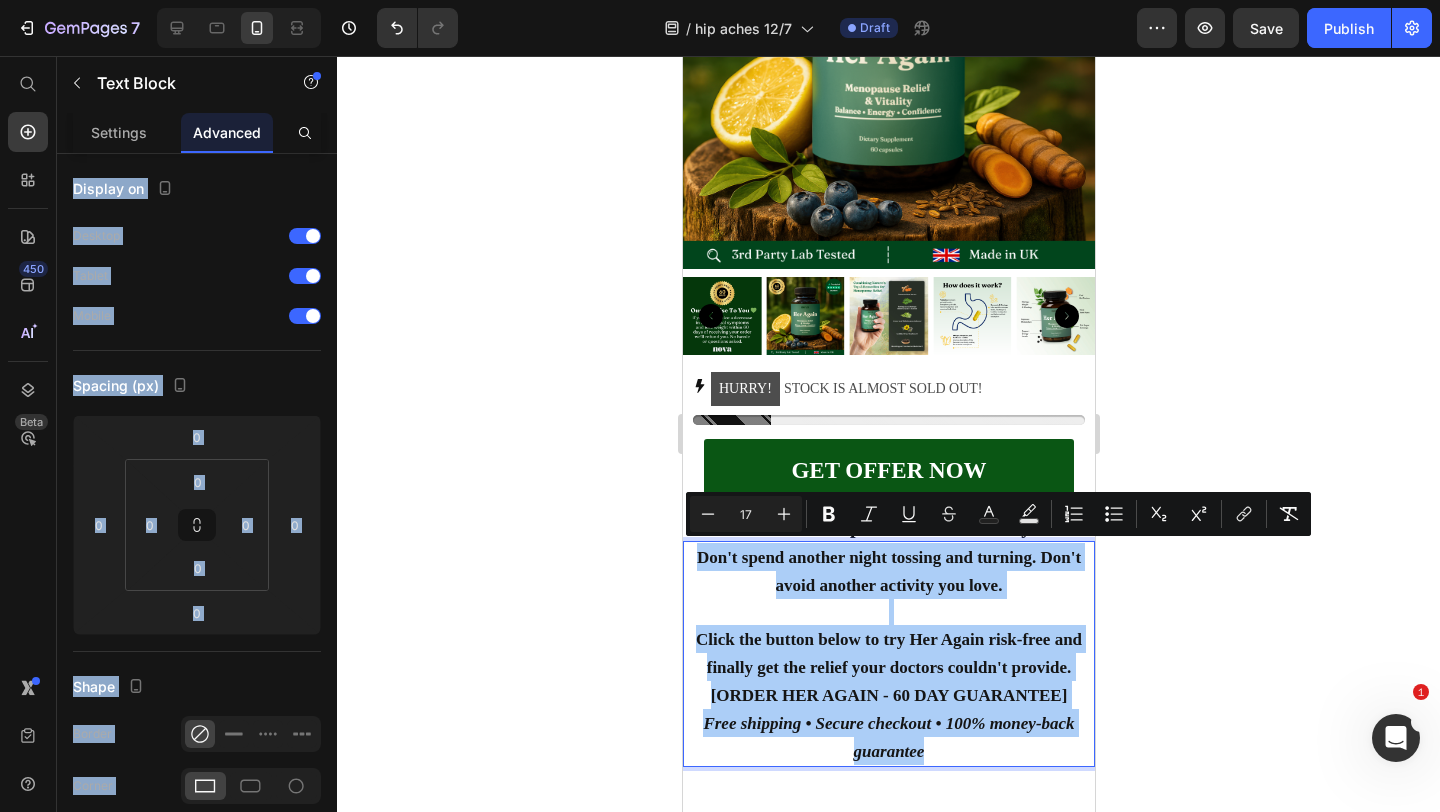 click 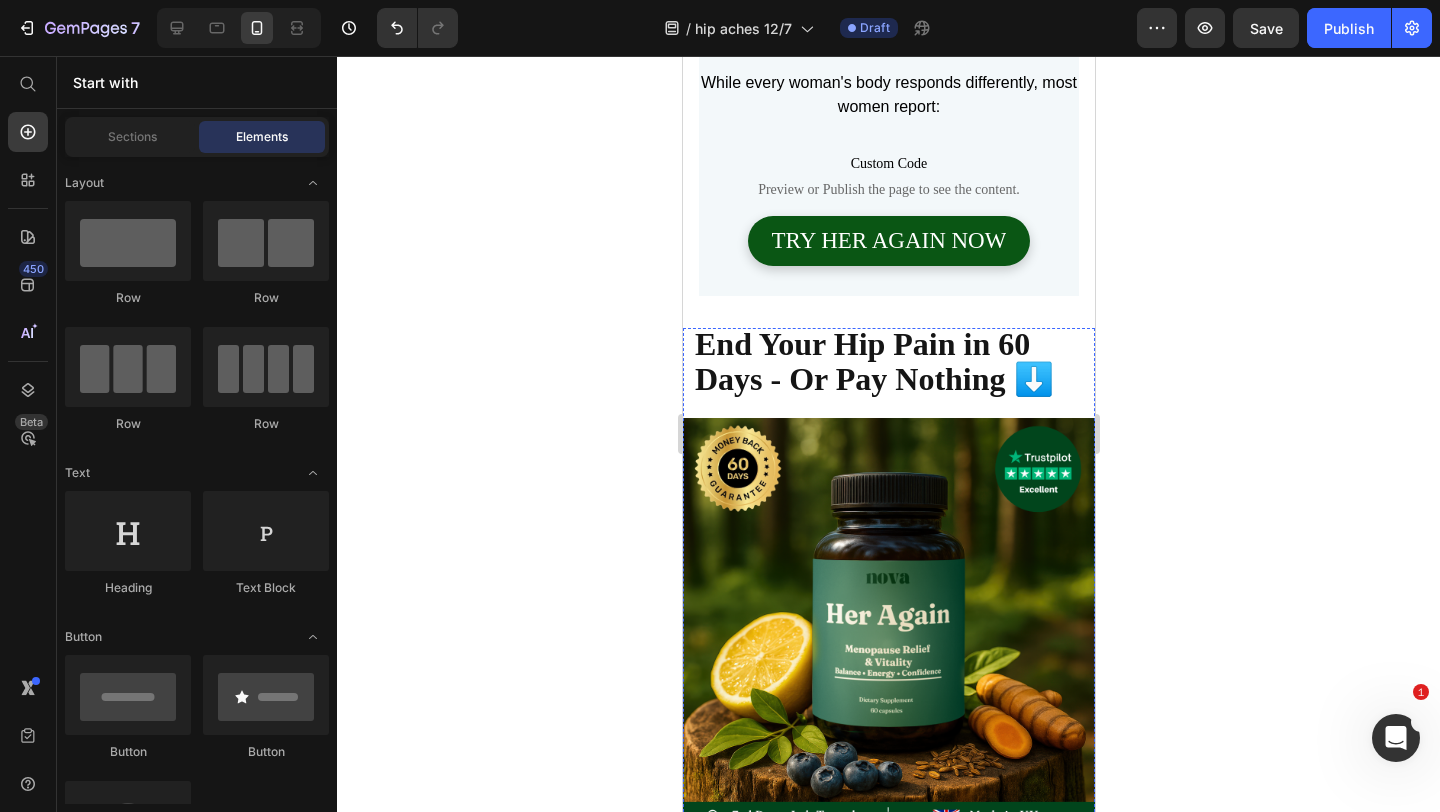 scroll, scrollTop: 8666, scrollLeft: 0, axis: vertical 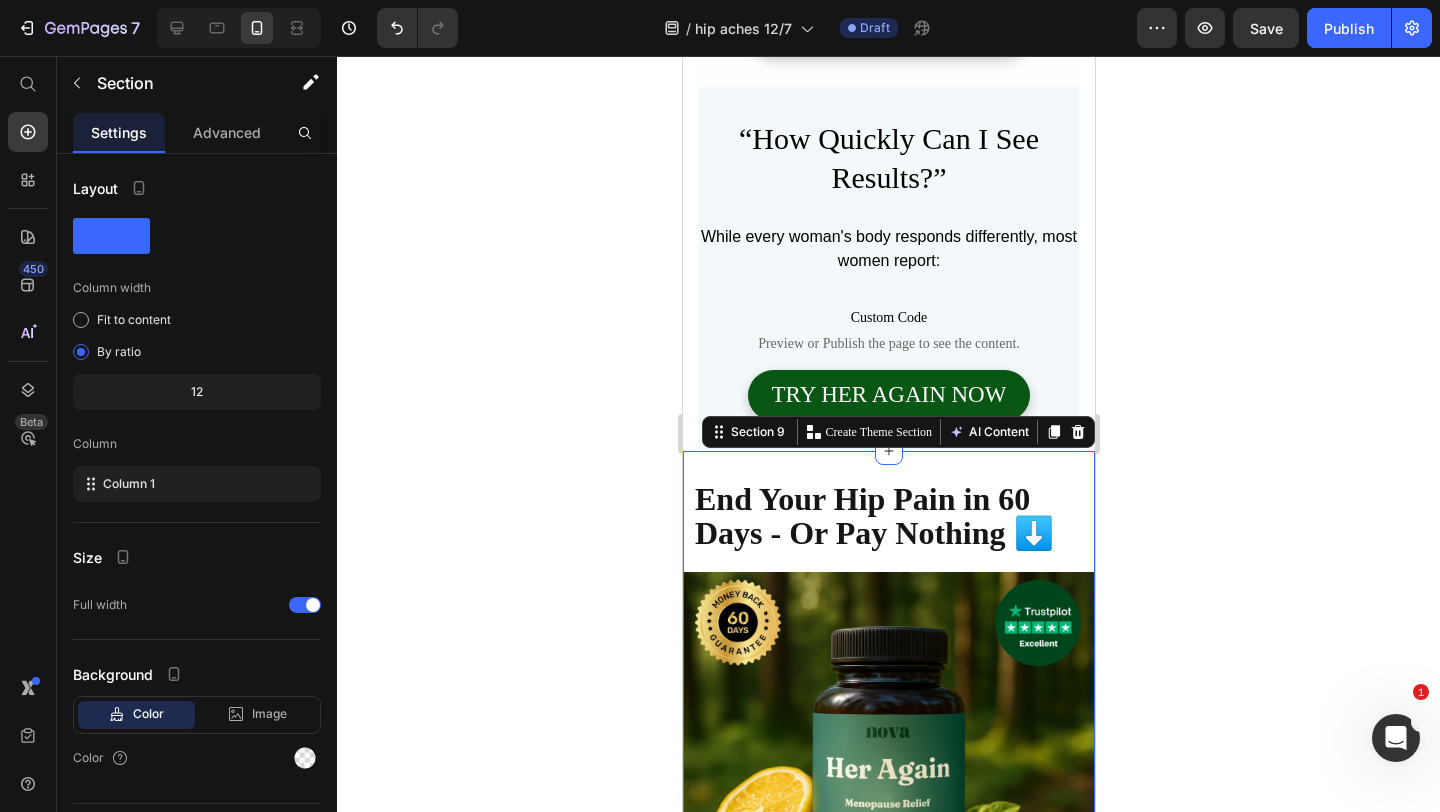 click on "End Your Hip Pain in 60 Days - Or Pay Nothing ⬇️  Text Block
Product Images
HURRY!  STOCK IS ALMOST SOLD OUT! Stock Counter GET OFFER NOW Button Get Your Hip Pain Answer Today Text Block Don't spend another night tossing and turning. Don't avoid another activity you love. Click the button below to try Her Again risk-free and finally get the relief your doctors couldn't provide. [ORDER HER AGAIN - 60 DAY GUARANTEE] Free shipping • Secure checkout • 100% money-back guarantee Text Block Product Section 9   Create Theme Section AI Content Write with GemAI What would you like to describe here? Tone and Voice Persuasive Product Getting products... Show more Generate" at bounding box center (888, 982) 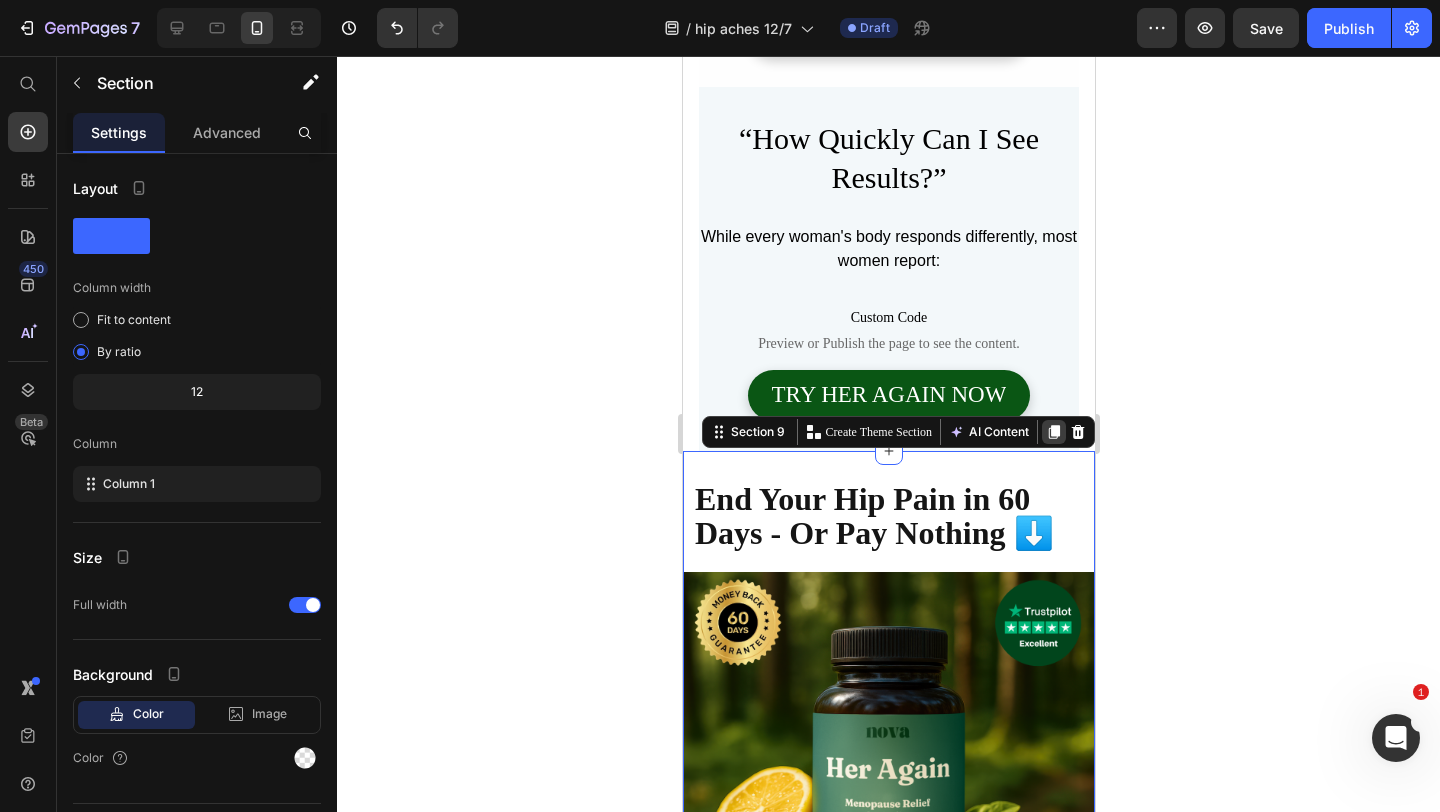 click 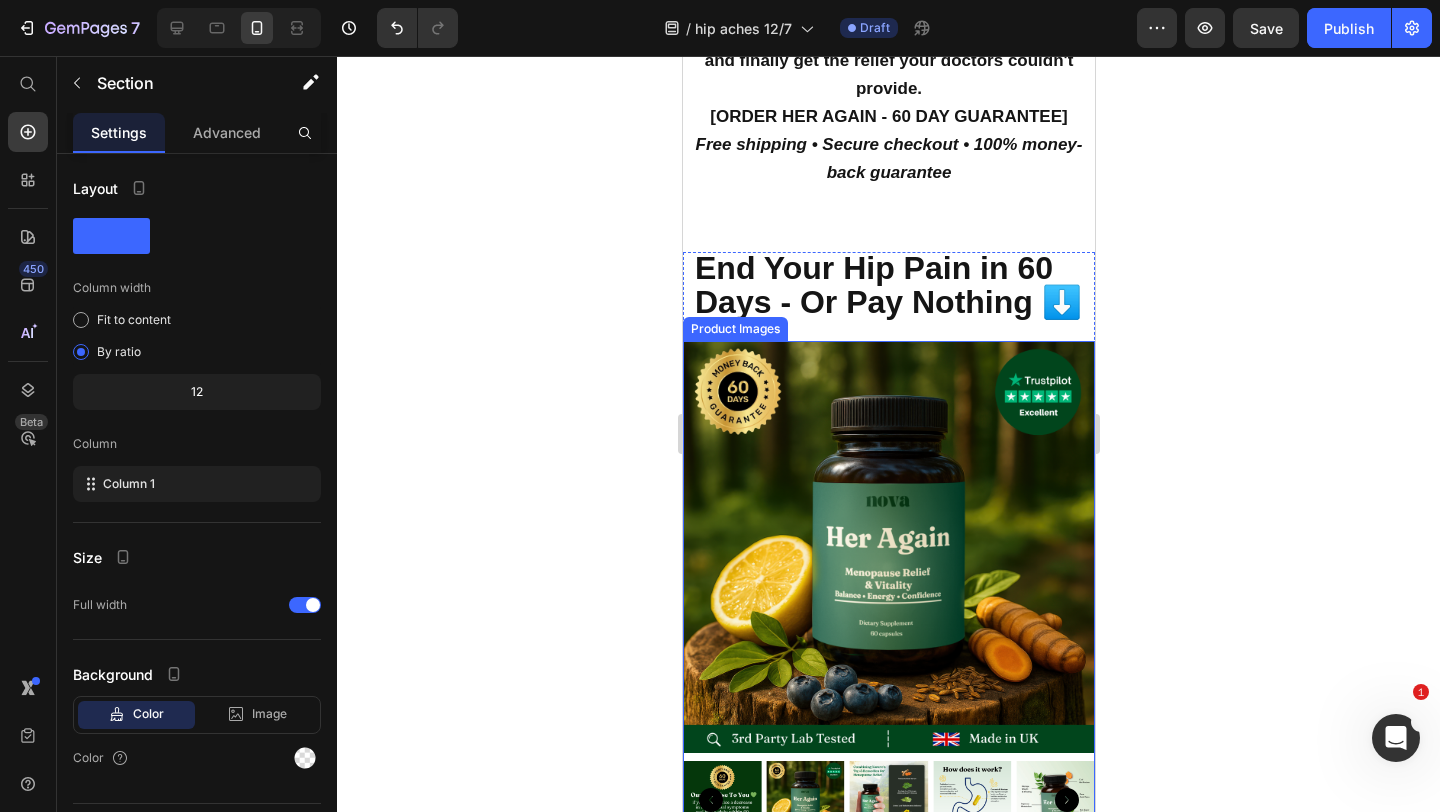 scroll, scrollTop: 10044, scrollLeft: 0, axis: vertical 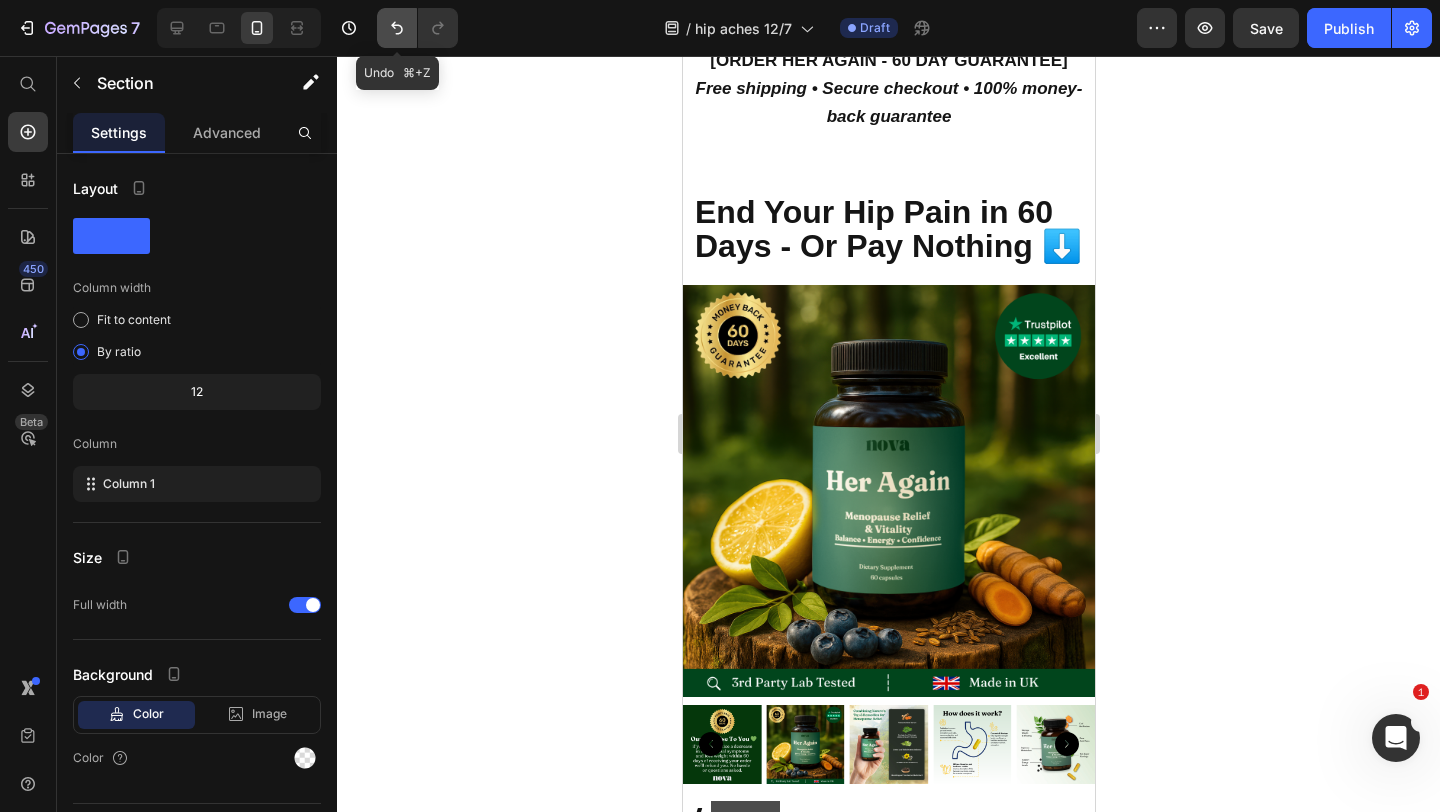click 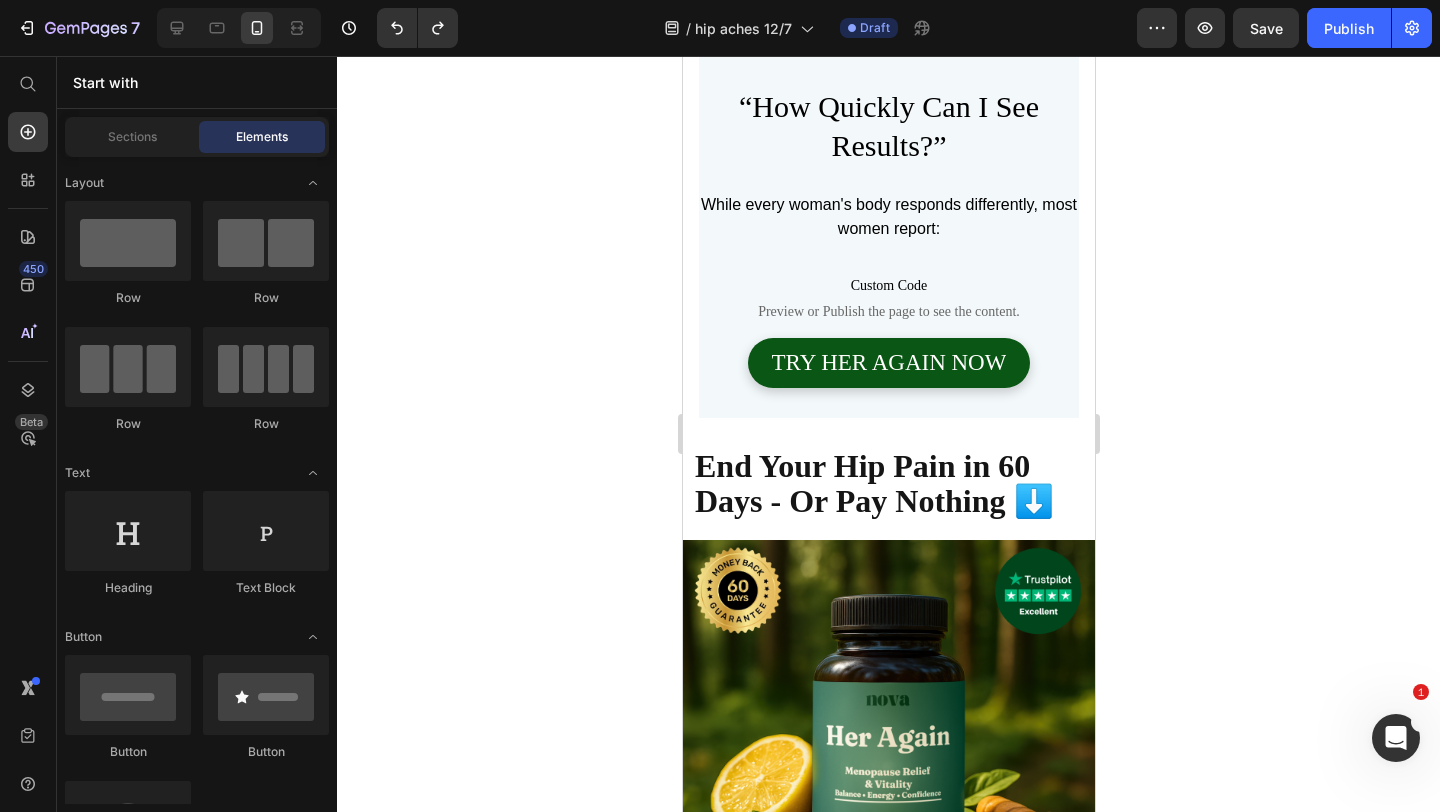 scroll, scrollTop: 8580, scrollLeft: 0, axis: vertical 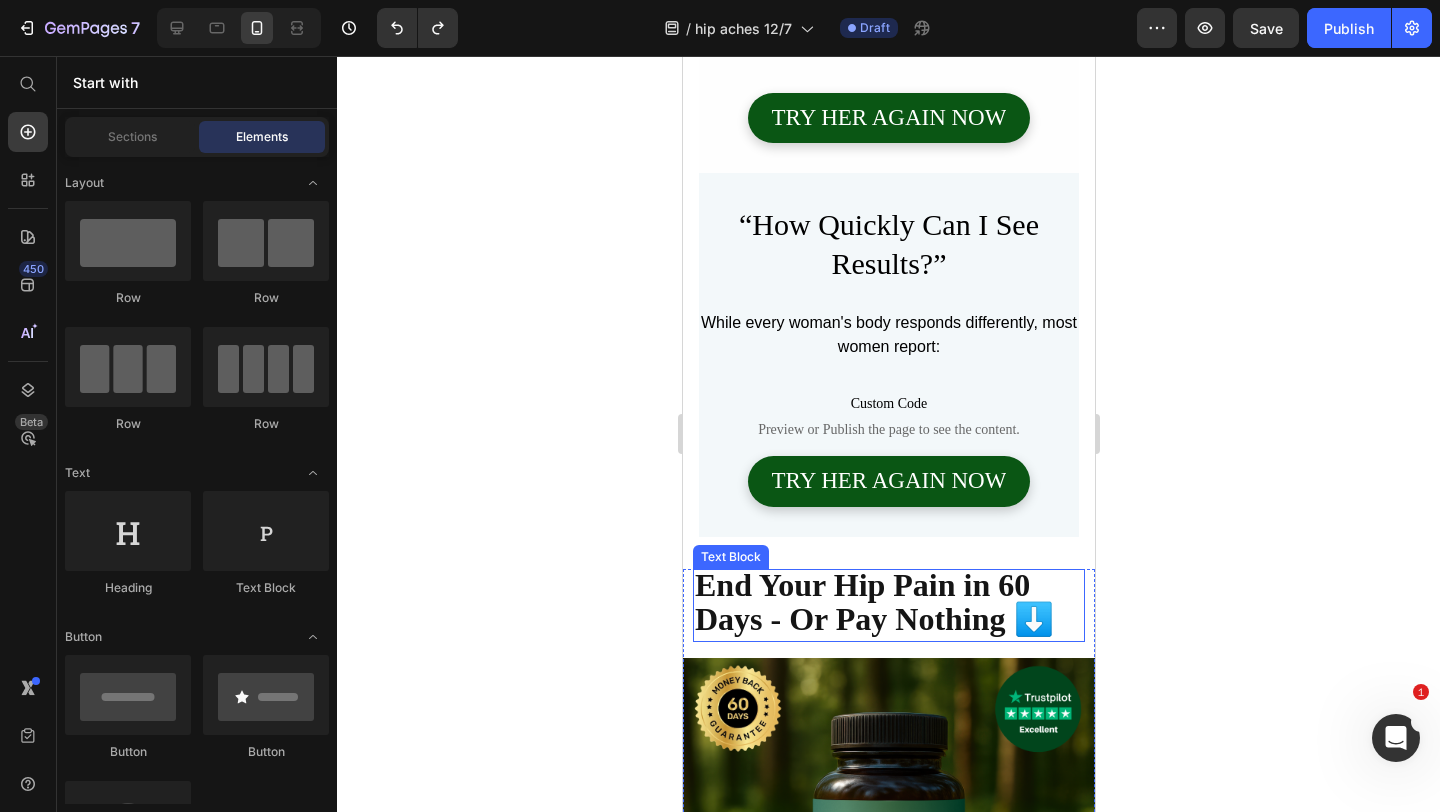 click on "End Your Hip Pain in 60 Days - Or Pay Nothing ⬇️" at bounding box center (873, 602) 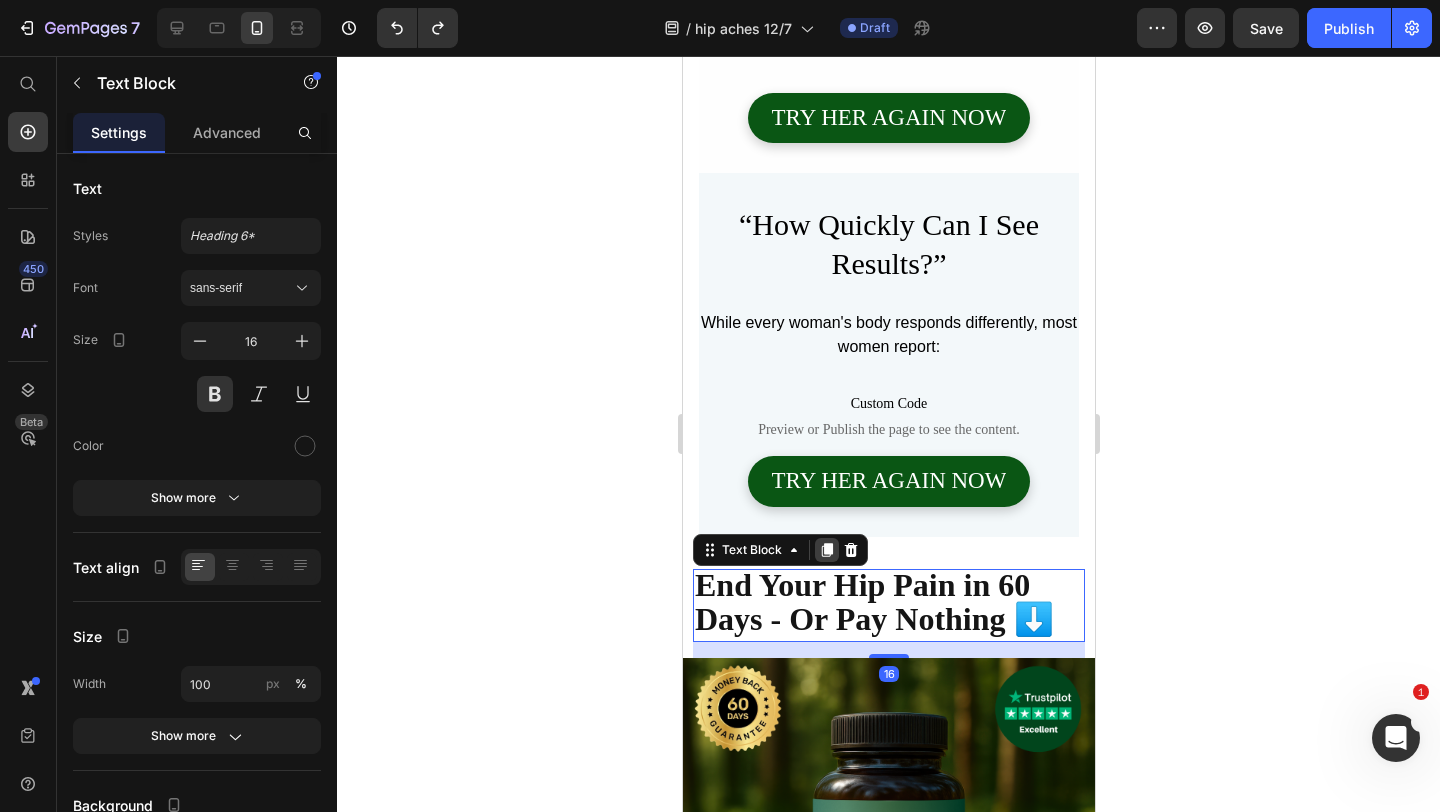 click 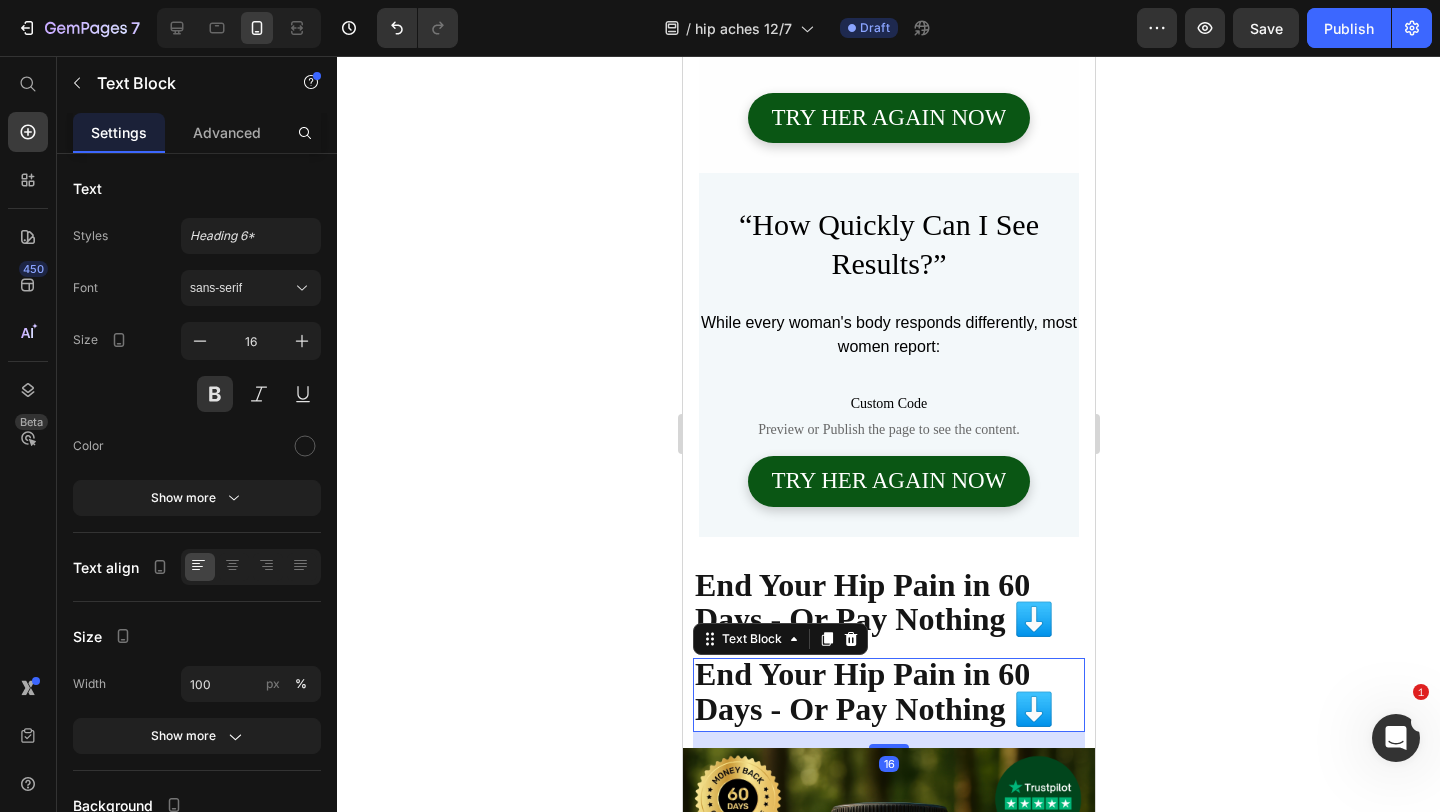 click on "End Your Hip Pain in 60 Days - Or Pay Nothing ⬇️" at bounding box center (873, 691) 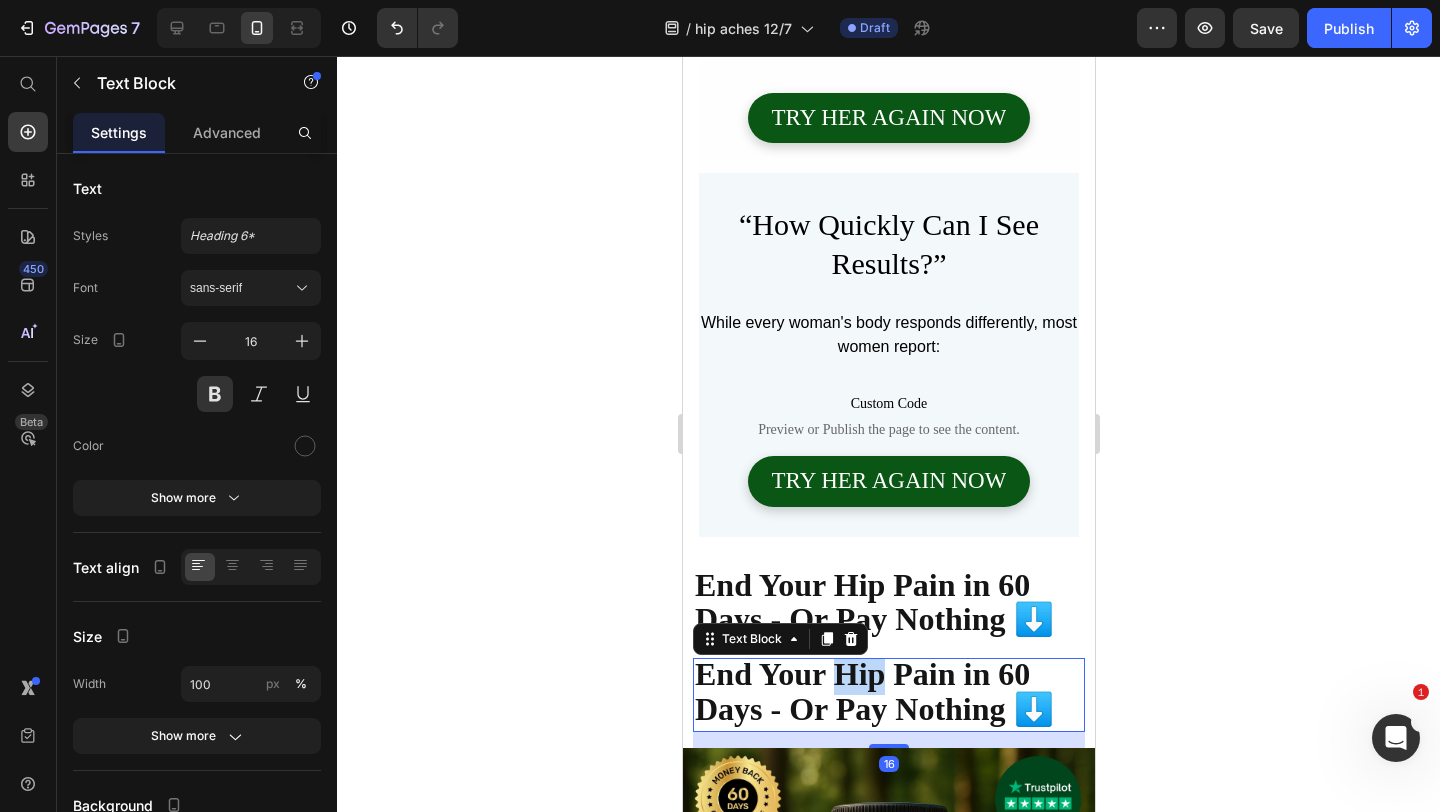 click on "End Your Hip Pain in 60 Days - Or Pay Nothing ⬇️" at bounding box center [873, 691] 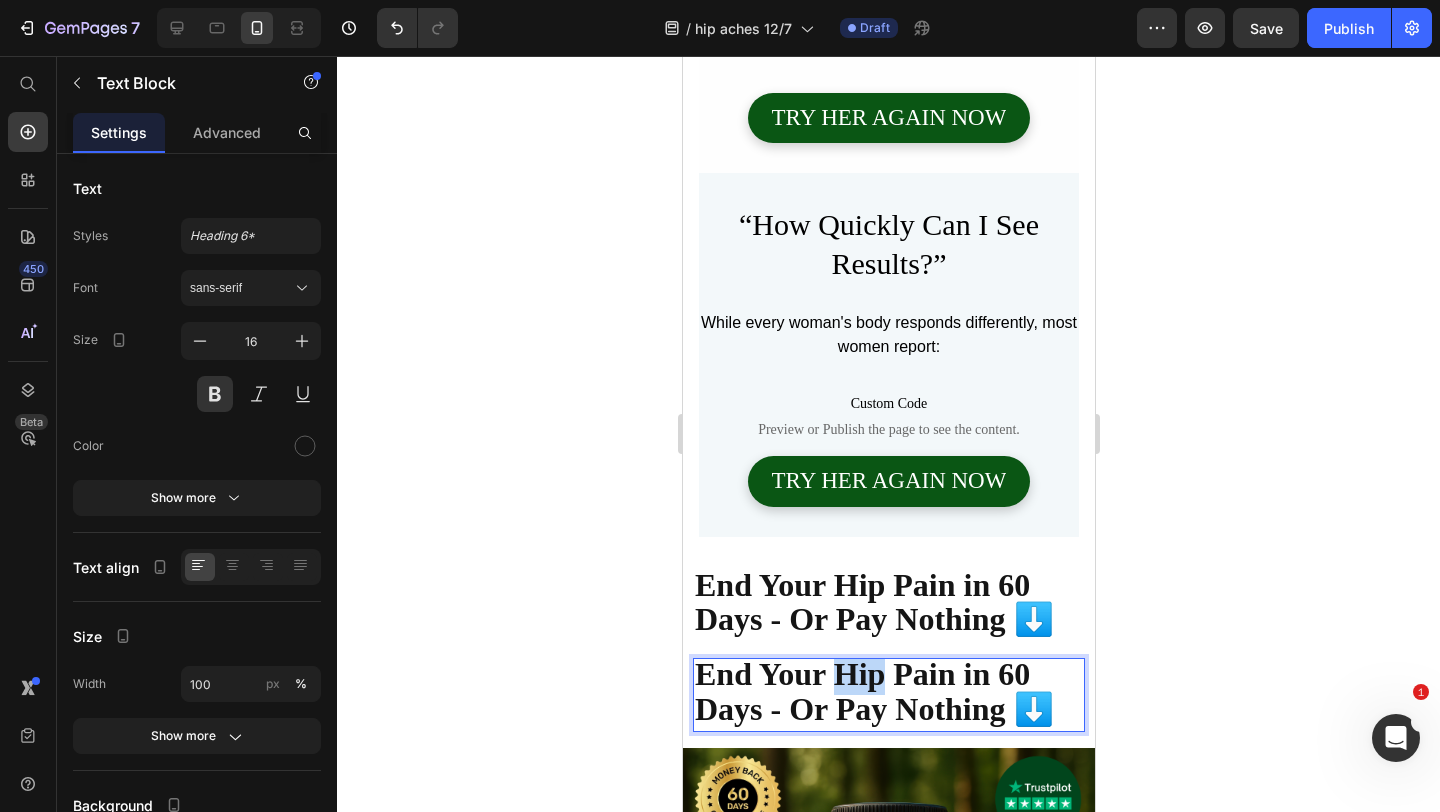 click on "End Your Hip Pain in 60 Days - Or Pay Nothing ⬇️" at bounding box center [873, 691] 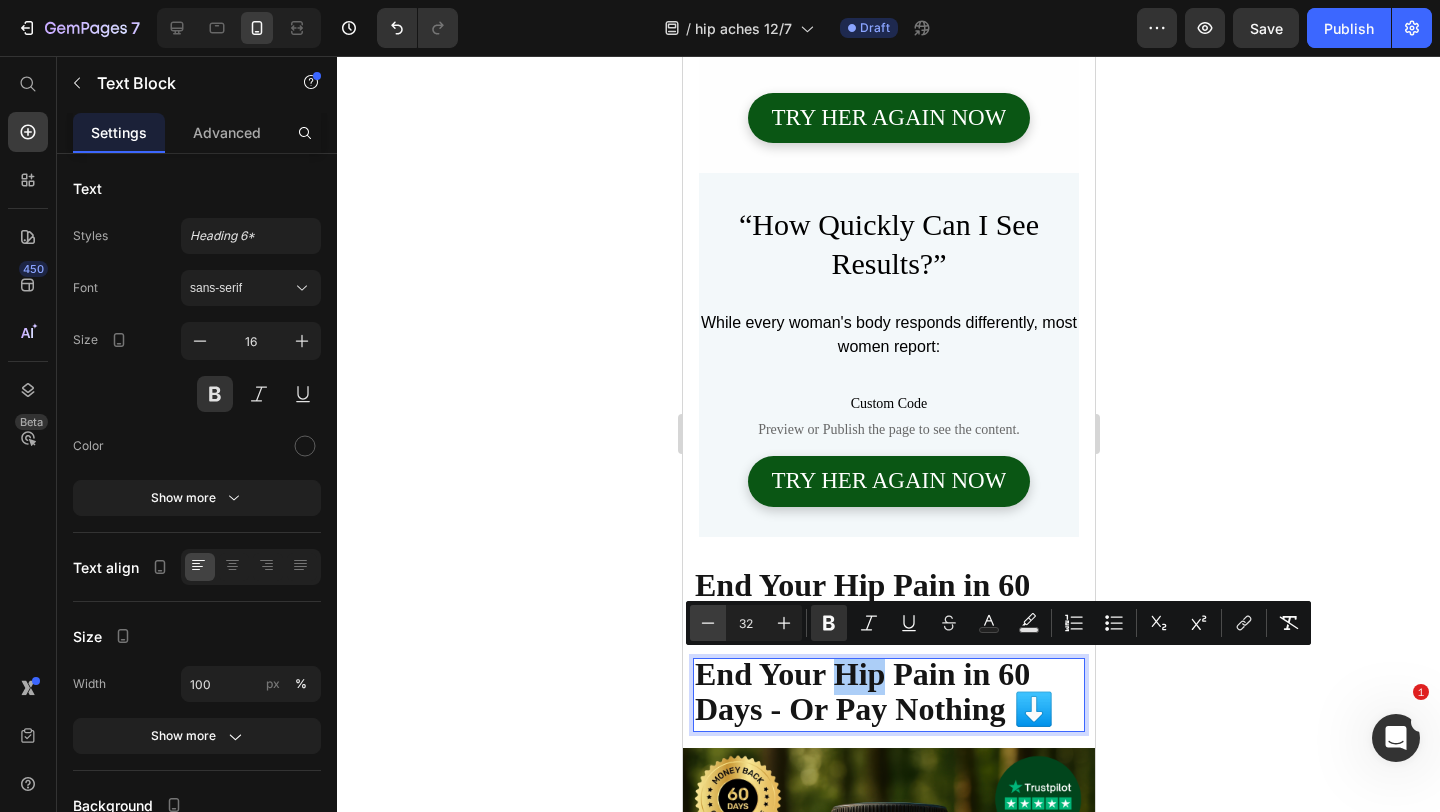 click 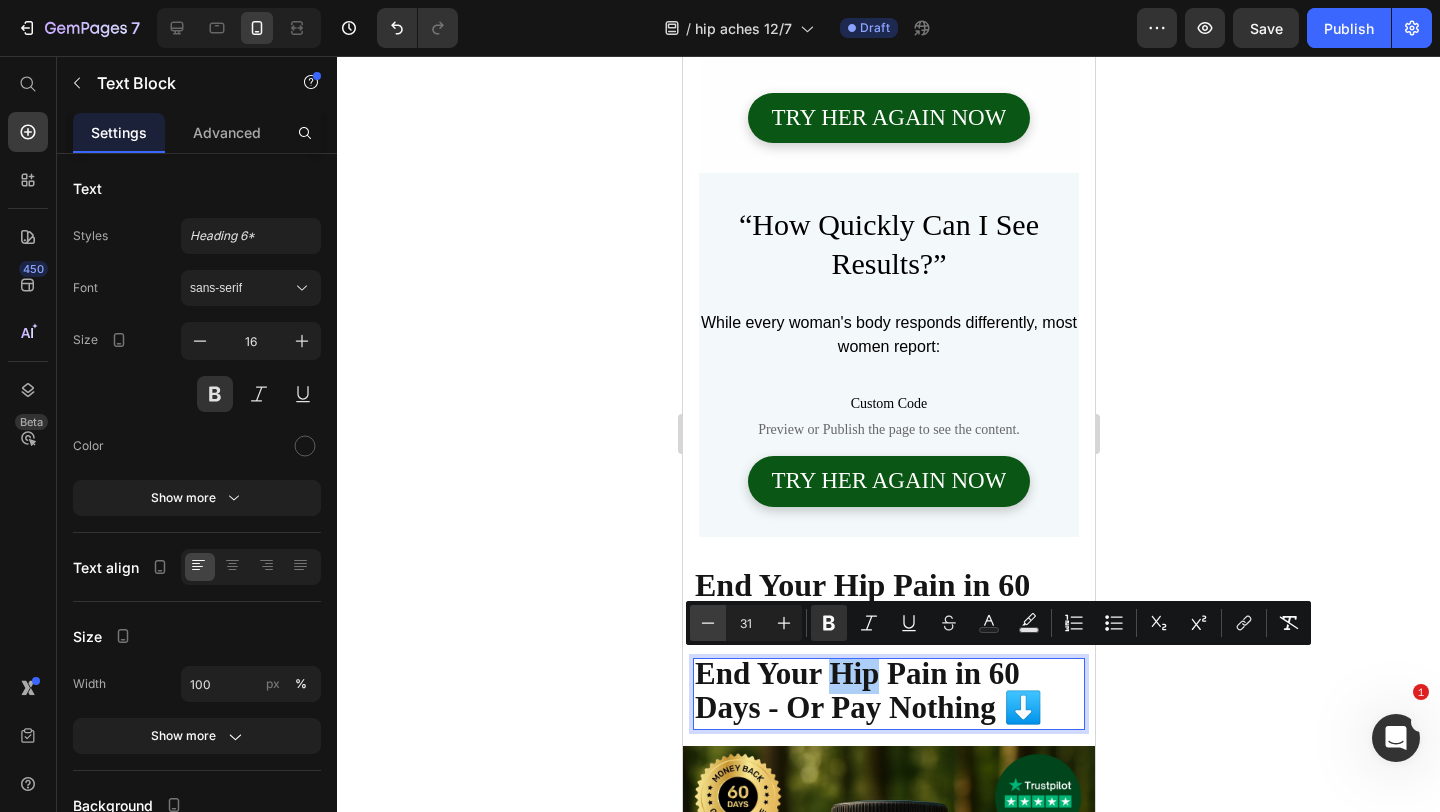 click 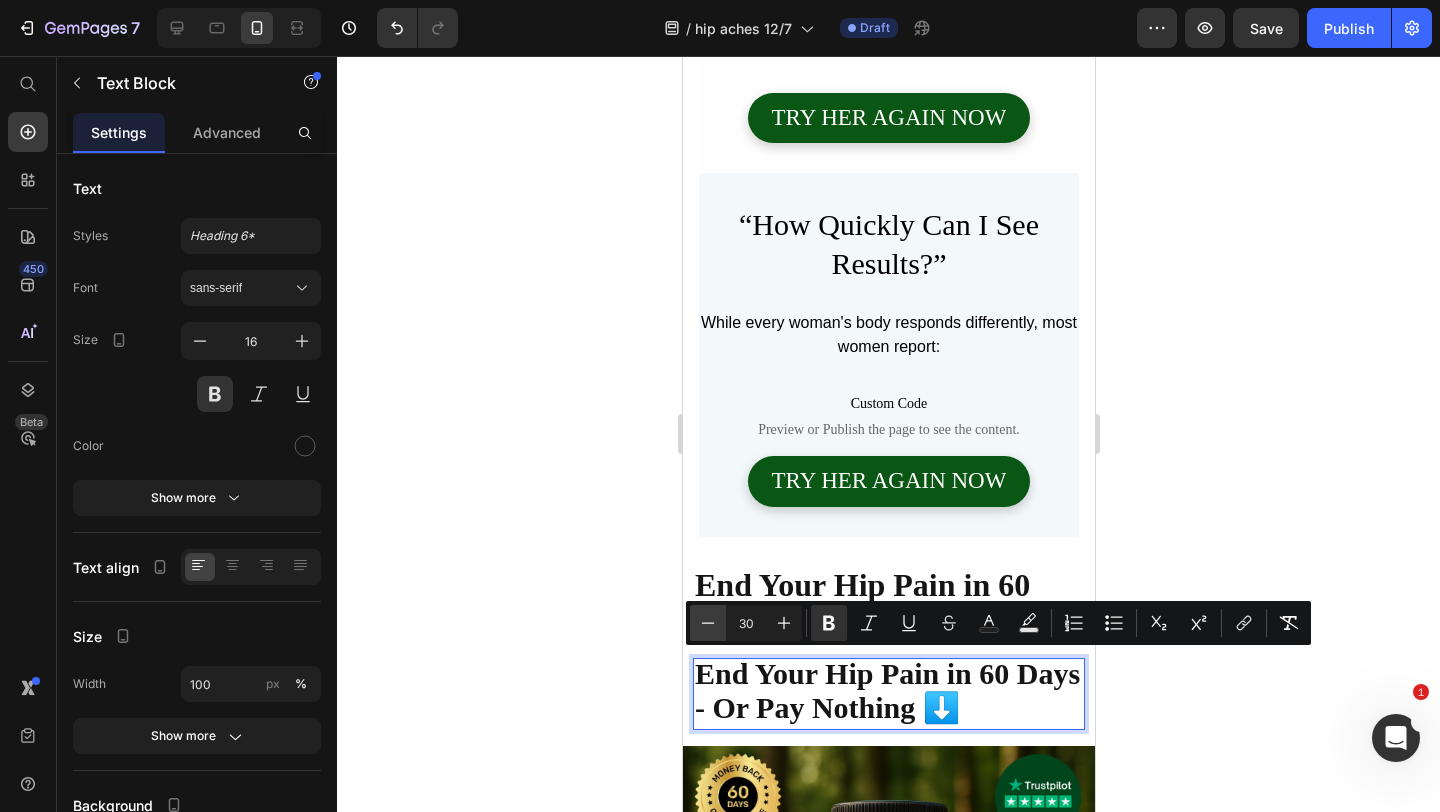 click 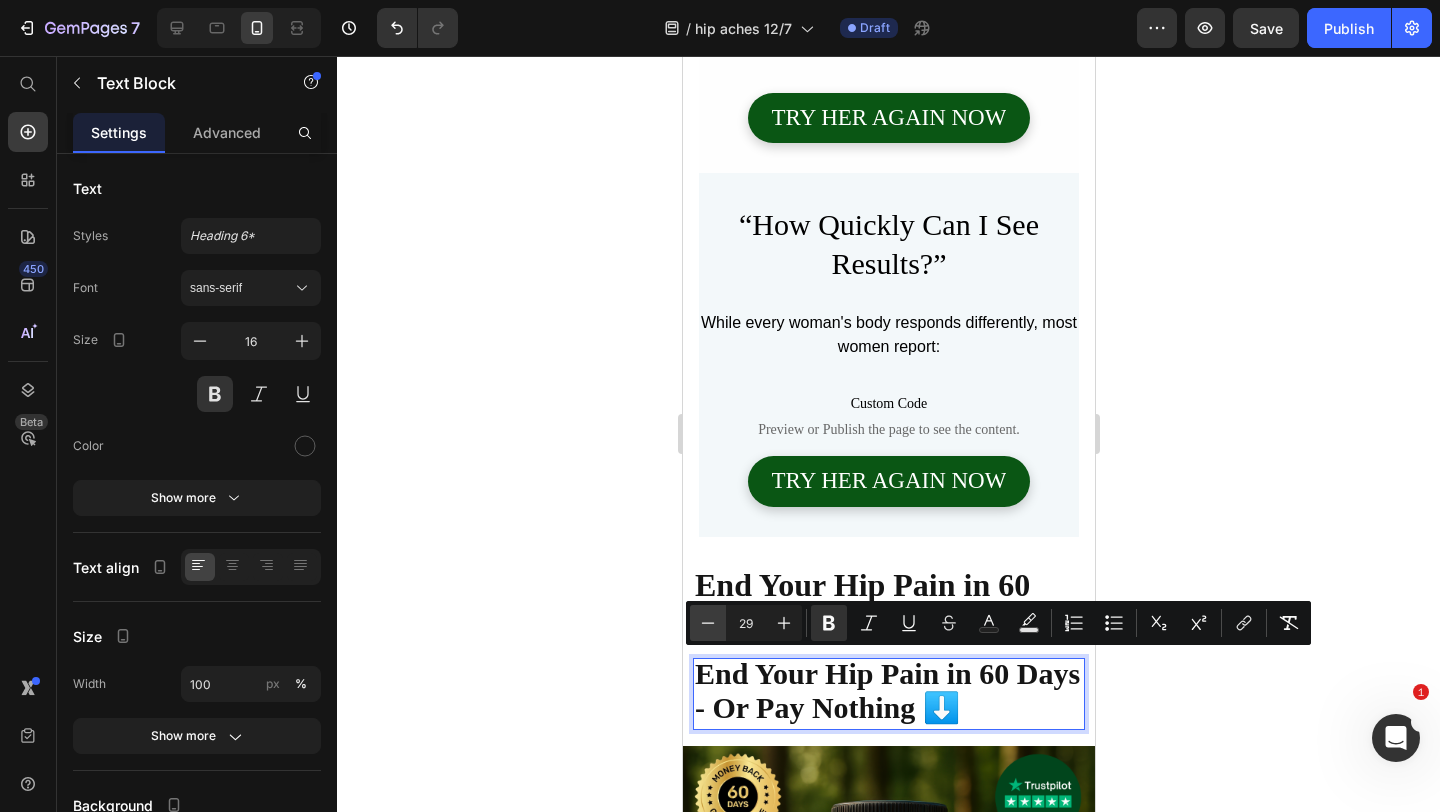 click 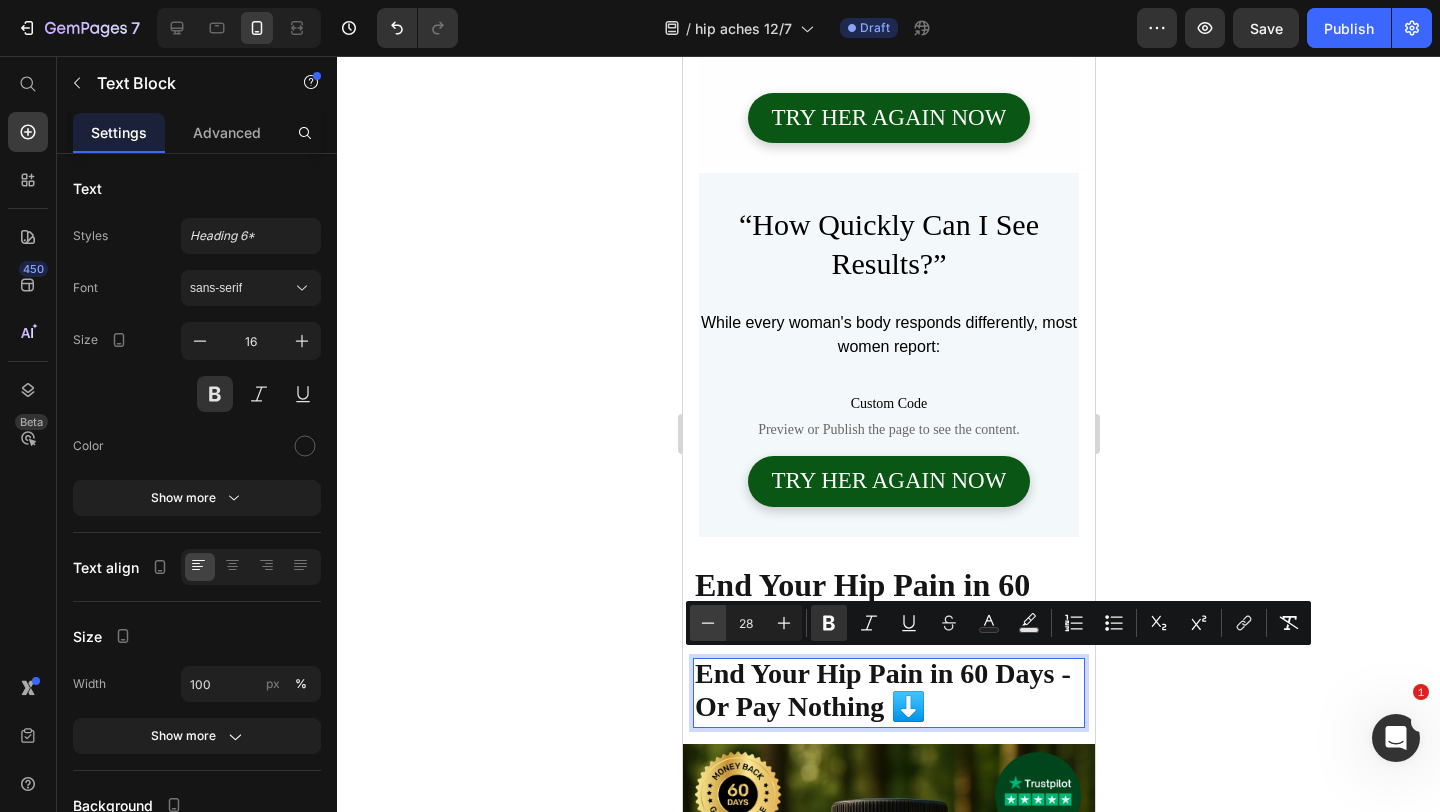 click 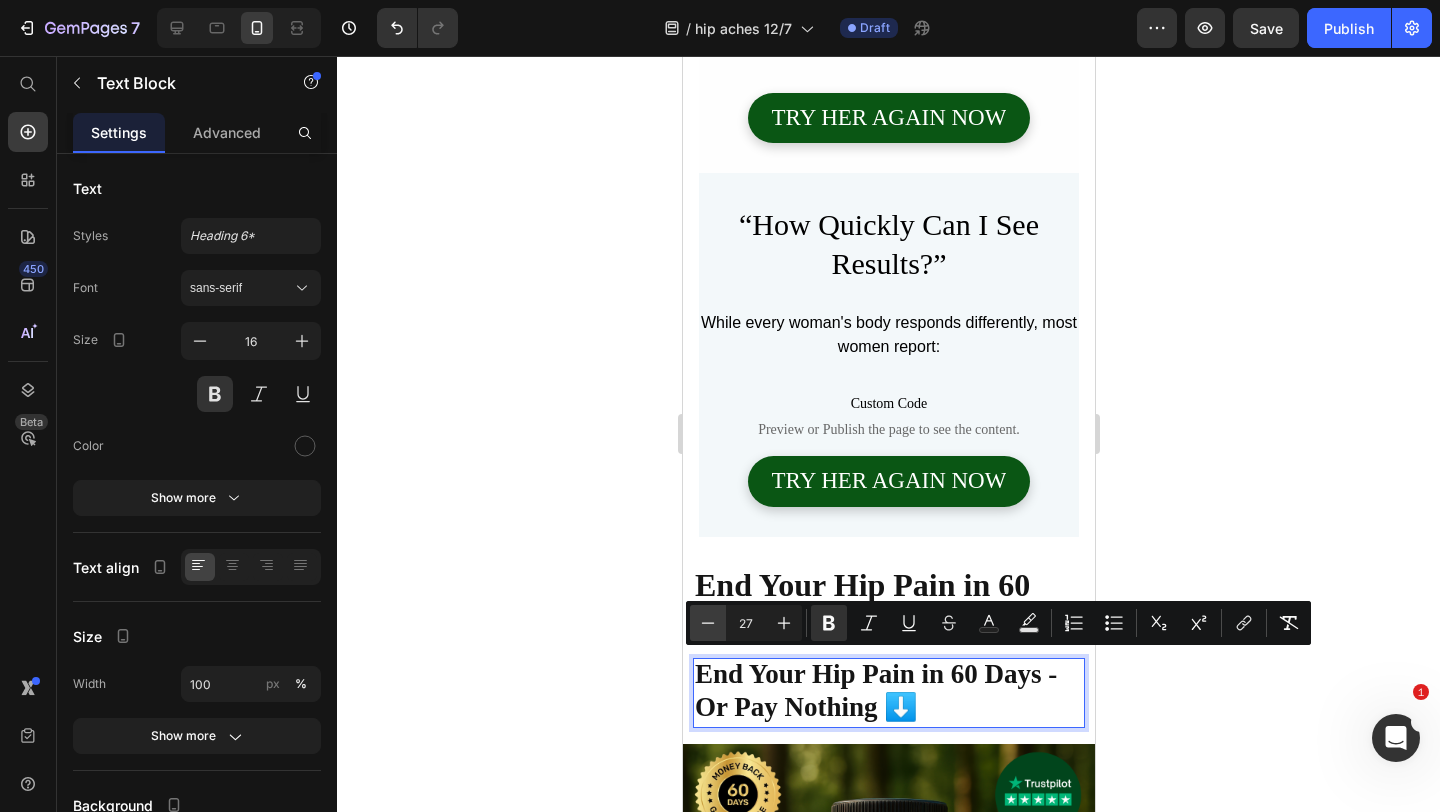 click 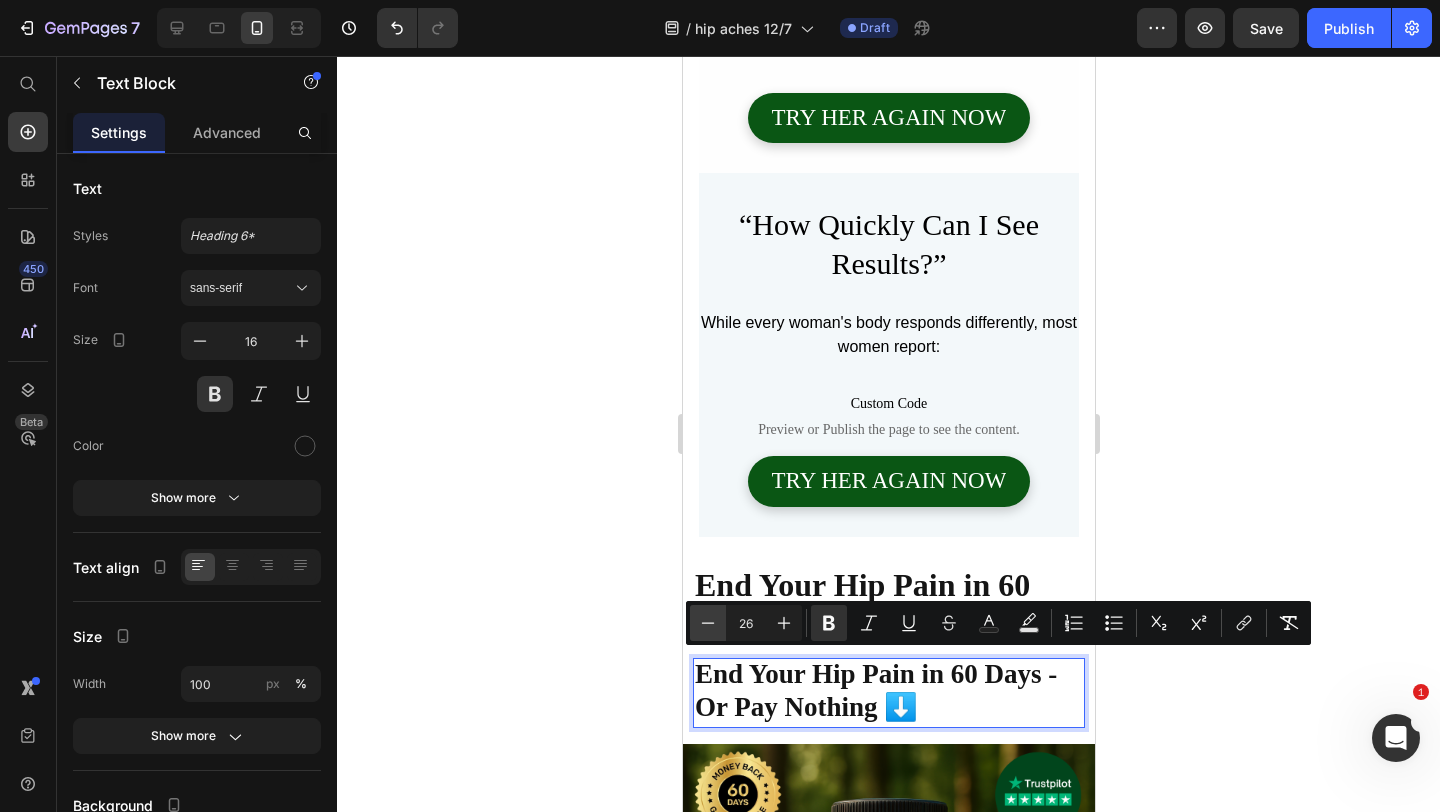 click 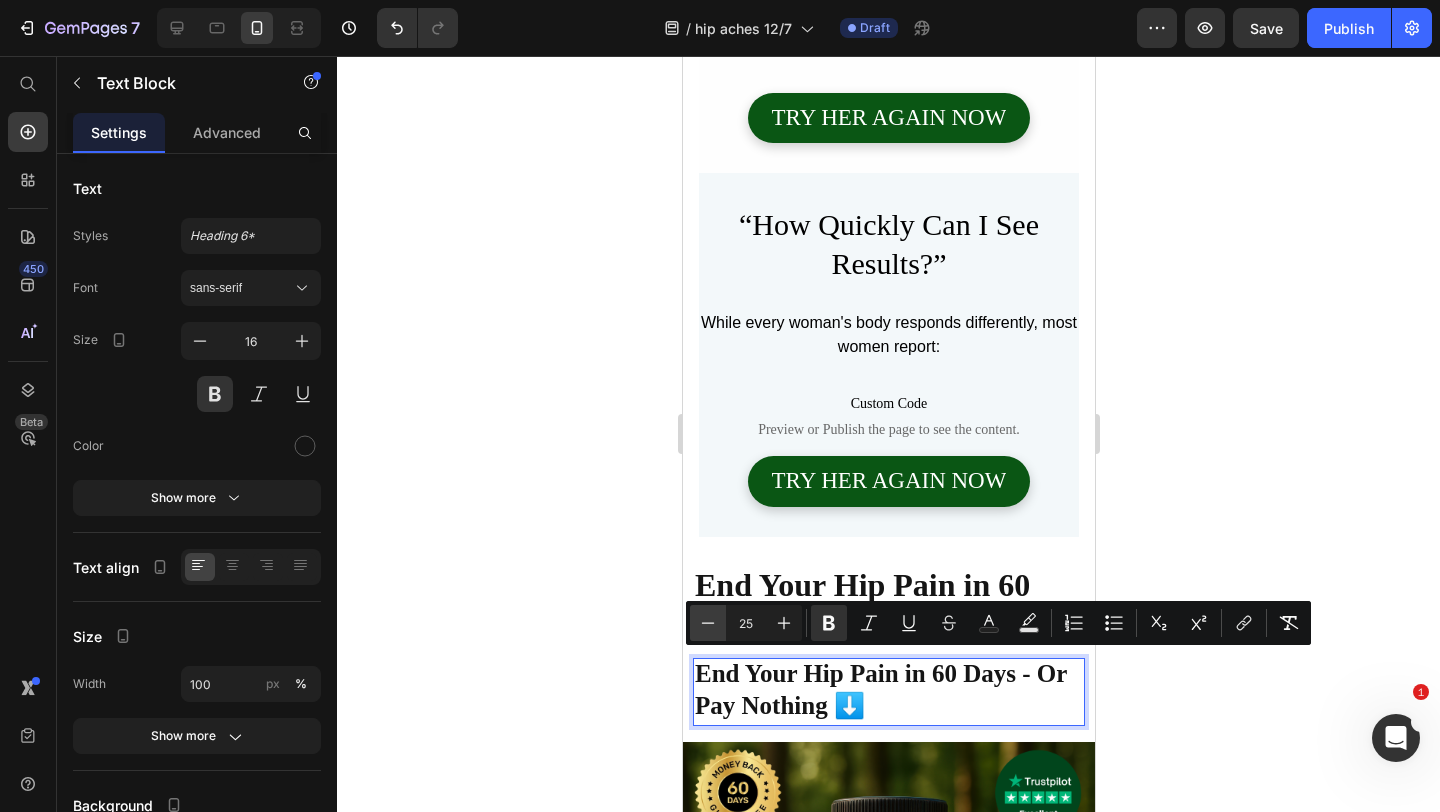 click 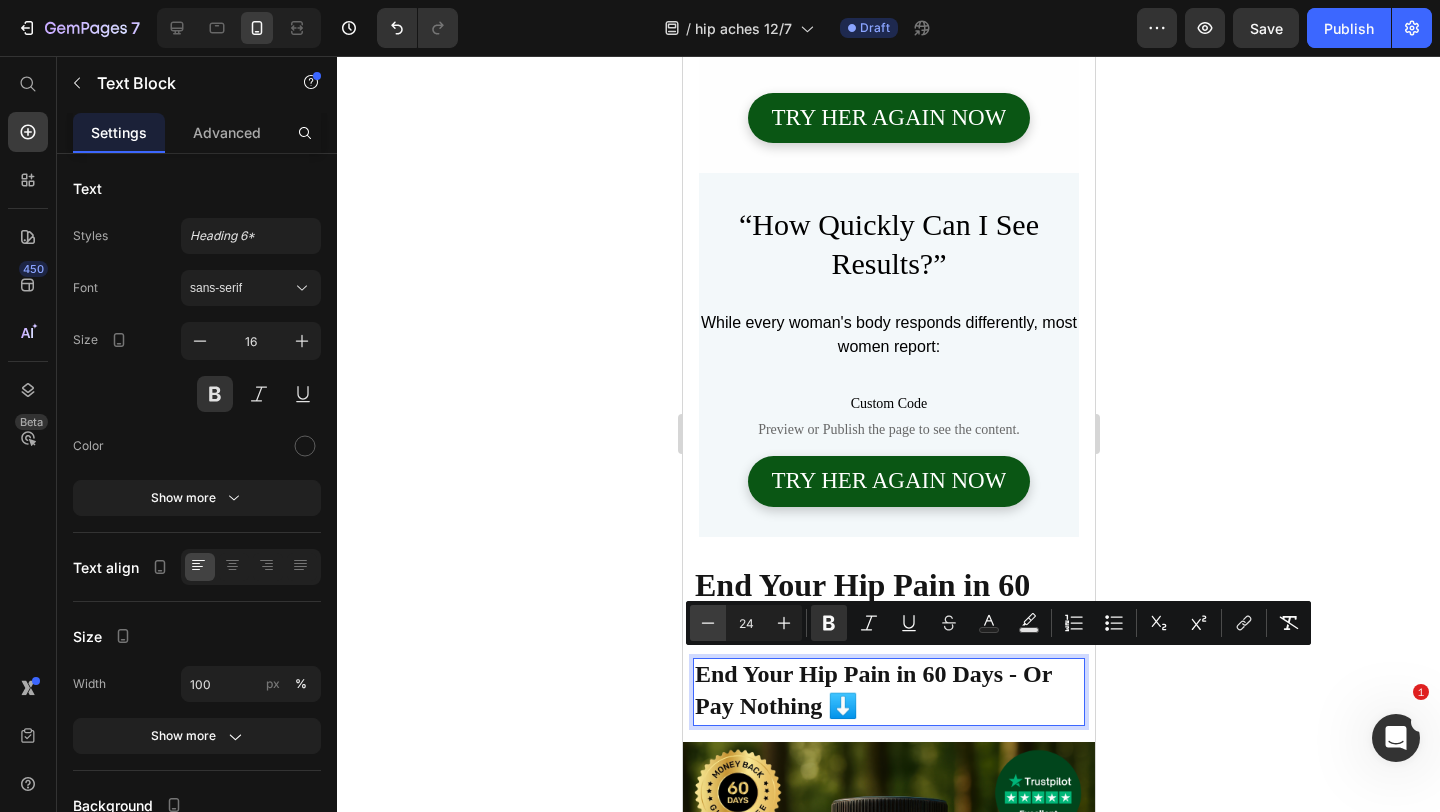 click 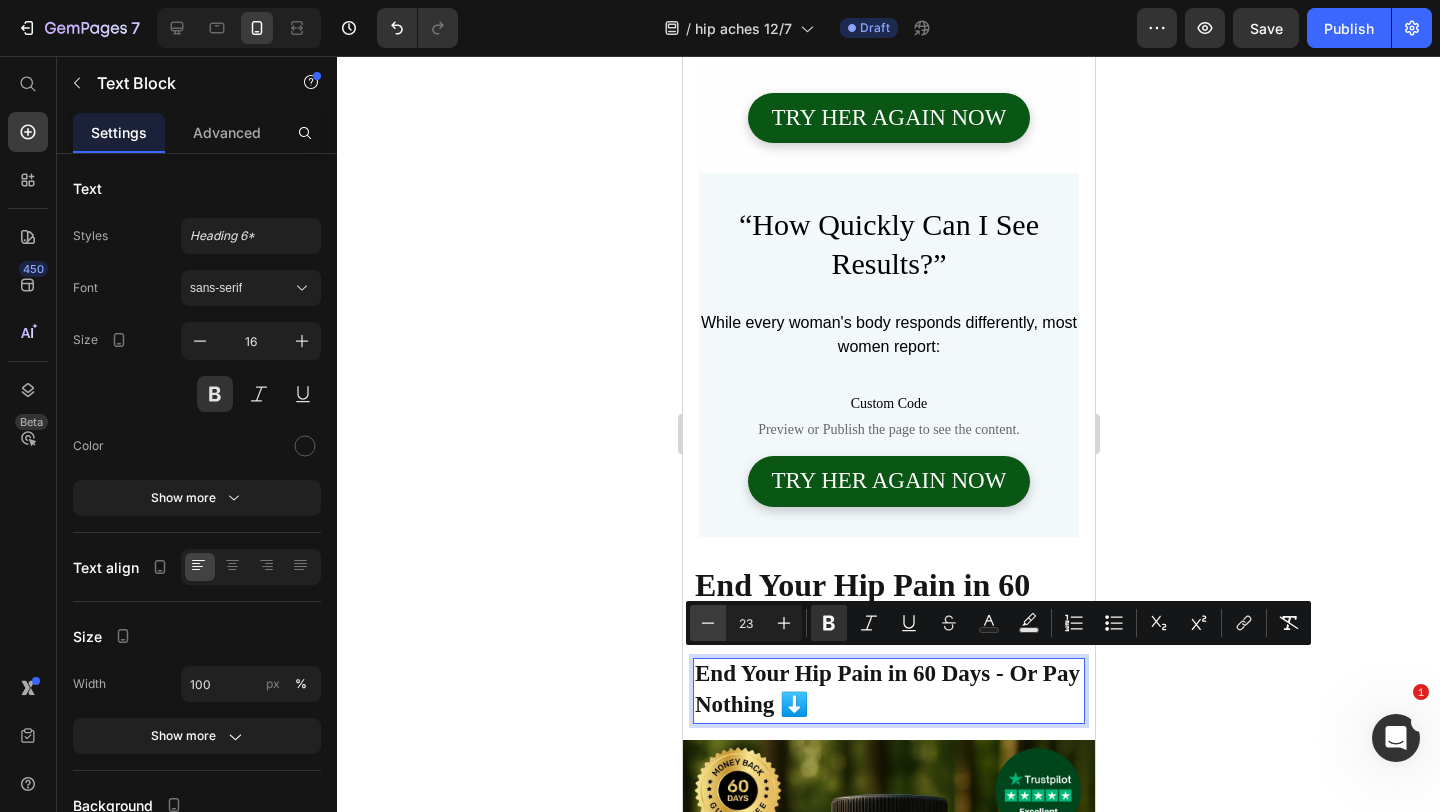 click 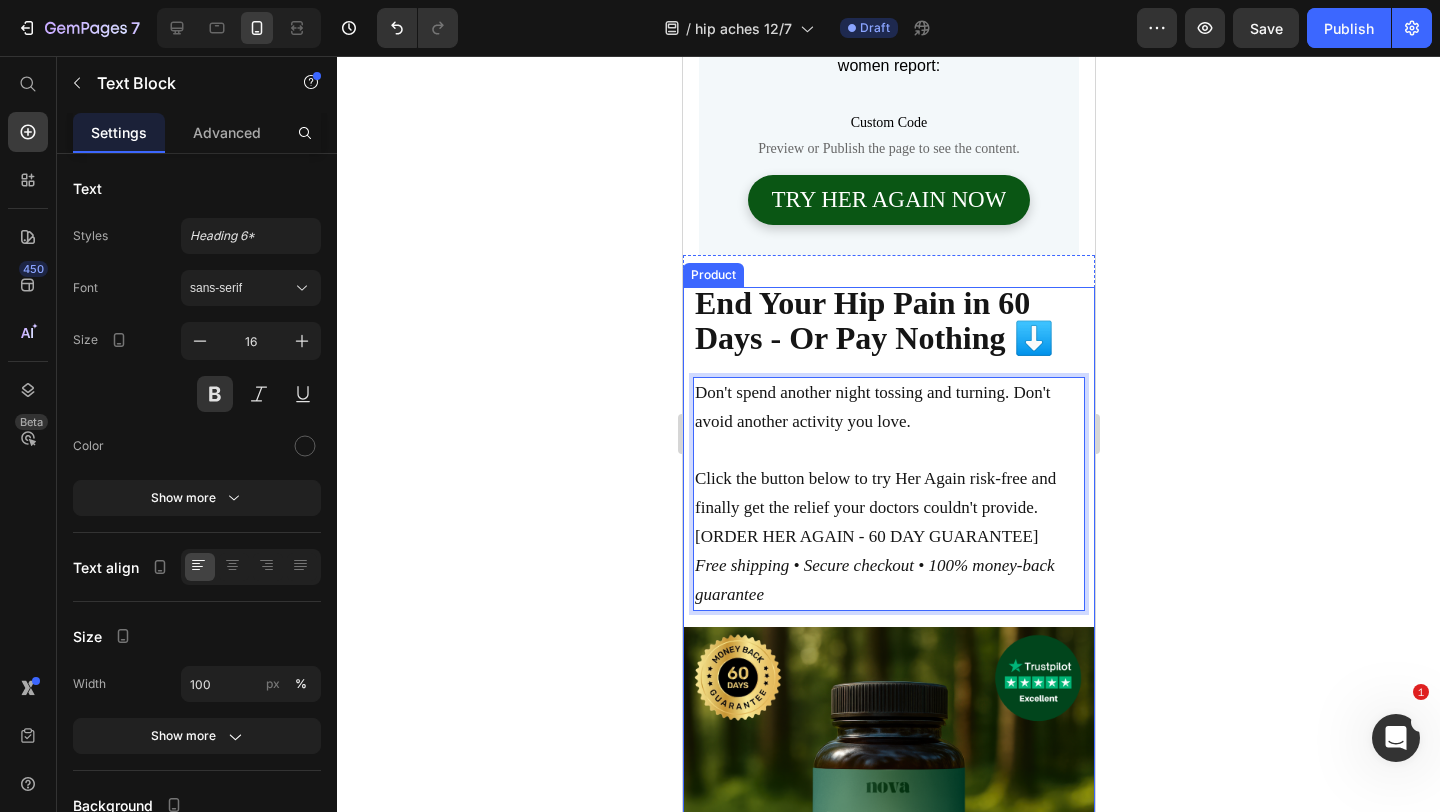 scroll, scrollTop: 8872, scrollLeft: 0, axis: vertical 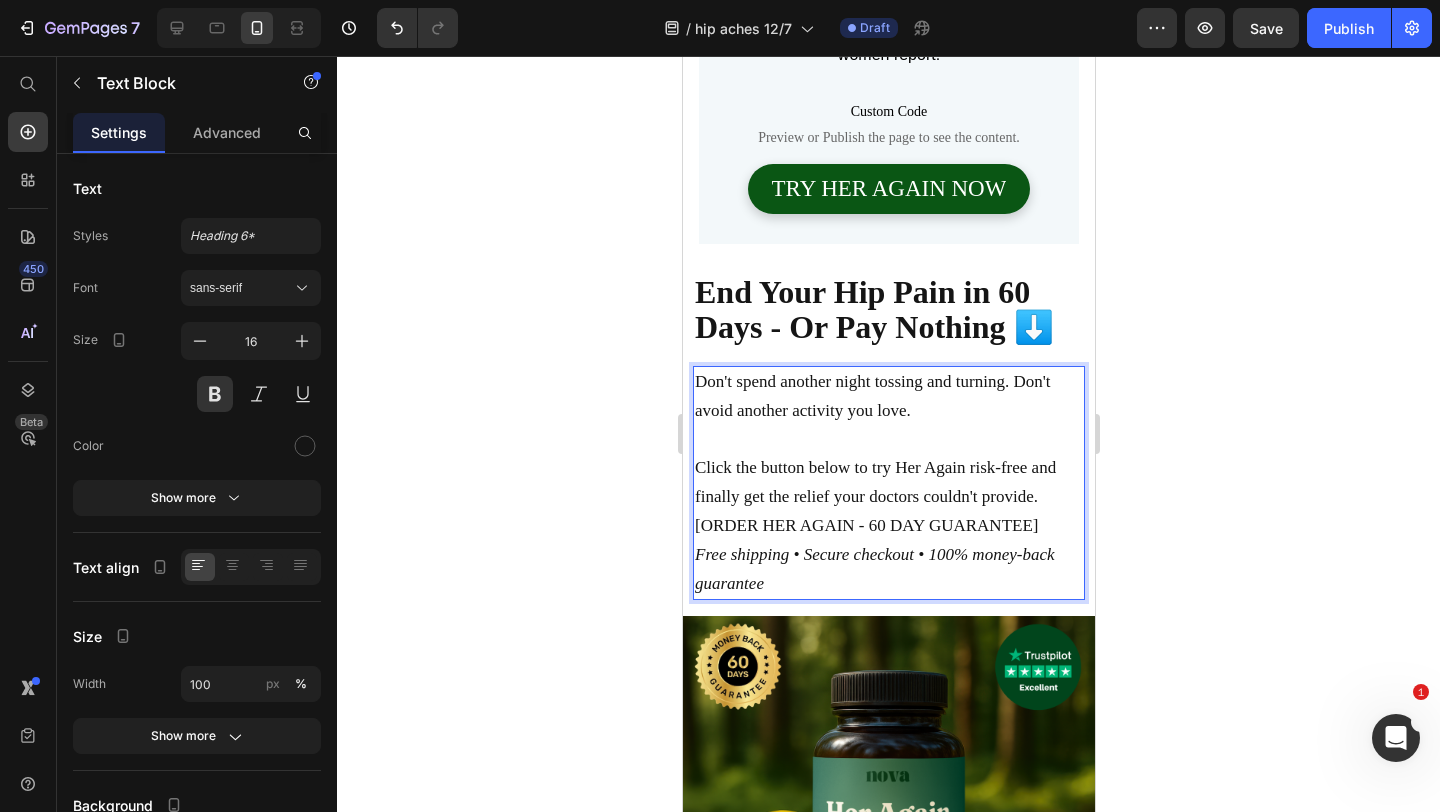 click 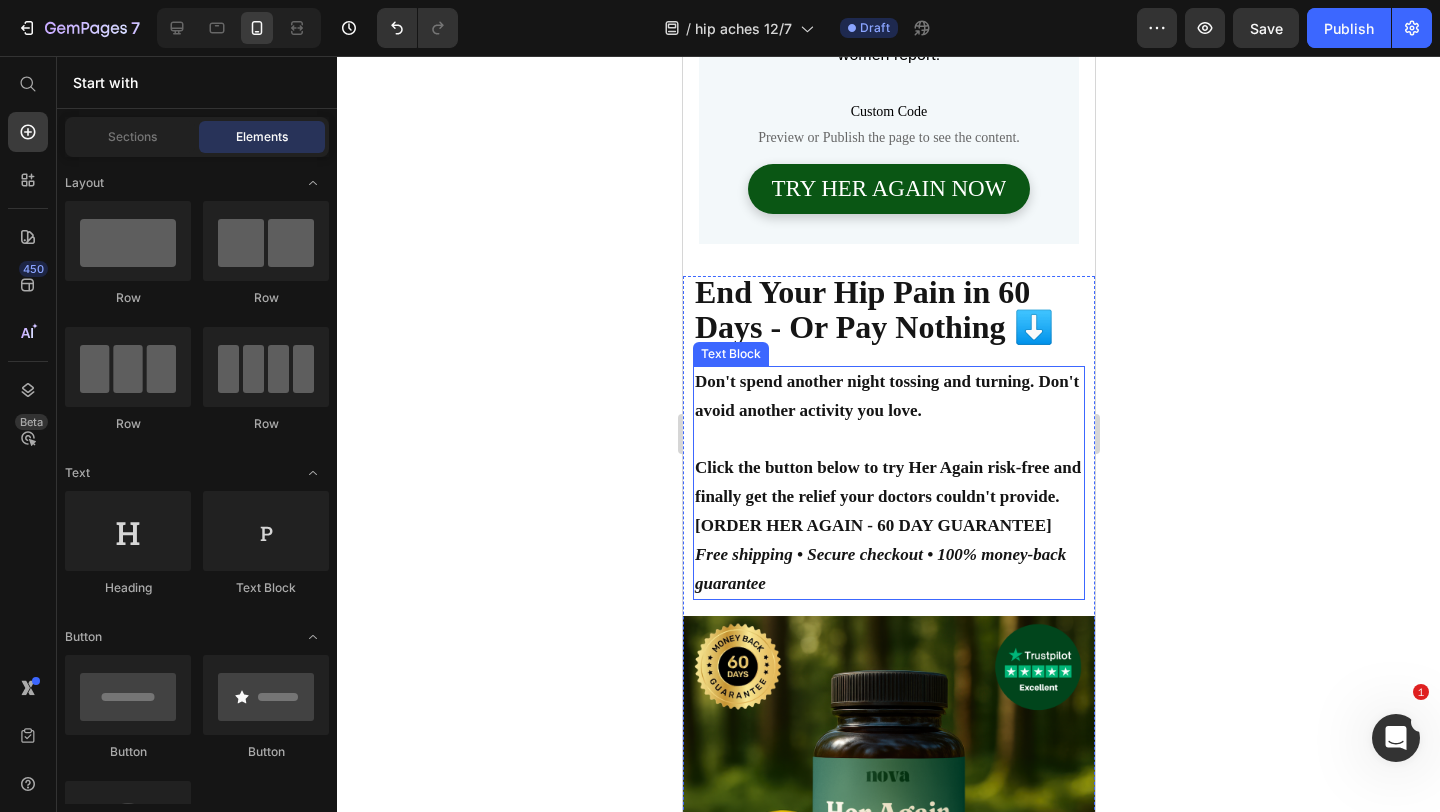 scroll, scrollTop: 8949, scrollLeft: 0, axis: vertical 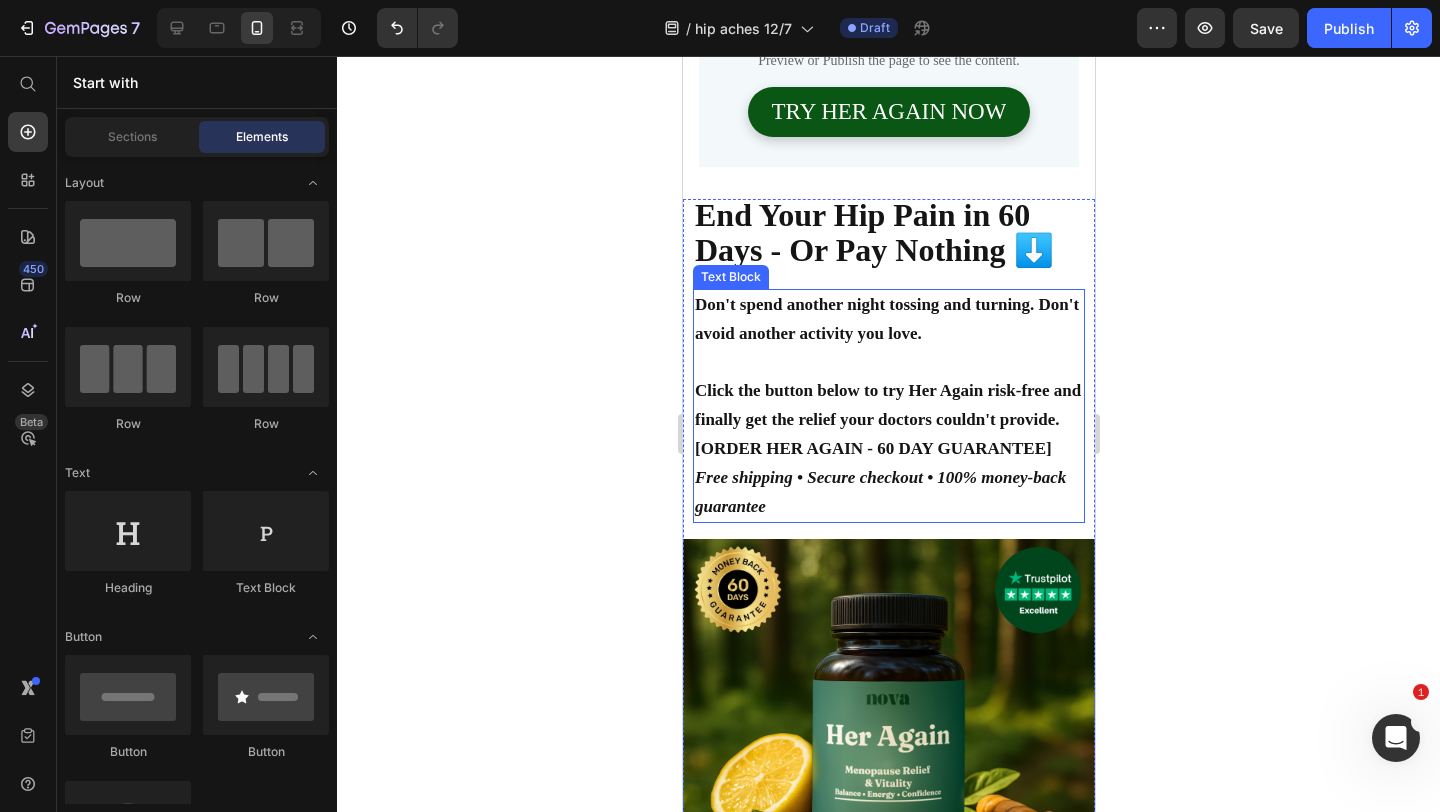 click on "Click the button below to try Her Again risk-free and finally get the relief your doctors couldn't provide." at bounding box center [887, 405] 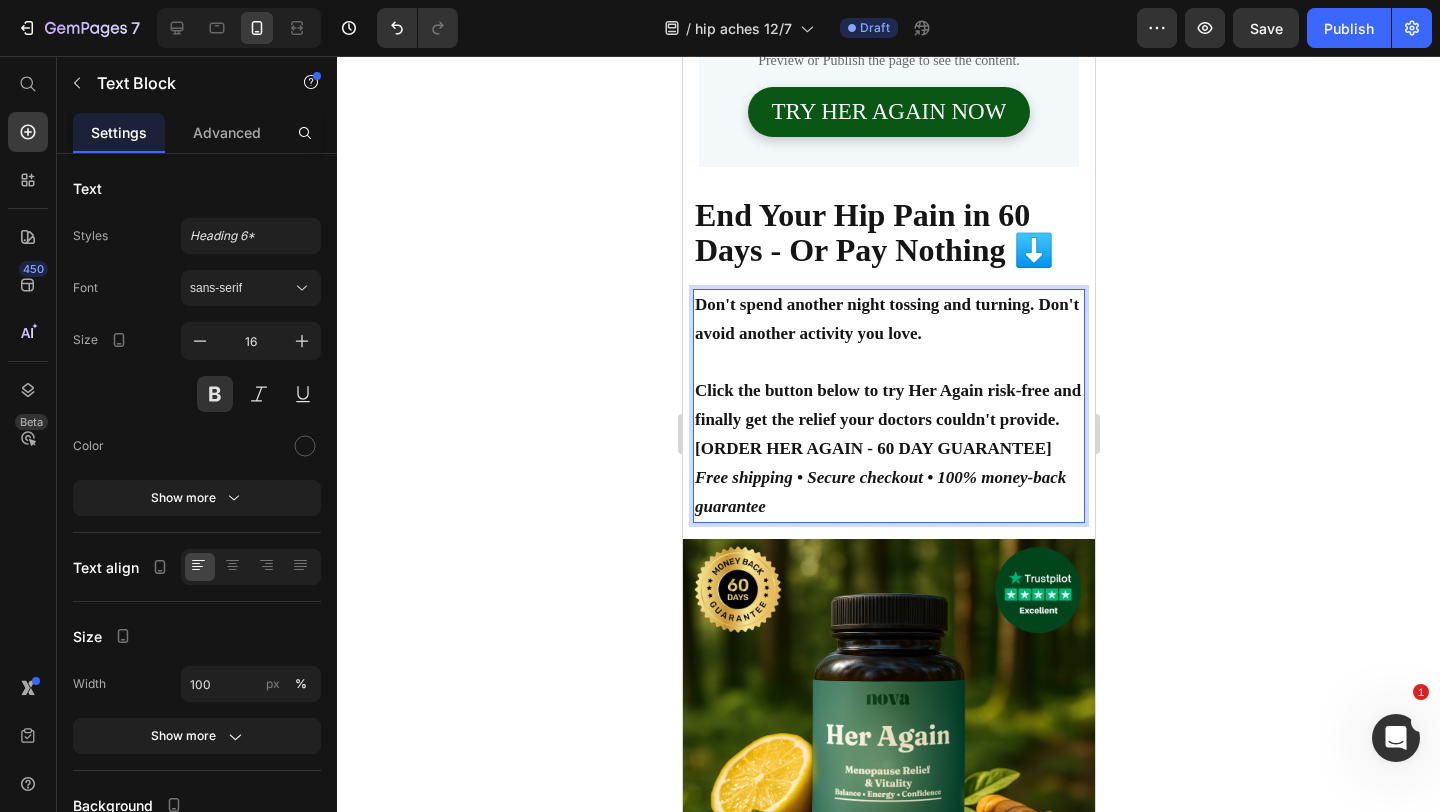 click on "Click the button below to try Her Again risk-free and finally get the relief your doctors couldn't provide." at bounding box center (887, 405) 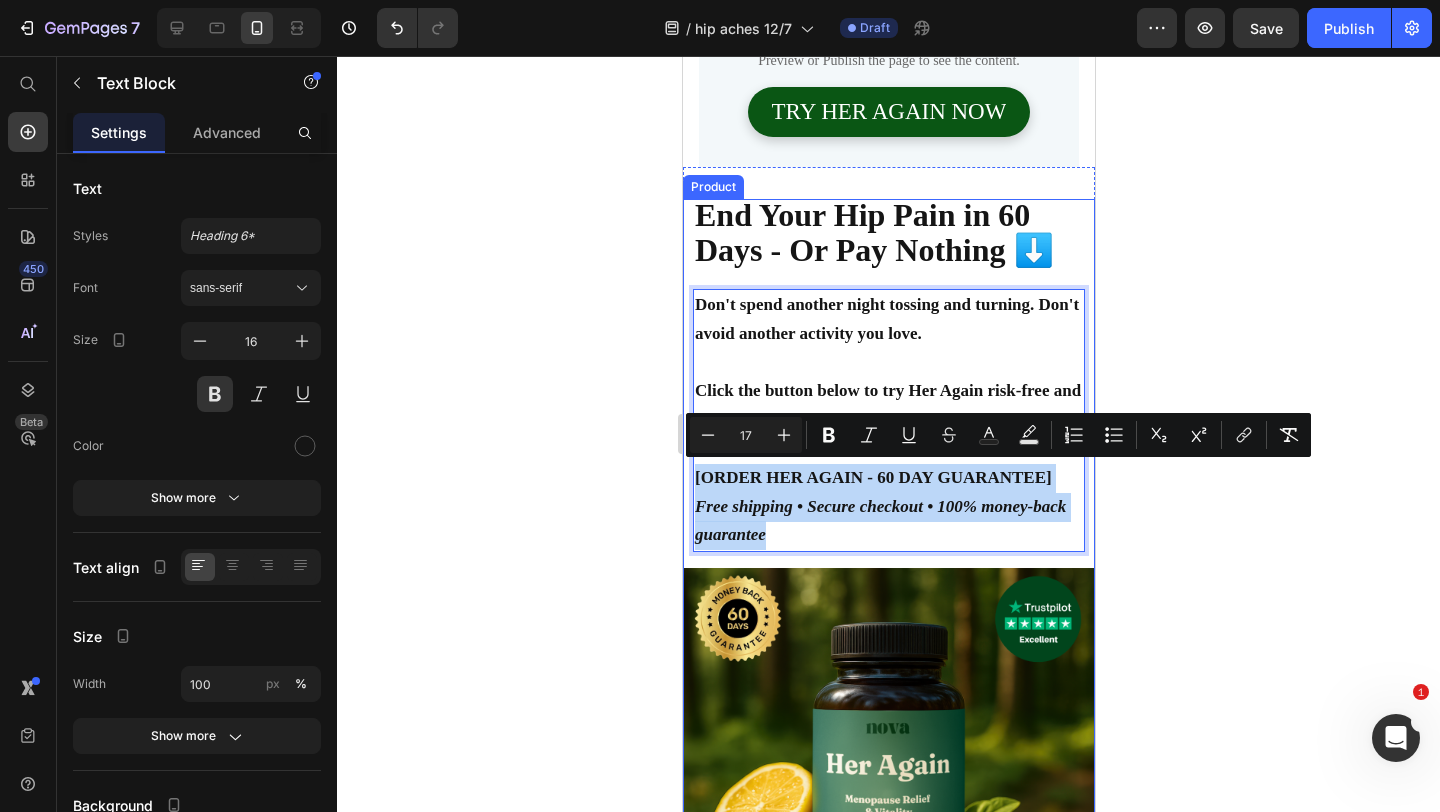 drag, startPoint x: 873, startPoint y: 531, endPoint x: 692, endPoint y: 464, distance: 193.0026 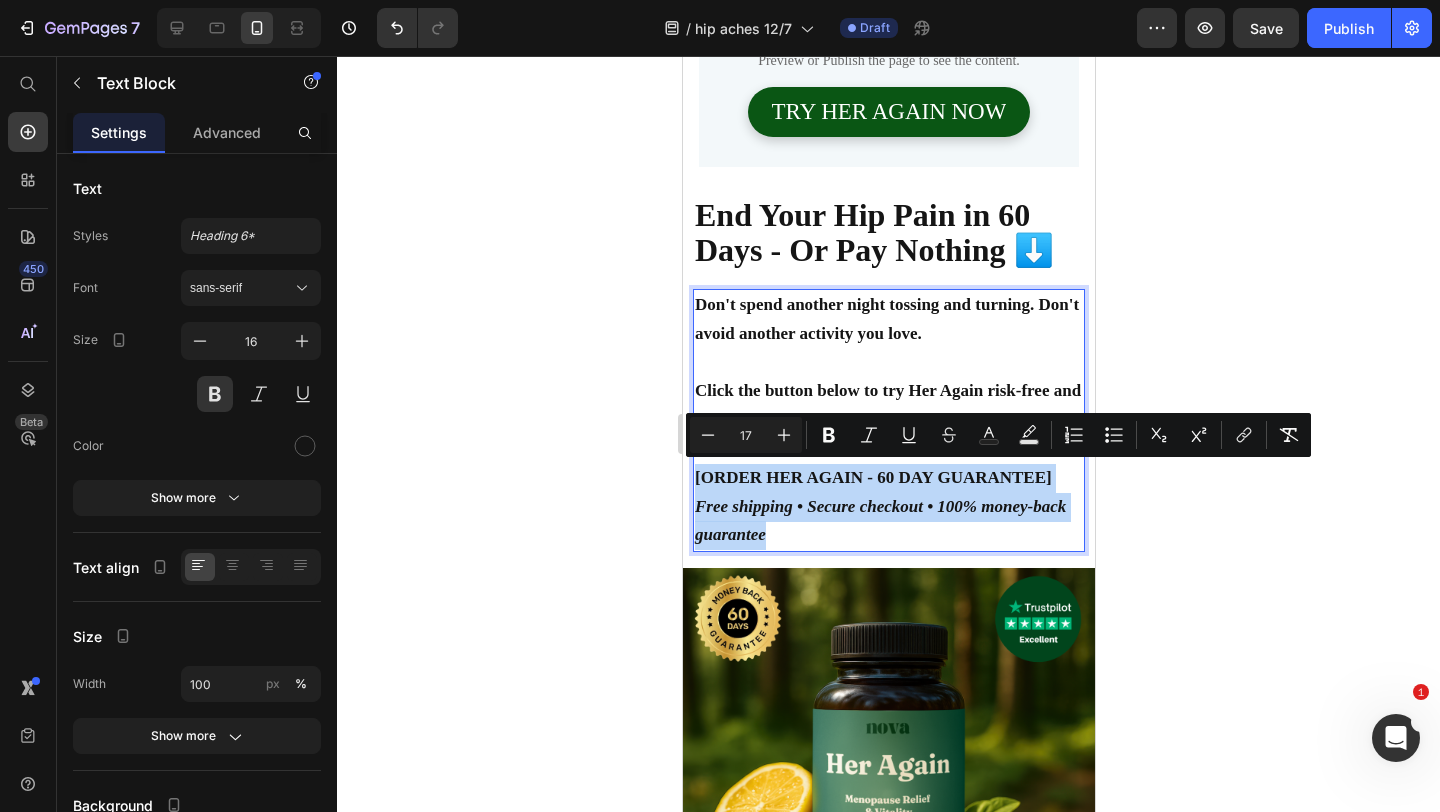 copy on "[ORDER HER AGAIN - 60 DAY GUARANTEE] Free shipping • Secure checkout • 100% money-back guarantee" 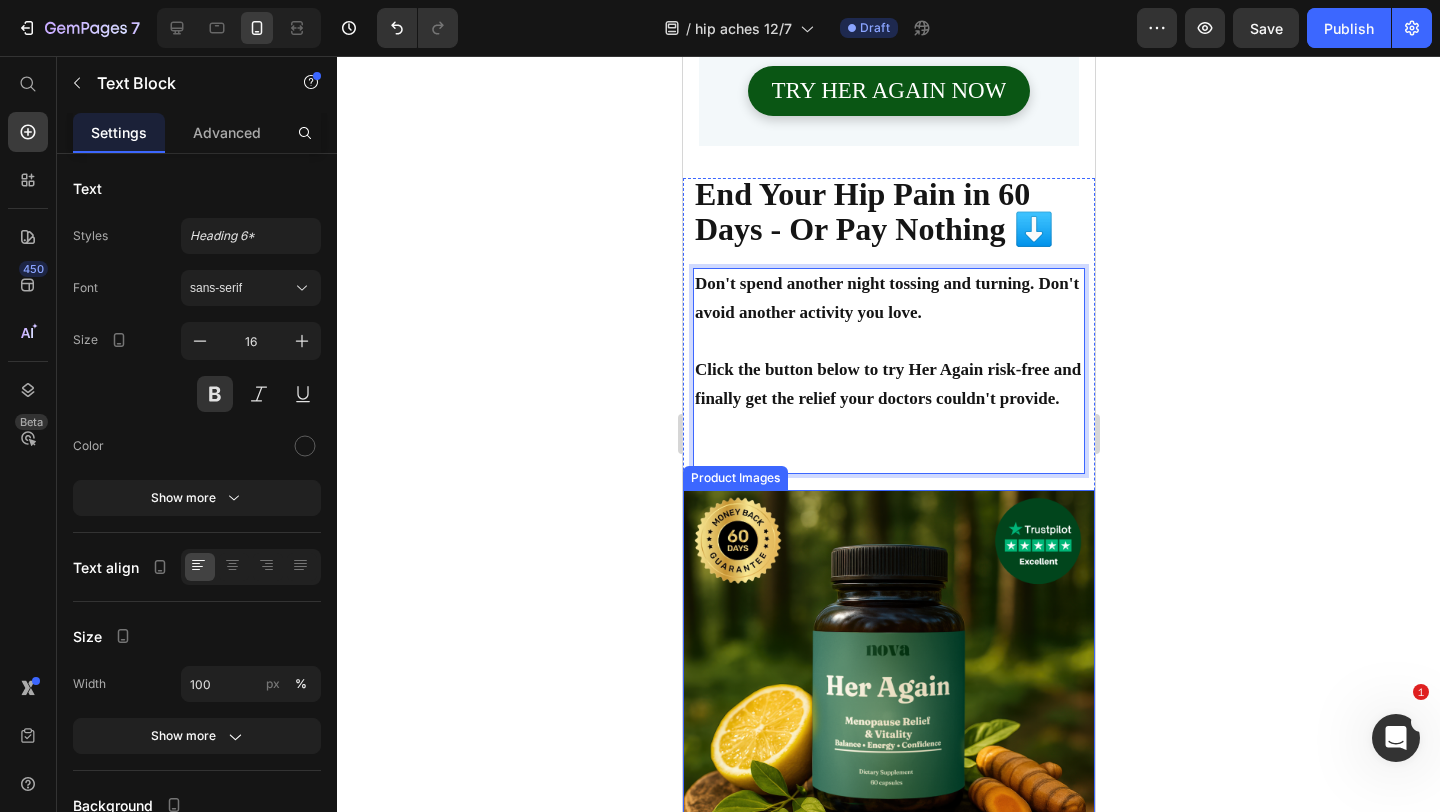 scroll, scrollTop: 8971, scrollLeft: 0, axis: vertical 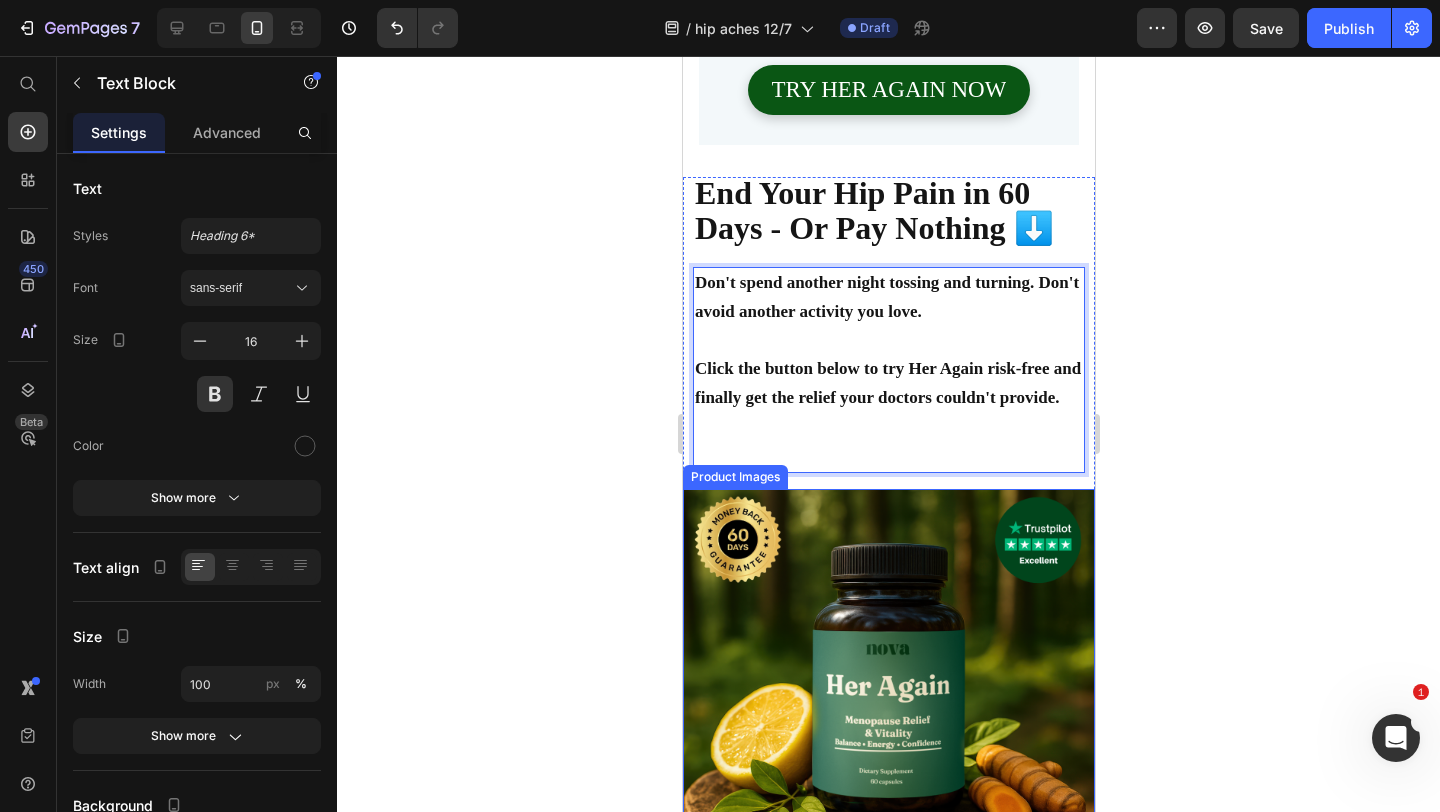 click 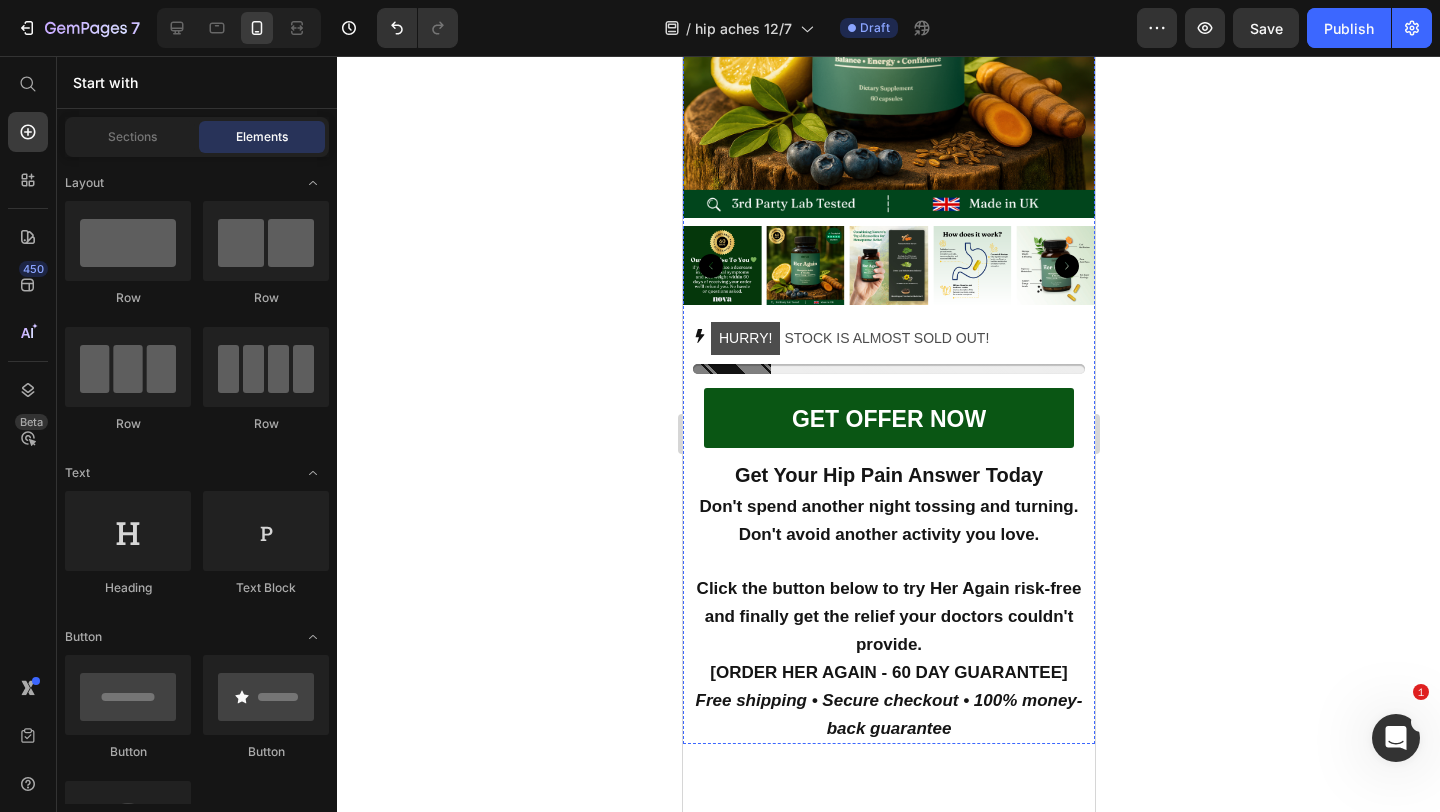 scroll, scrollTop: 9705, scrollLeft: 0, axis: vertical 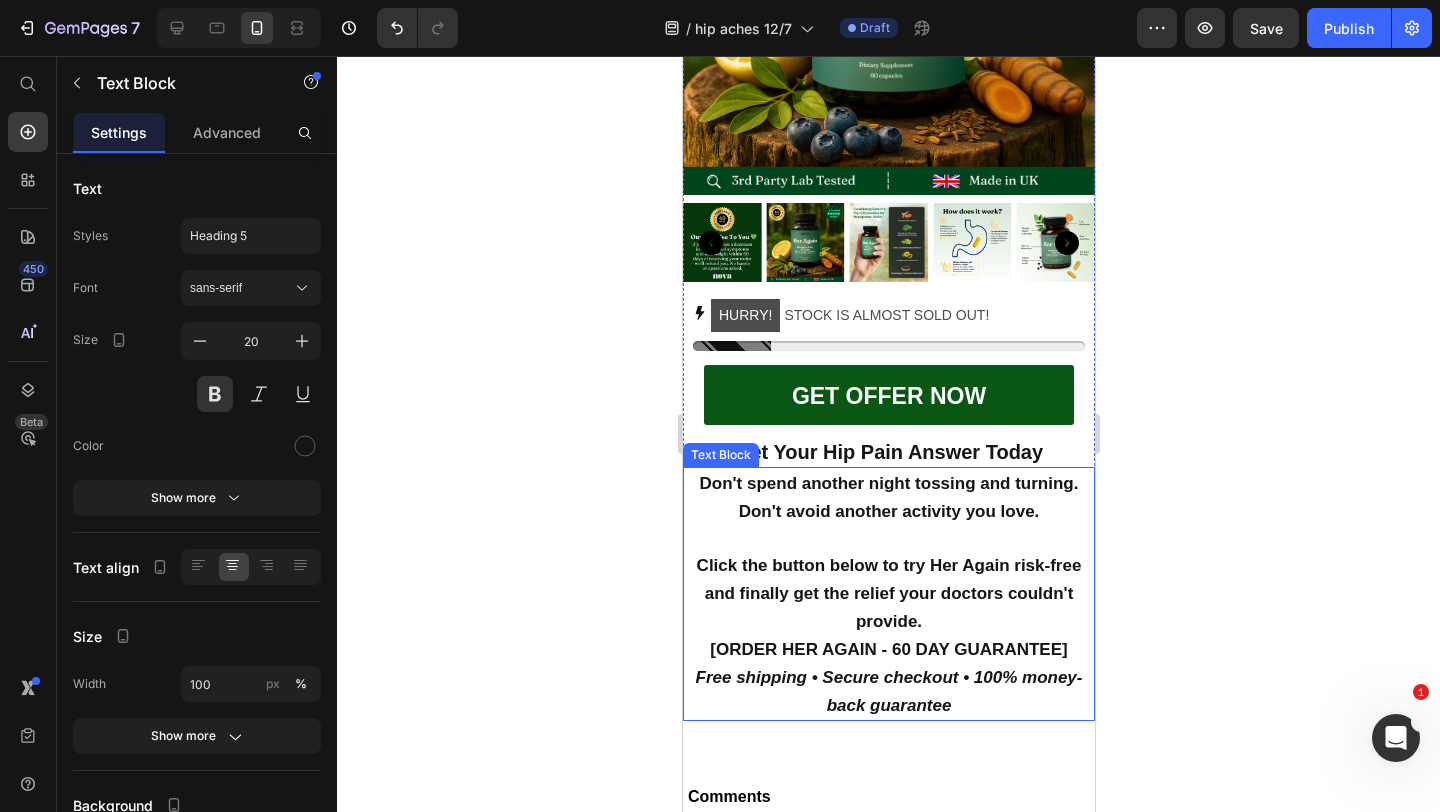 click on "Get Your Hip Pain Answer Today" at bounding box center (888, 452) 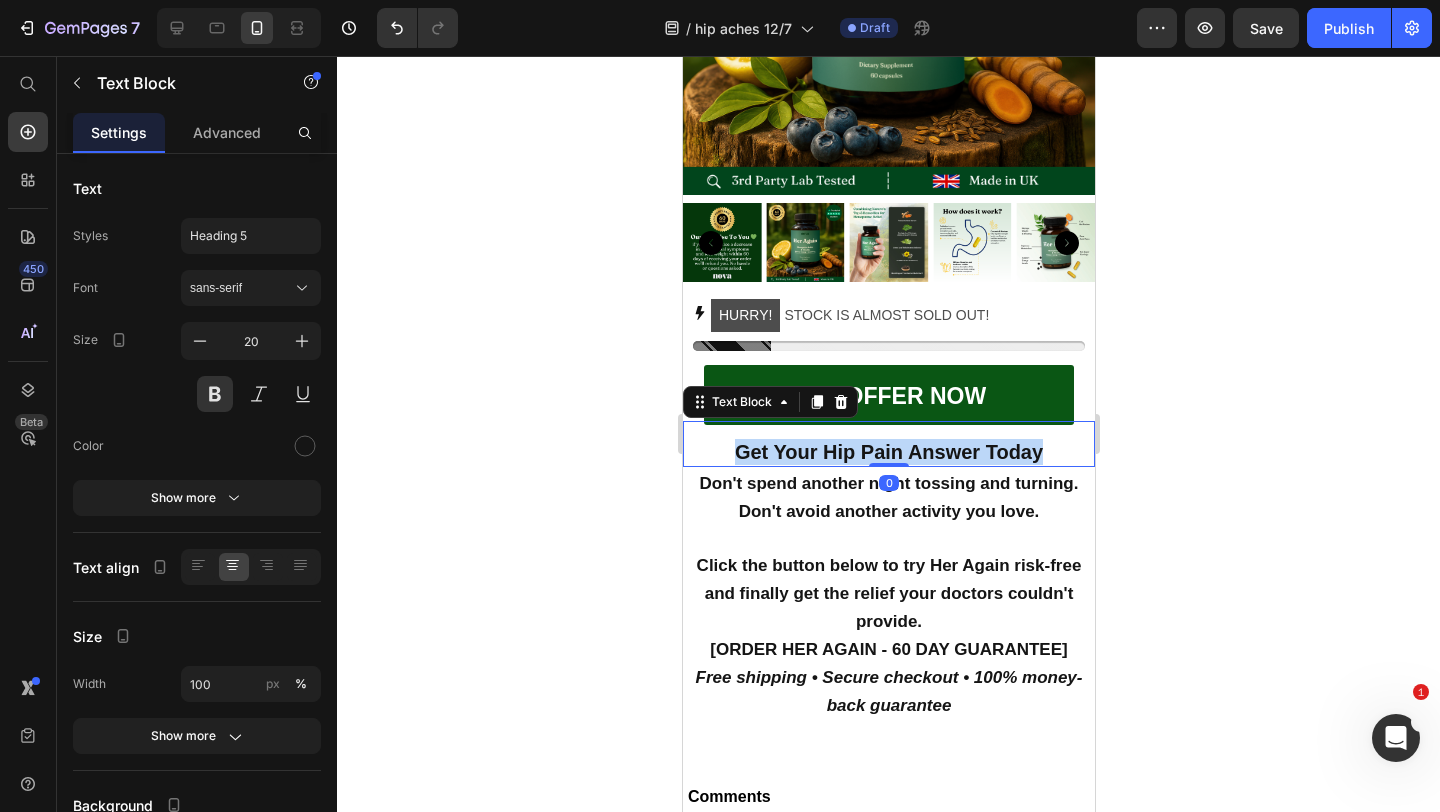 click on "Get Your Hip Pain Answer Today" at bounding box center [888, 452] 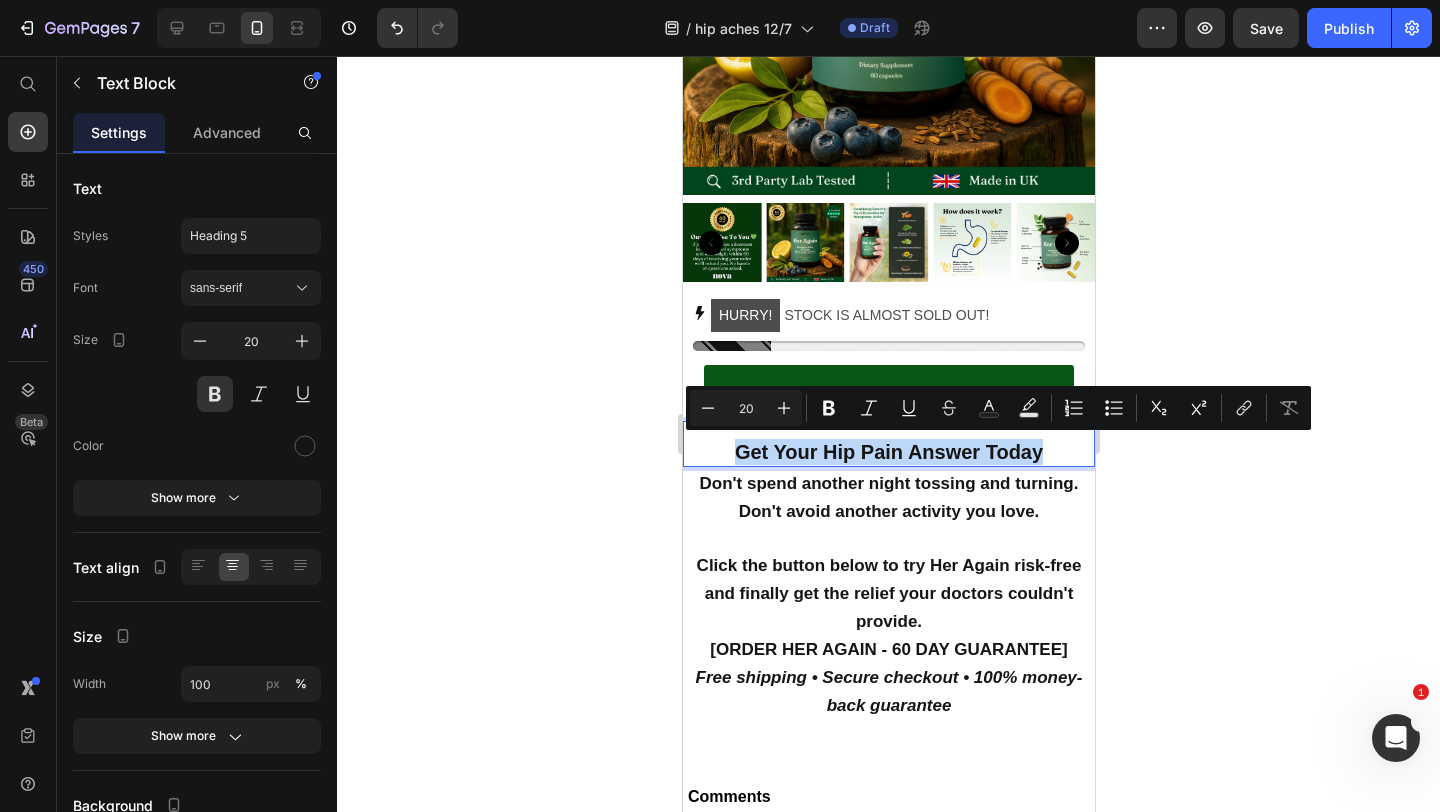 copy on "Get Your Hip Pain Answer Today" 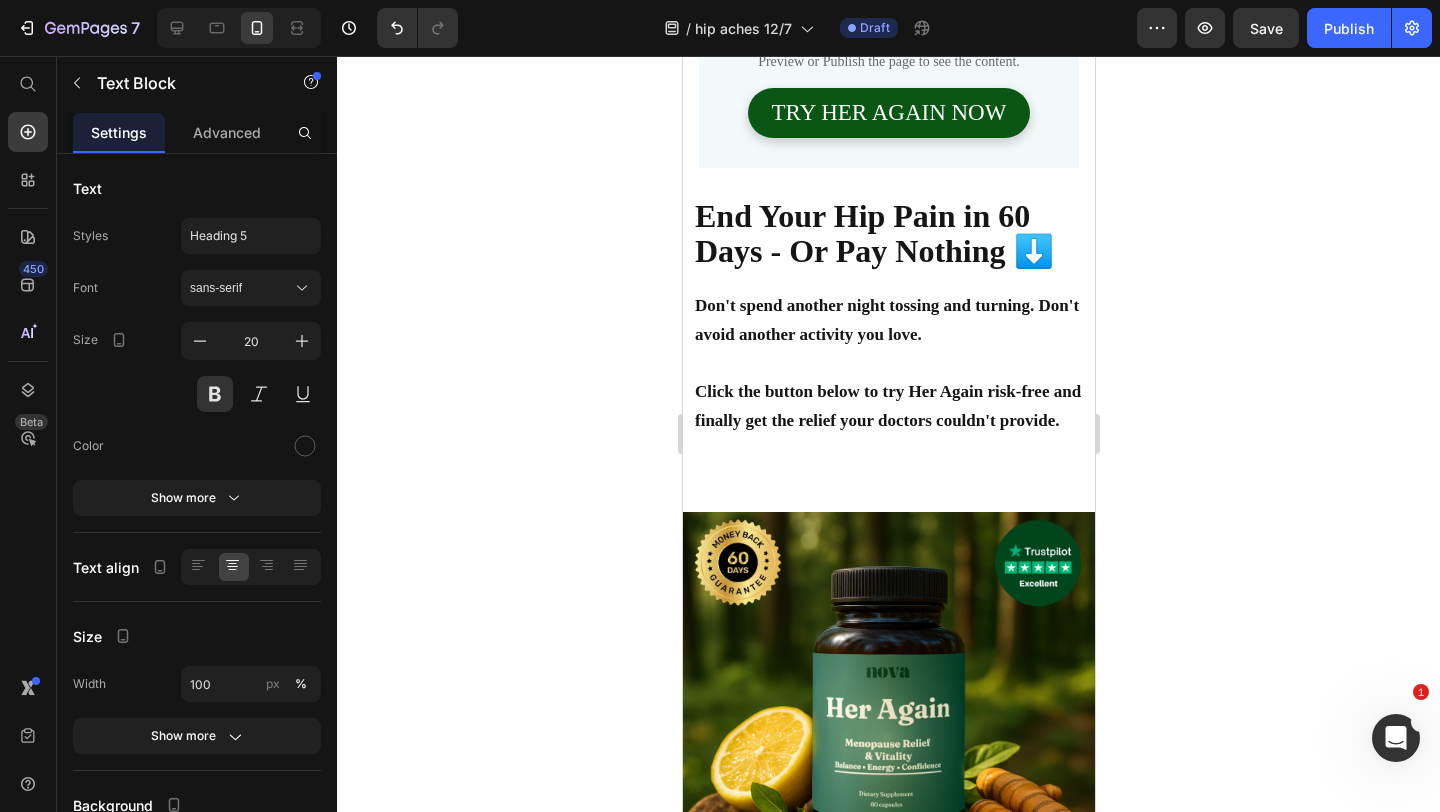 scroll, scrollTop: 8887, scrollLeft: 0, axis: vertical 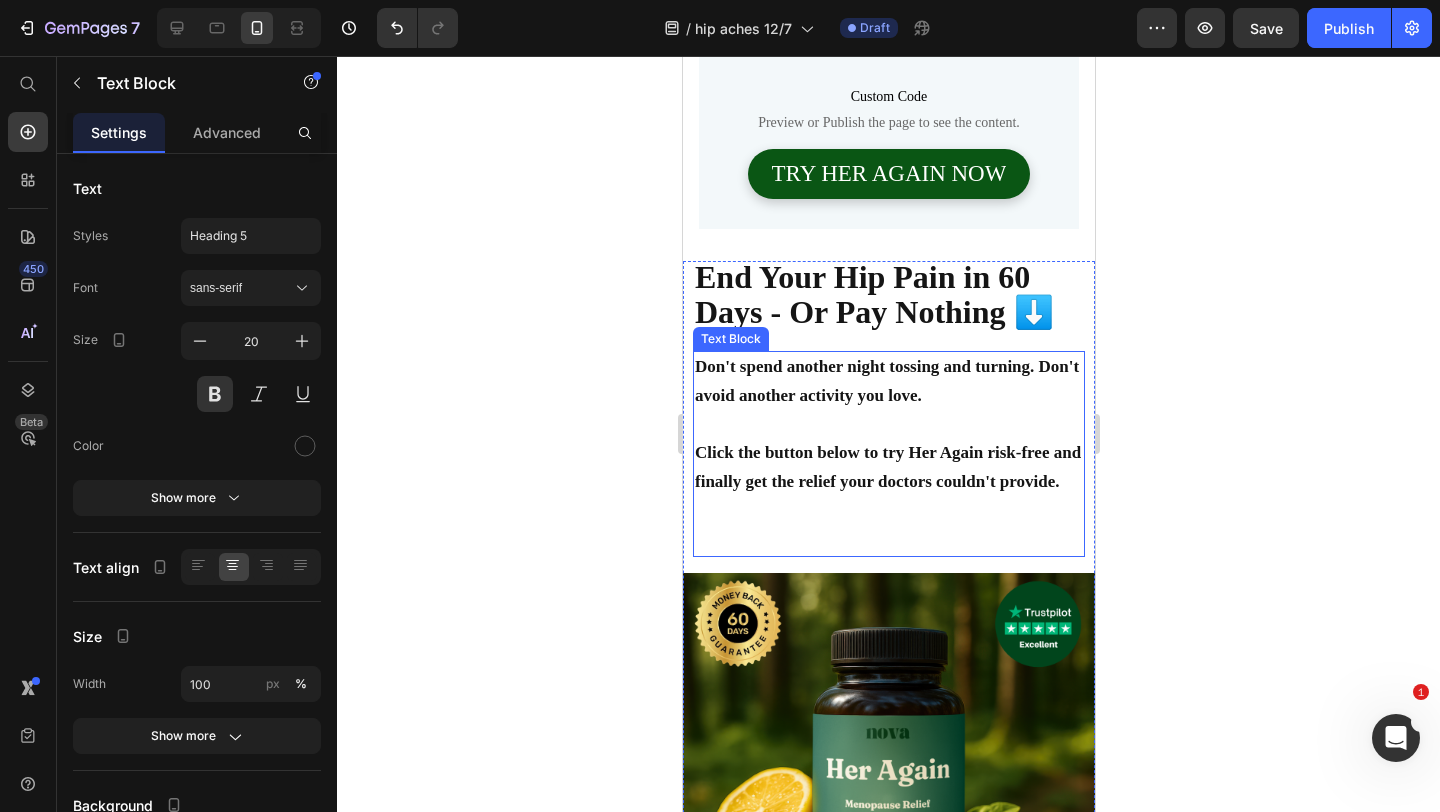 click on "Don't spend another night tossing and turning. Don't avoid another activity you love." at bounding box center [886, 381] 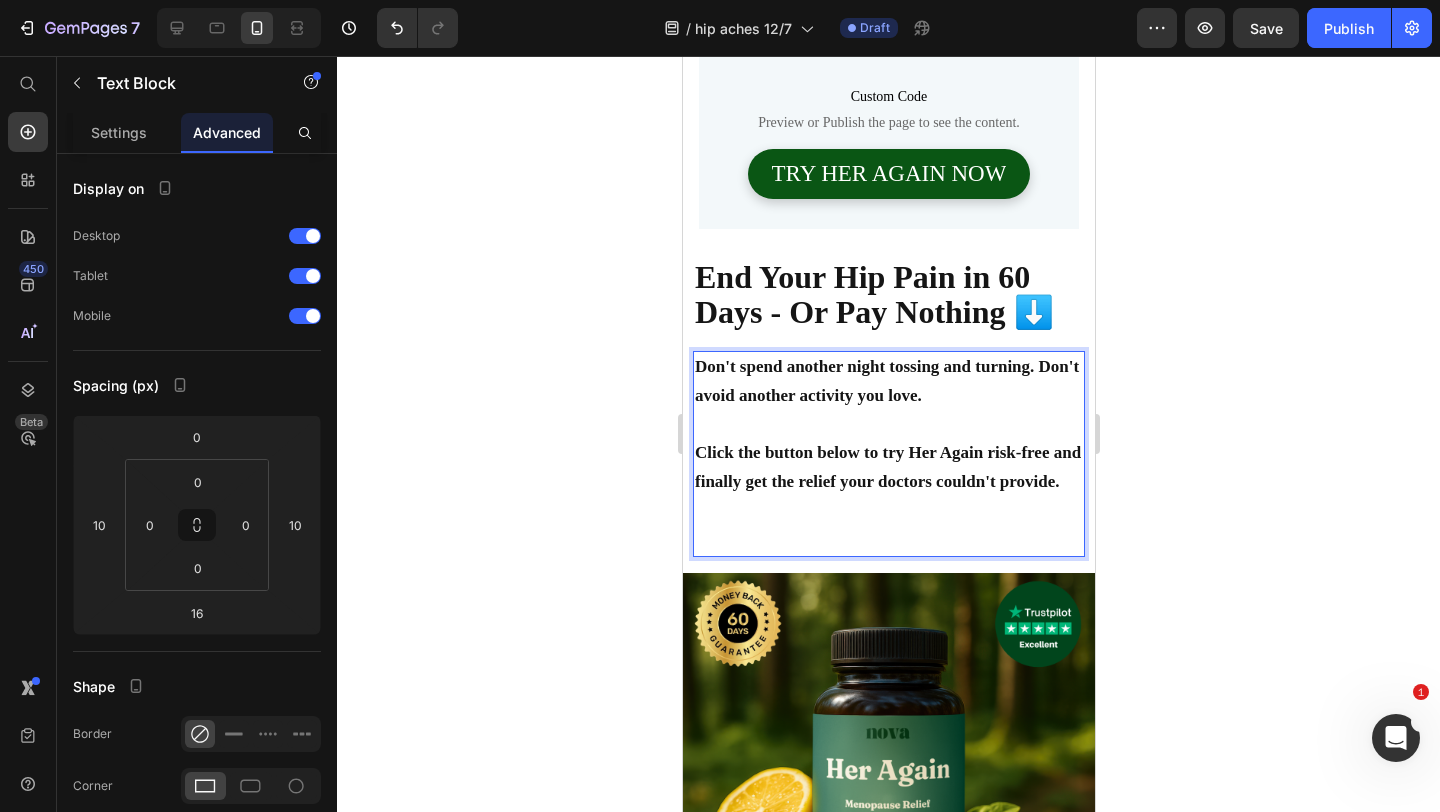 click on "Don't spend another night tossing and turning. Don't avoid another activity you love." at bounding box center [886, 381] 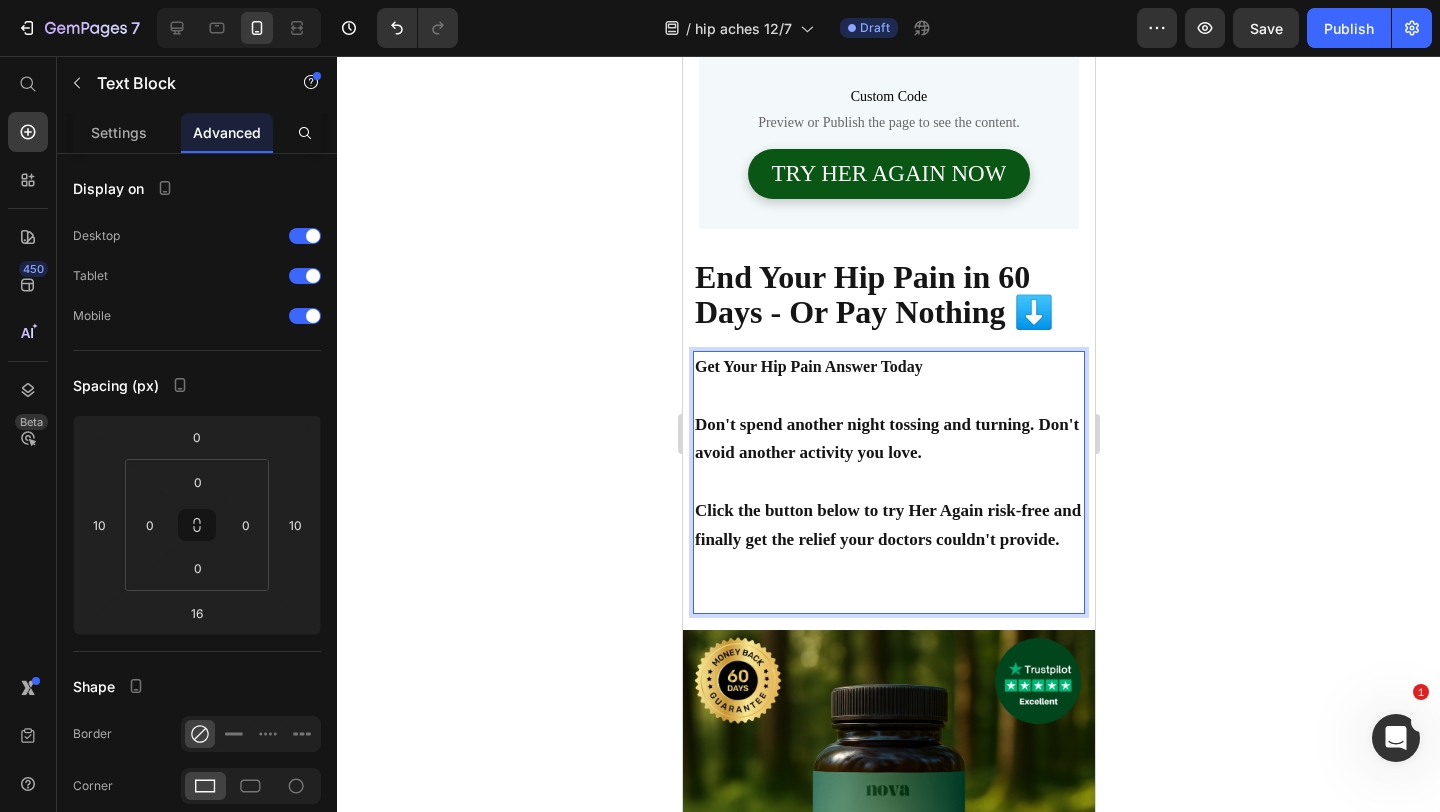 click on "Get Your Hip Pain Answer Today" at bounding box center [888, 367] 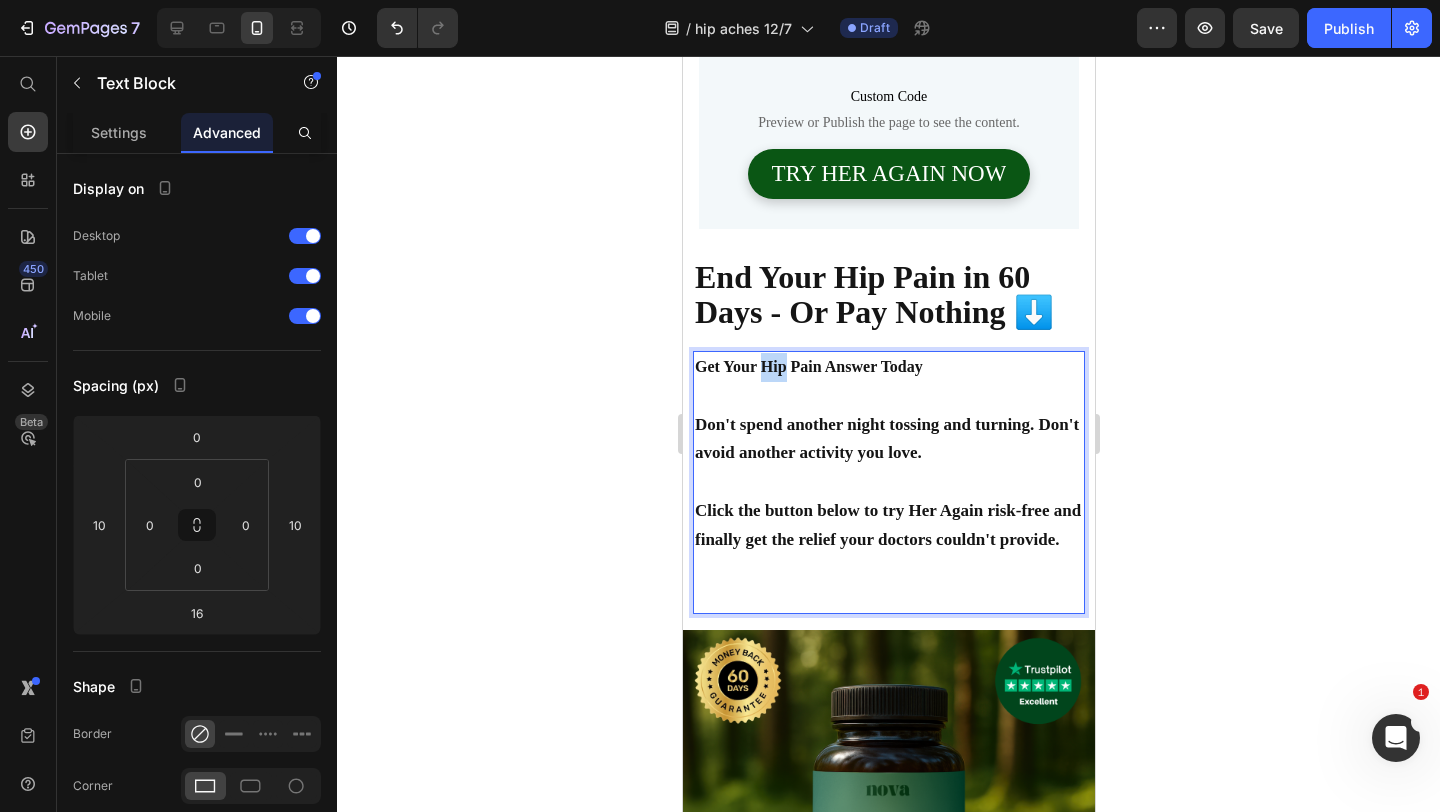 click on "Get Your Hip Pain Answer Today" at bounding box center (888, 367) 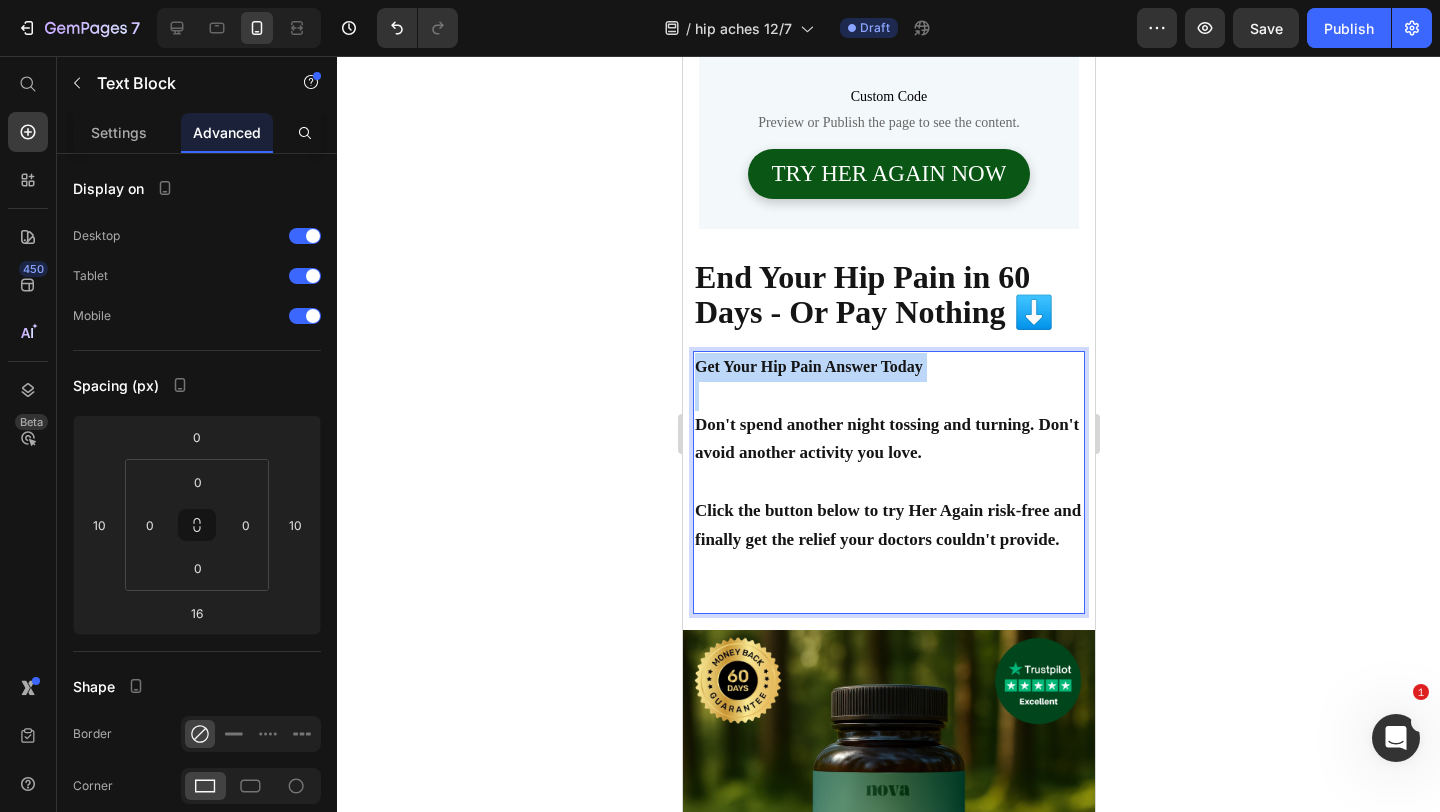 click on "Get Your Hip Pain Answer Today" at bounding box center (888, 367) 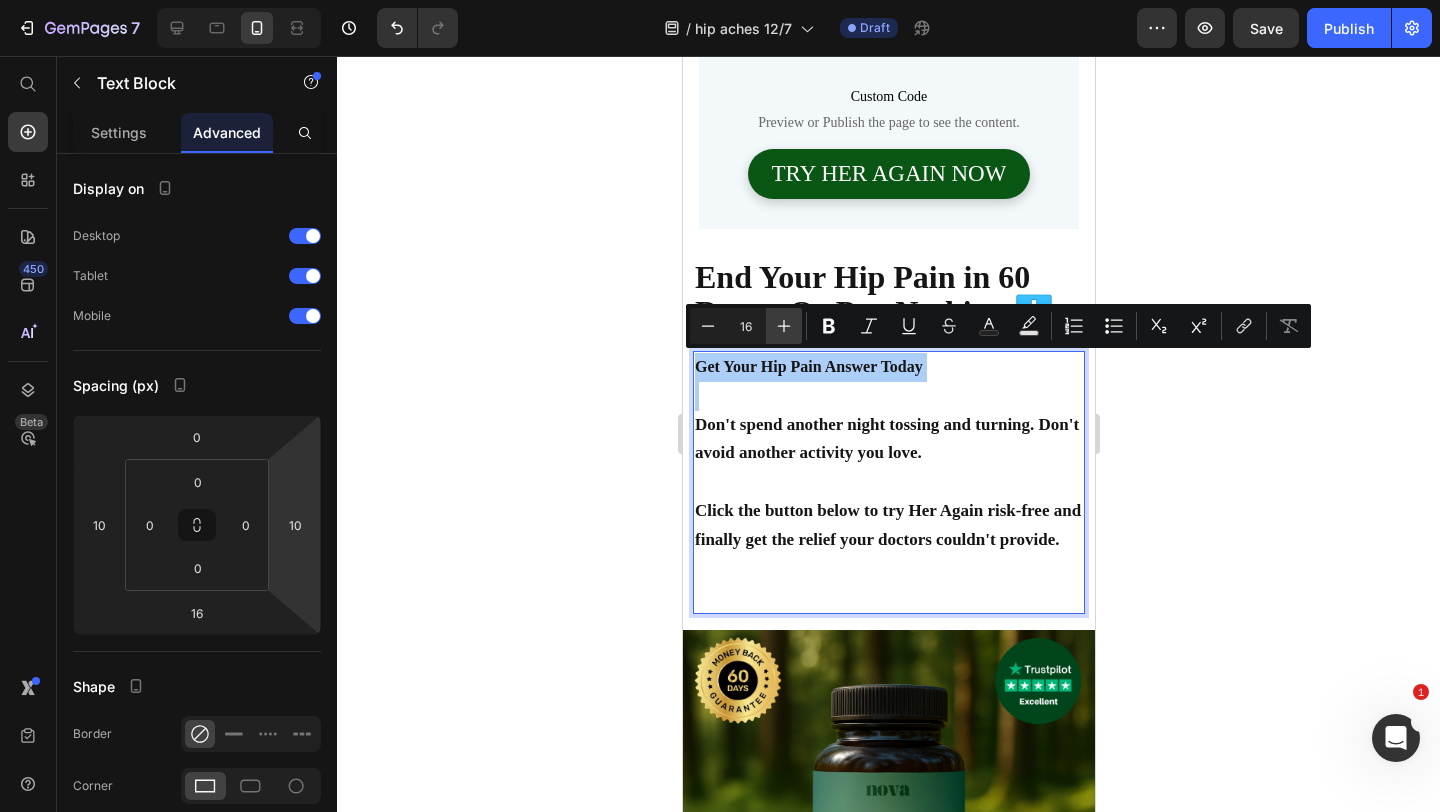 click on "Plus" at bounding box center [784, 326] 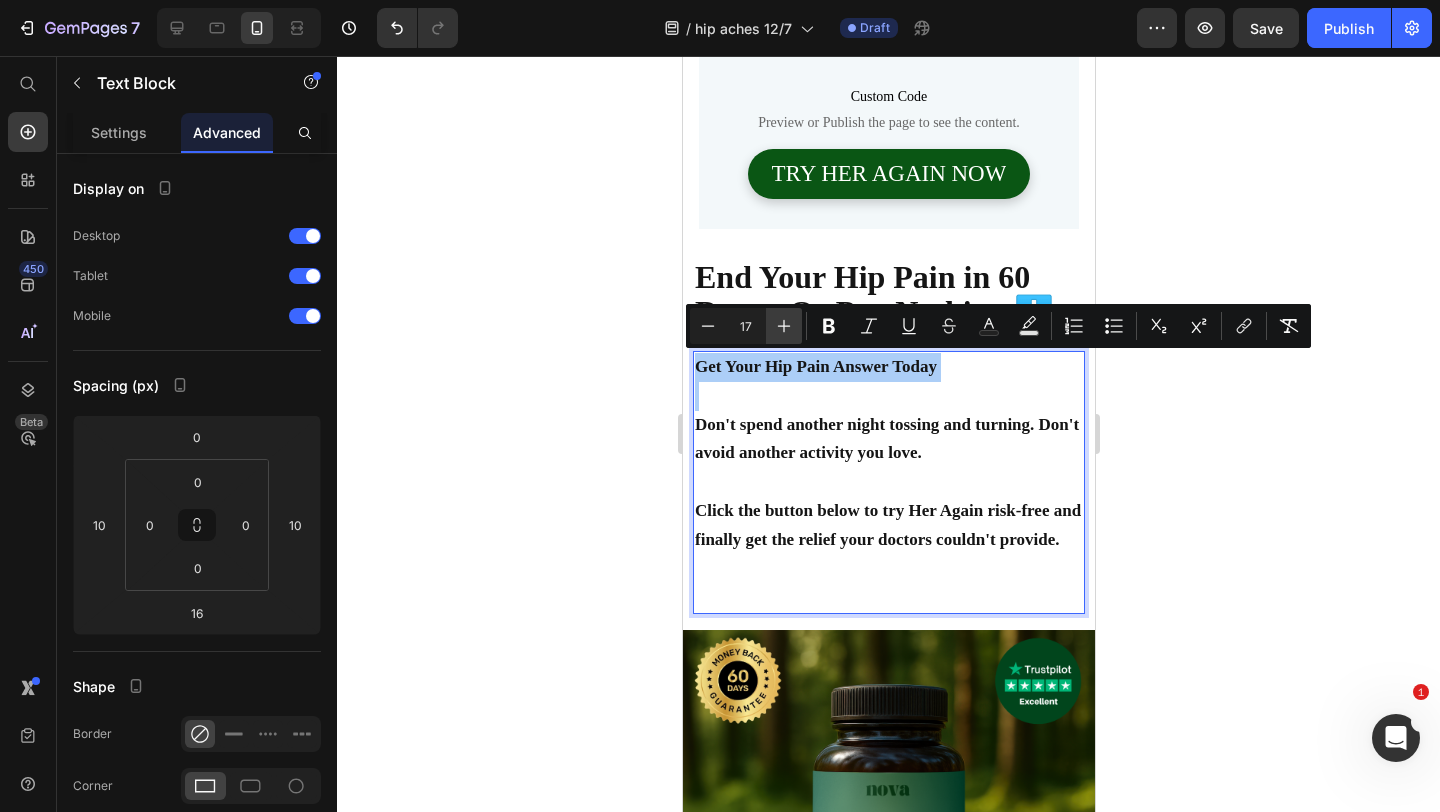 click on "Plus" at bounding box center (784, 326) 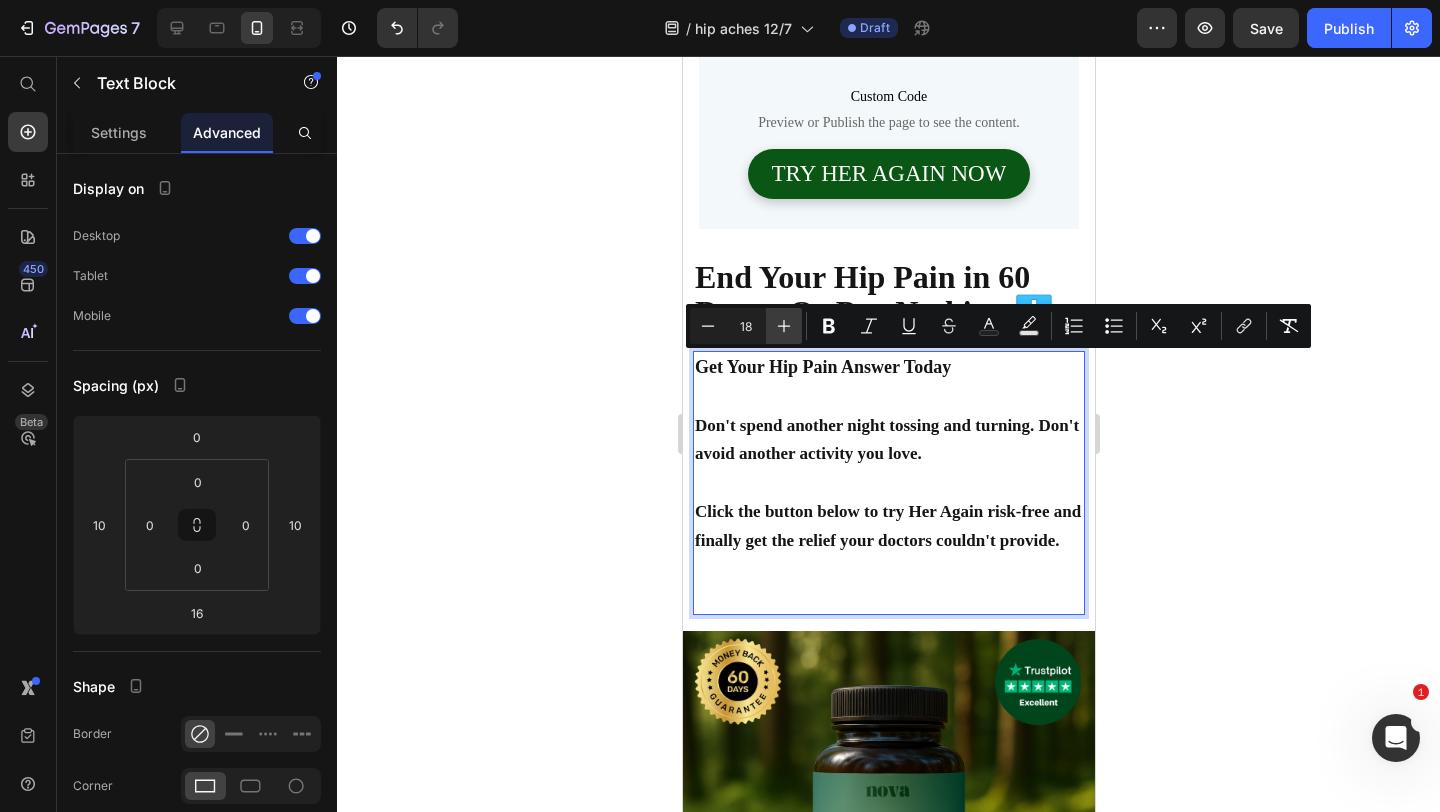 click on "Plus" at bounding box center [784, 326] 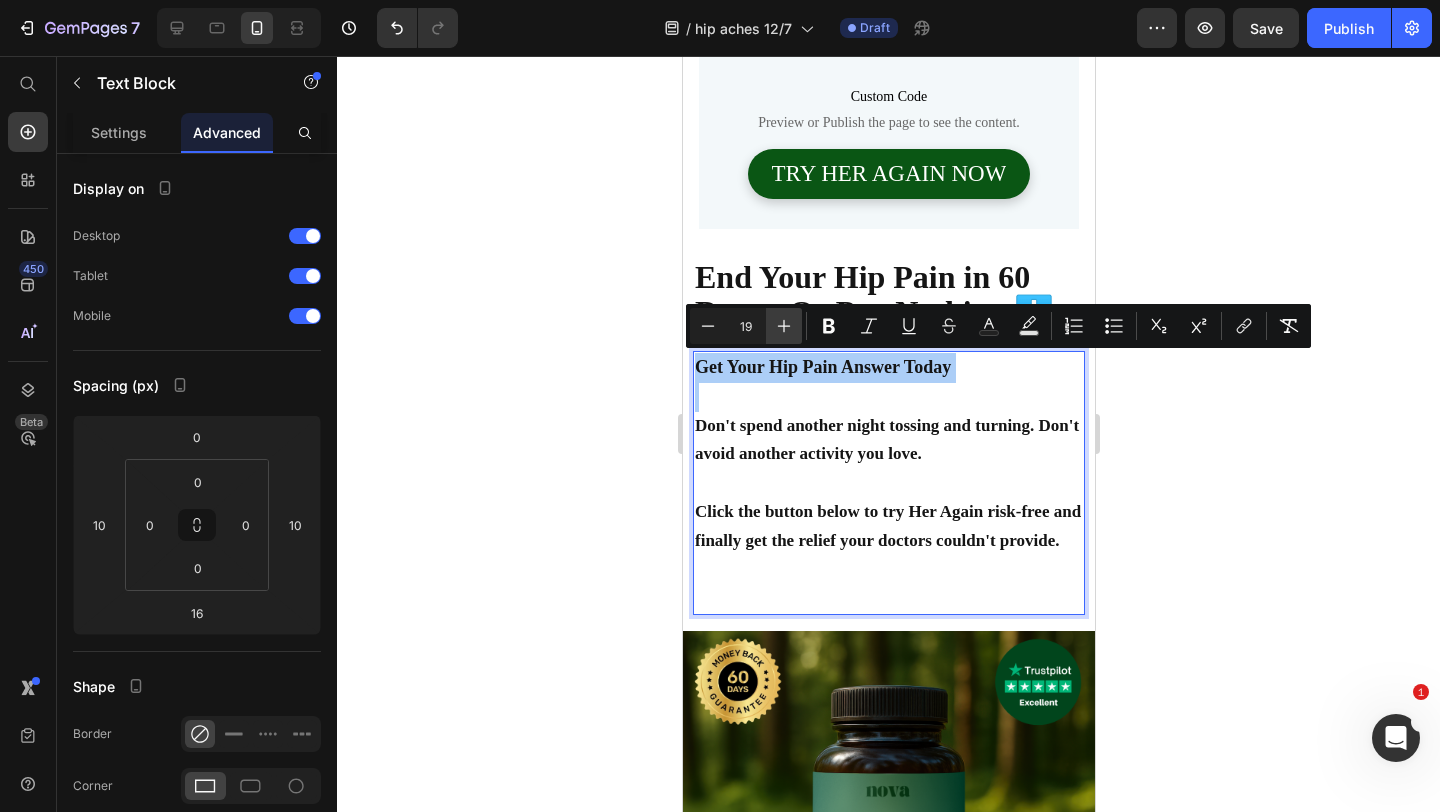 click on "Plus" at bounding box center (784, 326) 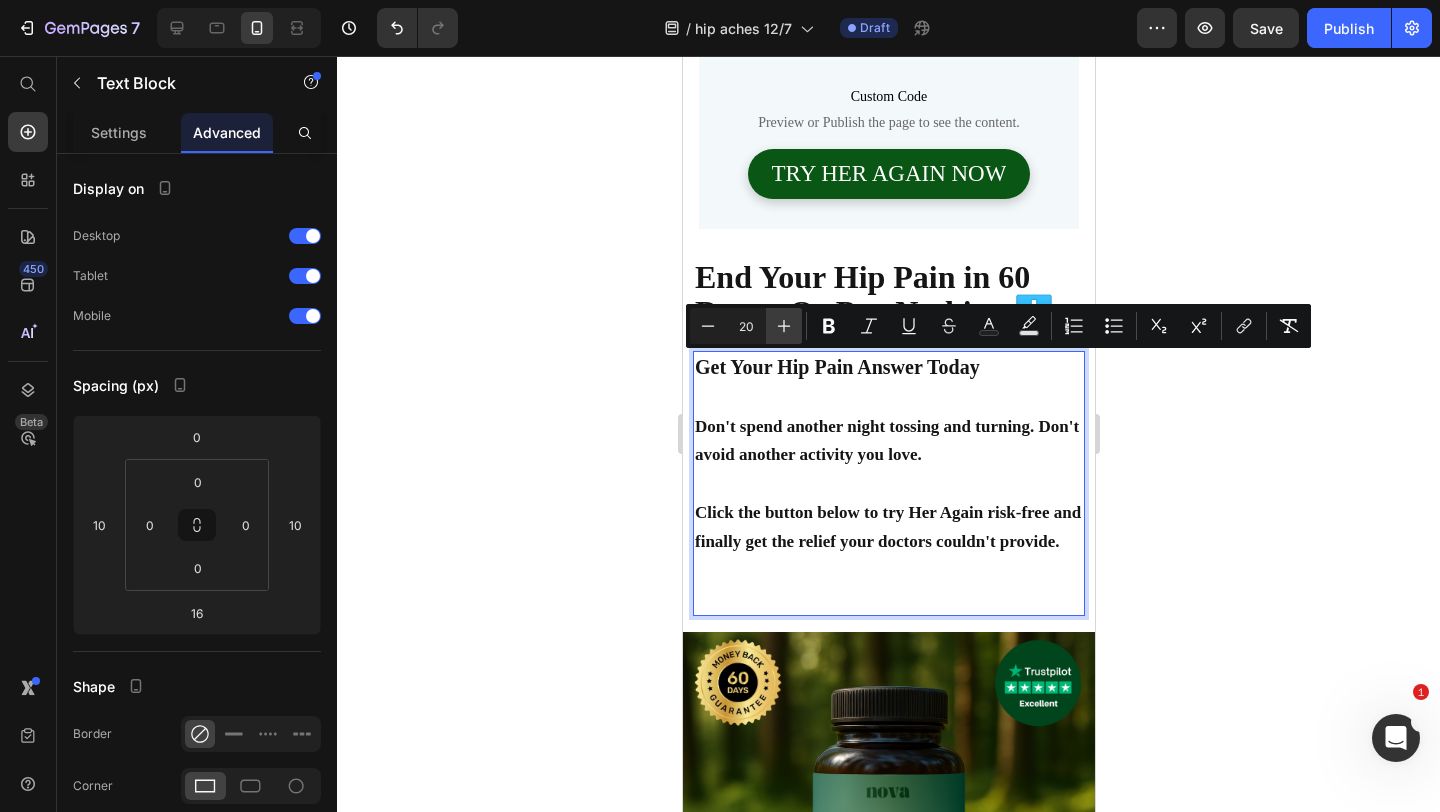click on "Plus" at bounding box center (784, 326) 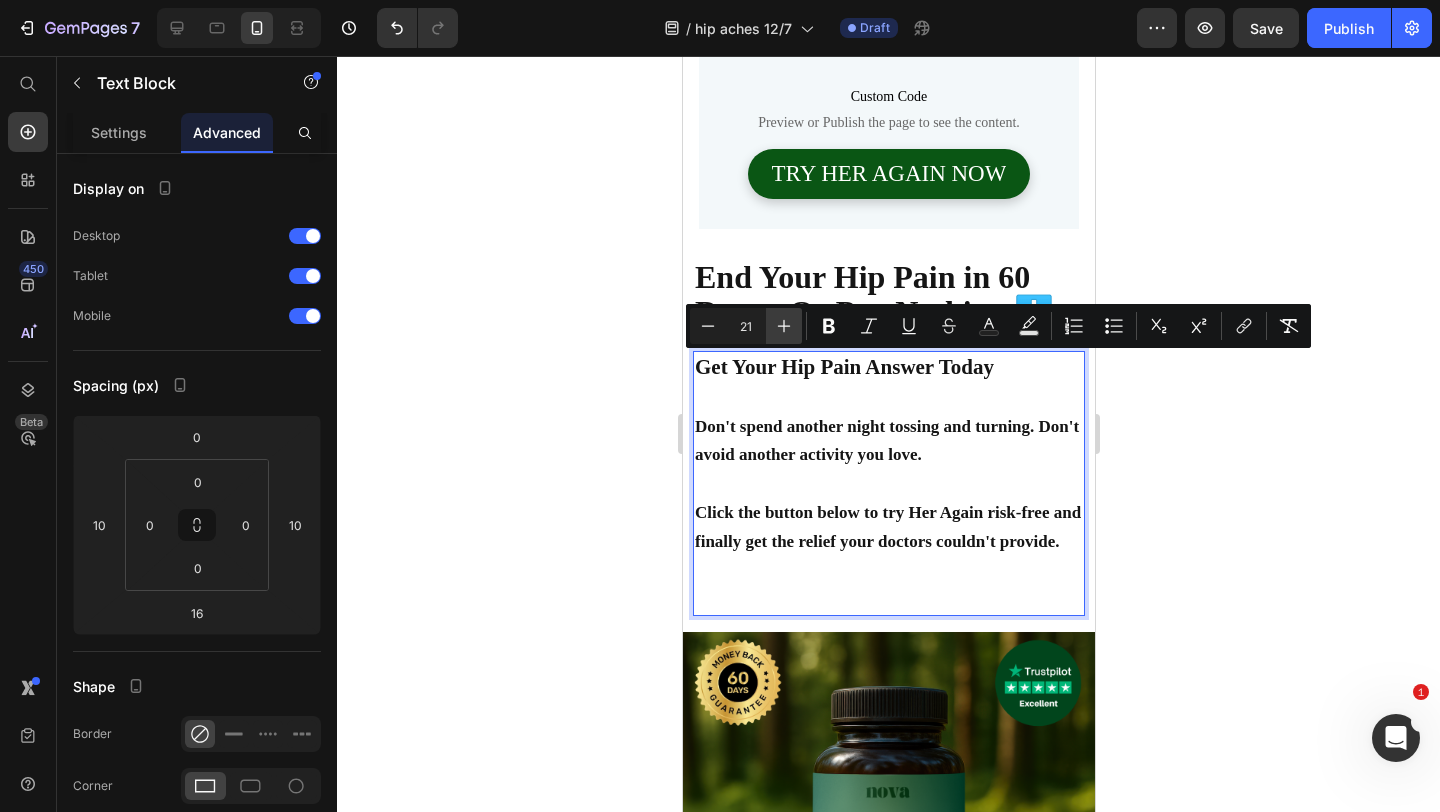 click on "Plus" at bounding box center (784, 326) 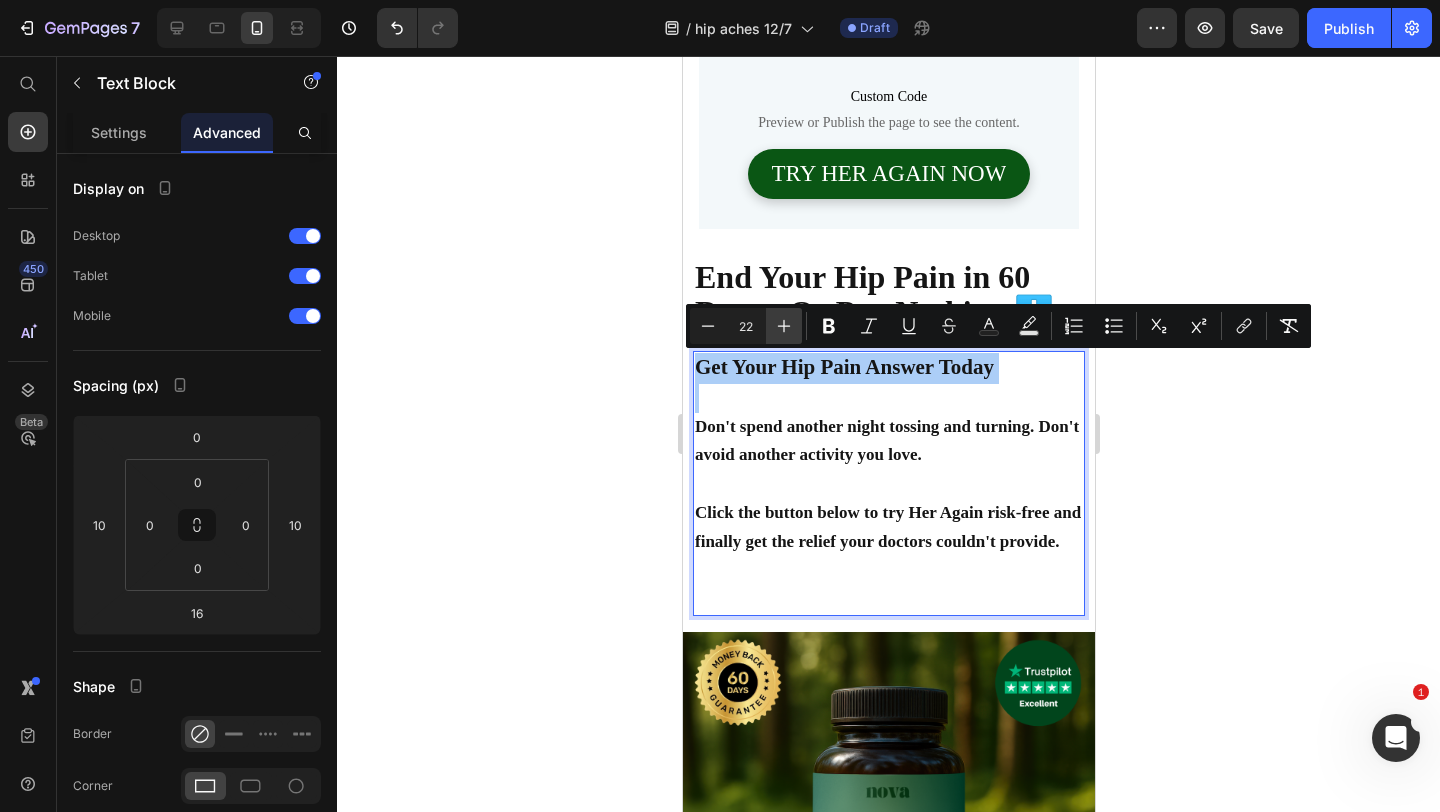 click on "Plus" at bounding box center (784, 326) 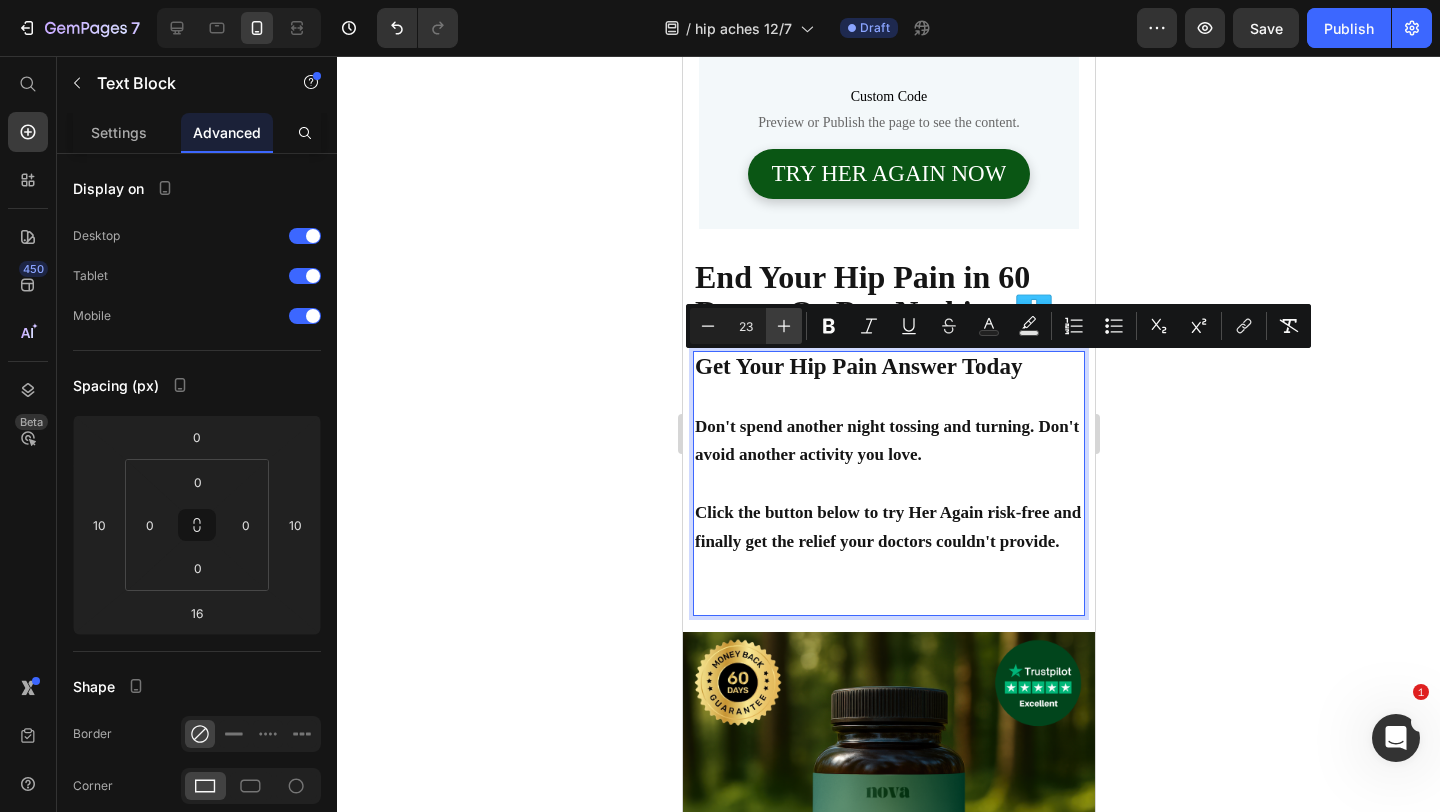 click on "Plus" at bounding box center [784, 326] 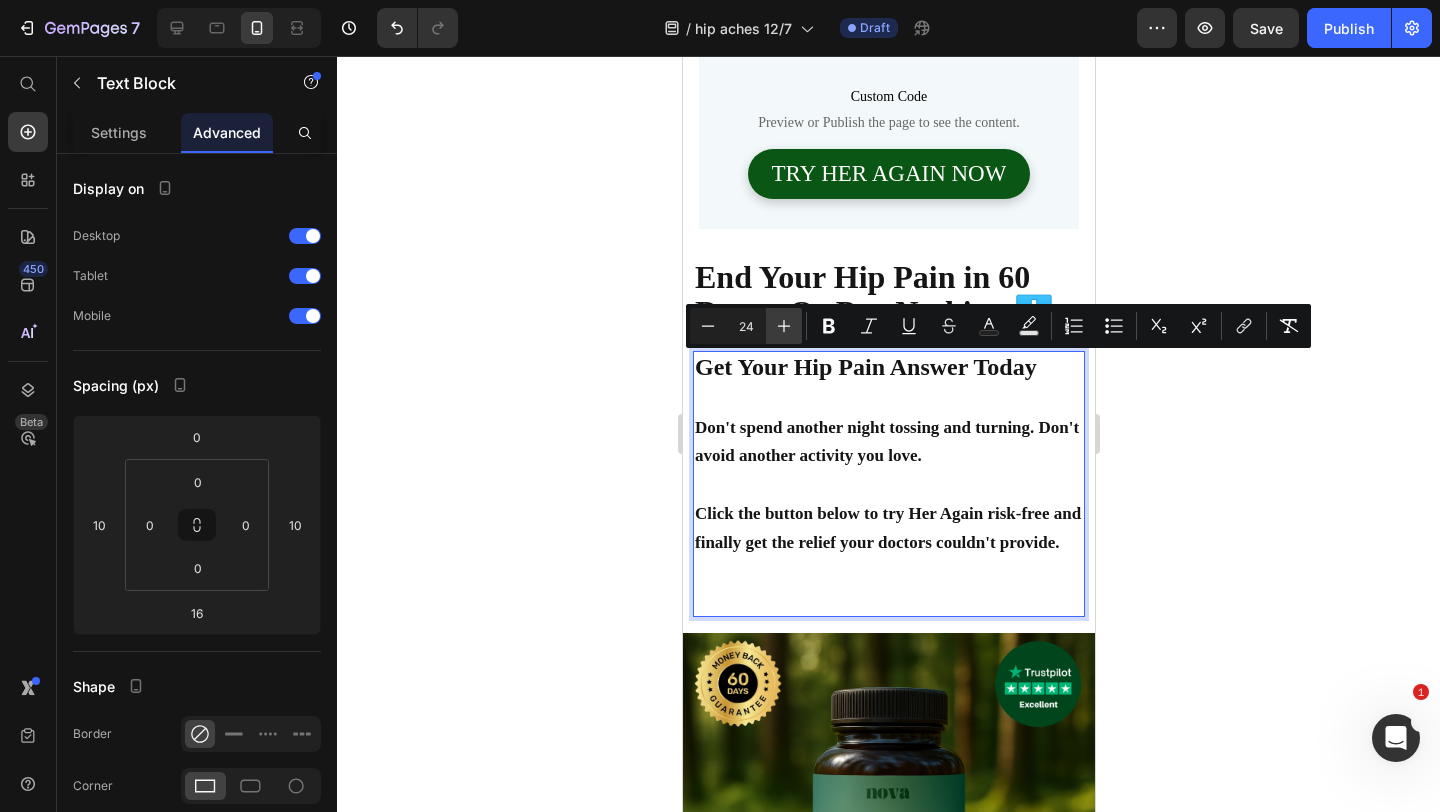 click on "Plus" at bounding box center (784, 326) 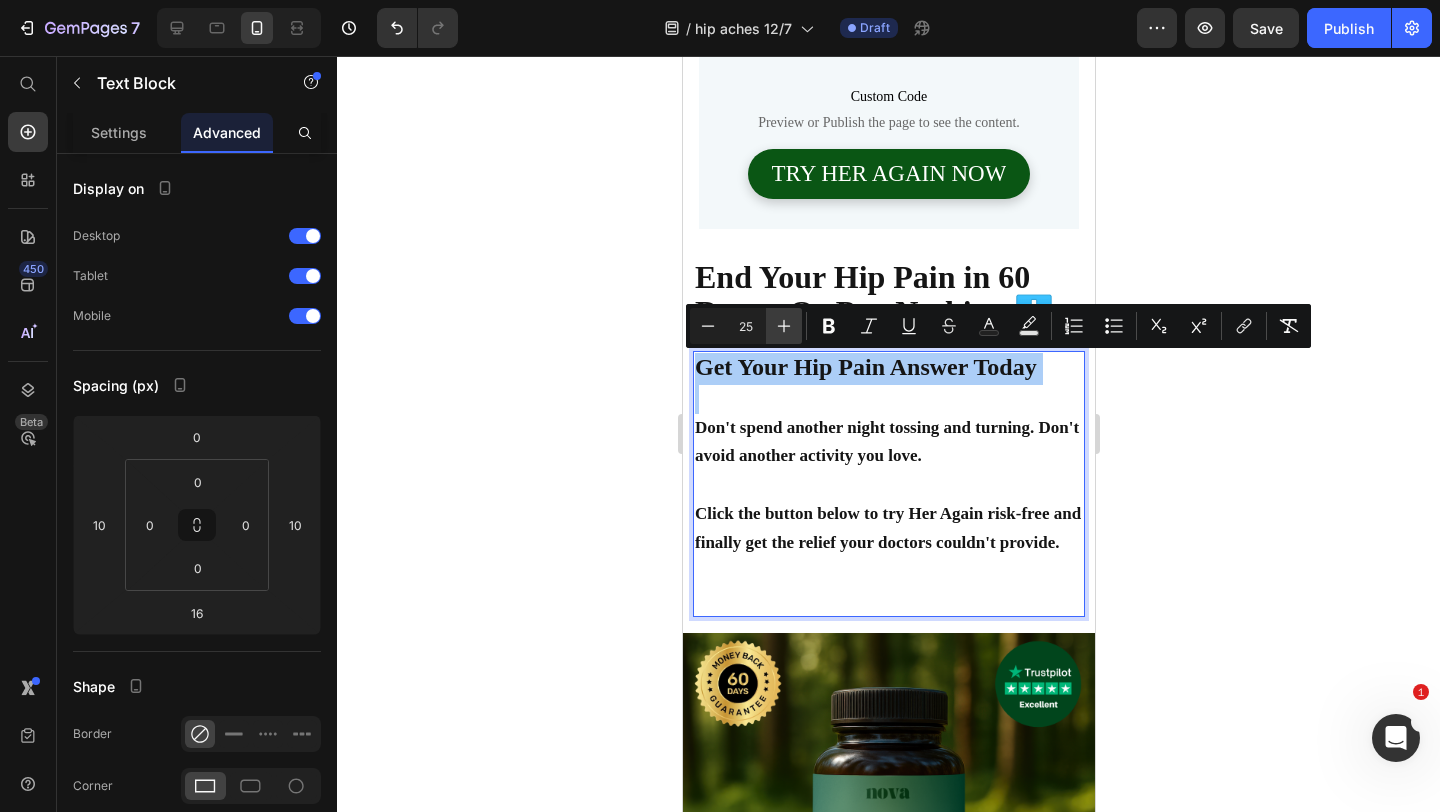 click on "Plus" at bounding box center (784, 326) 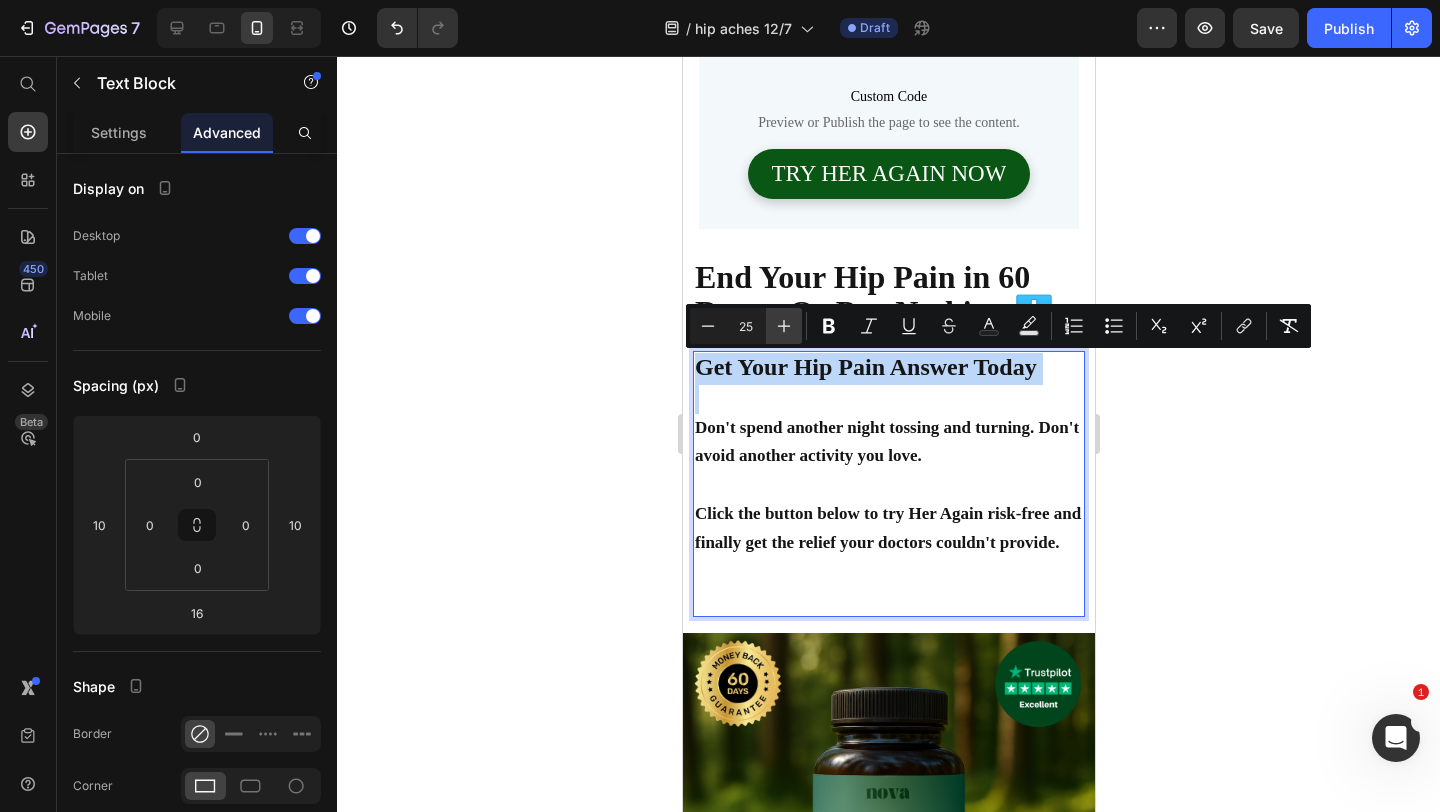 type on "26" 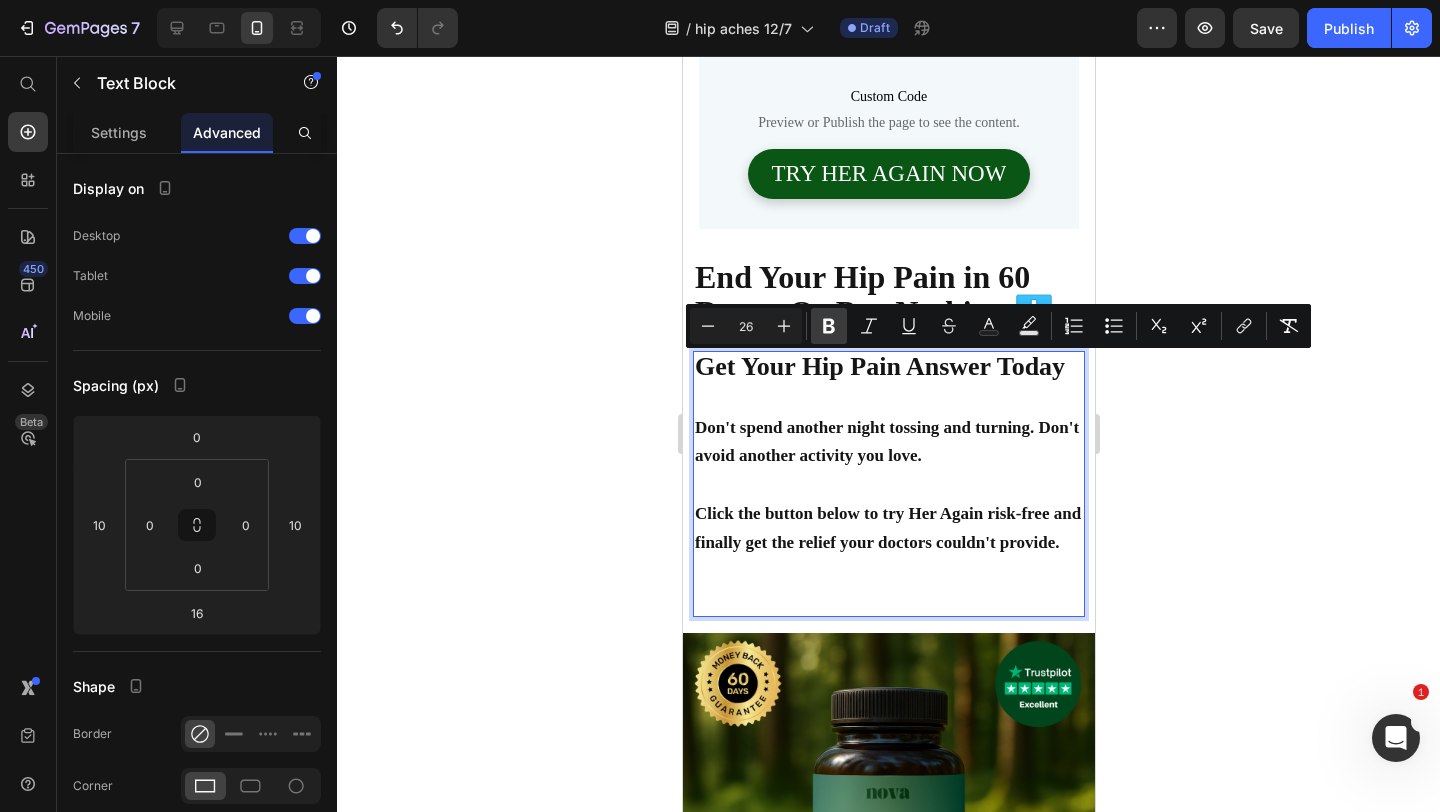 click 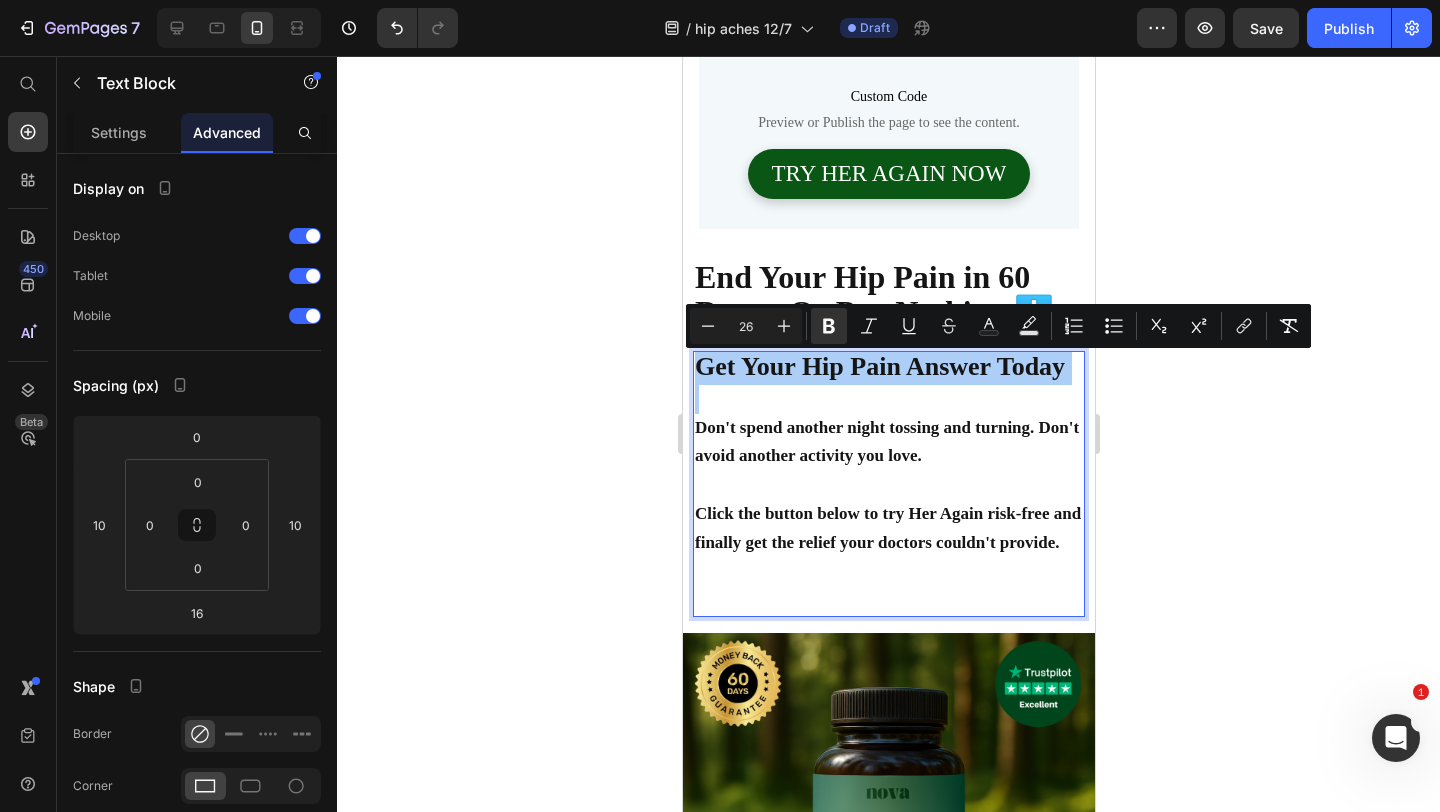 click 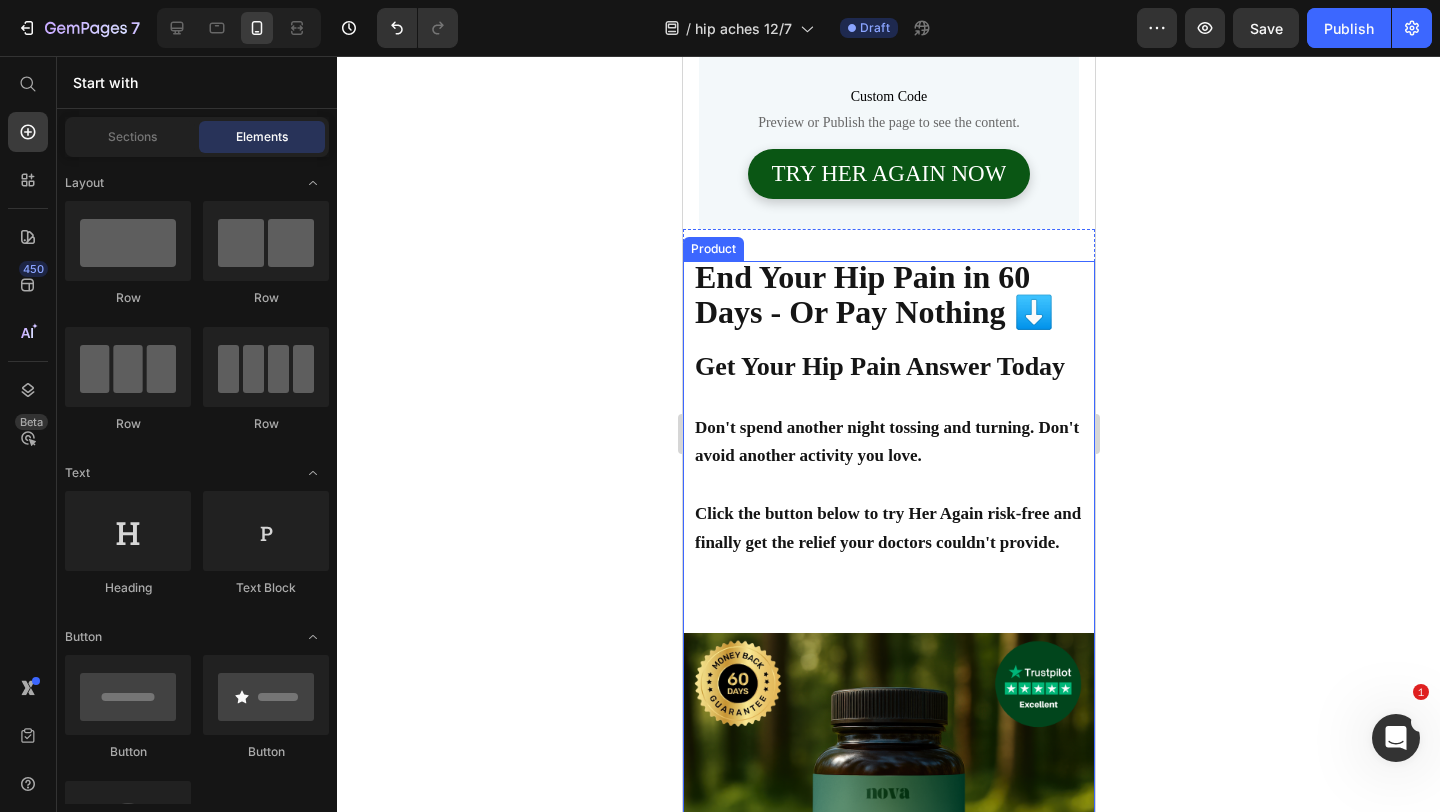 click on "End Your Hip Pain in 60 Days - Or Pay Nothing ⬇️" at bounding box center [873, 294] 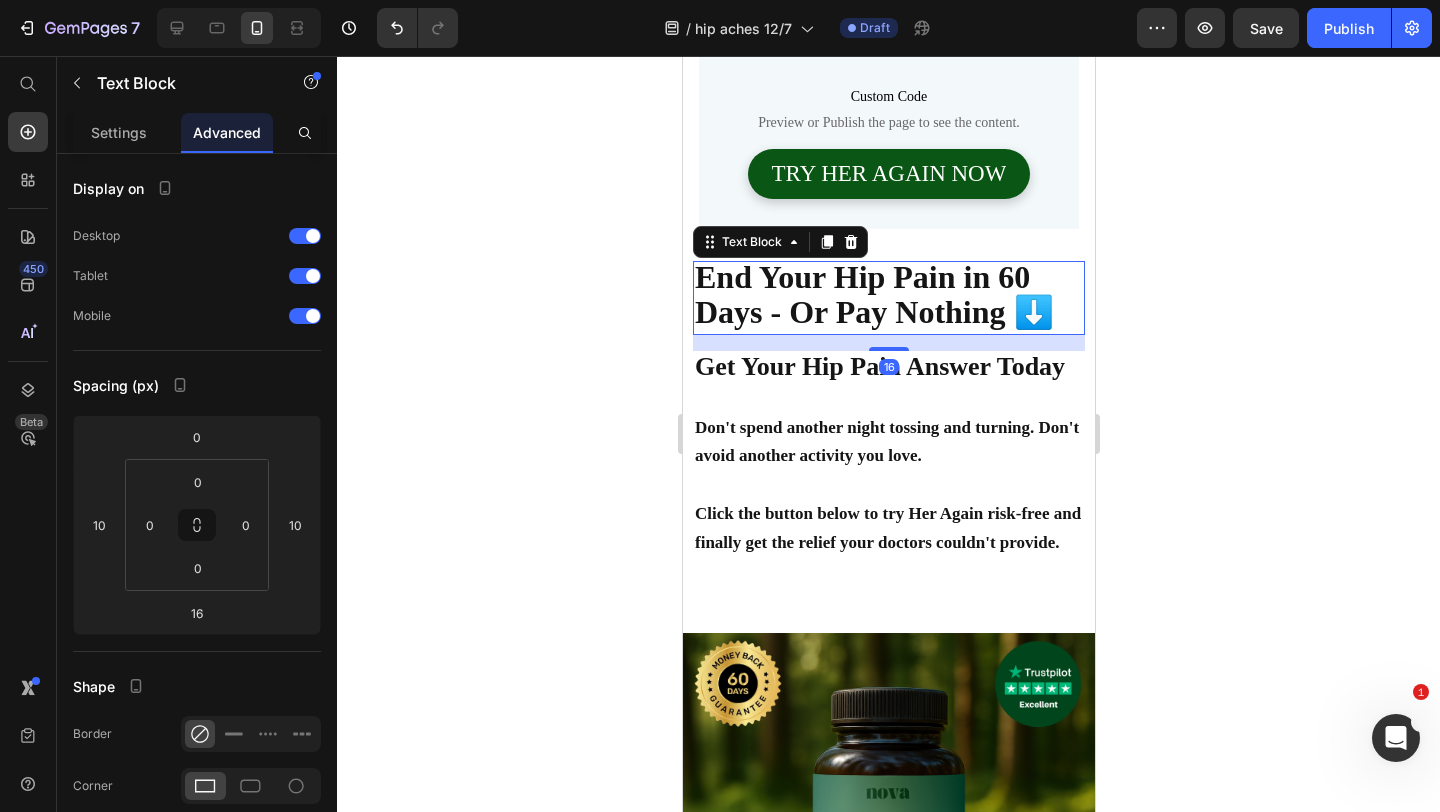 copy on "Get Your Hip Pain Answer Today" 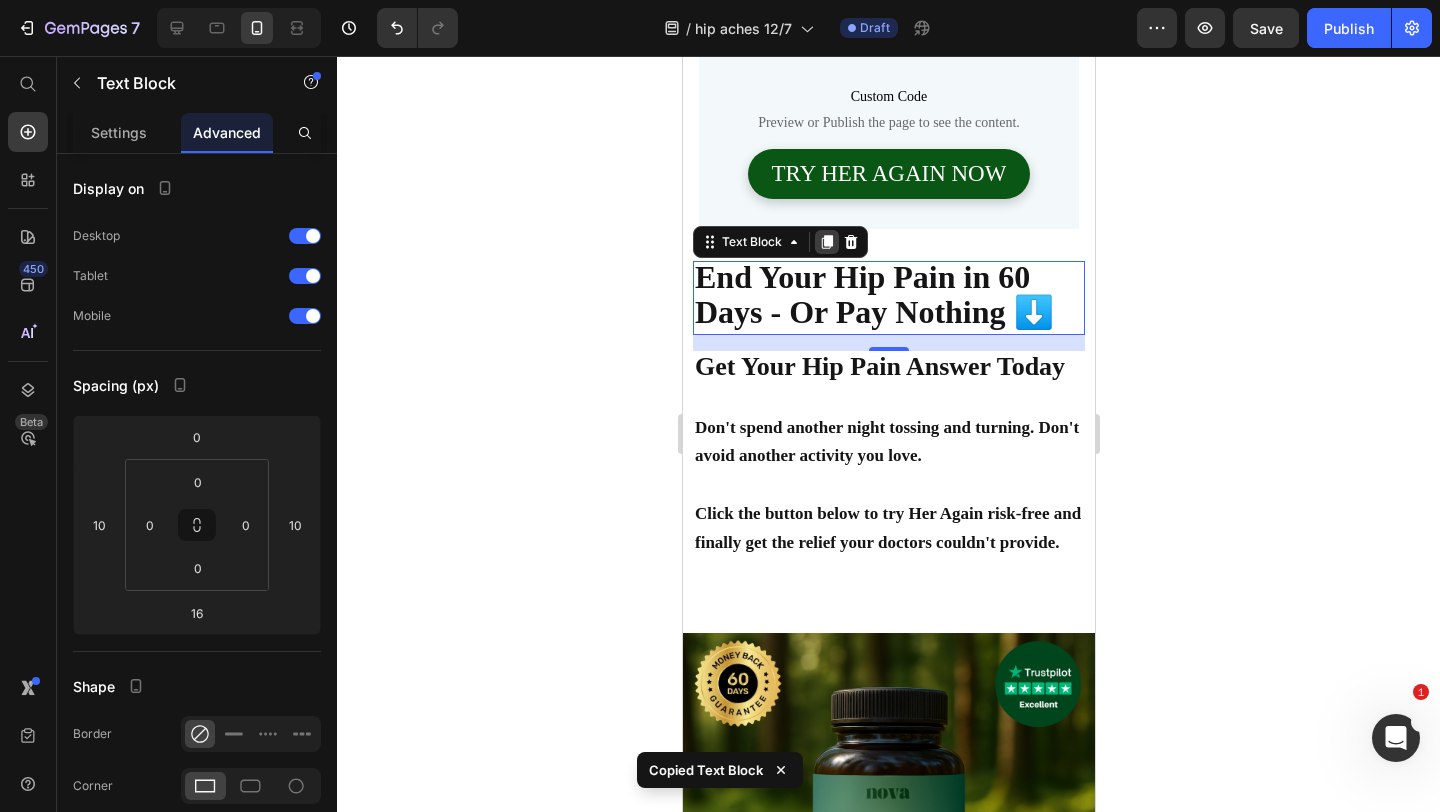 copy on "Get Your Hip Pain Answer Today" 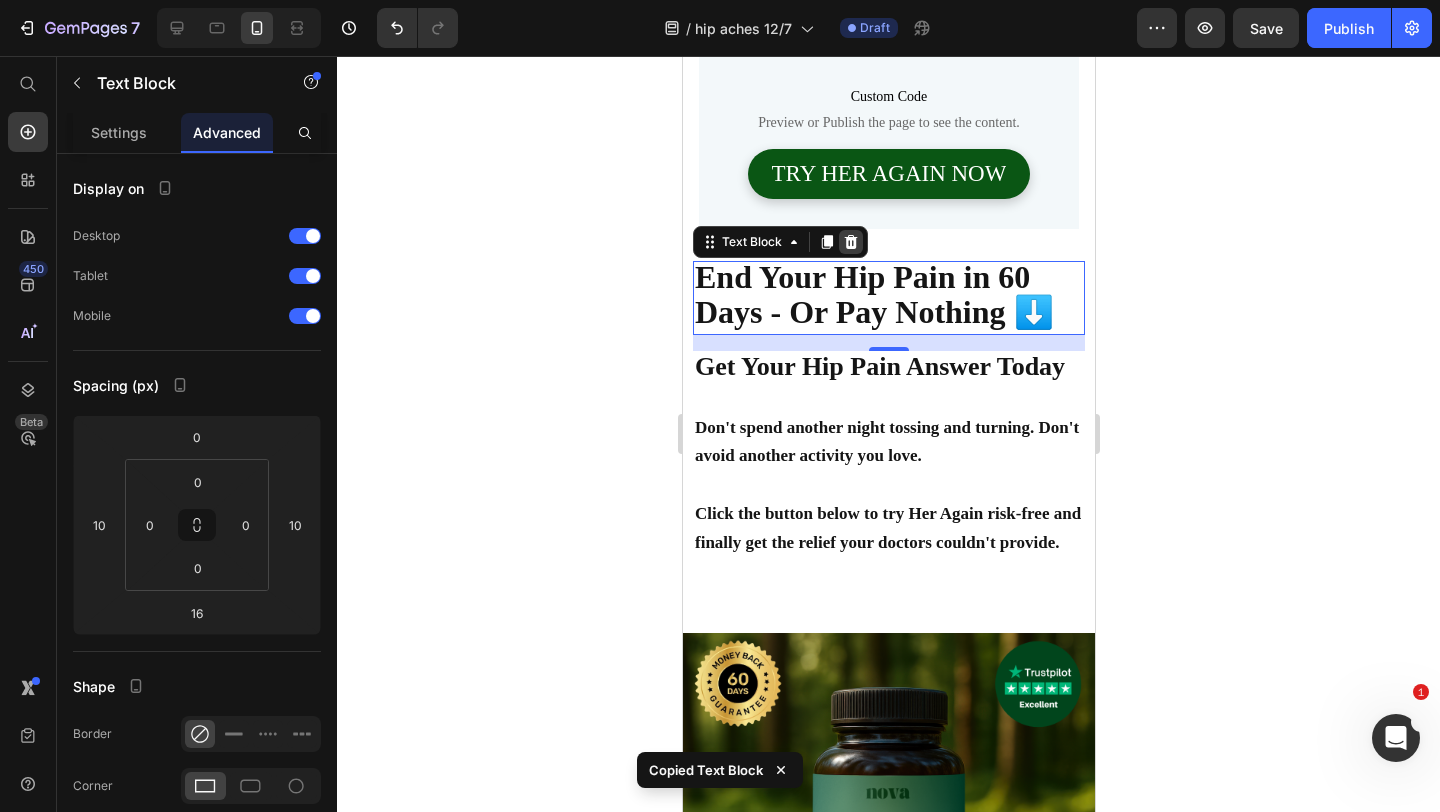 click 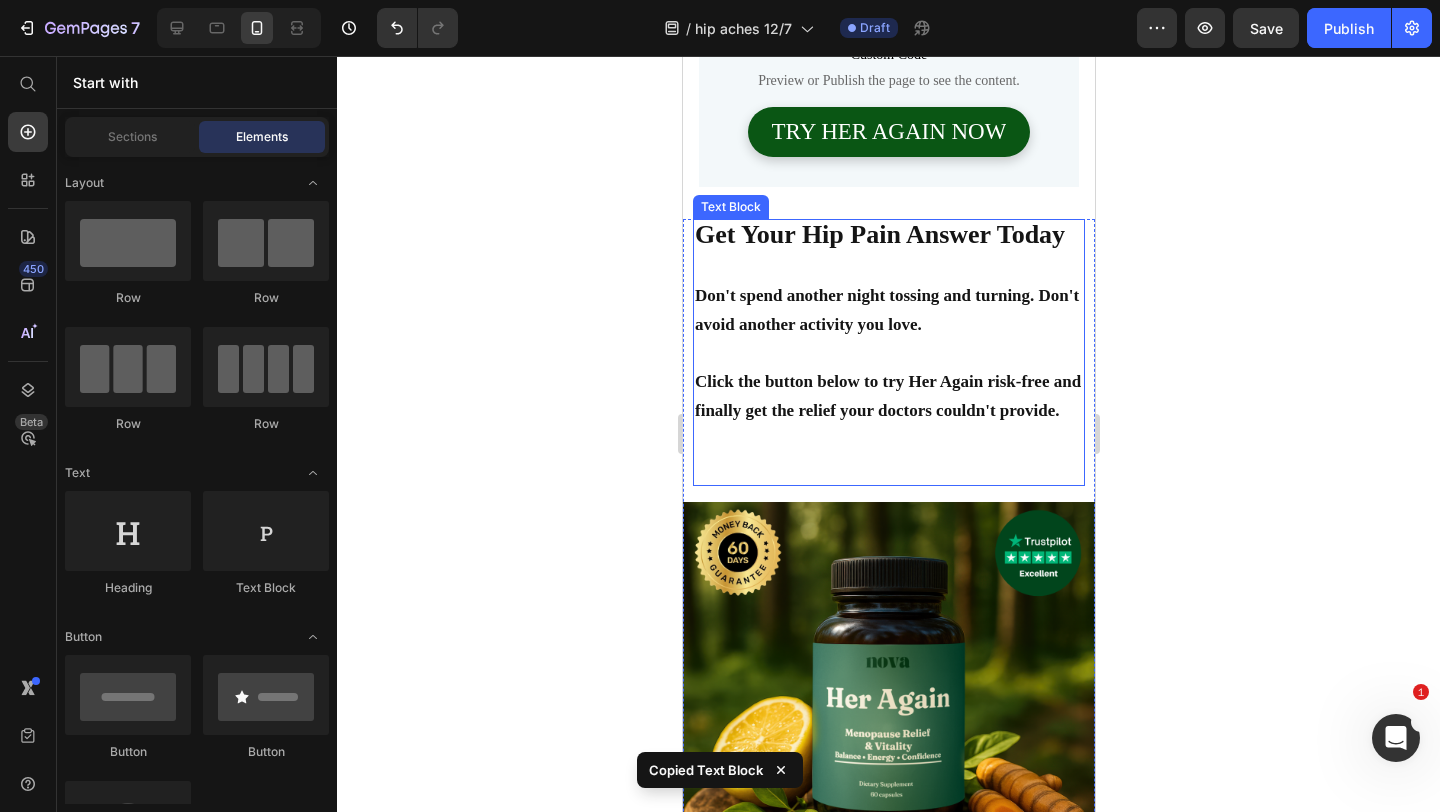 scroll, scrollTop: 8931, scrollLeft: 0, axis: vertical 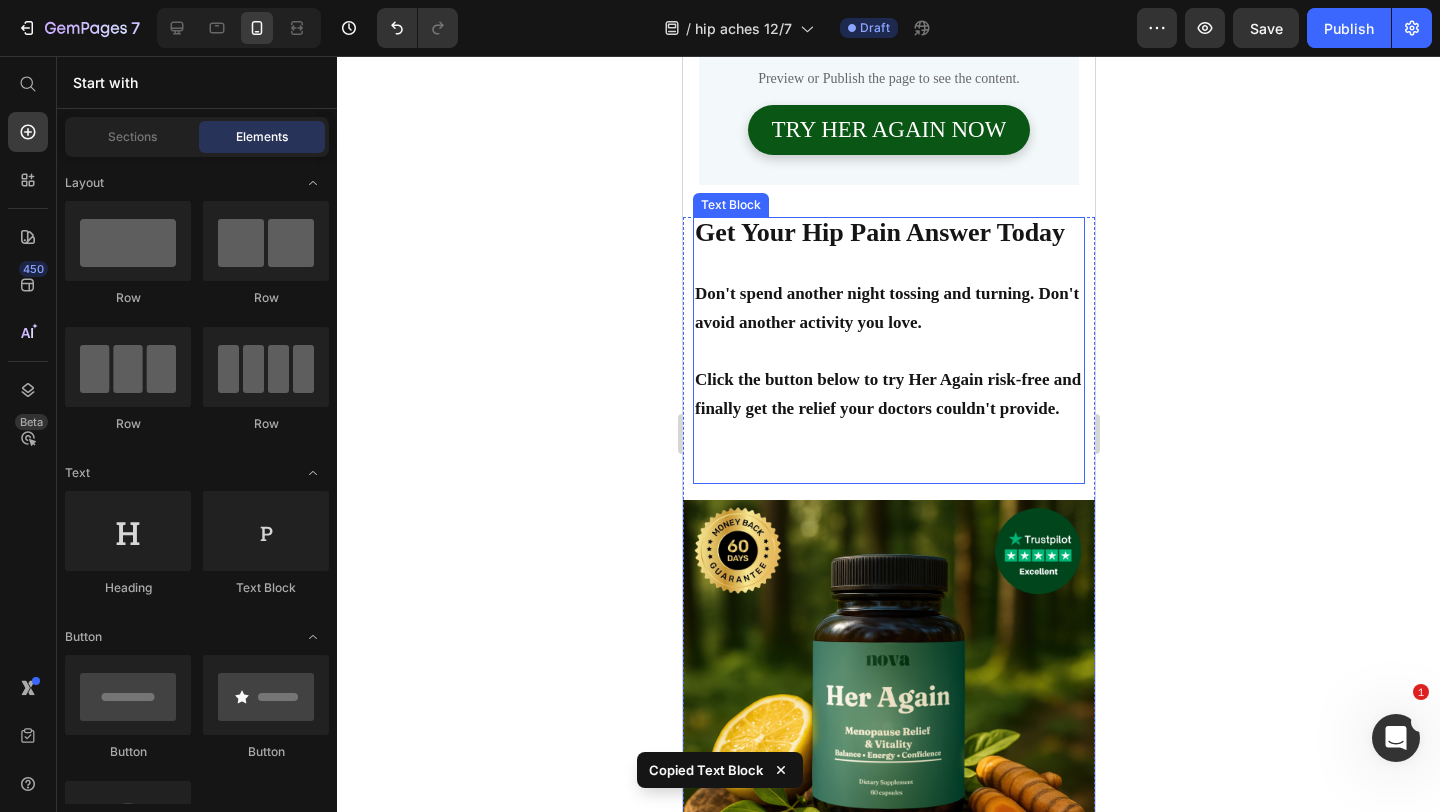 click at bounding box center (888, 438) 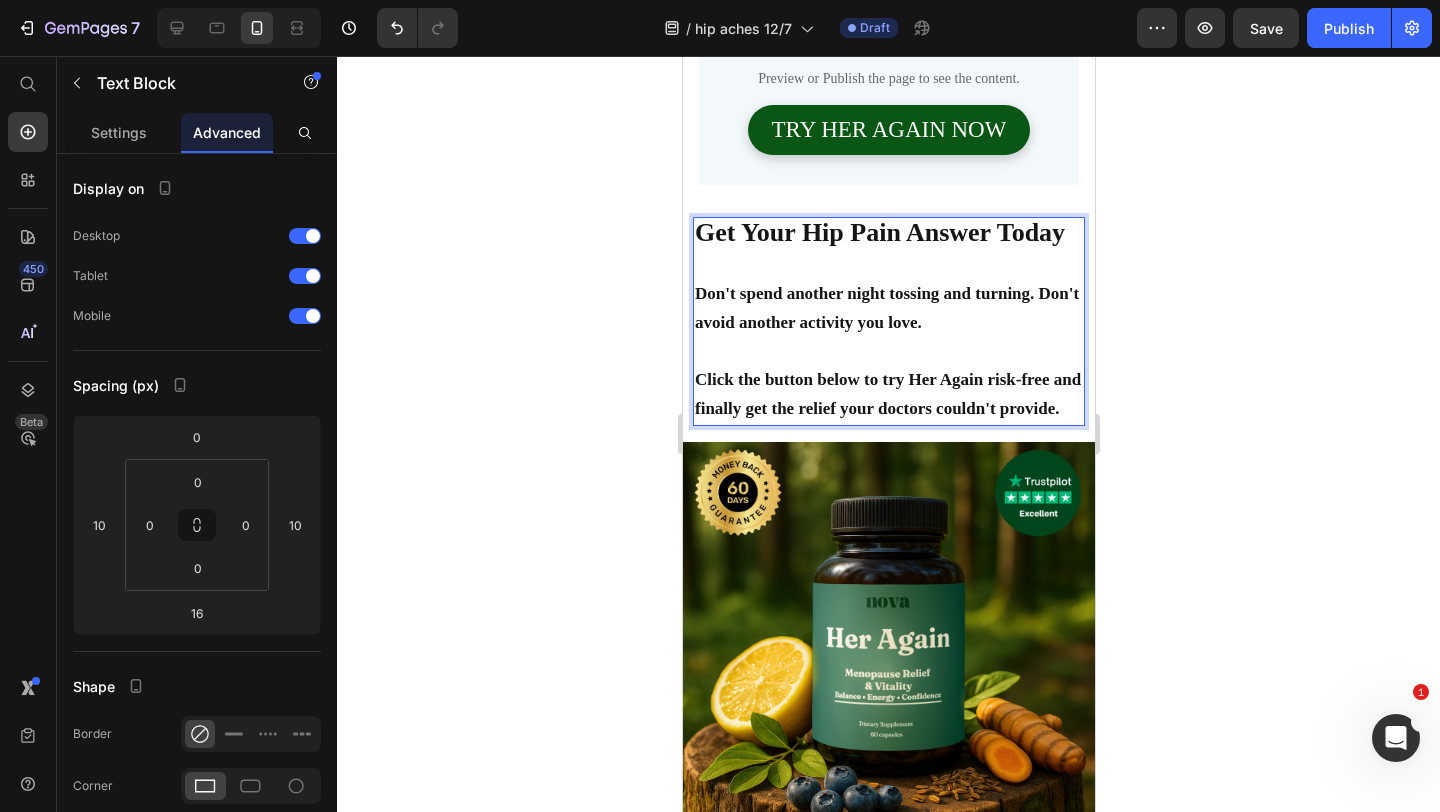 click 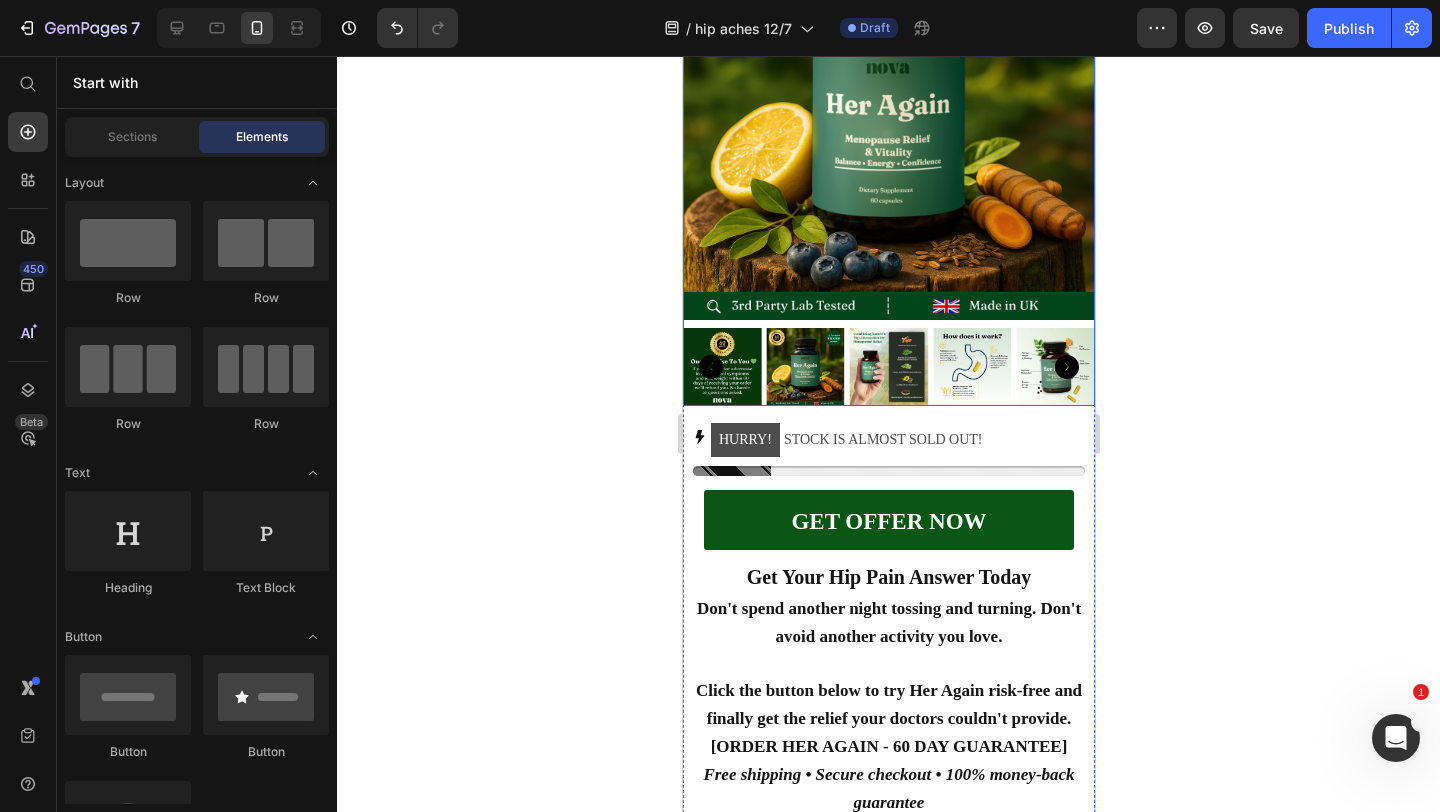 click on "Don't spend another night tossing and turning. Don't avoid another activity you love." at bounding box center [888, 622] 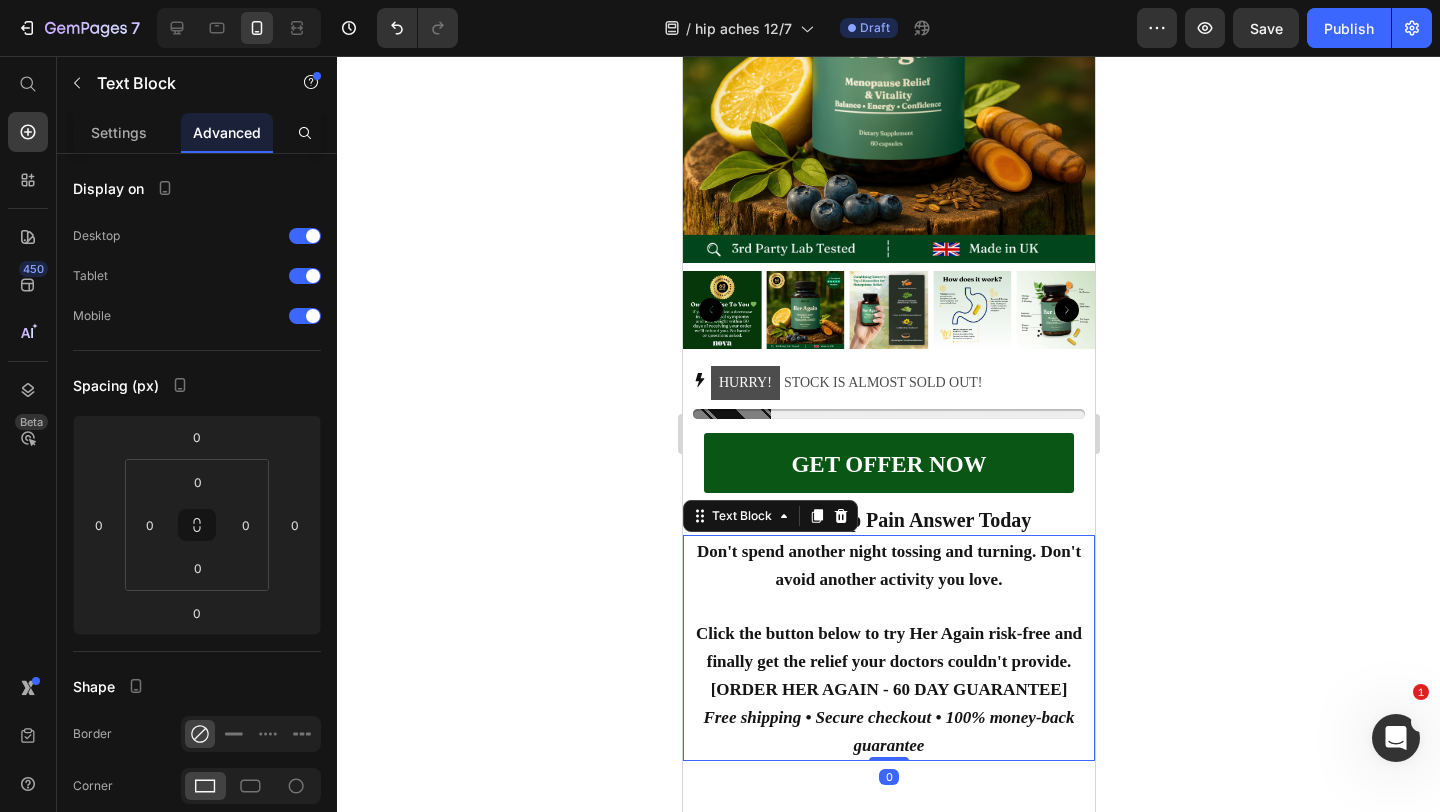 scroll, scrollTop: 9525, scrollLeft: 0, axis: vertical 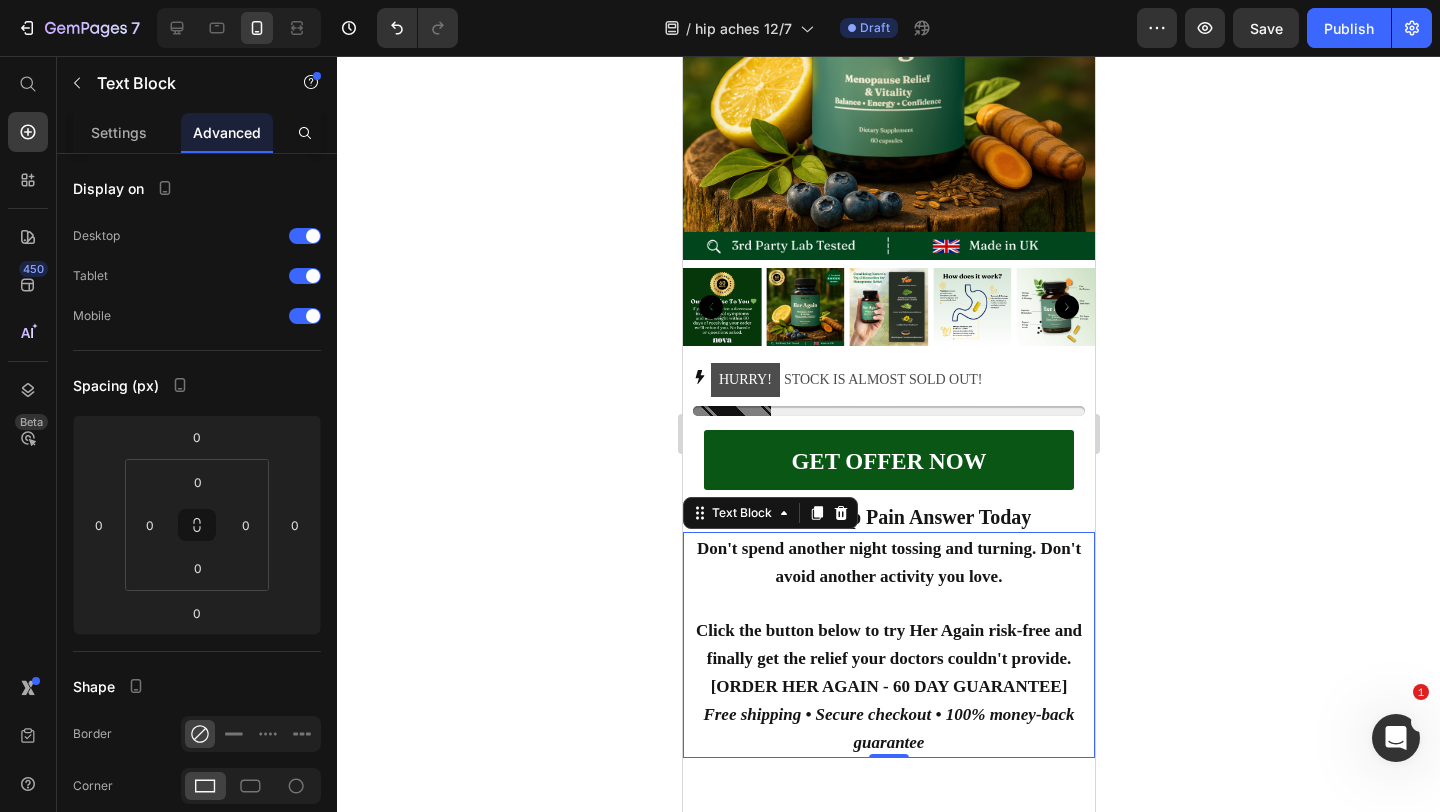 click 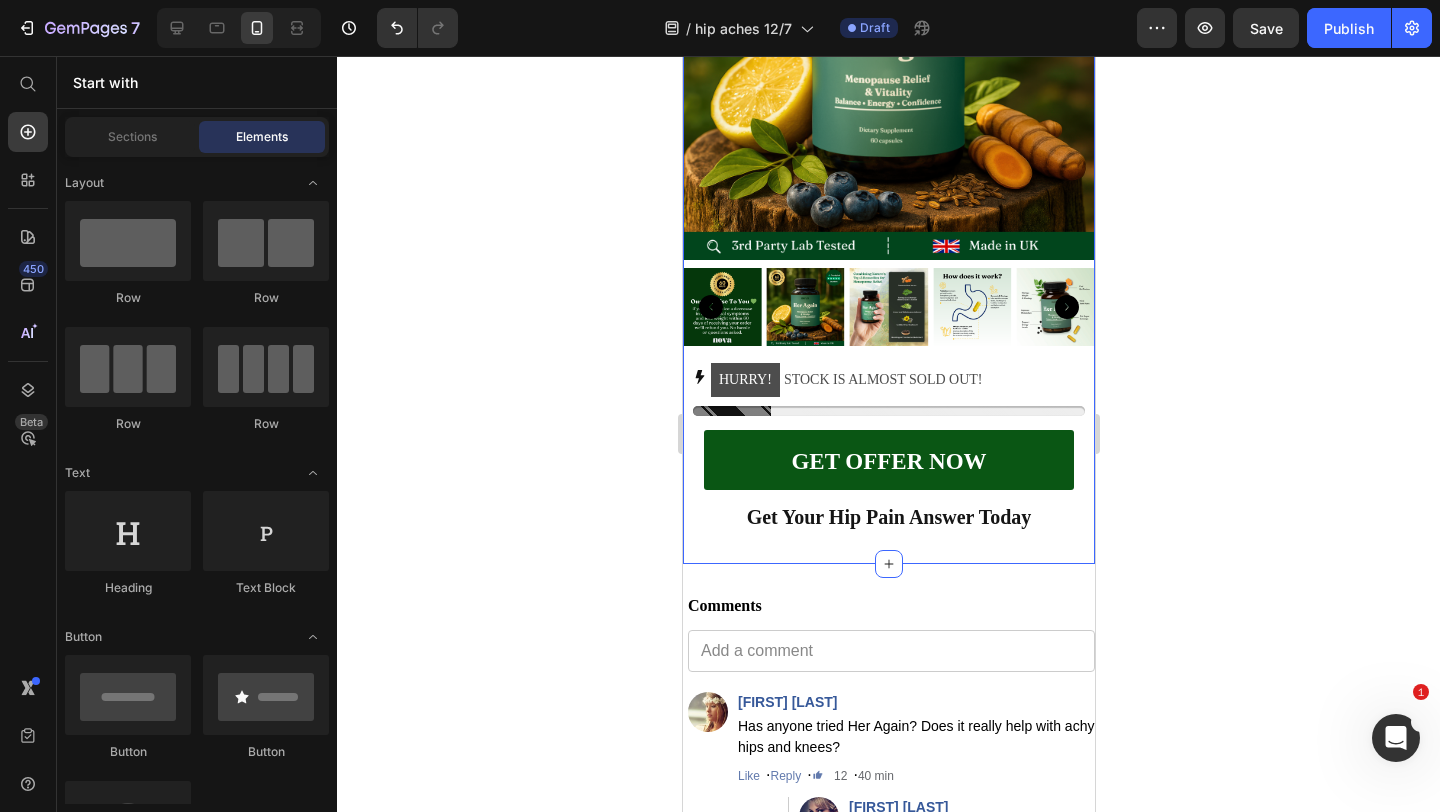 click on "Get Your Hip Pain Answer Today Don't spend another night tossing and turning. Don't avoid another activity you love. Click the button below to try Her Again risk-free and finally get the relief your doctors couldn't provide. Text Block
Product Images
HURRY!  STOCK IS ALMOST SOLD OUT! Stock Counter GET OFFER NOW Button Get Your Hip Pain Answer Today Text Block Product Section 9" at bounding box center (888, 77) 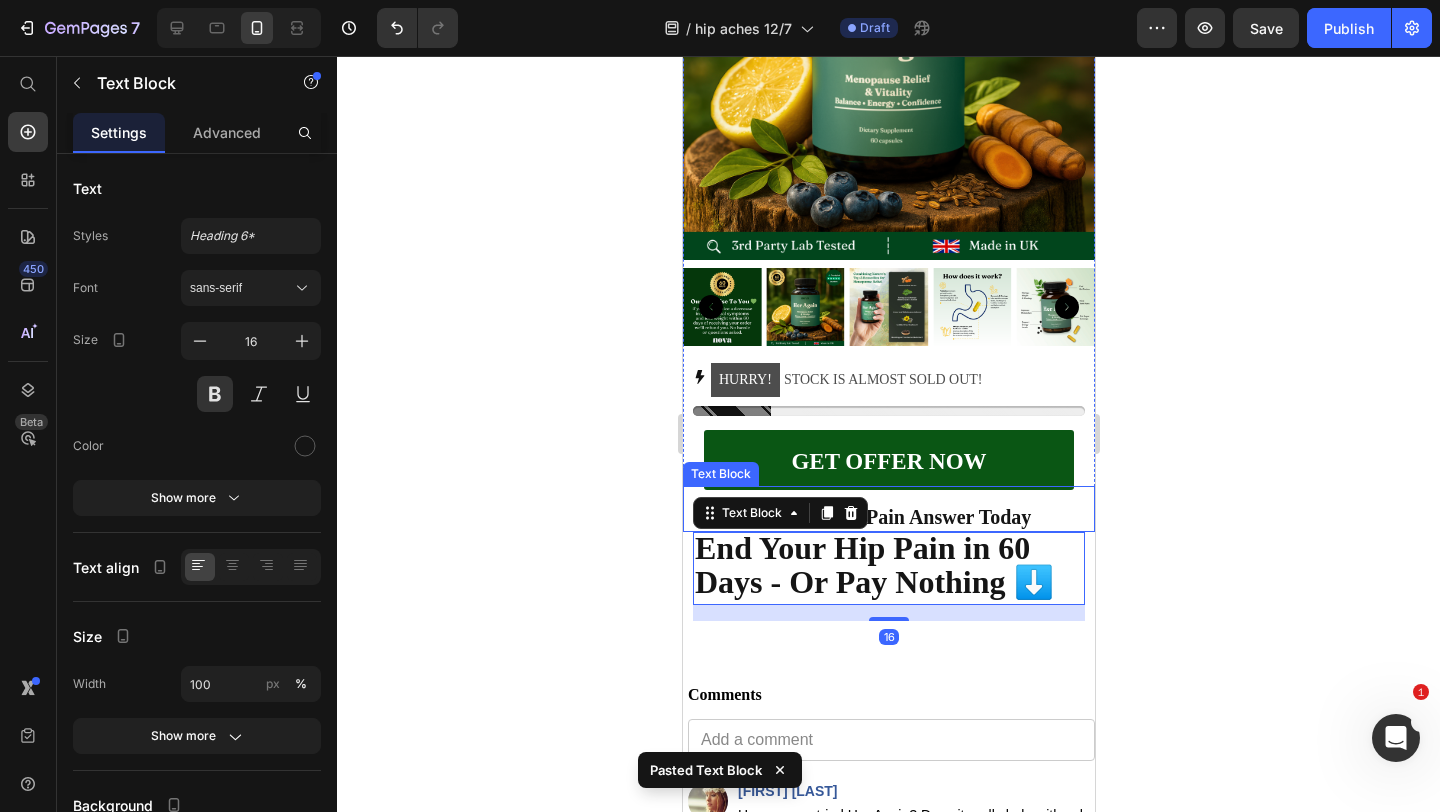 click on "Get Your Hip Pain Answer Today" at bounding box center [888, 517] 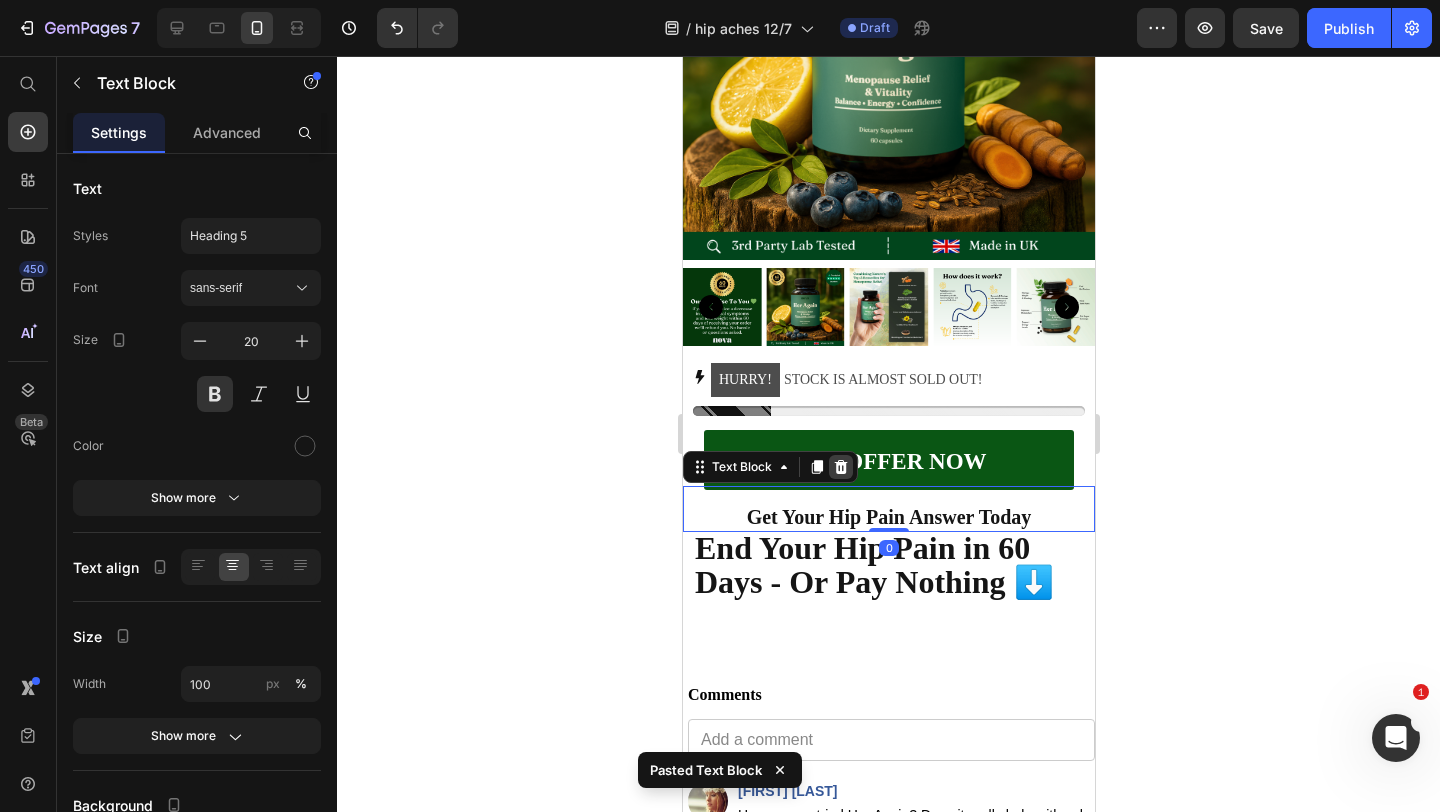 click 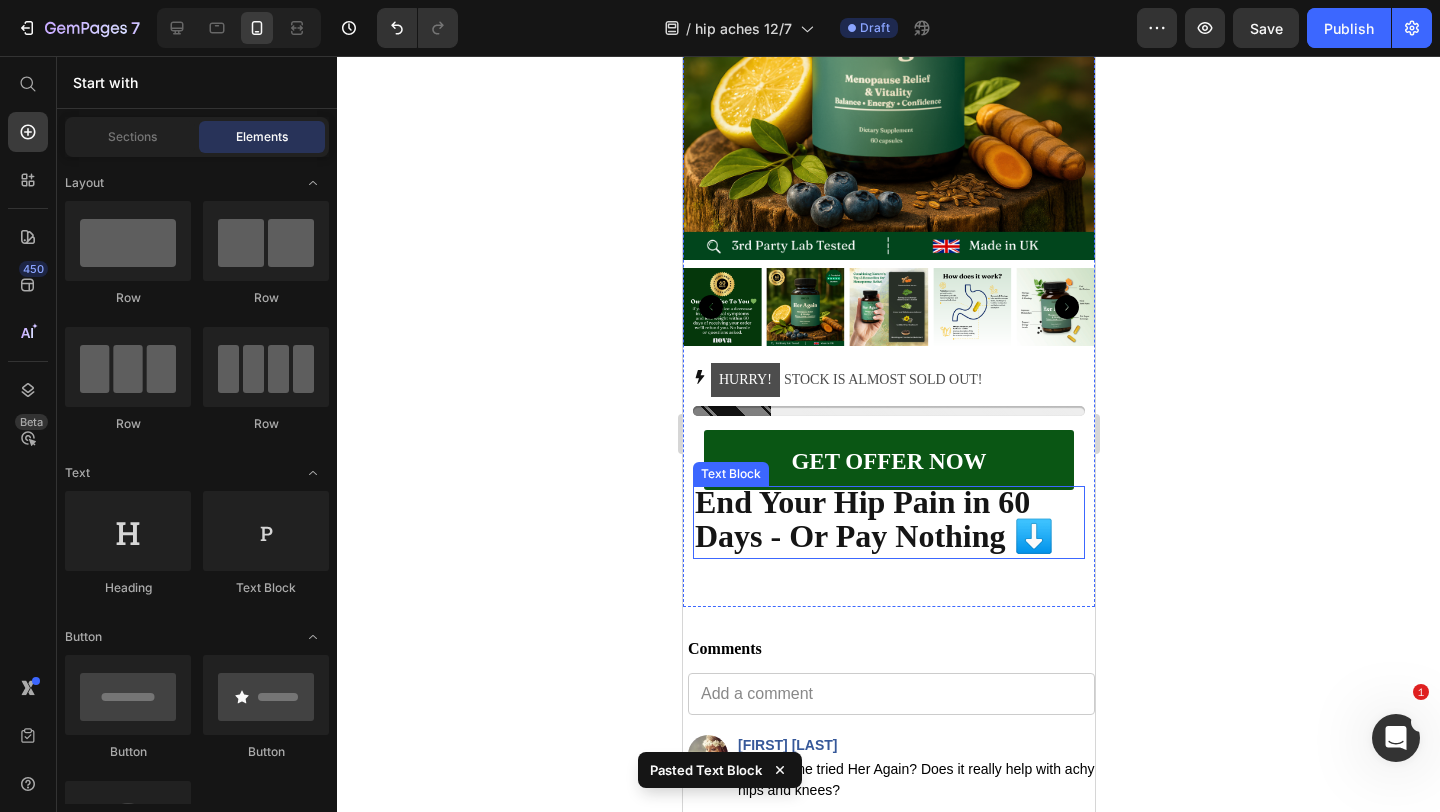 click on "End Your Hip Pain in 60 Days - Or Pay Nothing ⬇️" at bounding box center [873, 519] 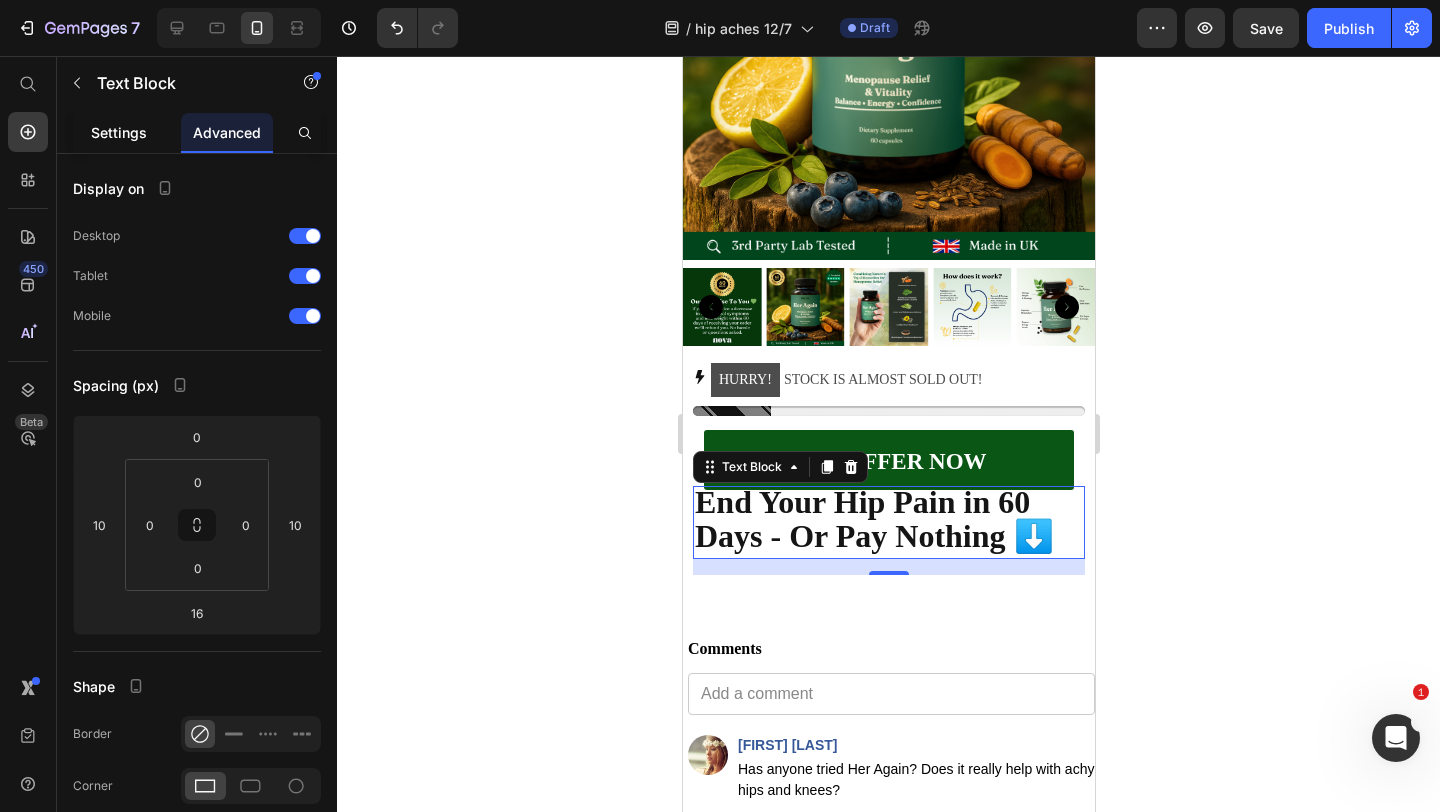 click on "Settings" 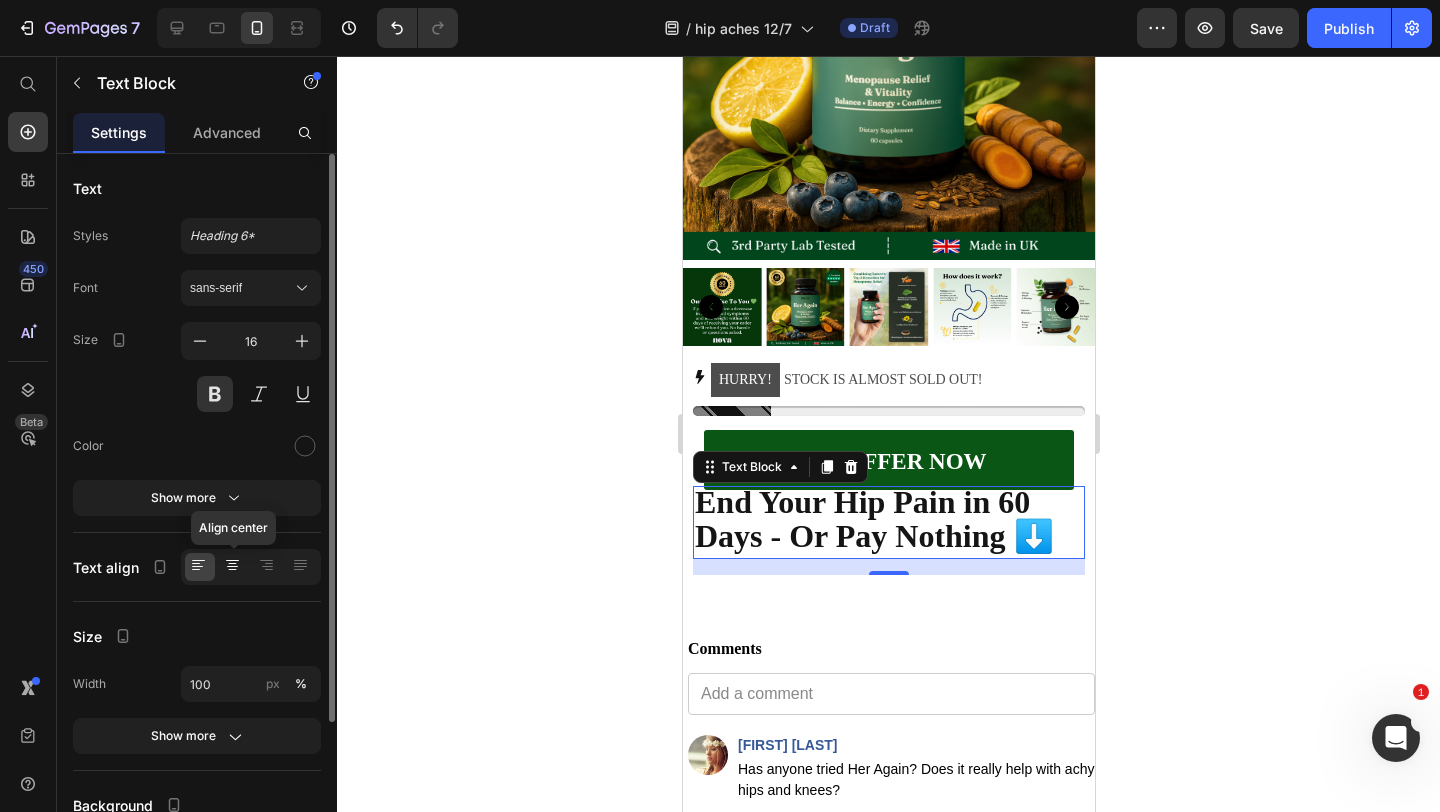 click 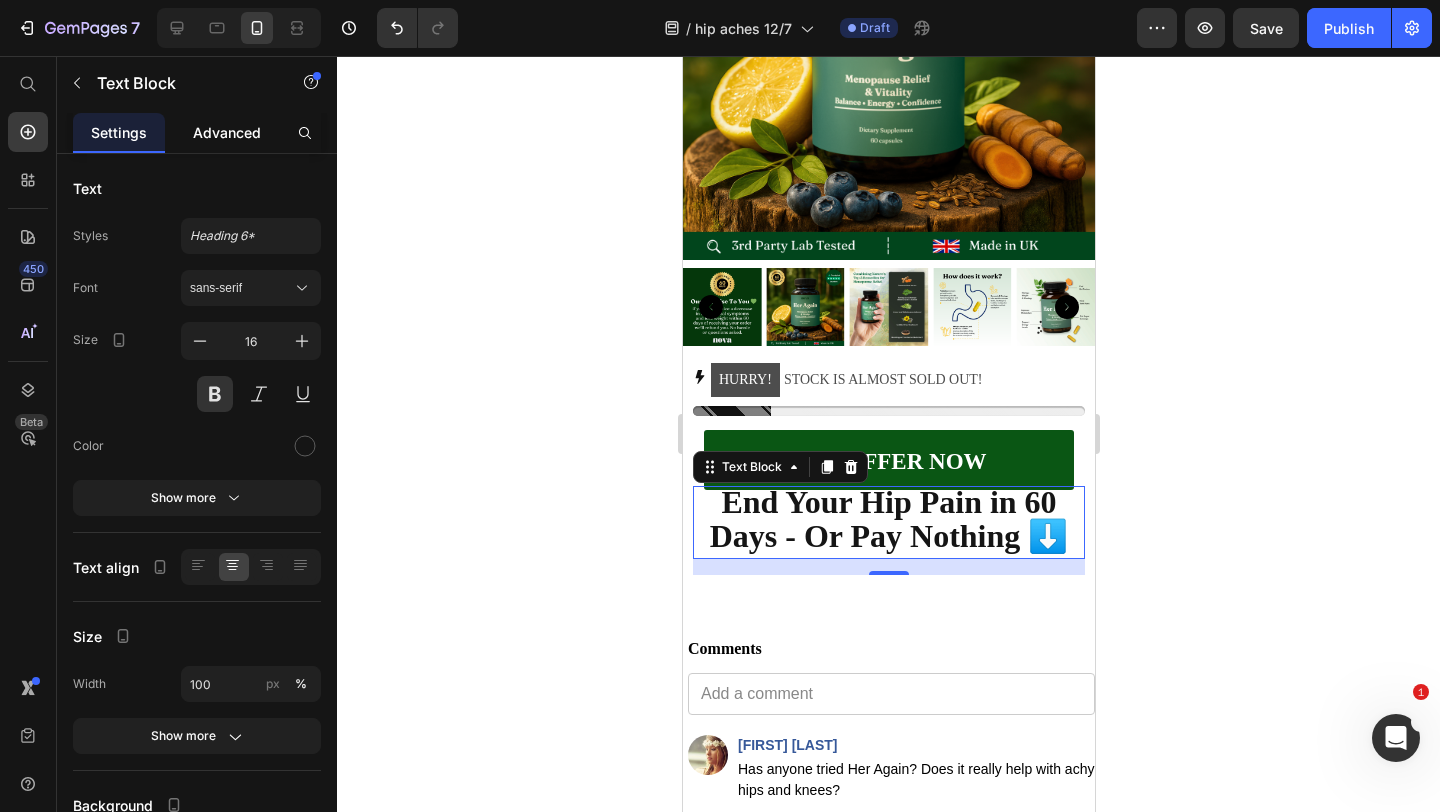click on "Advanced" at bounding box center [227, 132] 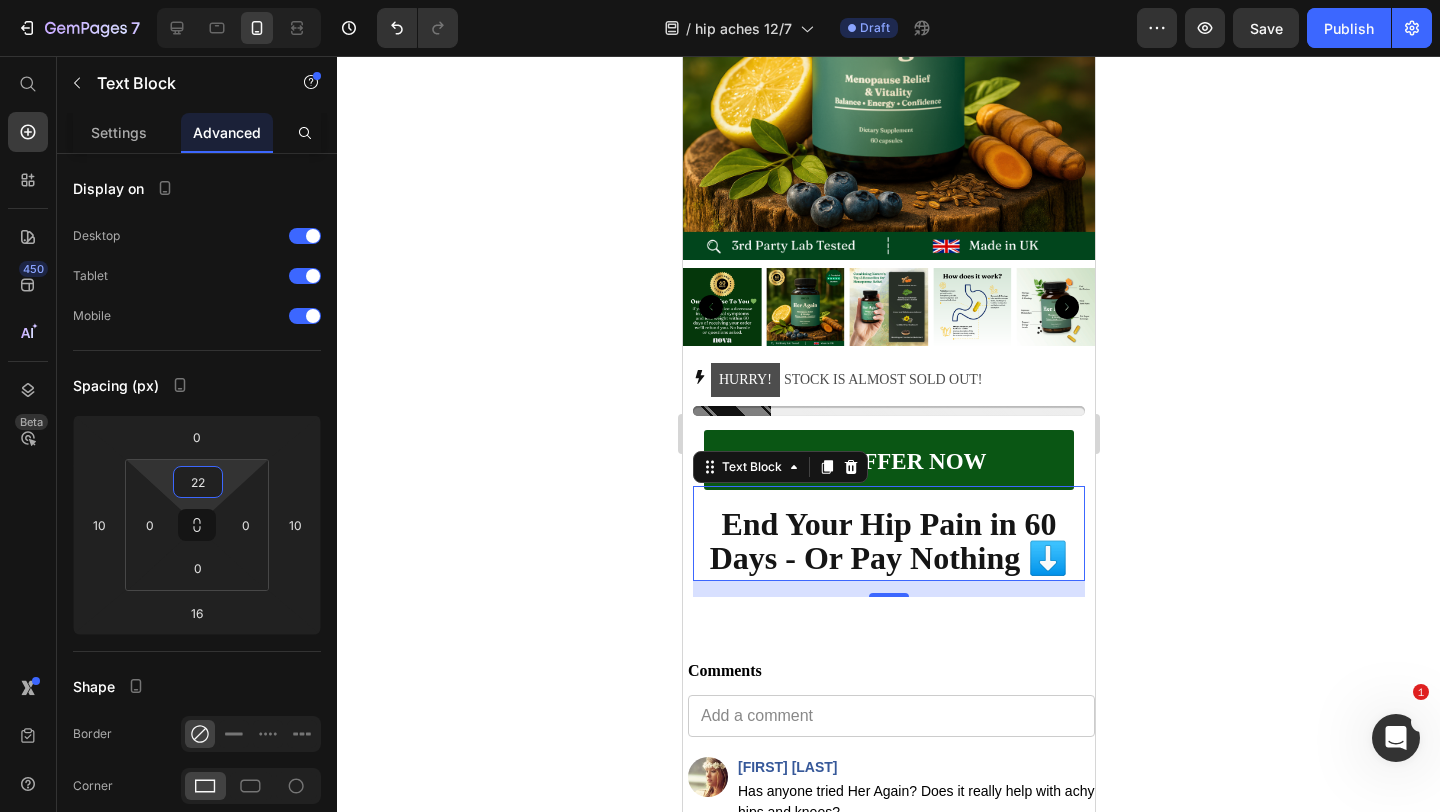 type on "20" 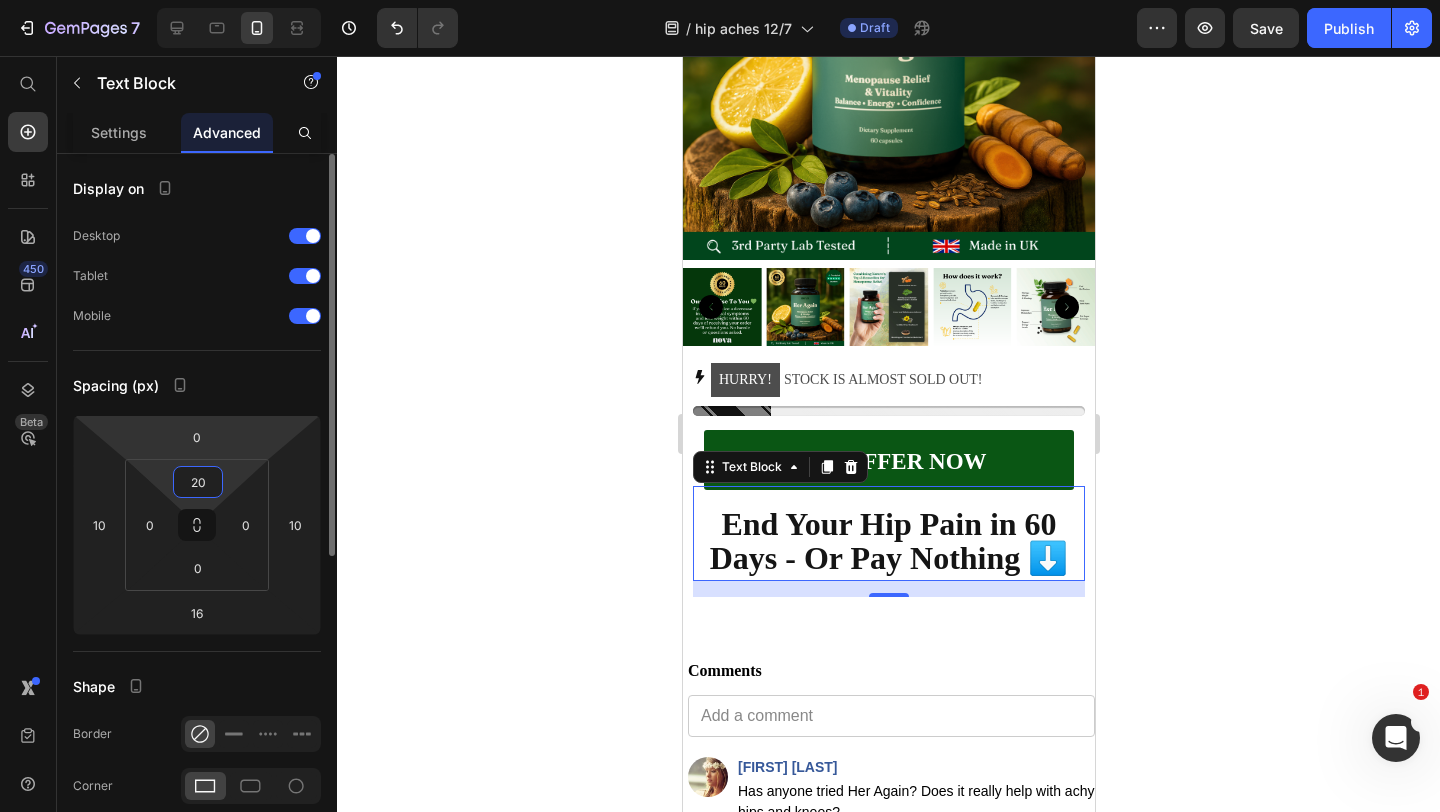 click on "7  Version history  /  hip aches 12/7 Draft Preview  Save   Publish  450 Beta Start with Sections Elements Hero Section Product Detail Brands Trusted Badges Guarantee Product Breakdown How to use Testimonials Compare Bundle FAQs Social Proof Brand Story Product List Collection Blog List Contact Sticky Add to Cart Custom Footer Browse Library 450 Layout
Row
Row
Row
Row Text
Heading
Text Block Button
Button
Button
Sticky Back to top Media
Image" at bounding box center (720, 0) 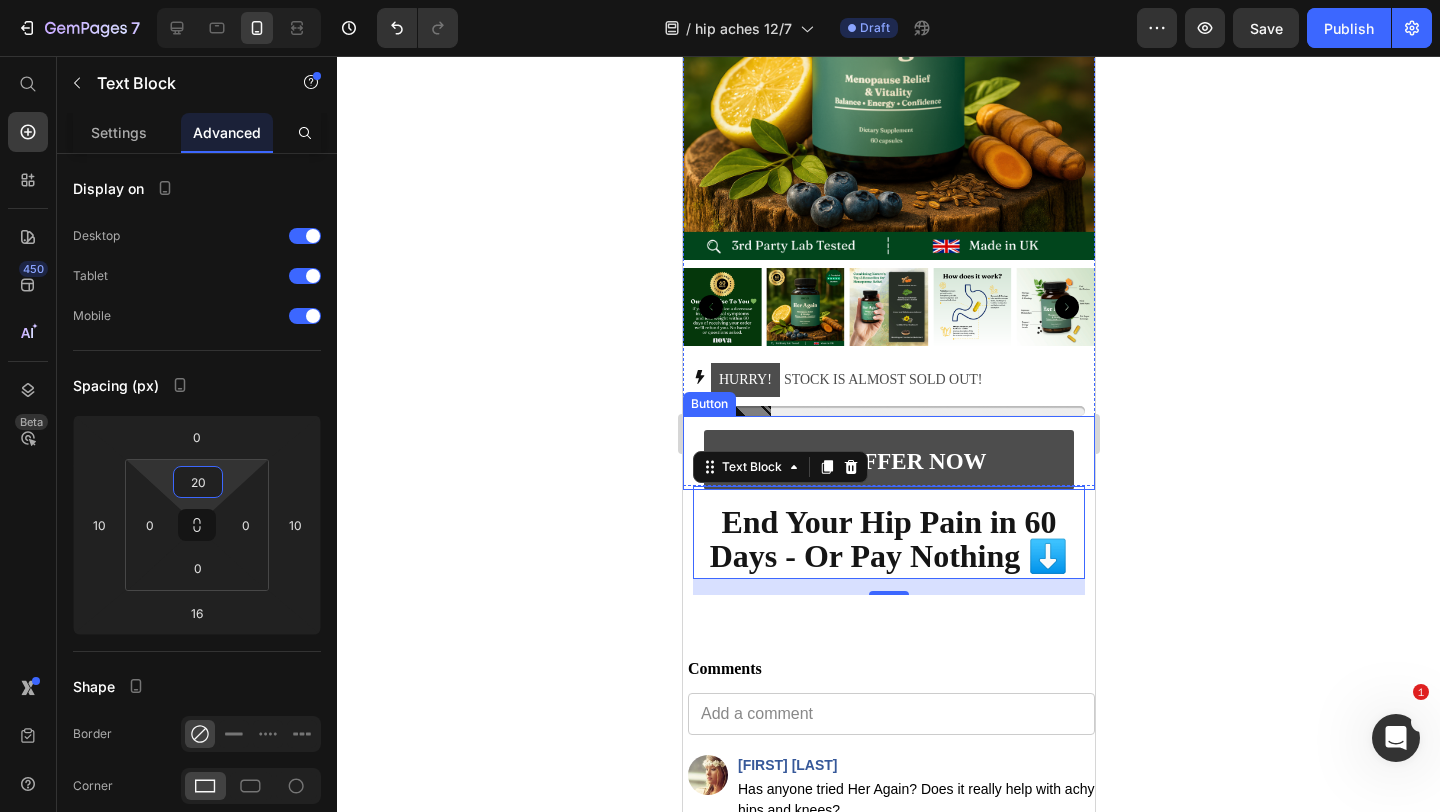 click on "GET OFFER NOW" at bounding box center [888, 460] 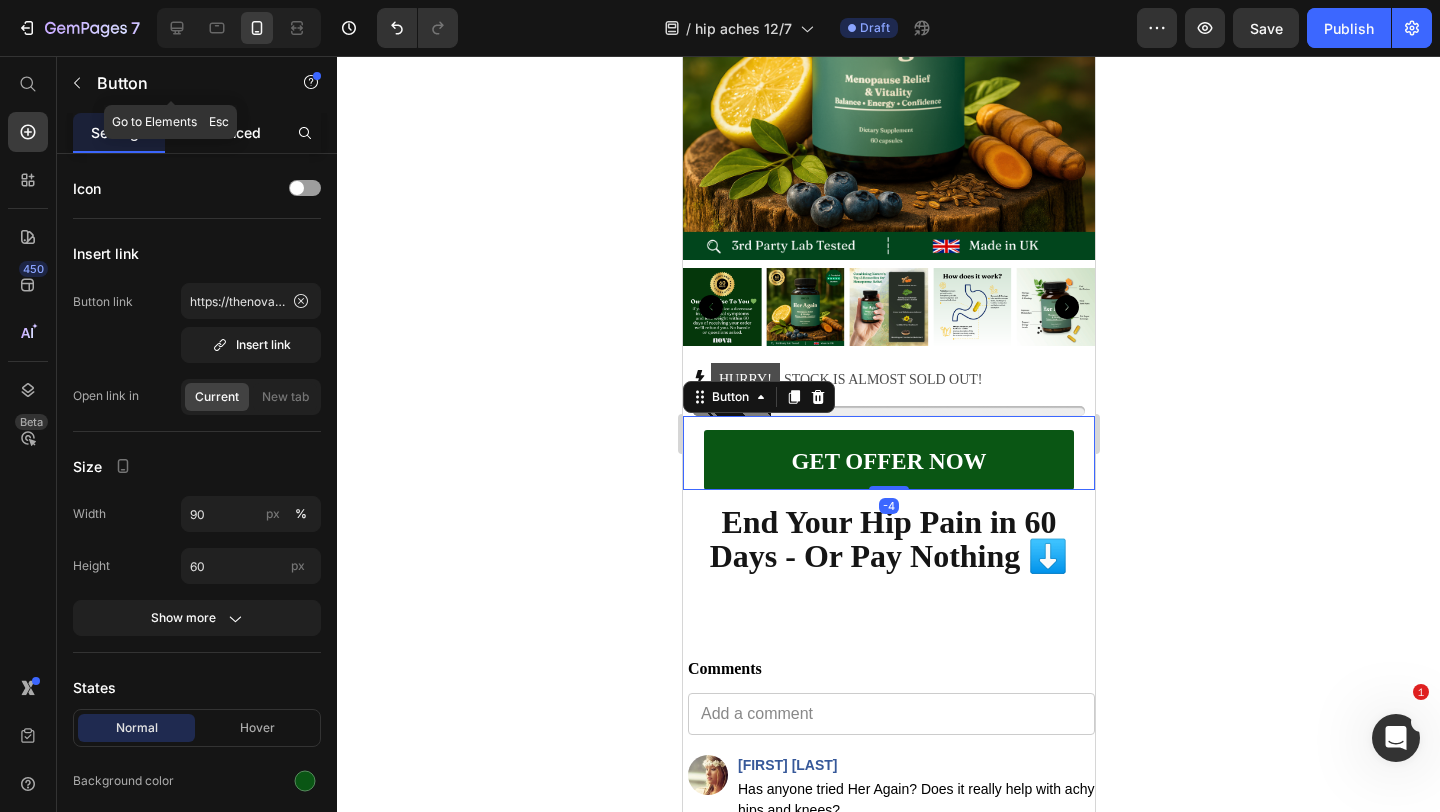 click on "Advanced" at bounding box center (227, 132) 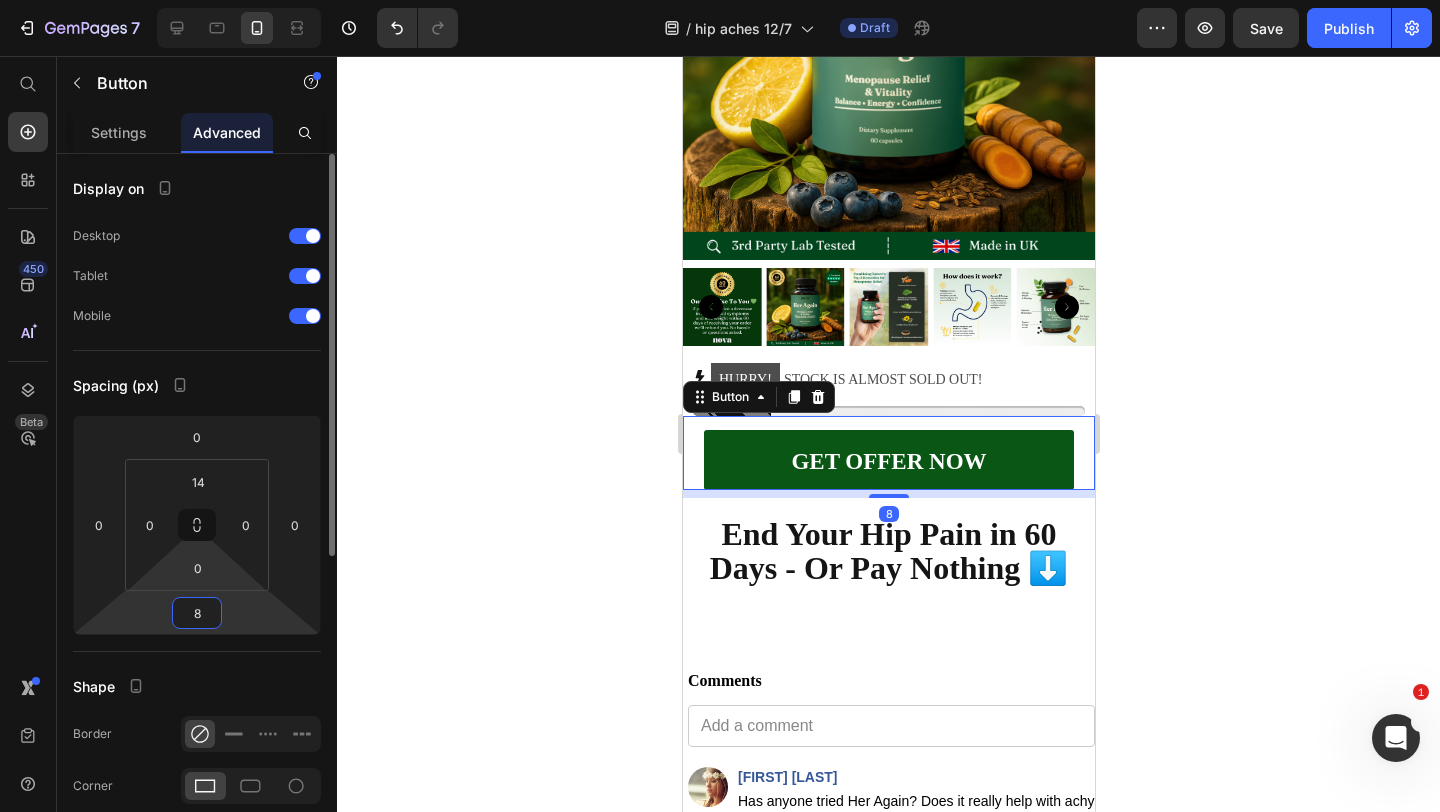 type on "6" 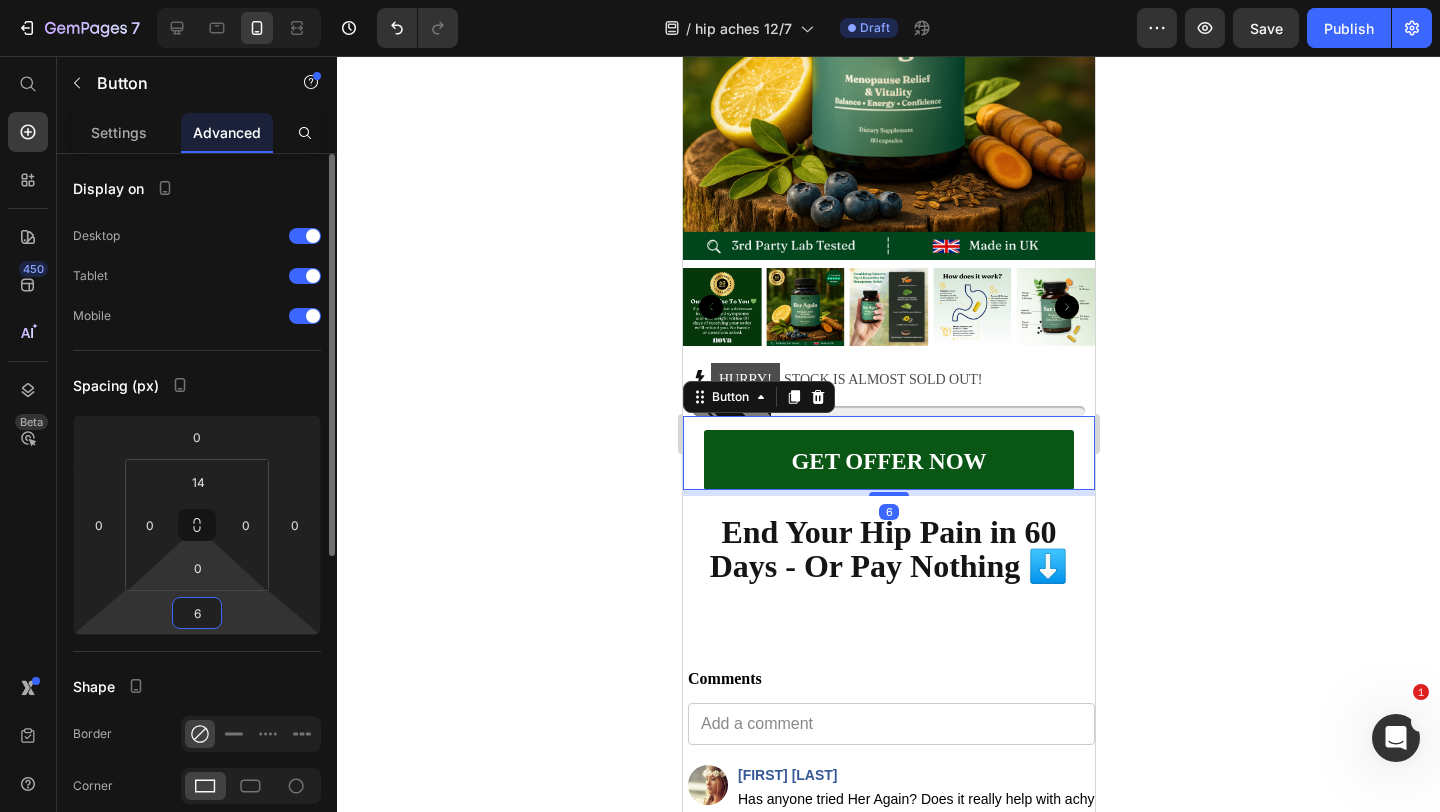 click on "7  Version history  /  hip aches 12/7 Draft Preview  Save   Publish  450 Beta Start with Sections Elements Hero Section Product Detail Brands Trusted Badges Guarantee Product Breakdown How to use Testimonials Compare Bundle FAQs Social Proof Brand Story Product List Collection Blog List Contact Sticky Add to Cart Custom Footer Browse Library 450 Layout
Row
Row
Row
Row Text
Heading
Text Block Button
Button
Button
Sticky Back to top Media
Image" at bounding box center [720, 0] 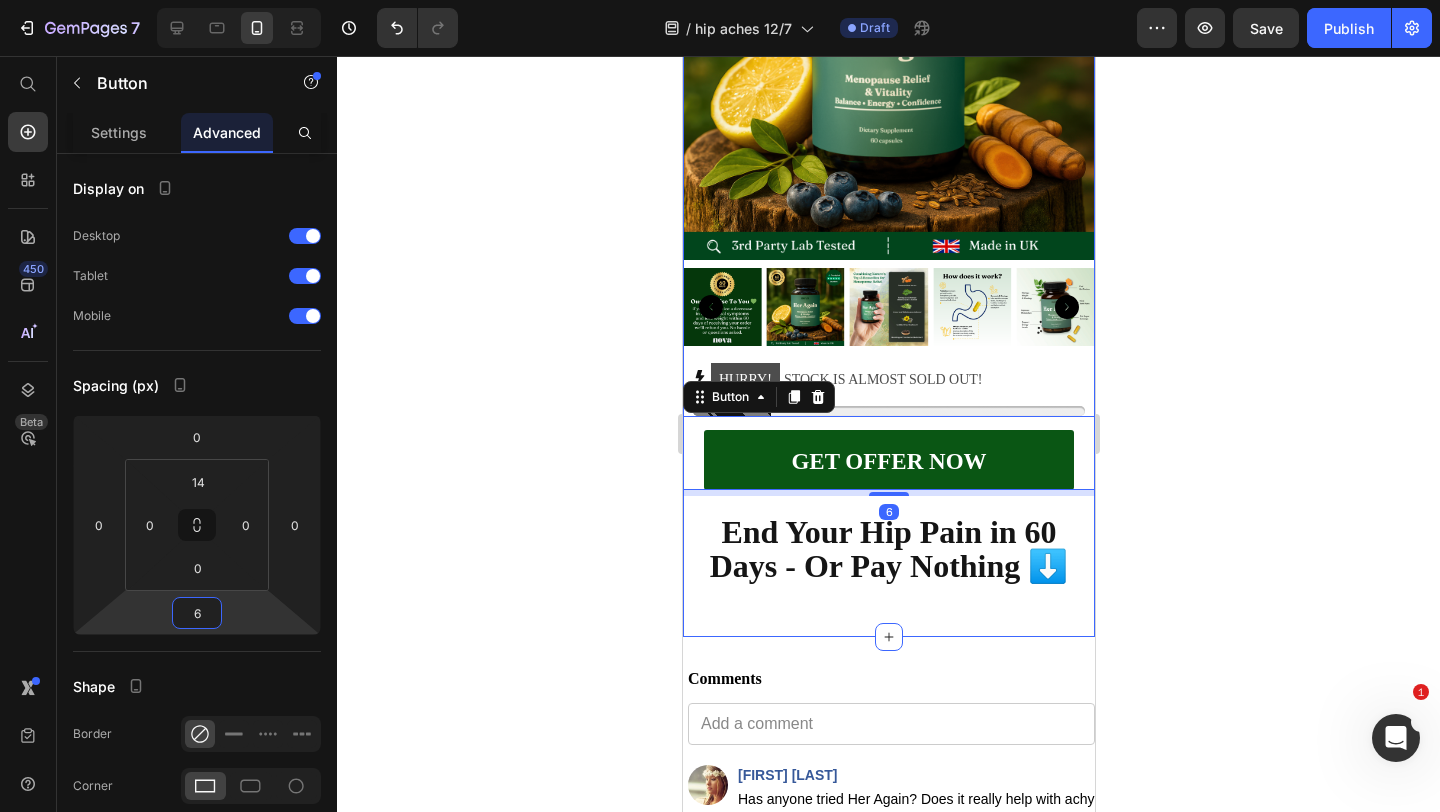 click on "Get Your Hip Pain Answer Today Don't spend another night tossing and turning. Don't avoid another activity you love. Click the button below to try Her Again risk-free and finally get the relief your doctors couldn't provide. Text Block
Product Images
HURRY!  STOCK IS ALMOST SOLD OUT! Stock Counter GET OFFER NOW Button   6 Product End Your Hip Pain in 60 Days - Or Pay Nothing ⬇️  Text Block" at bounding box center (888, 114) 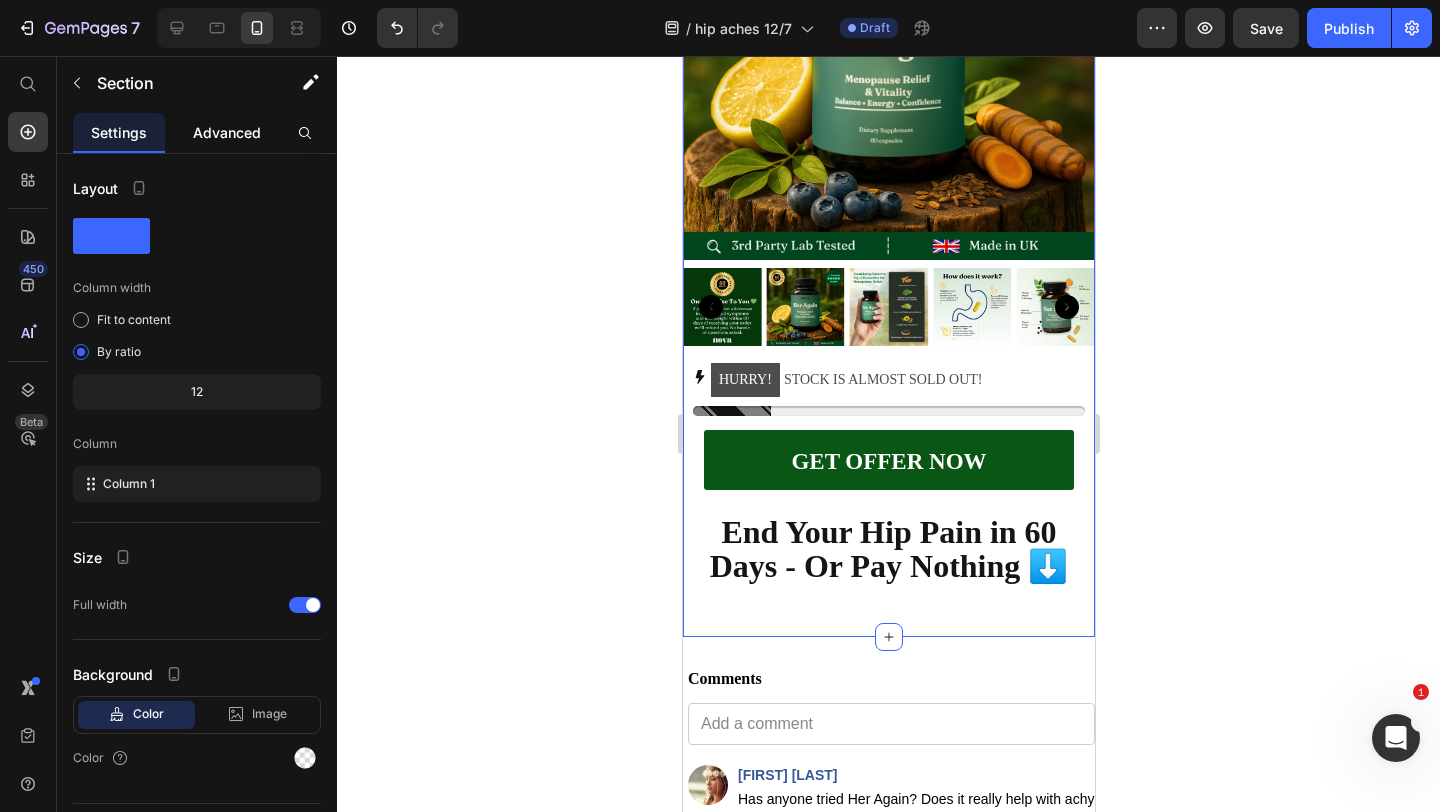 click on "Advanced" 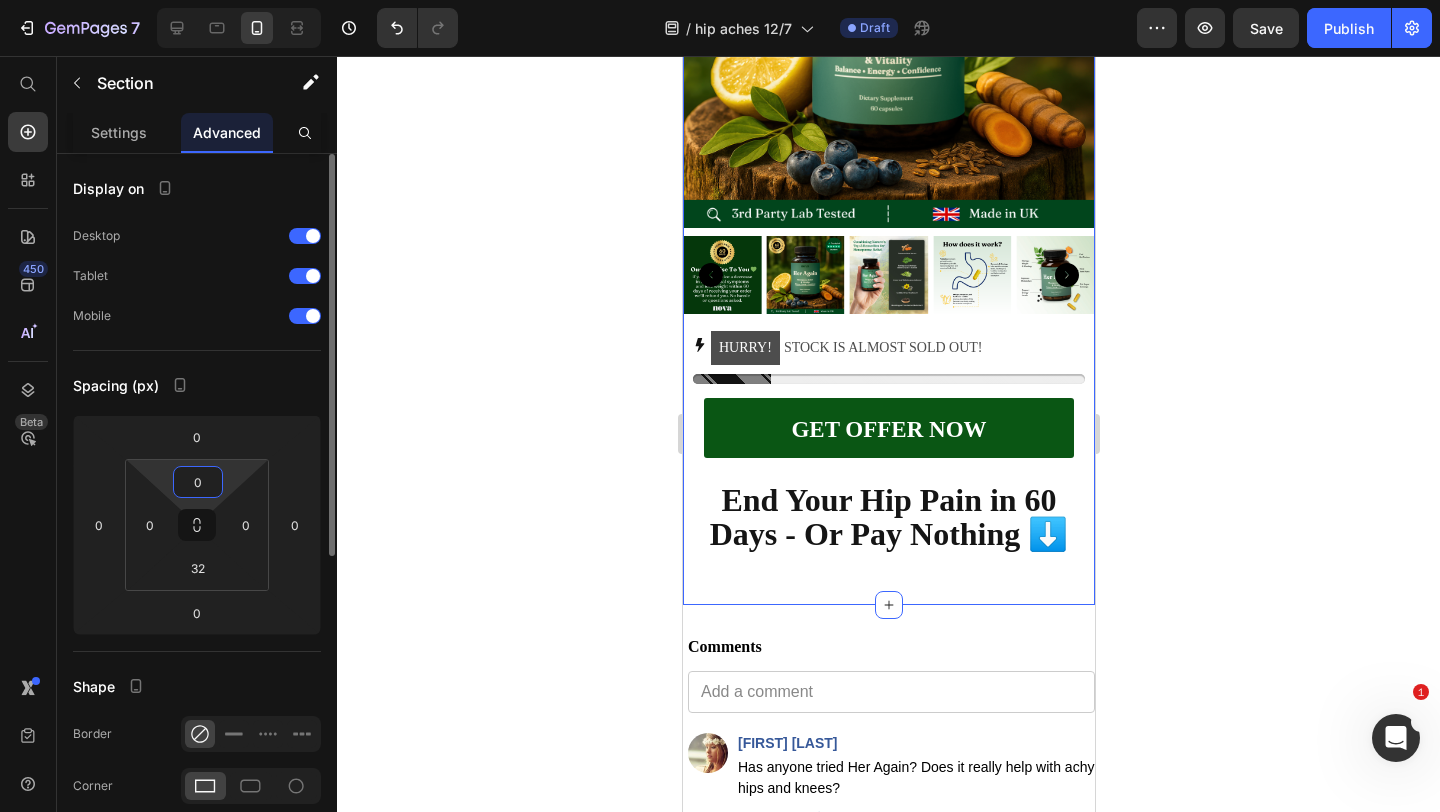 drag, startPoint x: 221, startPoint y: 463, endPoint x: 224, endPoint y: 486, distance: 23.194826 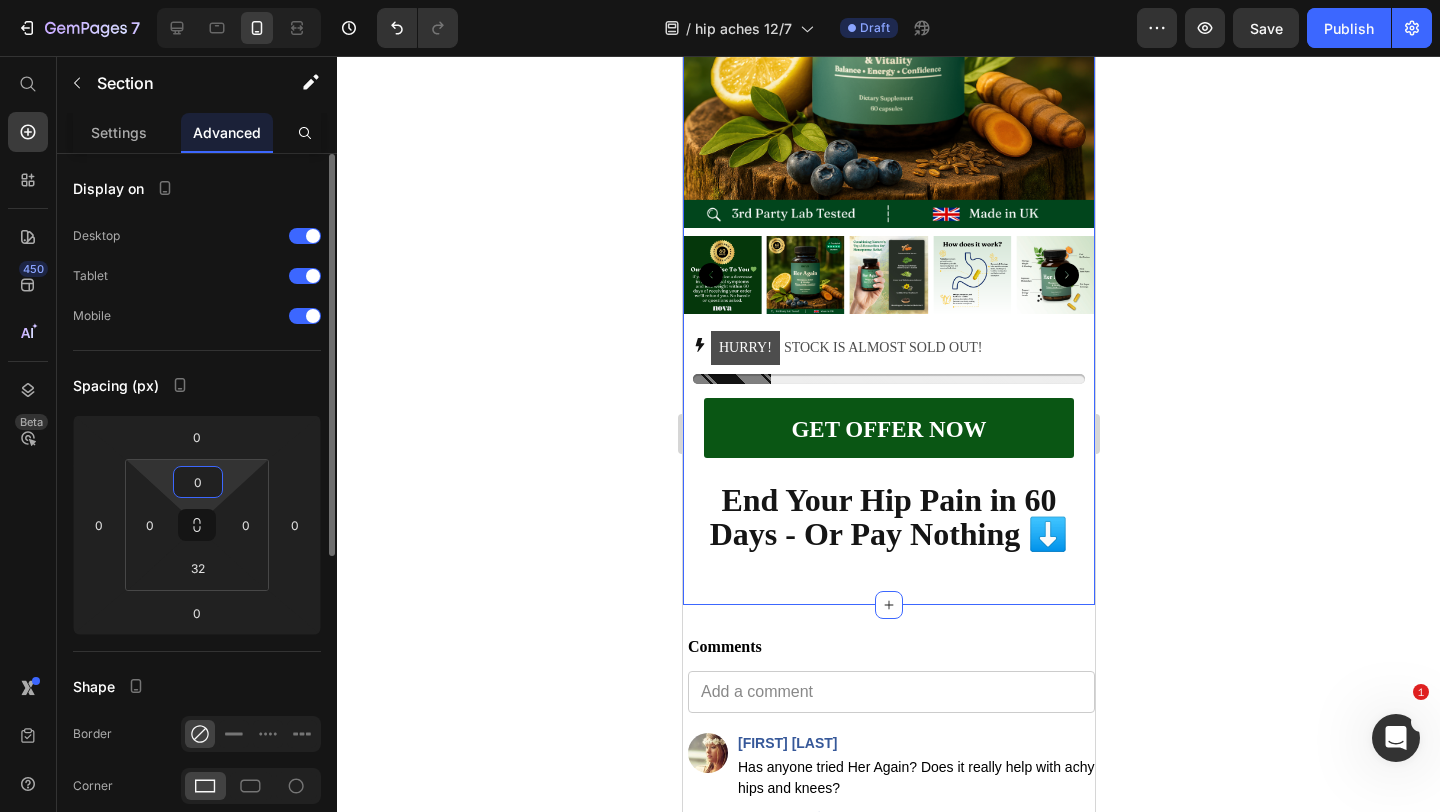 click on "7  Version history  /  hip aches 12/7 Draft Preview  Save   Publish  450 Beta Start with Sections Elements Hero Section Product Detail Brands Trusted Badges Guarantee Product Breakdown How to use Testimonials Compare Bundle FAQs Social Proof Brand Story Product List Collection Blog List Contact Sticky Add to Cart Custom Footer Browse Library 450 Layout
Row
Row
Row
Row Text
Heading
Text Block Button
Button
Button
Sticky Back to top Media
Image" at bounding box center (720, 0) 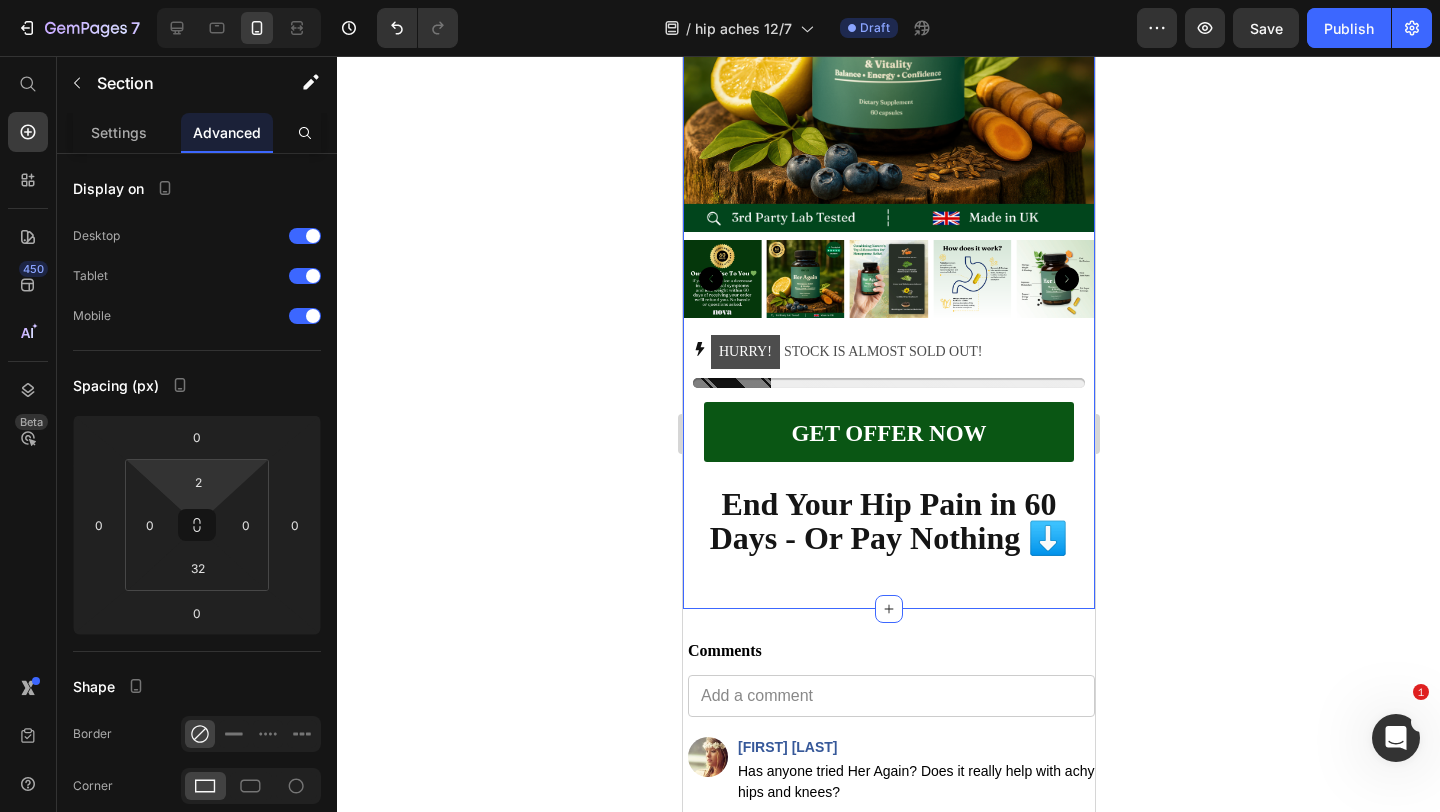 type on "0" 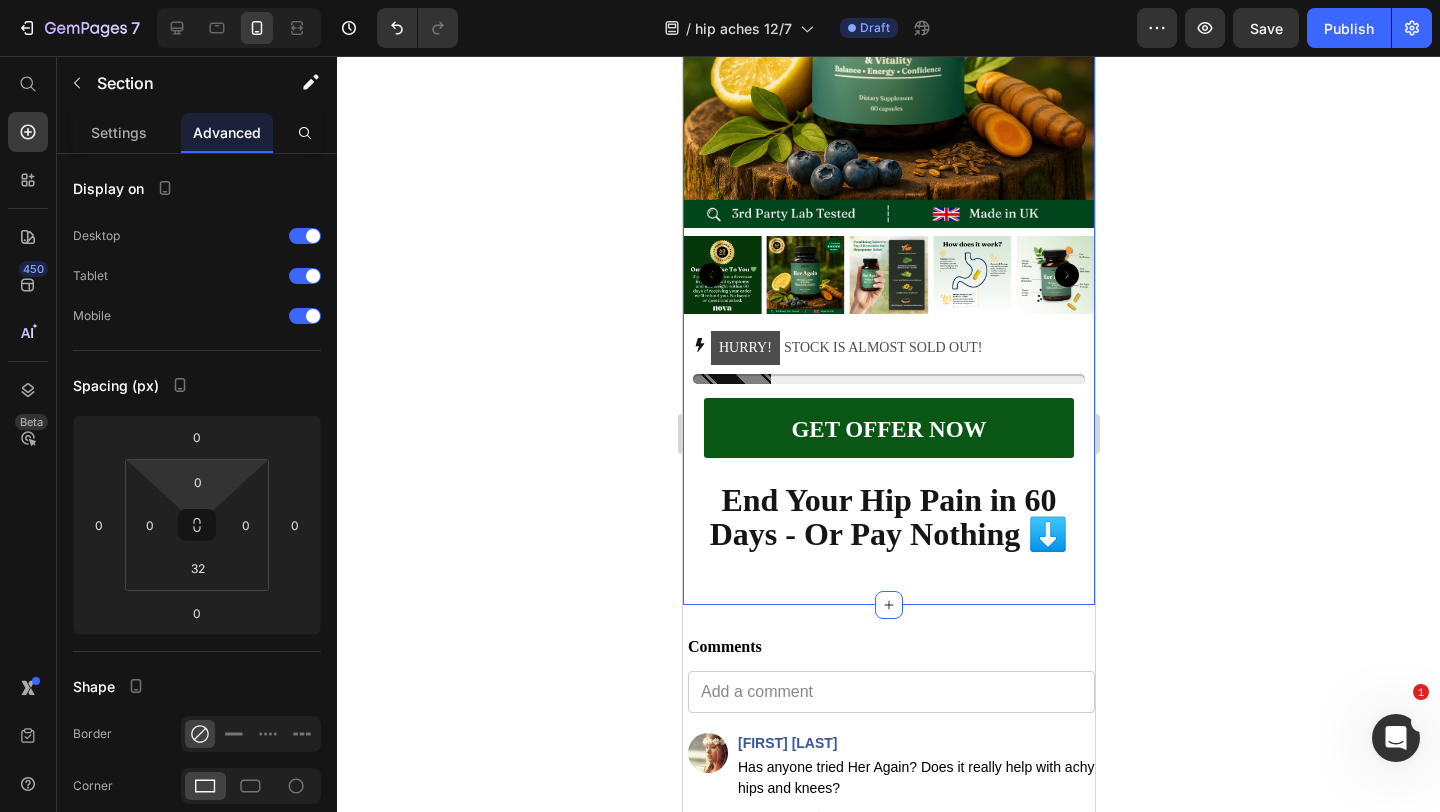 click on "7  Version history  /  hip aches 12/7 Draft Preview  Save   Publish  450 Beta Start with Sections Elements Hero Section Product Detail Brands Trusted Badges Guarantee Product Breakdown How to use Testimonials Compare Bundle FAQs Social Proof Brand Story Product List Collection Blog List Contact Sticky Add to Cart Custom Footer Browse Library 450 Layout
Row
Row
Row
Row Text
Heading
Text Block Button
Button
Button
Sticky Back to top Media
Image" at bounding box center [720, 0] 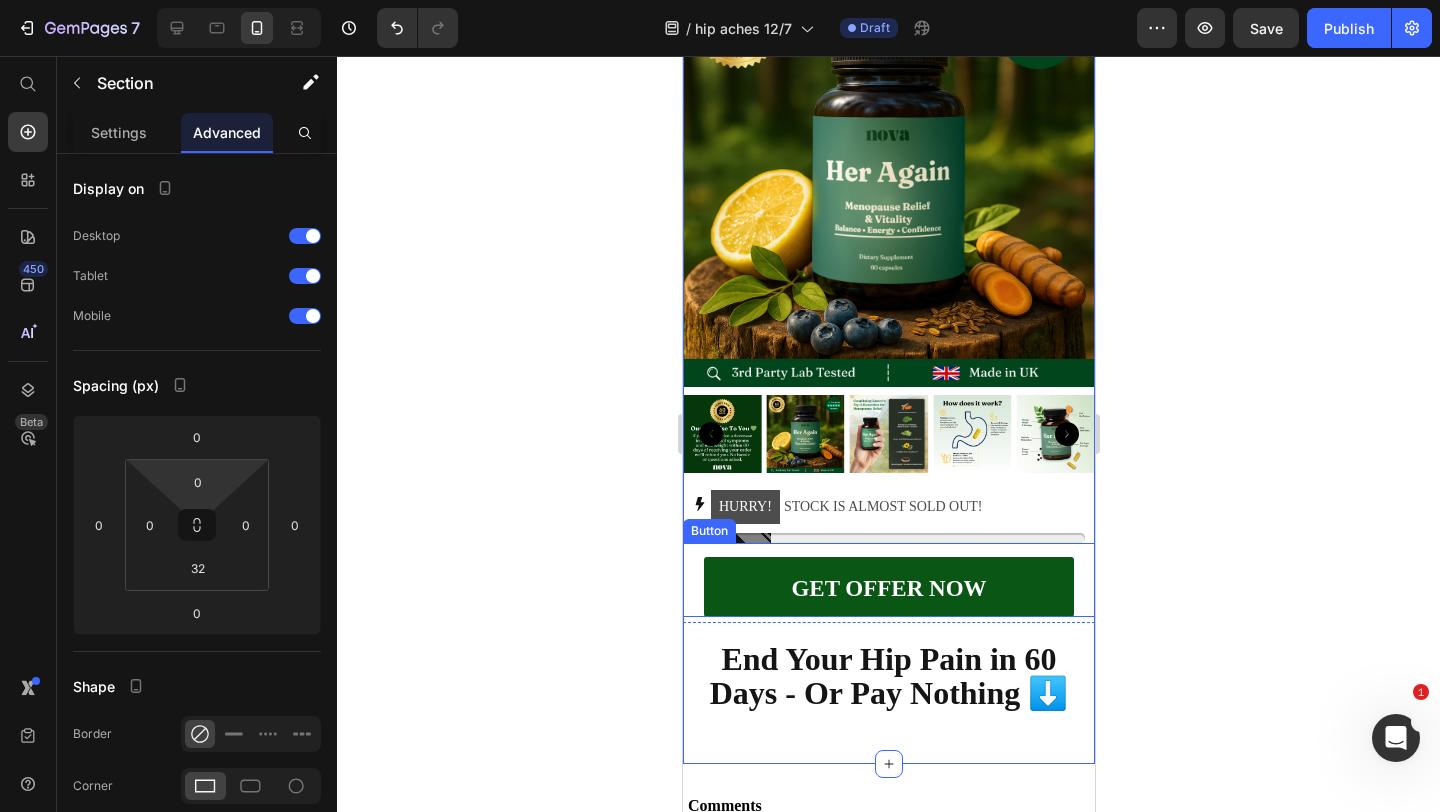 scroll, scrollTop: 9367, scrollLeft: 0, axis: vertical 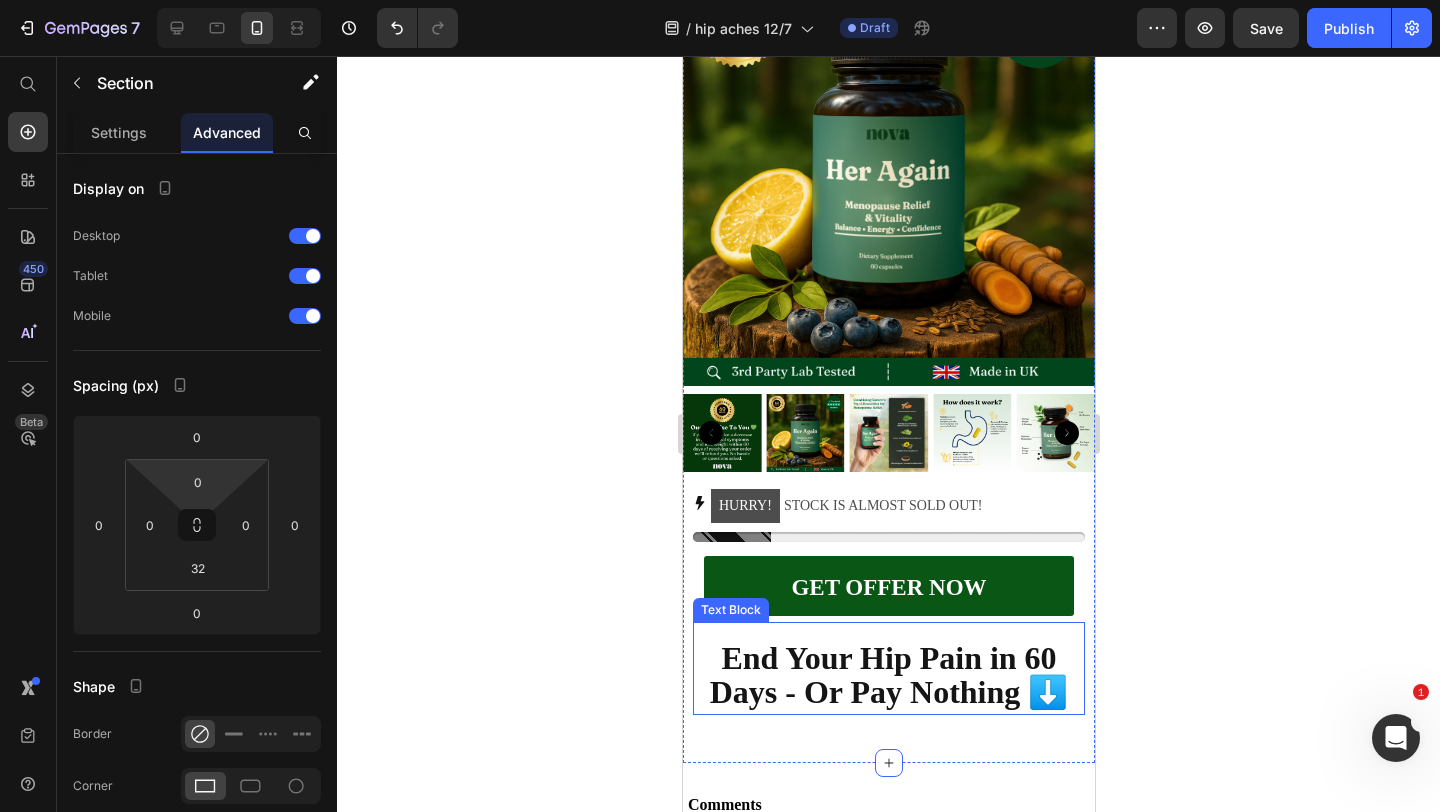 click on "End Your Hip Pain in 60 Days - Or Pay Nothing ⬇️" at bounding box center (888, 675) 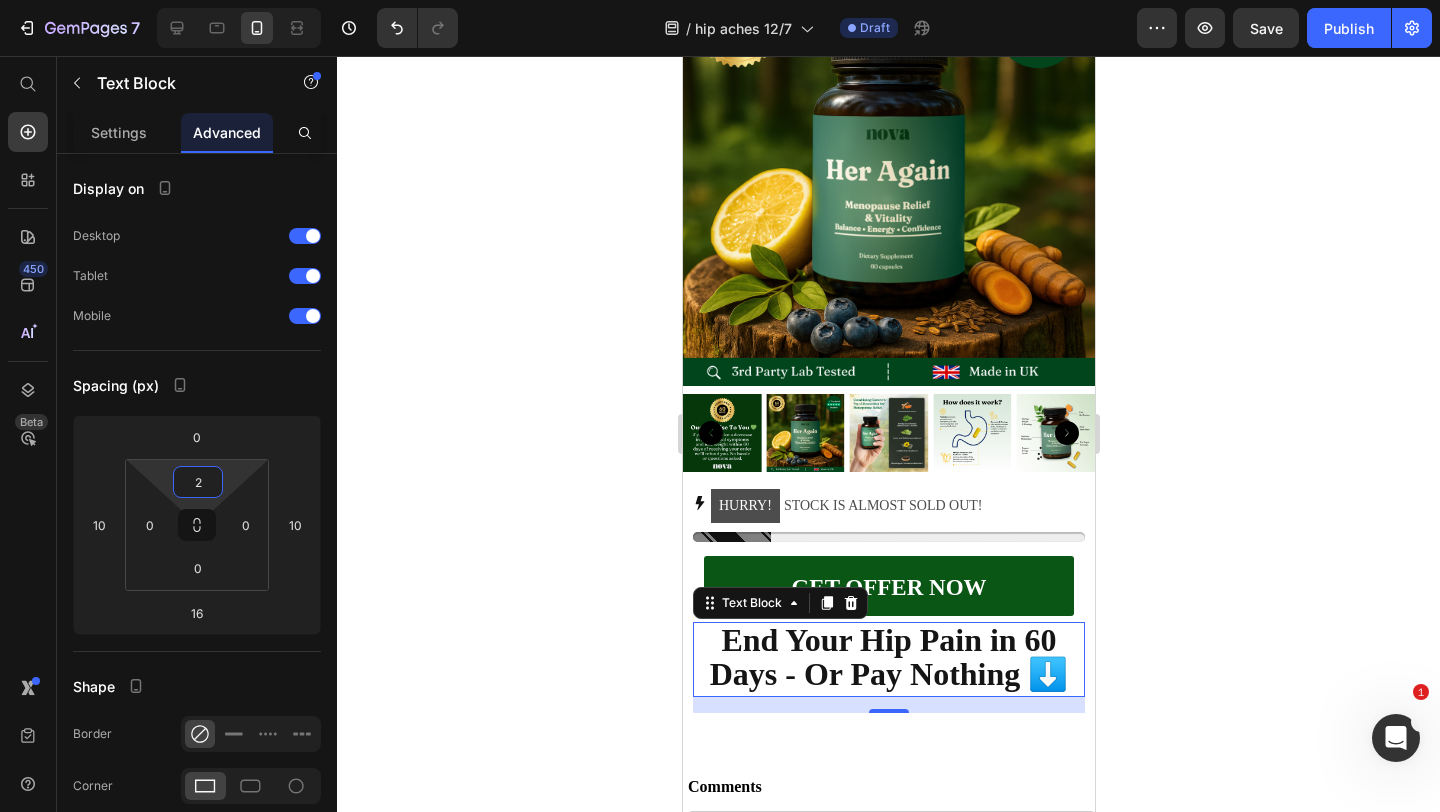 type on "4" 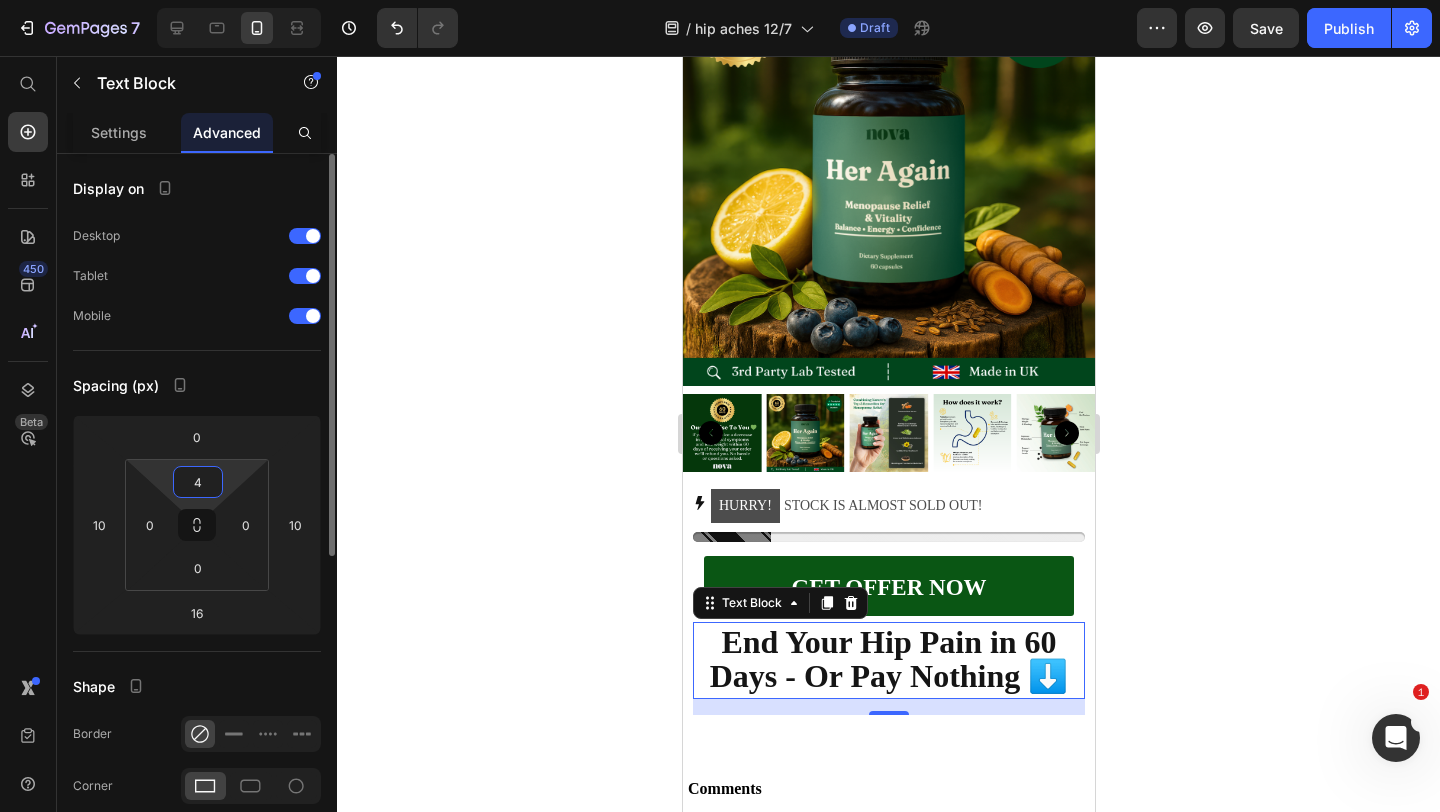 click on "7  Version history  /  hip aches 12/7 Draft Preview  Save   Publish  450 Beta Start with Sections Elements Hero Section Product Detail Brands Trusted Badges Guarantee Product Breakdown How to use Testimonials Compare Bundle FAQs Social Proof Brand Story Product List Collection Blog List Contact Sticky Add to Cart Custom Footer Browse Library 450 Layout
Row
Row
Row
Row Text
Heading
Text Block Button
Button
Button
Sticky Back to top Media
Image" at bounding box center [720, 0] 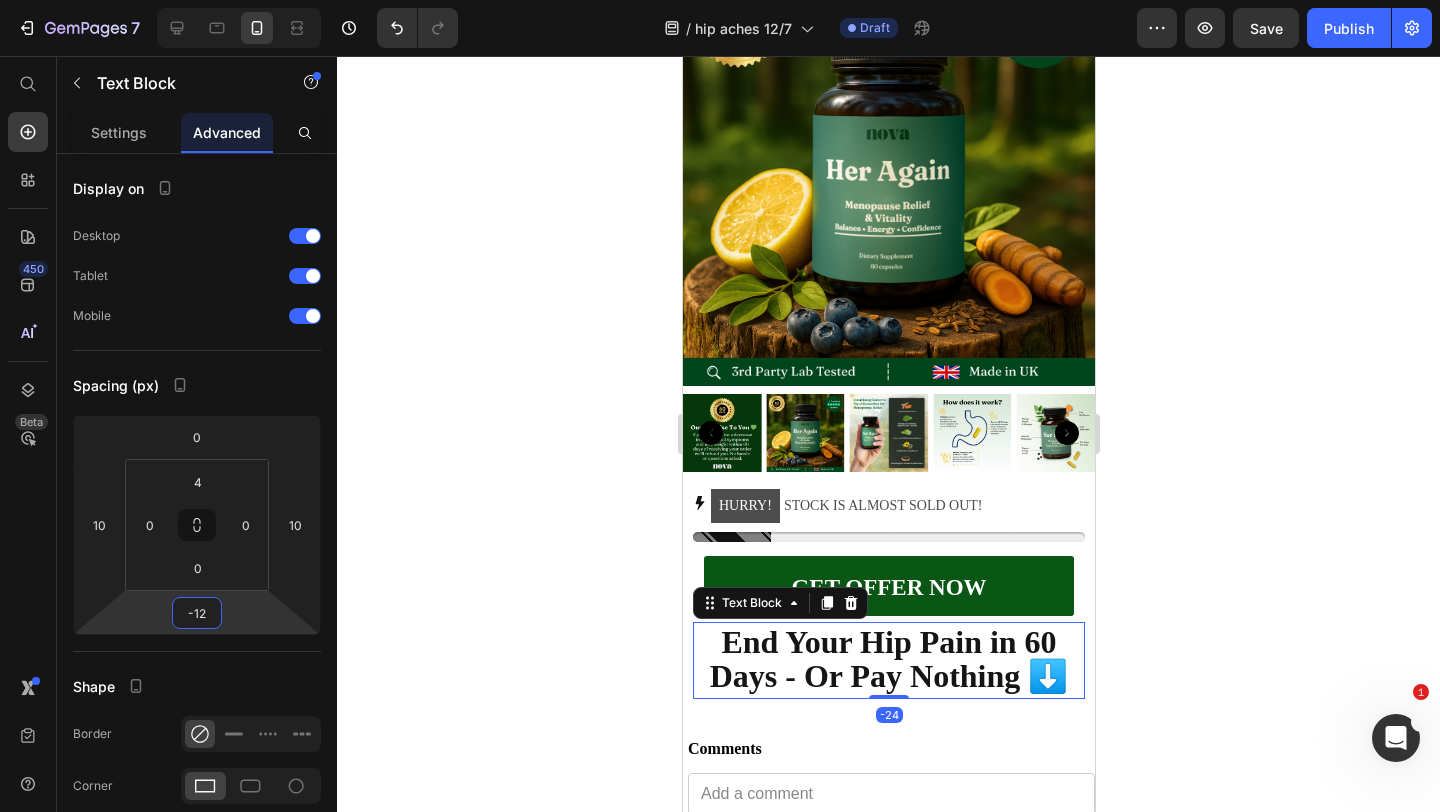 type on "-10" 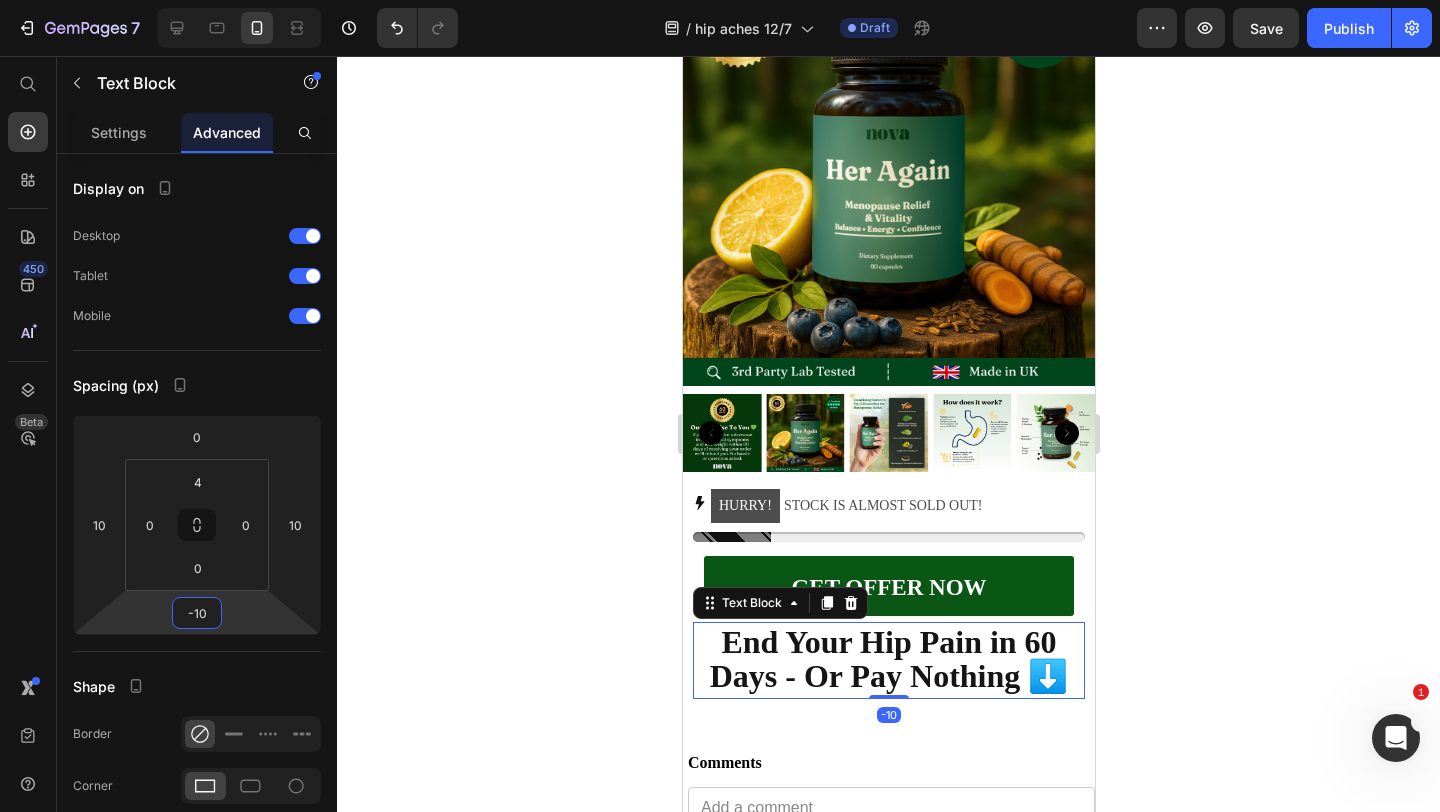 drag, startPoint x: 192, startPoint y: 591, endPoint x: 197, endPoint y: 604, distance: 13.928389 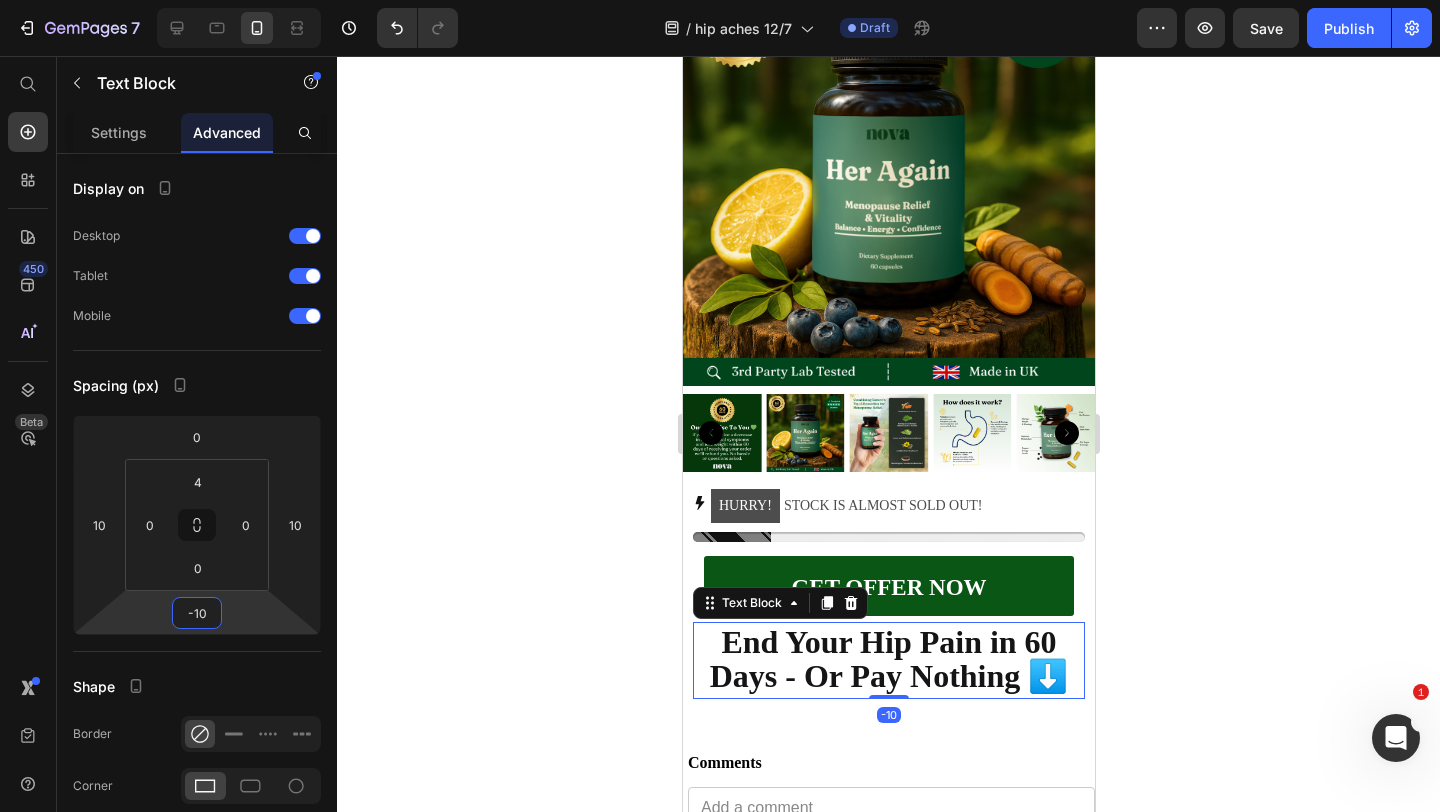 click 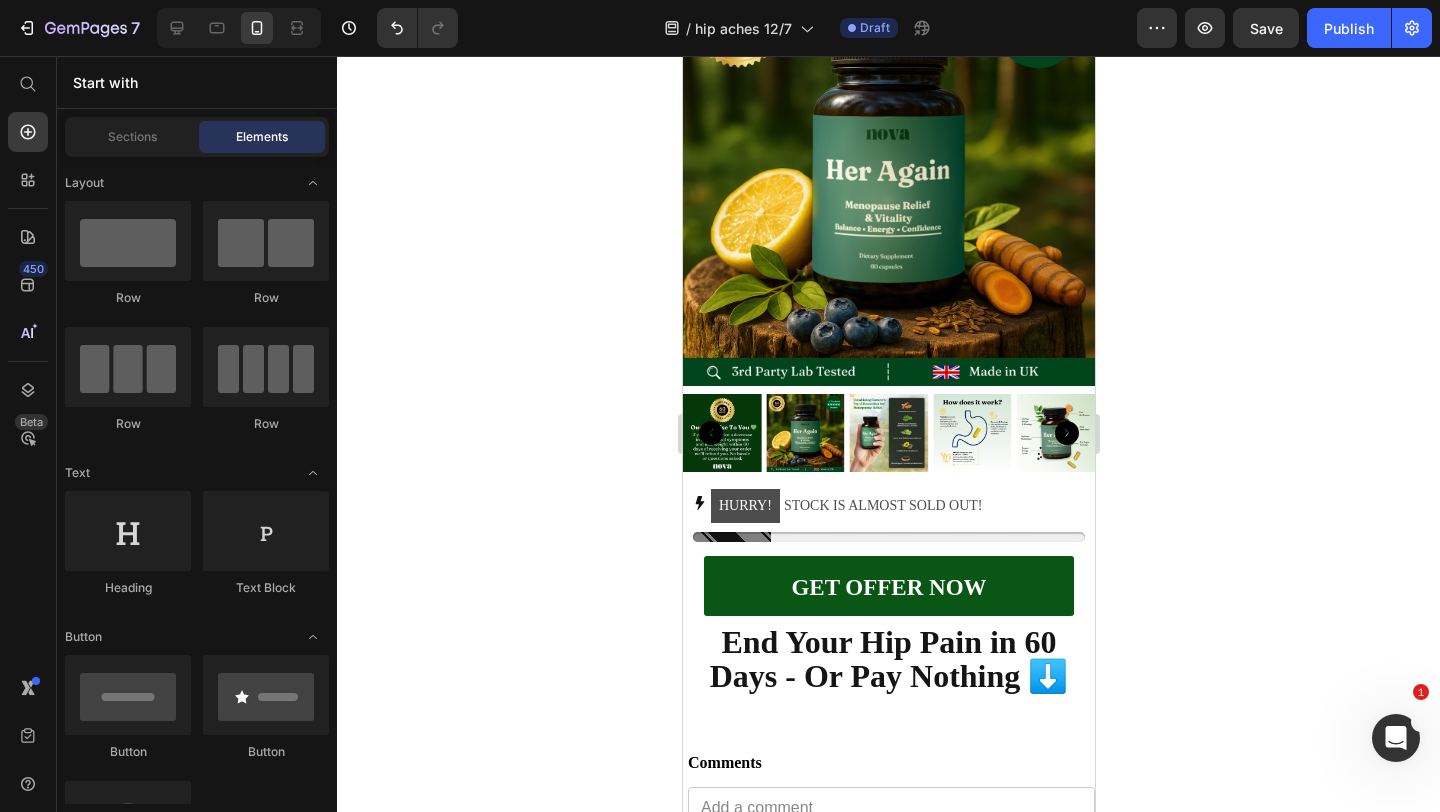 click 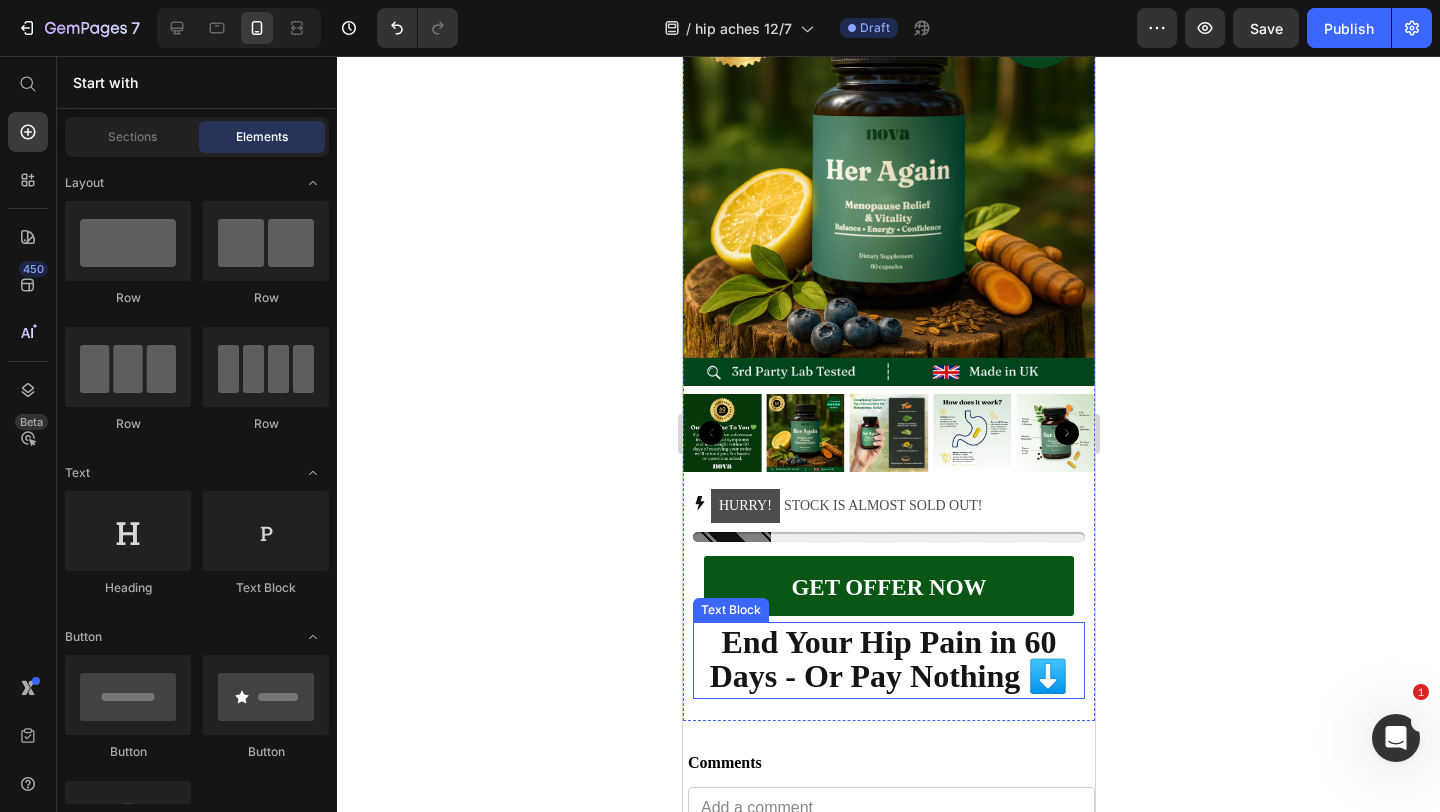 click on "End Your Hip Pain in 60 Days - Or Pay Nothing ⬇️" at bounding box center [888, 659] 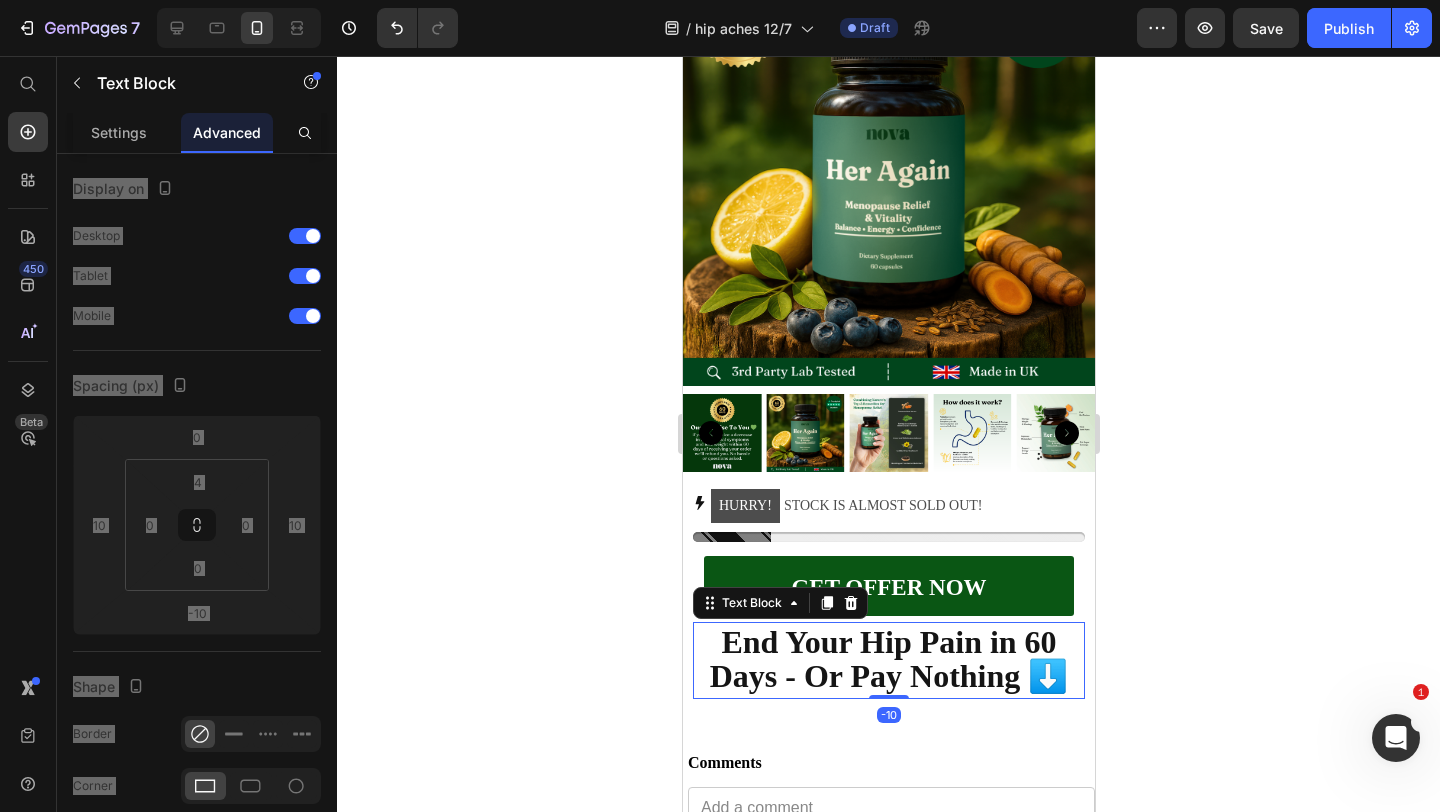 click on "End Your Hip Pain in 60 Days - Or Pay Nothing ⬇️" at bounding box center [888, 659] 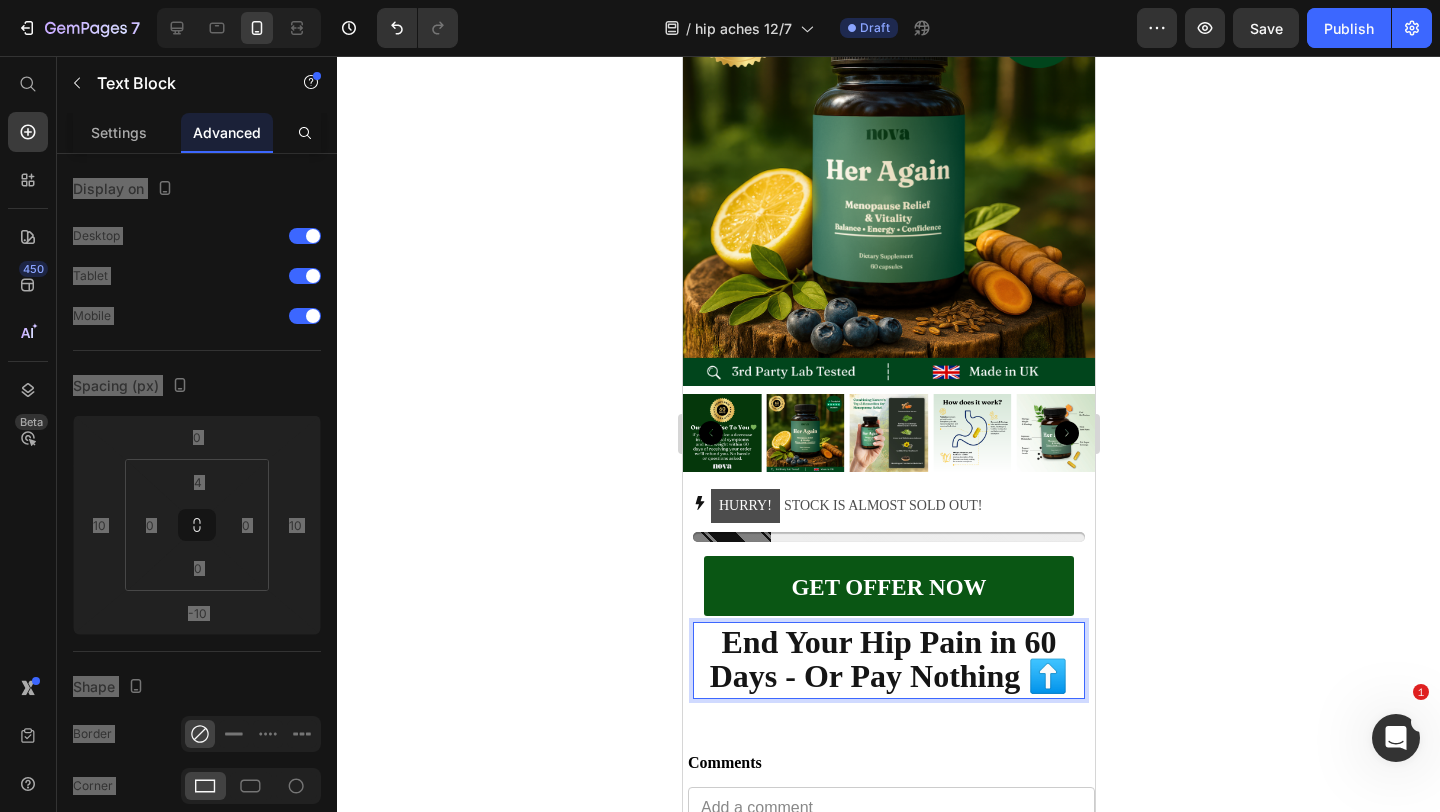 click on "End Your Hip Pain in 60 Days - Or Pay Nothing ⬆️" at bounding box center (888, 659) 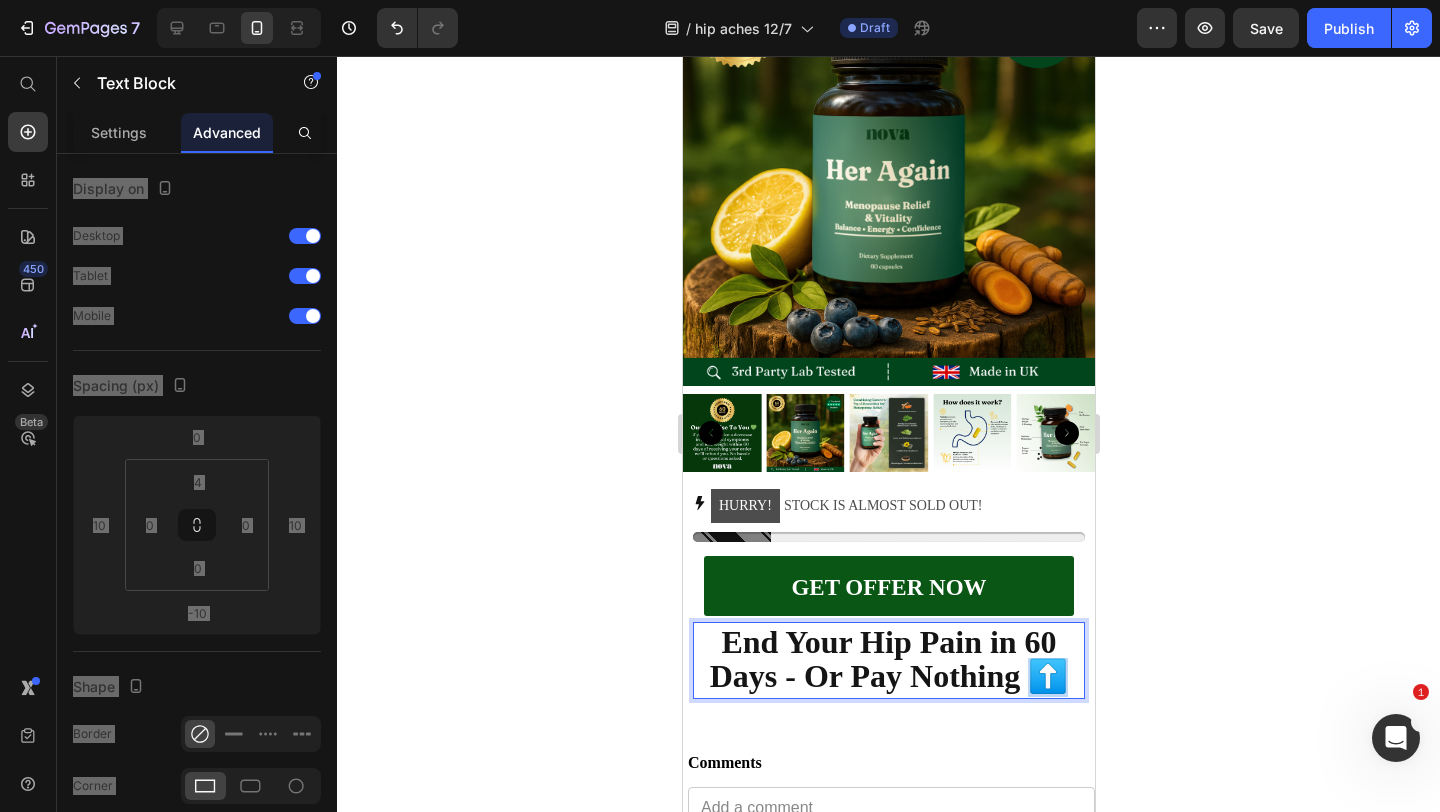 click on "End Your Hip Pain in 60 Days - Or Pay Nothing ⬆️" at bounding box center (888, 659) 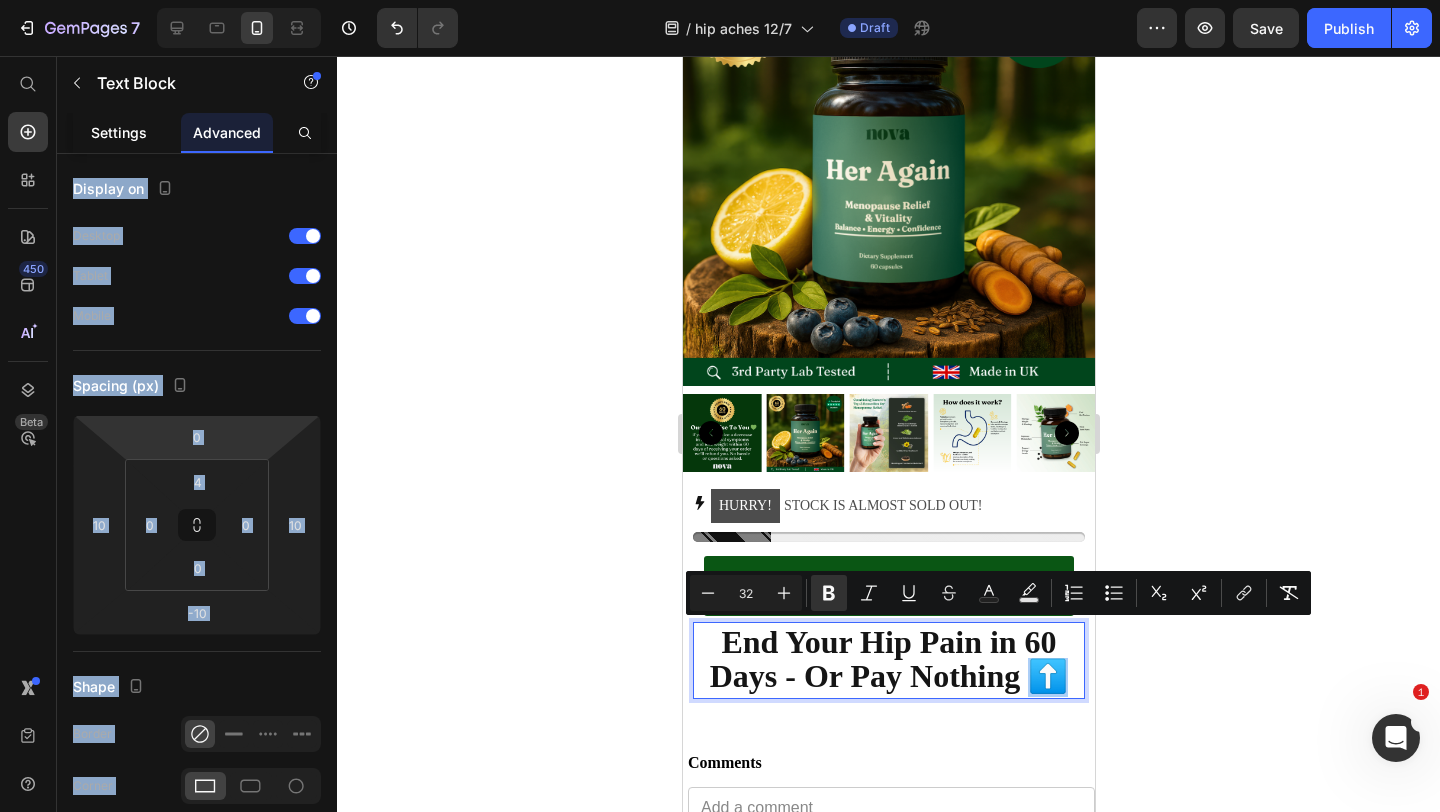 click on "Settings" 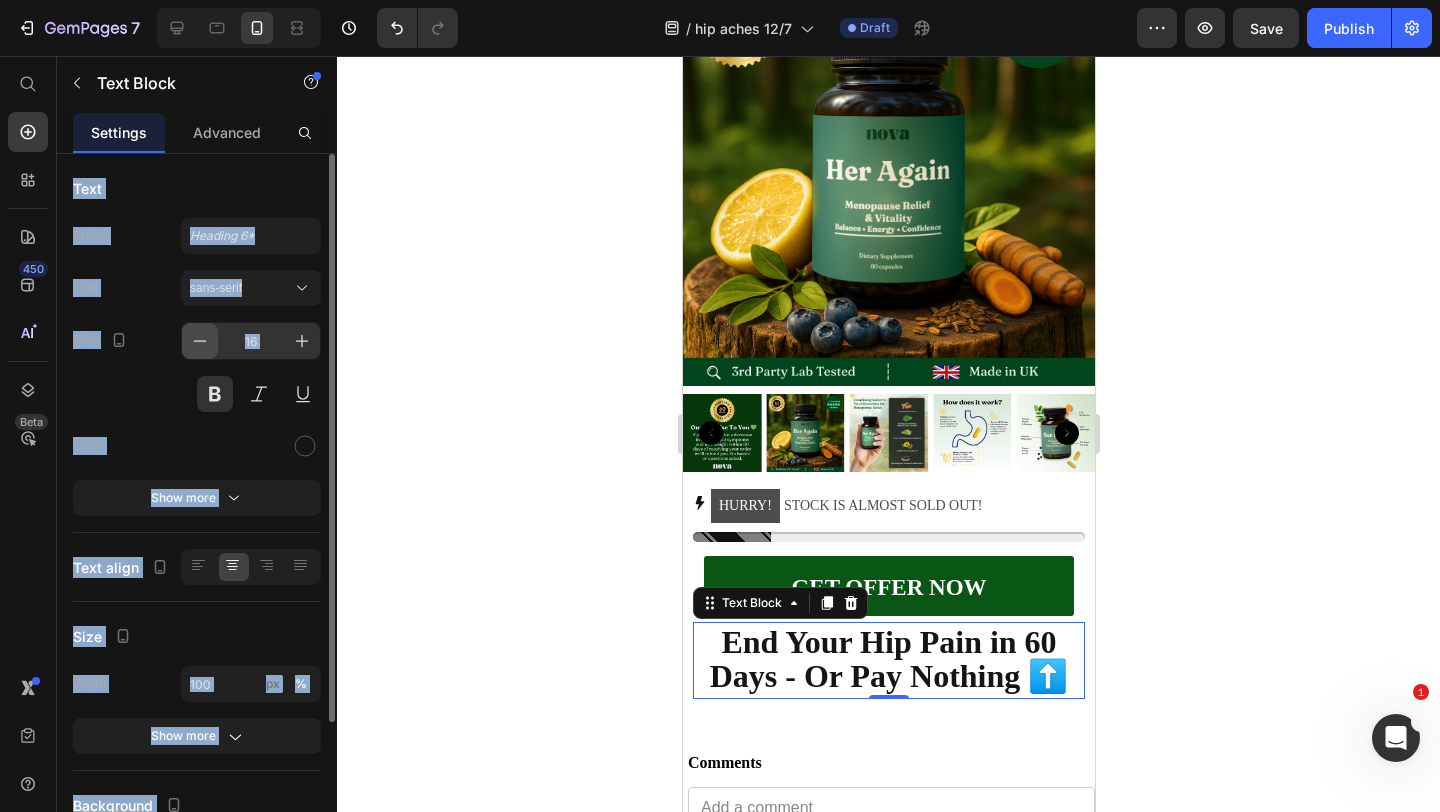 click 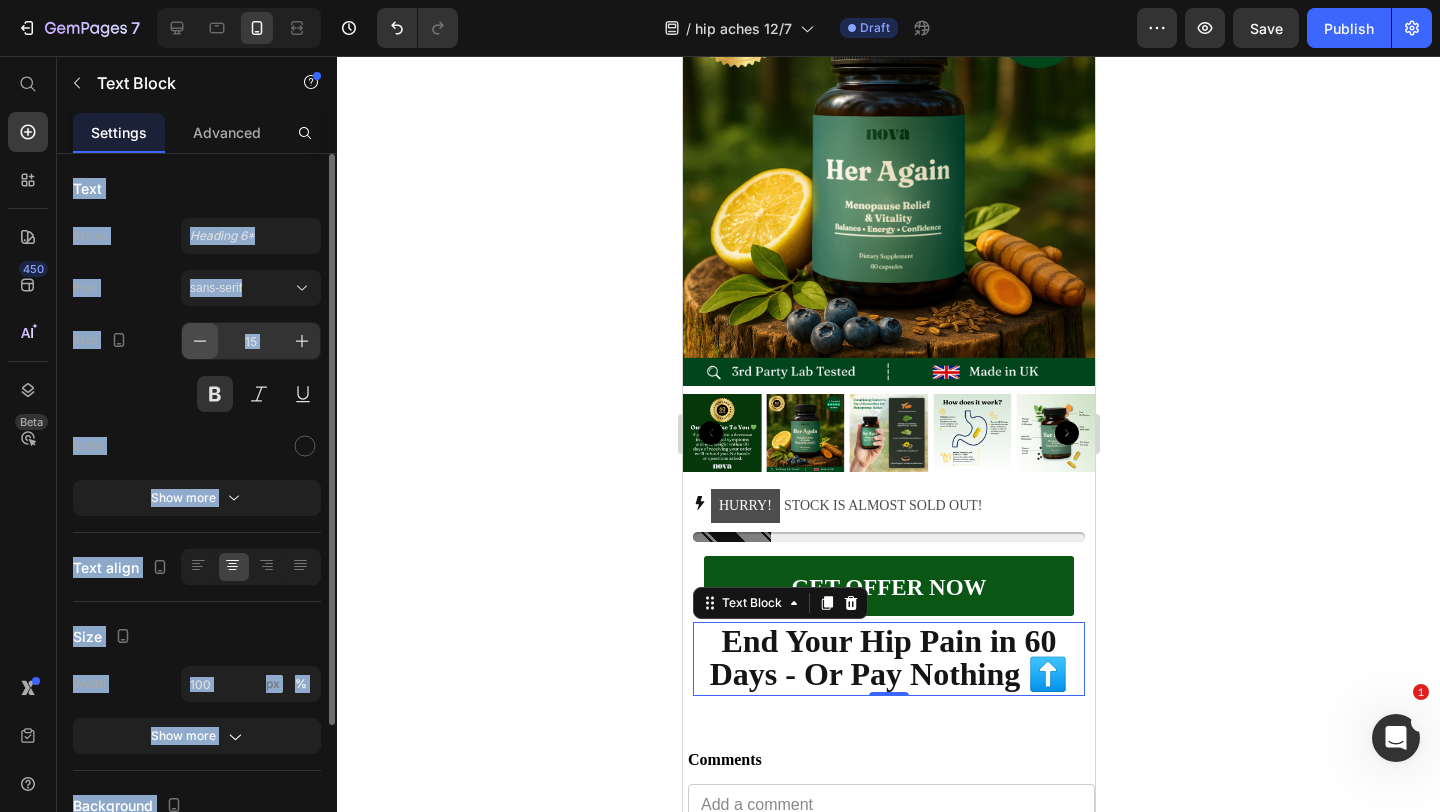 click 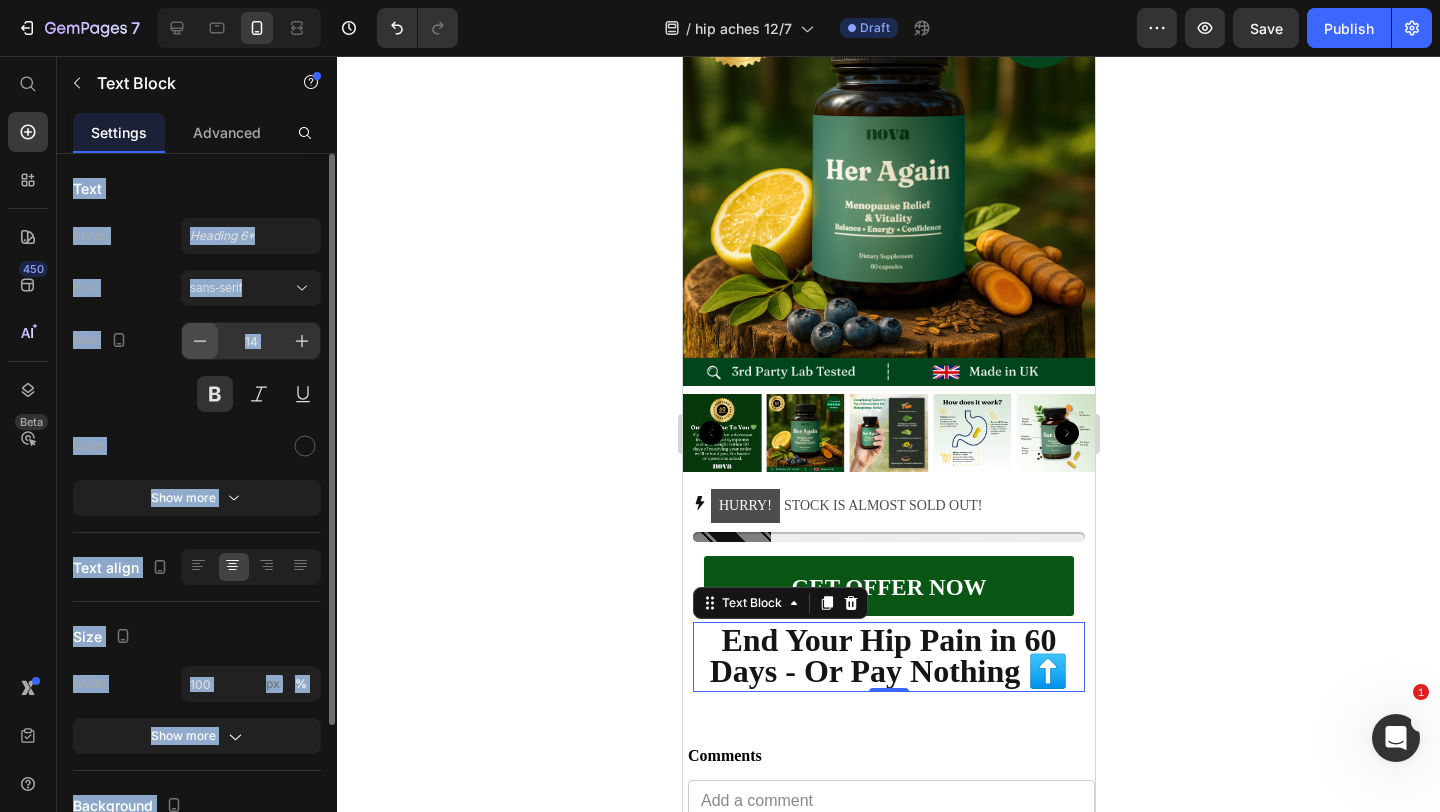 click 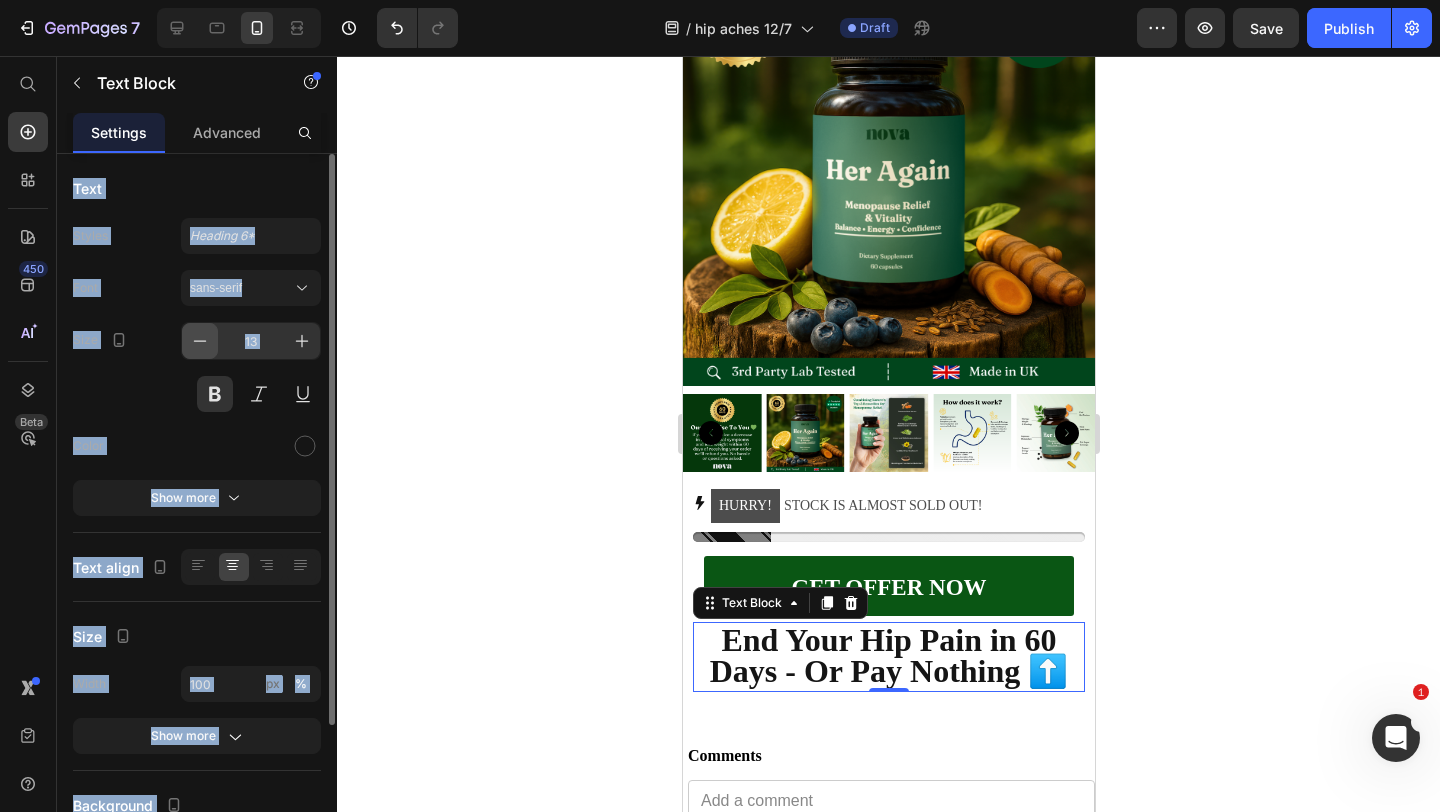 click 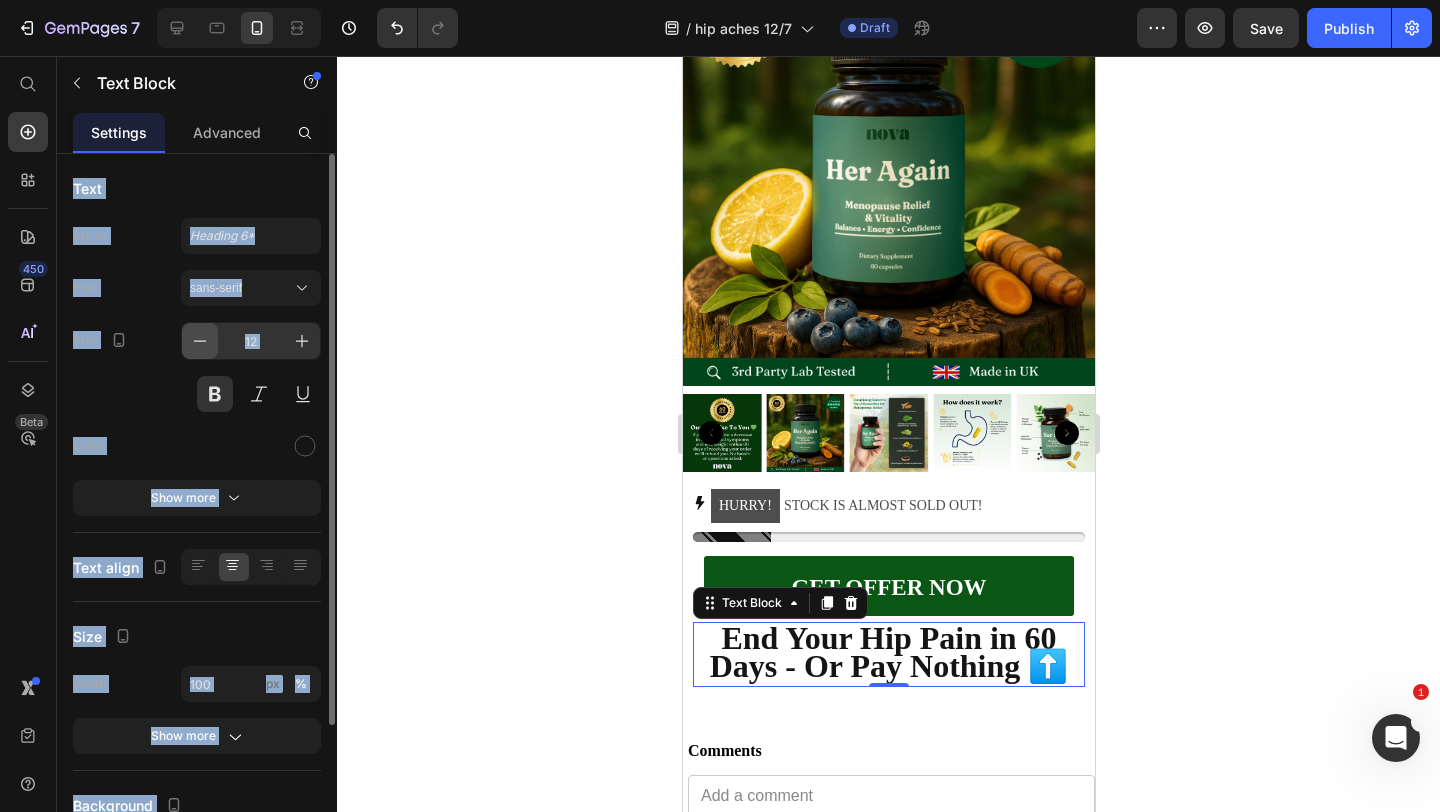 click 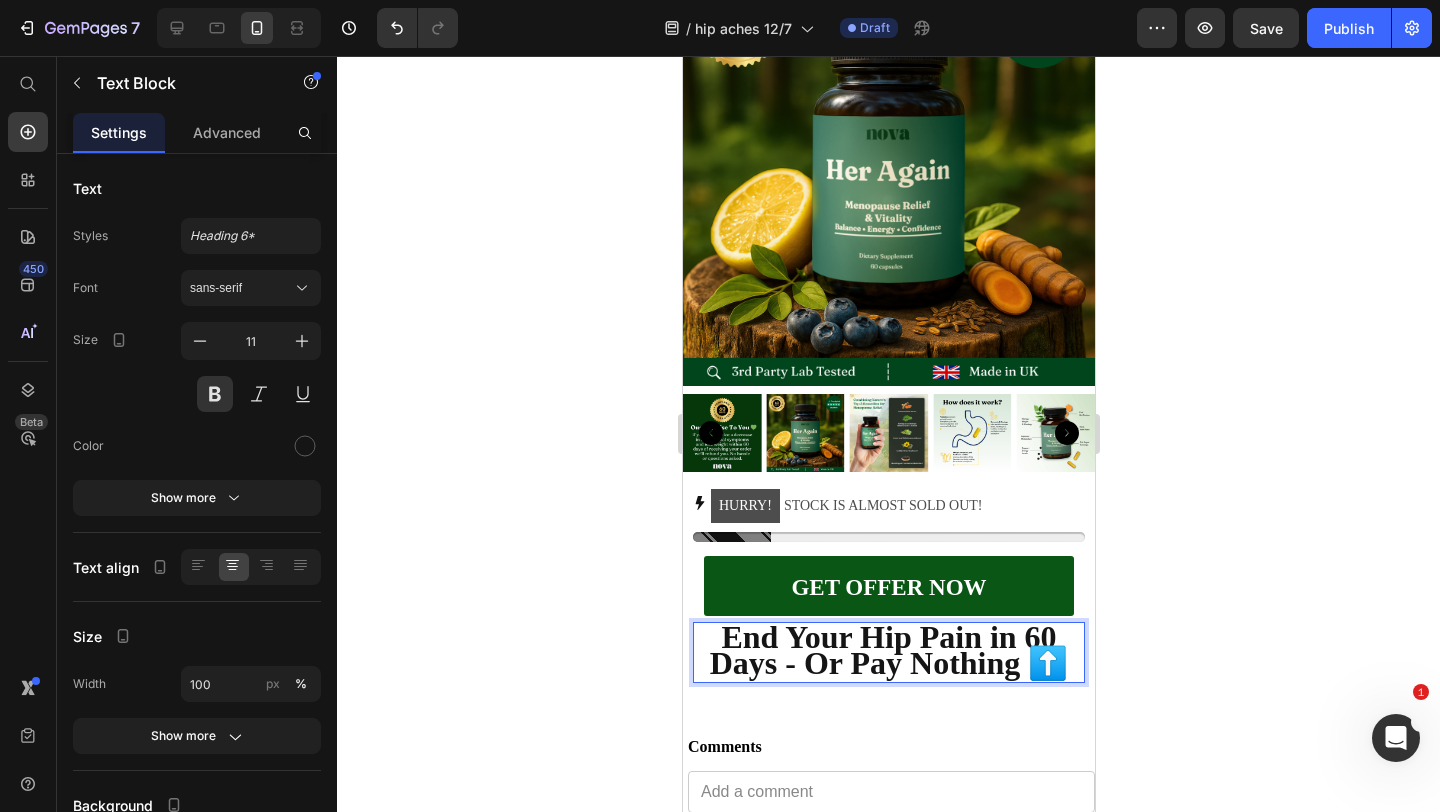 click on "End Your Hip Pain in 60 Days - Or Pay Nothing ⬆️" at bounding box center [888, 650] 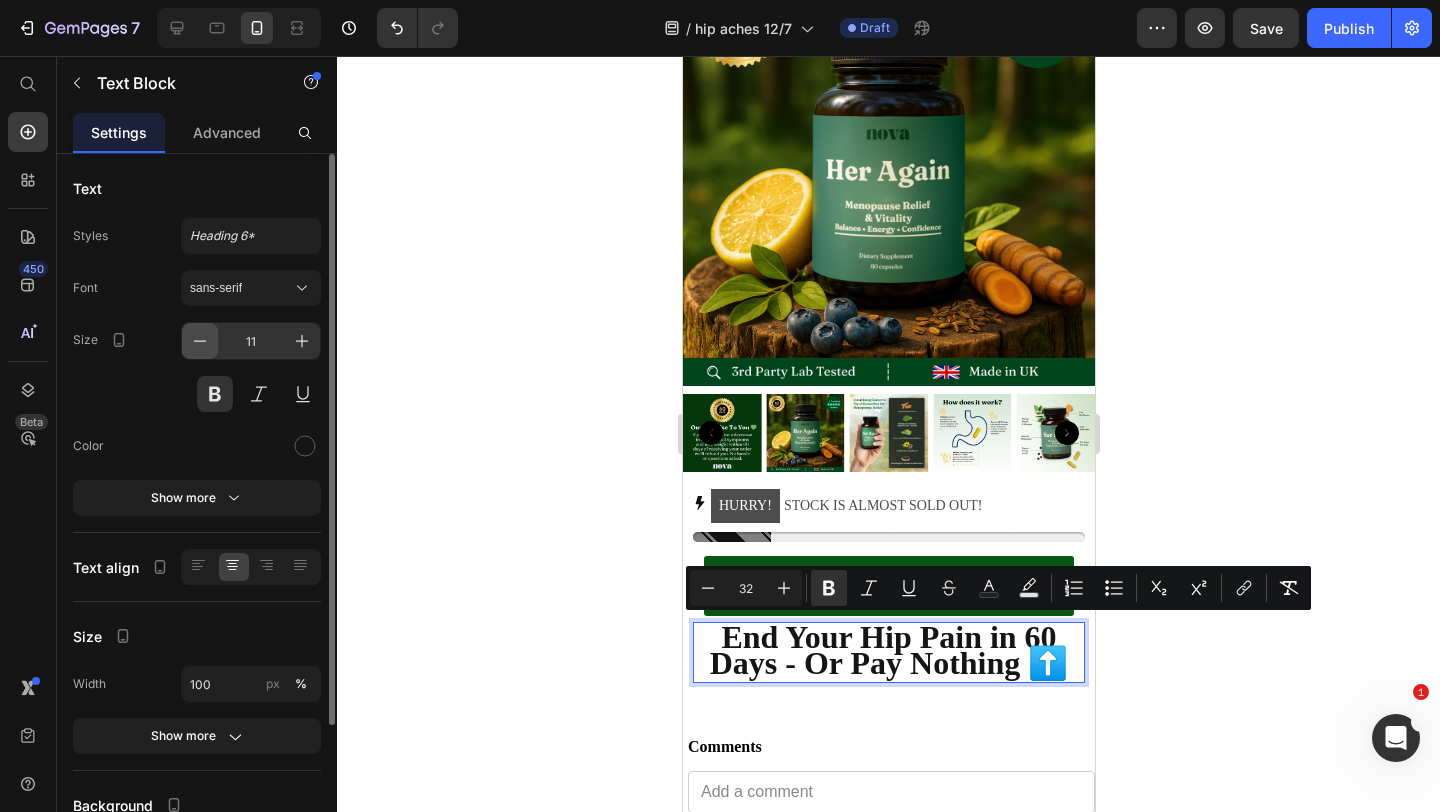 click 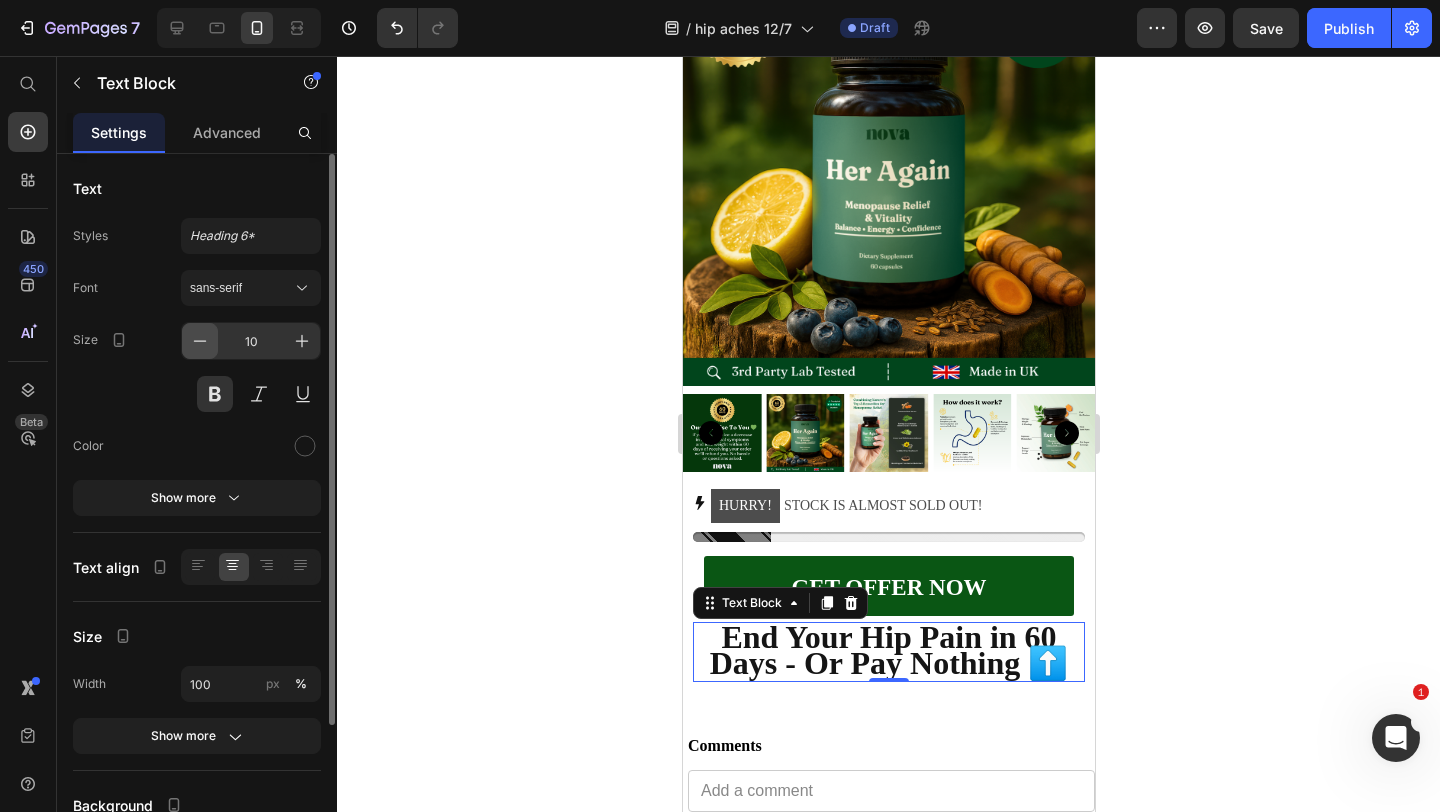 click 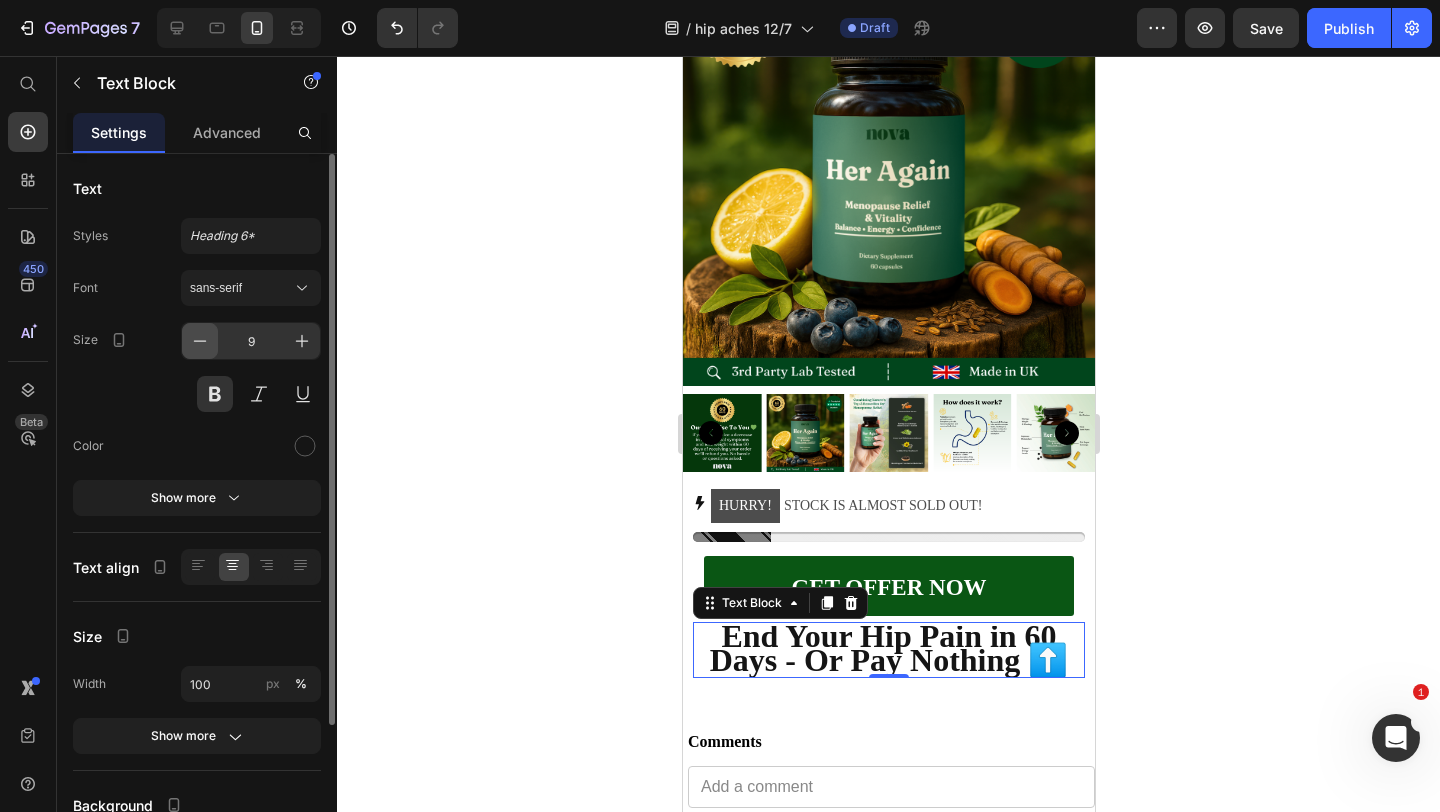 click 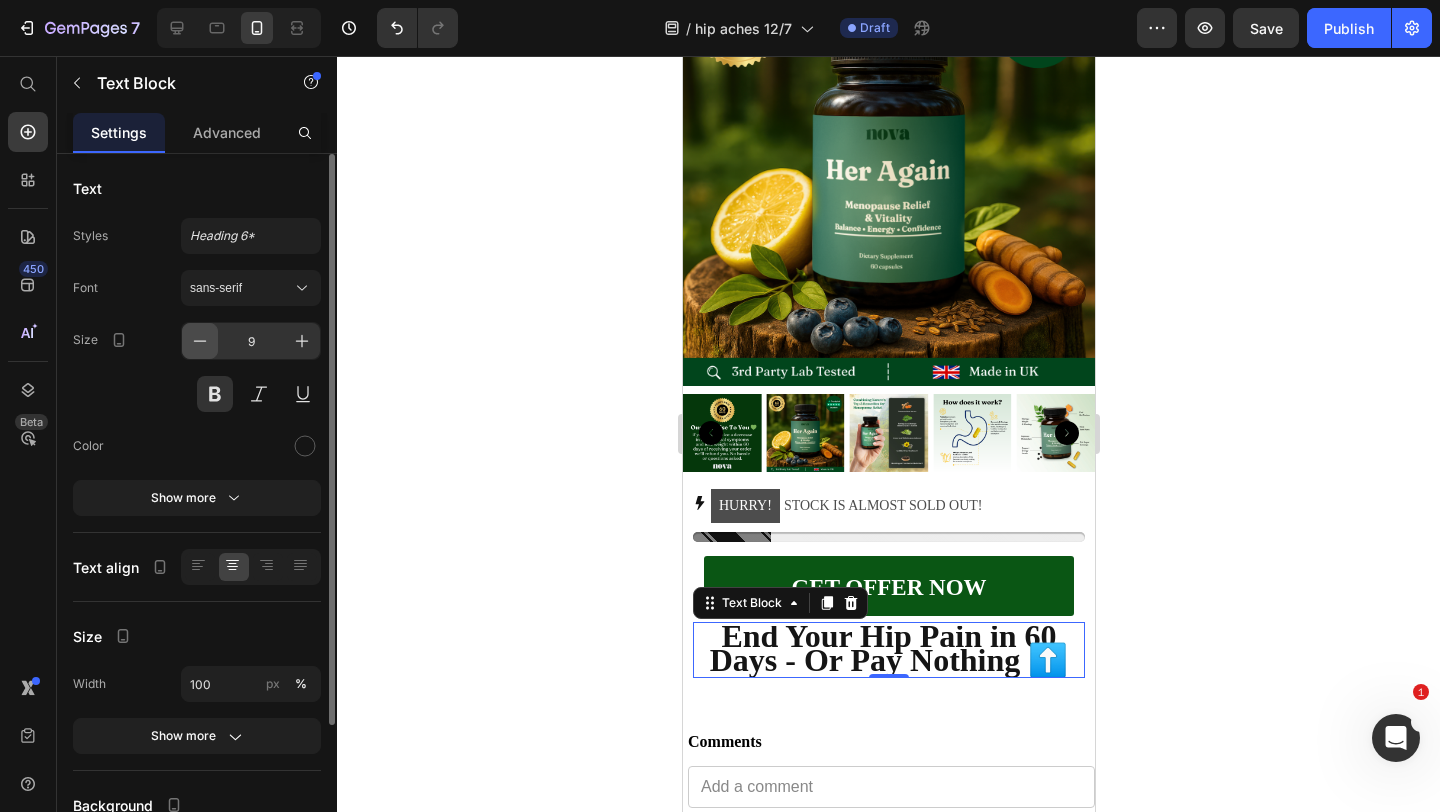 type on "8" 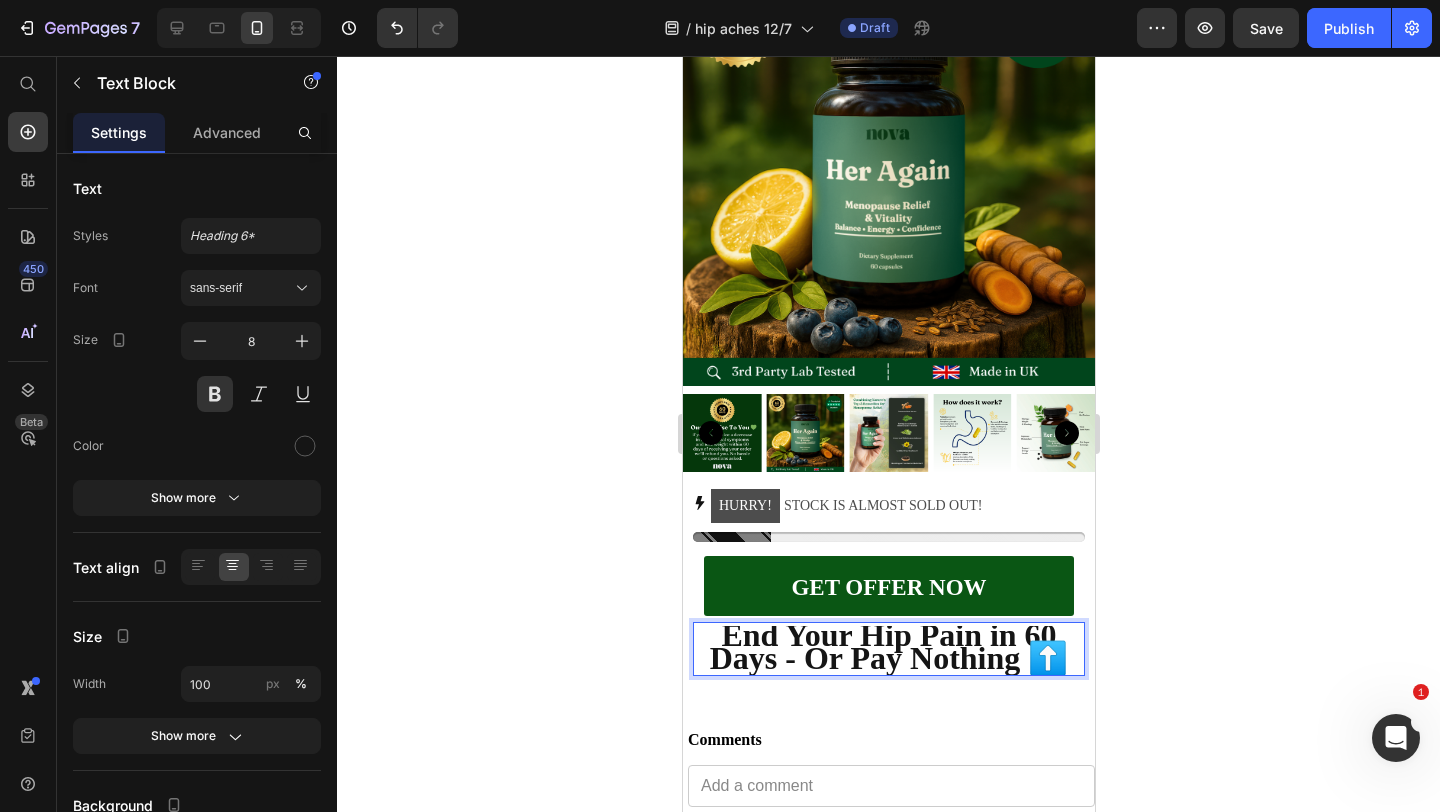 click on "End Your Hip Pain in 60 Days - Or Pay Nothing ⬆️" at bounding box center [888, 646] 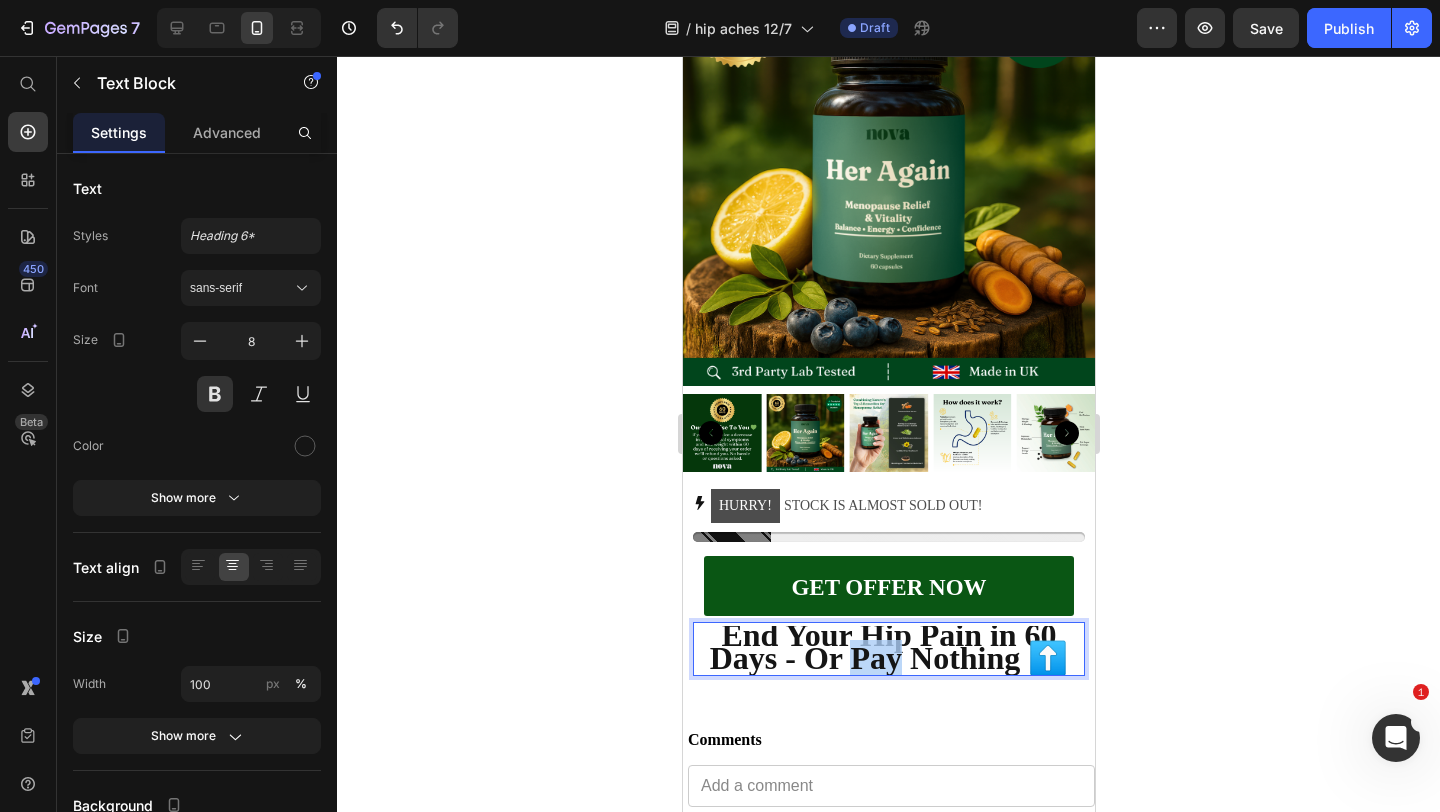 click on "End Your Hip Pain in 60 Days - Or Pay Nothing ⬆️" at bounding box center (888, 646) 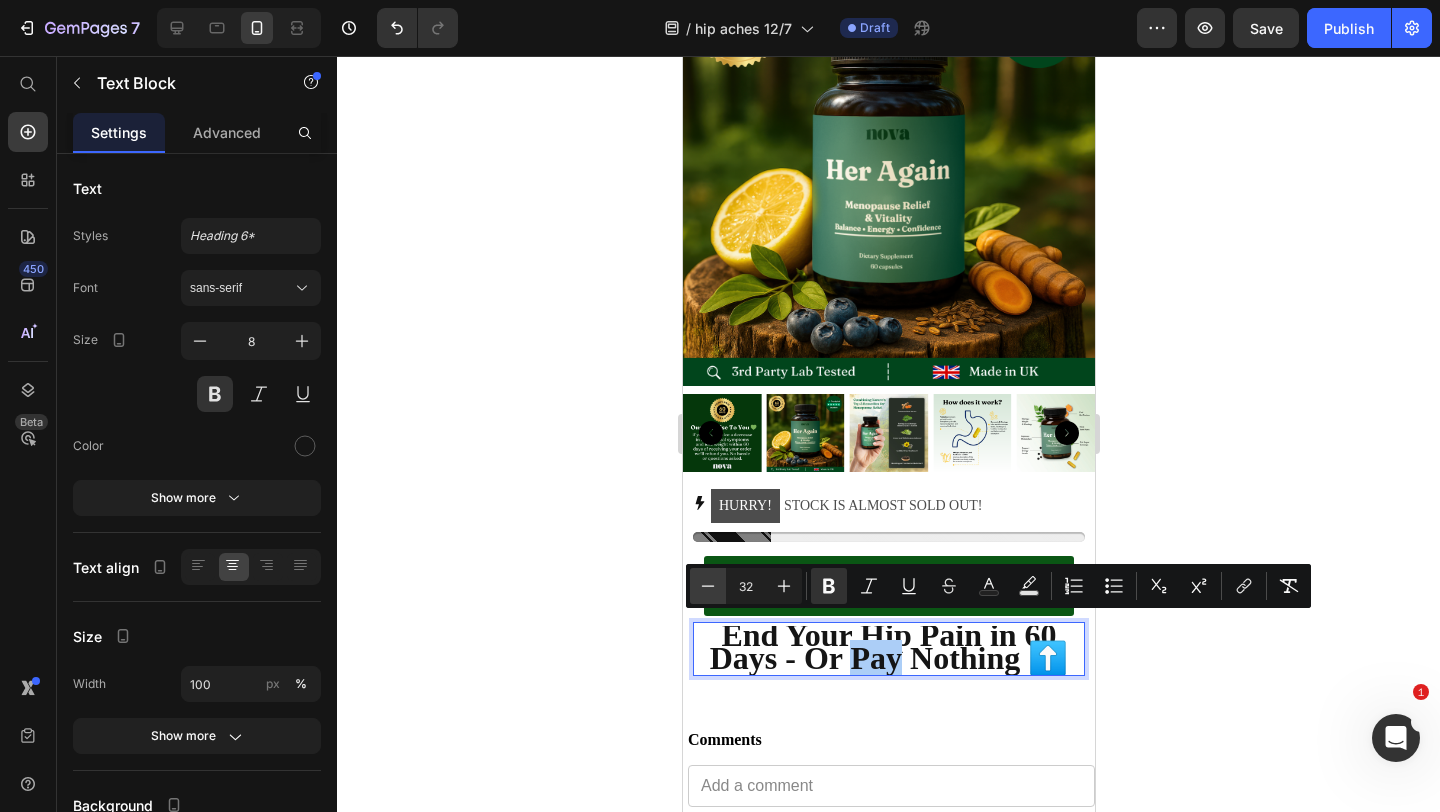 click on "Minus" at bounding box center [708, 586] 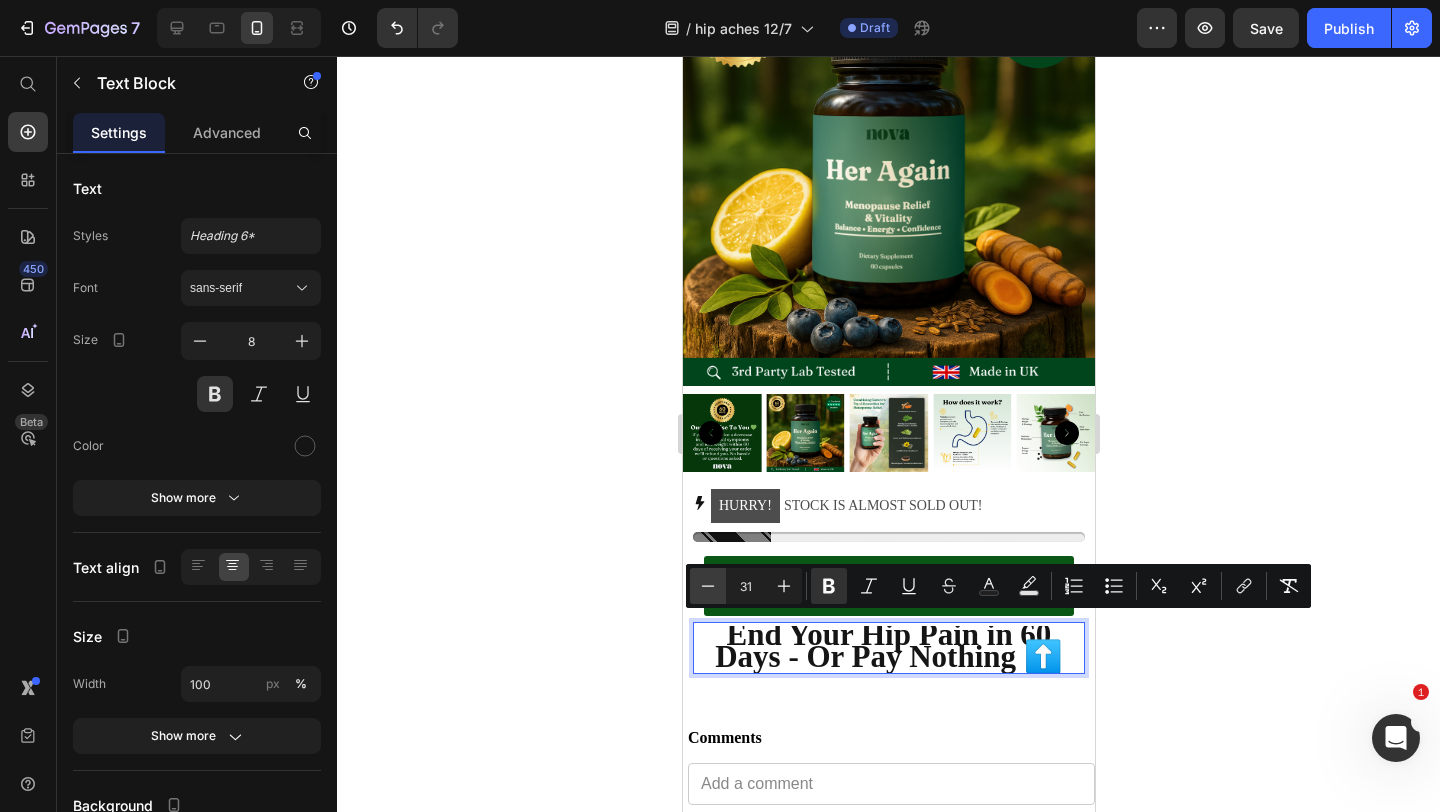 click 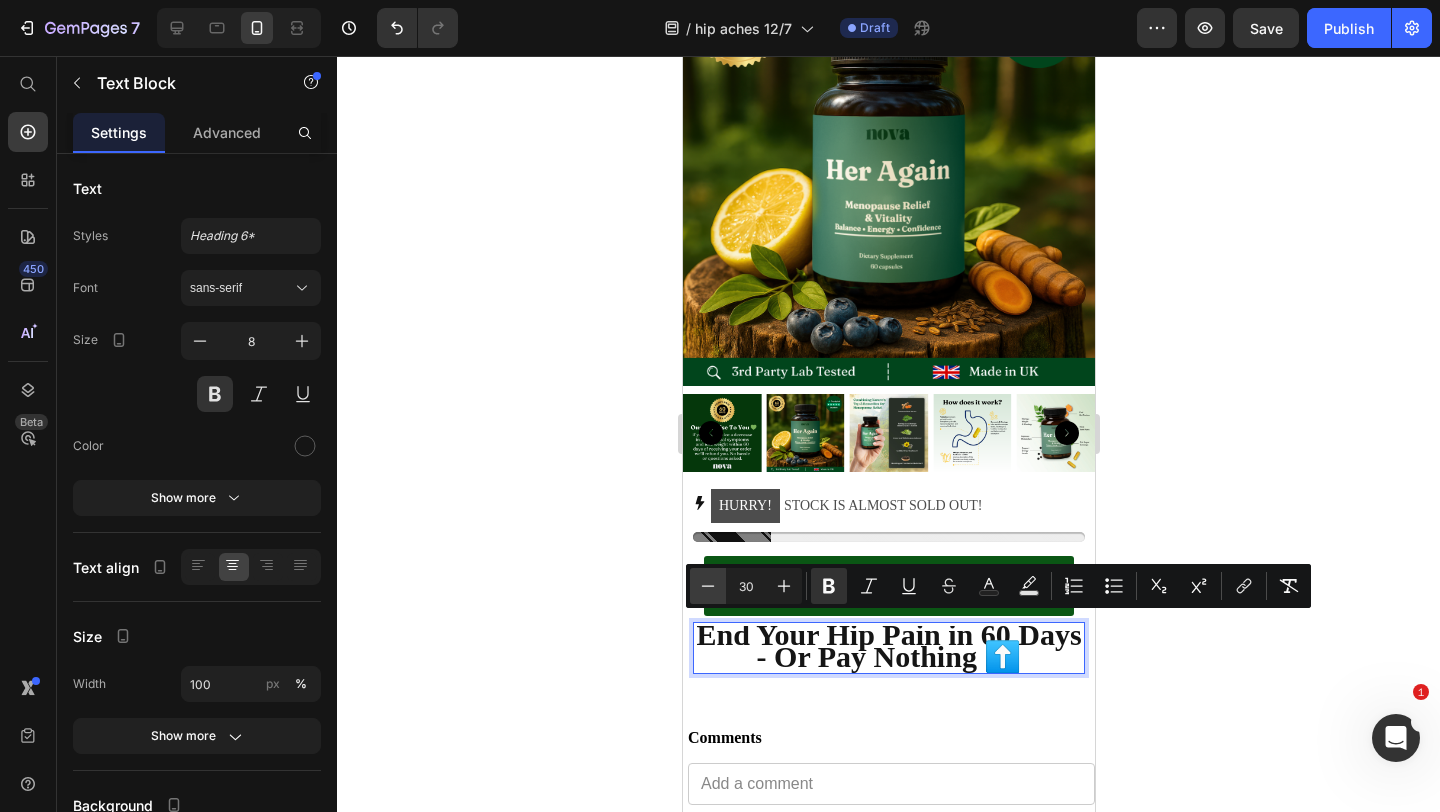 click 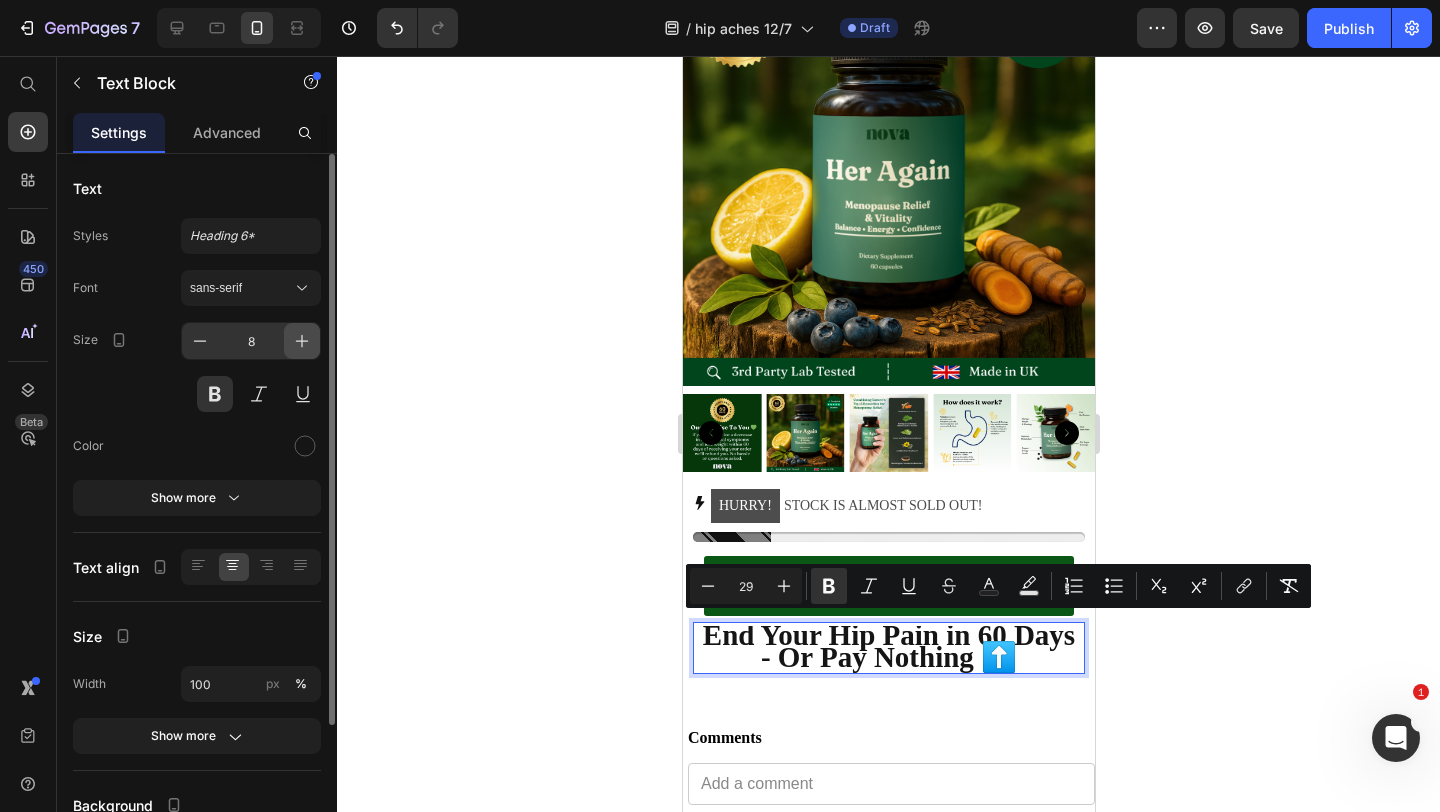 click 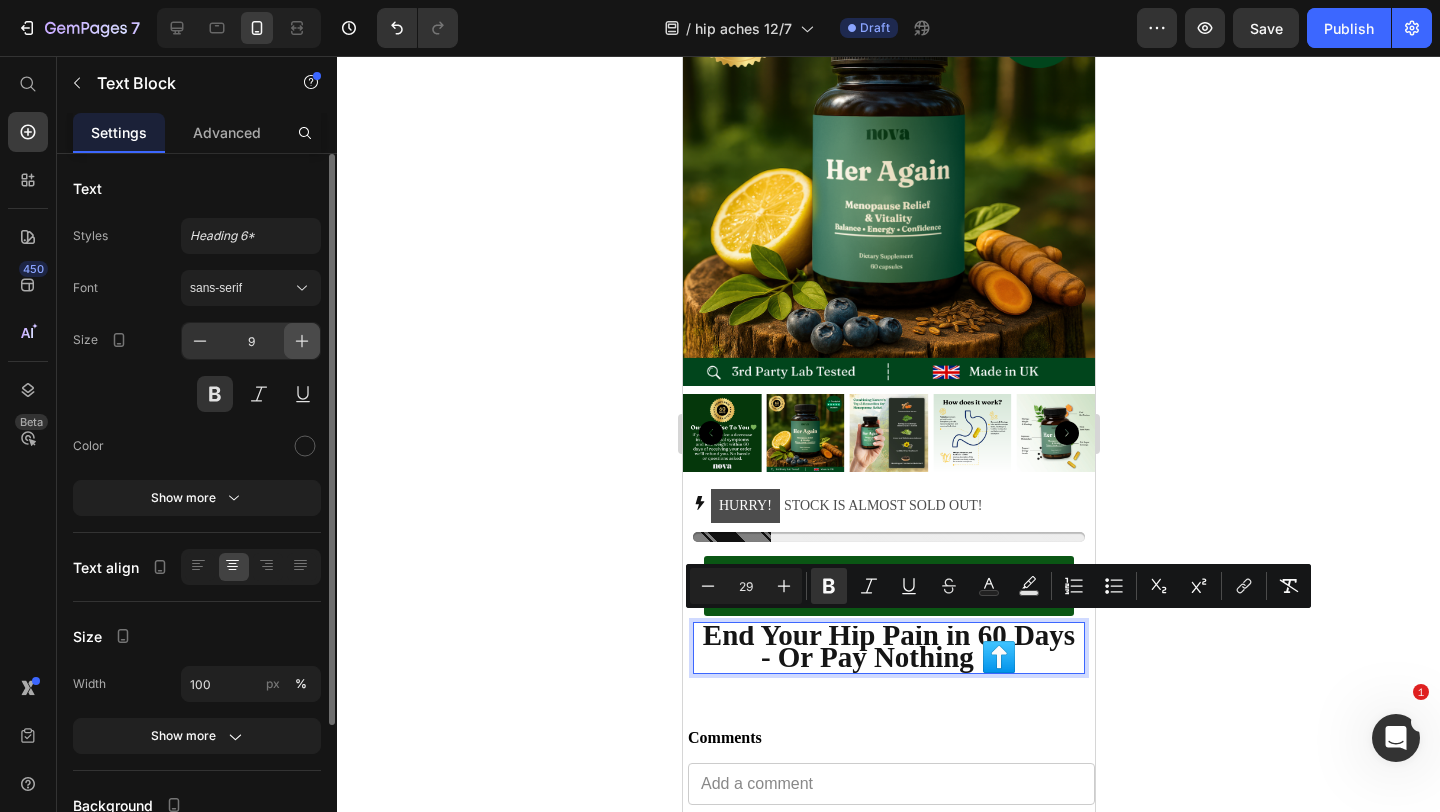 click 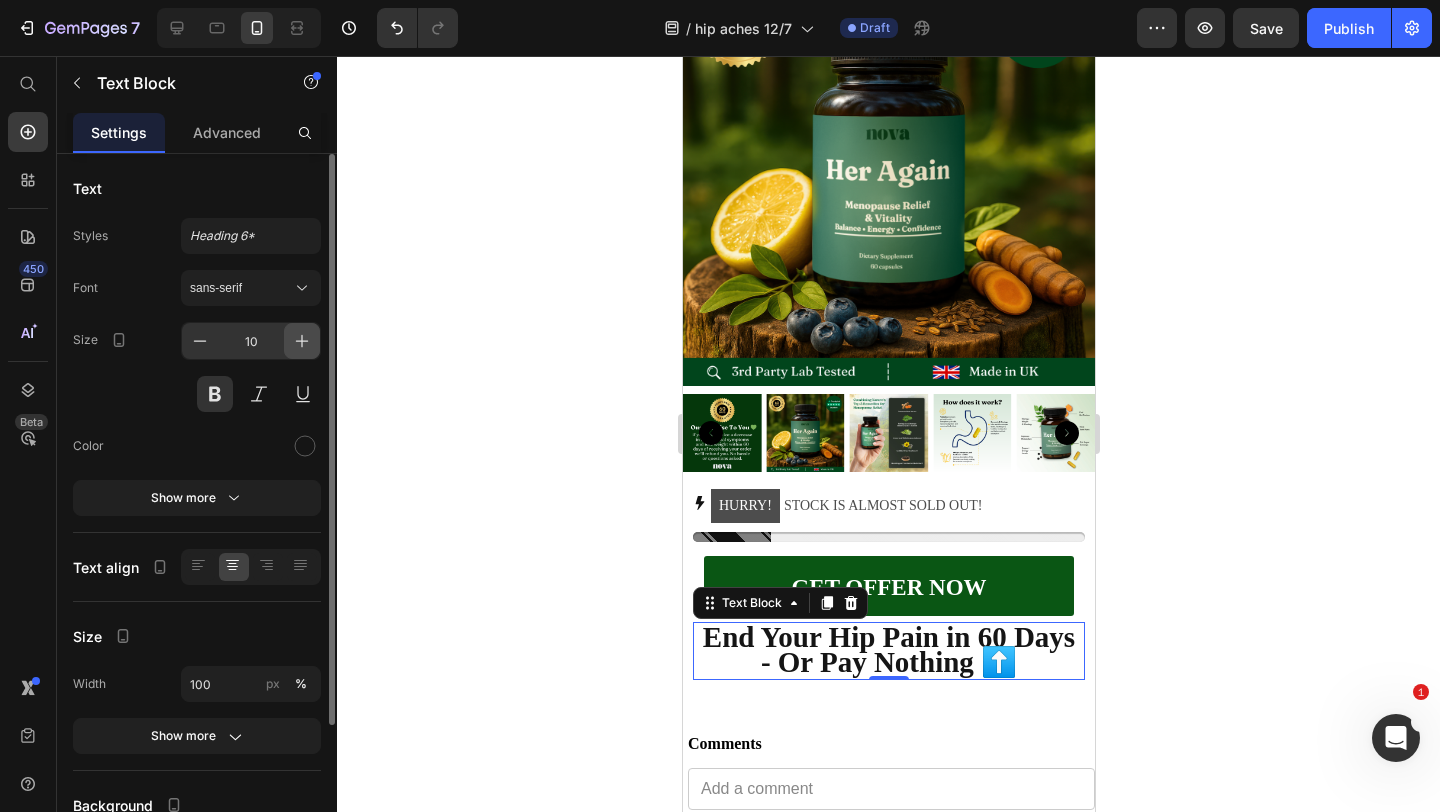 click 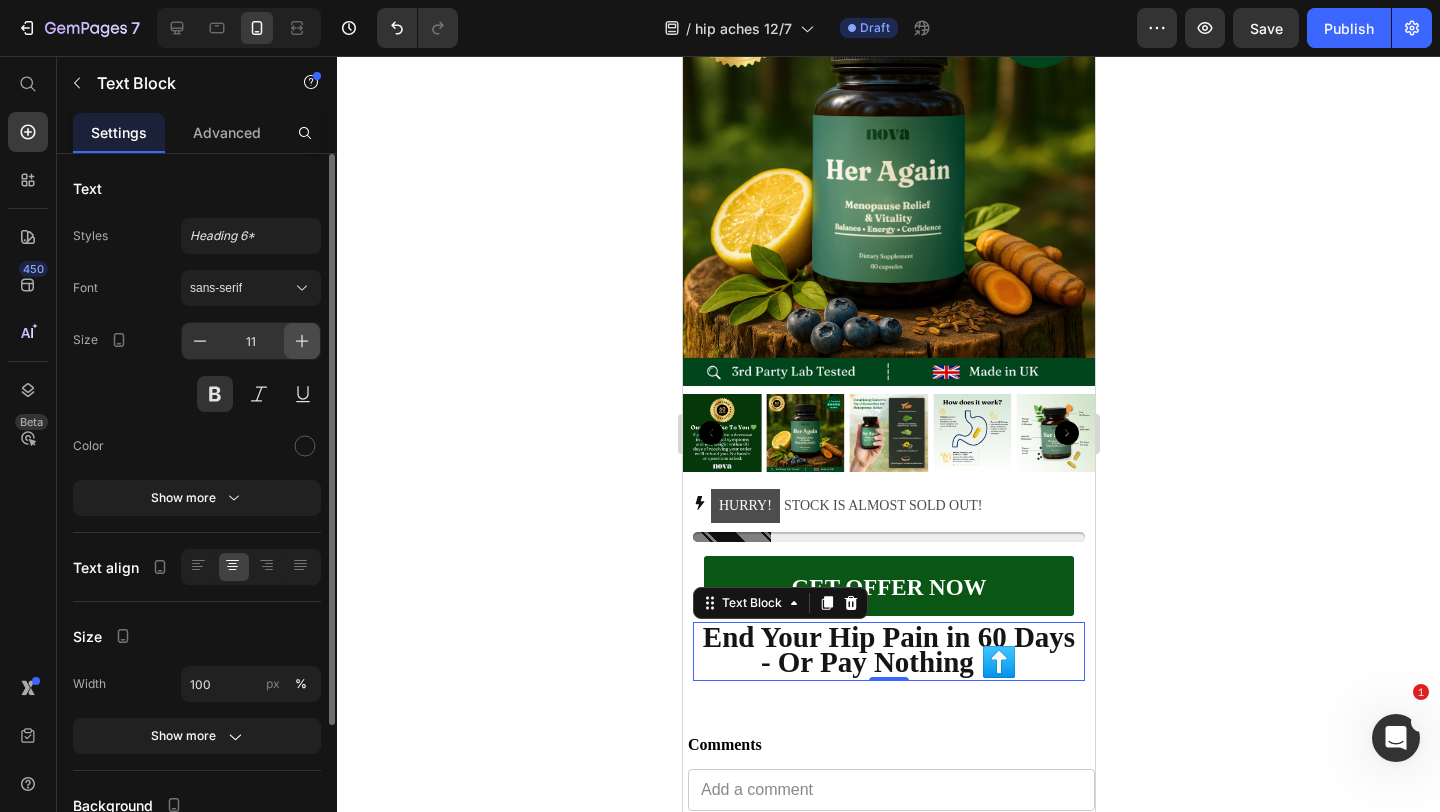 click 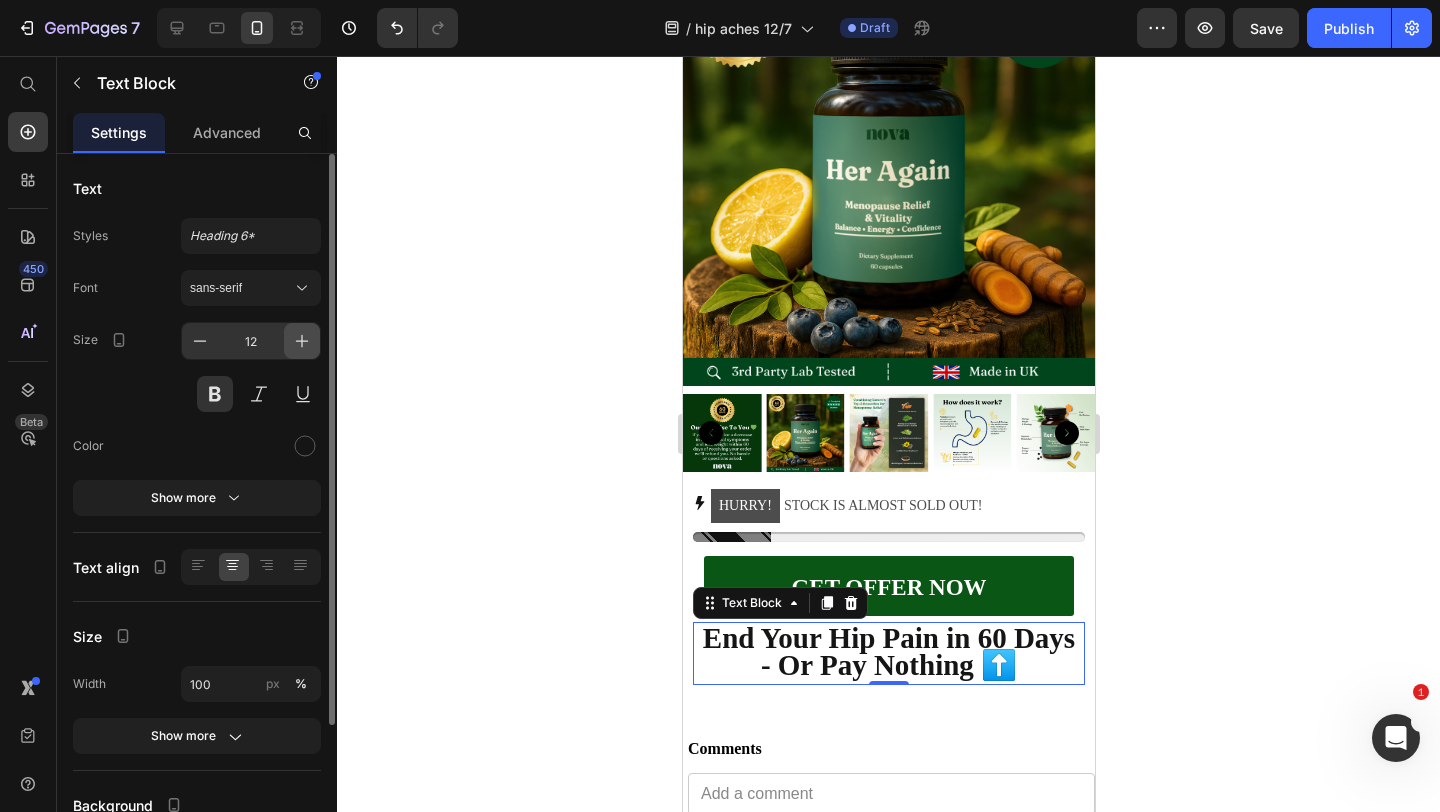 click 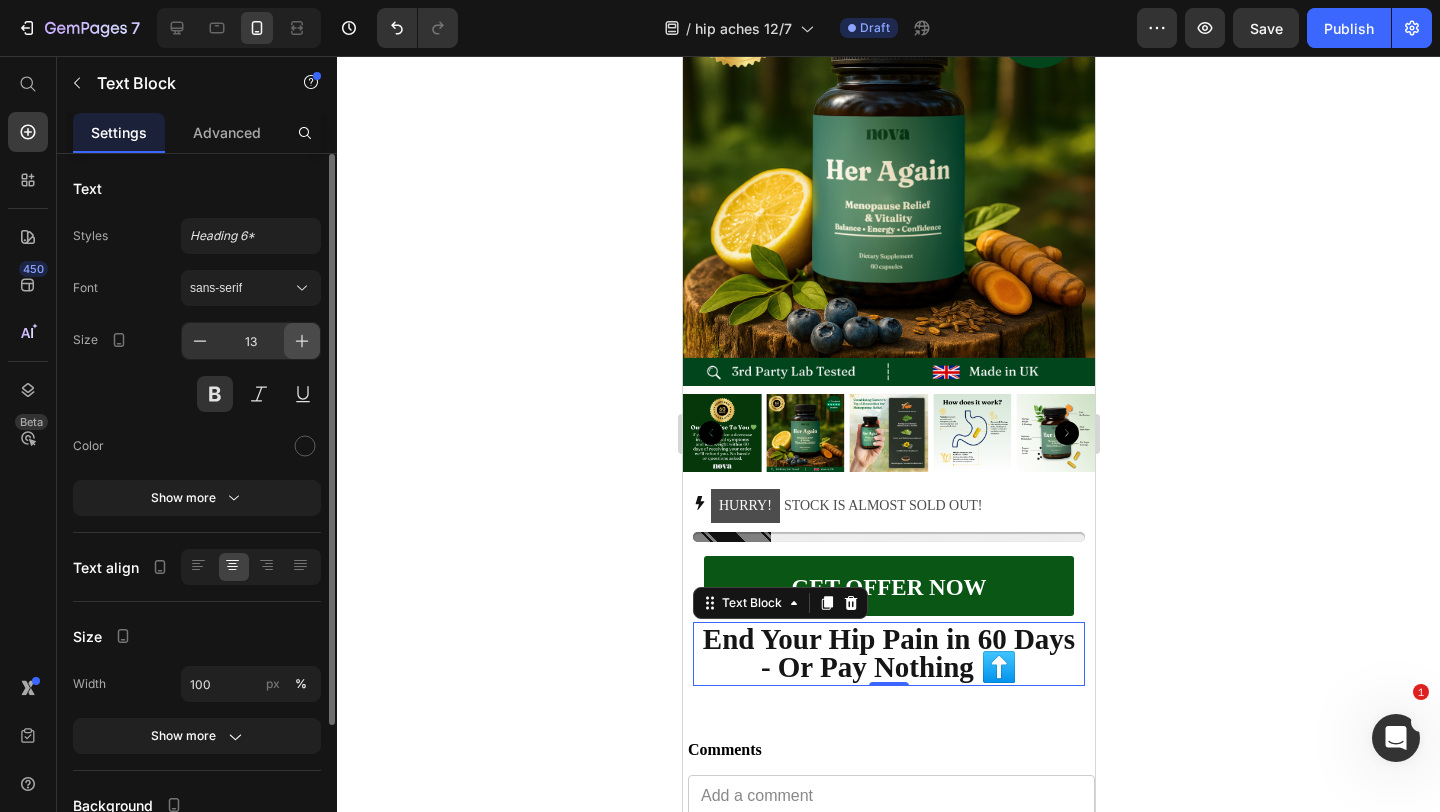 click 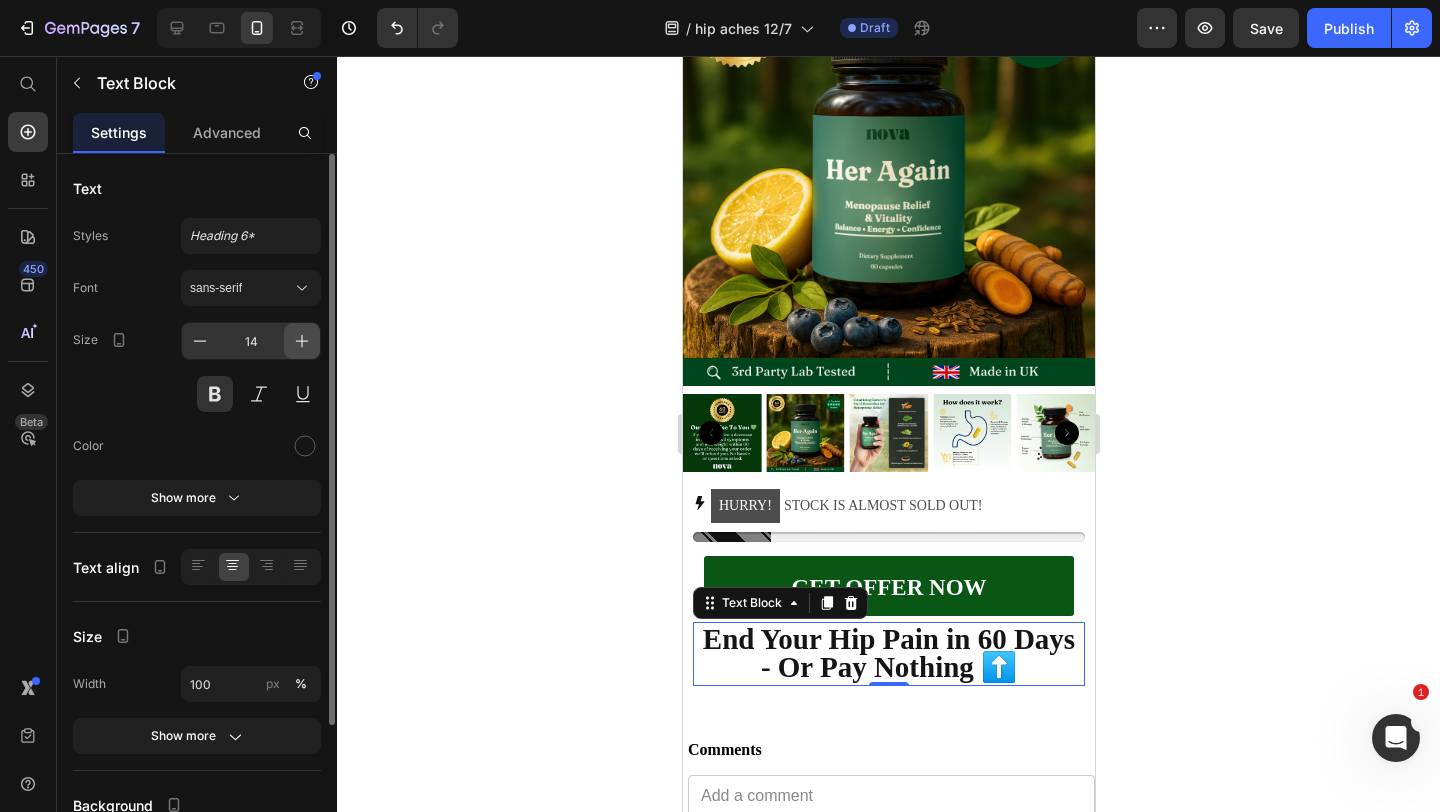 click 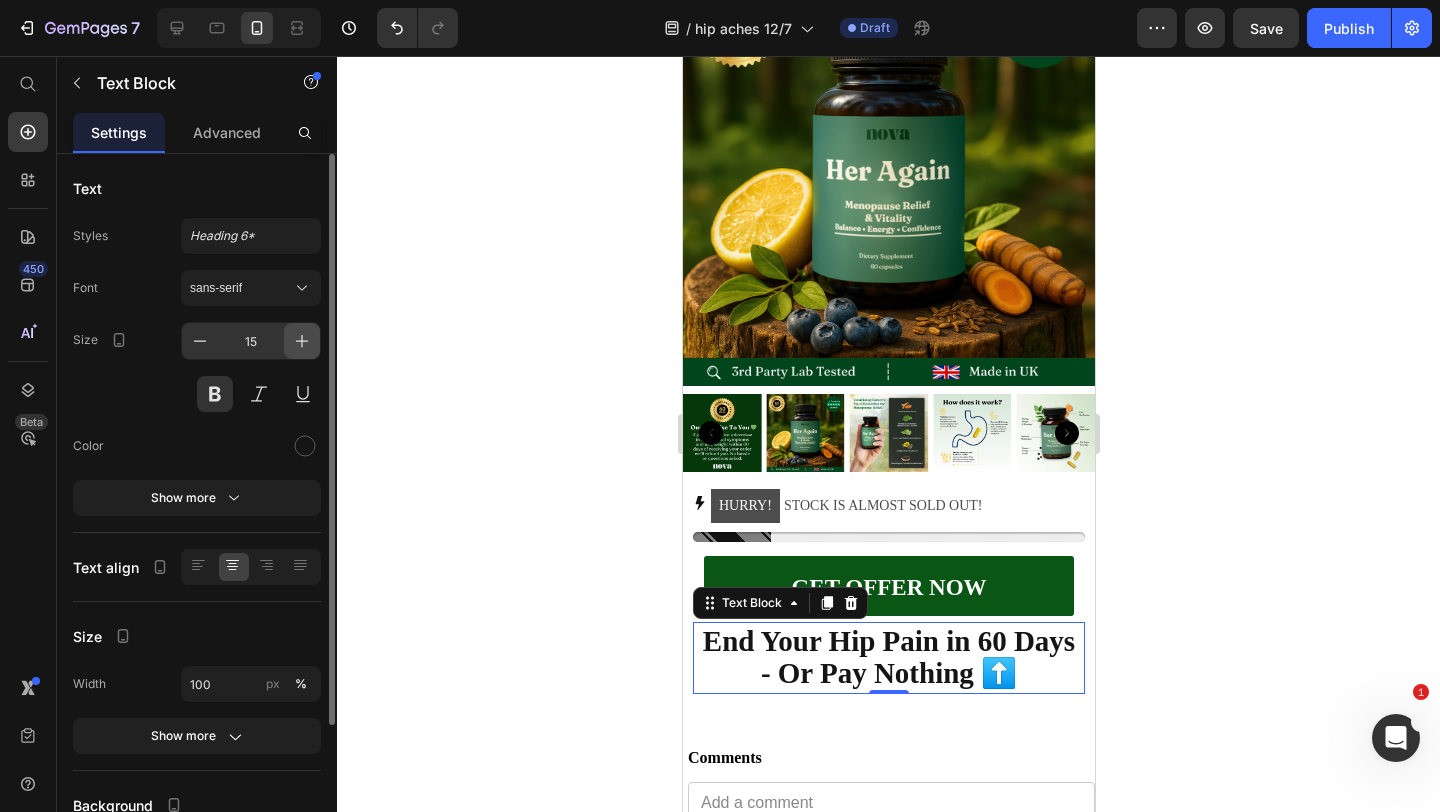 click 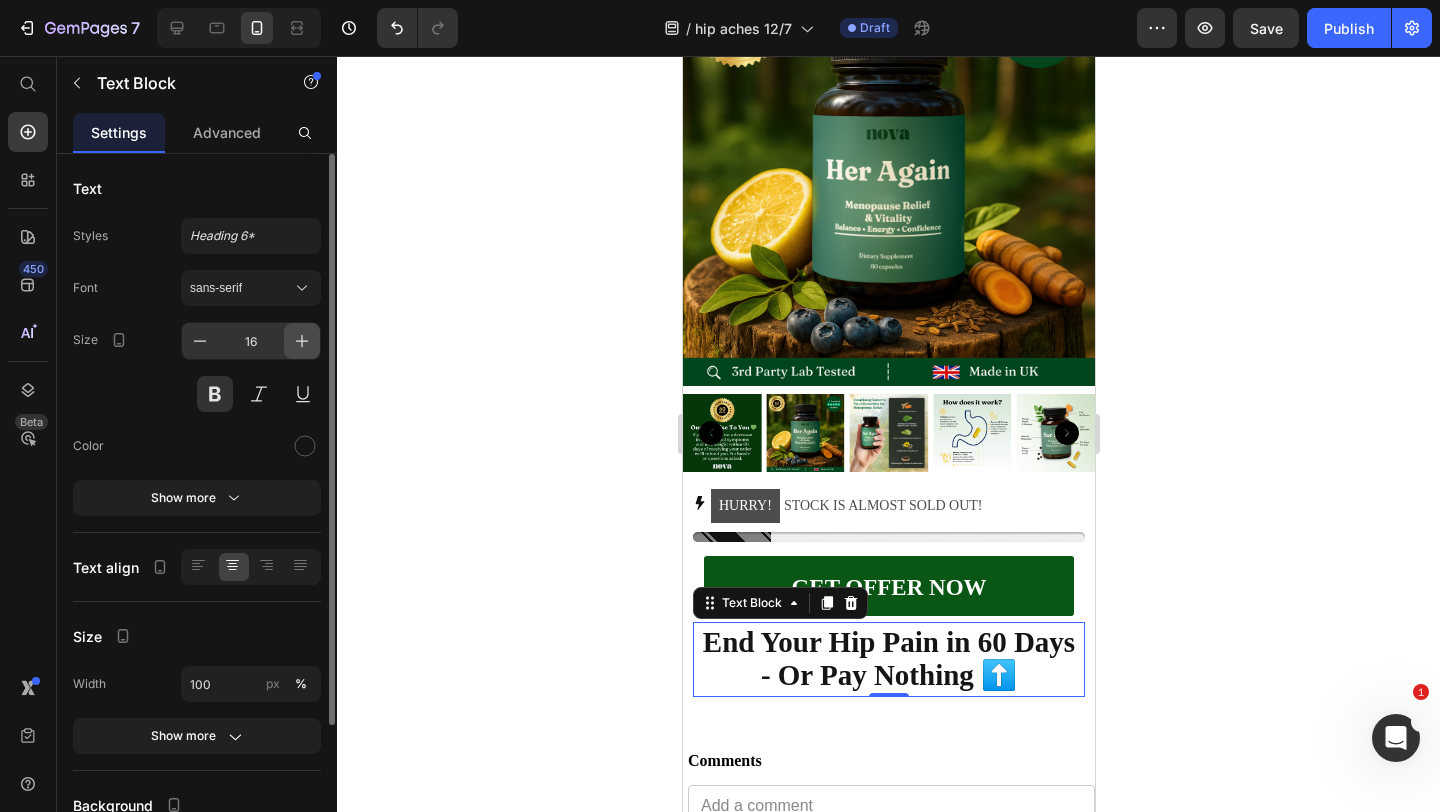 click 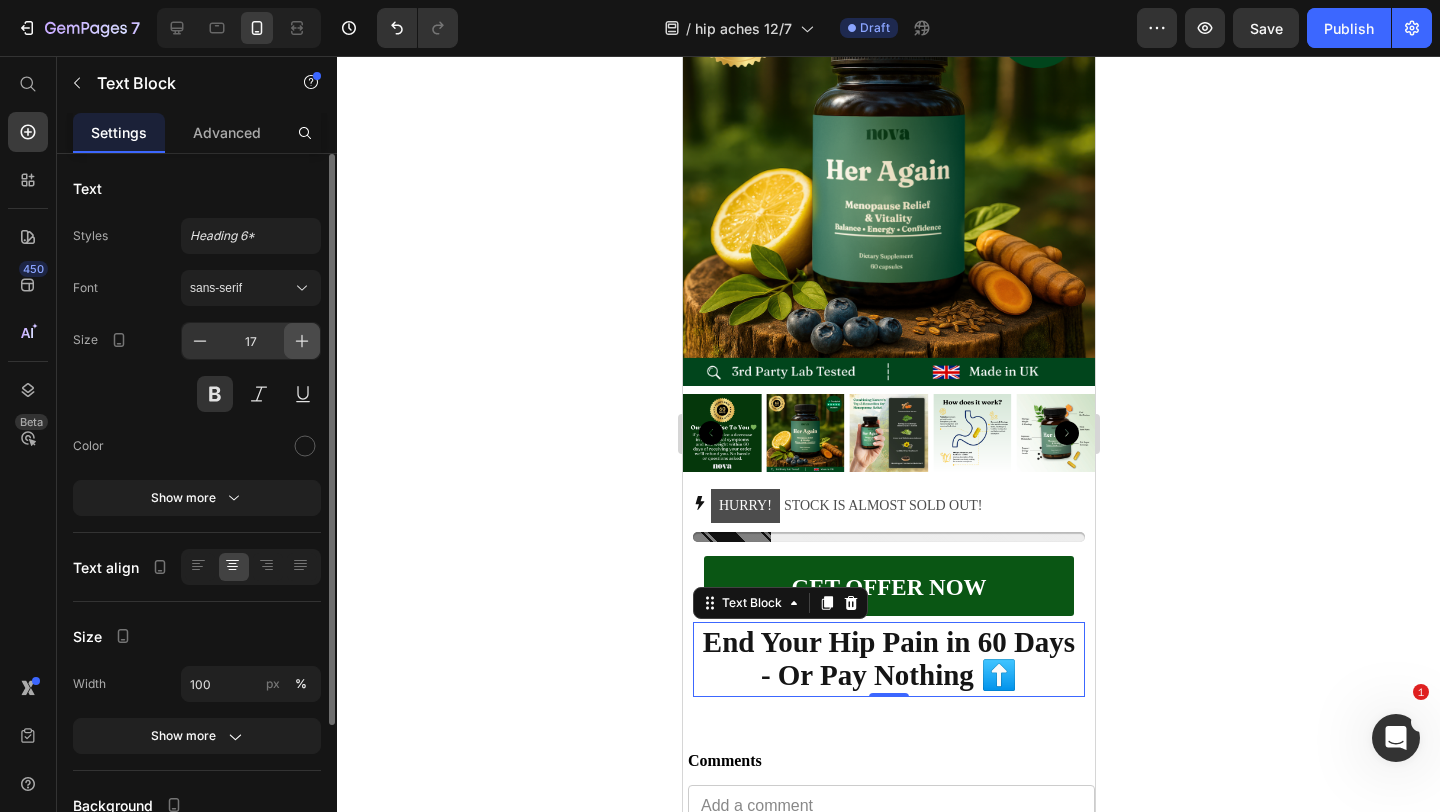 click 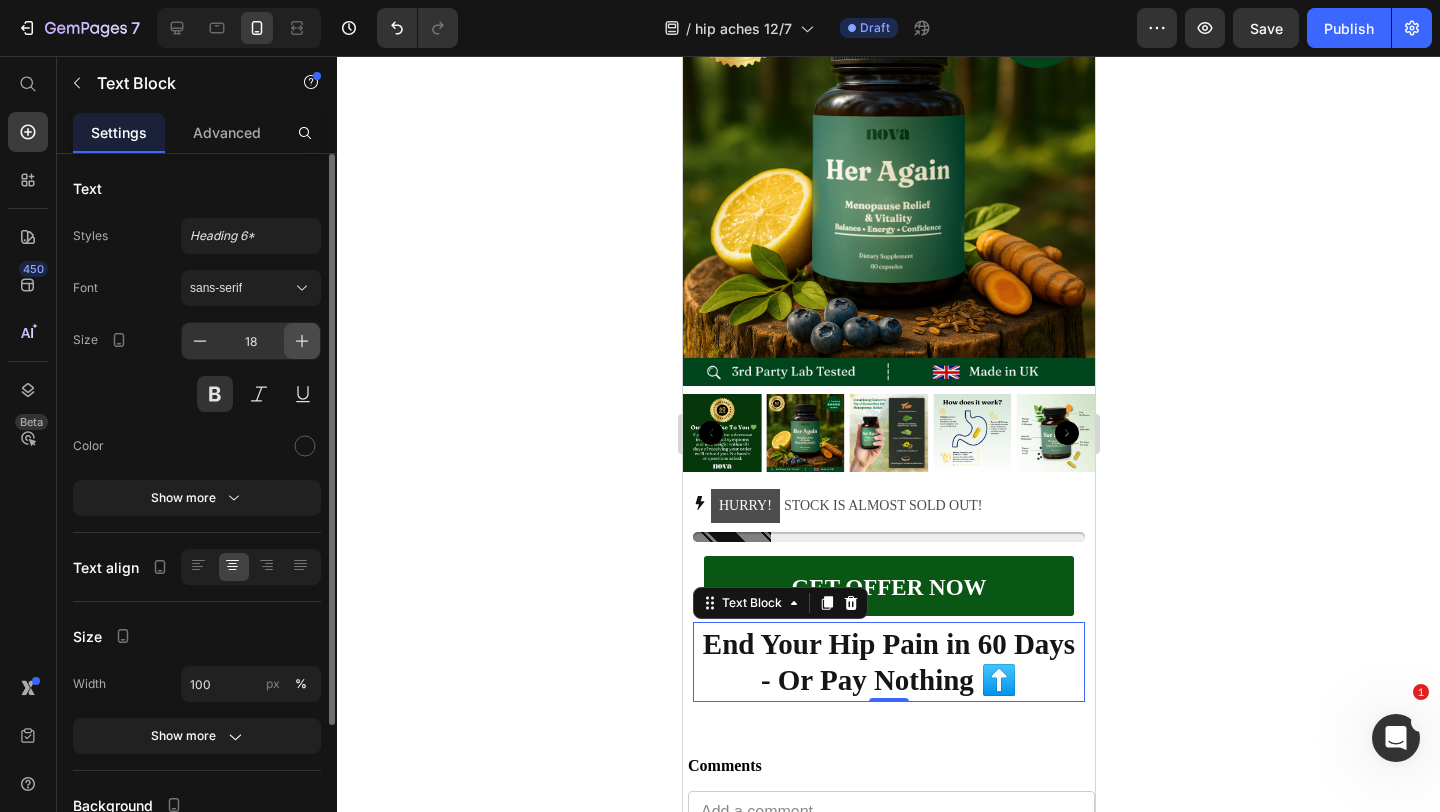 click 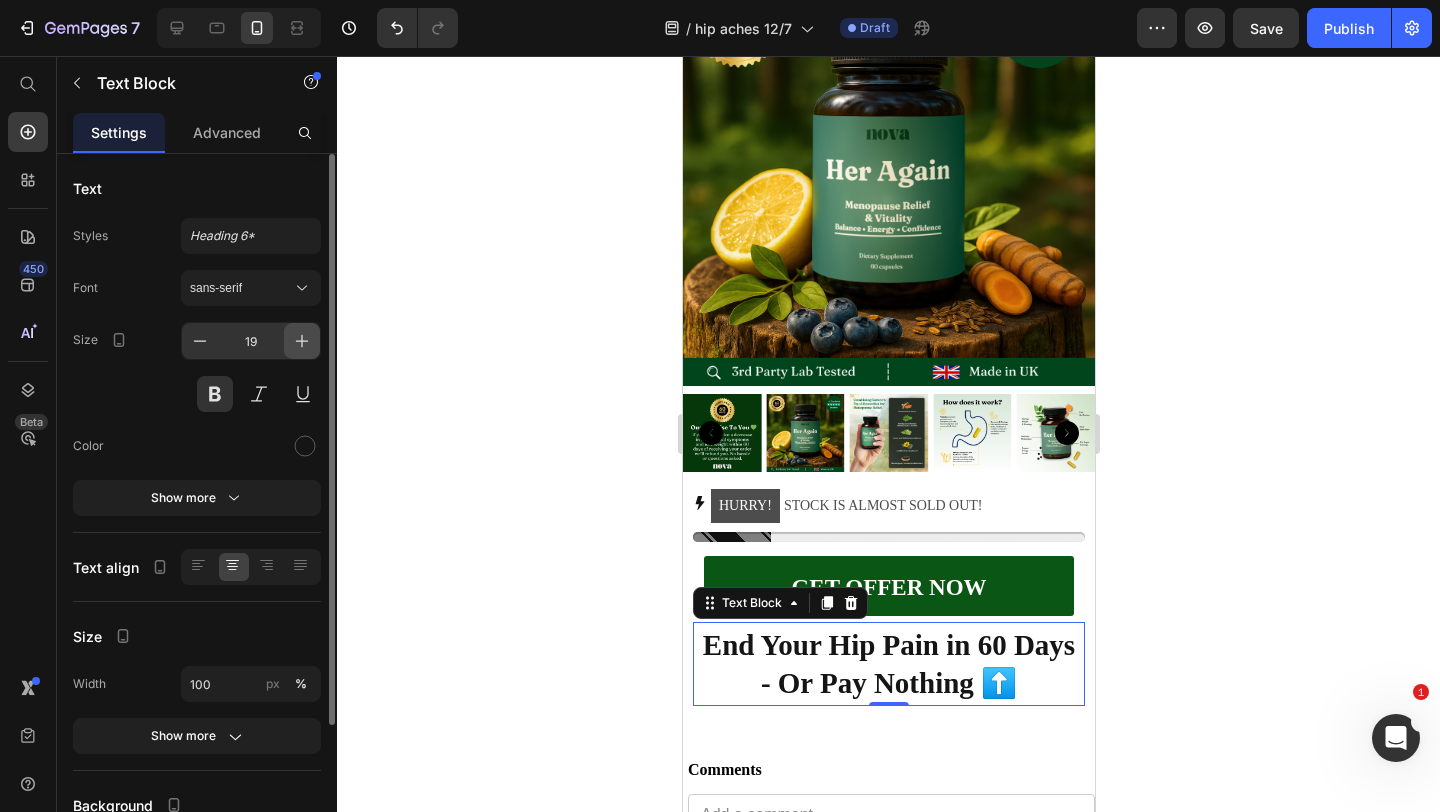 click 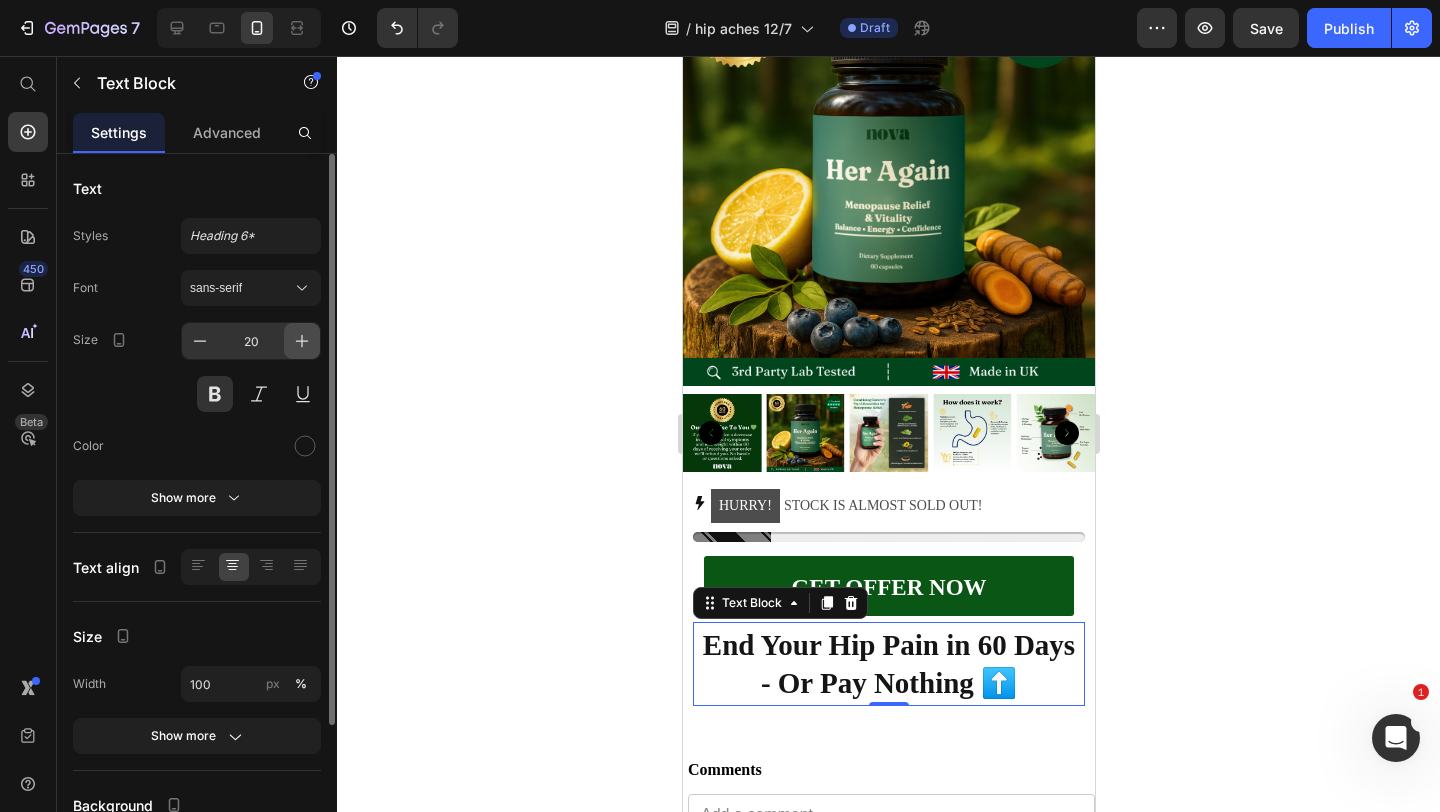 click 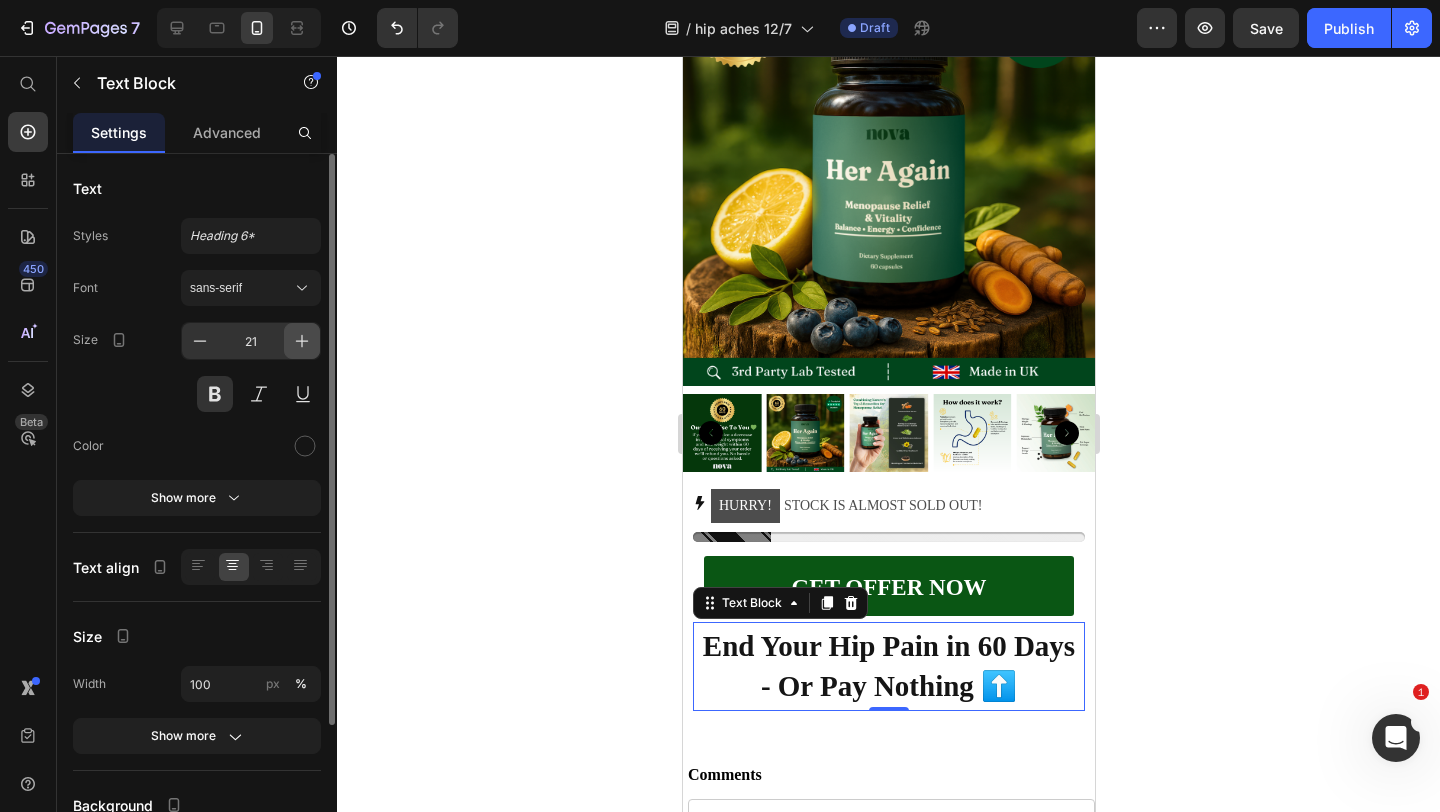 click 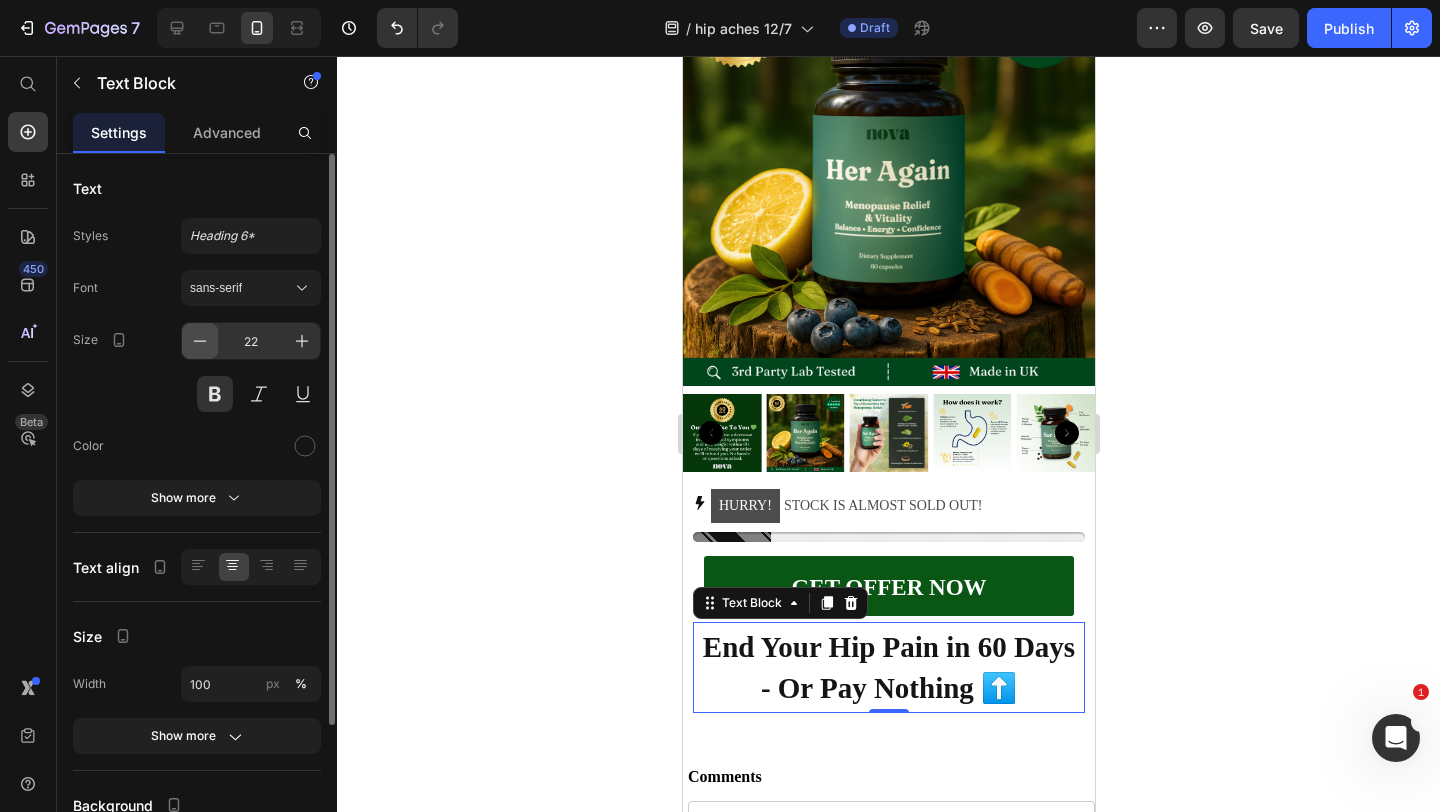 click 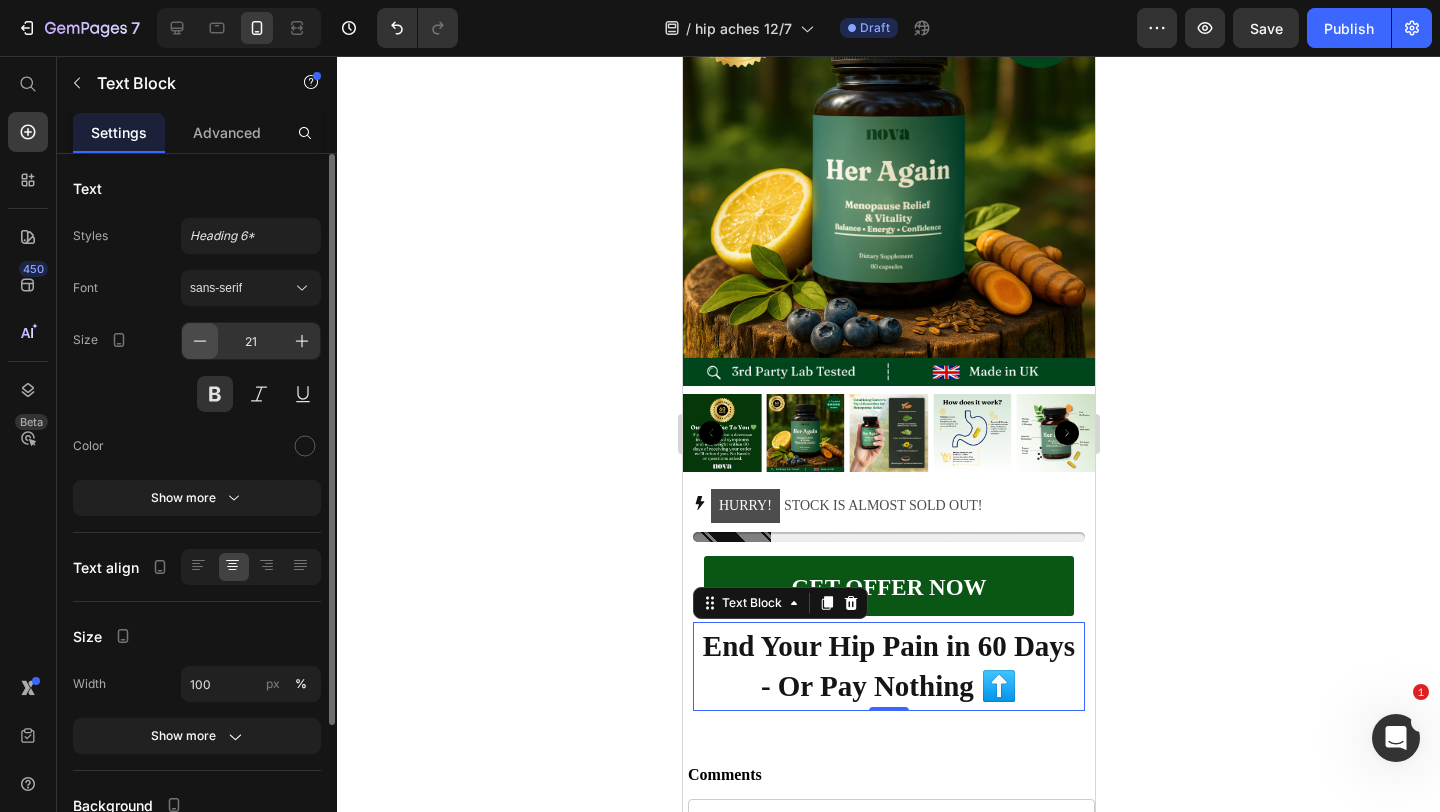 click 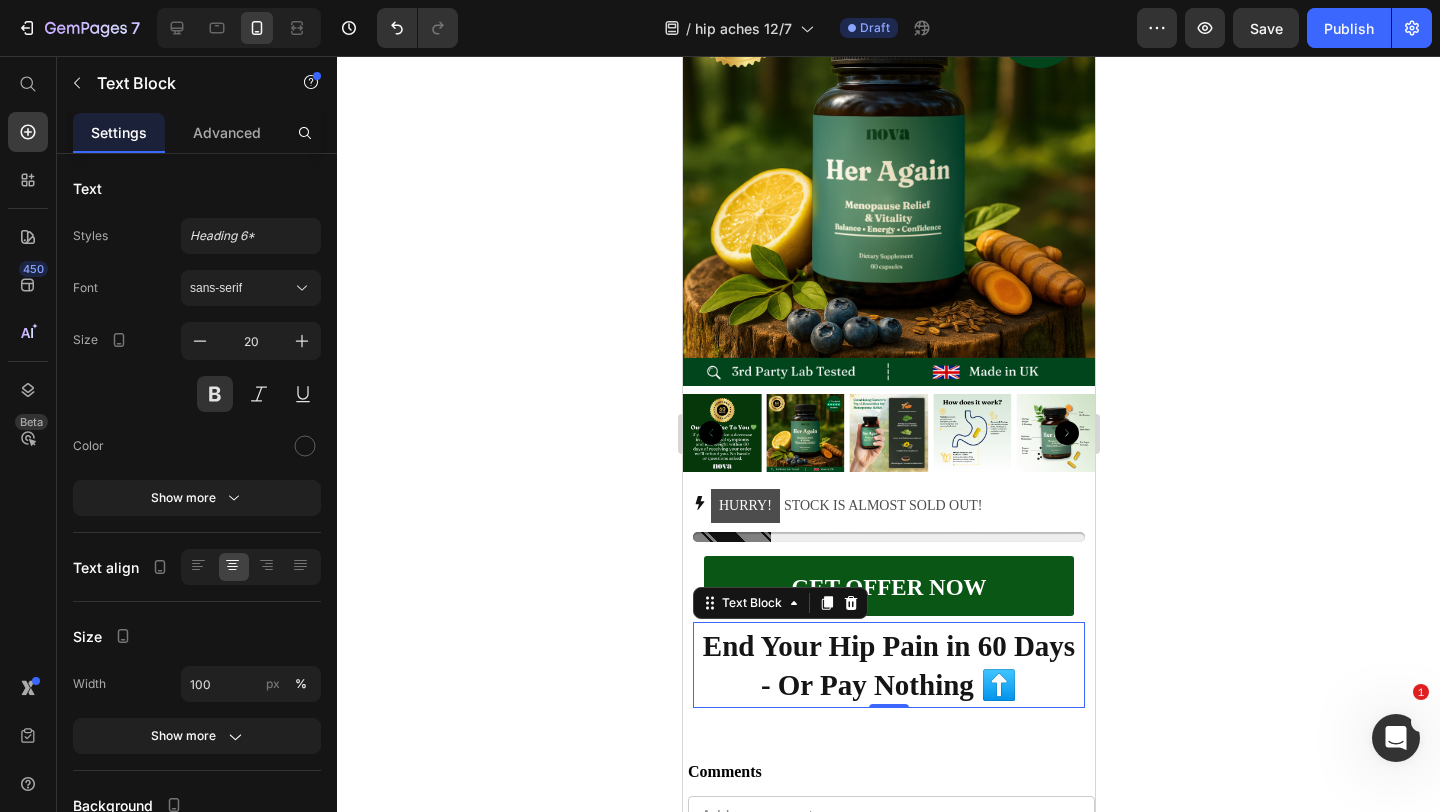 click 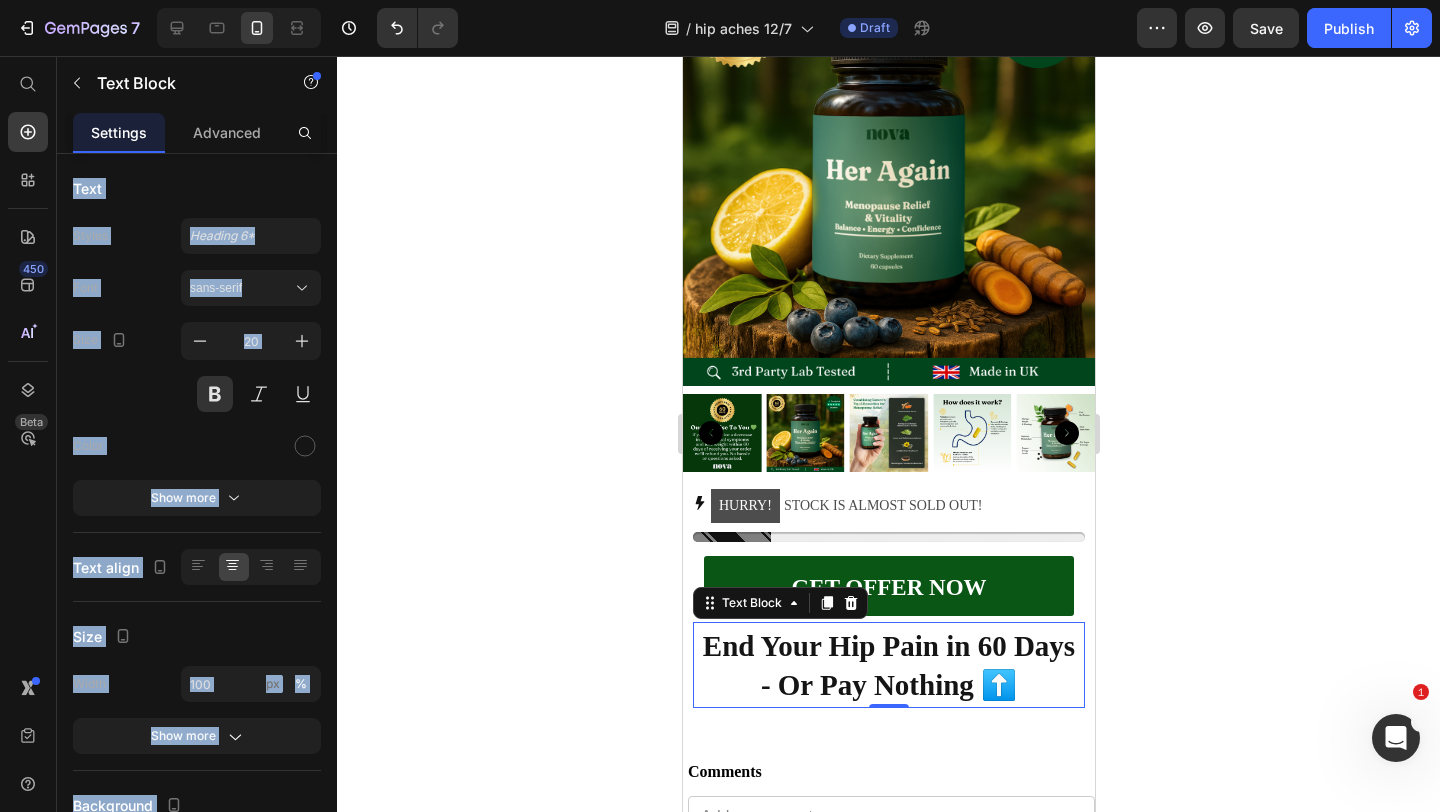 click 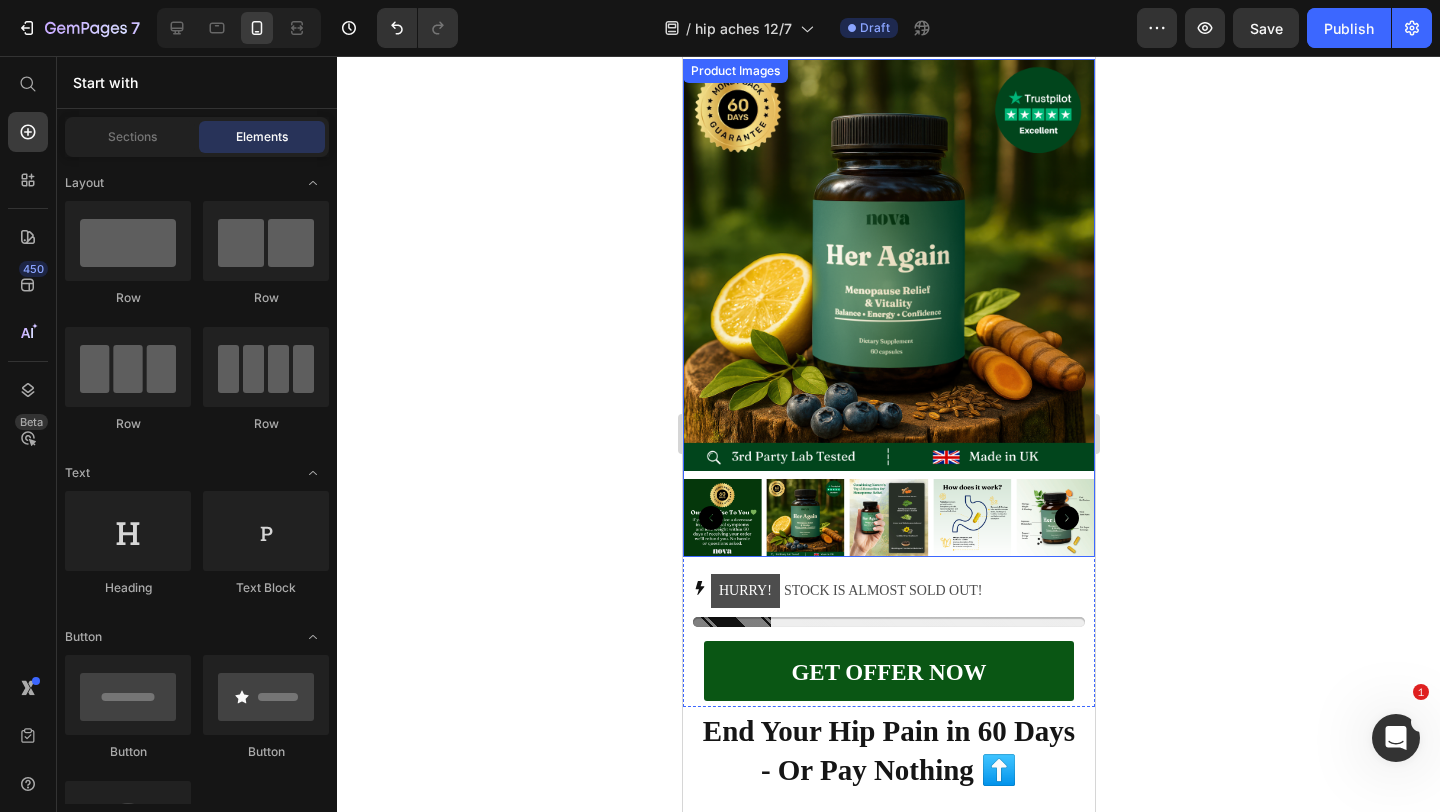 scroll, scrollTop: 9268, scrollLeft: 0, axis: vertical 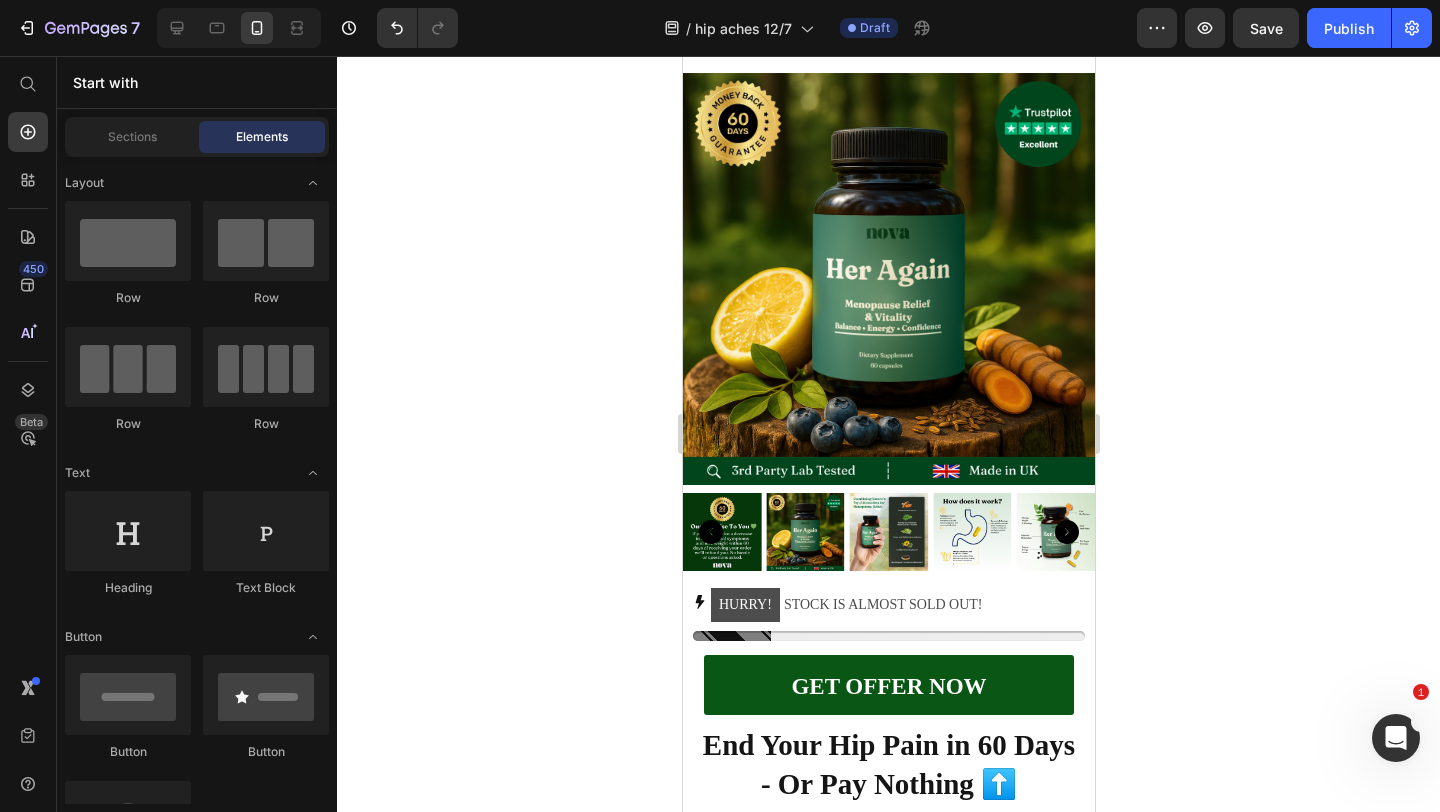 click 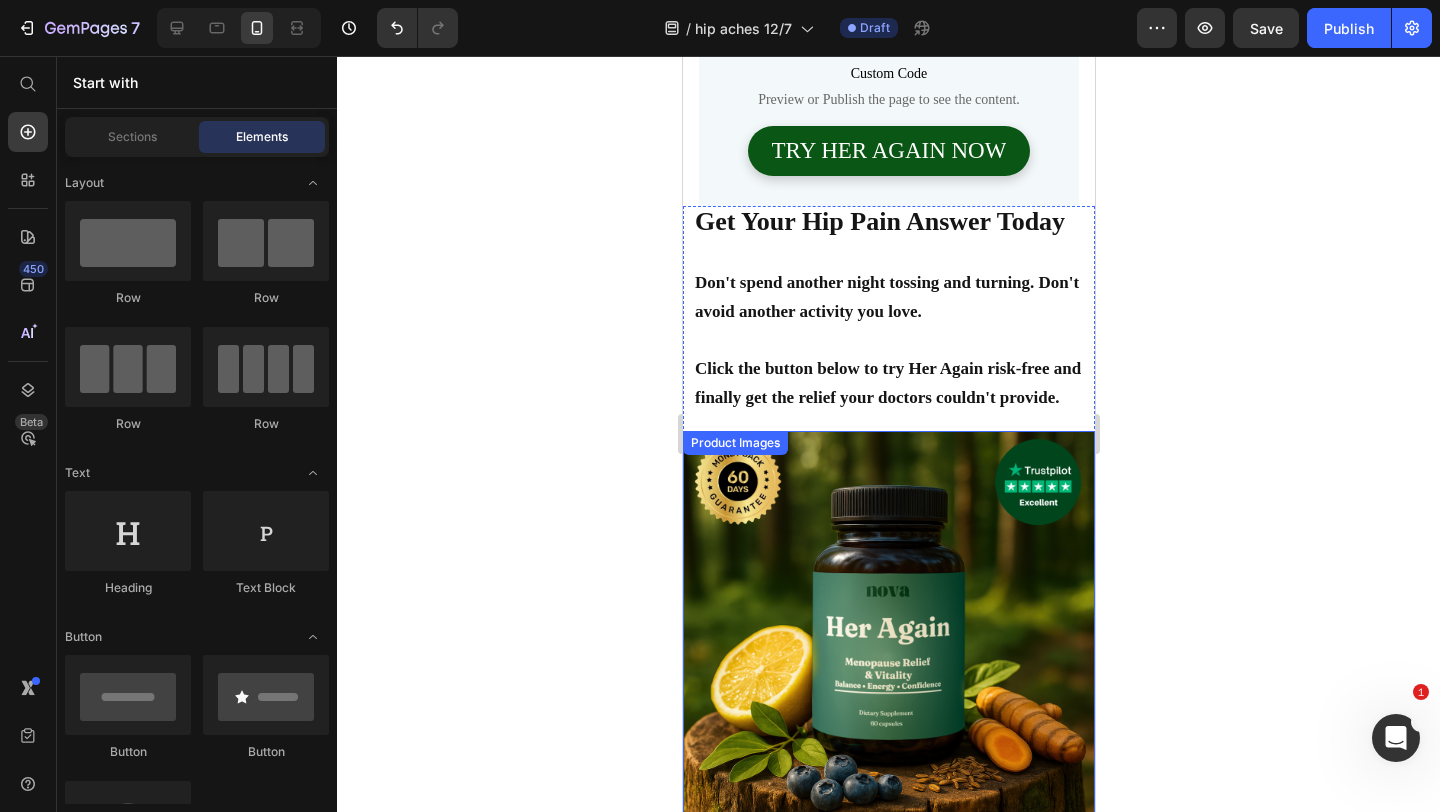 scroll, scrollTop: 8909, scrollLeft: 0, axis: vertical 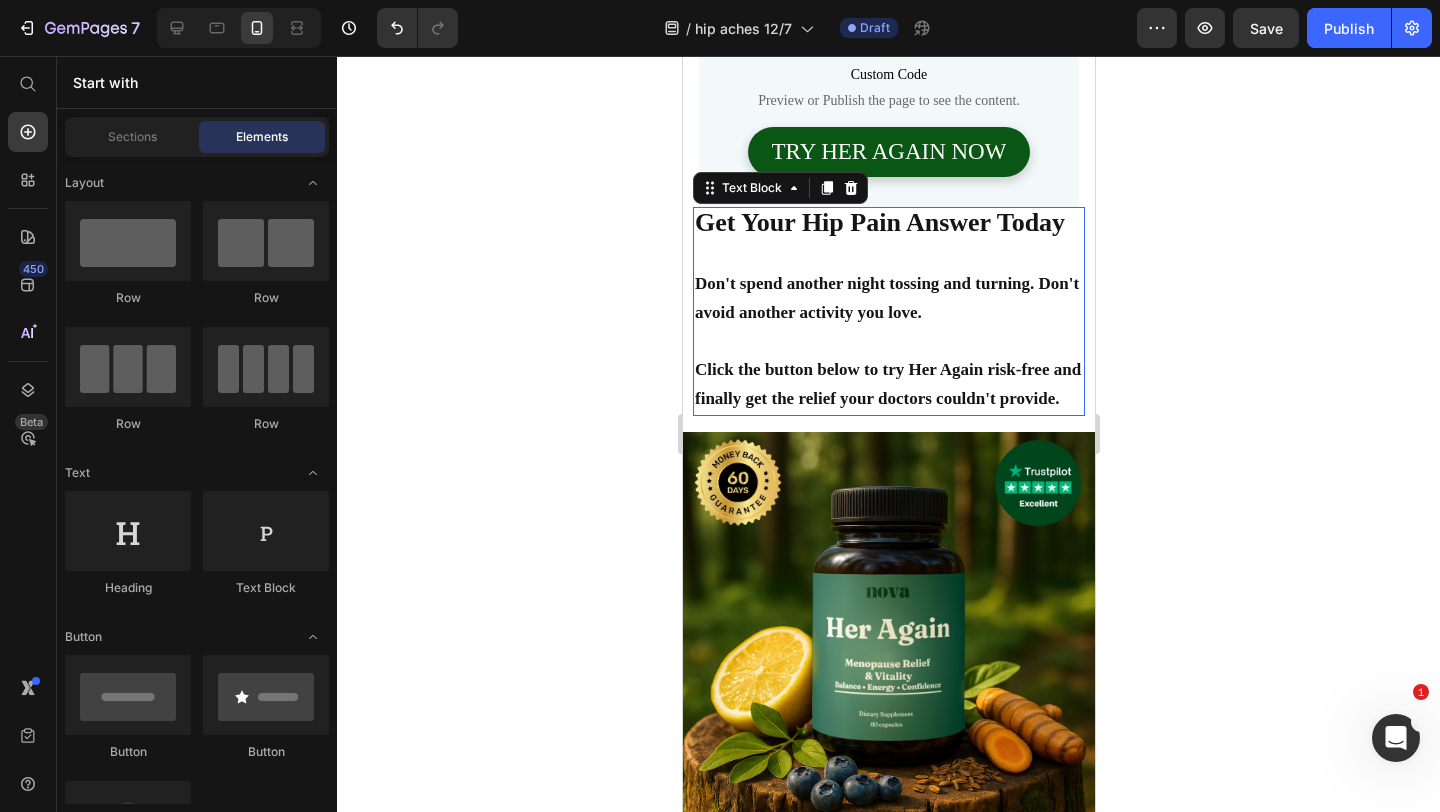 click at bounding box center [888, 342] 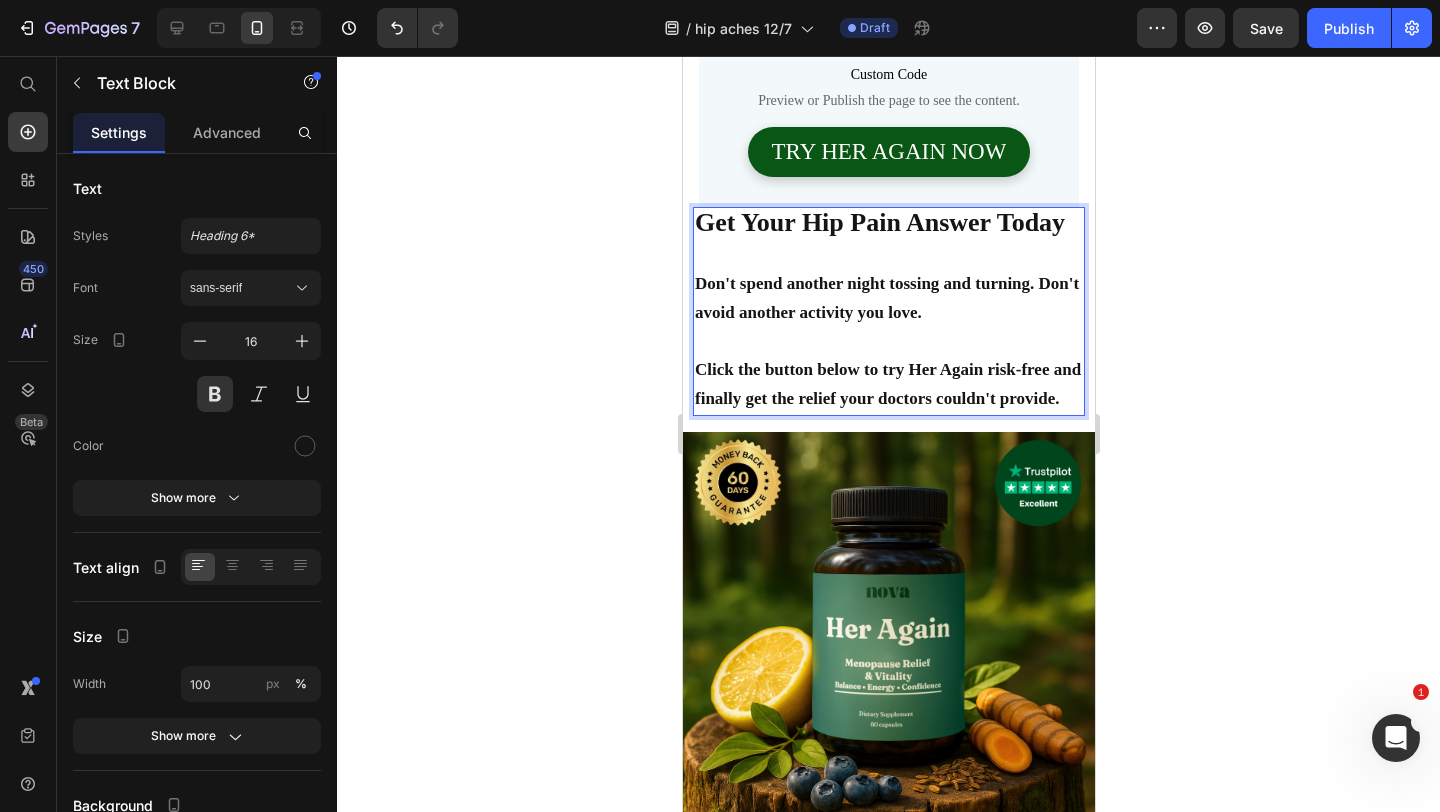 click 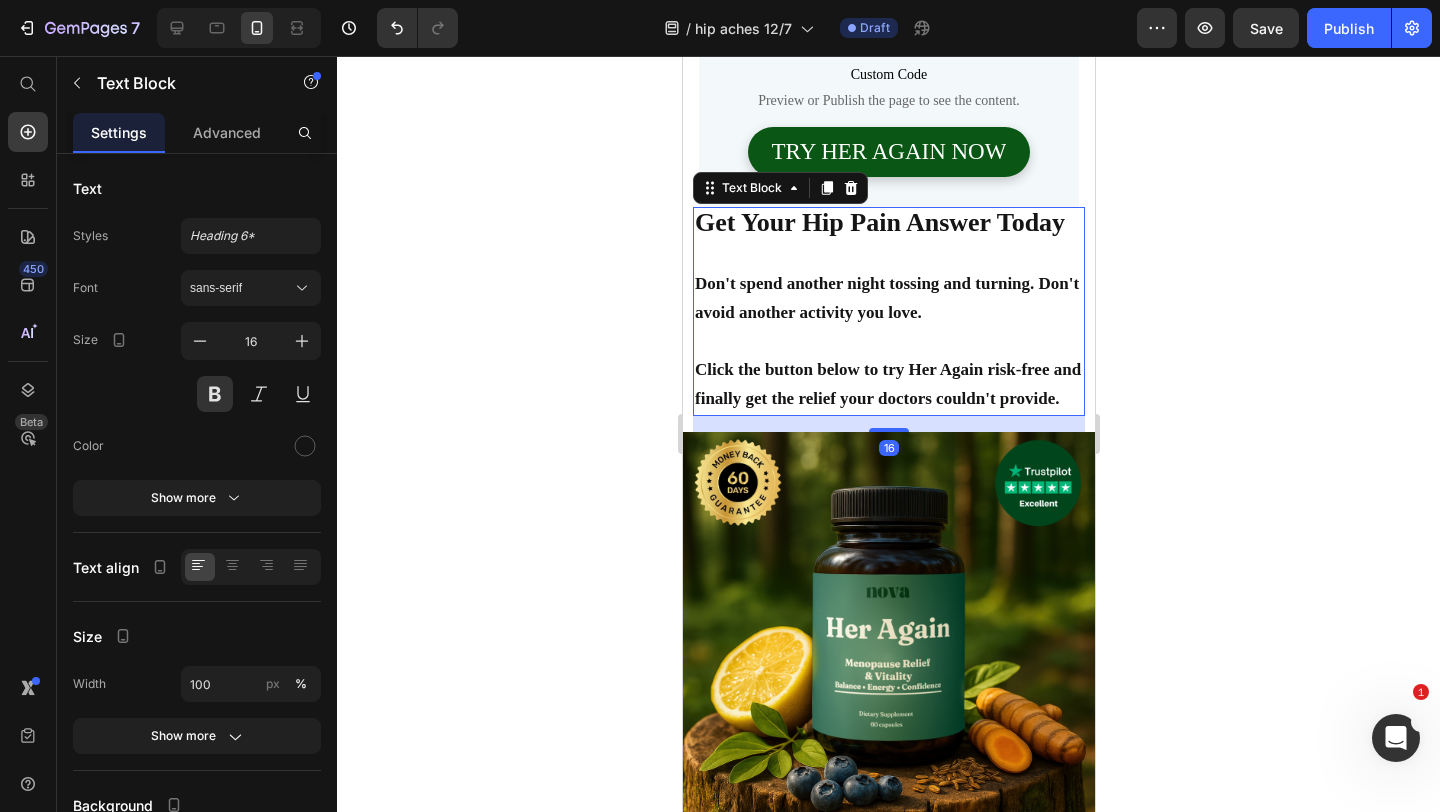 click on "Click the button below to try Her Again risk-free and finally get the relief your doctors couldn't provide." at bounding box center [887, 384] 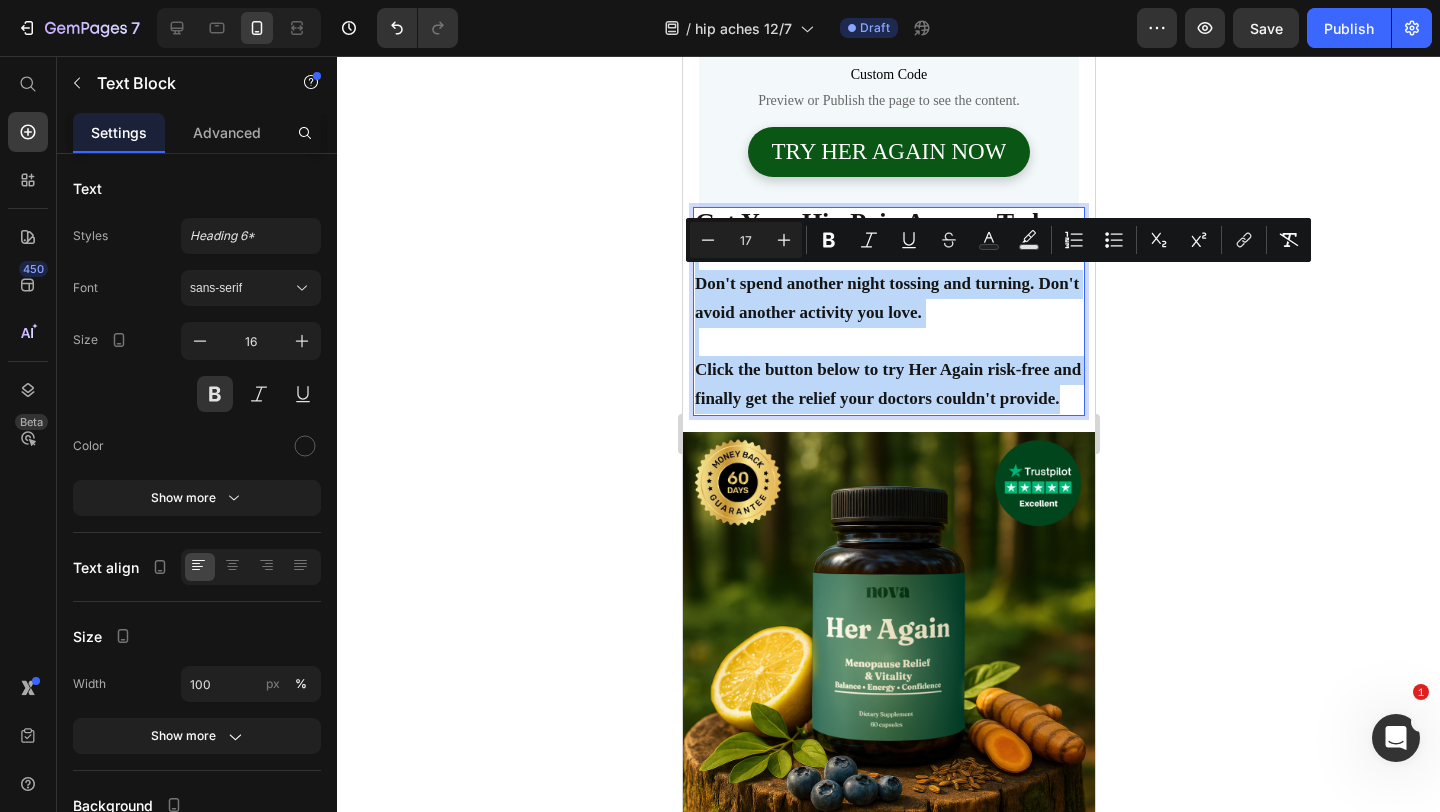 drag, startPoint x: 1061, startPoint y: 405, endPoint x: 693, endPoint y: 268, distance: 392.67416 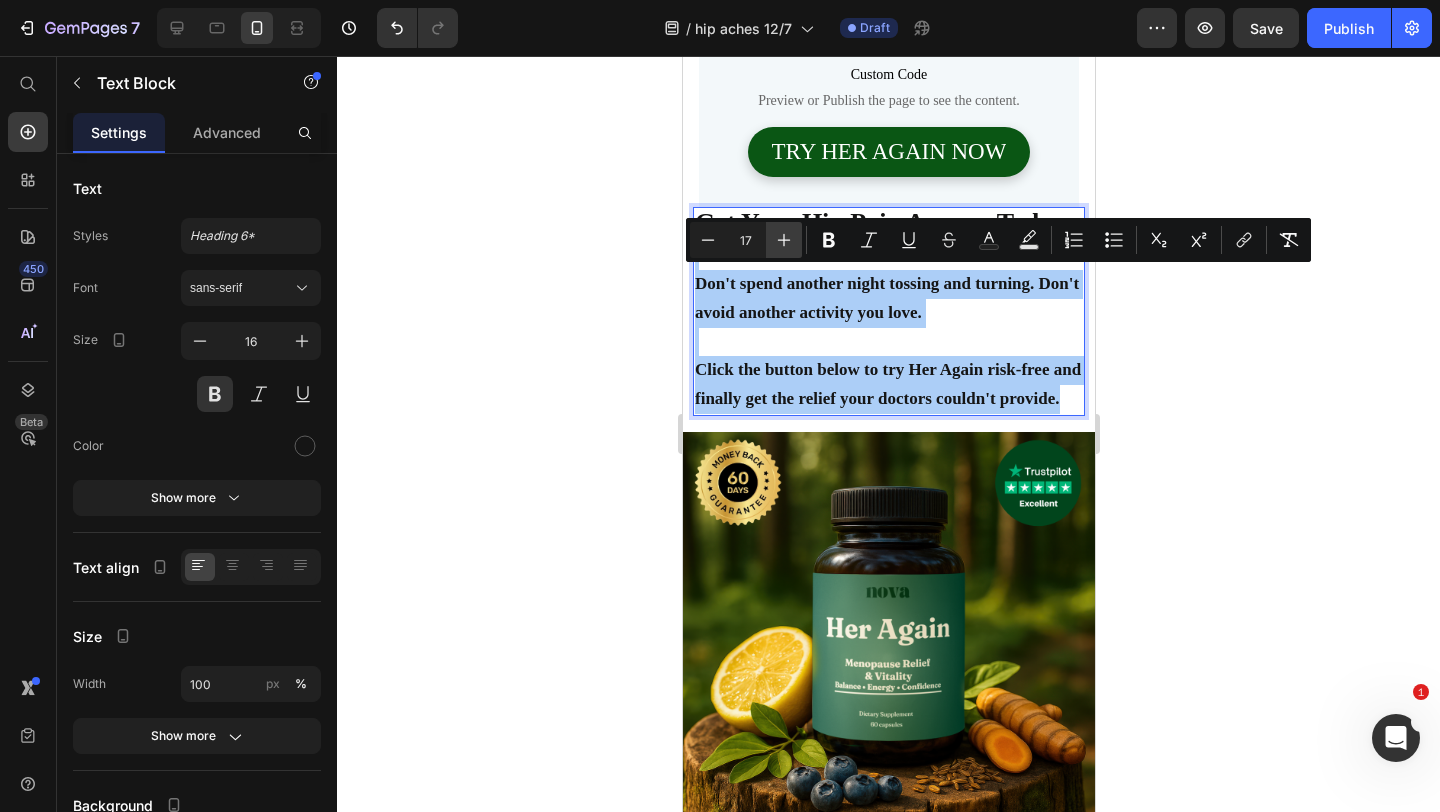 click 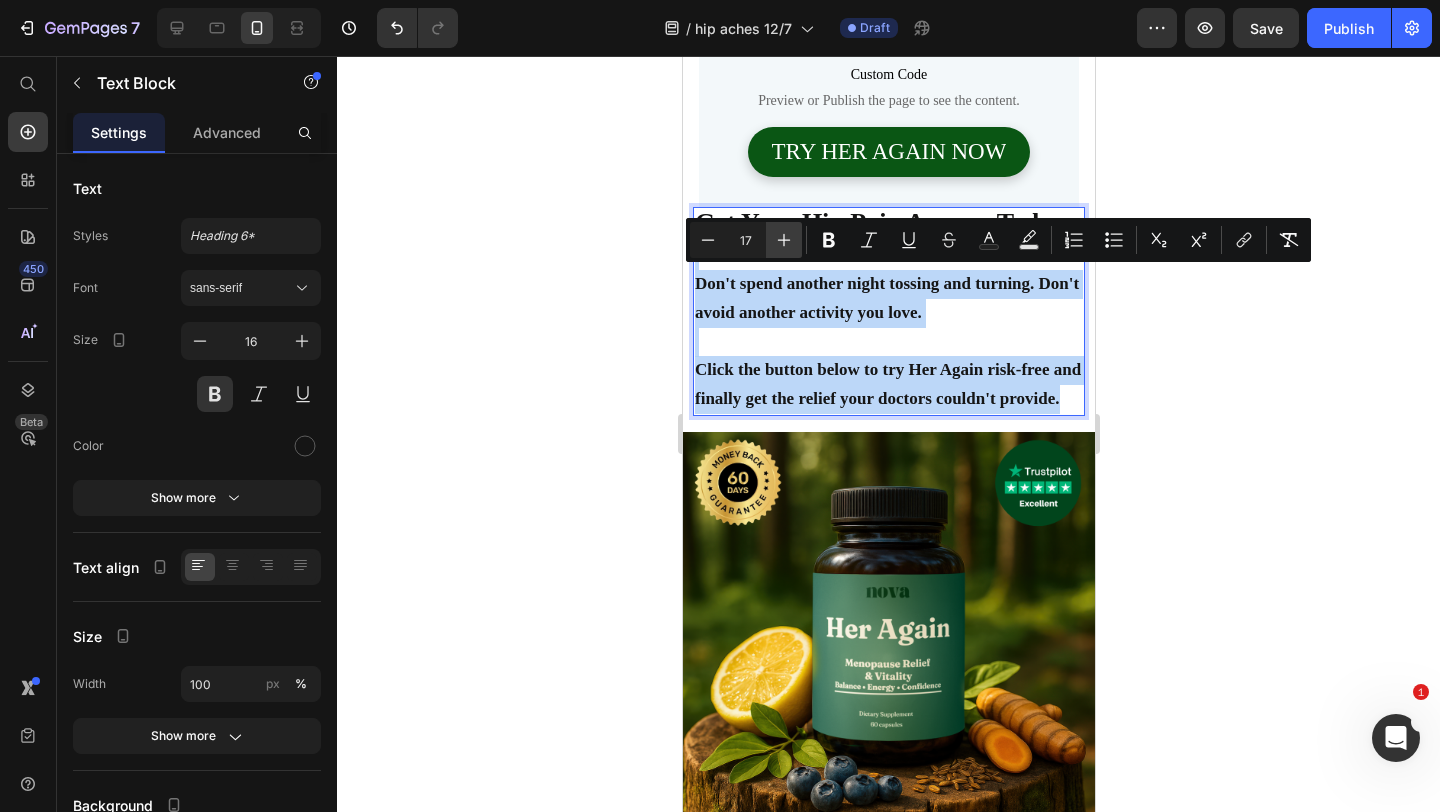 type on "18" 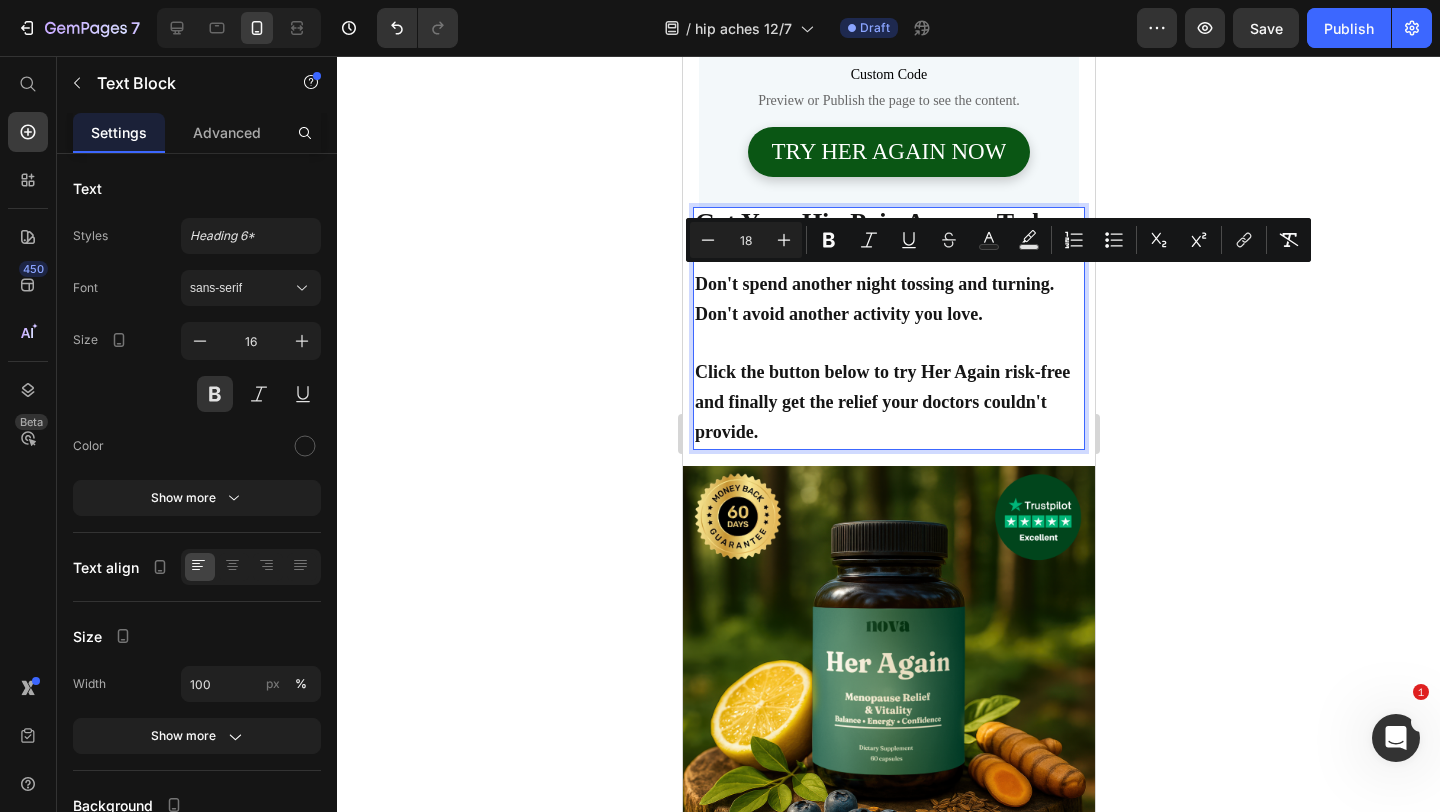 click 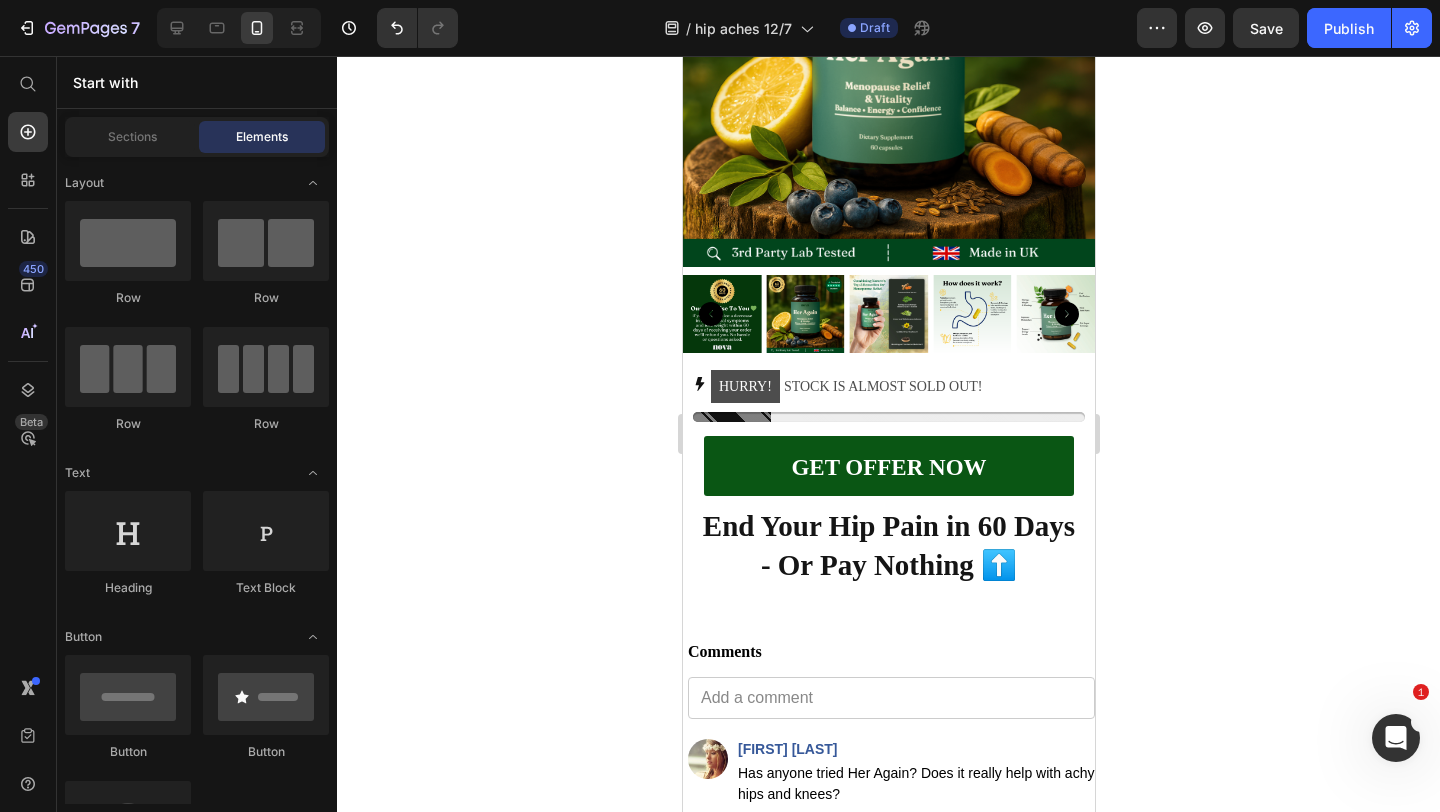 scroll, scrollTop: 9521, scrollLeft: 0, axis: vertical 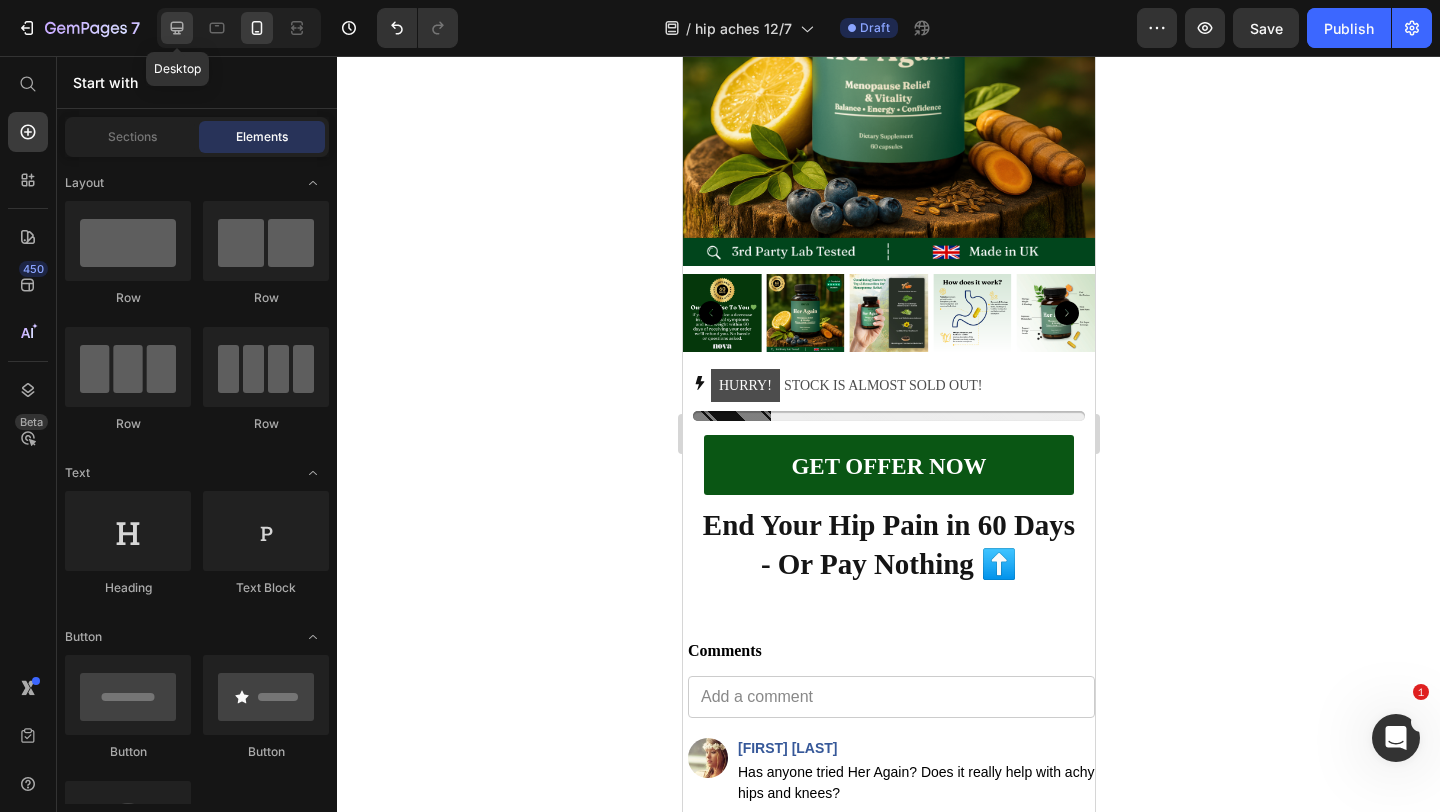 click 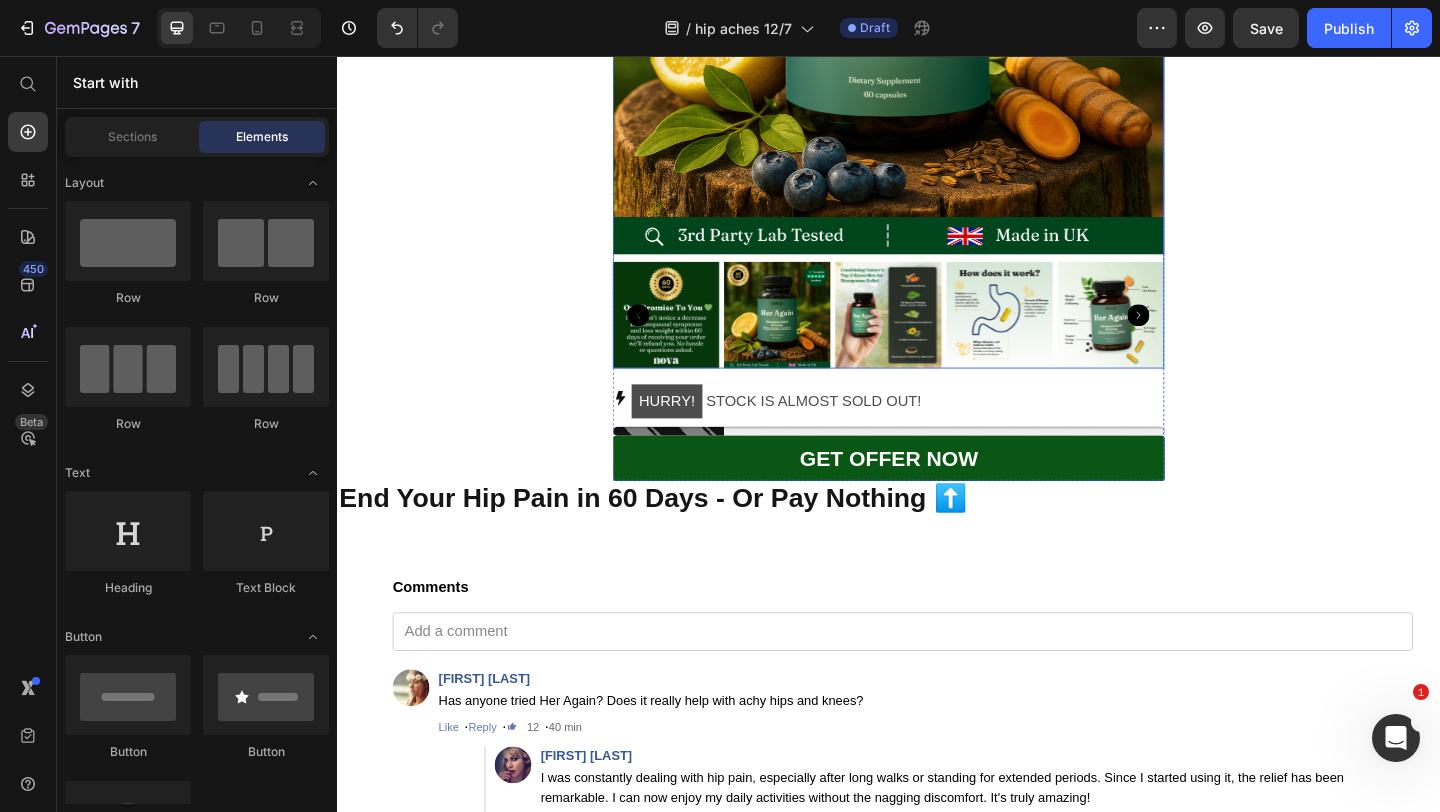 scroll, scrollTop: 9731, scrollLeft: 0, axis: vertical 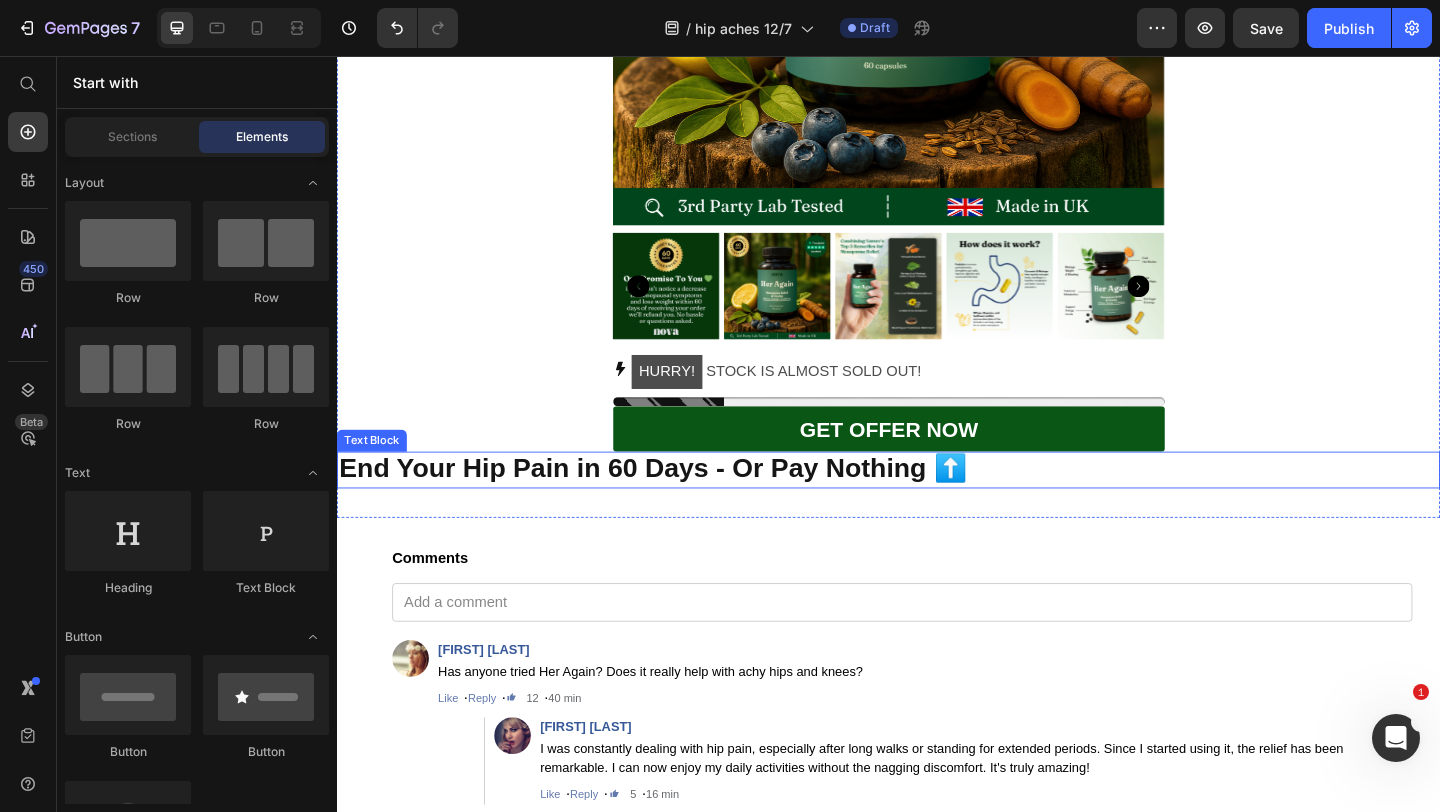 click on "End Your Hip Pain in 60 Days - Or Pay Nothing ⬆️" at bounding box center (680, 504) 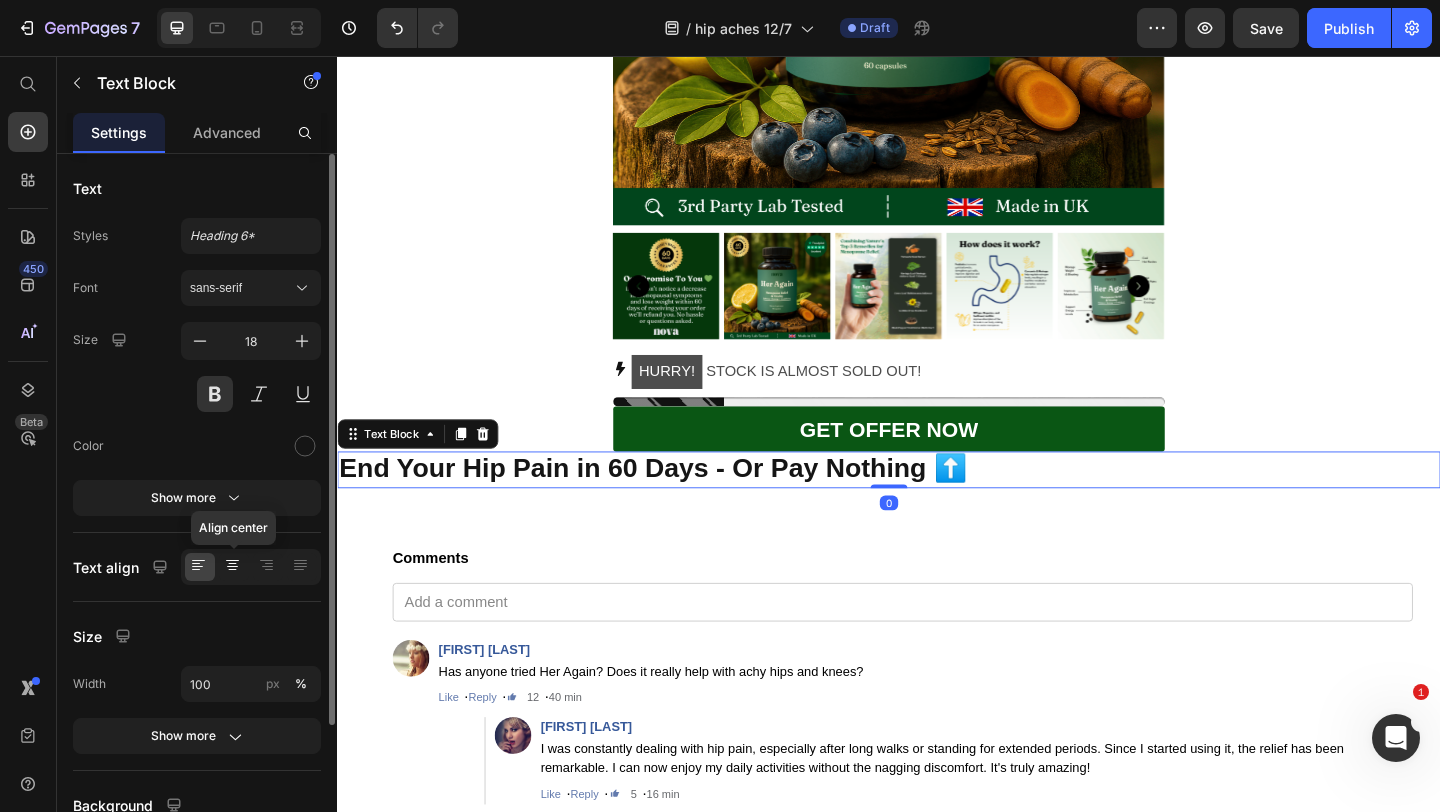 click 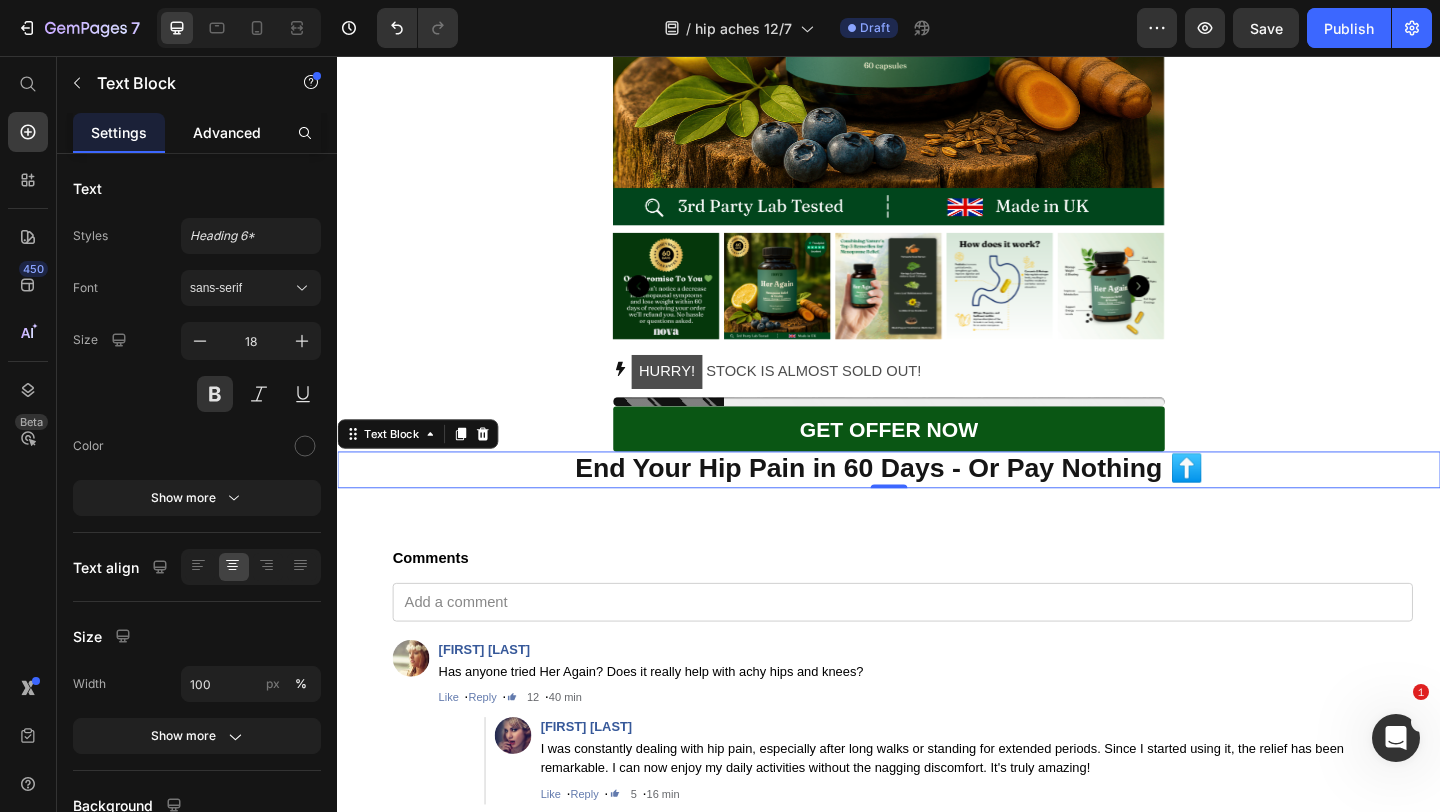 click on "Advanced" at bounding box center (227, 132) 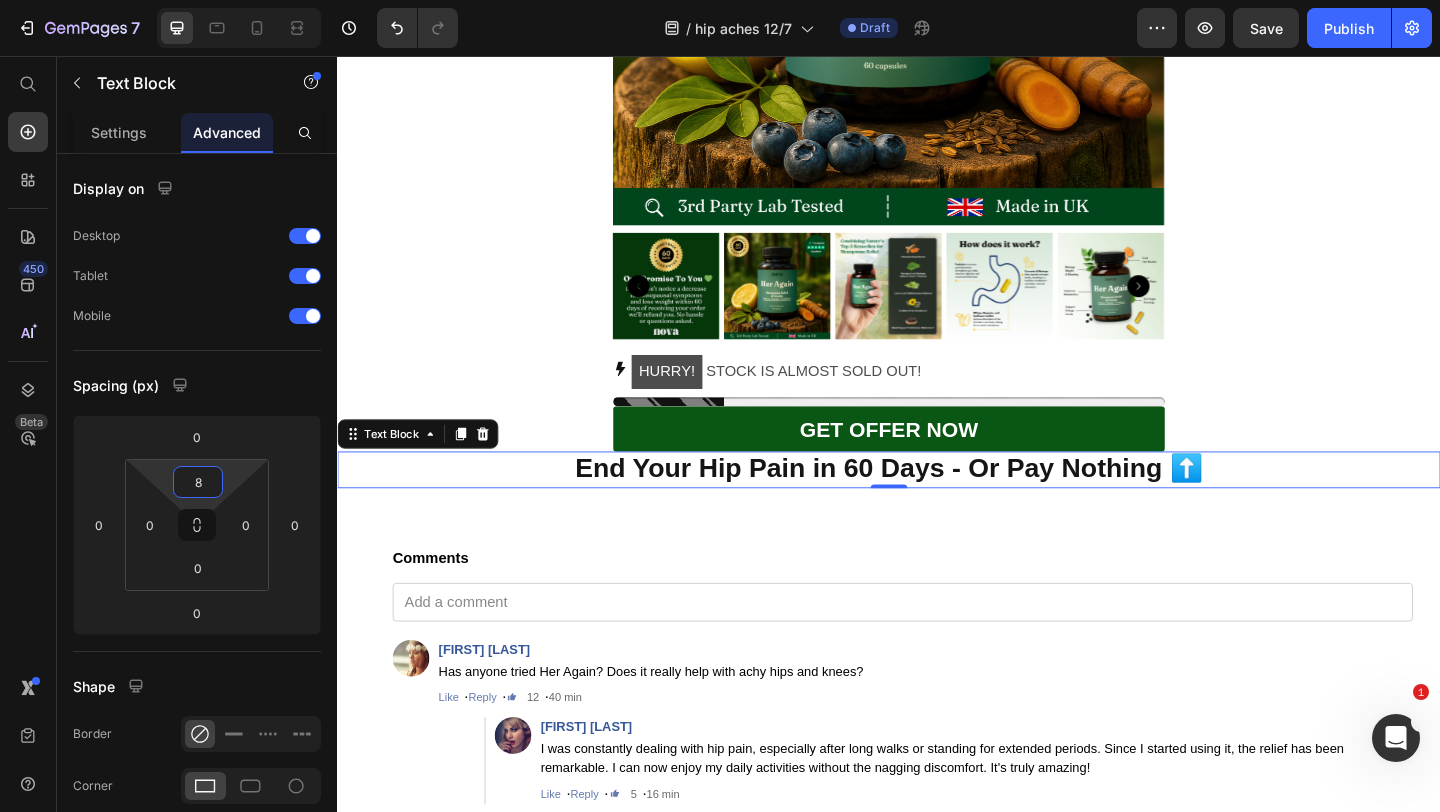 type on "10" 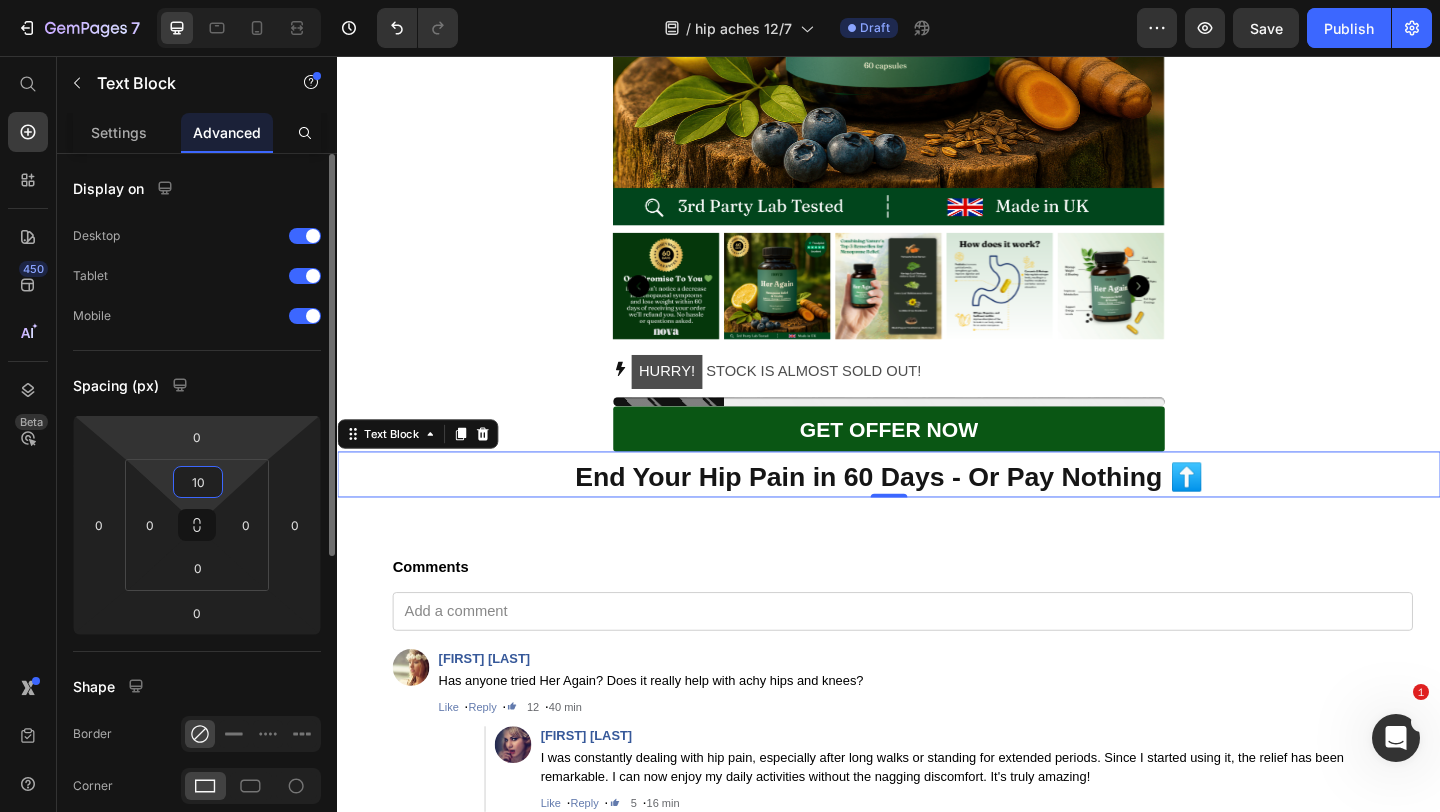 click on "7  Version history  /  hip aches 12/7 Draft Preview  Save   Publish  450 Beta Start with Sections Elements Hero Section Product Detail Brands Trusted Badges Guarantee Product Breakdown How to use Testimonials Compare Bundle FAQs Social Proof Brand Story Product List Collection Blog List Contact Sticky Add to Cart Custom Footer Browse Library 450 Layout
Row
Row
Row
Row Text
Heading
Text Block Button
Button
Button
Sticky Back to top Media
Image" at bounding box center [720, 0] 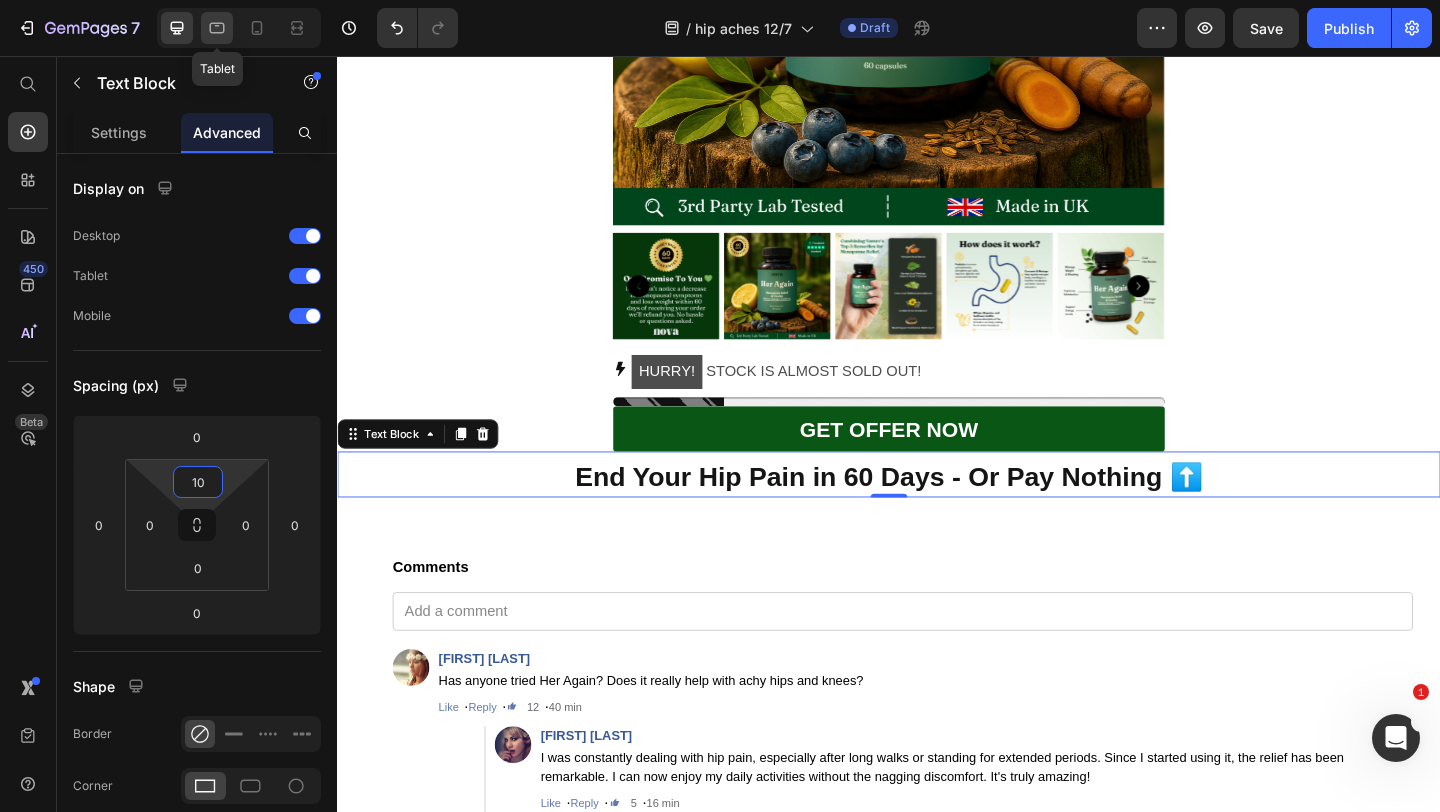 click 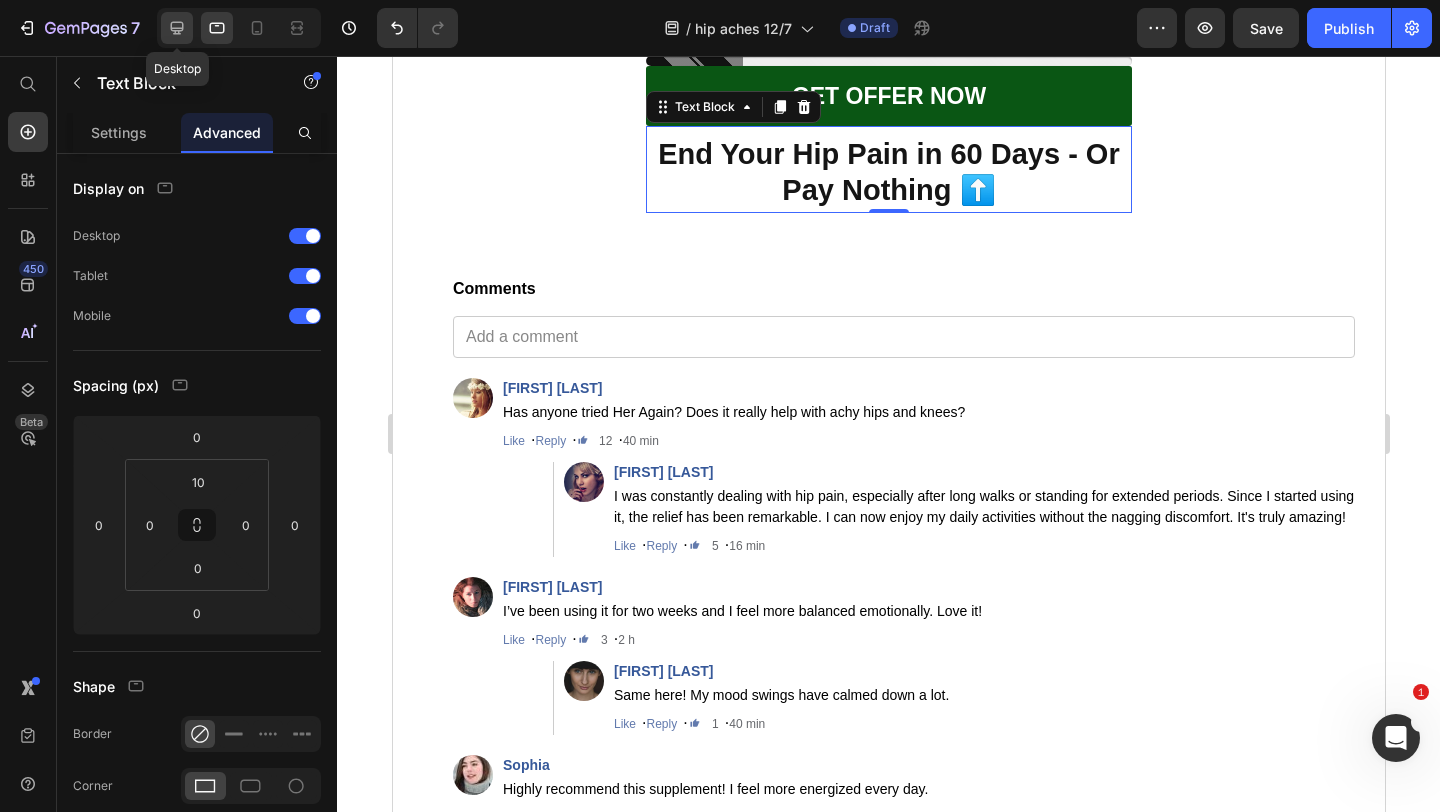 click 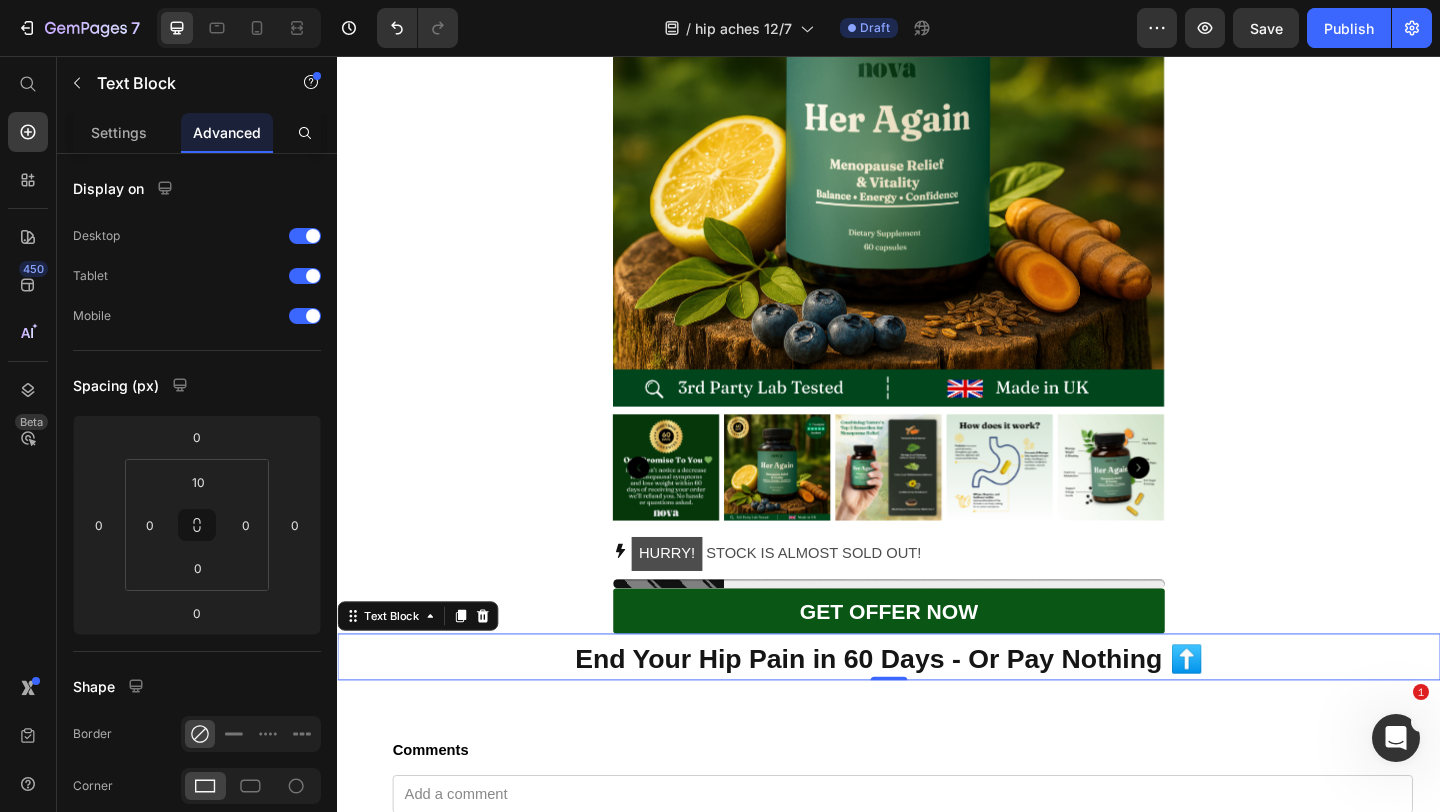 scroll, scrollTop: 8910, scrollLeft: 0, axis: vertical 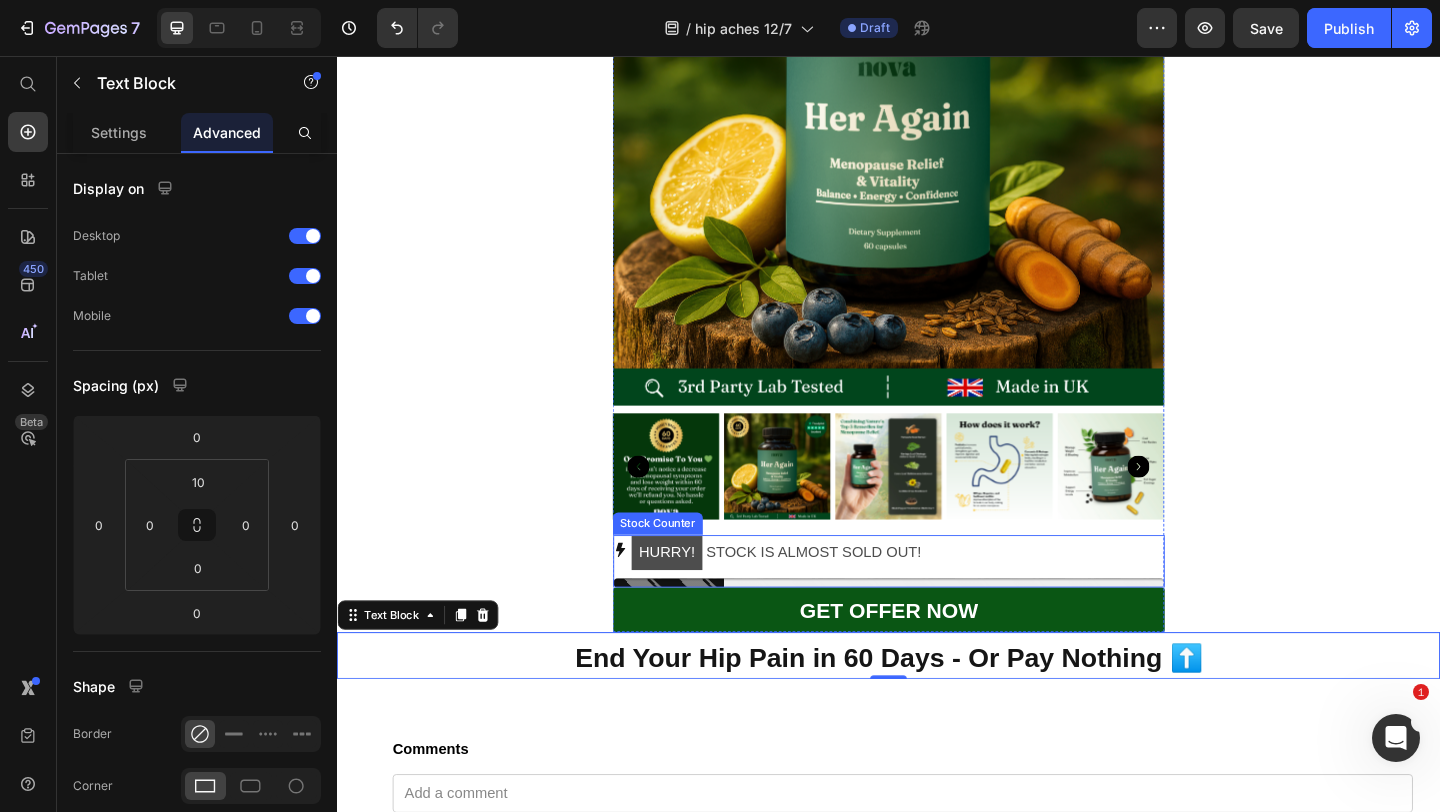 click on "HURRY!" at bounding box center [695, 596] 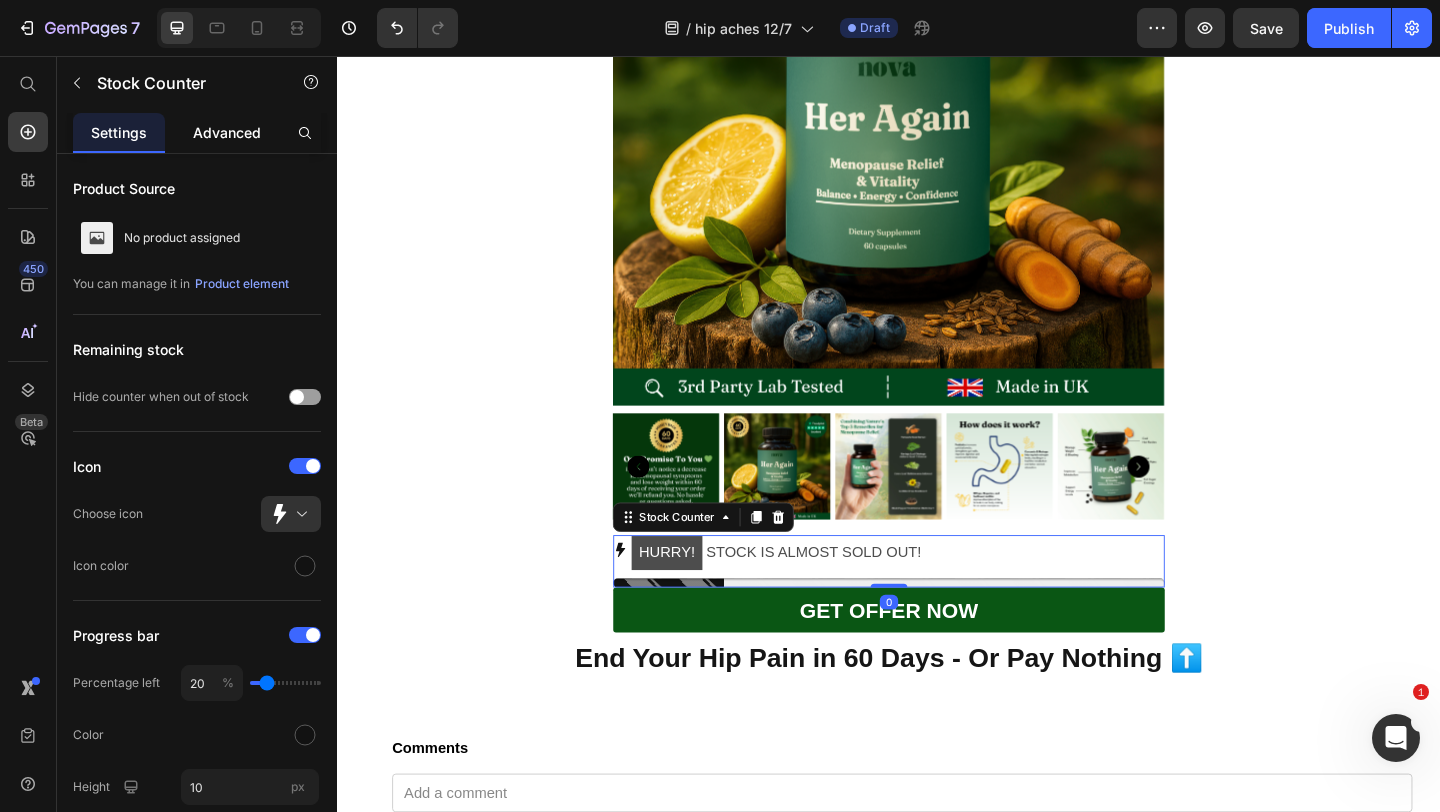 click on "Advanced" 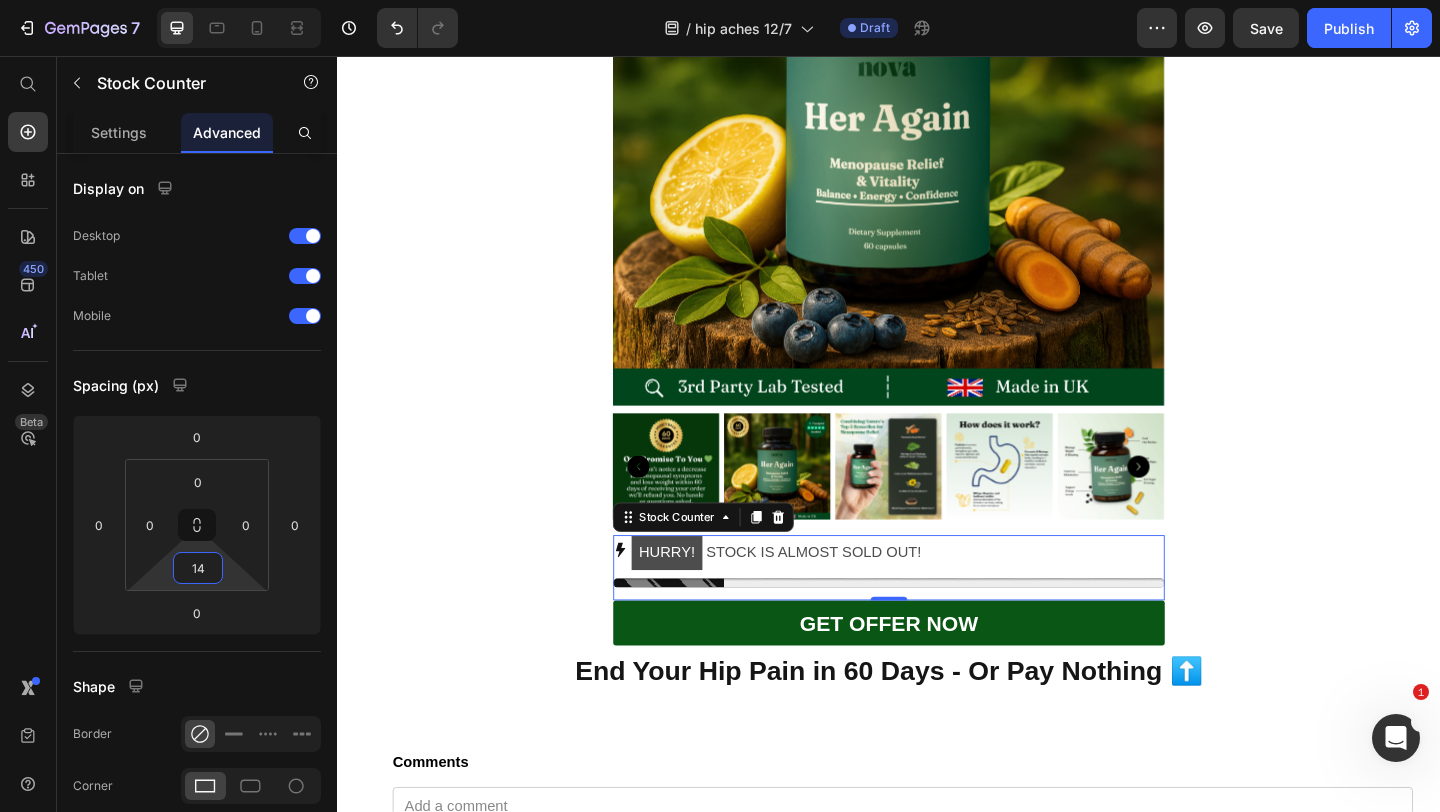 type on "16" 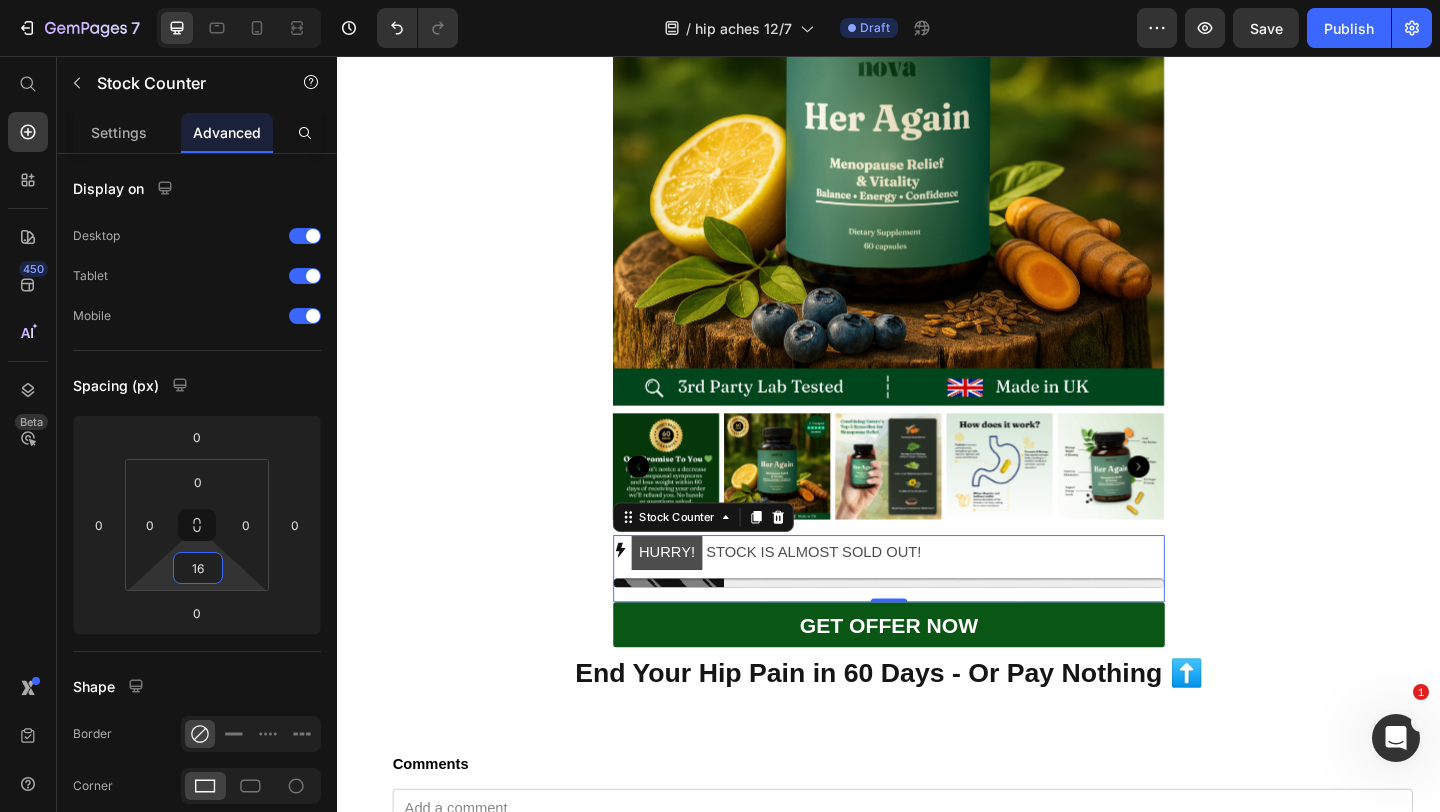 click on "7  Version history  /  hip aches 12/7 Draft Preview  Save   Publish  450 Beta Start with Sections Elements Hero Section Product Detail Brands Trusted Badges Guarantee Product Breakdown How to use Testimonials Compare Bundle FAQs Social Proof Brand Story Product List Collection Blog List Contact Sticky Add to Cart Custom Footer Browse Library 450 Layout
Row
Row
Row
Row Text
Heading
Text Block Button
Button
Button
Sticky Back to top Media
Image" at bounding box center [720, 0] 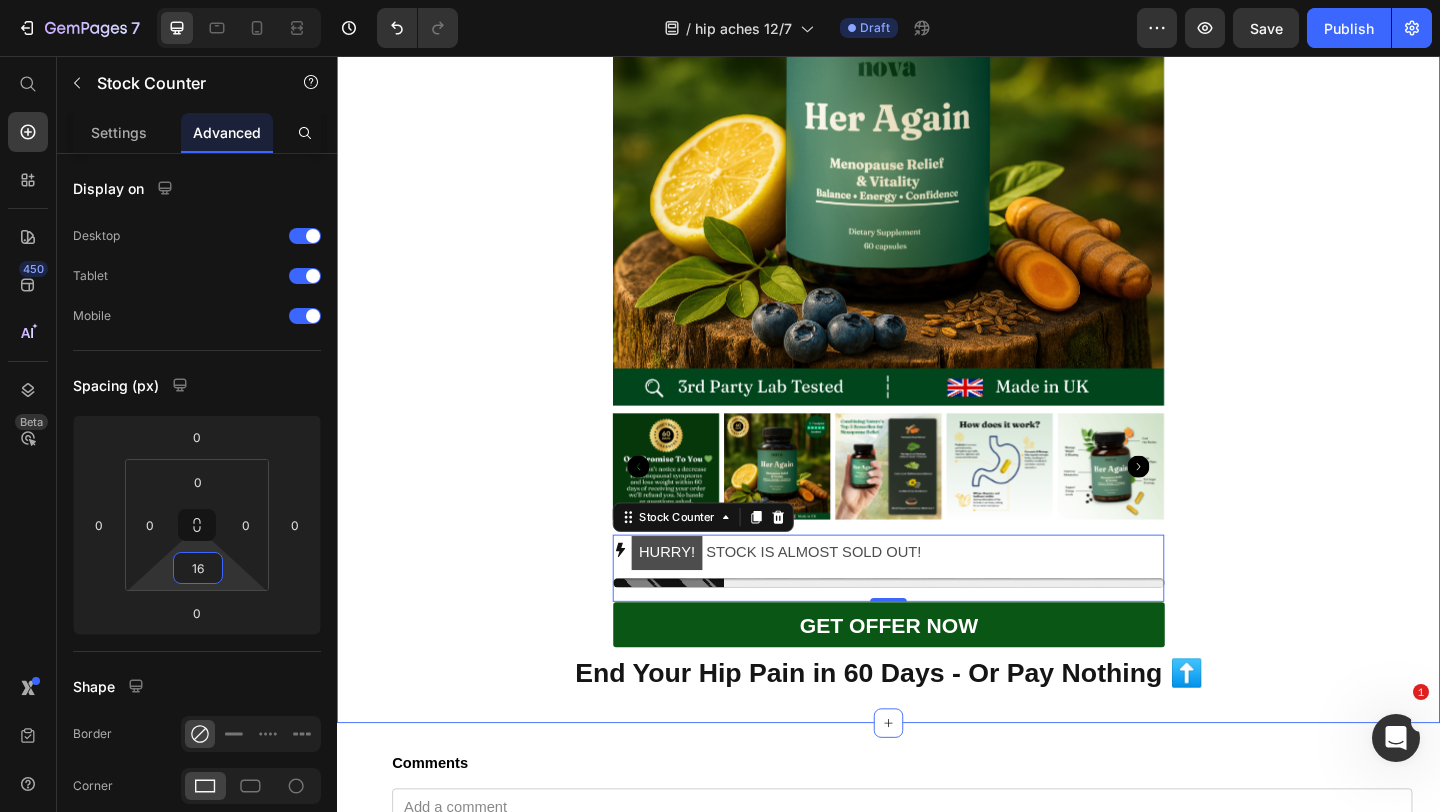click on "Get Your Hip Pain Answer Today Don't spend another night tossing and turning. Don't avoid another activity you love. Click the button below to try Her Again risk-free and finally get the relief your doctors couldn't provide. Text Block
Product Images
HURRY!  STOCK IS ALMOST SOLD OUT! Stock Counter   0 GET OFFER NOW Button Product End Your Hip Pain in 60 Days - Or Pay Nothing ⬆️   Text Block" at bounding box center (937, 168) 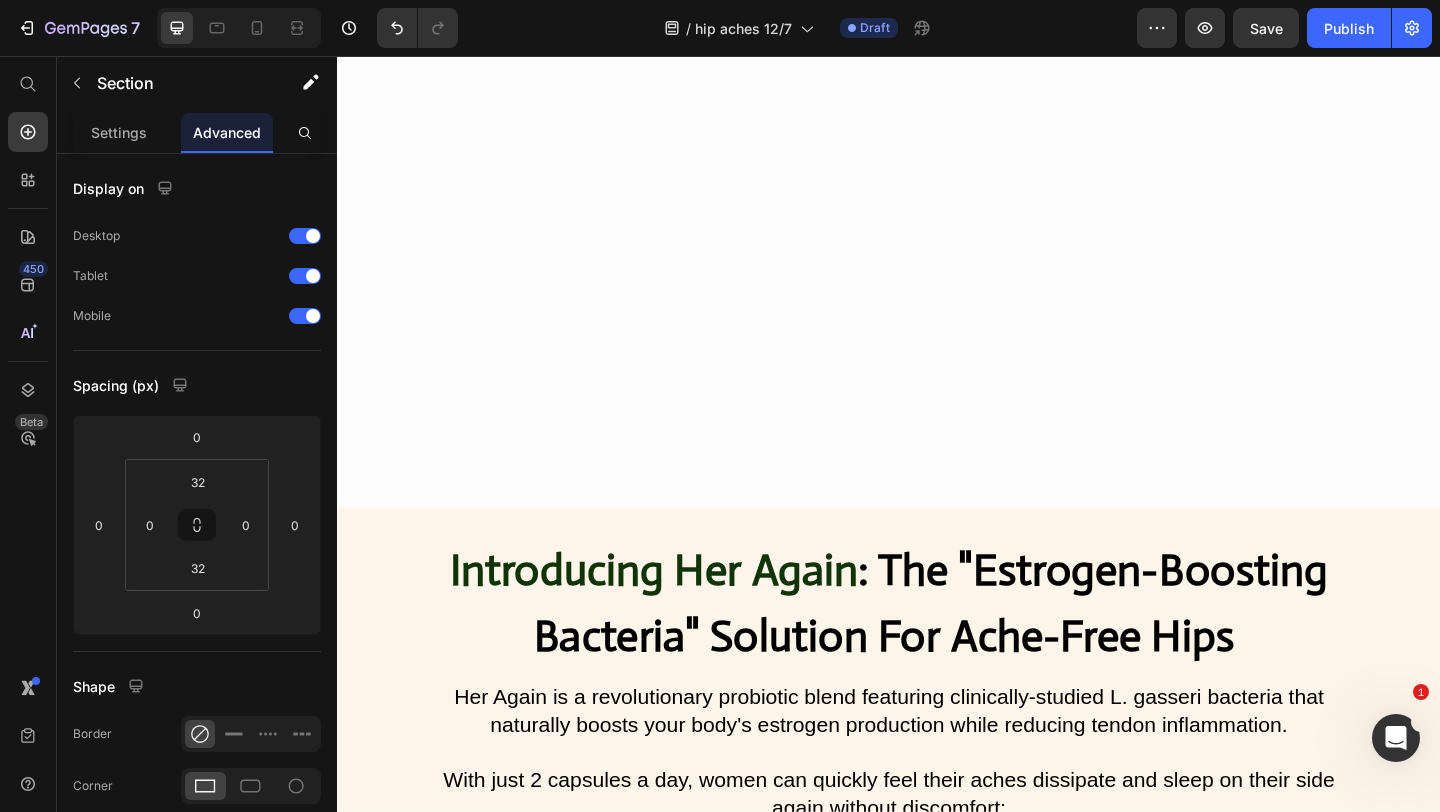 scroll, scrollTop: 3524, scrollLeft: 0, axis: vertical 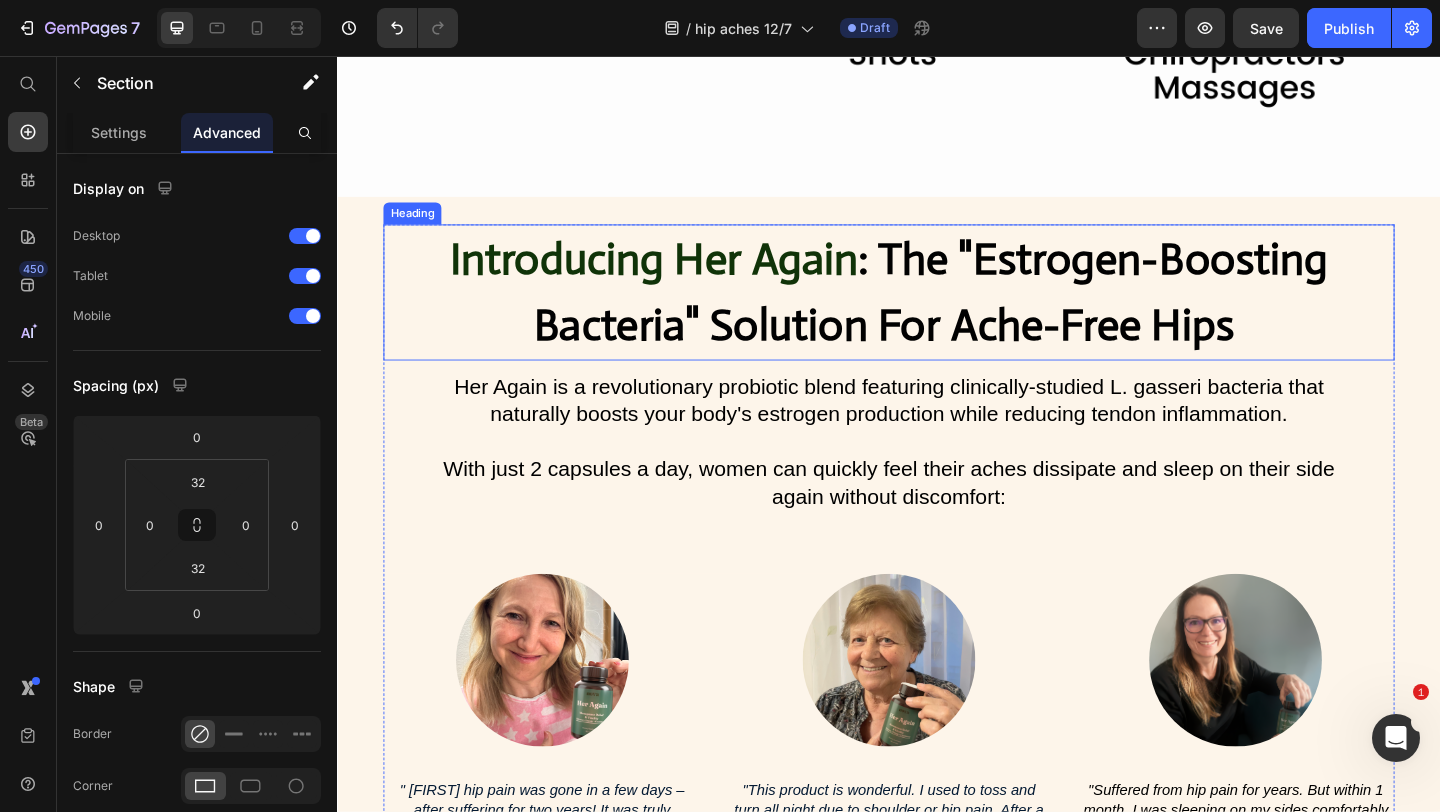 click on "Introducing Her Again" at bounding box center [682, 276] 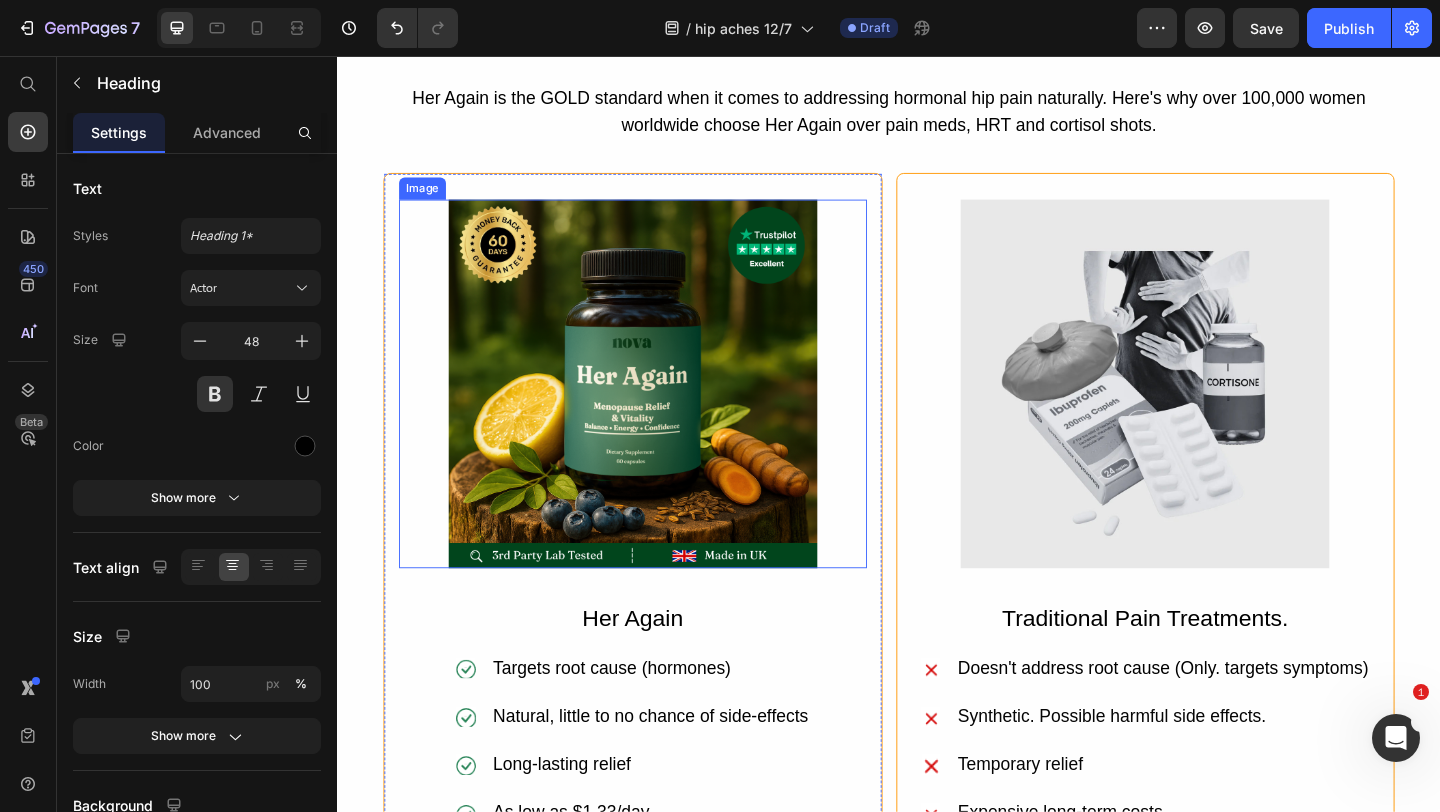 scroll, scrollTop: 4967, scrollLeft: 0, axis: vertical 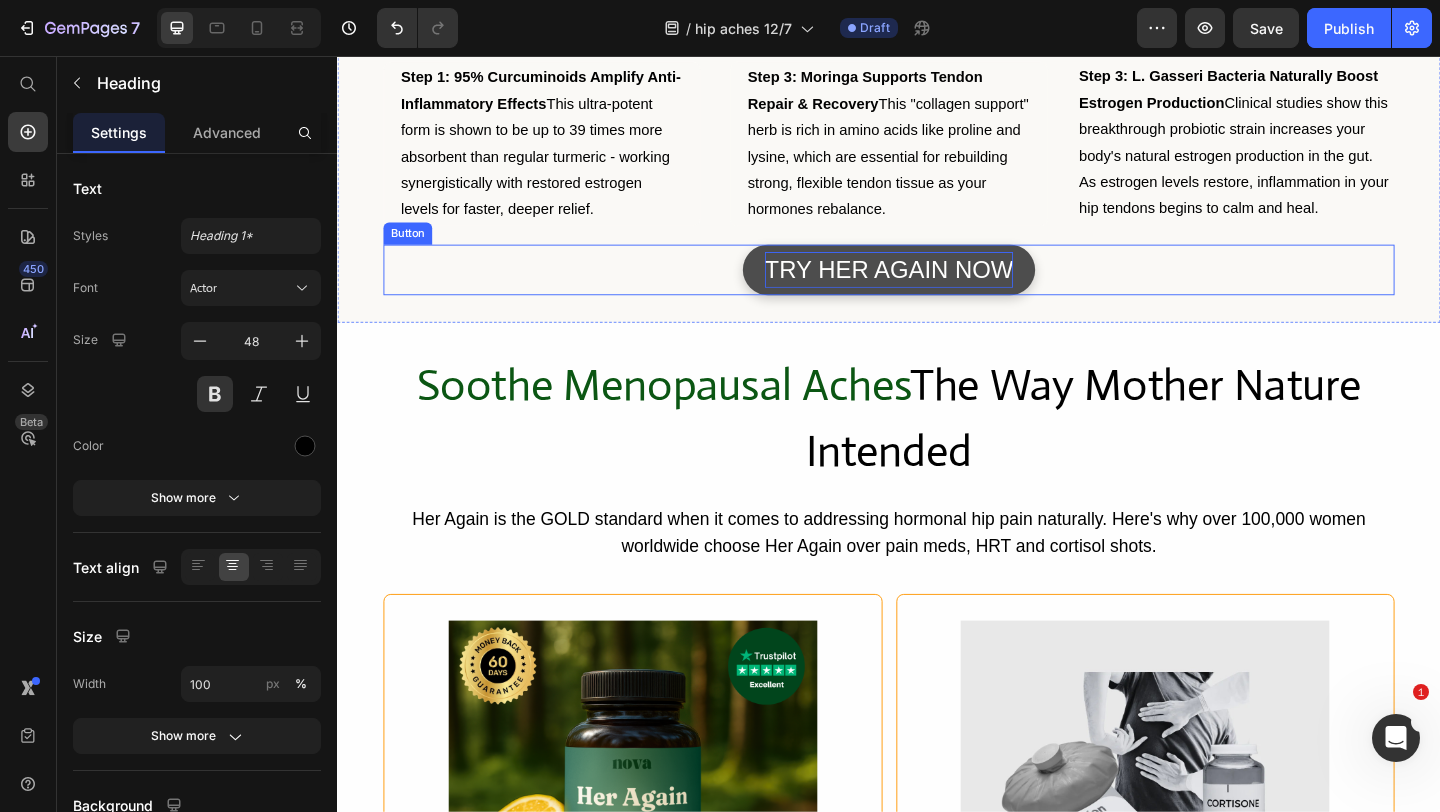 click on "TRY HER AGAIN NOW" at bounding box center [937, 288] 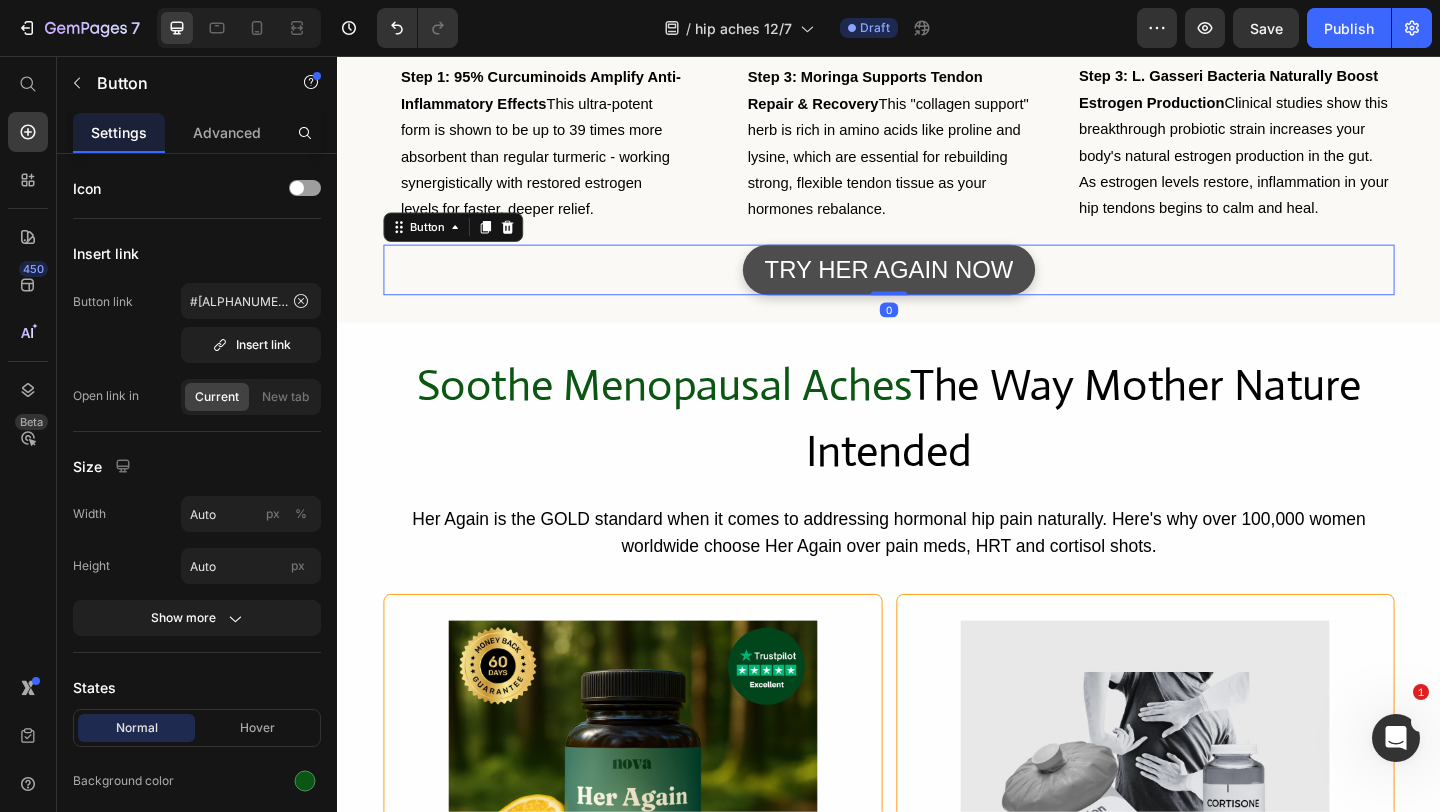 click on "TRY HER AGAIN NOW" at bounding box center [937, 288] 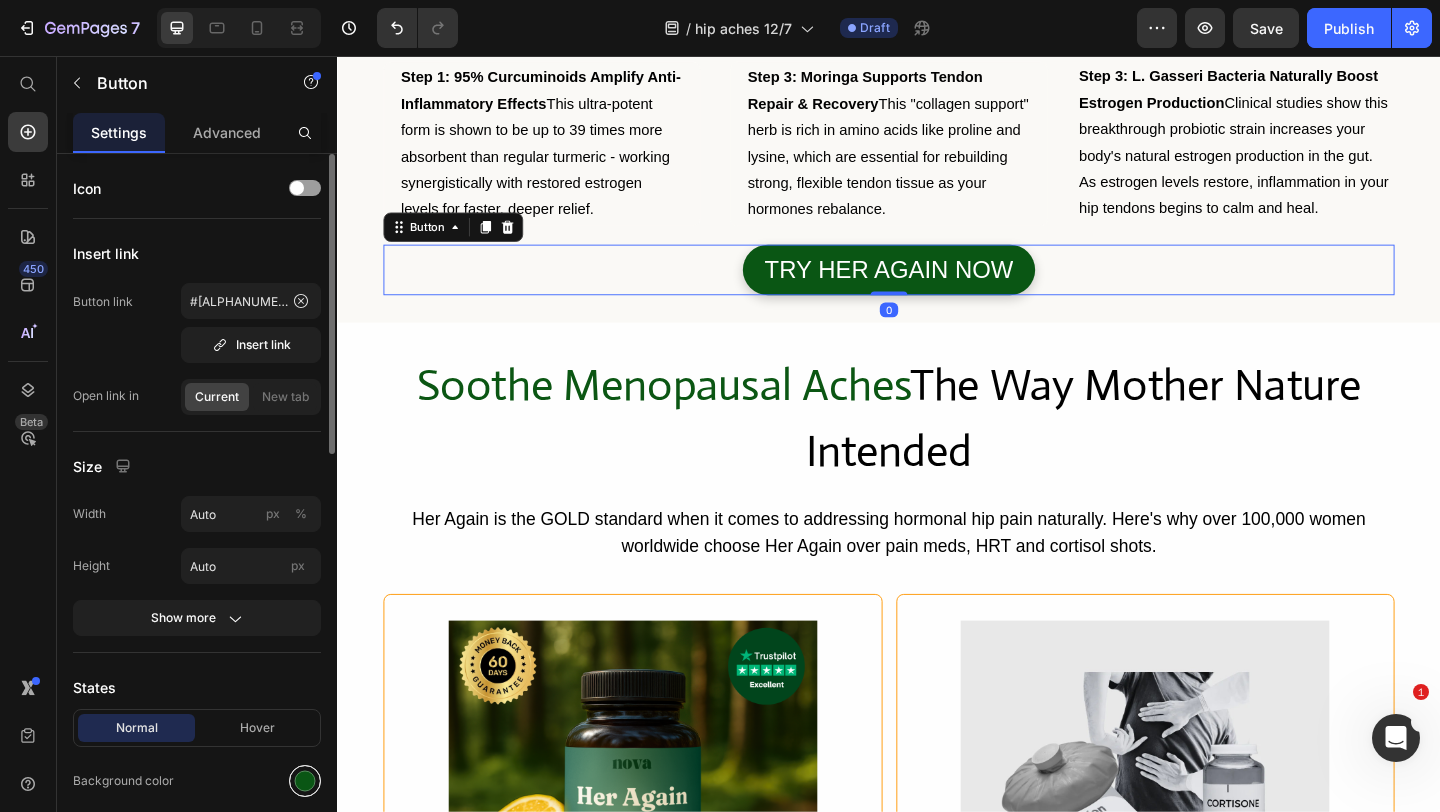 click at bounding box center (305, 781) 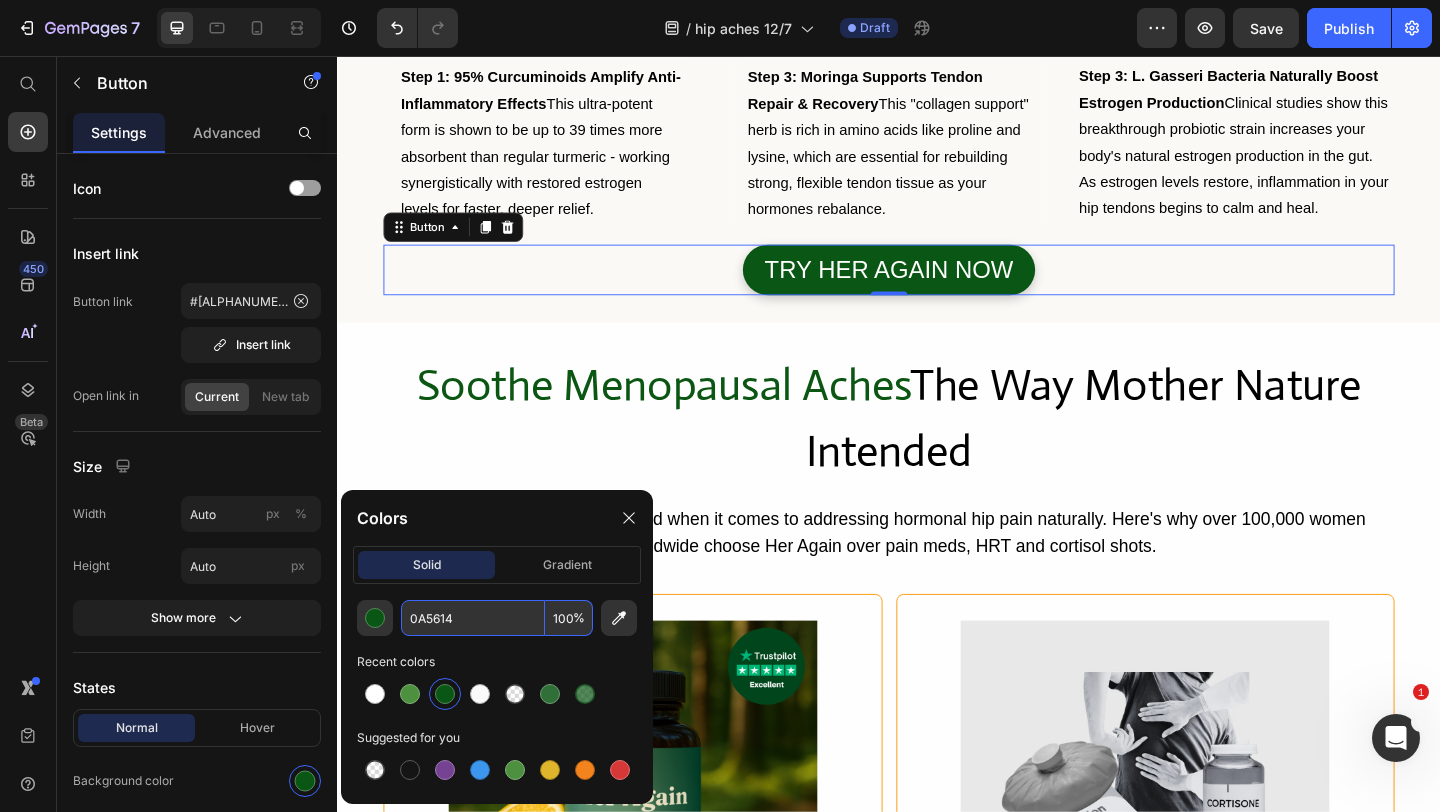 click on "0A5614" at bounding box center (473, 618) 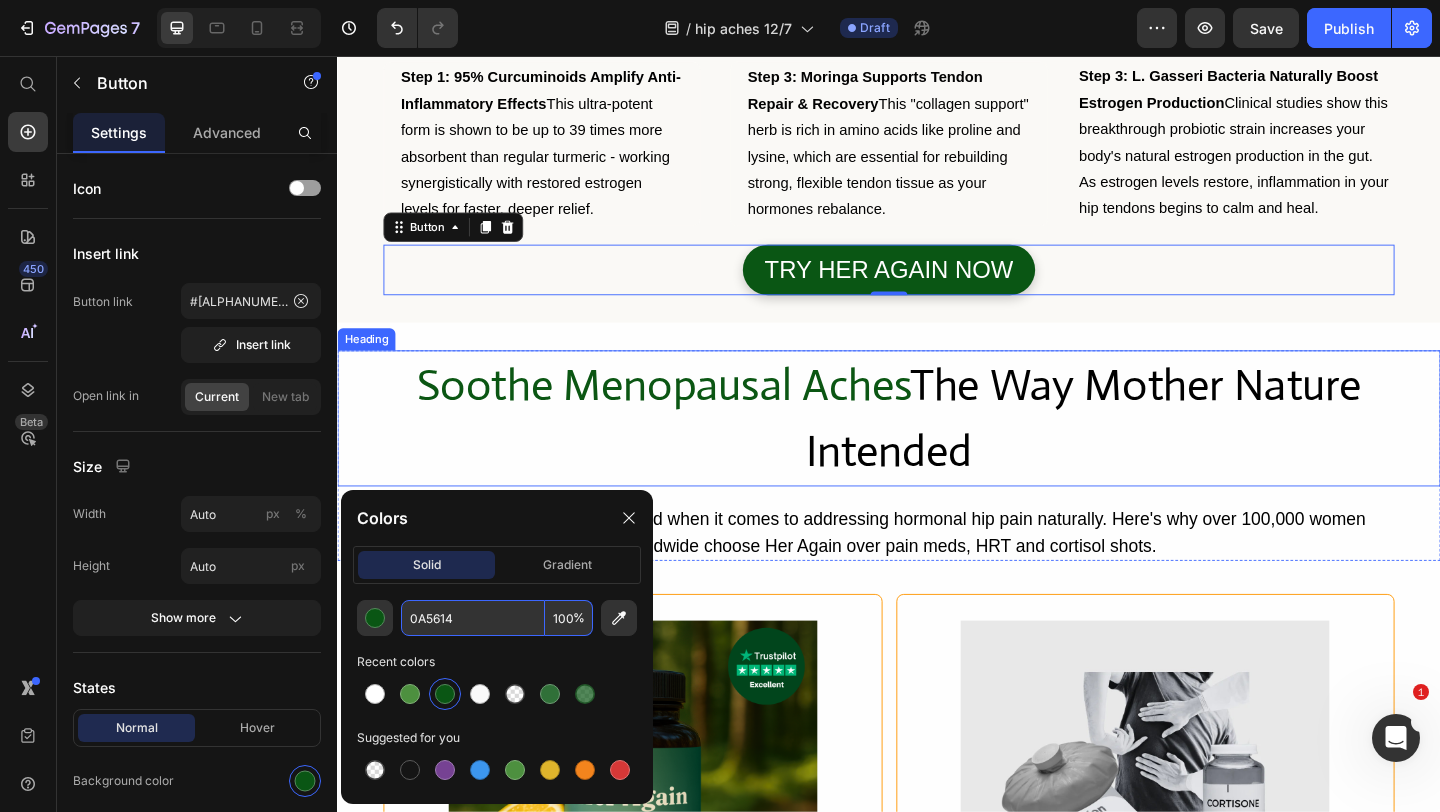 click on "Soothe Menopausal Aches  The Way Mother Nature Intended" at bounding box center (937, 450) 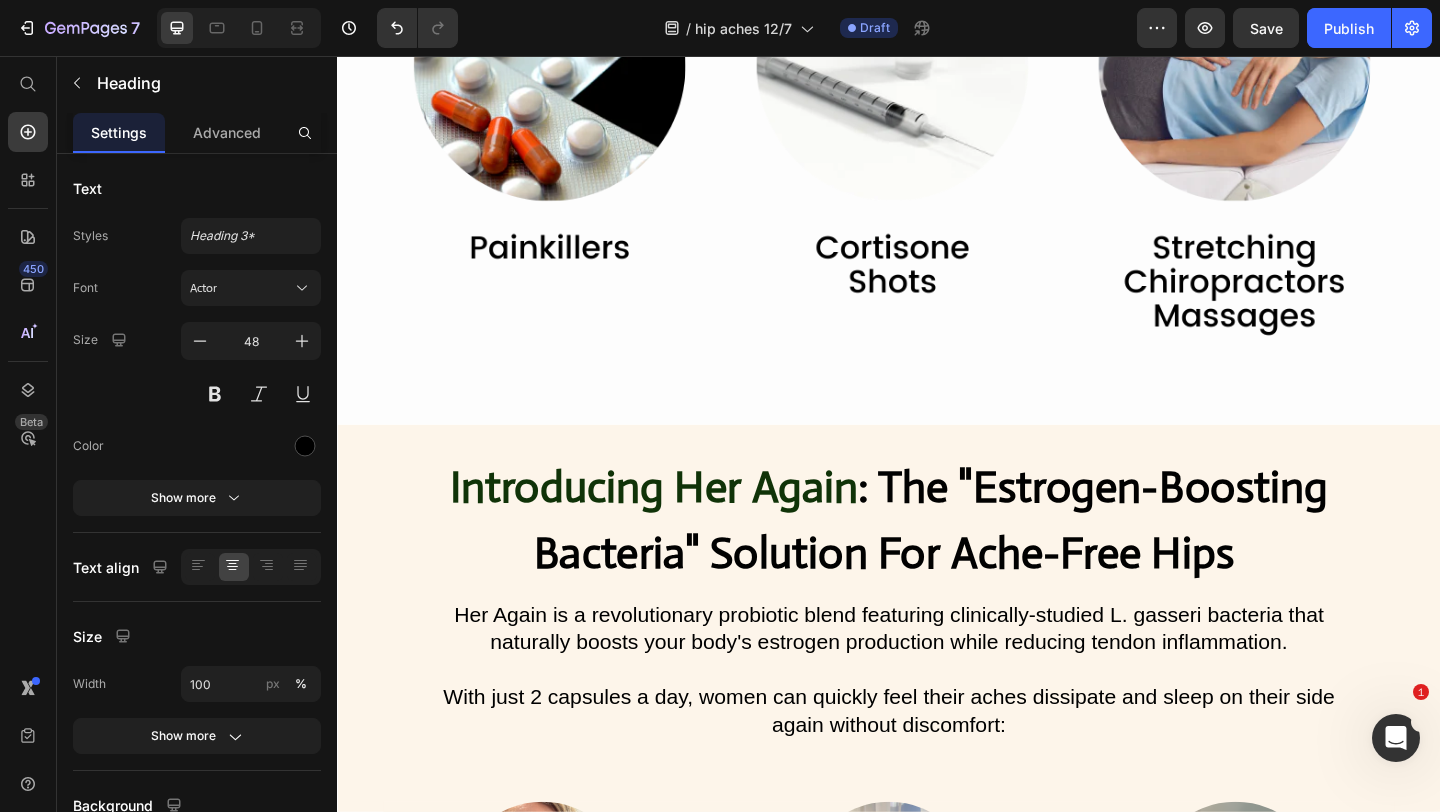 scroll, scrollTop: 3264, scrollLeft: 0, axis: vertical 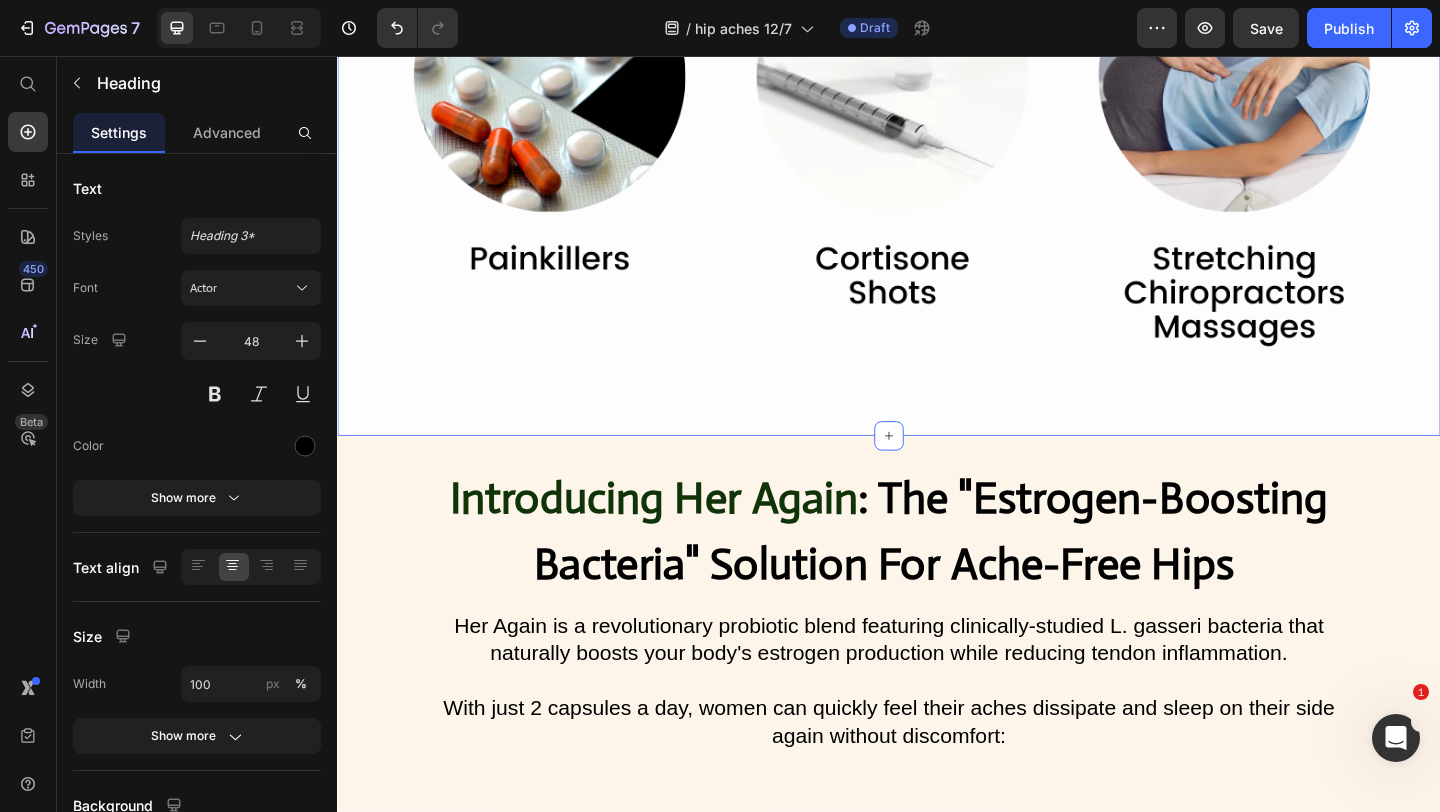 click on "Introducing Her Again" at bounding box center (682, 536) 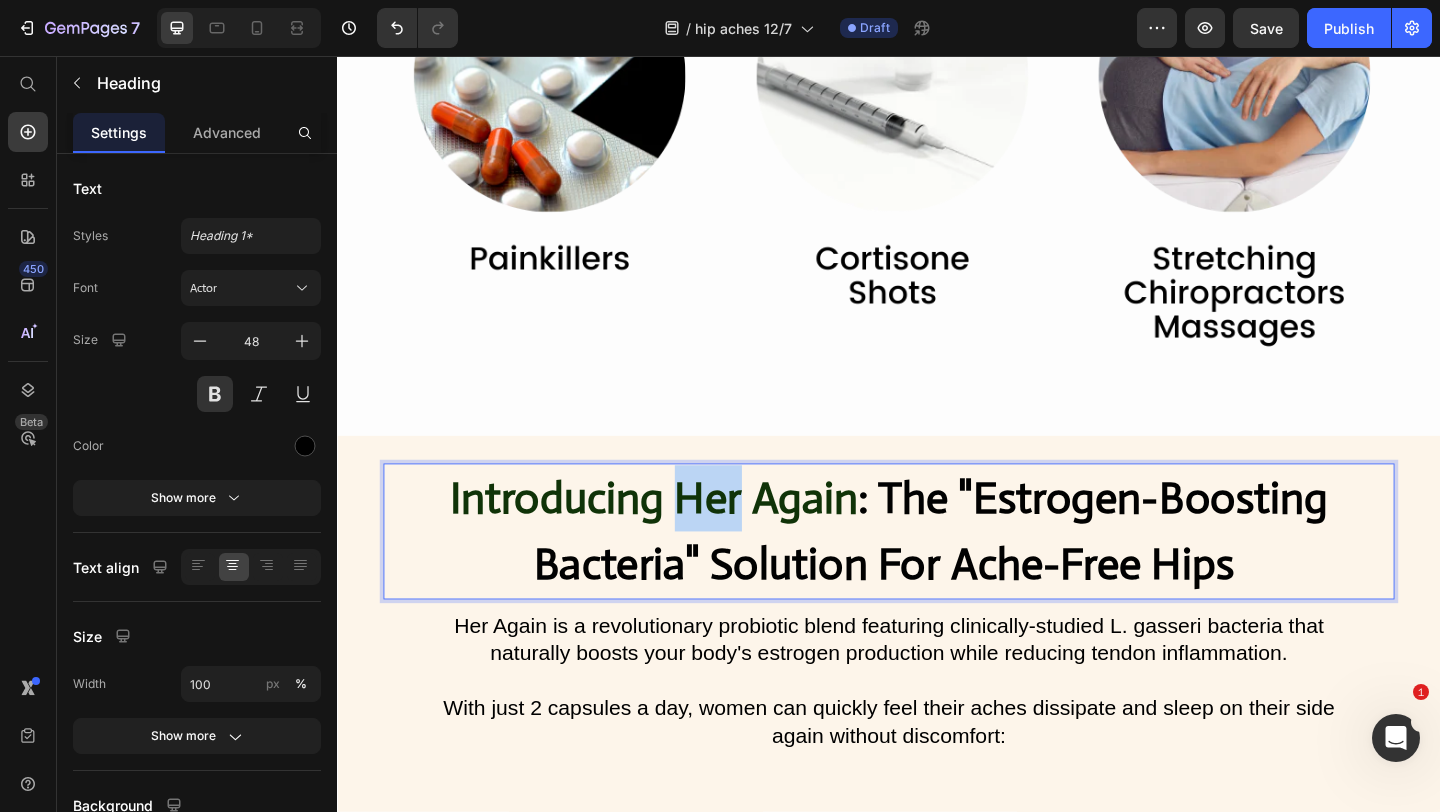 click on "Introducing Her Again" at bounding box center [682, 536] 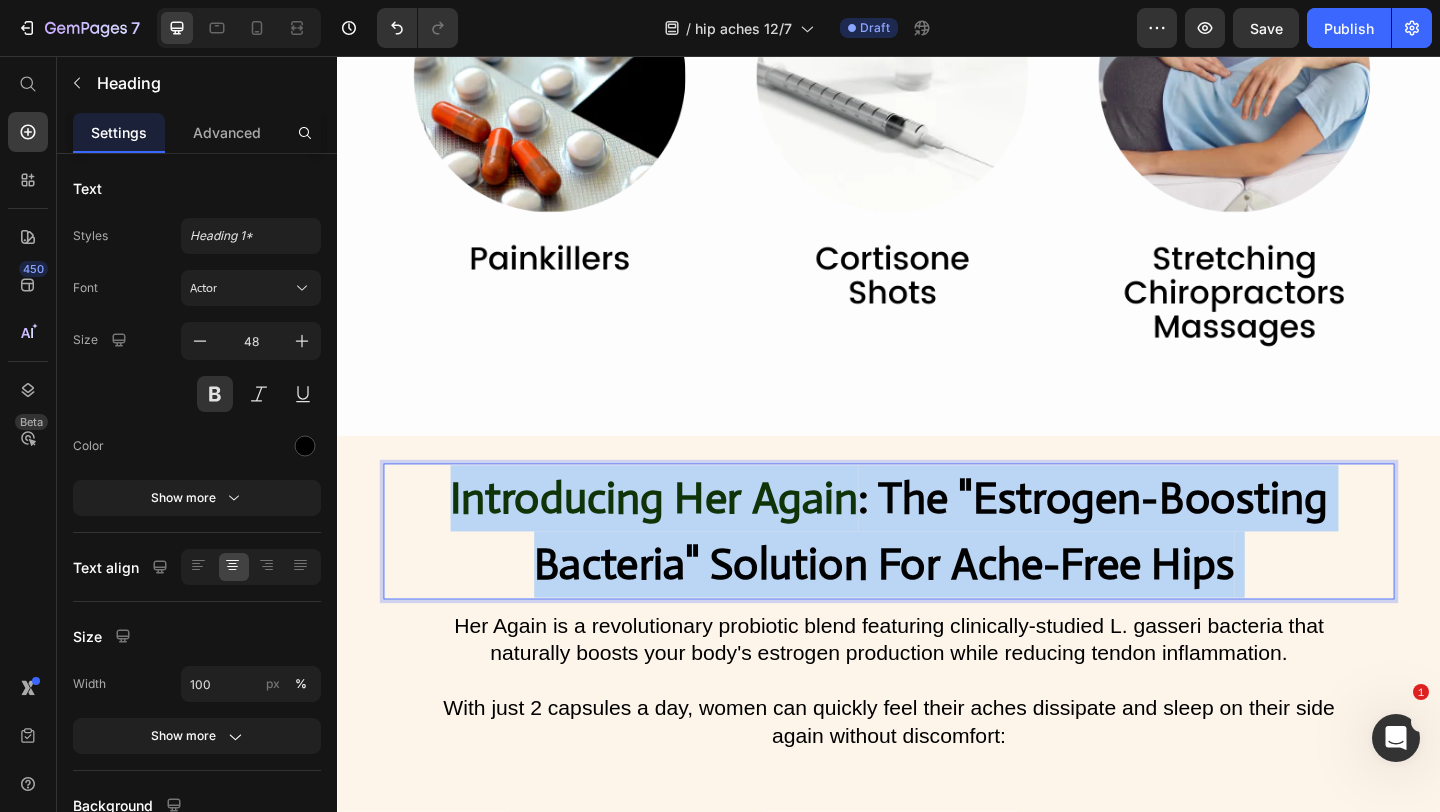 click on "Introducing Her Again" at bounding box center [682, 536] 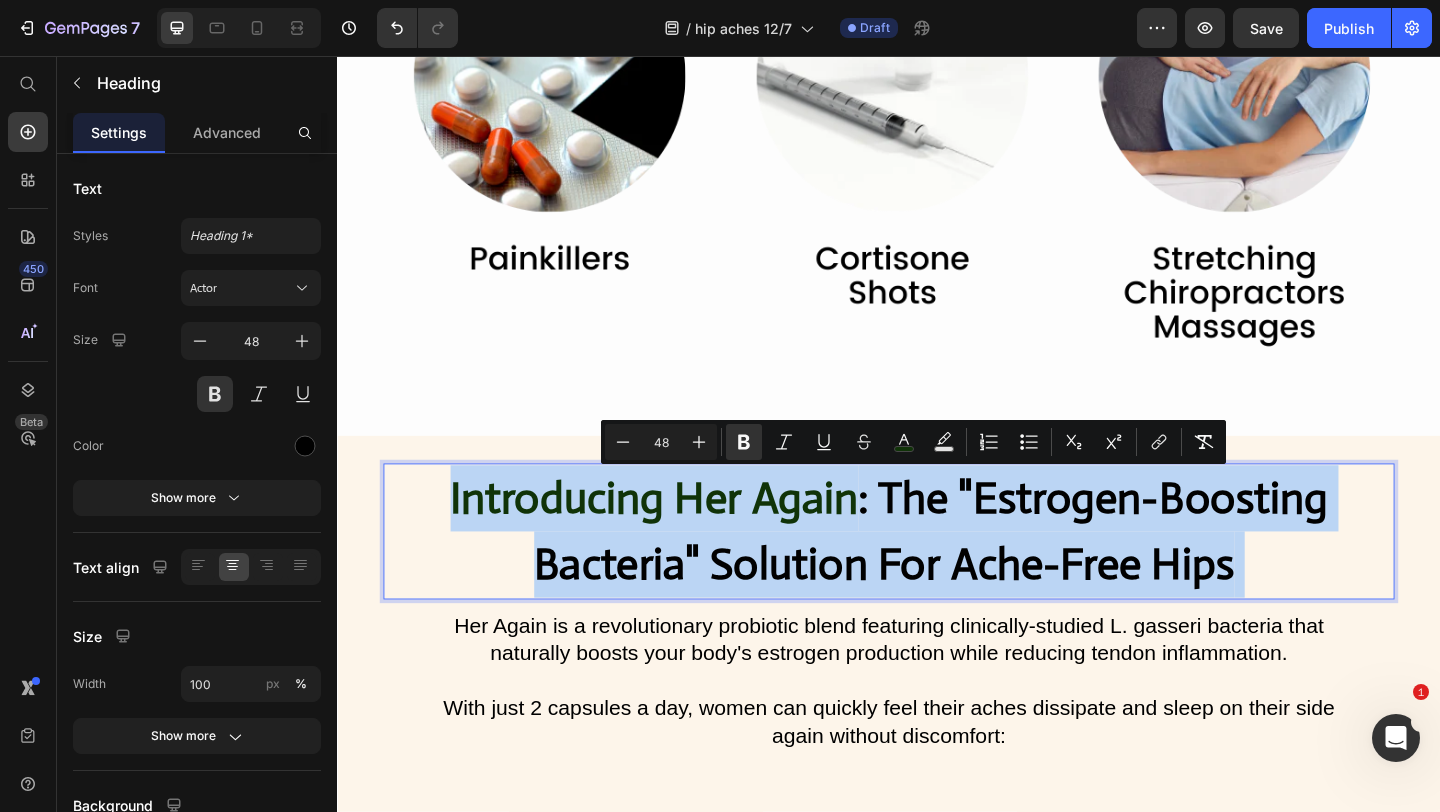 click on "Introducing Her Again" at bounding box center [682, 536] 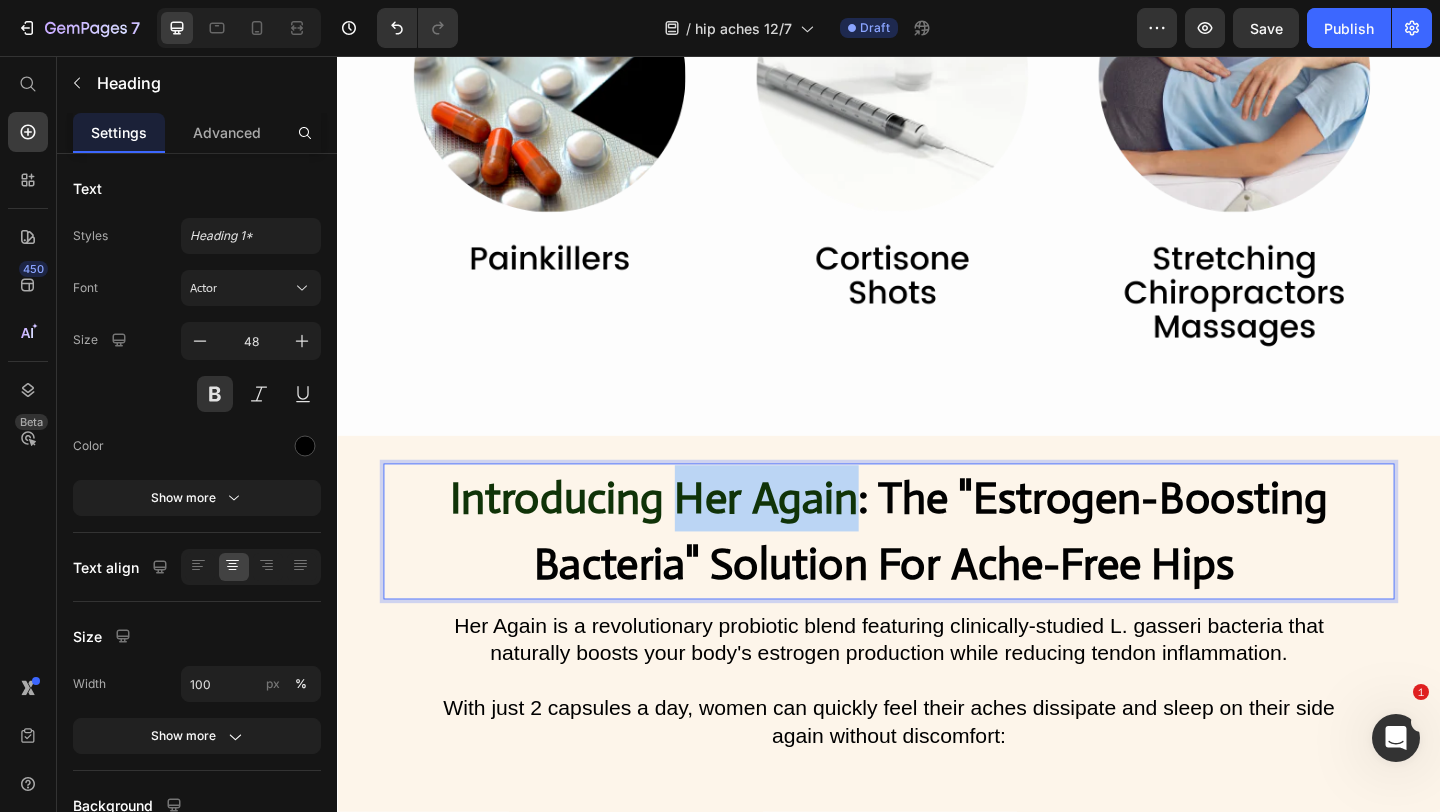 drag, startPoint x: 907, startPoint y: 548, endPoint x: 713, endPoint y: 537, distance: 194.3116 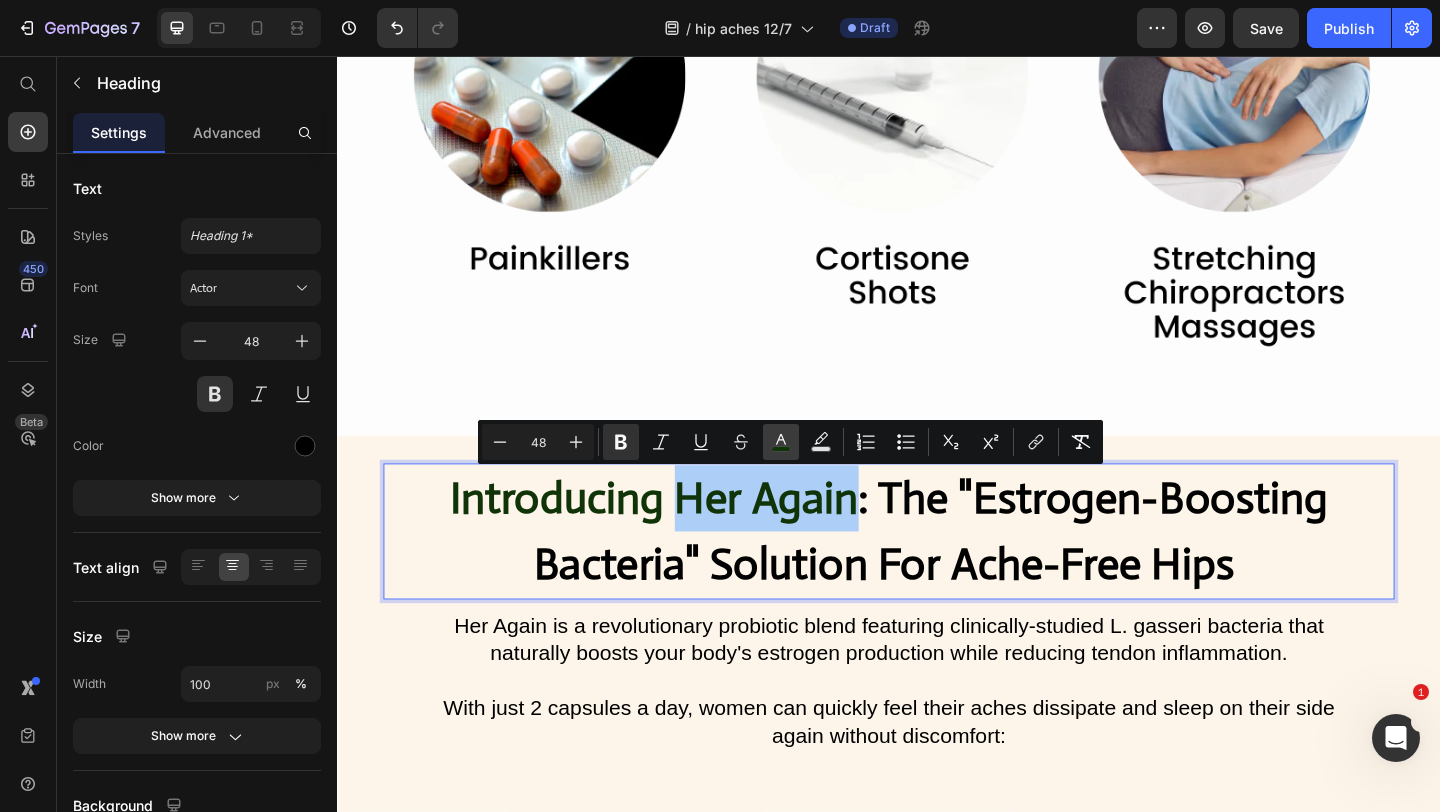 click on "color" at bounding box center [781, 442] 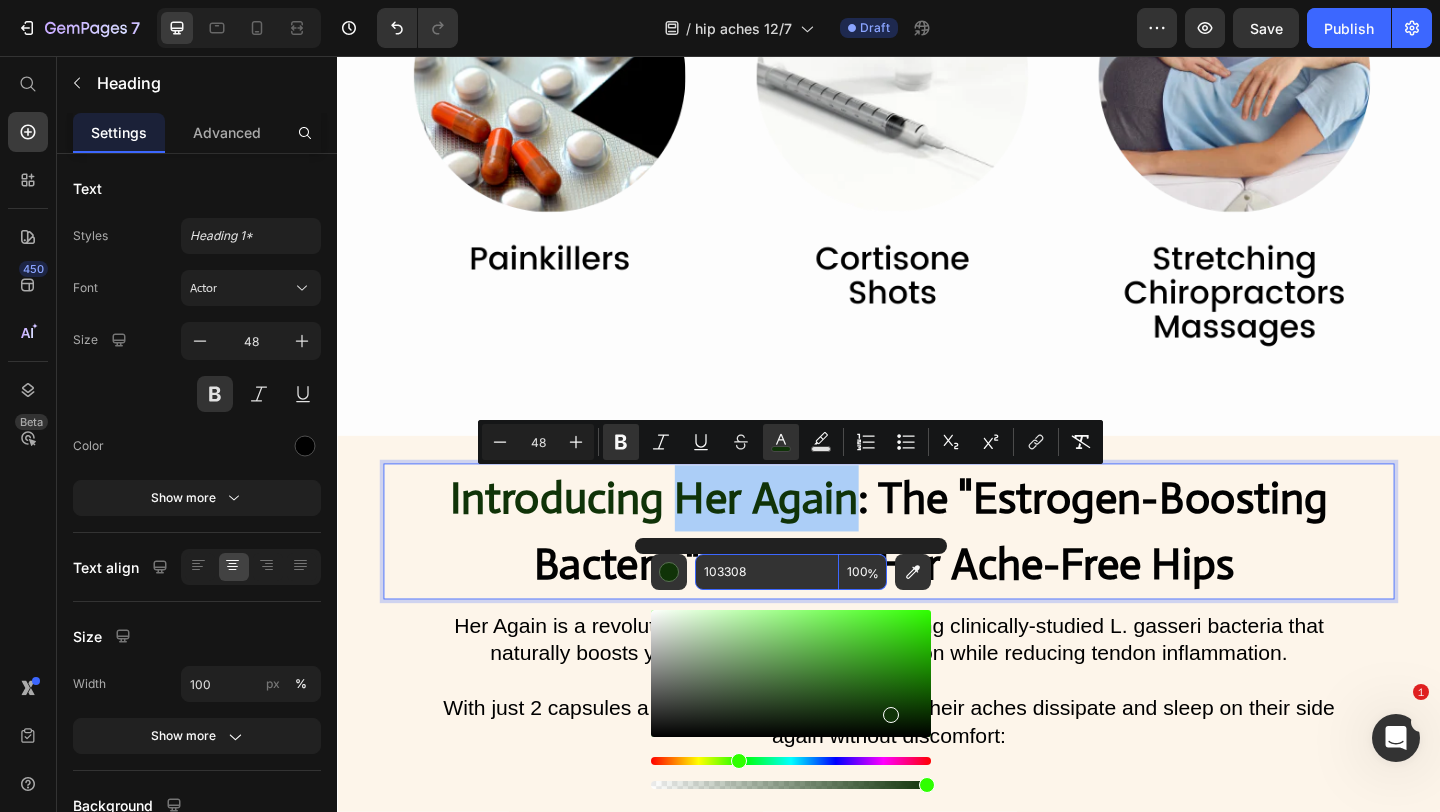 click on "103308" at bounding box center (767, 572) 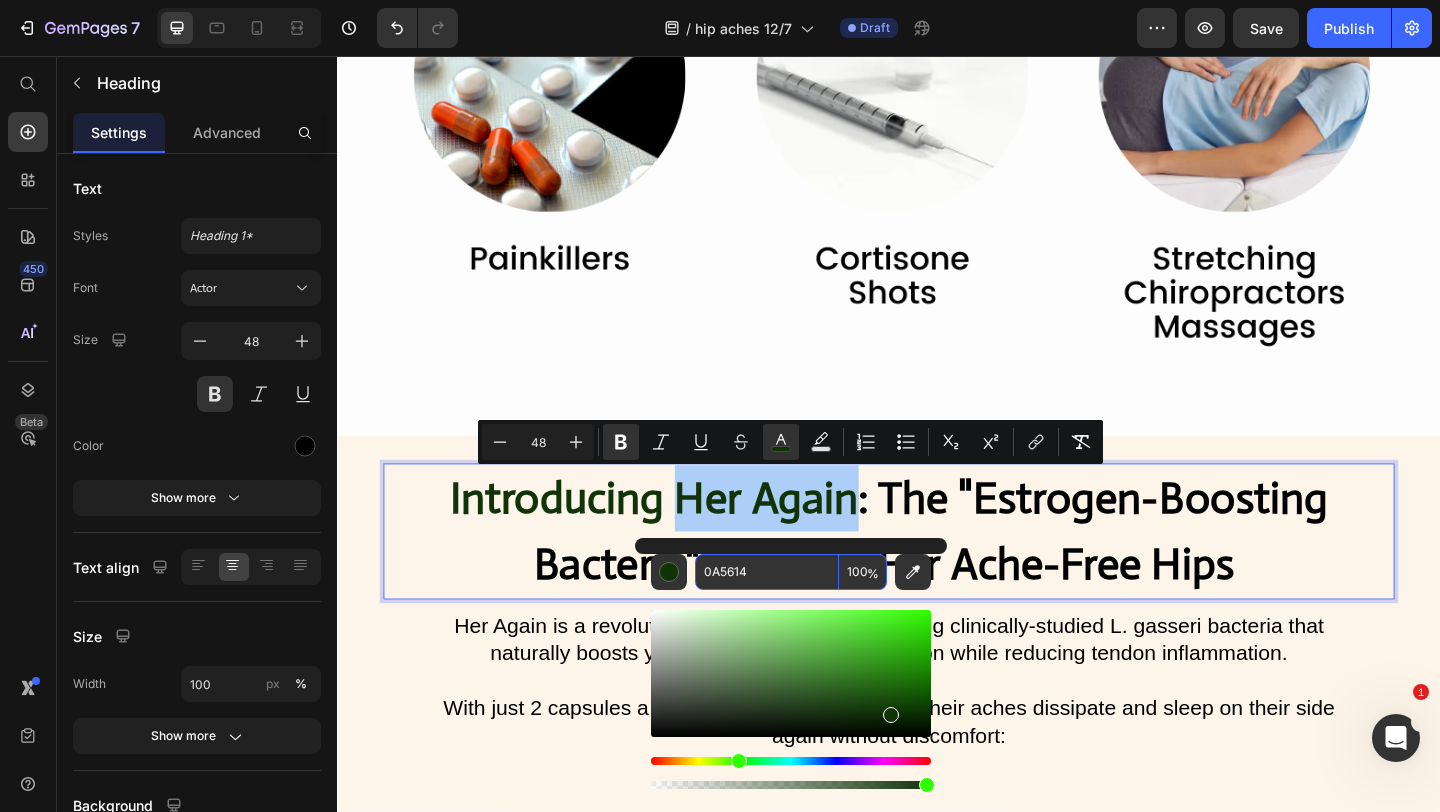 type on "0A5614" 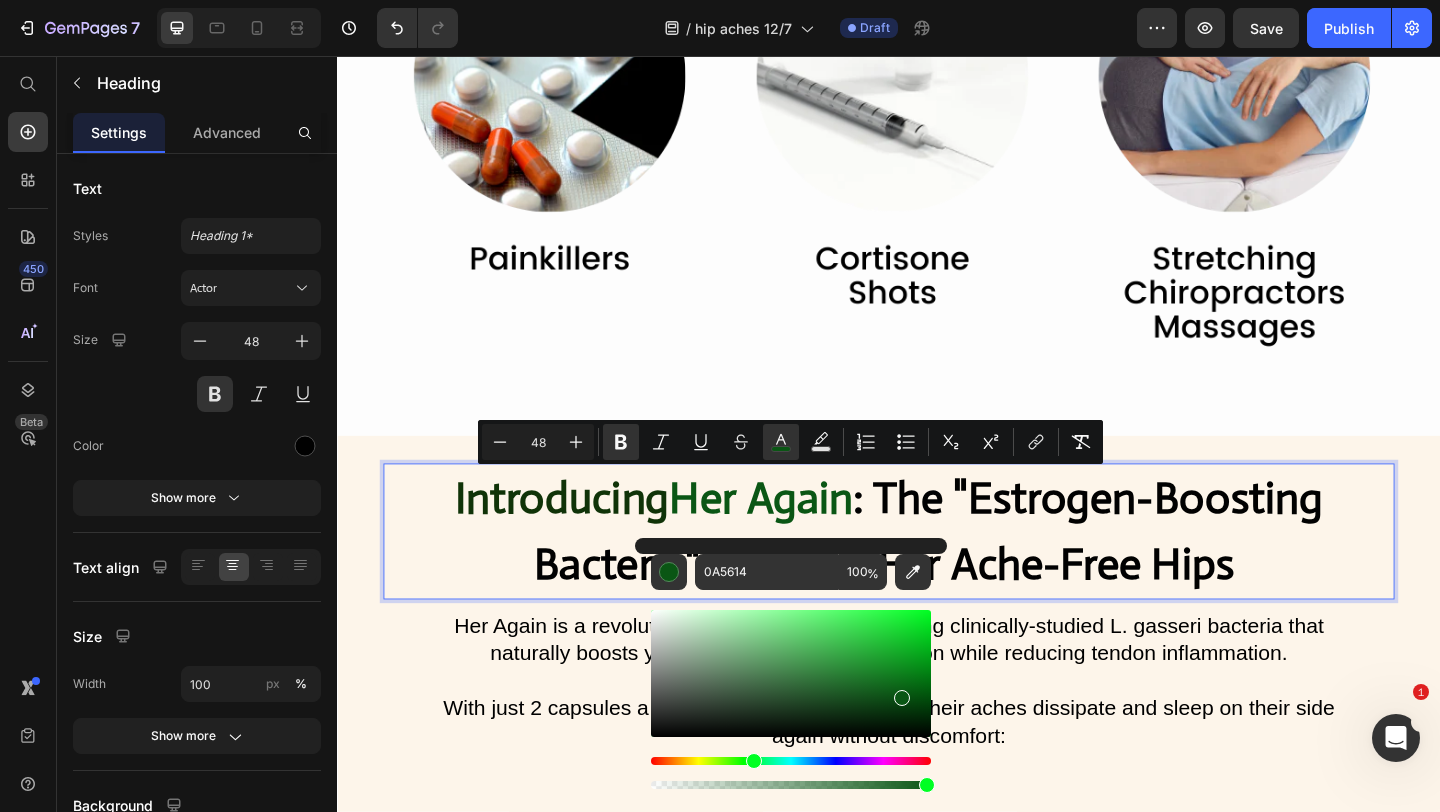 click on ": The "Estrogen-Boosting Bacteria" Solution For Ache-Free Hips" at bounding box center [980, 572] 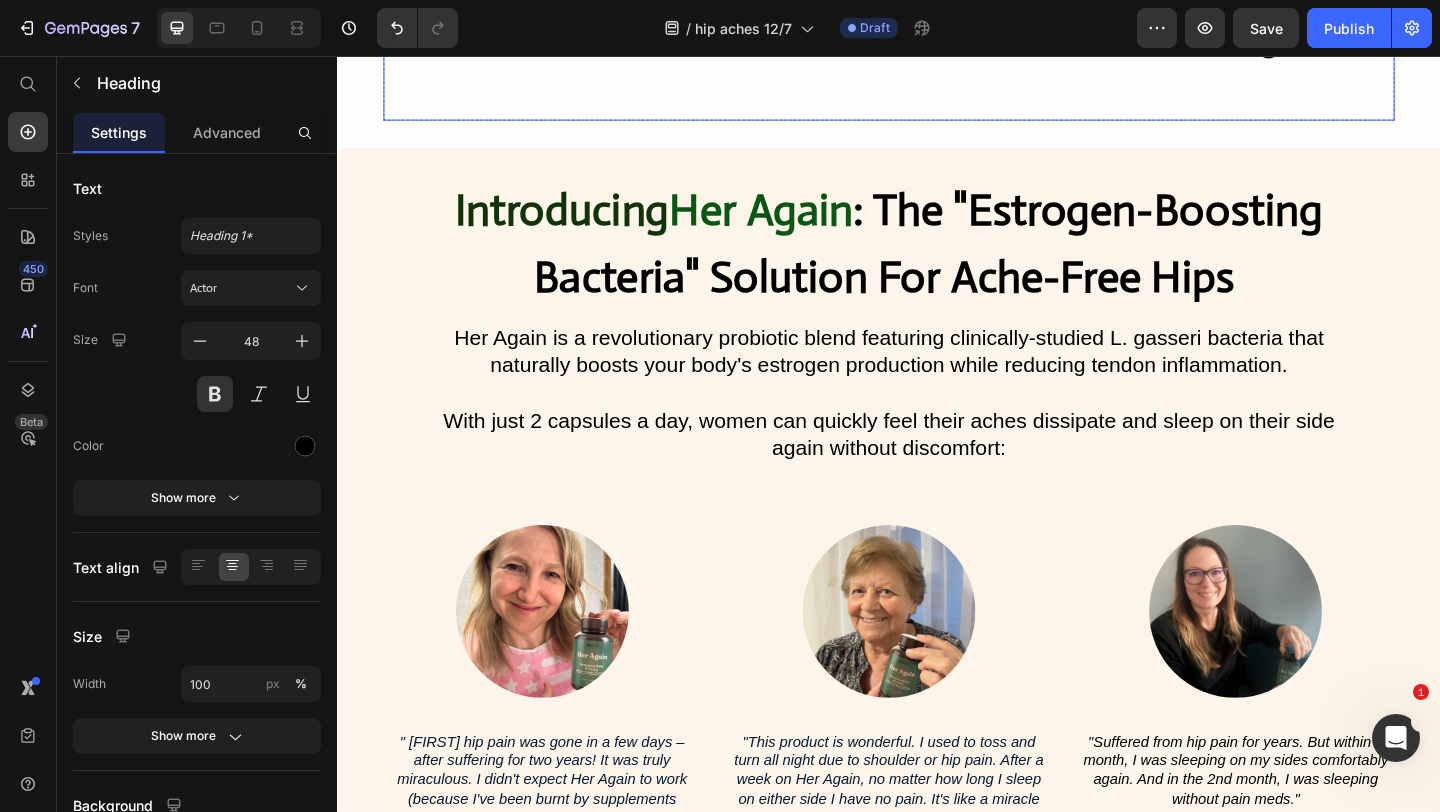 scroll, scrollTop: 3196, scrollLeft: 0, axis: vertical 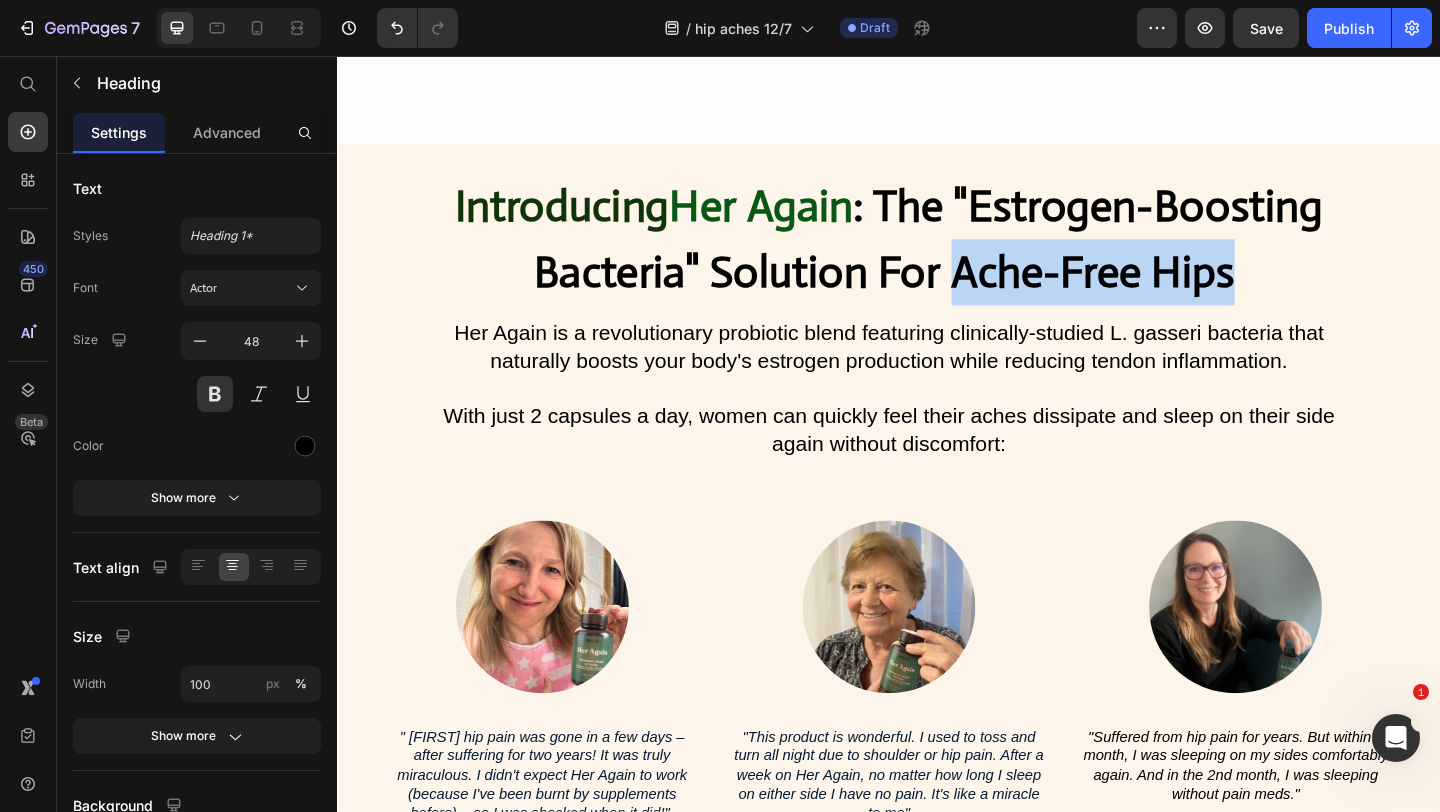 drag, startPoint x: 1002, startPoint y: 291, endPoint x: 1308, endPoint y: 294, distance: 306.0147 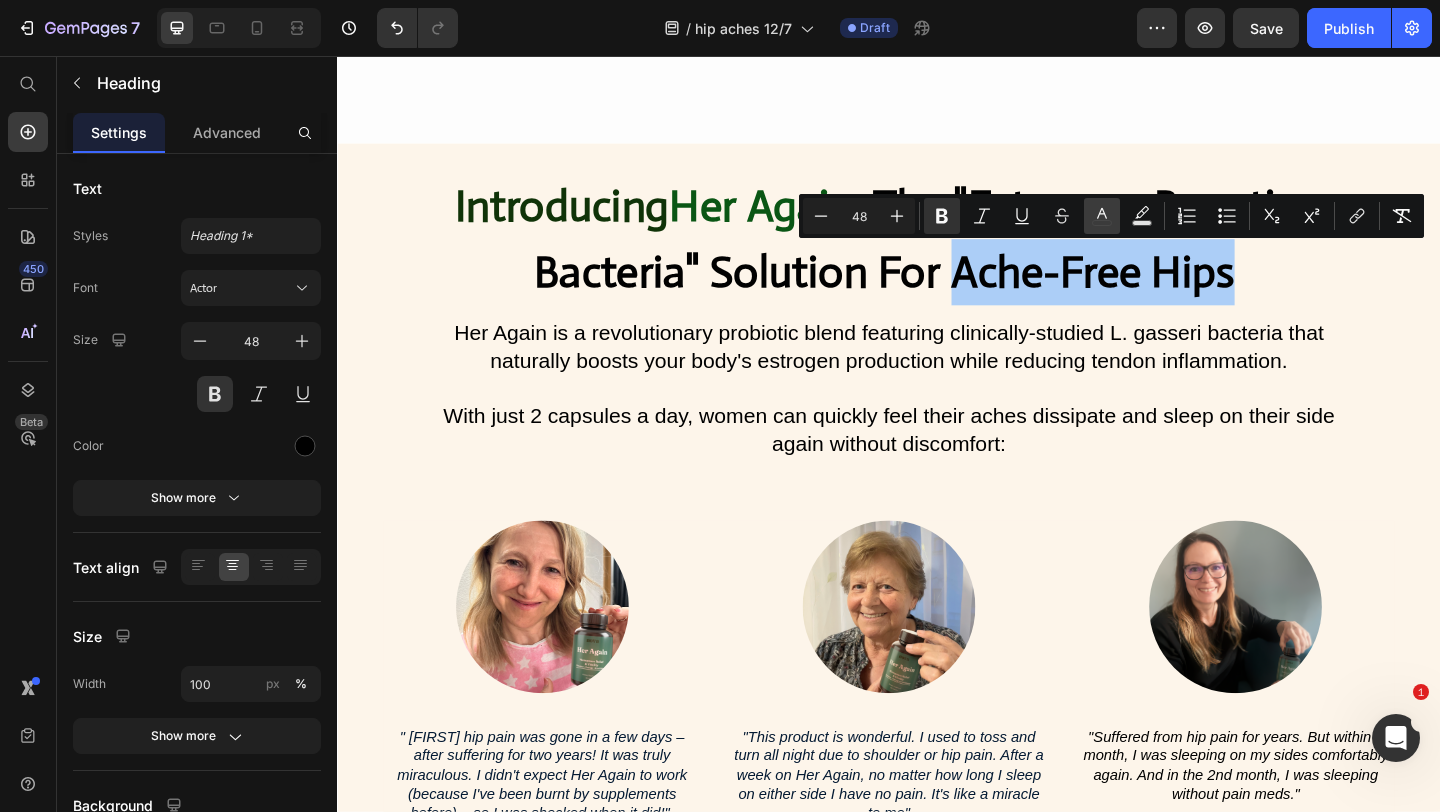 click on "color" at bounding box center [1102, 216] 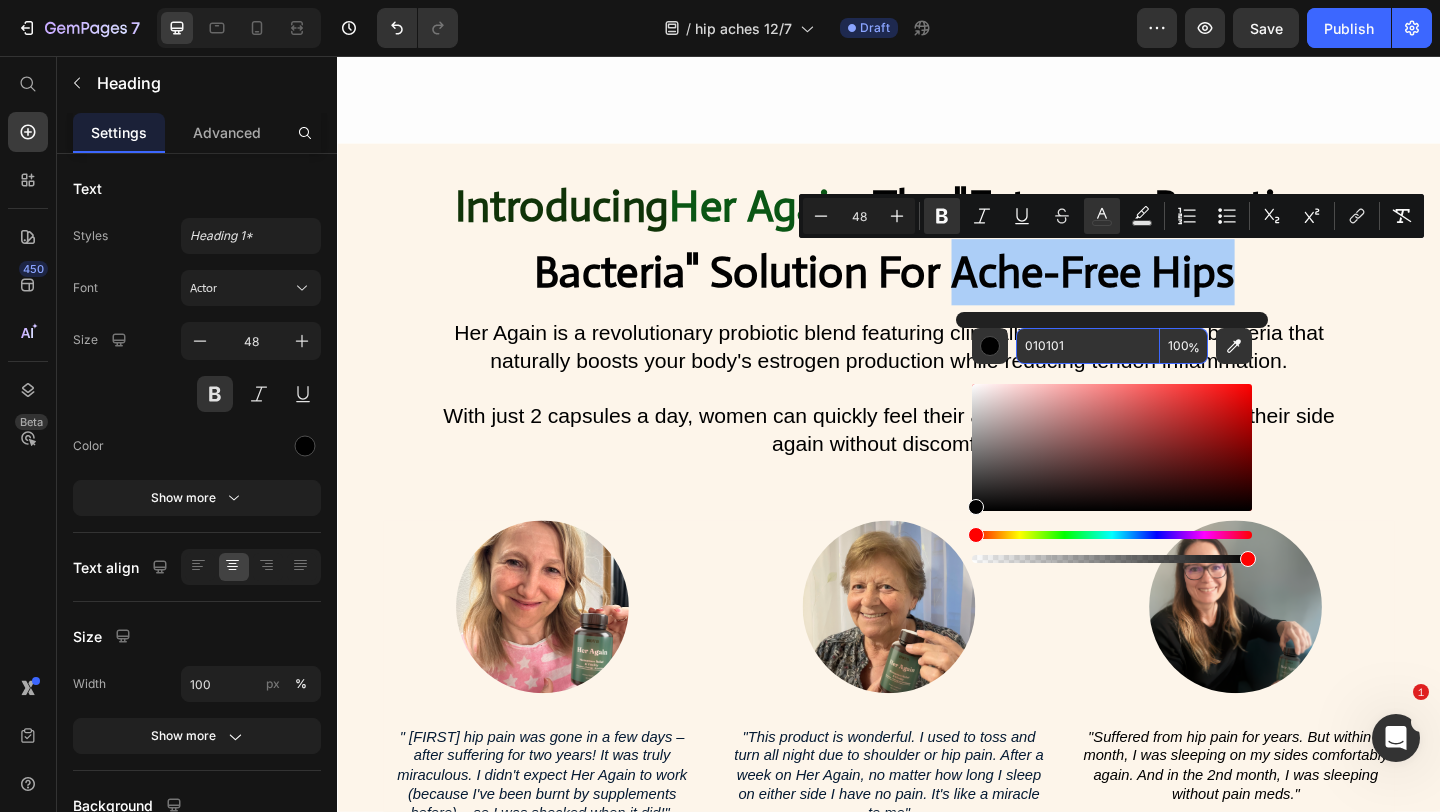 click on "010101" at bounding box center [1088, 346] 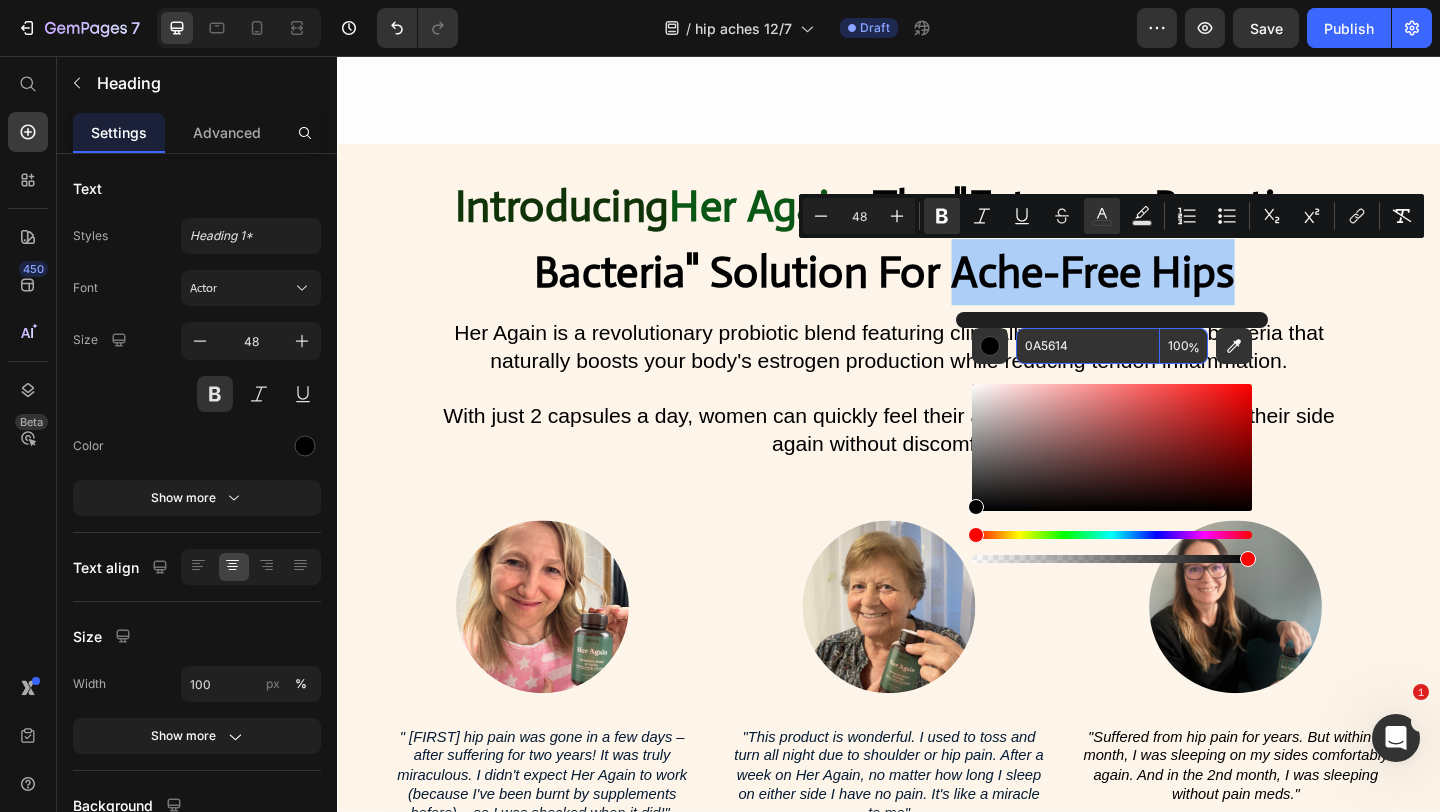 type on "0A5614" 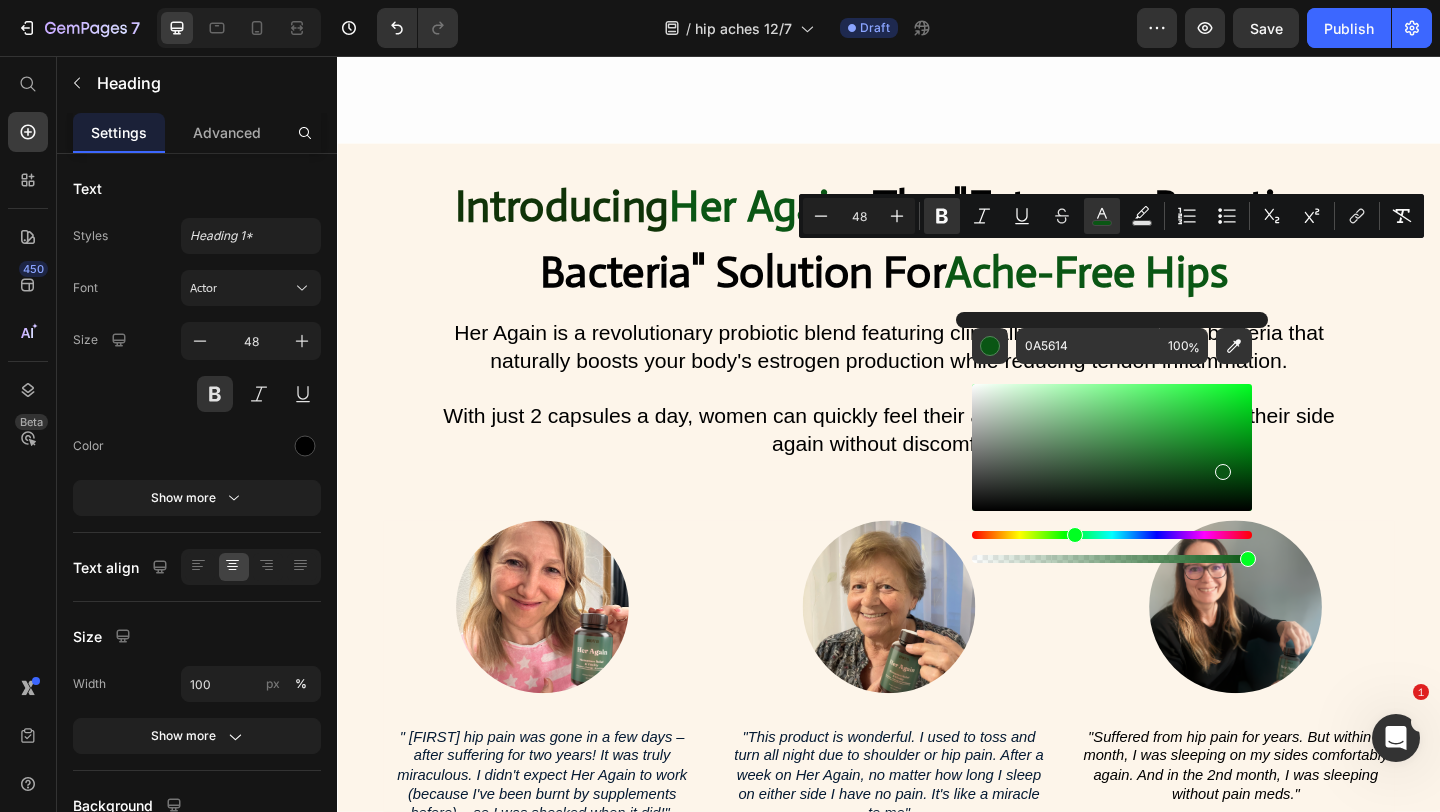 click on "Introducing  Her Again : The "Estrogen-Boosting Bacteria" Solution For  Ache-Free Hips" at bounding box center (937, 255) 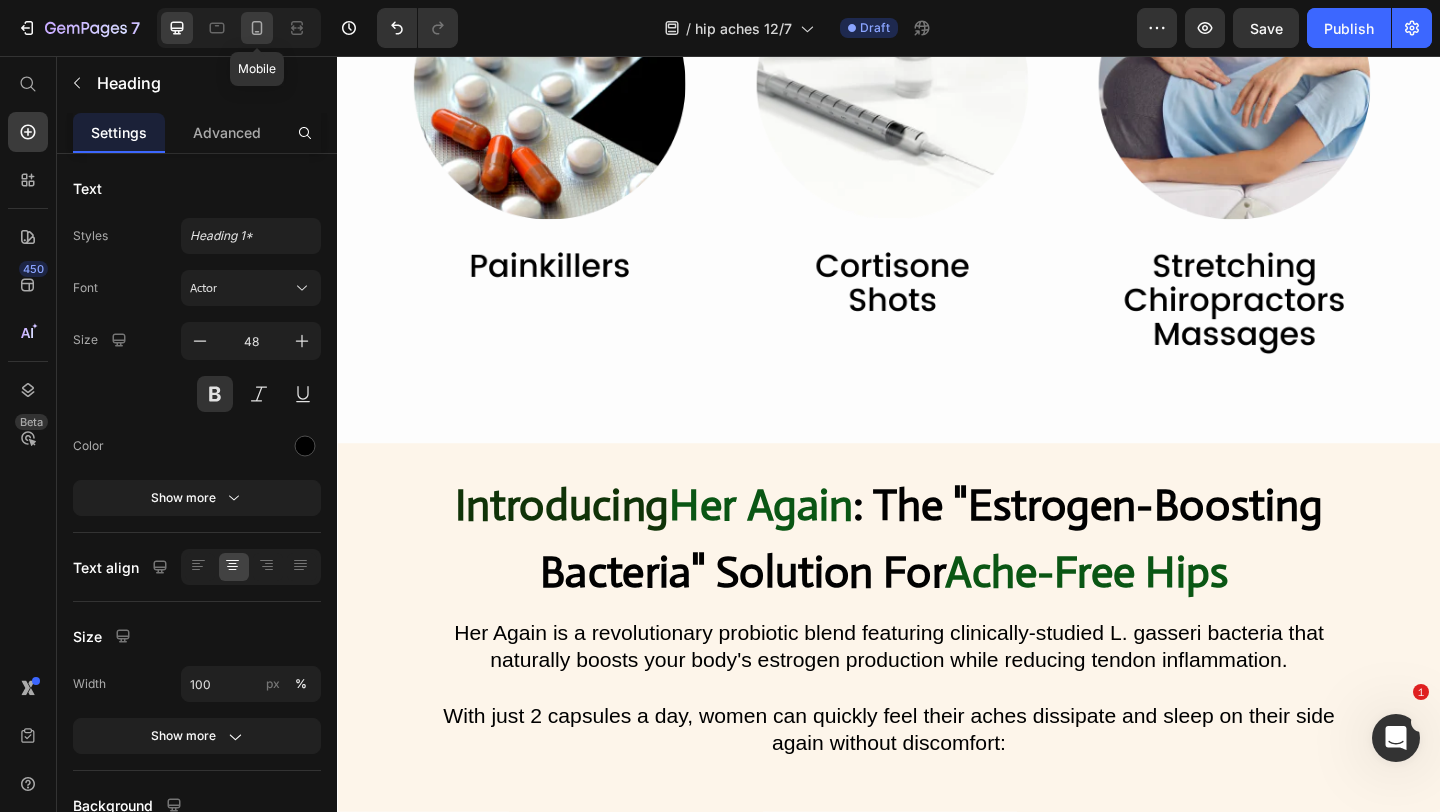click 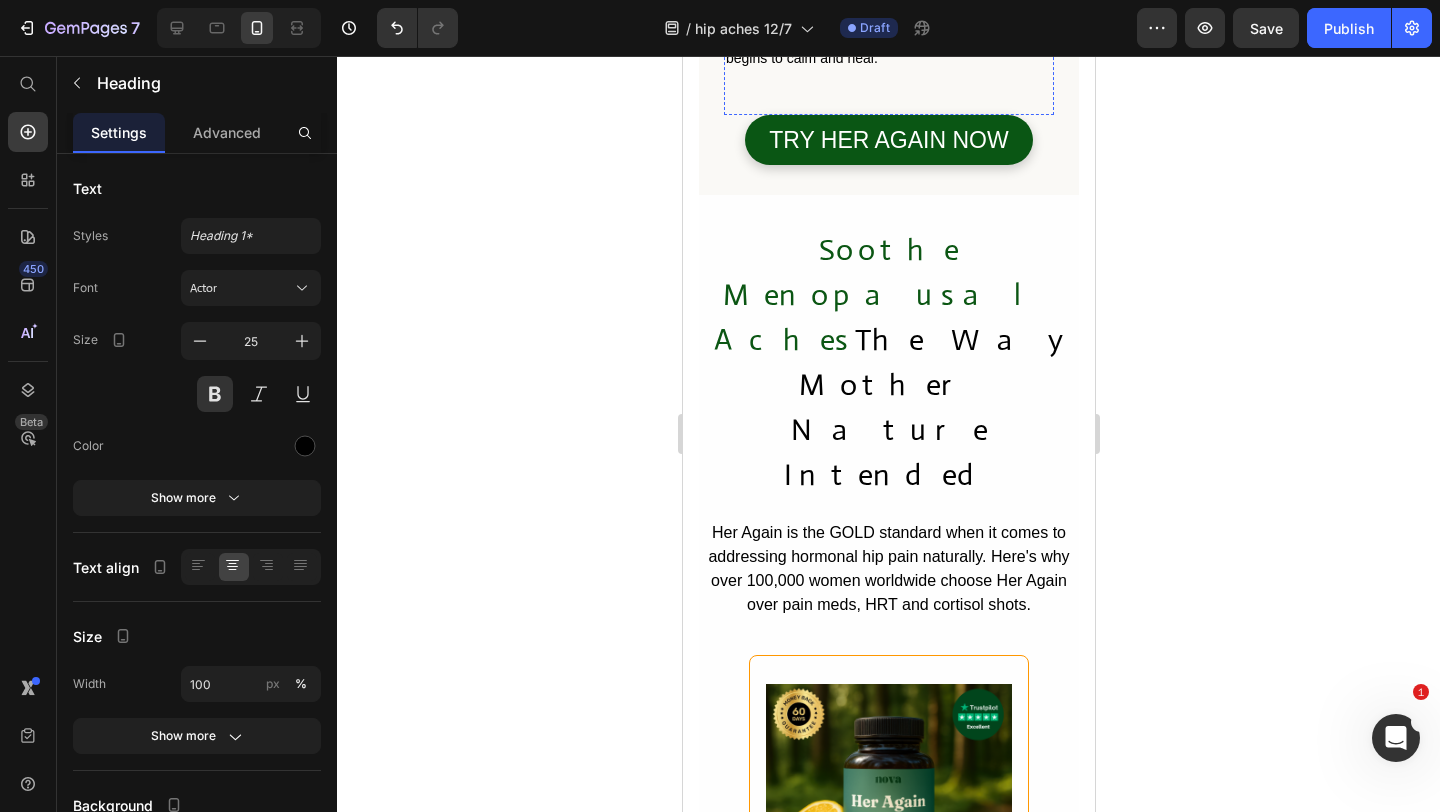 scroll, scrollTop: 6492, scrollLeft: 0, axis: vertical 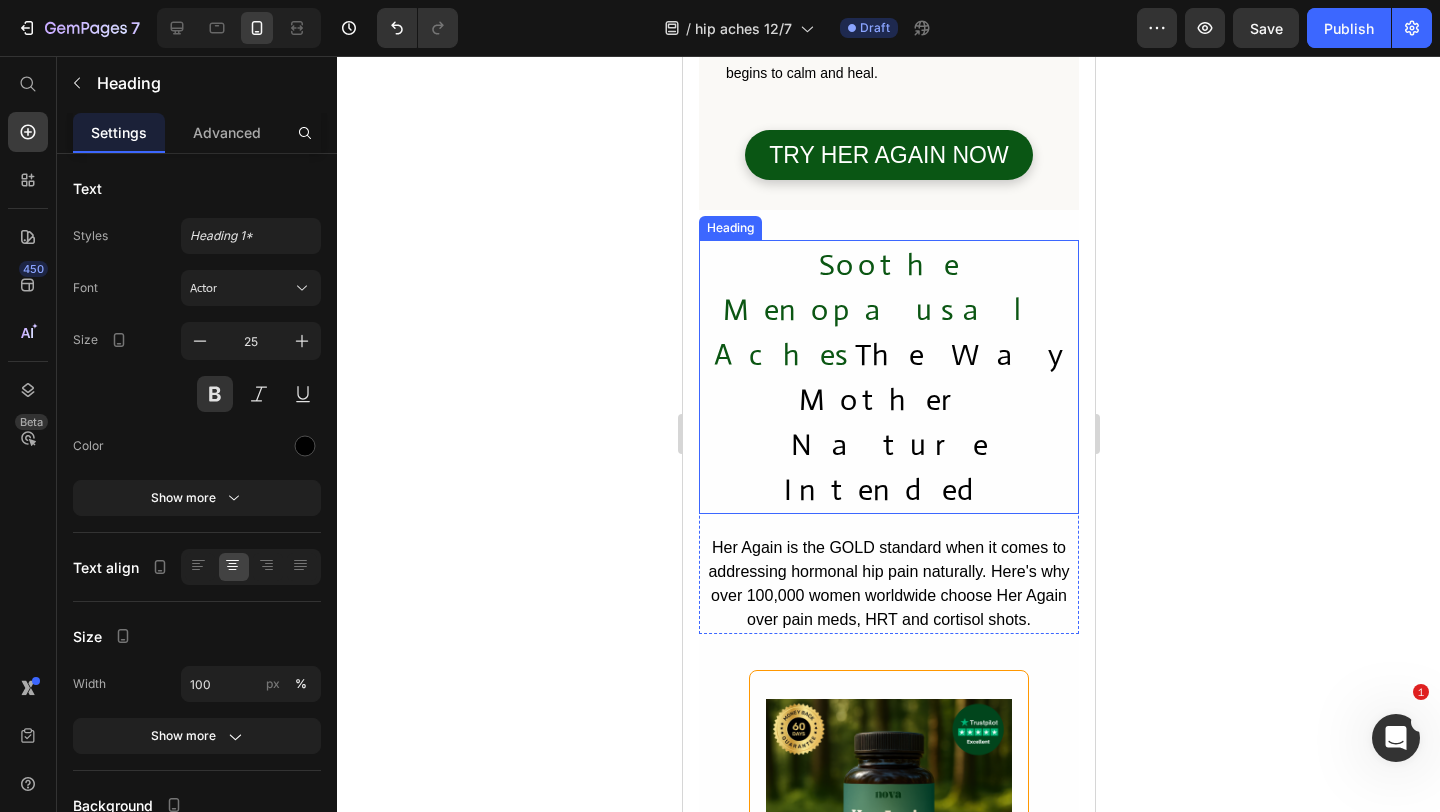 click on "Soothe Menopausal Aches  The Way Mother Nature Intended" at bounding box center (888, 377) 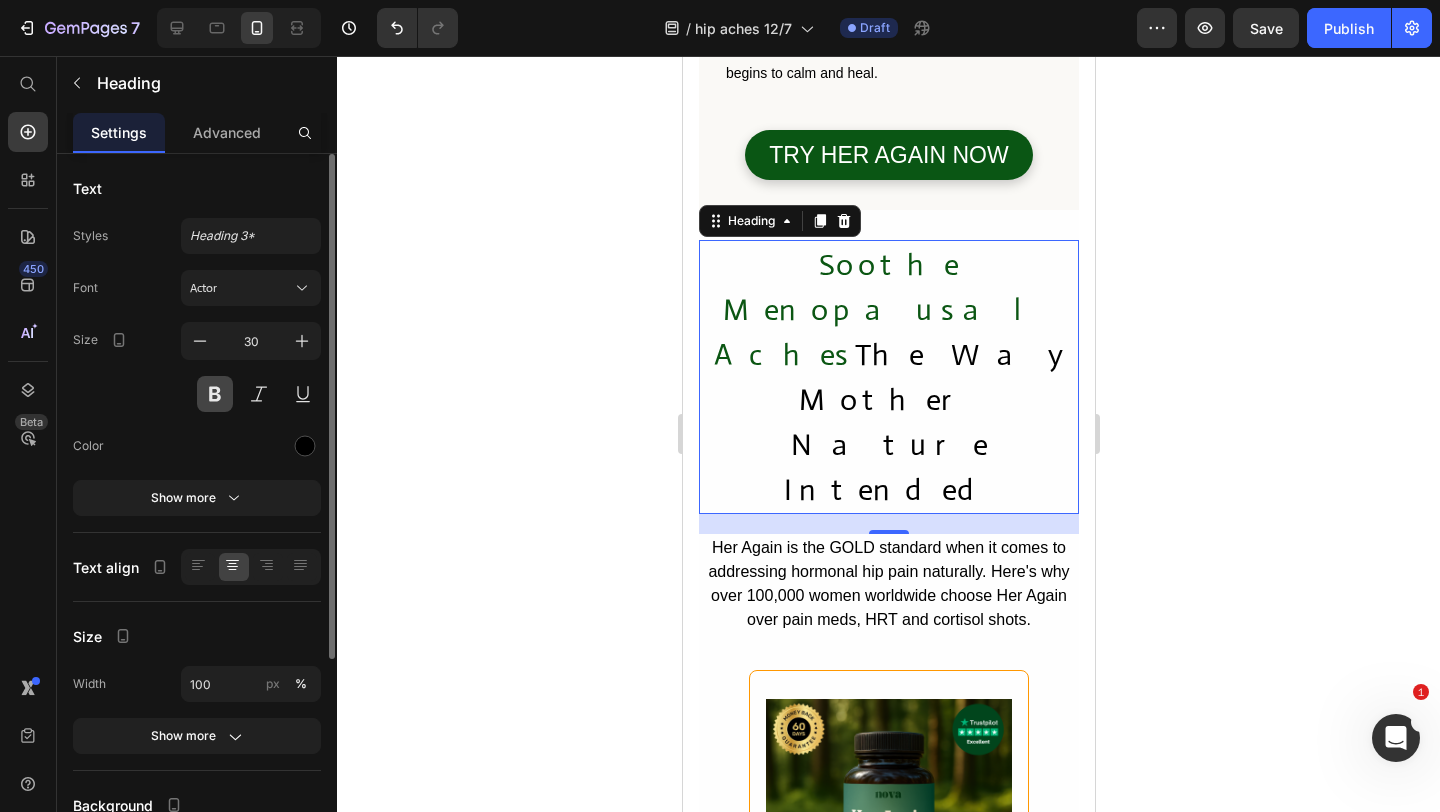 click at bounding box center [215, 394] 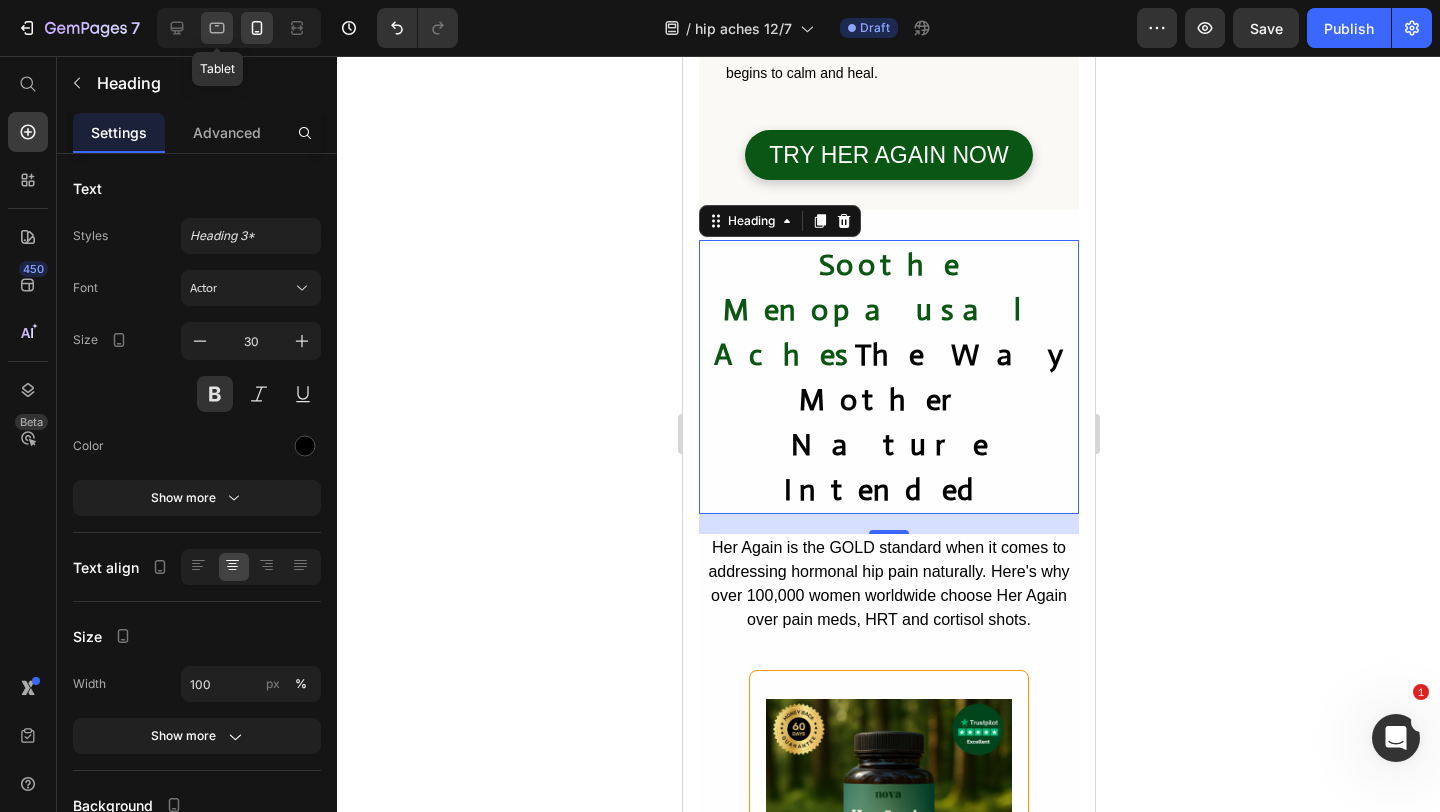 click 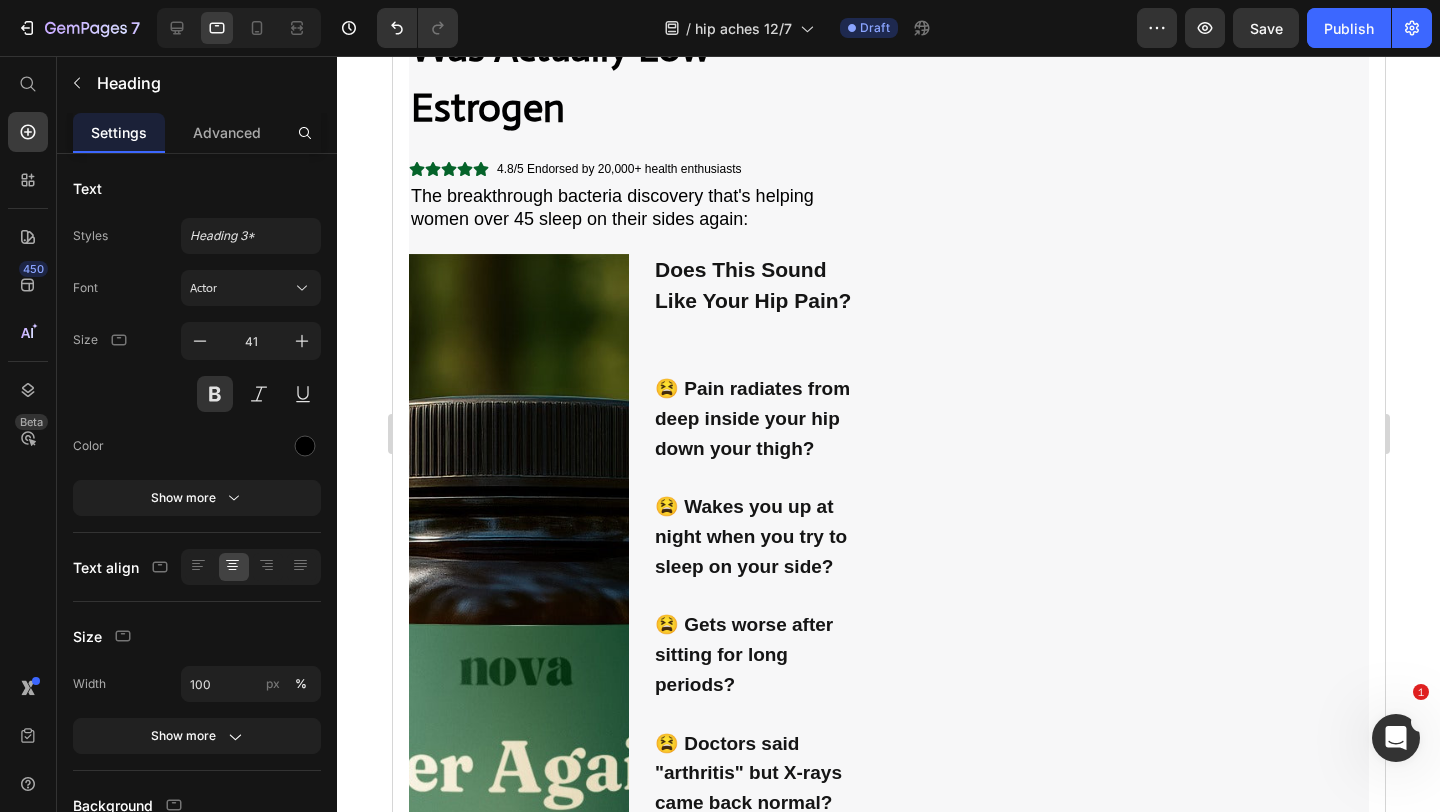 scroll, scrollTop: 0, scrollLeft: 0, axis: both 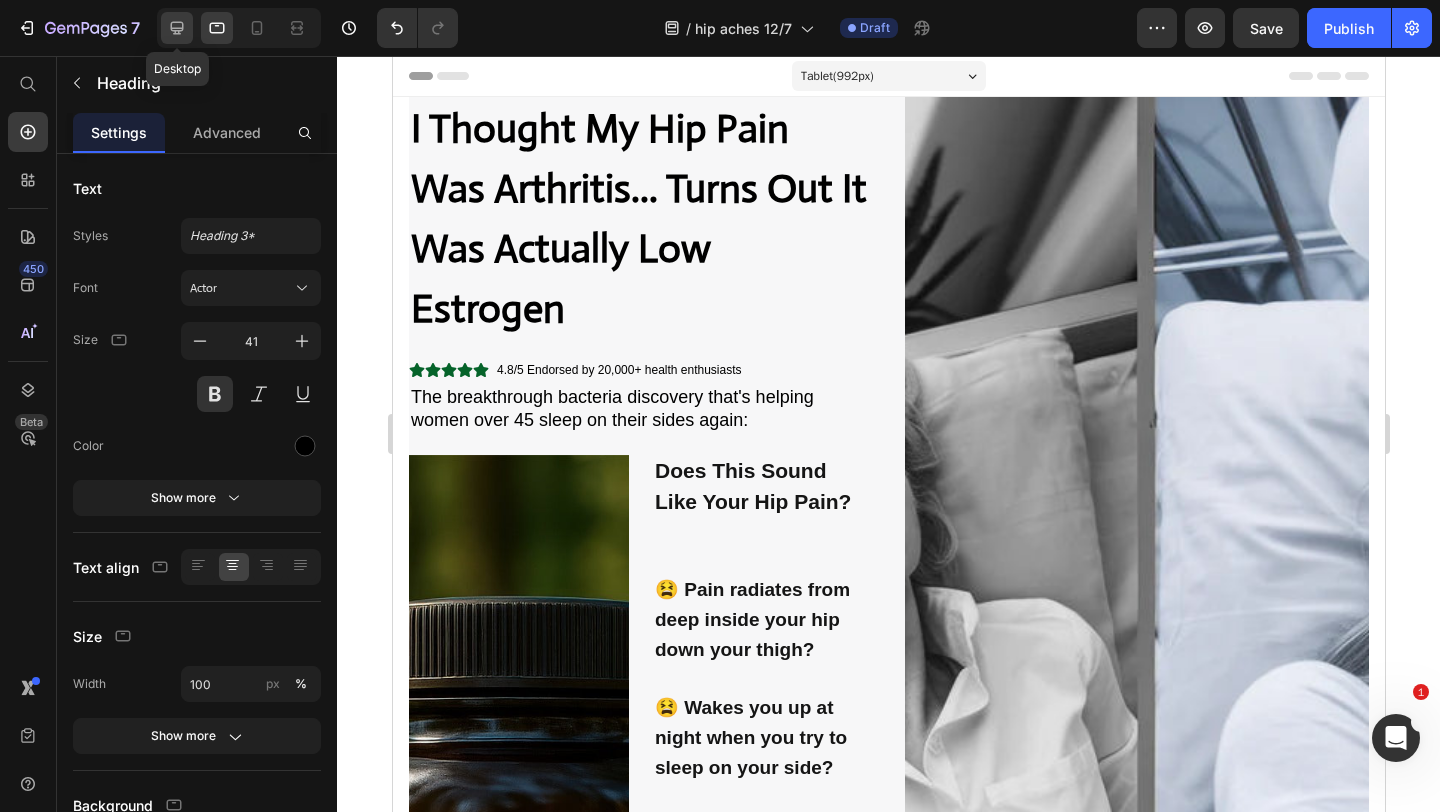 click 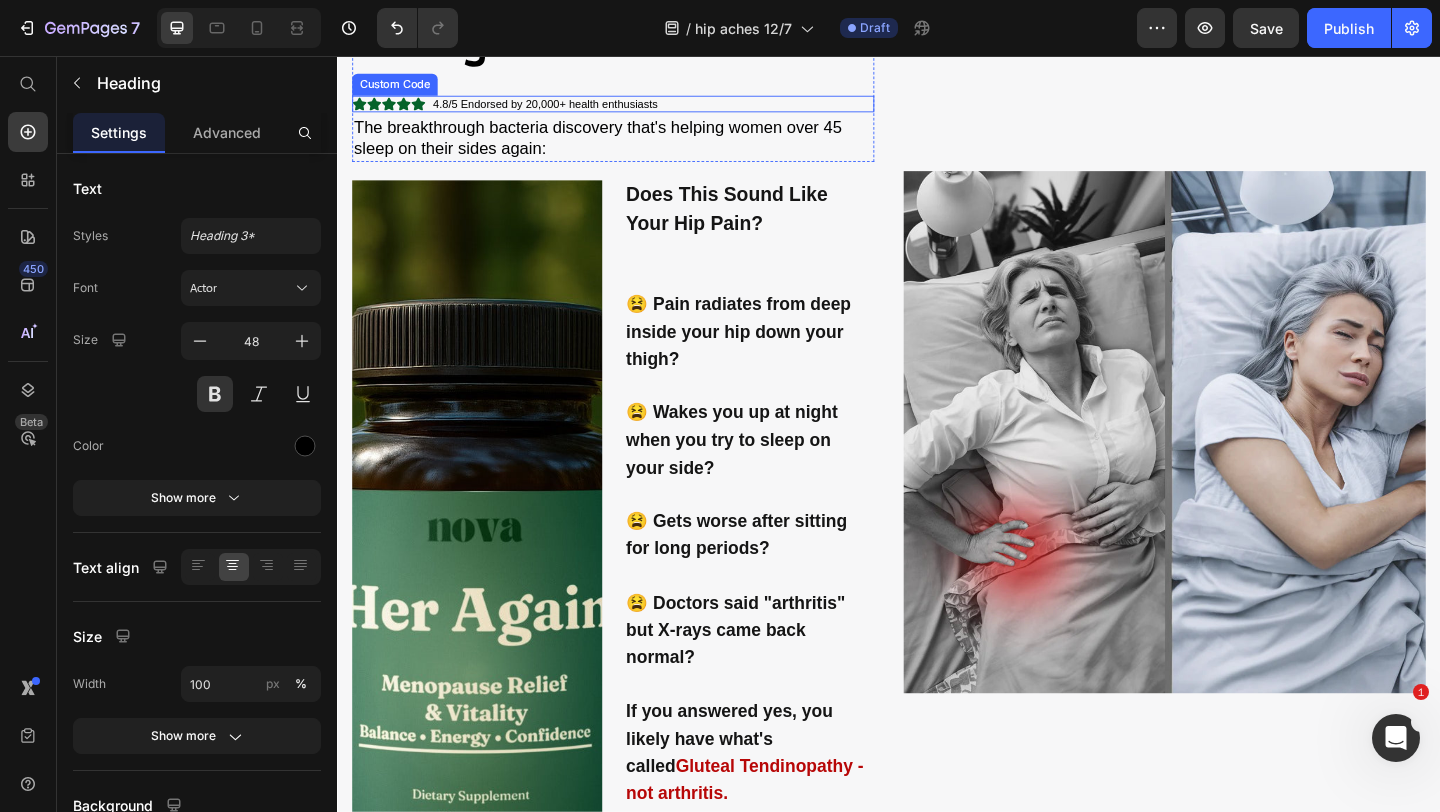 scroll, scrollTop: 346, scrollLeft: 0, axis: vertical 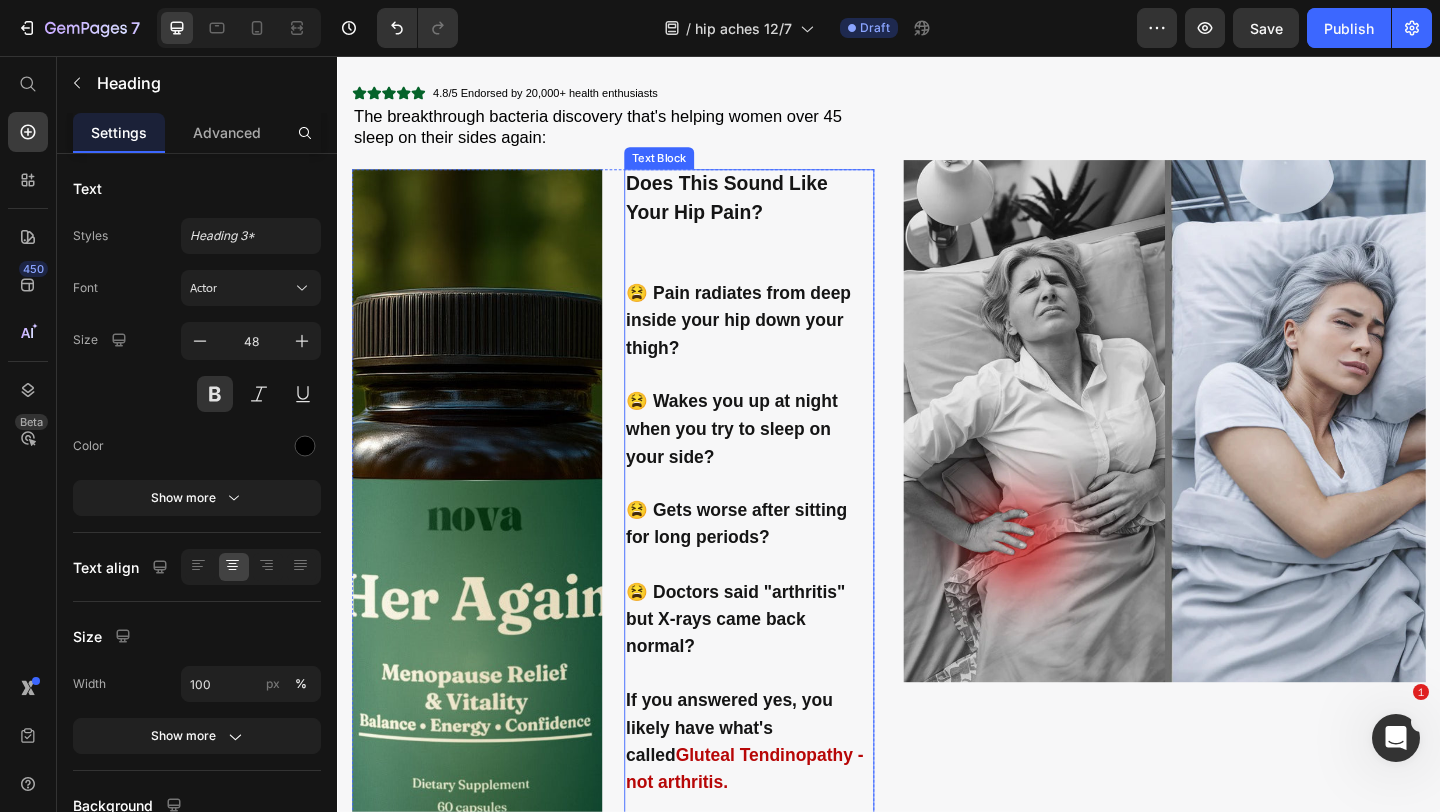 click on "😫 Wakes you up at night when you try to sleep on your side?" at bounding box center [766, 461] 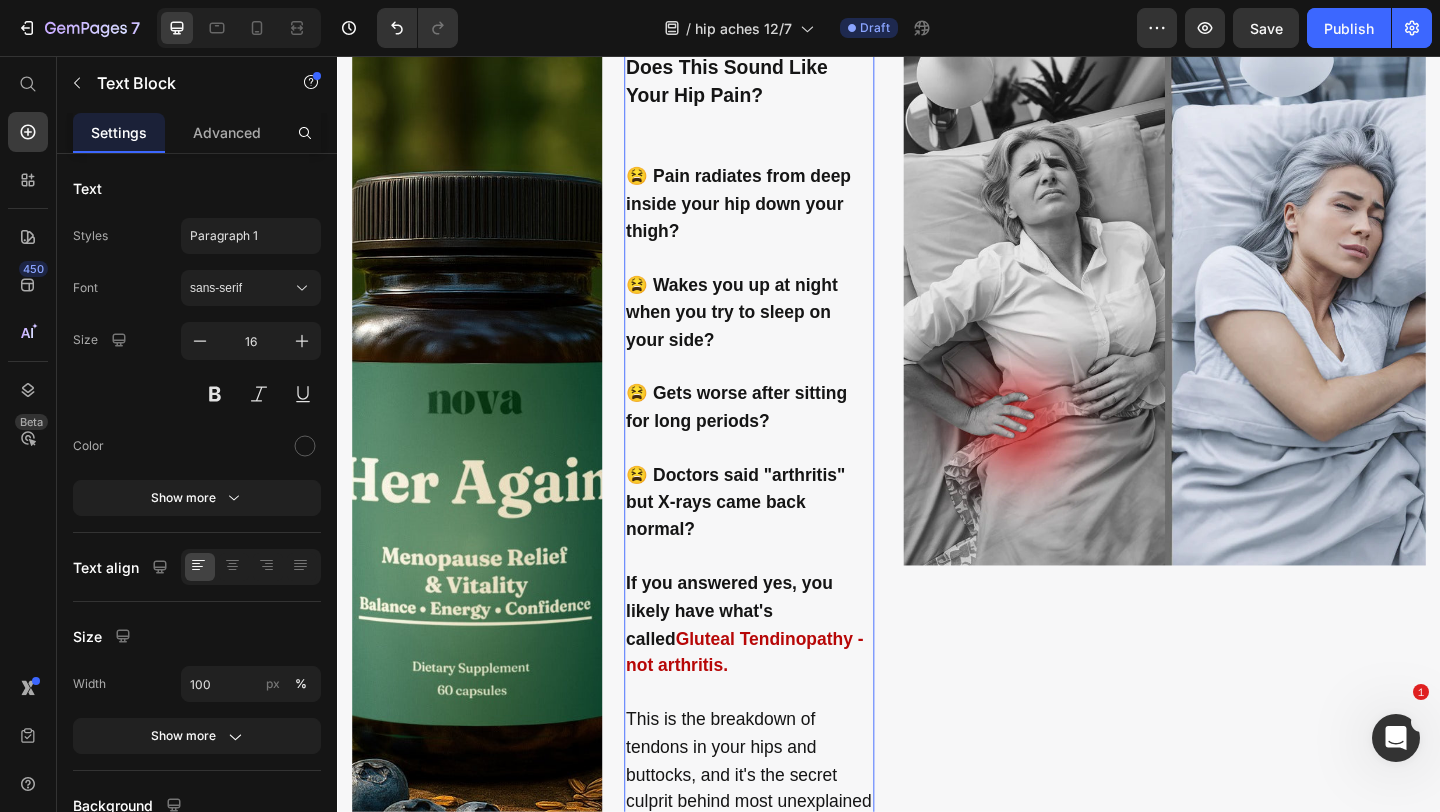 scroll, scrollTop: 238, scrollLeft: 0, axis: vertical 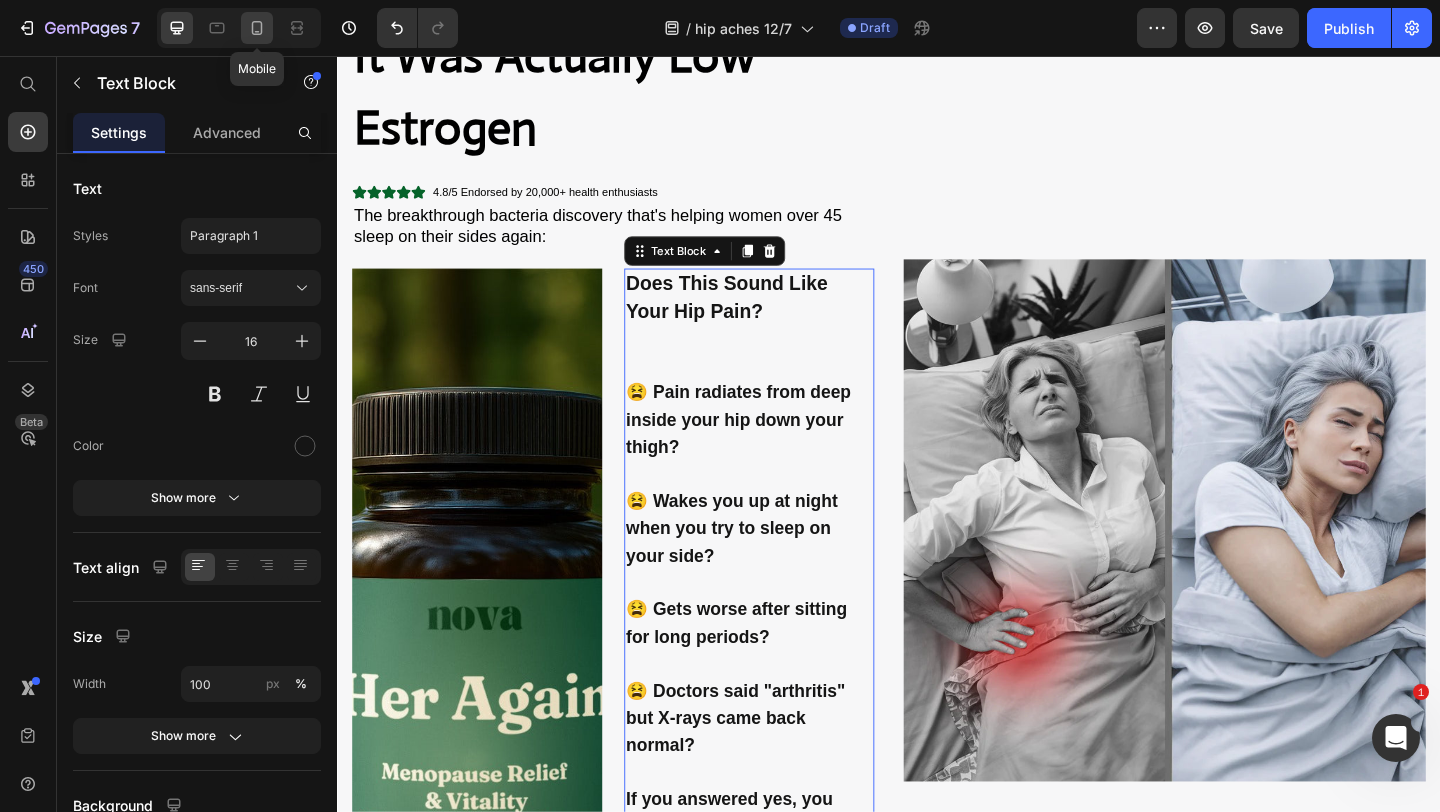 click 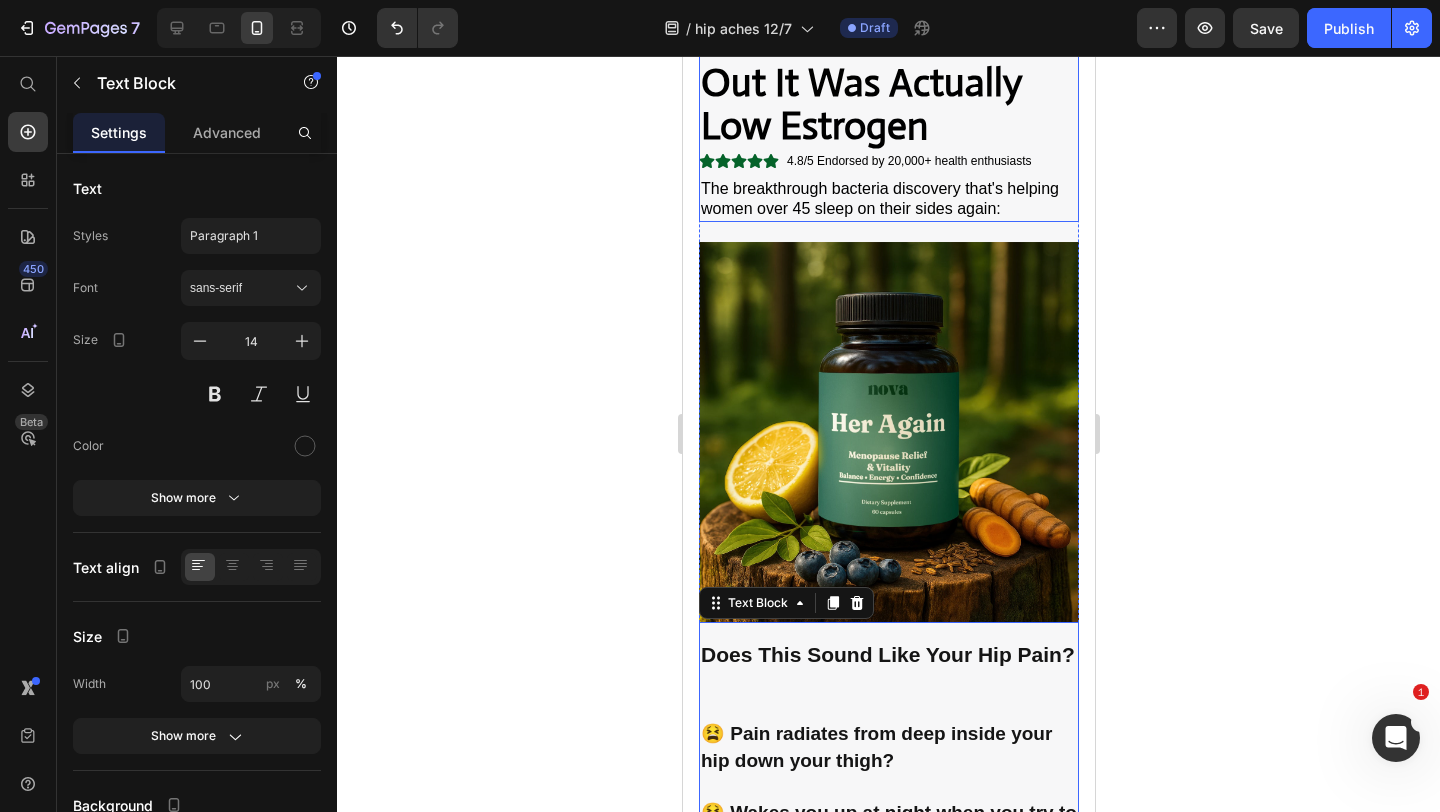 scroll, scrollTop: 179, scrollLeft: 0, axis: vertical 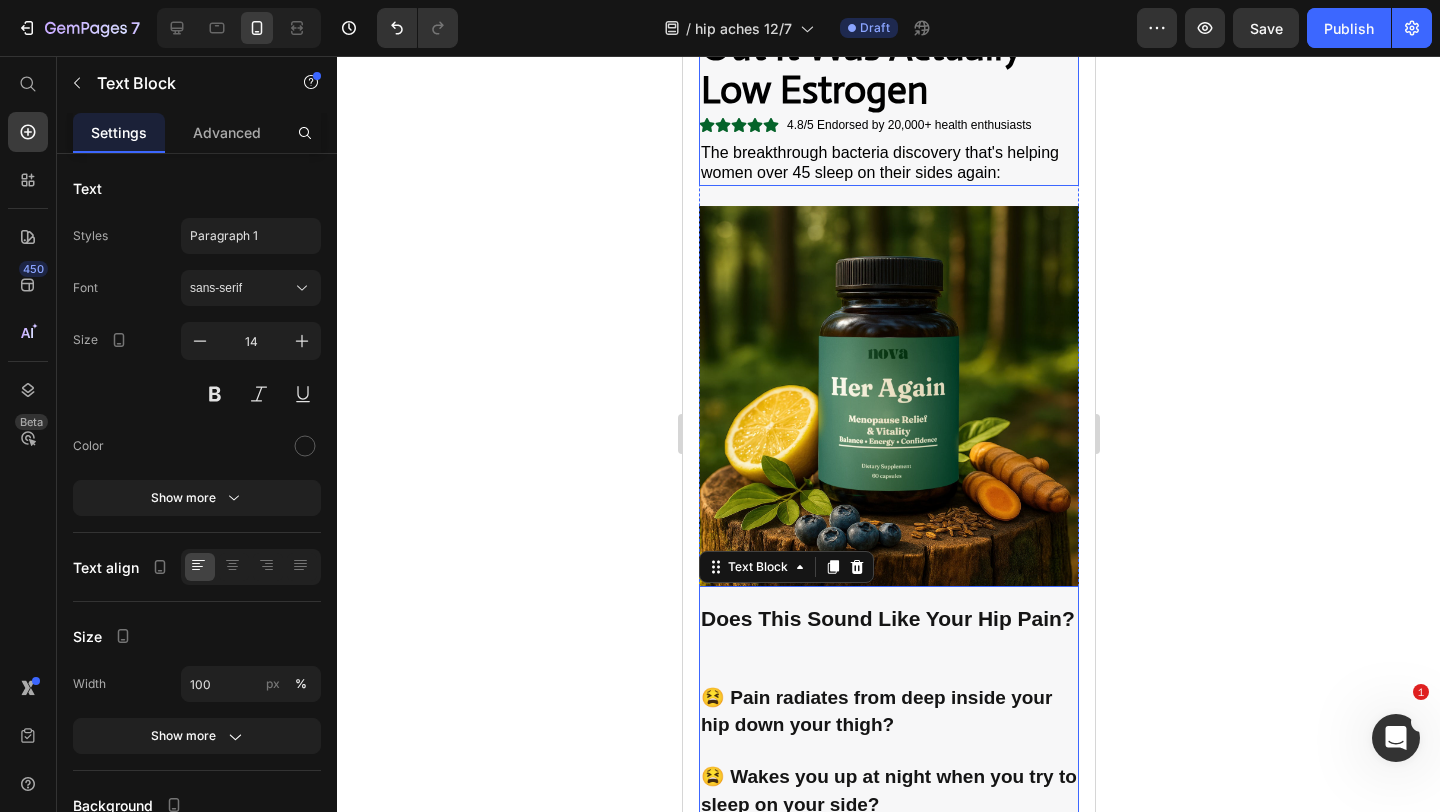 click at bounding box center [888, 396] 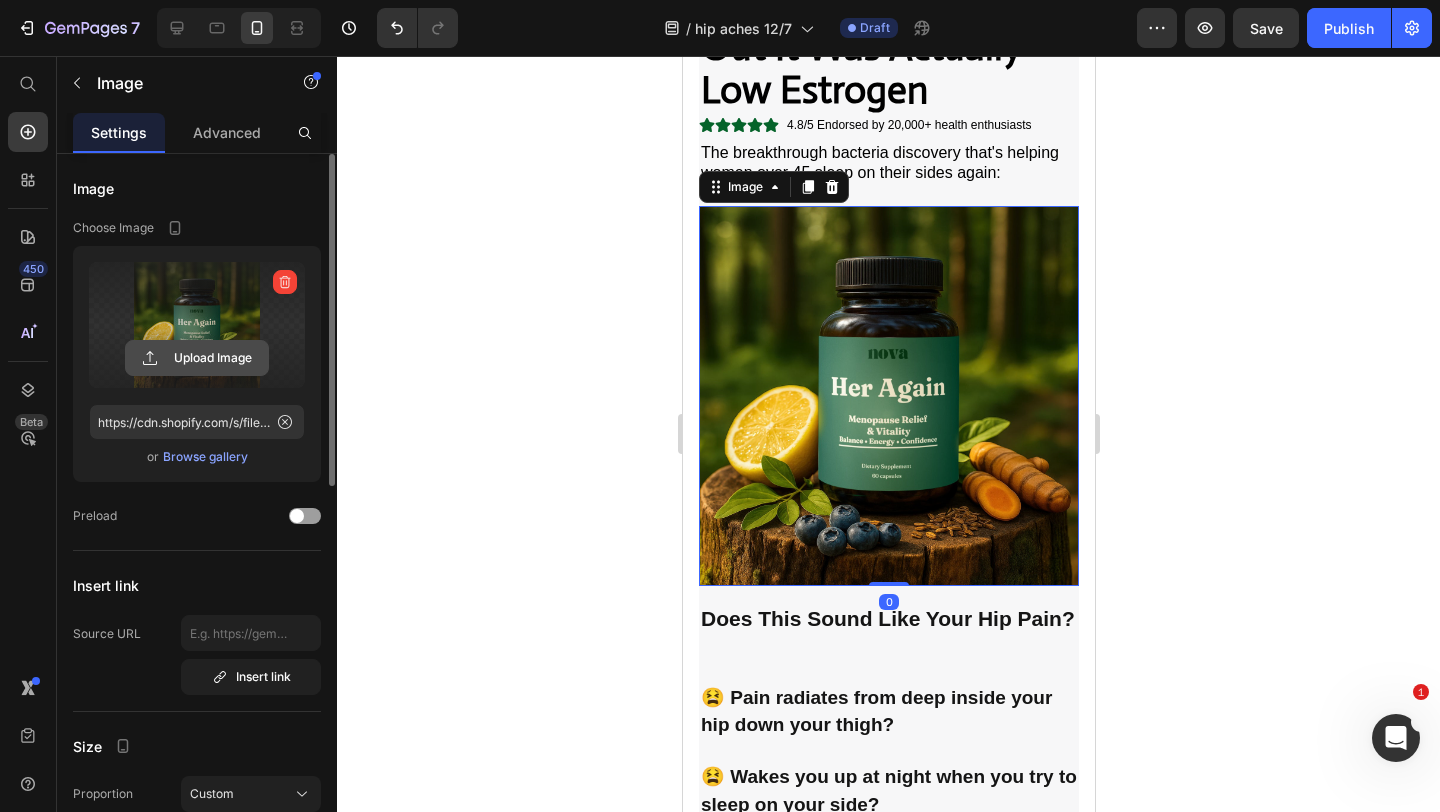 click 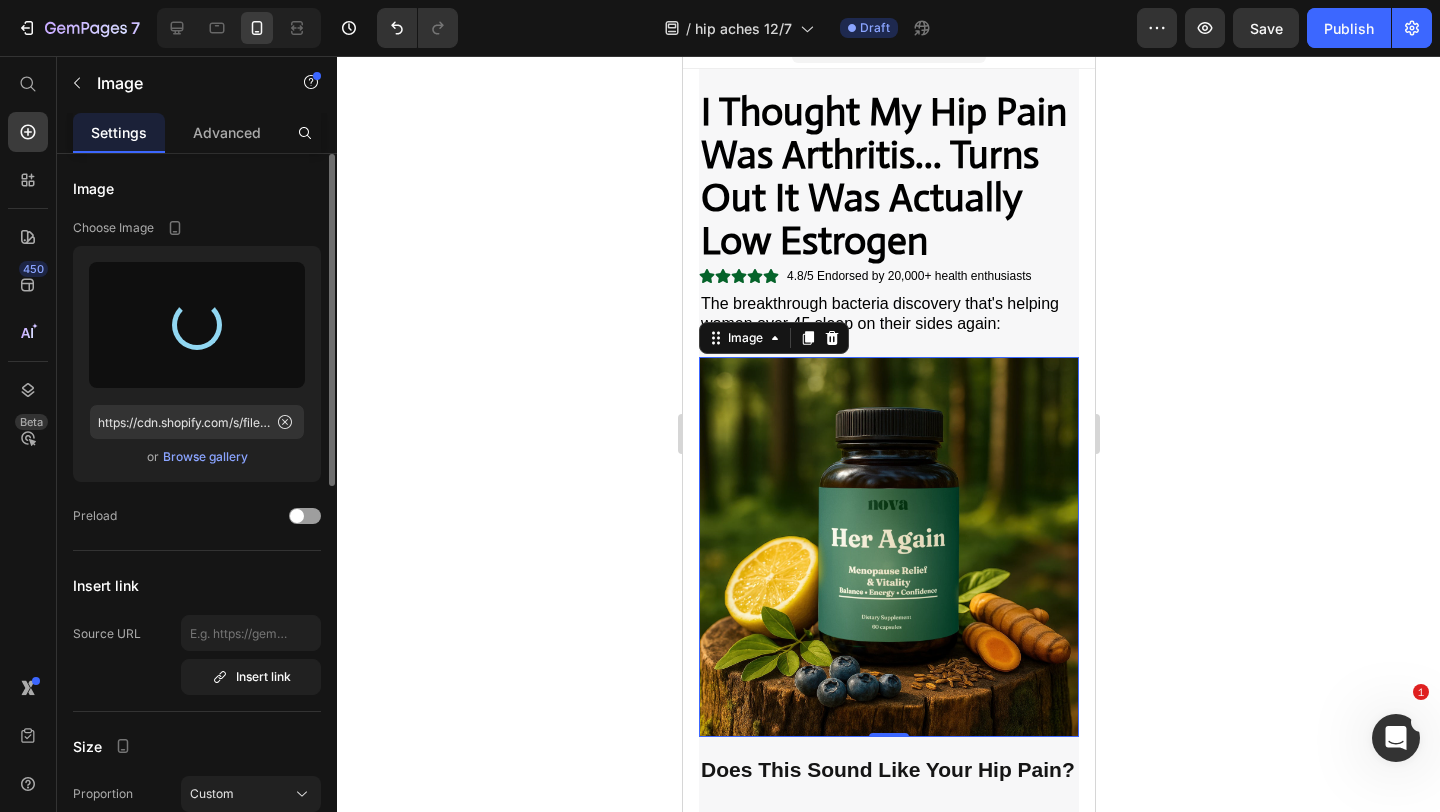 scroll, scrollTop: 35, scrollLeft: 0, axis: vertical 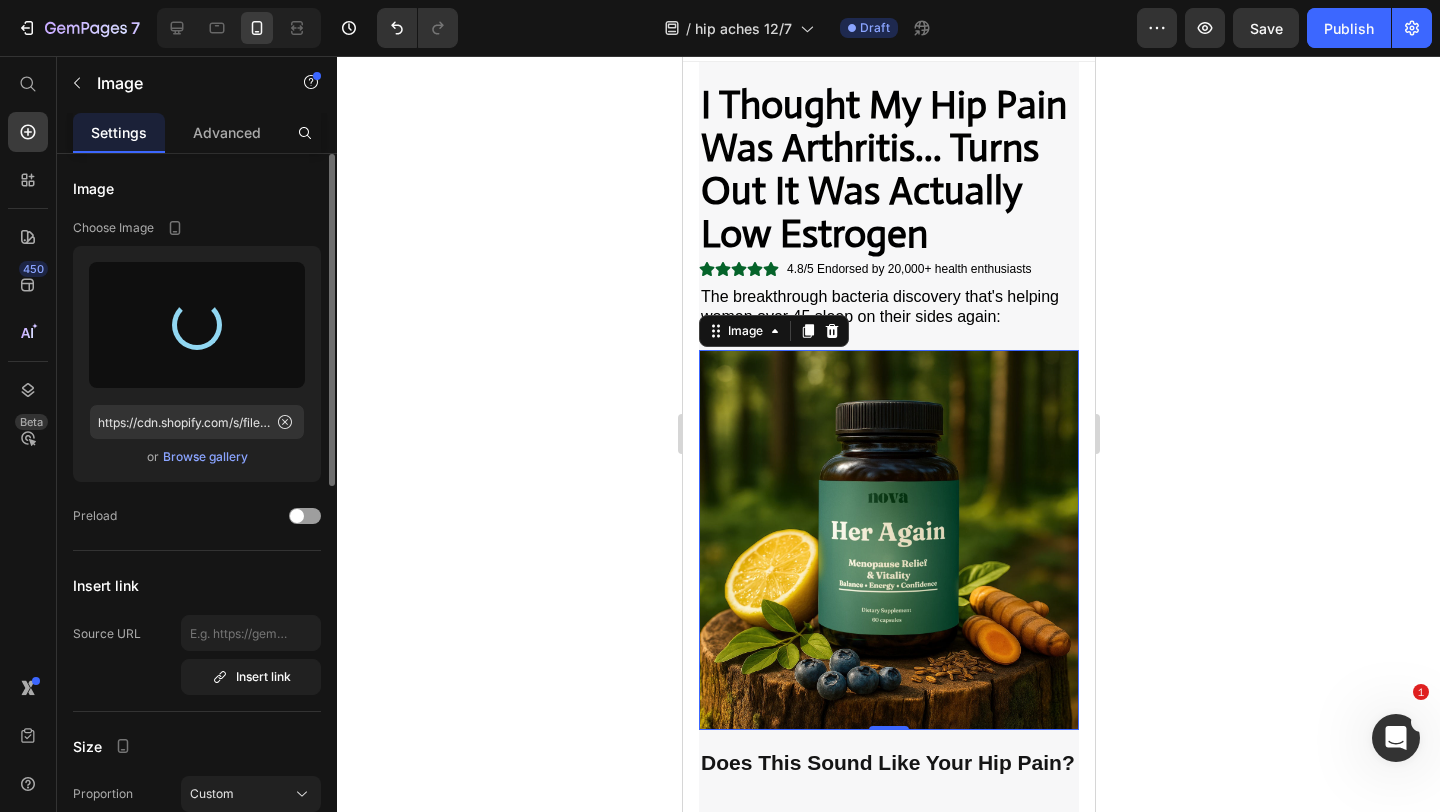 type on "https://cdn.shopify.com/s/files/1/0903/0418/4691/files/gempages_551024404268582136-d62671fa-b89e-4d1a-8e22-76460d4dc1c3.png" 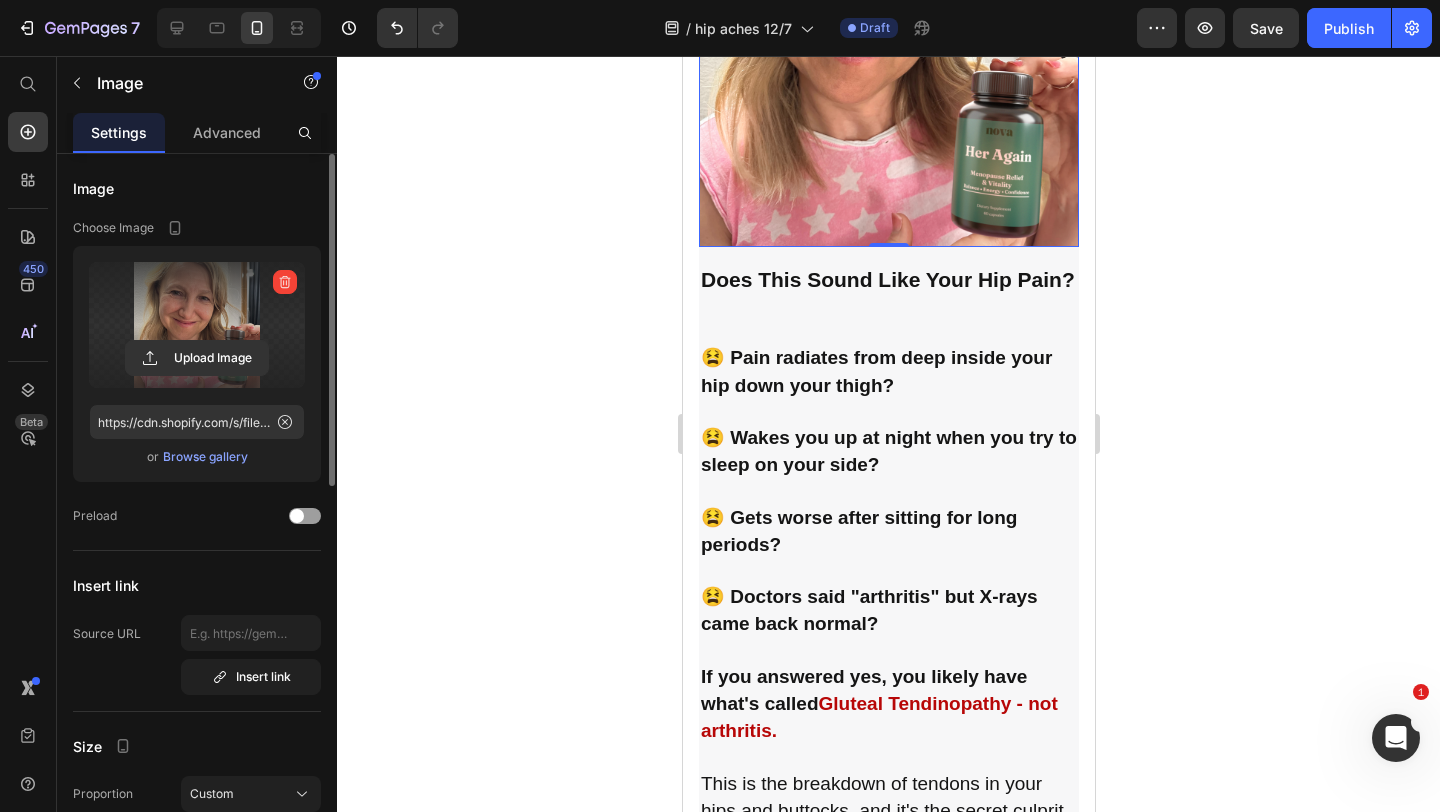 scroll, scrollTop: 539, scrollLeft: 0, axis: vertical 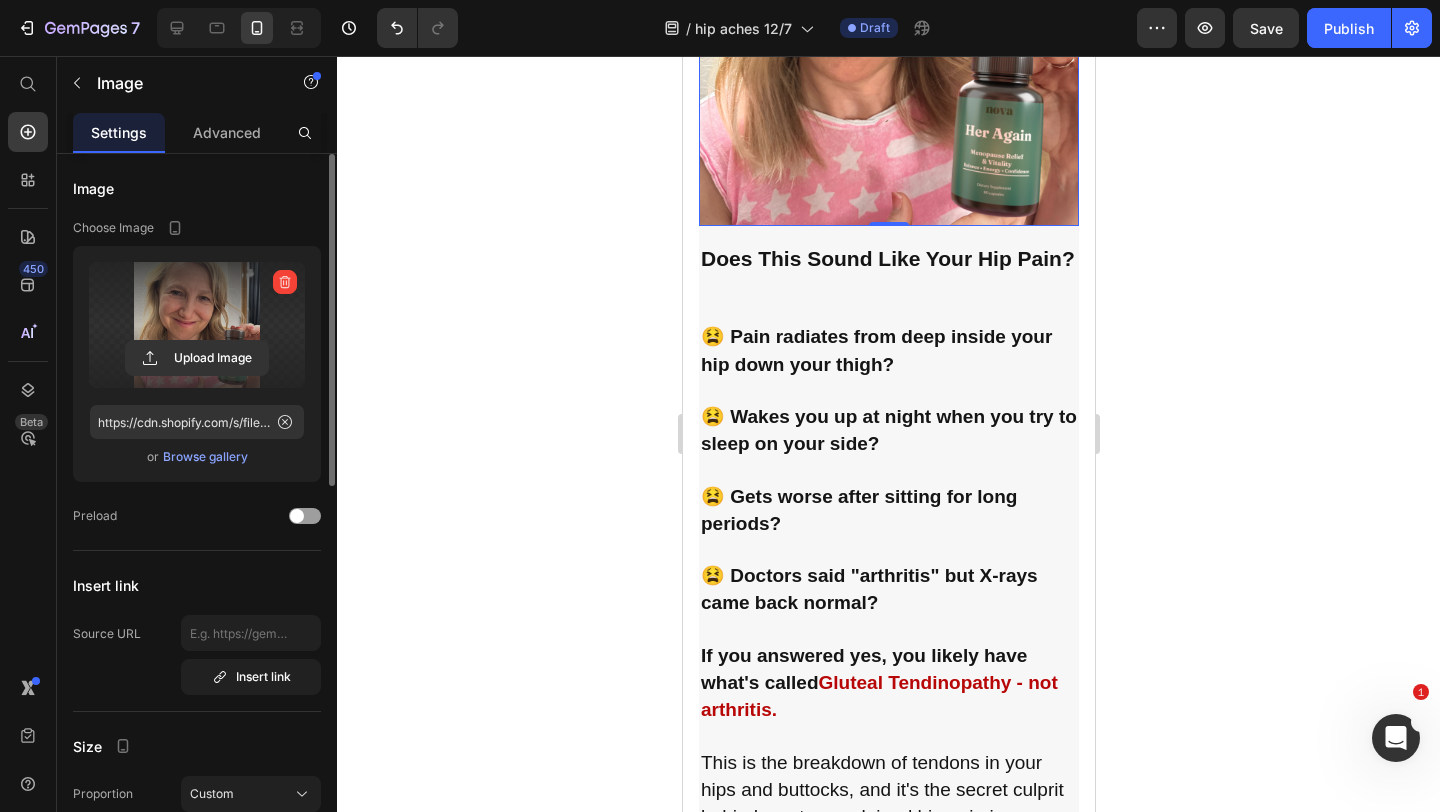 click on "😫 Wakes you up at night when you try to sleep on your side?" at bounding box center (888, 431) 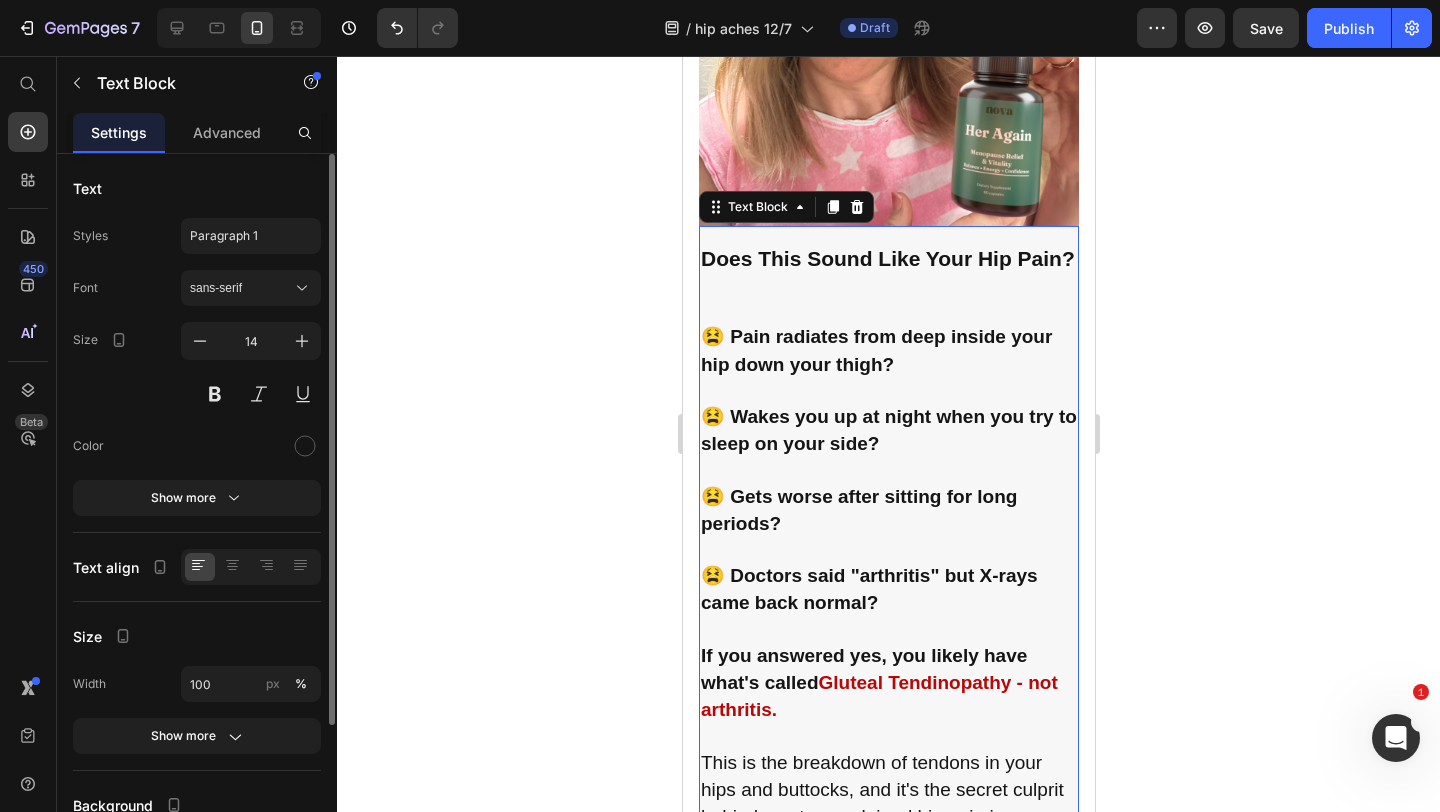 click on "Does This Sound Like Your Hip Pain?" at bounding box center (887, 258) 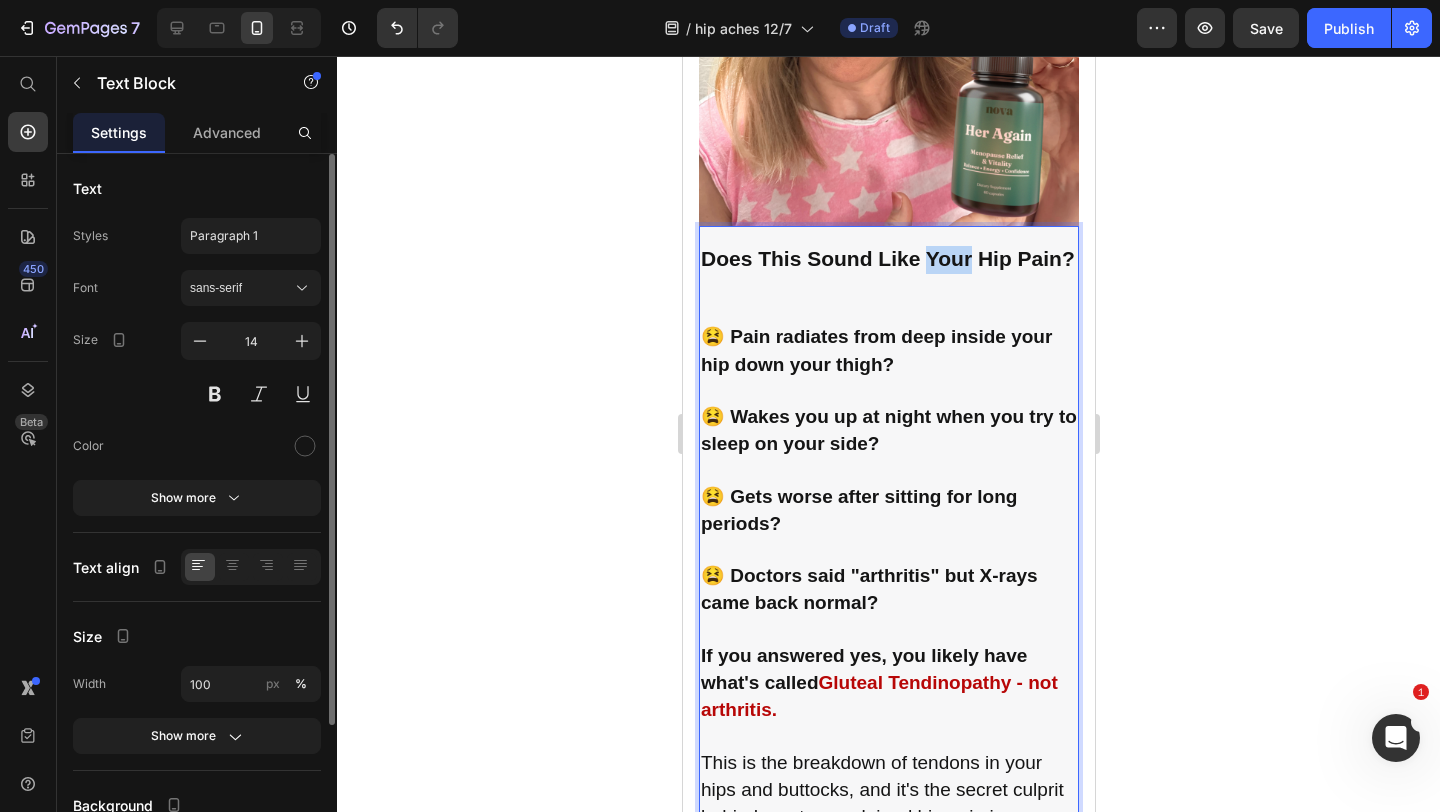 click on "Does This Sound Like Your Hip Pain?" at bounding box center [887, 258] 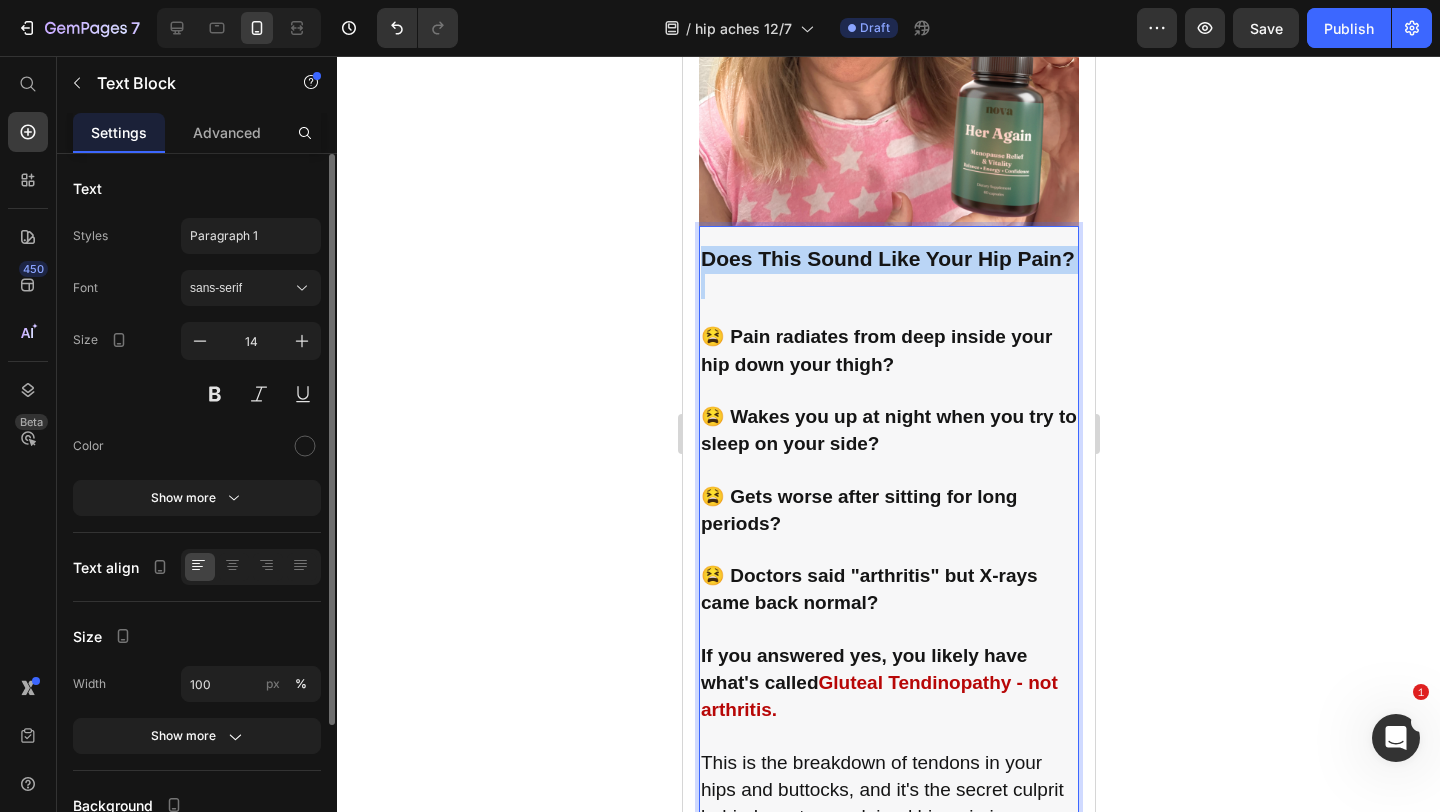 click on "Does This Sound Like Your Hip Pain?" at bounding box center [887, 258] 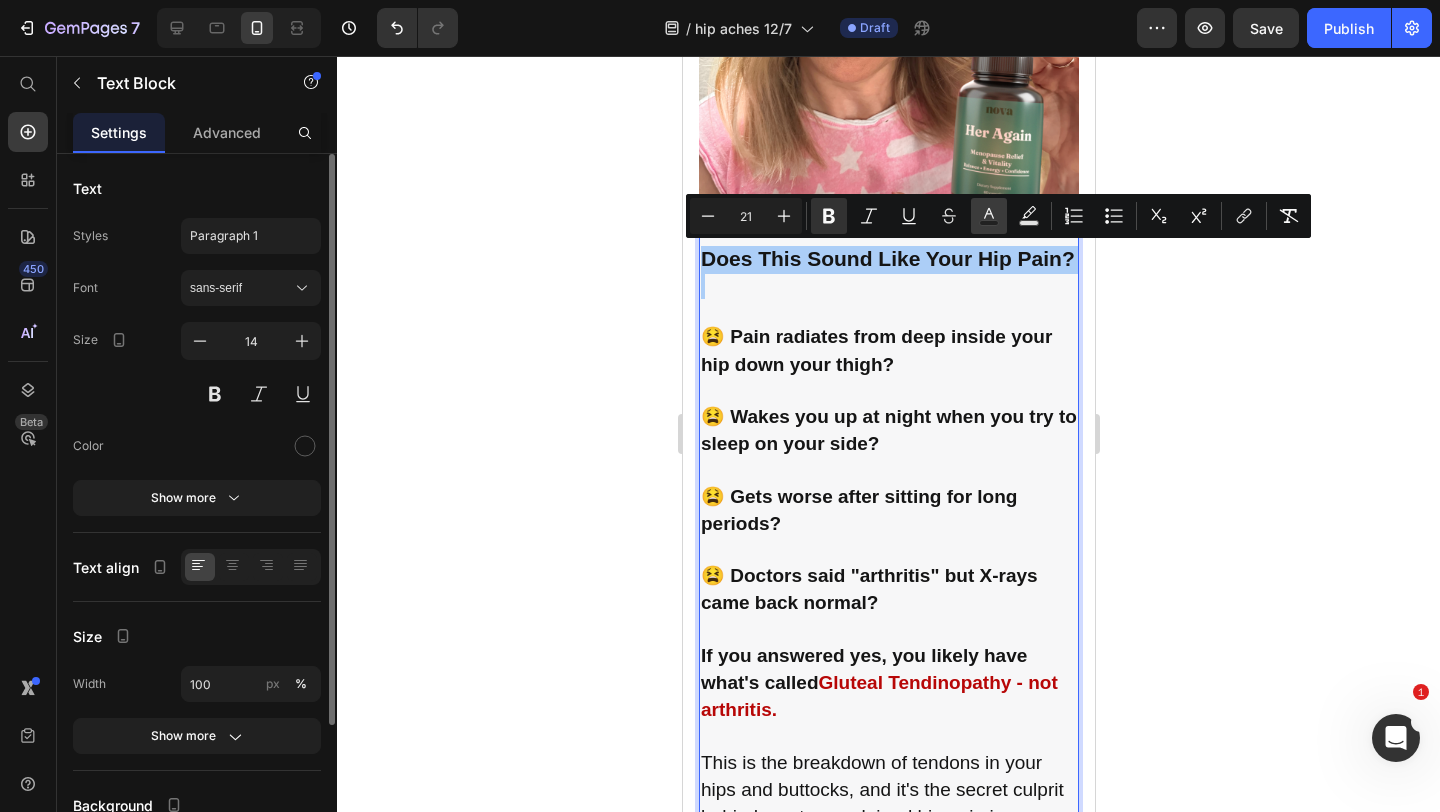 click on "Text Color" at bounding box center (989, 216) 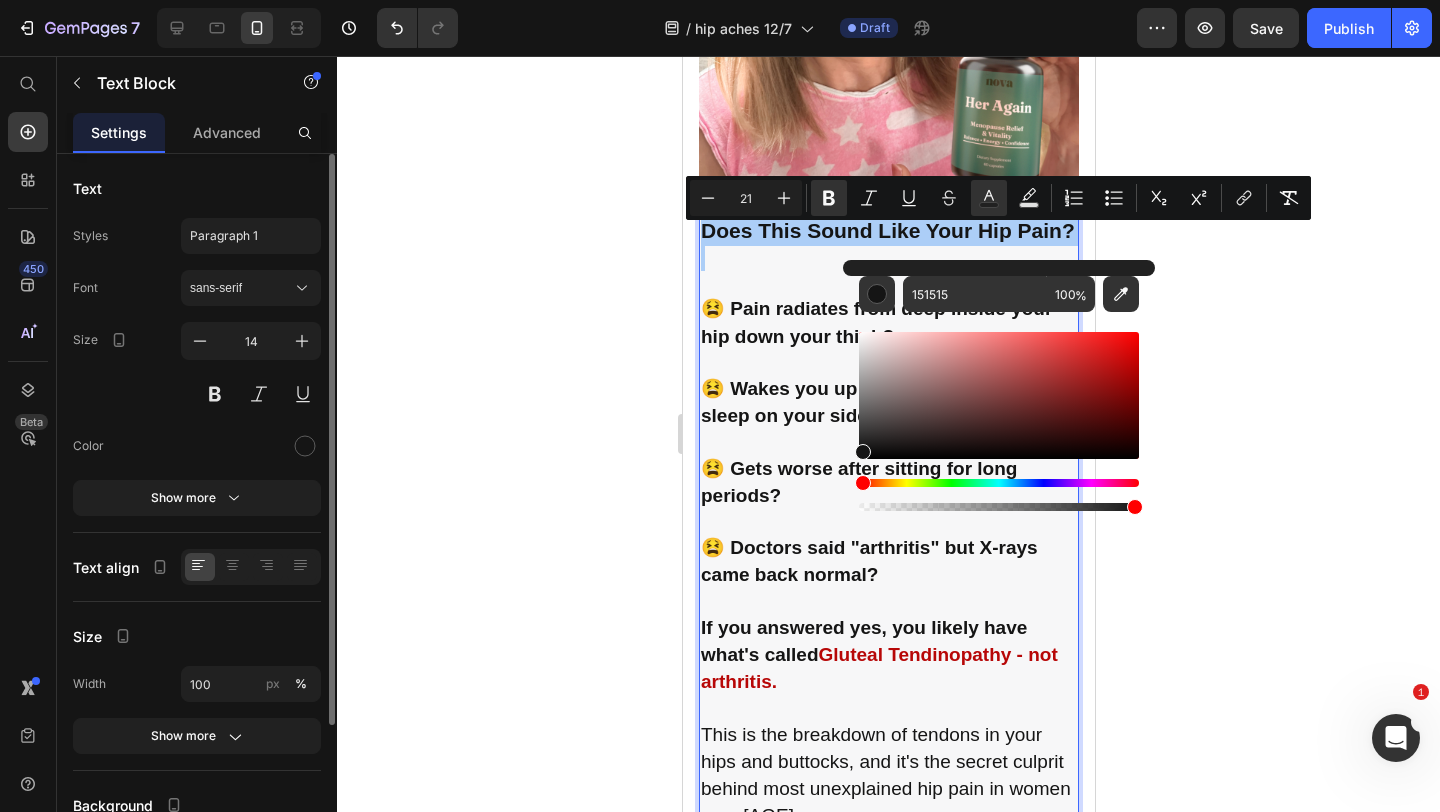 scroll, scrollTop: 587, scrollLeft: 0, axis: vertical 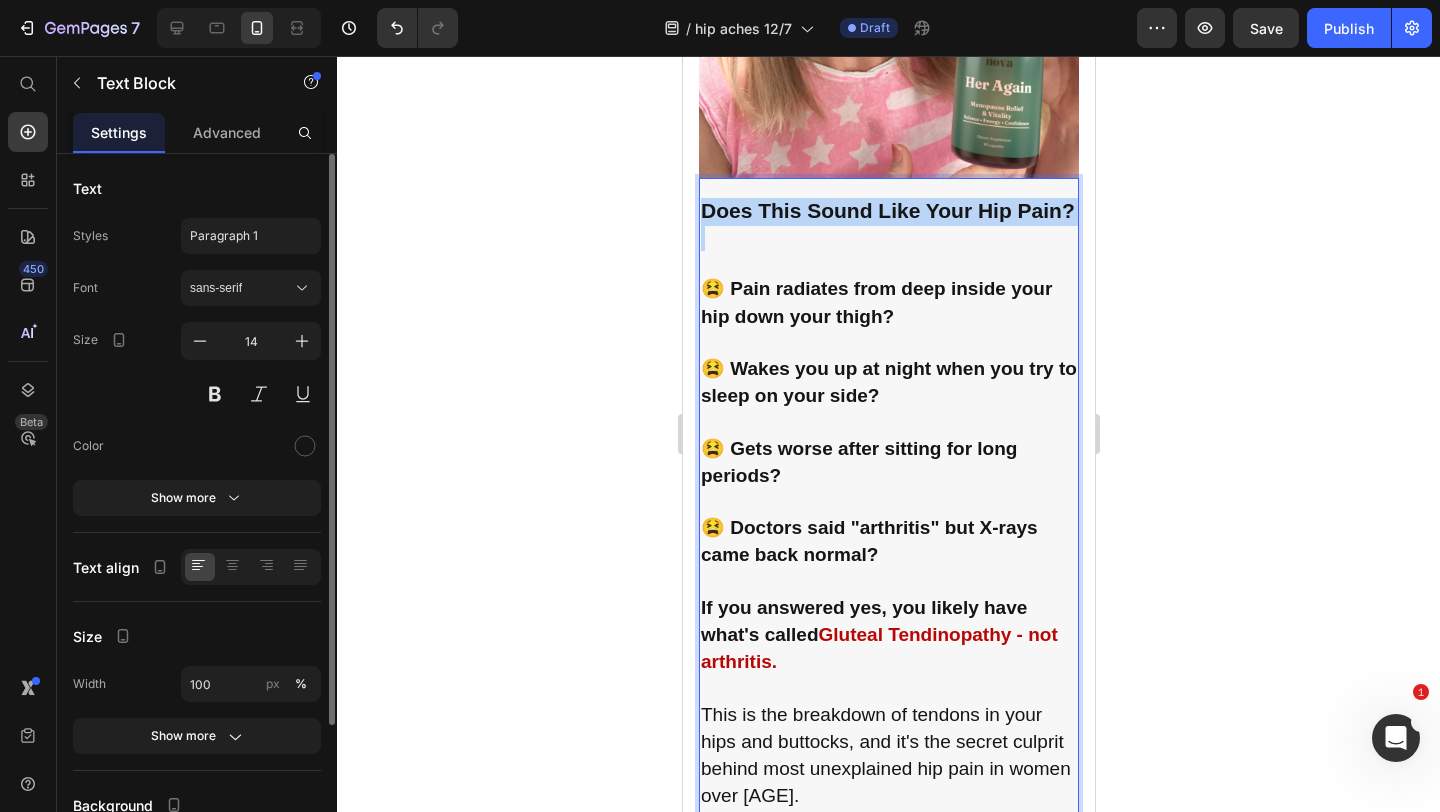 click on "Gluteal Tendinopathy - not arthritis." at bounding box center (878, 648) 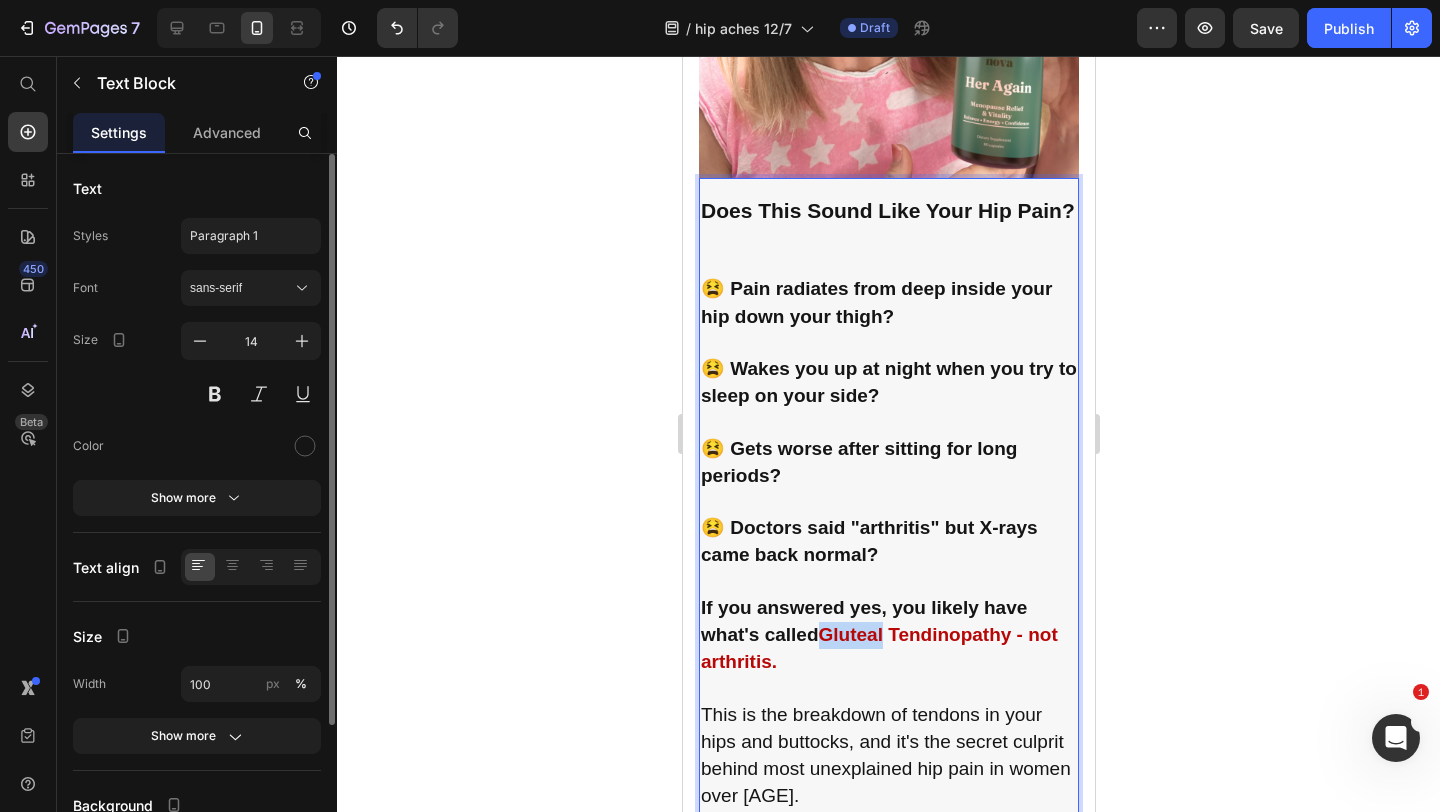 click on "Gluteal Tendinopathy - not arthritis." at bounding box center [878, 648] 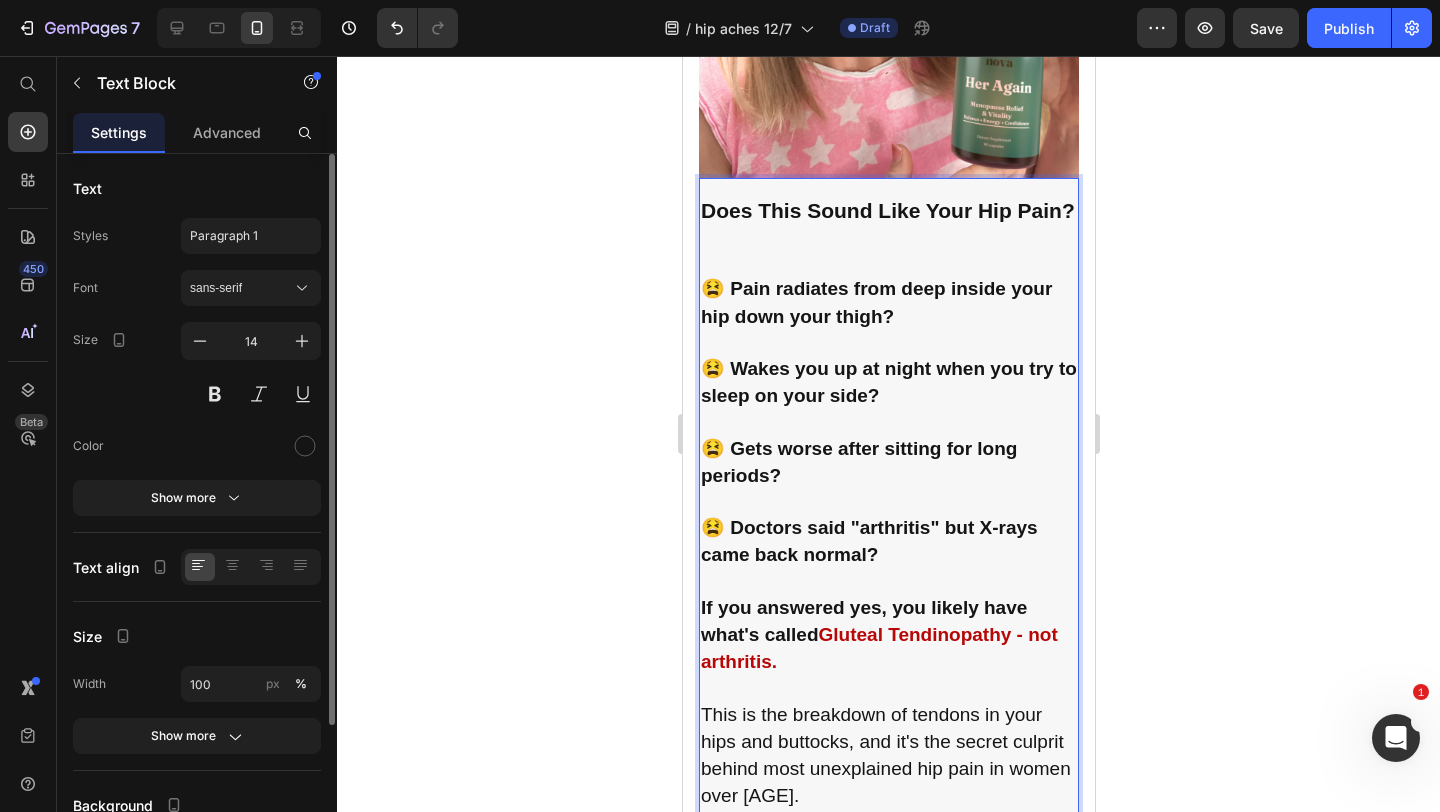 click on "This is the breakdown of tendons in your hips and buttocks, and it's the secret culprit behind most unexplained hip pain in women over 40." at bounding box center (888, 744) 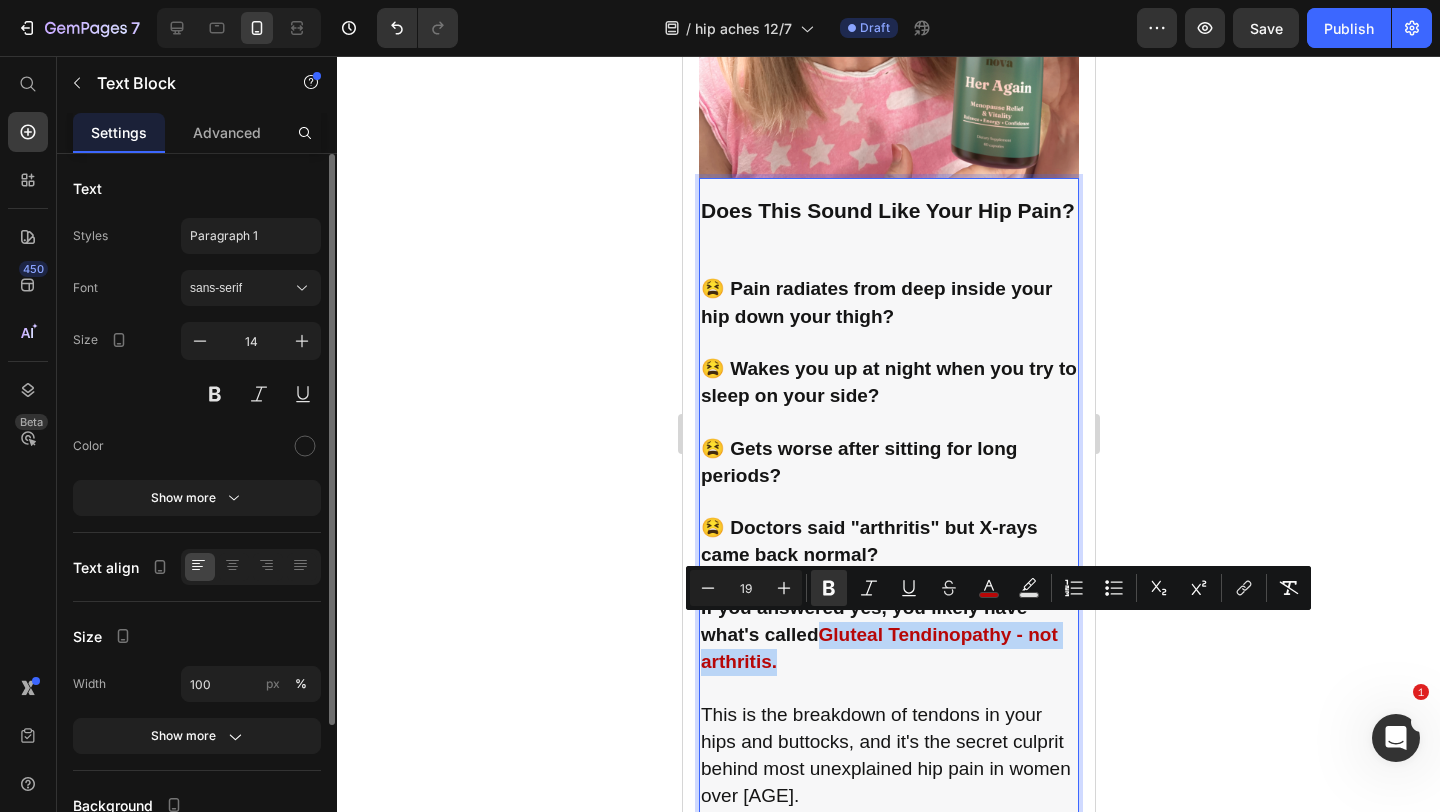 drag, startPoint x: 888, startPoint y: 665, endPoint x: 826, endPoint y: 630, distance: 71.19691 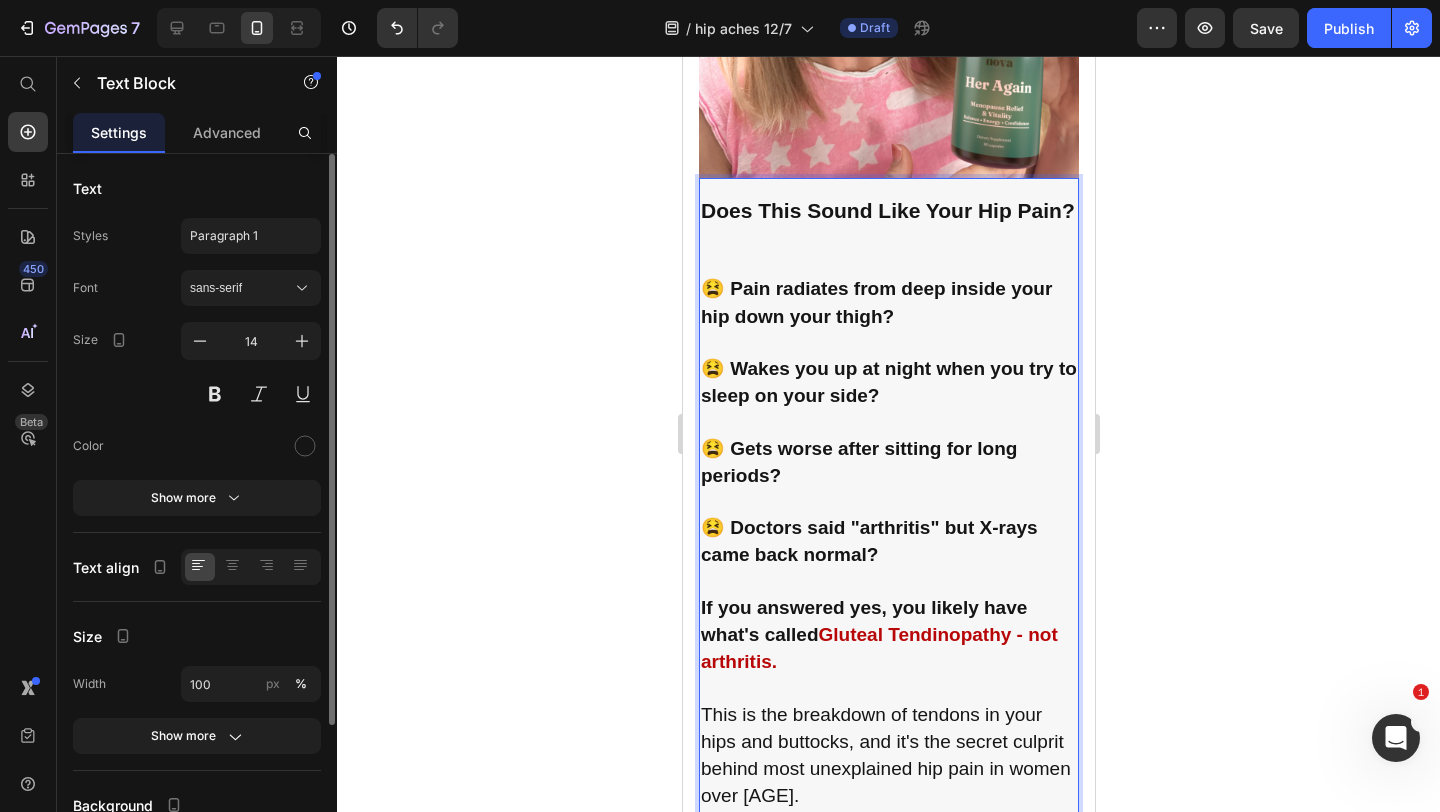 click on "Does This Sound Like Your Hip Pain?" at bounding box center (887, 210) 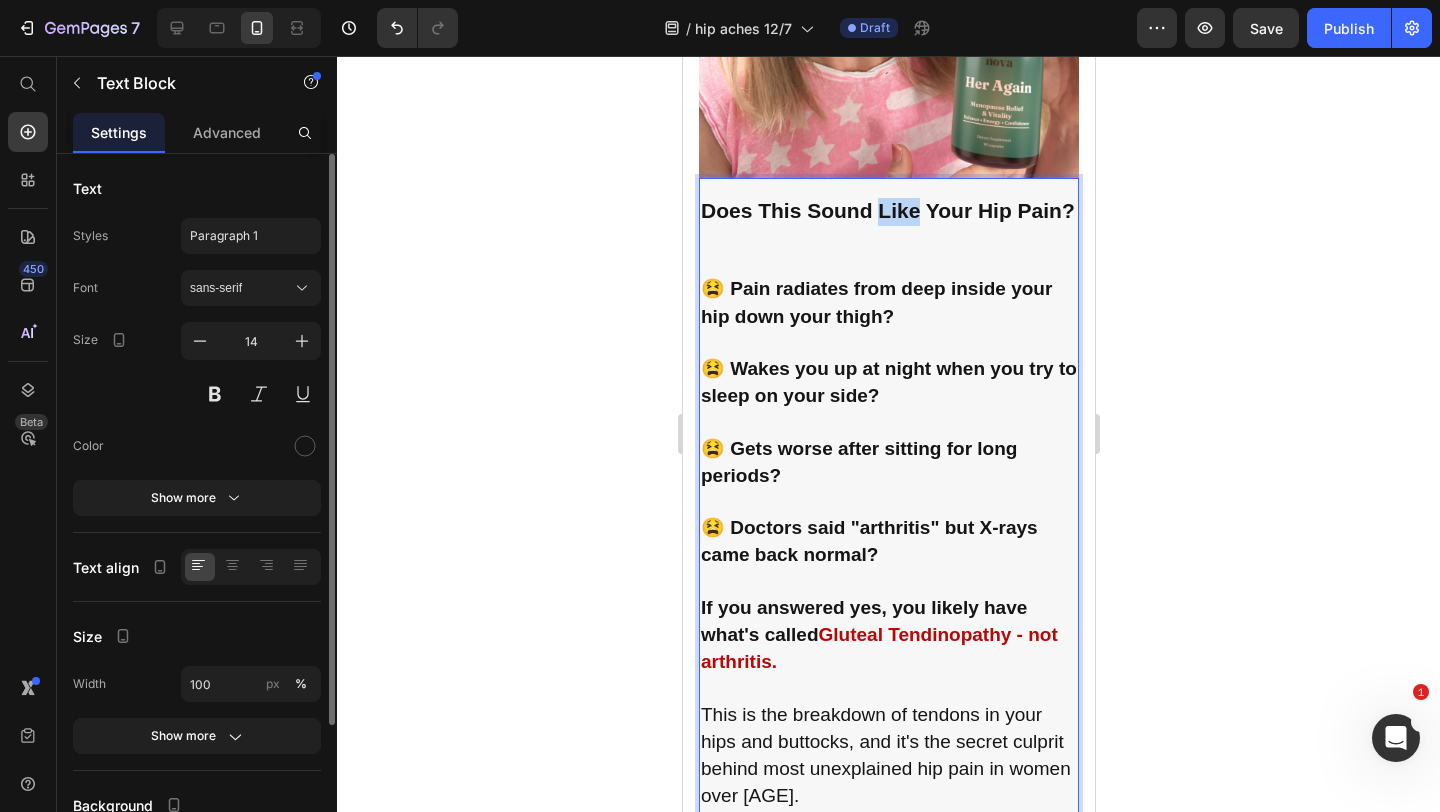 click on "Does This Sound Like Your Hip Pain?" at bounding box center [887, 210] 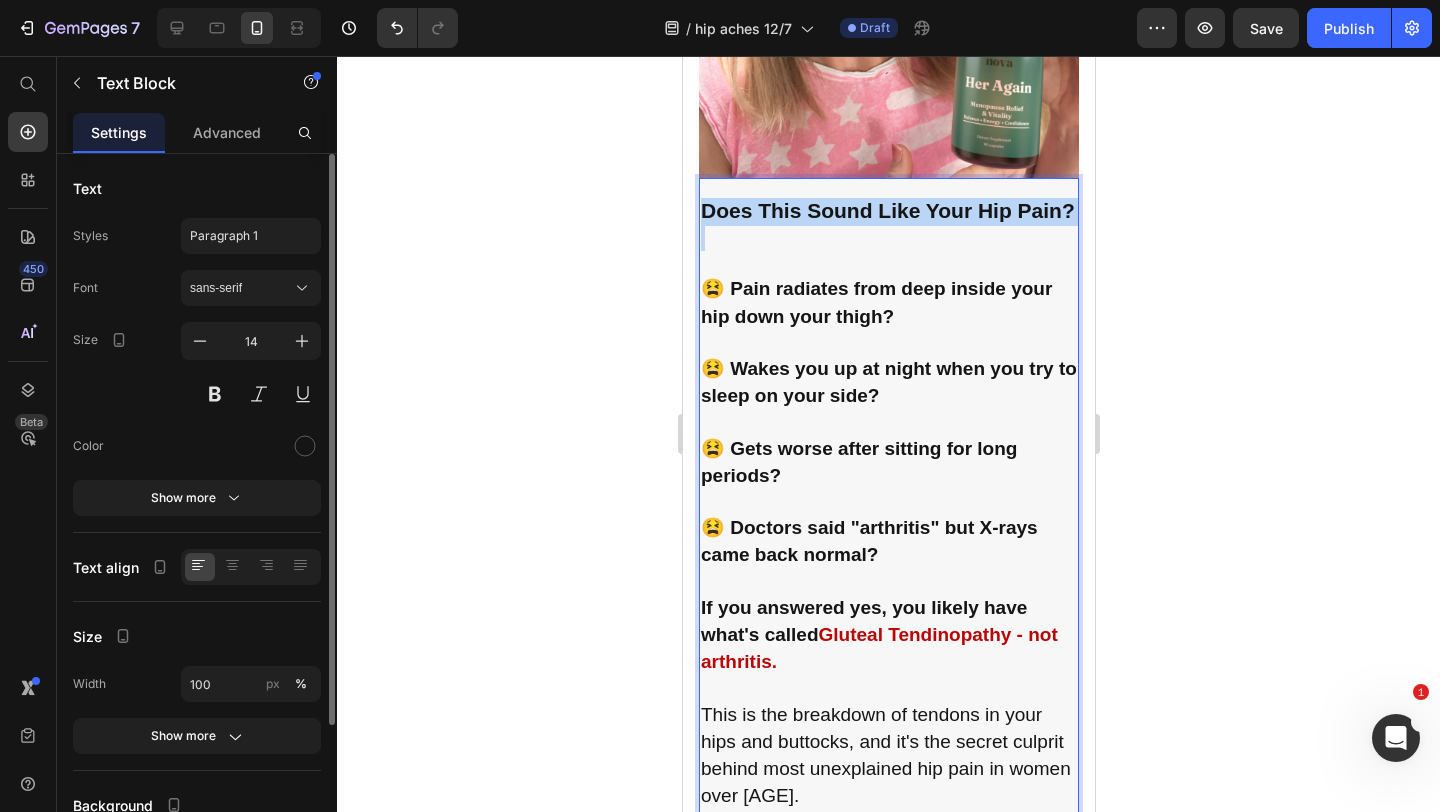 click on "Does This Sound Like Your Hip Pain?" at bounding box center [887, 210] 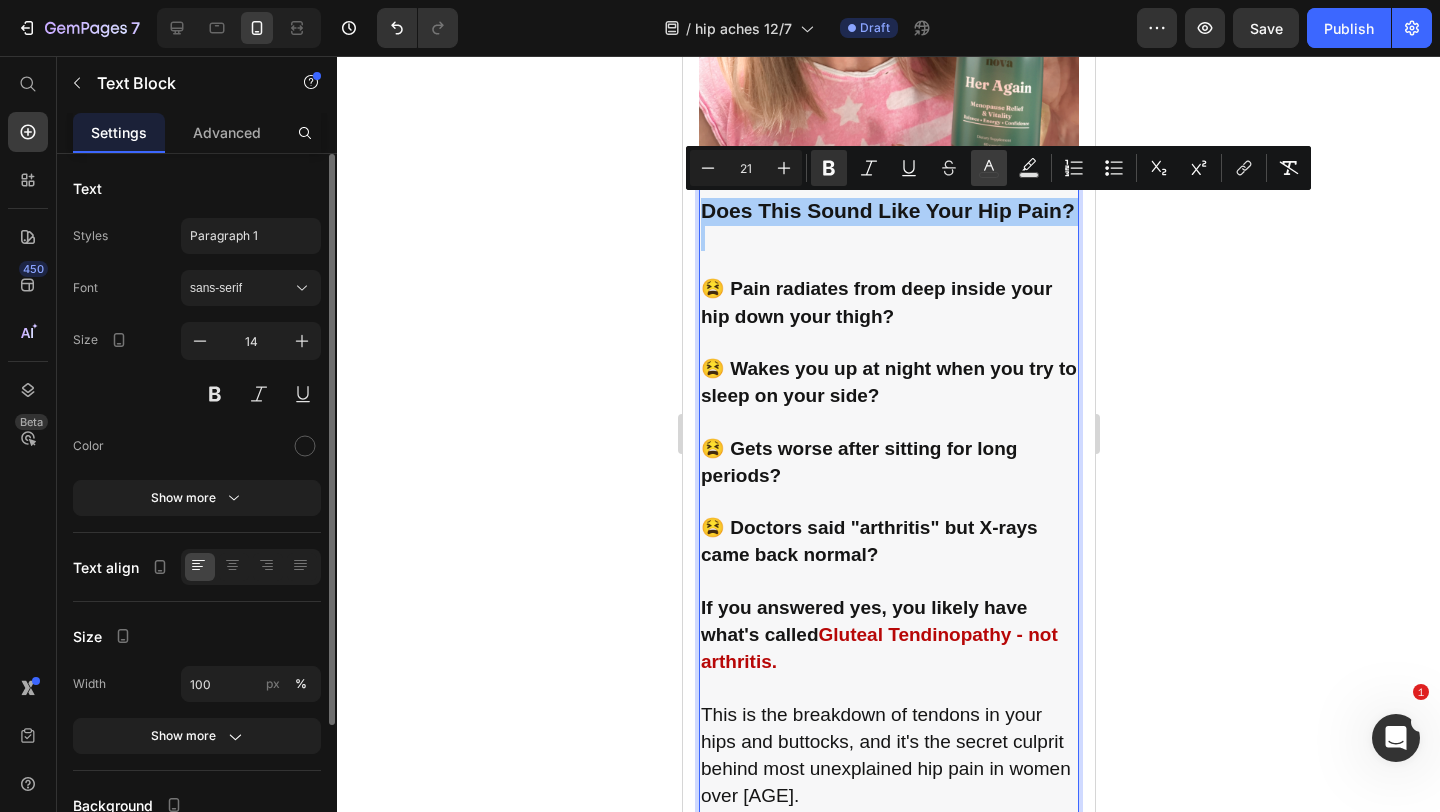 click 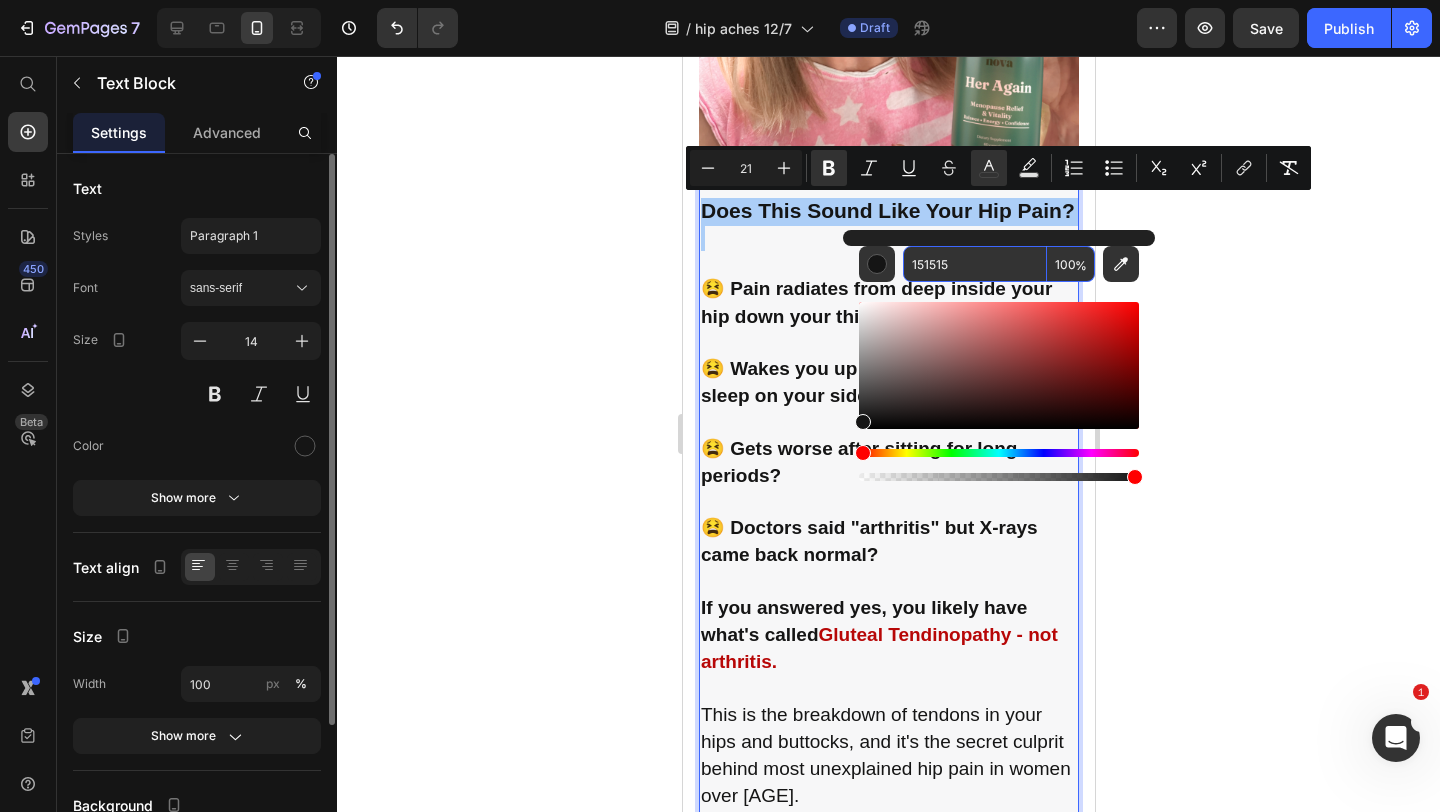 click on "151515" at bounding box center (975, 264) 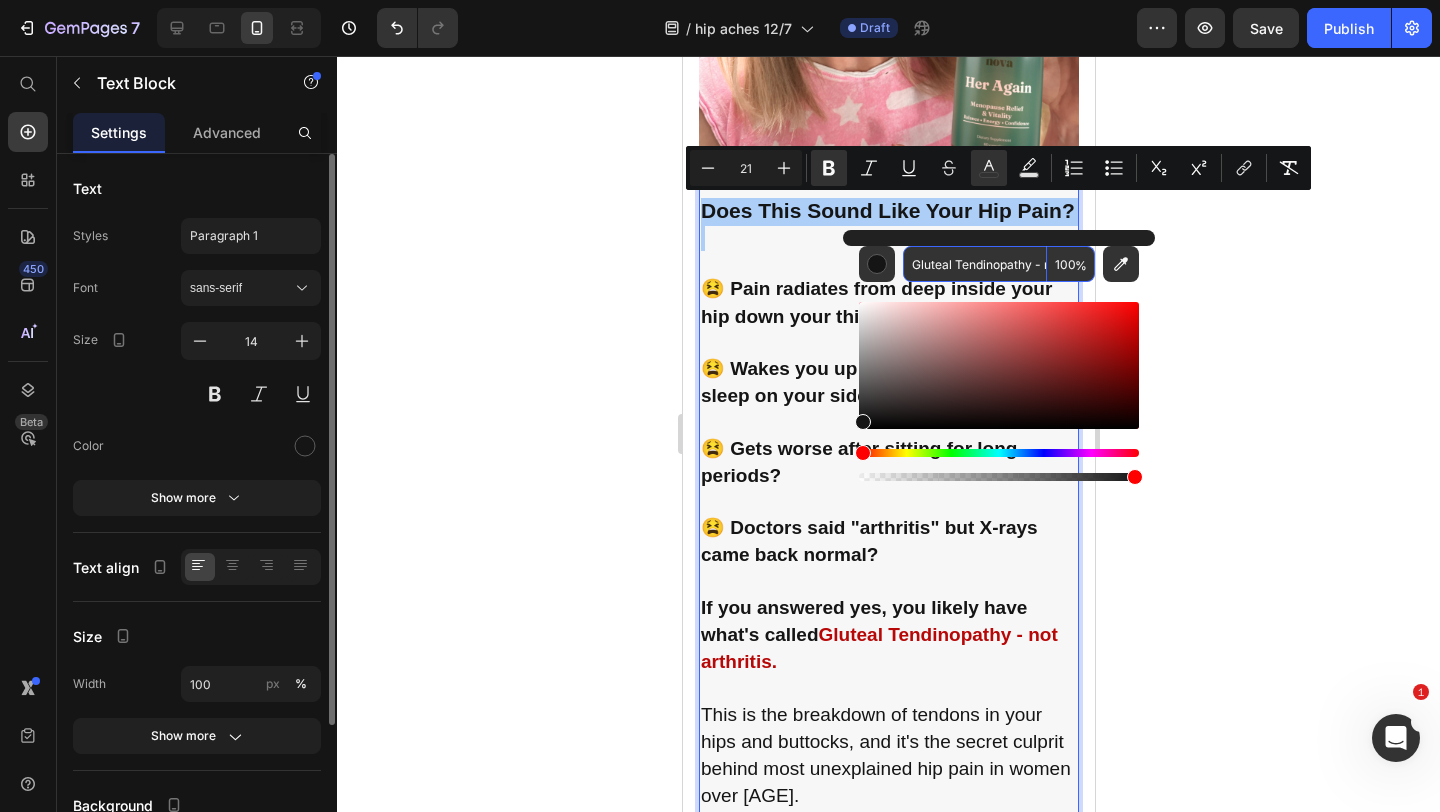 scroll, scrollTop: 0, scrollLeft: 66, axis: horizontal 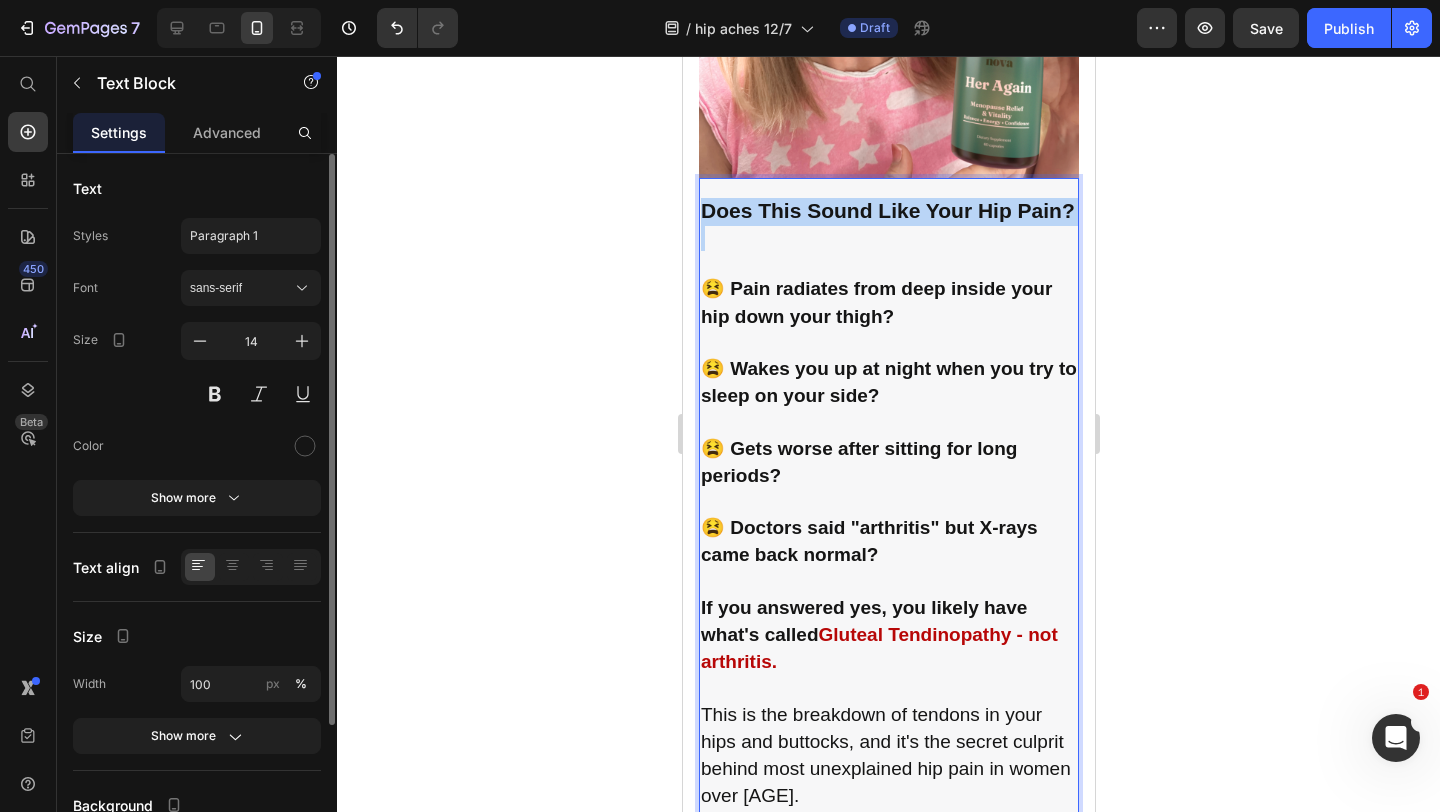 click on "Gluteal Tendinopathy - not arthritis." at bounding box center (878, 648) 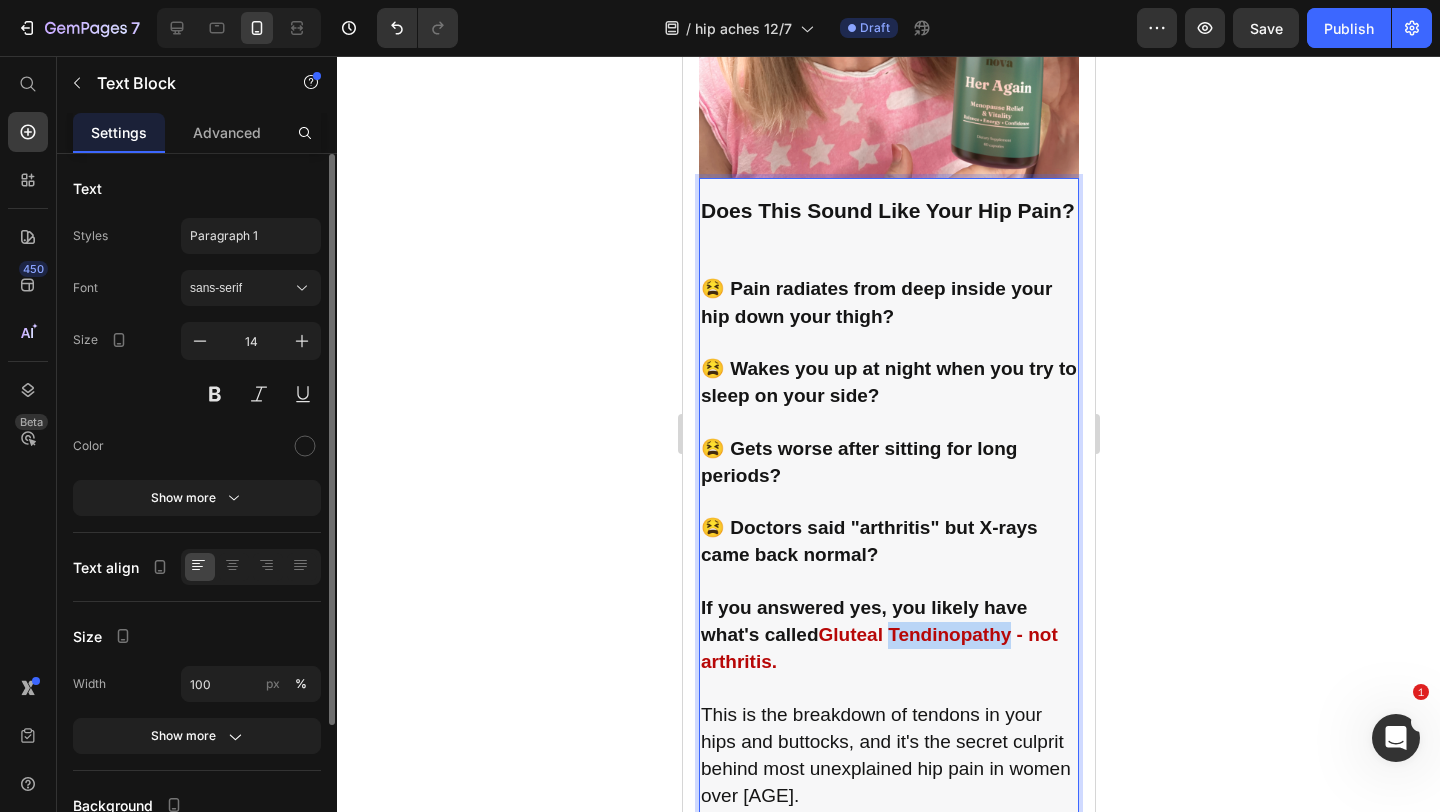 click on "Gluteal Tendinopathy - not arthritis." at bounding box center (878, 648) 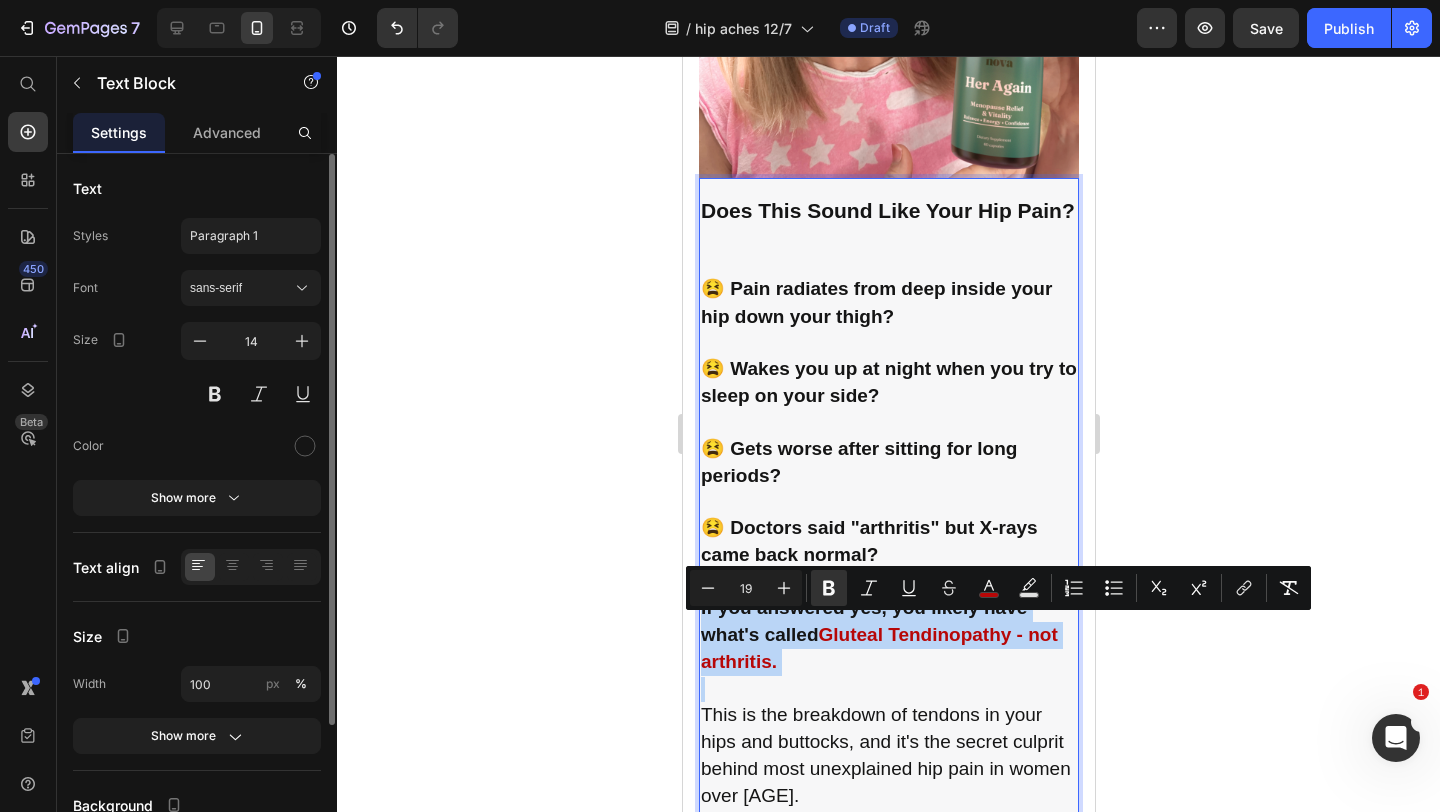 click on "Gluteal Tendinopathy - not arthritis." at bounding box center (878, 648) 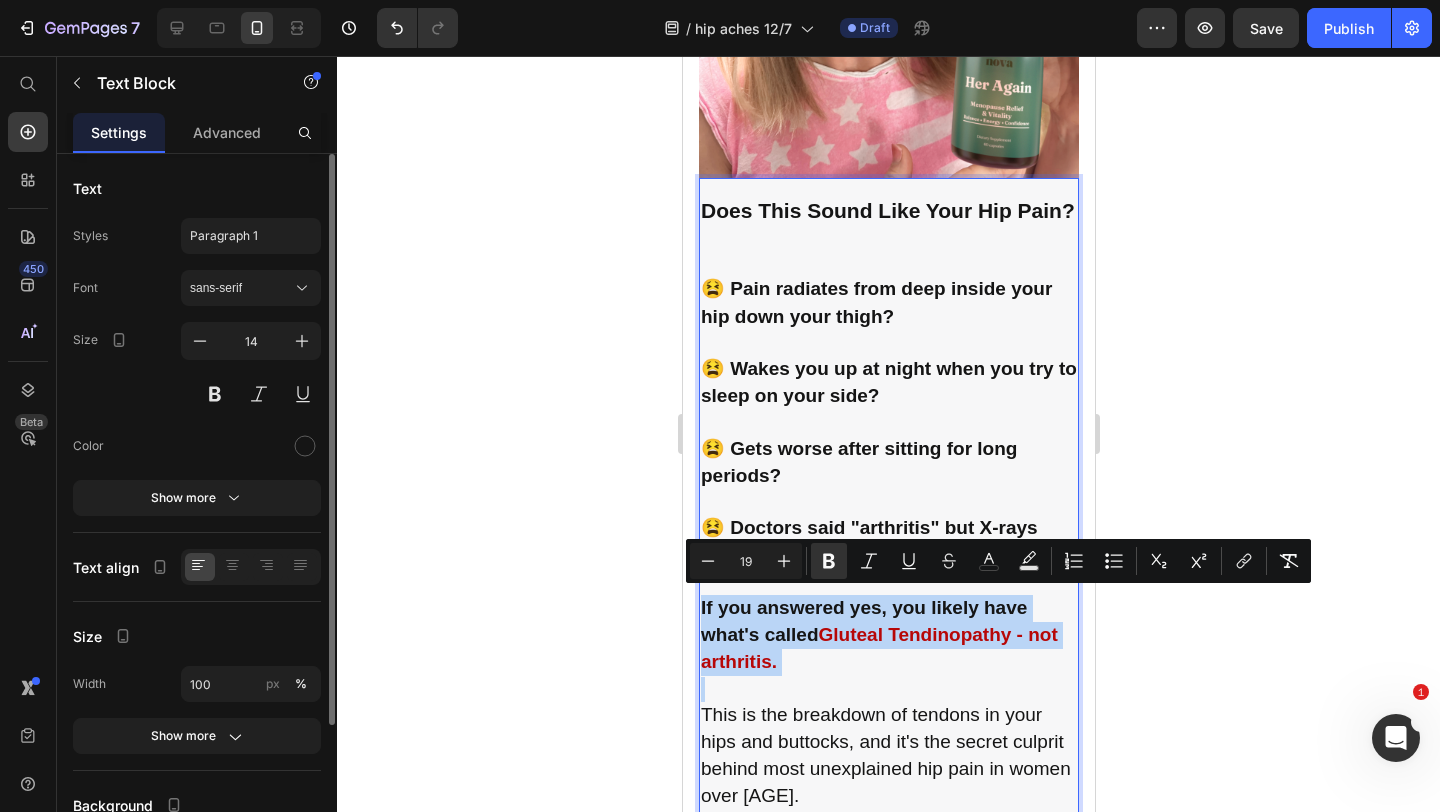 click on "Gluteal Tendinopathy - not arthritis." at bounding box center [878, 648] 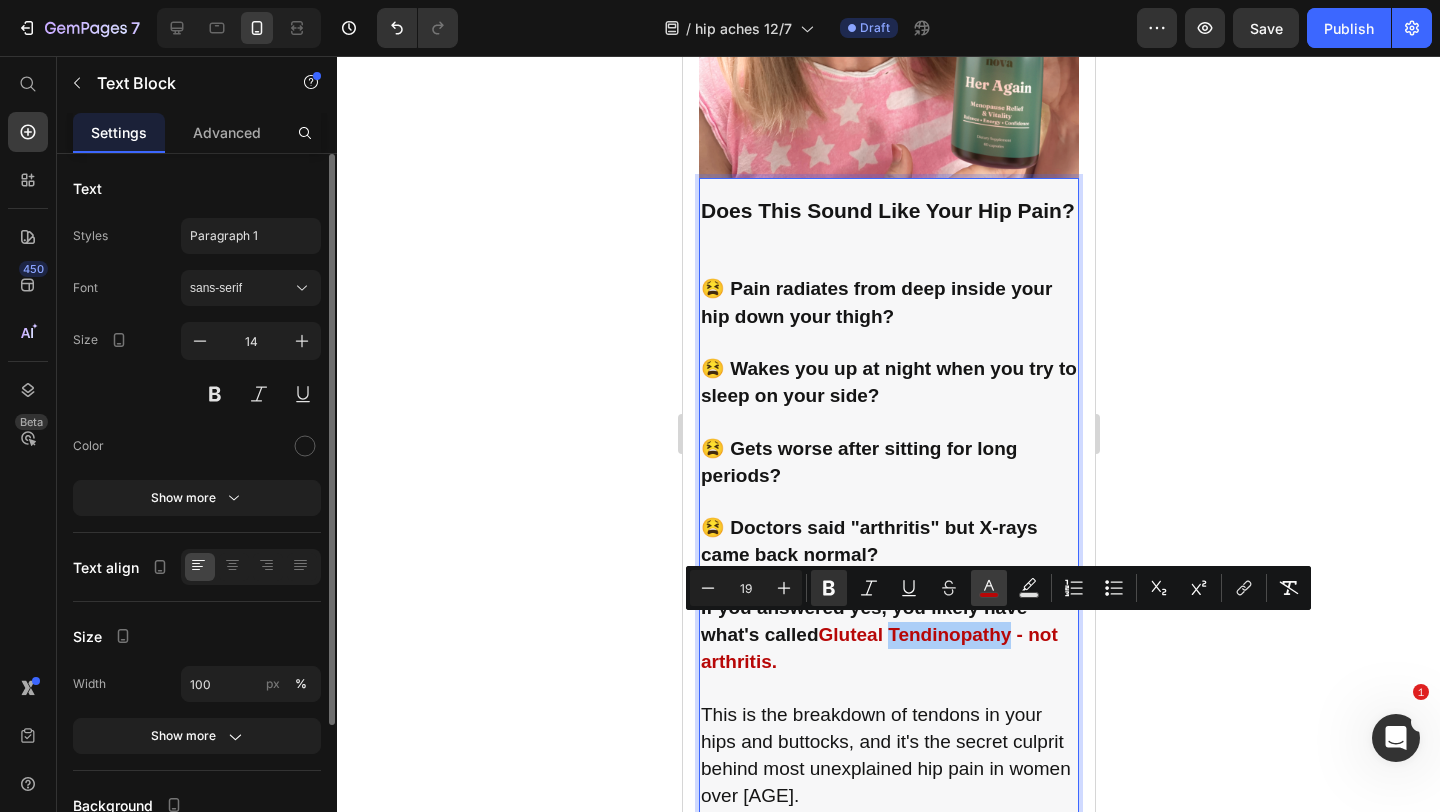 click 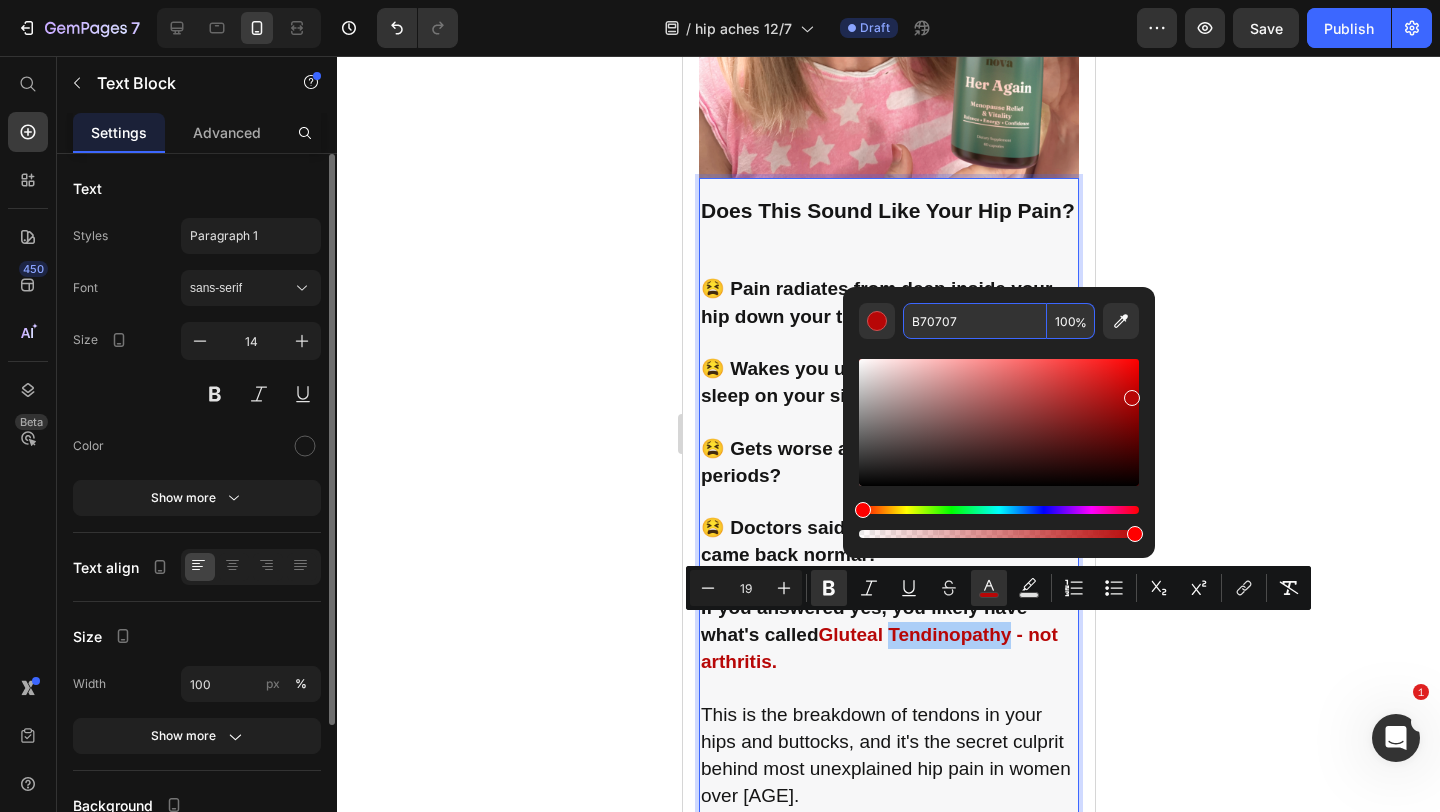 click on "B70707" at bounding box center [975, 321] 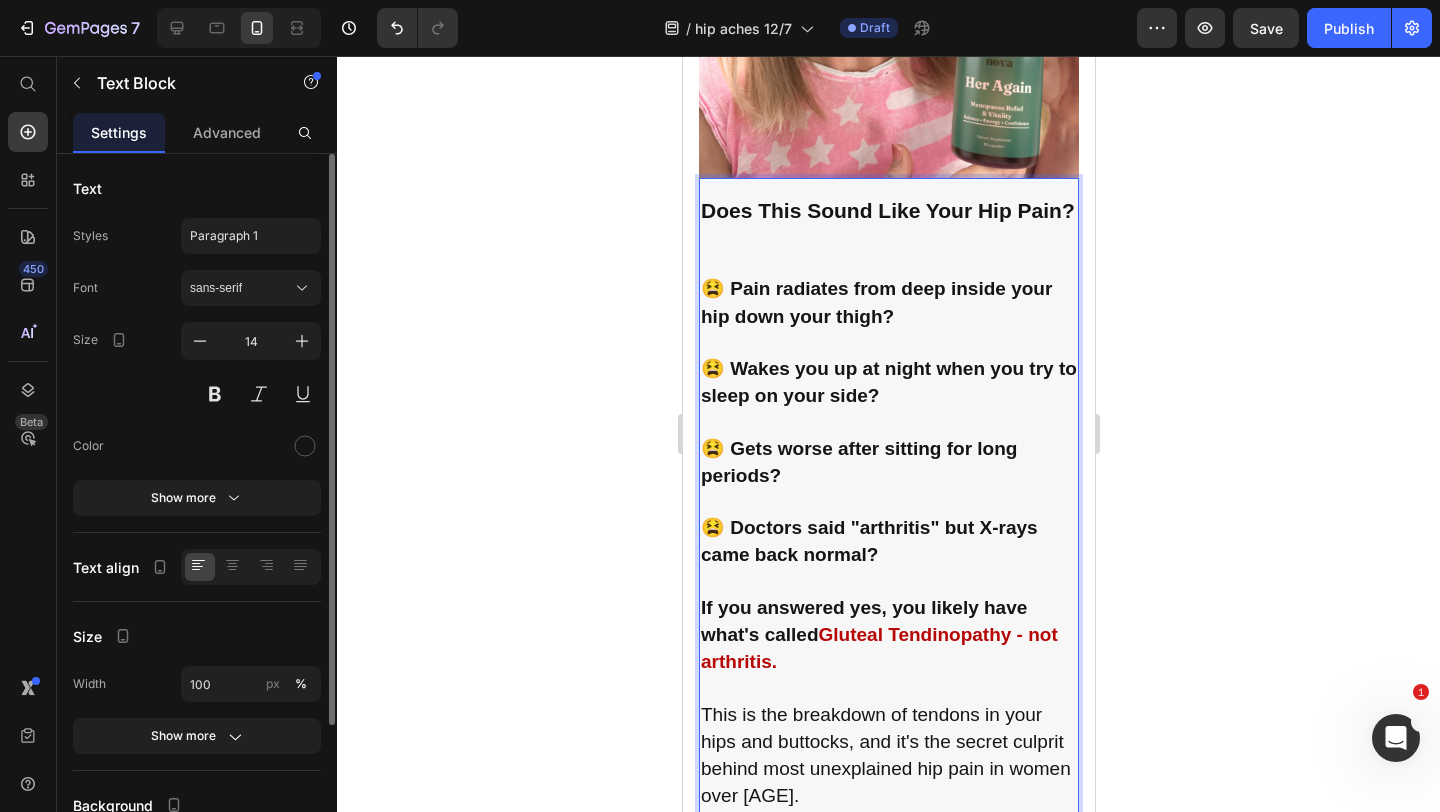 click on "Does This Sound Like Your Hip Pain?" at bounding box center [887, 210] 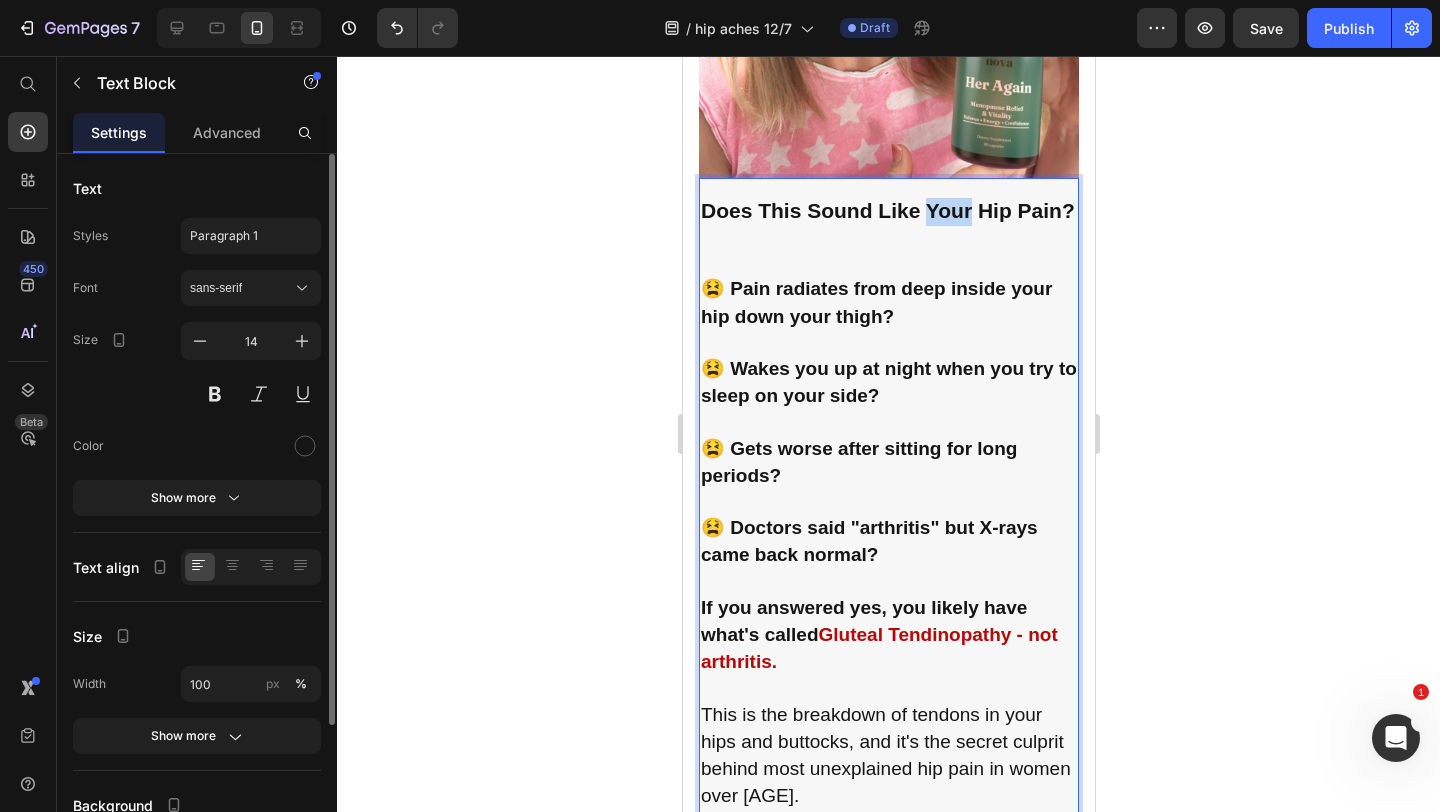 click on "Does This Sound Like Your Hip Pain?" at bounding box center (887, 210) 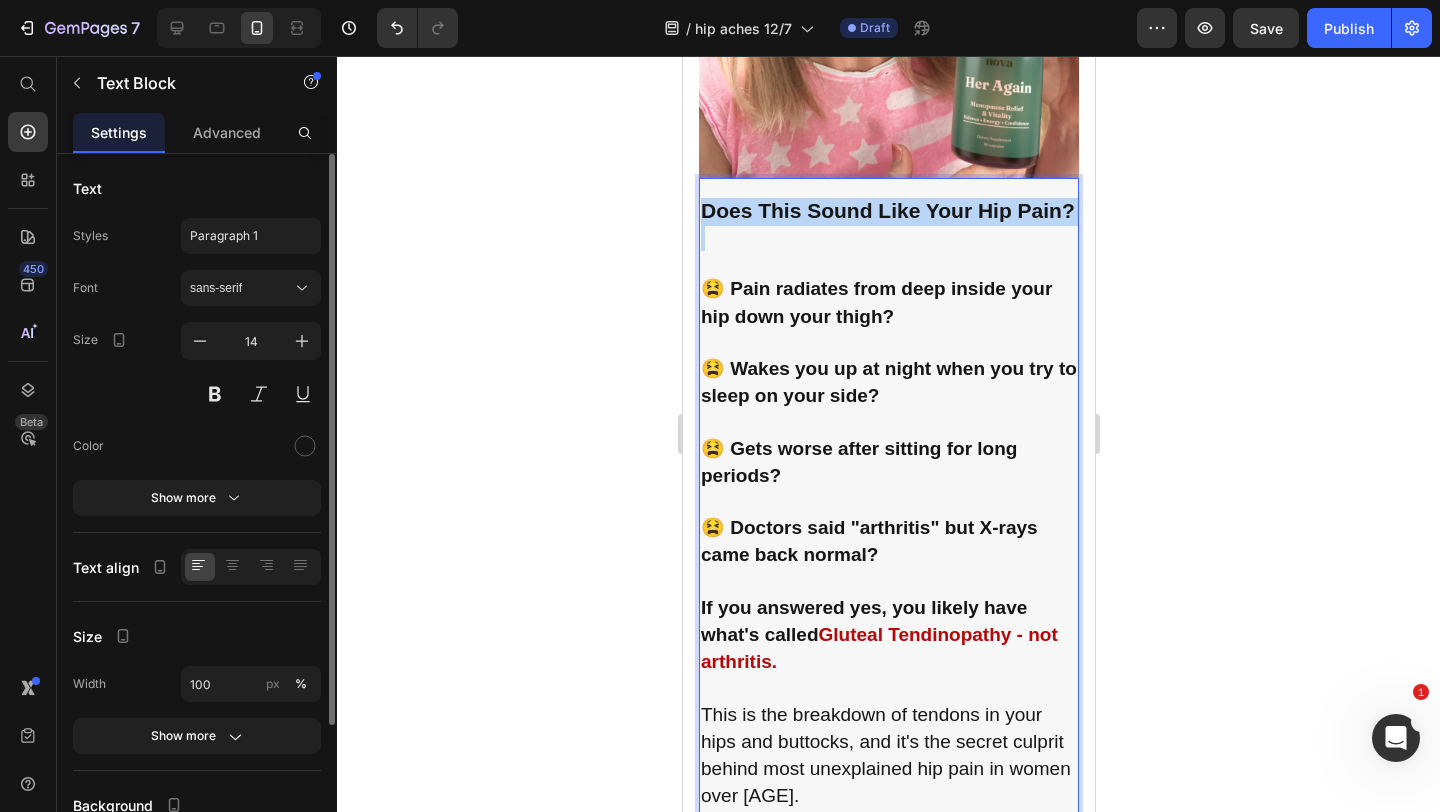 click on "Does This Sound Like Your Hip Pain?" at bounding box center [887, 210] 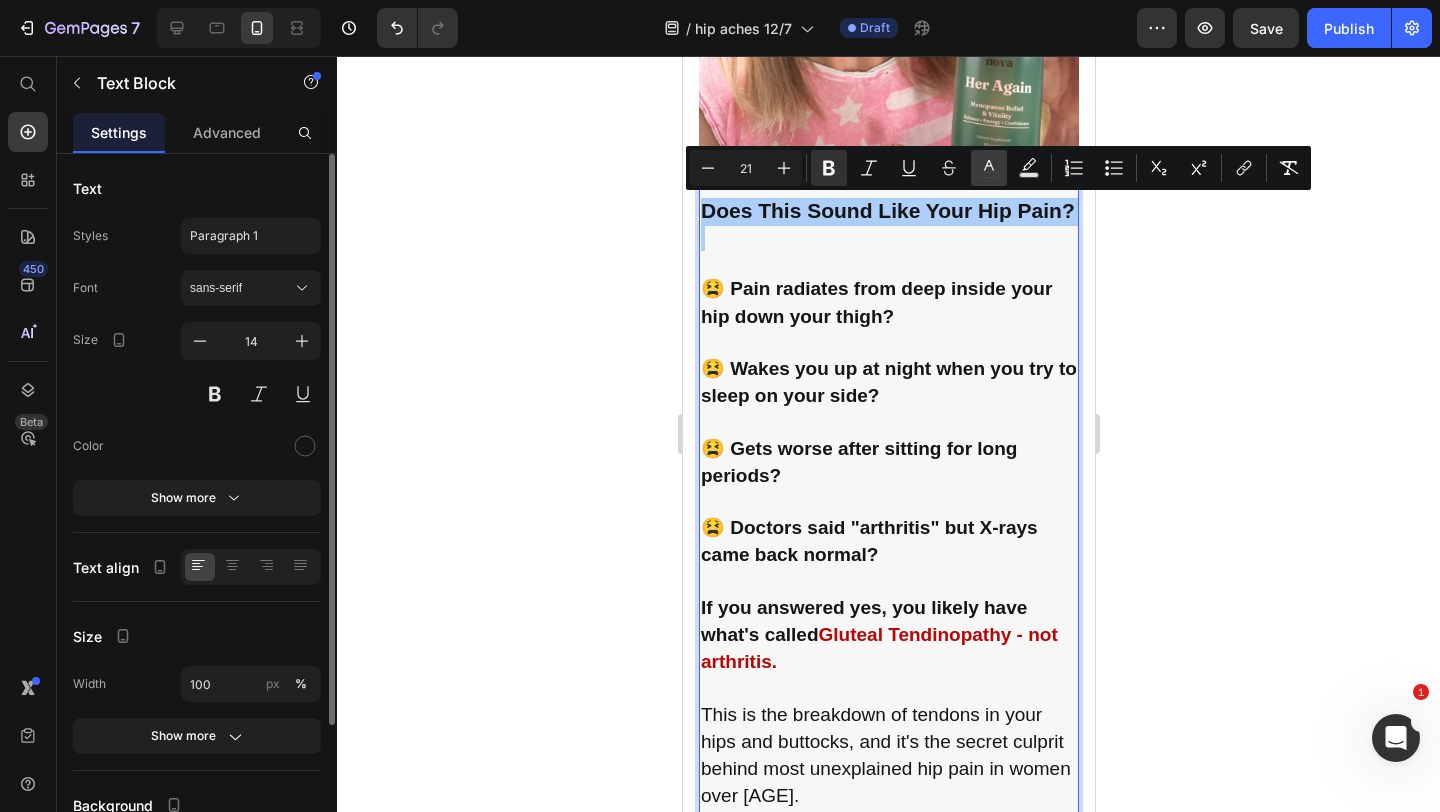 click 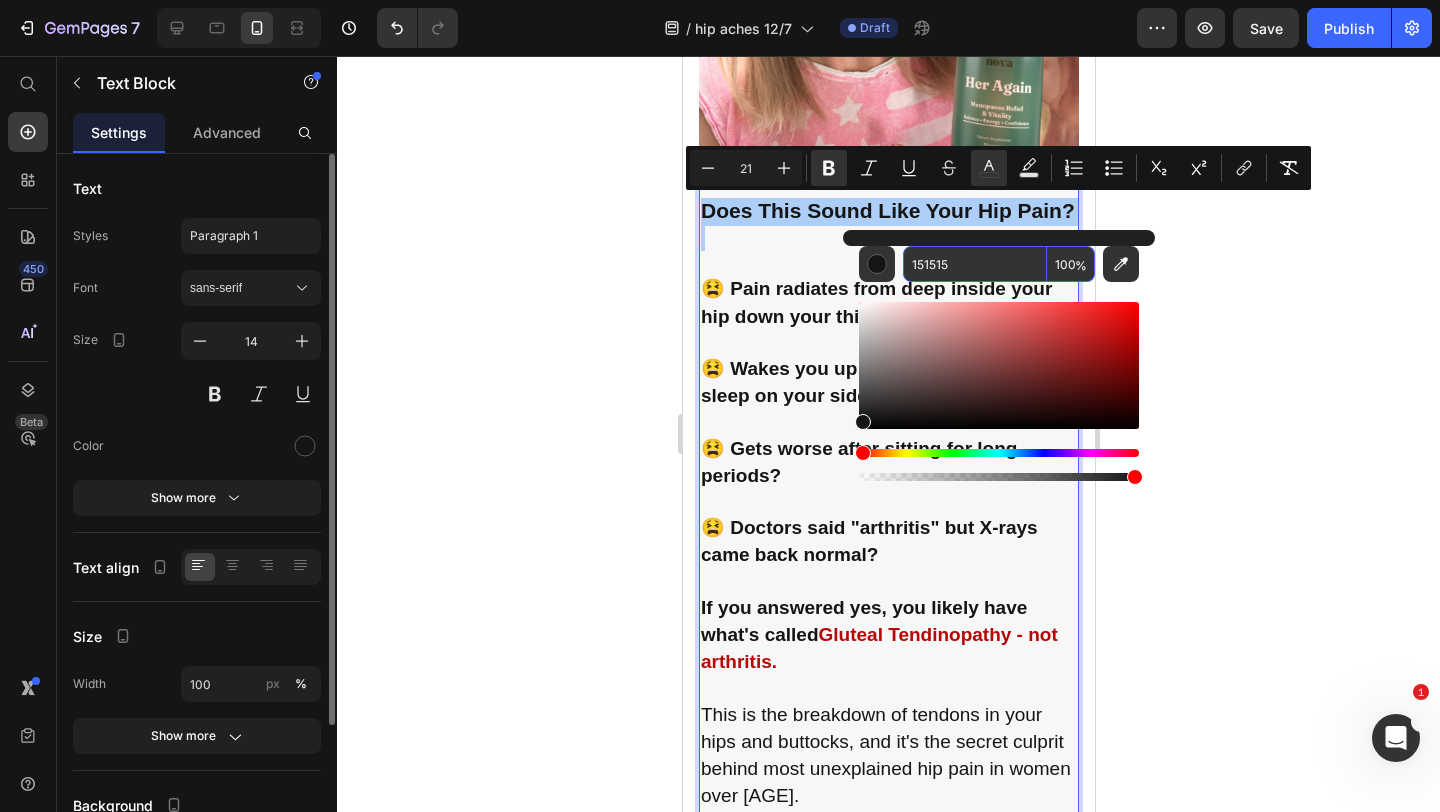 click on "151515" at bounding box center (975, 264) 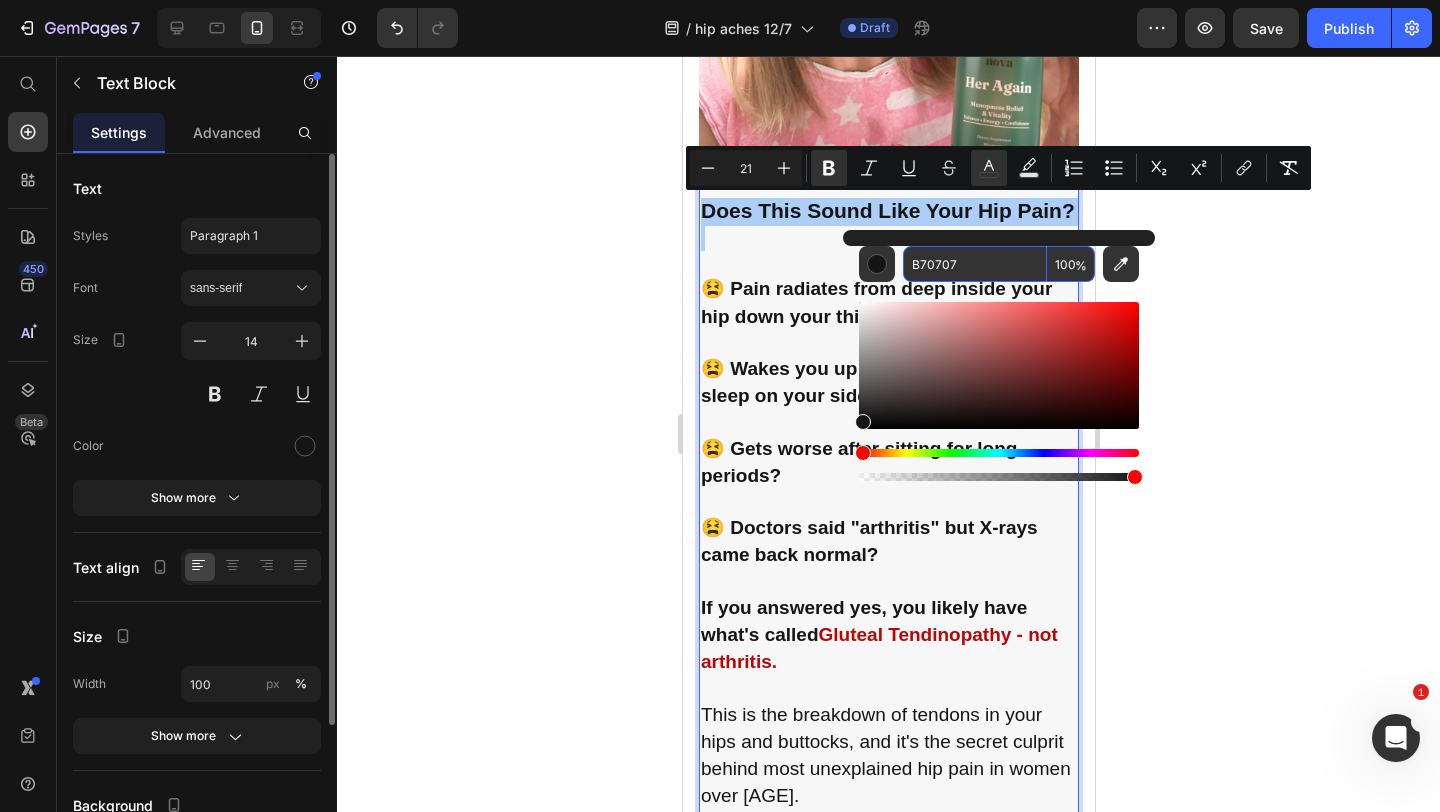type on "B70707" 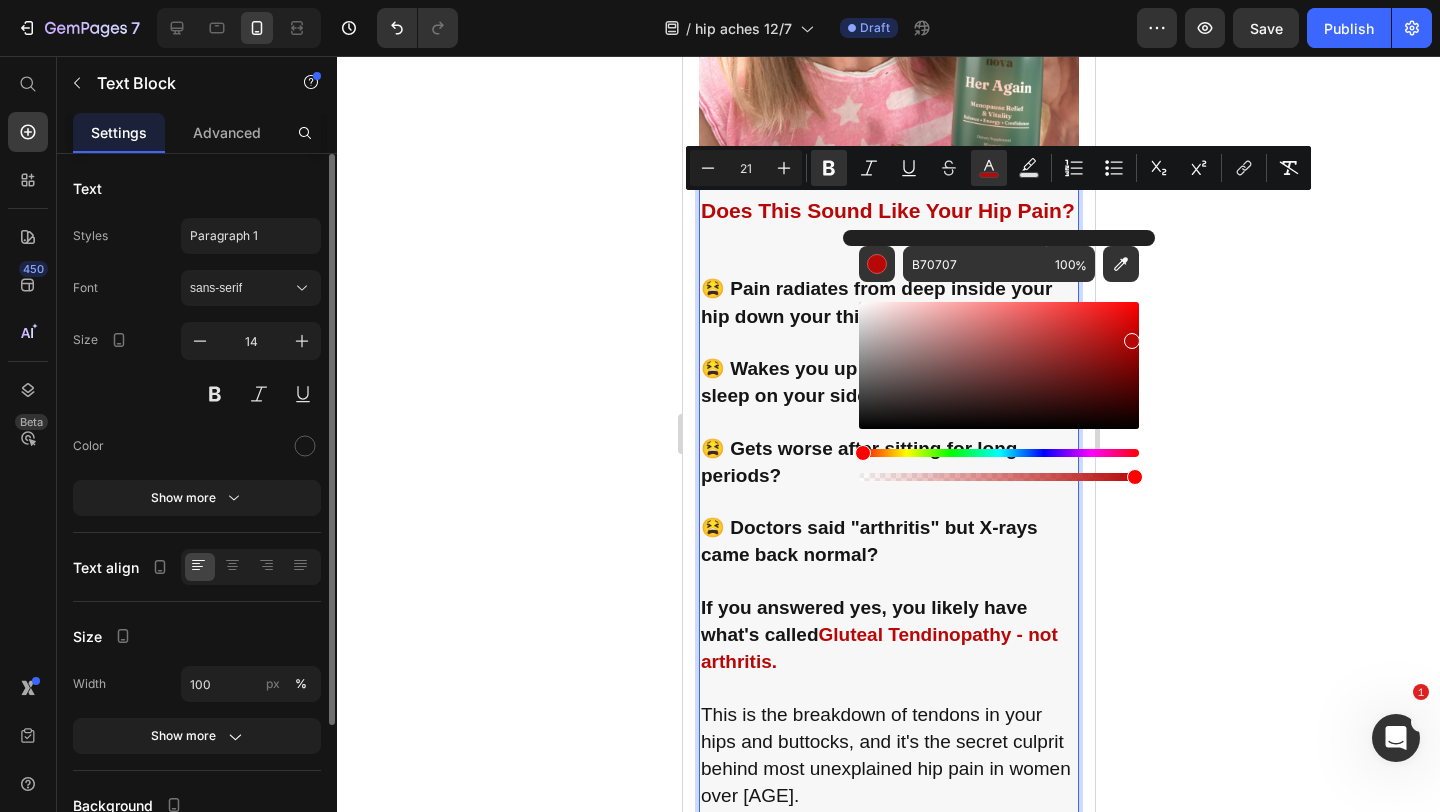 click 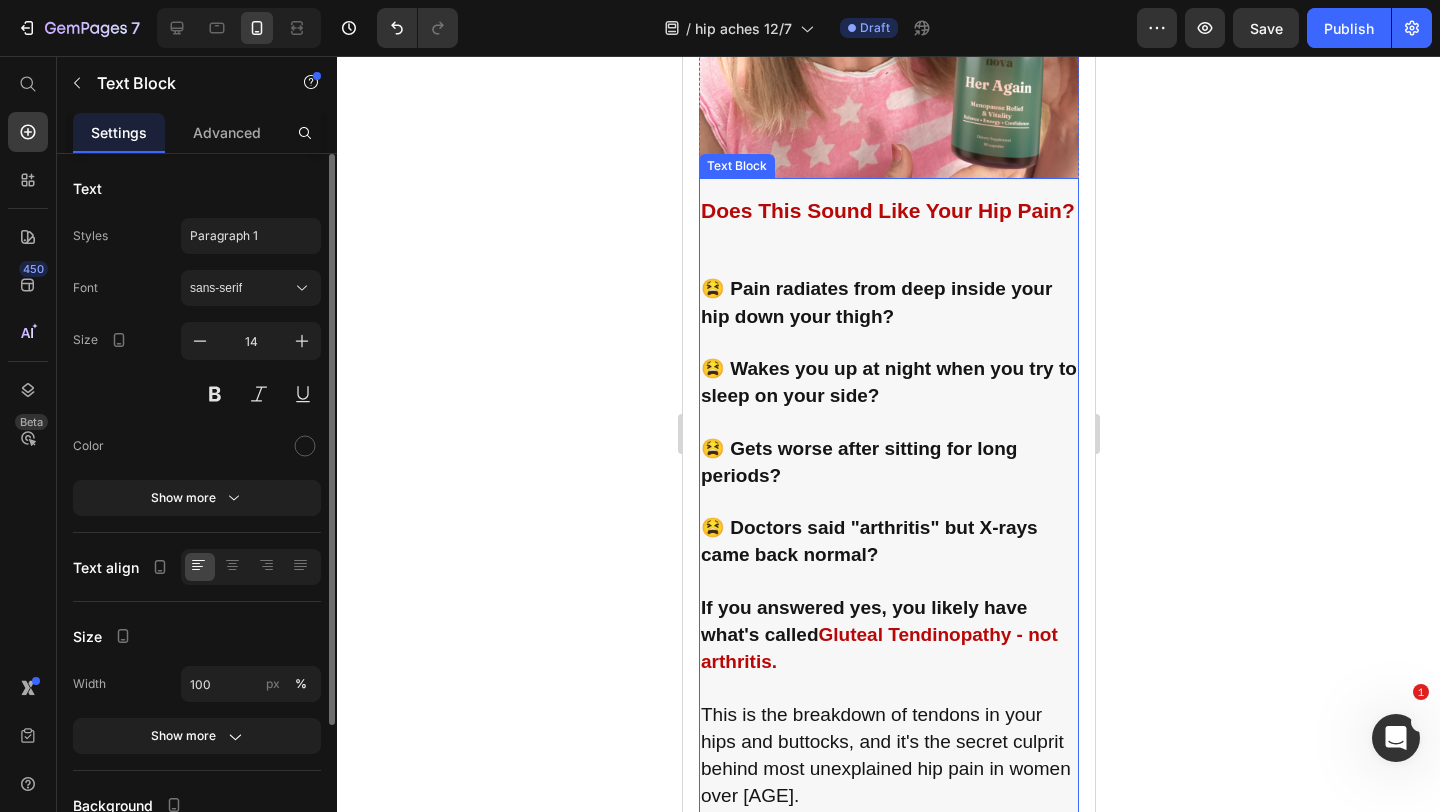 click on "Does This Sound Like Your Hip Pain?" at bounding box center (887, 210) 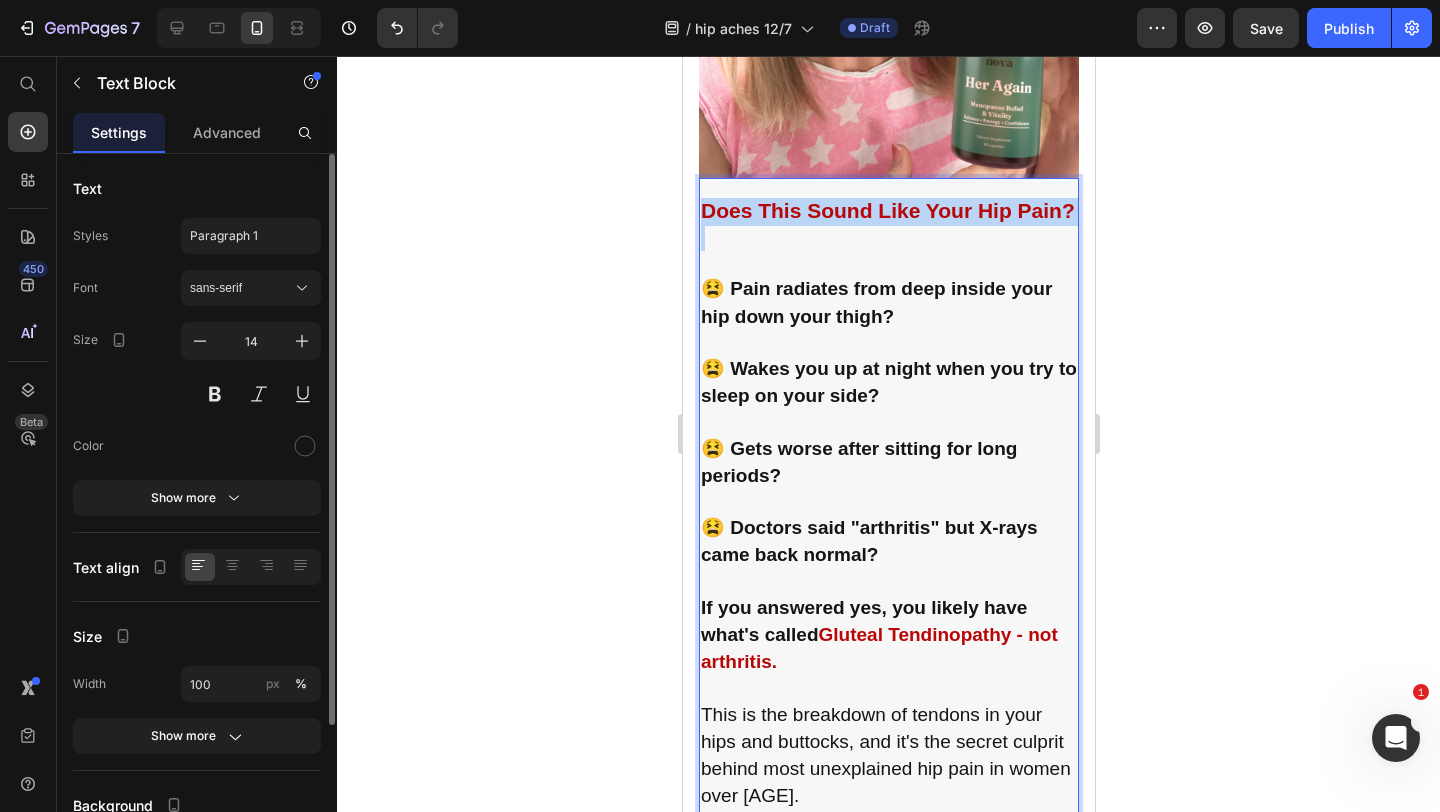 click on "Does This Sound Like Your Hip Pain?" at bounding box center [887, 210] 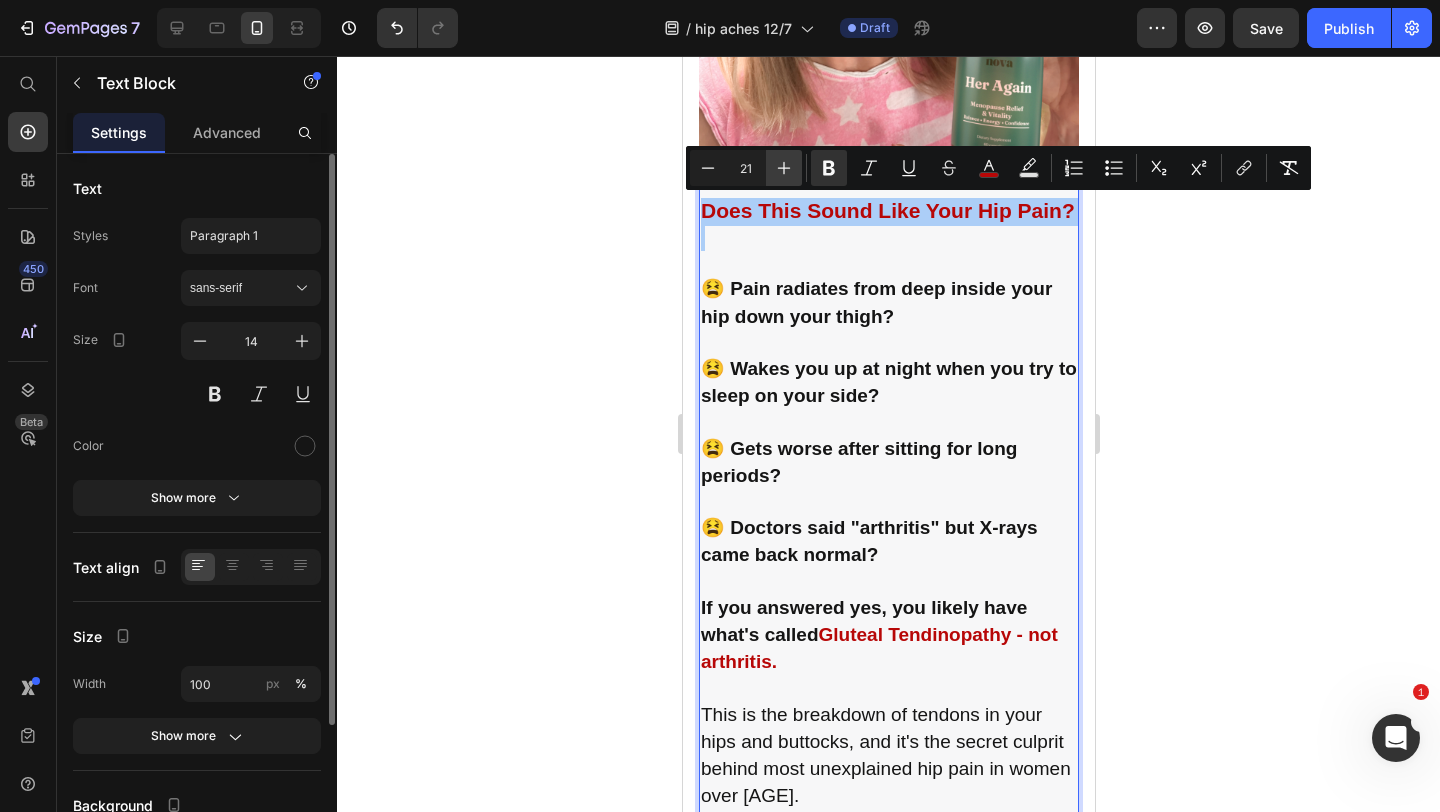 click 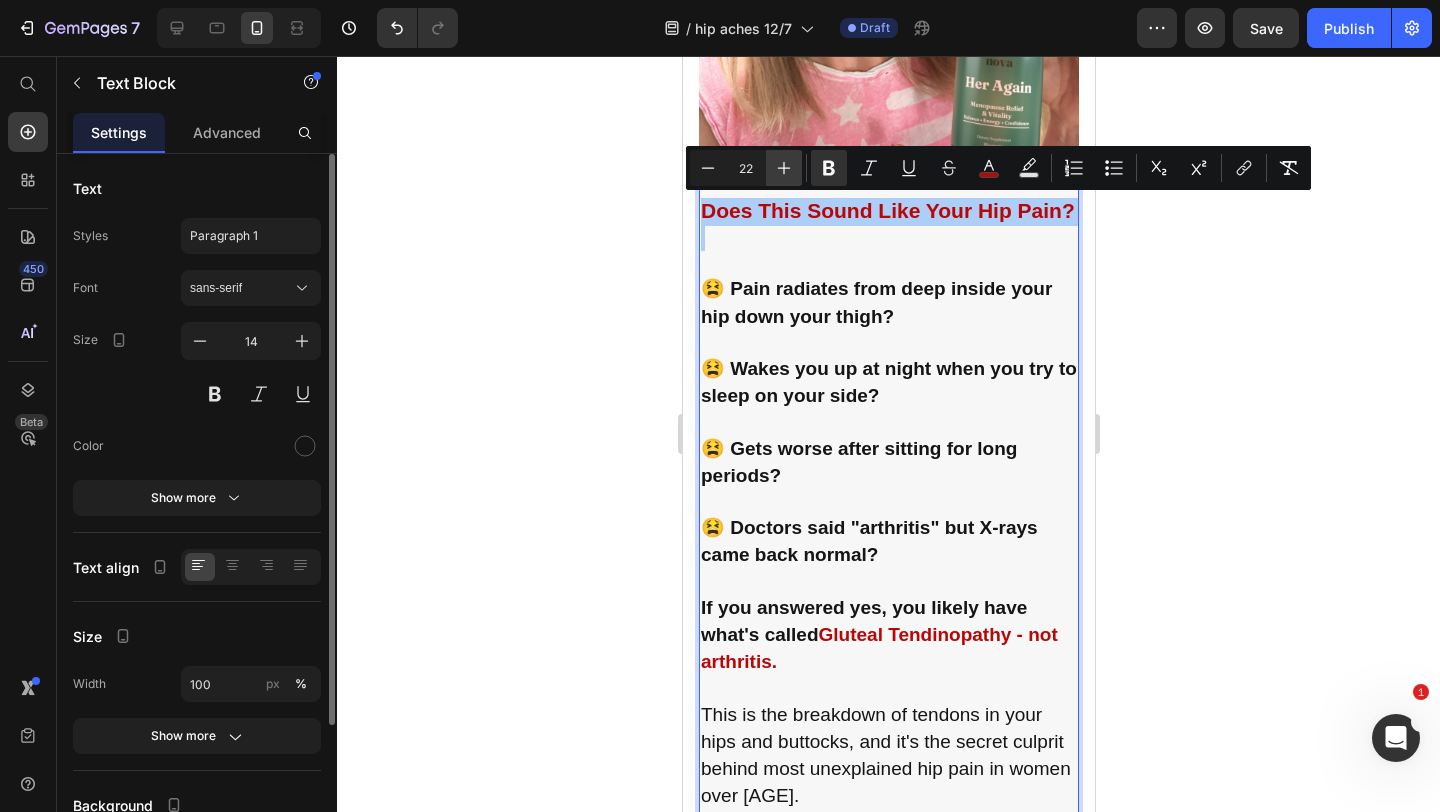 click 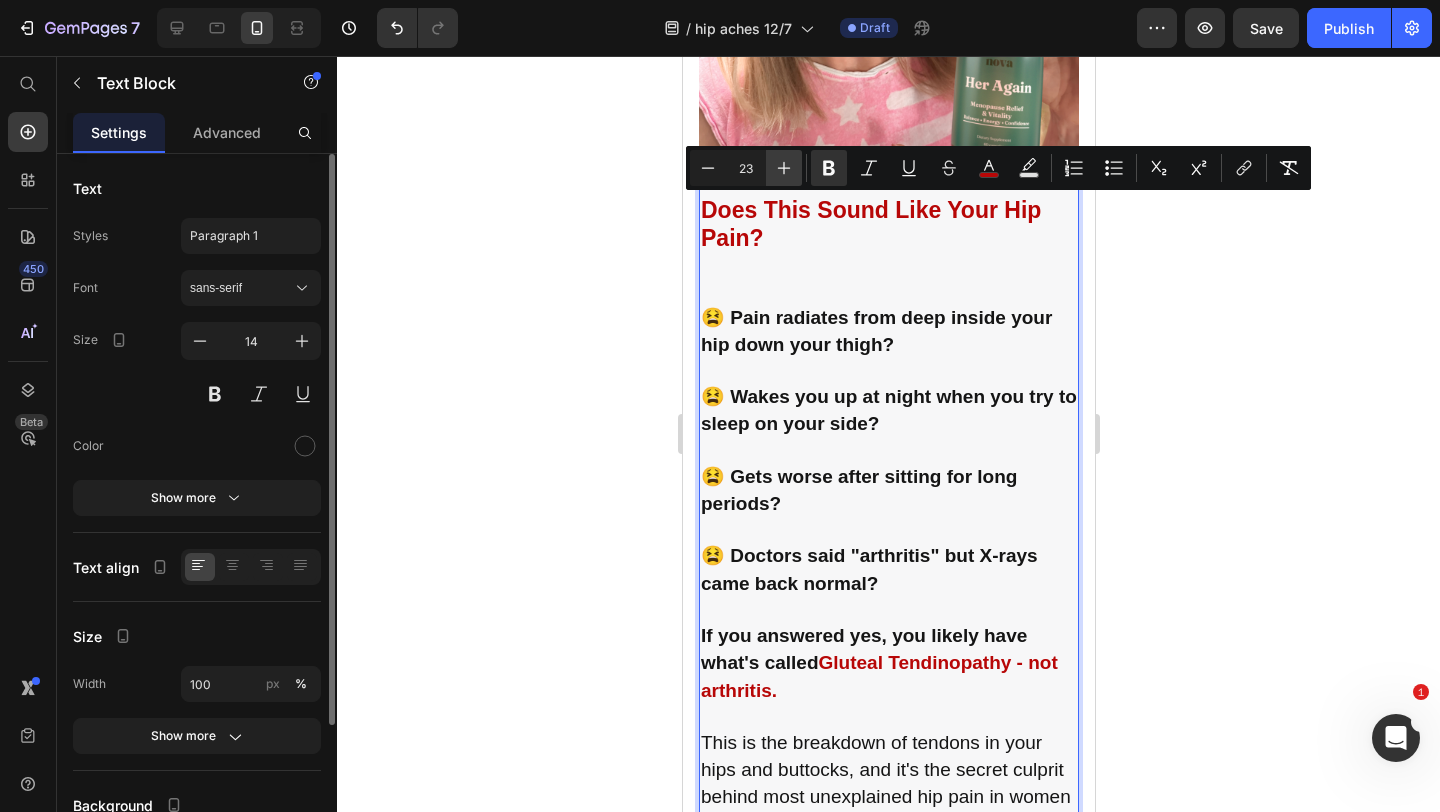 click 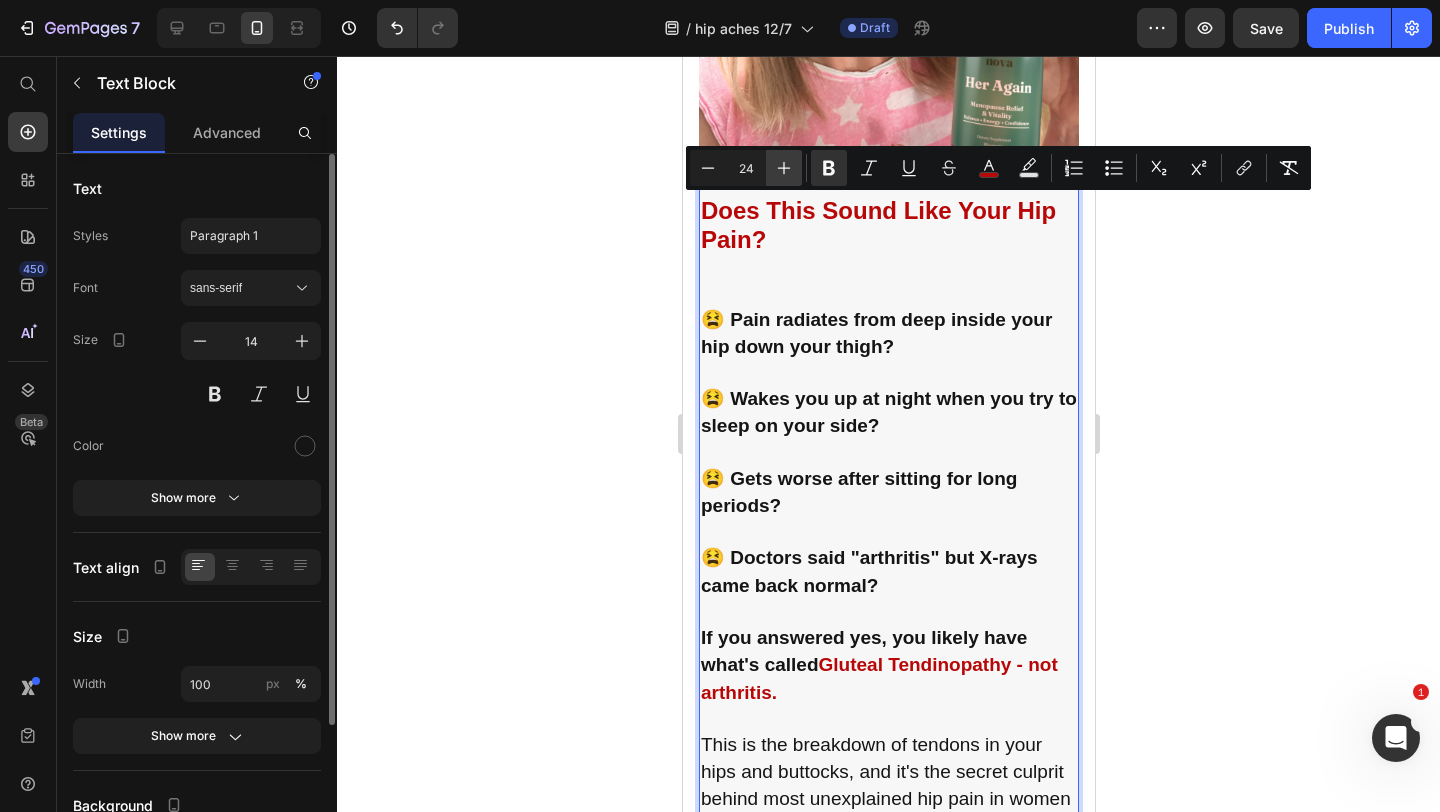 click 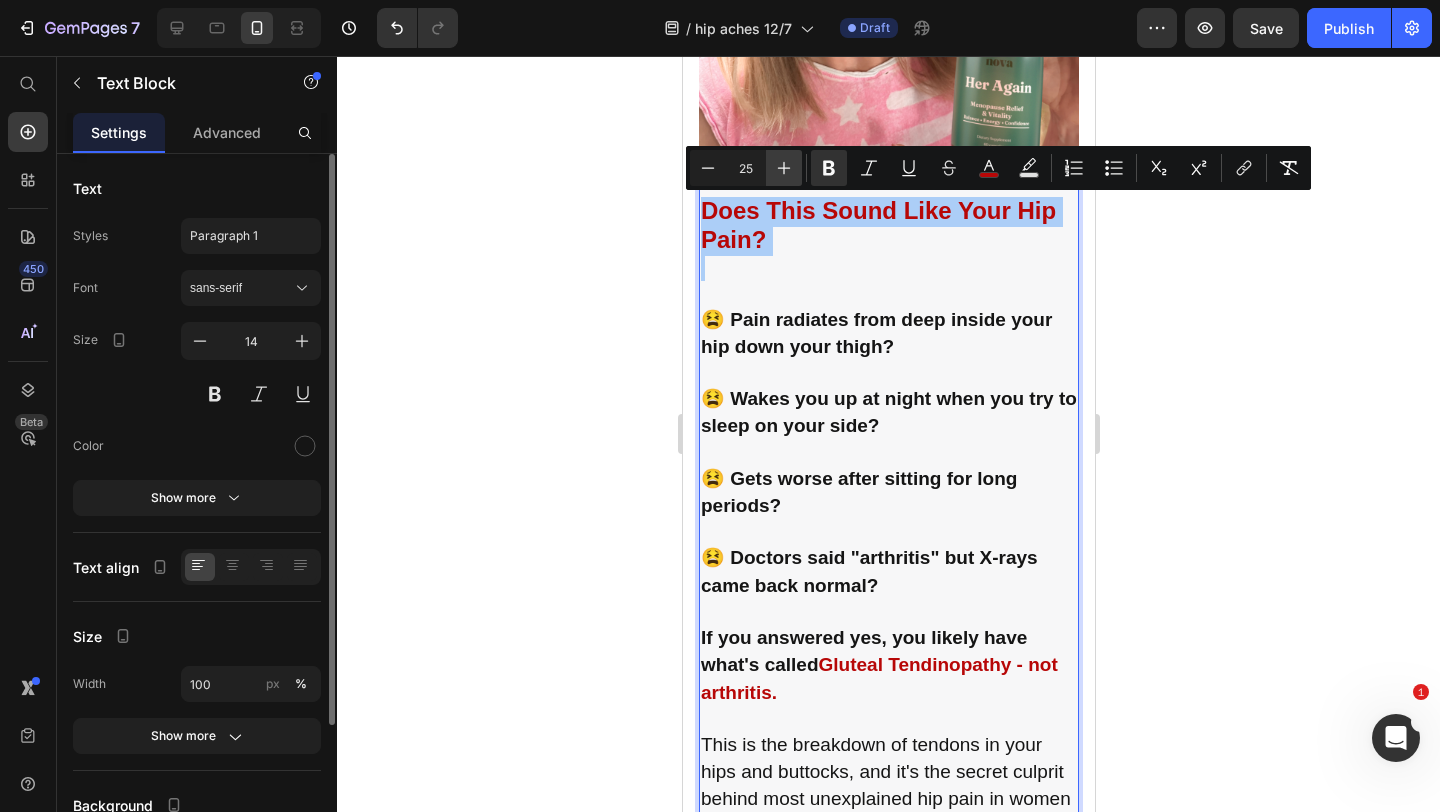click 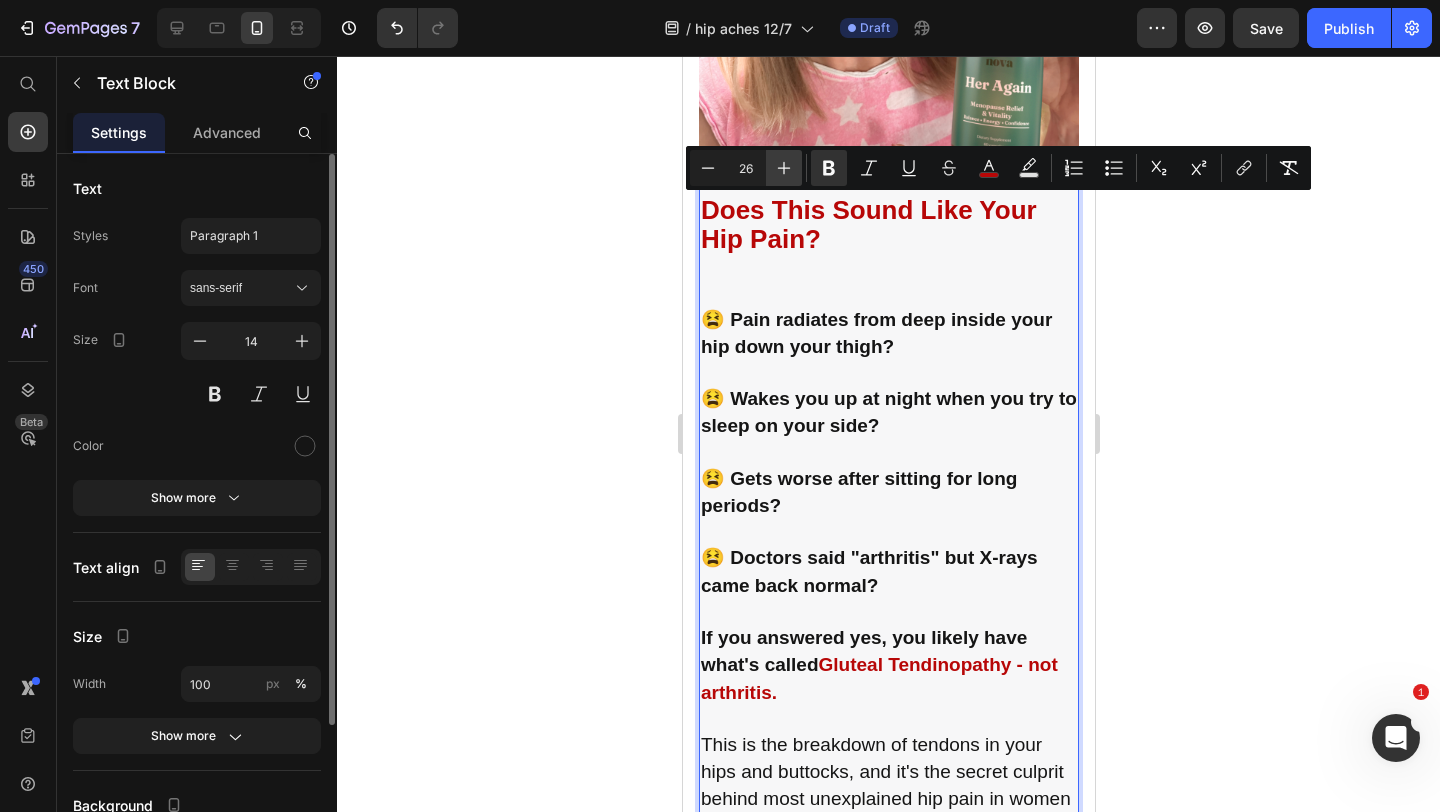 click 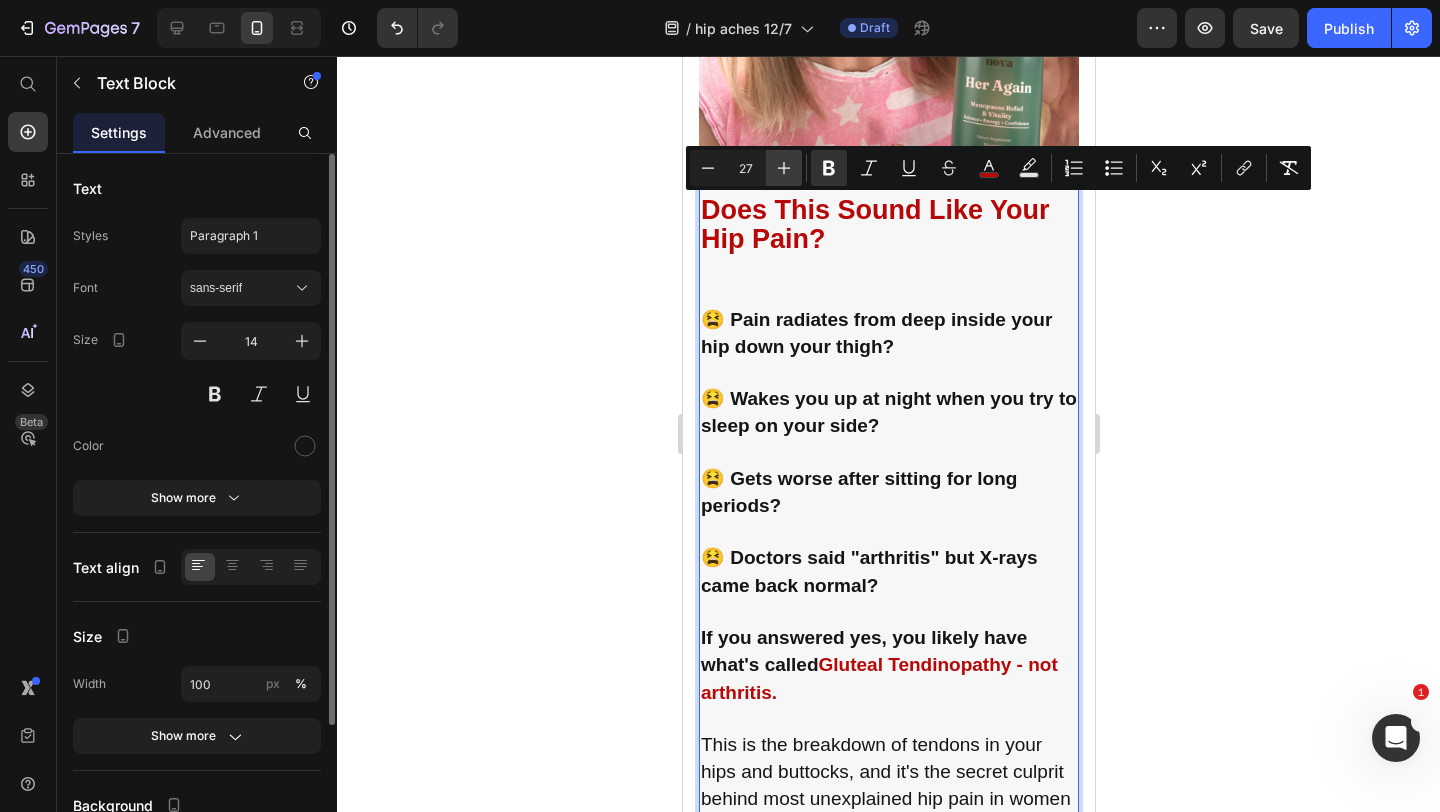 click 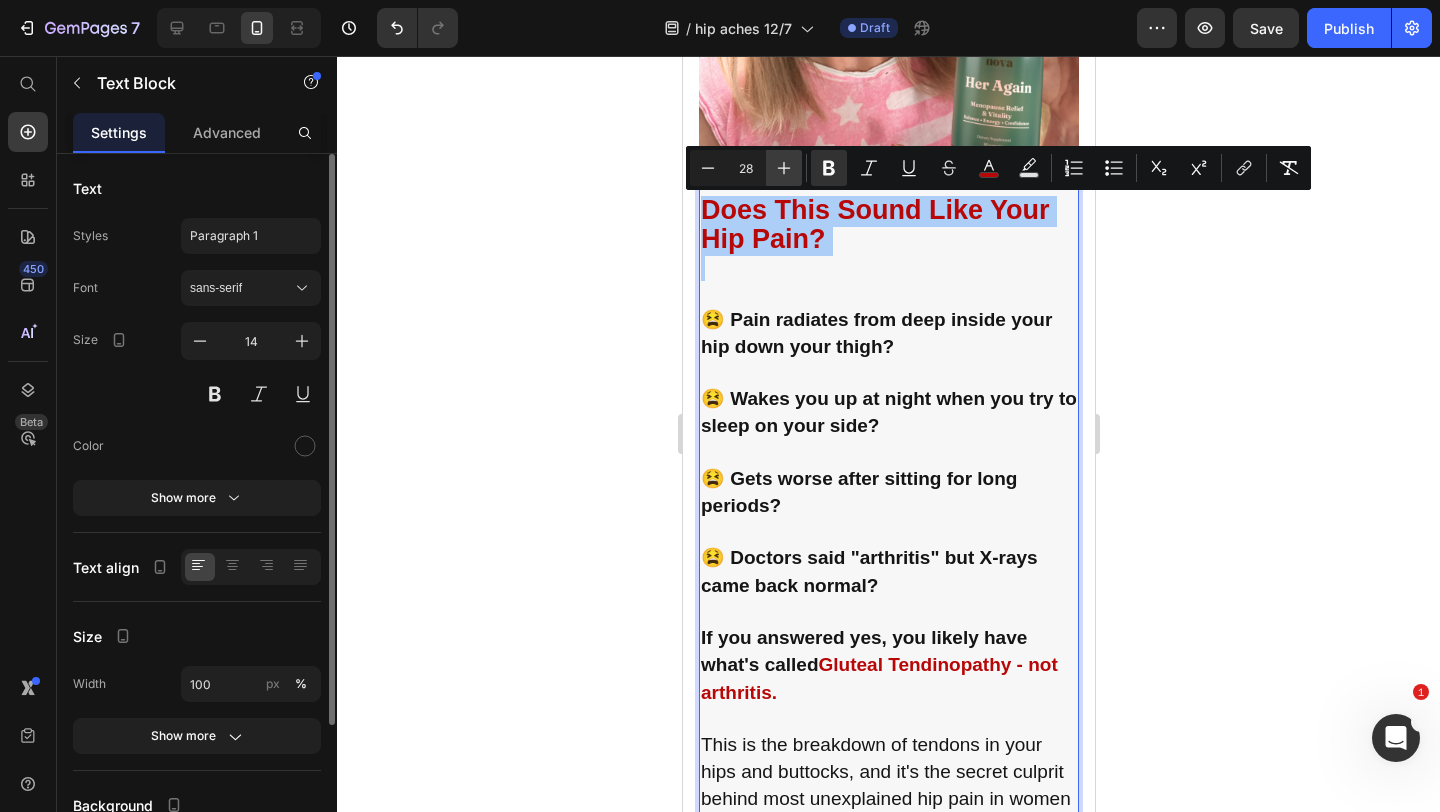 click 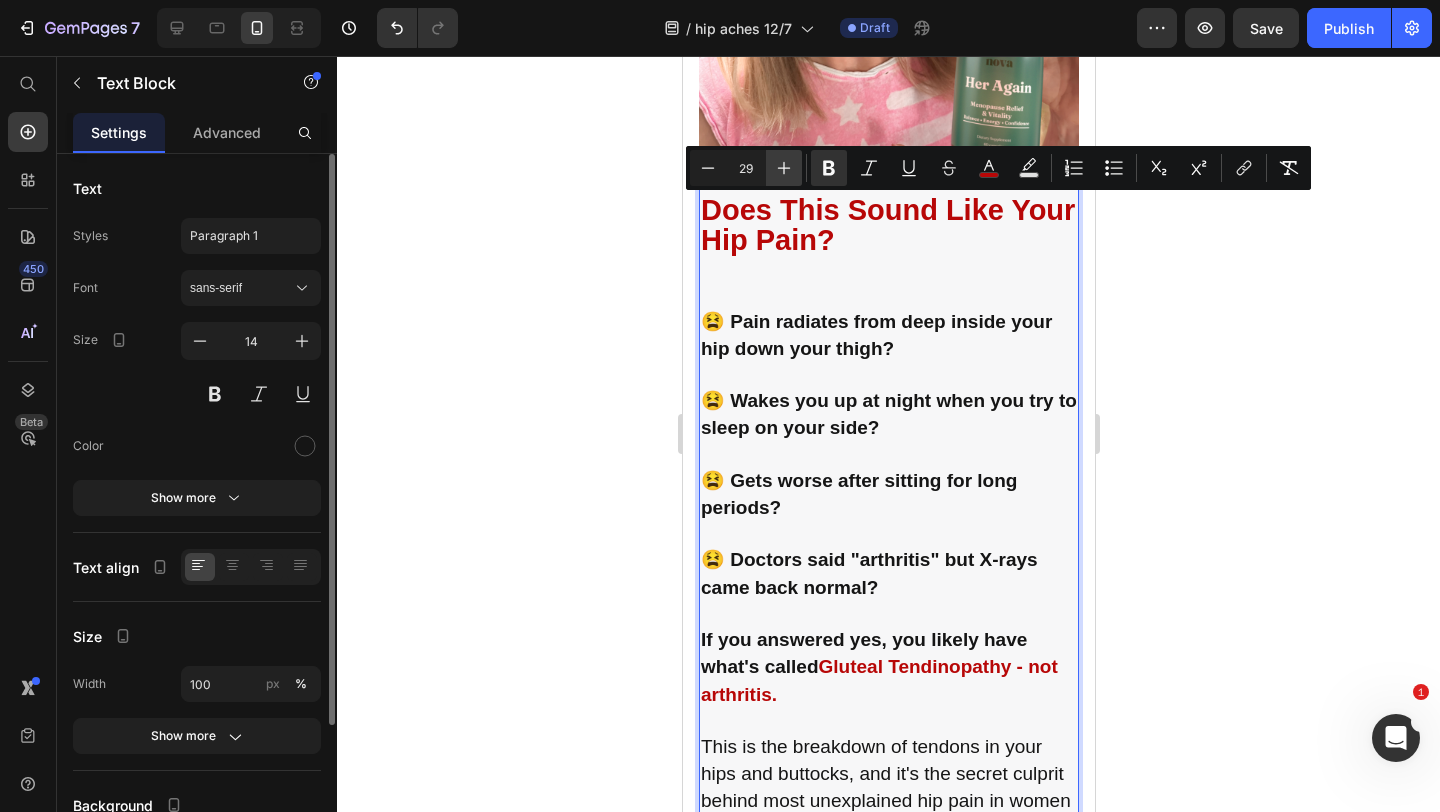 click 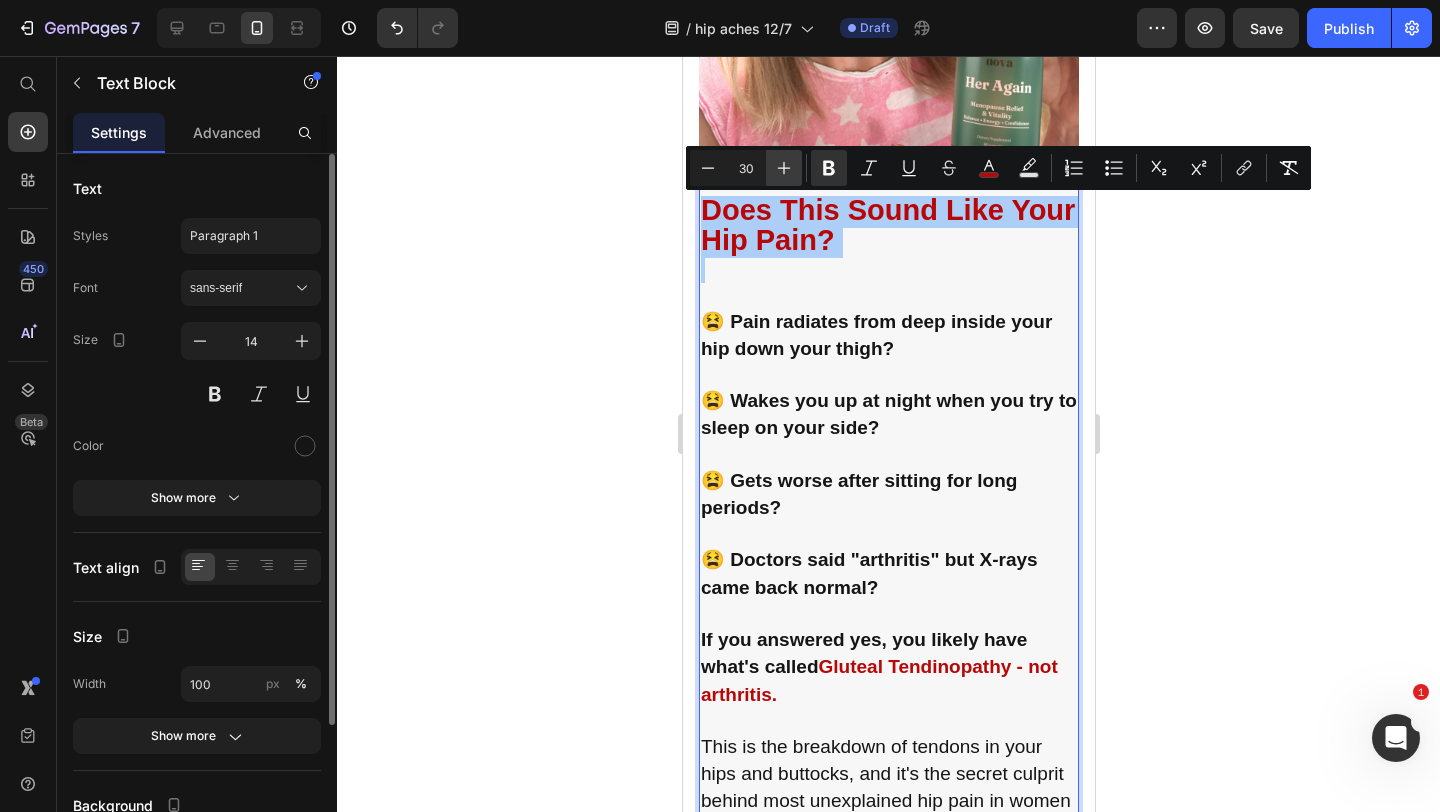 click 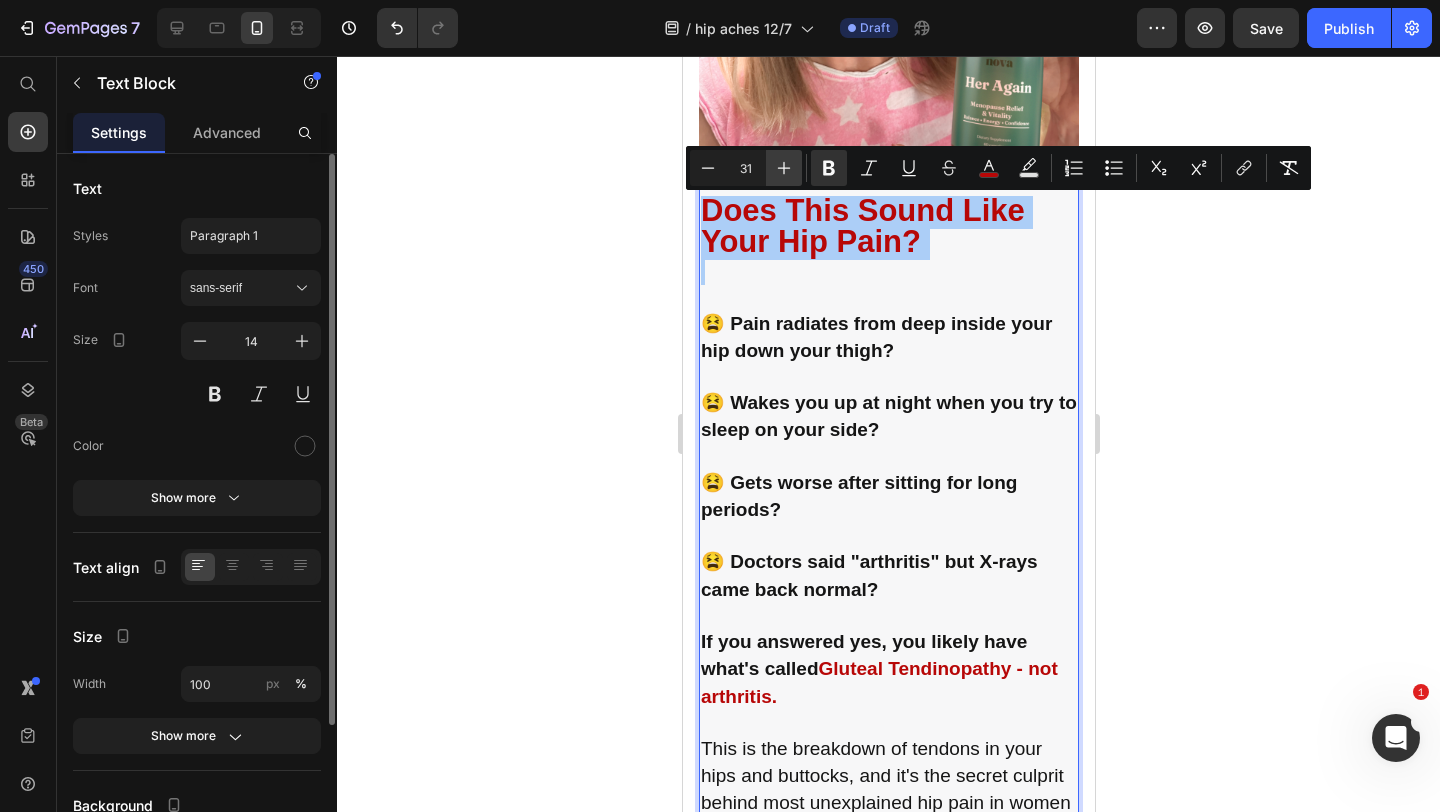 click 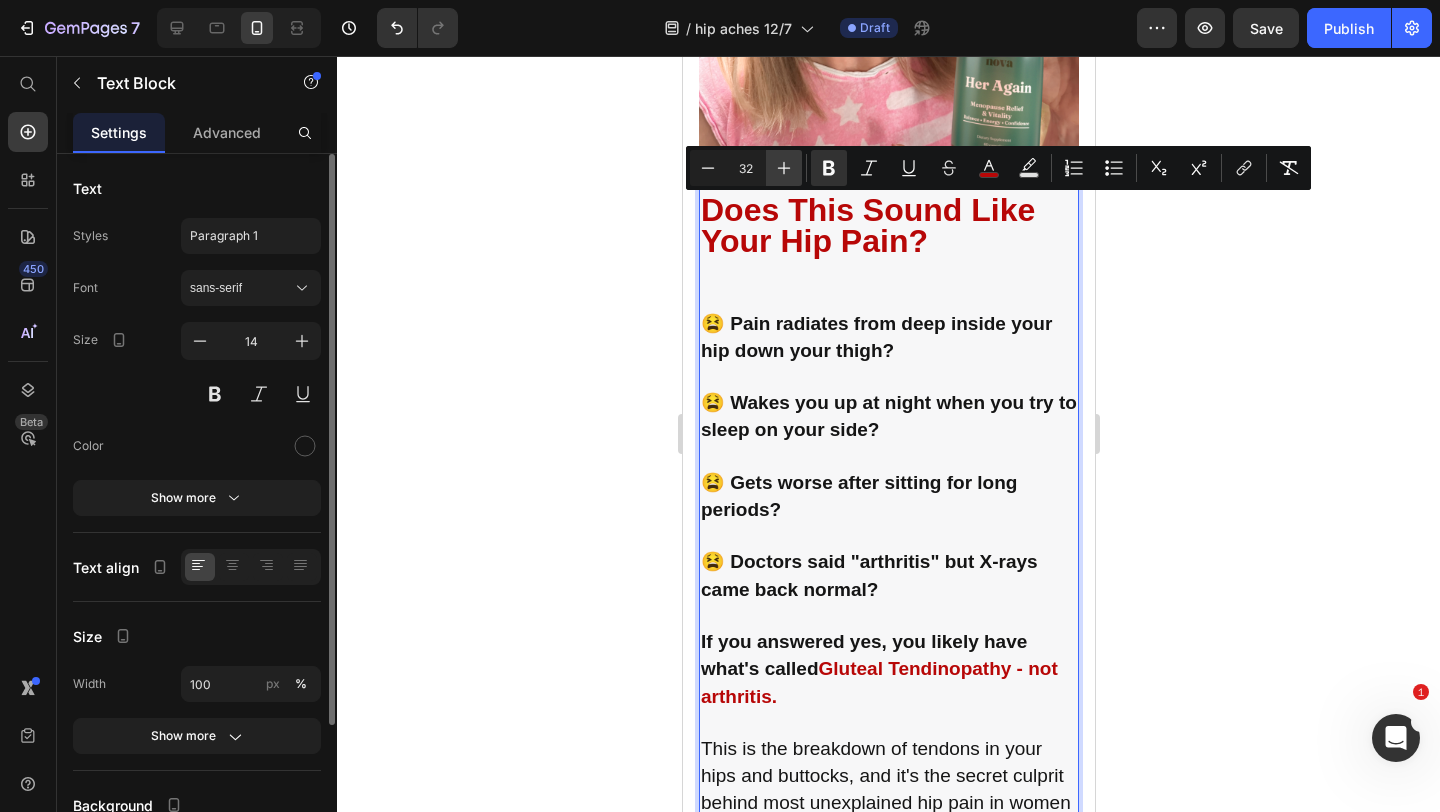 click 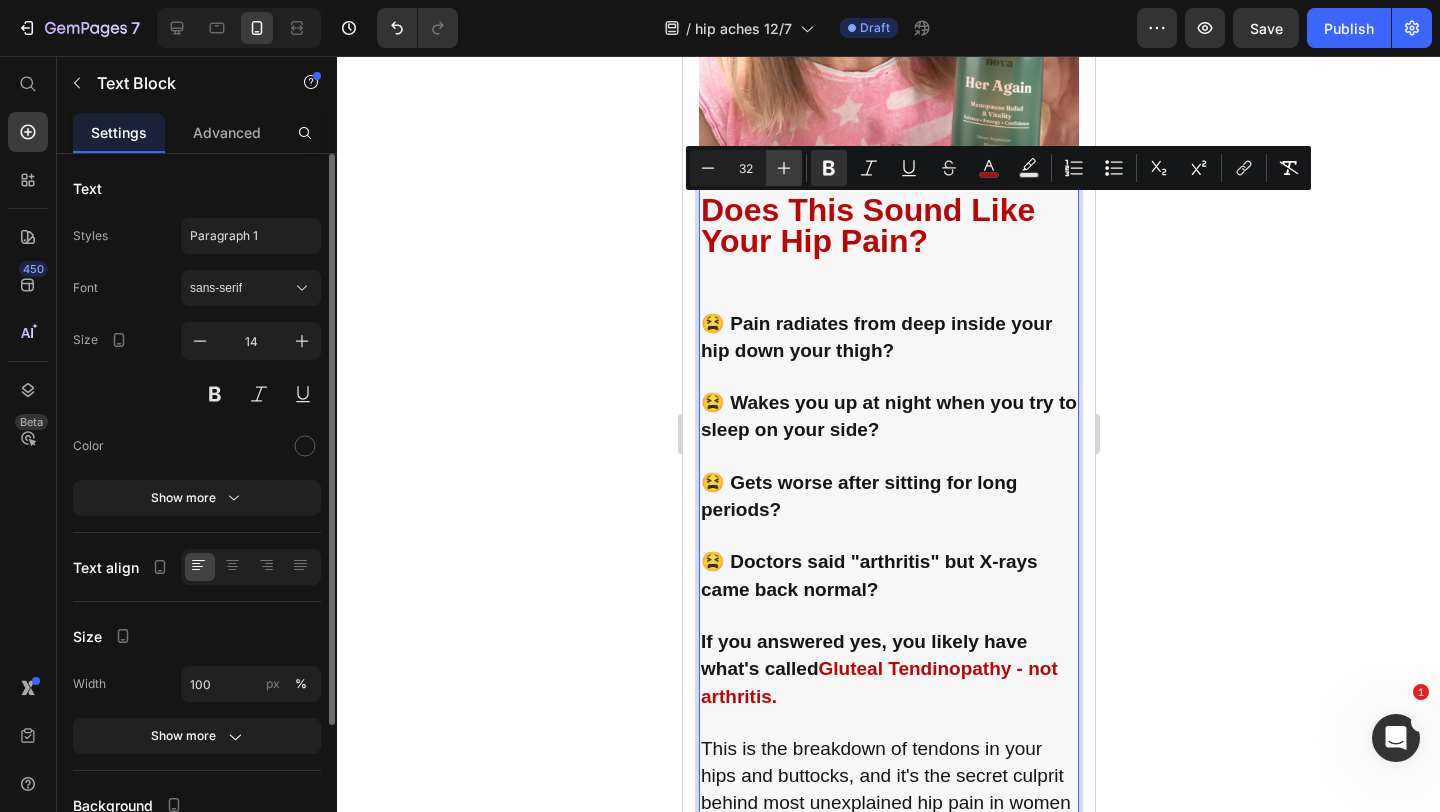 type on "33" 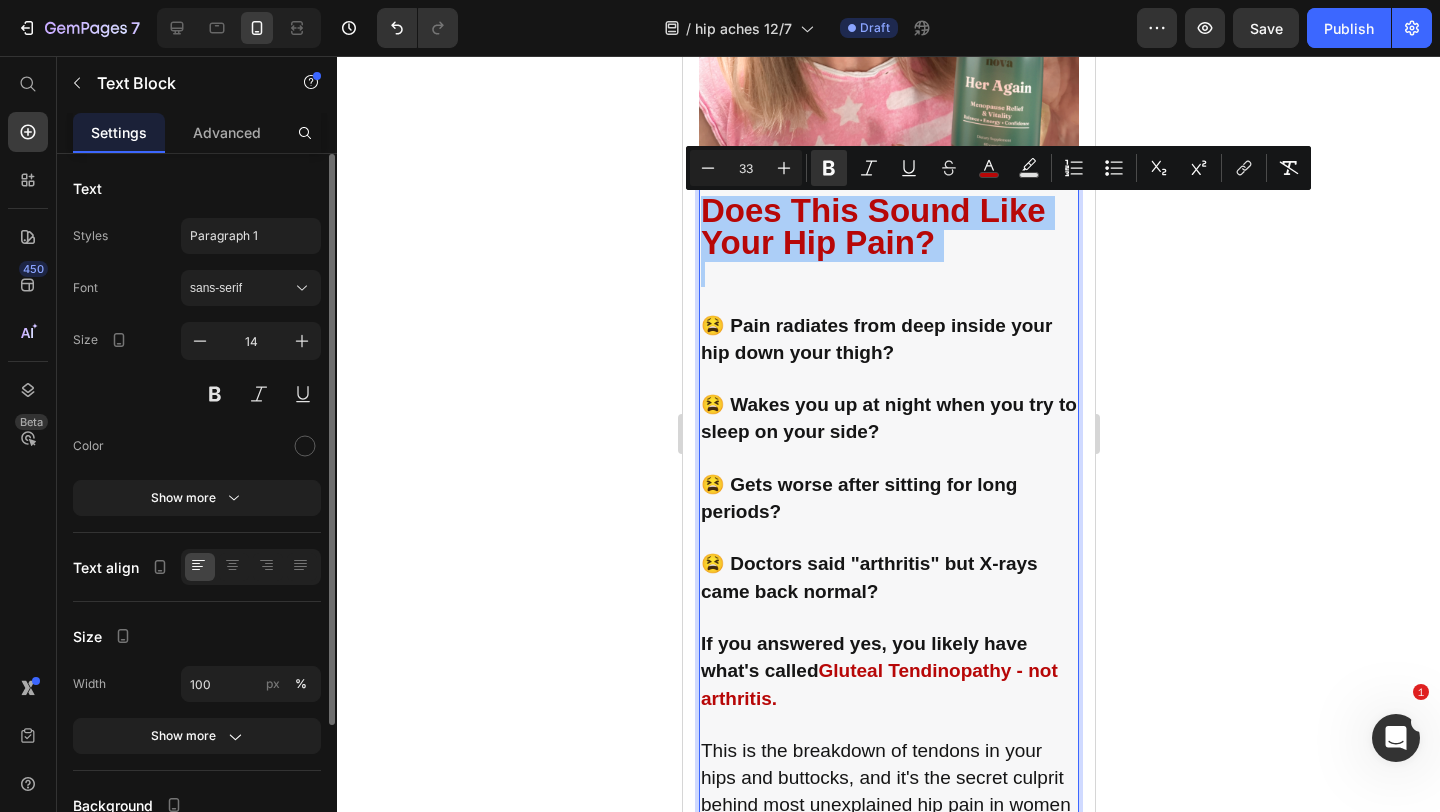 click 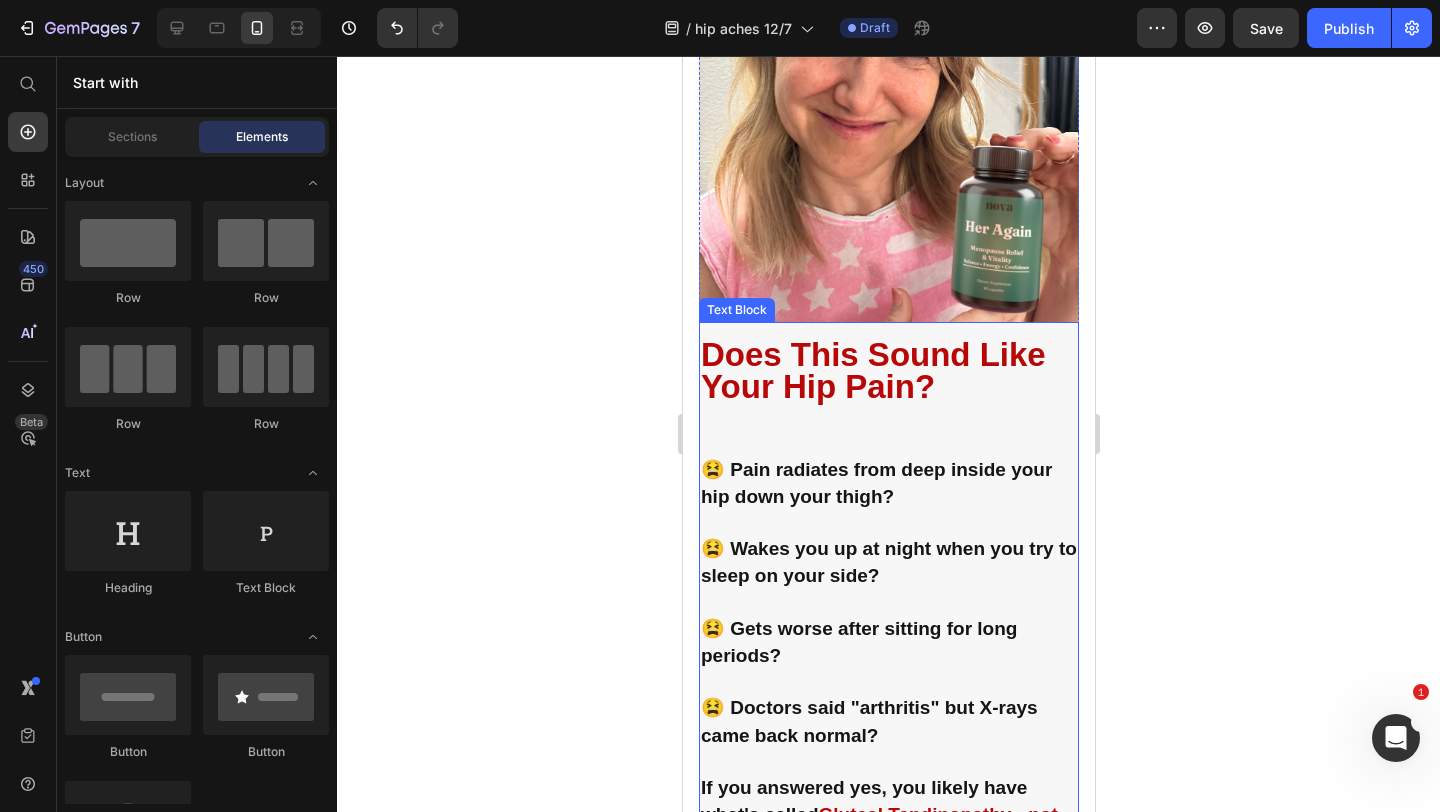 scroll, scrollTop: 444, scrollLeft: 0, axis: vertical 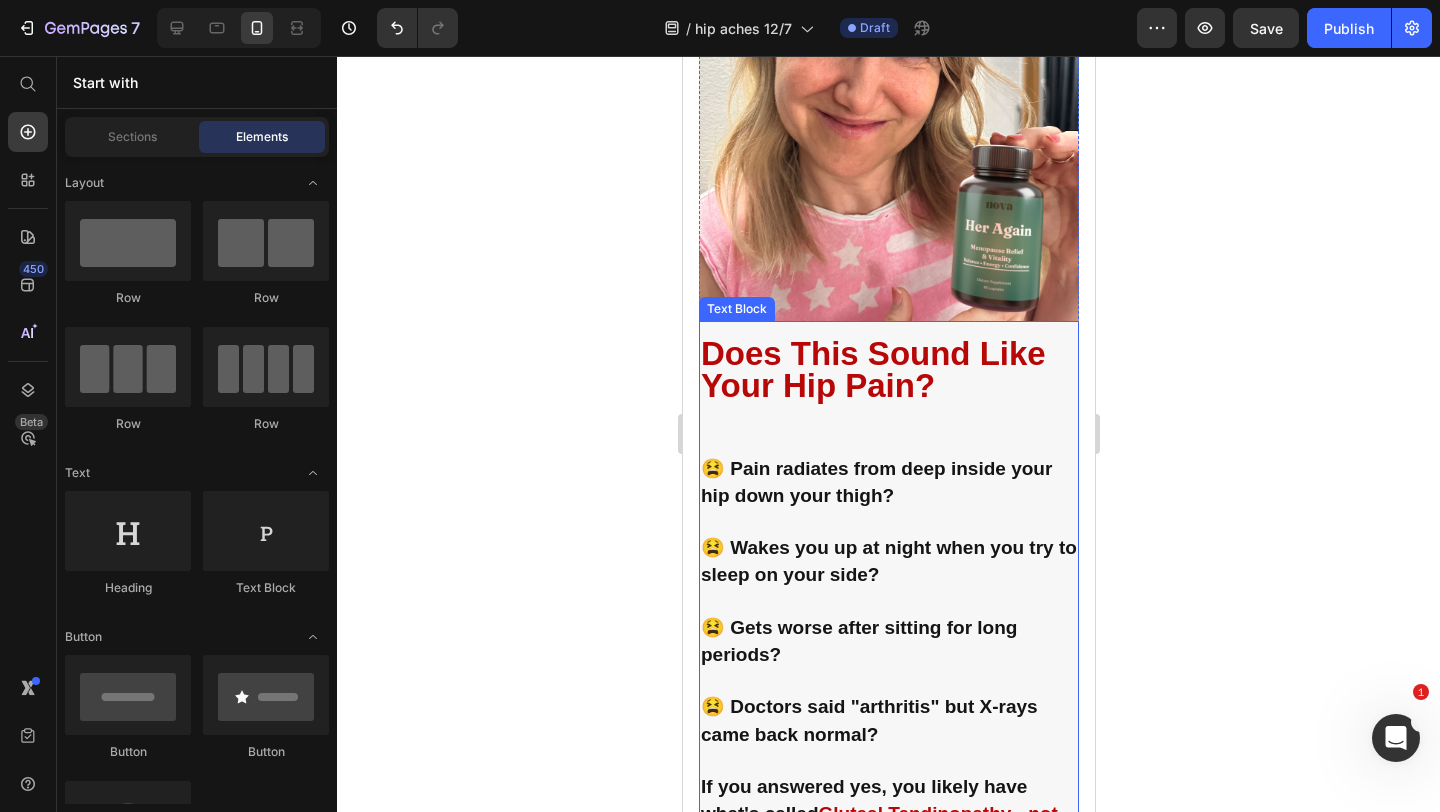 click on "Does This Sound Like Your Hip Pain?" at bounding box center [872, 369] 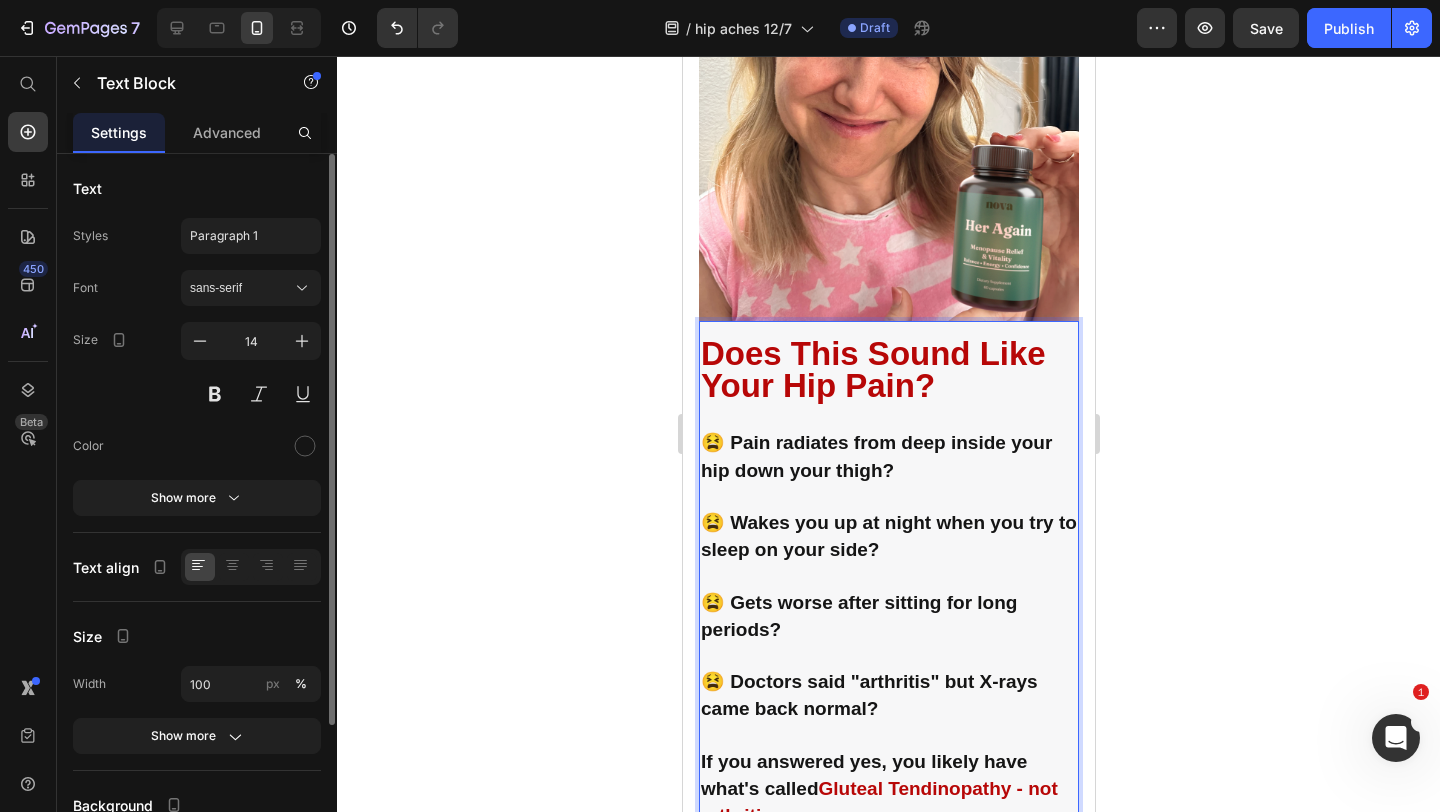click 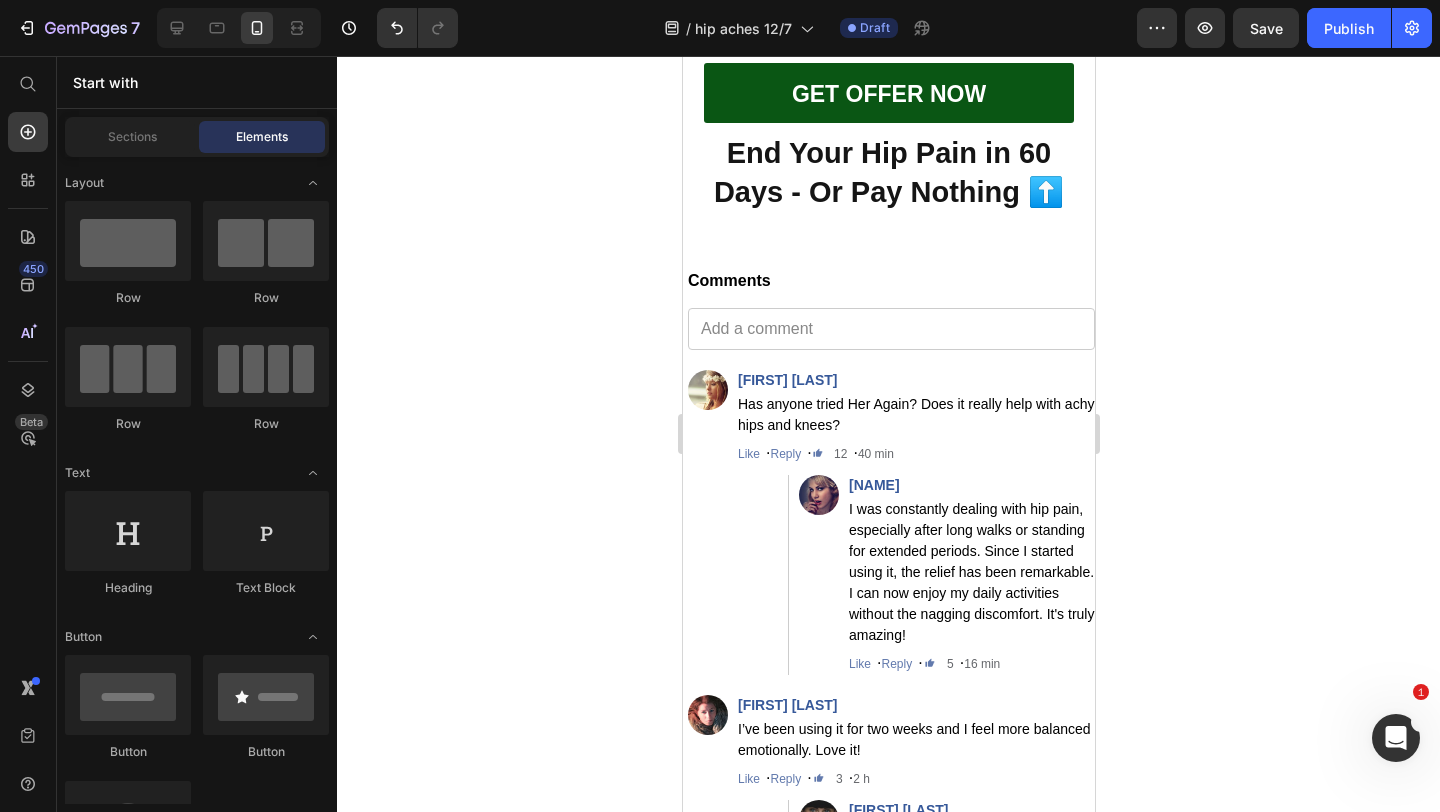 scroll, scrollTop: 10022, scrollLeft: 0, axis: vertical 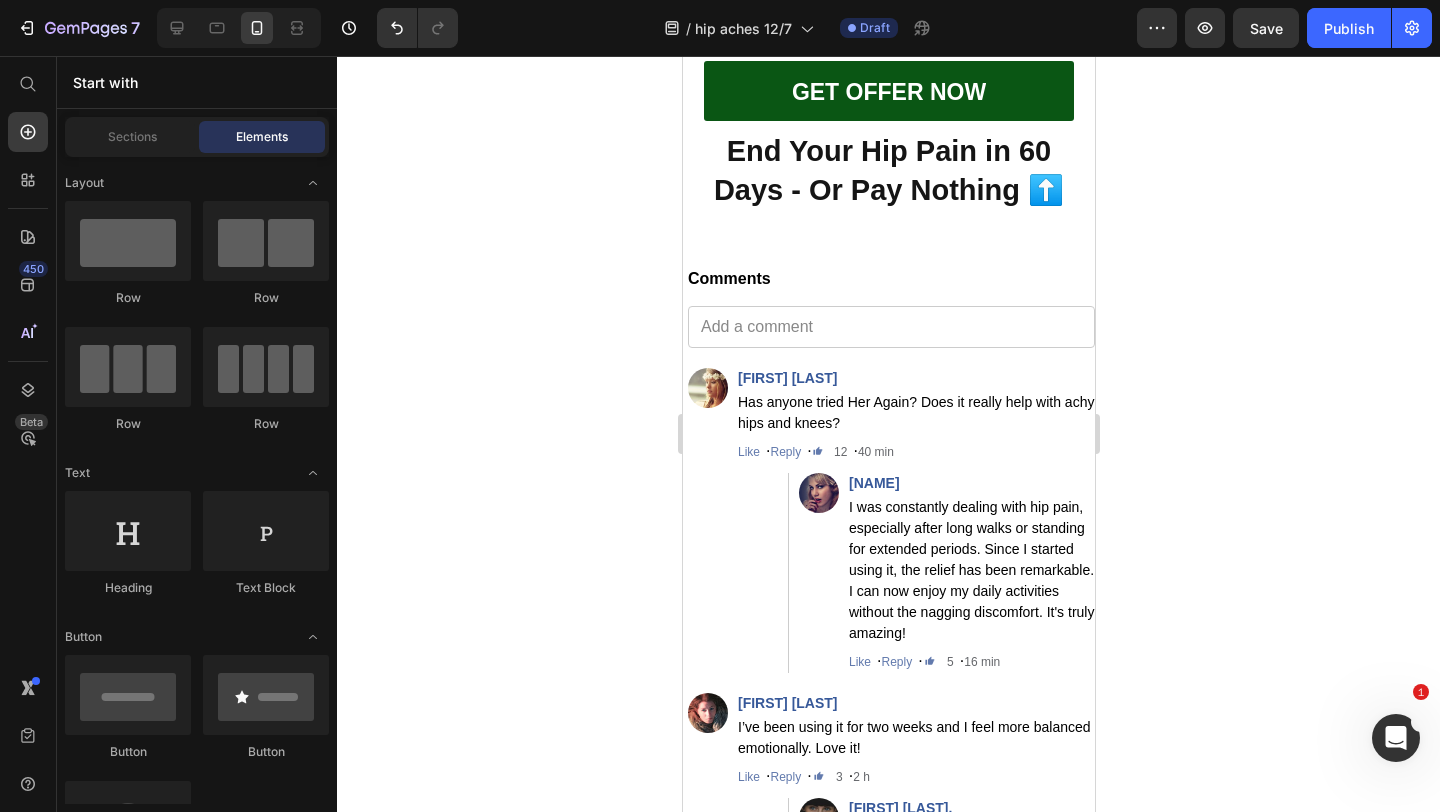 click on "I was constantly dealing with hip pain, especially after long walks or standing for extended periods. Since I started using it, the relief has been remarkable. I can now enjoy my daily activities without the nagging discomfort.  It's truly amazing!" at bounding box center (971, 570) 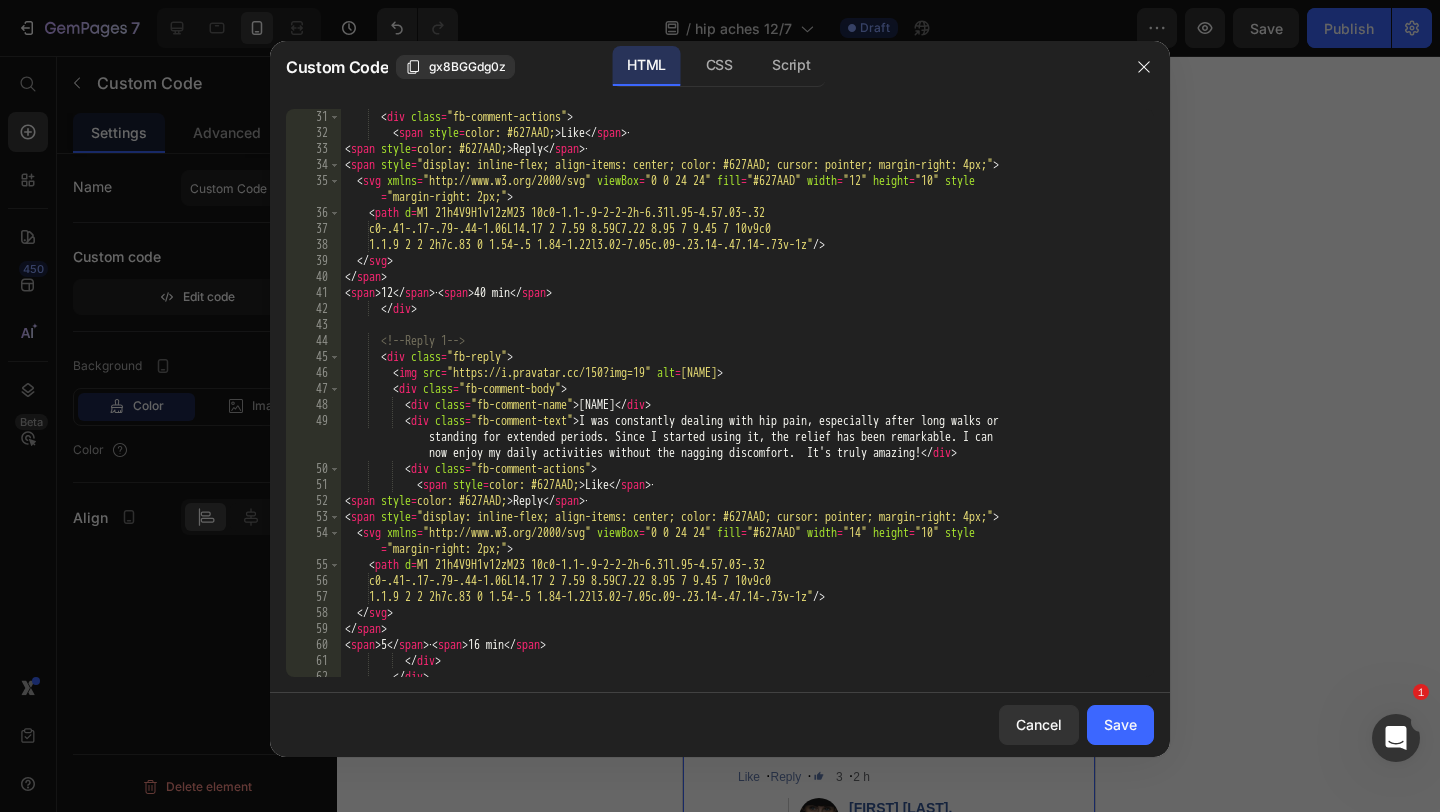 scroll, scrollTop: 498, scrollLeft: 0, axis: vertical 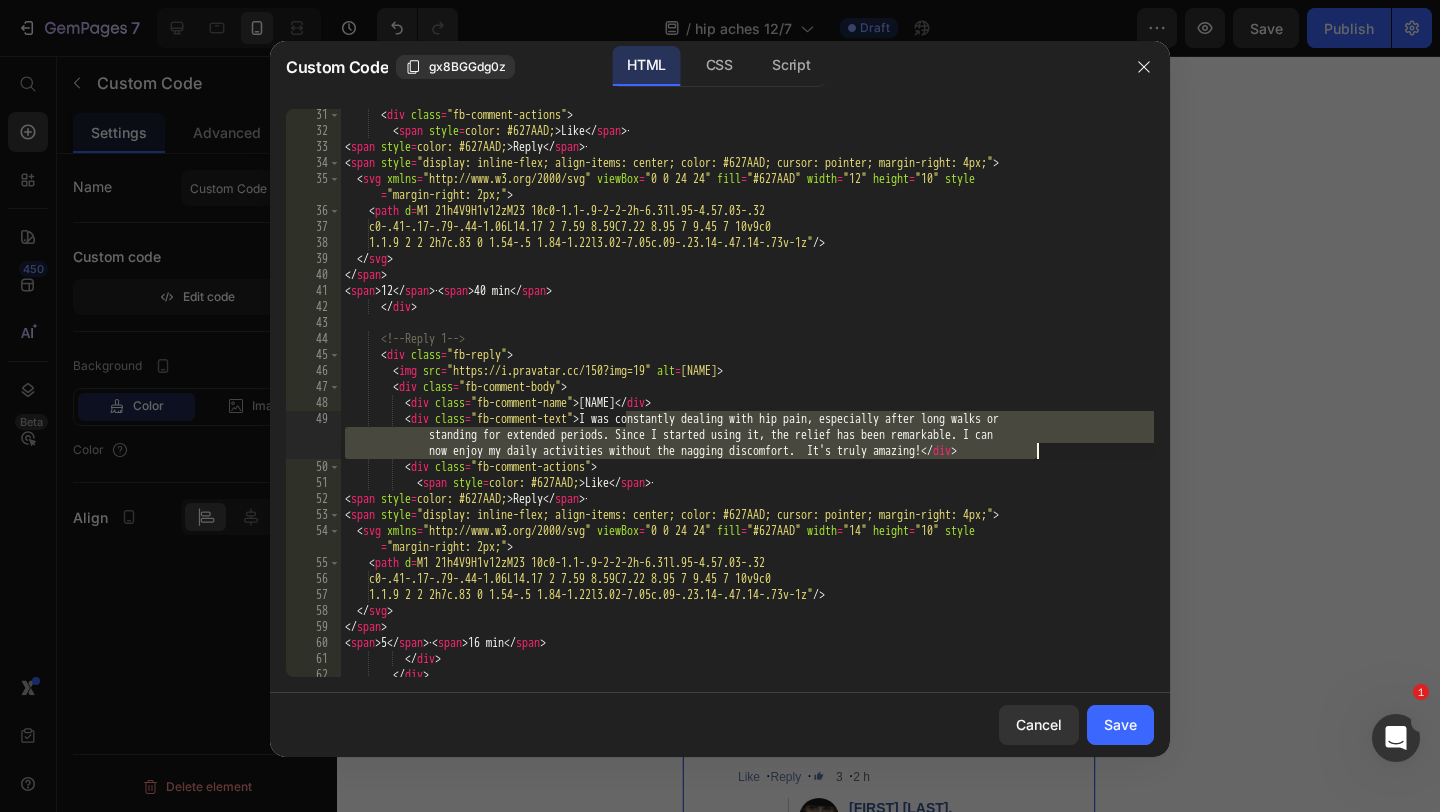 drag, startPoint x: 627, startPoint y: 415, endPoint x: 1034, endPoint y: 454, distance: 408.8643 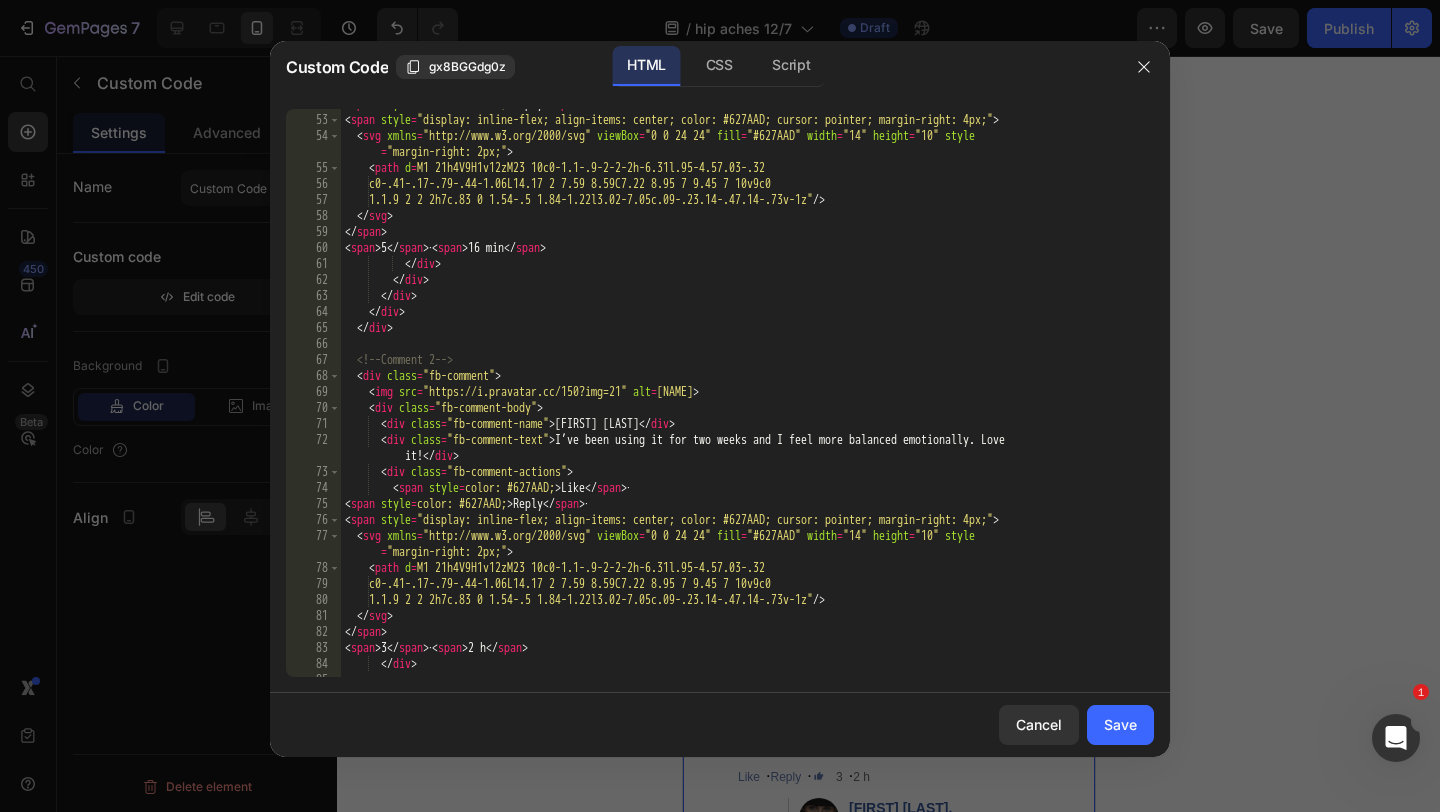 scroll, scrollTop: 911, scrollLeft: 0, axis: vertical 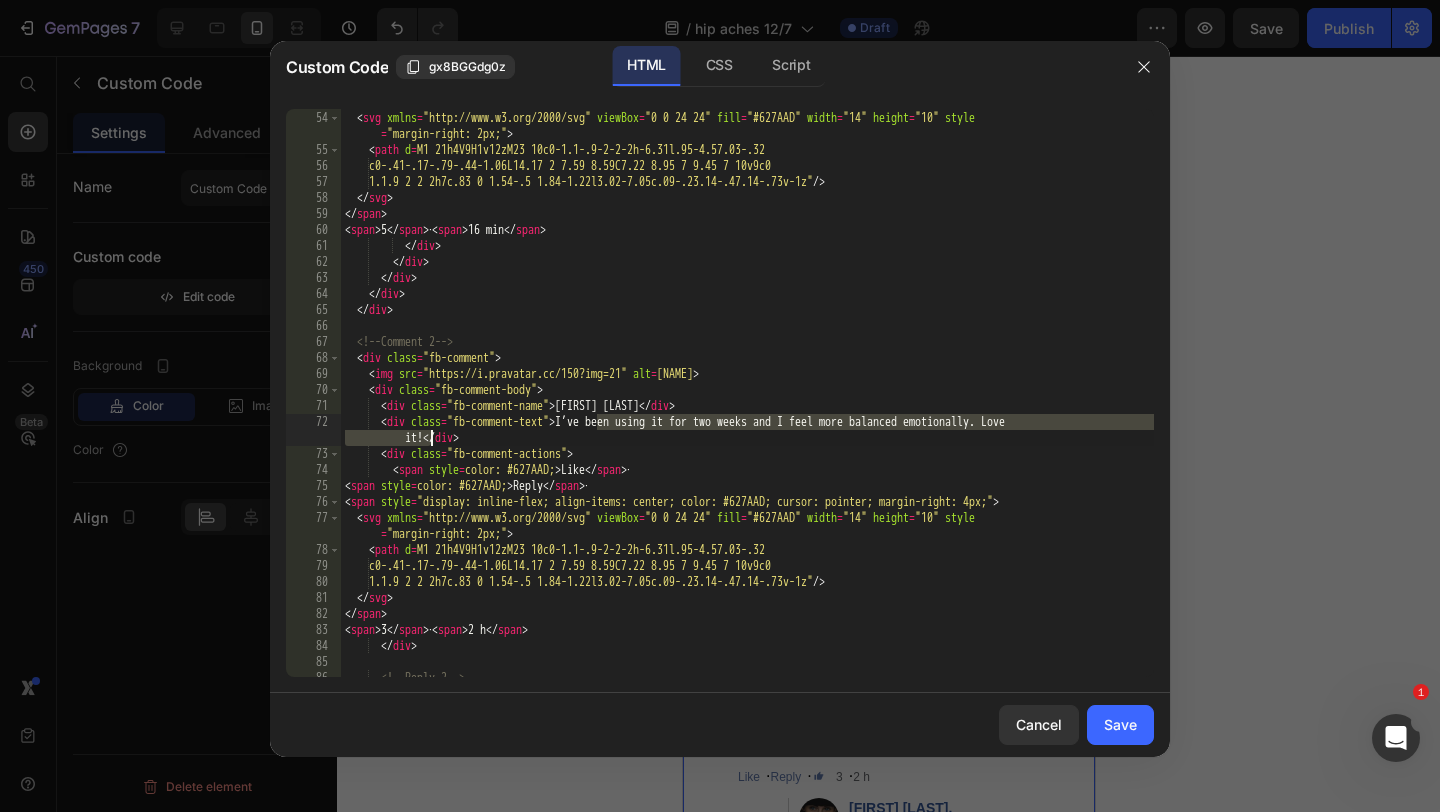 drag, startPoint x: 597, startPoint y: 425, endPoint x: 432, endPoint y: 442, distance: 165.87344 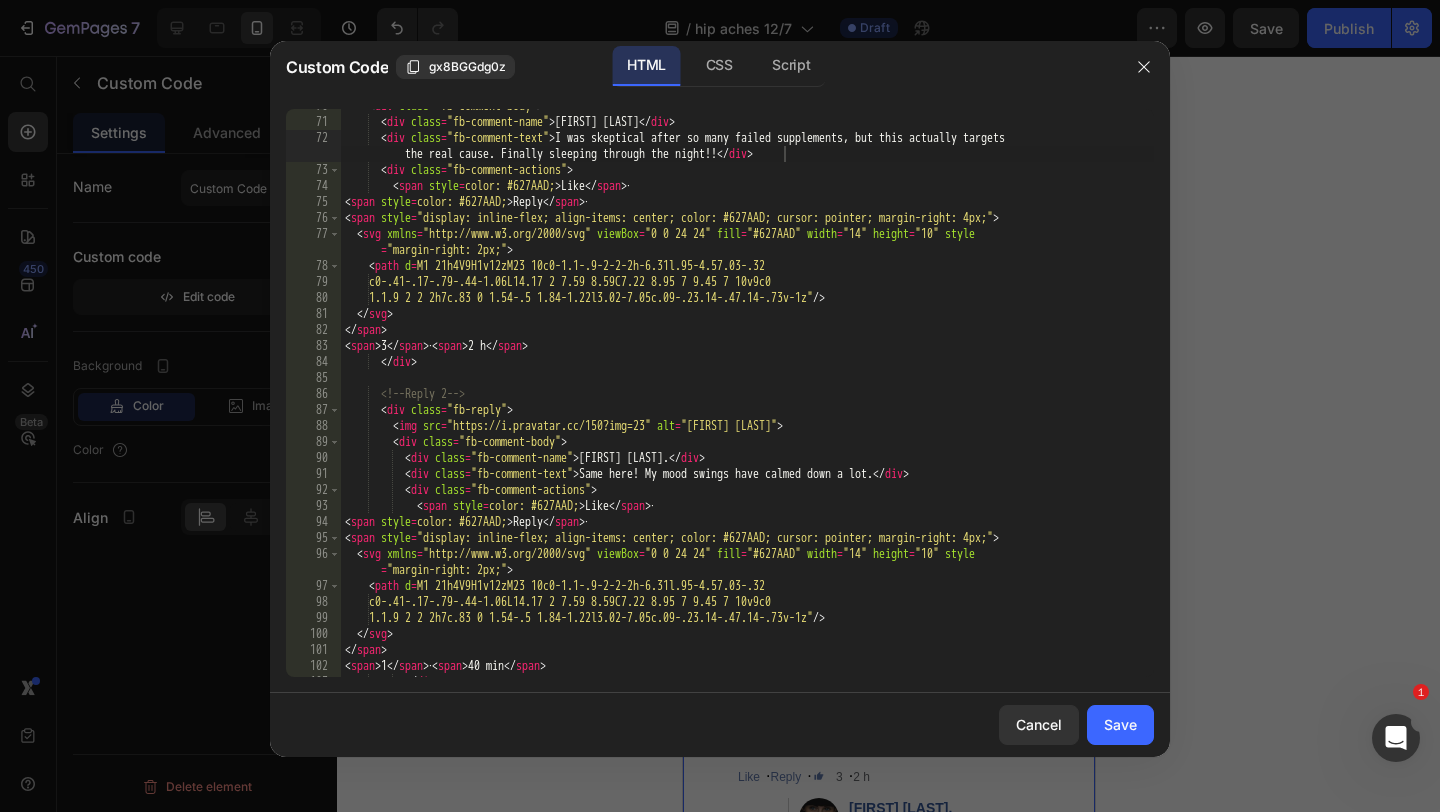 scroll, scrollTop: 1198, scrollLeft: 0, axis: vertical 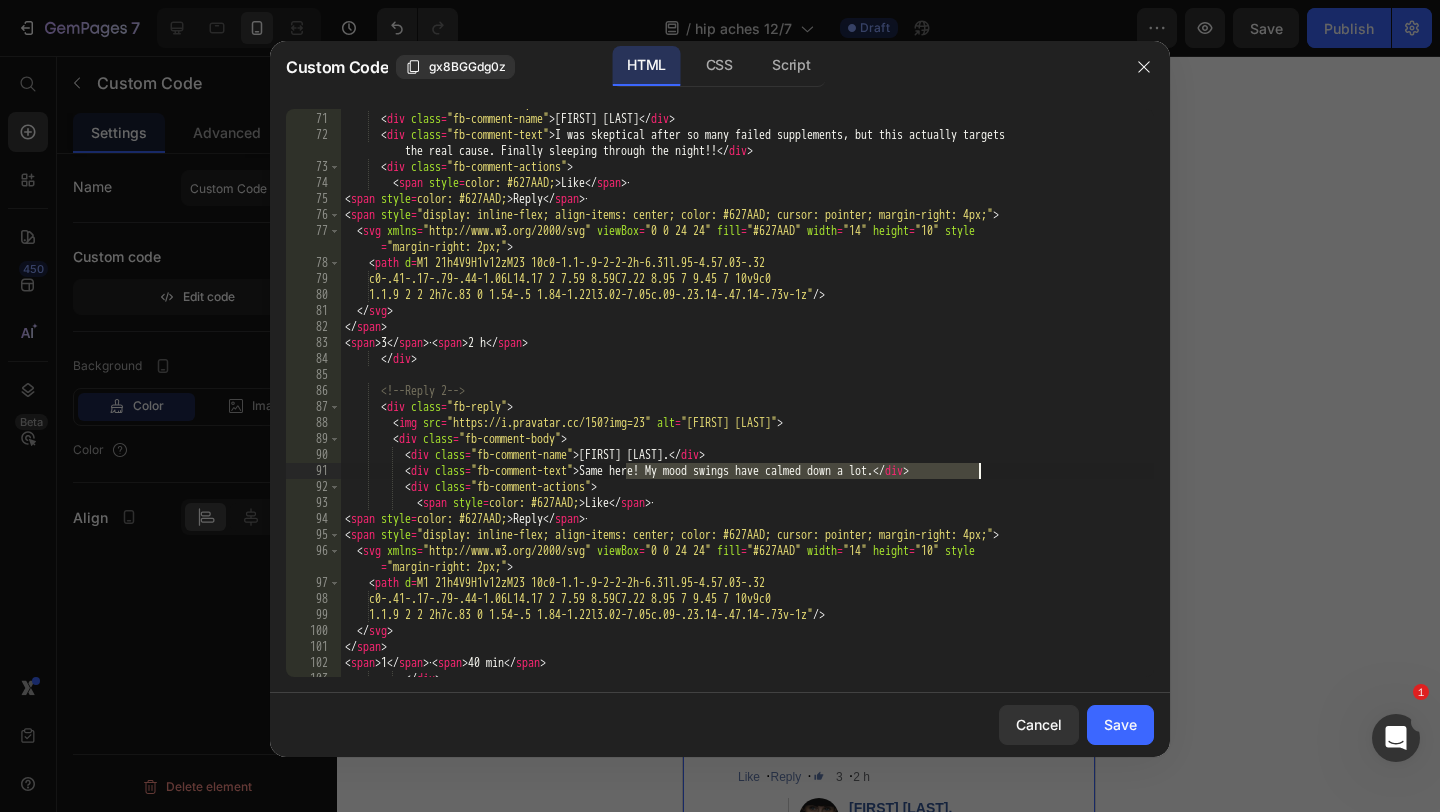 drag, startPoint x: 628, startPoint y: 470, endPoint x: 978, endPoint y: 473, distance: 350.01285 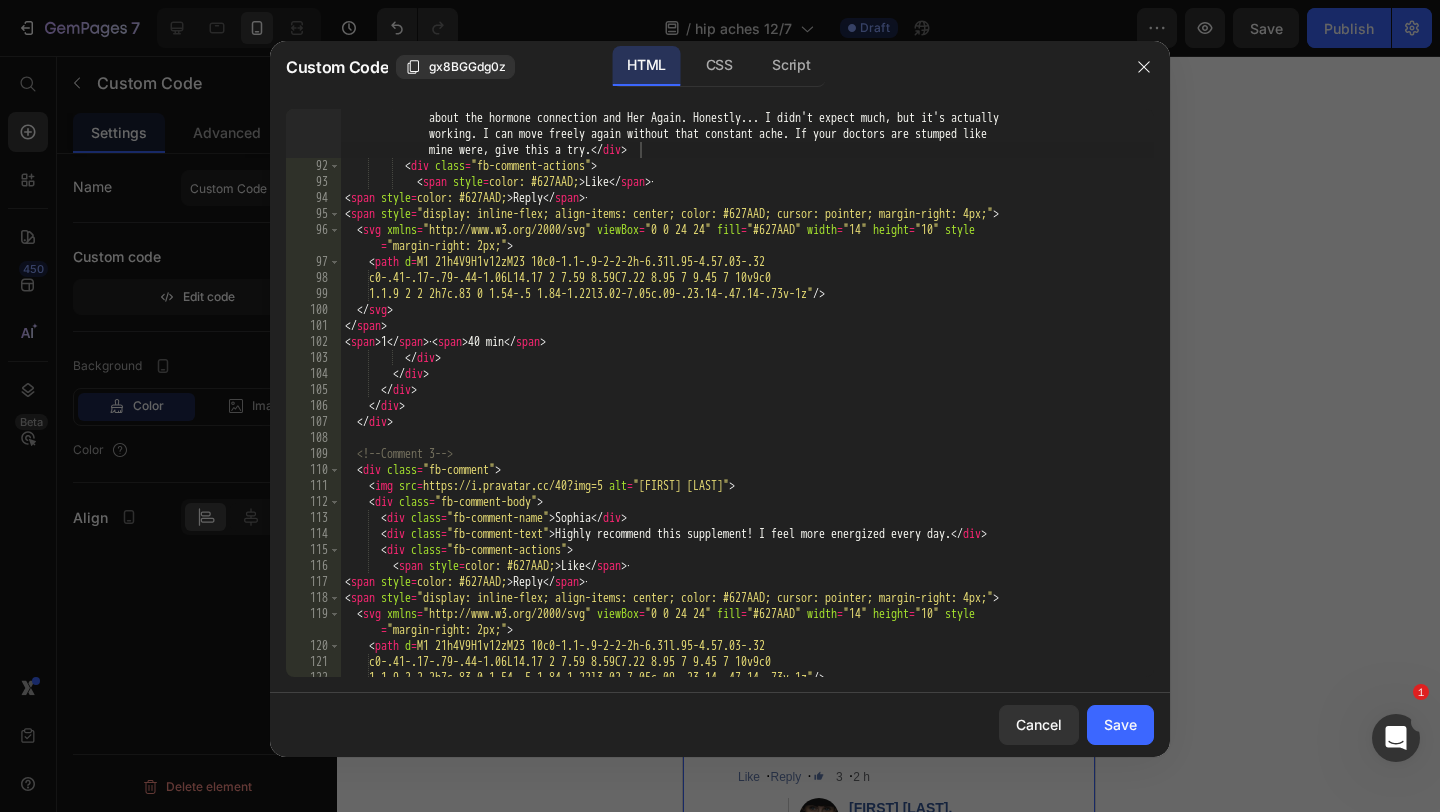 scroll, scrollTop: 1635, scrollLeft: 0, axis: vertical 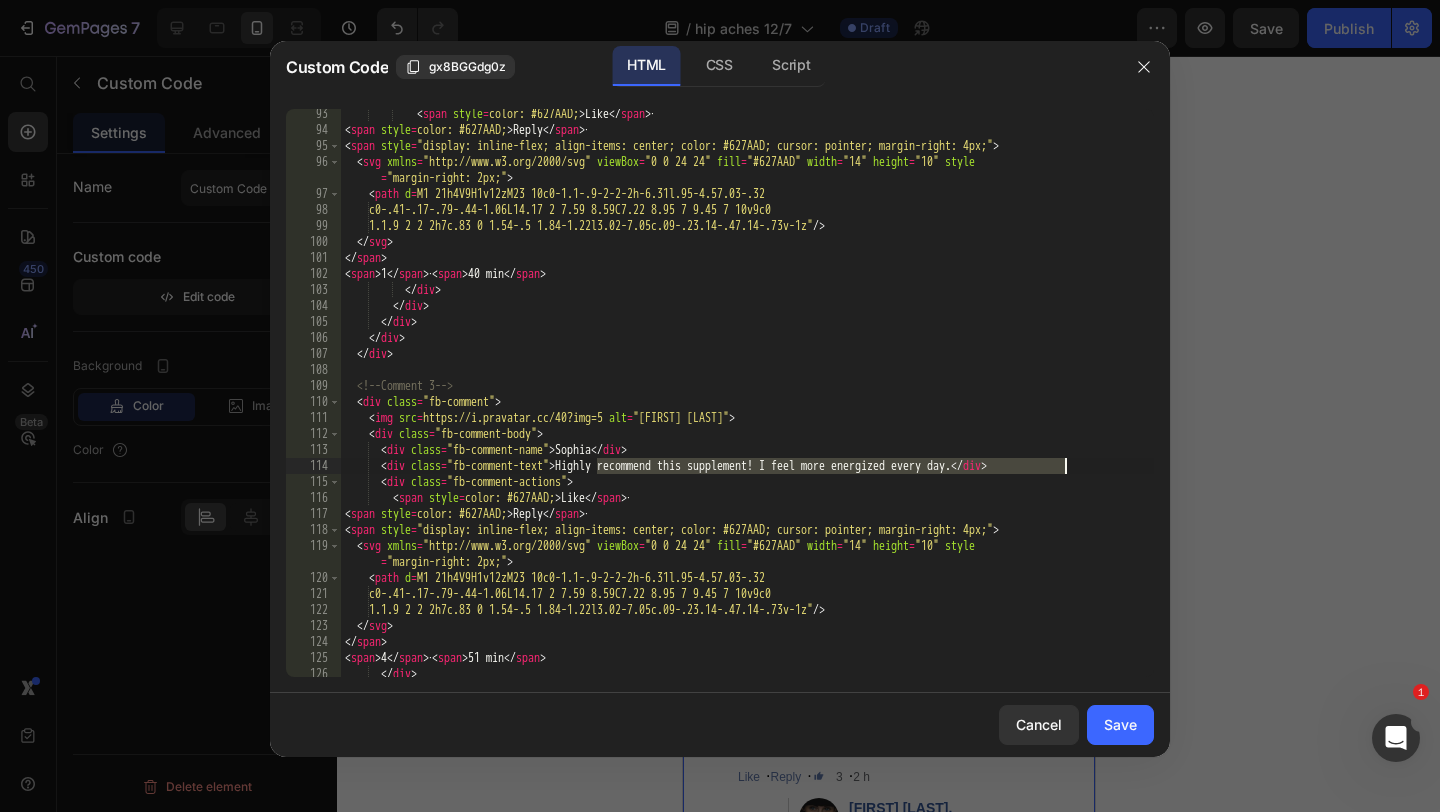 drag, startPoint x: 596, startPoint y: 469, endPoint x: 1063, endPoint y: 468, distance: 467.00107 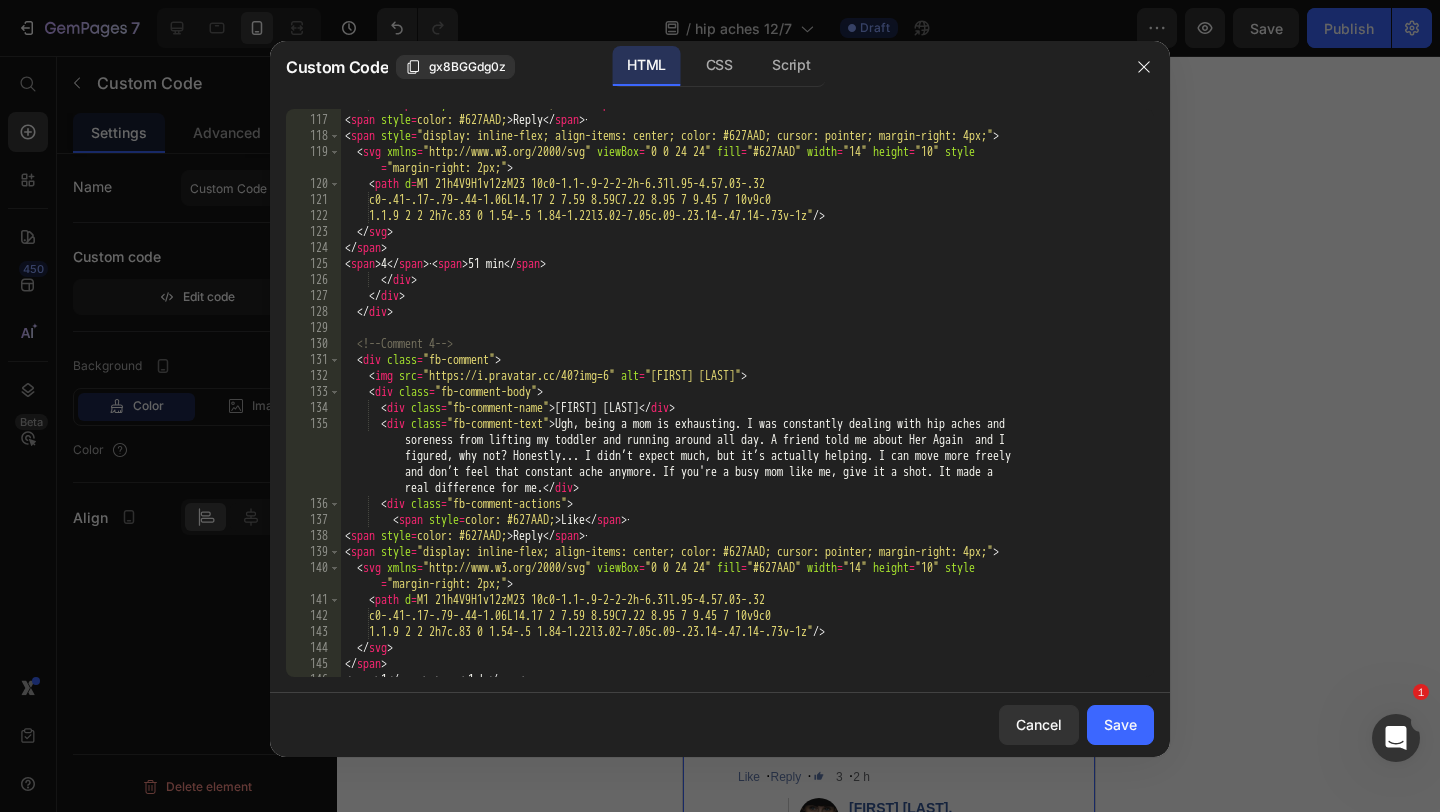 scroll, scrollTop: 2079, scrollLeft: 0, axis: vertical 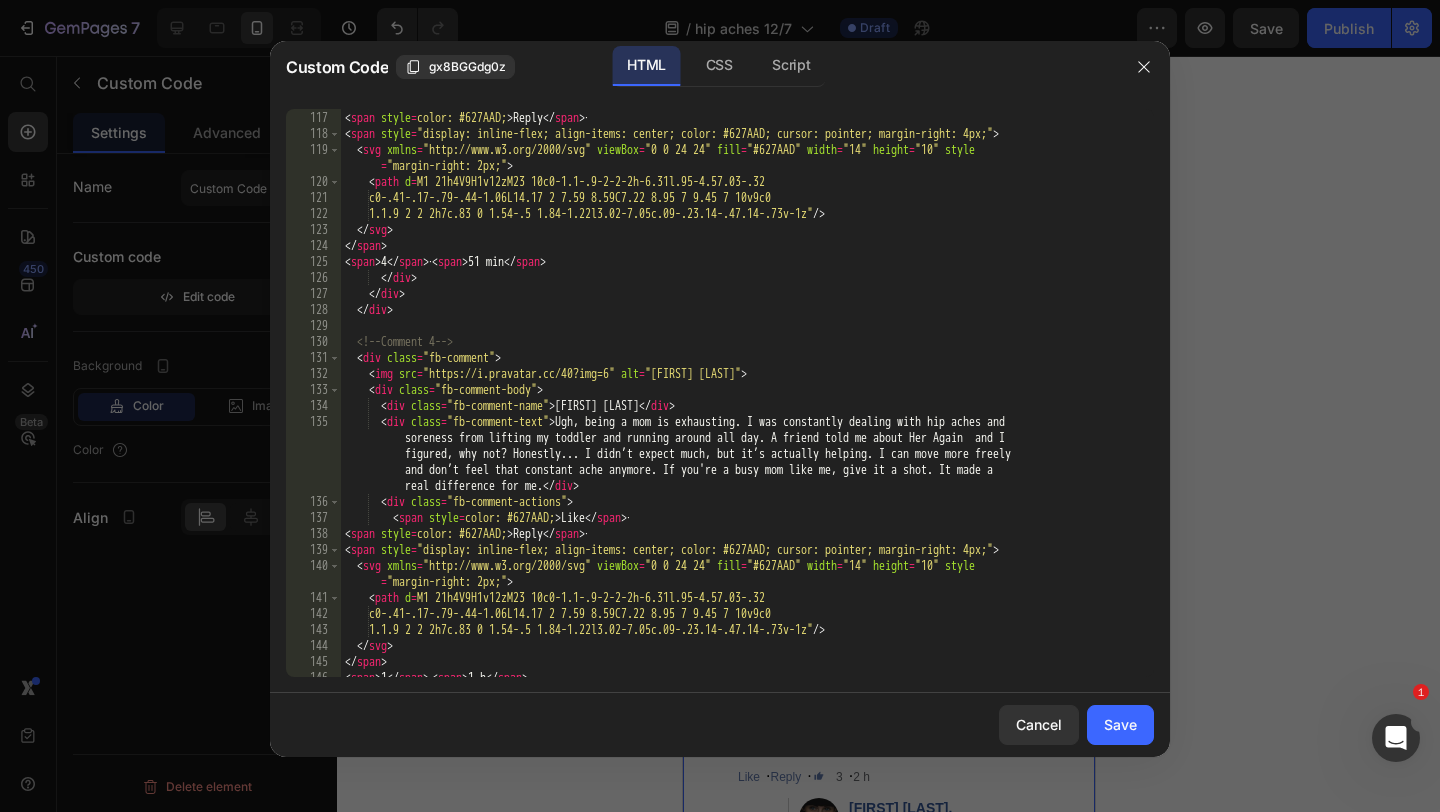click on "< span   style = "color: #627AAD;" > Like </ span >  ·  < span   style = "color: #627AAD;" > Reply </ span >  ·  < span   style = "display: inline-flex; align-items: center; color: #627AAD; cursor: pointer; margin-right: 4px;" >    < svg   xmlns = "http://www.w3.org/2000/svg"   viewBox = "0 0 24 24"   fill = "#627AAD"   width = "14"   height = "10"   style        = "margin-right: 2px;" >      < path   d = "M1 21h4V9H1v12zM23 10c0-1.1-.9-2-2-2h-6.31l.95-4.57.03-.32        c0-.41-.17-.79-.44-1.06L14.17 2 7.59 8.59C7.22 8.95 7 9.45 7 10v9c0         1.1.9 2 2 2h7c.83 0 1.54-.5 1.84-1.22l3.02-7.05c.09-.23.14-.47.14-.73v-1z" />    </ svg > </ span > < span > 4 </ span >  ·  < span > 51 min </ span >         </ div >      </ div >    </ div >    <!--  Comment 4  -->    < div   class = "fb-comment" >      < img   src = "https://i.pravatar.cc/40?img=6"   alt = "Isabella M." >      < div   class = "fb-comment-body" >         < div   class = "fb-comment-name" > Isabella Megan </ div >         < div" at bounding box center [747, 394] 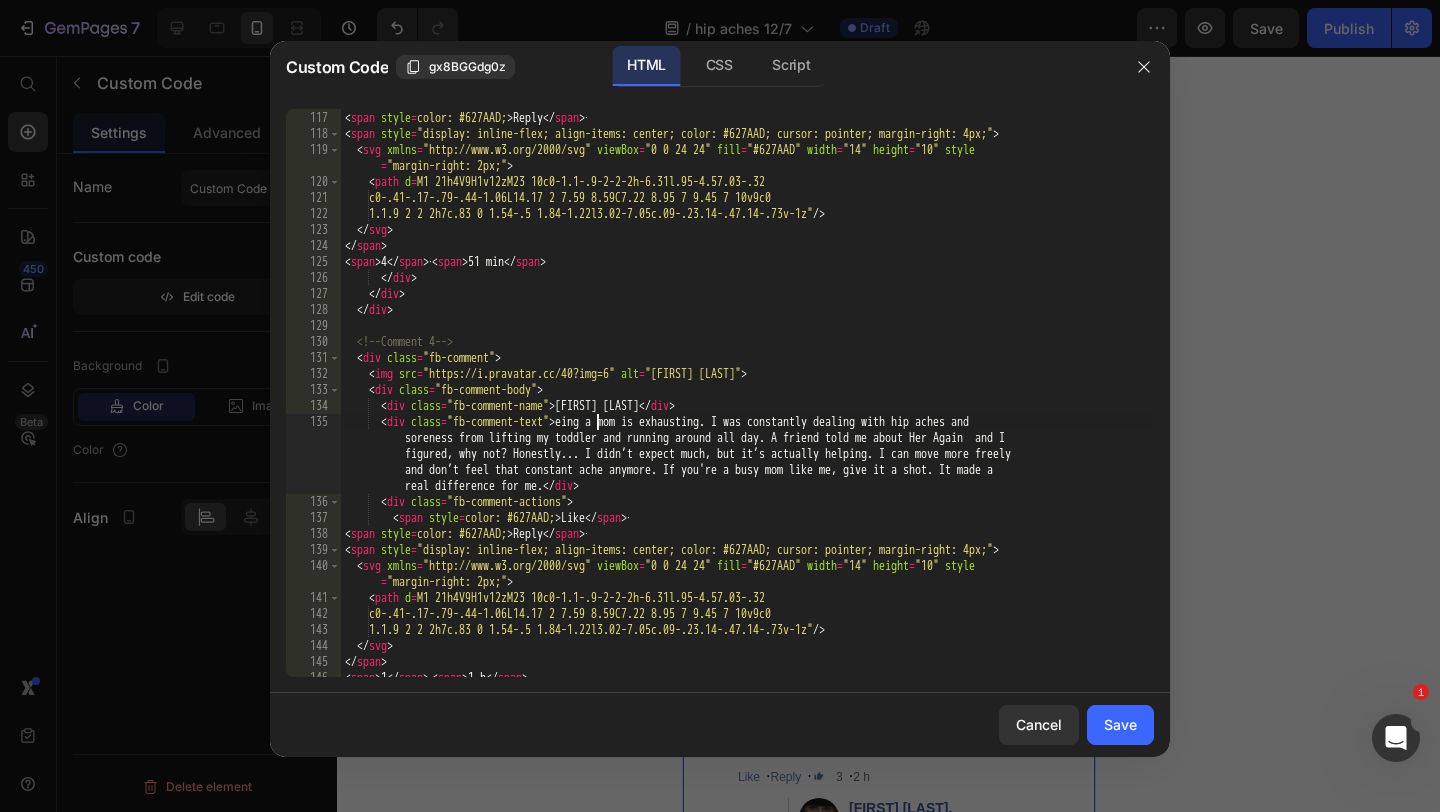 scroll, scrollTop: 0, scrollLeft: 21, axis: horizontal 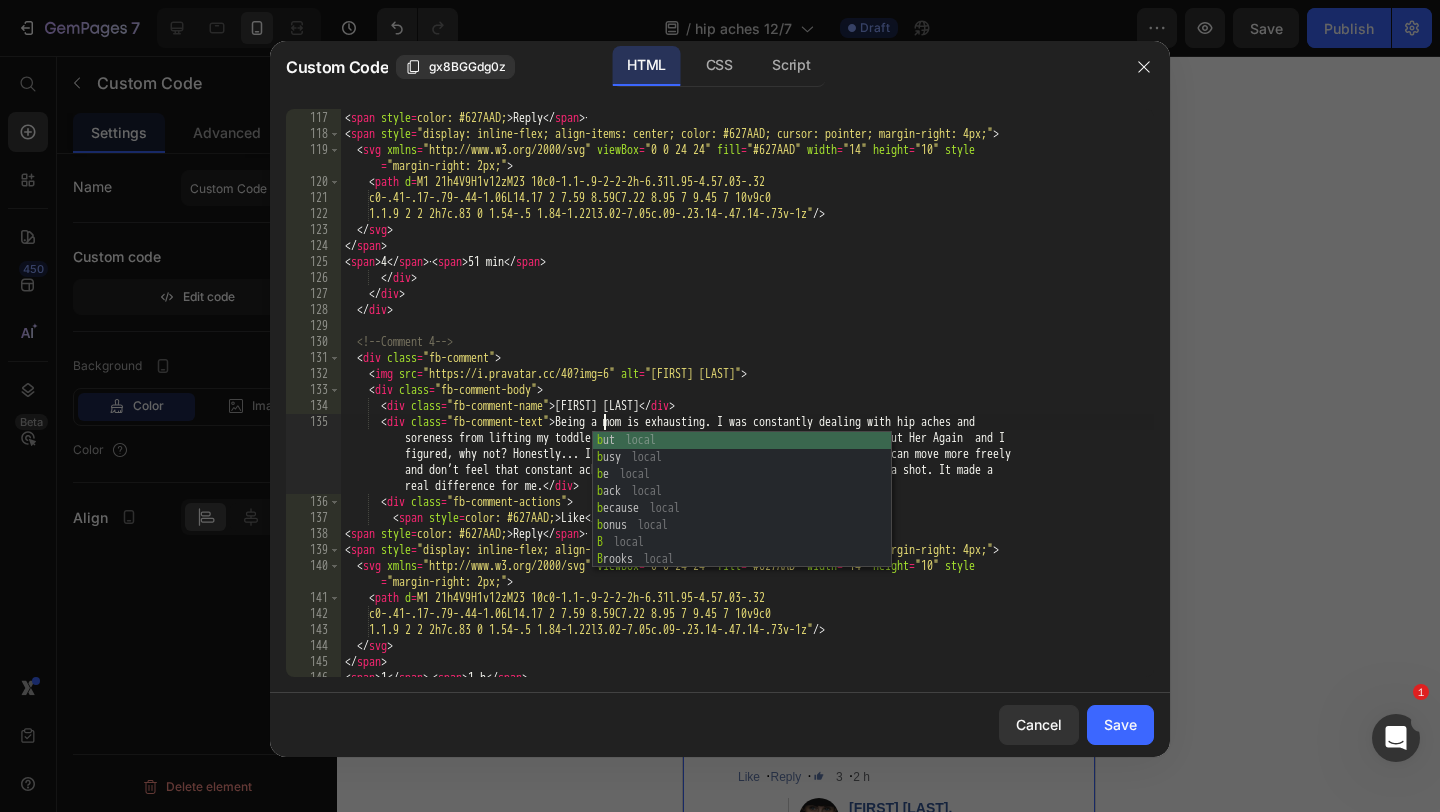 click on "< span   style = "color: #627AAD;" > Like </ span >  ·  < span   style = "color: #627AAD;" > Reply </ span >  ·  < span   style = "display: inline-flex; align-items: center; color: #627AAD; cursor: pointer; margin-right: 4px;" >    < svg   xmlns = "http://www.w3.org/2000/svg"   viewBox = "0 0 24 24"   fill = "#627AAD"   width = "14"   height = "10"   style        = "margin-right: 2px;" >      < path   d = "M1 21h4V9H1v12zM23 10c0-1.1-.9-2-2-2h-6.31l.95-4.57.03-.32        c0-.41-.17-.79-.44-1.06L14.17 2 7.59 8.59C7.22 8.95 7 9.45 7 10v9c0         1.1.9 2 2 2h7c.83 0 1.54-.5 1.84-1.22l3.02-7.05c.09-.23.14-.47.14-.73v-1z" />    </ svg > </ span > < span > 4 </ span >  ·  < span > 51 min </ span >         </ div >      </ div >    </ div >    <!--  Comment 4  -->    < div   class = "fb-comment" >      < img   src = "https://i.pravatar.cc/40?img=6"   alt = "Isabella M." >      < div   class = "fb-comment-body" >         < div   class = "fb-comment-name" > Isabella Megan </ div >         < div" at bounding box center (747, 394) 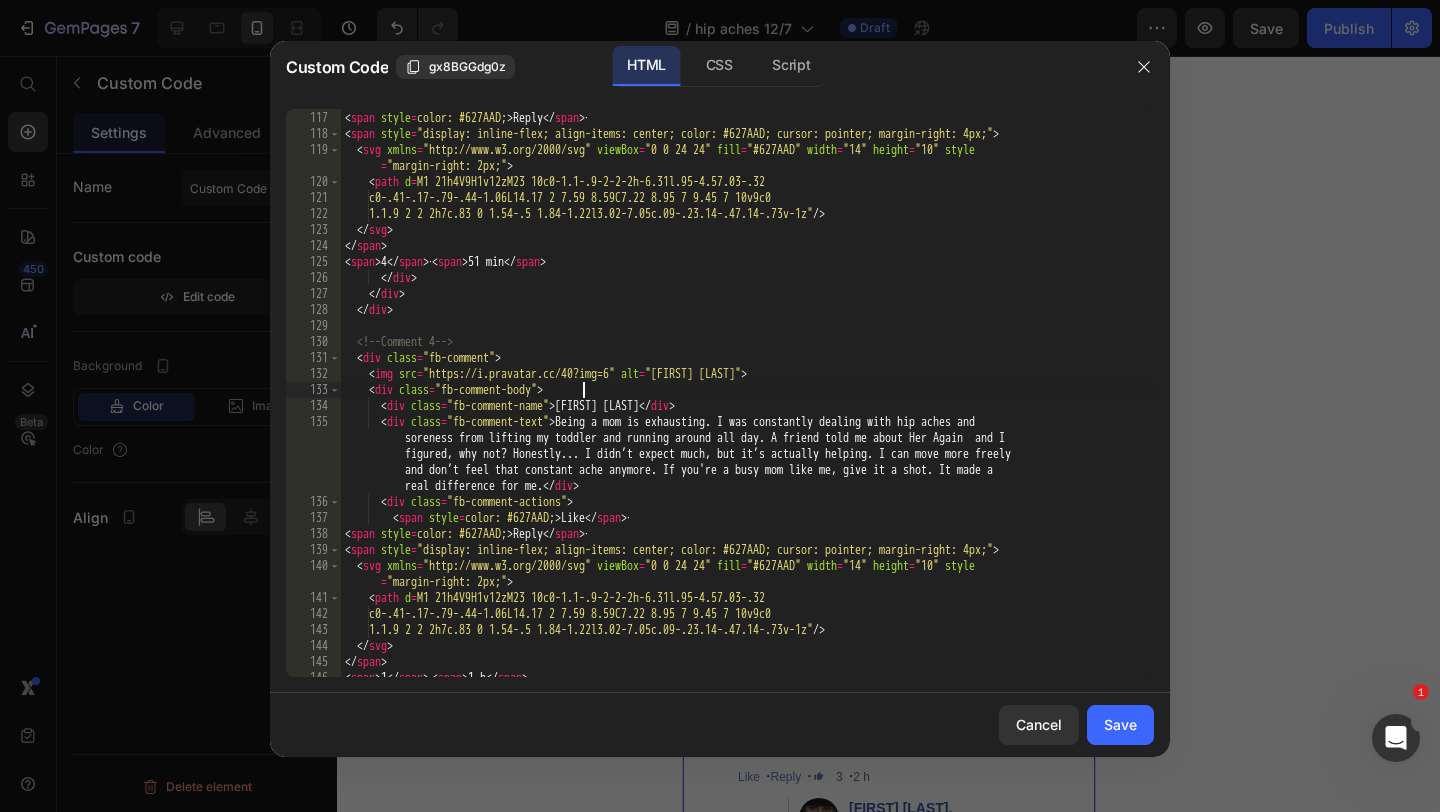 scroll, scrollTop: 0, scrollLeft: 19, axis: horizontal 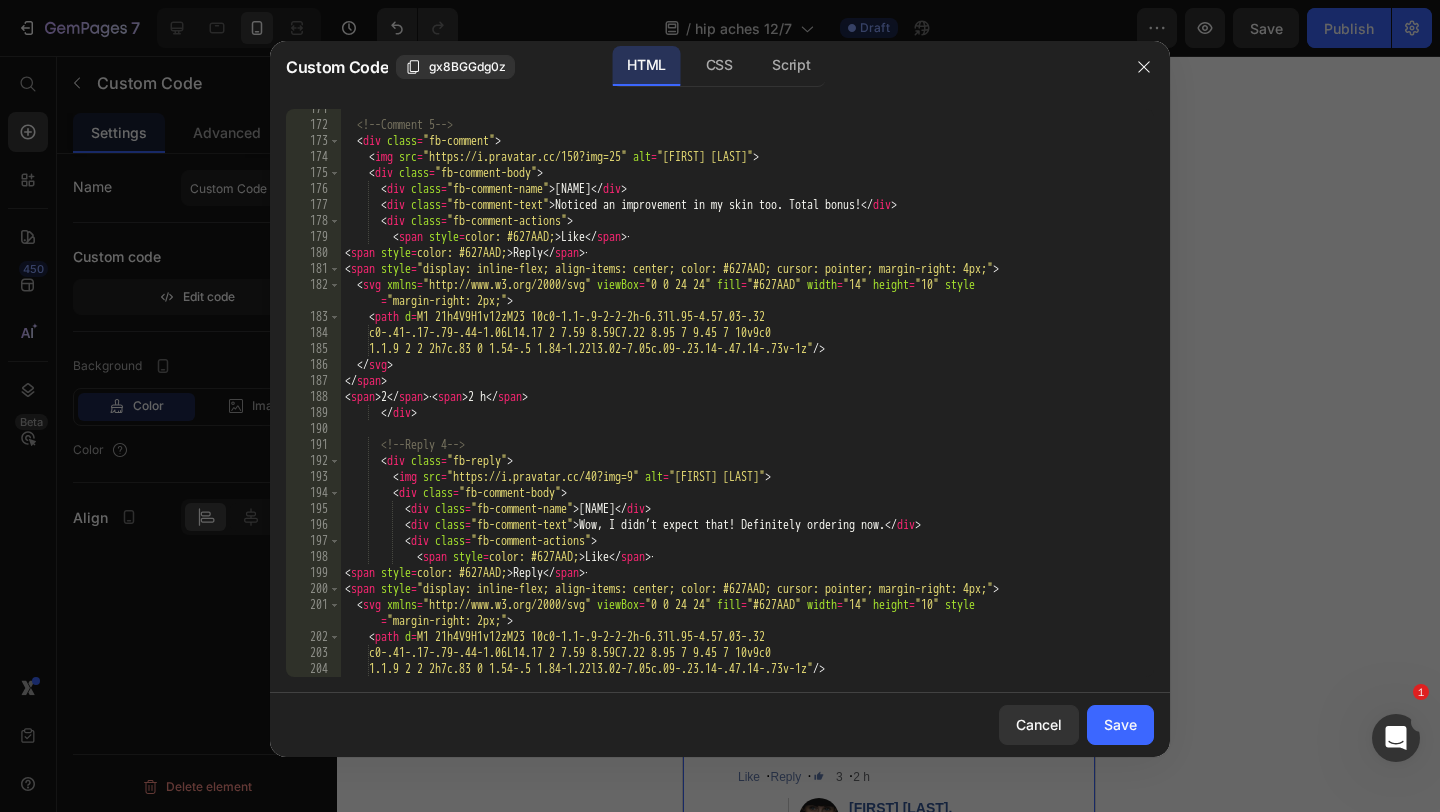 click on "<!--  Comment 5  -->    < div   class = "fb-comment" >      < img   src = "https://i.pravatar.cc/150?img=25"   alt = "Olivia N." >      < div   class = "fb-comment-body" >         < div   class = "fb-comment-name" > Olivia Nelson </ div >         < div   class = "fb-comment-text" > Noticed an improvement in my skin too. Total bonus! </ div >         < div   class = "fb-comment-actions" >           < span   style = "color: #627AAD;" > Like </ span >  ·  < span   style = "color: #627AAD;" > Reply </ span >  ·  < span   style = "display: inline-flex; align-items: center; color: #627AAD; cursor: pointer; margin-right: 4px;" >    < svg   xmlns = "http://www.w3.org/2000/svg"   viewBox = "0 0 24 24"   fill = "#627AAD"   width = "14"   height = "10"   style        = "margin-right: 2px;" >      < path   d = "M1 21h4V9H1v12zM23 10c0-1.1-.9-2-2-2h-6.31l.95-4.57.03-.32        c0-.41-.17-.79-.44-1.06L14.17 2 7.59 8.59C7.22 8.95 7 9.45 7 10v9c0       />    </ svg > </ span > < span > 2 </ span >  ·  < span > </" at bounding box center (747, 401) 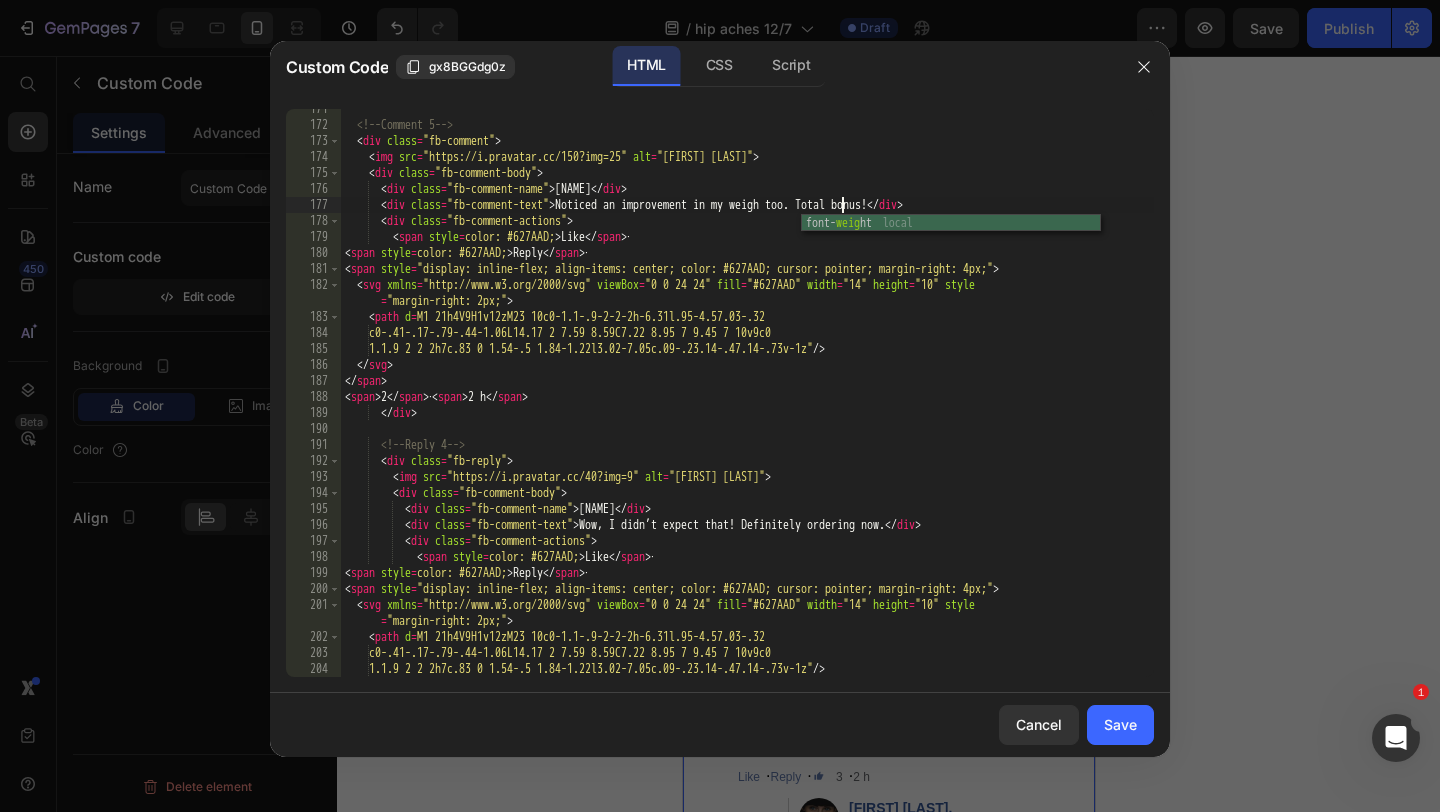 scroll, scrollTop: 0, scrollLeft: 41, axis: horizontal 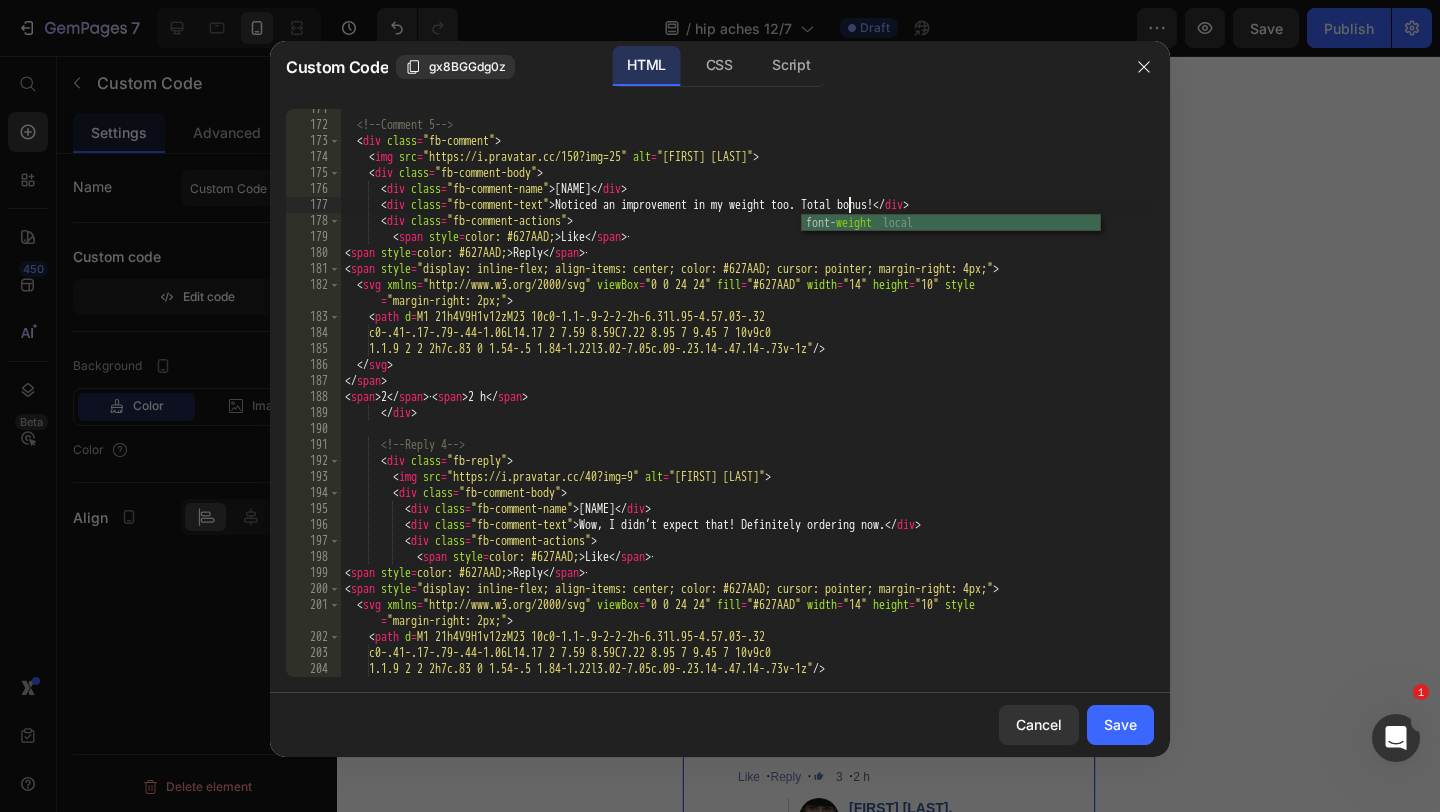 click on "<!--  Comment 5  -->    < div   class = "fb-comment" >      < img   src = "https://i.pravatar.cc/150?img=25"   alt = "Olivia N." >      < div   class = "fb-comment-body" >         < div   class = "fb-comment-name" > Olivia Nelson </ div >         < div   class = "fb-comment-text" > Noticed an improvement in my weight too. Total bonus! </ div >         < div   class = "fb-comment-actions" >           < span   style = "color: #627AAD;" > Like </ span >  ·  < span   style = "color: #627AAD;" > Reply </ span >  ·  < span   style = "display: inline-flex; align-items: center; color: #627AAD; cursor: pointer; margin-right: 4px;" >    < svg   xmlns = "http://www.w3.org/2000/svg"   viewBox = "0 0 24 24"   fill = "#627AAD"   width = "14"   height = "10"   style        = "margin-right: 2px;" >      < path   d = "M1 21h4V9H1v12zM23 10c0-1.1-.9-2-2-2h-6.31l.95-4.57.03-.32        c0-.41-.17-.79-.44-1.06L14.17 2 7.59 8.59C7.22 8.95 7 9.45 7 10v9c0       />    </ svg > </ span > < span > 2 </ span >  ·  < span >" at bounding box center [747, 401] 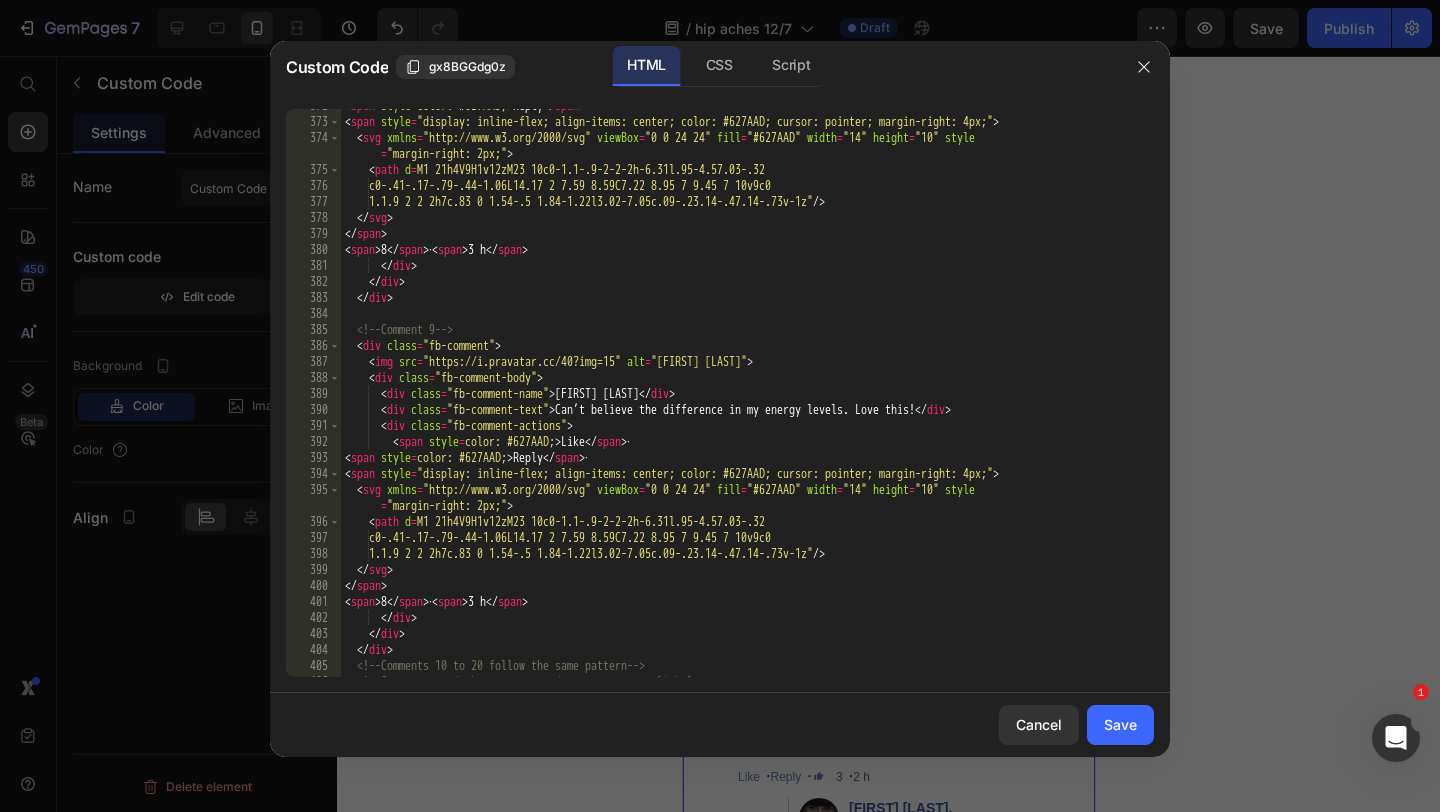 scroll, scrollTop: 6566, scrollLeft: 0, axis: vertical 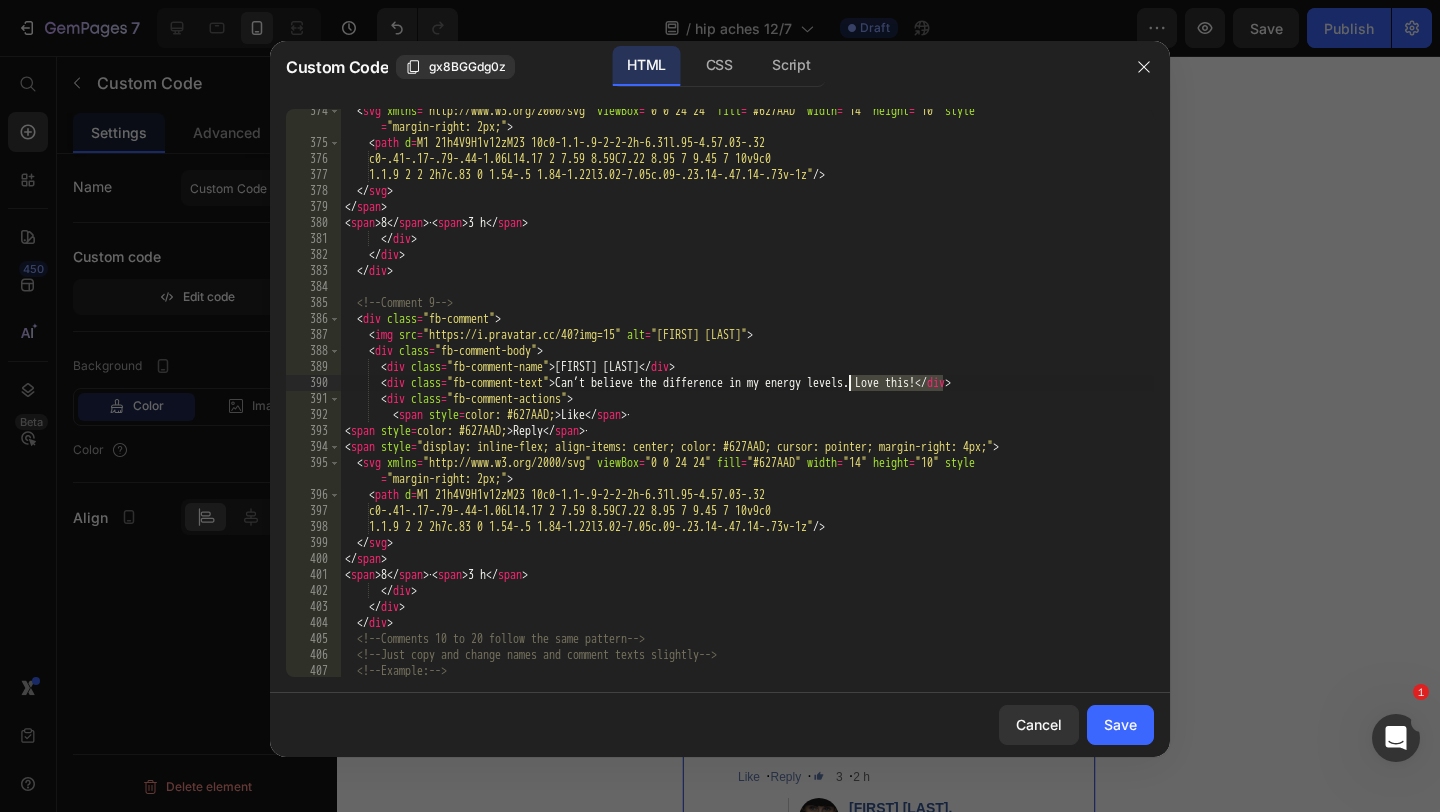 drag, startPoint x: 943, startPoint y: 381, endPoint x: 849, endPoint y: 388, distance: 94.26028 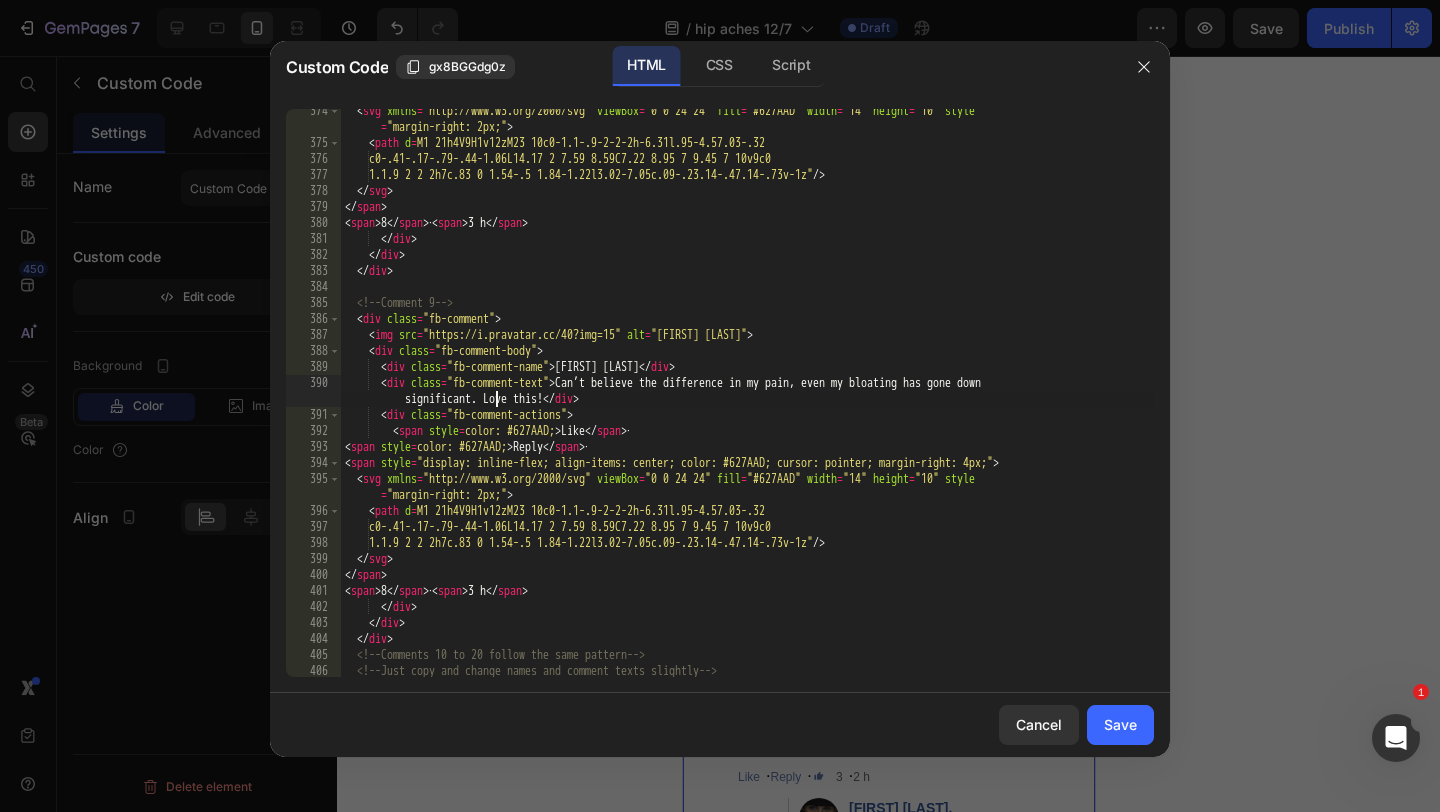 scroll, scrollTop: 0, scrollLeft: 71, axis: horizontal 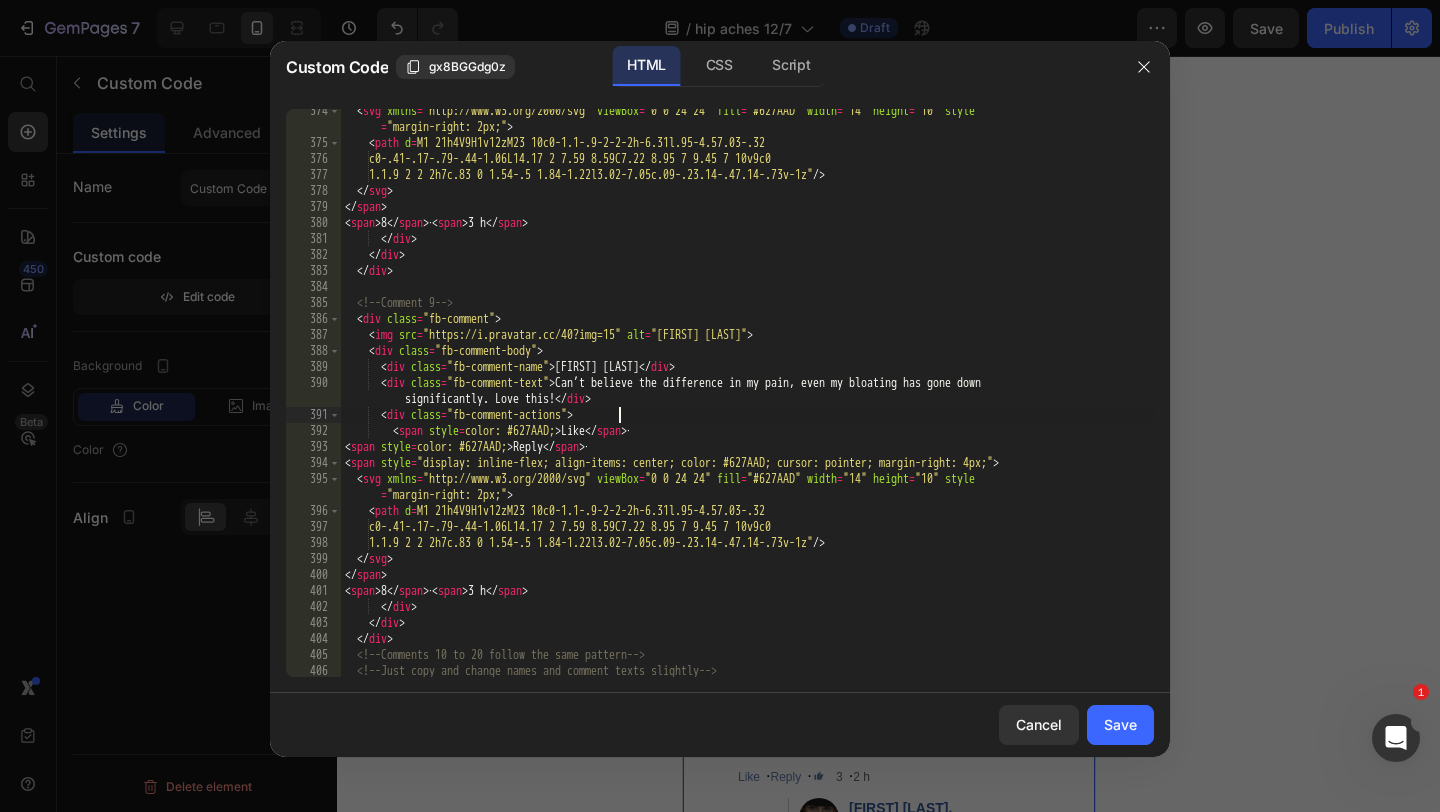 click on "< svg   xmlns = "http://www.w3.org/2000/svg"   viewBox = "0 0 24 24"   fill = "#627AAD"   width = "14"   height = "10"   style        = "margin-right: 2px;" >      < path   d = "M1 21h4V9H1v12zM23 10c0-1.1-.9-2-2-2h-6.31l.95-4.57.03-.32        c0-.41-.17-.79-.44-1.06L14.17 2 7.59 8.59C7.22 8.95 7 9.45 7 10v9c0         1.1.9 2 2 2h7c.83 0 1.54-.5 1.84-1.22l3.02-7.05c.09-.23.14-.47.14-.73v-1z" />    </ svg > </ span > < span > 8 </ span >  ·  < span > 3 h </ span >         </ div >      </ div >    </ div >    <!--  Comment 9  -->    < div   class = "fb-comment" >      < img   src = "https://i.pravatar.cc/40?img=15"   alt = "Natalie H." >      < div   class = "fb-comment-body" >         < div   class = "fb-comment-name" > Clara Milton </ div >         < div   class = "fb-comment-text" > Can’t believe the difference in my pain, even my bloating has gone down             significantly. Love this! </ div >         < div   class = "fb-comment-actions" >           < span   style = > Like </ > <" at bounding box center [747, 411] 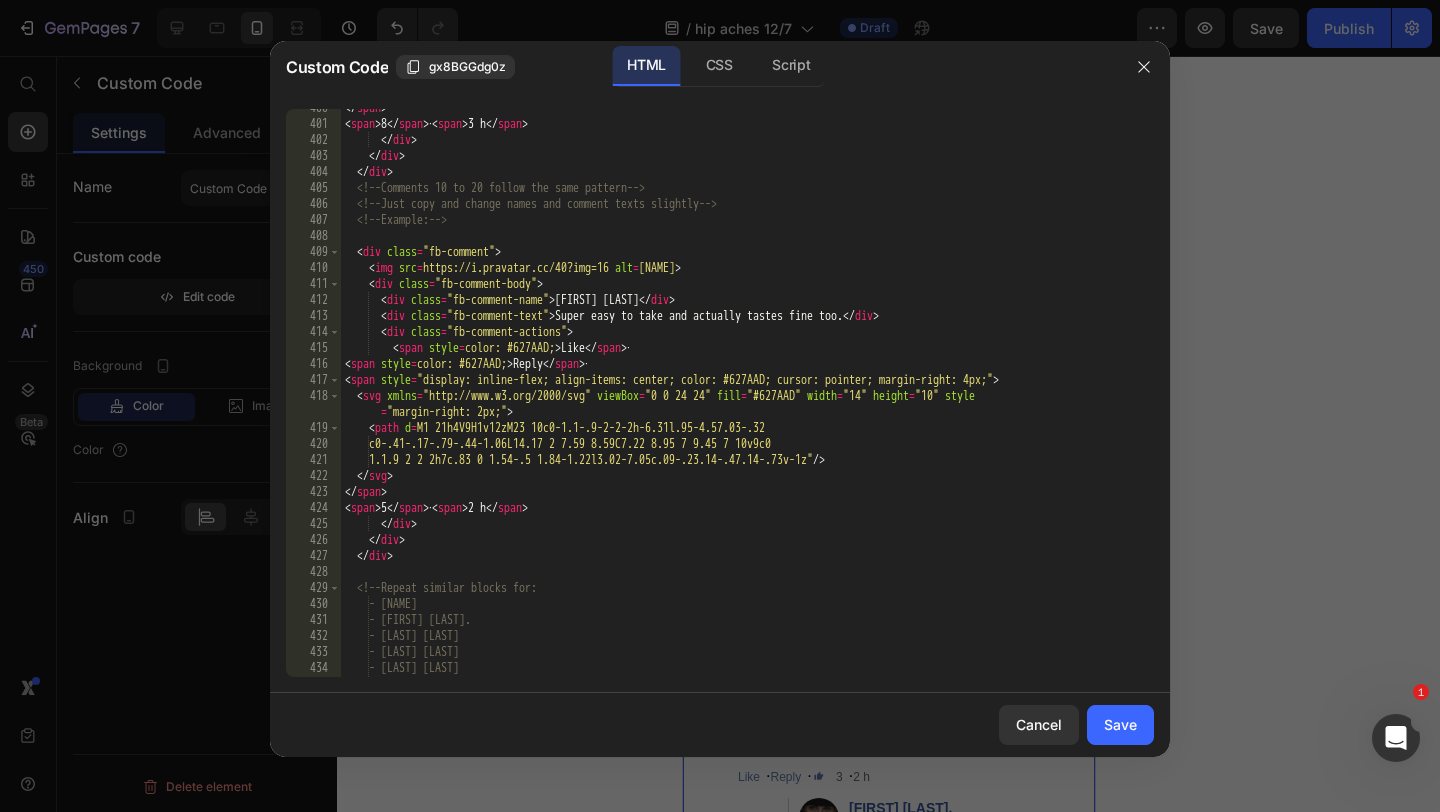 scroll, scrollTop: 7144, scrollLeft: 0, axis: vertical 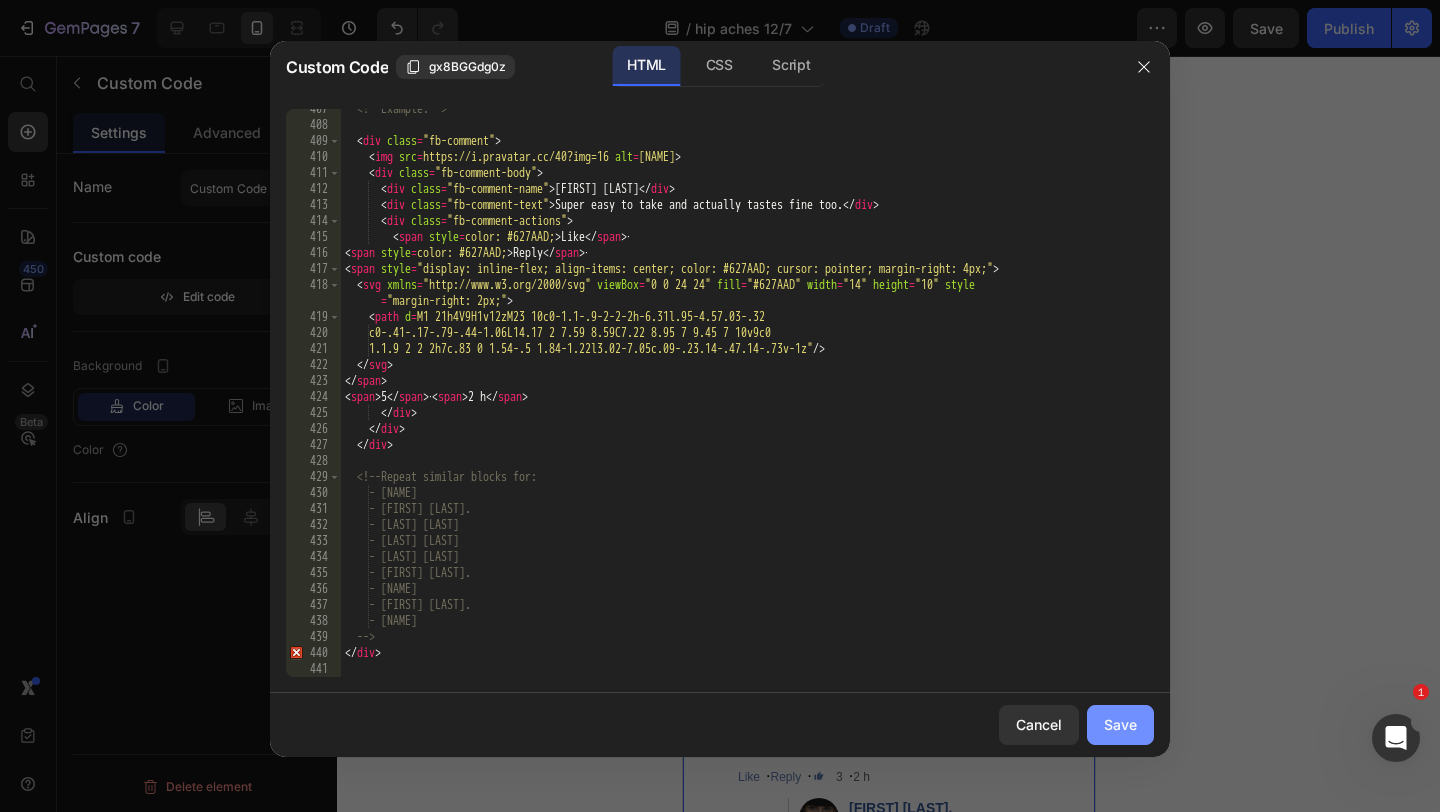 type on "<div class="fb-comment-actions">" 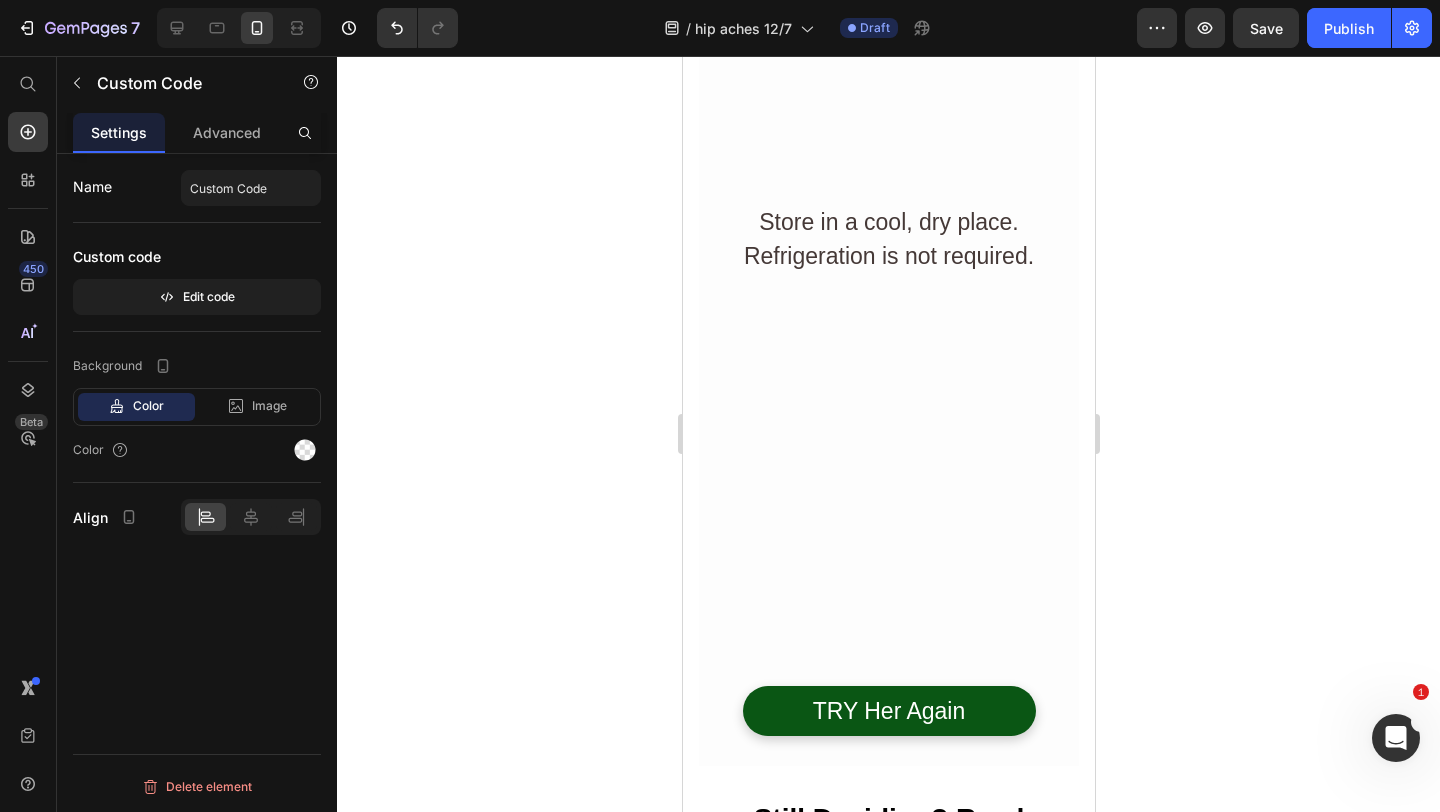scroll, scrollTop: 14232, scrollLeft: 0, axis: vertical 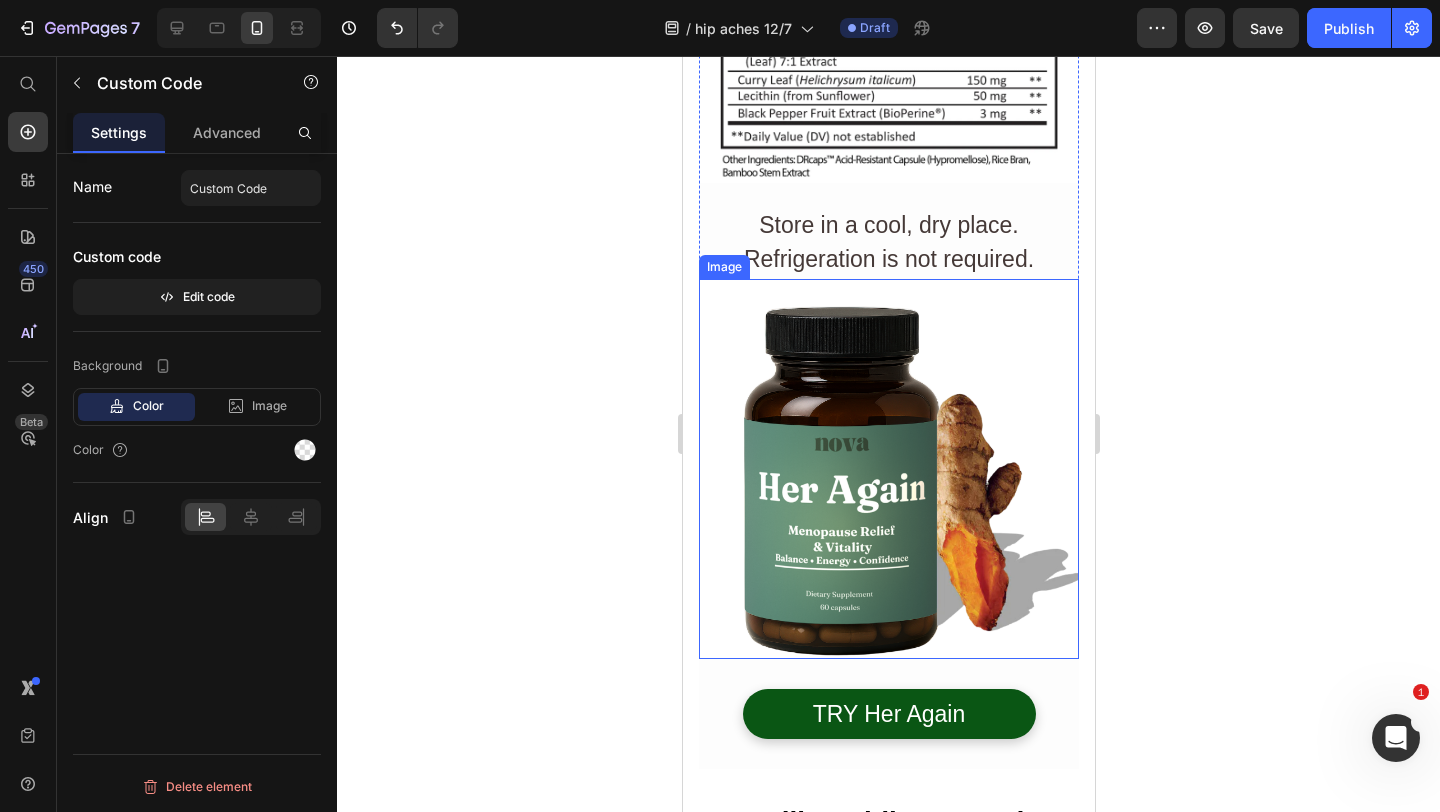 click at bounding box center (888, 469) 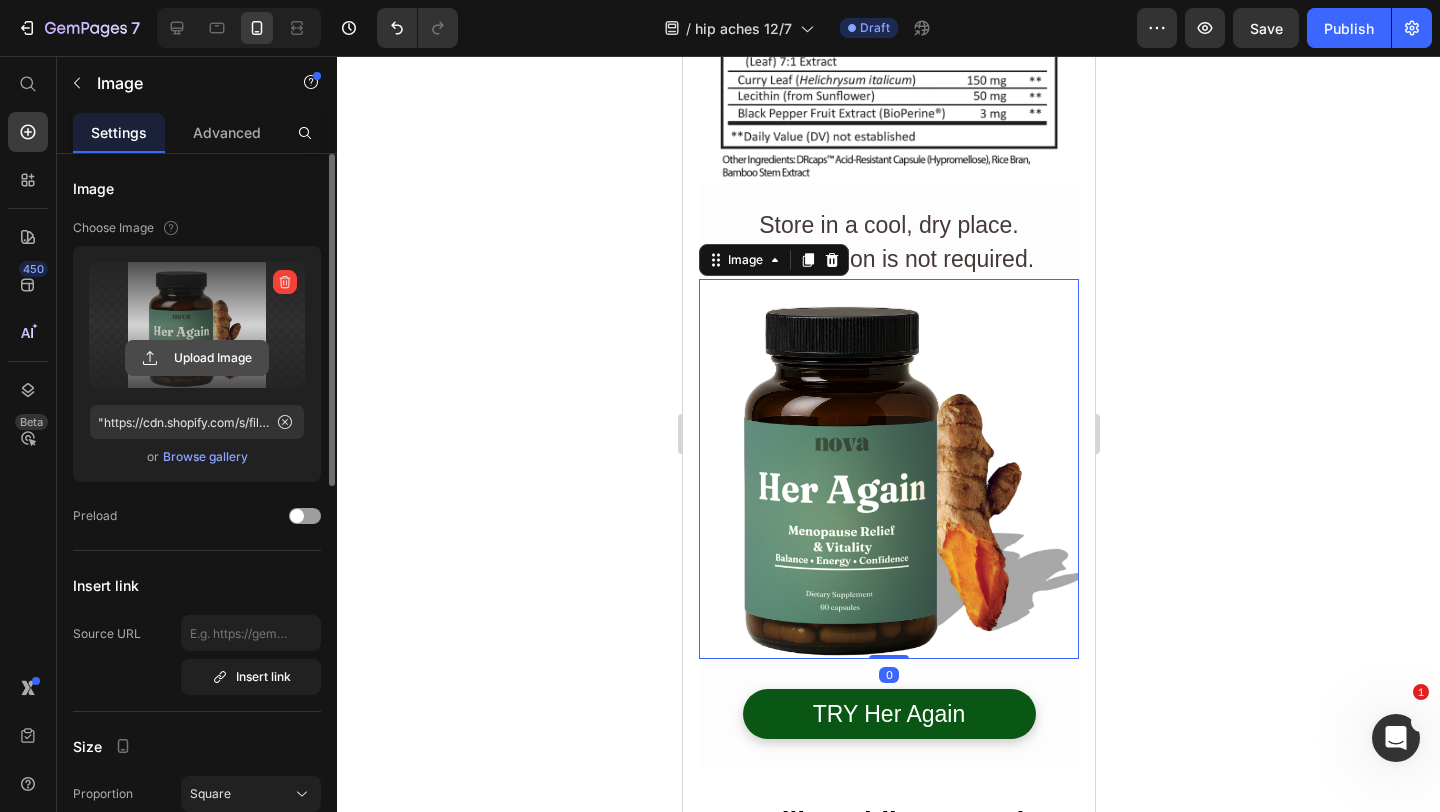 click 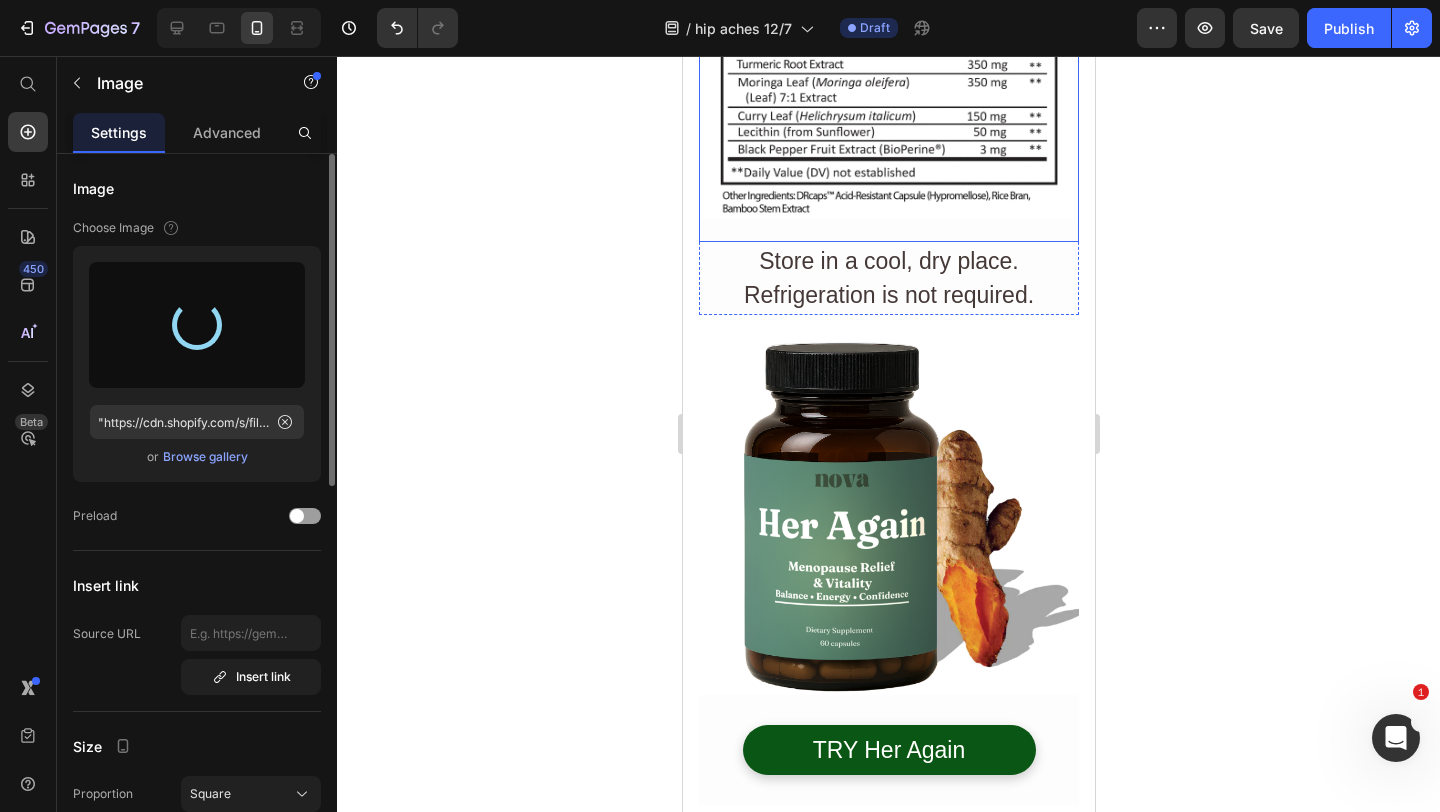 scroll, scrollTop: 14215, scrollLeft: 0, axis: vertical 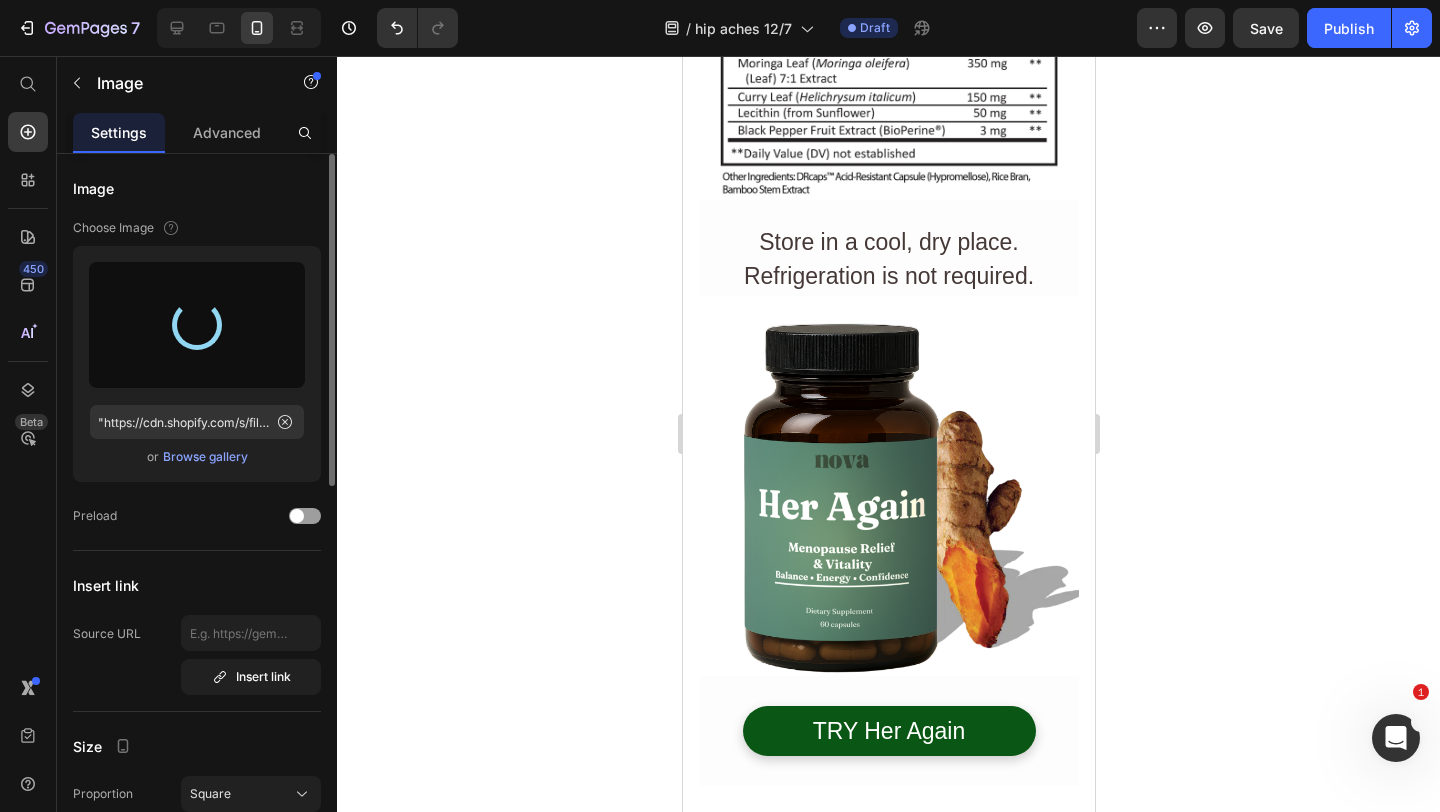 type on "https://cdn.shopify.com/s/files/1/0903/0418/4691/files/gempages_551024404268582136-147af976-1e6f-4342-988e-cde388653cc7.png" 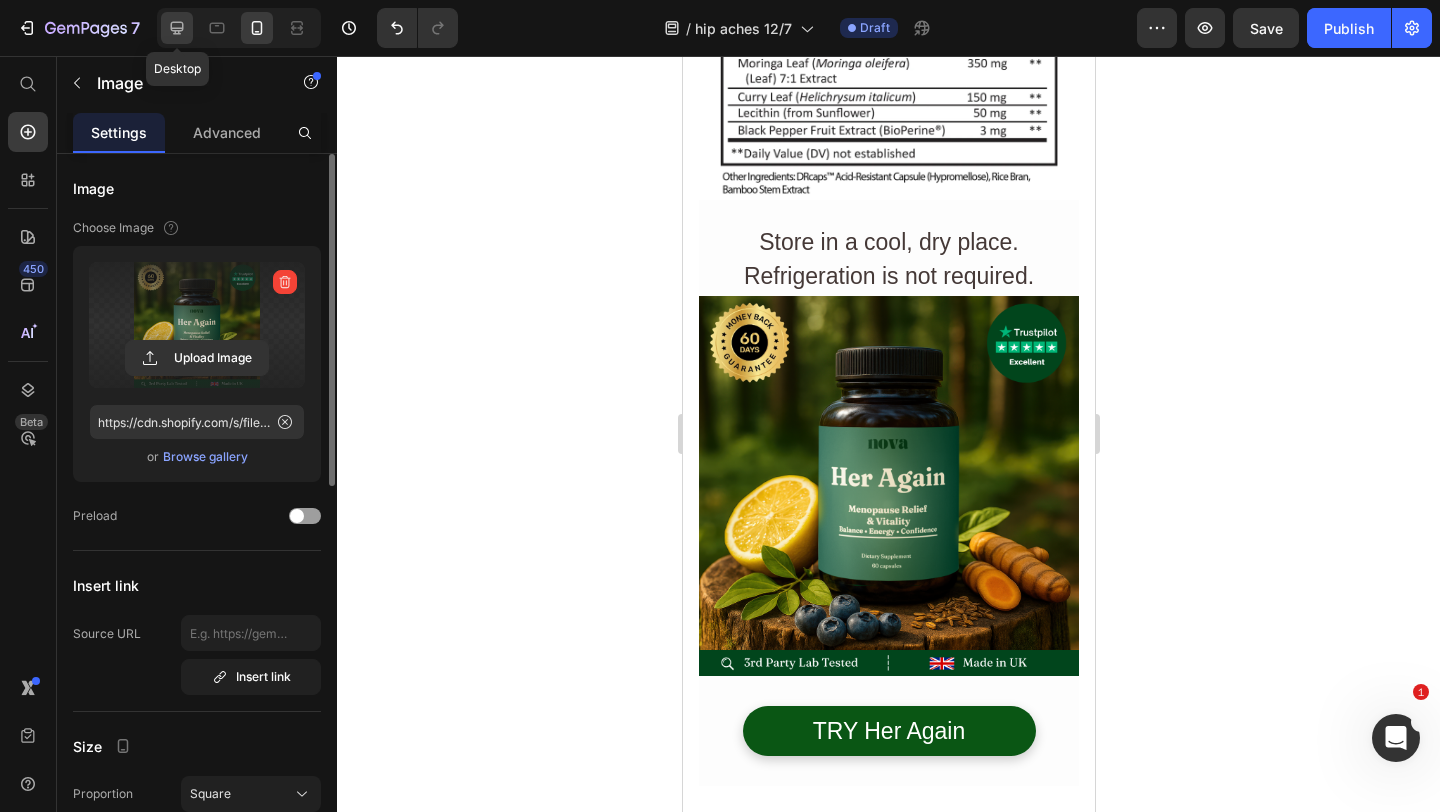 click 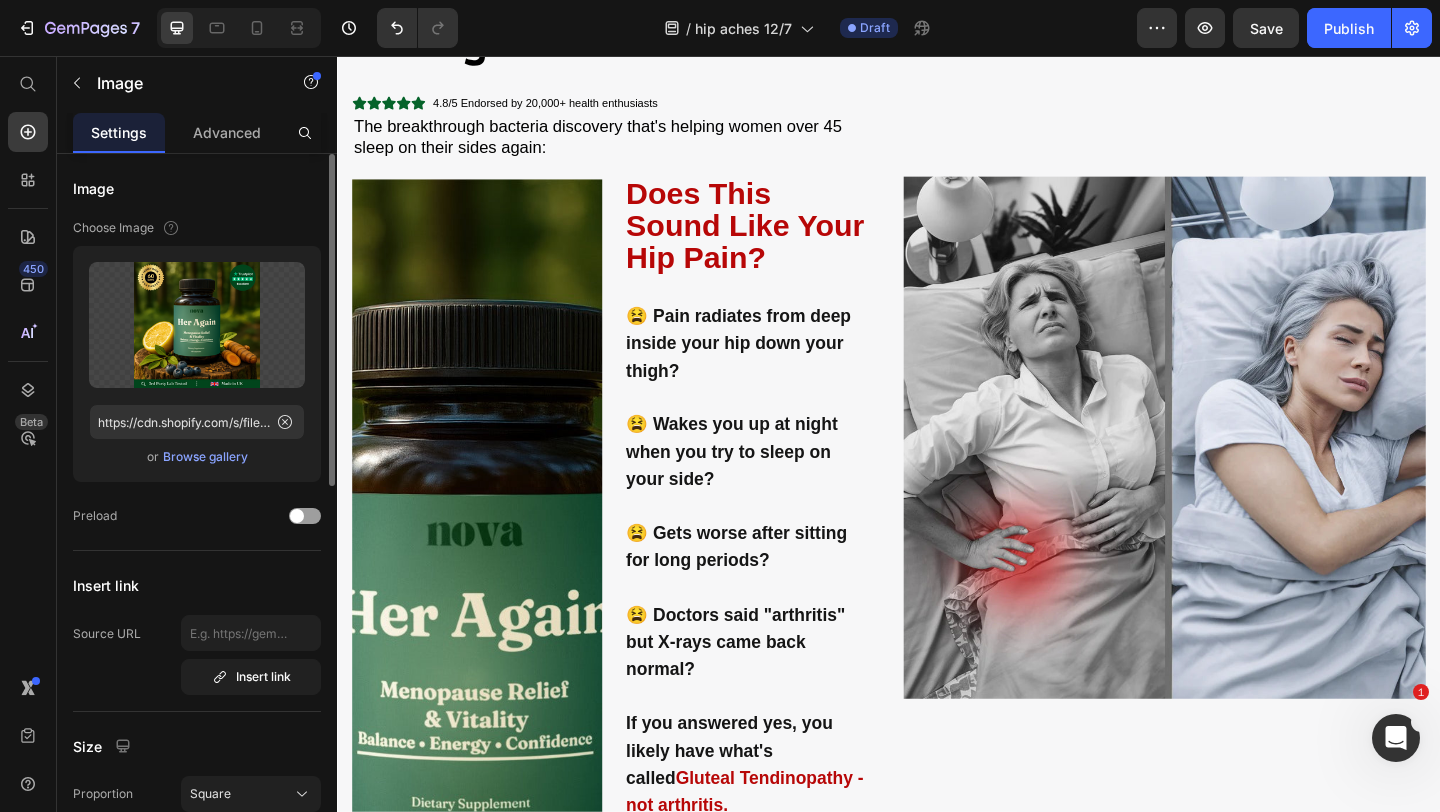 scroll, scrollTop: 392, scrollLeft: 0, axis: vertical 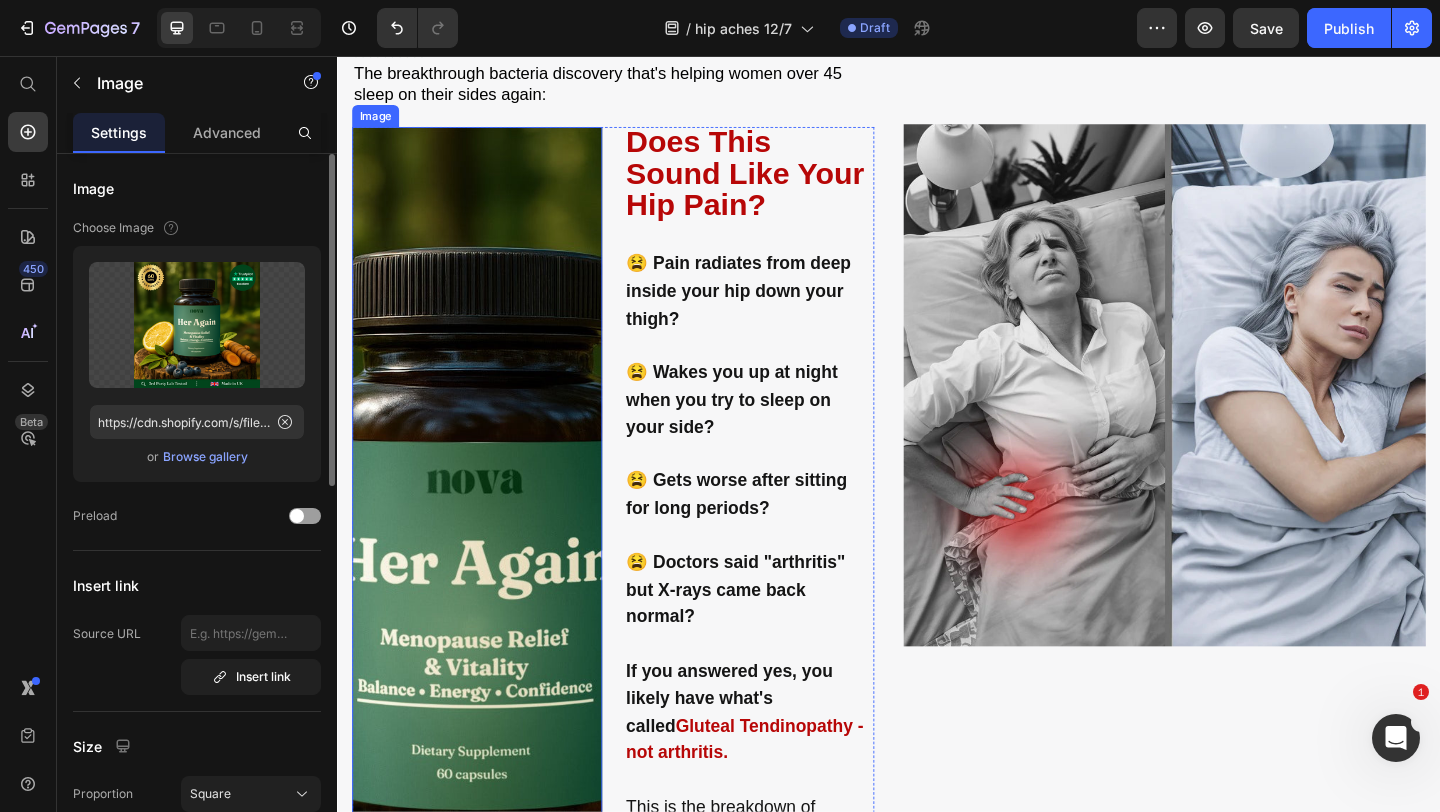 click at bounding box center (489, 628) 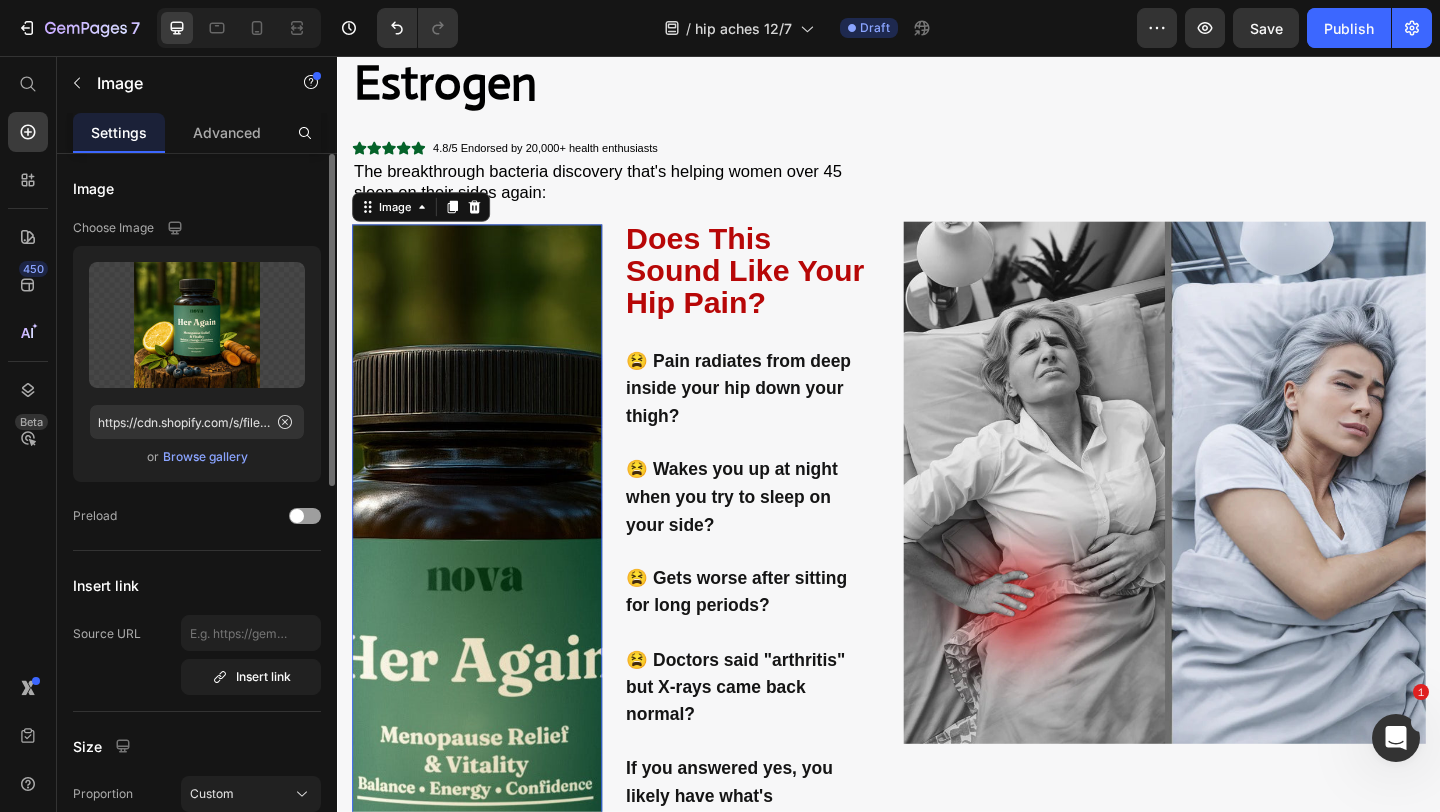 scroll, scrollTop: 302, scrollLeft: 0, axis: vertical 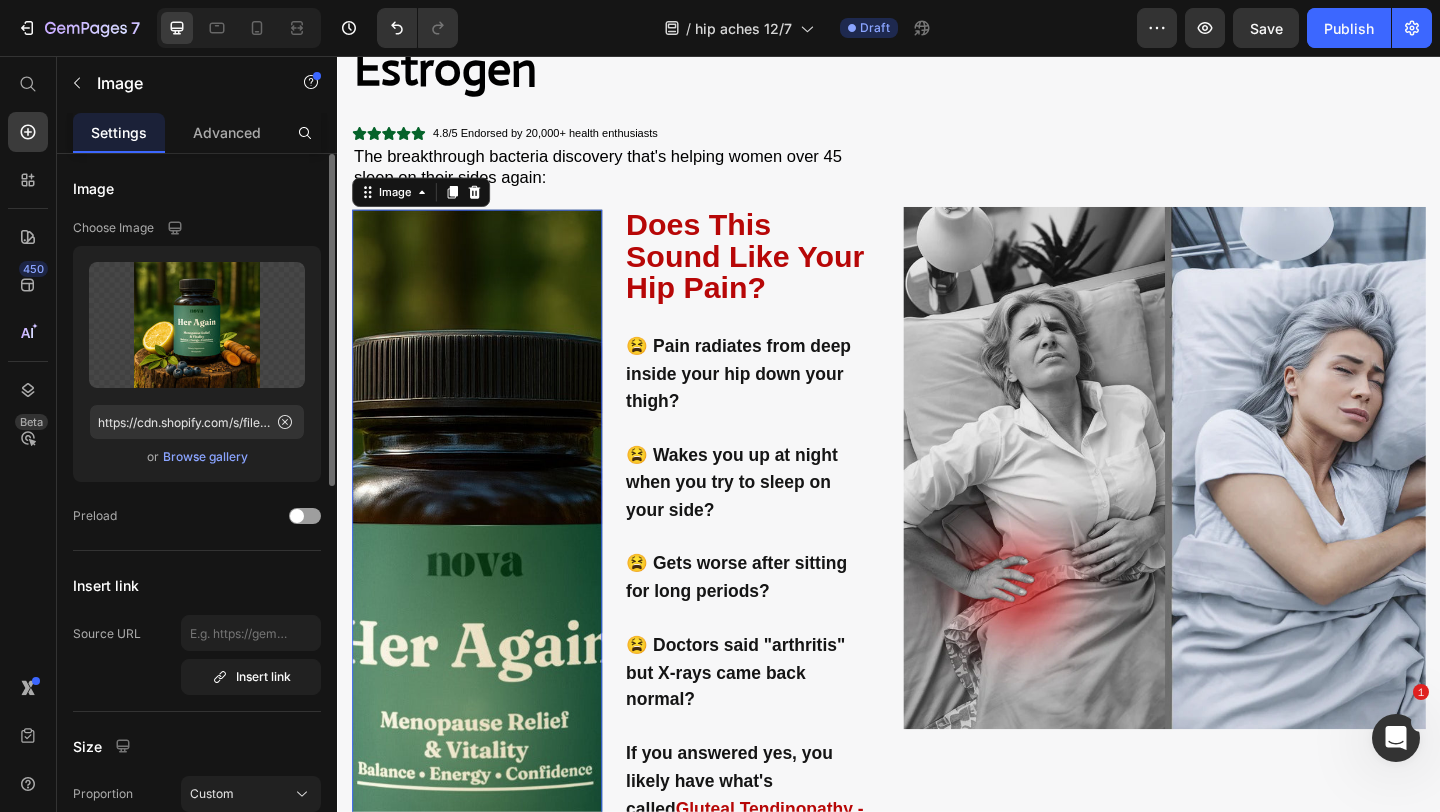 click at bounding box center (489, 718) 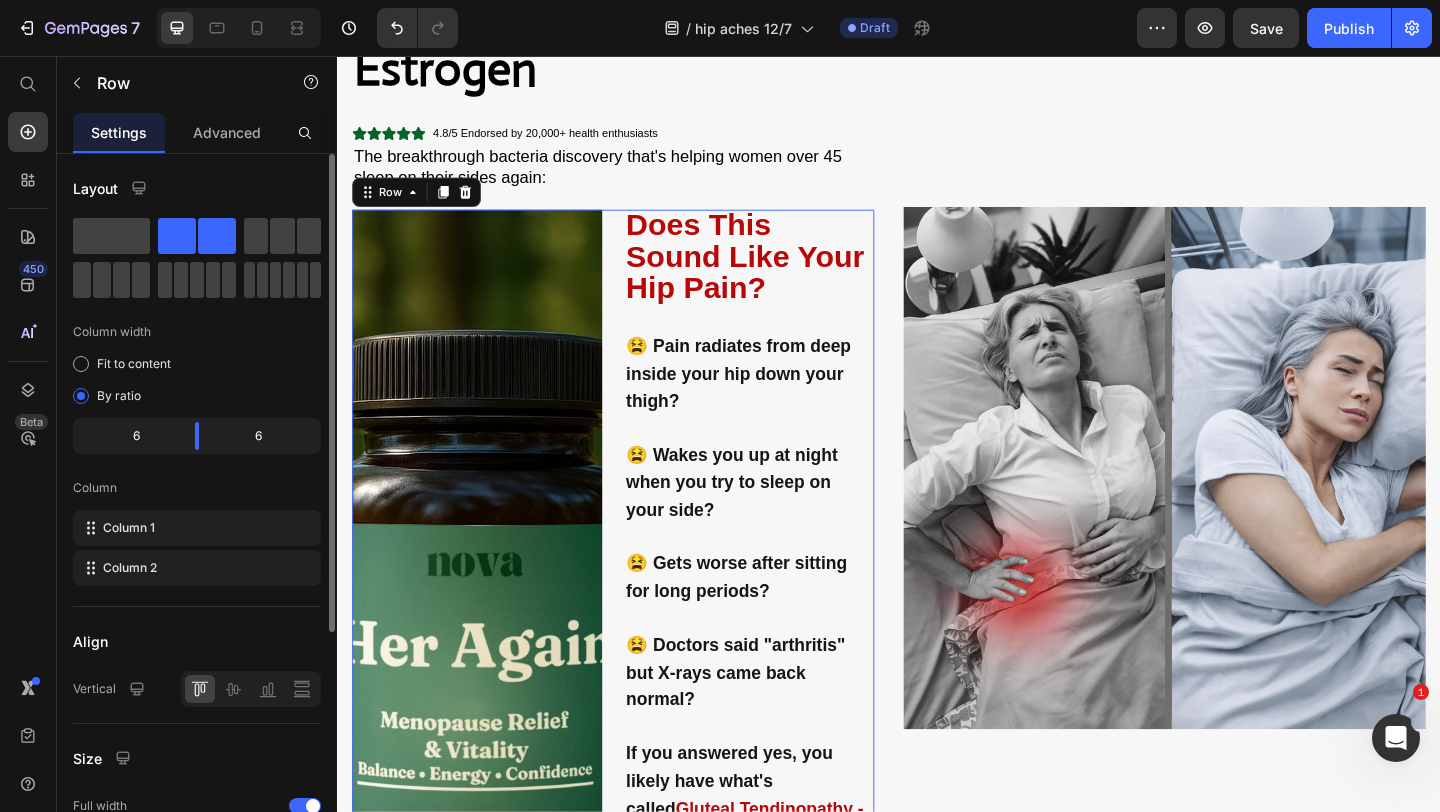 click on "Image Does This Sound Like Your Hip Pain?  😫 Pain radiates from deep inside your hip down your thigh?    😫 Wakes you up at night when you try to sleep on your side?   😫 Gets worse after sitting for long periods?   😫 Doctors said "arthritis" but X-rays came back normal?   If you answered yes, you likely have what's called  Gluteal Tendinopathy - not arthritis. This is the breakdown of tendons in your hips and buttocks, and it's the secret culprit behind most unexplained hip pain in women over 40.  Text Block TREAT THE ROUTE CAUSE OF HIP PAIN Button Row   0" at bounding box center [637, 718] 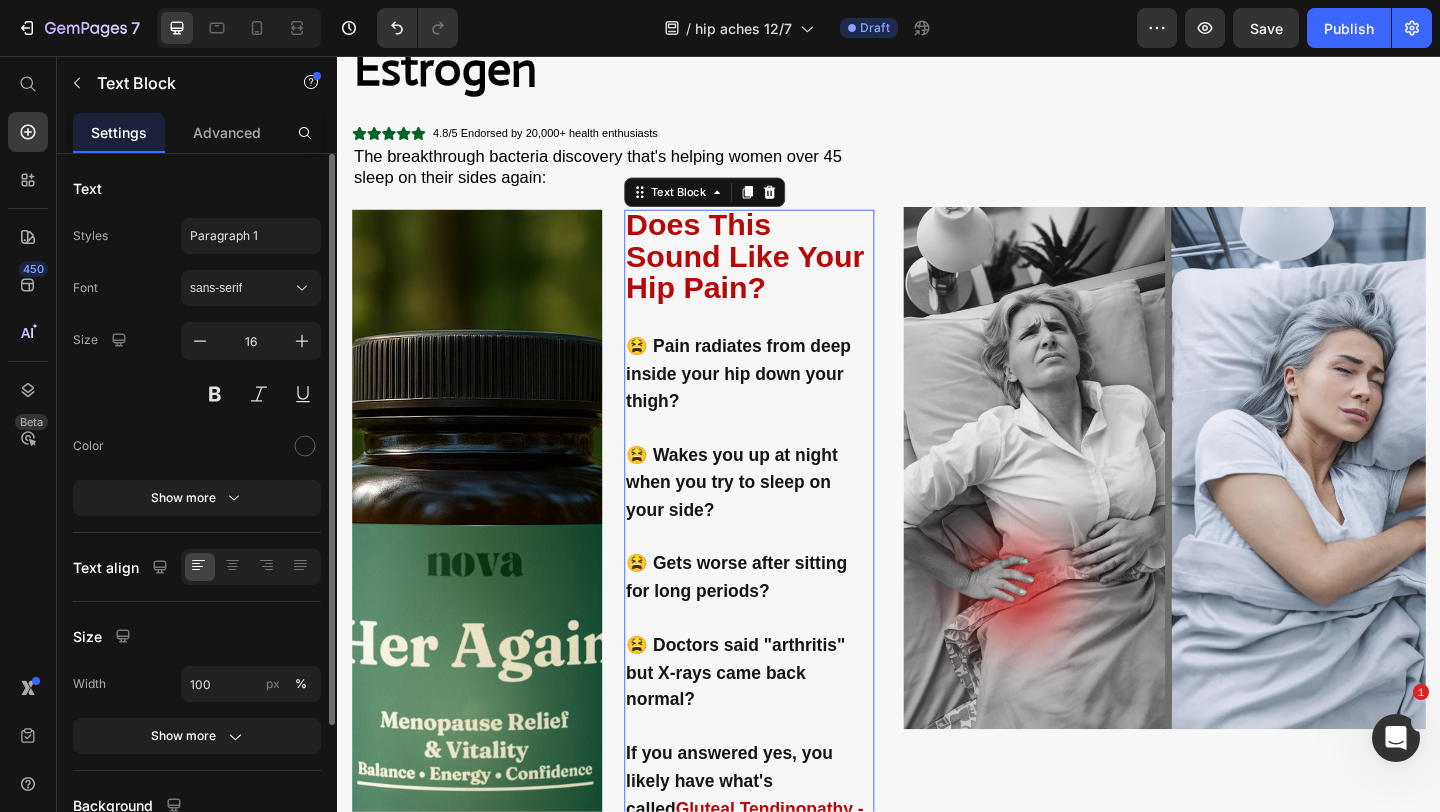 click on "😫 Pain radiates from deep inside your hip down your thigh?" at bounding box center [773, 401] 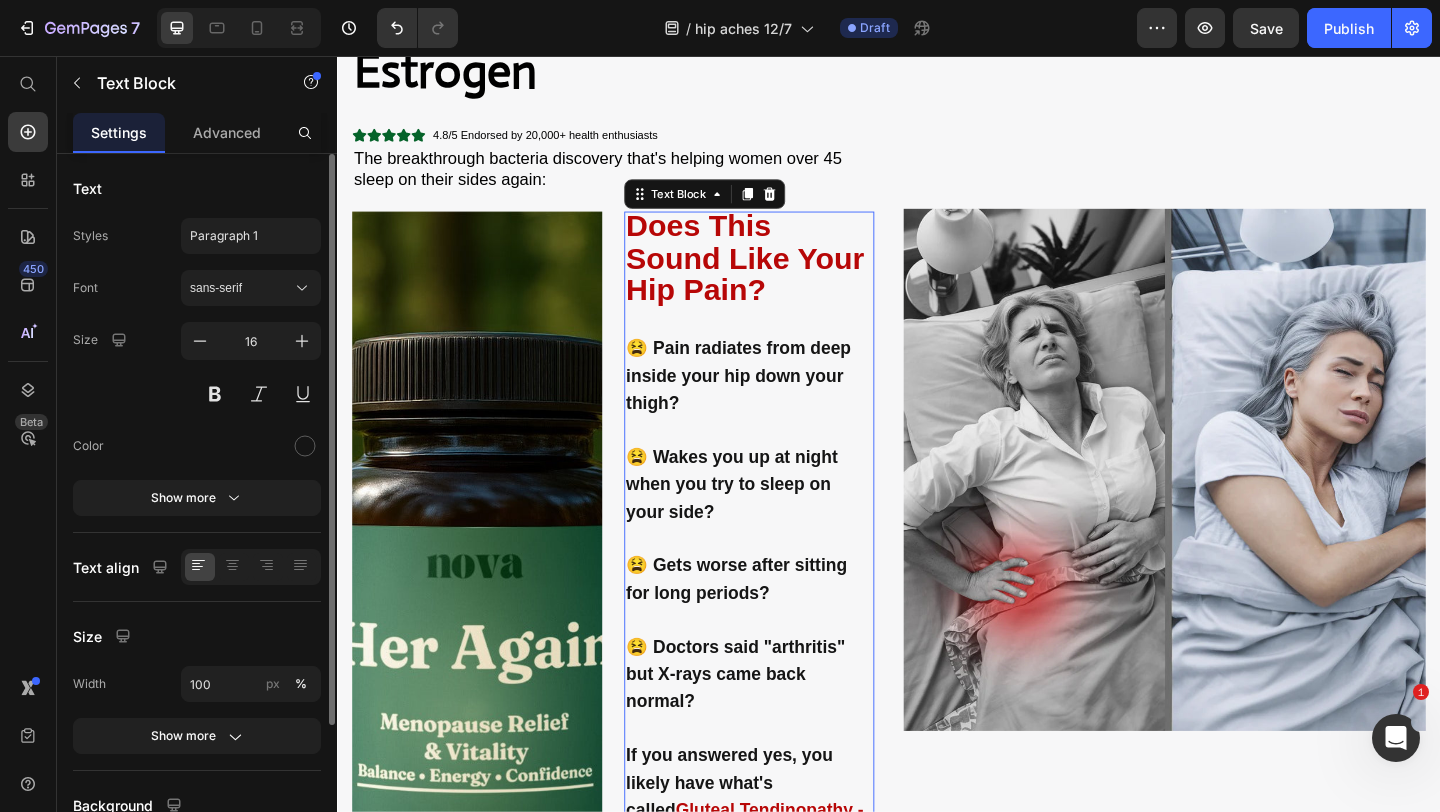 scroll, scrollTop: 317, scrollLeft: 0, axis: vertical 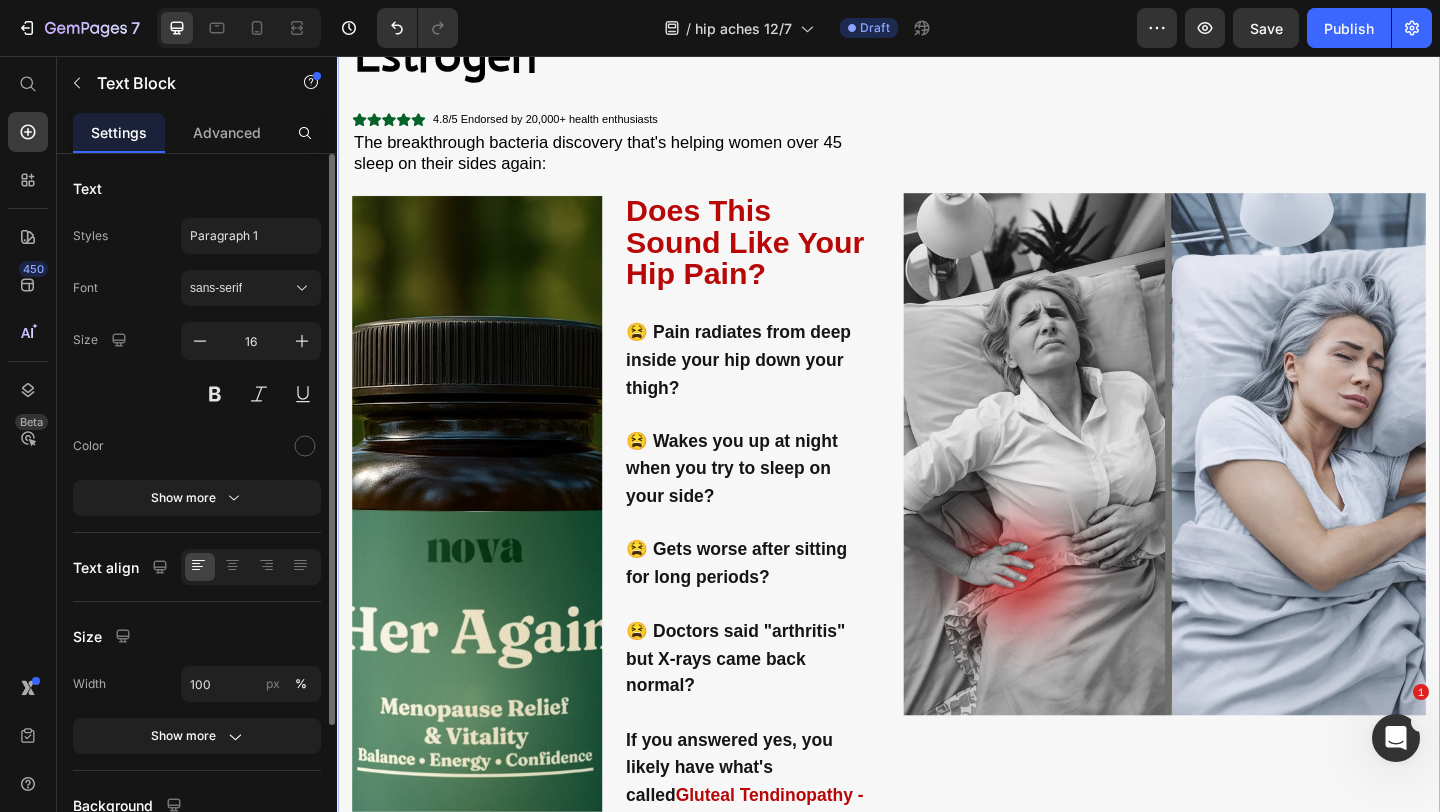 click on "I Thought My Hip Pain Was Arthritis... Turns Out It Was Actually Low Estrogen Heading
4.8/5 Endorsed by 20,000+ health enthusiasts
Custom Code The breakthrough bacteria discovery that's helping women over 45 sleep on their sides again: Text Block Row Image Does This Sound Like Your Hip Pain?  😫 Pain radiates from deep inside your hip down your thigh?    😫 Wakes you up at night when you try to sleep on your side?   😫 Gets worse after sitting for long periods?   😫 Doctors said "arthritis" but X-rays came back normal?   If you answered yes, you likely have what's called  Gluteal Tendinopathy - not arthritis. Text Block   20 TREAT THE ROUTE CAUSE OF HIP PAIN Button Row Row Row Image Row" at bounding box center [937, 489] 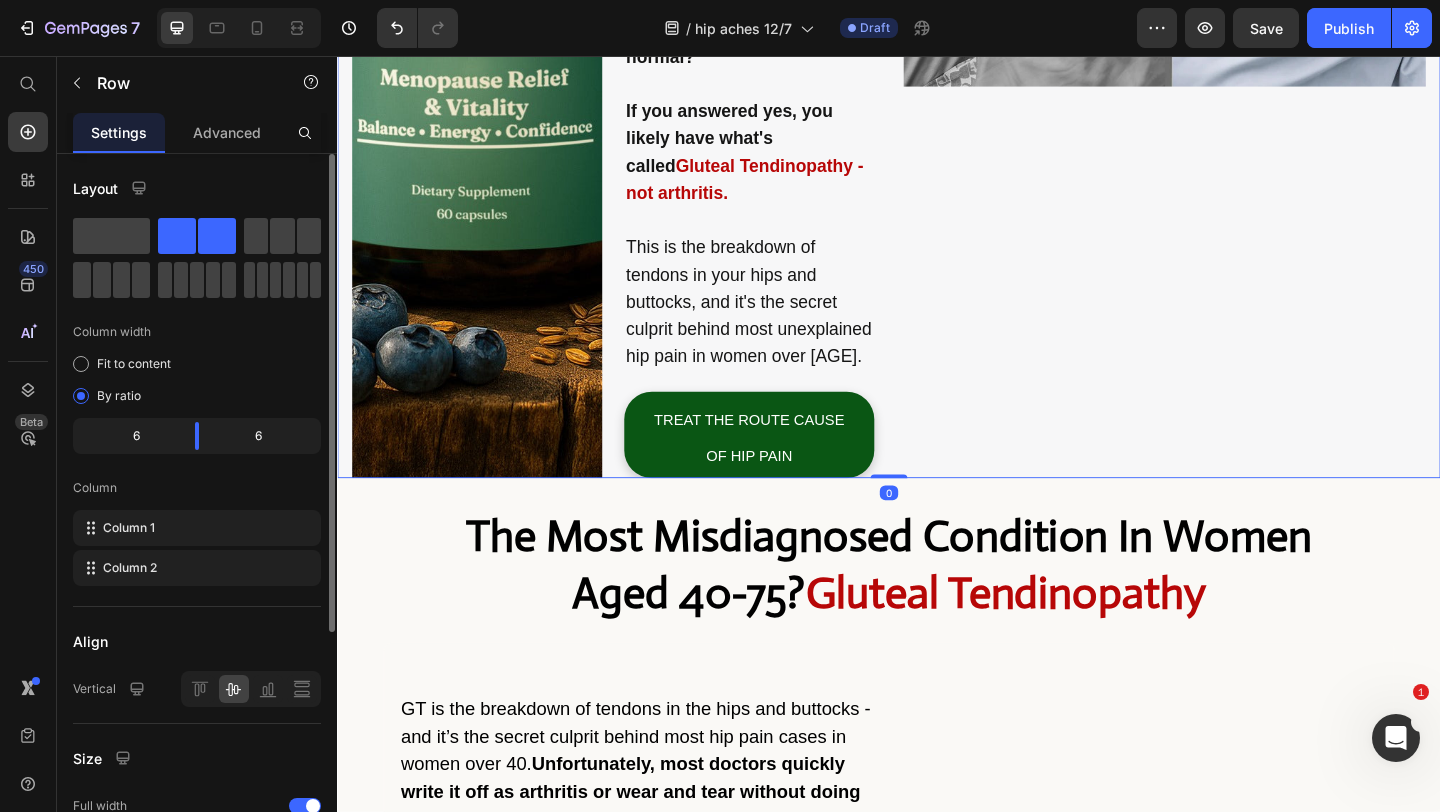 scroll, scrollTop: 1022, scrollLeft: 0, axis: vertical 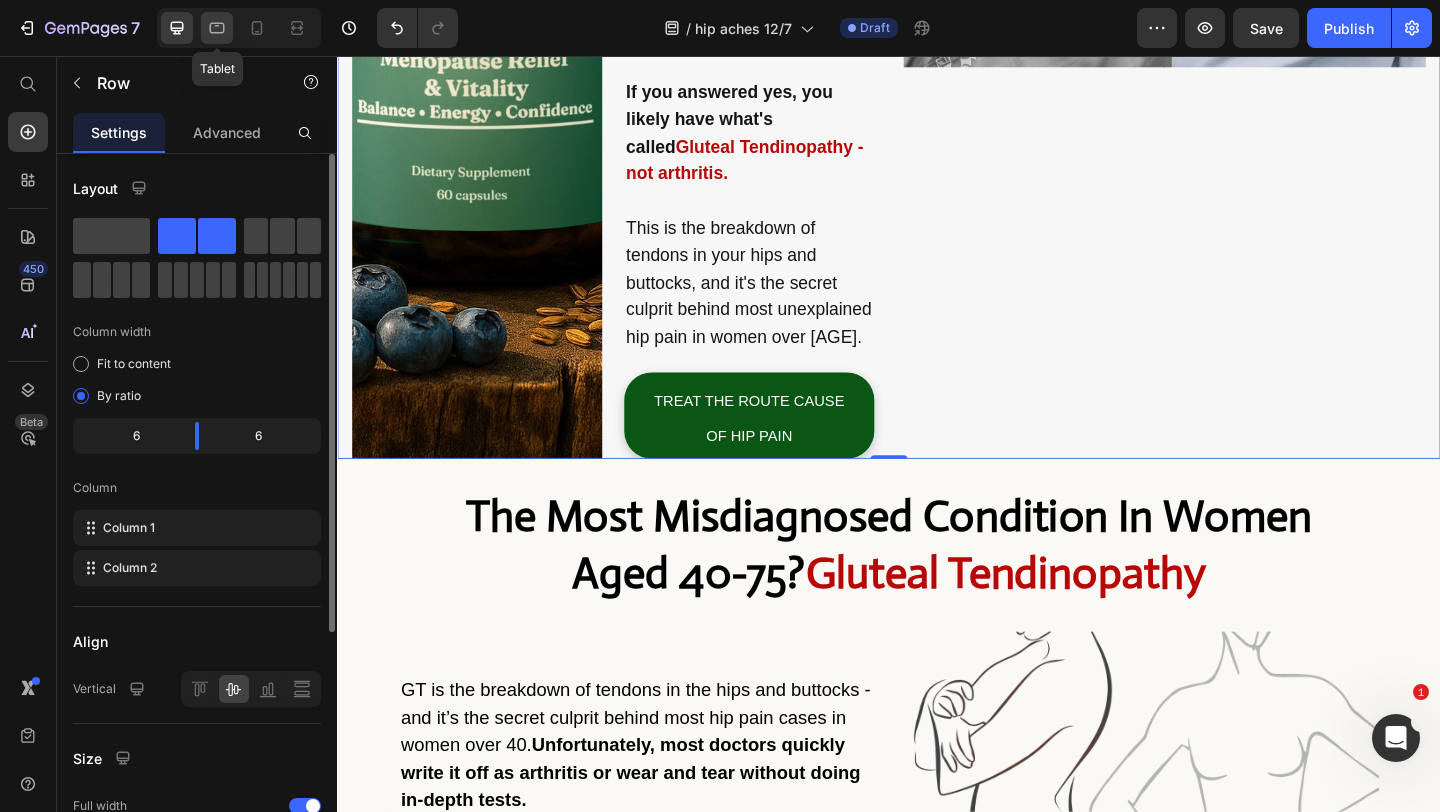 click 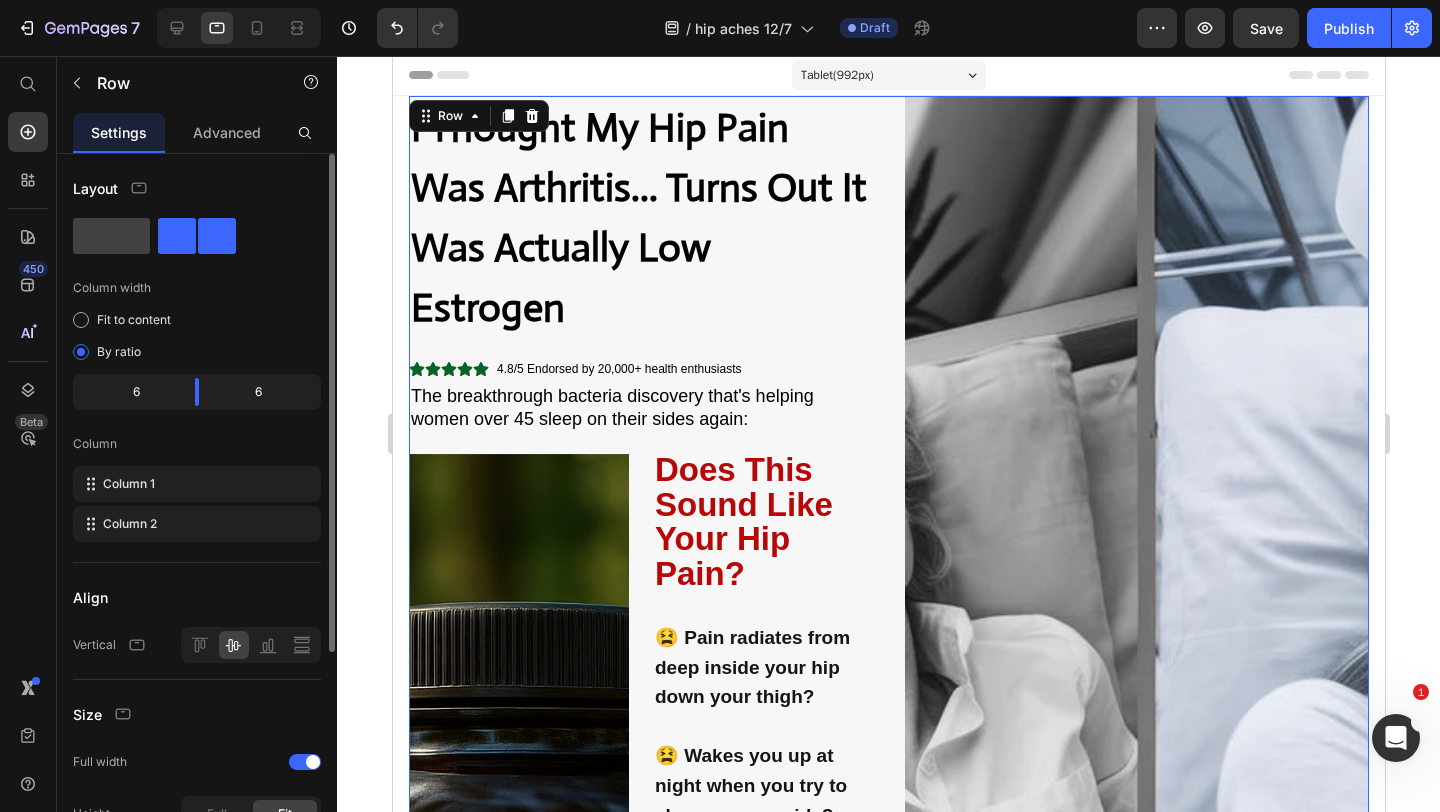 scroll, scrollTop: 0, scrollLeft: 0, axis: both 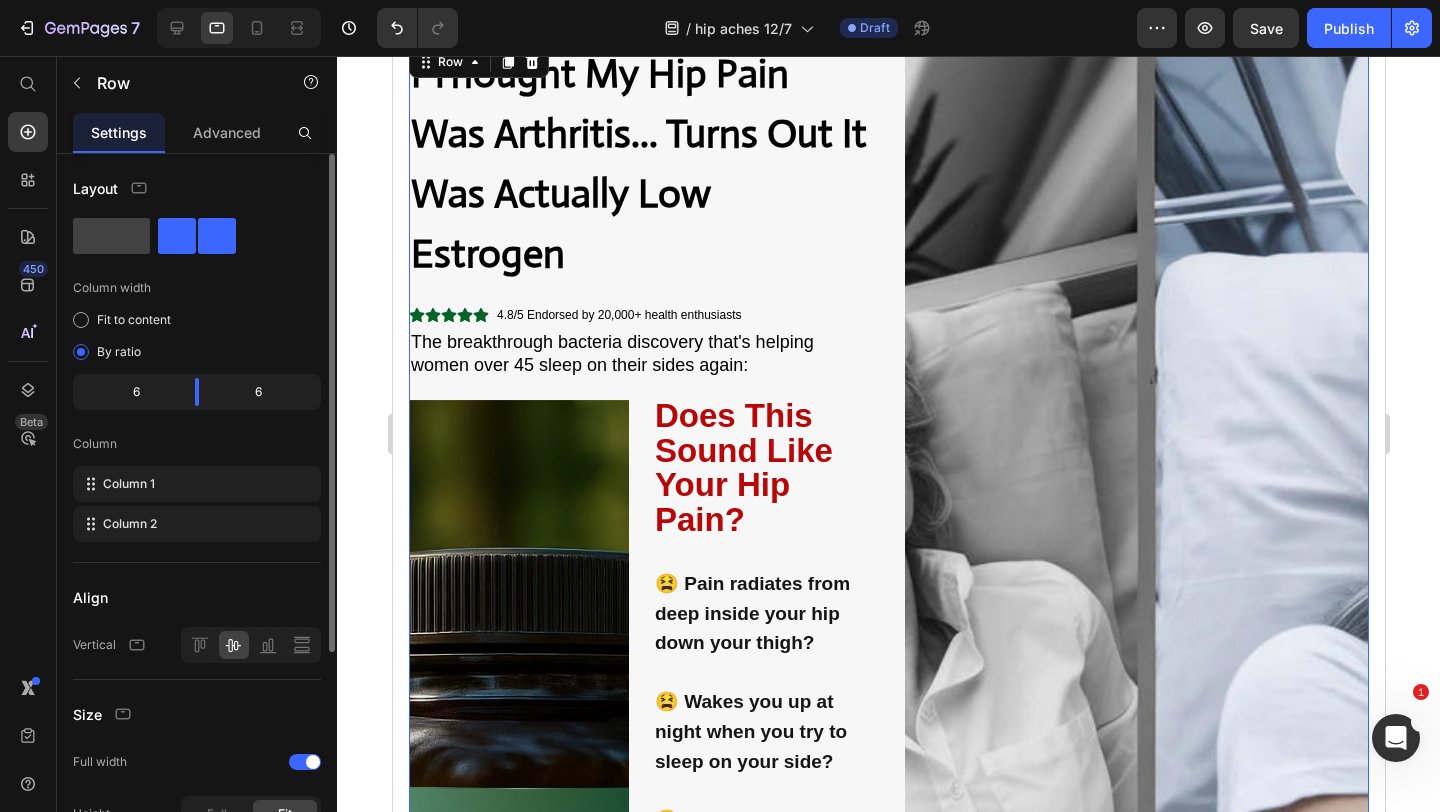 click on "Does This Sound Like Your Hip Pain?" at bounding box center [743, 467] 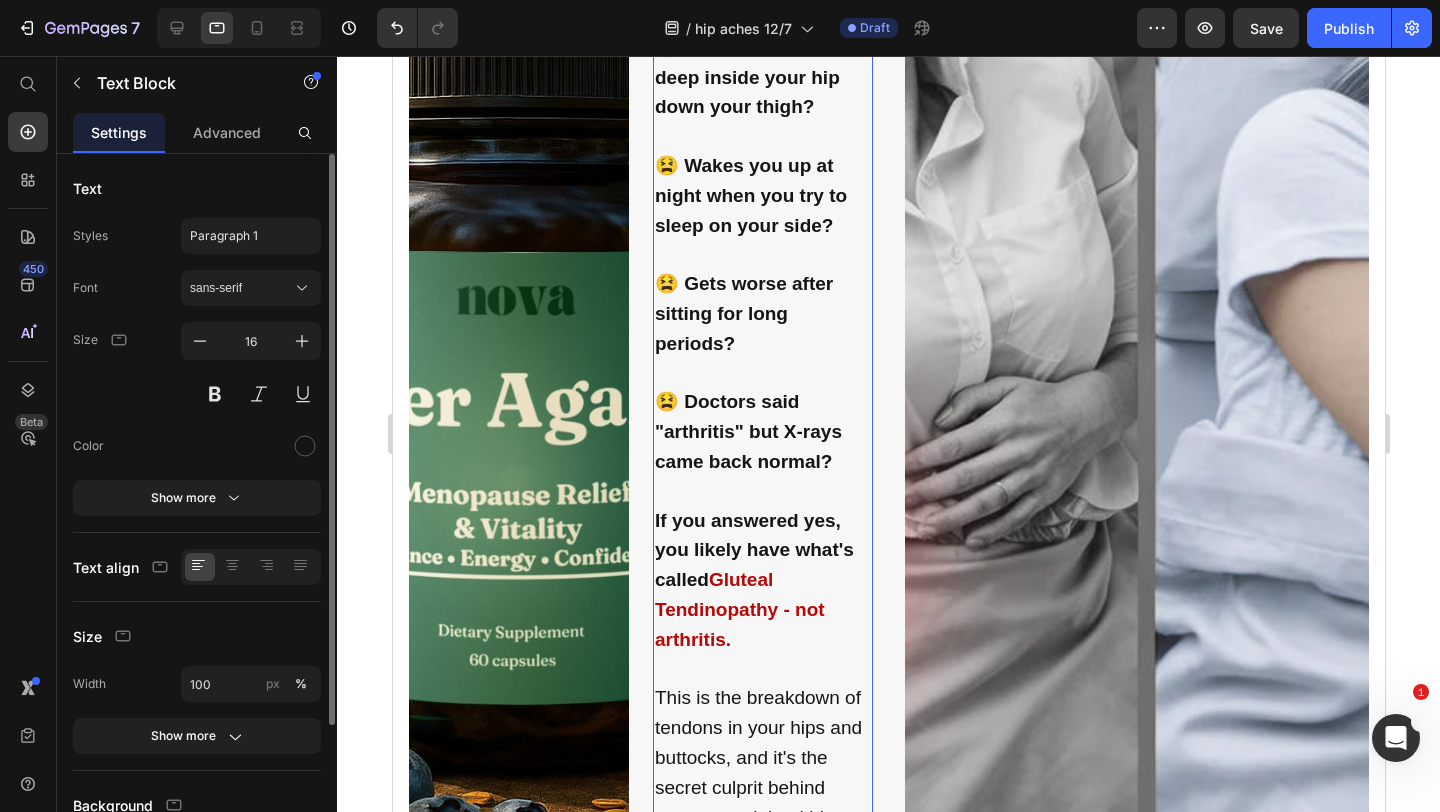 scroll, scrollTop: 883, scrollLeft: 0, axis: vertical 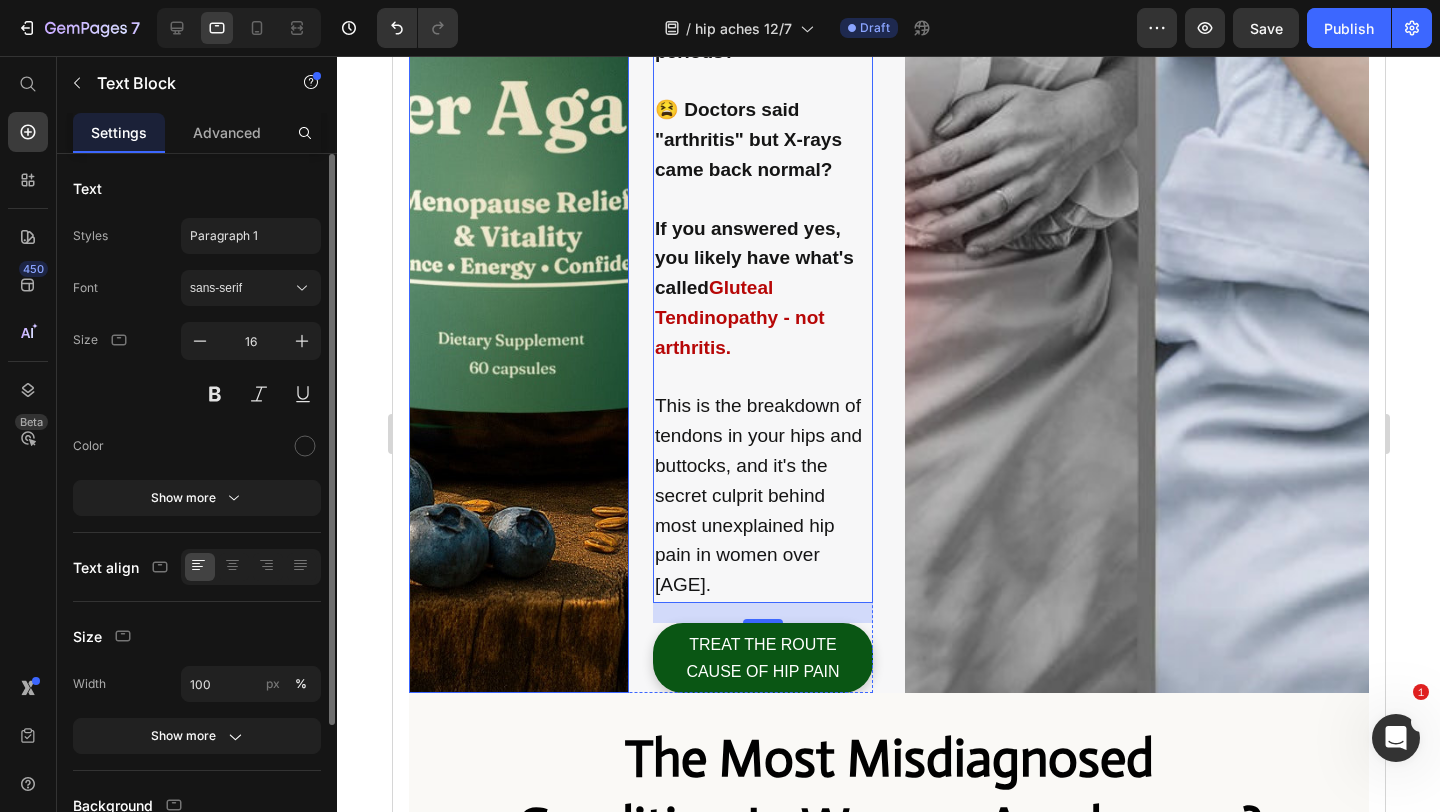 click at bounding box center (239, 28) 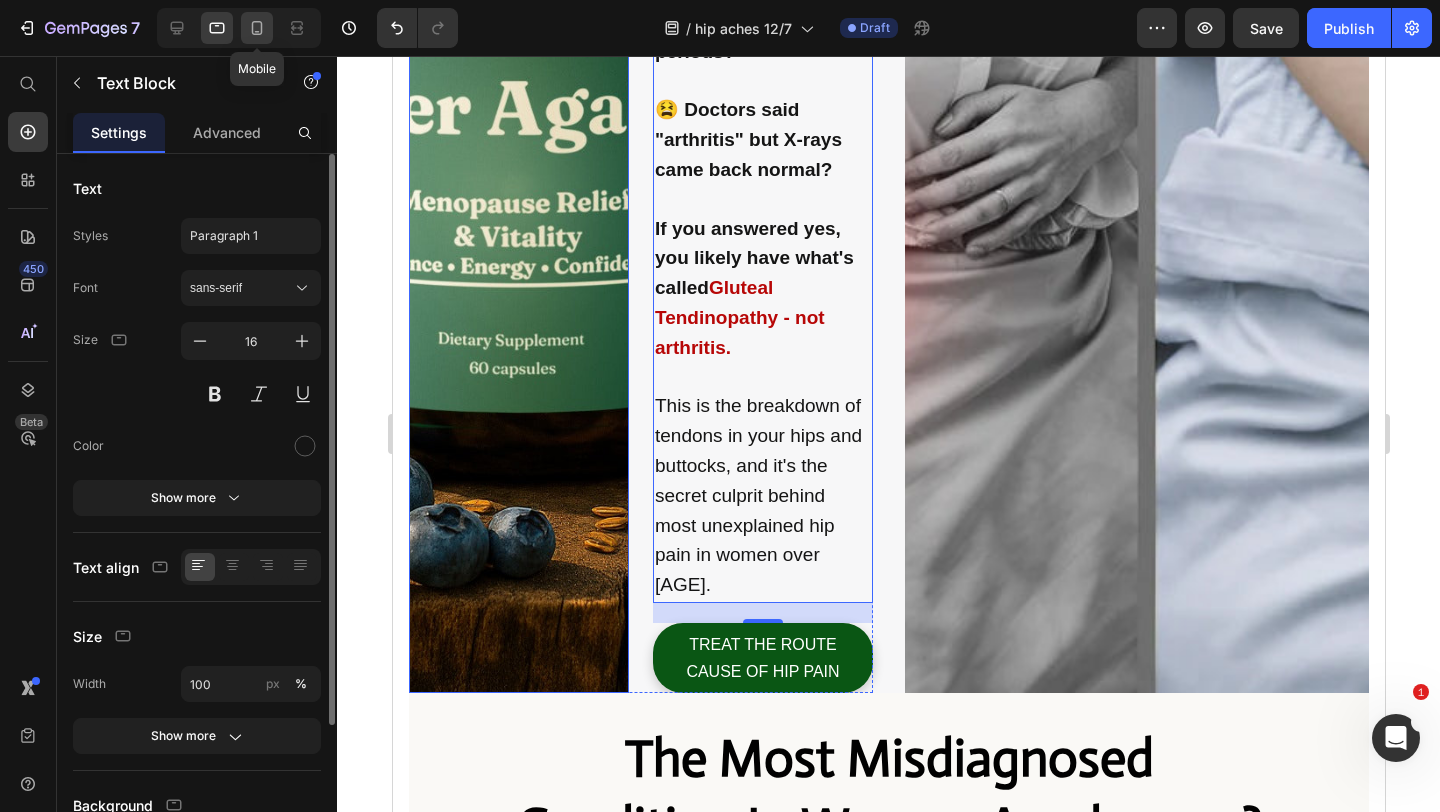 click 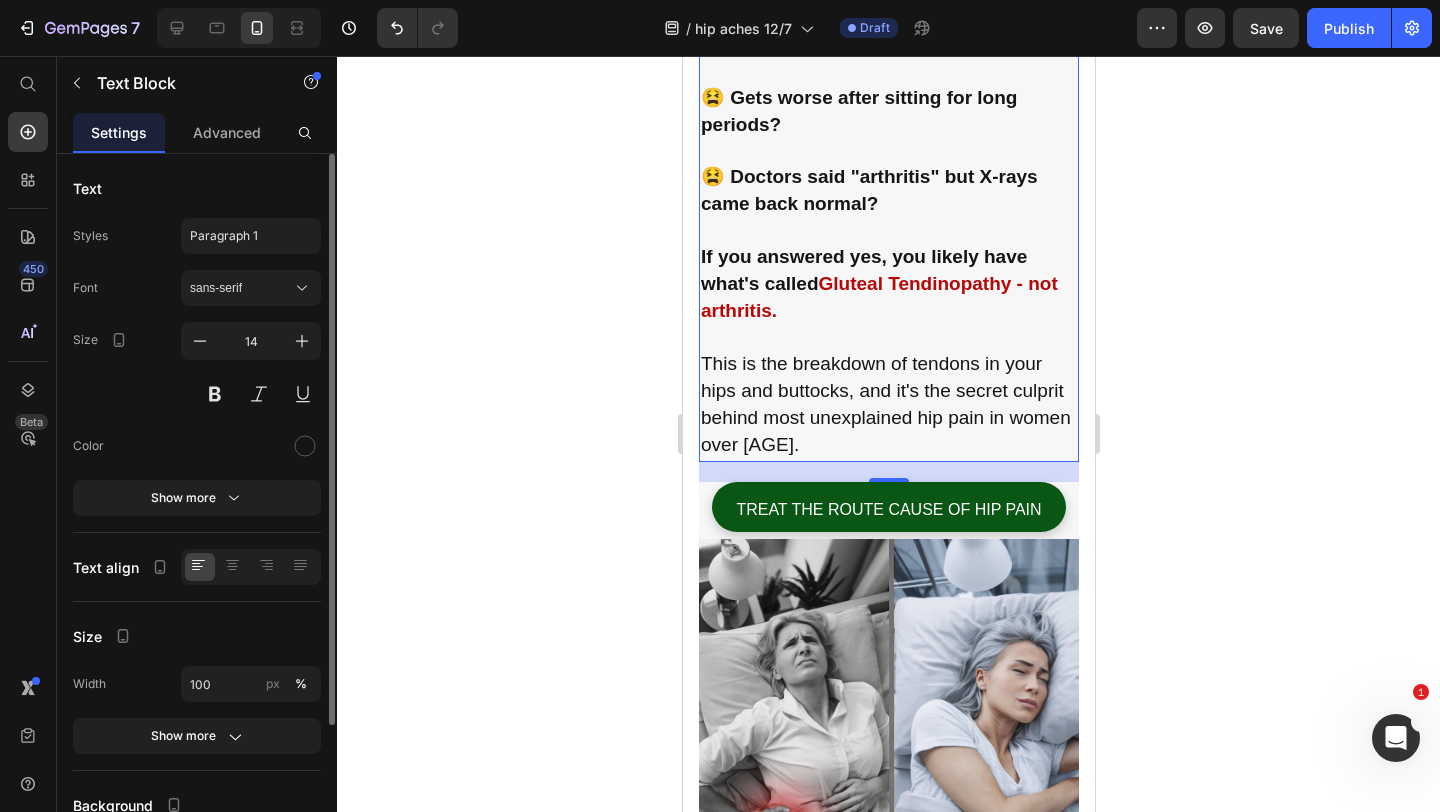 scroll, scrollTop: 957, scrollLeft: 0, axis: vertical 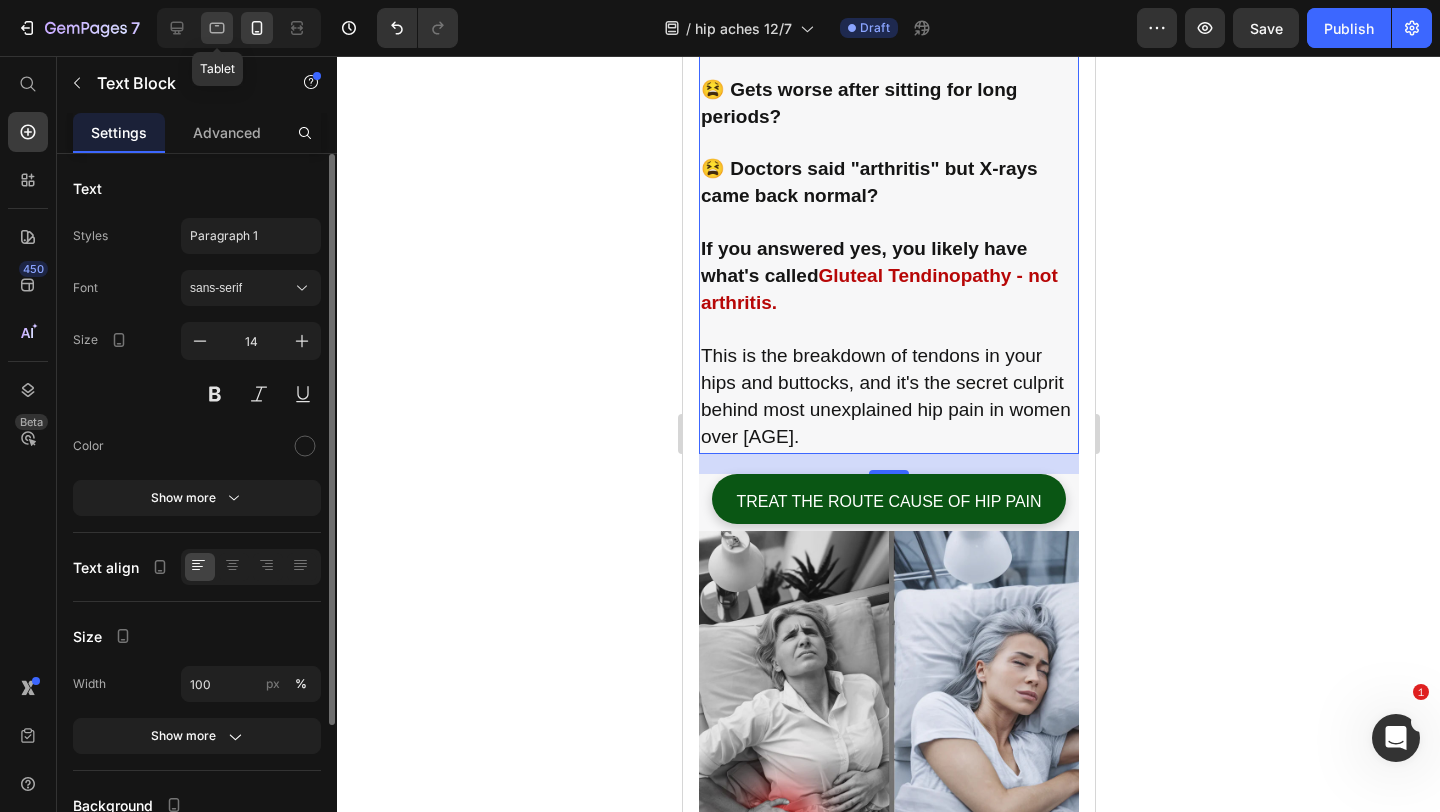 click 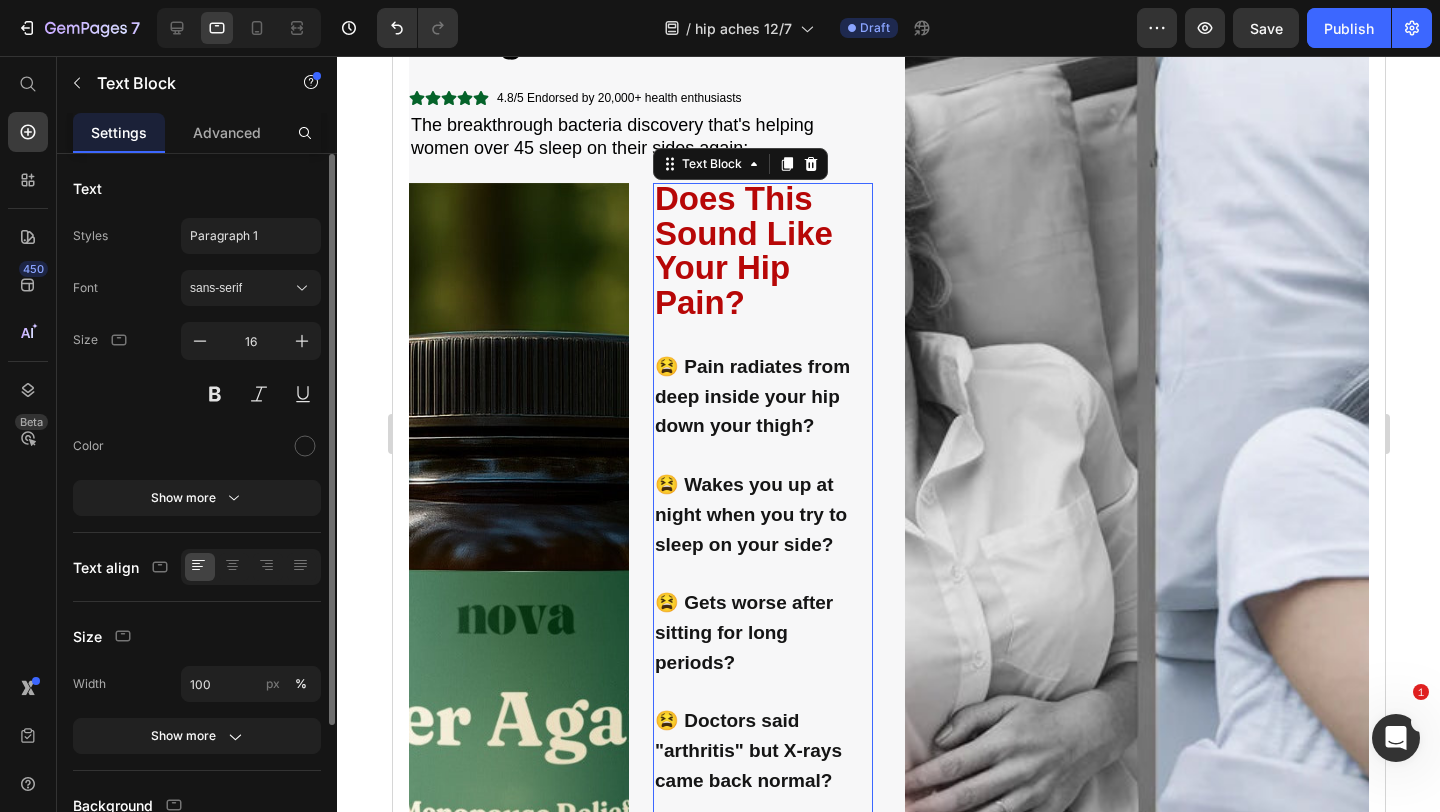 scroll, scrollTop: 269, scrollLeft: 0, axis: vertical 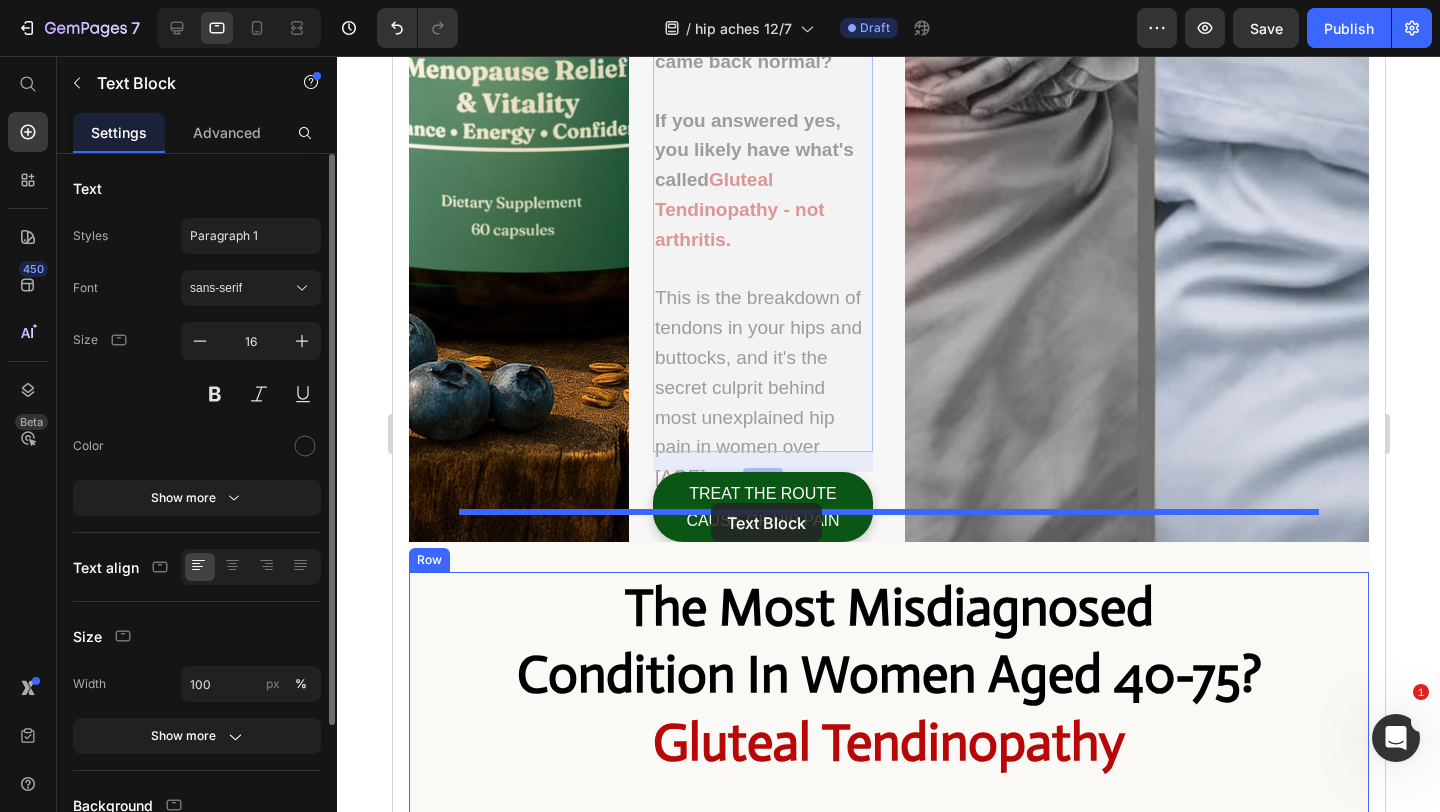 drag, startPoint x: 673, startPoint y: 107, endPoint x: 710, endPoint y: 503, distance: 397.7248 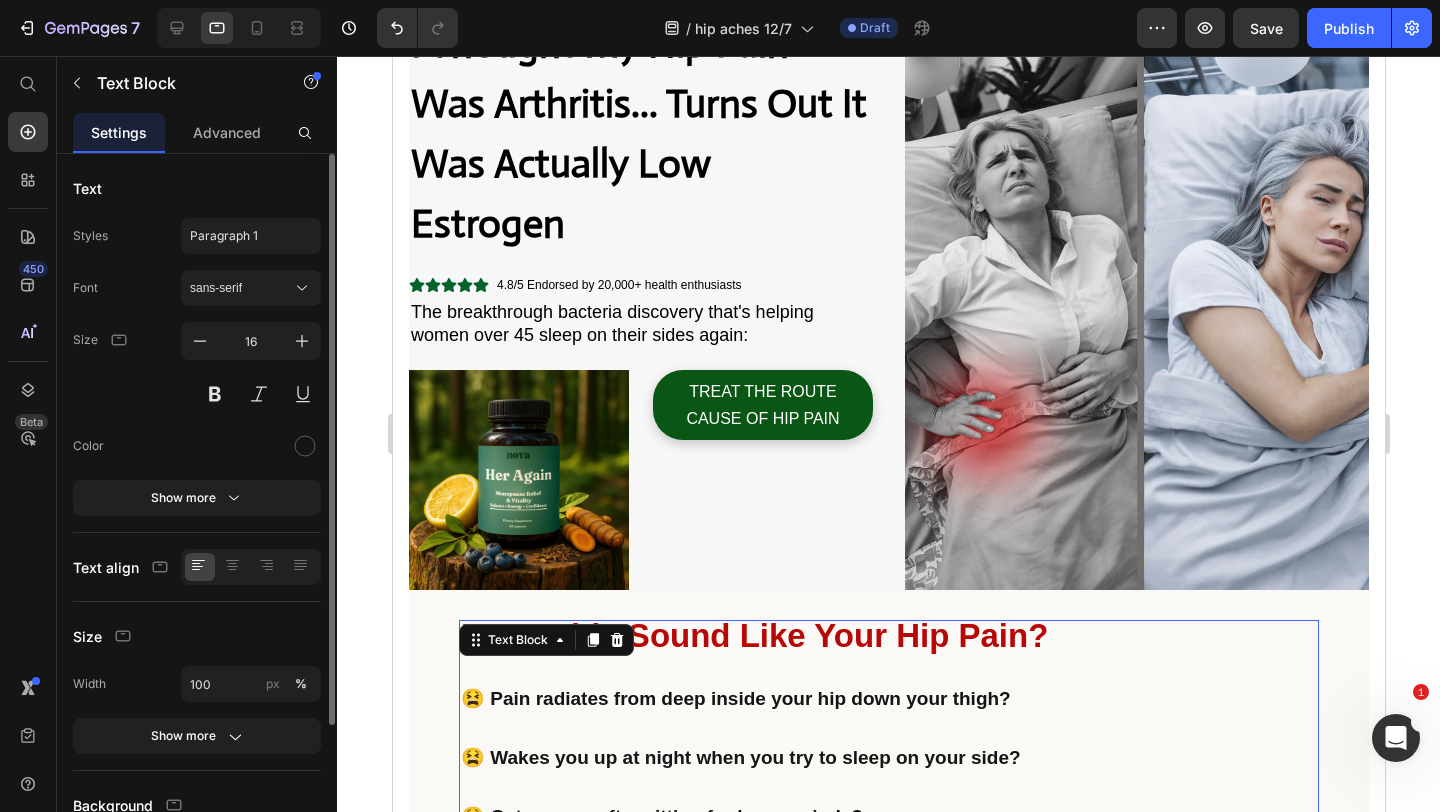 scroll, scrollTop: 0, scrollLeft: 0, axis: both 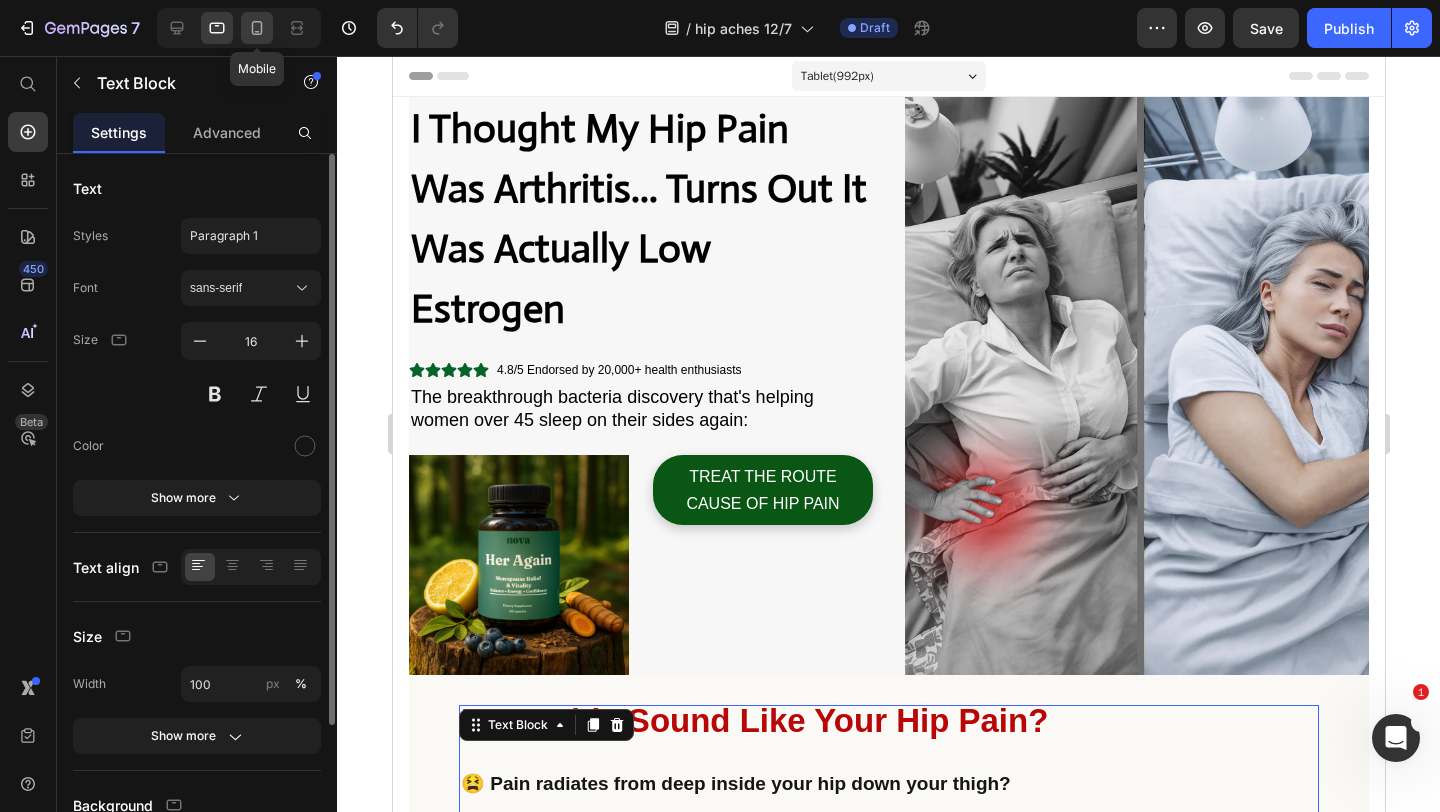 click 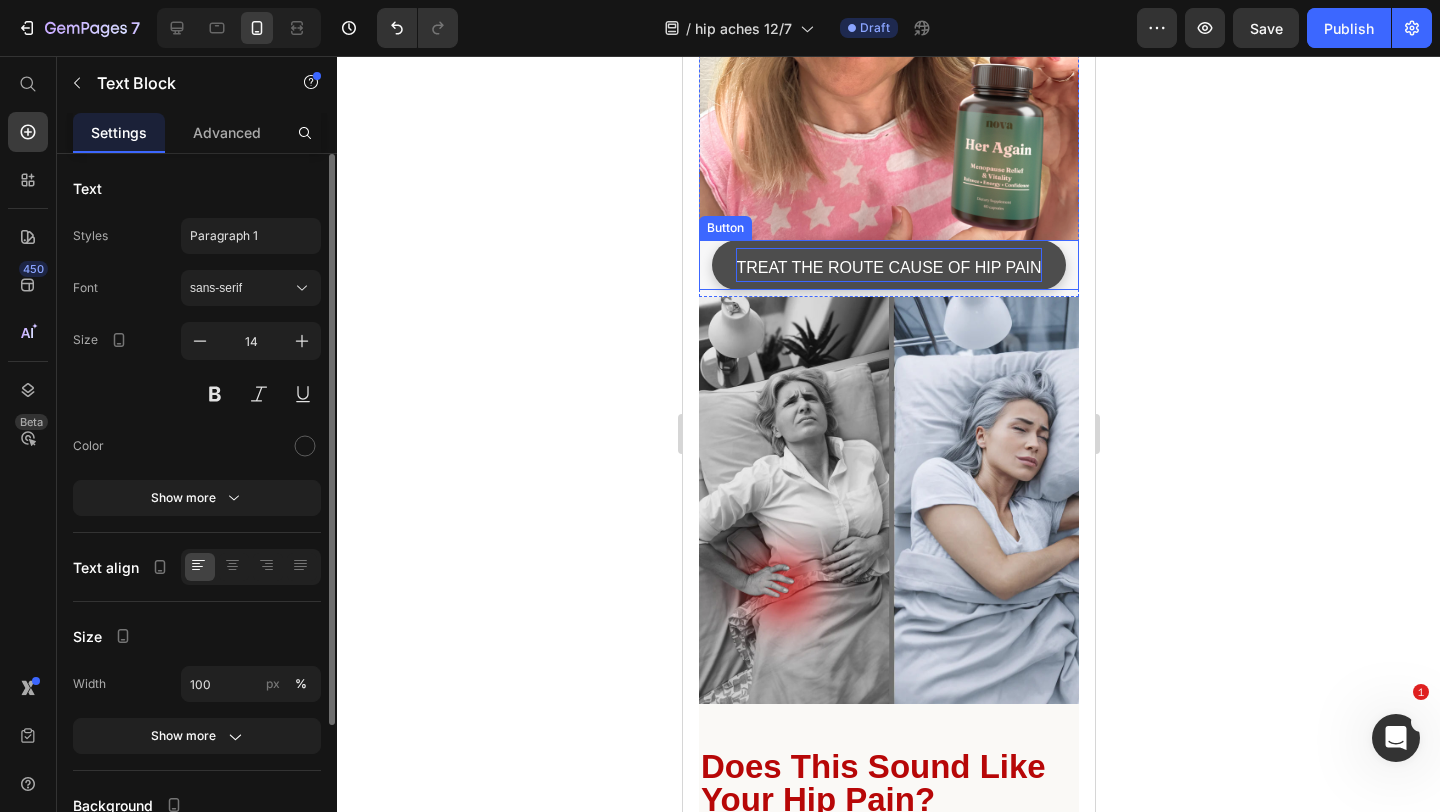 scroll, scrollTop: 517, scrollLeft: 0, axis: vertical 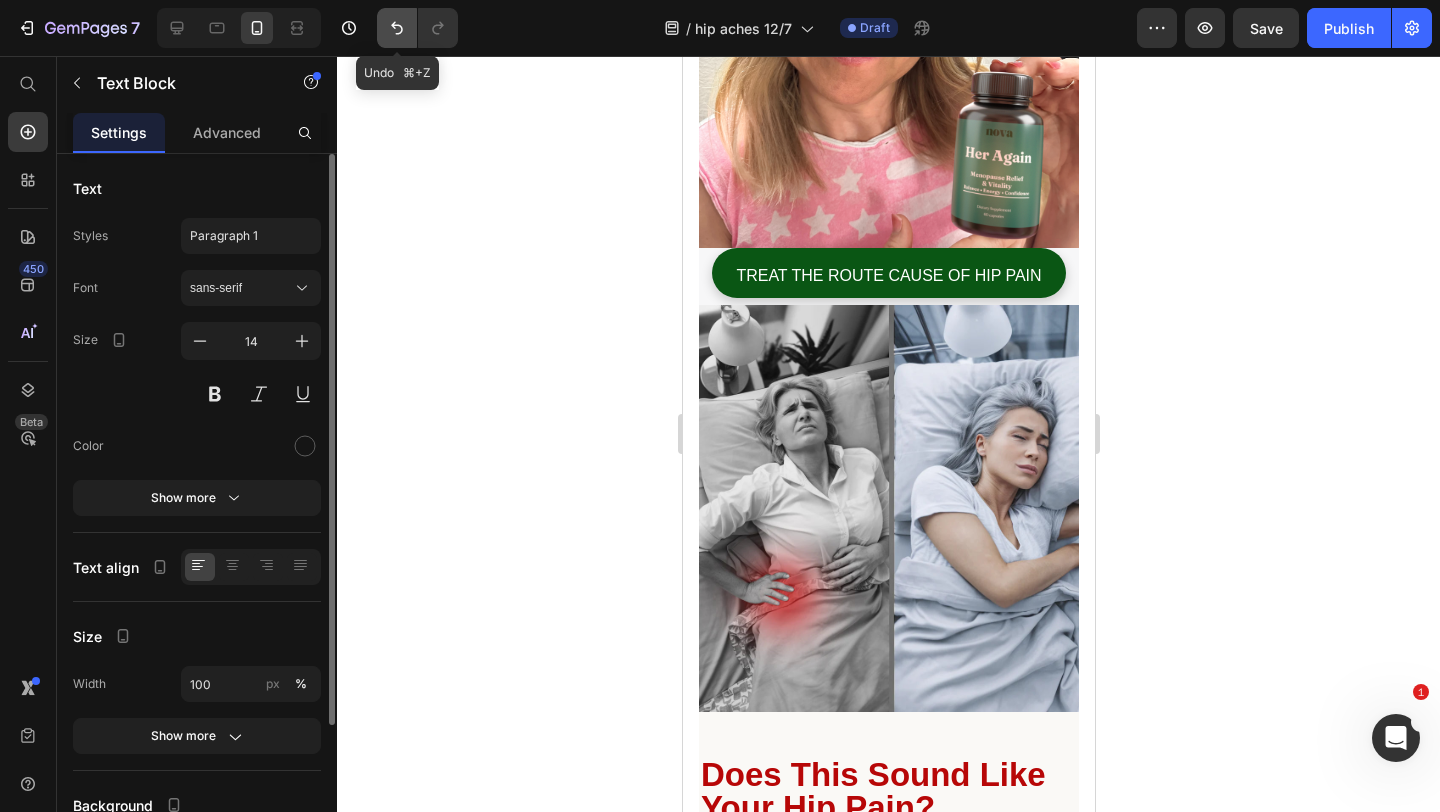 click 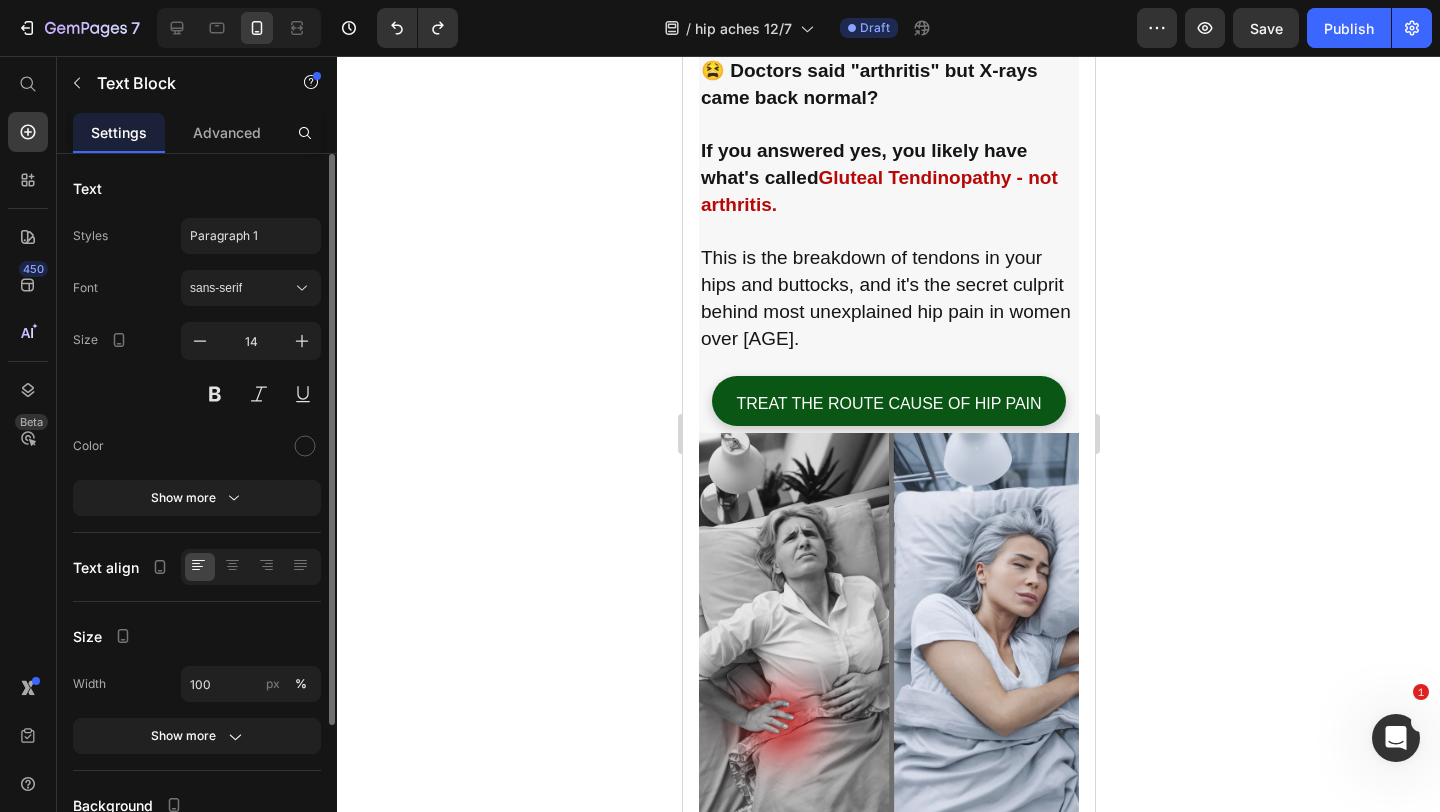 scroll, scrollTop: 0, scrollLeft: 0, axis: both 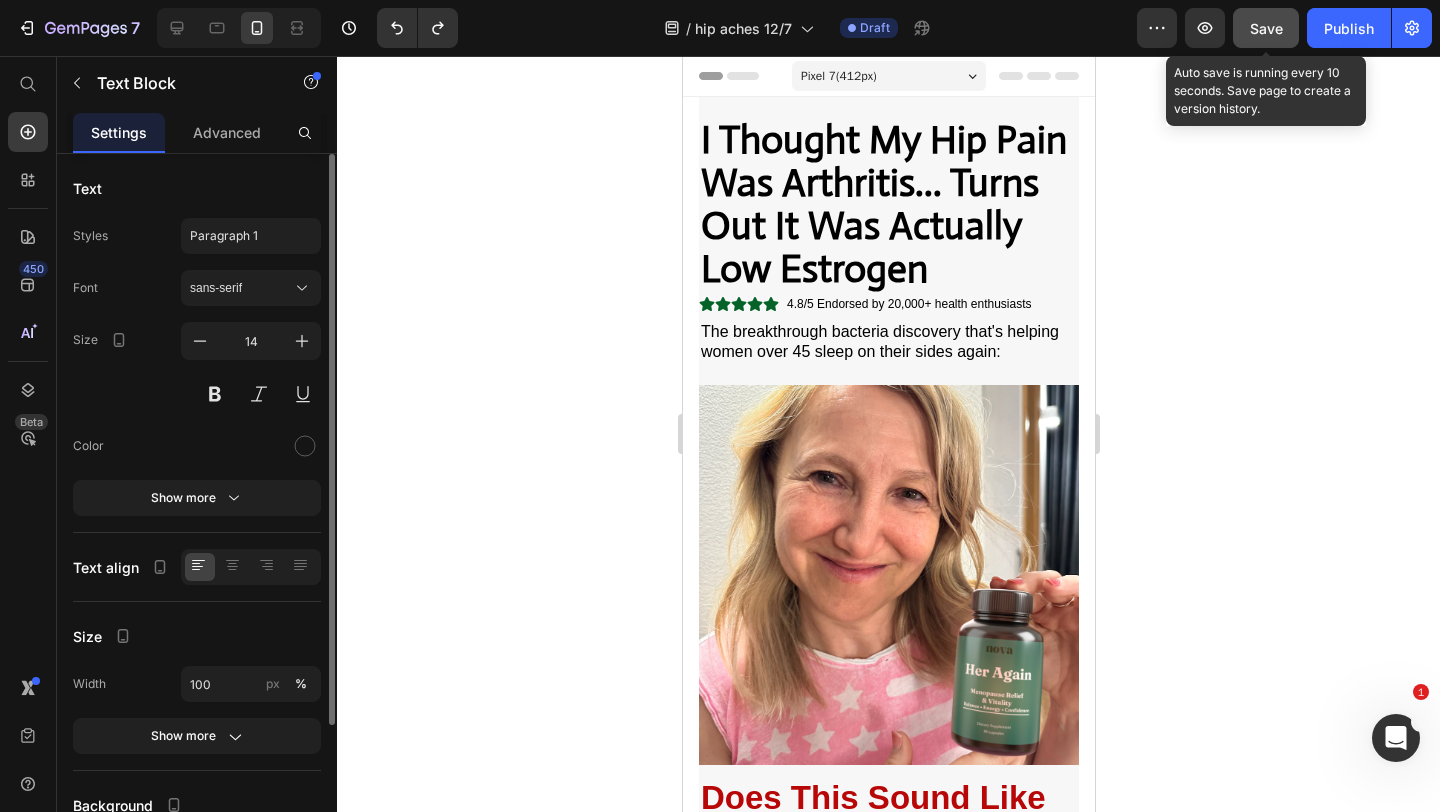 click on "Save" 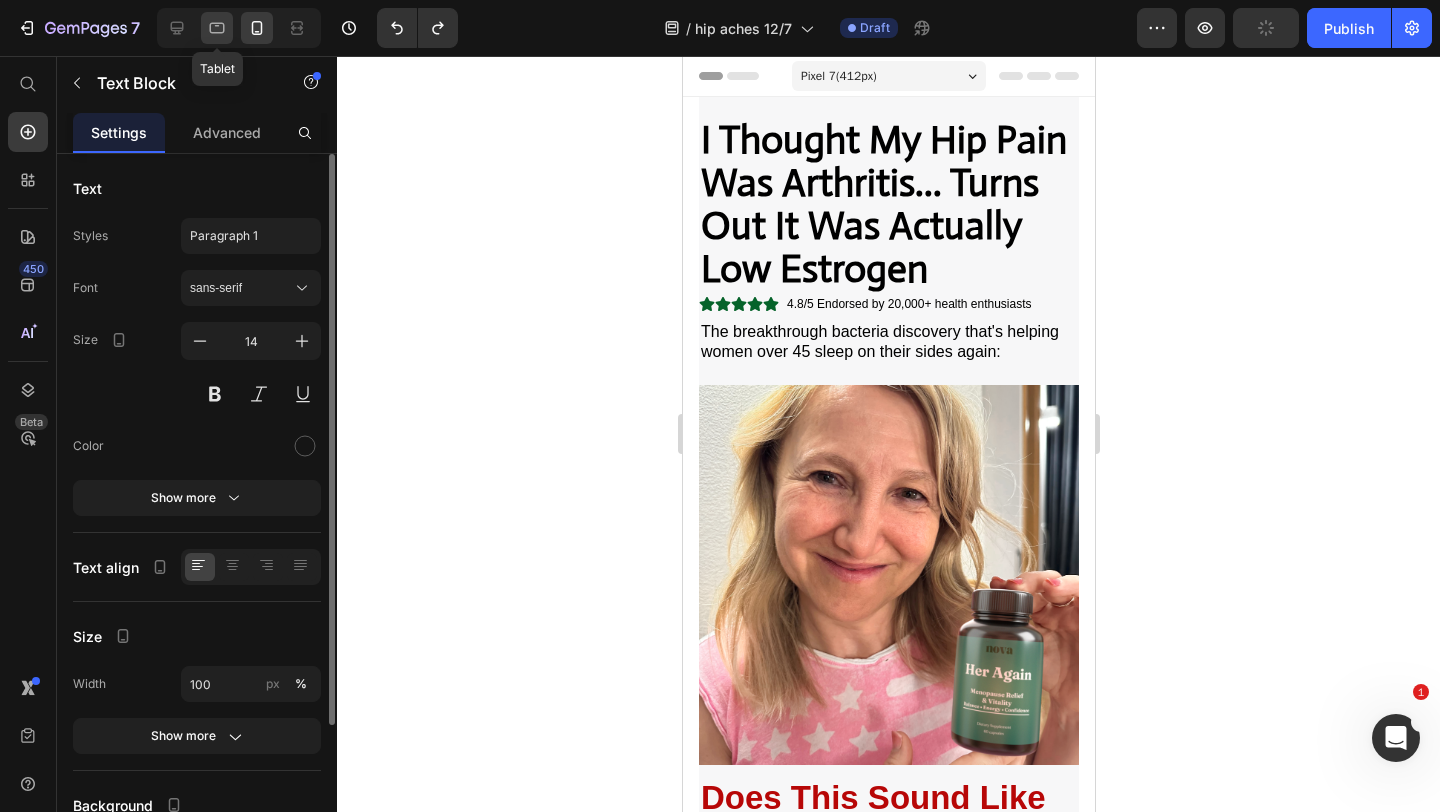 click 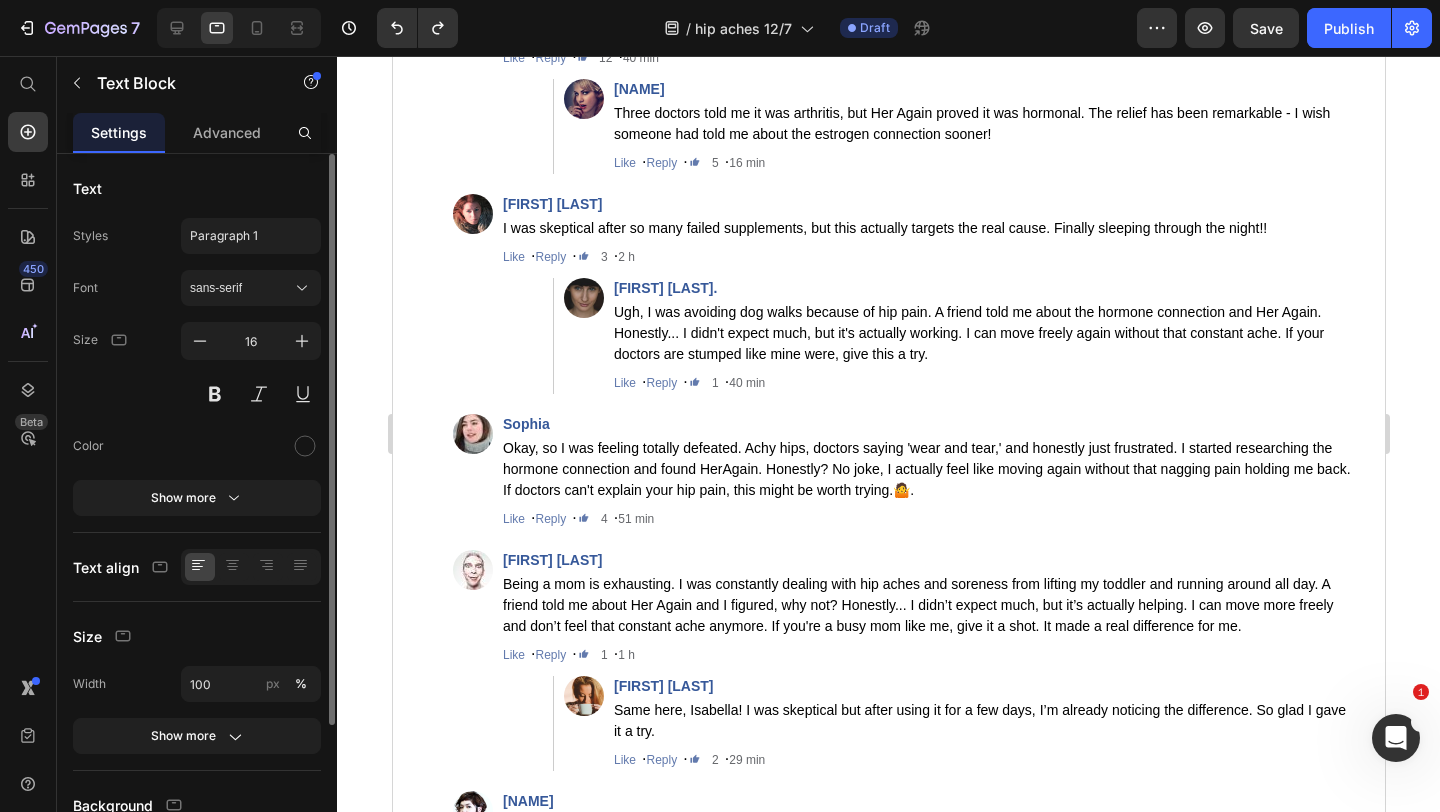 scroll, scrollTop: 7421, scrollLeft: 0, axis: vertical 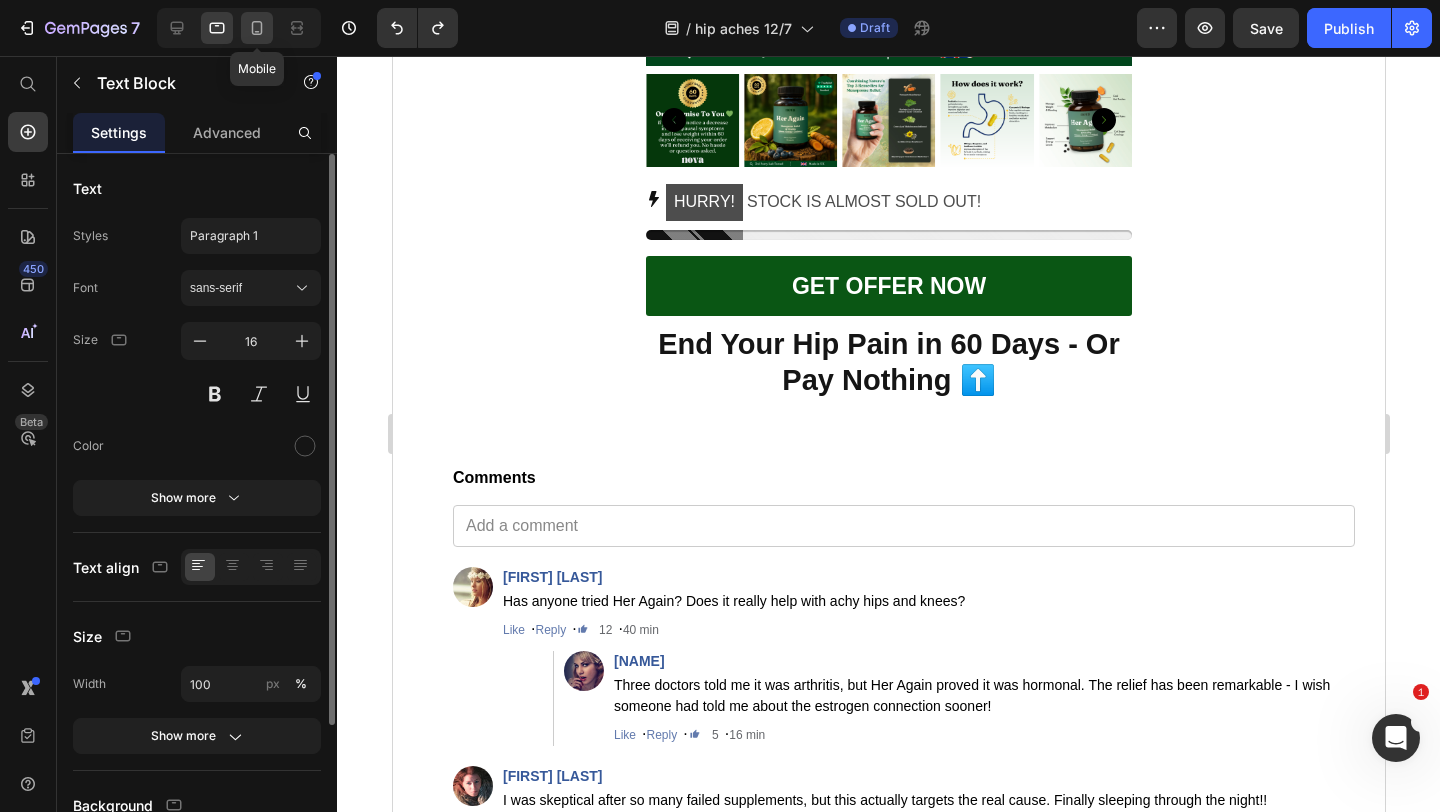 click 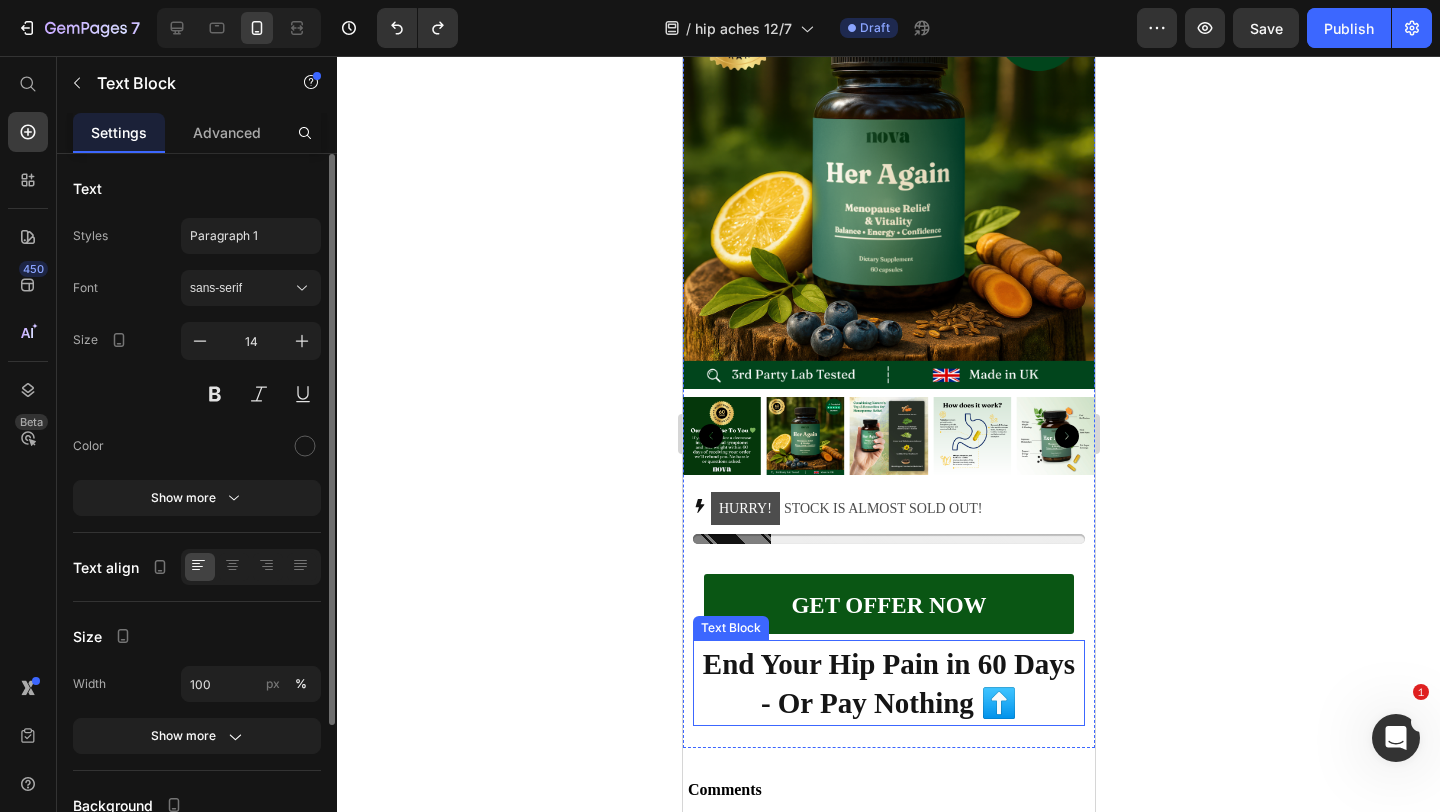 scroll, scrollTop: 7020, scrollLeft: 0, axis: vertical 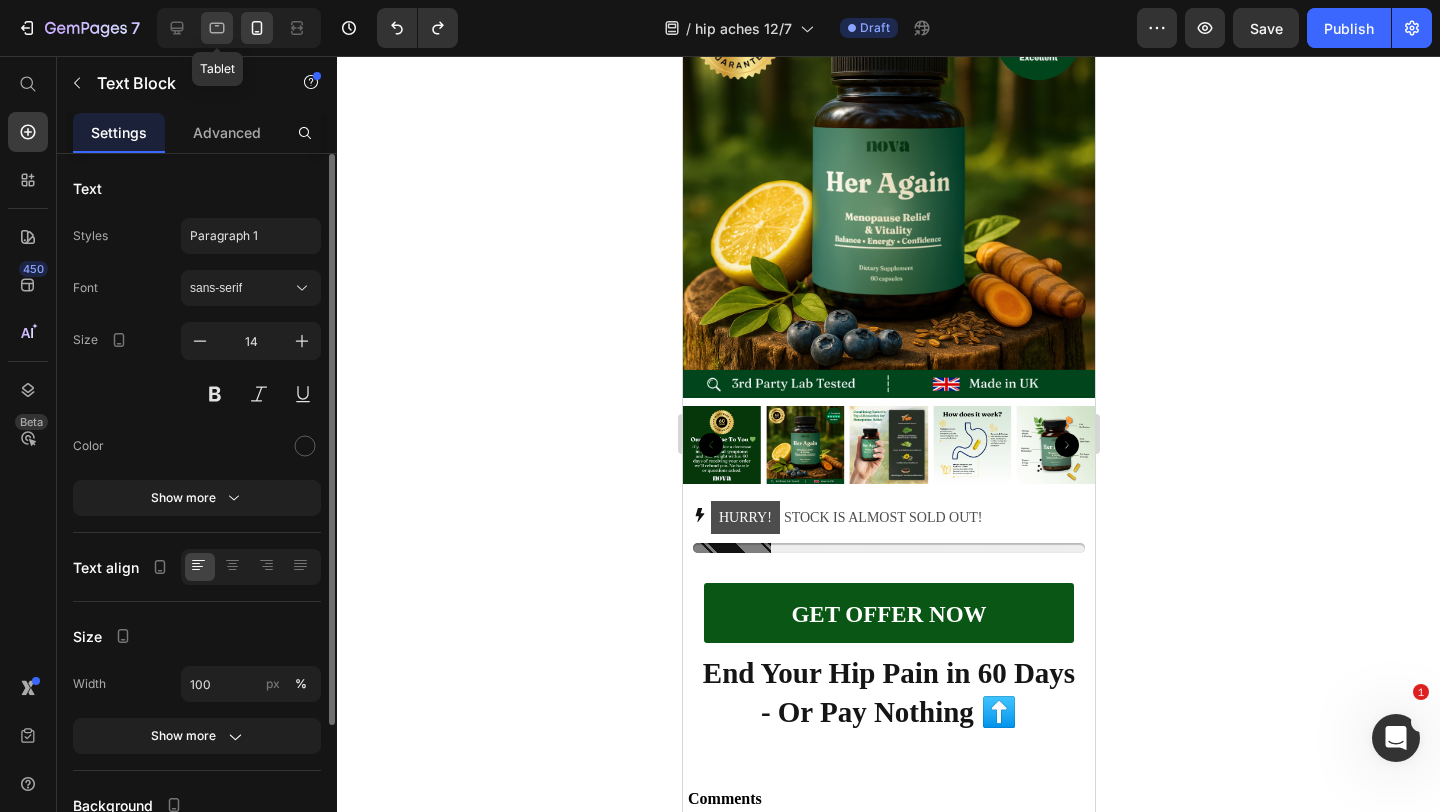 click 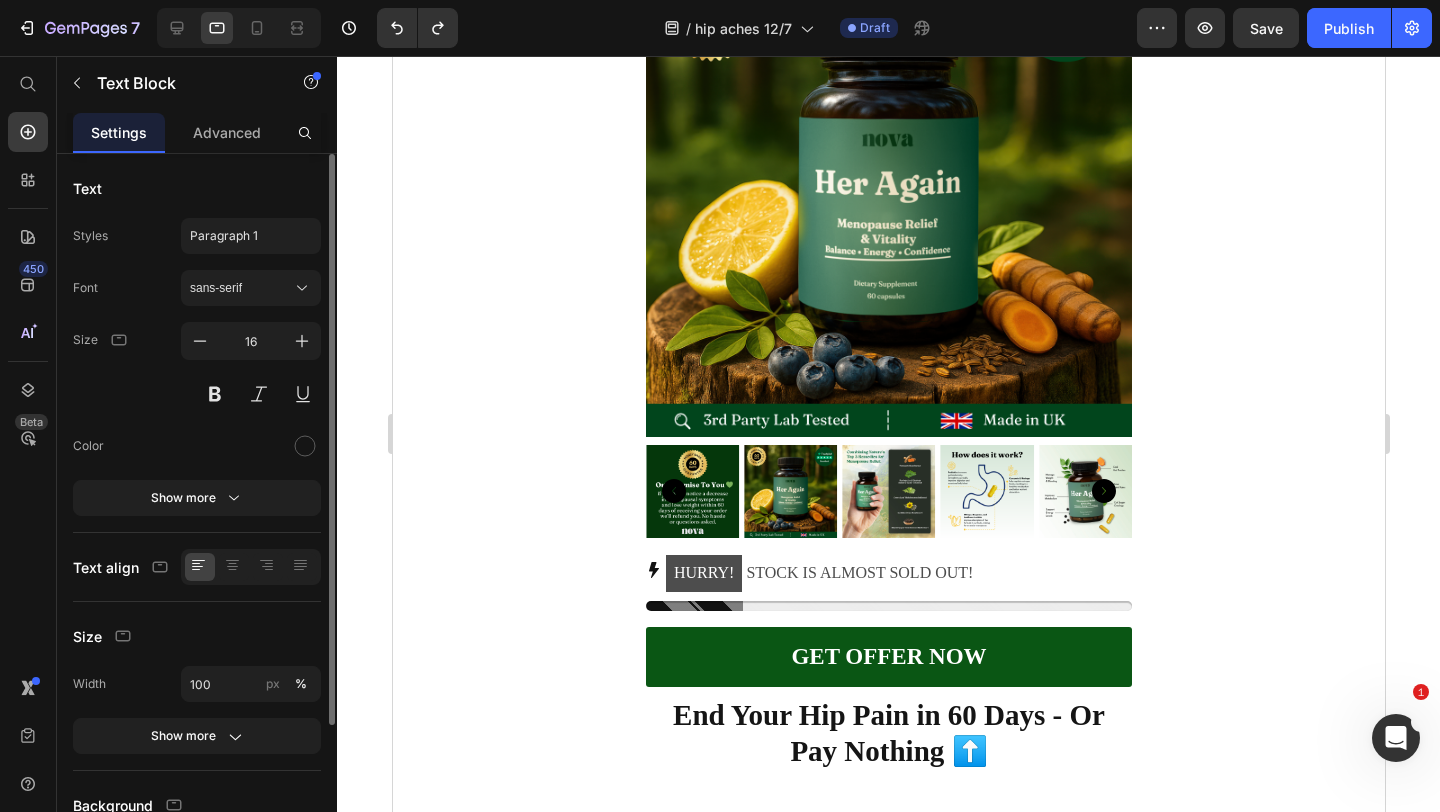 scroll, scrollTop: 7104, scrollLeft: 0, axis: vertical 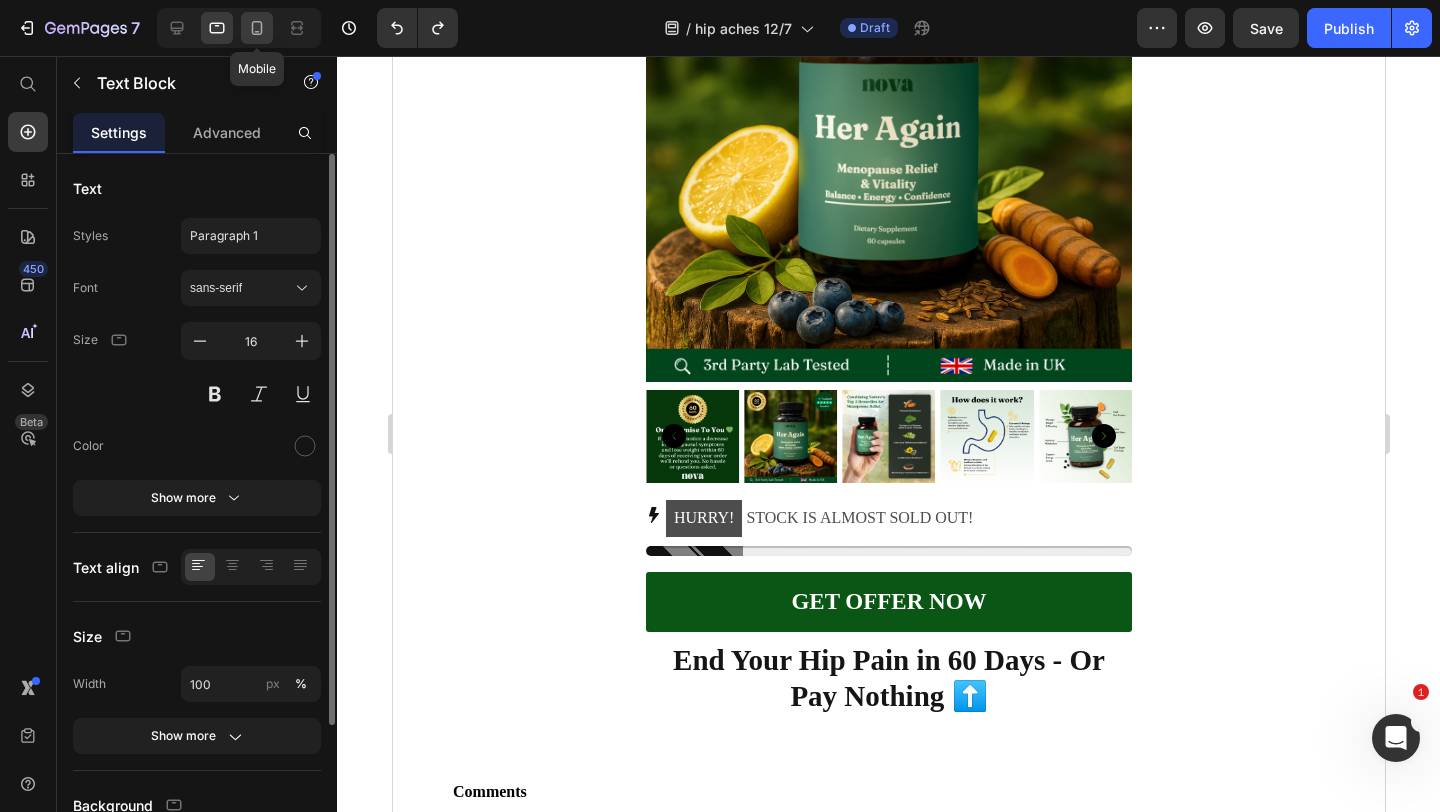 click 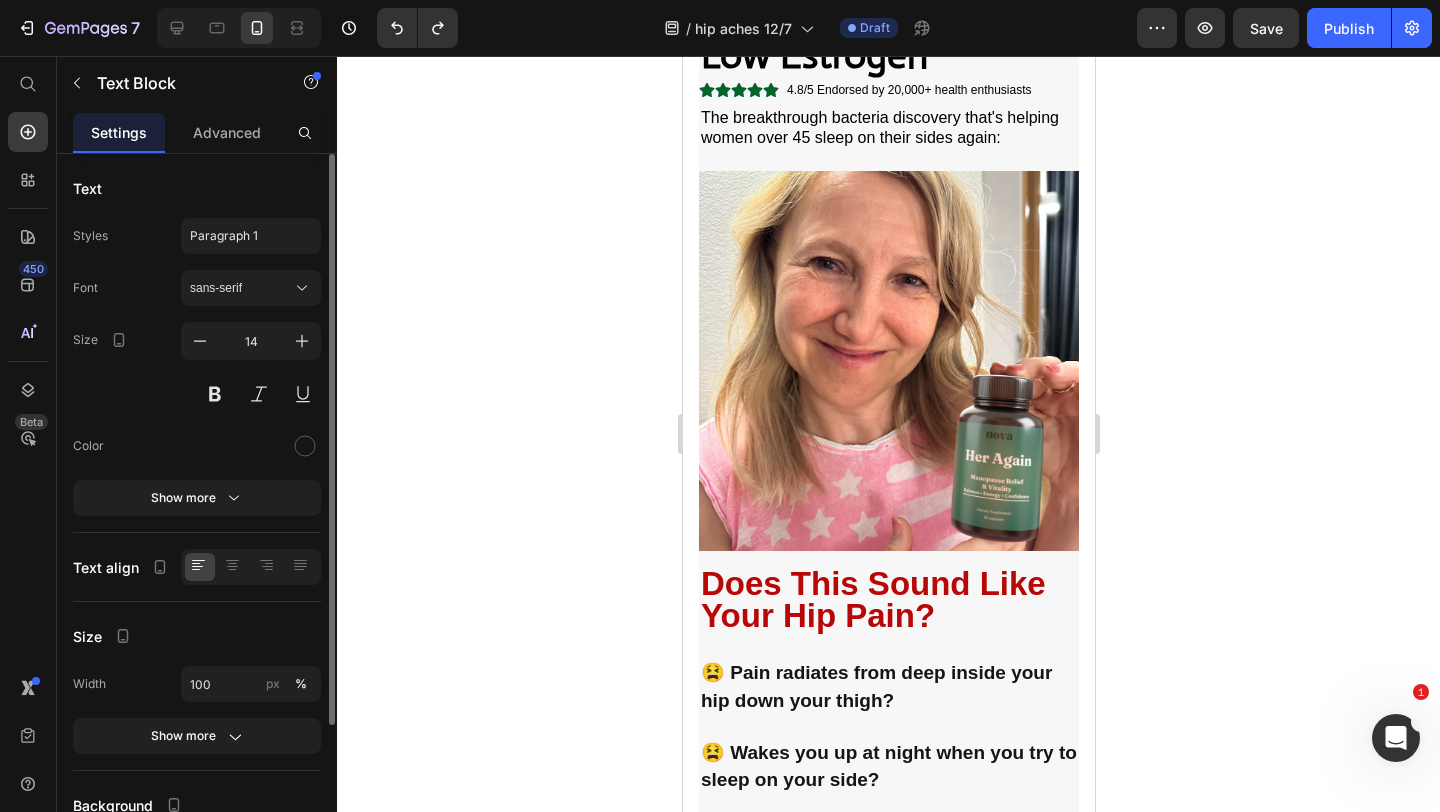scroll, scrollTop: 0, scrollLeft: 0, axis: both 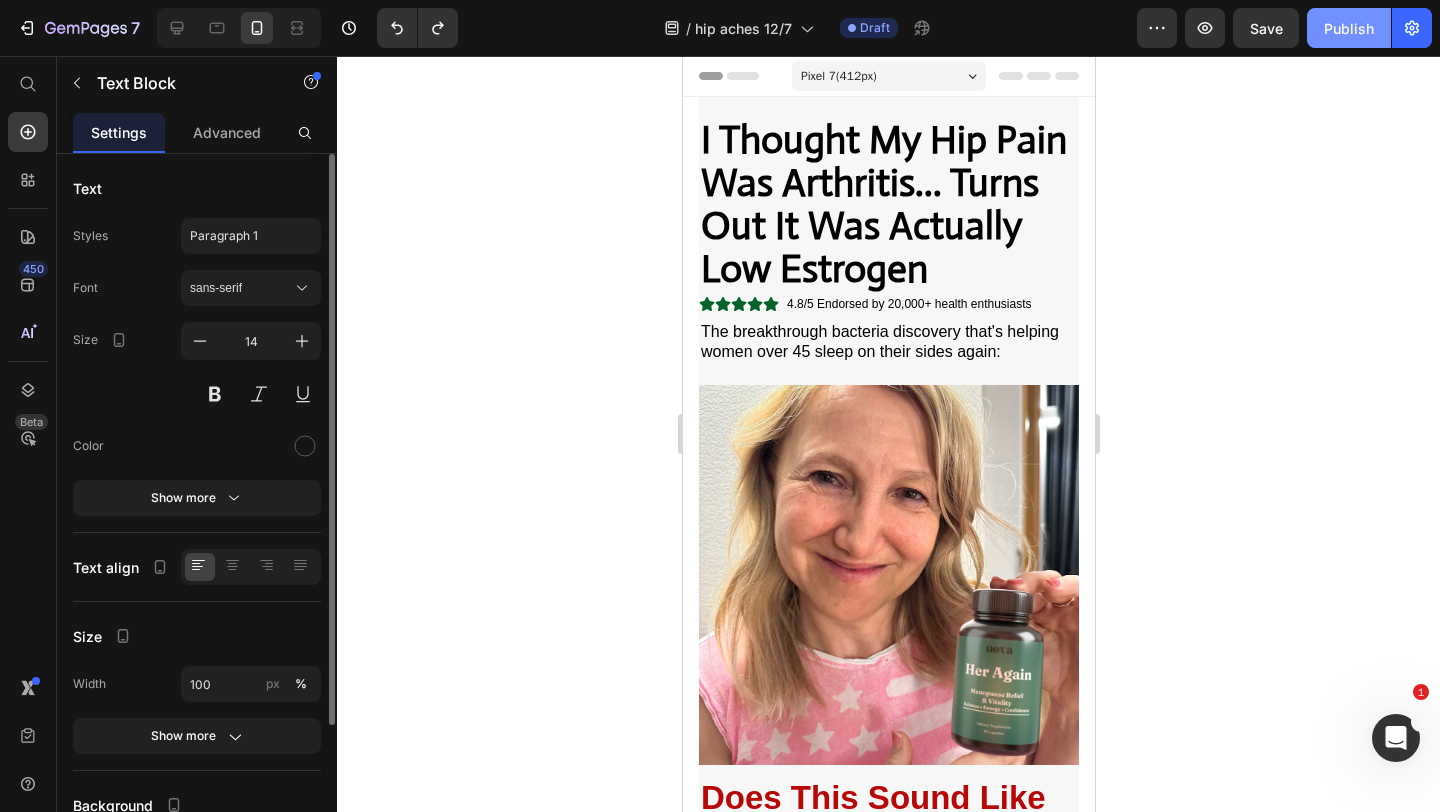 click on "Publish" at bounding box center (1349, 28) 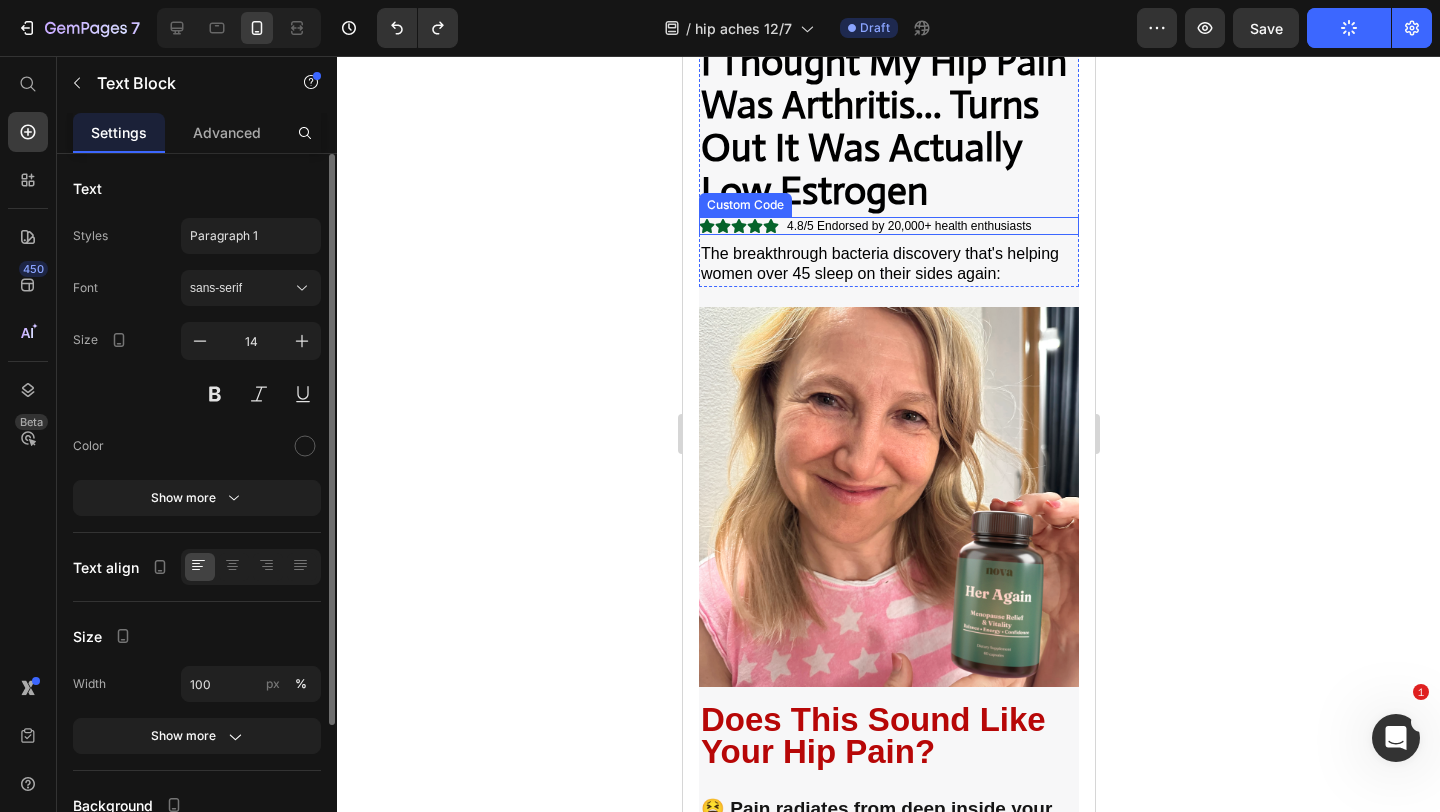 scroll, scrollTop: 0, scrollLeft: 0, axis: both 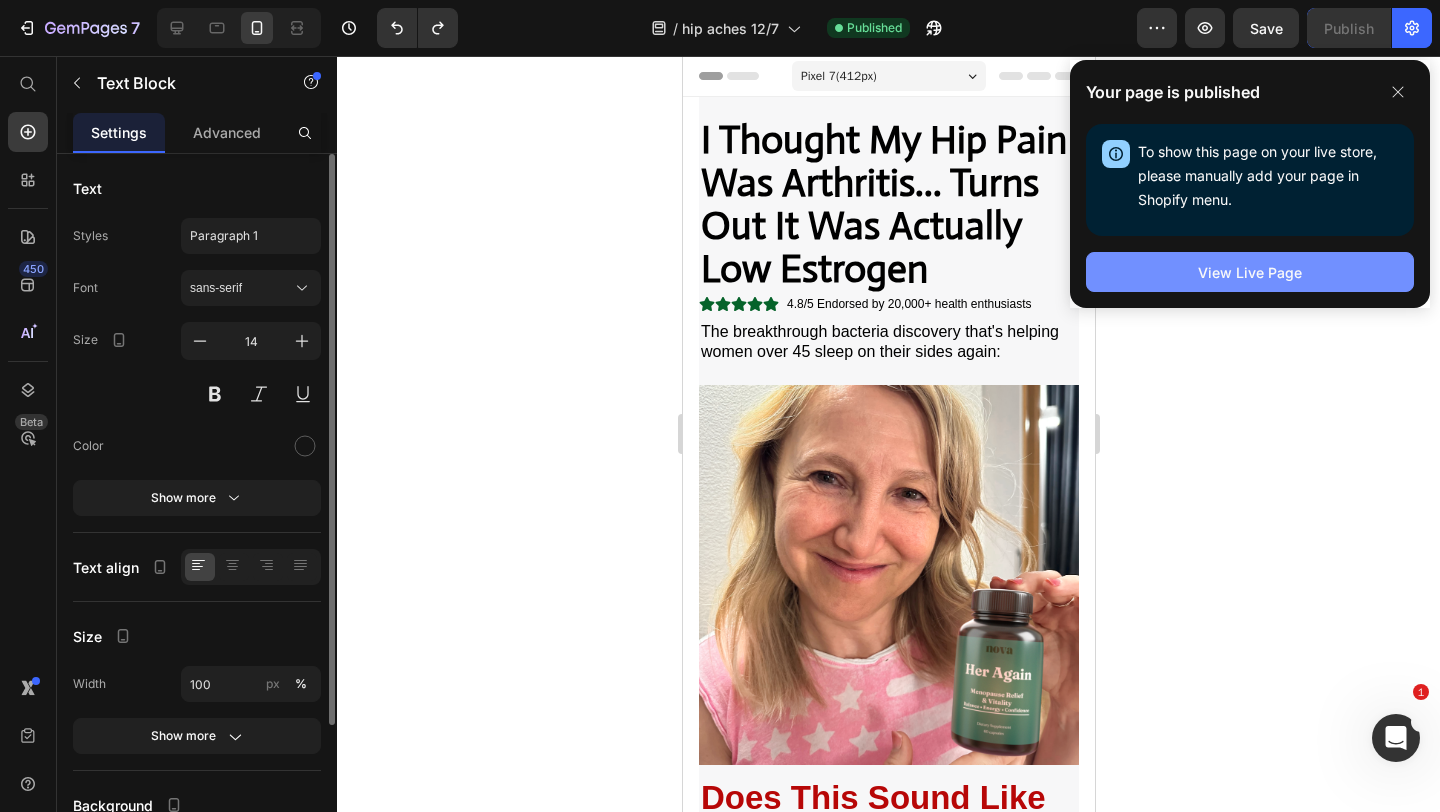 click on "View Live Page" at bounding box center (1250, 272) 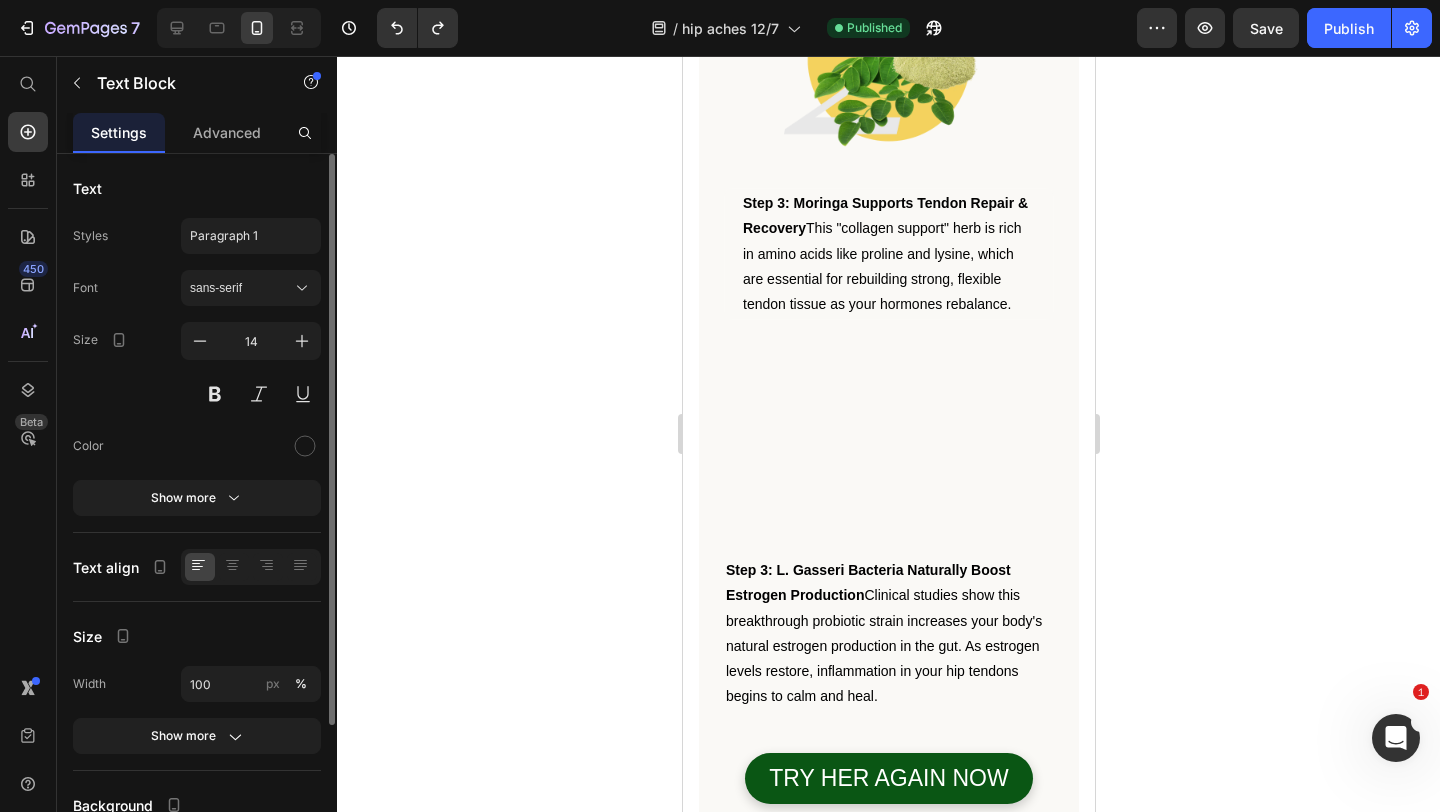 scroll, scrollTop: 5807, scrollLeft: 0, axis: vertical 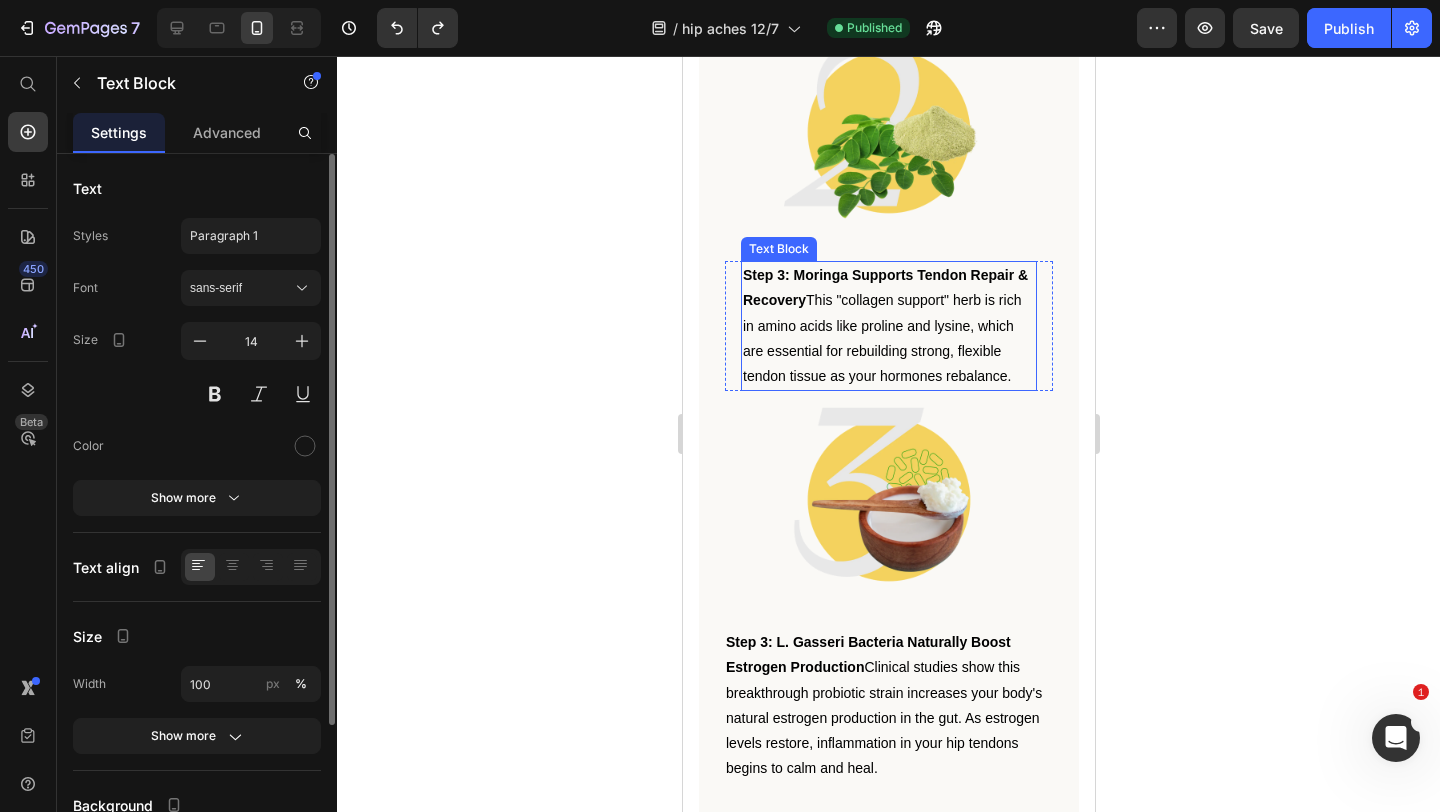 click on "Step 3: Moringa Supports Tendon Repair & Recovery" at bounding box center (884, 287) 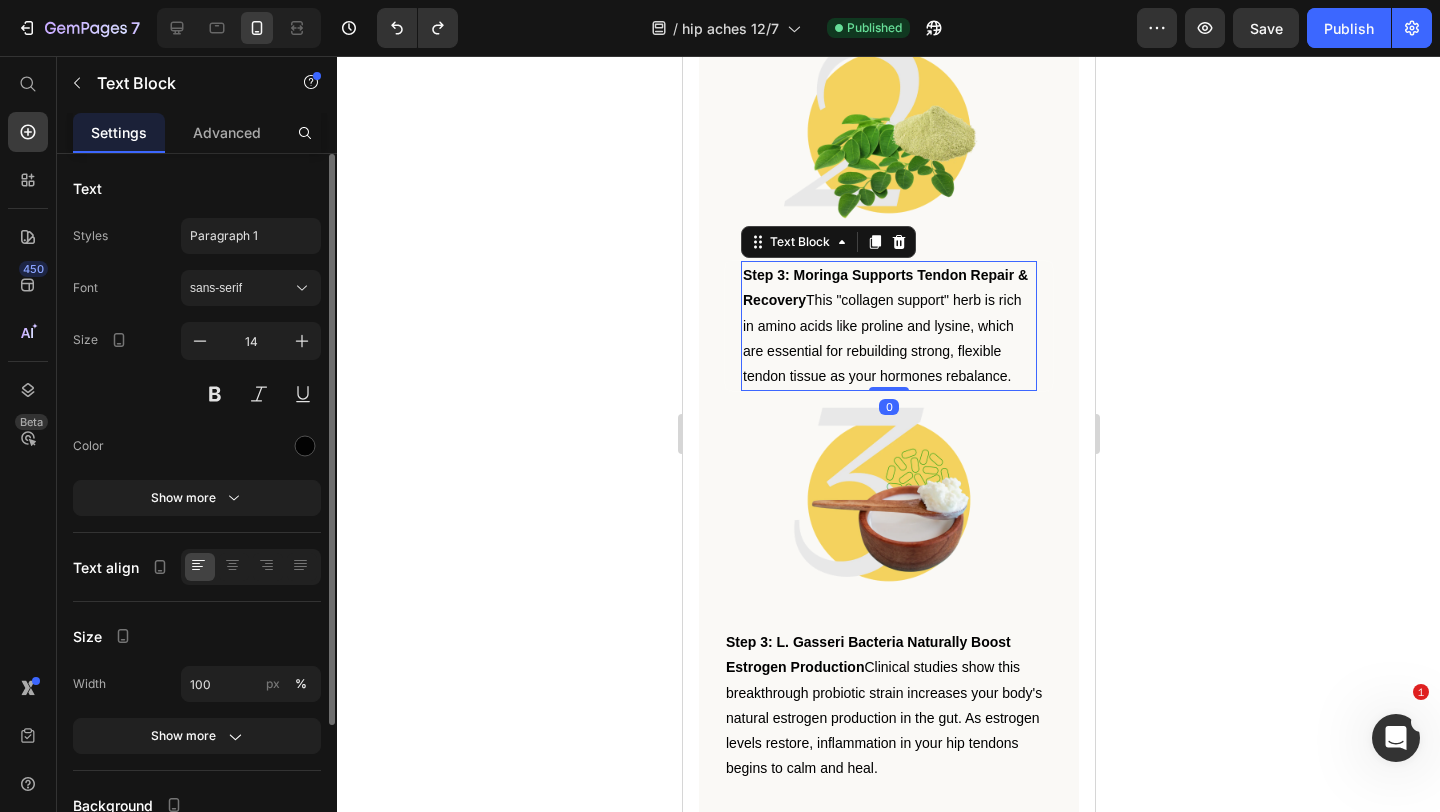click on "Step 3: Moringa Supports Tendon Repair & Recovery" at bounding box center (884, 287) 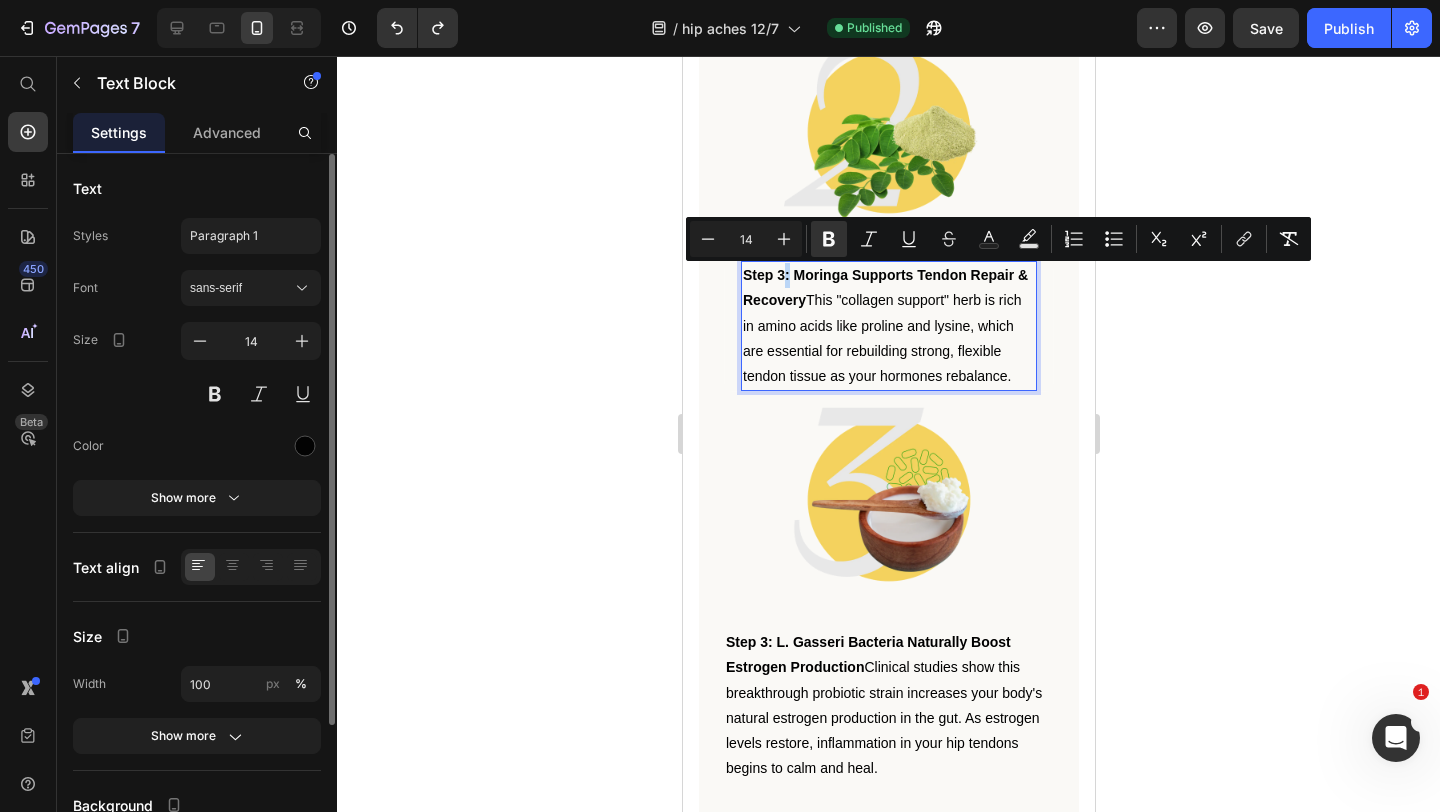 click on "Step 3: Moringa Supports Tendon Repair & Recovery" at bounding box center (884, 287) 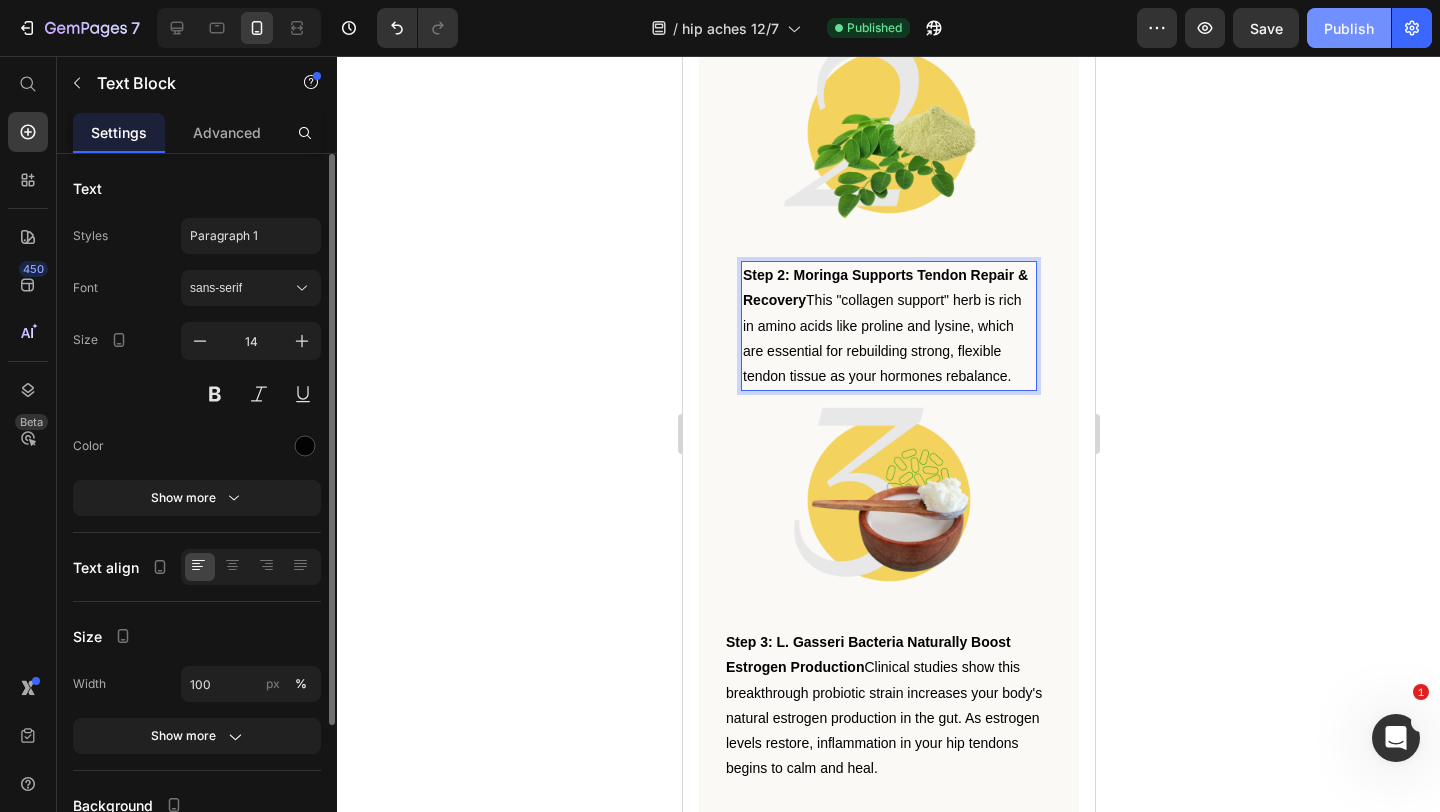 click on "Publish" at bounding box center (1349, 28) 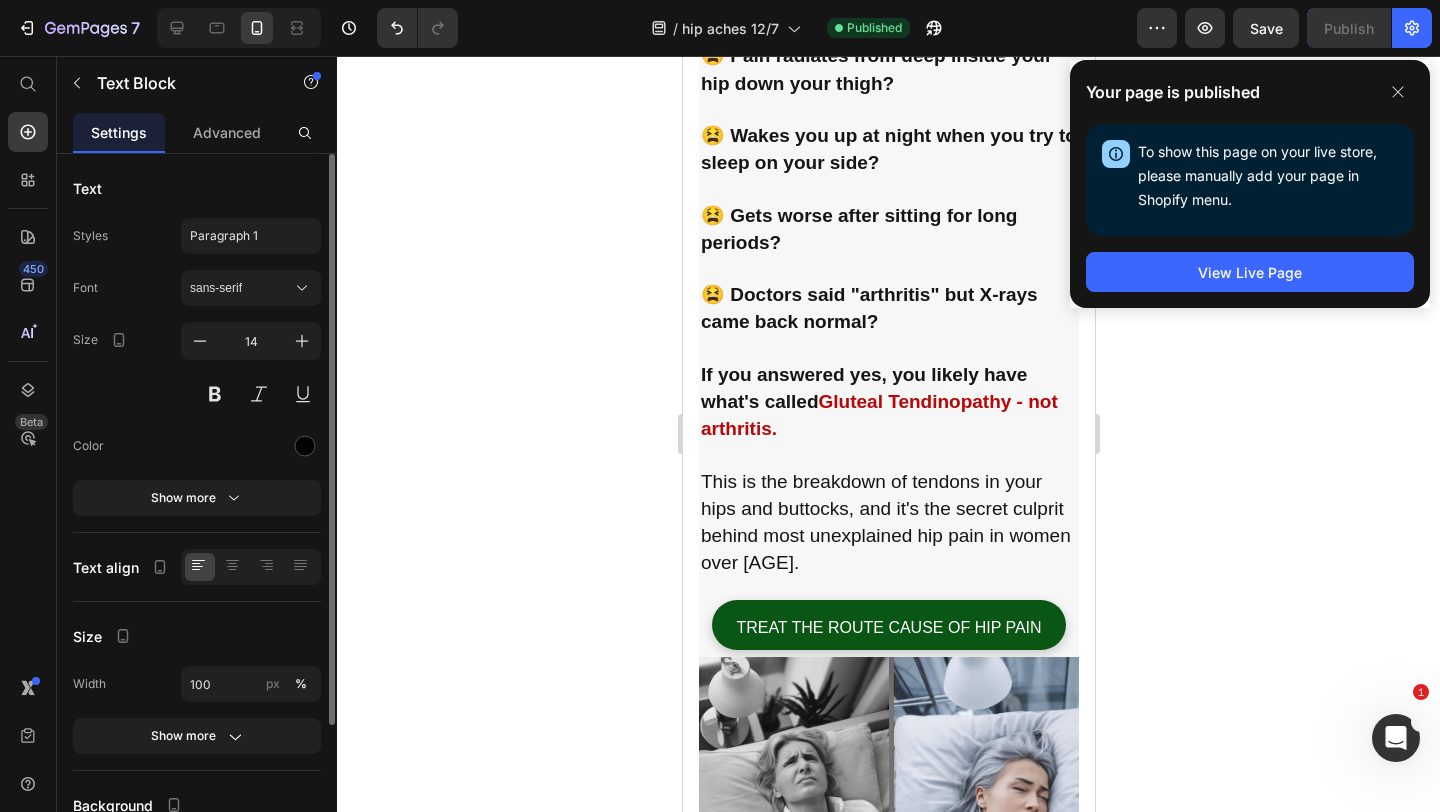 scroll, scrollTop: 843, scrollLeft: 0, axis: vertical 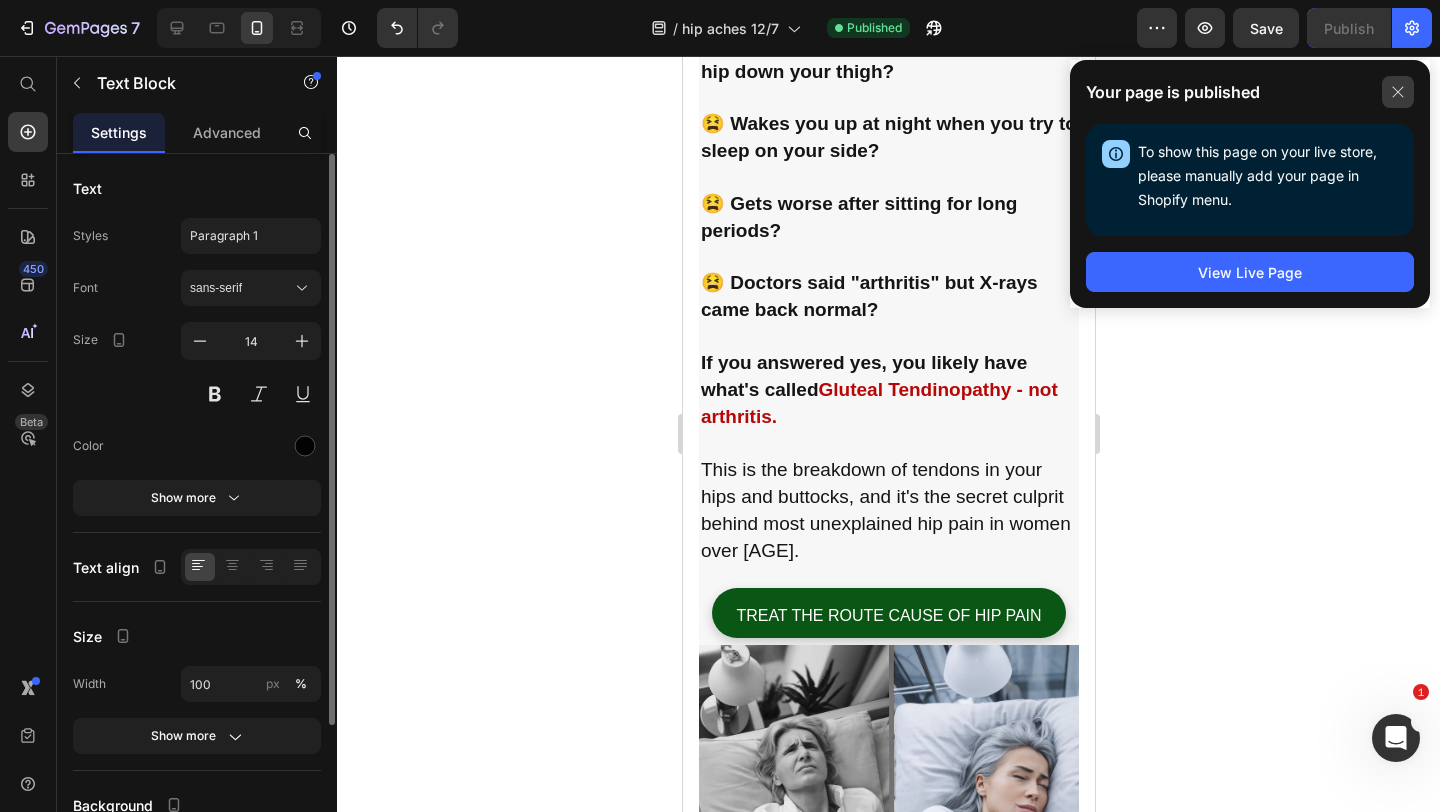 click 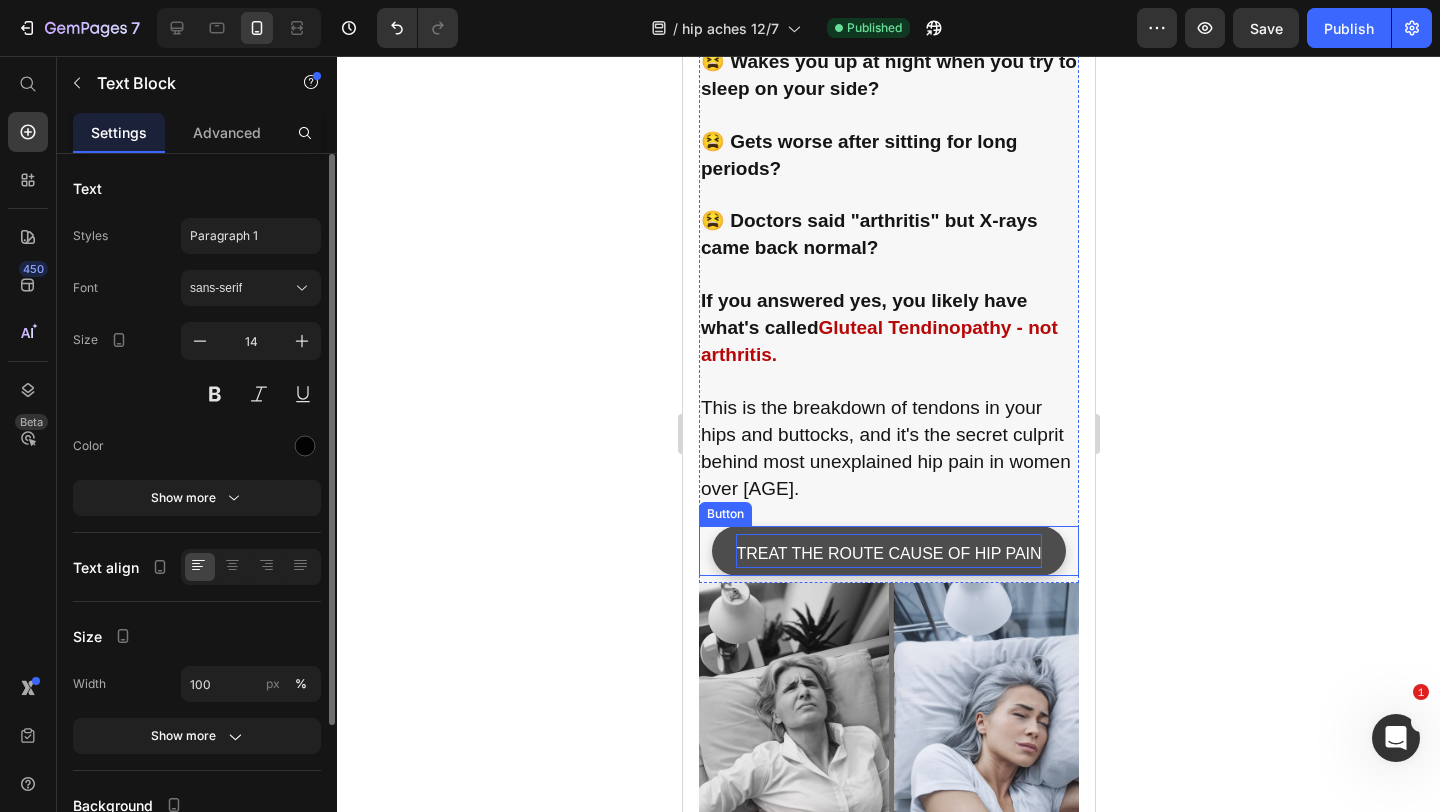 scroll, scrollTop: 907, scrollLeft: 0, axis: vertical 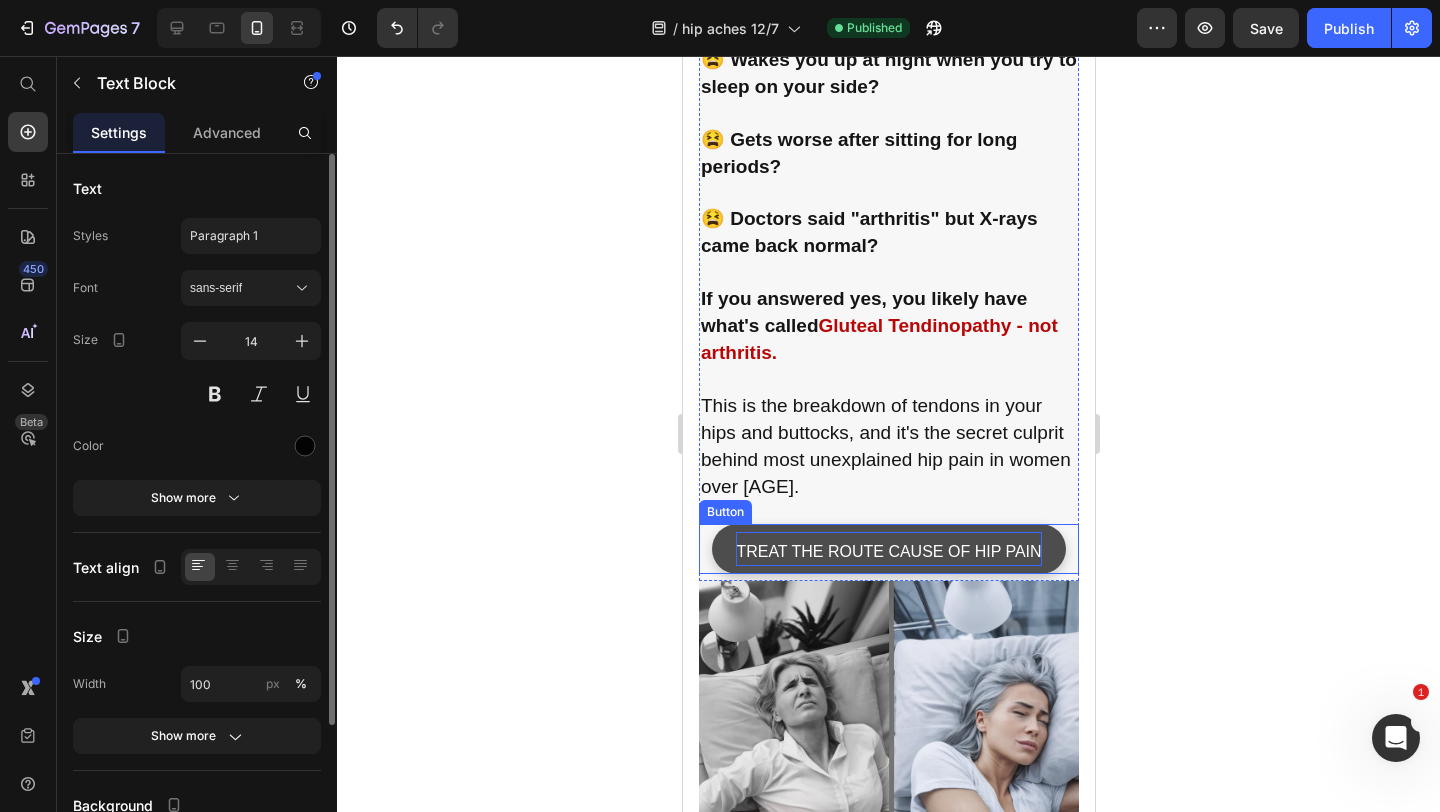 click on "TREAT THE ROUTE CAUSE OF HIP PAIN" at bounding box center (887, 551) 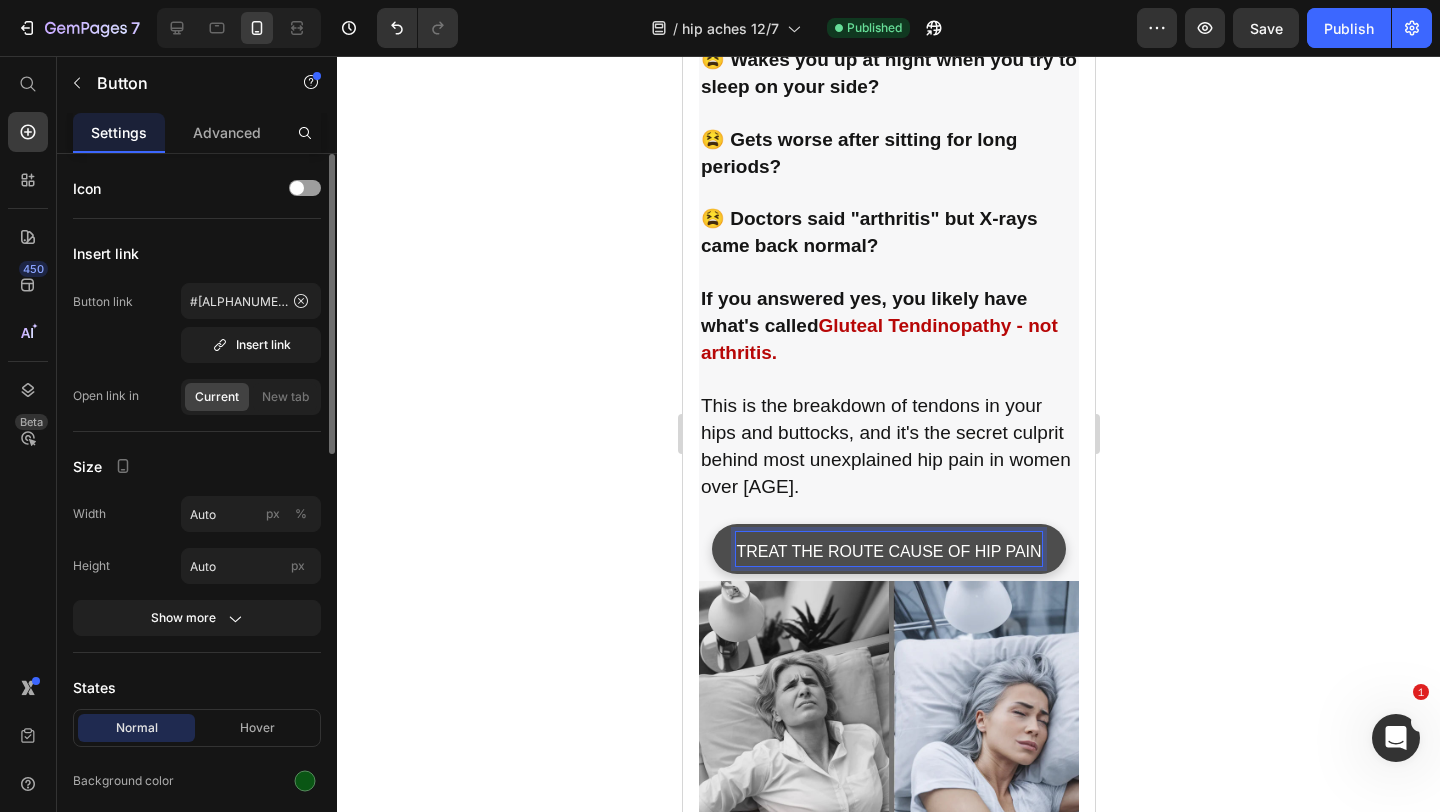 click on "TREAT THE ROUTE CAUSE OF HIP PAIN" at bounding box center [887, 551] 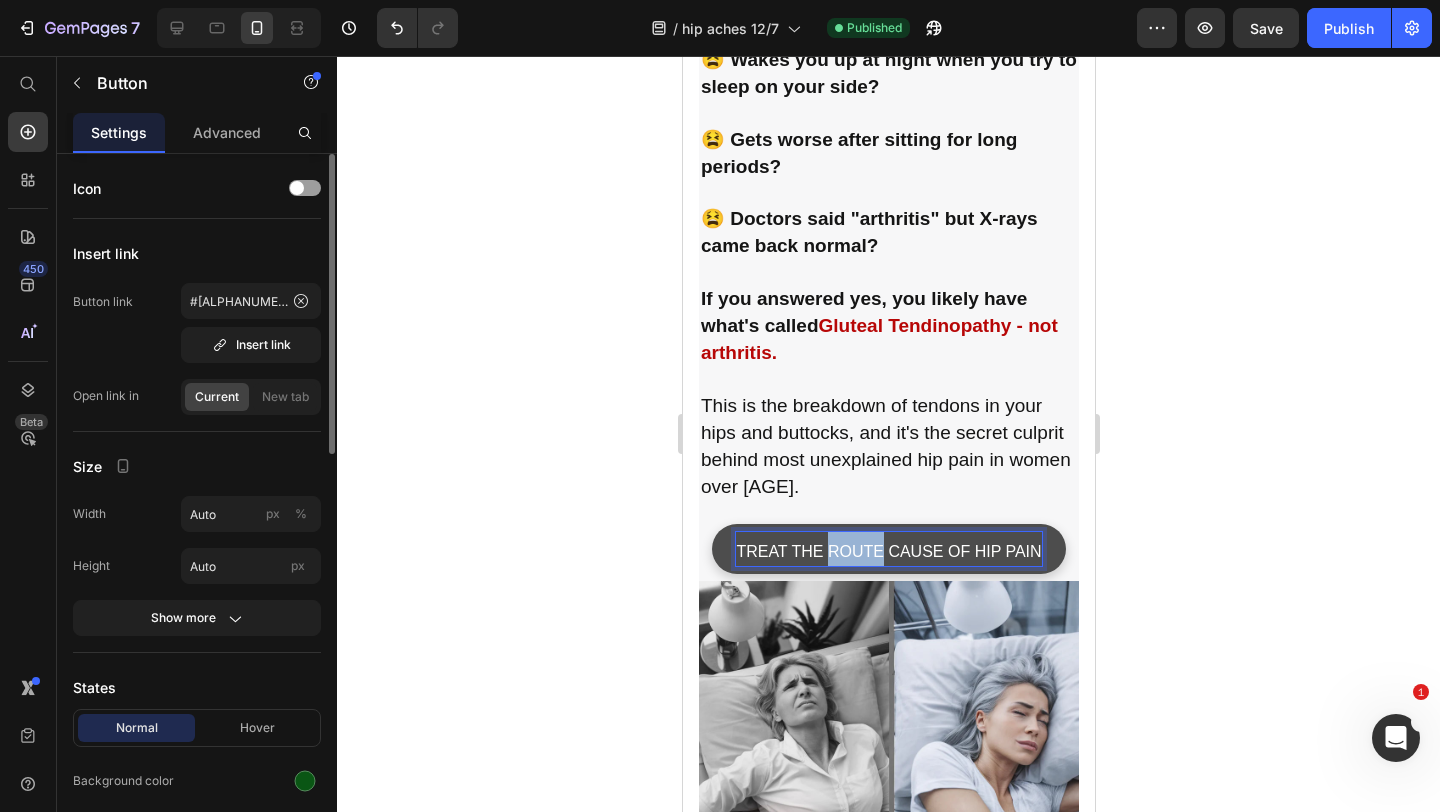 click on "TREAT THE ROUTE CAUSE OF HIP PAIN" at bounding box center [887, 551] 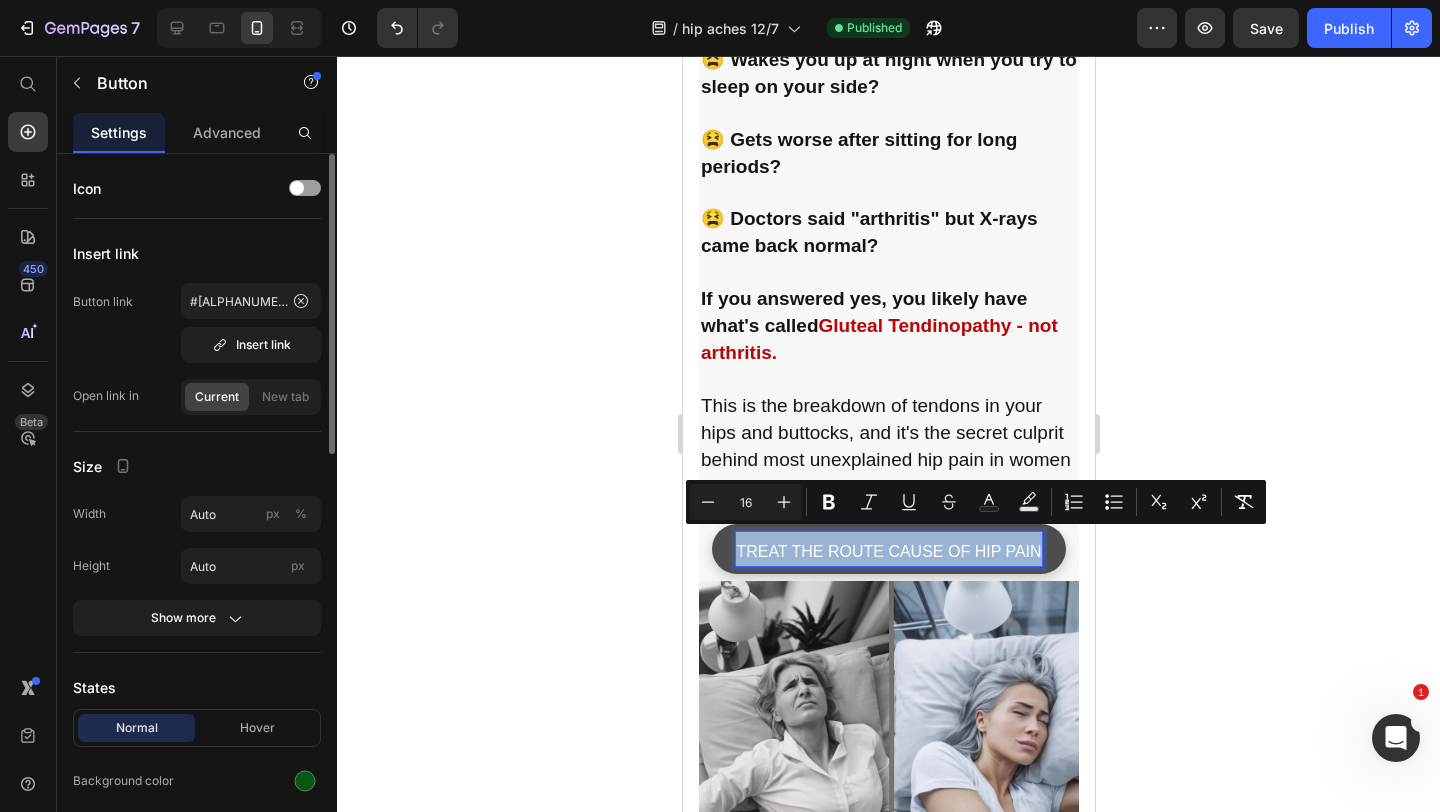 click on "TREAT THE ROUTE CAUSE OF HIP PAIN" at bounding box center (887, 551) 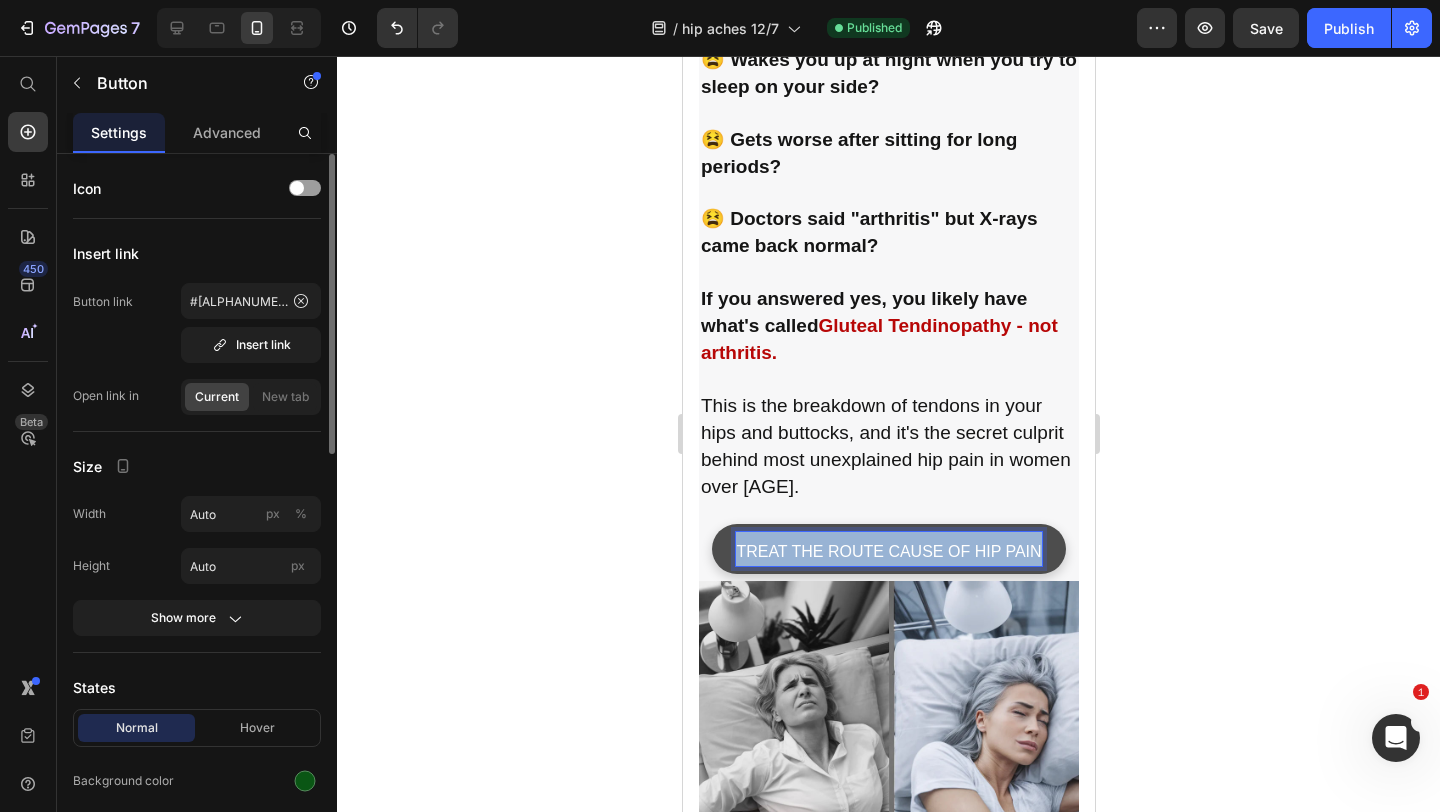 click on "TREAT THE ROUTE CAUSE OF HIP PAIN" at bounding box center [887, 551] 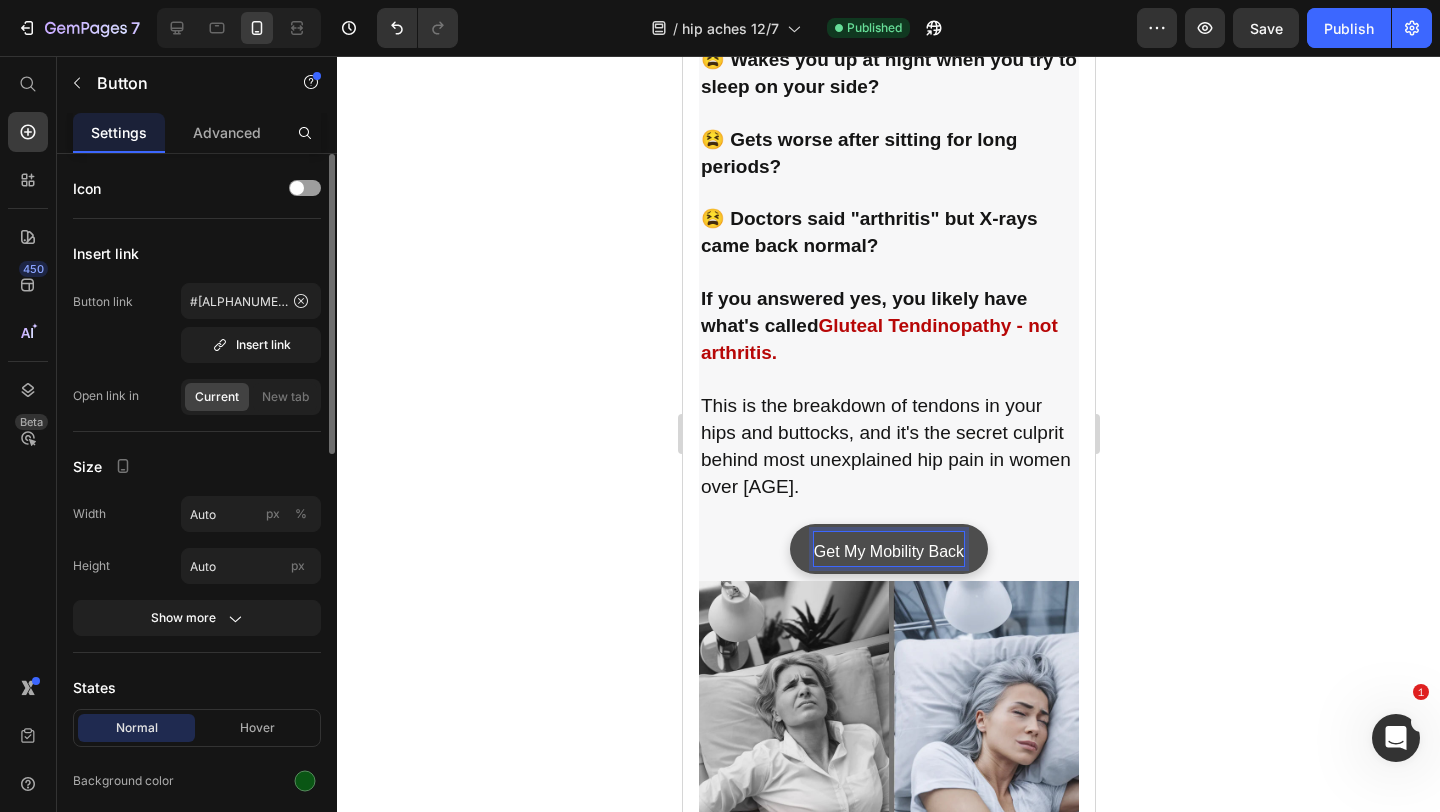 click on "Get My Mobility Back" at bounding box center [888, 551] 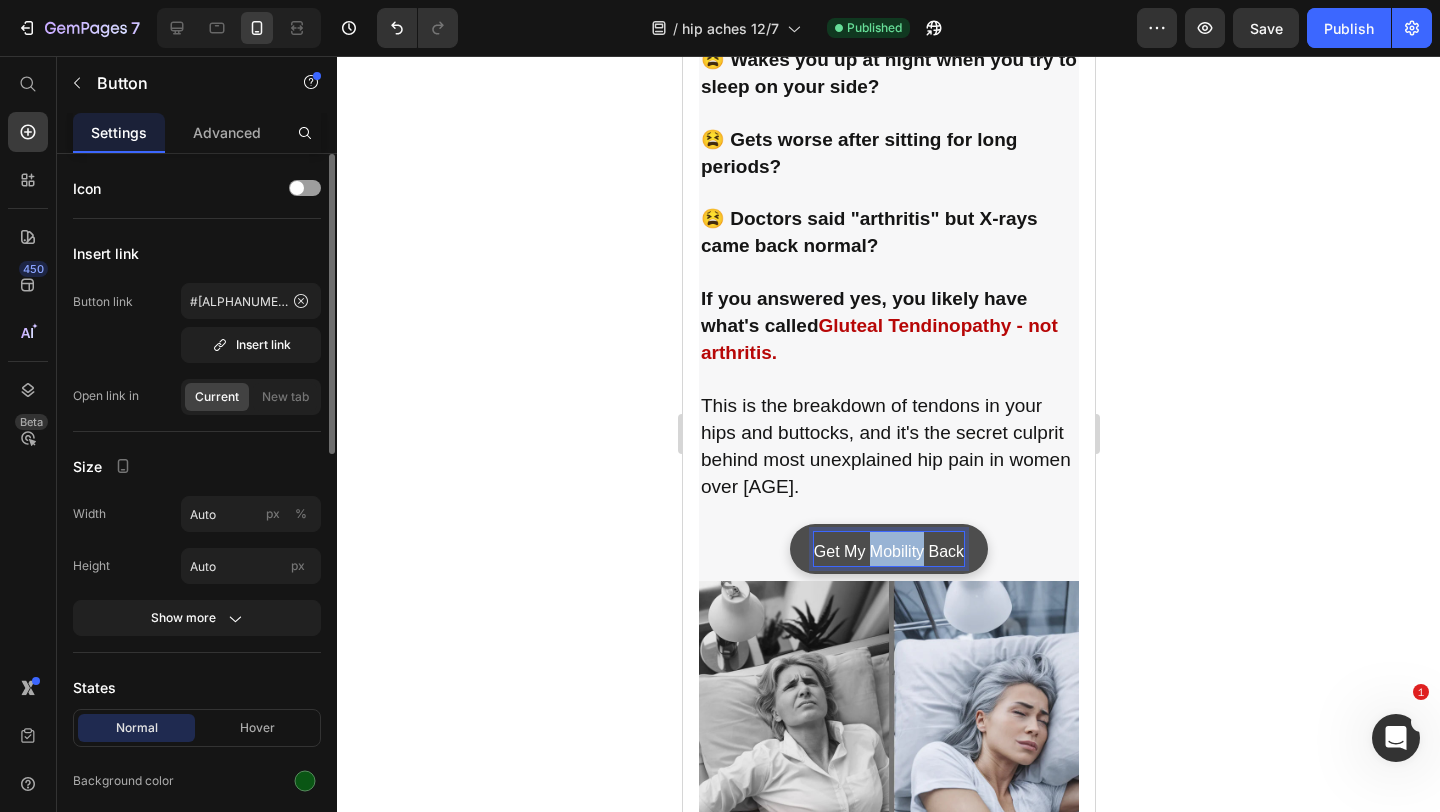 click on "Get My Mobility Back" at bounding box center (888, 551) 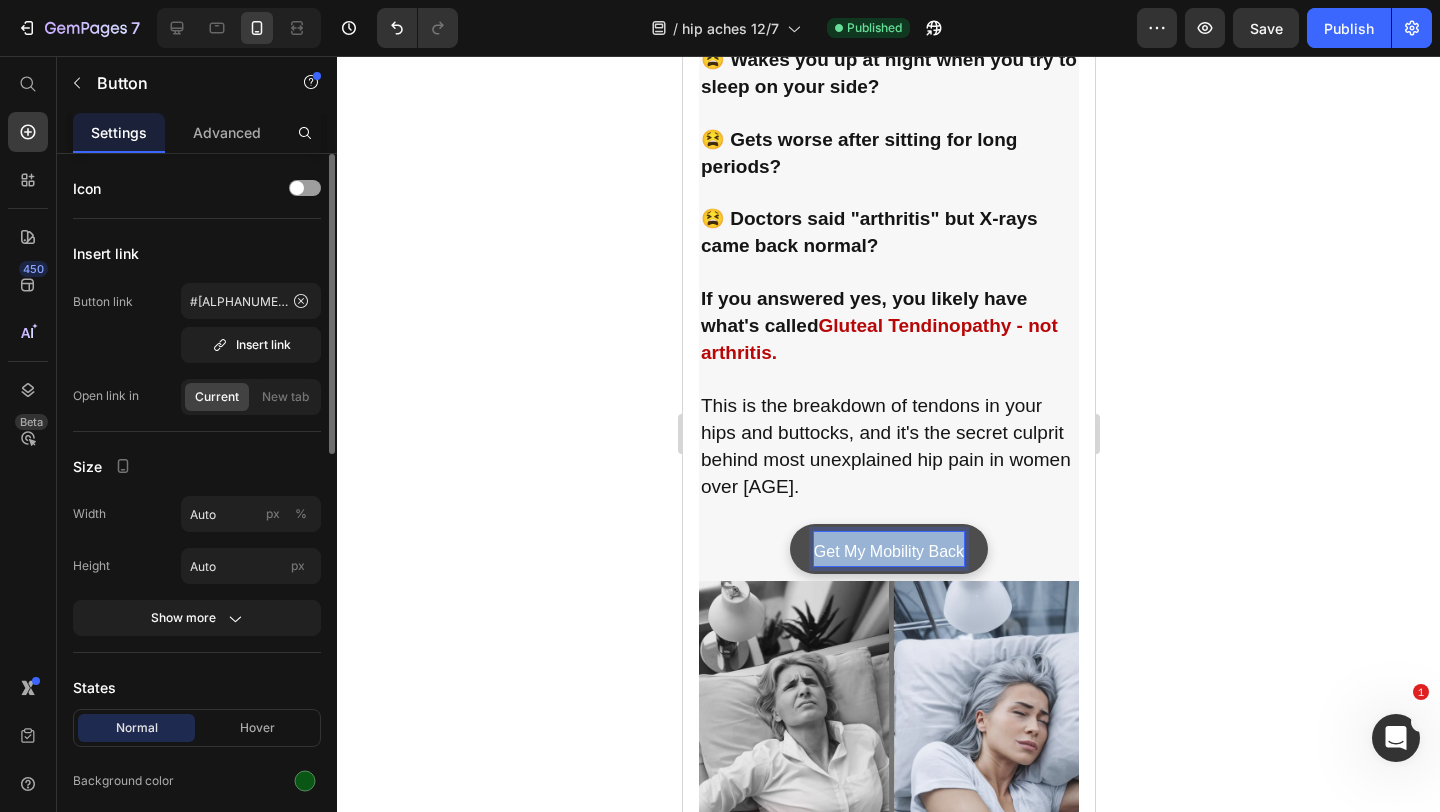 click on "Get My Mobility Back" at bounding box center (888, 551) 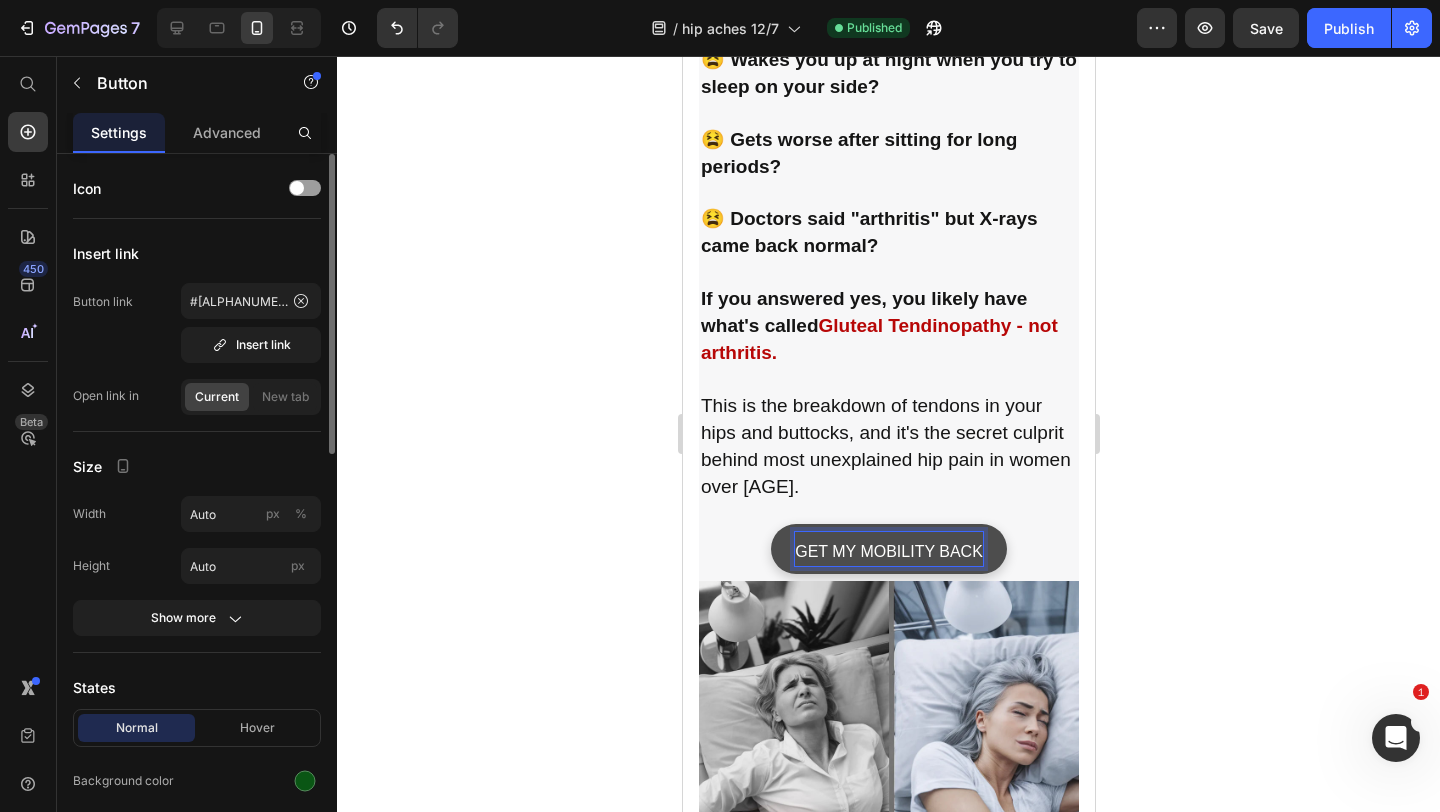 click 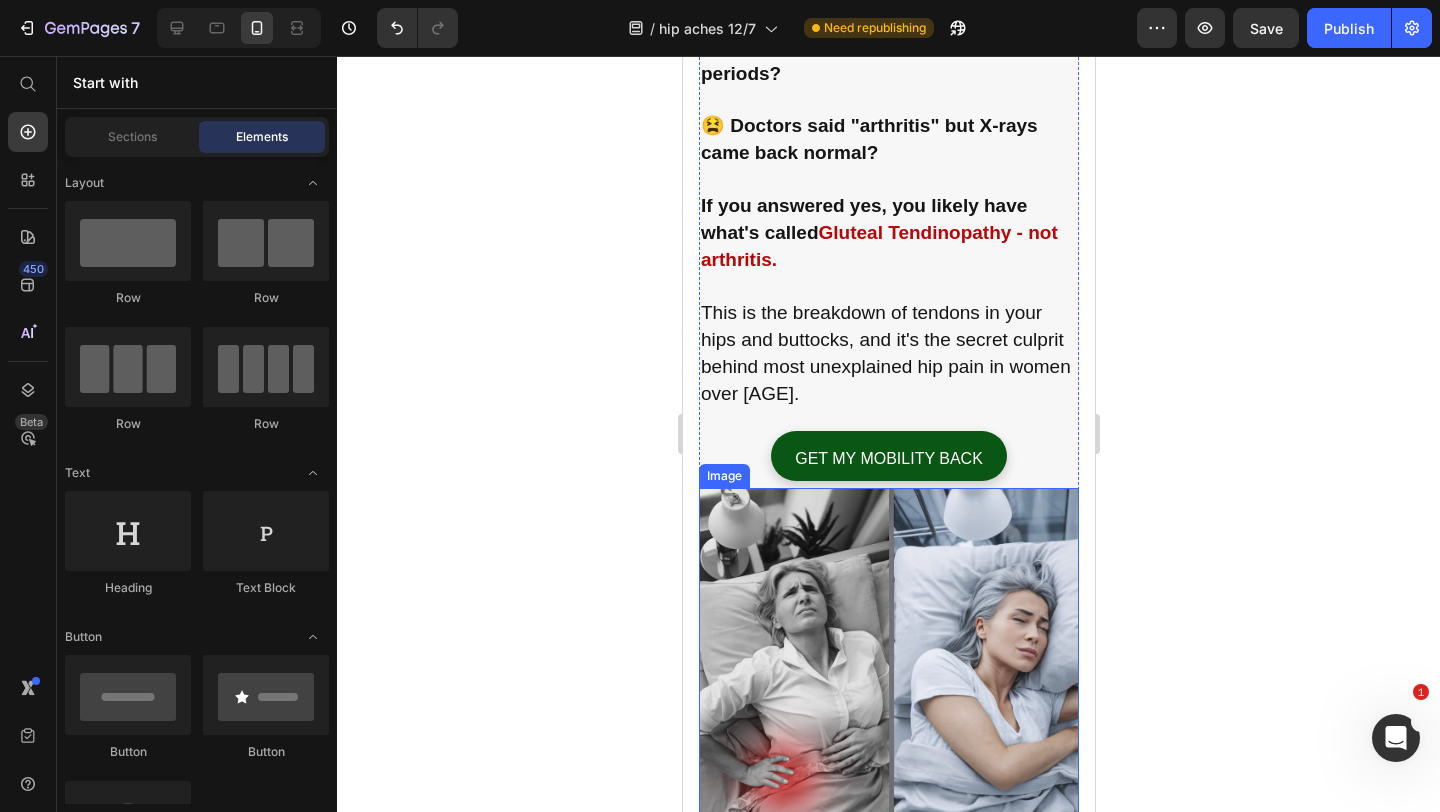 scroll, scrollTop: 989, scrollLeft: 0, axis: vertical 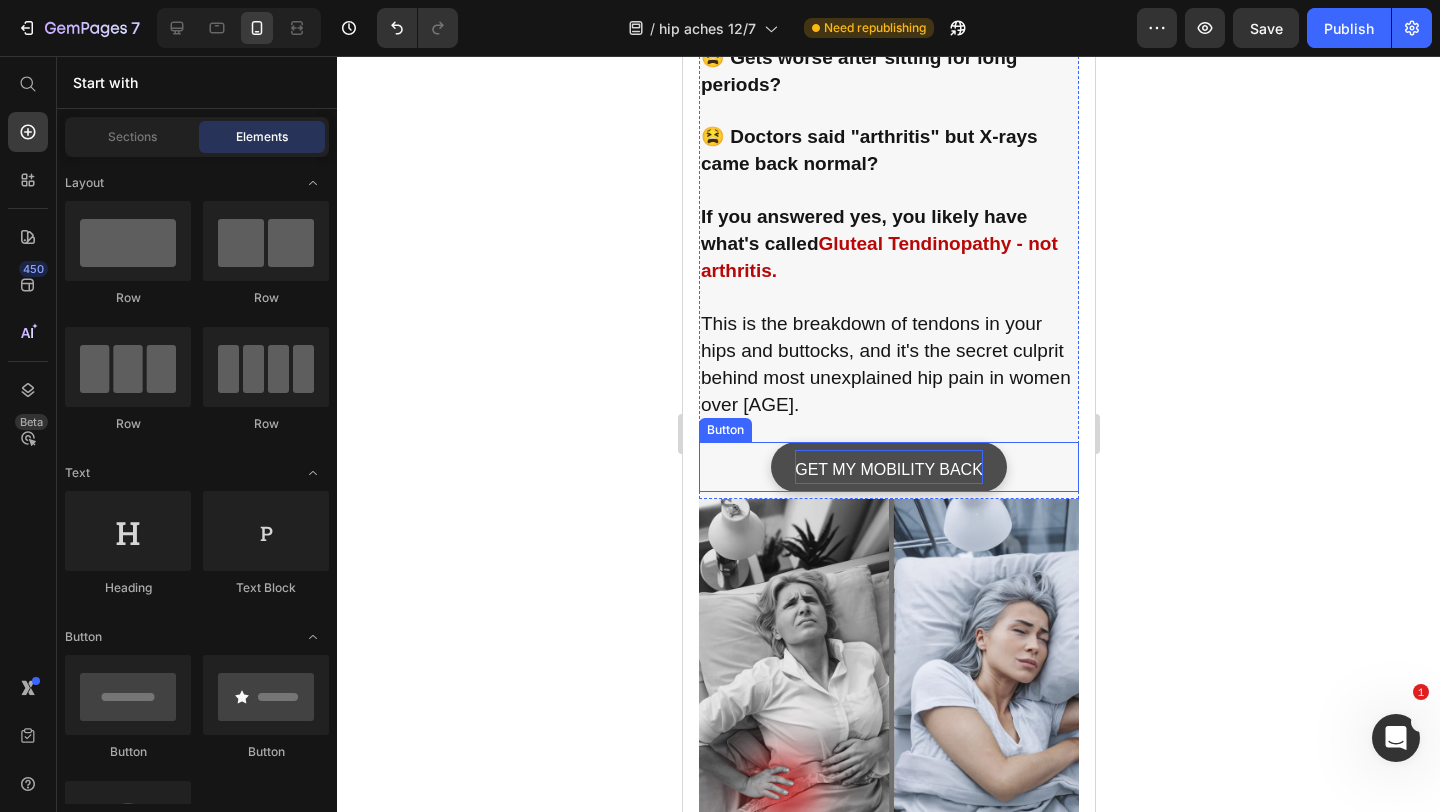 click on "GET MY MOBILITY BACK" at bounding box center [888, 469] 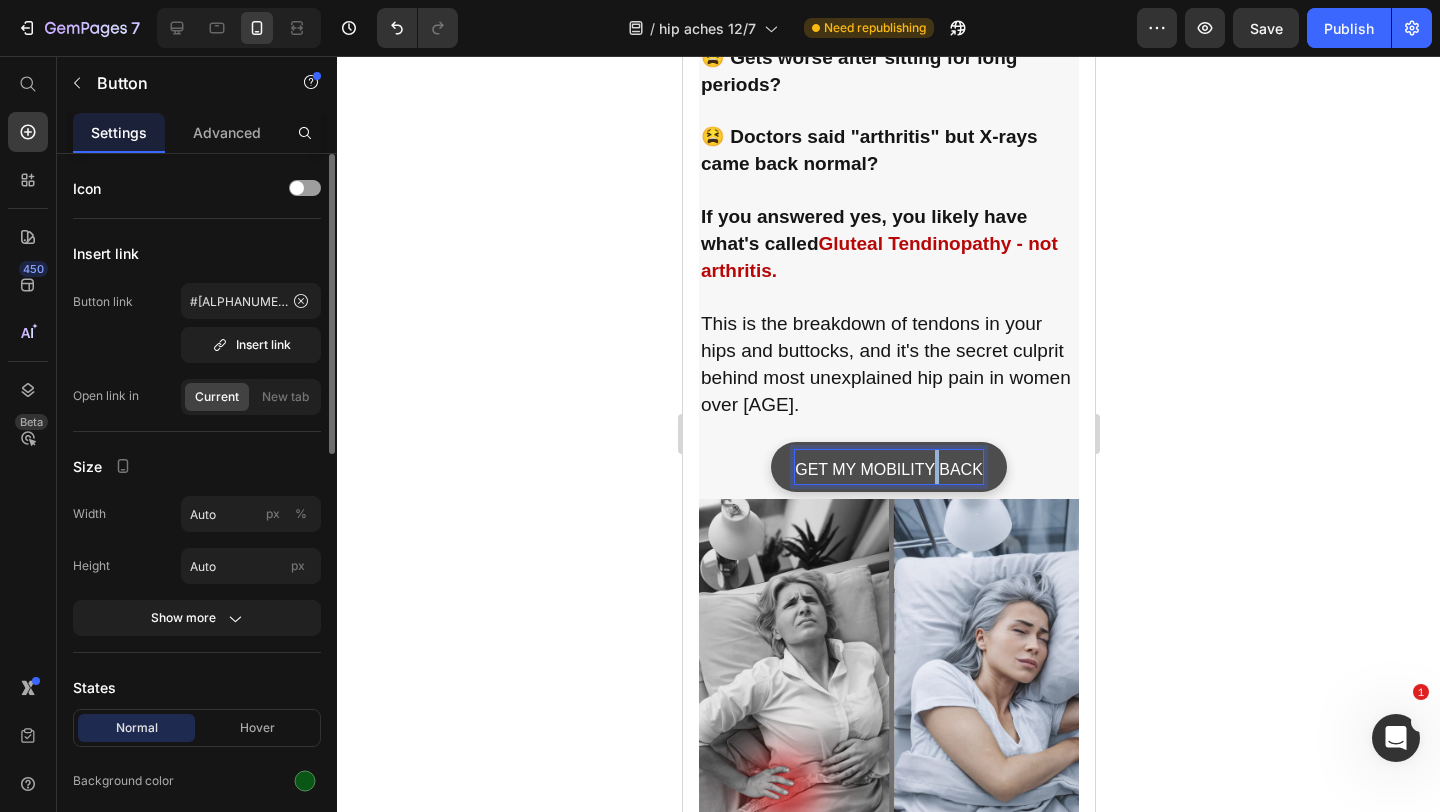 click on "GET MY MOBILITY BACK" at bounding box center (888, 469) 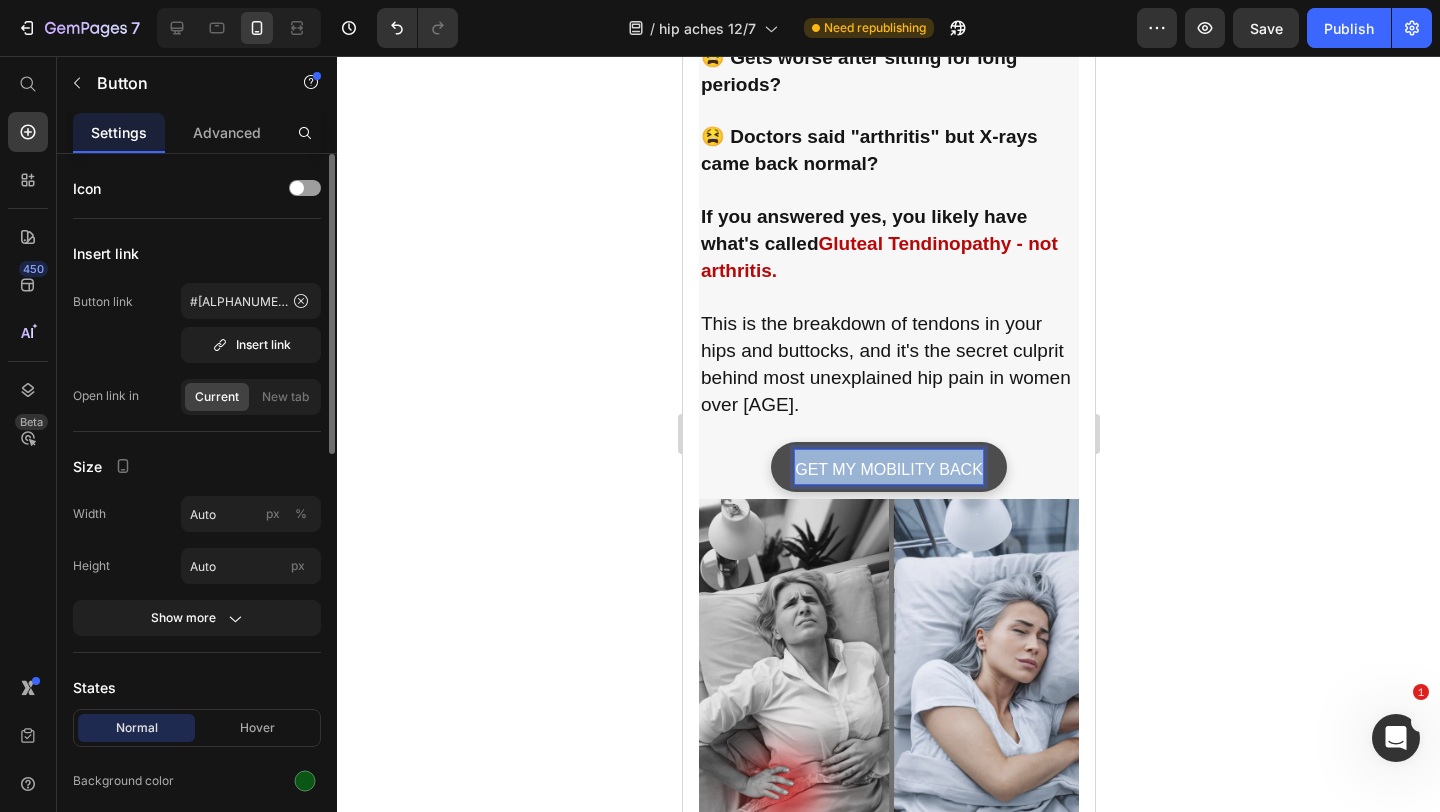 click on "GET MY MOBILITY BACK" at bounding box center [888, 469] 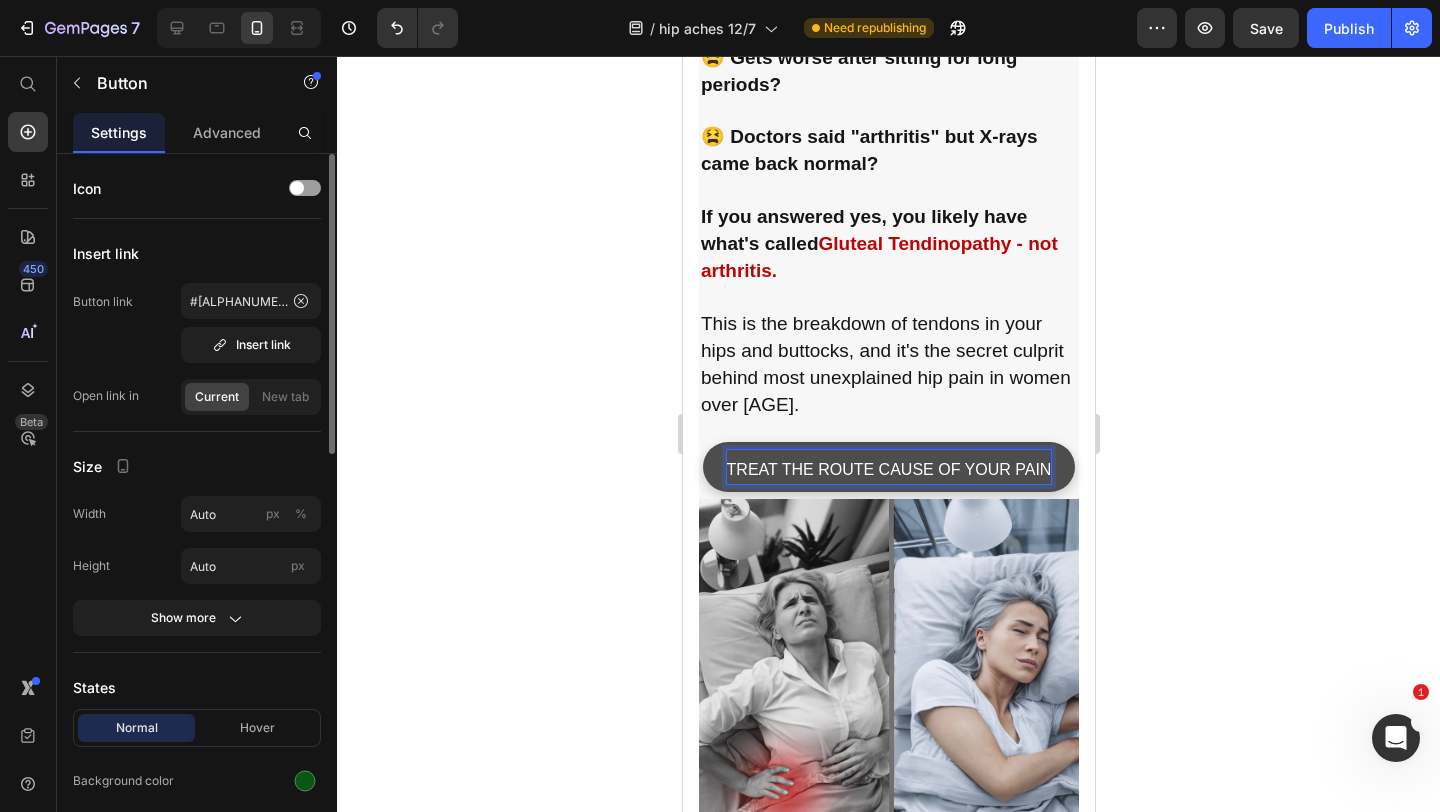 click on "TREAT THE ROUTE CAUSE OF YOUR PAIN" at bounding box center (888, 469) 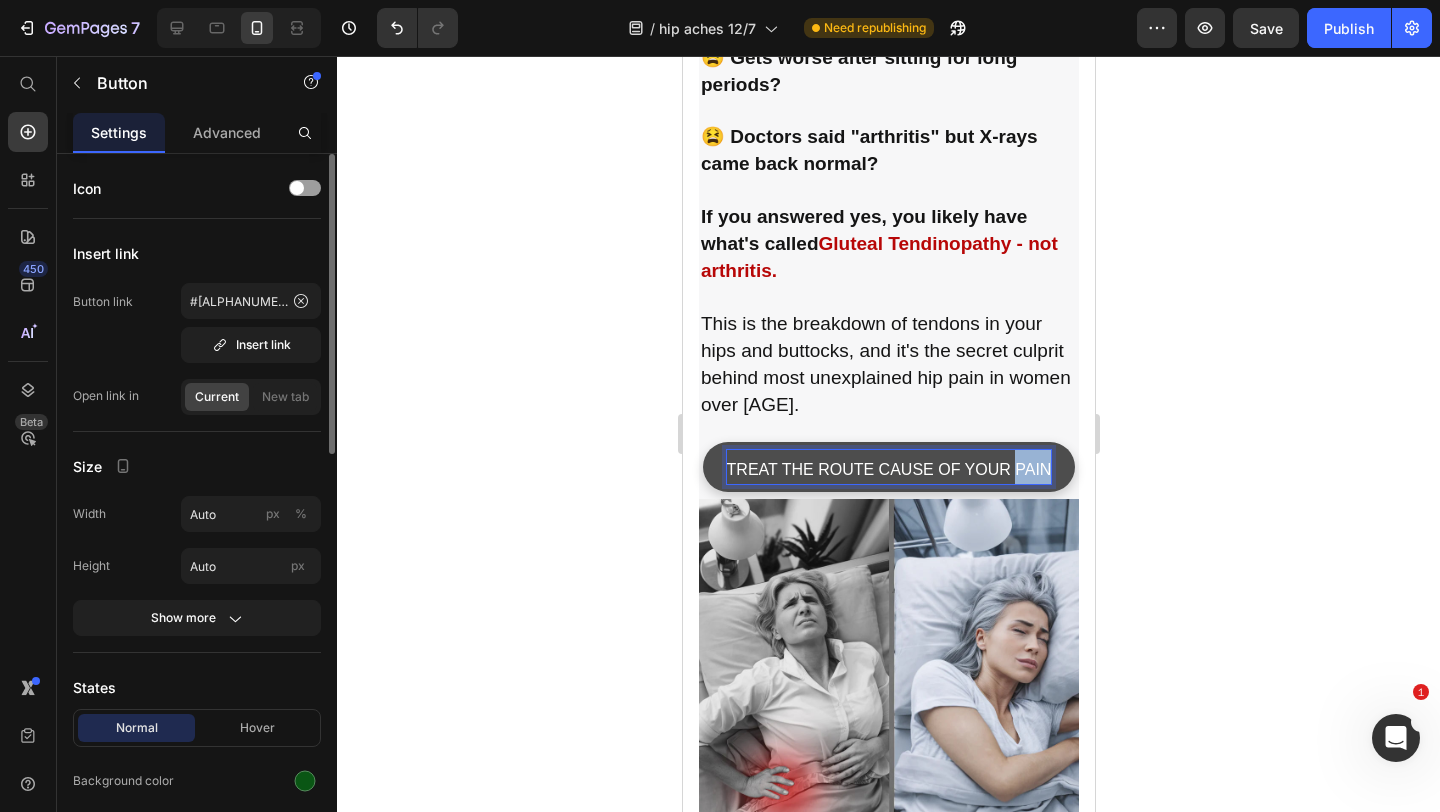 click on "TREAT THE ROUTE CAUSE OF YOUR PAIN" at bounding box center (888, 469) 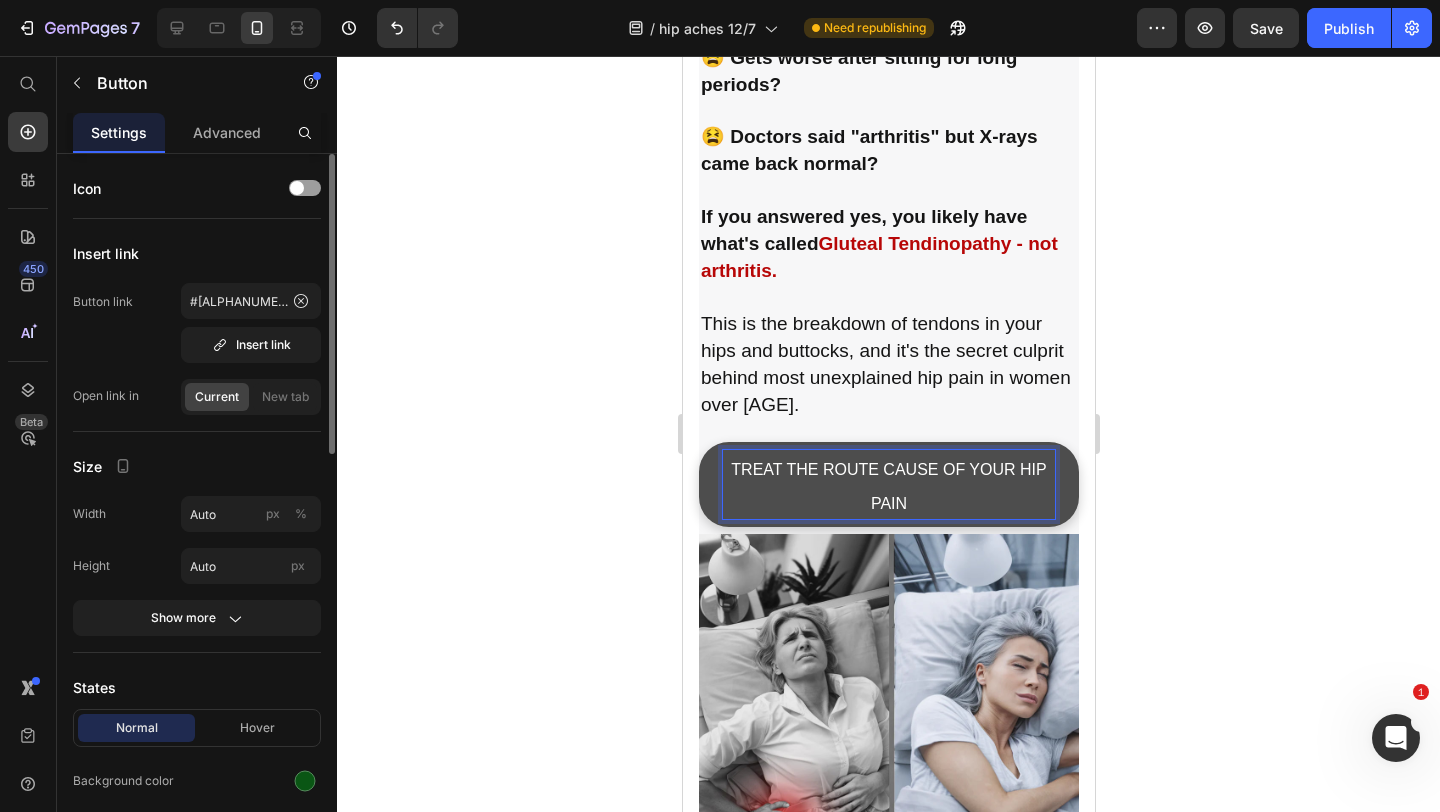 click on "TREAT THE ROUTE CAUSE OF YOUR HIP PAIN" at bounding box center (888, 484) 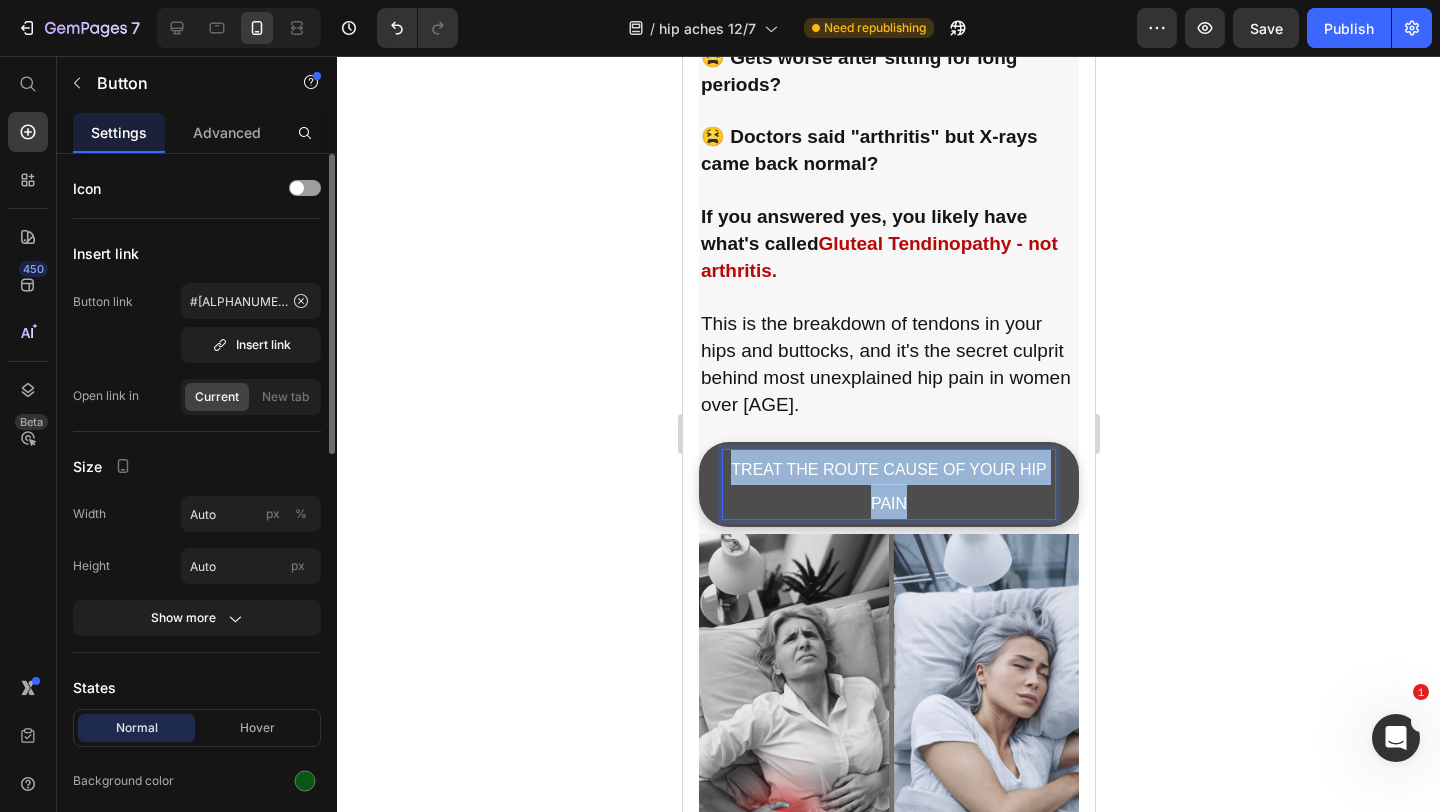 click on "TREAT THE ROUTE CAUSE OF YOUR HIP PAIN" at bounding box center (888, 484) 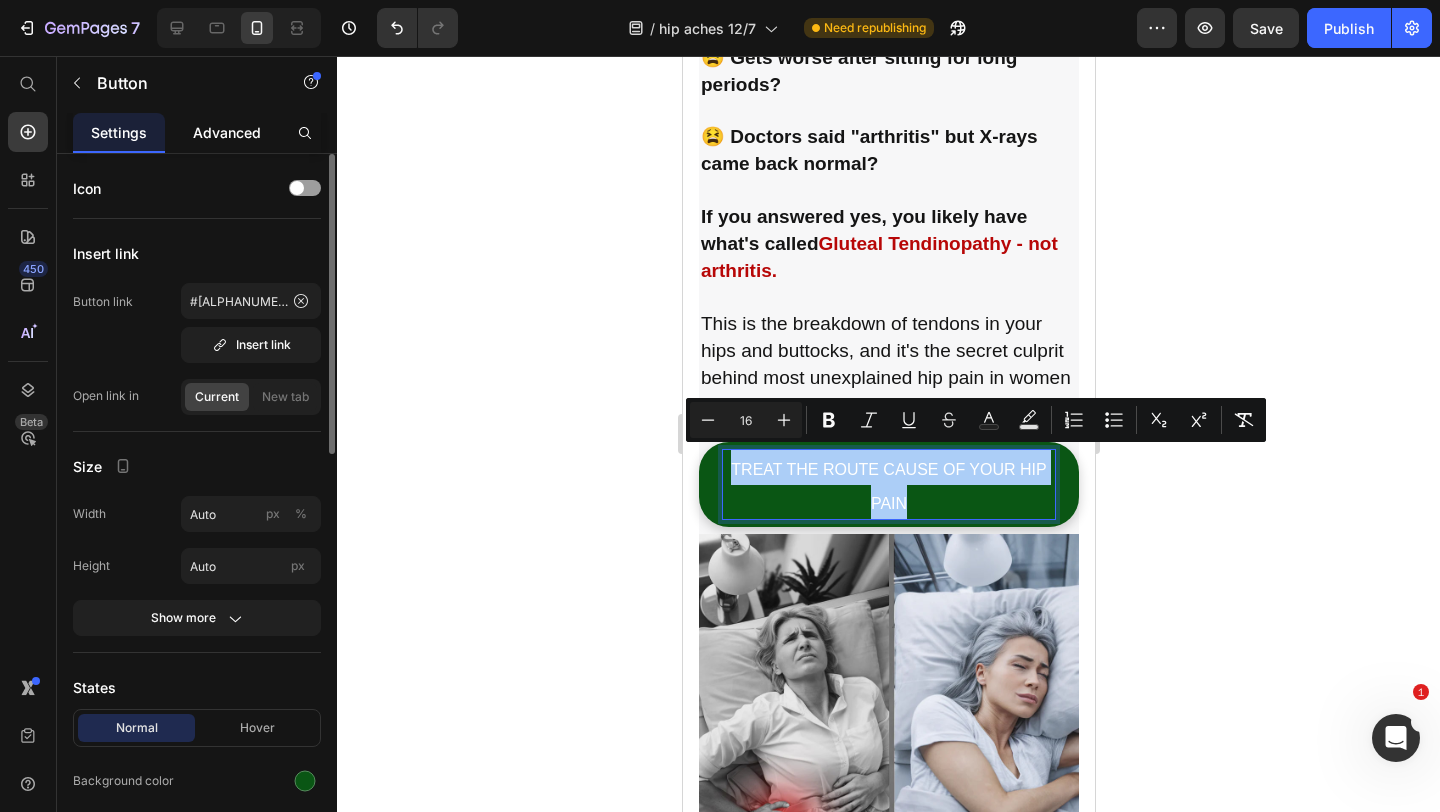 click on "Advanced" at bounding box center (227, 132) 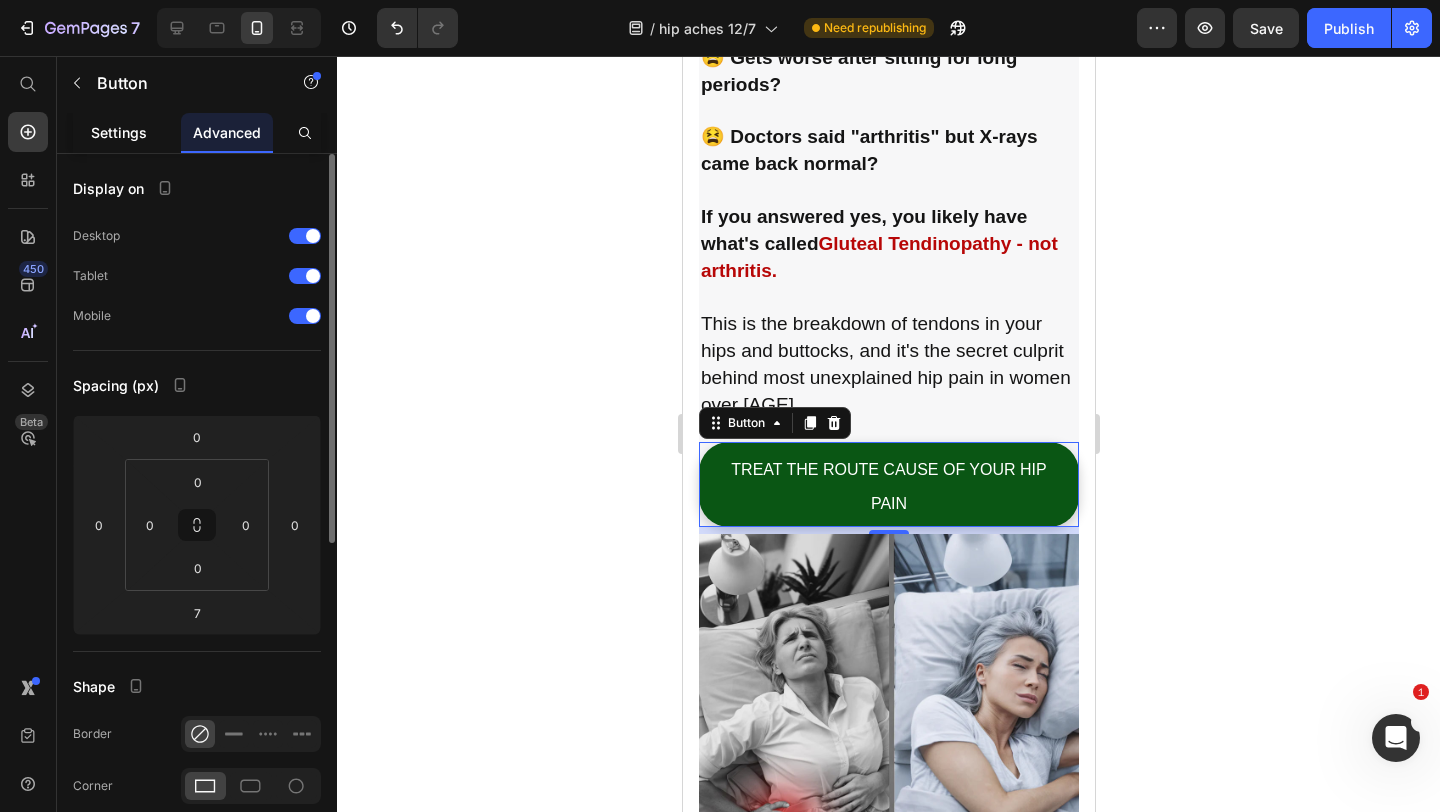 click on "Settings" 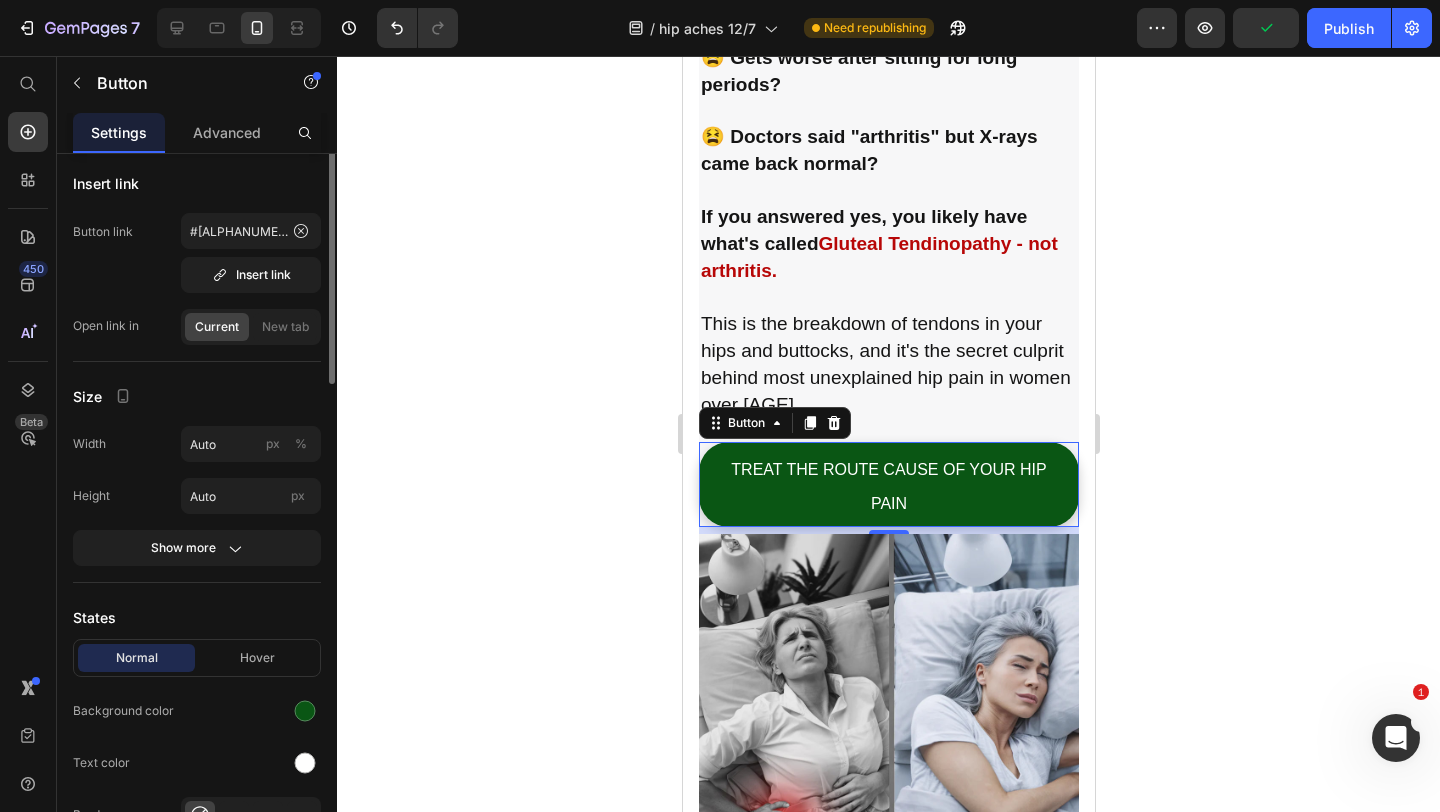 scroll, scrollTop: 0, scrollLeft: 0, axis: both 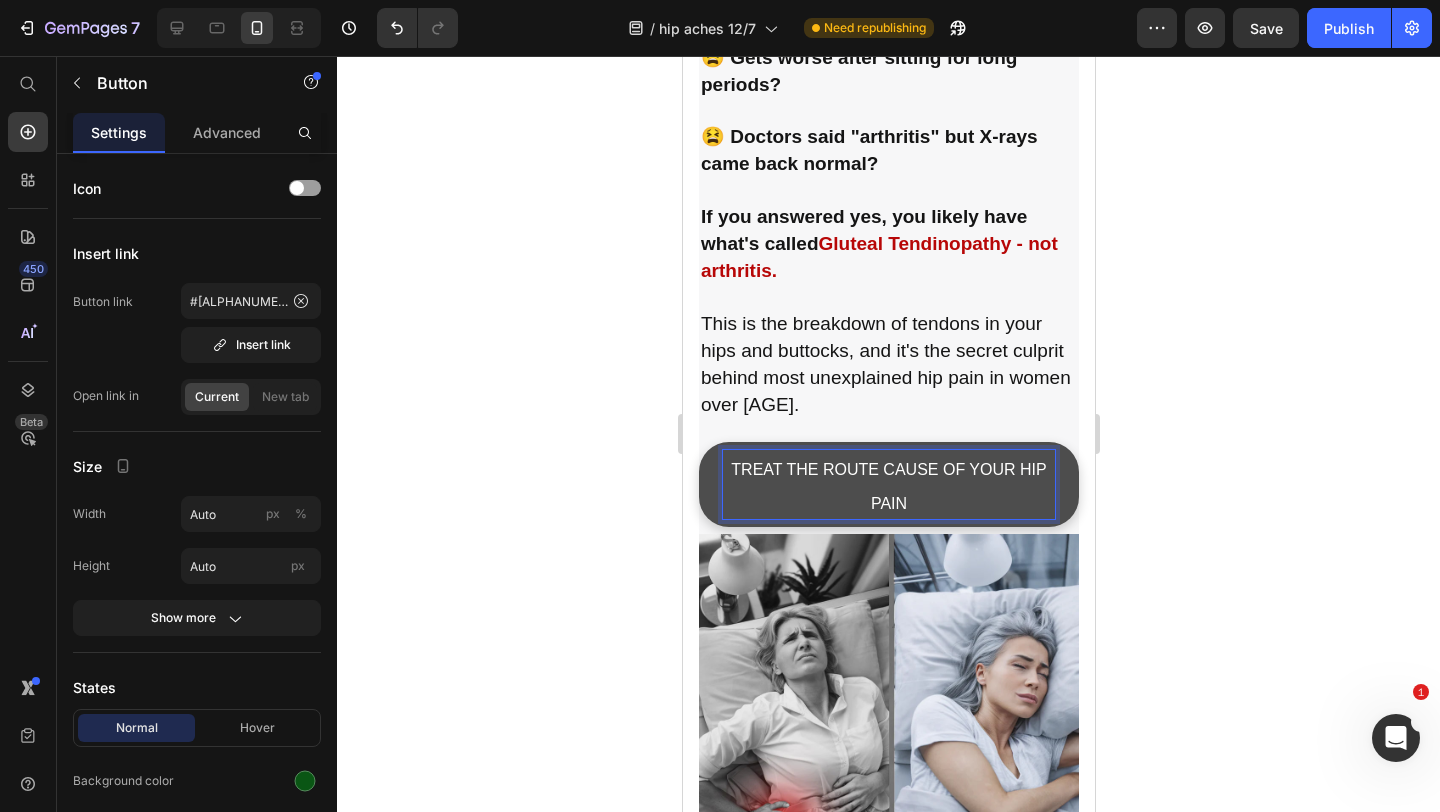 click on "TREAT THE ROUTE CAUSE OF YOUR HIP PAIN" at bounding box center (887, 487) 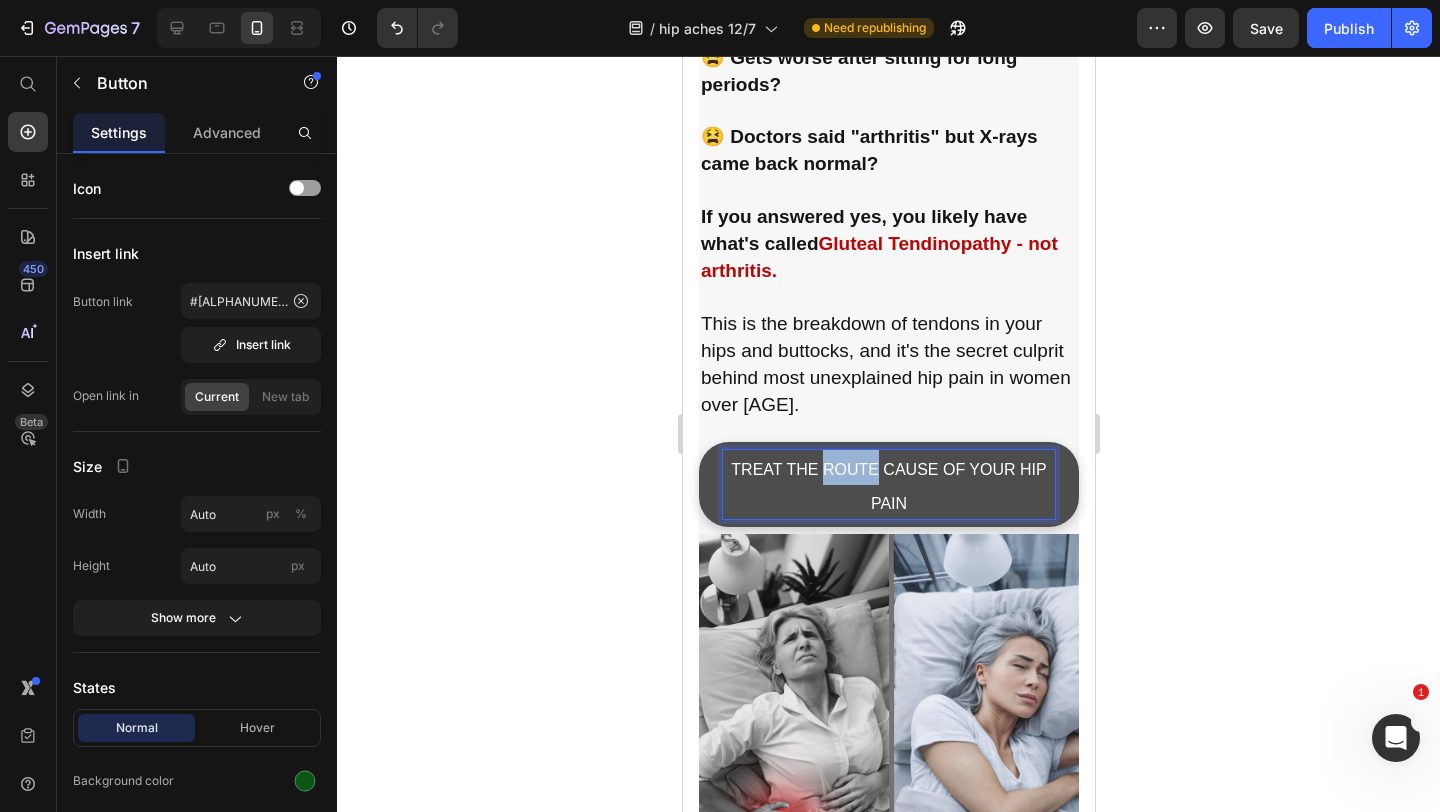 click on "TREAT THE ROUTE CAUSE OF YOUR HIP PAIN" at bounding box center (887, 487) 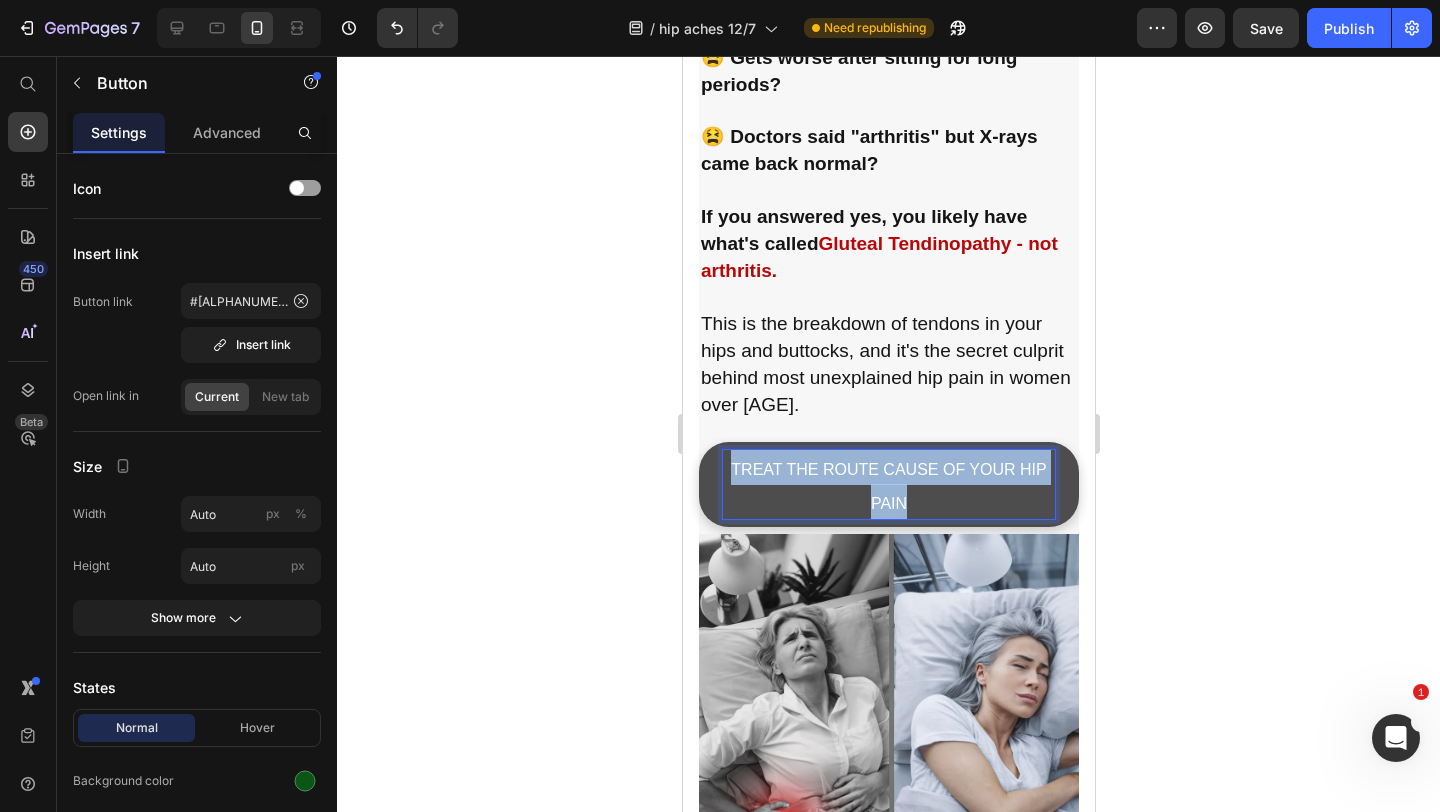 click on "TREAT THE ROUTE CAUSE OF YOUR HIP PAIN" at bounding box center [887, 487] 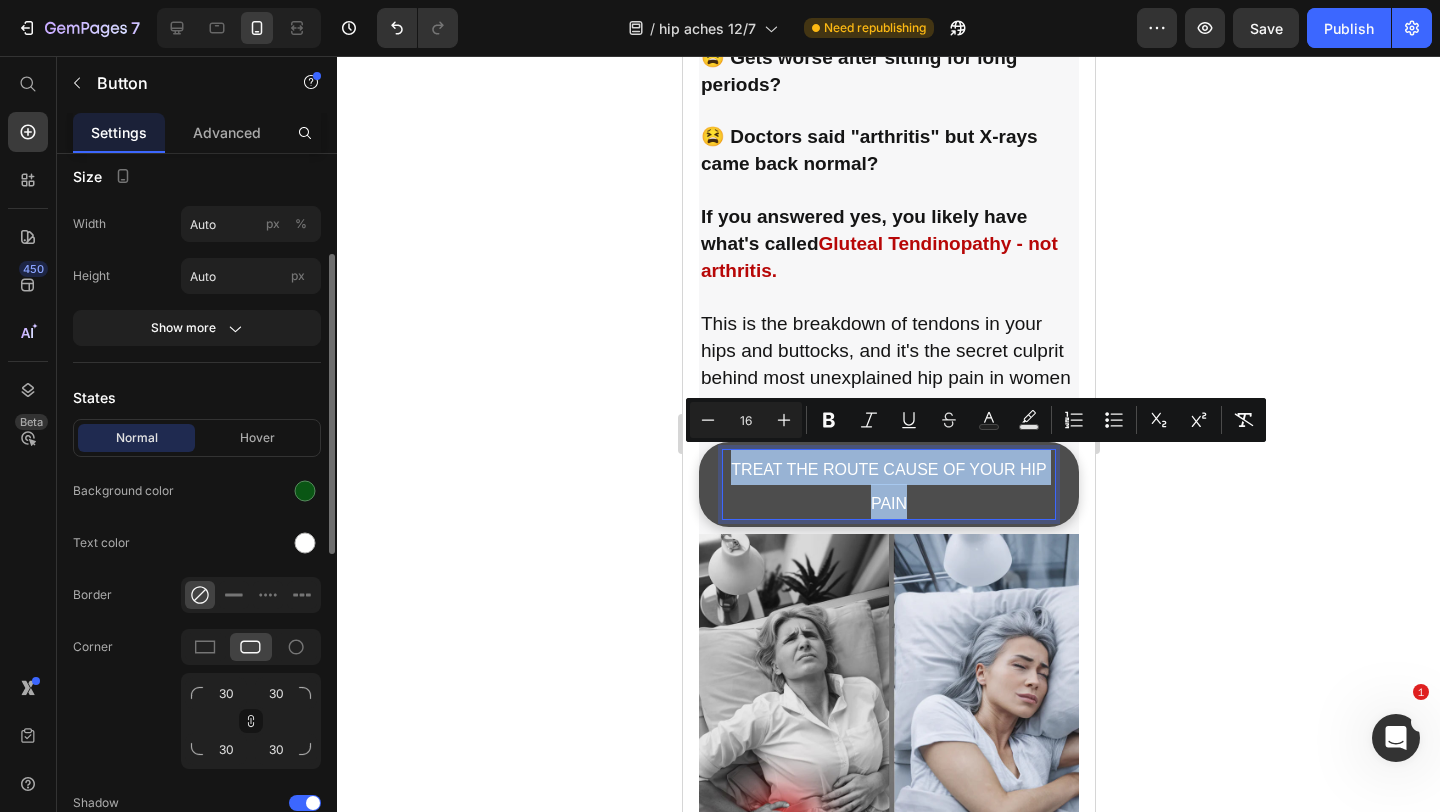 scroll, scrollTop: 303, scrollLeft: 0, axis: vertical 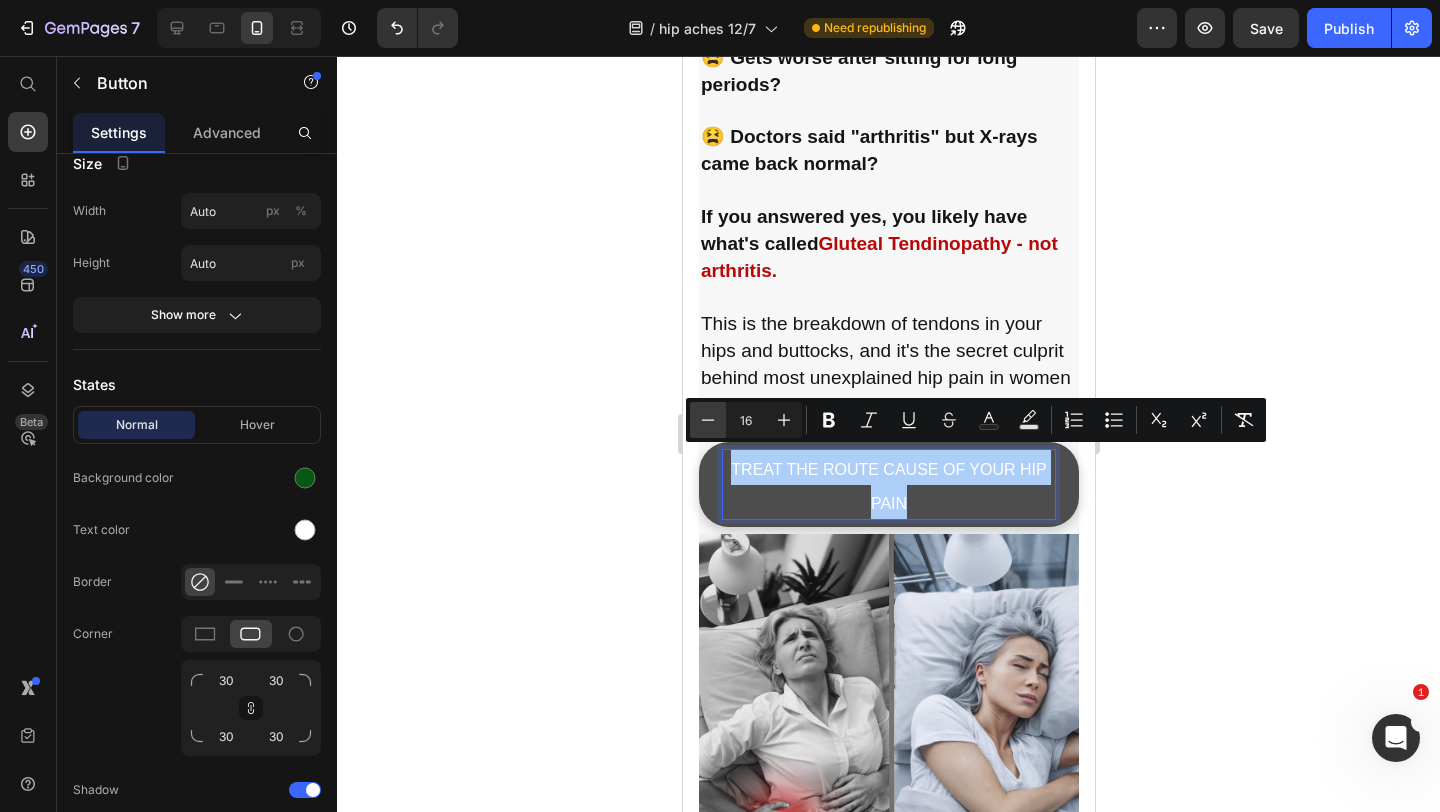click 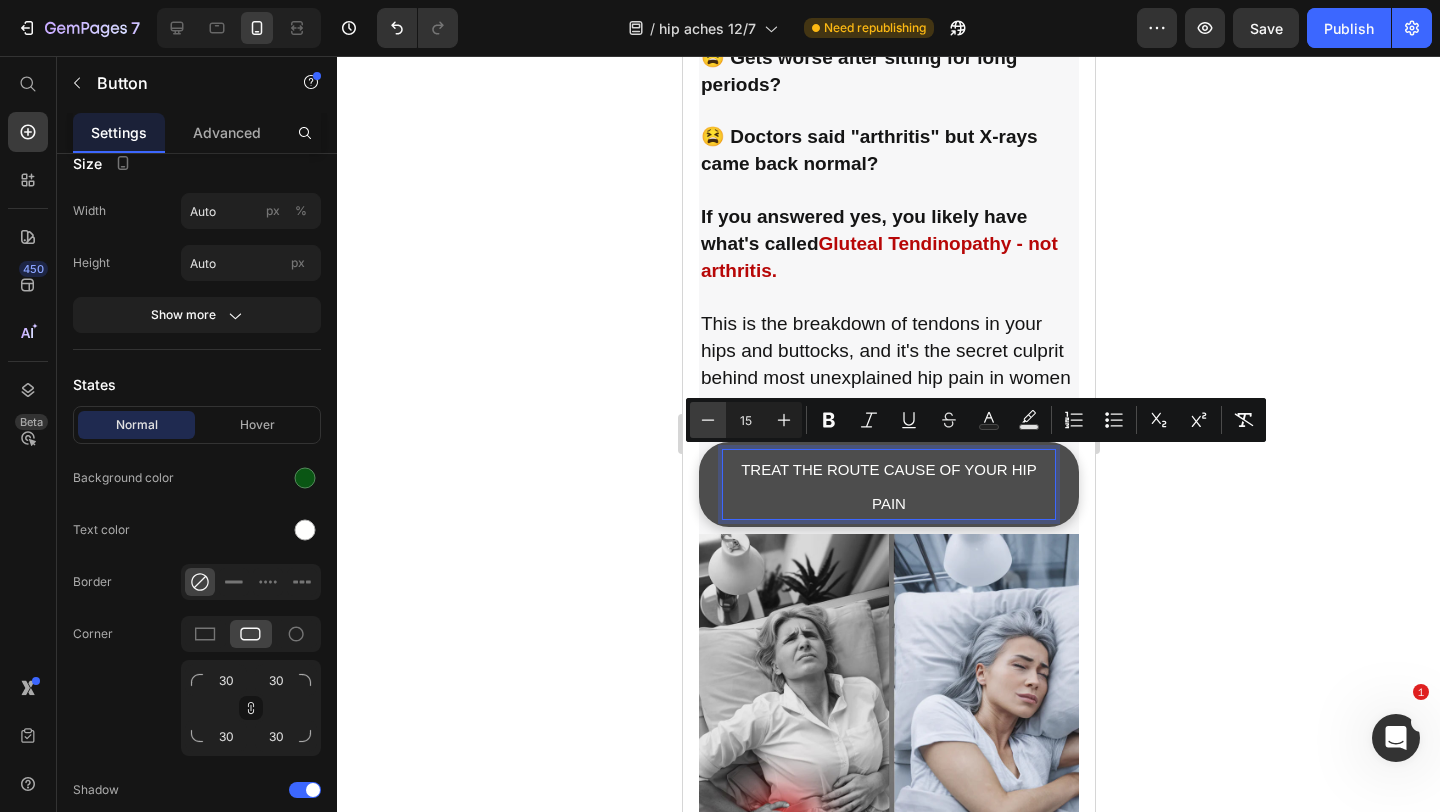 click 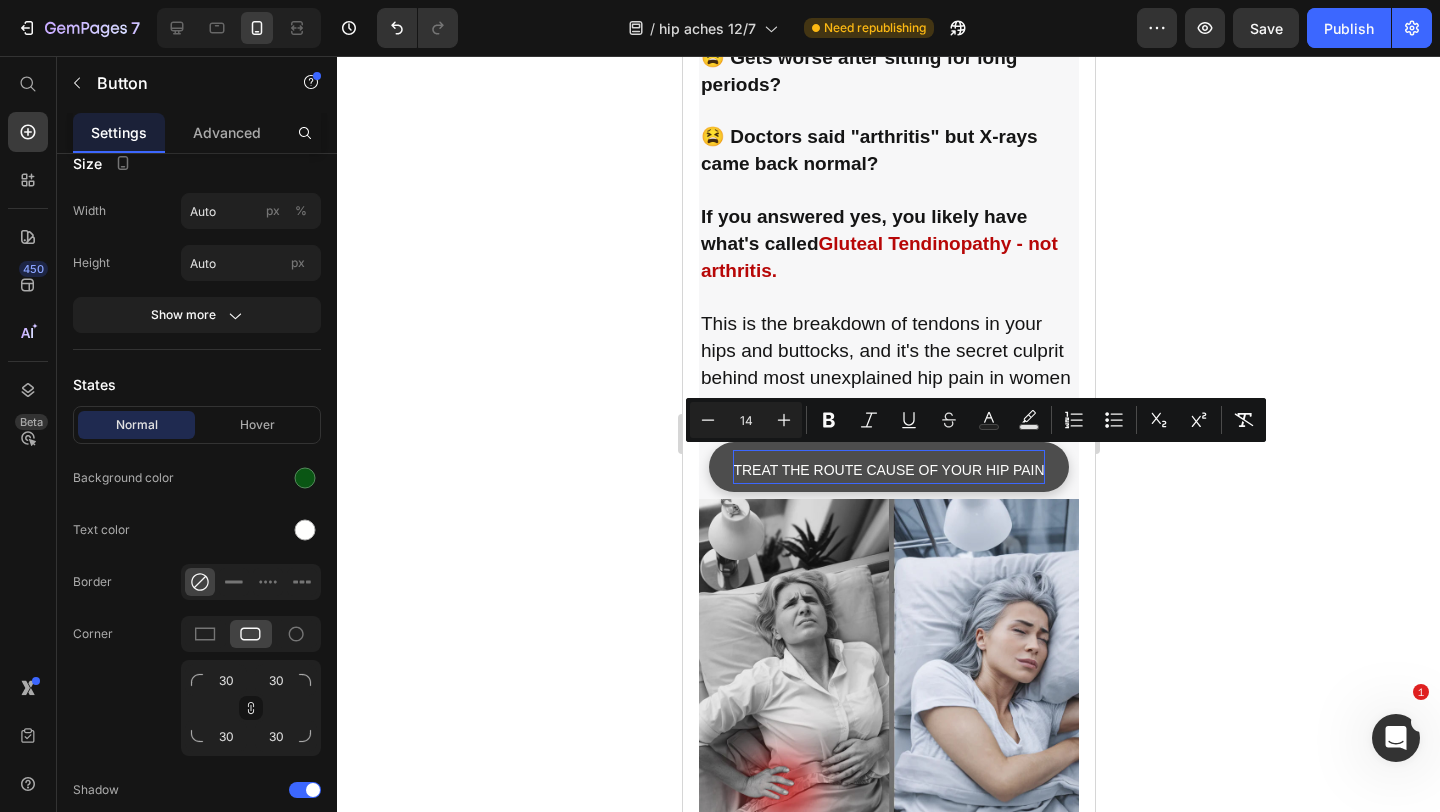click 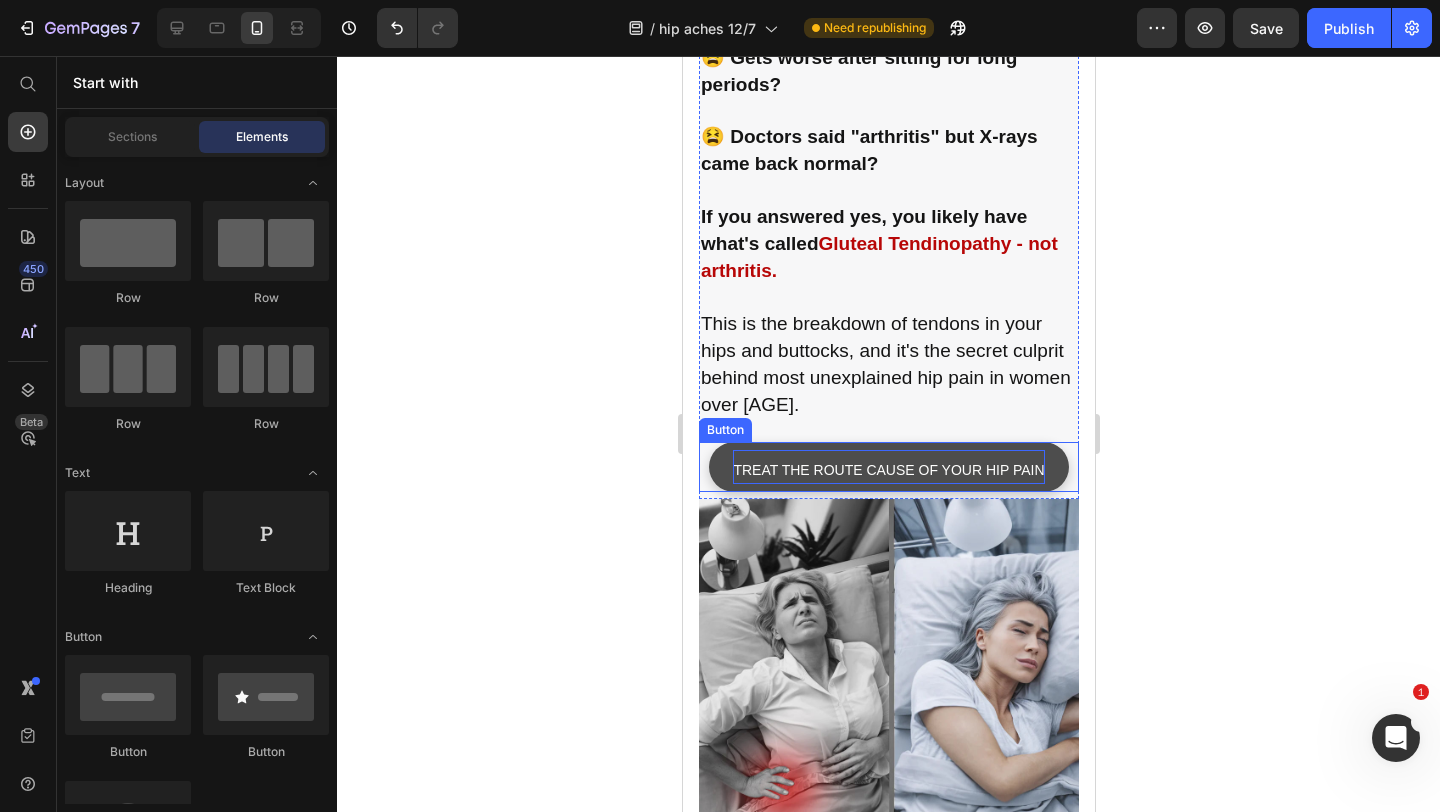 click on "TREAT THE ROUTE CAUSE OF YOUR HIP PAIN" at bounding box center [887, 470] 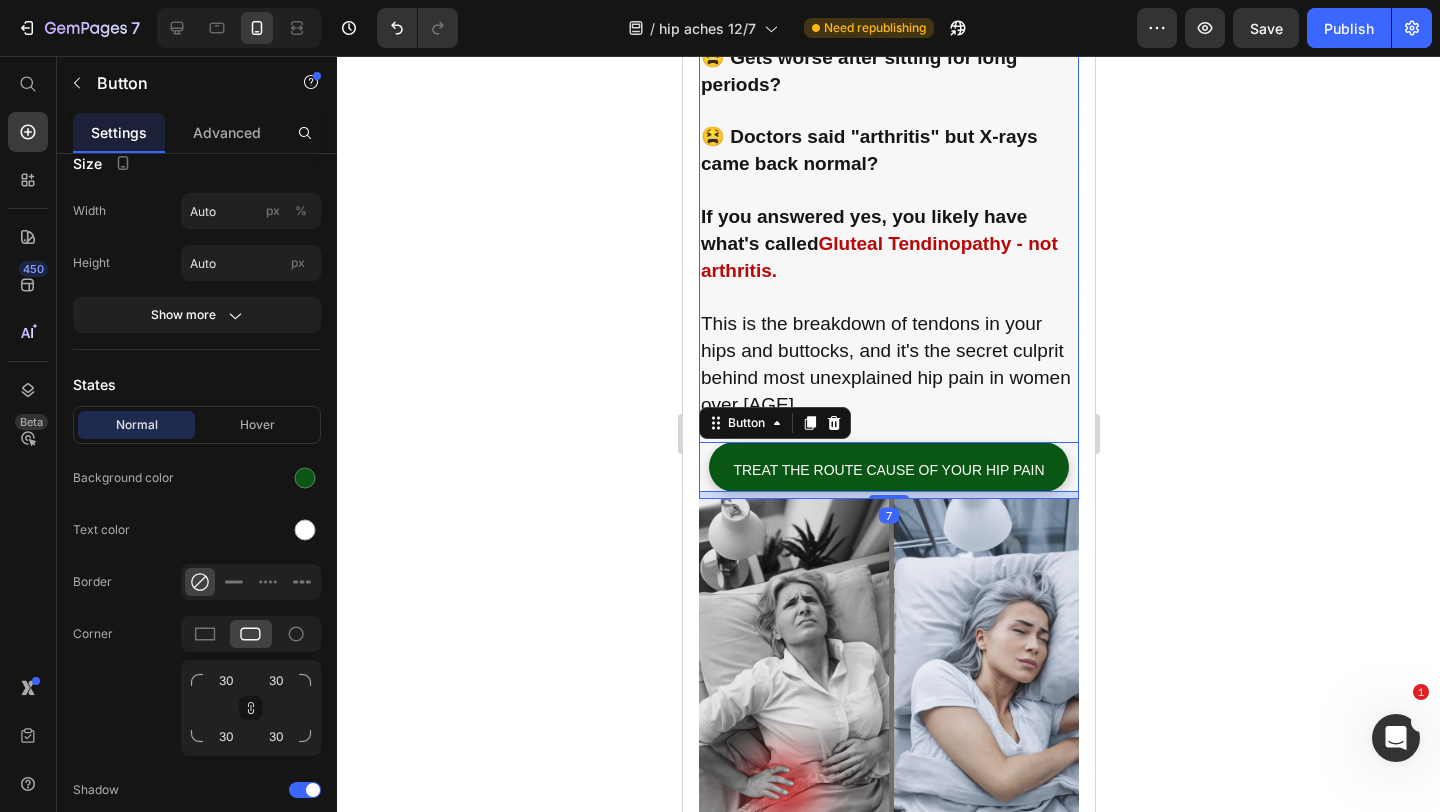 click 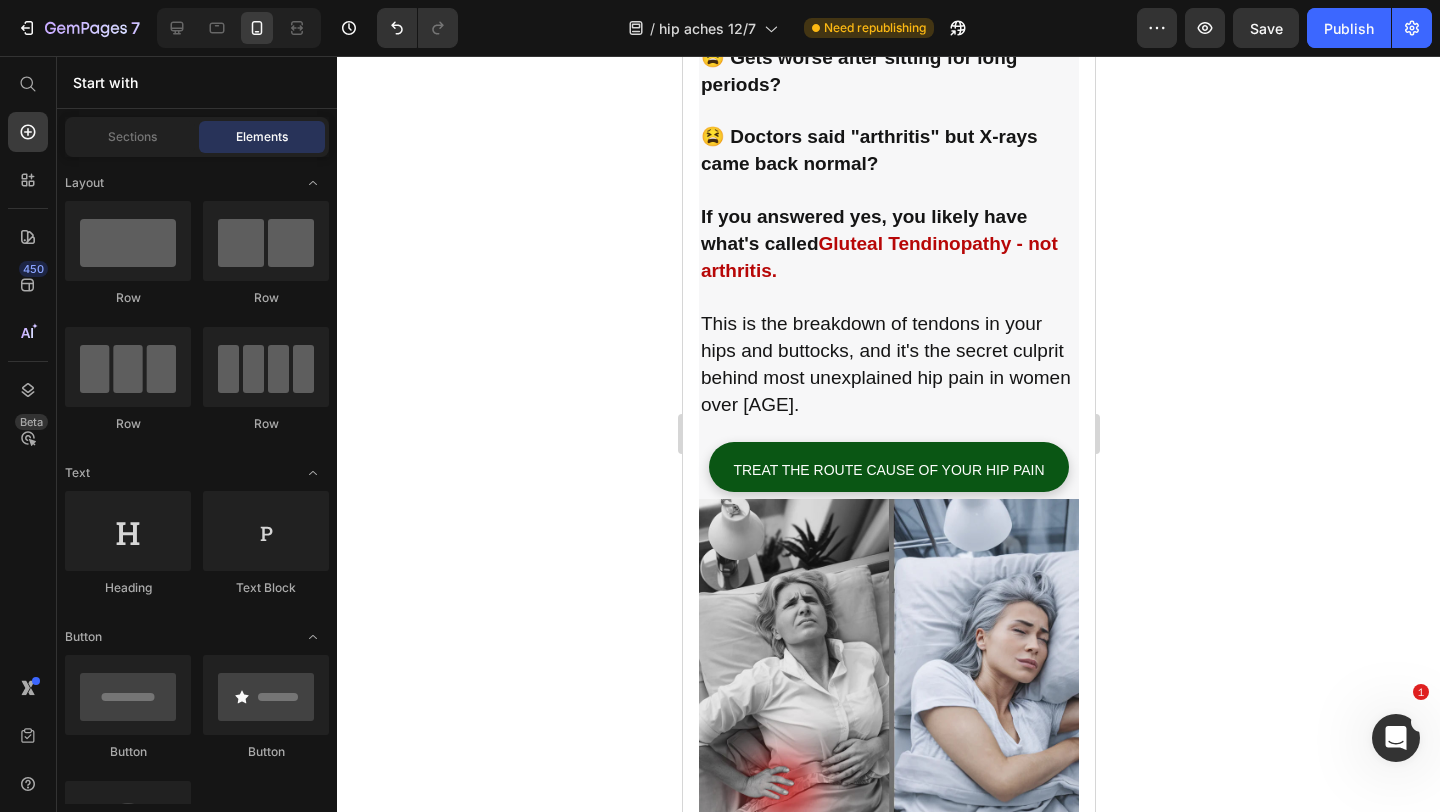 click at bounding box center [239, 28] 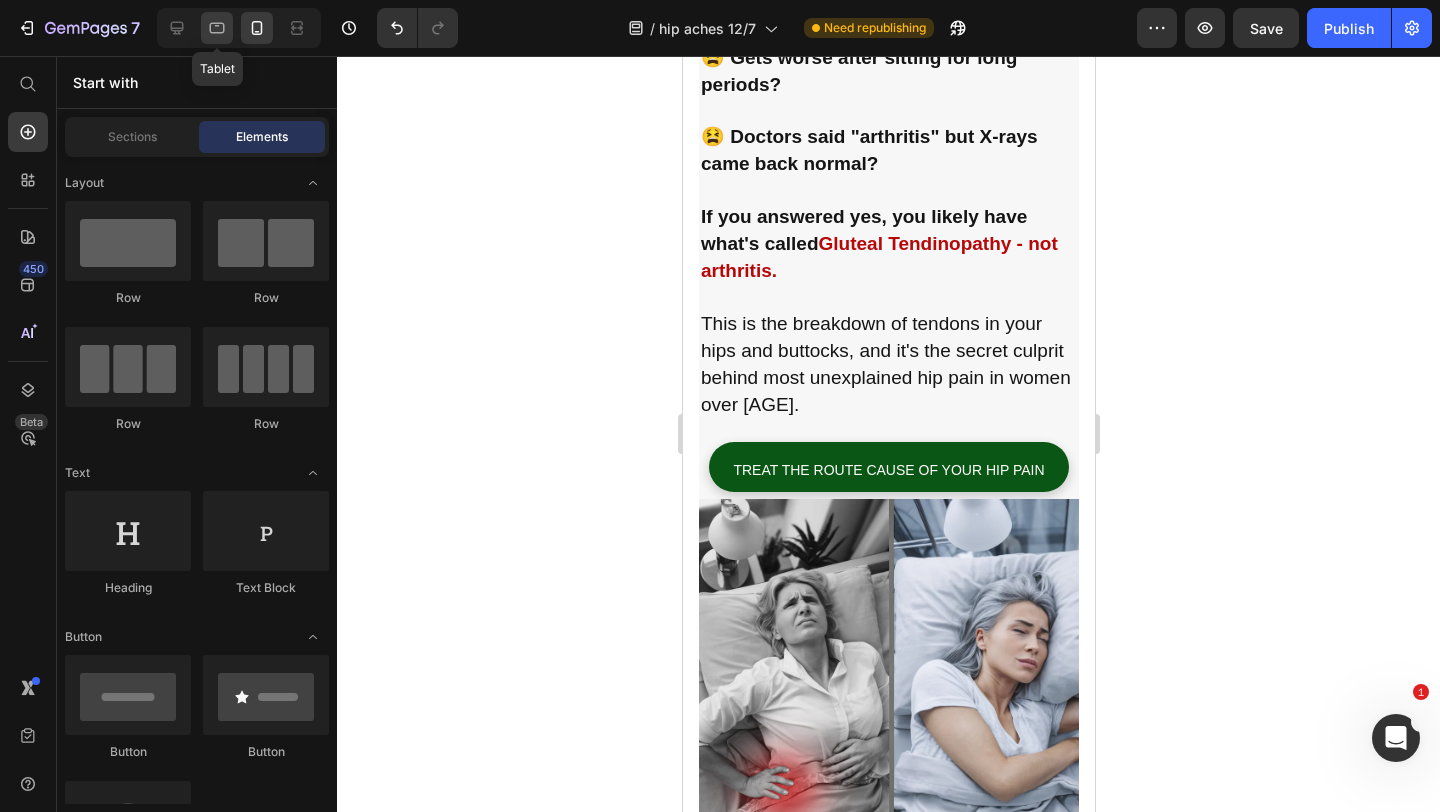 click 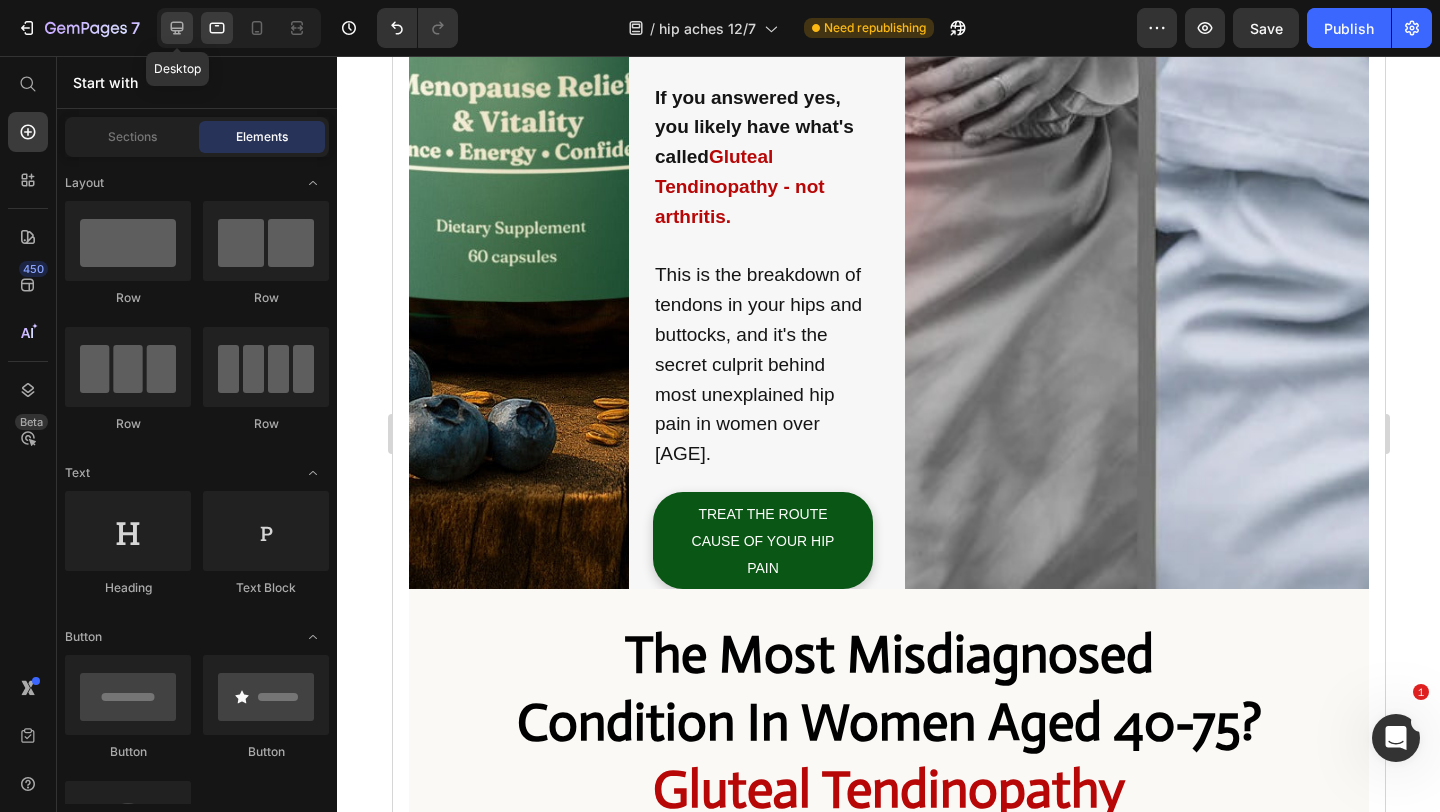 click 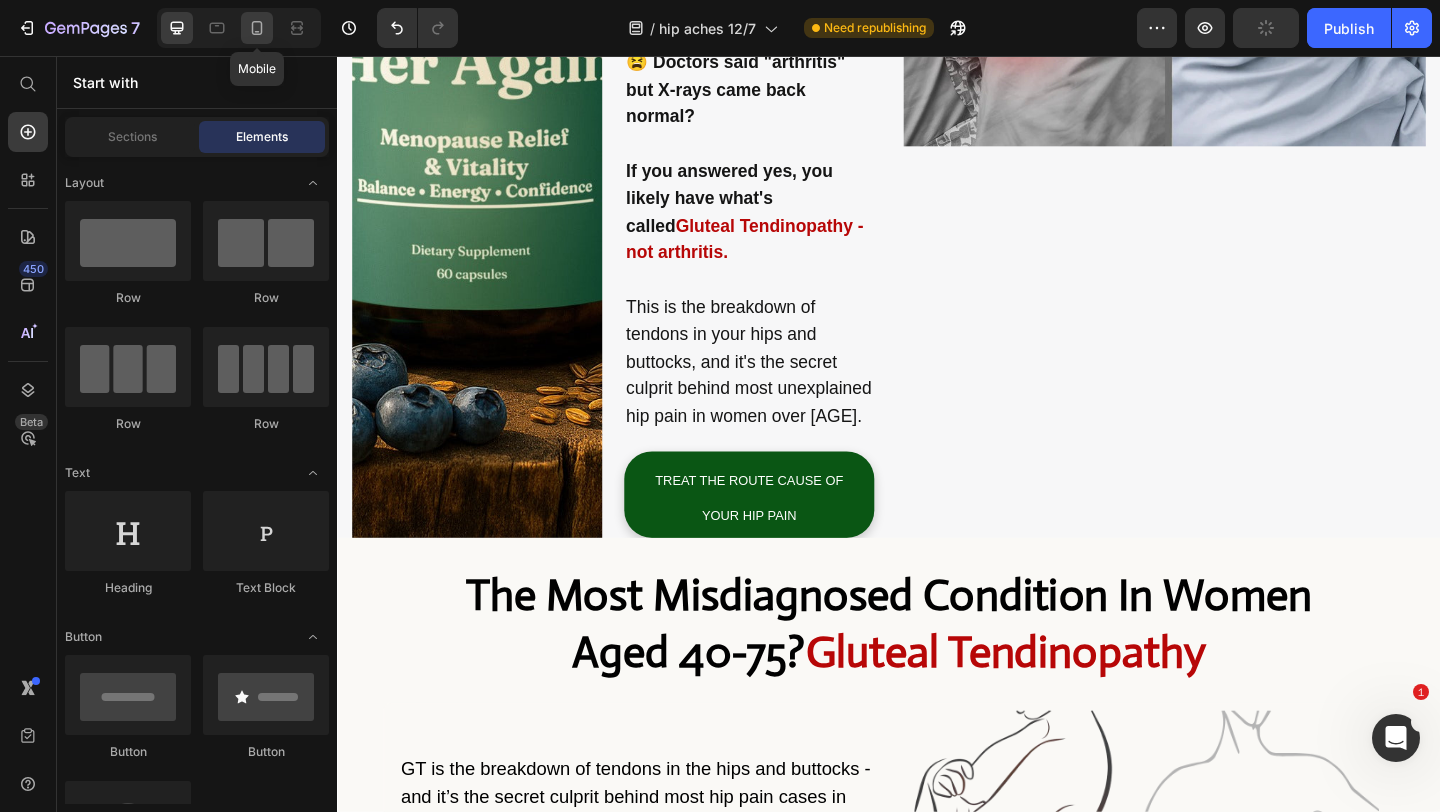 click 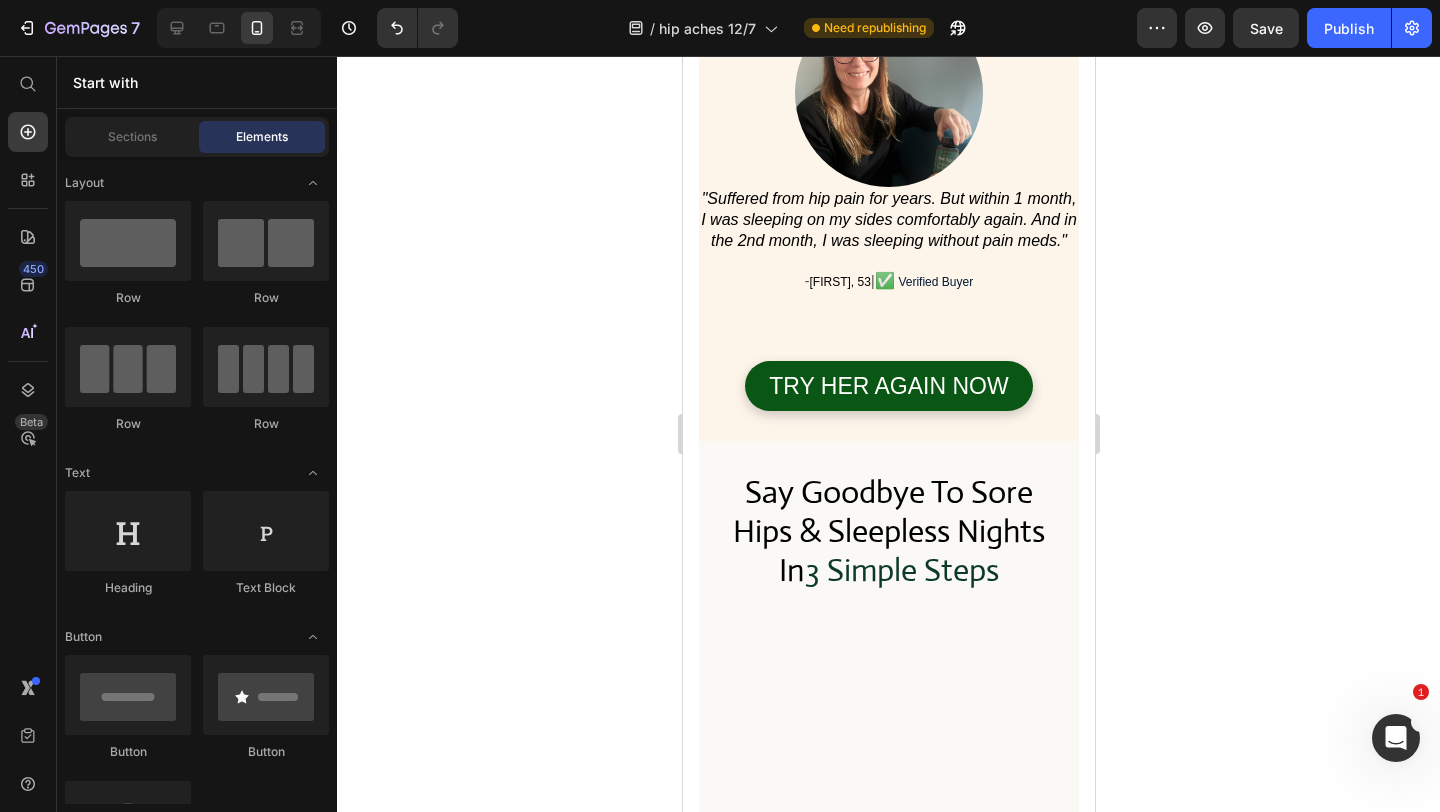scroll, scrollTop: 4859, scrollLeft: 0, axis: vertical 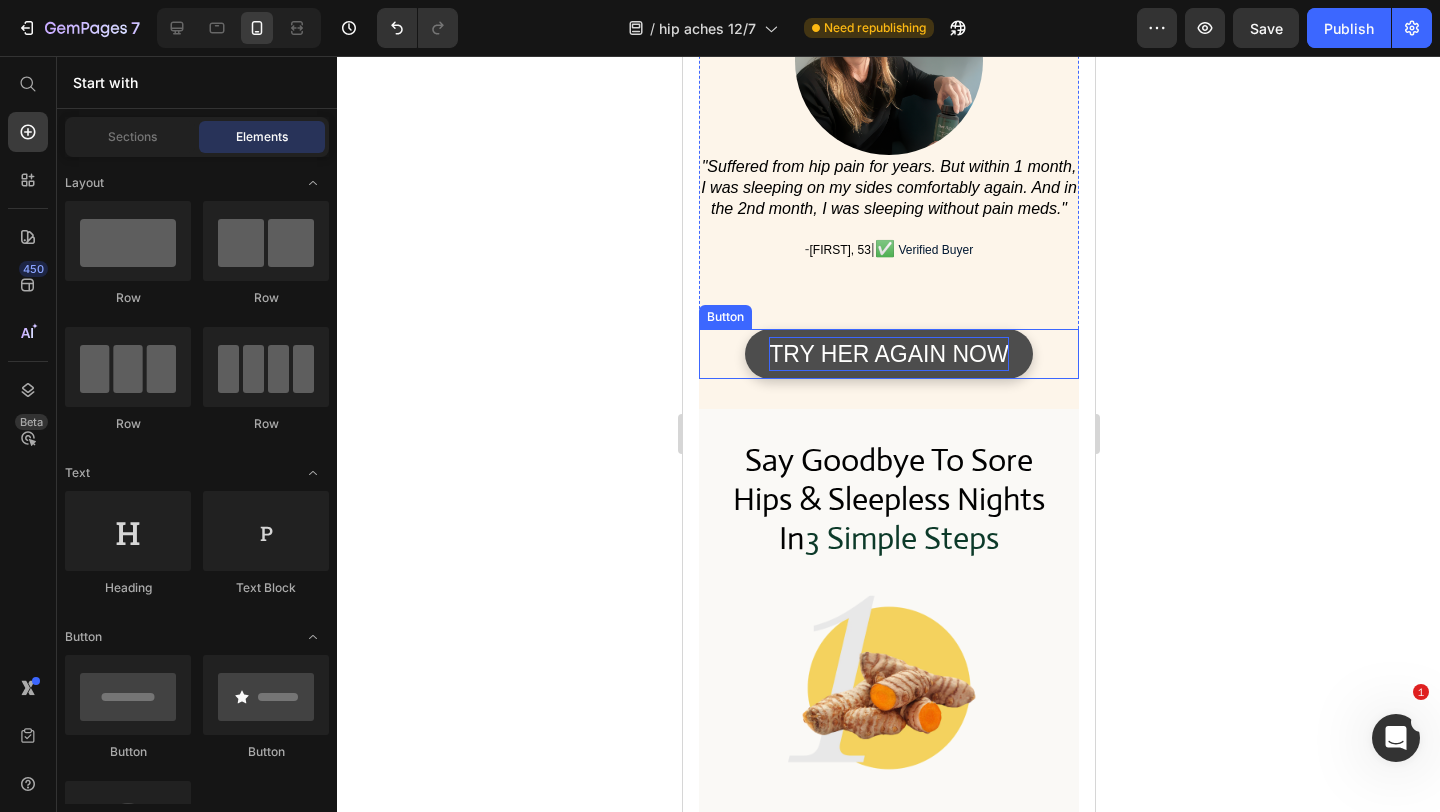 click on "TRY HER AGAIN NOW" at bounding box center (887, 354) 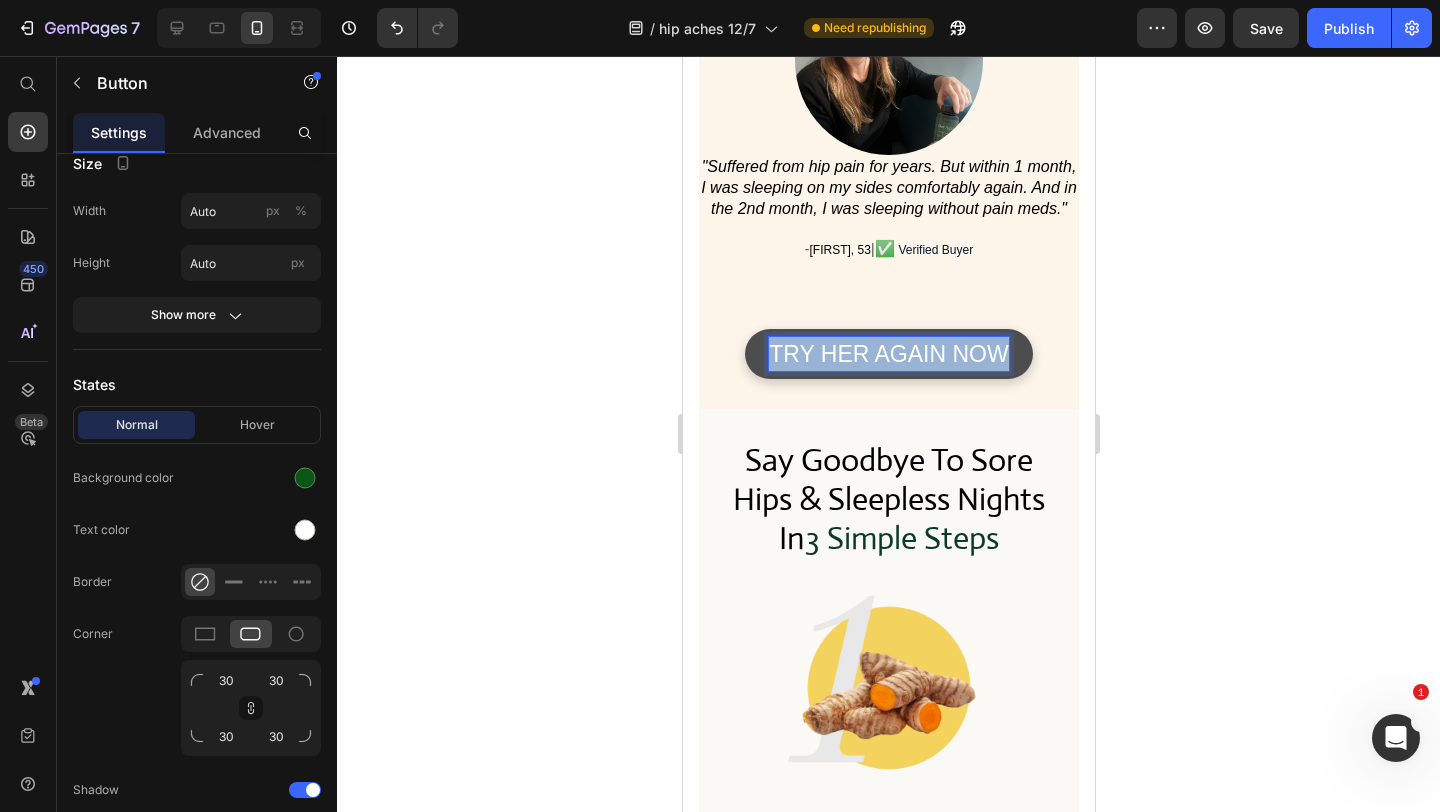 click on "TRY HER AGAIN NOW" at bounding box center [887, 354] 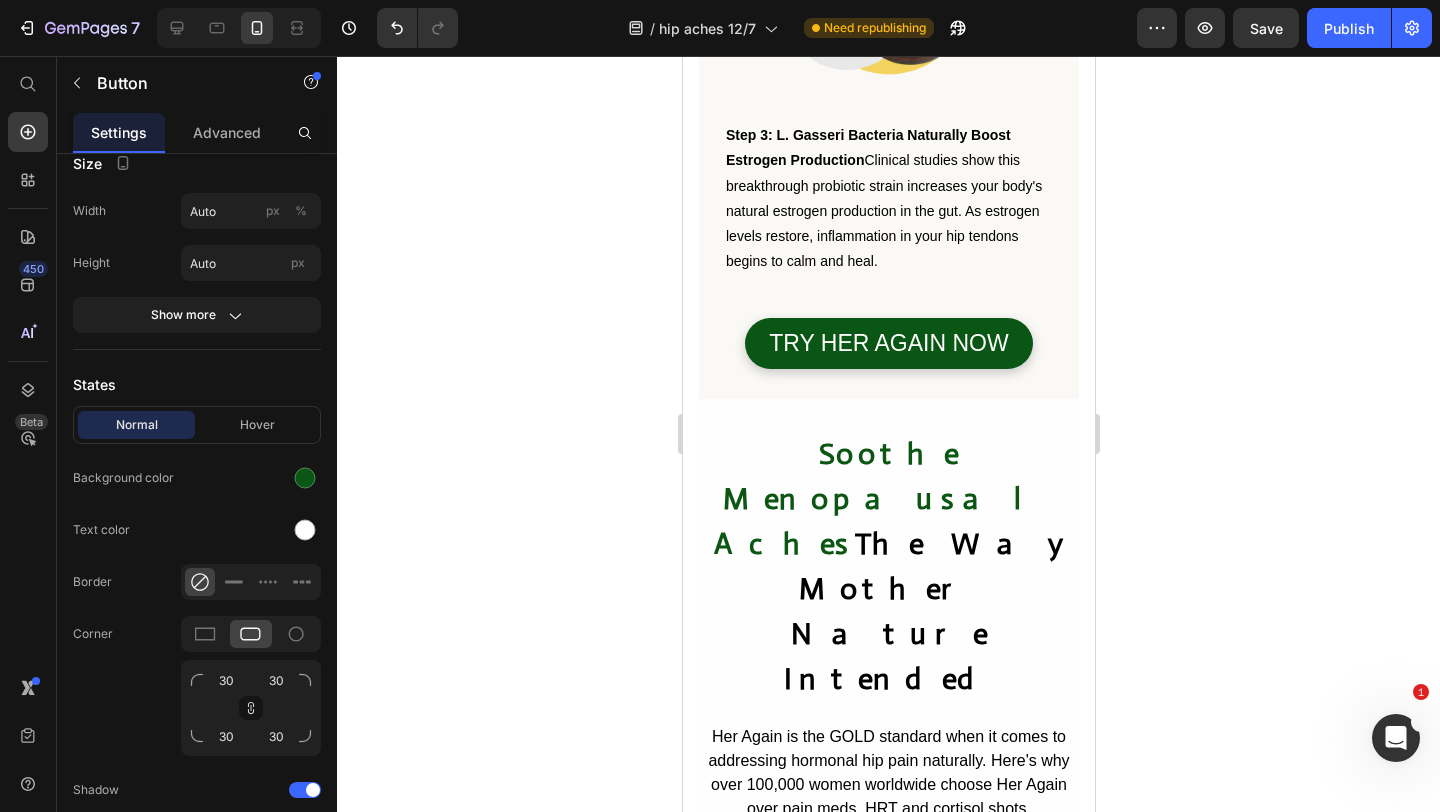 scroll, scrollTop: 6440, scrollLeft: 0, axis: vertical 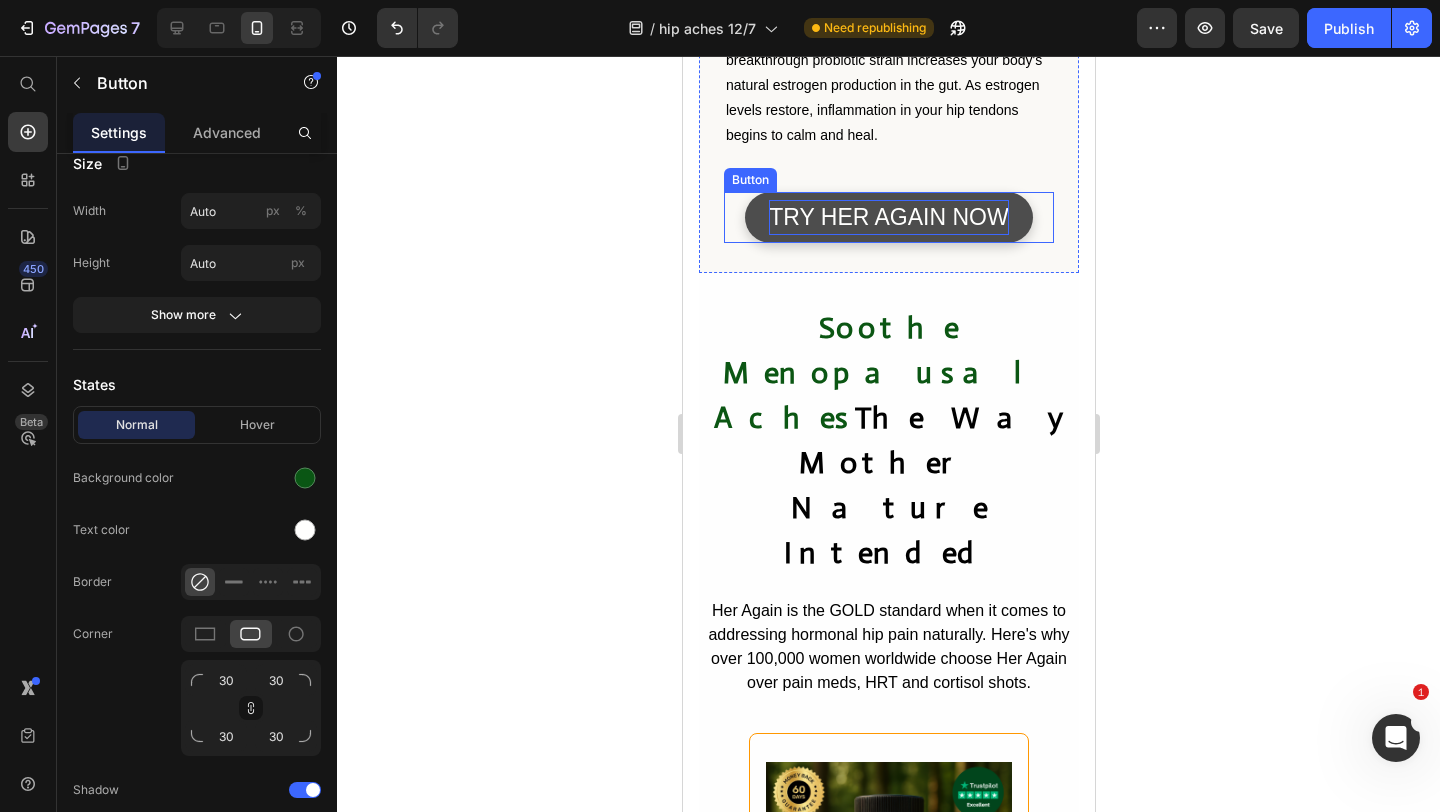 click on "TRY HER AGAIN NOW" at bounding box center [887, 217] 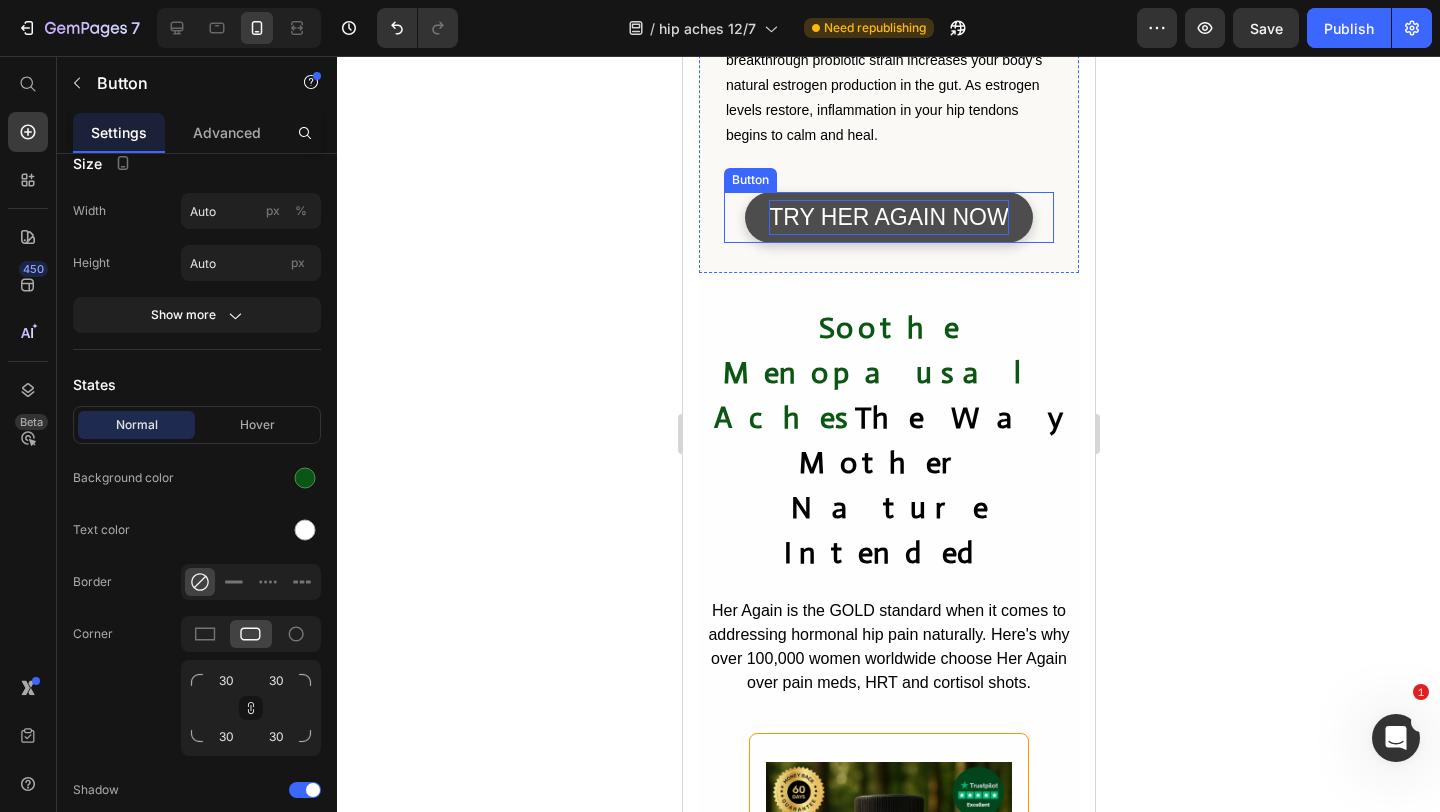 click on "TRY HER AGAIN NOW" at bounding box center (887, 217) 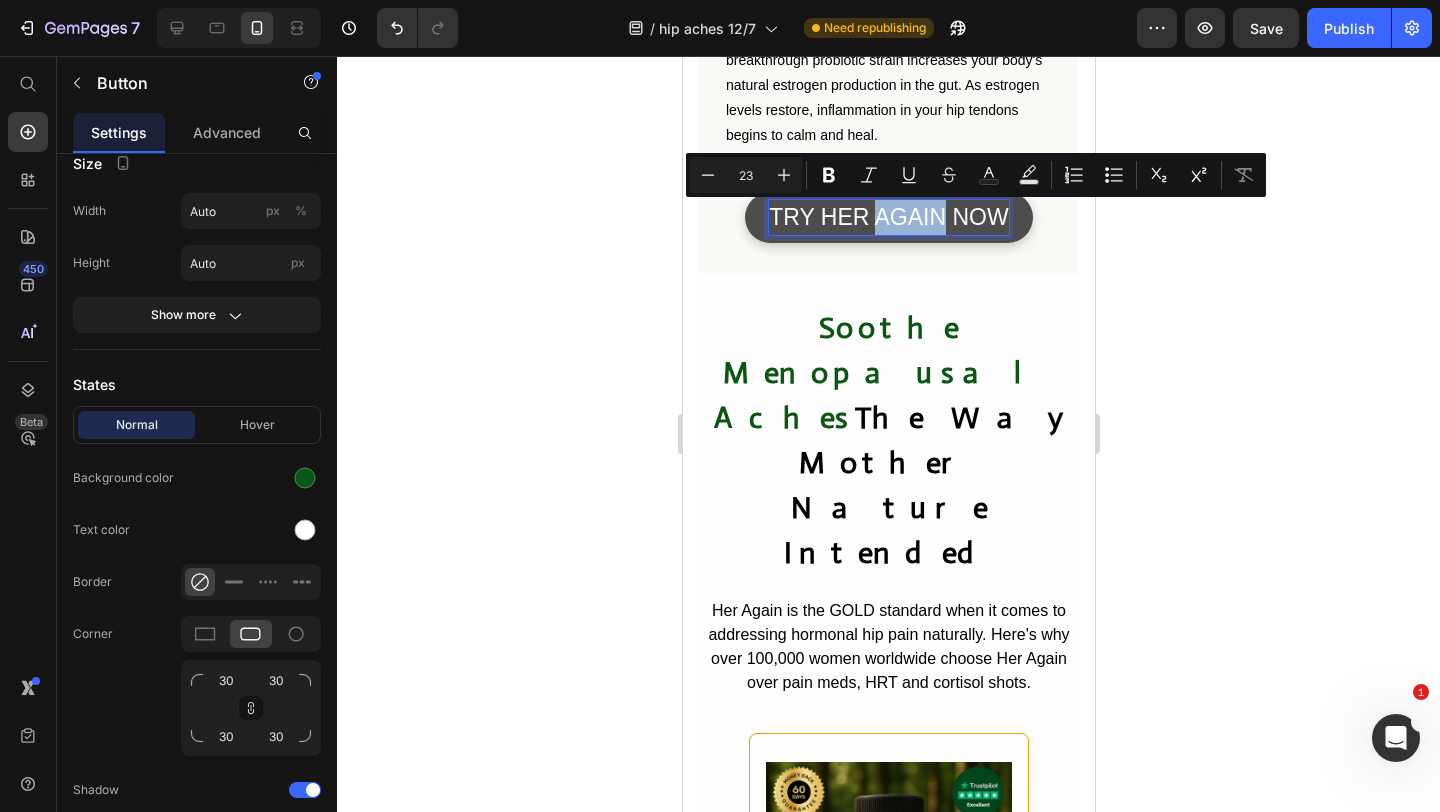 click on "TRY HER AGAIN NOW" at bounding box center [887, 217] 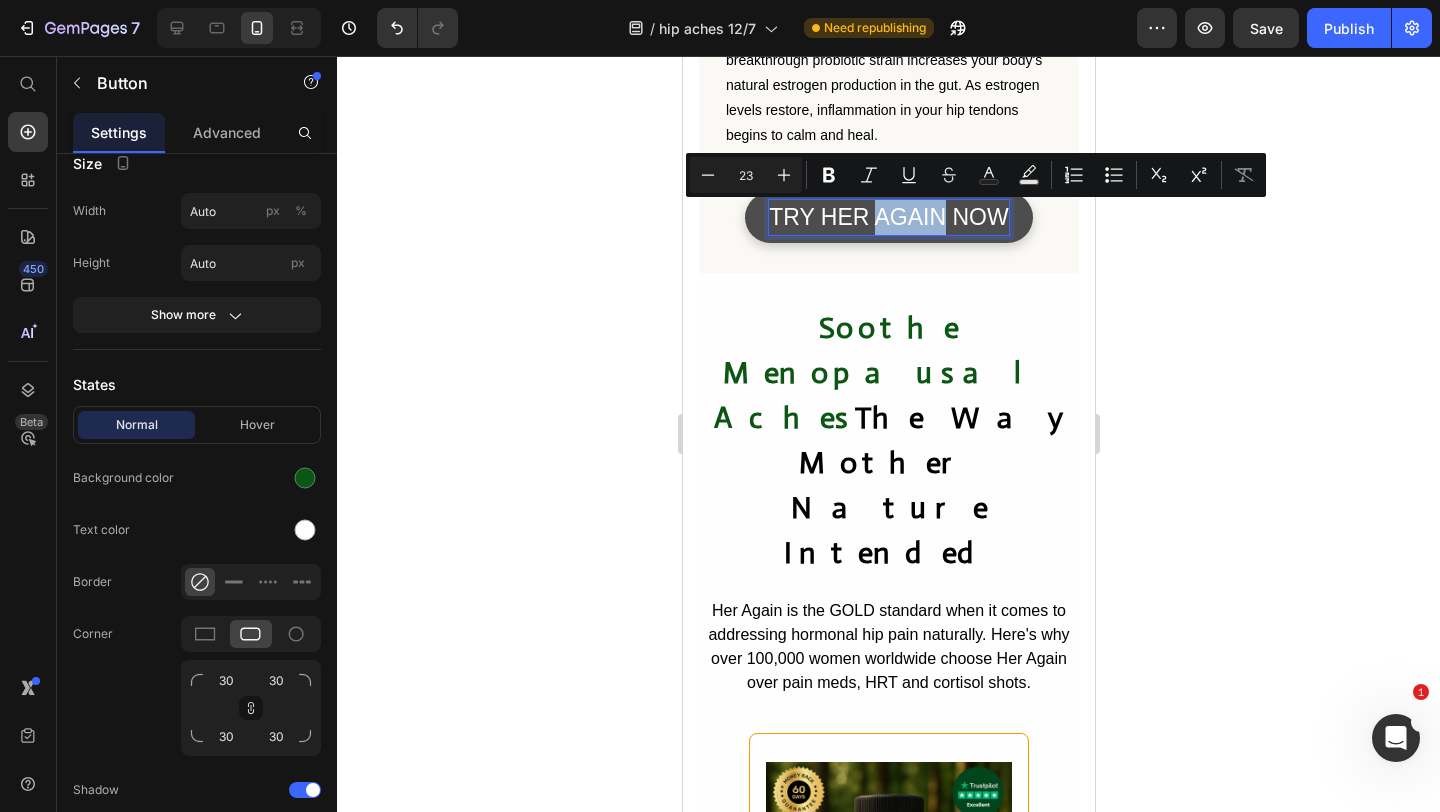 click on "TRY HER AGAIN NOW" at bounding box center [887, 217] 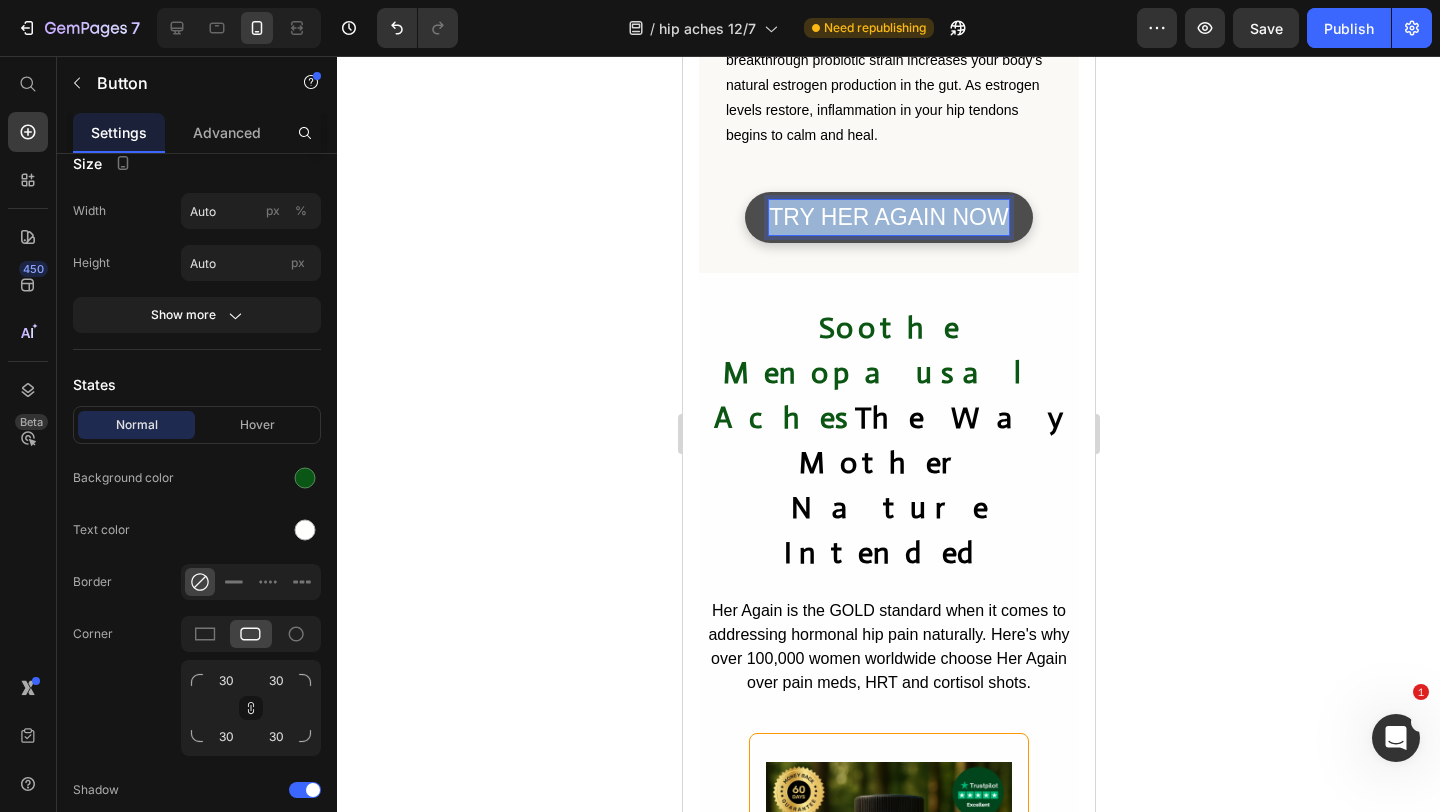 click on "TRY HER AGAIN NOW" at bounding box center [887, 217] 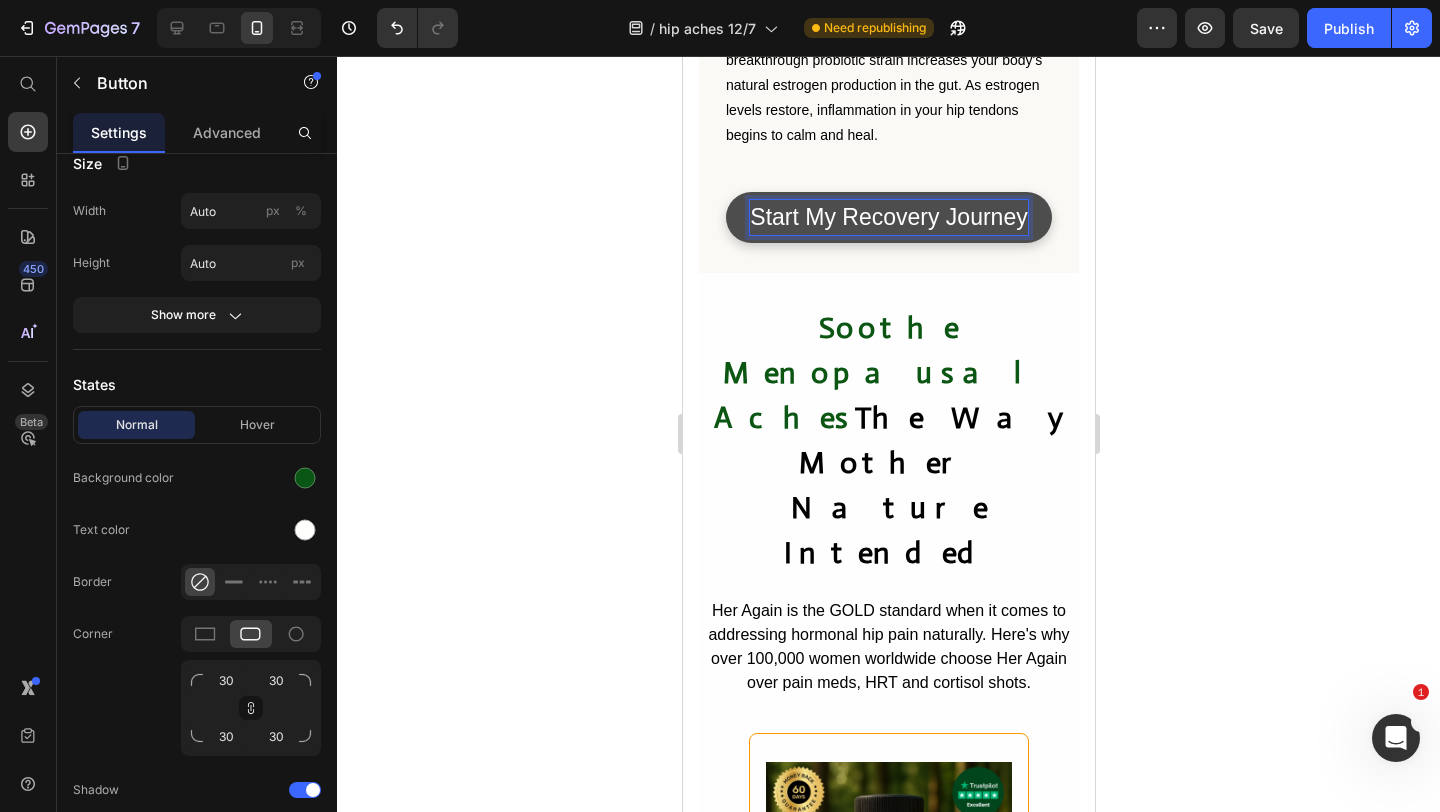click on "Start My Recovery Journey" at bounding box center (887, 217) 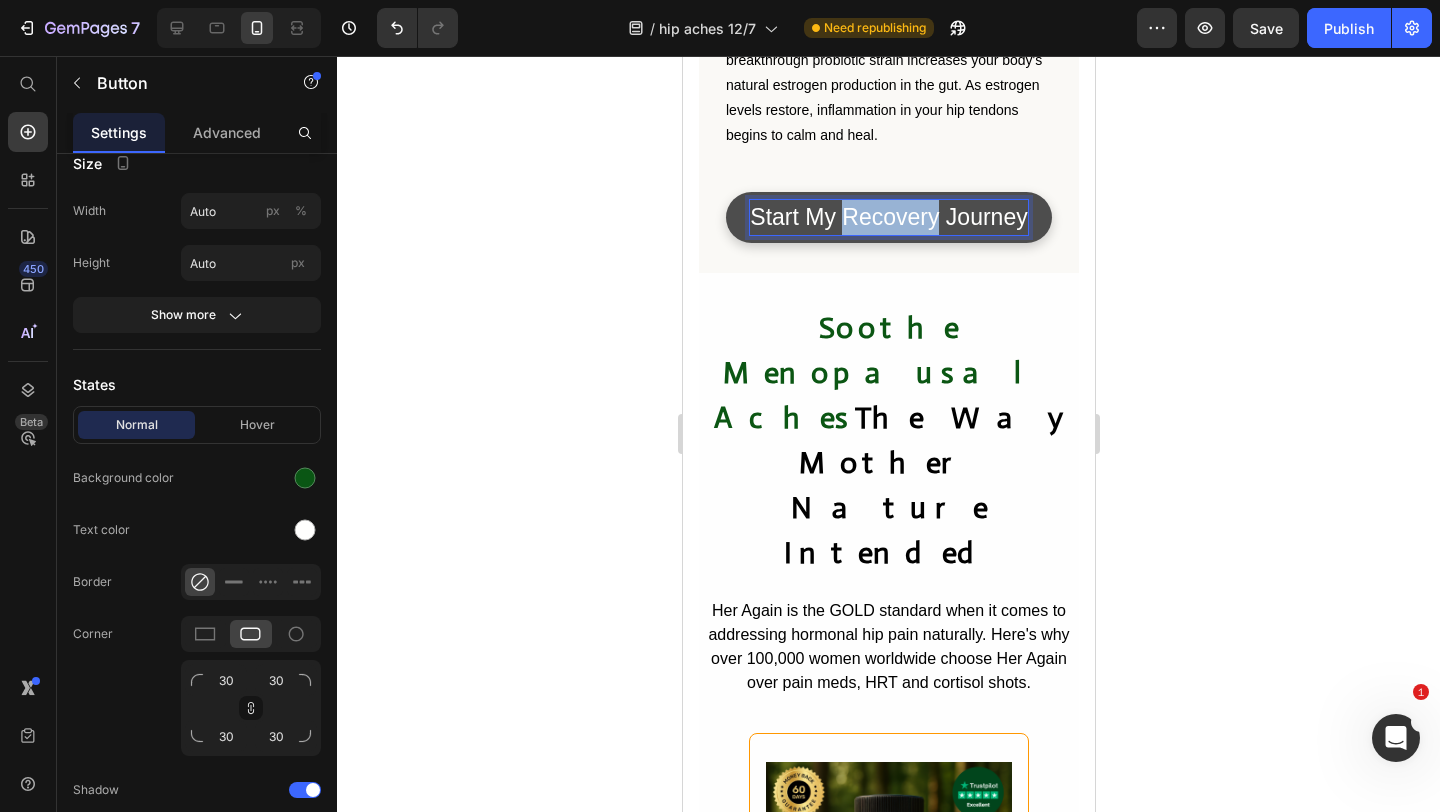 click on "Start My Recovery Journey" at bounding box center [887, 217] 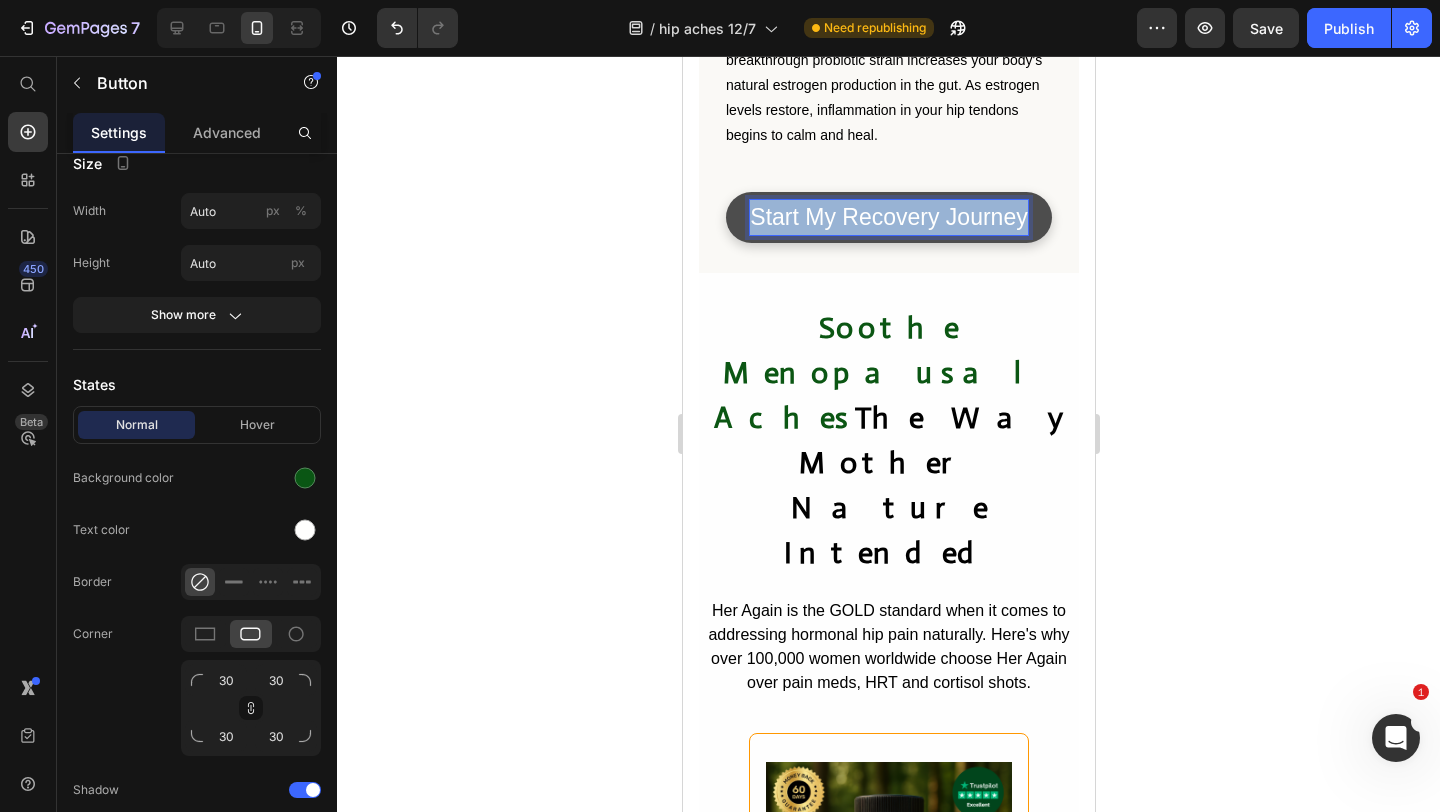 click on "Start My Recovery Journey" at bounding box center (887, 217) 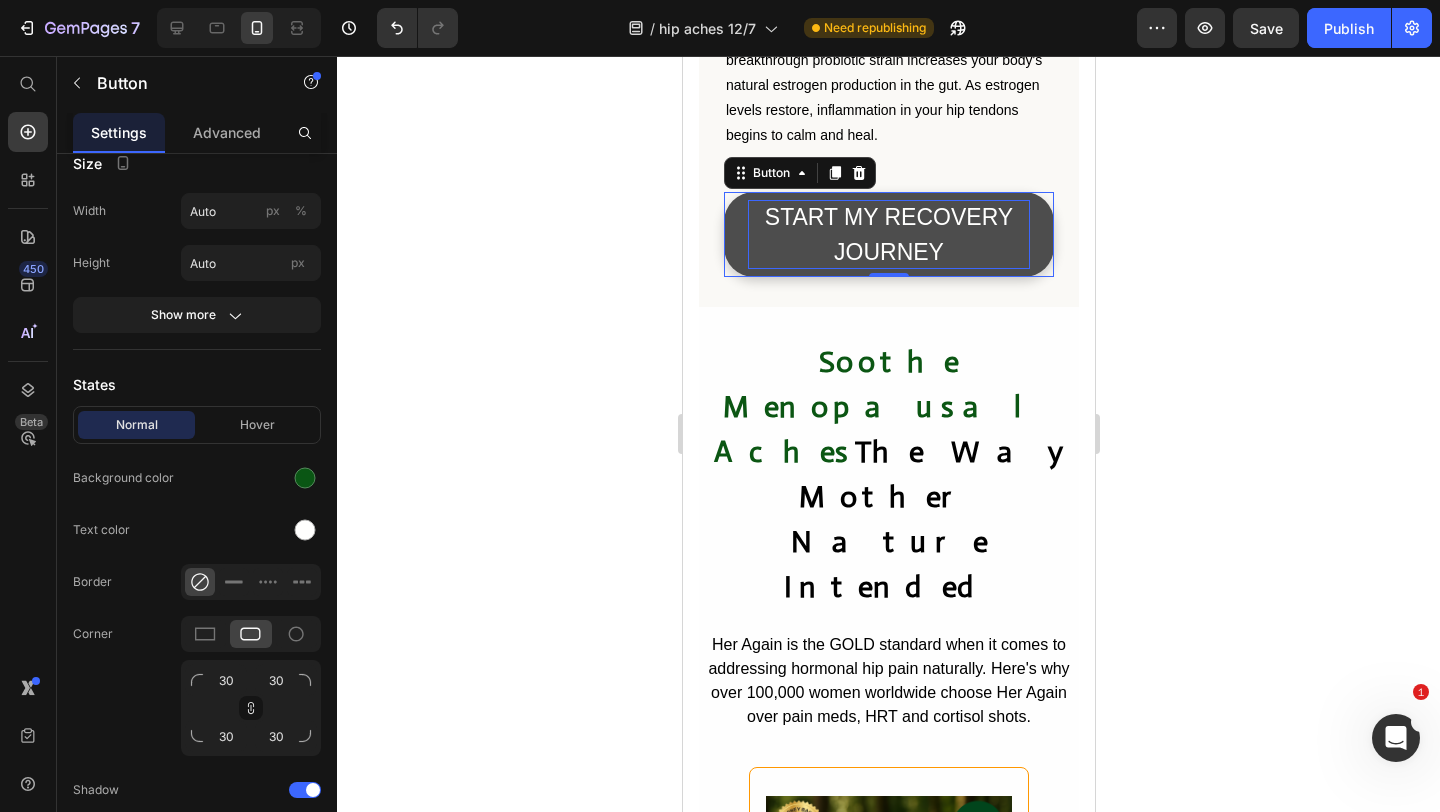 click 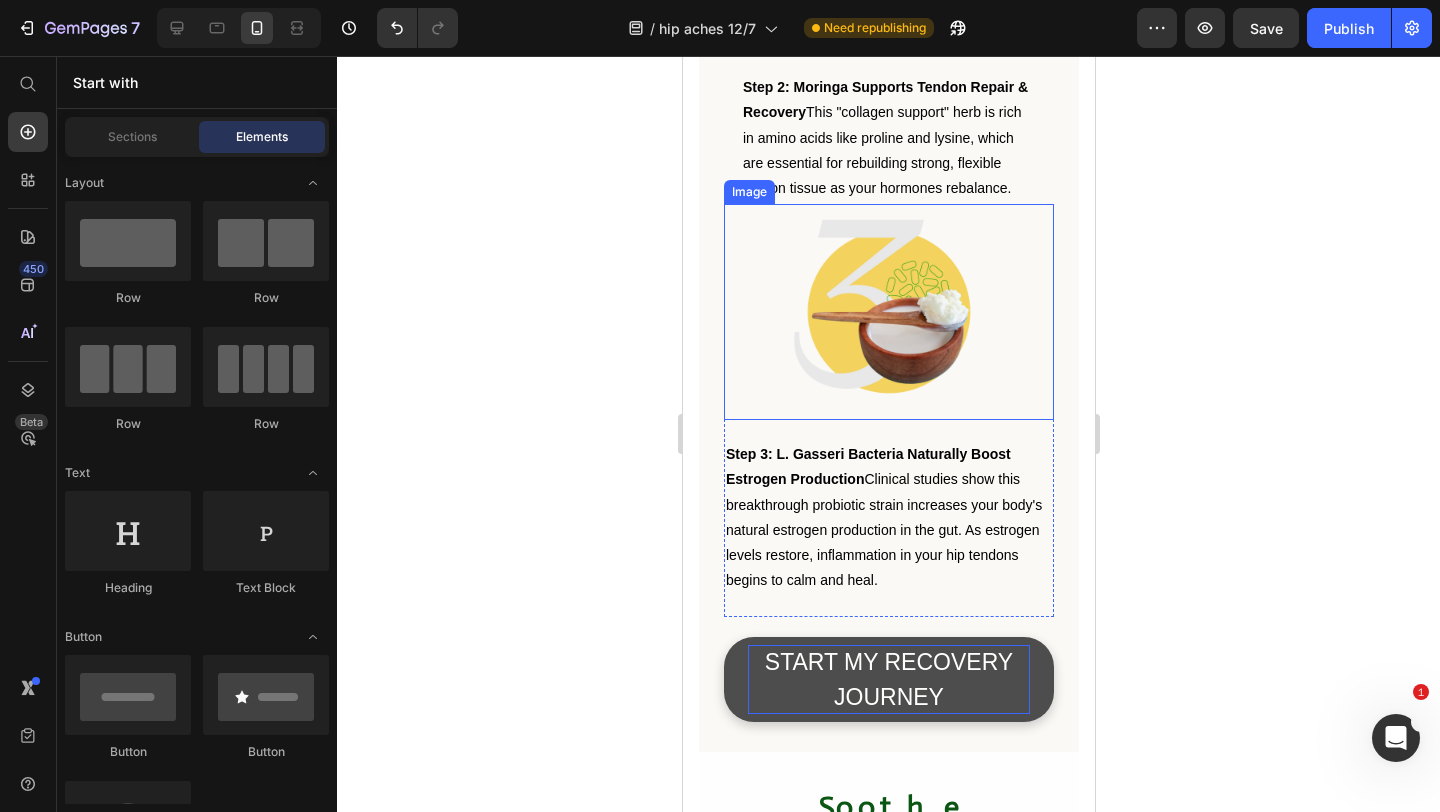 scroll, scrollTop: 6161, scrollLeft: 0, axis: vertical 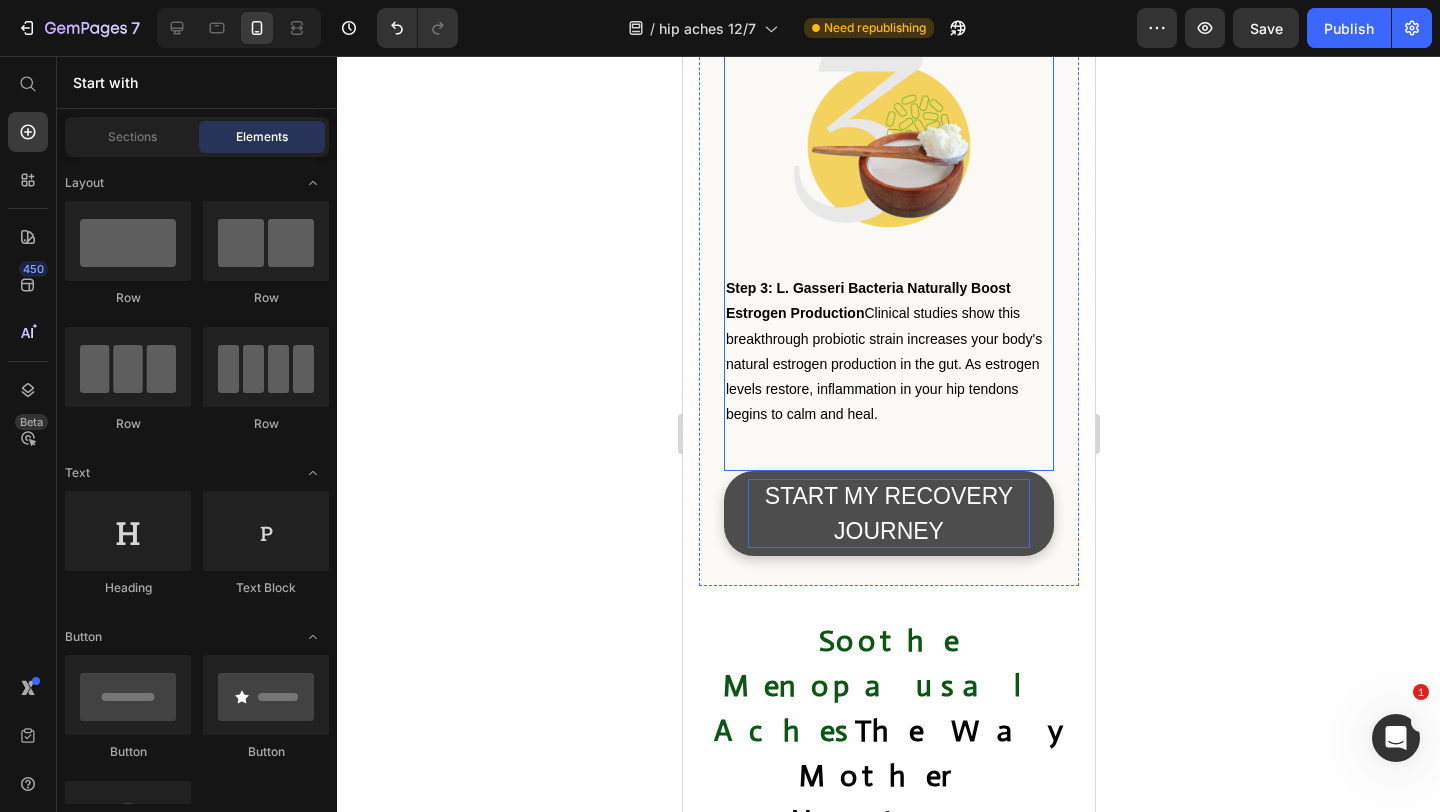 click on "START MY RECOVERY JOURNEY" at bounding box center (888, 513) 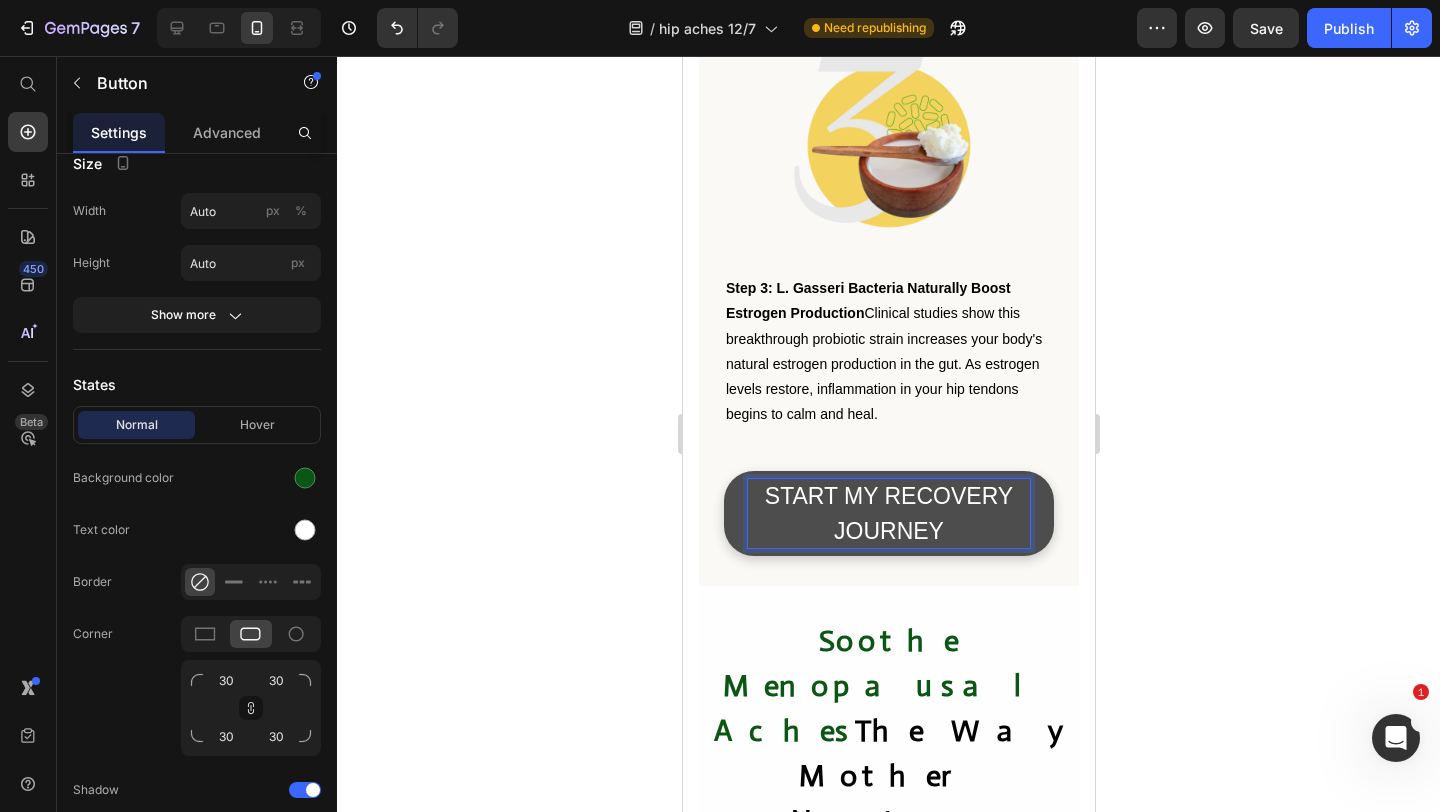 click on "START MY RECOVERY JOURNEY" at bounding box center (888, 513) 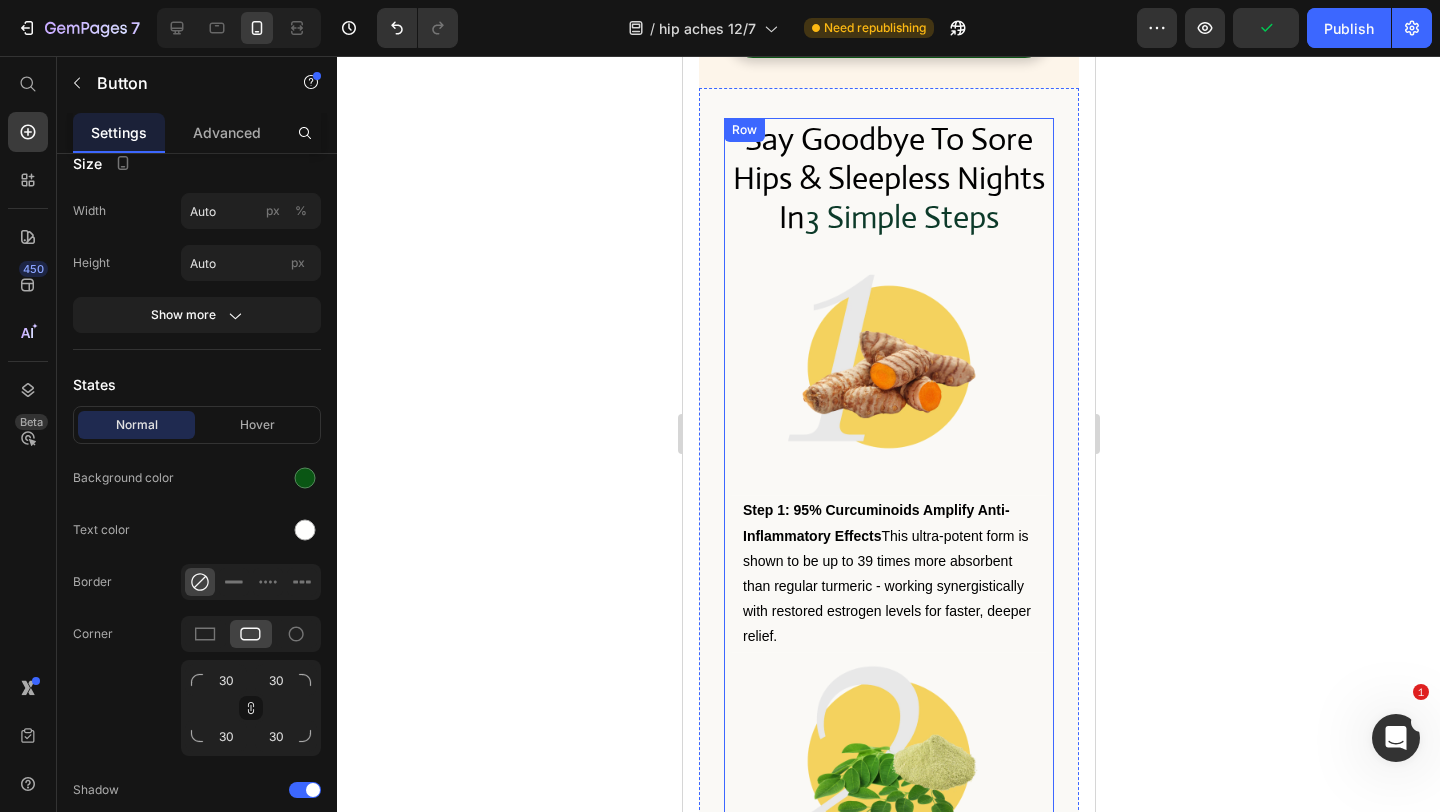 scroll, scrollTop: 5009, scrollLeft: 0, axis: vertical 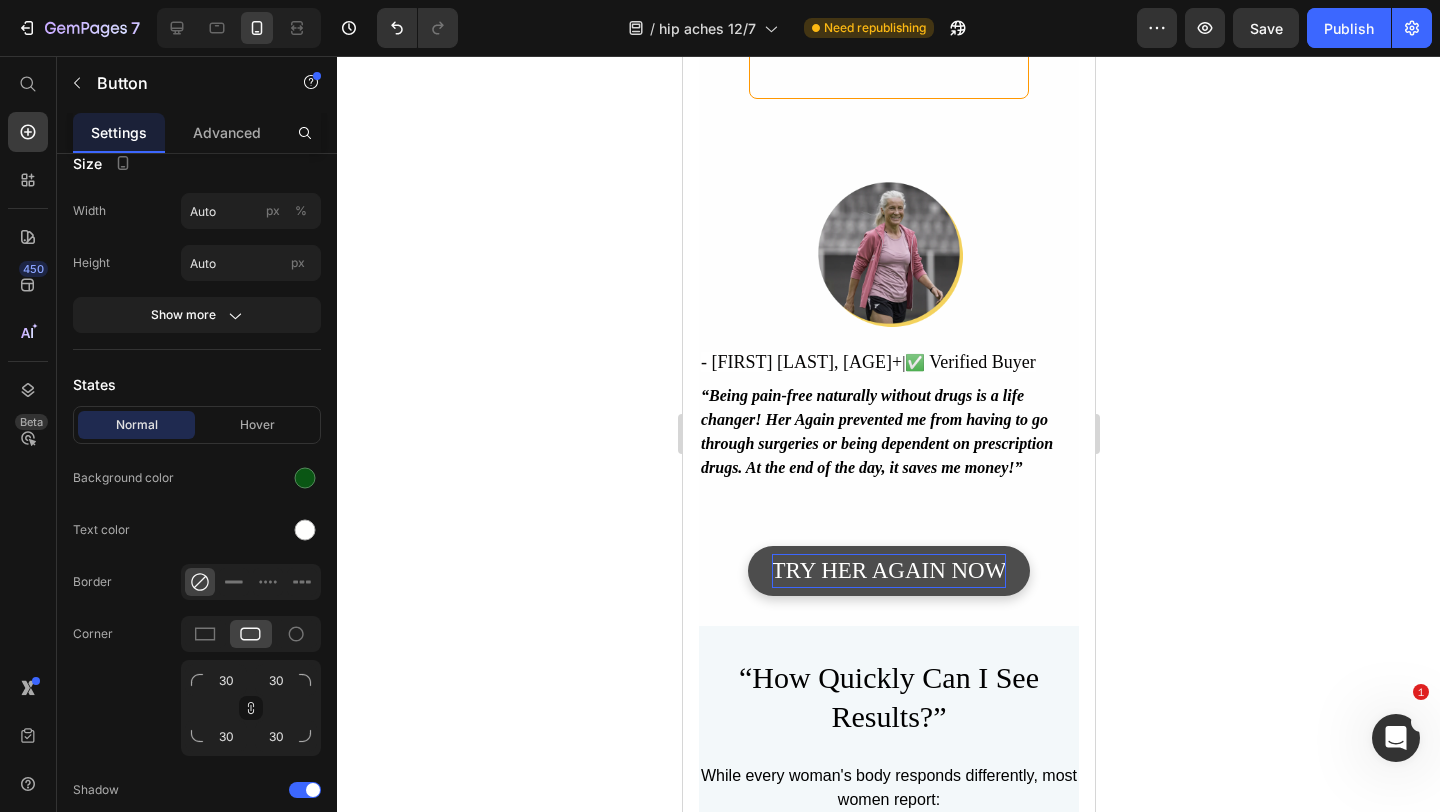 click on "TRY HER AGAIN NOW" at bounding box center (888, 571) 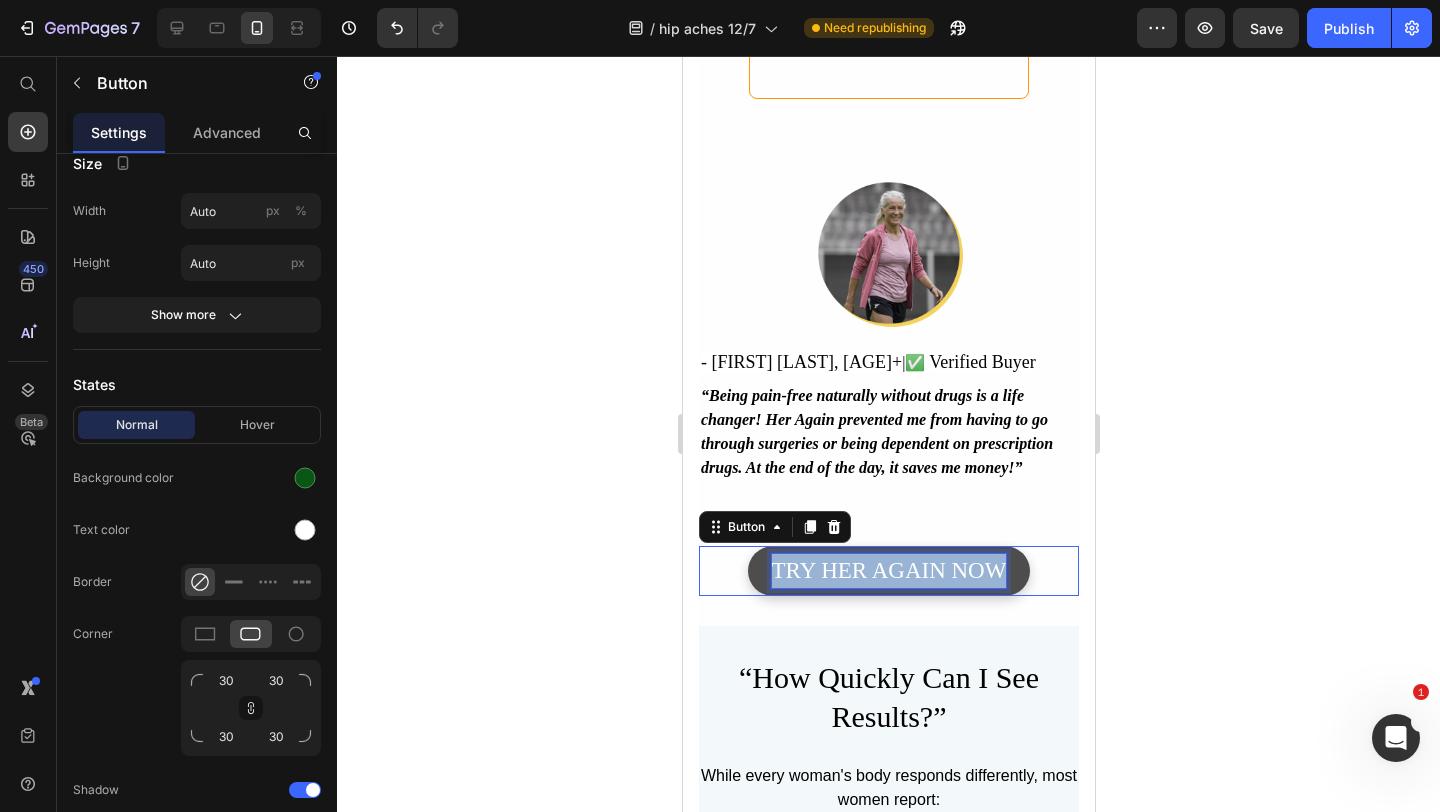 click on "TRY HER AGAIN NOW" at bounding box center [888, 571] 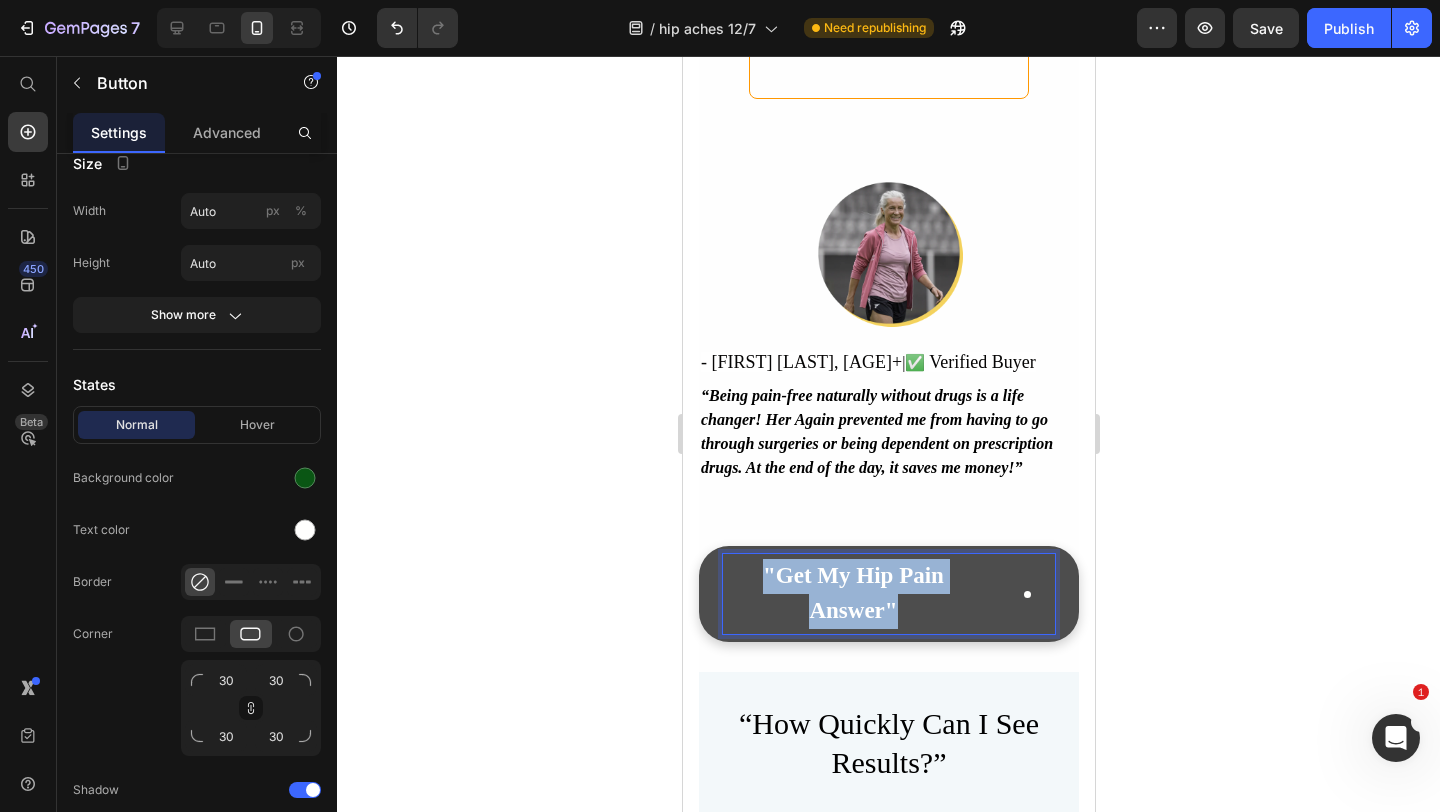 drag, startPoint x: 915, startPoint y: 622, endPoint x: 755, endPoint y: 578, distance: 165.93974 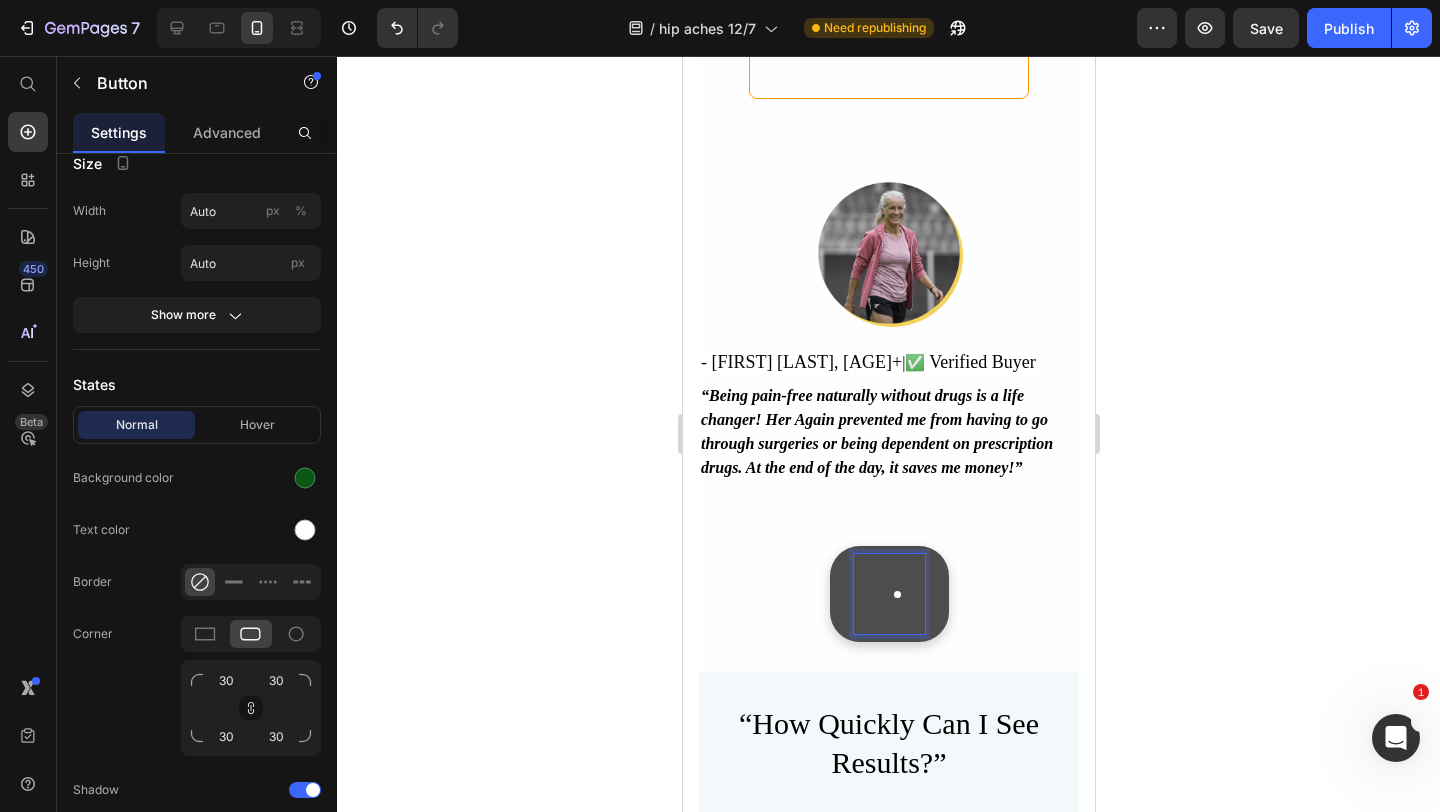 click at bounding box center (908, 594) 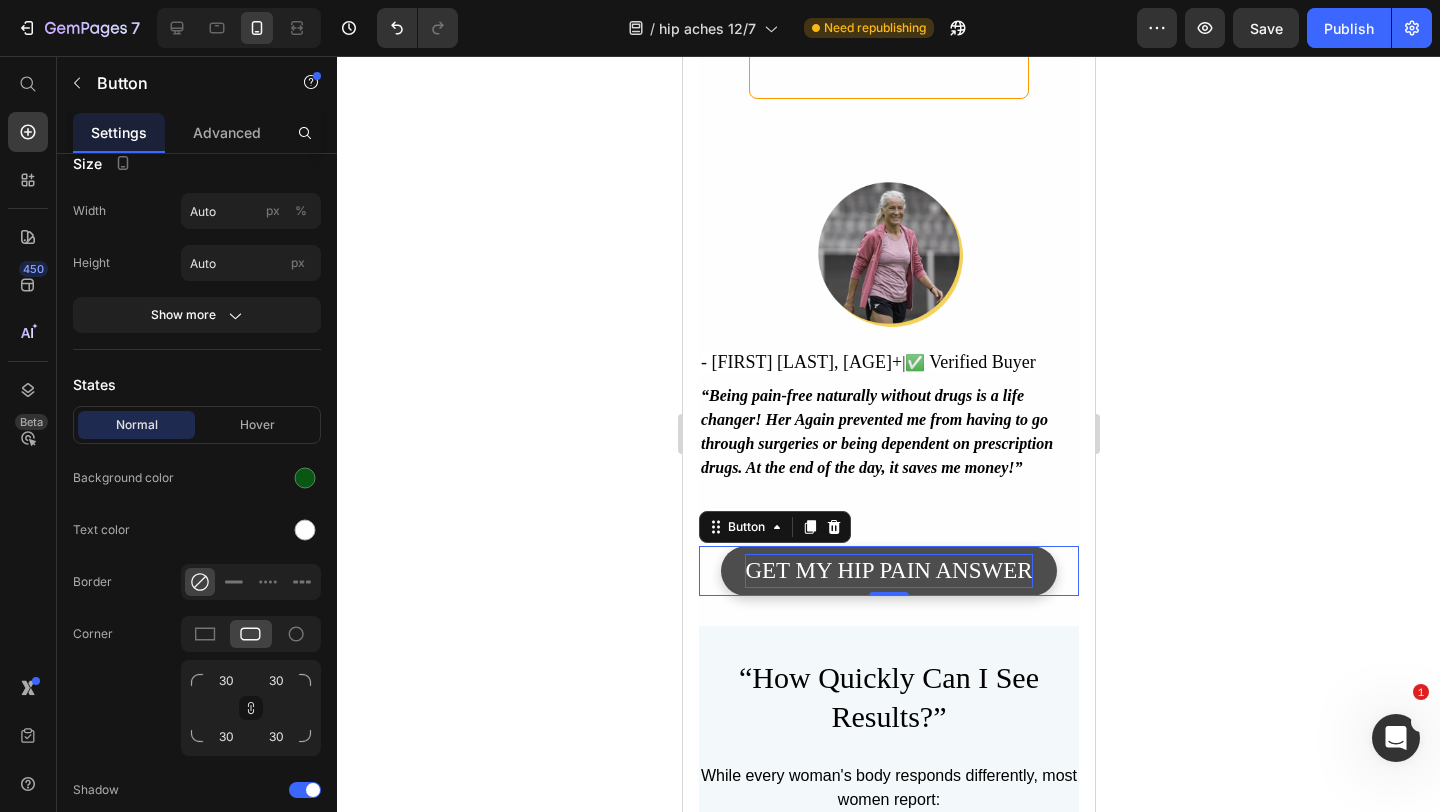 click 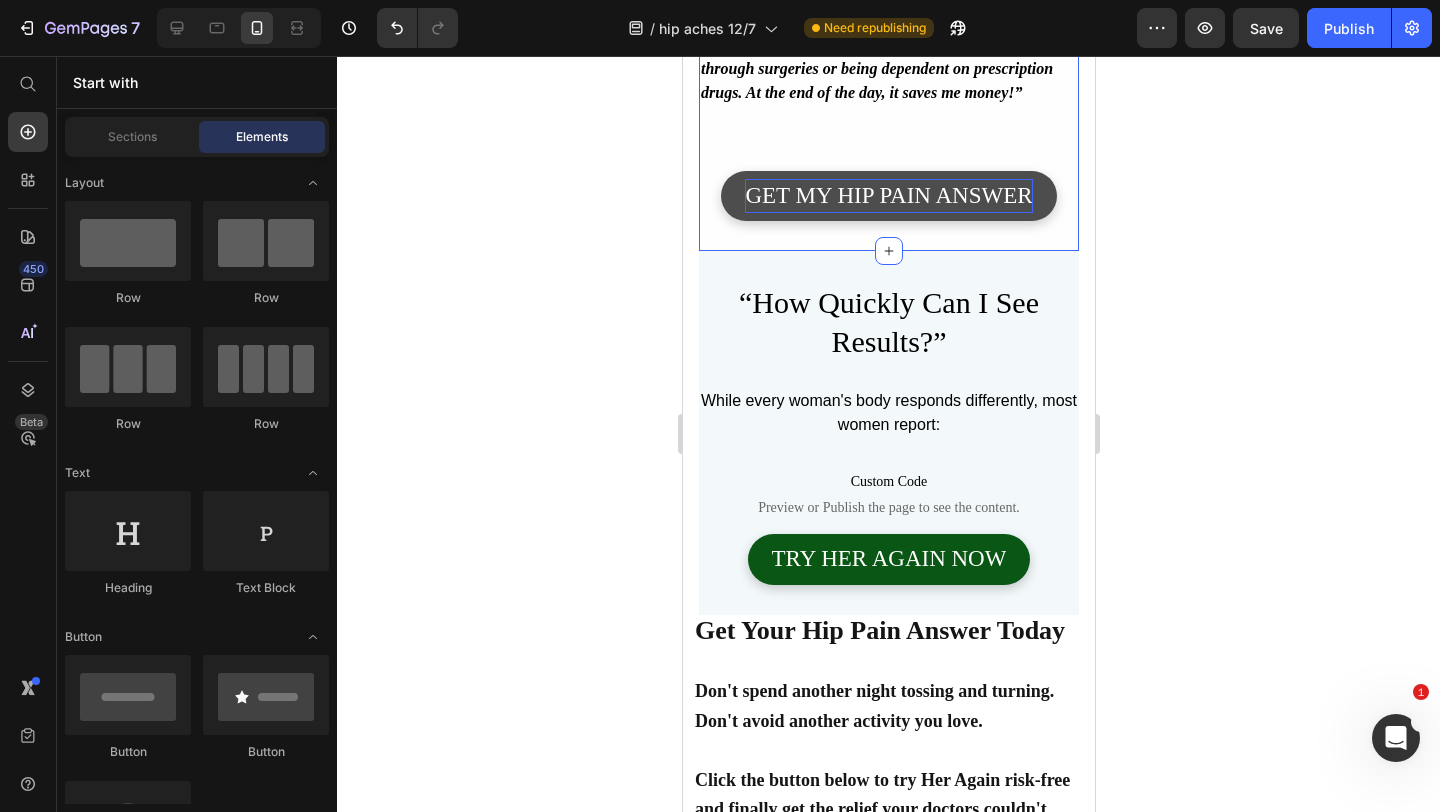scroll, scrollTop: 8573, scrollLeft: 0, axis: vertical 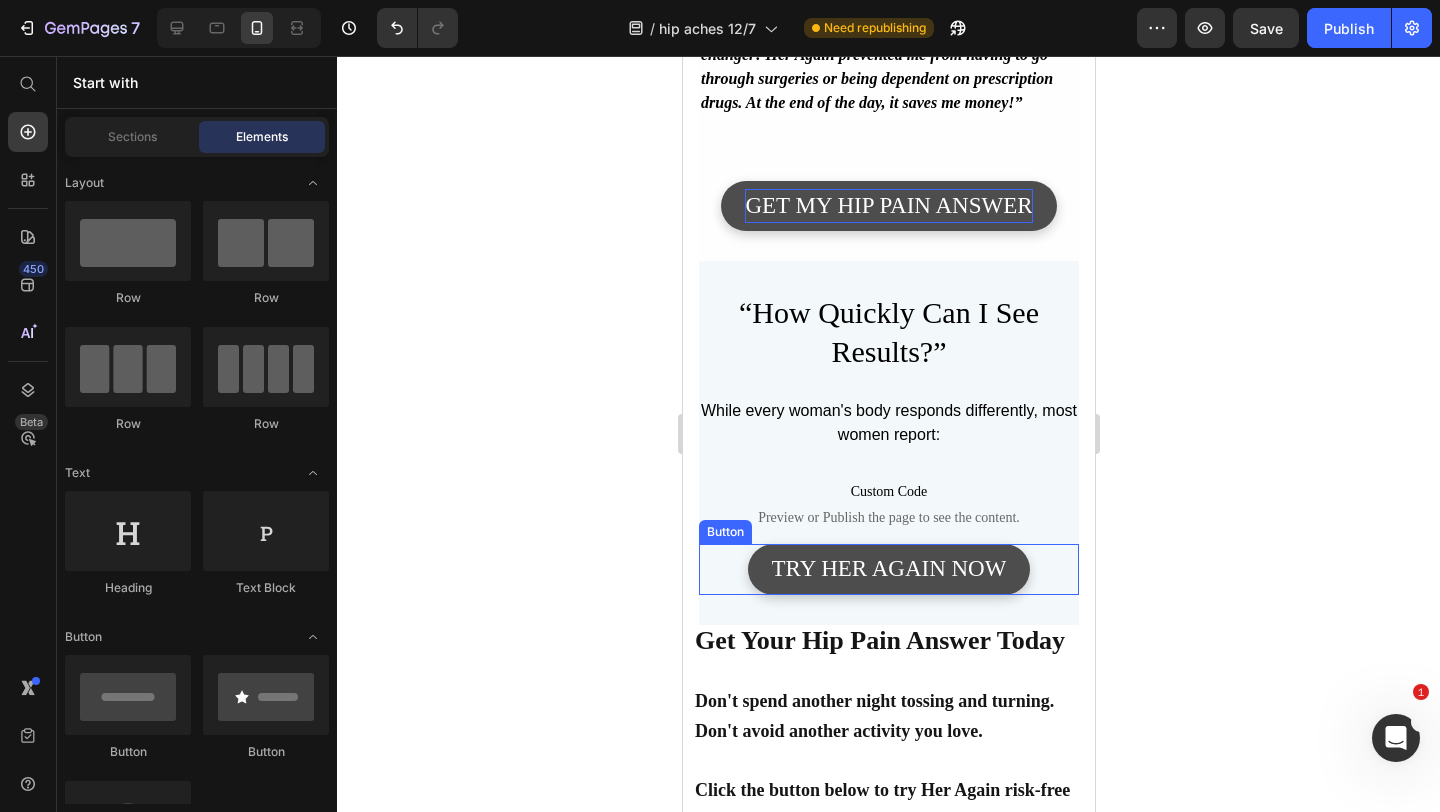 click on "TRY HER AGAIN NOW" at bounding box center [888, 569] 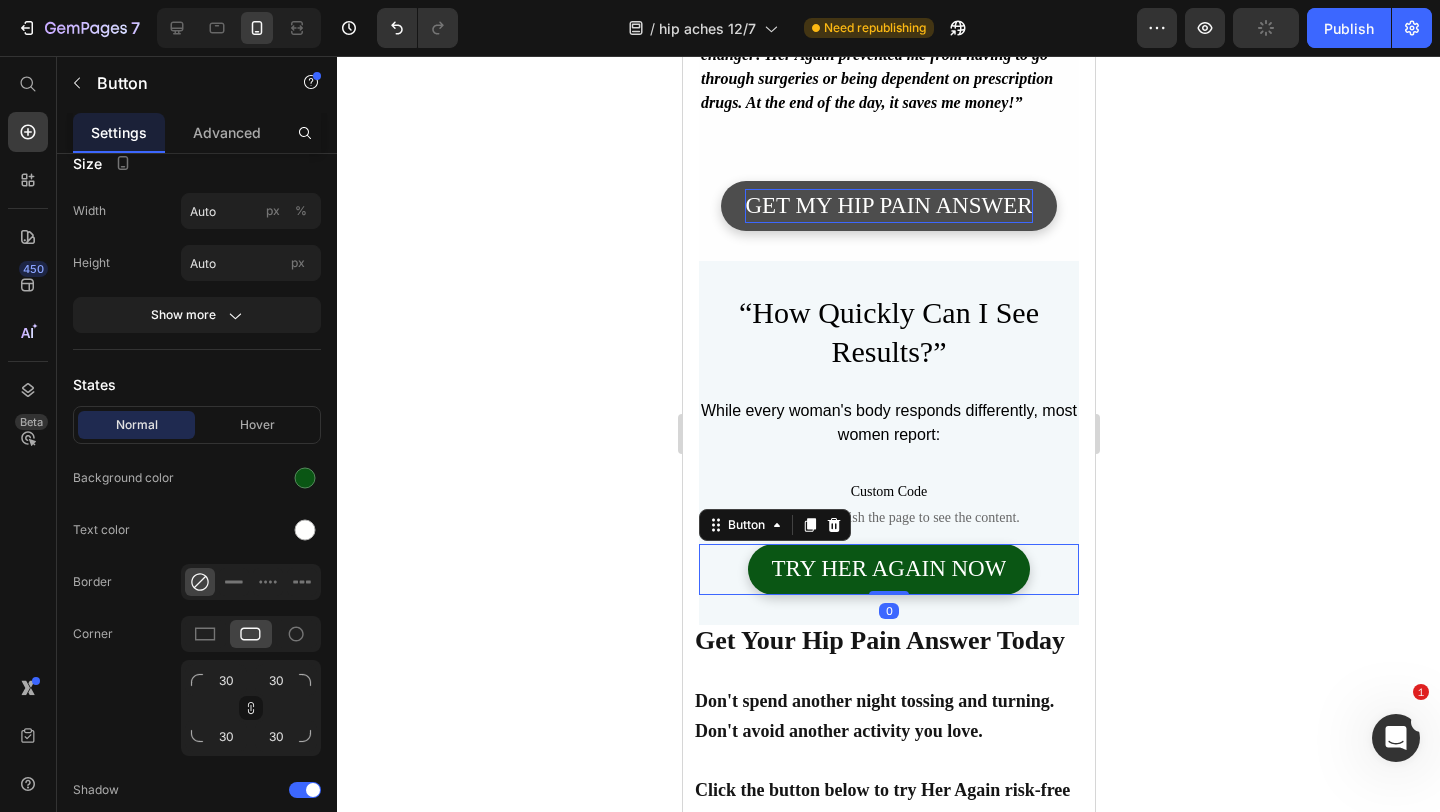 click 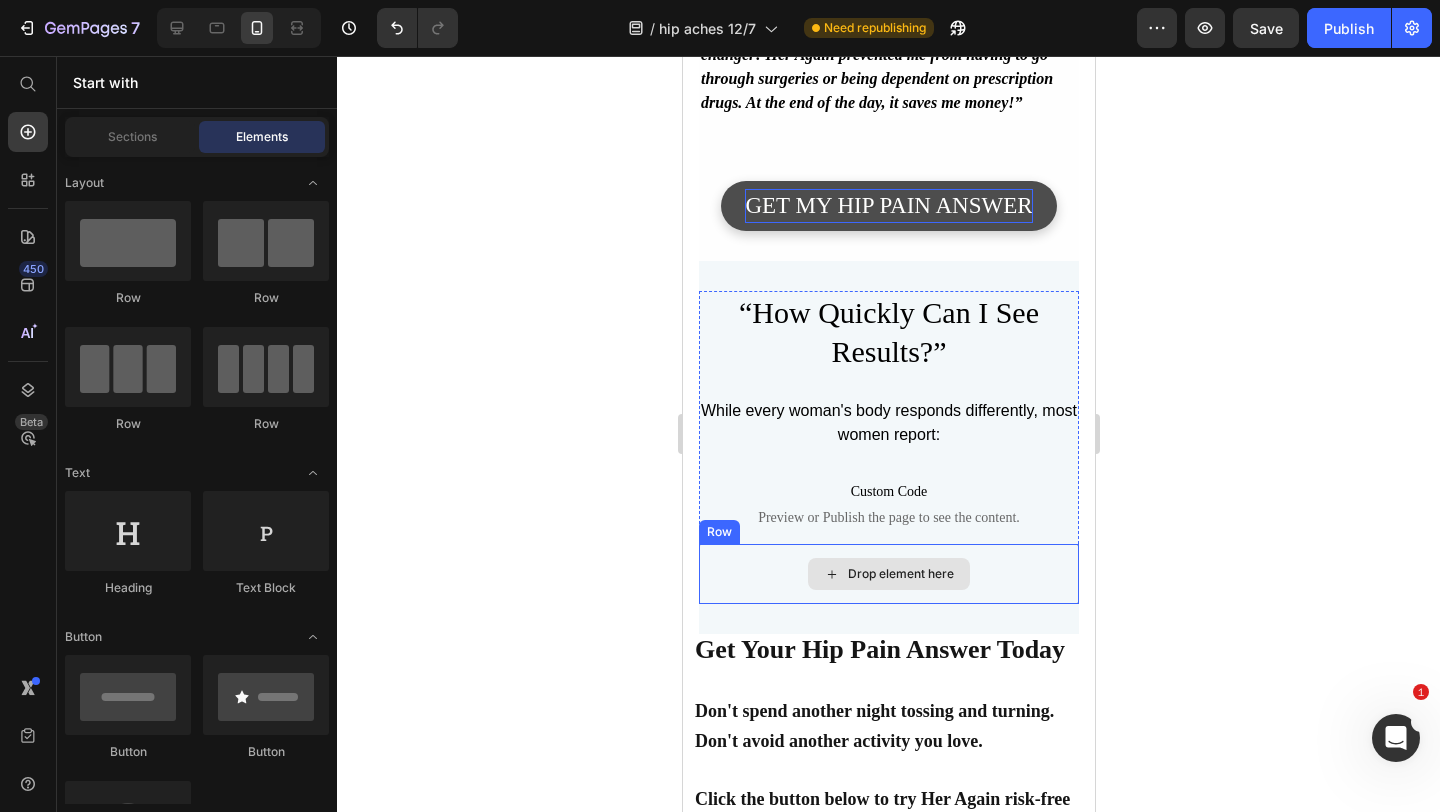 click on "Drop element here" at bounding box center [888, 574] 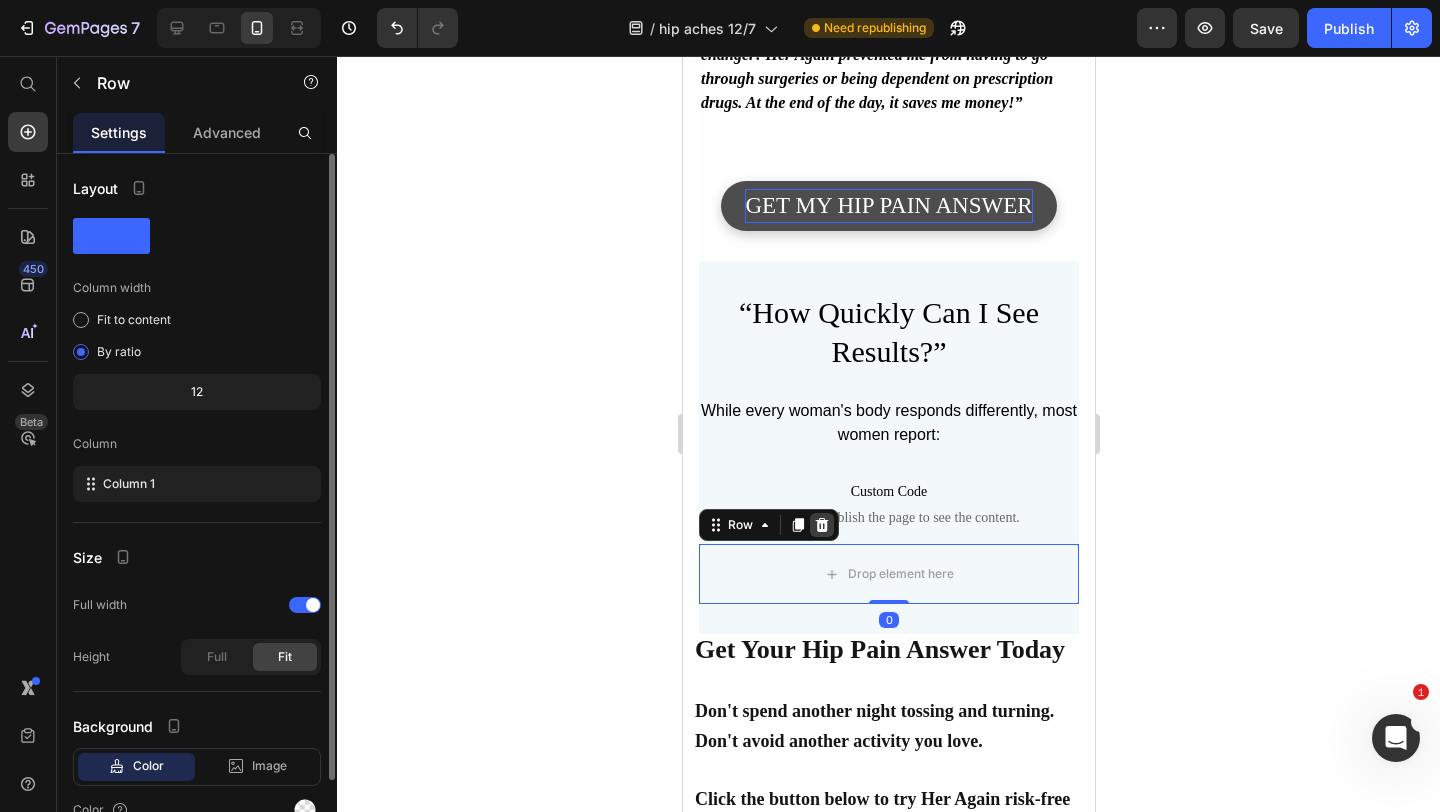 click 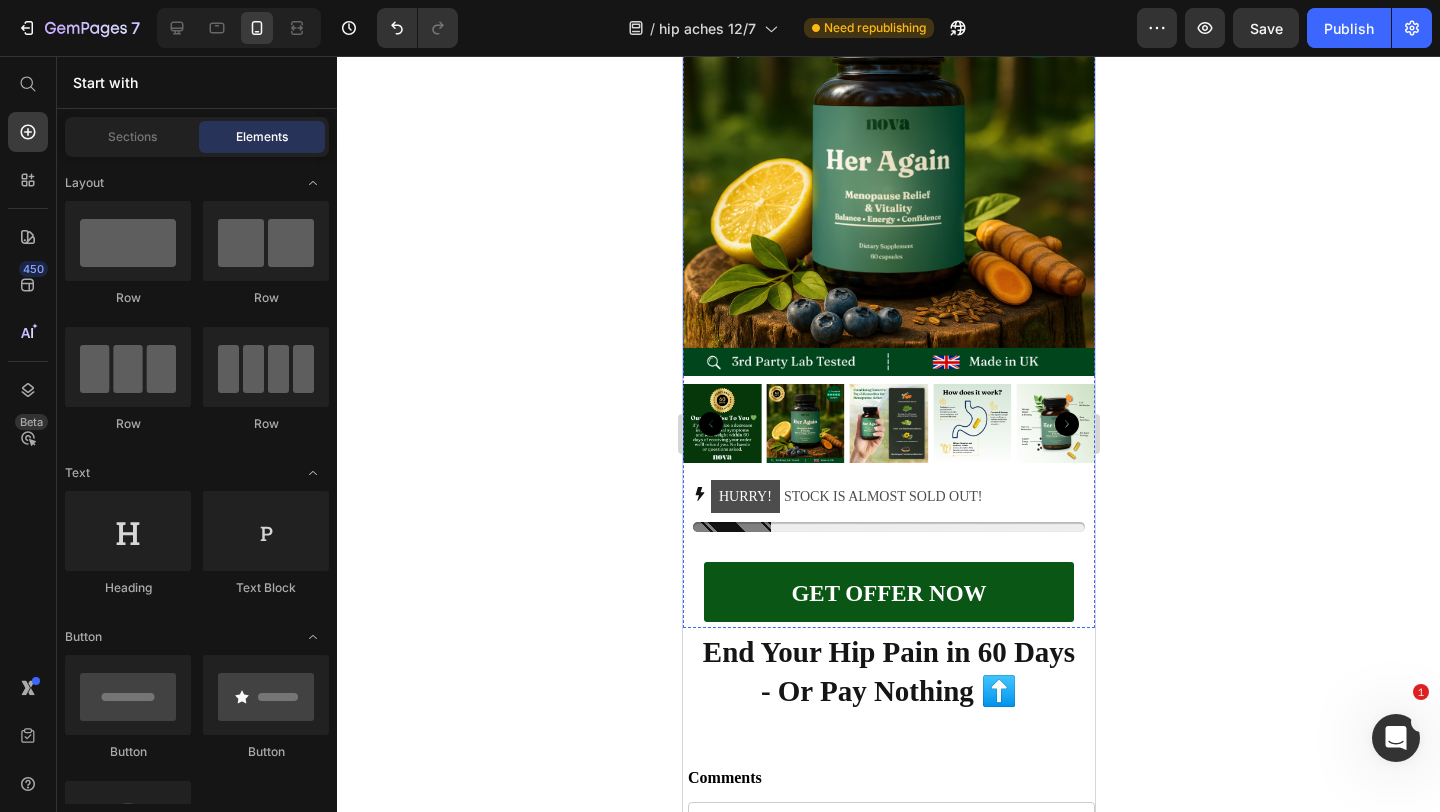 scroll, scrollTop: 9442, scrollLeft: 0, axis: vertical 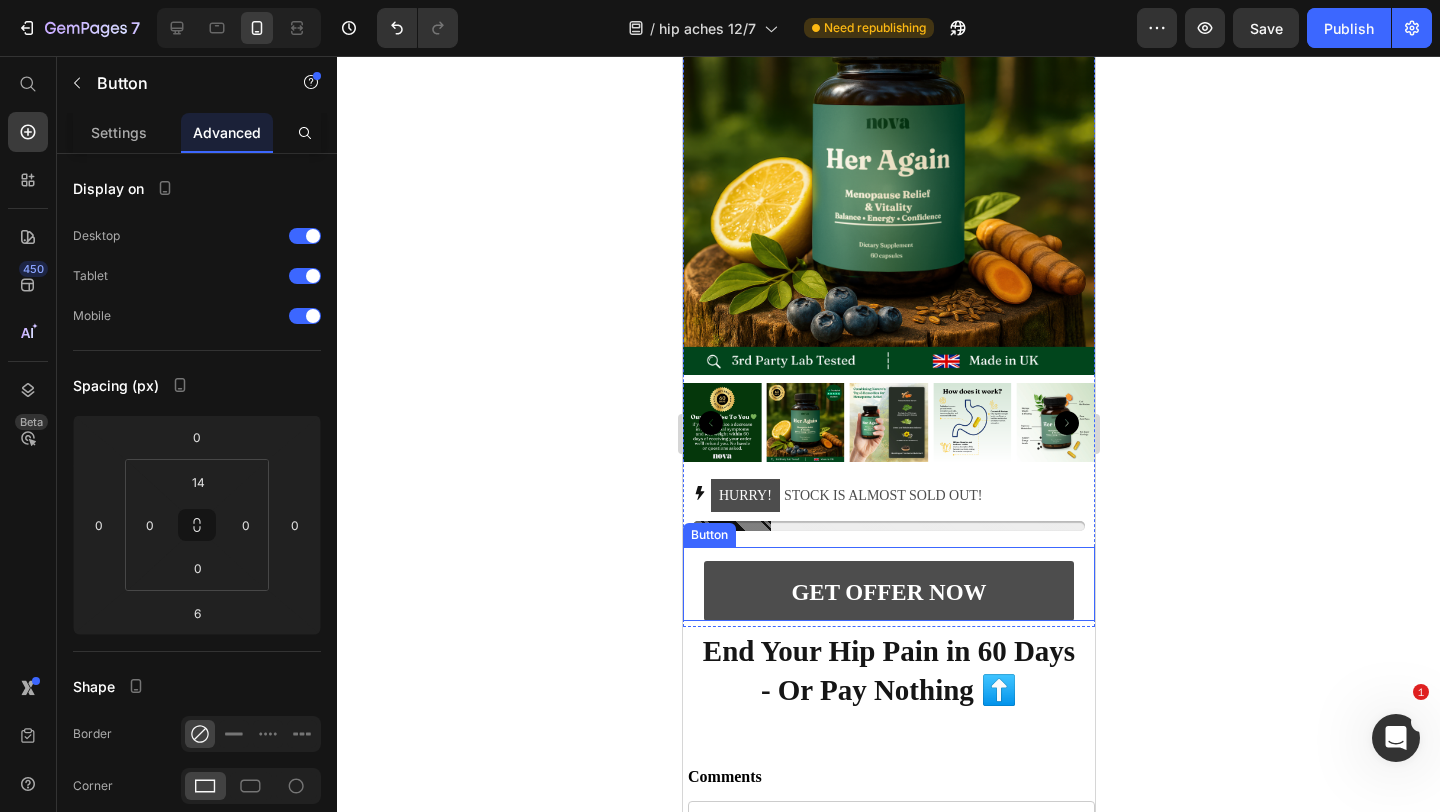 click on "GET OFFER NOW" at bounding box center [888, 591] 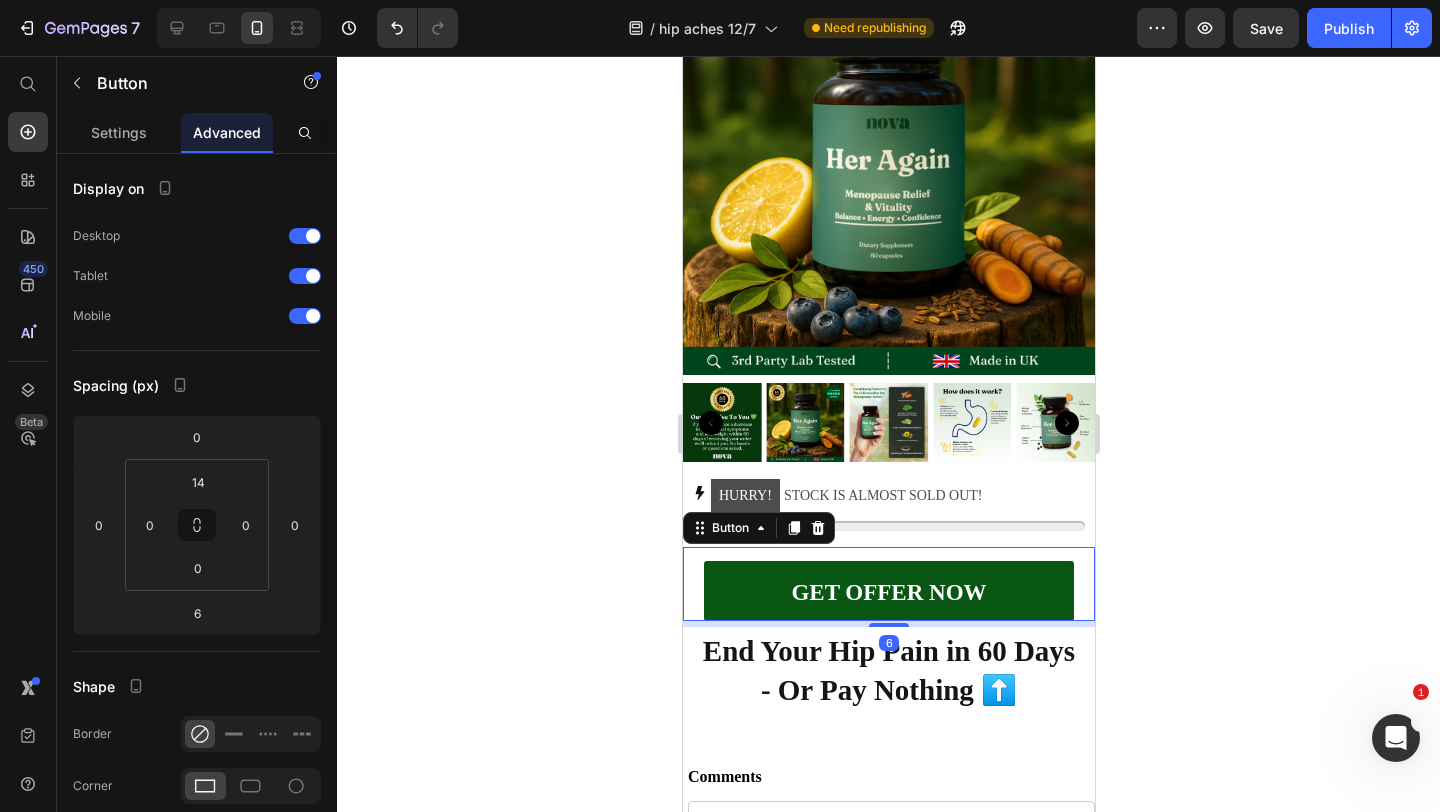 click 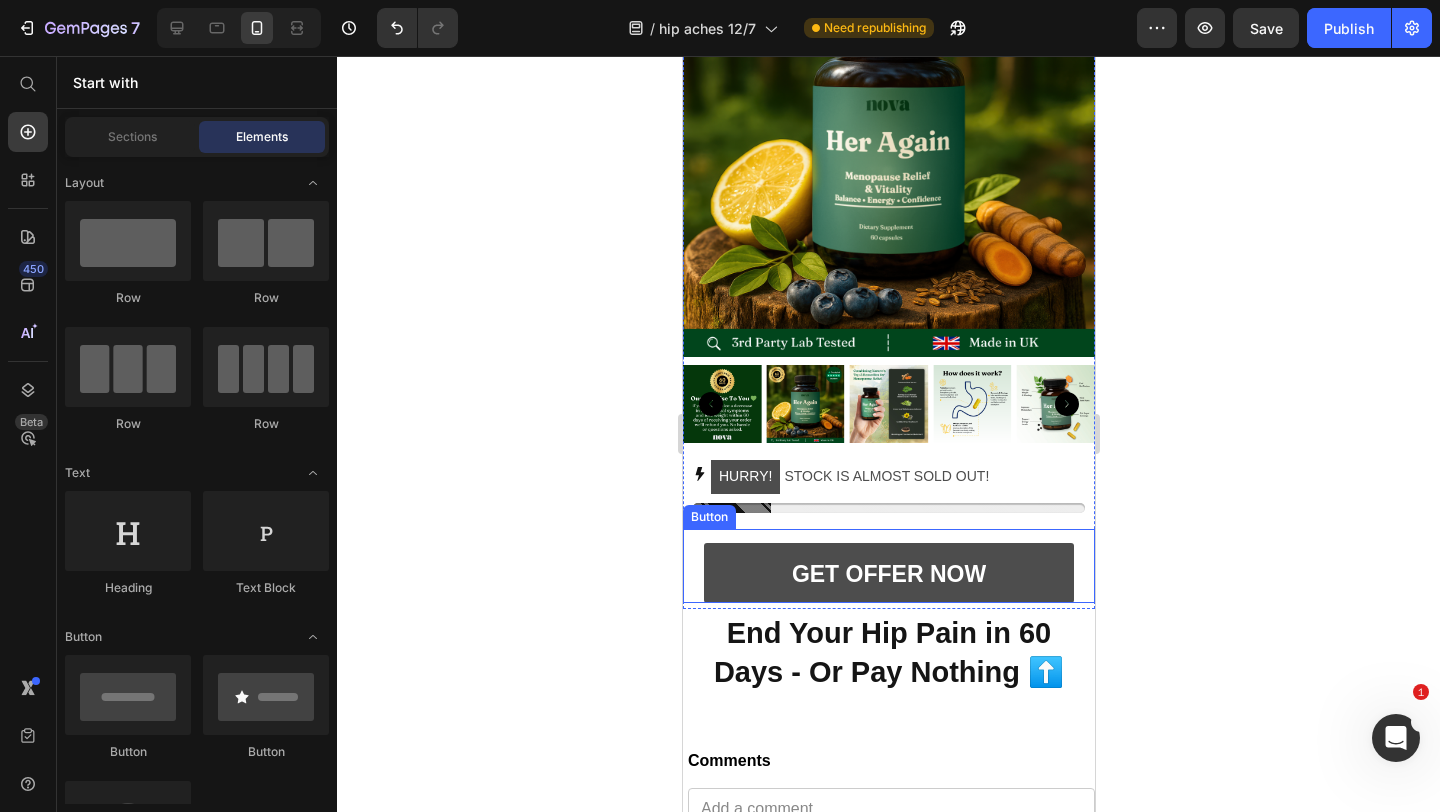 scroll, scrollTop: 9713, scrollLeft: 0, axis: vertical 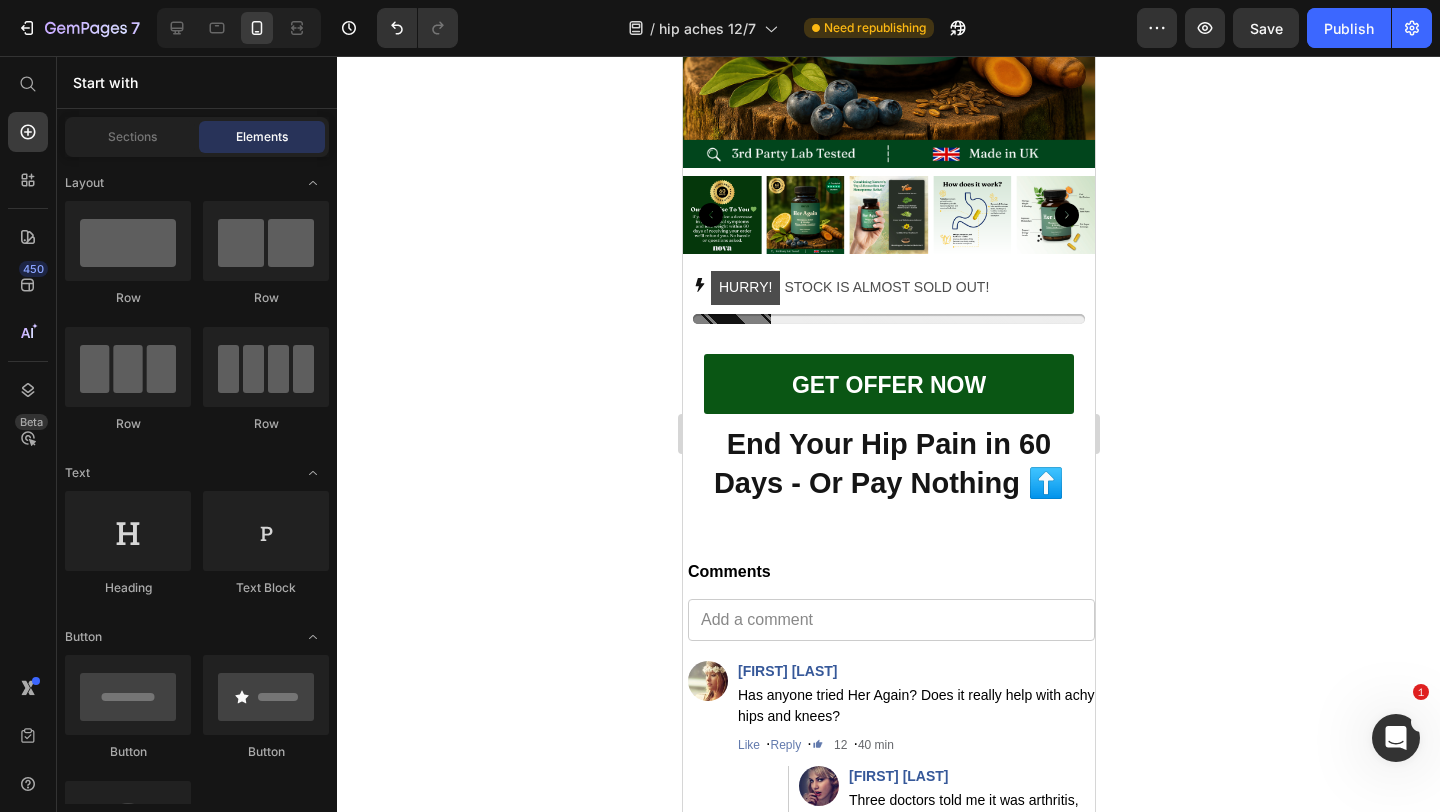 click at bounding box center [239, 28] 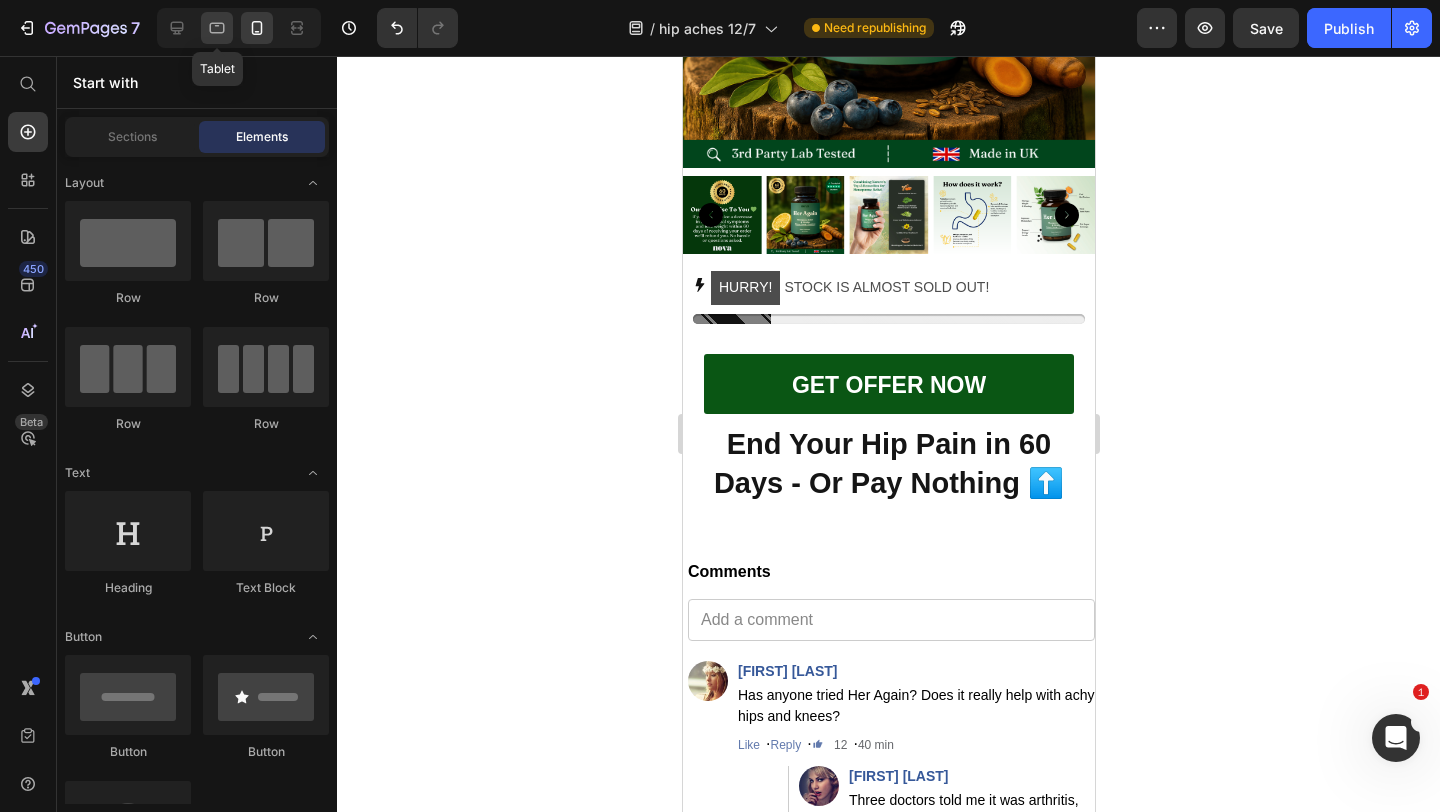 click 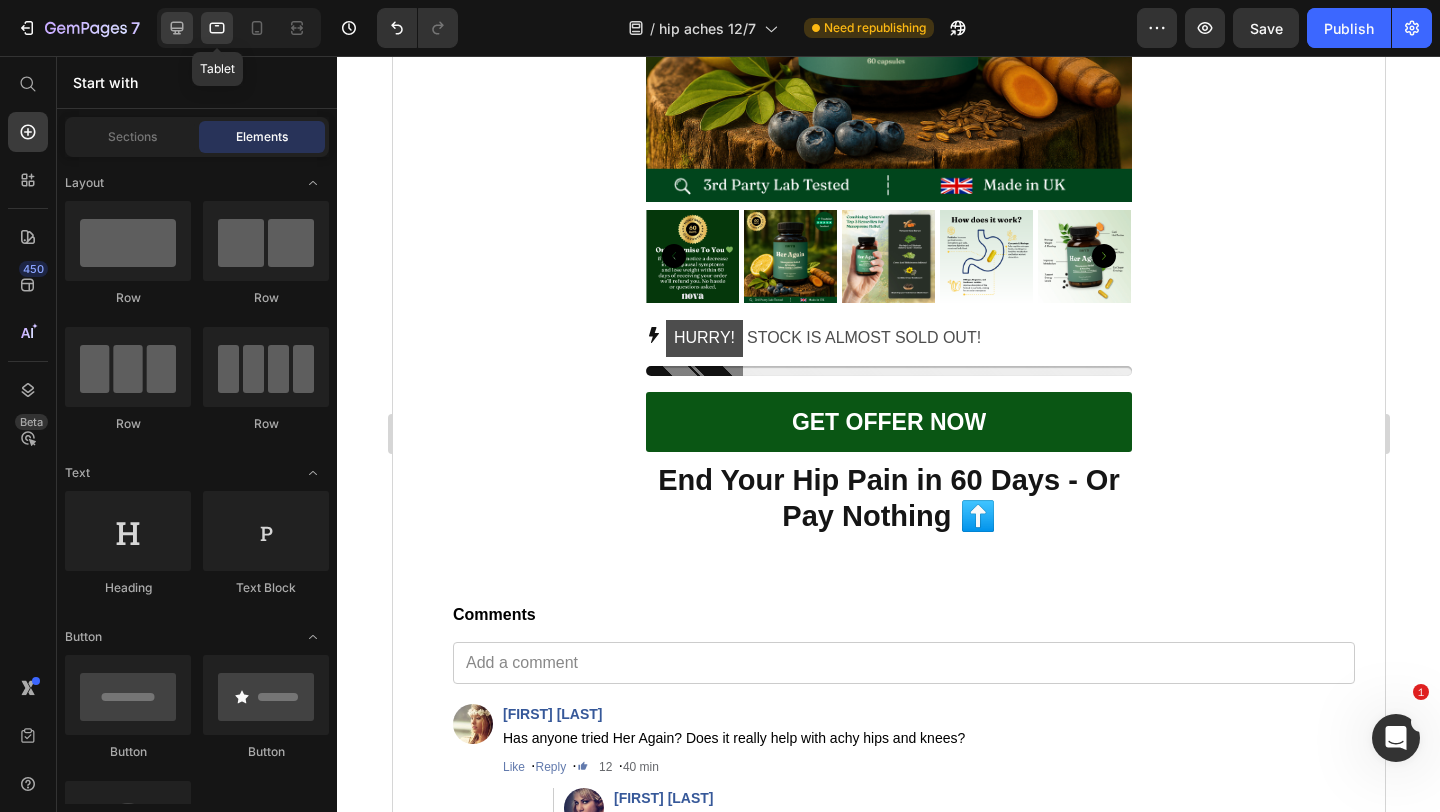 scroll, scrollTop: 9651, scrollLeft: 0, axis: vertical 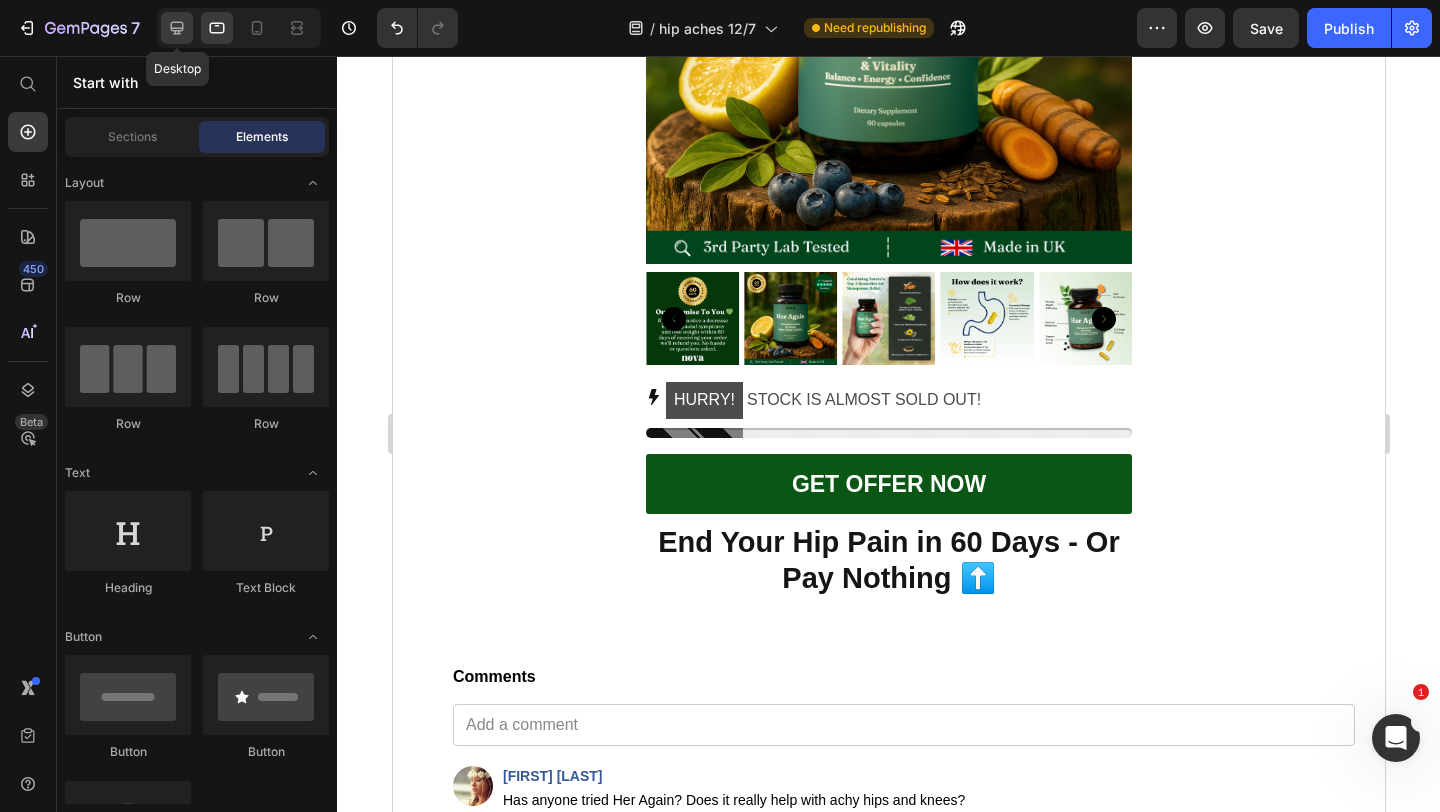 click 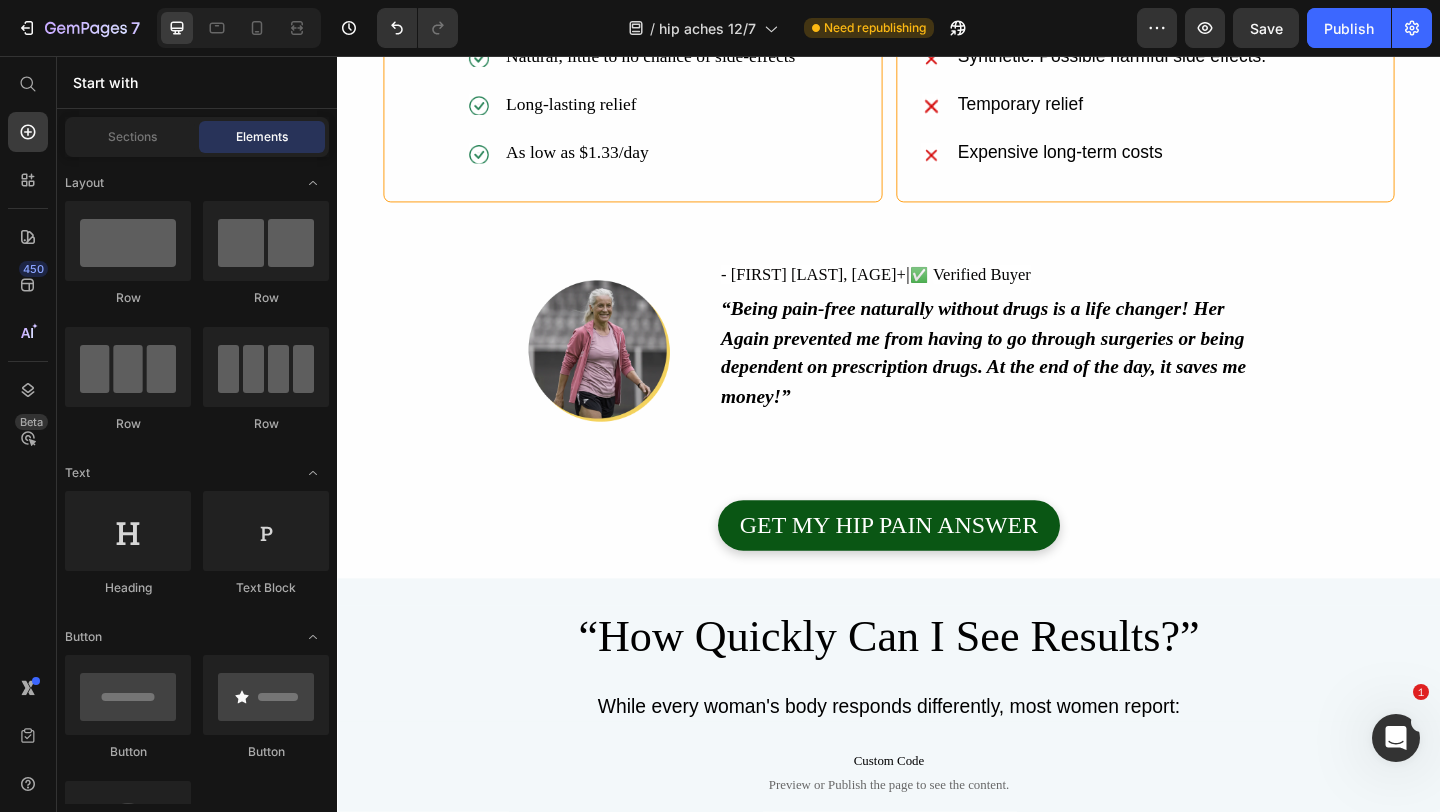 scroll, scrollTop: 7490, scrollLeft: 0, axis: vertical 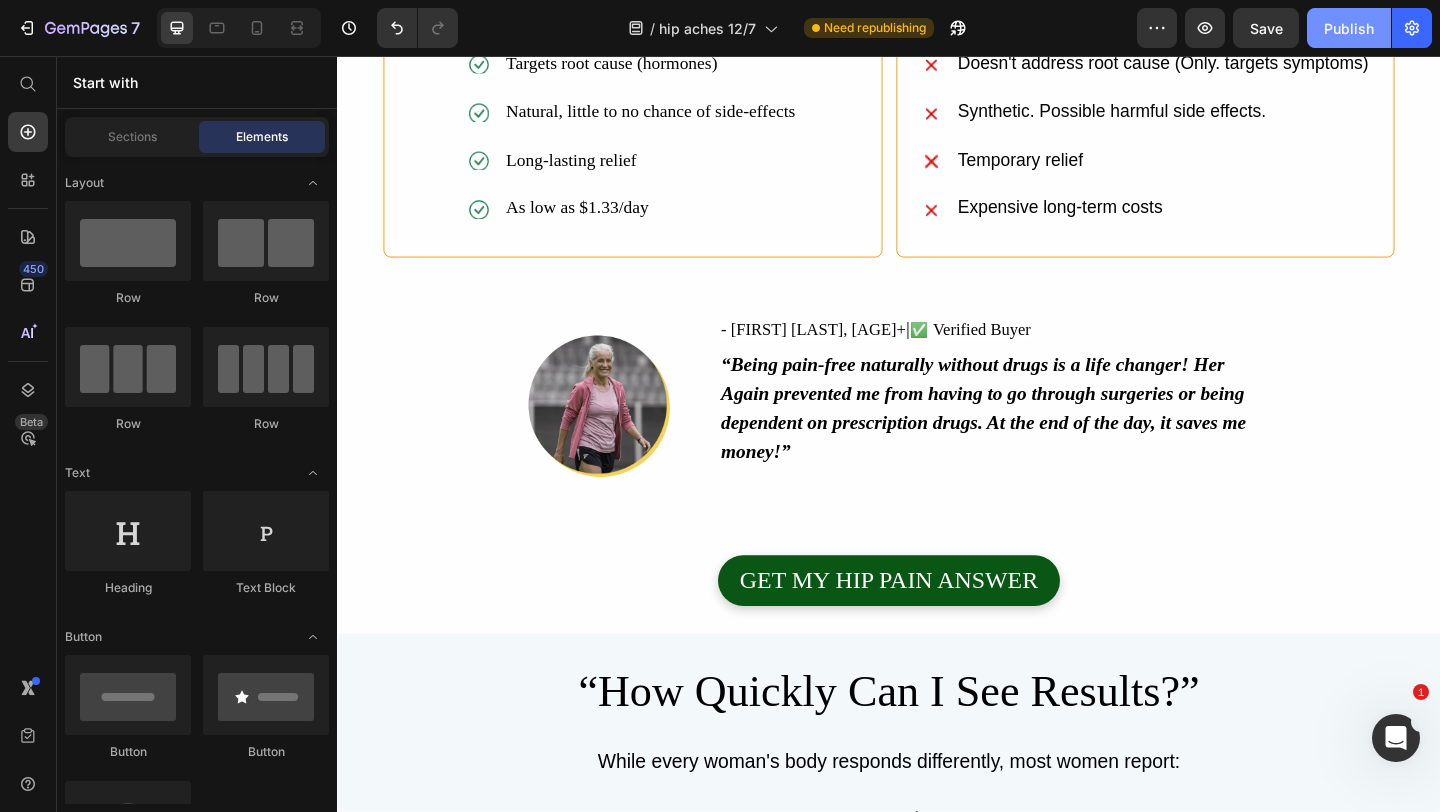 click on "Publish" at bounding box center (1349, 28) 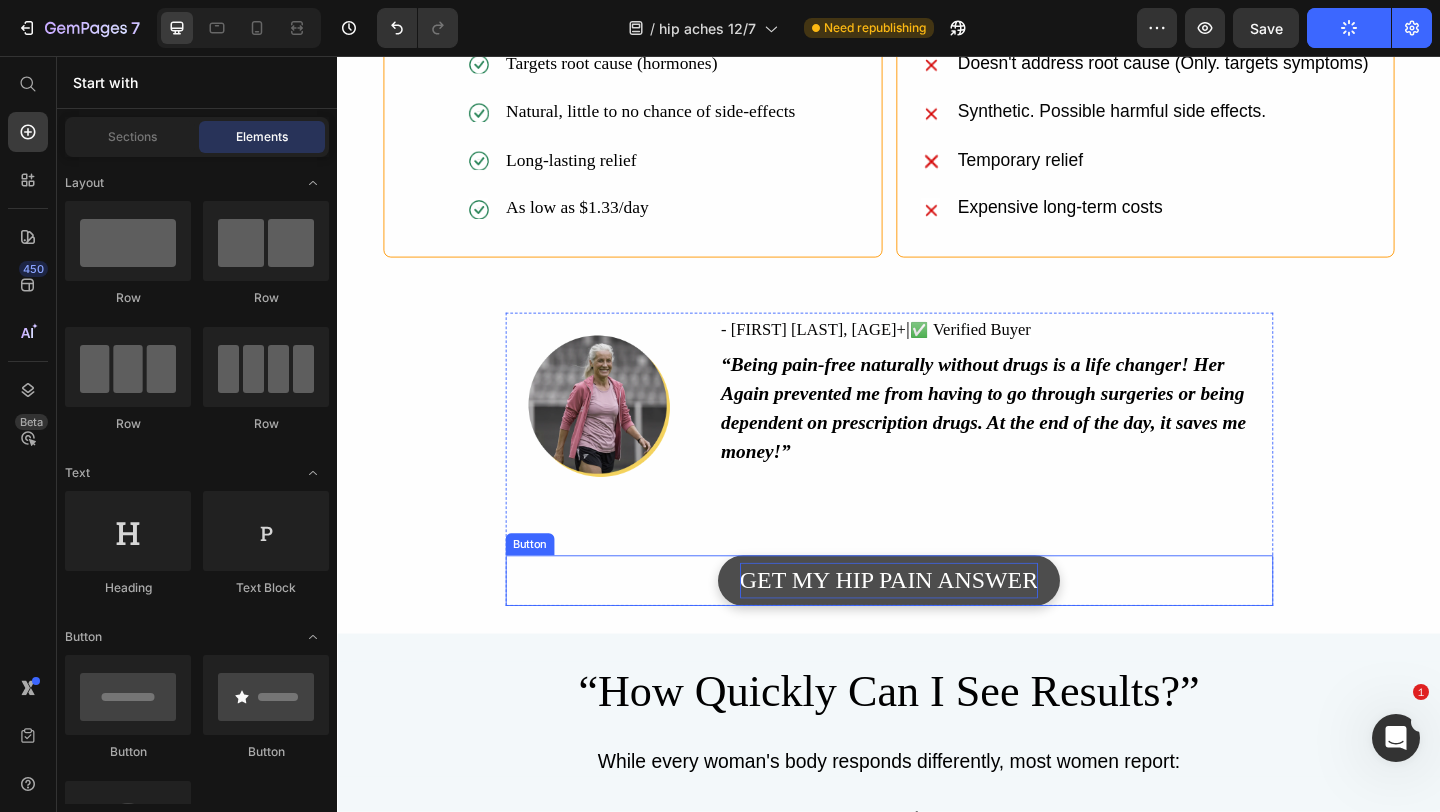 click on "GET MY HIP PAIN ANSWER" at bounding box center (937, 626) 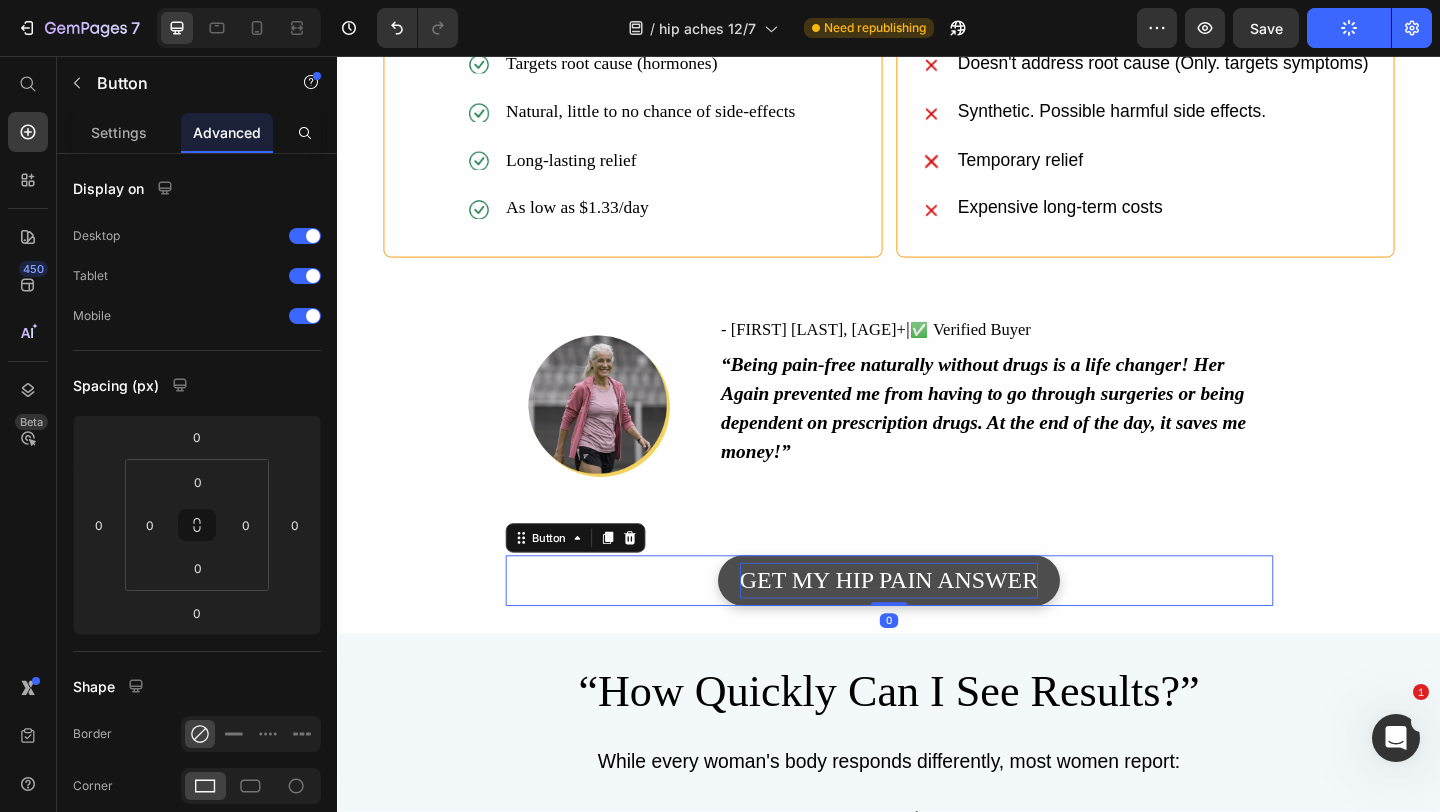 click on "GET MY HIP PAIN ANSWER" at bounding box center [937, 626] 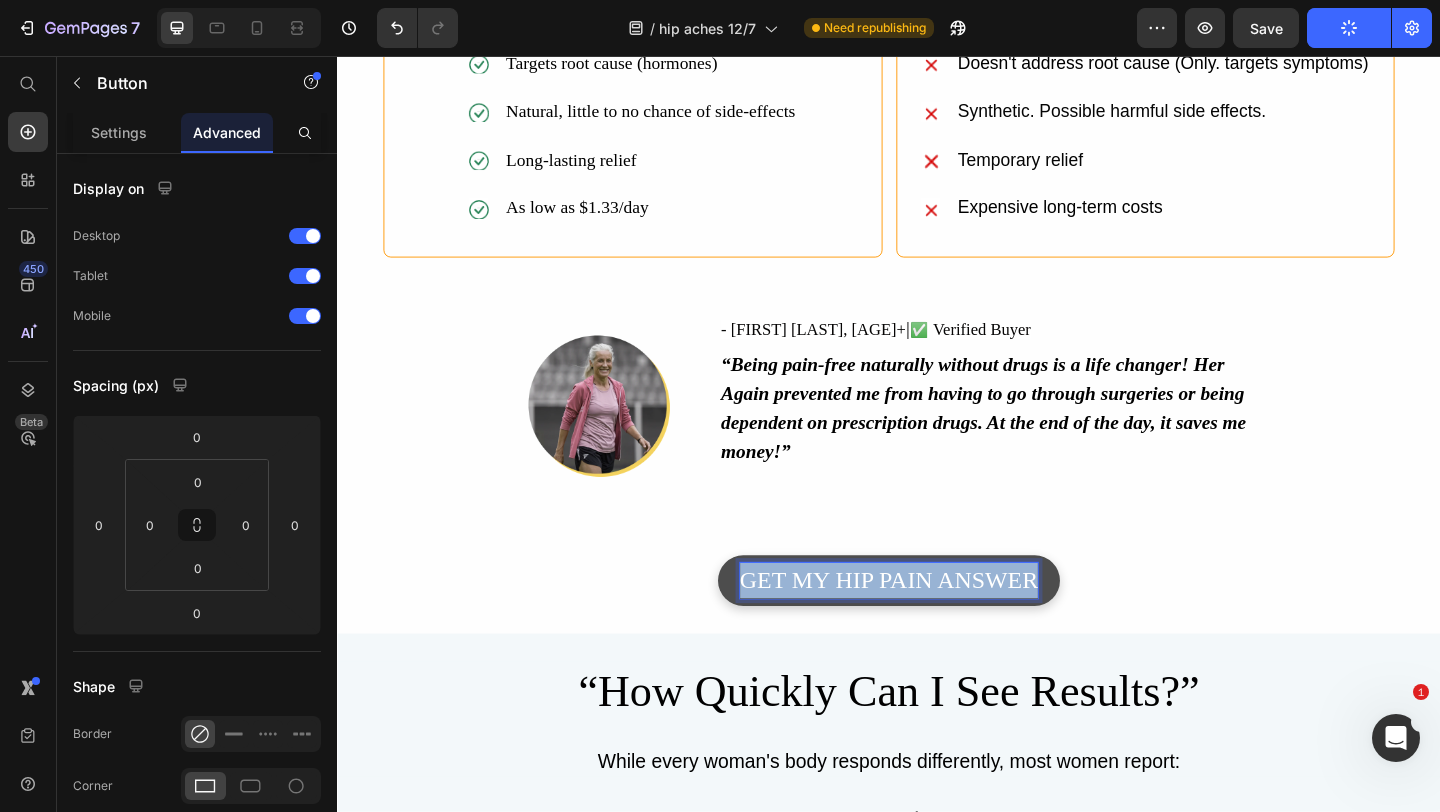 click on "GET MY HIP PAIN ANSWER" at bounding box center (937, 626) 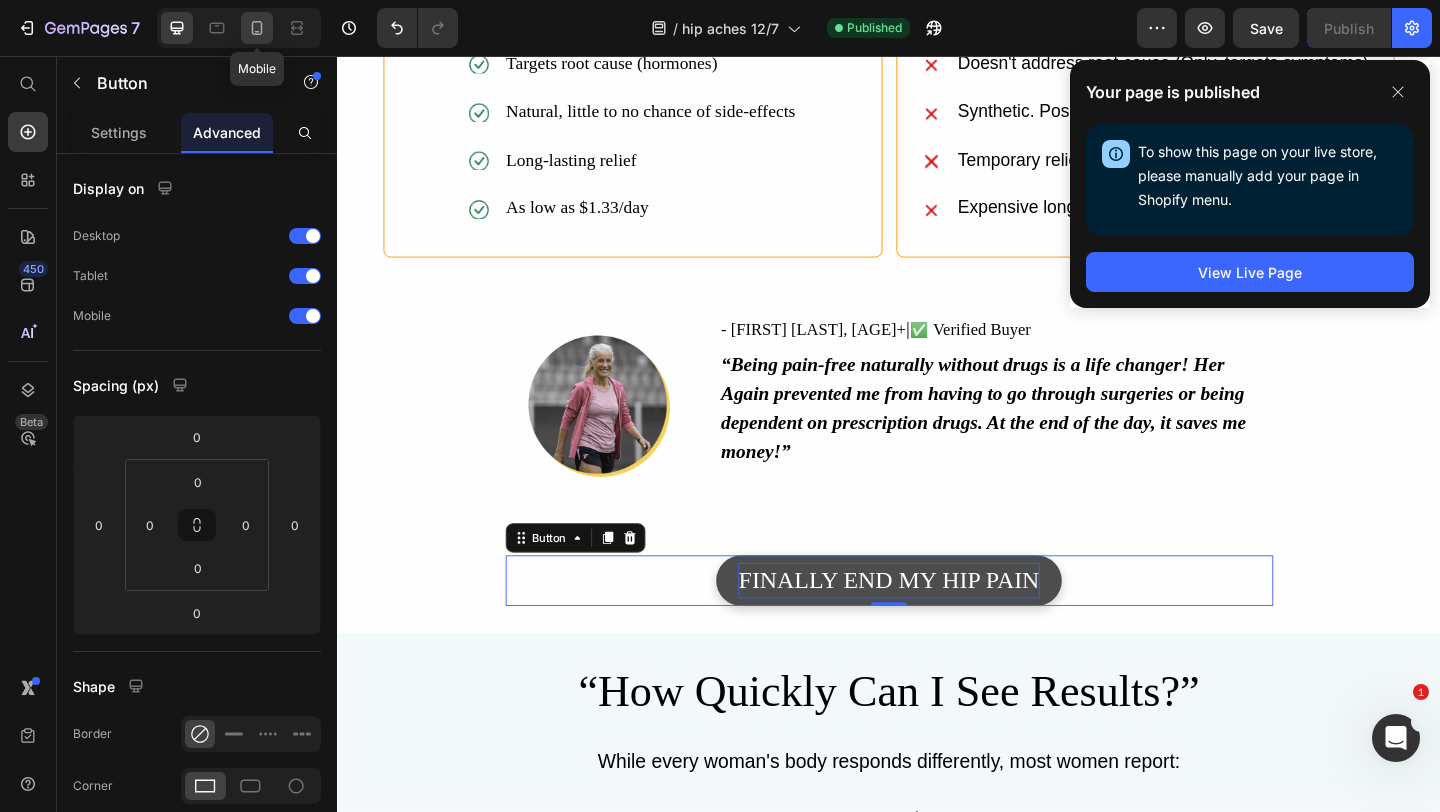 click 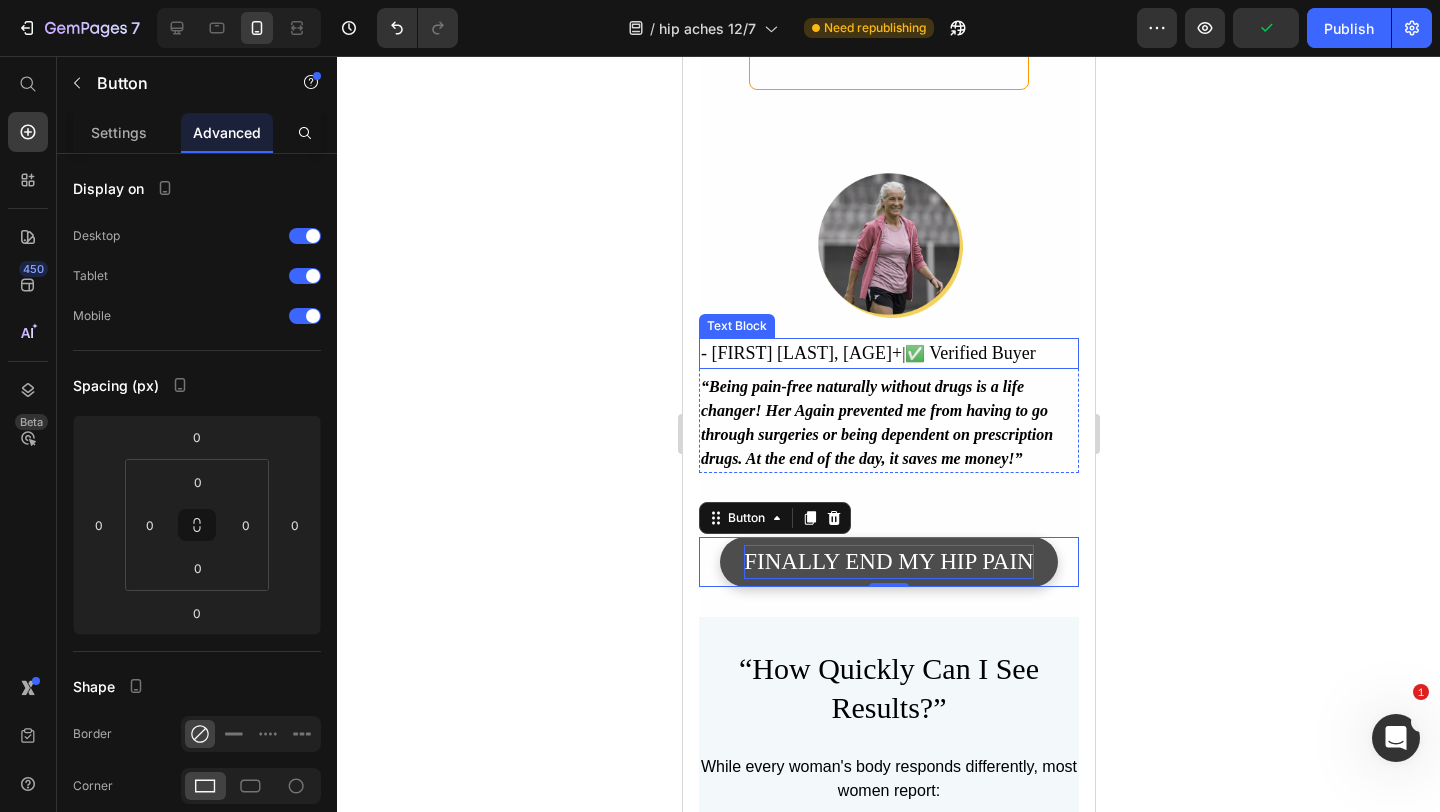 scroll, scrollTop: 8204, scrollLeft: 0, axis: vertical 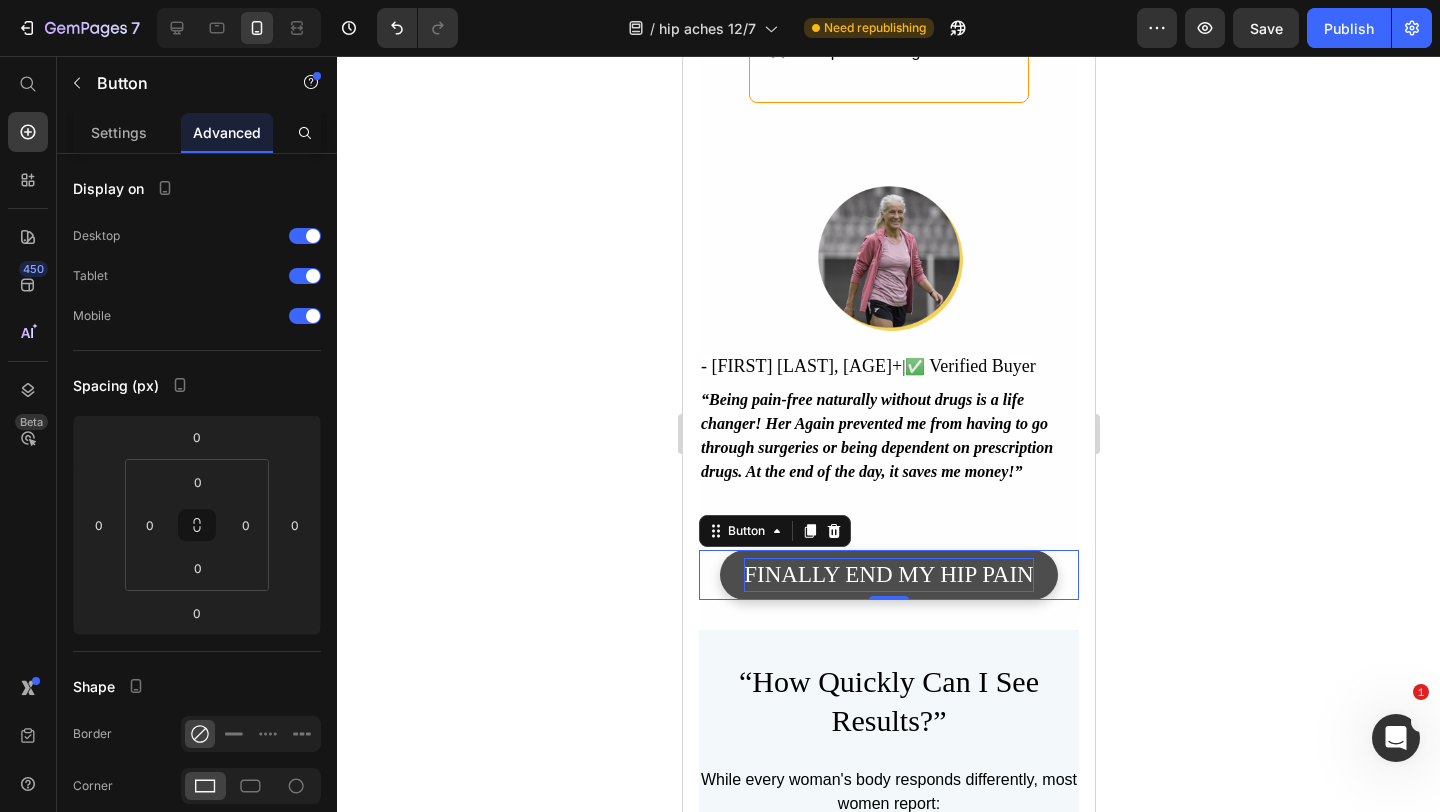 click 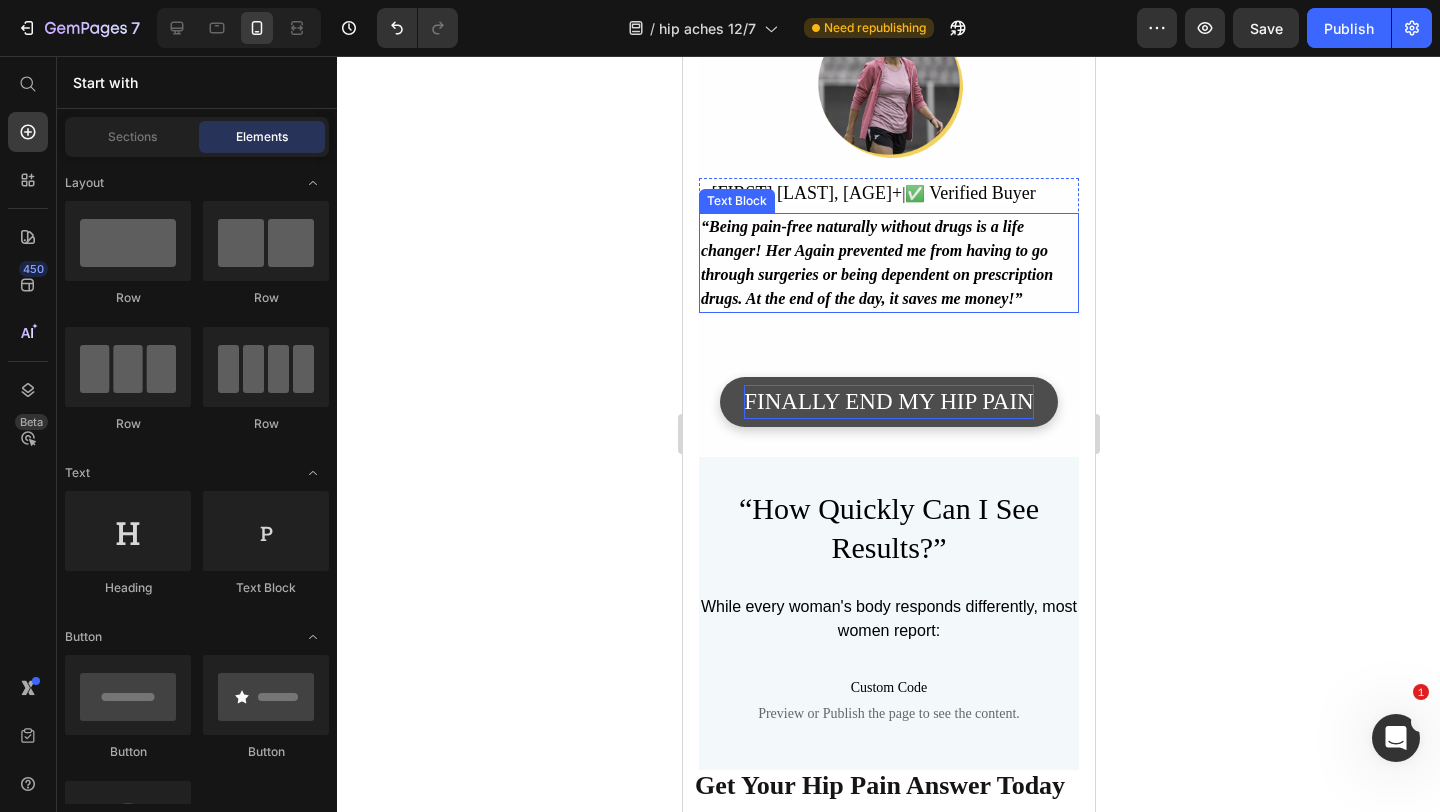 scroll, scrollTop: 8158, scrollLeft: 0, axis: vertical 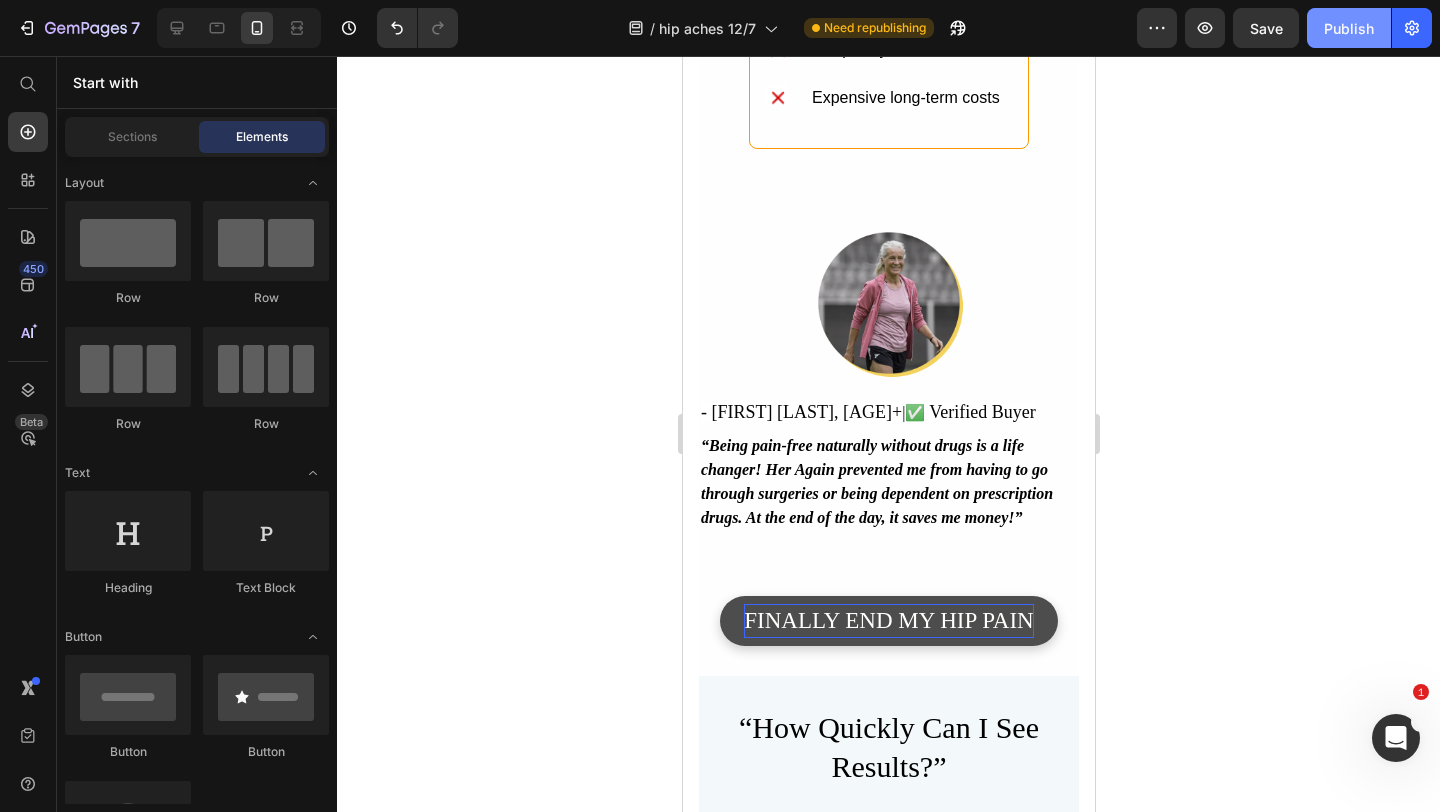 click on "Publish" at bounding box center (1349, 28) 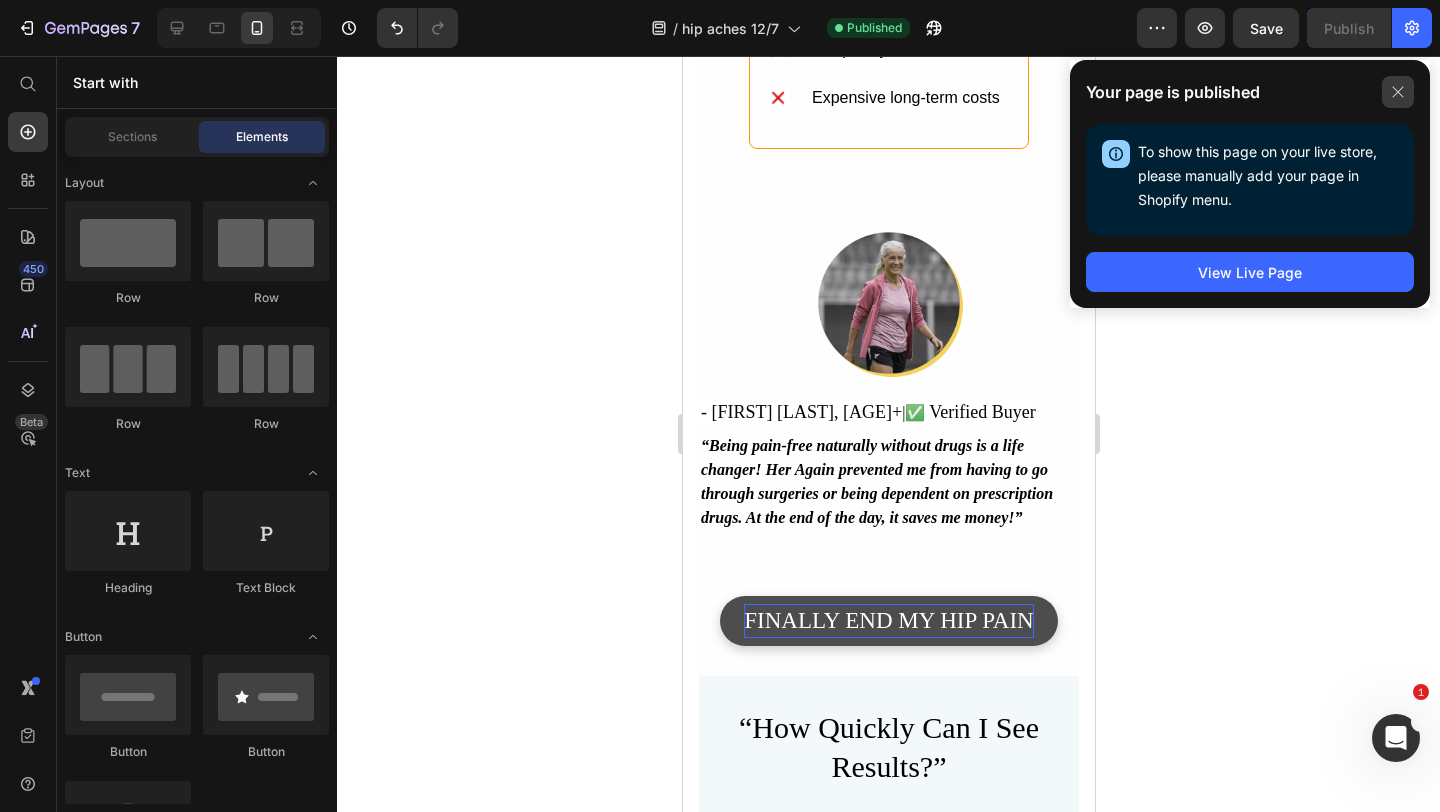 click 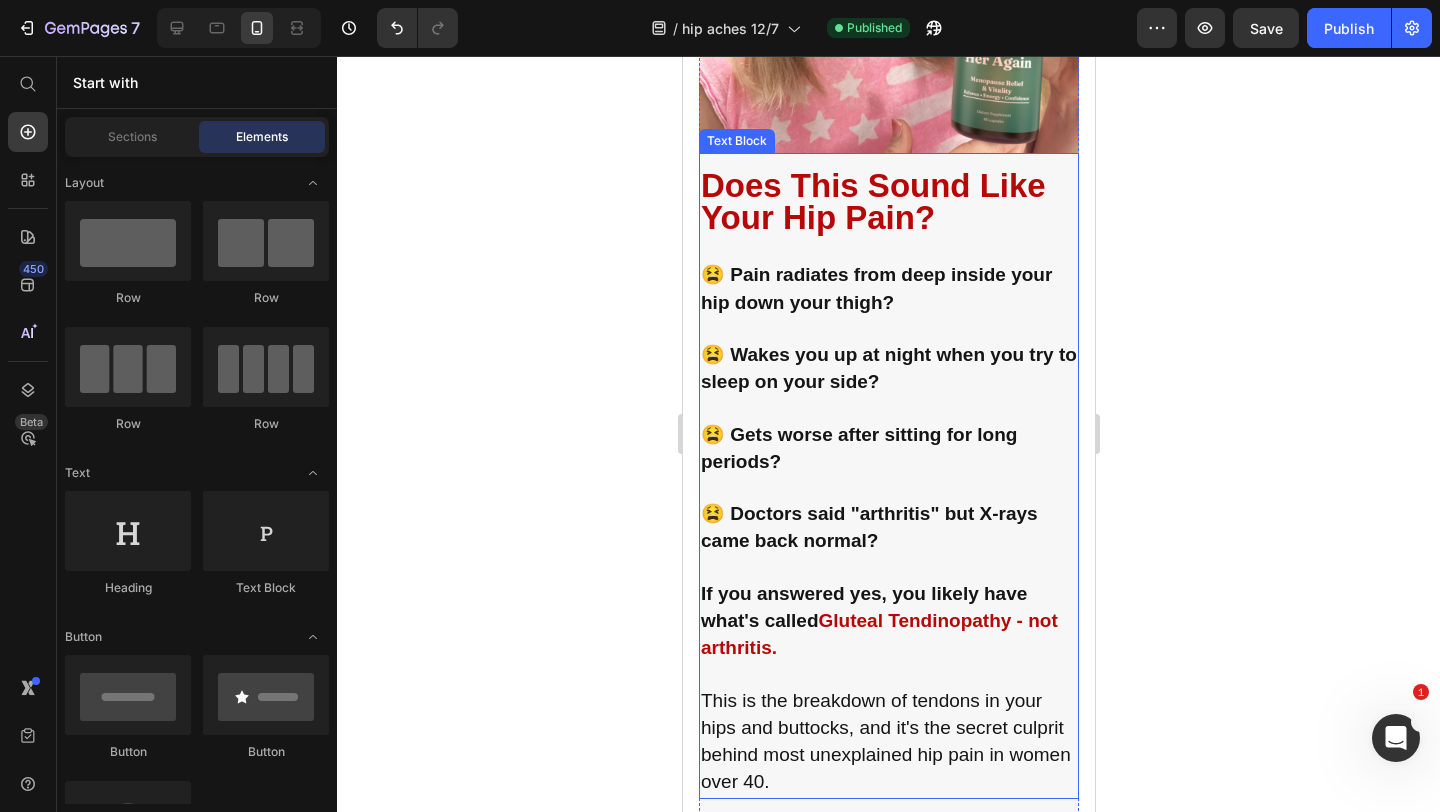 scroll, scrollTop: 1152, scrollLeft: 0, axis: vertical 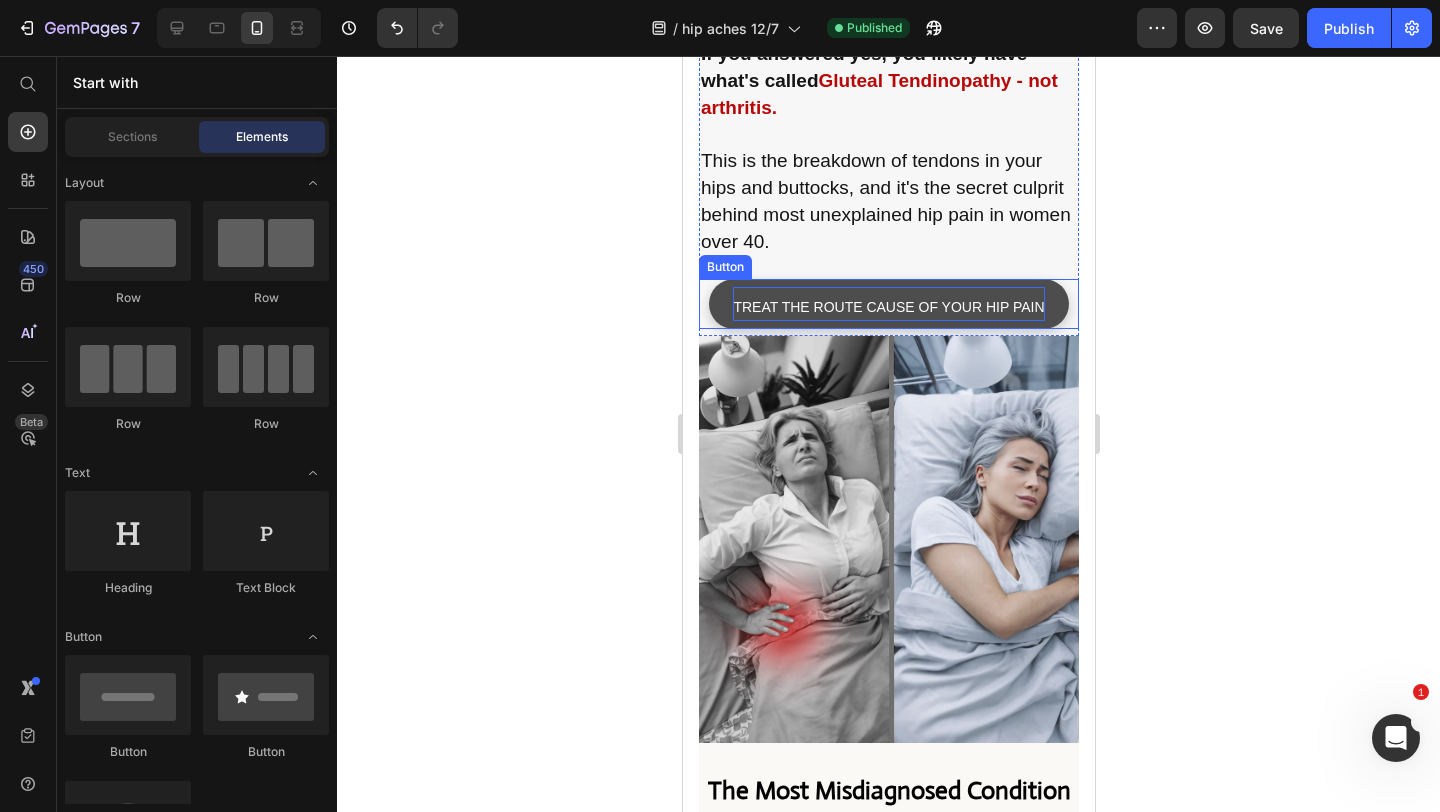 click on "TREAT THE ROUTE CAUSE OF YOUR HIP PAIN" at bounding box center [887, 307] 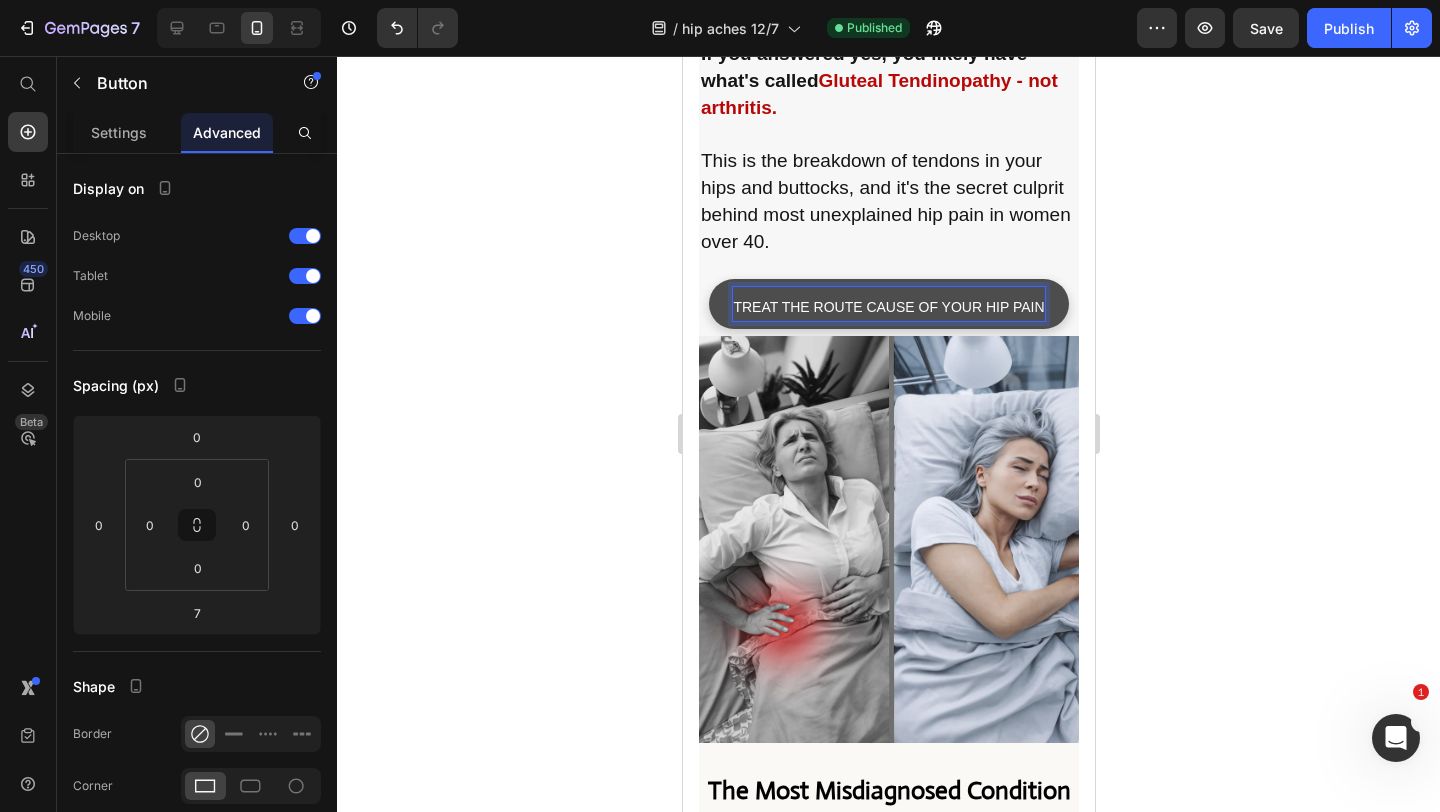 click on "TREAT THE ROUTE CAUSE OF YOUR HIP PAIN" at bounding box center (887, 307) 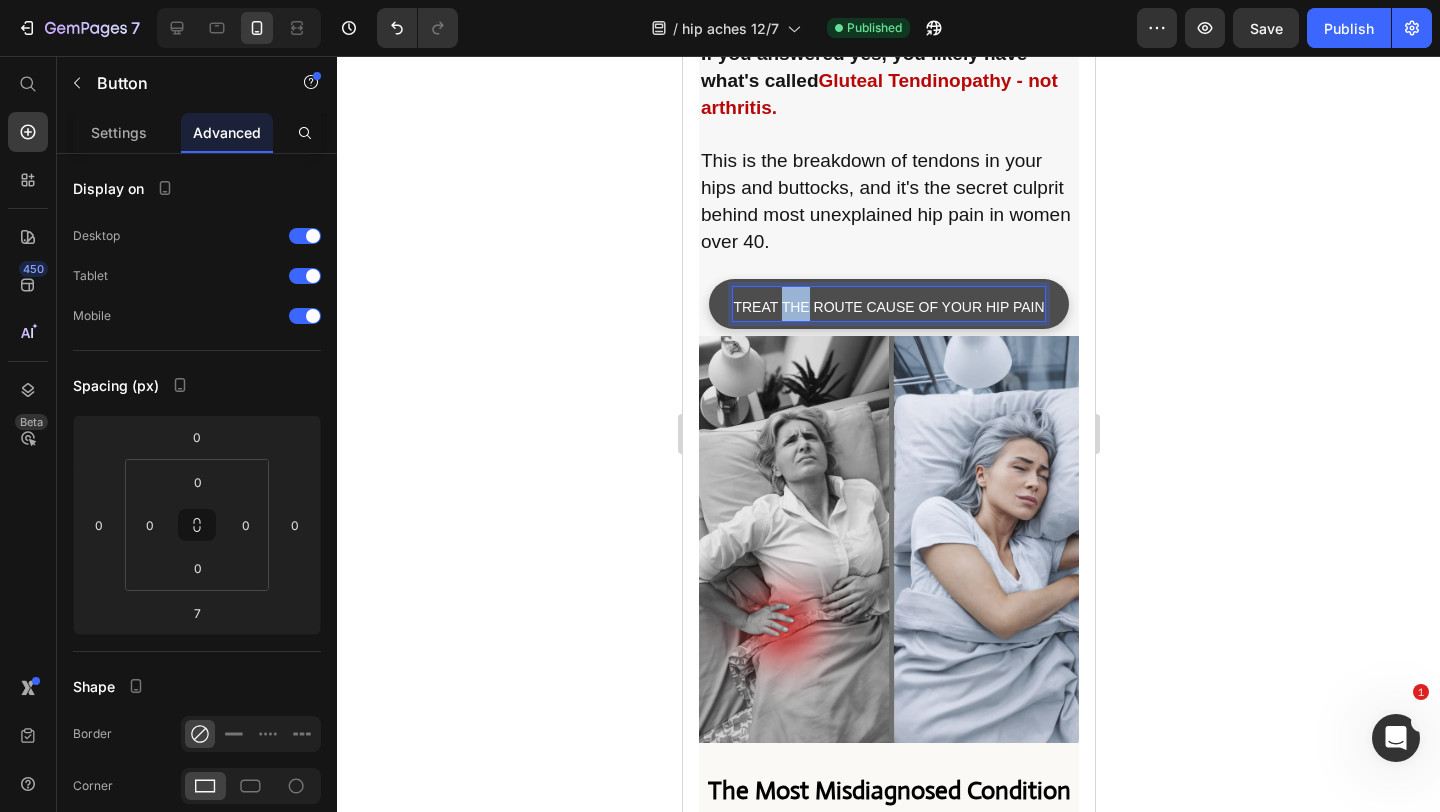 click on "TREAT THE ROUTE CAUSE OF YOUR HIP PAIN" at bounding box center [887, 307] 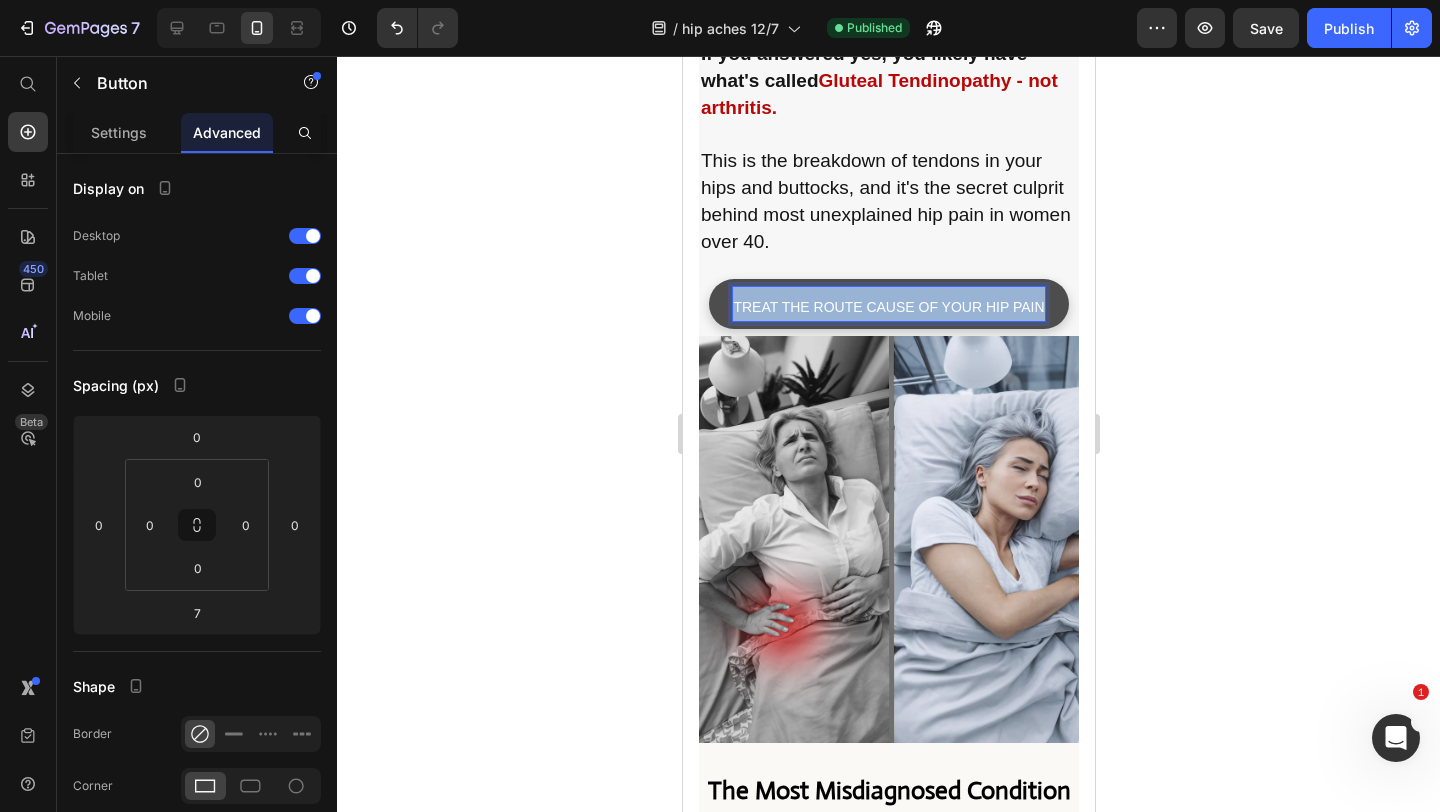 click on "TREAT THE ROUTE CAUSE OF YOUR HIP PAIN" at bounding box center (887, 307) 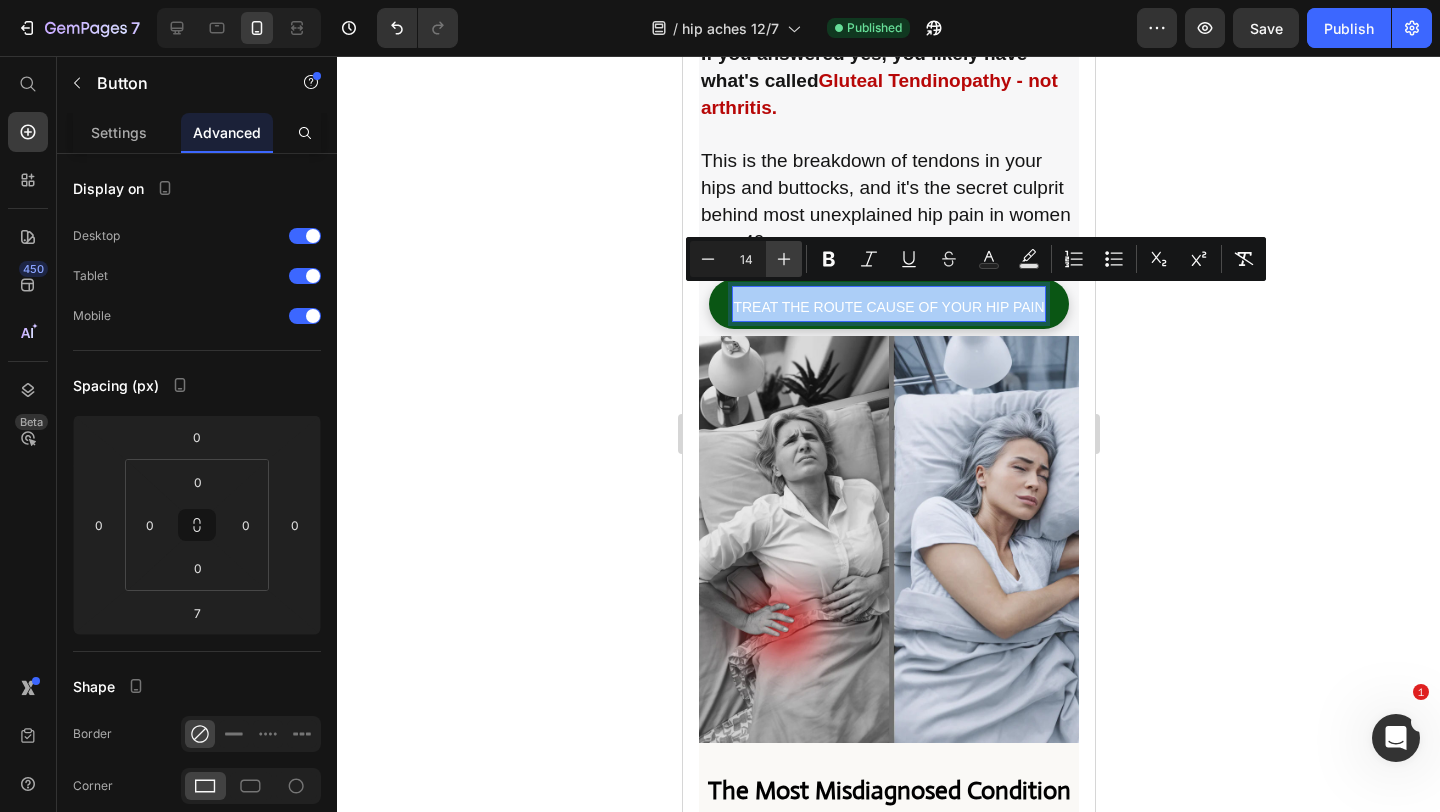 click 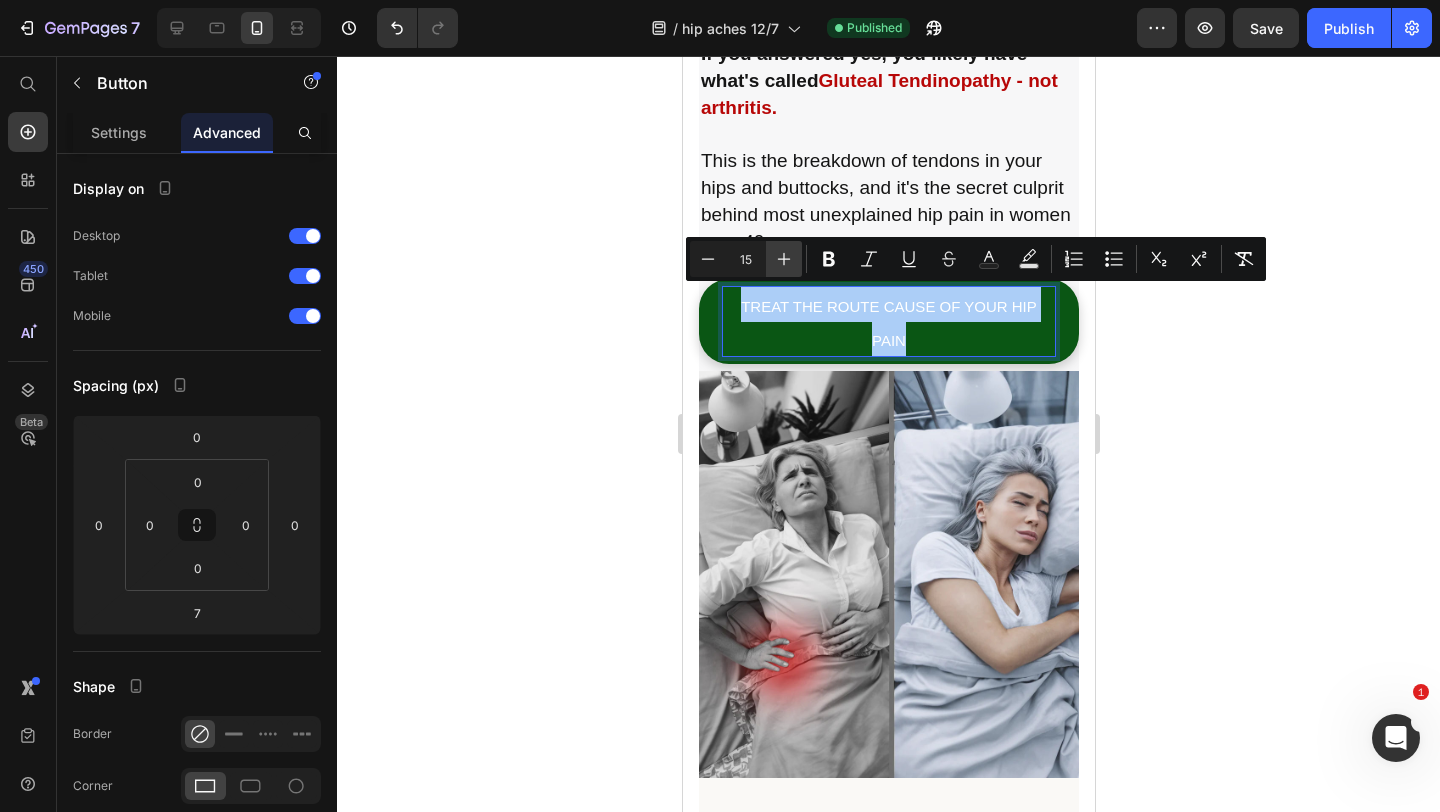 click 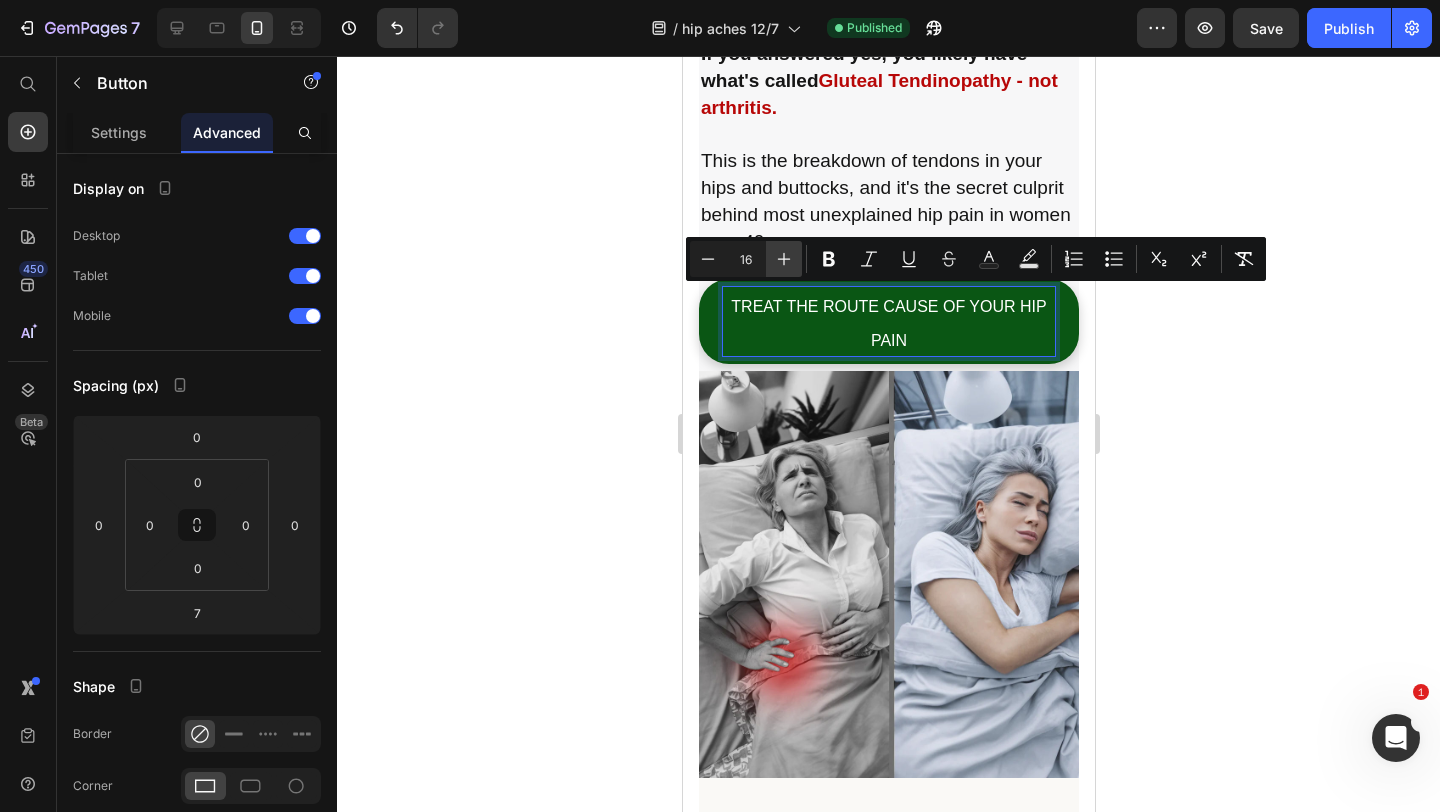 click 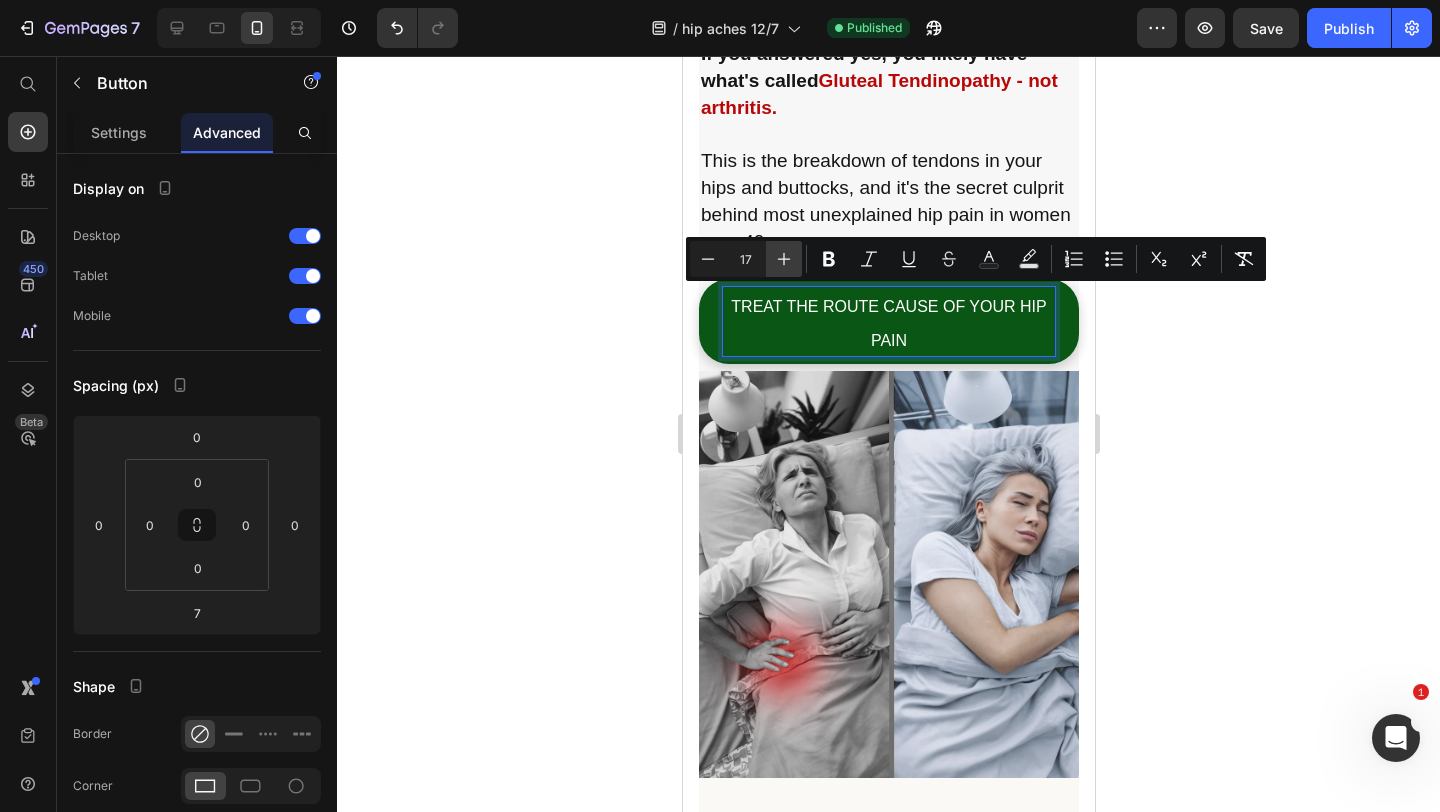 click 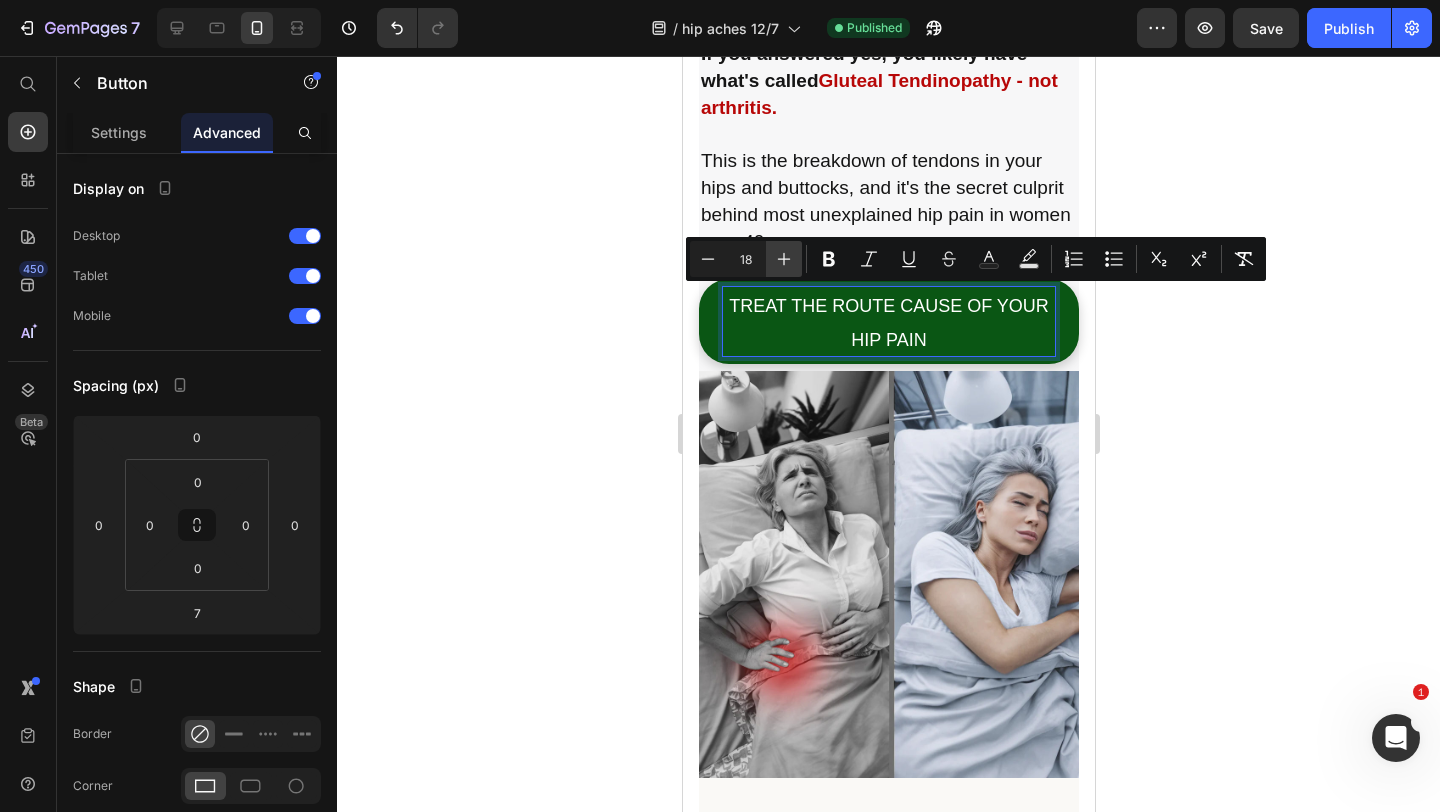 click 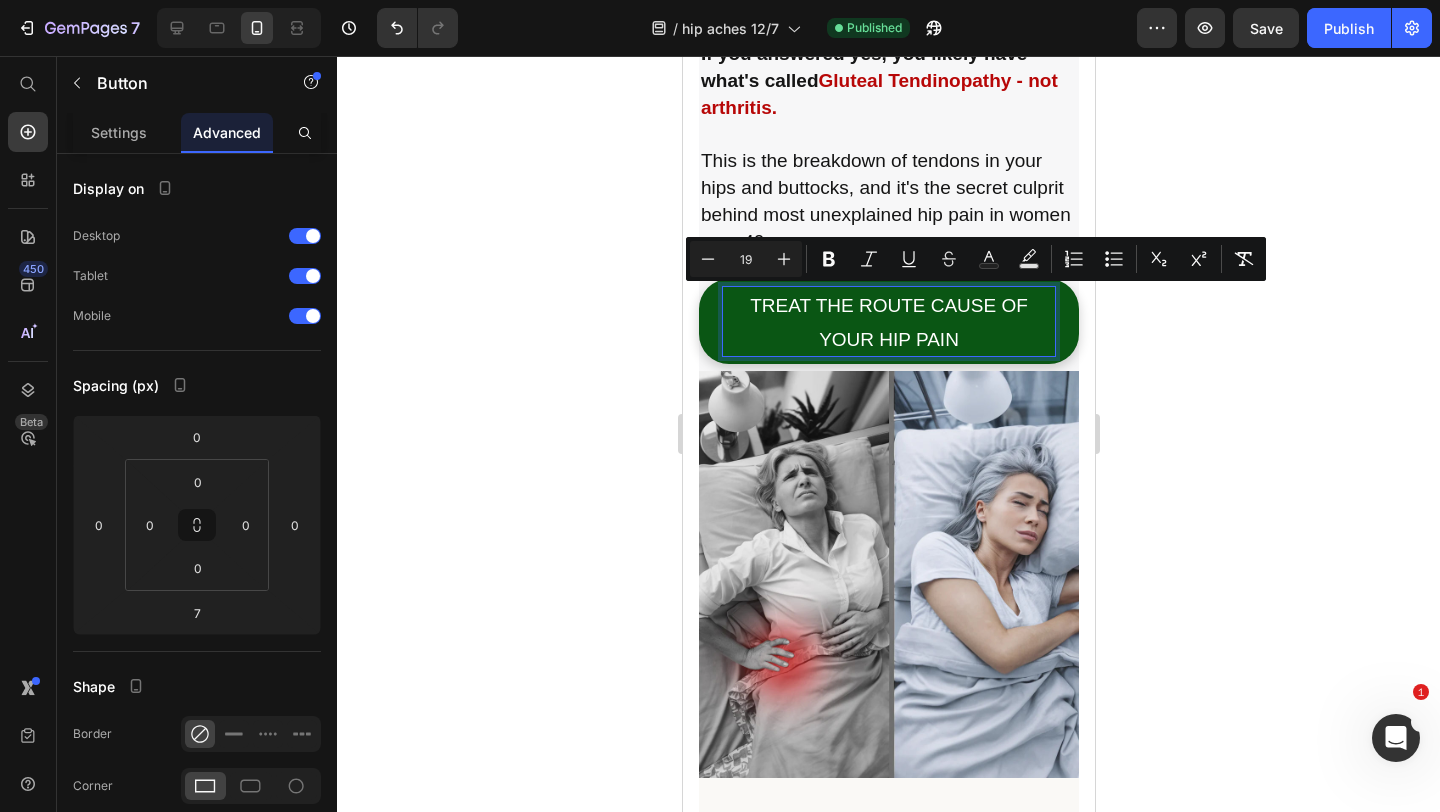 click 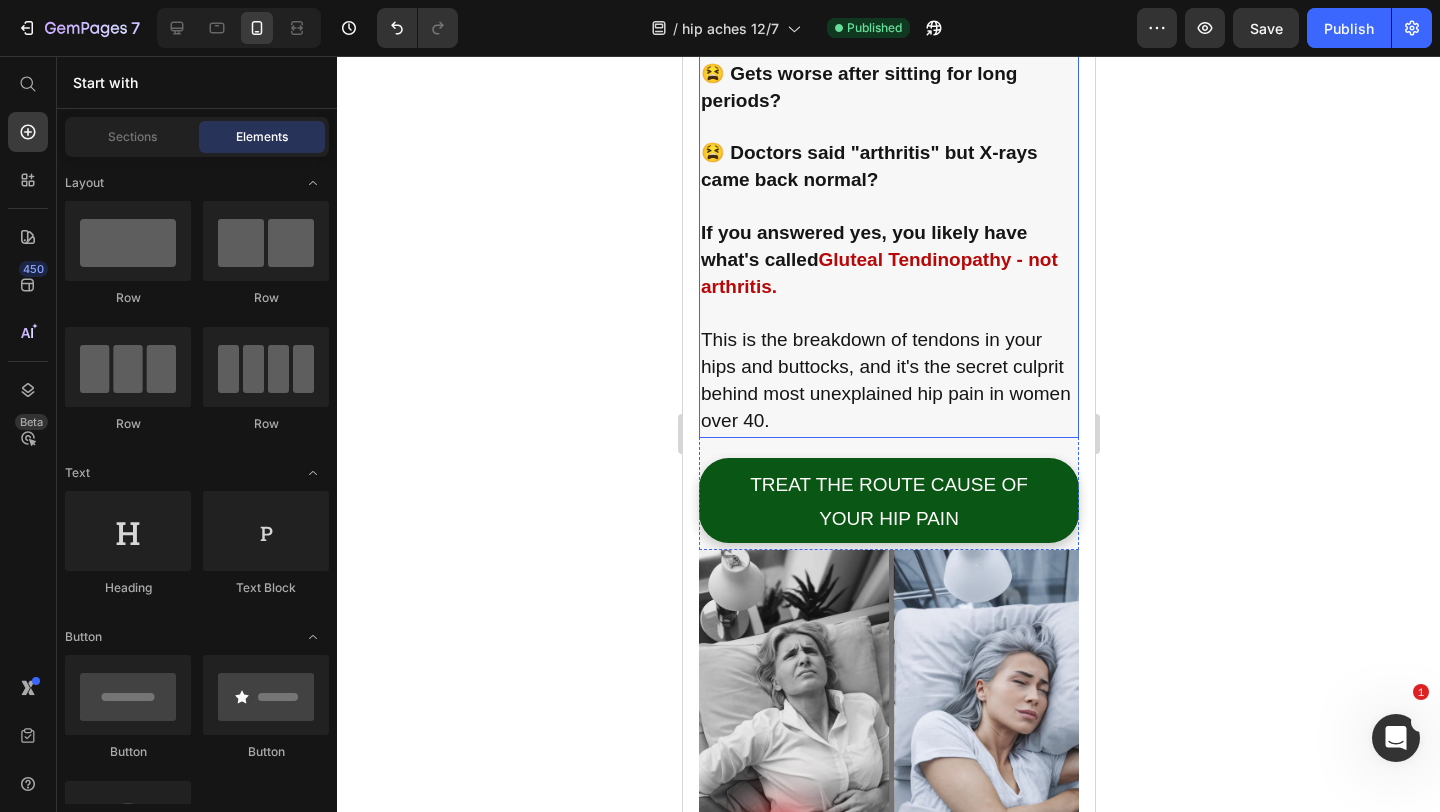 scroll, scrollTop: 1234, scrollLeft: 0, axis: vertical 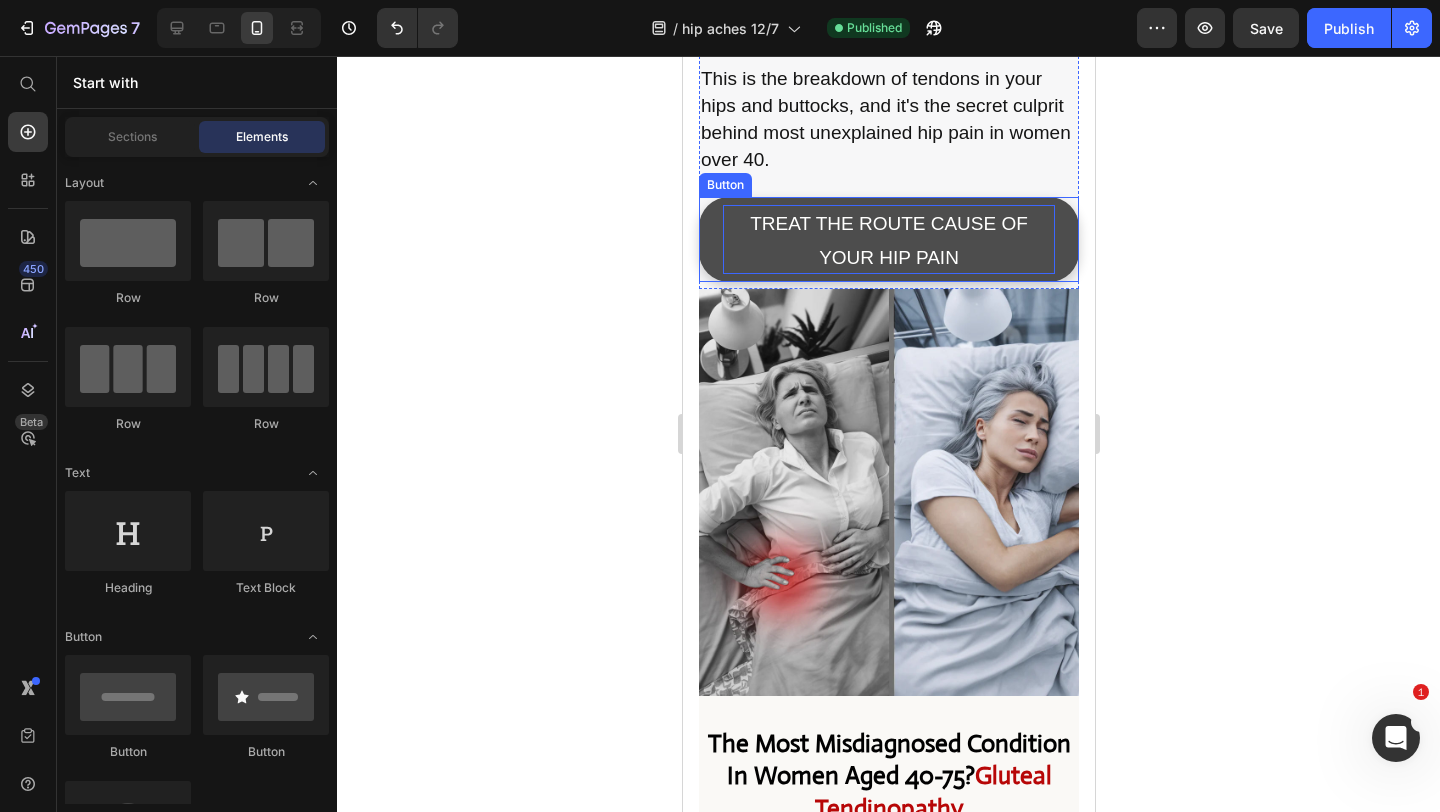 click on "TREAT THE ROUTE CAUSE OF YOUR HIP PAIN" at bounding box center (888, 241) 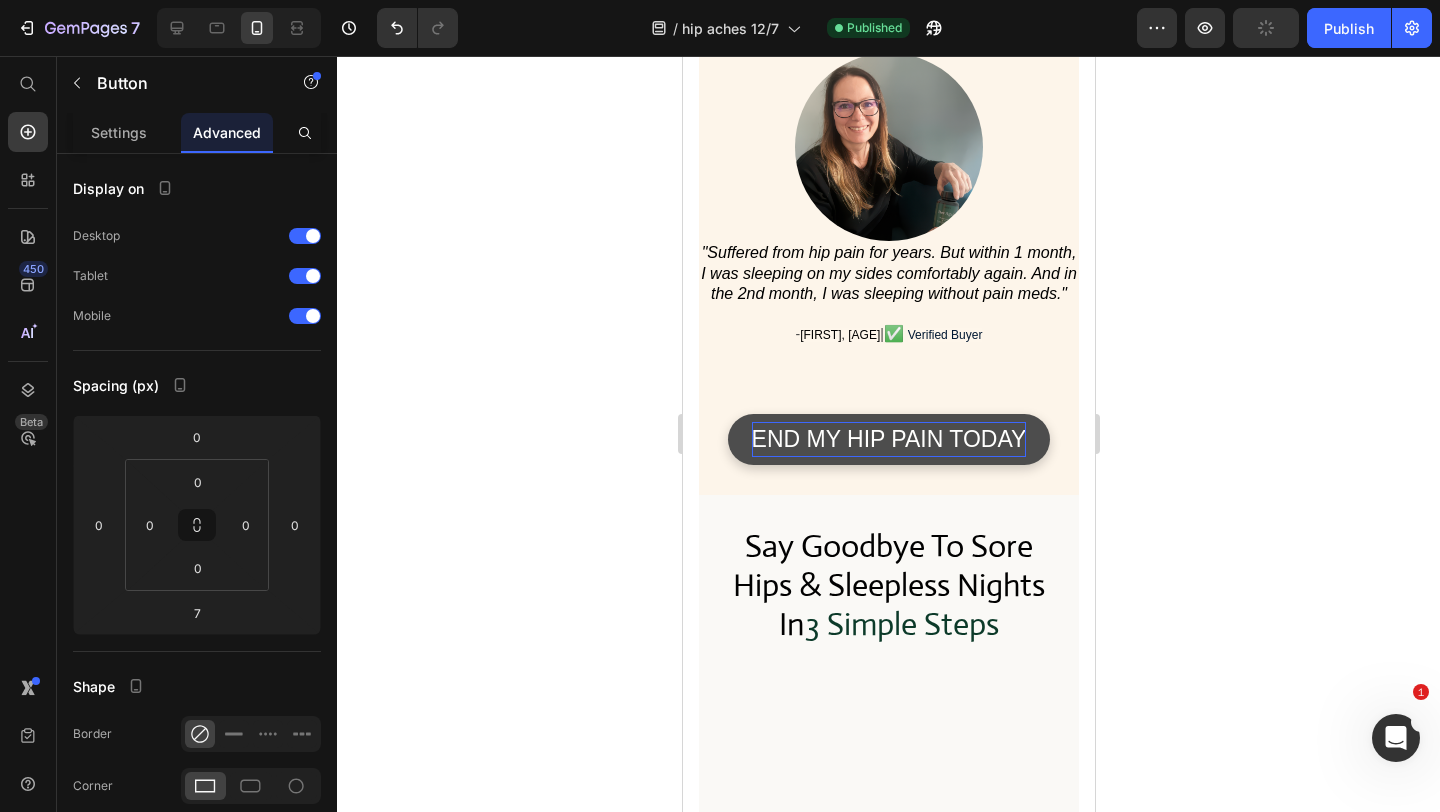 scroll, scrollTop: 4831, scrollLeft: 0, axis: vertical 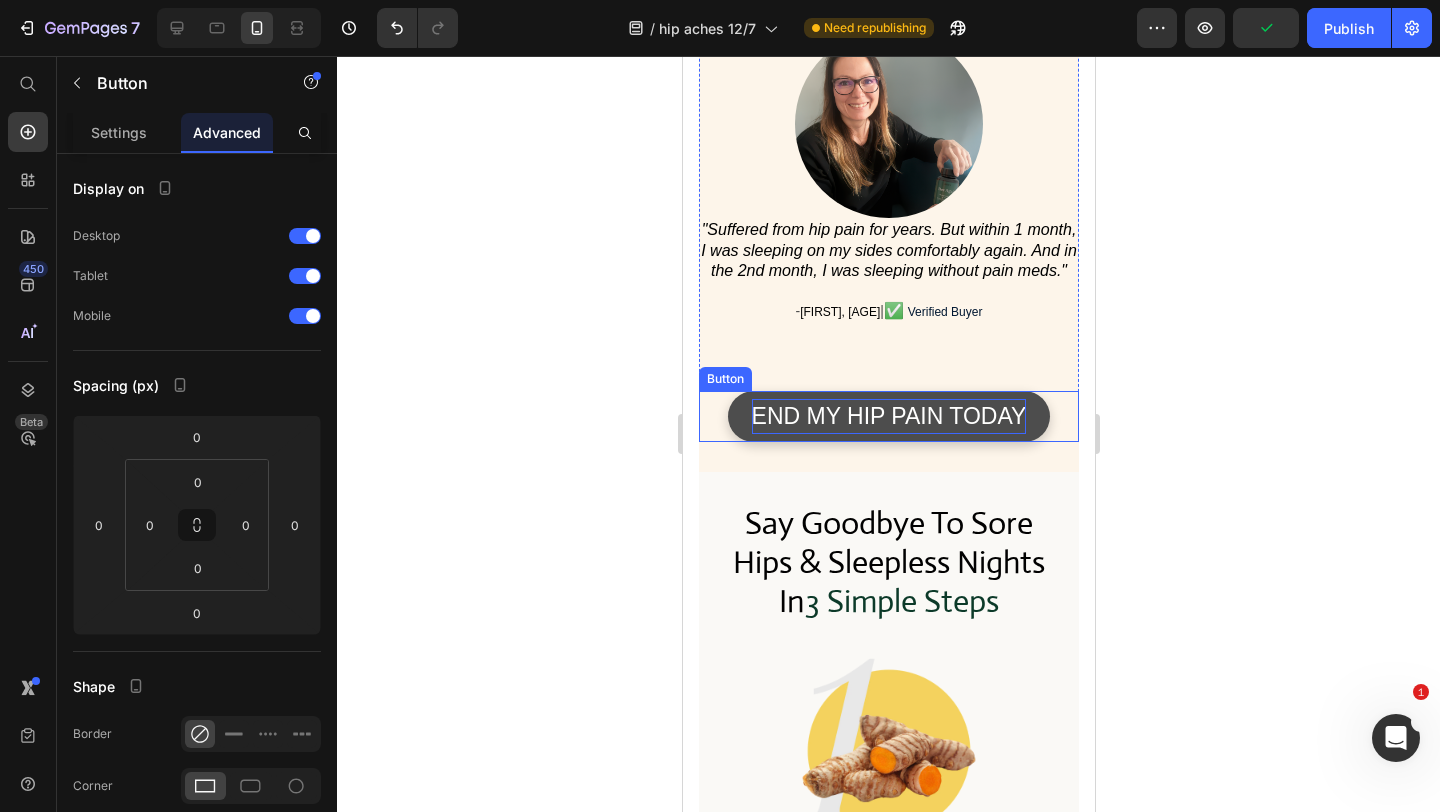 click on "END MY HIP PAIN TODAY" at bounding box center [888, 416] 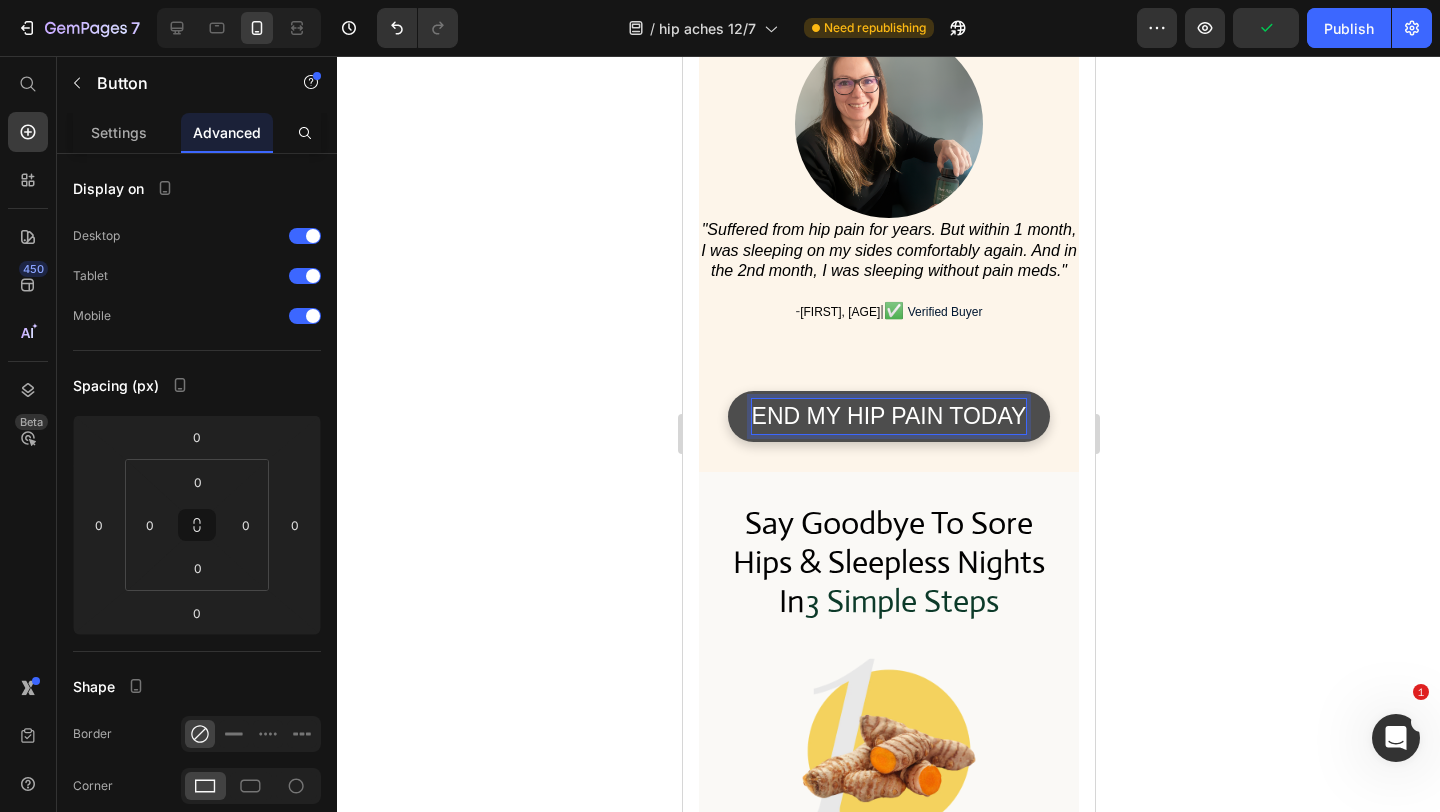 click on "END MY HIP PAIN TODAY" at bounding box center [888, 416] 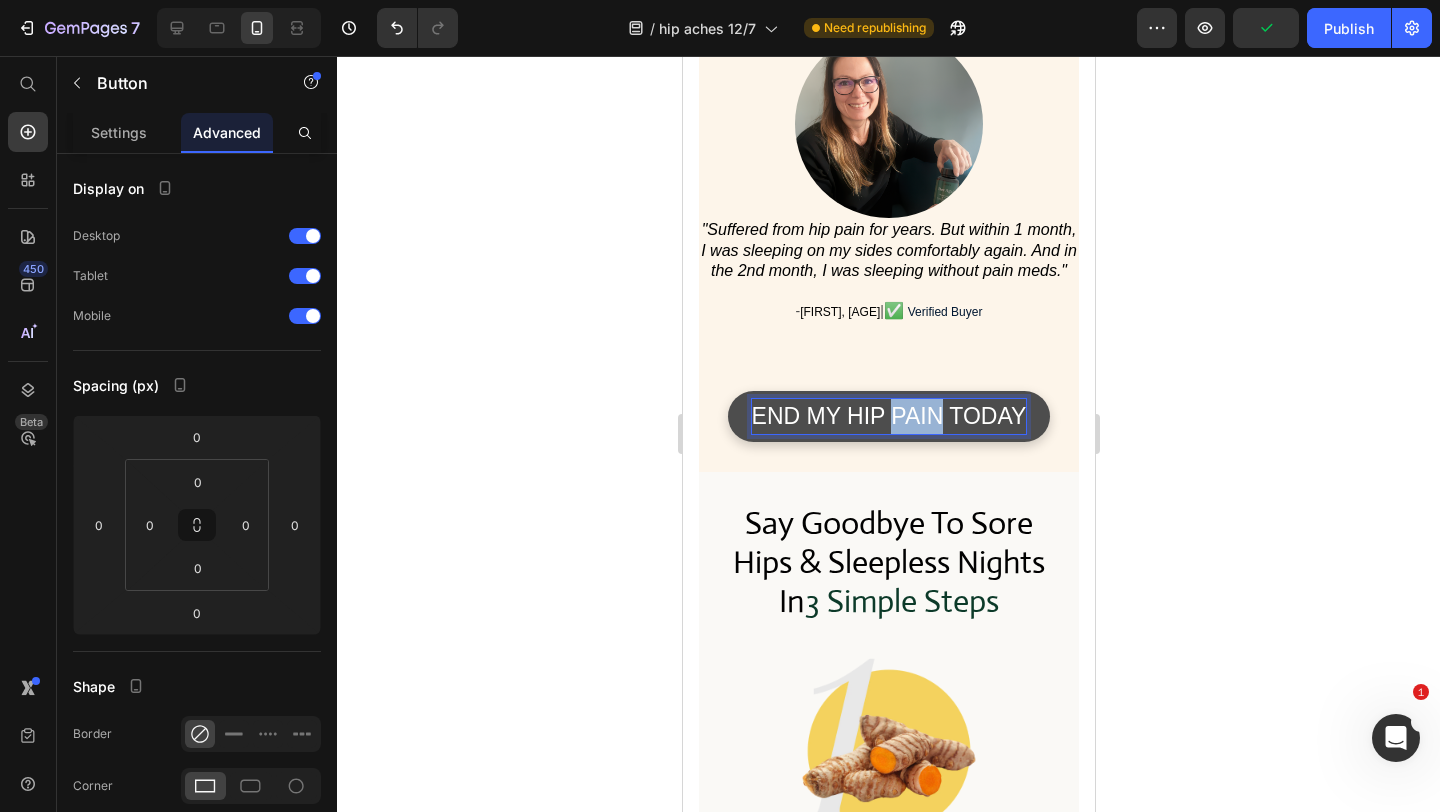 click on "END MY HIP PAIN TODAY" at bounding box center [888, 416] 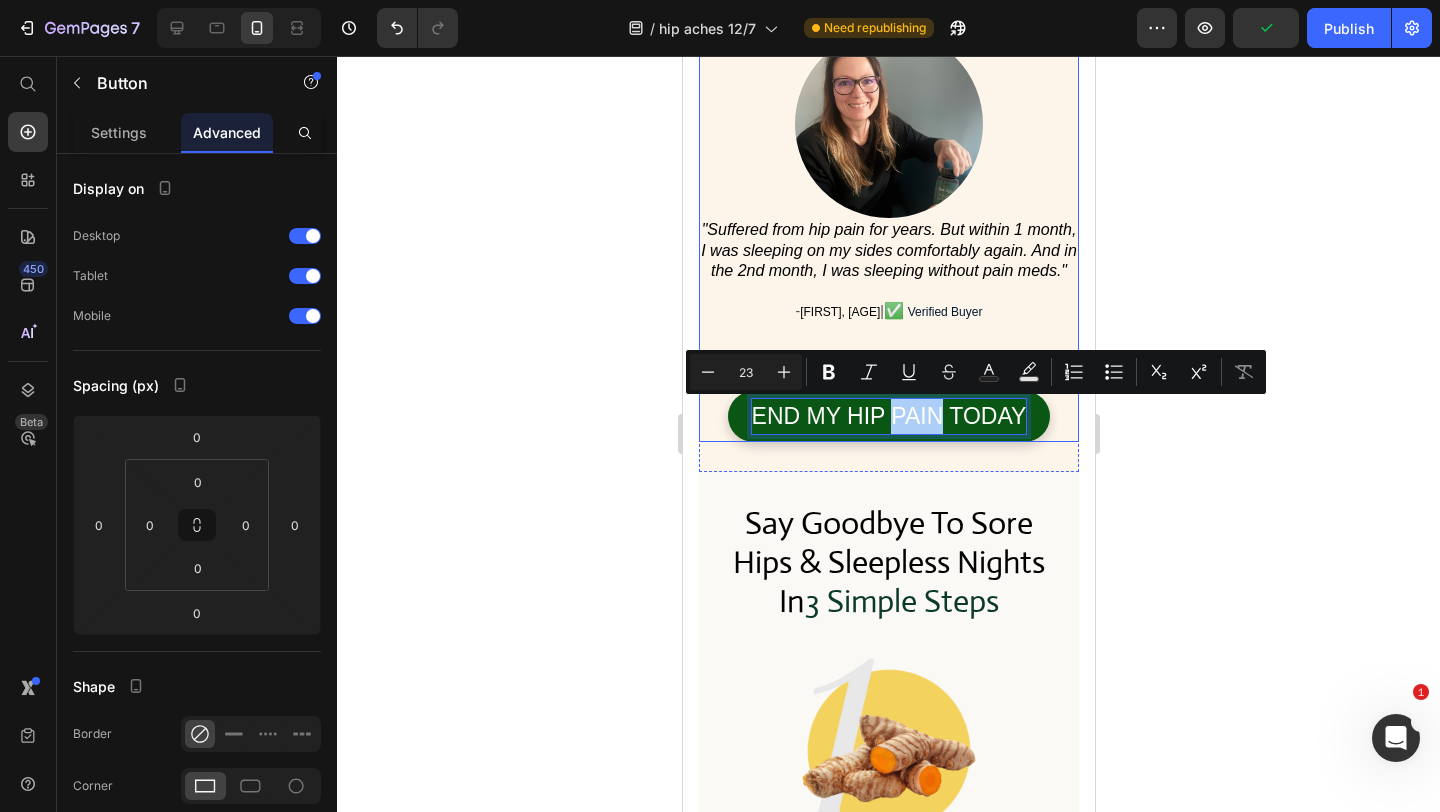 click 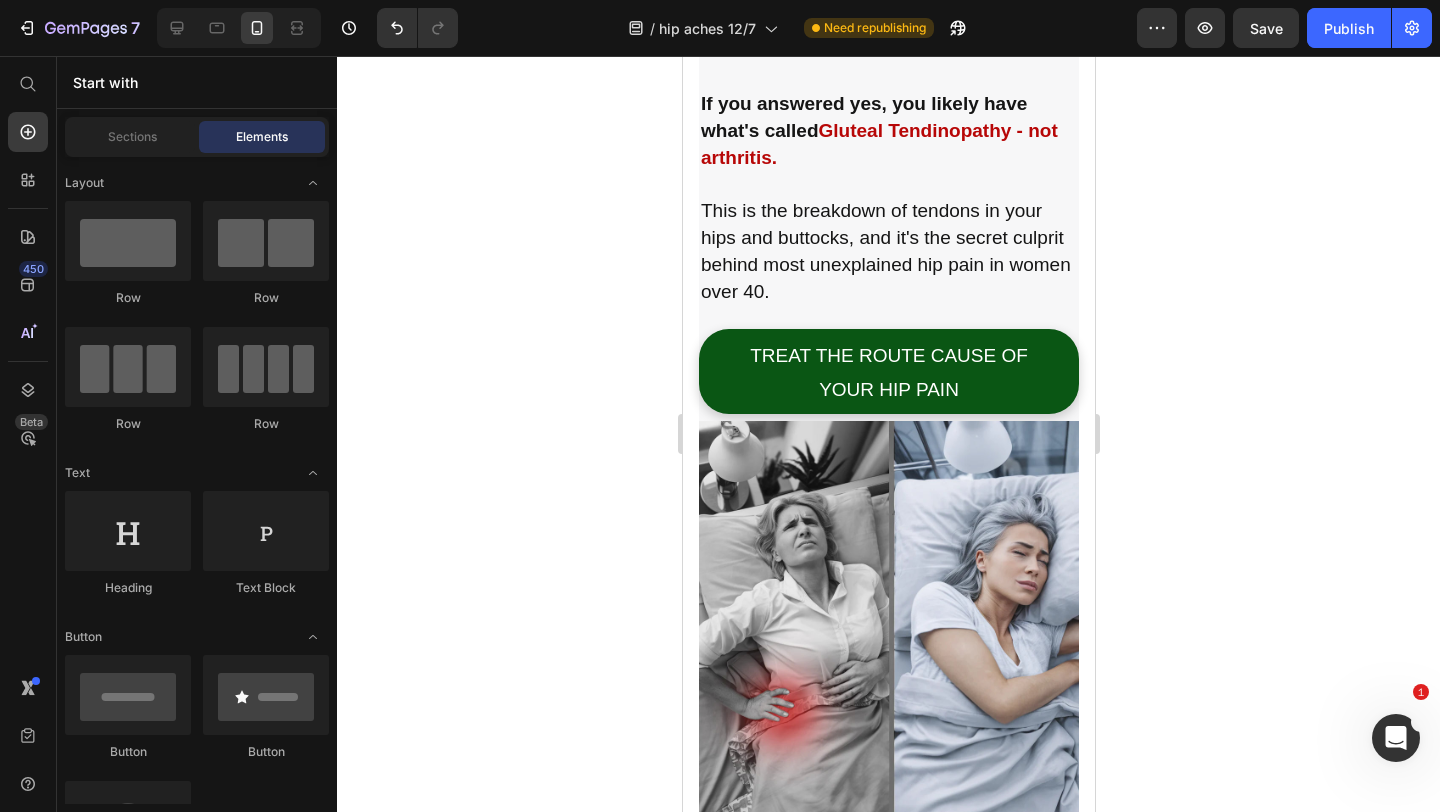 scroll, scrollTop: 1096, scrollLeft: 0, axis: vertical 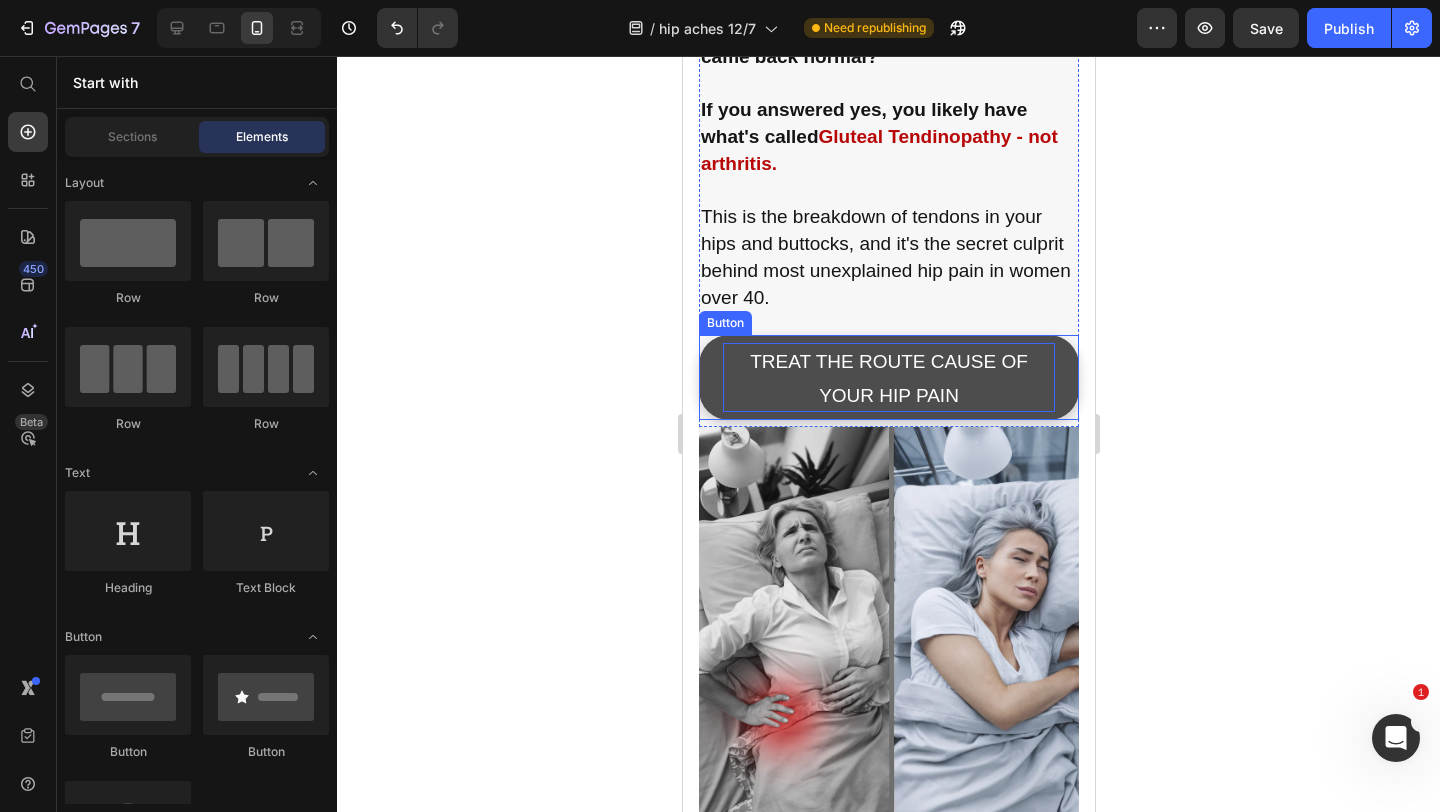 click on "TREAT THE ROUTE CAUSE OF YOUR HIP PAIN" at bounding box center [888, 377] 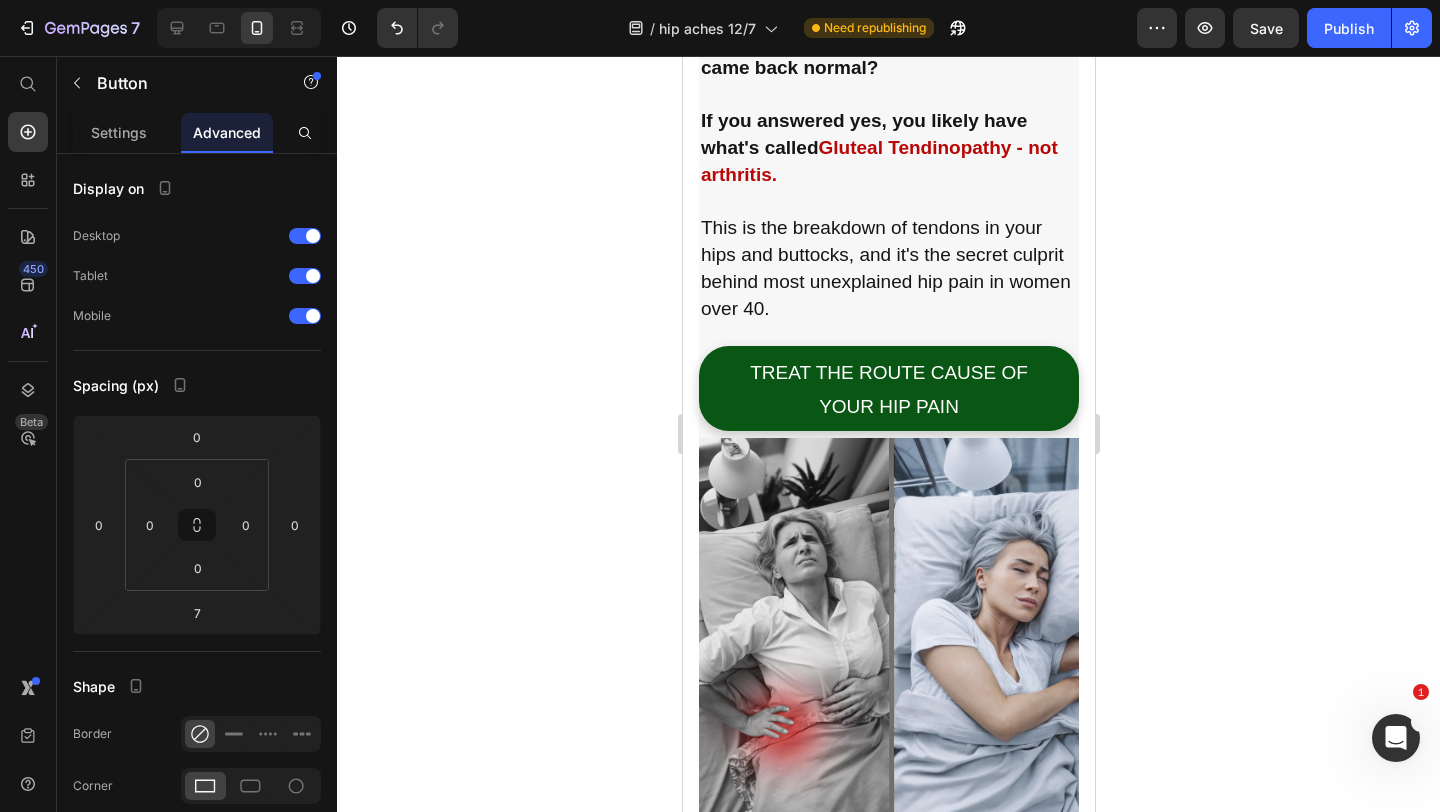 scroll, scrollTop: 1055, scrollLeft: 0, axis: vertical 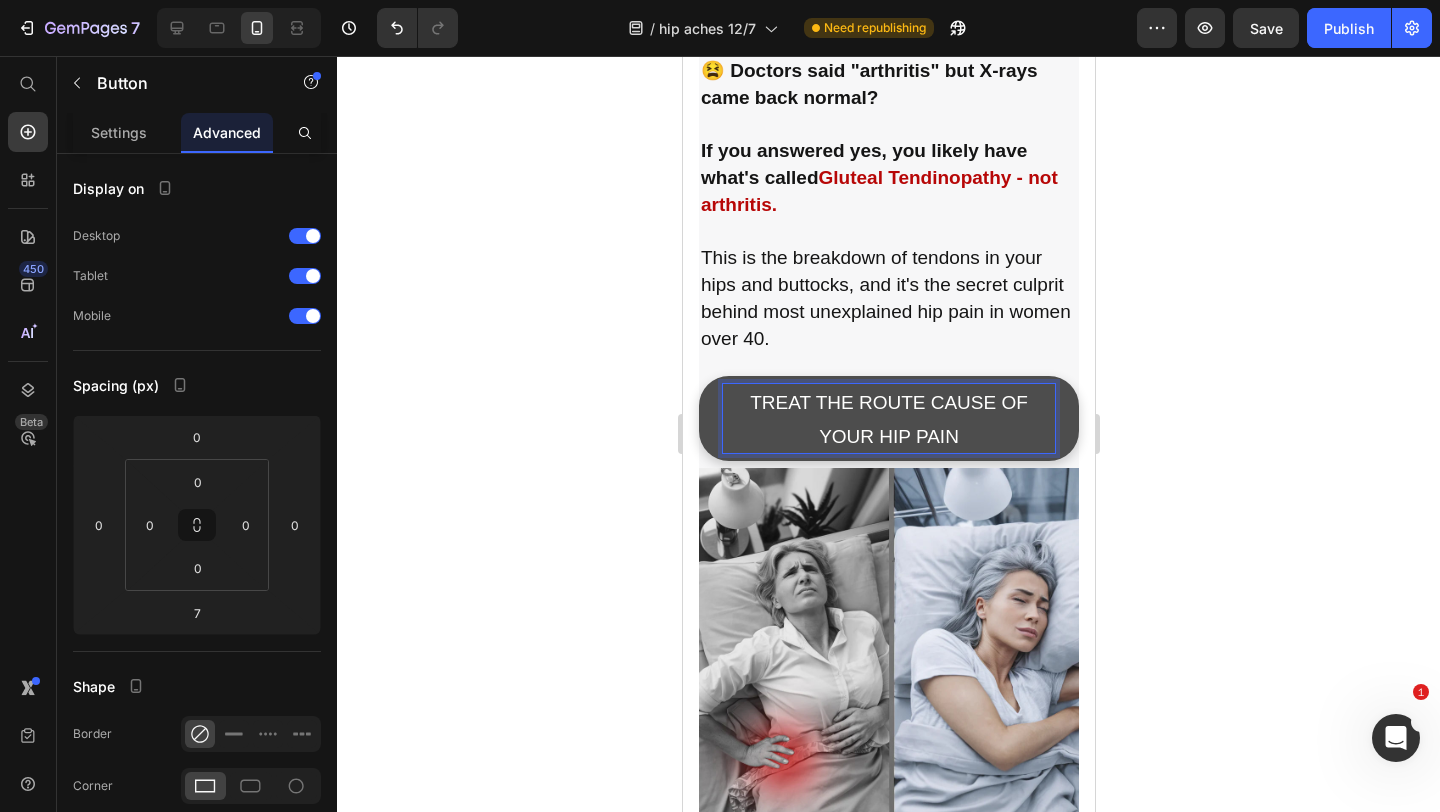 click on "TREAT THE ROUTE CAUSE OF YOUR HIP PAIN" at bounding box center [888, 418] 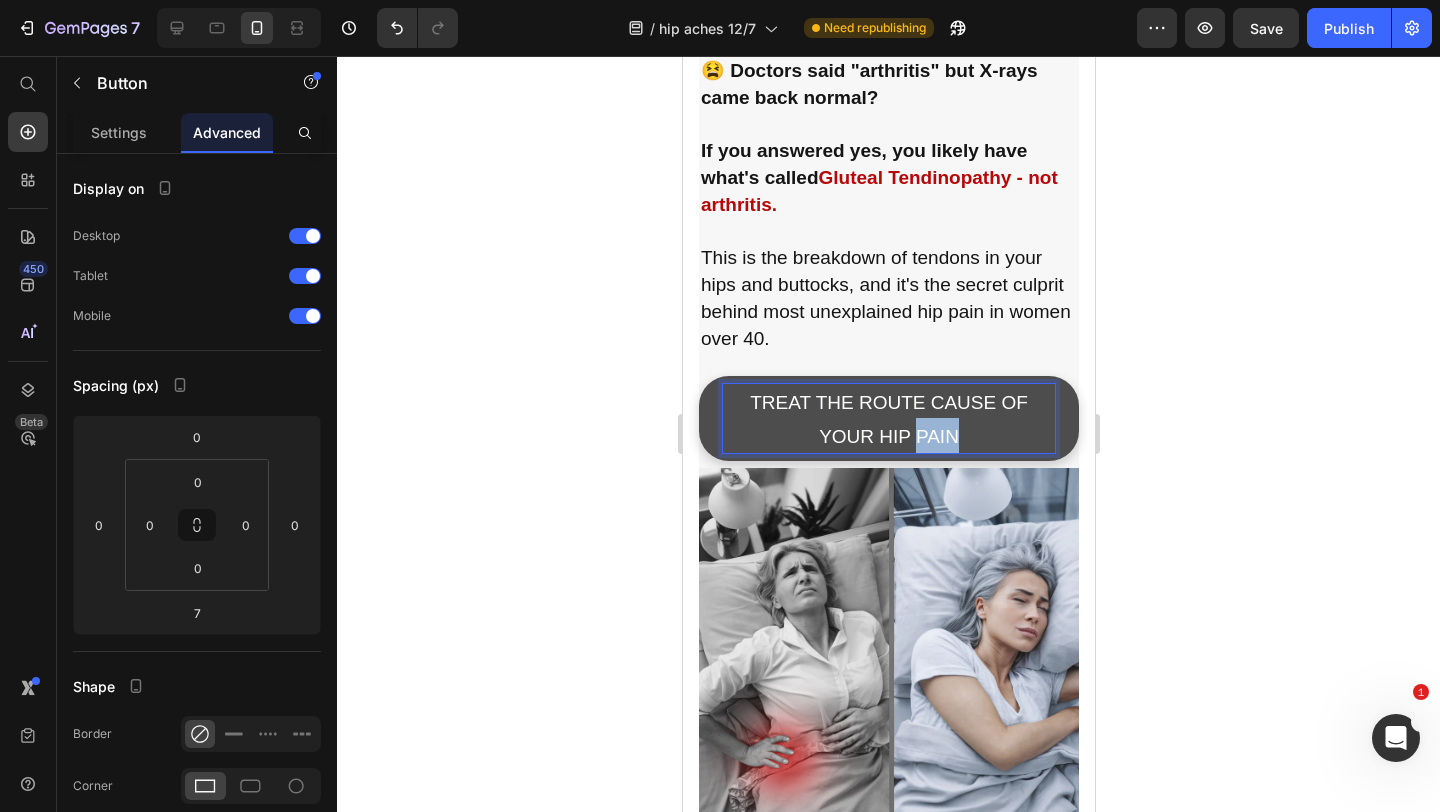 click on "TREAT THE ROUTE CAUSE OF YOUR HIP PAIN" at bounding box center [888, 418] 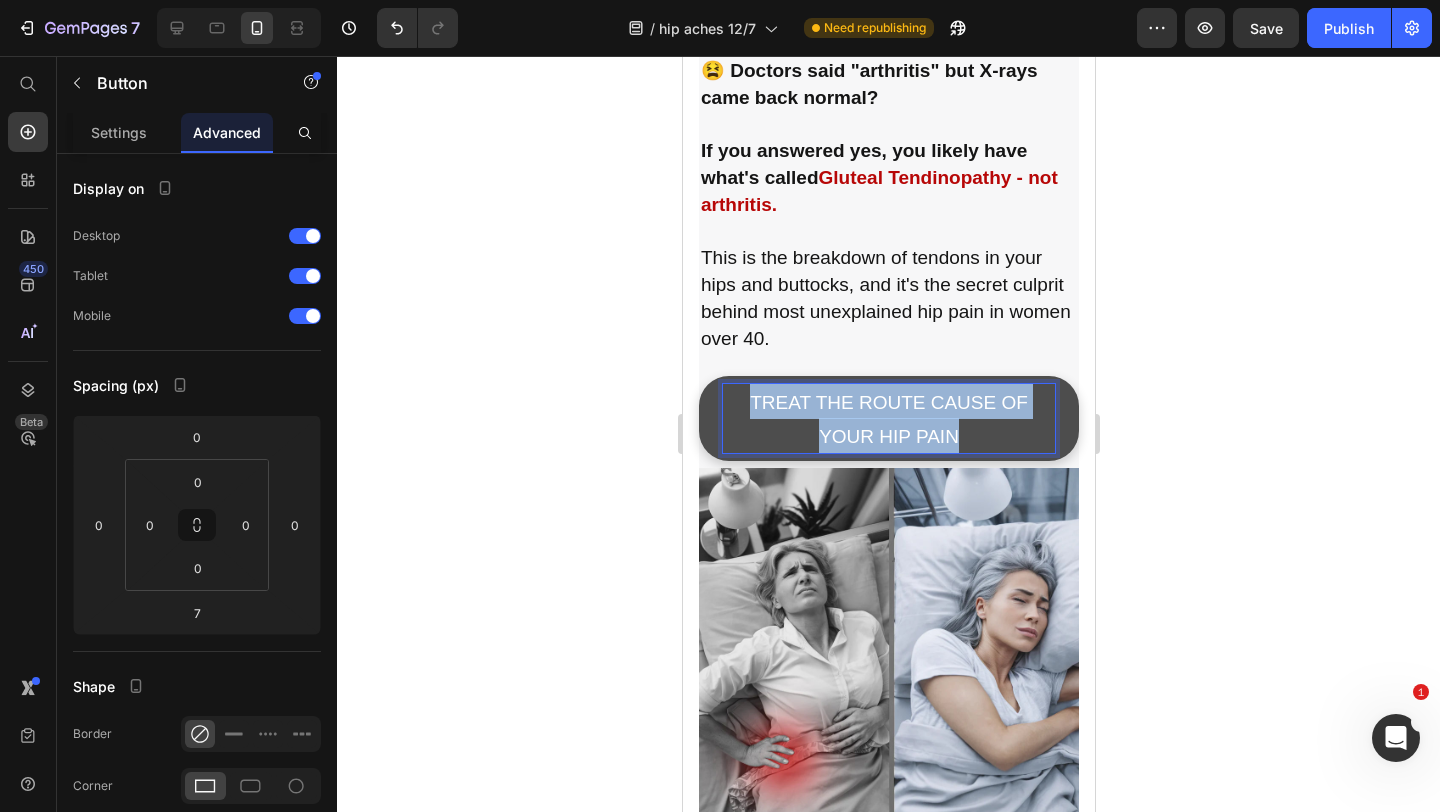 click on "TREAT THE ROUTE CAUSE OF YOUR HIP PAIN" at bounding box center [888, 418] 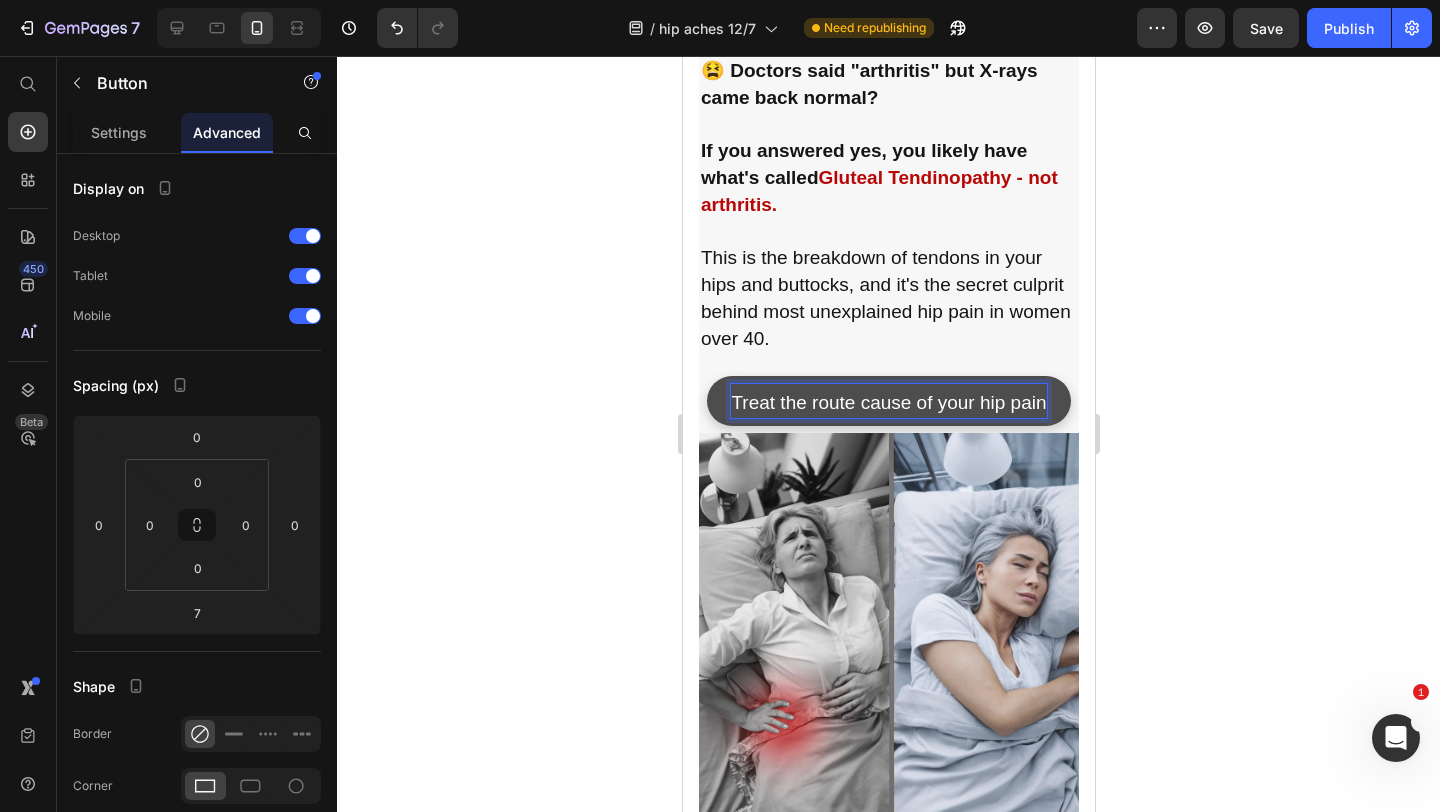 click 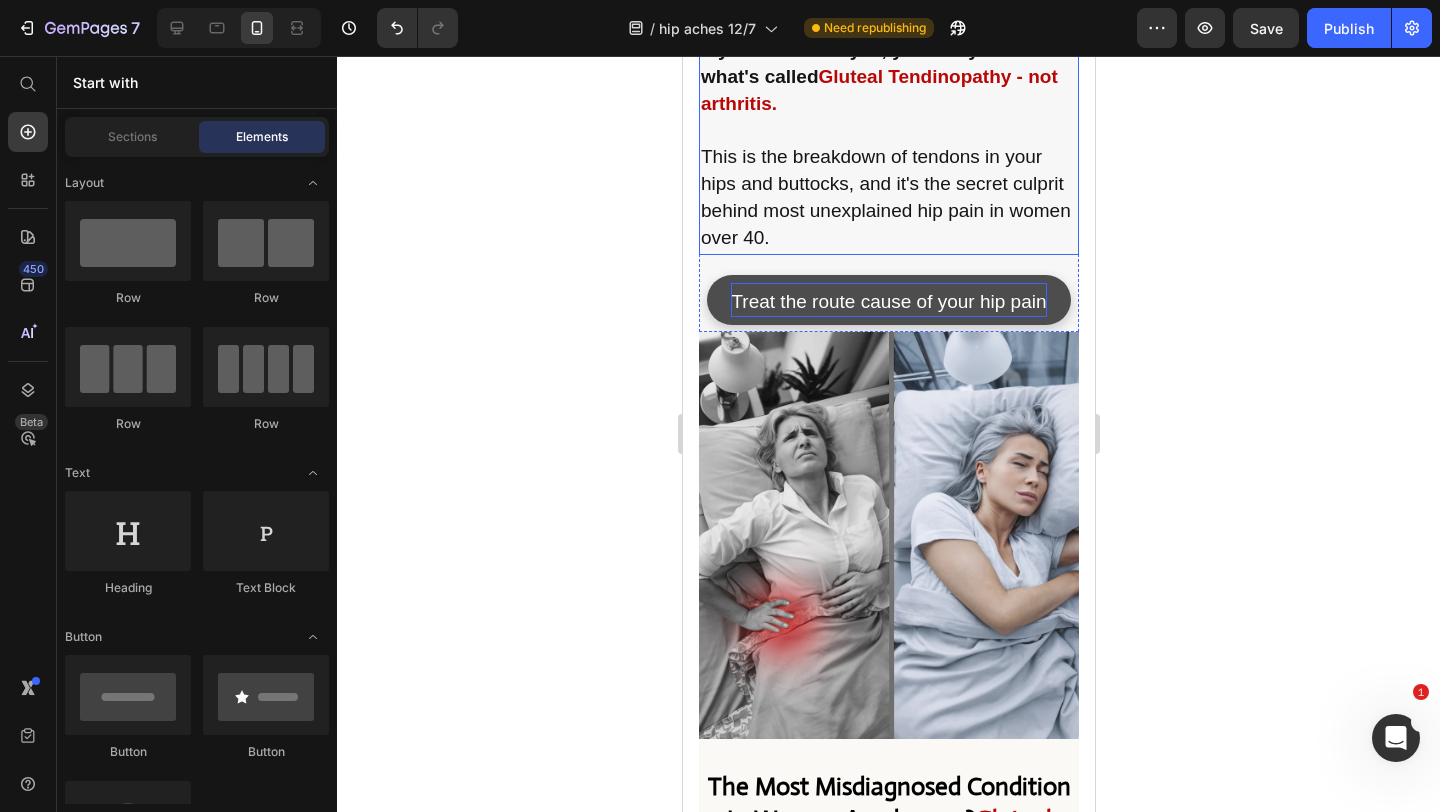 scroll, scrollTop: 1158, scrollLeft: 0, axis: vertical 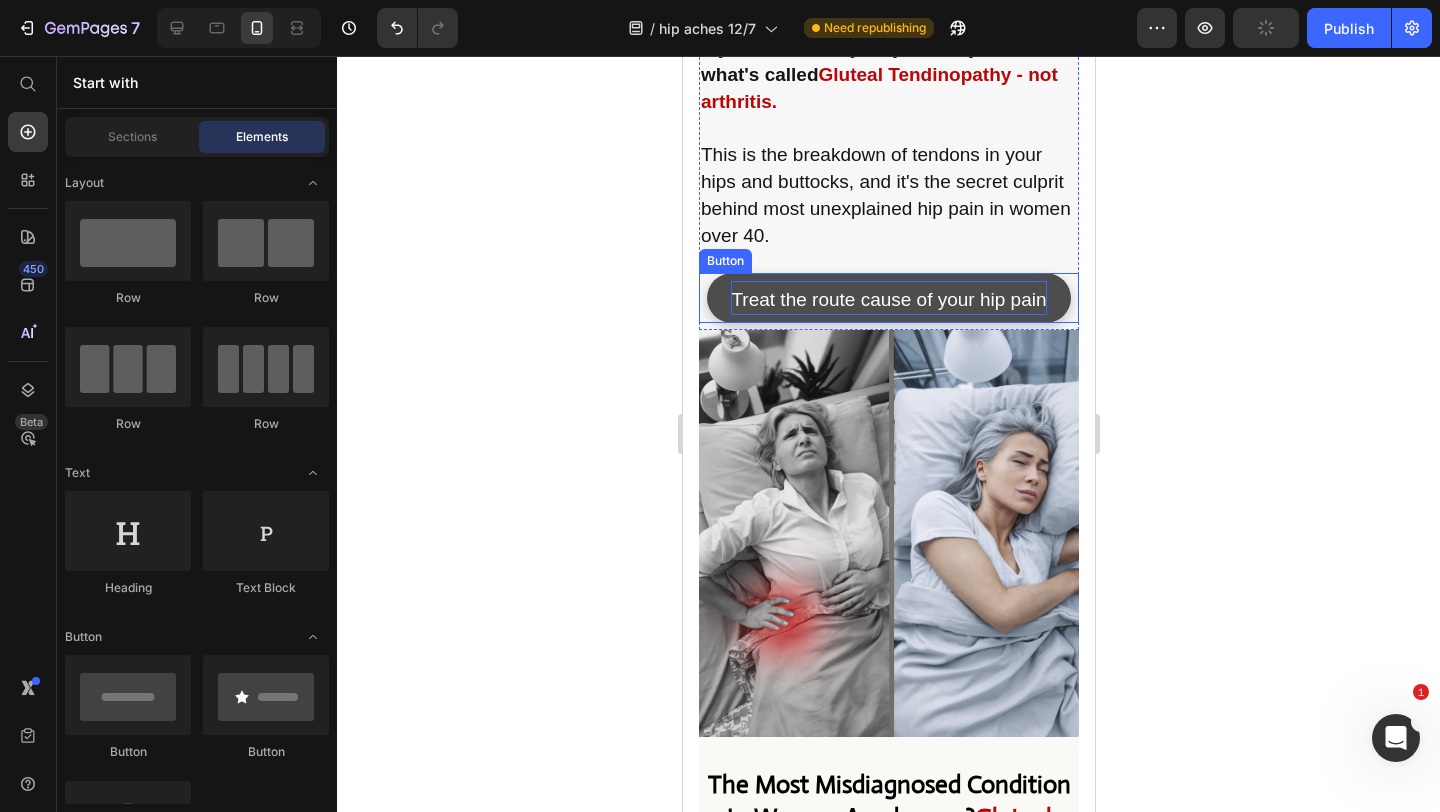 click on "Treat the route cause of your hip pain" at bounding box center (887, 298) 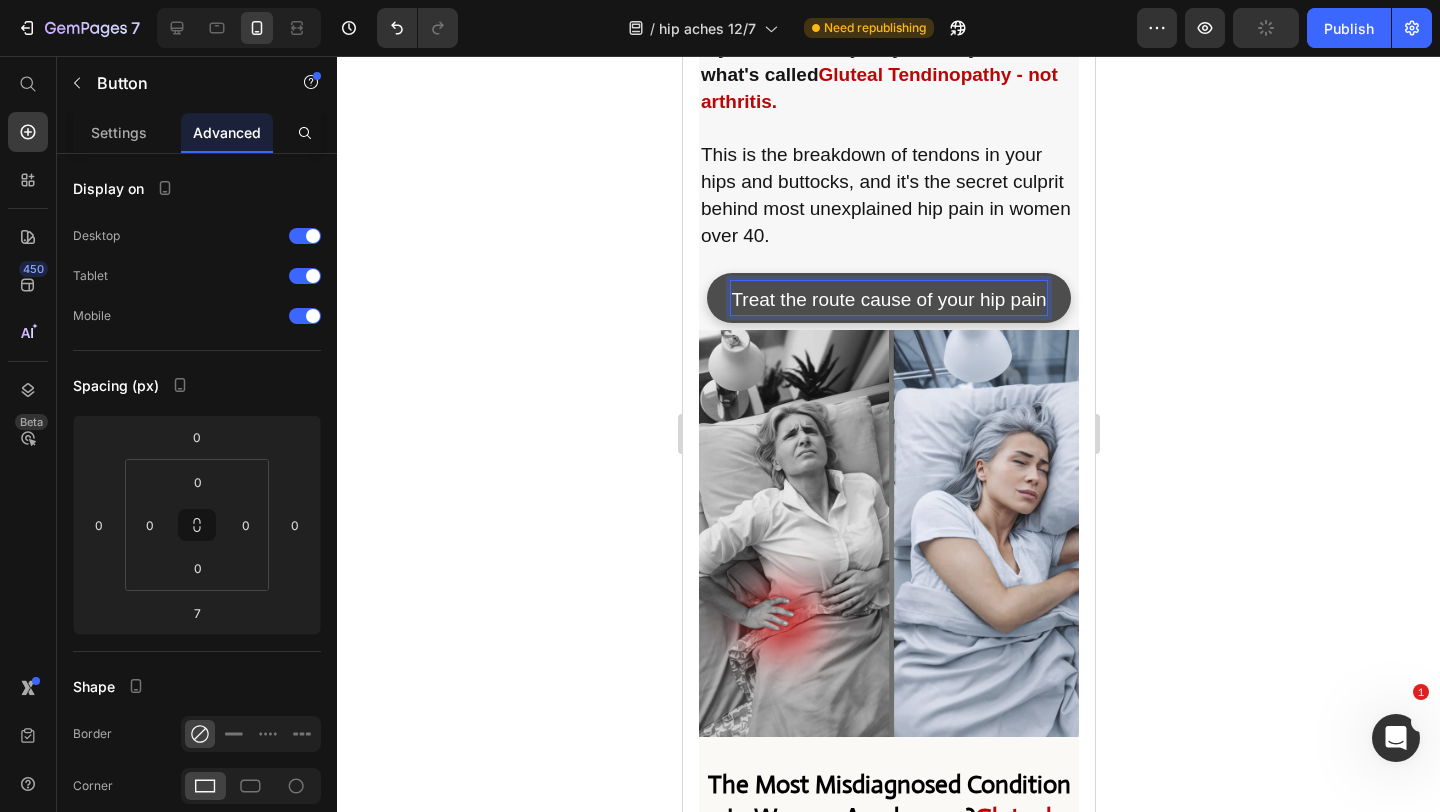 click on "Treat the route cause of your hip pain" at bounding box center [887, 299] 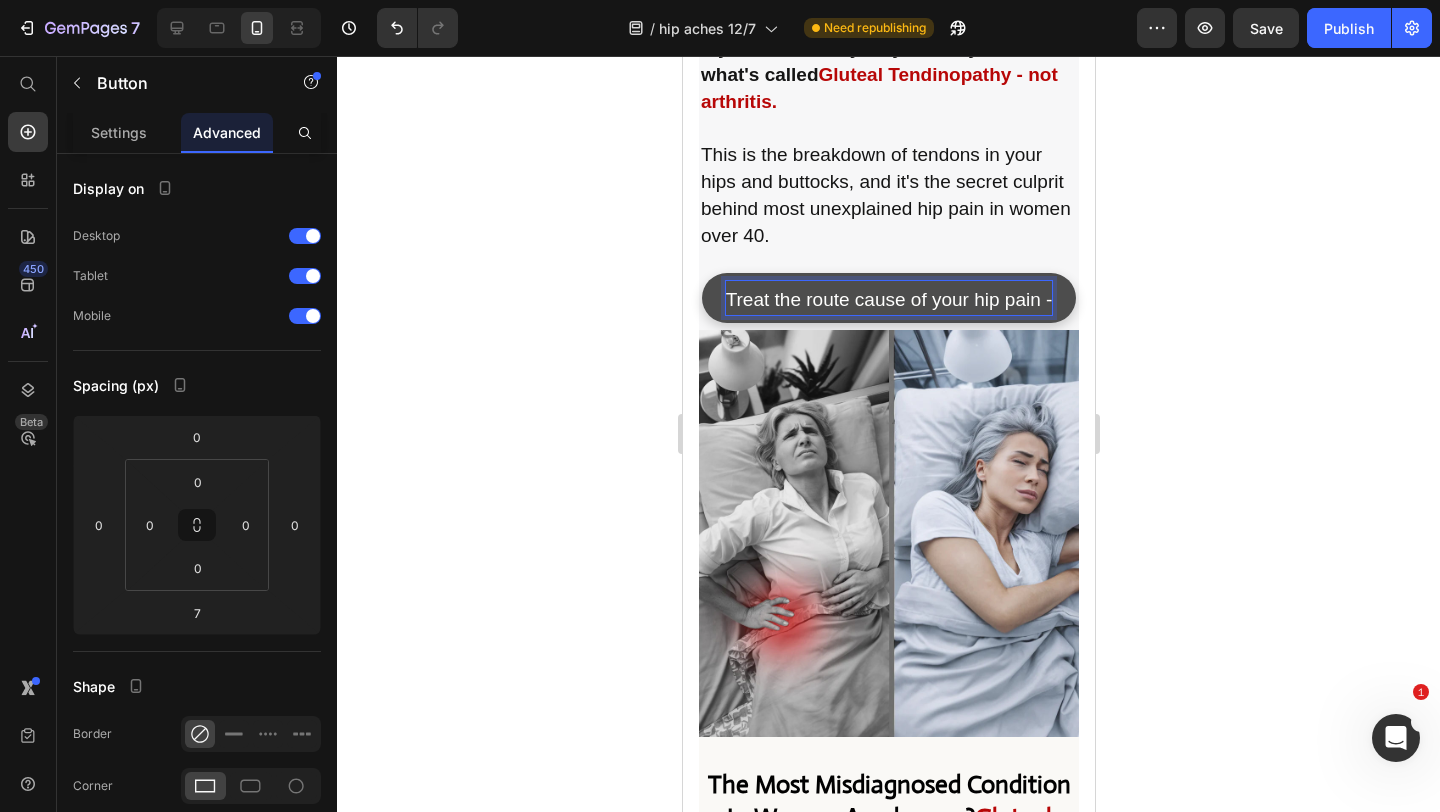 click on "Treat the route cause of your hip pain -" at bounding box center (888, 299) 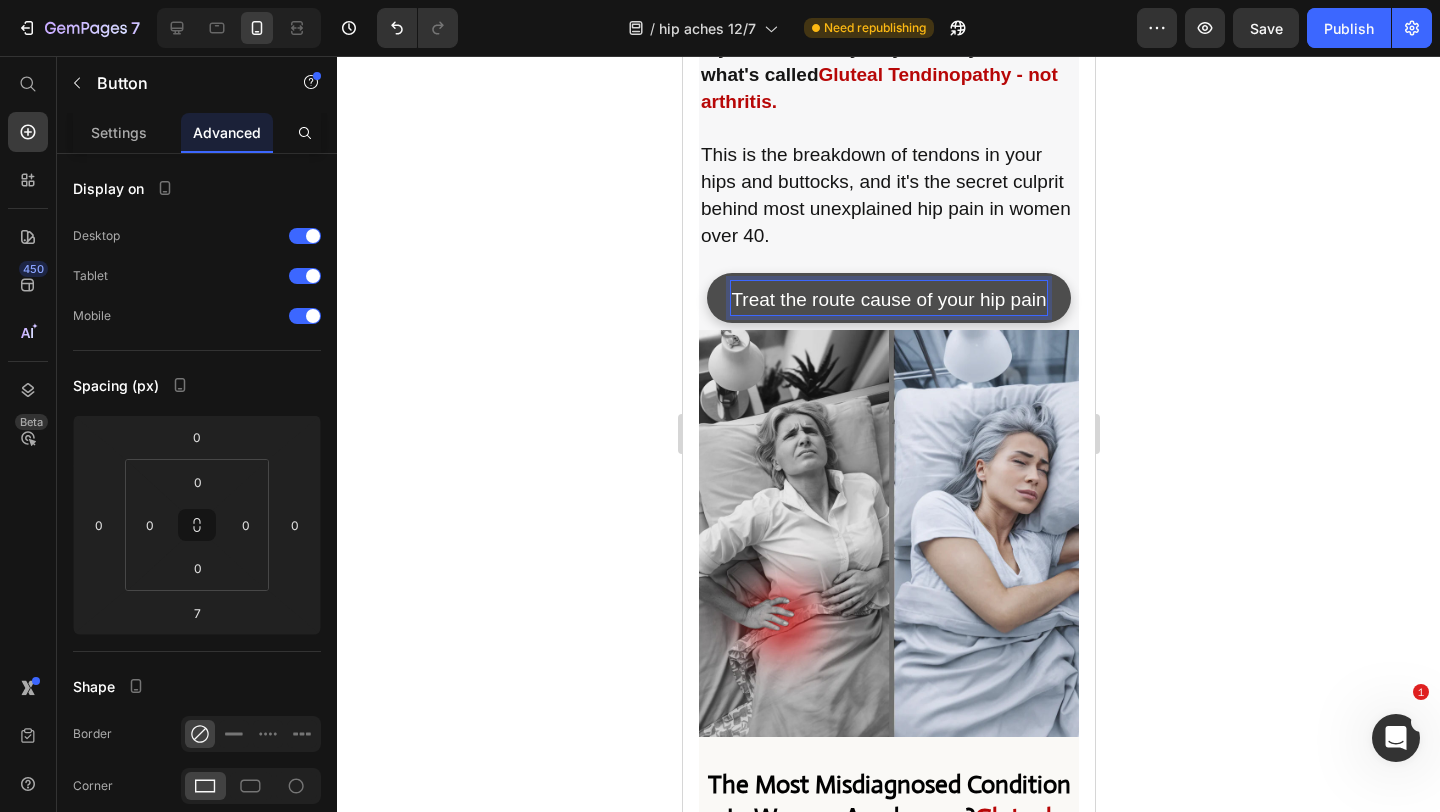 click 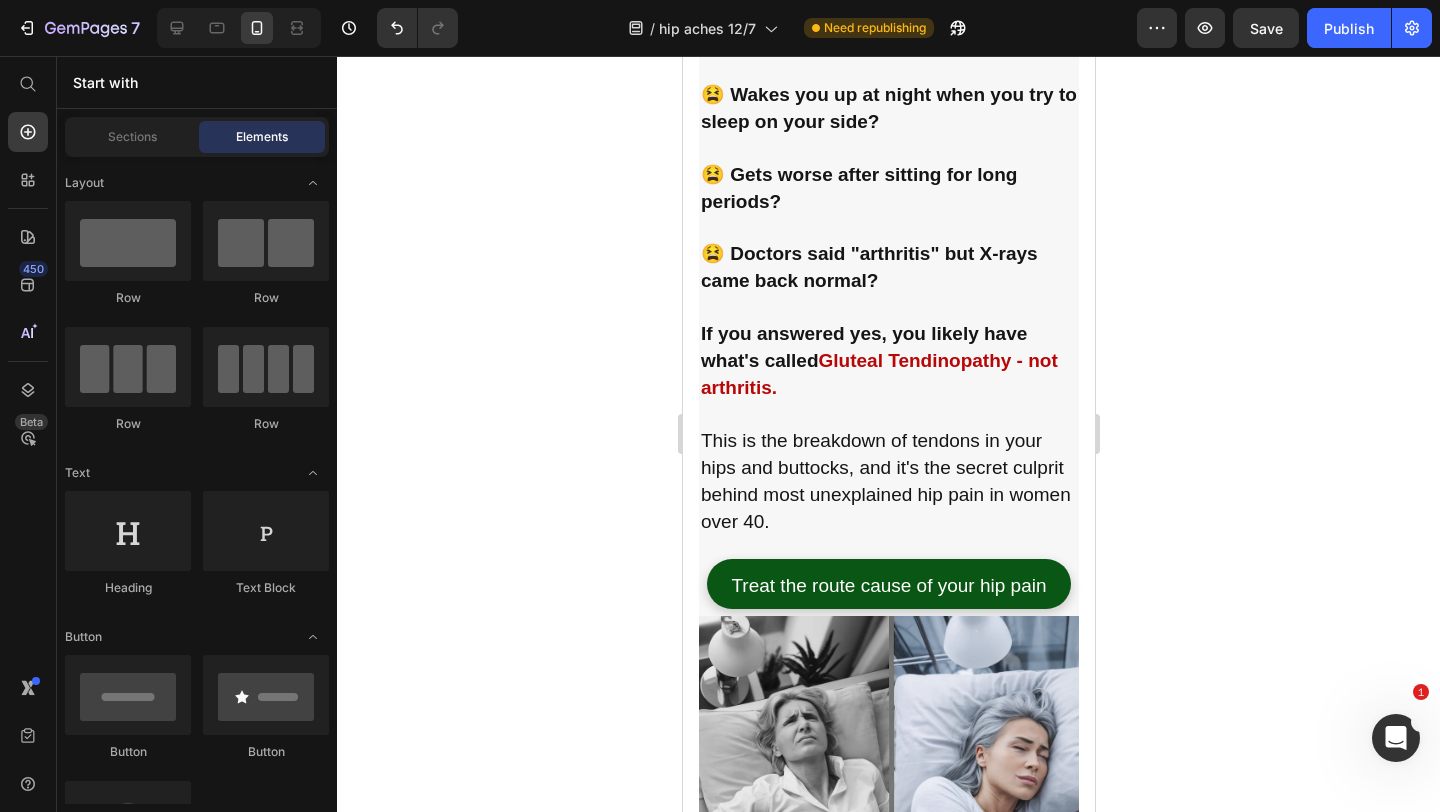 scroll, scrollTop: 820, scrollLeft: 0, axis: vertical 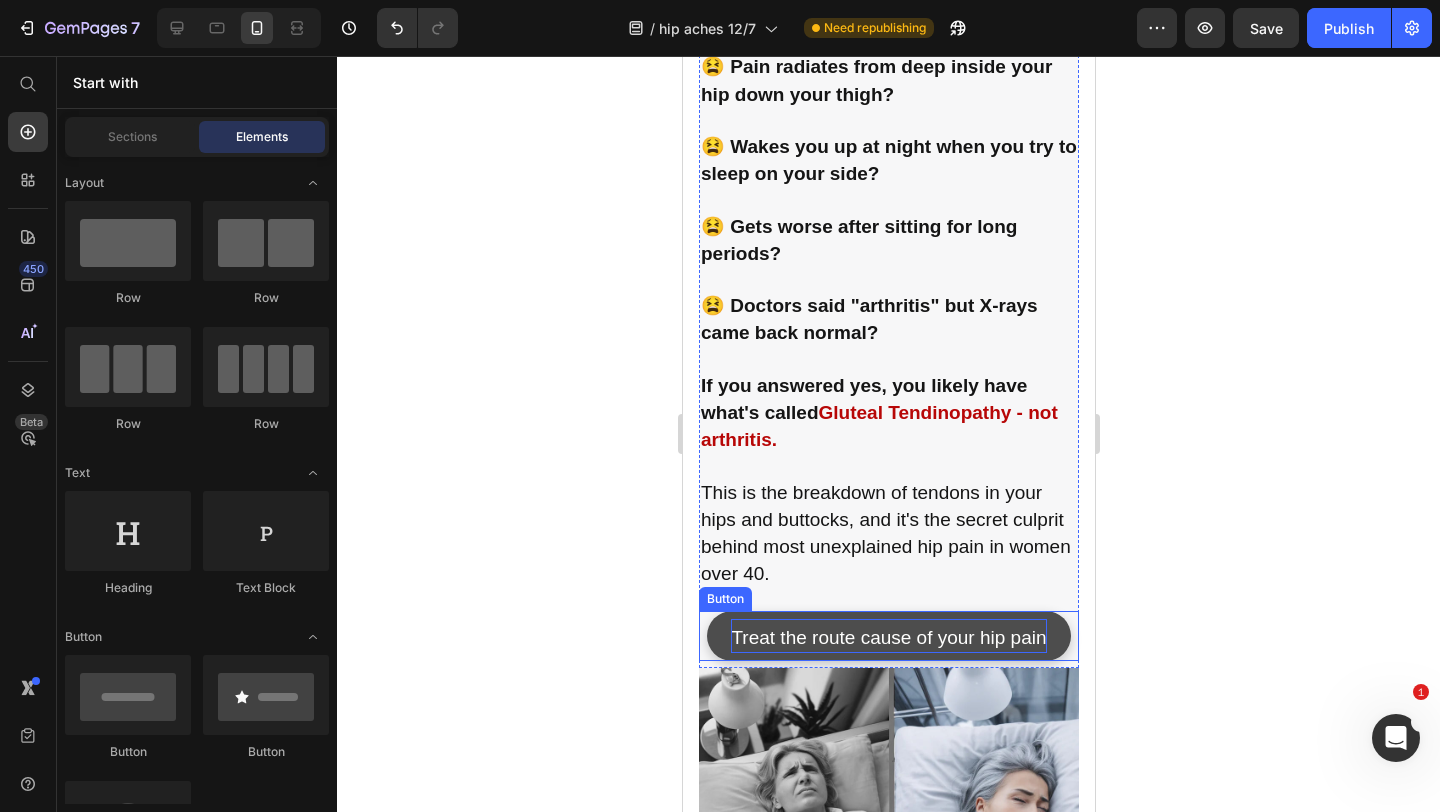 click on "Treat the route cause of your hip pain" at bounding box center (887, 637) 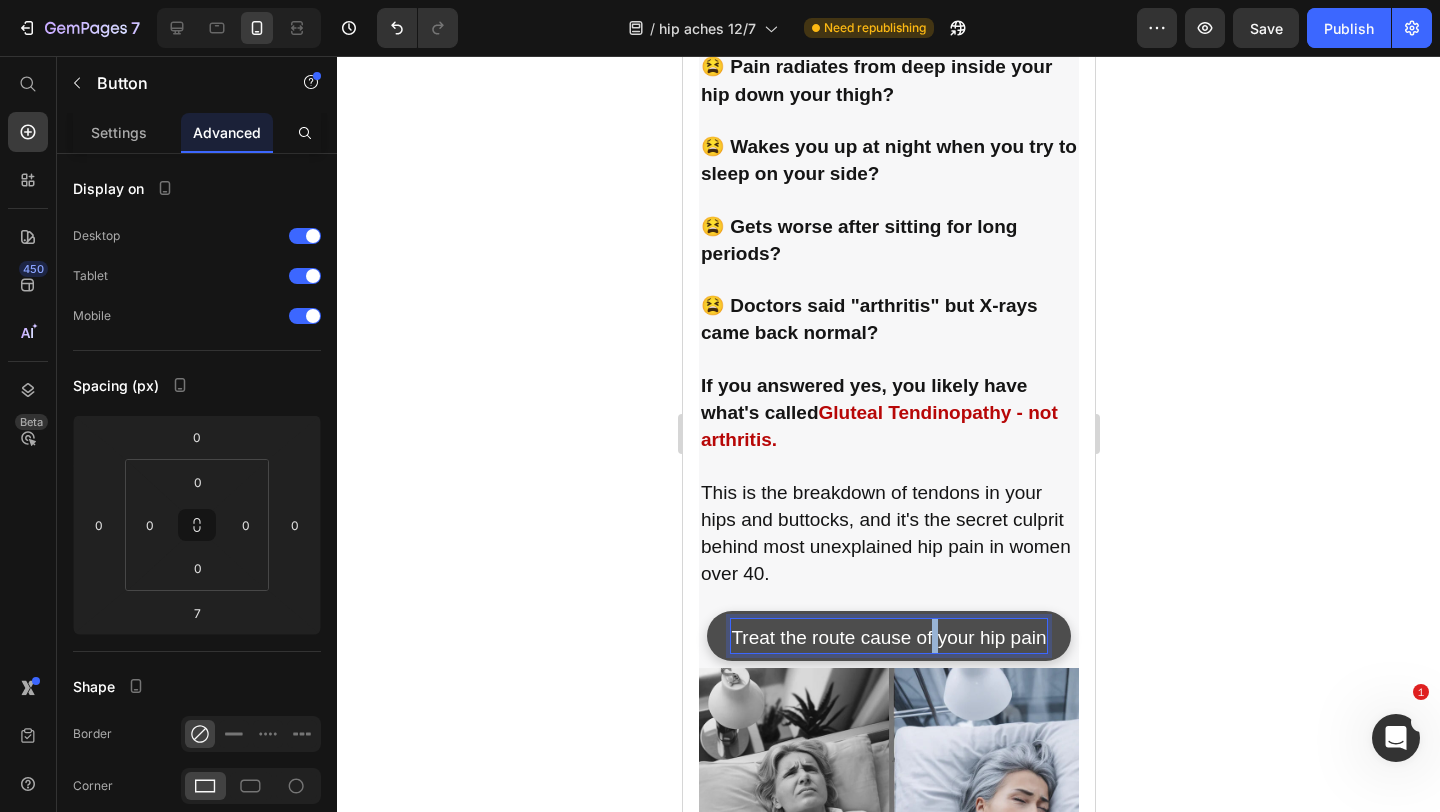 click on "Treat the route cause of your hip pain" at bounding box center (887, 637) 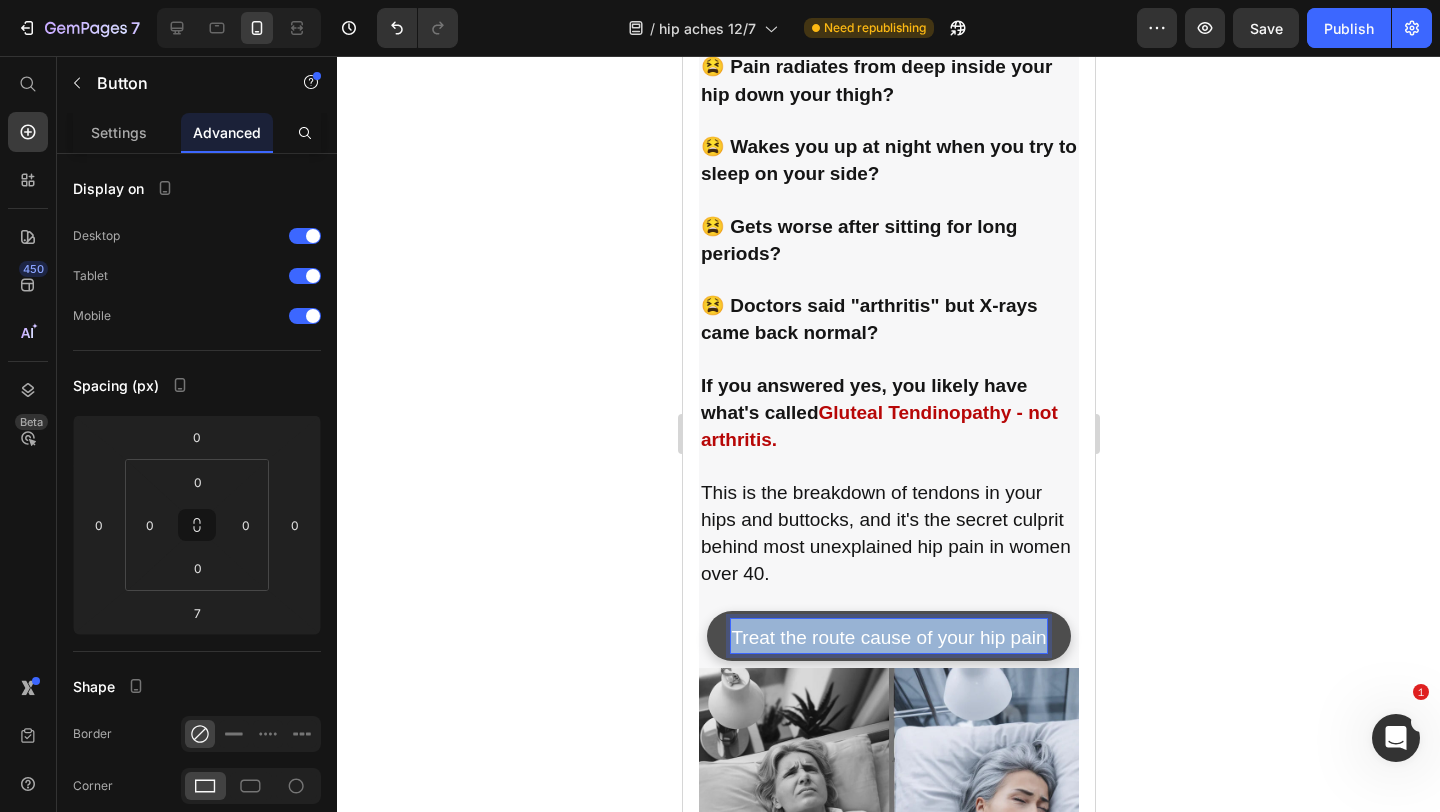 click on "Treat the route cause of your hip pain" at bounding box center [887, 637] 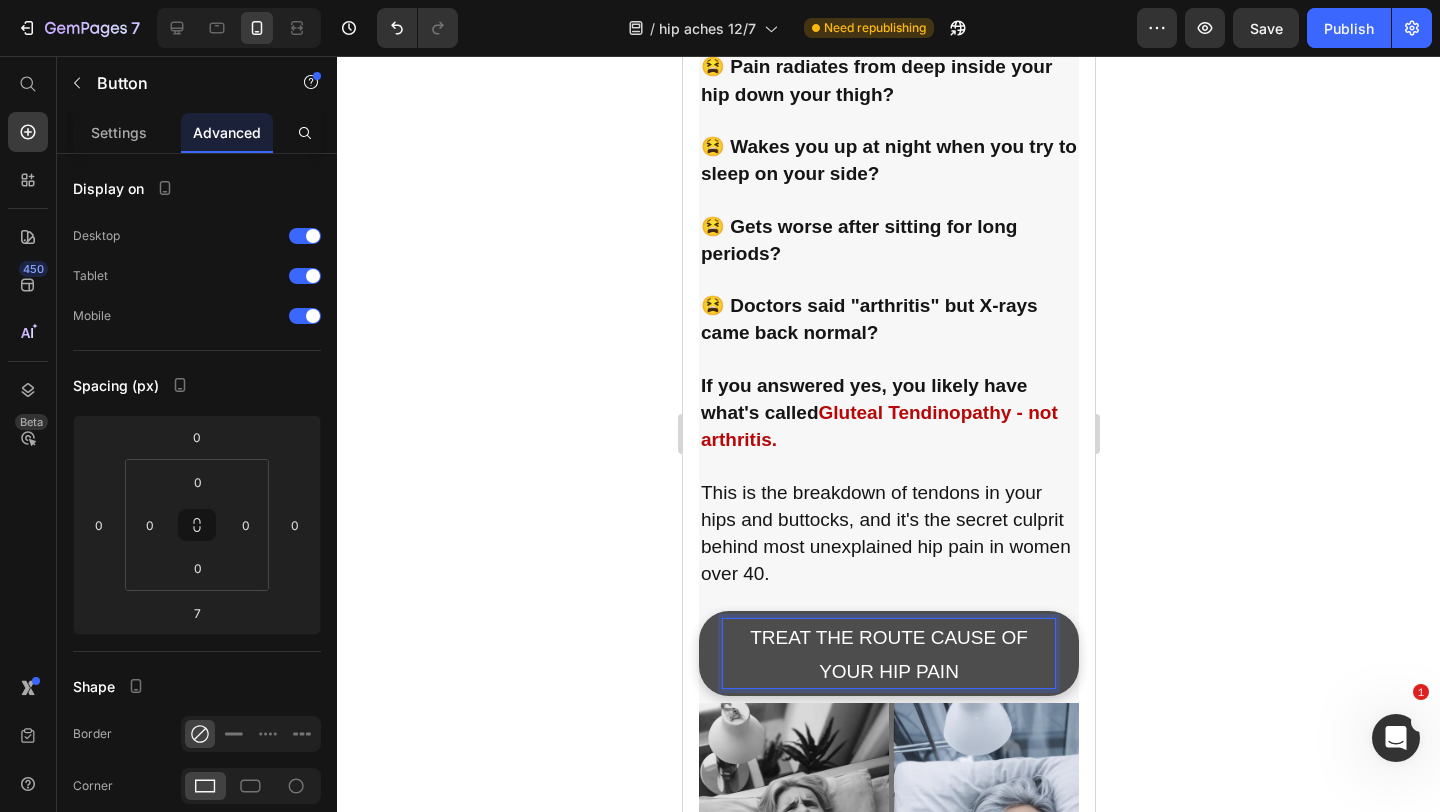 click 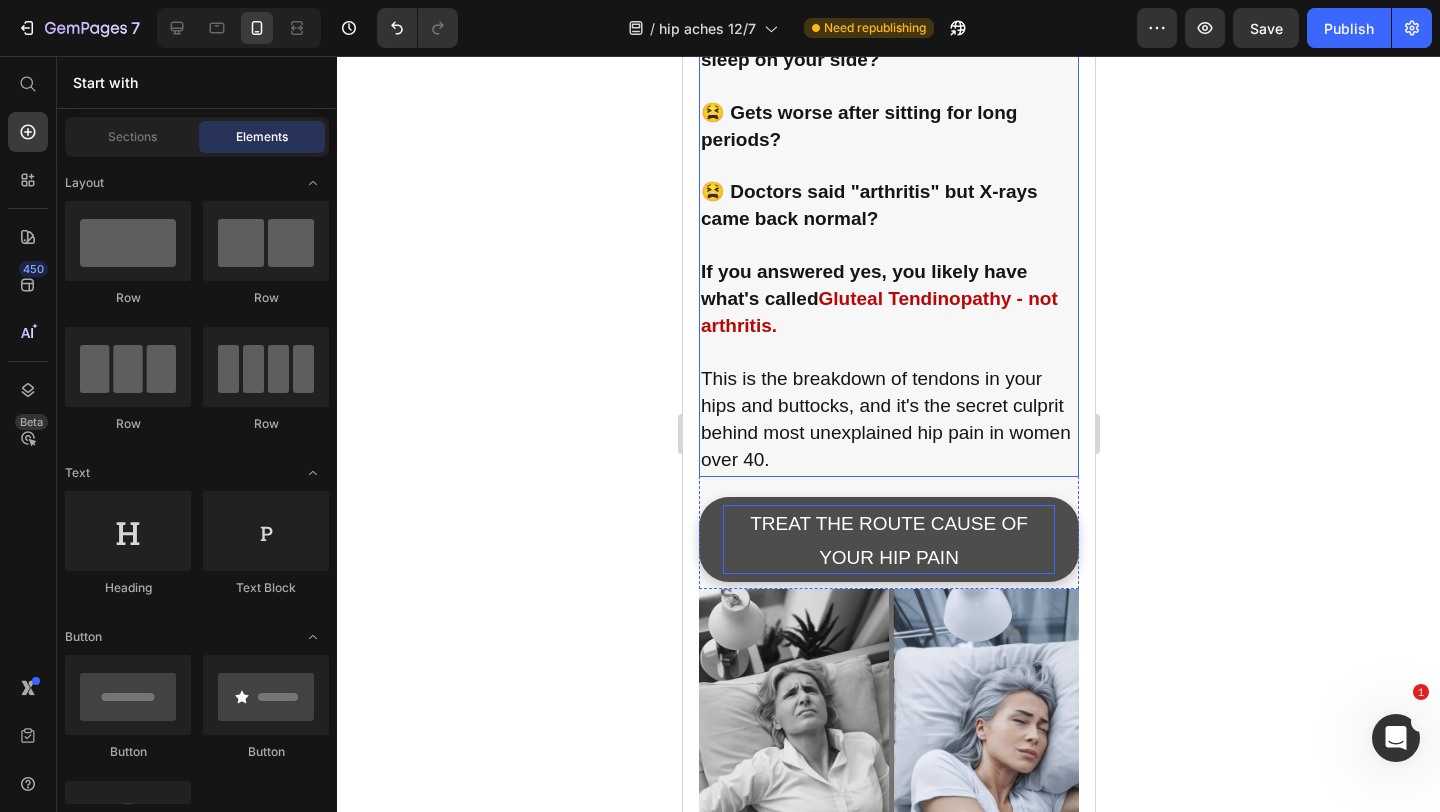 scroll, scrollTop: 1024, scrollLeft: 0, axis: vertical 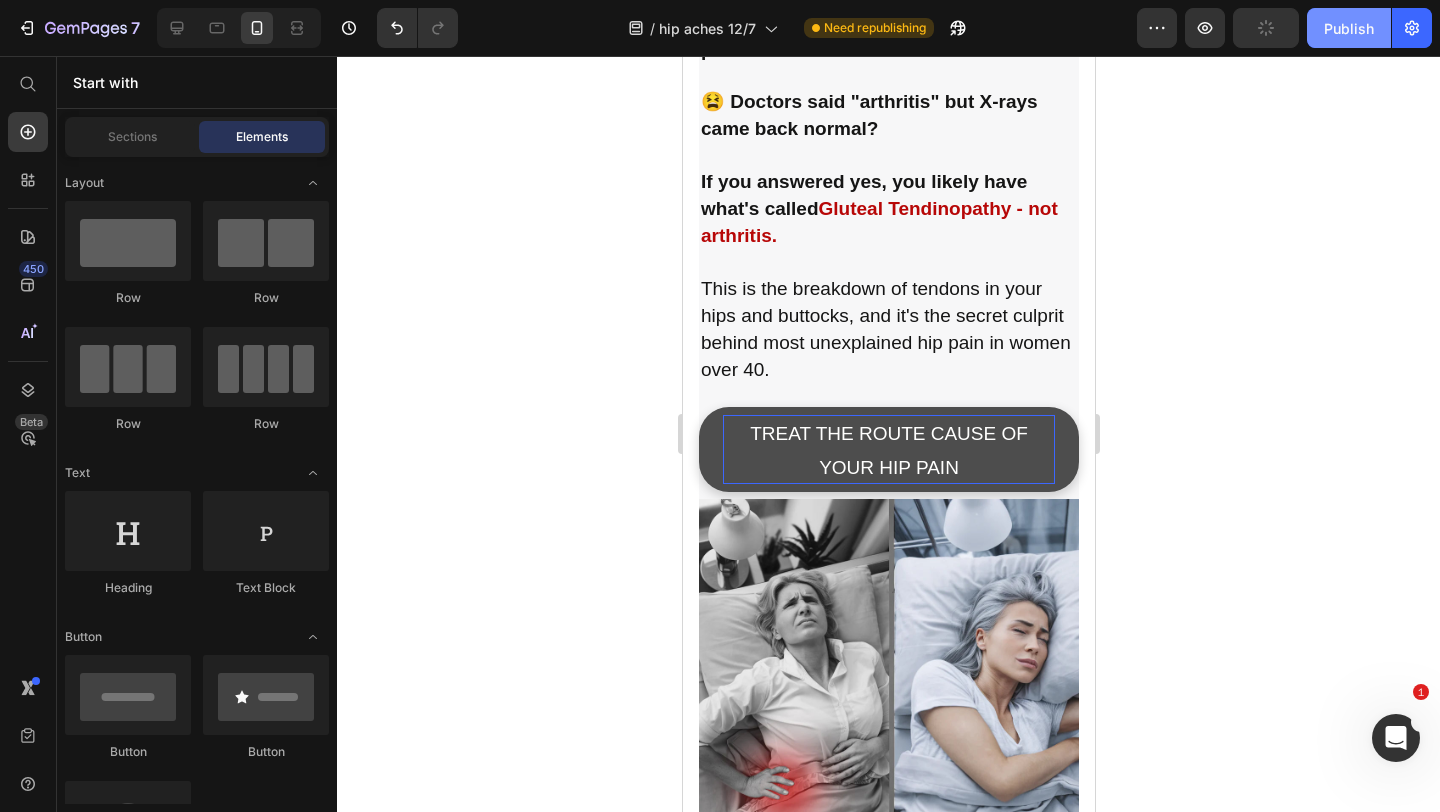 click on "Publish" at bounding box center (1349, 28) 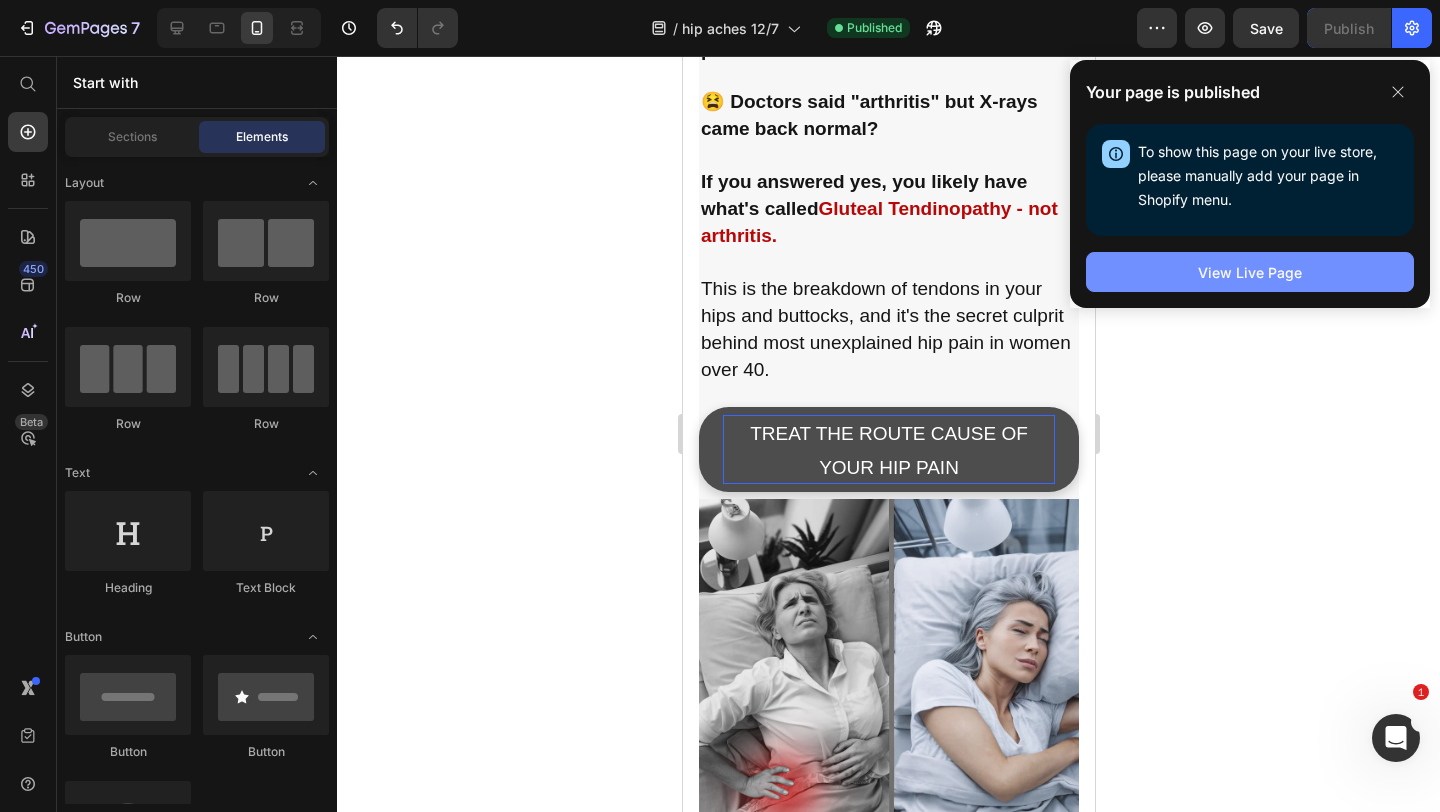 click on "View Live Page" at bounding box center [1250, 272] 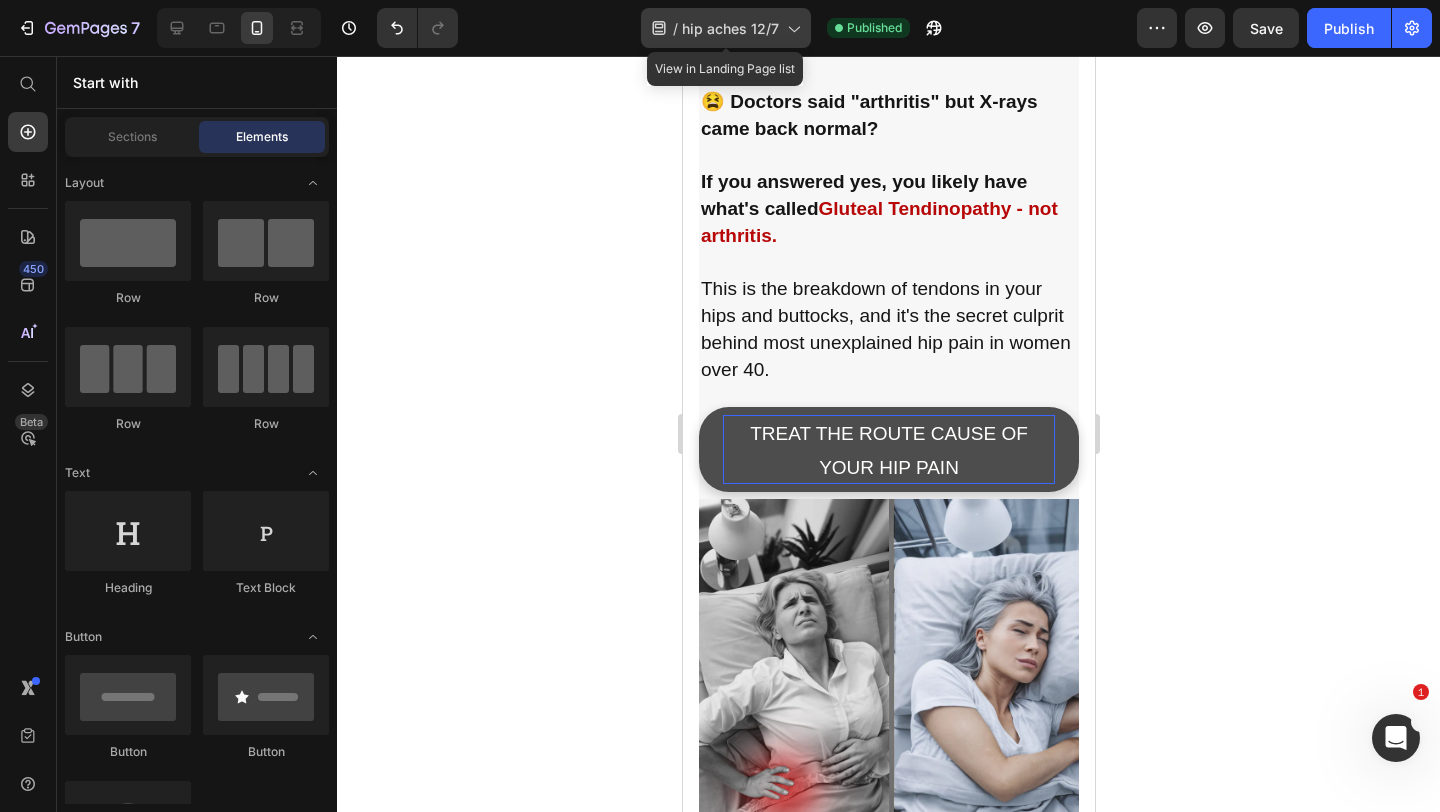 click 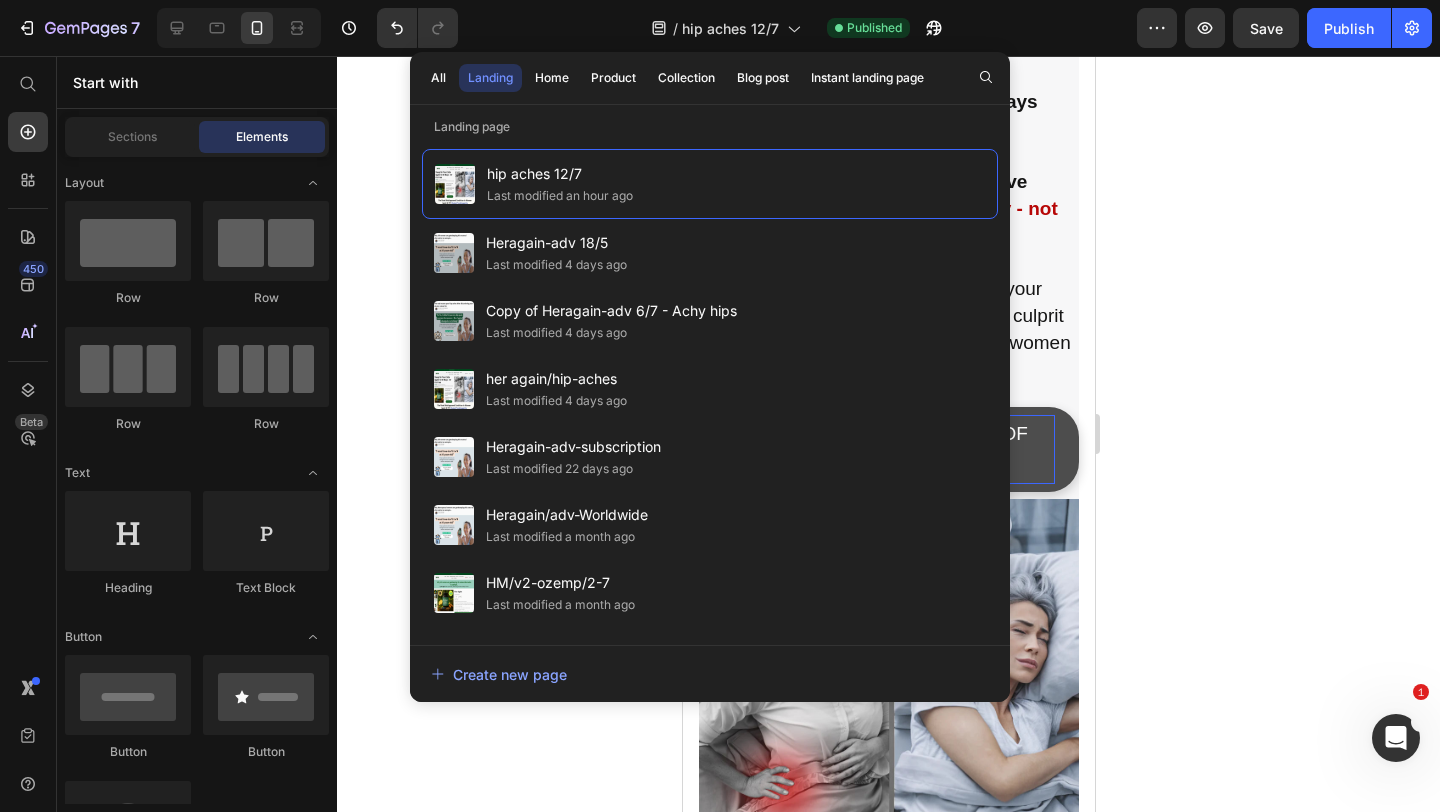 click 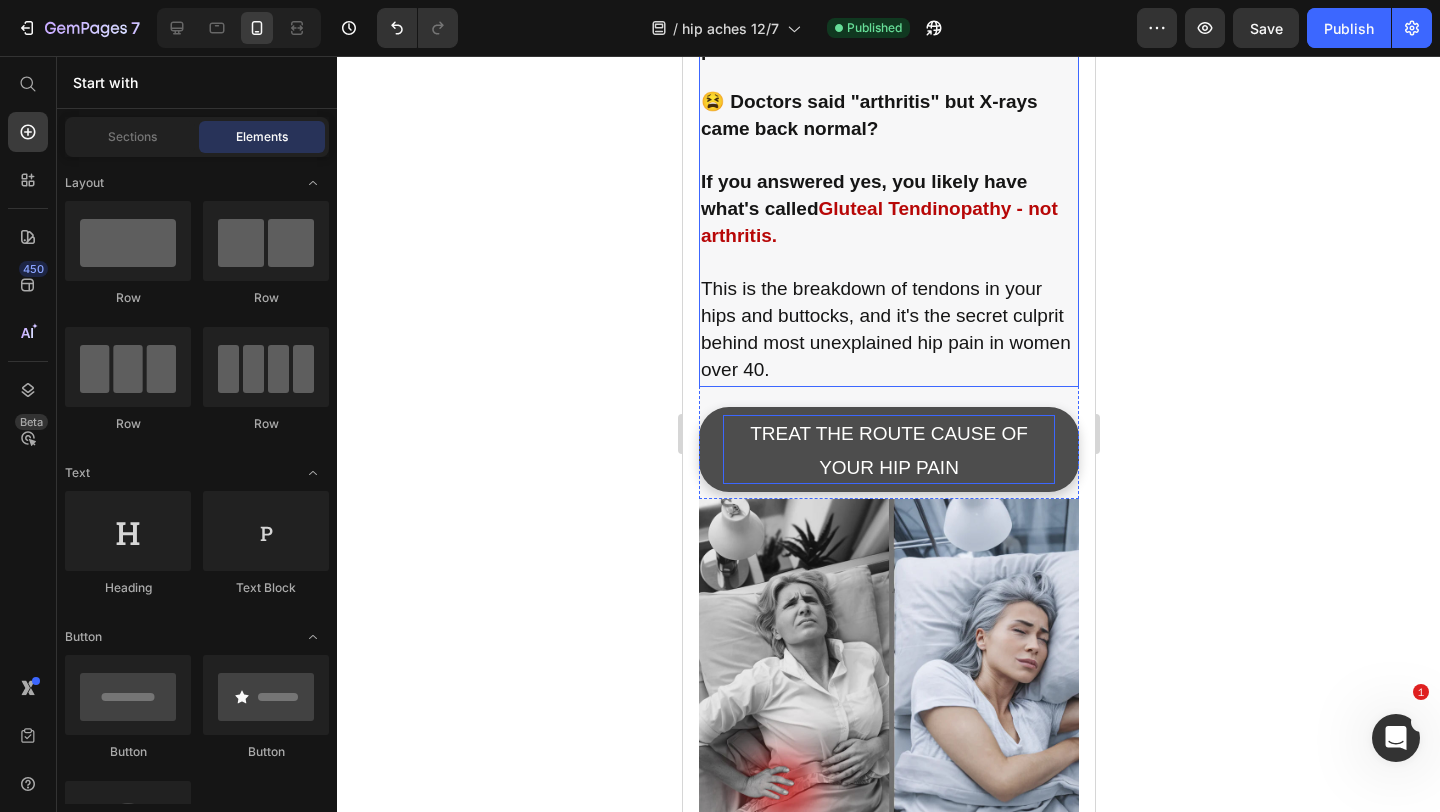 scroll, scrollTop: 0, scrollLeft: 0, axis: both 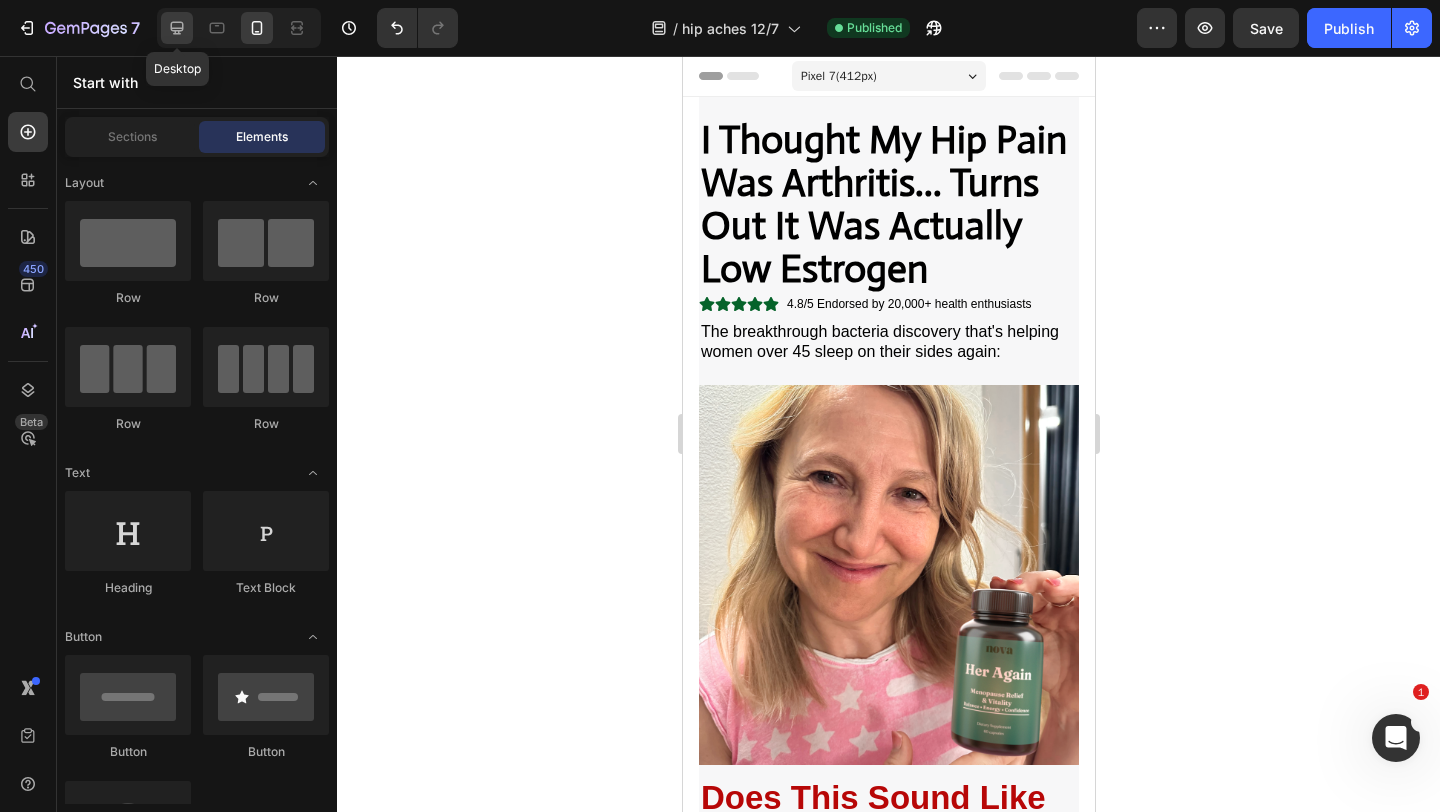 click 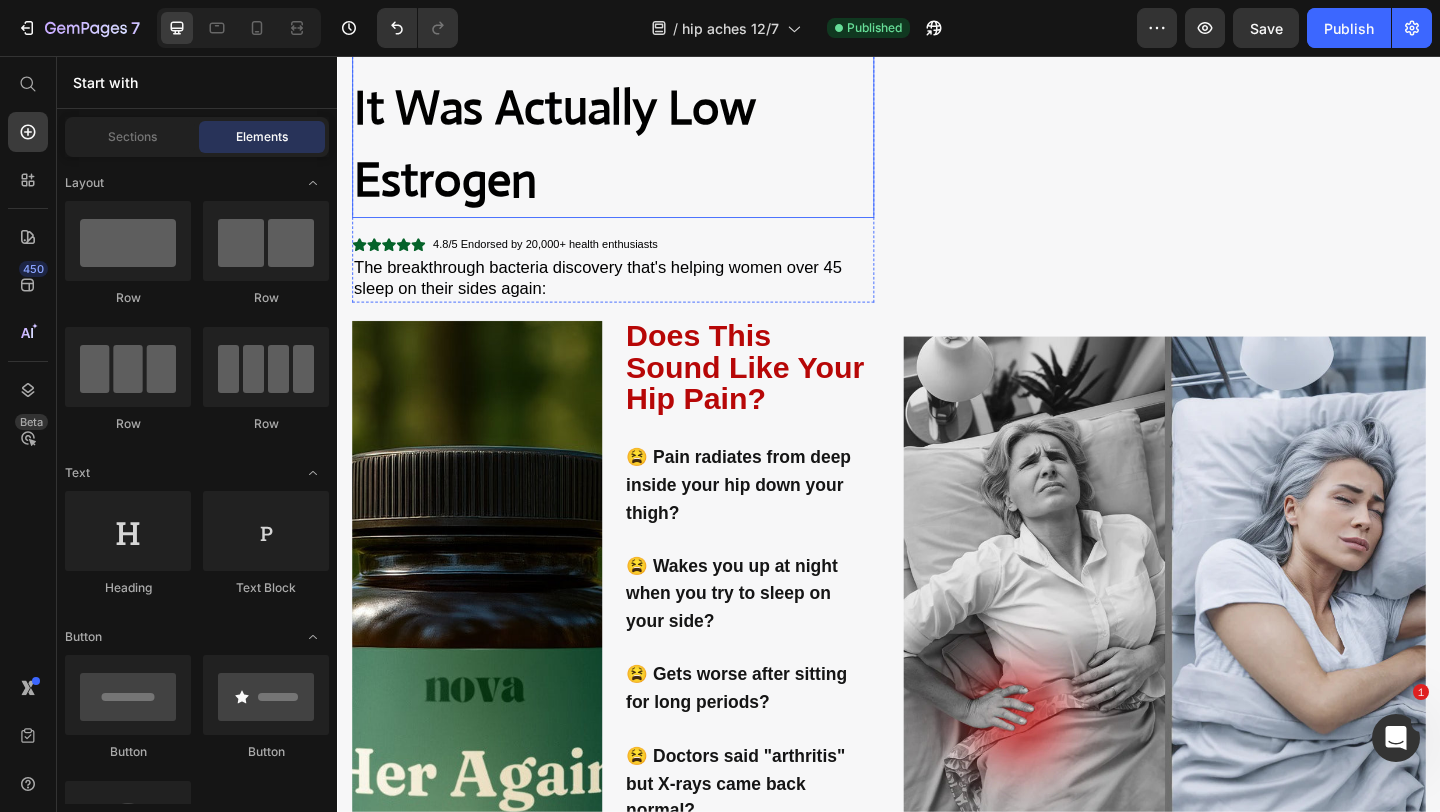 scroll, scrollTop: 217, scrollLeft: 0, axis: vertical 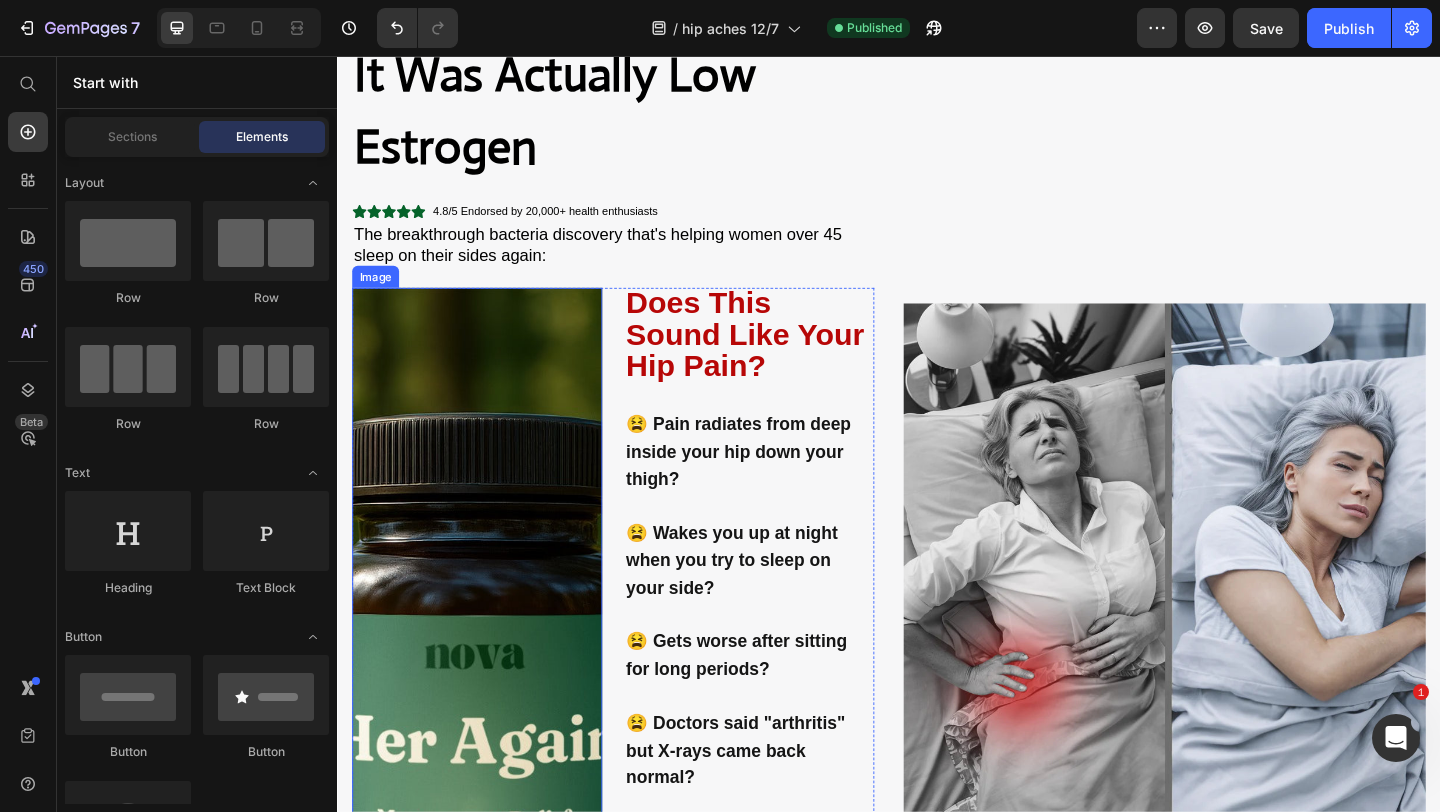click at bounding box center (489, 823) 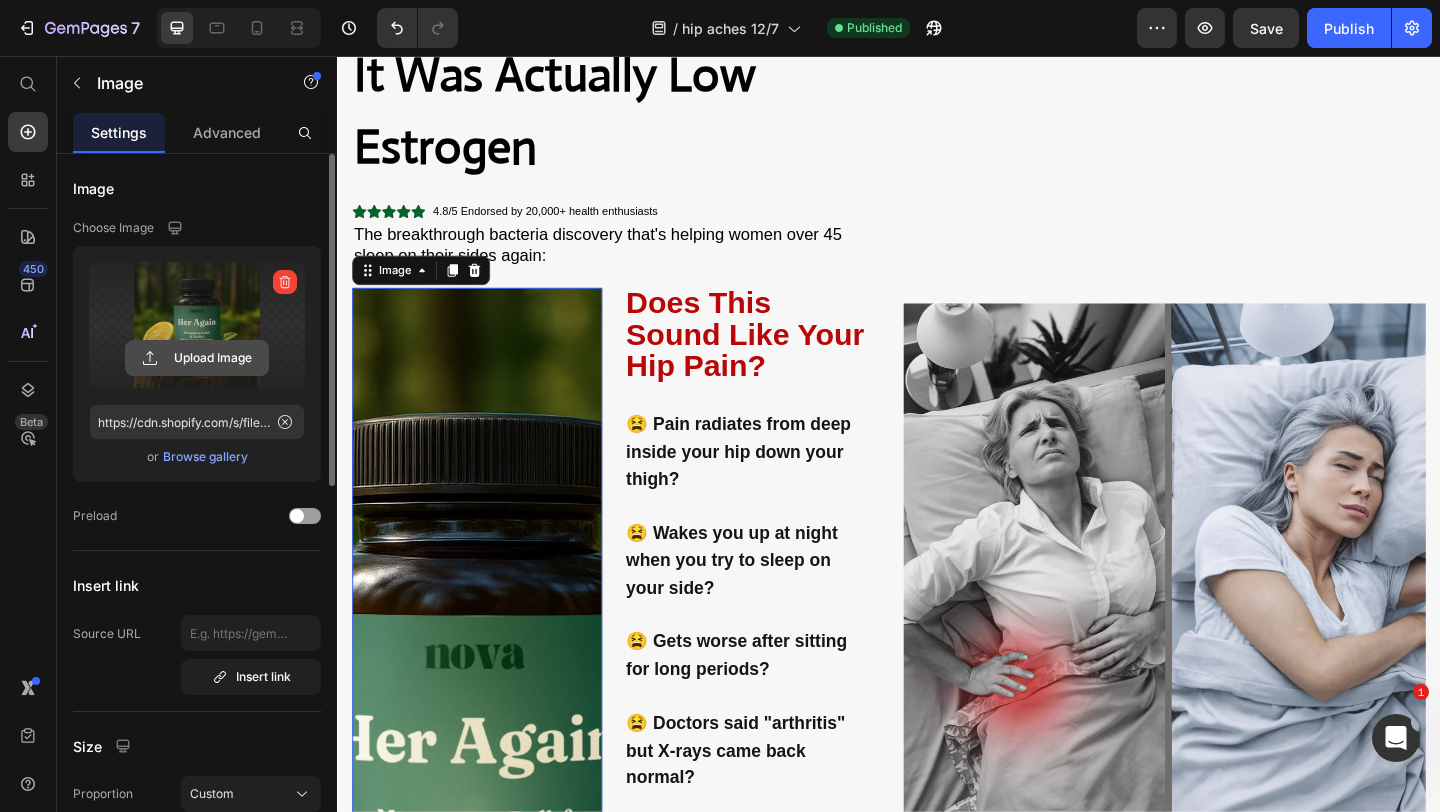 click 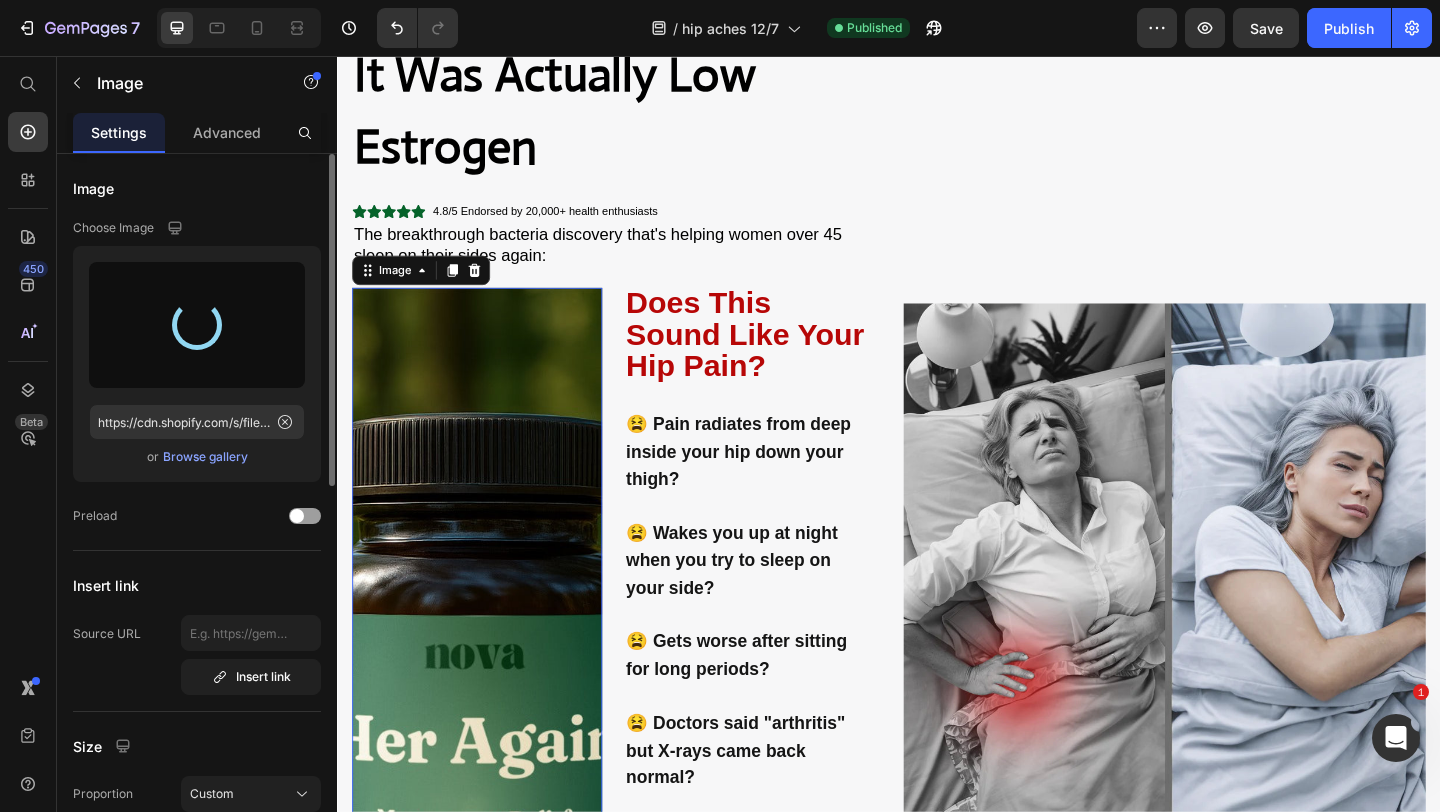 type on "https://cdn.shopify.com/s/files/1/0903/0418/4691/files/gempages_551024404268582136-d62671fa-b89e-4d1a-8e22-76460d4dc1c3.png" 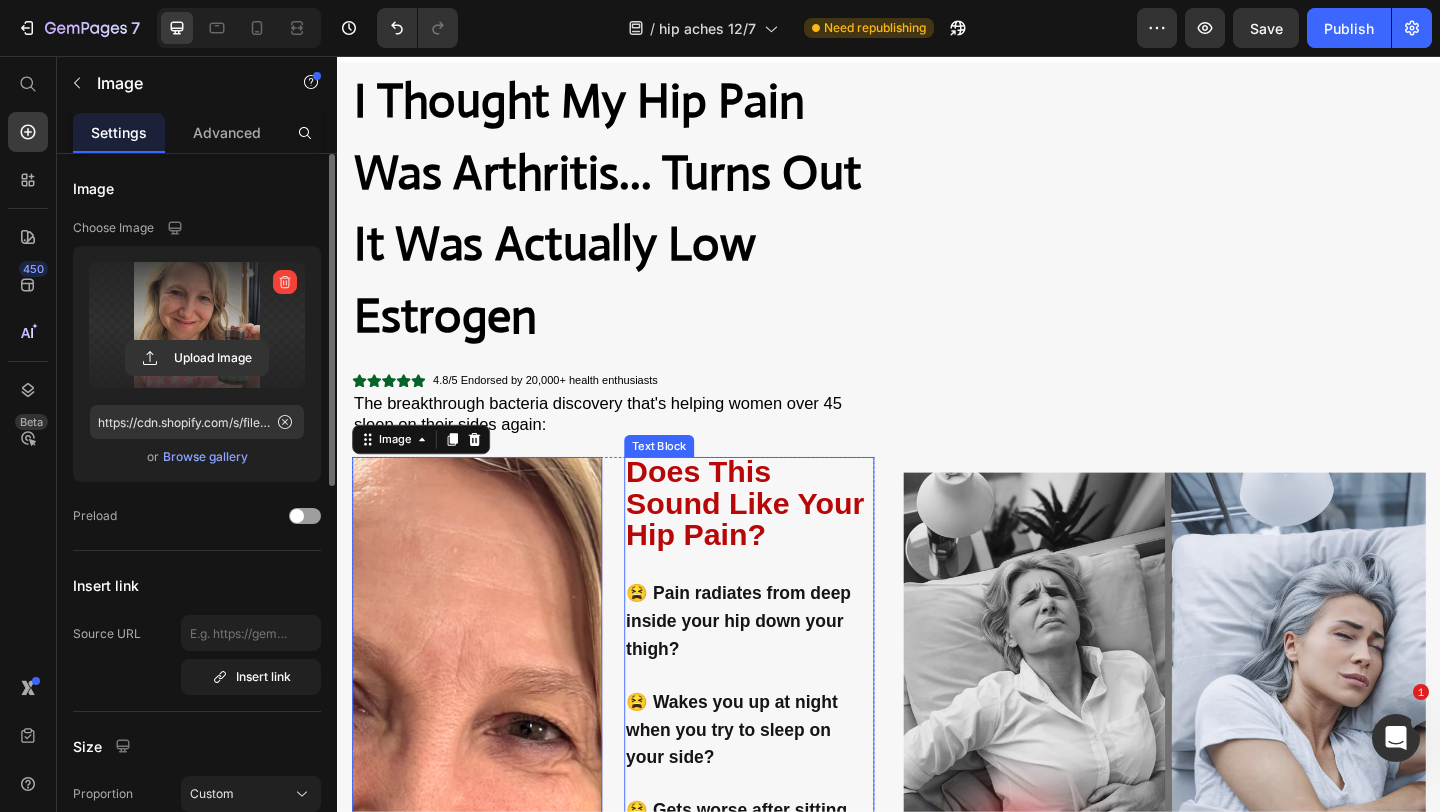 scroll, scrollTop: 0, scrollLeft: 0, axis: both 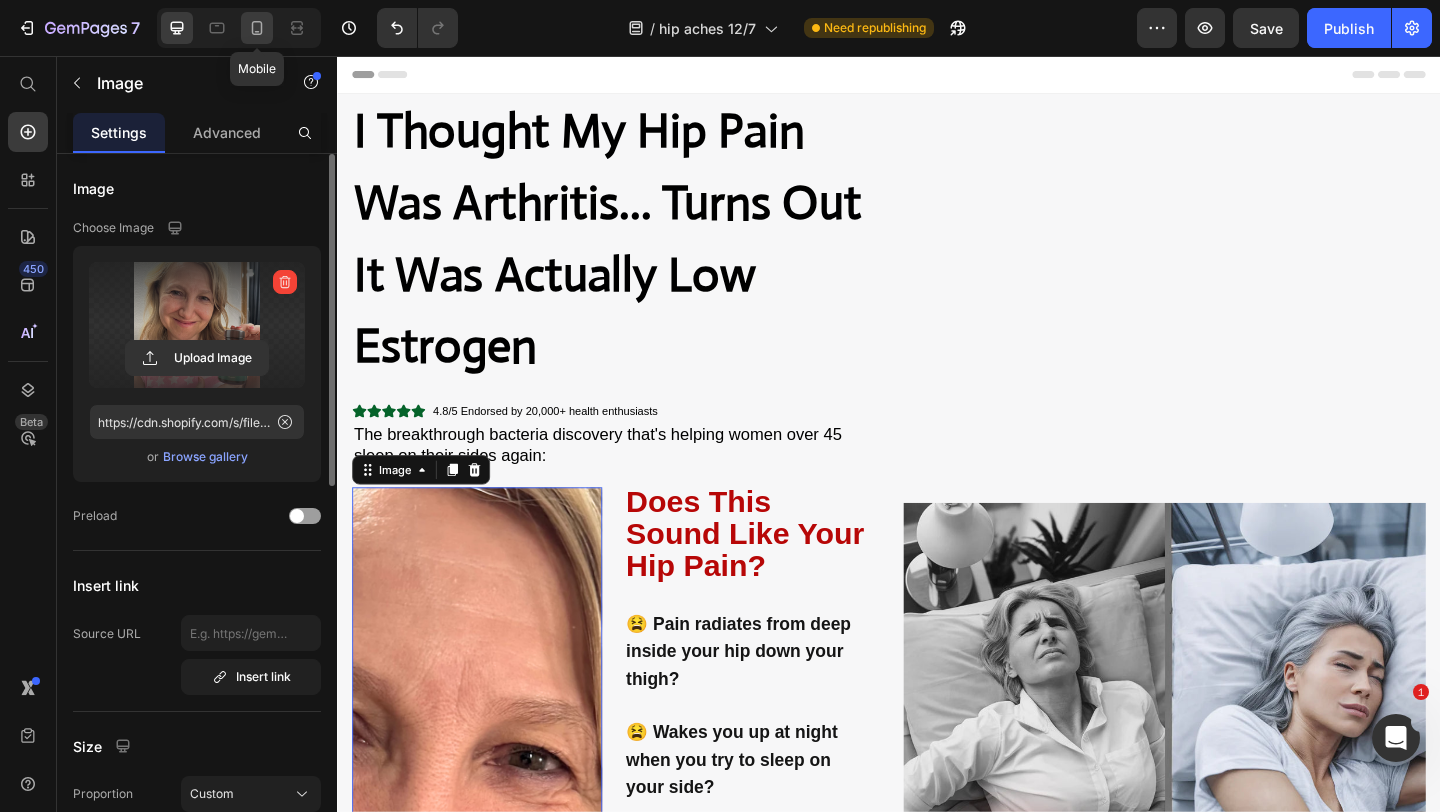 click 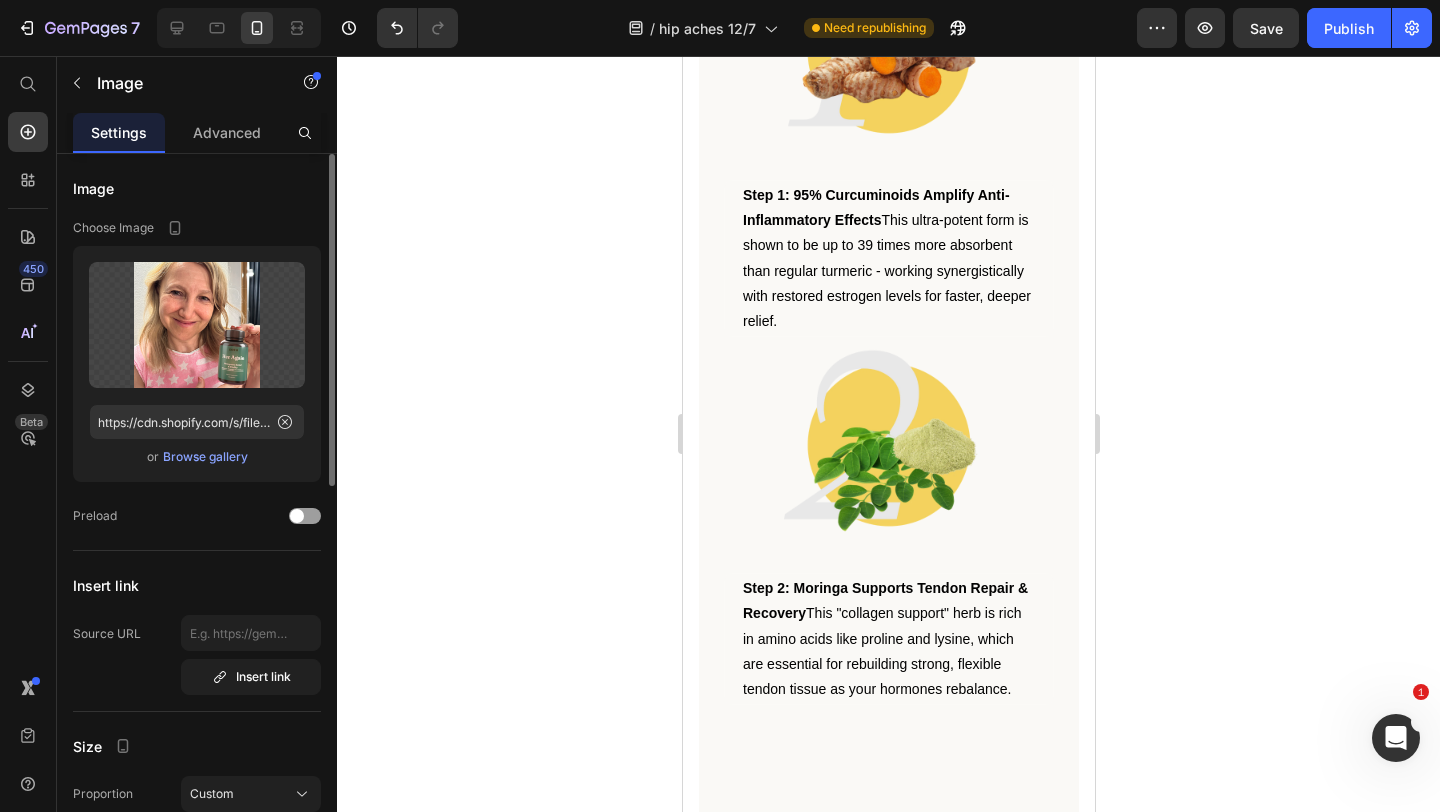 scroll, scrollTop: 6017, scrollLeft: 0, axis: vertical 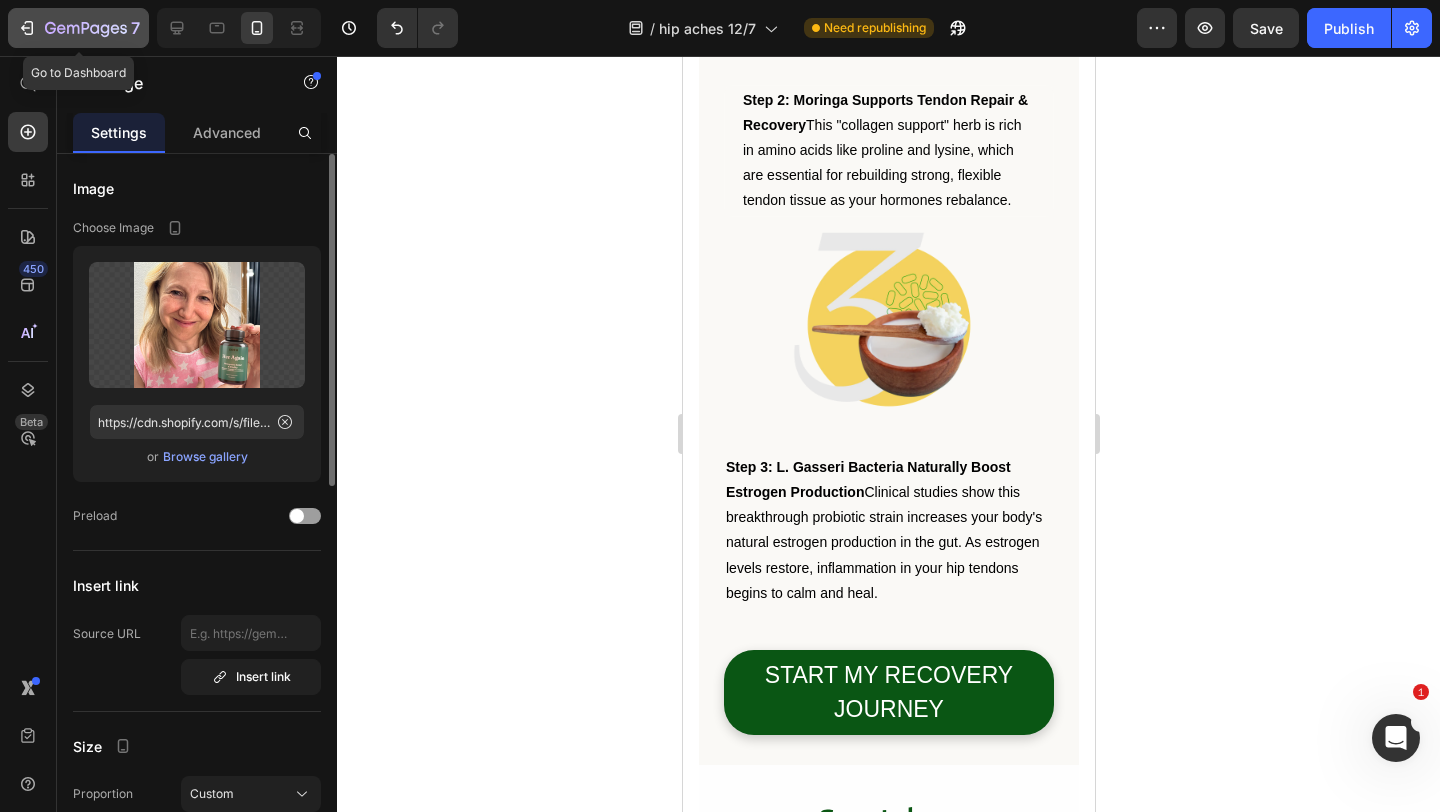 click on "7" at bounding box center [78, 28] 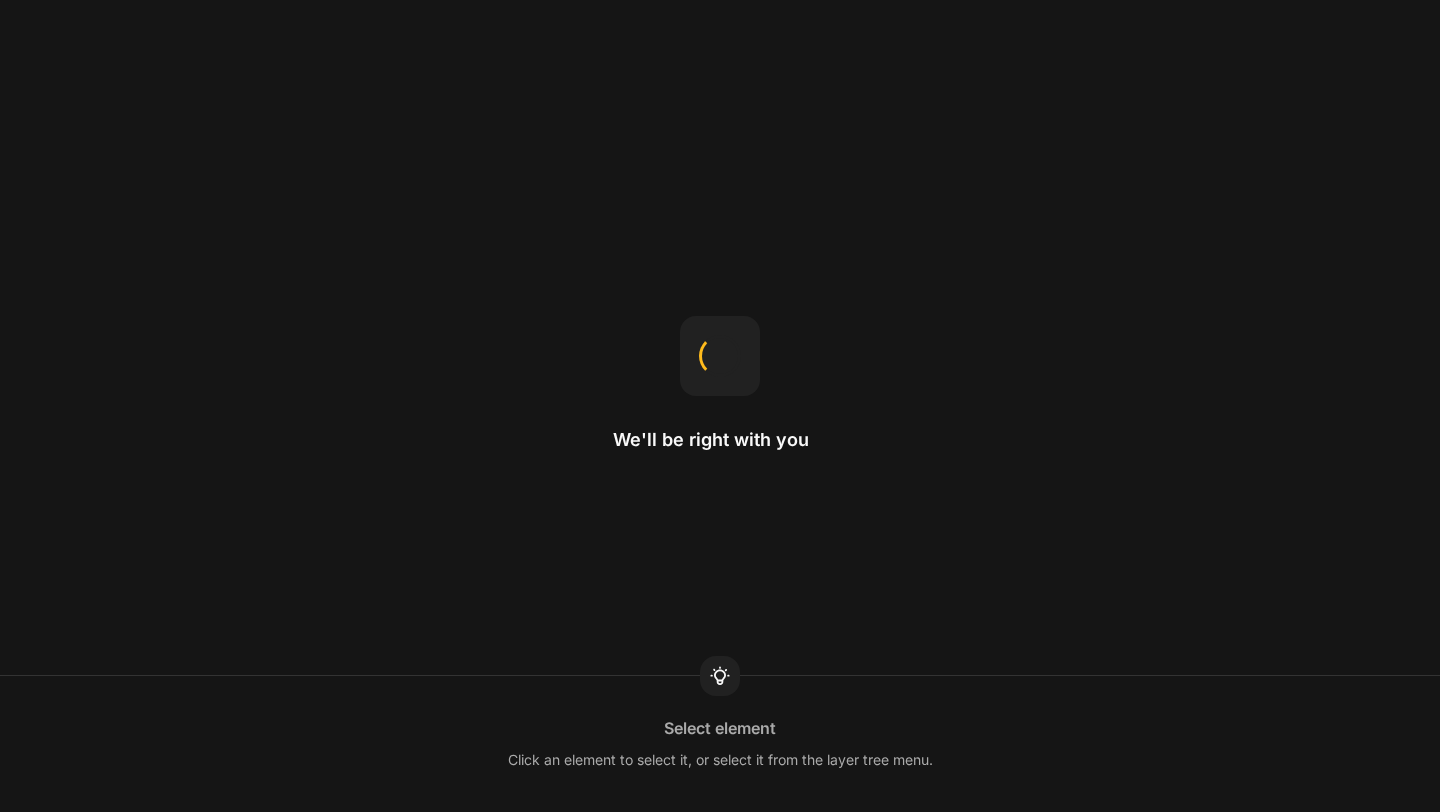 scroll, scrollTop: 0, scrollLeft: 0, axis: both 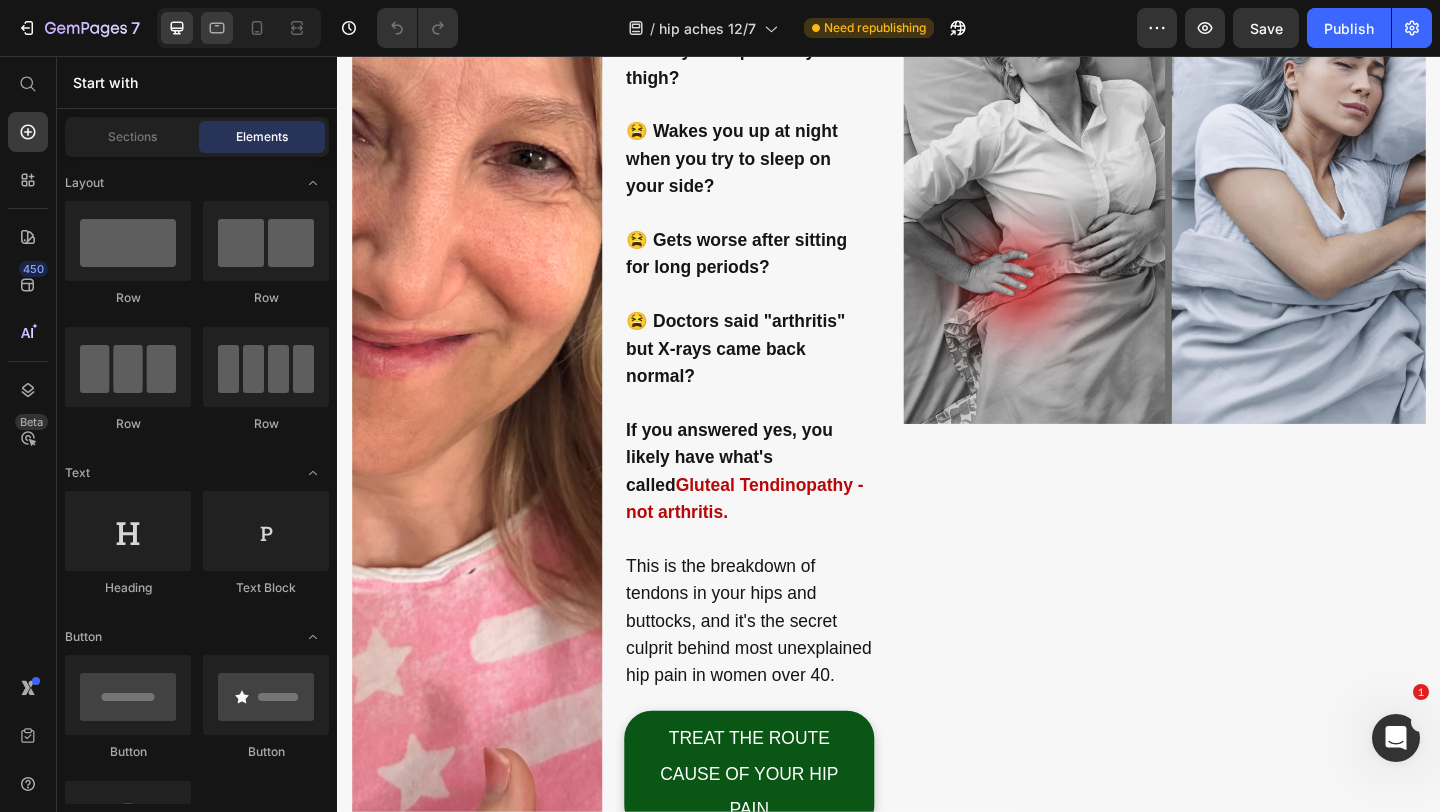 click 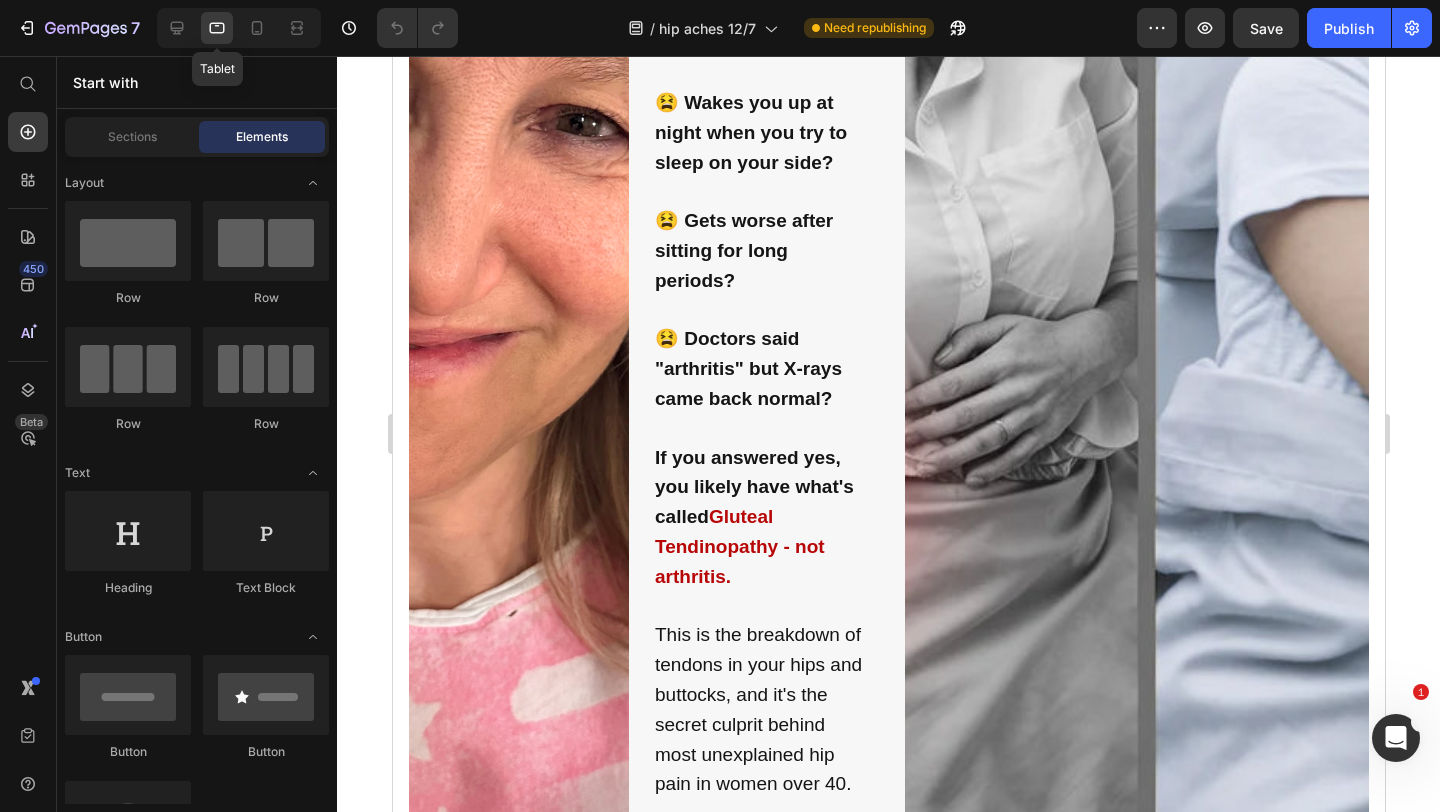 scroll, scrollTop: 732, scrollLeft: 0, axis: vertical 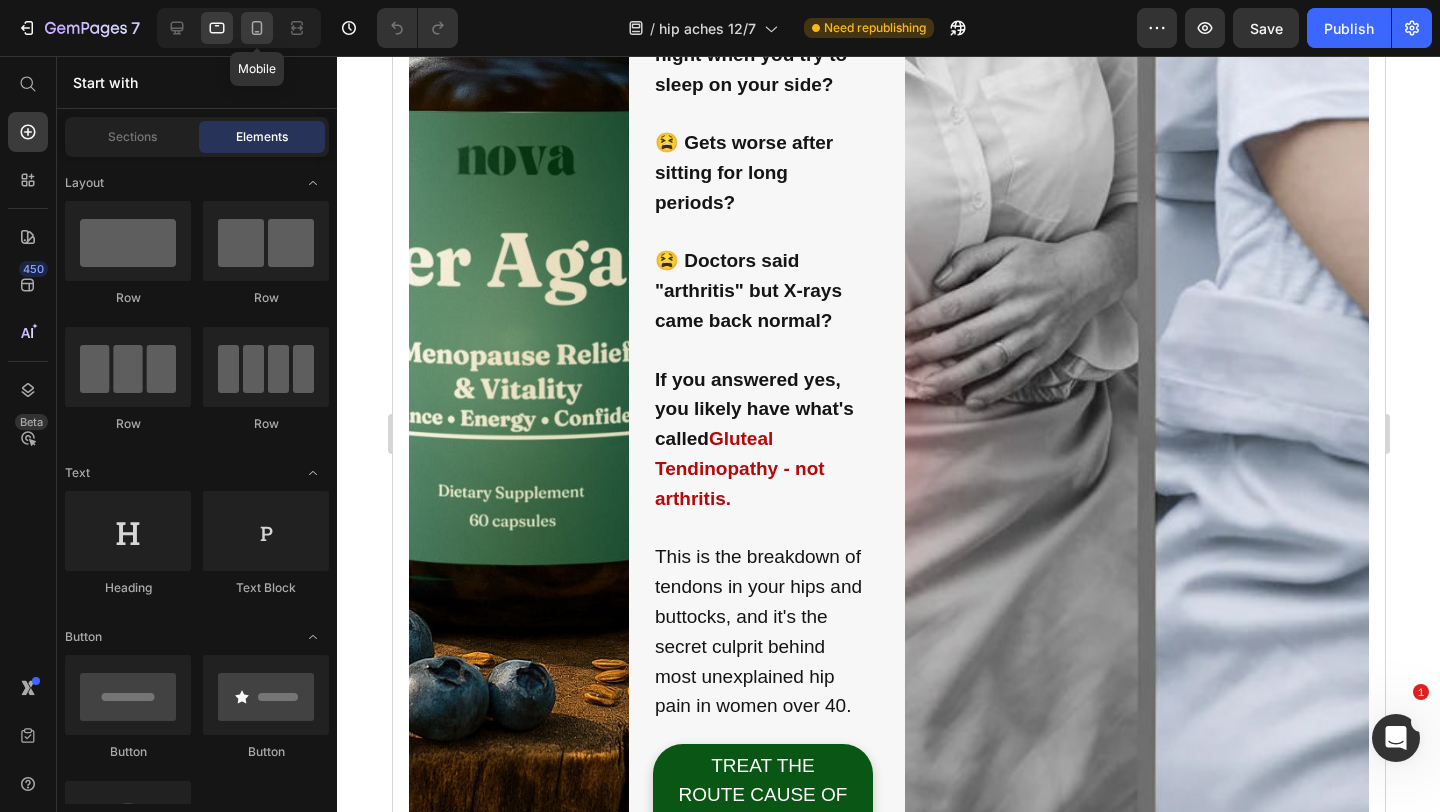 click 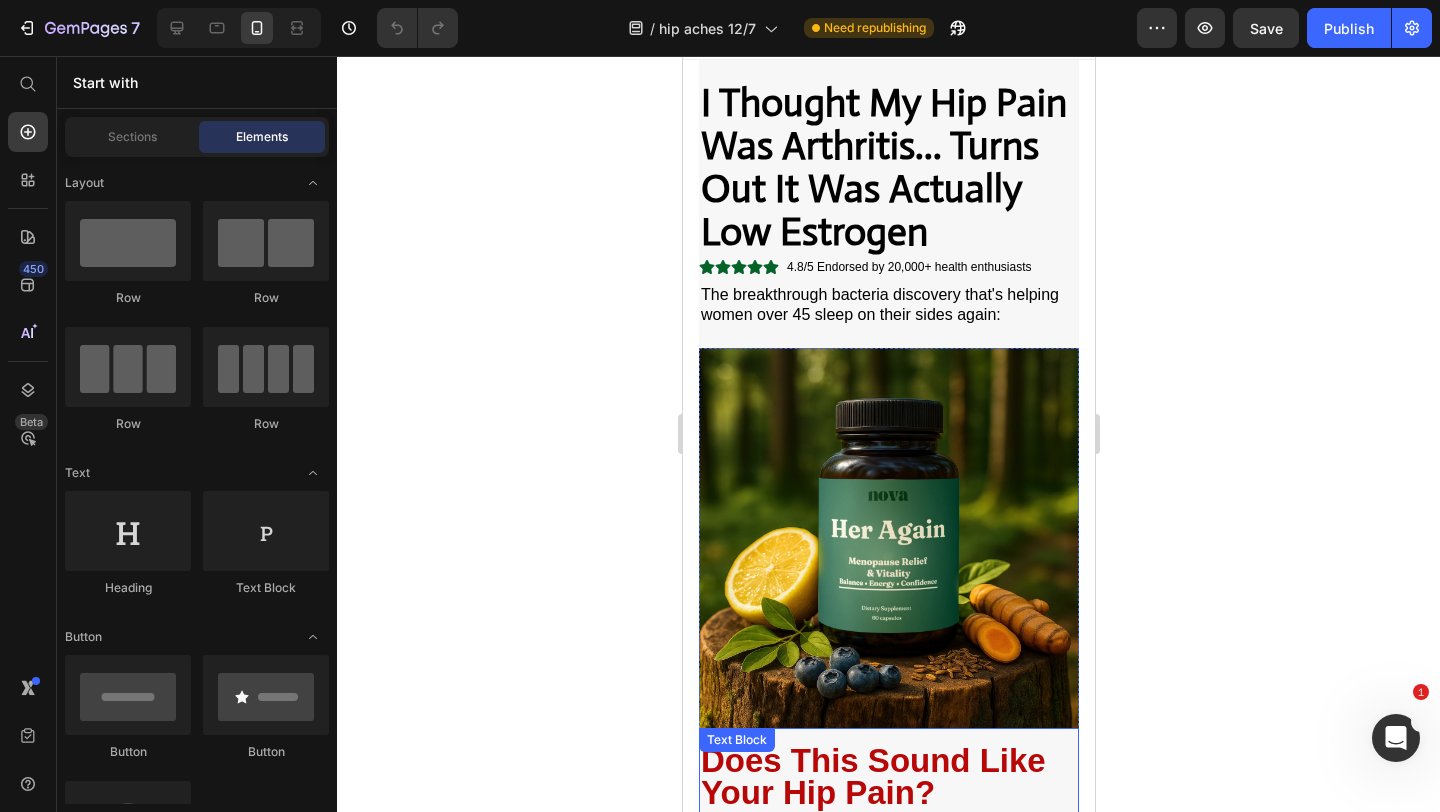 scroll, scrollTop: 38, scrollLeft: 0, axis: vertical 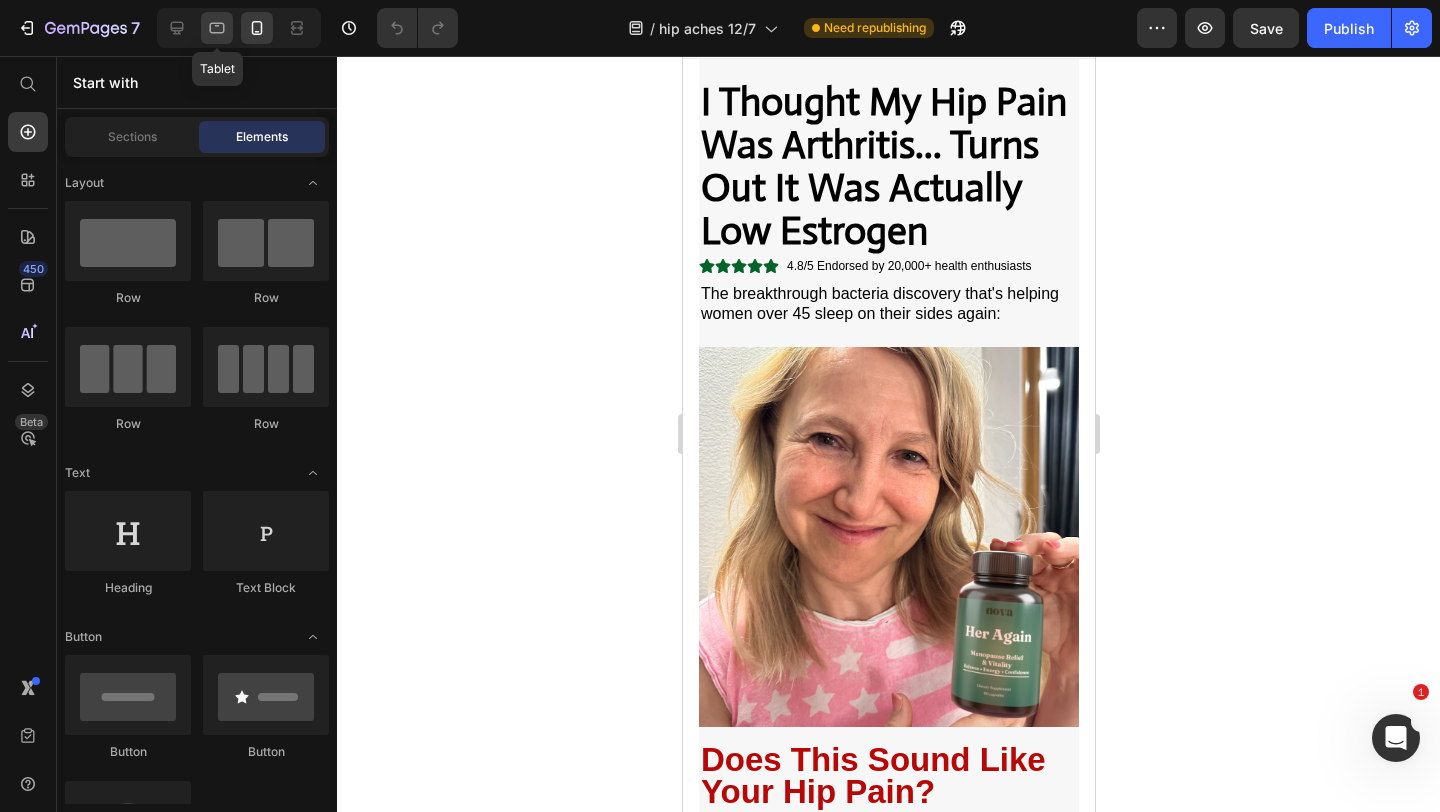 click 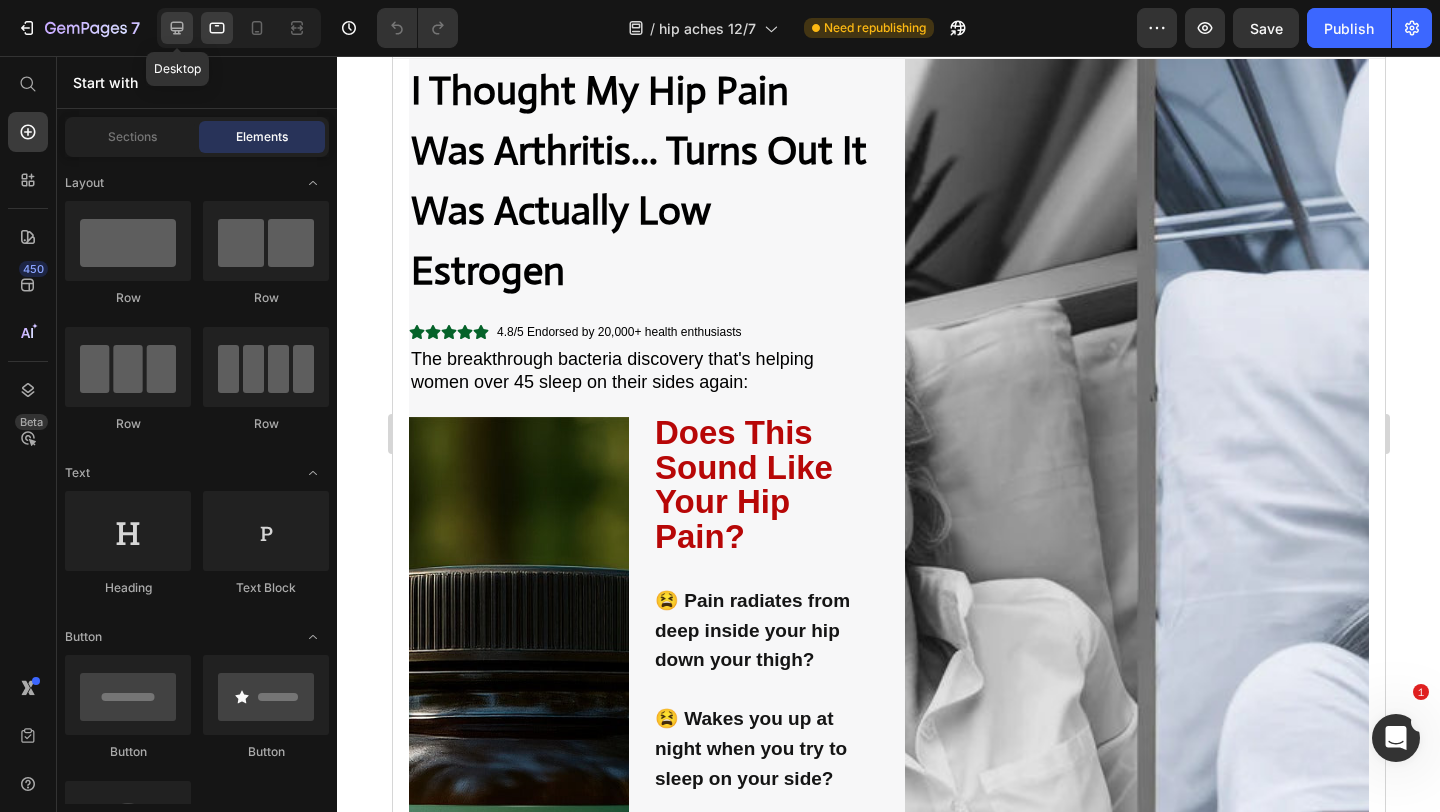 click 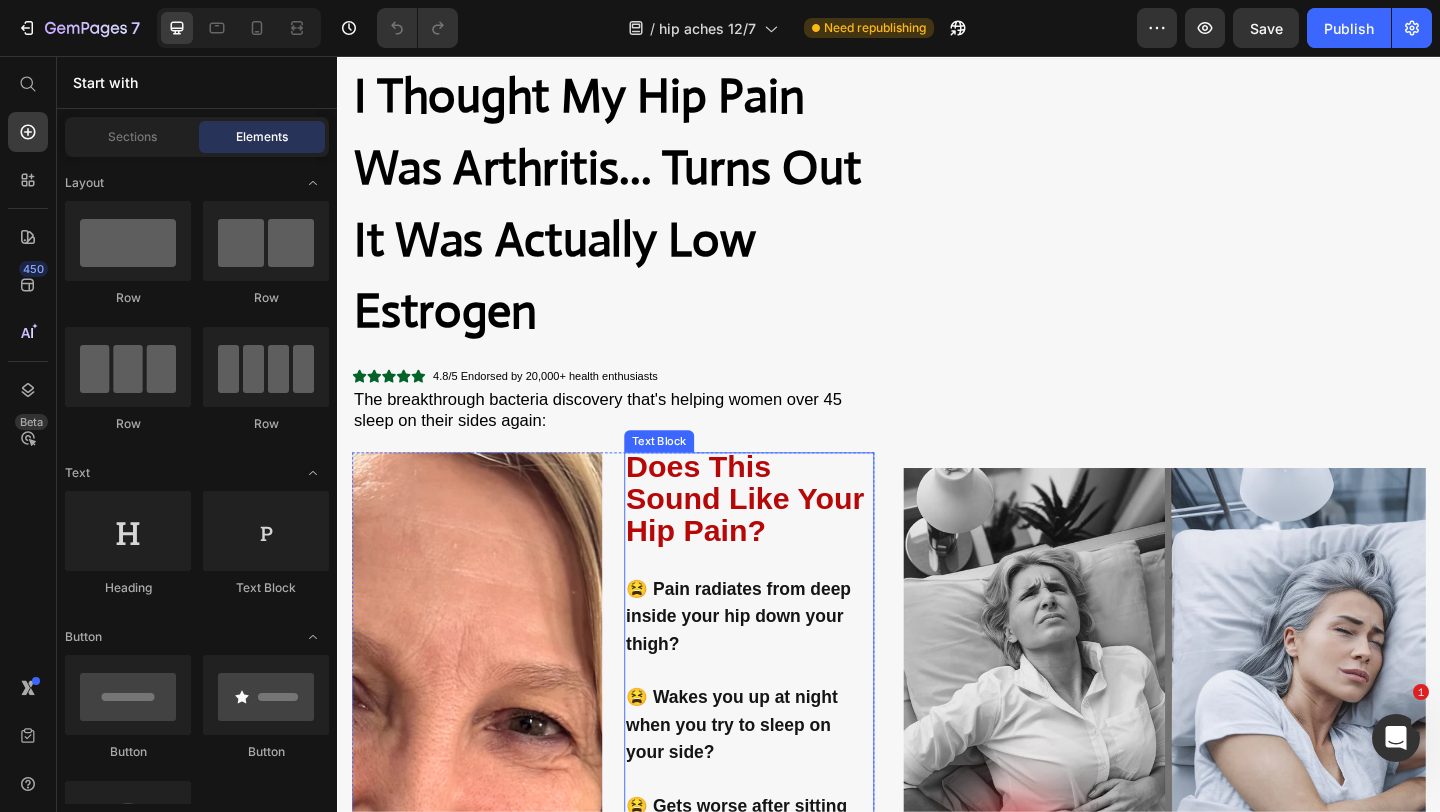 scroll, scrollTop: 367, scrollLeft: 0, axis: vertical 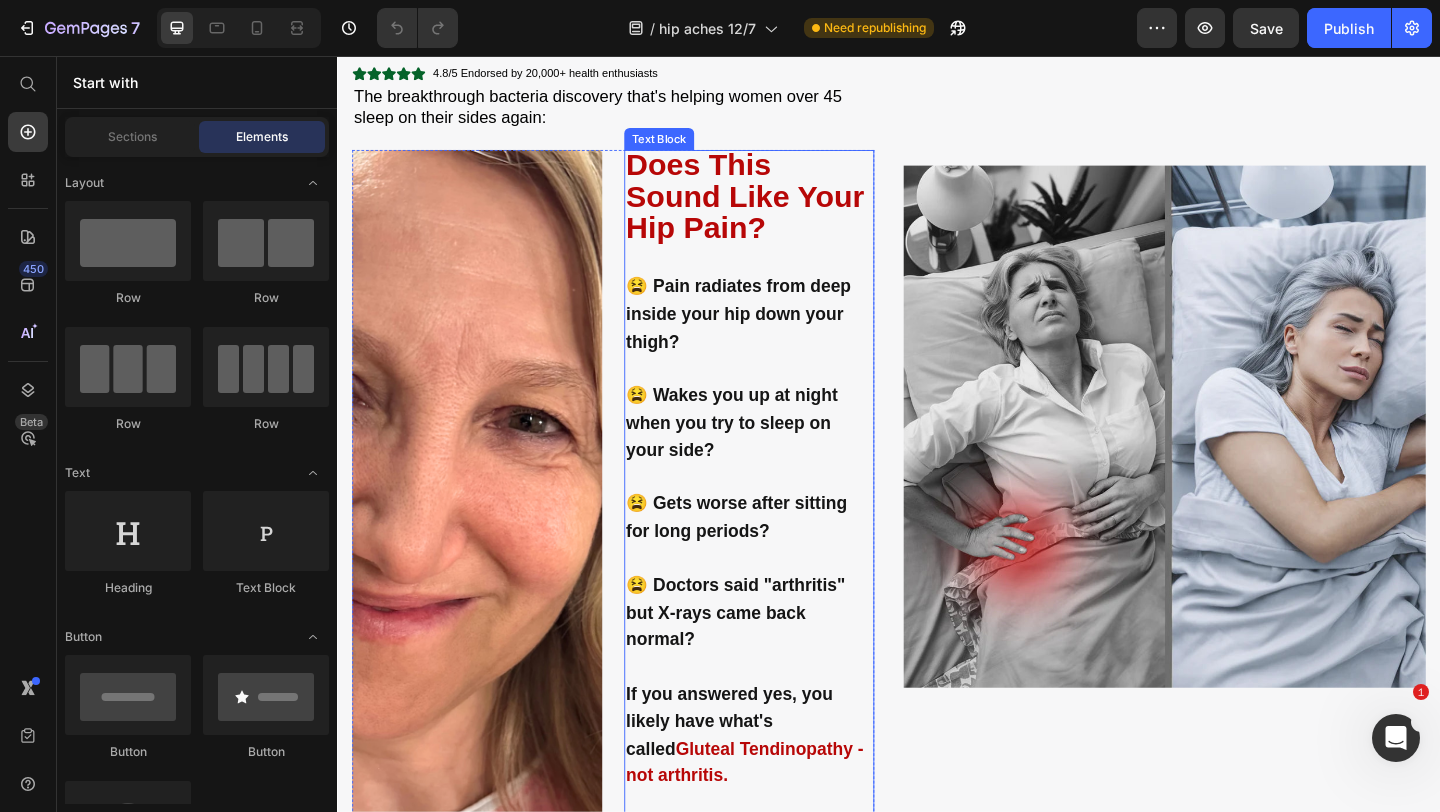 click at bounding box center [489, 673] 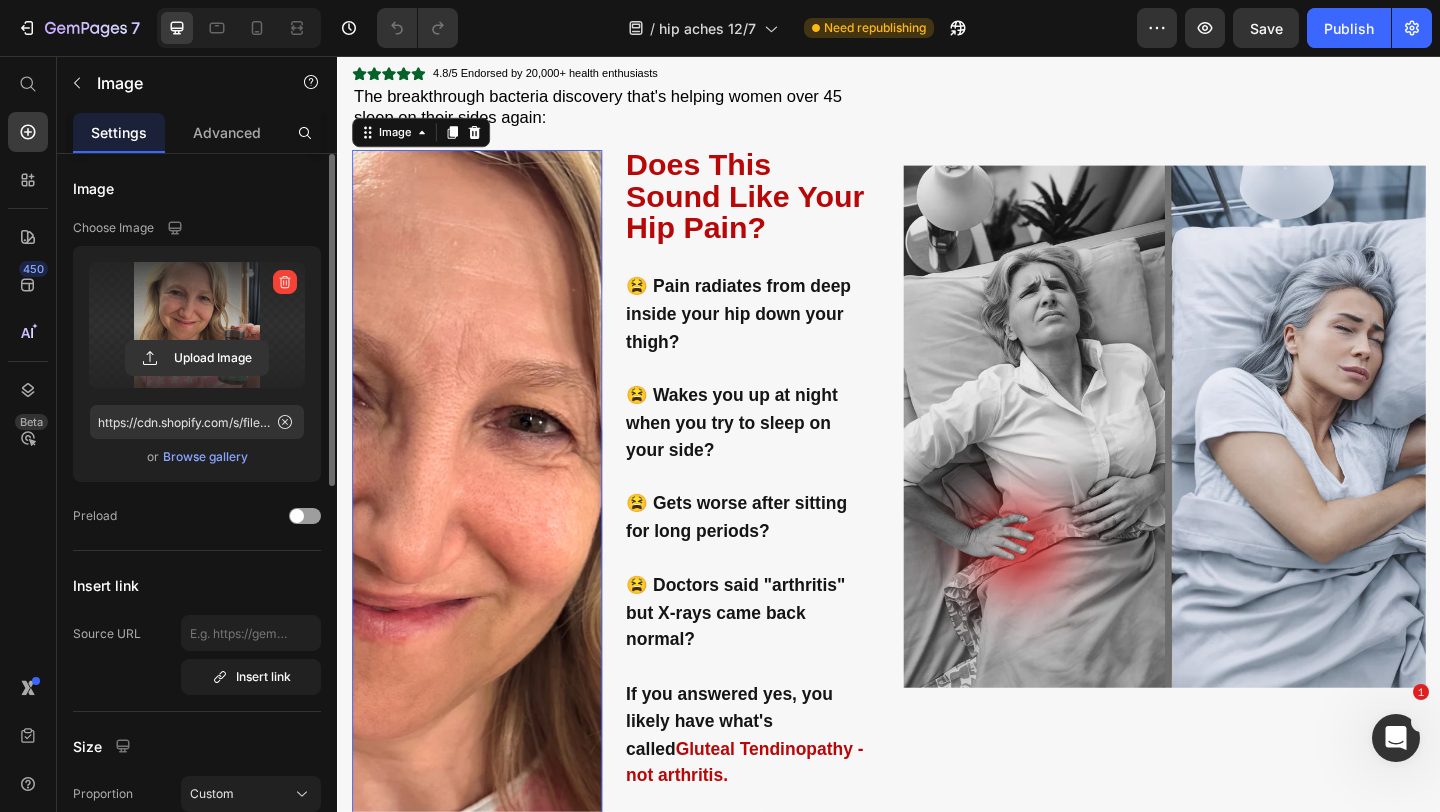 click at bounding box center (197, 325) 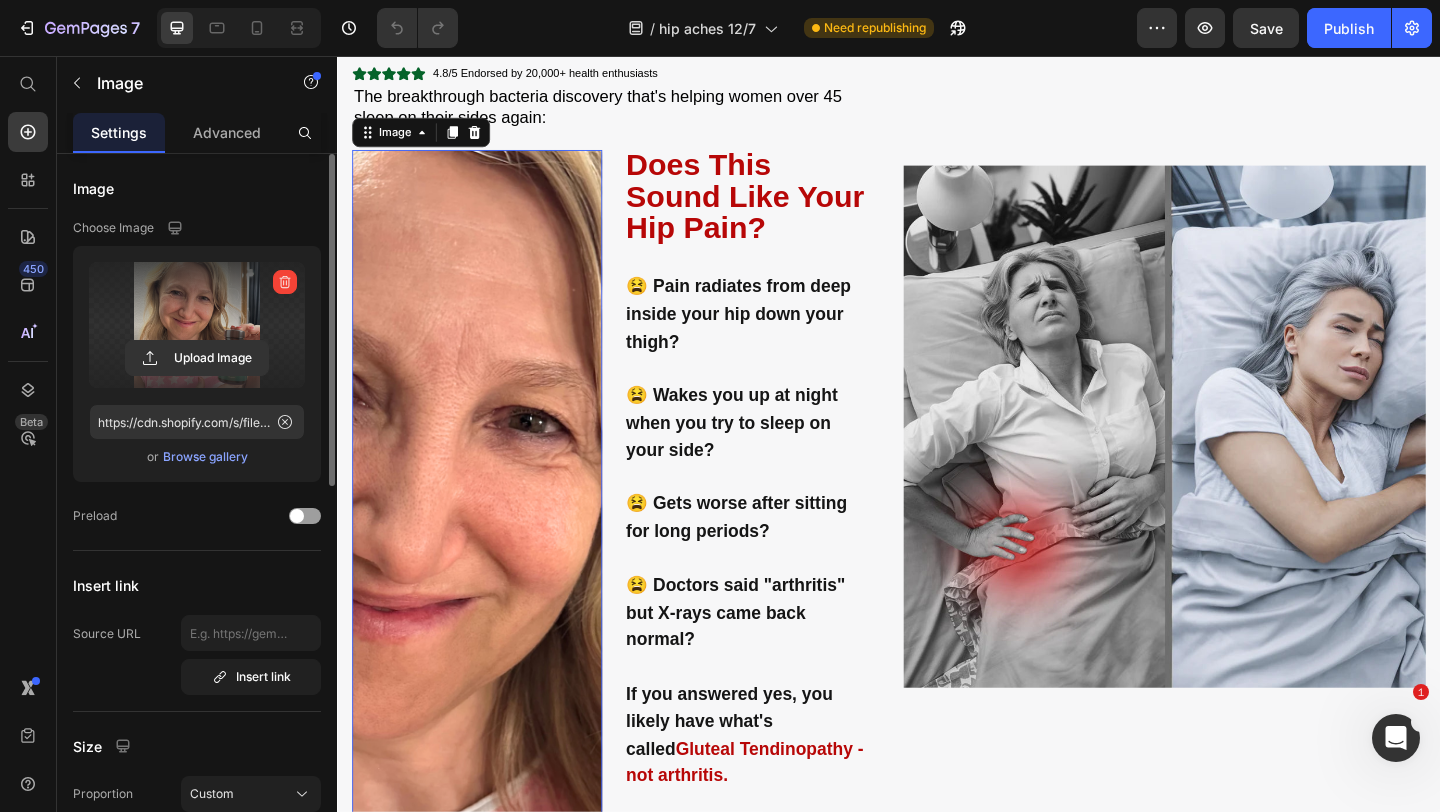 type on "C:\fakepath\image-4-2.png" 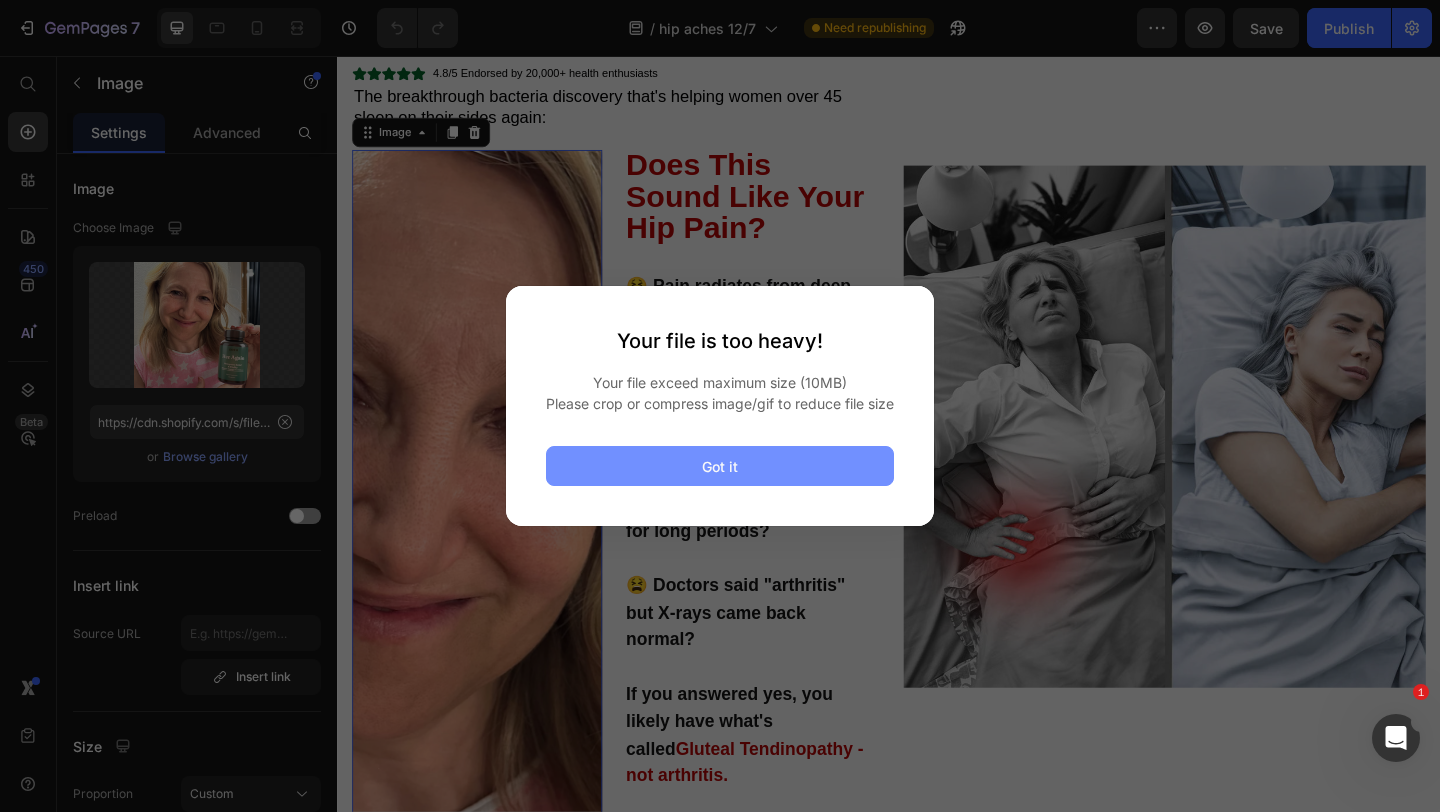 click on "Got it" at bounding box center [720, 466] 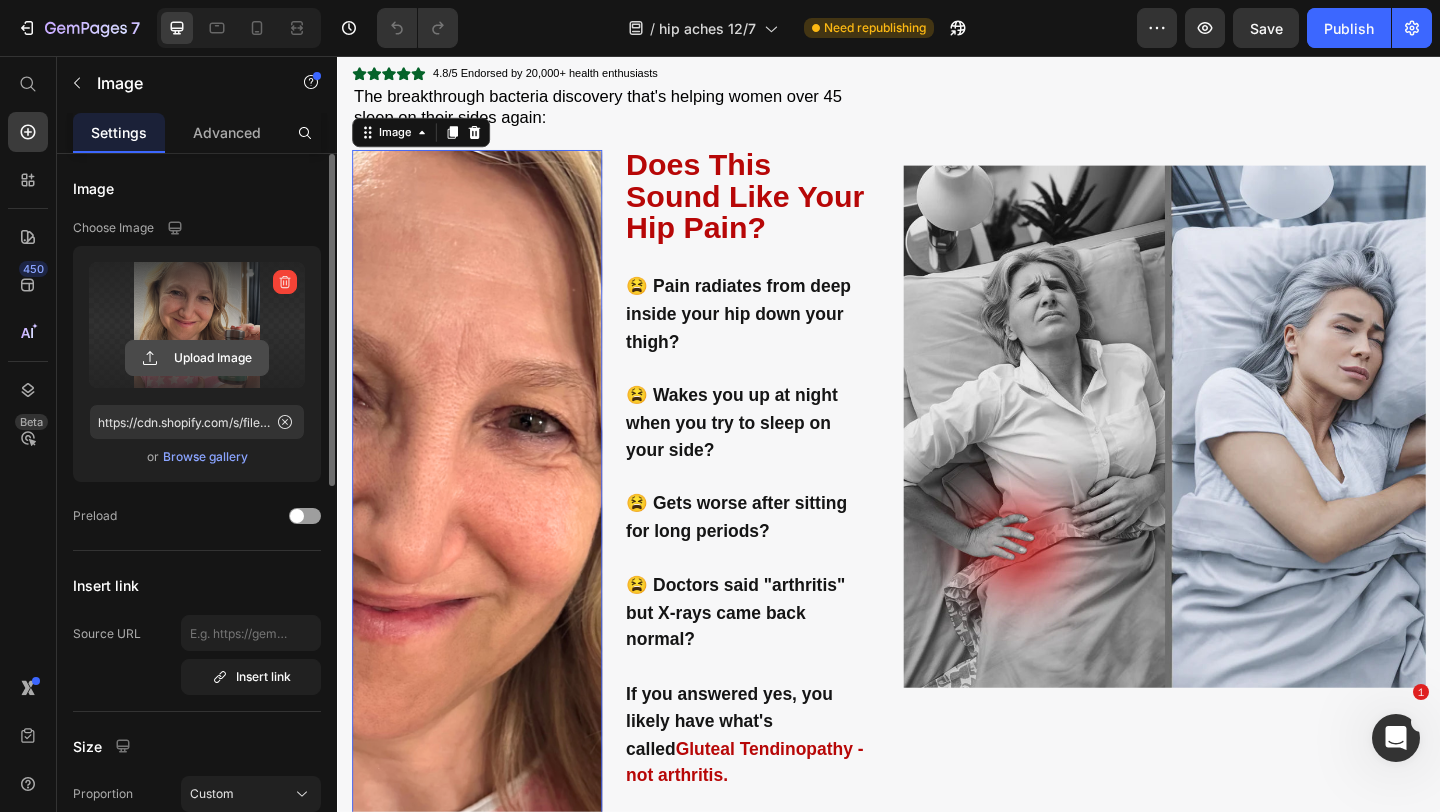 click on "Upload Image" at bounding box center (197, 358) 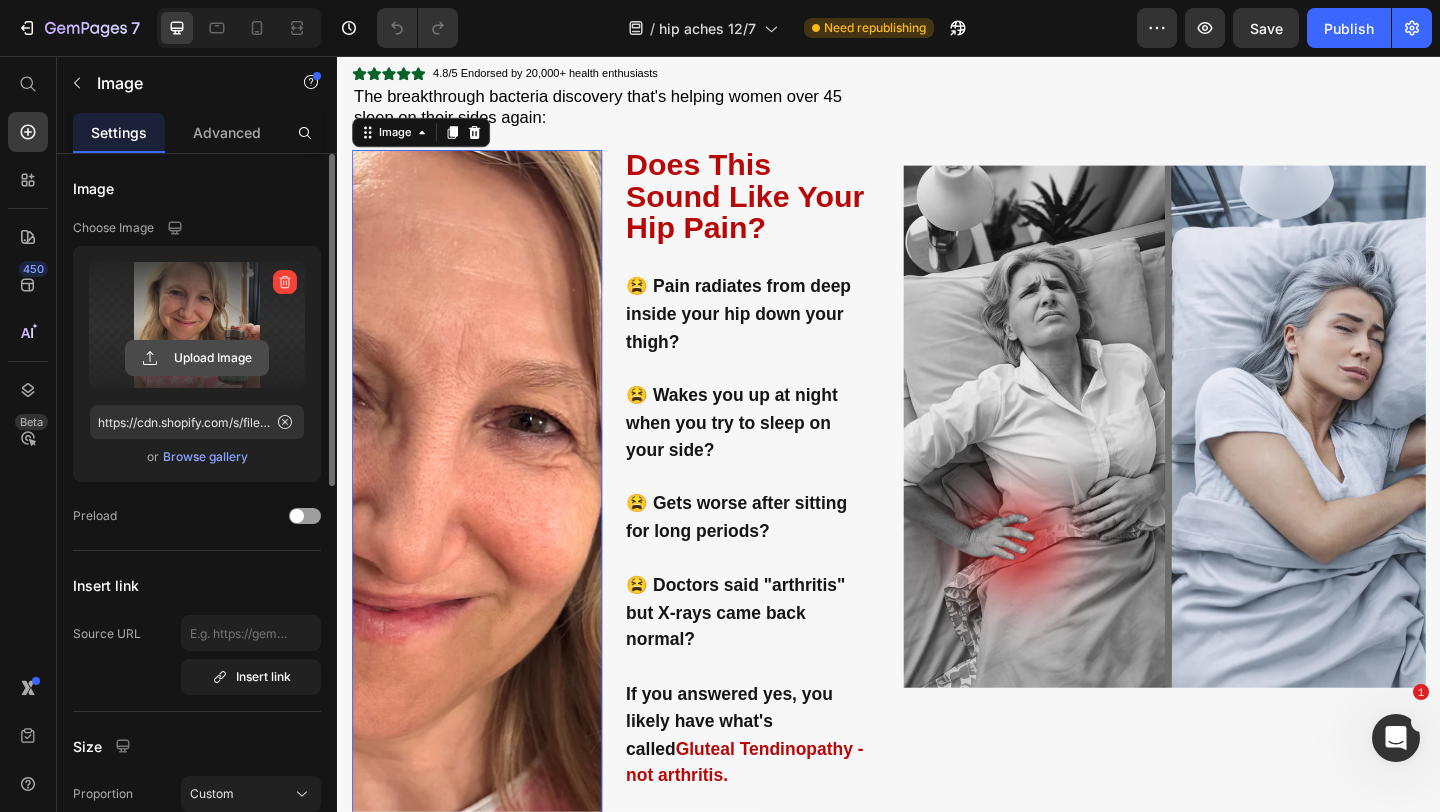 click 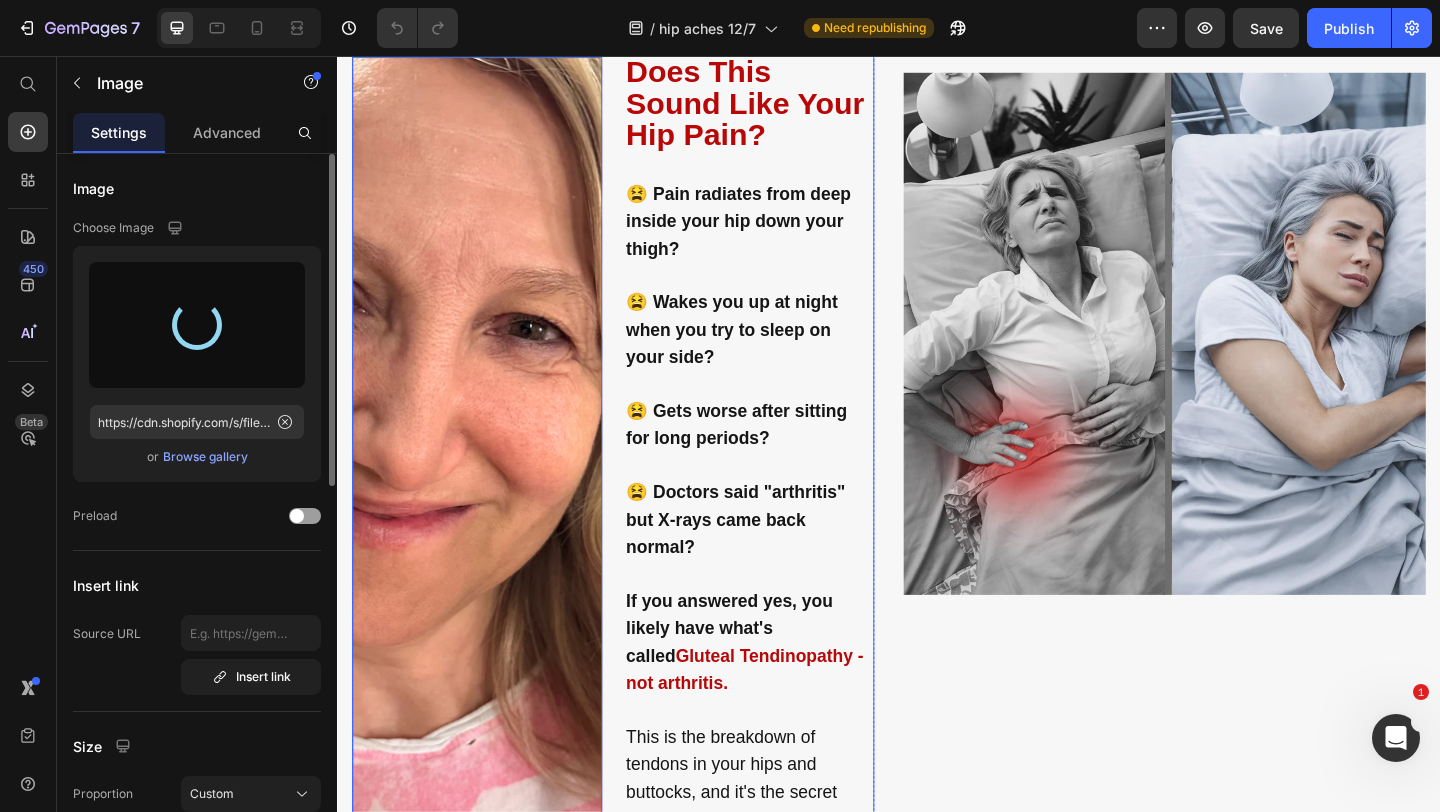 scroll, scrollTop: 470, scrollLeft: 0, axis: vertical 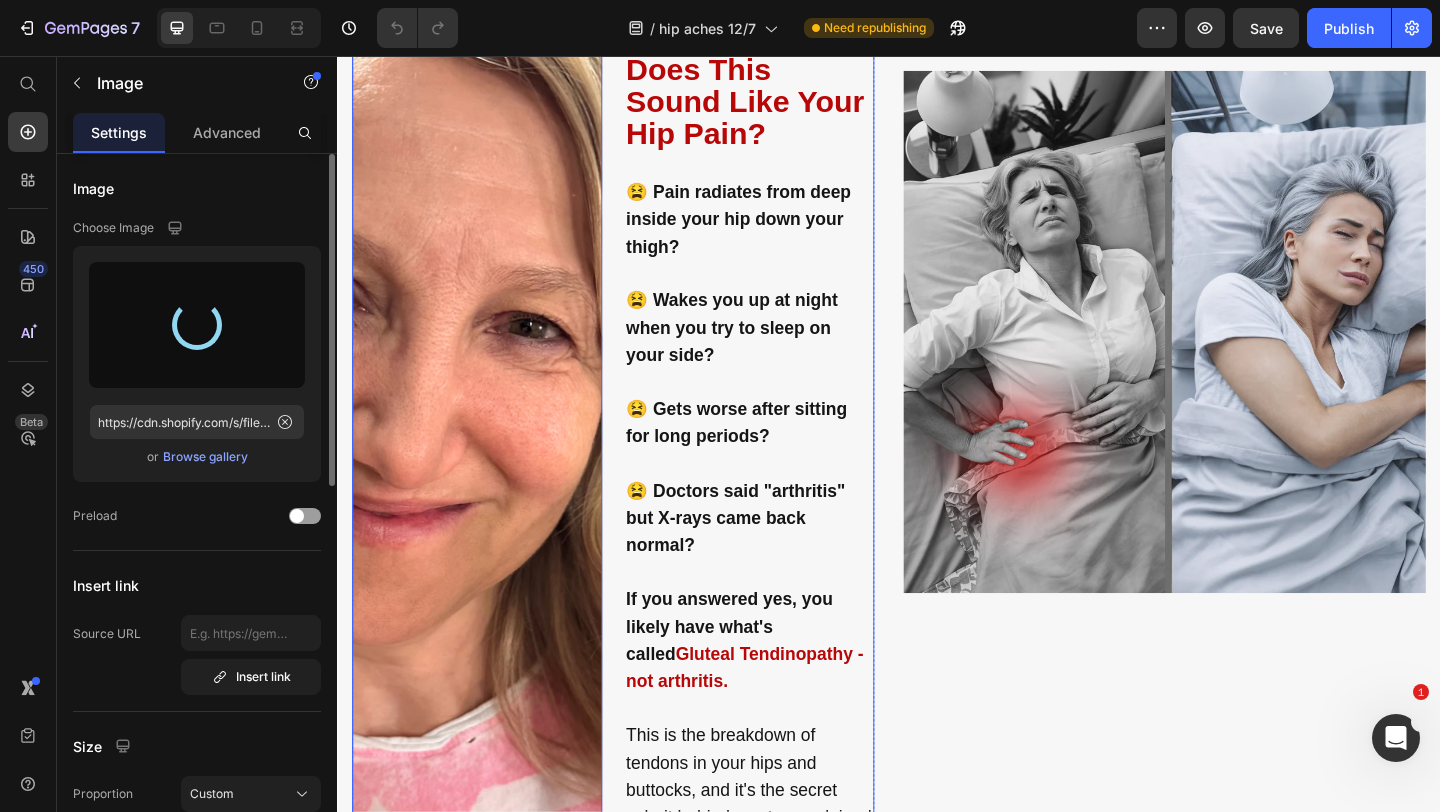 type on "https://cdn.shopify.com/s/files/1/0903/0418/4691/files/gempages_551024404268582136-e5a85559-88f4-4c0f-85cf-bc30ec26c4c9.png" 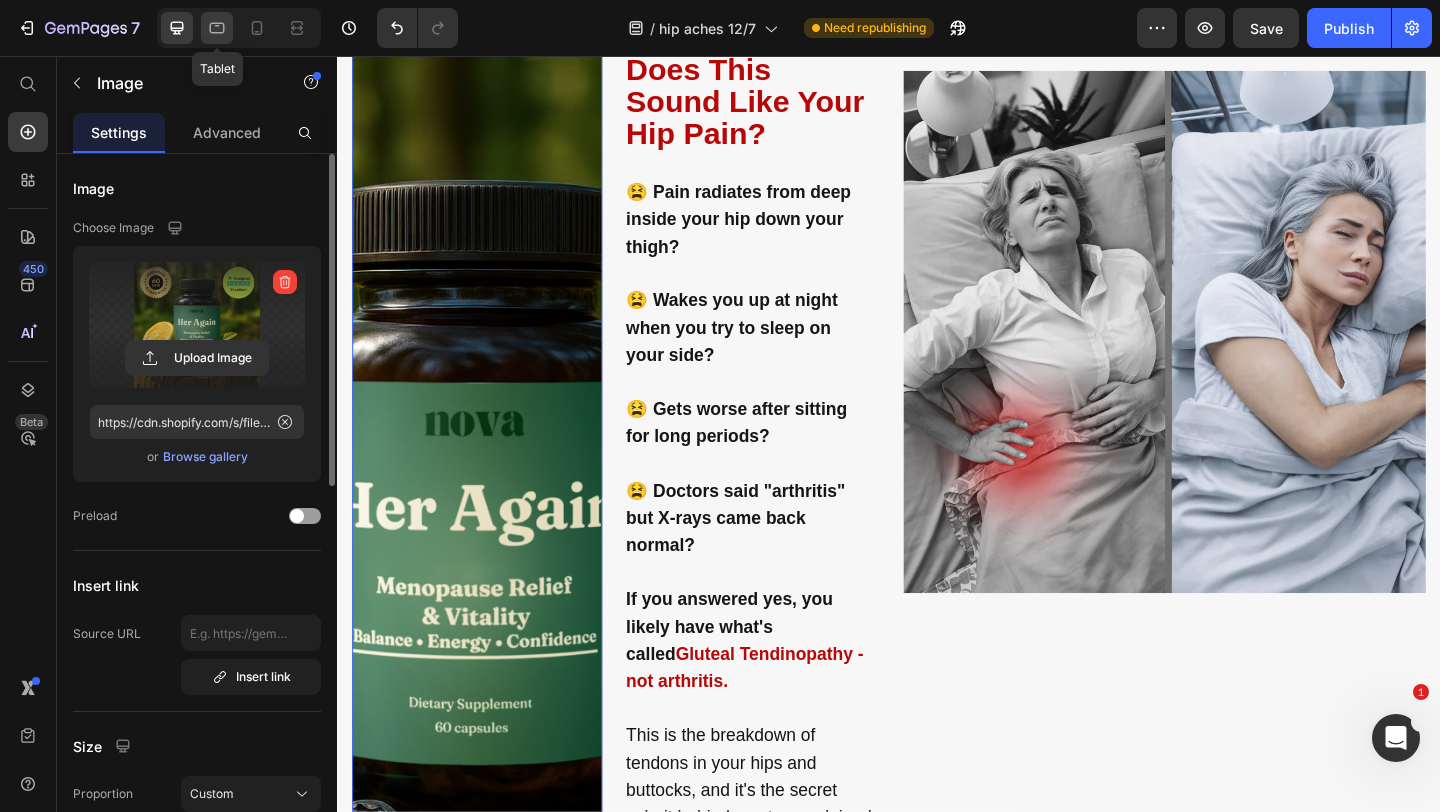 click 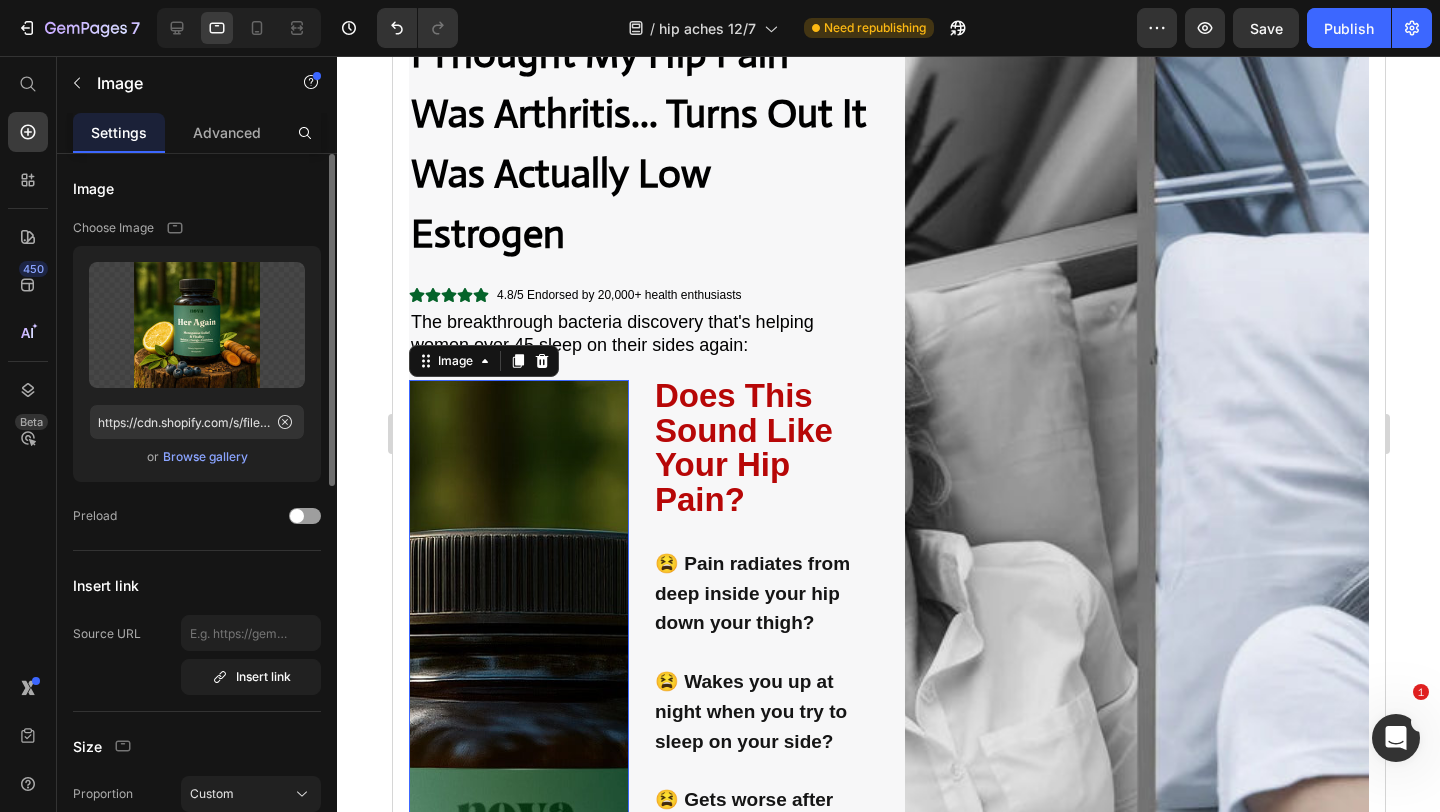 scroll, scrollTop: 0, scrollLeft: 0, axis: both 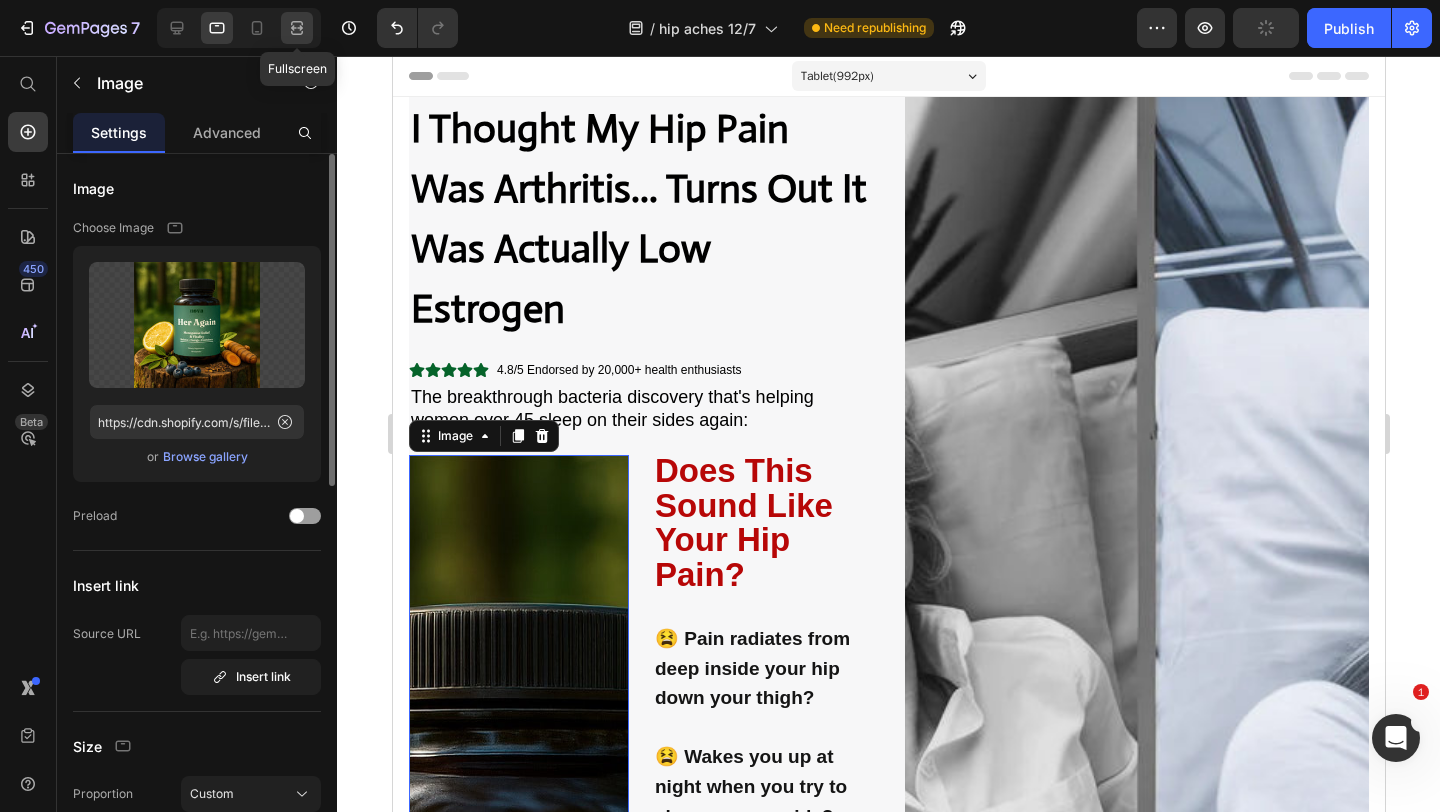 click 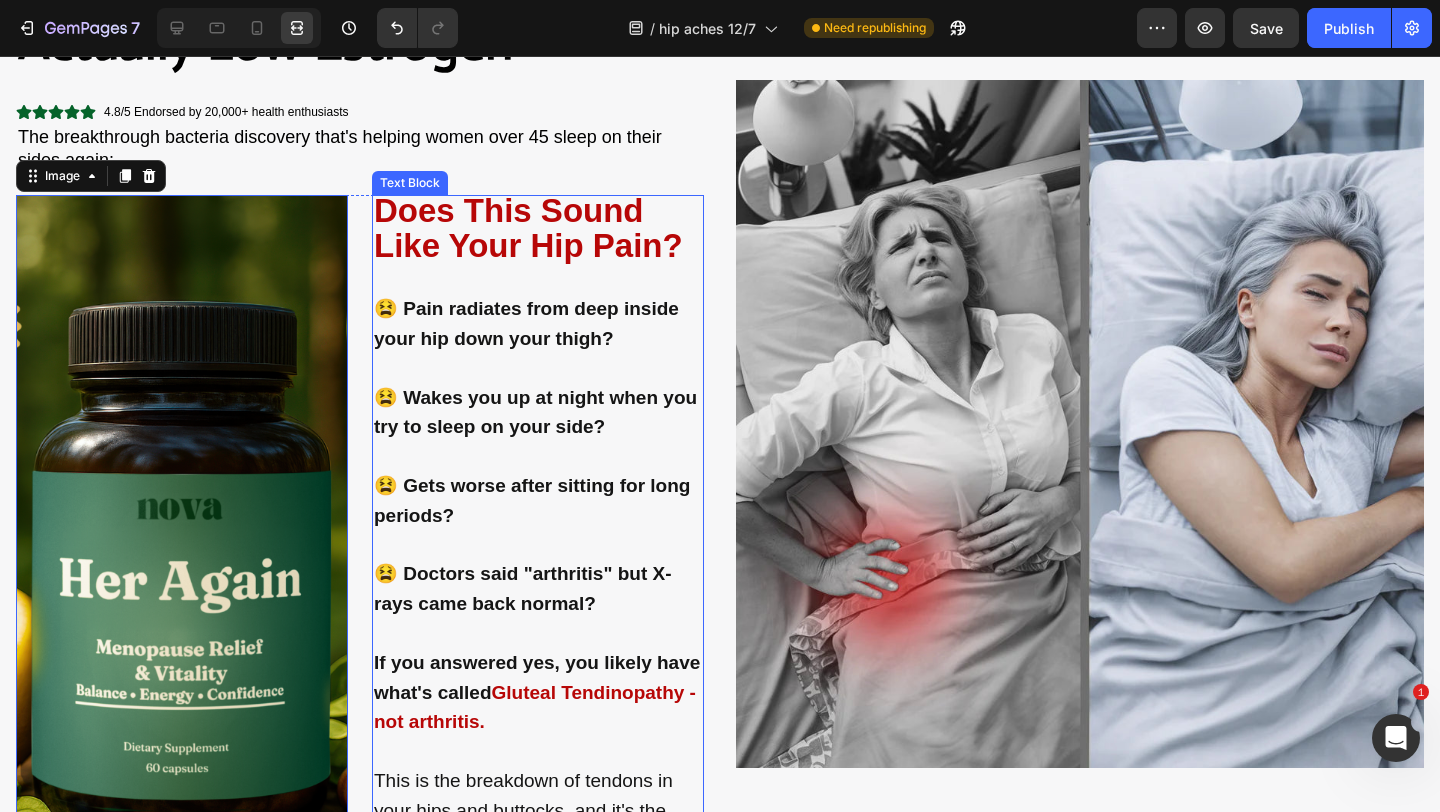 scroll, scrollTop: 27, scrollLeft: 0, axis: vertical 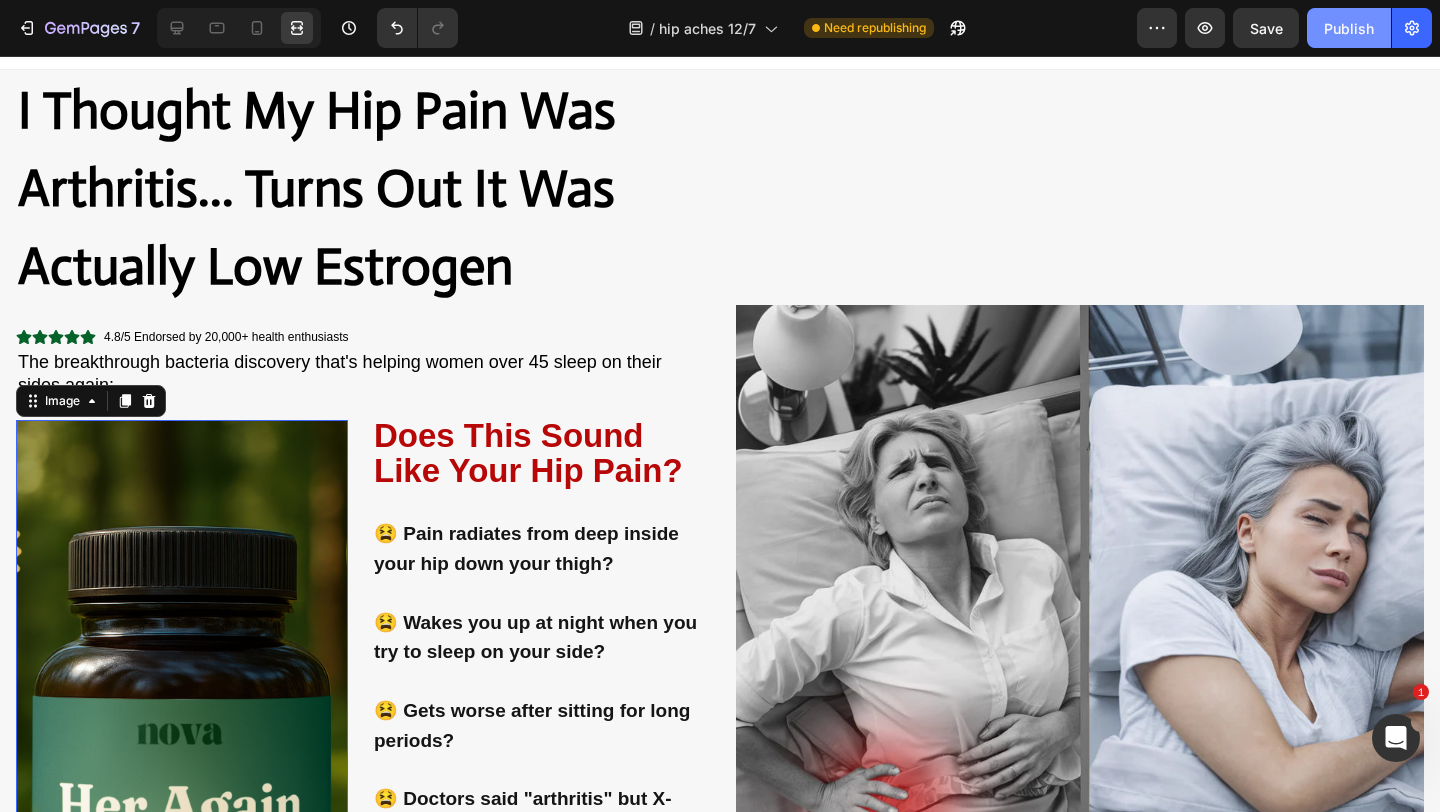 click on "Publish" 